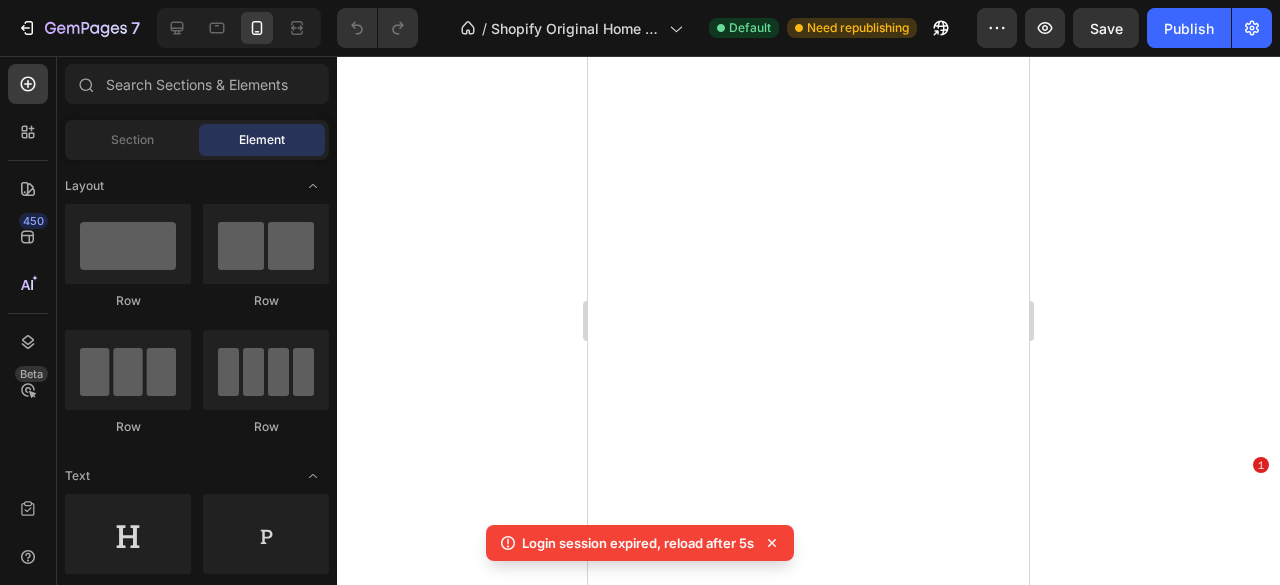 scroll, scrollTop: 0, scrollLeft: 0, axis: both 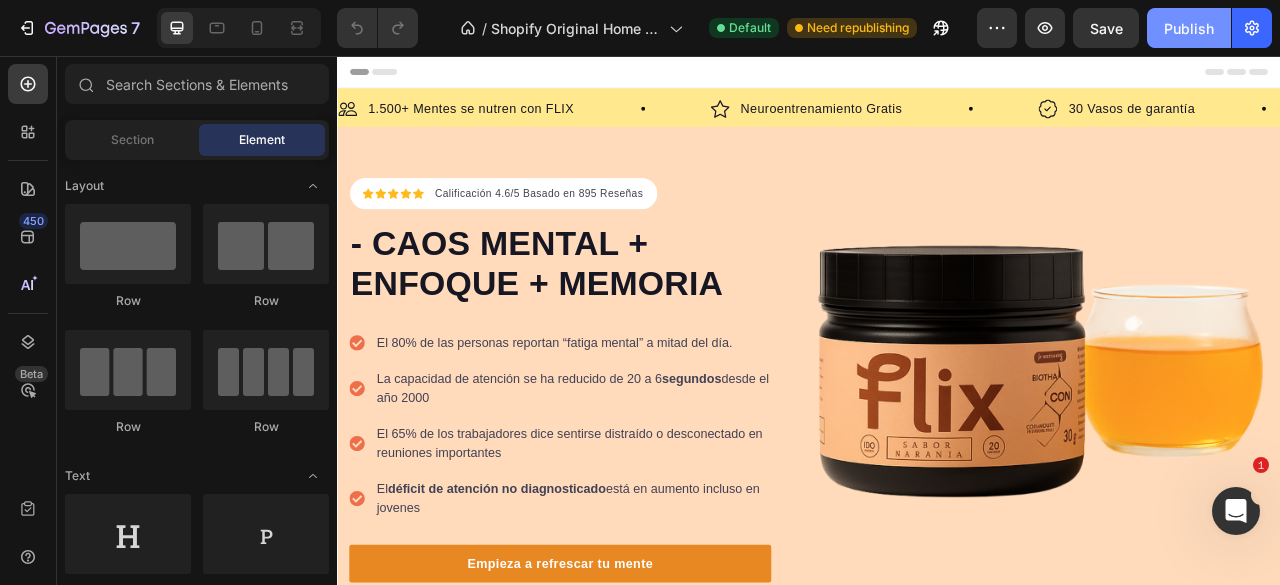 click on "Publish" at bounding box center (1189, 28) 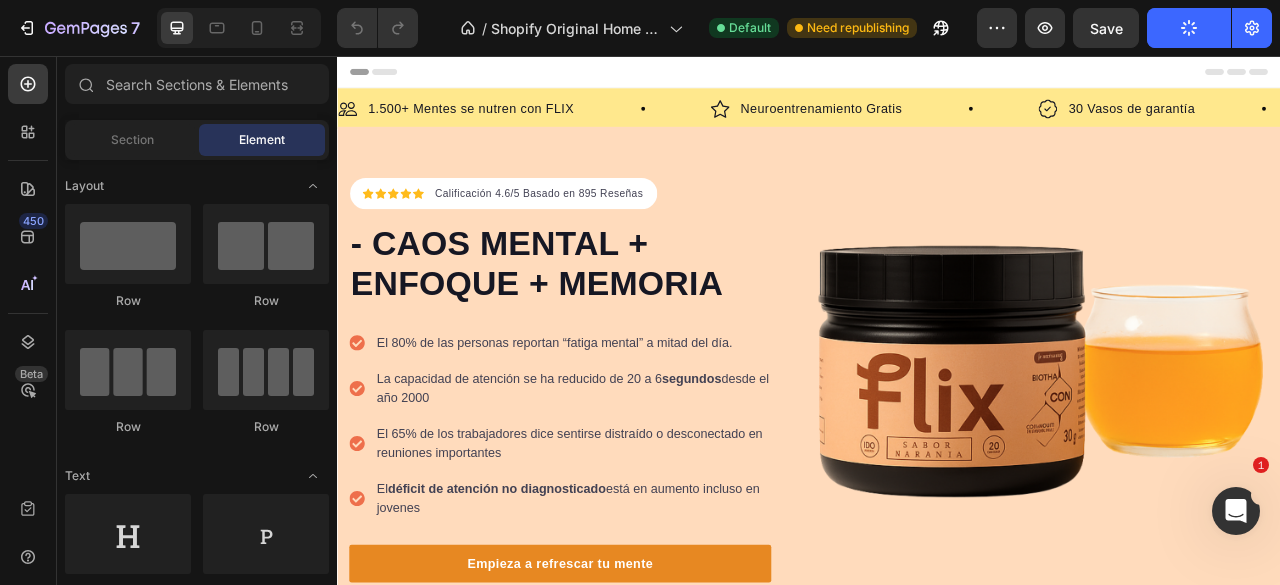 click at bounding box center [937, 76] 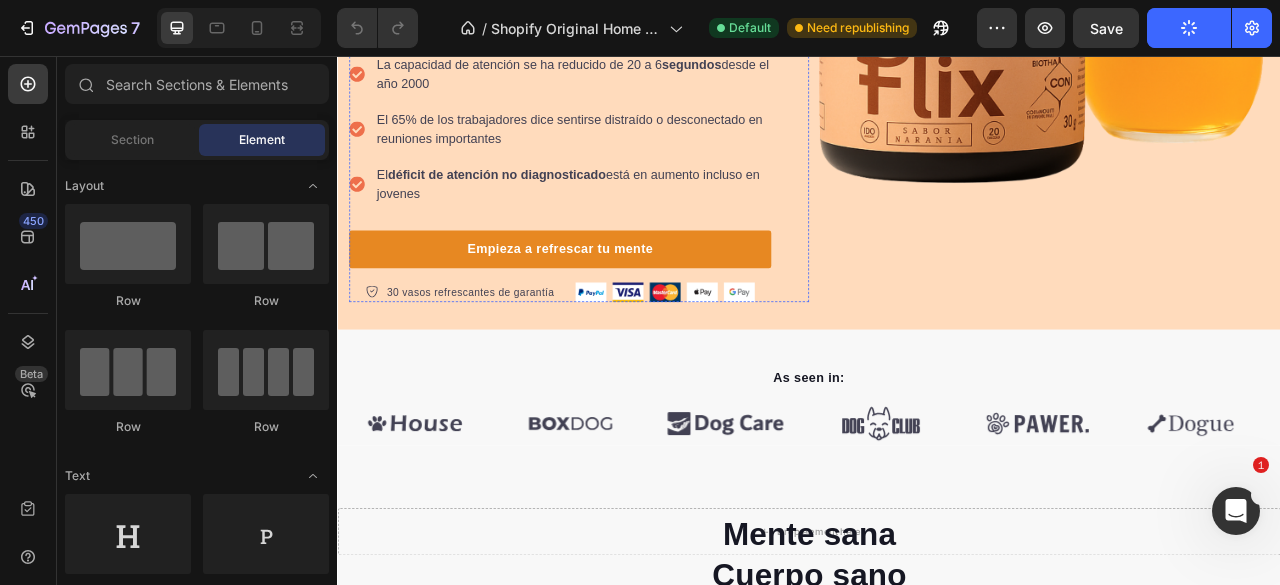 scroll, scrollTop: 500, scrollLeft: 0, axis: vertical 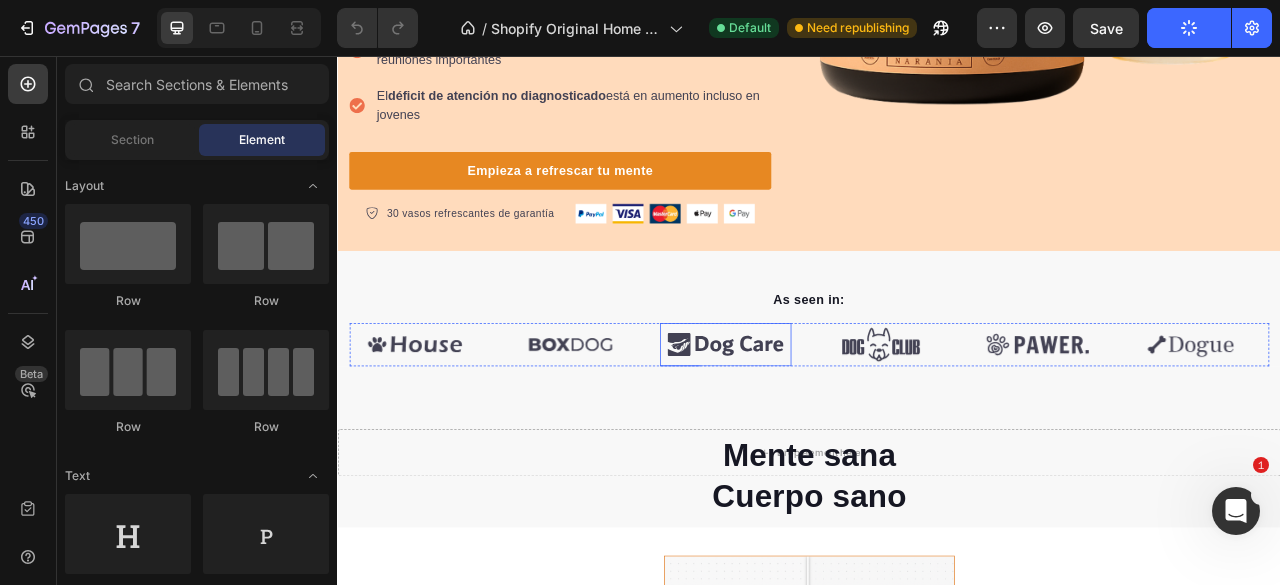 click at bounding box center [830, 423] 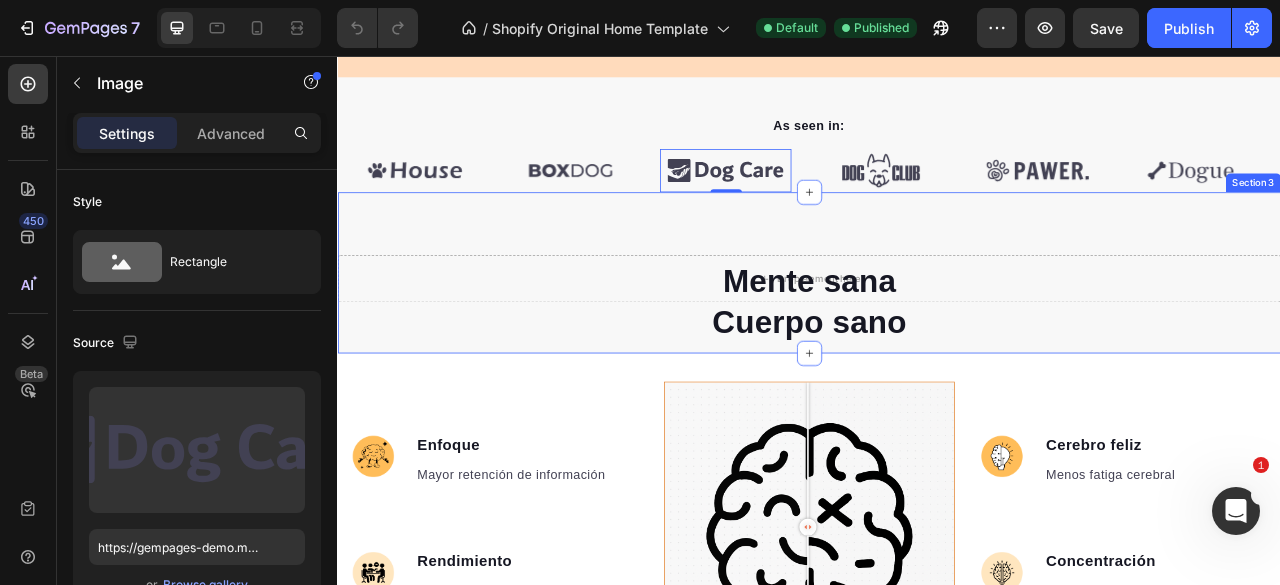 scroll, scrollTop: 600, scrollLeft: 0, axis: vertical 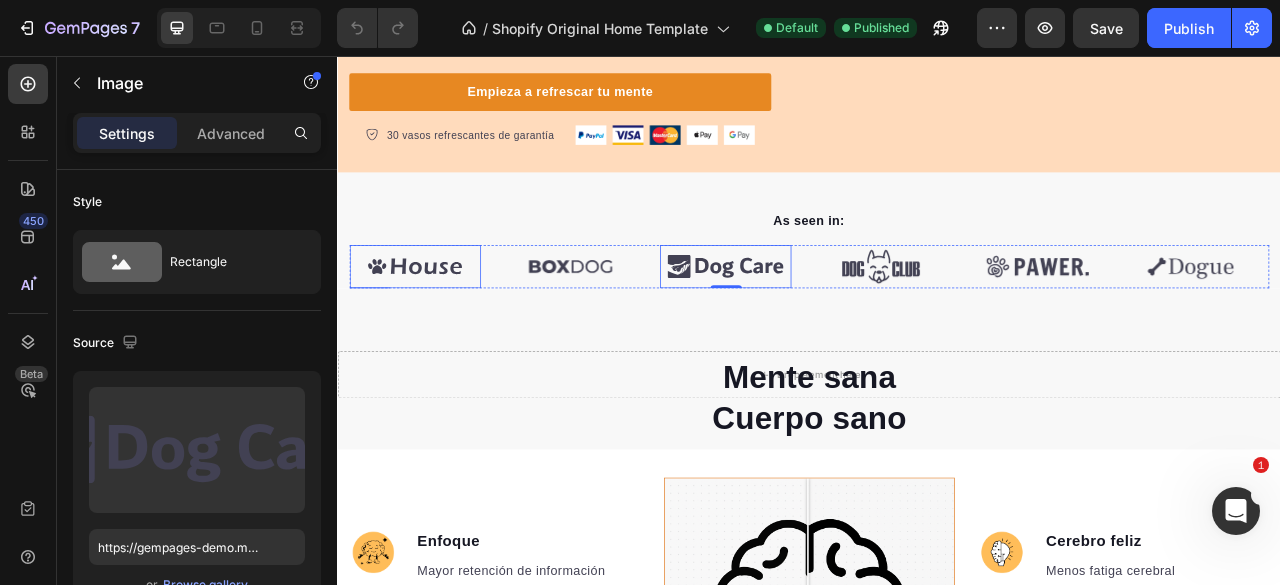 click at bounding box center (435, 323) 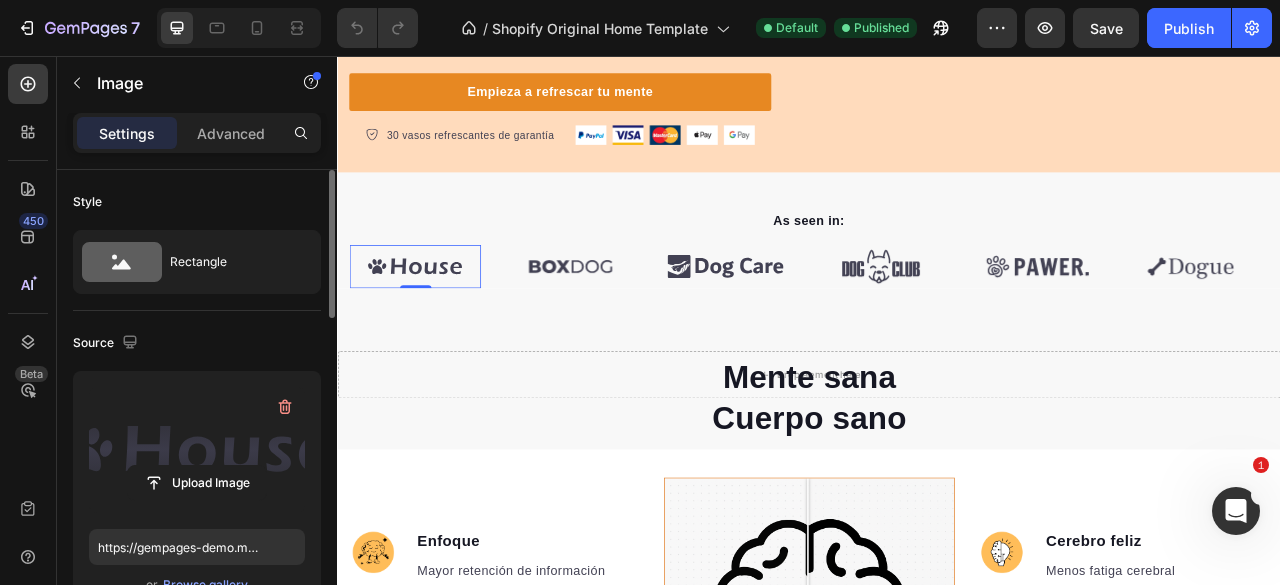 click at bounding box center (197, 450) 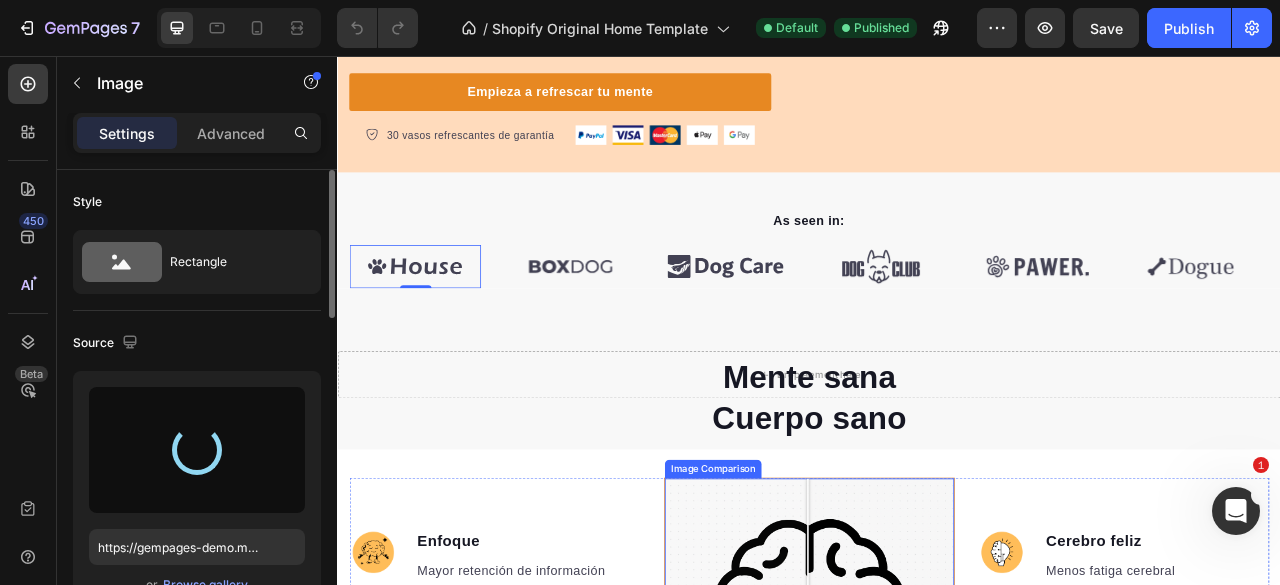 type on "https://cdn.shopify.com/s/files/1/0637/1740/8837/files/gempages_551218195810223352-4c44d028-d77f-48a9-95ed-a706d064cbf6.png" 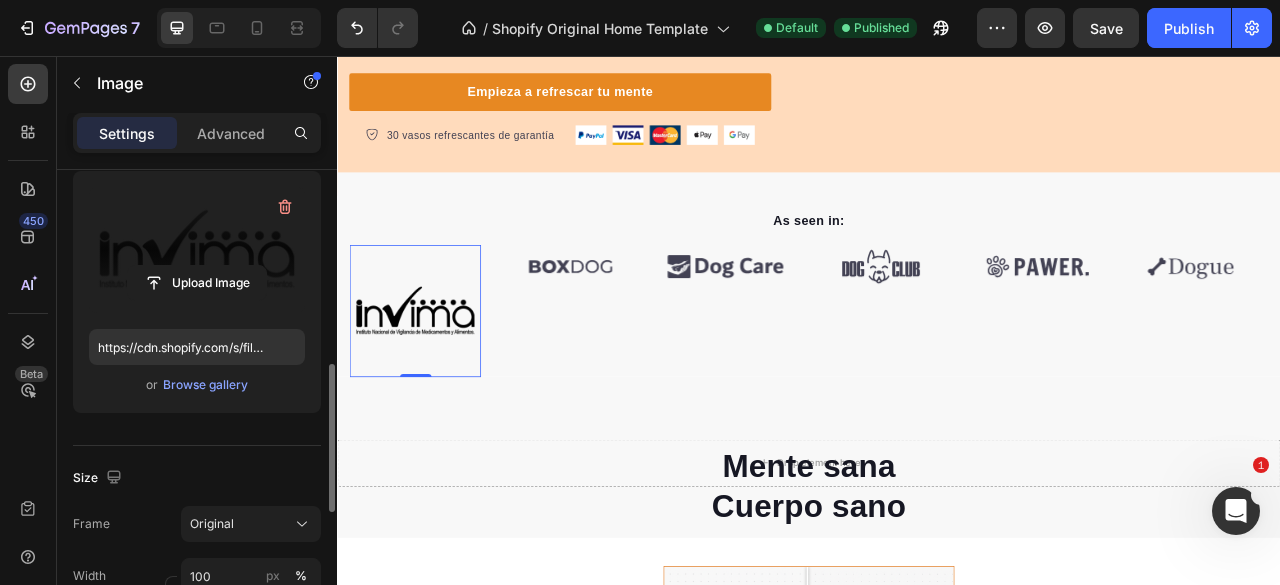 scroll, scrollTop: 400, scrollLeft: 0, axis: vertical 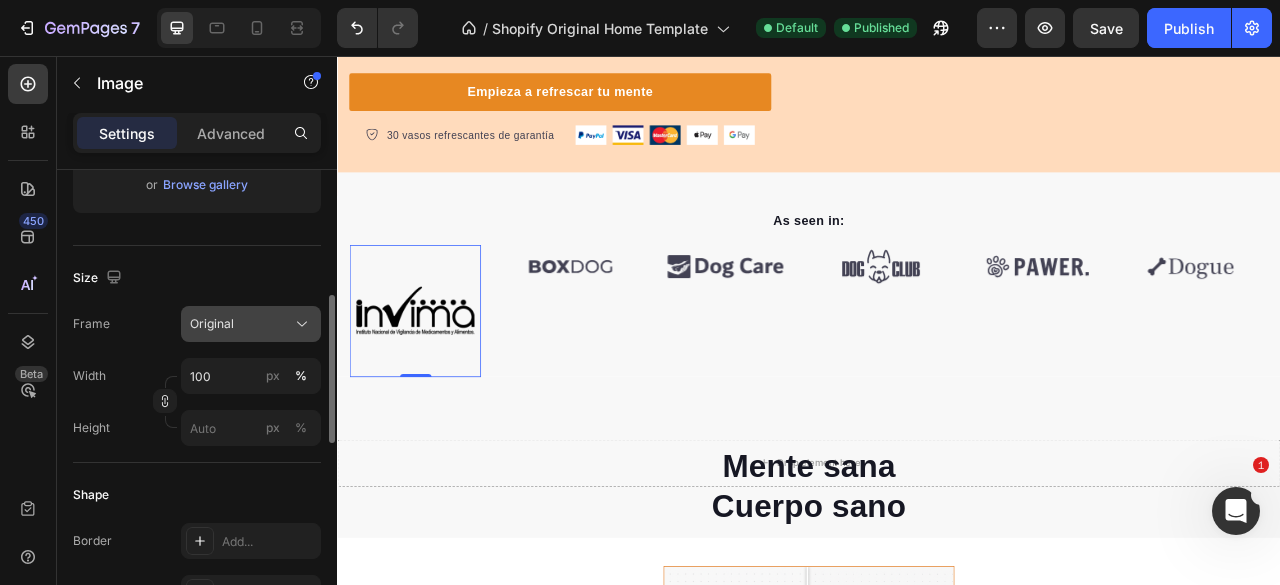 click on "Original" at bounding box center [251, 324] 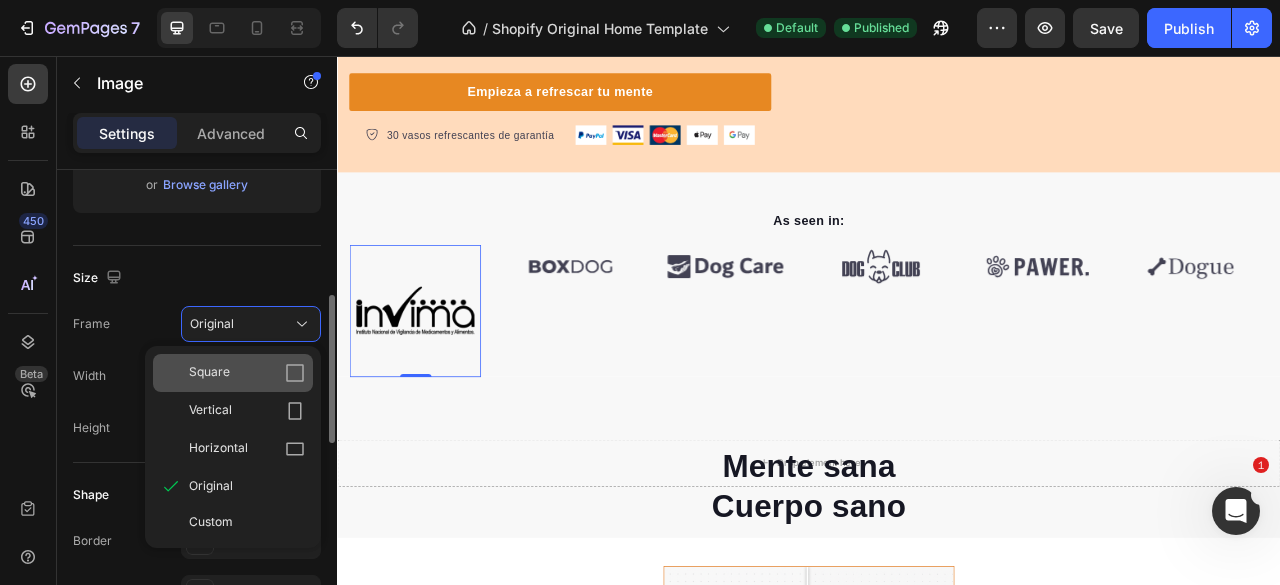 click on "Square" at bounding box center (247, 373) 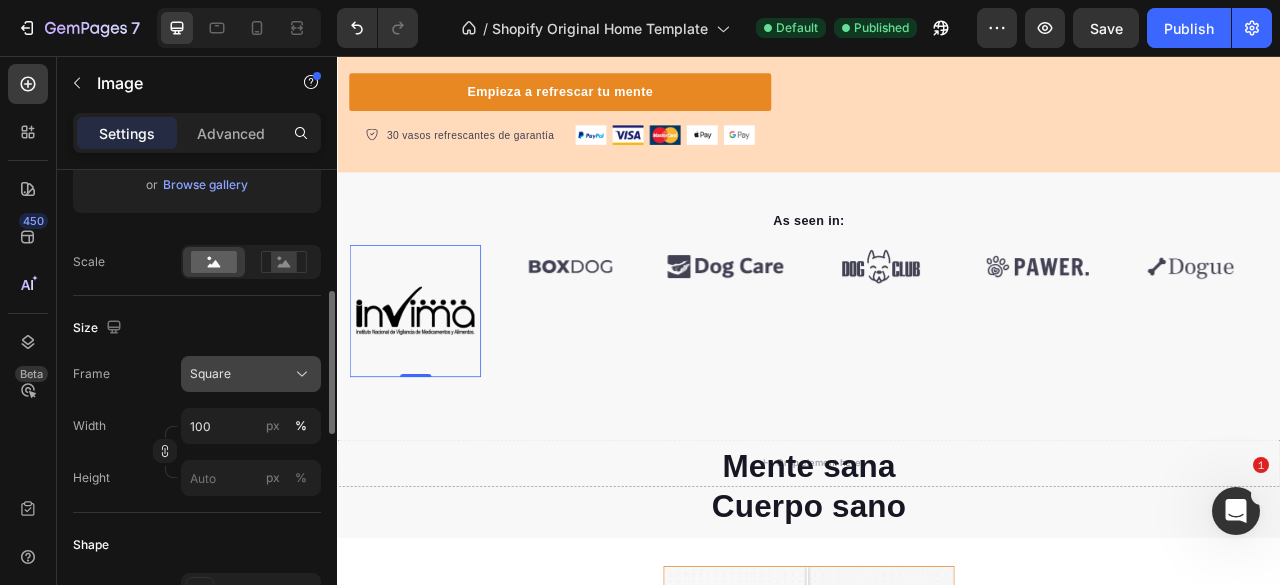 click on "Square" 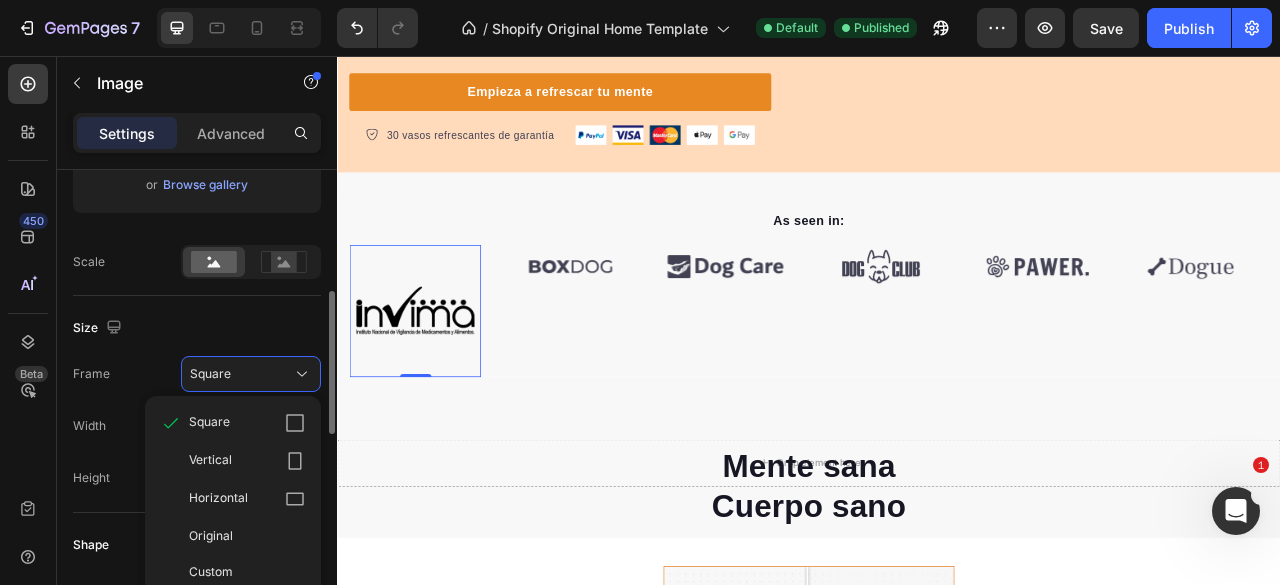 click on "Vertical" 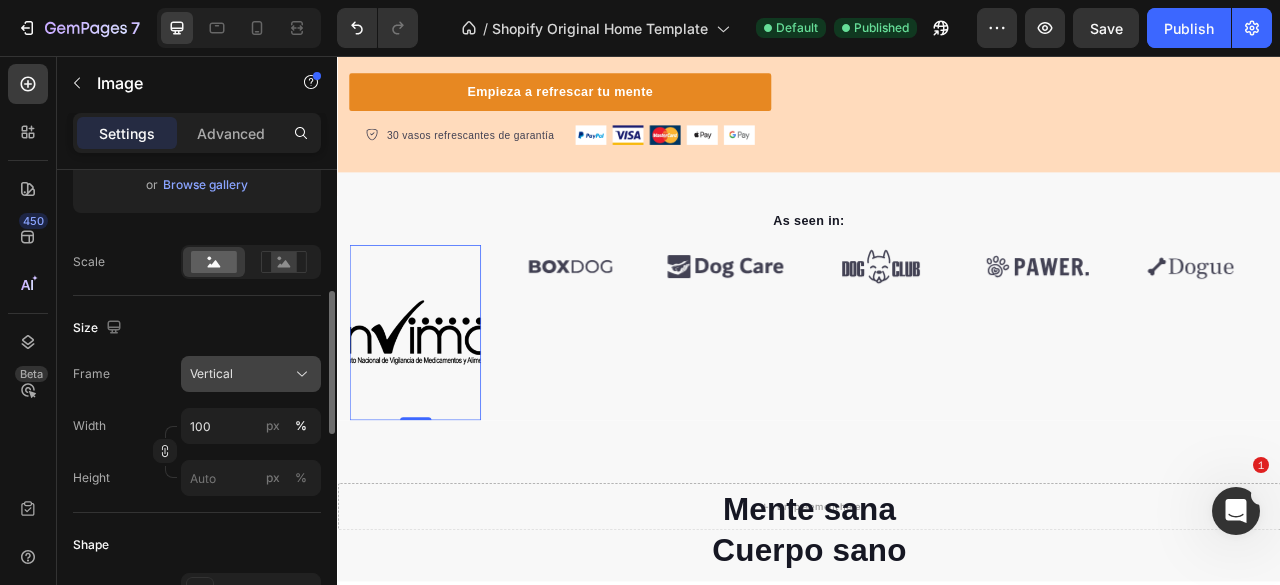 click on "Vertical" 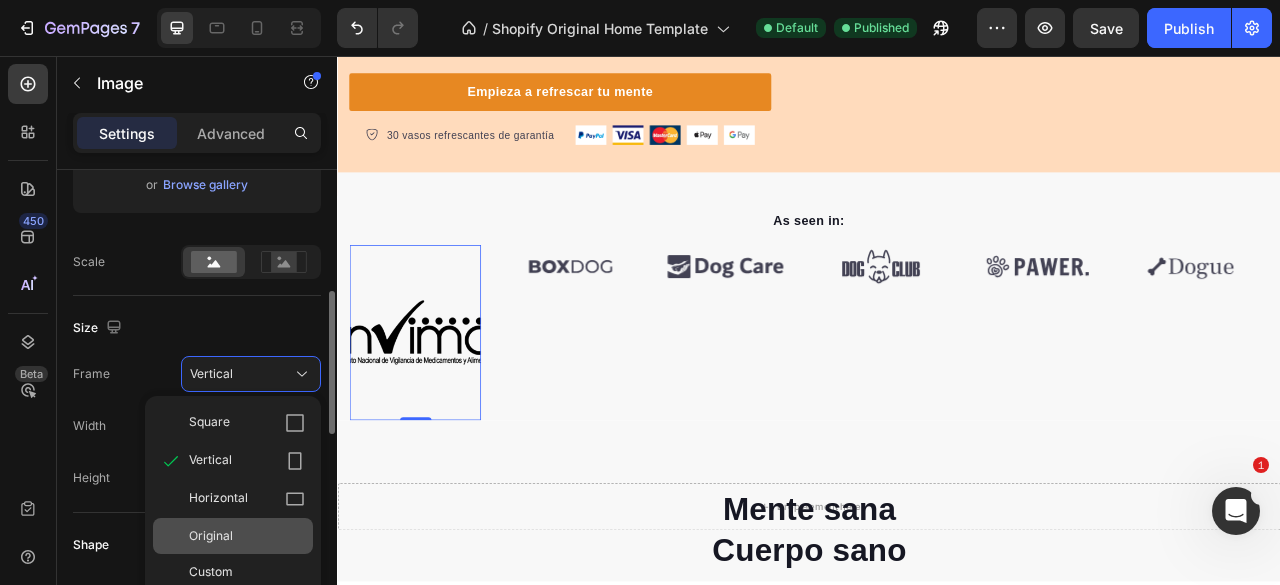 click on "Original" at bounding box center (247, 536) 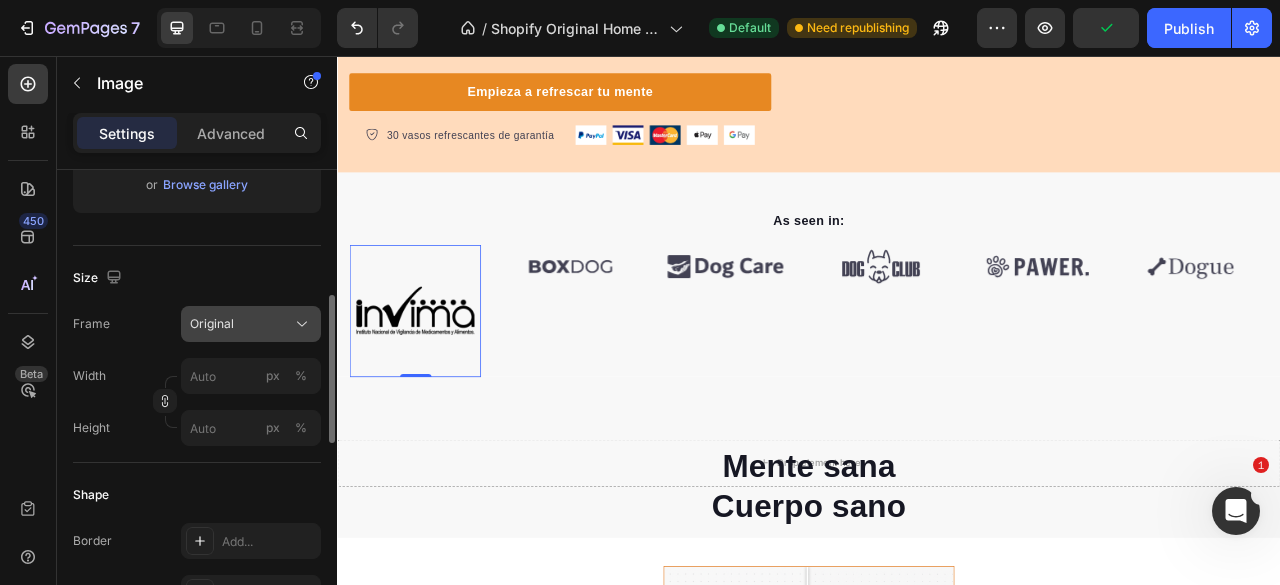 click on "Original" at bounding box center (212, 324) 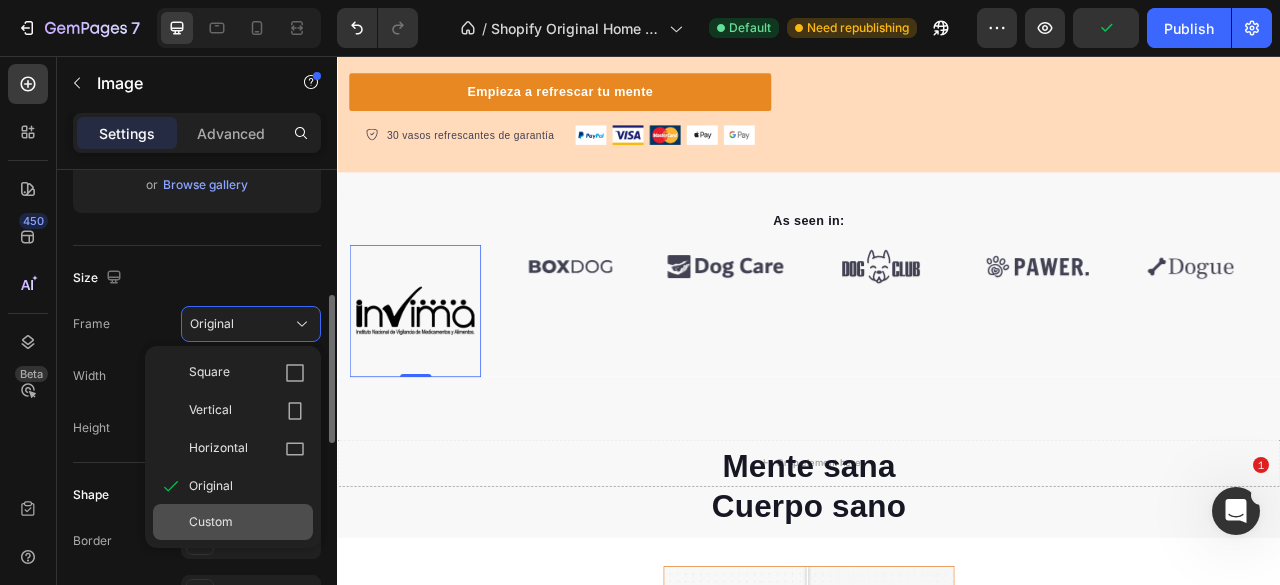 click on "Custom" at bounding box center (247, 522) 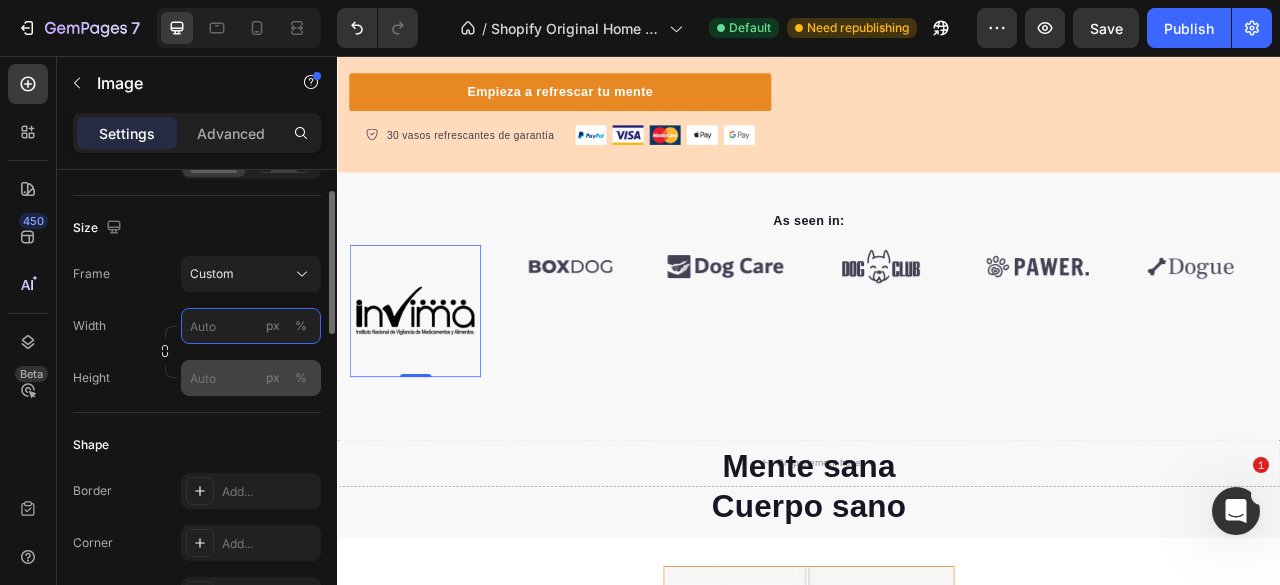 scroll, scrollTop: 400, scrollLeft: 0, axis: vertical 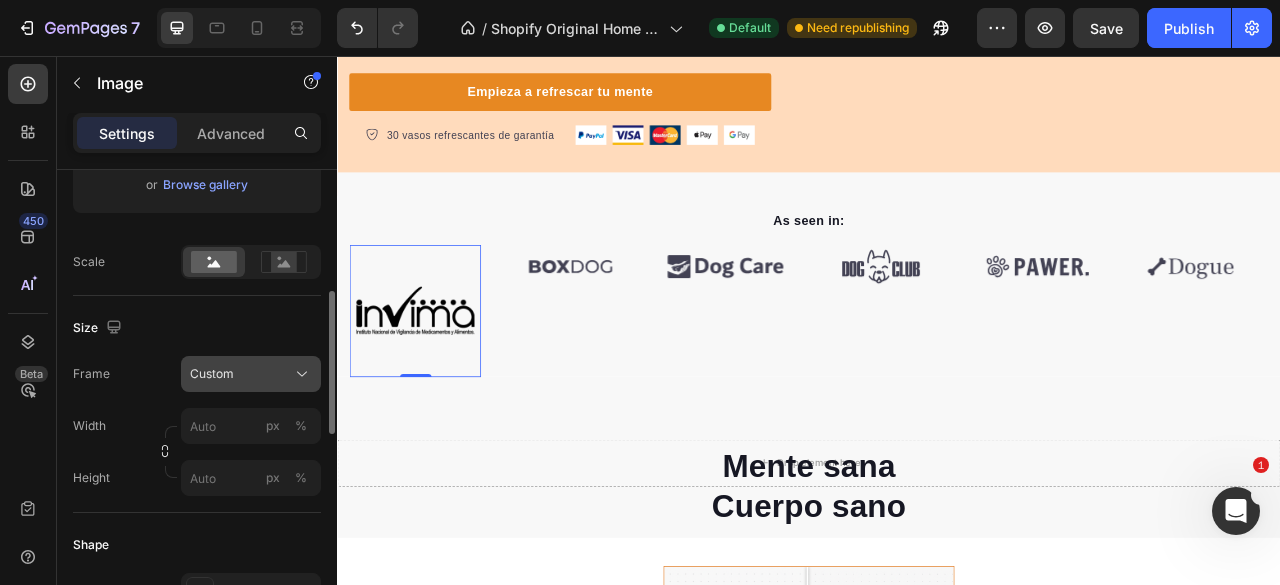 click on "Frame Custom Width px % Height px %" 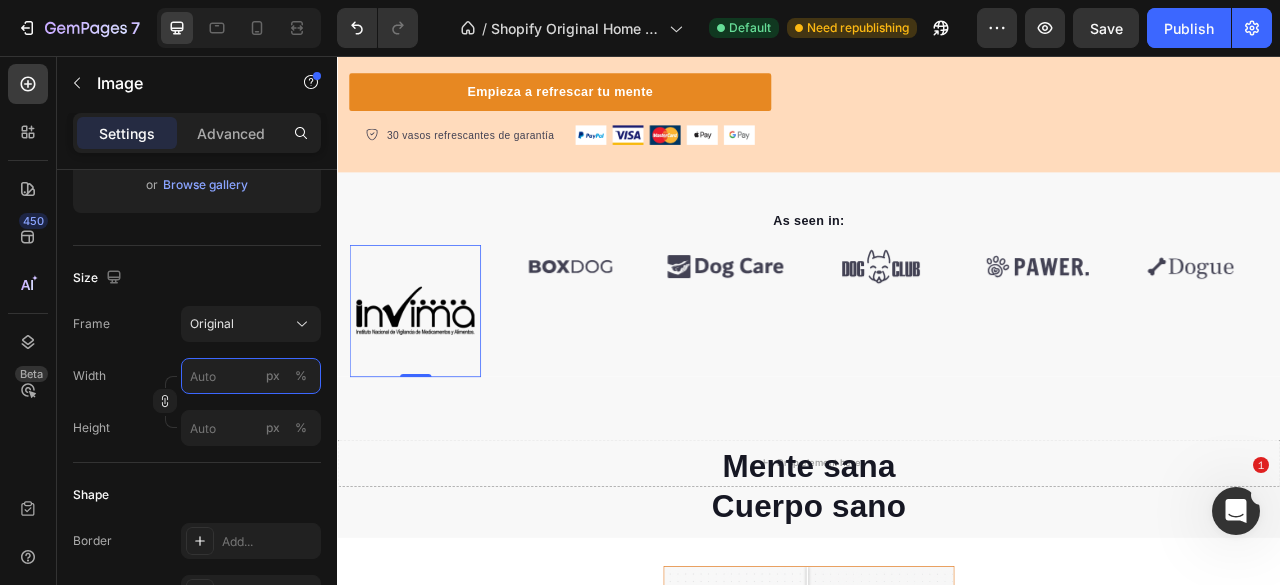 click on "px %" at bounding box center (251, 376) 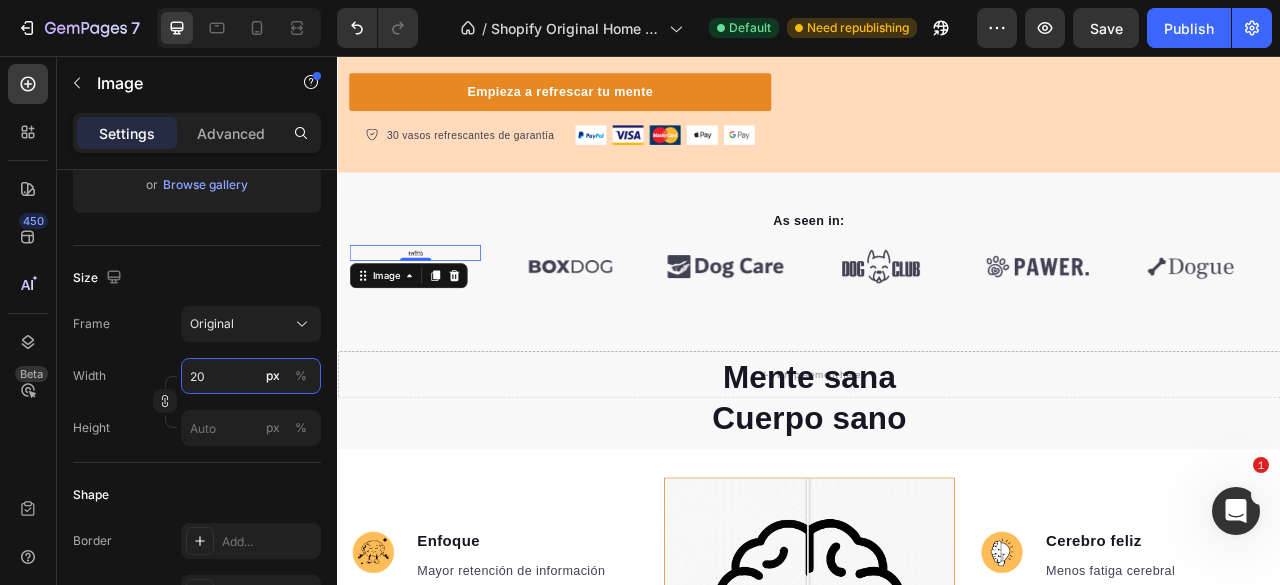 type on "2" 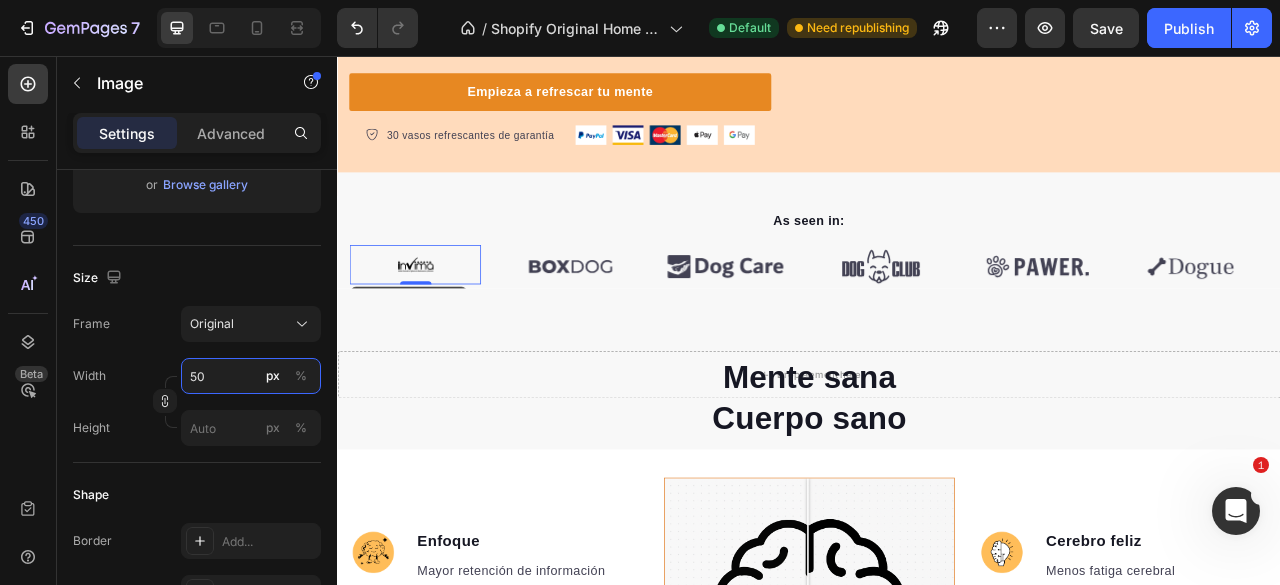 type on "5" 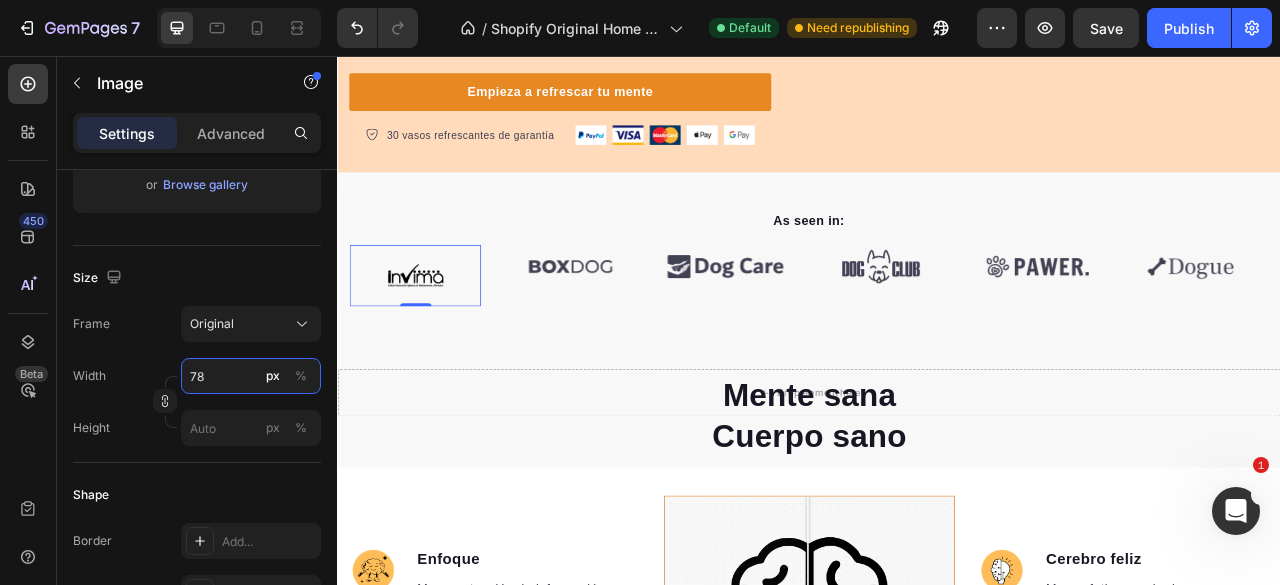 type on "7" 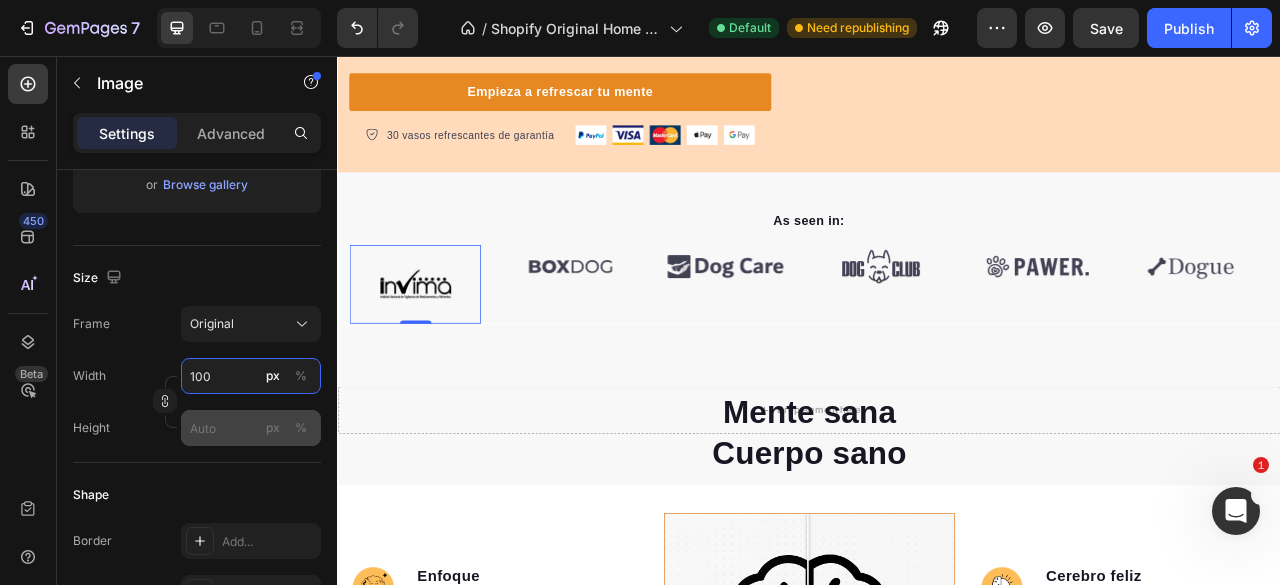 type on "100" 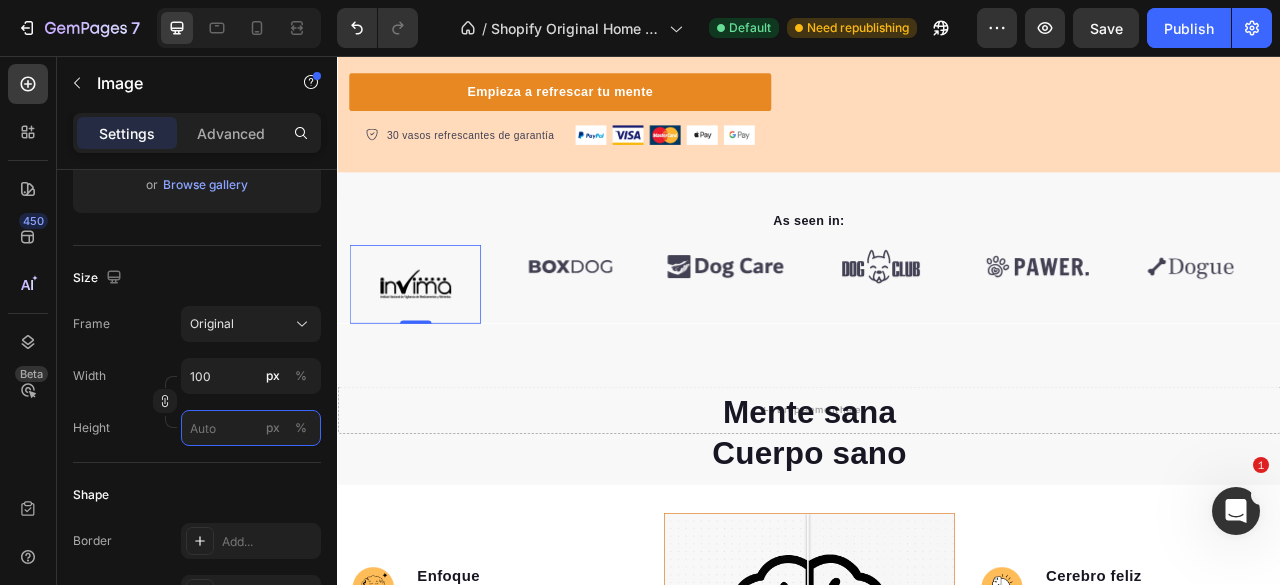 click on "px %" at bounding box center [251, 428] 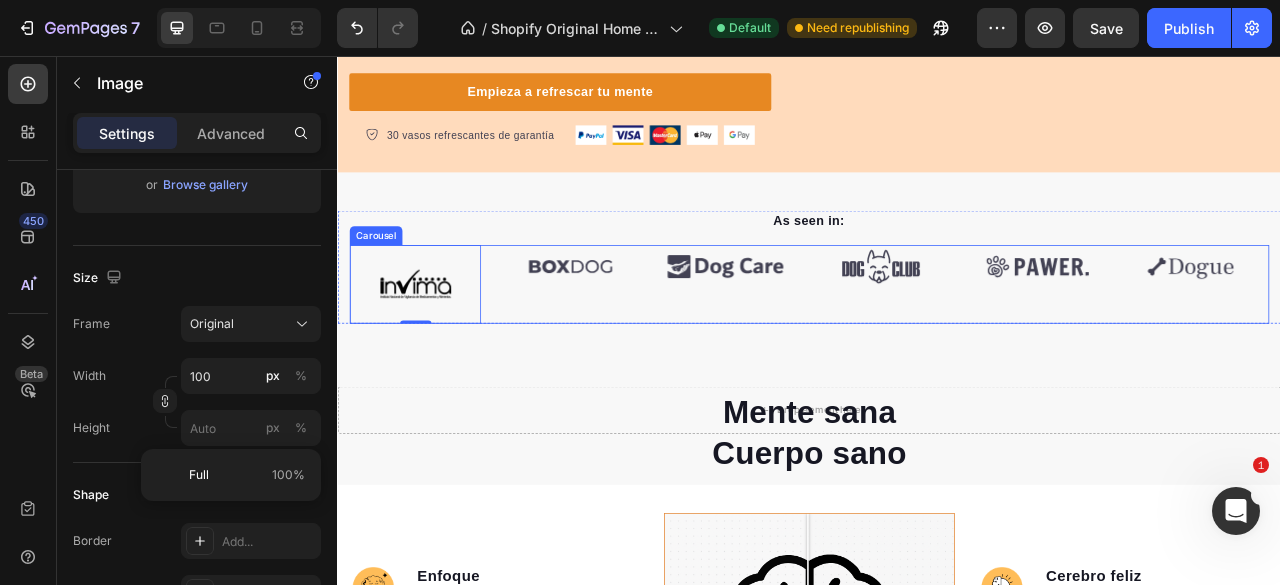 click on "Image   0 Image Image Image Image Image" at bounding box center [937, 346] 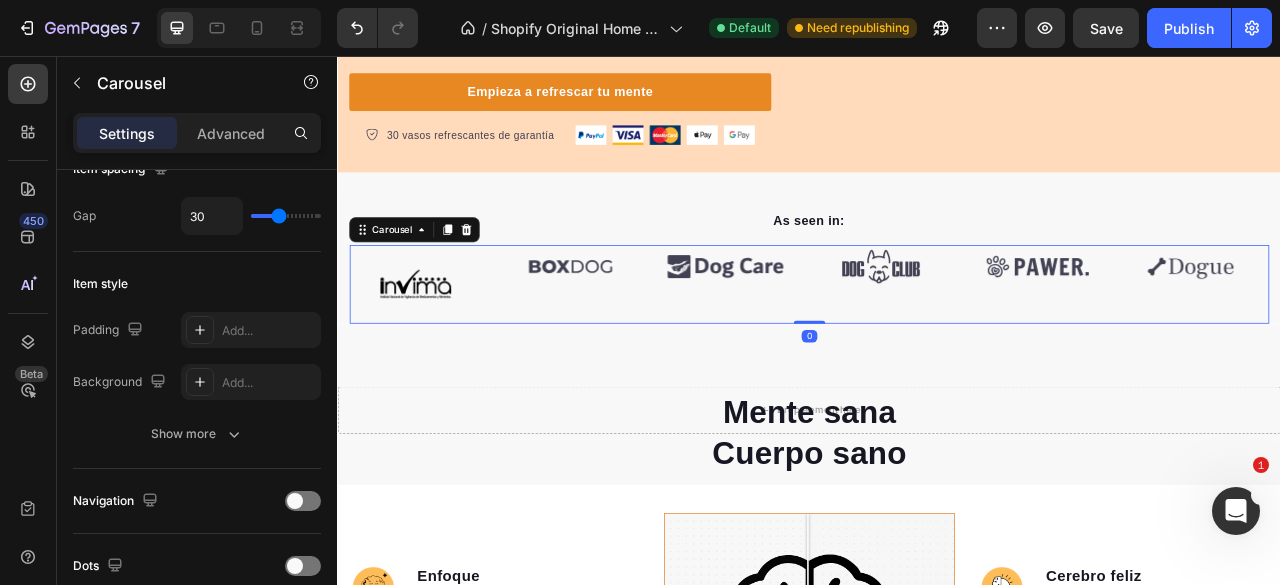 scroll, scrollTop: 0, scrollLeft: 0, axis: both 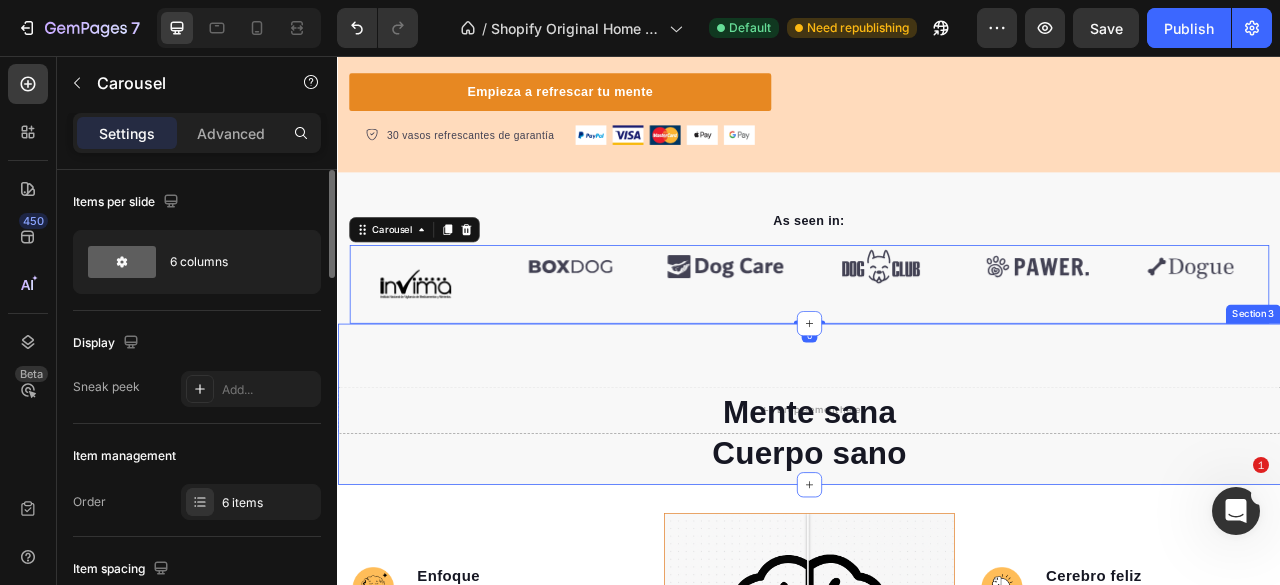 click on "Drop element here Section 3" at bounding box center (937, 498) 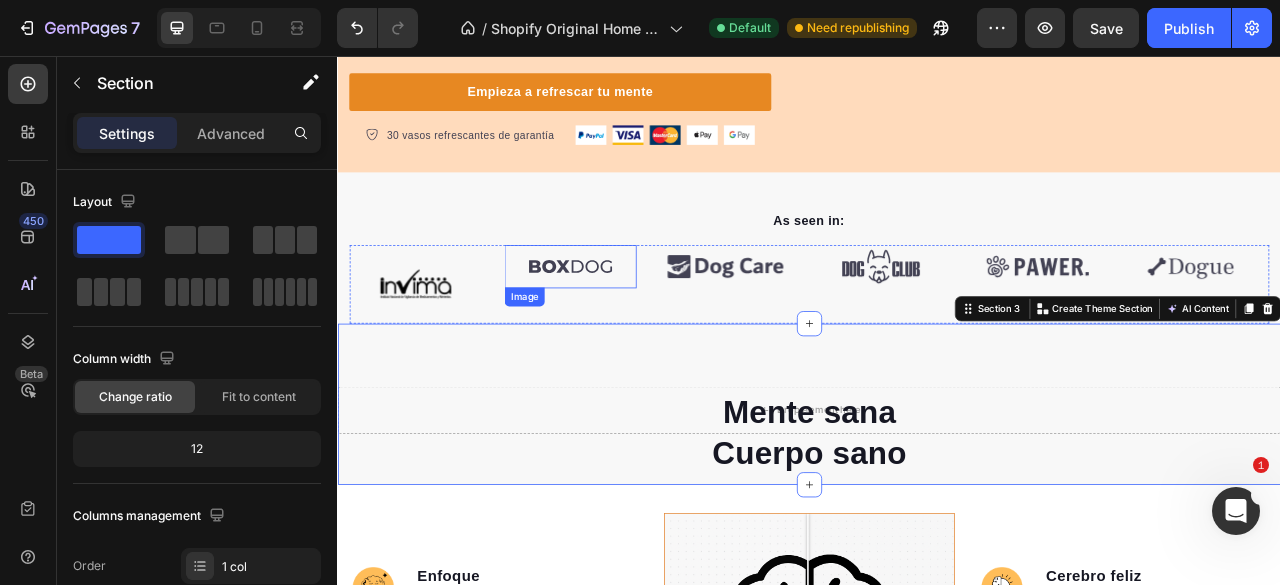 click at bounding box center [632, 323] 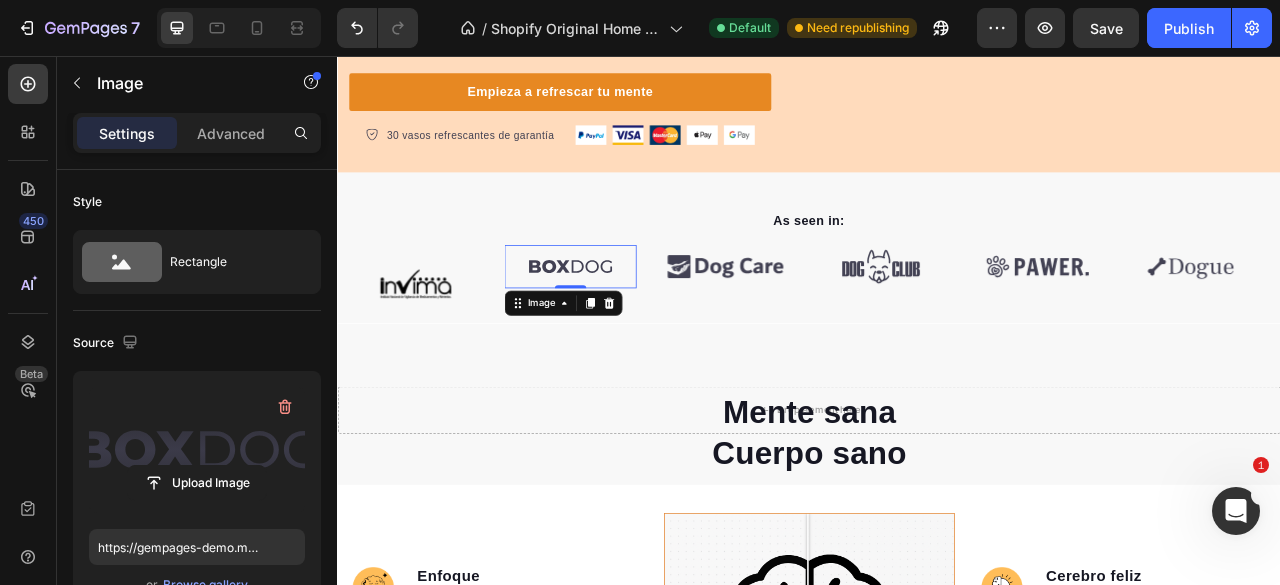click at bounding box center [197, 450] 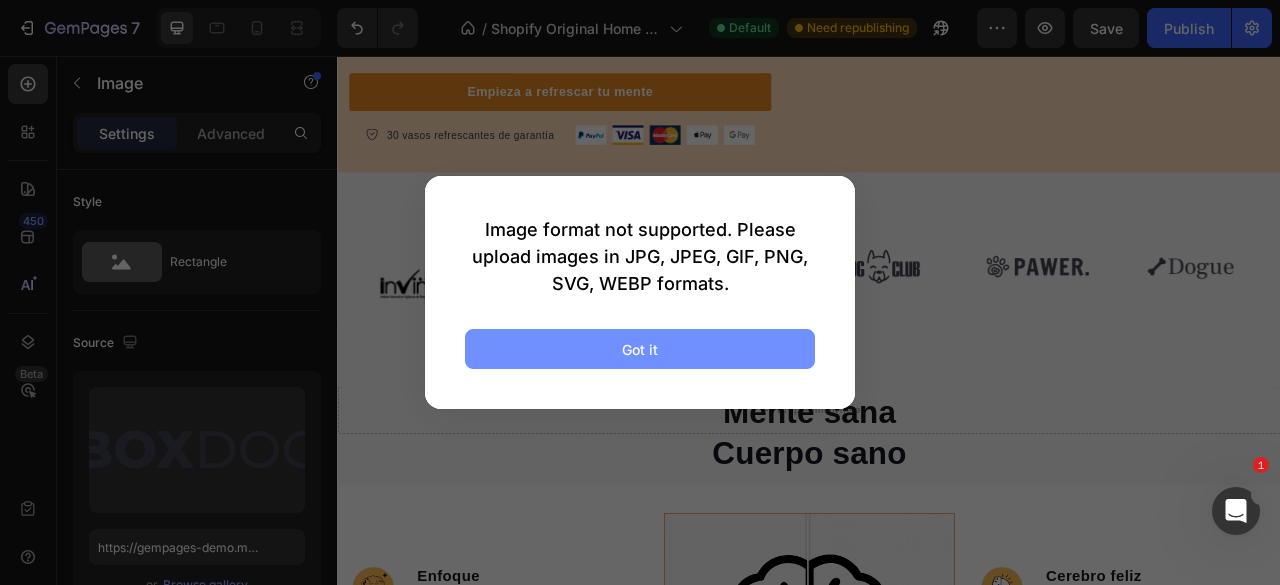 click on "Got it" at bounding box center [640, 349] 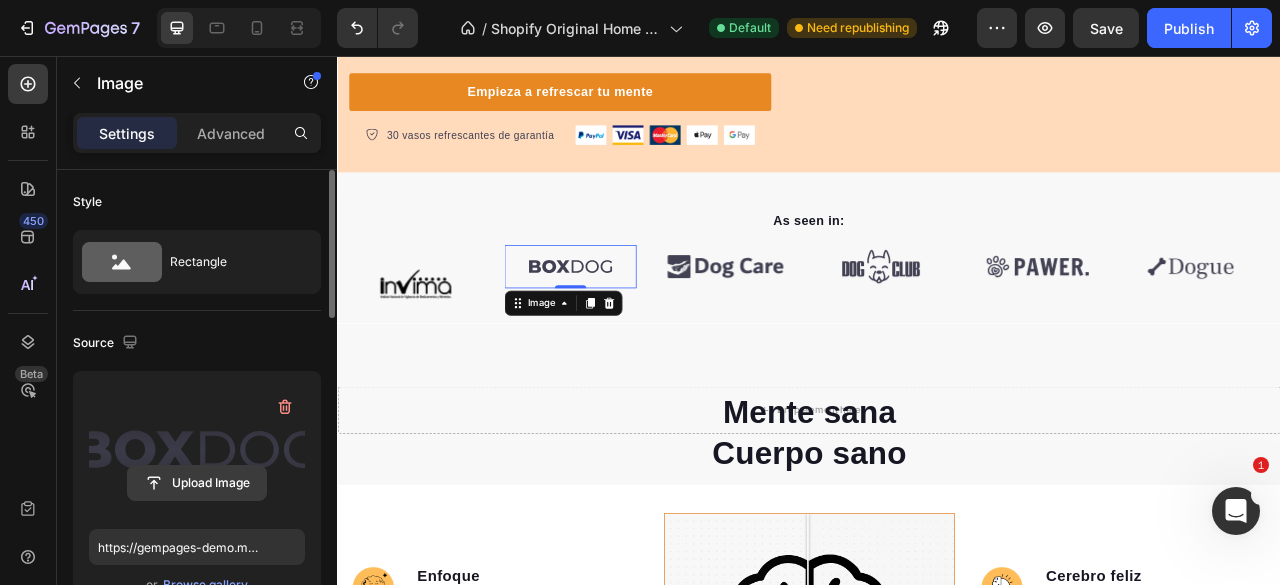 click 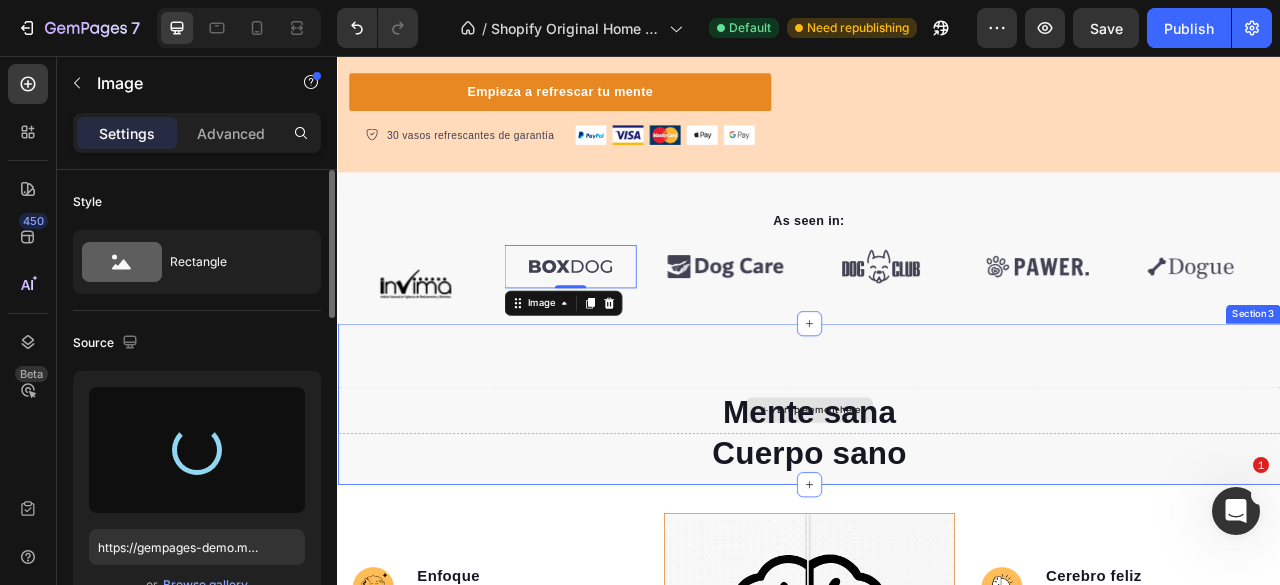 type on "https://cdn.shopify.com/s/files/1/0637/1740/8837/files/gempages_551218195810223352-813c518e-f688-4d83-b7a7-9c118180fd9b.png" 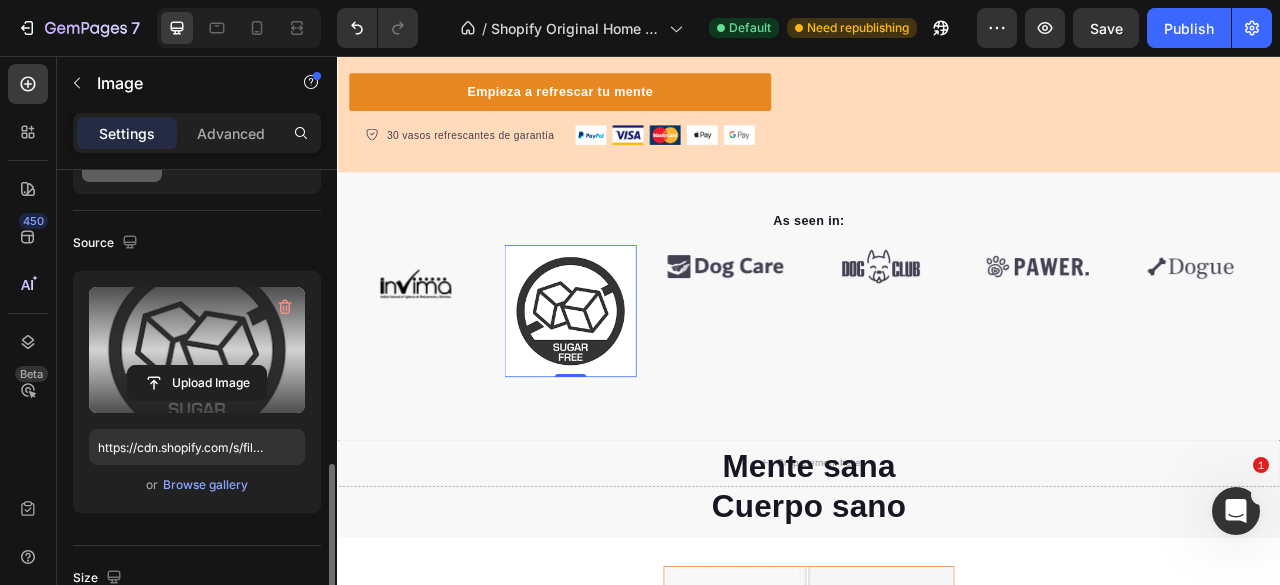 scroll, scrollTop: 300, scrollLeft: 0, axis: vertical 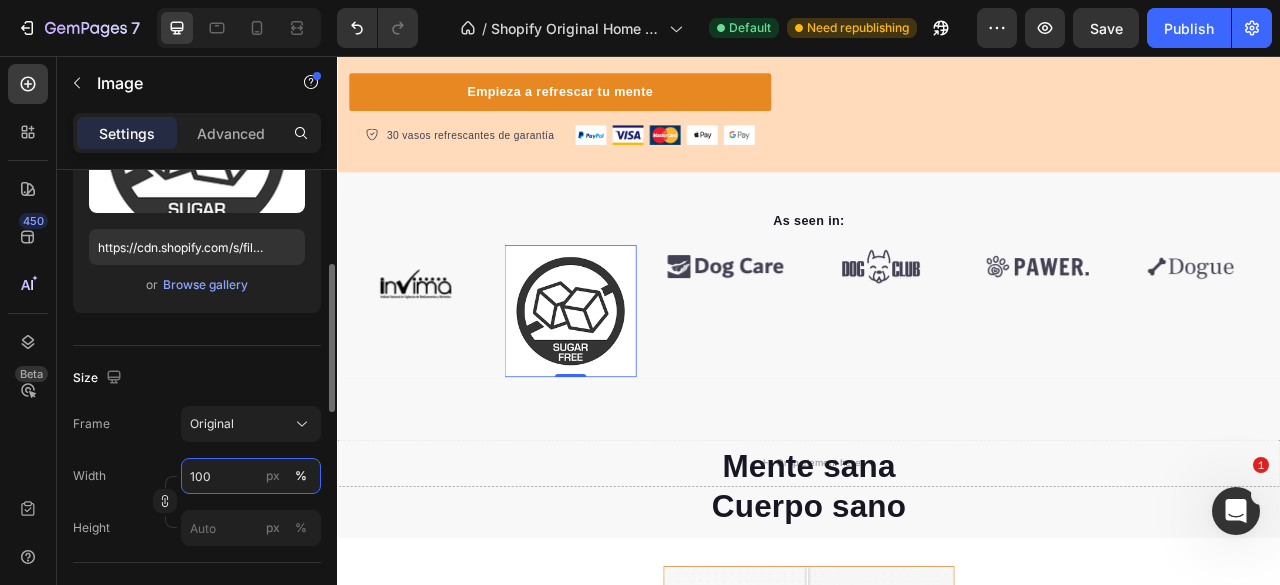 click on "100" at bounding box center [251, 476] 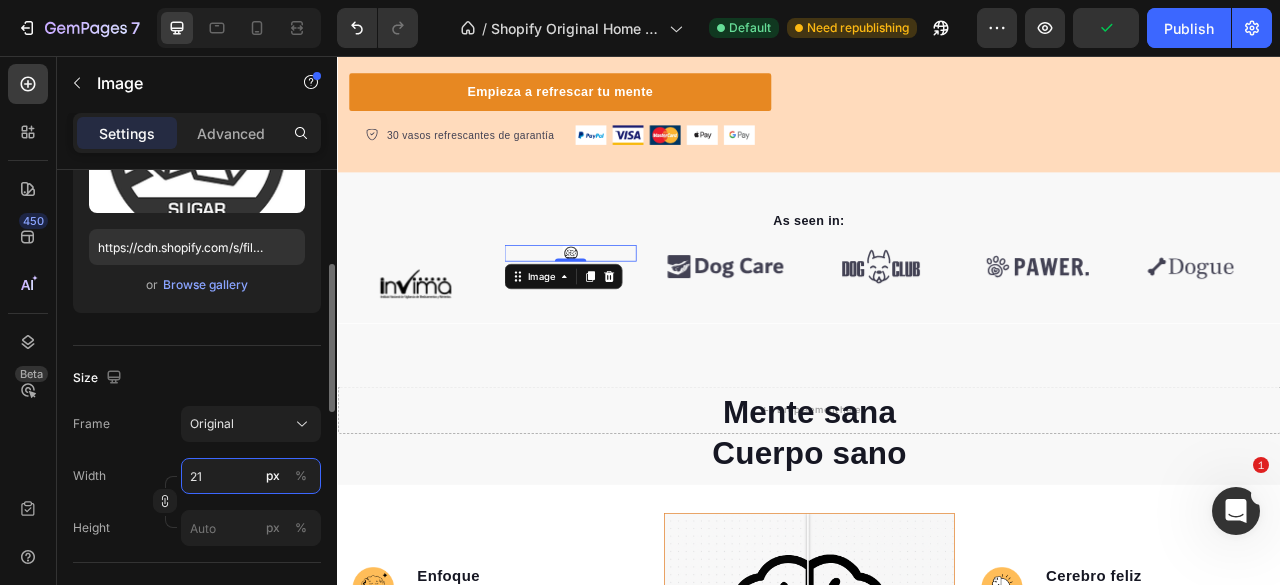 type on "2" 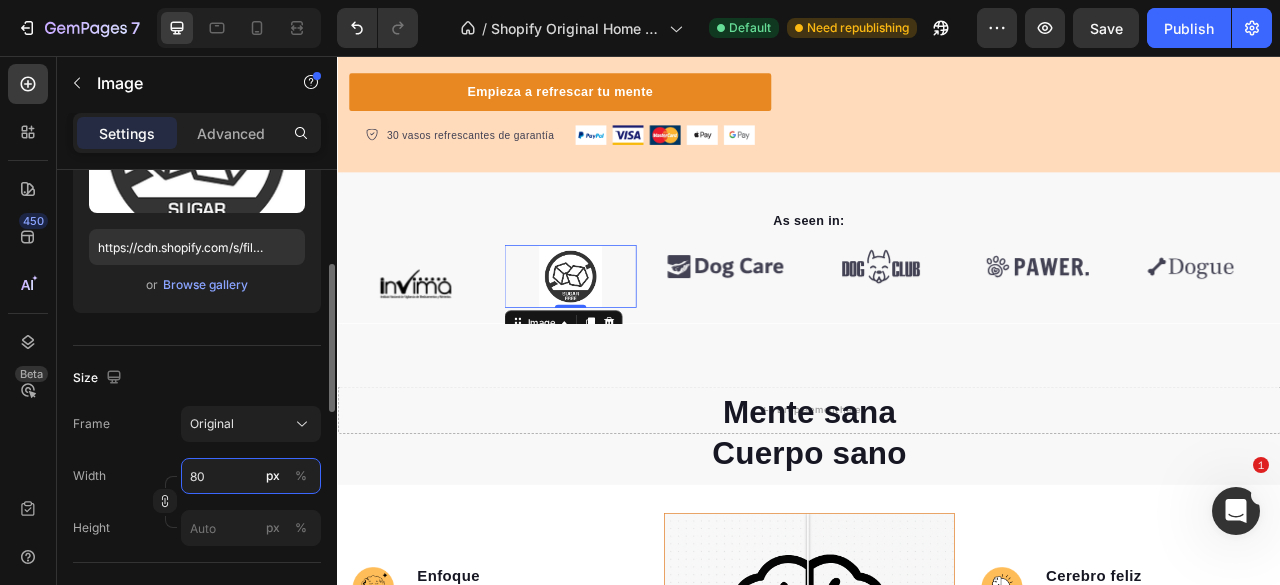 type on "8" 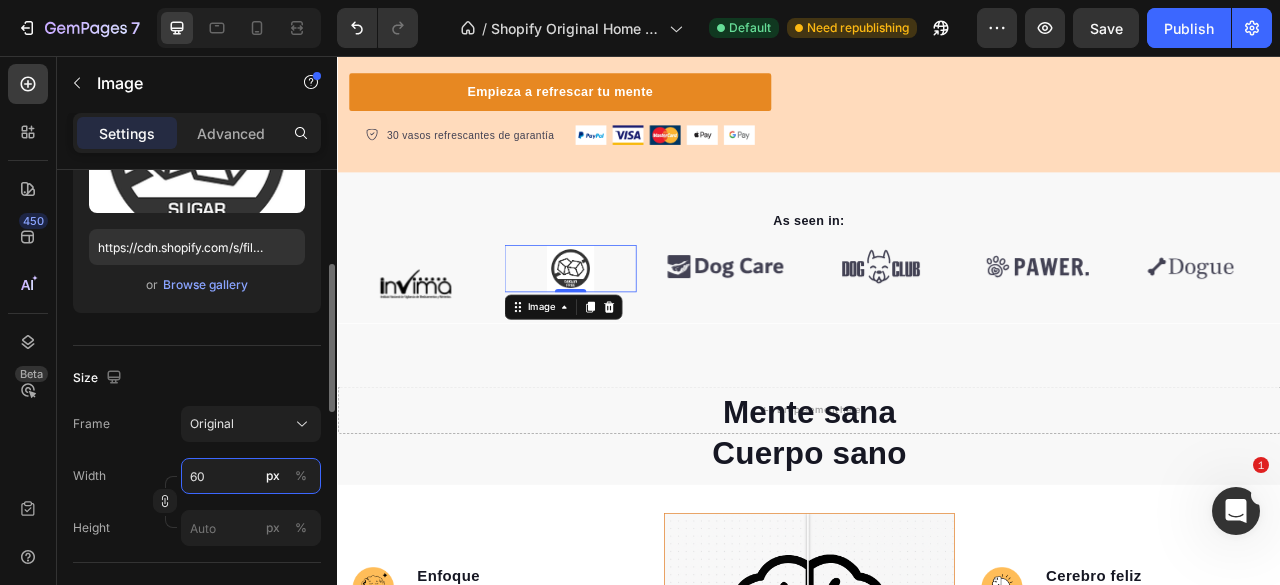 type on "6" 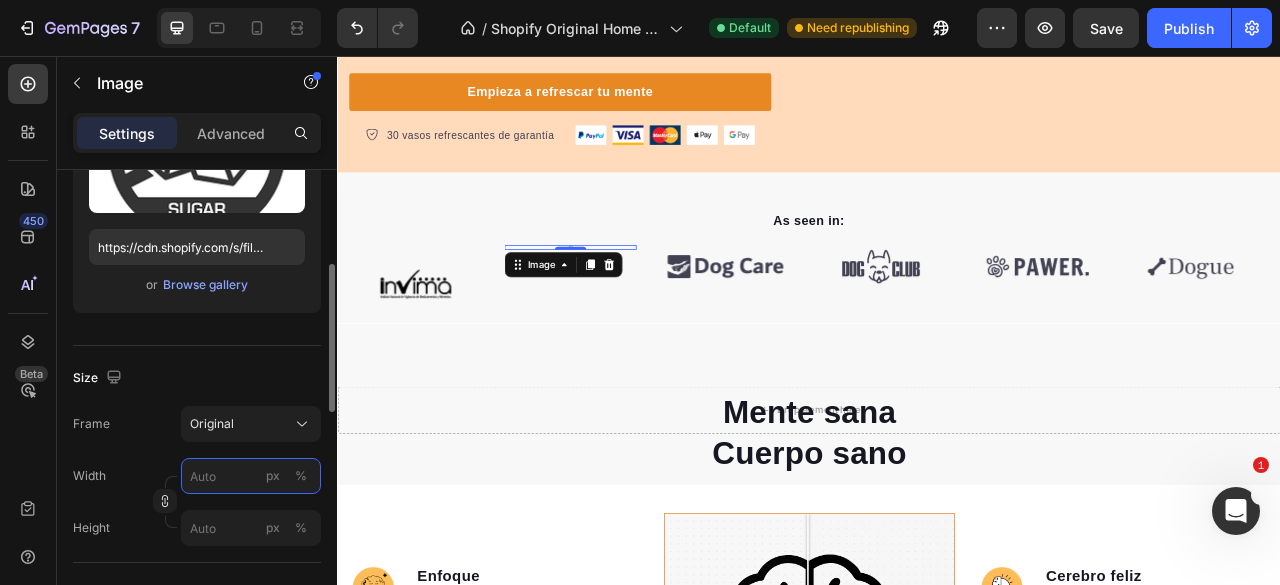 type on "6" 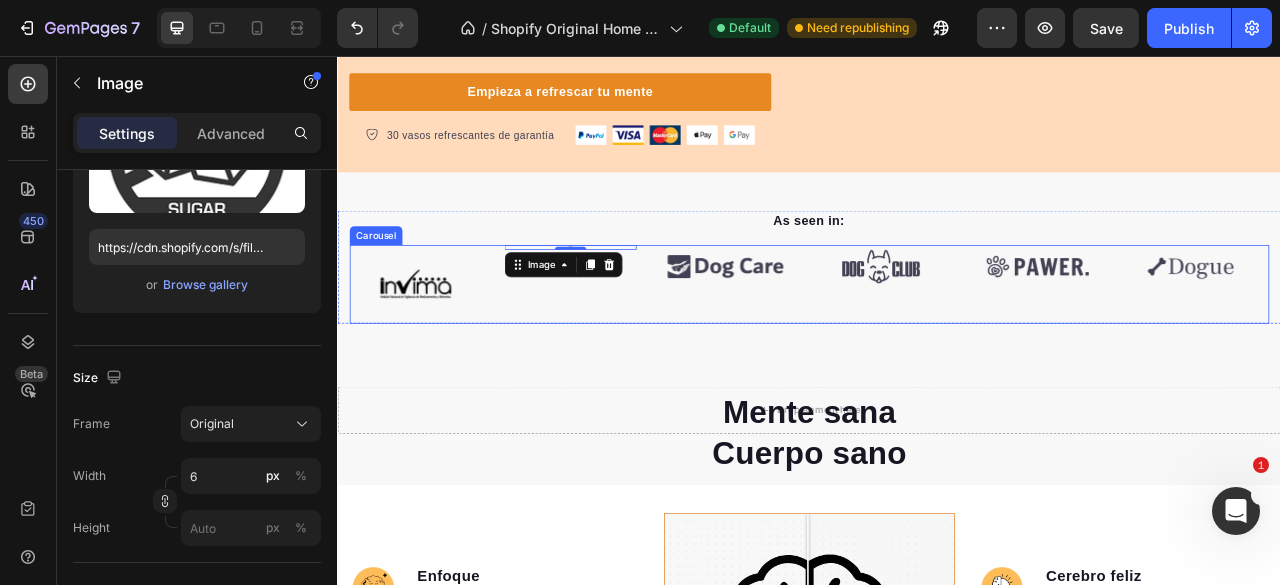 click on "Image   0" at bounding box center (632, 346) 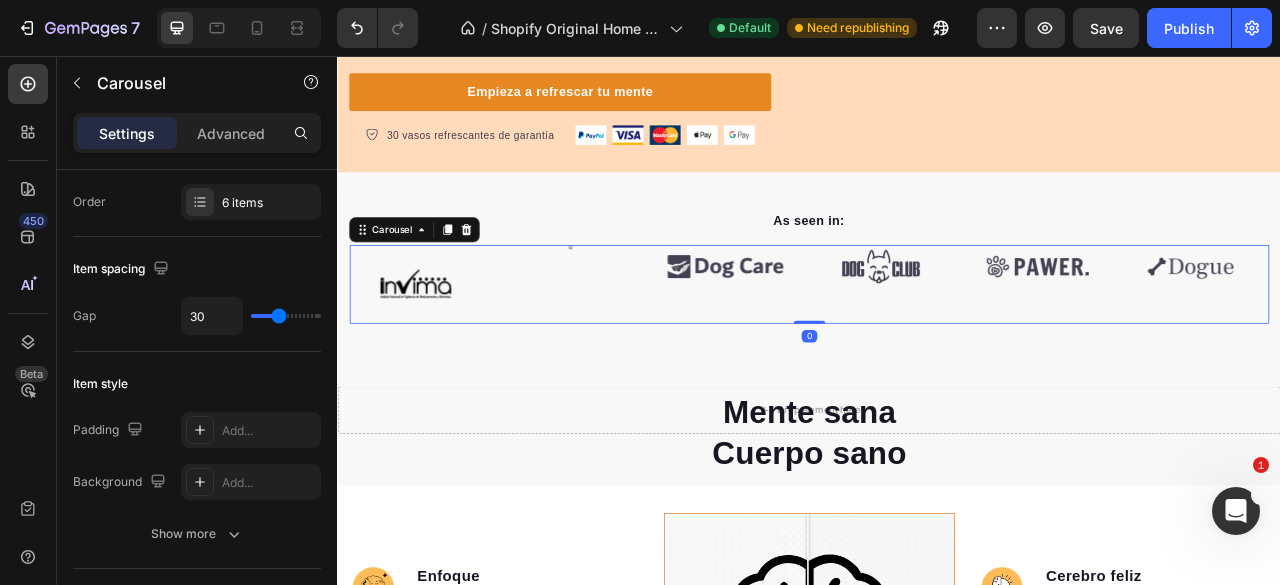scroll, scrollTop: 0, scrollLeft: 0, axis: both 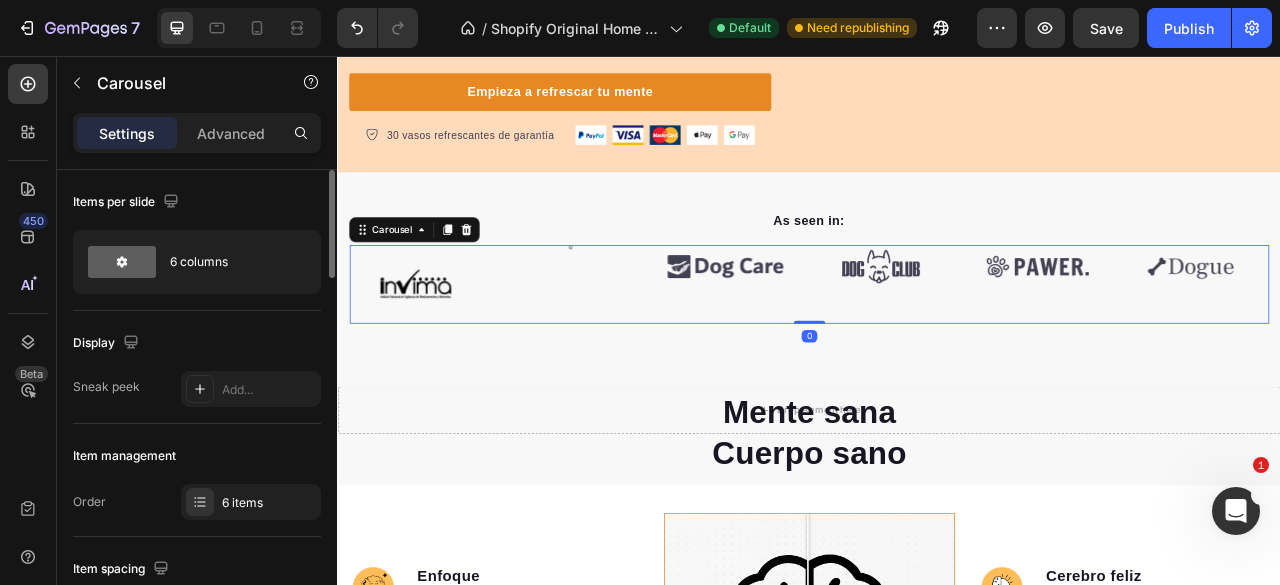 click at bounding box center (633, 299) 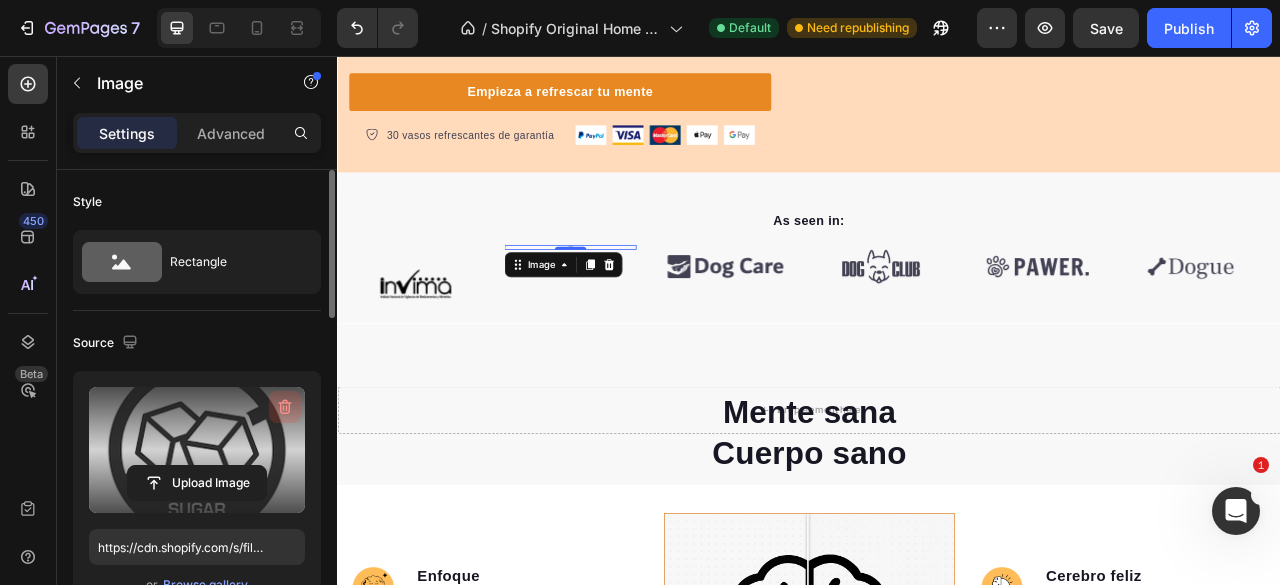 click 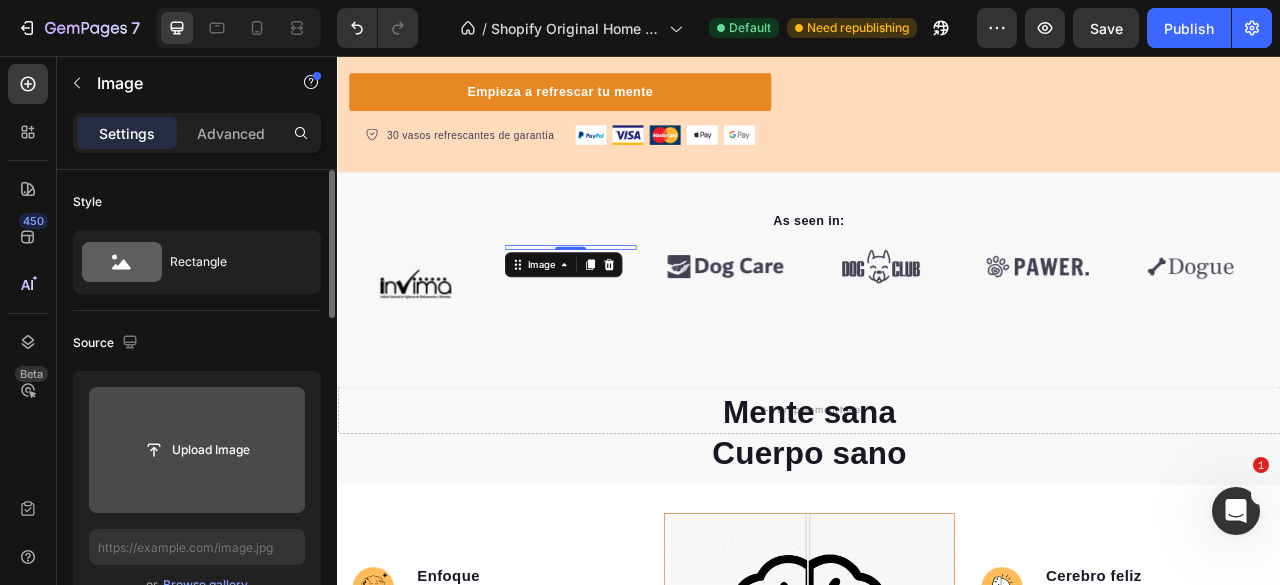 click 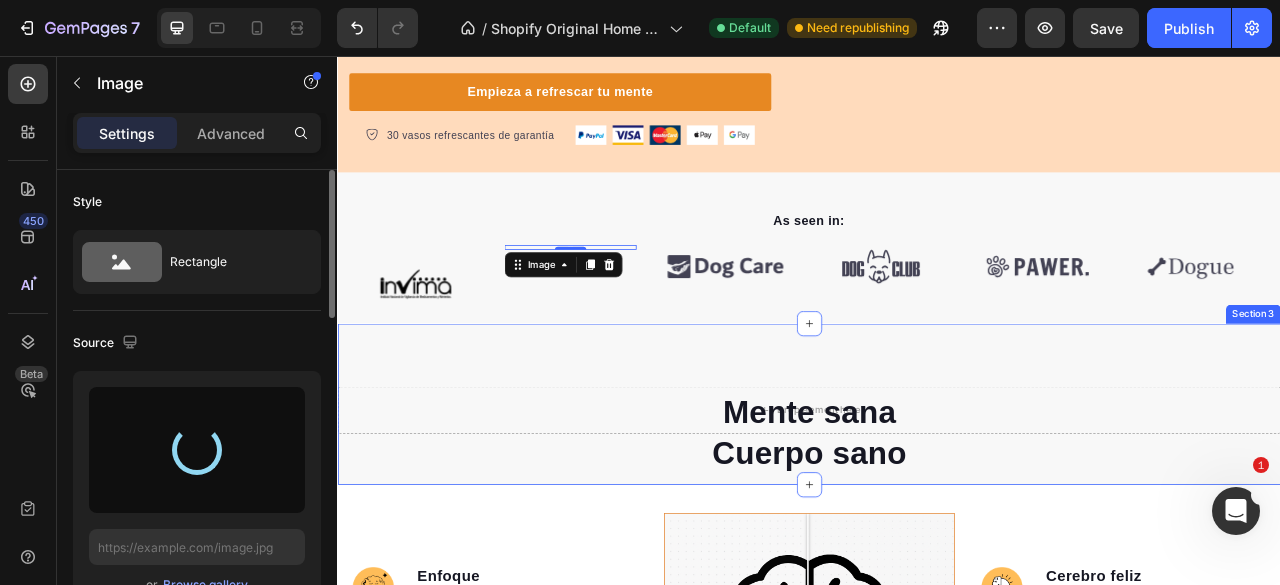type on "https://cdn.shopify.com/s/files/1/0637/1740/8837/files/gempages_551218195810223352-4c44d028-d77f-48a9-95ed-a706d064cbf6.png" 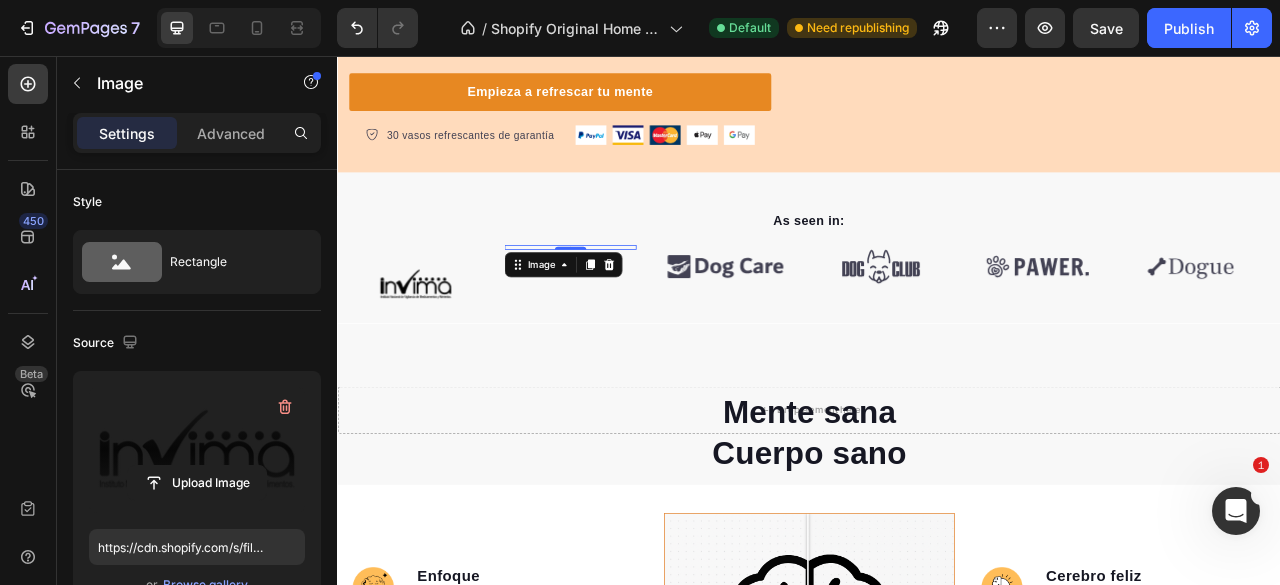 scroll, scrollTop: 200, scrollLeft: 0, axis: vertical 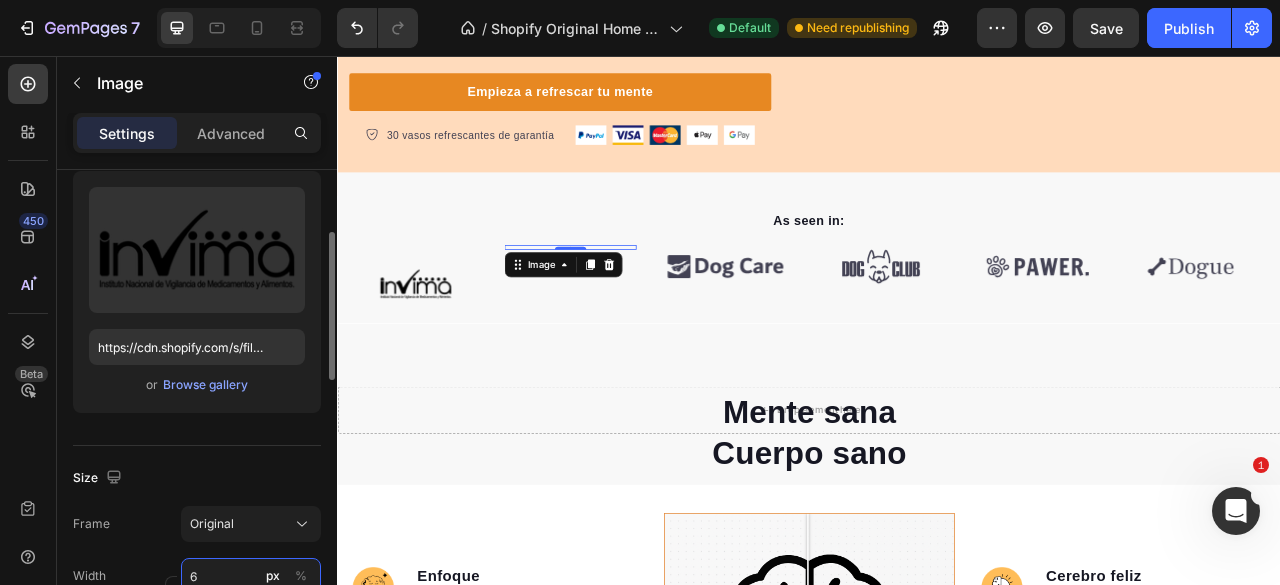 click on "6" at bounding box center (251, 576) 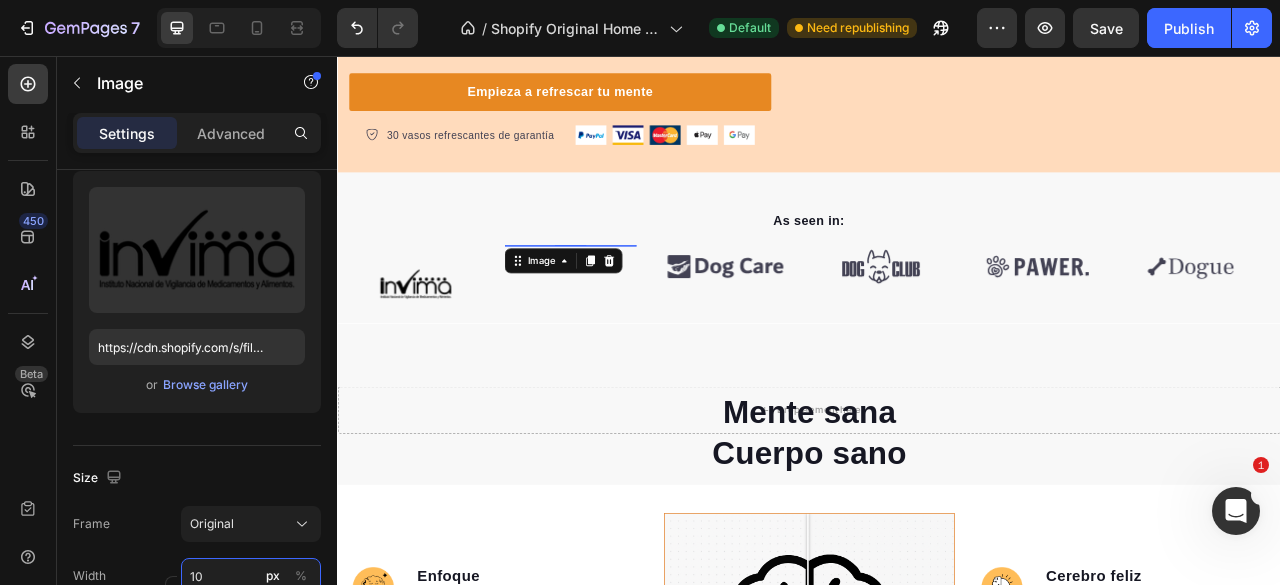 type on "100" 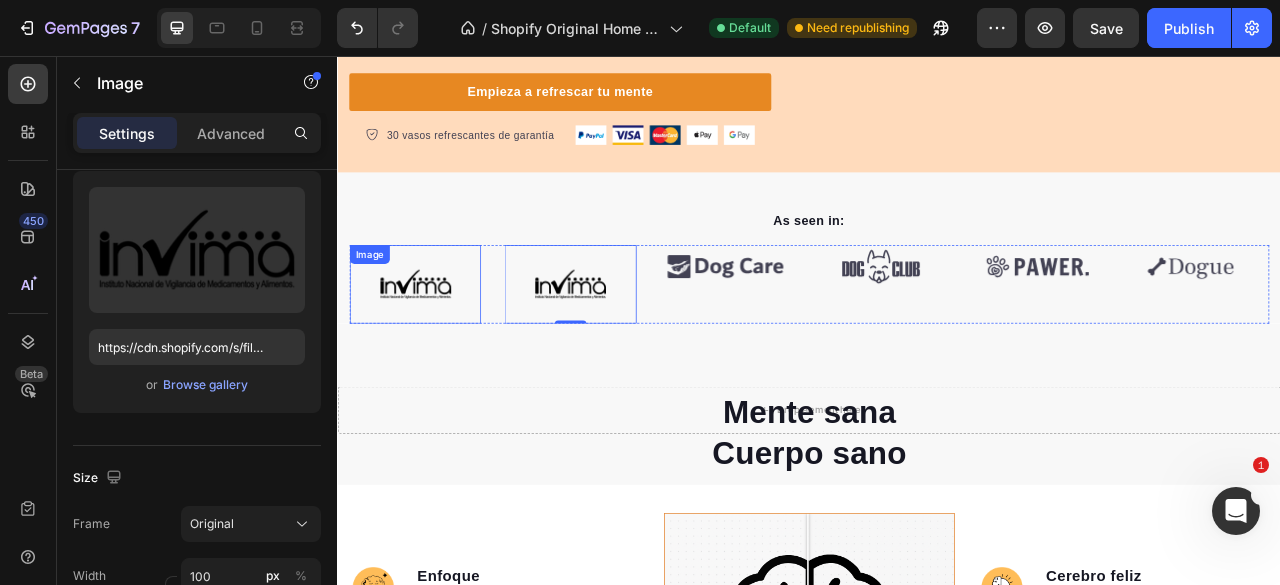 click at bounding box center (436, 346) 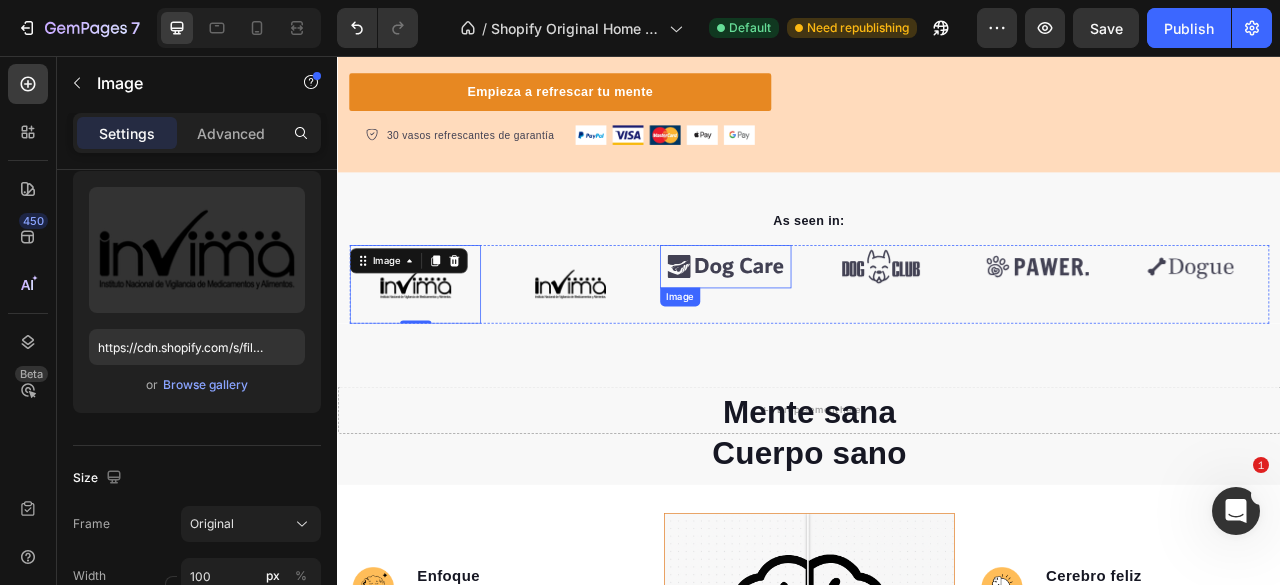 click at bounding box center [830, 323] 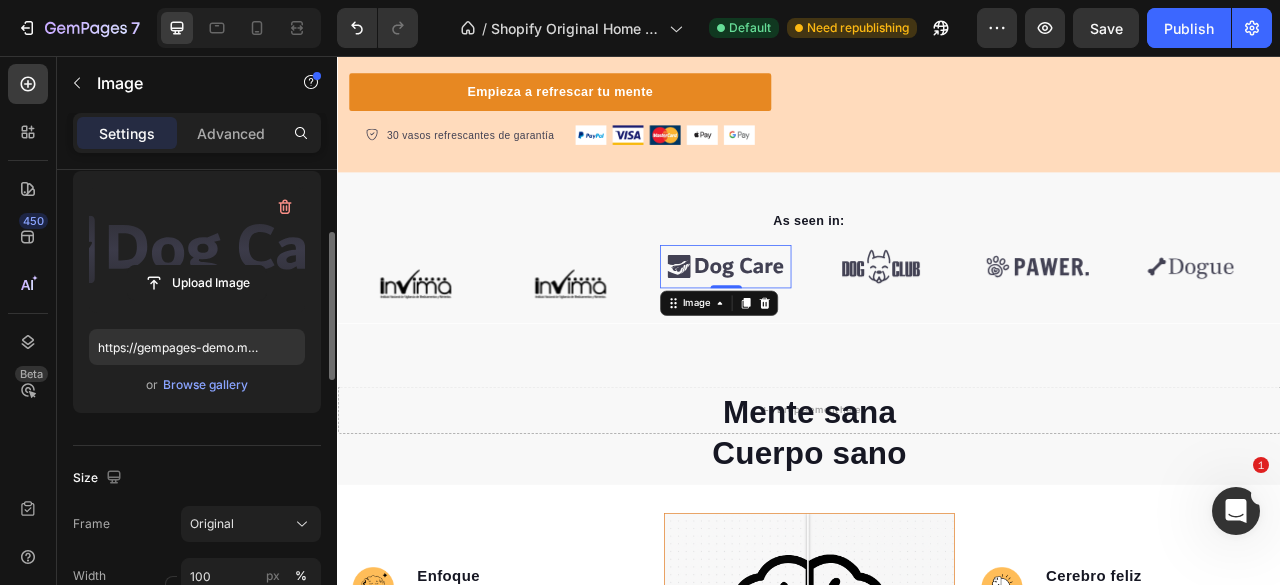 click at bounding box center [197, 250] 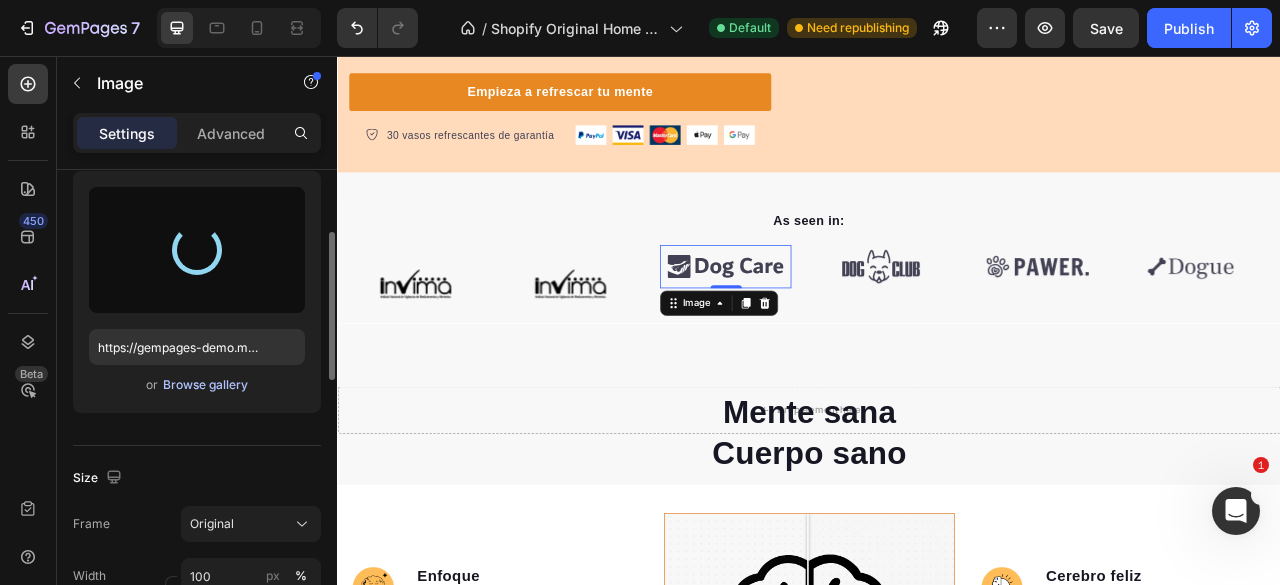 type on "https://cdn.shopify.com/s/files/1/0637/1740/8837/files/gempages_551218195810223352-4c44d028-d77f-48a9-95ed-a706d064cbf6.png" 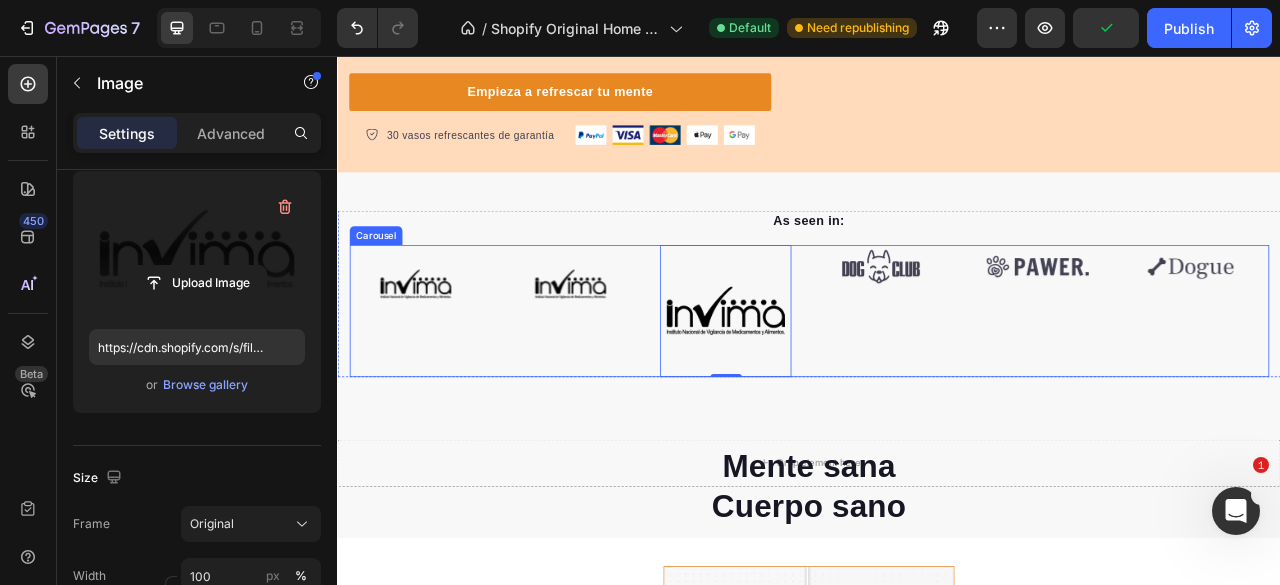 click on "Image" at bounding box center [632, 379] 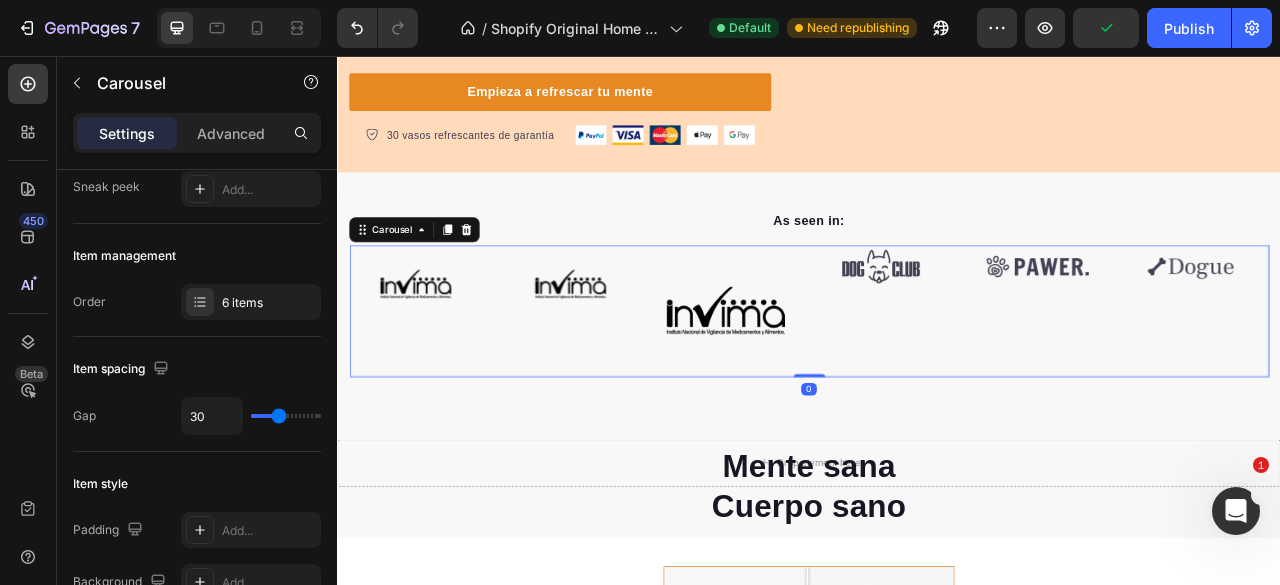 scroll, scrollTop: 0, scrollLeft: 0, axis: both 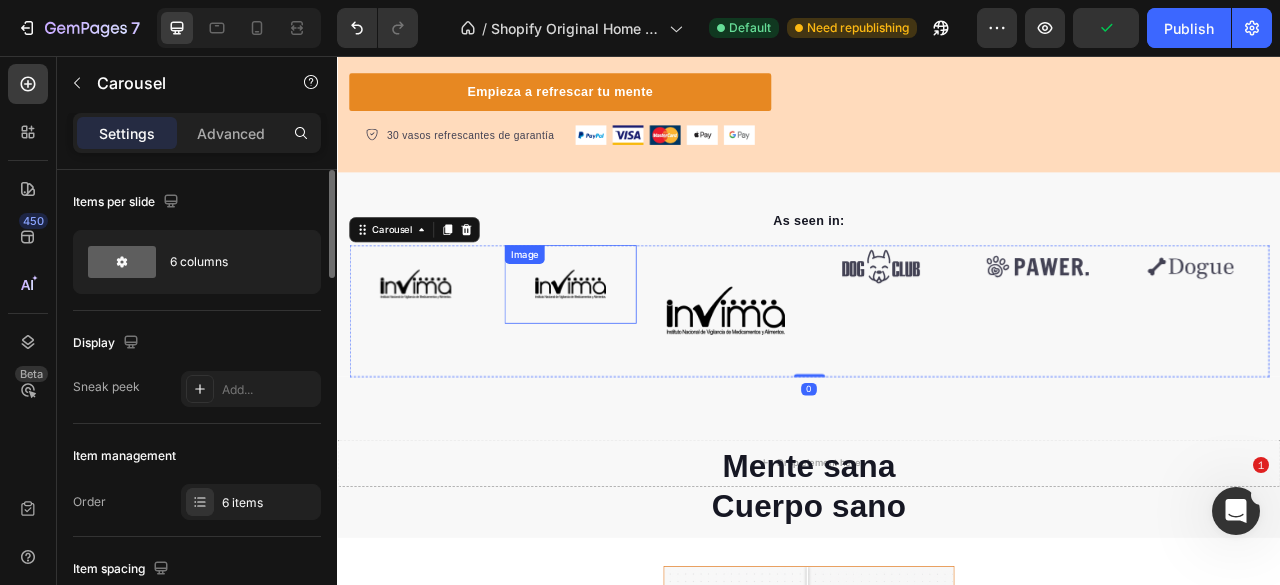 click at bounding box center [633, 346] 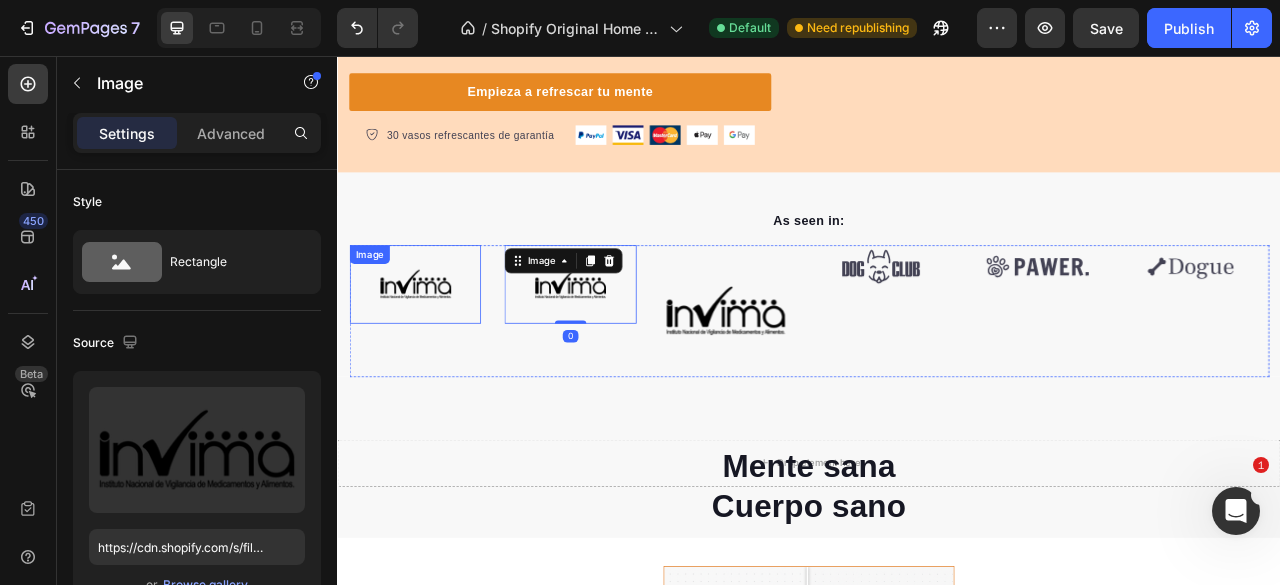 click at bounding box center (436, 346) 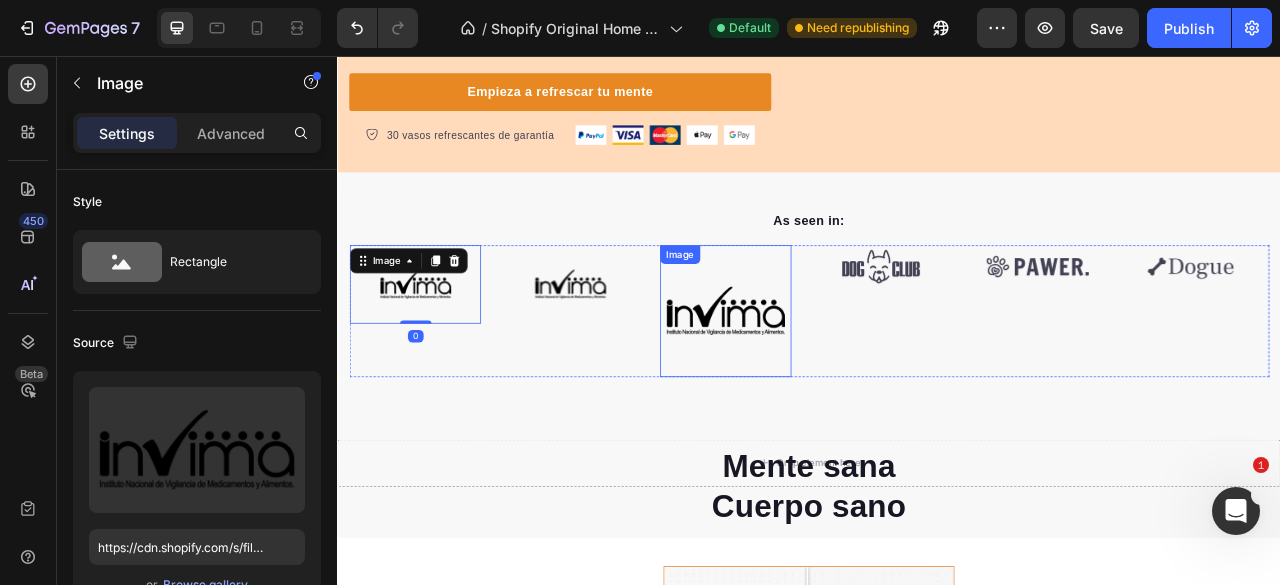 click at bounding box center [830, 379] 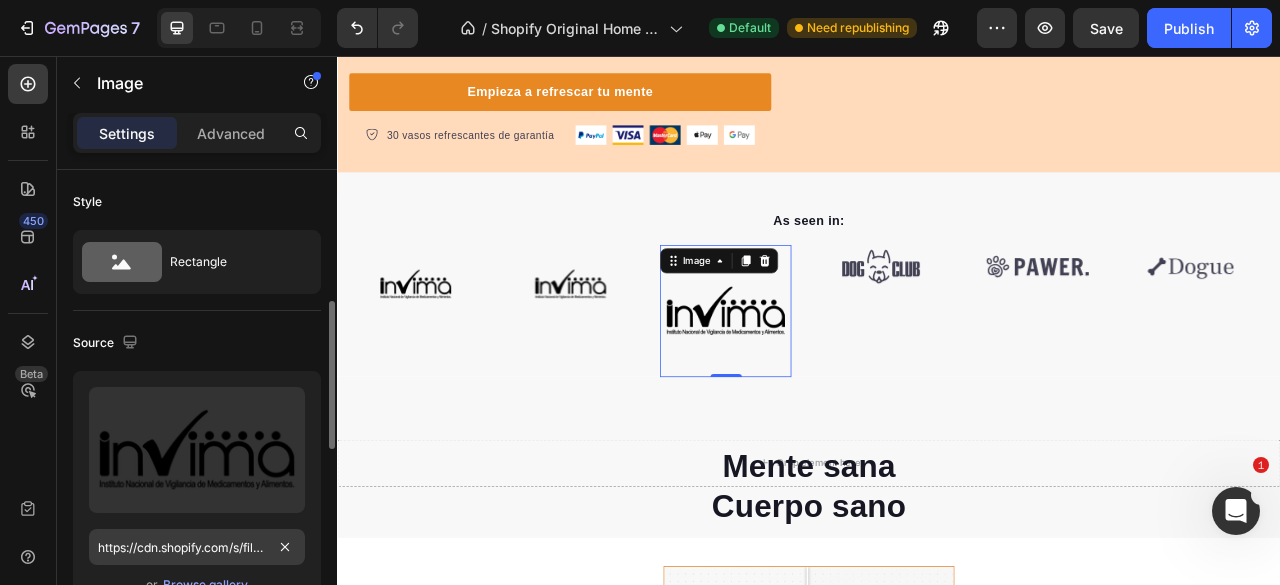 scroll, scrollTop: 200, scrollLeft: 0, axis: vertical 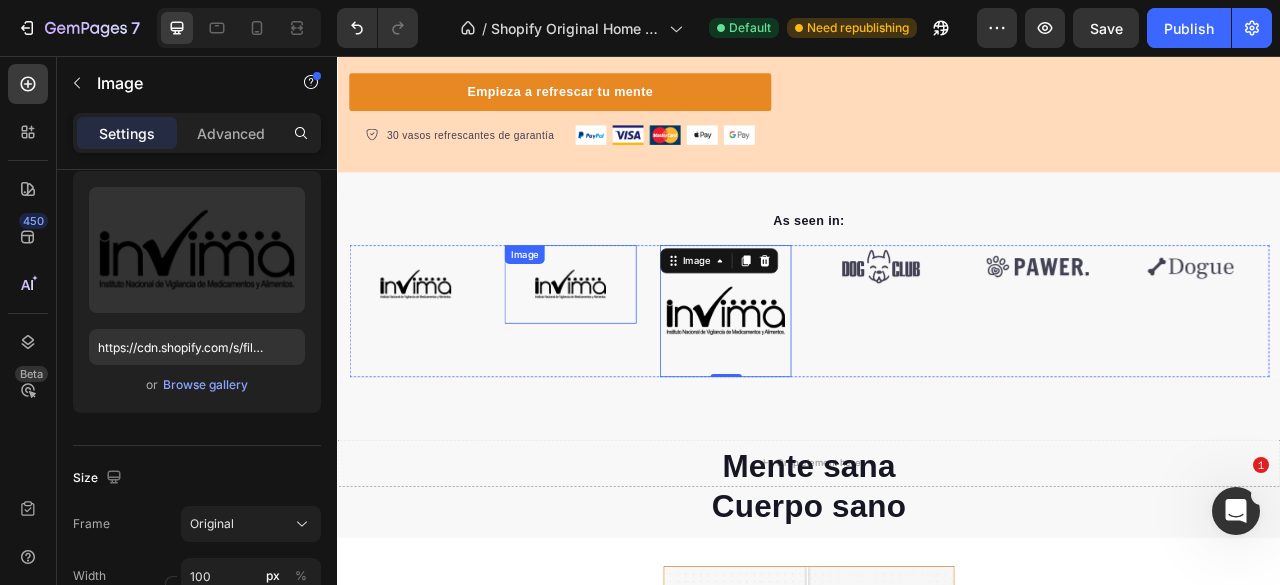 click at bounding box center [633, 346] 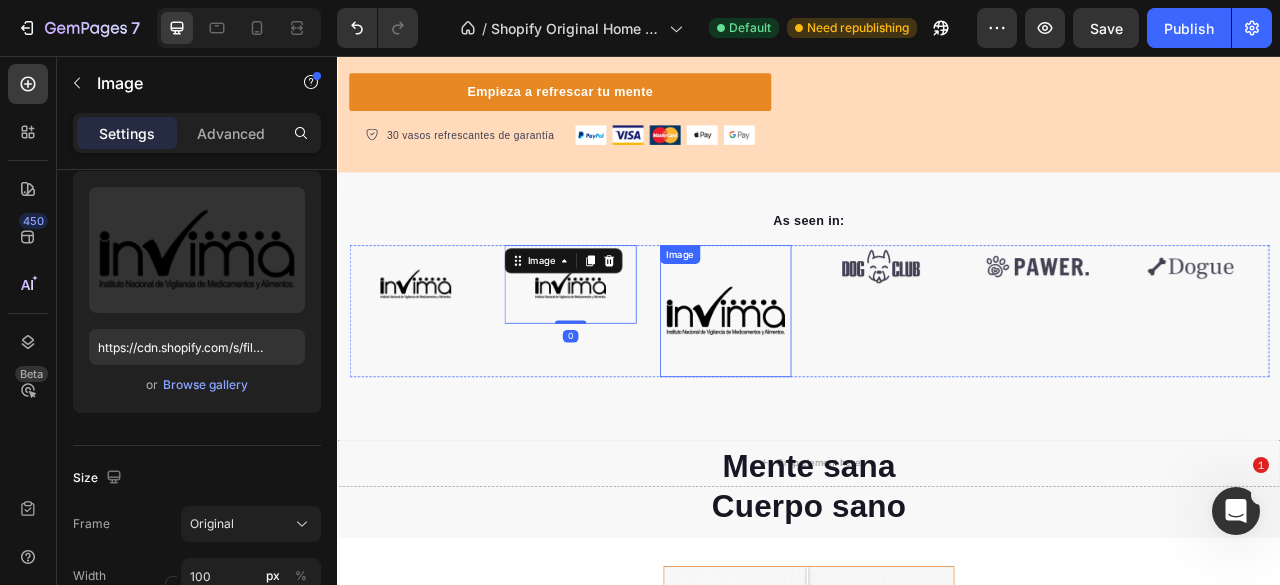 click at bounding box center (830, 379) 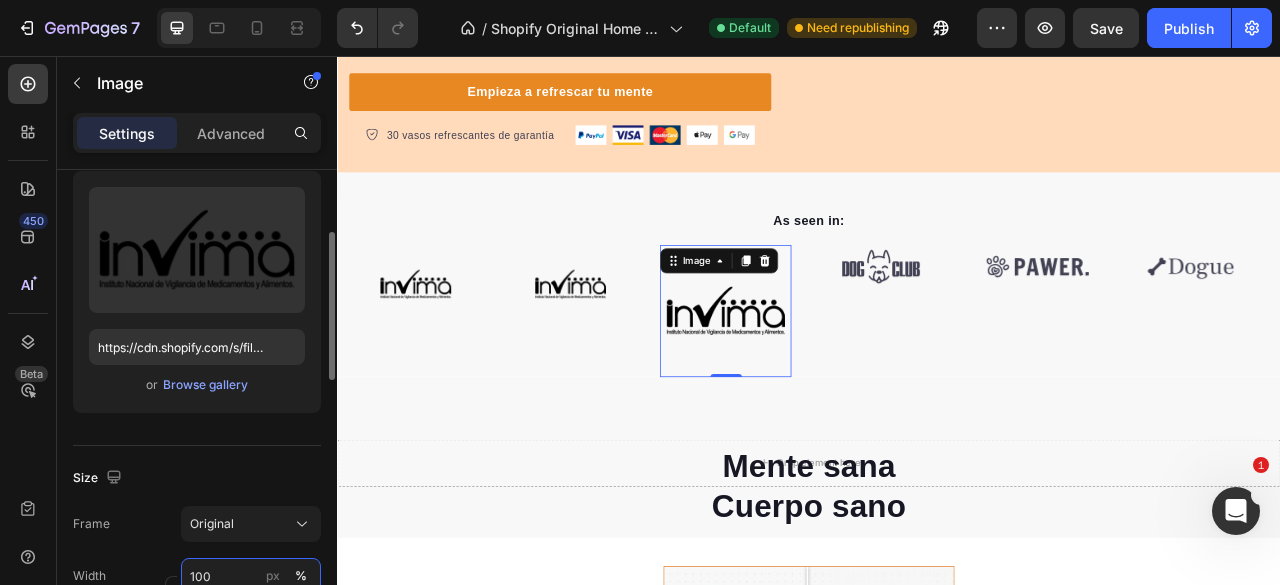 click on "100" at bounding box center (251, 576) 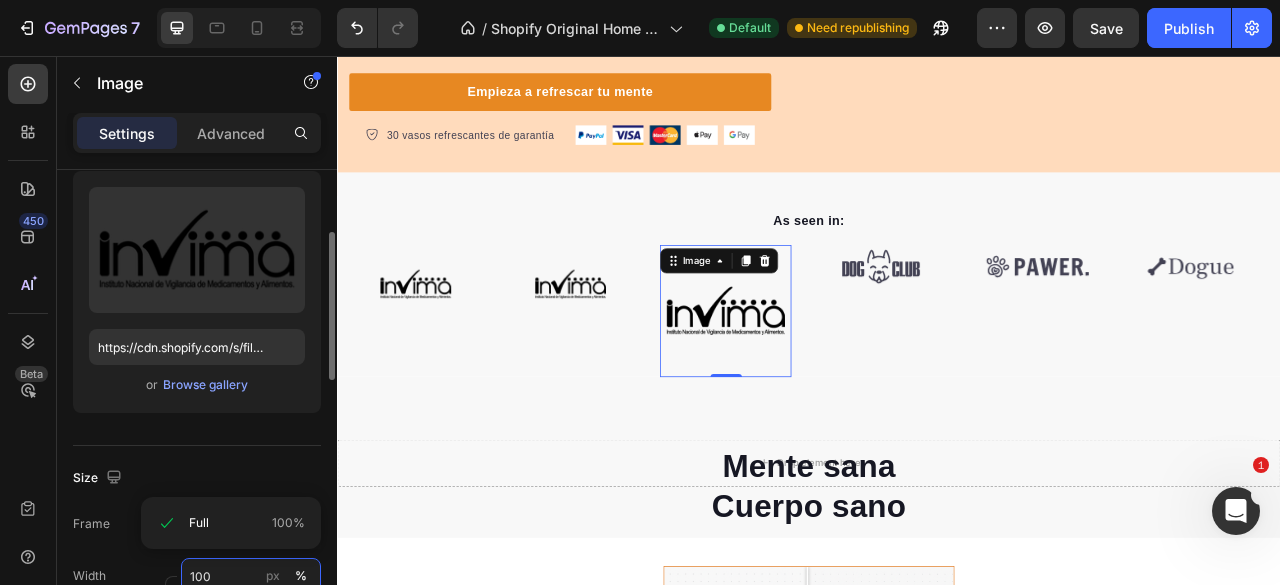 click on "100" at bounding box center (251, 576) 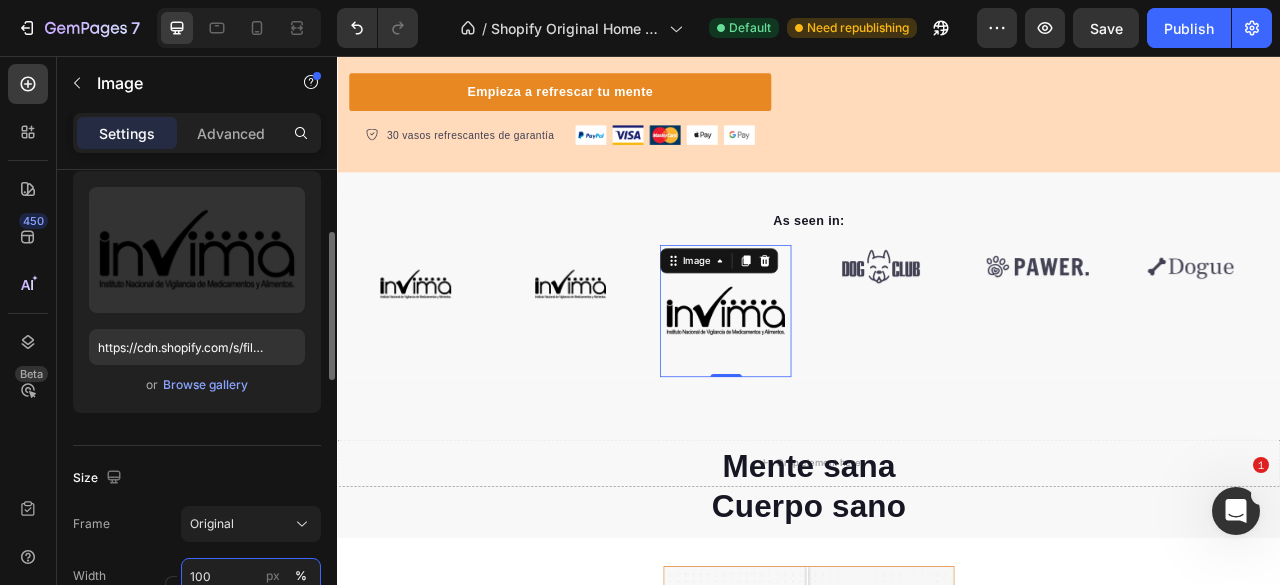 type on "1000" 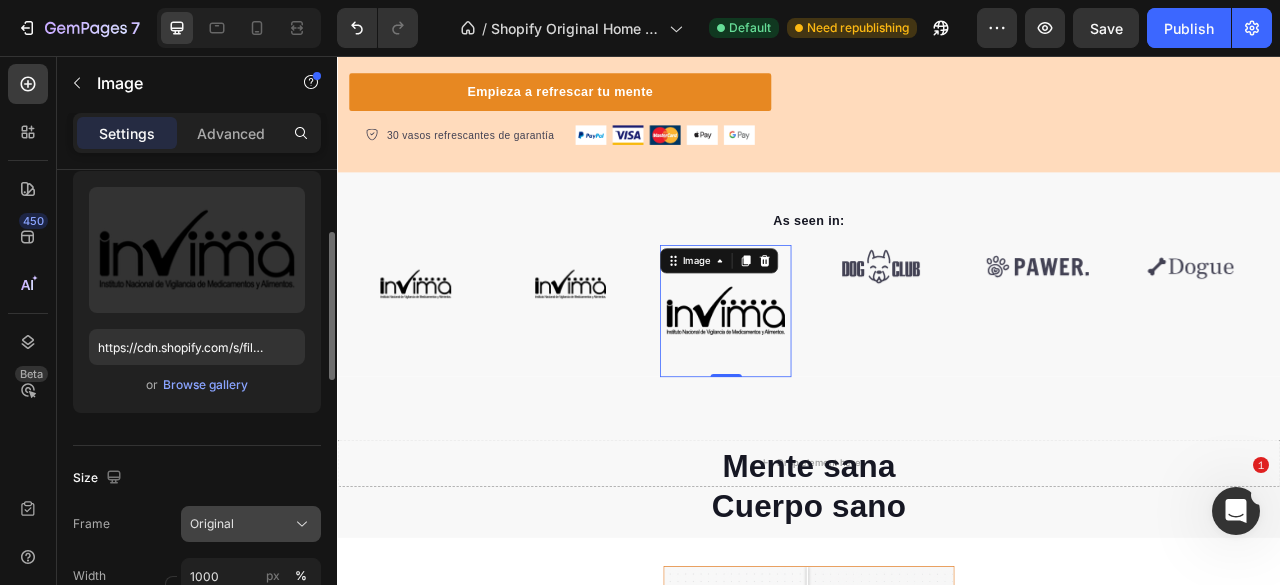 click on "Original" 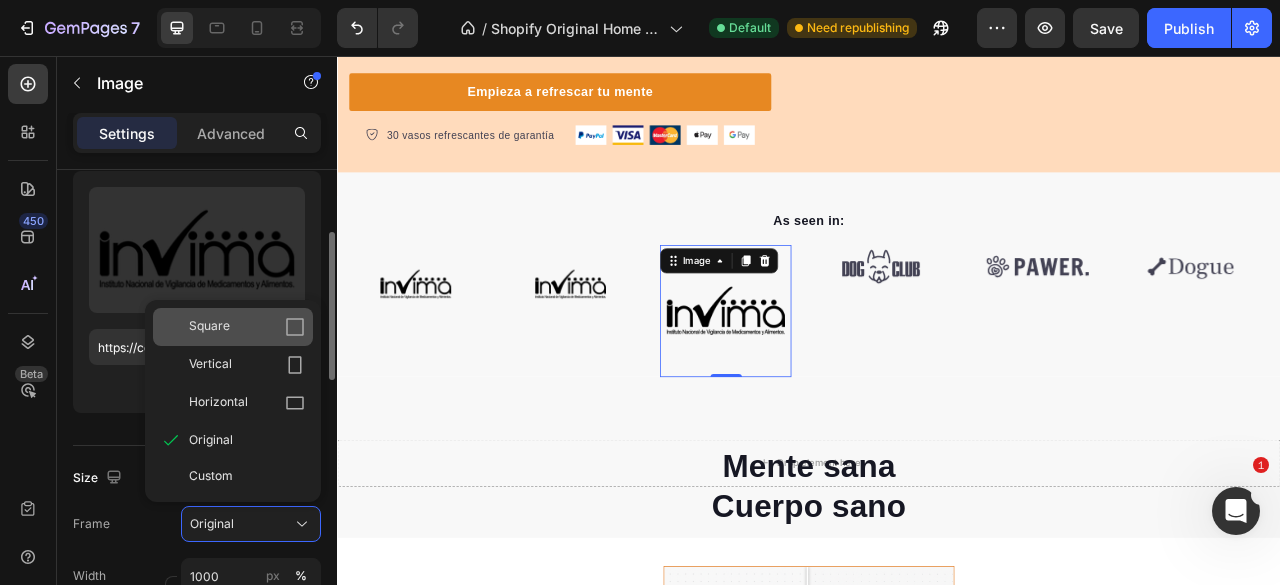 click on "Square" at bounding box center (247, 327) 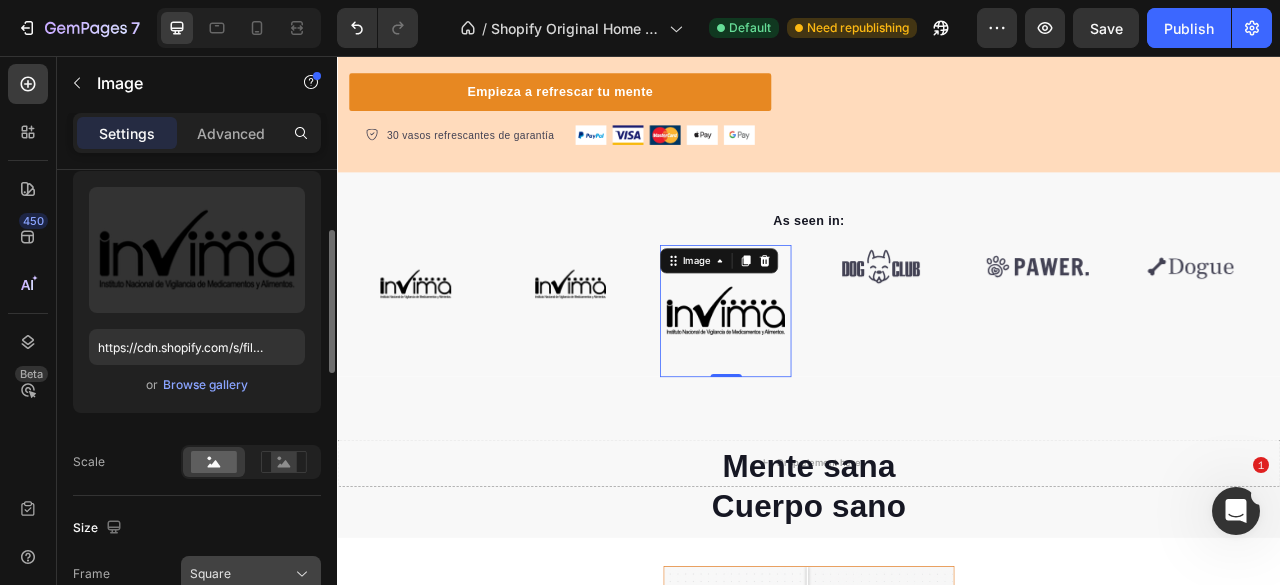 click on "Square" at bounding box center [251, 574] 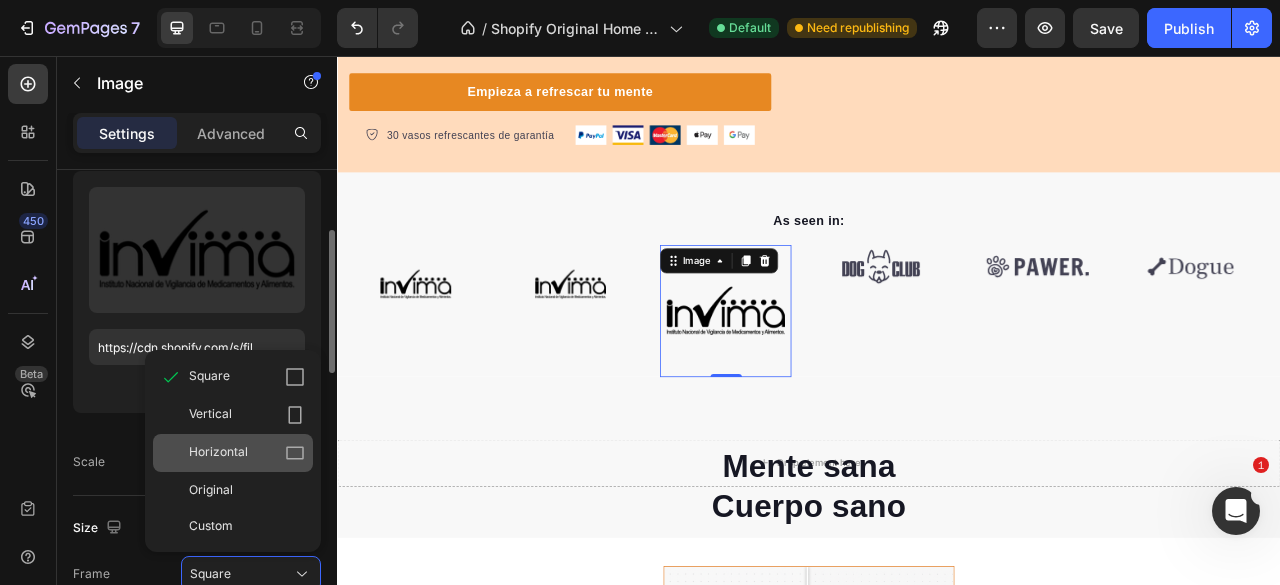 click on "Horizontal" at bounding box center [247, 453] 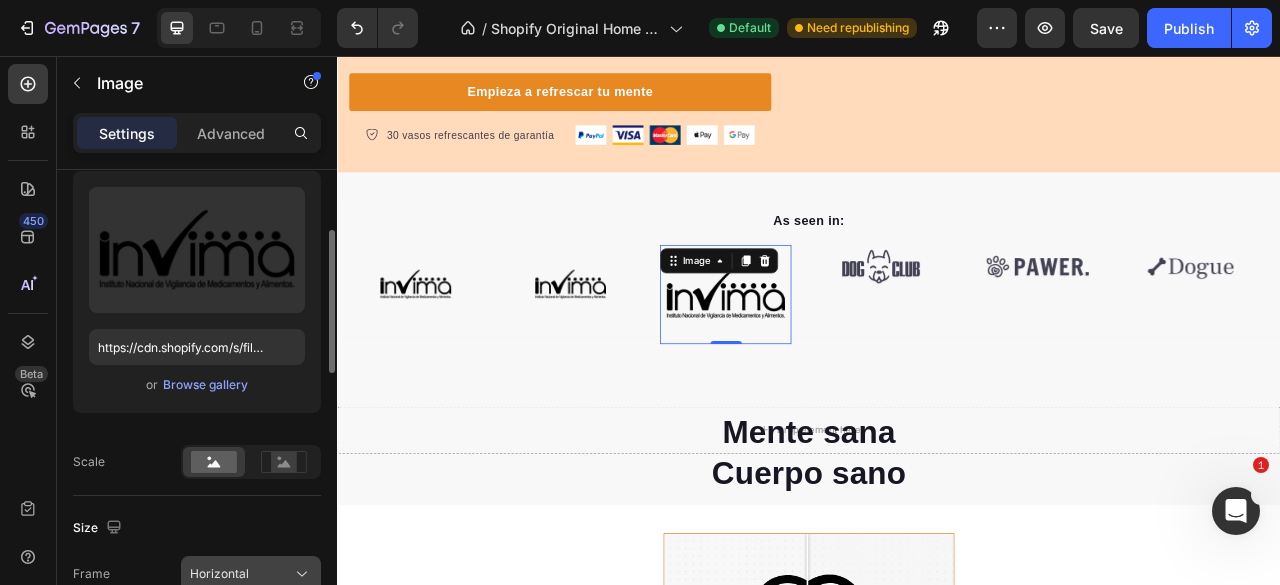 click on "Horizontal" at bounding box center (251, 574) 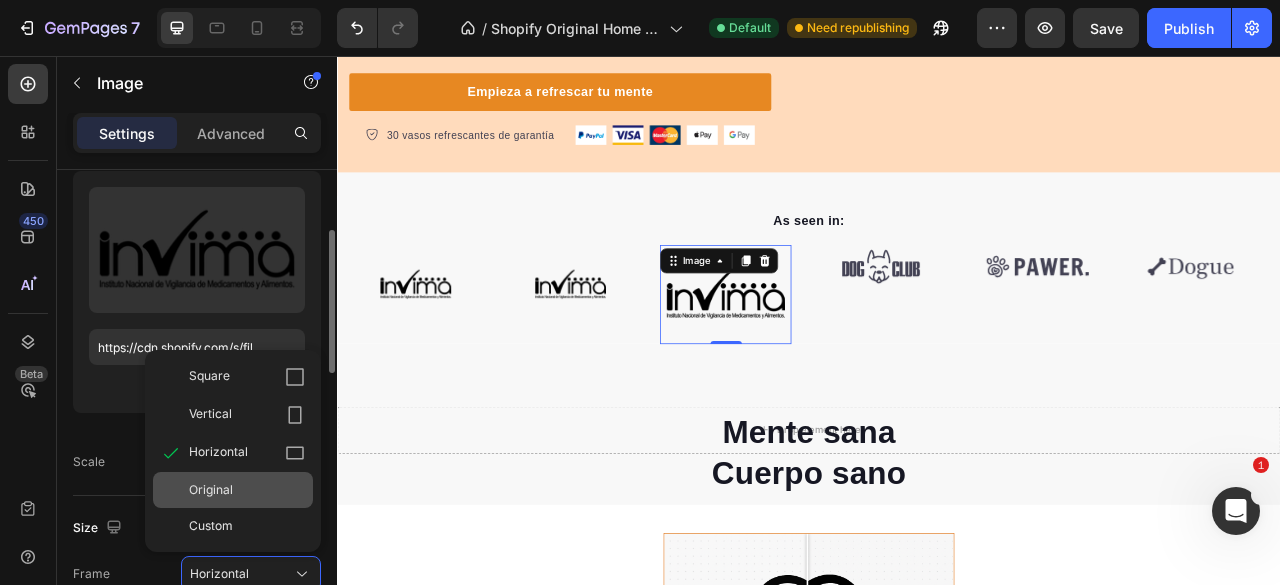 click on "Original" at bounding box center [247, 490] 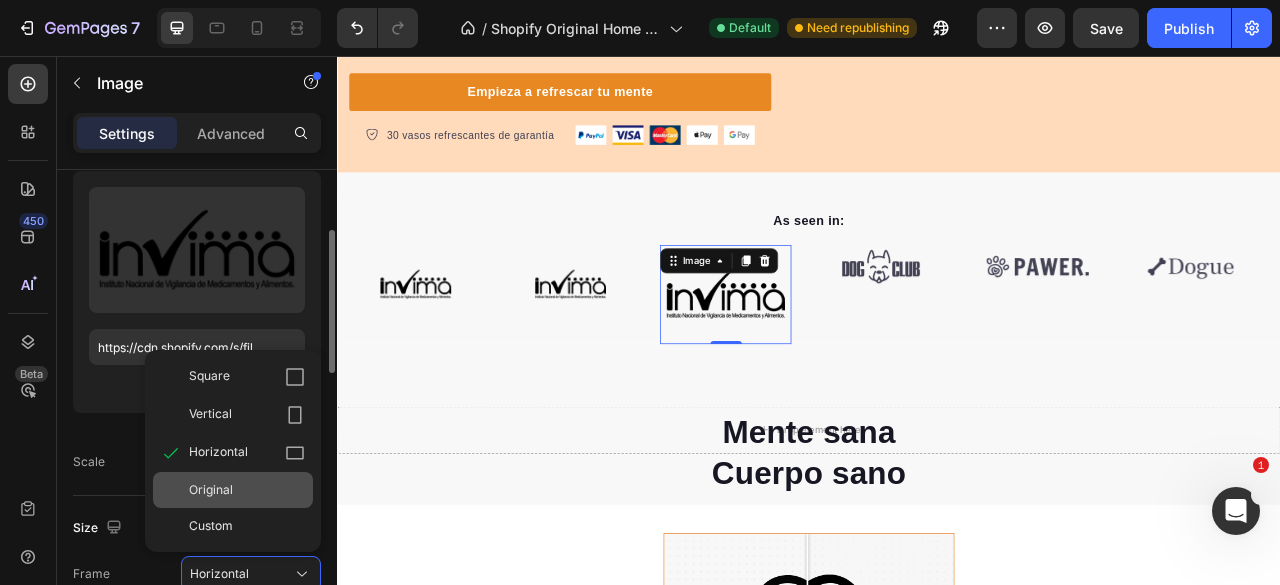 type 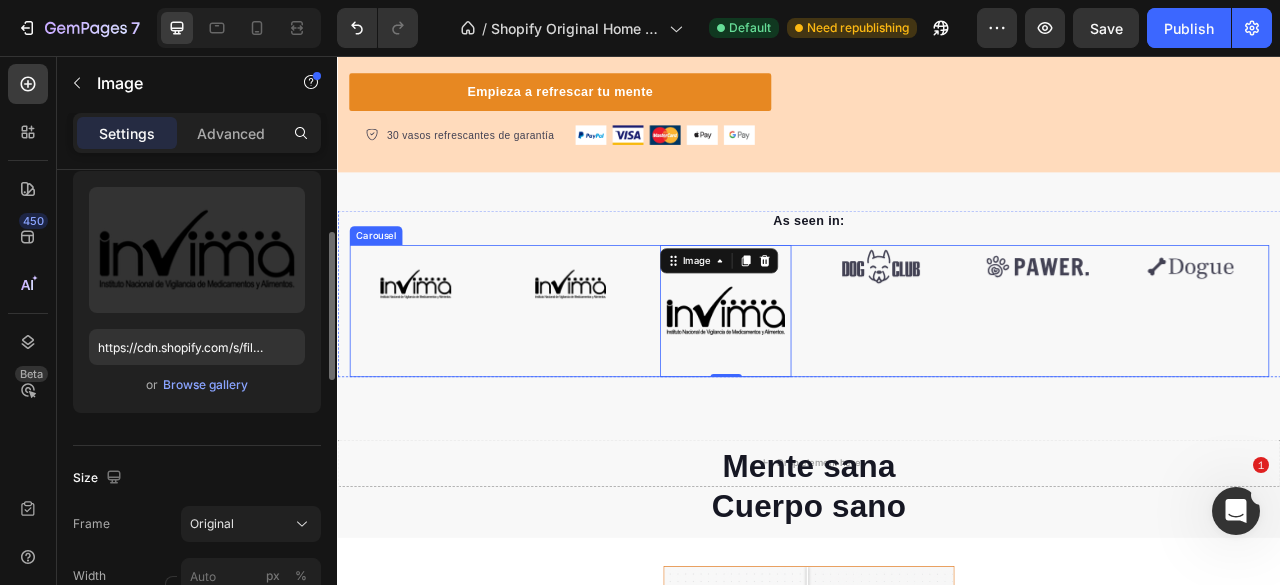 click at bounding box center (633, 346) 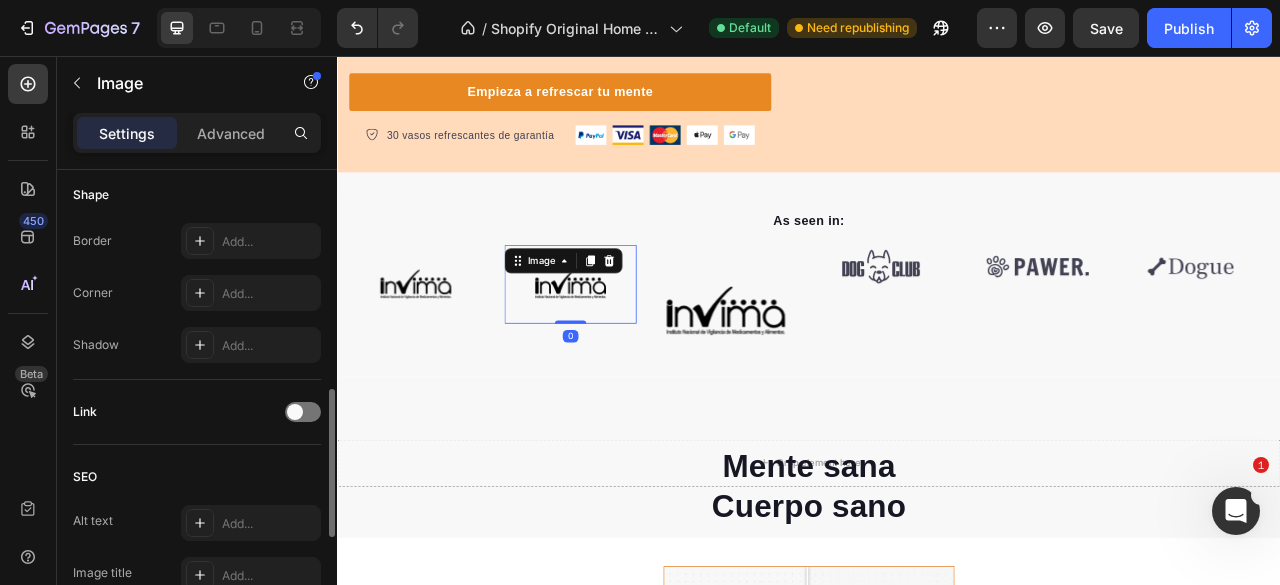 scroll, scrollTop: 400, scrollLeft: 0, axis: vertical 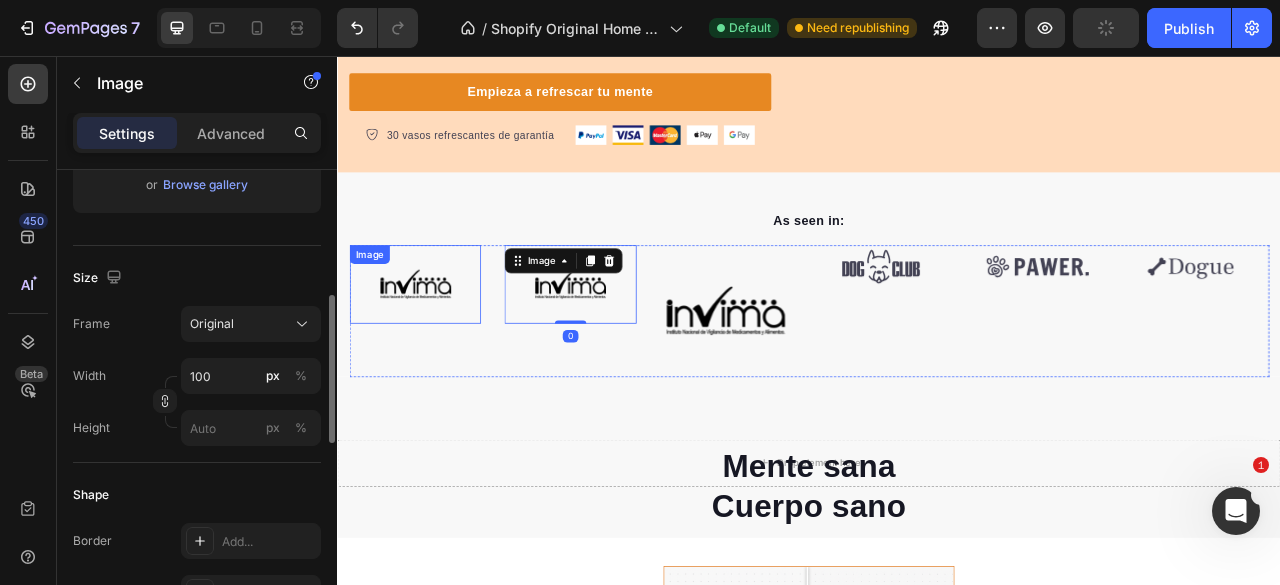 click at bounding box center (436, 346) 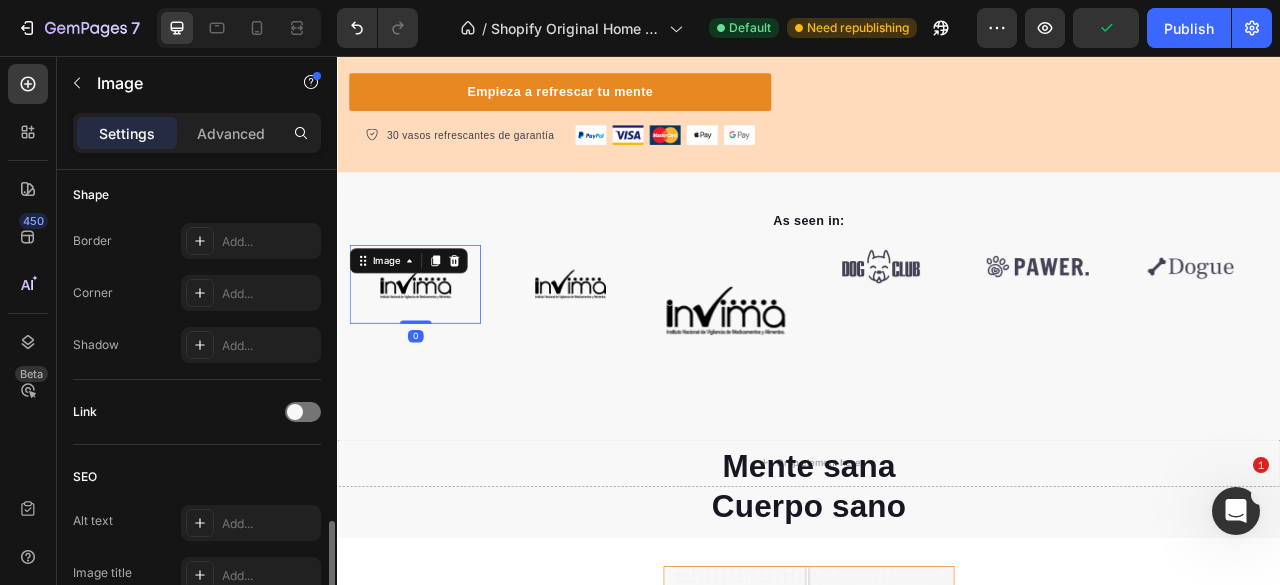 scroll, scrollTop: 800, scrollLeft: 0, axis: vertical 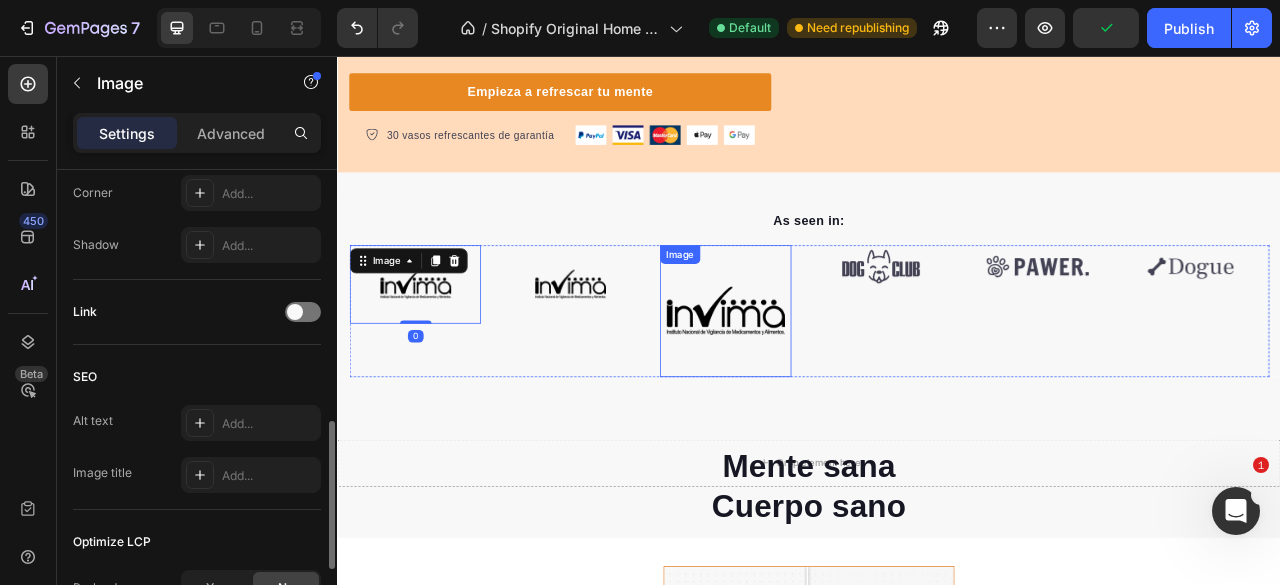 click at bounding box center [830, 379] 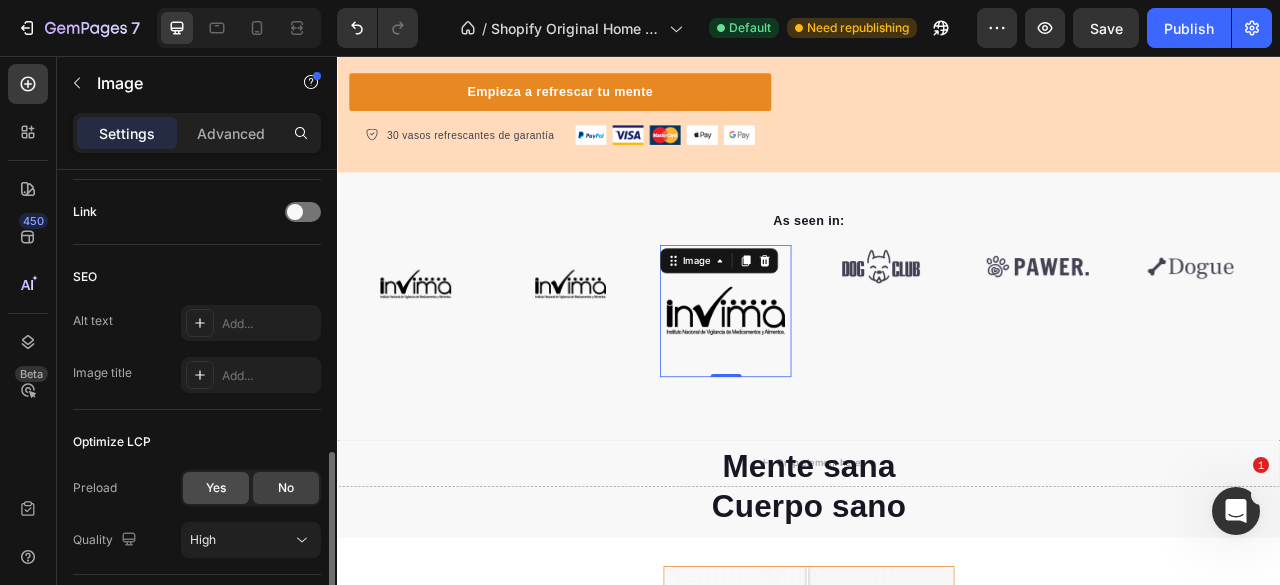 scroll, scrollTop: 600, scrollLeft: 0, axis: vertical 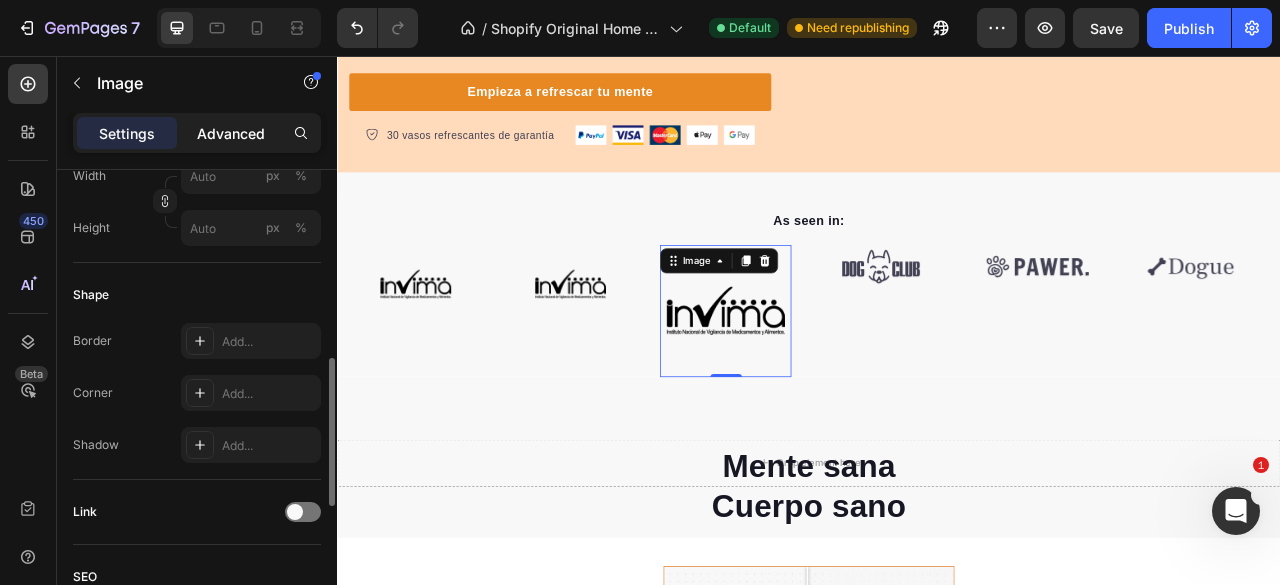 click on "Advanced" 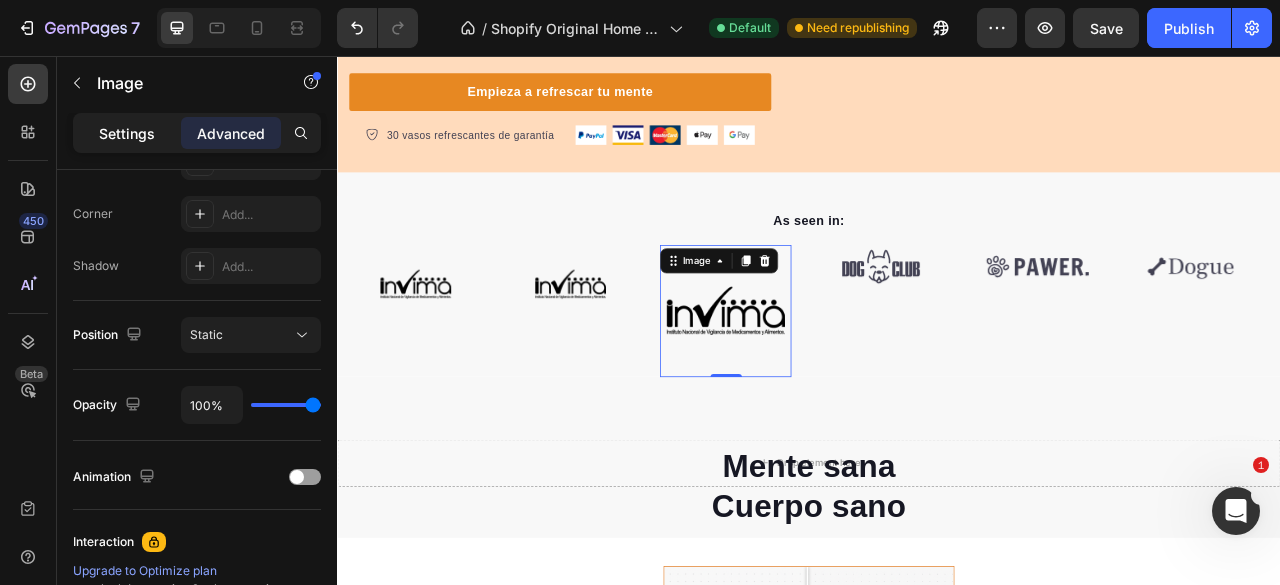 click on "Settings" at bounding box center [127, 133] 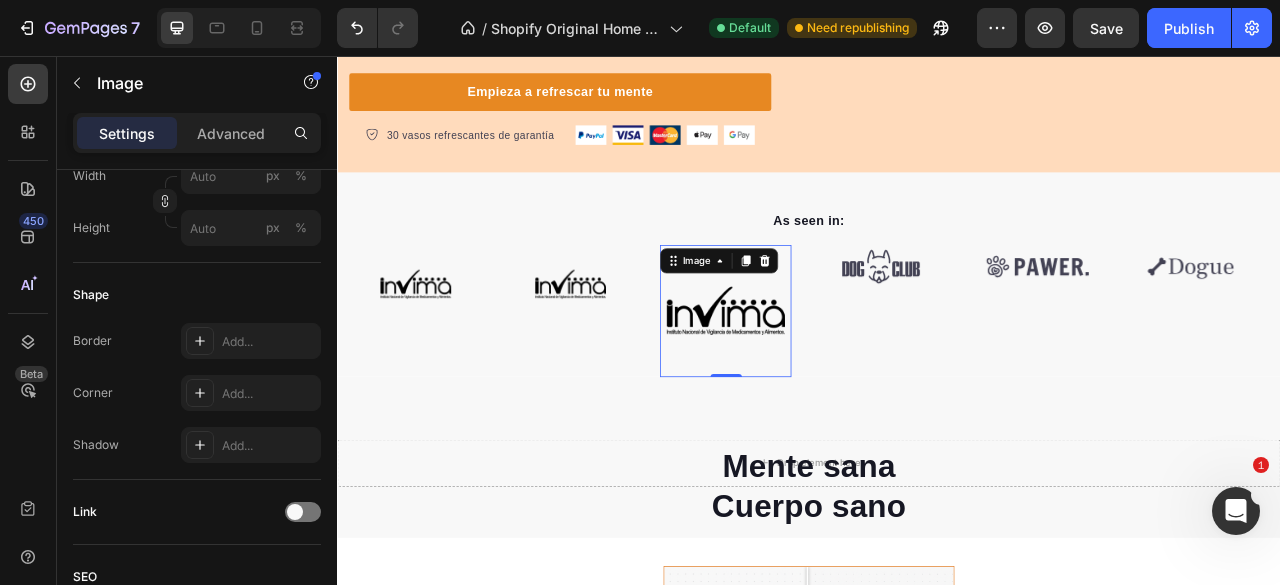 click on "Settings" at bounding box center [127, 133] 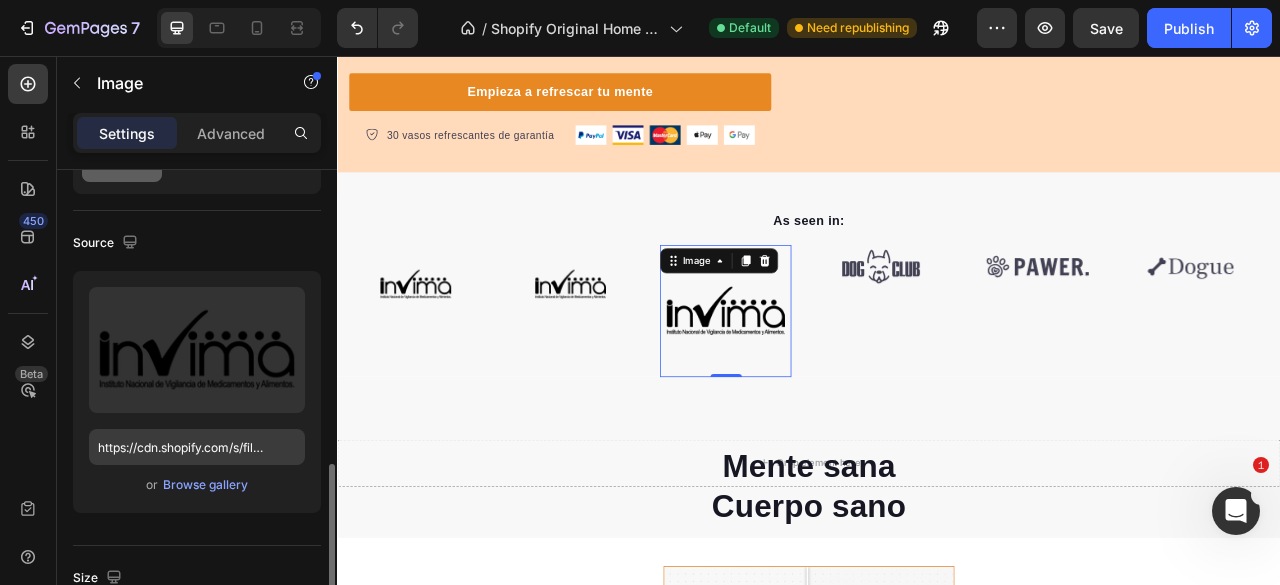 scroll, scrollTop: 300, scrollLeft: 0, axis: vertical 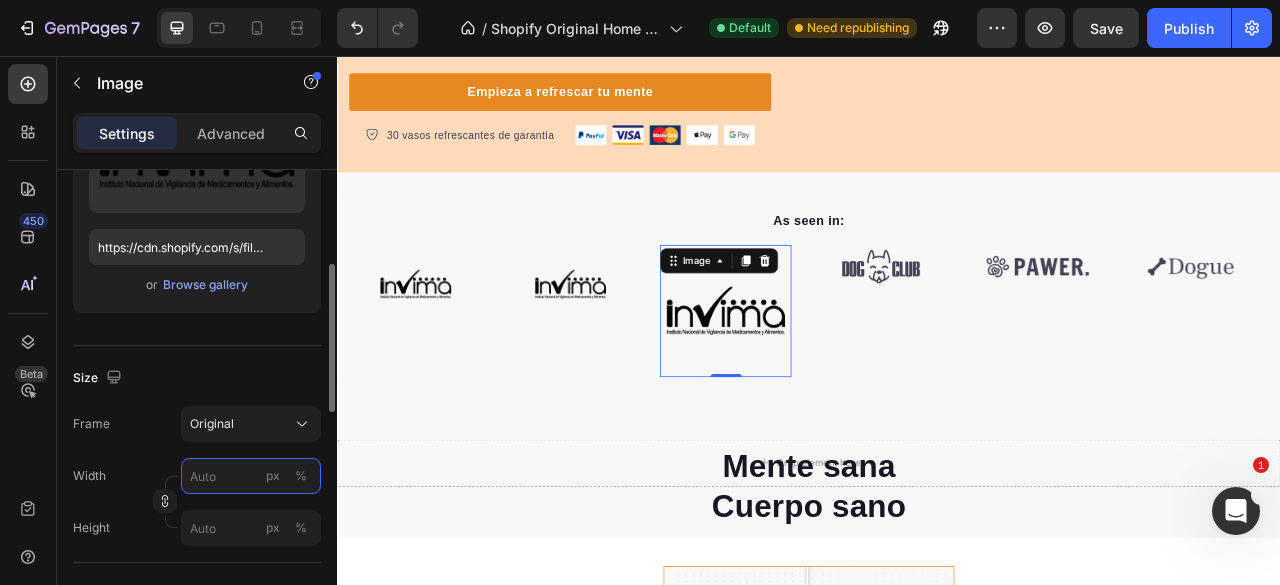 click on "px %" at bounding box center [251, 476] 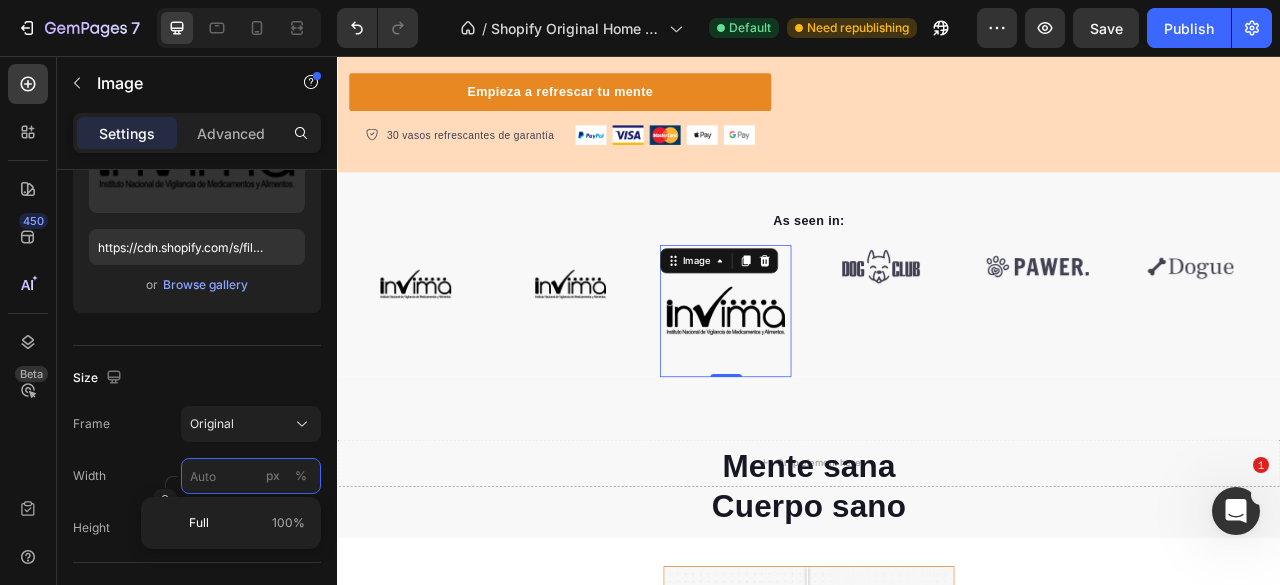 type on "0" 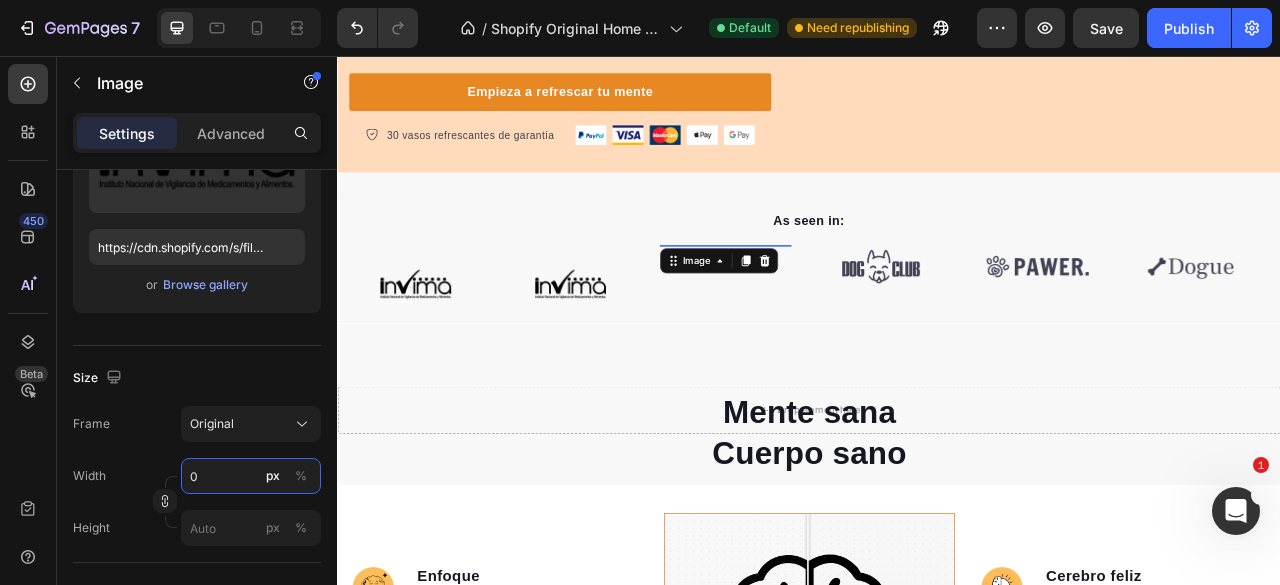 type on "1" 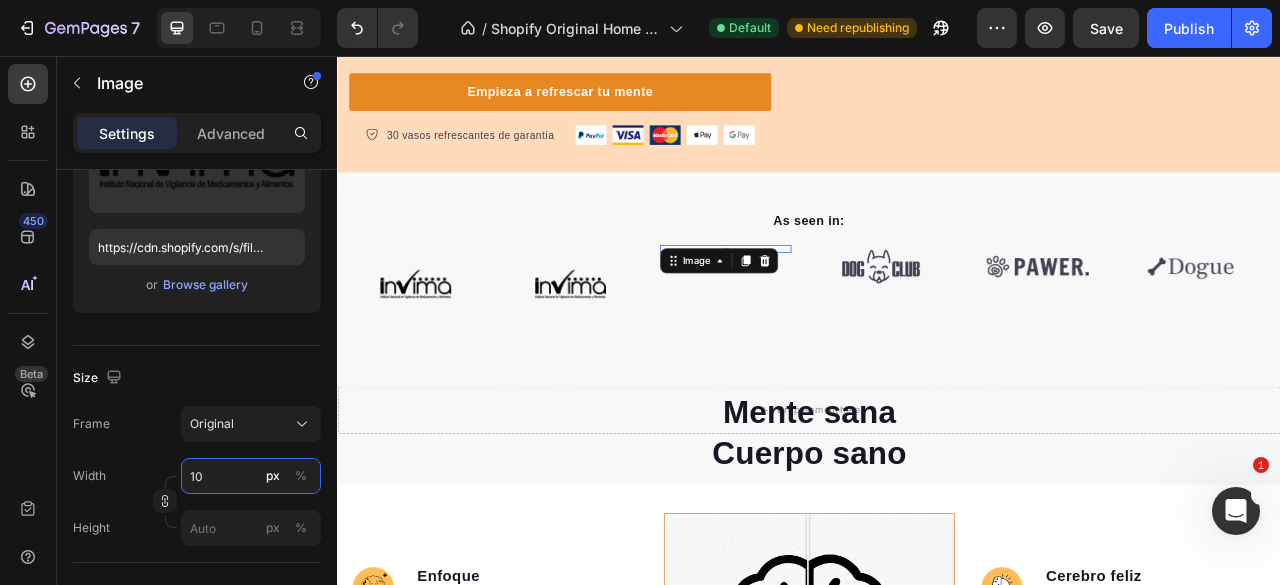 type on "100" 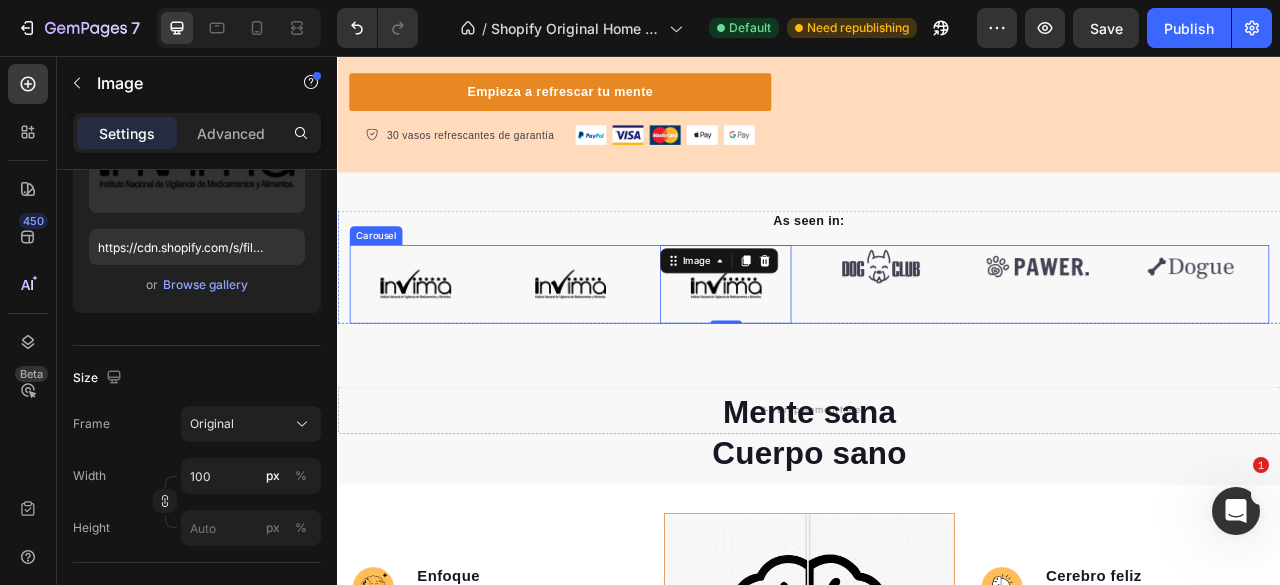 click at bounding box center (1027, 323) 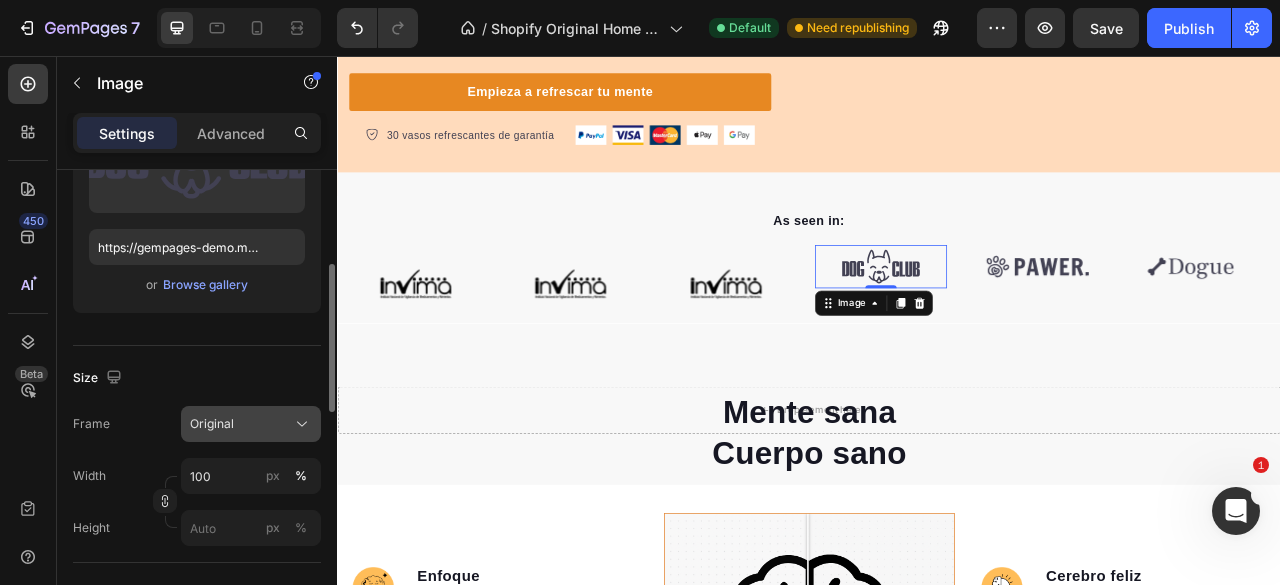 click on "Original" at bounding box center (212, 424) 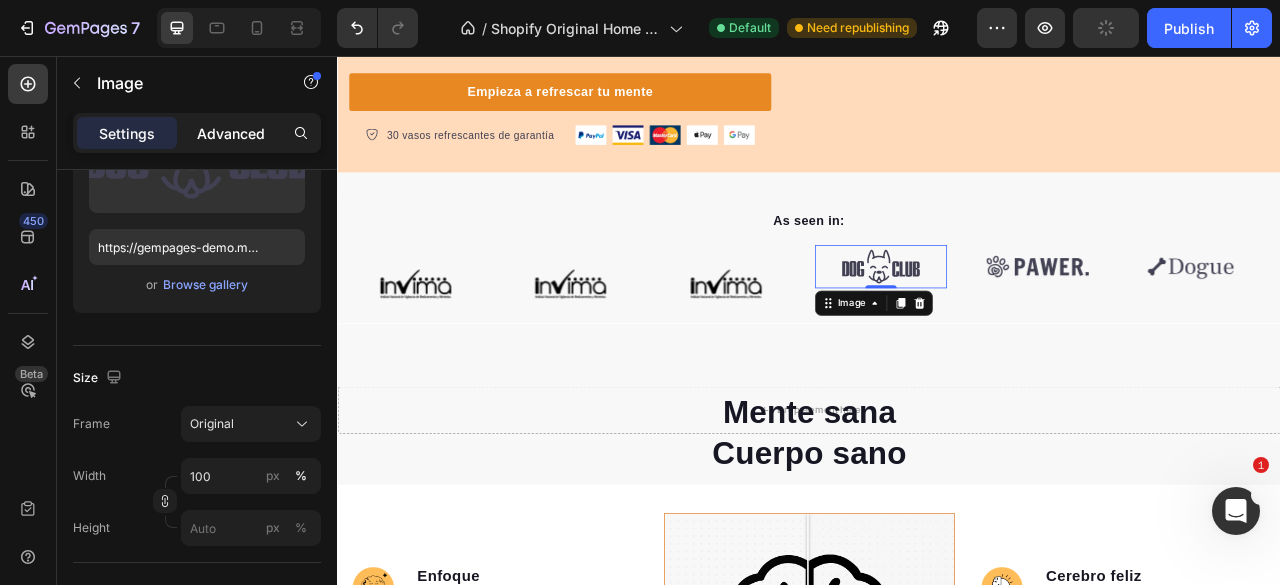 click on "Advanced" 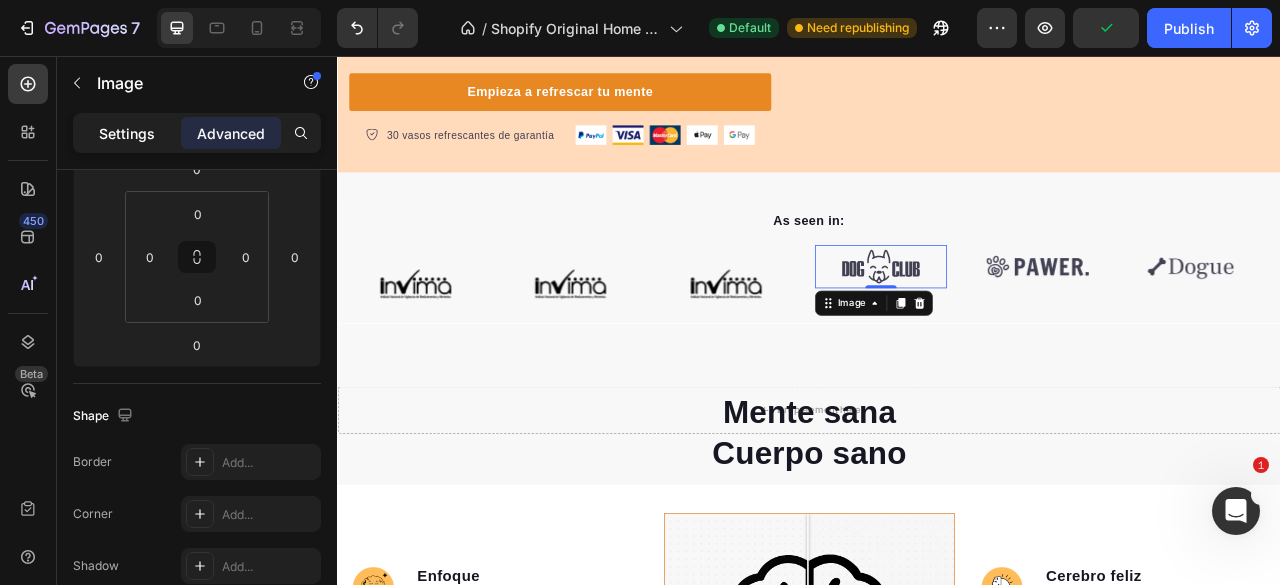 click on "Settings" at bounding box center (127, 133) 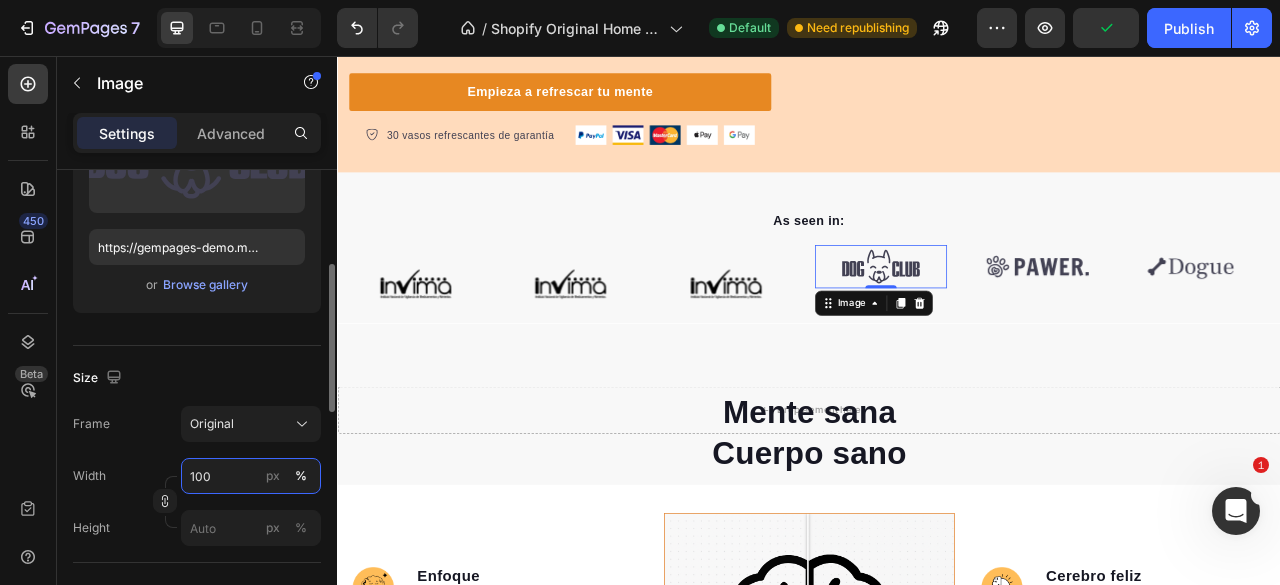 click on "100" at bounding box center [251, 476] 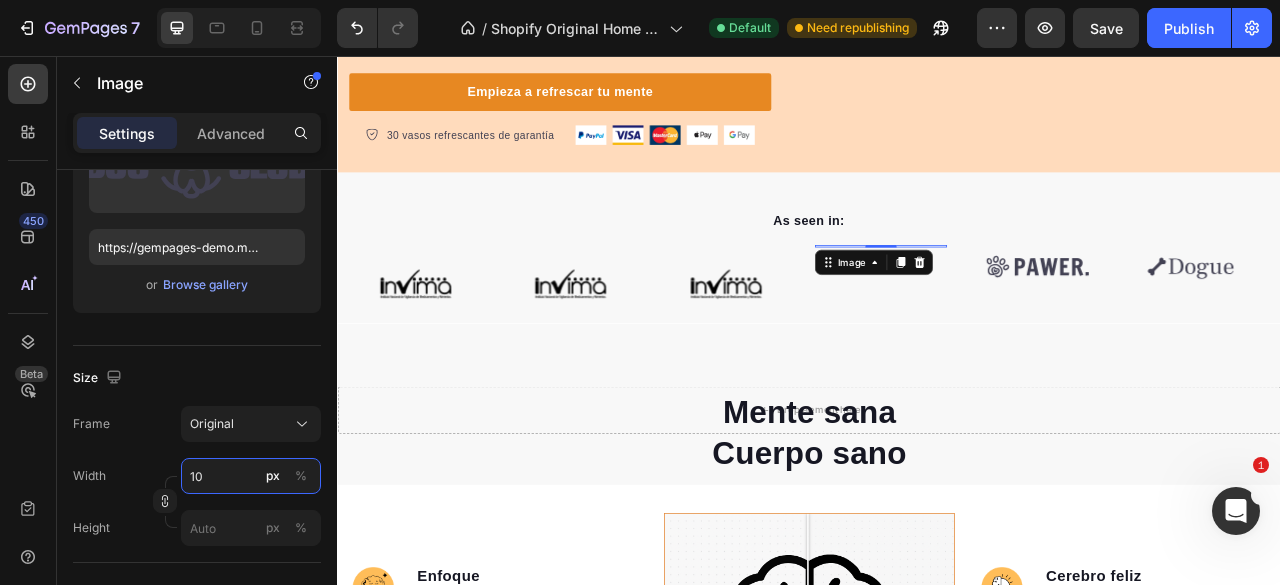 type on "1" 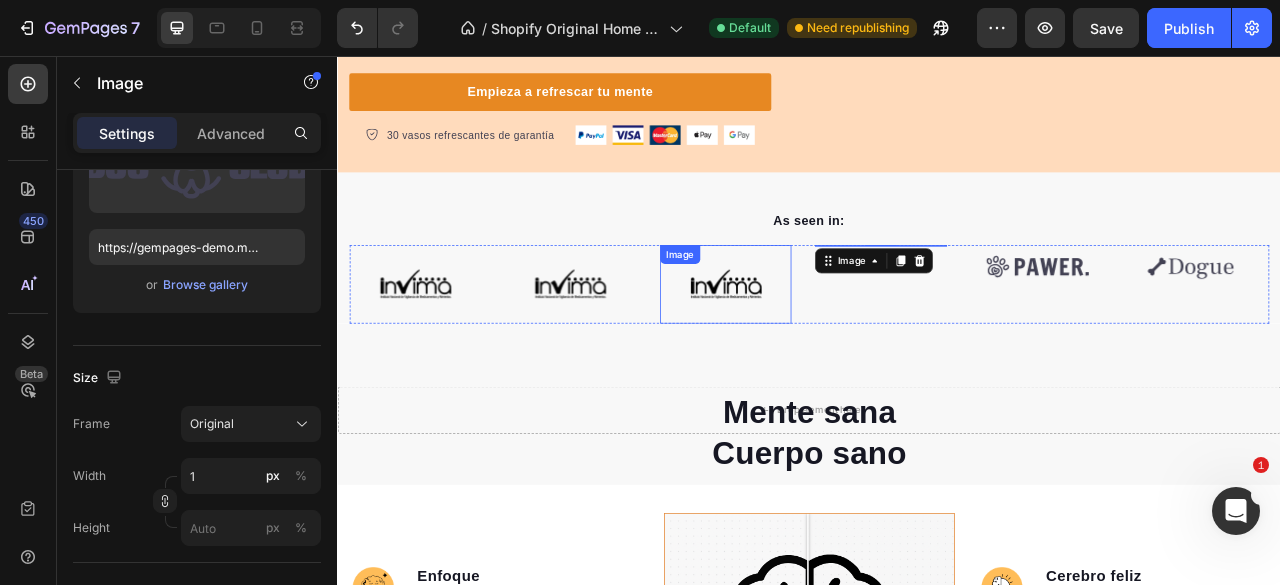 click at bounding box center (831, 346) 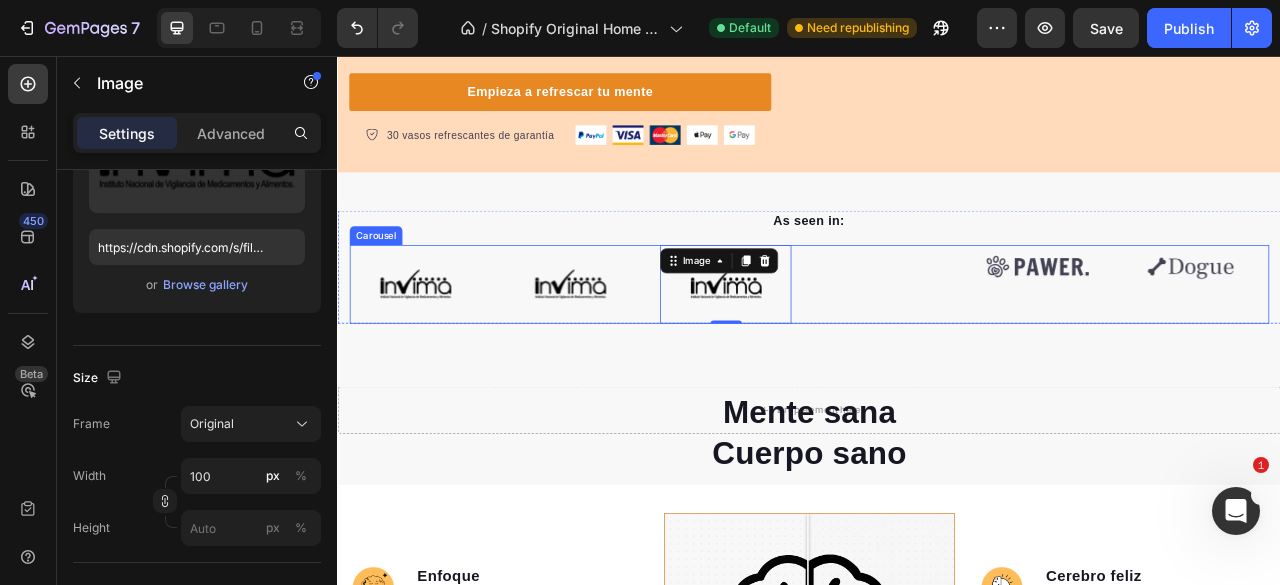 click on "Image" at bounding box center [1027, 346] 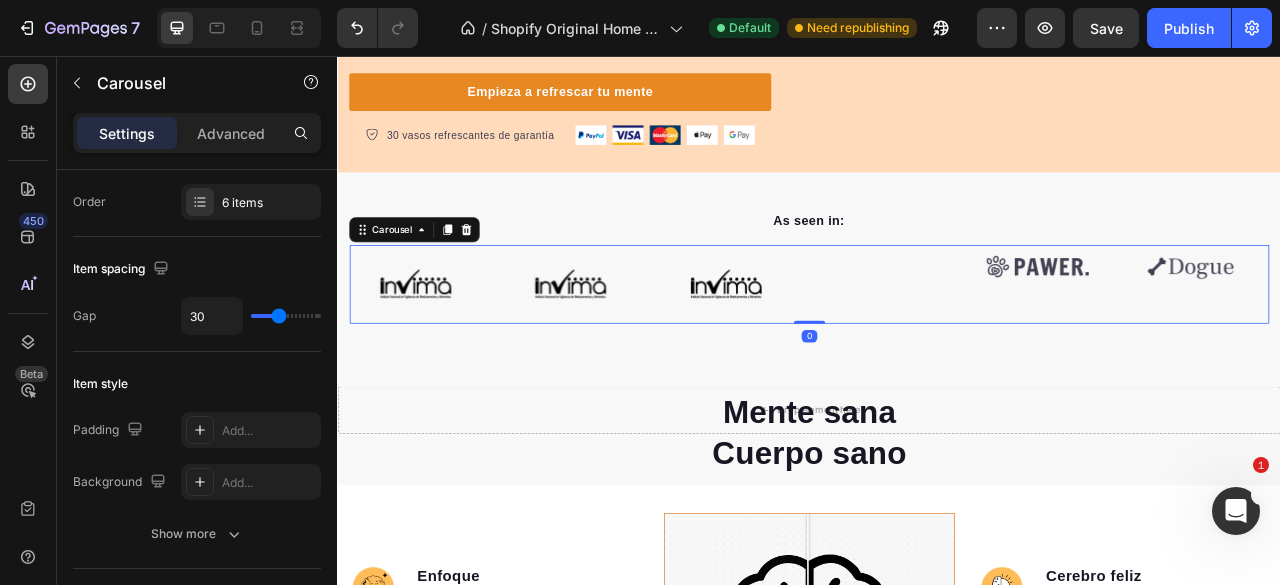 scroll, scrollTop: 0, scrollLeft: 0, axis: both 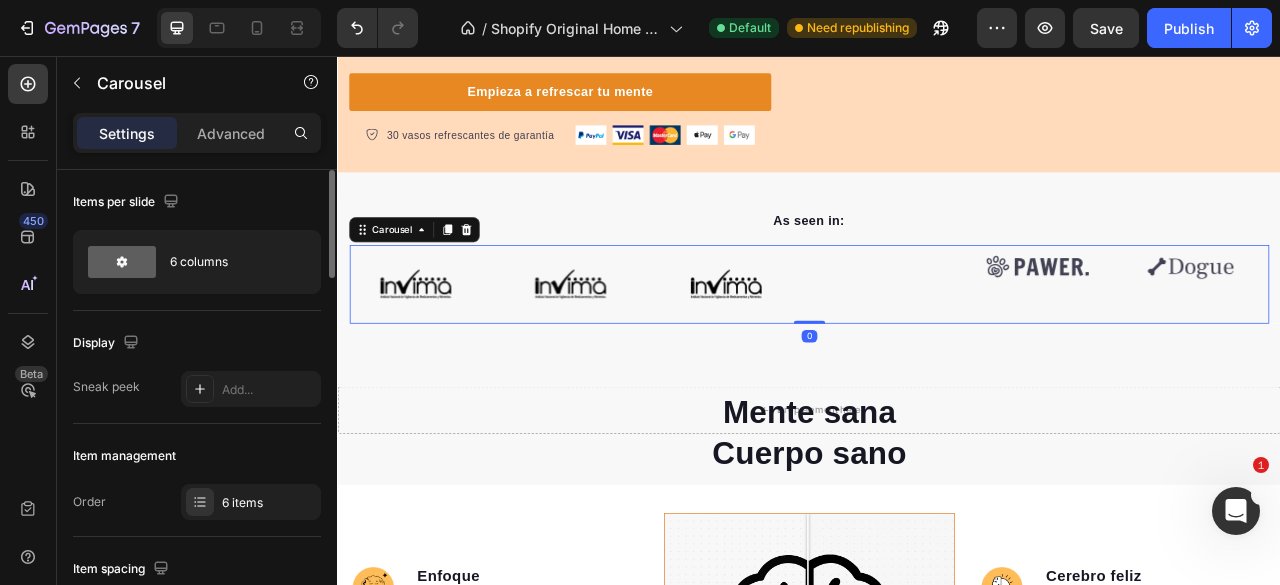 click on "Image" at bounding box center (1027, 346) 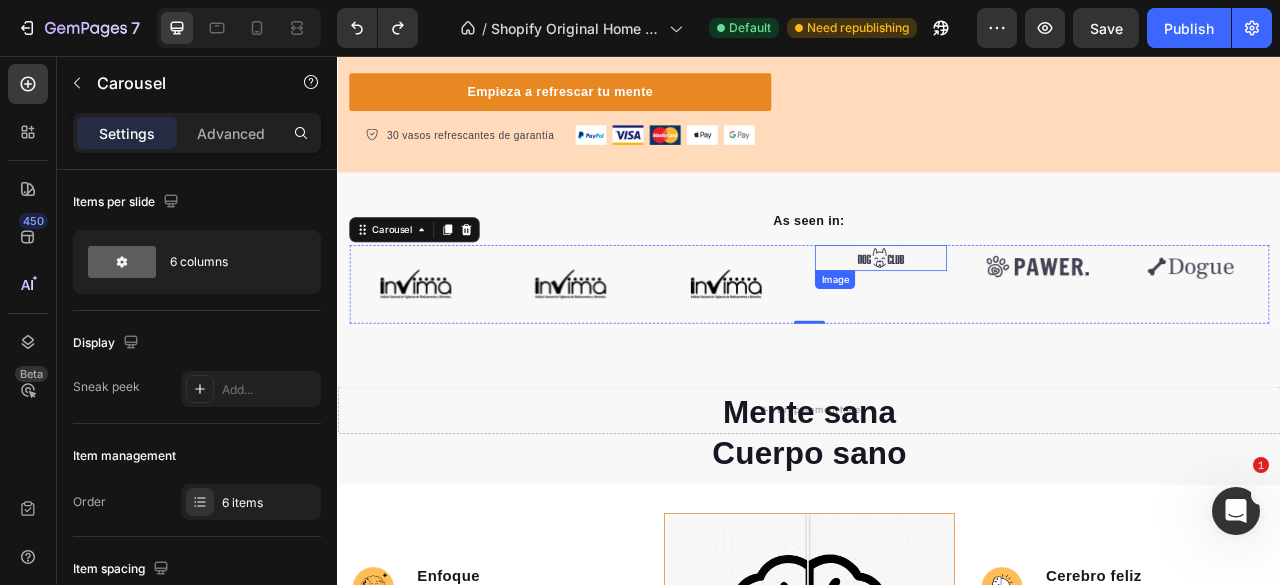 click at bounding box center [1028, 312] 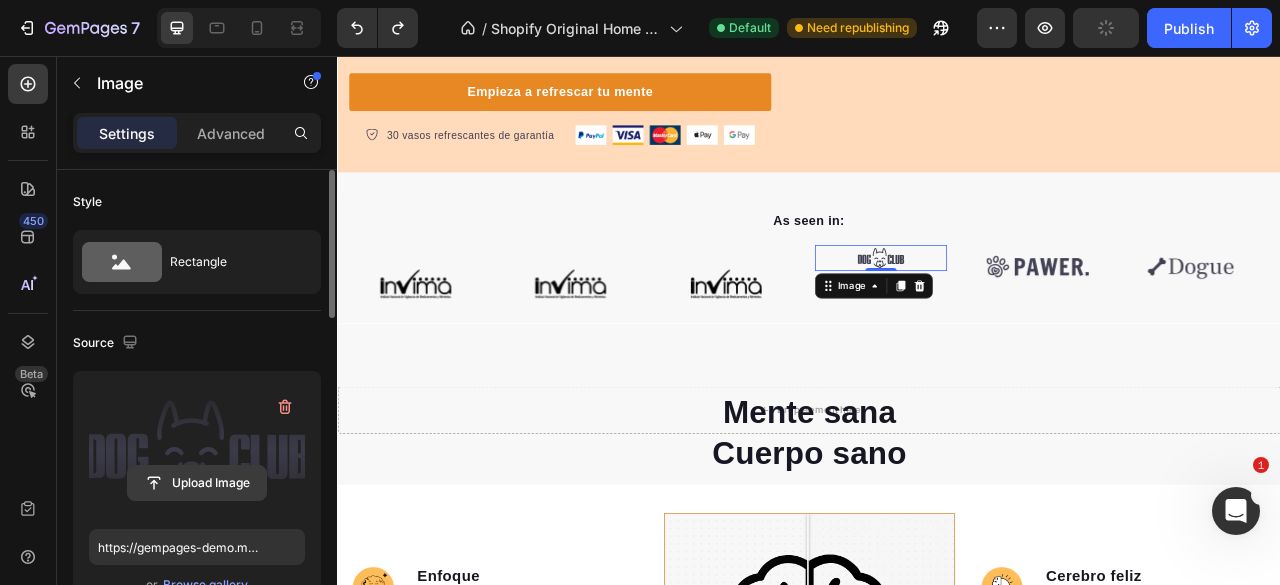 click 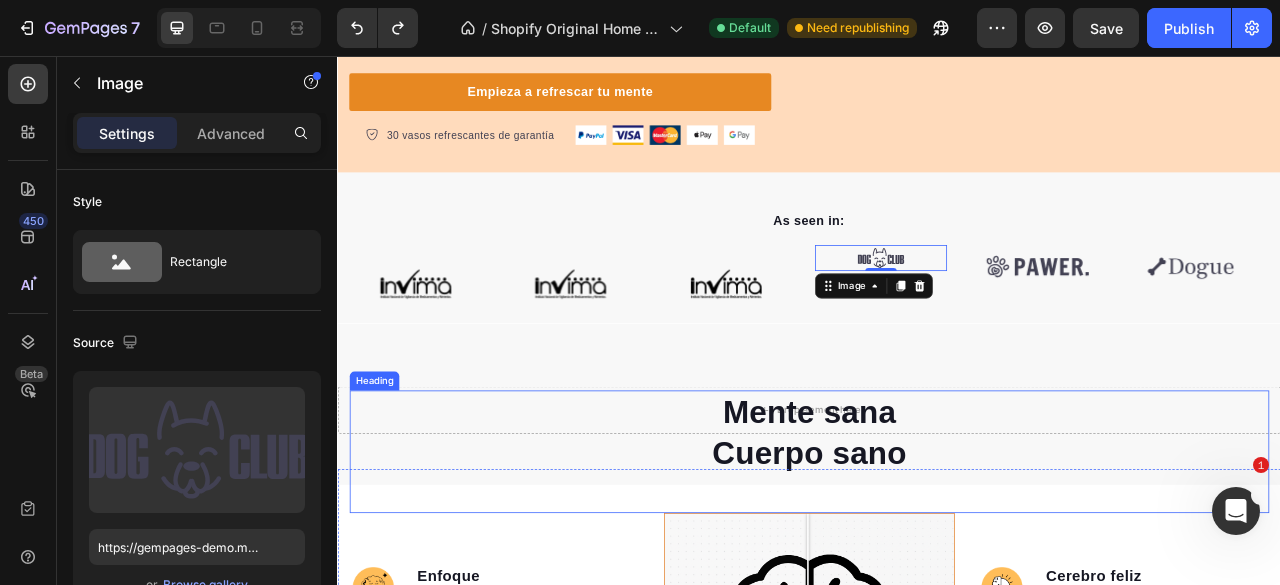 type on "https://cdn.shopify.com/s/files/1/0637/1740/8837/files/gempages_551218195810223352-4c44d028-d77f-48a9-95ed-a706d064cbf6.png" 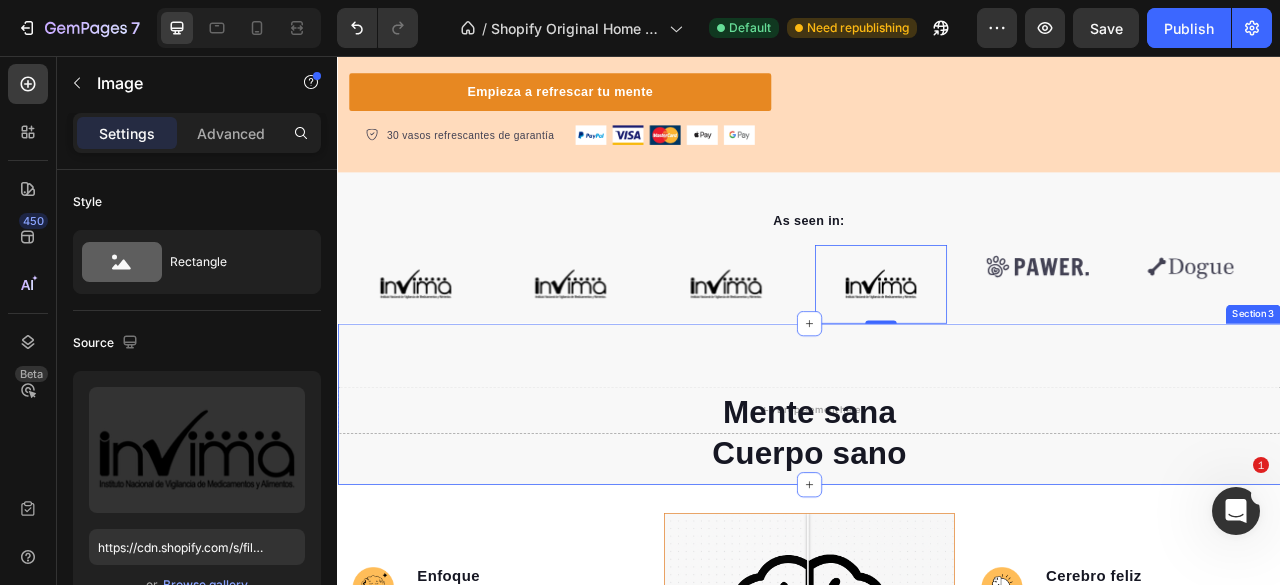 click on "Image" at bounding box center (1225, 346) 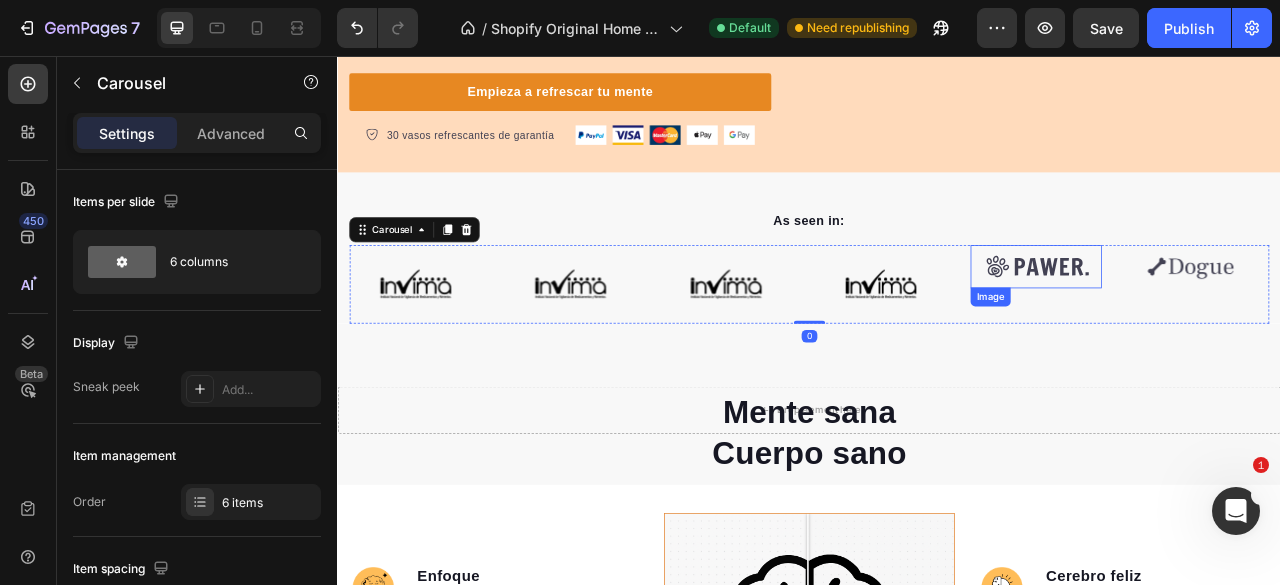 click at bounding box center [1225, 323] 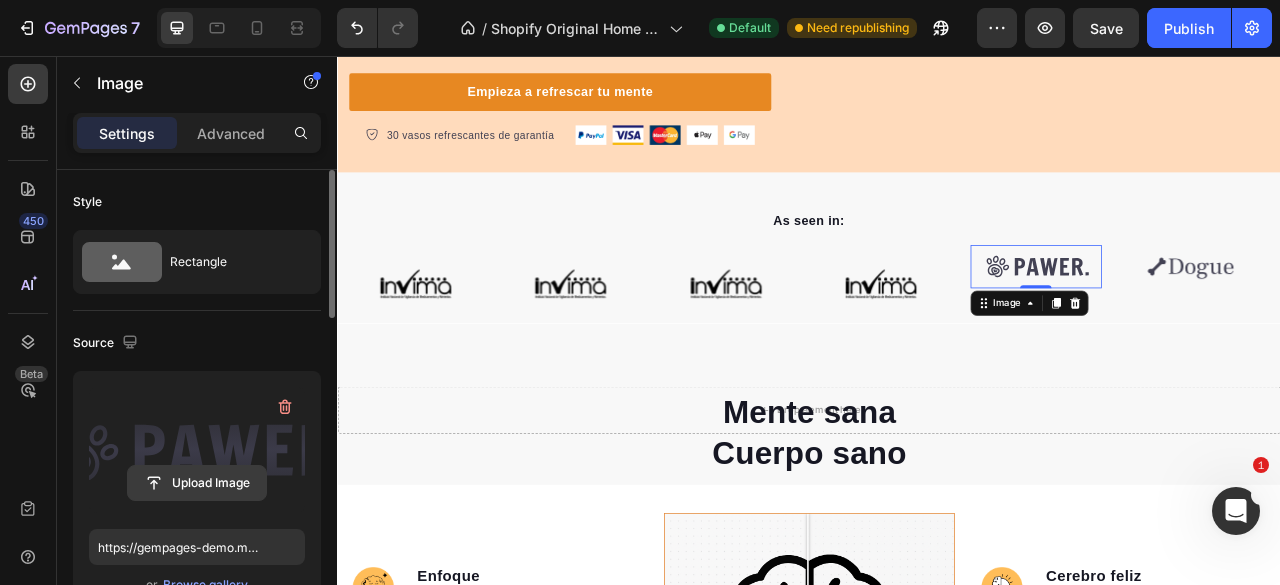 click 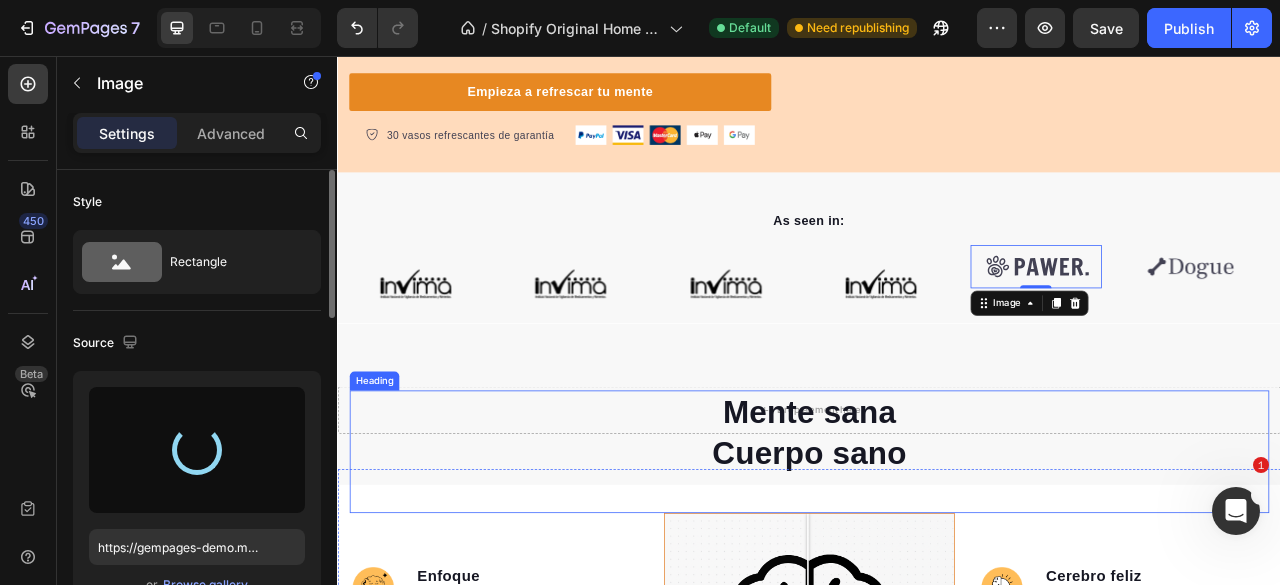 type on "https://cdn.shopify.com/s/files/1/0637/1740/8837/files/gempages_551218195810223352-4c44d028-d77f-48a9-95ed-a706d064cbf6.png" 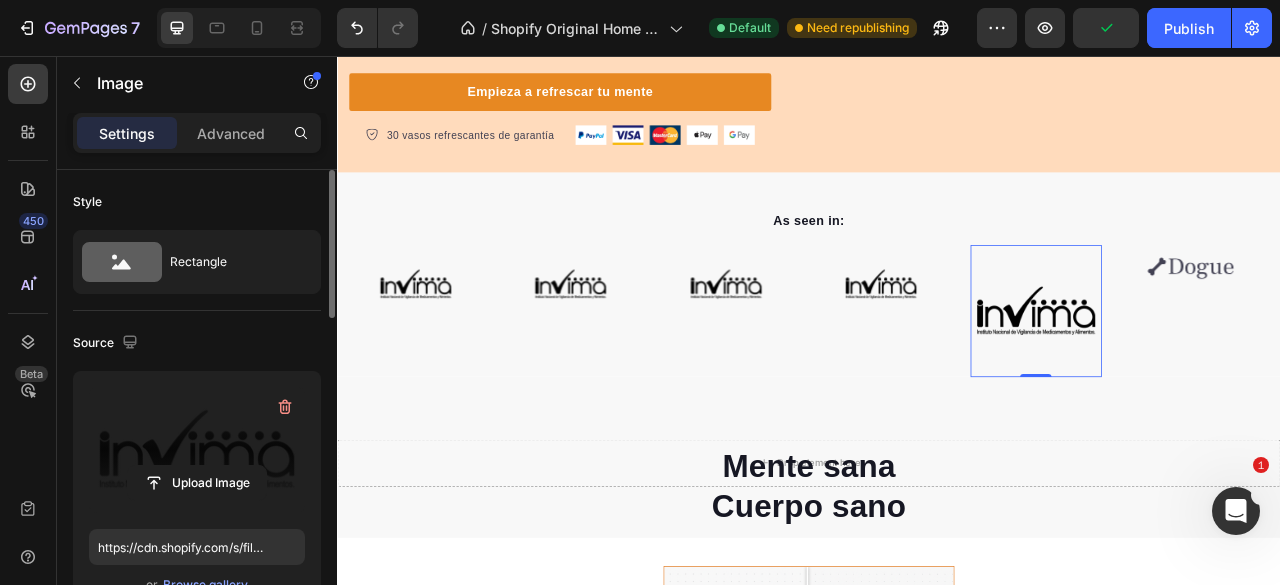 scroll, scrollTop: 300, scrollLeft: 0, axis: vertical 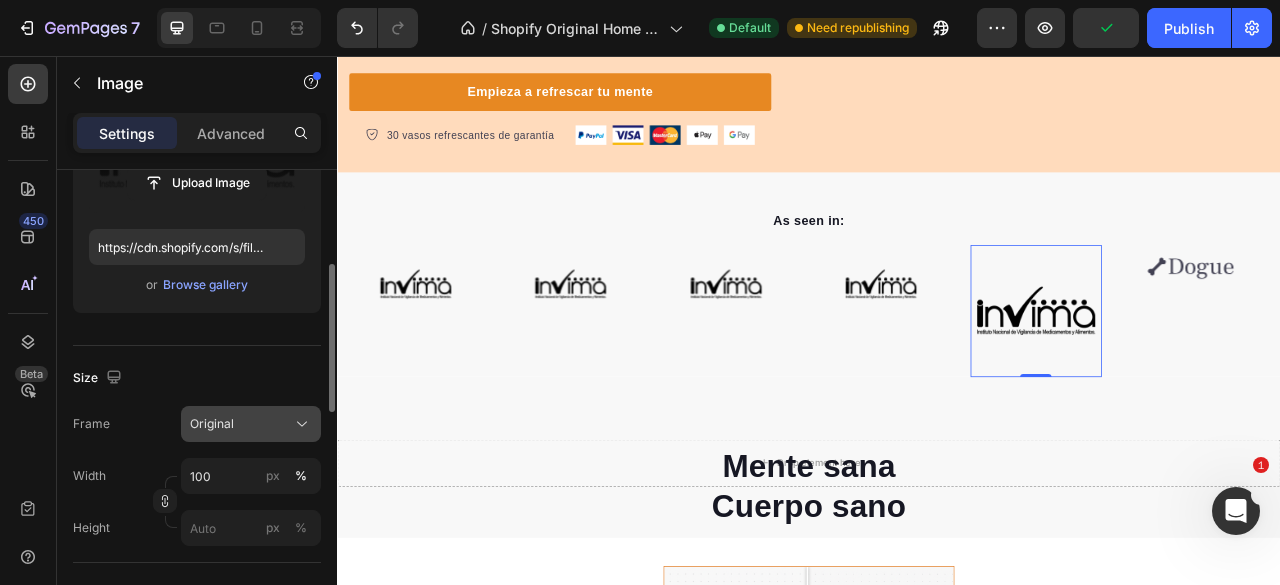 click on "Original" at bounding box center [251, 424] 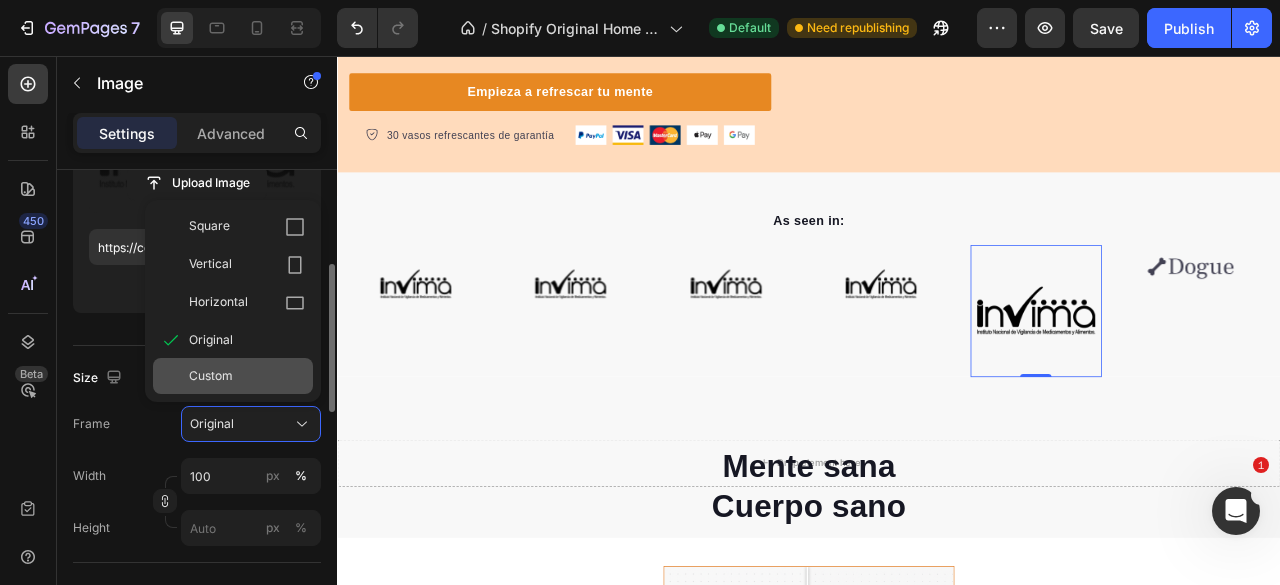 click on "Custom" at bounding box center (211, 376) 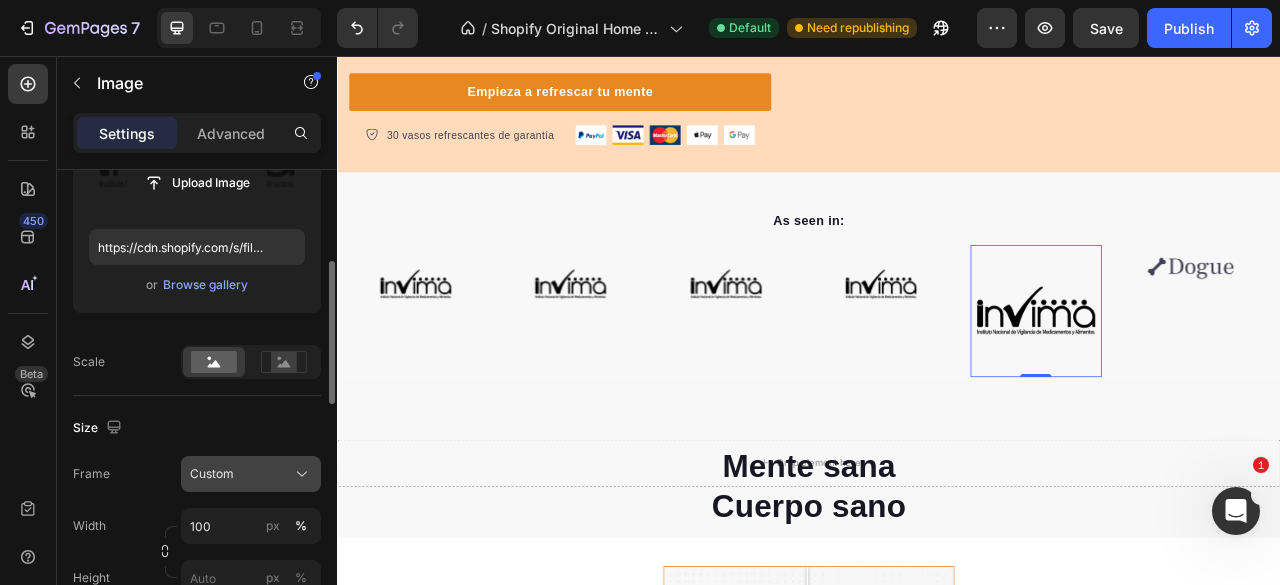 click on "Custom" at bounding box center (212, 474) 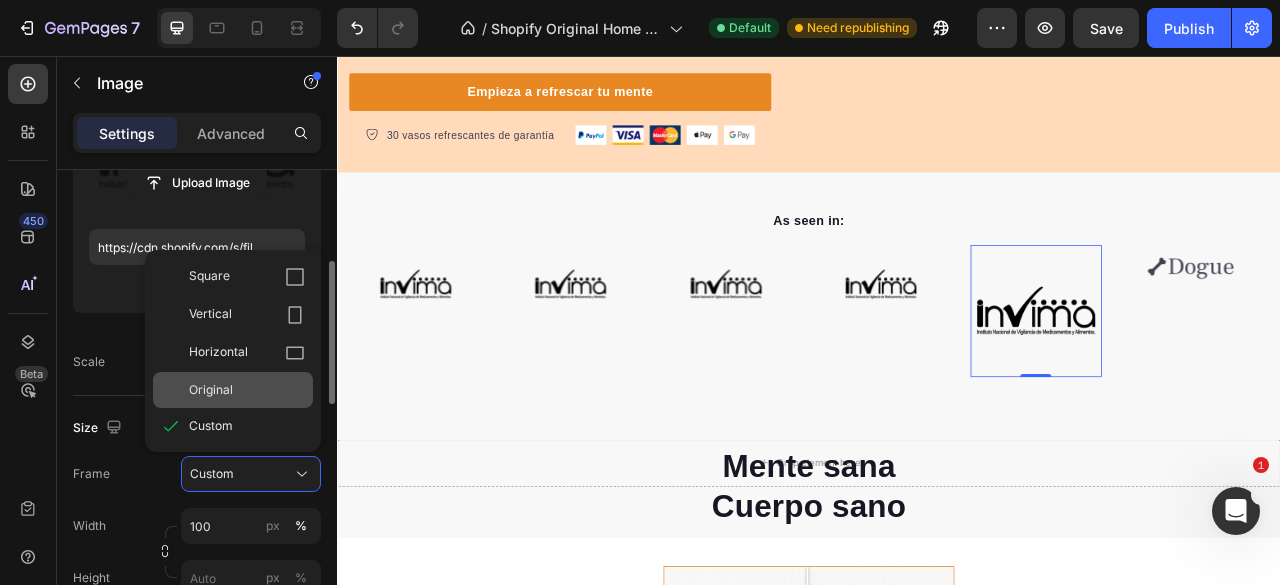 click on "Original" 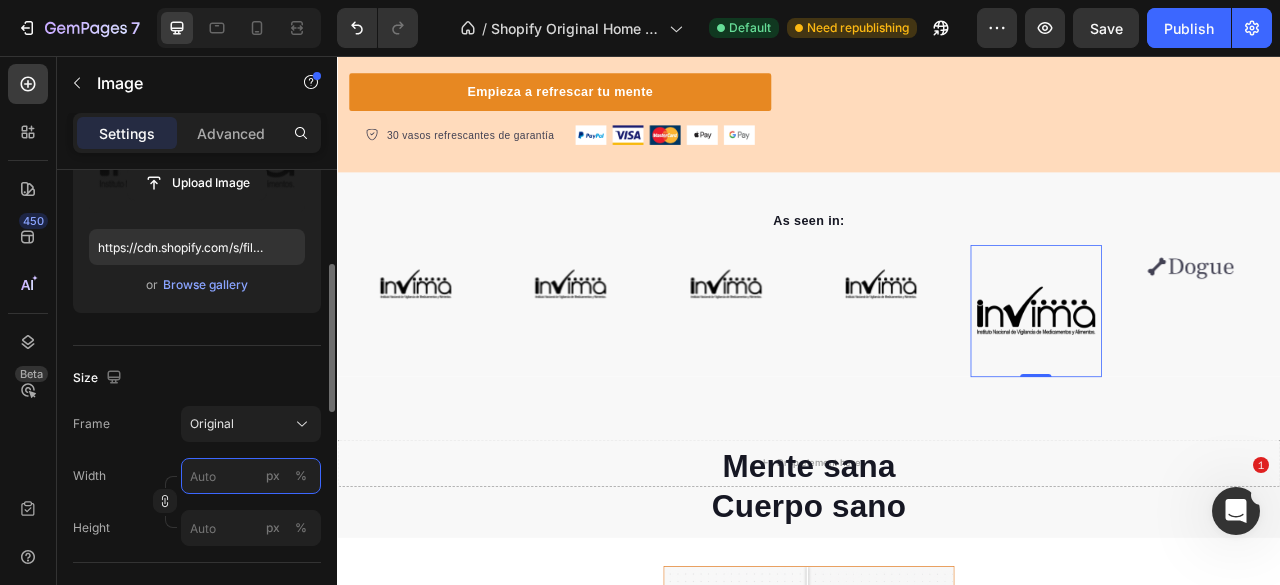 click on "px %" at bounding box center (251, 476) 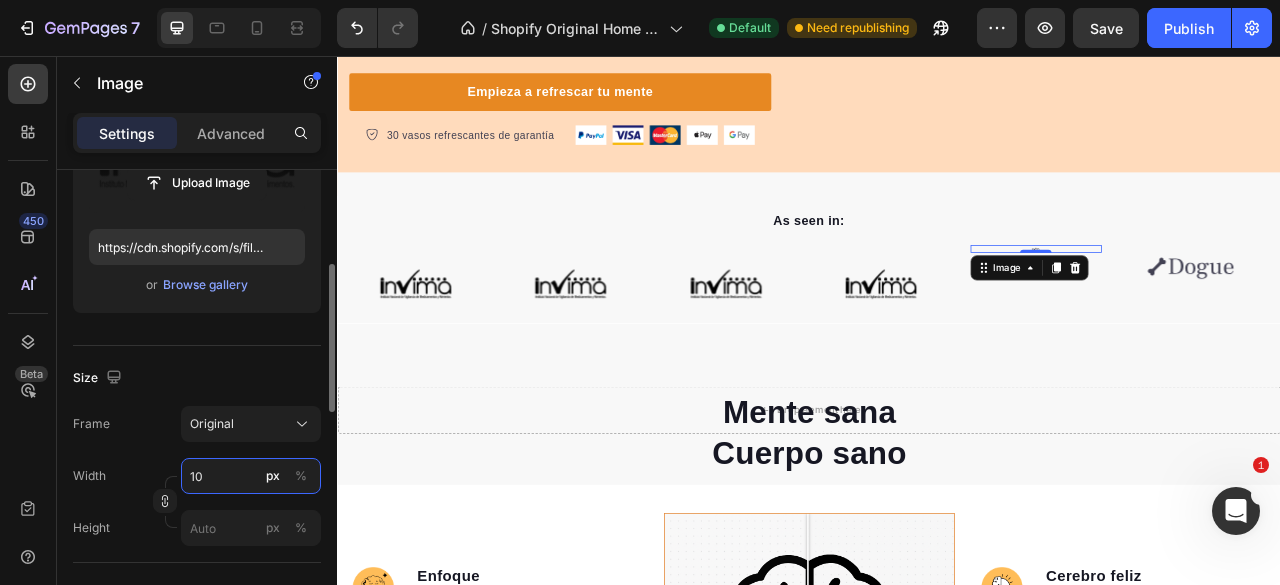type on "100" 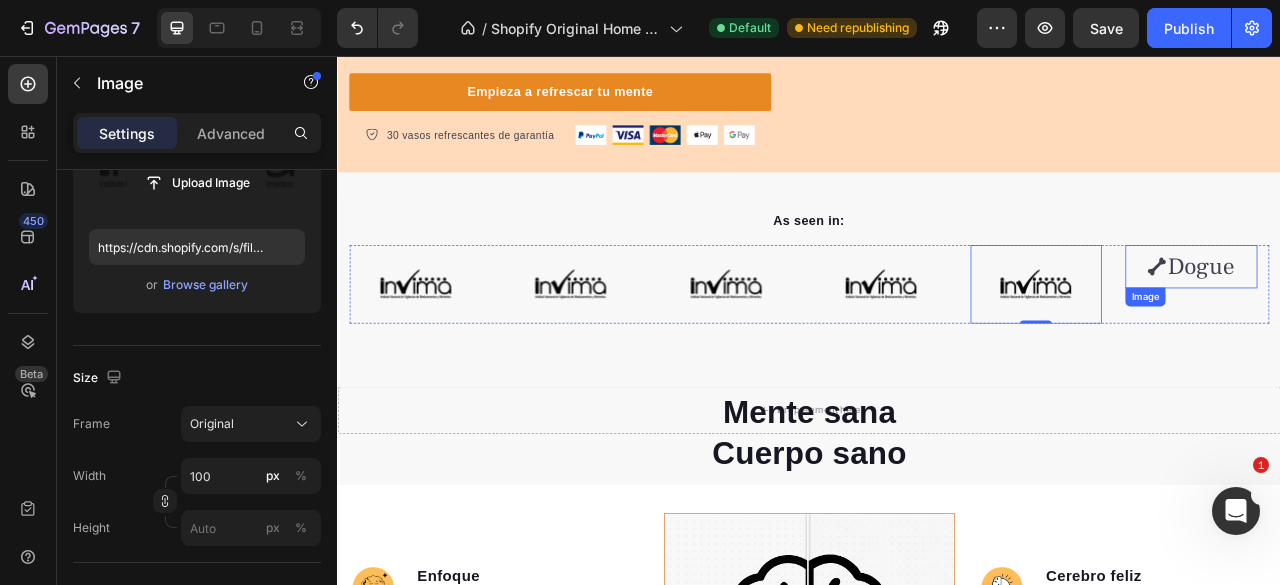 click at bounding box center (1422, 323) 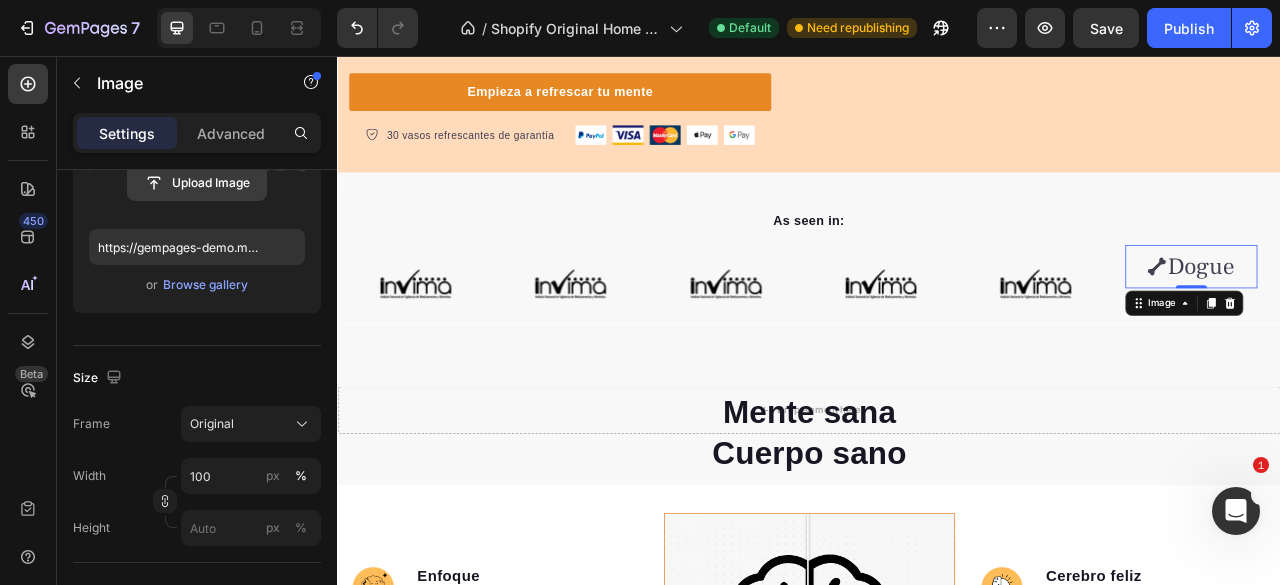 click 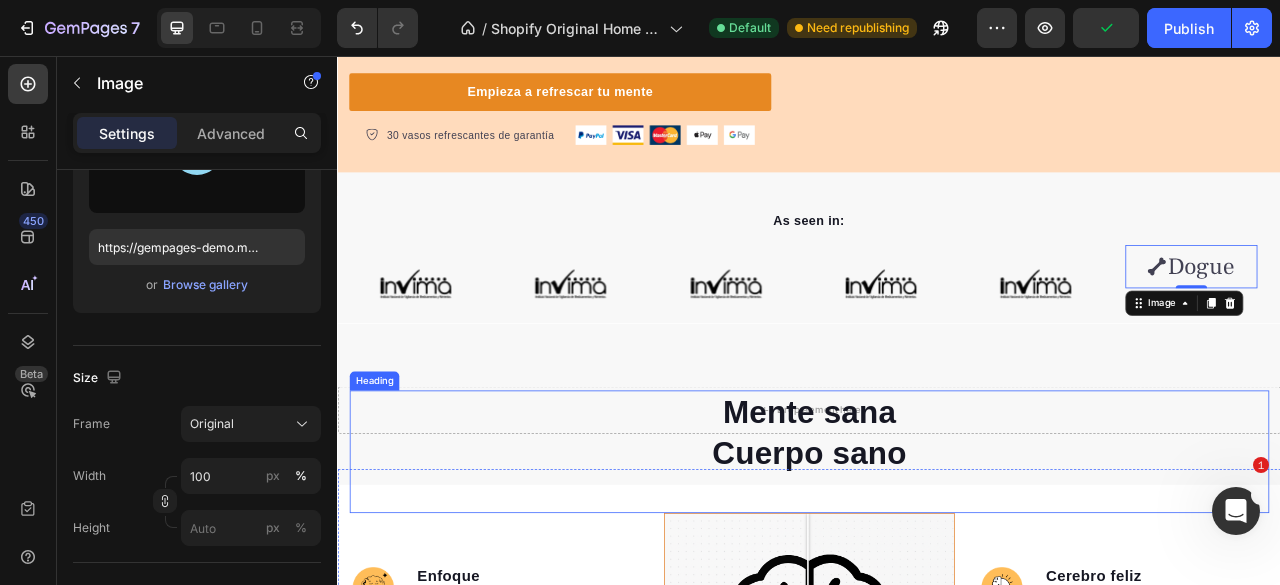 type on "https://cdn.shopify.com/s/files/1/0637/1740/8837/files/gempages_551218195810223352-4c44d028-d77f-48a9-95ed-a706d064cbf6.png" 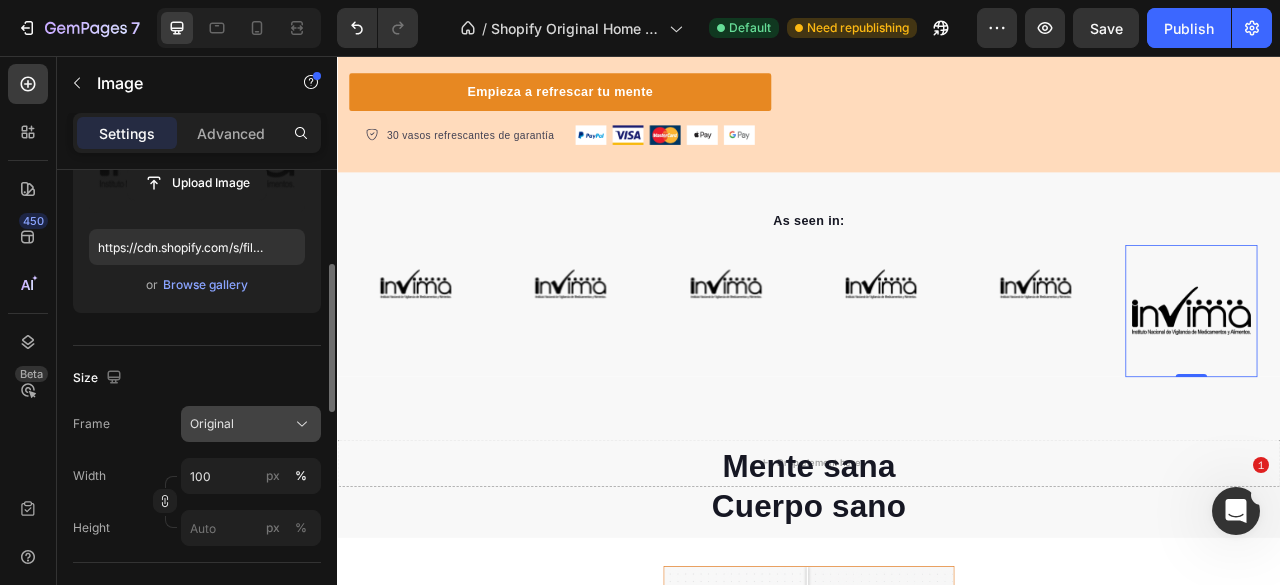 click on "Original" 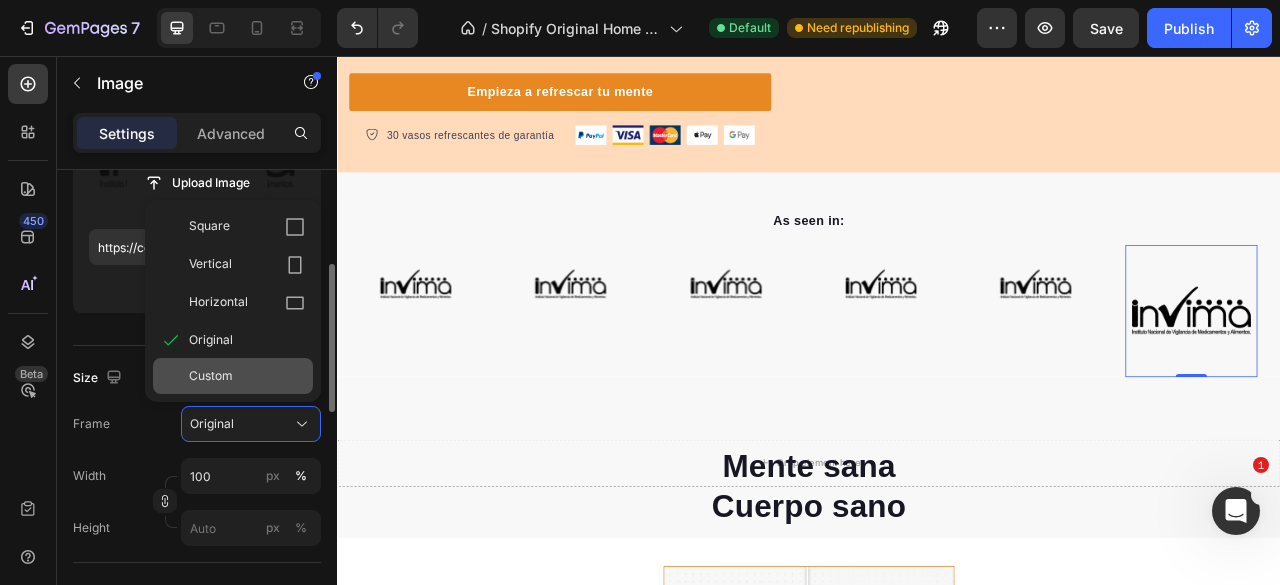 click on "Custom" 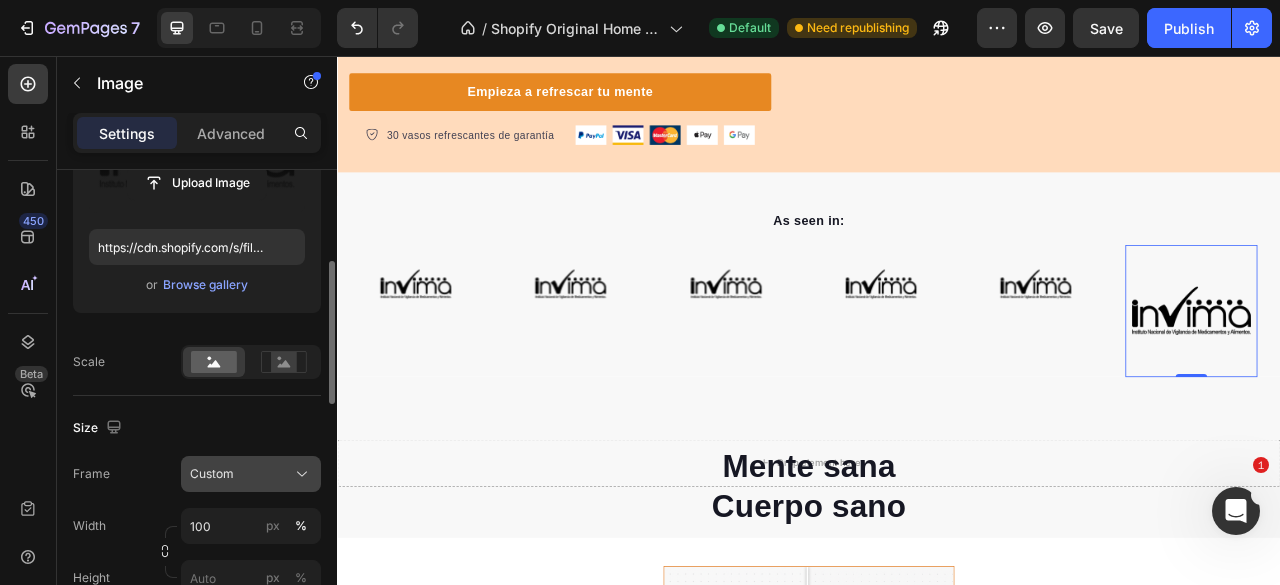 click on "Custom" 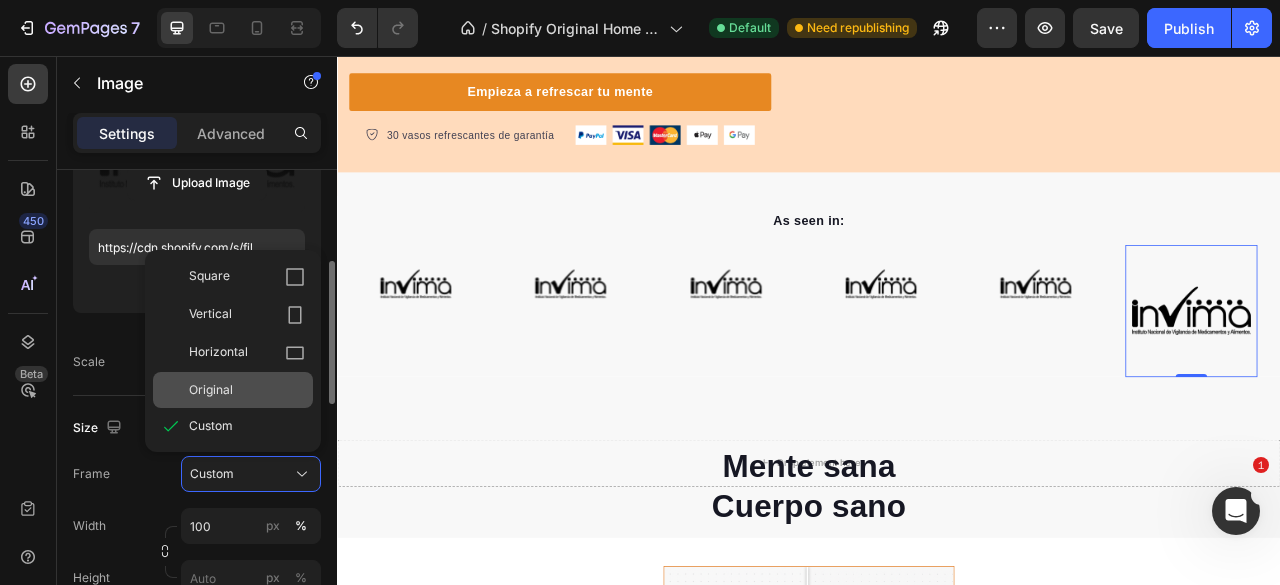 click on "Original" at bounding box center (247, 390) 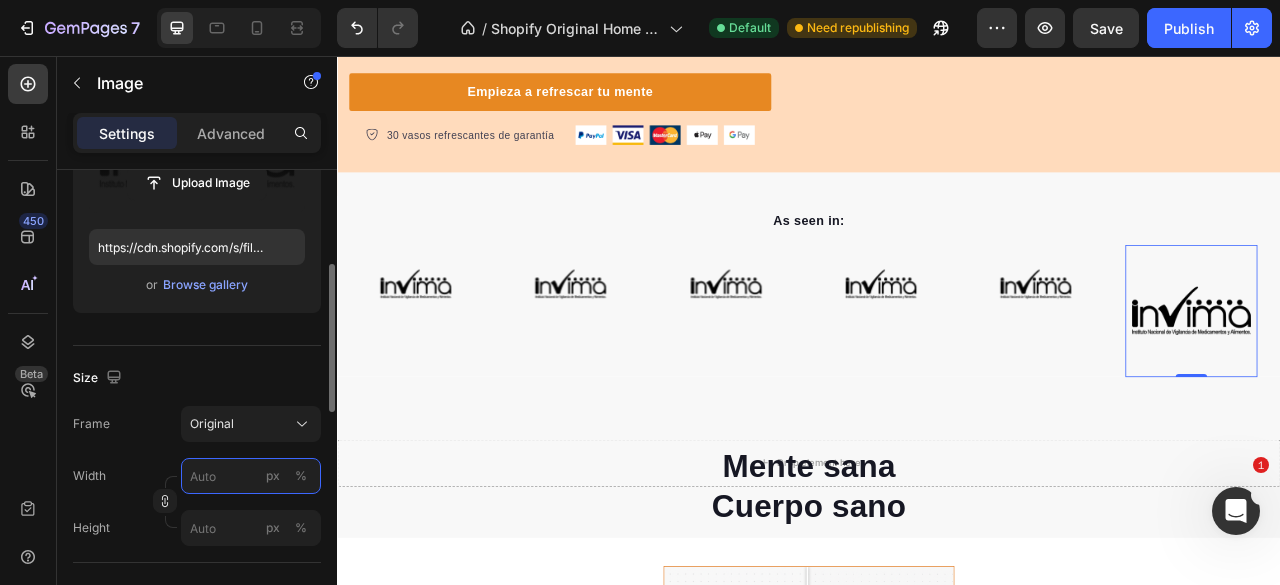 click on "px %" at bounding box center (251, 476) 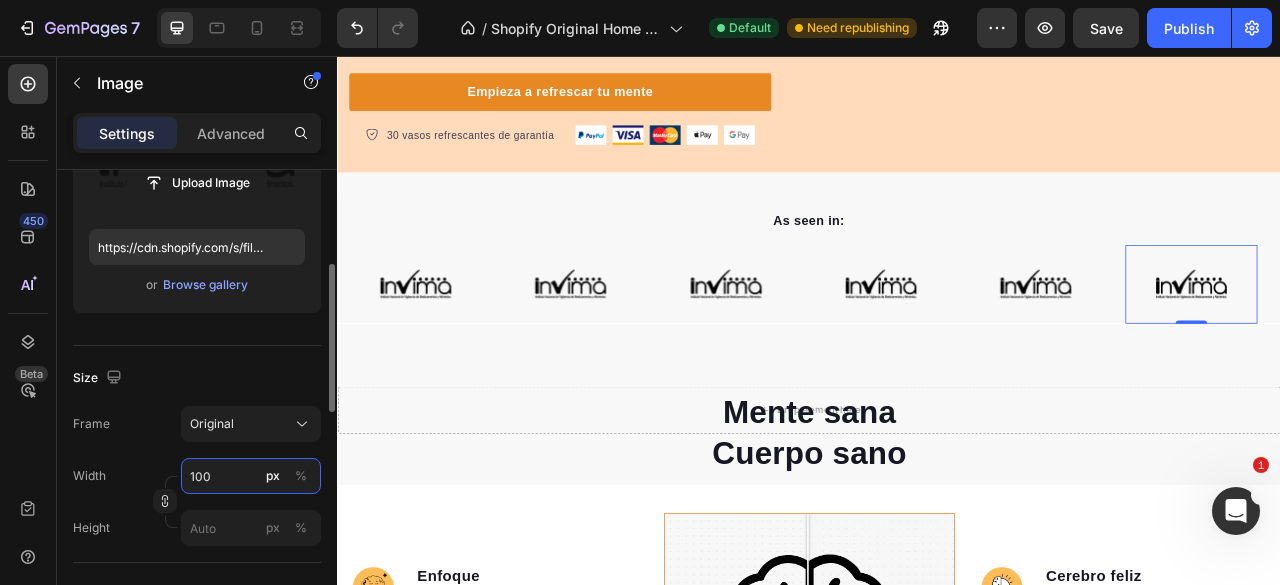 type on "100" 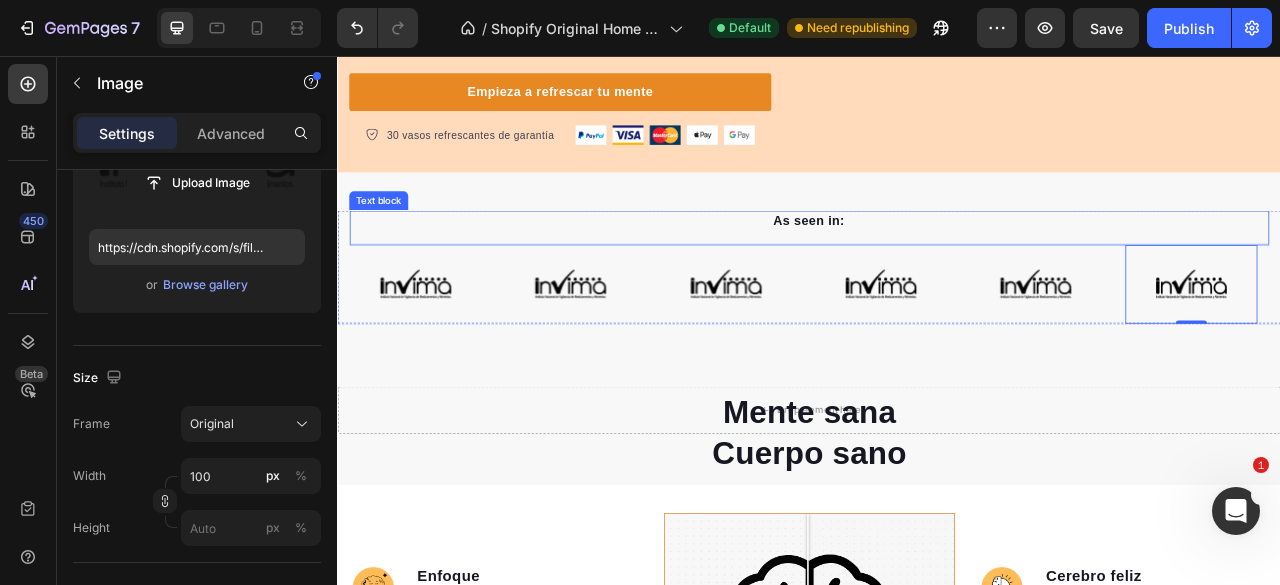 click on "As seen in: Text block Image Image Image Image Image Image   0 Carousel Row Section 2" at bounding box center (937, 300) 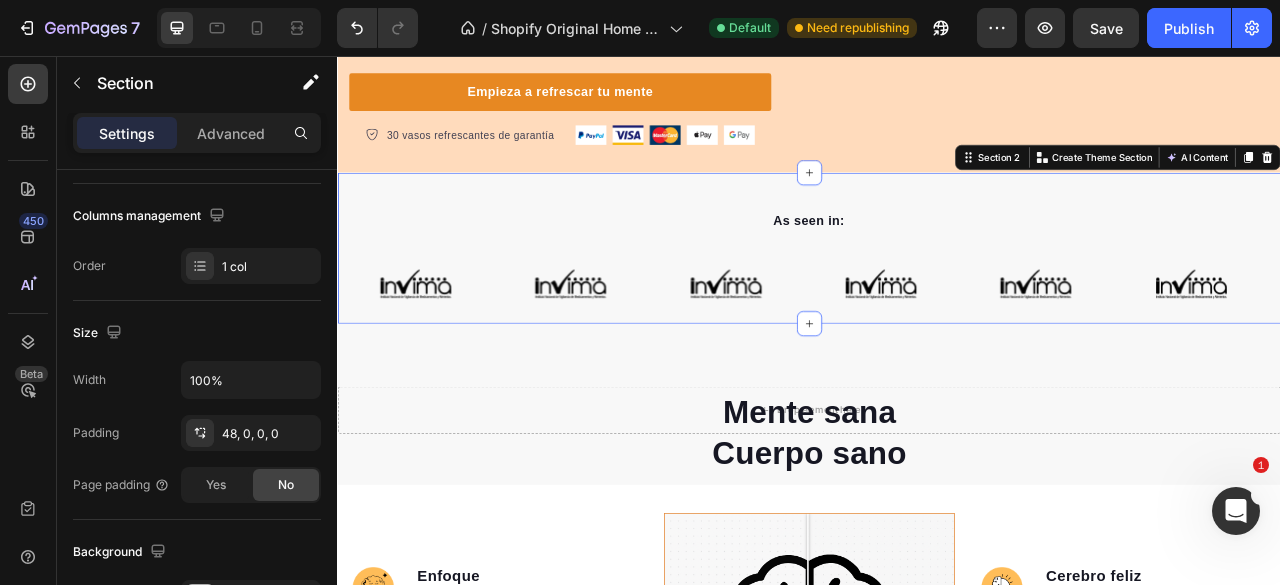 scroll, scrollTop: 0, scrollLeft: 0, axis: both 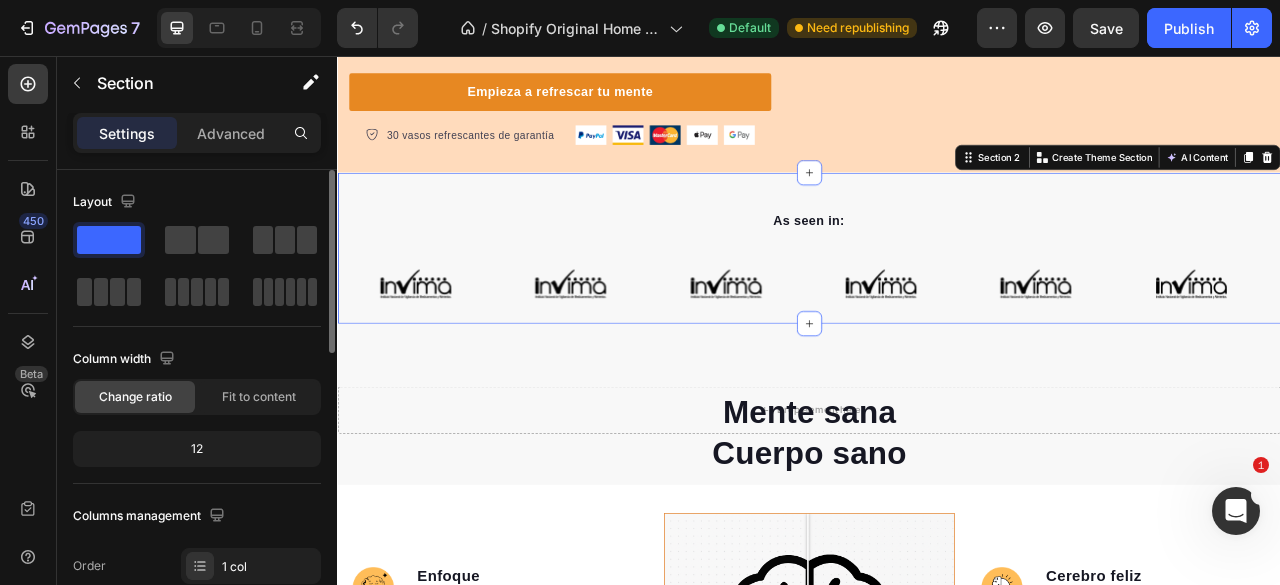 click at bounding box center (1228, -160) 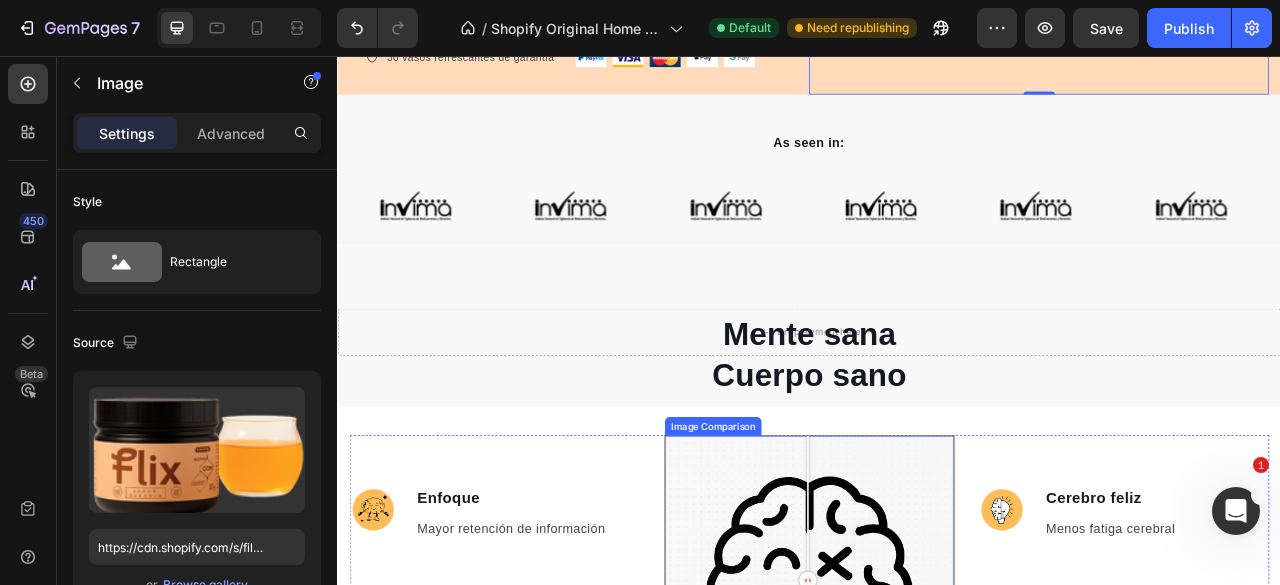 scroll, scrollTop: 700, scrollLeft: 0, axis: vertical 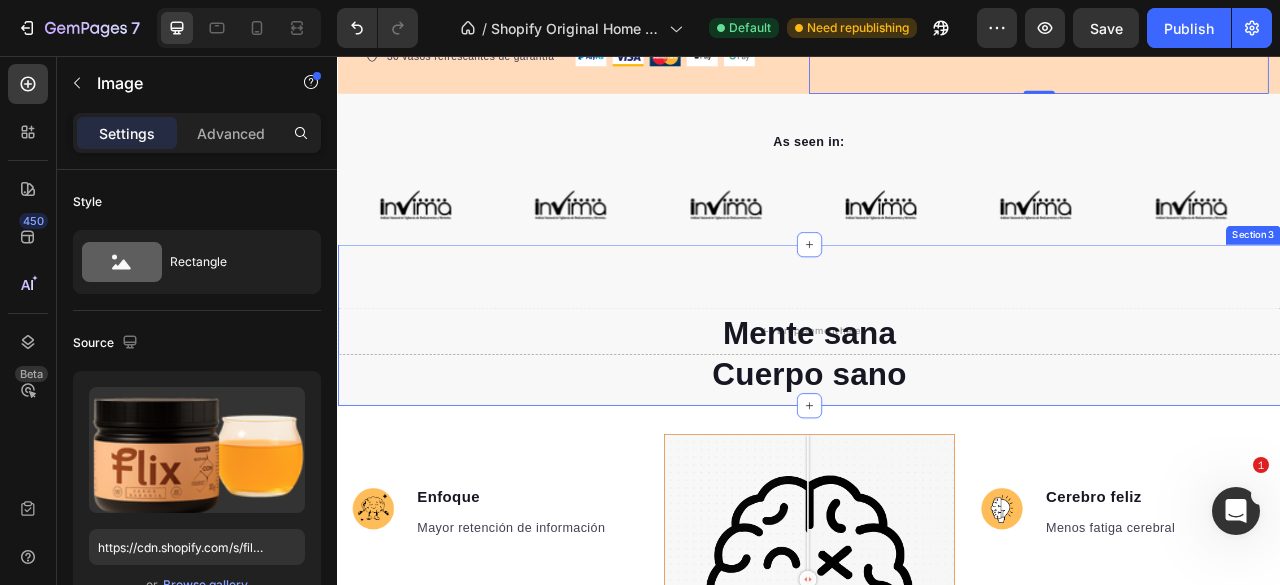 click on "Drop element here Section 3" at bounding box center [937, 398] 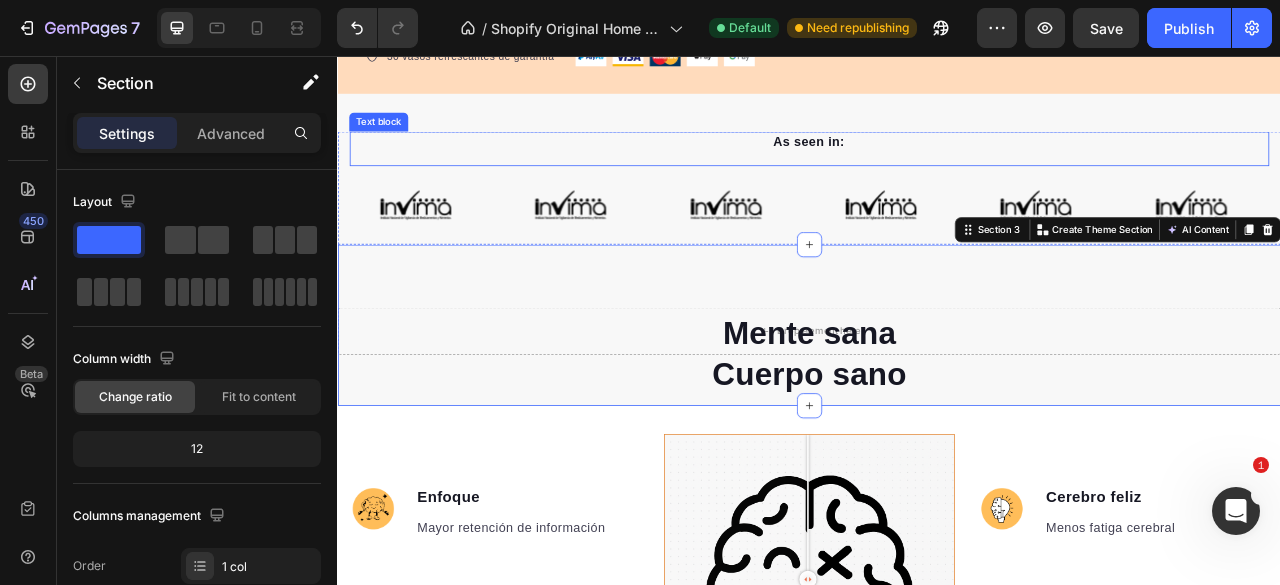 click on "As seen in:" at bounding box center [937, 166] 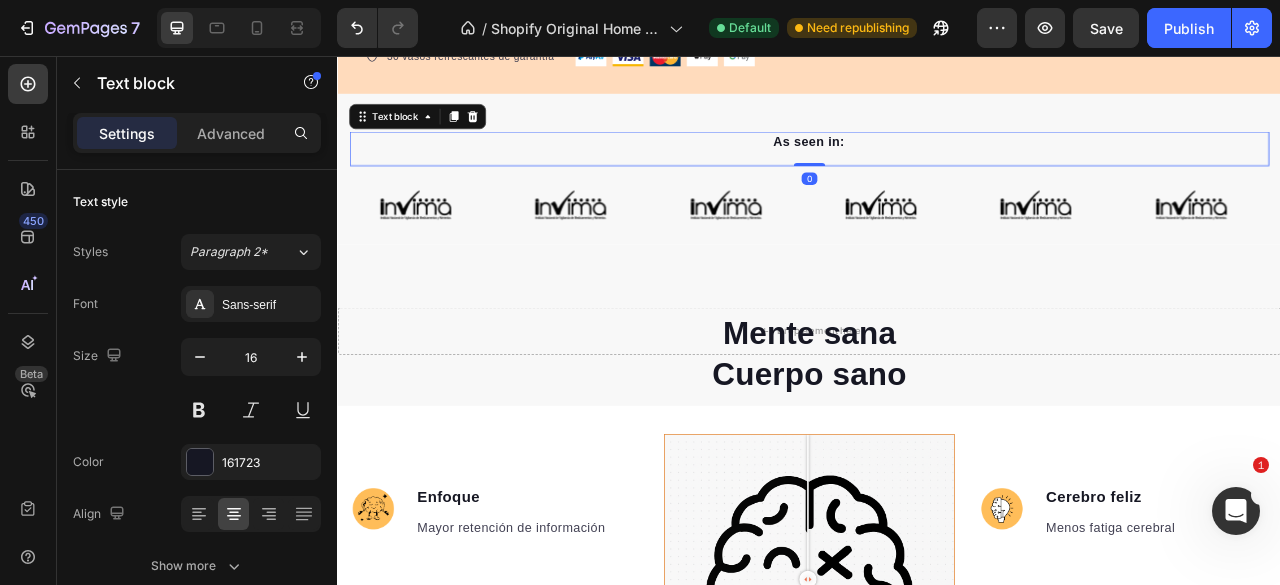 click on "As seen in:" at bounding box center [937, 166] 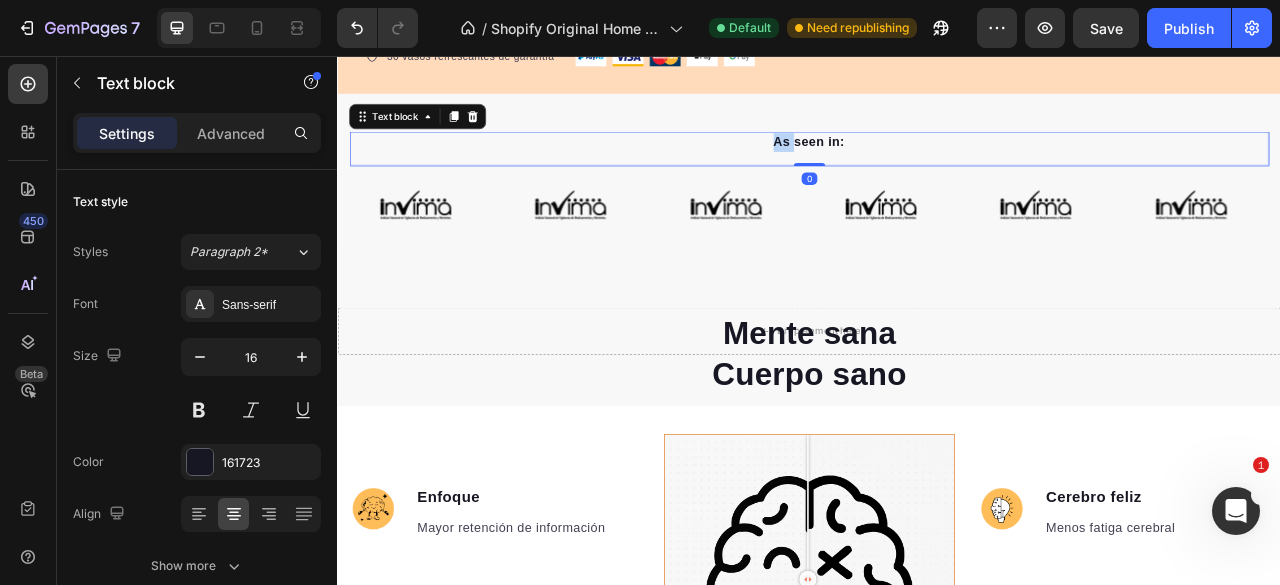 click on "As seen in:" at bounding box center (937, 166) 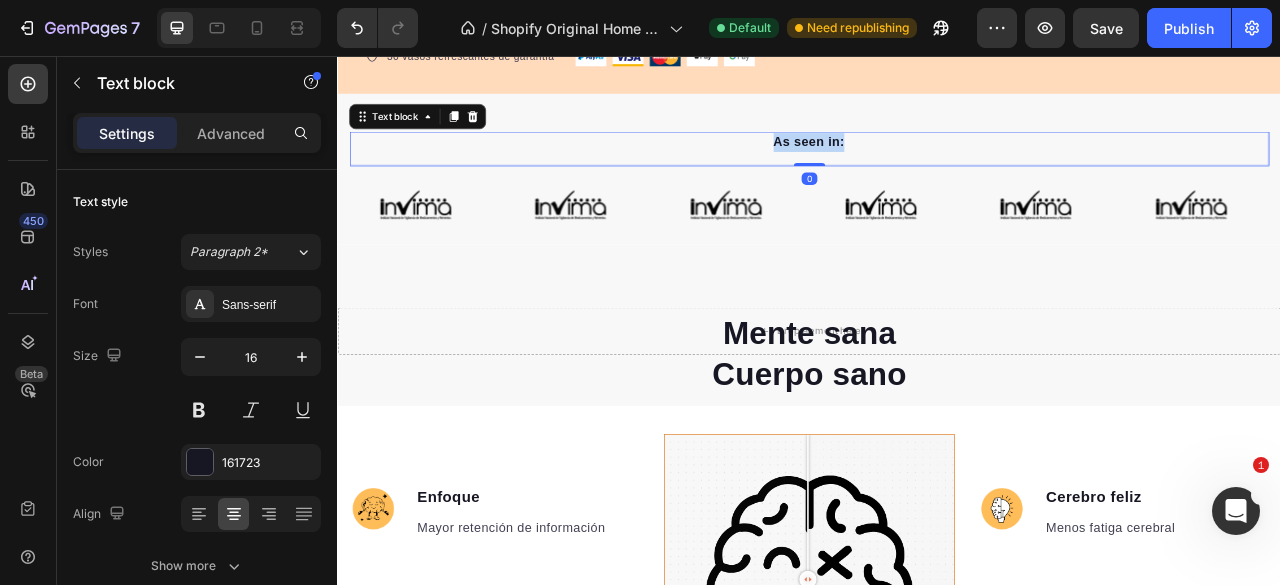 click on "As seen in:" at bounding box center [937, 166] 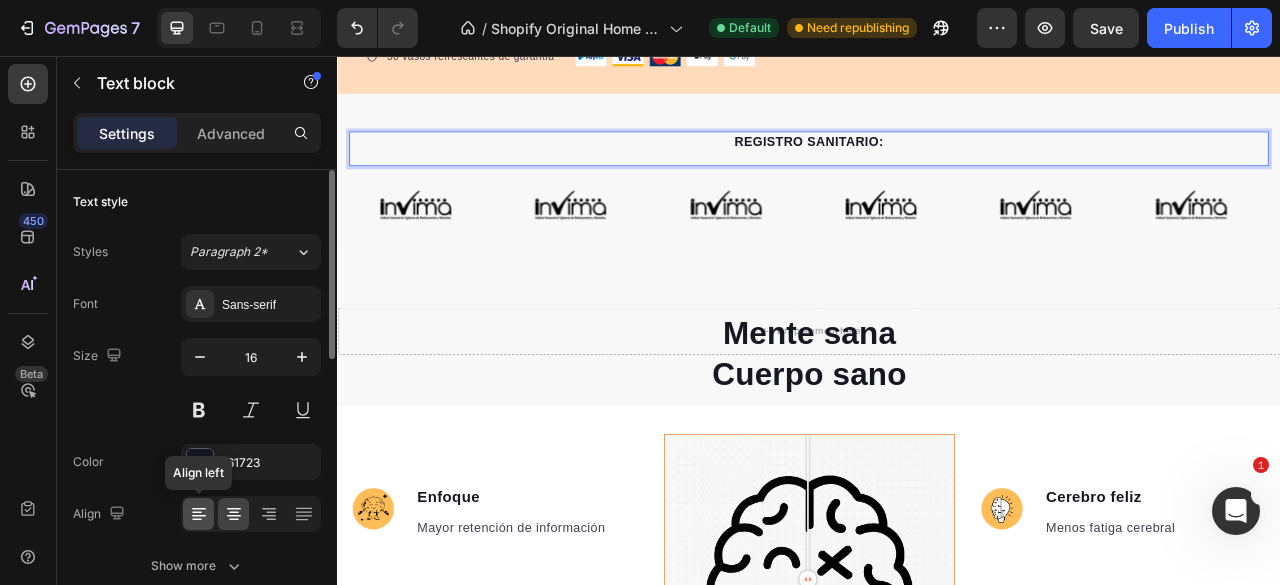 click 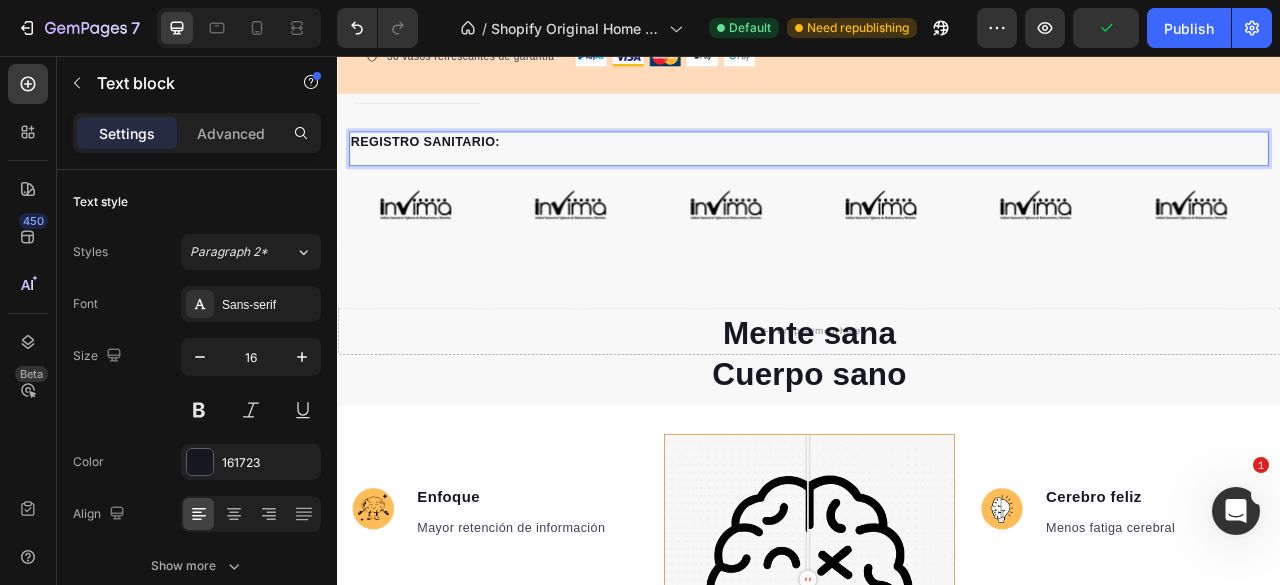 click on "REGISTRO SANITARIO:" at bounding box center [937, 166] 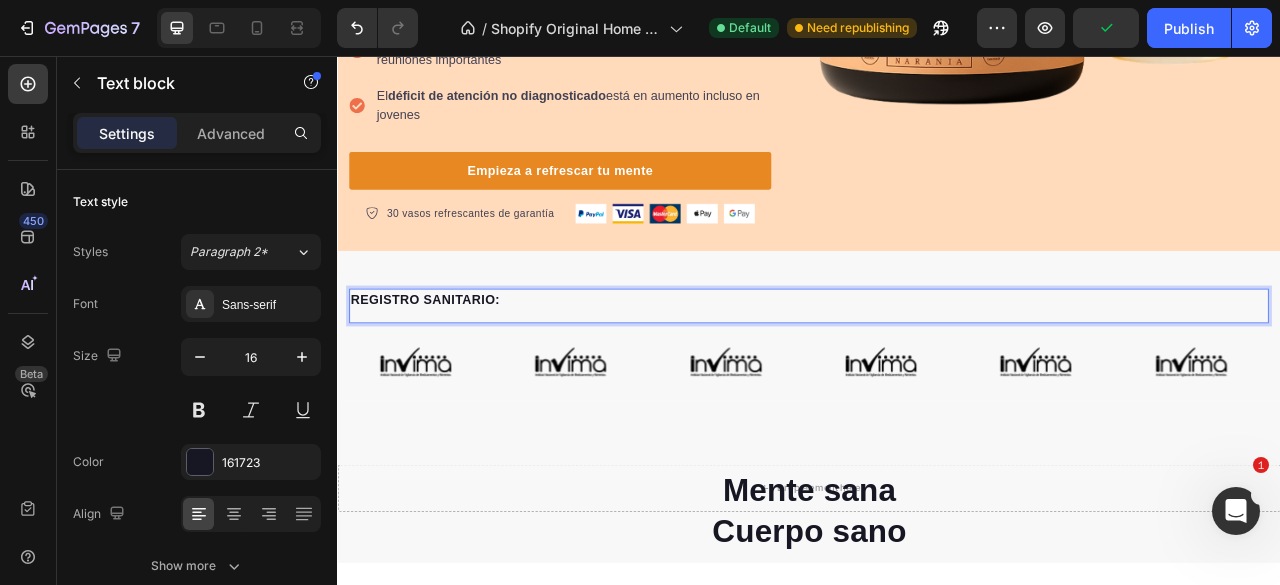 scroll, scrollTop: 400, scrollLeft: 0, axis: vertical 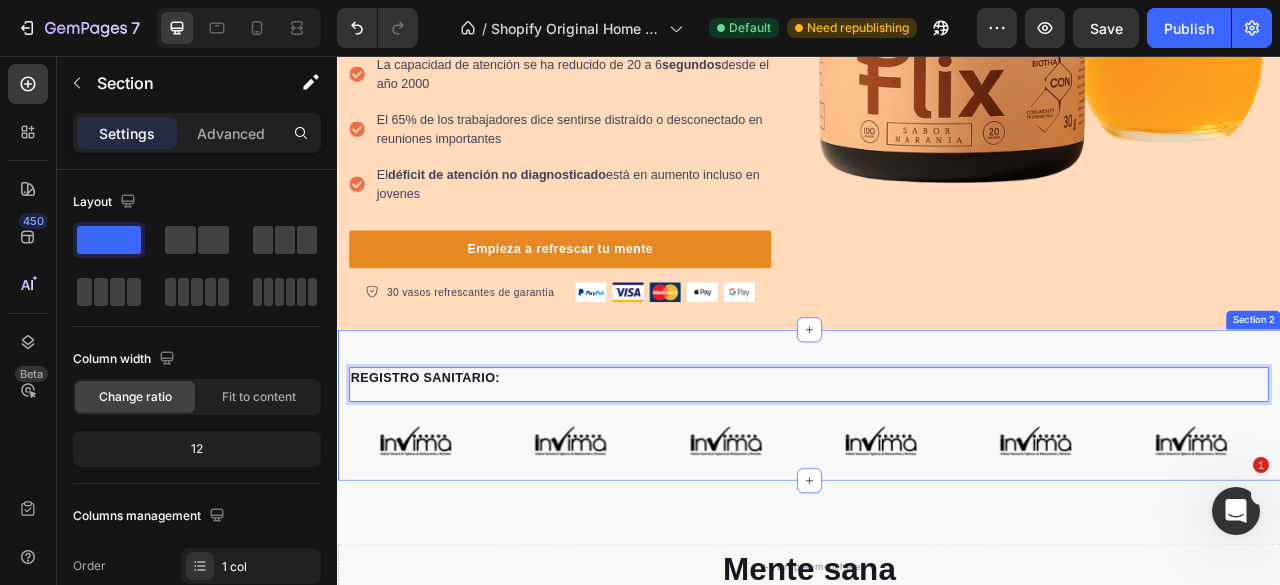 click on "REGISTRO SANITARIO: Text block   0 Image Image Image Image Image Image Carousel Row Section 2" at bounding box center (937, 500) 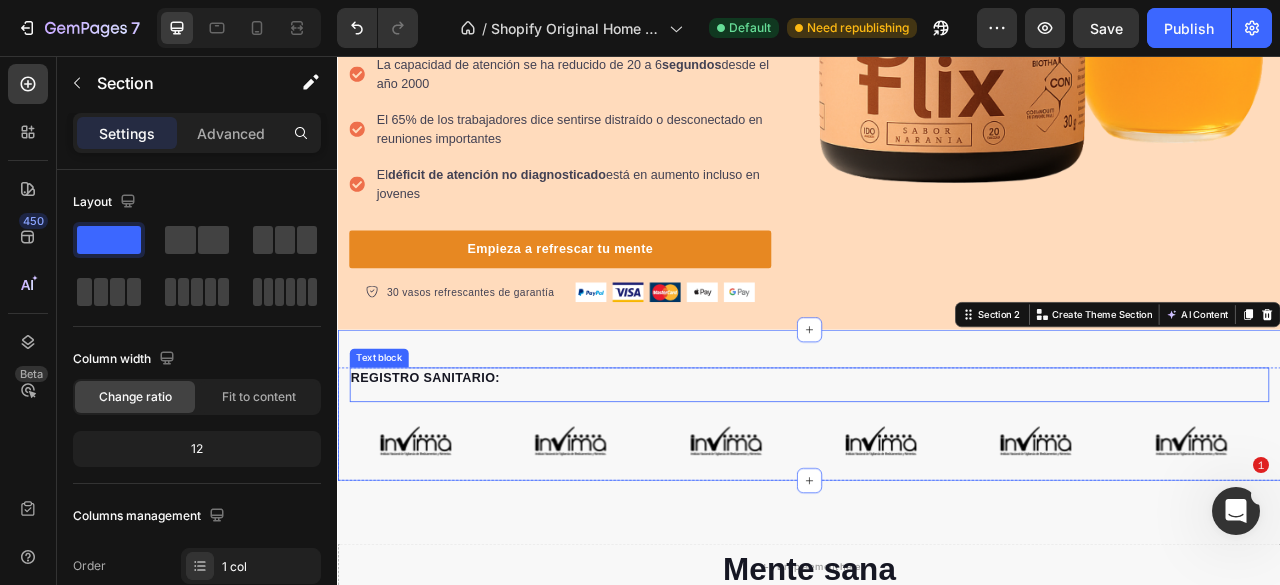 click on "REGISTRO SANITARIO:" at bounding box center (937, 466) 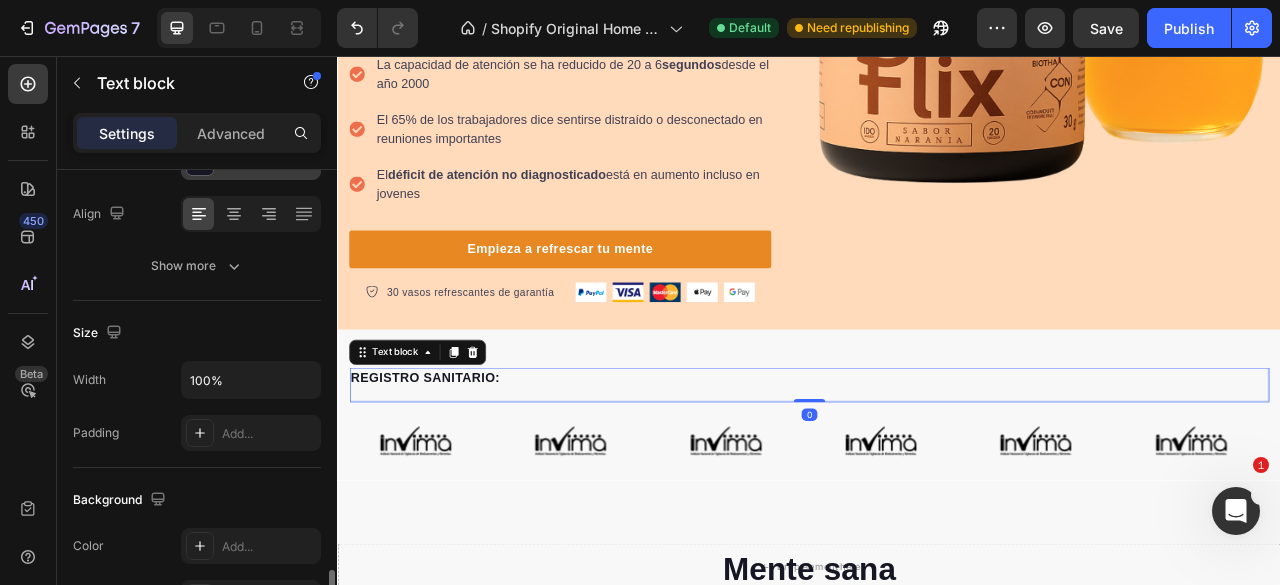 scroll, scrollTop: 600, scrollLeft: 0, axis: vertical 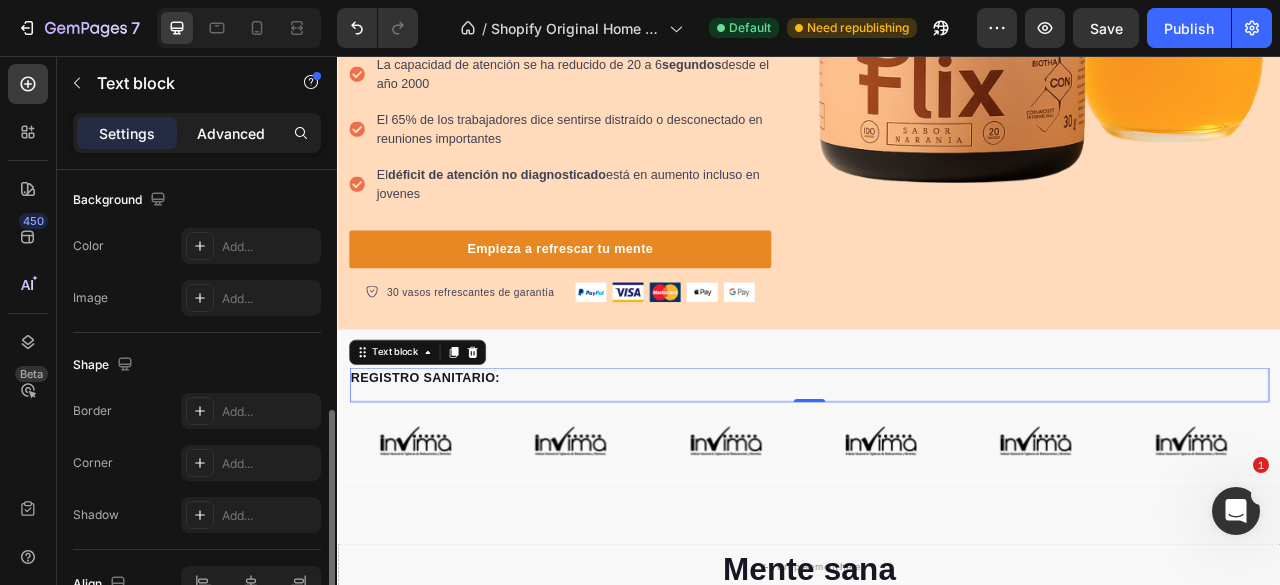 click on "Advanced" at bounding box center [231, 133] 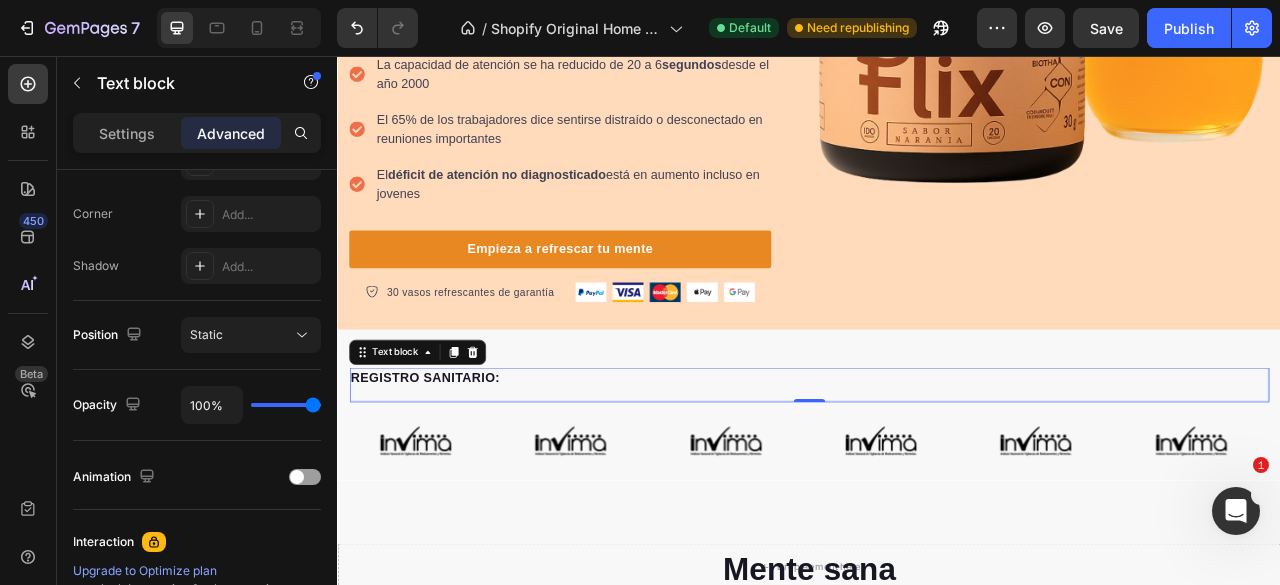 scroll, scrollTop: 858, scrollLeft: 0, axis: vertical 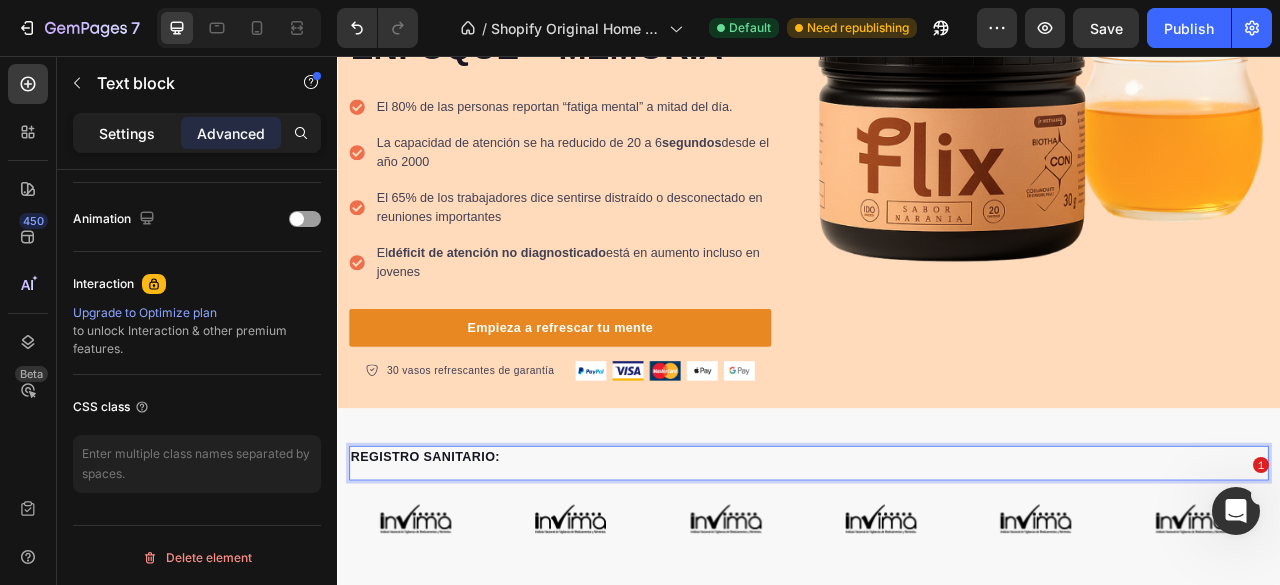 click on "Settings" at bounding box center (127, 133) 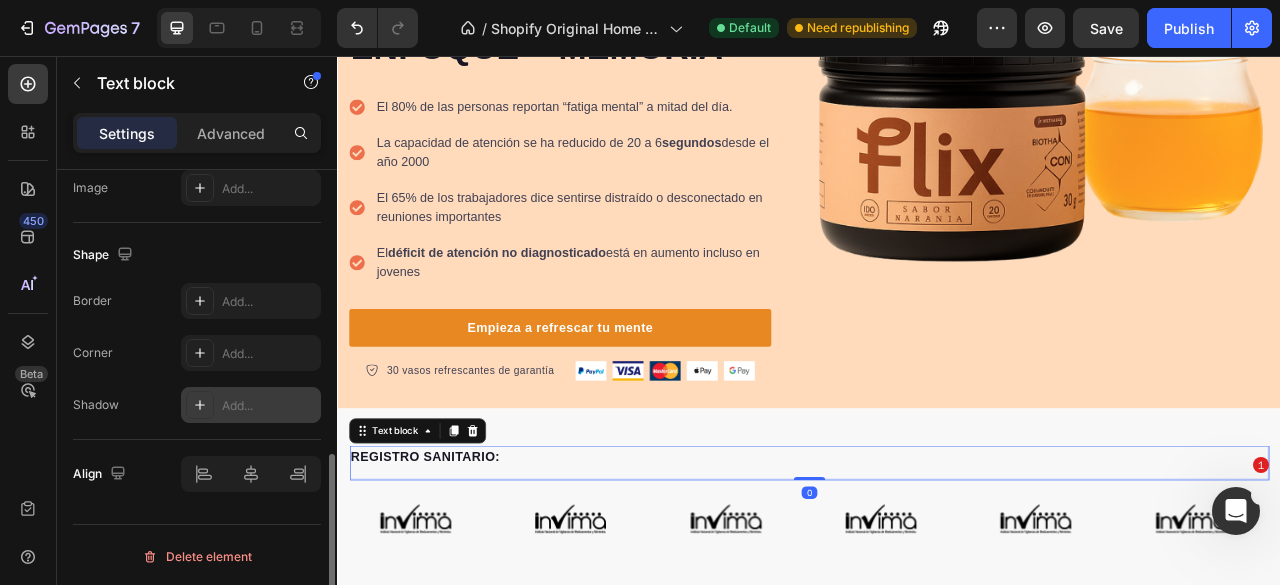 scroll, scrollTop: 310, scrollLeft: 0, axis: vertical 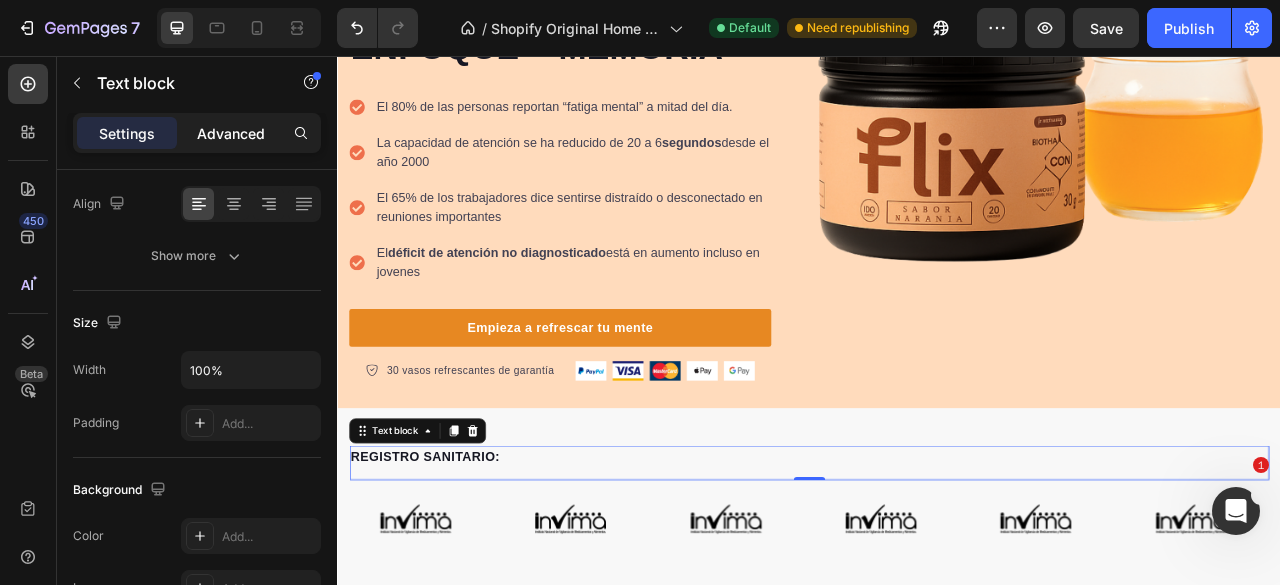 click on "Advanced" at bounding box center [231, 133] 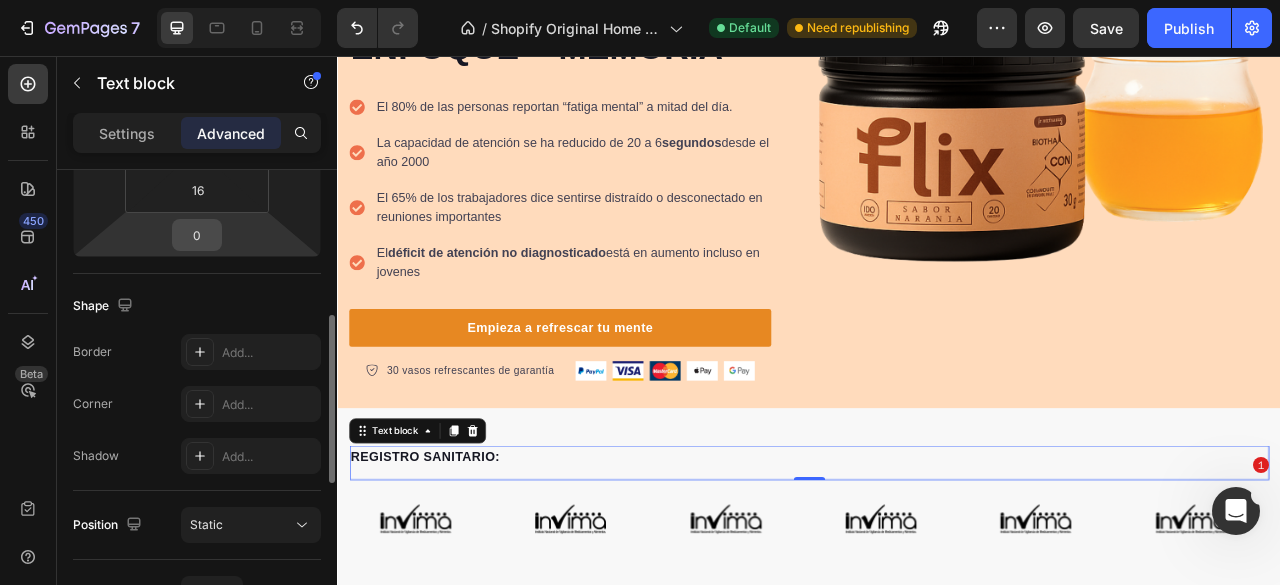 scroll, scrollTop: 10, scrollLeft: 0, axis: vertical 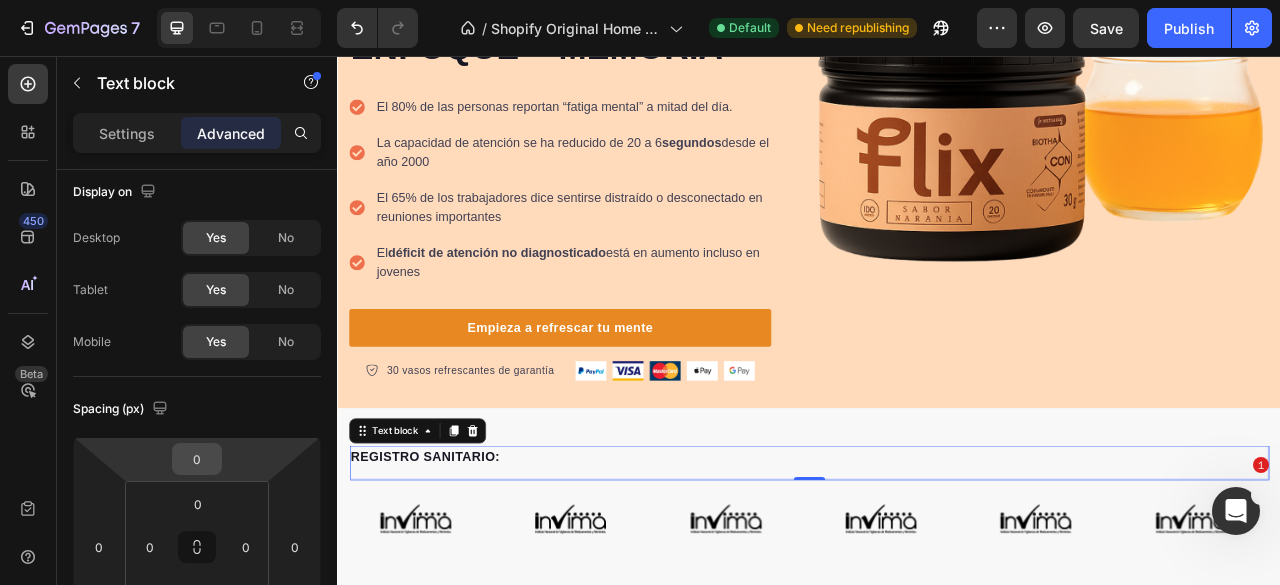 click on "0" at bounding box center (197, 459) 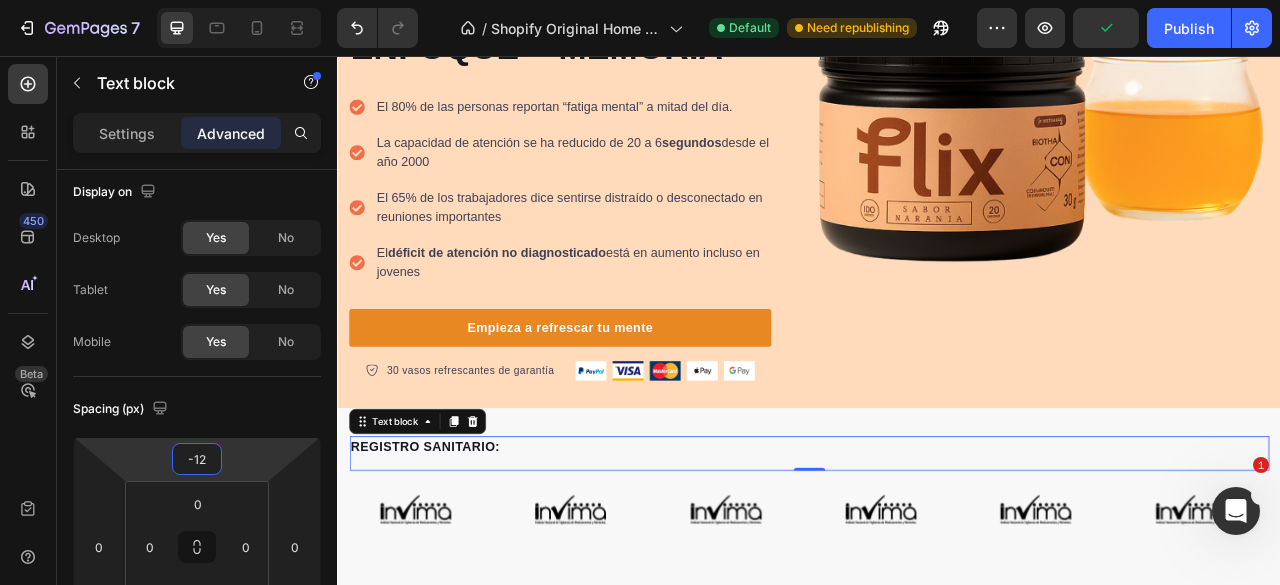 type on "-1" 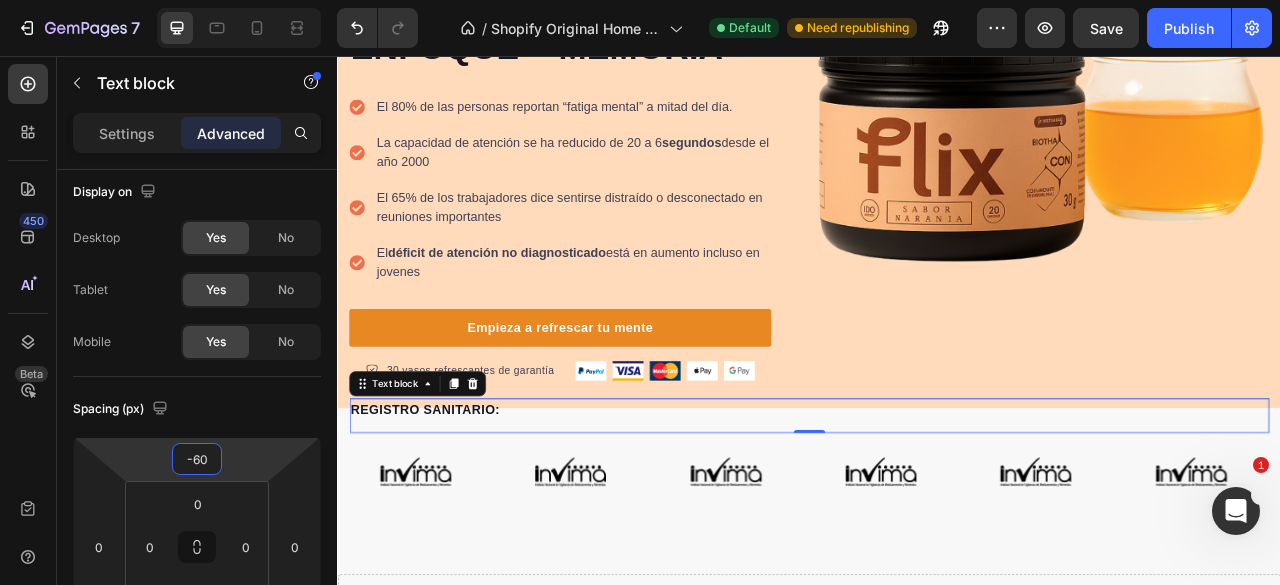 type on "-6" 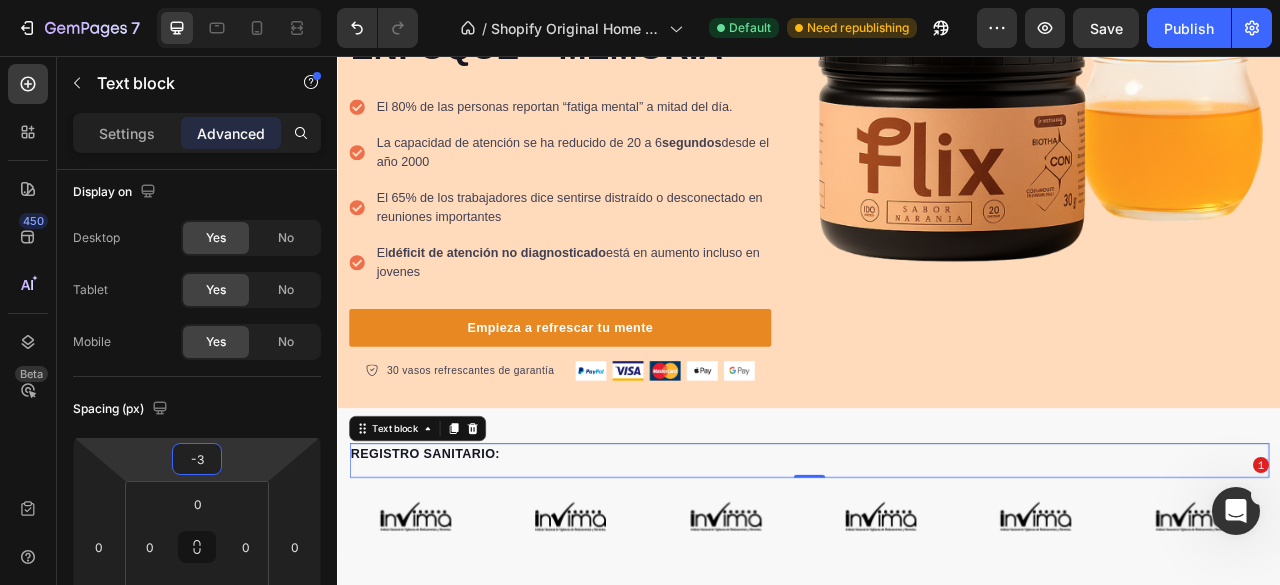type on "-30" 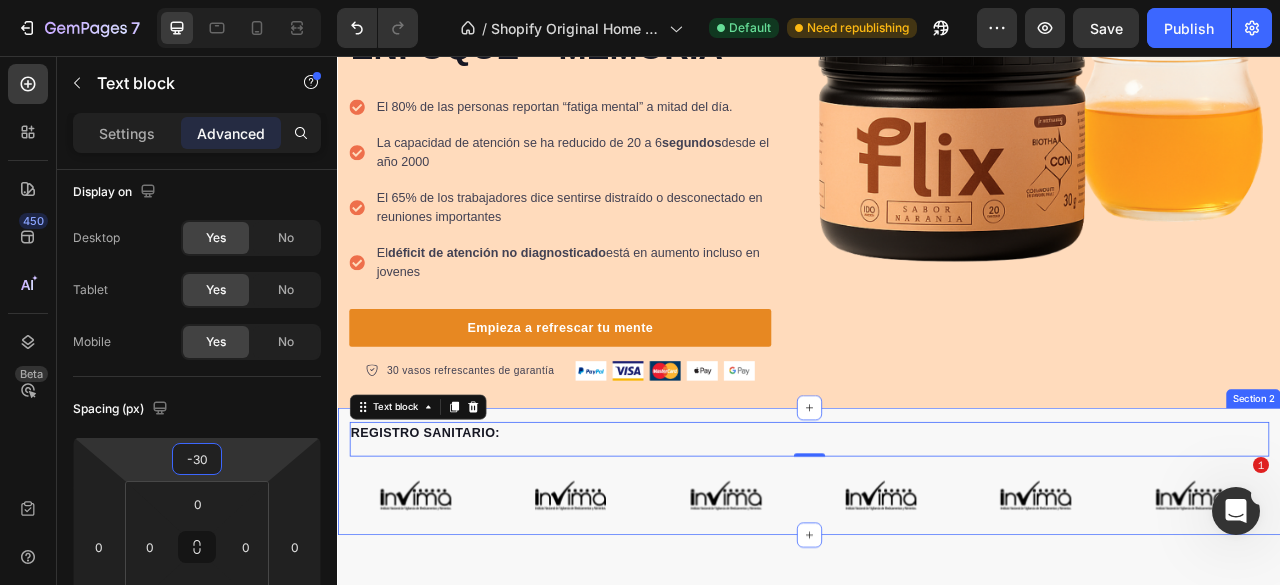 click on "REGISTRO SANITARIO: Text block   0 Image Image Image Image Image Image Carousel Row Section 2" at bounding box center (937, 585) 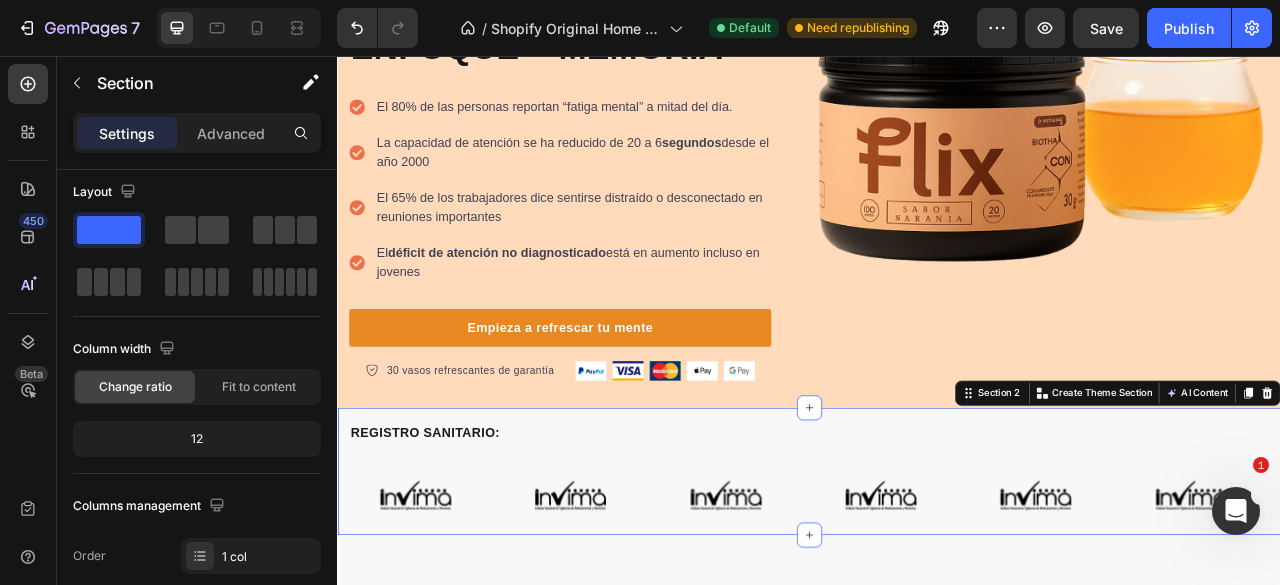 scroll, scrollTop: 0, scrollLeft: 0, axis: both 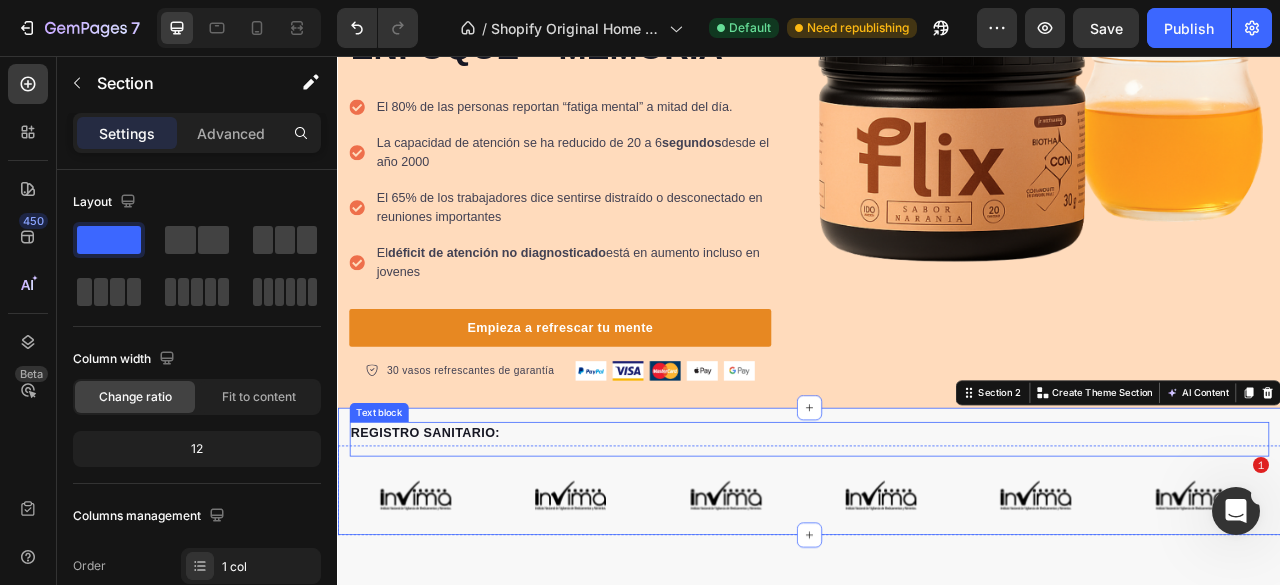 click on "REGISTRO SANITARIO:" at bounding box center [937, 536] 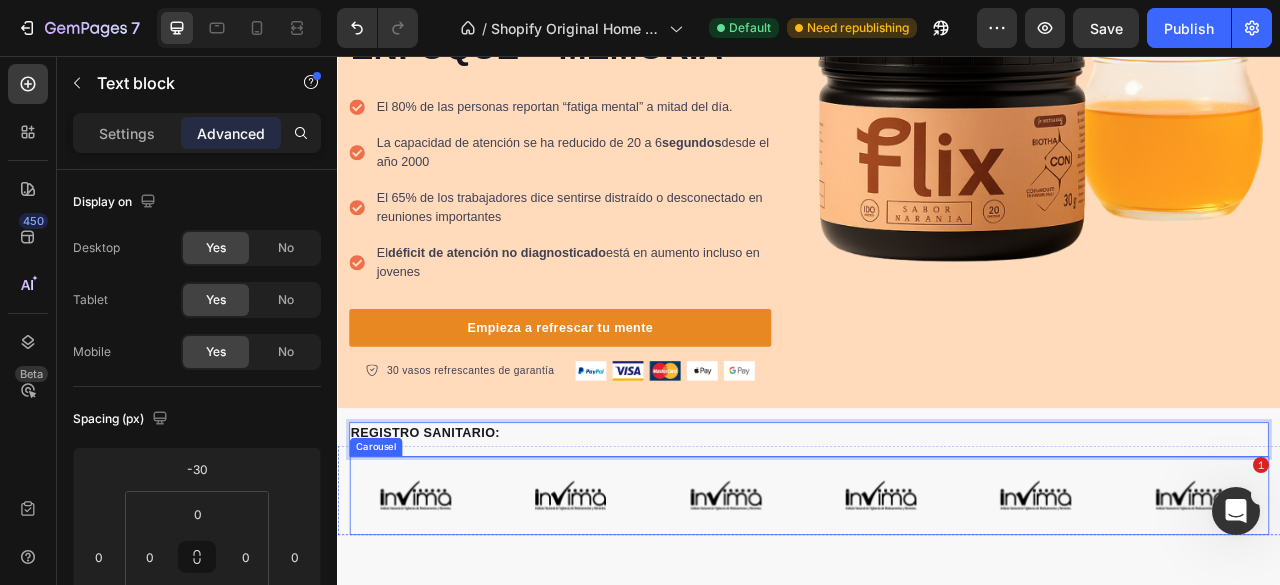 click on "Image Image Image Image Image Image" at bounding box center (937, 616) 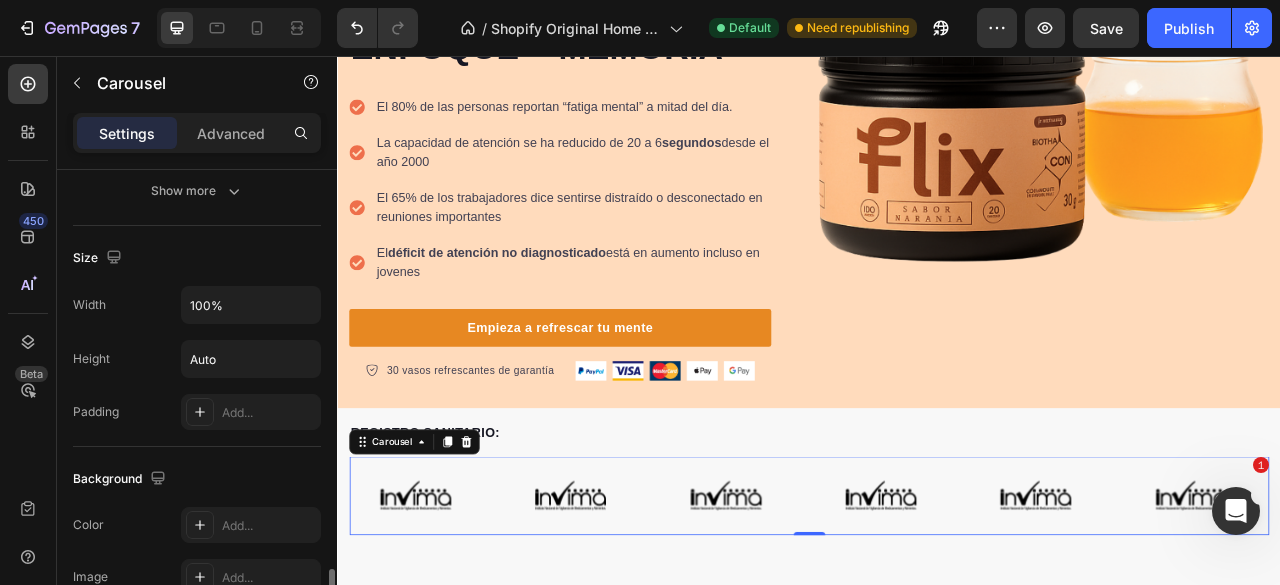 scroll, scrollTop: 1585, scrollLeft: 0, axis: vertical 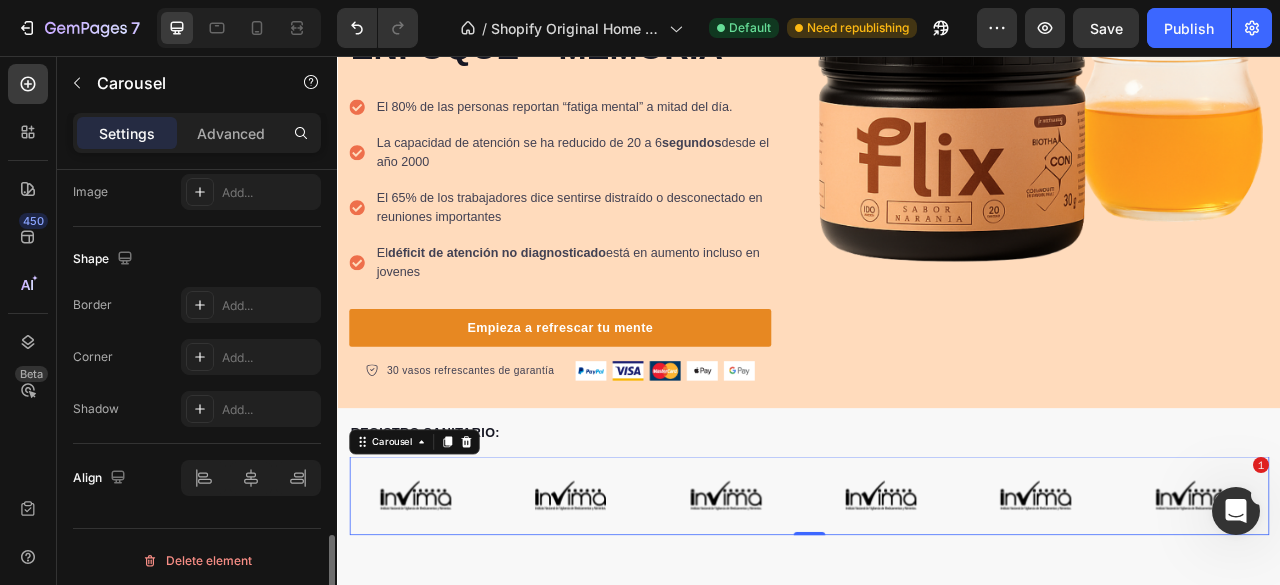 click on "Image" at bounding box center [575, 554] 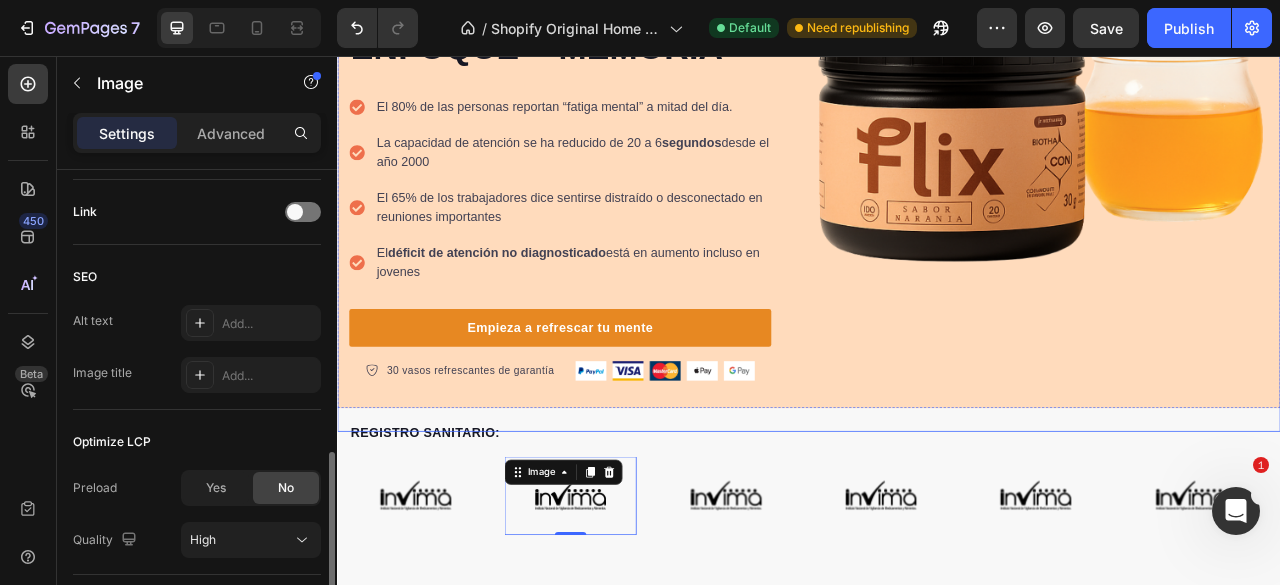 scroll, scrollTop: 1035, scrollLeft: 0, axis: vertical 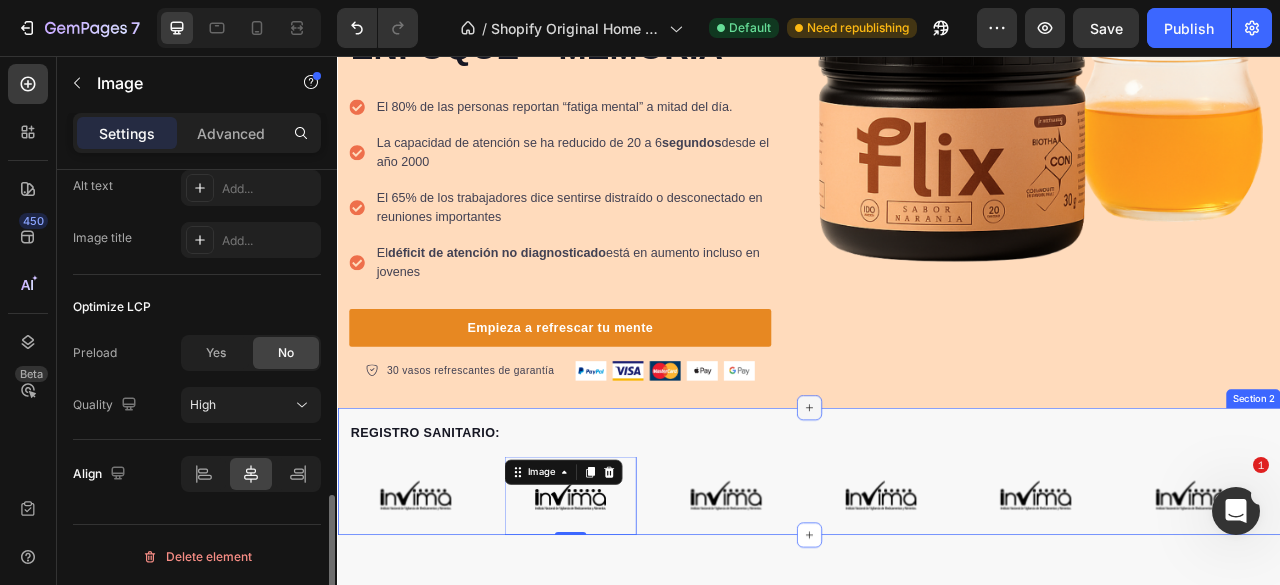 click at bounding box center (937, 504) 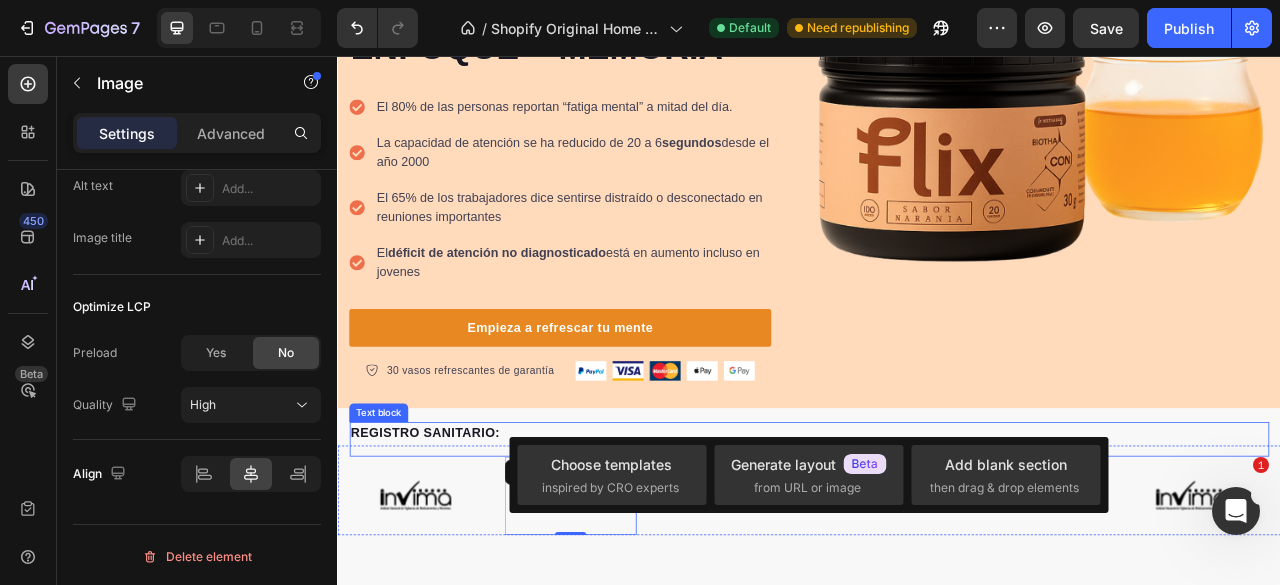 click on "REGISTRO SANITARIO:" at bounding box center (937, 536) 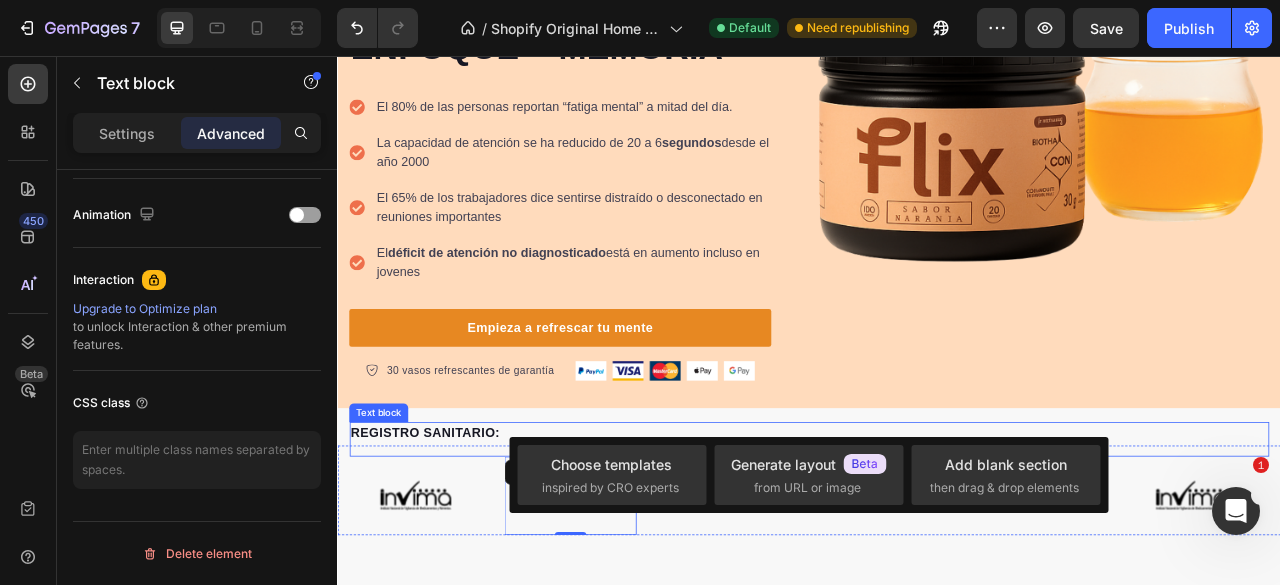 scroll, scrollTop: 0, scrollLeft: 0, axis: both 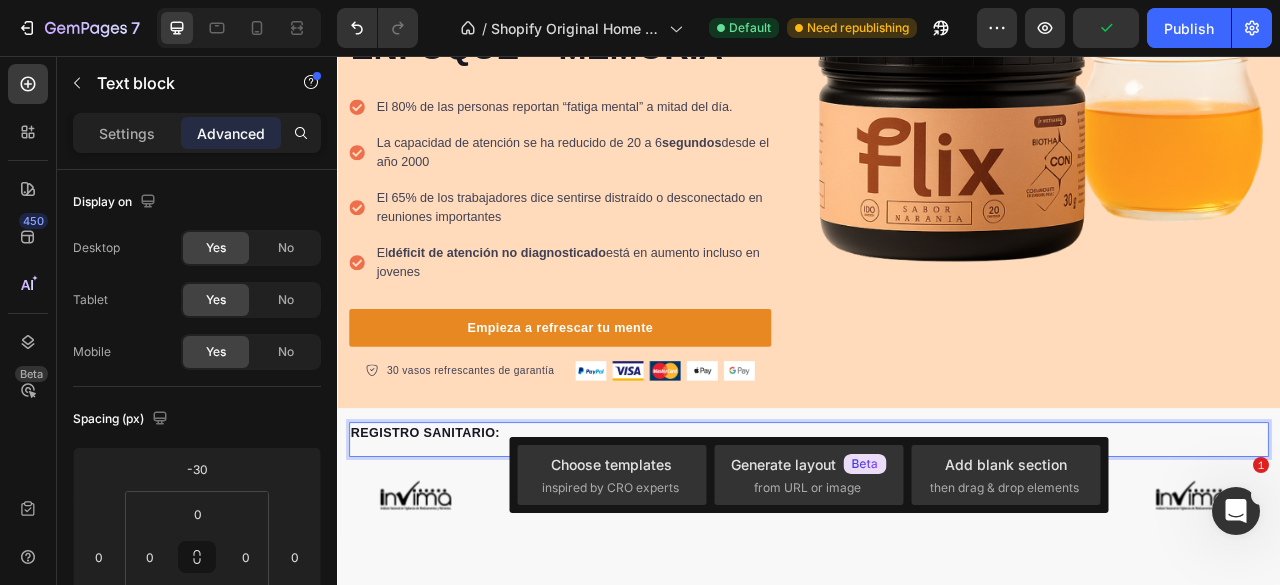 click on "REGISTRO SANITARIO:" at bounding box center [937, 536] 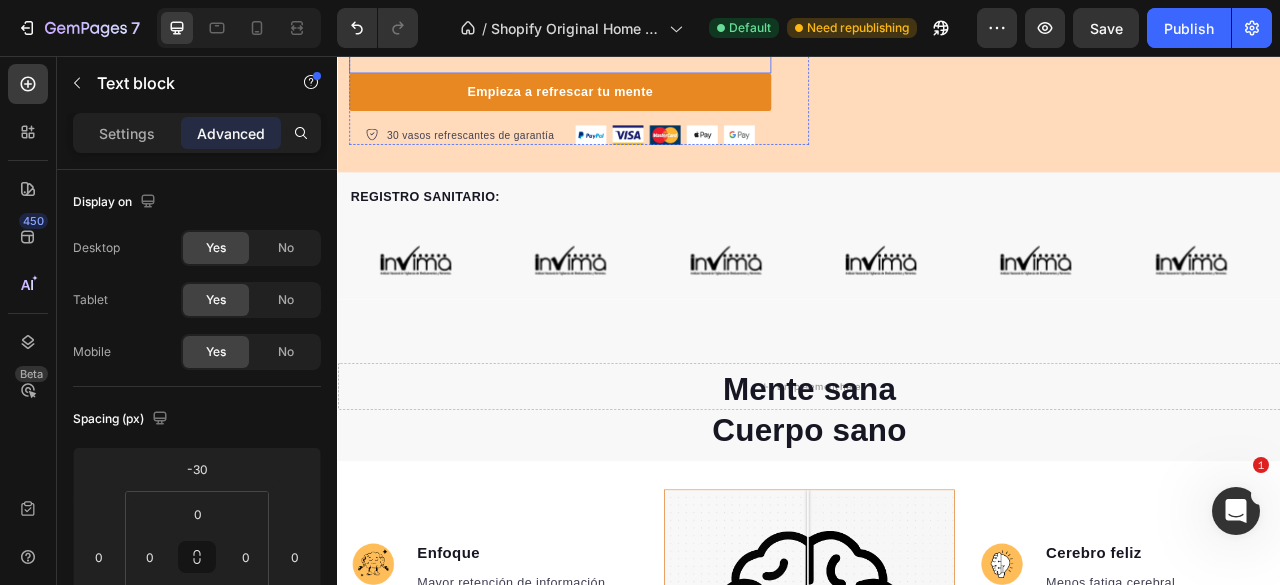 scroll, scrollTop: 700, scrollLeft: 0, axis: vertical 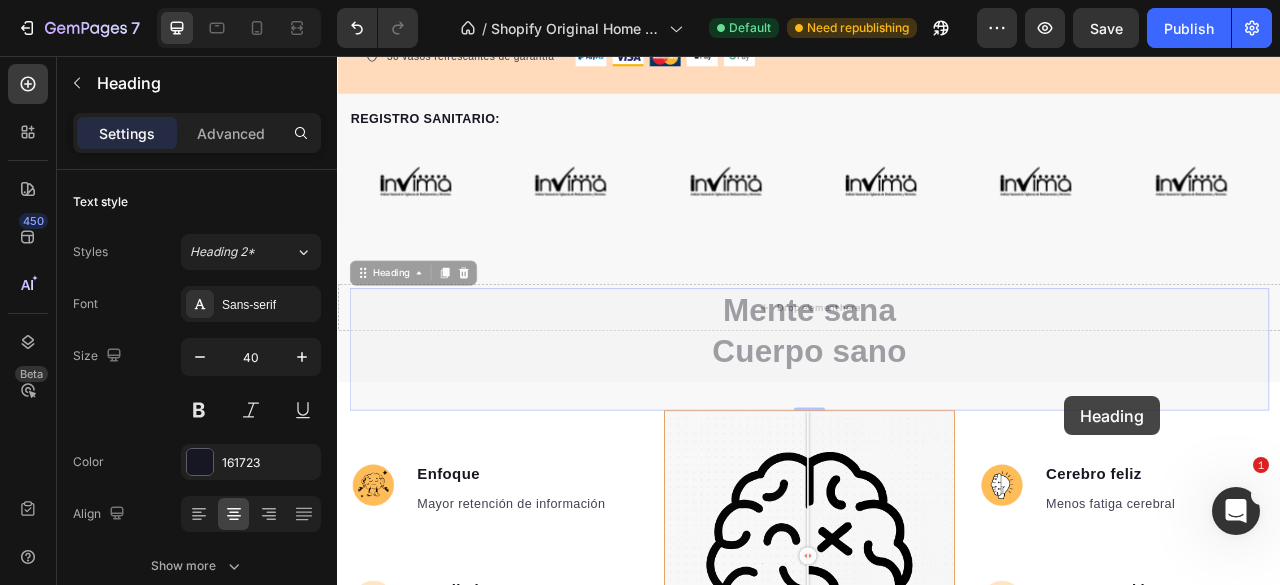 drag, startPoint x: 1267, startPoint y: 425, endPoint x: 1263, endPoint y: 441, distance: 16.492422 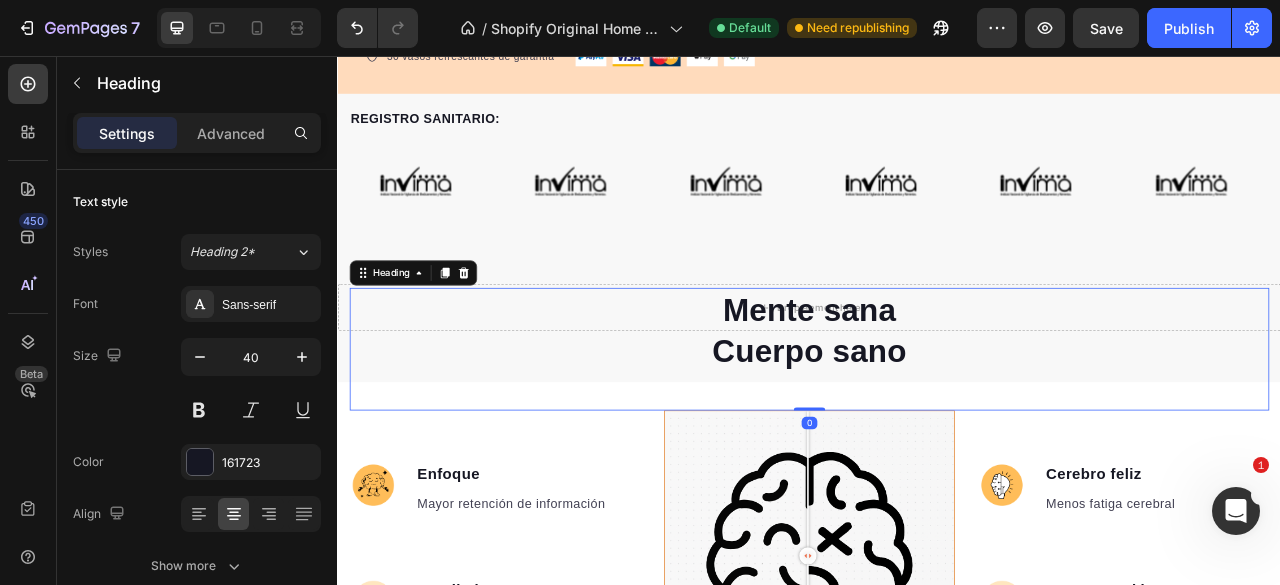 click on "Mente sana  Cuerpo sano" at bounding box center (937, 405) 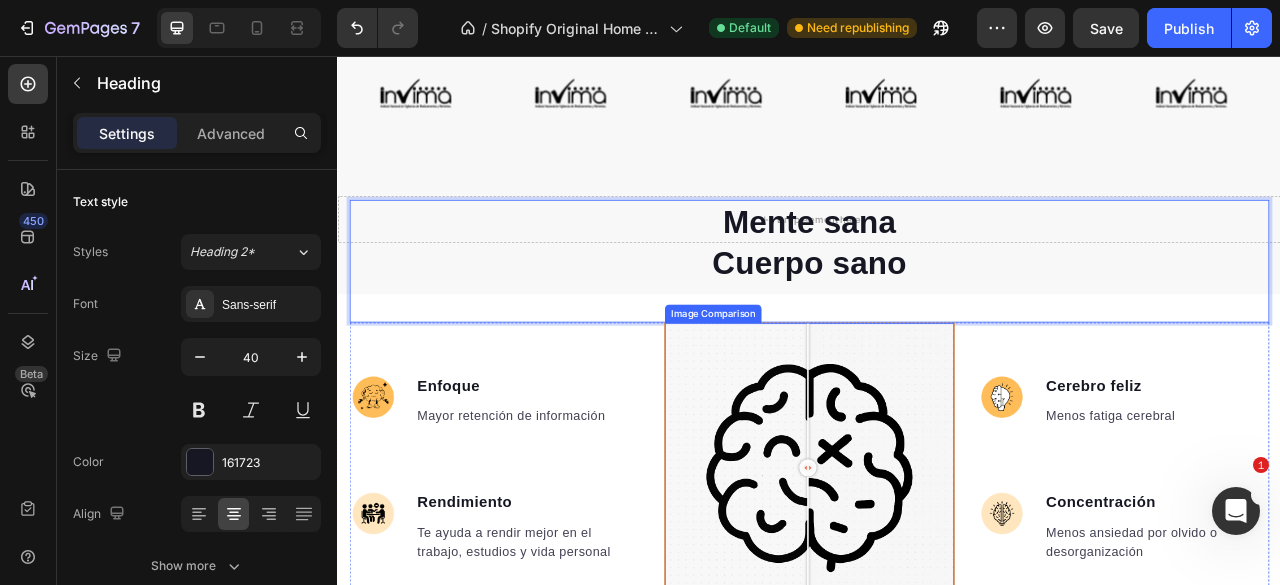 scroll, scrollTop: 900, scrollLeft: 0, axis: vertical 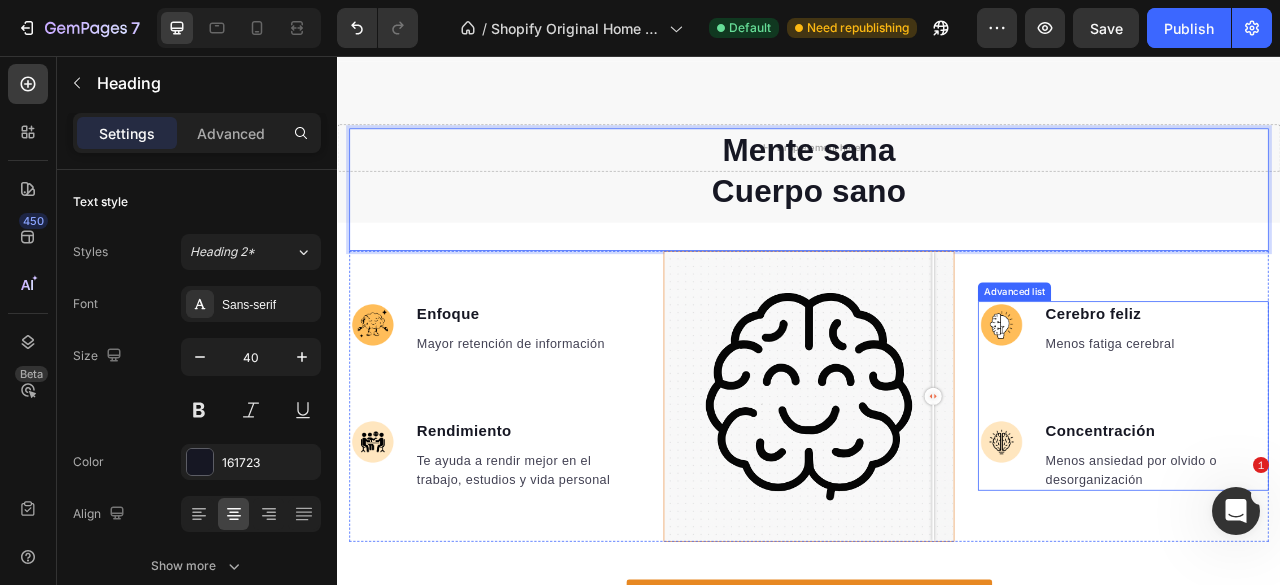 drag, startPoint x: 927, startPoint y: 483, endPoint x: 1043, endPoint y: 517, distance: 120.880104 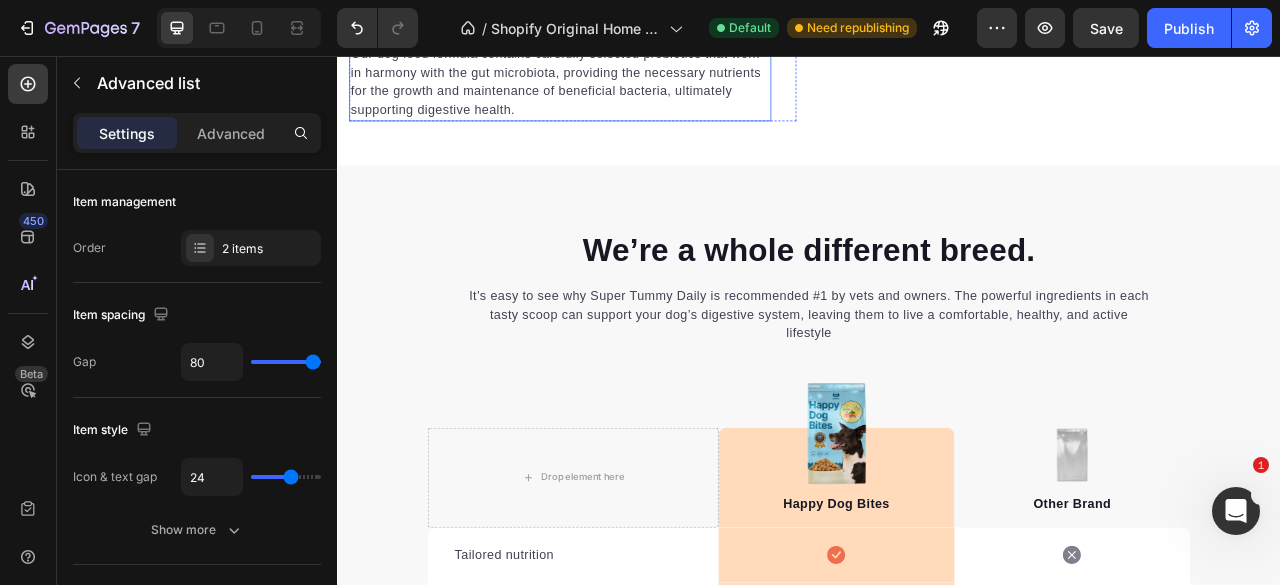 scroll, scrollTop: 2600, scrollLeft: 0, axis: vertical 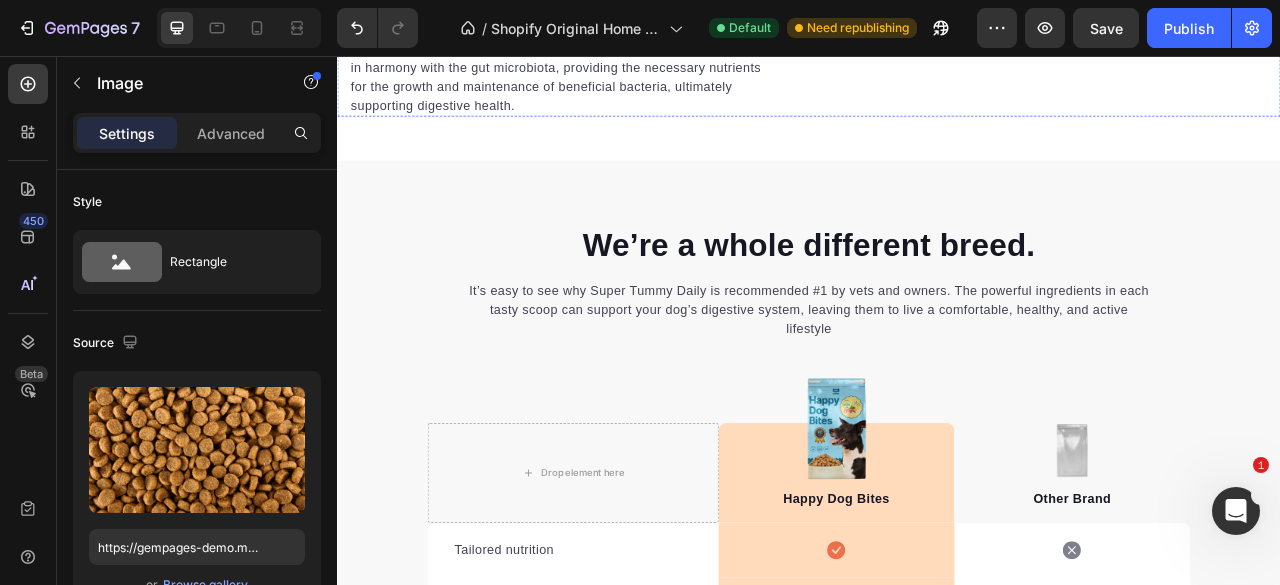 click at bounding box center [1237, -5] 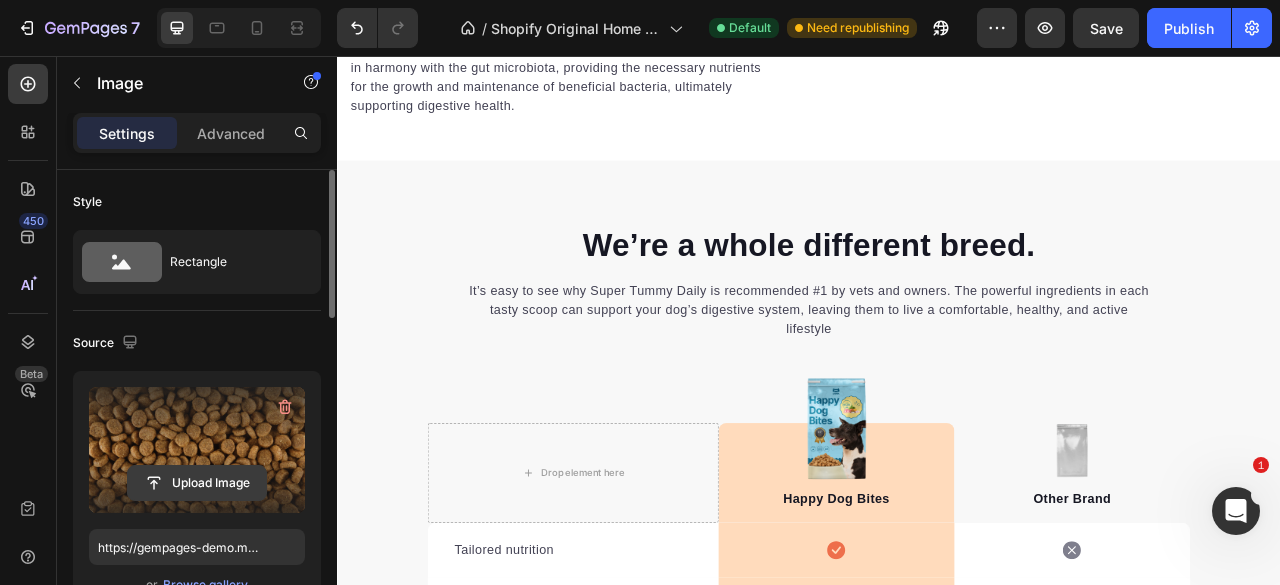 click 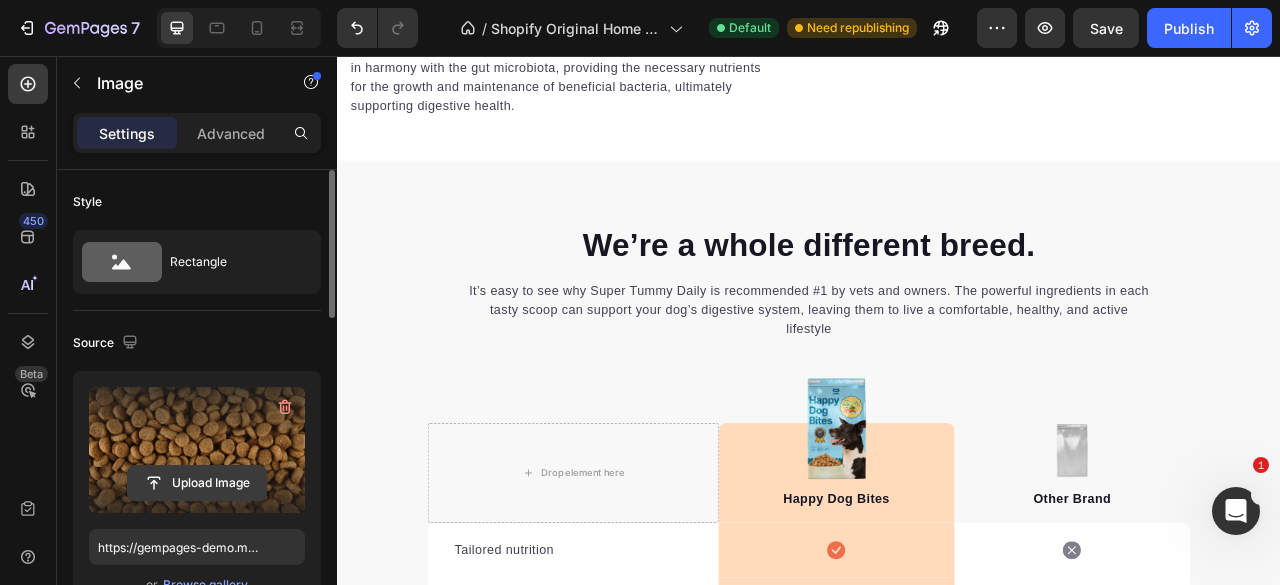 click at bounding box center (1237, -5) 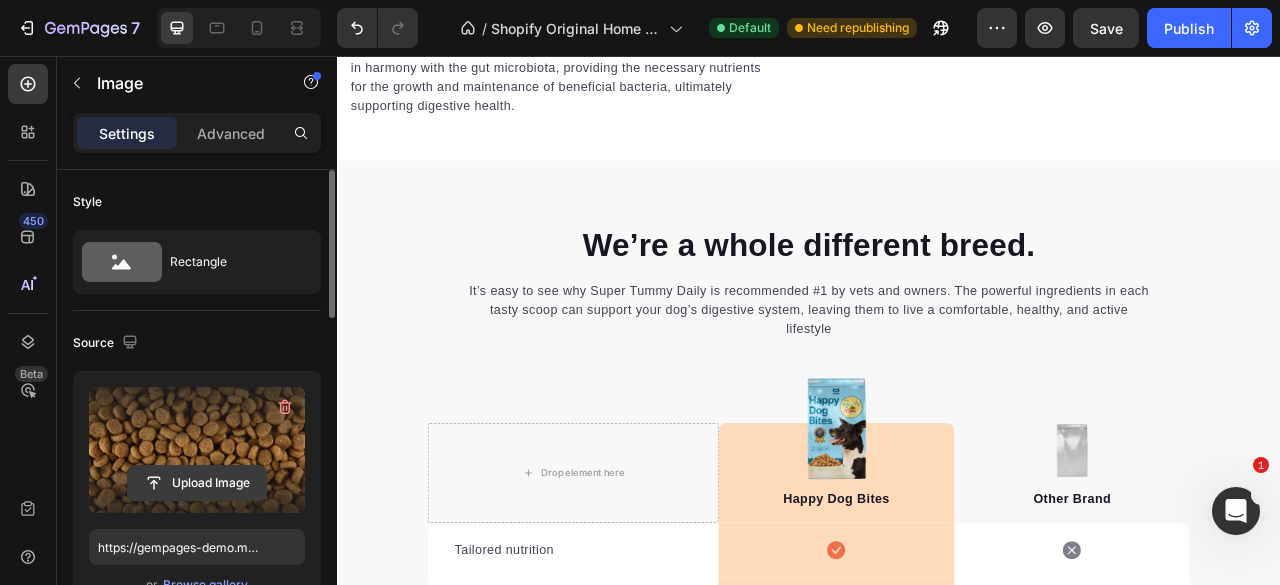 click 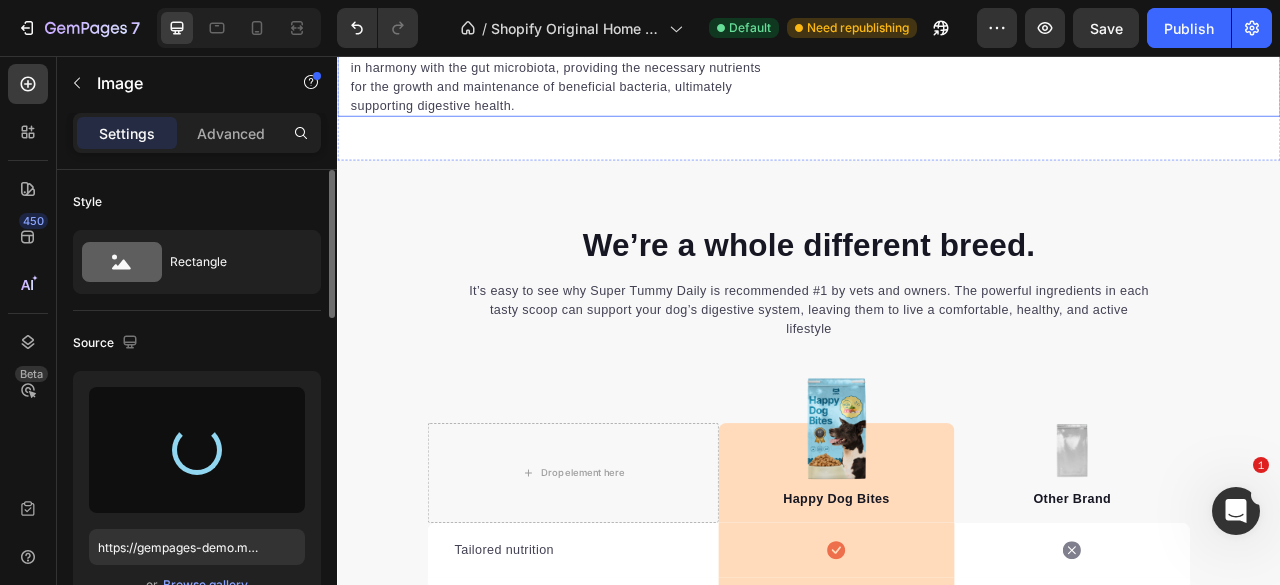 type on "https://cdn.shopify.com/s/files/1/0637/1740/8837/files/gempages_551218195810223352-cf82c17e-41ae-440c-98b0-33cfd920a130.jpg" 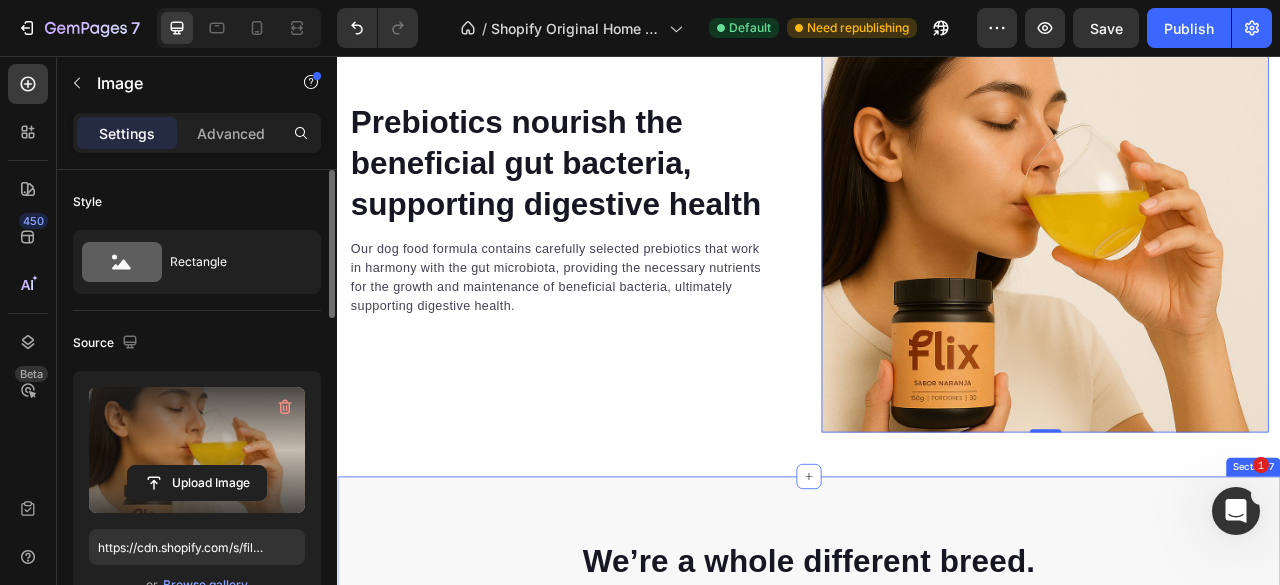 scroll, scrollTop: 2700, scrollLeft: 0, axis: vertical 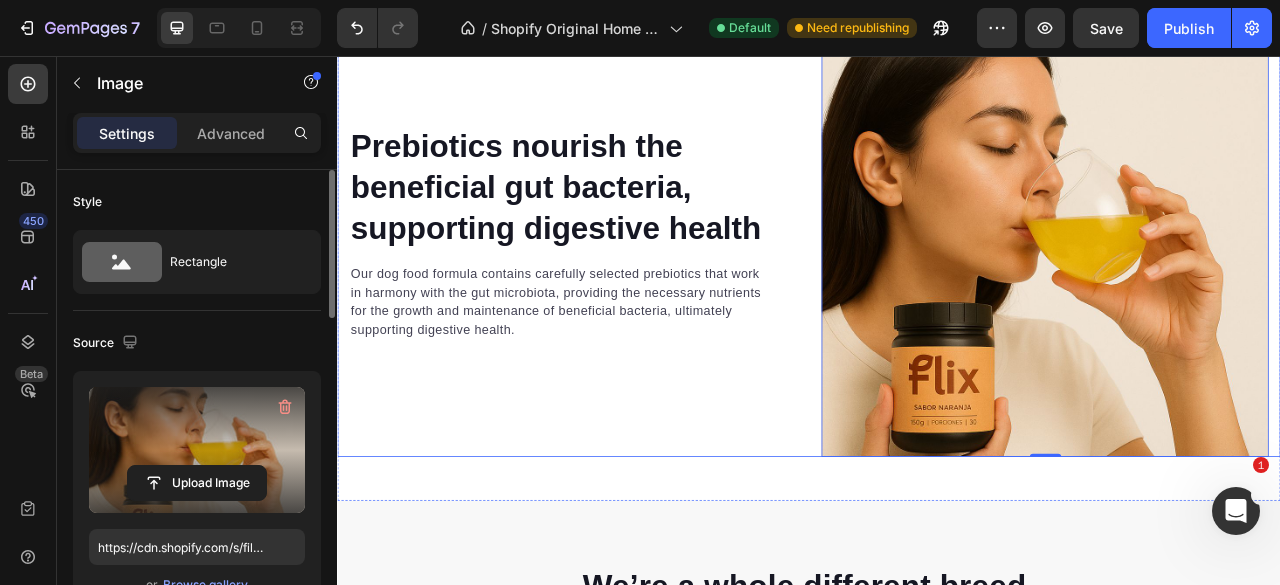 click on "Prebiotics nourish the beneficial gut bacteria, supporting digestive health Heading Our dog food formula contains carefully selected prebiotics that work in harmony with the gut microbiota, providing the necessary nutrients for the growth and maintenance of beneficial bacteria, ultimately supporting digestive health. Text block Row" at bounding box center [636, 281] 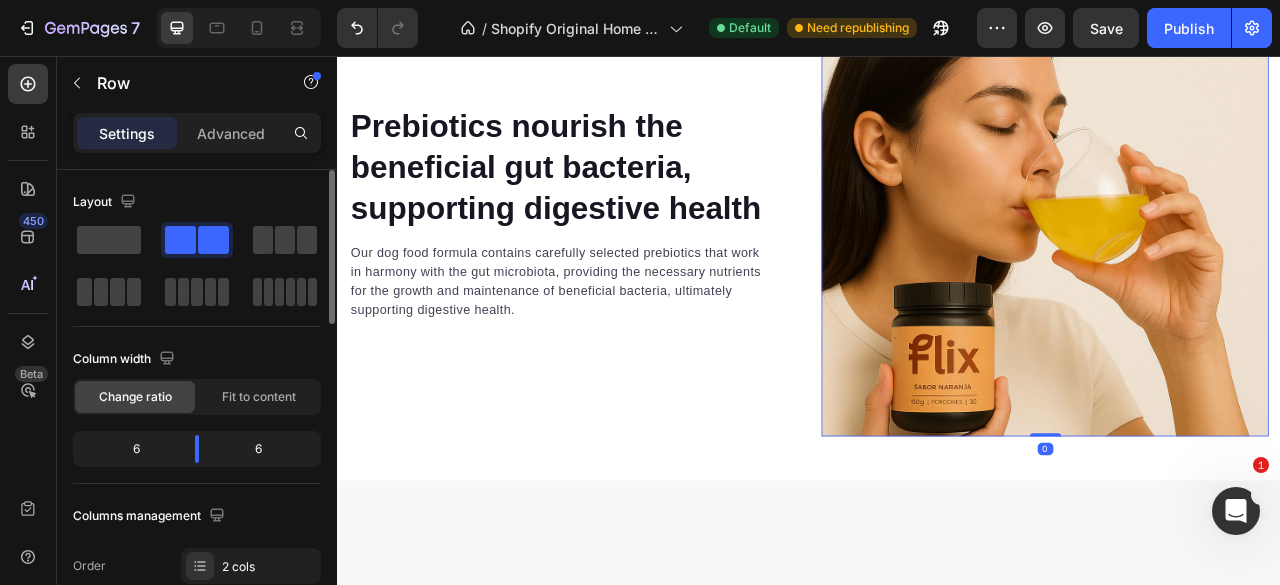 click at bounding box center (1237, 255) 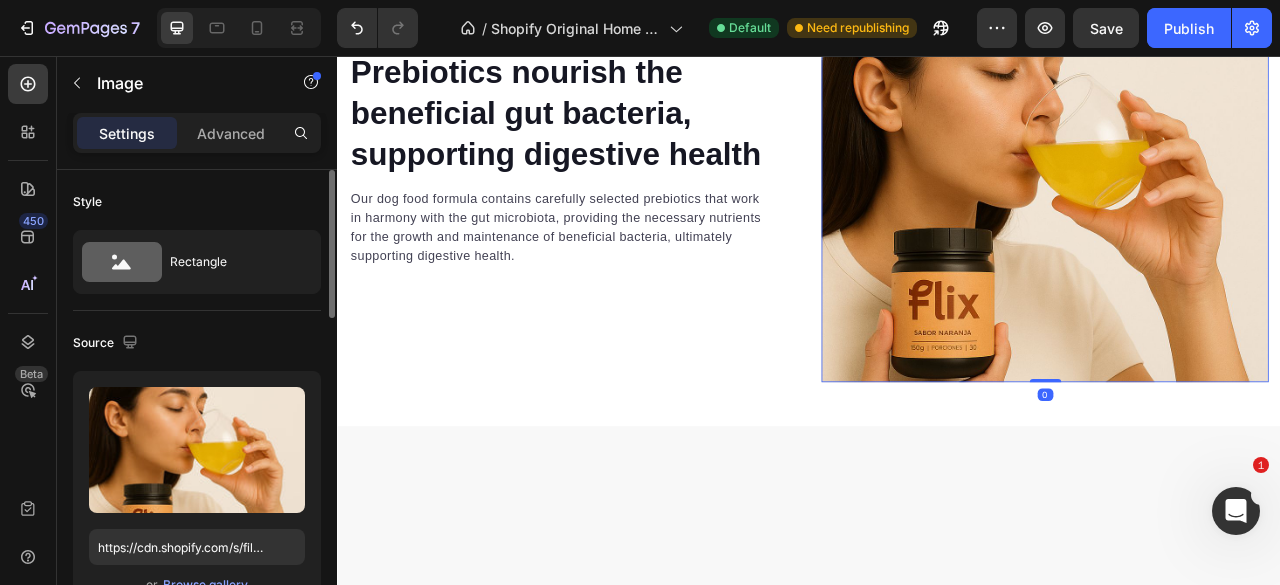scroll, scrollTop: 2586, scrollLeft: 0, axis: vertical 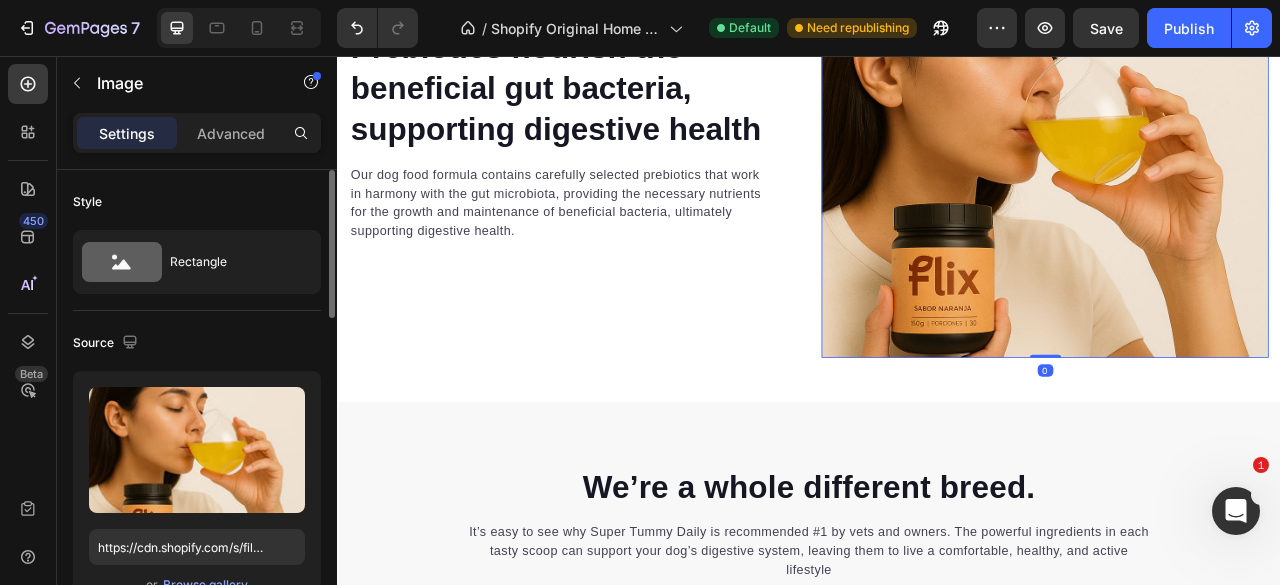 drag, startPoint x: 1072, startPoint y: 531, endPoint x: 626, endPoint y: 495, distance: 447.45056 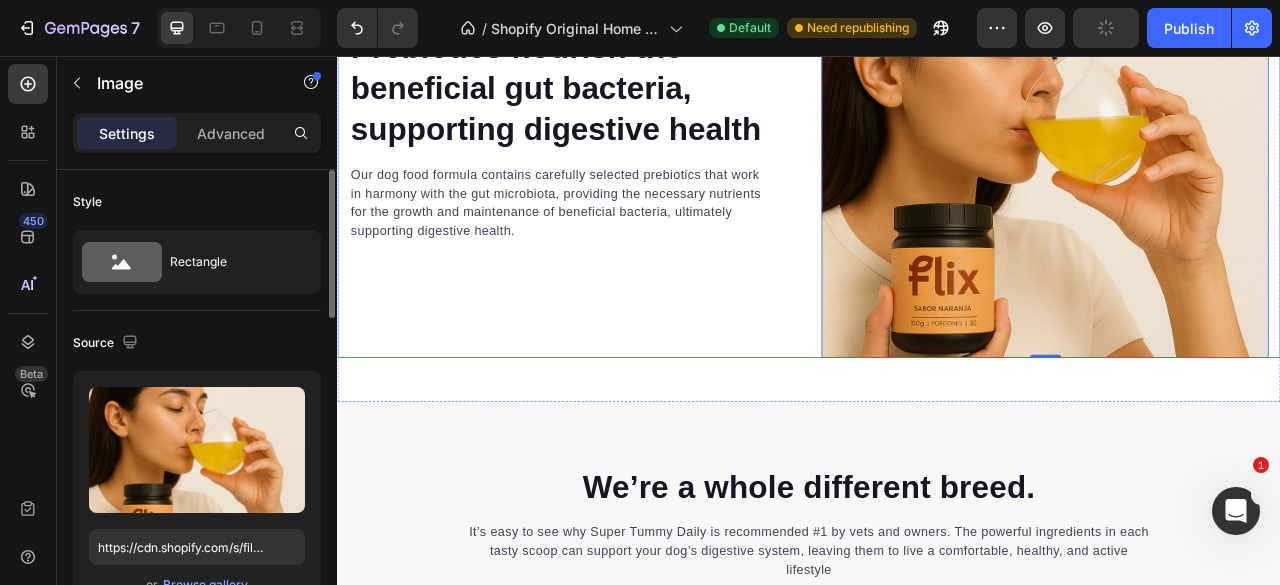 click on "Prebiotics nourish the beneficial gut bacteria, supporting digestive health Heading Our dog food formula contains carefully selected prebiotics that work in harmony with the gut microbiota, providing the necessary nutrients for the growth and maintenance of beneficial bacteria, ultimately supporting digestive health. Text block Row" at bounding box center [636, 155] 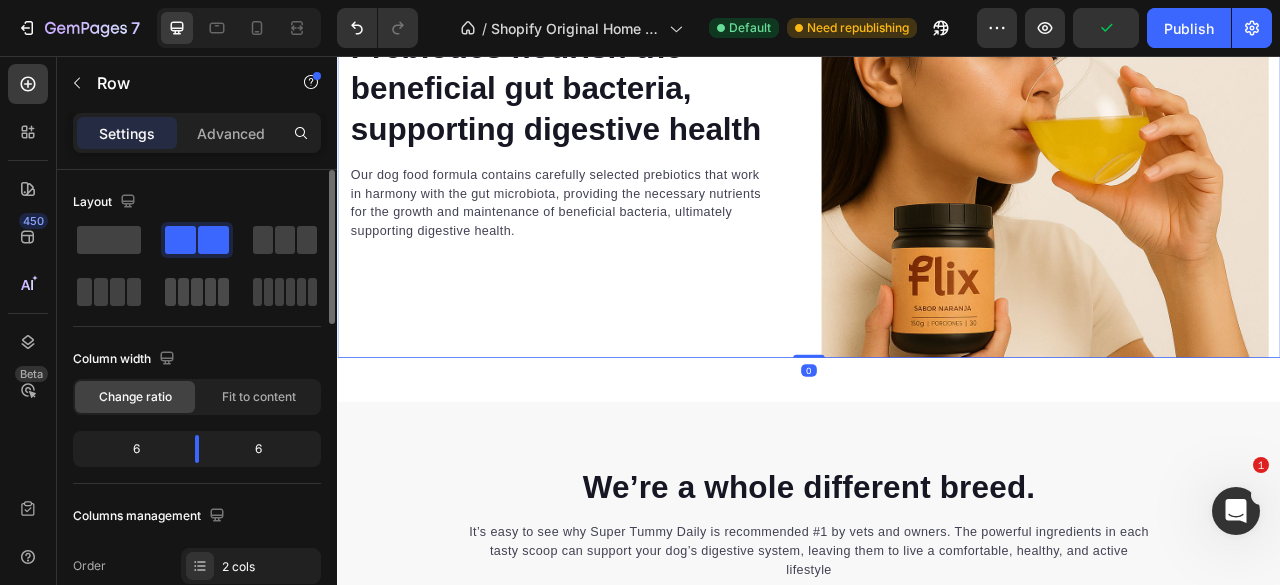 click 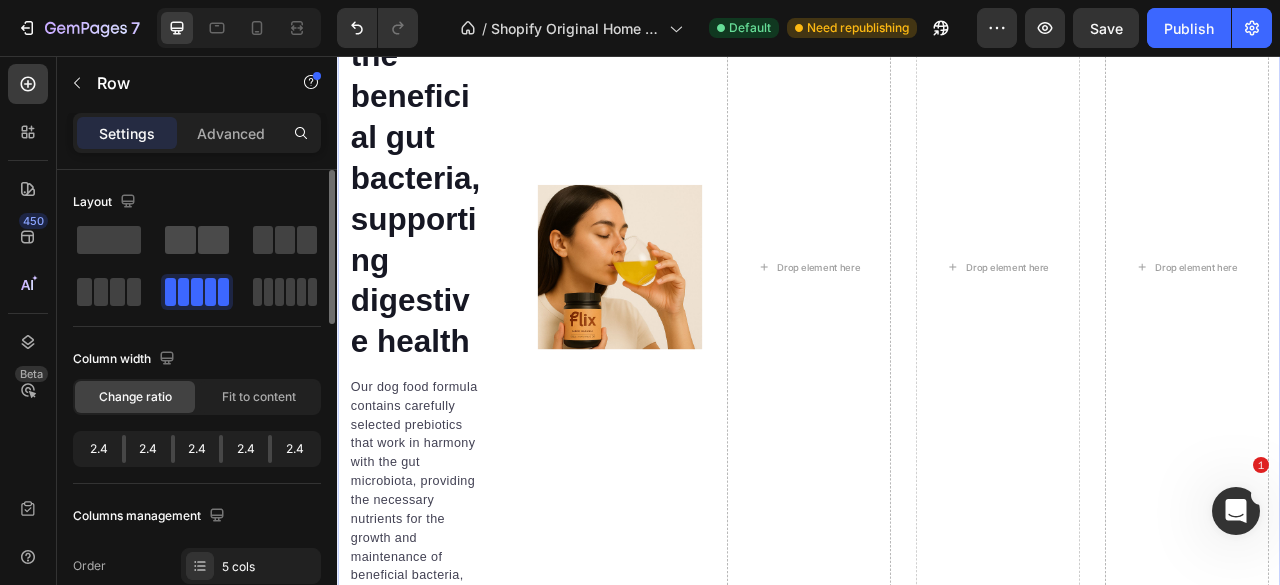 click 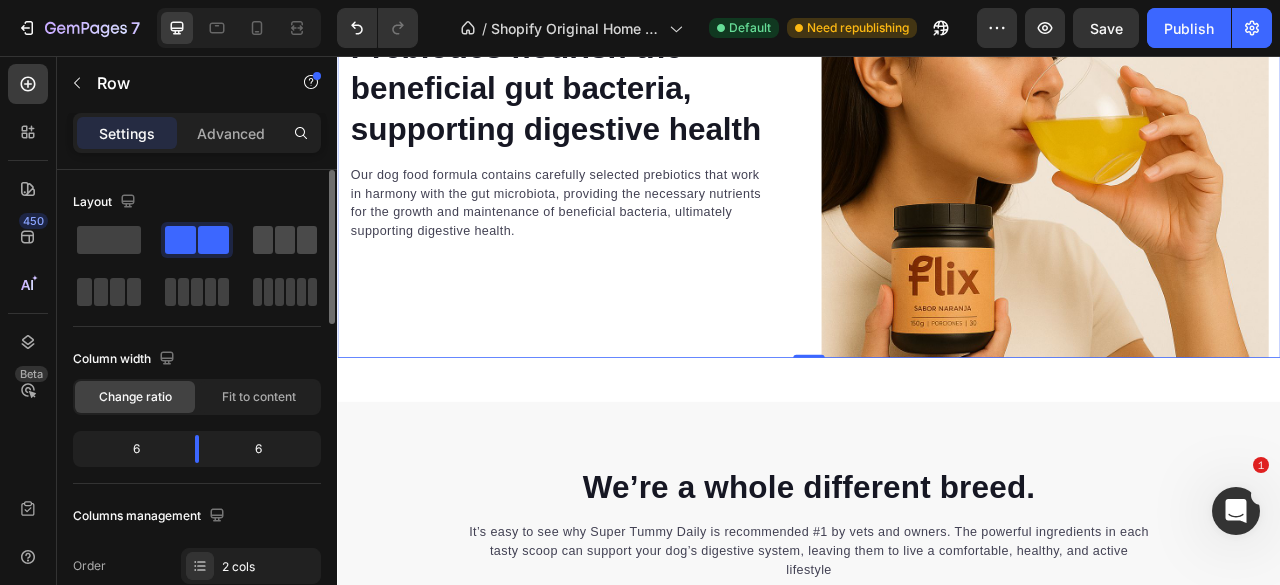 drag, startPoint x: 289, startPoint y: 215, endPoint x: 283, endPoint y: 229, distance: 15.231546 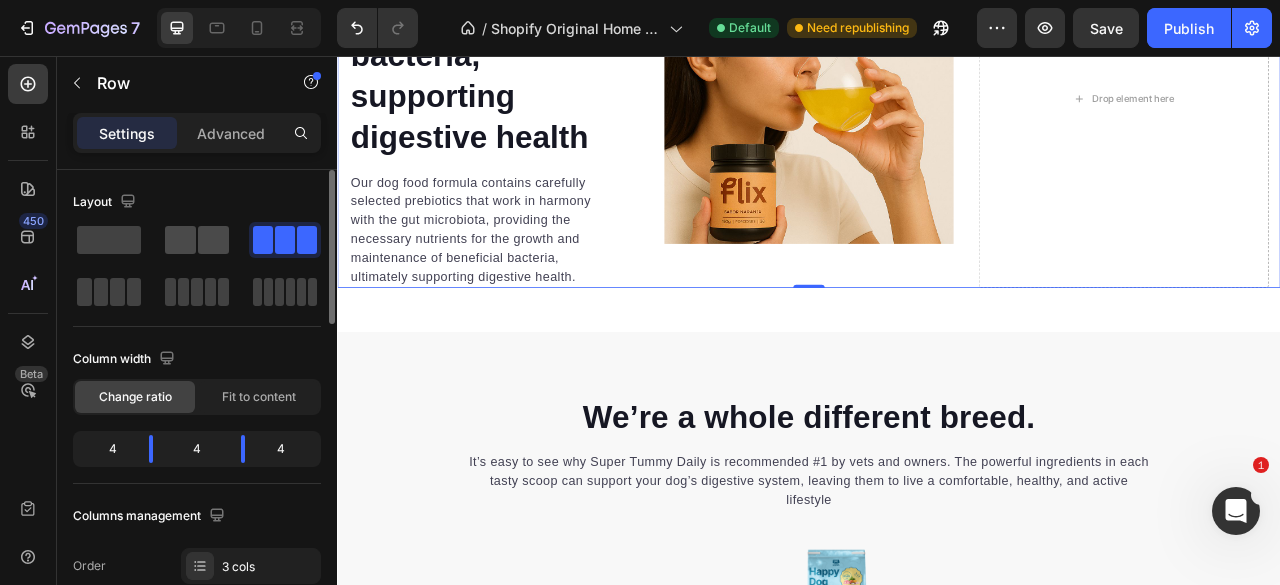 click 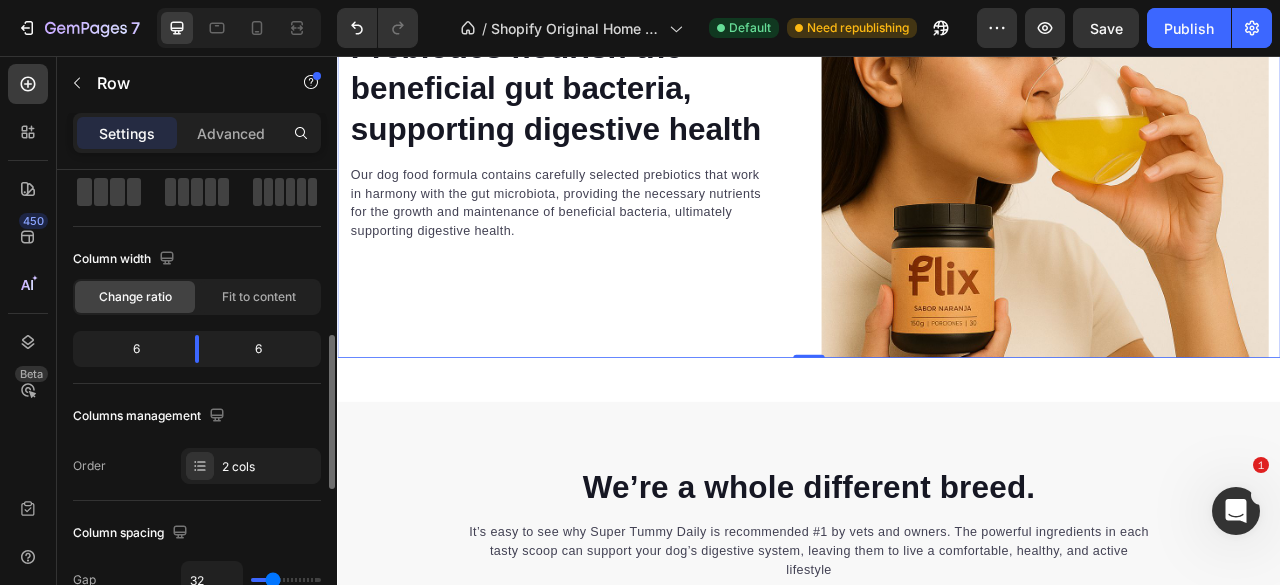 scroll, scrollTop: 200, scrollLeft: 0, axis: vertical 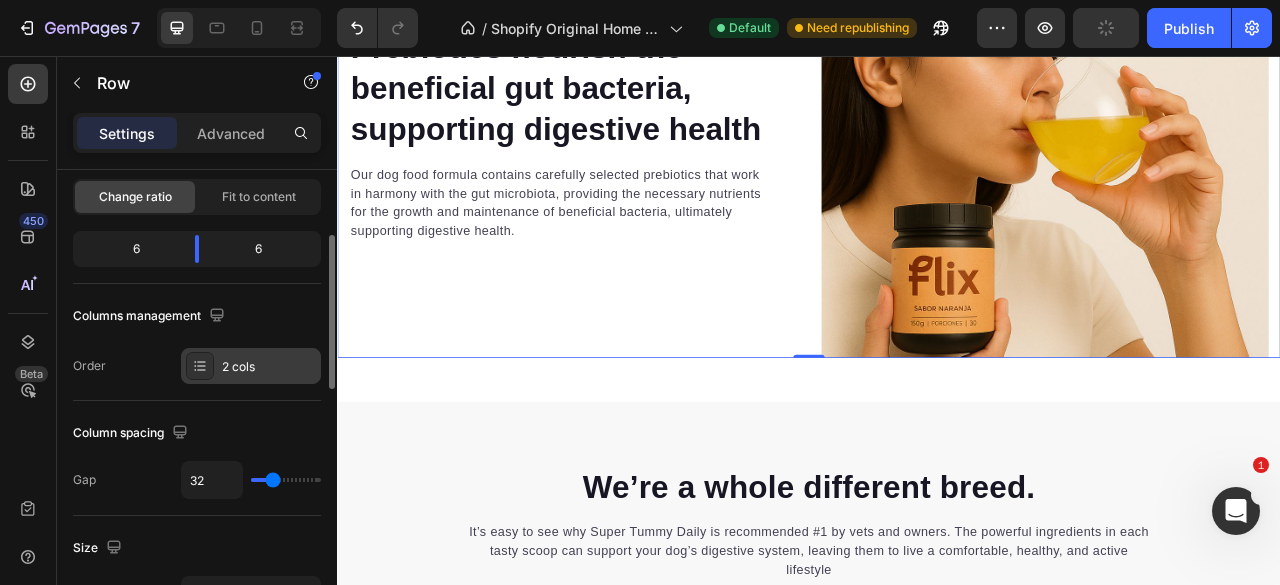 click on "2 cols" at bounding box center [251, 366] 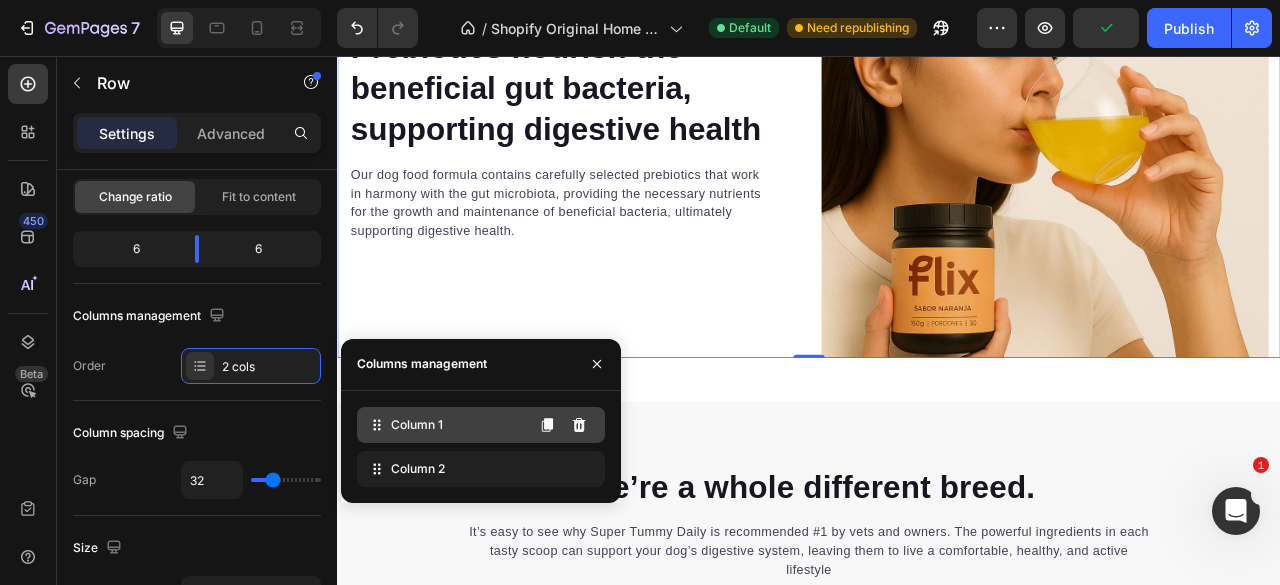 click on "Column 1" 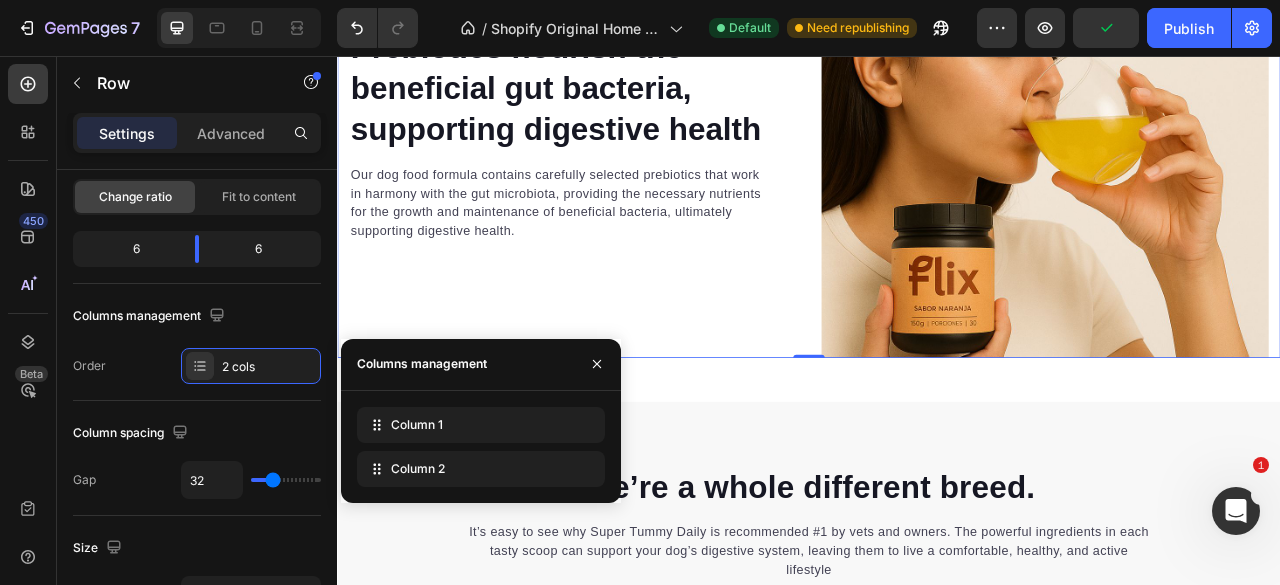 type 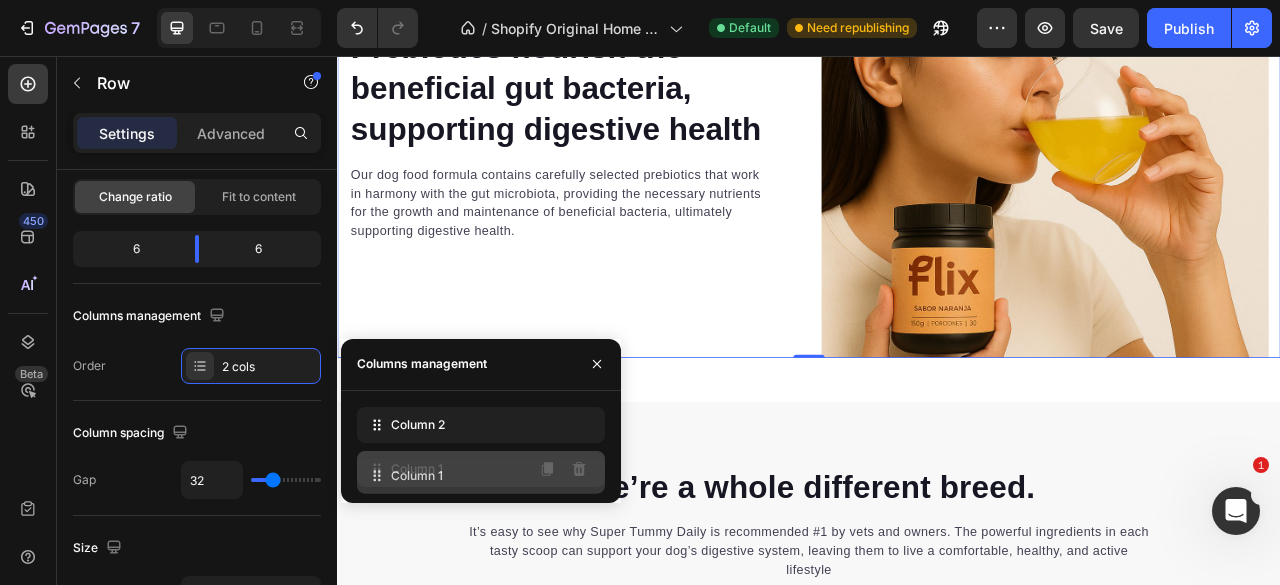 drag, startPoint x: 499, startPoint y: 427, endPoint x: 498, endPoint y: 483, distance: 56.008926 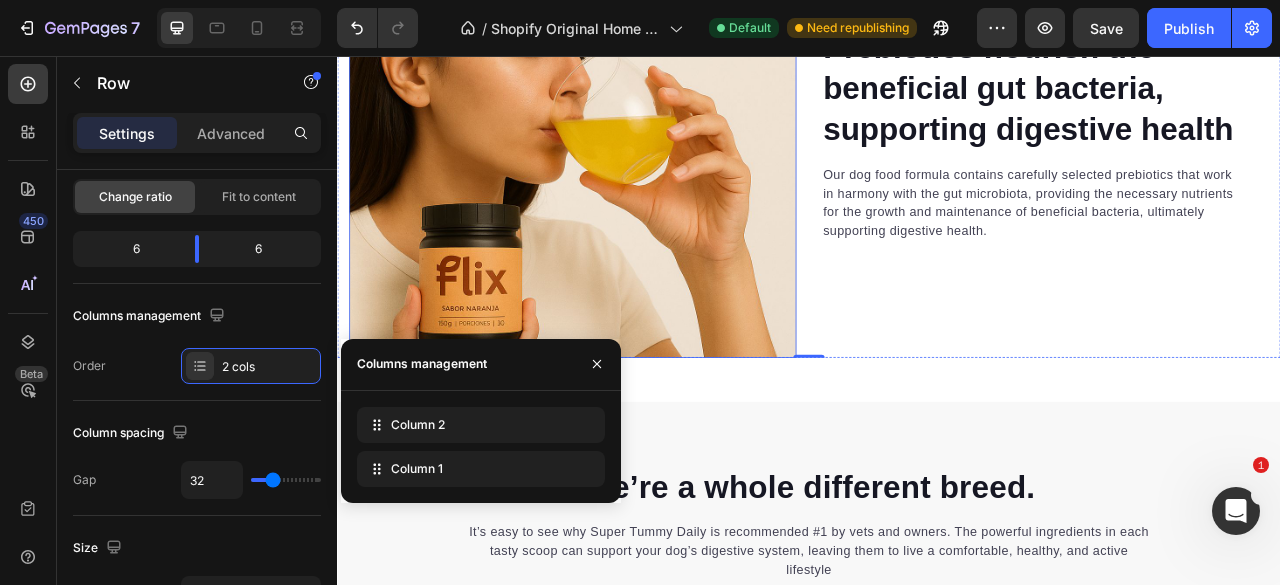 click at bounding box center [636, 155] 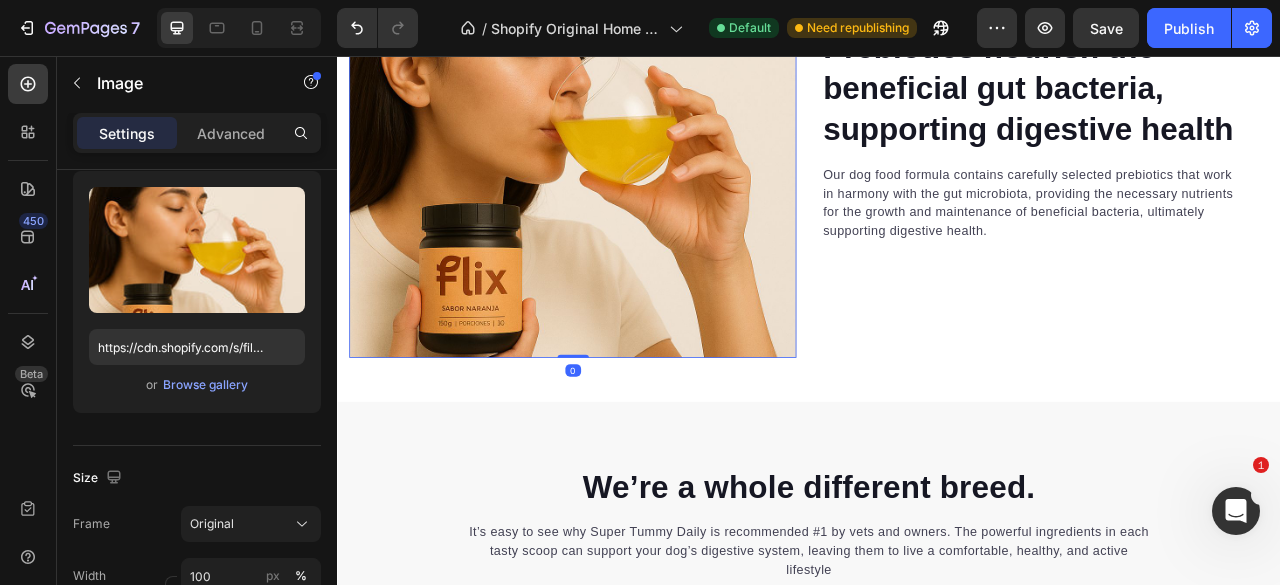 scroll, scrollTop: 0, scrollLeft: 0, axis: both 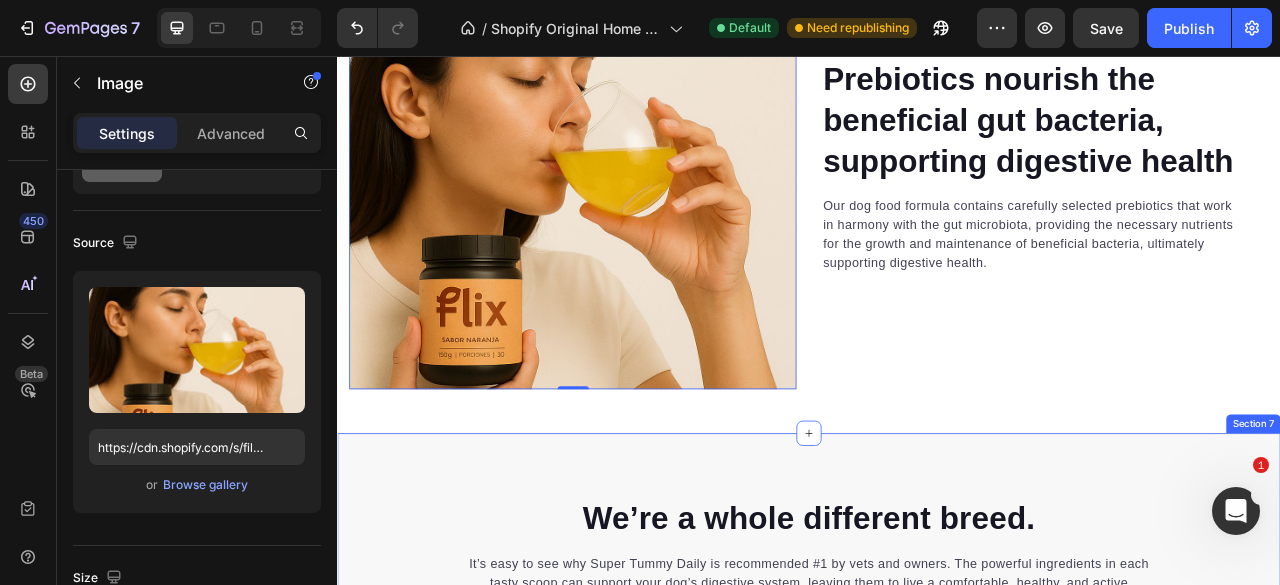 click on "We’re a whole different breed. Heading It’s easy to see why Super Tummy Daily is recommended #1 by vets and owners. The powerful ingredients in each tasty scoop can support your dog’s digestive system, leaving them to live a comfortable, healthy, and active lifestyle Text block Row
Drop element here Image Happy Dog Bites Text block Row Image Other Brand Text block Row Tailored nutrition Text block
Icon Row
Icon Row Irresistible taste Text block
Icon Row
Icon Row Natural, whole ingredients Text block
Icon Row
Icon Row Optimal palatability Text block
Icon Row
Icon Row Pet-loving formulation Text block
Icon Row
Icon Row High digestibility Text block
Icon Row
Icon Row Row Start baking doggy delights Button *100% satisfaction. No fuss, 30-day money-back guarantee Text block Row Section 7" at bounding box center (937, 1086) 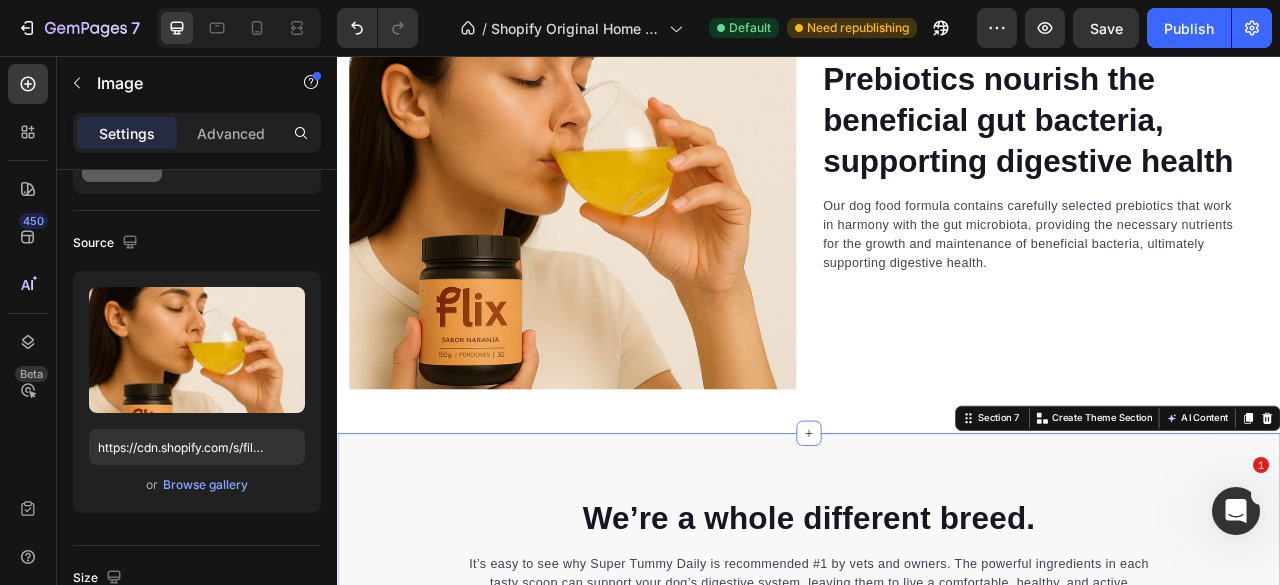 scroll, scrollTop: 0, scrollLeft: 0, axis: both 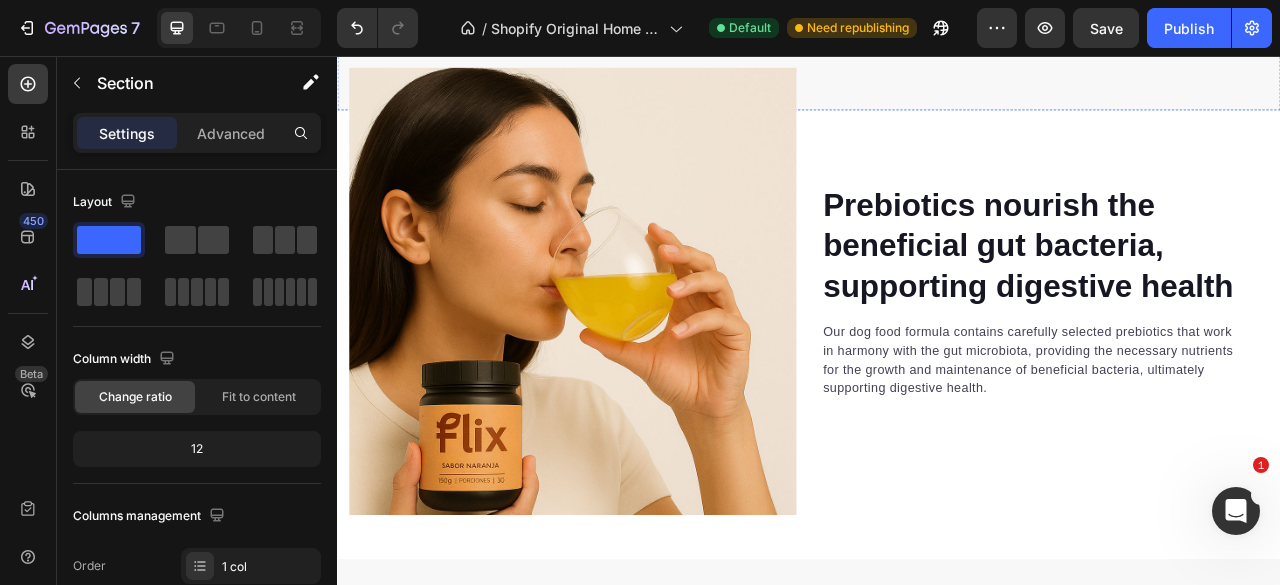 click on "Junto con expertos queremos un mundo más saludable :) Heading Vivimos en la era del ruido. FLIX es un suplemento en polvo diseñado para recuperar tu enfoque, energía y claridad mental — sin cafeína, sin azucares, sin complicaciones. Text block Nuestra mente esta en caos  Text block 72% Text block De las personas  sienten que su mente está constantemente distraída por el celular y las redes sociales. Text block Advanced list                Title Line 60% Text block De los jovenes  reportan sentirse mentalmente agotados antes del mediodía. Text block Advanced list                Title Line 92% Text block  De las personas  que mejoran su enfoque y energía afirman tomar decisiones más acertadas cada día. Text block Advanced list Give your furry friend the gift of wholesome nutrition Button Row" at bounding box center [637, -257] 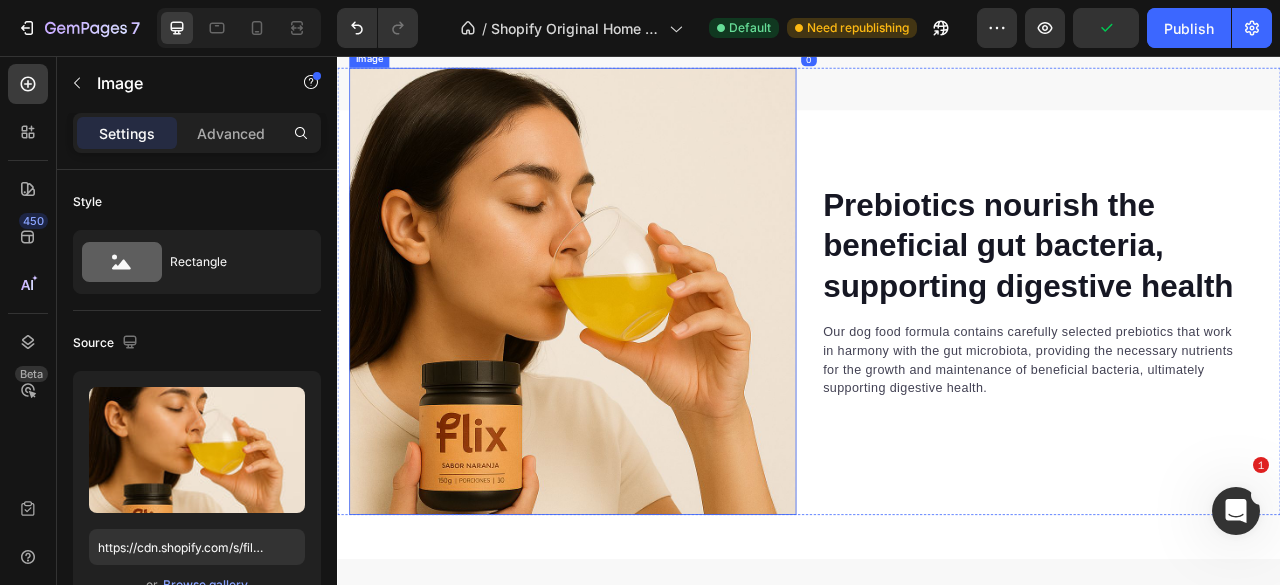 click at bounding box center (636, 355) 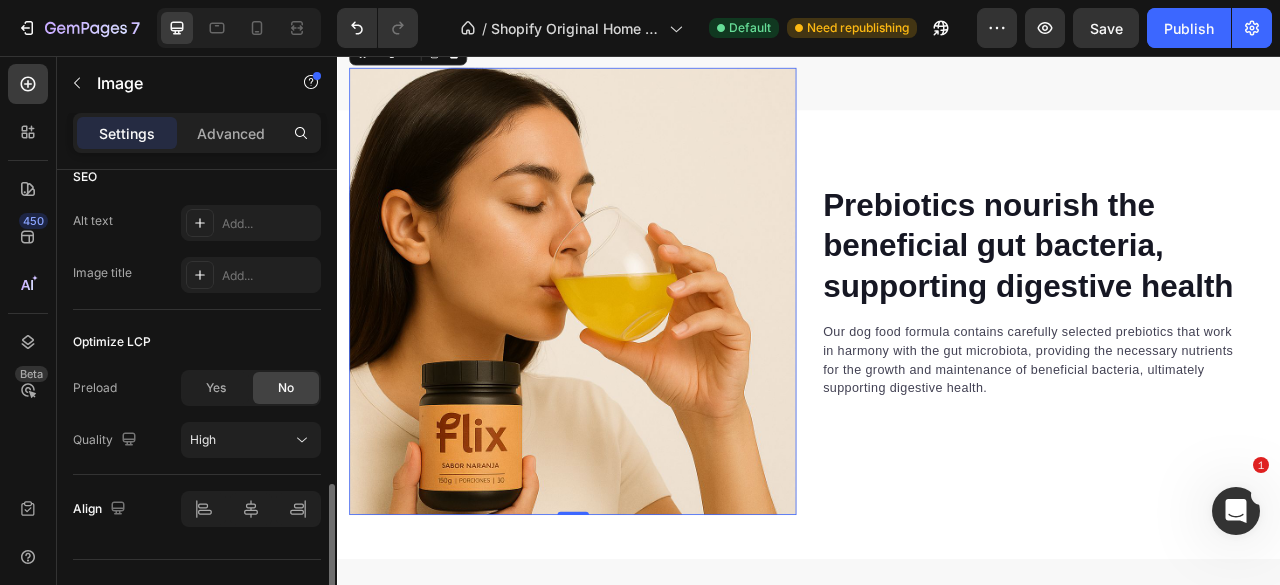 scroll, scrollTop: 1035, scrollLeft: 0, axis: vertical 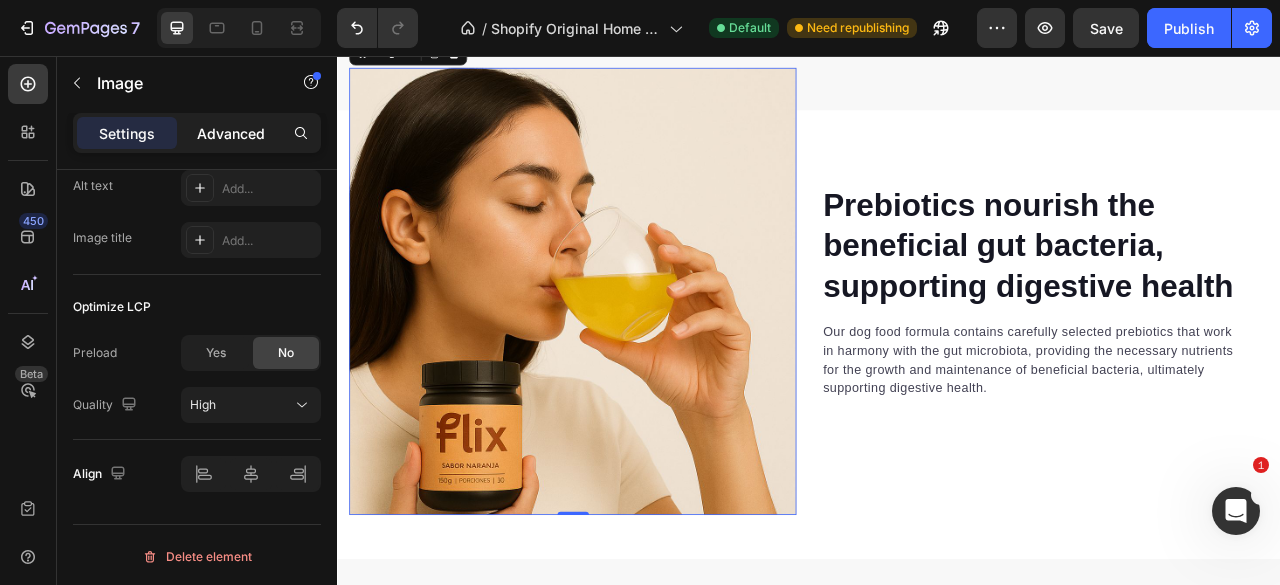 click on "Advanced" at bounding box center (231, 133) 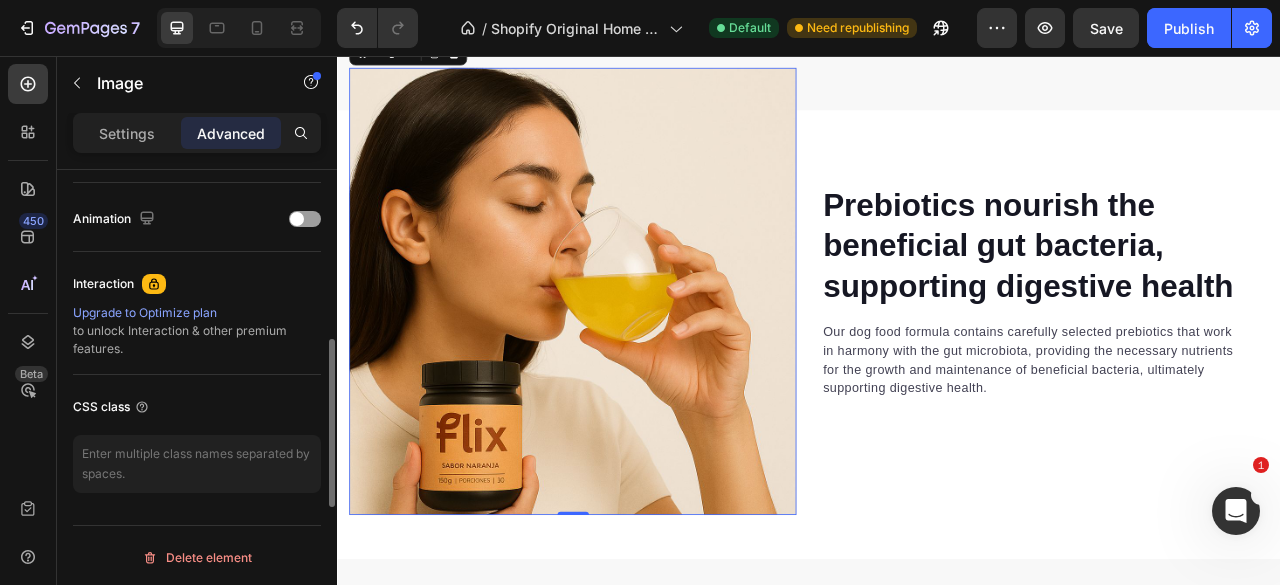 scroll, scrollTop: 758, scrollLeft: 0, axis: vertical 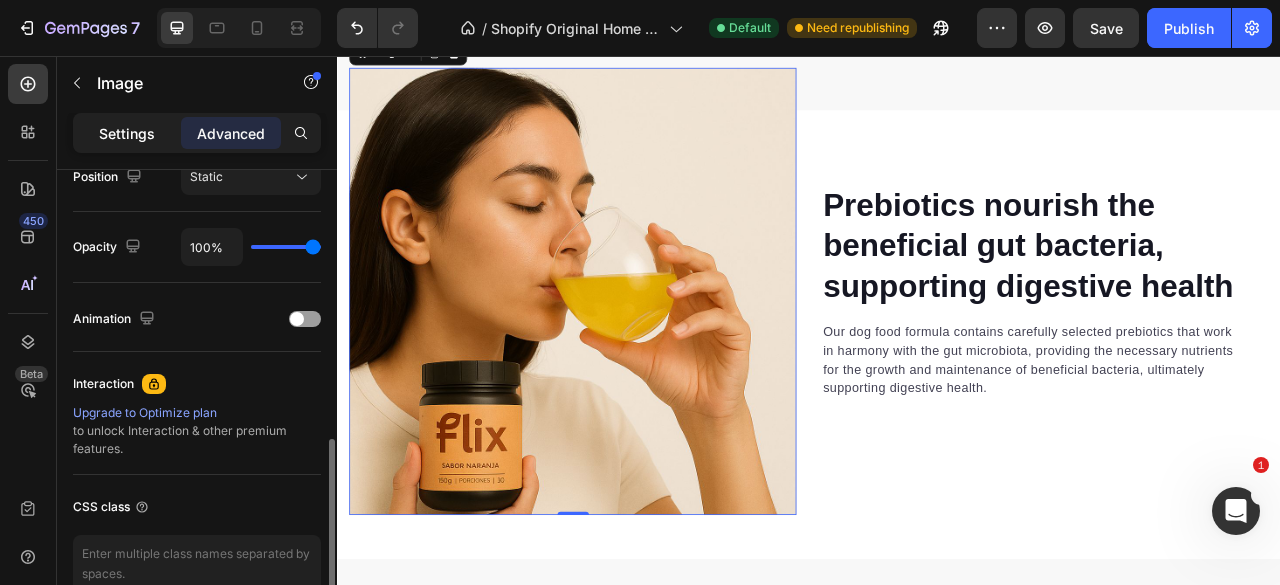 click on "Settings" at bounding box center (127, 133) 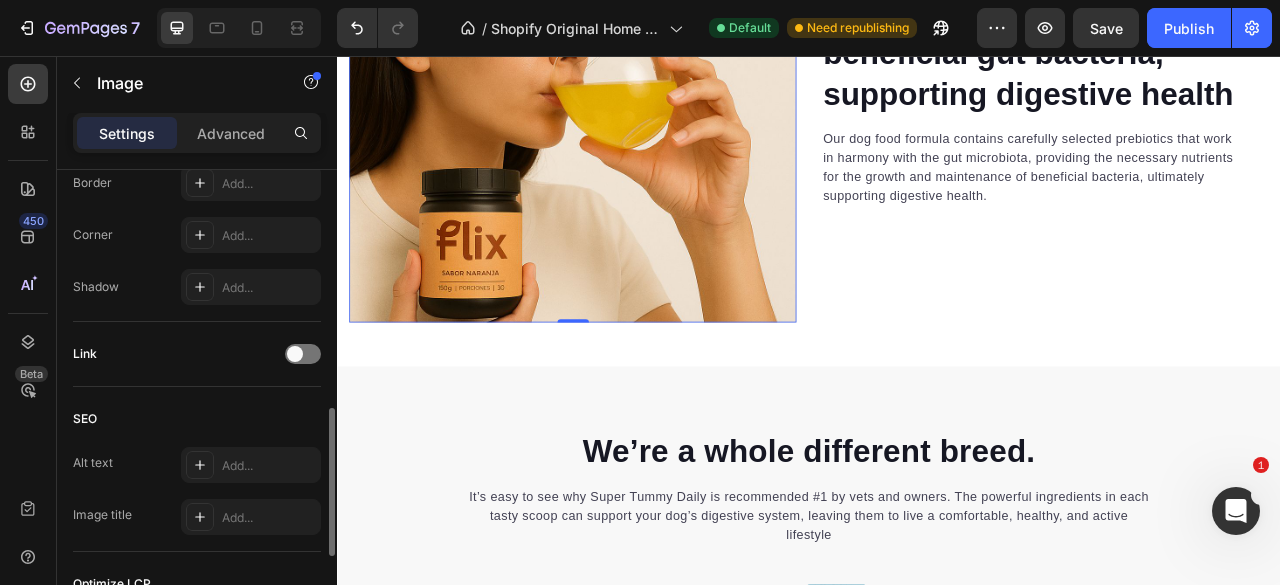 scroll, scrollTop: 2686, scrollLeft: 0, axis: vertical 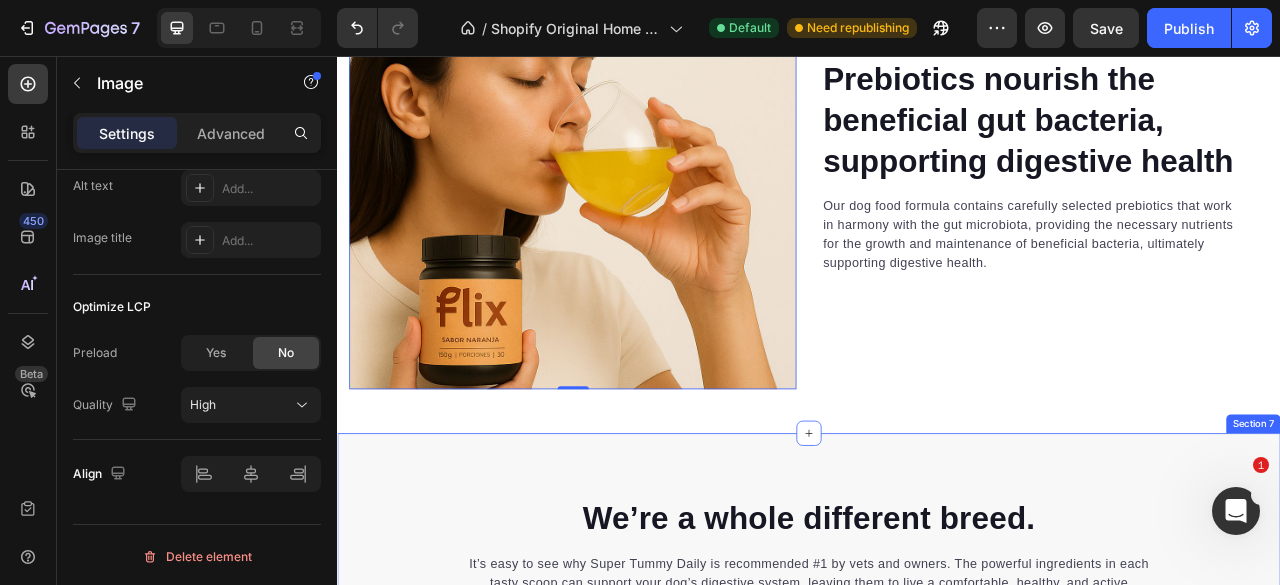 click on "We’re a whole different breed. Heading It’s easy to see why Super Tummy Daily is recommended #1 by vets and owners. The powerful ingredients in each tasty scoop can support your dog’s digestive system, leaving them to live a comfortable, healthy, and active lifestyle Text block Row
Drop element here Image Happy Dog Bites Text block Row Image Other Brand Text block Row Tailored nutrition Text block
Icon Row
Icon Row Irresistible taste Text block
Icon Row
Icon Row Natural, whole ingredients Text block
Icon Row
Icon Row Optimal palatability Text block
Icon Row
Icon Row Pet-loving formulation Text block
Icon Row
Icon Row High digestibility Text block
Icon Row
Icon Row Row Start baking doggy delights Button *100% satisfaction. No fuss, 30-day money-back guarantee Text block Row Section 7" at bounding box center (937, 1086) 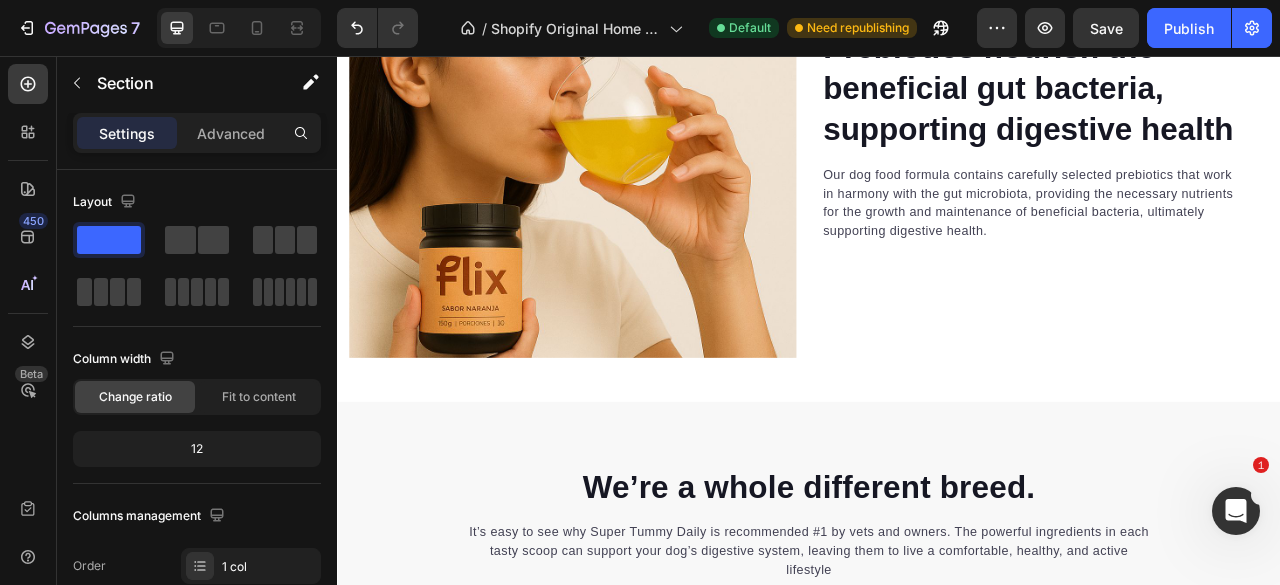 scroll, scrollTop: 2701, scrollLeft: 0, axis: vertical 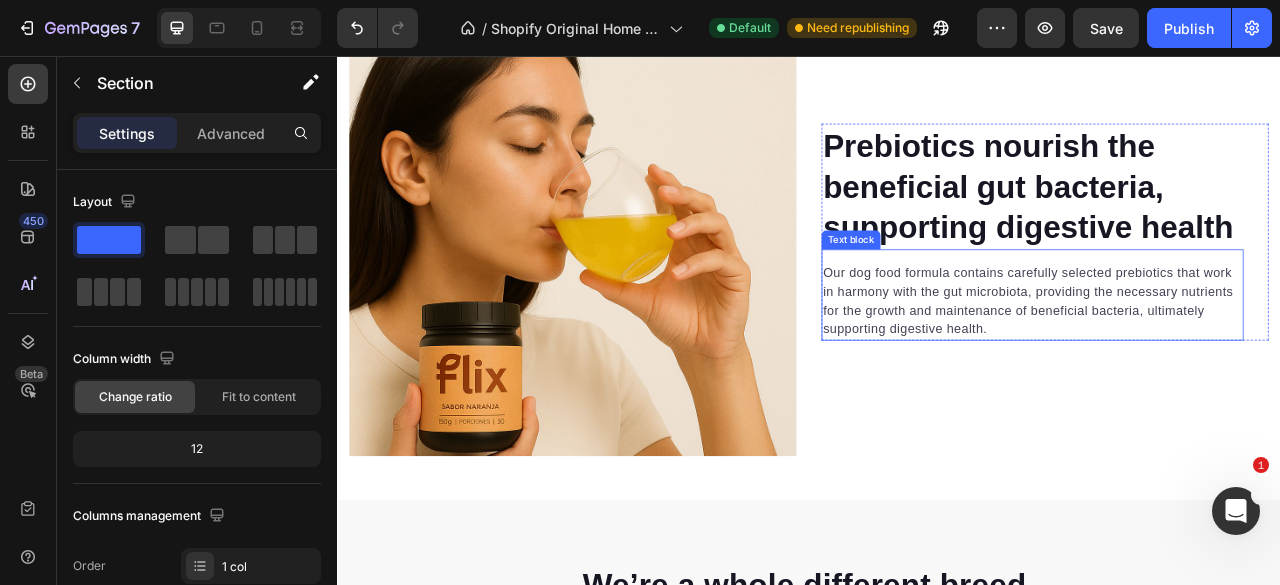 click on "Our dog food formula contains carefully selected prebiotics that work in harmony with the gut microbiota, providing the necessary nutrients for the growth and maintenance of beneficial bacteria, ultimately supporting digestive health." at bounding box center [1221, 368] 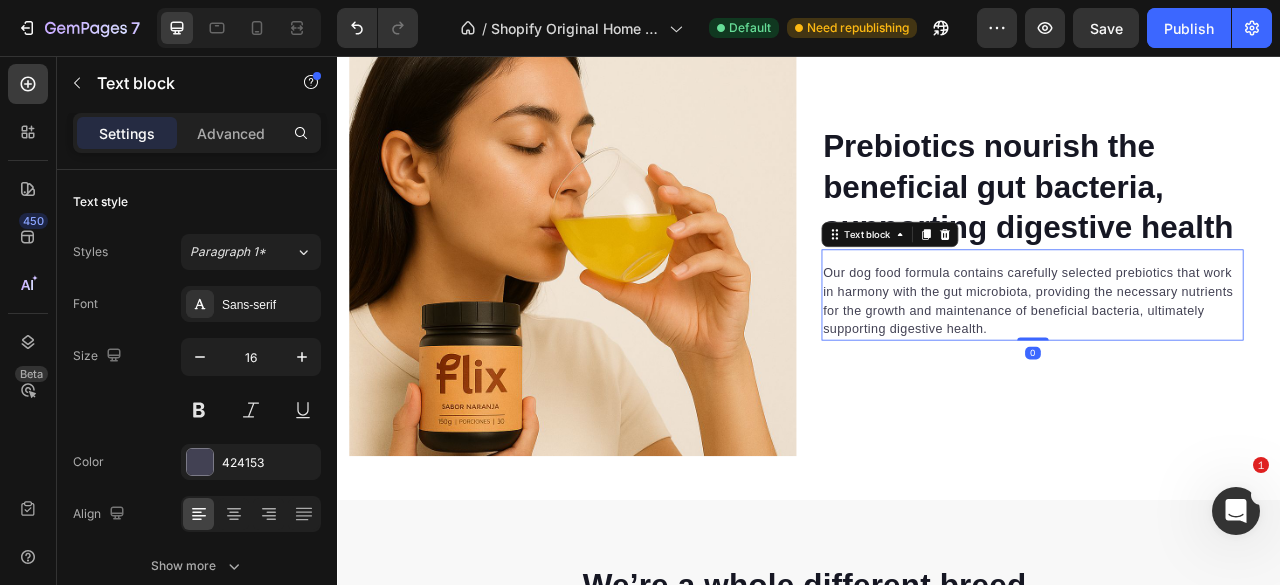 click on "Our dog food formula contains carefully selected prebiotics that work in harmony with the gut microbiota, providing the necessary nutrients for the growth and maintenance of beneficial bacteria, ultimately supporting digestive health." at bounding box center (1221, 368) 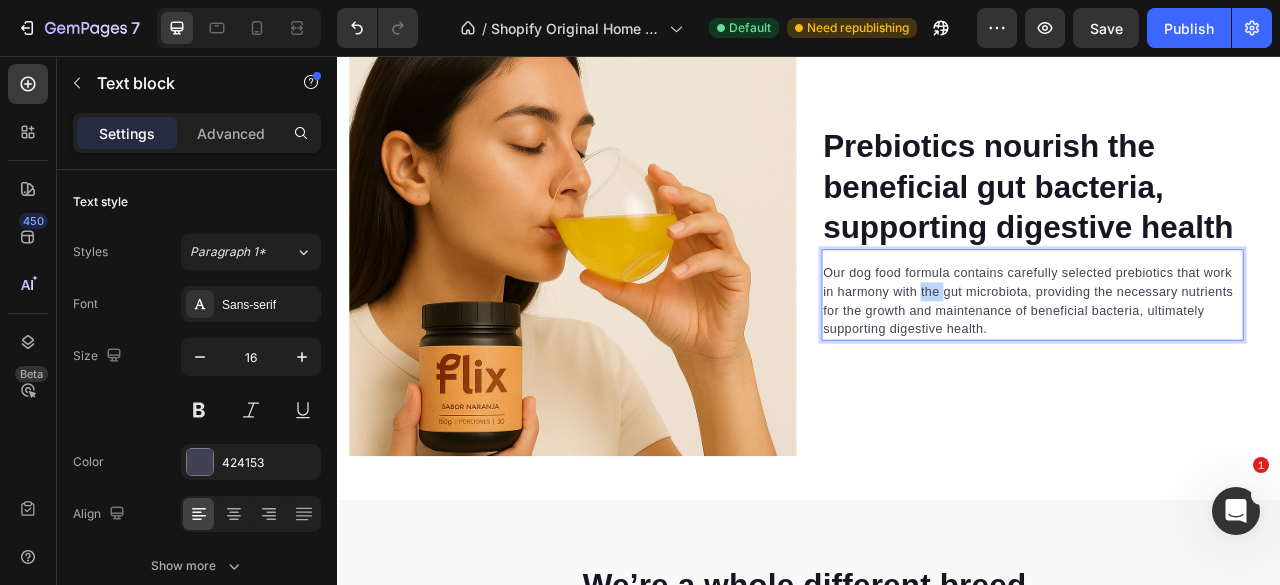 click on "Our dog food formula contains carefully selected prebiotics that work in harmony with the gut microbiota, providing the necessary nutrients for the growth and maintenance of beneficial bacteria, ultimately supporting digestive health." at bounding box center (1221, 368) 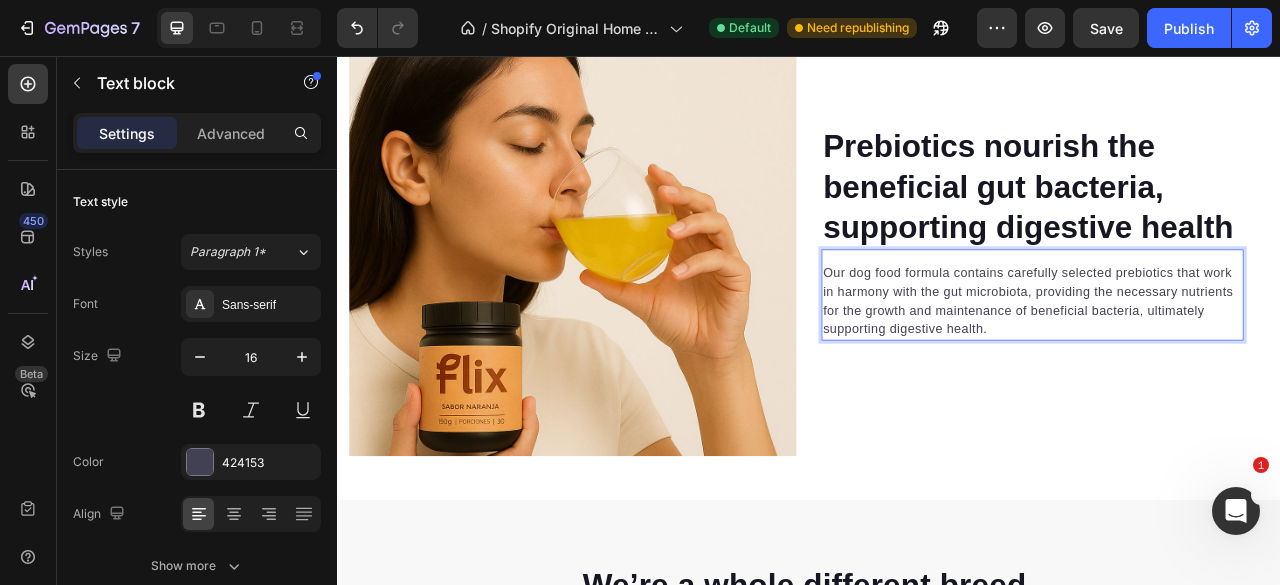 click on "Our dog food formula contains carefully selected prebiotics that work in harmony with the gut microbiota, providing the necessary nutrients for the growth and maintenance of beneficial bacteria, ultimately supporting digestive health." at bounding box center [1221, 368] 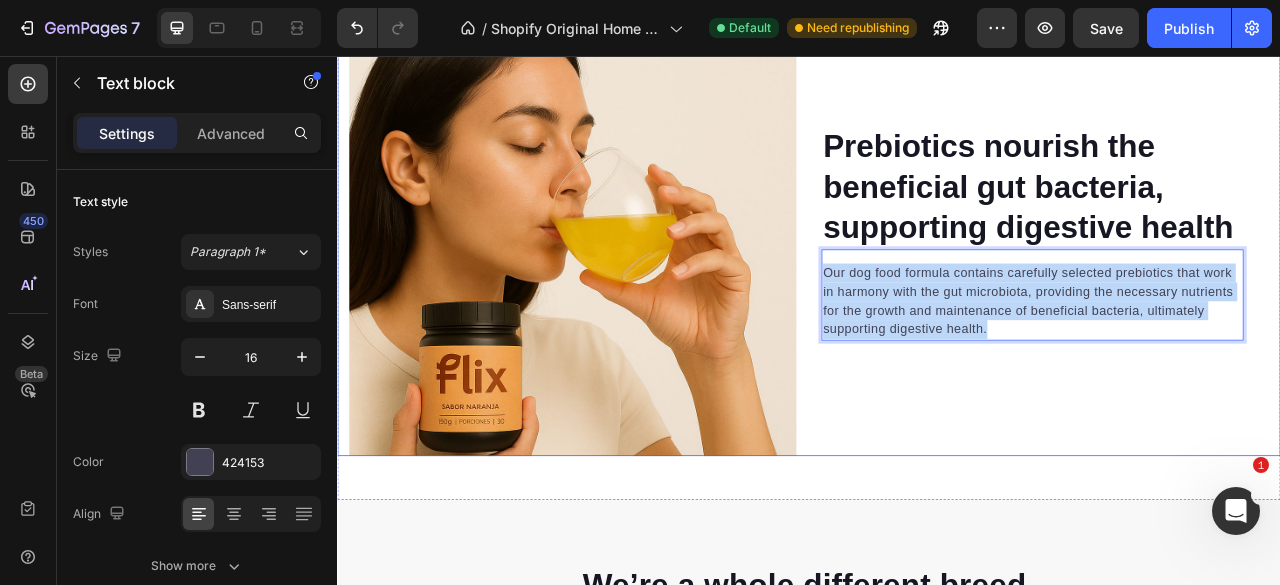 drag, startPoint x: 1179, startPoint y: 410, endPoint x: 942, endPoint y: 329, distance: 250.45958 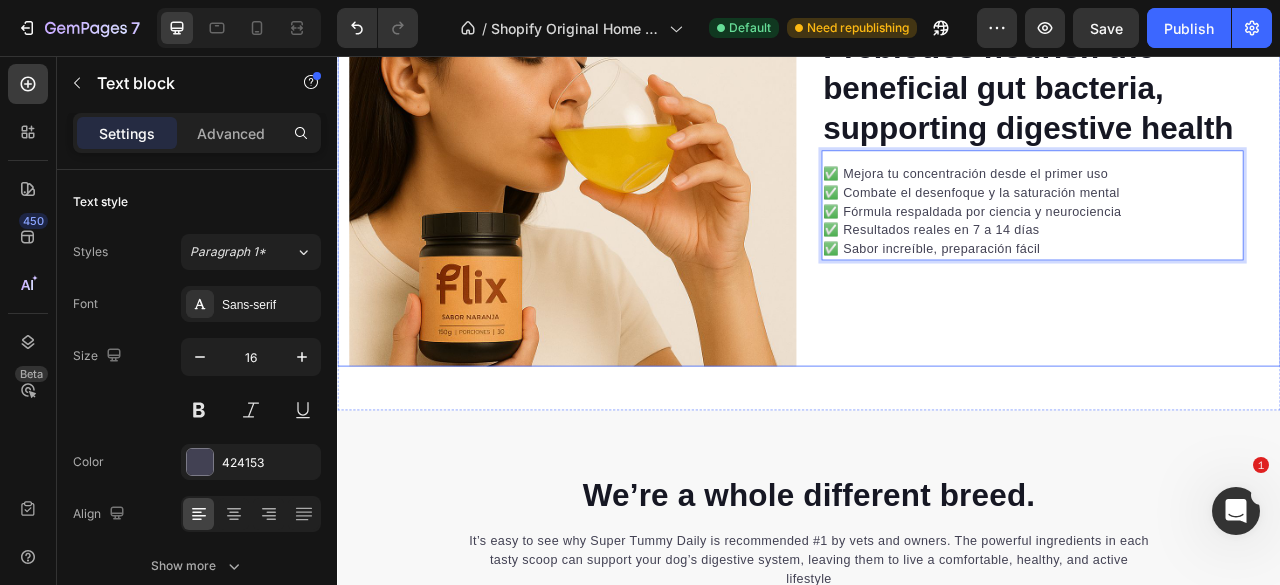 scroll, scrollTop: 2689, scrollLeft: 0, axis: vertical 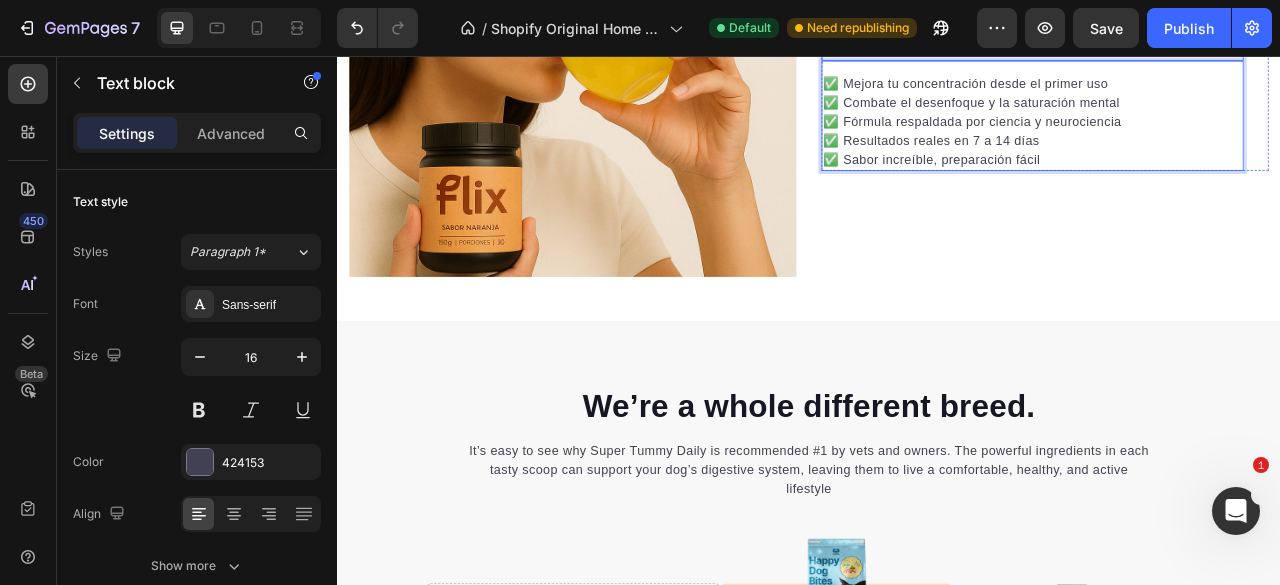 click on "Prebiotics nourish the beneficial gut bacteria, supporting digestive health" at bounding box center [1221, -18] 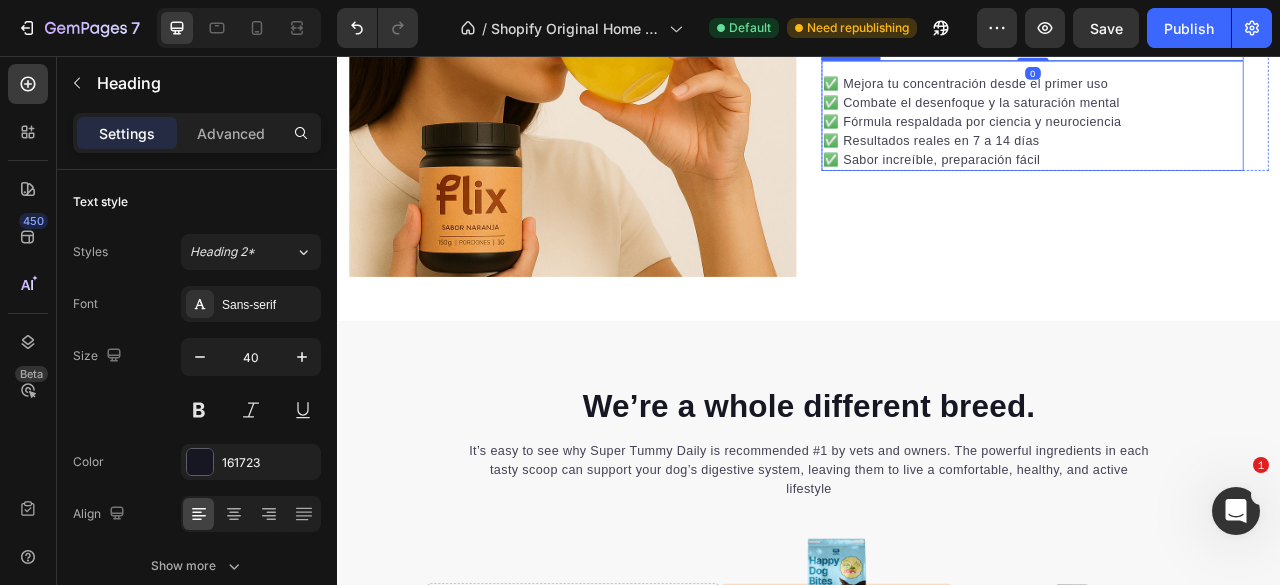 click on "✅ Resultados reales en 7 a 14 días" at bounding box center [1221, 164] 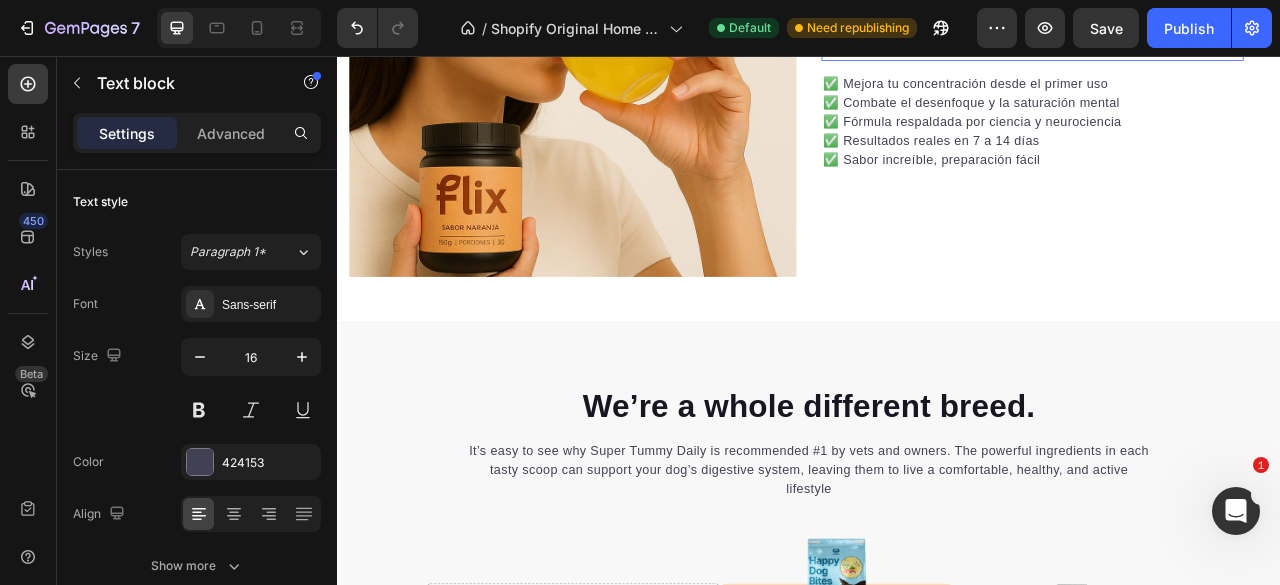 click on "Prebiotics nourish the beneficial gut bacteria, supporting digestive health" at bounding box center [1221, -18] 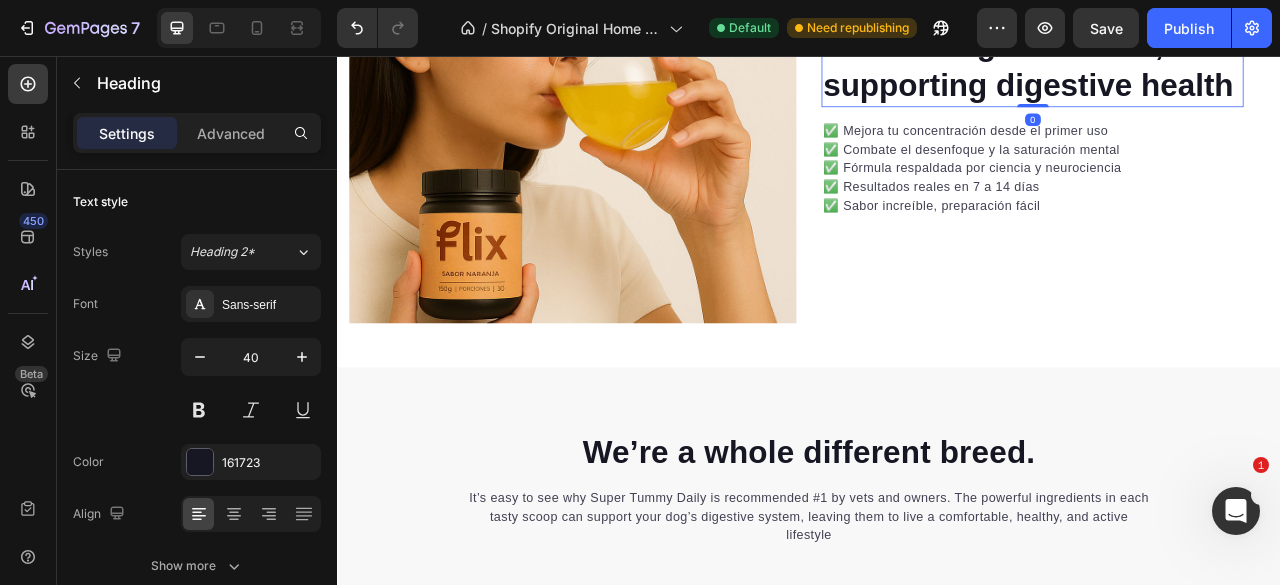 scroll, scrollTop: 2589, scrollLeft: 0, axis: vertical 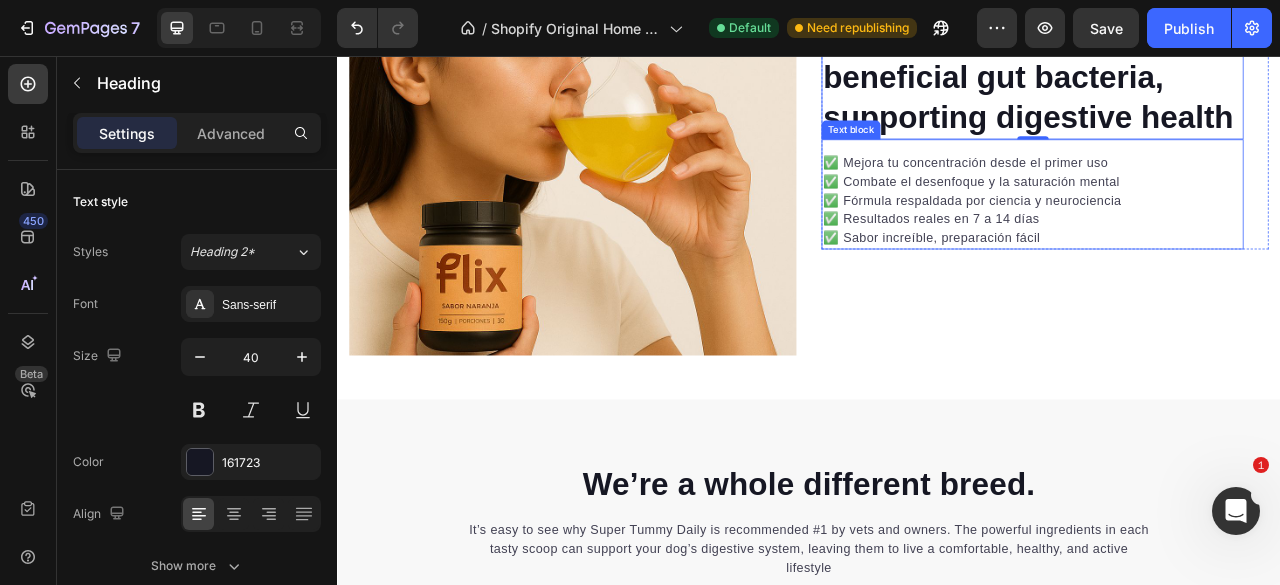 click on "Prebiotics nourish the beneficial gut bacteria, supporting digestive health" at bounding box center [1221, 82] 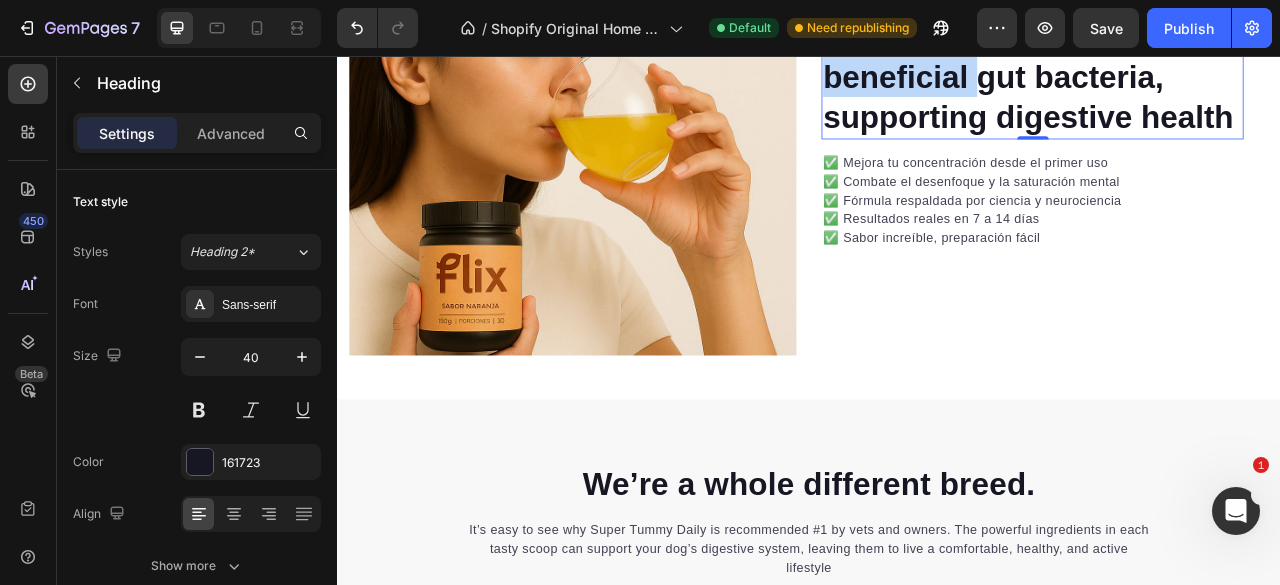 click on "Prebiotics nourish the beneficial gut bacteria, supporting digestive health" at bounding box center (1221, 82) 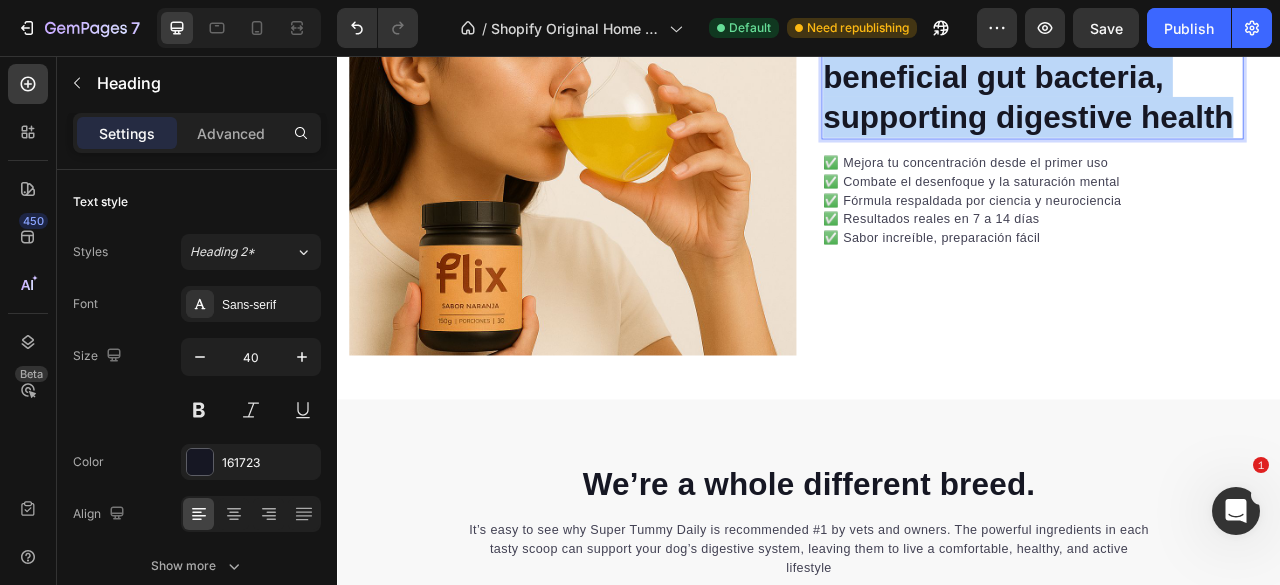 click on "Prebiotics nourish the beneficial gut bacteria, supporting digestive health" at bounding box center [1221, 82] 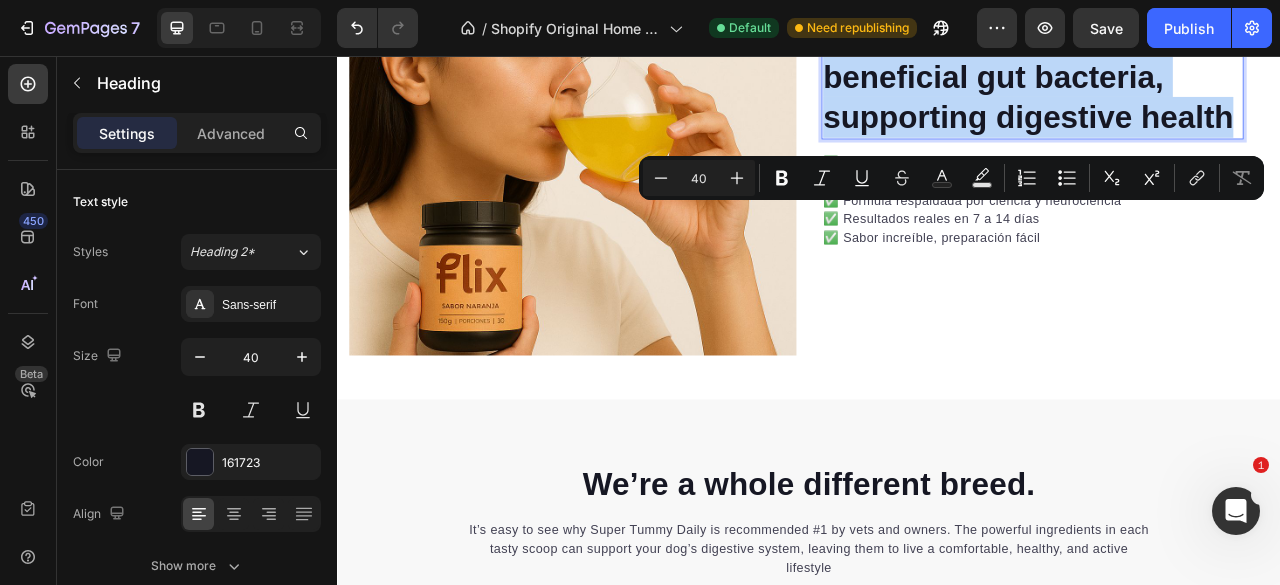 scroll, scrollTop: 2641, scrollLeft: 0, axis: vertical 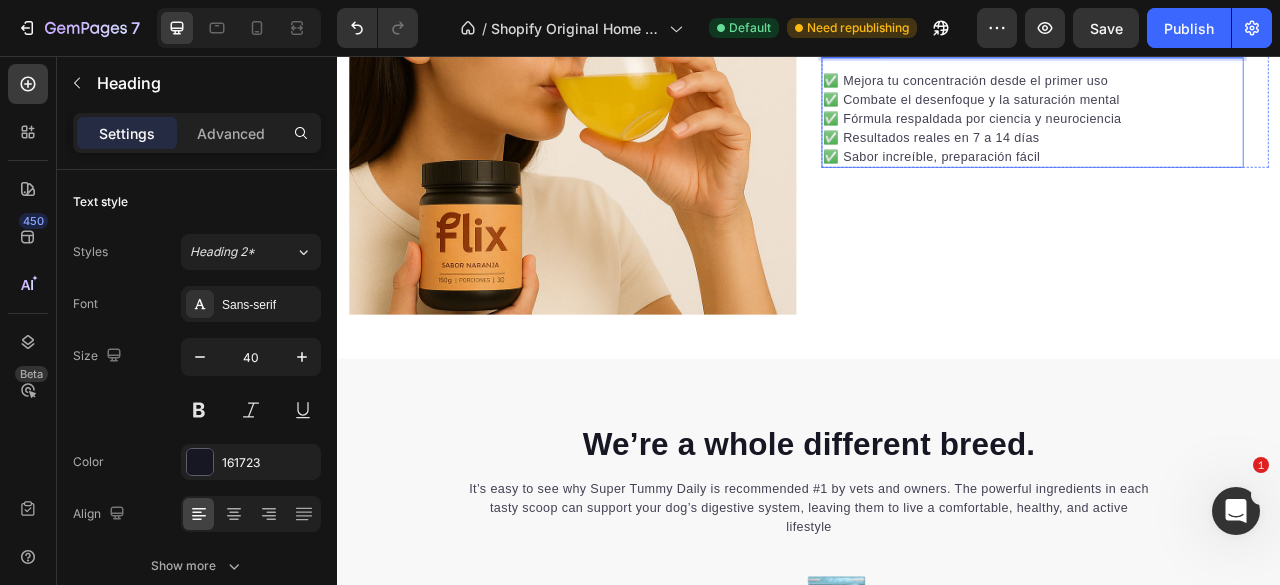 click on "✅ Fórmula respaldada por ciencia y neurociencia" at bounding box center (1221, 136) 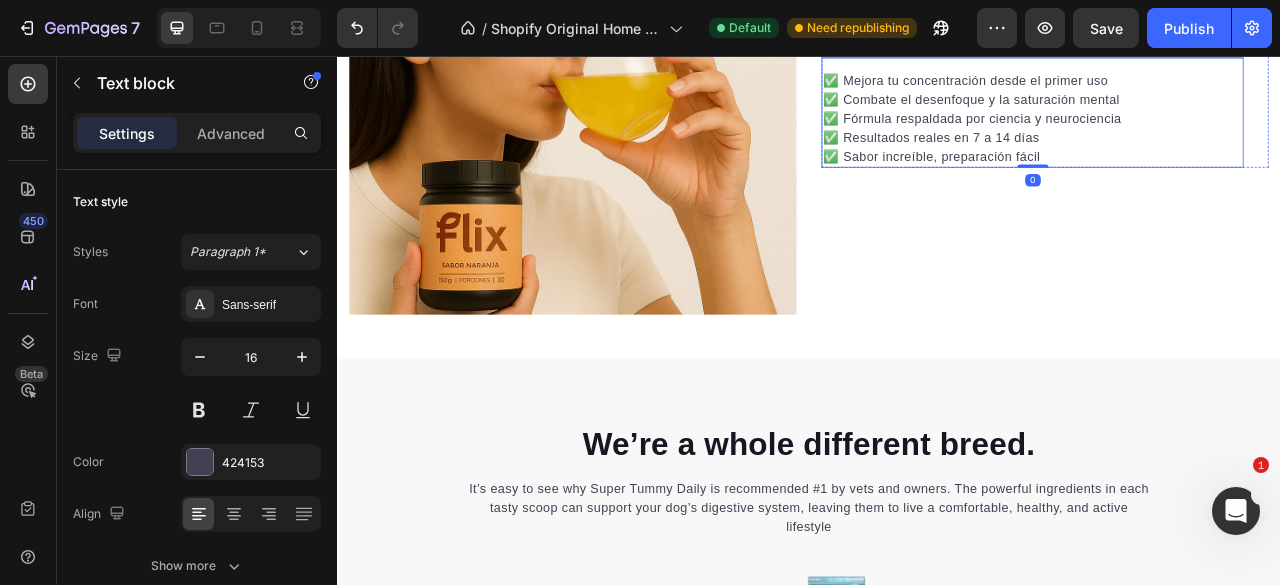 click on "¿Tu mente ya no da más?" at bounding box center (1221, 30) 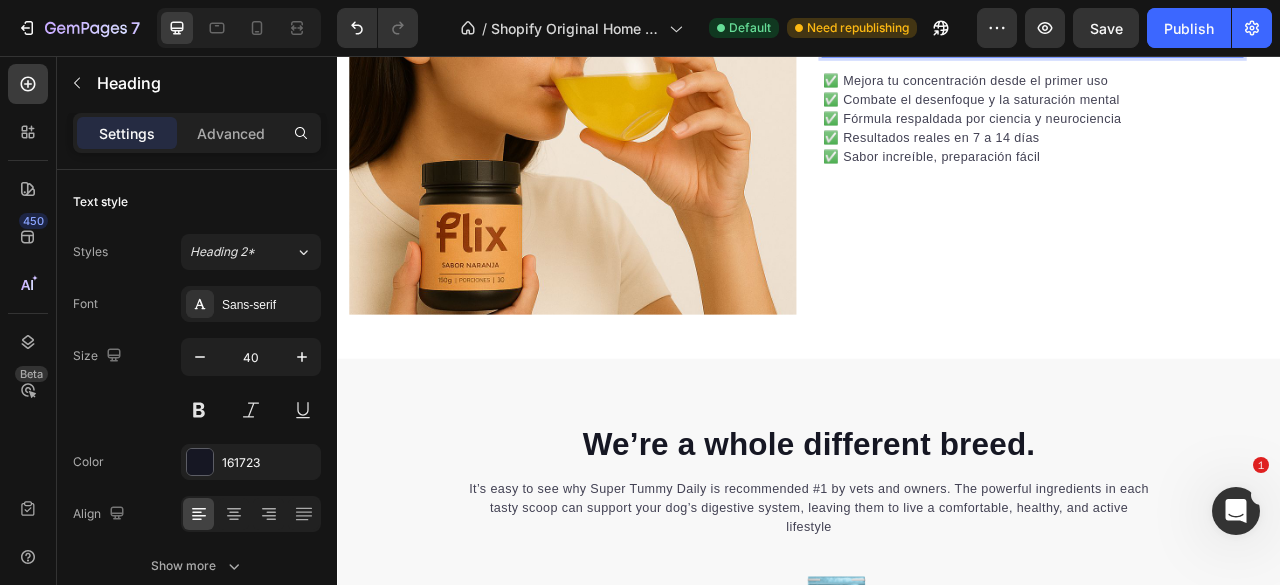 click on "¿Tu mente ya no da más?" at bounding box center (1221, 30) 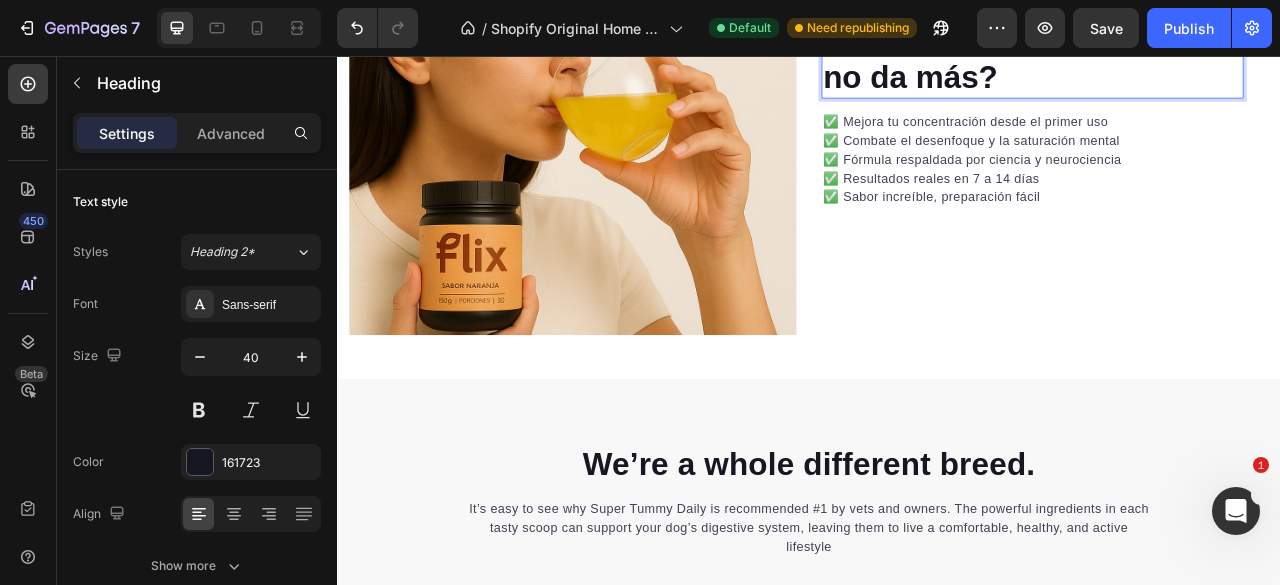 scroll, scrollTop: 2641, scrollLeft: 0, axis: vertical 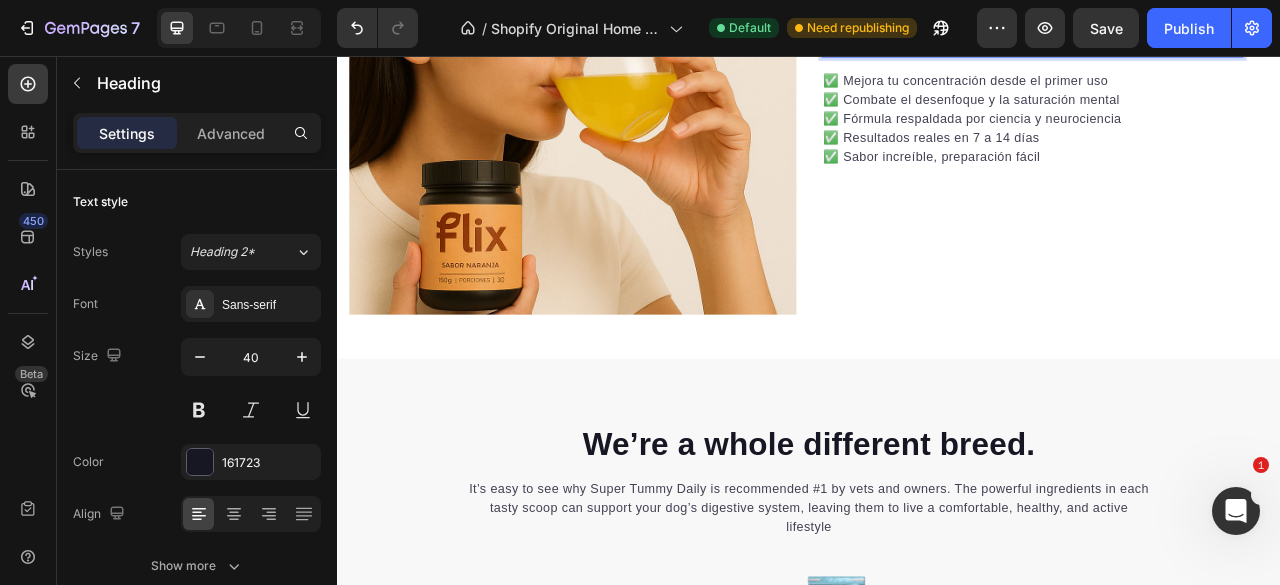click on "¿Tu mente ya no da más?" at bounding box center [1221, 30] 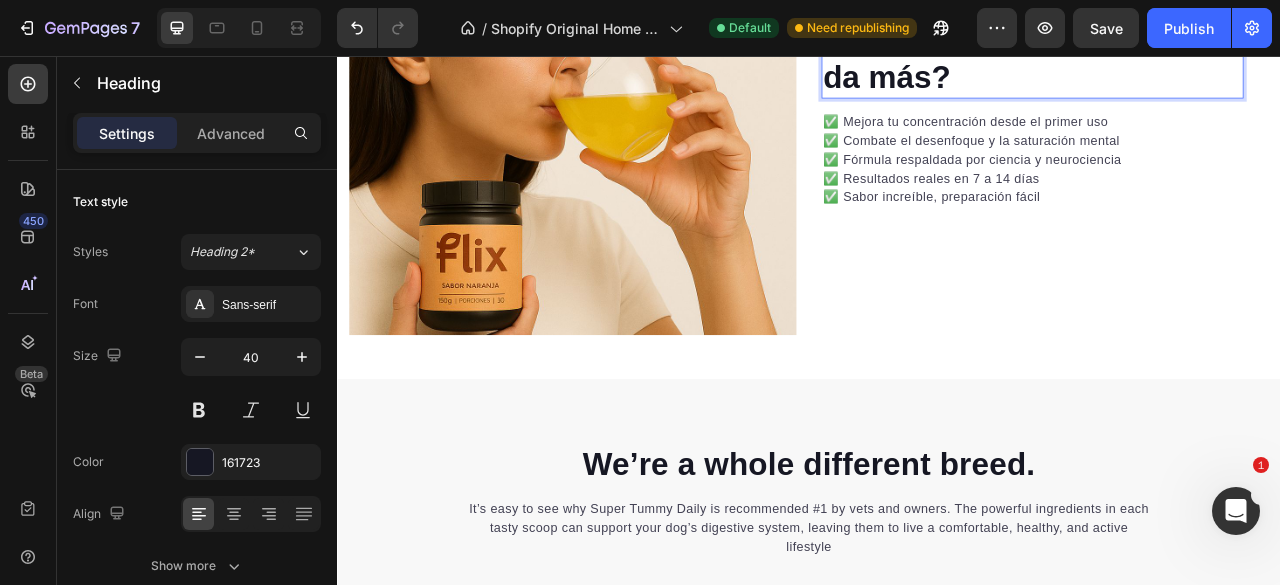 scroll, scrollTop: 2641, scrollLeft: 0, axis: vertical 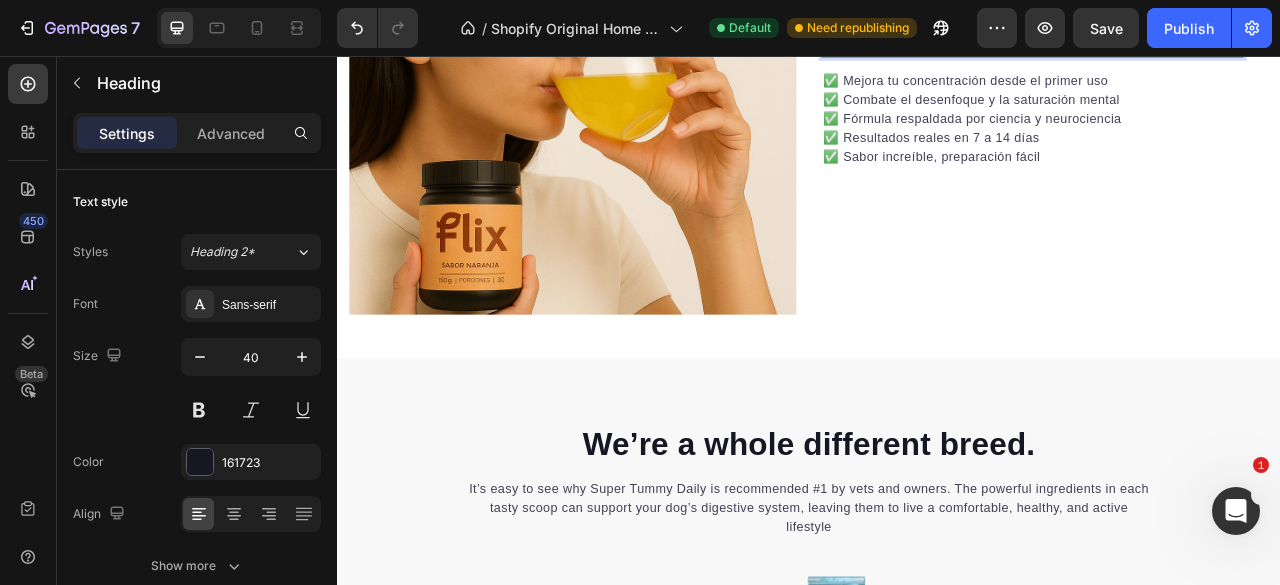 click on "¿Tu mente ya no da más? Heading   0 ✅ Mejora tu concentración desde el primer uso ✅ Combate el desenfoque y la saturación mental ✅ Fórmula respaldada por ciencia y neurociencia ✅ Resultados reales en 7 a 14 días ✅ Sabor increíble, preparación fácil Text block Row" at bounding box center [1237, 100] 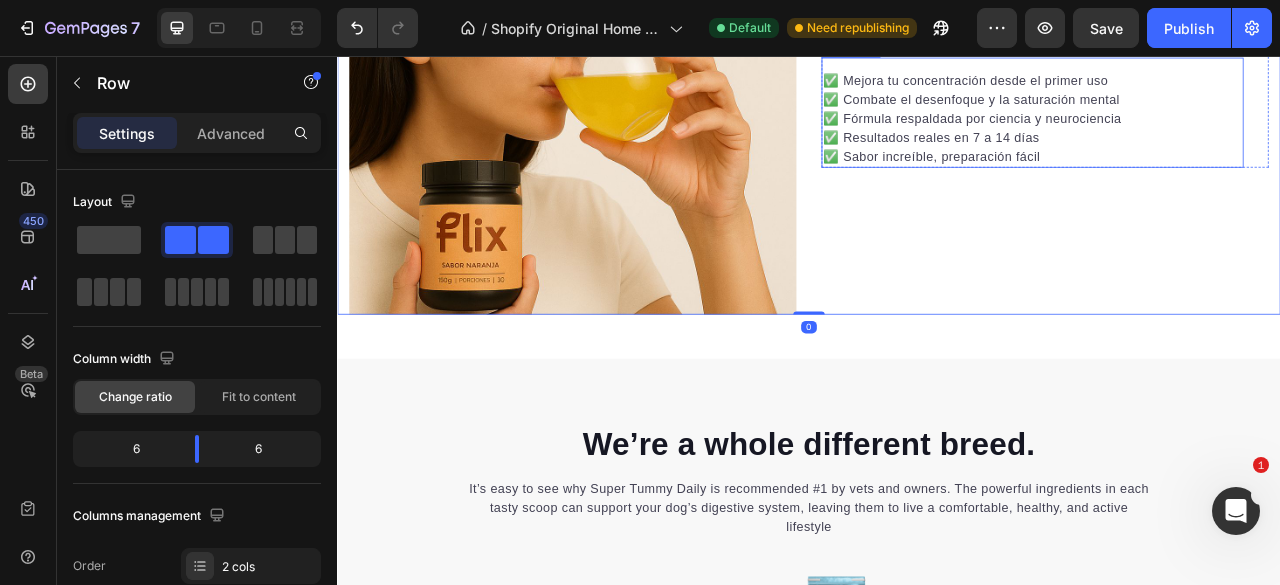 click on "✅ Resultados reales en 7 a 14 días" at bounding box center (1221, 160) 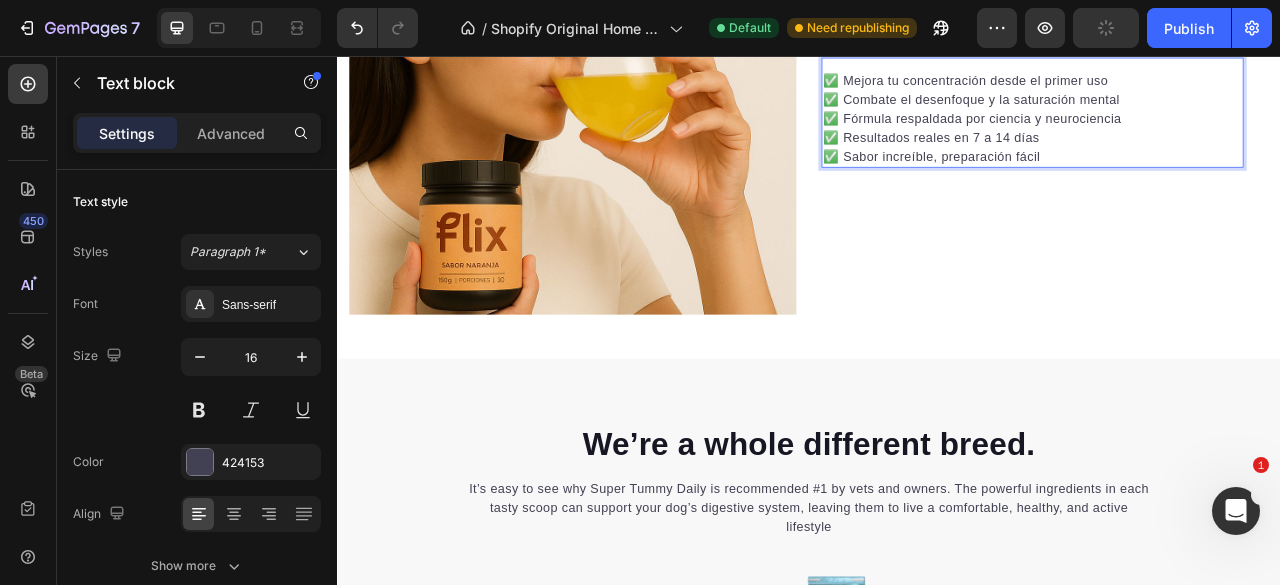 click on "✅ Mejora tu concentración desde el primer uso" at bounding box center (1221, 88) 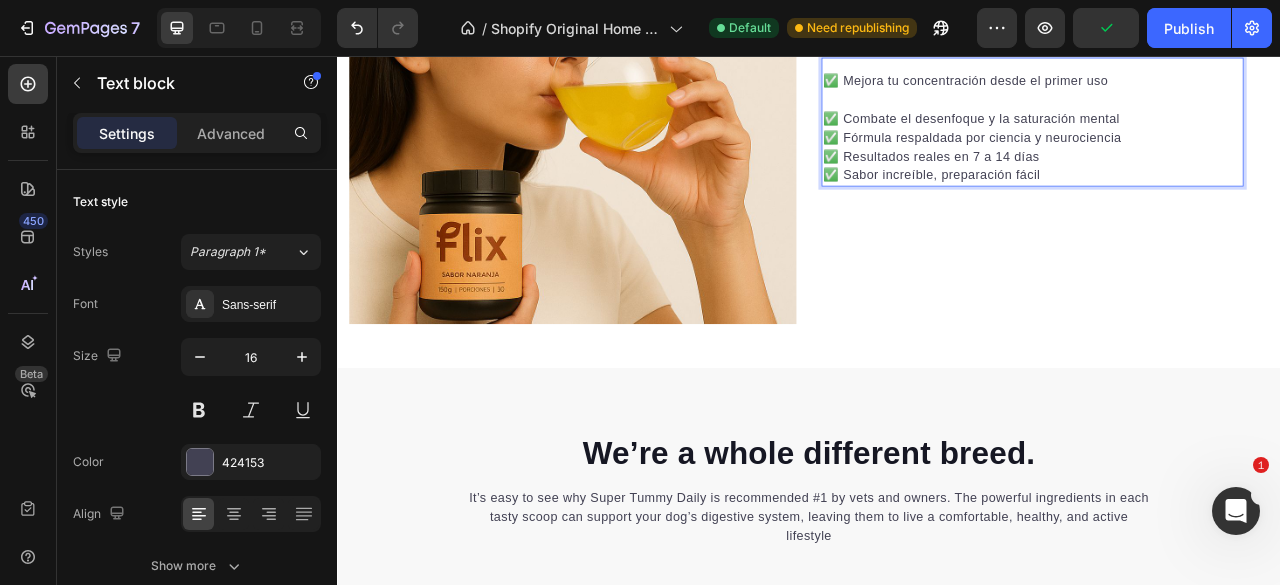 click on "✅ Combate el desenfoque y la saturación mental" at bounding box center (1221, 136) 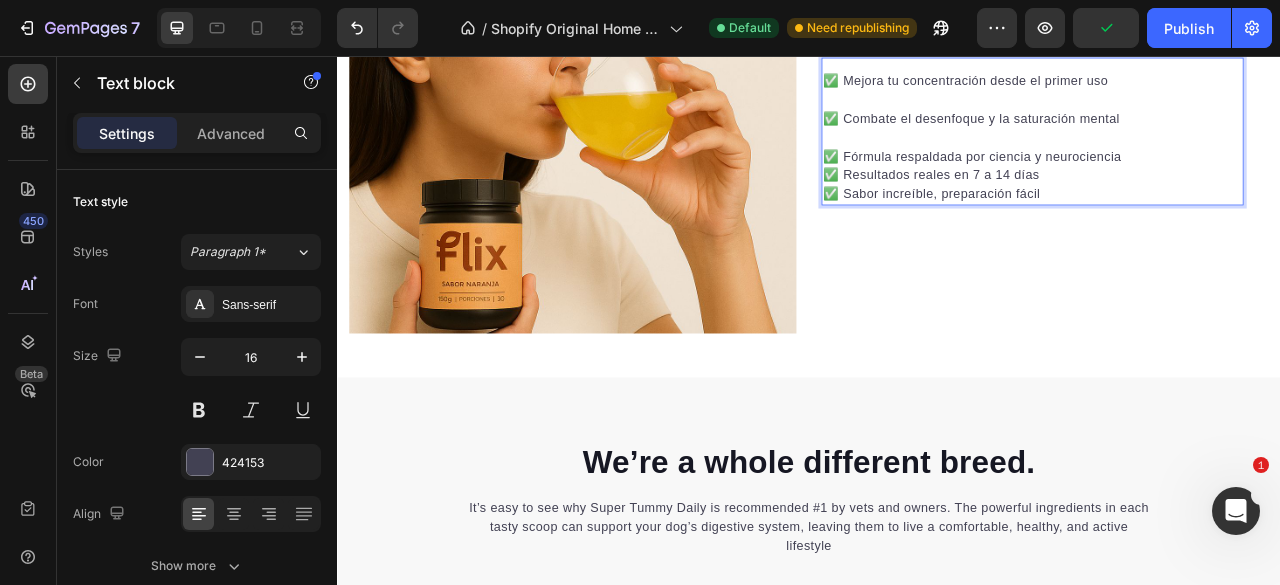 click on "✅ Fórmula respaldada por ciencia y neurociencia" at bounding box center (1221, 184) 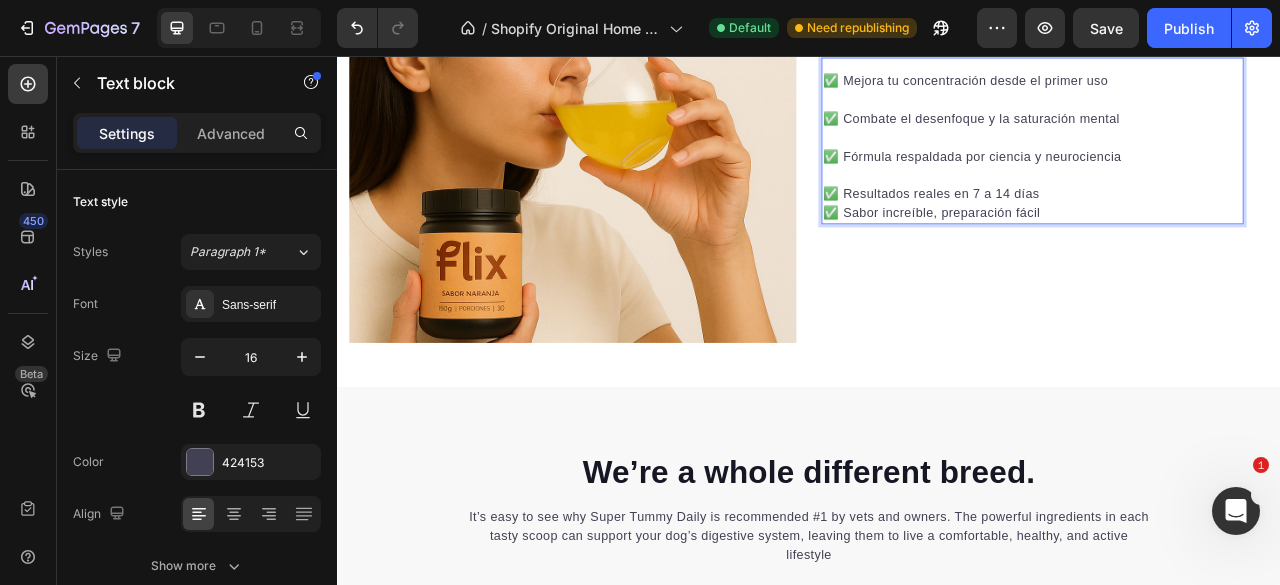 click on "✅ Resultados reales en 7 a 14 días" at bounding box center [1221, 232] 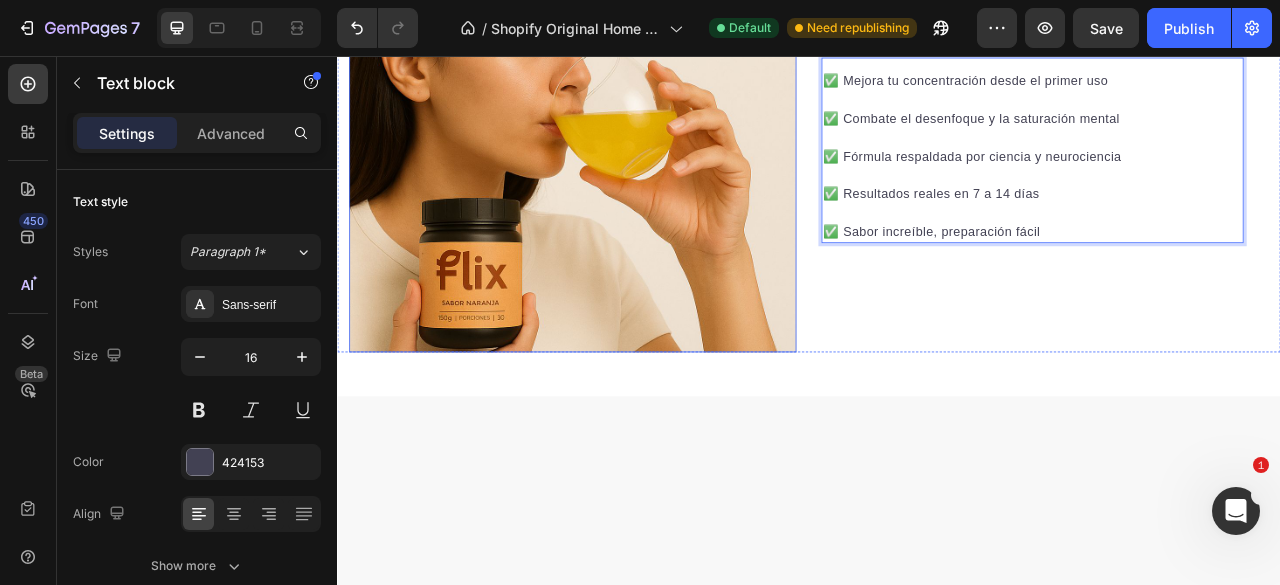 scroll, scrollTop: 2293, scrollLeft: 0, axis: vertical 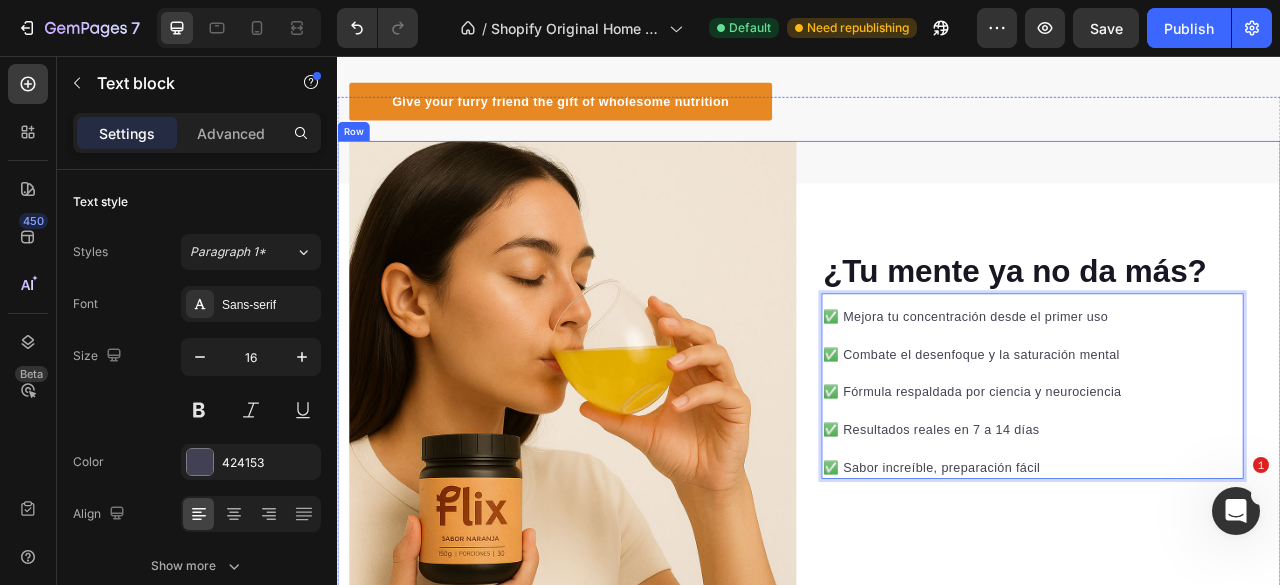 click on "¿Tu mente ya no da más? Heading ✅ Mejora tu concentración desde el primer uso ✅ Combate el desenfoque y la saturación mental ✅ Fórmula respaldada por ciencia y neurociencia ✅ Resultados reales en 7 a 14 días ✅ Sabor increíble, preparación fácil Text block   0 Row" at bounding box center (1237, 448) 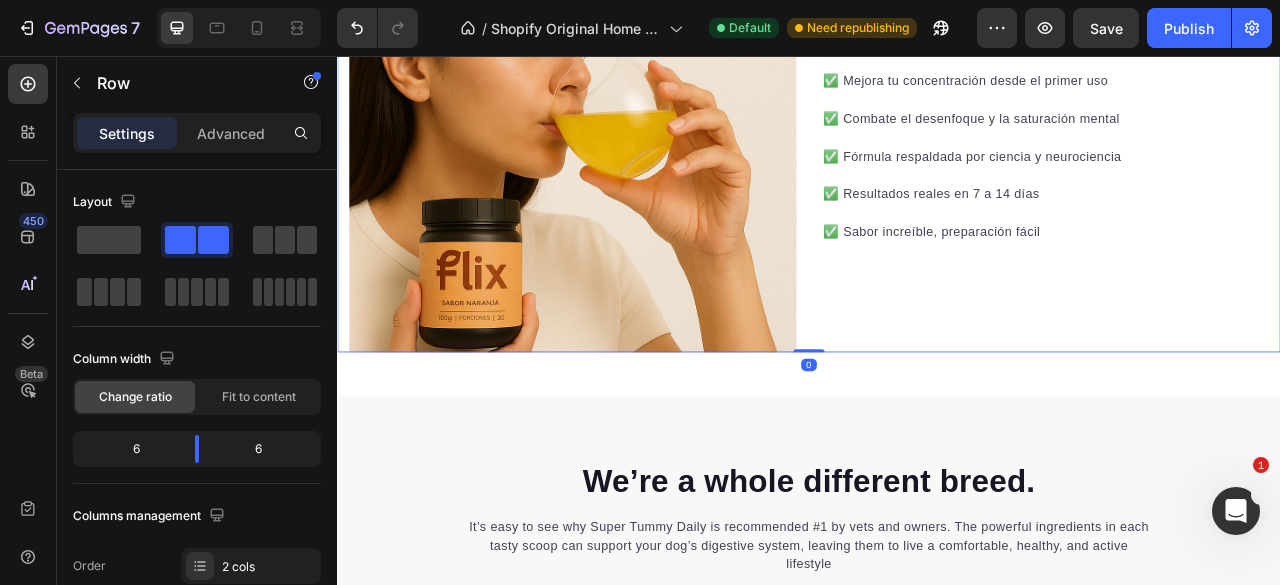 click on "¿Tu mente ya no da más? Heading ✅ Mejora tu concentración desde el primer uso ✅ Combate el desenfoque y la saturación mental ✅ Fórmula respaldada por ciencia y neurociencia ✅ Resultados reales en 7 a 14 días ✅ Sabor increíble, preparación fácil Text block Row" at bounding box center [1237, 148] 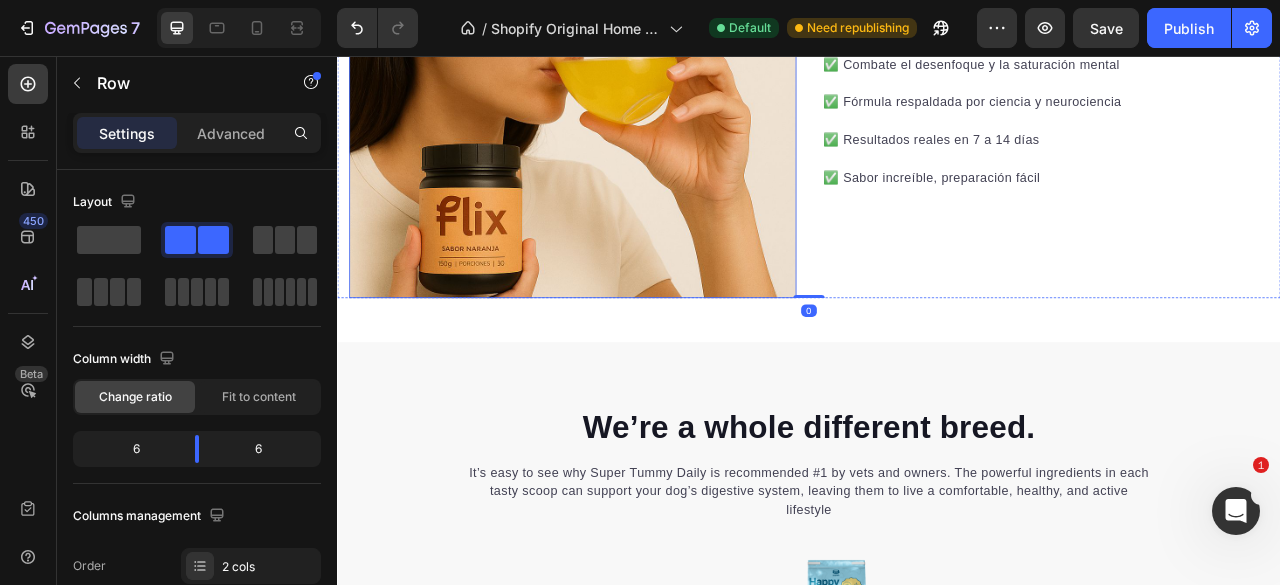 scroll, scrollTop: 2693, scrollLeft: 0, axis: vertical 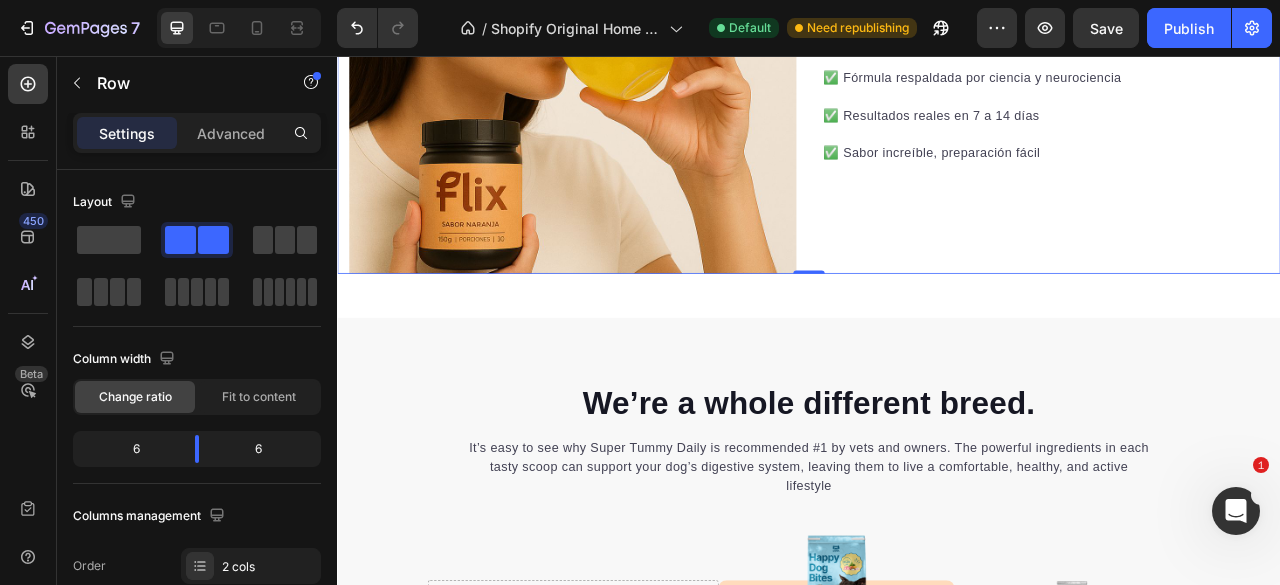 click on "✅ Mejora tu concentración desde el primer uso" at bounding box center (1221, -12) 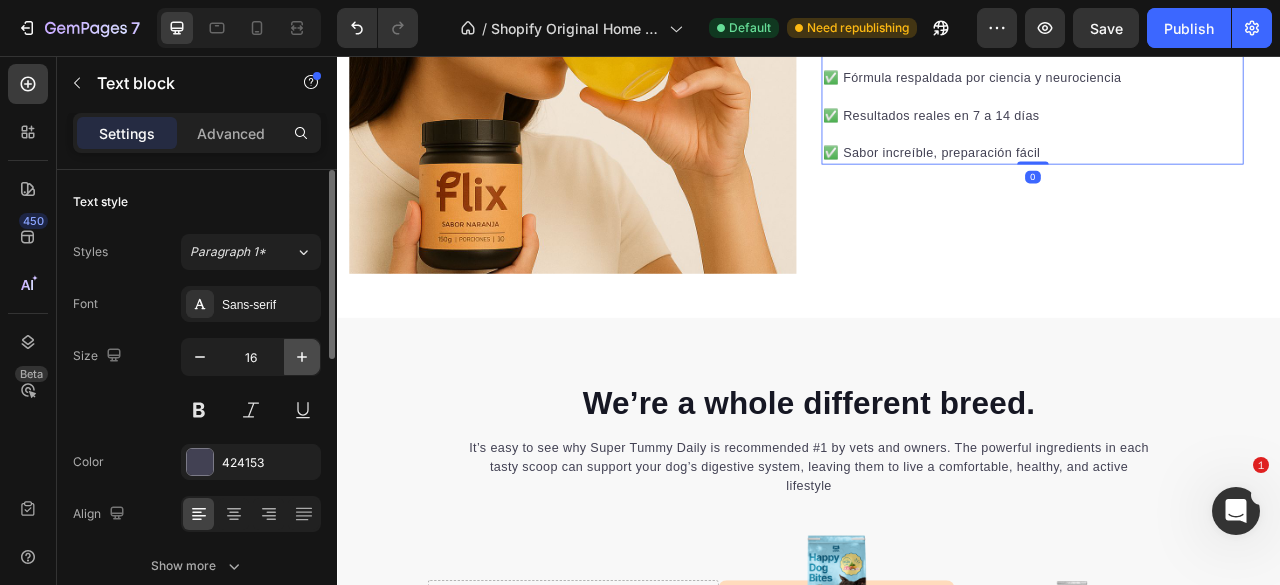 click 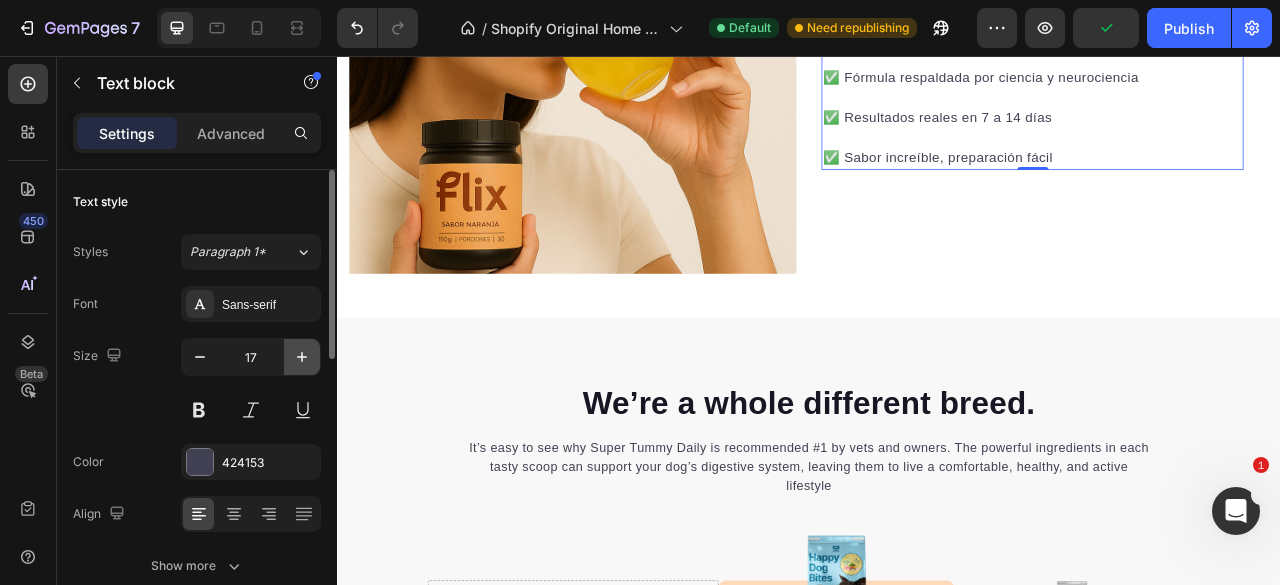 click 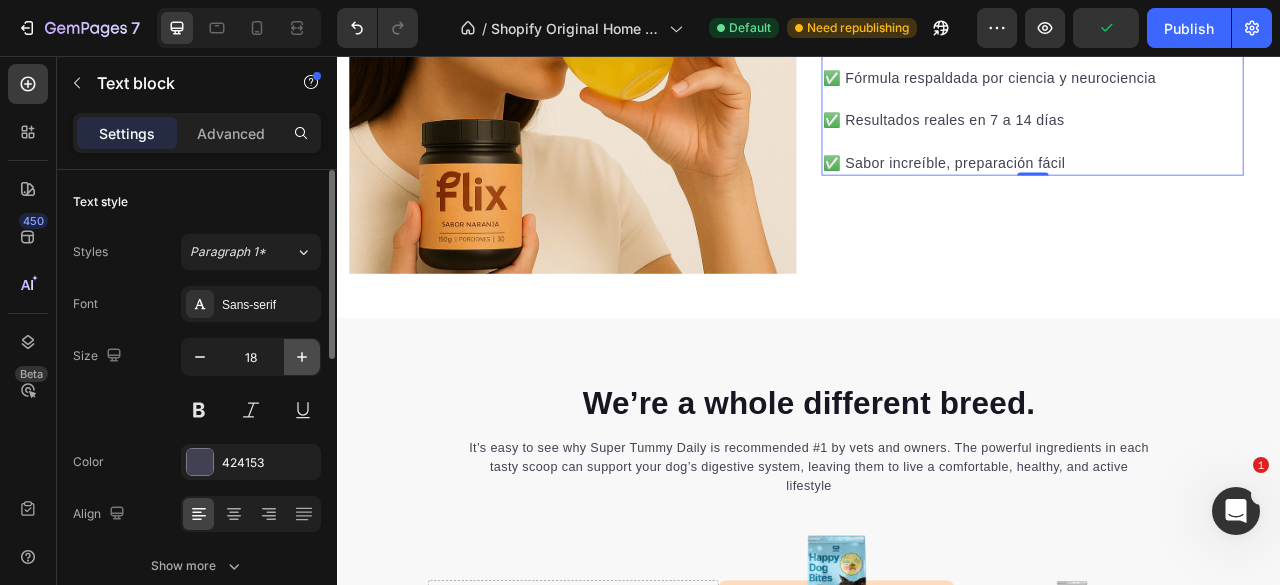 click 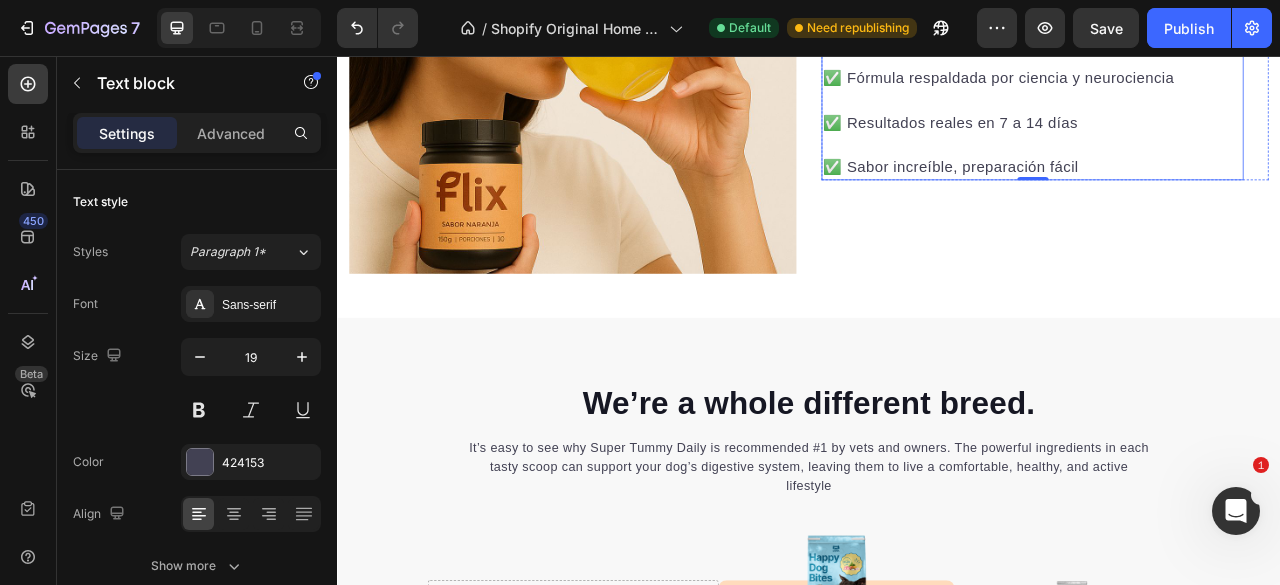 click on "¿Tu mente ya no da más?" at bounding box center (1221, -90) 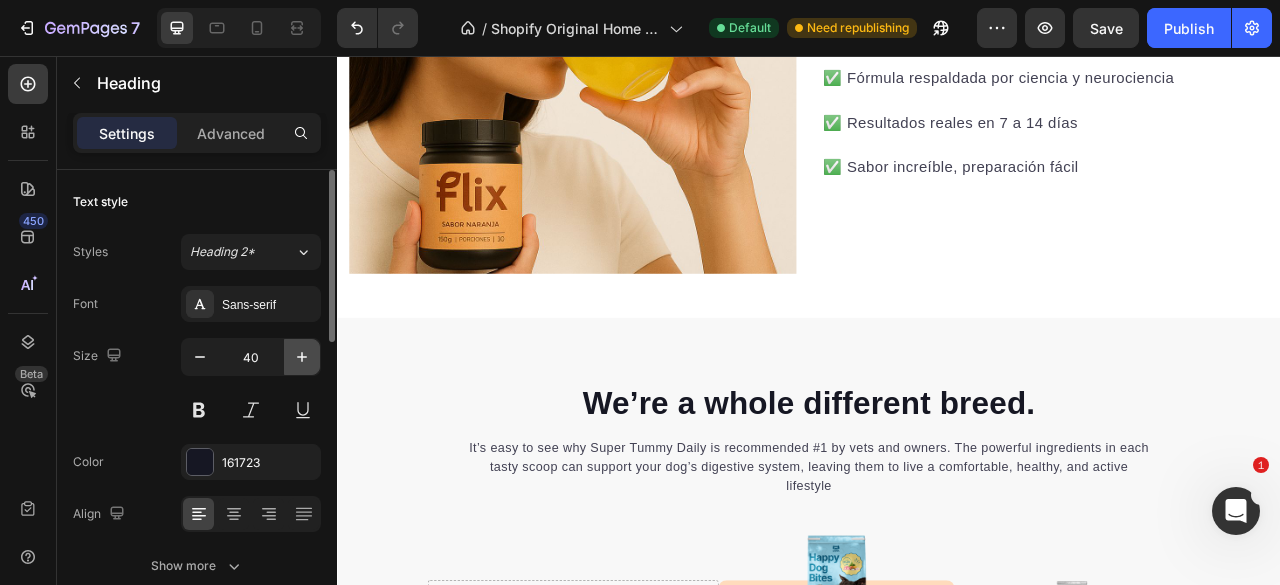 click 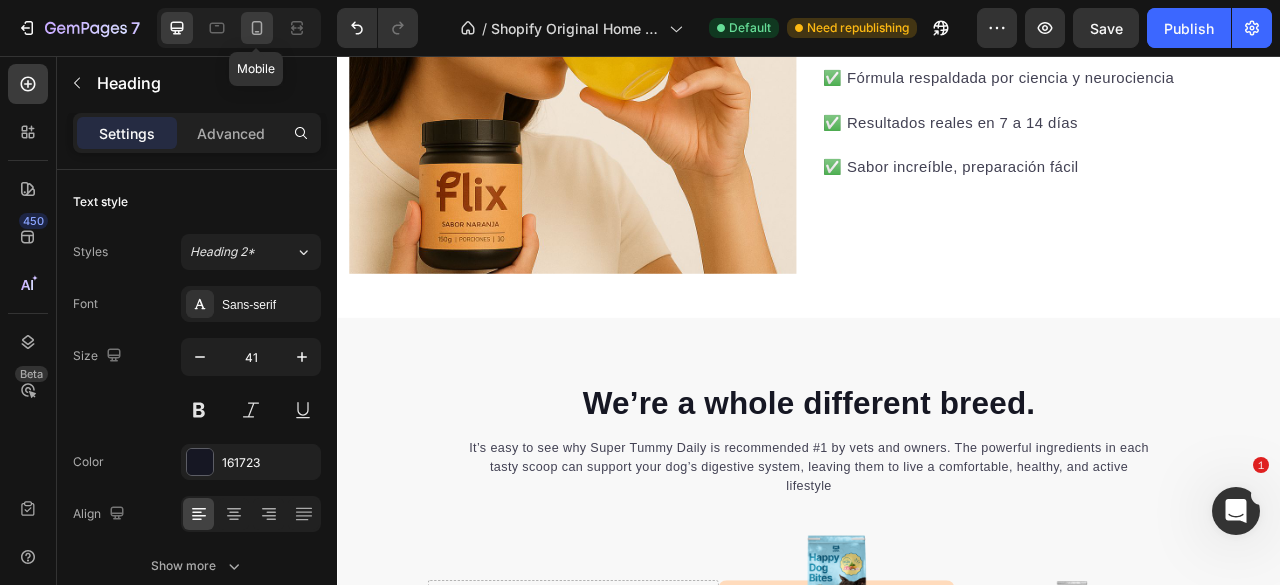 click 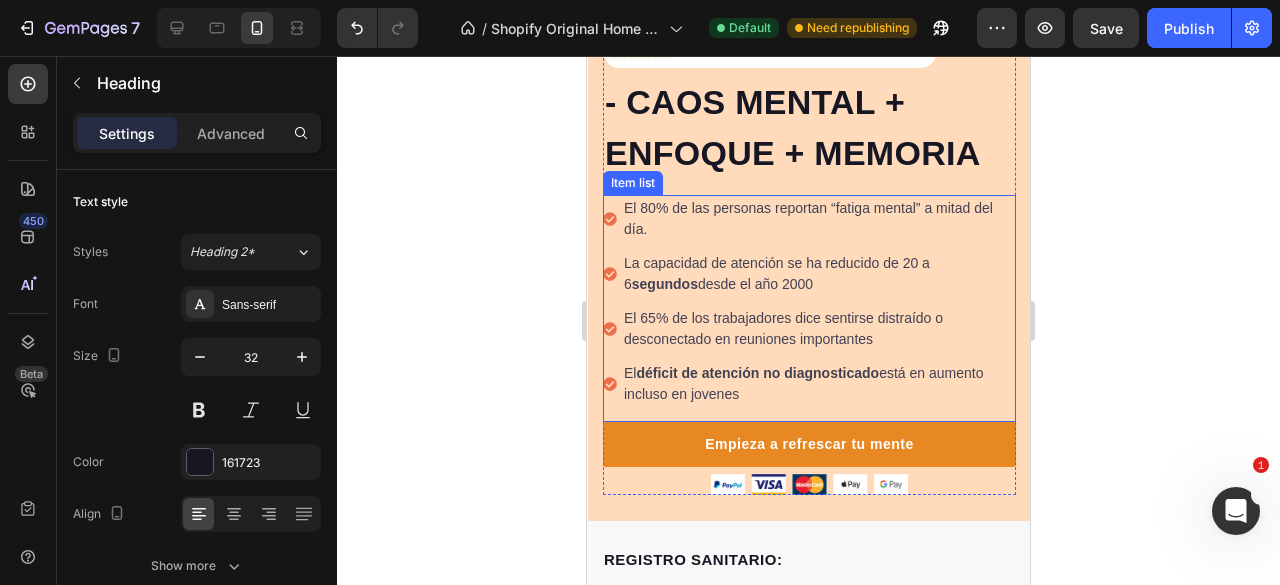 scroll, scrollTop: 336, scrollLeft: 0, axis: vertical 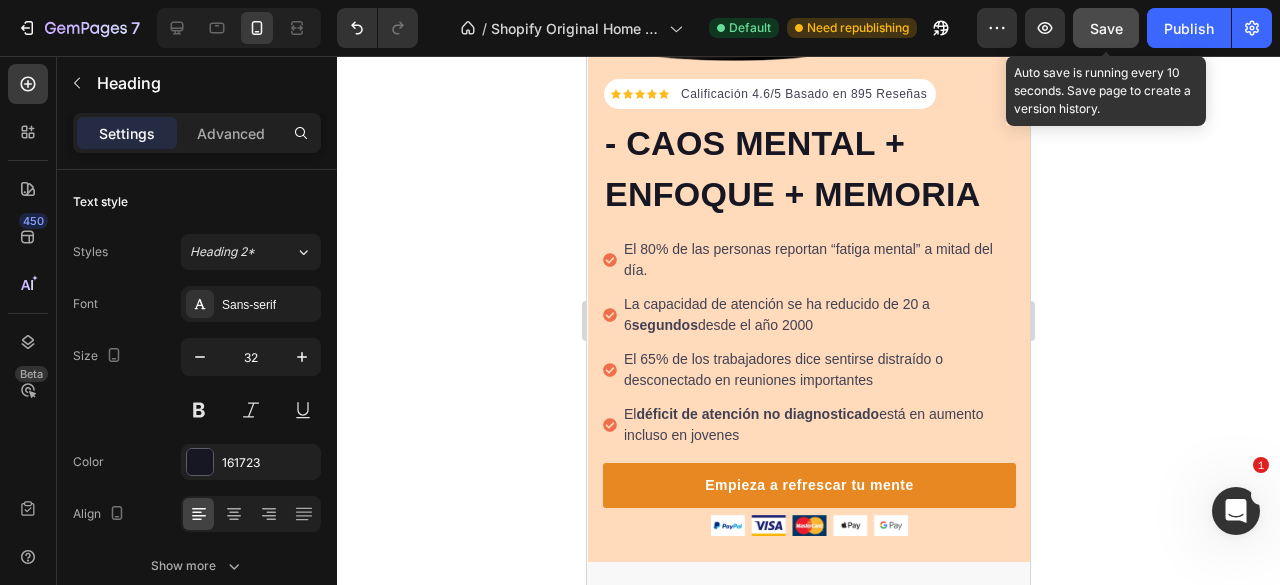 click on "Save" 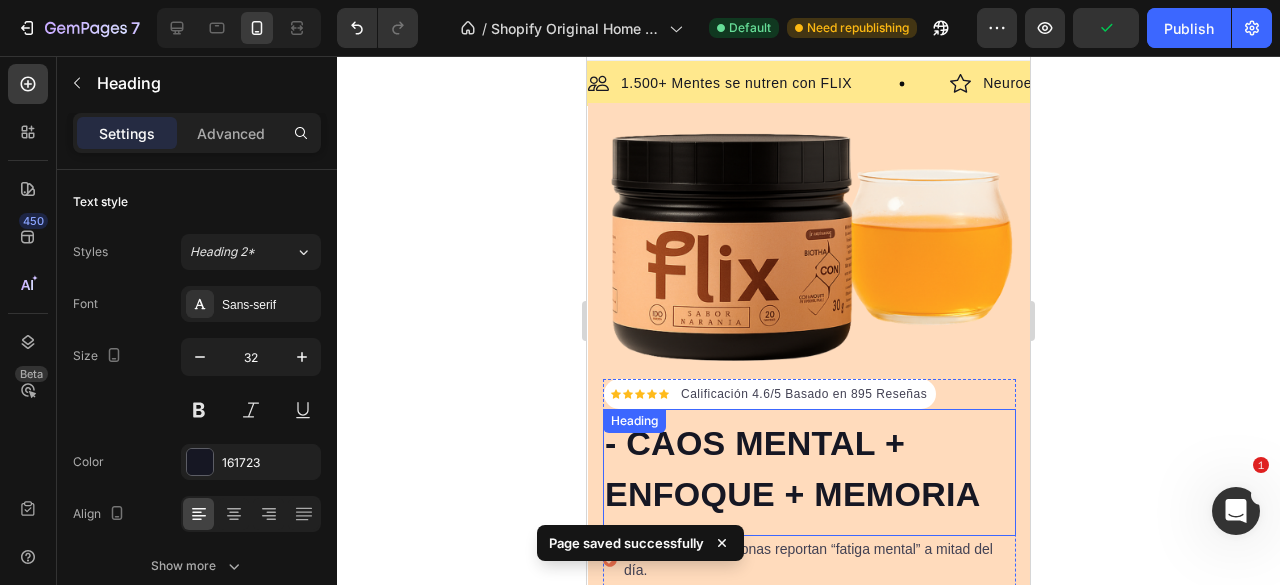 scroll, scrollTop: 0, scrollLeft: 0, axis: both 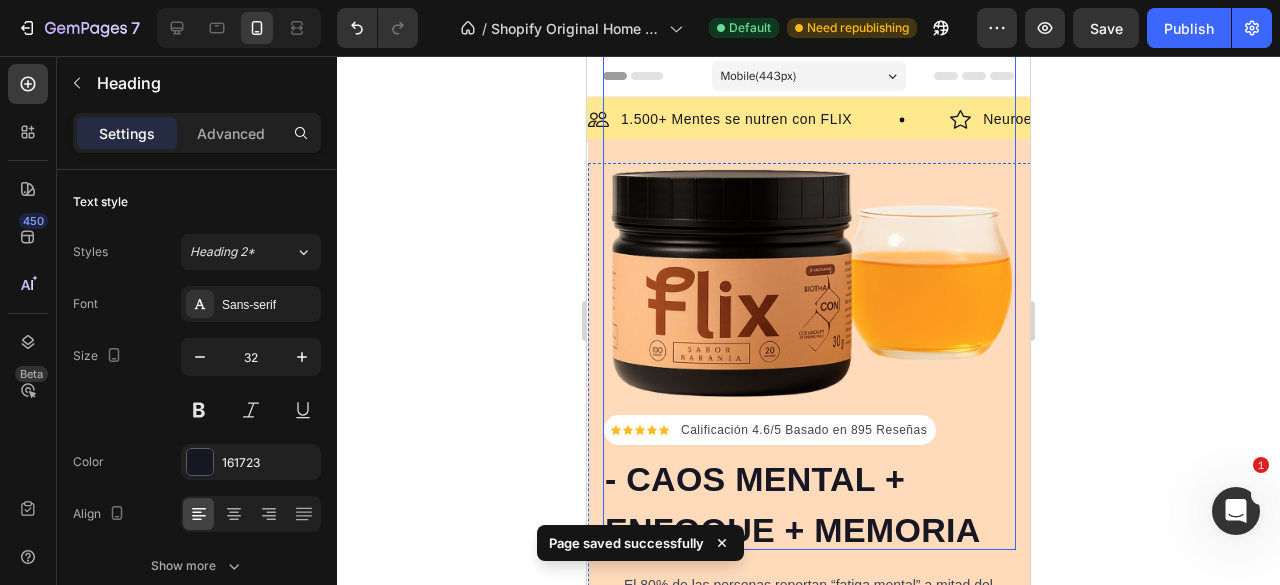 click at bounding box center [809, 271] 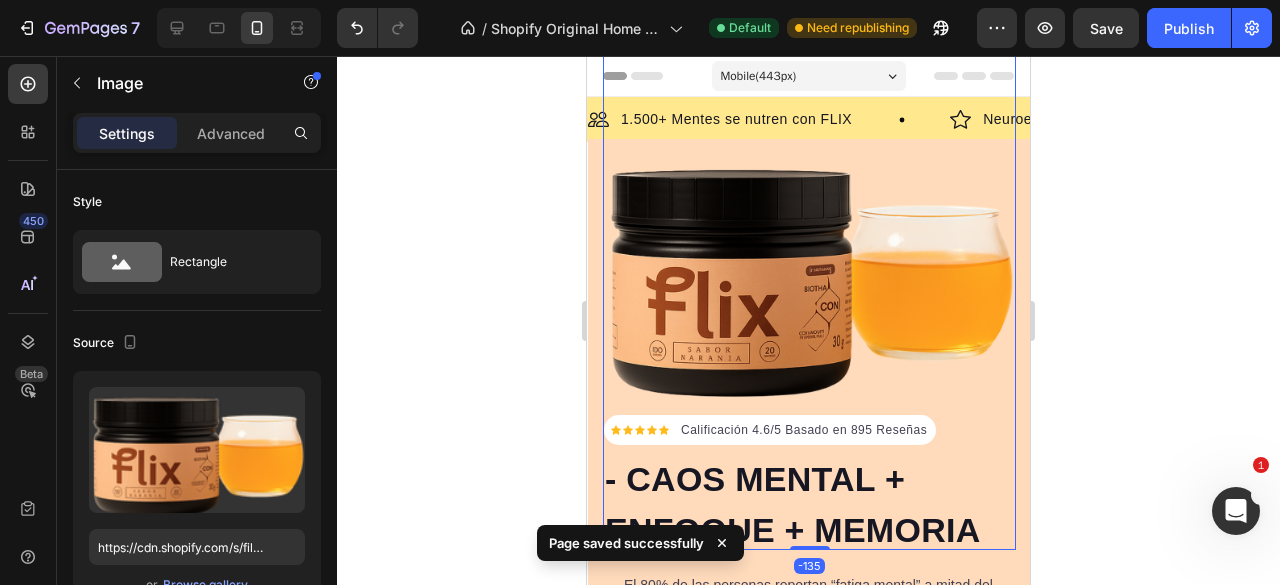 click at bounding box center [809, 271] 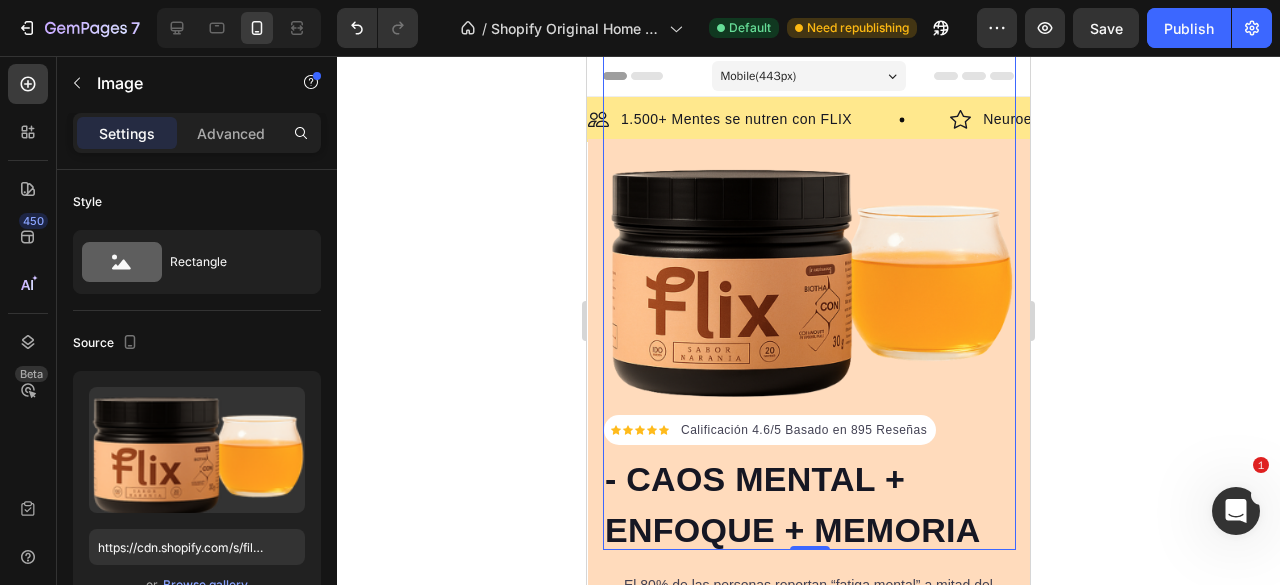 scroll, scrollTop: 400, scrollLeft: 0, axis: vertical 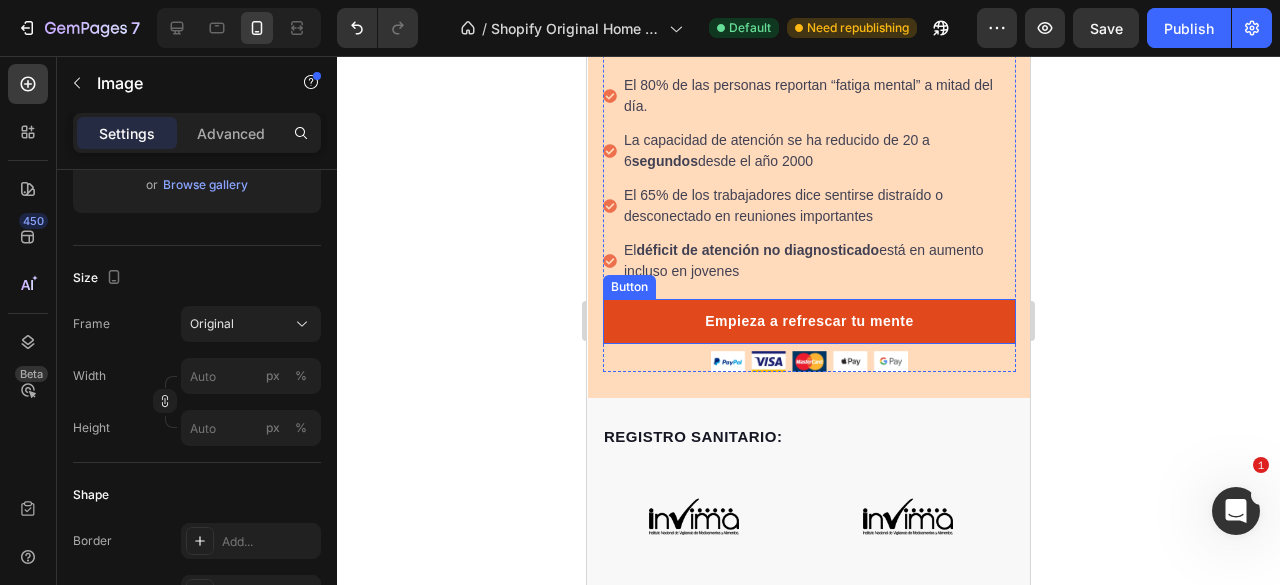 click on "Empieza a refrescar tu mente" at bounding box center (809, 321) 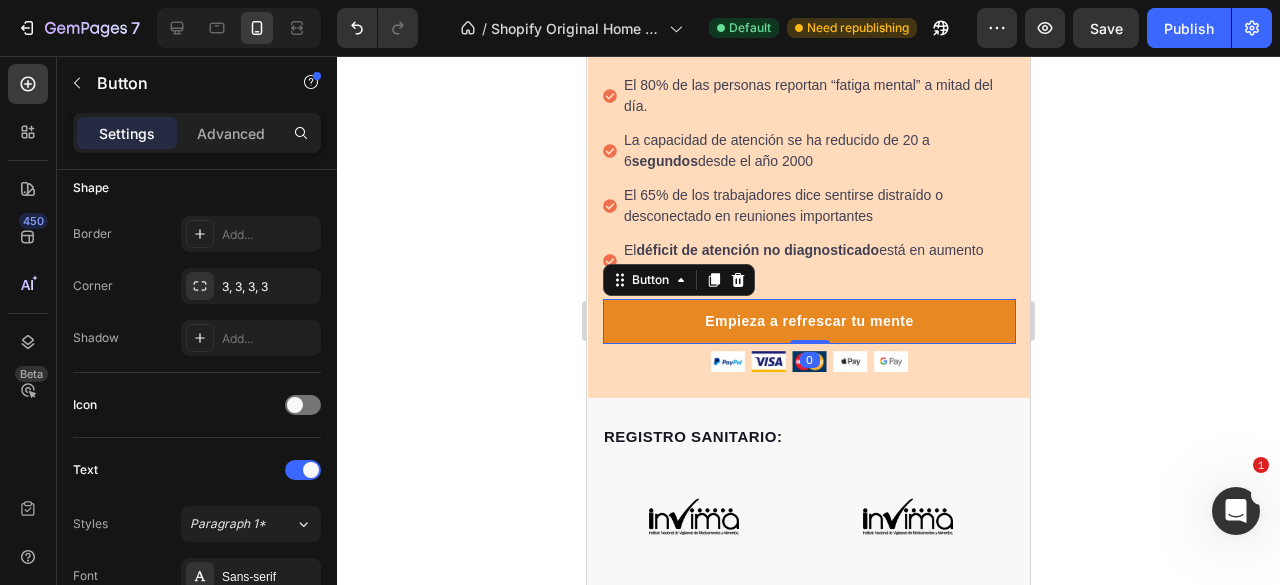 scroll, scrollTop: 0, scrollLeft: 0, axis: both 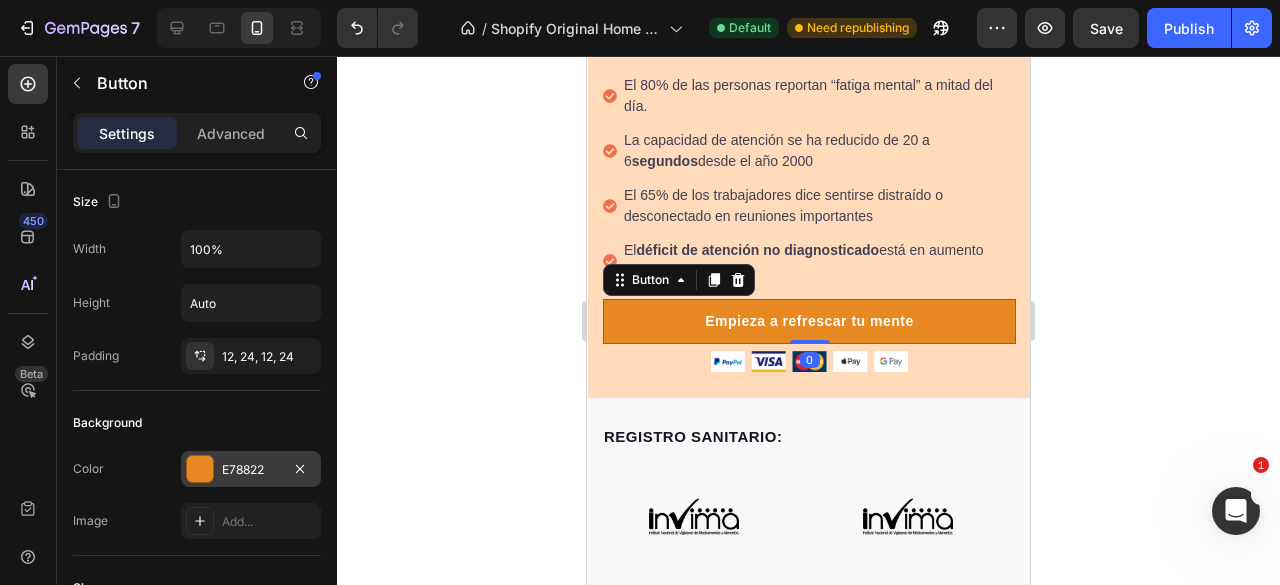 click on "E78822" at bounding box center [251, 470] 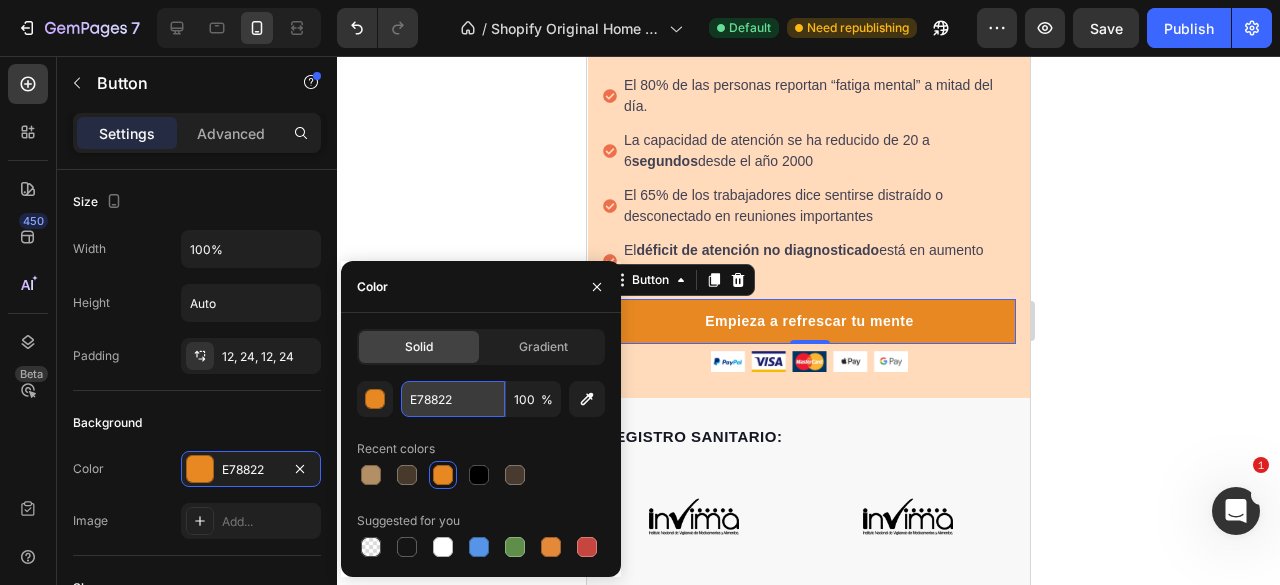 click on "E78822" at bounding box center (453, 399) 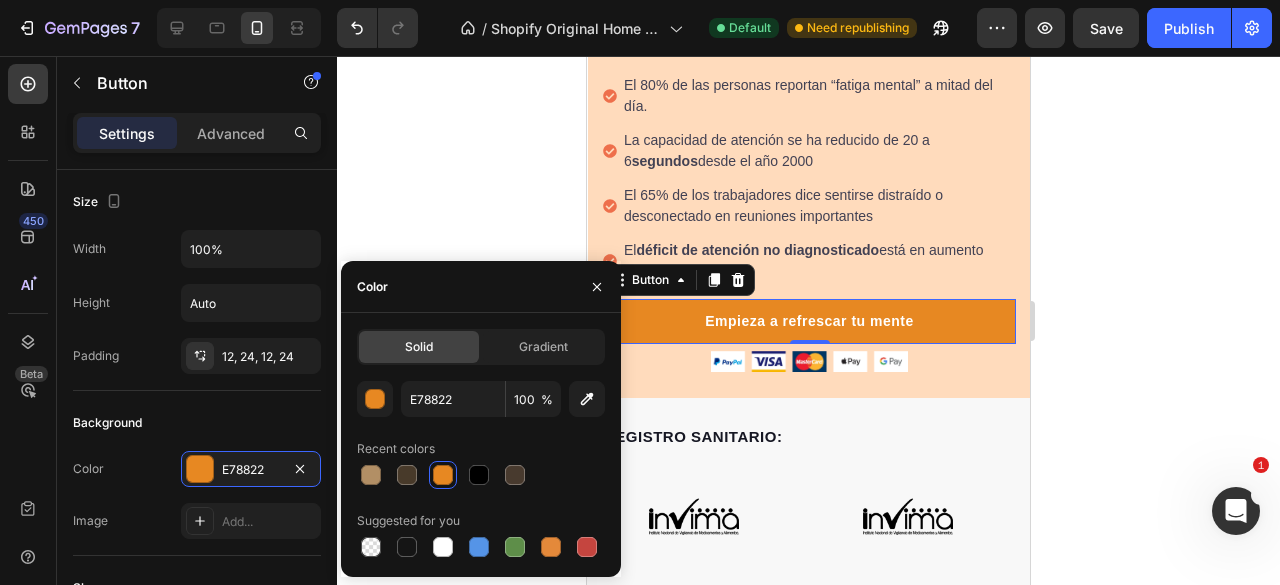 click 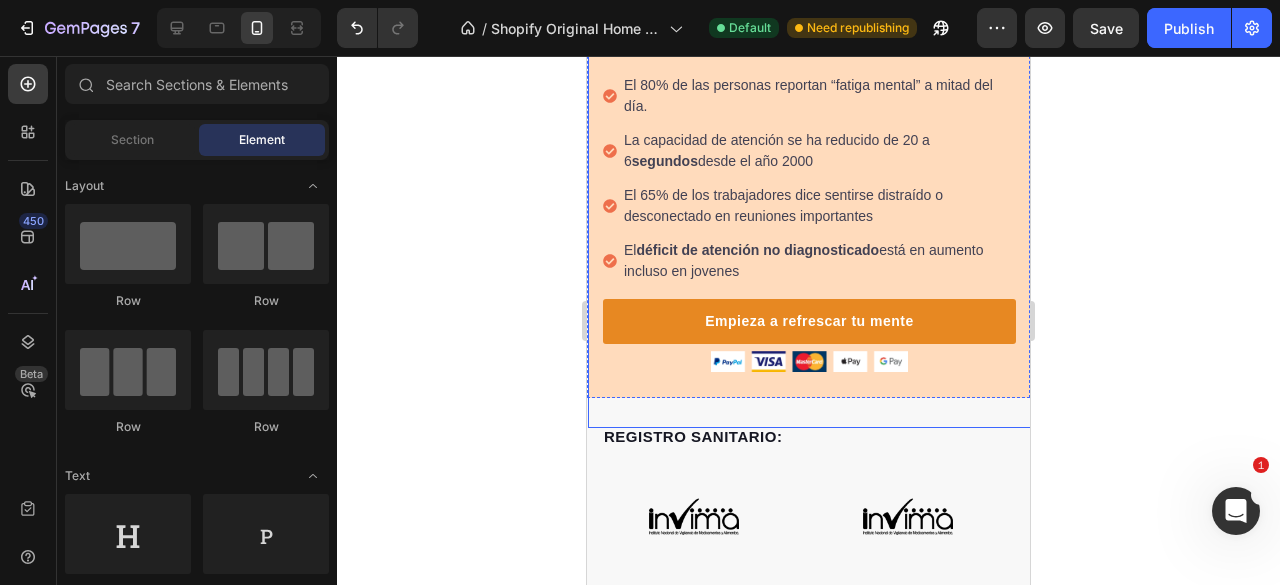 click on "Icon Icon Icon Icon Icon Icon List Hoz Calificación 4.6/5 Basado en 895 Reseñas Text block Row - CAOS MENTAL + ENFOQUE + MEMORIA Heading El 80% de las personas reportan “fatiga mental” a mitad del día. La capacidad de atención se ha reducido de 20 a 6  segundos  desde el año 2000 El 65% de los trabajadores dice sentirse distraído o desconectado en reuniones importantes El  déficit de atención no diagnosticado  está en aumento incluso en jovenes Item list Empieza a refrescar tu mente Button
30 vasos refrescantes de garantía Item list Image Row Row Image Row Row" at bounding box center (809, 33) 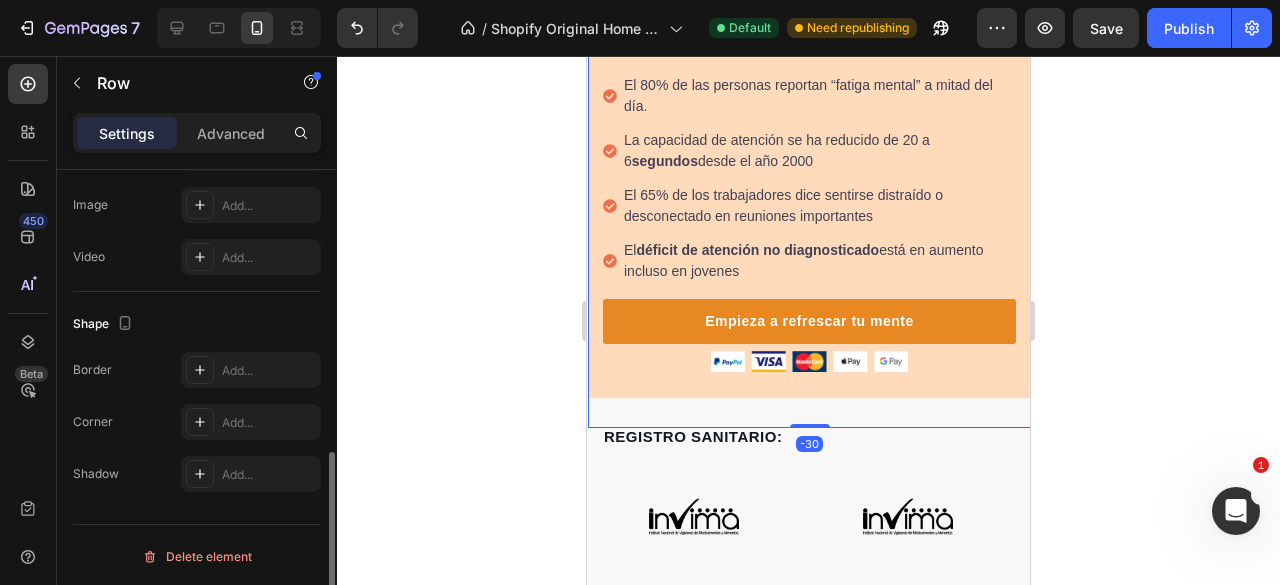 scroll, scrollTop: 493, scrollLeft: 0, axis: vertical 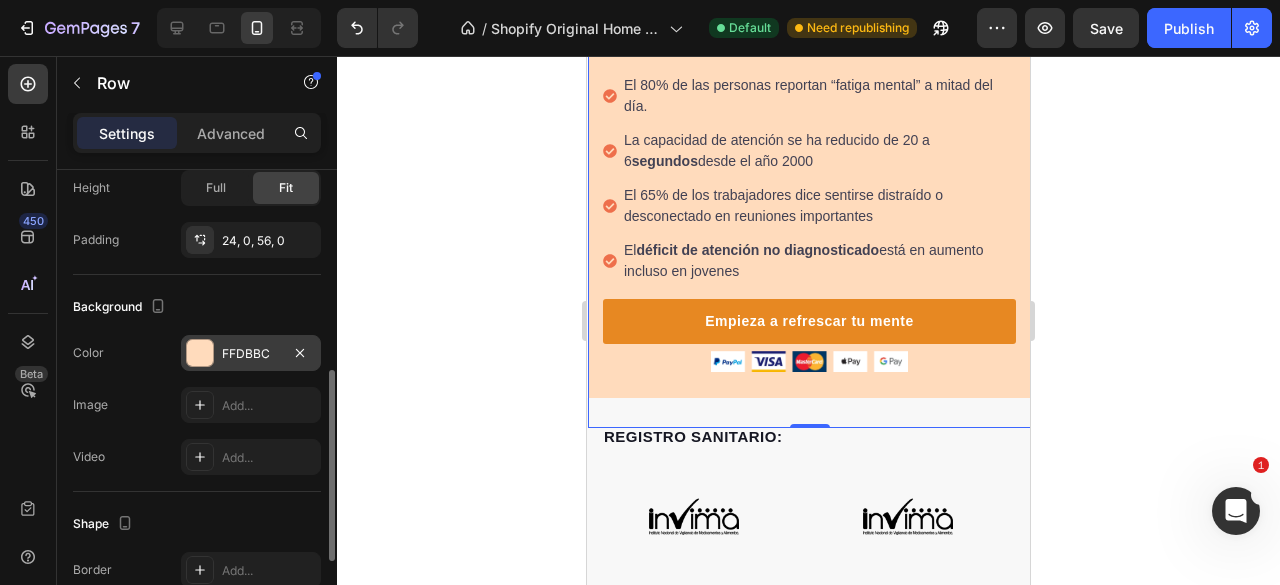 click on "FFDBBC" at bounding box center [251, 354] 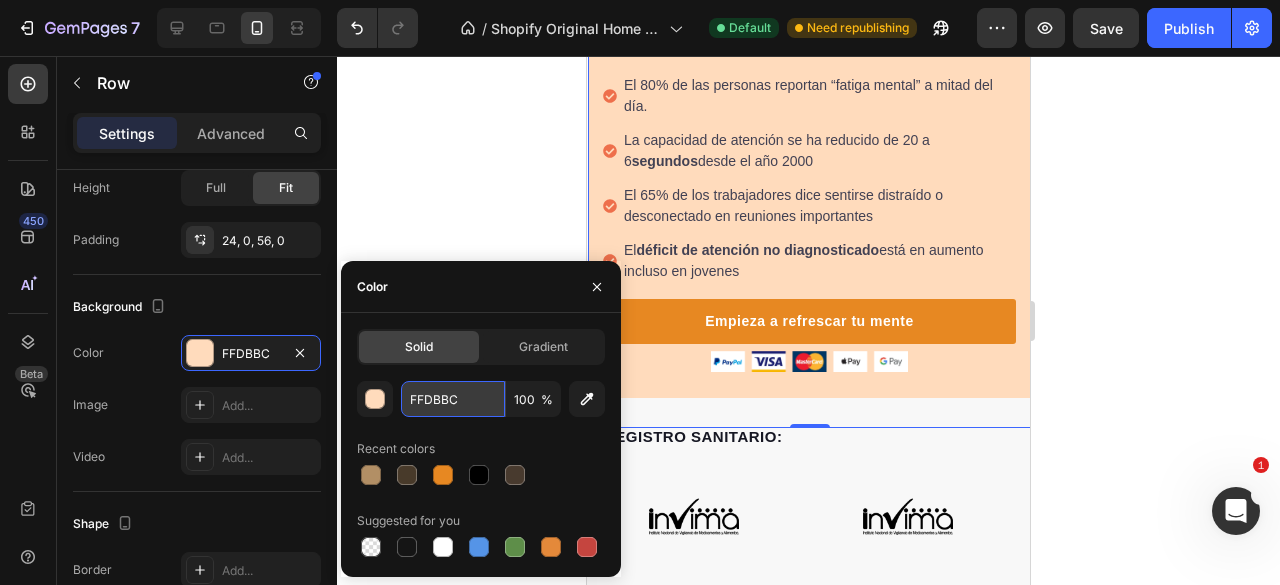 click on "FFDBBC" at bounding box center (453, 399) 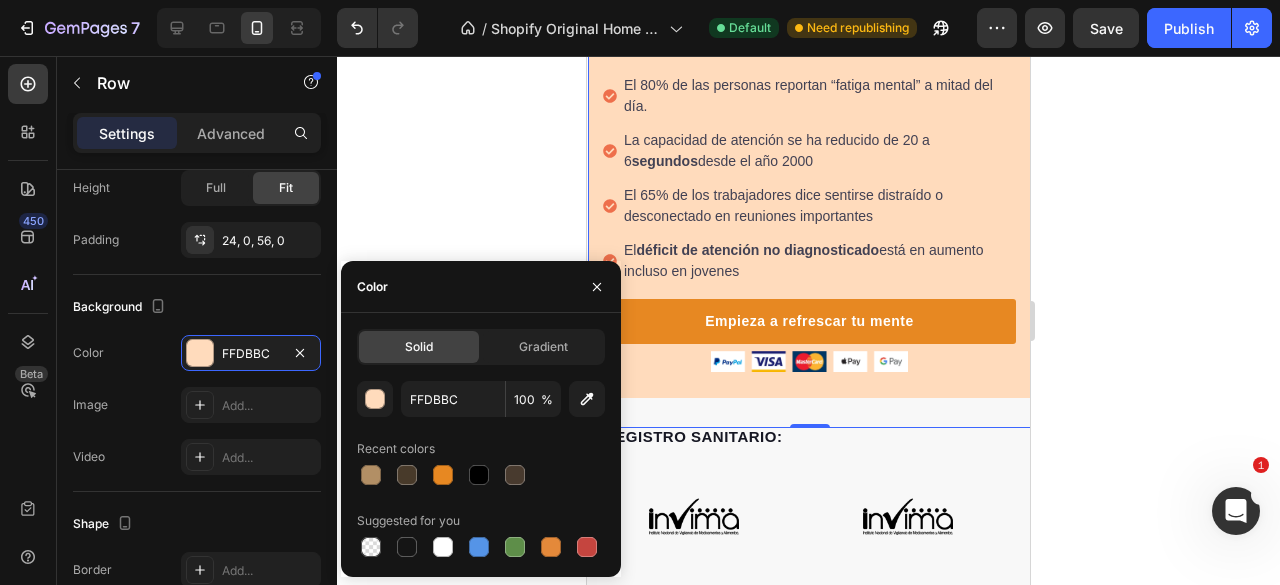click 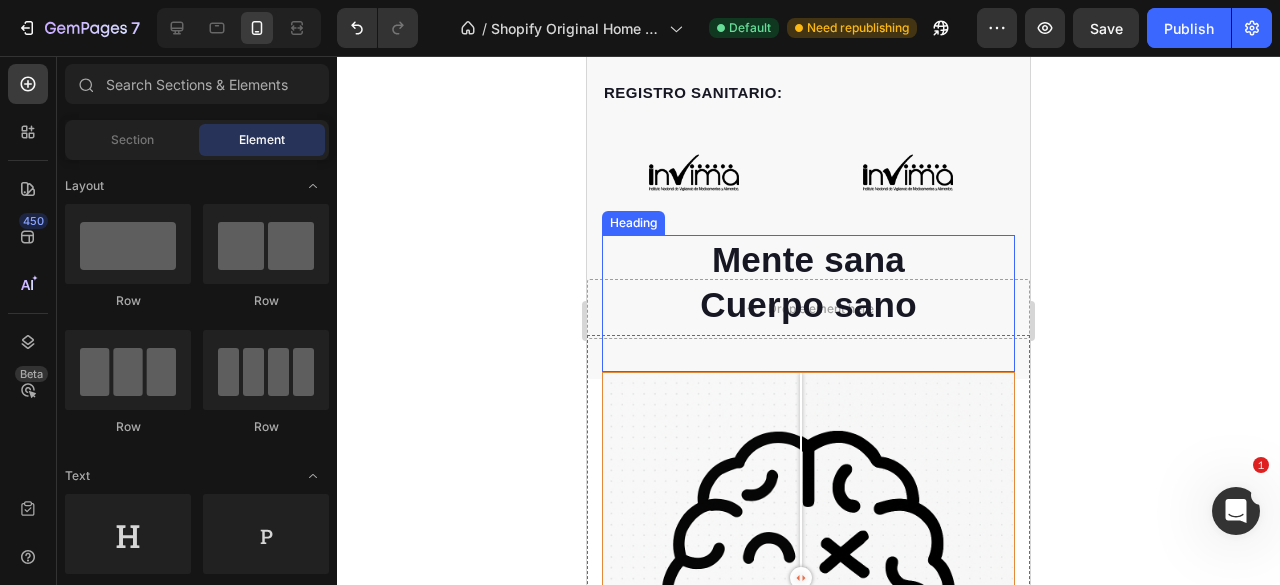 scroll, scrollTop: 800, scrollLeft: 0, axis: vertical 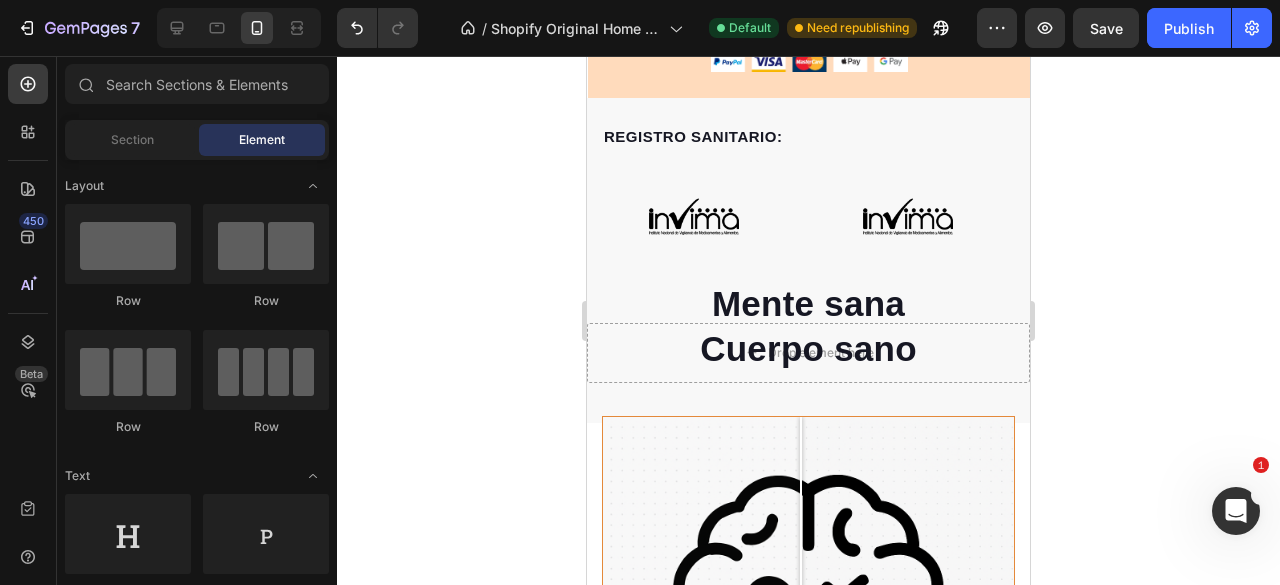 click 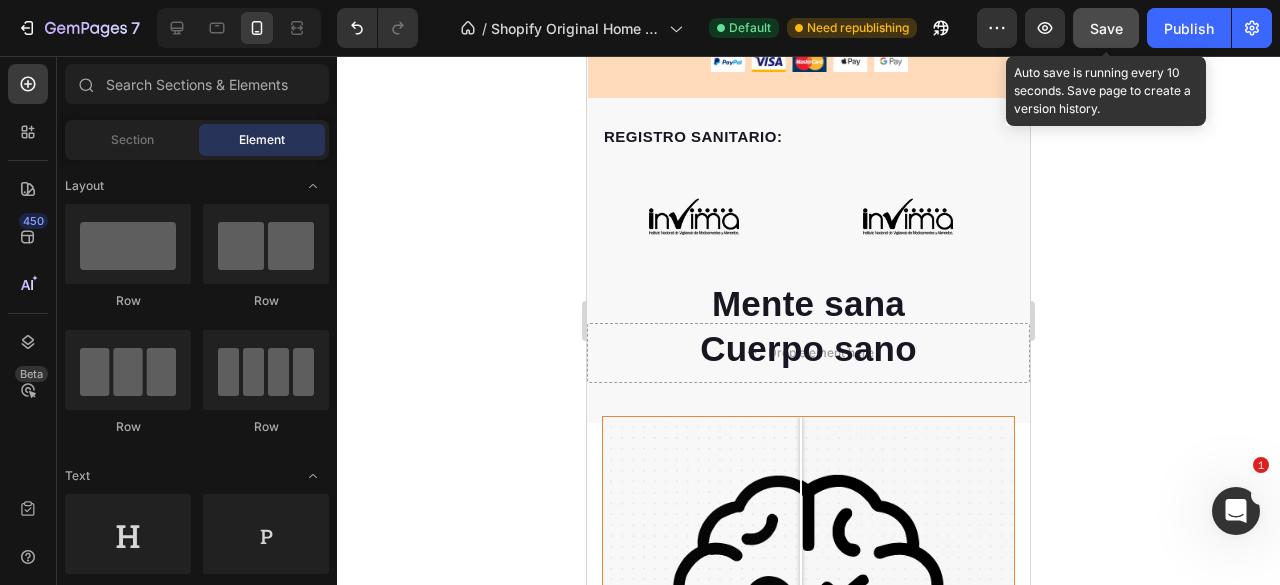 click on "Save" 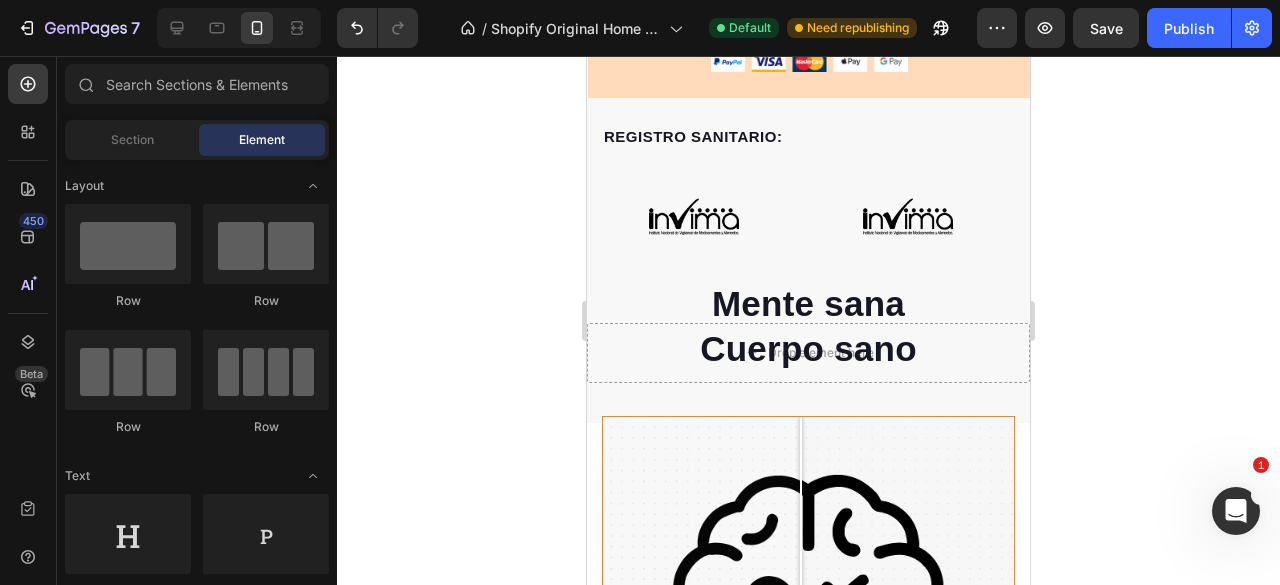 click 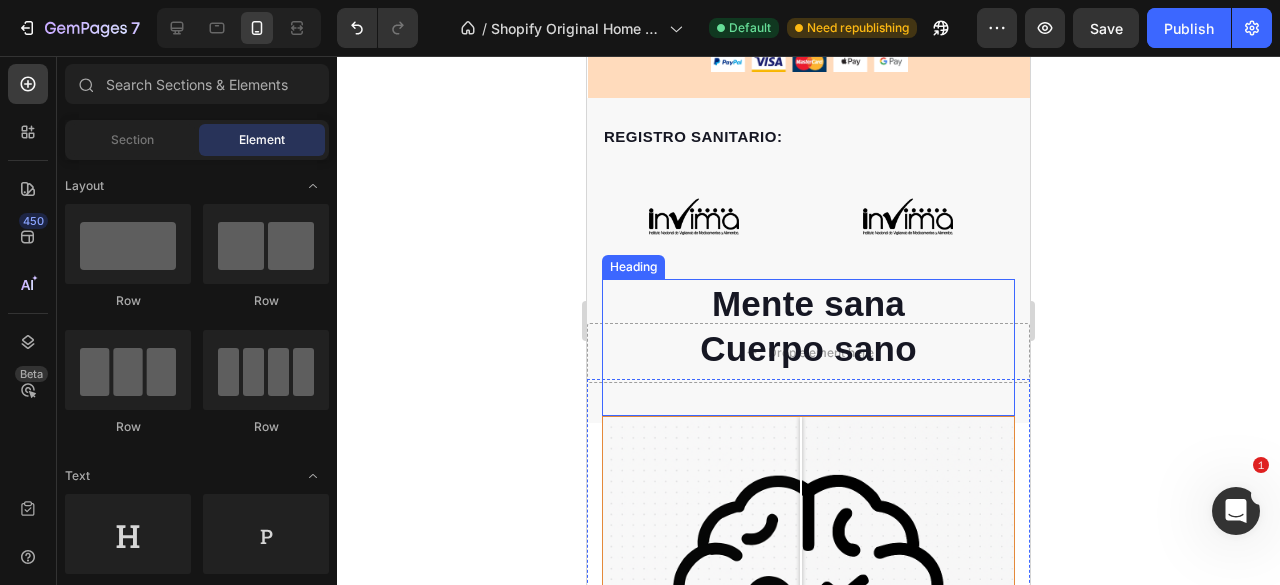 click on "Mente sana  Cuerpo sano" at bounding box center (808, 326) 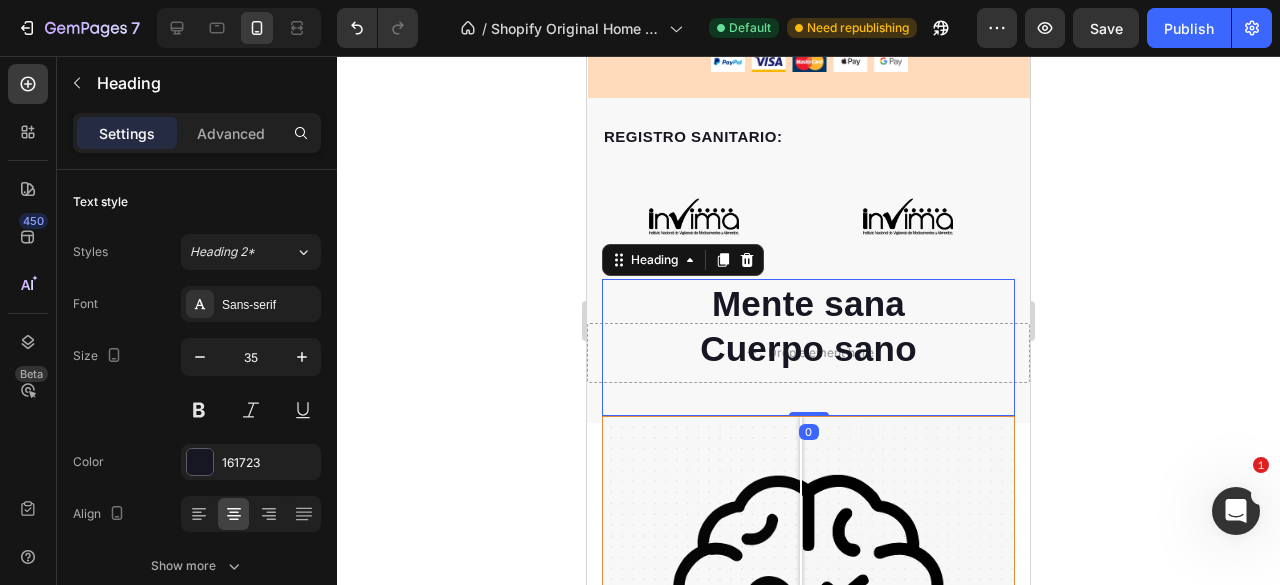 click on "Mente sana  Cuerpo sano" at bounding box center (808, 326) 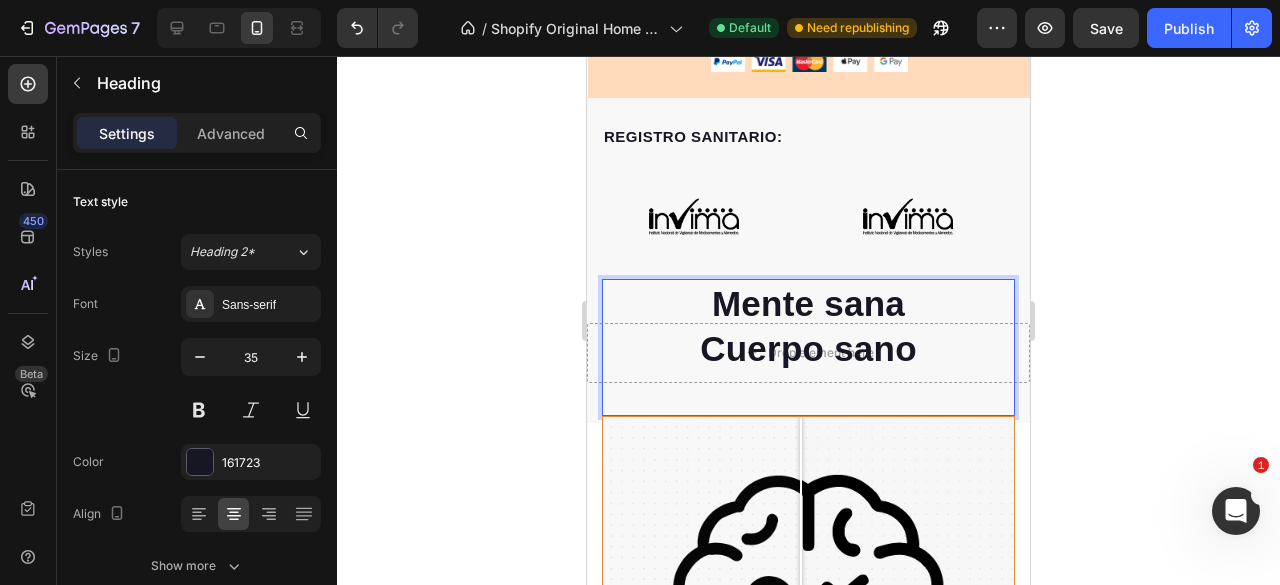 click 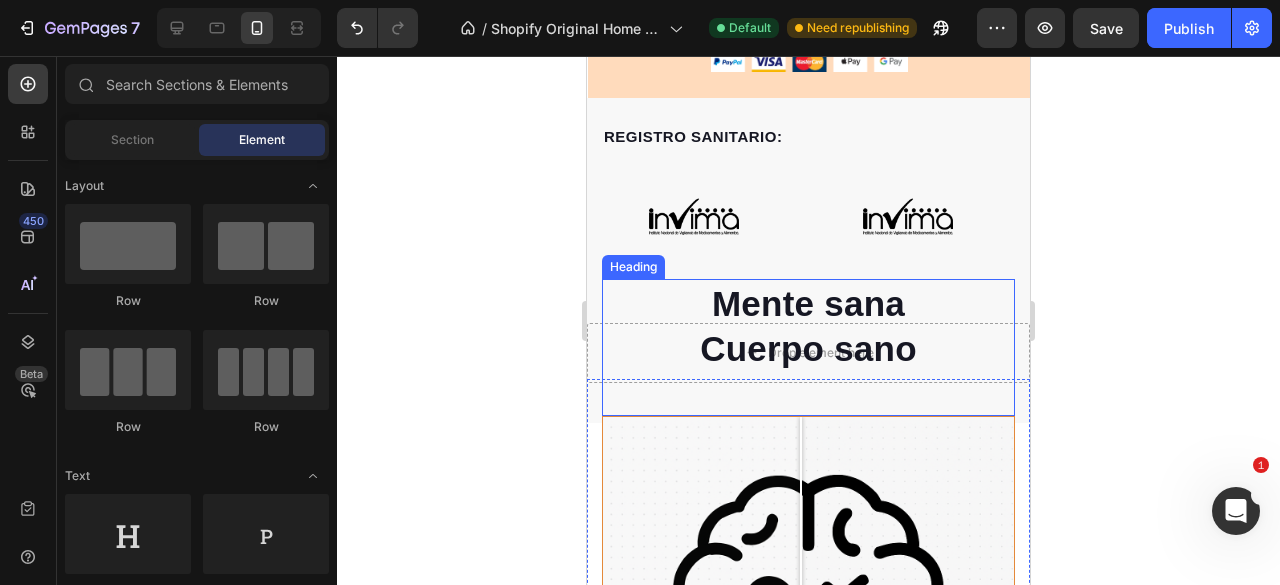 click on "Mente sana  Cuerpo sano" at bounding box center (808, 326) 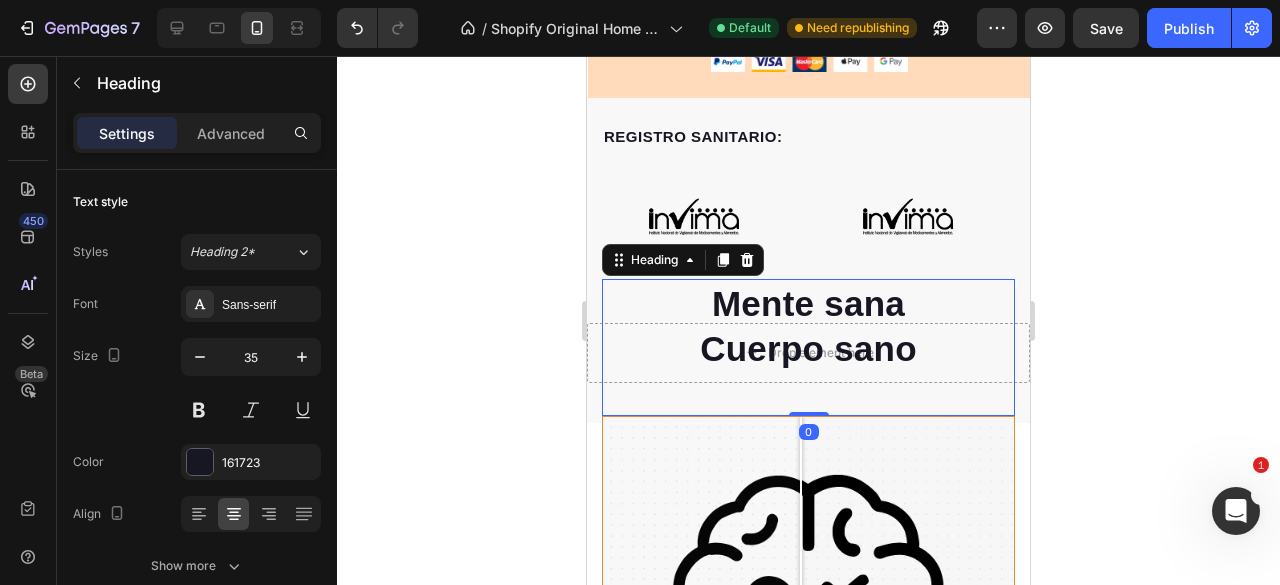 click on "Settings Advanced" at bounding box center [197, 133] 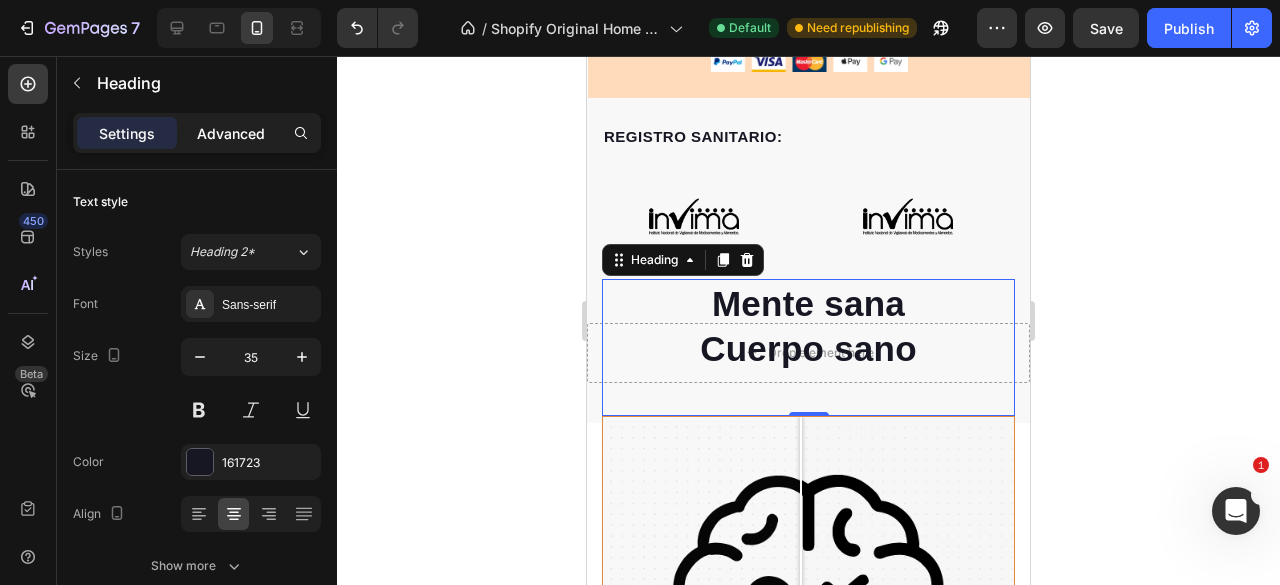 click on "Advanced" at bounding box center [231, 133] 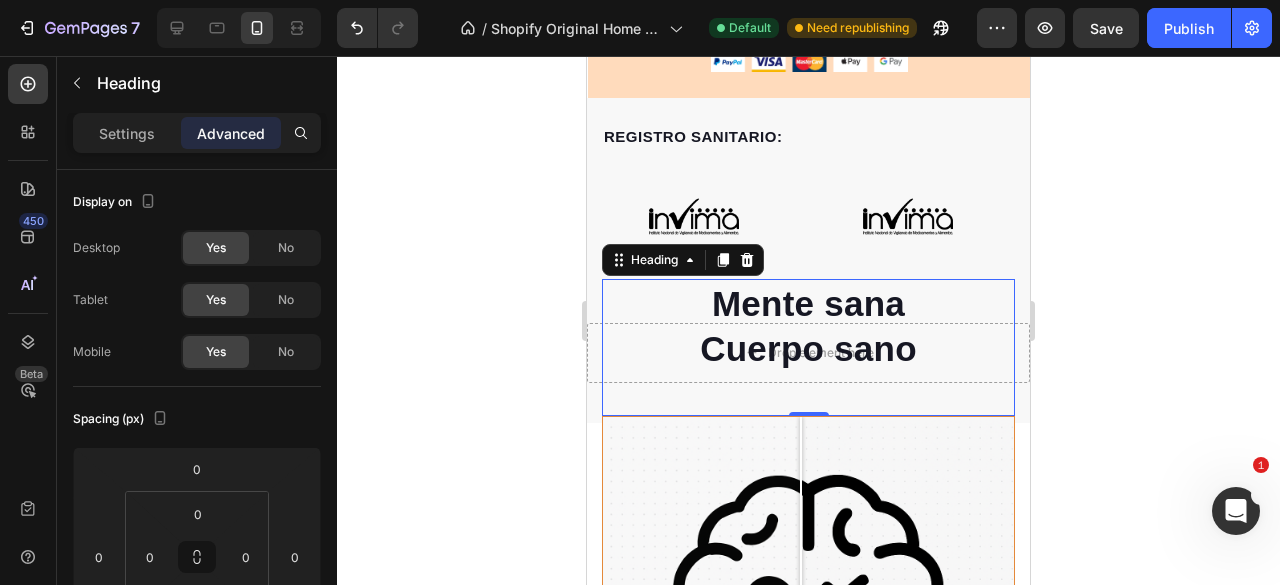 click 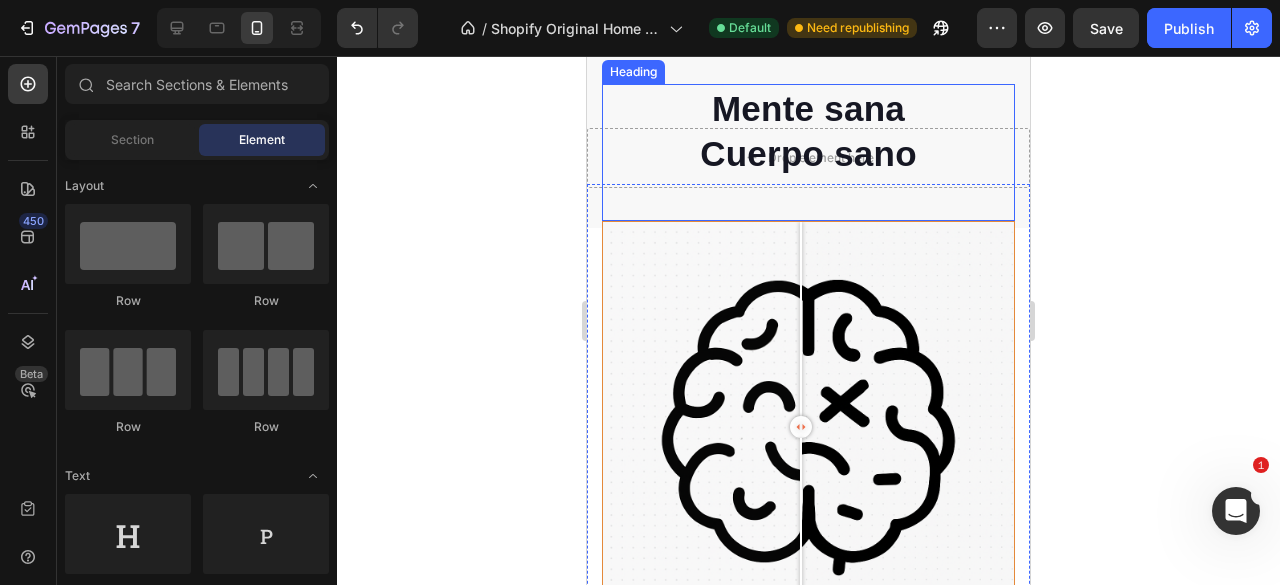scroll, scrollTop: 717, scrollLeft: 0, axis: vertical 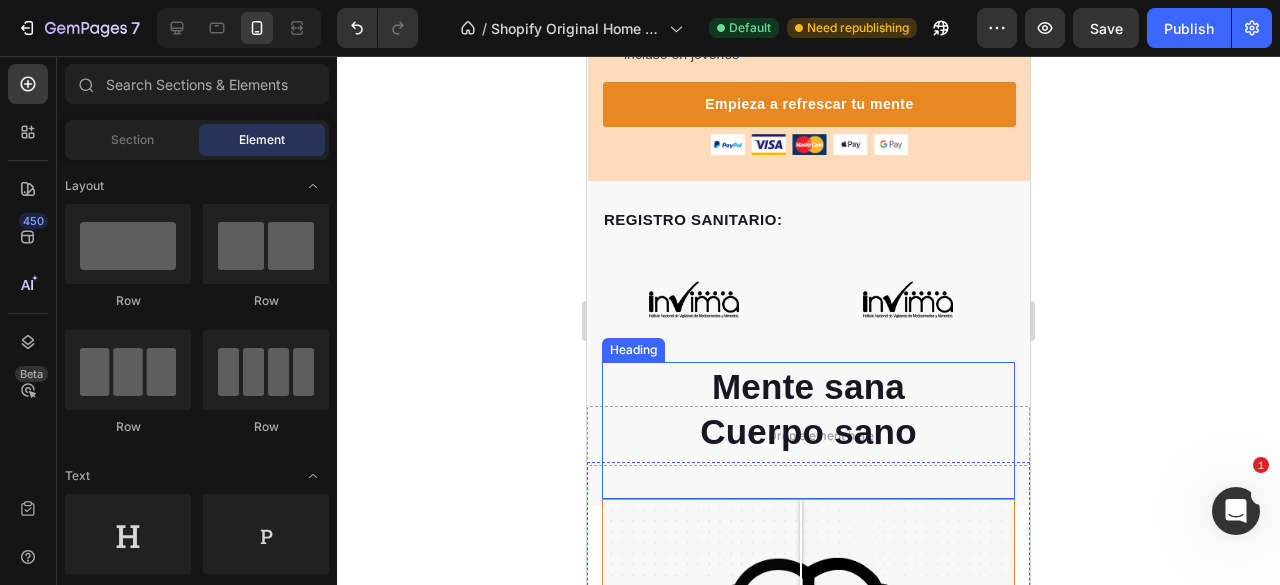 click on "Mente sana  Cuerpo sano" at bounding box center [808, 409] 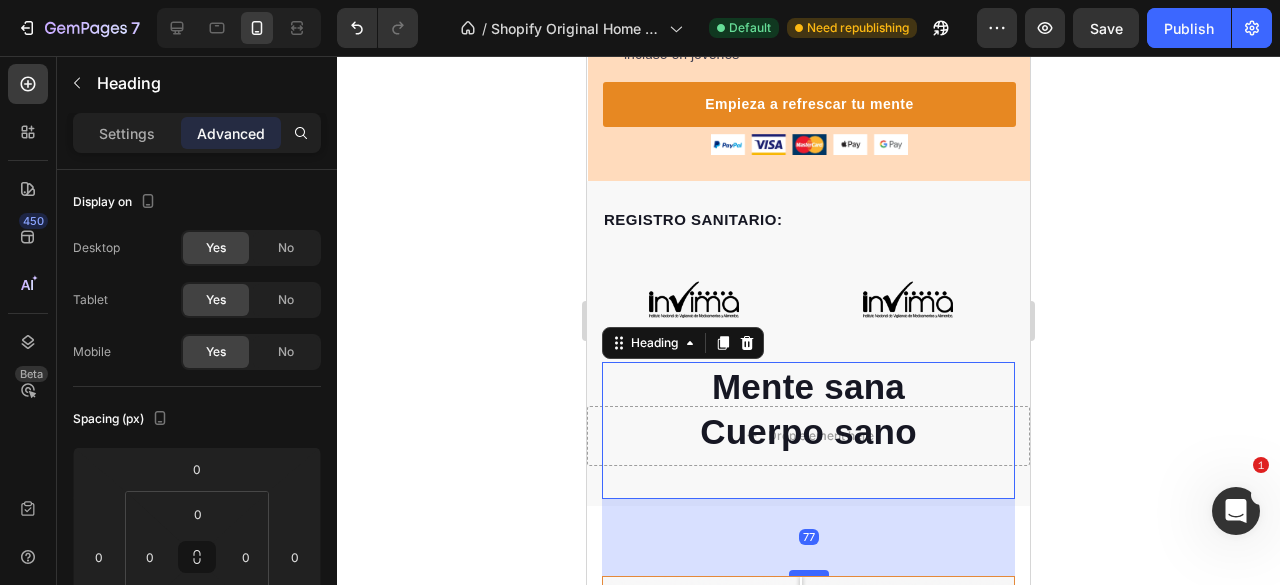 drag, startPoint x: 801, startPoint y: 472, endPoint x: 791, endPoint y: 543, distance: 71.70077 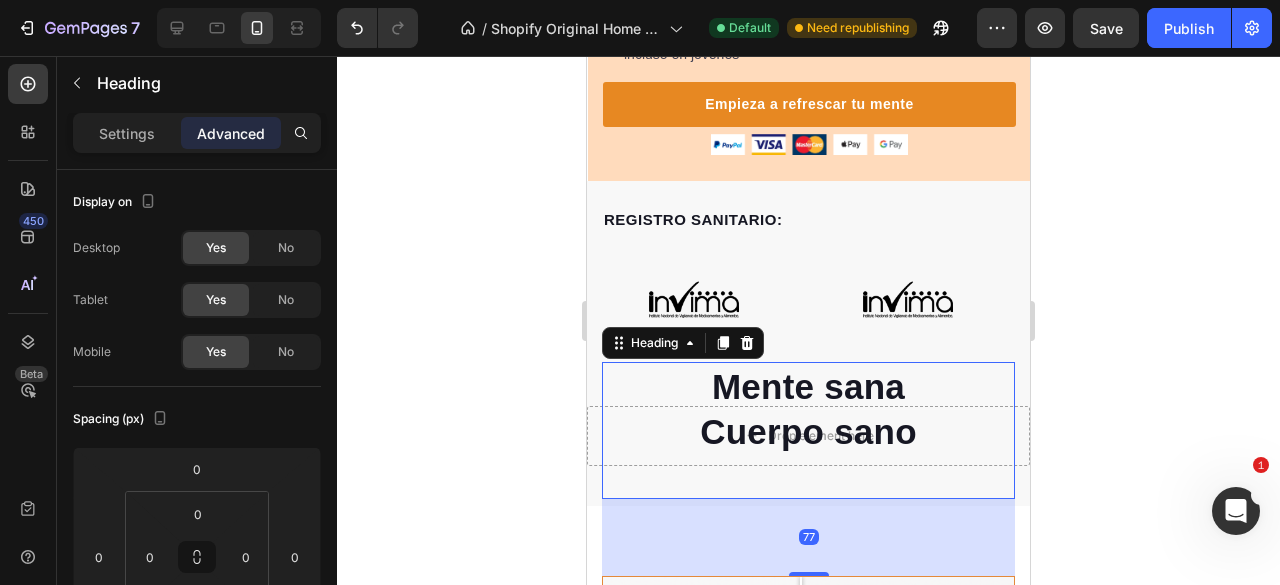 type on "71" 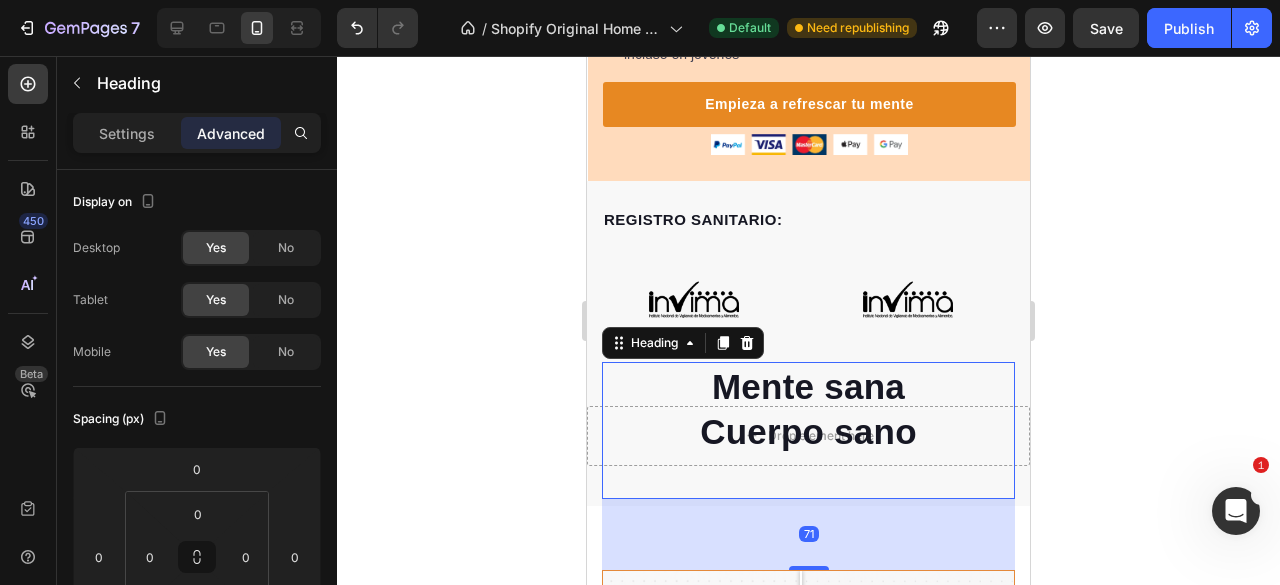click on "Mente sana  Cuerpo sano" at bounding box center [808, 409] 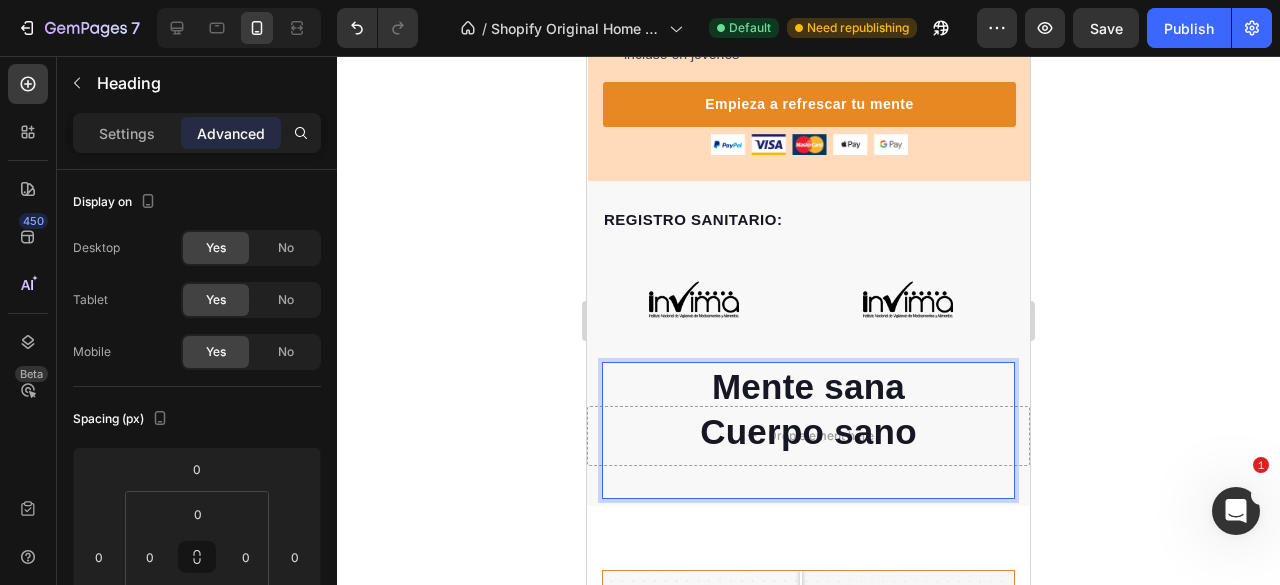 click 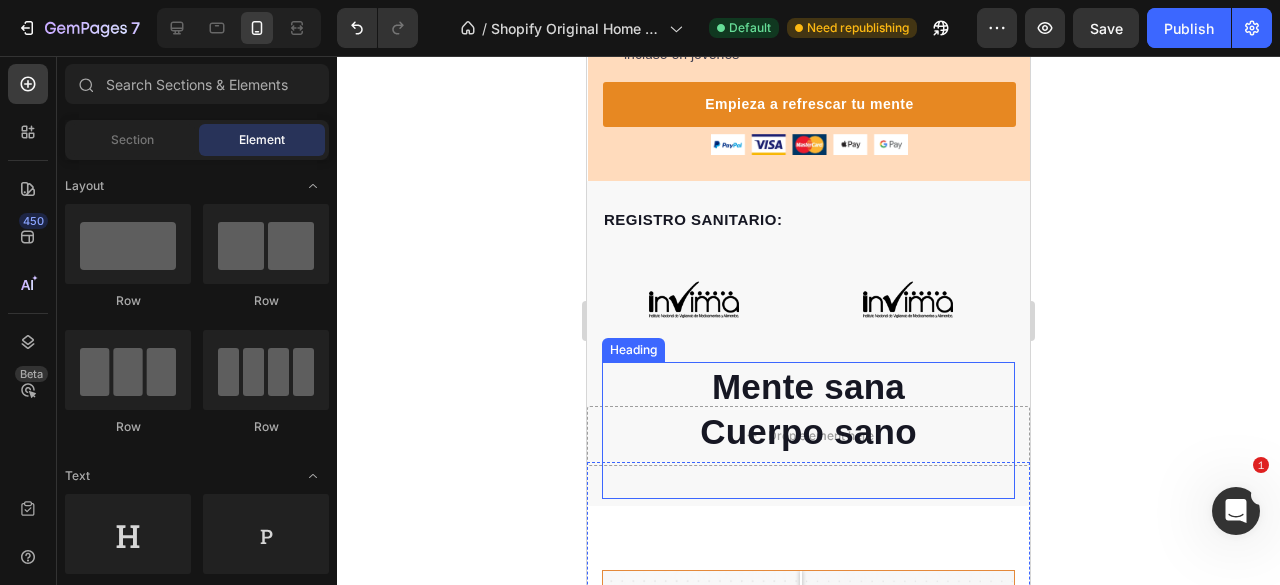 click on "Mente sana  Cuerpo sano" at bounding box center [808, 409] 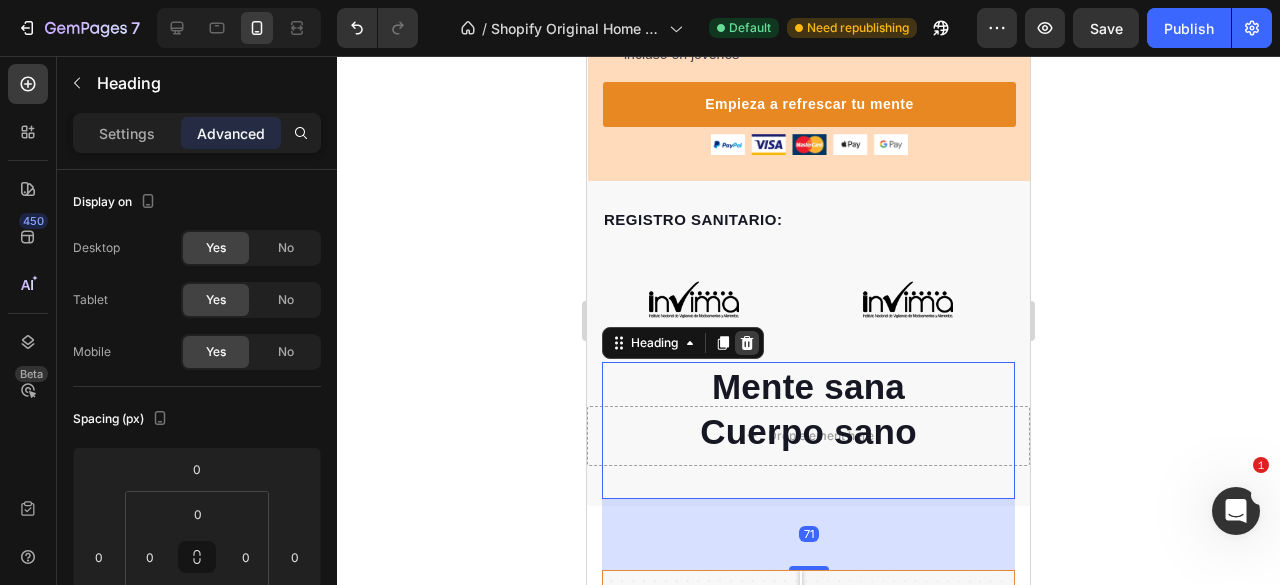 click 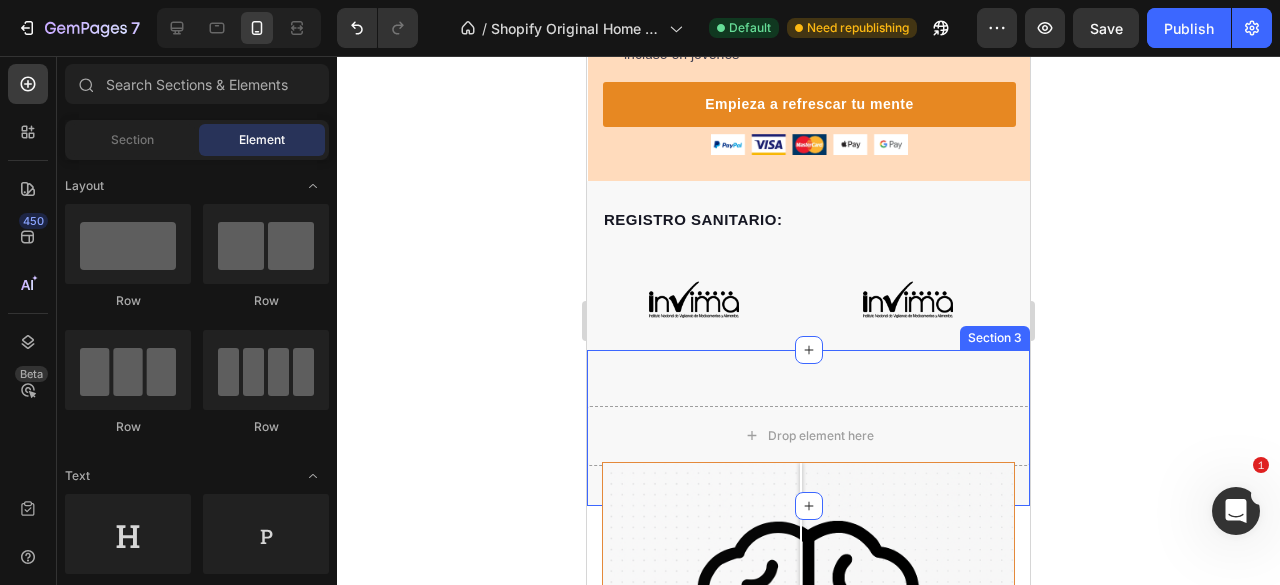 click on "Drop element here Section 3" at bounding box center [808, 428] 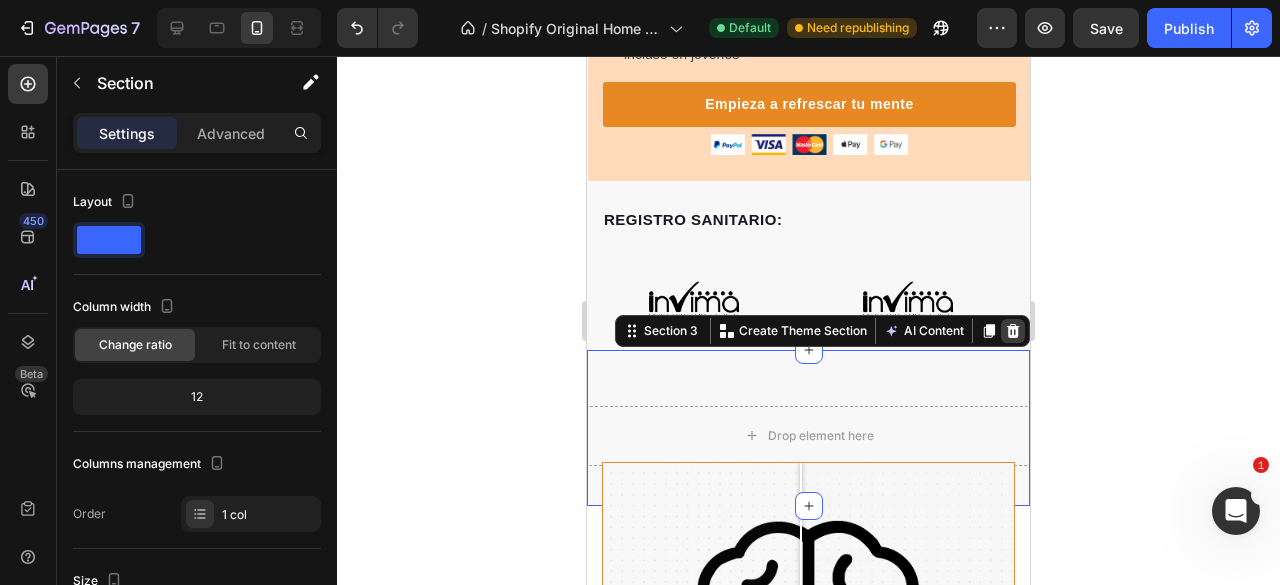 click 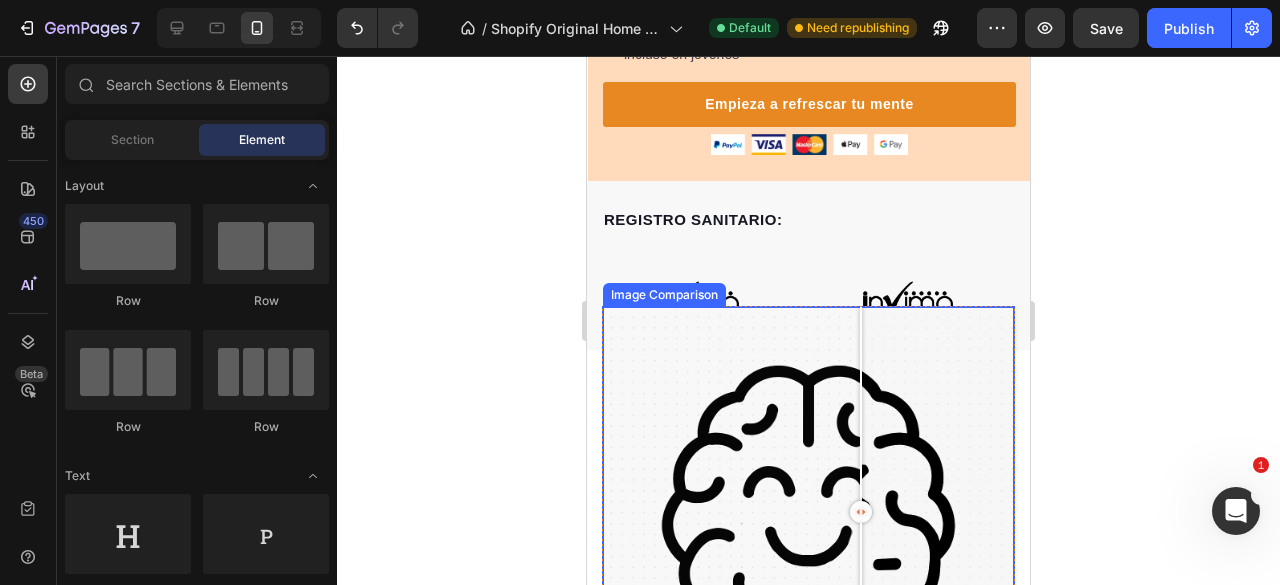 drag, startPoint x: 869, startPoint y: 386, endPoint x: 861, endPoint y: 480, distance: 94.33981 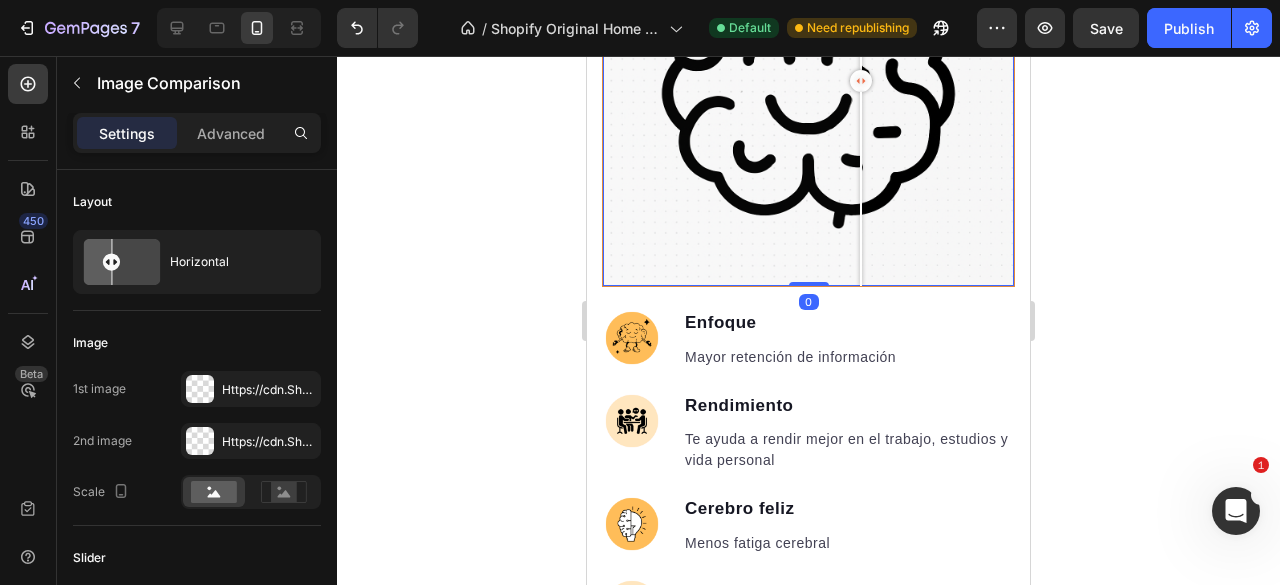 scroll, scrollTop: 917, scrollLeft: 0, axis: vertical 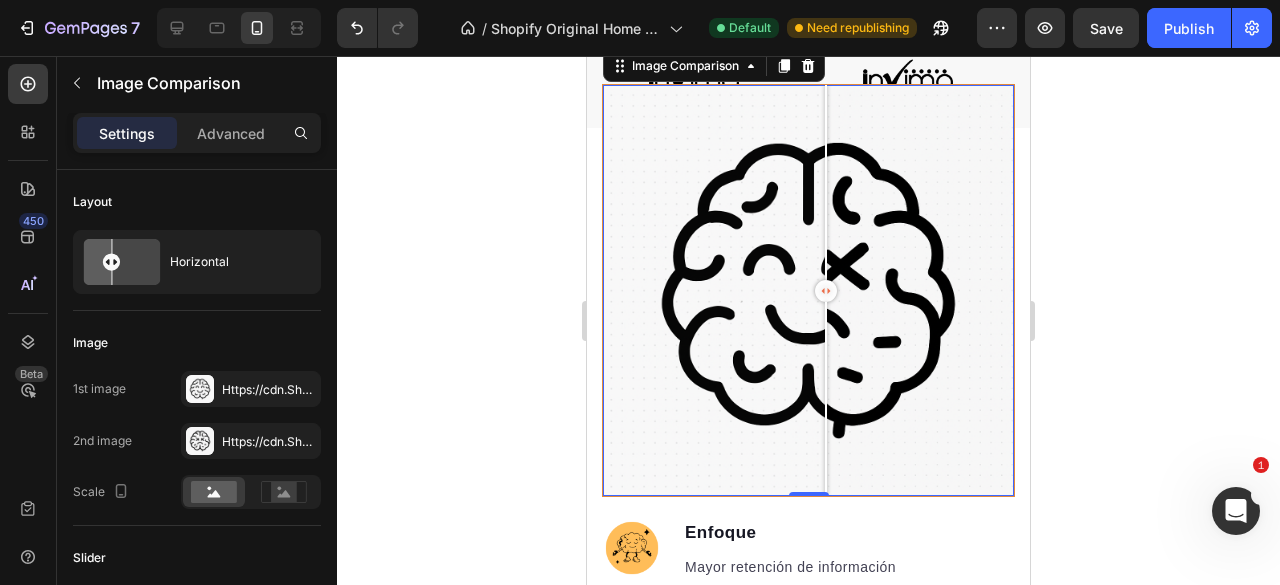 drag, startPoint x: 826, startPoint y: 324, endPoint x: 826, endPoint y: 431, distance: 107 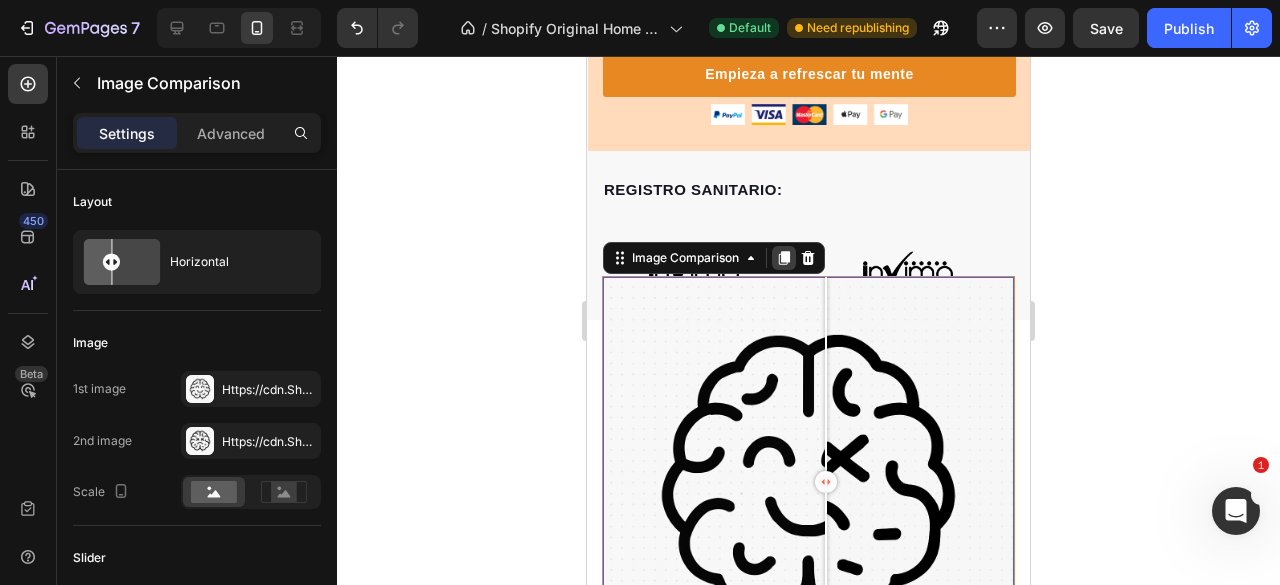 scroll, scrollTop: 617, scrollLeft: 0, axis: vertical 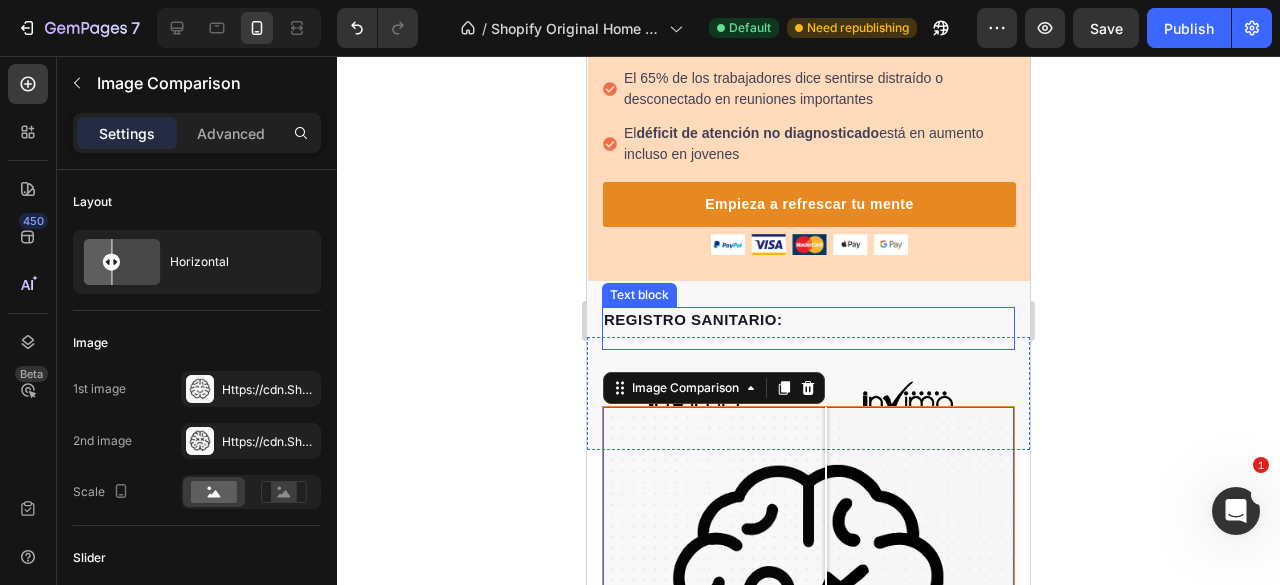 click on "REGISTRO SANITARIO: Text block" at bounding box center (808, 328) 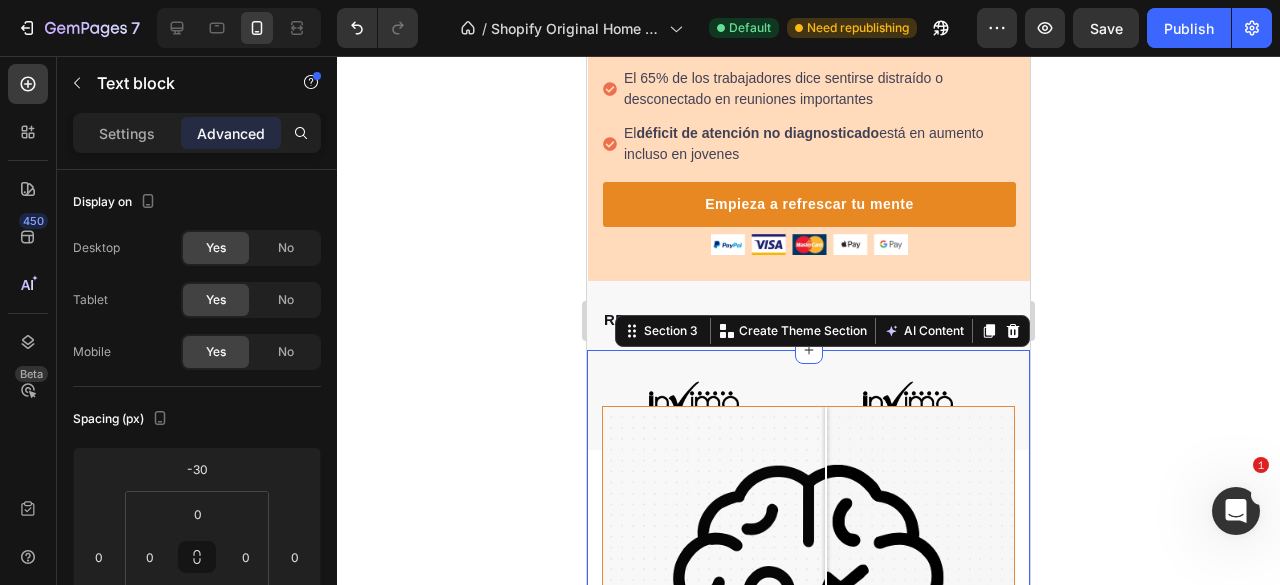 click on "Image Enfoque Text block Mayor retención de información Text block Image Rendimiento Text block Te ayuda a rendir mejor en el trabajo, estudios y vida personal Text block Advanced list Image Comparison Image Cerebro feliz Text block Menos fatiga cerebral Text block Image Concentración Text block Menos ansiedad por olvido o desorganización Text block Advanced list Row Row Image Enfoque Text block Mayor retención de información Text block Image Rendimiento Text block Te ayuda a rendir mejor en el trabajo, estudios y vida personal Text block Advanced list Image Cerebro feliz Text block Menos fatiga cerebral Text block Image Concentración Text block Menos ansiedad por olvido o desorganización Text block Advanced list Row Refresca hoy tu cerebro   Button
30 días de garantía de satisfacción Item list Image Row Row Section 3   You can create reusable sections Create Theme Section AI Content Write with GemAI What would you like to describe here? Tone and Voice Persuasive Product" at bounding box center [808, 867] 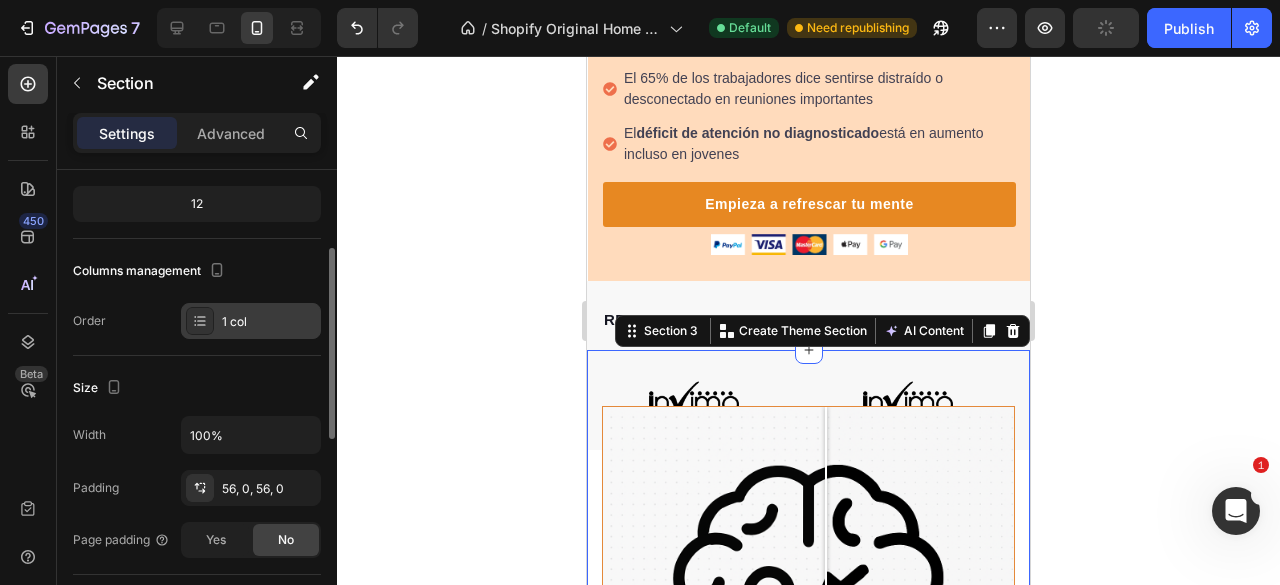 scroll, scrollTop: 0, scrollLeft: 0, axis: both 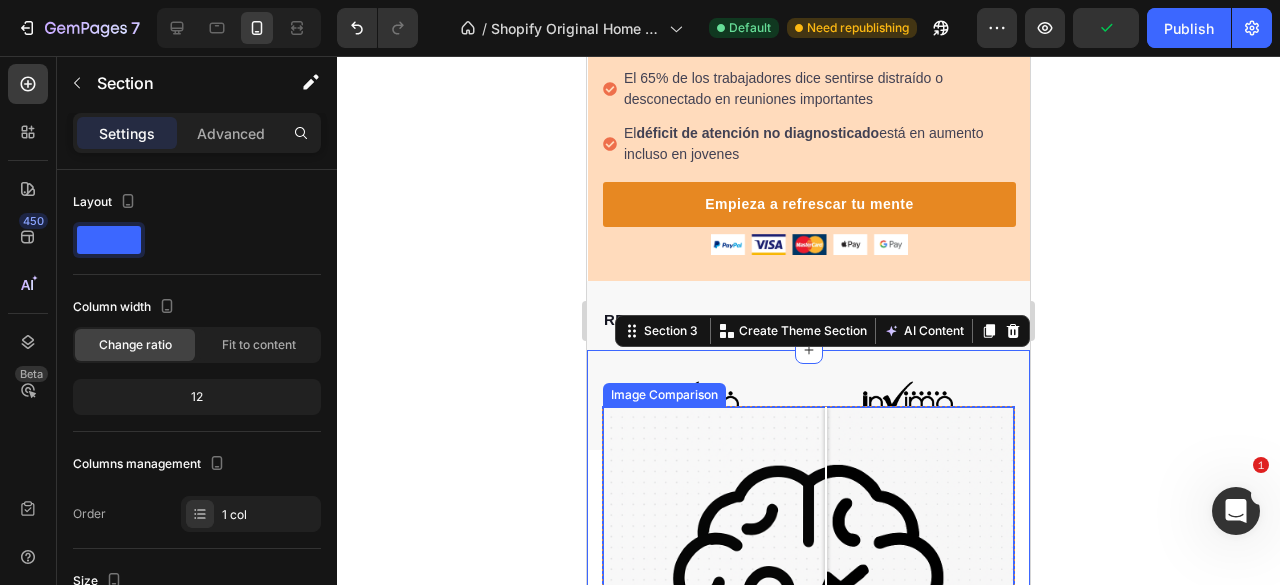 click at bounding box center (808, 612) 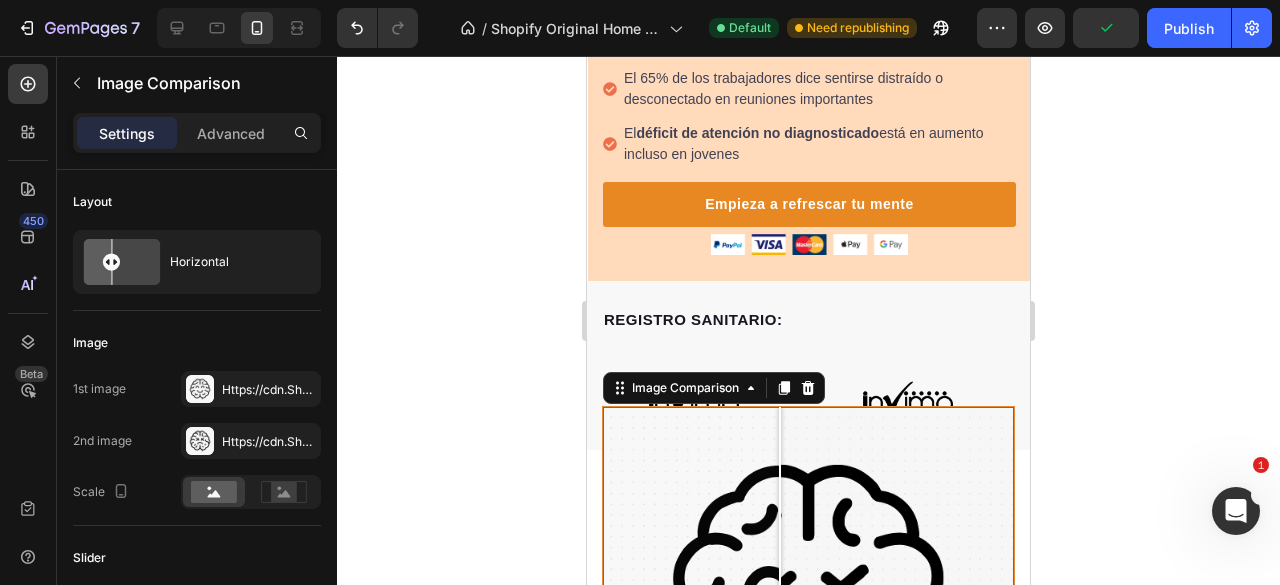 click at bounding box center (808, 612) 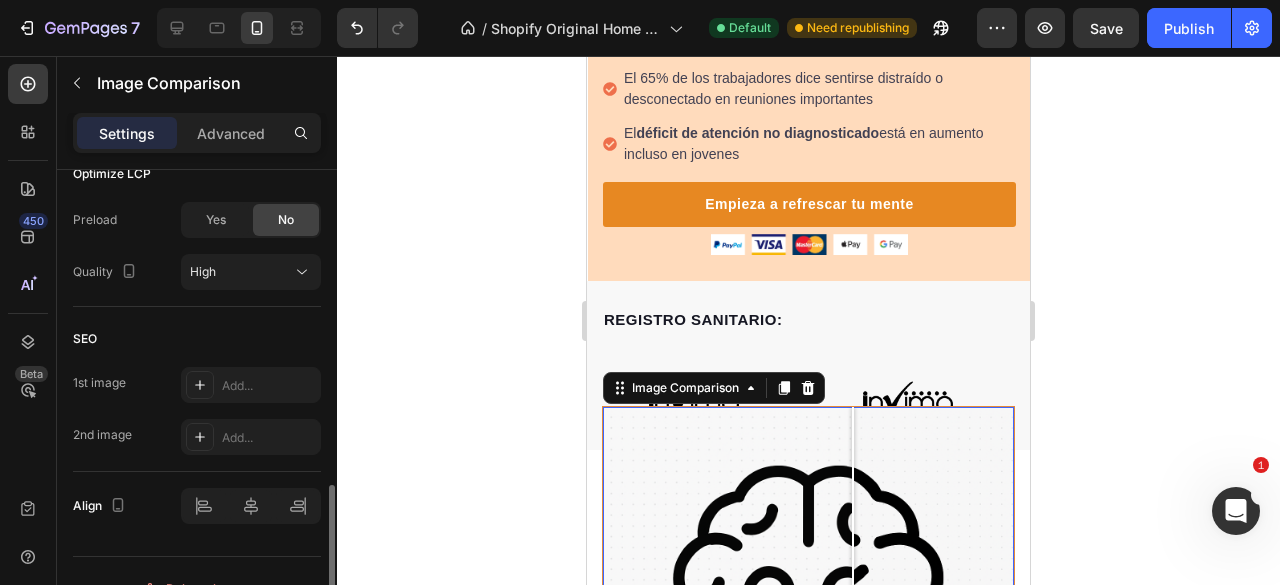 scroll, scrollTop: 1030, scrollLeft: 0, axis: vertical 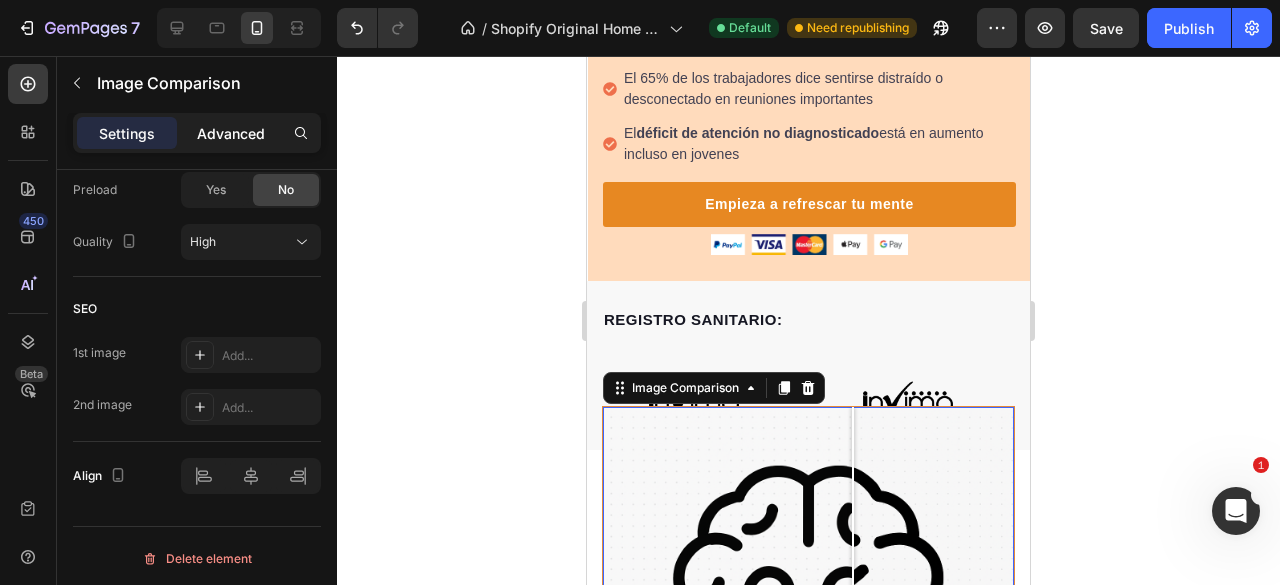 click on "Advanced" at bounding box center [231, 133] 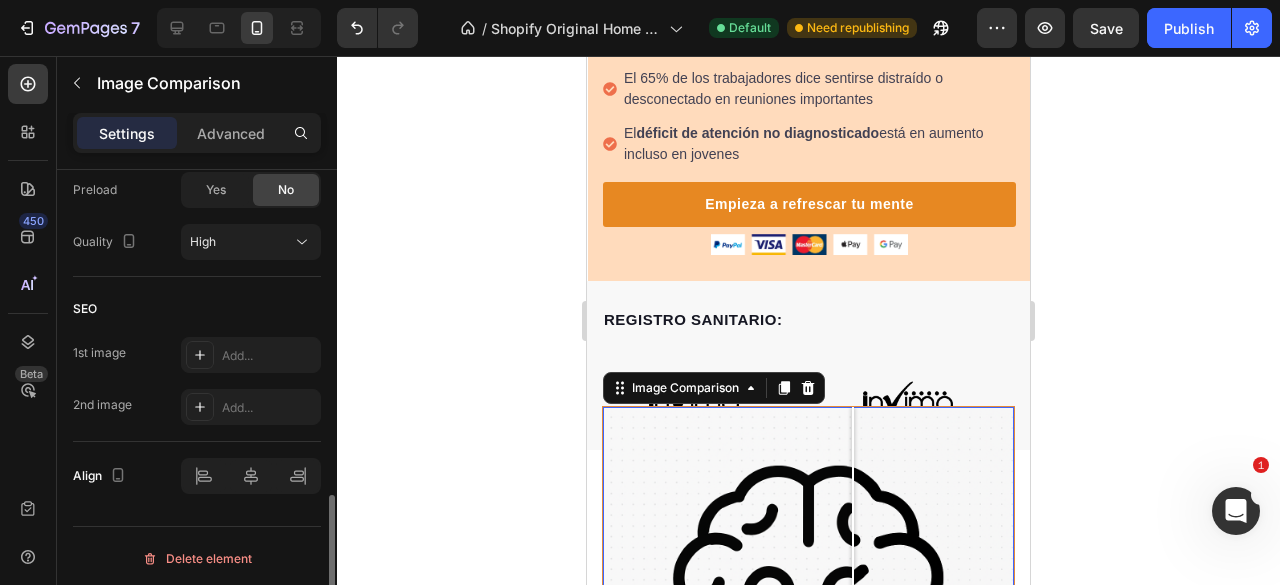 scroll, scrollTop: 858, scrollLeft: 0, axis: vertical 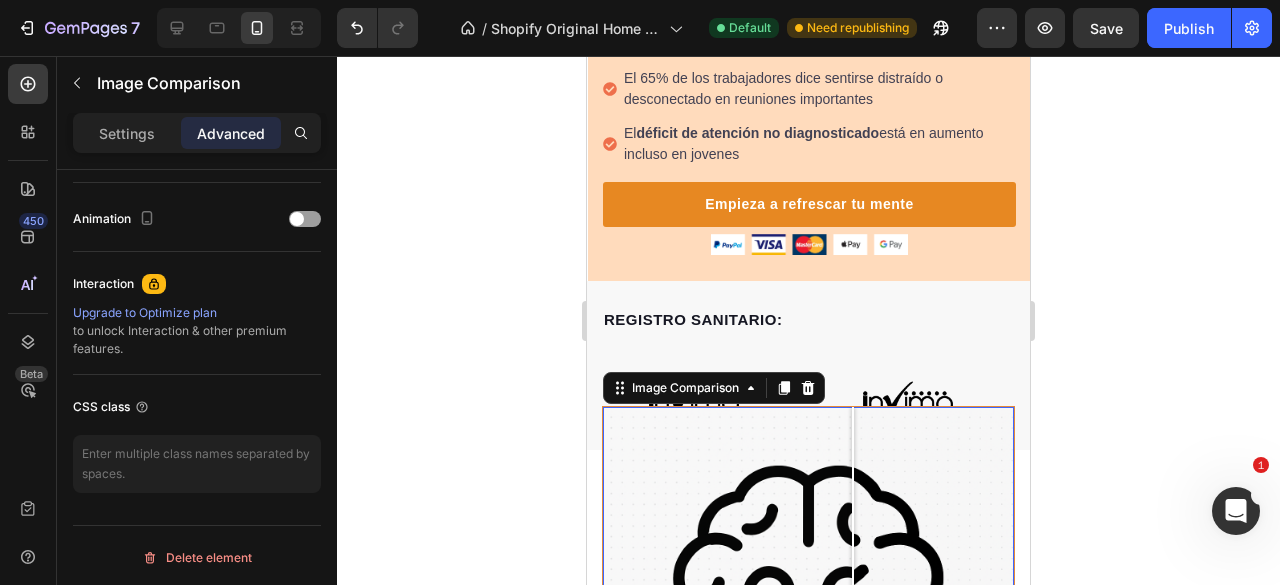 click 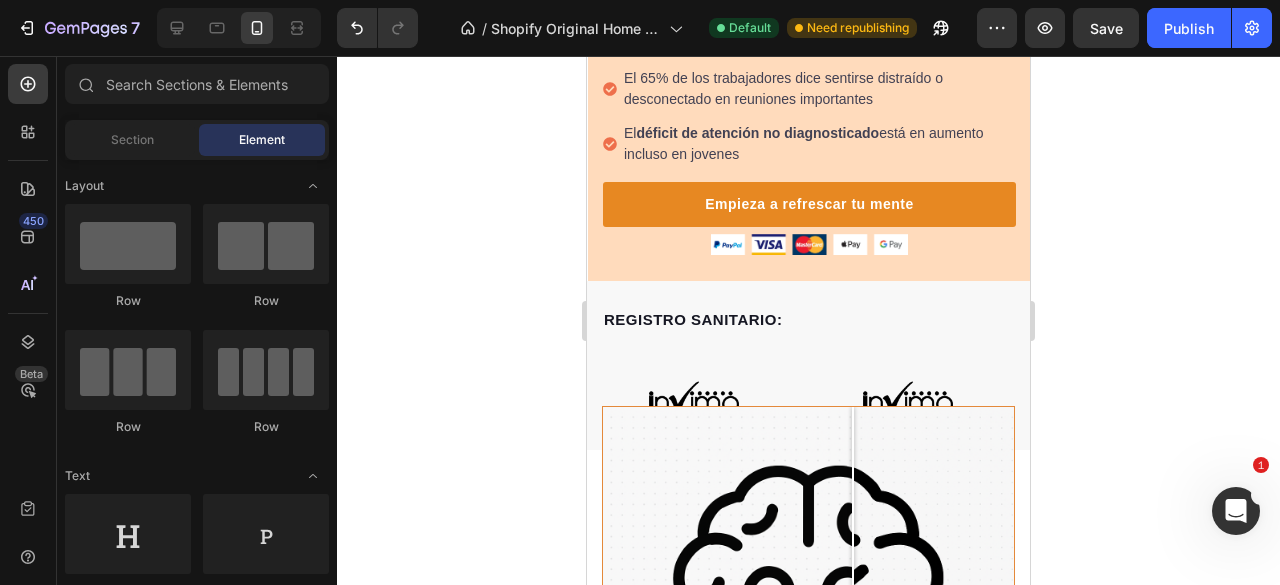 click 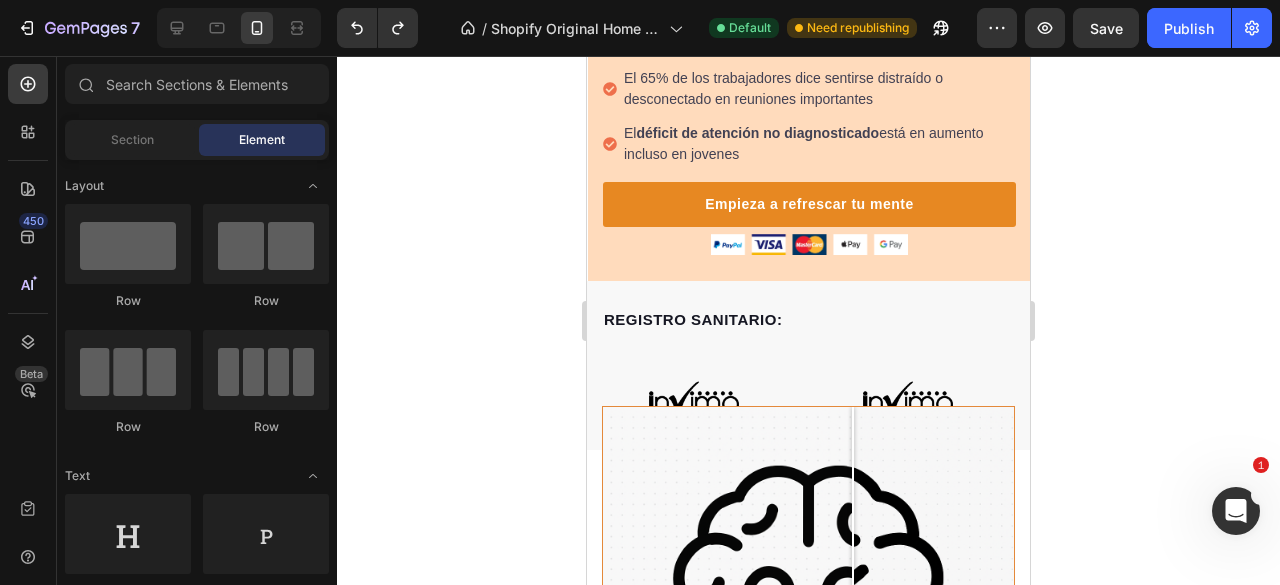 drag, startPoint x: 1176, startPoint y: 361, endPoint x: 1164, endPoint y: 367, distance: 13.416408 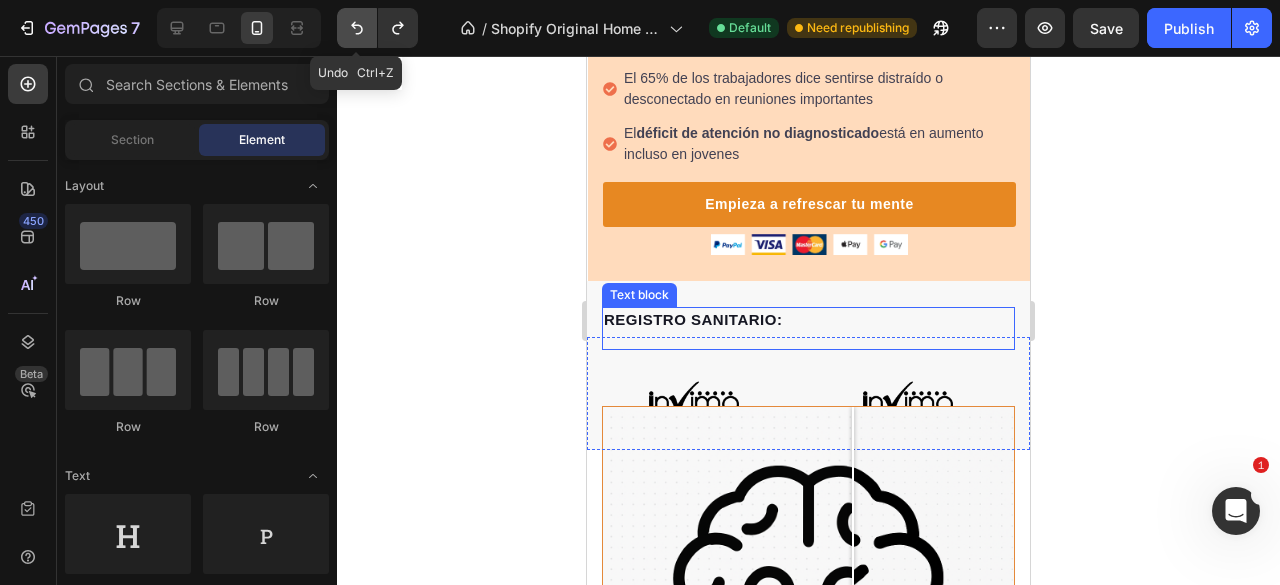 click 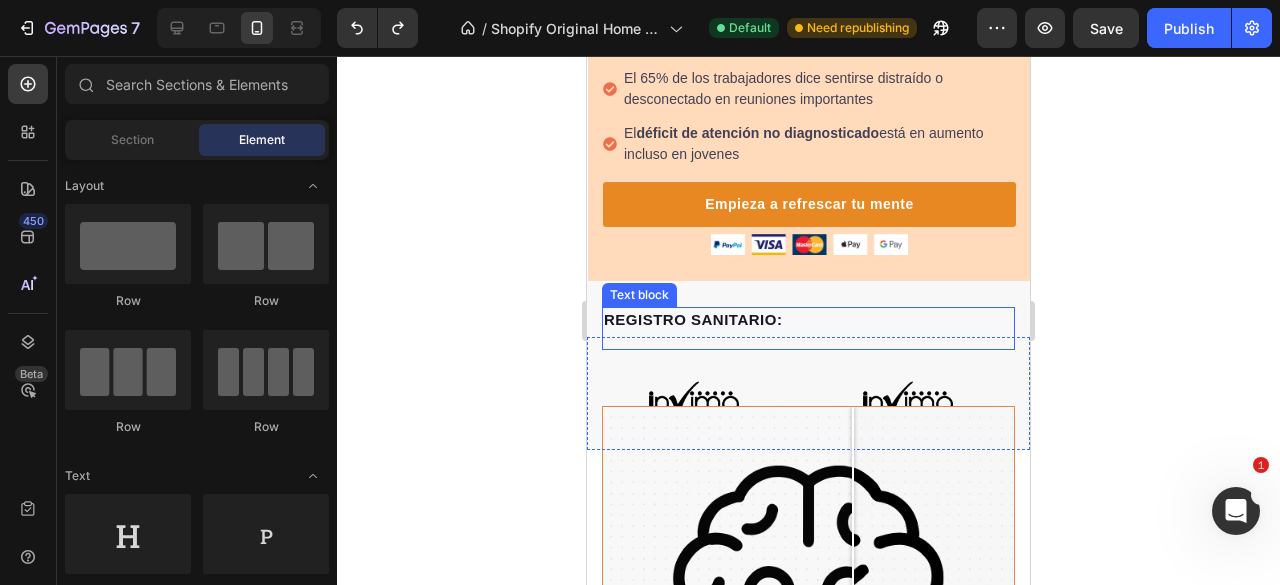 click 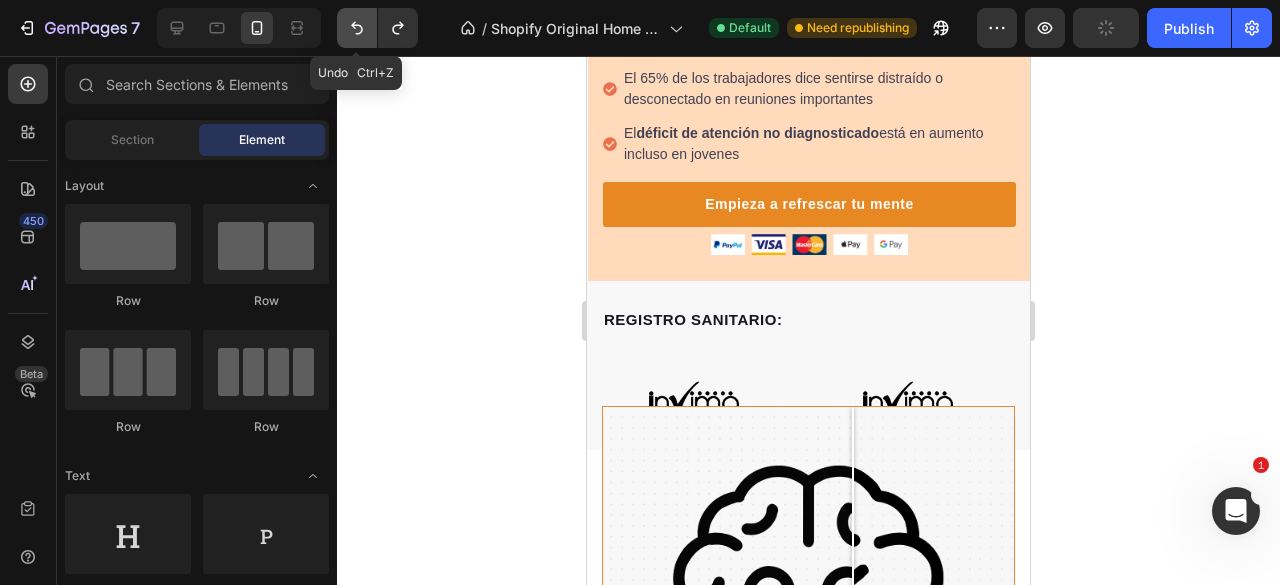 click 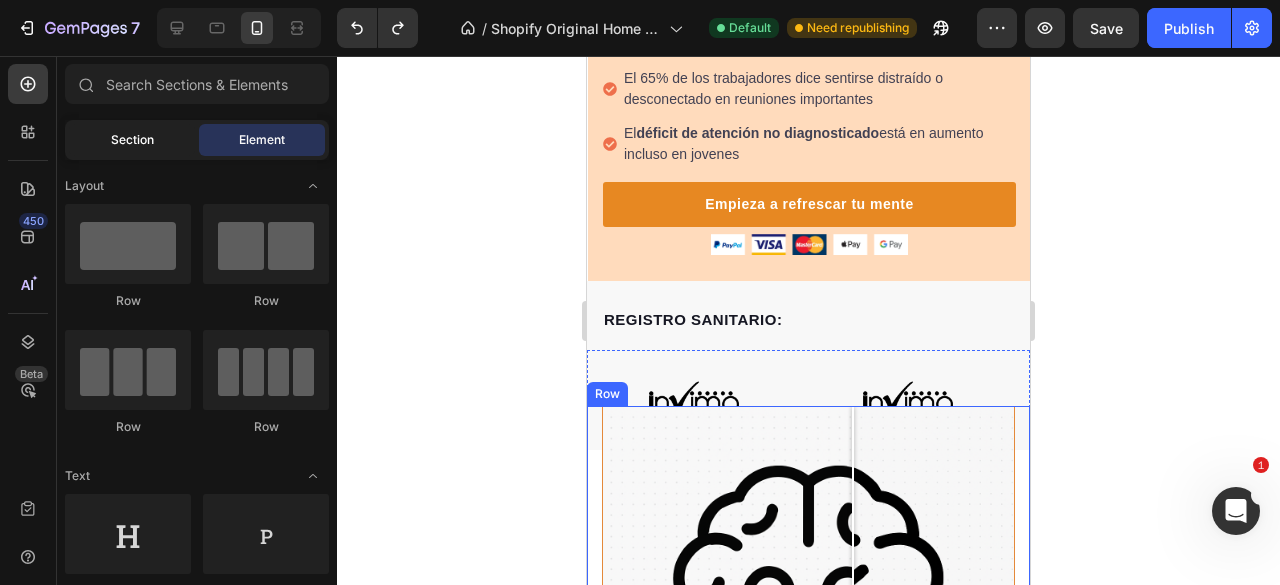click on "Section" 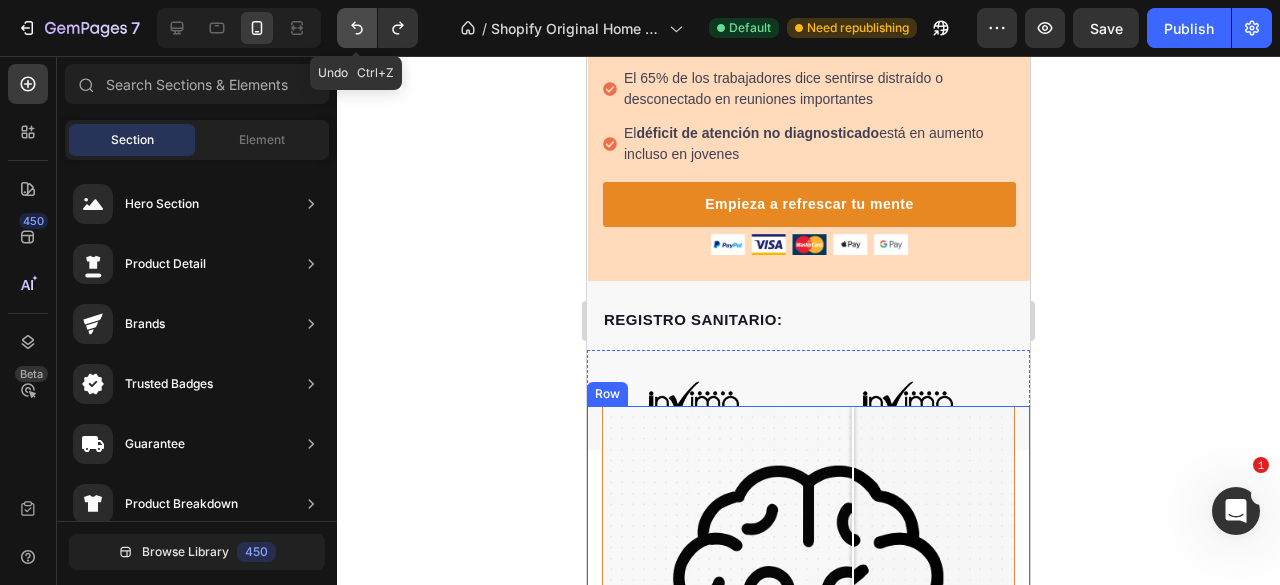 click 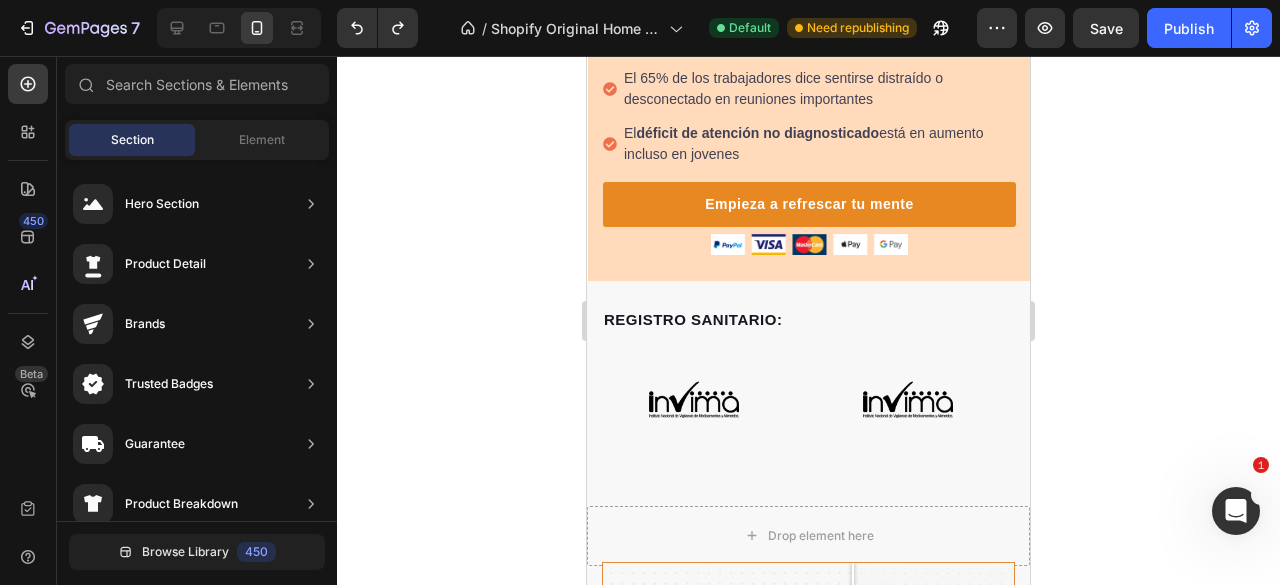 click 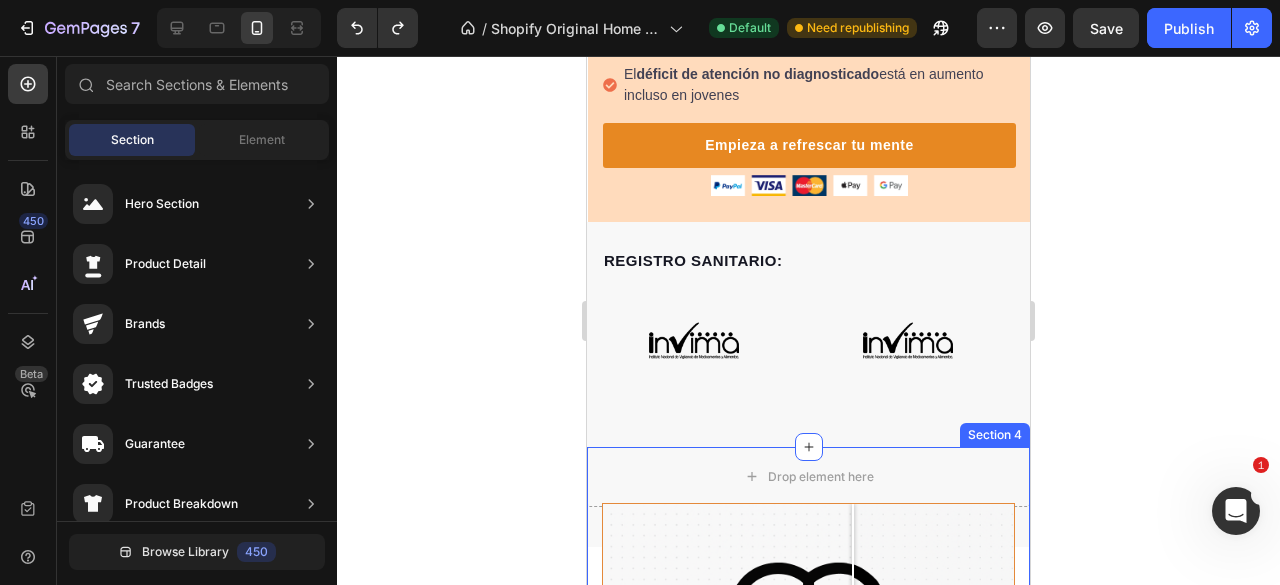 scroll, scrollTop: 717, scrollLeft: 0, axis: vertical 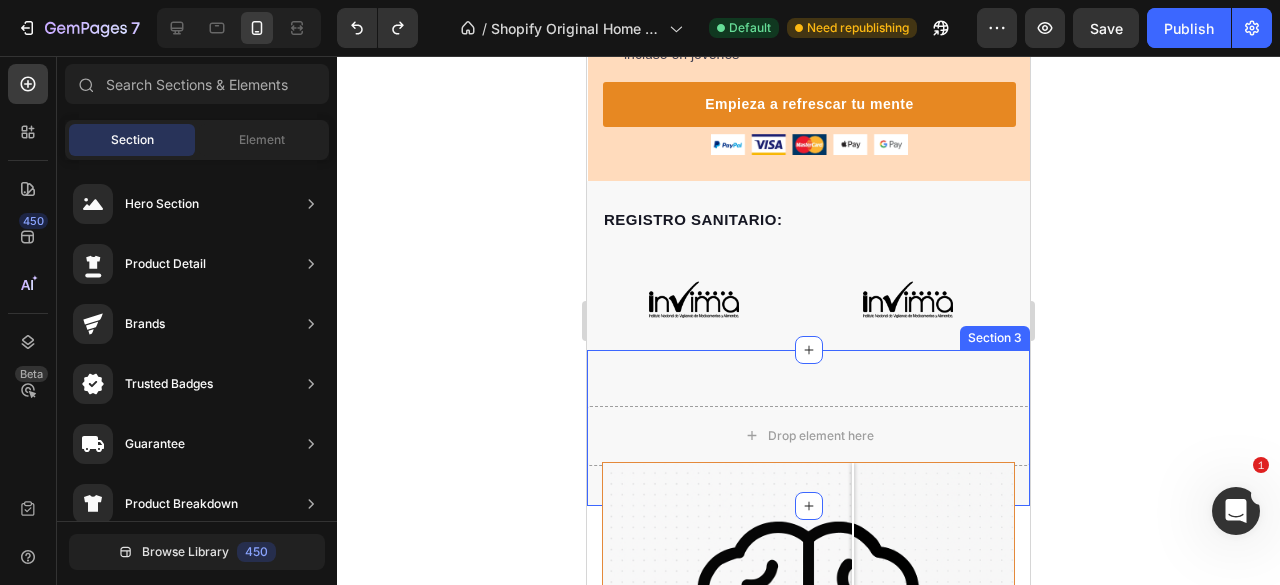 click on "Drop element here Section 3" at bounding box center (808, 428) 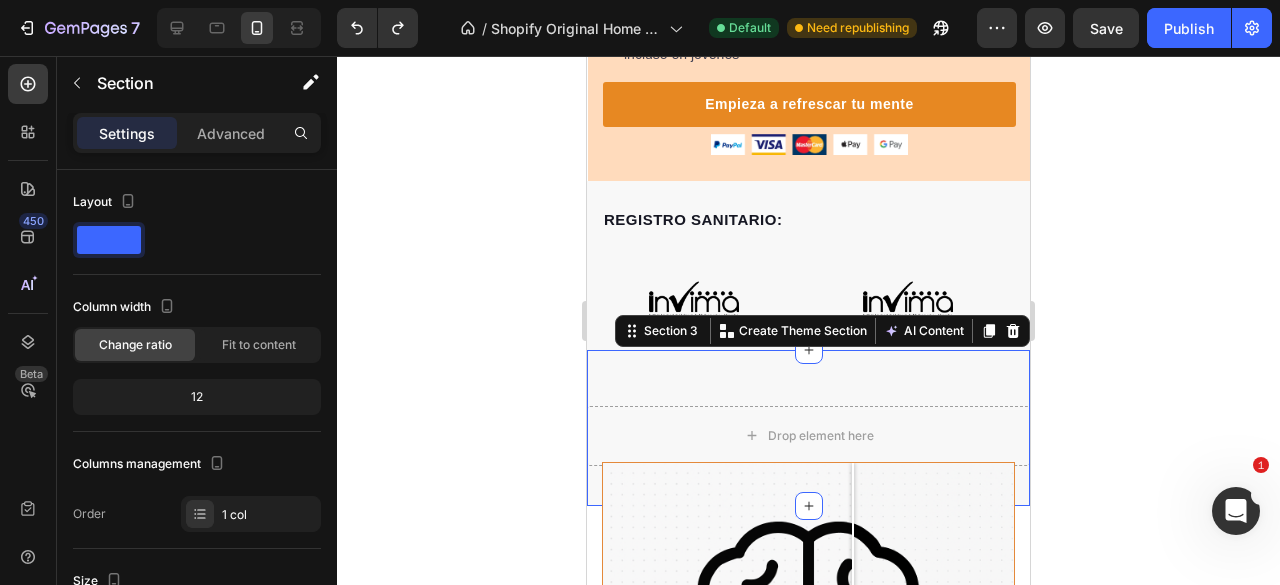 click 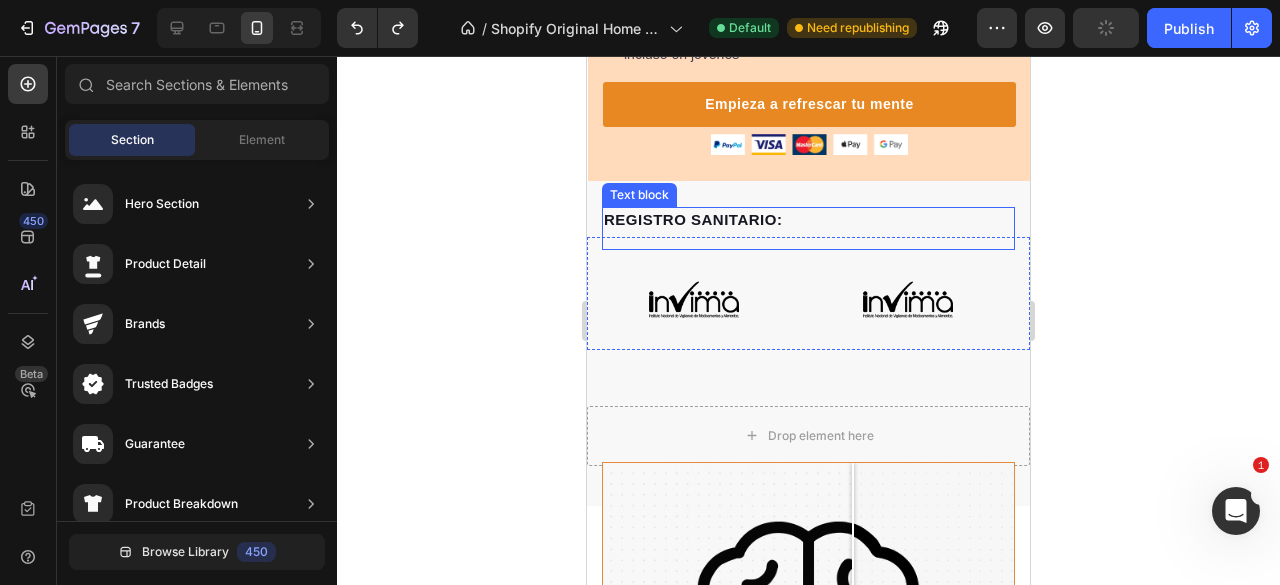 click on "REGISTRO SANITARIO:" at bounding box center (808, 220) 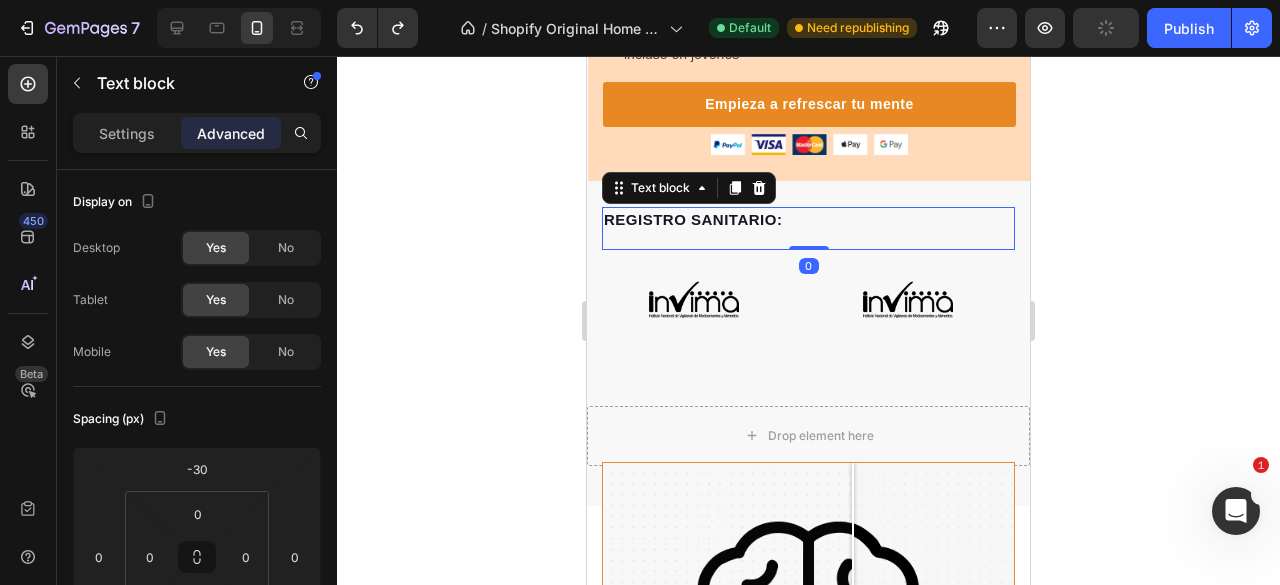 click on "REGISTRO SANITARIO:" at bounding box center (808, 220) 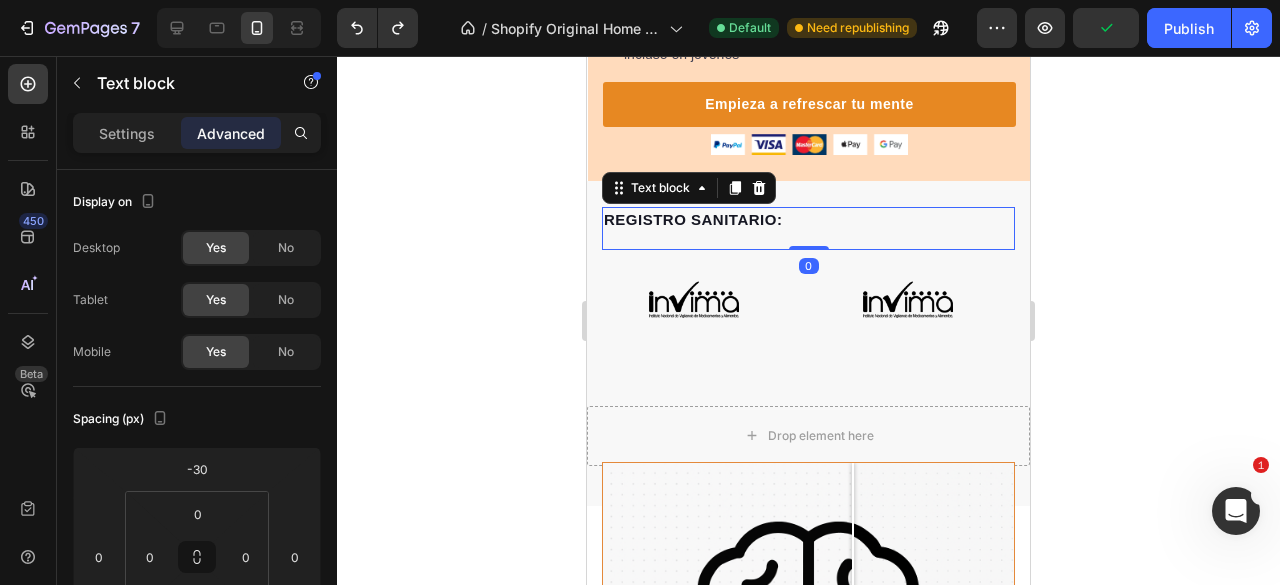 click on "REGISTRO SANITARIO:" at bounding box center (808, 220) 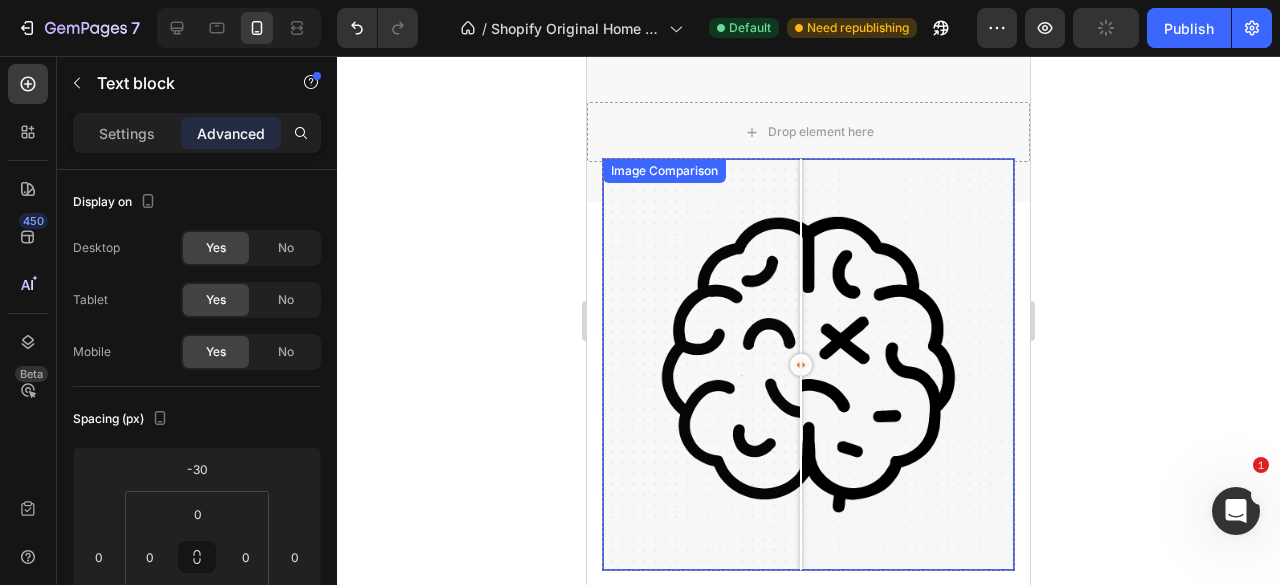 scroll, scrollTop: 900, scrollLeft: 0, axis: vertical 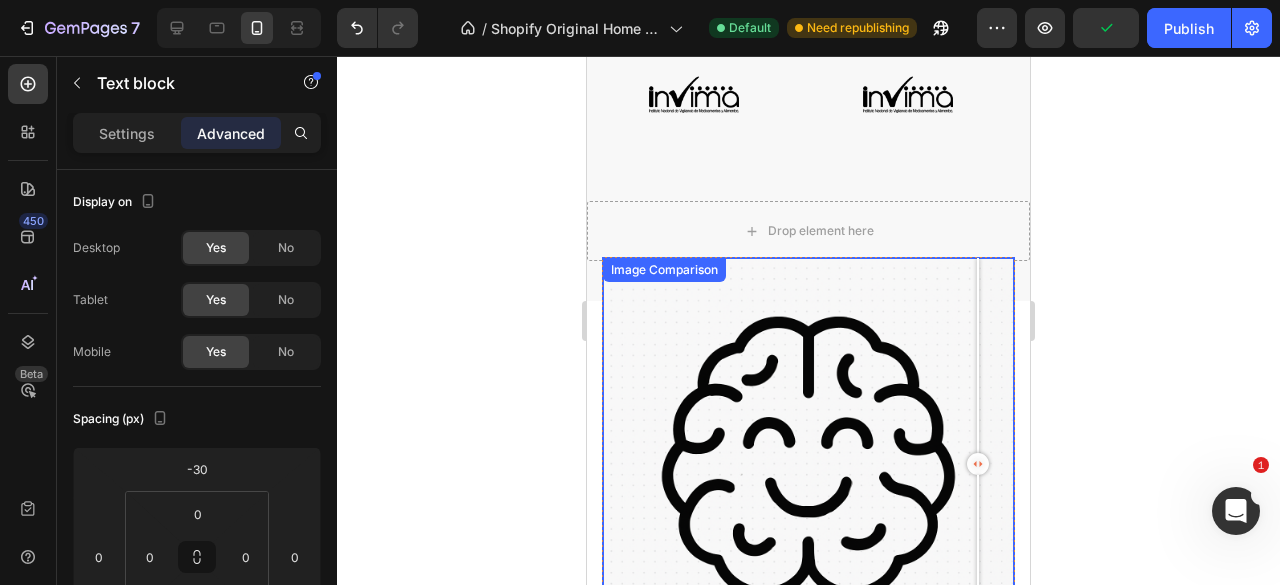 drag, startPoint x: 798, startPoint y: 453, endPoint x: 980, endPoint y: 439, distance: 182.53767 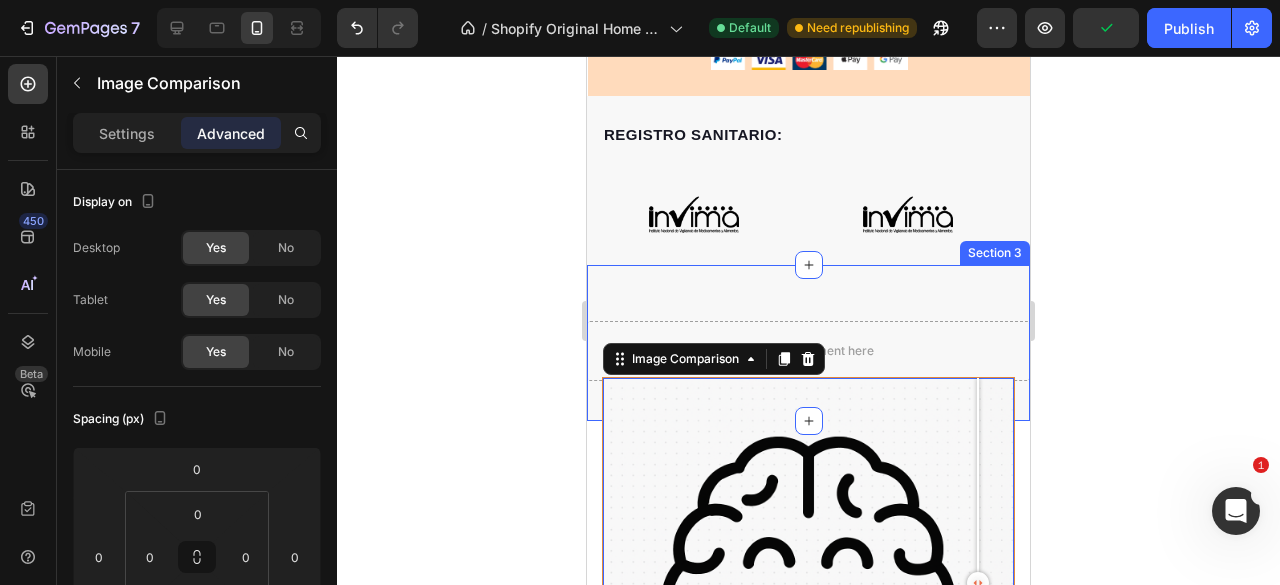 scroll, scrollTop: 620, scrollLeft: 0, axis: vertical 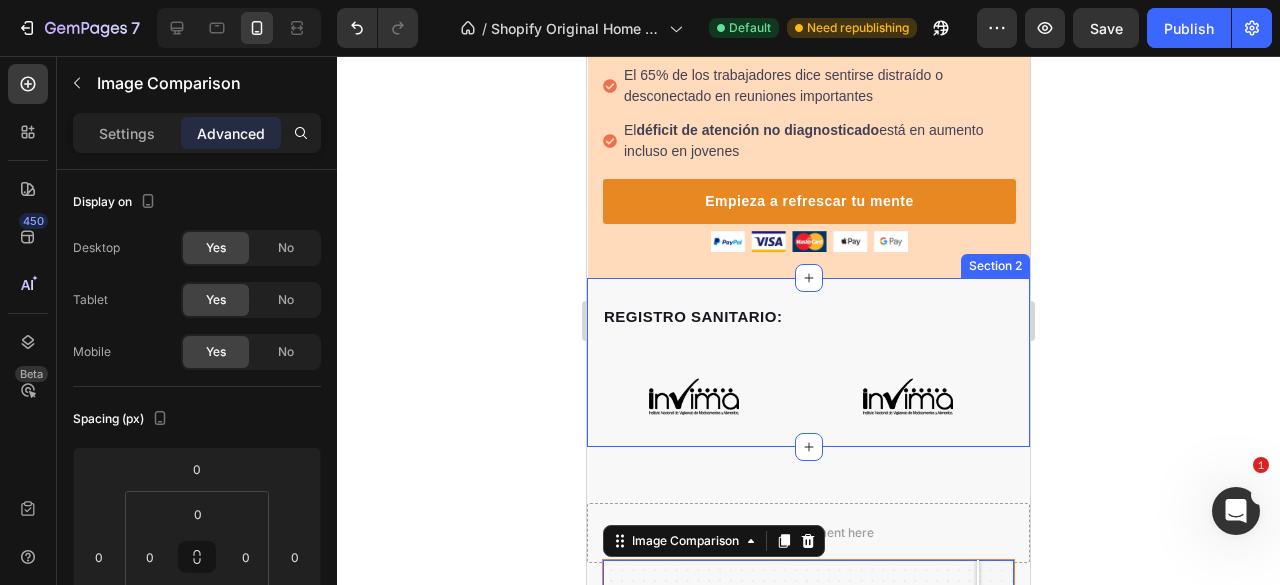 click on "REGISTRO SANITARIO:  Text block Image Image Image Image Image Image Carousel Row Section 2" at bounding box center (808, 362) 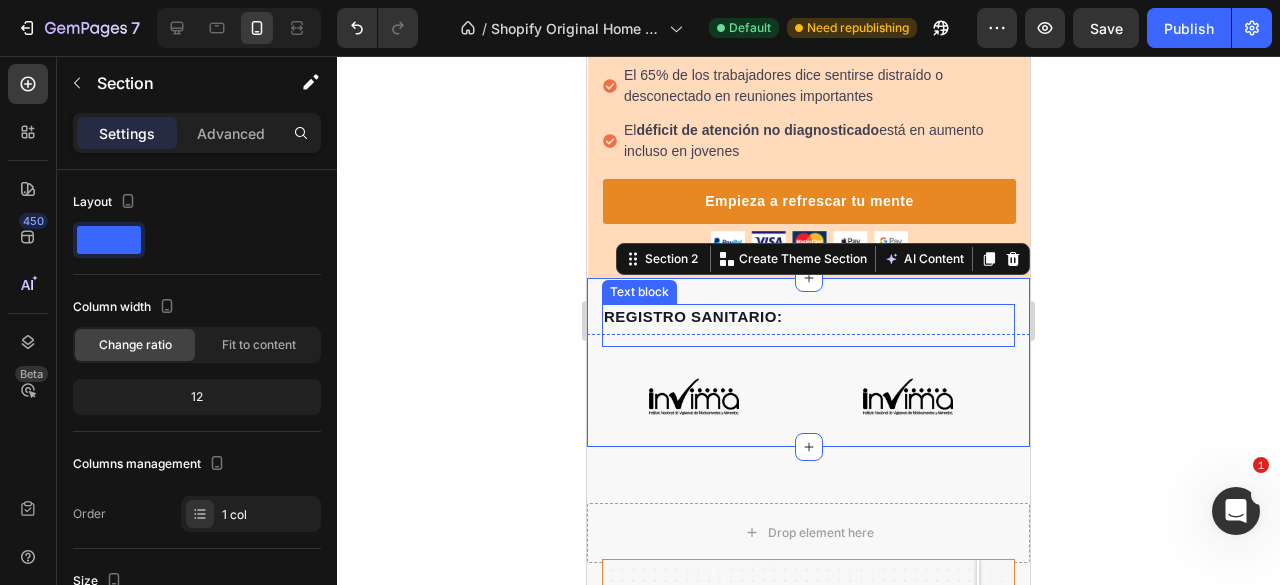 click on "REGISTRO SANITARIO:" at bounding box center (808, 317) 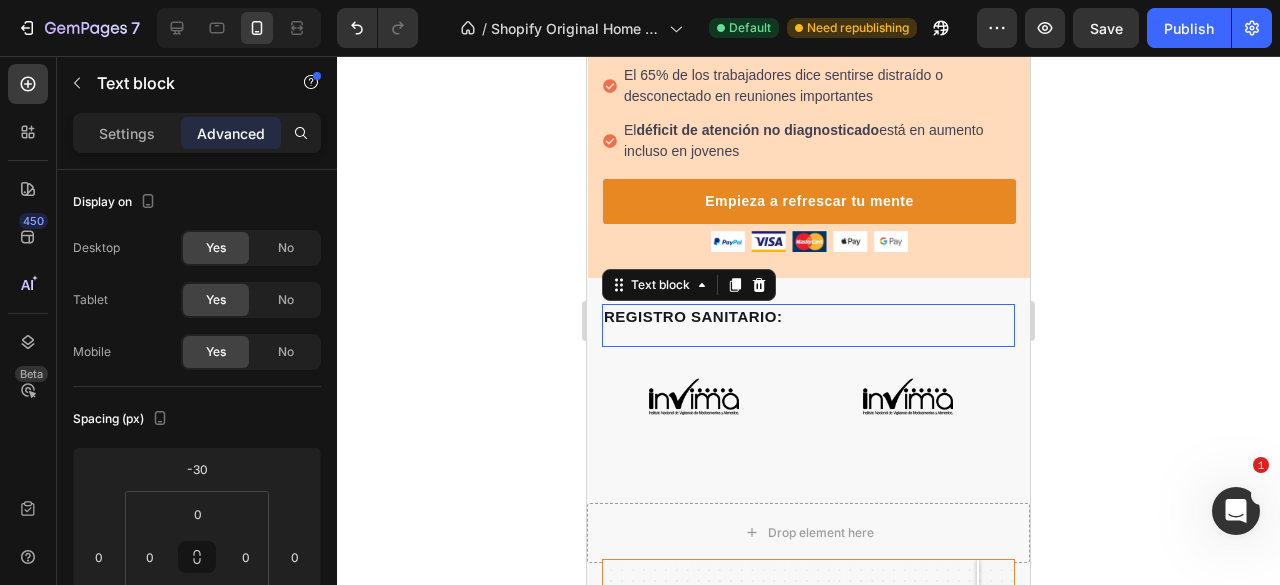 click on "REGISTRO SANITARIO:" at bounding box center [808, 317] 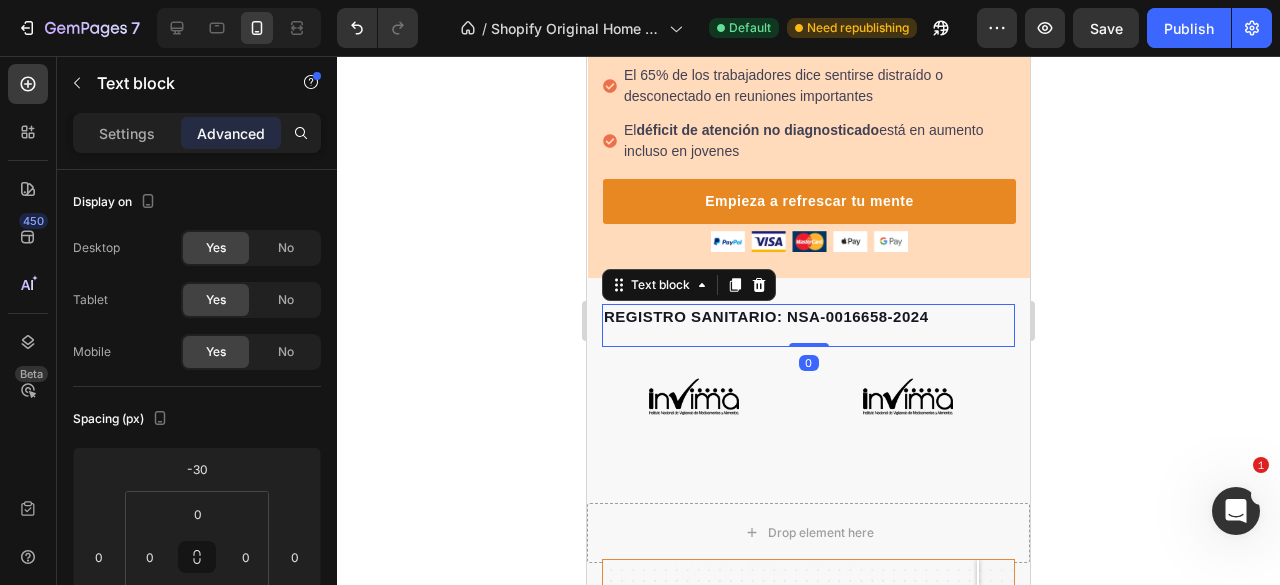click 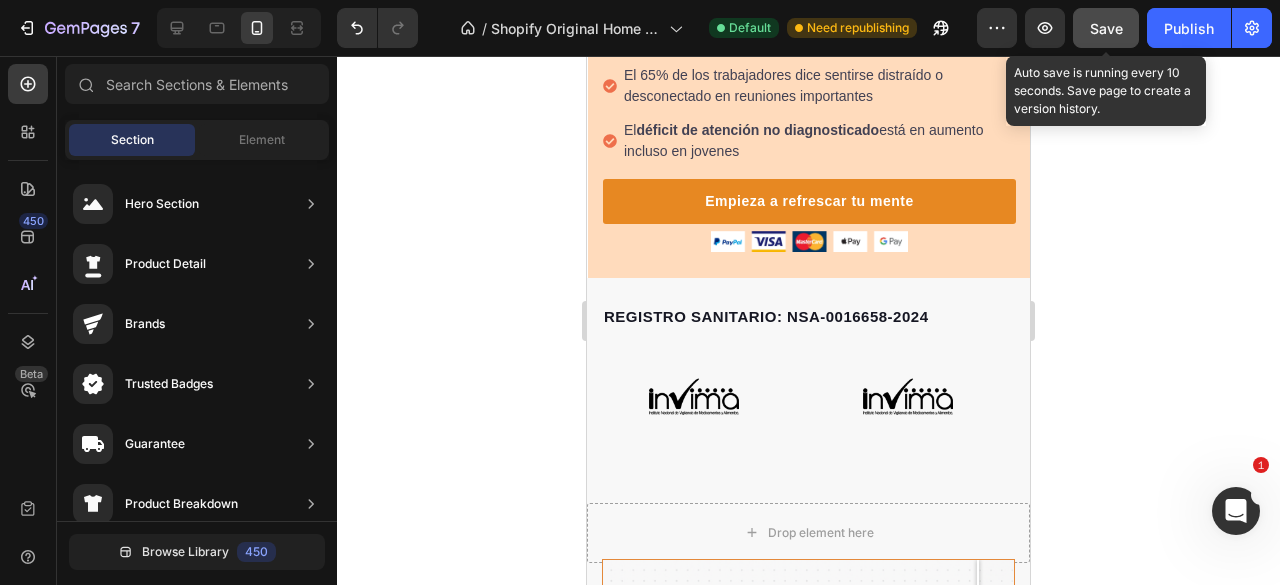 click on "Save" 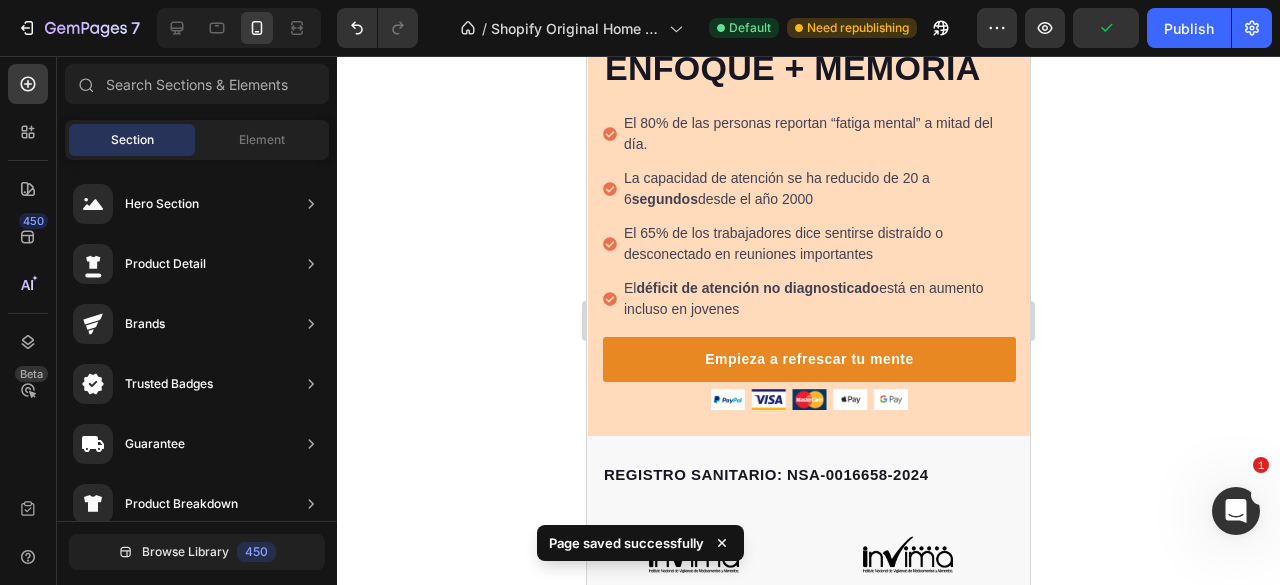 scroll, scrollTop: 420, scrollLeft: 0, axis: vertical 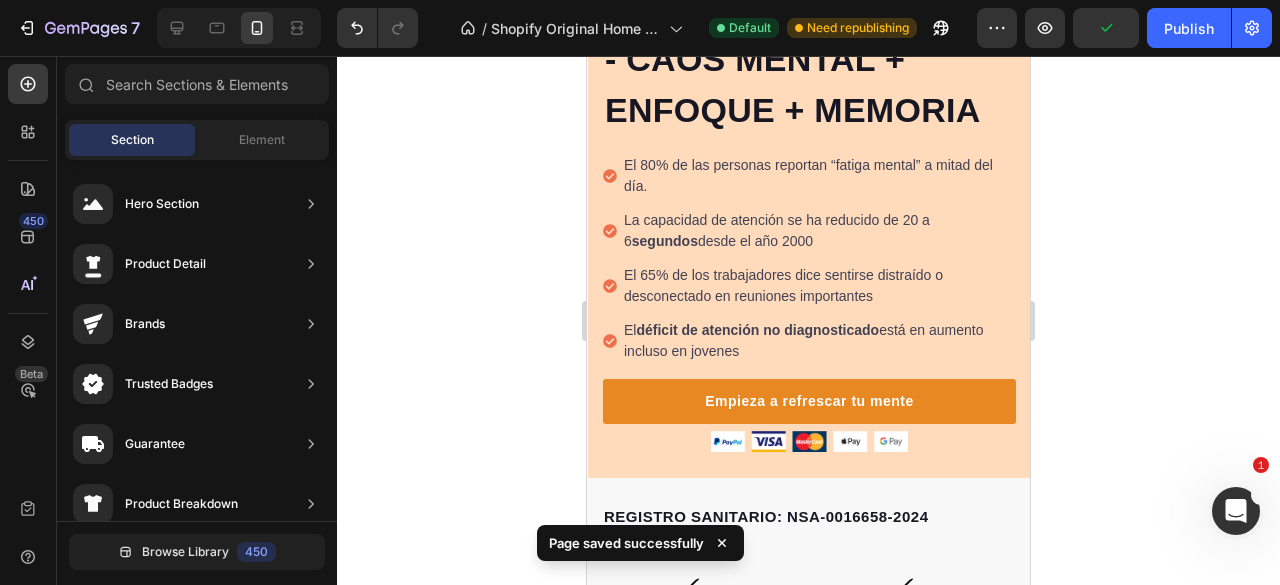 click on "Publish" 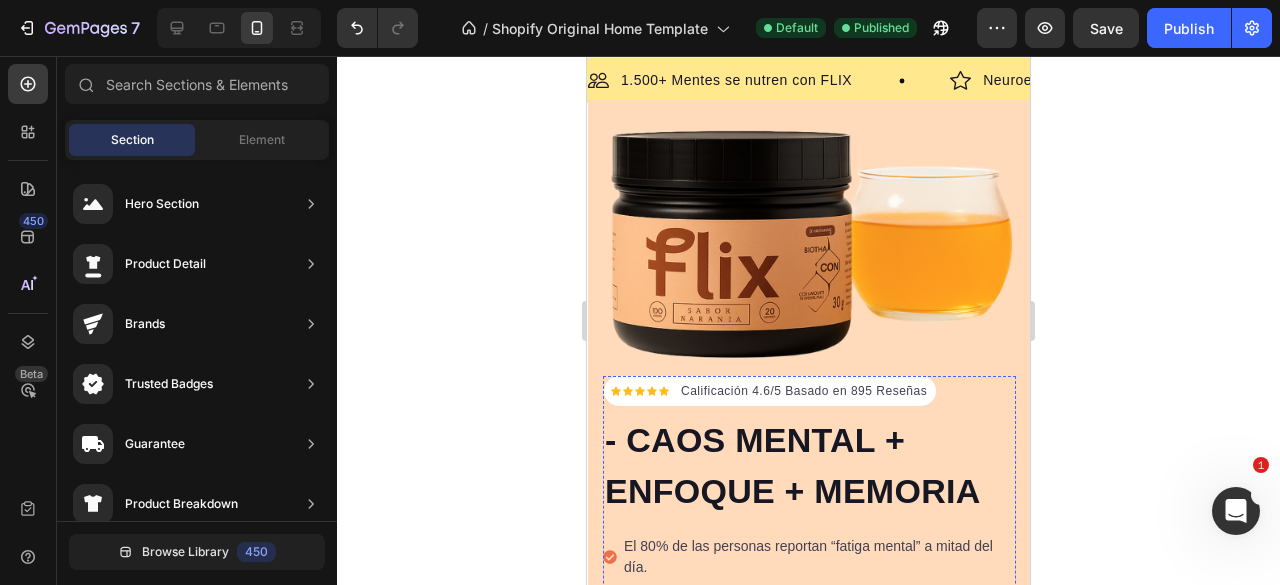 scroll, scrollTop: 0, scrollLeft: 0, axis: both 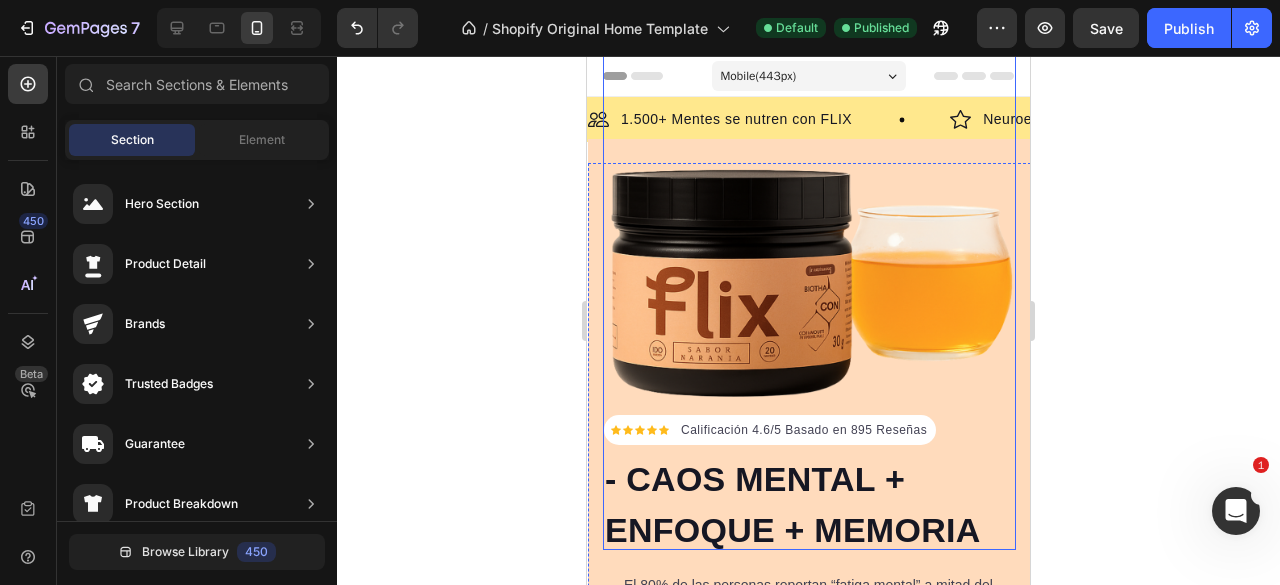 click at bounding box center (809, 271) 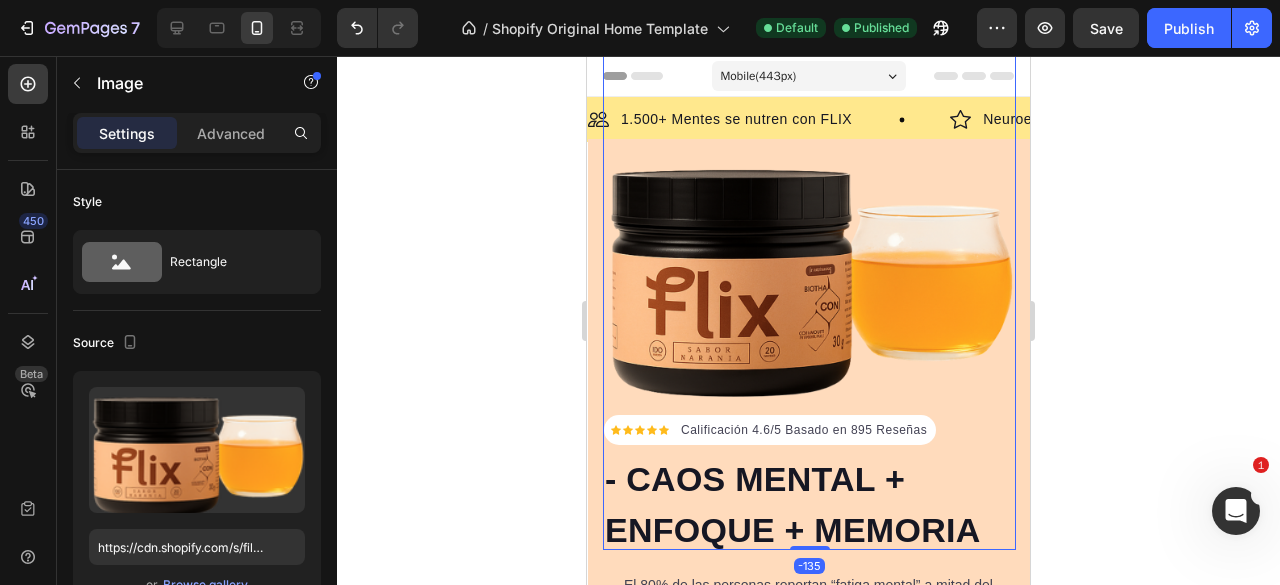 click 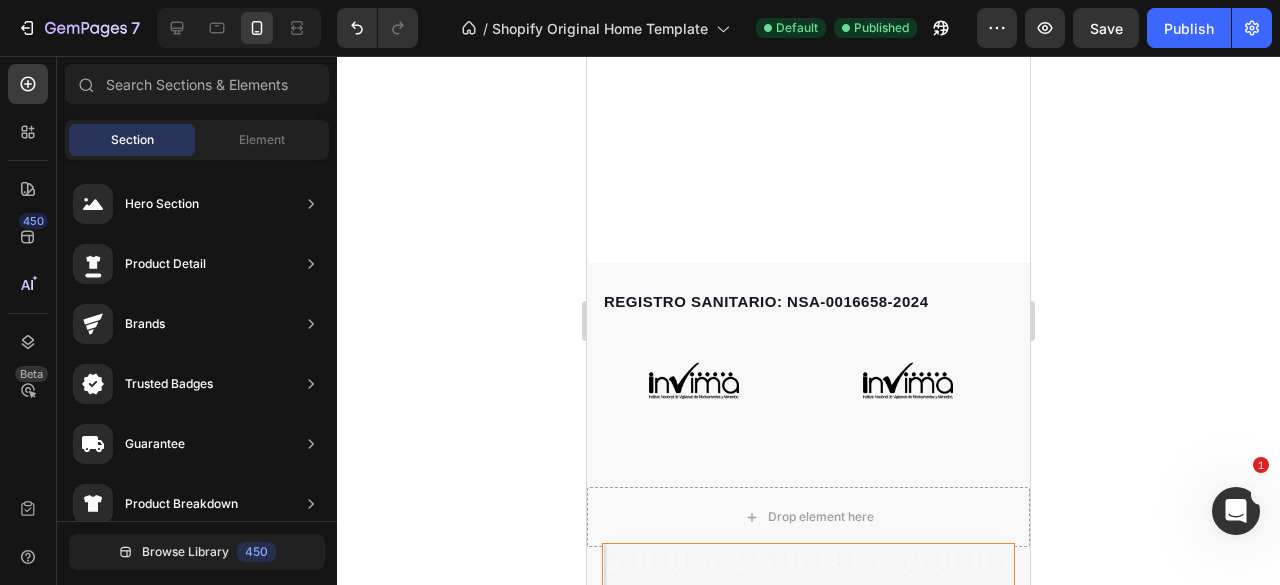 scroll, scrollTop: 900, scrollLeft: 0, axis: vertical 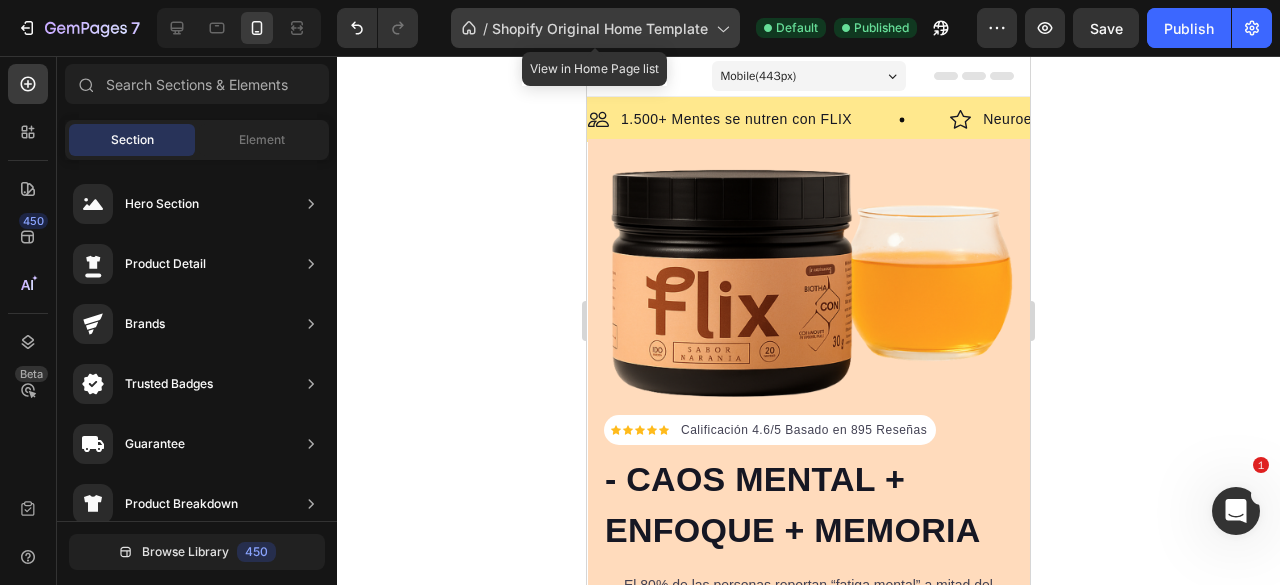 click on "/  Shopify Original Home Template" 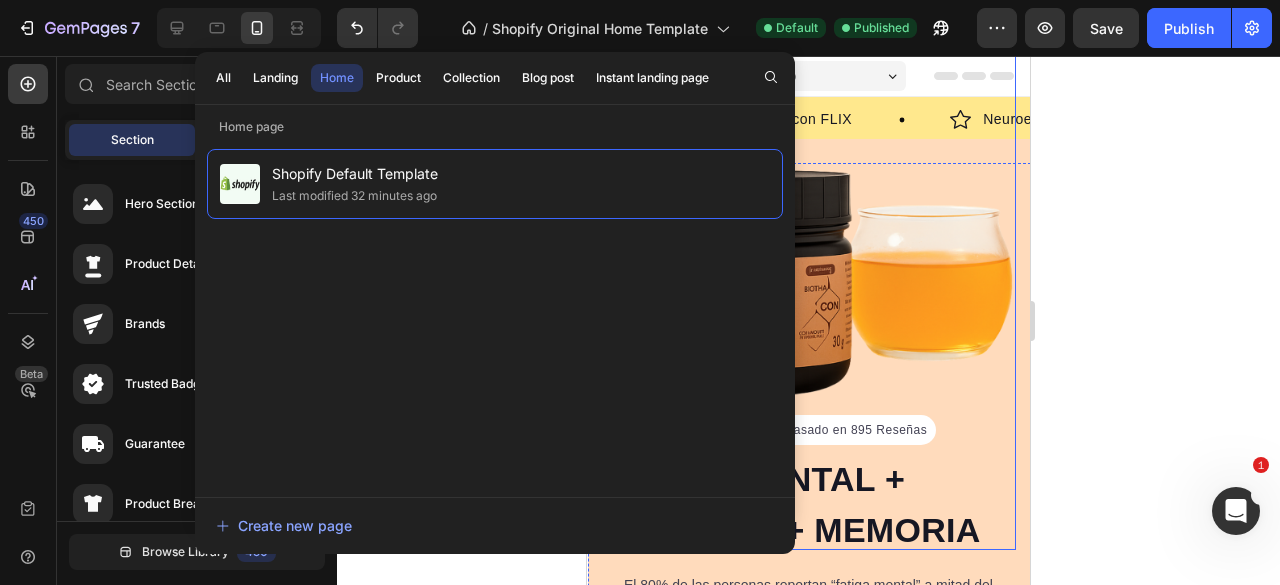 click at bounding box center [809, 271] 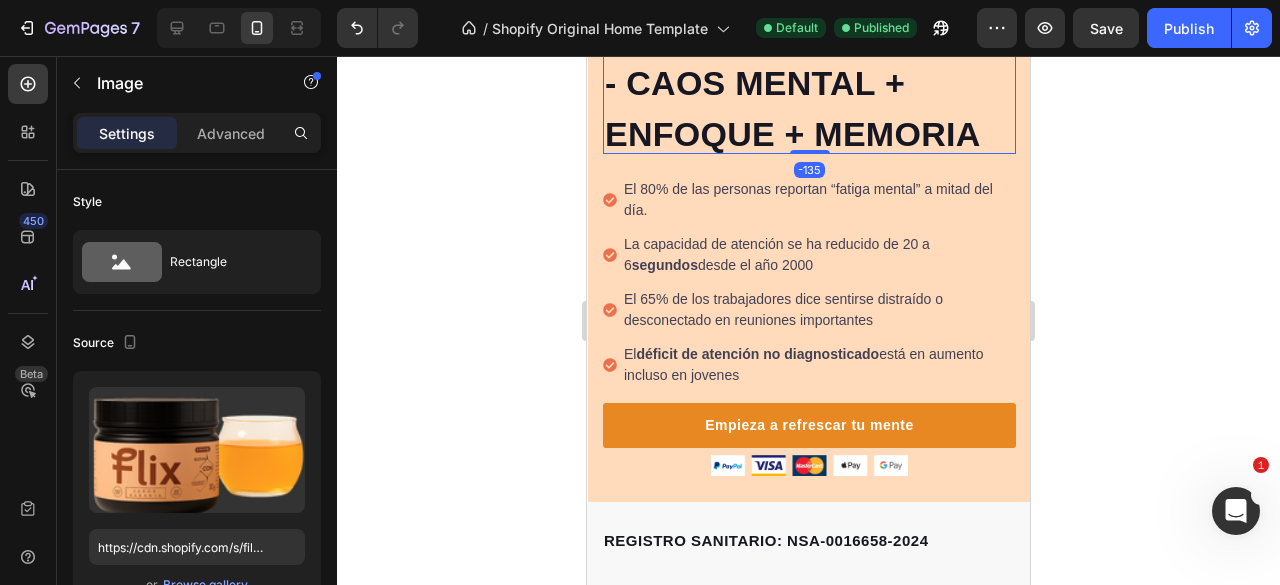 scroll, scrollTop: 500, scrollLeft: 0, axis: vertical 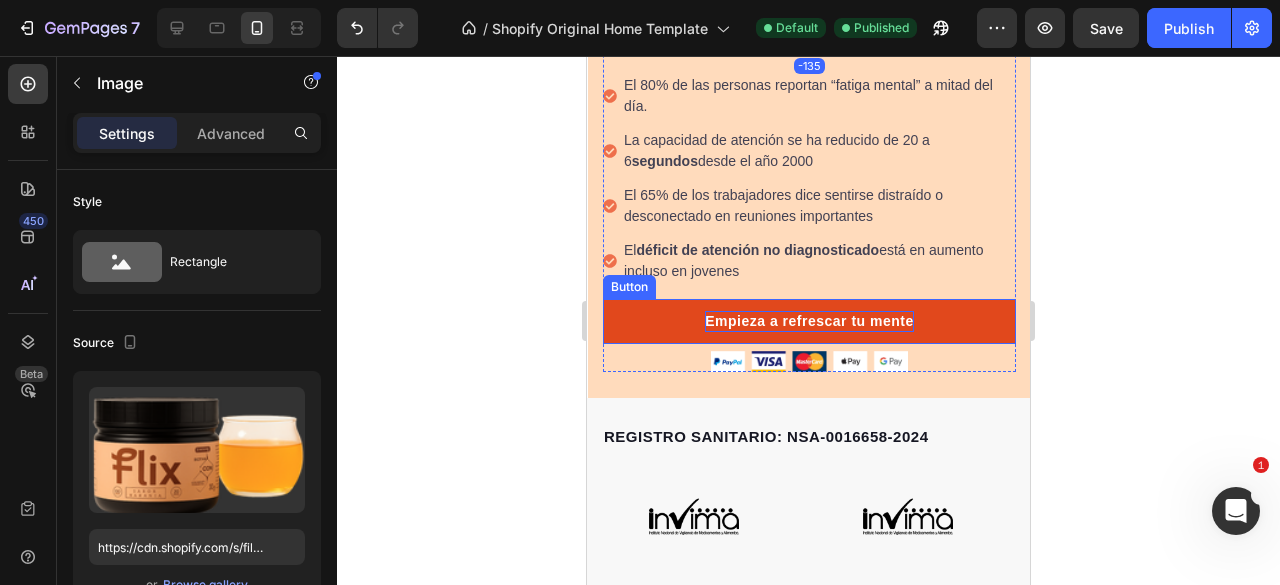click on "Empieza a refrescar tu mente" at bounding box center (809, 321) 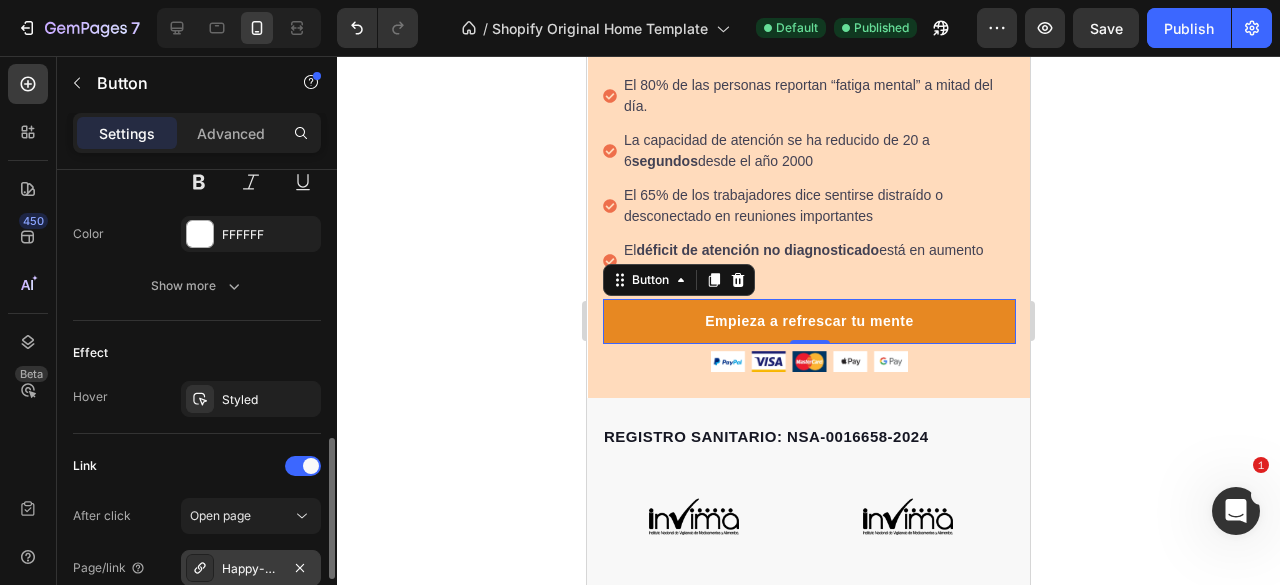 scroll, scrollTop: 1100, scrollLeft: 0, axis: vertical 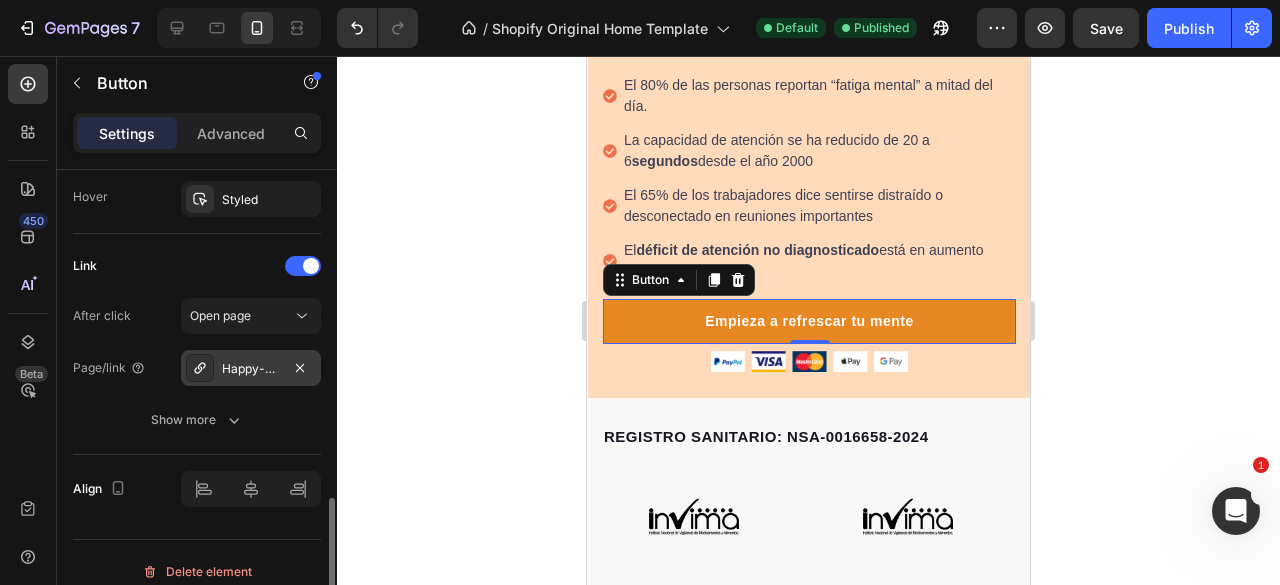 click on "Happy-dog-bites" at bounding box center (251, 368) 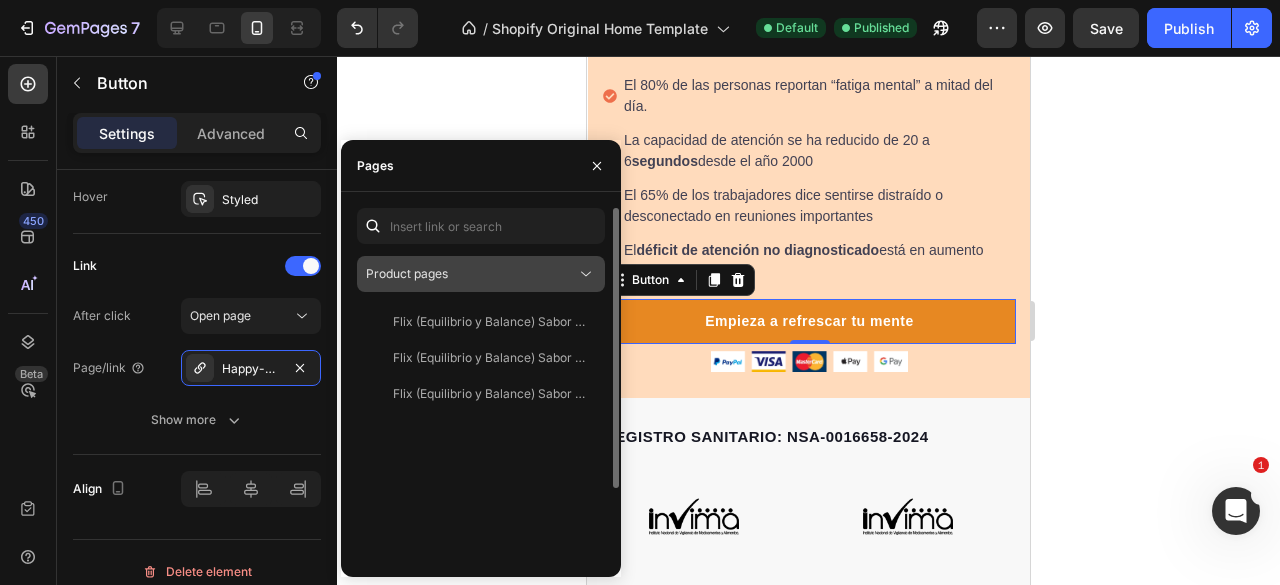 click on "Product pages" at bounding box center [407, 274] 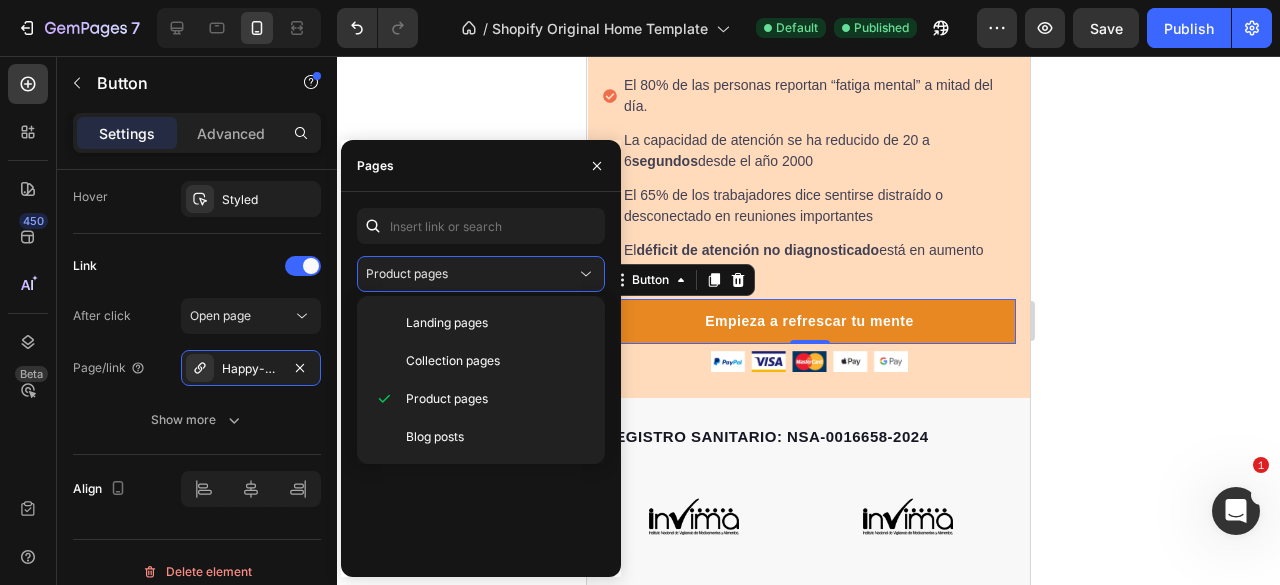 click 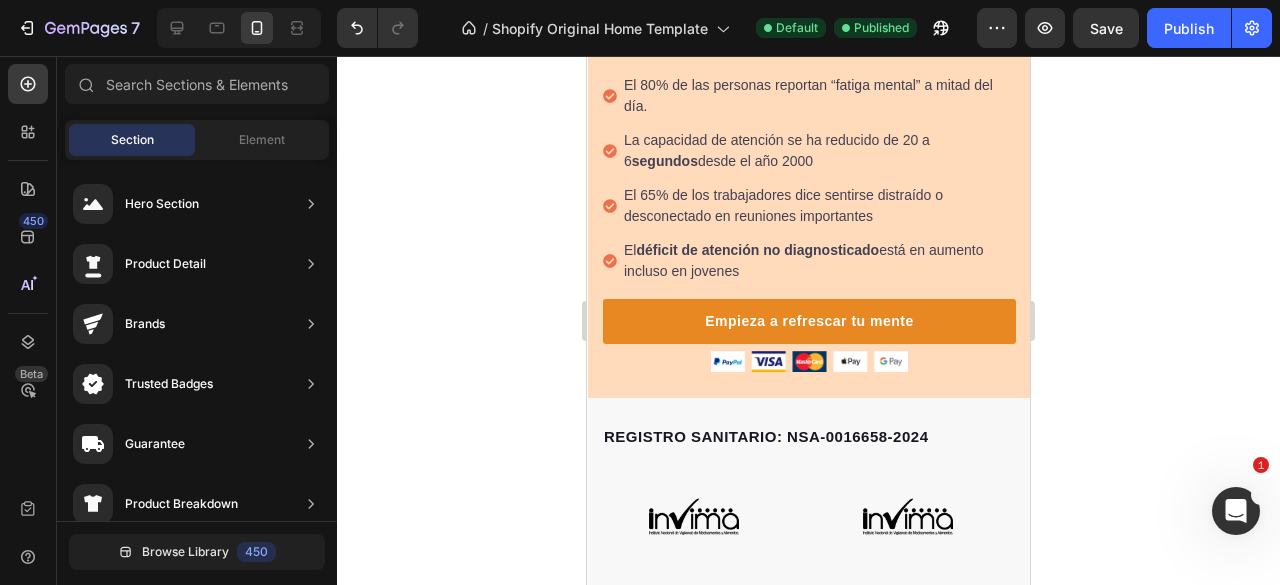 click 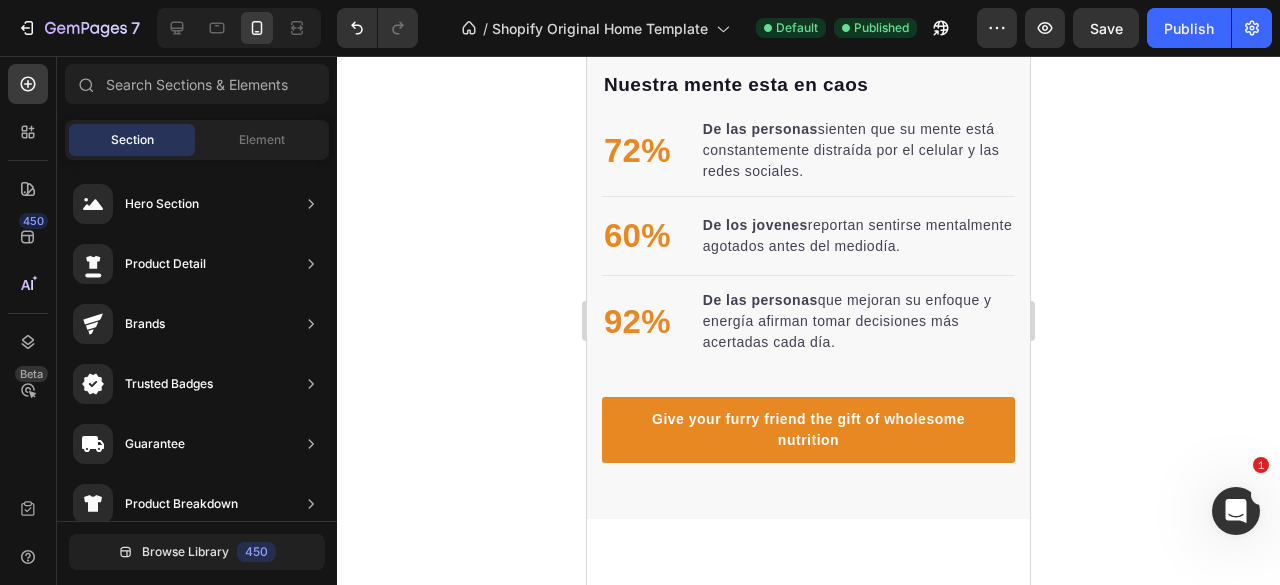 scroll, scrollTop: 2800, scrollLeft: 0, axis: vertical 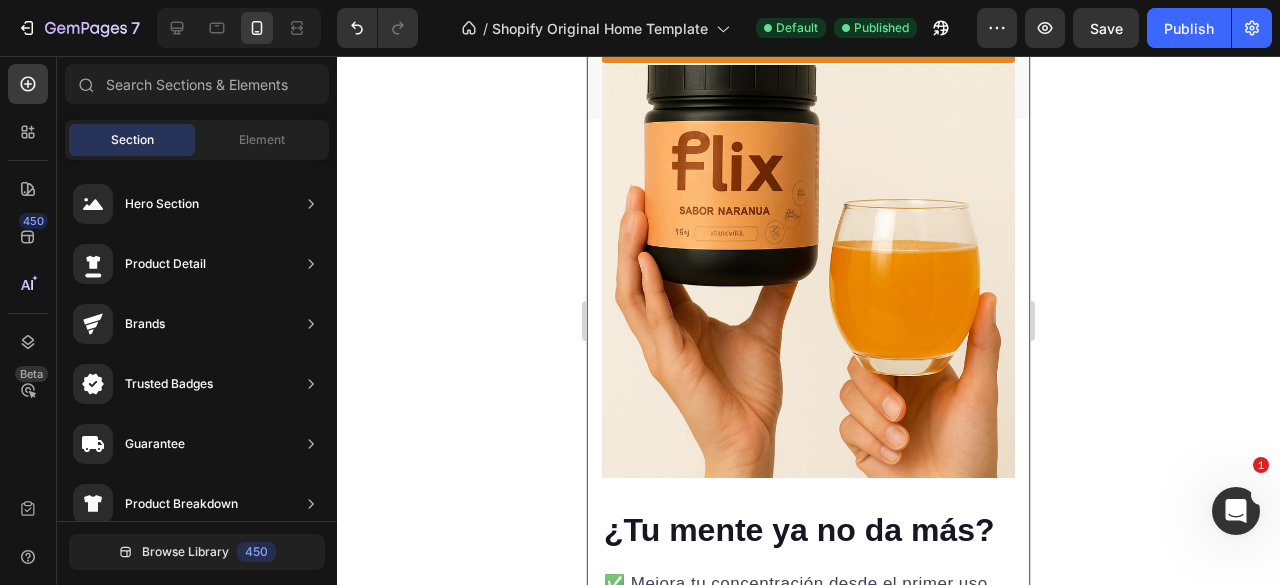 click on "¿Tu mente ya no da más? Heading ✅ Mejora tu concentración desde el primer uso   ✅ Combate el desenfoque y la saturación mental   ✅ Fórmula respaldada por ciencia y neurociencia   ✅ Resultados reales en 7 a 14 días   ✅ Sabor increíble, preparación fácil Text block Row Image Row Section 6" at bounding box center [808, 434] 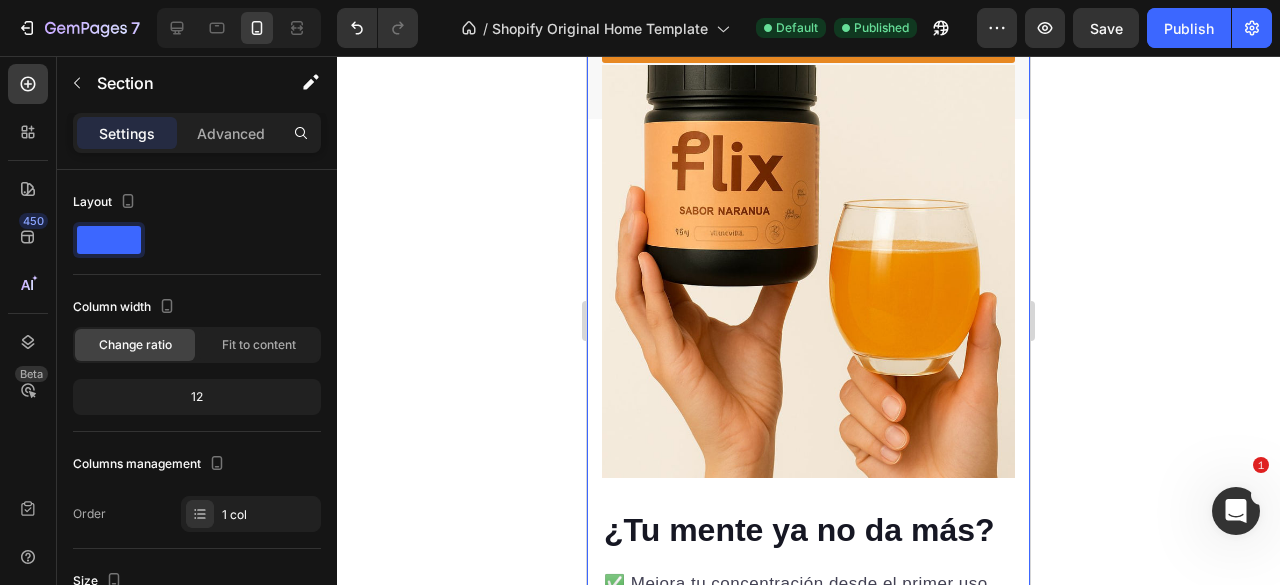 click on "¿Tu mente ya no da más? Heading ✅ Mejora tu concentración desde el primer uso   ✅ Combate el desenfoque y la saturación mental   ✅ Fórmula respaldada por ciencia y neurociencia   ✅ Resultados reales en 7 a 14 días   ✅ Sabor increíble, preparación fácil Text block Row Image Row Section 6   You can create reusable sections Create Theme Section AI Content Write with GemAI What would you like to describe here? Tone and Voice Persuasive Product Flix (Equilibrio y Balance) Sabor Naranja x 2 tarros Show more Generate" at bounding box center [808, 434] 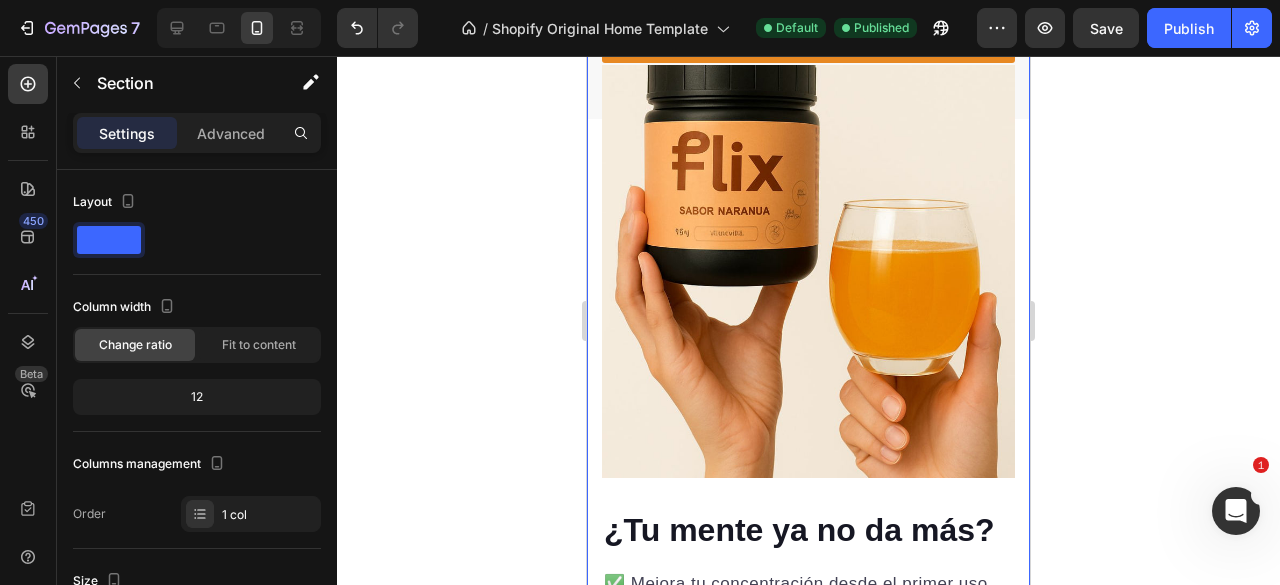 click 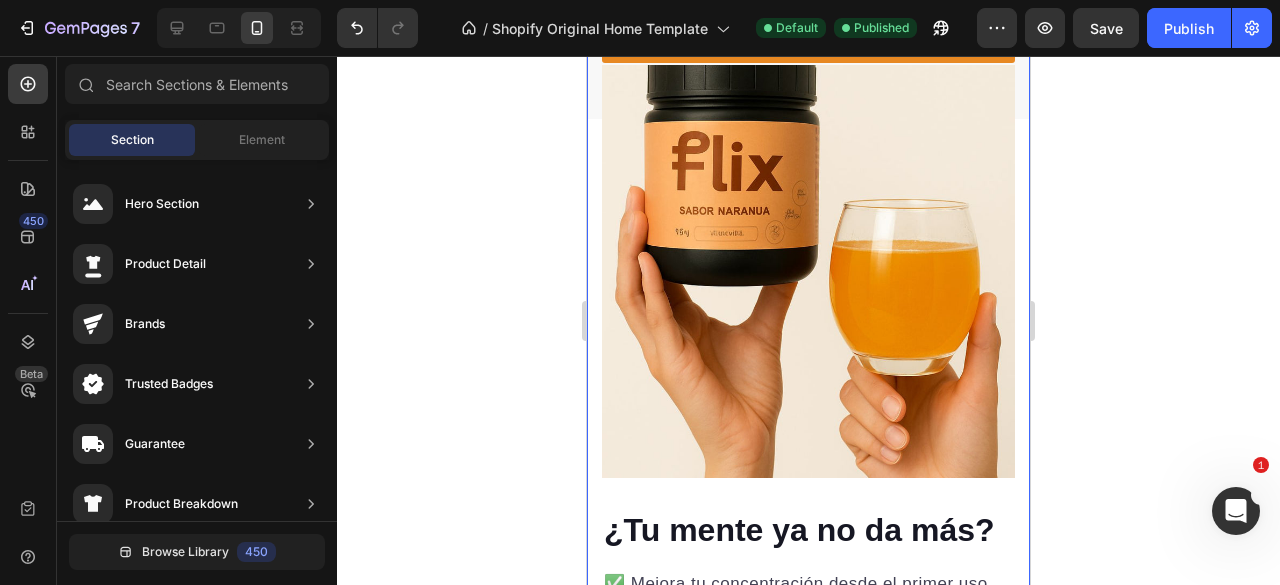 click on "¿Tu mente ya no da más? Heading ✅ Mejora tu concentración desde el primer uso   ✅ Combate el desenfoque y la saturación mental   ✅ Fórmula respaldada por ciencia y neurociencia   ✅ Resultados reales en 7 a 14 días   ✅ Sabor increíble, preparación fácil Text block Row Image Row Section 6" at bounding box center (808, 434) 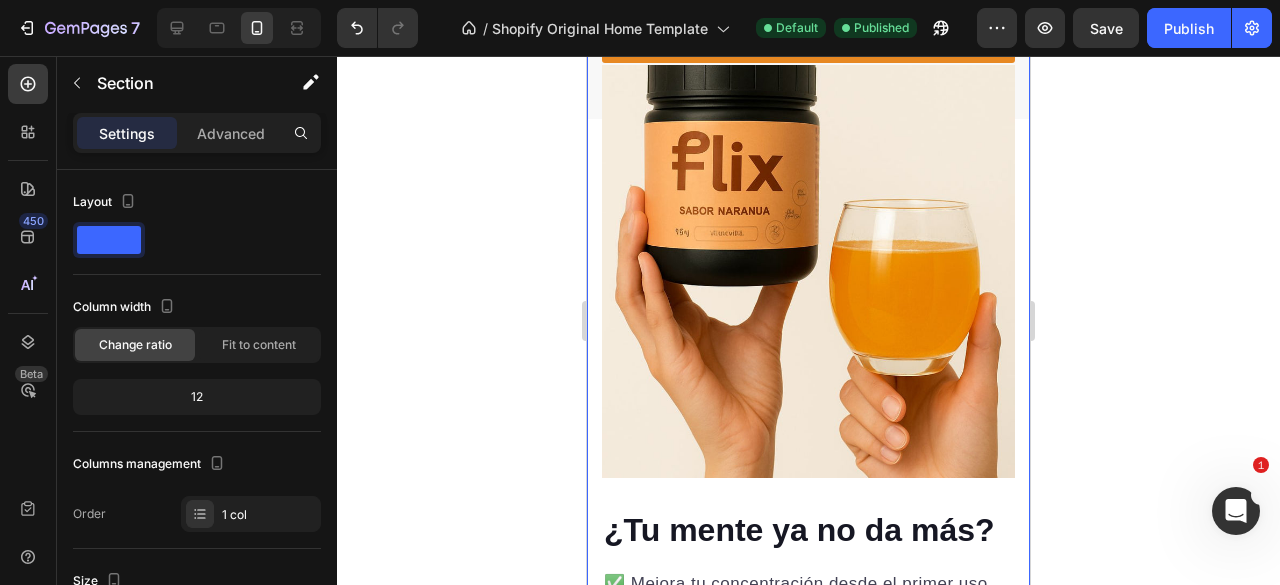 click on "¿Tu mente ya no da más? Heading ✅ Mejora tu concentración desde el primer uso   ✅ Combate el desenfoque y la saturación mental   ✅ Fórmula respaldada por ciencia y neurociencia   ✅ Resultados reales en 7 a 14 días   ✅ Sabor increíble, preparación fácil Text block Row Image Row Section 6   You can create reusable sections Create Theme Section AI Content Write with GemAI What would you like to describe here? Tone and Voice Persuasive Product Show more Generate" at bounding box center [808, 434] 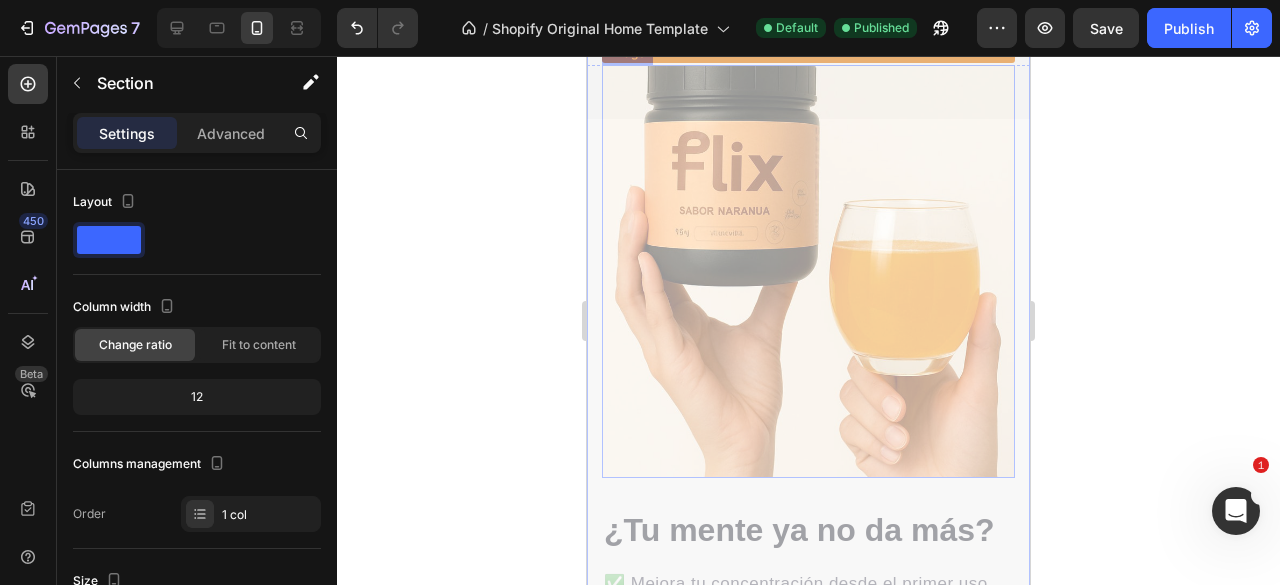 drag, startPoint x: 784, startPoint y: 357, endPoint x: 785, endPoint y: 394, distance: 37.01351 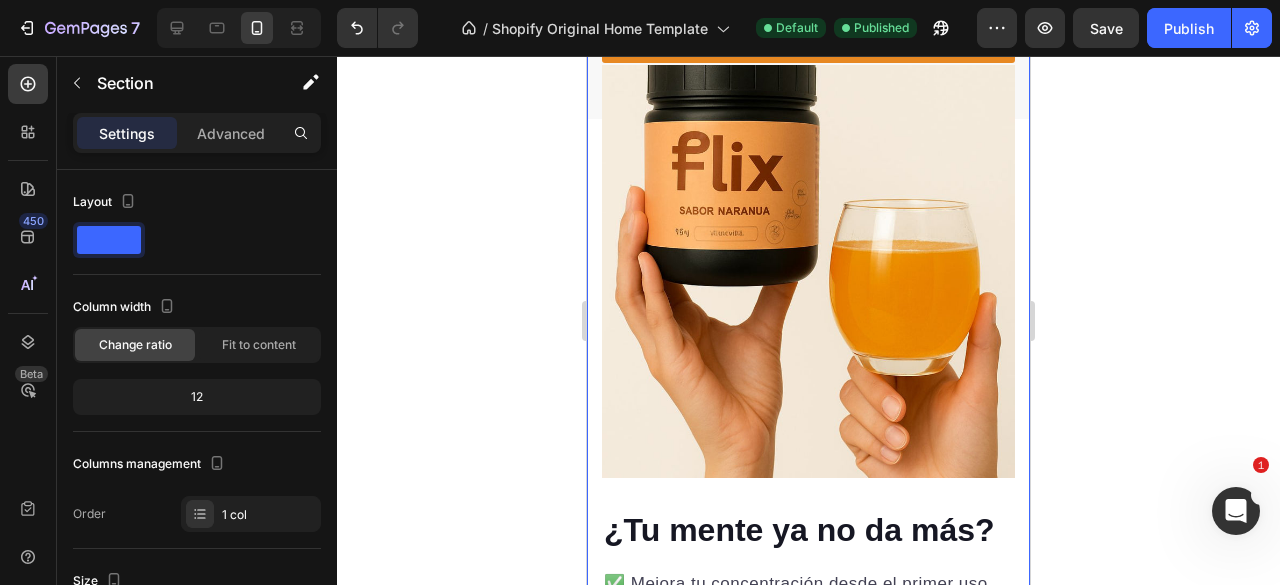 click on "¿Tu mente ya no da más? Heading ✅ Mejora tu concentración desde el primer uso   ✅ Combate el desenfoque y la saturación mental   ✅ Fórmula respaldada por ciencia y neurociencia   ✅ Resultados reales en 7 a 14 días   ✅ Sabor increíble, preparación fácil Text block Row Image Row Section 6   You can create reusable sections Create Theme Section AI Content Write with GemAI What would you like to describe here? Tone and Voice Persuasive Product Flix (Equilibrio y Balance) Sabor Naranja x 2 tarros Show more Generate" at bounding box center [808, 434] 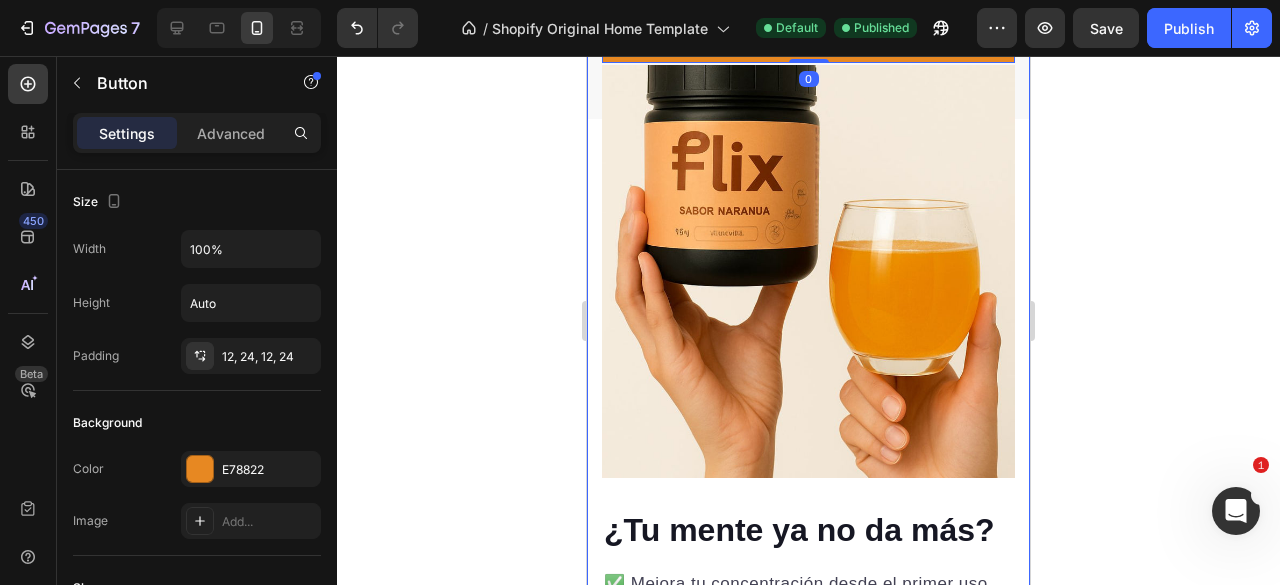 click on "¿Tu mente ya no da más? Heading ✅ Mejora tu concentración desde el primer uso   ✅ Combate el desenfoque y la saturación mental   ✅ Fórmula respaldada por ciencia y neurociencia   ✅ Resultados reales en 7 a 14 días   ✅ Sabor increíble, preparación fácil Text block Row Image Row Section 6" at bounding box center [808, 434] 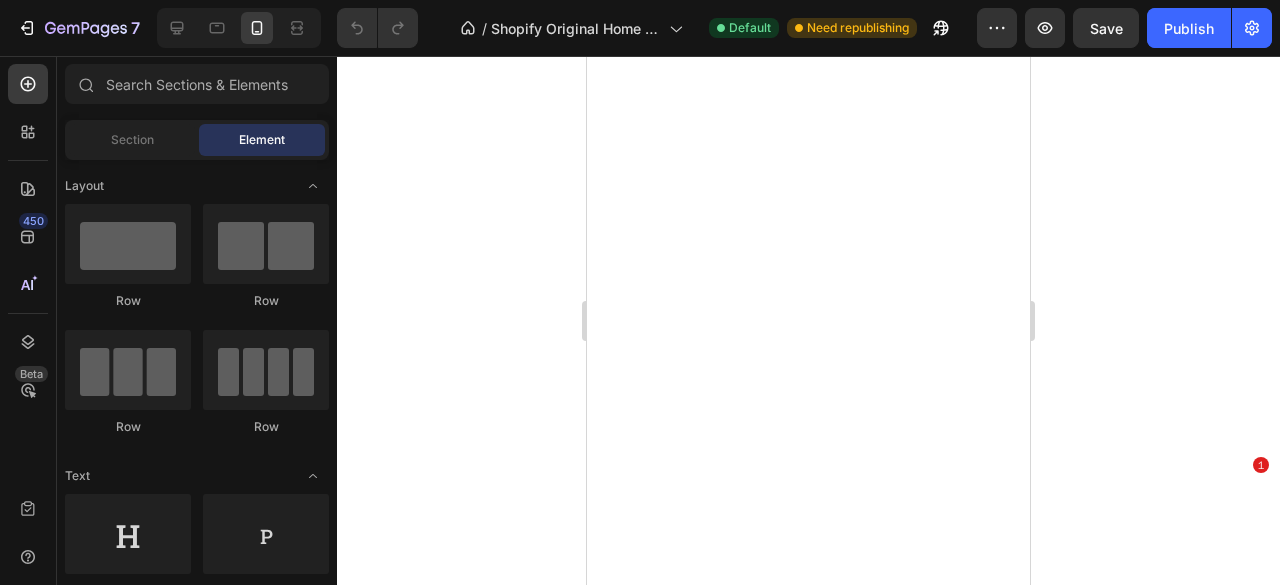 scroll, scrollTop: 0, scrollLeft: 0, axis: both 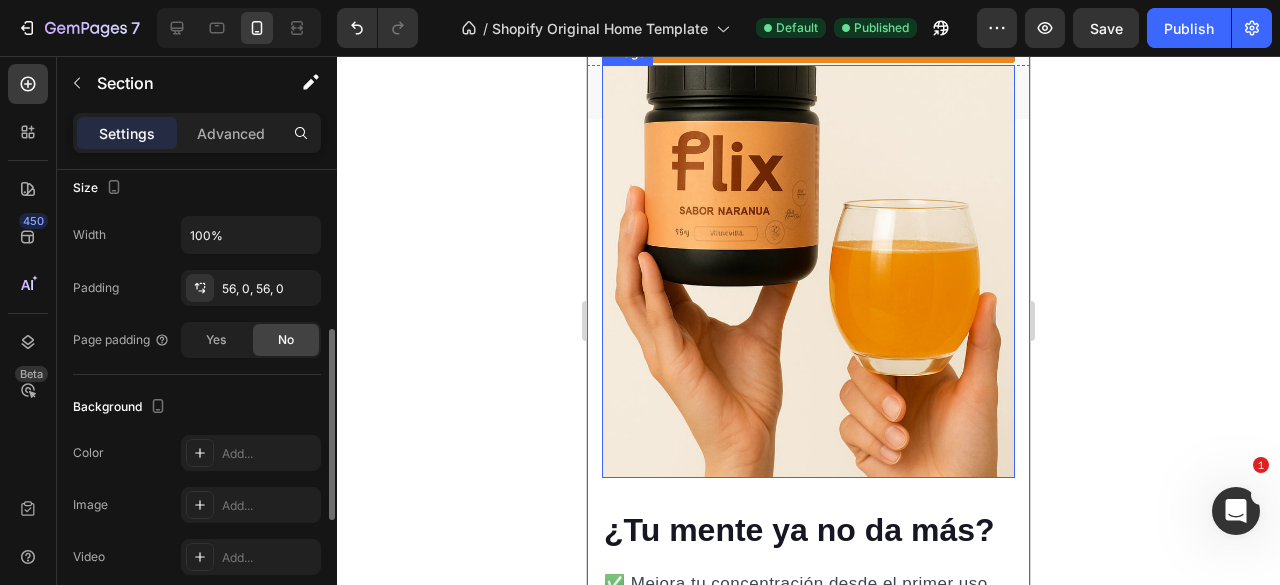 click at bounding box center (808, 271) 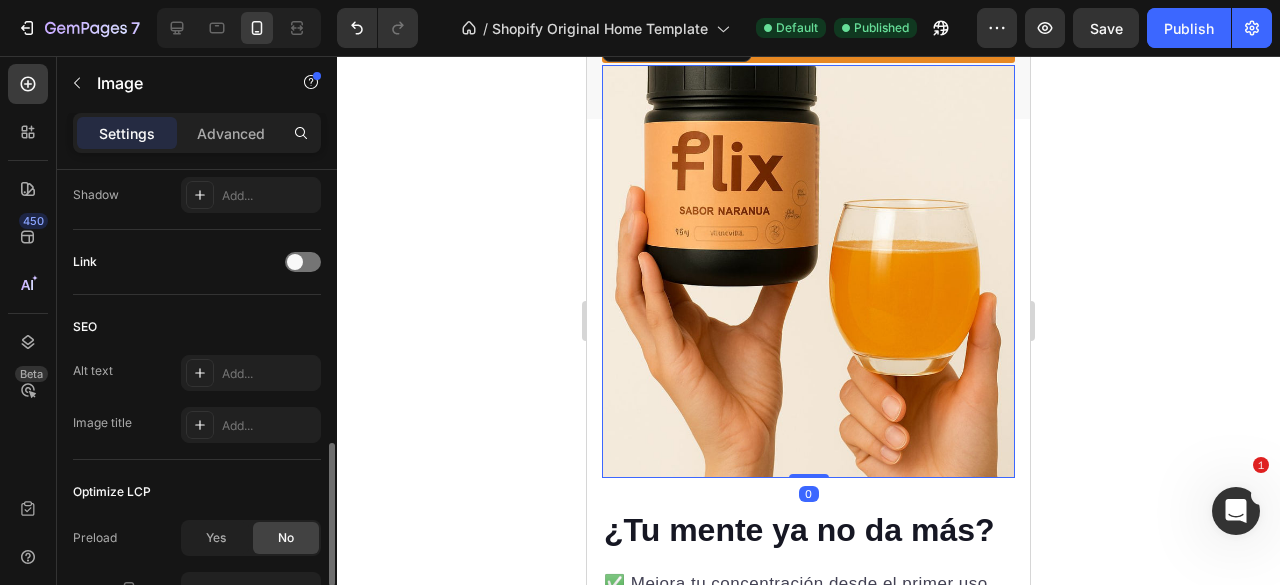 scroll, scrollTop: 1085, scrollLeft: 0, axis: vertical 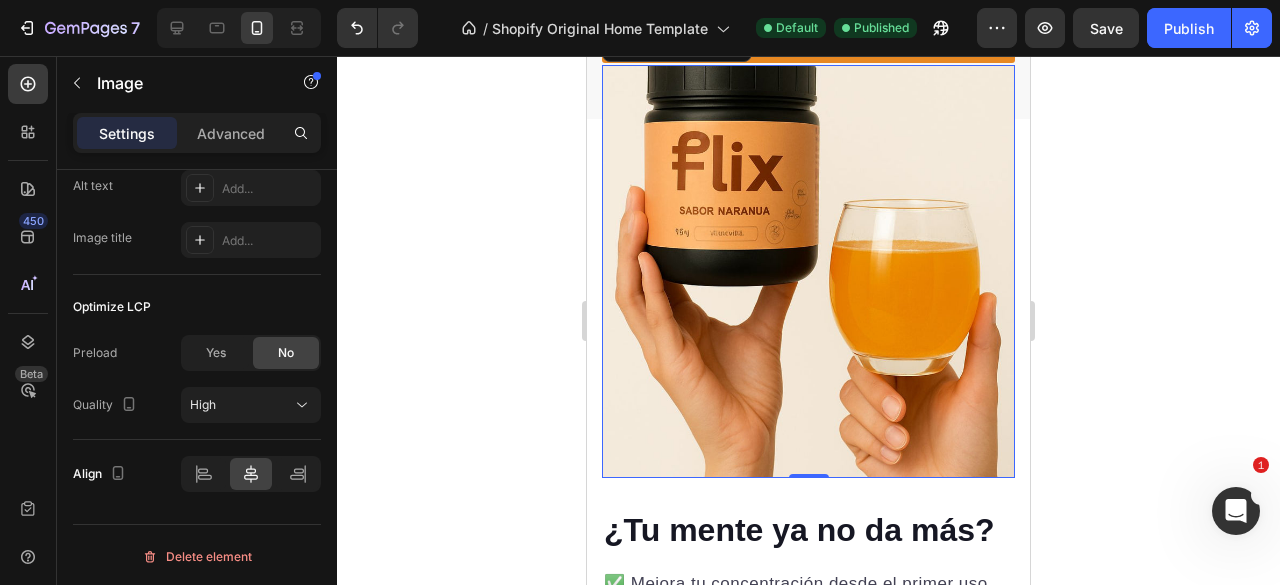 click at bounding box center [808, 271] 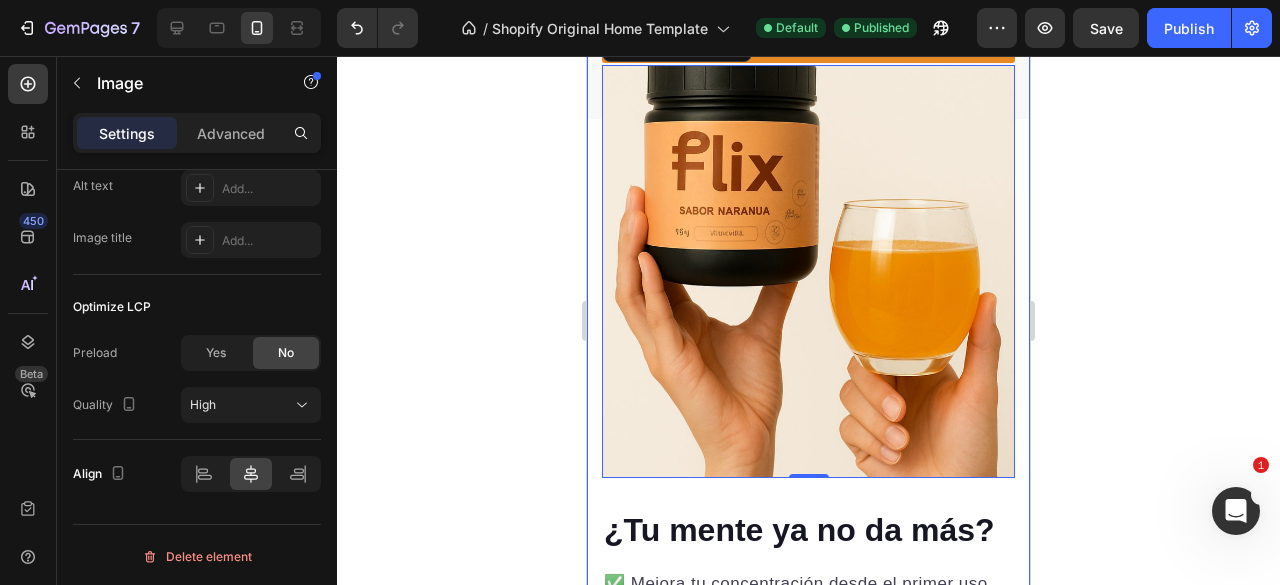 click on "¿Tu mente ya no da más? Heading ✅ Mejora tu concentración desde el primer uso   ✅ Combate el desenfoque y la saturación mental   ✅ Fórmula respaldada por ciencia y neurociencia   ✅ Resultados reales en 7 a 14 días   ✅ Sabor increíble, preparación fácil Text block Row Image   0 Row Section 6" at bounding box center (808, 434) 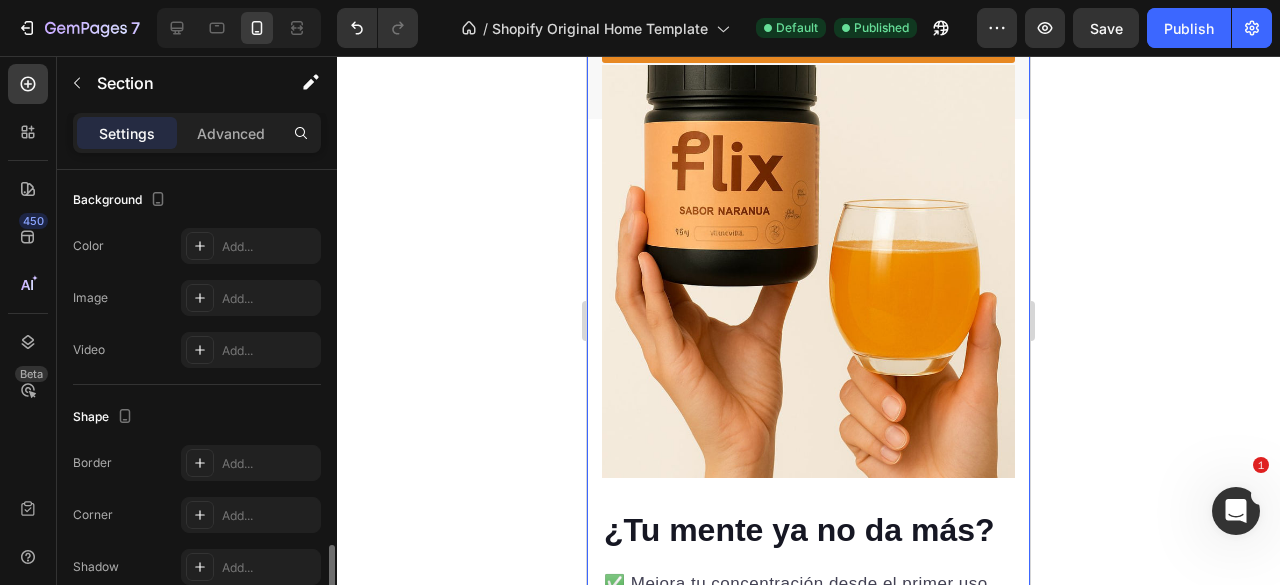 scroll, scrollTop: 693, scrollLeft: 0, axis: vertical 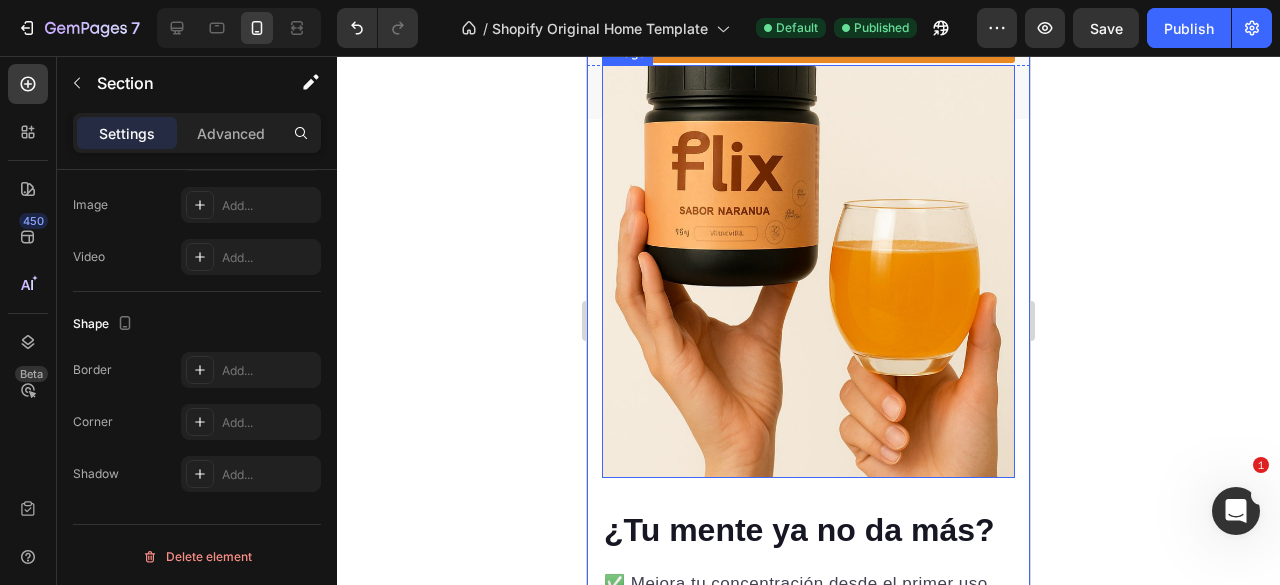 click at bounding box center [808, 271] 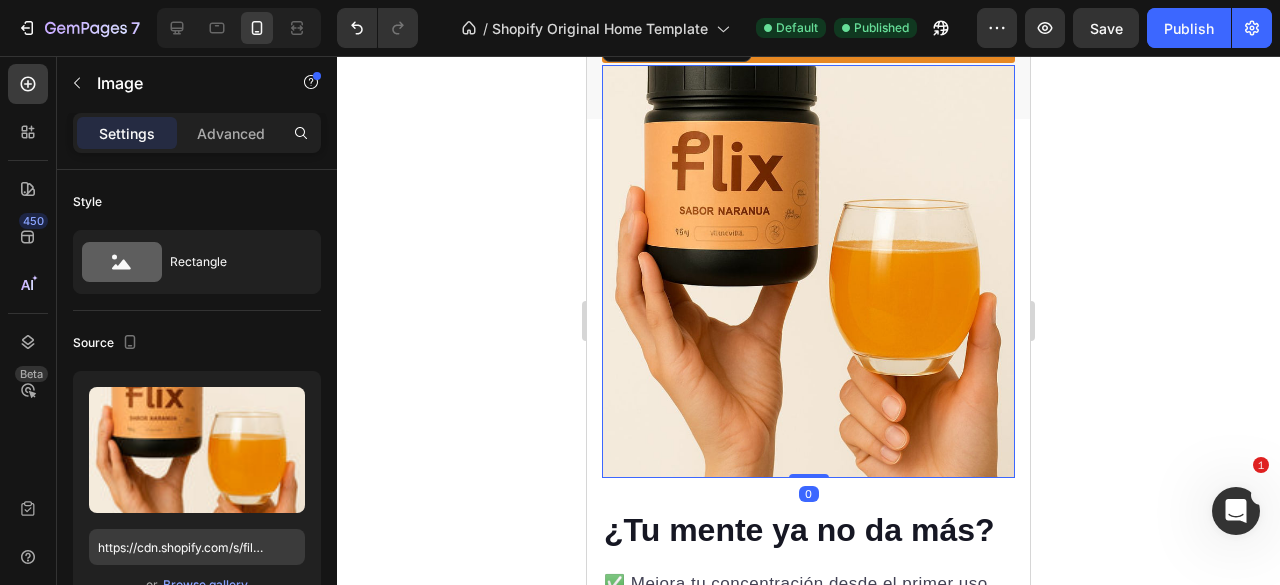 scroll, scrollTop: 400, scrollLeft: 0, axis: vertical 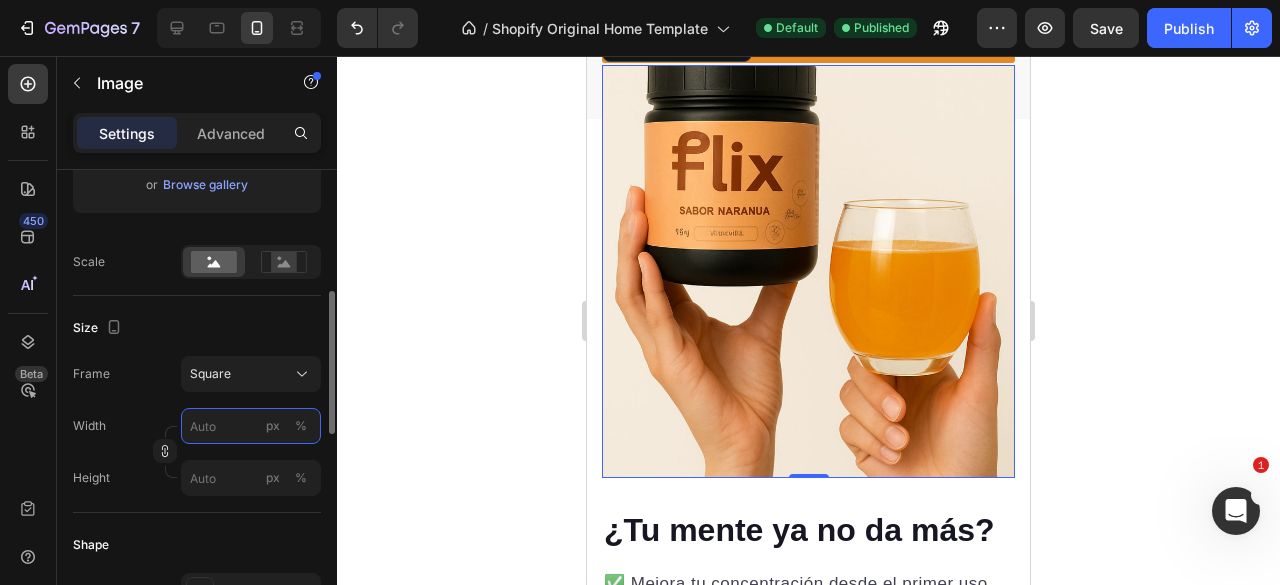 click on "px %" at bounding box center [251, 426] 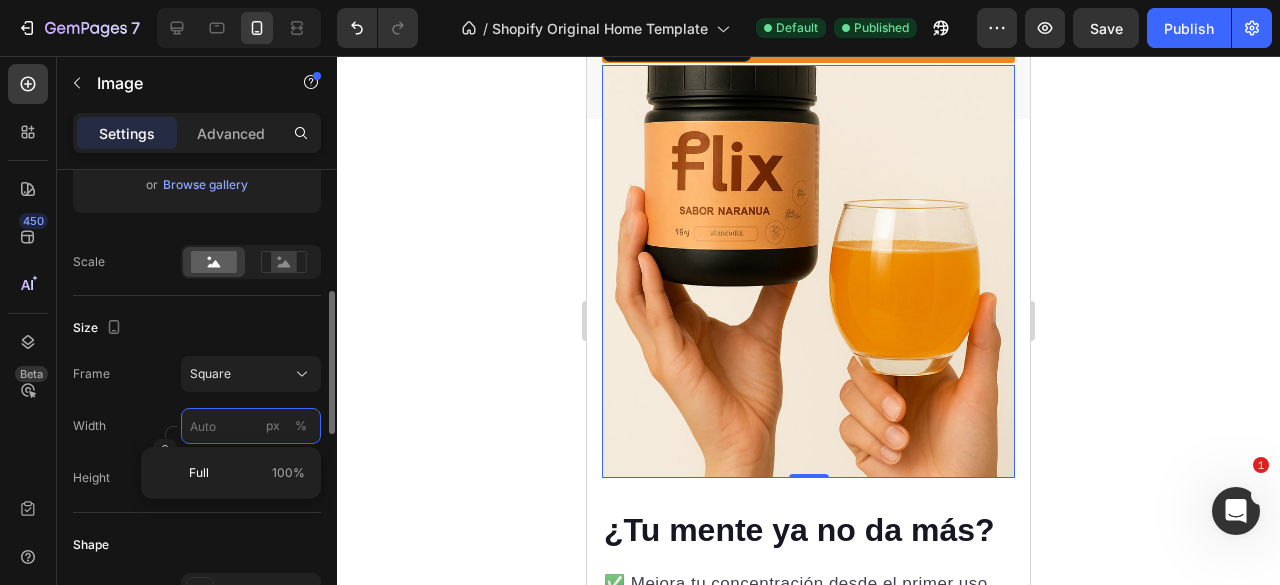 type on "1" 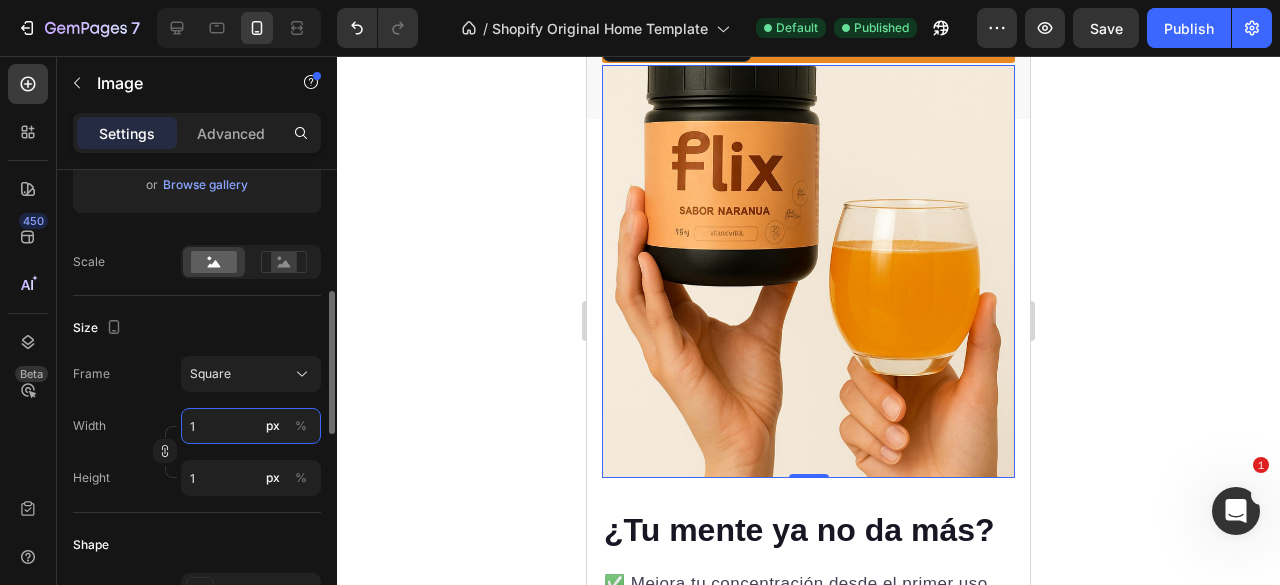type on "10" 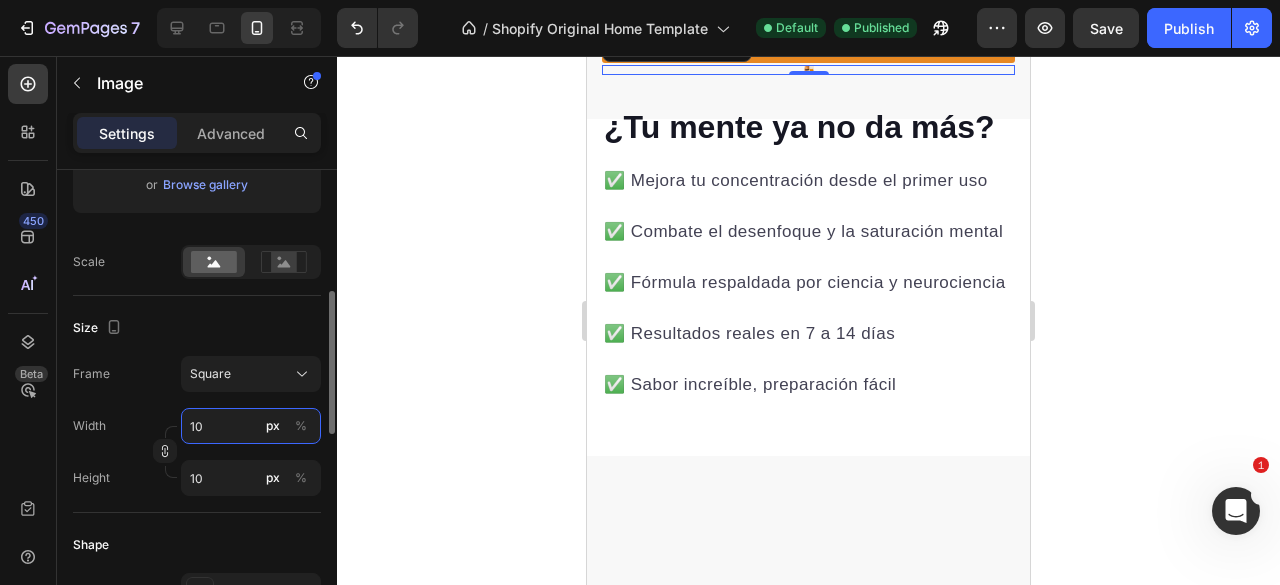 type on "1" 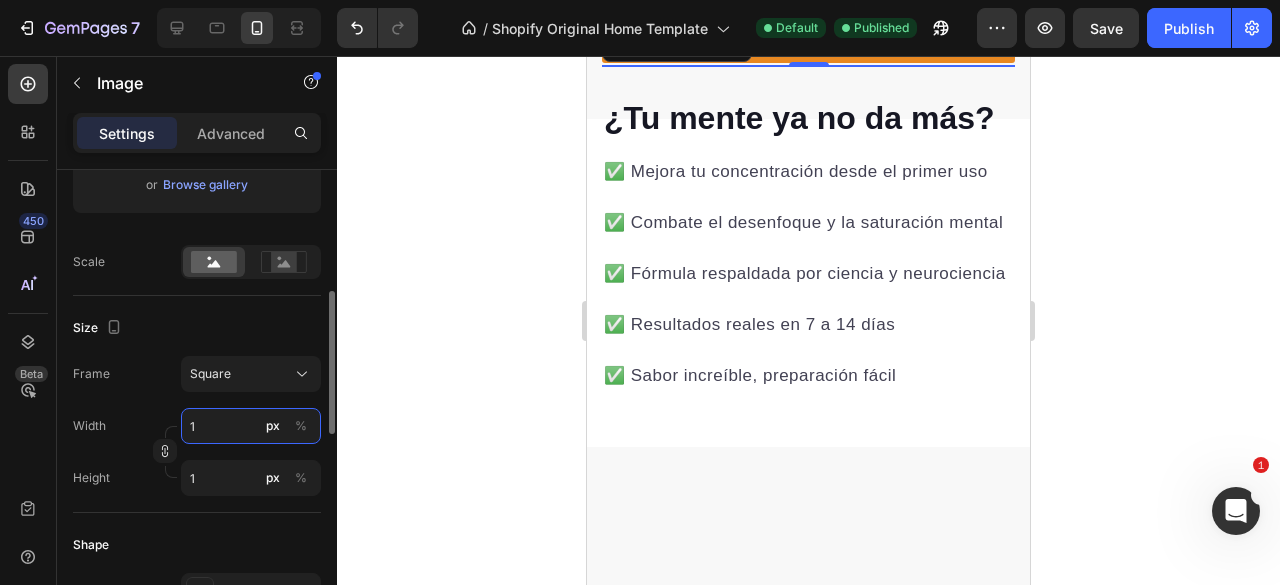 type 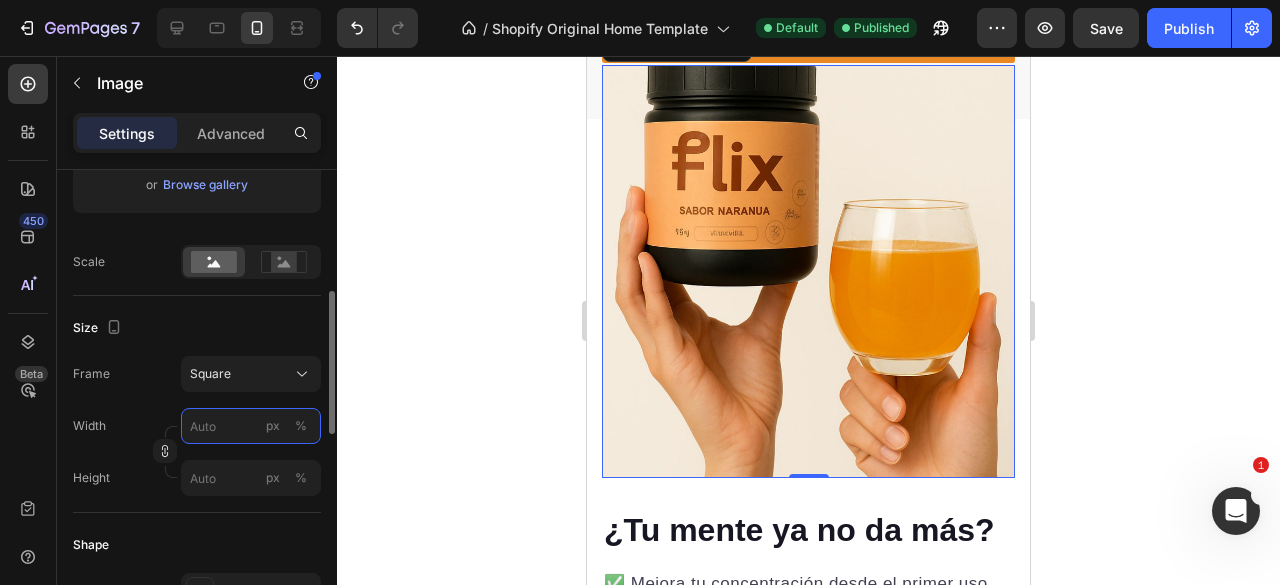 type on "5" 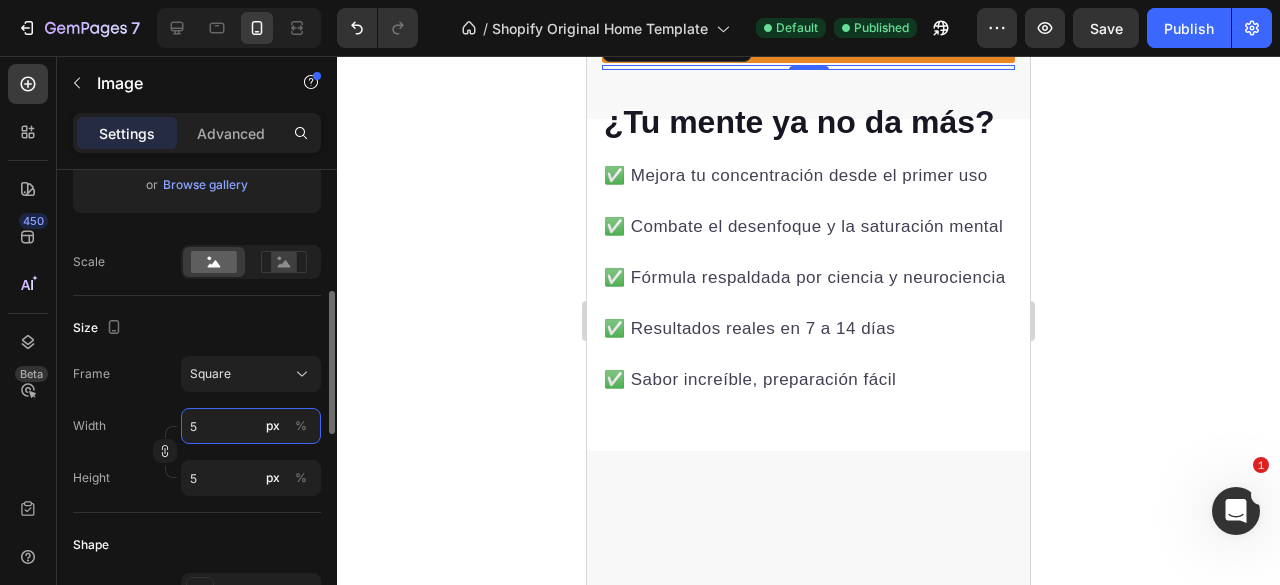 type on "50" 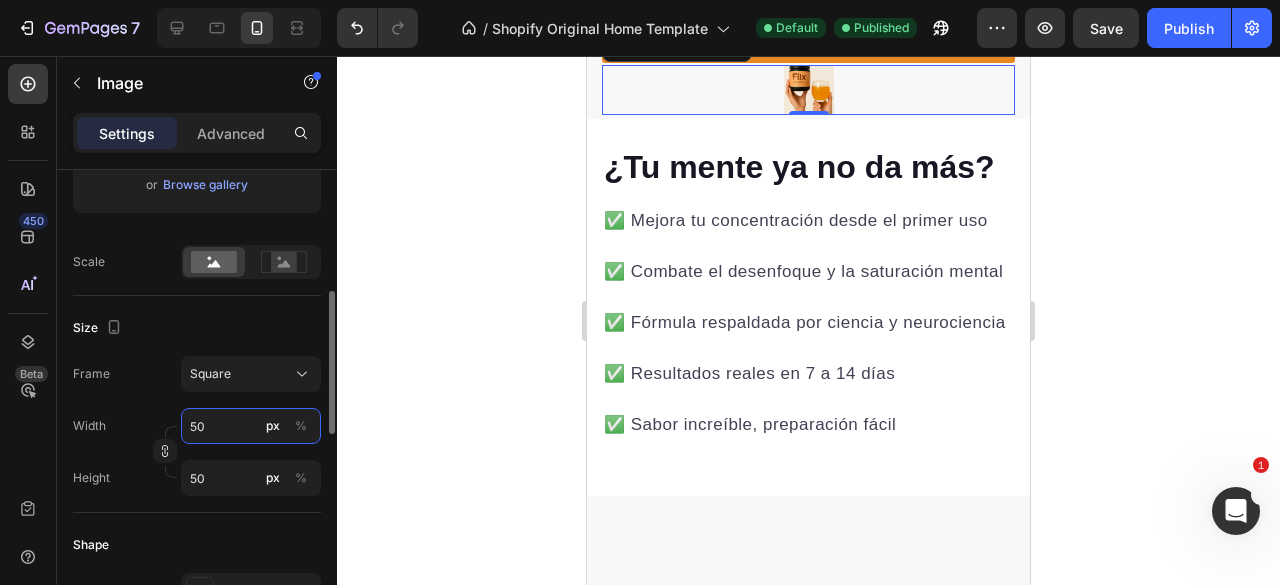 type on "5" 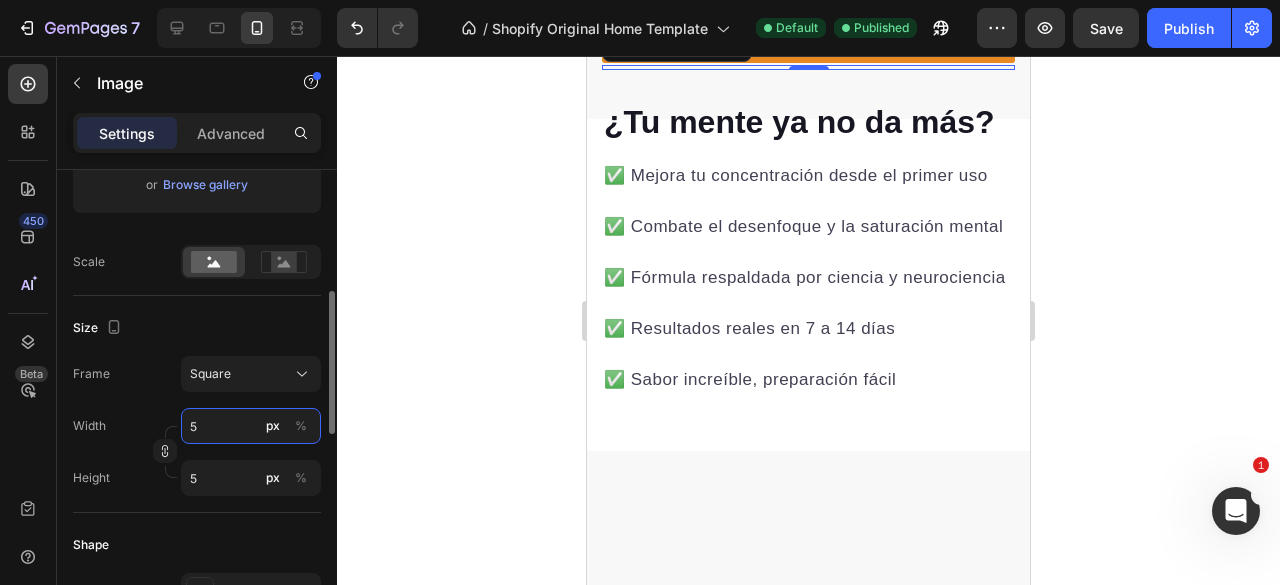 type 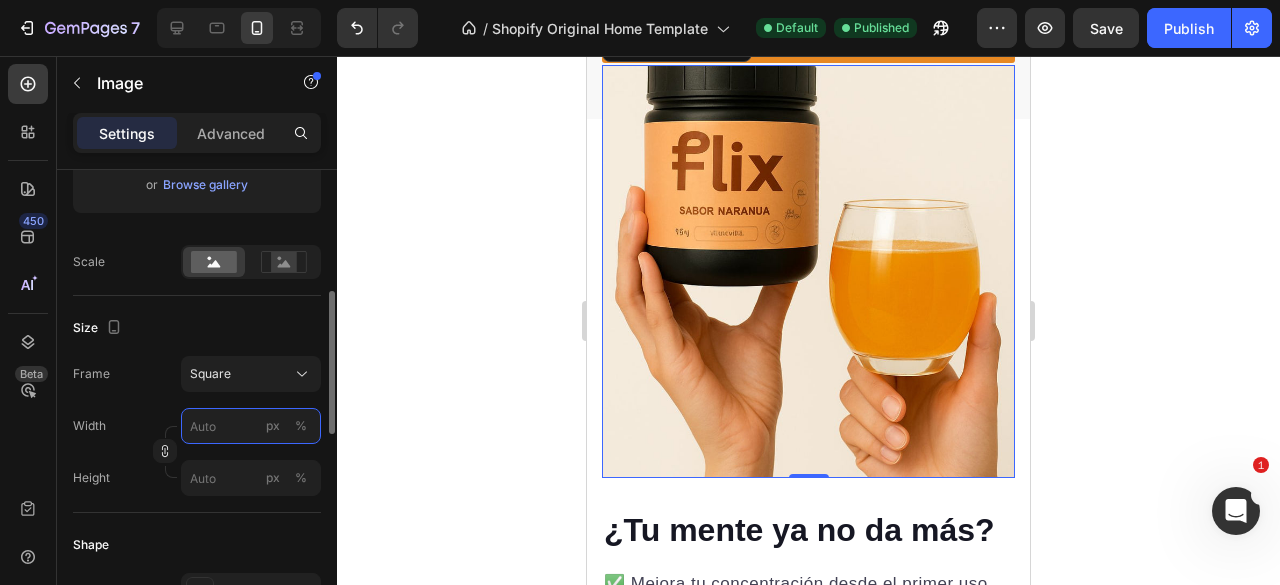 type on "2" 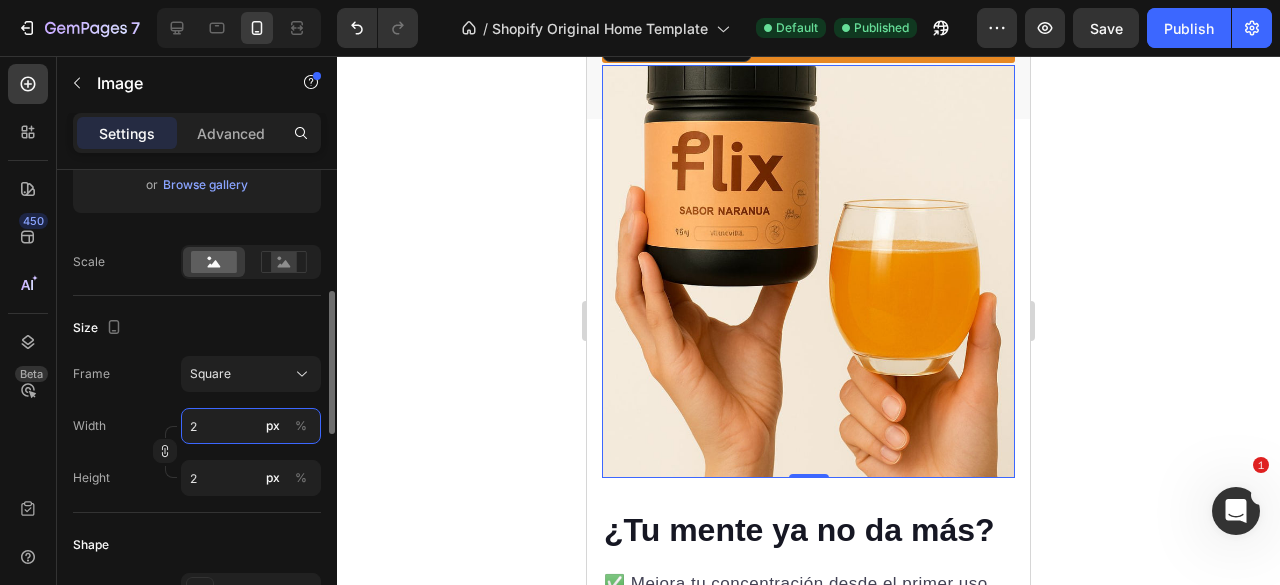 type on "20" 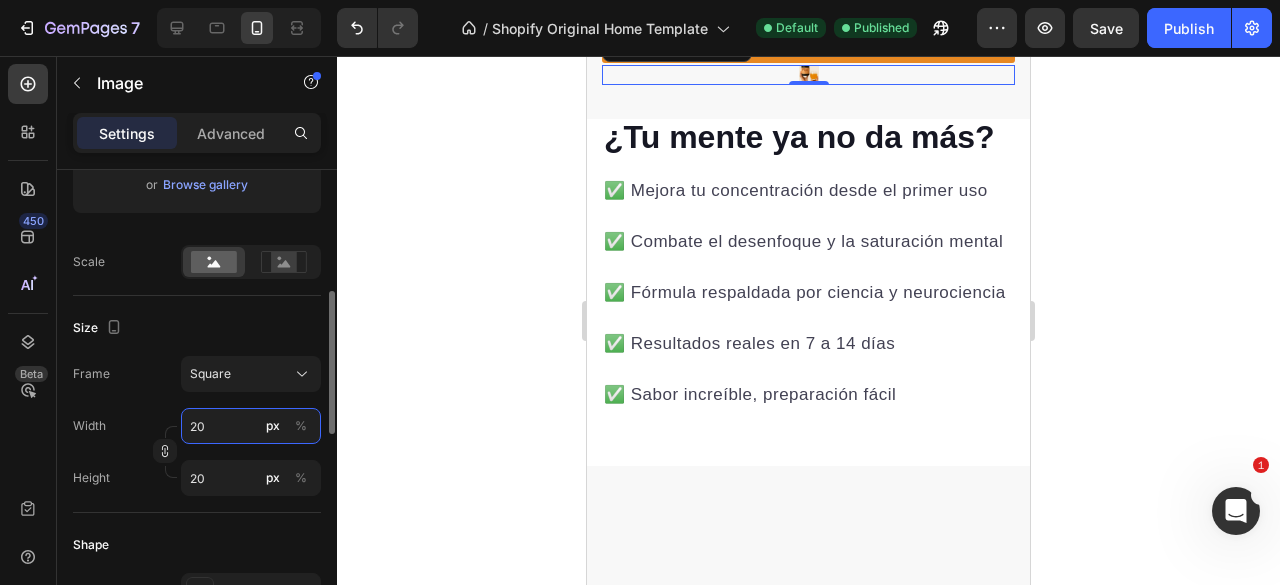 type on "200" 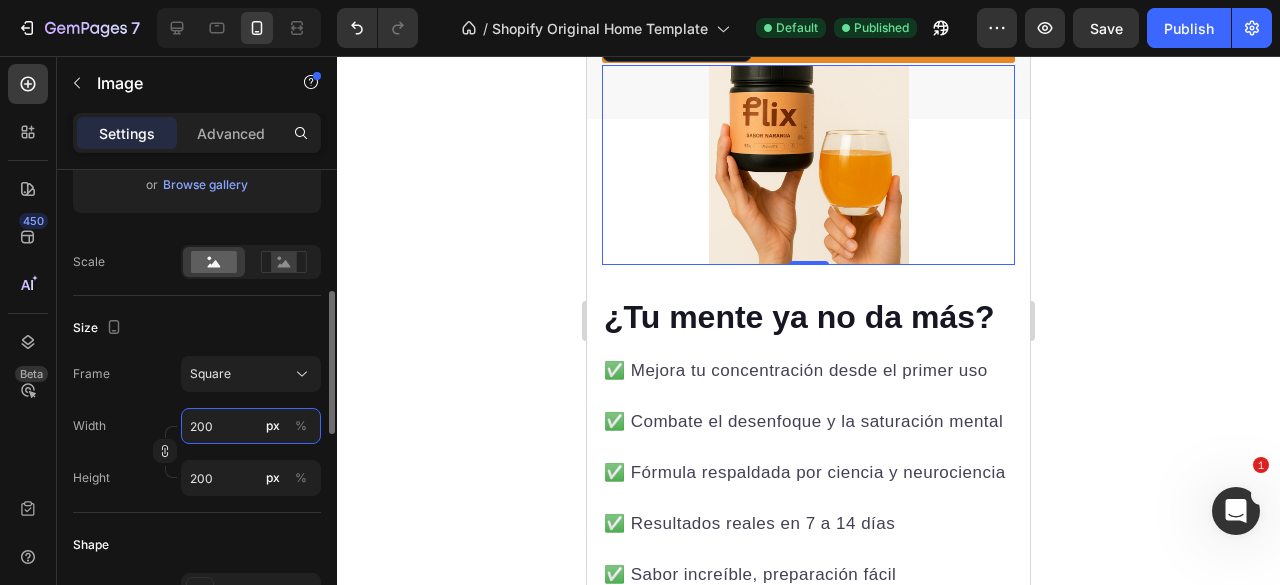 type on "20" 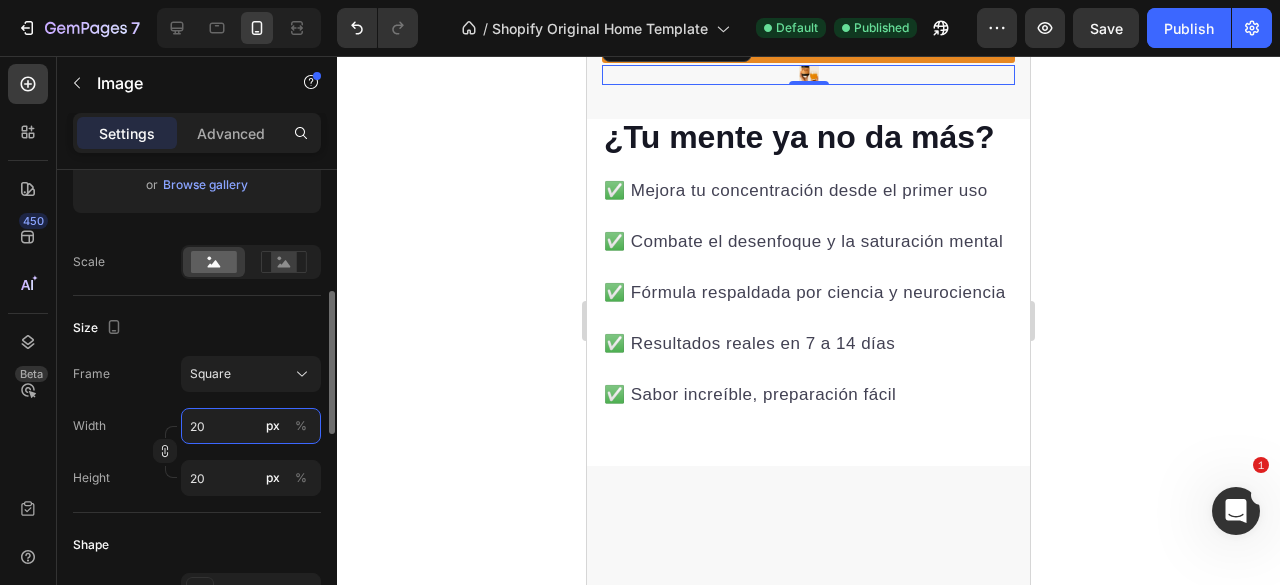 type on "2" 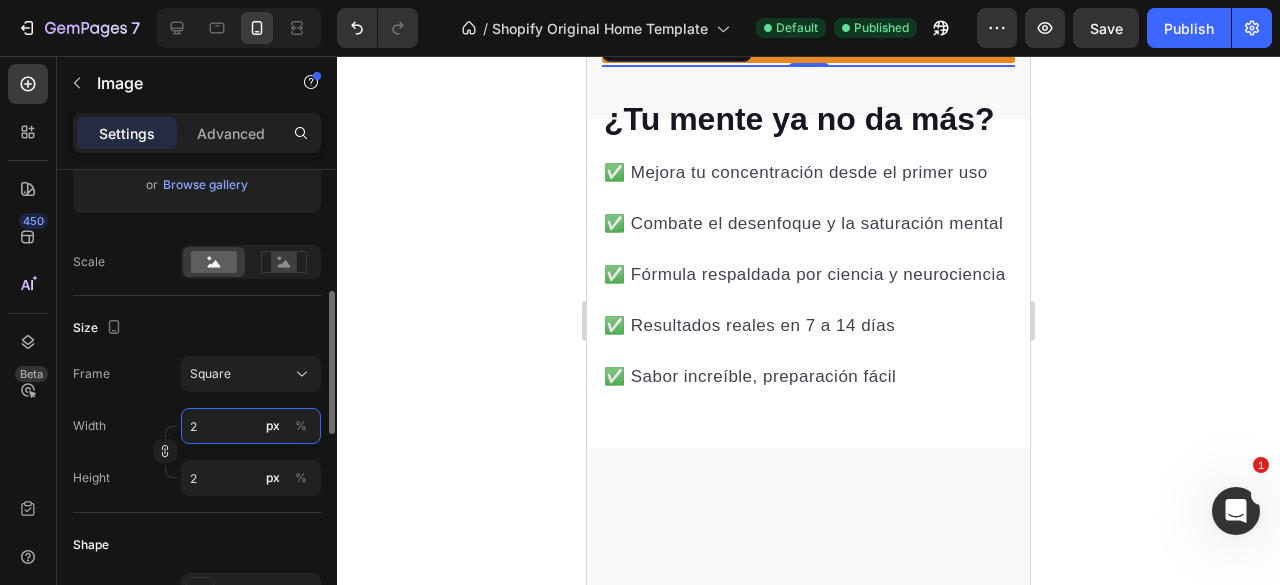 type 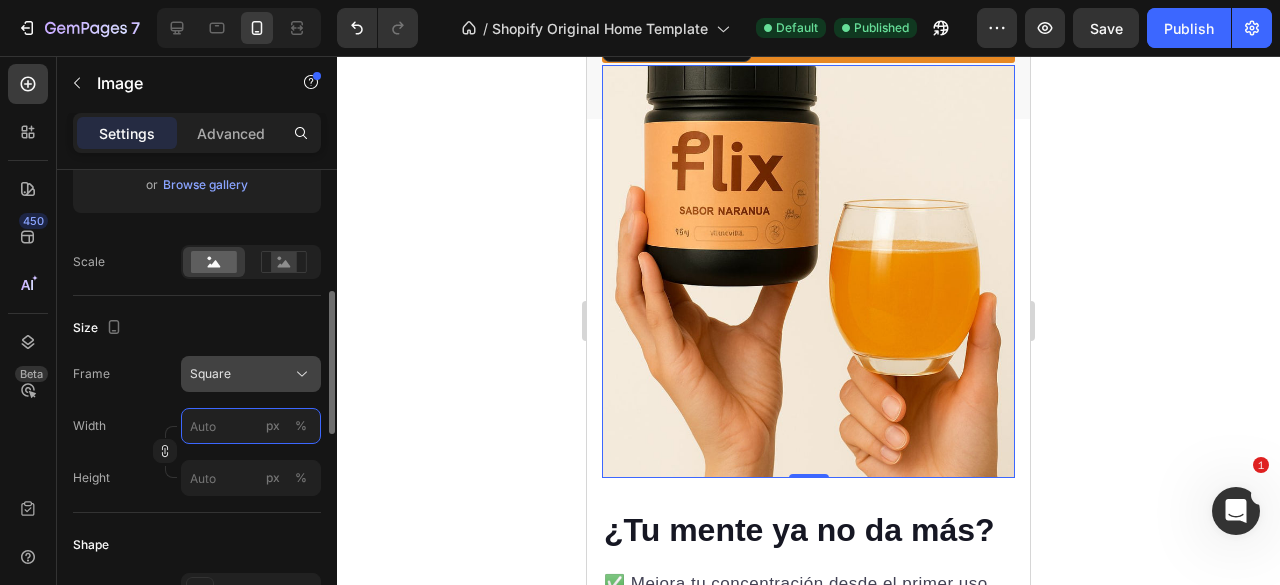 type on "2" 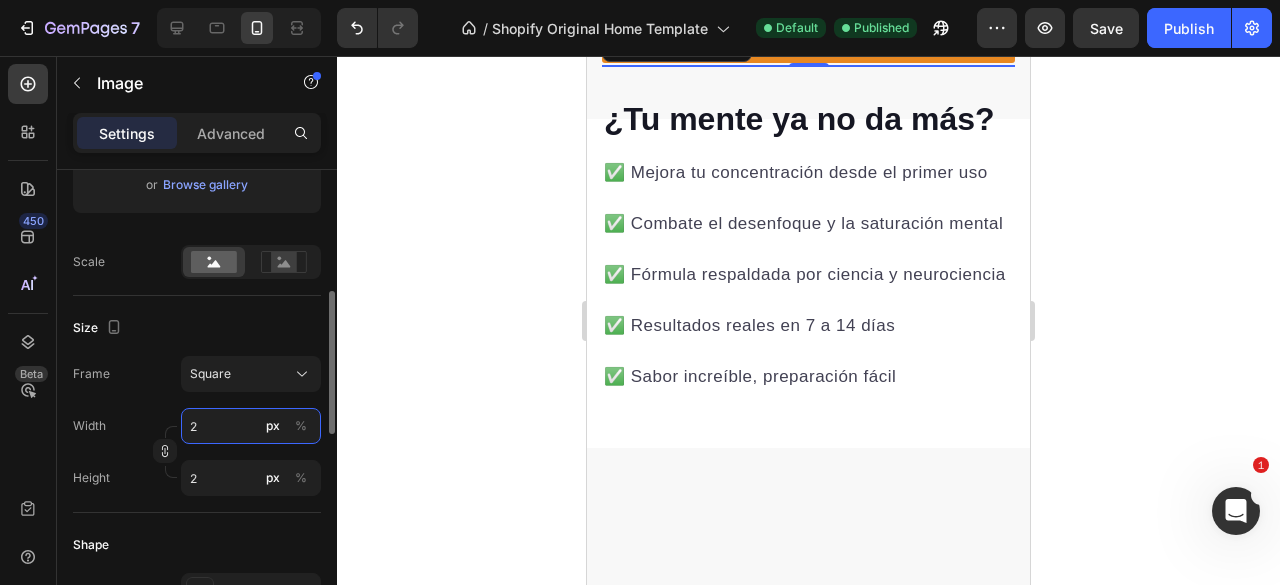 type on "20" 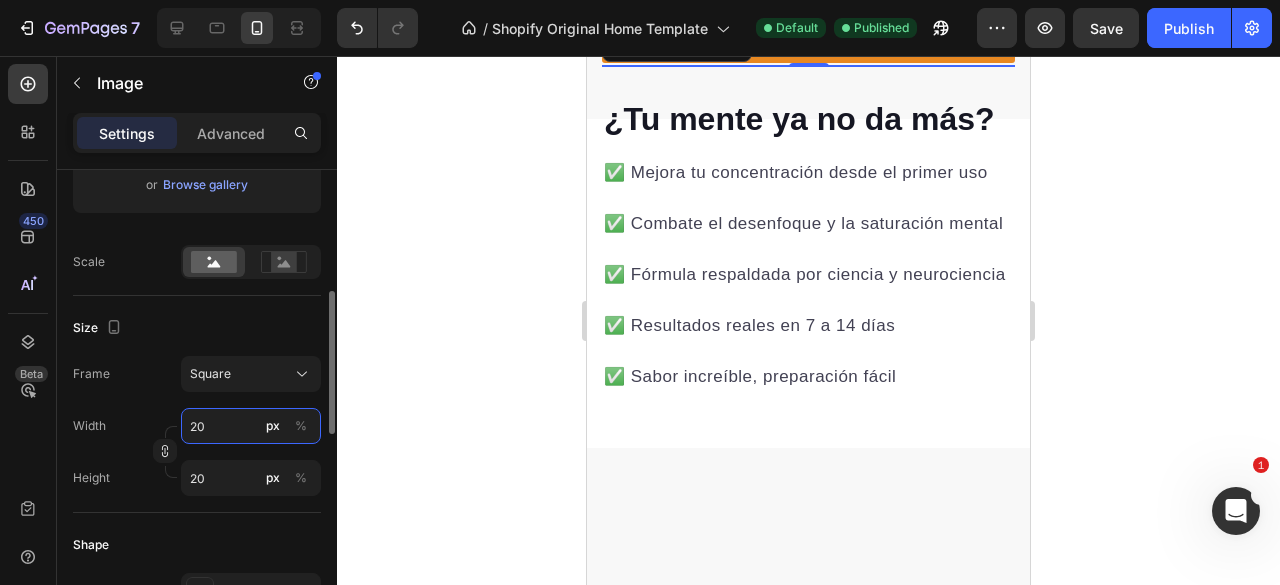type on "200" 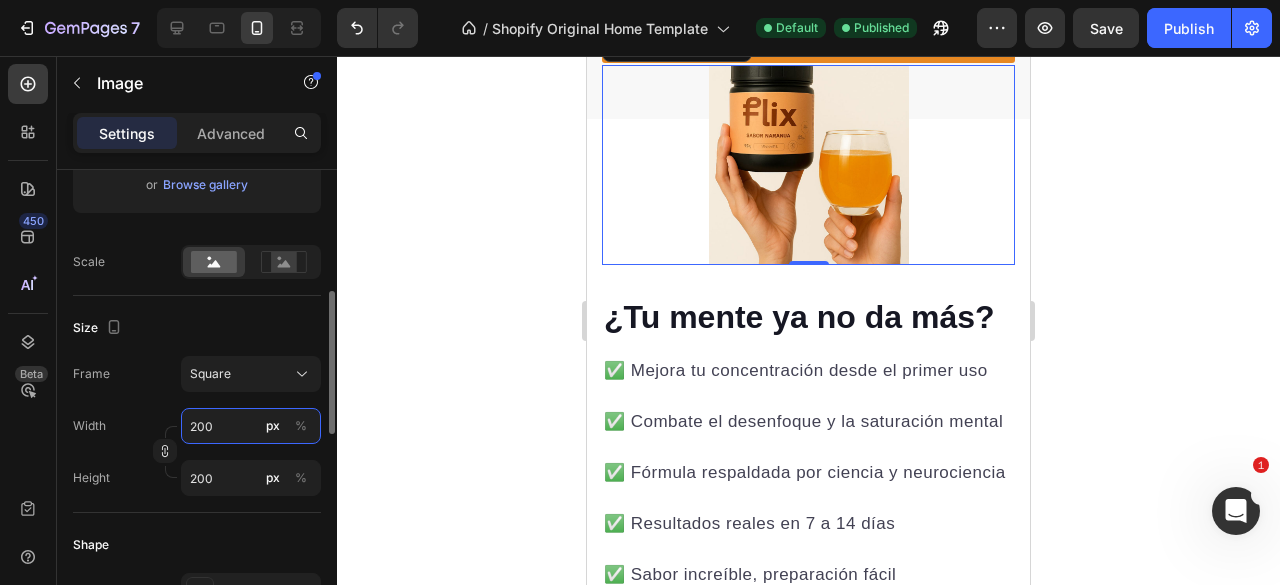 type on "20" 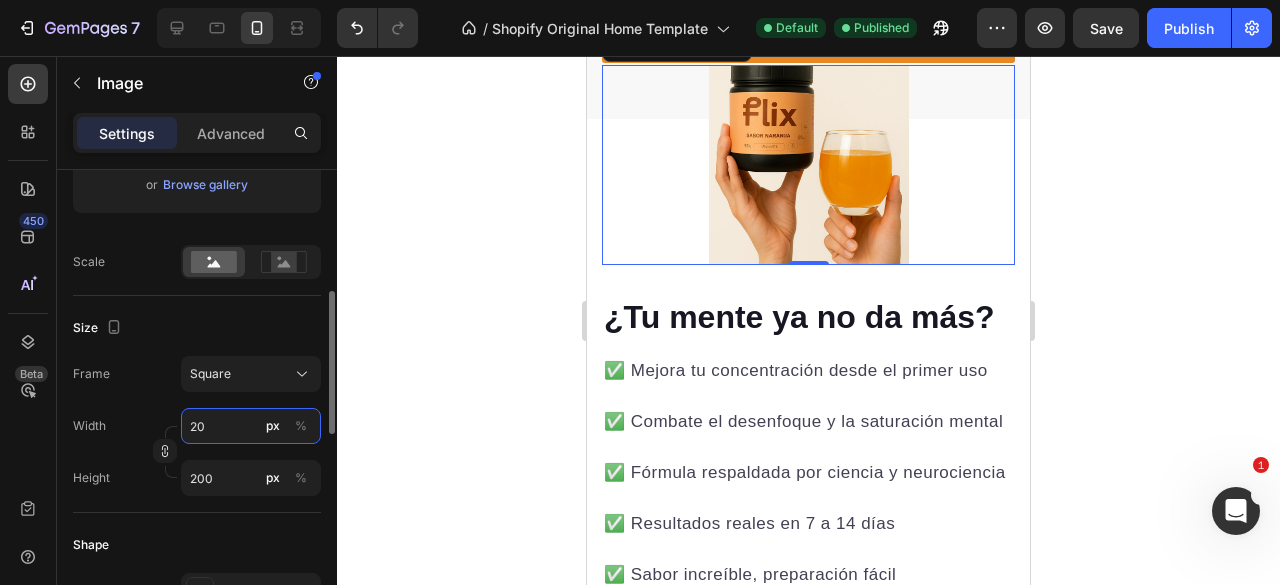 type on "20" 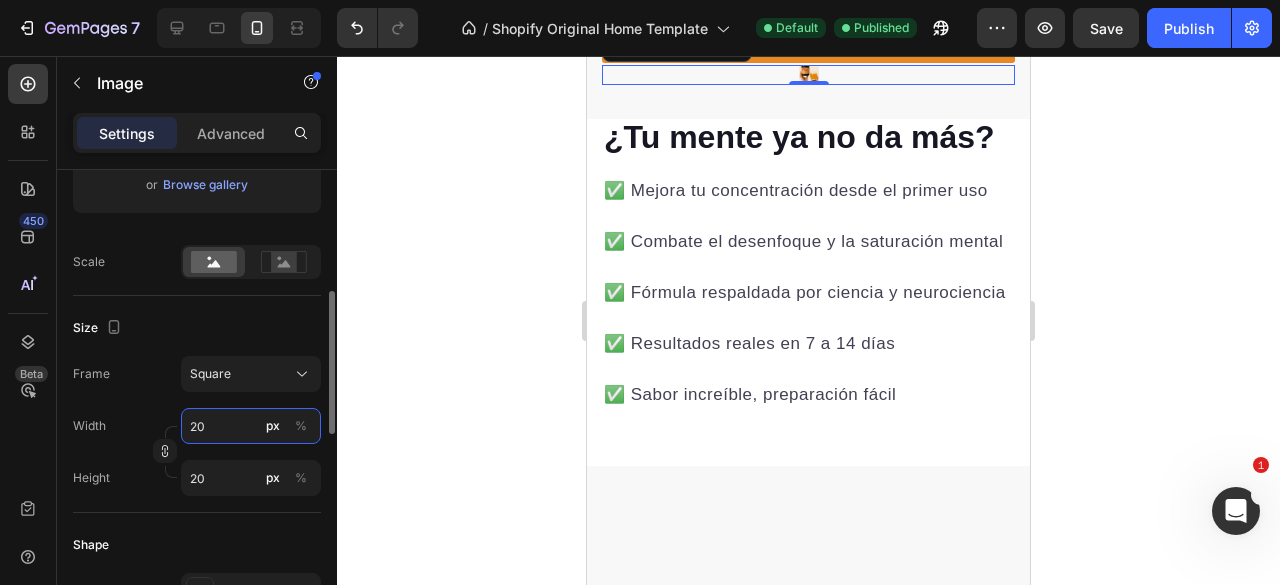 type on "2" 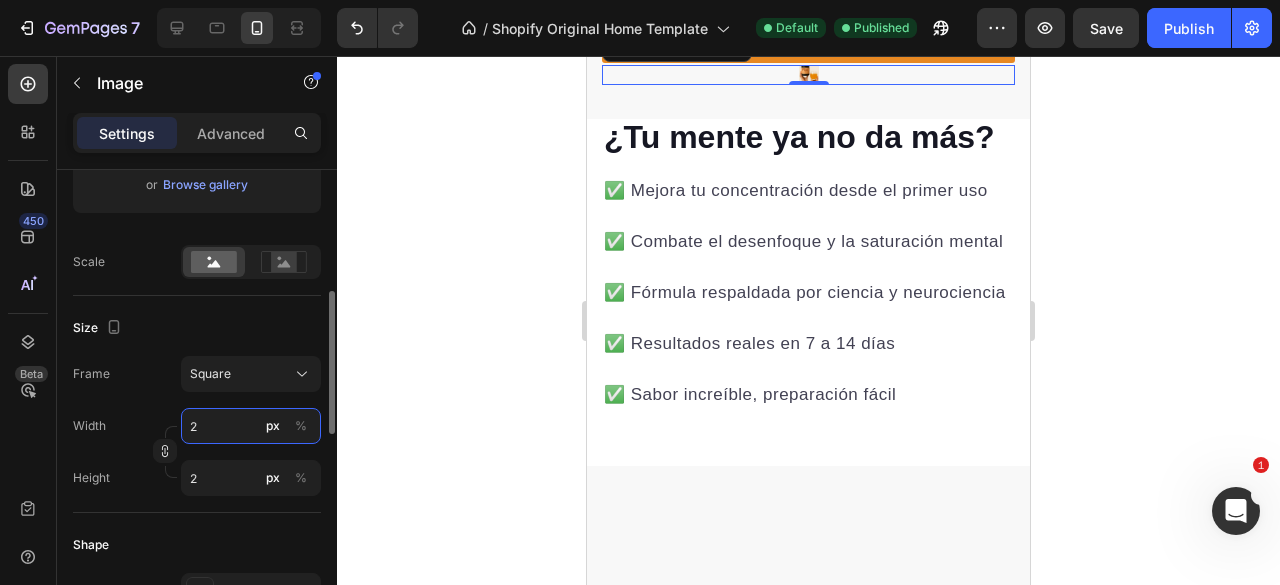 type 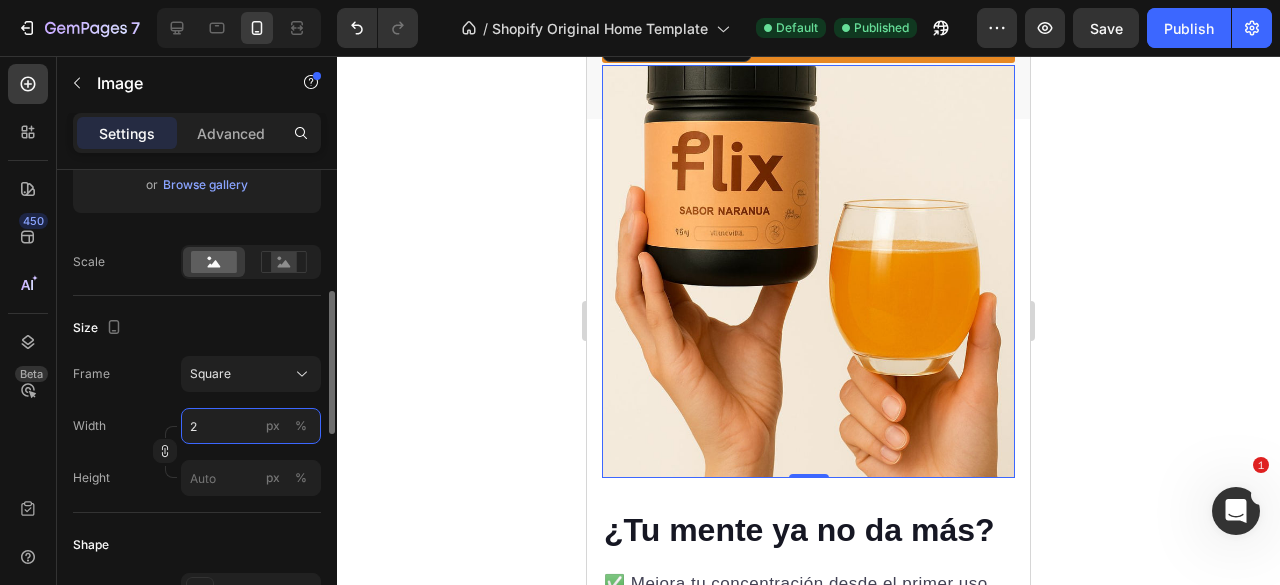 type on "25" 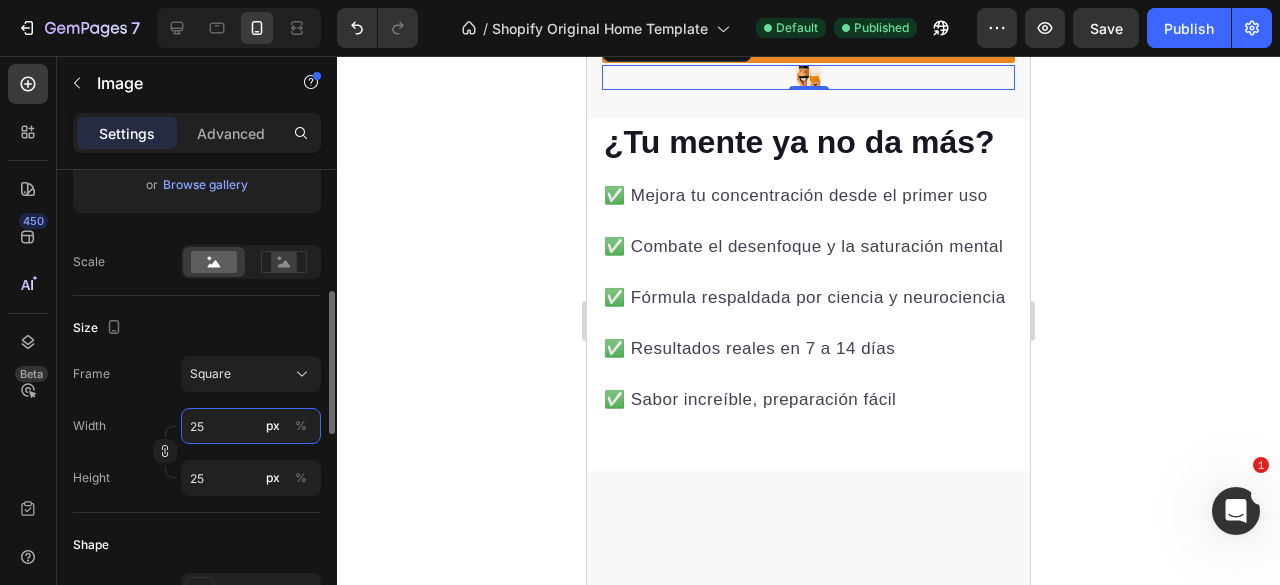 type on "250" 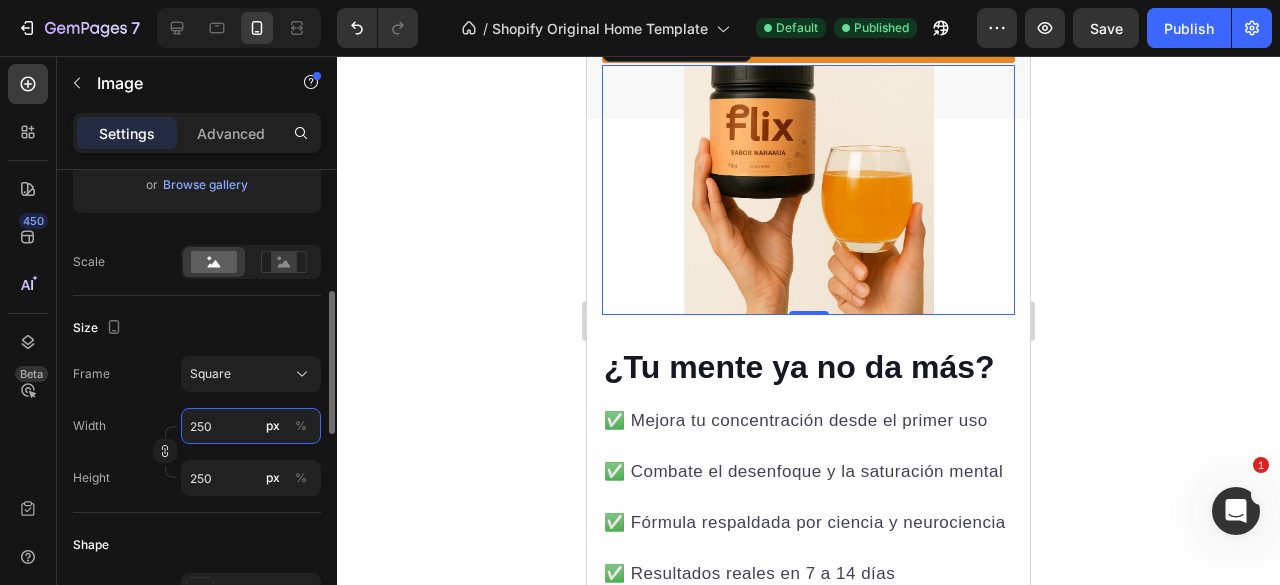 type on "2500" 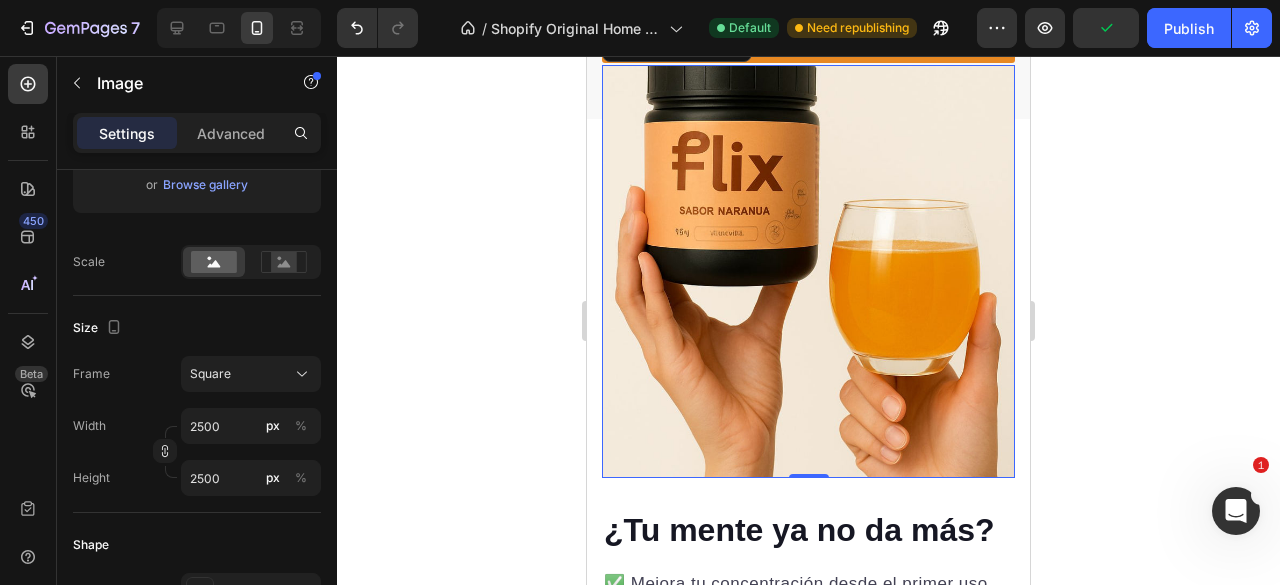 click 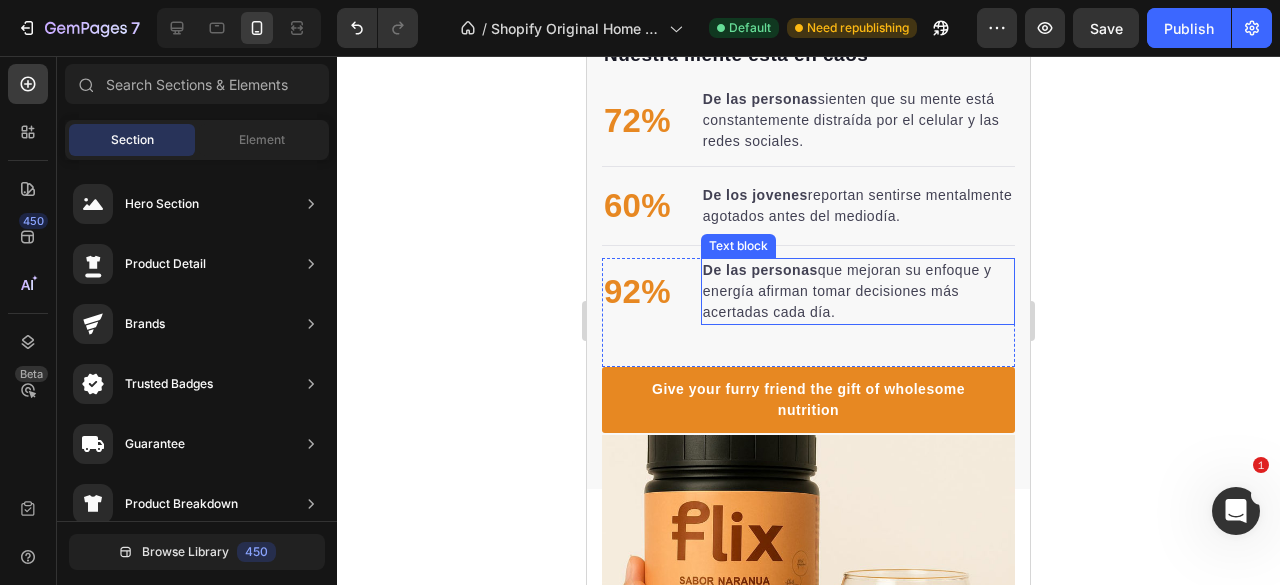 scroll, scrollTop: 2721, scrollLeft: 0, axis: vertical 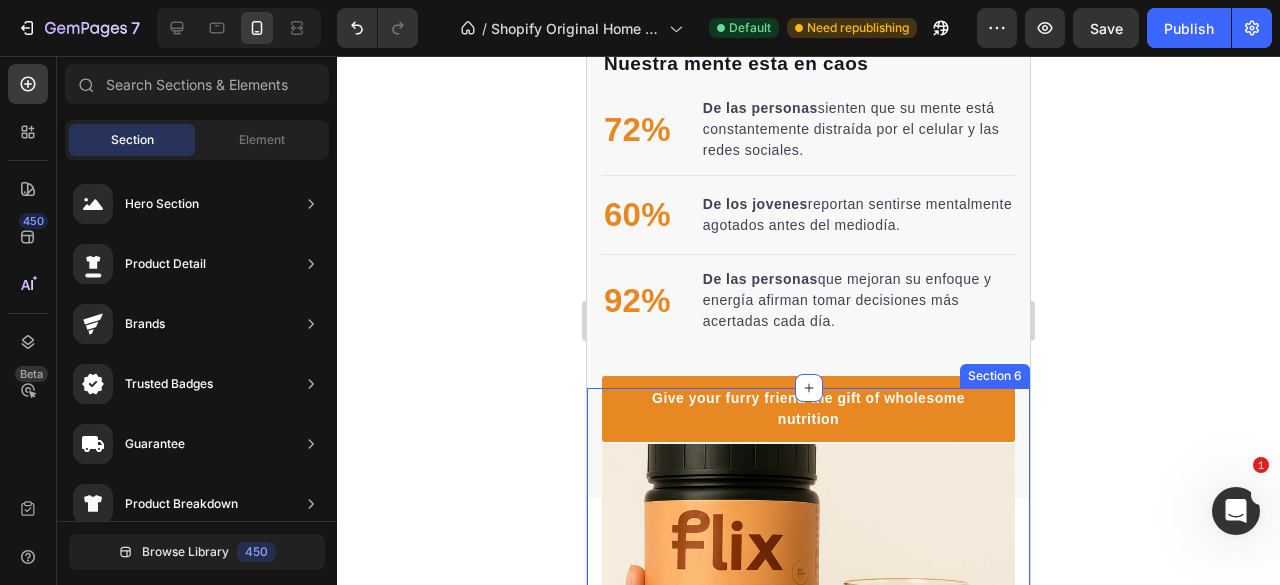 click on "¿Tu mente ya no da más? Heading ✅ Mejora tu concentración desde el primer uso   ✅ Combate el desenfoque y la saturación mental   ✅ Fórmula respaldada por ciencia y neurociencia   ✅ Resultados reales en 7 a 14 días   ✅ Sabor increíble, preparación fácil Text block Row Image Row Section 6" at bounding box center (808, 813) 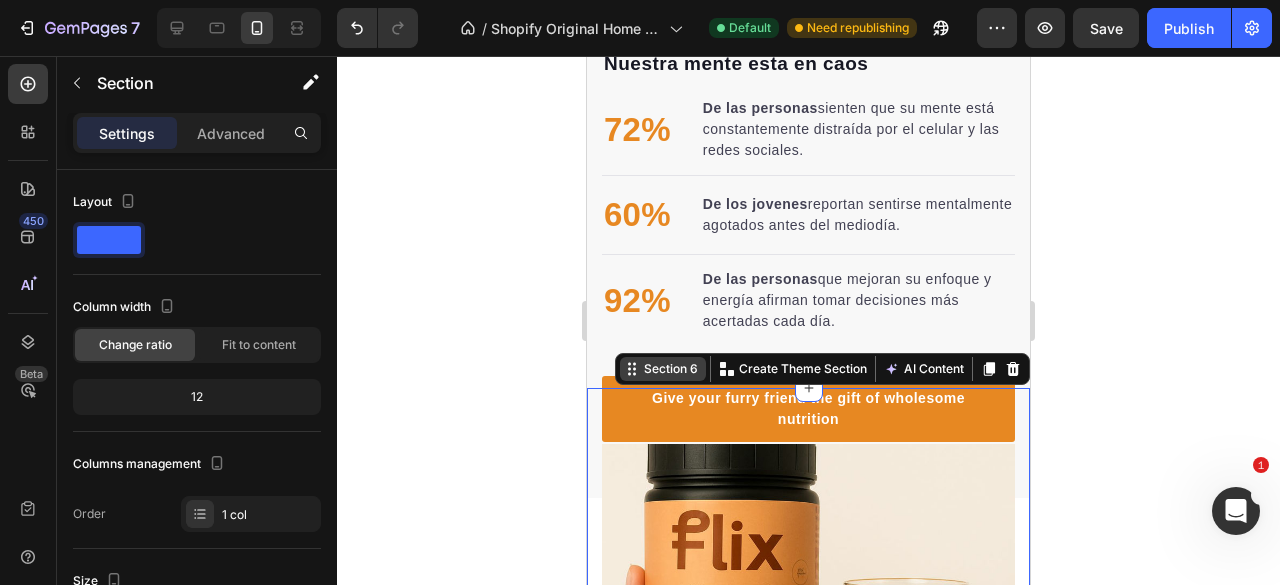 click on "Section 6" at bounding box center [671, 369] 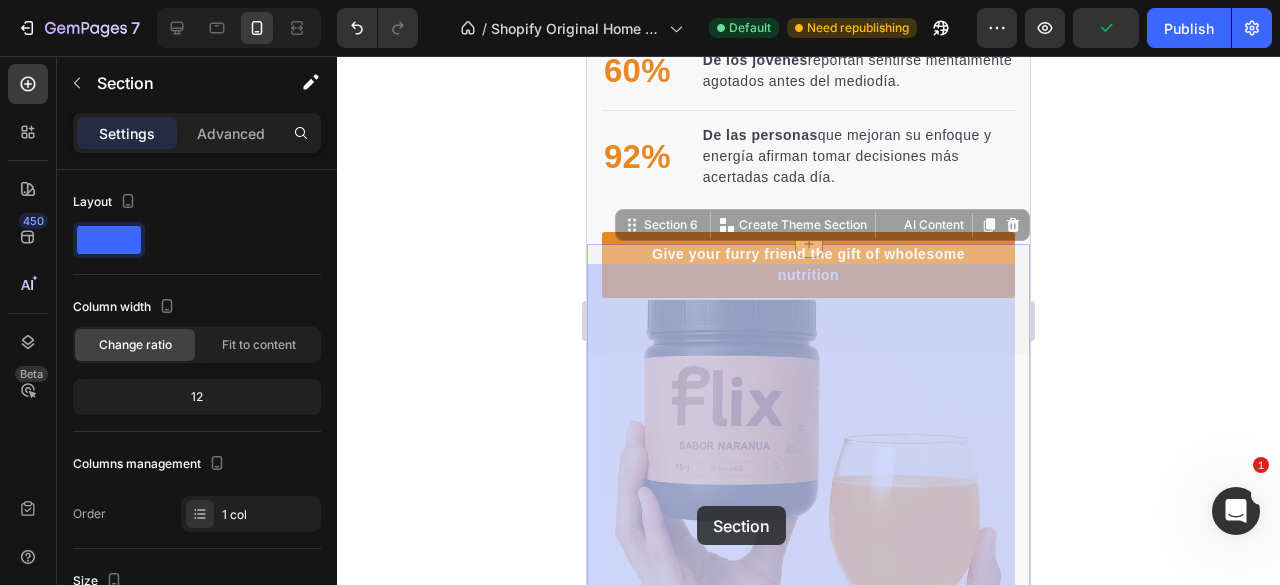 scroll, scrollTop: 2910, scrollLeft: 0, axis: vertical 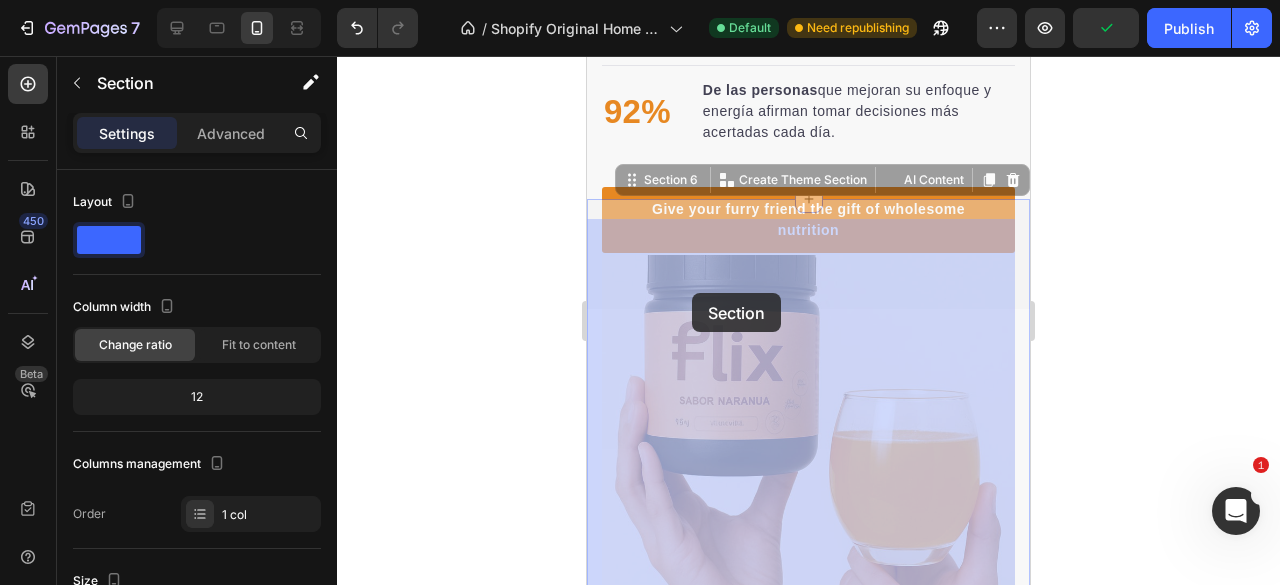 drag, startPoint x: 647, startPoint y: 395, endPoint x: 692, endPoint y: 291, distance: 113.31814 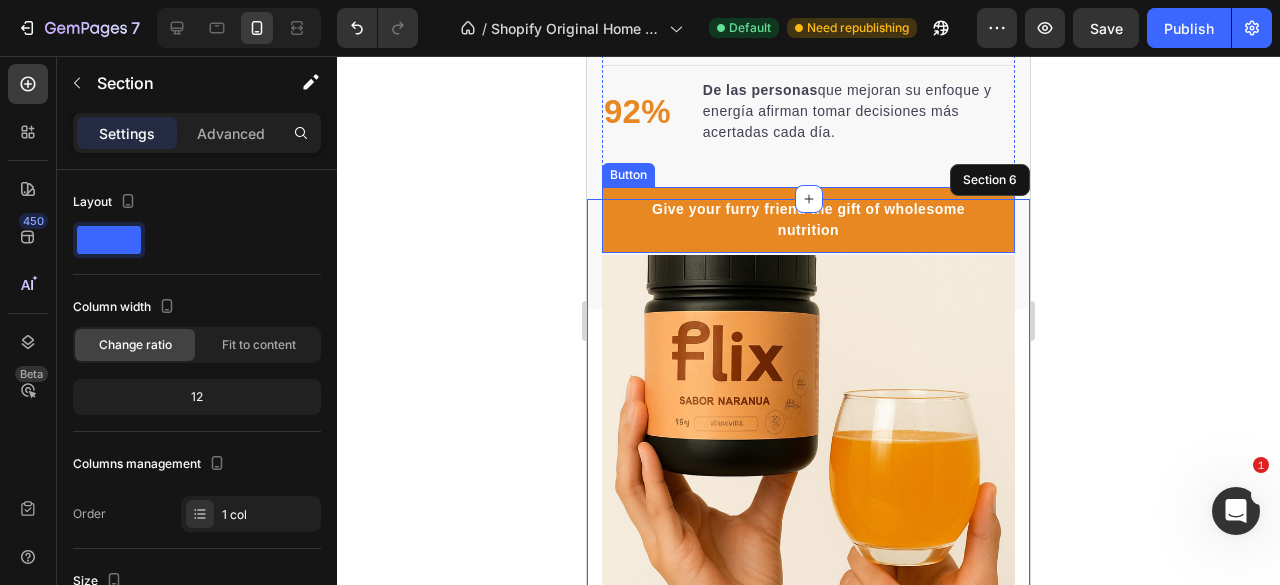 click on "Give your furry friend the gift of wholesome nutrition" at bounding box center (808, 220) 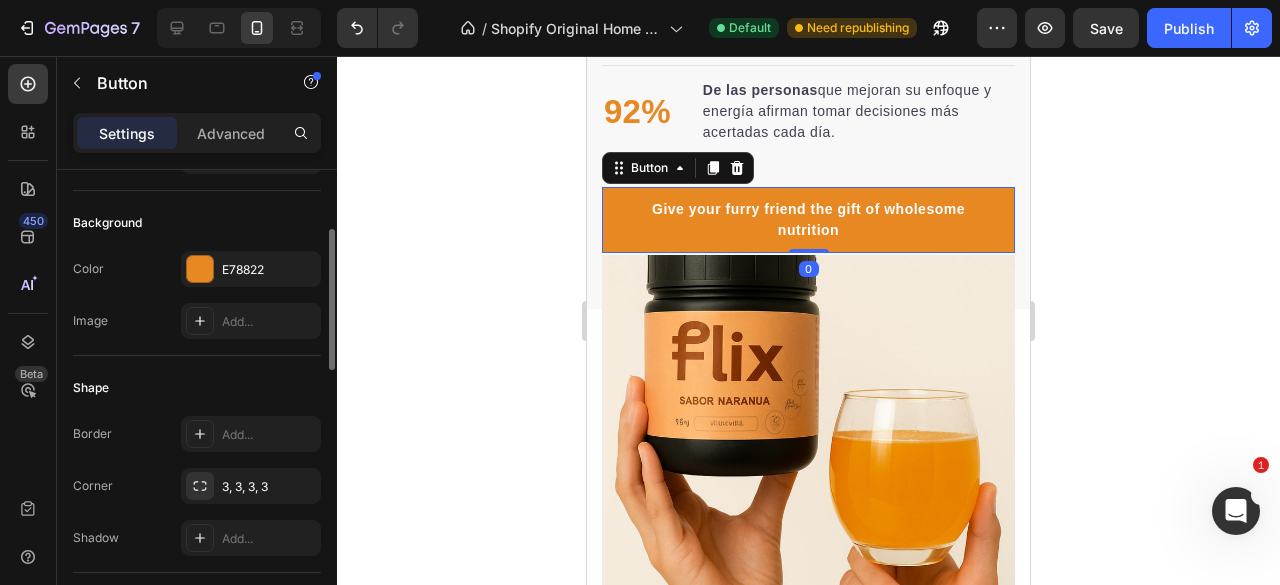 scroll, scrollTop: 500, scrollLeft: 0, axis: vertical 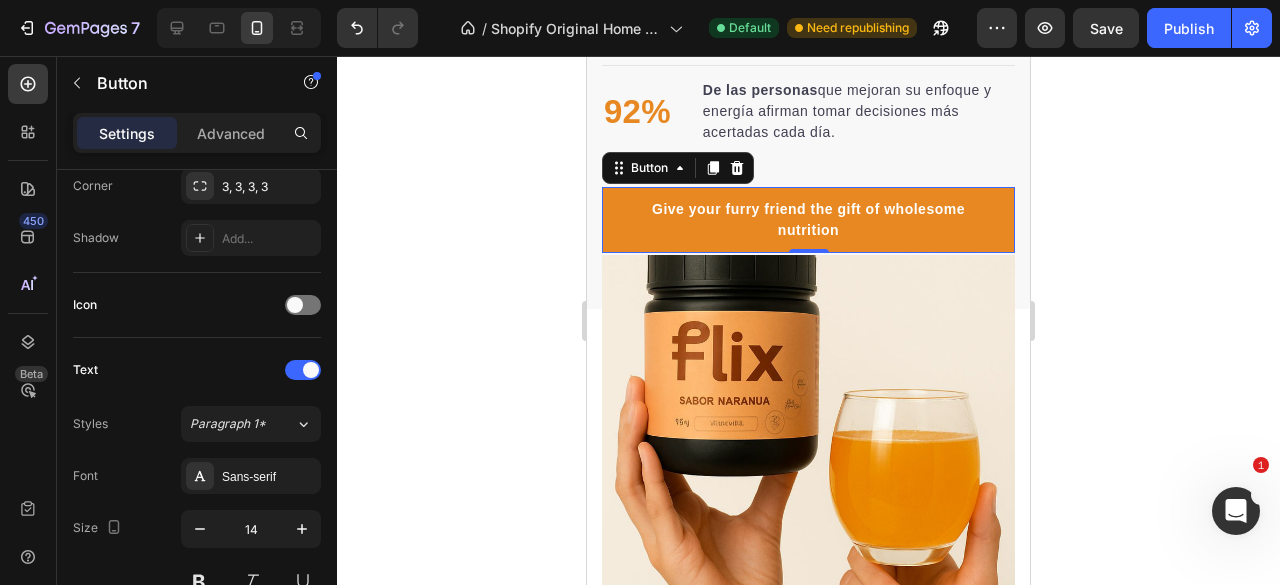 click on "Give your furry friend the gift of wholesome nutrition" at bounding box center [808, 220] 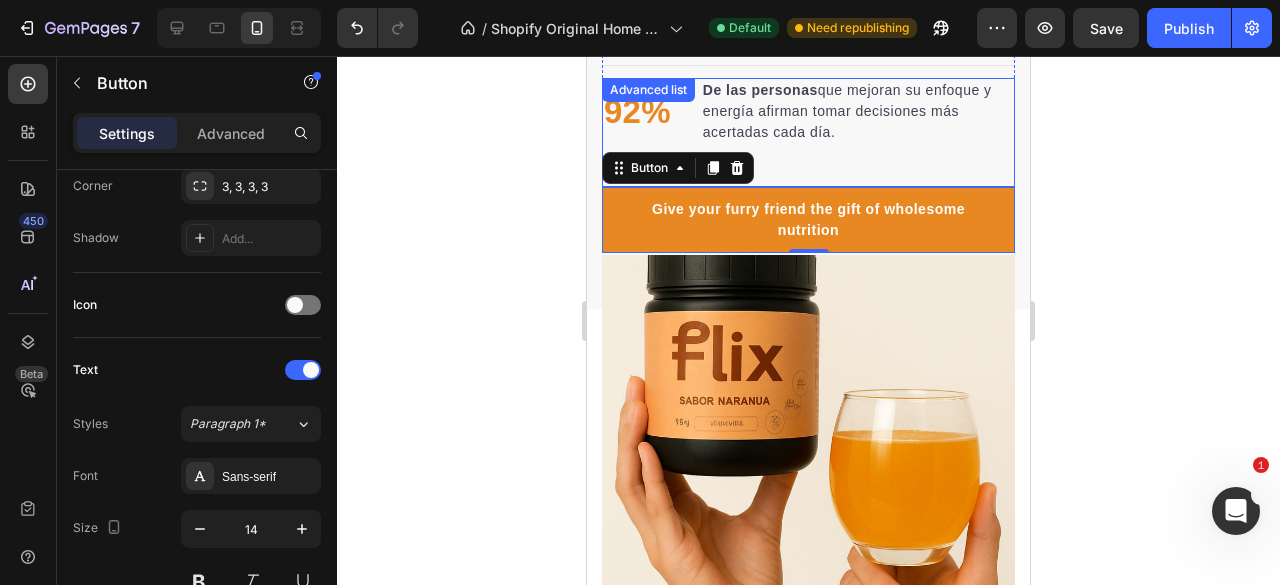 click on "92% Text block  De las personas  que mejoran su enfoque y energía afirman tomar decisiones más acertadas cada día. Text block" at bounding box center (808, 132) 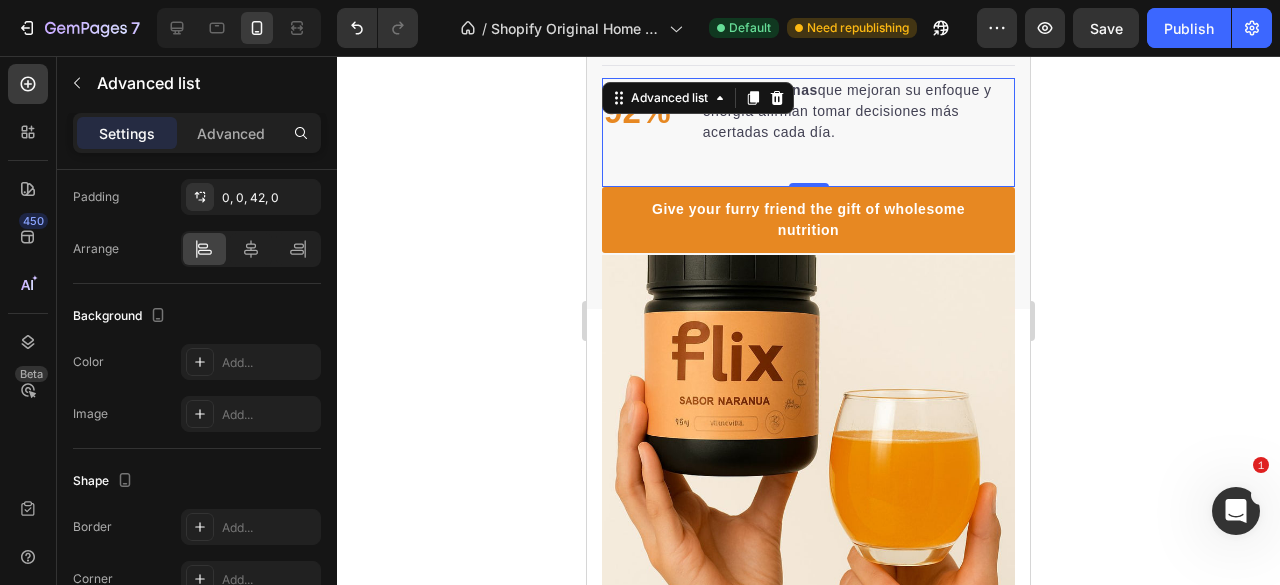 scroll, scrollTop: 0, scrollLeft: 0, axis: both 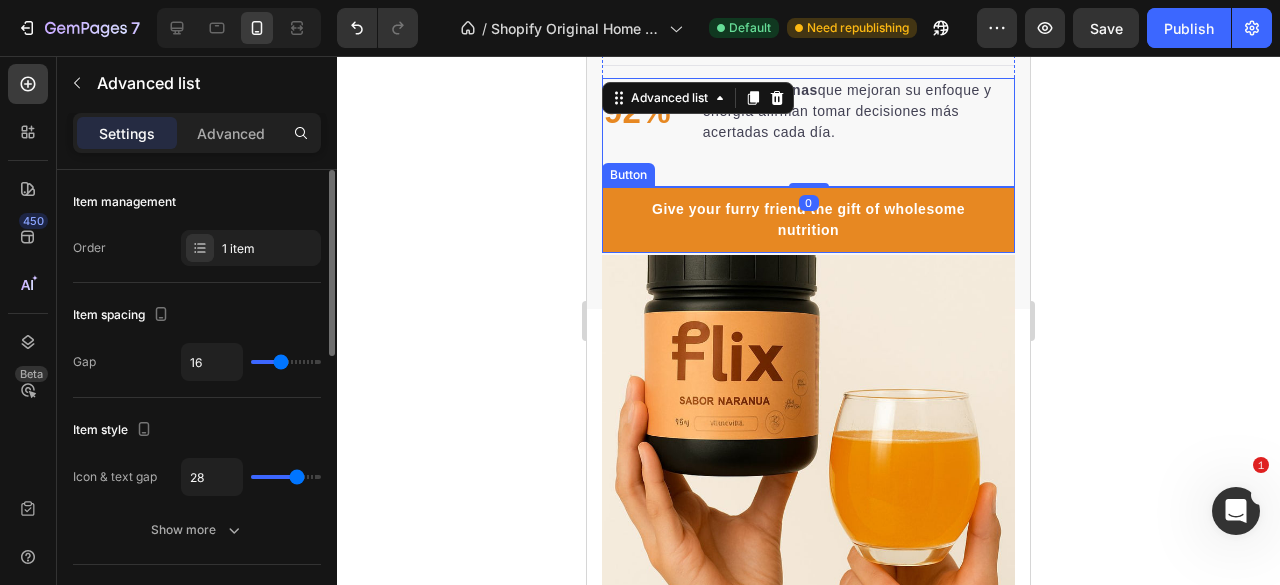 click on "Give your furry friend the gift of wholesome nutrition" at bounding box center [808, 220] 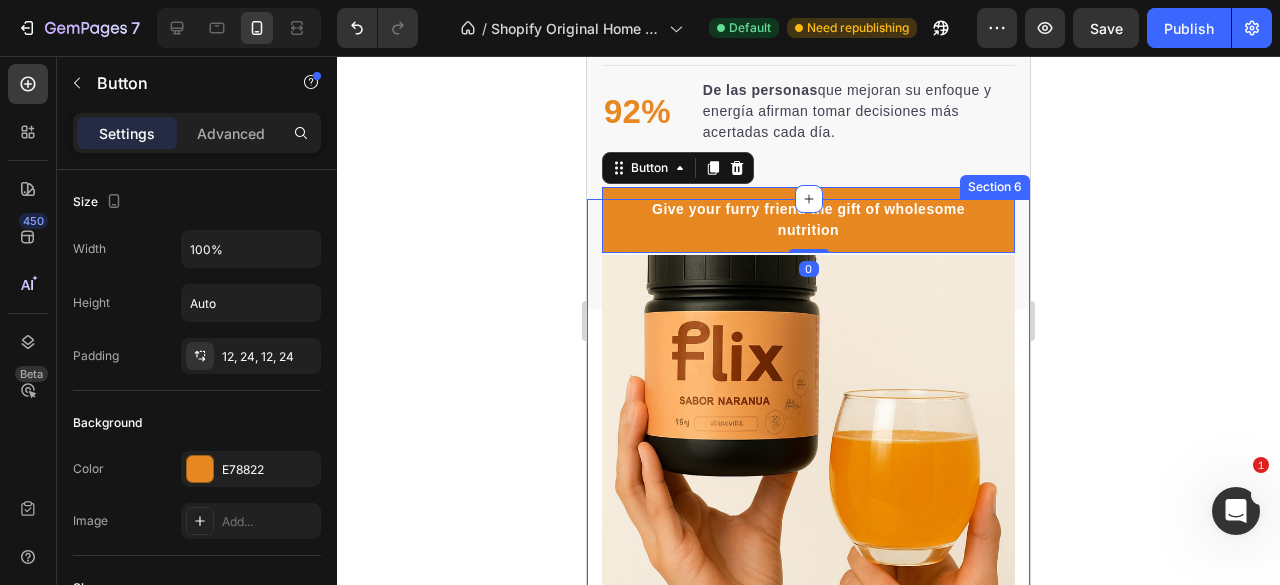 click on "¿Tu mente ya no da más? Heading ✅ Mejora tu concentración desde el primer uso   ✅ Combate el desenfoque y la saturación mental   ✅ Fórmula respaldada por ciencia y neurociencia   ✅ Resultados reales en 7 a 14 días   ✅ Sabor increíble, preparación fácil Text block Row Image Row Section 6" at bounding box center (808, 624) 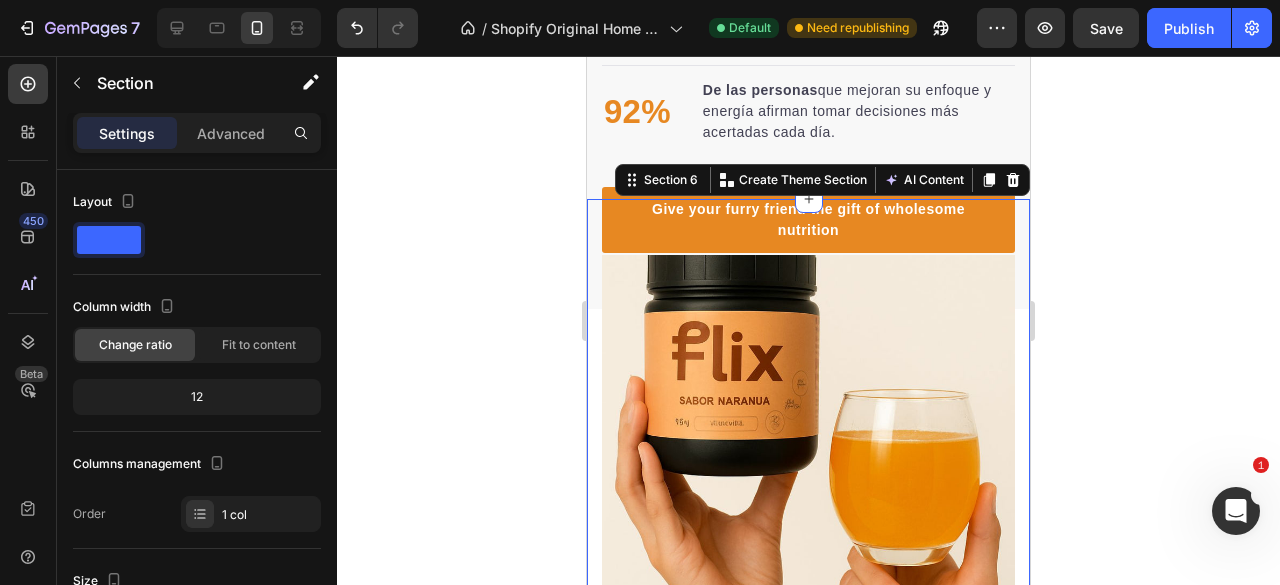 click on "¿Tu mente ya no da más? Heading ✅ Mejora tu concentración desde el primer uso   ✅ Combate el desenfoque y la saturación mental   ✅ Fórmula respaldada por ciencia y neurociencia   ✅ Resultados reales en 7 a 14 días   ✅ Sabor increíble, preparación fácil Text block Row Image Row Section 6   You can create reusable sections Create Theme Section AI Content Write with GemAI What would you like to describe here? Tone and Voice Persuasive Product Flix (Equilibrio y Balance) Sabor Naranja x 2 tarros Show more Generate" at bounding box center [808, 624] 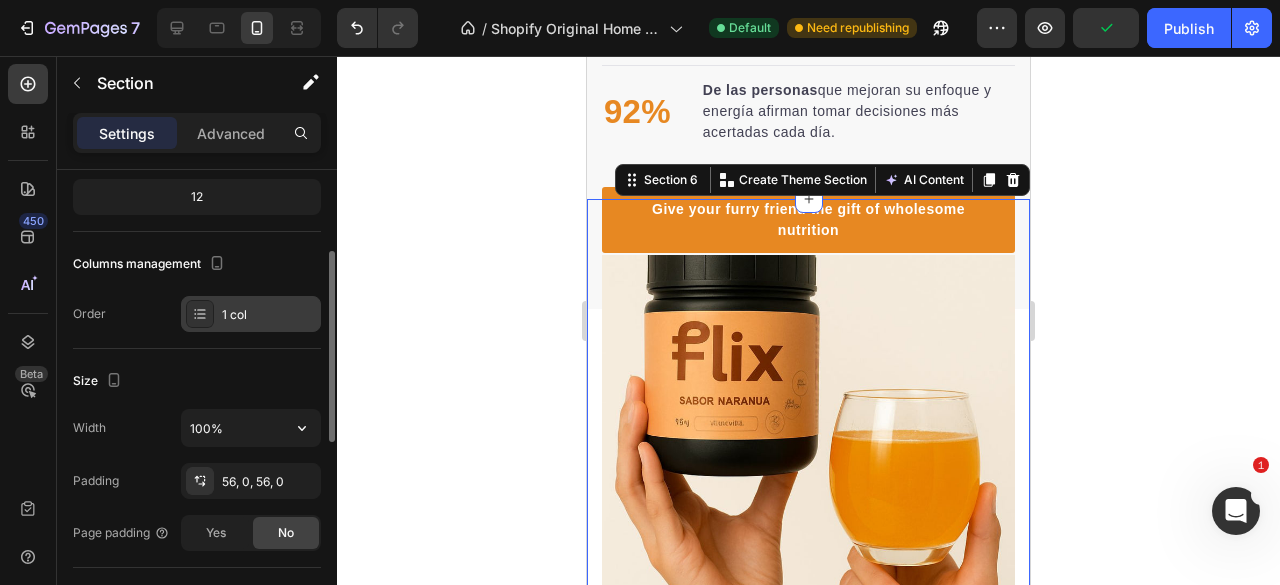scroll, scrollTop: 400, scrollLeft: 0, axis: vertical 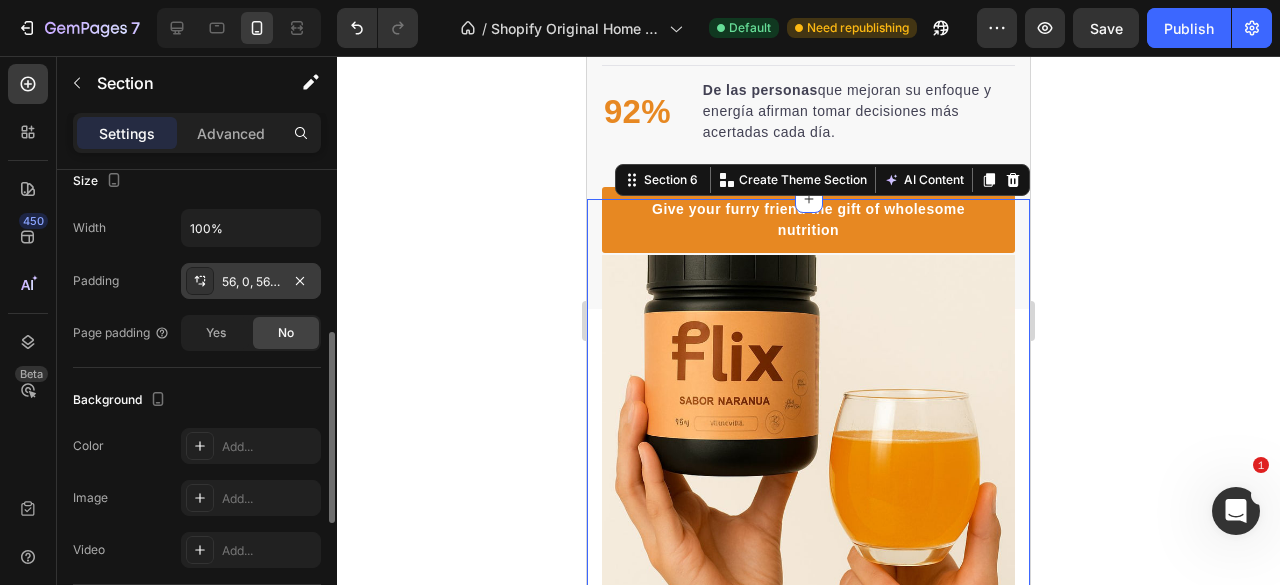 click on "56, 0, 56, 0" at bounding box center (251, 281) 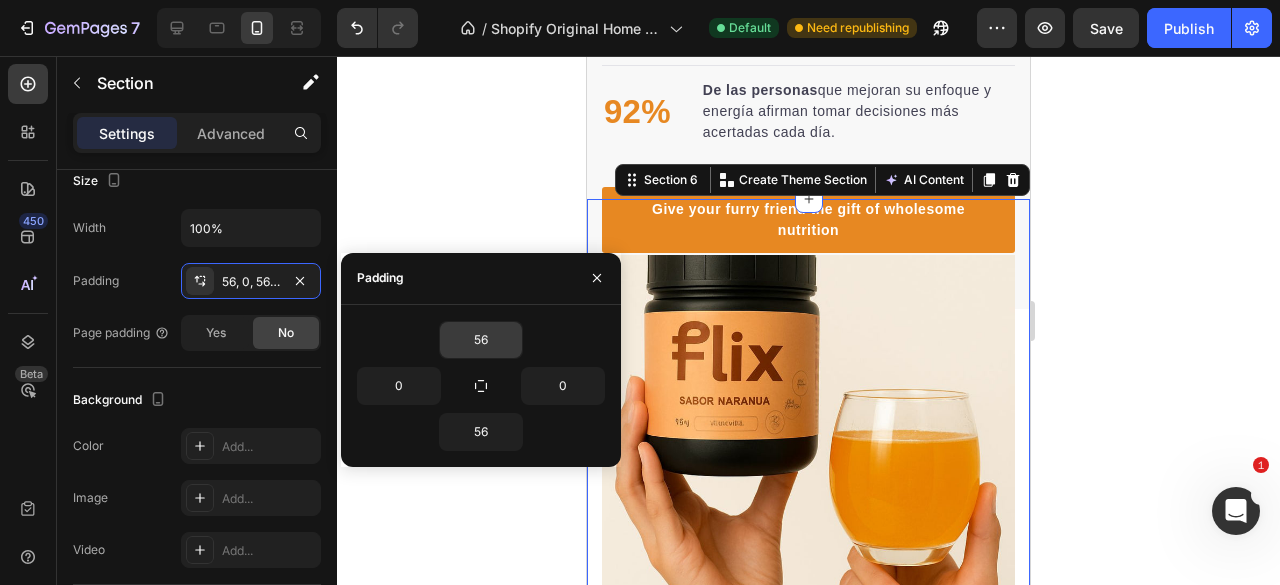 click on "56" at bounding box center [481, 340] 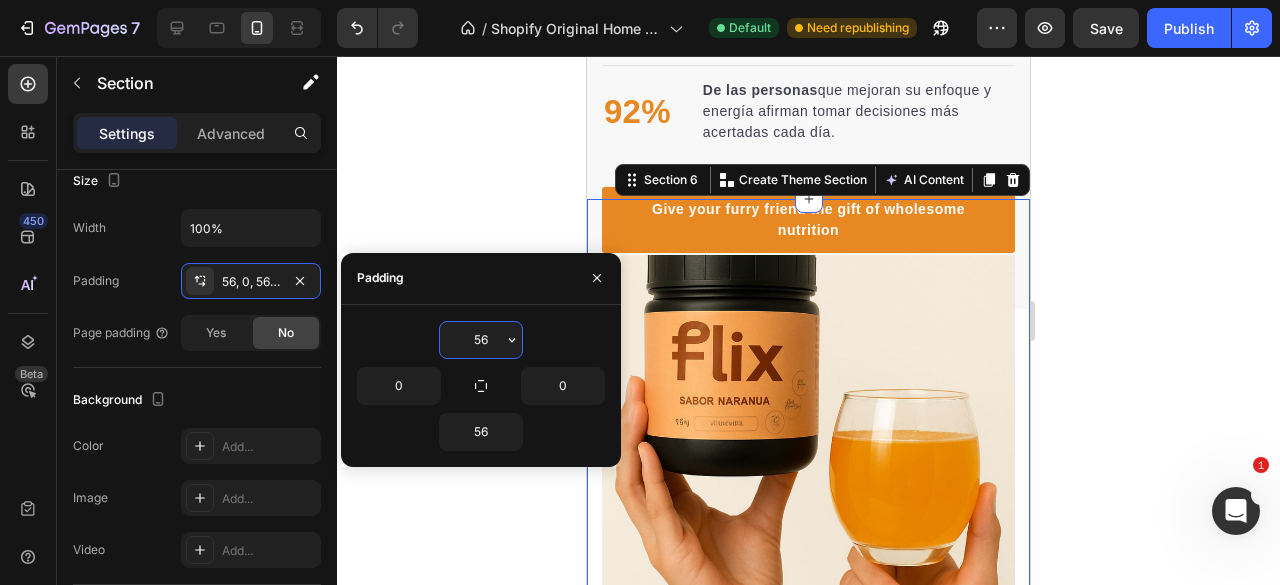 click on "56" at bounding box center [481, 340] 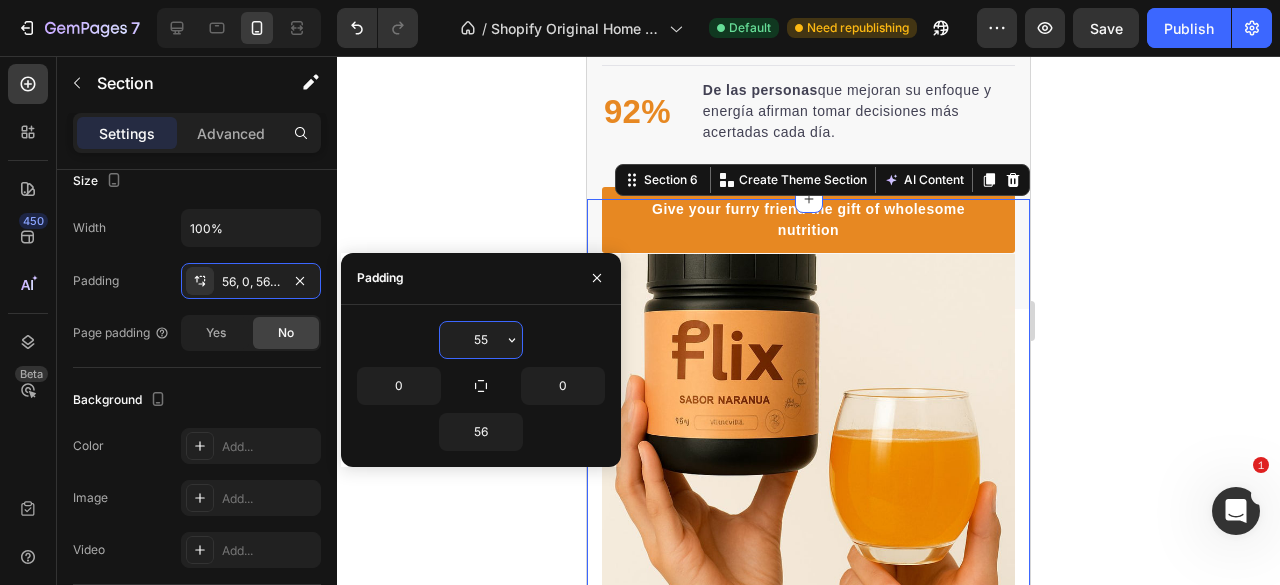 type on "5" 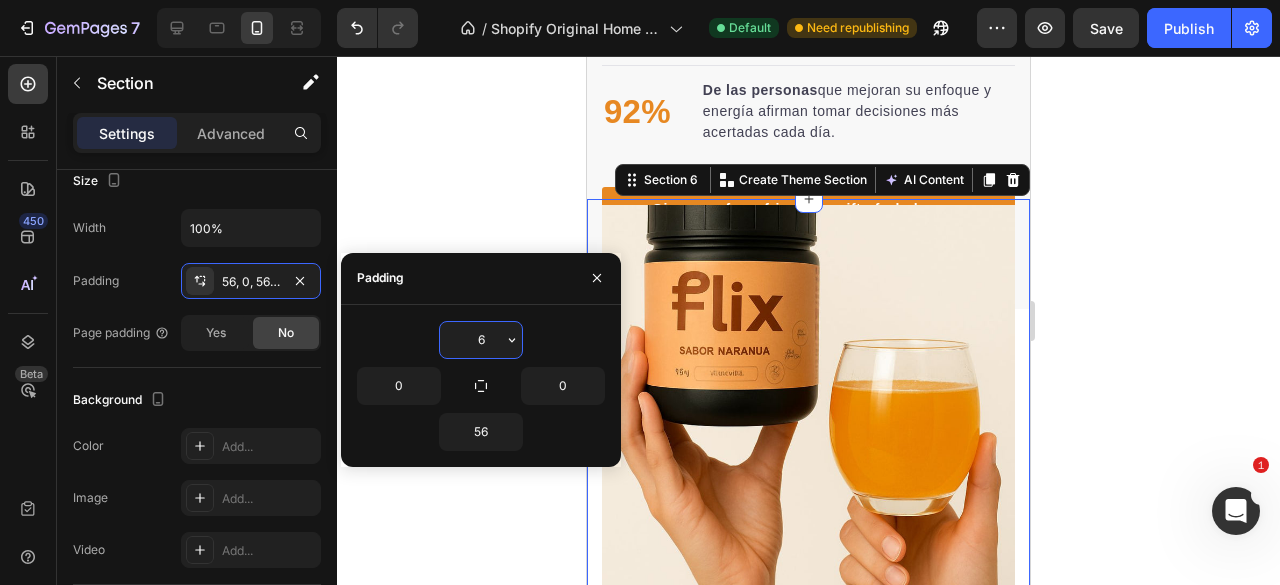 type on "60" 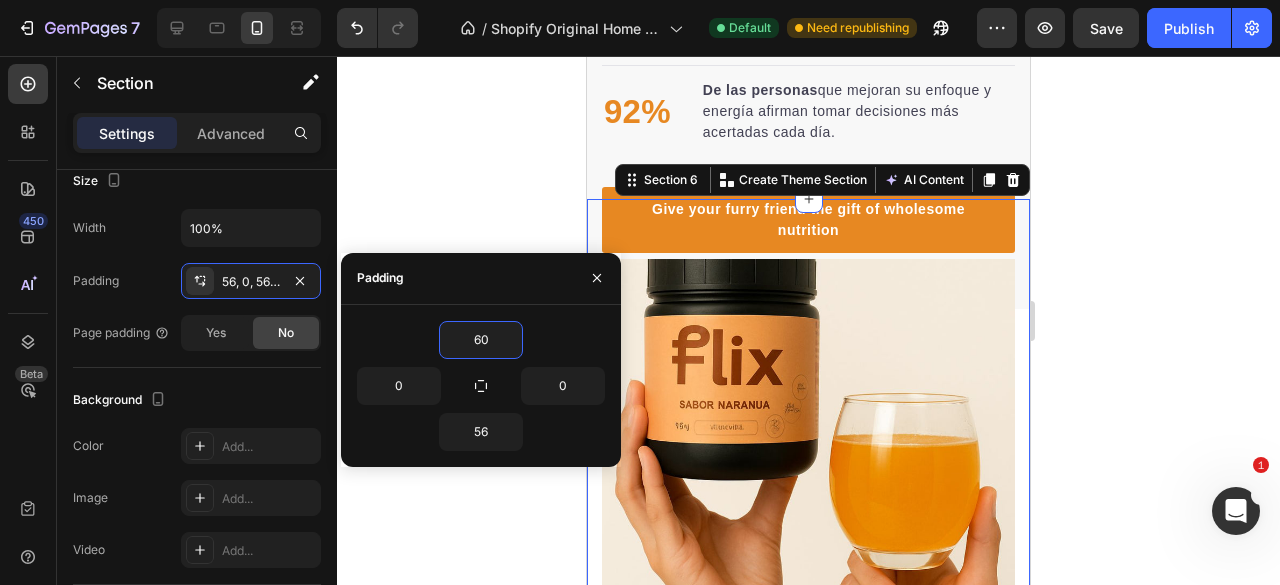 click 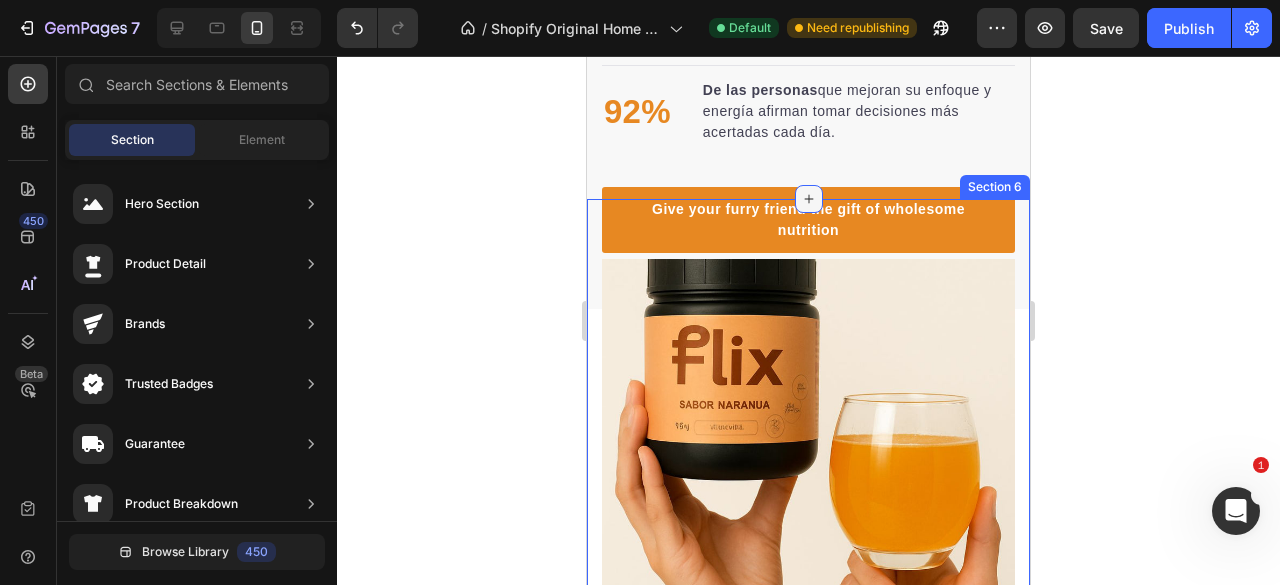 click at bounding box center (809, 199) 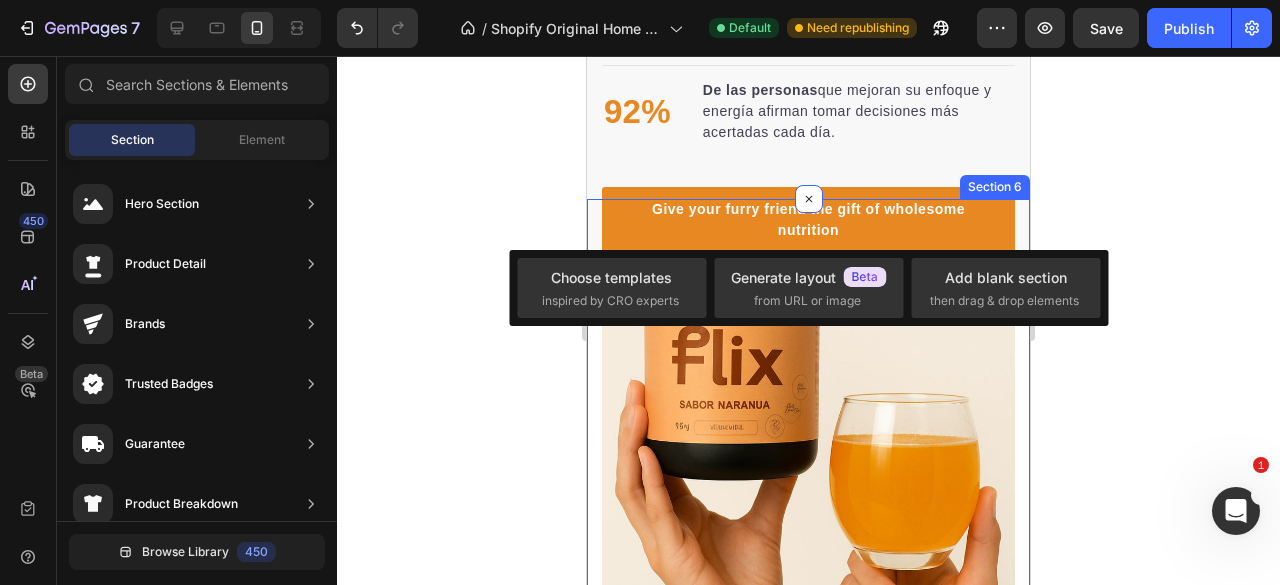 click on "¿Tu mente ya no da más? Heading ✅ Mejora tu concentración desde el primer uso   ✅ Combate el desenfoque y la saturación mental   ✅ Fórmula respaldada por ciencia y neurociencia   ✅ Resultados reales en 7 a 14 días   ✅ Sabor increíble, preparación fácil Text block Row Image Row Section 6" at bounding box center [808, 626] 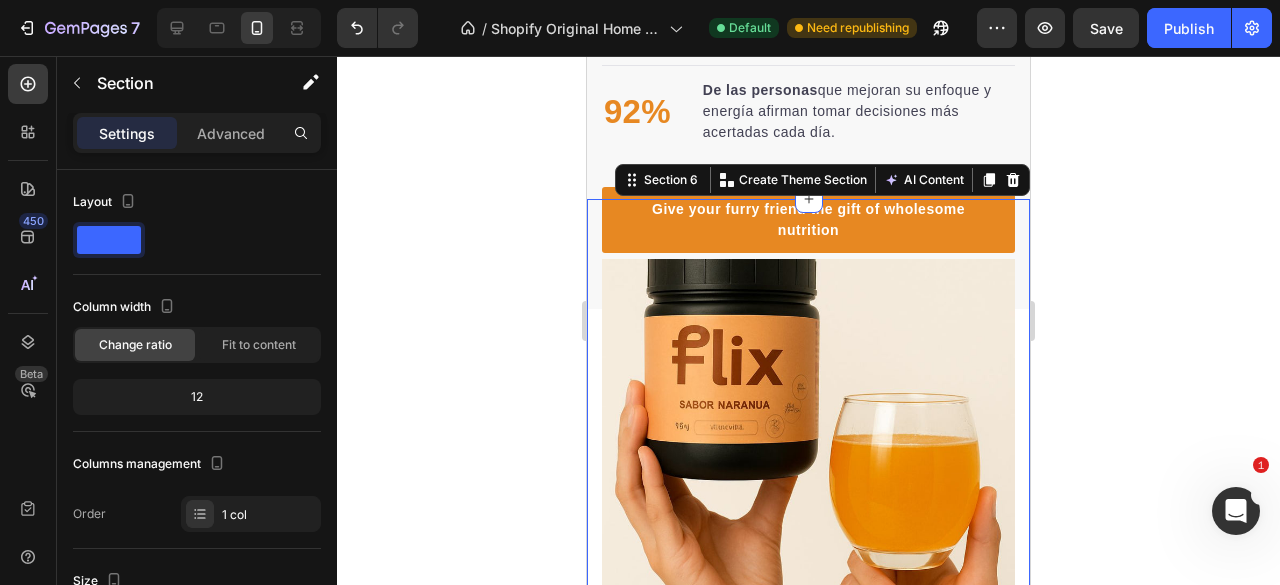 click on "¿Tu mente ya no da más? Heading ✅ Mejora tu concentración desde el primer uso   ✅ Combate el desenfoque y la saturación mental   ✅ Fórmula respaldada por ciencia y neurociencia   ✅ Resultados reales en 7 a 14 días   ✅ Sabor increíble, preparación fácil Text block Row Image Row Section 6   You can create reusable sections Create Theme Section AI Content Write with GemAI What would you like to describe here? Tone and Voice Persuasive Product Flix (Equilibrio y Balance) Sabor Naranja x 2 tarros Show more Generate" at bounding box center (808, 626) 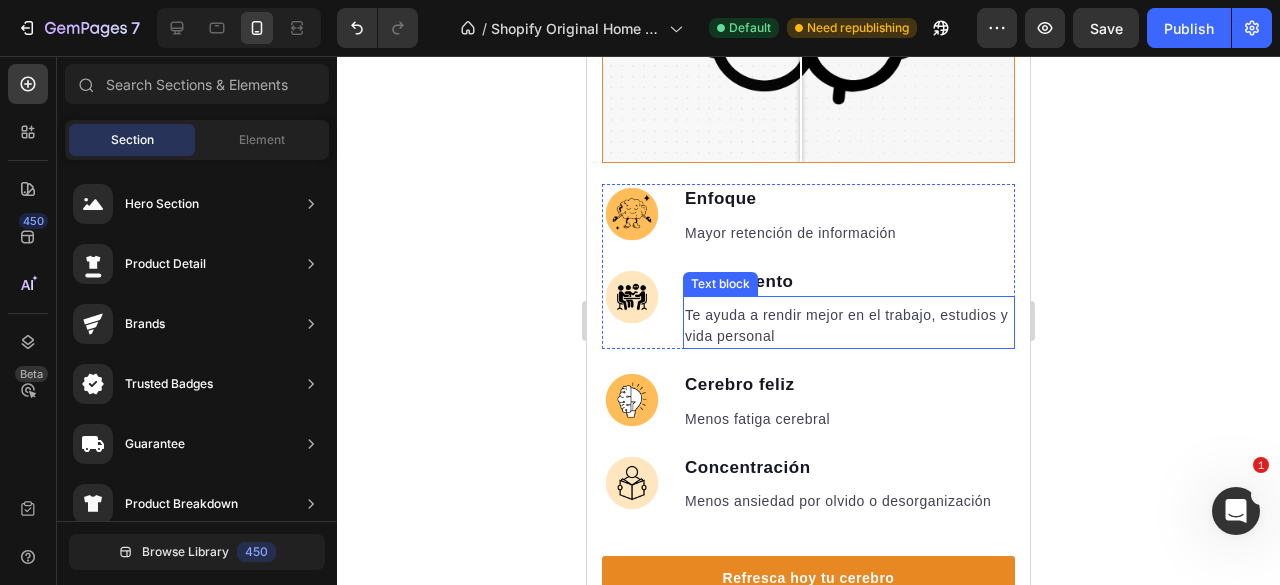 scroll, scrollTop: 1807, scrollLeft: 0, axis: vertical 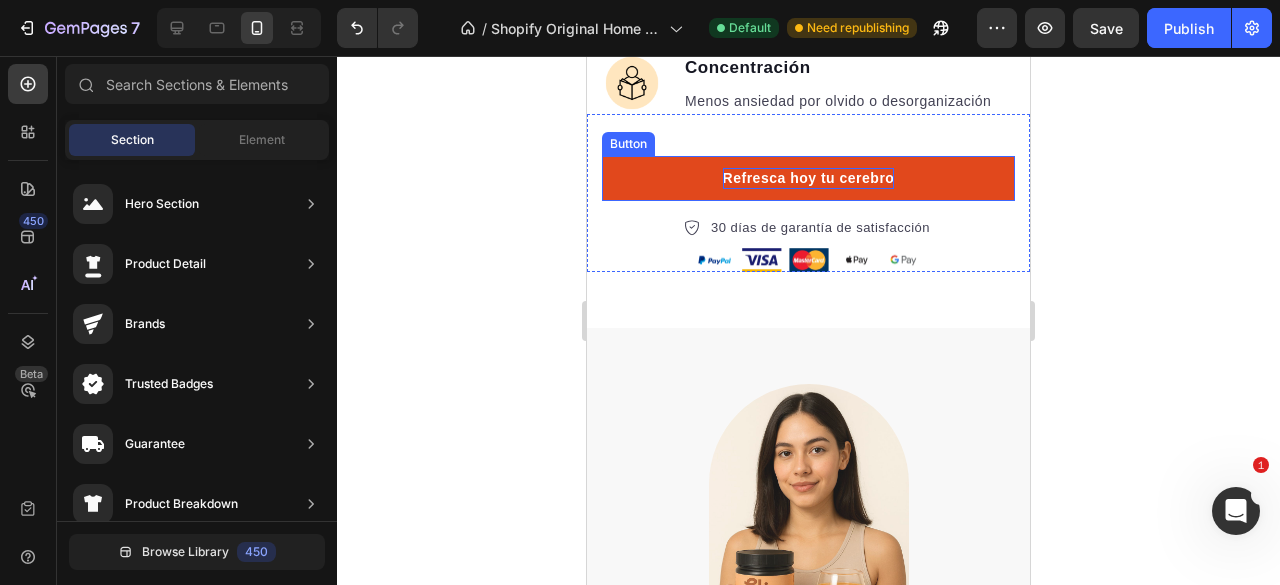 click on "Refresca hoy tu cerebro" at bounding box center [809, 178] 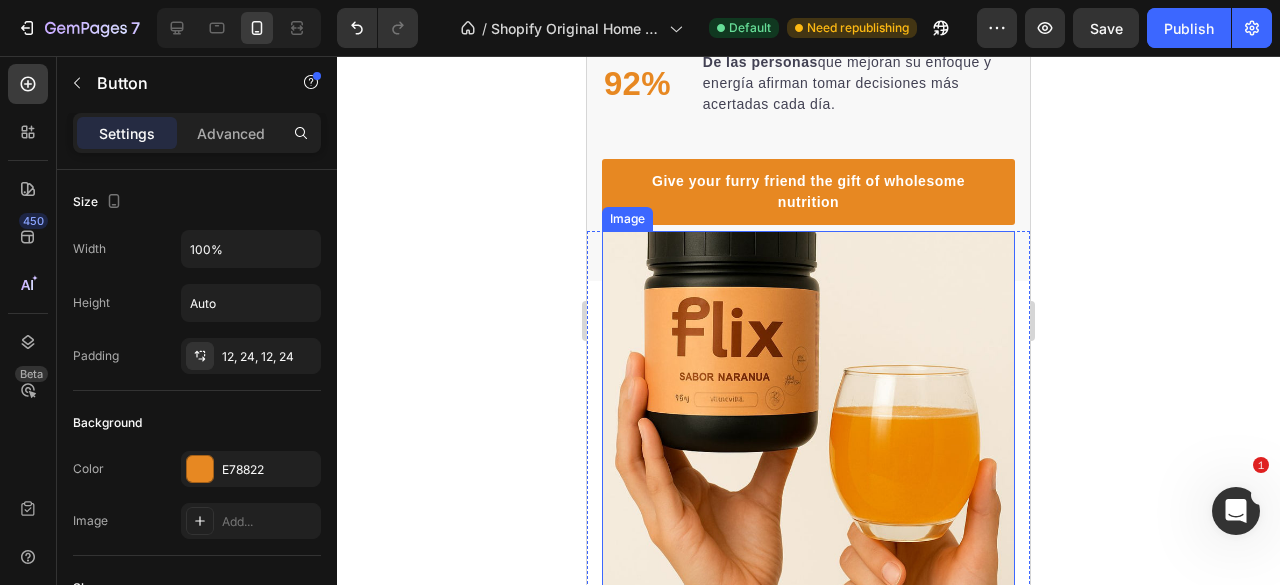 scroll, scrollTop: 2907, scrollLeft: 0, axis: vertical 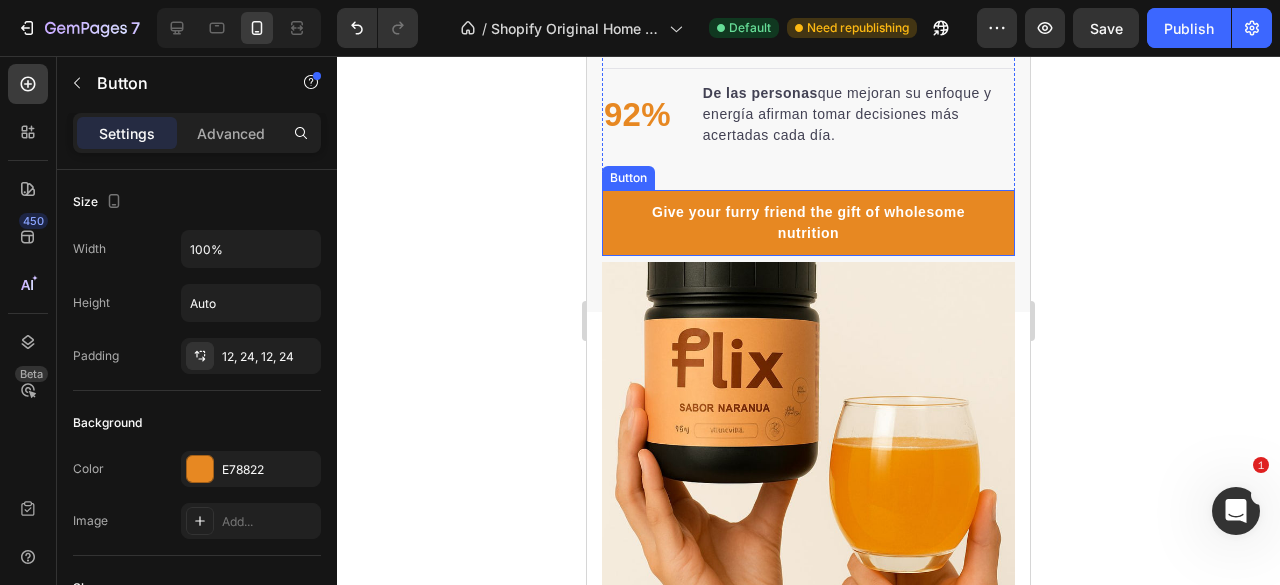 click on "Give your furry friend the gift of wholesome nutrition" at bounding box center [808, 223] 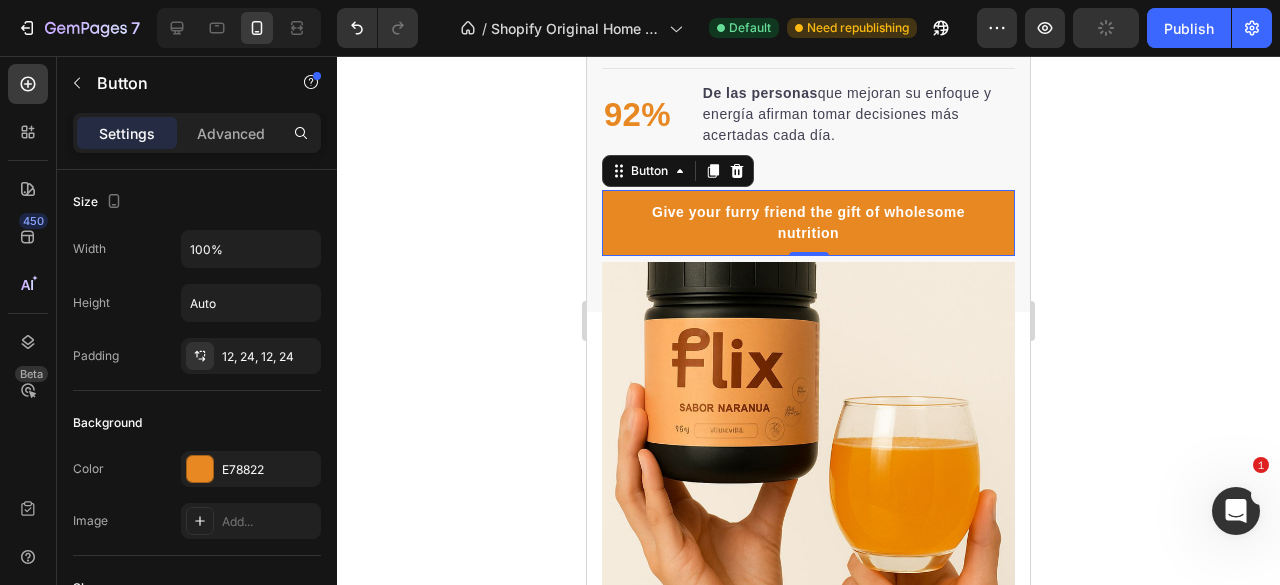 scroll, scrollTop: 400, scrollLeft: 0, axis: vertical 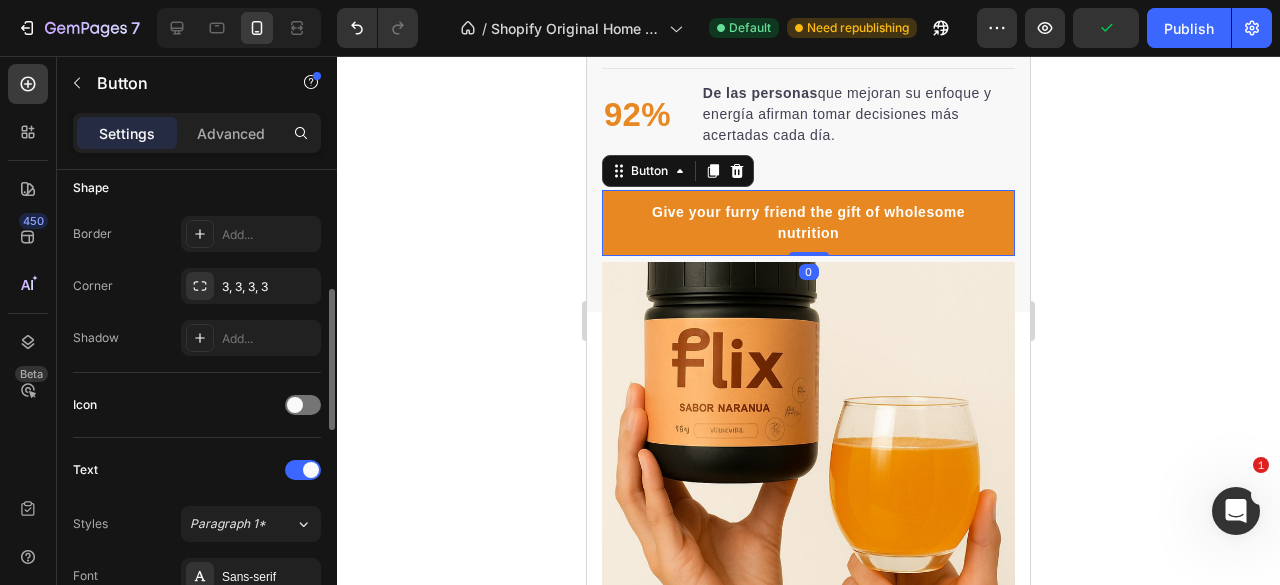 click on "Give your furry friend the gift of wholesome nutrition" at bounding box center (808, 223) 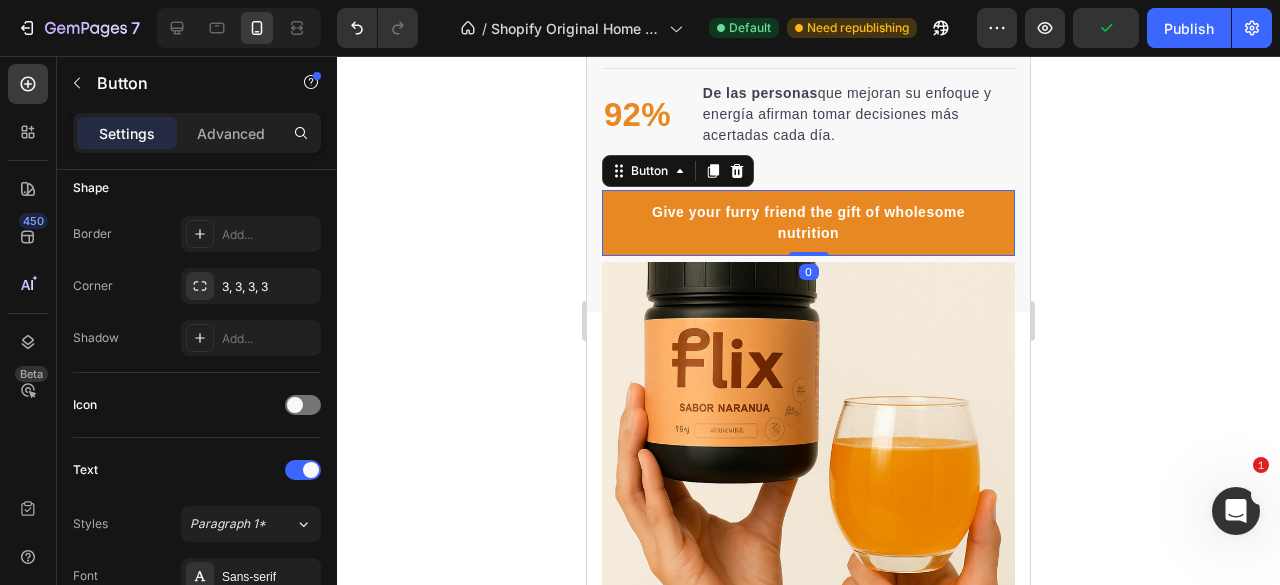 click on "Give your furry friend the gift of wholesome nutrition" at bounding box center [808, 223] 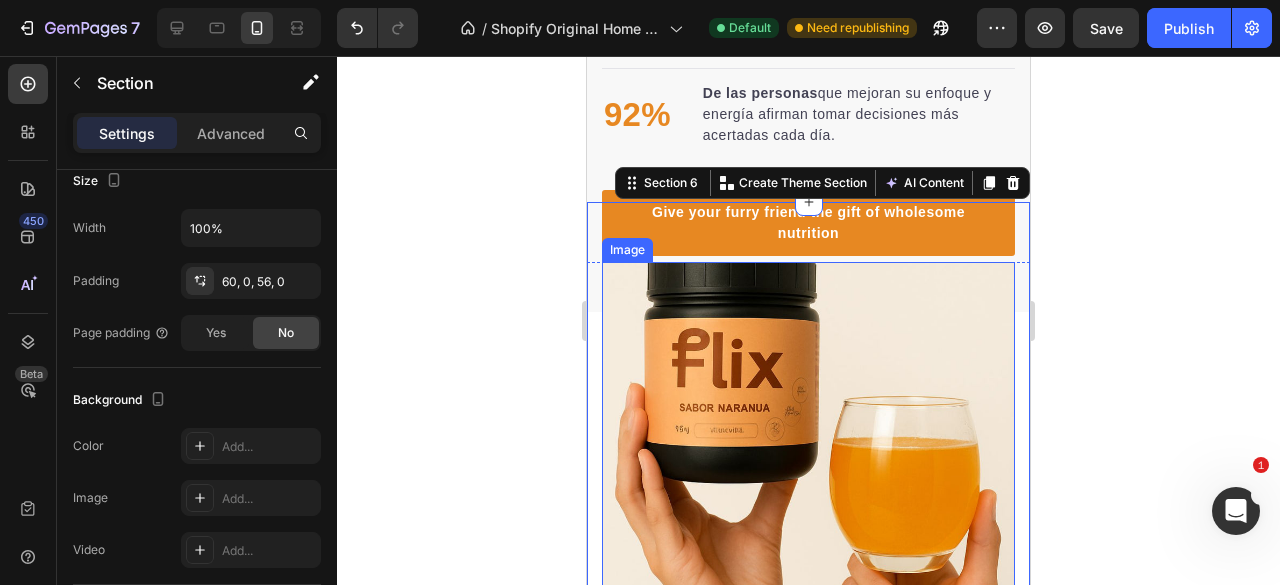 scroll, scrollTop: 0, scrollLeft: 0, axis: both 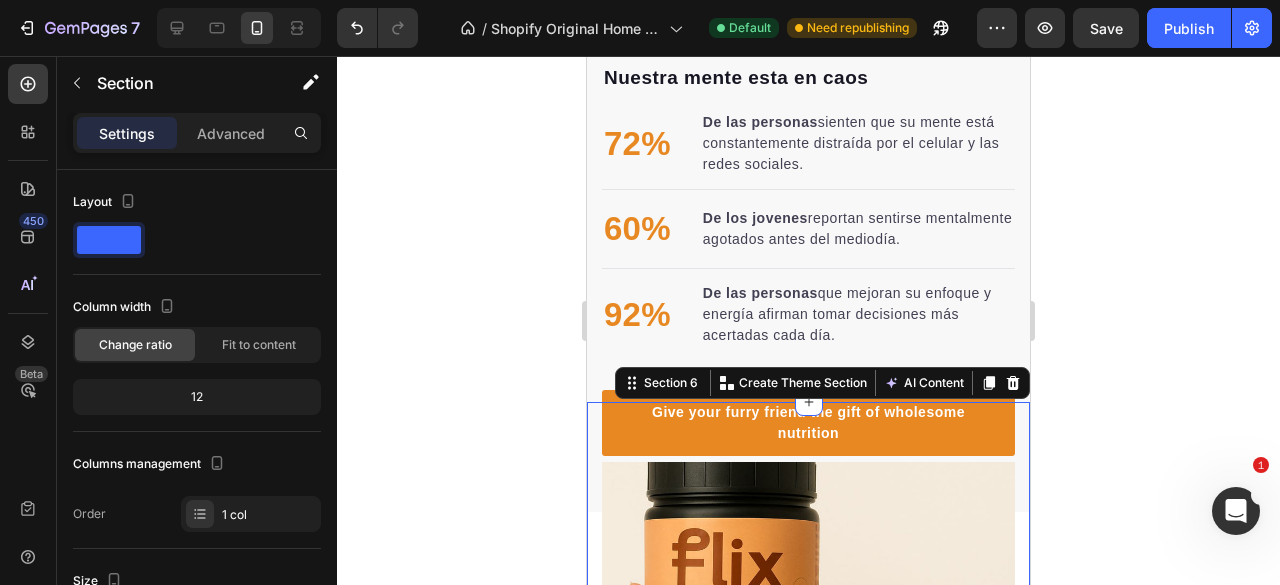 click on "¿Tu mente ya no da más? Heading ✅ Mejora tu concentración desde el primer uso   ✅ Combate el desenfoque y la saturación mental   ✅ Fórmula respaldada por ciencia y neurociencia   ✅ Resultados reales en 7 a 14 días   ✅ Sabor increíble, preparación fácil Text block Row Image Row Section 6   You can create reusable sections Create Theme Section AI Content Write with GemAI What would you like to describe here? Tone and Voice Persuasive Product Flix (Equilibrio y Balance) Sabor Naranja x 2 tarros Show more Generate" at bounding box center (808, 829) 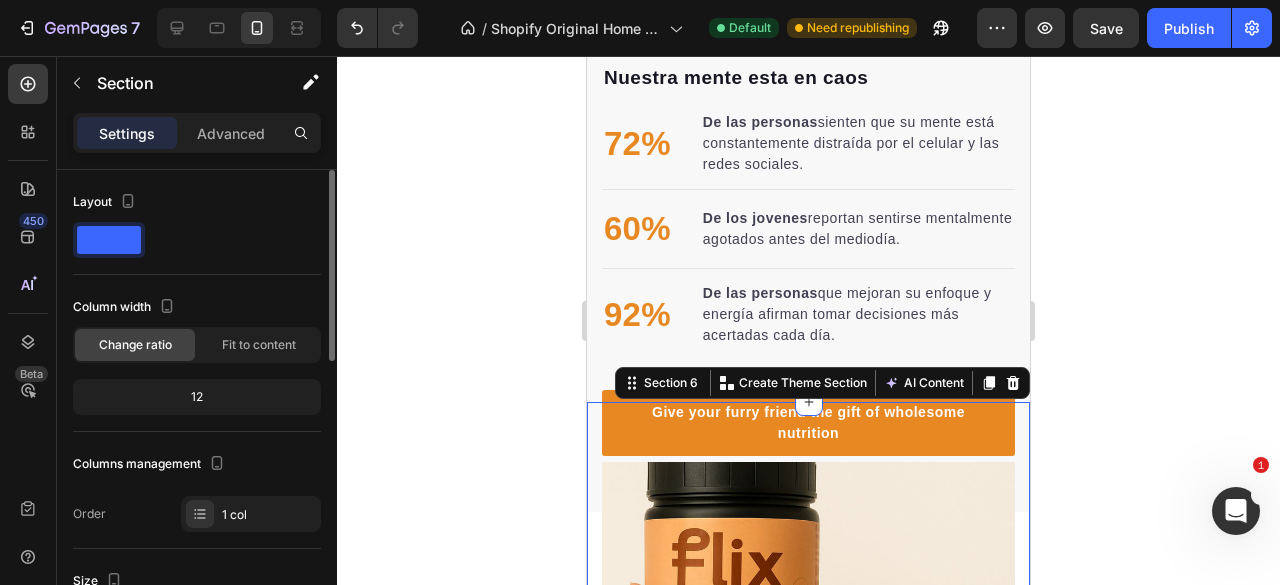 scroll, scrollTop: 200, scrollLeft: 0, axis: vertical 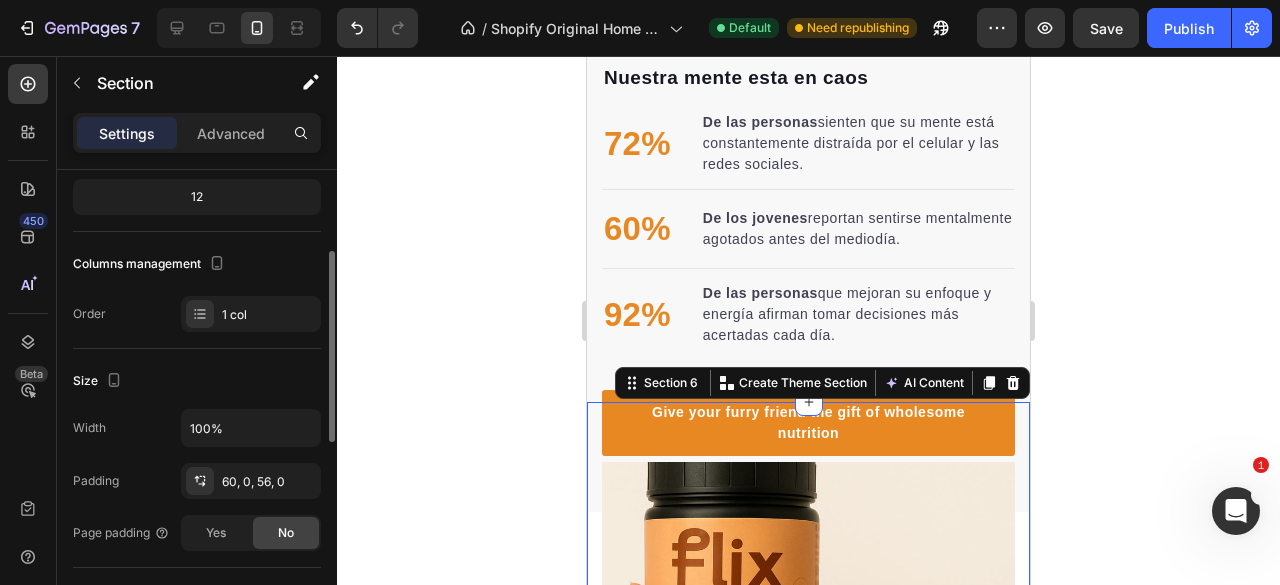 click on "12" 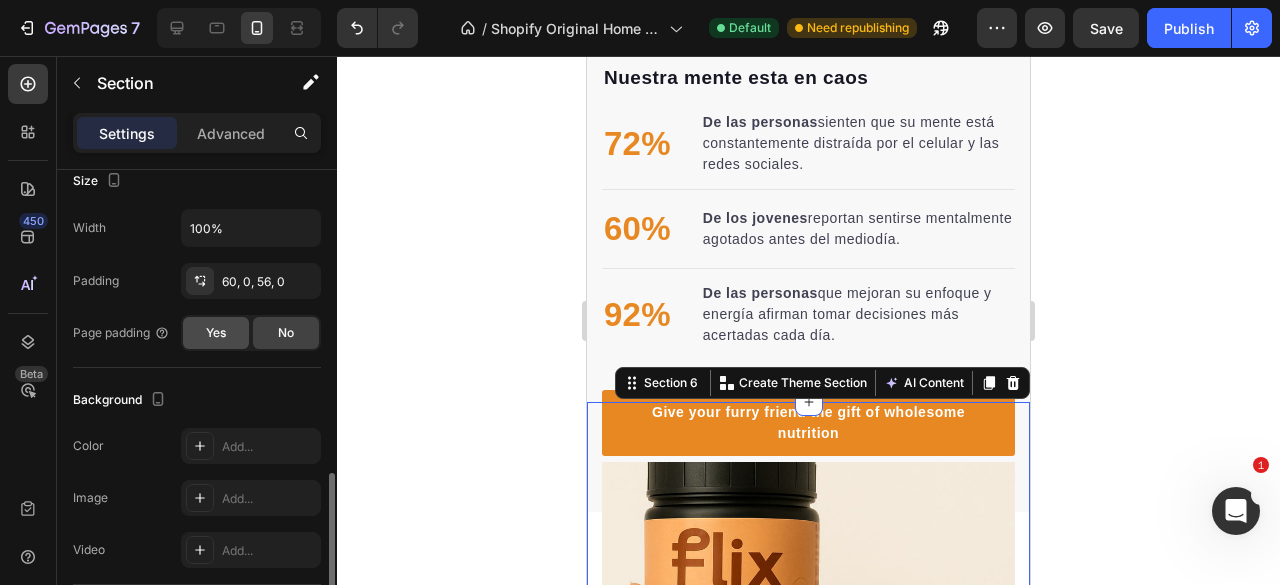 scroll, scrollTop: 693, scrollLeft: 0, axis: vertical 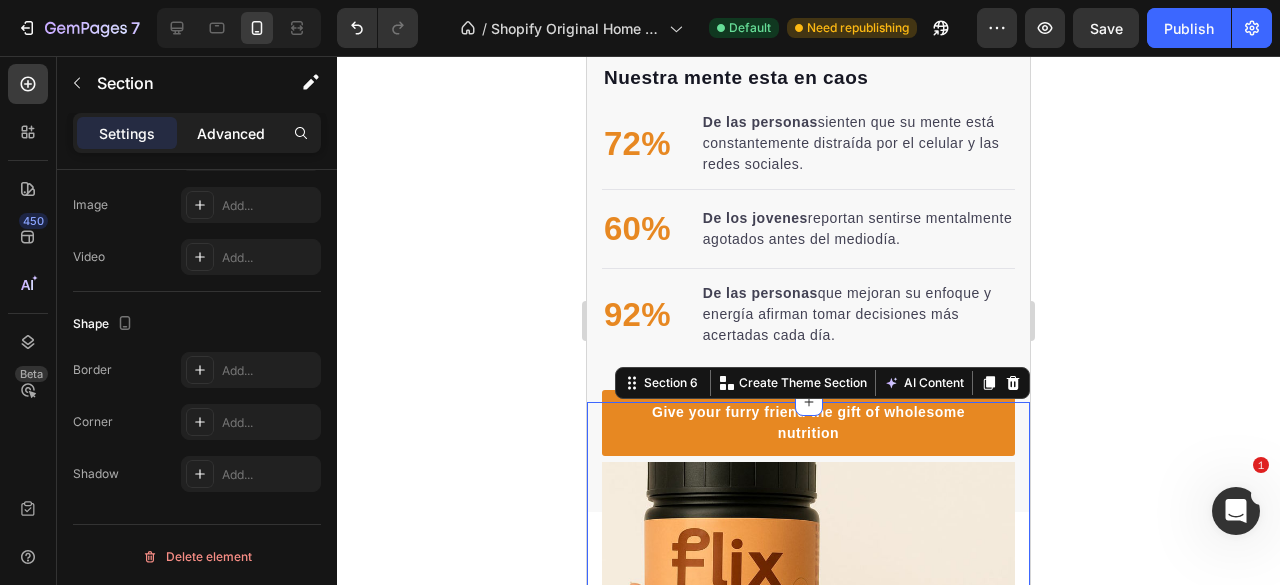 click on "Advanced" at bounding box center [231, 133] 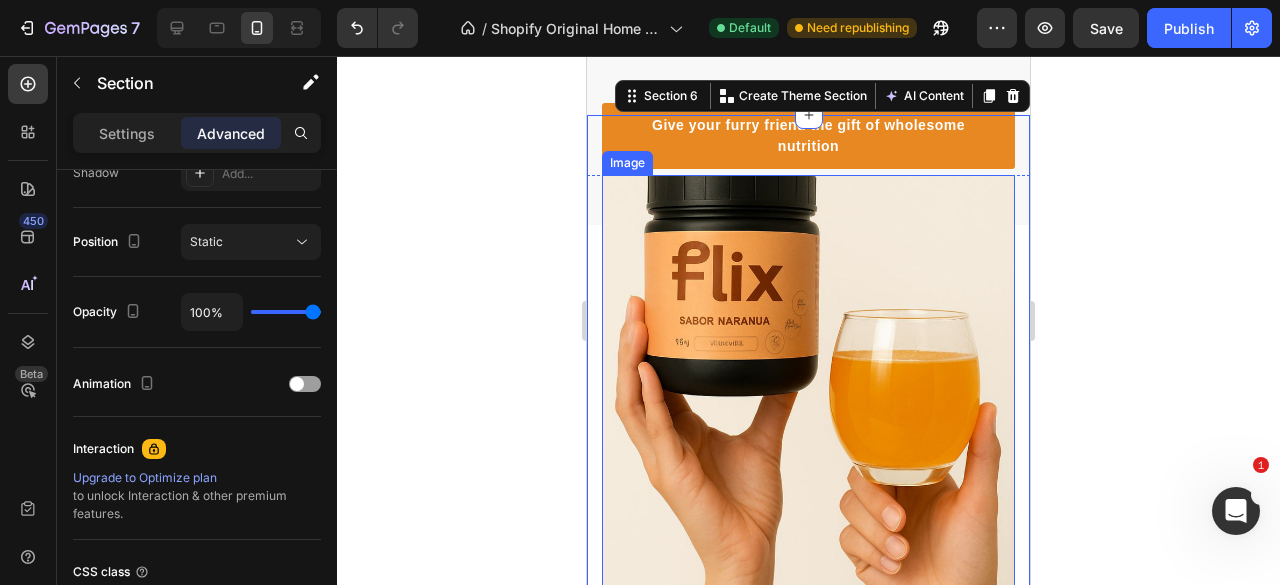 scroll, scrollTop: 3007, scrollLeft: 0, axis: vertical 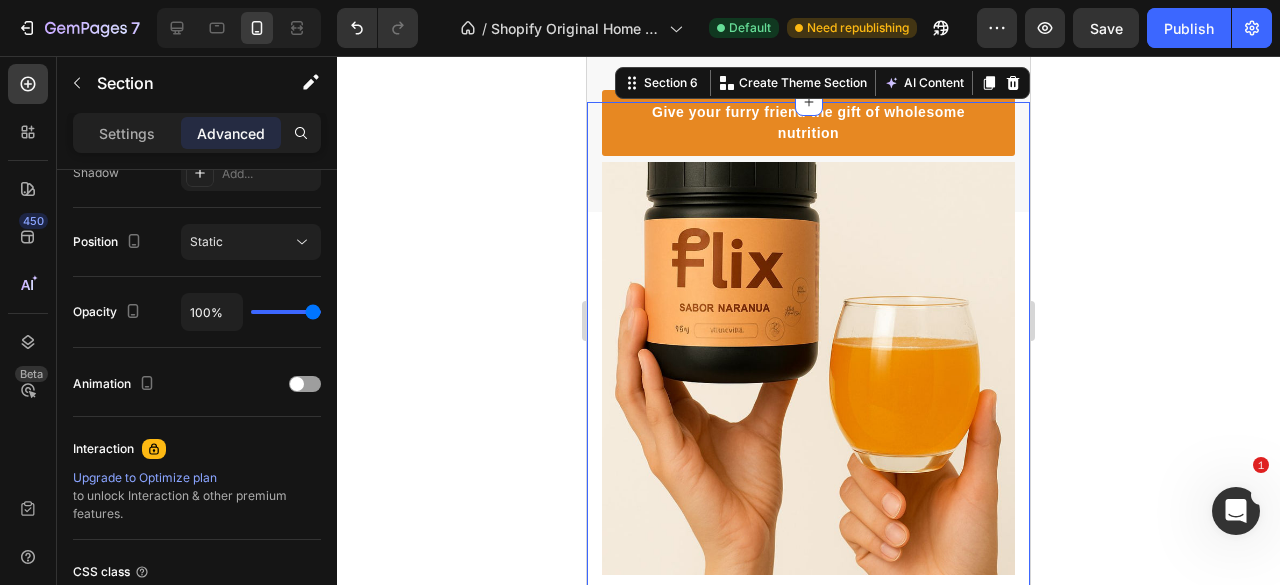 click 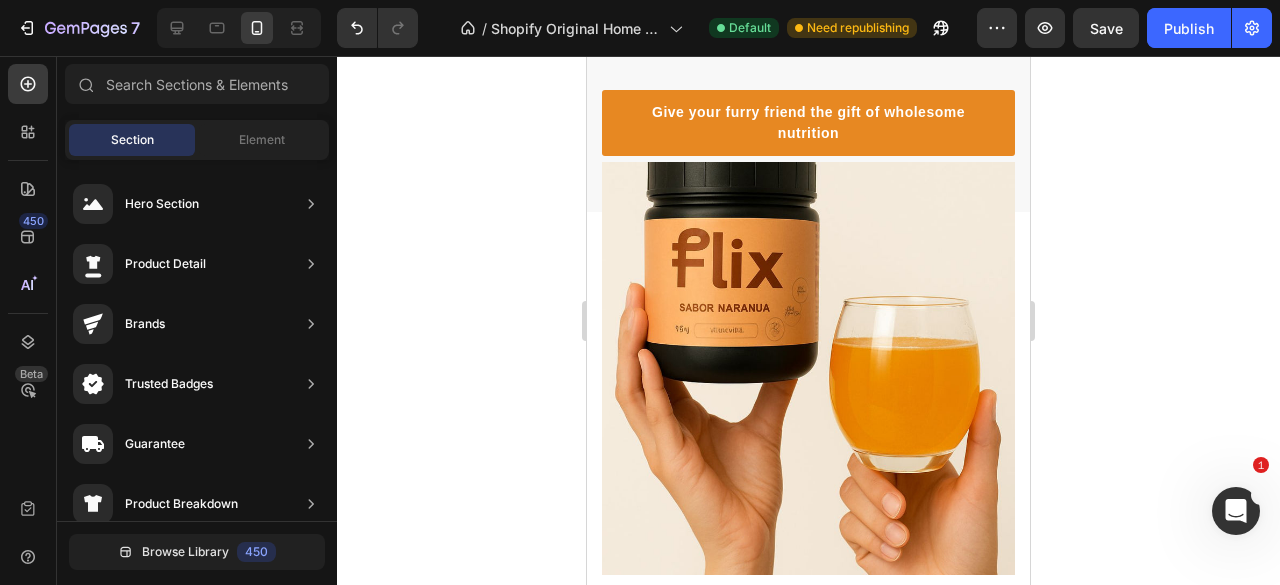 scroll, scrollTop: 3307, scrollLeft: 0, axis: vertical 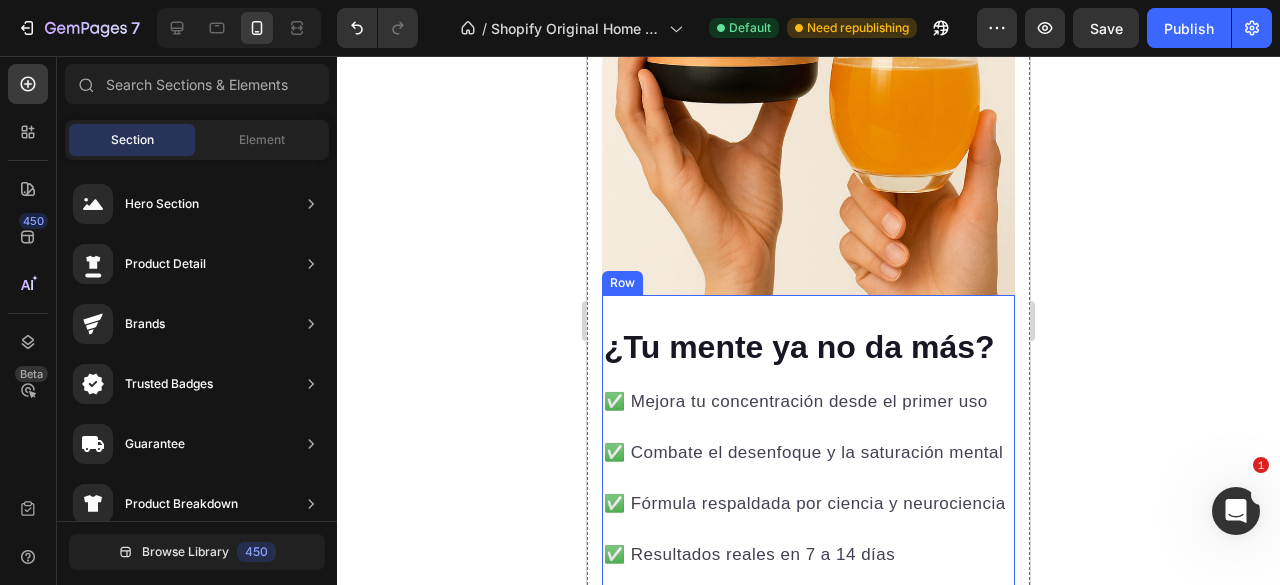 click on "¿Tu mente ya no da más? Heading ✅ Mejora tu concentración desde el primer uso   ✅ Combate el desenfoque y la saturación mental   ✅ Fórmula respaldada por ciencia y neurociencia   ✅ Resultados reales en 7 a 14 días   ✅ Sabor increíble, preparación fácil Text block Row" at bounding box center [808, 457] 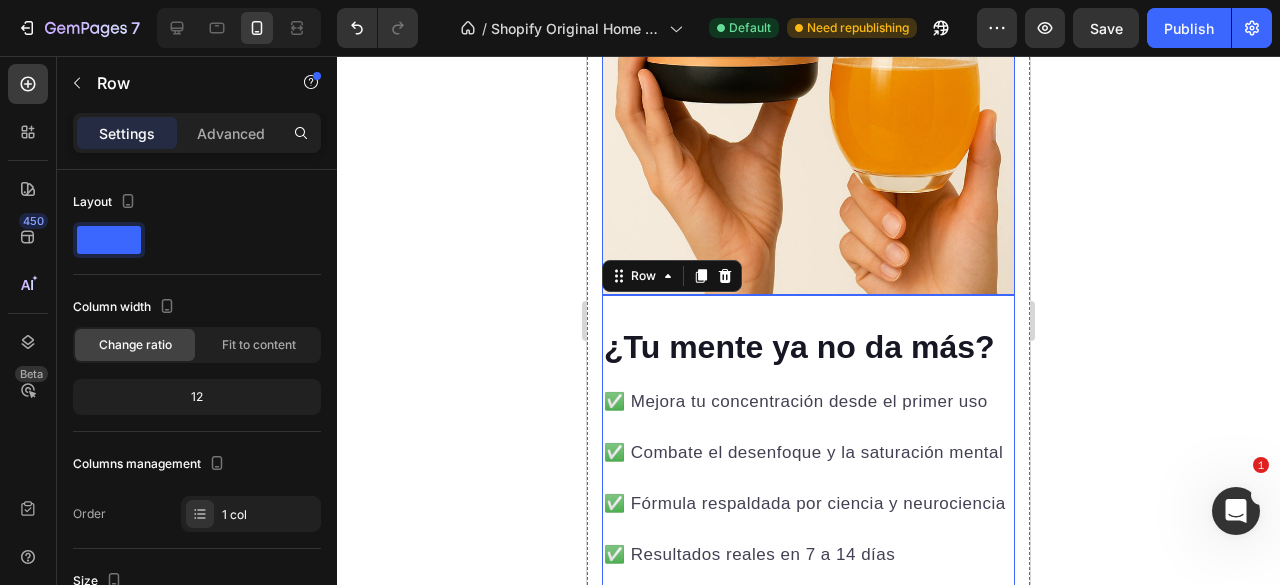 click at bounding box center [808, 88] 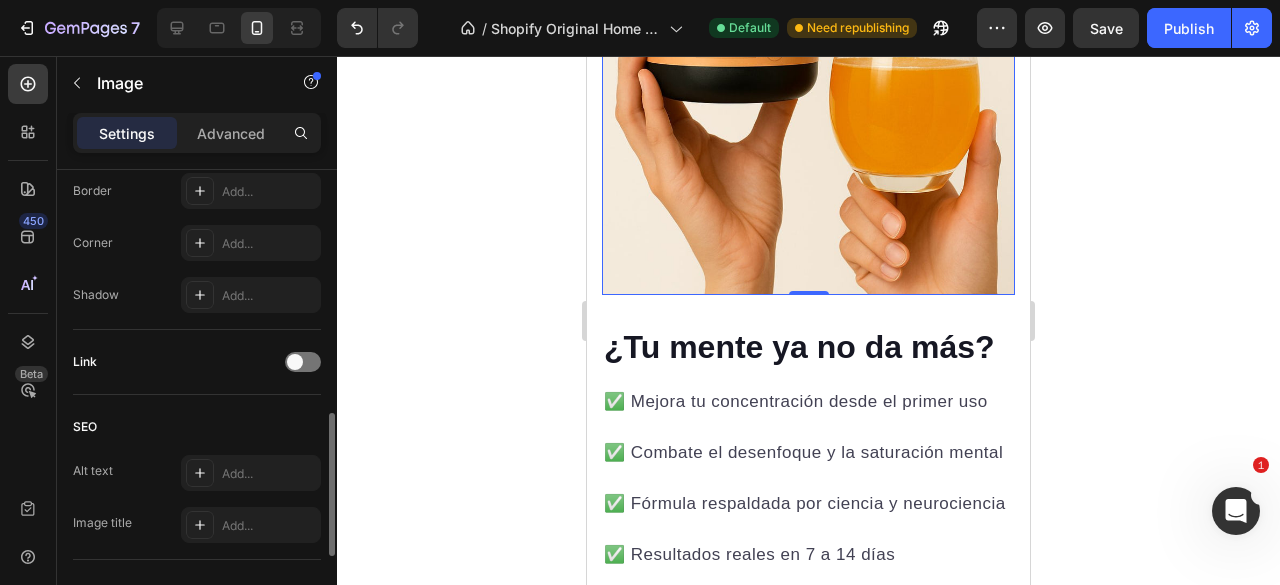 scroll, scrollTop: 600, scrollLeft: 0, axis: vertical 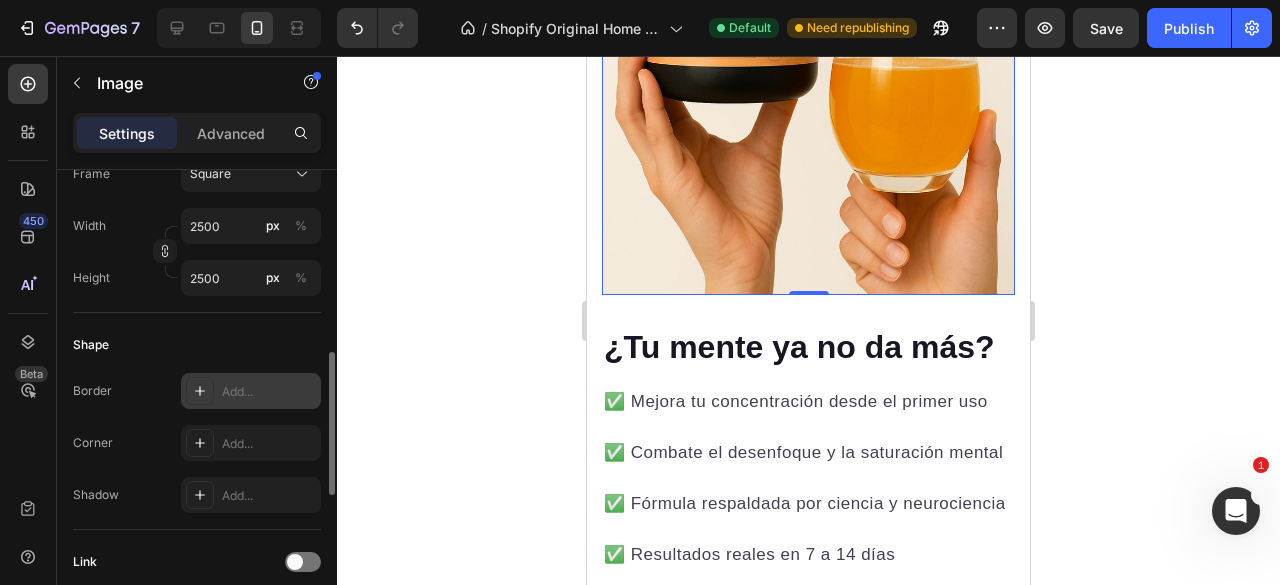 click on "Add..." at bounding box center [269, 392] 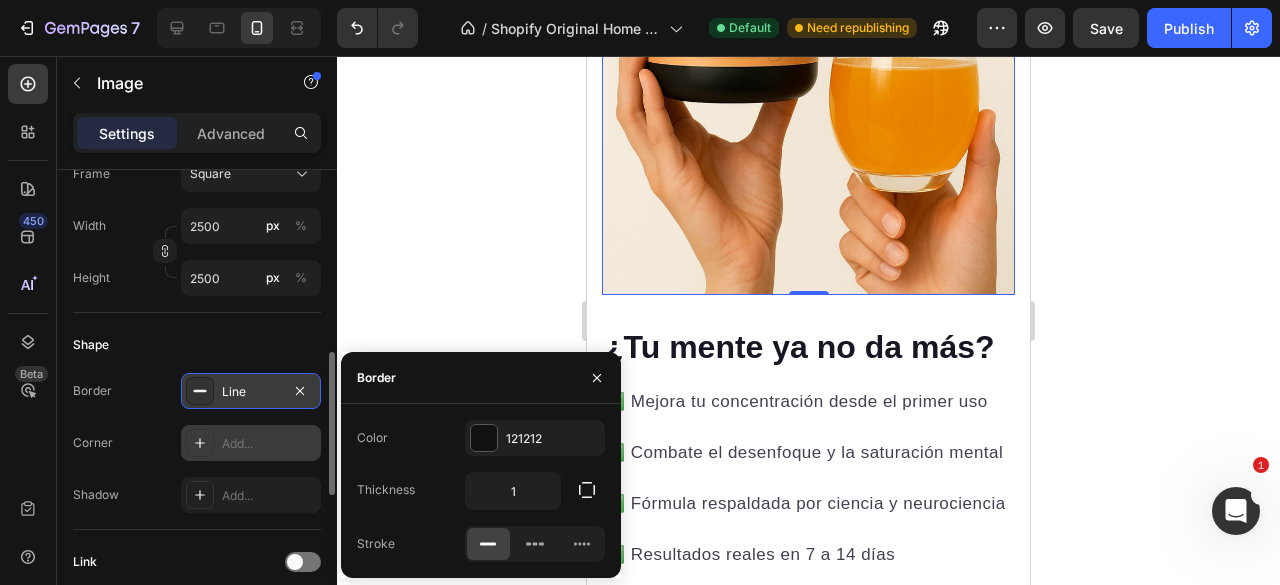 click on "Add..." at bounding box center [269, 444] 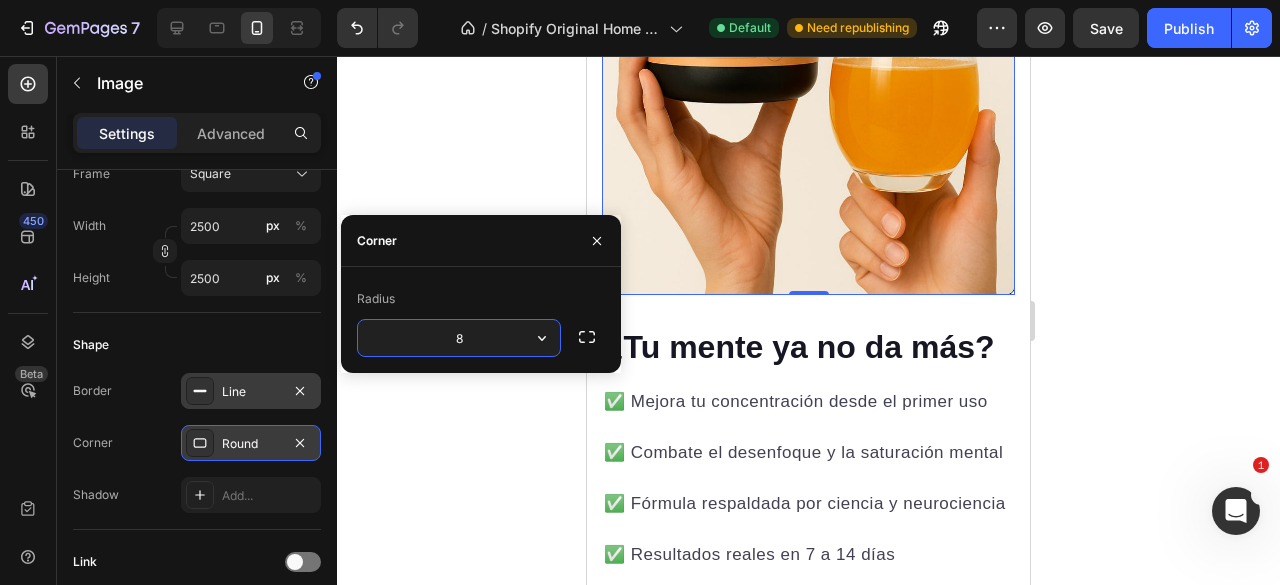 scroll, scrollTop: 800, scrollLeft: 0, axis: vertical 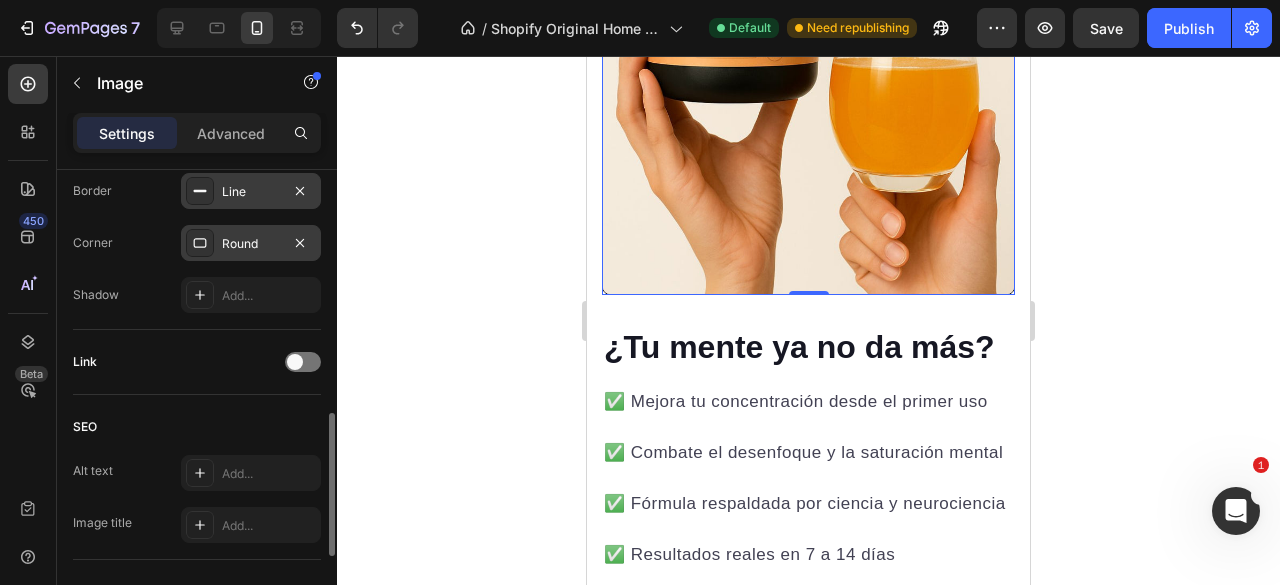 click on "Link" 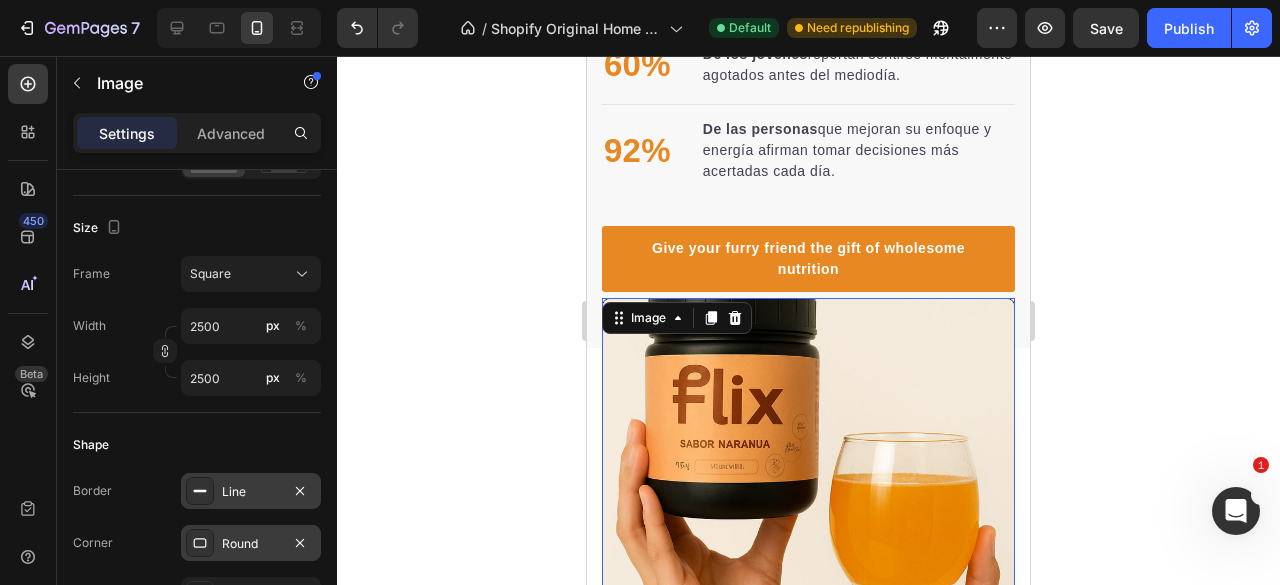 scroll, scrollTop: 2671, scrollLeft: 0, axis: vertical 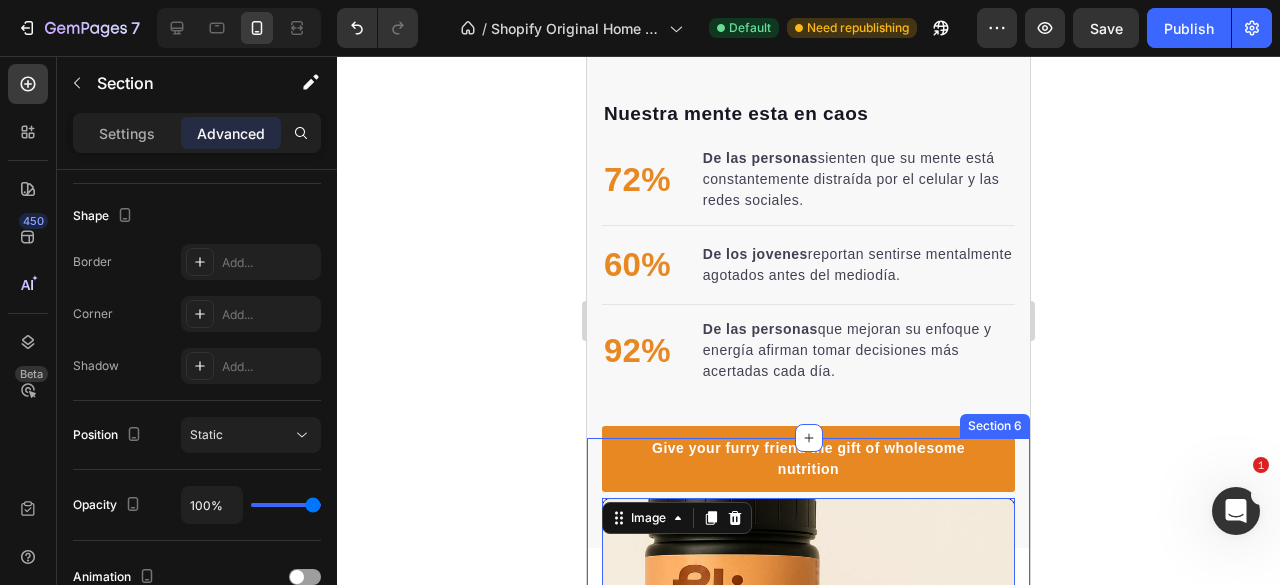 click on "¿Tu mente ya no da más? Heading ✅ Mejora tu concentración desde el primer uso   ✅ Combate el desenfoque y la saturación mental   ✅ Fórmula respaldada por ciencia y neurociencia   ✅ Resultados reales en 7 a 14 días   ✅ Sabor increíble, preparación fácil Text block Row Image   0 Row Section 6" at bounding box center [808, 865] 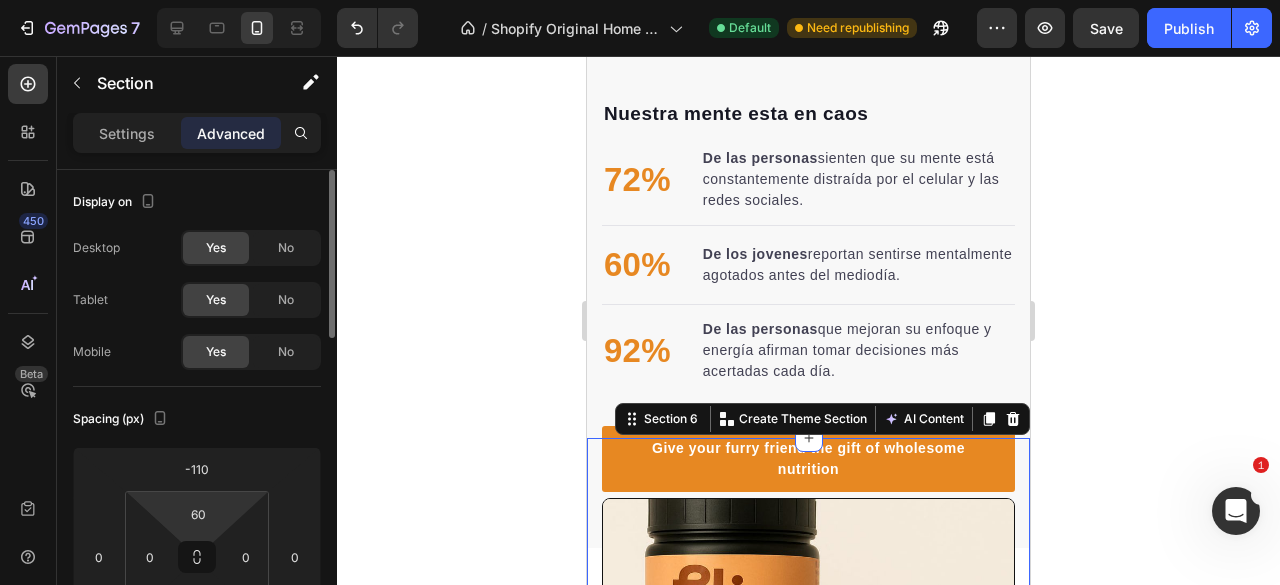 scroll, scrollTop: 200, scrollLeft: 0, axis: vertical 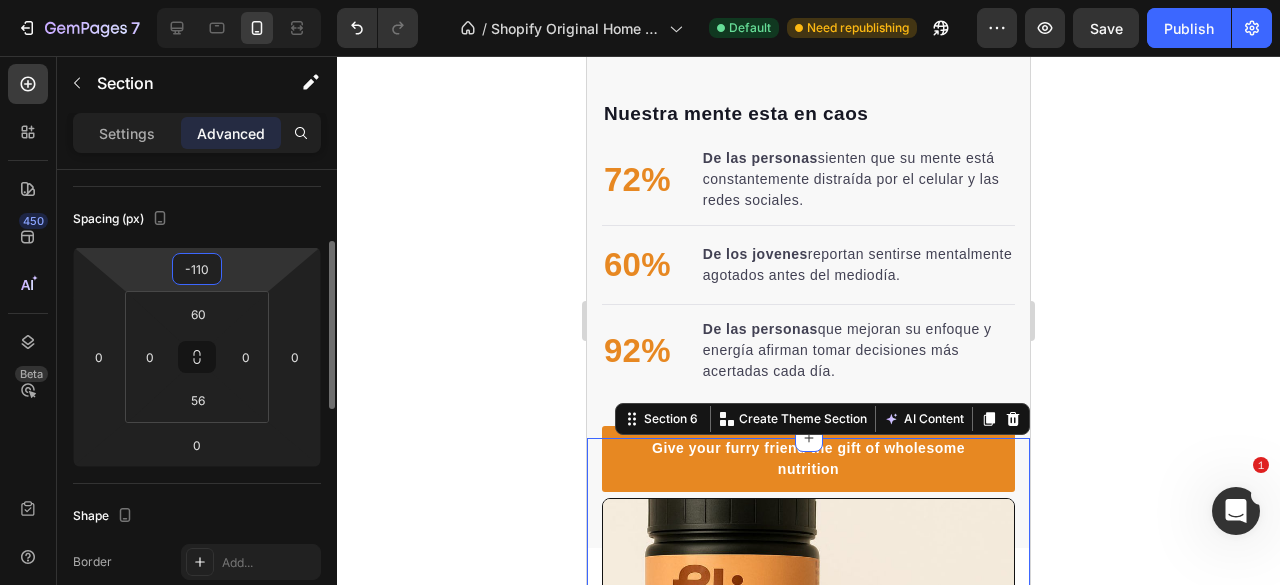 click on "-110" at bounding box center (197, 269) 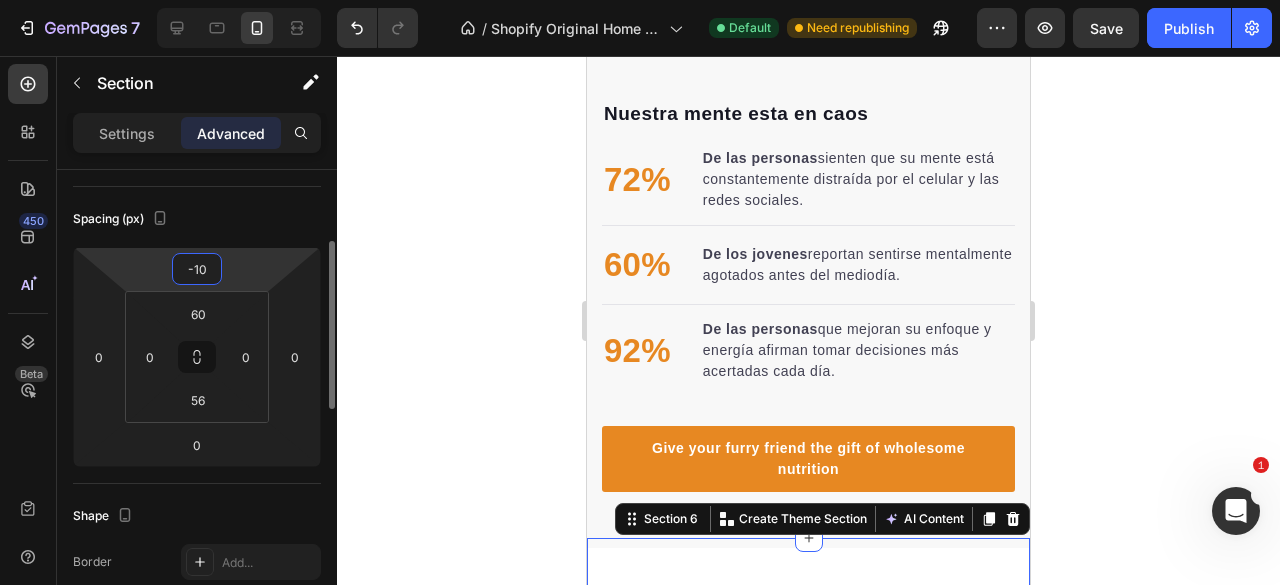 type on "-1" 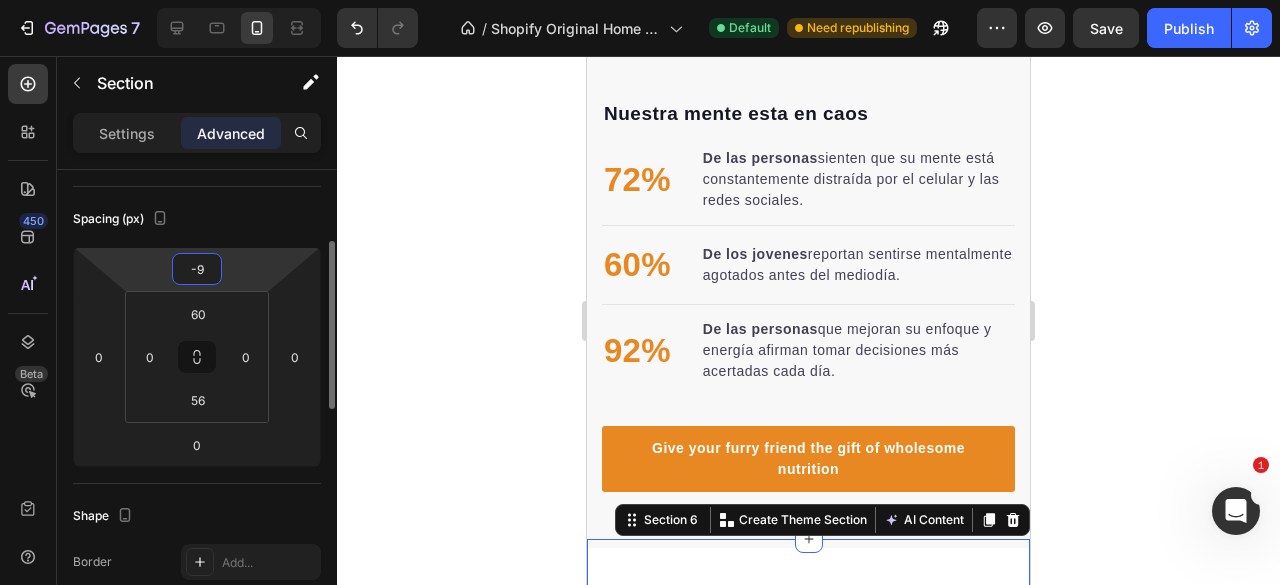type on "-90" 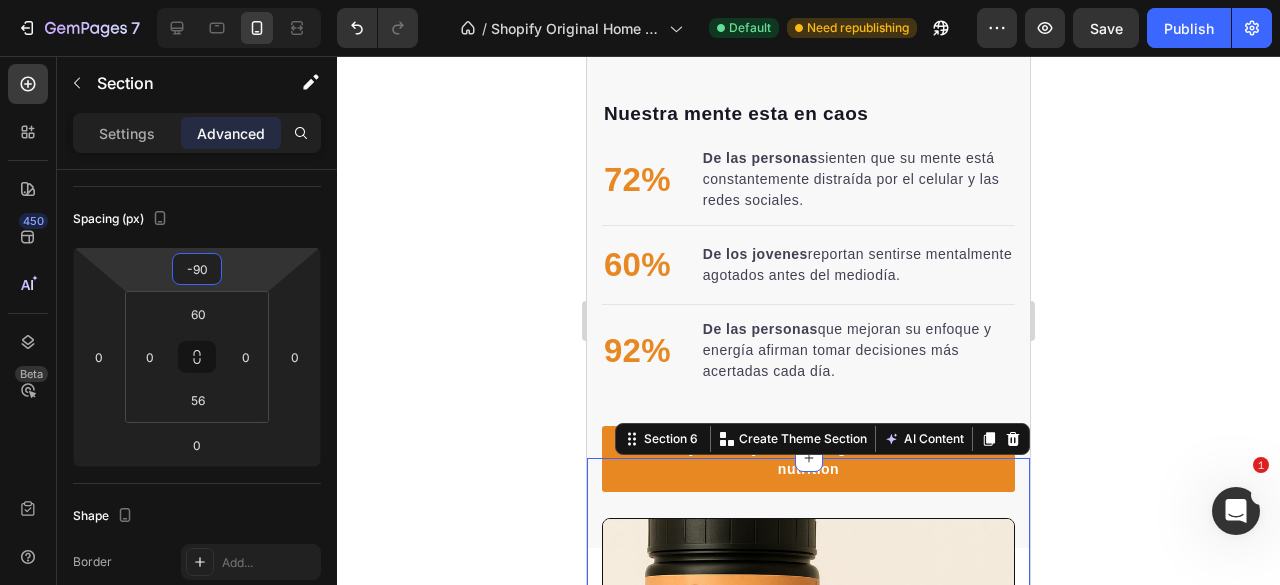 click 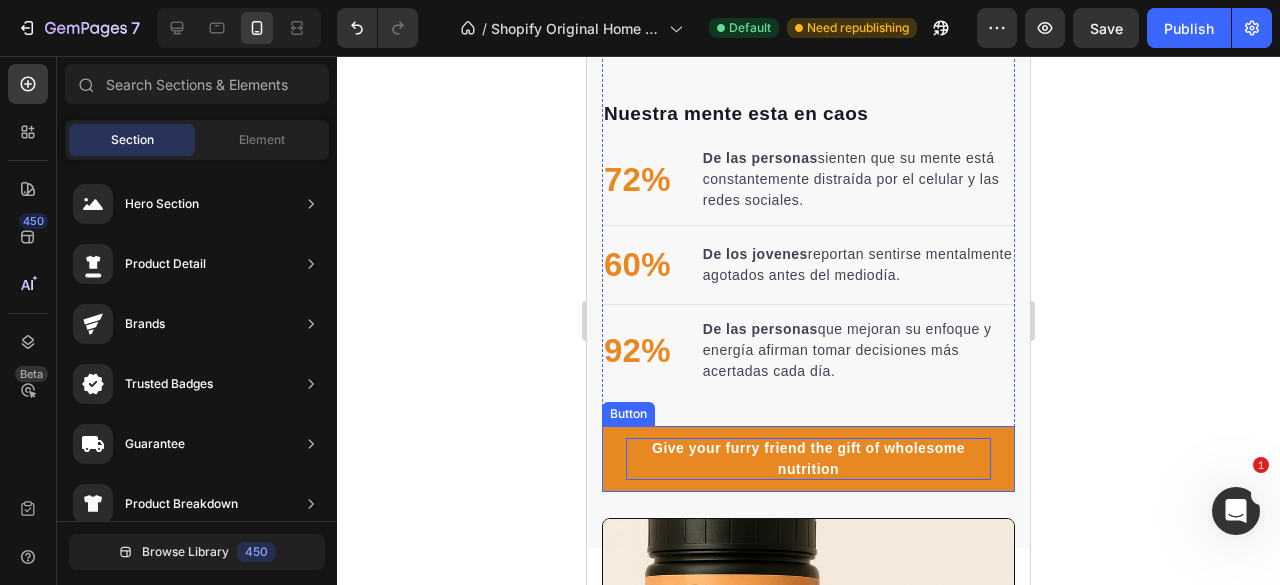 click on "Give your furry friend the gift of wholesome nutrition" at bounding box center [808, 459] 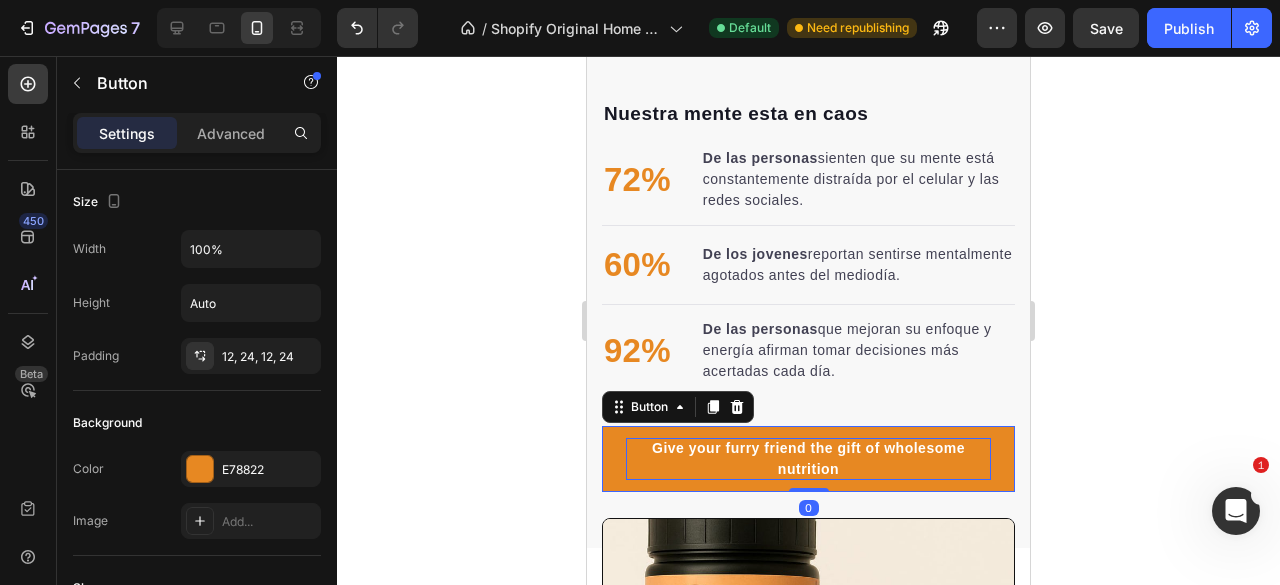 click on "Give your furry friend the gift of wholesome nutrition" at bounding box center (808, 459) 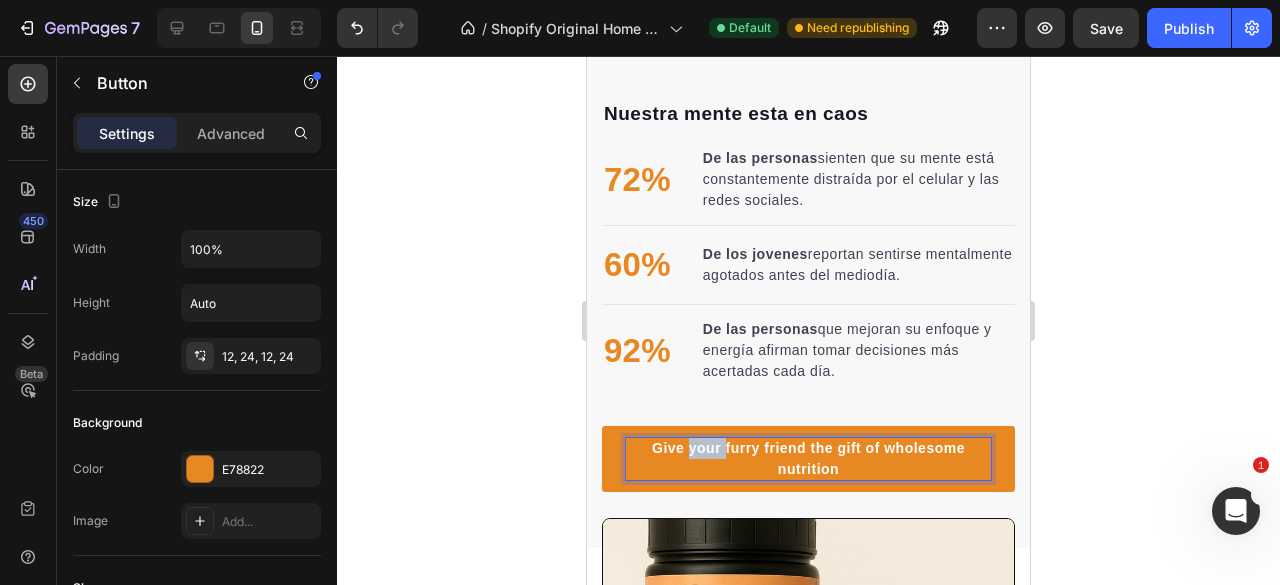 click on "Give your furry friend the gift of wholesome nutrition" at bounding box center [808, 459] 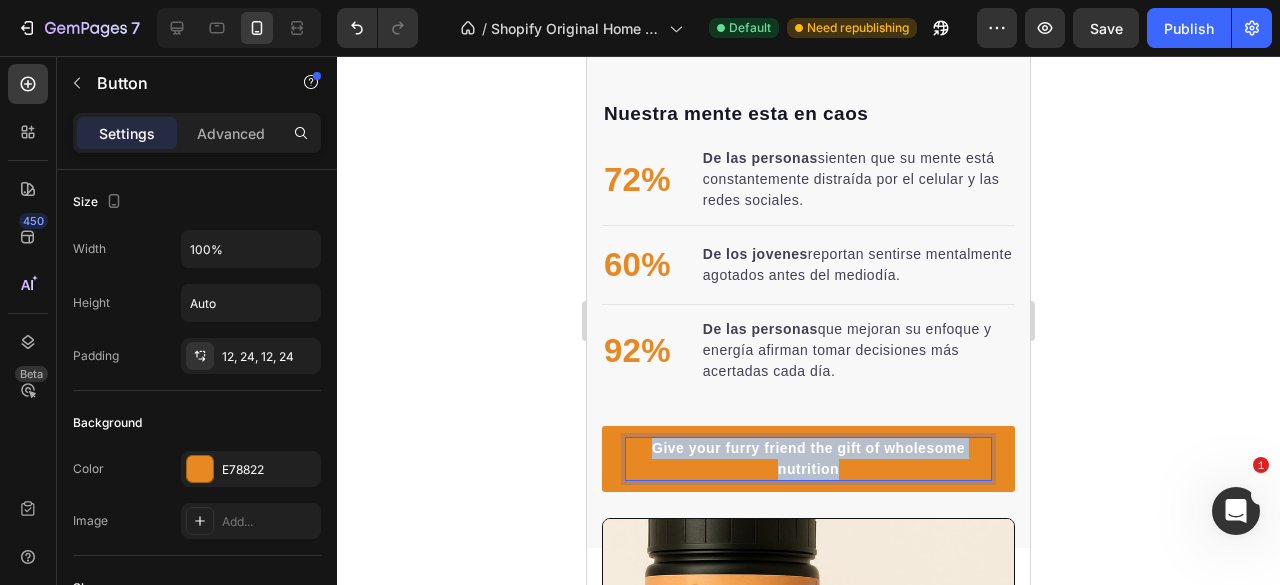 click on "Give your furry friend the gift of wholesome nutrition" at bounding box center (808, 459) 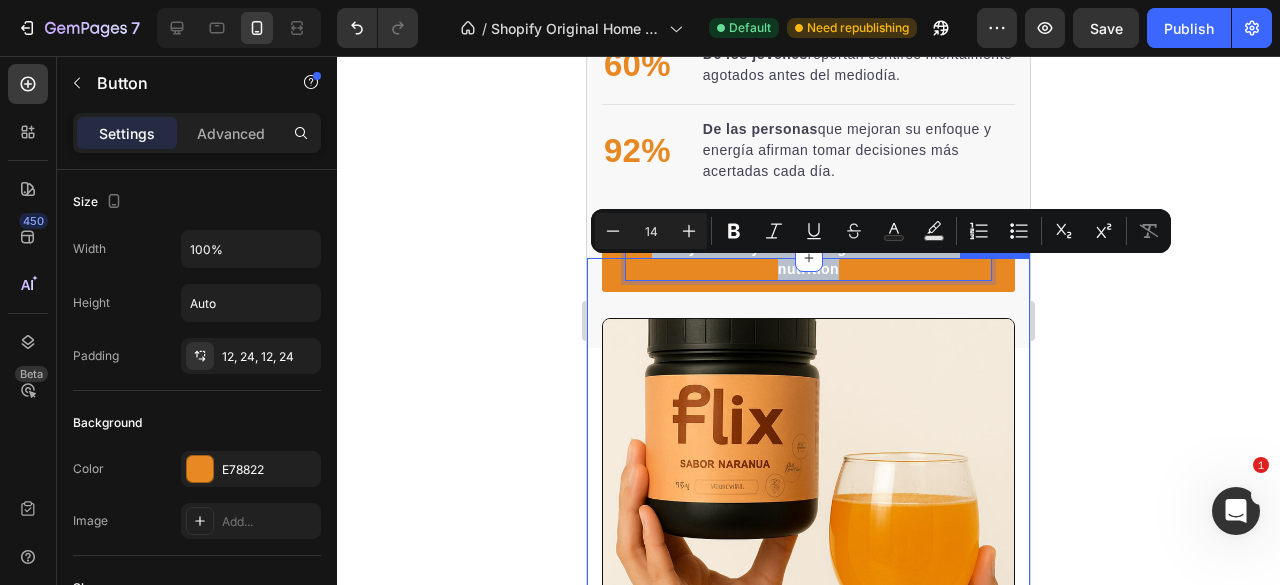 scroll, scrollTop: 2771, scrollLeft: 0, axis: vertical 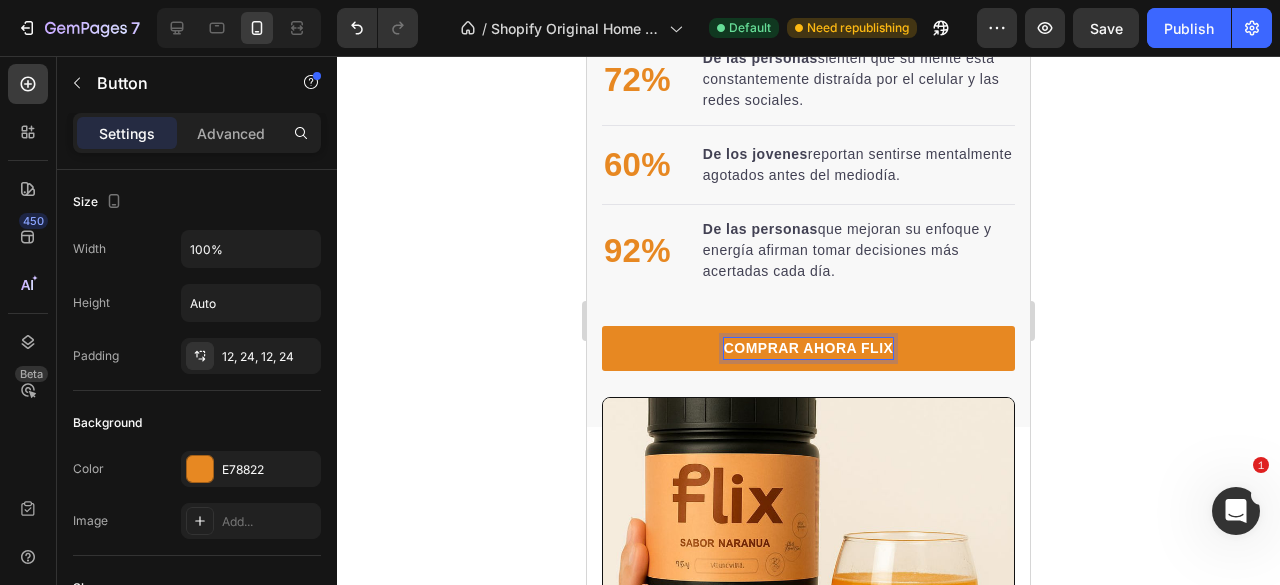click 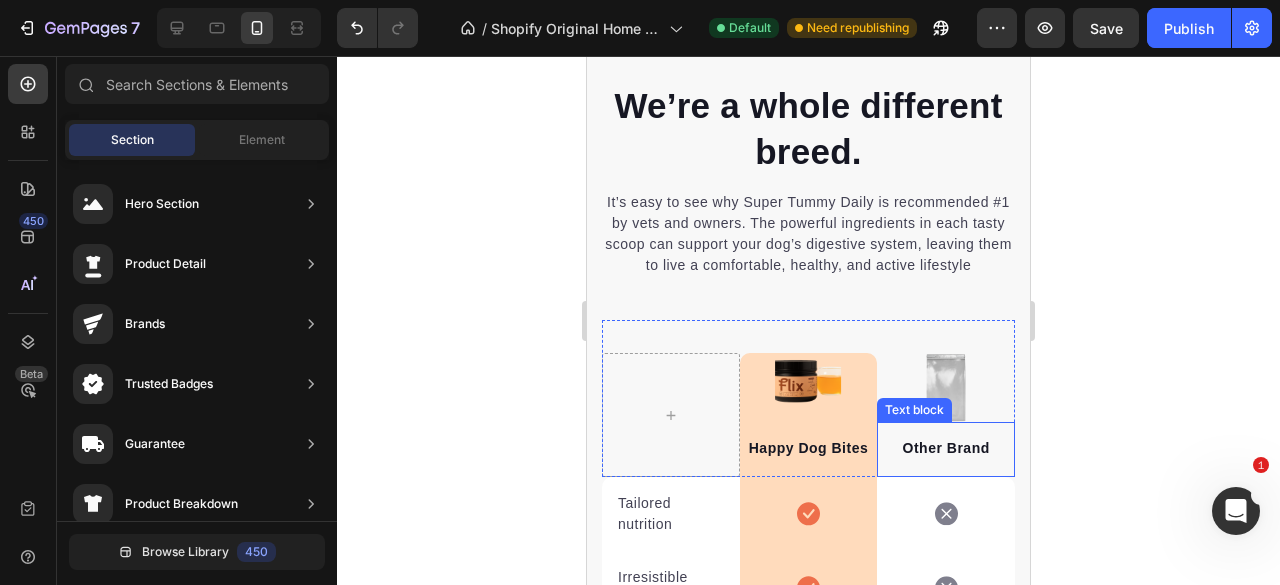 scroll, scrollTop: 3835, scrollLeft: 0, axis: vertical 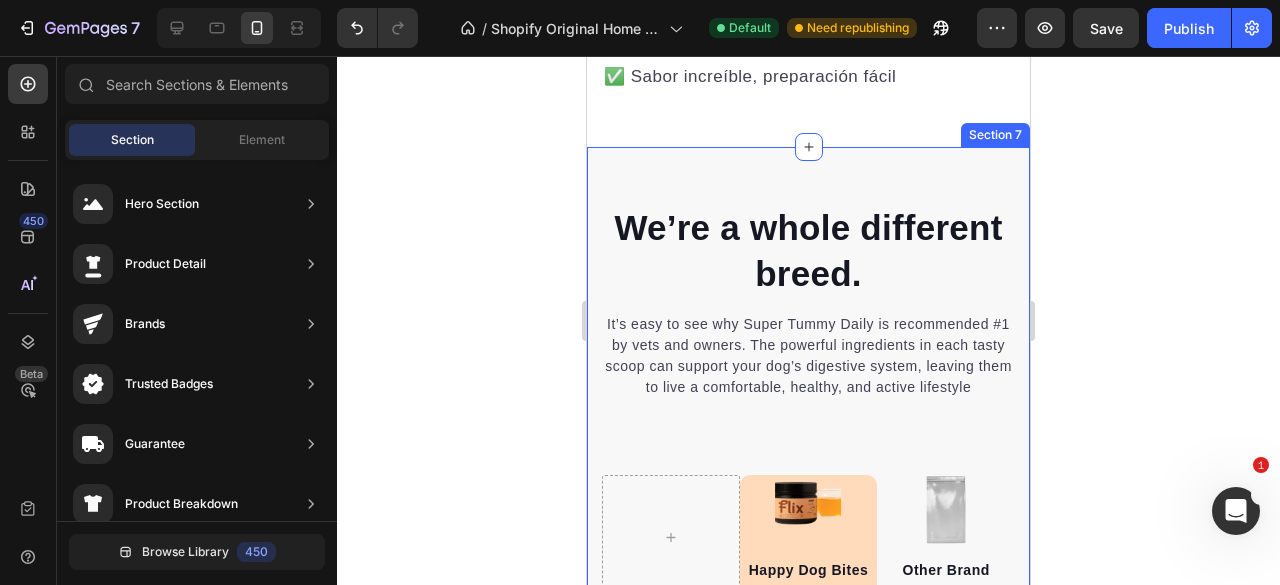 click on "We’re a whole different breed. Heading It’s easy to see why Super Tummy Daily is recommended #1 by vets and owners. The powerful ingredients in each tasty scoop can support your dog’s digestive system, leaving them to live a comfortable, healthy, and active lifestyle Text block Row
Image Happy Dog Bites Text block Row Image Other Brand Text block Row Tailored nutrition Text block
Icon Row
Icon Row Irresistible taste Text block
Icon Row
Icon Row Natural, whole ingredients Text block
Icon Row
Icon Row Optimal palatability Text block
Icon Row
Icon Row Pet-loving formulation Text block
Icon Row
Icon Row High digestibility Text block
Icon Row
Icon Row Row Start baking doggy delights Button *100% satisfaction. No fuss, 30-day money-back guarantee Text block Row Section 7" at bounding box center [808, 687] 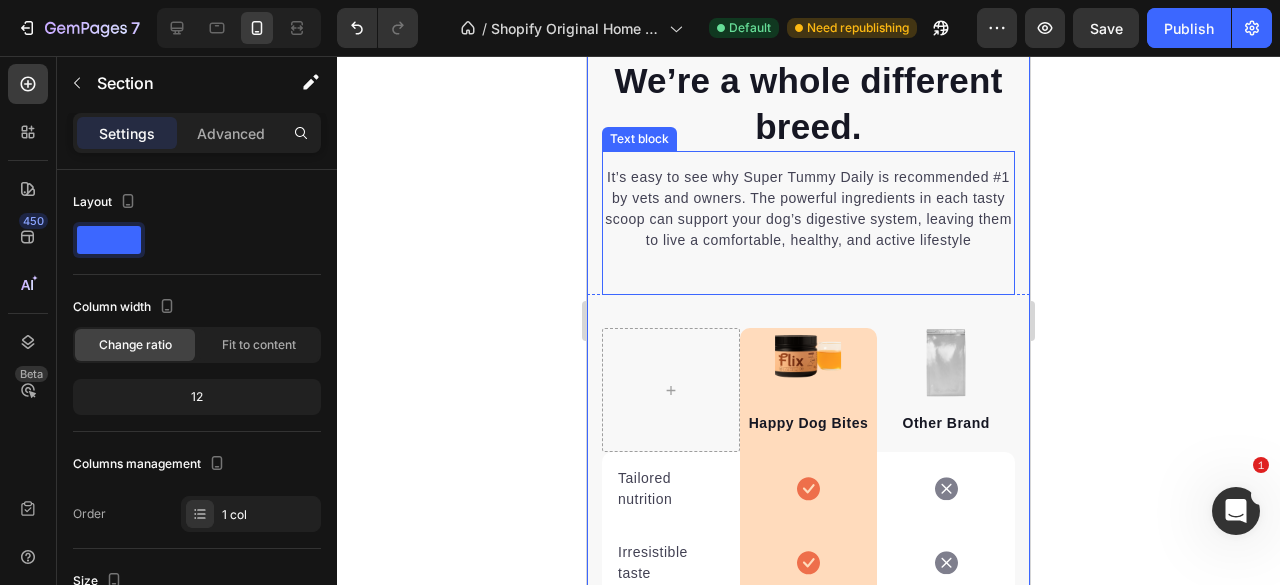 scroll, scrollTop: 4235, scrollLeft: 0, axis: vertical 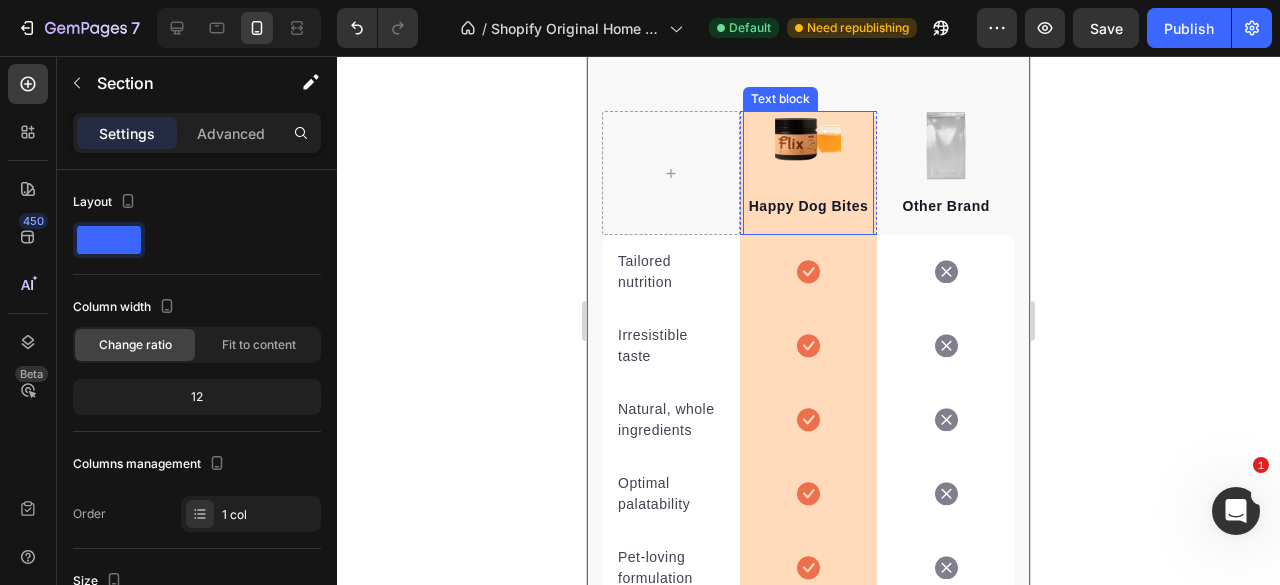 click on "Happy Dog Bites" at bounding box center [809, 206] 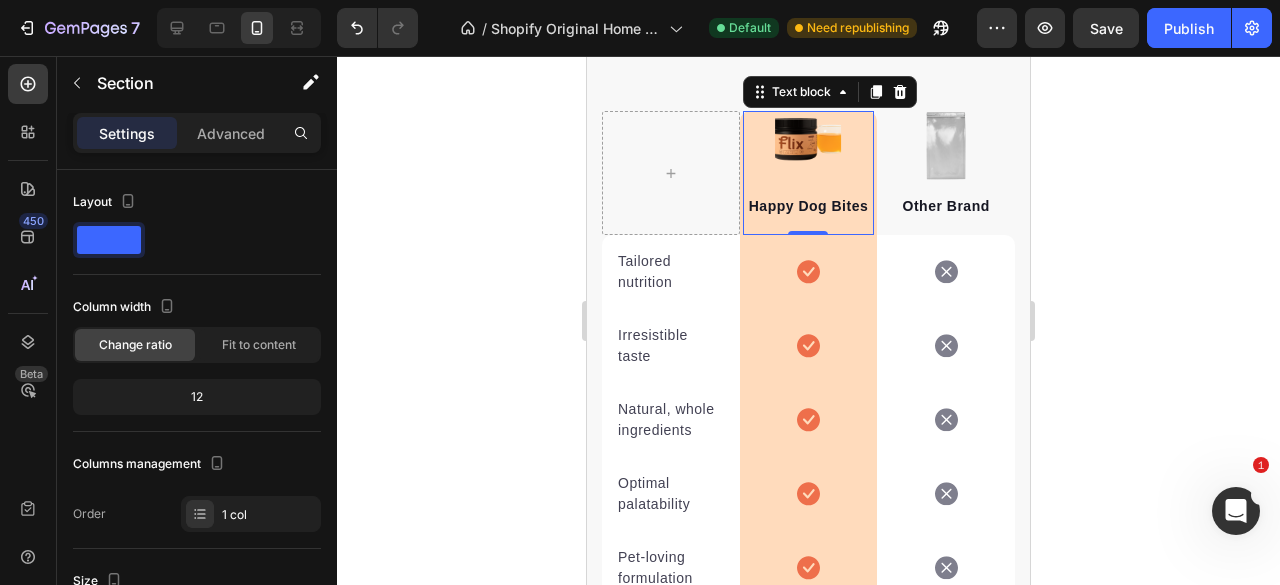 click on "Happy Dog Bites" at bounding box center [809, 206] 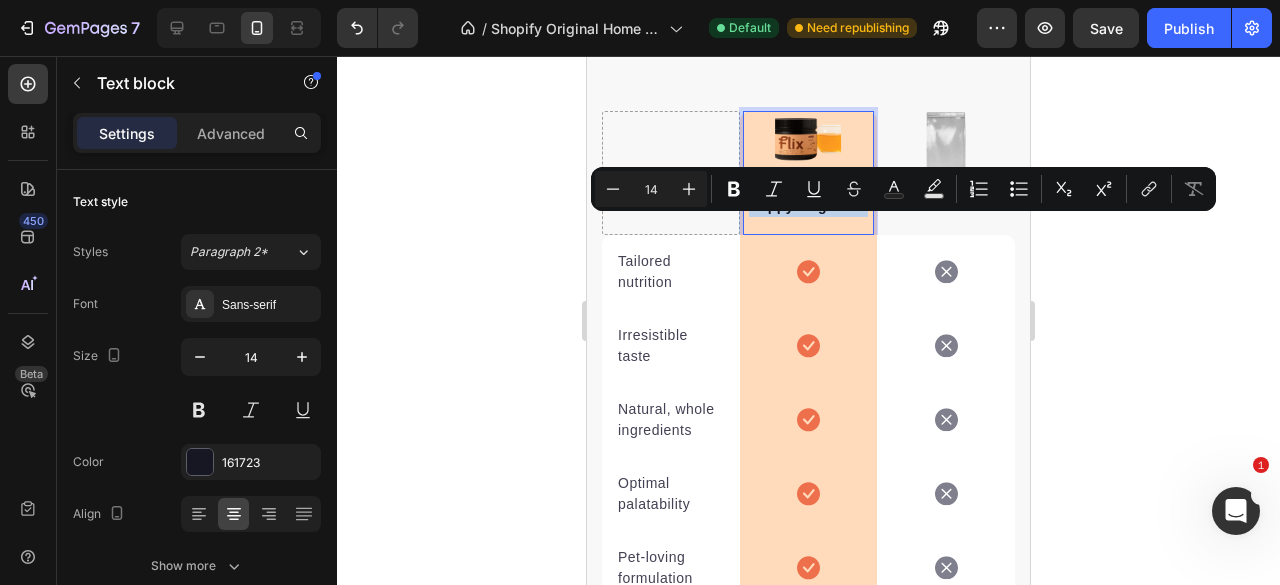 click on "Happy Dog Bites" at bounding box center (809, 206) 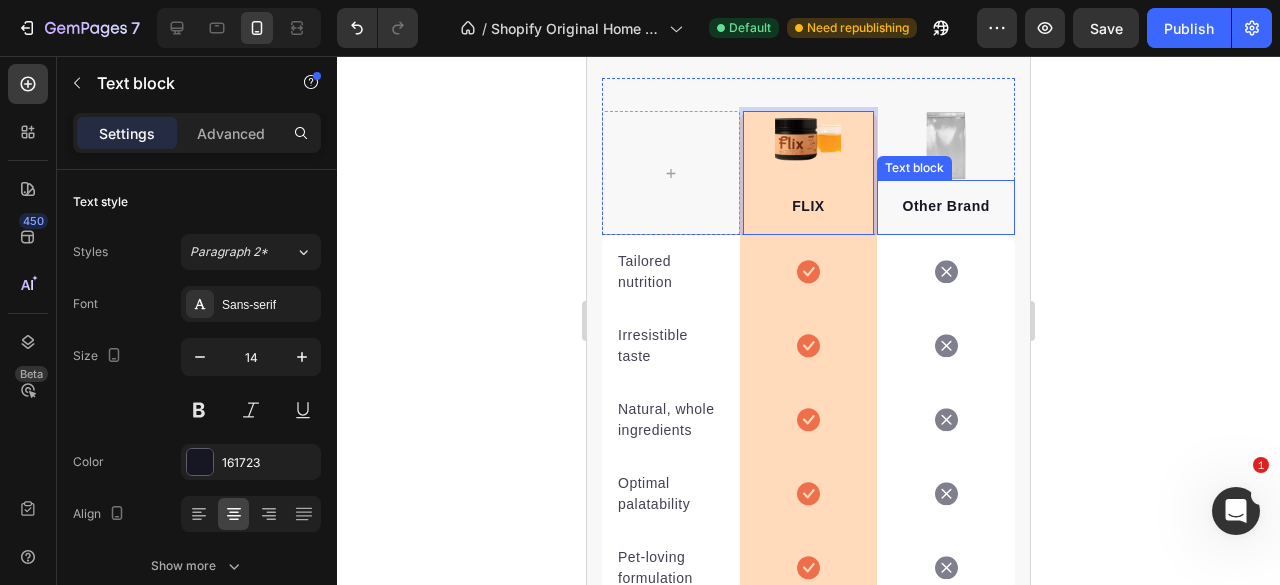 click on "Other Brand" at bounding box center (946, 206) 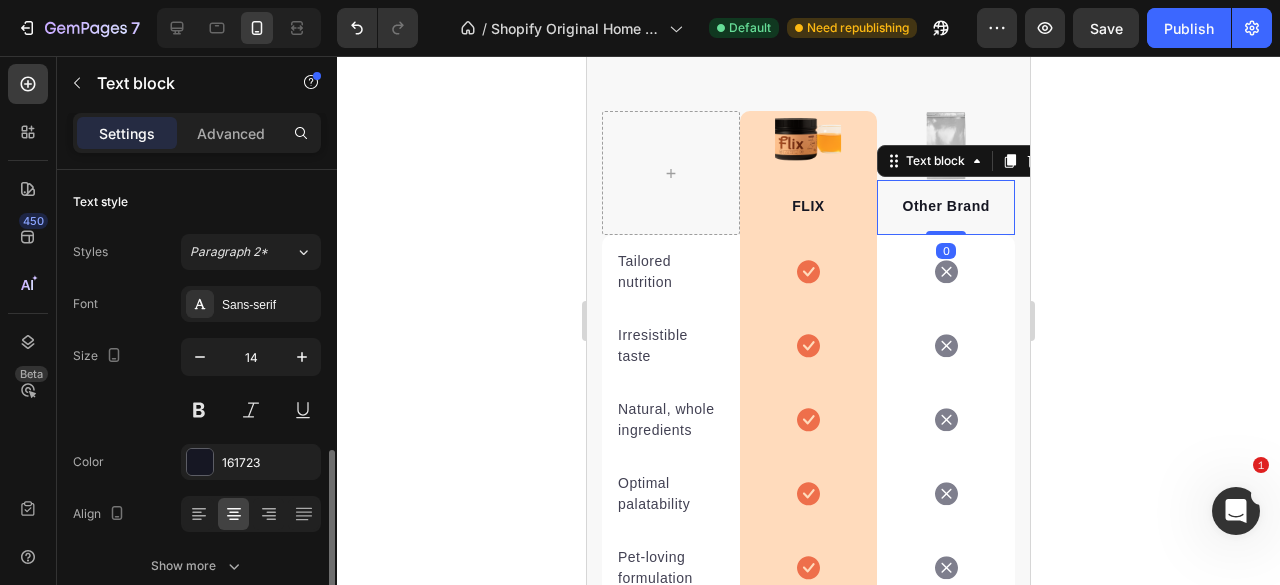scroll, scrollTop: 200, scrollLeft: 0, axis: vertical 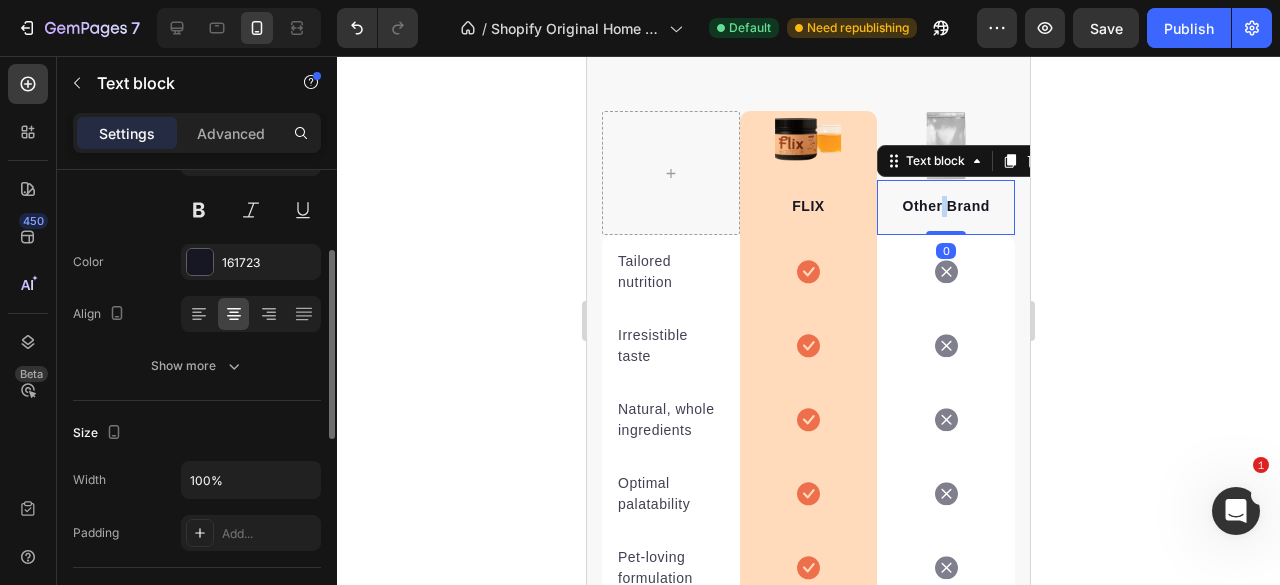 click on "Other Brand" at bounding box center (946, 206) 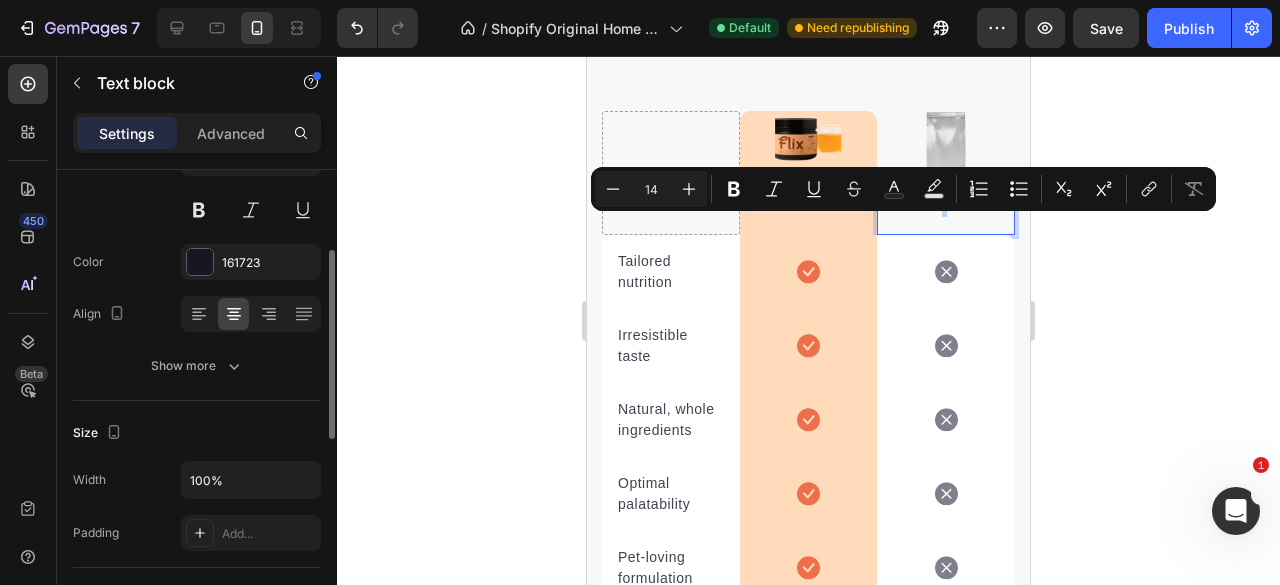 click on "Other Brand" at bounding box center (946, 206) 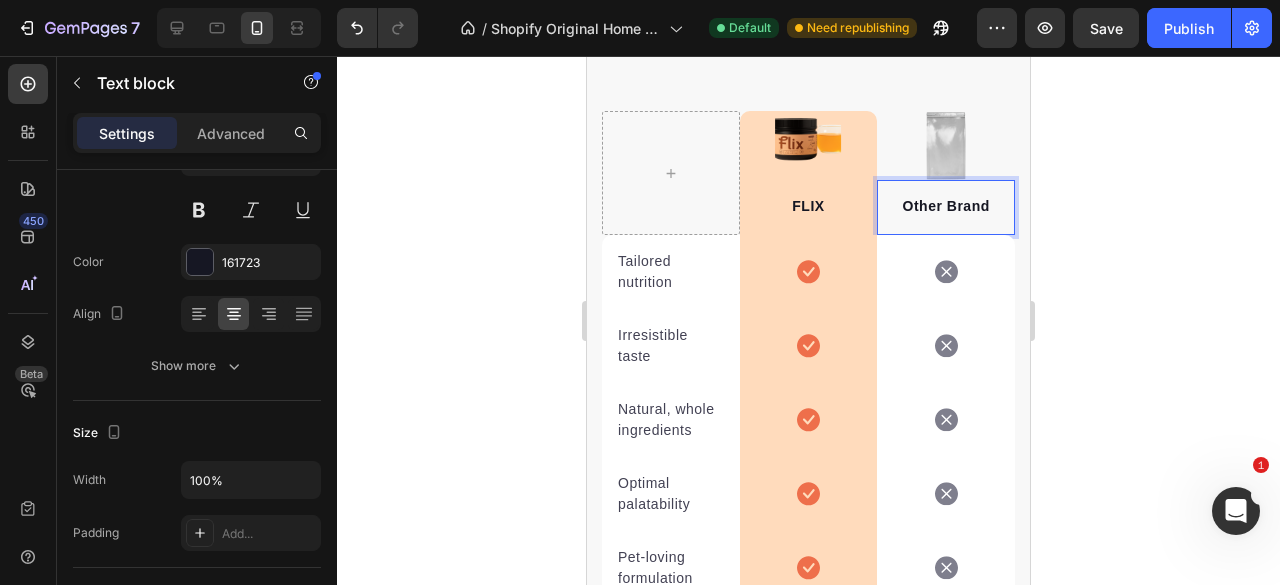 click on "Other Brand" at bounding box center (946, 206) 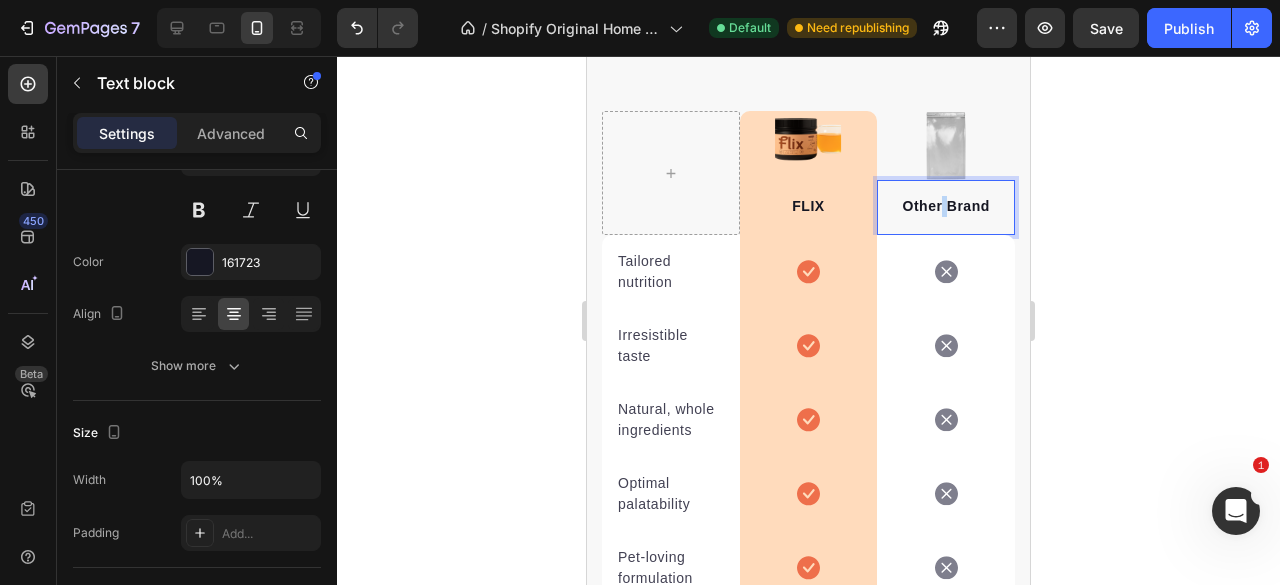 click on "Other Brand" at bounding box center (946, 206) 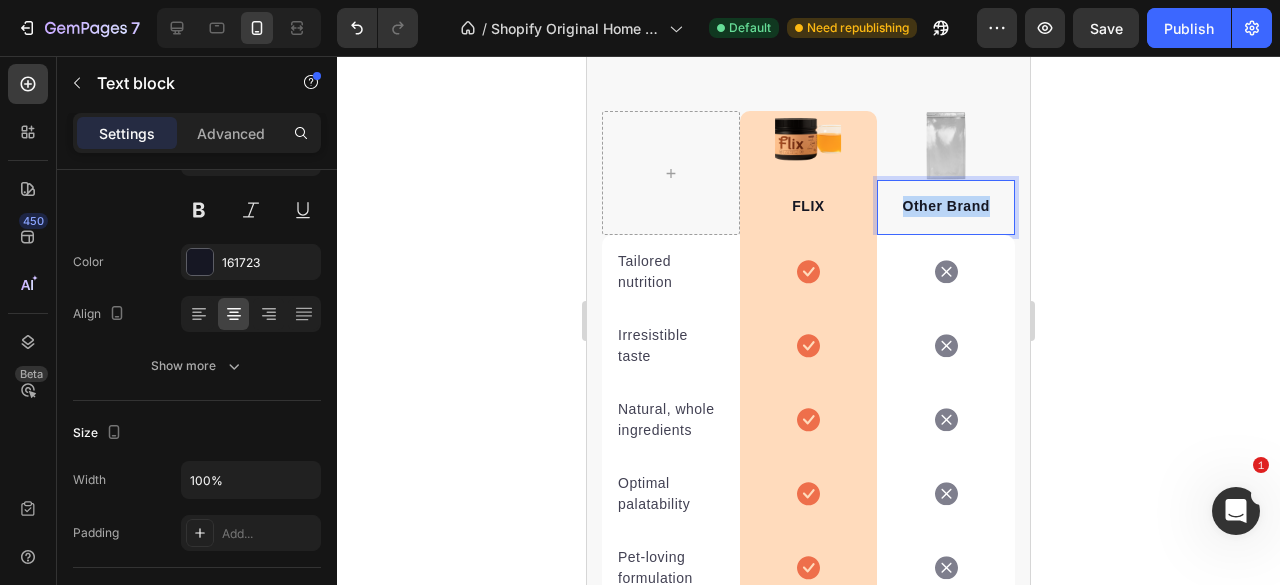 click on "Other Brand" at bounding box center [946, 206] 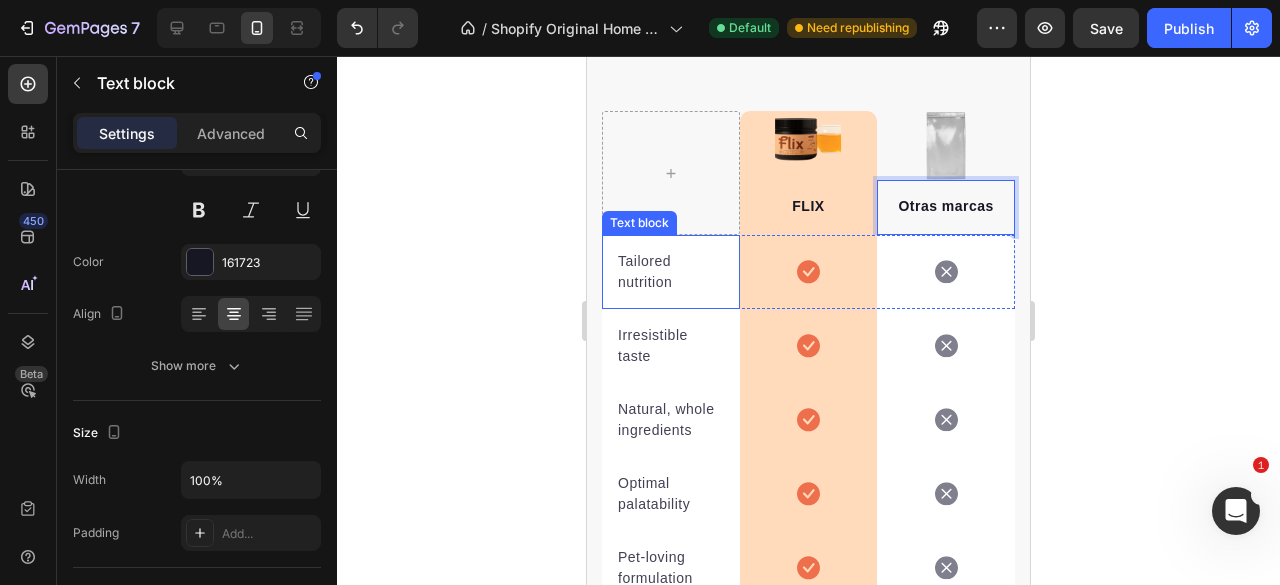 click on "Tailored nutrition" at bounding box center [671, 272] 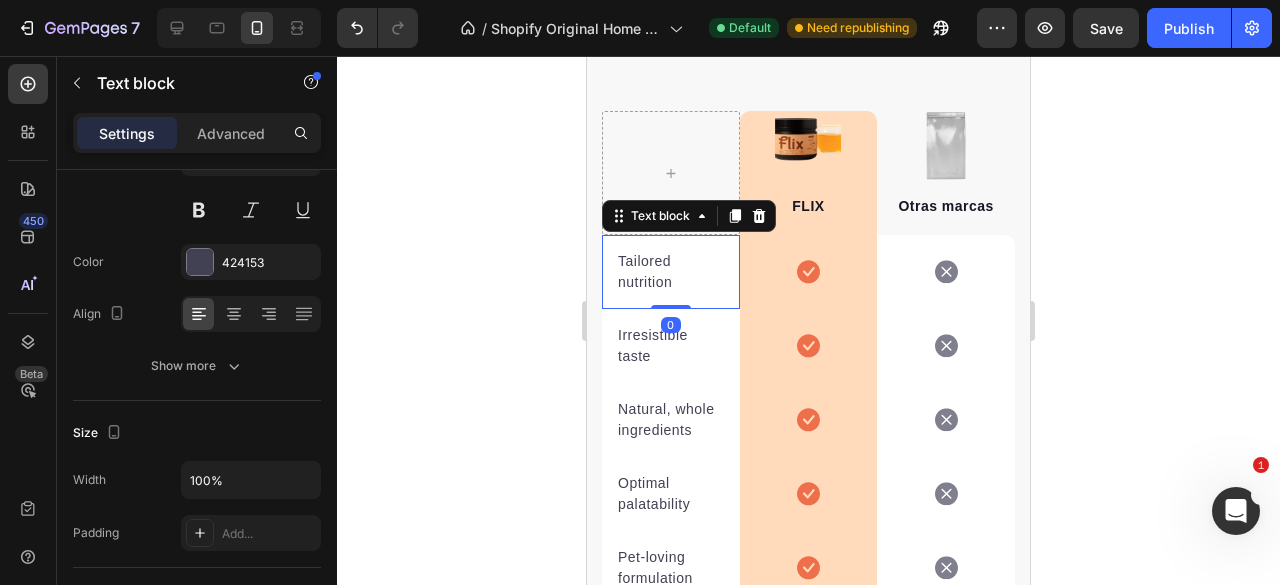 click on "Tailored nutrition" at bounding box center [671, 272] 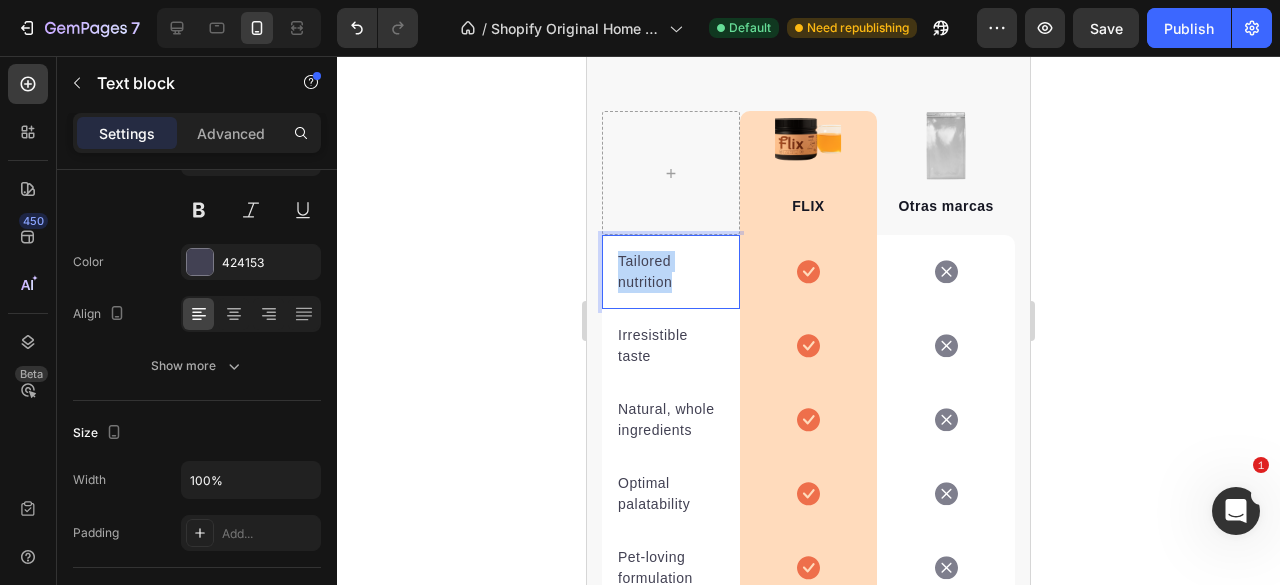 click on "Tailored nutrition" at bounding box center (671, 272) 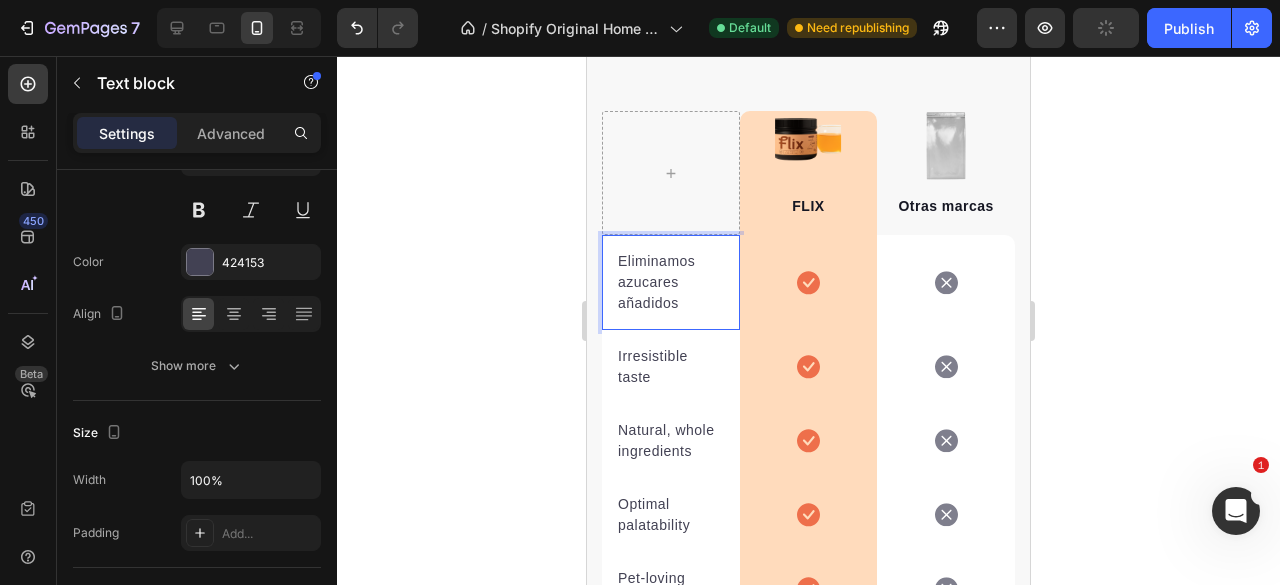 click 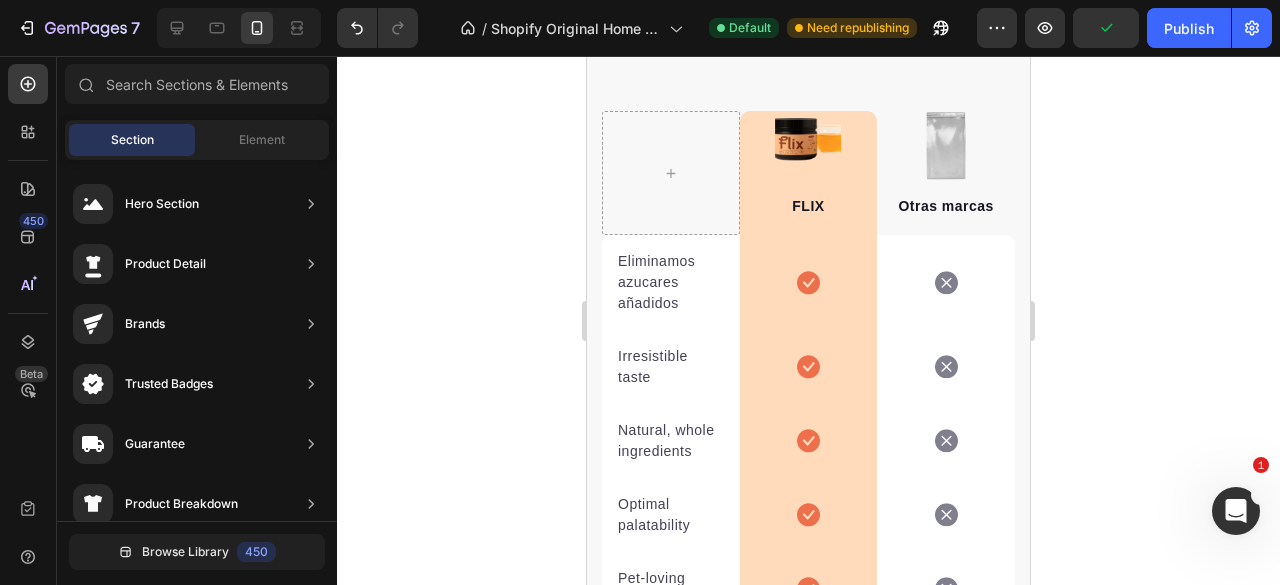 click 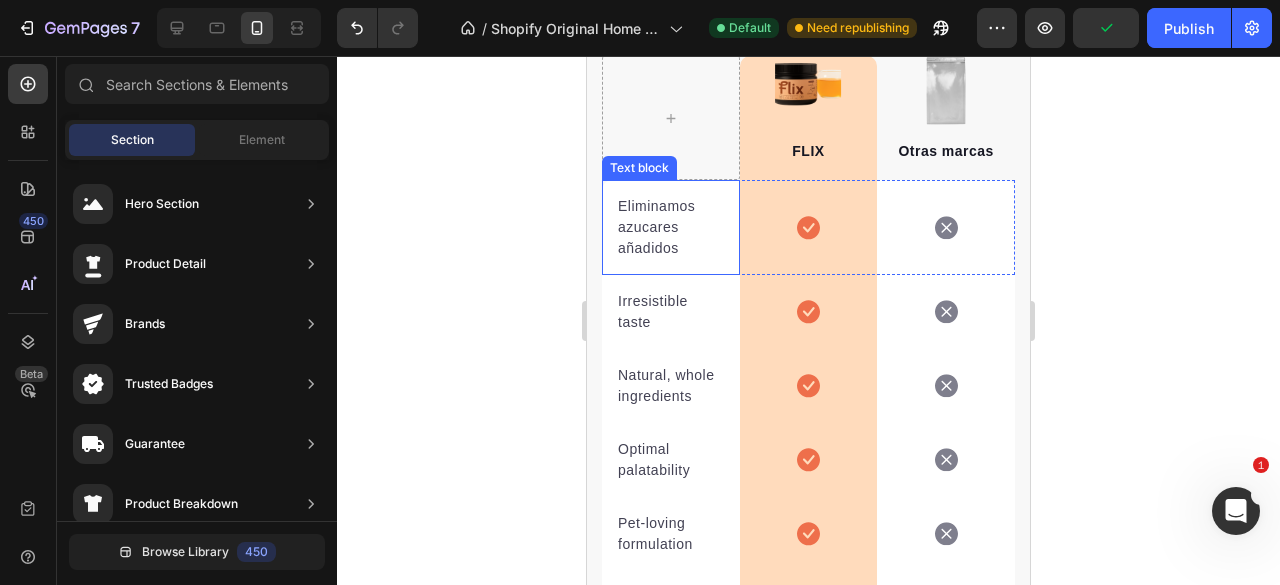 scroll, scrollTop: 4335, scrollLeft: 0, axis: vertical 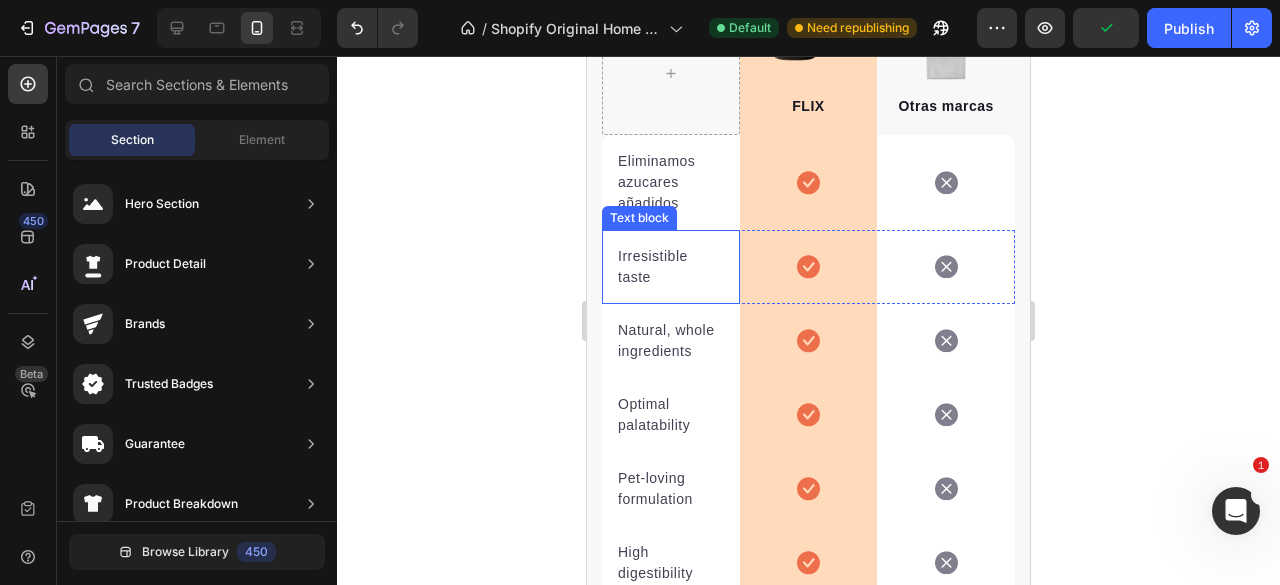 click on "Irresistible taste" at bounding box center [671, 267] 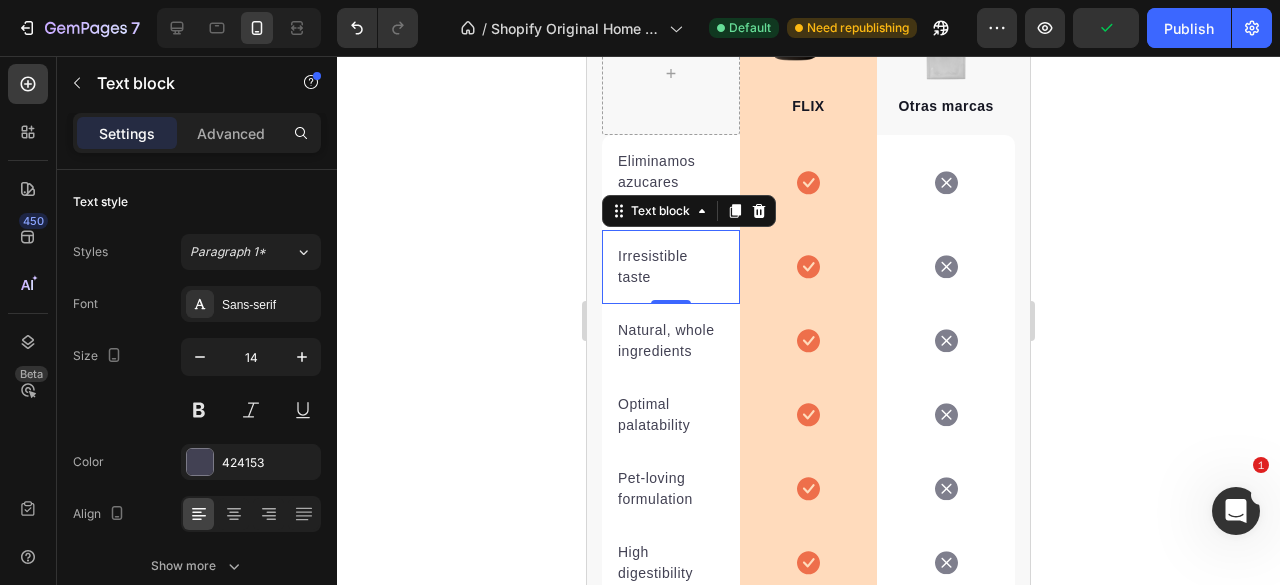 click on "Irresistible taste" at bounding box center [671, 267] 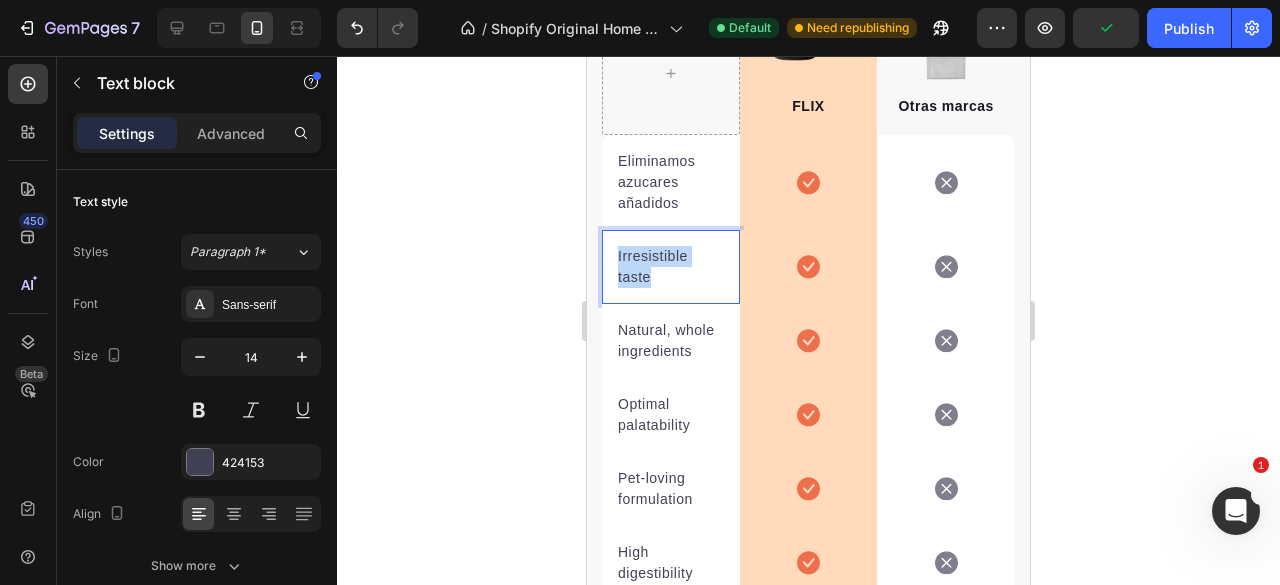 click on "Irresistible taste" at bounding box center (671, 267) 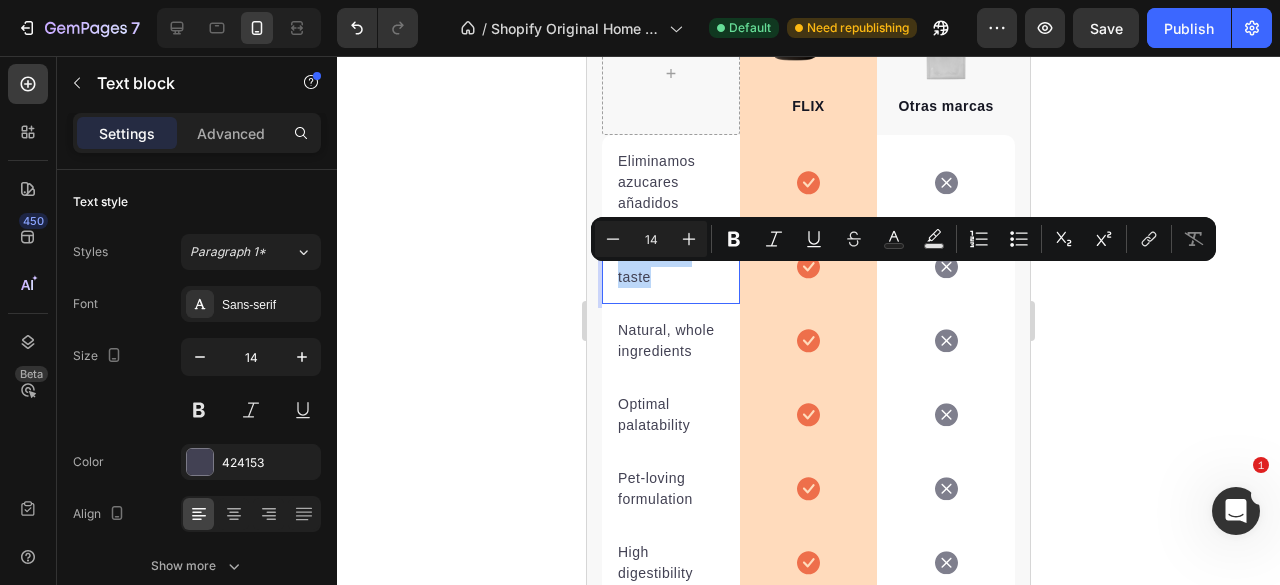 click on "Irresistible taste" at bounding box center (671, 267) 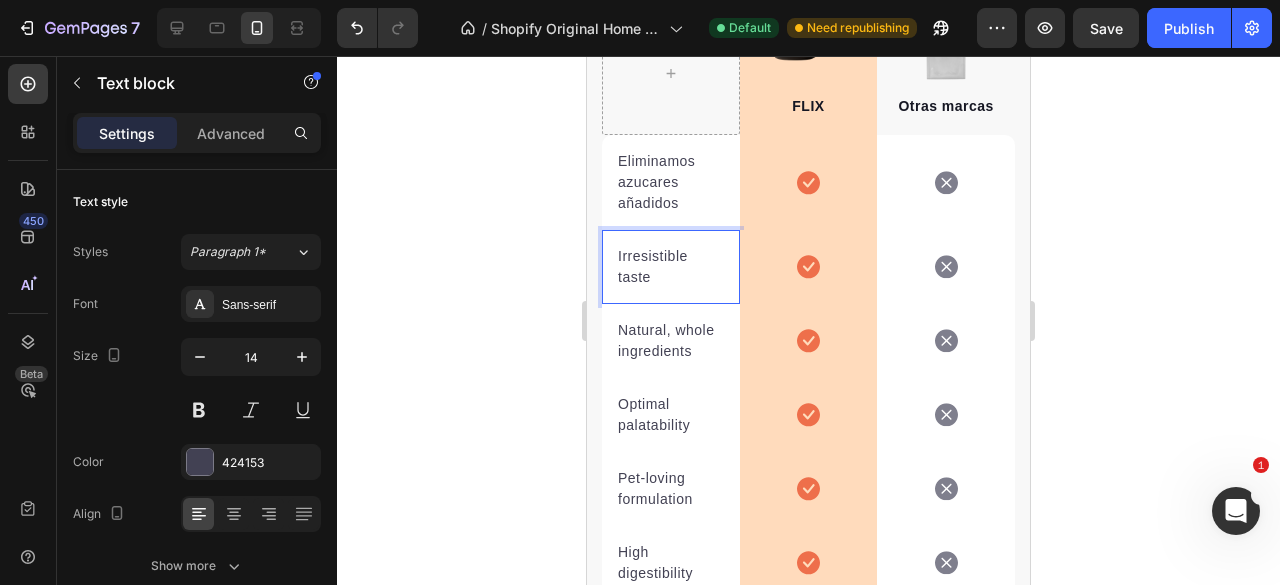 click on "Irresistible taste" at bounding box center [671, 267] 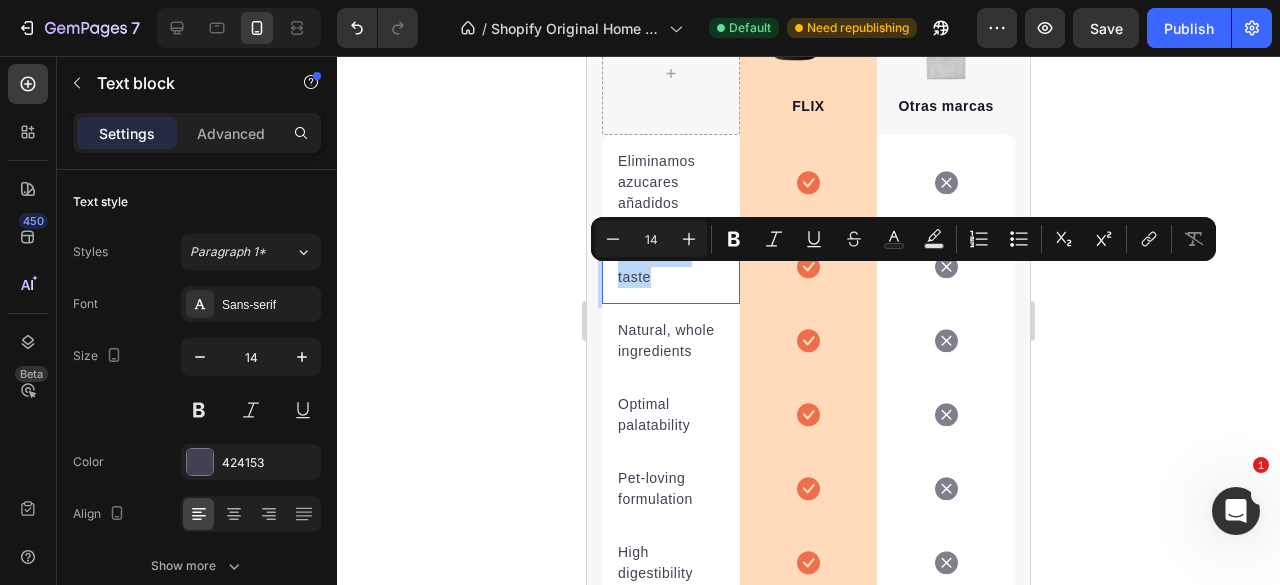 drag, startPoint x: 653, startPoint y: 295, endPoint x: 633, endPoint y: 284, distance: 22.825424 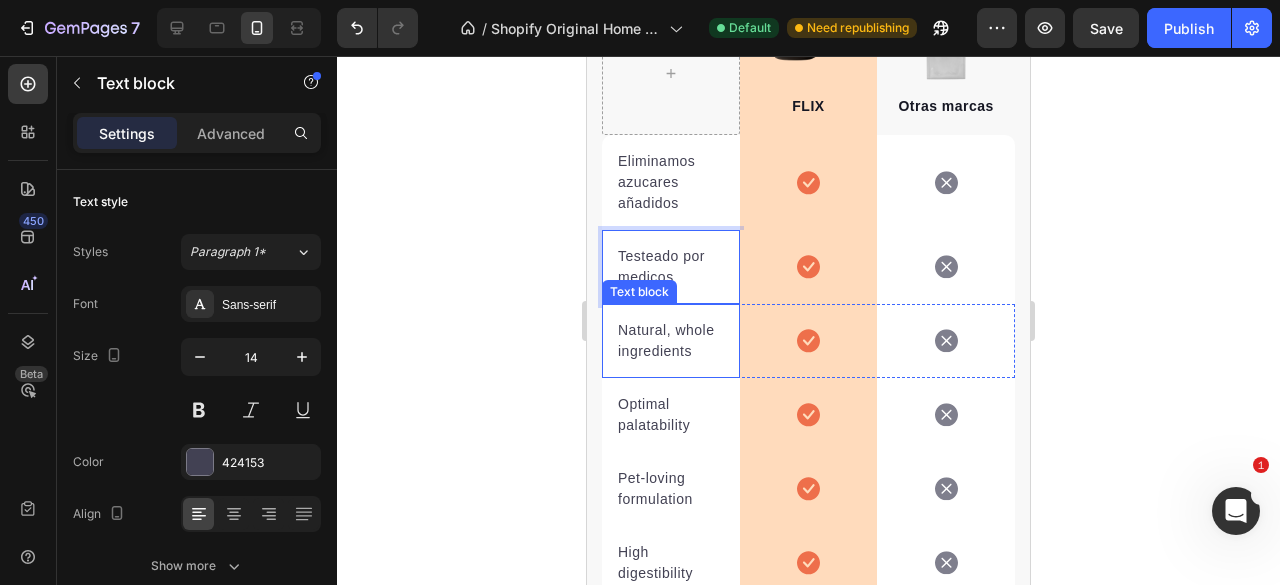 click on "Natural, whole ingredients" at bounding box center [671, 341] 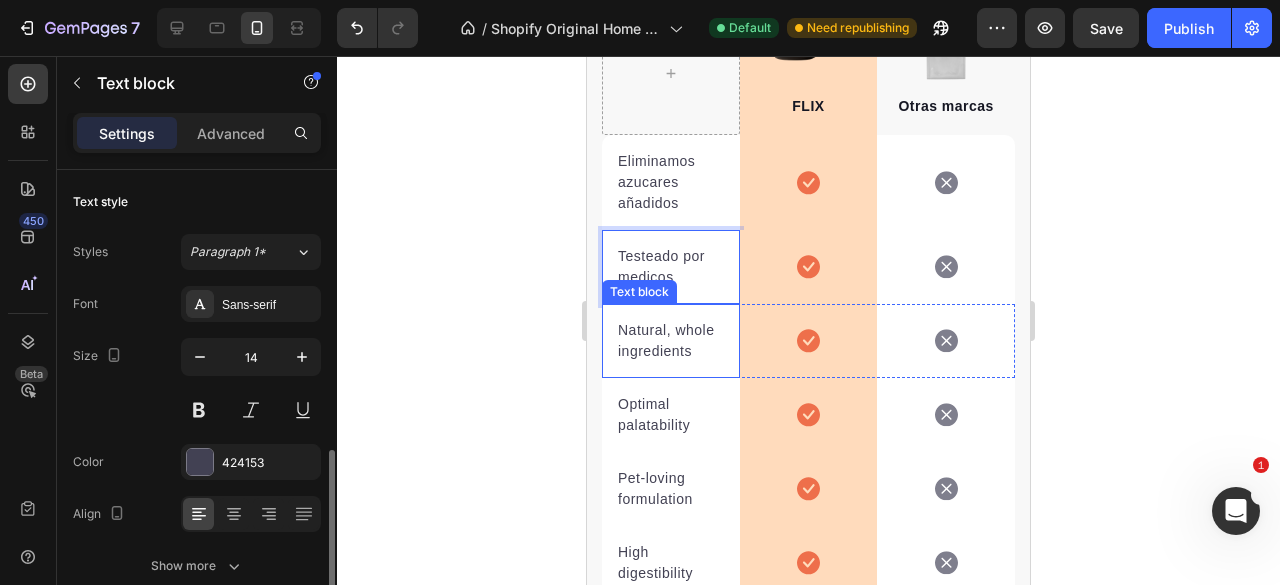 click on "Natural, whole ingredients" at bounding box center [671, 341] 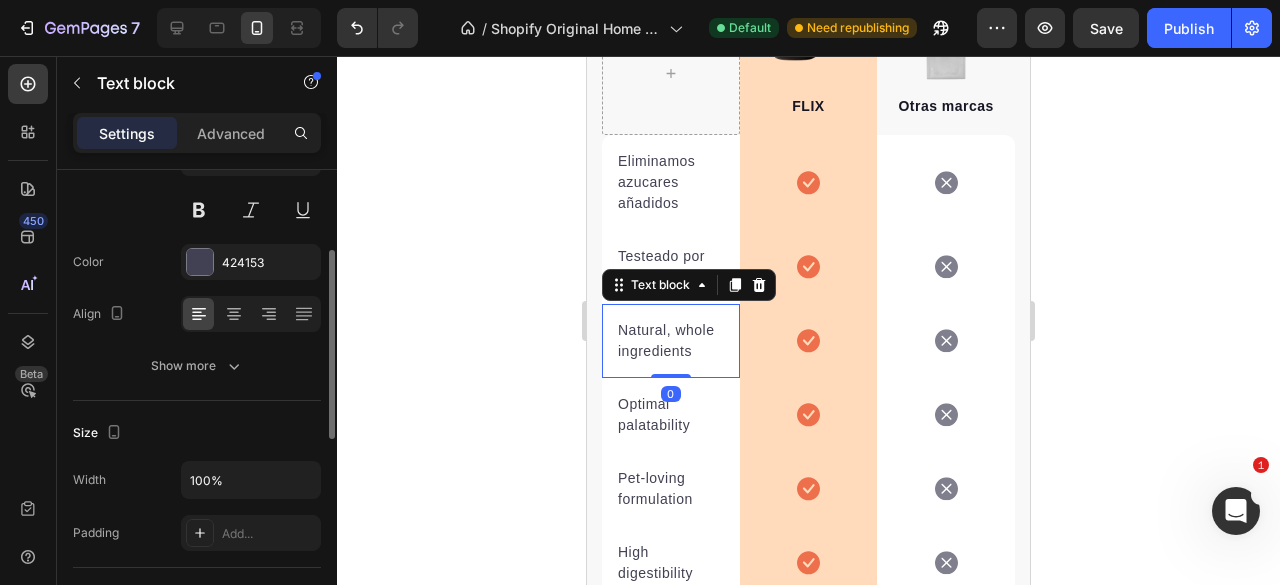 click on "Natural, whole ingredients" at bounding box center (671, 341) 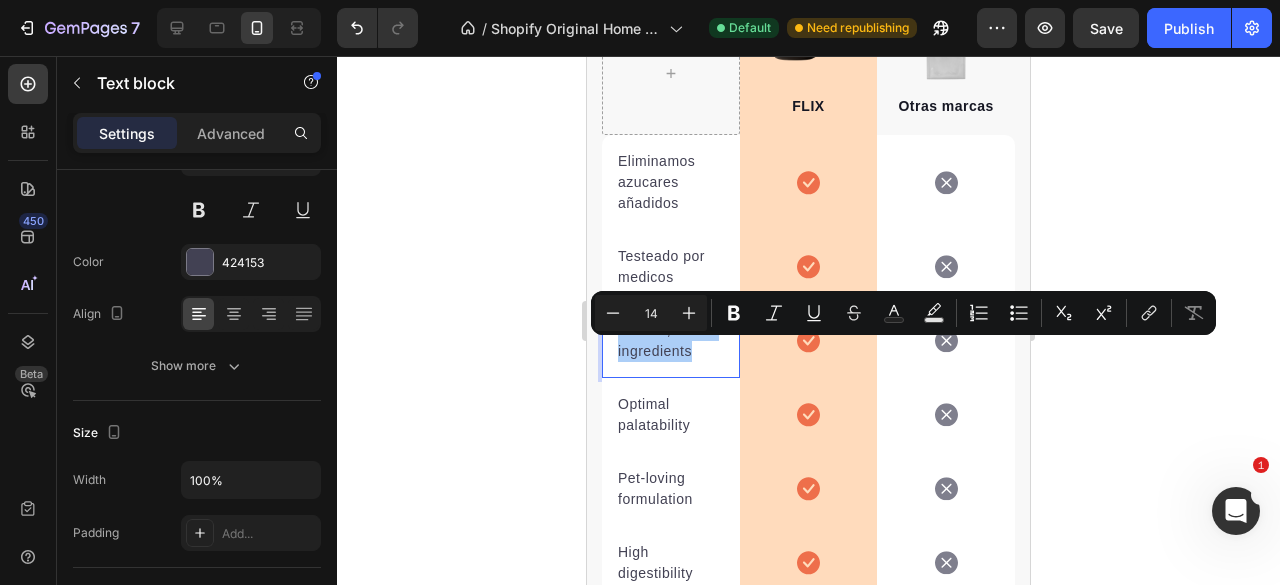 click 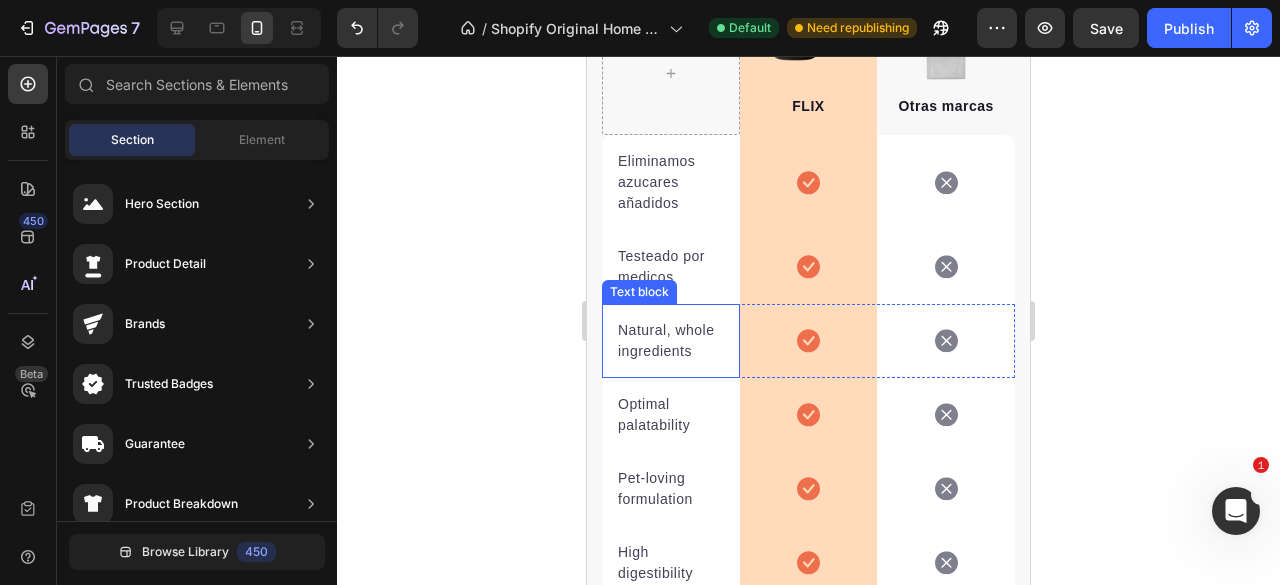 click on "Natural, whole ingredients" at bounding box center (671, 341) 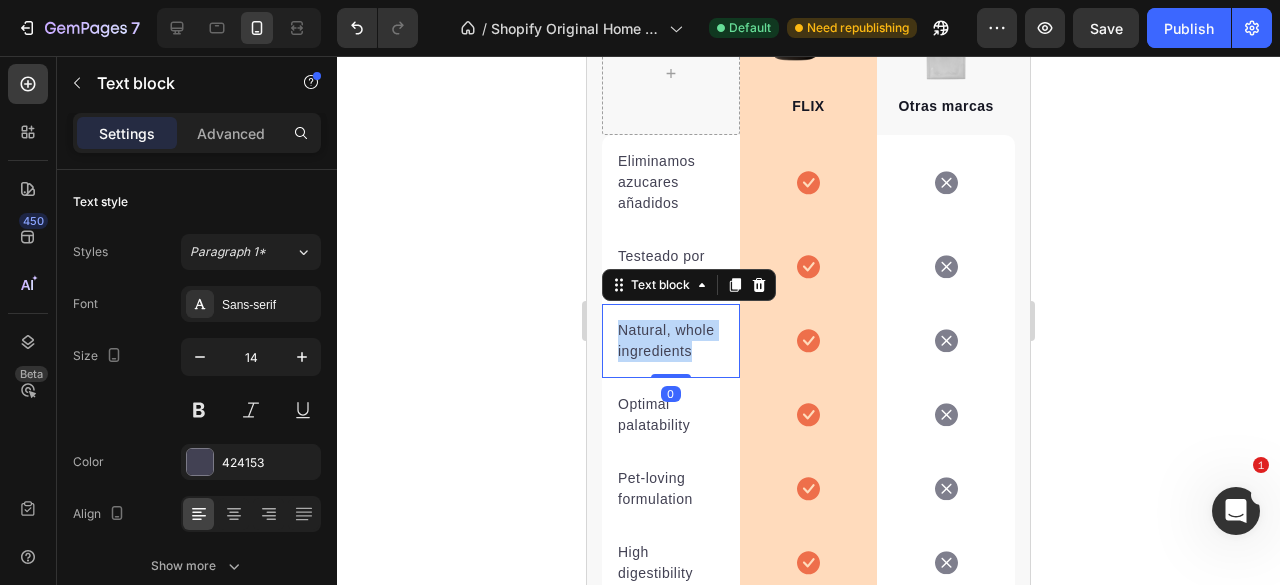 click on "Natural, whole ingredients" at bounding box center (671, 341) 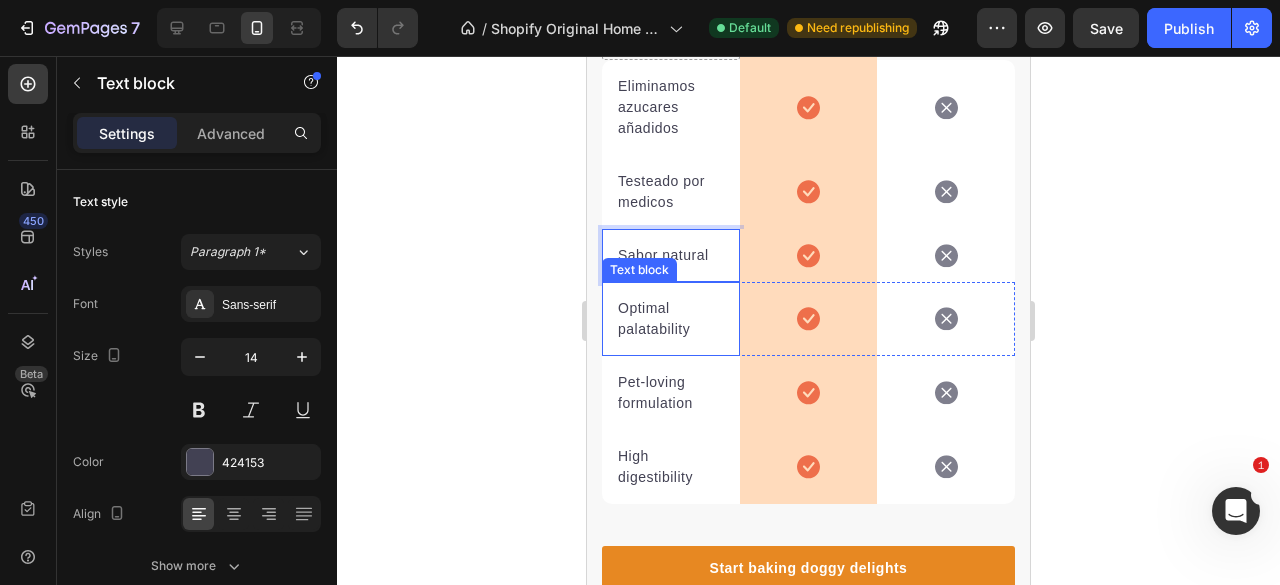 scroll, scrollTop: 4535, scrollLeft: 0, axis: vertical 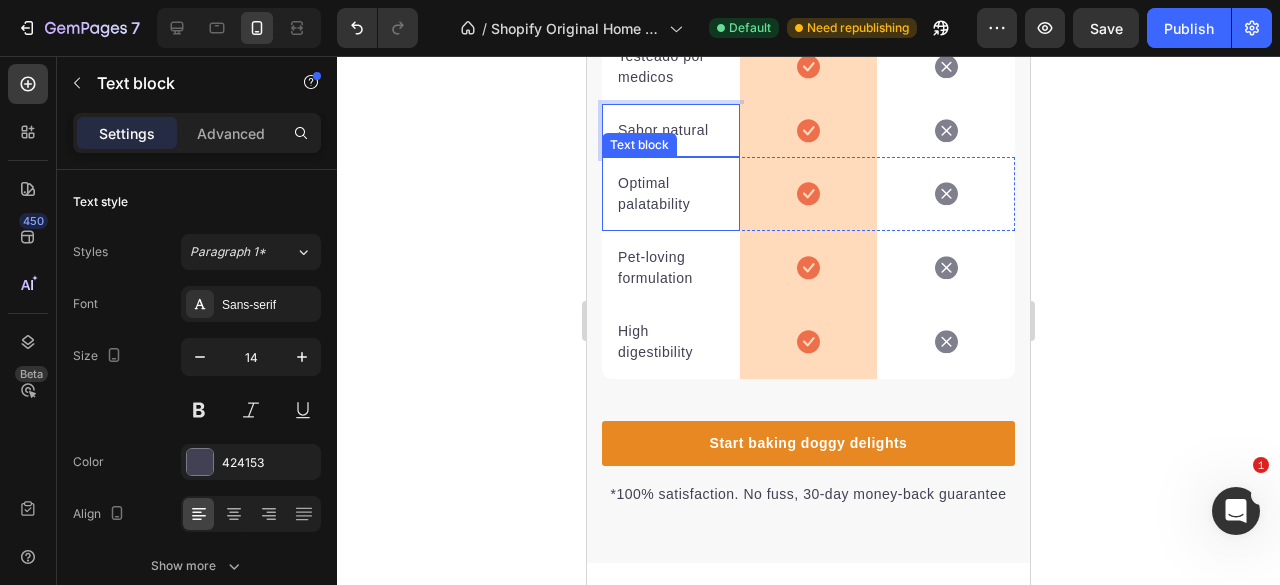 click on "Optimal palatability" at bounding box center [671, 194] 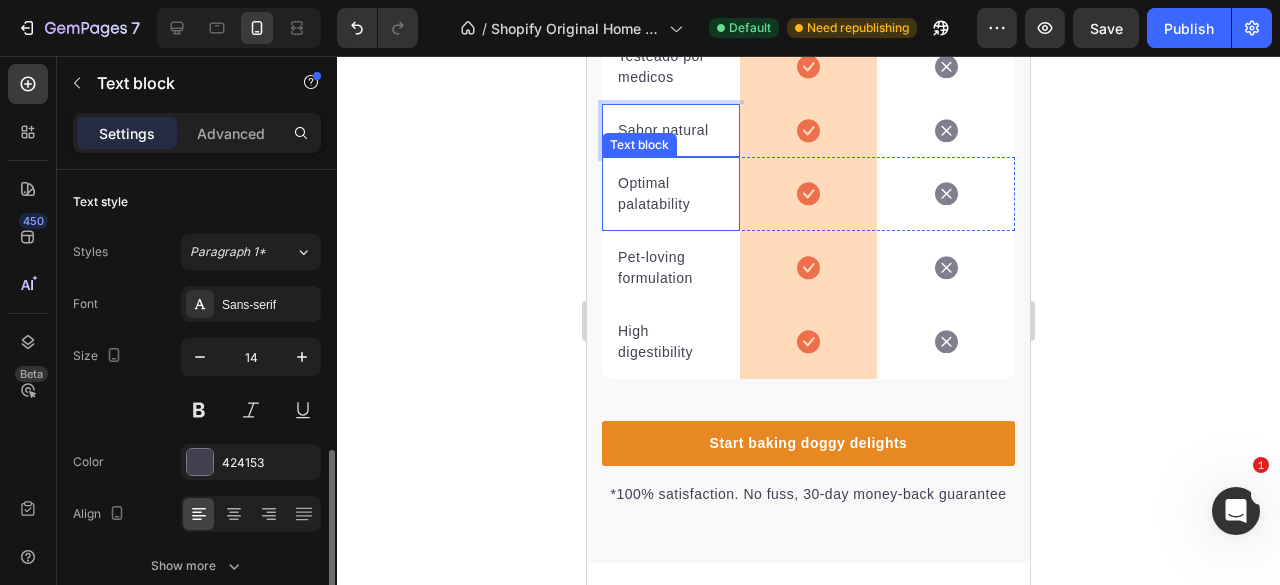 scroll, scrollTop: 200, scrollLeft: 0, axis: vertical 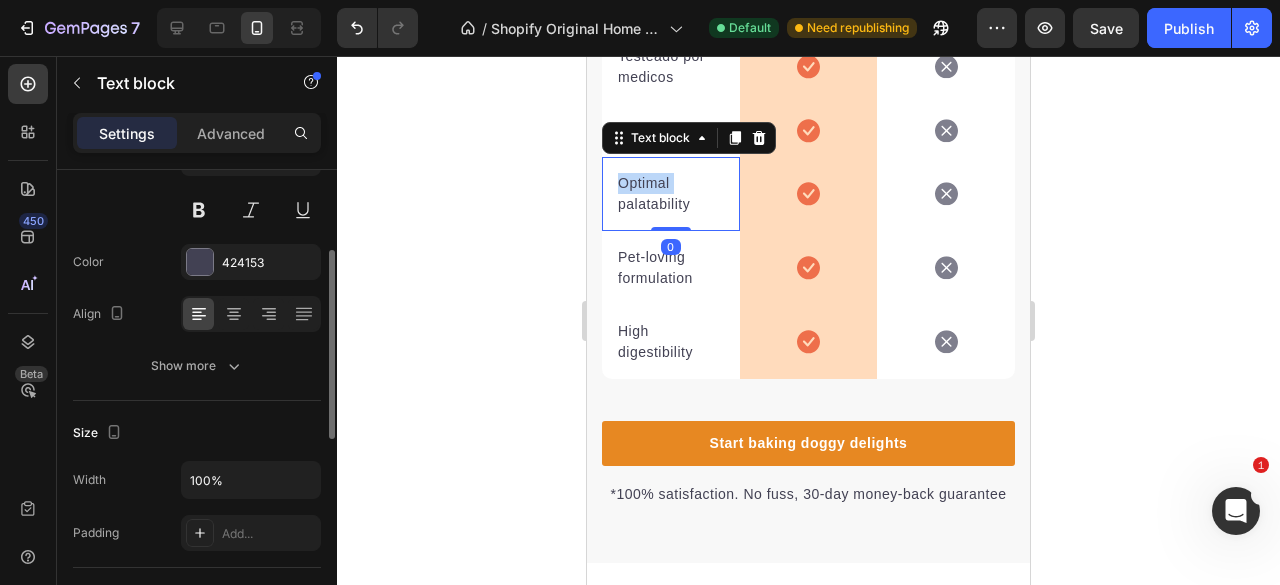 click on "Optimal palatability" at bounding box center [671, 194] 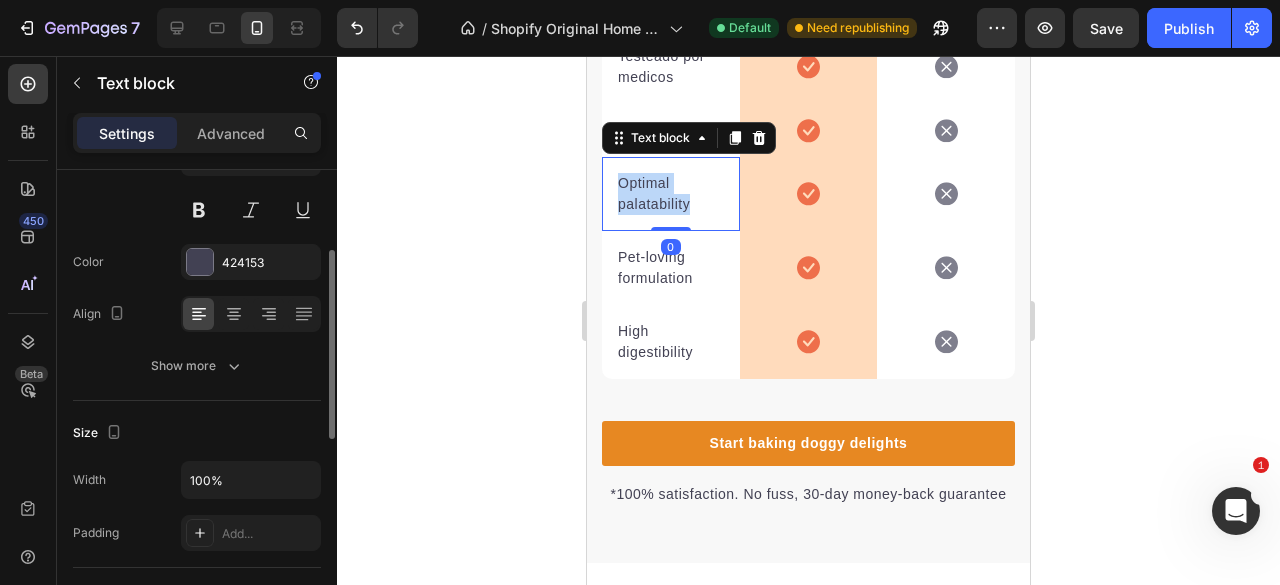 click on "Optimal palatability" at bounding box center [671, 194] 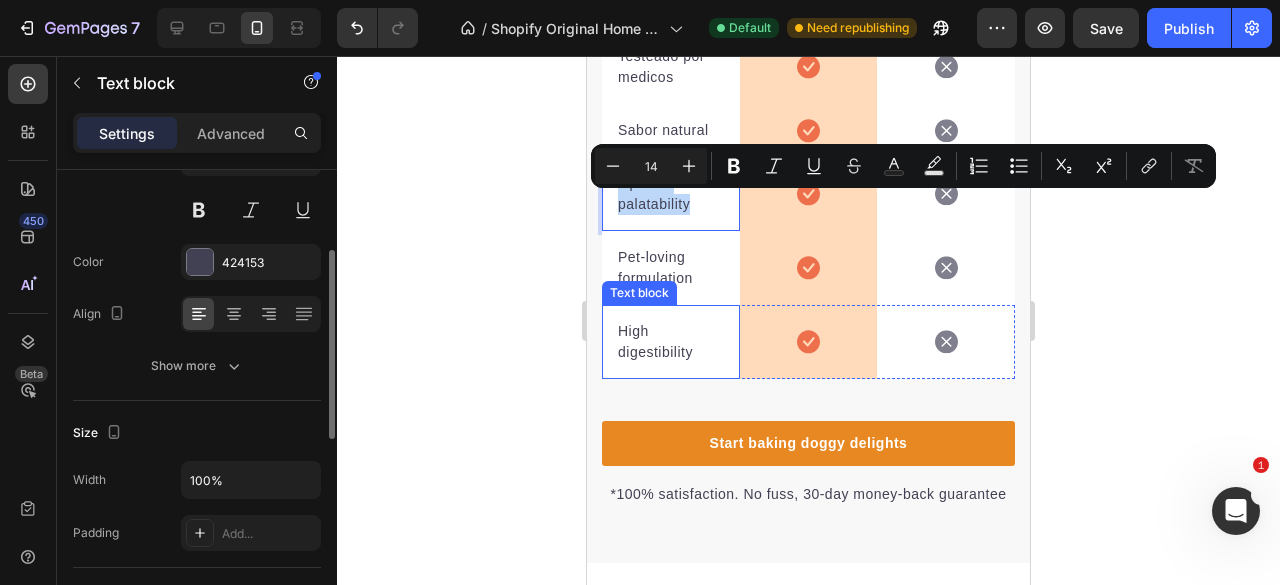 click on "High digestibility" at bounding box center (671, 342) 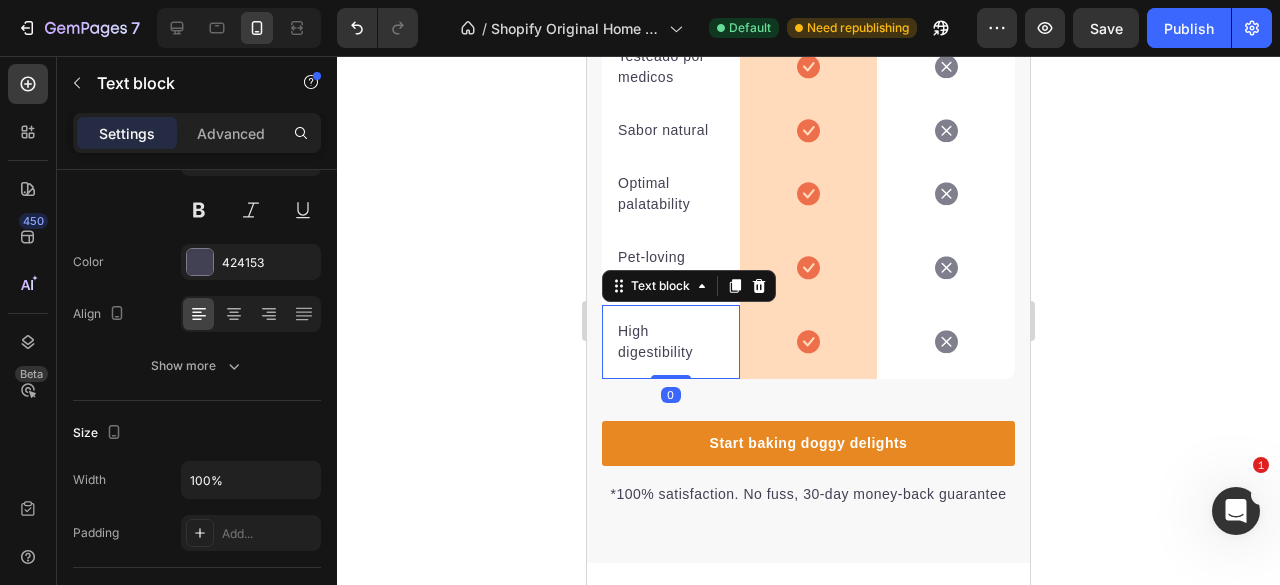click on "High digestibility" at bounding box center [671, 342] 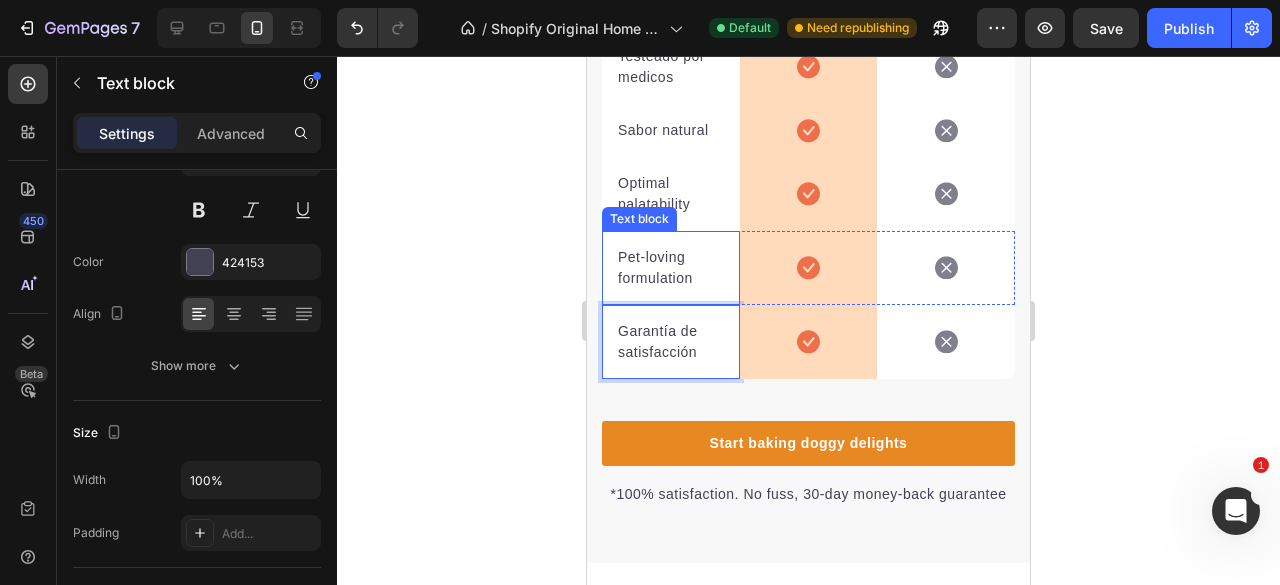 click on "Pet-loving formulation" at bounding box center (671, 268) 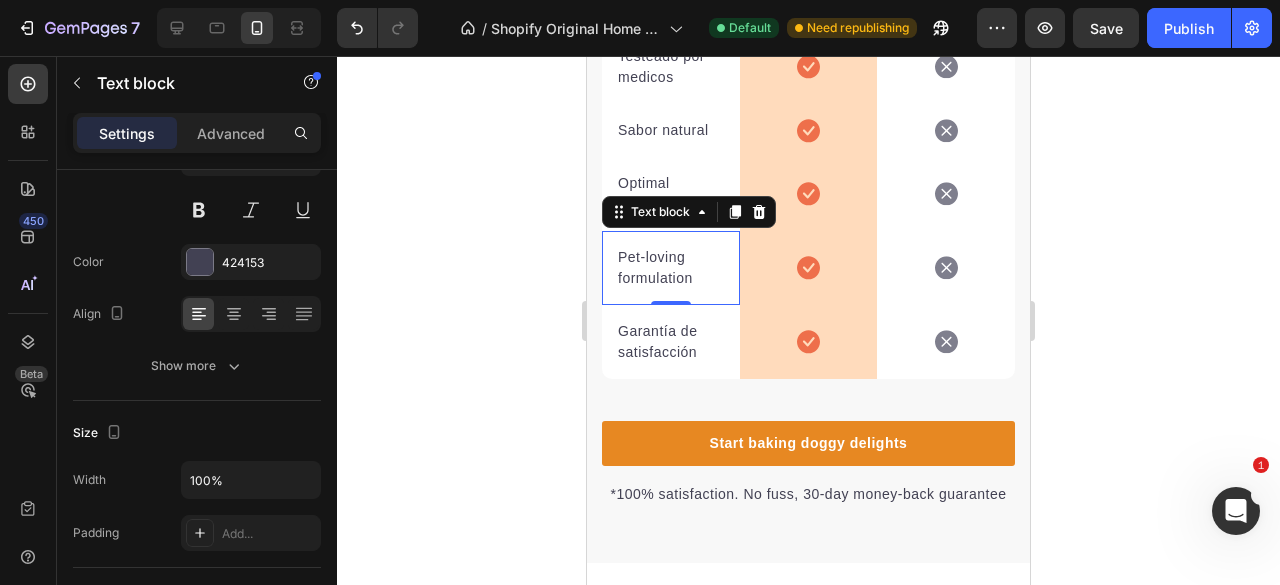 click on "Pet-loving formulation" at bounding box center (671, 268) 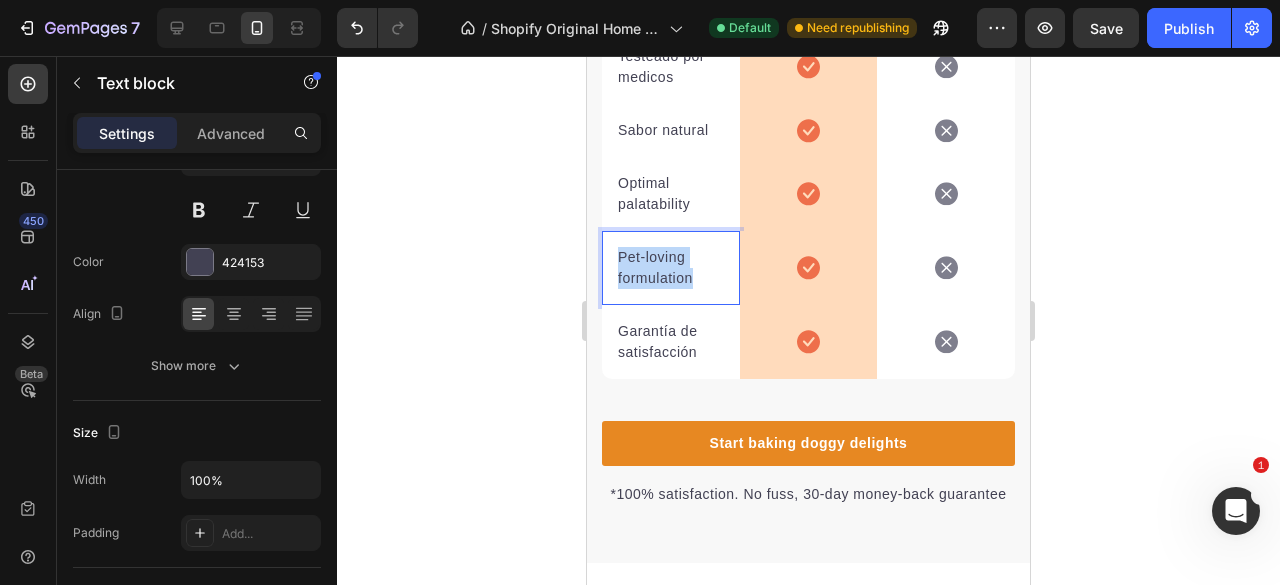 click on "Pet-loving formulation" at bounding box center (671, 268) 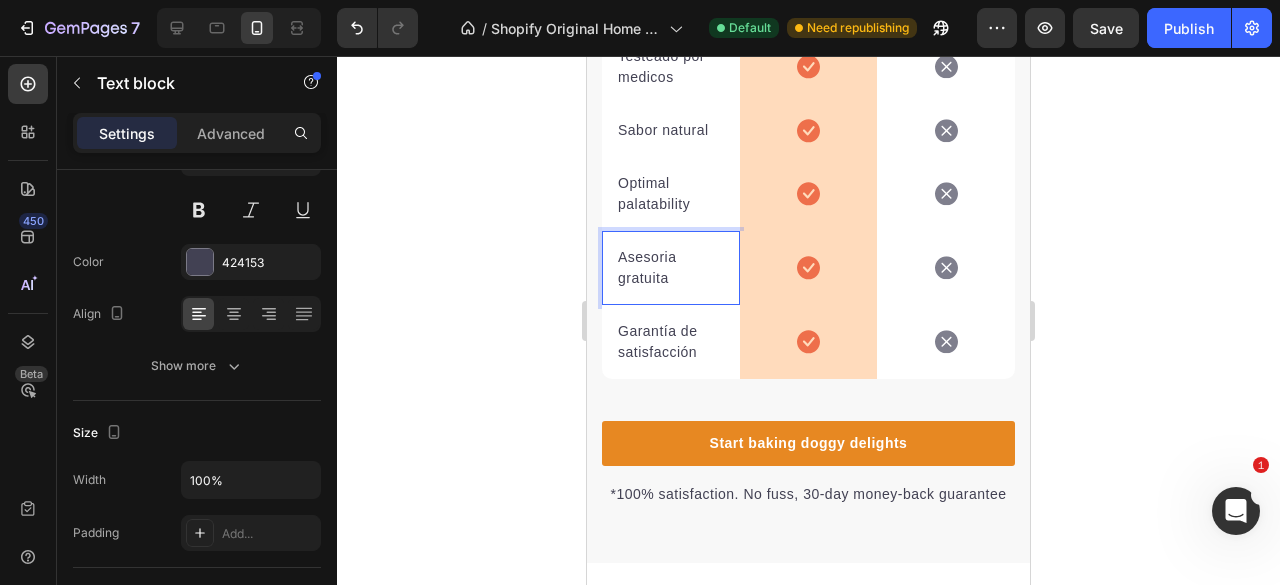 click on "Asesoria gratuita" at bounding box center [671, 268] 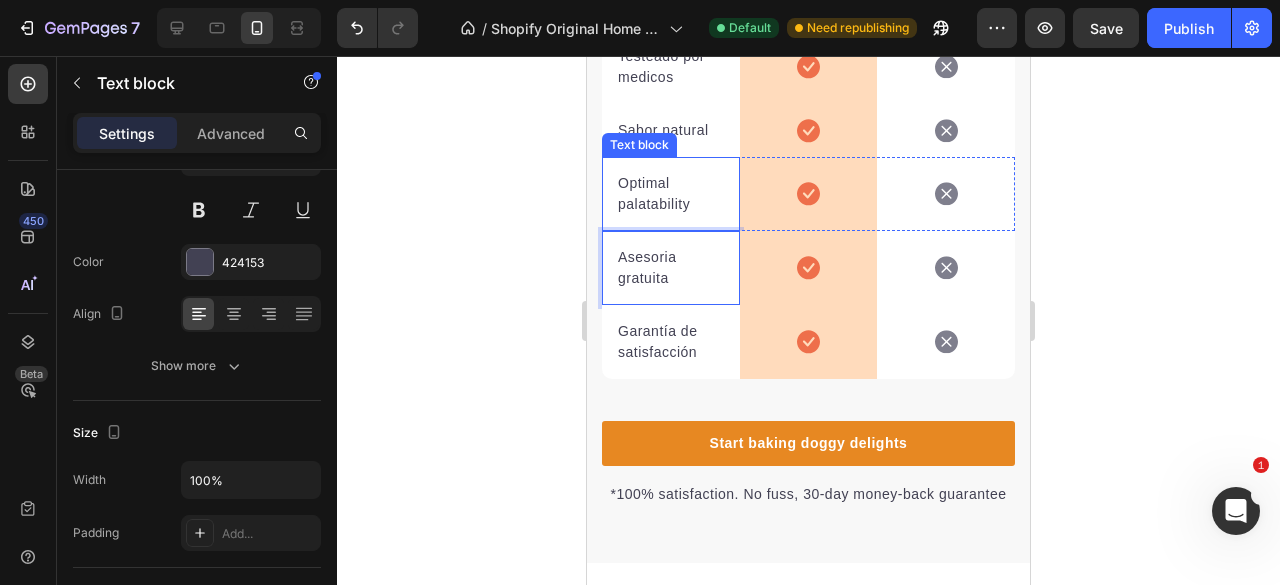click on "Optimal palatability Text block" at bounding box center [671, 194] 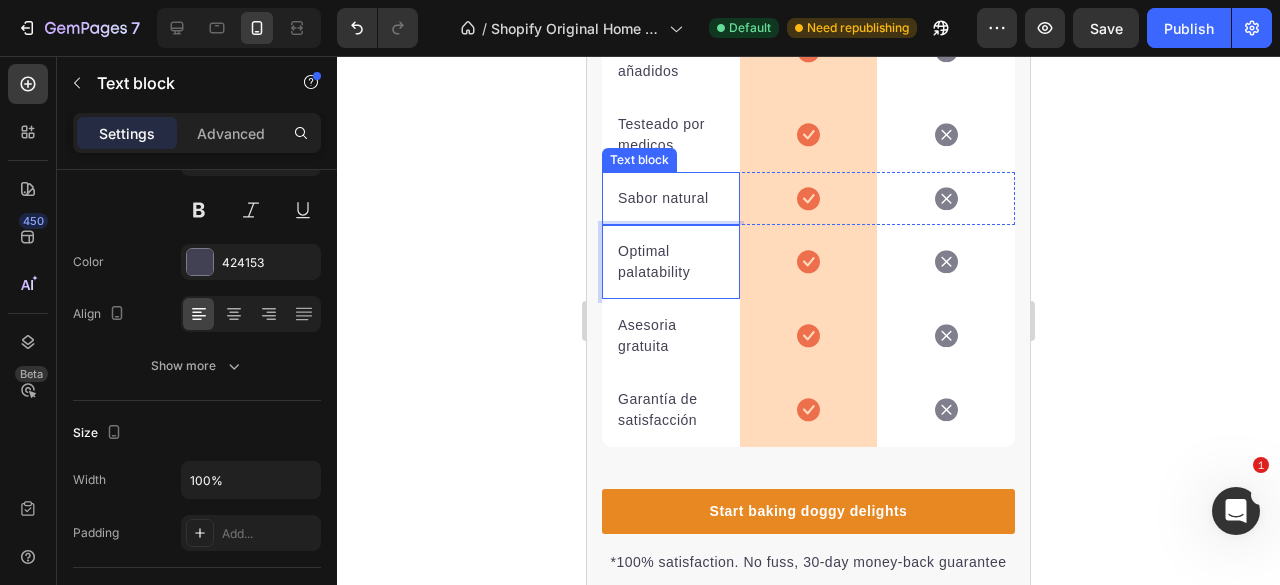 scroll, scrollTop: 4435, scrollLeft: 0, axis: vertical 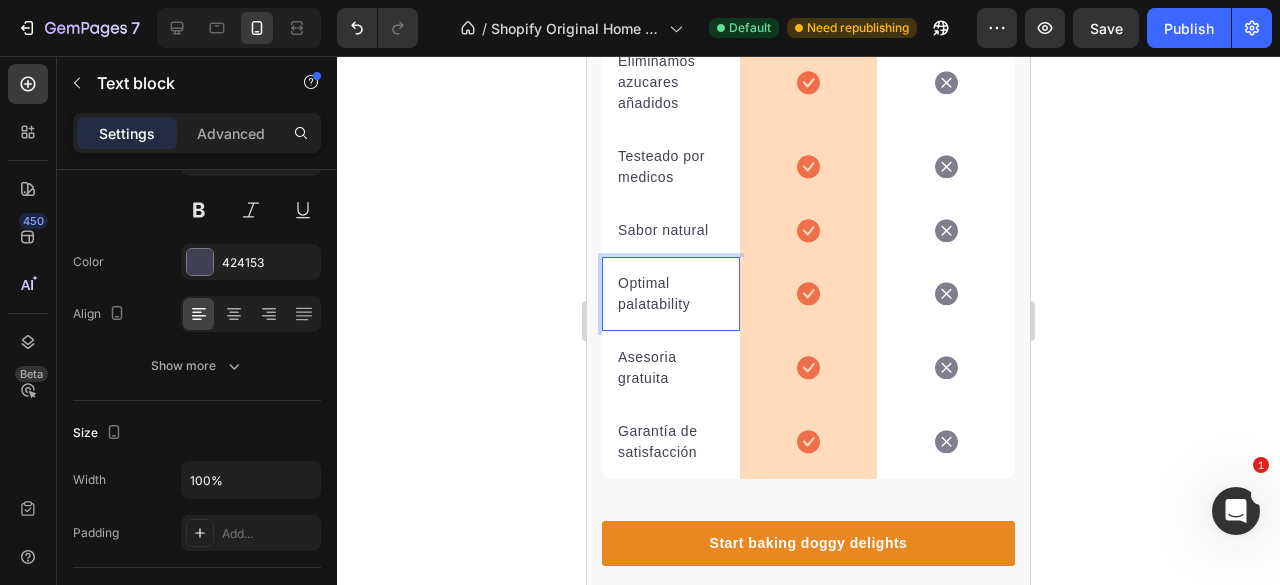 click on "Optimal palatability" at bounding box center [671, 294] 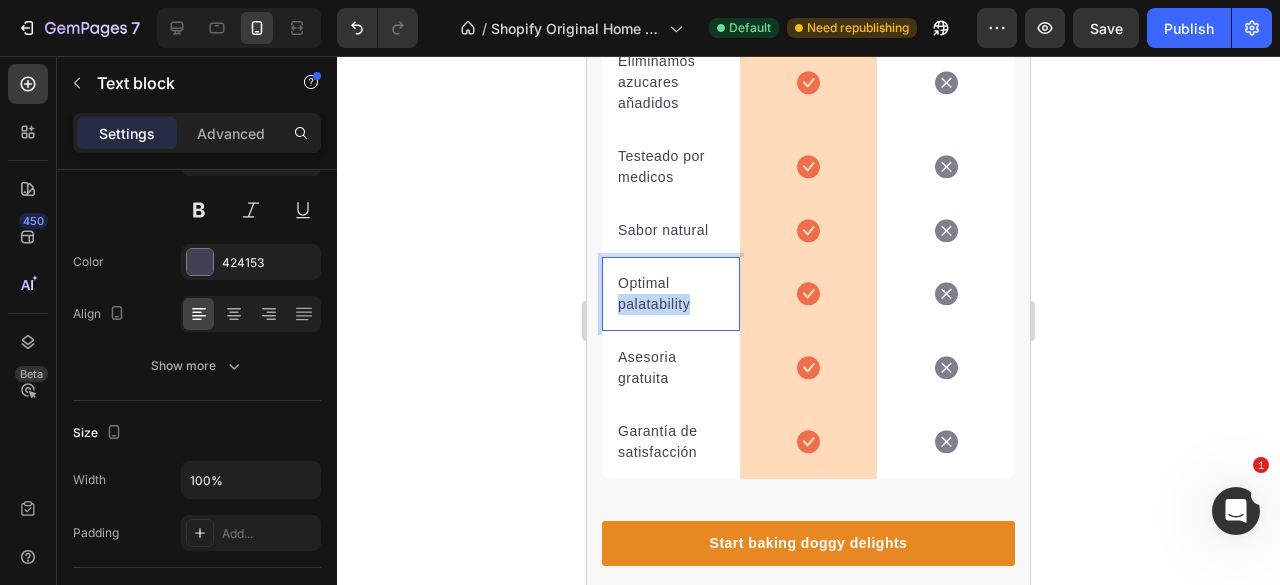 click on "Optimal palatability" at bounding box center (671, 294) 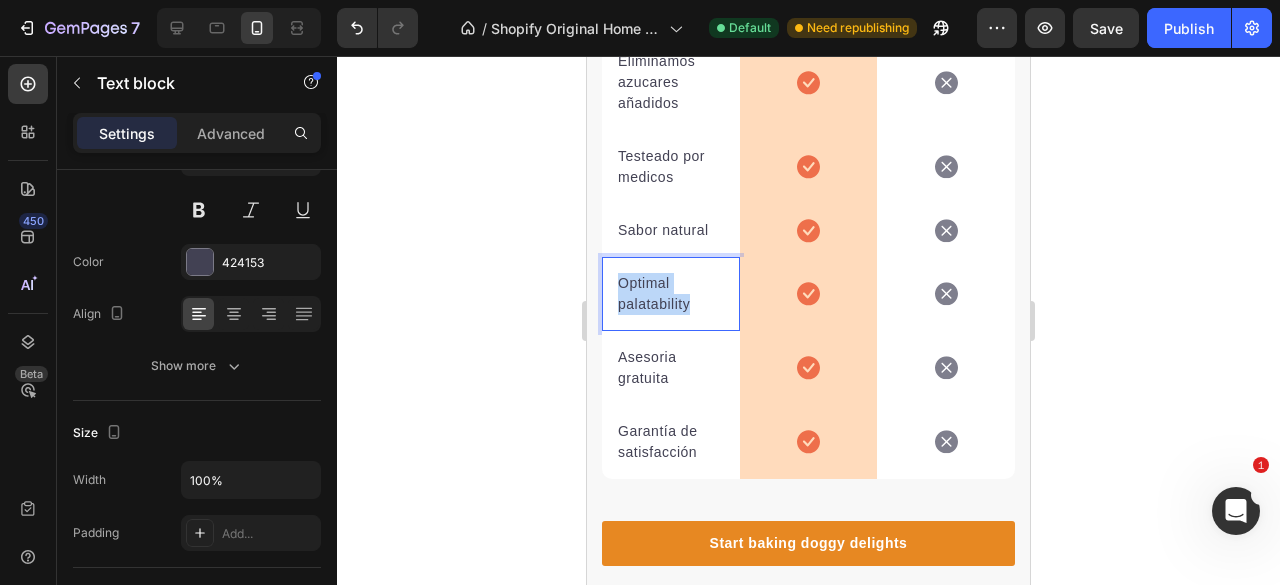 click on "Optimal palatability" at bounding box center (671, 294) 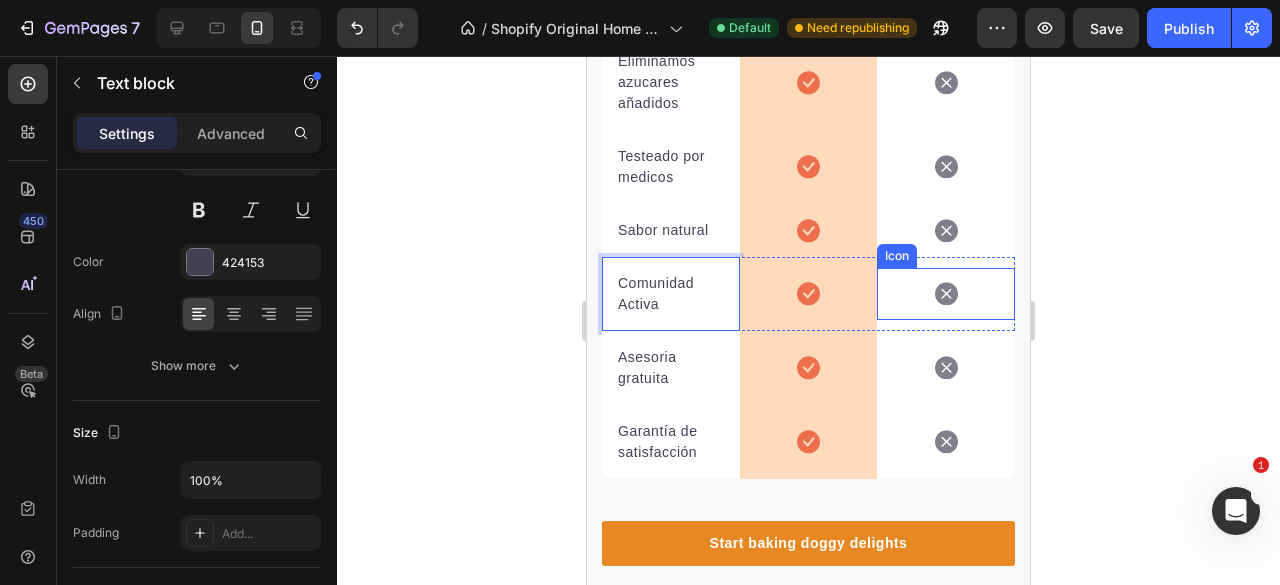 click 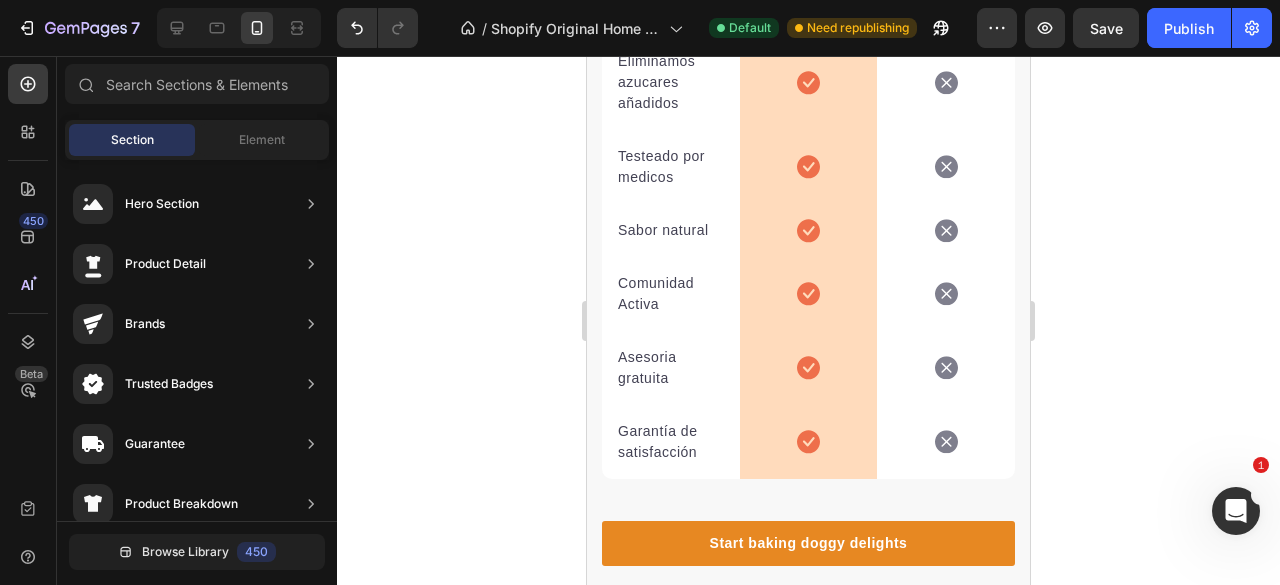 click 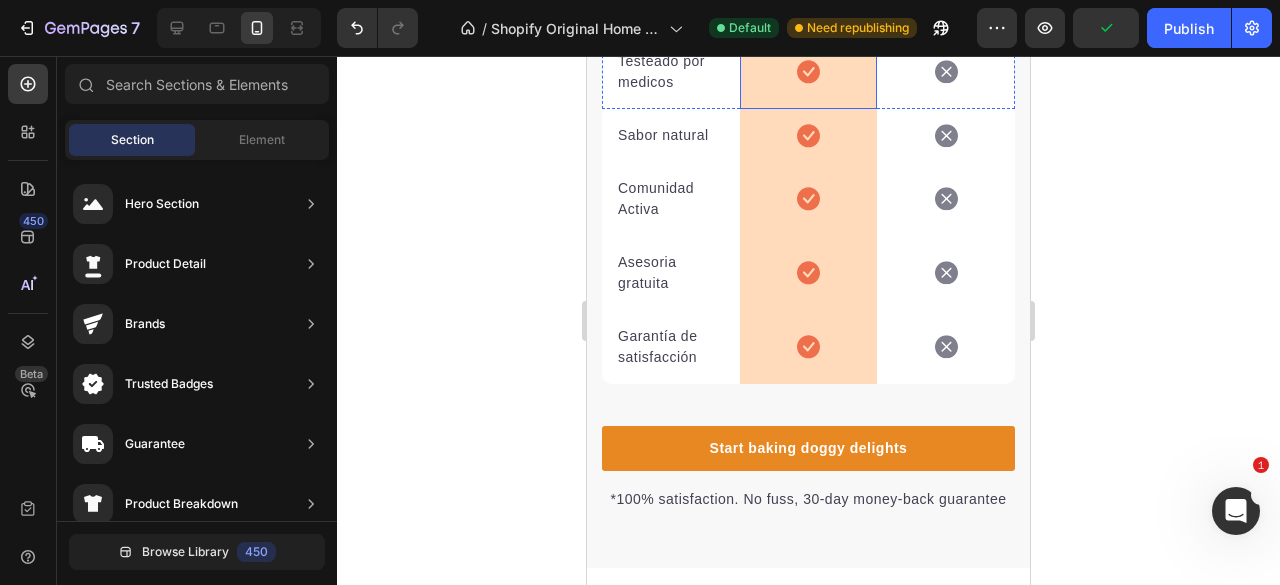 scroll, scrollTop: 4735, scrollLeft: 0, axis: vertical 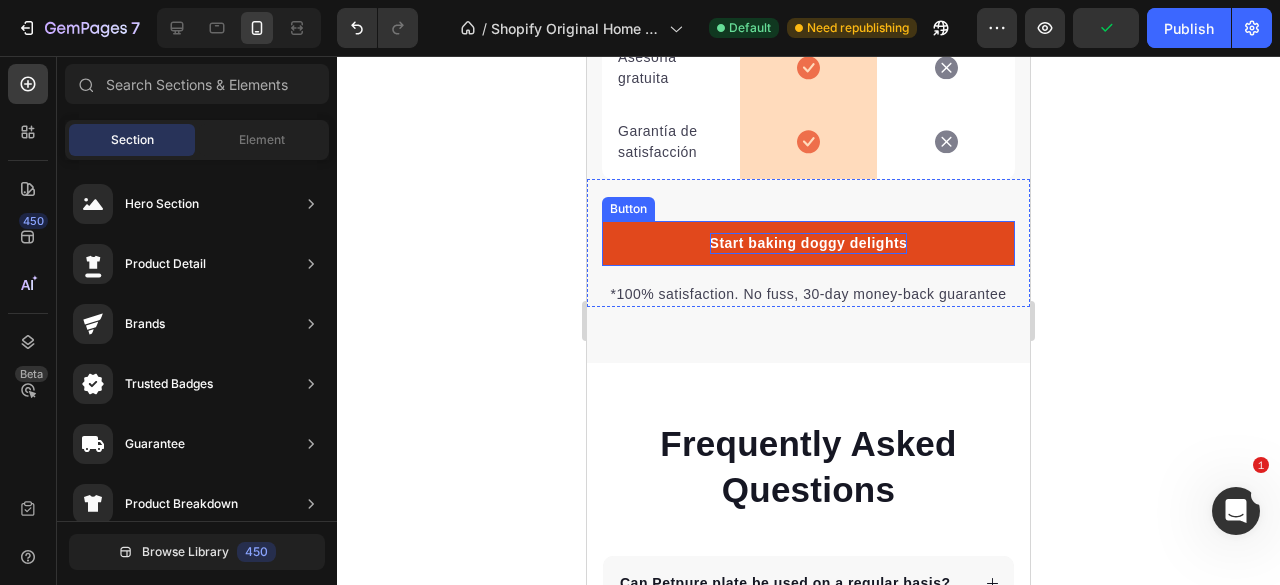 click on "Start baking doggy delights" at bounding box center [809, 243] 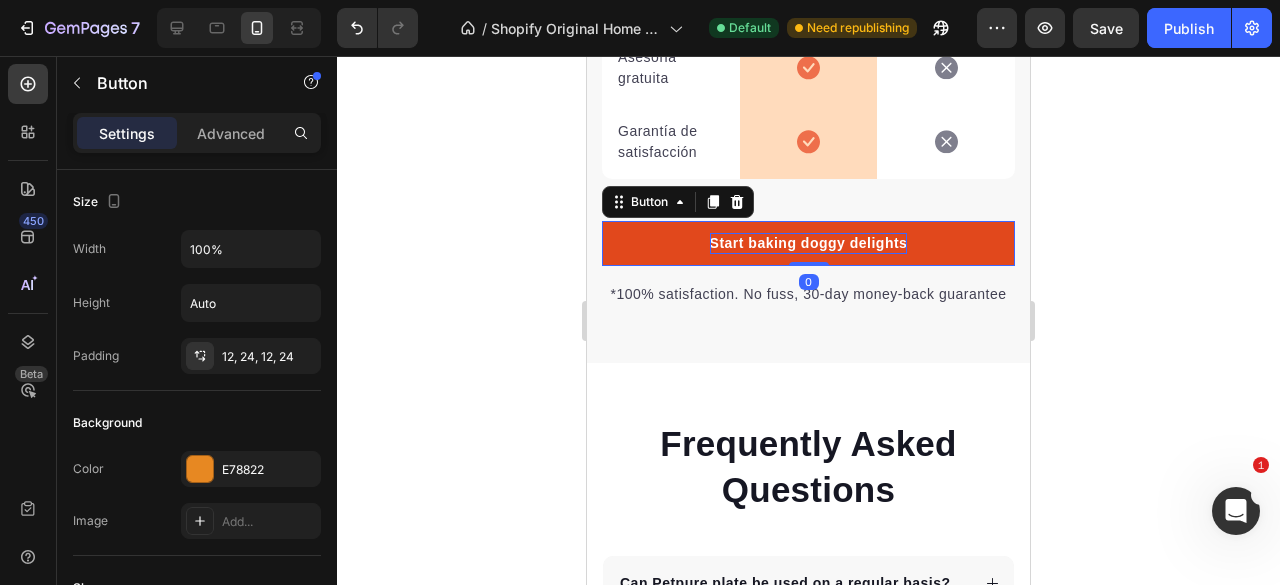 click on "Start baking doggy delights" at bounding box center [809, 243] 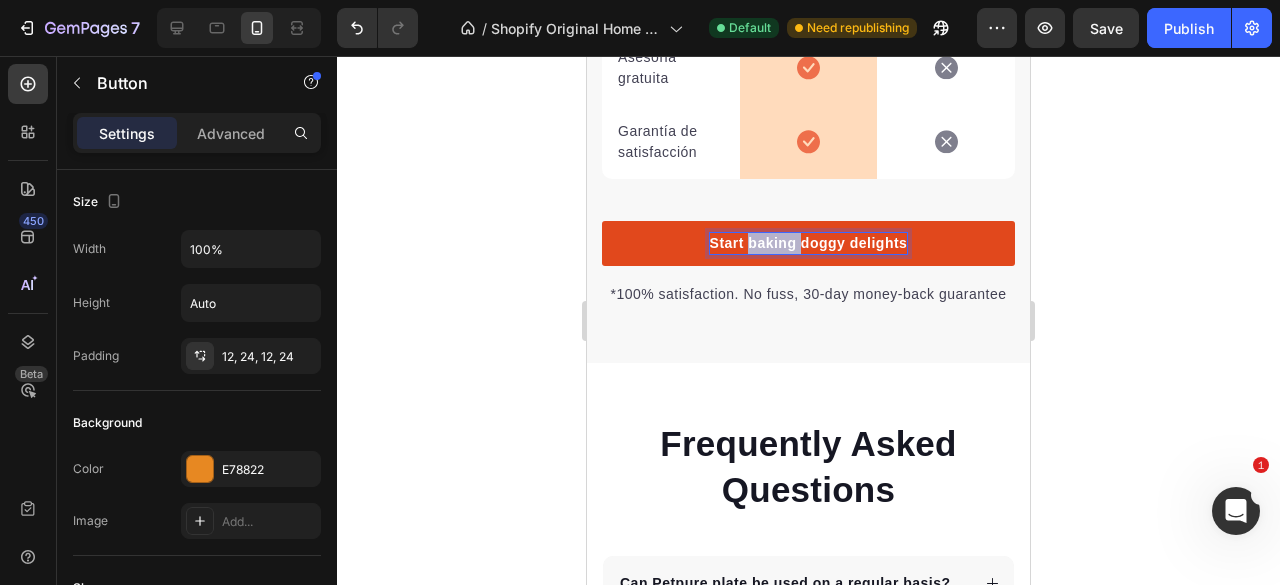 click on "Start baking doggy delights" at bounding box center (809, 243) 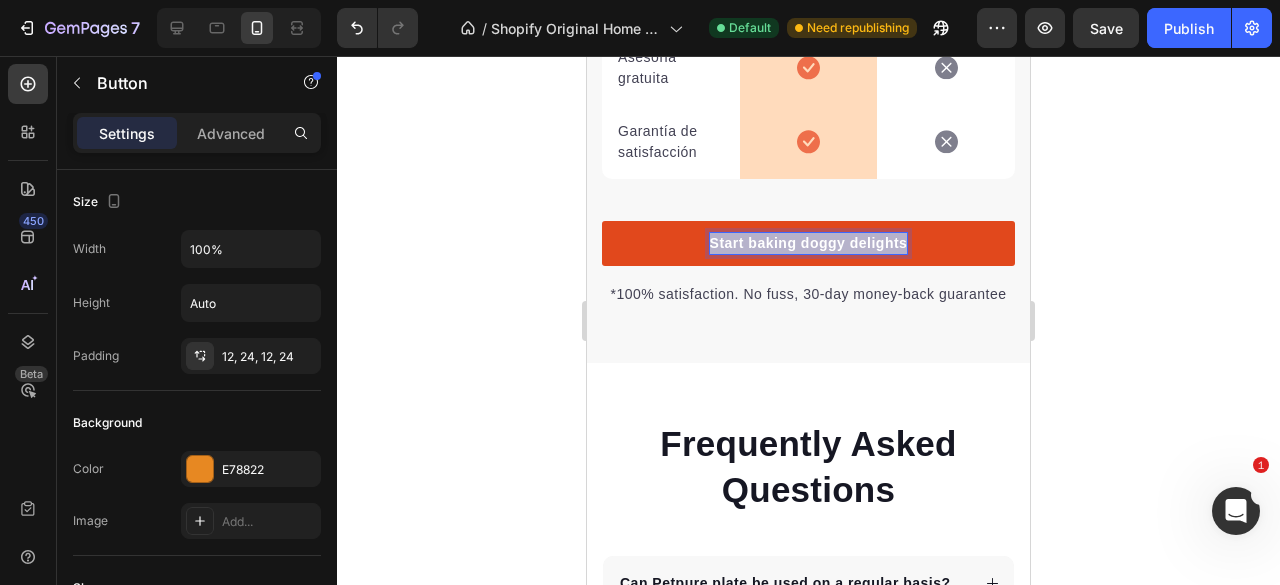 click on "Start baking doggy delights" at bounding box center (809, 243) 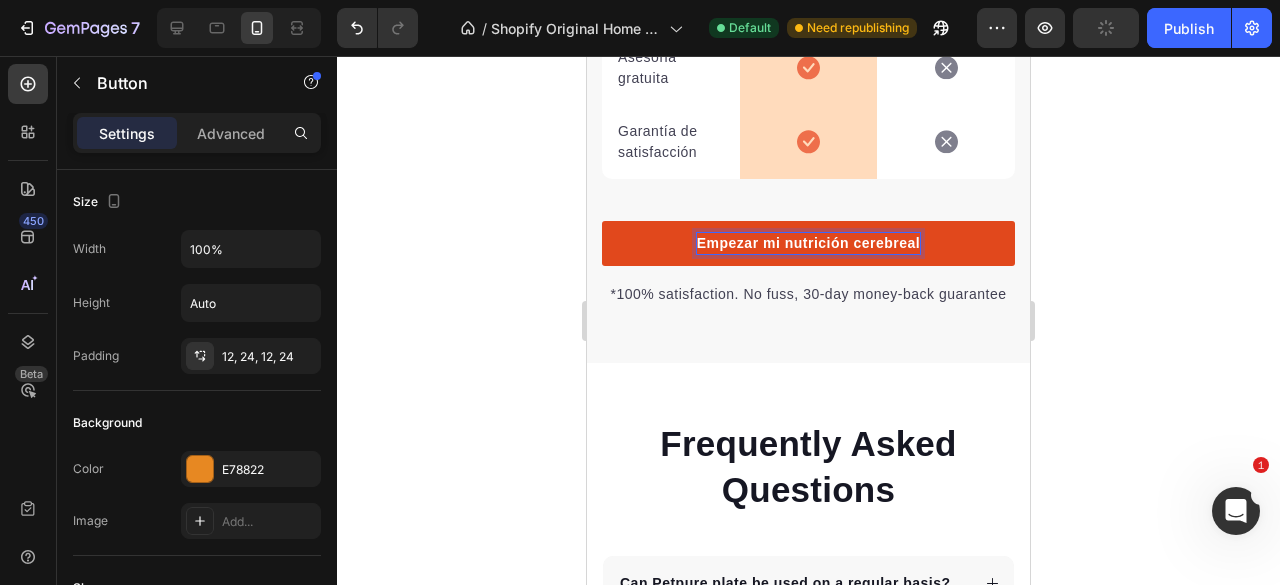 click on "Empezar mi nutrición cerebreal" at bounding box center [809, 243] 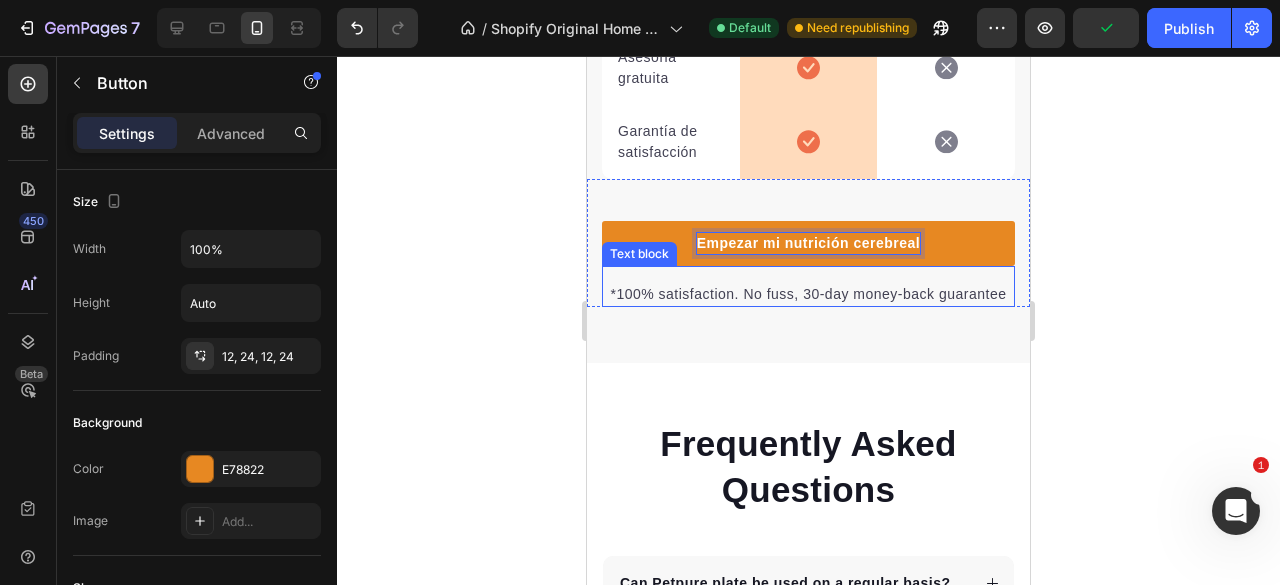 click 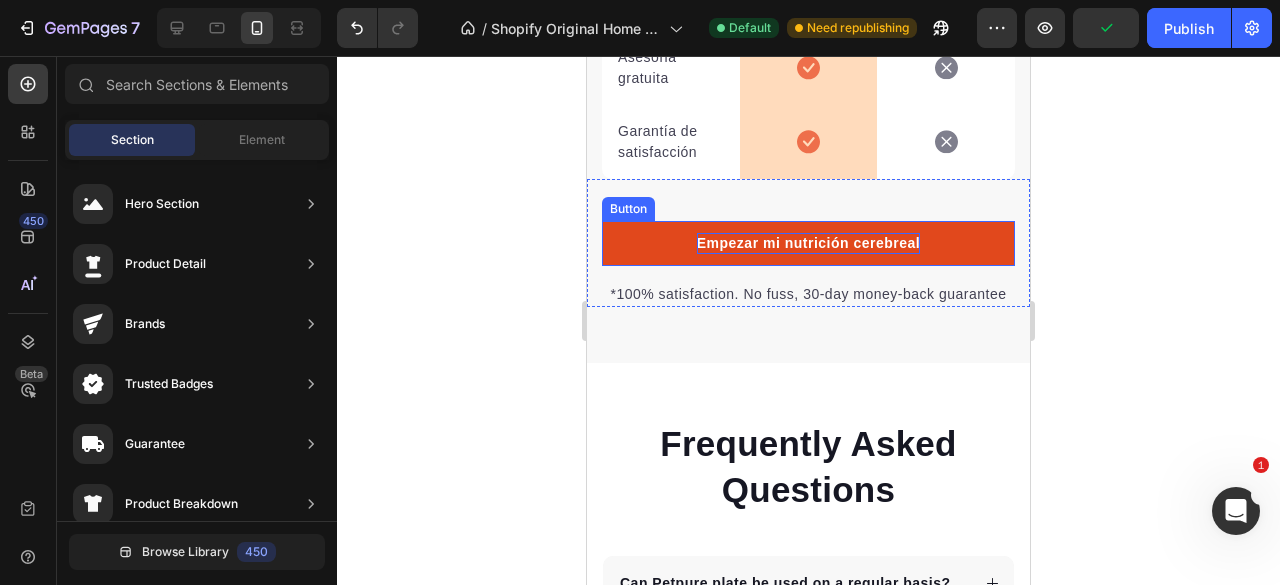 click on "Empezar mi nutrición cerebreal" at bounding box center [809, 243] 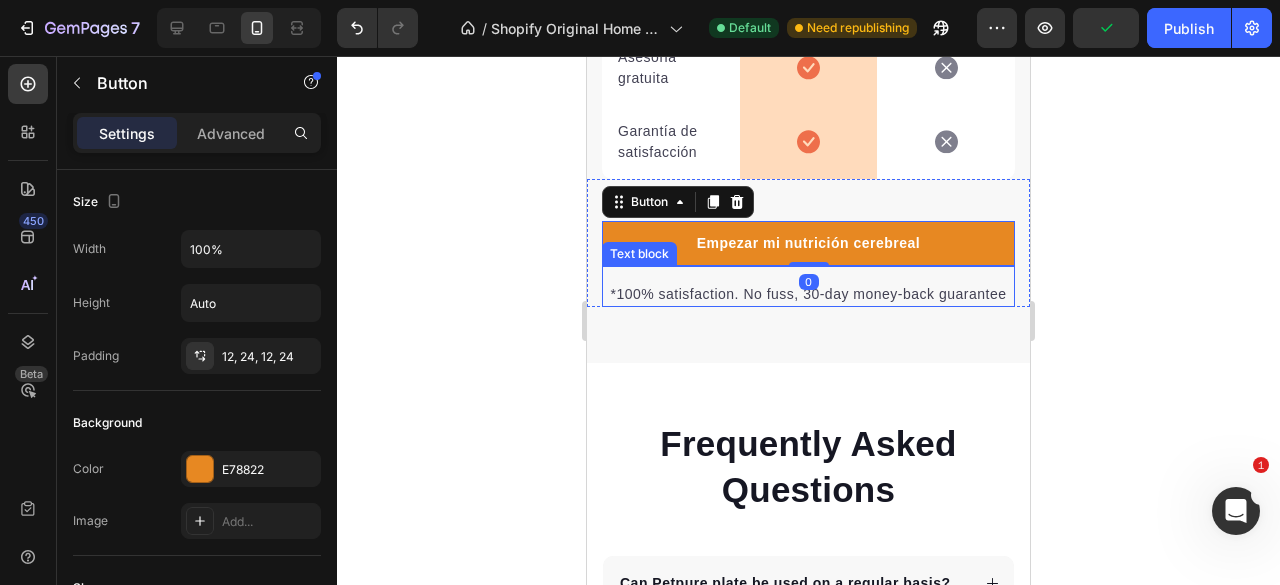 click 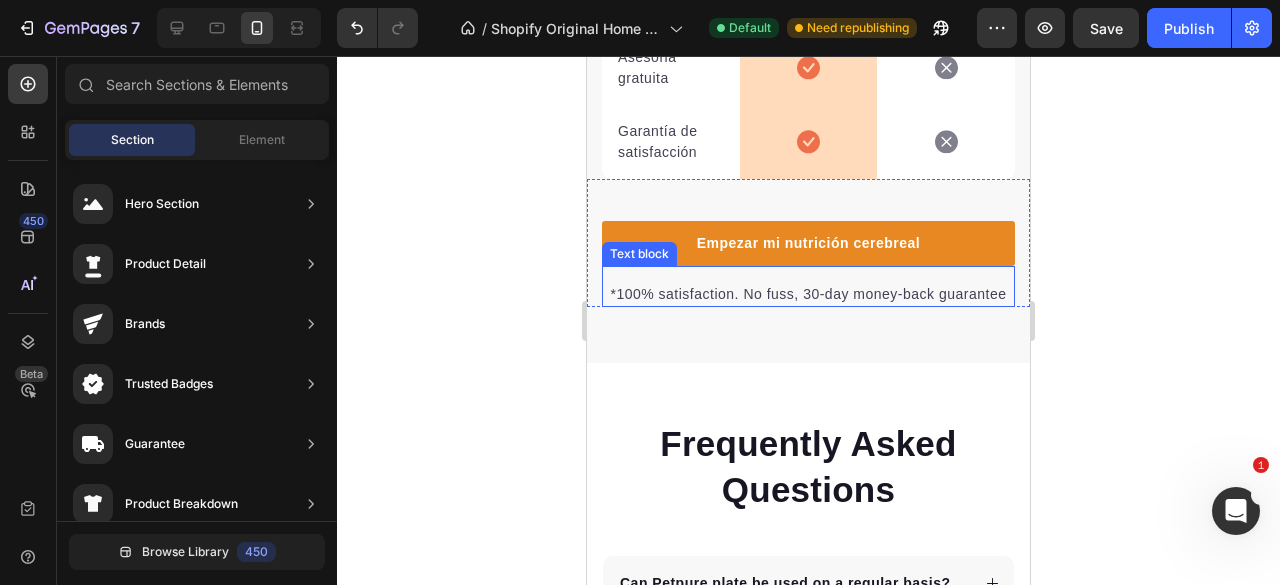 click on "*100% satisfaction. No fuss, 30-day money-back guarantee" at bounding box center (808, 294) 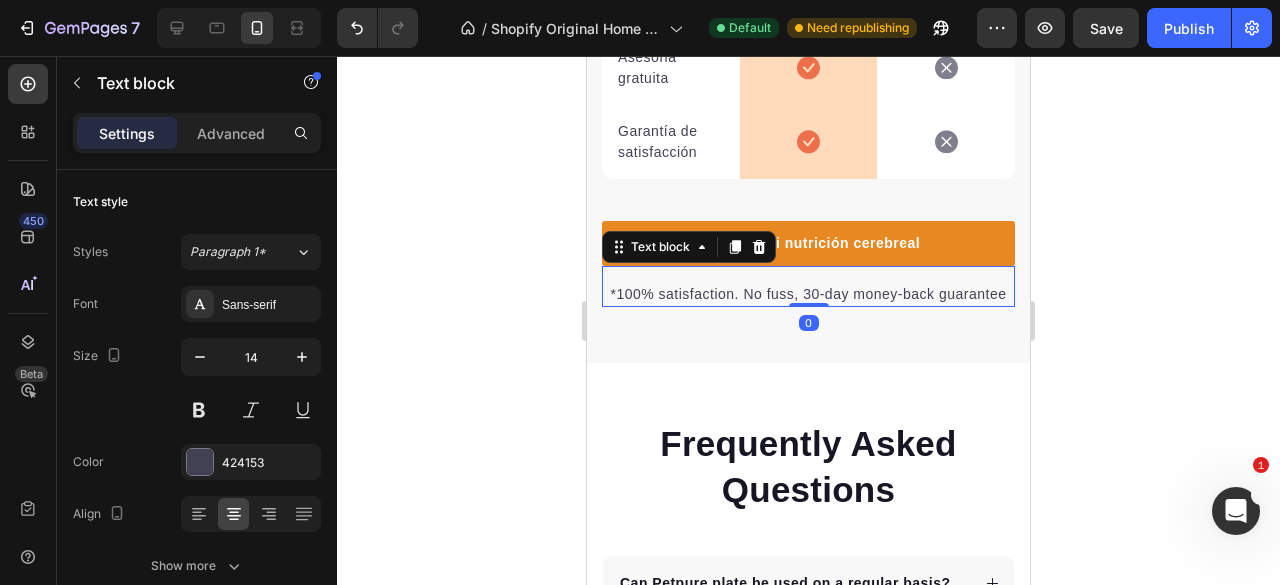 click on "*100% satisfaction. No fuss, 30-day money-back guarantee" at bounding box center [808, 294] 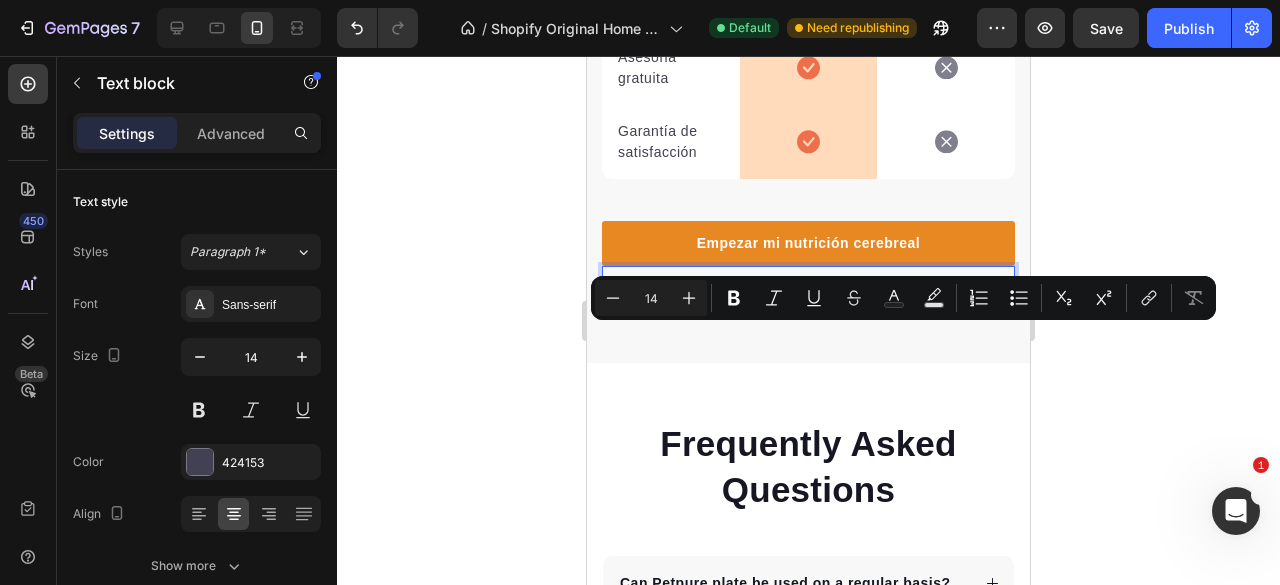 click on "*100% satisfaction. No fuss, 30-day money-back guarantee" at bounding box center [808, 294] 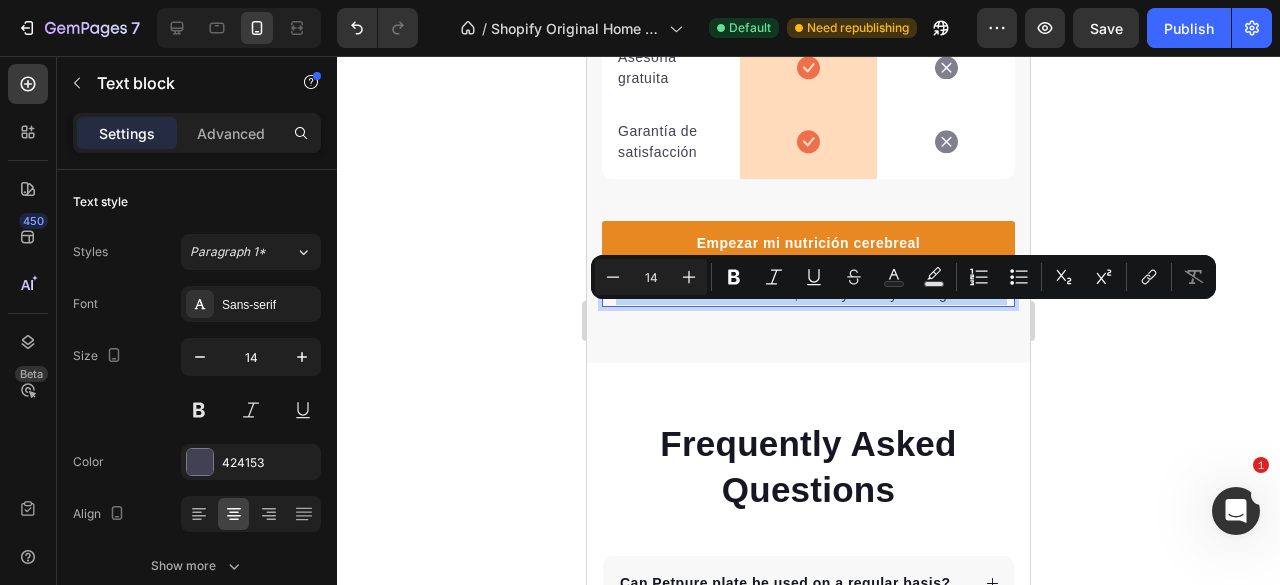 drag, startPoint x: 841, startPoint y: 331, endPoint x: 645, endPoint y: 313, distance: 196.8248 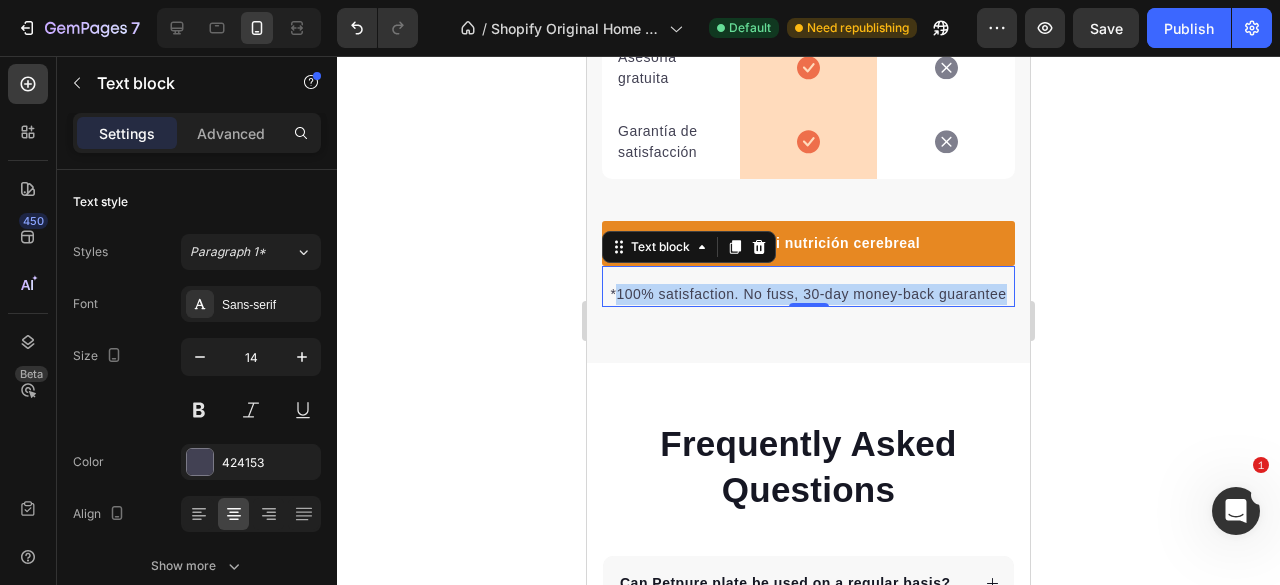 click on "*100% satisfaction. No fuss, 30-day money-back guarantee" at bounding box center (808, 294) 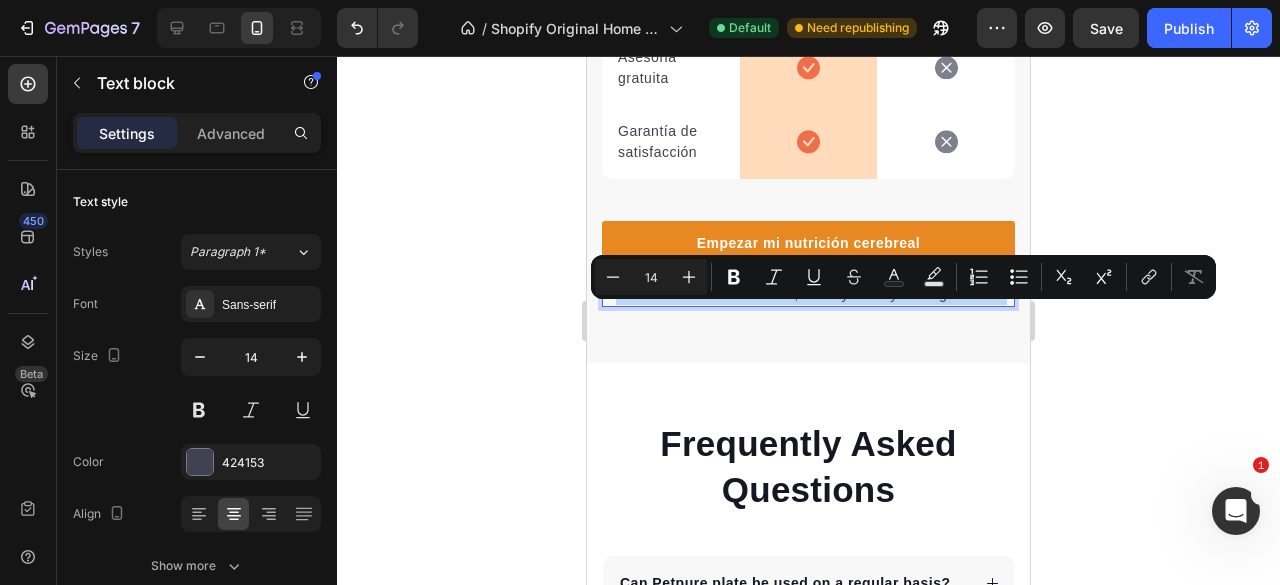 click on "*100% satisfaction. No fuss, 30-day money-back guarantee" at bounding box center (808, 294) 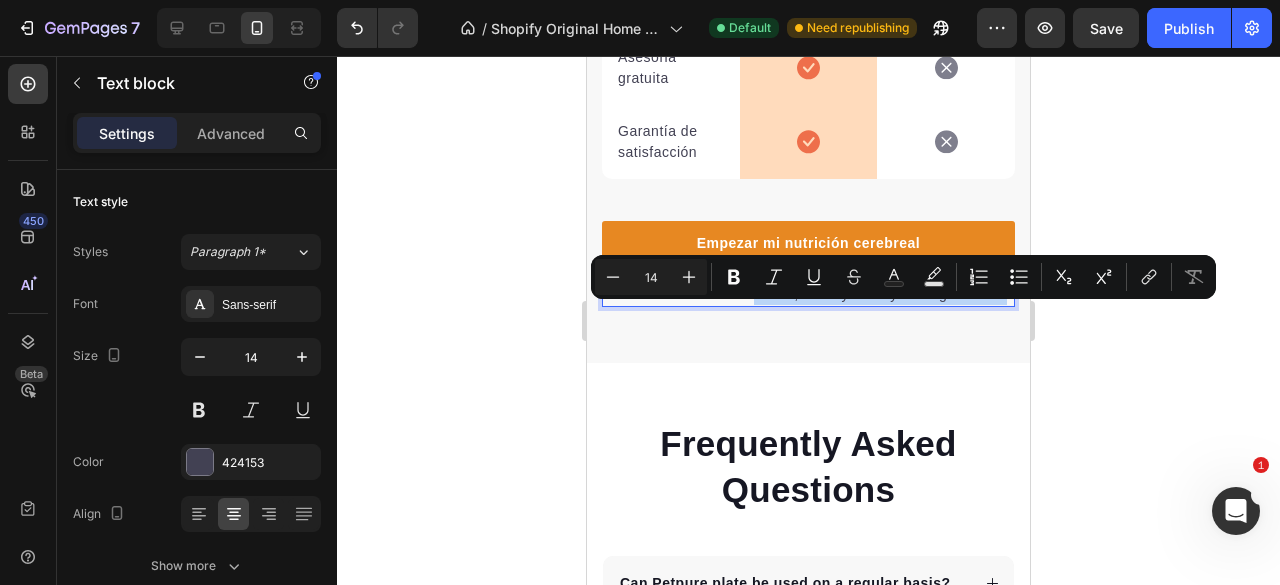 drag, startPoint x: 864, startPoint y: 341, endPoint x: 784, endPoint y: 312, distance: 85.09406 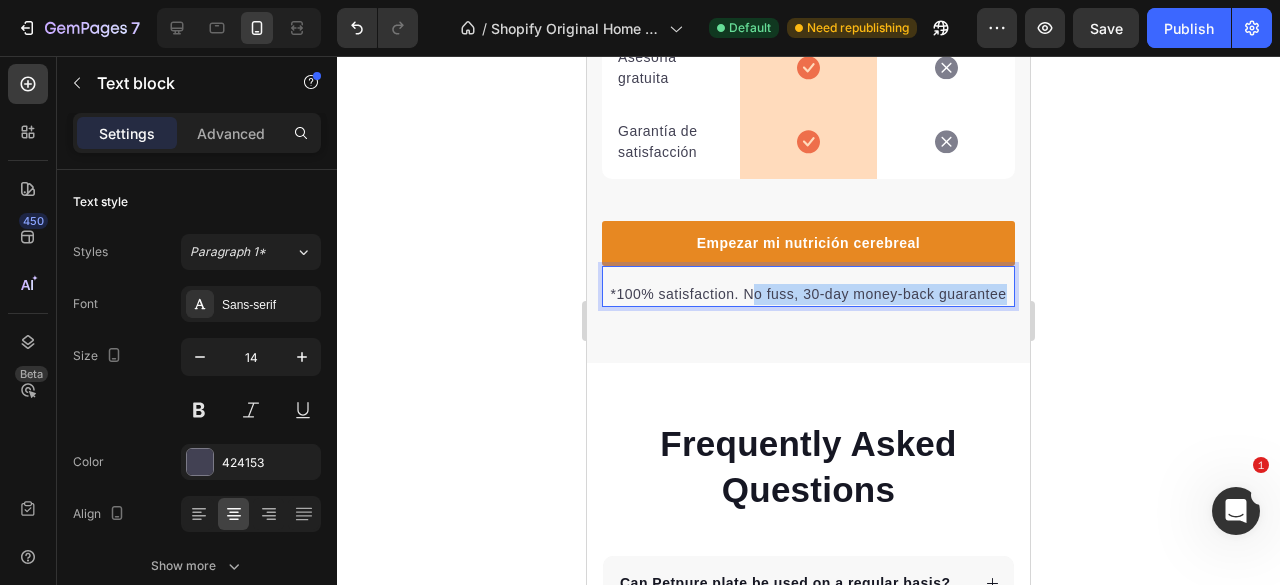 click on "*100% satisfaction. No fuss, 30-day money-back guarantee" at bounding box center (808, 294) 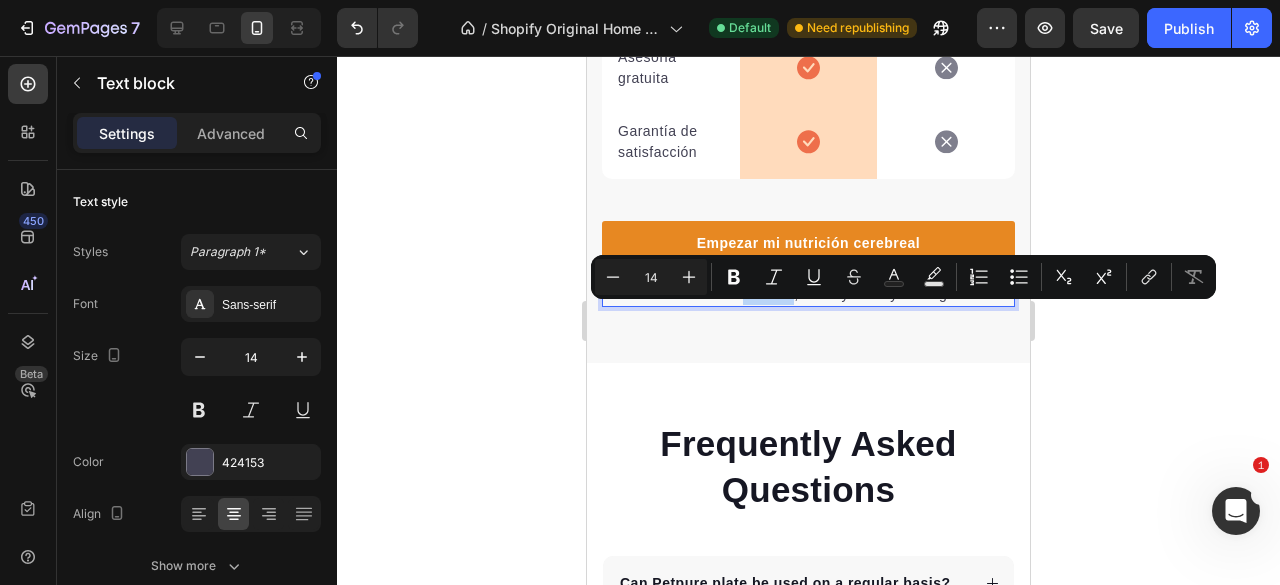 drag, startPoint x: 822, startPoint y: 315, endPoint x: 773, endPoint y: 319, distance: 49.162994 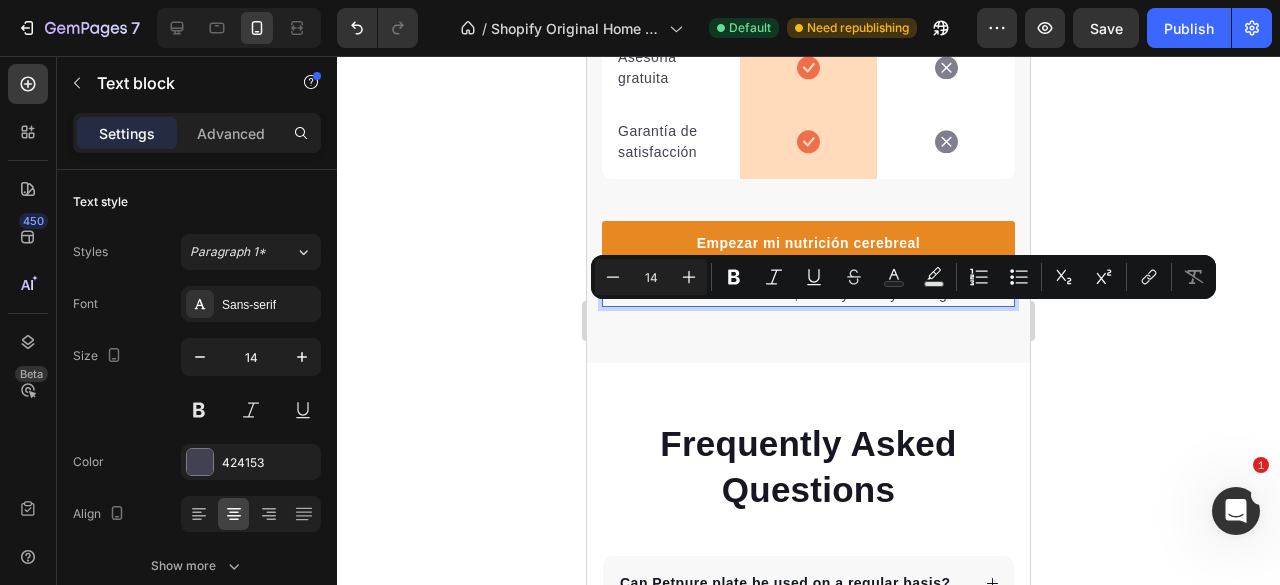 click on "*100% satisfaction. No fuss, 30-day money-back guarantee" at bounding box center (808, 294) 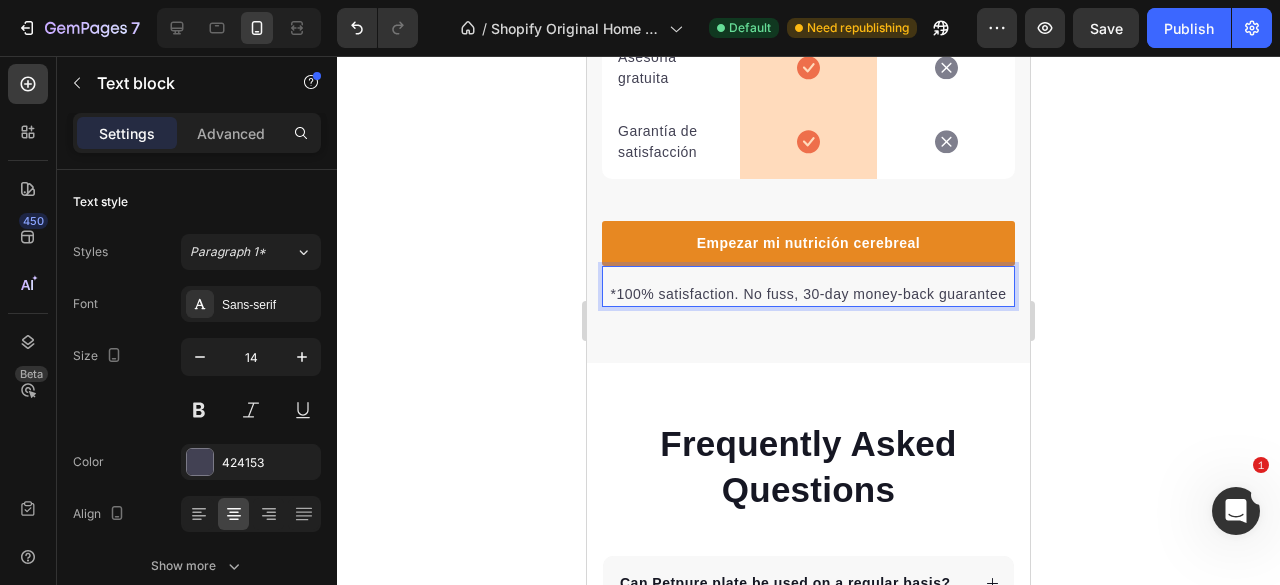 click on "*100% satisfaction. No fuss, 30-day money-back guarantee" at bounding box center (808, 294) 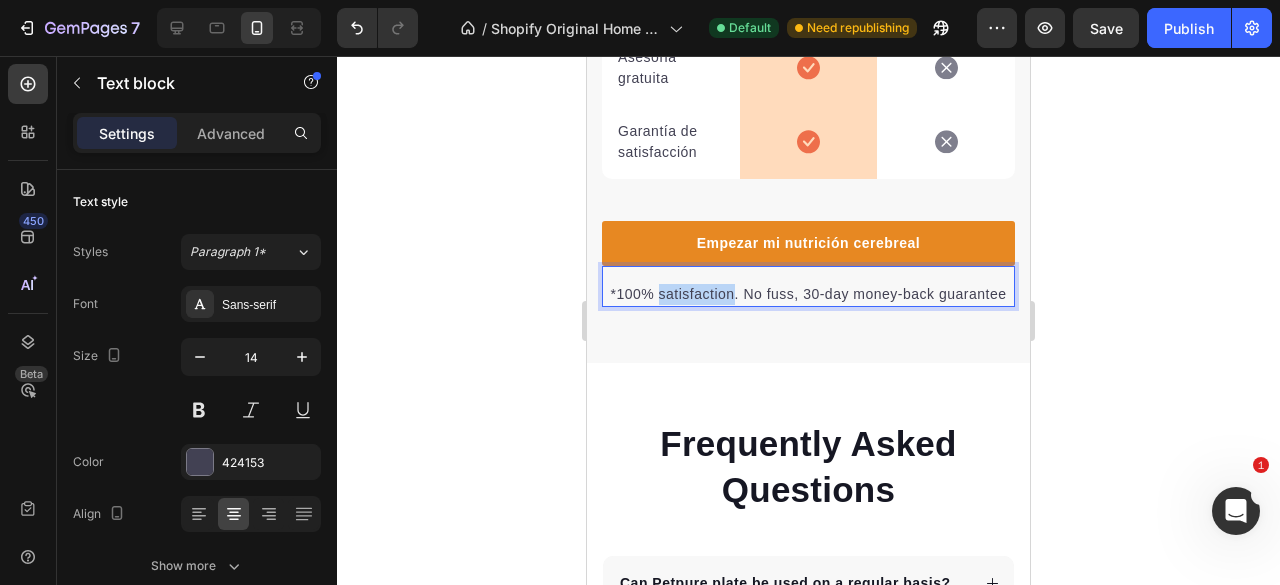 click on "*100% satisfaction. No fuss, 30-day money-back guarantee" at bounding box center (808, 294) 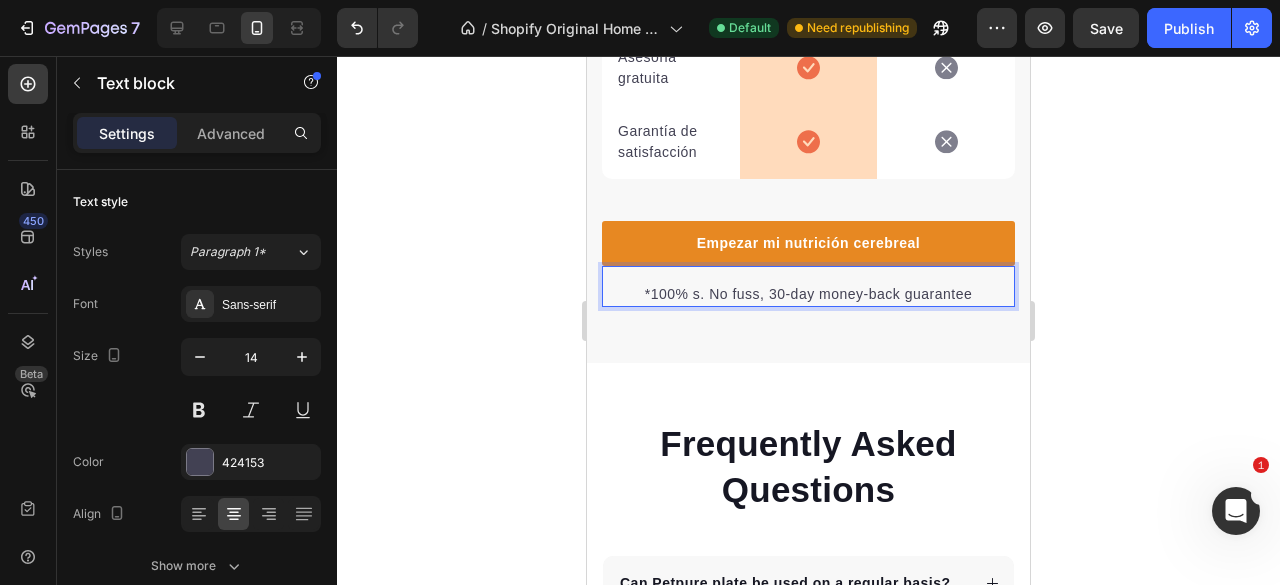 click on "*100% s. No fuss, 30-day money-back guarantee" at bounding box center [808, 294] 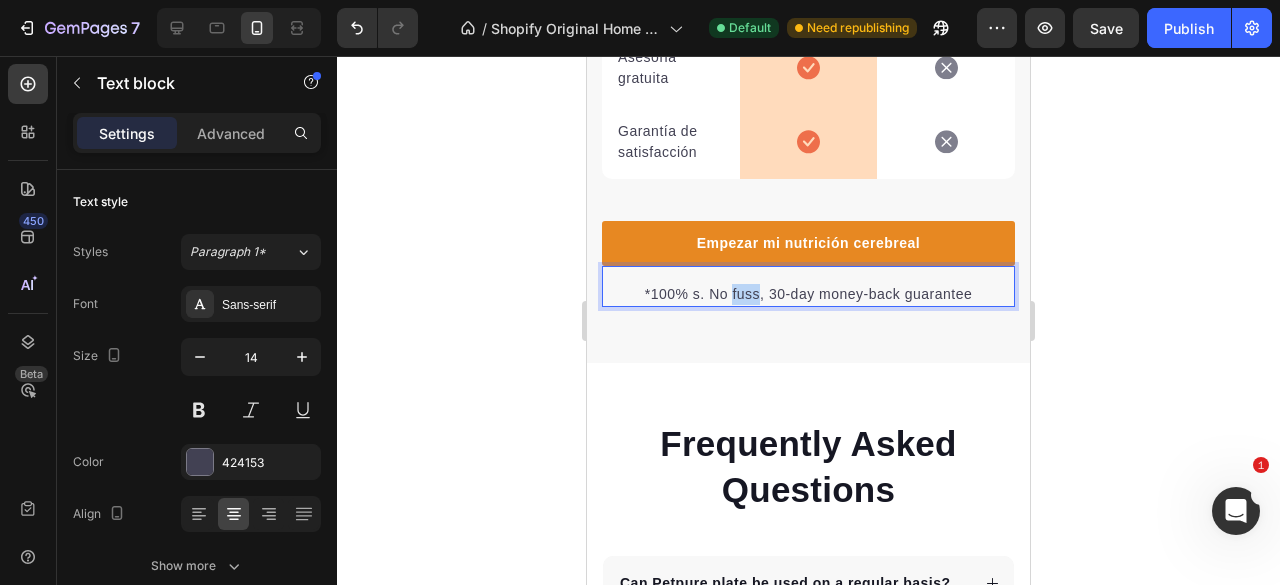 click on "*100% s. No fuss, 30-day money-back guarantee" at bounding box center [808, 294] 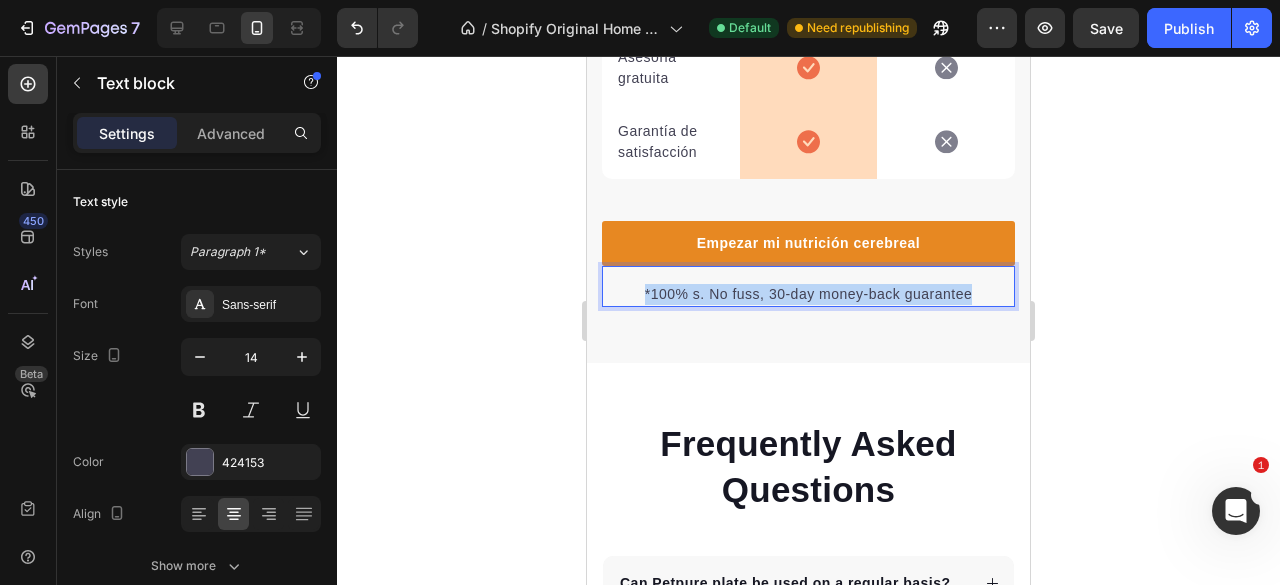 click on "*100% s. No fuss, 30-day money-back guarantee" at bounding box center (808, 294) 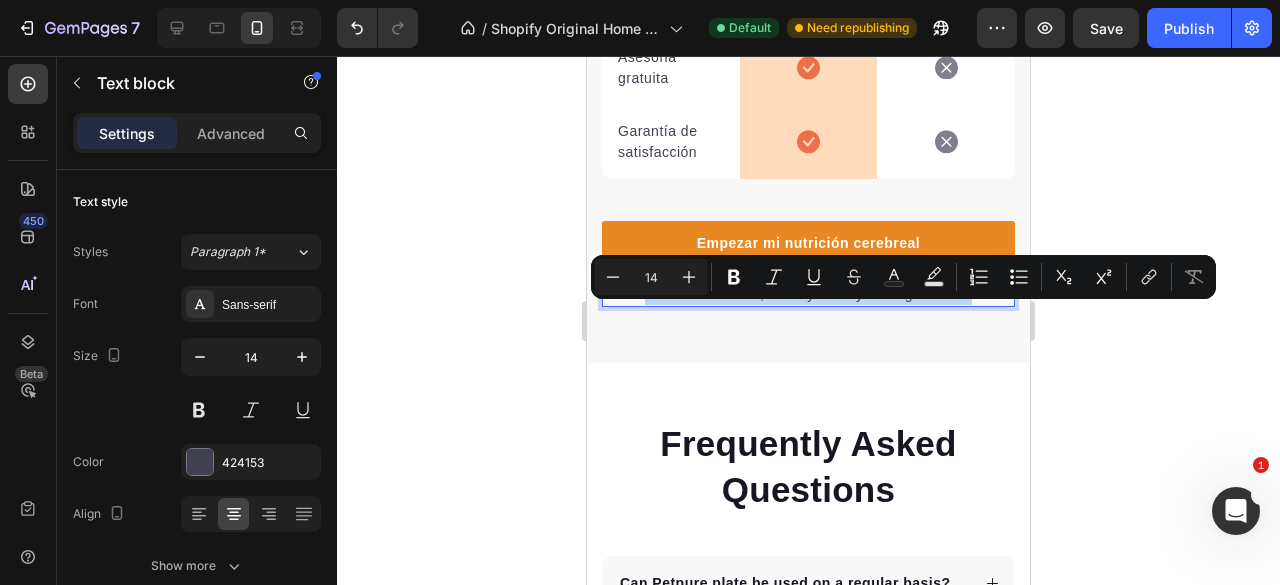 click on "*100% s. No fuss, 30-day money-back guarantee" at bounding box center (808, 294) 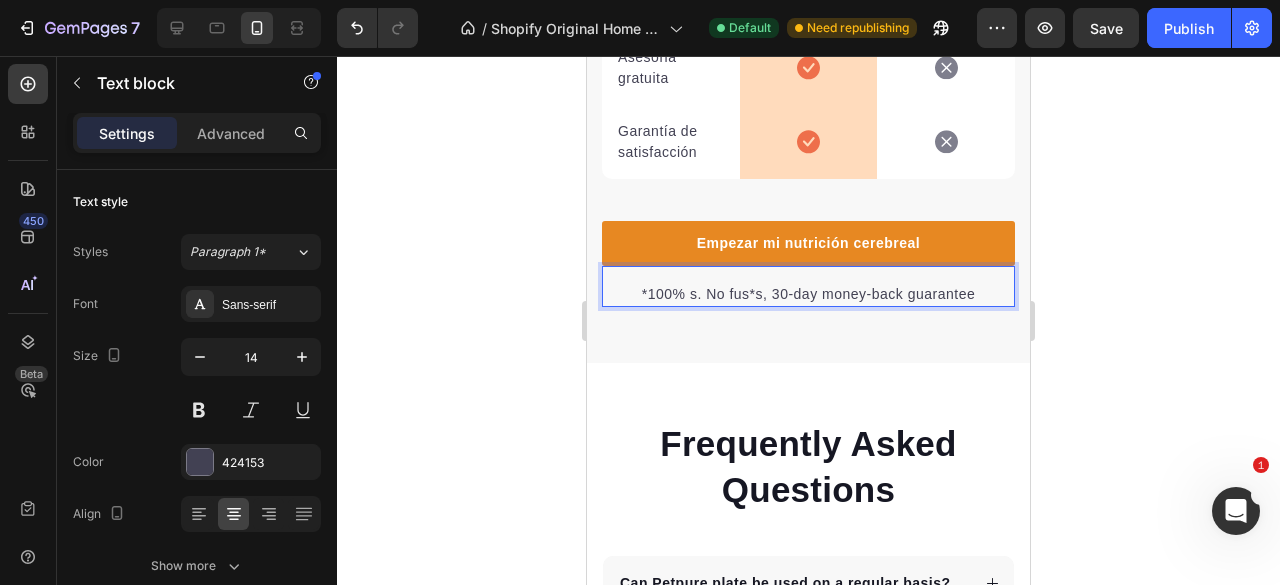 click on "*100% s. No fus*s, 30-day money-back guarantee" at bounding box center [808, 294] 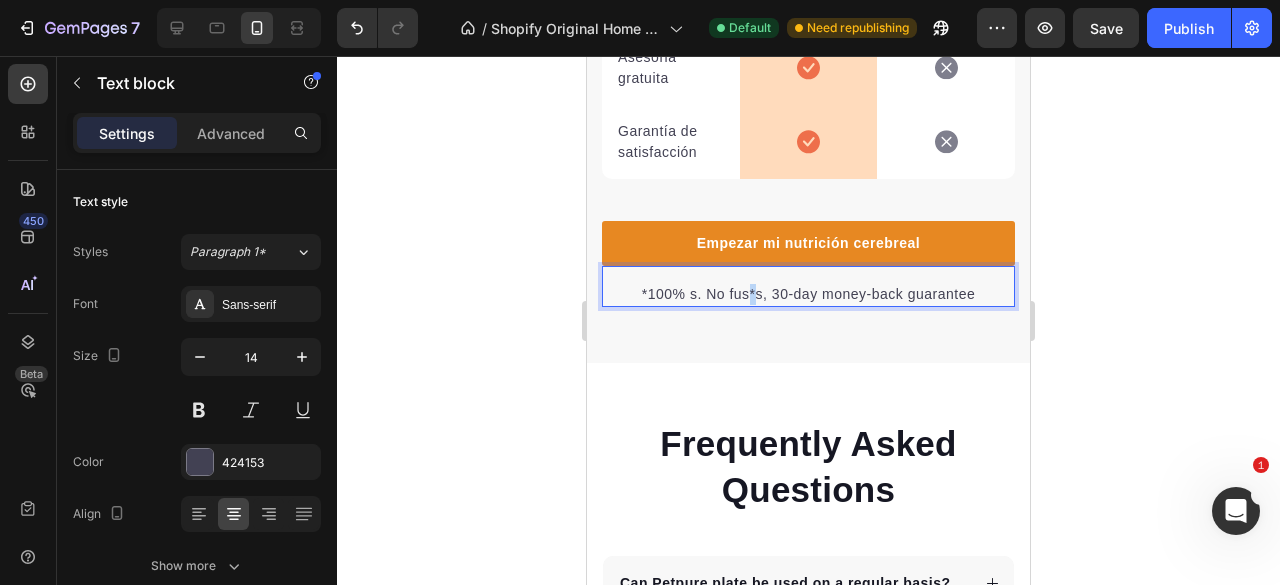 click on "*100% s. No fus*s, 30-day money-back guarantee" at bounding box center (808, 294) 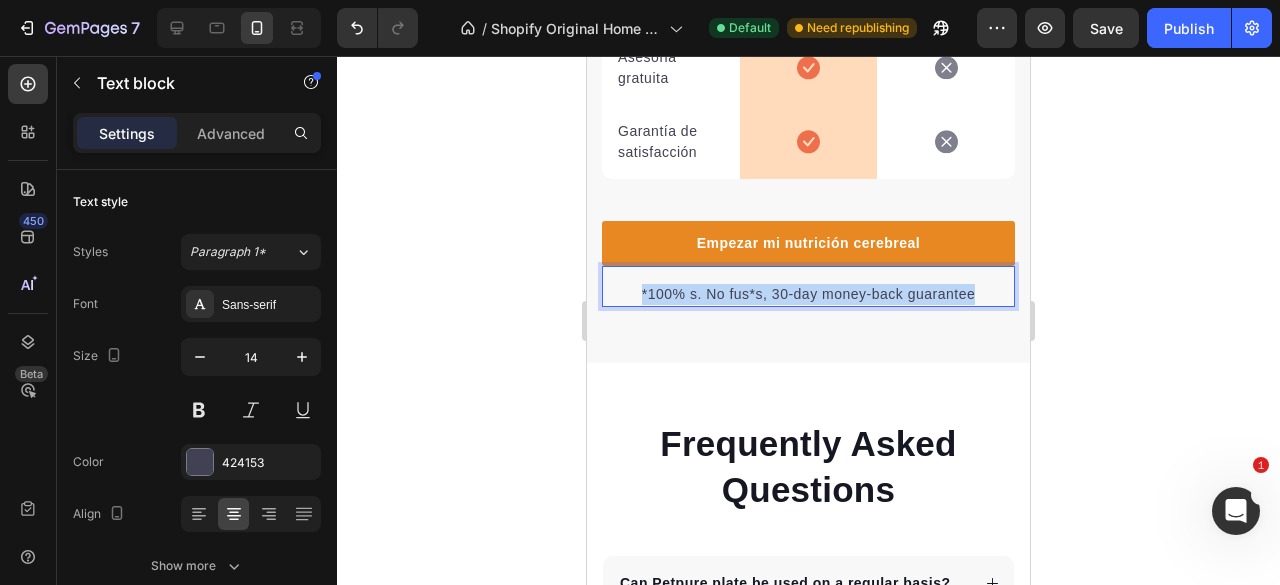 click on "*100% s. No fus*s, 30-day money-back guarantee" at bounding box center (808, 294) 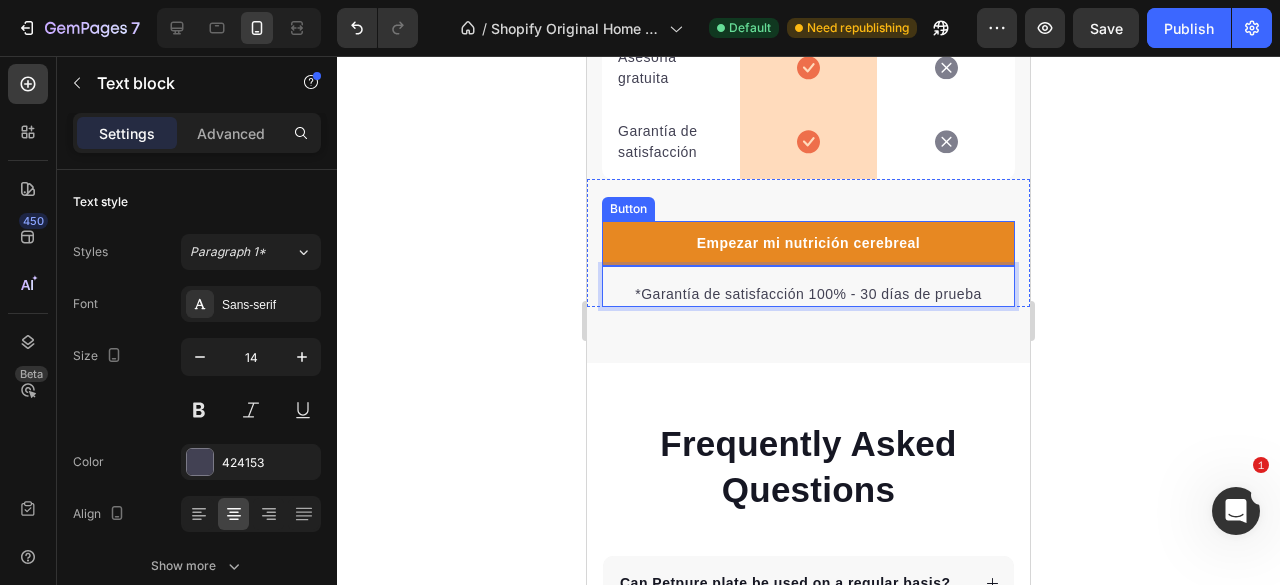 click 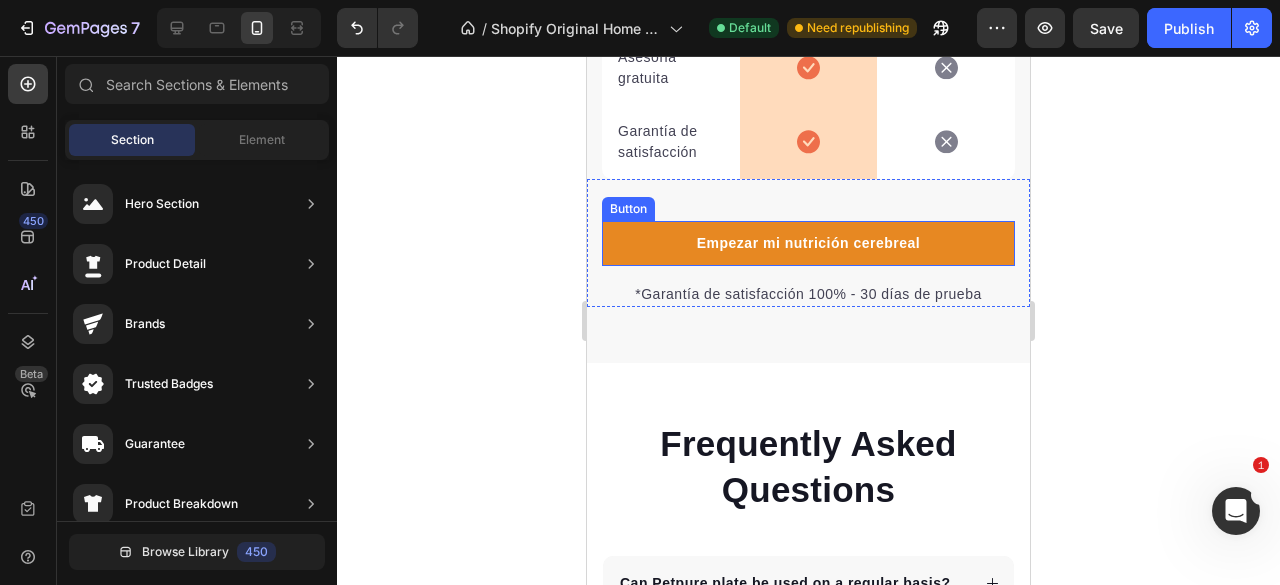 click 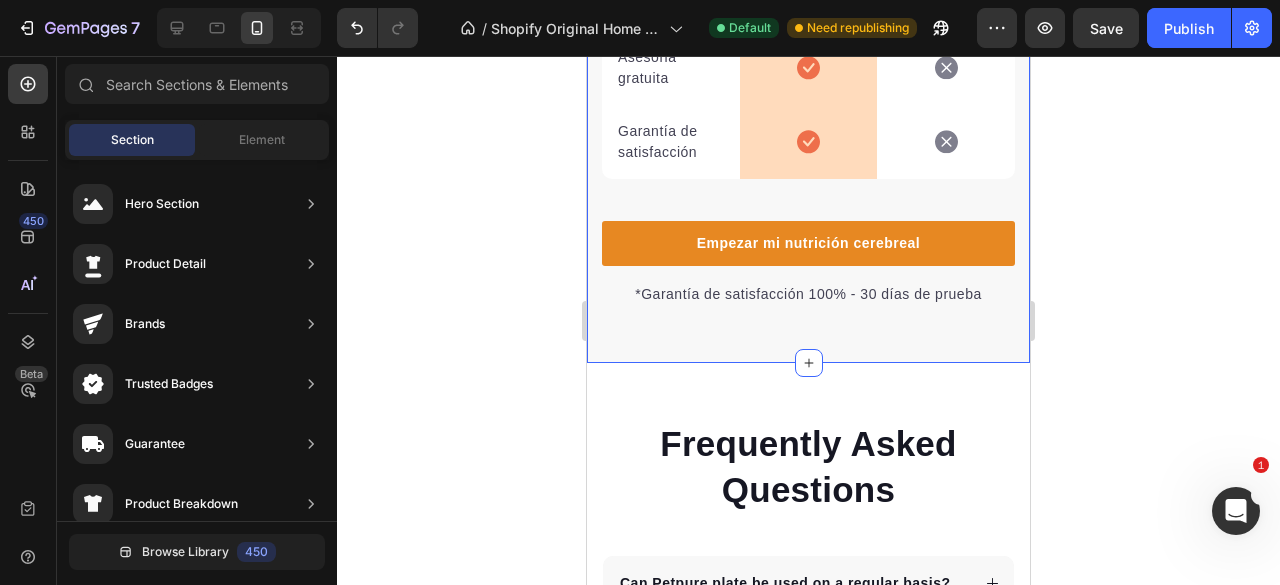 click on "We’re a whole different breed. Heading It’s easy to see why Super Tummy Daily is recommended #1 by vets and owners. The powerful ingredients in each tasty scoop can support your dog’s digestive system, leaving them to live a comfortable, healthy, and active lifestyle Text block Row
Image FLIX Text block Row Image Otras marcas Text block Row Eliminamos azucares añadidos Text block
Icon Row
Icon Row Testeado por medicos Text block
Icon Row
Icon Row Sabor natural Text block
Icon Row
Icon Row Comunidad Activa Text block
Icon Row
Icon Row Asesoria gratuita  Text block
Icon Row
Icon Row Garantía de satisfacción Text block
Icon Row
Icon Row Row Empezar mi nutrición cerebreal Button *Garantía de satisfacción 100% - 30 días de prueba Text block Row Section 7" at bounding box center [808, -177] 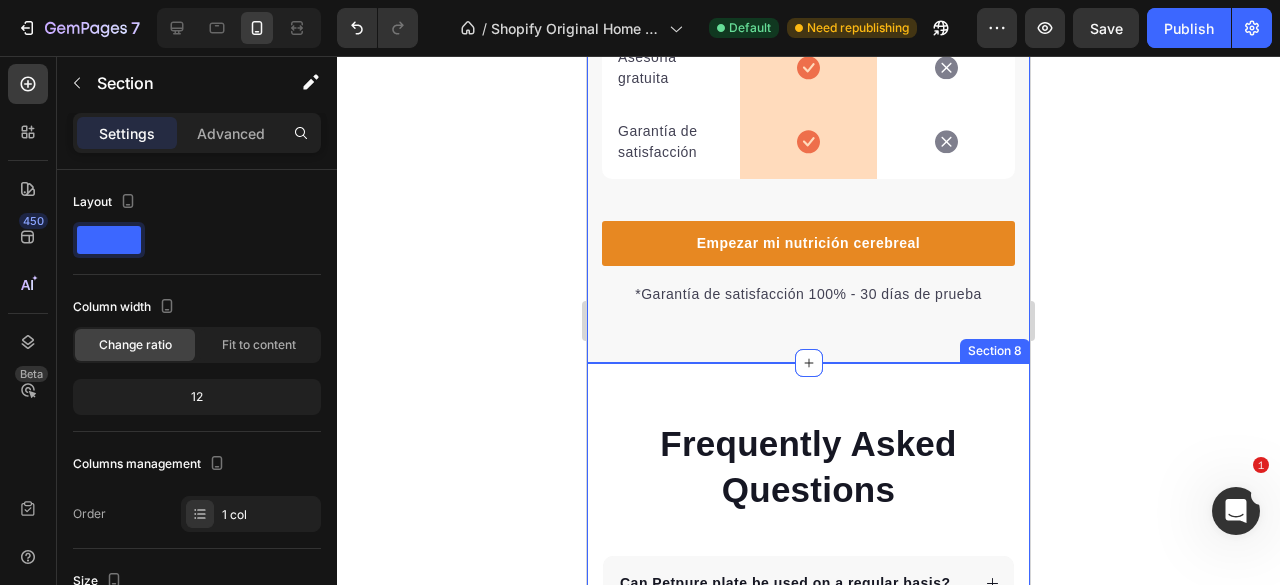 click on "Frequently Asked Questions" at bounding box center (808, 466) 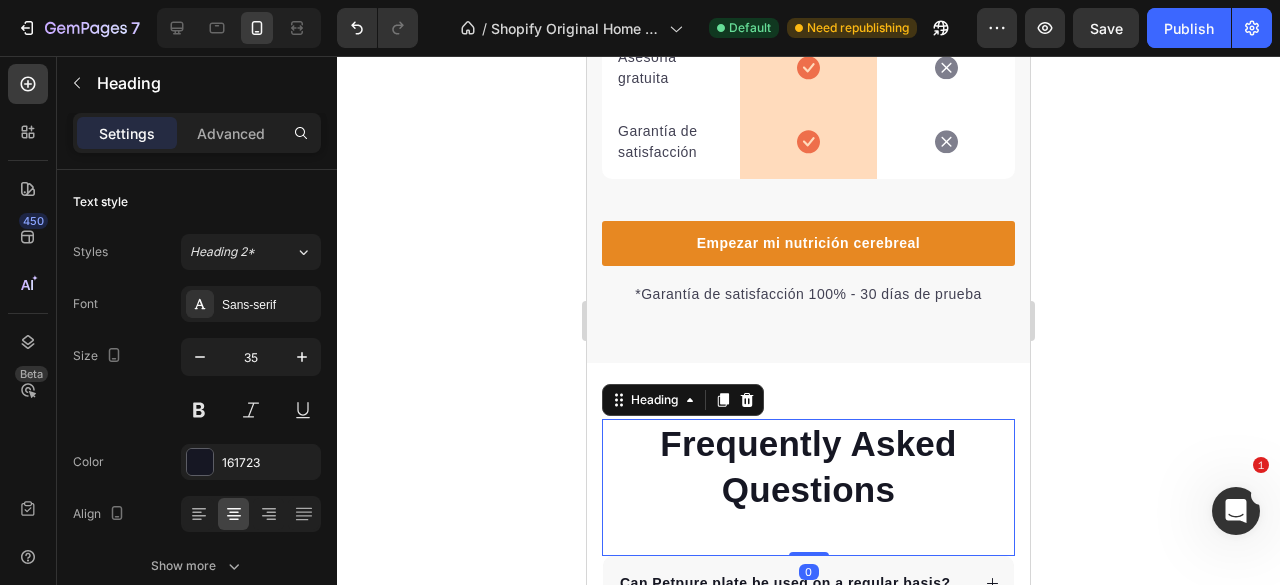 click on "Frequently Asked Questions" at bounding box center [808, 466] 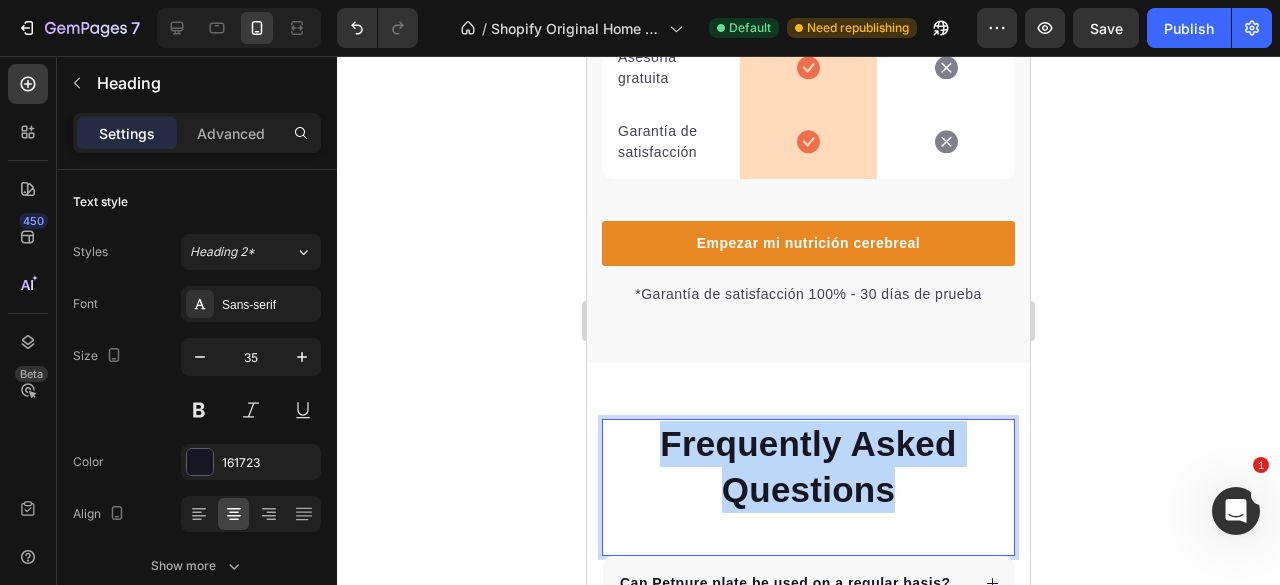 click on "Frequently Asked Questions" at bounding box center (808, 466) 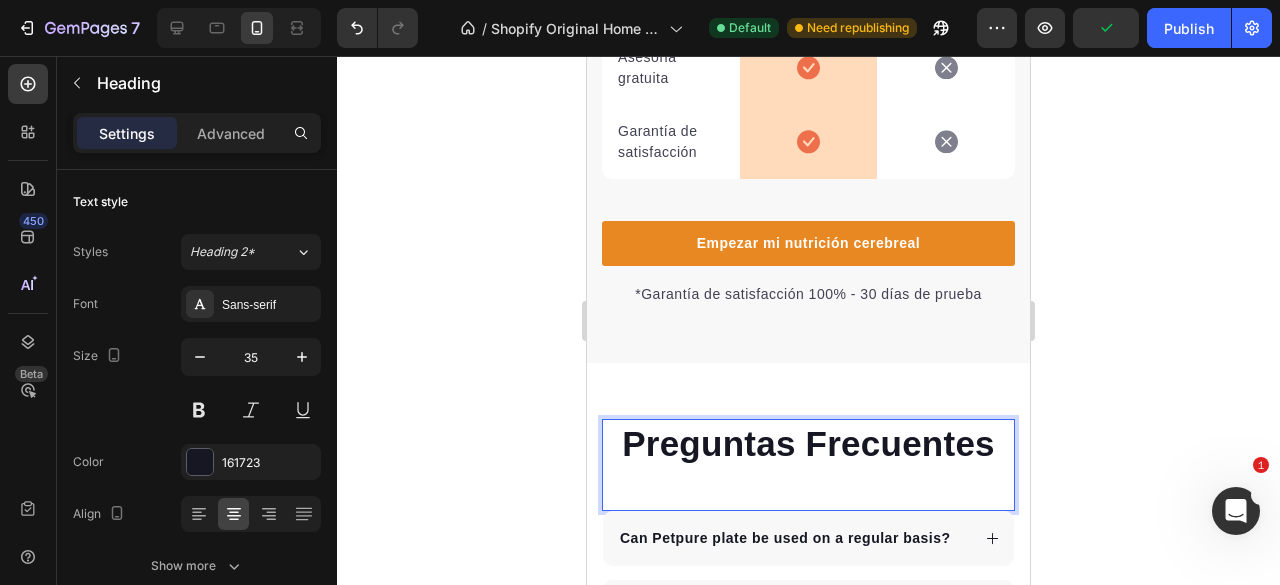click 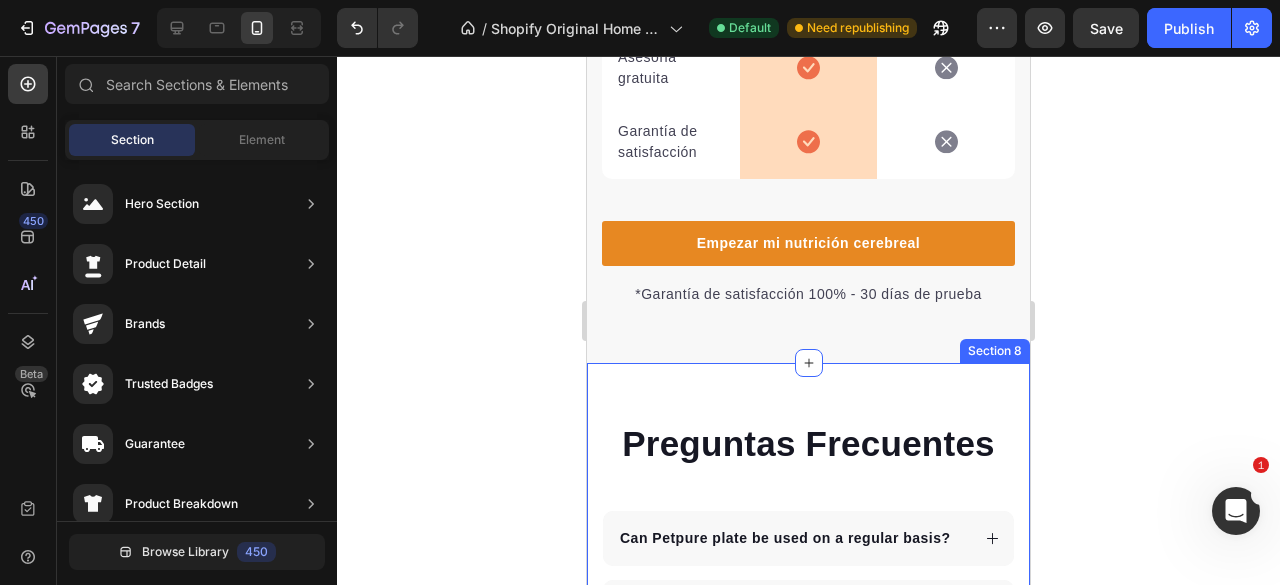 click on "Preguntas Frecuentes  Heading
Can Petpure plate be used on a regular basis?
Can Petpure plate be given to pregnant & nursing dogs?
Will my dog like the taste? Made from all-natural ingredients, this flavouring is allergen-free, contains no artificial nasties and is 100% safe for canine consumption. Your dog will love the chicken and bacon flavour, too! Text block
How long will it take to see results?
How does the money back guarantee work?
Any further questions? Accordion Row Section 8" at bounding box center [808, 726] 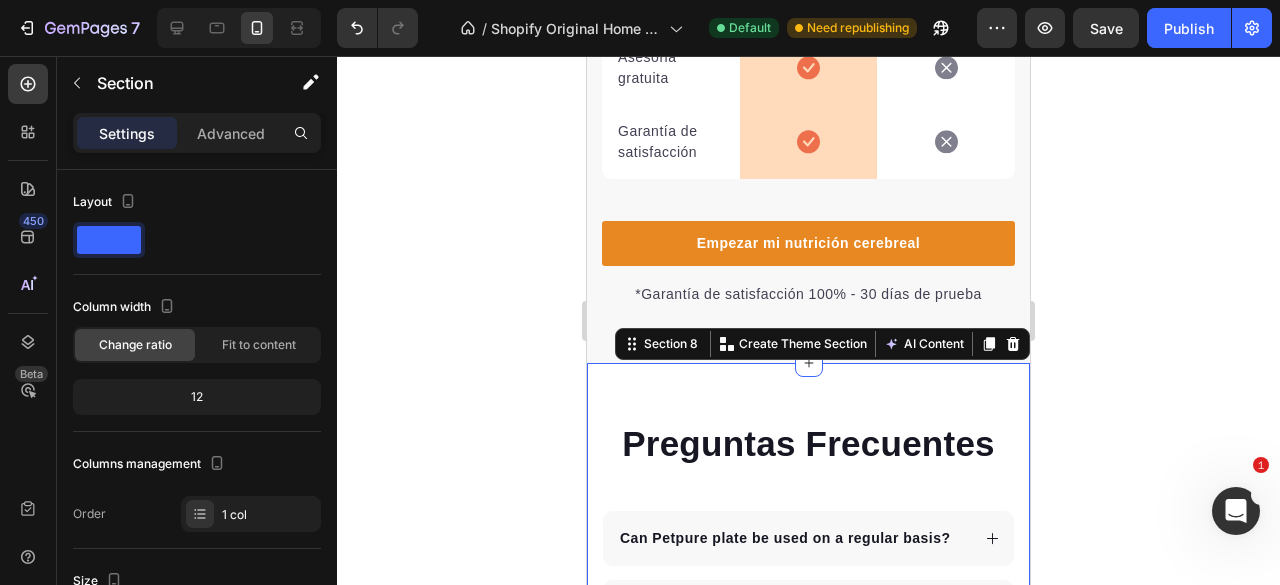 click 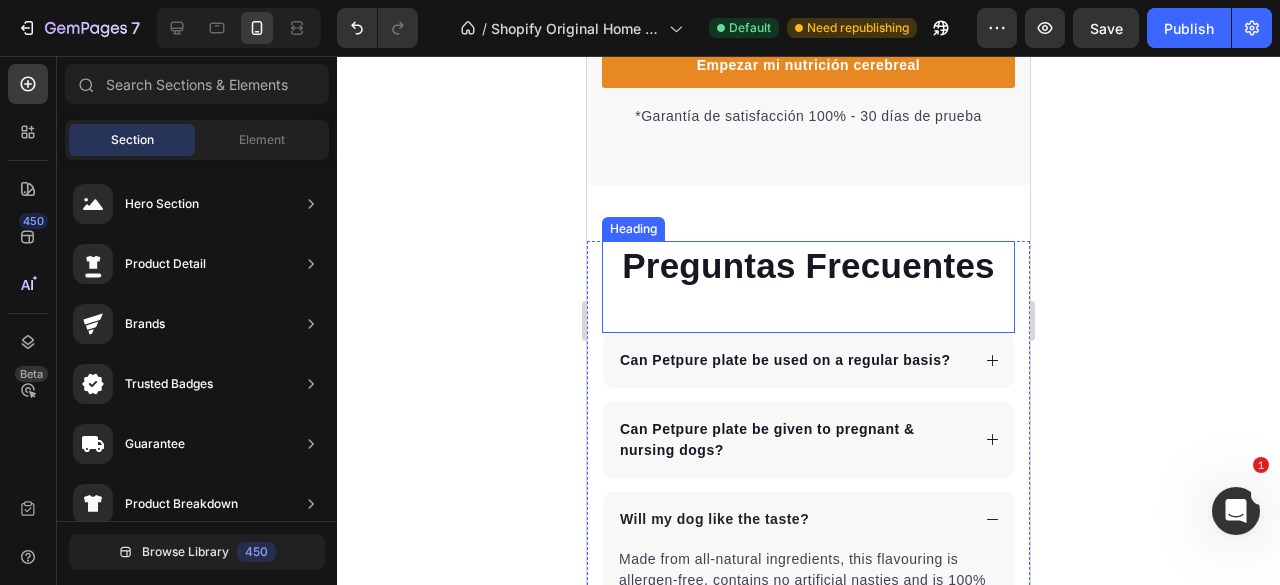 scroll, scrollTop: 5035, scrollLeft: 0, axis: vertical 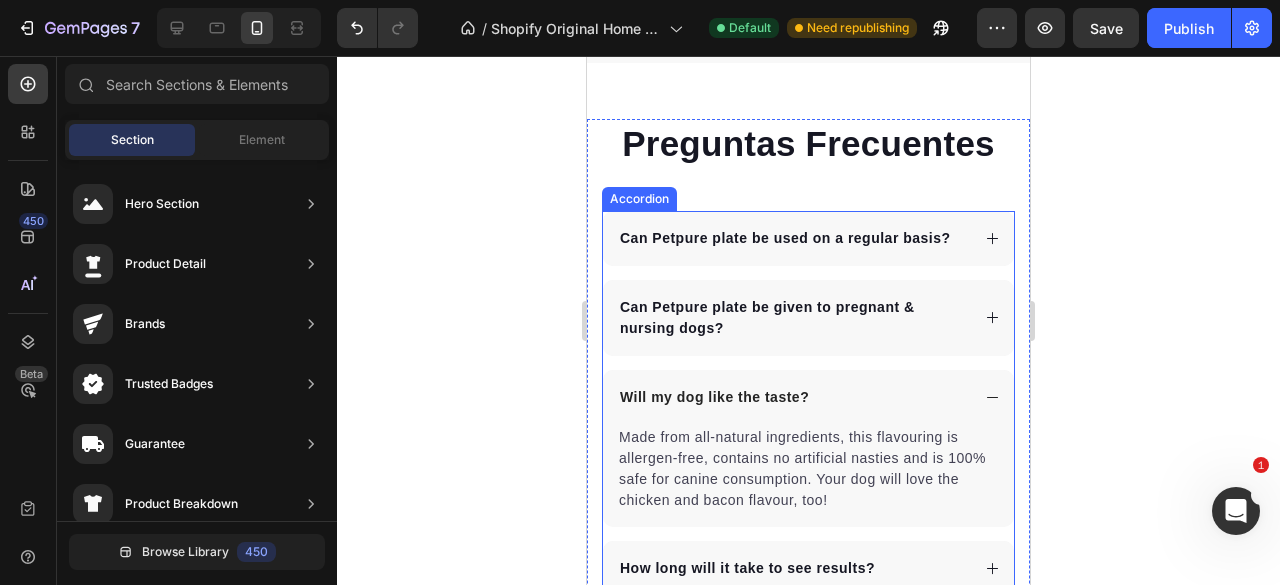 click on "Can Petpure plate be used on a regular basis?" at bounding box center [785, 238] 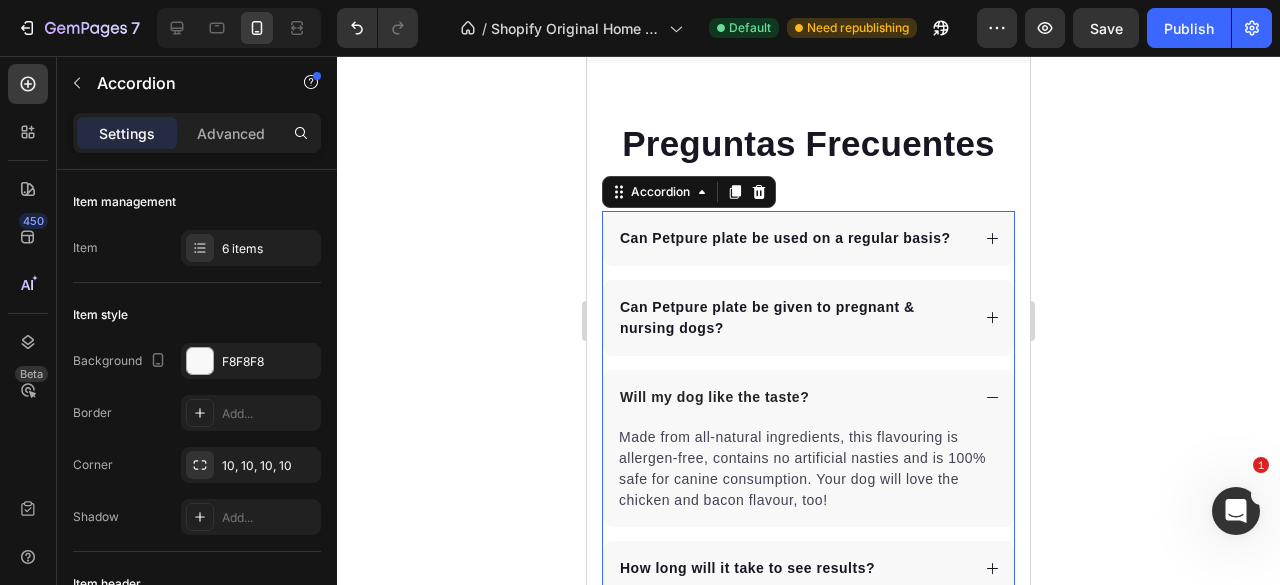 click on "Can Petpure plate be used on a regular basis?" at bounding box center (785, 238) 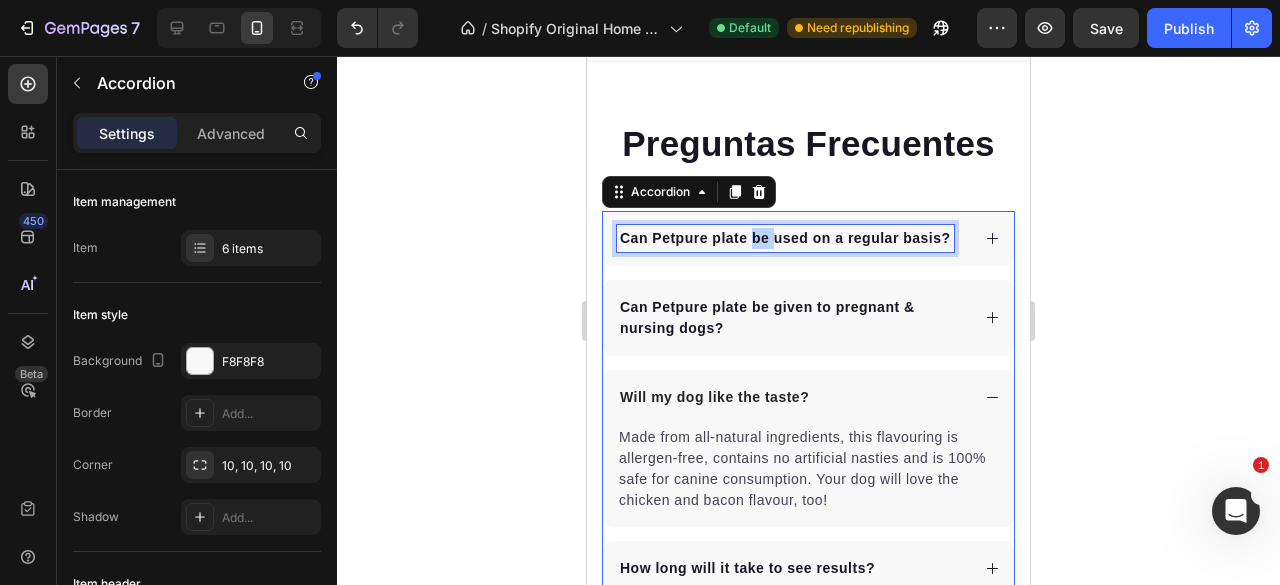 click on "Can Petpure plate be used on a regular basis?" at bounding box center (785, 238) 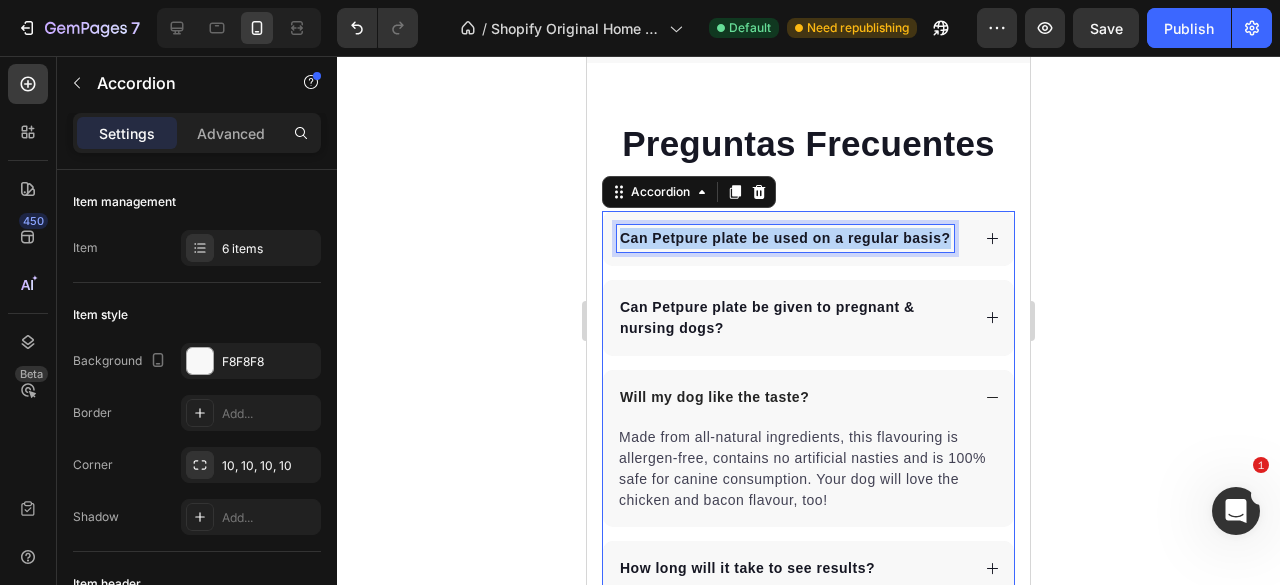click on "Can Petpure plate be used on a regular basis?" at bounding box center [785, 238] 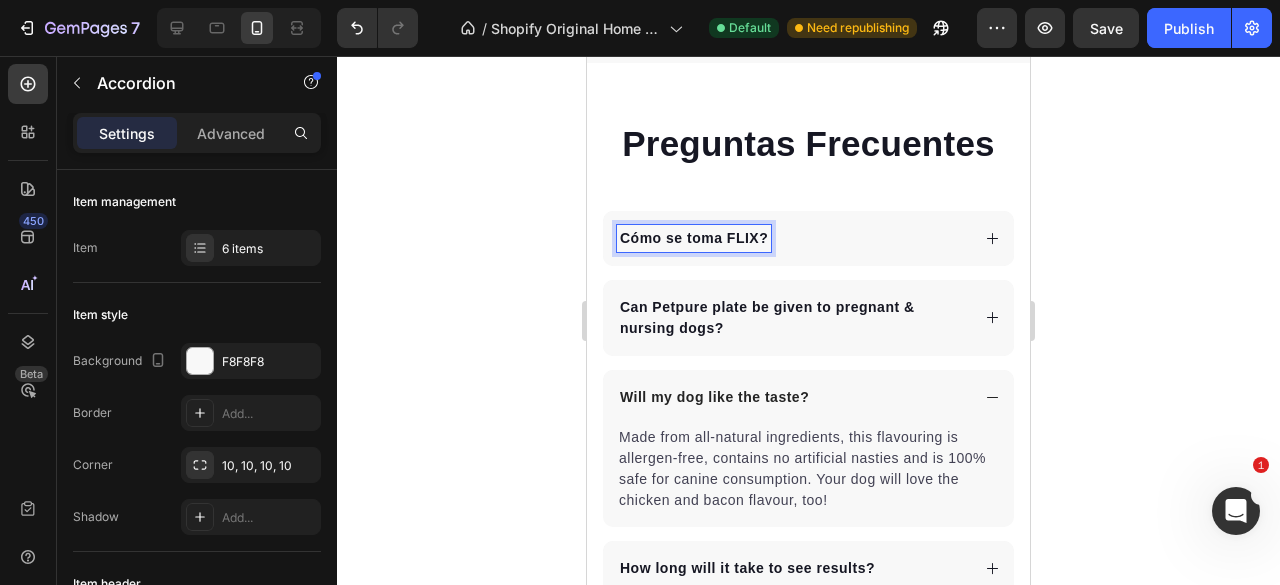 click on "Can Petpure plate be given to pregnant & nursing dogs?" at bounding box center [793, 318] 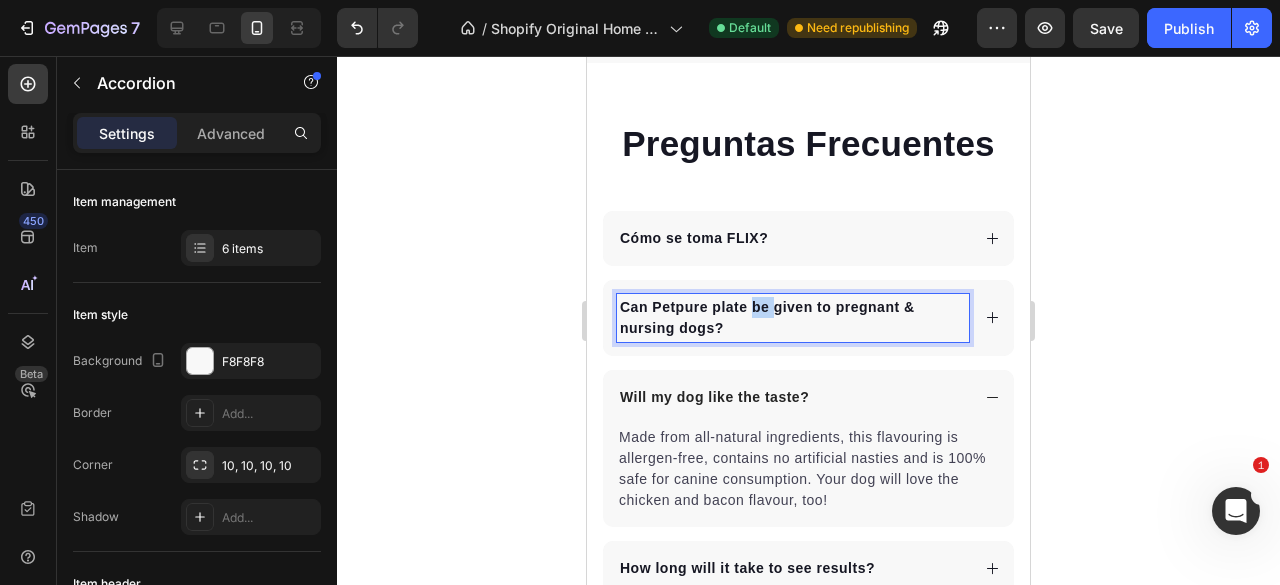 click on "Can Petpure plate be given to pregnant & nursing dogs?" at bounding box center (793, 318) 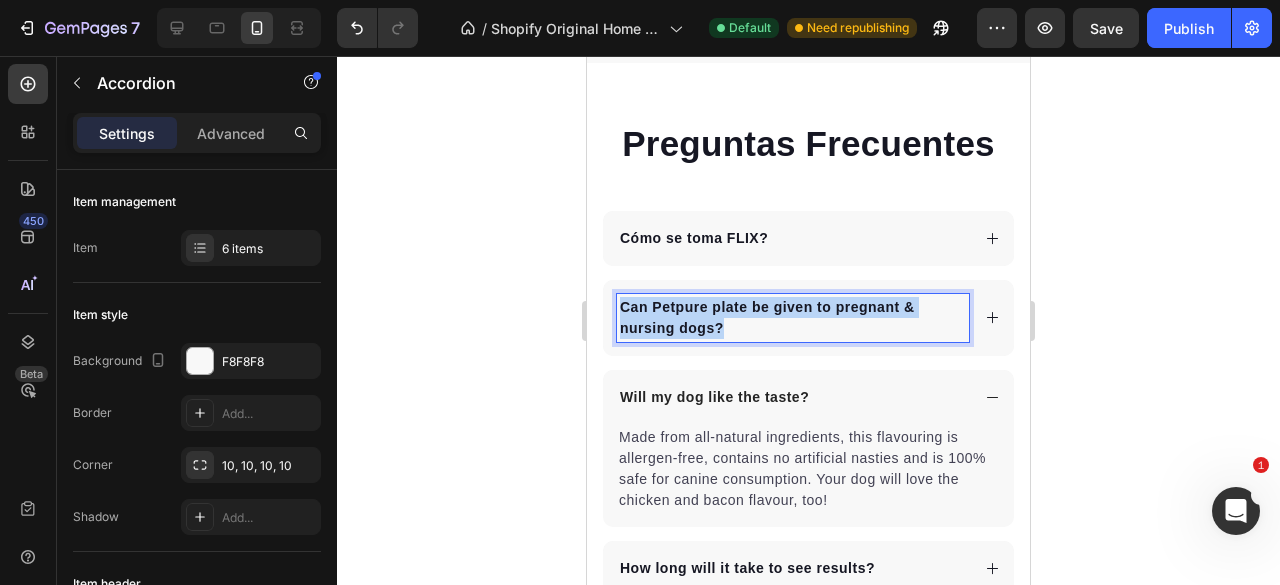 click on "Can Petpure plate be given to pregnant & nursing dogs?" at bounding box center (793, 318) 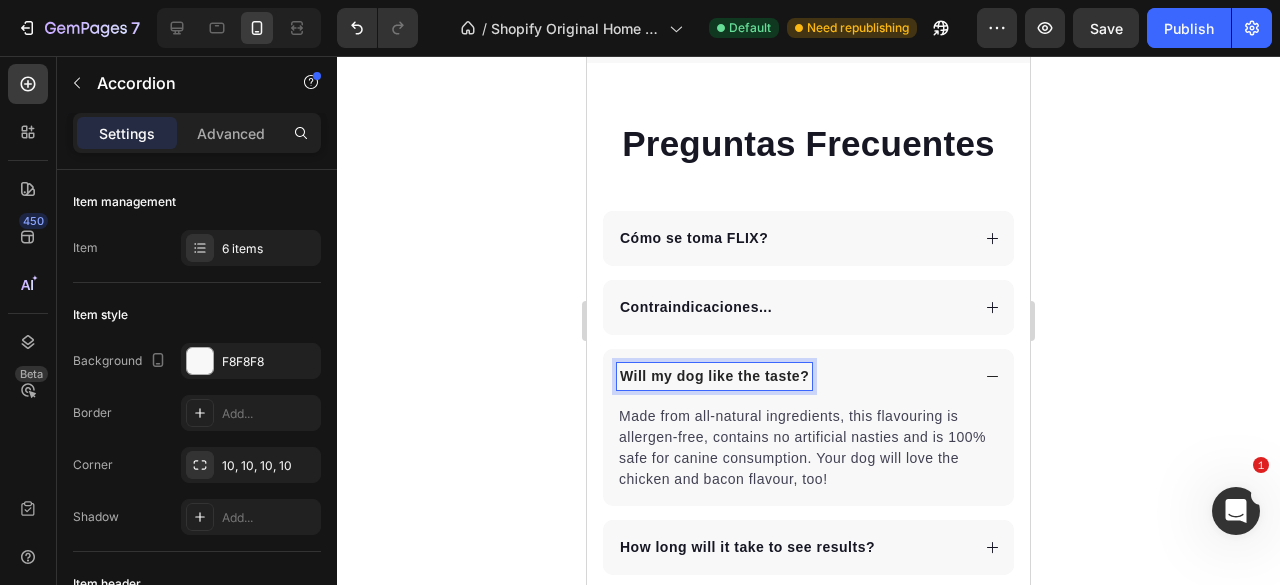 click on "Will my dog like the taste?" at bounding box center [714, 376] 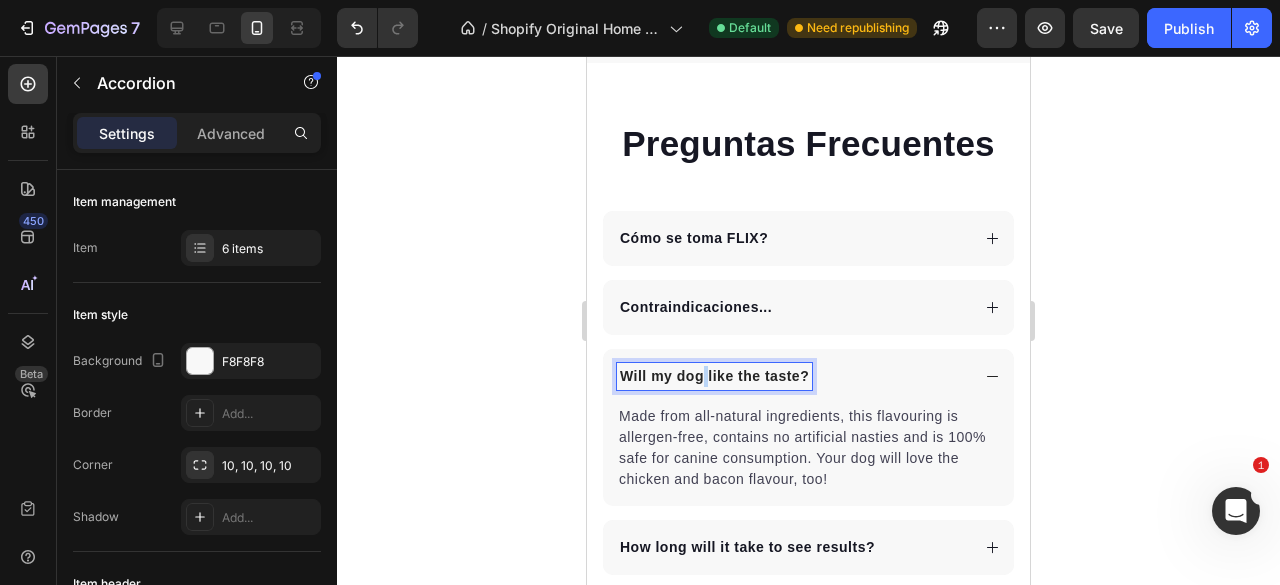 click on "Will my dog like the taste?" at bounding box center [714, 376] 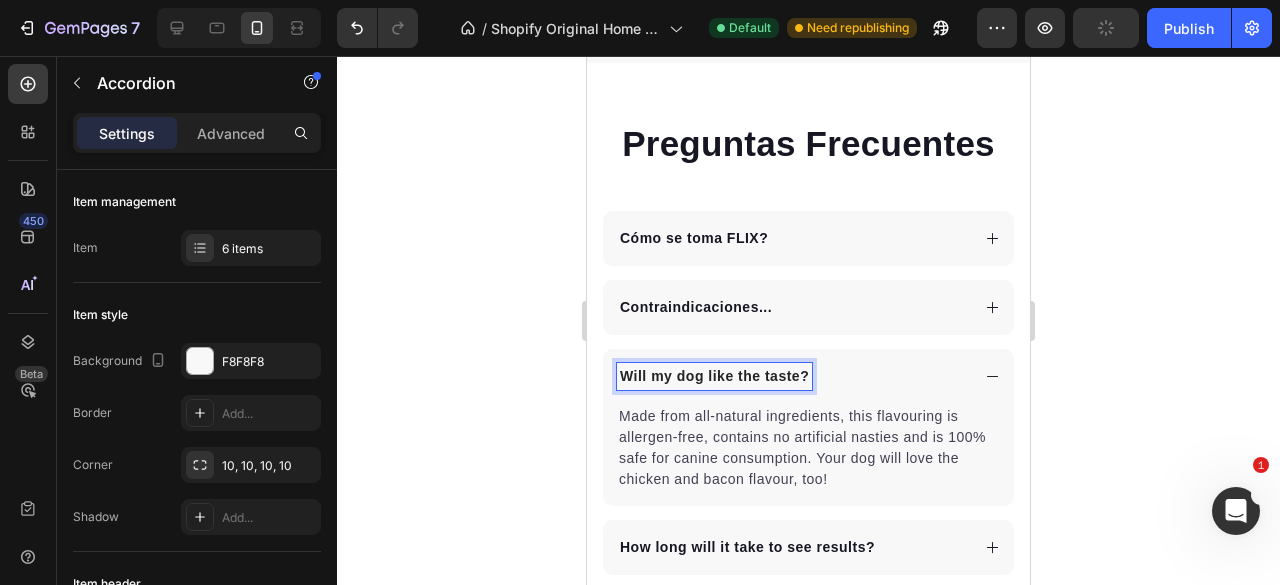 click on "Will my dog like the taste?" at bounding box center [714, 376] 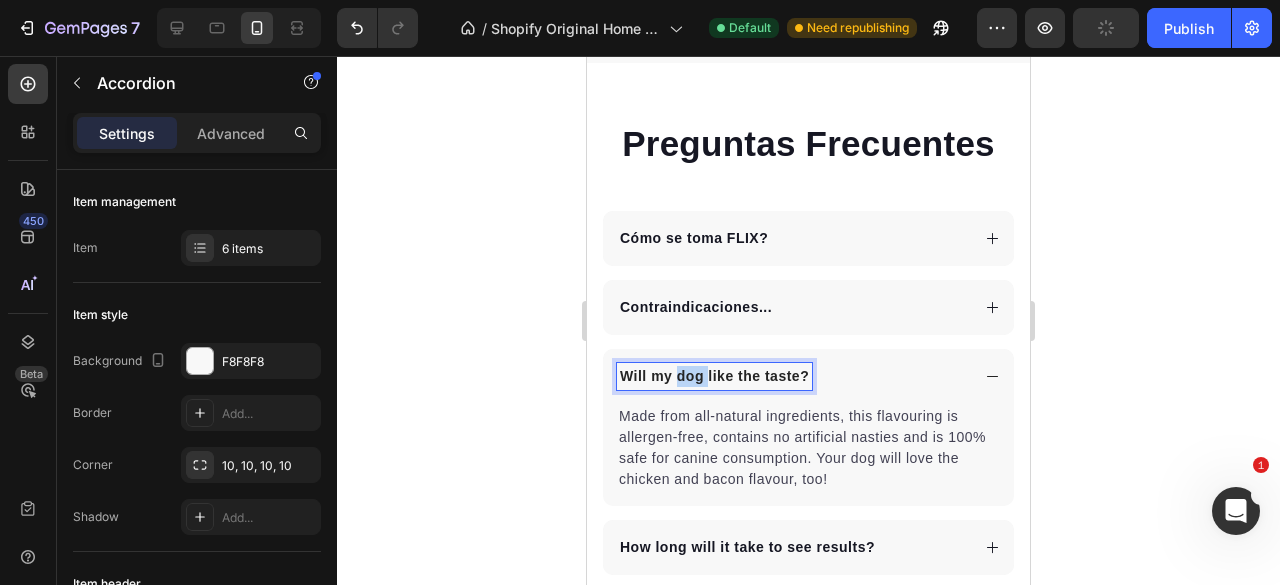 click on "Will my dog like the taste?" at bounding box center [714, 376] 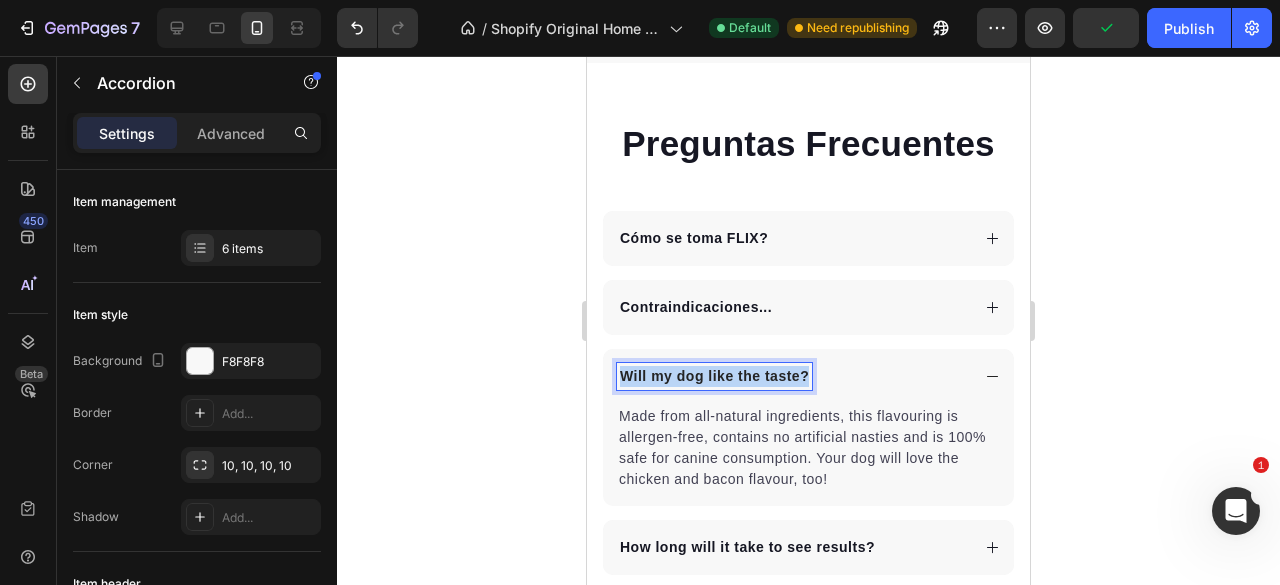 click on "Will my dog like the taste?" at bounding box center (714, 376) 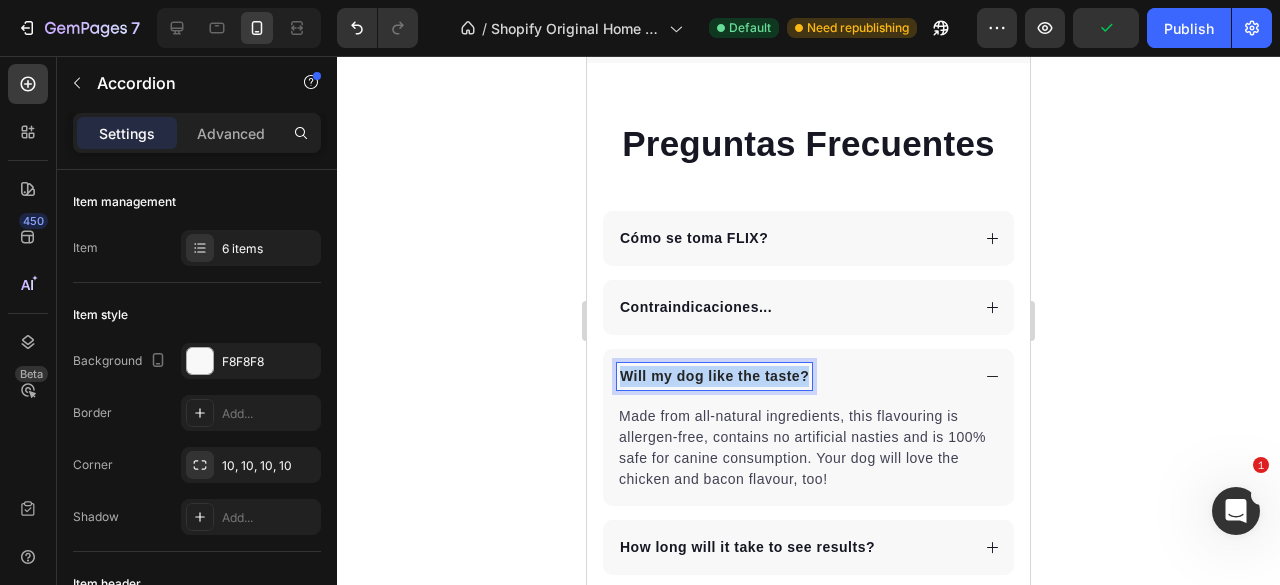 click on "Will my dog like the taste?" at bounding box center [714, 376] 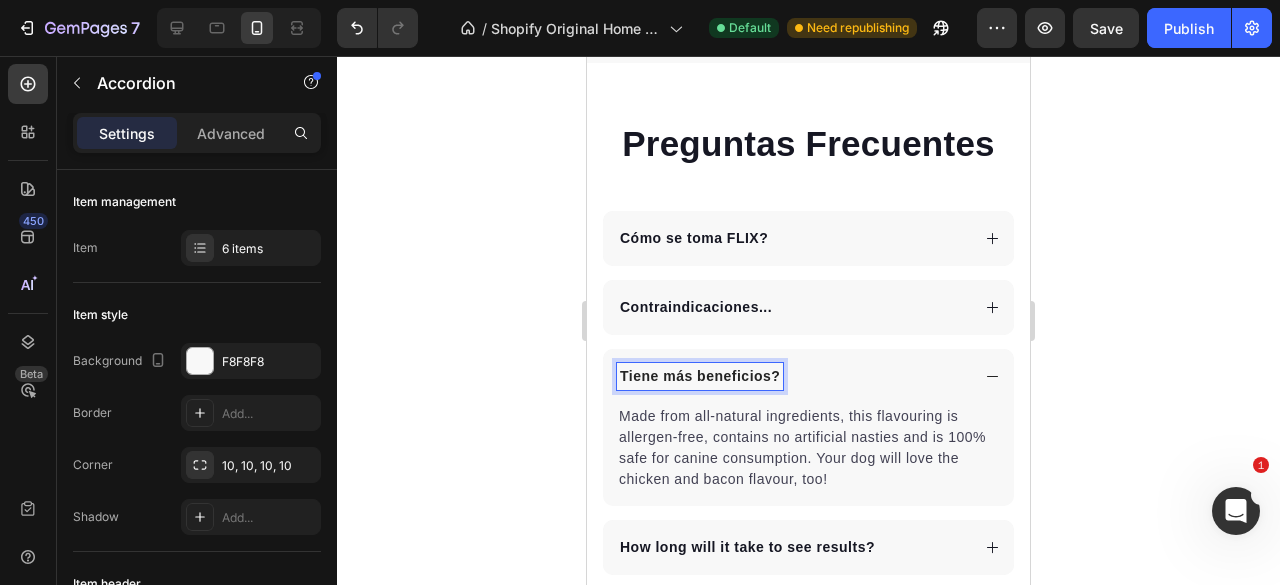 click 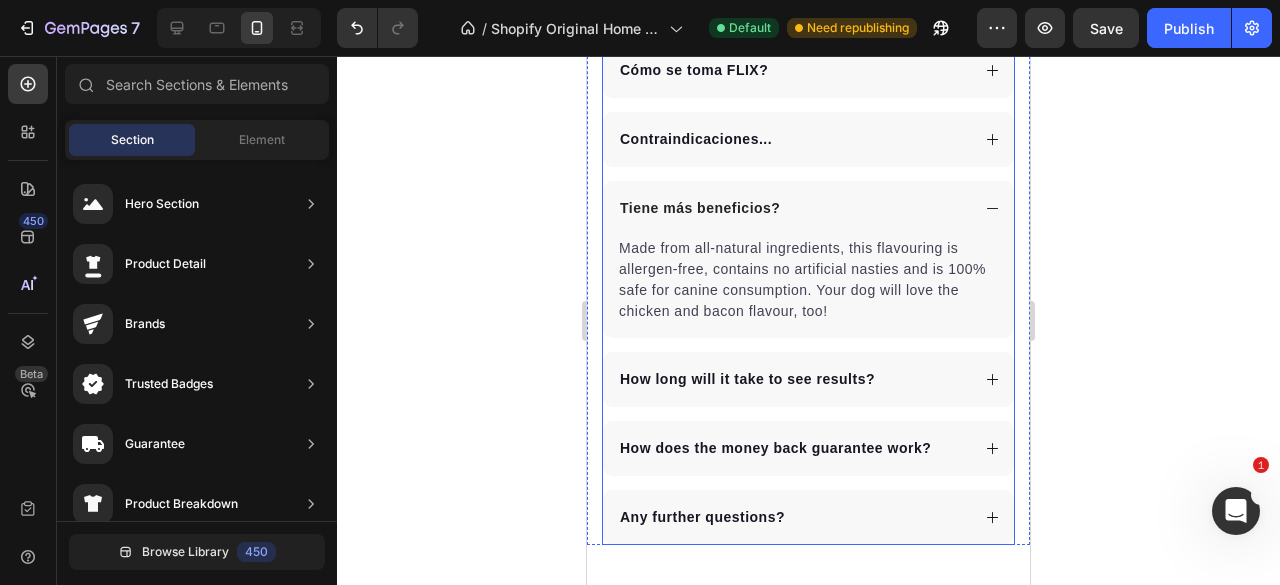 scroll, scrollTop: 5235, scrollLeft: 0, axis: vertical 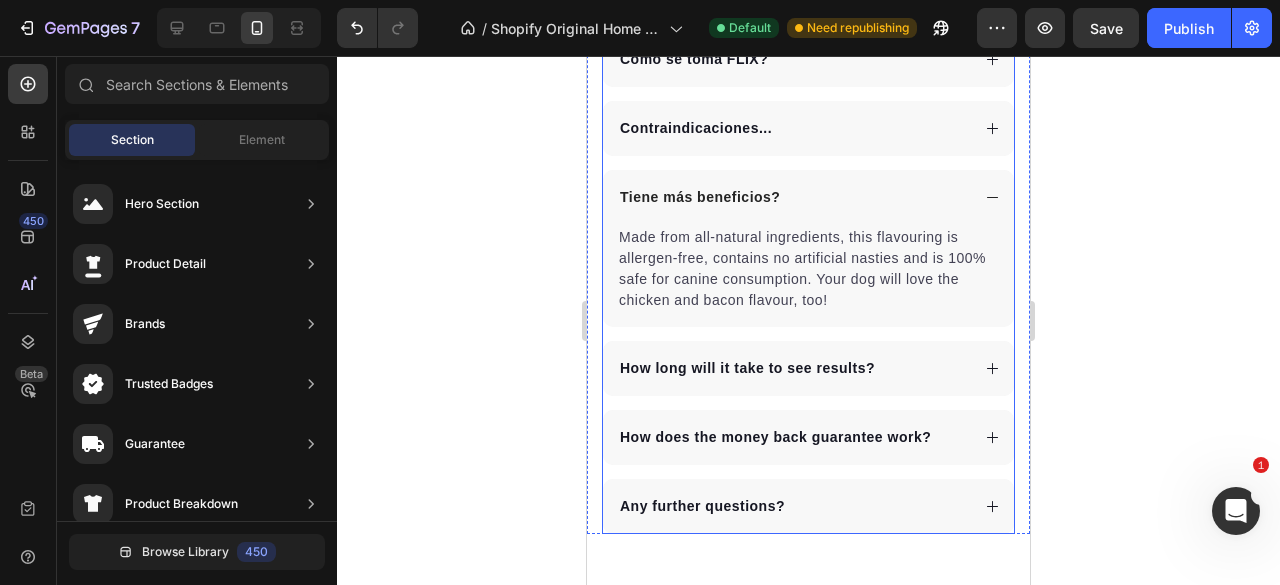 click on "How long will it take to see results?" at bounding box center [747, 368] 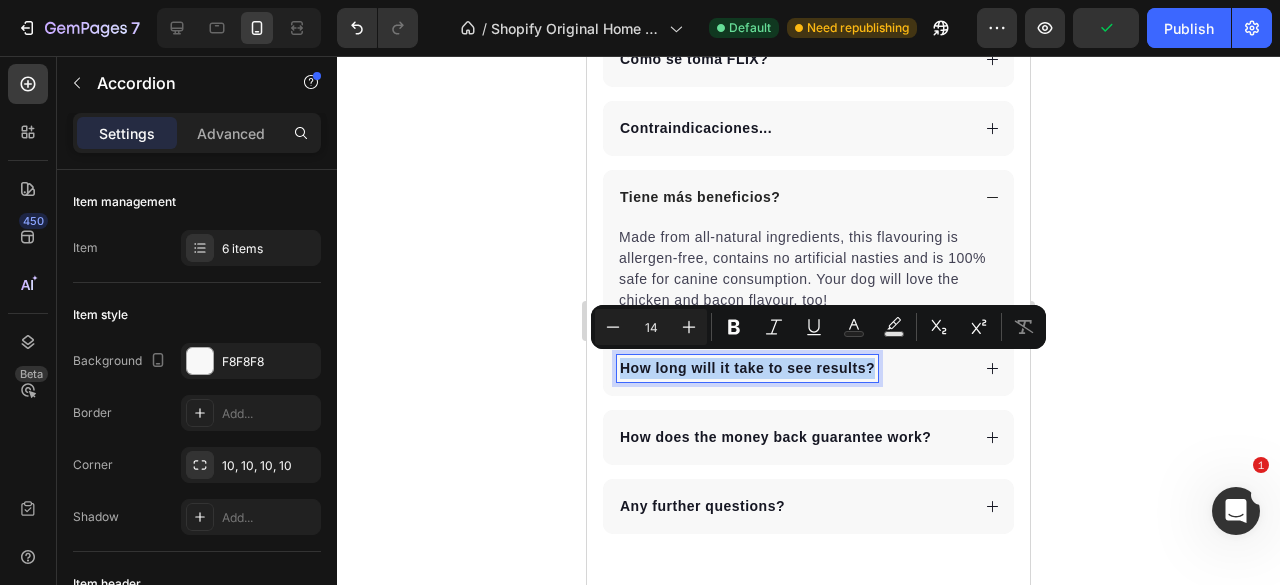 click on "How long will it take to see results?" at bounding box center [747, 368] 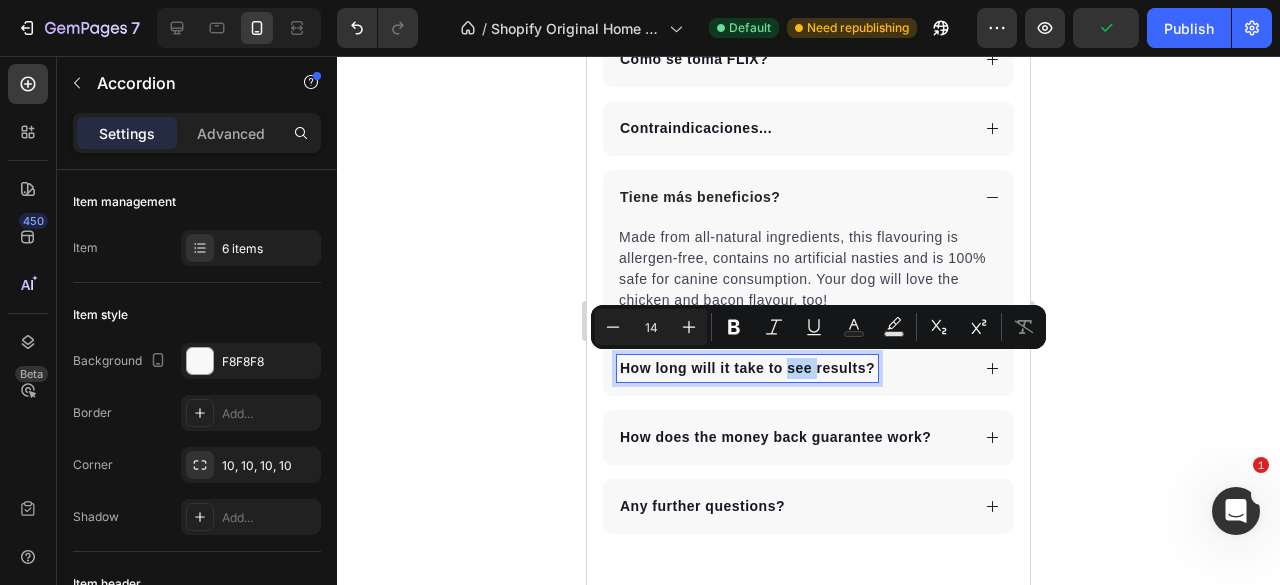 click on "How long will it take to see results?" at bounding box center [747, 368] 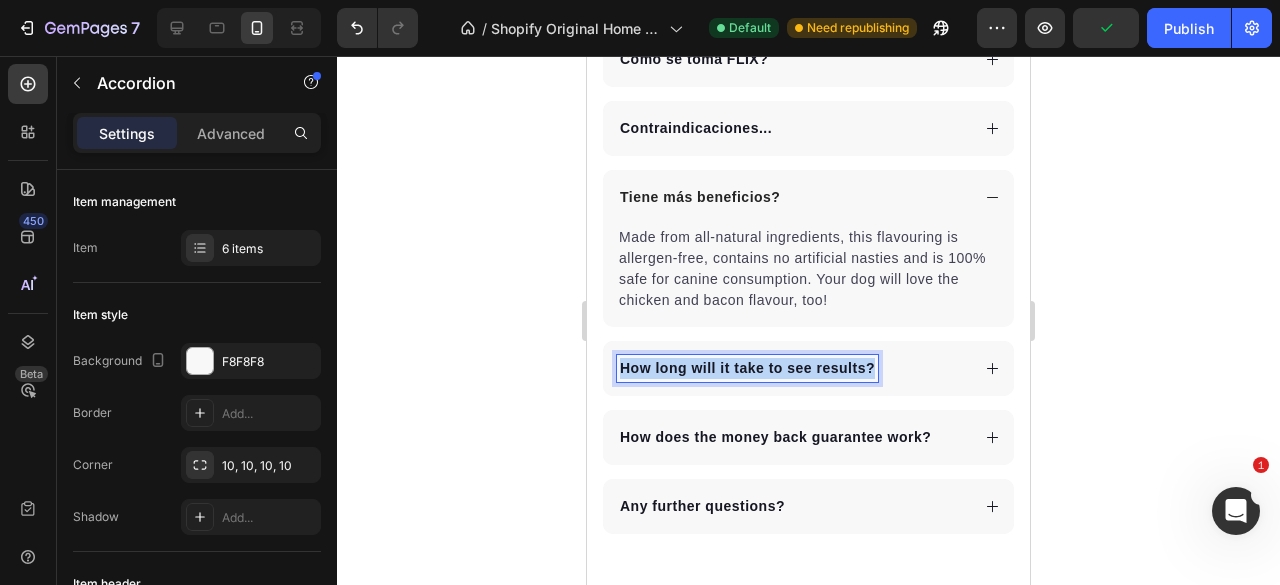 click on "How long will it take to see results?" at bounding box center (747, 368) 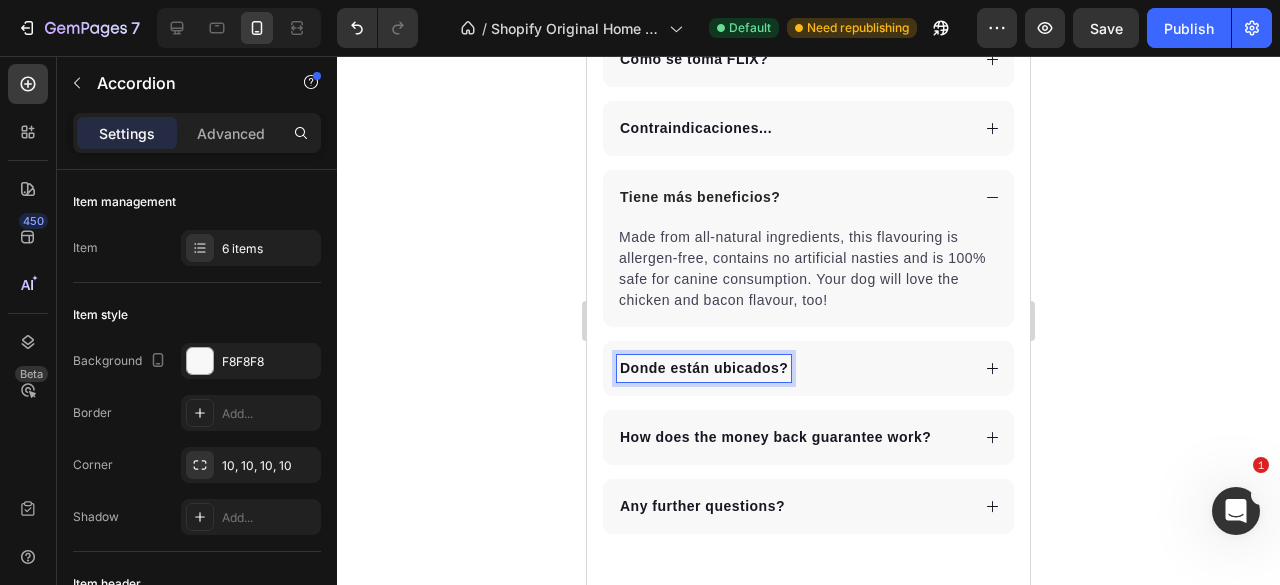 click on "How does the money back guarantee work?" at bounding box center [775, 437] 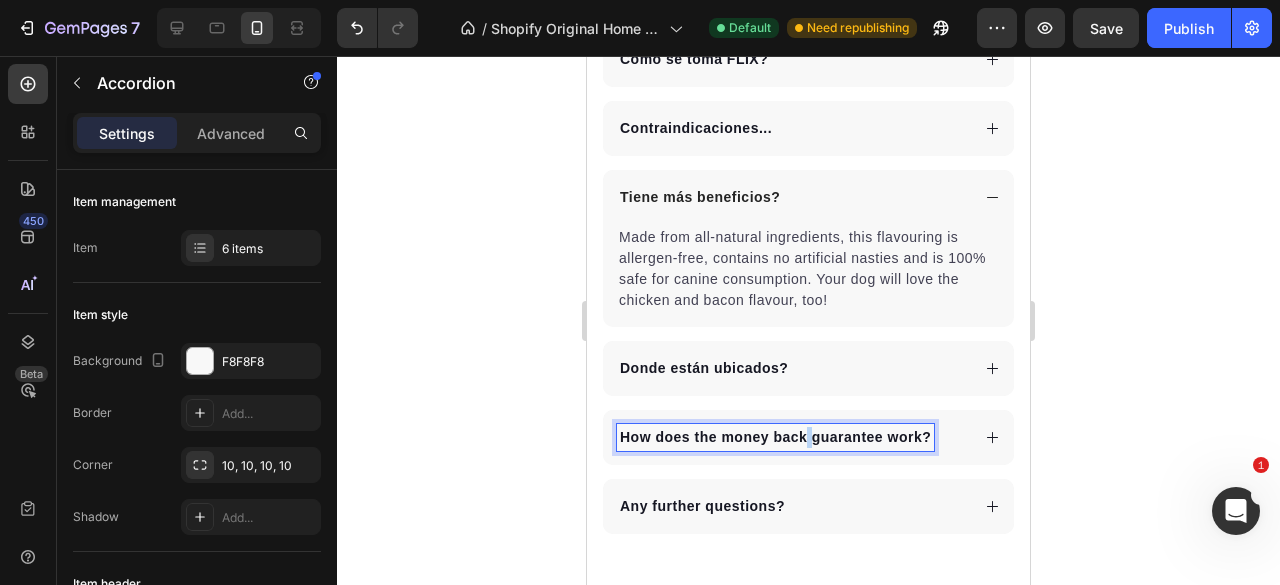 click on "How does the money back guarantee work?" at bounding box center (775, 437) 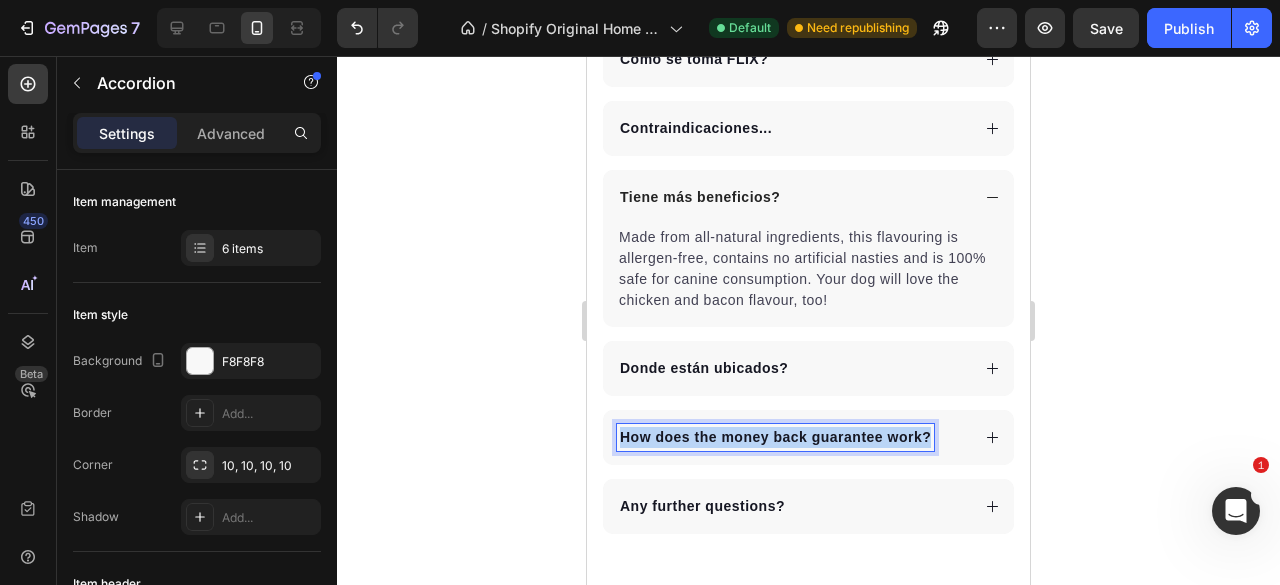 click on "How does the money back guarantee work?" at bounding box center (775, 437) 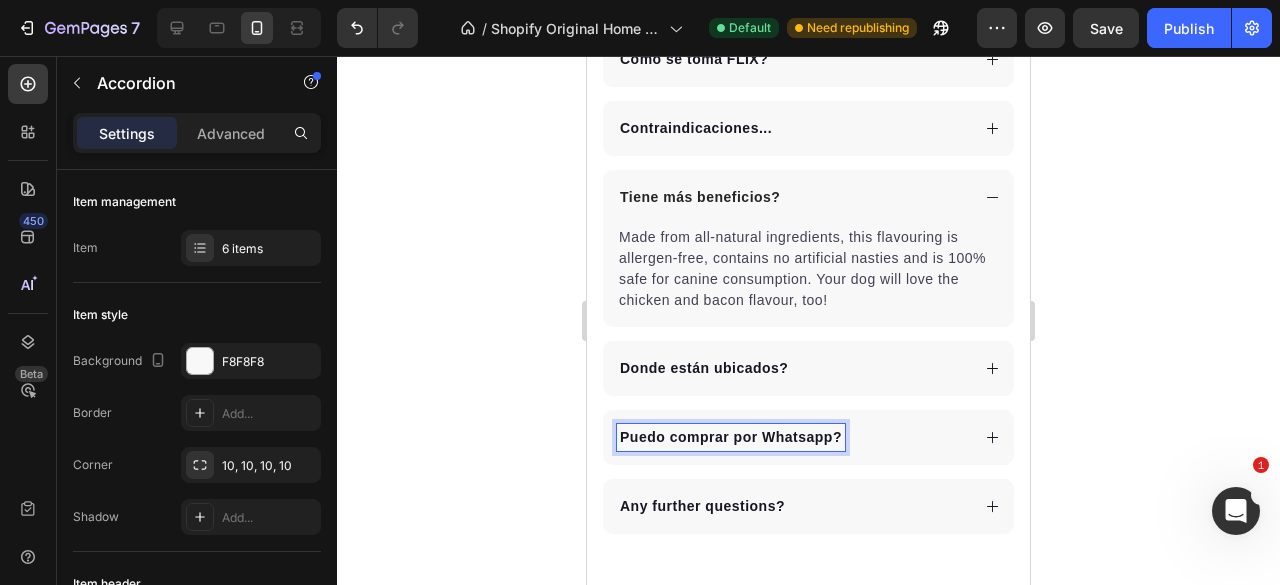 click 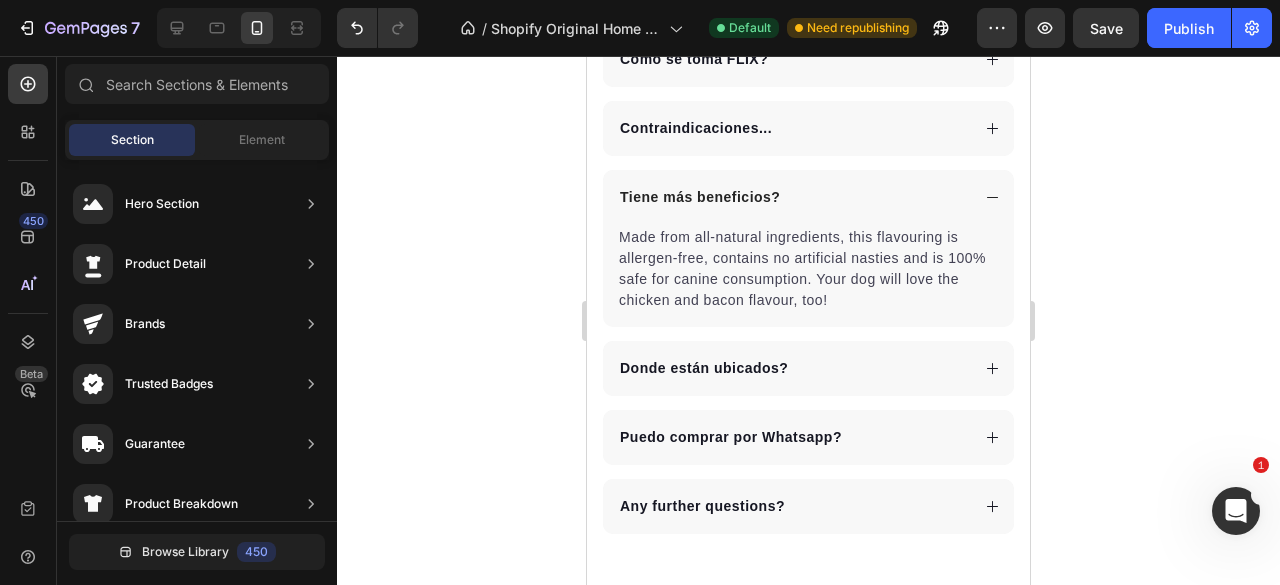 scroll, scrollTop: 5335, scrollLeft: 0, axis: vertical 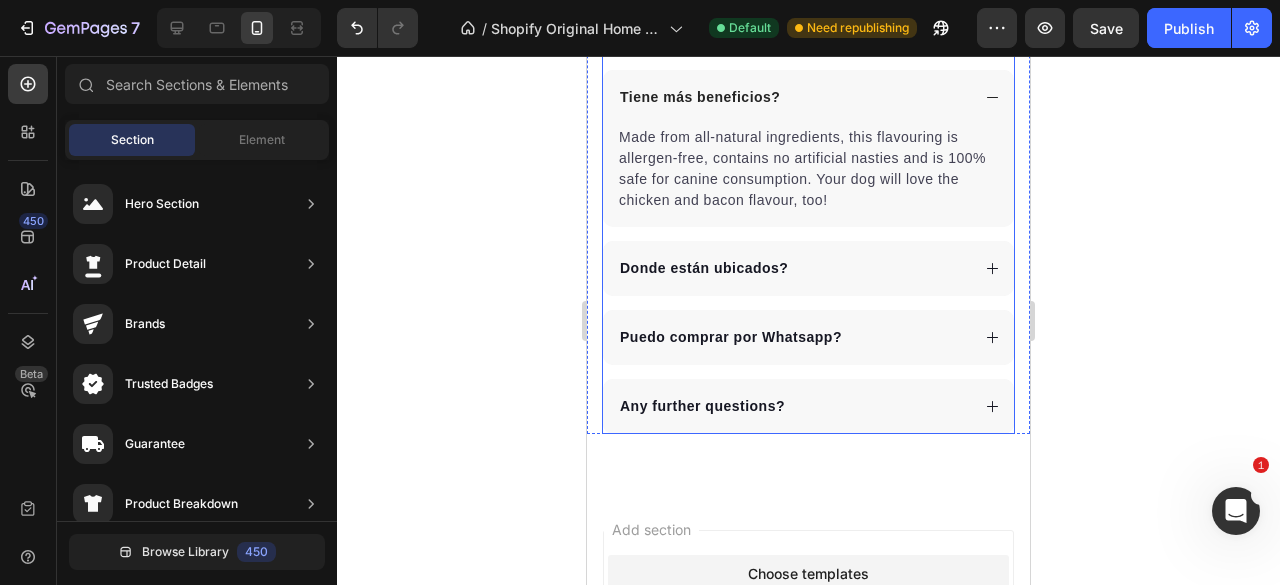 click on "Any further questions?" at bounding box center [702, 406] 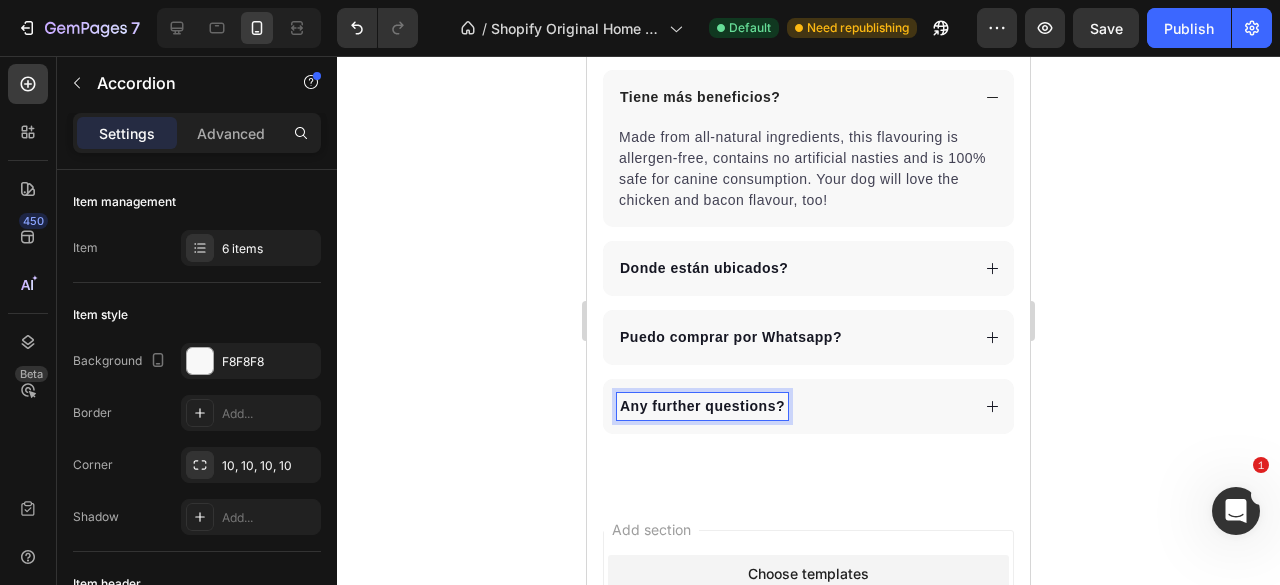 click on "Any further questions?" at bounding box center (702, 406) 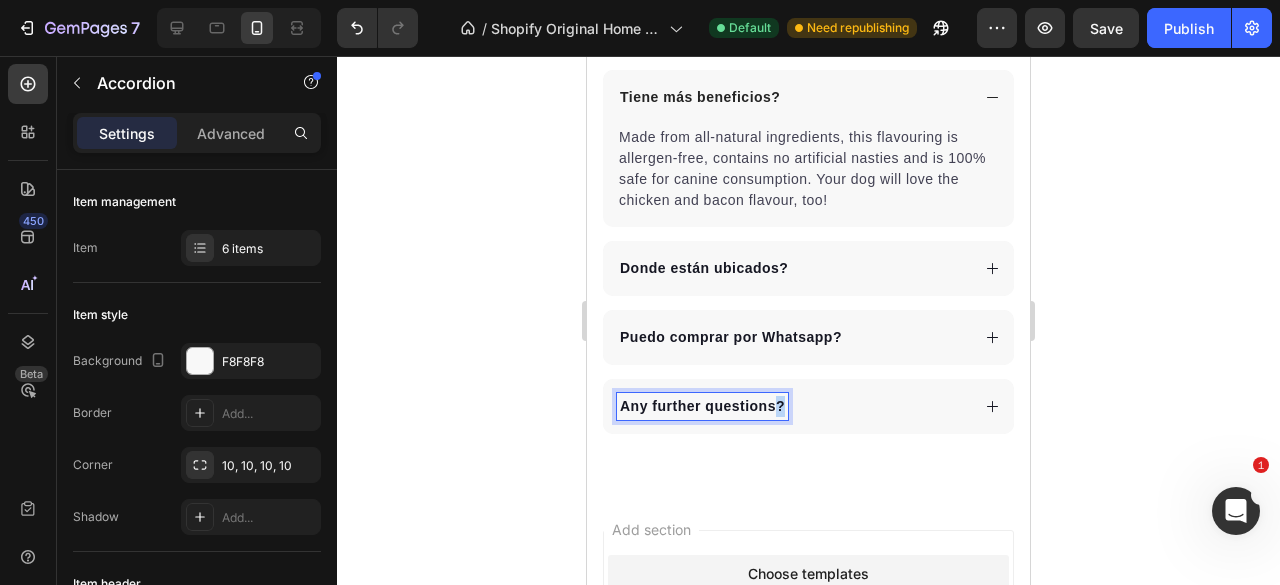 click on "Any further questions?" at bounding box center [702, 406] 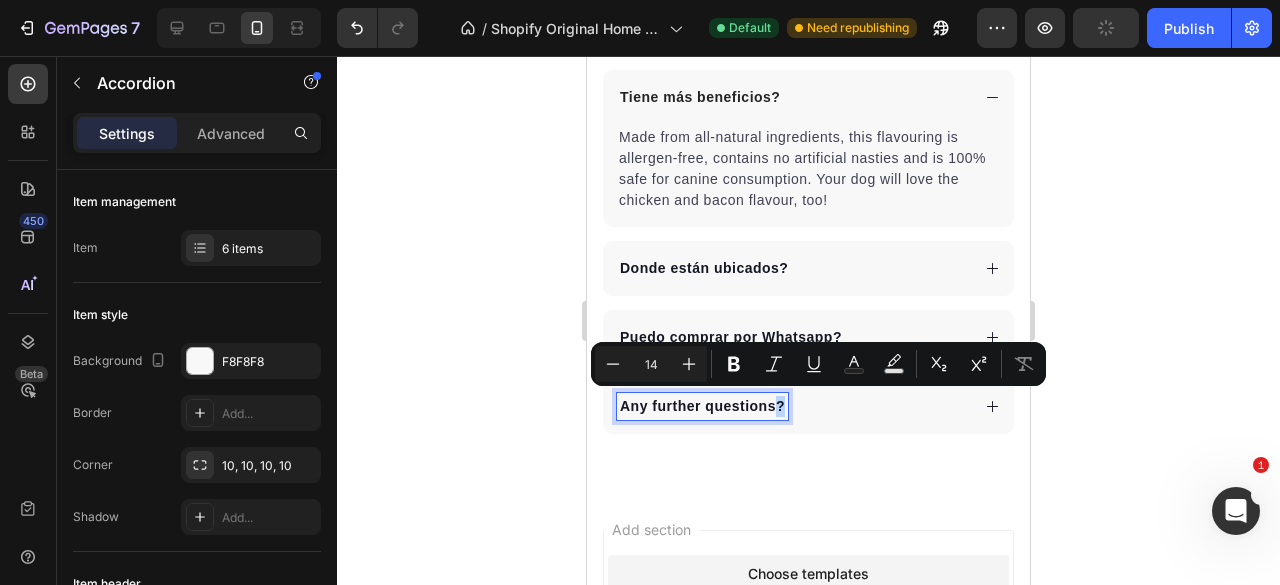click on "Any further questions?" at bounding box center [702, 406] 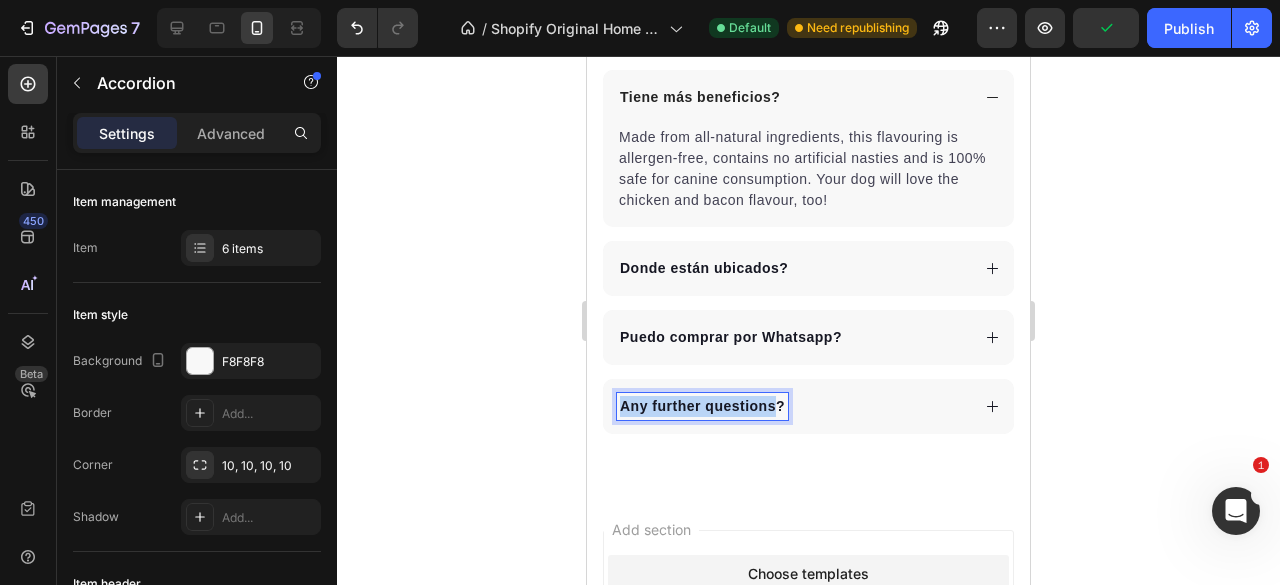 drag, startPoint x: 774, startPoint y: 403, endPoint x: 619, endPoint y: 401, distance: 155.01291 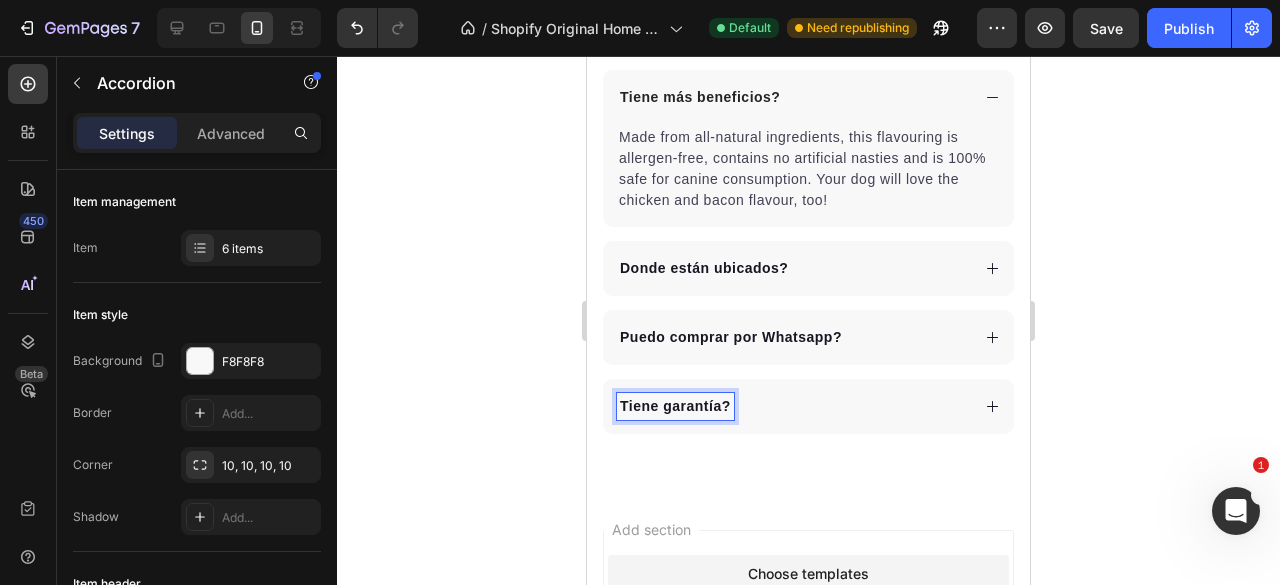 click 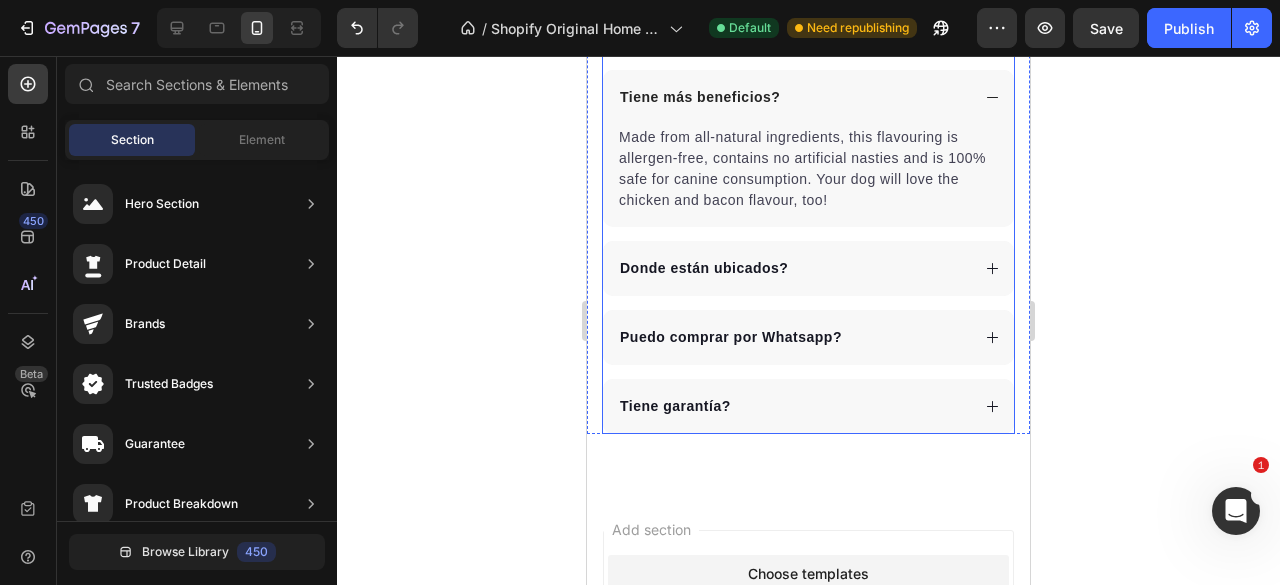click on "Puedo comprar por Whatsapp?" at bounding box center [731, 337] 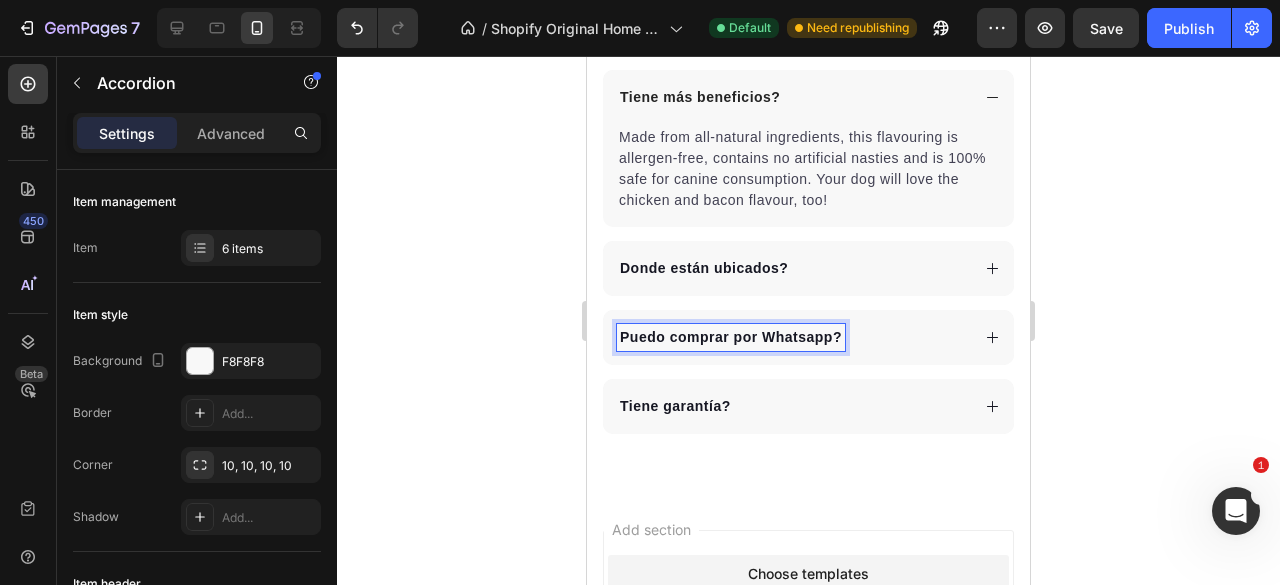click on "Puedo comprar por Whatsapp?" at bounding box center (731, 337) 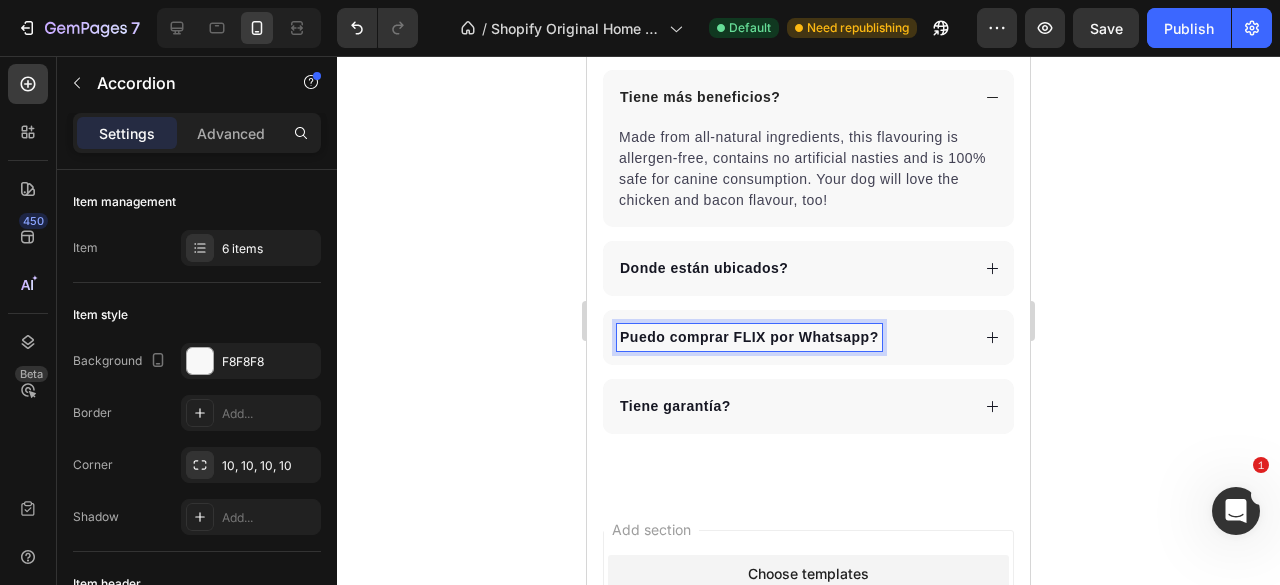 click on "Tiene garantía?" at bounding box center (675, 406) 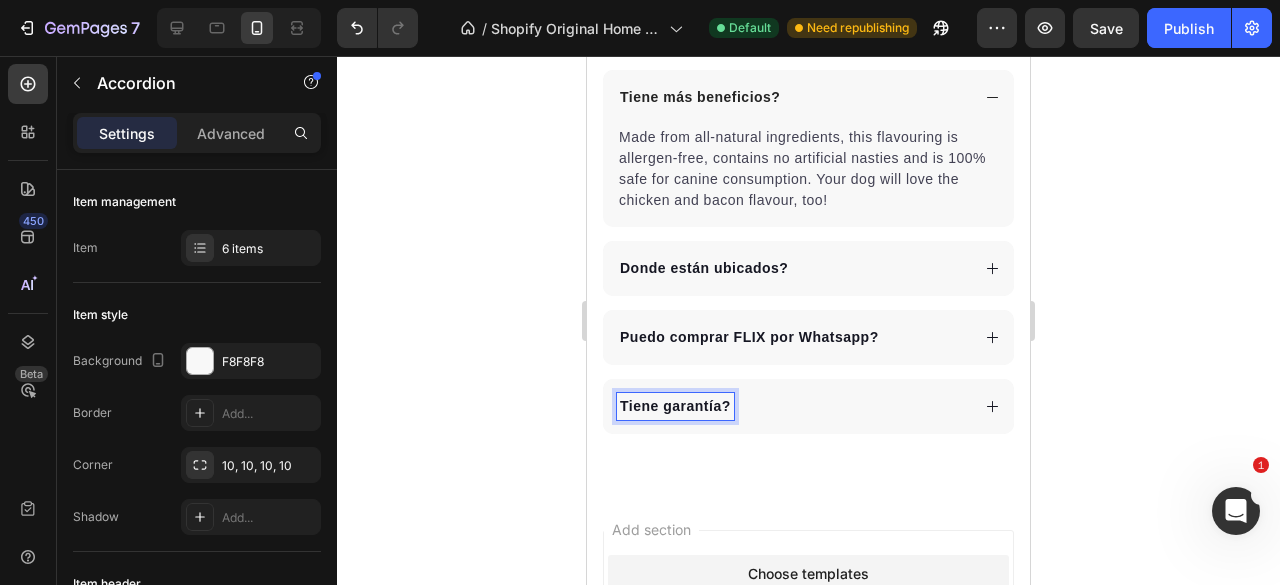 click on "Tiene garantía?" at bounding box center (675, 406) 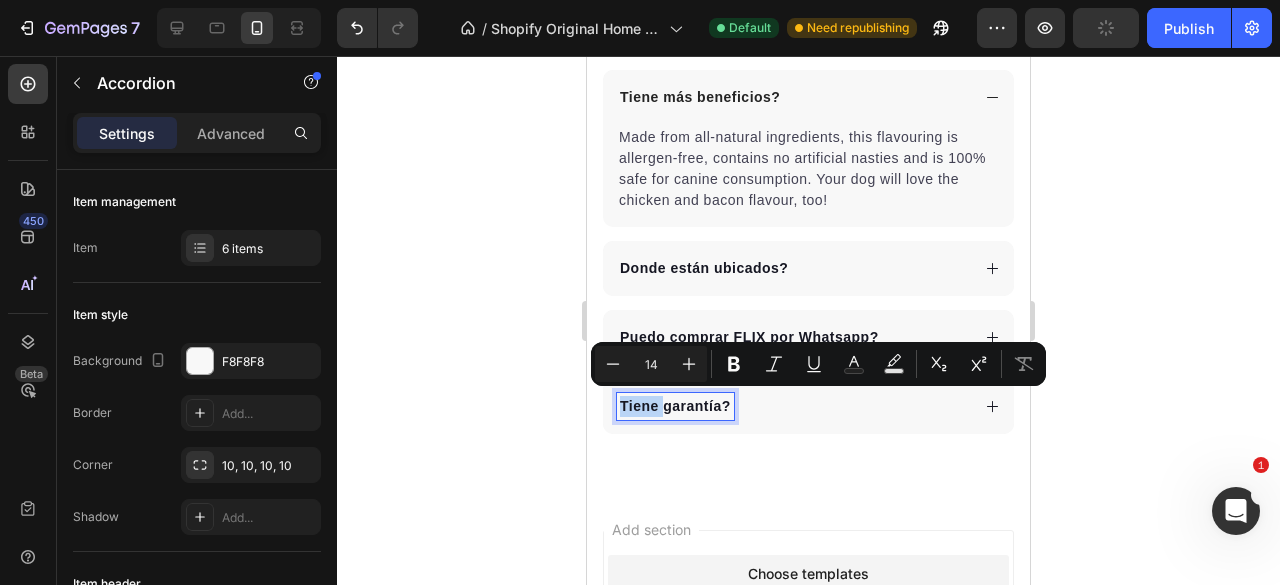 click on "Tiene garantía?" at bounding box center (675, 406) 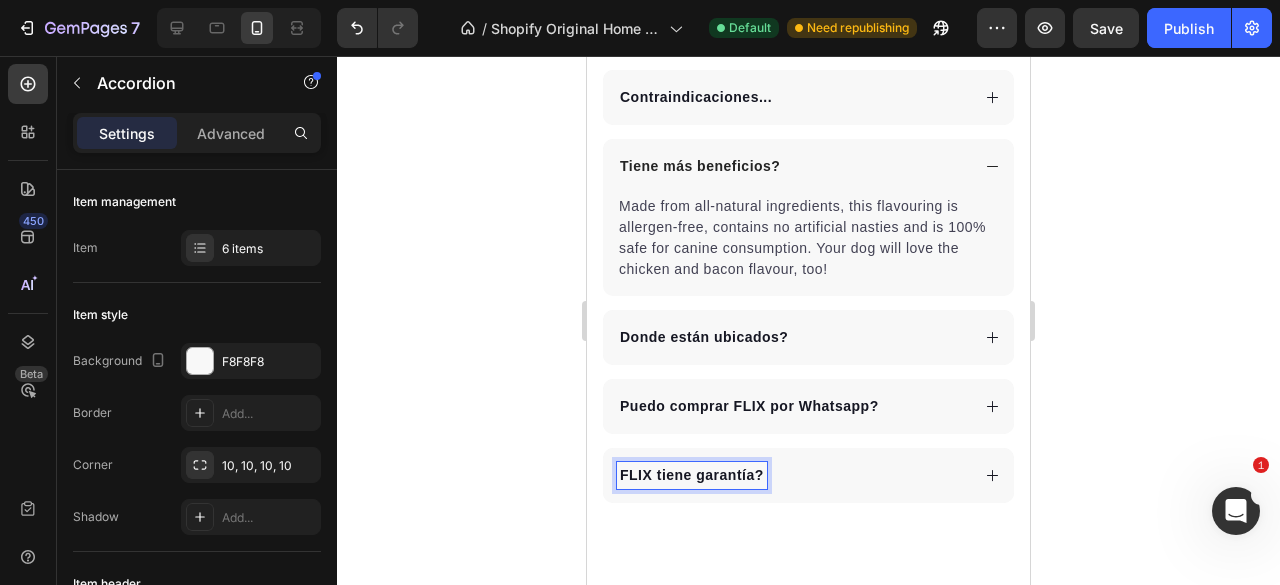 scroll, scrollTop: 5235, scrollLeft: 0, axis: vertical 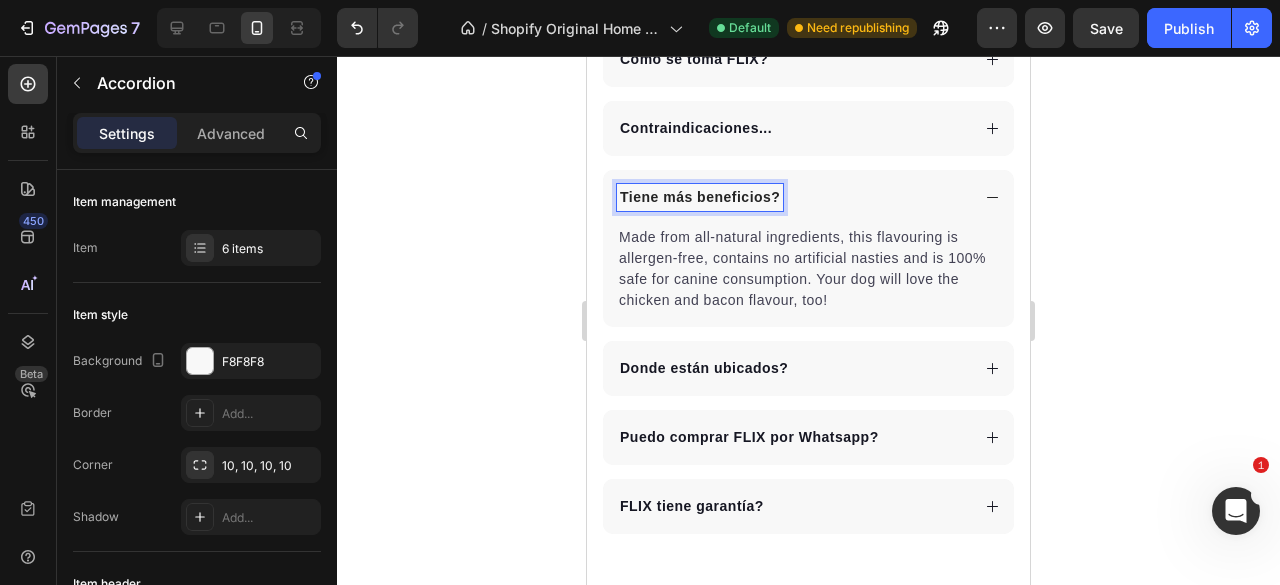 click on "Tiene más beneficios?" at bounding box center [700, 197] 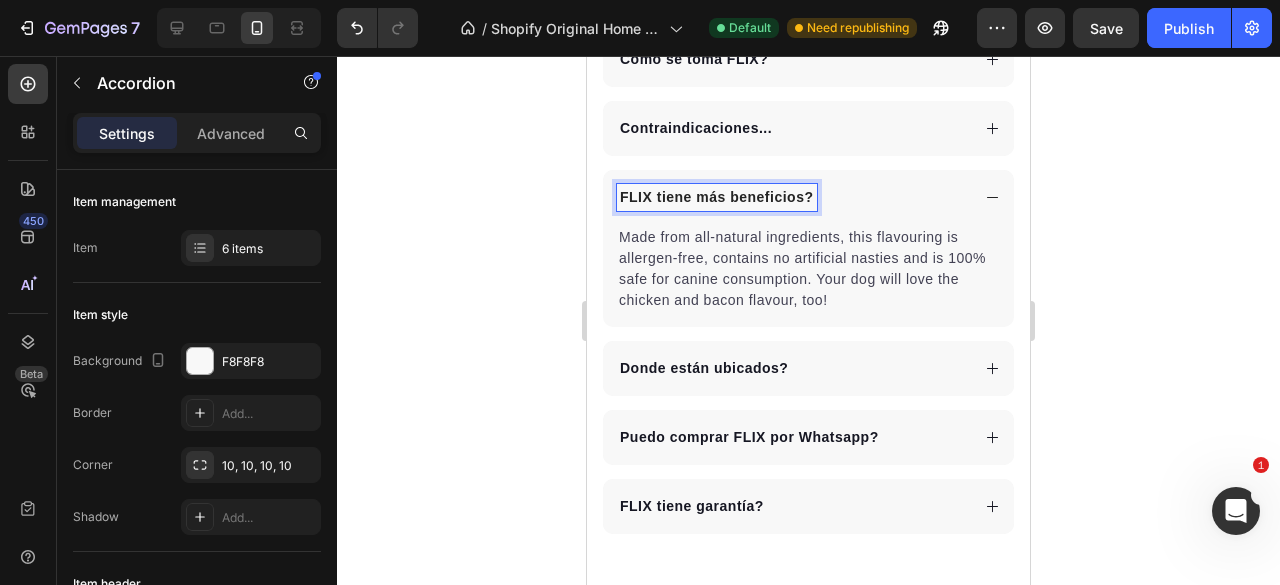 click on "Contraindicaciones..." at bounding box center [696, 128] 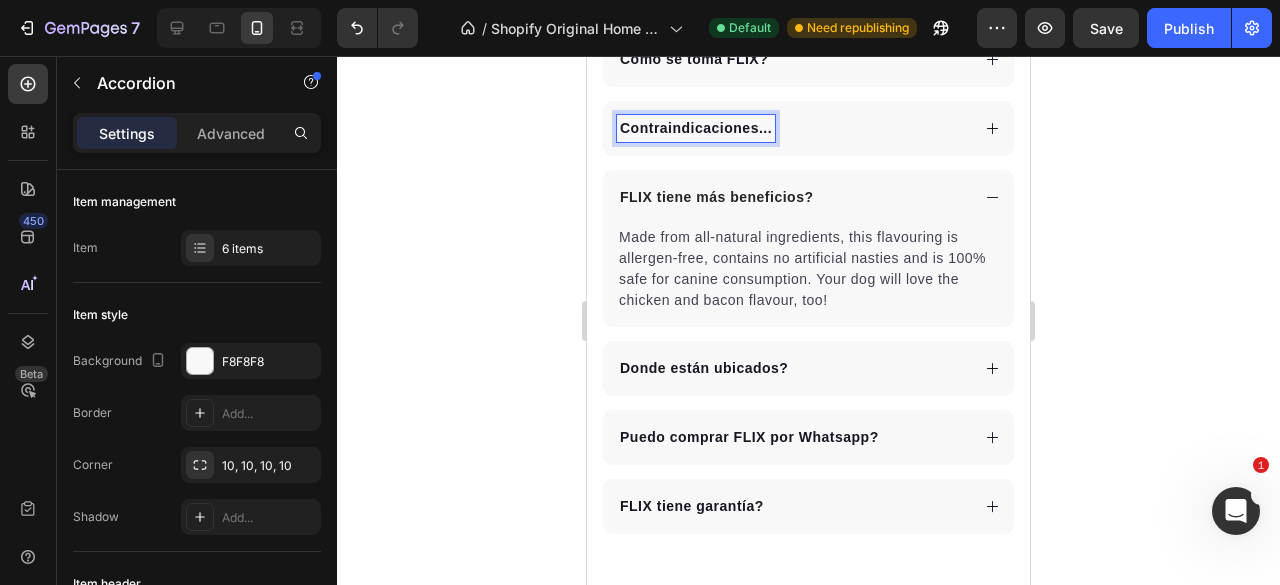 click on "Contraindicaciones..." at bounding box center [696, 128] 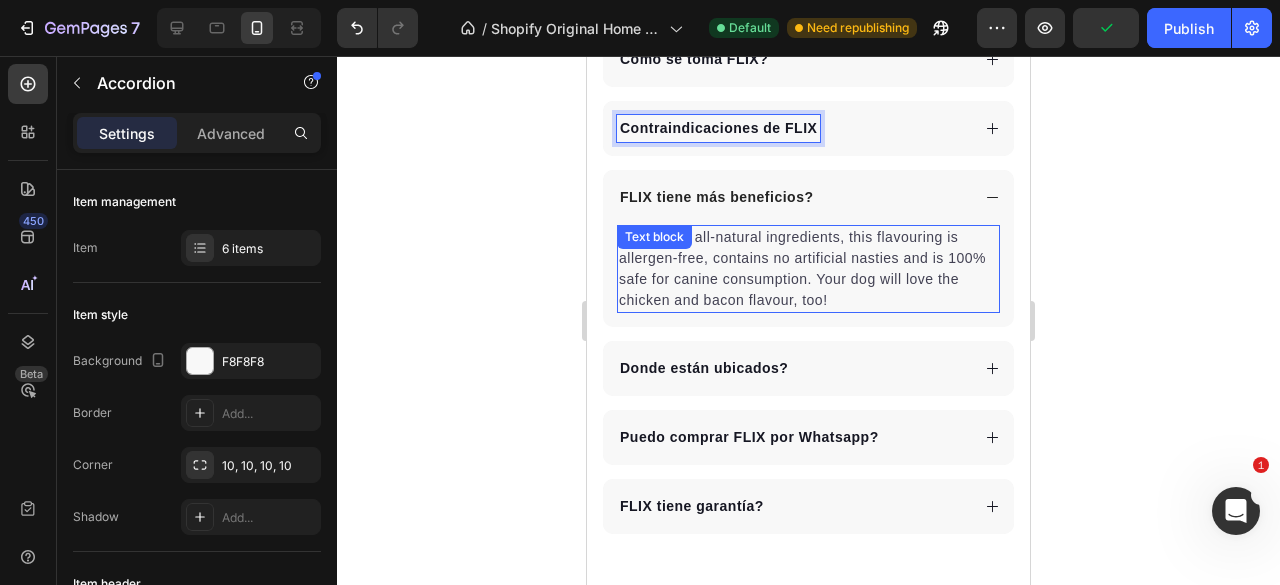 scroll, scrollTop: 5035, scrollLeft: 0, axis: vertical 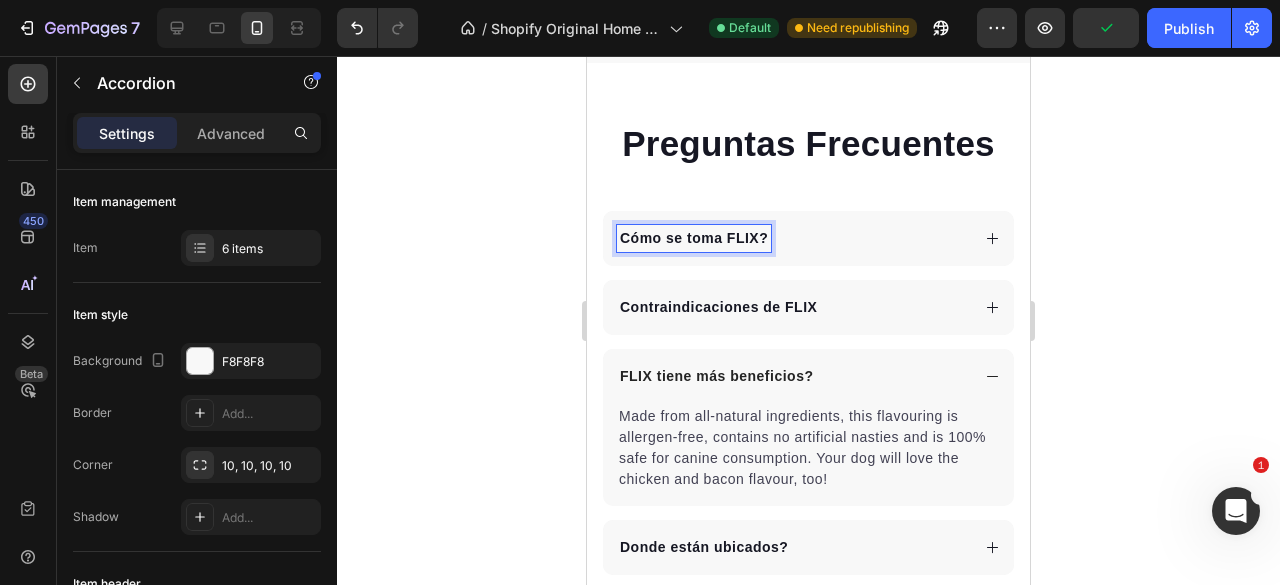 click on "Cómo se toma FLIX?" at bounding box center (694, 238) 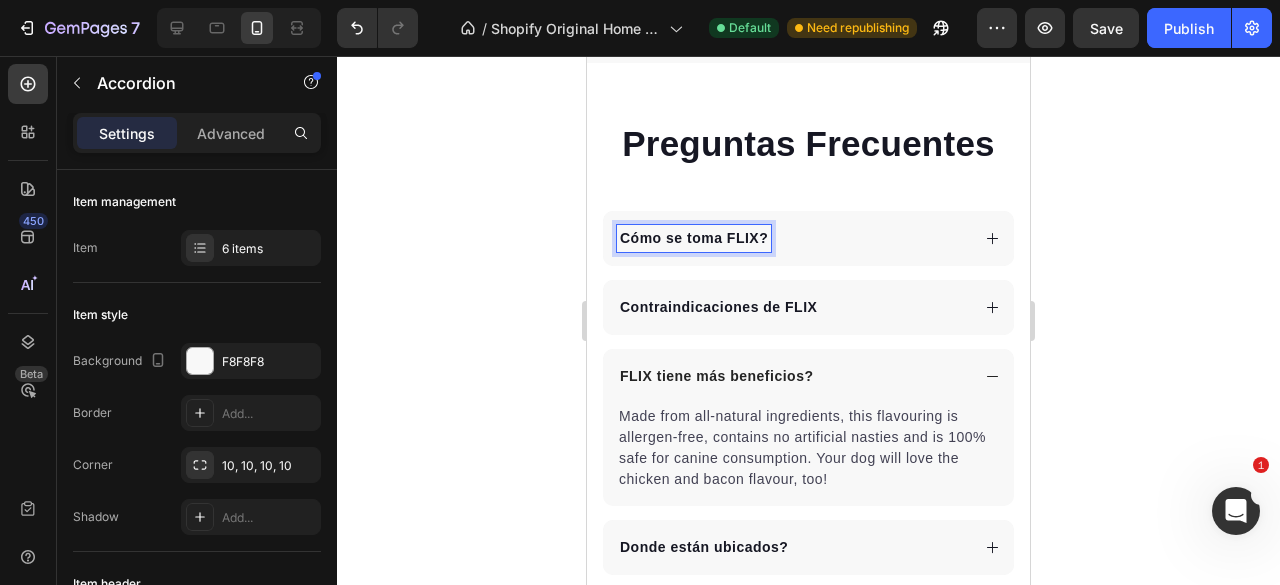 click 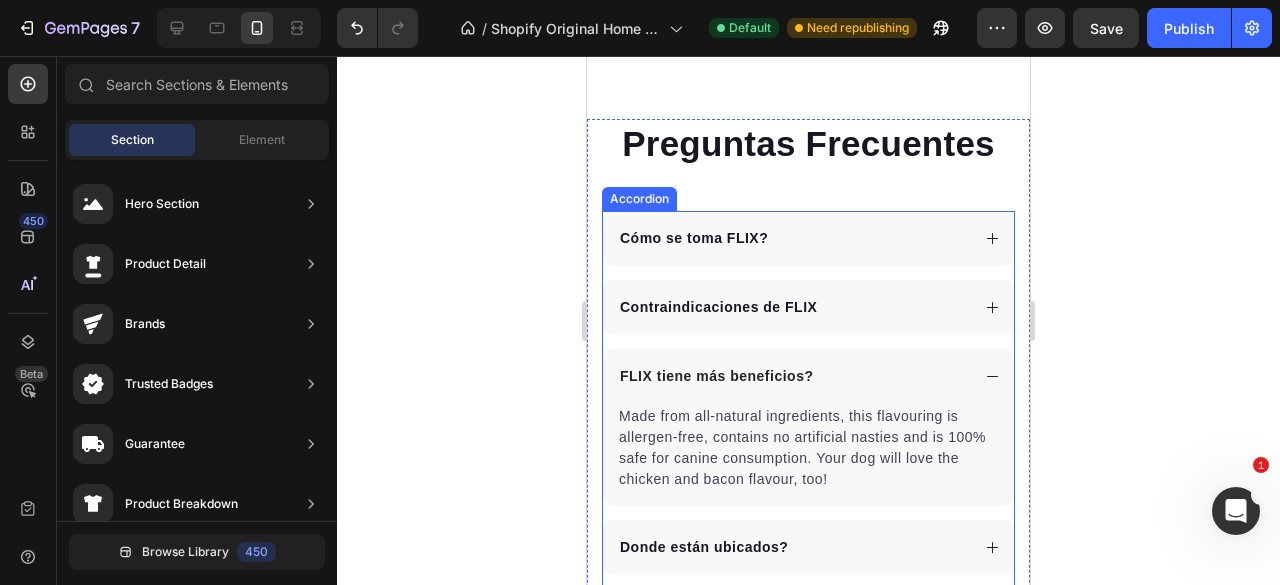 click on "FLIX tiene más beneficios?" at bounding box center (793, 376) 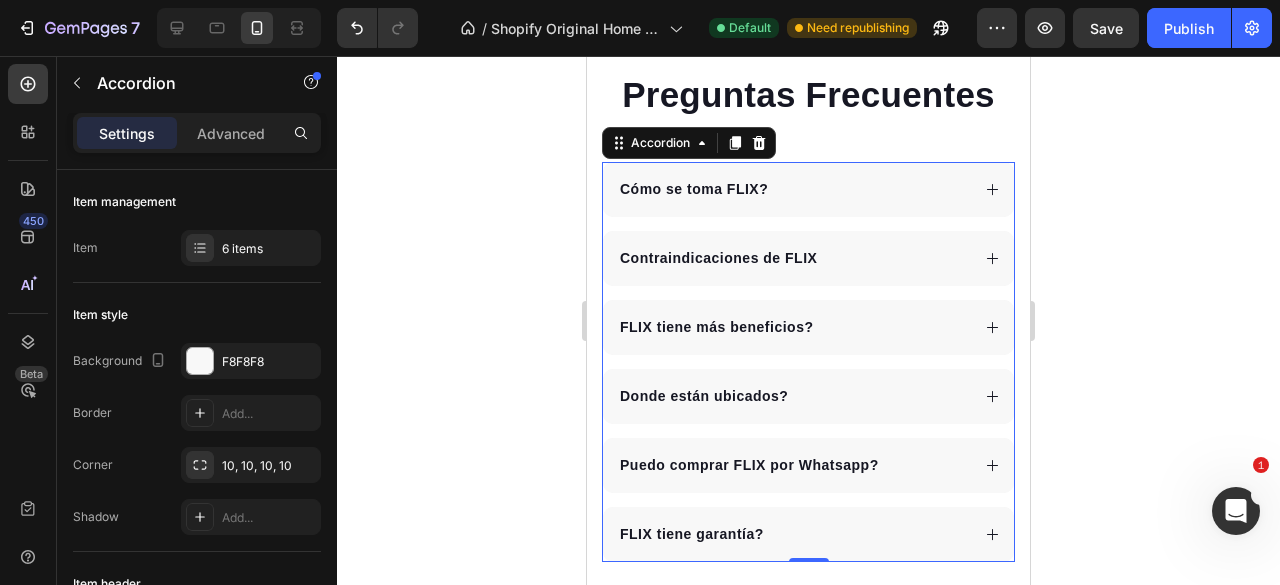 scroll, scrollTop: 5108, scrollLeft: 0, axis: vertical 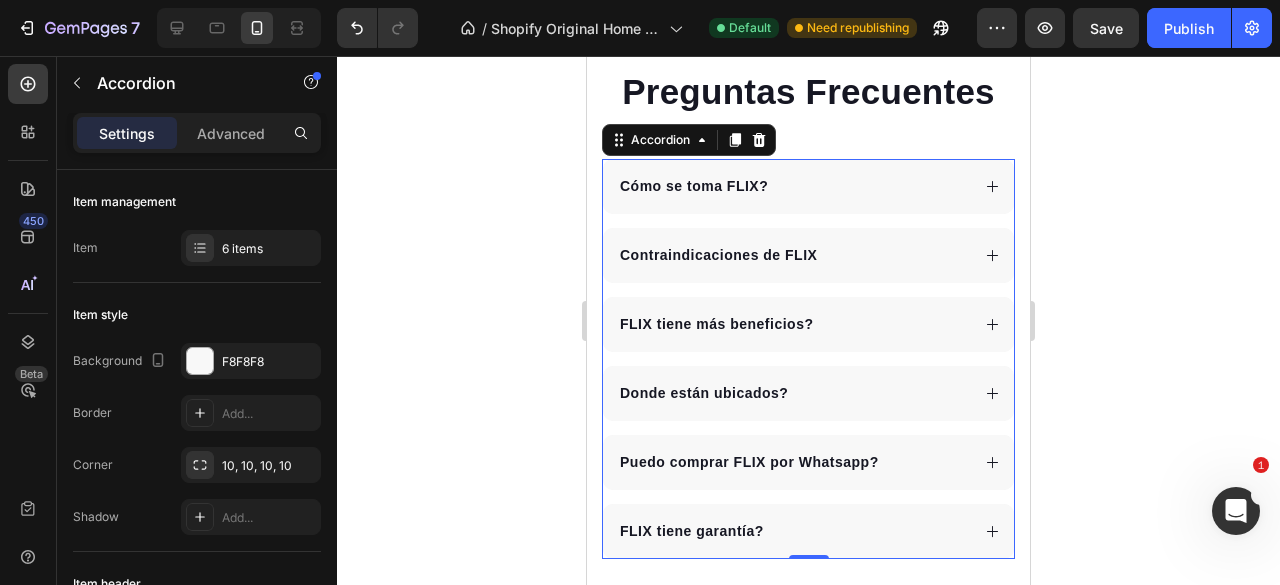 click on "Cómo se toma FLIX?" at bounding box center [793, 186] 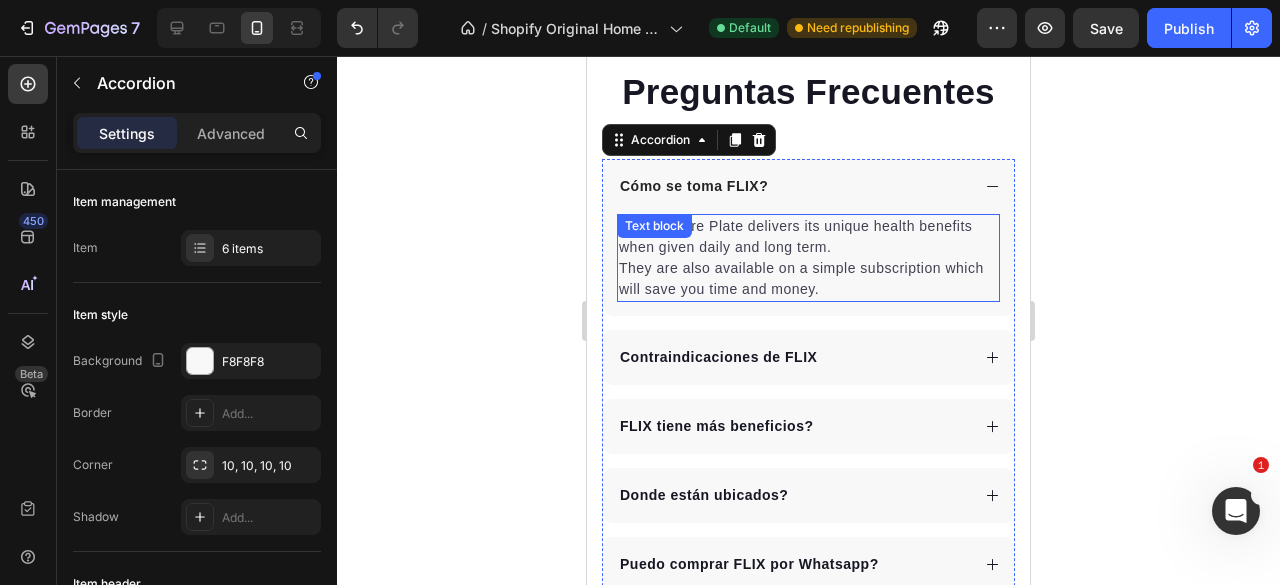 click on "Yes, Petpure Plate delivers its unique health benefits when given daily and long term. They are also available on a simple subscription which will save you time and money." at bounding box center [808, 258] 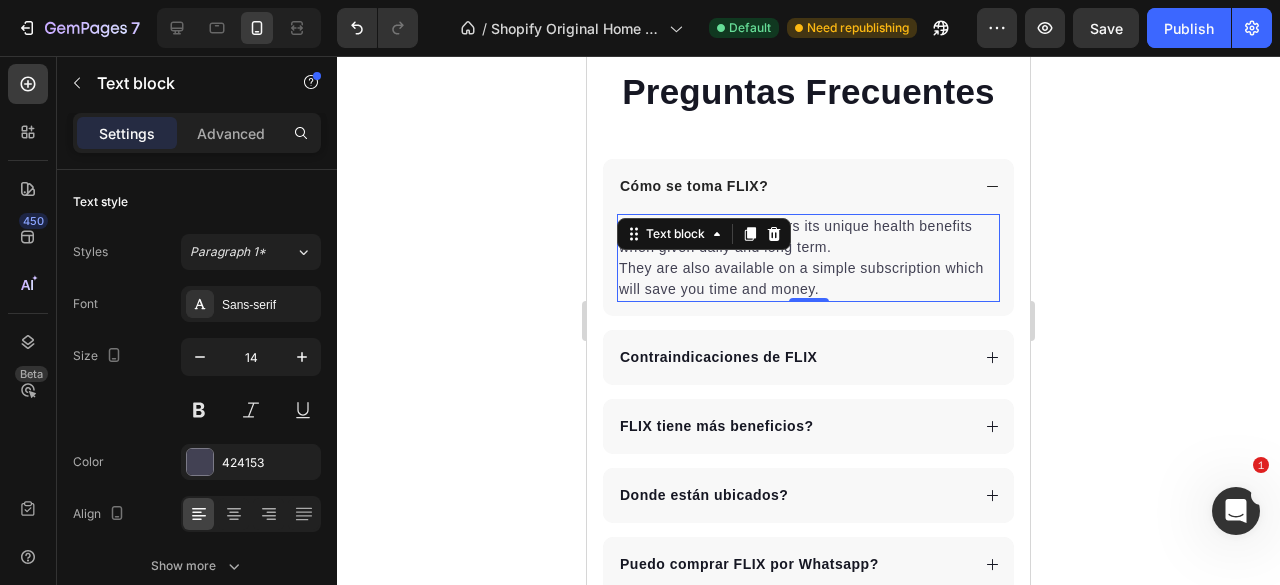 click on "Yes, Petpure Plate delivers its unique health benefits when given daily and long term. They are also available on a simple subscription which will save you time and money." at bounding box center [808, 258] 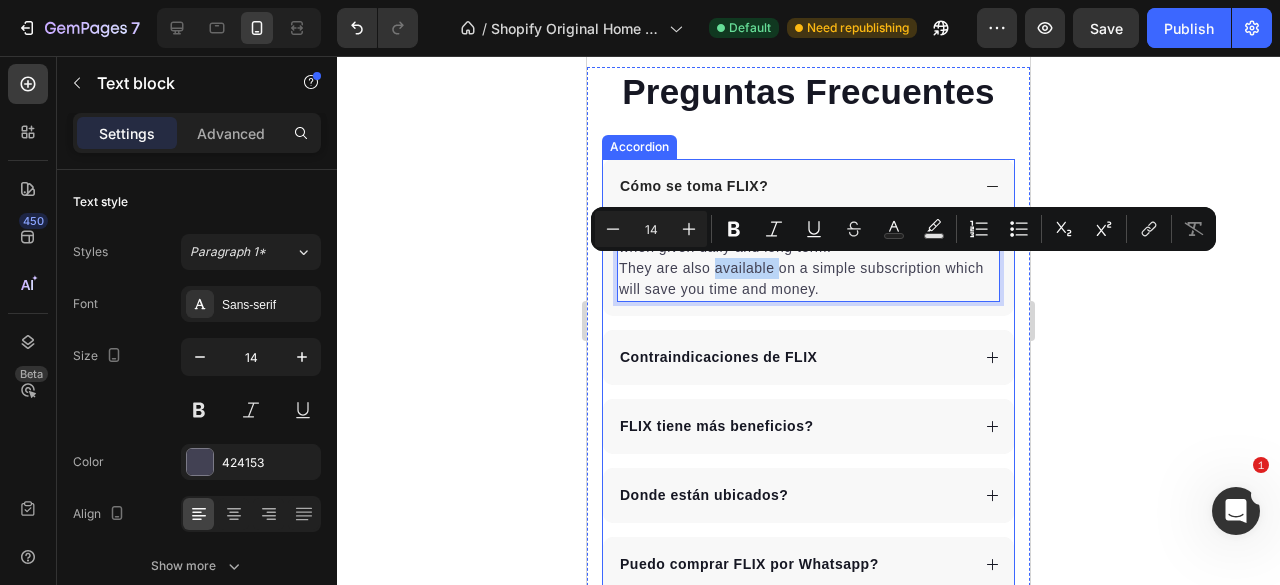 scroll, scrollTop: 5208, scrollLeft: 0, axis: vertical 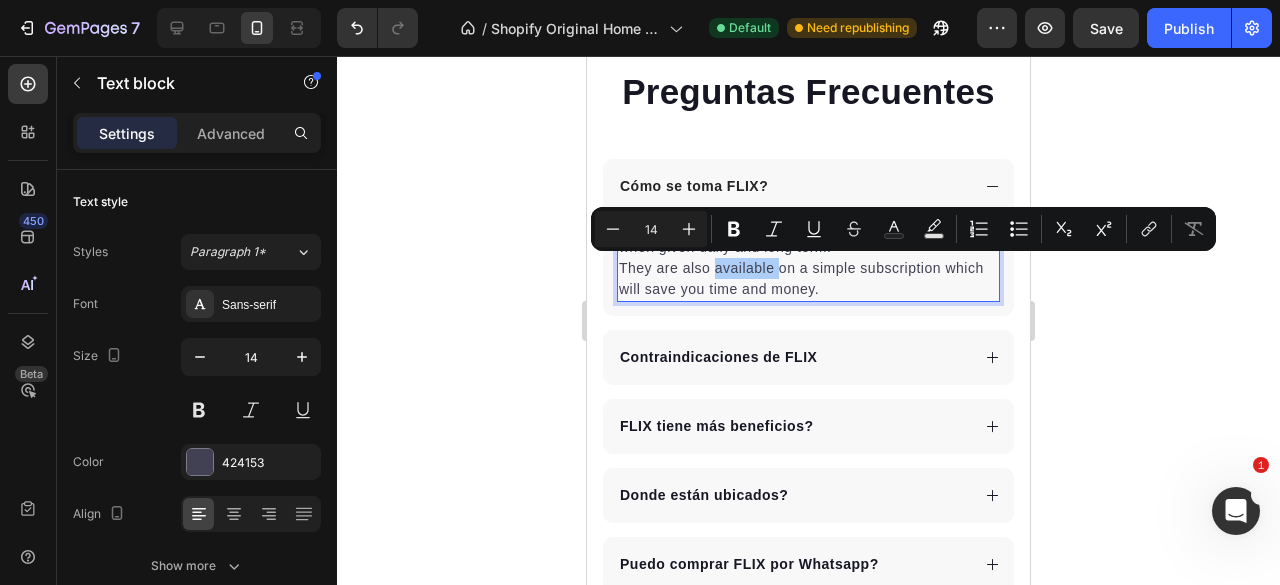 click 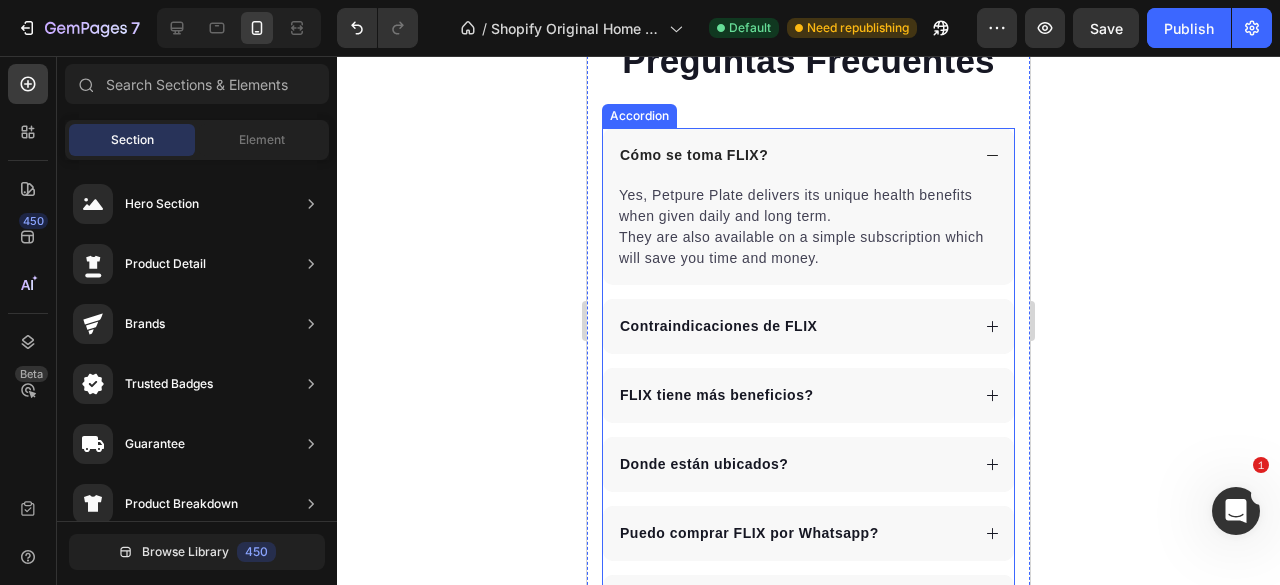 scroll, scrollTop: 5108, scrollLeft: 0, axis: vertical 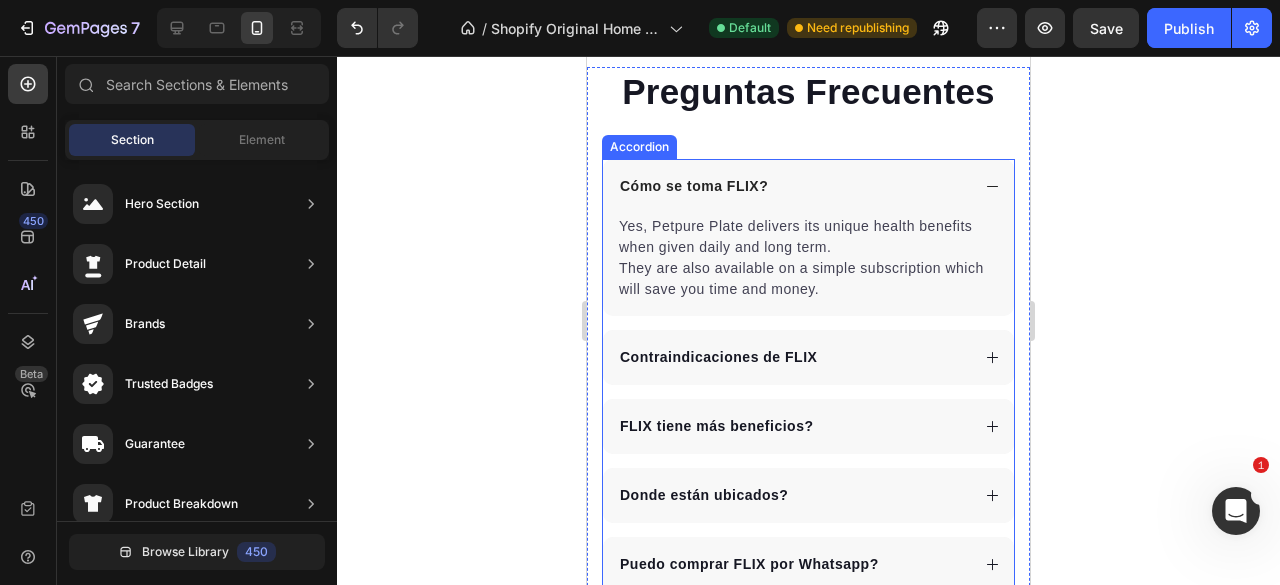 click on "Yes, Petpure Plate delivers its unique health benefits when given daily and long term. They are also available on a simple subscription which will save you time and money." at bounding box center [808, 258] 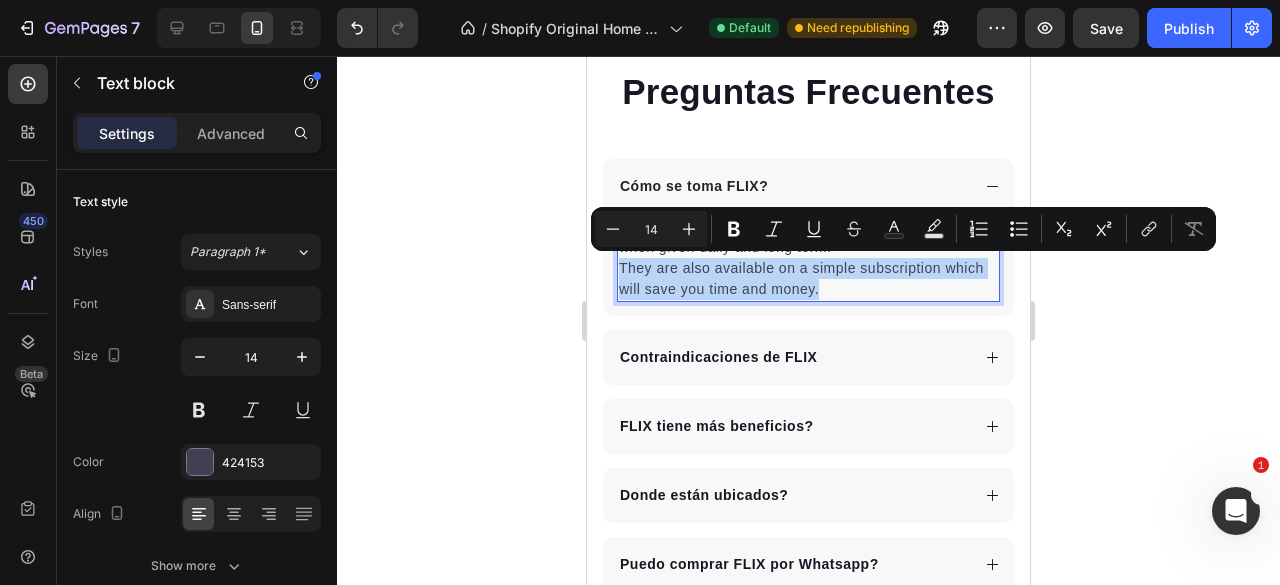 click on "Yes, Petpure Plate delivers its unique health benefits when given daily and long term. They are also available on a simple subscription which will save you time and money." at bounding box center (808, 258) 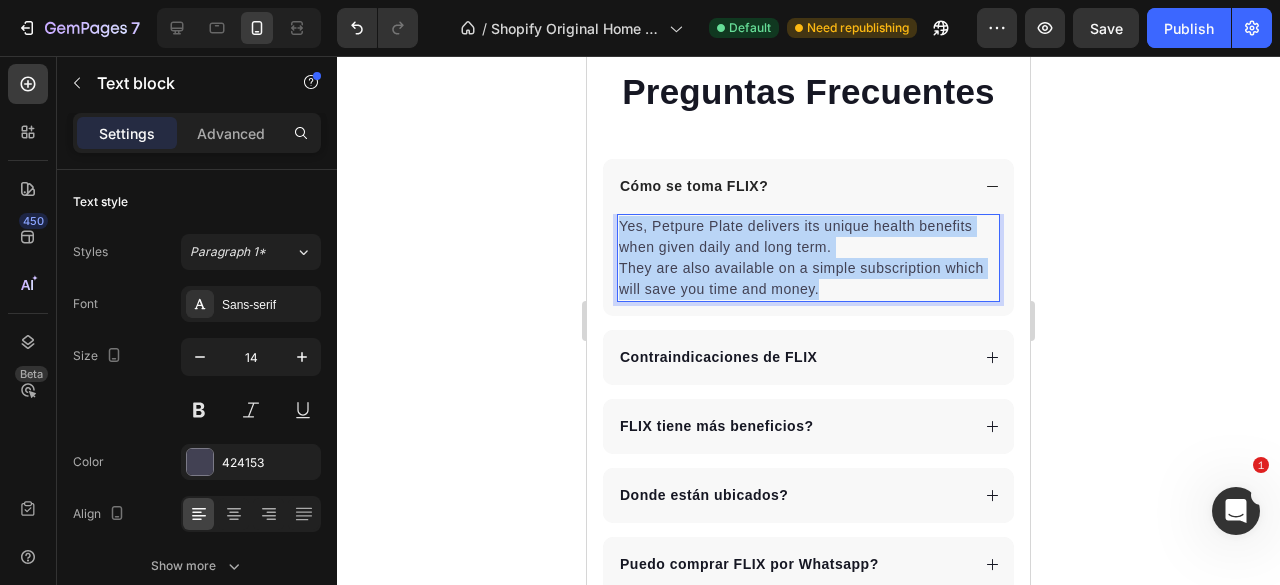 drag, startPoint x: 866, startPoint y: 288, endPoint x: 617, endPoint y: 222, distance: 257.5985 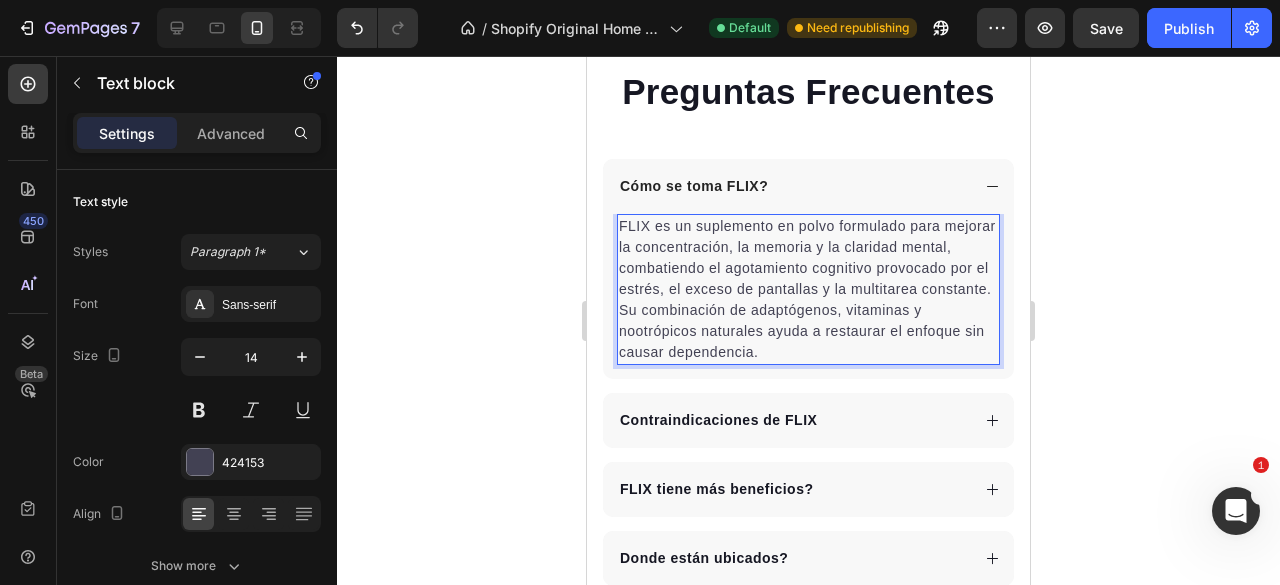 click on "FLIX es un suplemento en polvo formulado para mejorar la concentración, la memoria y la claridad mental, combatiendo el agotamiento cognitivo provocado por el estrés, el exceso de pantallas y la multitarea constante. Su combinación de adaptógenos, vitaminas y nootrópicos naturales ayuda a restaurar el enfoque sin causar dependencia." at bounding box center [808, 289] 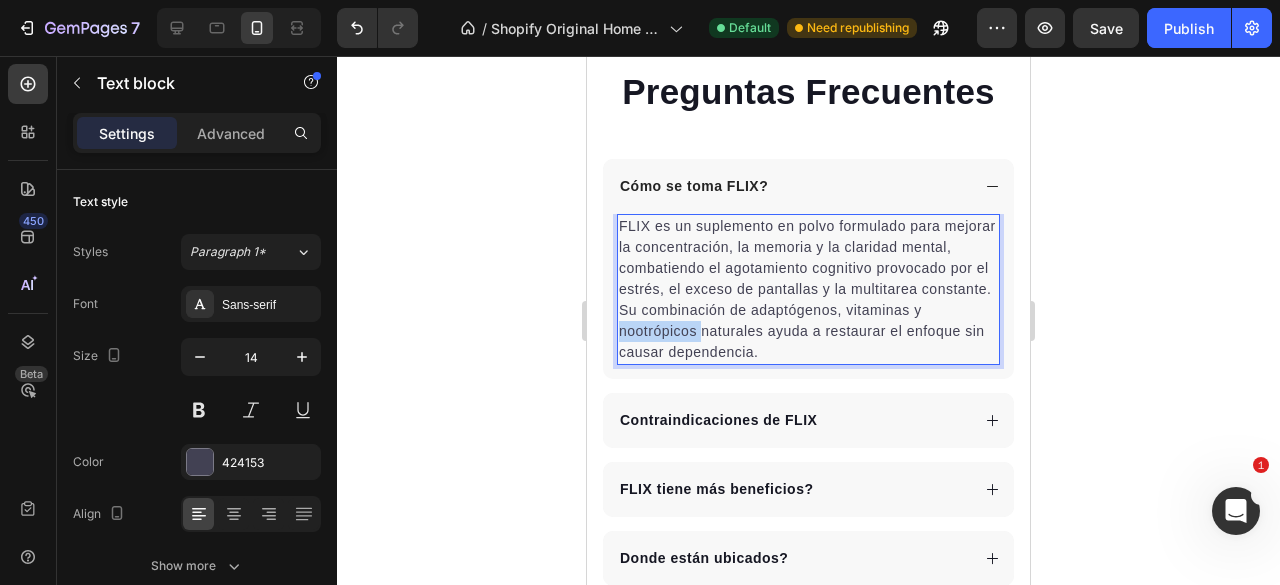 click on "FLIX es un suplemento en polvo formulado para mejorar la concentración, la memoria y la claridad mental, combatiendo el agotamiento cognitivo provocado por el estrés, el exceso de pantallas y la multitarea constante. Su combinación de adaptógenos, vitaminas y nootrópicos naturales ayuda a restaurar el enfoque sin causar dependencia." at bounding box center (808, 289) 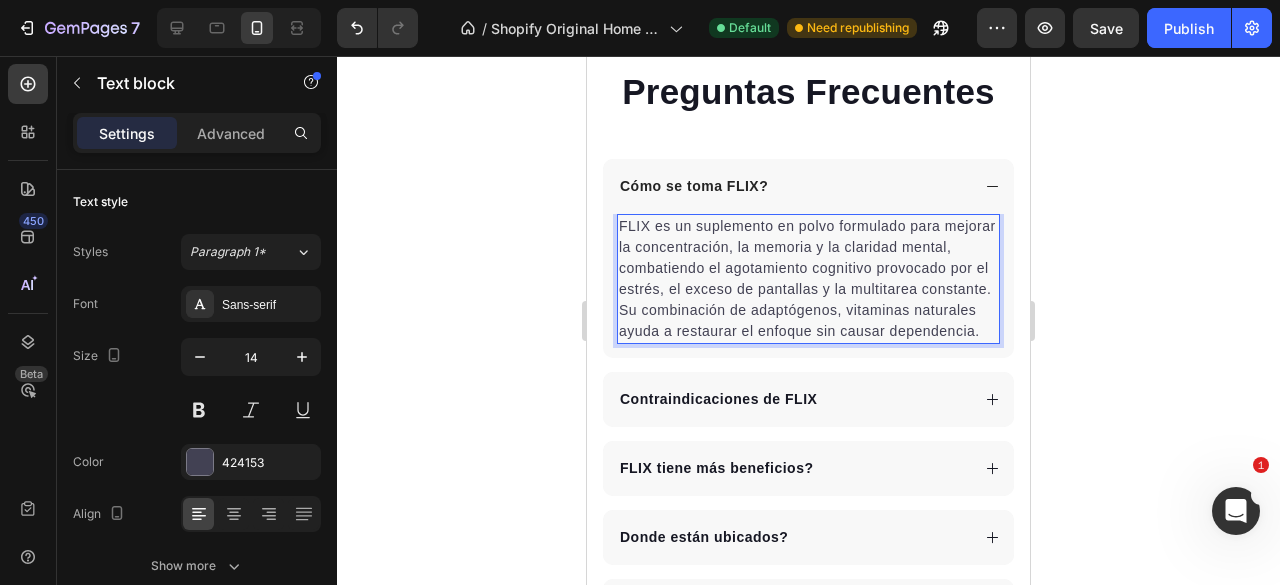 click on "FLIX es un suplemento en polvo formulado para mejorar la concentración, la memoria y la claridad mental, combatiendo el agotamiento cognitivo provocado por el estrés, el exceso de pantallas y la multitarea constante. Su combinación de adaptógenos, vitaminas naturales ayuda a restaurar el enfoque sin causar dependencia." at bounding box center (808, 279) 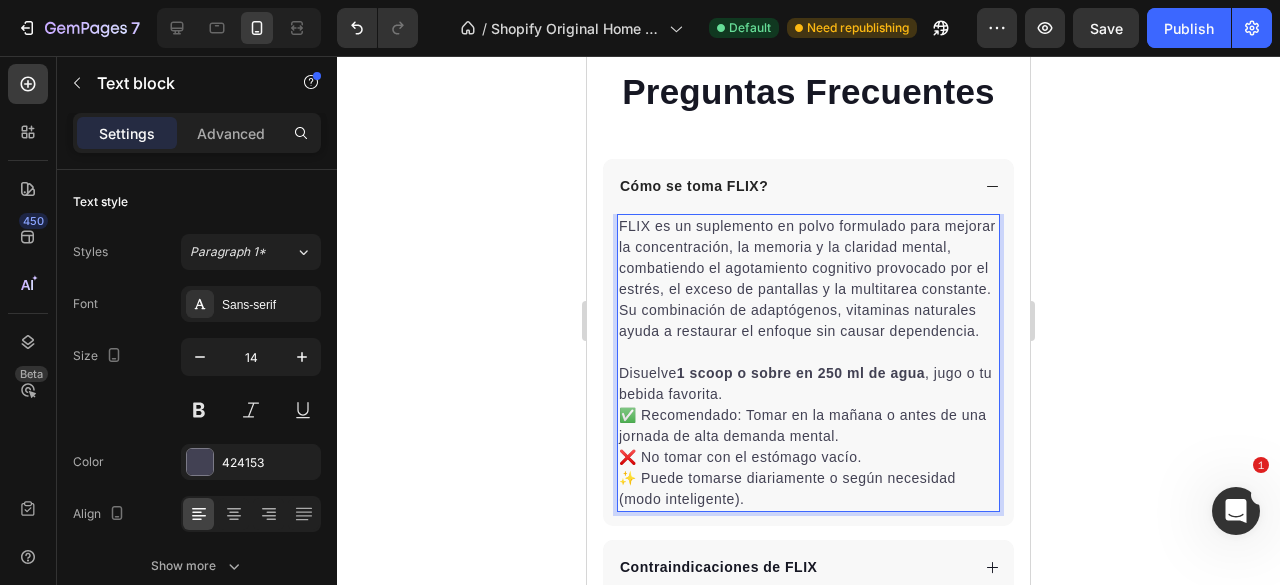 click on "FLIX es un suplemento en polvo formulado para mejorar la concentración, la memoria y la claridad mental, combatiendo el agotamiento cognitivo provocado por el estrés, el exceso de pantallas y la multitarea constante. Su combinación de adaptógenos, vitaminas naturales ayuda a restaurar el enfoque sin causar dependencia. Disuelve  1 scoop o sobre en 250 ml de agua , jugo o tu bebida favorita. ✅ Recomendado: Tomar en la mañana o antes de una jornada de alta demanda mental. ❌ No tomar con el estómago vacío. ✨ Puede tomarse diariamente o según necesidad (modo inteligente)." at bounding box center [808, 363] 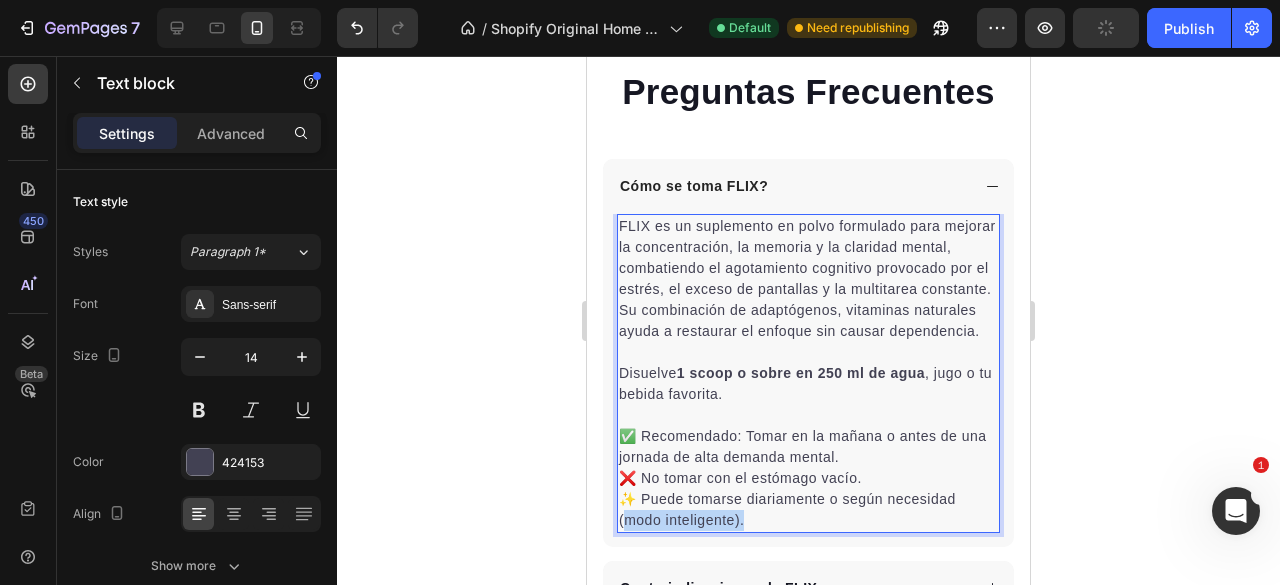 drag, startPoint x: 744, startPoint y: 541, endPoint x: 618, endPoint y: 537, distance: 126.06348 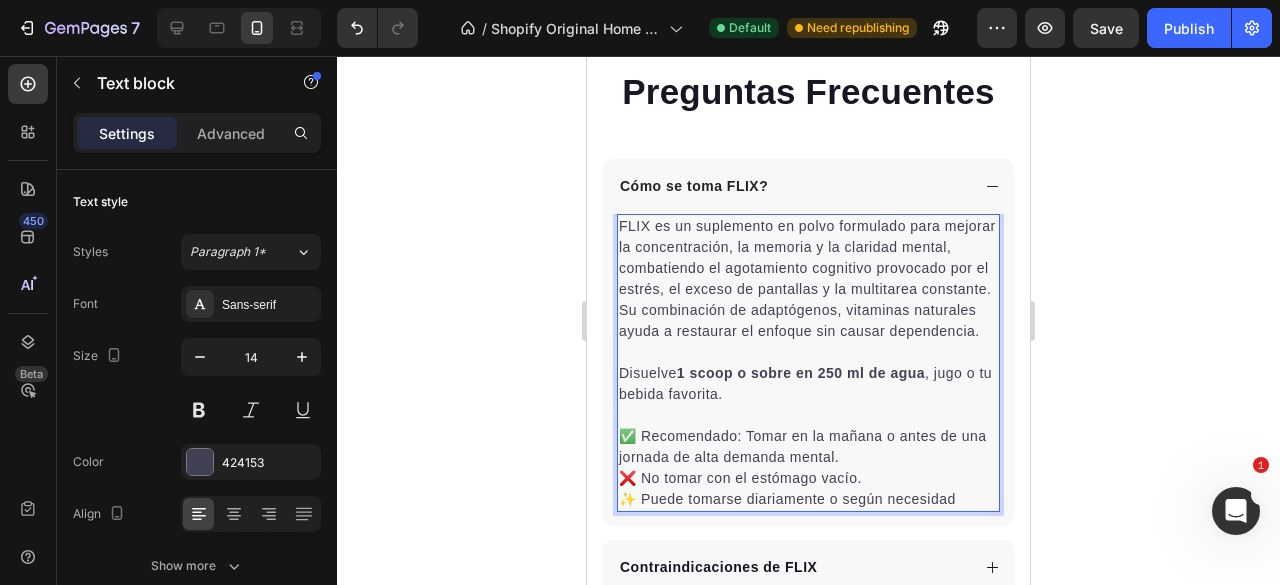 click on "✅ Recomendado: Tomar en la mañana o antes de una jornada de alta demanda mental. ❌ No tomar con el estómago vacío. ✨ Puede tomarse diariamente o según necesidad" at bounding box center [808, 457] 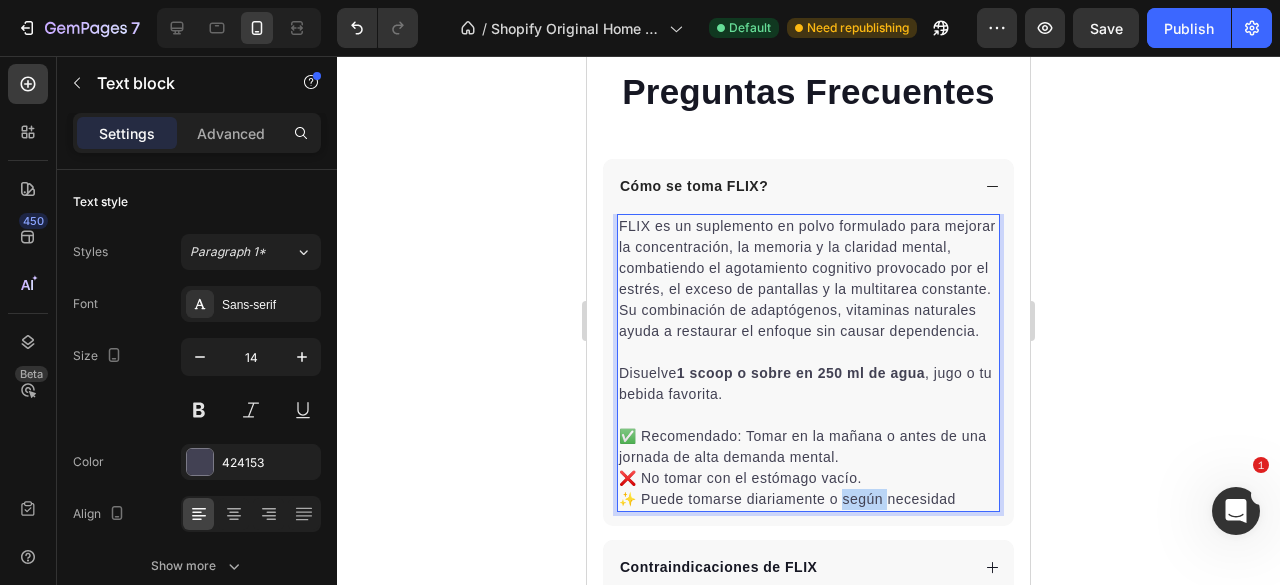 click on "✅ Recomendado: Tomar en la mañana o antes de una jornada de alta demanda mental. ❌ No tomar con el estómago vacío. ✨ Puede tomarse diariamente o según necesidad" at bounding box center [808, 457] 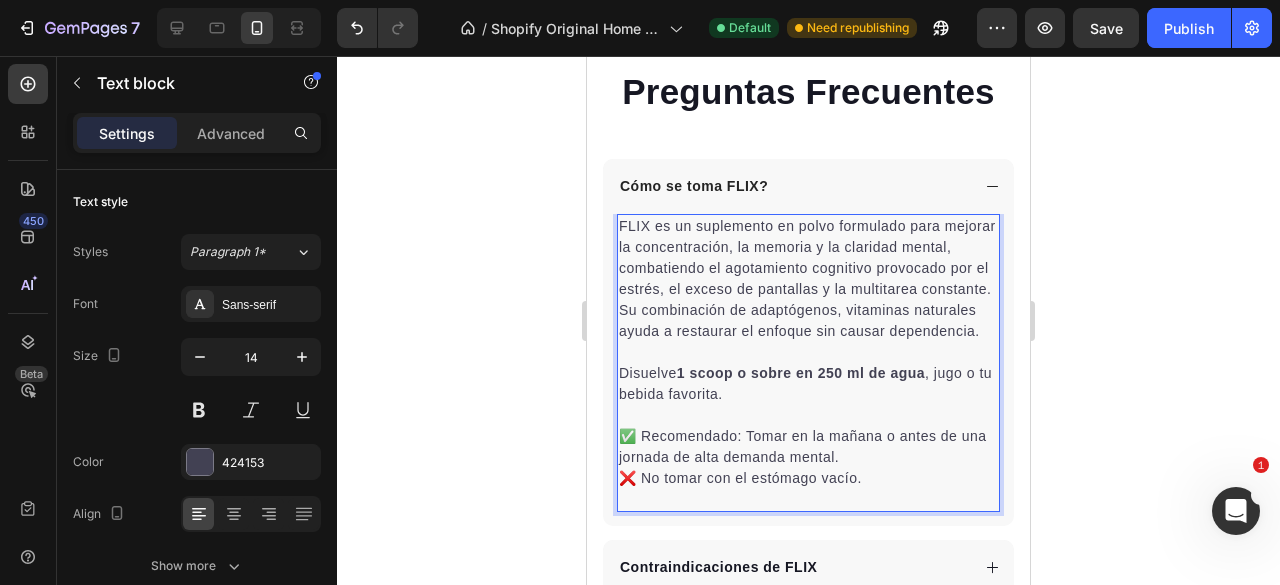 click 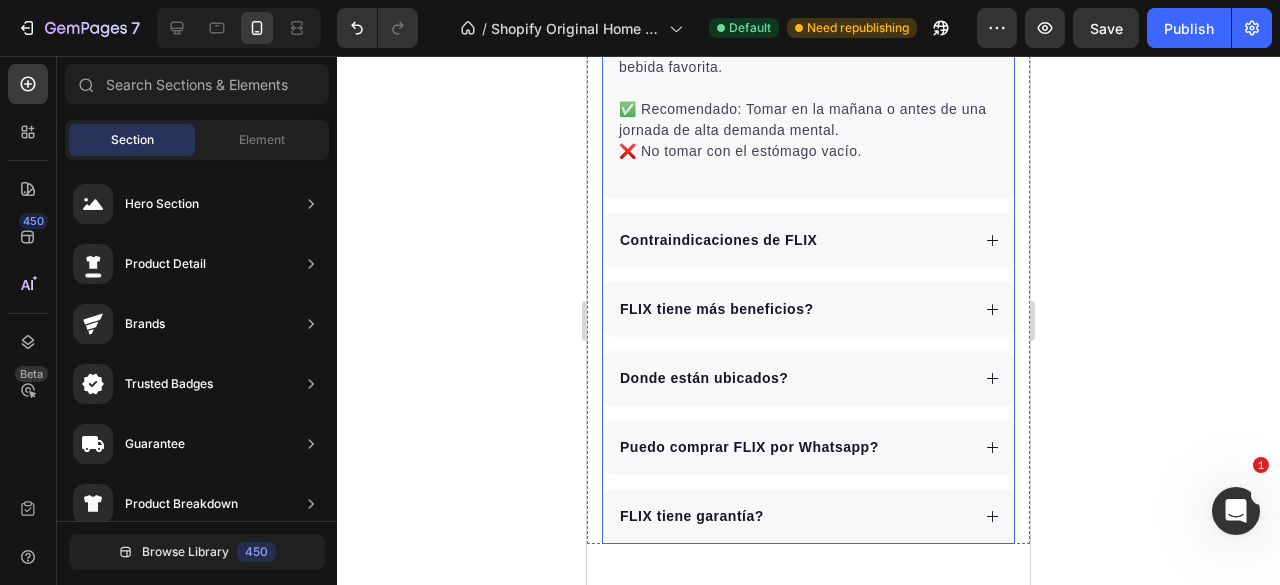 scroll, scrollTop: 5508, scrollLeft: 0, axis: vertical 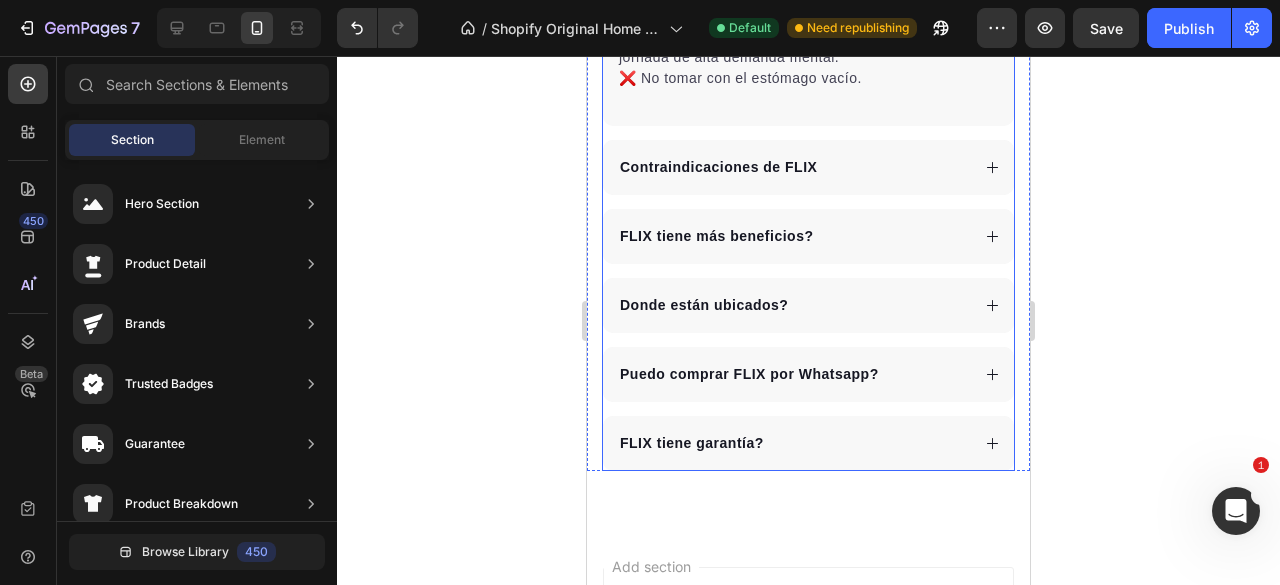 click on "Contraindicaciones de FLIX" at bounding box center [808, 167] 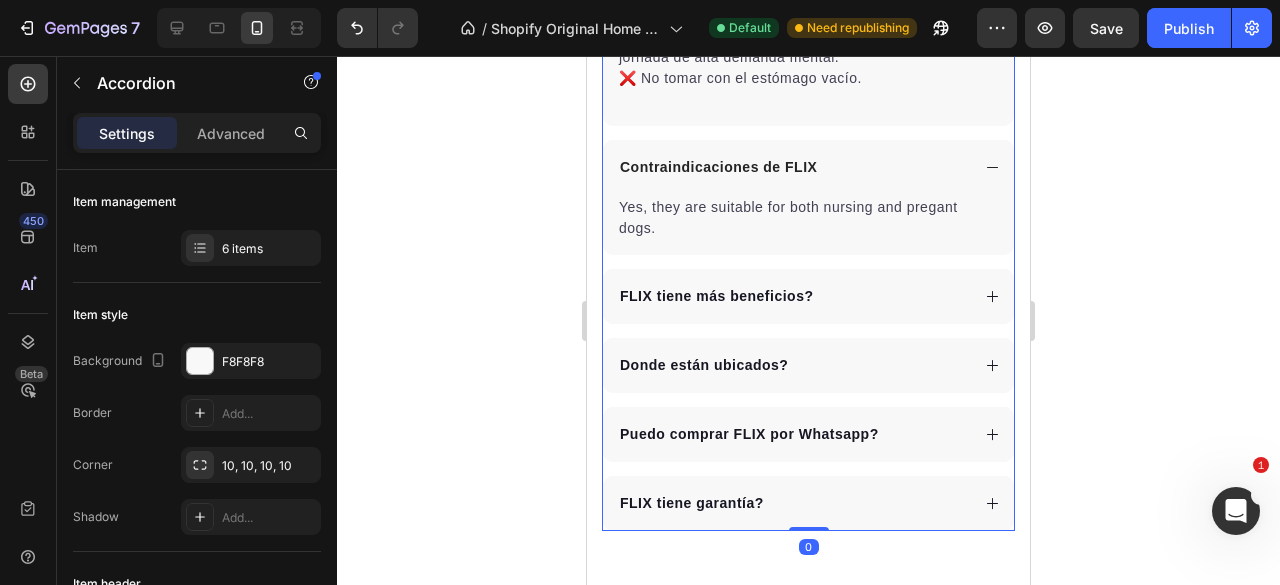 click on "Yes, they are suitable for both nursing and pregant dogs." at bounding box center (808, 218) 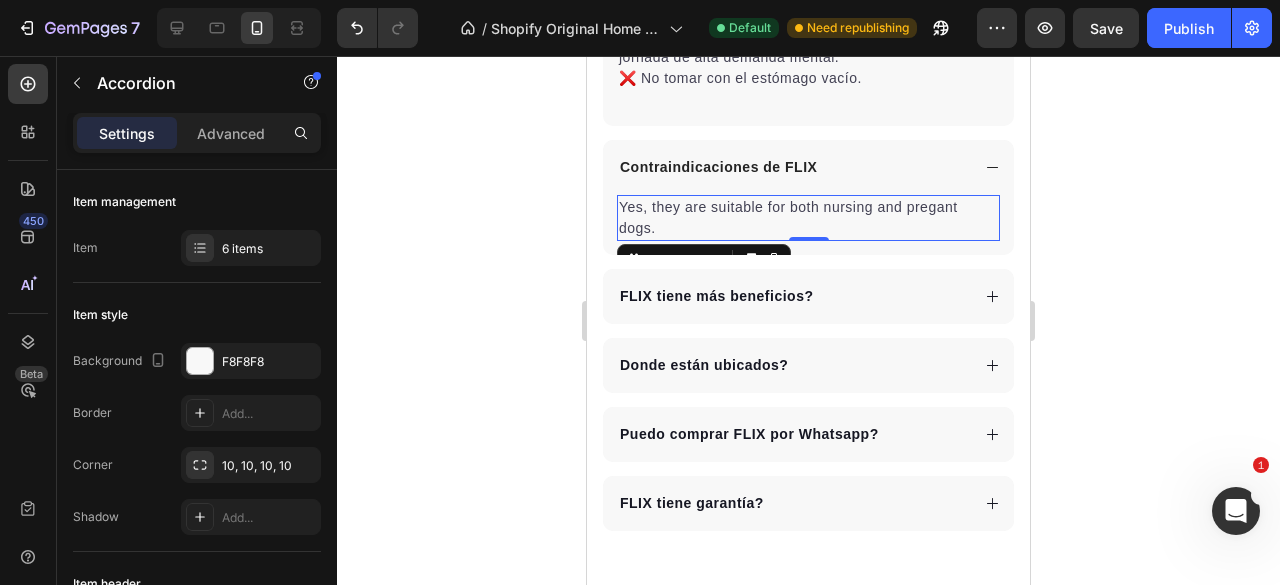 click on "Yes, they are suitable for both nursing and pregant dogs." at bounding box center (808, 218) 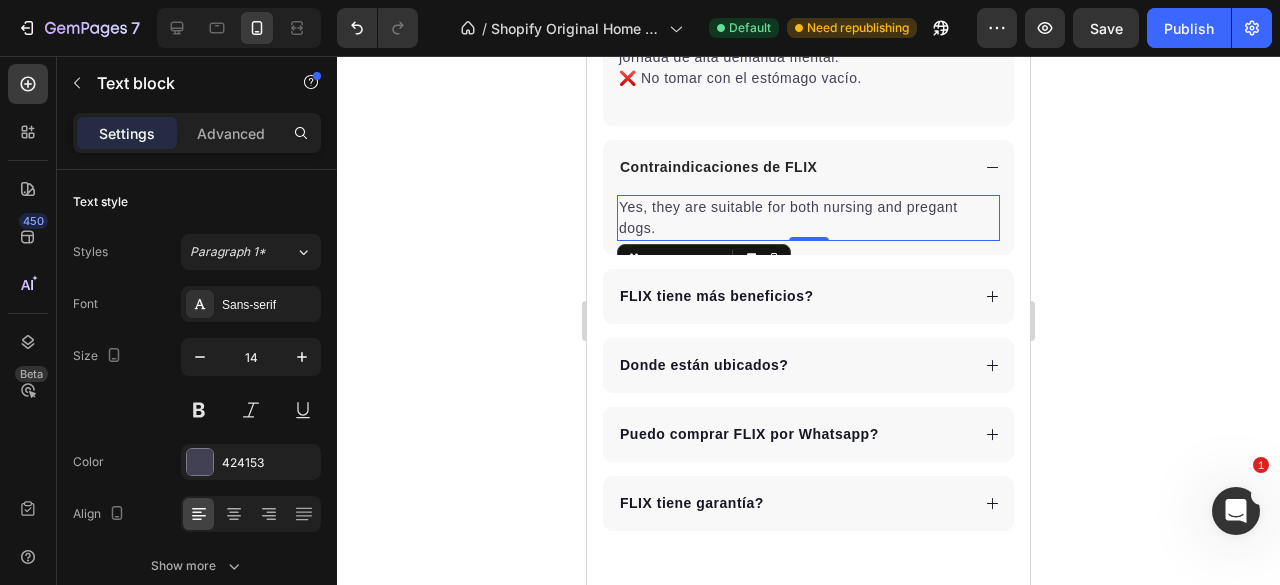 click on "Yes, they are suitable for both nursing and pregant dogs." at bounding box center [808, 218] 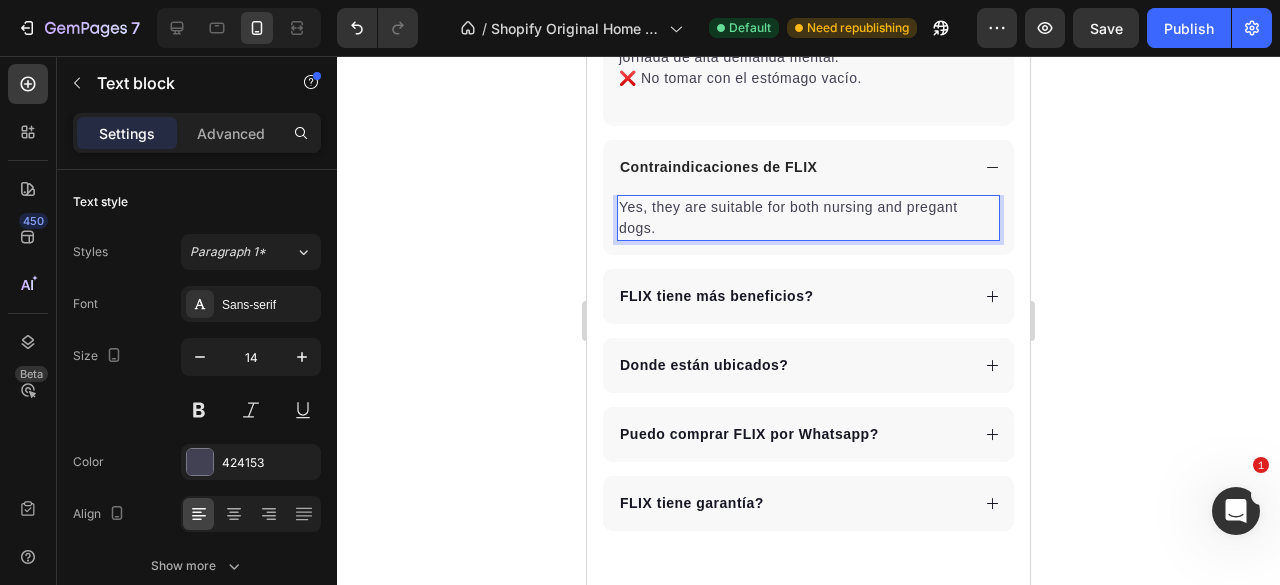 click on "Yes, they are suitable for both nursing and pregant dogs." at bounding box center (808, 218) 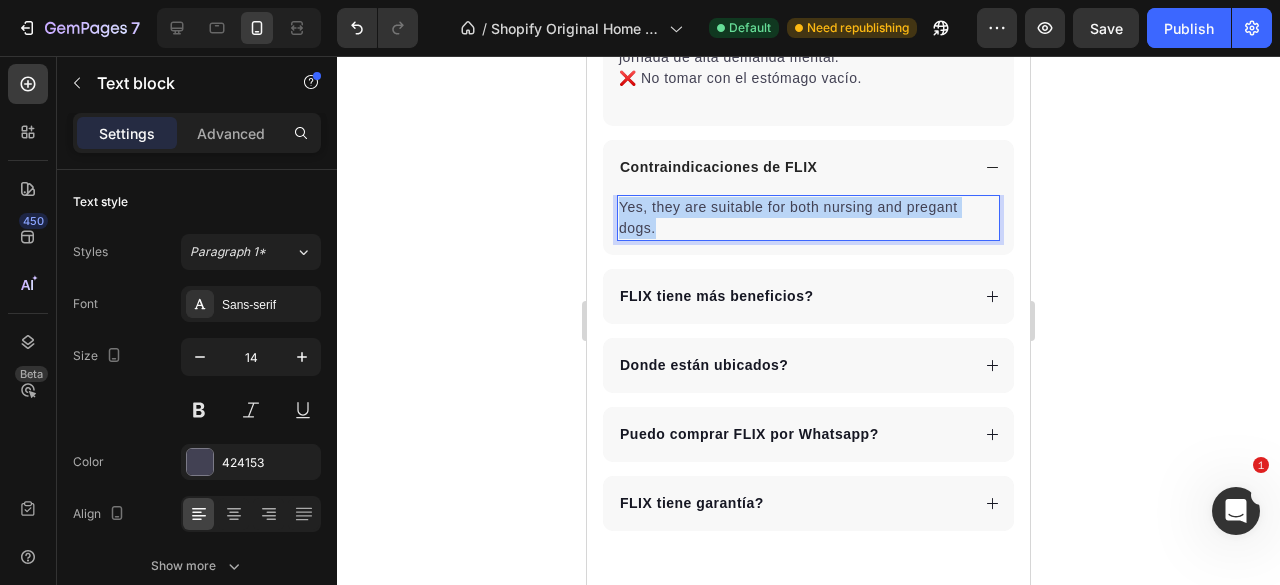 click on "Yes, they are suitable for both nursing and pregant dogs." at bounding box center [808, 218] 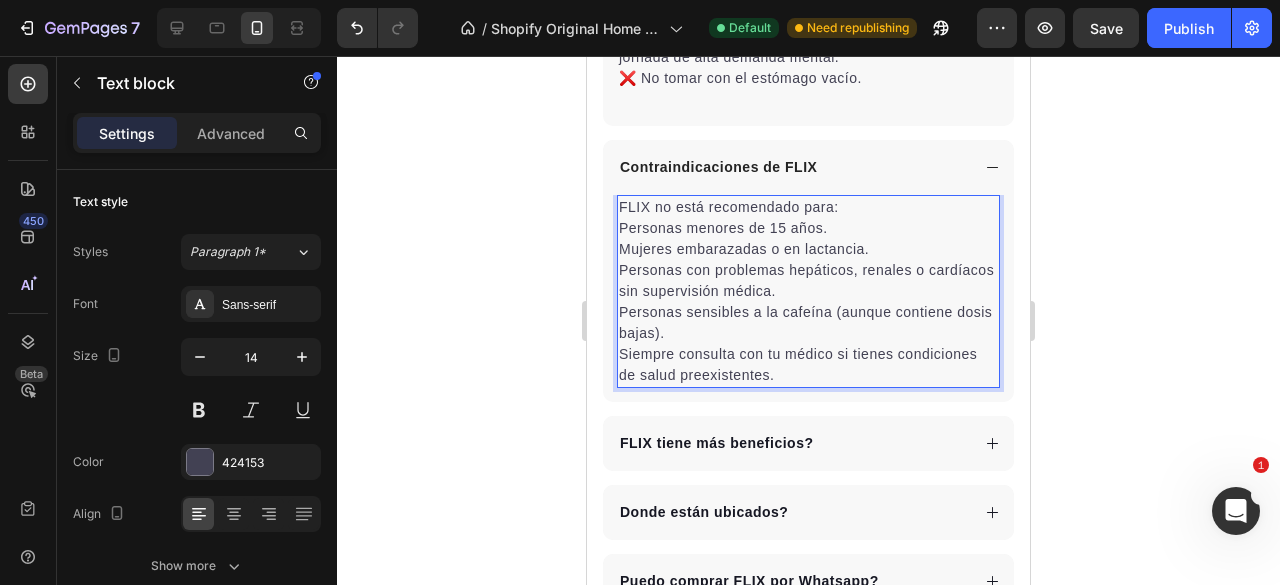 click on "Personas menores de 15 años." at bounding box center [808, 228] 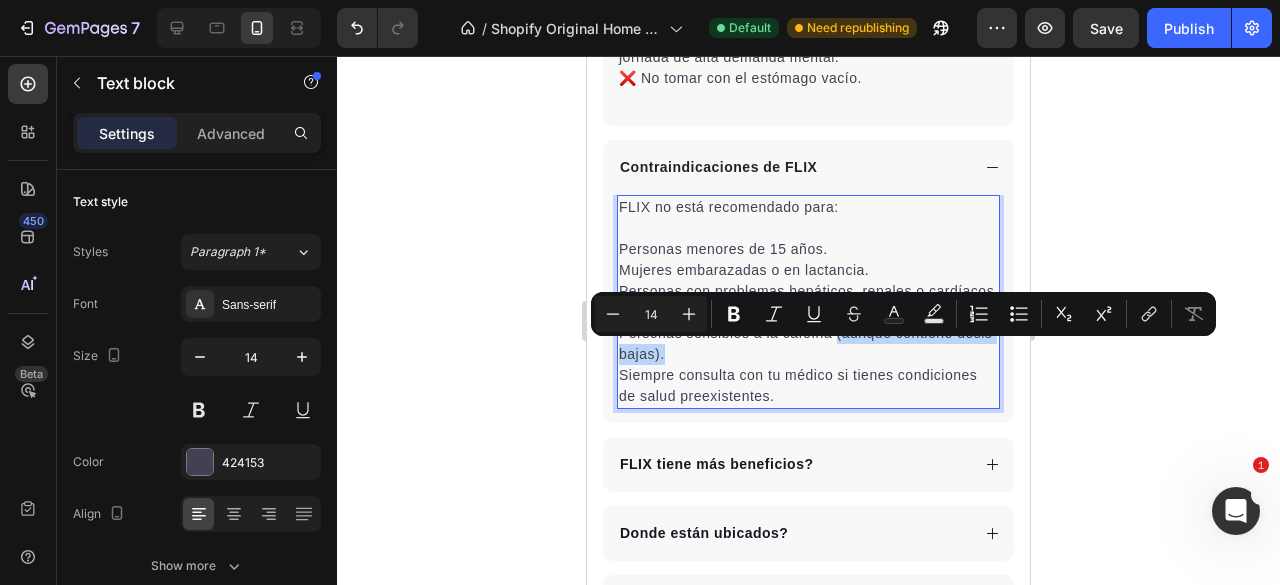 drag, startPoint x: 830, startPoint y: 371, endPoint x: 836, endPoint y: 355, distance: 17.088007 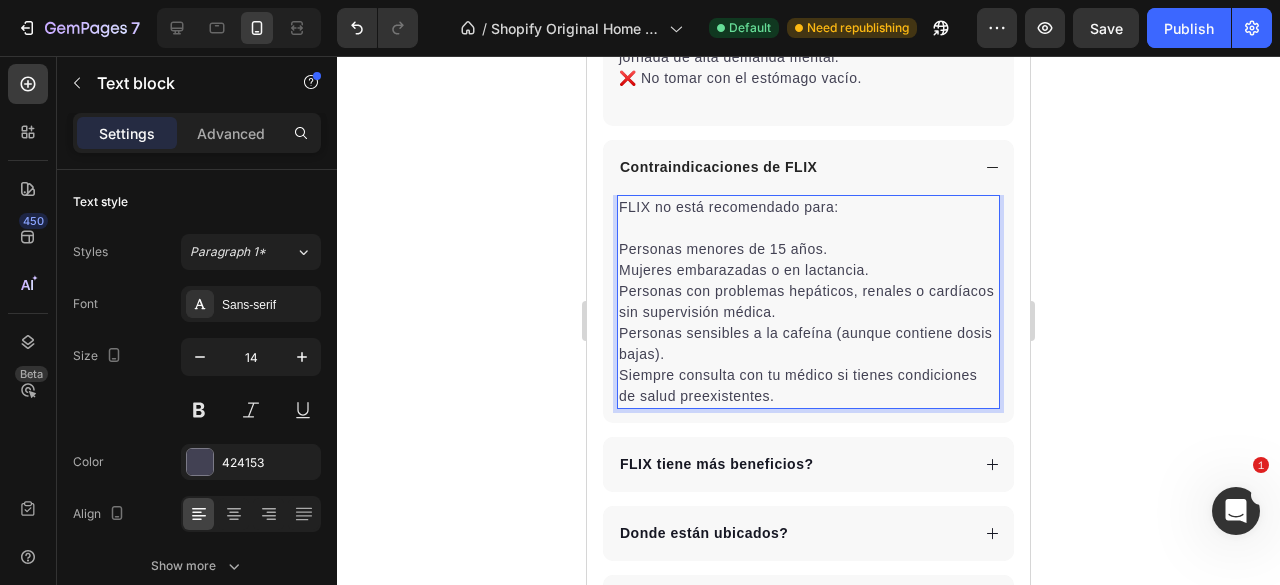 click on "Personas sensibles a la cafeína (aunque contiene dosis bajas). Siempre consulta con tu médico si tienes condiciones de salud preexistentes." at bounding box center (808, 365) 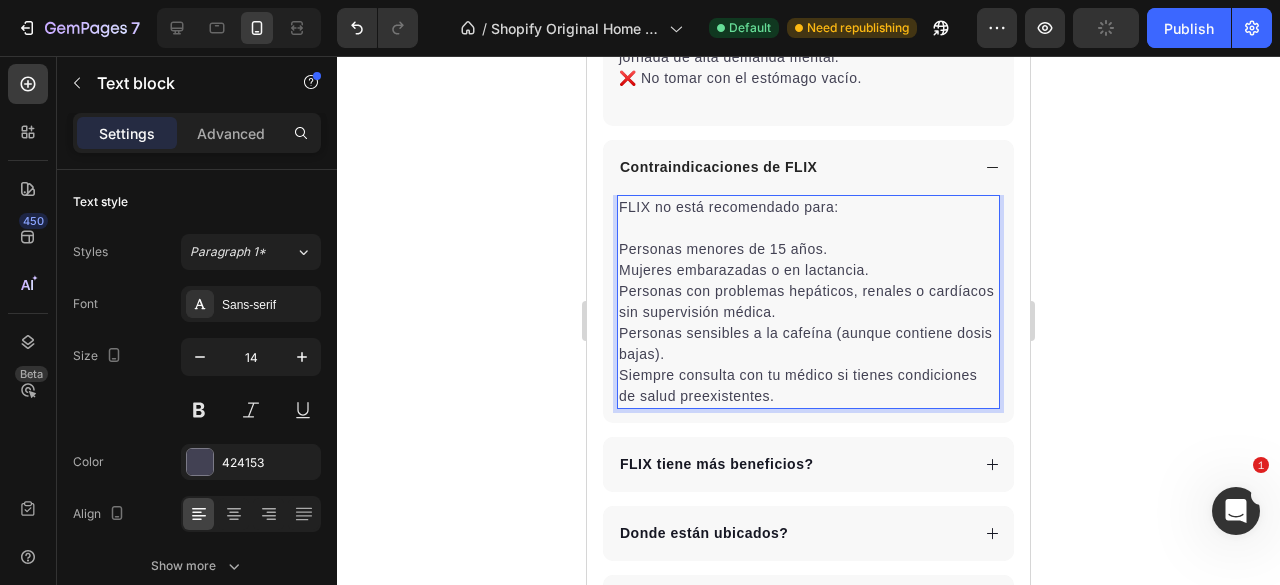 click on "Personas sensibles a la cafeína (aunque contiene dosis bajas). Siempre consulta con tu médico si tienes condiciones de salud preexistentes." at bounding box center (808, 365) 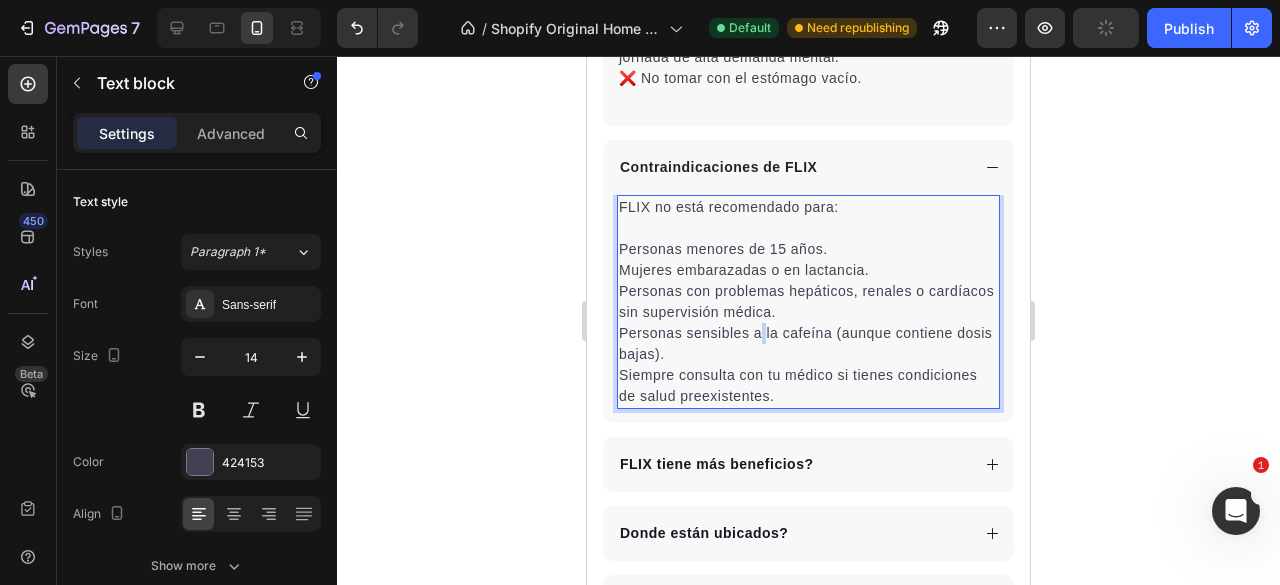 click on "Personas sensibles a la cafeína (aunque contiene dosis bajas). Siempre consulta con tu médico si tienes condiciones de salud preexistentes." at bounding box center [808, 365] 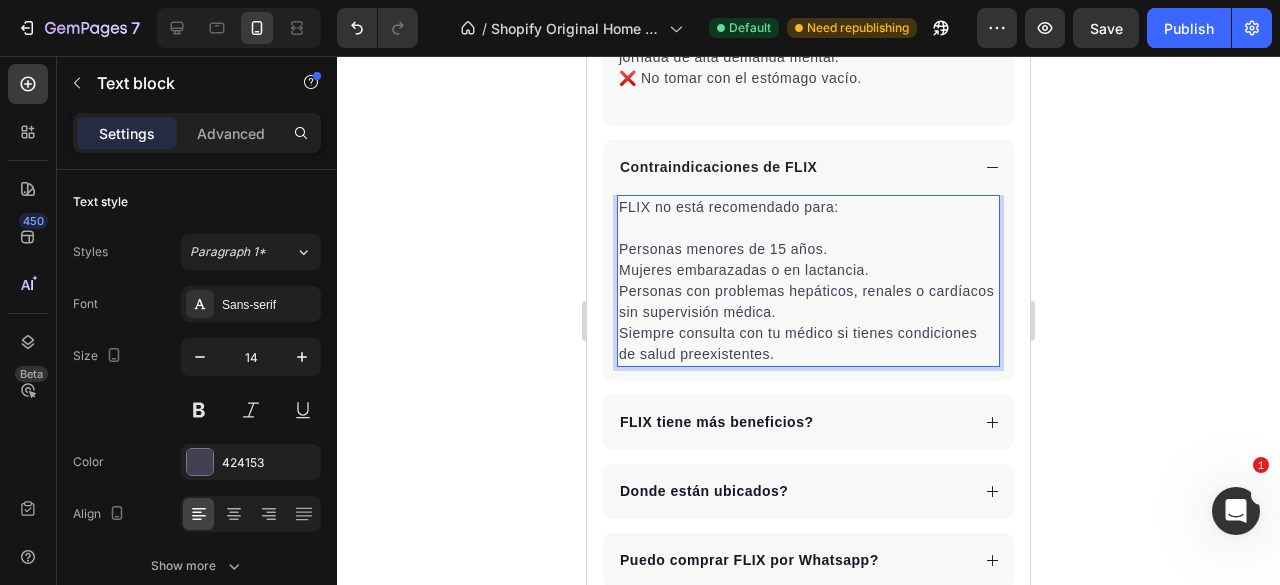 click 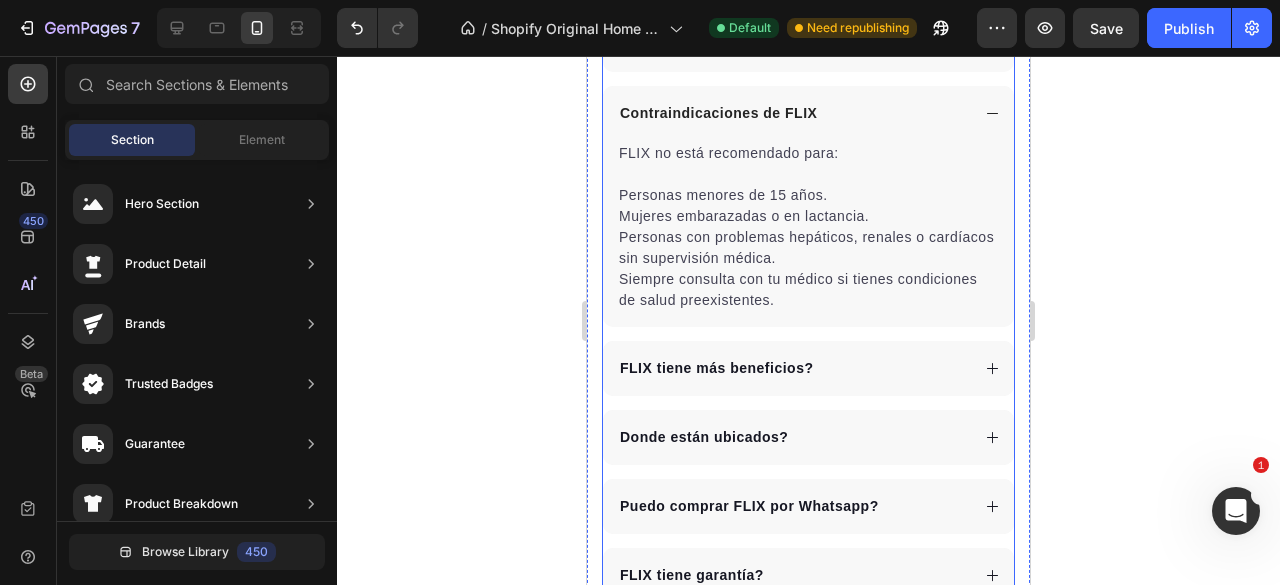 scroll, scrollTop: 5608, scrollLeft: 0, axis: vertical 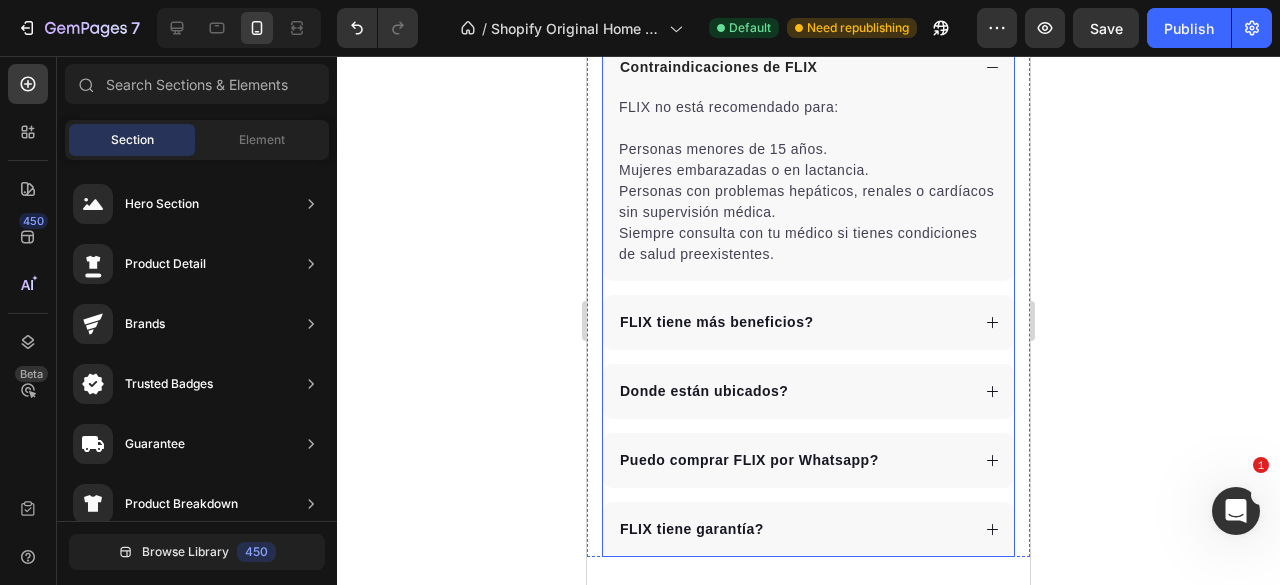 click on "FLIX tiene más beneficios?" at bounding box center [793, 322] 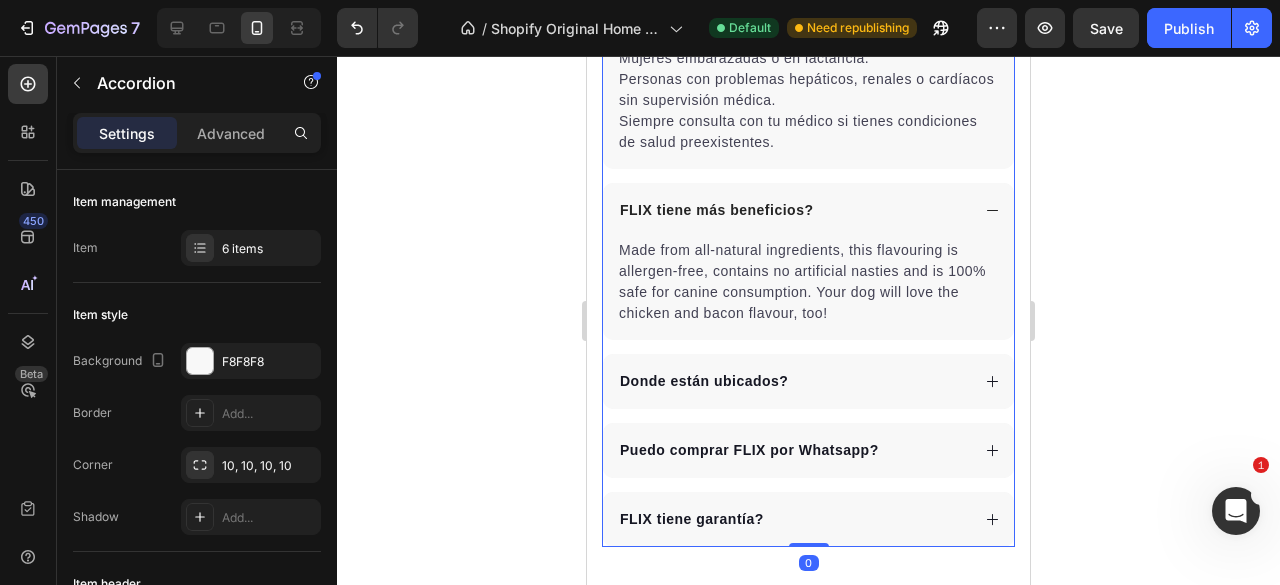 scroll, scrollTop: 5808, scrollLeft: 0, axis: vertical 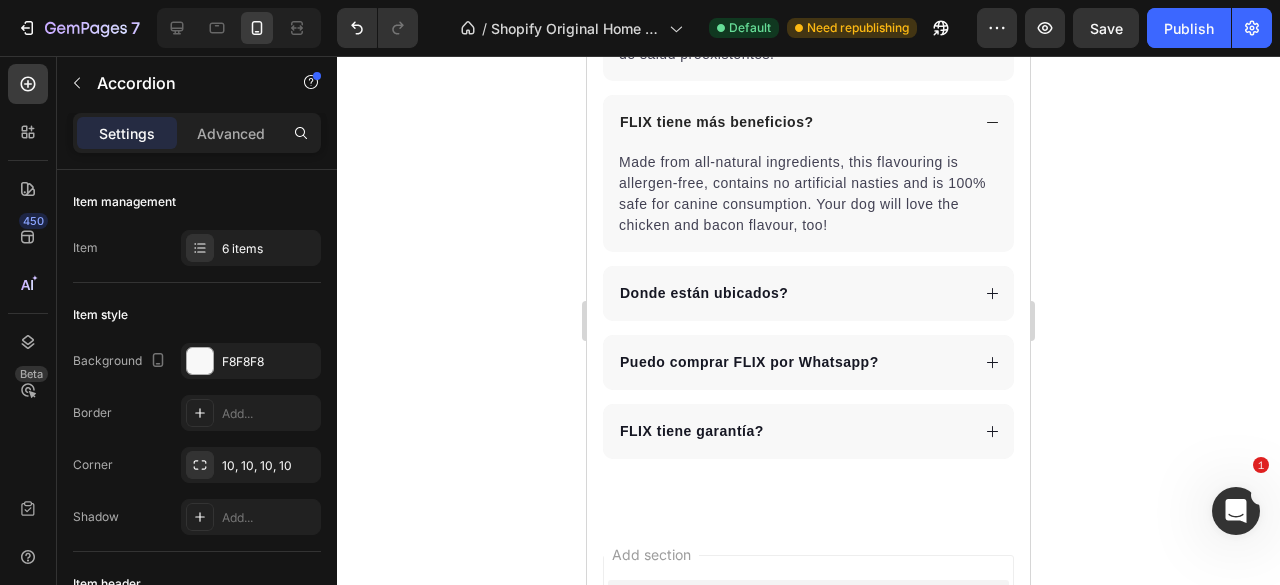 click on "FLIX tiene garantía?" at bounding box center [793, 431] 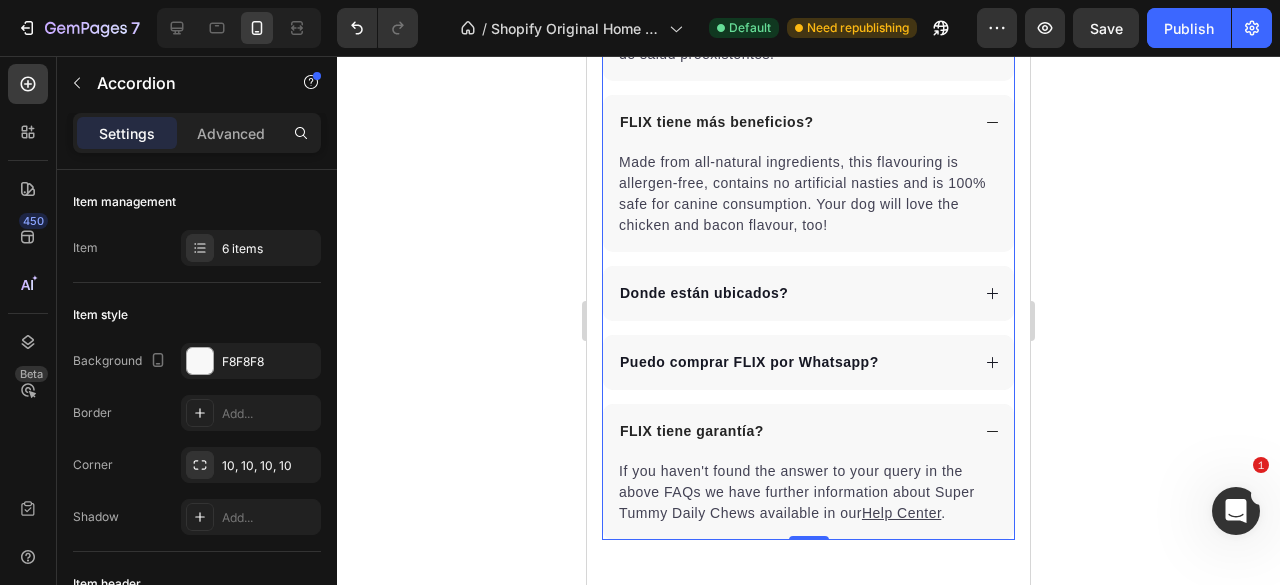 scroll, scrollTop: 6008, scrollLeft: 0, axis: vertical 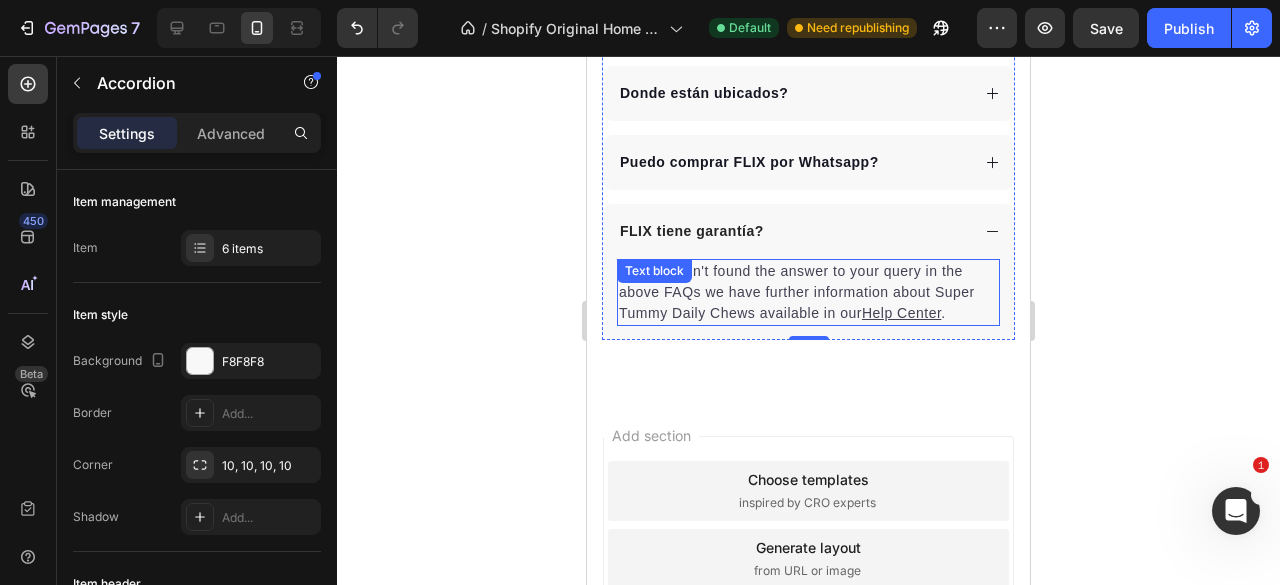 click on "If you haven't found the answer to your query in the above FAQs we have further information about Super Tummy Daily Chews available in our  Help Center ." at bounding box center (808, 292) 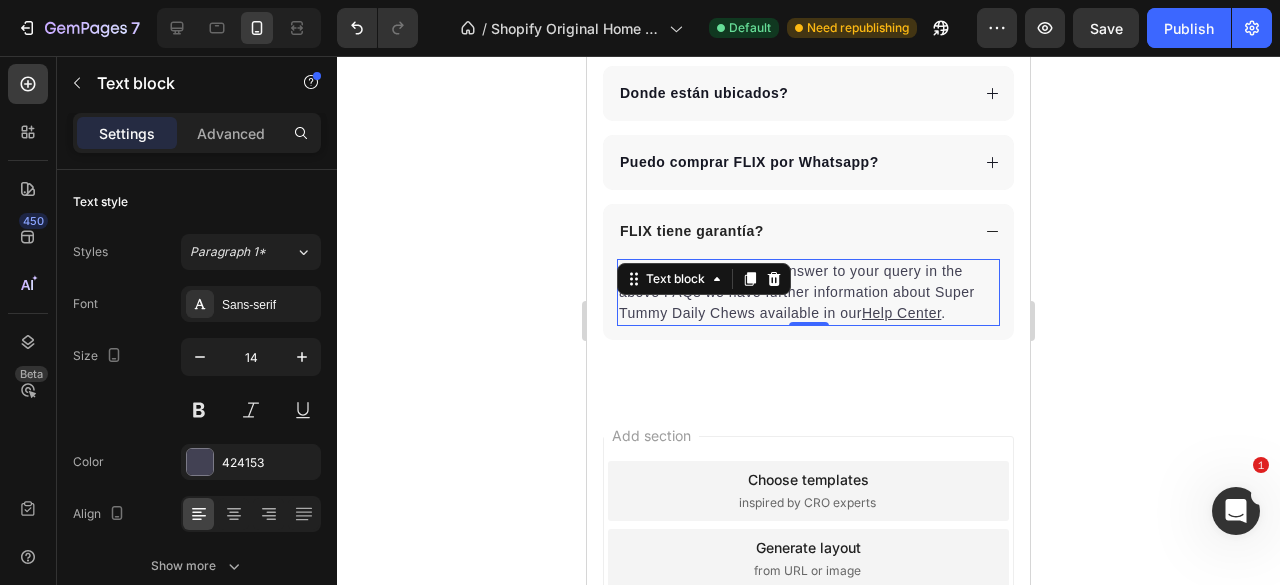 click on "If you haven't found the answer to your query in the above FAQs we have further information about Super Tummy Daily Chews available in our  Help Center ." at bounding box center (808, 292) 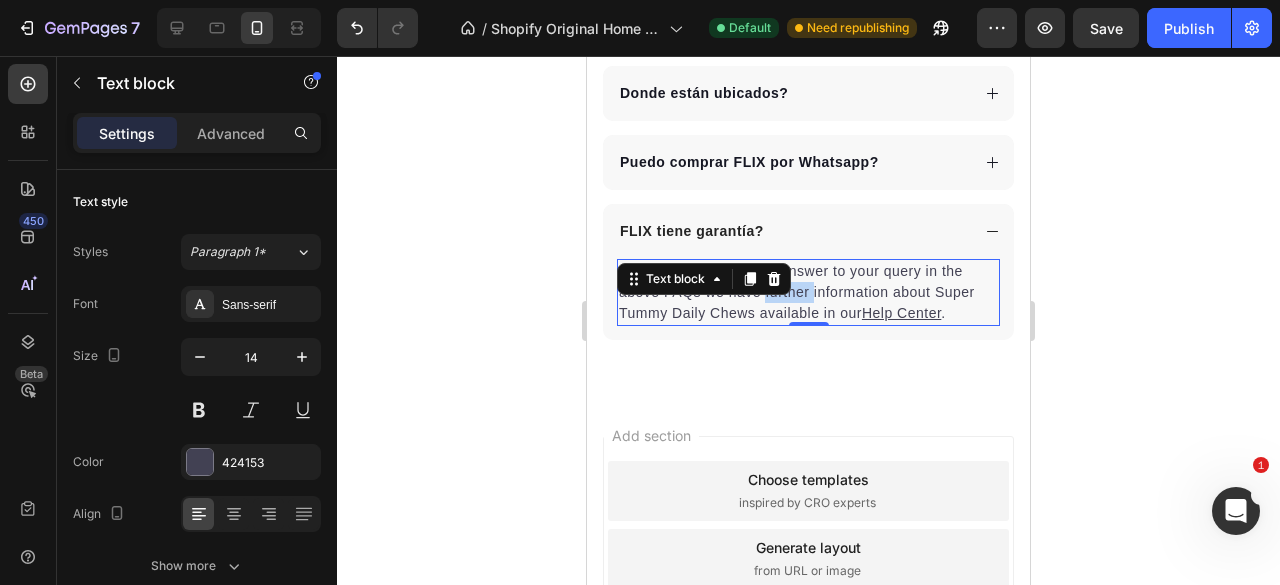 click on "If you haven't found the answer to your query in the above FAQs we have further information about Super Tummy Daily Chews available in our  Help Center ." at bounding box center (808, 292) 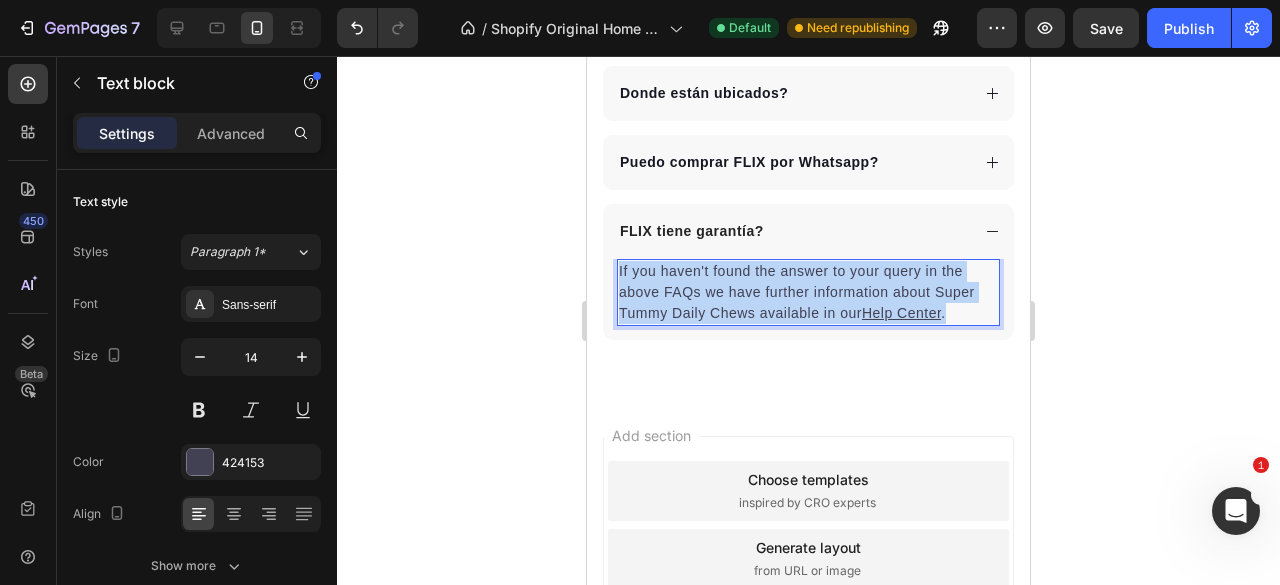click on "If you haven't found the answer to your query in the above FAQs we have further information about Super Tummy Daily Chews available in our  Help Center ." at bounding box center (808, 292) 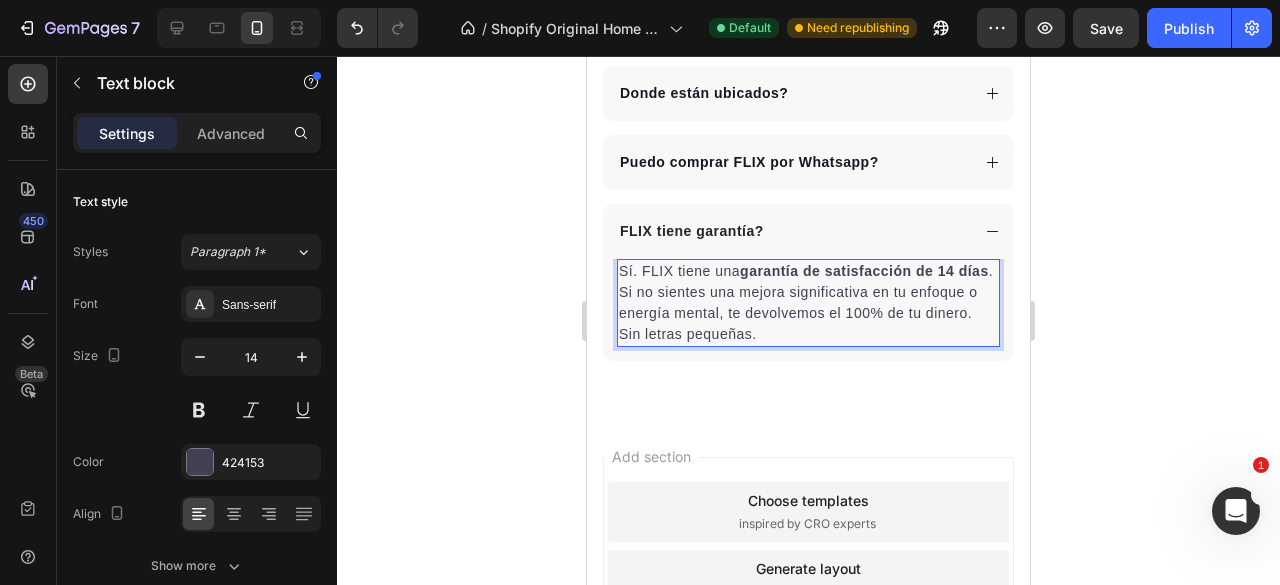 click on "Sí. FLIX tiene una  garantía de satisfacción de 14 días ." at bounding box center [808, 271] 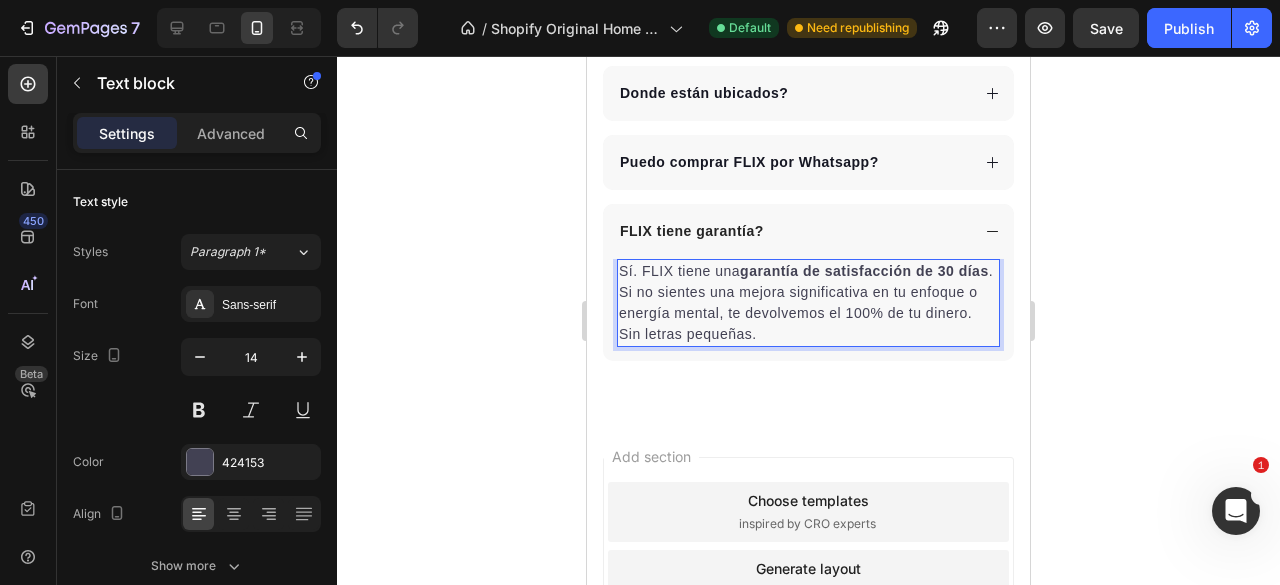 click on "garantía de satisfacción de 30 días" at bounding box center [864, 271] 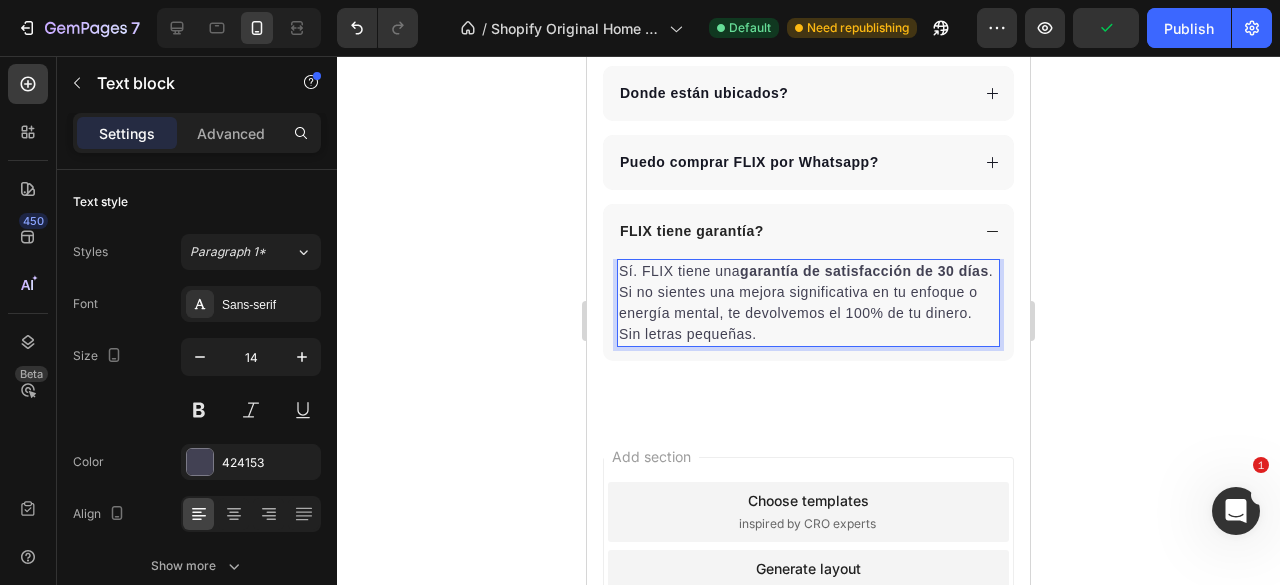 click on "Si no sientes una mejora significativa en tu enfoque o energía mental, te devolvemos el 100% de tu dinero. Sin letras pequeñas." at bounding box center [808, 313] 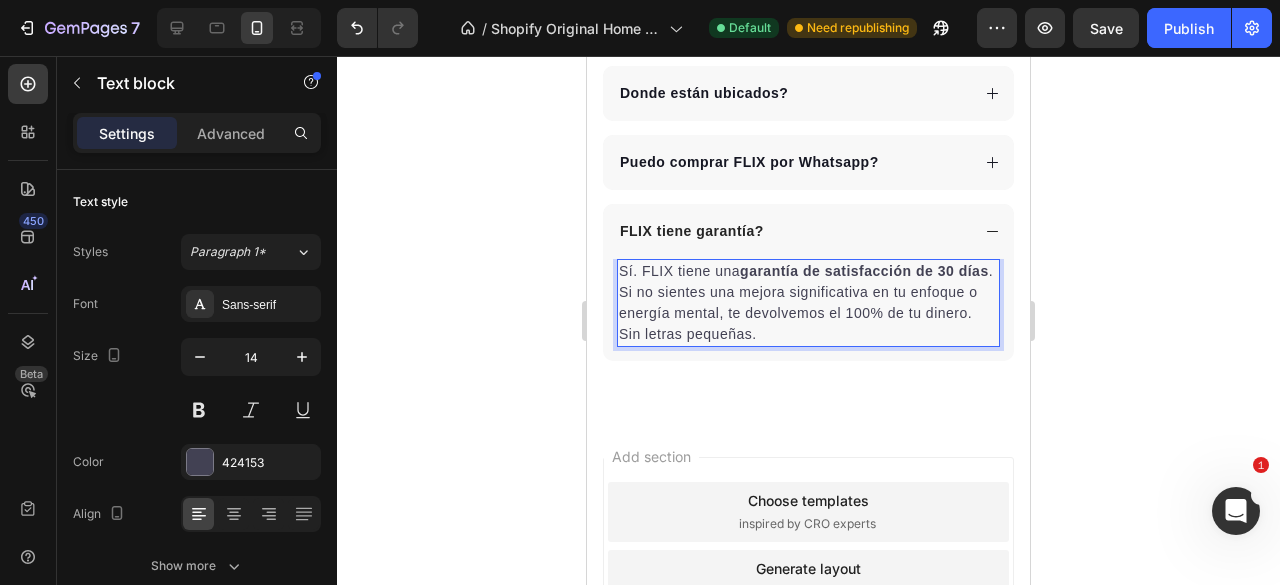 click 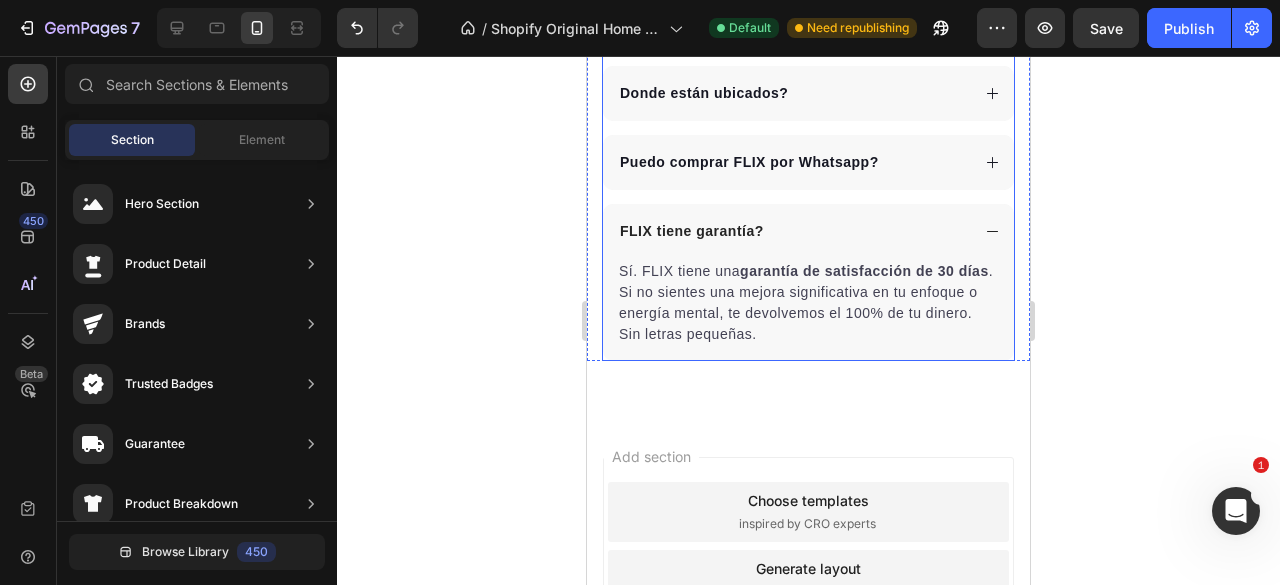 click on "FLIX tiene garantía?" at bounding box center [793, 231] 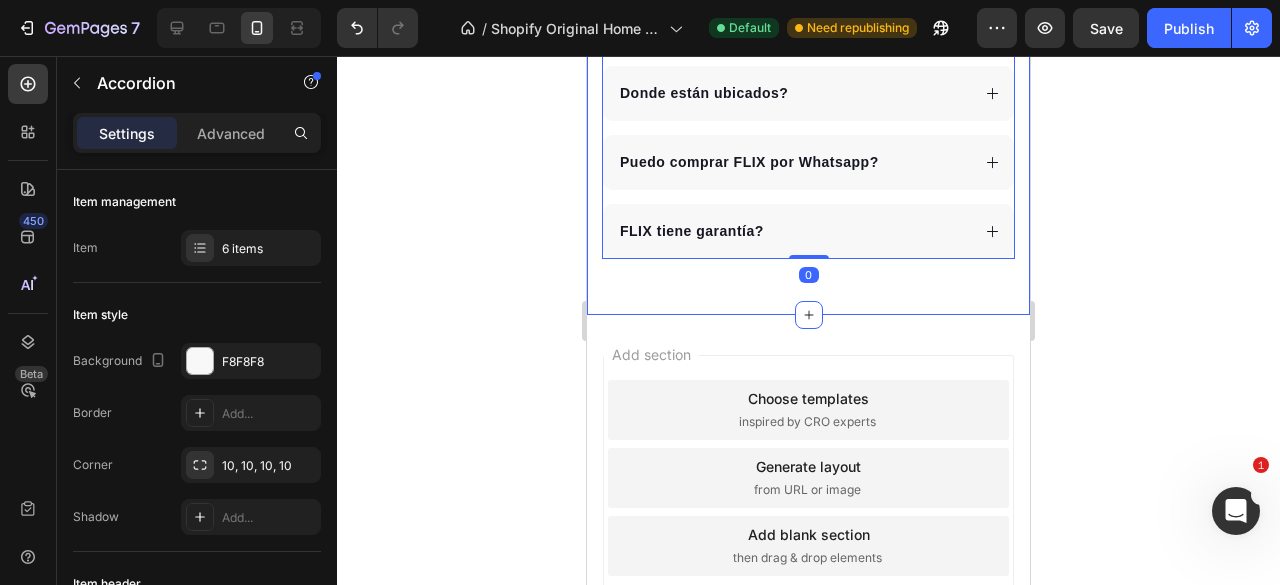 scroll, scrollTop: 5908, scrollLeft: 0, axis: vertical 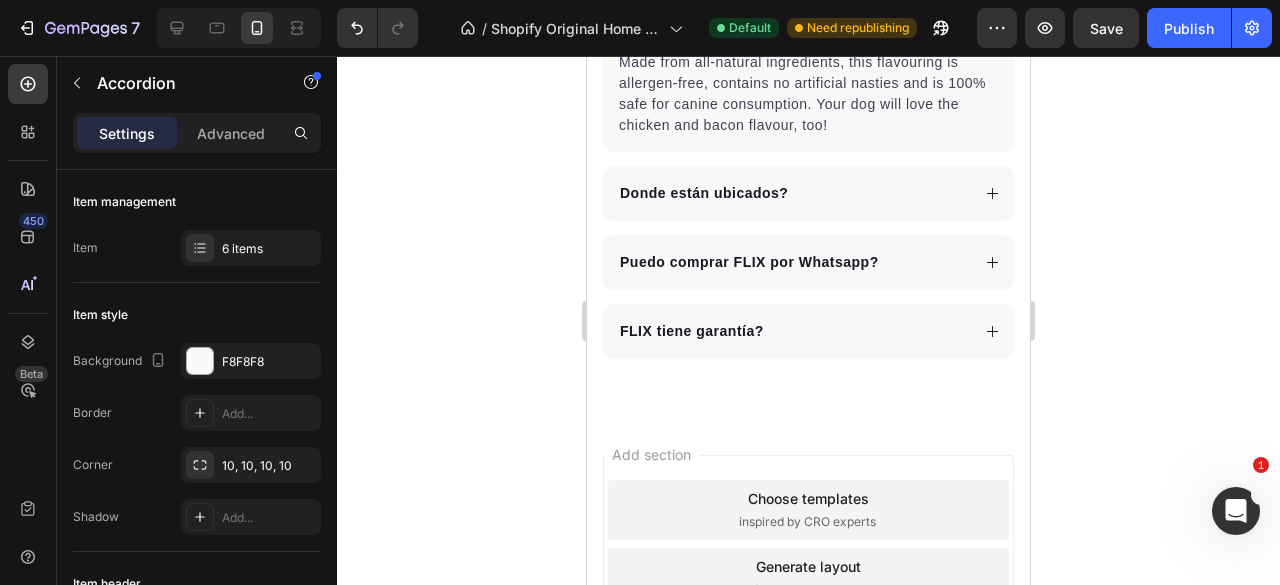 click on "Puedo comprar FLIX por Whatsapp?" at bounding box center [793, 262] 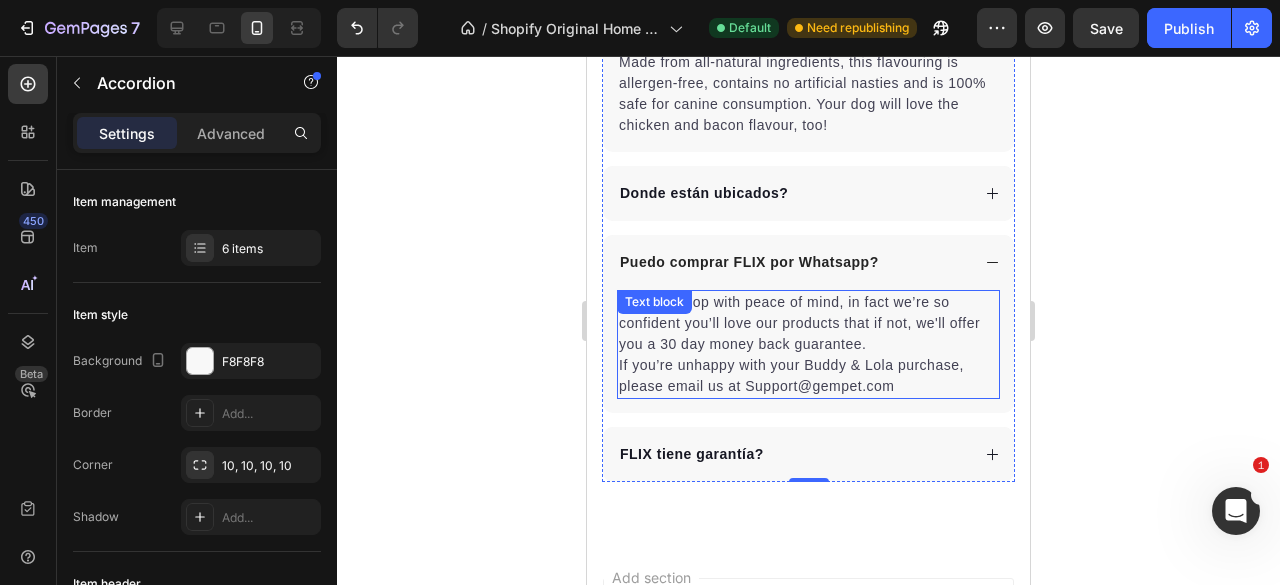 click on "You can shop with peace of mind, in fact we’re so confident you’ll love our products that if not, we'll offer you a 30 day money back guarantee. If you’re unhappy with your Buddy & Lola purchase, please email us at Support@gempet.com" at bounding box center (808, 344) 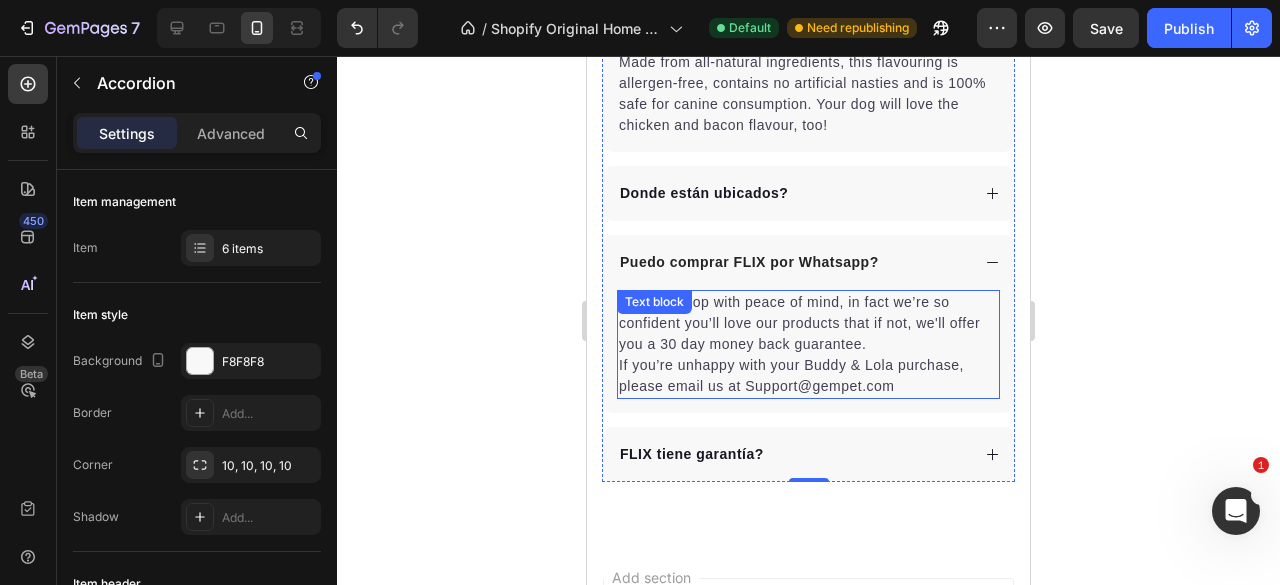 click on "You can shop with peace of mind, in fact we’re so confident you’ll love our products that if not, we'll offer you a 30 day money back guarantee. If you’re unhappy with your Buddy & Lola purchase, please email us at Support@gempet.com" at bounding box center [808, 344] 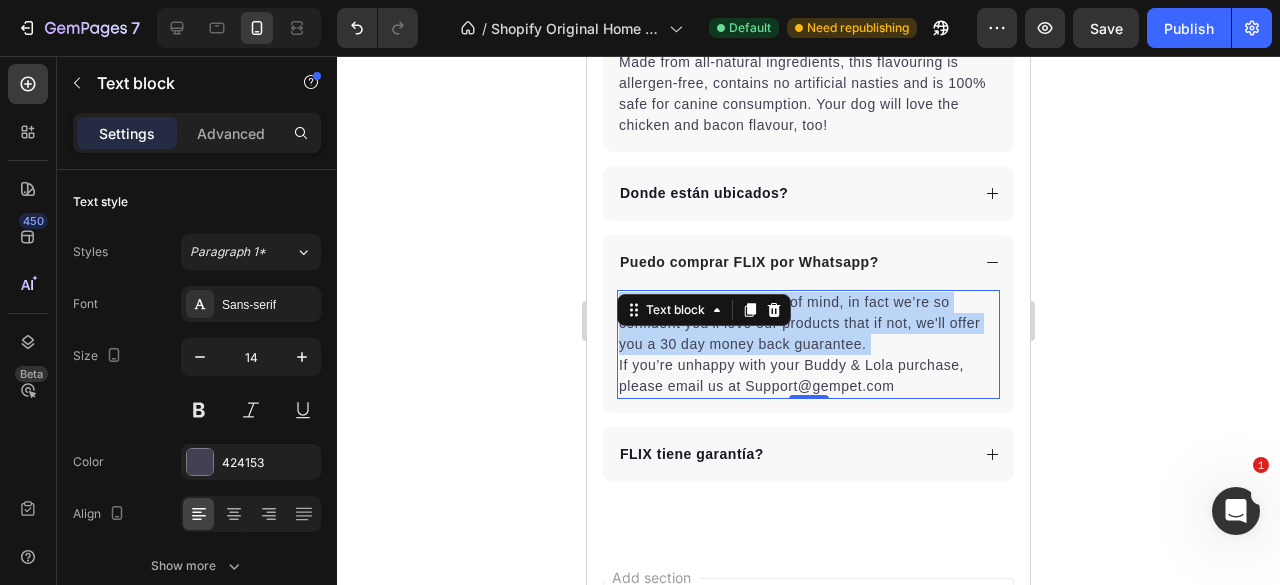 click on "You can shop with peace of mind, in fact we’re so confident you’ll love our products that if not, we'll offer you a 30 day money back guarantee. If you’re unhappy with your Buddy & Lola purchase, please email us at Support@gempet.com" at bounding box center [808, 344] 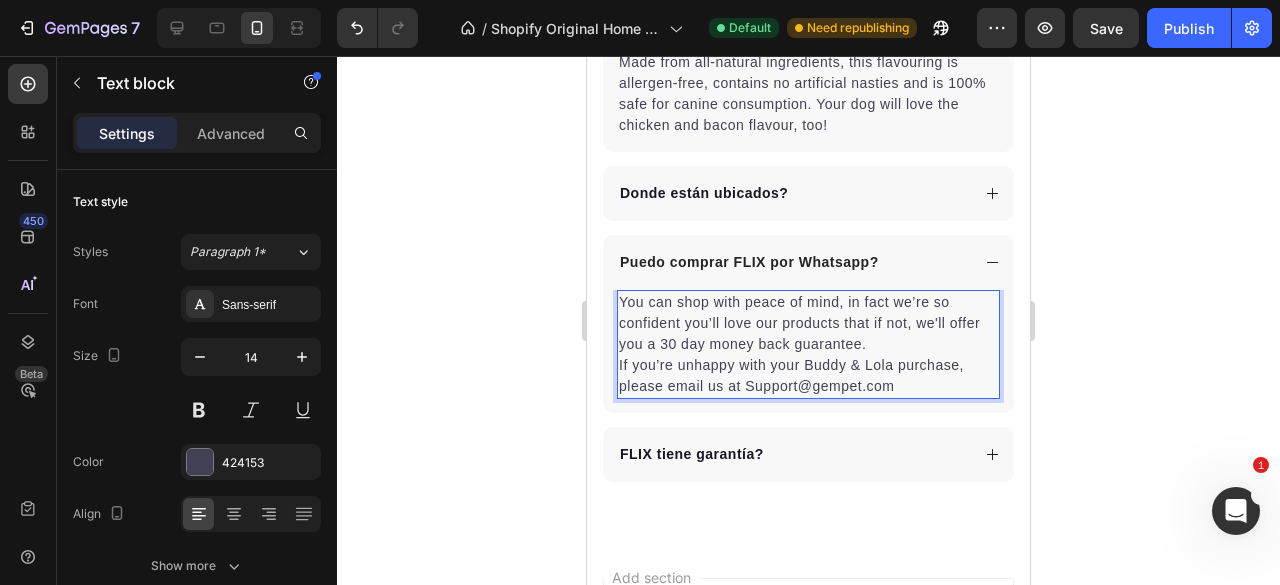 click on "You can shop with peace of mind, in fact we’re so confident you’ll love our products that if not, we'll offer you a 30 day money back guarantee. If you’re unhappy with your Buddy & Lola purchase, please email us at Support@gempet.com" at bounding box center [808, 344] 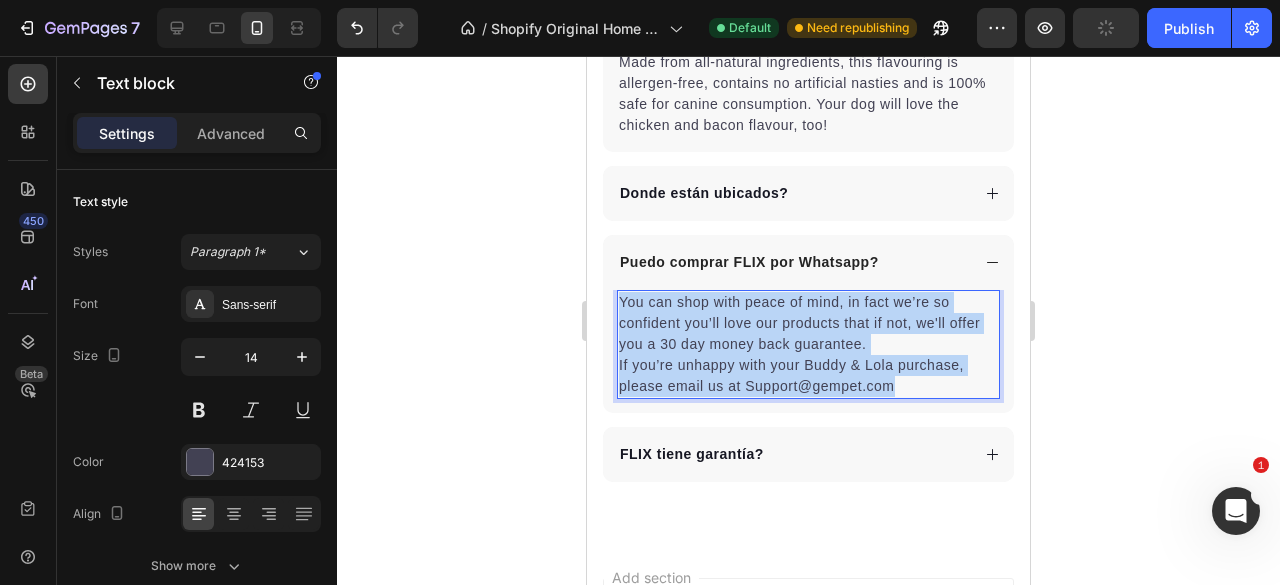 drag, startPoint x: 909, startPoint y: 403, endPoint x: 620, endPoint y: 321, distance: 300.40805 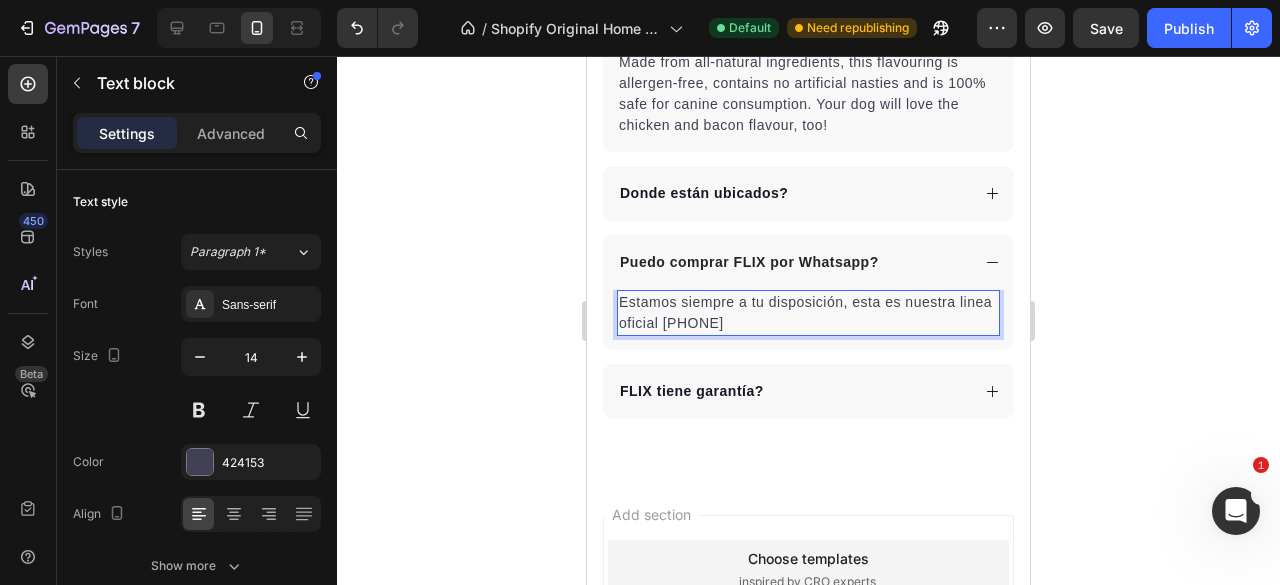 click 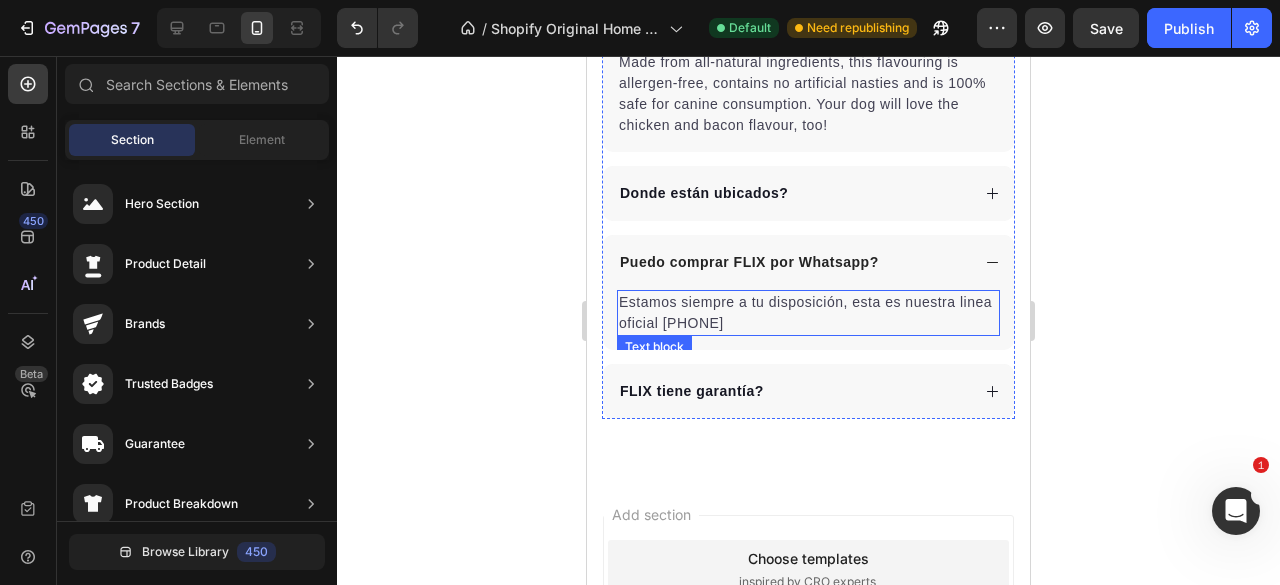 click on "Estamos siempre a tu disposición, esta es nuestra linea oficial 3104478763" at bounding box center (808, 313) 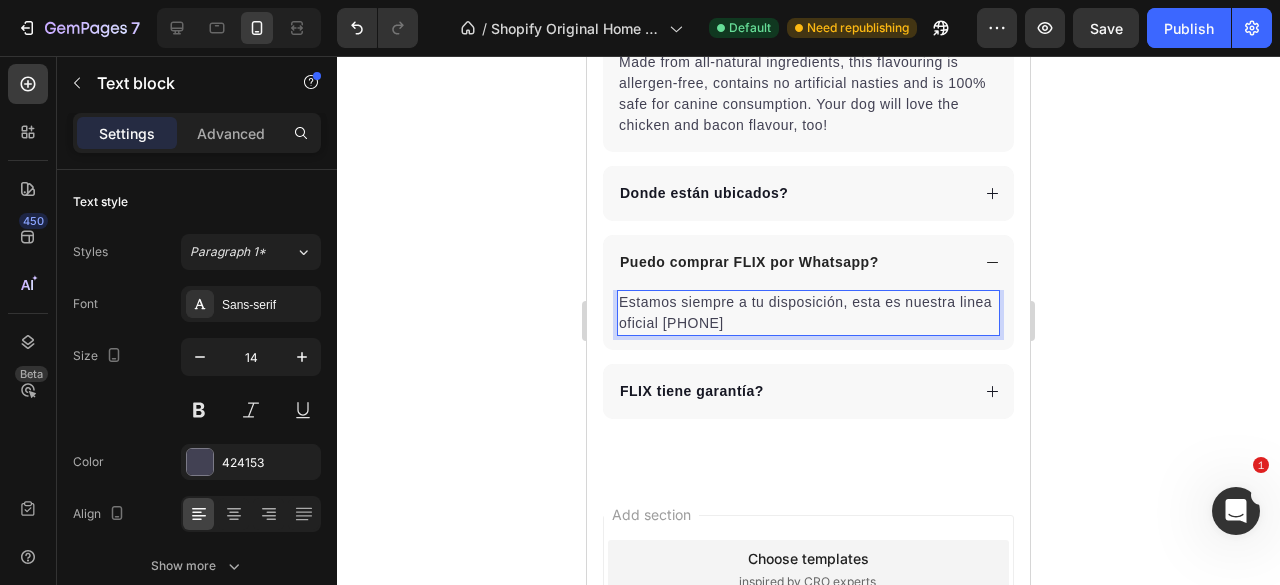 click on "Estamos siempre a tu disposición, esta es nuestra linea oficial 3104478763" at bounding box center (808, 313) 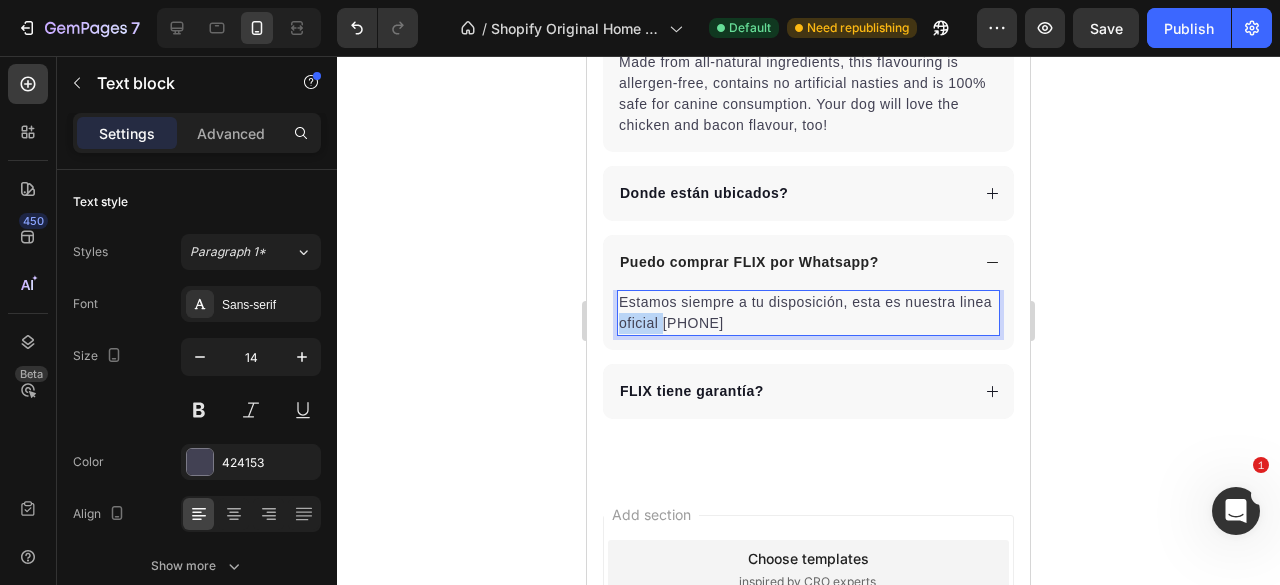 click on "Estamos siempre a tu disposición, esta es nuestra linea oficial 3104478763" at bounding box center (808, 313) 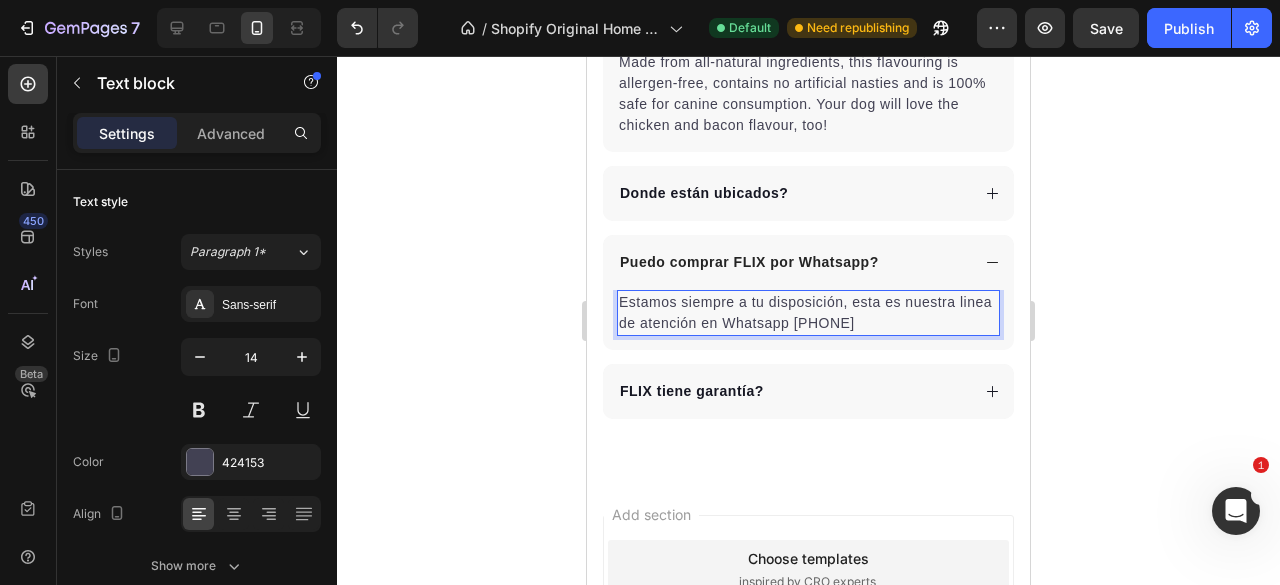 click on "Estamos siempre a tu disposición, esta es nuestra linea de atención en Whatsapp 3104478763" at bounding box center [808, 313] 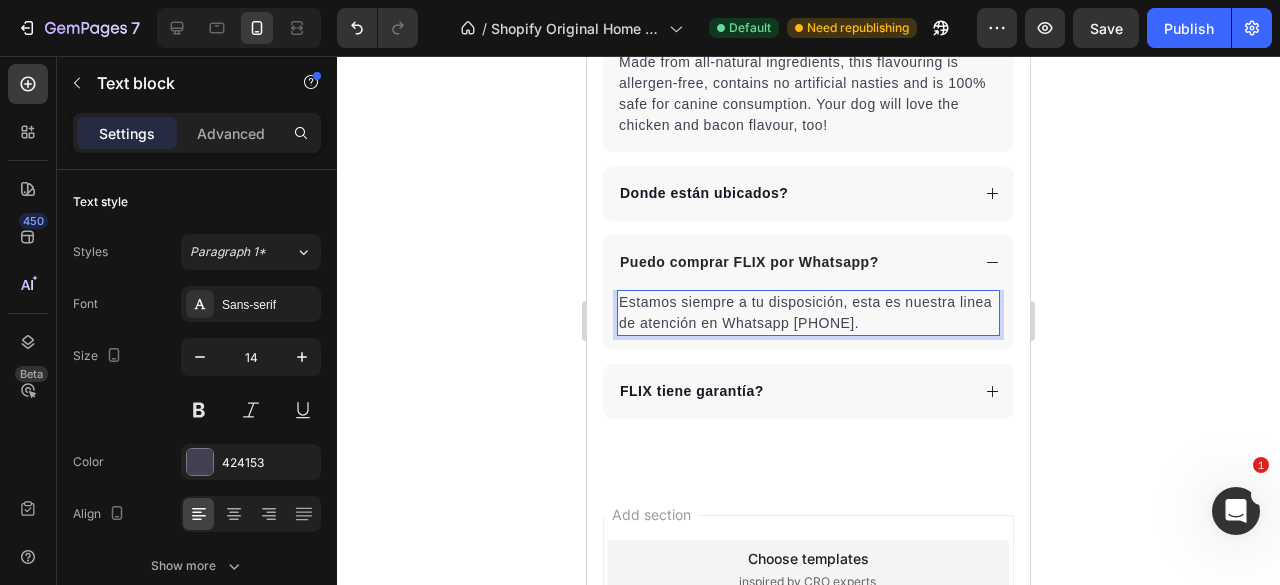 click on "Estamos siempre a tu disposición, esta es nuestra linea de atención en Whatsapp [PHONE]." at bounding box center [808, 313] 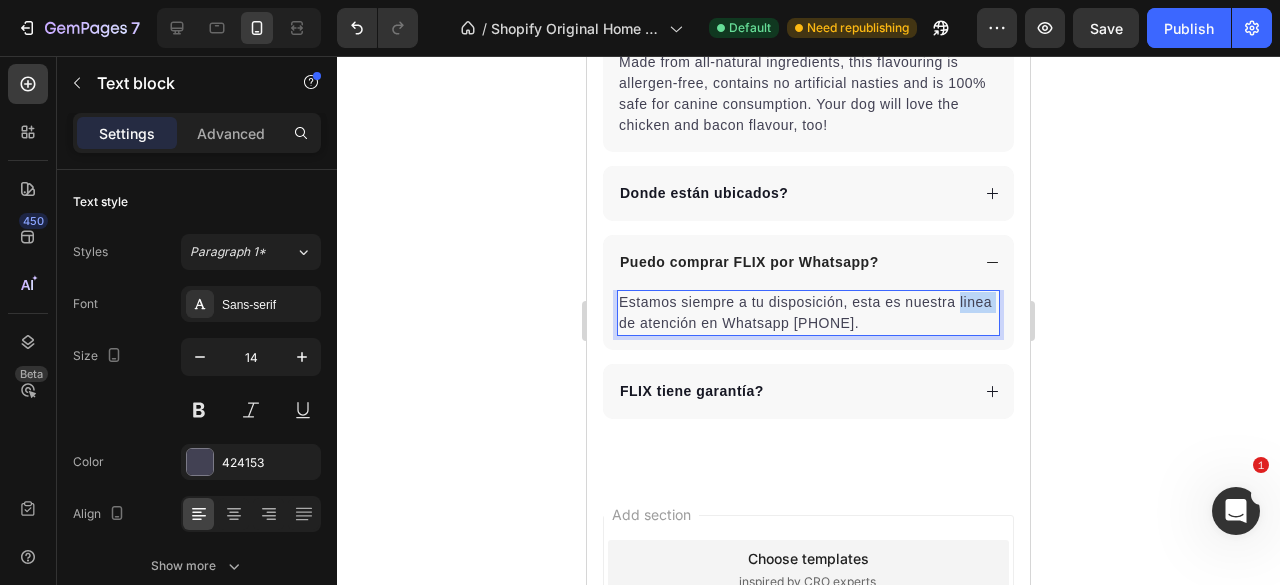 drag, startPoint x: 638, startPoint y: 337, endPoint x: 653, endPoint y: 337, distance: 15 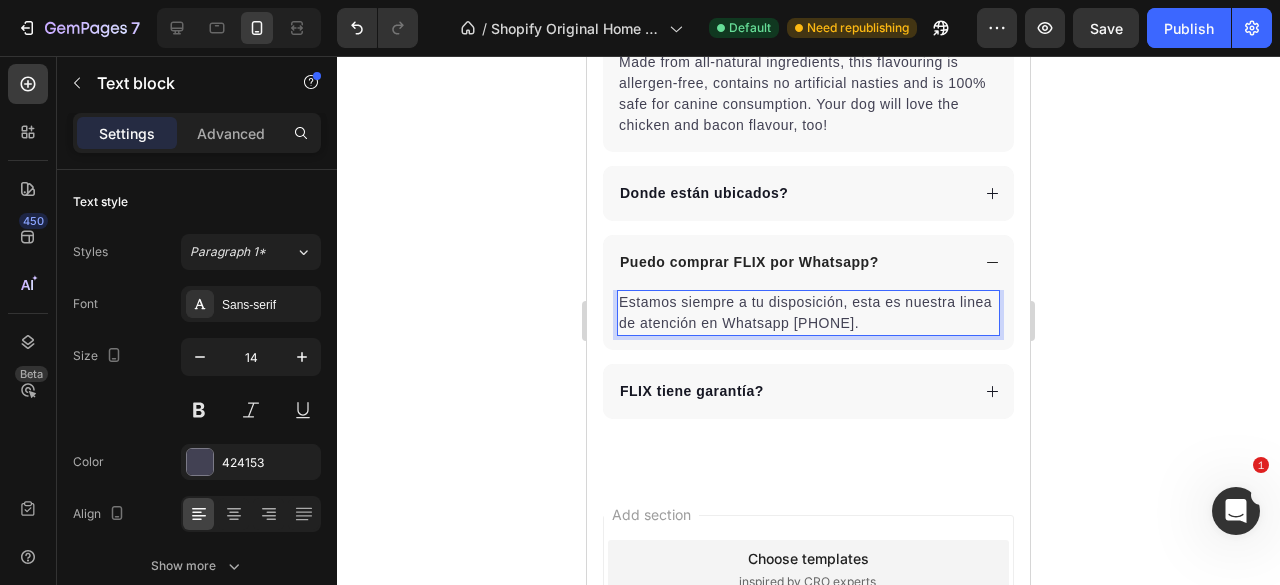 click on "Estamos siempre a tu disposición, esta es nuestra linea de atención en Whatsapp [PHONE]." at bounding box center [808, 313] 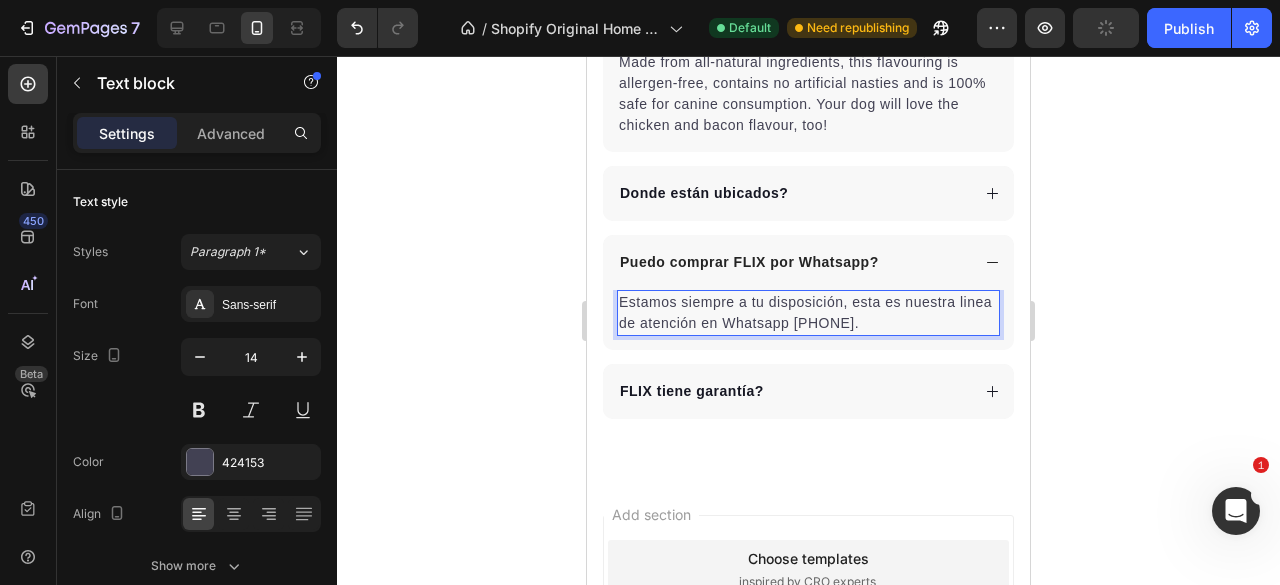 click on "Estamos siempre a tu disposición, esta es nuestra linea de atención en Whatsapp [PHONE]." at bounding box center (808, 313) 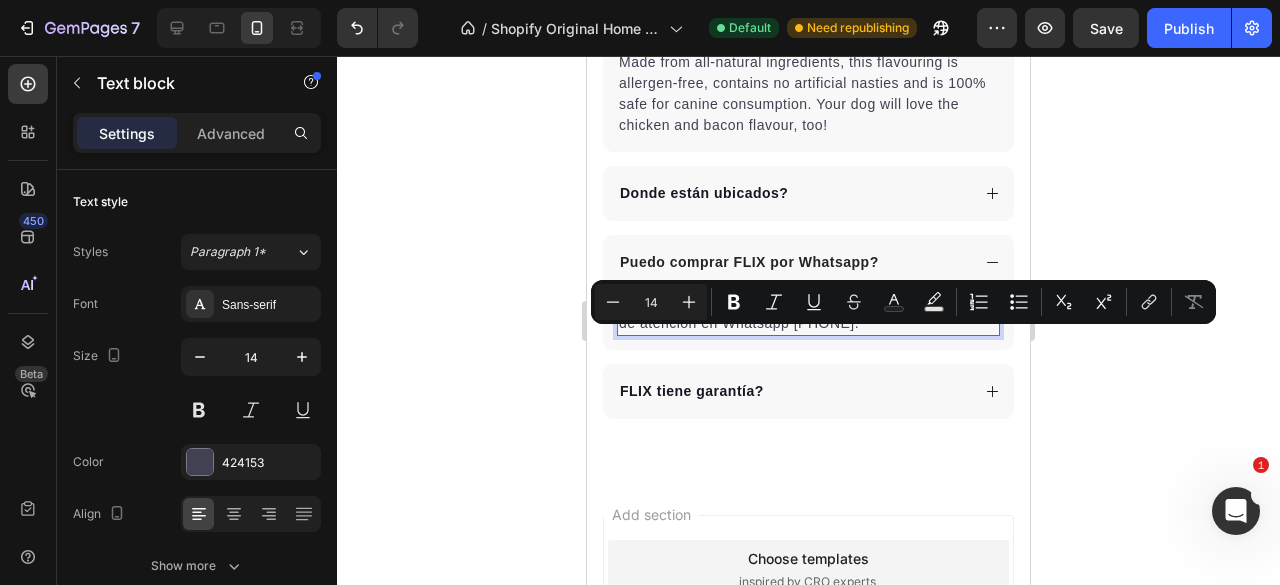 drag, startPoint x: 644, startPoint y: 336, endPoint x: 626, endPoint y: 332, distance: 18.439089 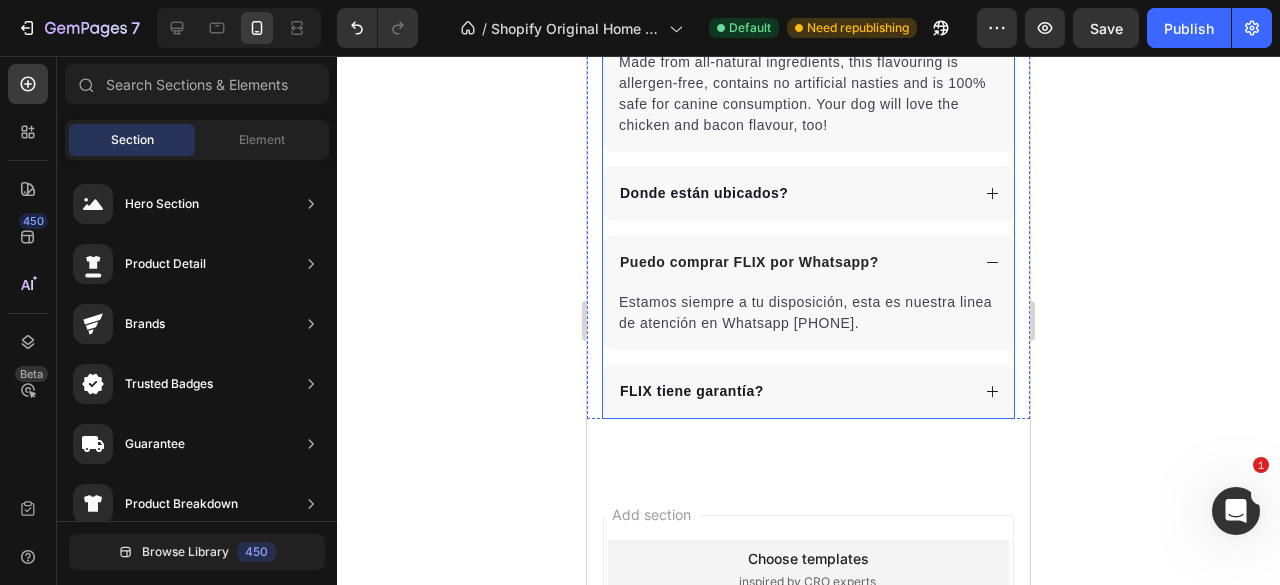 click on "Puedo comprar FLIX por Whatsapp?" at bounding box center [793, 262] 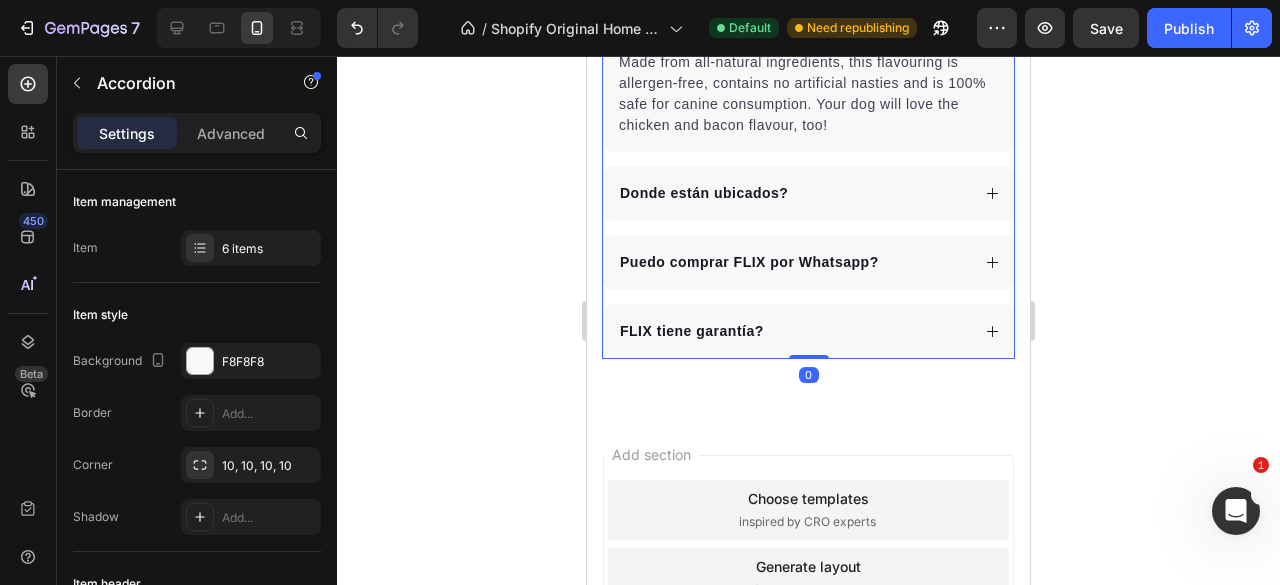 click on "Puedo comprar FLIX por Whatsapp?" at bounding box center (793, 262) 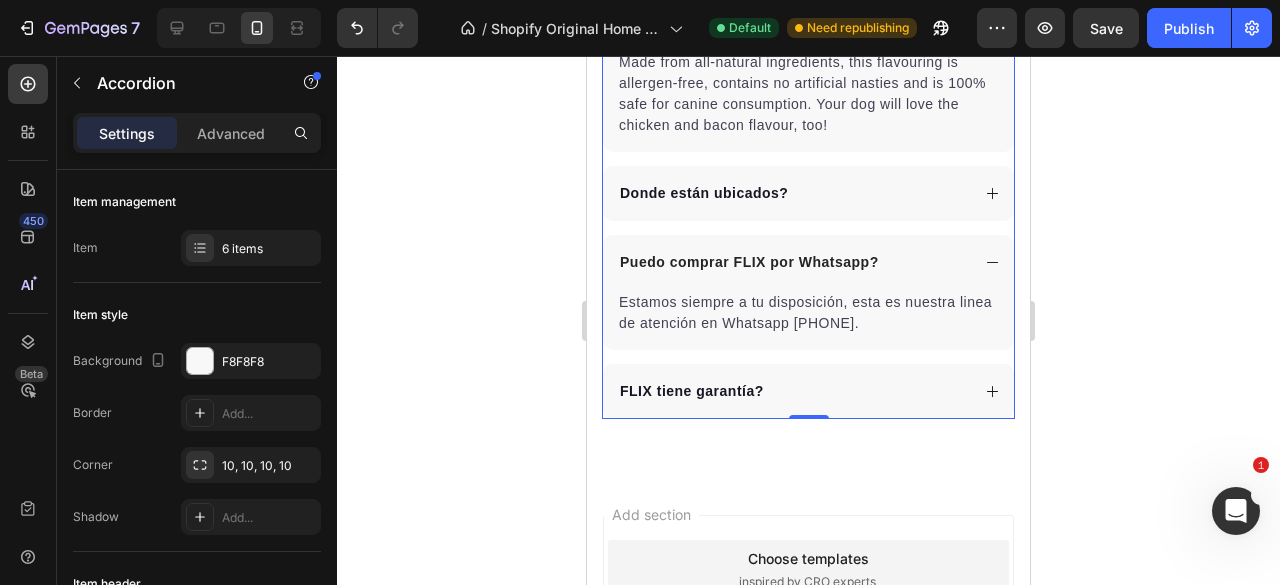 click on "Puedo comprar FLIX por Whatsapp?" at bounding box center (793, 262) 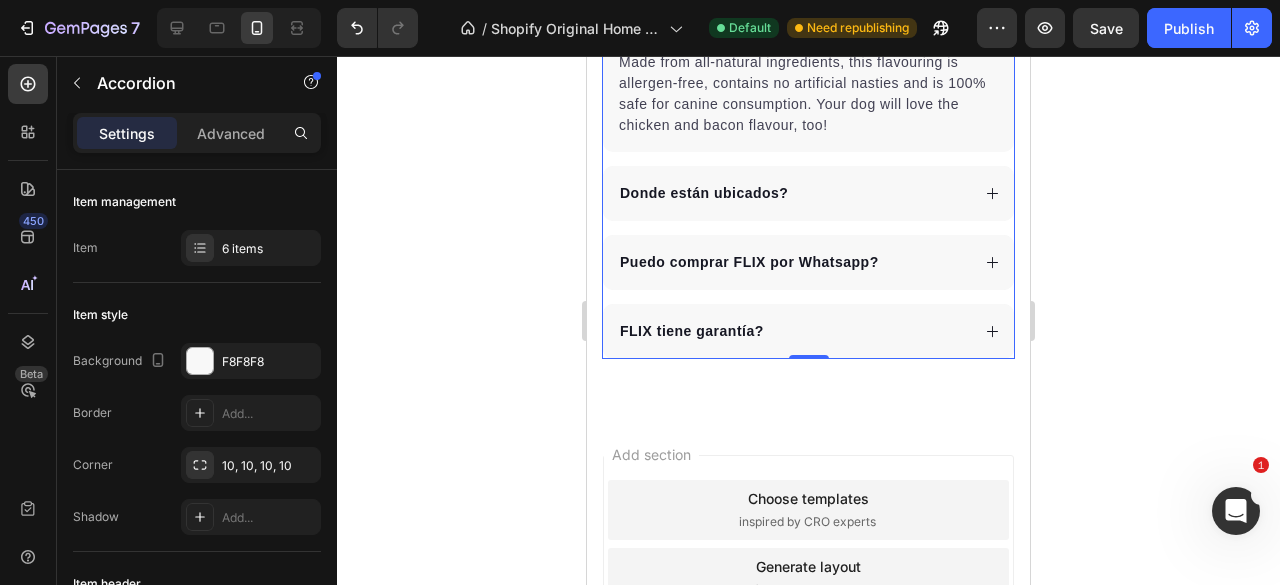 click on "FLIX tiene garantía?" at bounding box center [793, 331] 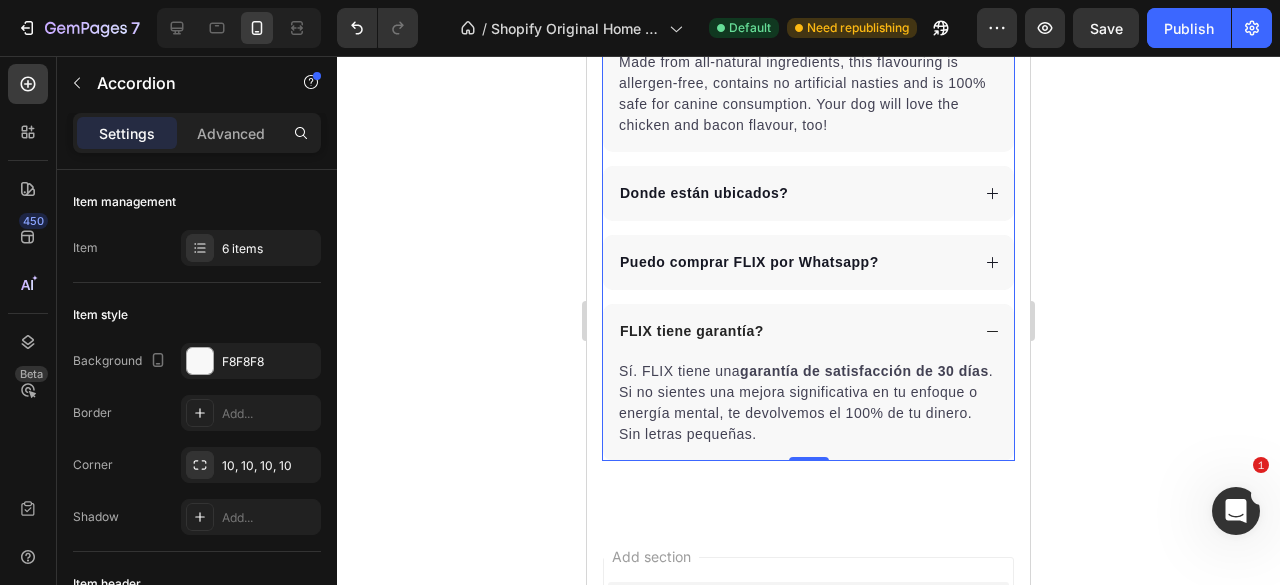 click on "FLIX tiene garantía?" at bounding box center [793, 331] 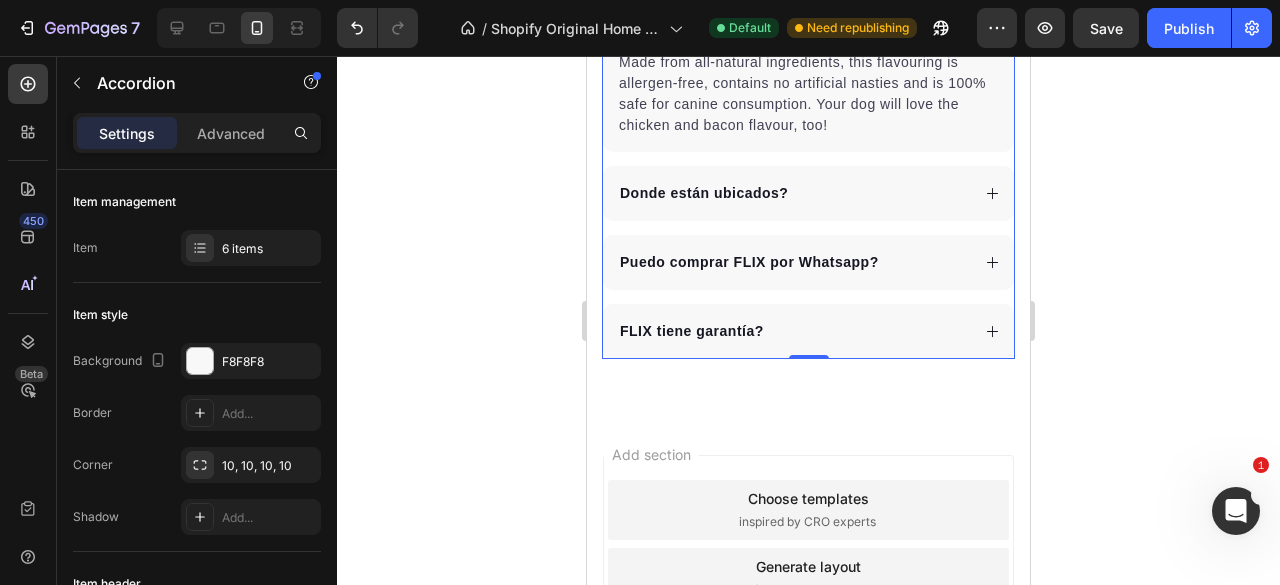 click on "FLIX tiene garantía?" at bounding box center (793, 331) 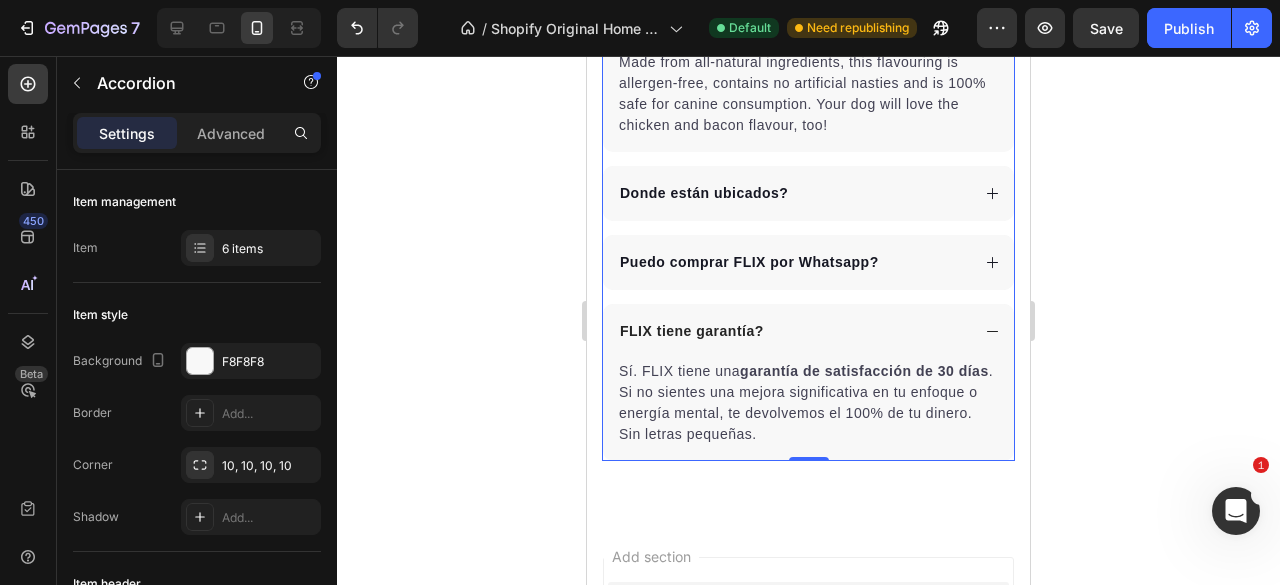 click on "FLIX tiene garantía?" at bounding box center (793, 331) 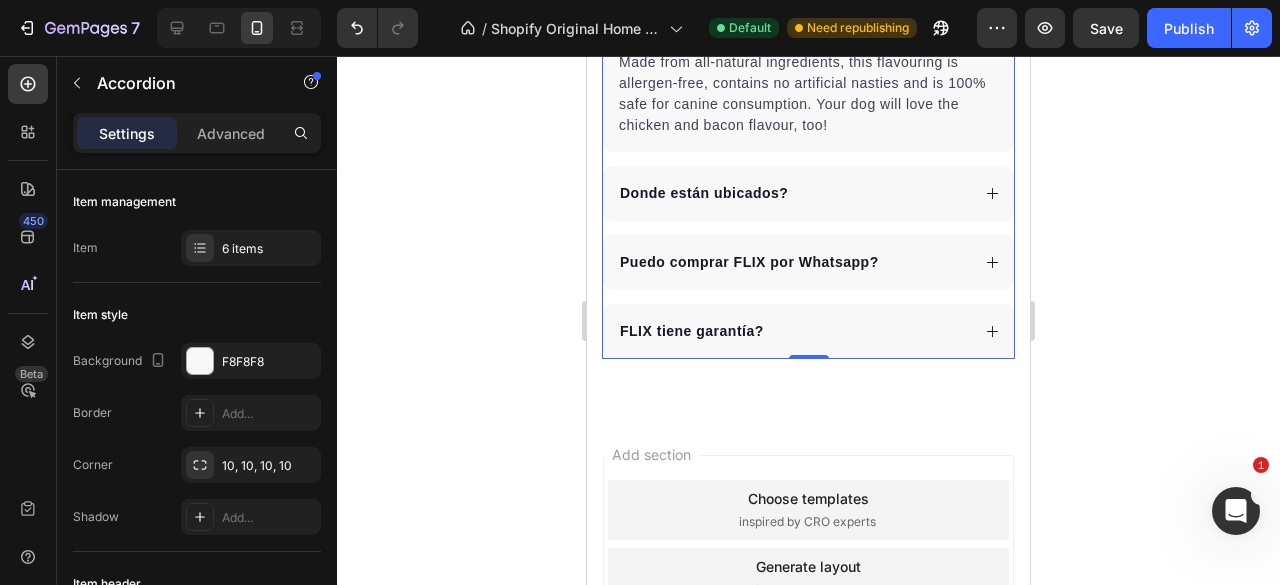 click on "Puedo comprar FLIX por Whatsapp?" at bounding box center [793, 262] 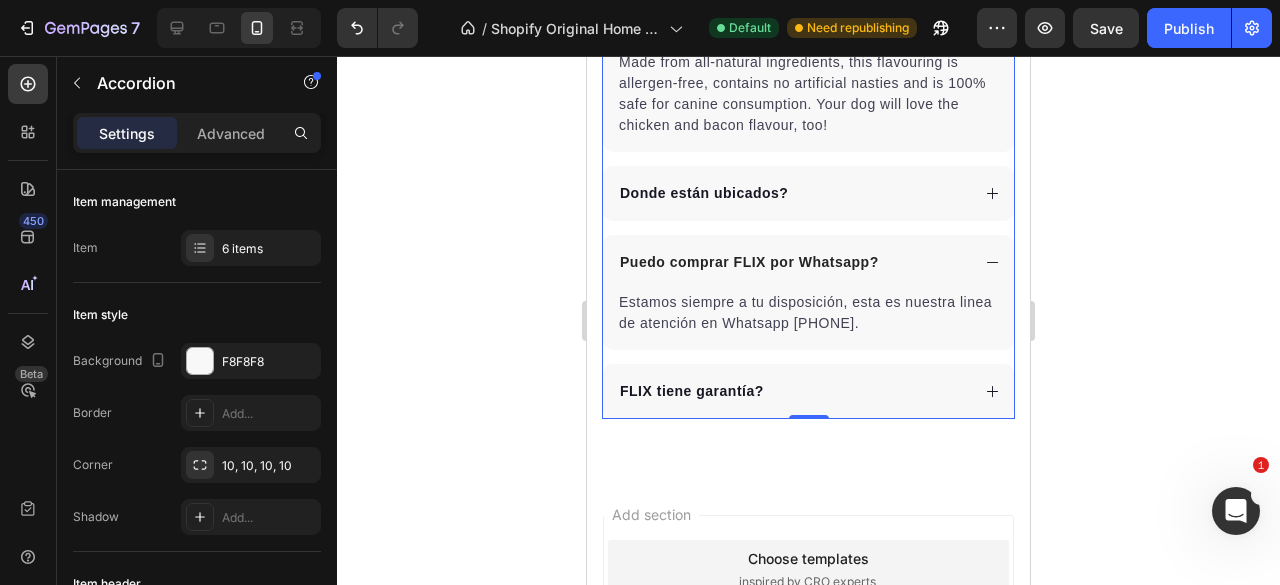 click on "Puedo comprar FLIX por Whatsapp?" at bounding box center (793, 262) 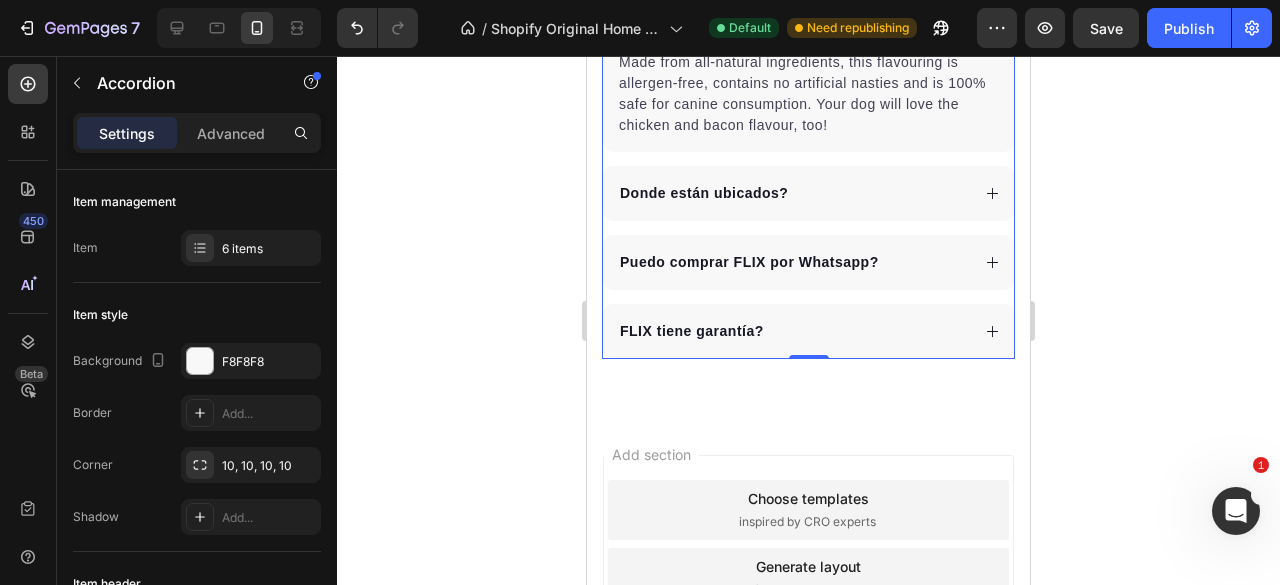 click on "Donde están ubicados?" at bounding box center (793, 193) 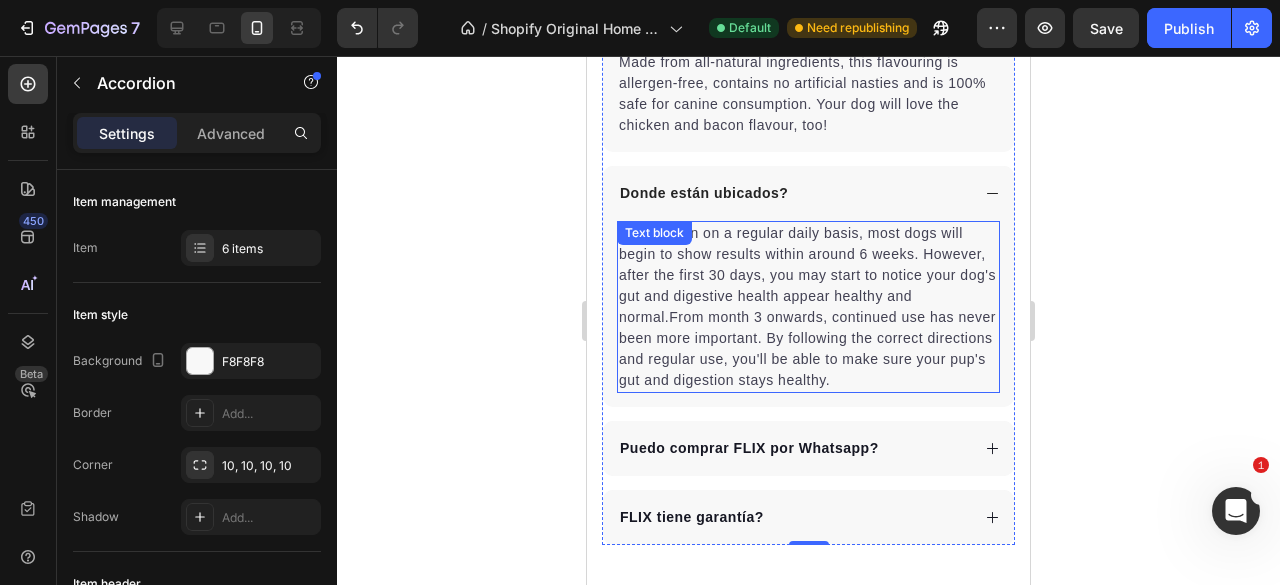click on "When taken on a regular daily basis, most dogs will begin to show results within around 6 weeks. However, after the first 30 days, you may start to notice your dog's gut and digestive health appear healthy and normal.From month 3 onwards, continued use has never been more important. By following the correct directions and regular use, you'll be able to make sure your pup's gut and digestion stays healthy." at bounding box center (808, 307) 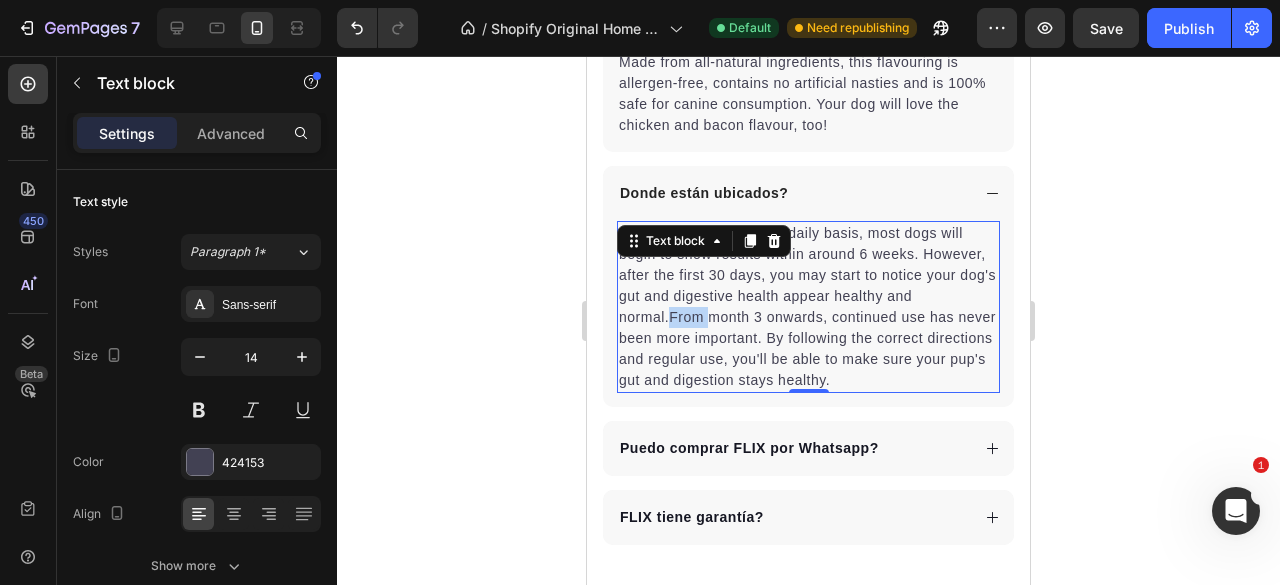 click on "When taken on a regular daily basis, most dogs will begin to show results within around 6 weeks. However, after the first 30 days, you may start to notice your dog's gut and digestive health appear healthy and normal.From month 3 onwards, continued use has never been more important. By following the correct directions and regular use, you'll be able to make sure your pup's gut and digestion stays healthy." at bounding box center [808, 307] 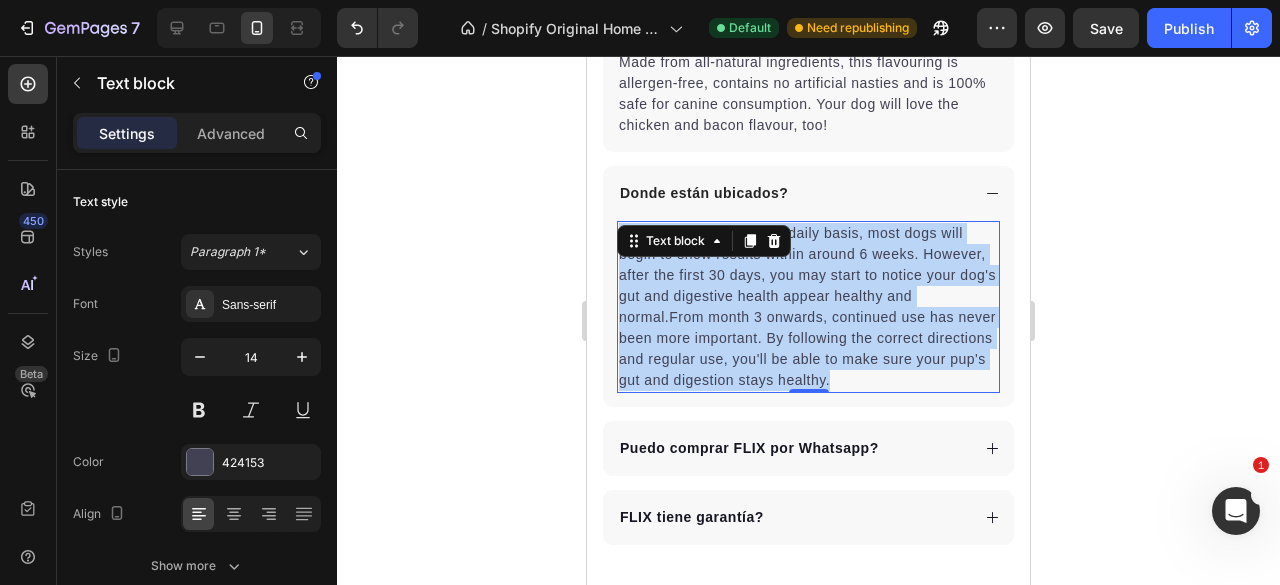 click on "When taken on a regular daily basis, most dogs will begin to show results within around 6 weeks. However, after the first 30 days, you may start to notice your dog's gut and digestive health appear healthy and normal.From month 3 onwards, continued use has never been more important. By following the correct directions and regular use, you'll be able to make sure your pup's gut and digestion stays healthy." at bounding box center (808, 307) 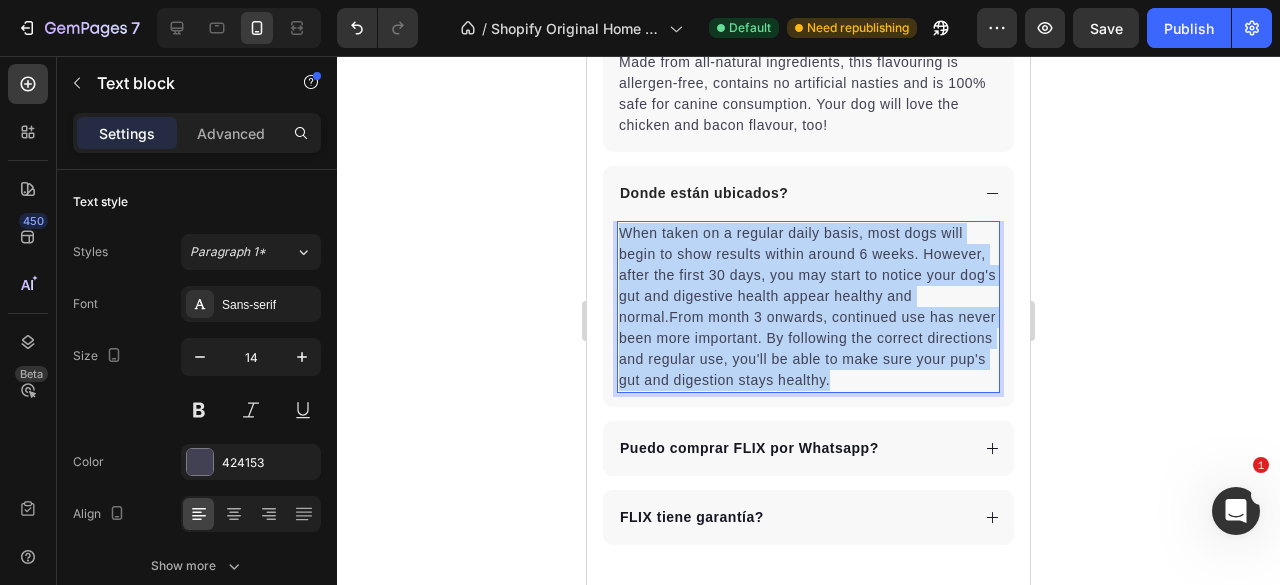 click on "When taken on a regular daily basis, most dogs will begin to show results within around 6 weeks. However, after the first 30 days, you may start to notice your dog's gut and digestive health appear healthy and normal.From month 3 onwards, continued use has never been more important. By following the correct directions and regular use, you'll be able to make sure your pup's gut and digestion stays healthy." at bounding box center (808, 307) 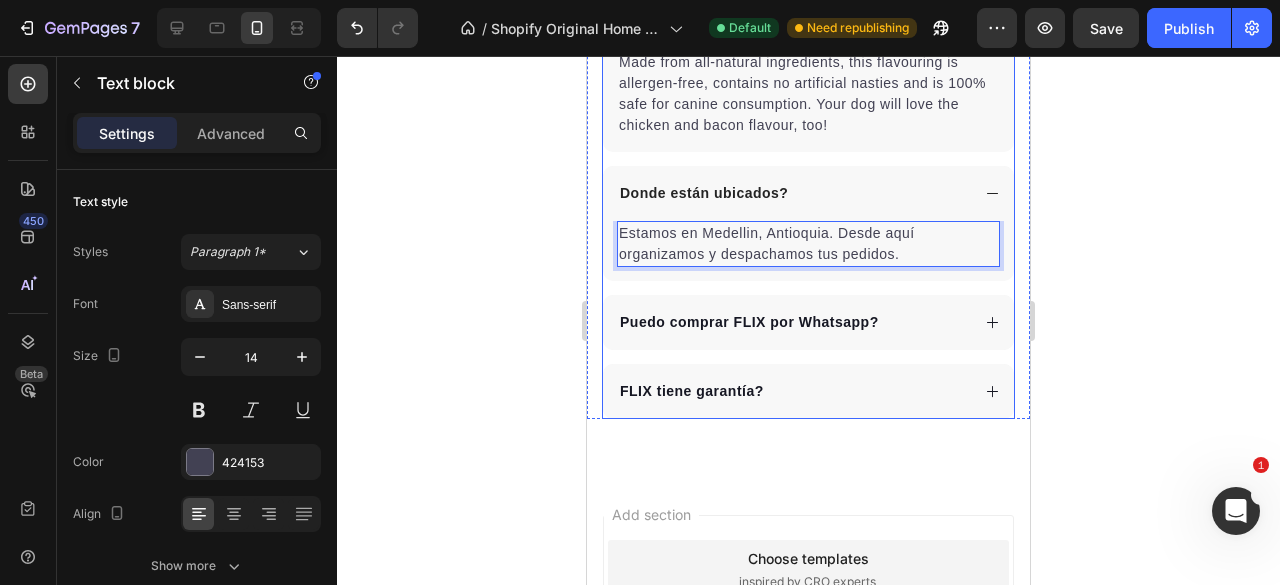 drag, startPoint x: 1065, startPoint y: 265, endPoint x: 441, endPoint y: 209, distance: 626.50775 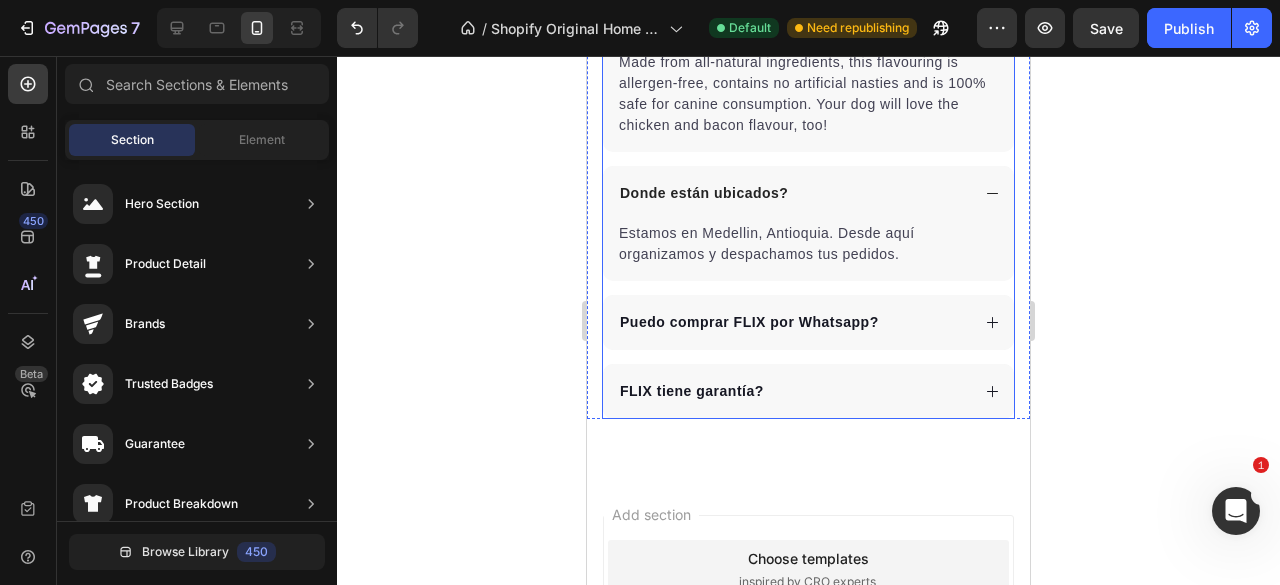 click on "Donde están ubicados?" at bounding box center [793, 193] 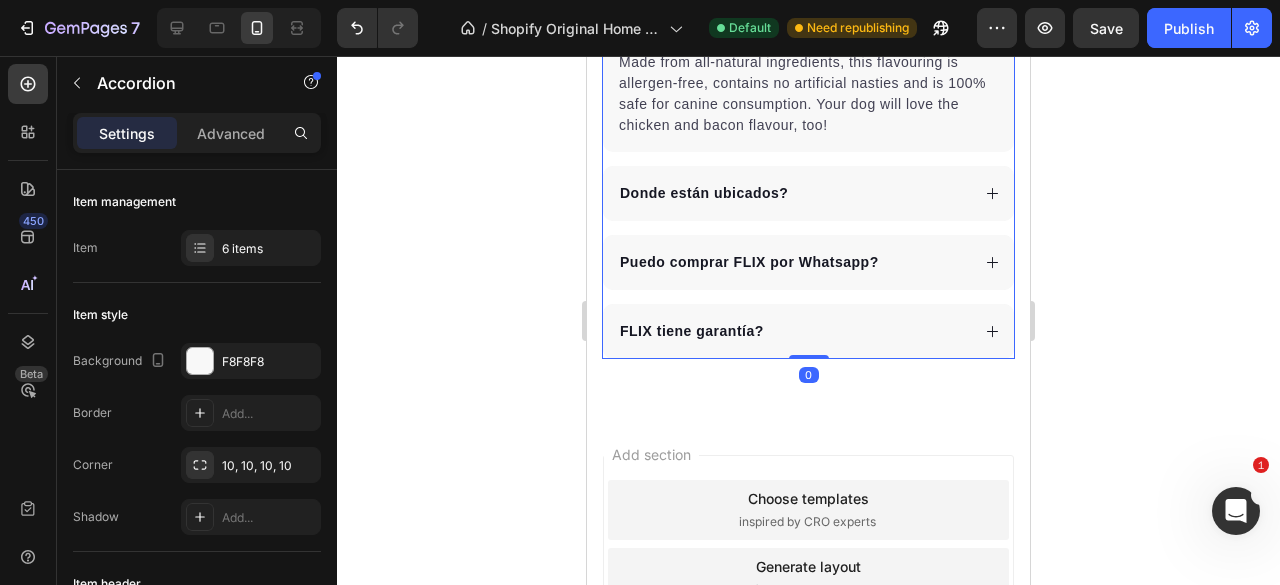 click on "Donde están ubicados?" at bounding box center [793, 193] 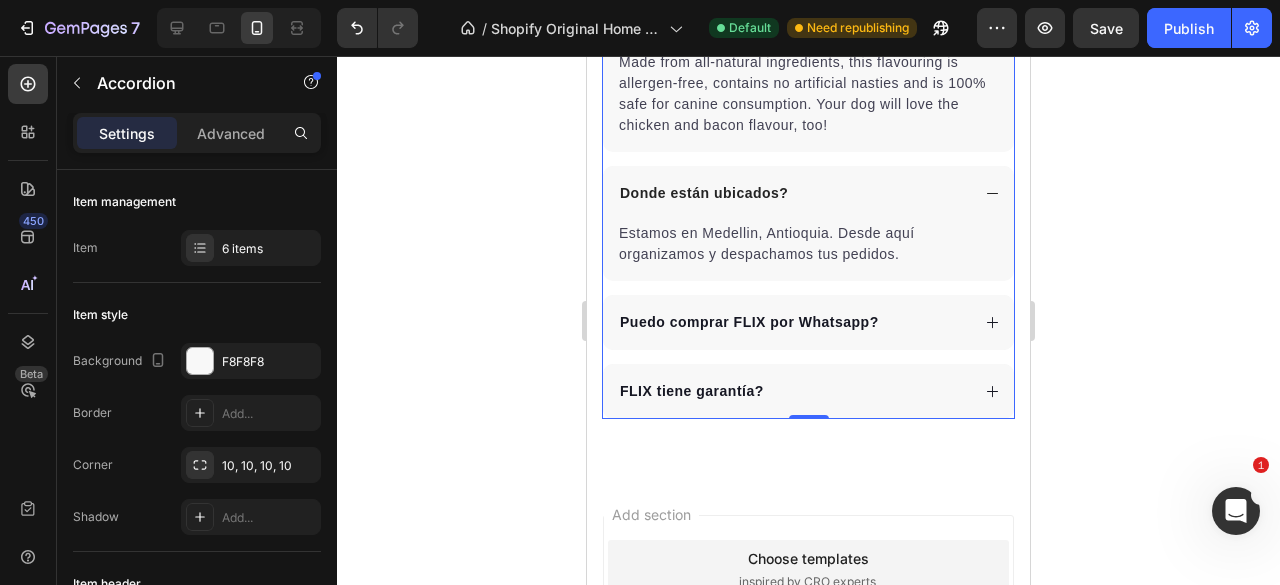 click on "Donde están ubicados?" at bounding box center (793, 193) 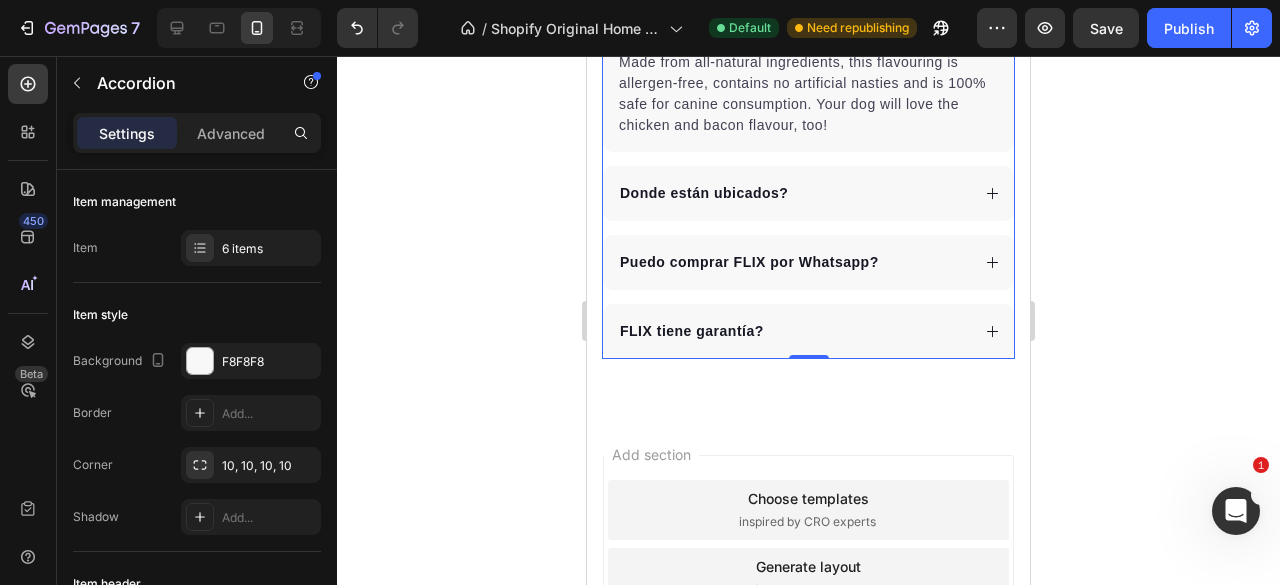 click on "Donde están ubicados?" at bounding box center [793, 193] 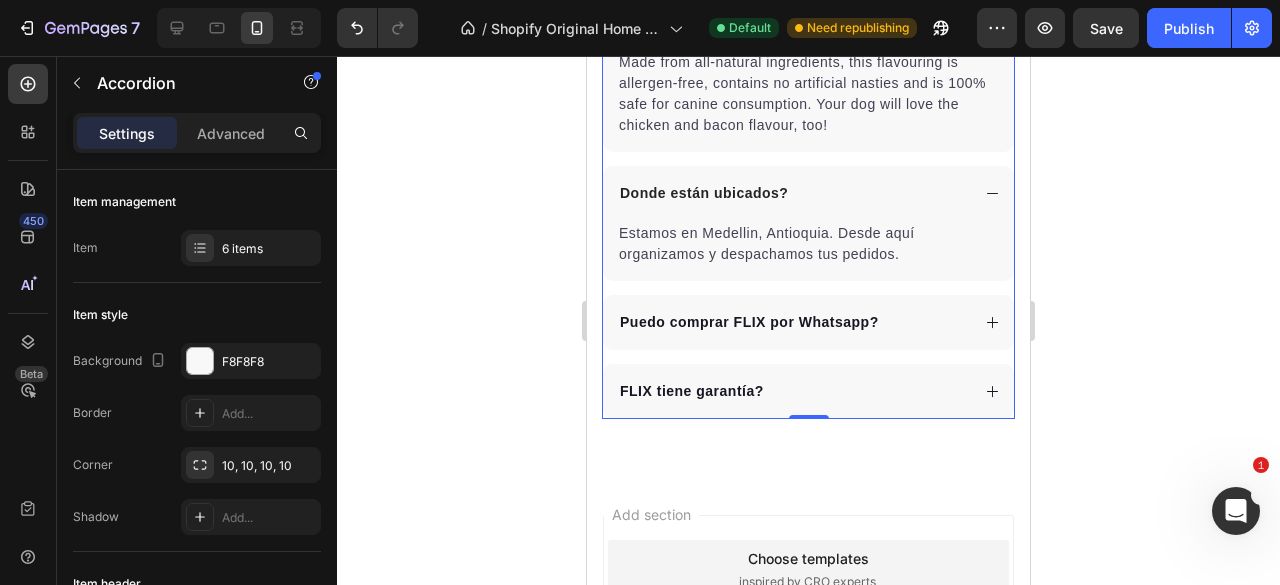 click on "Donde están ubicados?" at bounding box center (793, 193) 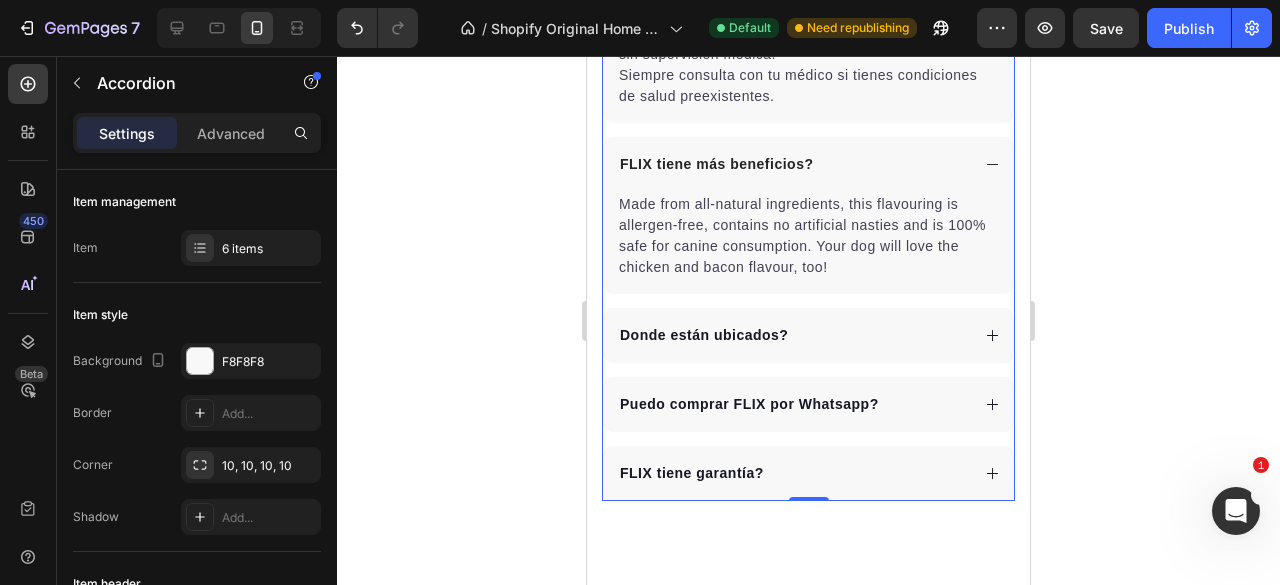 scroll, scrollTop: 5708, scrollLeft: 0, axis: vertical 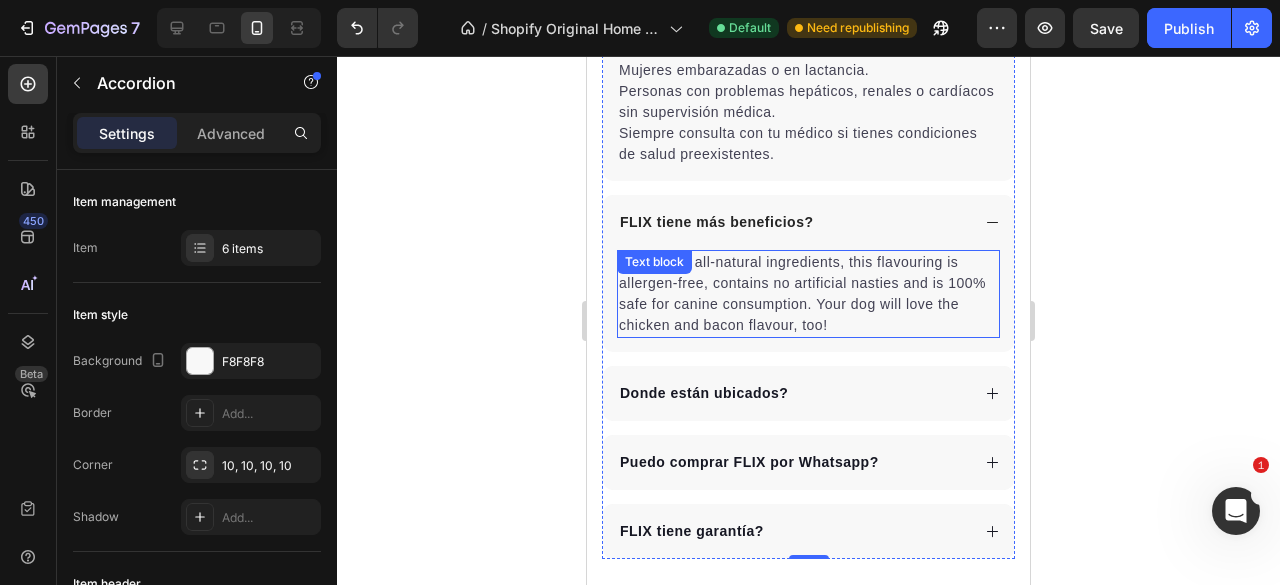 click on "Made from all-natural ingredients, this flavouring is allergen-free, contains no artificial nasties and is 100% safe for canine consumption. Your dog will love the chicken and bacon flavour, too!" at bounding box center (808, 294) 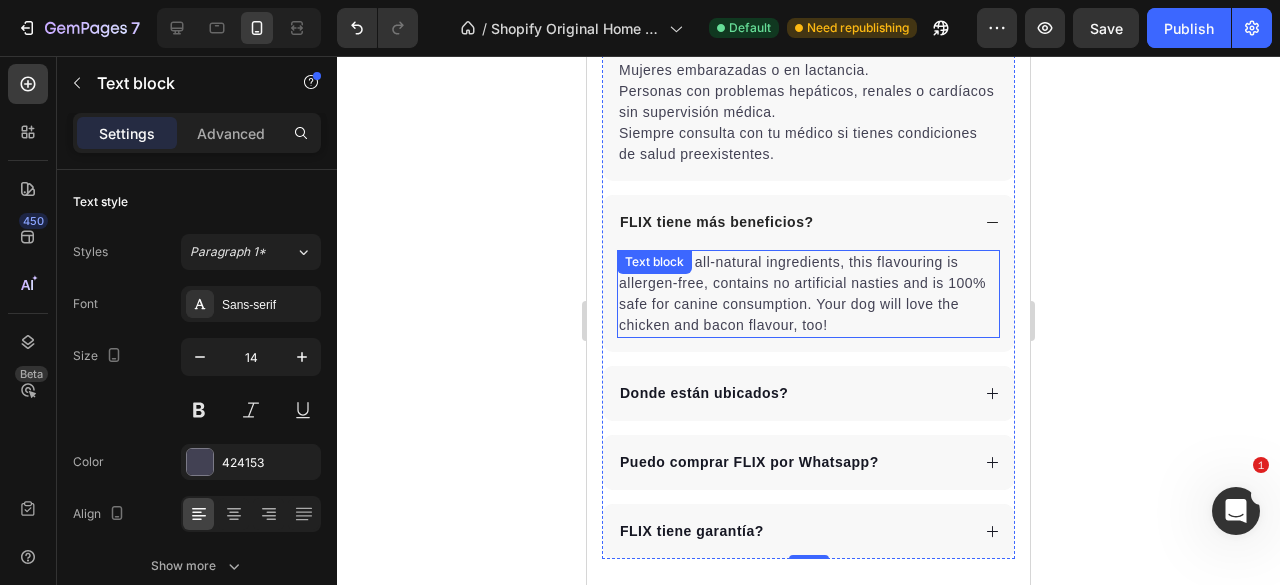 click on "Made from all-natural ingredients, this flavouring is allergen-free, contains no artificial nasties and is 100% safe for canine consumption. Your dog will love the chicken and bacon flavour, too!" at bounding box center [808, 294] 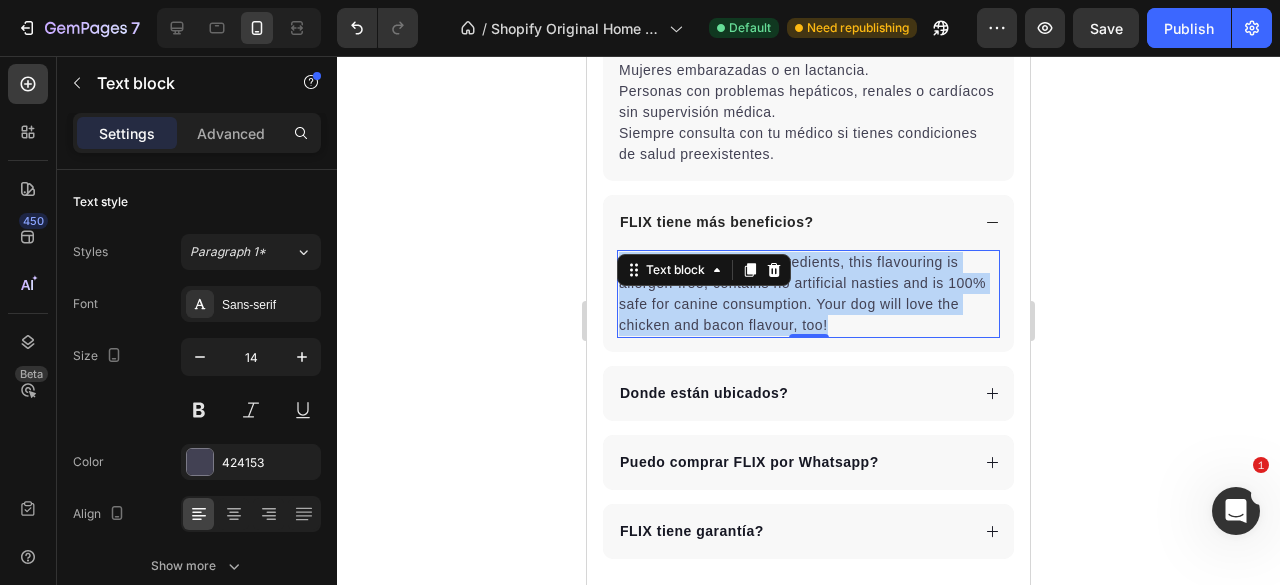 click on "Made from all-natural ingredients, this flavouring is allergen-free, contains no artificial nasties and is 100% safe for canine consumption. Your dog will love the chicken and bacon flavour, too!" at bounding box center (808, 294) 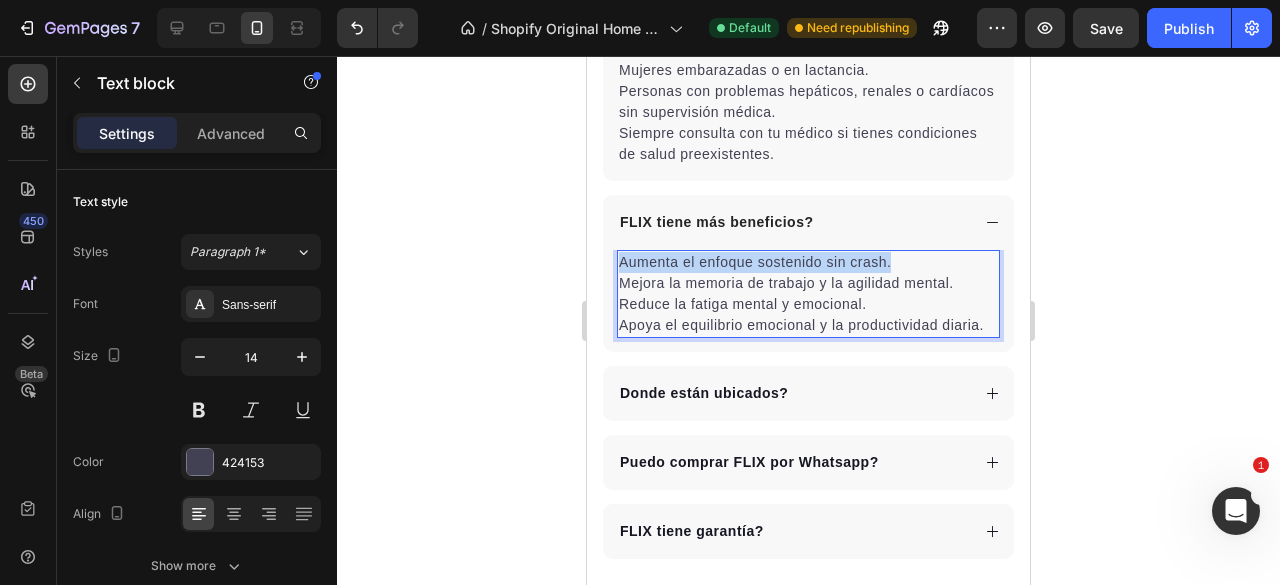 drag, startPoint x: 892, startPoint y: 281, endPoint x: 623, endPoint y: 276, distance: 269.04648 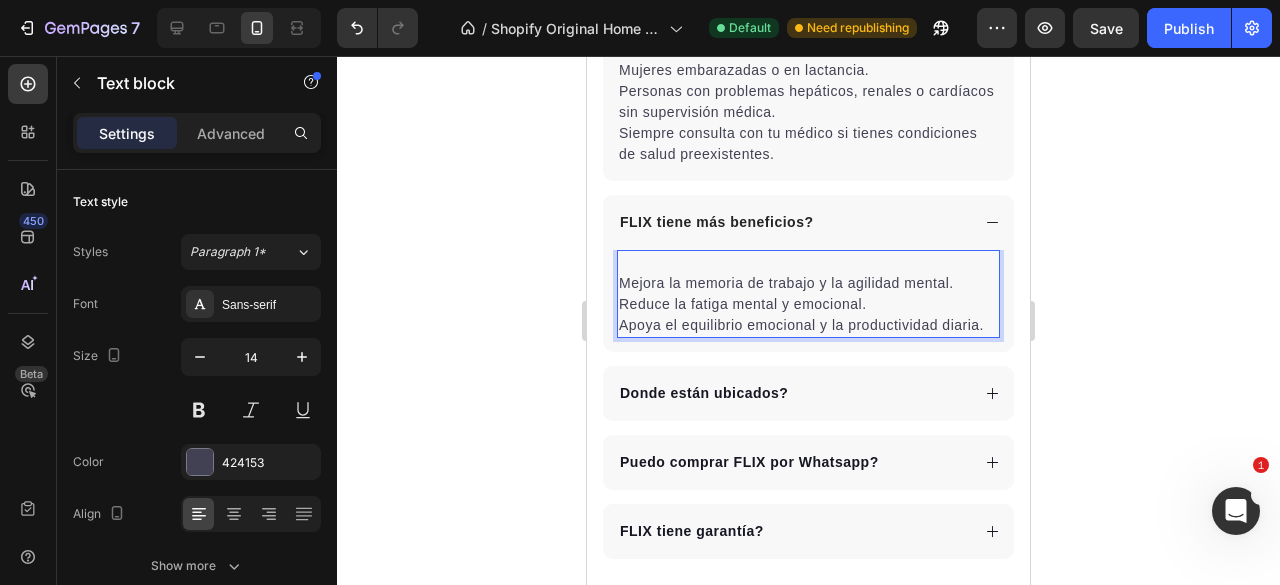 click on "Mejora la memoria de trabajo y la agilidad mental." at bounding box center [808, 283] 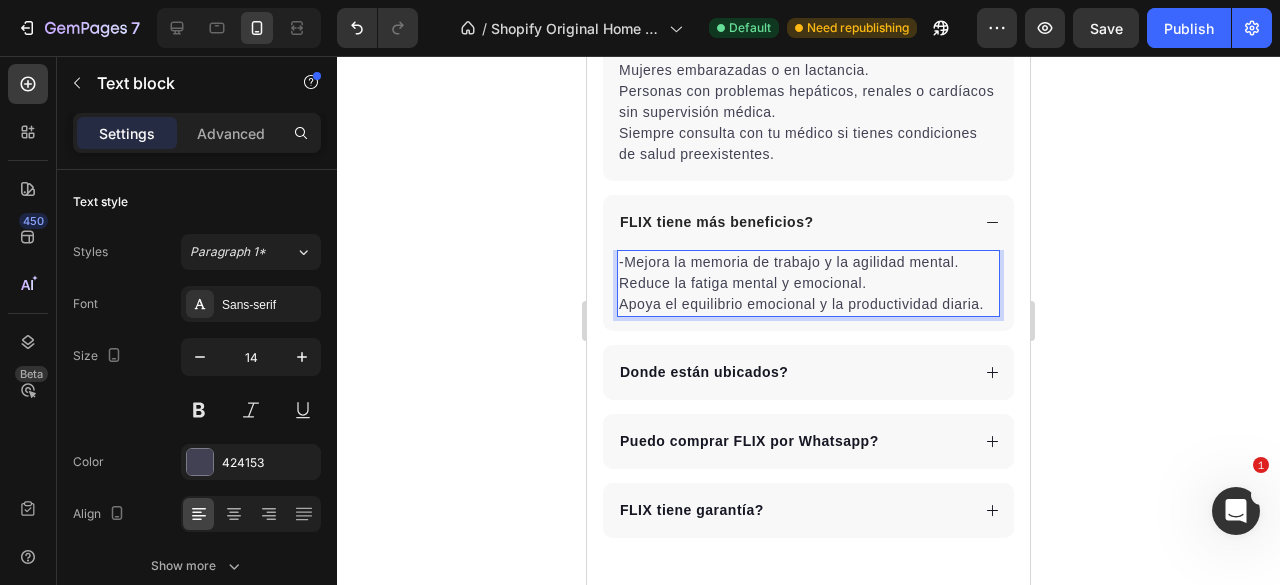 click on "Reduce la fatiga mental y emocional." at bounding box center (808, 283) 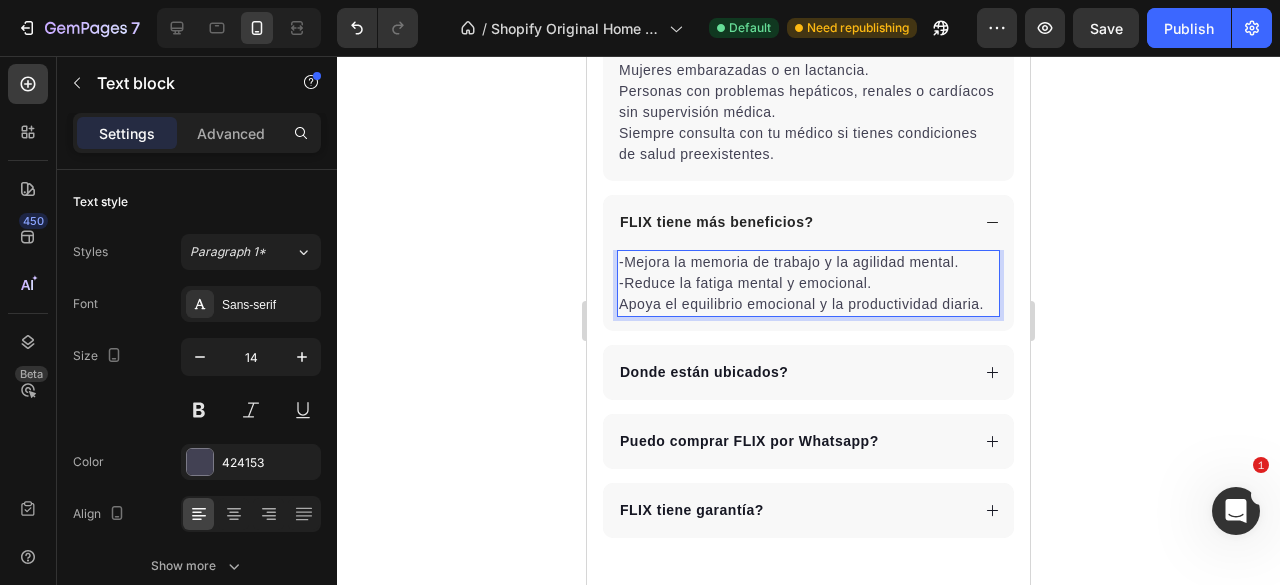 click on "Apoya el equilibrio emocional y la productividad diaria." at bounding box center [808, 304] 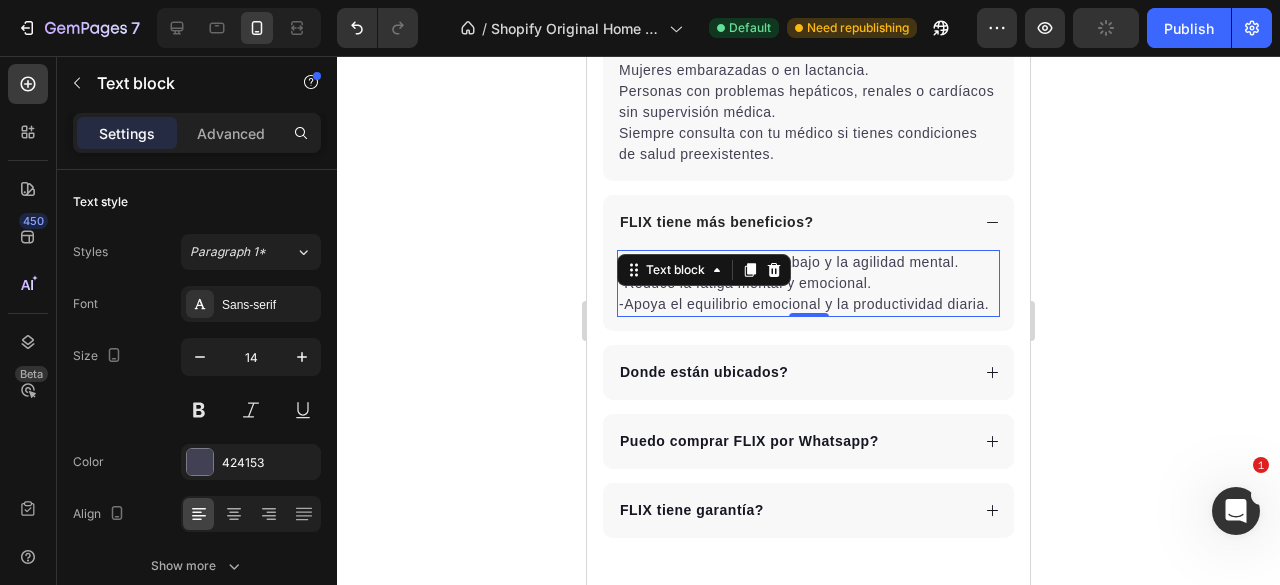 click 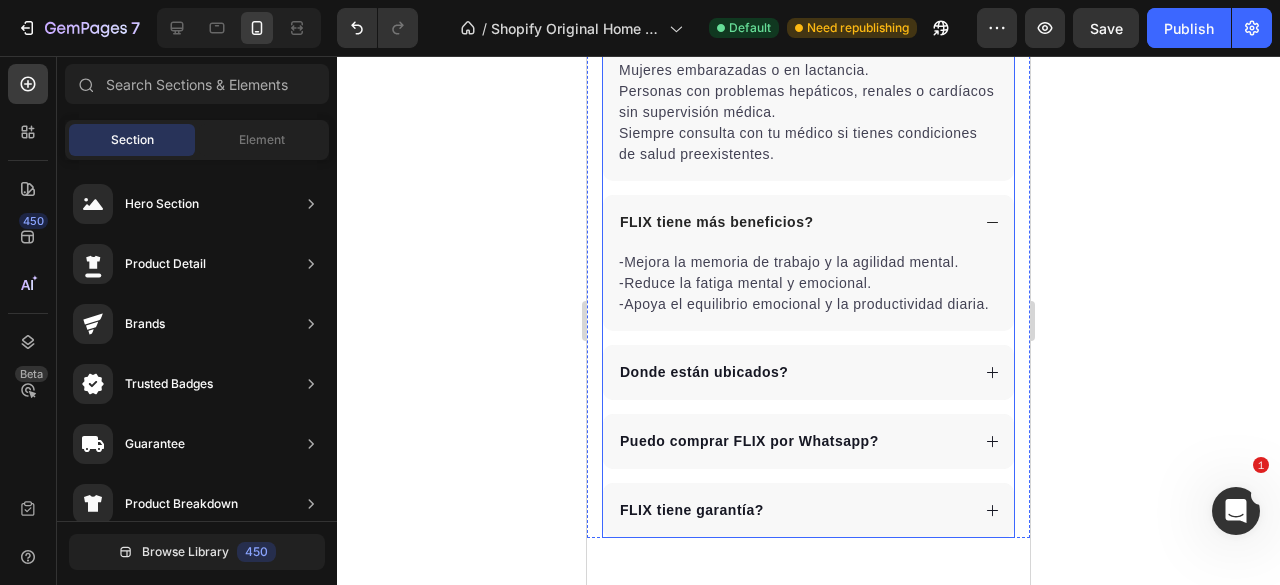 click on "FLIX tiene más beneficios?" at bounding box center [793, 222] 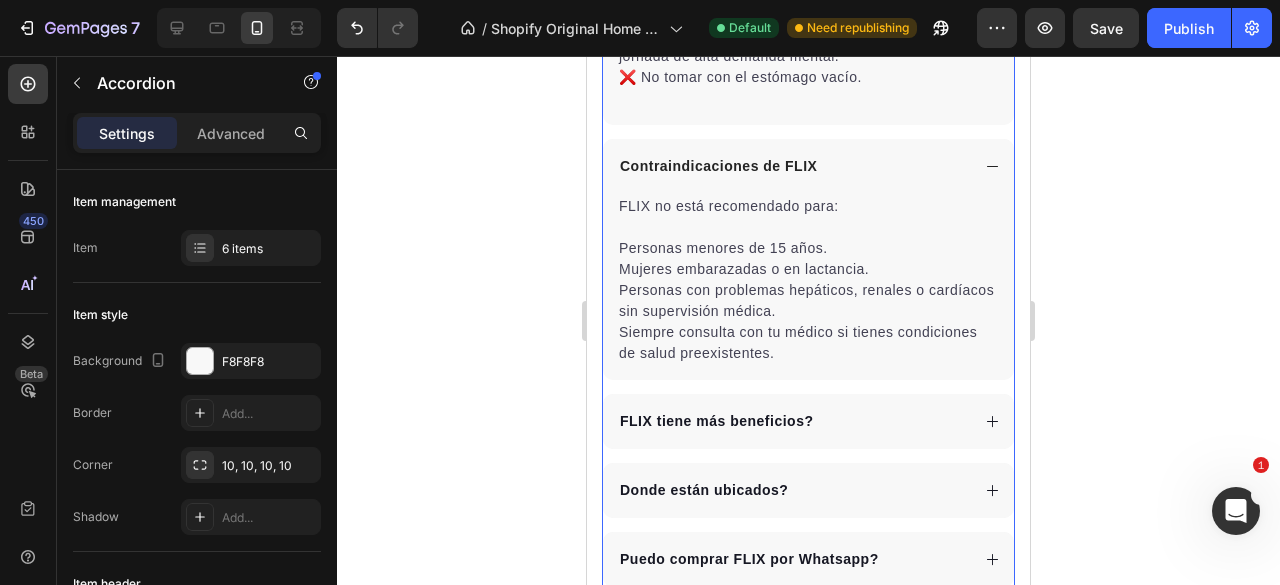 scroll, scrollTop: 5508, scrollLeft: 0, axis: vertical 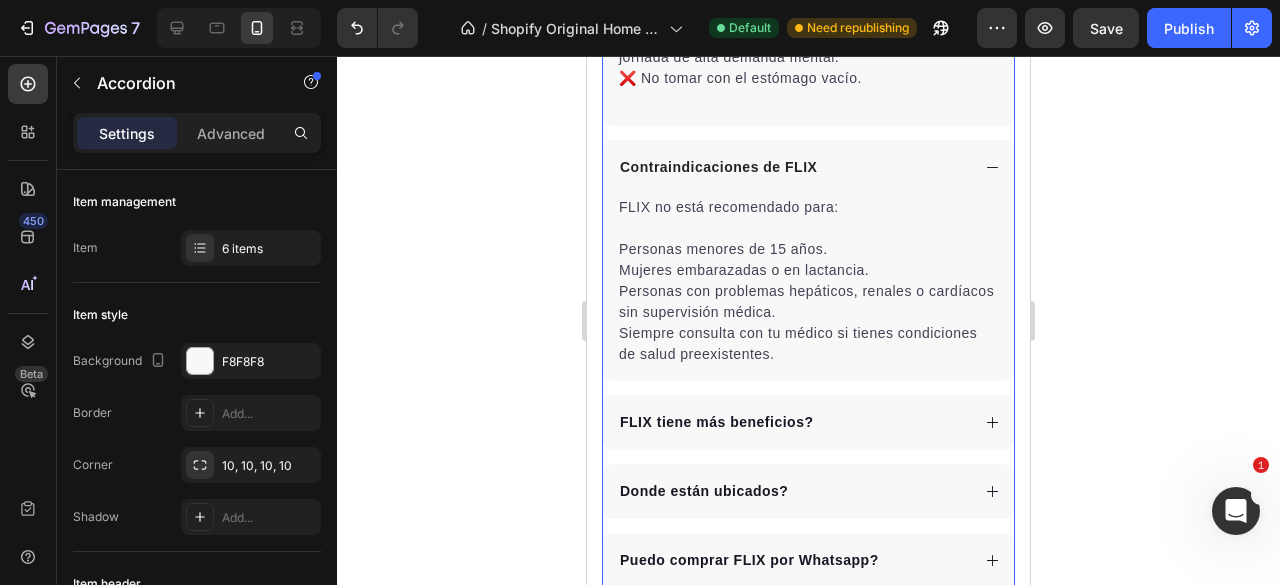 click on "Contraindicaciones de FLIX" at bounding box center (793, 167) 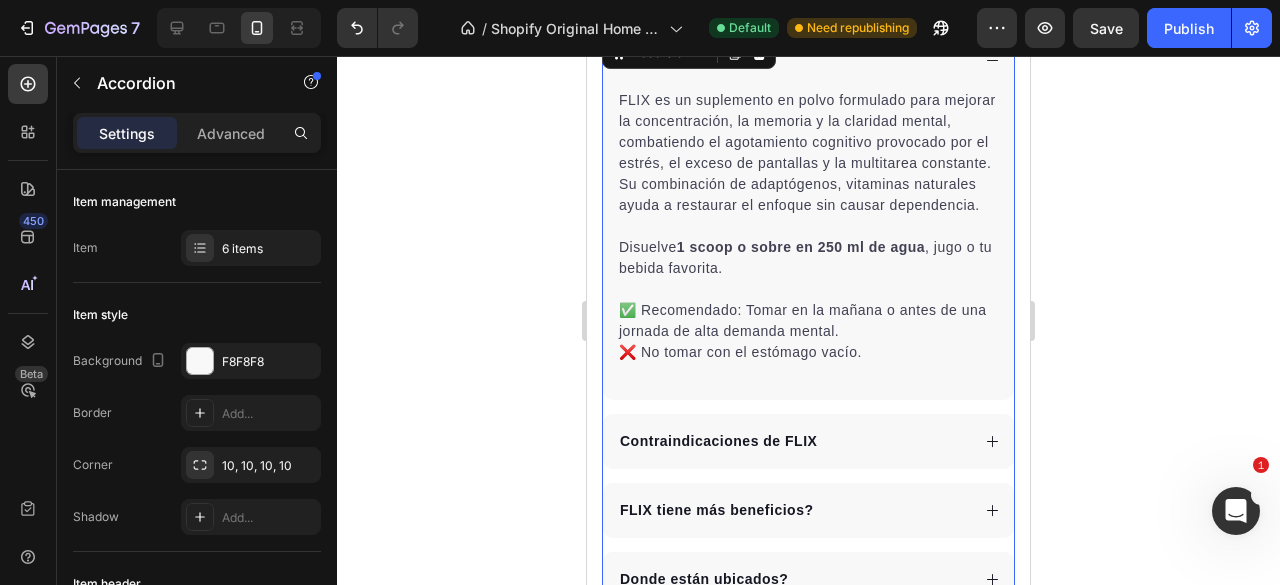scroll, scrollTop: 5108, scrollLeft: 0, axis: vertical 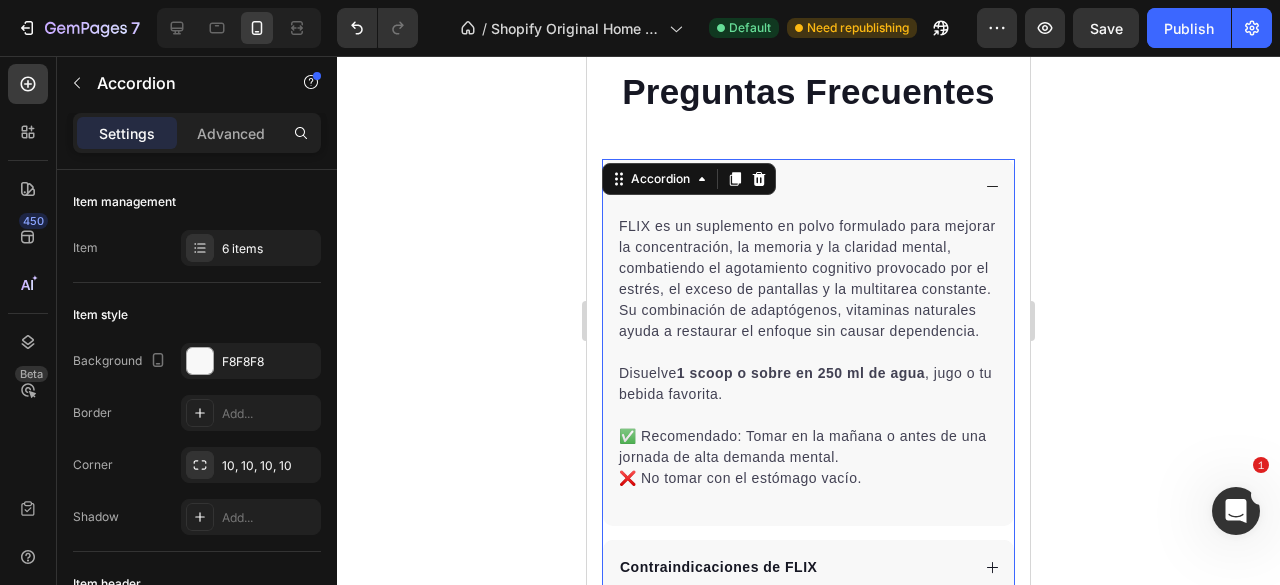 click on "Cómo se toma FLIX?" at bounding box center [793, 186] 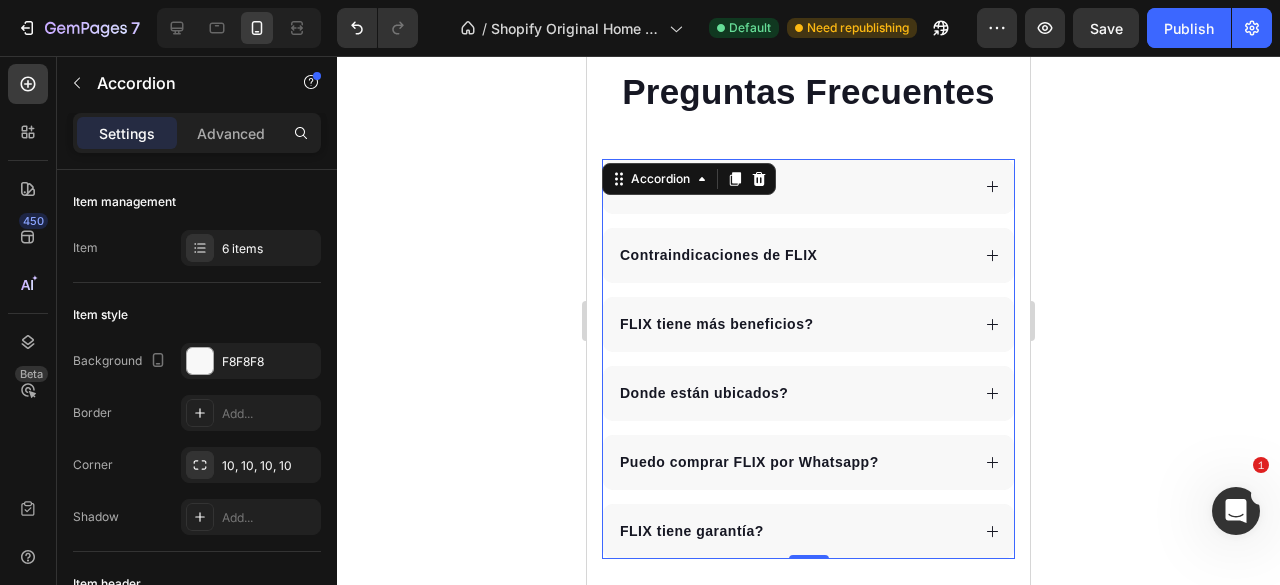 click 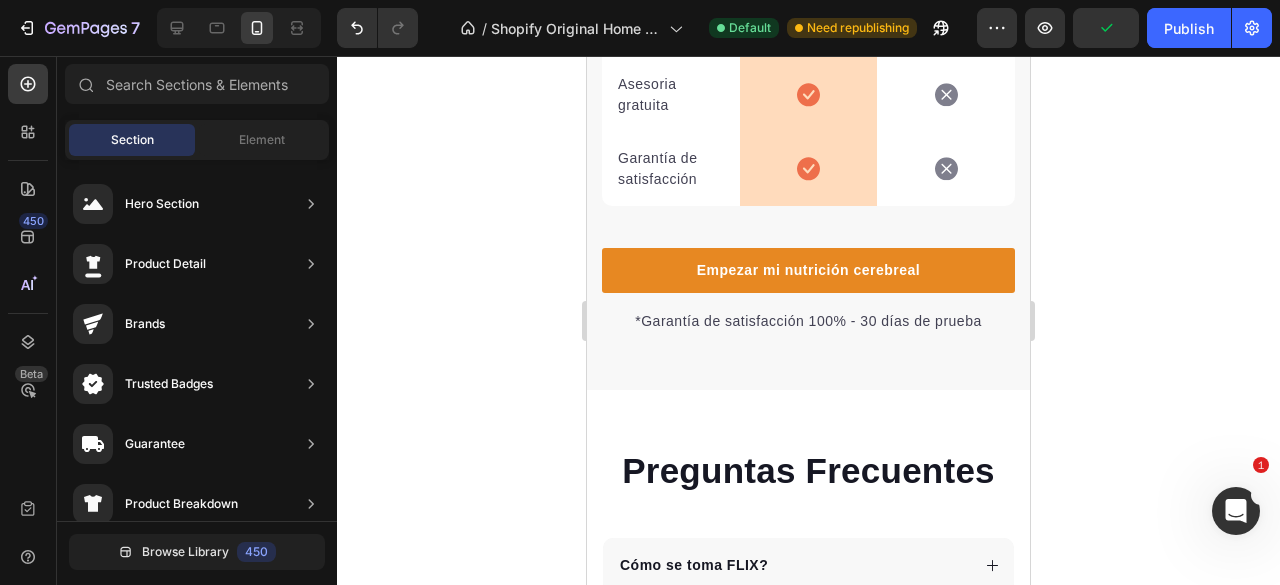 scroll, scrollTop: 4608, scrollLeft: 0, axis: vertical 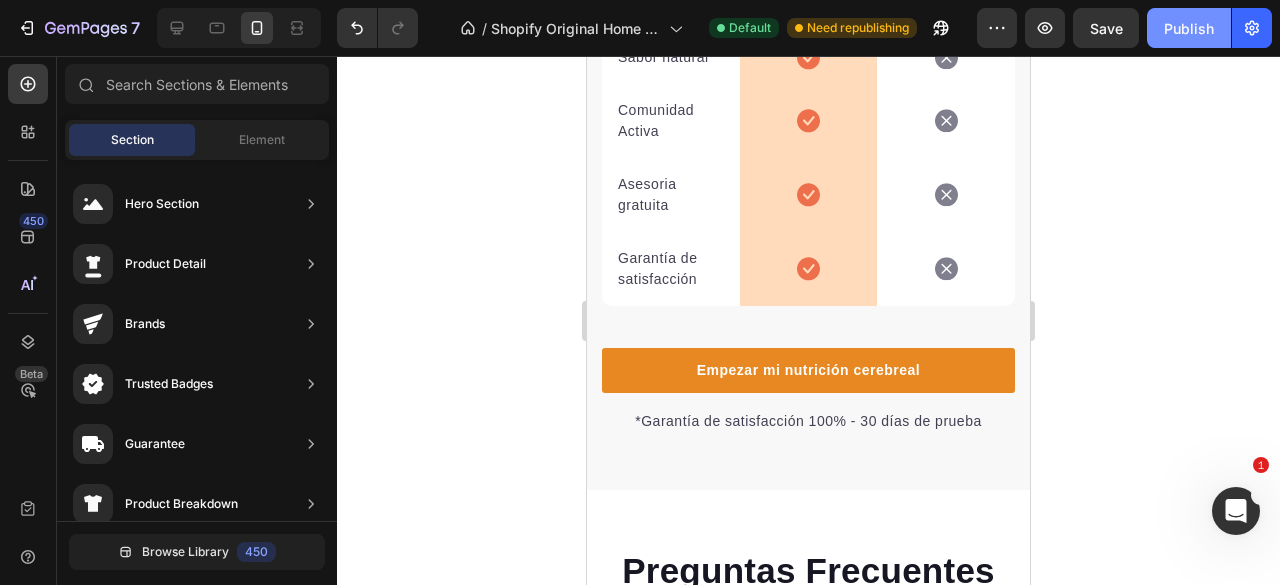 click on "Publish" at bounding box center [1189, 28] 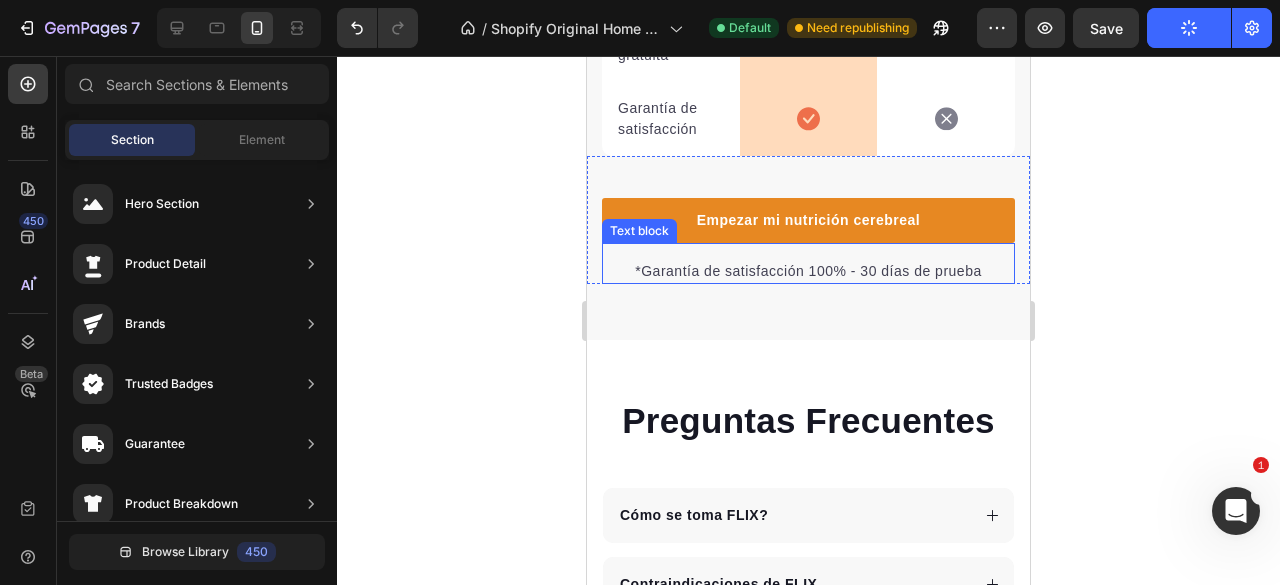scroll, scrollTop: 4808, scrollLeft: 0, axis: vertical 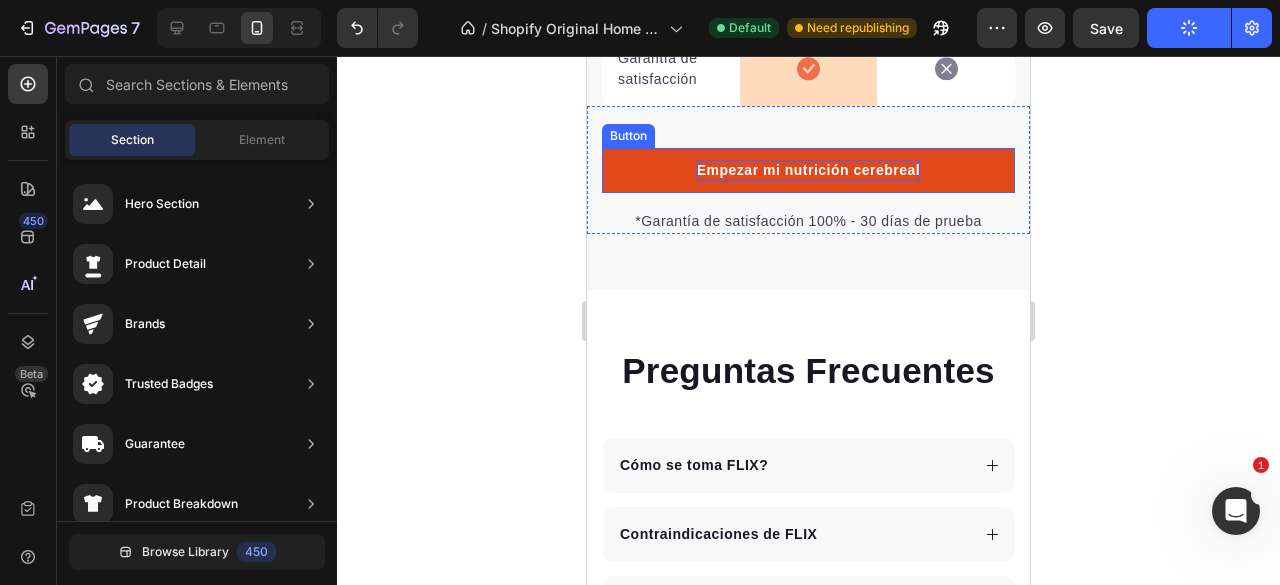 click on "Empezar mi nutrición cerebreal" at bounding box center (809, 170) 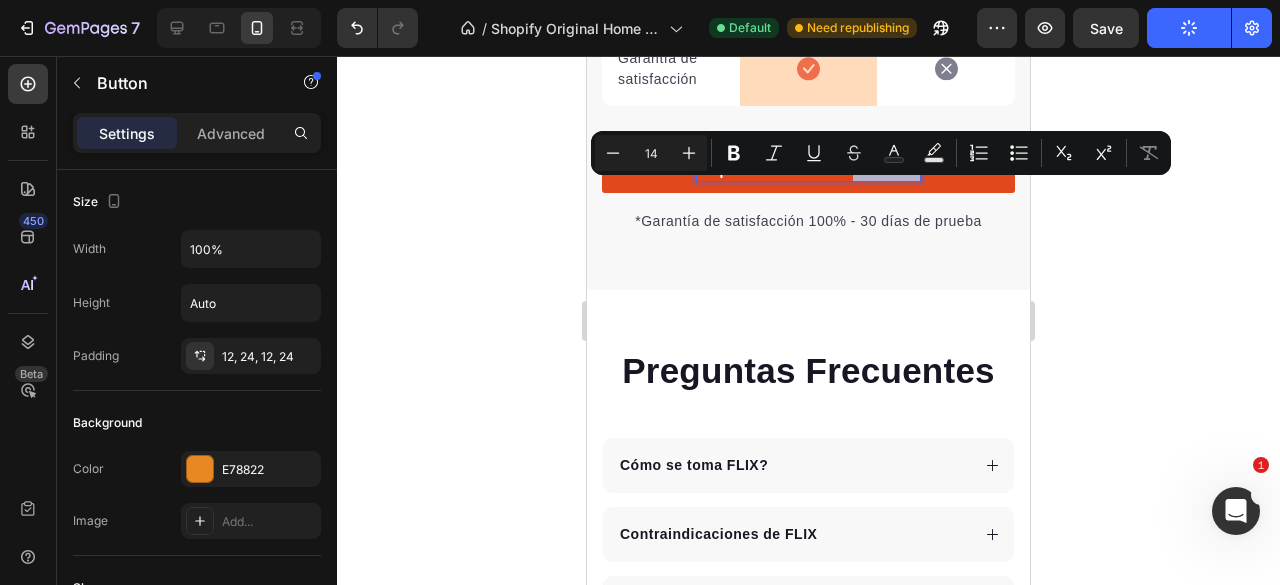 click on "Empezar mi nutrición cerebreal" at bounding box center (809, 170) 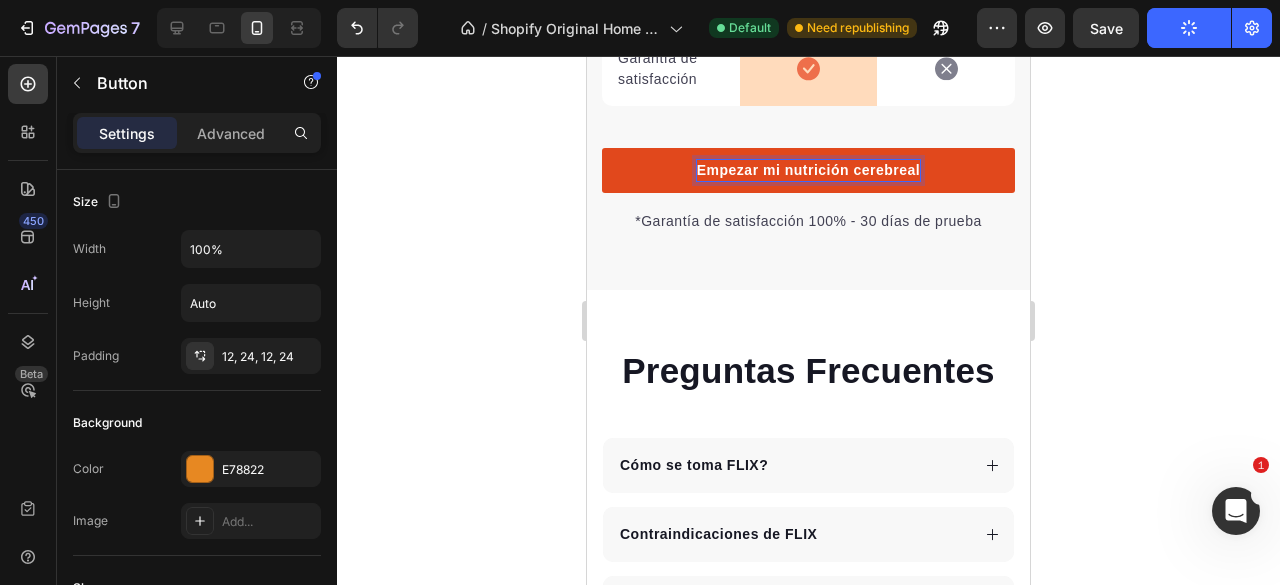 click on "Empezar mi nutrición cerebreal" at bounding box center [809, 170] 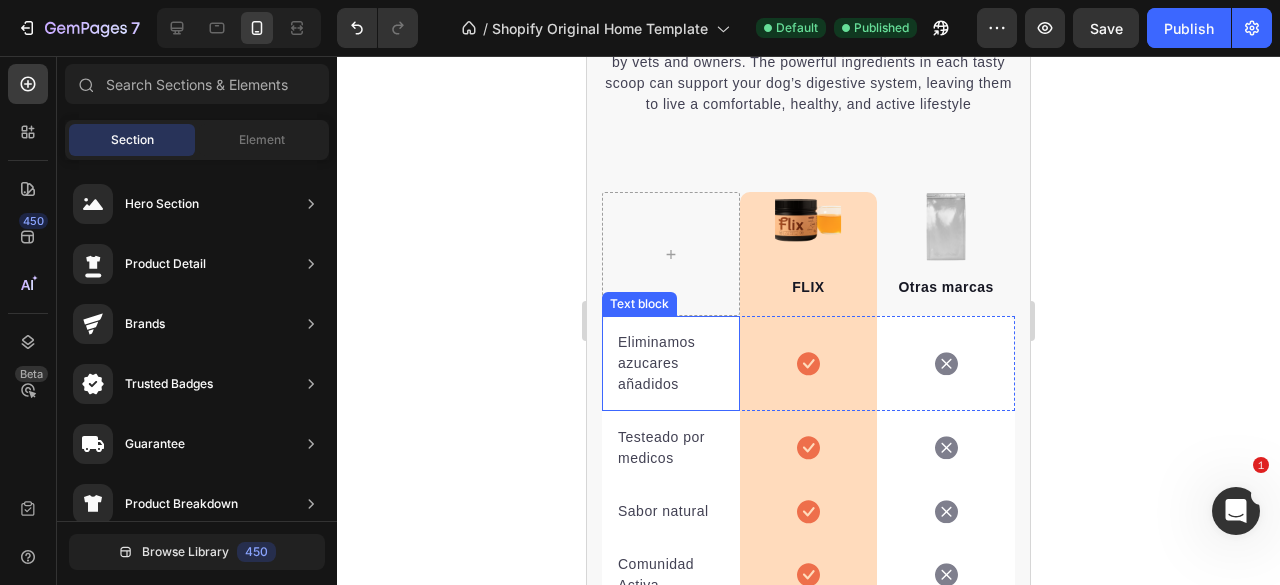 scroll, scrollTop: 4145, scrollLeft: 0, axis: vertical 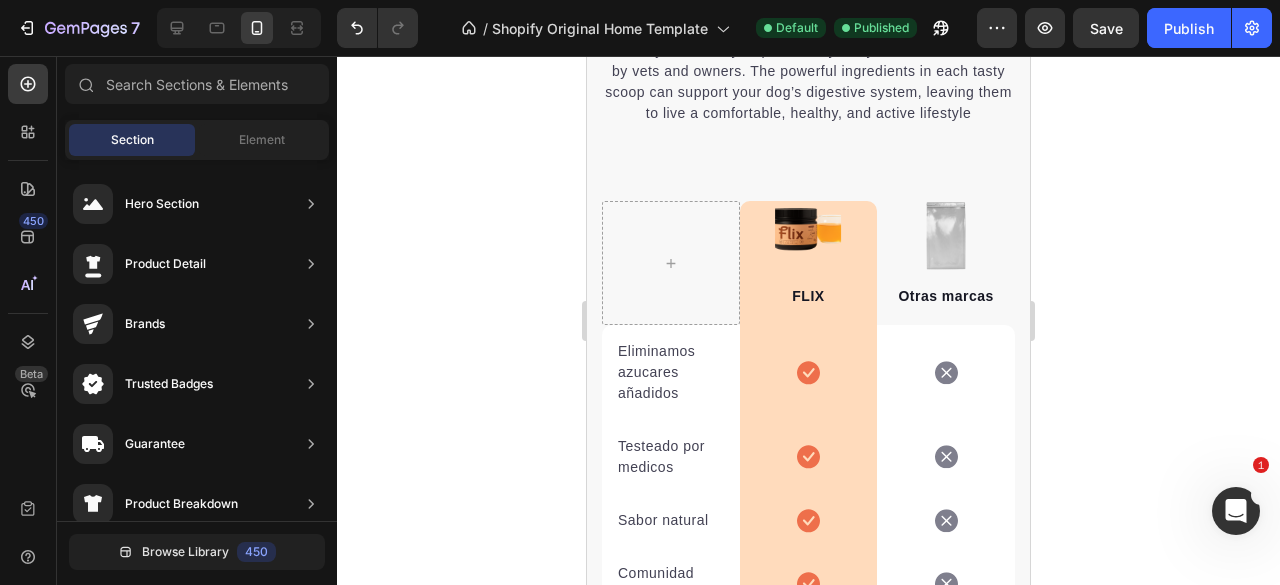 click 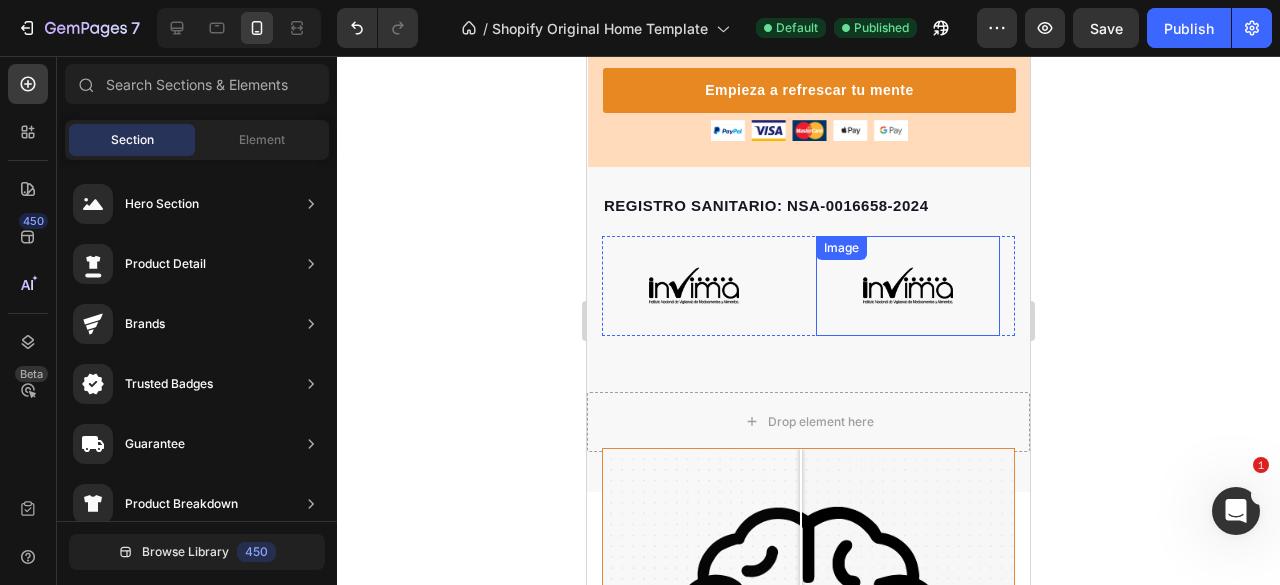 scroll, scrollTop: 700, scrollLeft: 0, axis: vertical 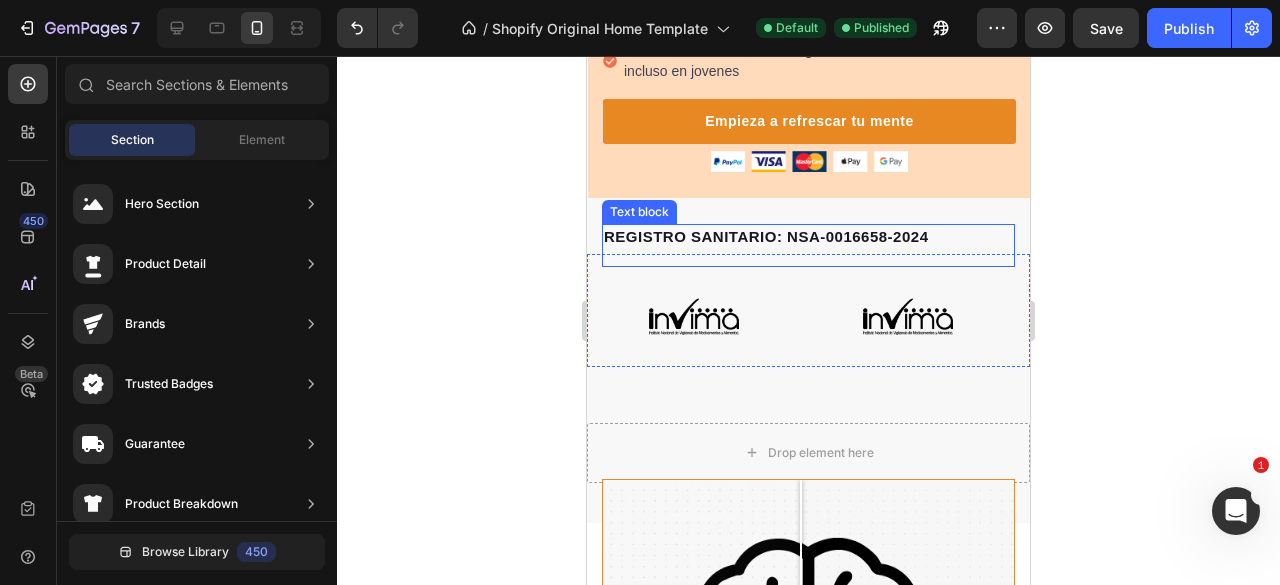 click on "REGISTRO SANITARIO: NSA-0016658-2024" at bounding box center (808, 237) 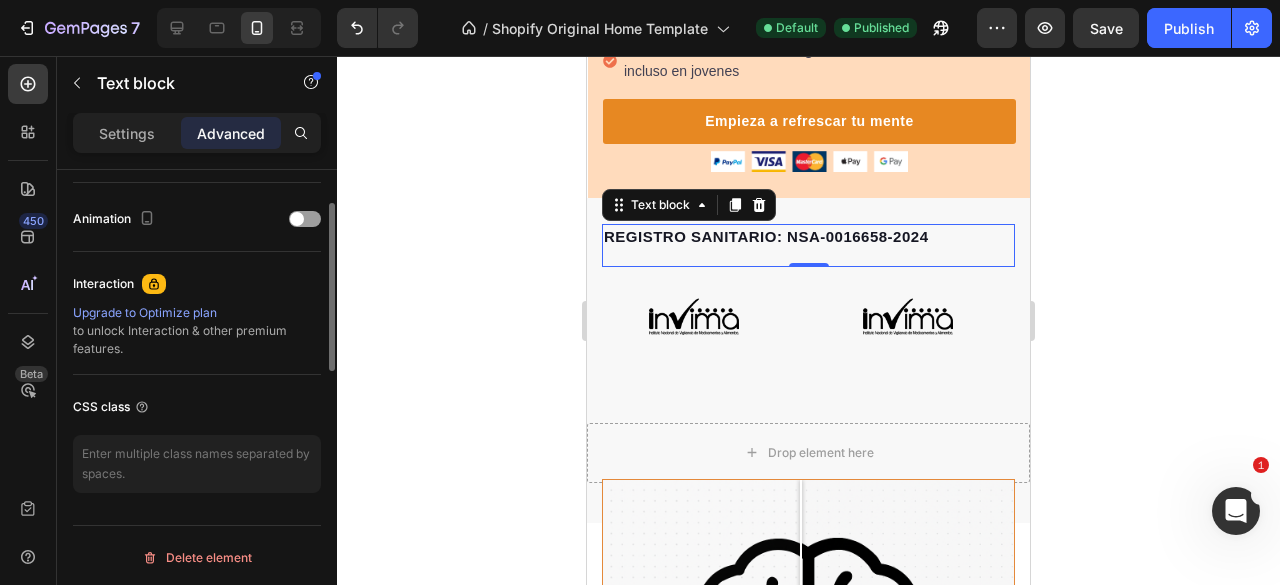 scroll, scrollTop: 658, scrollLeft: 0, axis: vertical 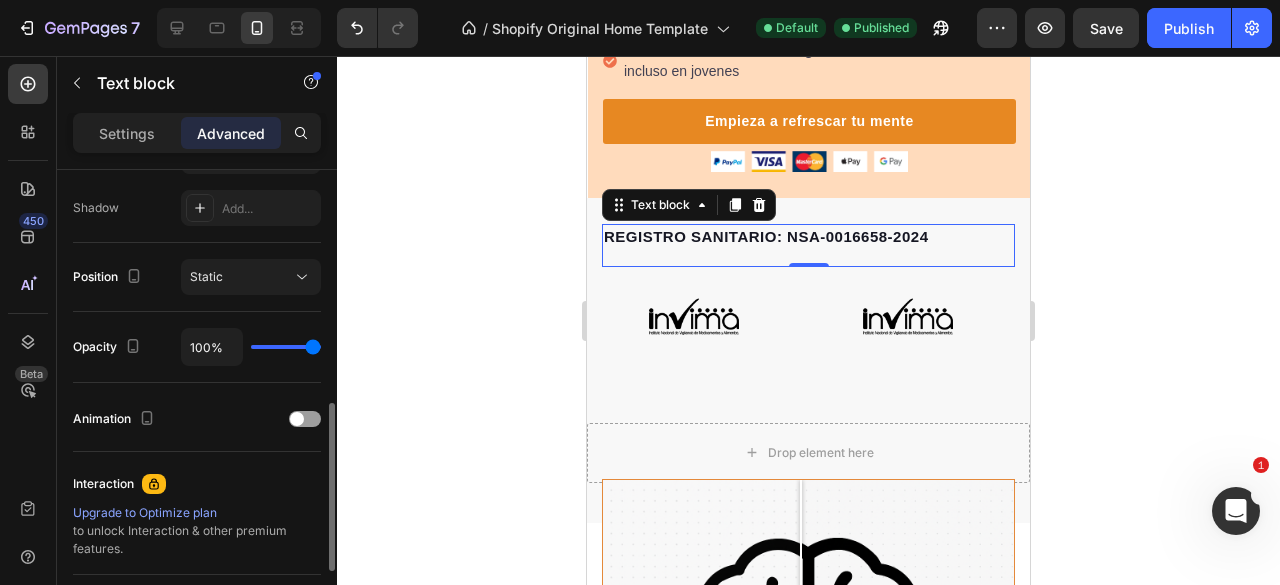 click on "REGISTRO SANITARIO: NSA-0016658-2024" at bounding box center [808, 237] 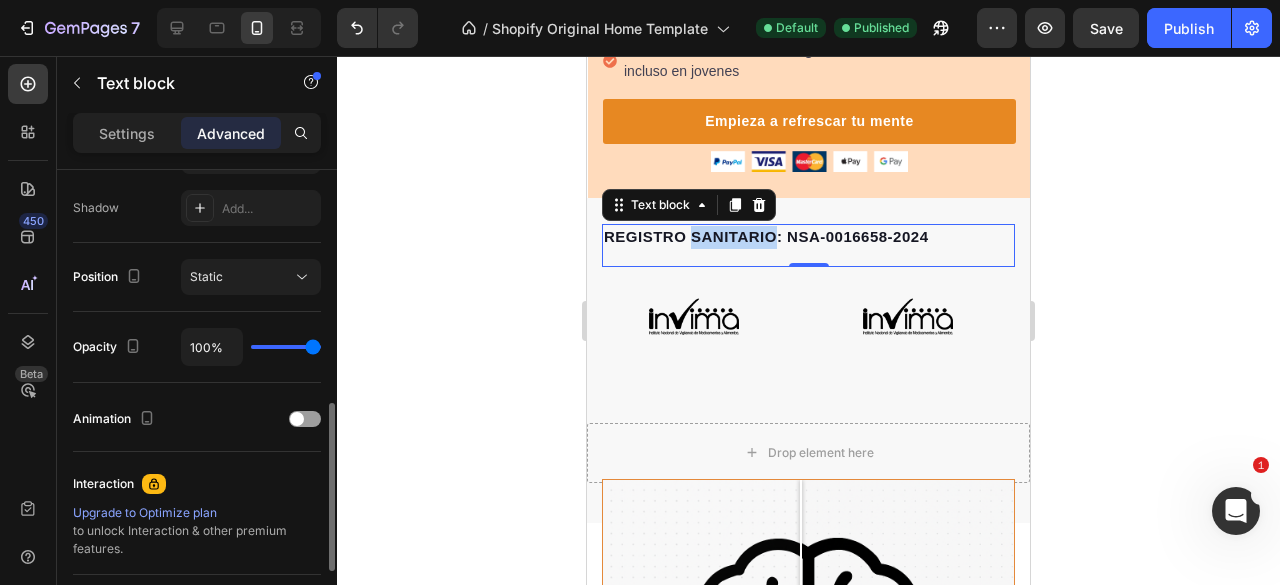 click on "REGISTRO SANITARIO: NSA-0016658-2024" at bounding box center [808, 237] 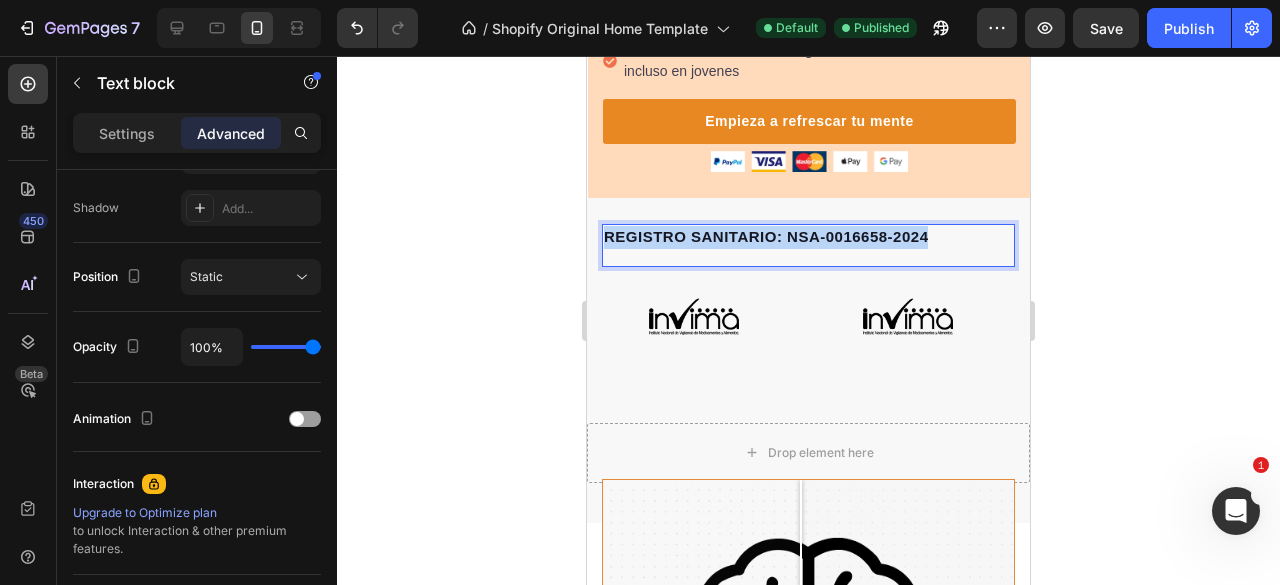 click on "REGISTRO SANITARIO: NSA-0016658-2024" at bounding box center [808, 237] 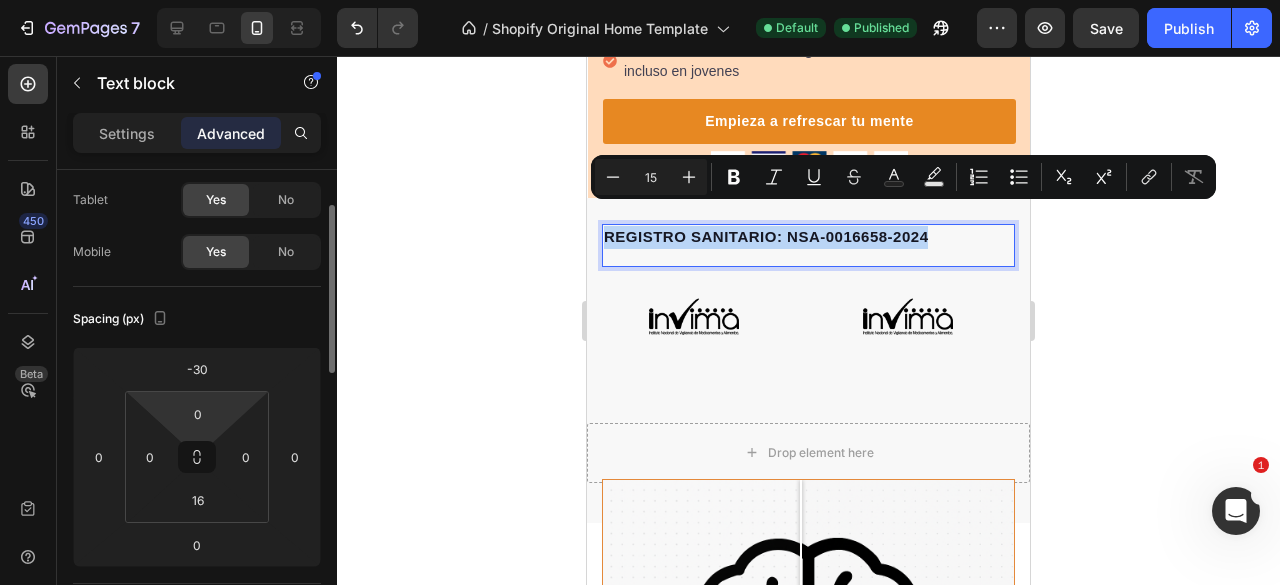 scroll, scrollTop: 0, scrollLeft: 0, axis: both 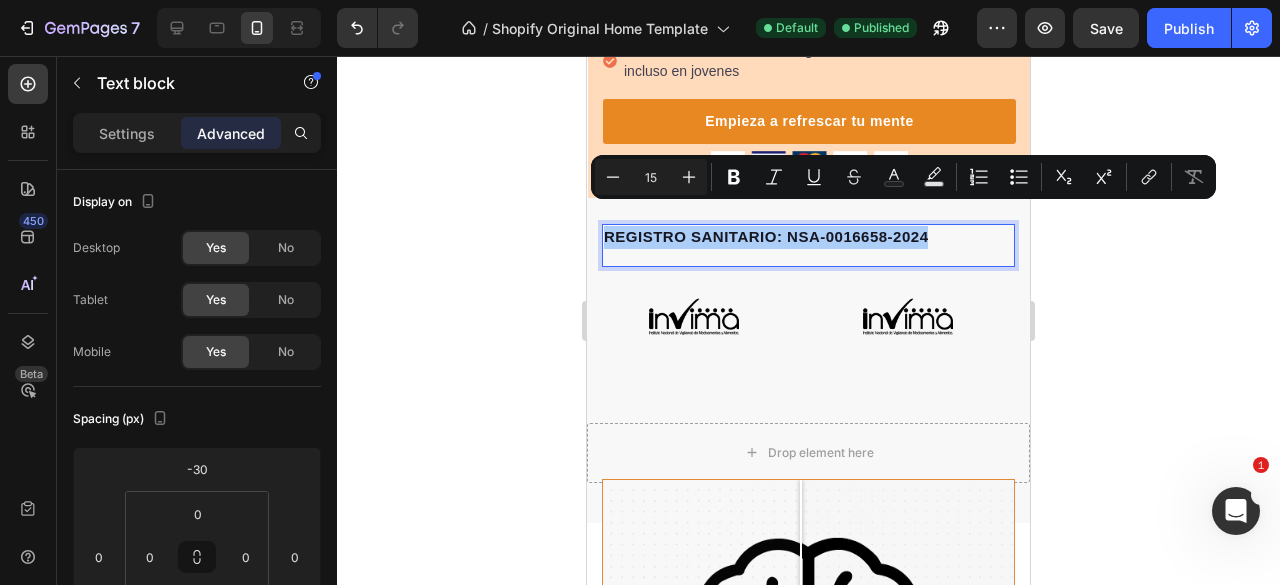 click on "Settings Advanced" at bounding box center [197, 133] 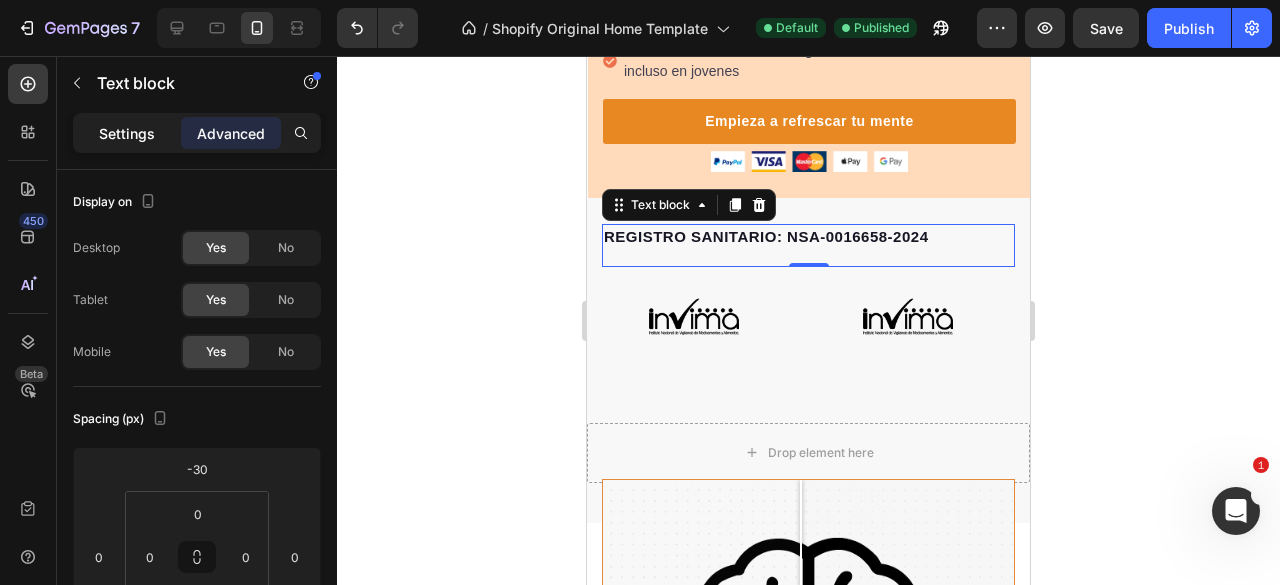 click on "Settings" 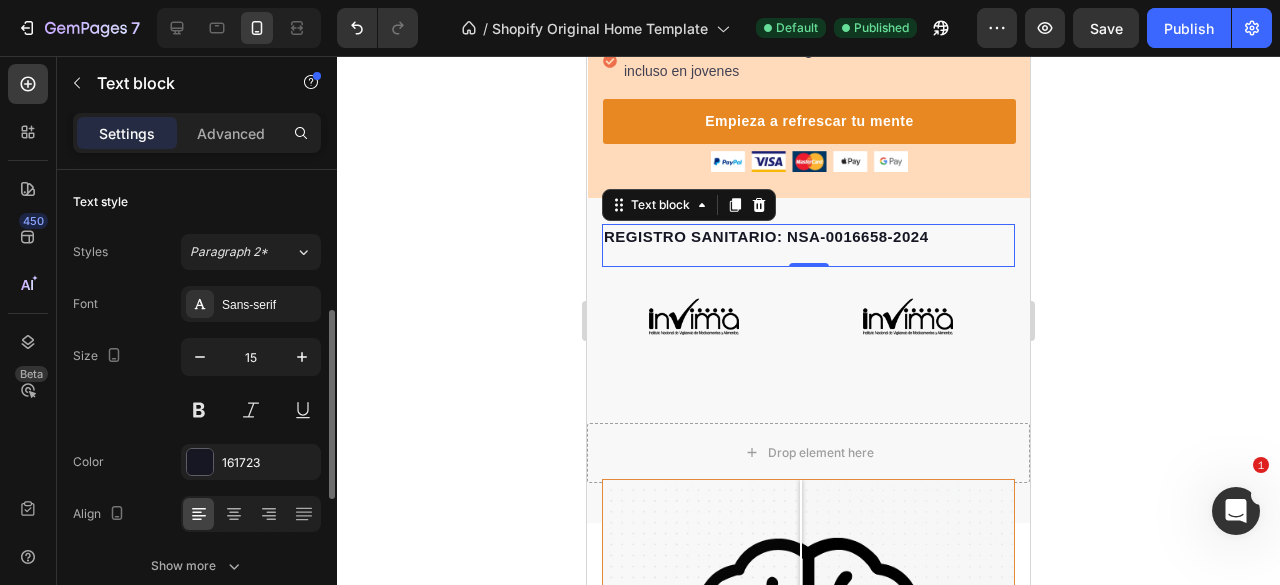 scroll, scrollTop: 100, scrollLeft: 0, axis: vertical 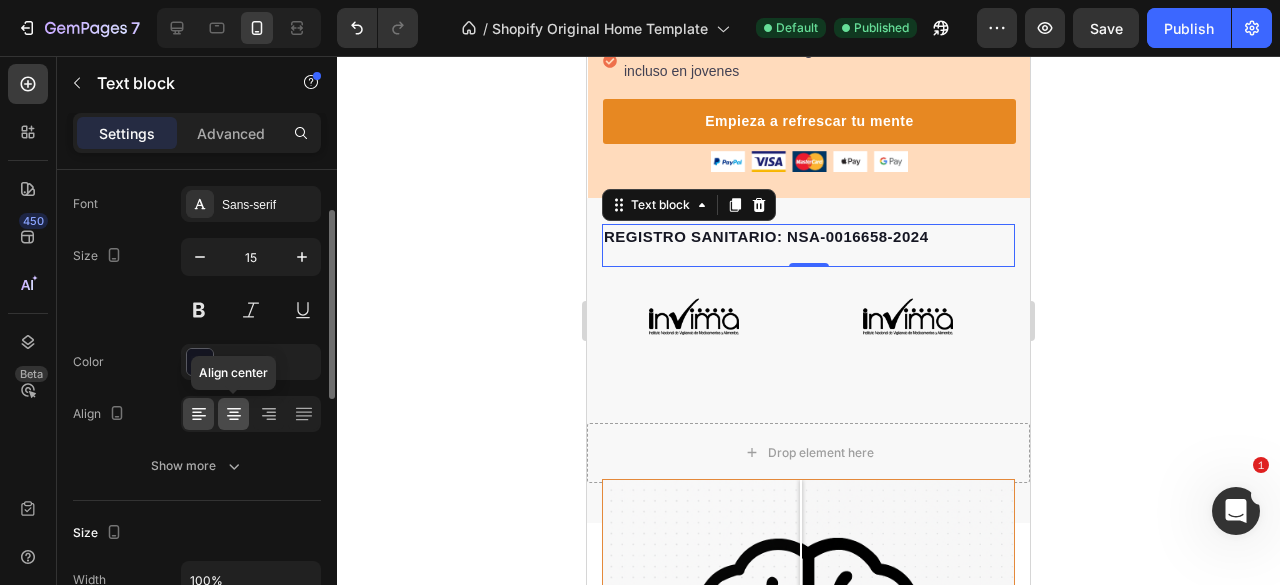 click 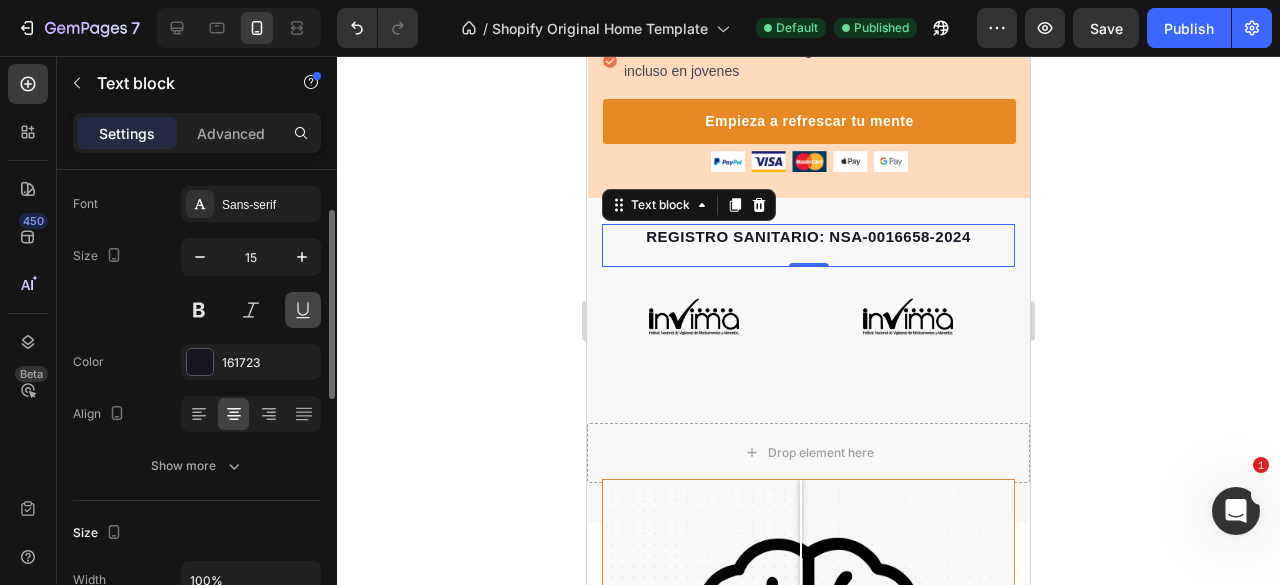 click at bounding box center (303, 310) 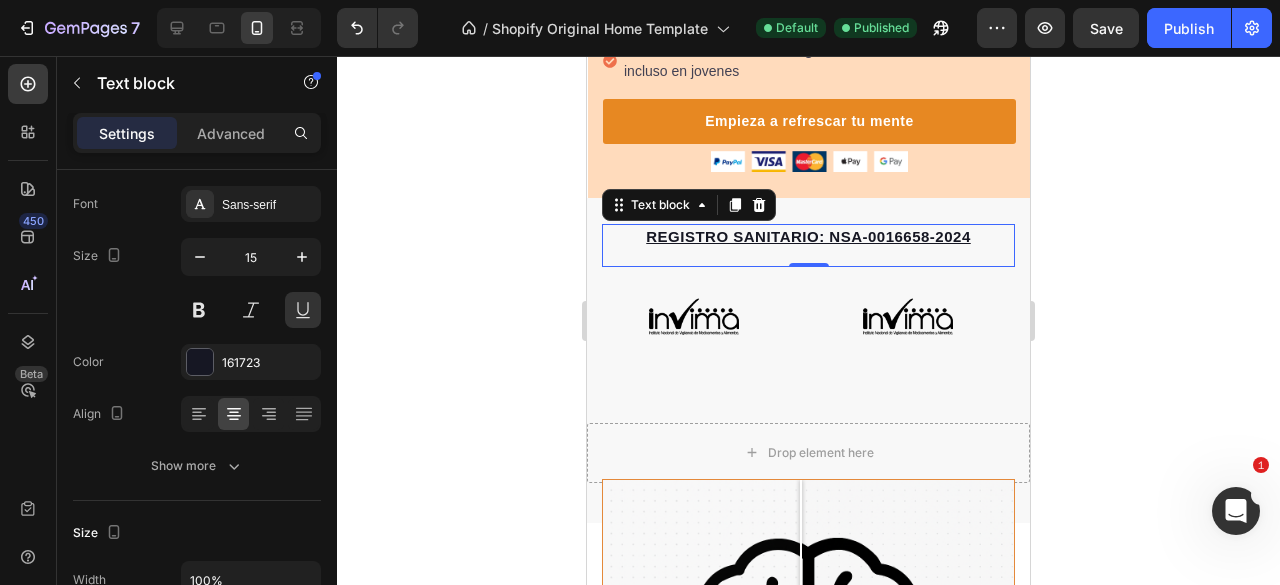 click 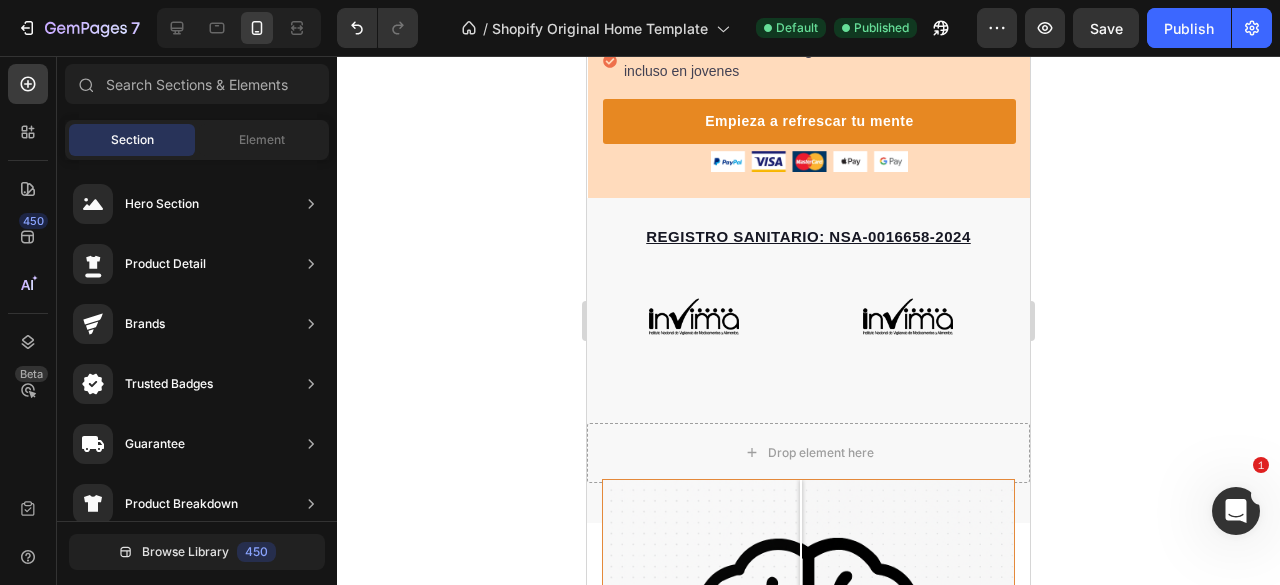 click 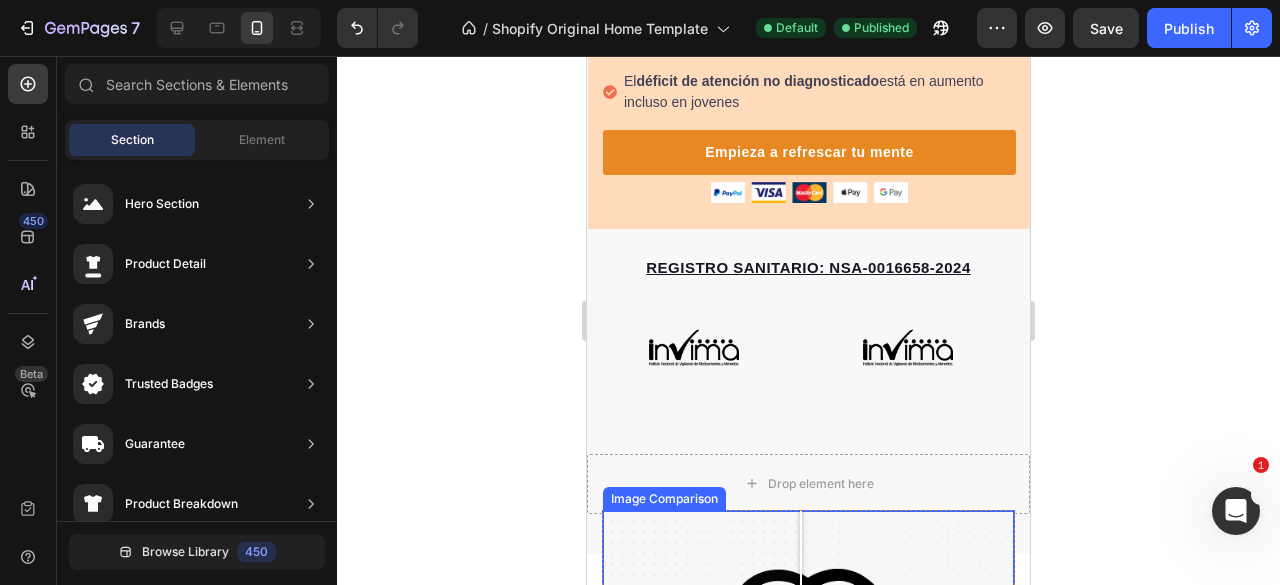 scroll, scrollTop: 700, scrollLeft: 0, axis: vertical 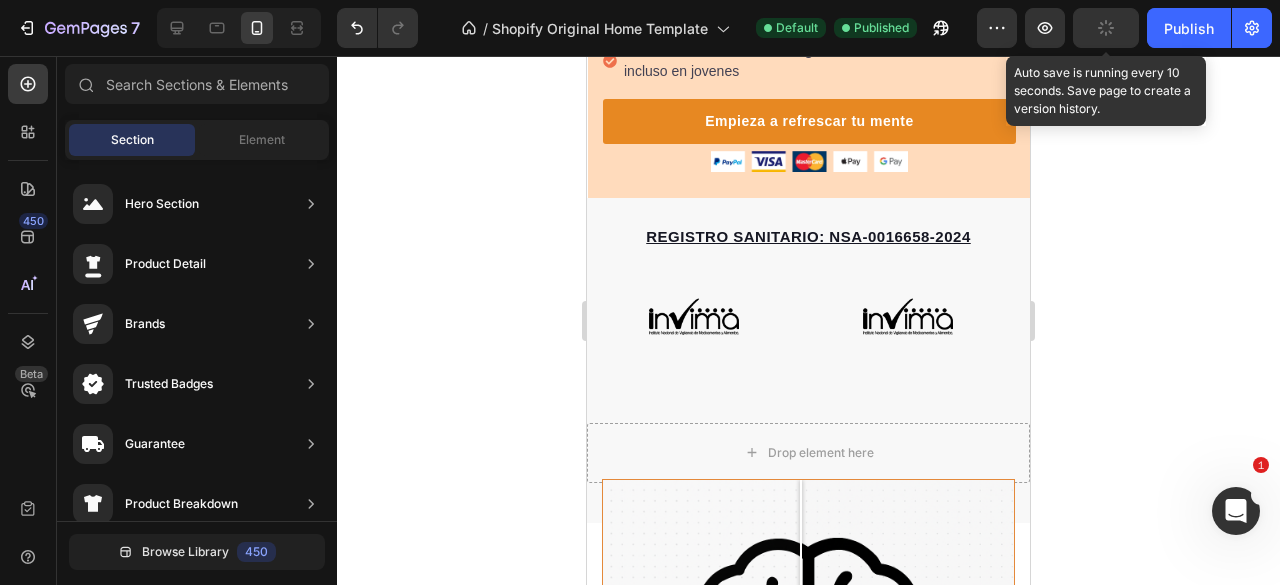 click 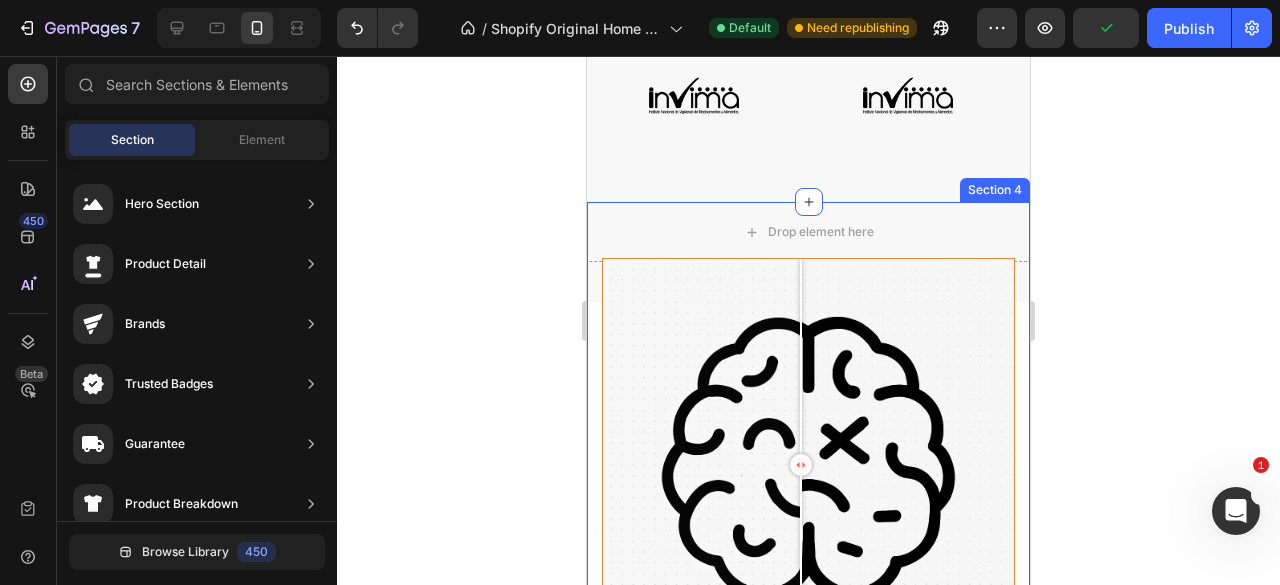 scroll, scrollTop: 900, scrollLeft: 0, axis: vertical 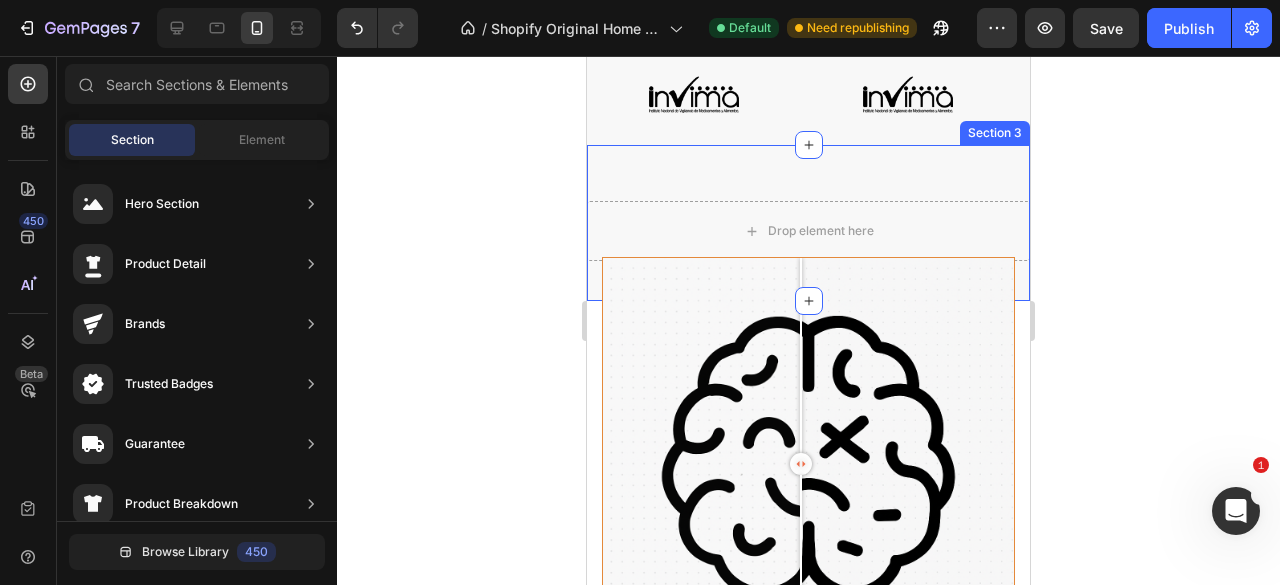 click on "Drop element here Section 3" at bounding box center (808, 223) 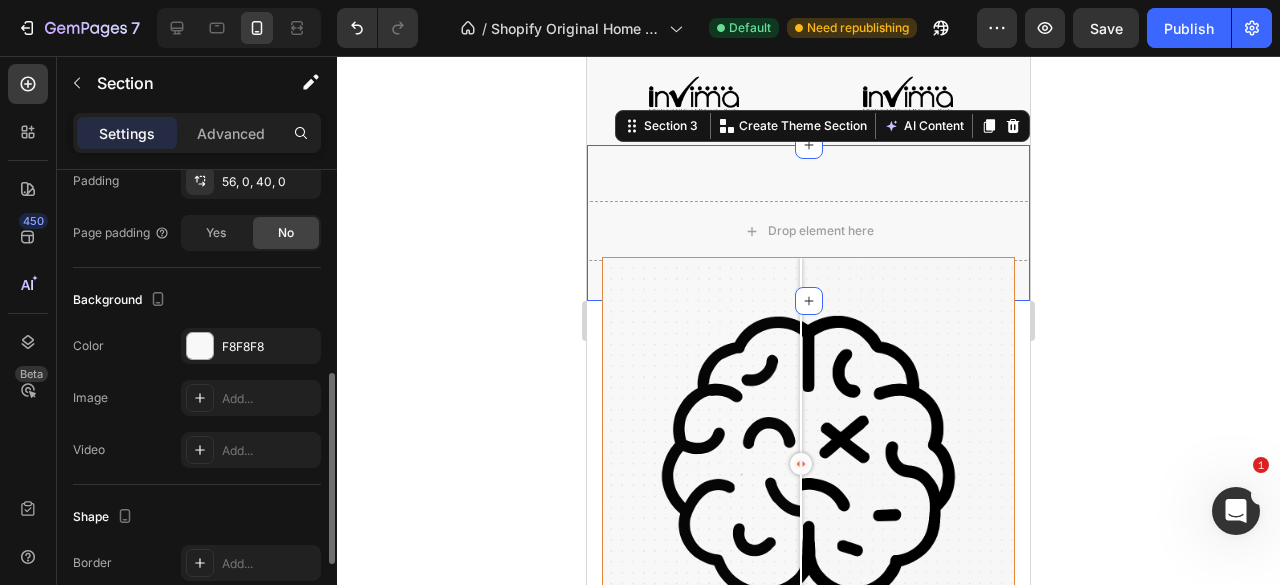 scroll, scrollTop: 693, scrollLeft: 0, axis: vertical 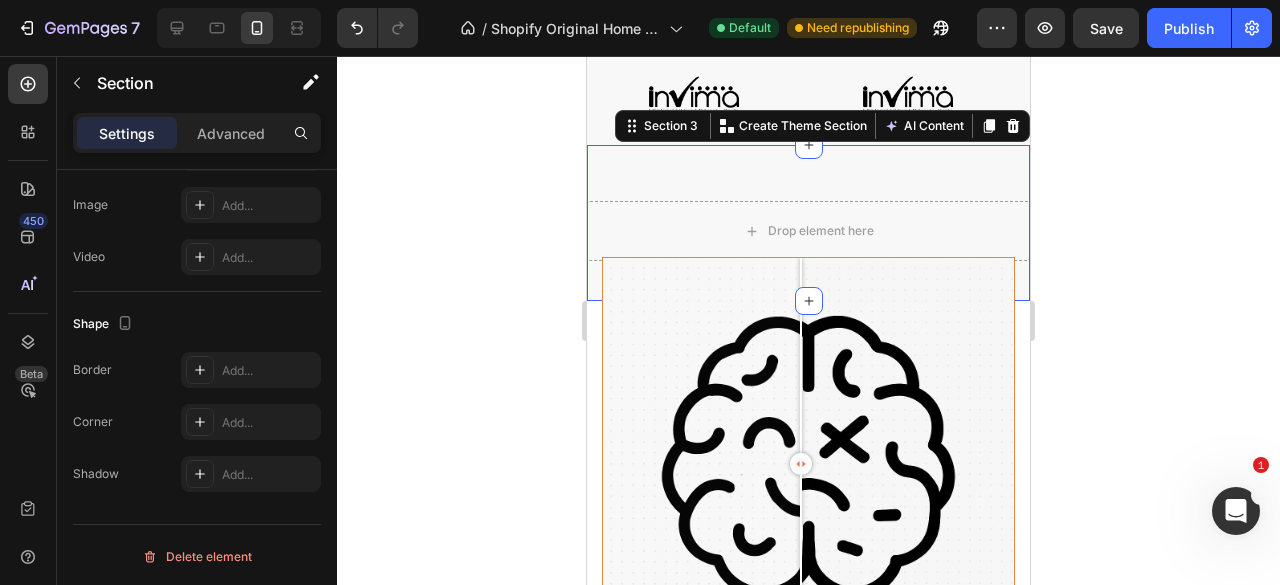 click 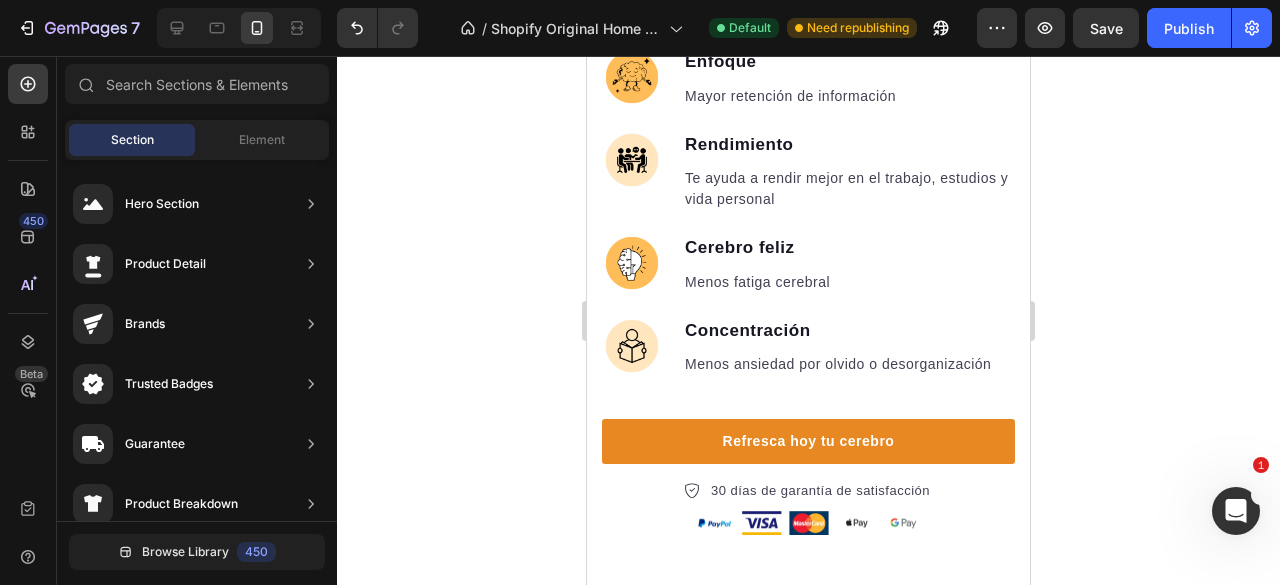 scroll, scrollTop: 1400, scrollLeft: 0, axis: vertical 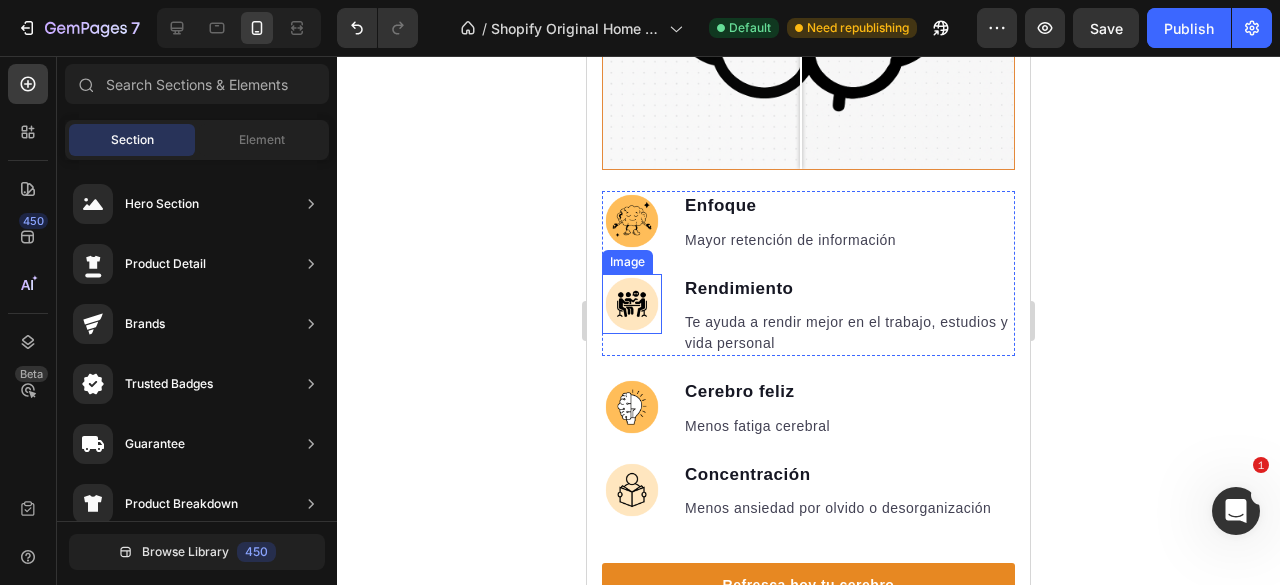 click at bounding box center [632, 304] 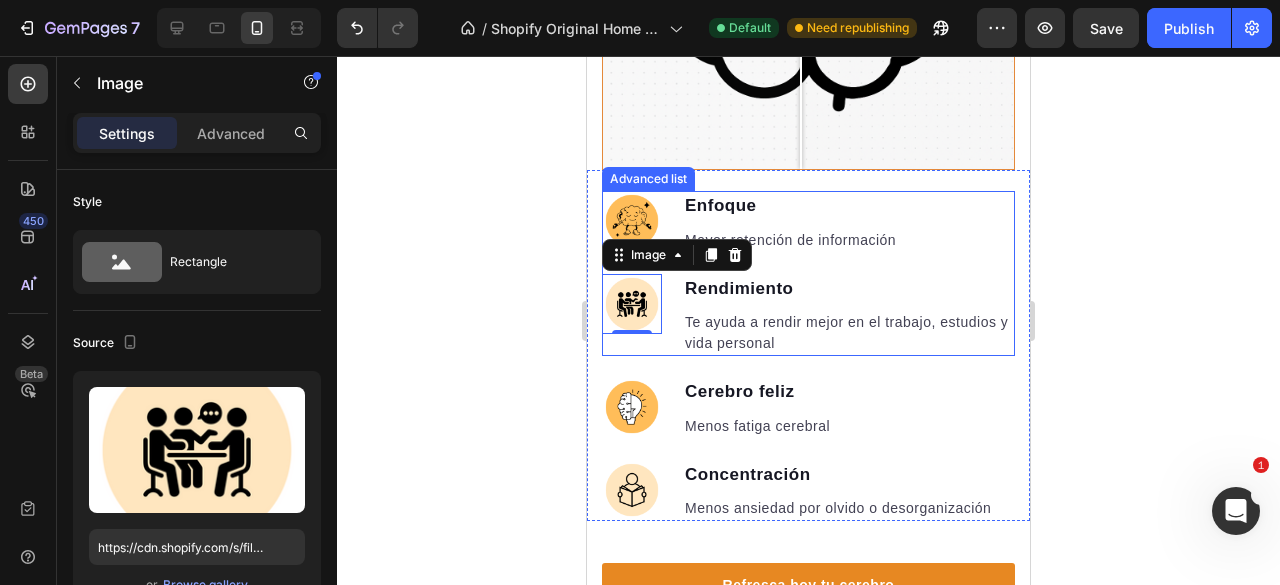 click on "Image   0 Rendimiento Text block Te ayuda a rendir mejor en el trabajo, estudios y vida personal Text block" at bounding box center (808, 315) 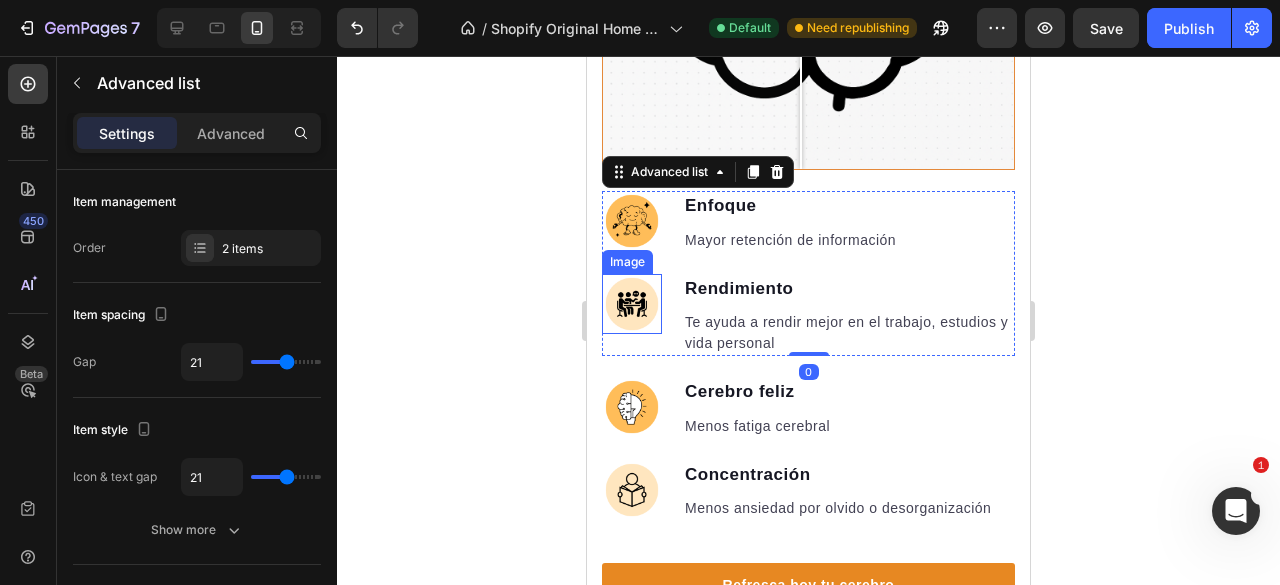 click at bounding box center [632, 304] 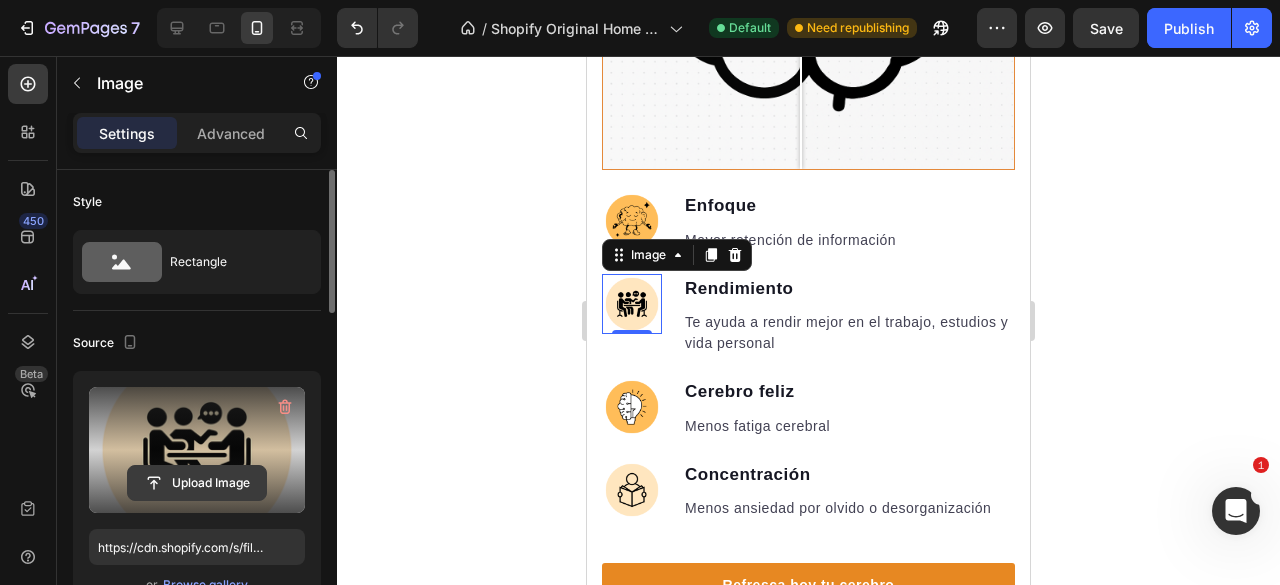 click 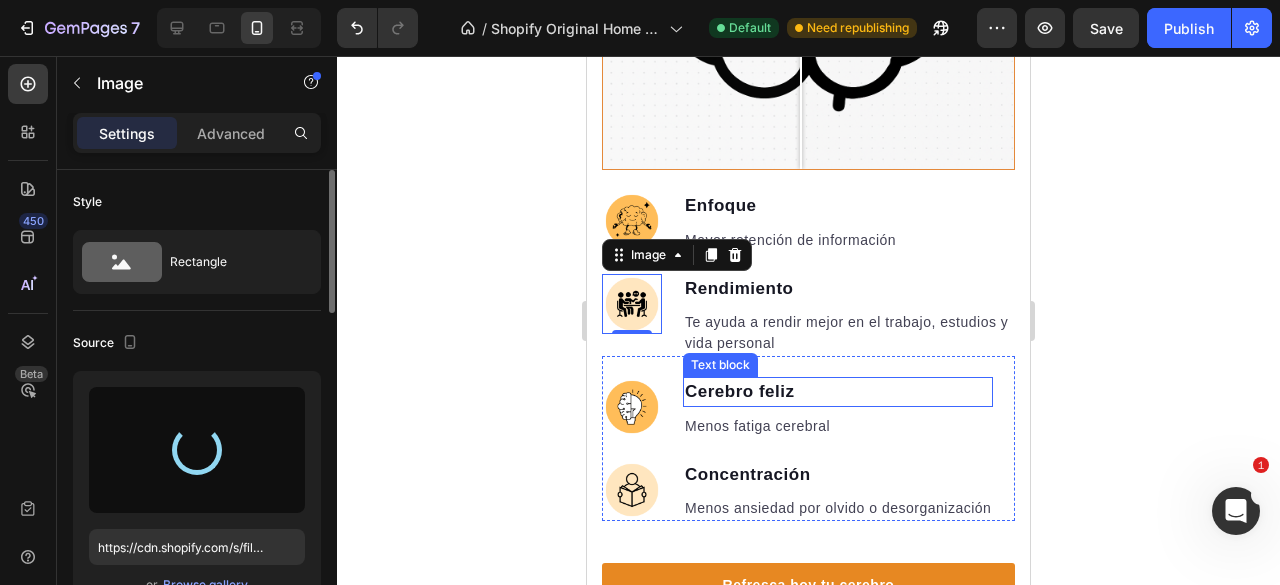 type on "https://cdn.shopify.com/s/files/1/0637/1740/8837/files/gempages_551218195810223352-b94459ab-a331-4e2b-bfc6-ad784fb23d23.png" 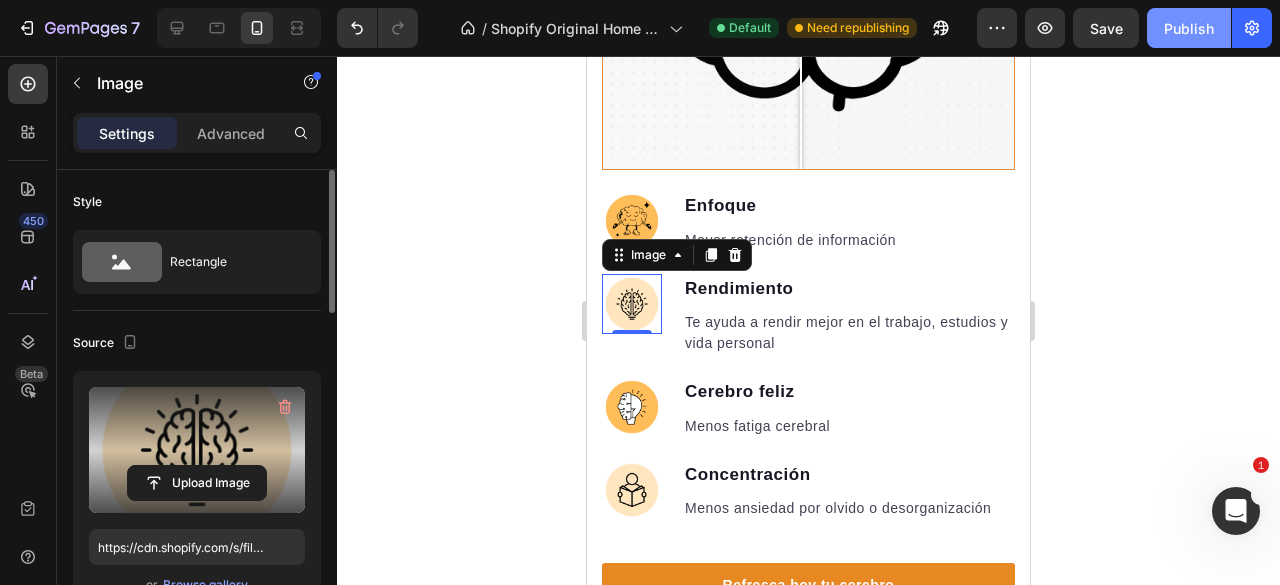 click on "Publish" at bounding box center [1189, 28] 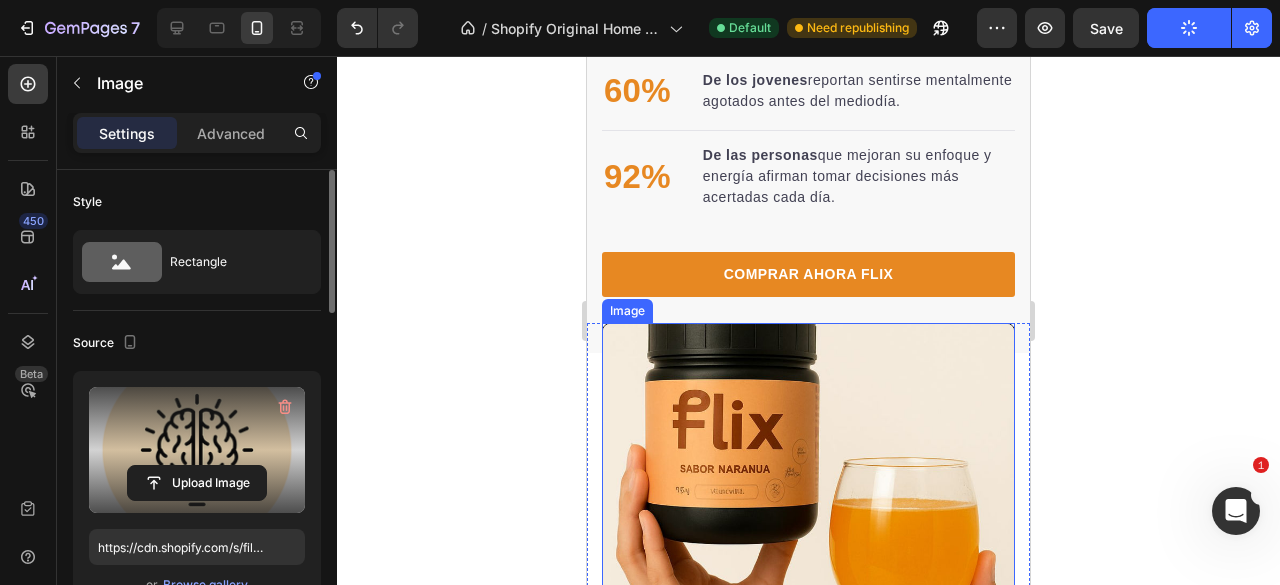 scroll, scrollTop: 2814, scrollLeft: 0, axis: vertical 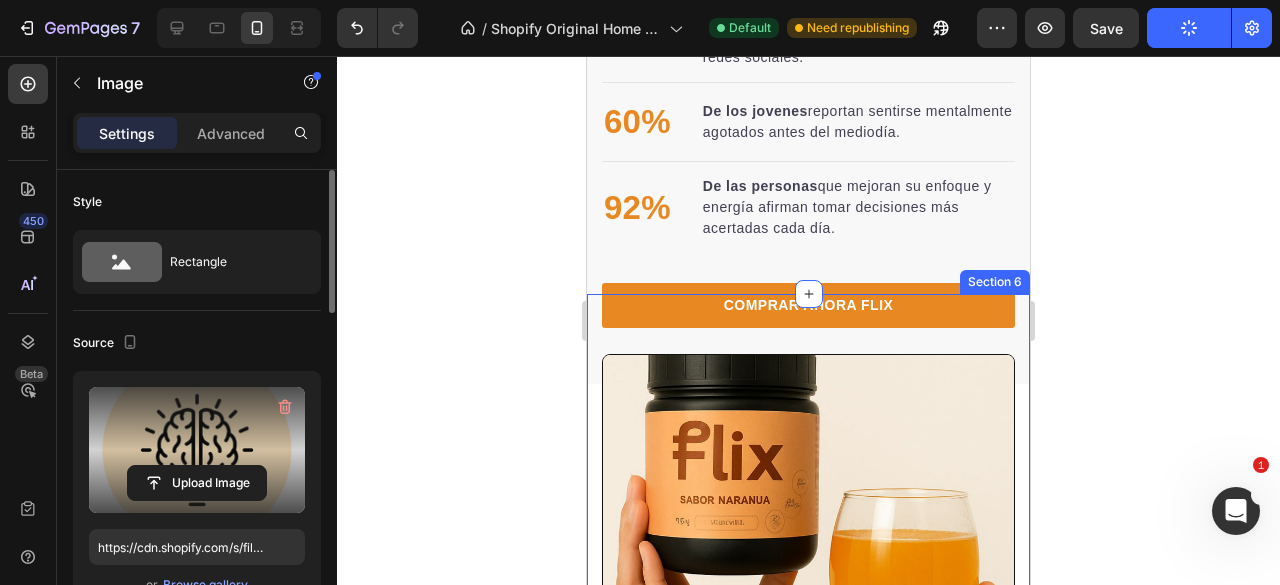 click on "¿Tu mente ya no da más? Heading ✅ Mejora tu concentración desde el primer uso   ✅ Combate el desenfoque y la saturación mental   ✅ Fórmula respaldada por ciencia y neurociencia   ✅ Resultados reales en 7 a 14 días   ✅ Sabor increíble, preparación fácil Text block Row Image Row Section 6" at bounding box center [808, 721] 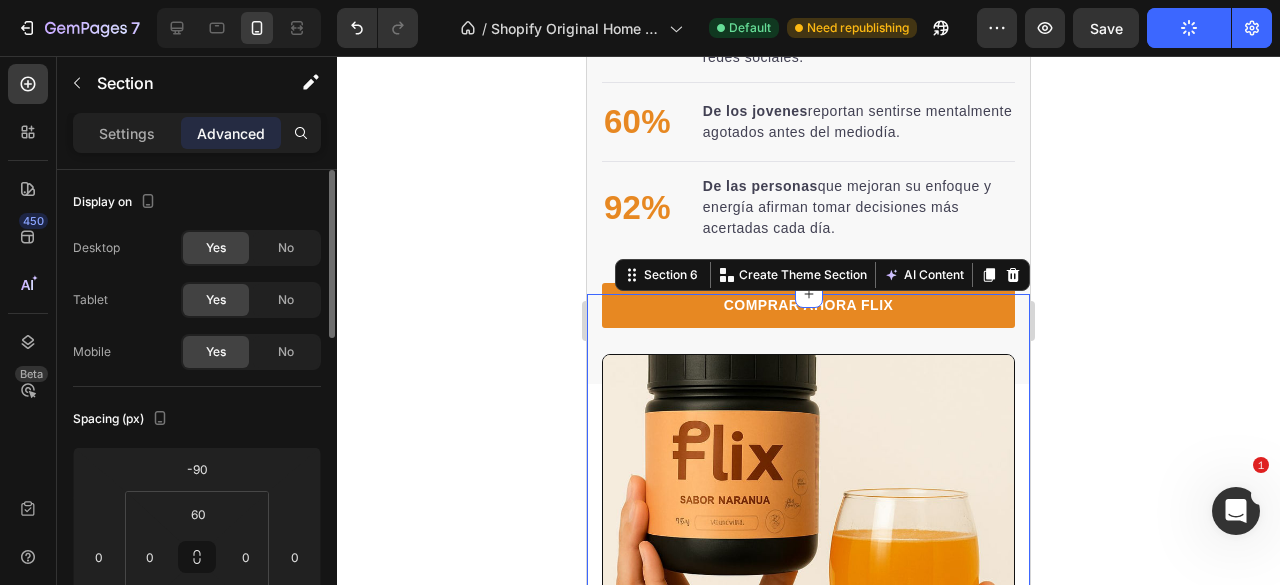 click on "¿Tu mente ya no da más? Heading ✅ Mejora tu concentración desde el primer uso   ✅ Combate el desenfoque y la saturación mental   ✅ Fórmula respaldada por ciencia y neurociencia   ✅ Resultados reales en 7 a 14 días   ✅ Sabor increíble, preparación fácil Text block Row Image Row Section 6   You can create reusable sections Create Theme Section AI Content Write with GemAI What would you like to describe here? Tone and Voice Persuasive Product Flix (Equilibrio y Balance) Sabor Naranja x 2 tarros Show more Generate" at bounding box center (808, 721) 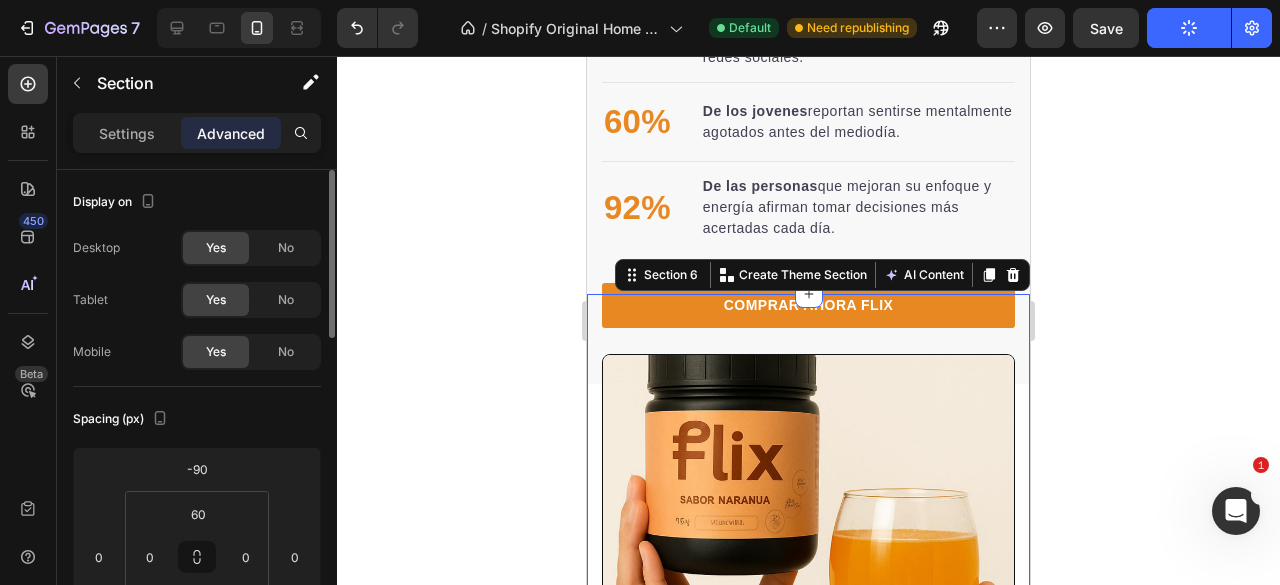 click 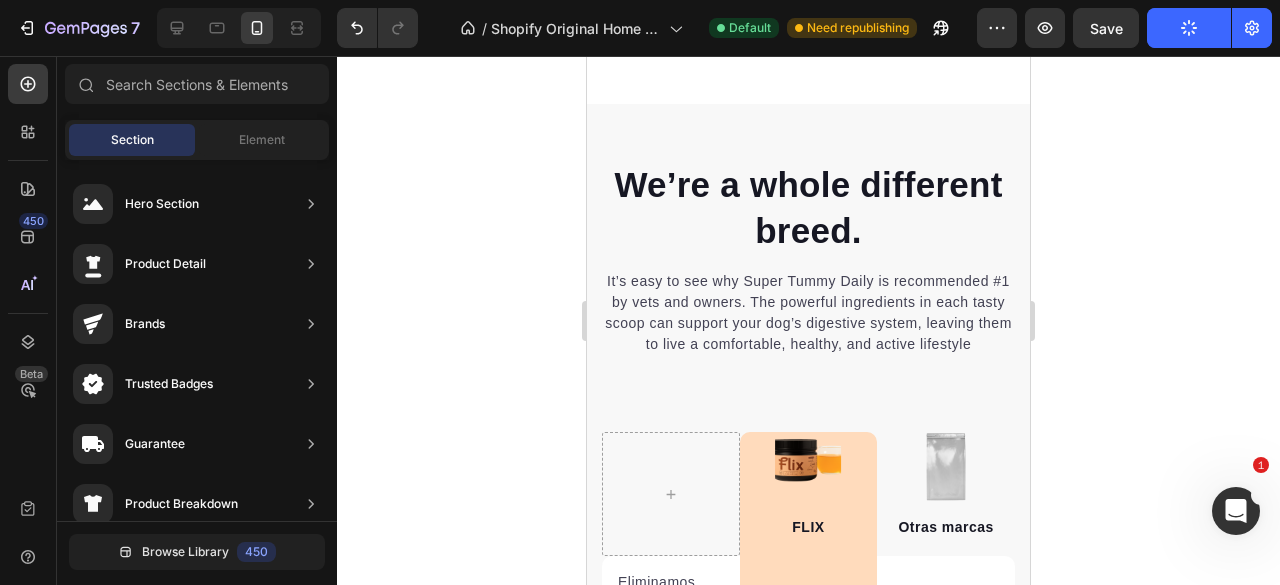 scroll, scrollTop: 3836, scrollLeft: 0, axis: vertical 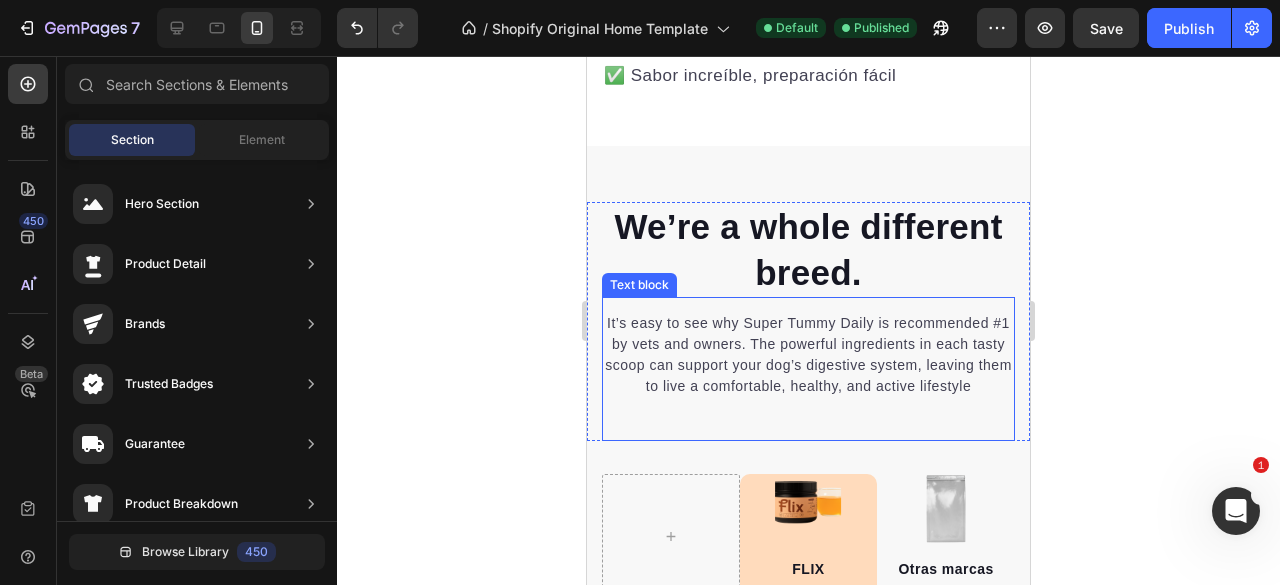 click on "It’s easy to see why Super Tummy Daily is recommended #1 by vets and owners. The powerful ingredients in each tasty scoop can support your dog’s digestive system, leaving them to live a comfortable, healthy, and active lifestyle" at bounding box center [808, 355] 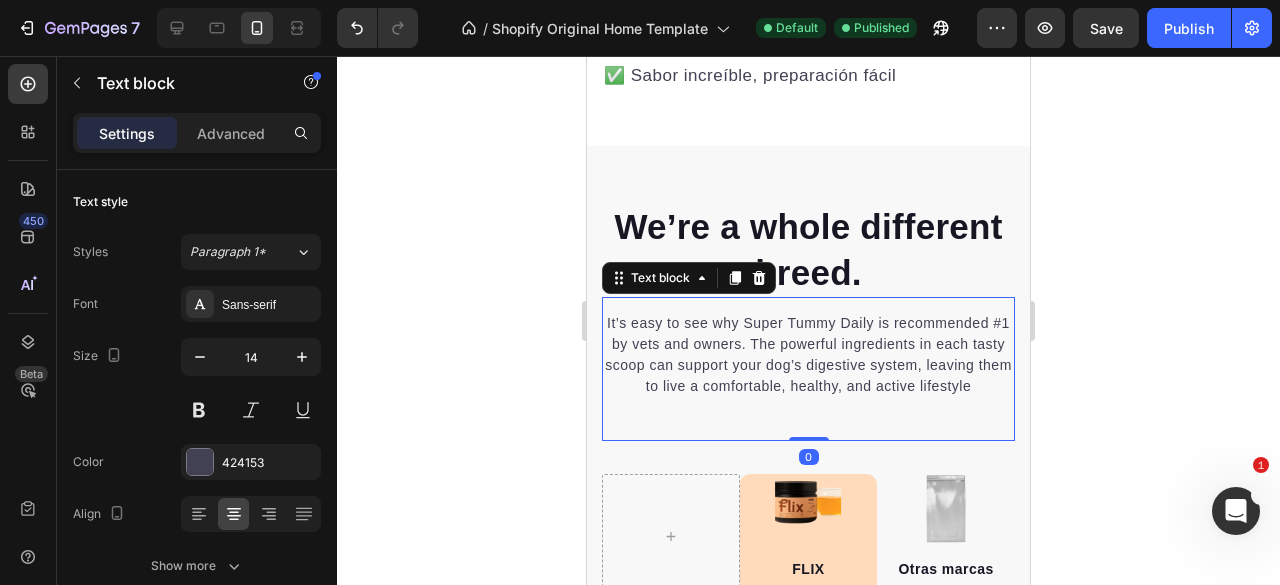 click on "It’s easy to see why Super Tummy Daily is recommended #1 by vets and owners. The powerful ingredients in each tasty scoop can support your dog’s digestive system, leaving them to live a comfortable, healthy, and active lifestyle" at bounding box center [808, 355] 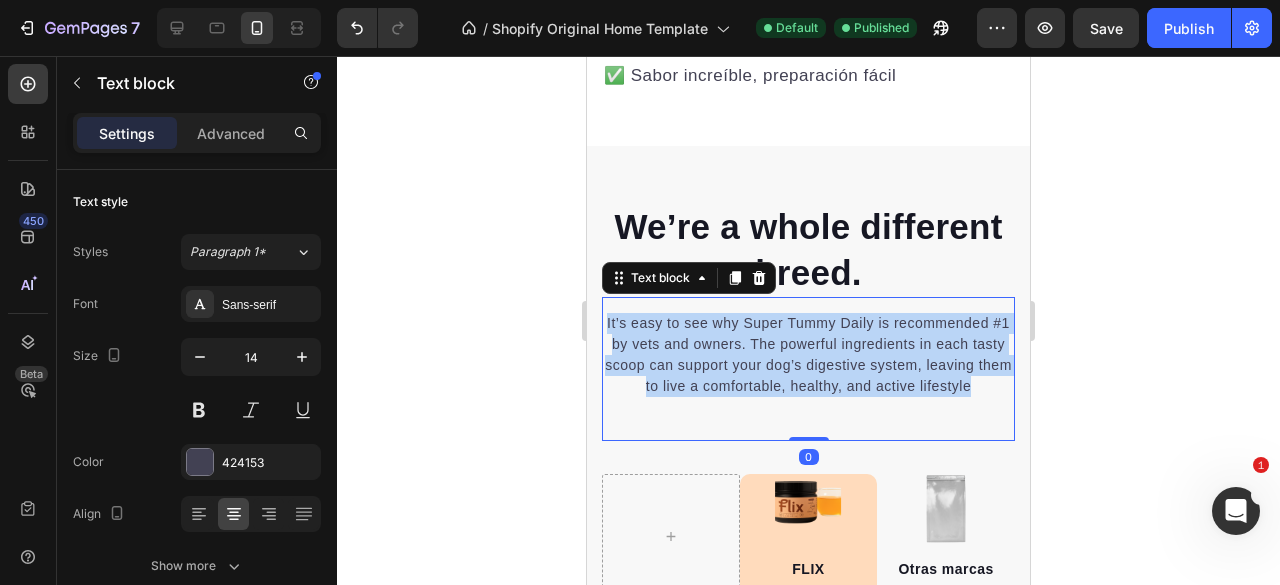 click on "It’s easy to see why Super Tummy Daily is recommended #1 by vets and owners. The powerful ingredients in each tasty scoop can support your dog’s digestive system, leaving them to live a comfortable, healthy, and active lifestyle" at bounding box center (808, 355) 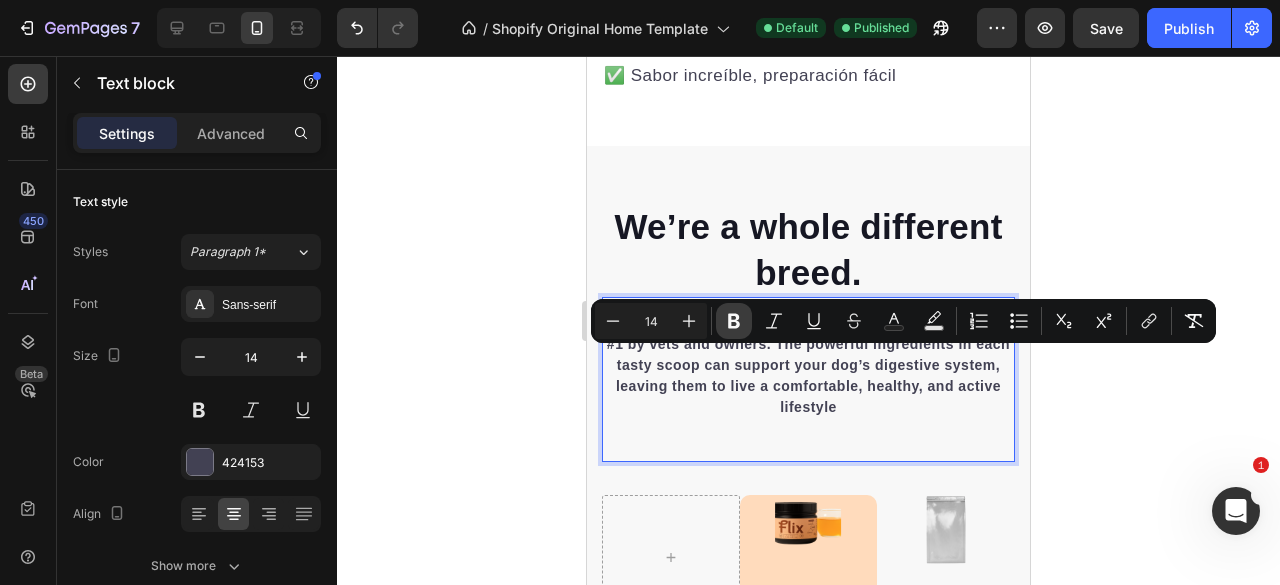click 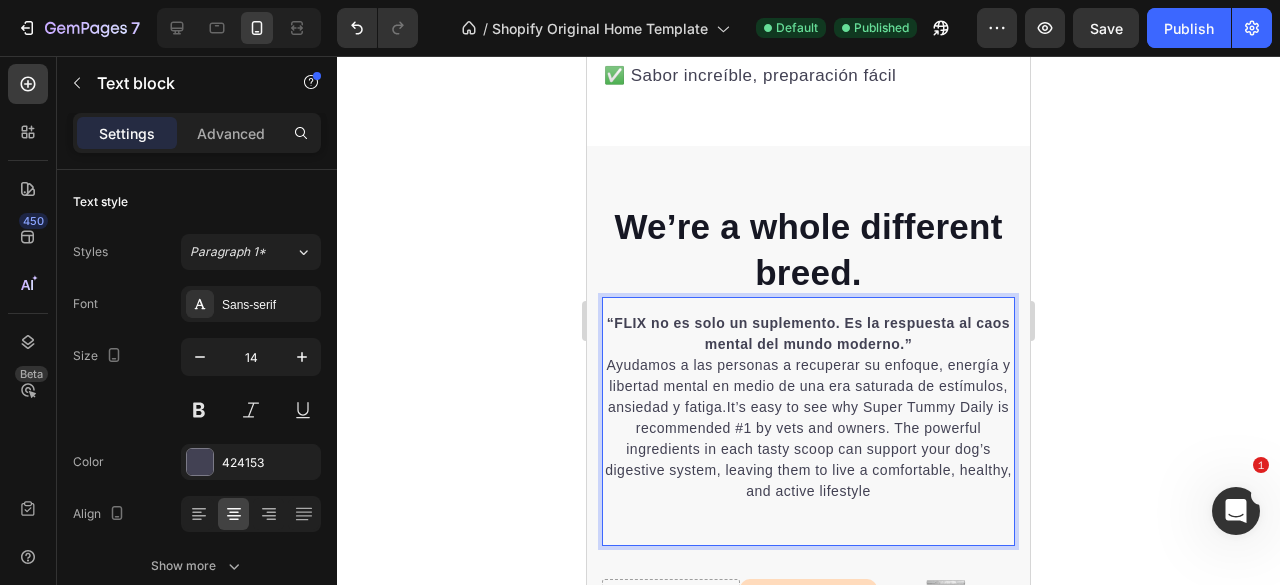 click on "“FLIX no es solo un suplemento. Es la respuesta al caos mental del mundo moderno.” Ayudamos a las personas a recuperar su enfoque, energía y libertad mental en medio de una era saturada de estímulos, ansiedad y fatiga.It’s easy to see why Super Tummy Daily is recommended #1 by vets and owners. The powerful ingredients in each tasty scoop can support your dog’s digestive system, leaving them to live a comfortable, healthy, and active lifestyle" at bounding box center (808, 407) 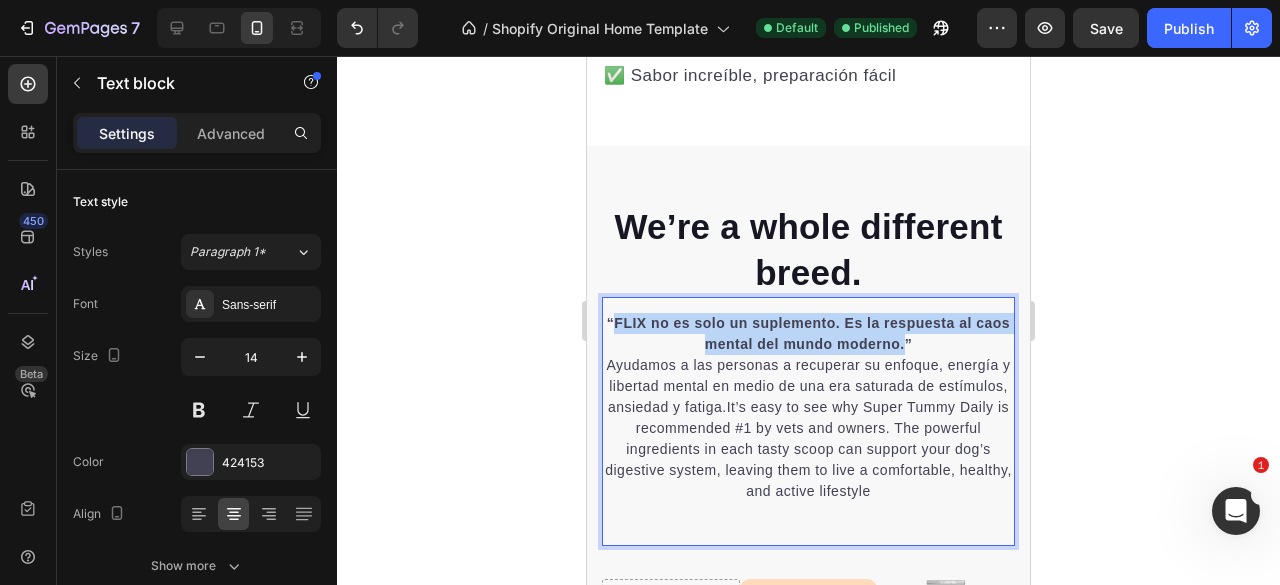 drag, startPoint x: 914, startPoint y: 381, endPoint x: 624, endPoint y: 360, distance: 290.75934 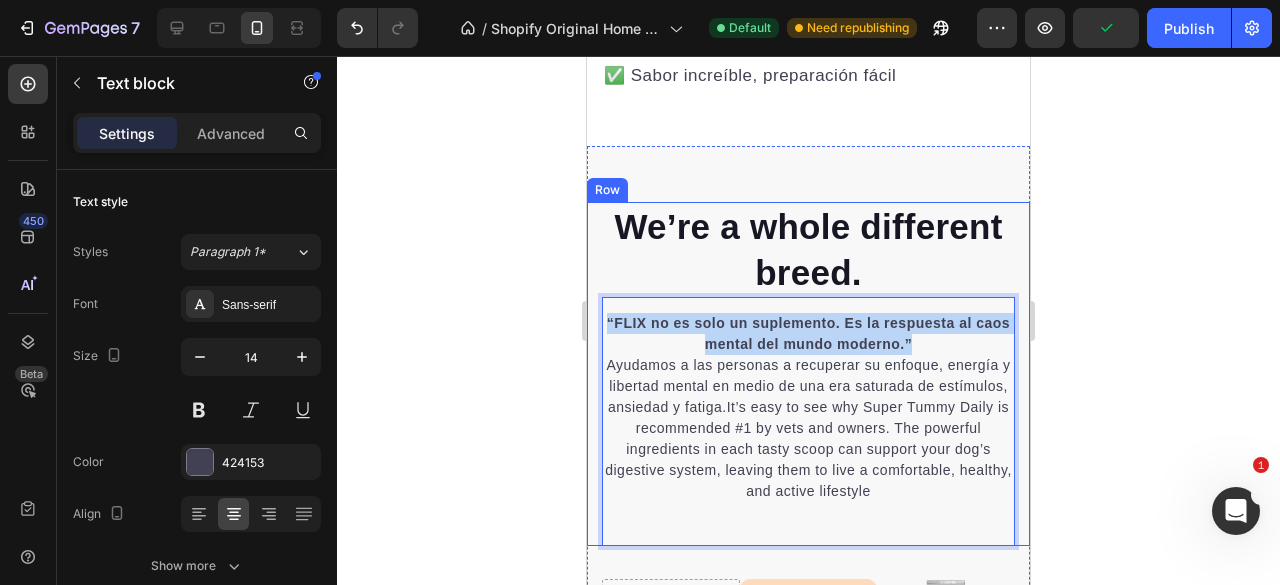 drag, startPoint x: 936, startPoint y: 381, endPoint x: 596, endPoint y: 351, distance: 341.32095 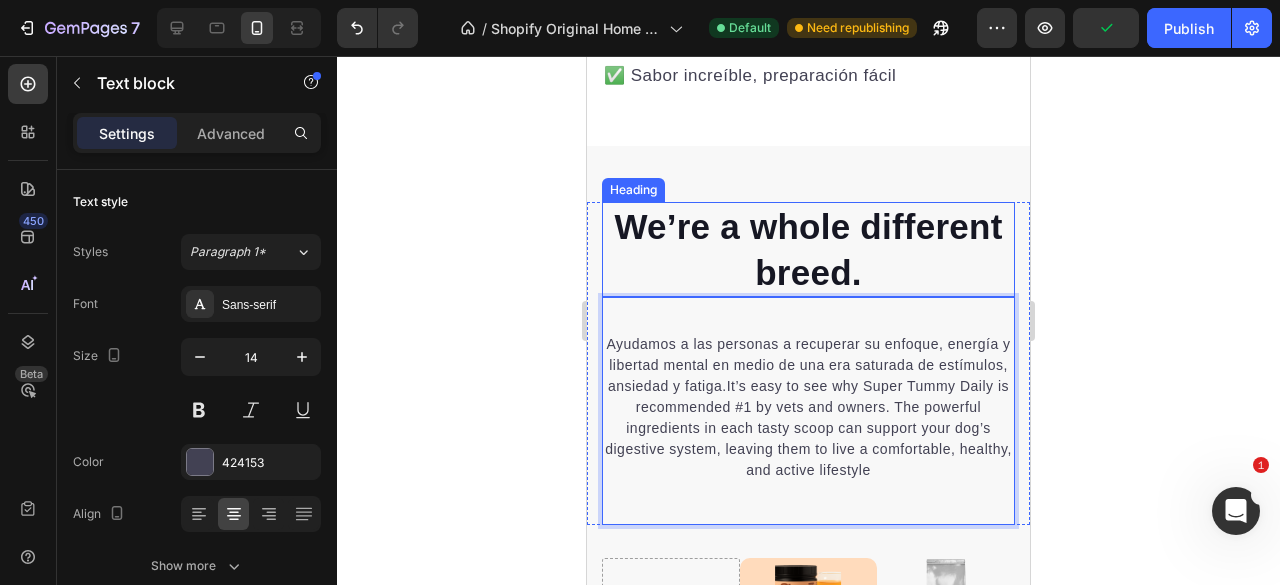 click on "We’re a whole different breed." at bounding box center [808, 249] 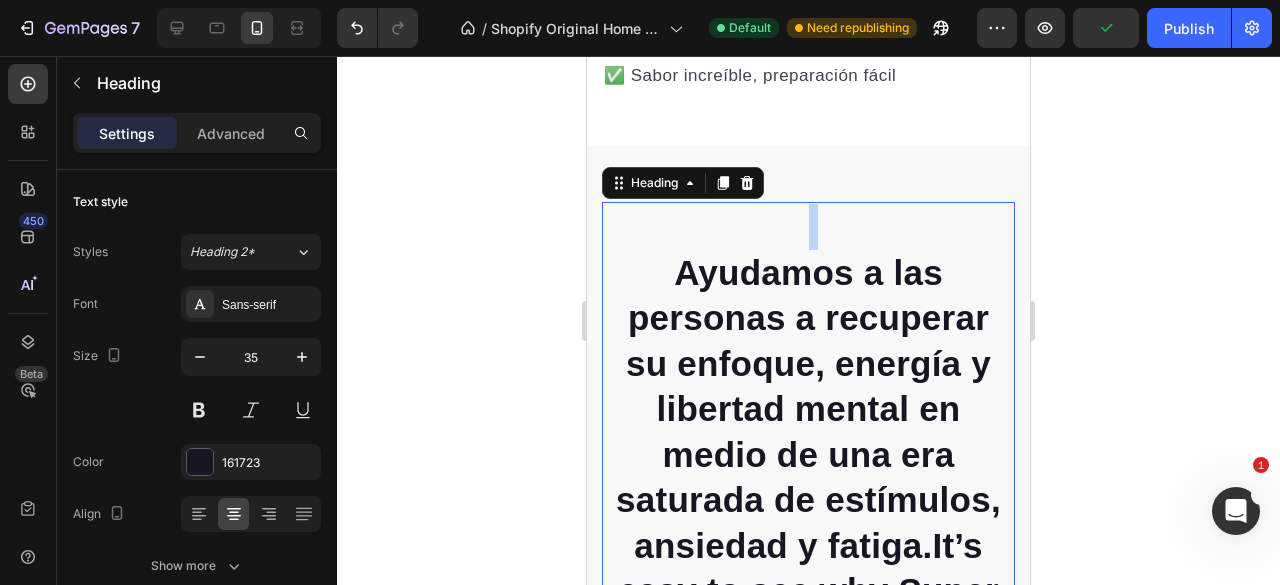 click on "⁠⁠⁠⁠⁠⁠⁠ Ayudamos a las personas a recuperar su enfoque, energía y libertad mental en medio de una era saturada de estímulos, ansiedad y fatiga.It’s easy to see why Super Tummy Daily is recommended #1 by vets and owners. The powerful ingredients in each tasty scoop can support your dog’s digestive system, leaving them to live a comfortable, healthy, and active lifestyle" at bounding box center [808, 636] 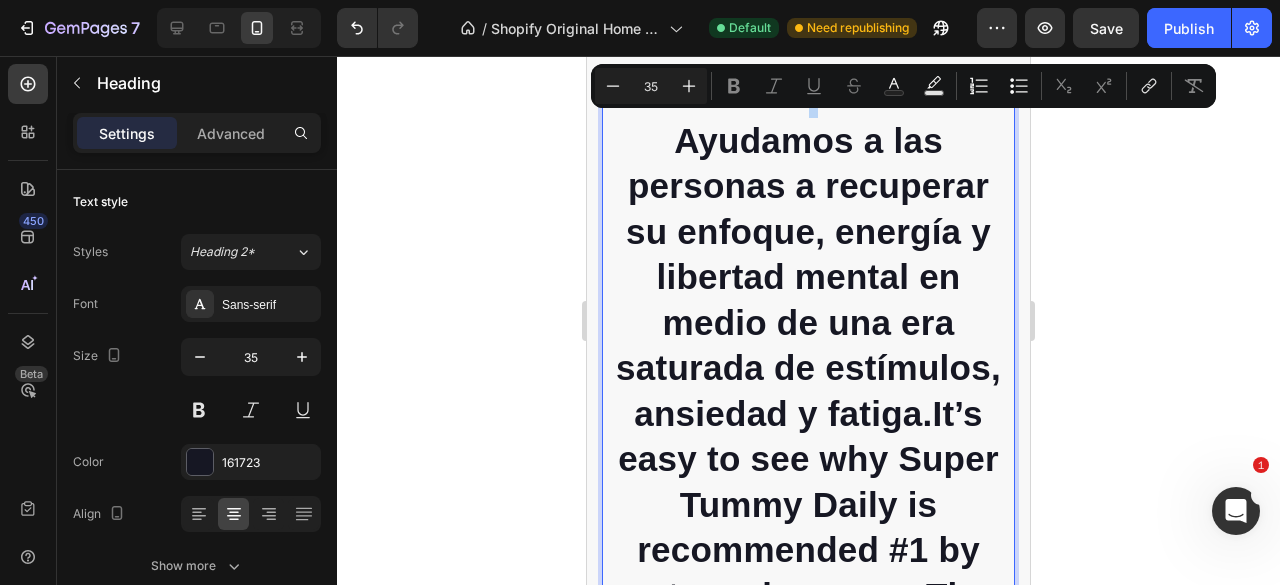 scroll, scrollTop: 4136, scrollLeft: 0, axis: vertical 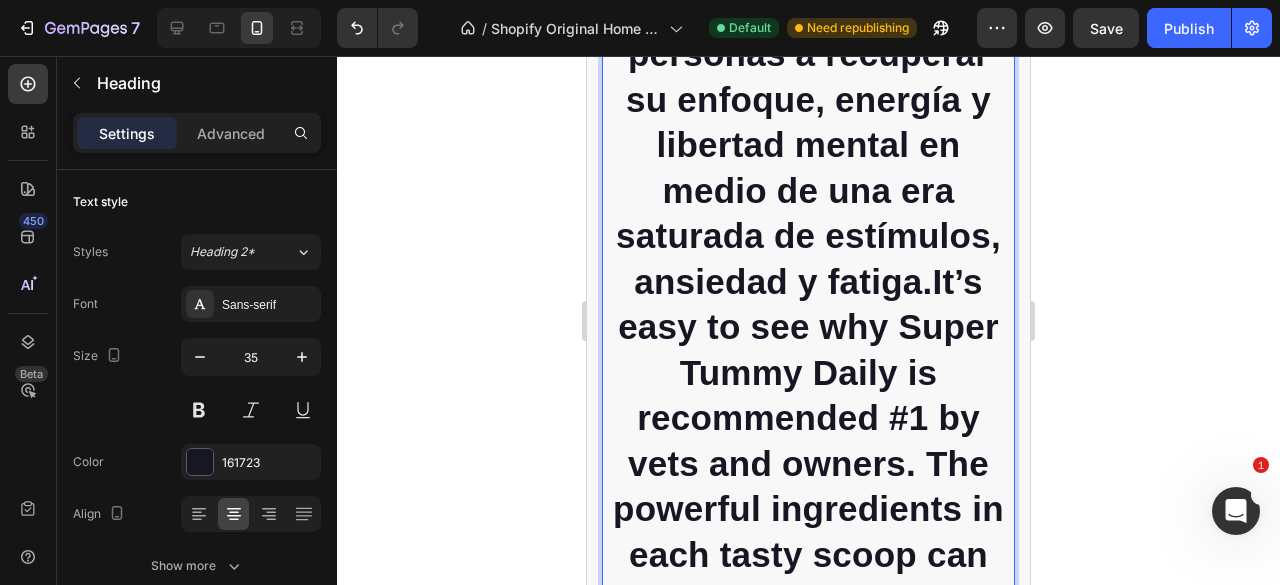 click on "Ayudamos a las personas a recuperar su enfoque, energía y libertad mental en medio de una era saturada de estímulos, ansiedad y fatiga.It’s easy to see why Super Tummy Daily is recommended #1 by vets and owners. The powerful ingredients in each tasty scoop can support your dog’s digestive system, leaving them to live a comfortable, healthy, and active lifestyle" at bounding box center [808, 372] 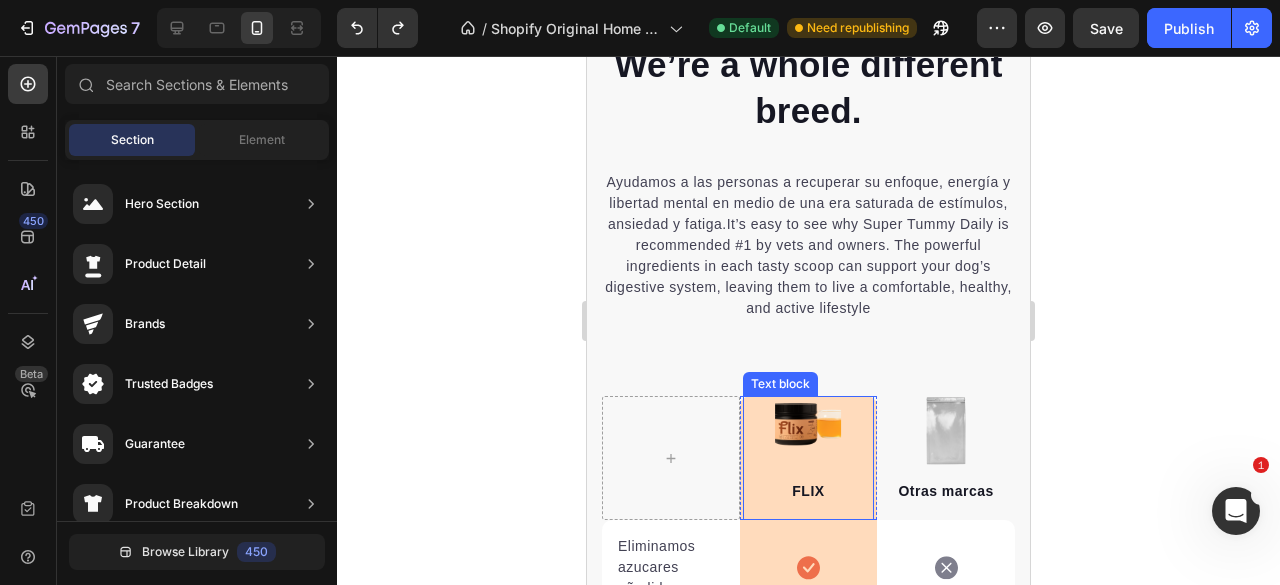 scroll, scrollTop: 3936, scrollLeft: 0, axis: vertical 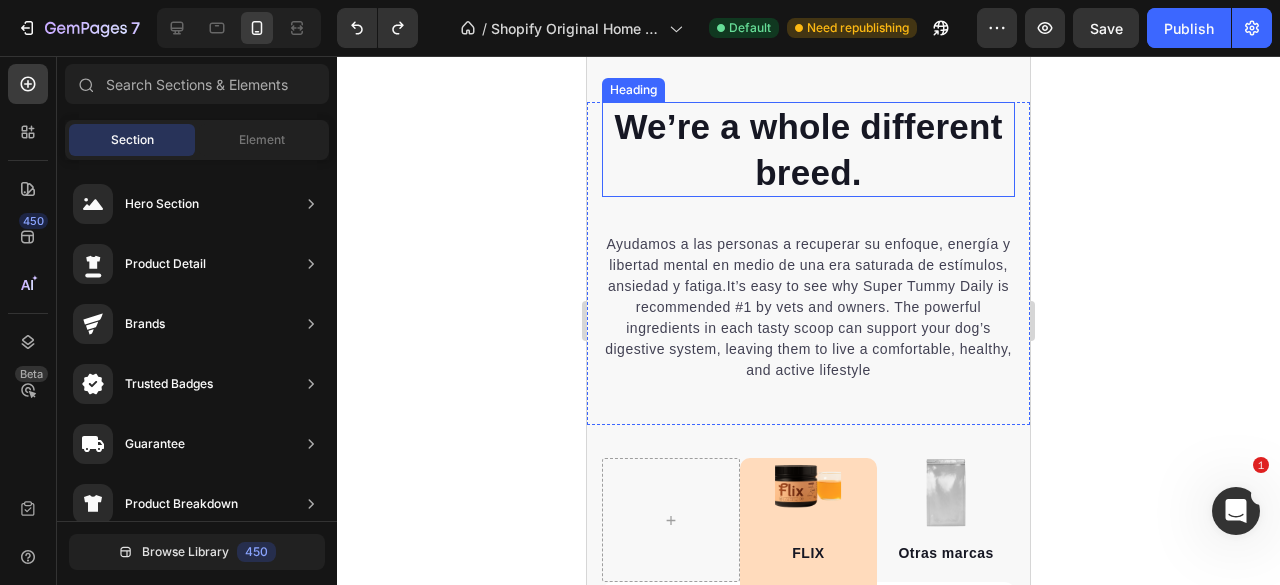 click on "We’re a whole different breed." at bounding box center (808, 149) 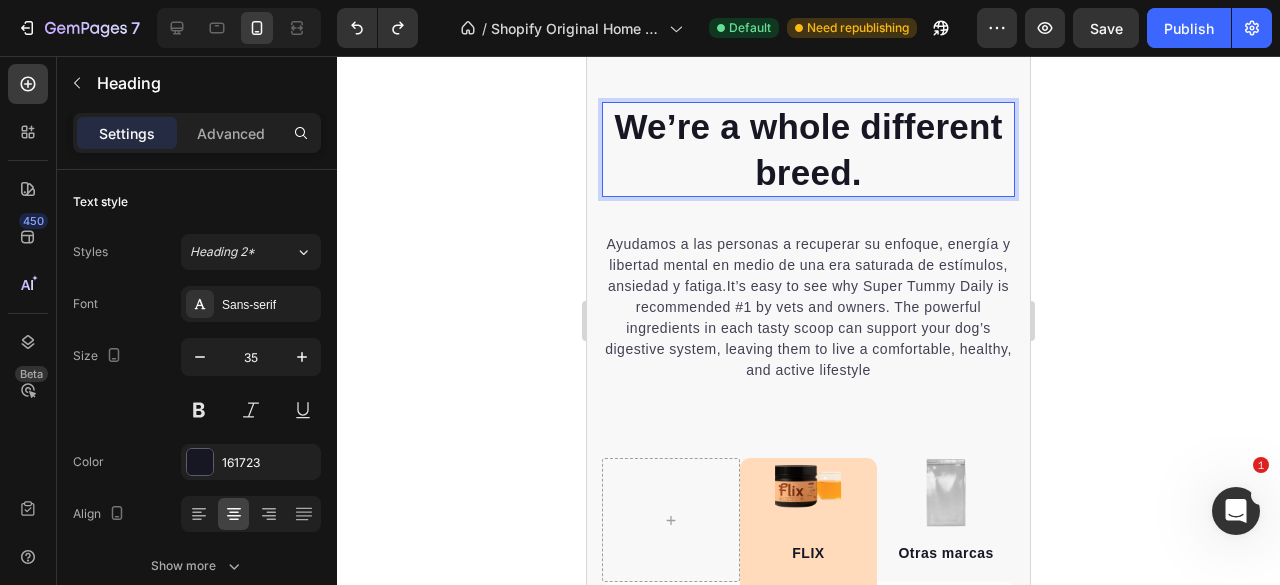 click on "We’re a whole different breed." at bounding box center (808, 149) 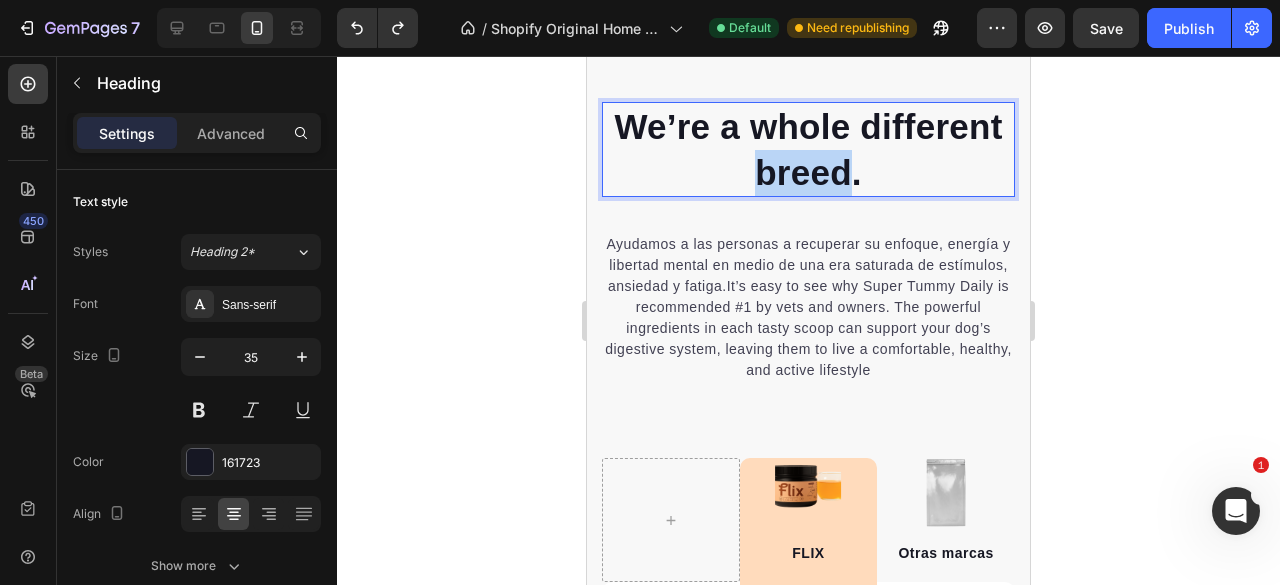 click on "We’re a whole different breed." at bounding box center [808, 149] 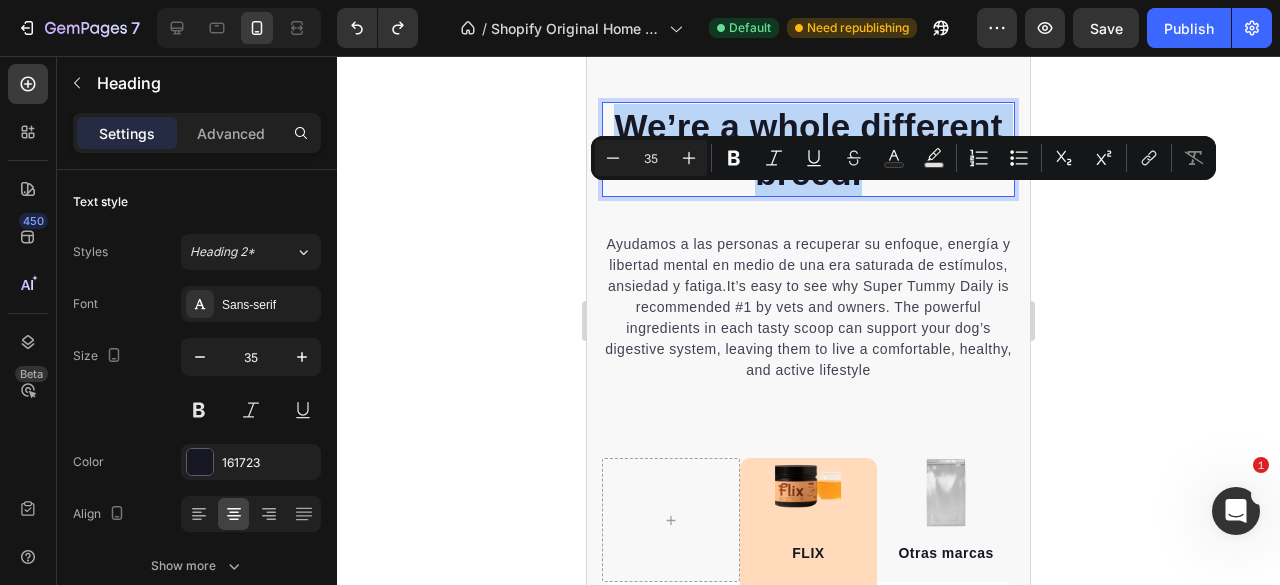 click on "We’re a whole different breed." at bounding box center (808, 149) 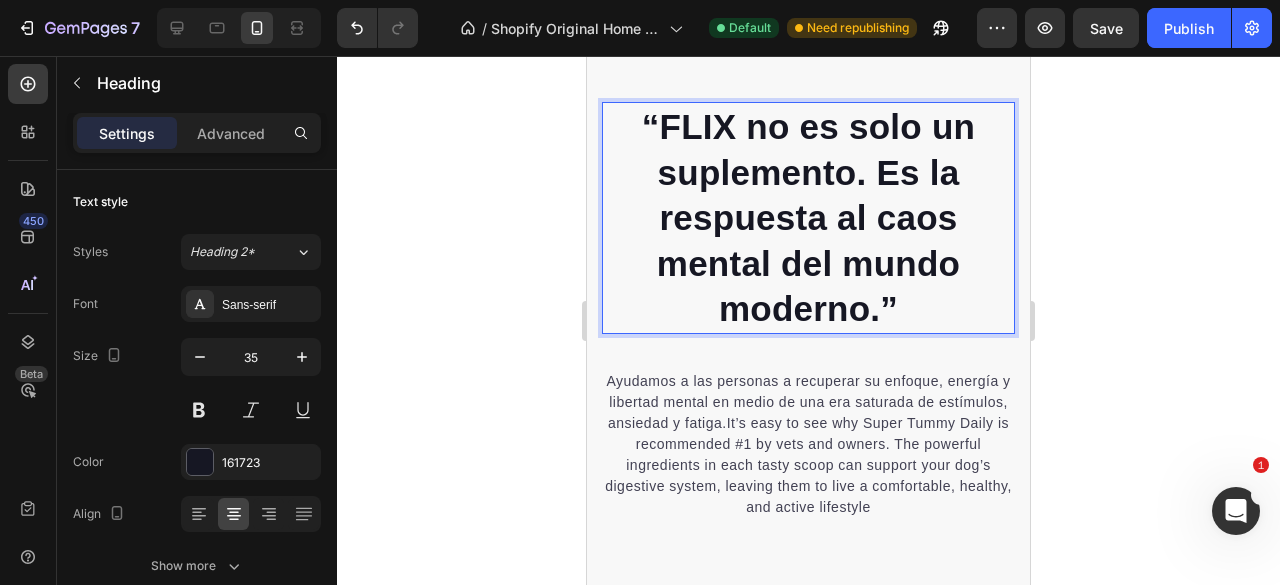 scroll, scrollTop: 3836, scrollLeft: 0, axis: vertical 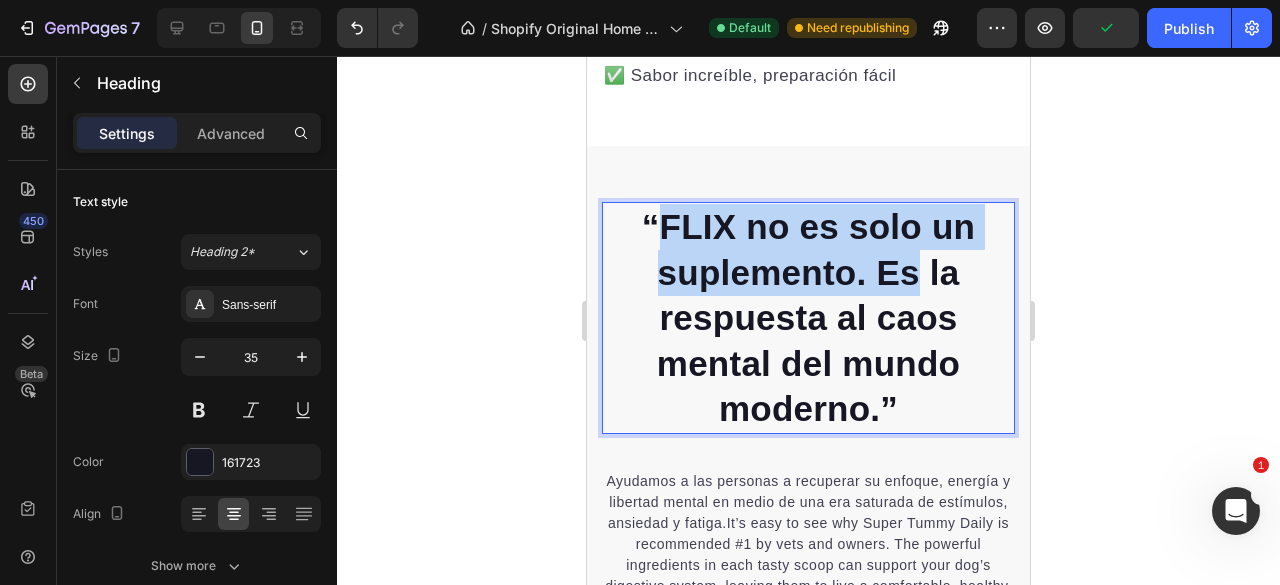 drag, startPoint x: 911, startPoint y: 309, endPoint x: 656, endPoint y: 252, distance: 261.29294 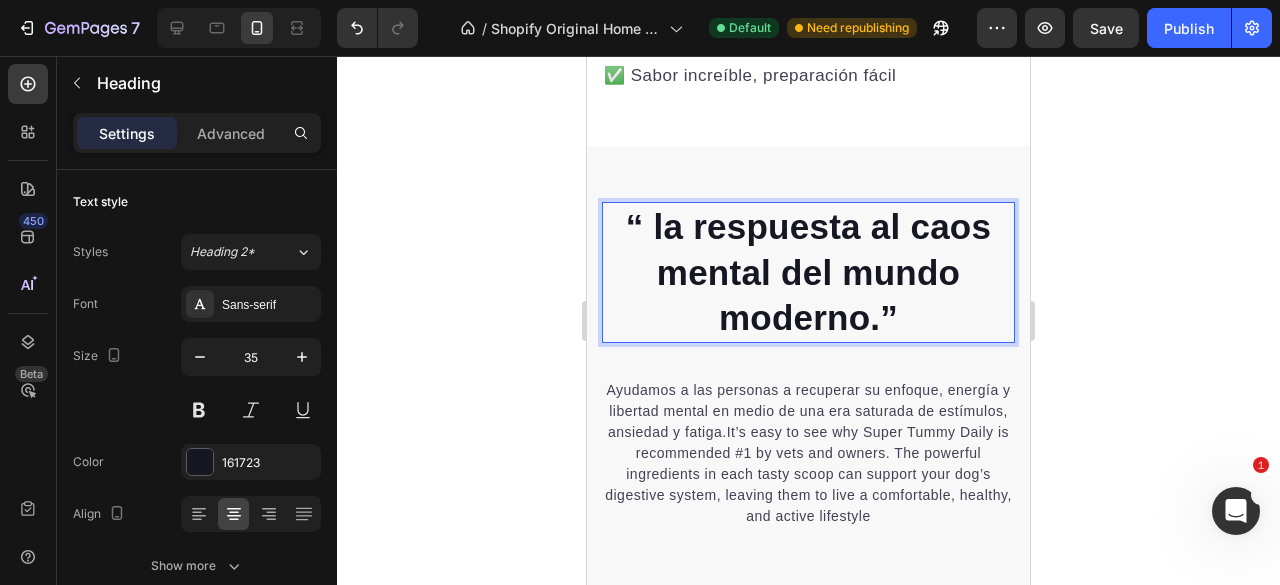 click on "“ la respuesta al caos mental del mundo moderno.”" at bounding box center (808, 272) 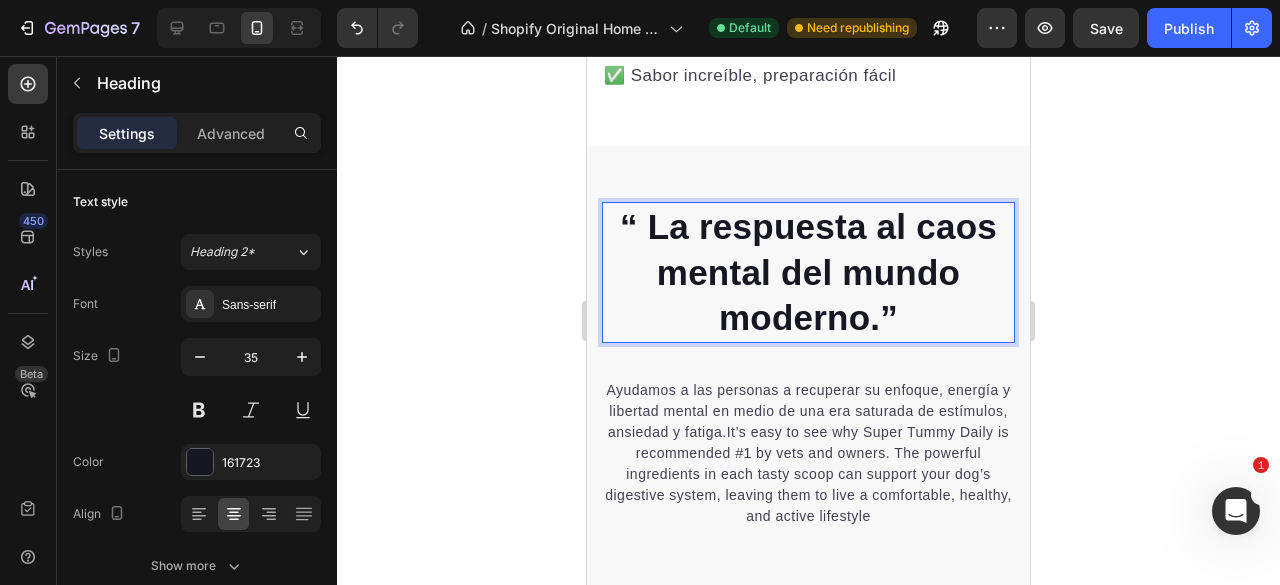 click 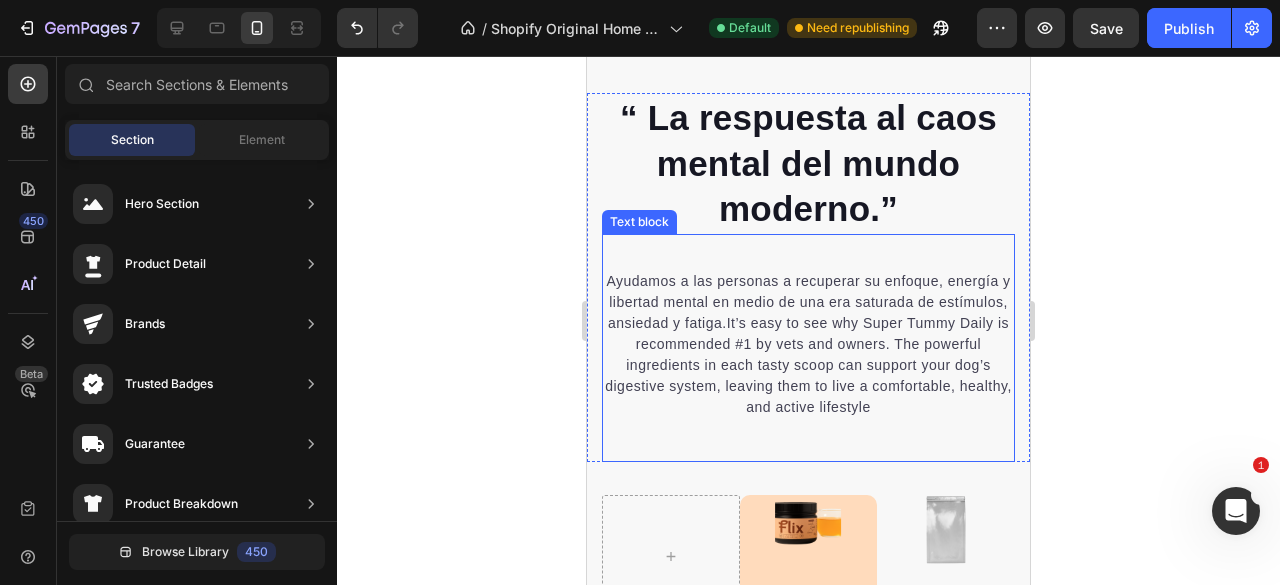 scroll, scrollTop: 3936, scrollLeft: 0, axis: vertical 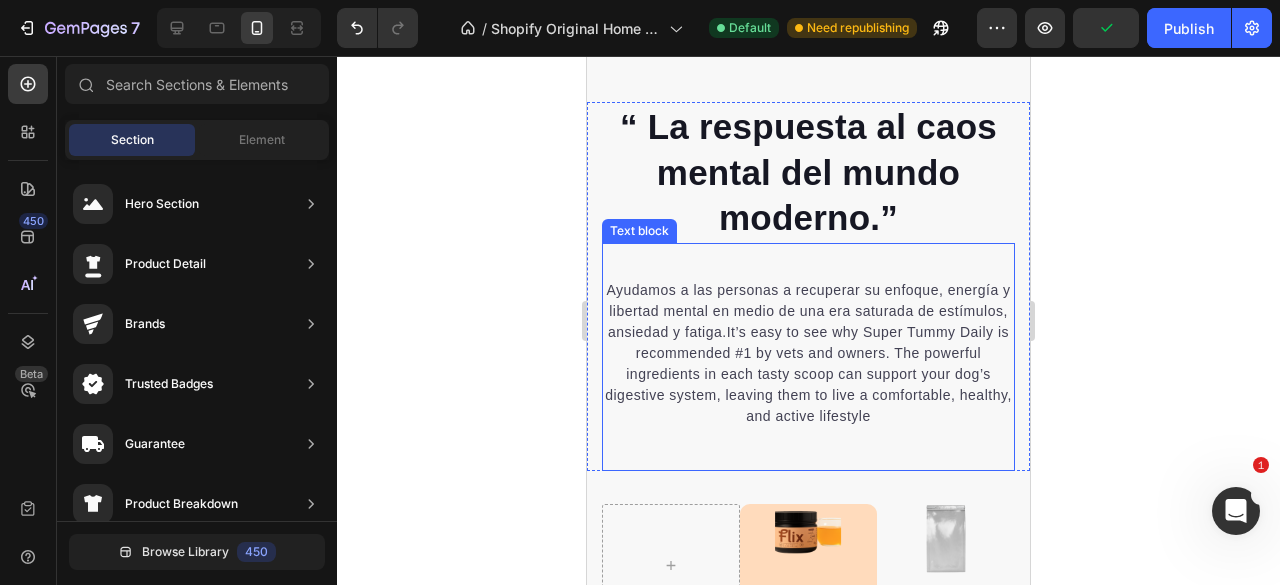 click on "⁠⁠⁠⁠⁠⁠⁠ Ayudamos a las personas a recuperar su enfoque, energía y libertad mental en medio de una era saturada de estímulos, ansiedad y fatiga.It’s easy to see why Super Tummy Daily is recommended #1 by vets and owners. The powerful ingredients in each tasty scoop can support your dog’s digestive system, leaving them to live a comfortable, healthy, and active lifestyle" at bounding box center [808, 343] 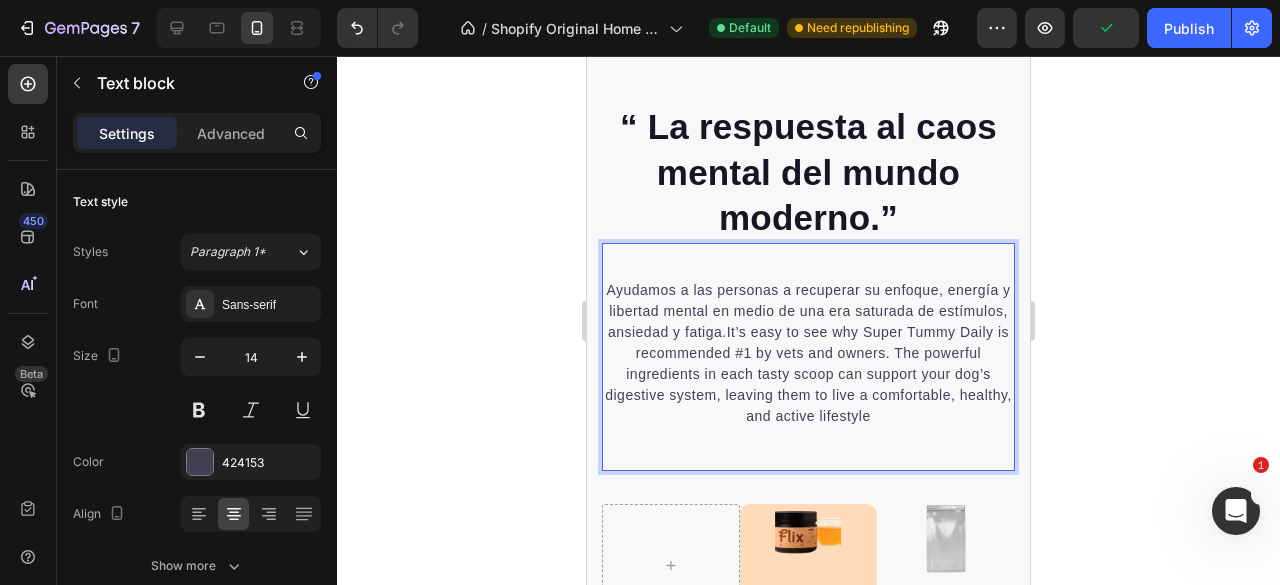click on "Ayudamos a las personas a recuperar su enfoque, energía y libertad mental en medio de una era saturada de estímulos, ansiedad y fatiga.It’s easy to see why Super Tummy Daily is recommended #1 by vets and owners. The powerful ingredients in each tasty scoop can support your dog’s digestive system, leaving them to live a comfortable, healthy, and active lifestyle" at bounding box center [808, 343] 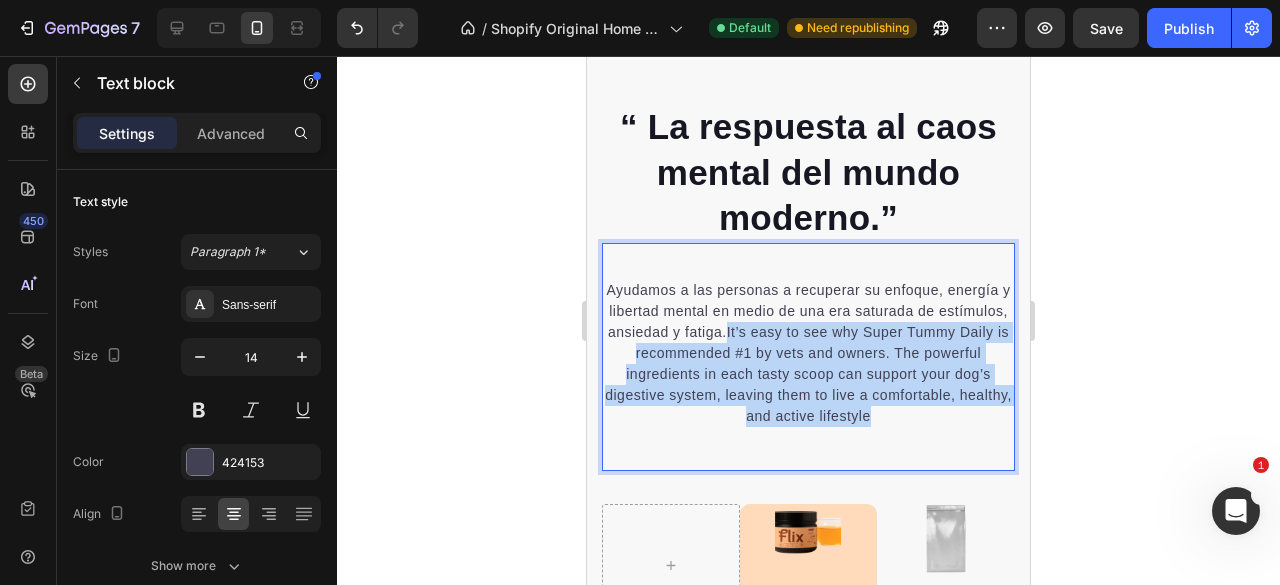 drag, startPoint x: 807, startPoint y: 369, endPoint x: 912, endPoint y: 457, distance: 137 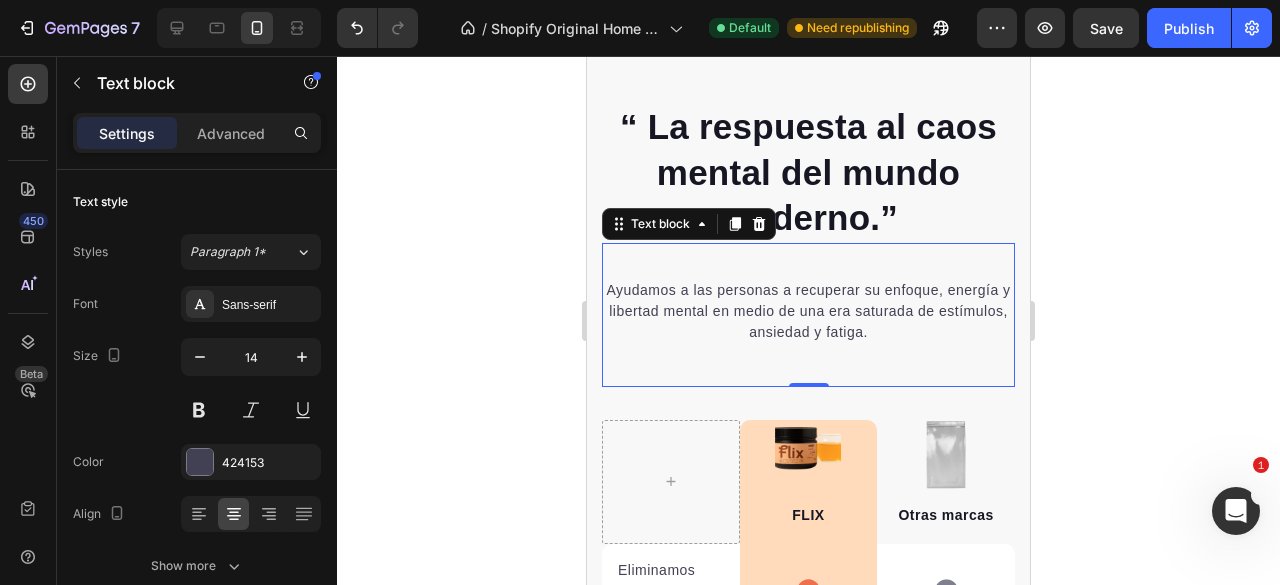 click 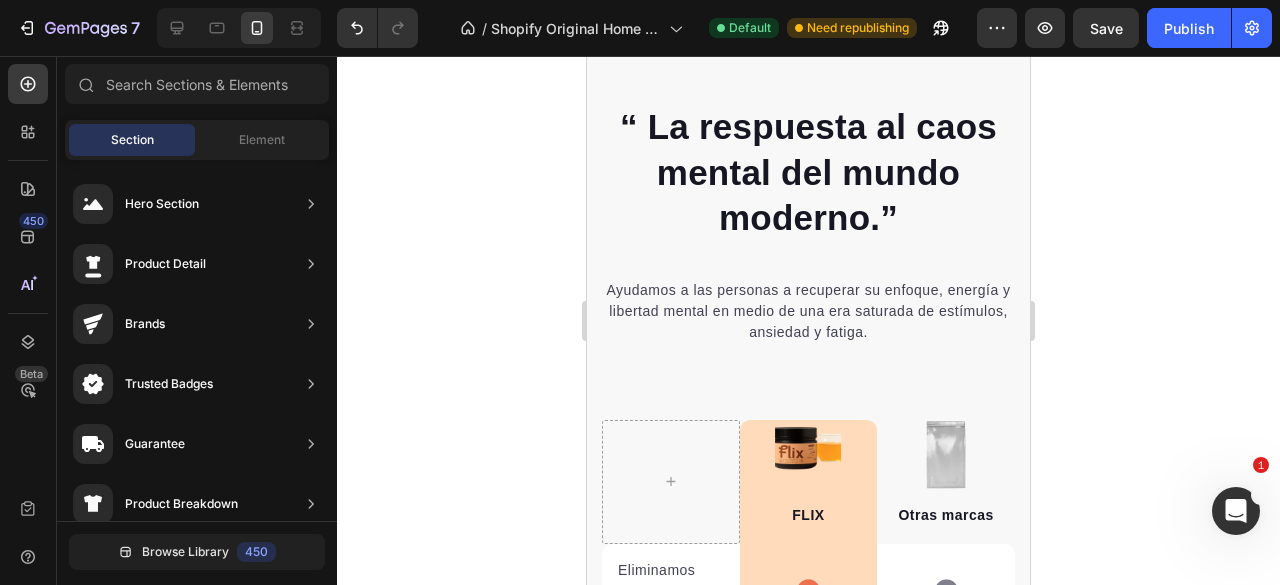 click 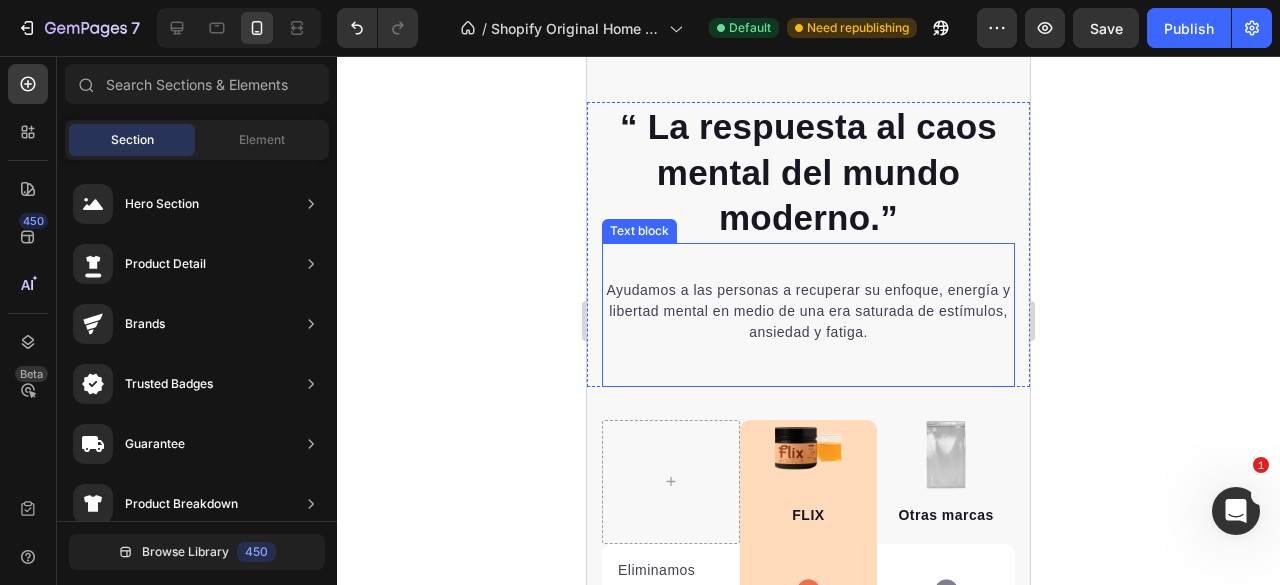 click on "“ La respuesta al caos mental del mundo moderno.”" at bounding box center (808, 172) 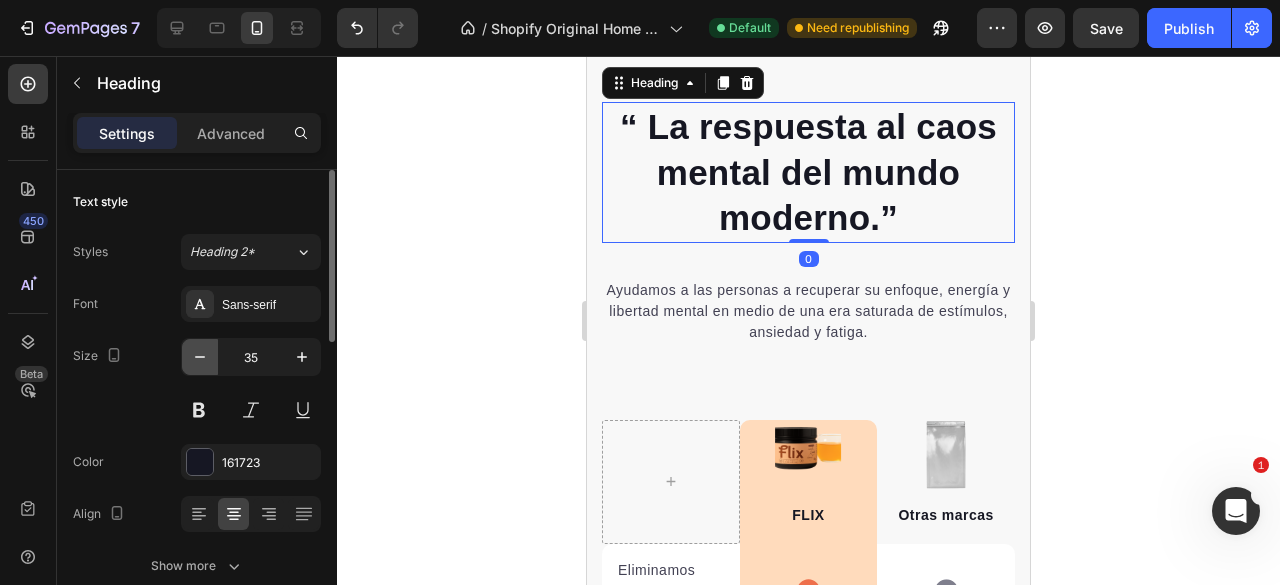 click 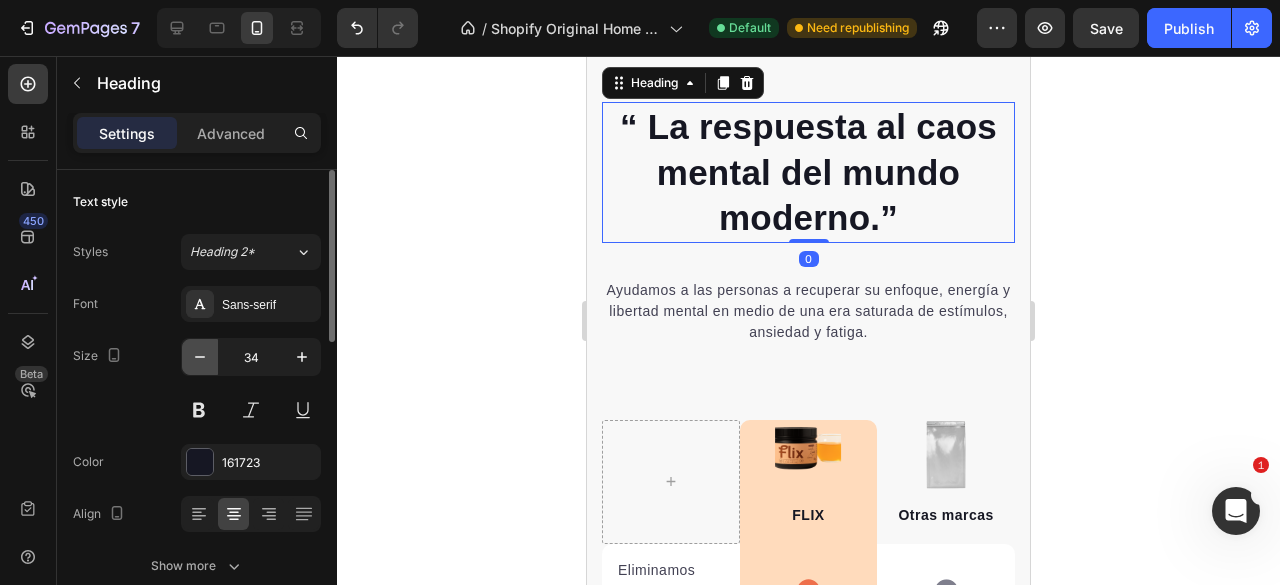 click 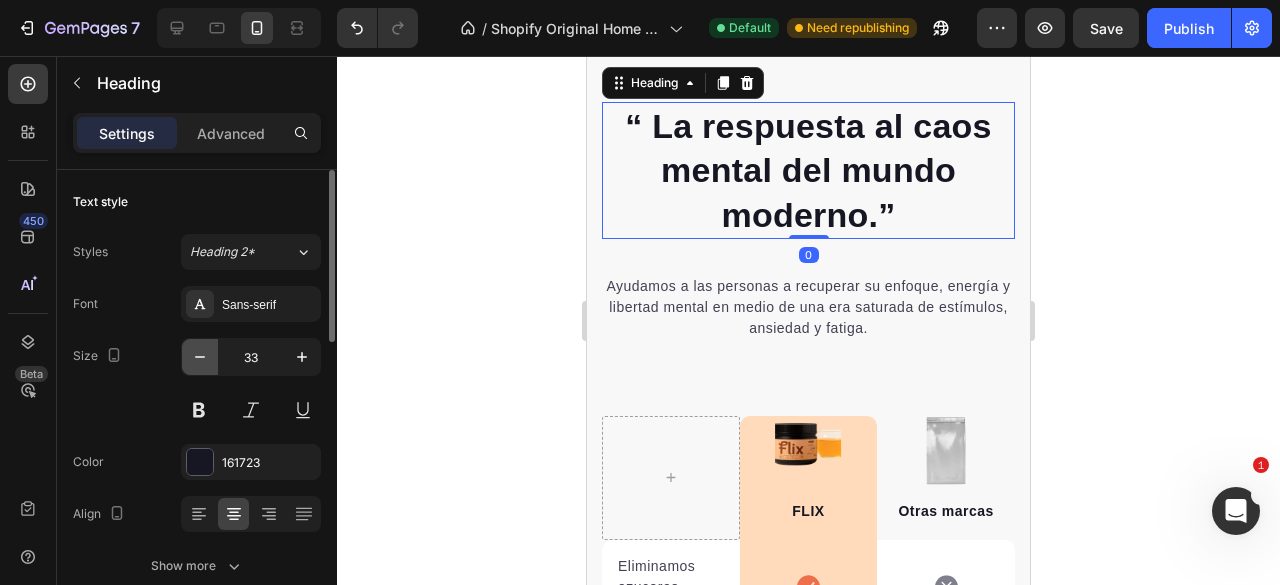 click 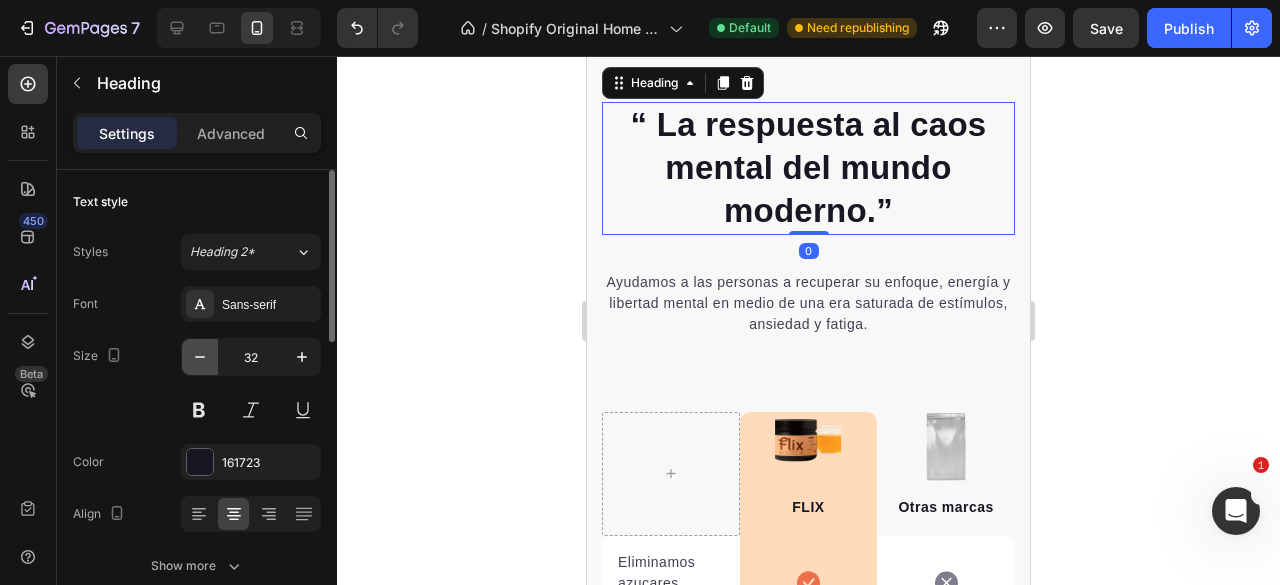 click 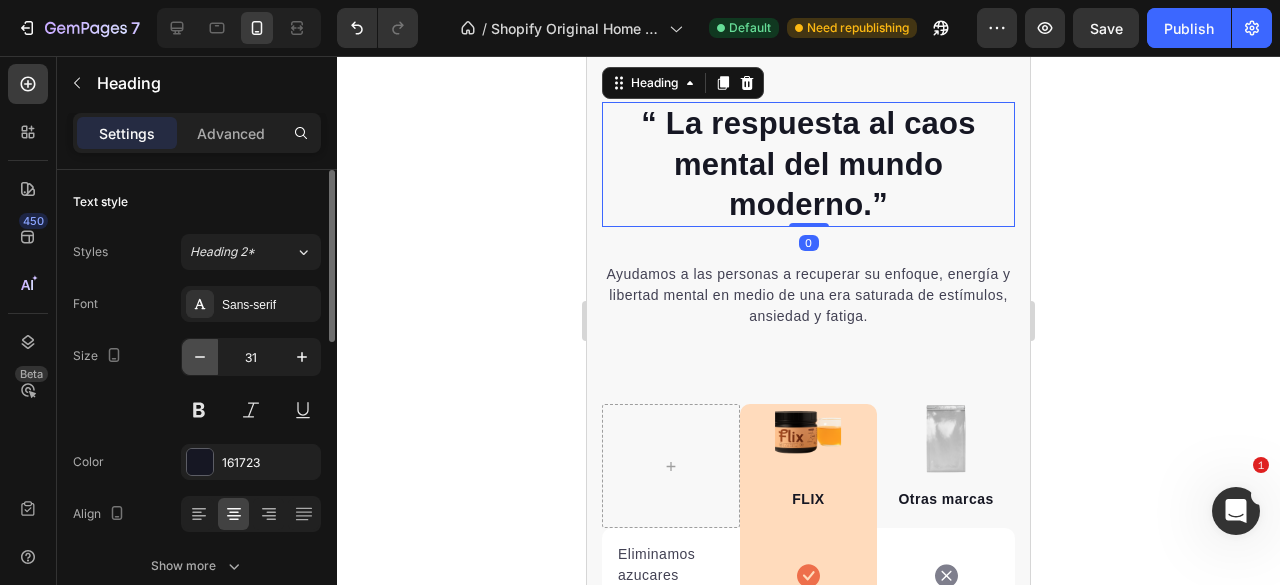 click 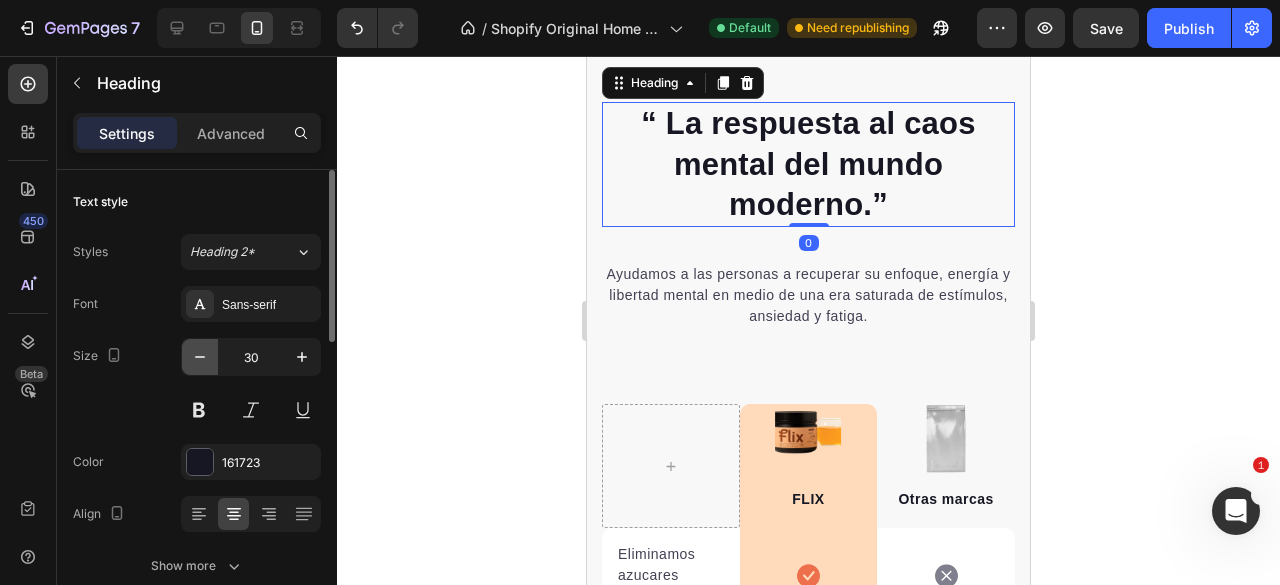 click 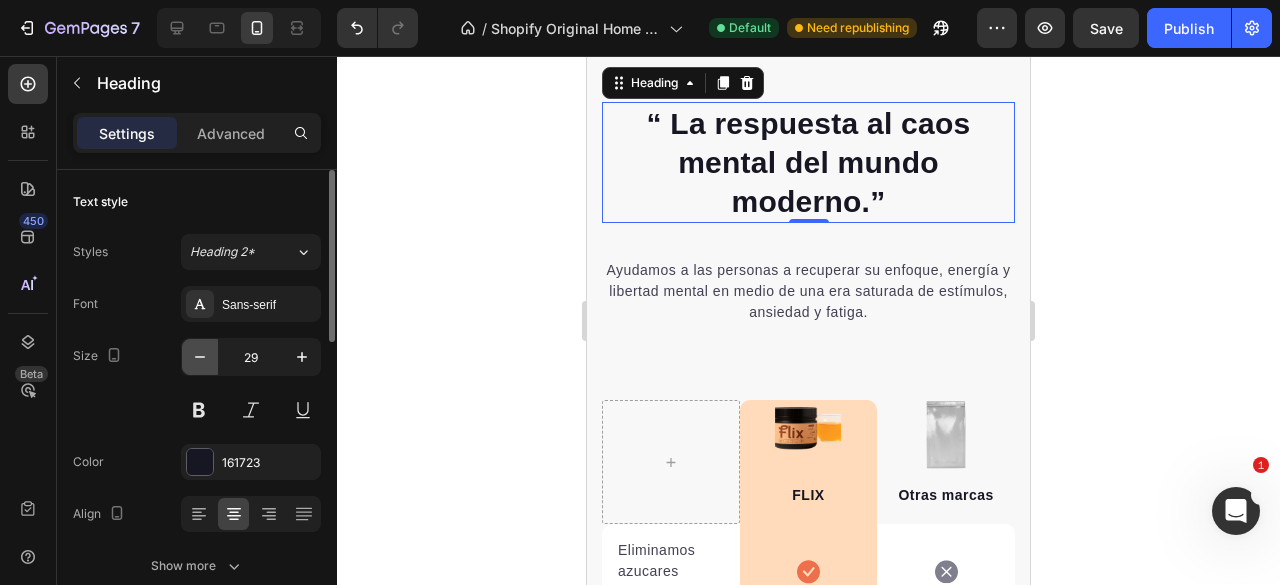 click 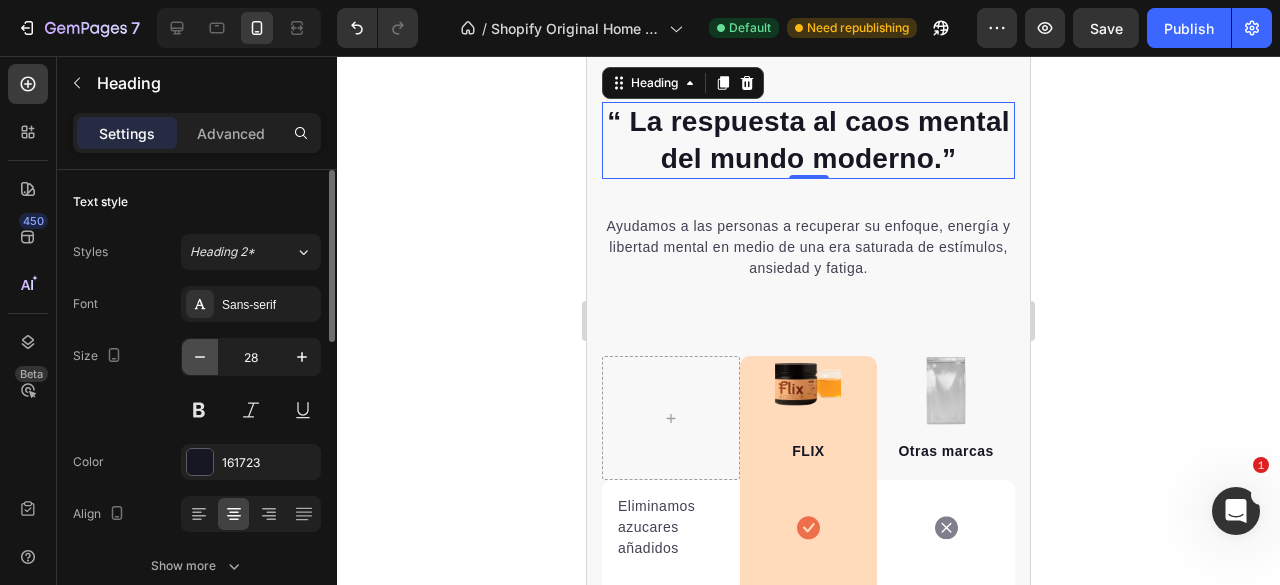 click 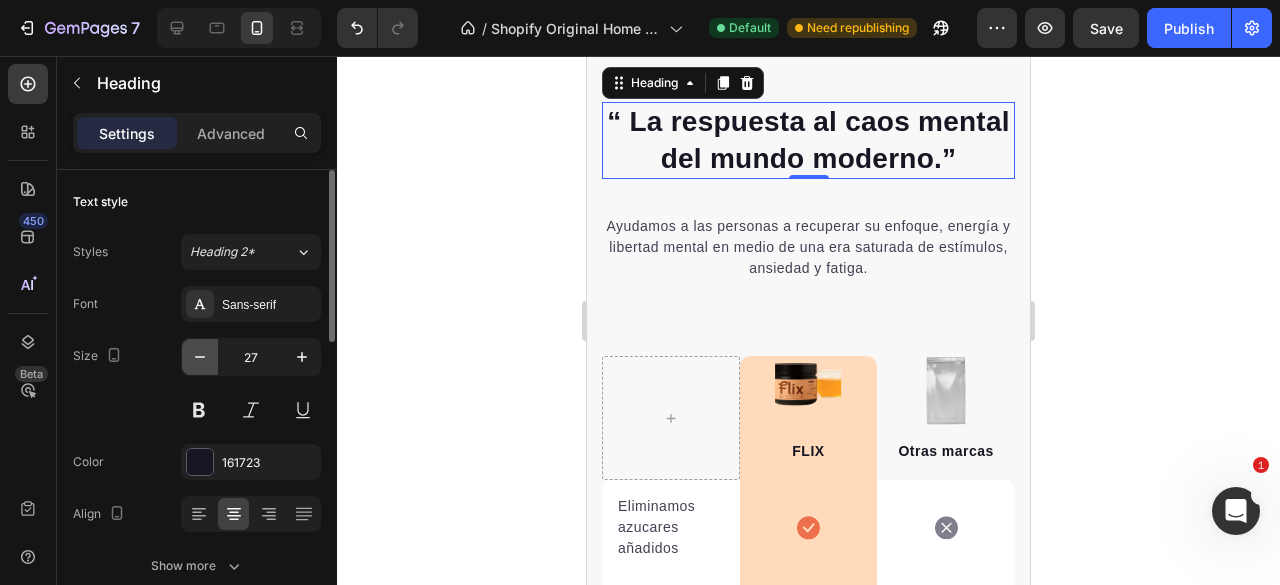 click 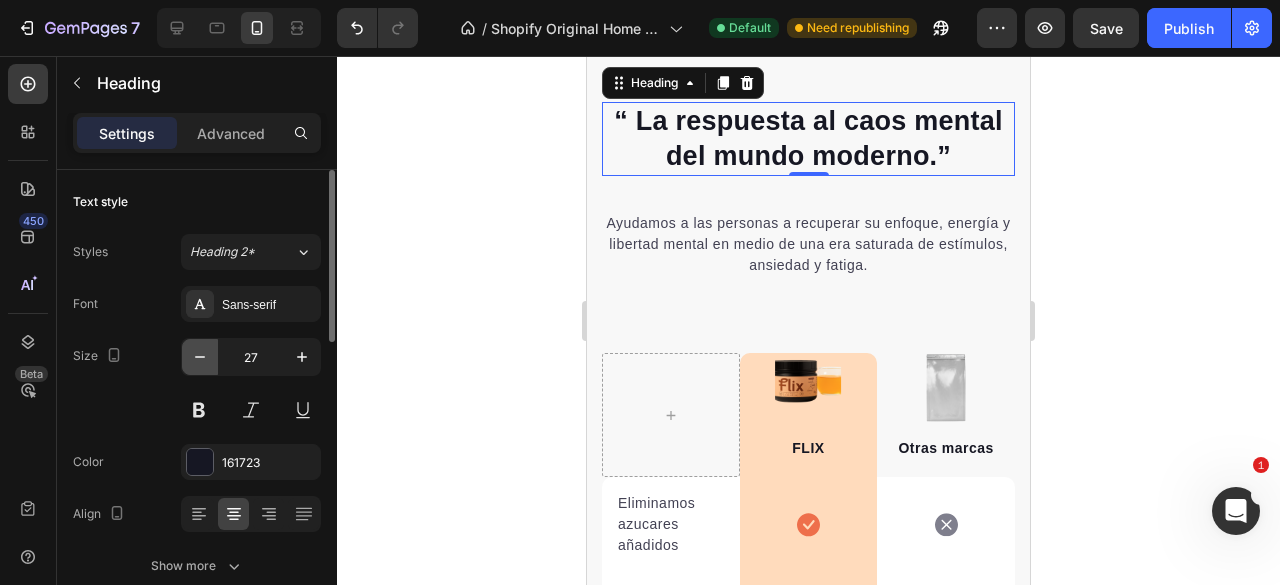 type on "26" 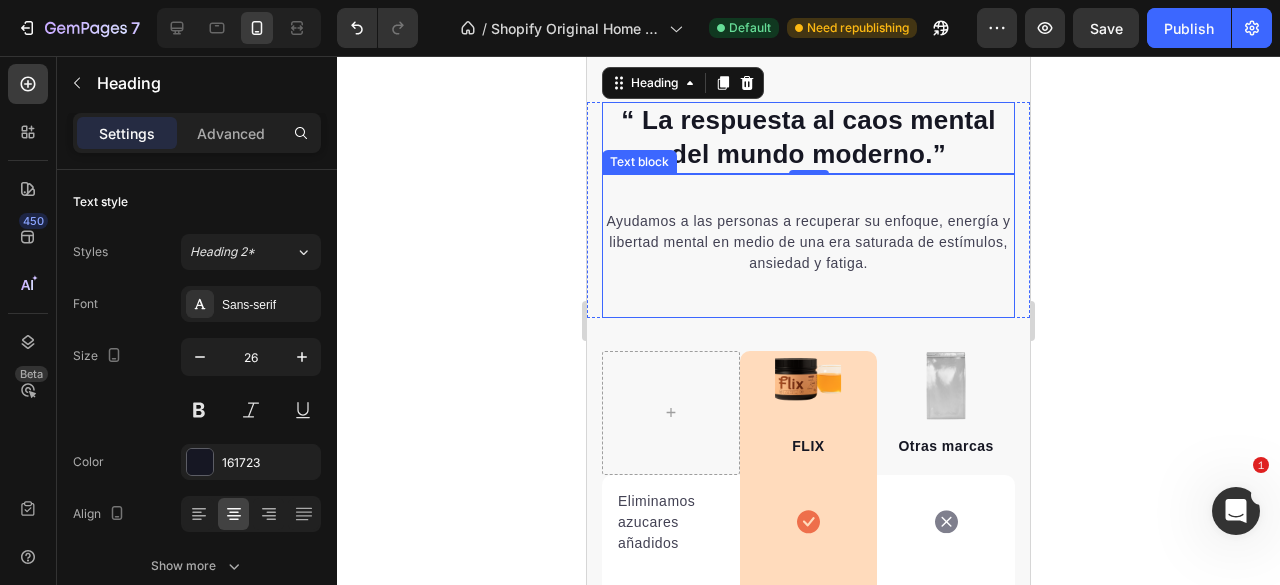 click on "Ayudamos a las personas a recuperar su enfoque, energía y libertad mental en medio de una era saturada de estímulos, ansiedad y fatiga." at bounding box center (808, 232) 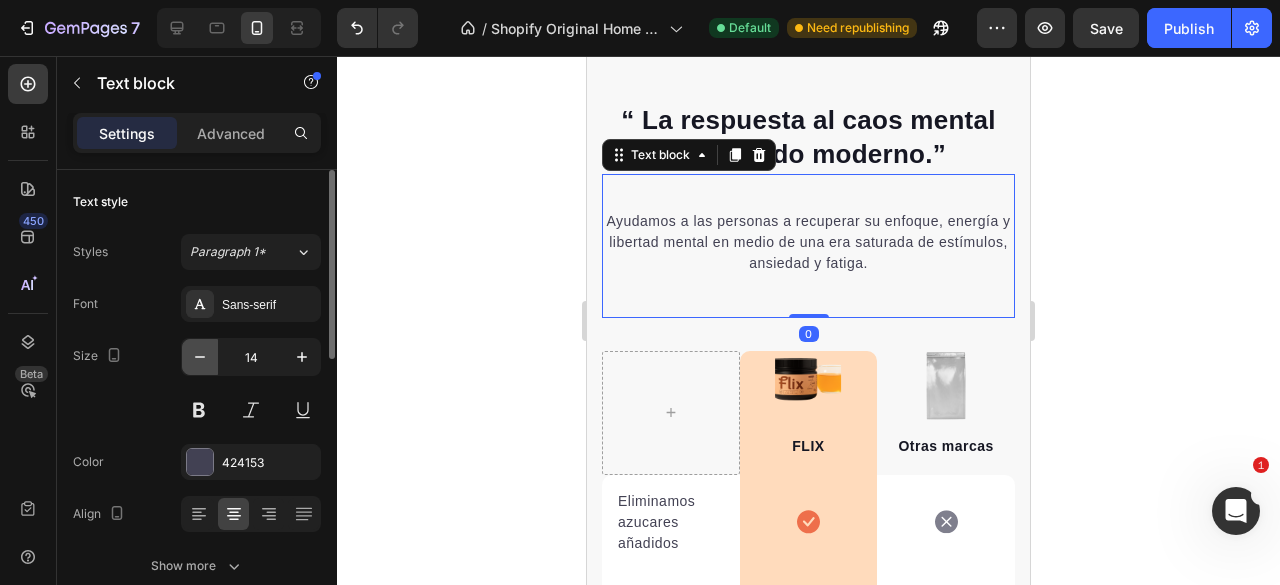 click 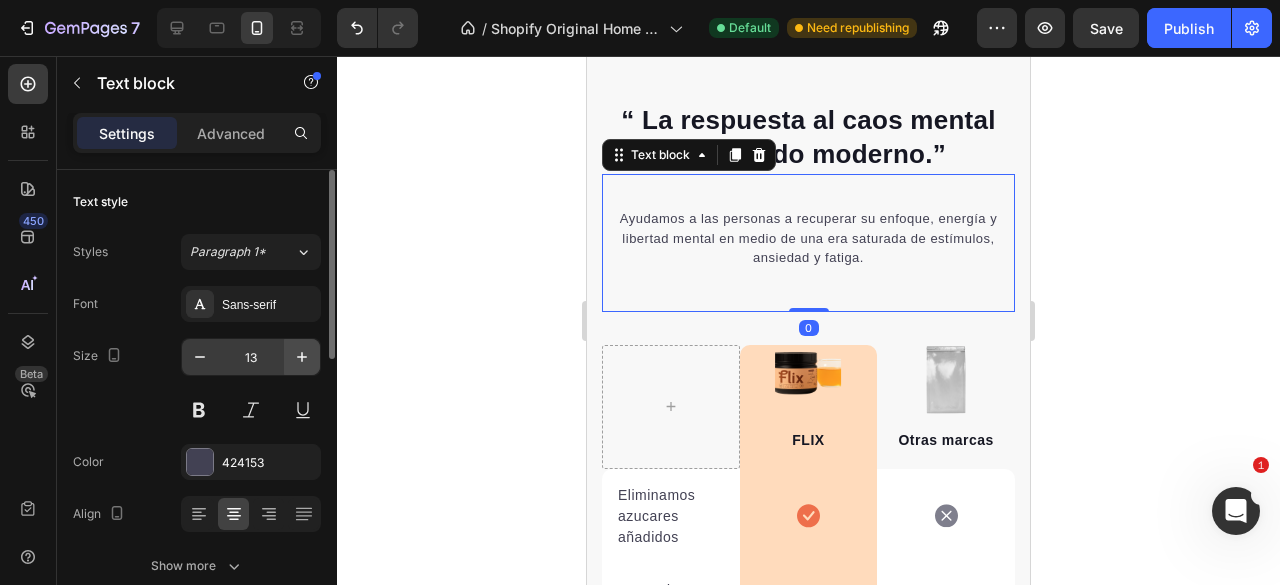 click at bounding box center [302, 357] 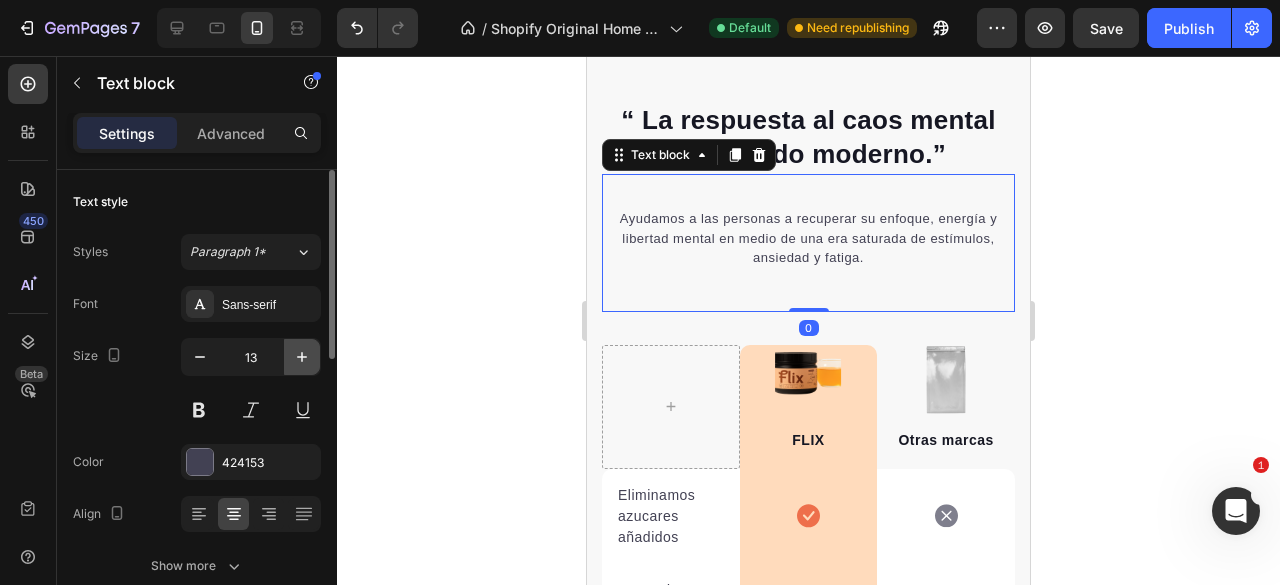 type on "14" 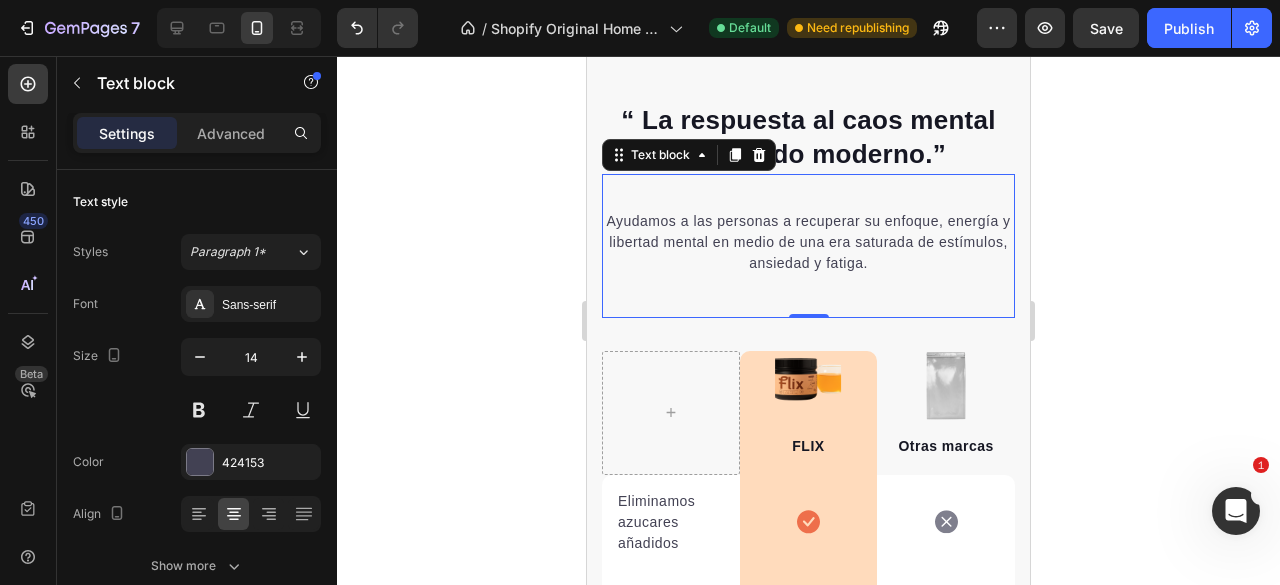 click 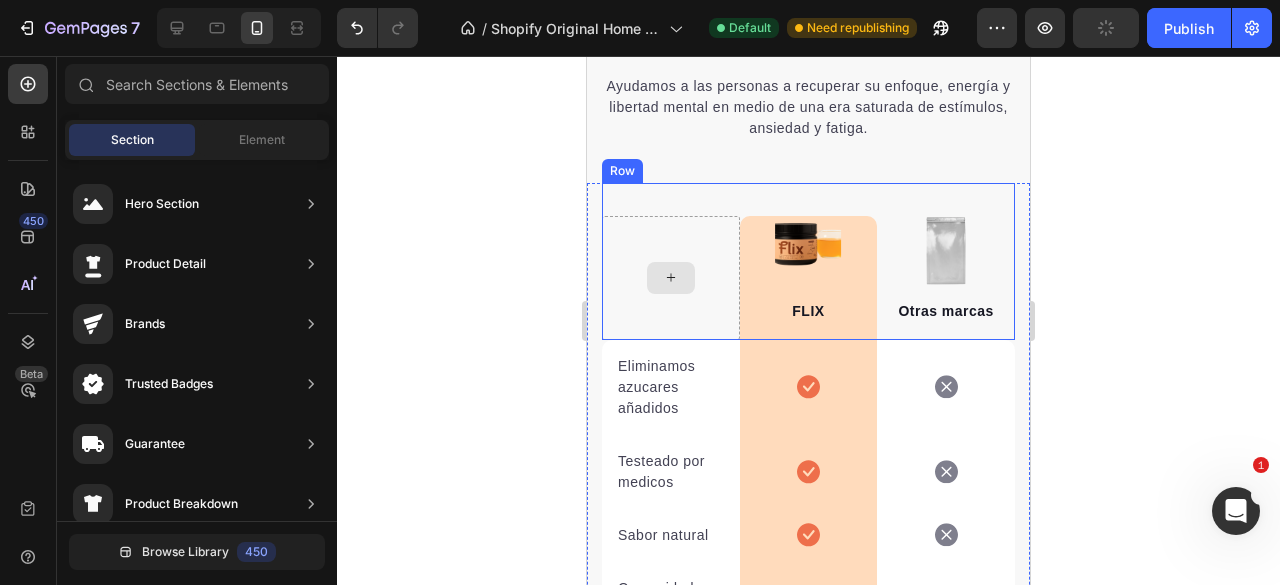 scroll, scrollTop: 4136, scrollLeft: 0, axis: vertical 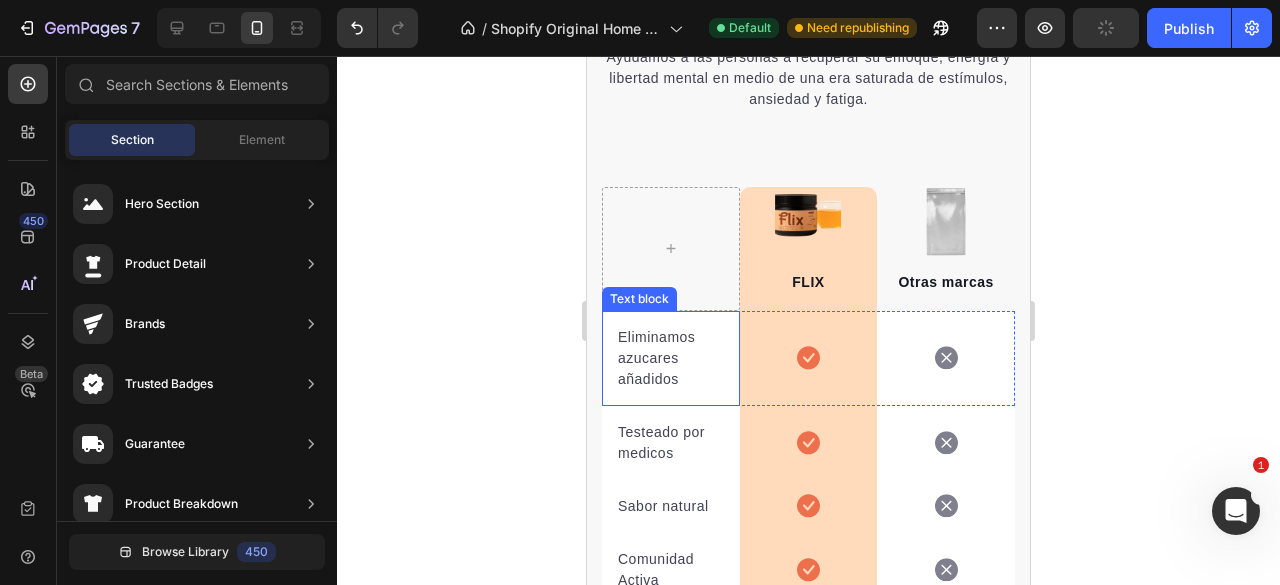 click on "Eliminamos azucares añadidos" at bounding box center (671, 358) 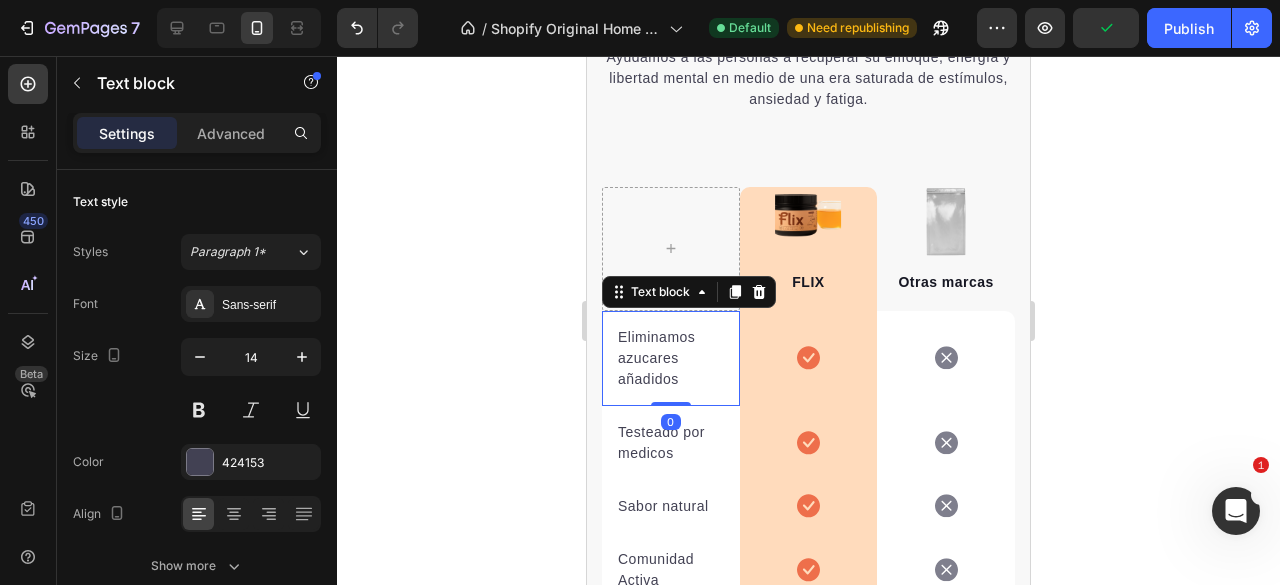 click 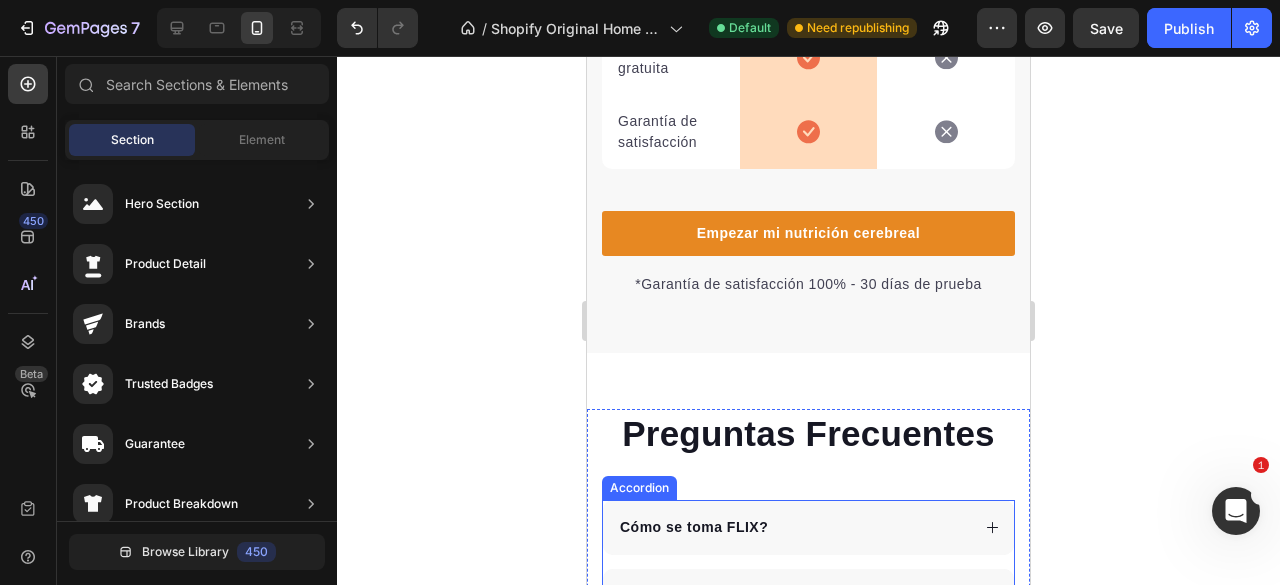 scroll, scrollTop: 4836, scrollLeft: 0, axis: vertical 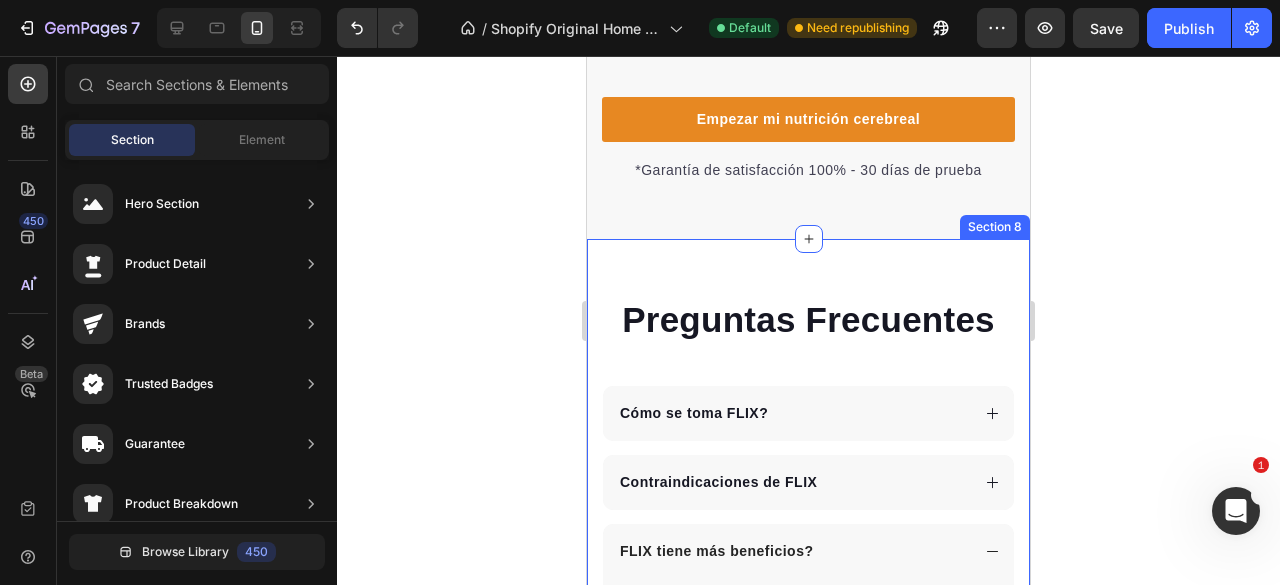 click 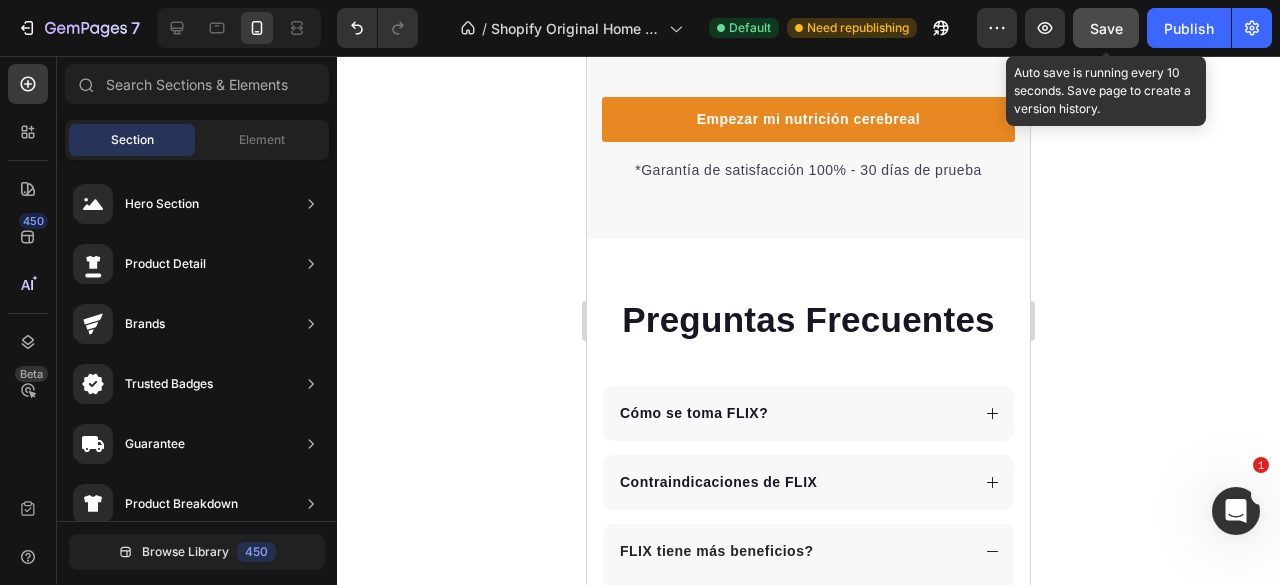 click on "Save" 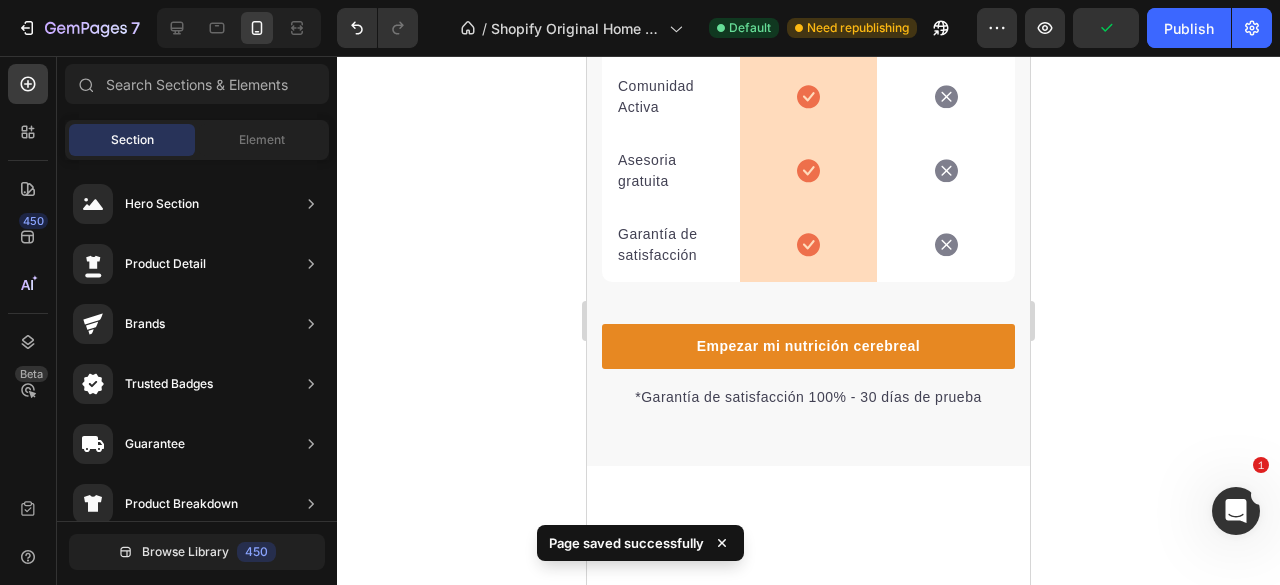 scroll, scrollTop: 4436, scrollLeft: 0, axis: vertical 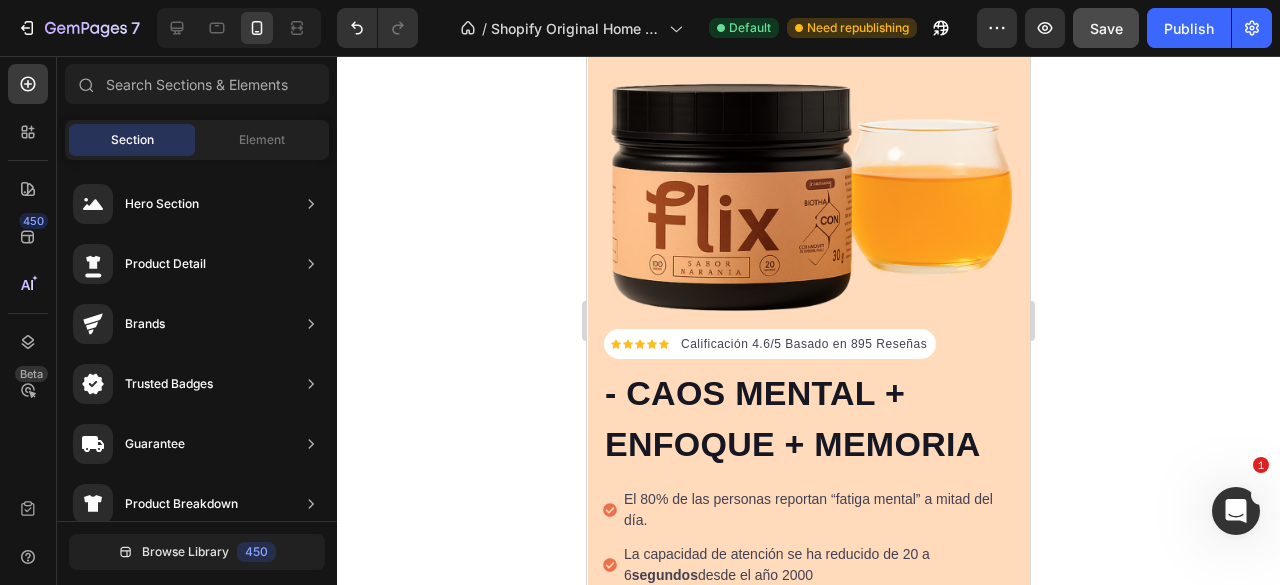 click on "Save" at bounding box center [1106, 28] 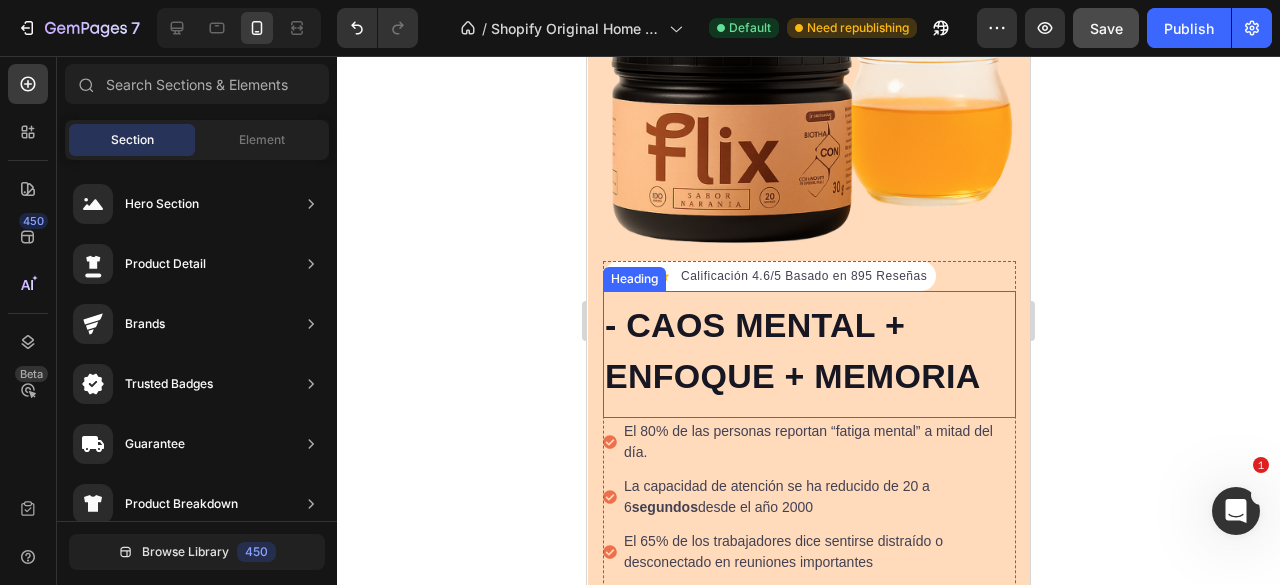 scroll, scrollTop: 4, scrollLeft: 0, axis: vertical 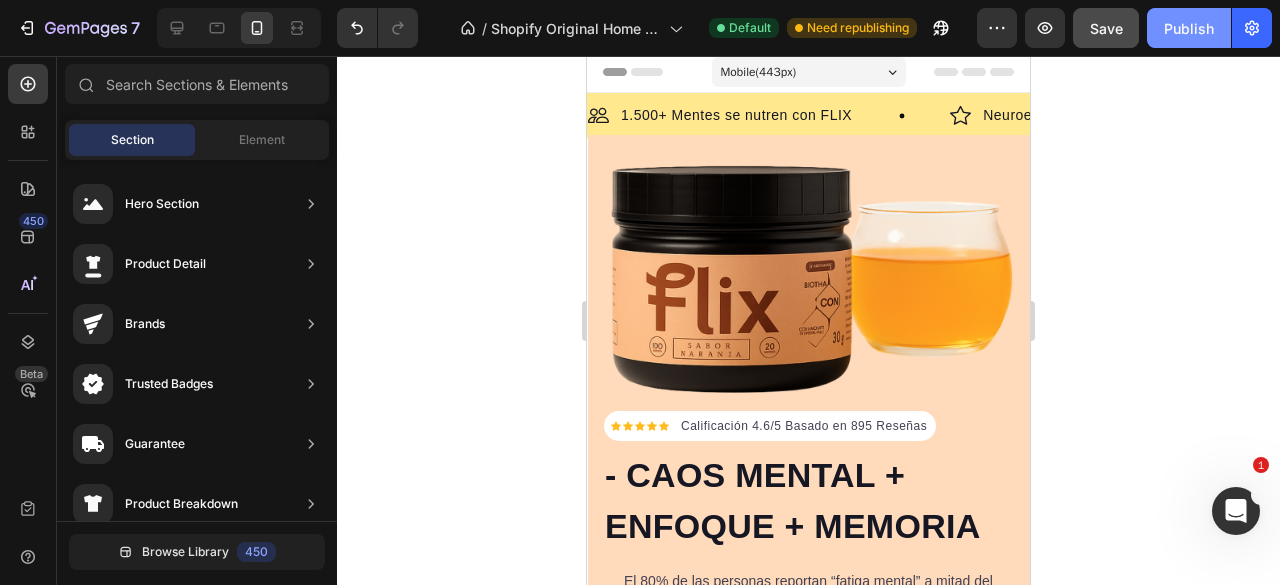 click on "Publish" at bounding box center (1189, 28) 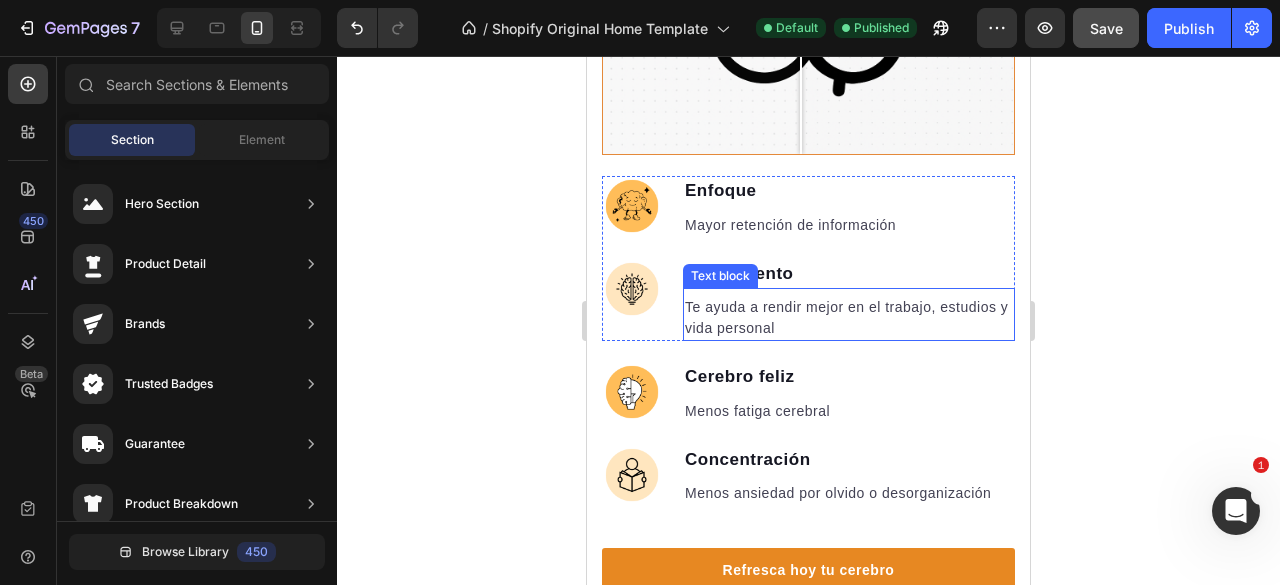 scroll, scrollTop: 1504, scrollLeft: 0, axis: vertical 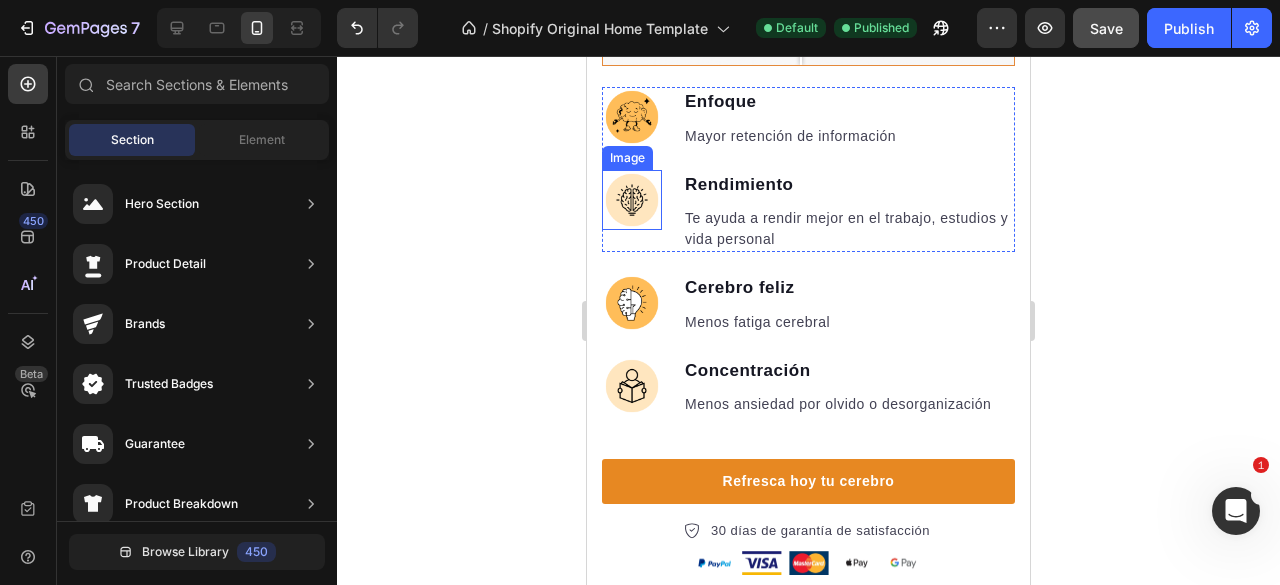 click at bounding box center [632, 200] 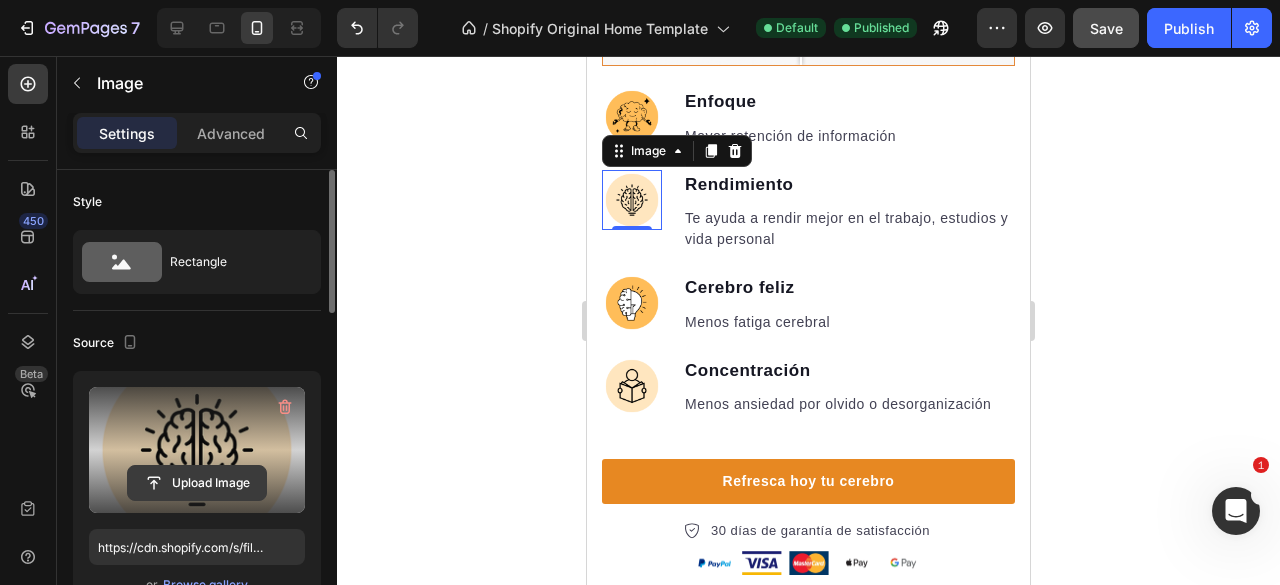 click 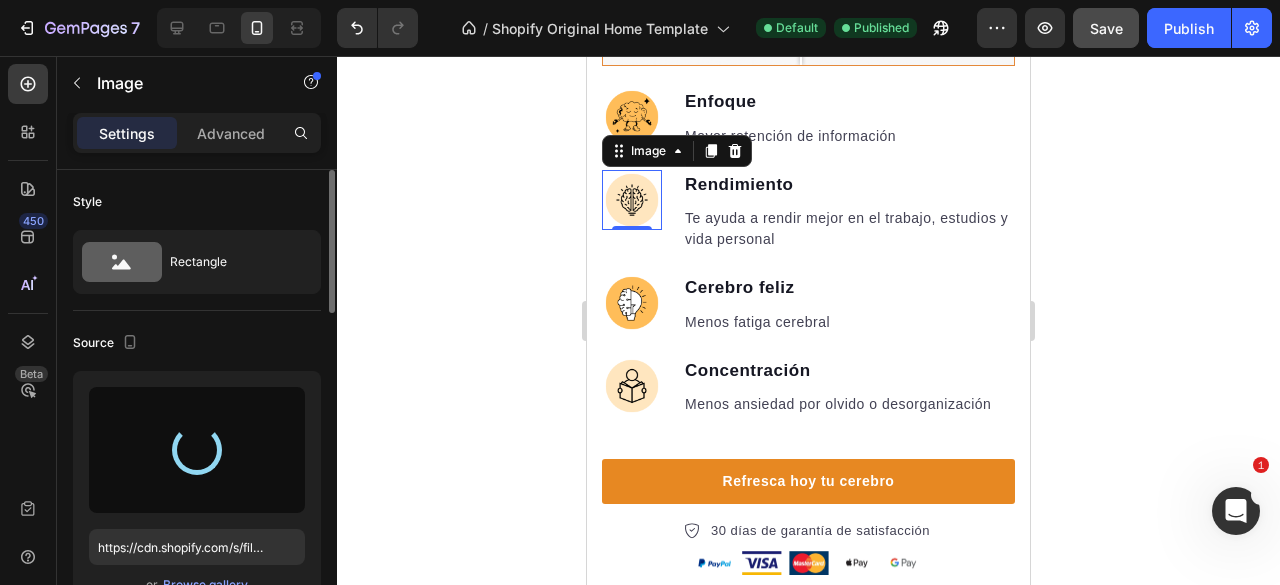type on "https://cdn.shopify.com/s/files/1/0637/1740/8837/files/gempages_551218195810223352-7360e2b2-db03-4b9a-9dac-3051dac7e059.png" 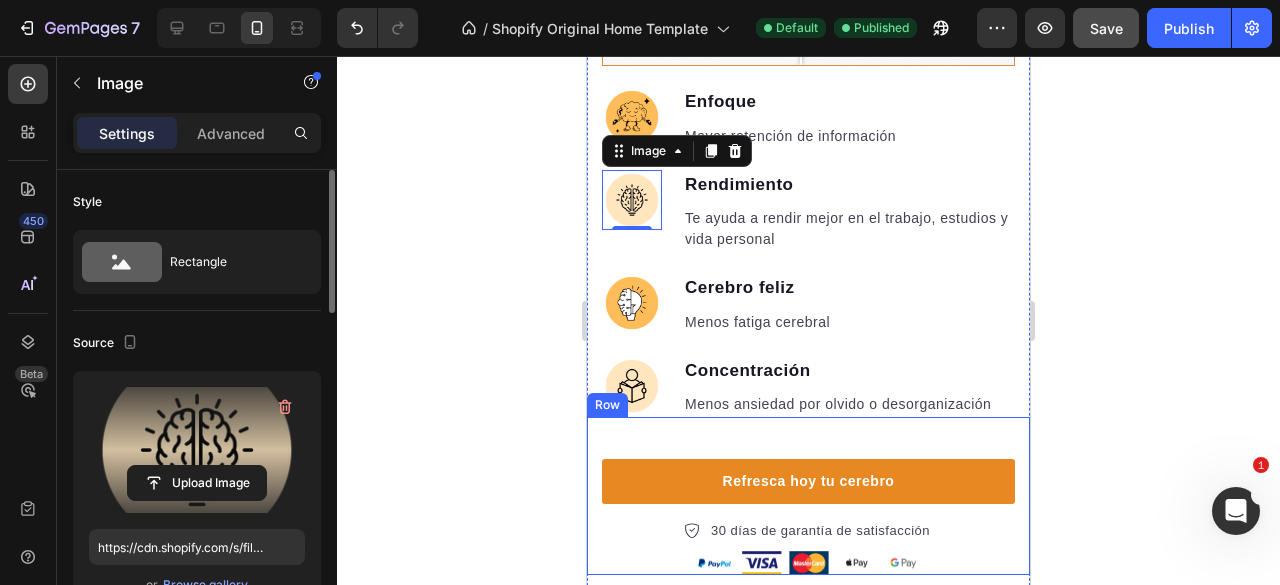 click 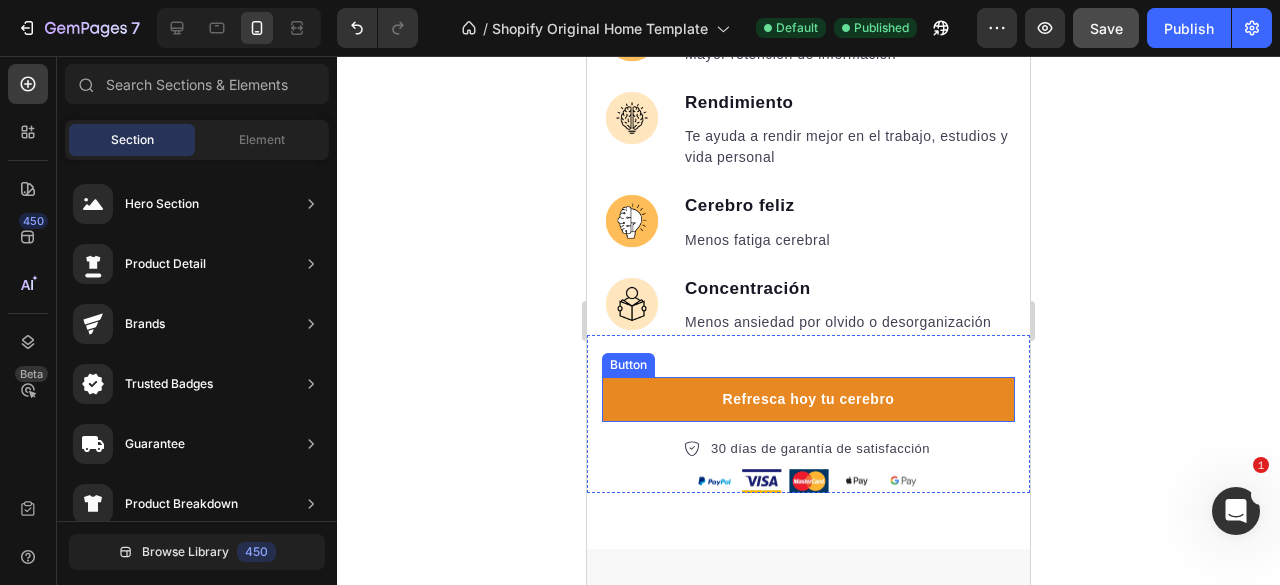 scroll, scrollTop: 1404, scrollLeft: 0, axis: vertical 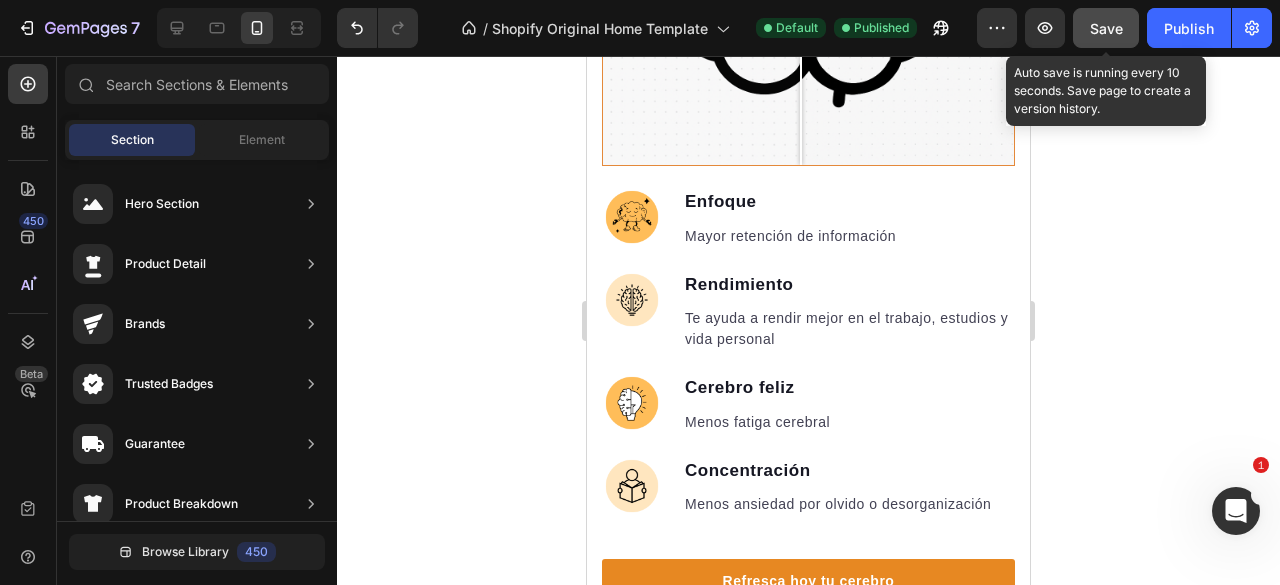 click on "Save" 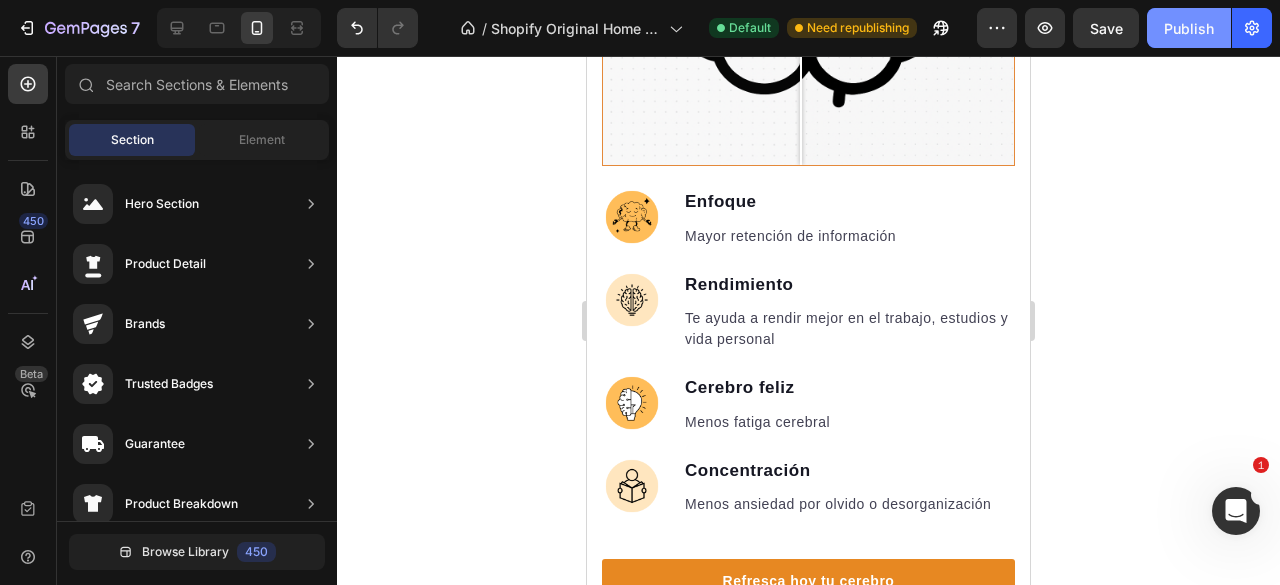 click on "Publish" at bounding box center (1189, 28) 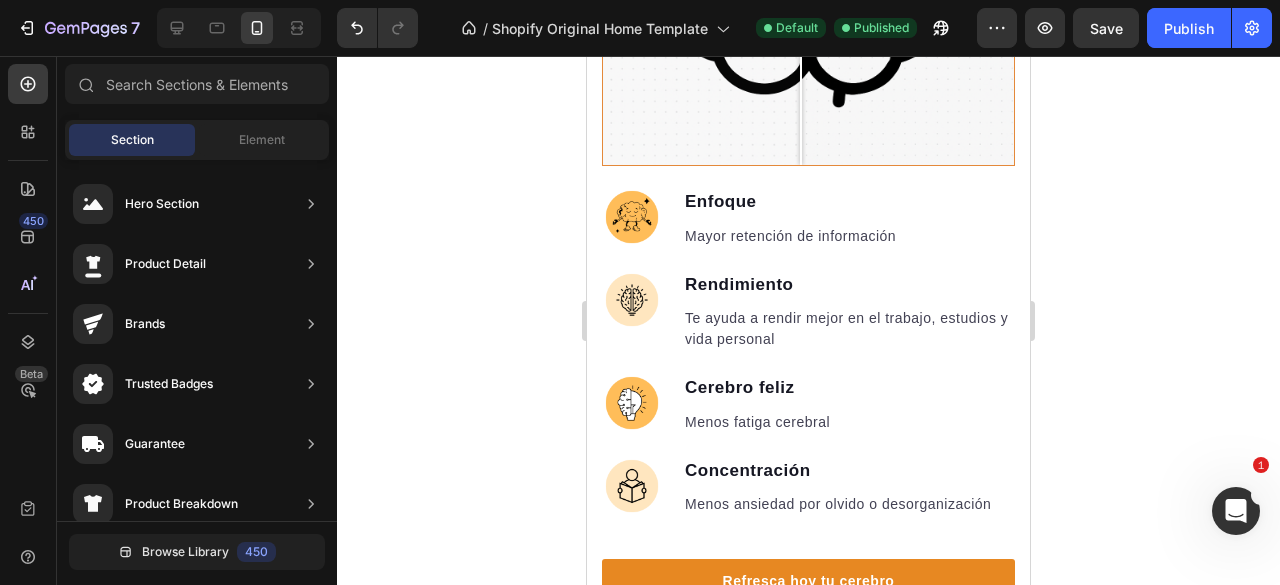 click 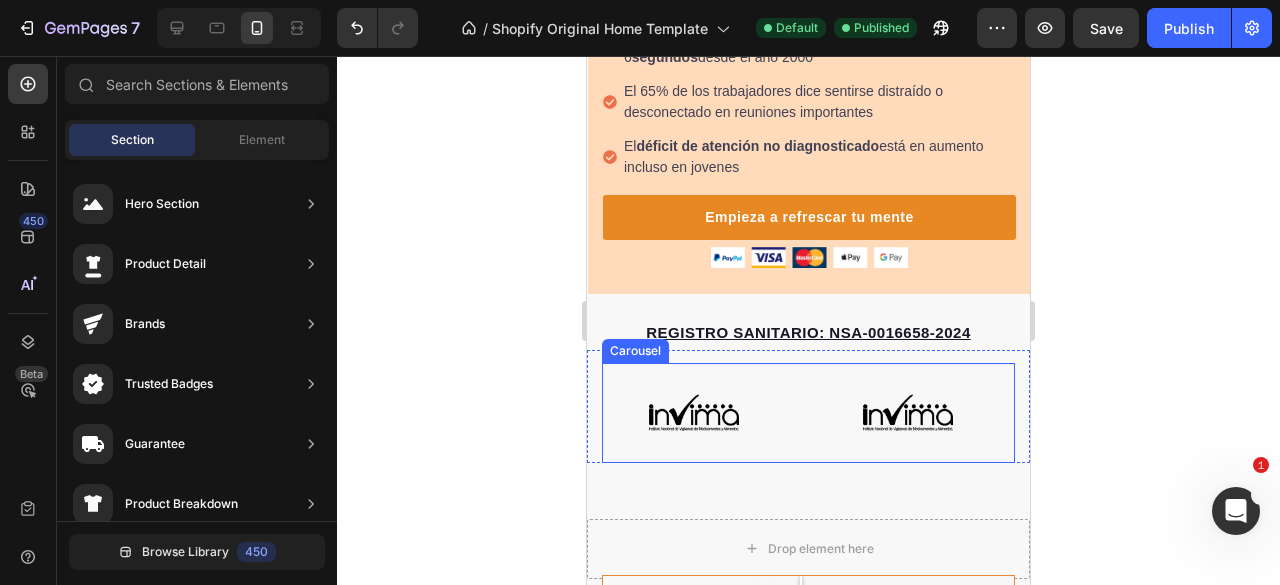 scroll, scrollTop: 600, scrollLeft: 0, axis: vertical 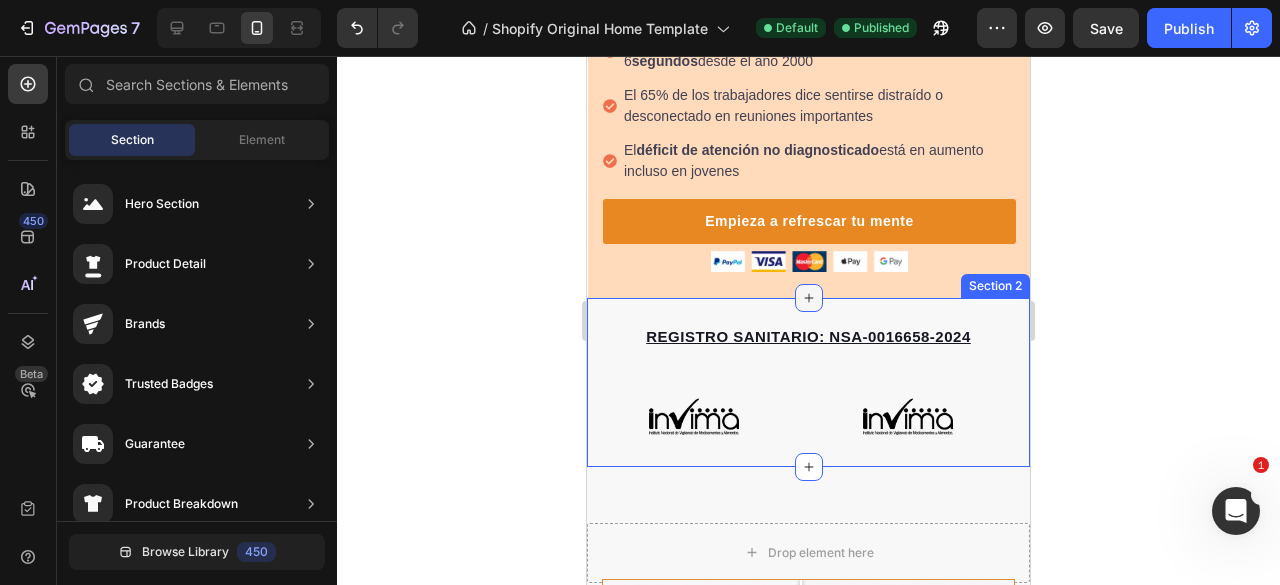 click 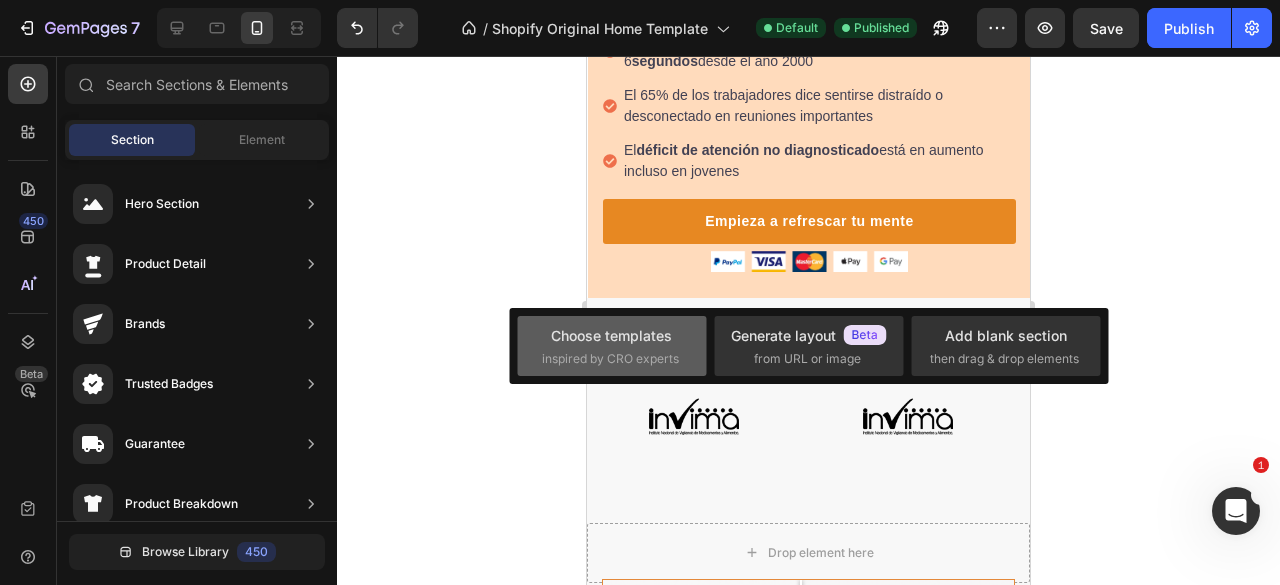 click on "Choose templates  inspired by CRO experts" at bounding box center (612, 346) 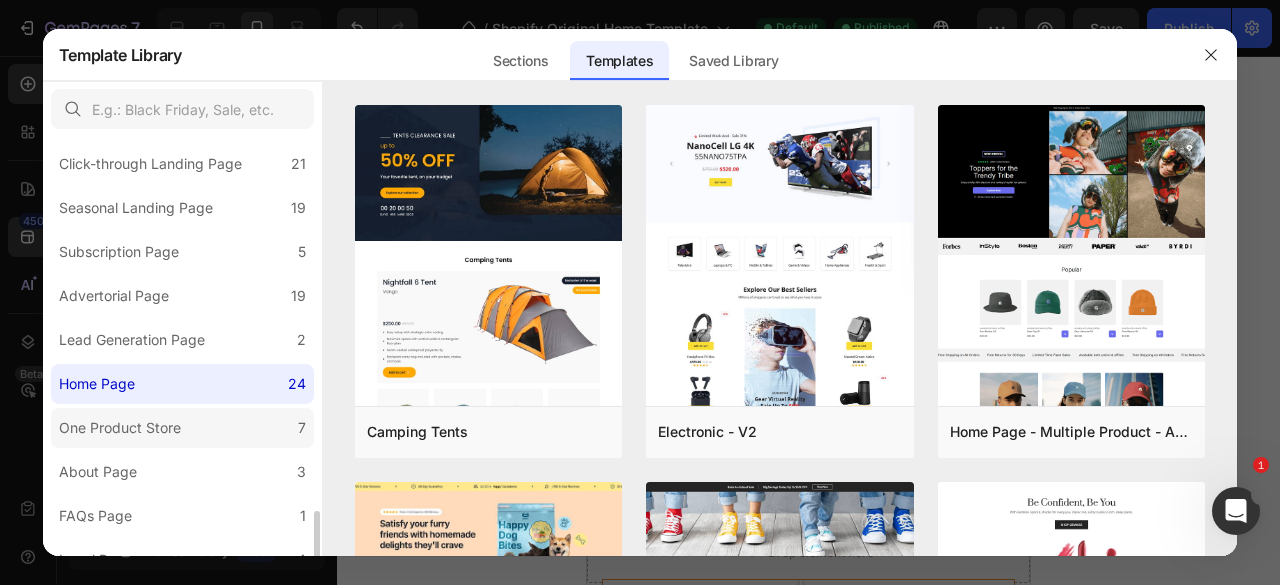 scroll, scrollTop: 297, scrollLeft: 0, axis: vertical 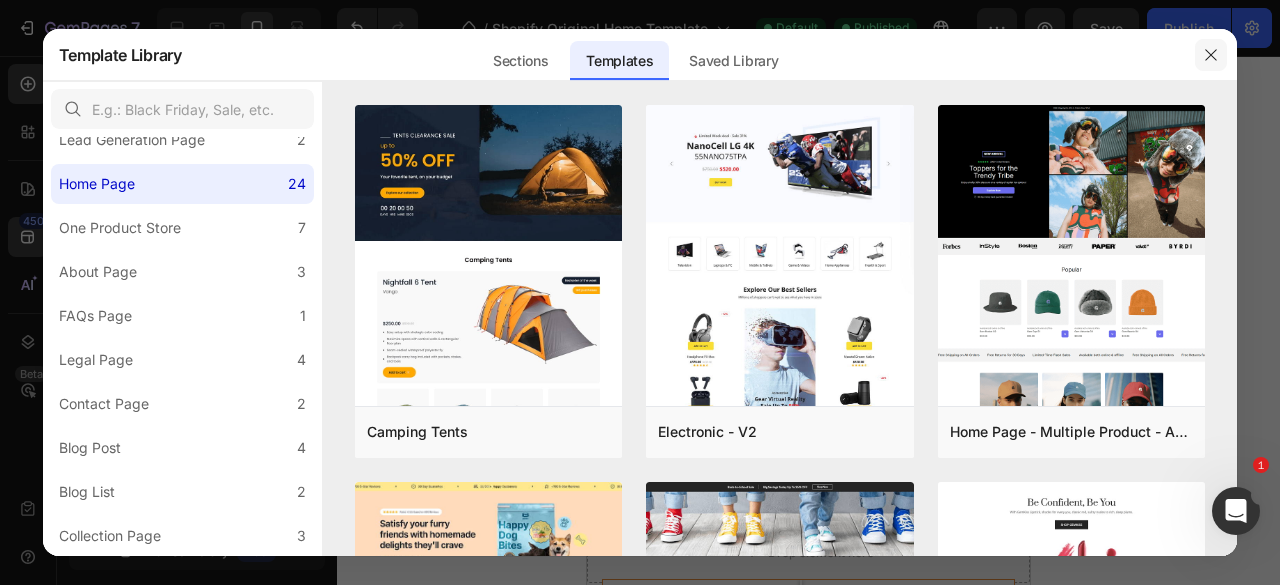 click 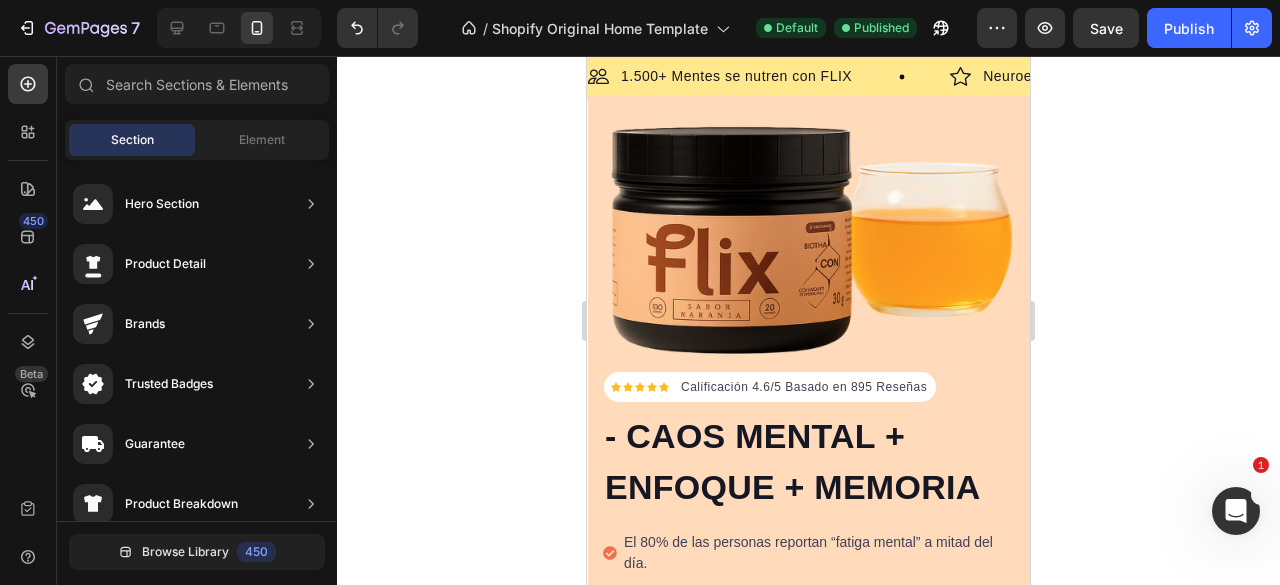 scroll, scrollTop: 0, scrollLeft: 0, axis: both 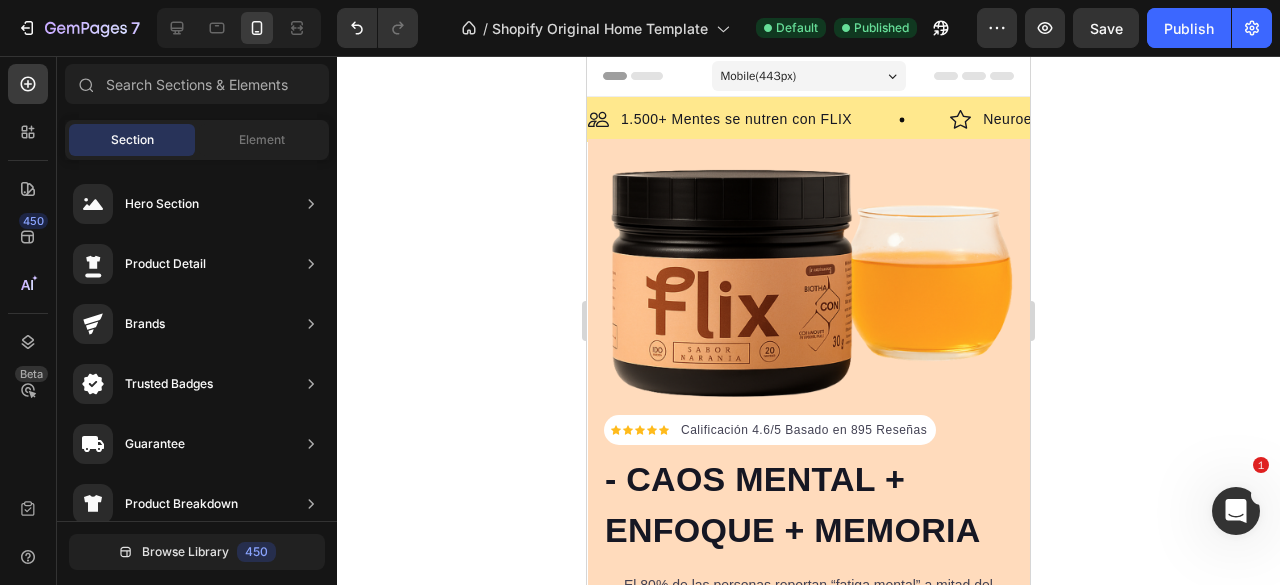 click on "Save" at bounding box center (1106, 28) 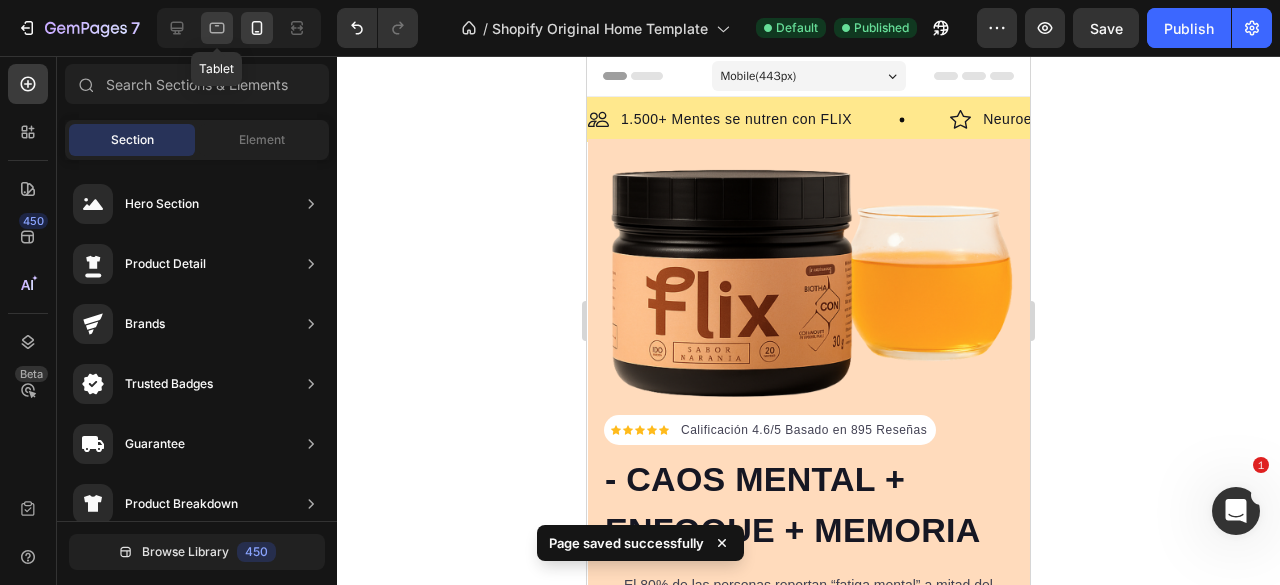 click 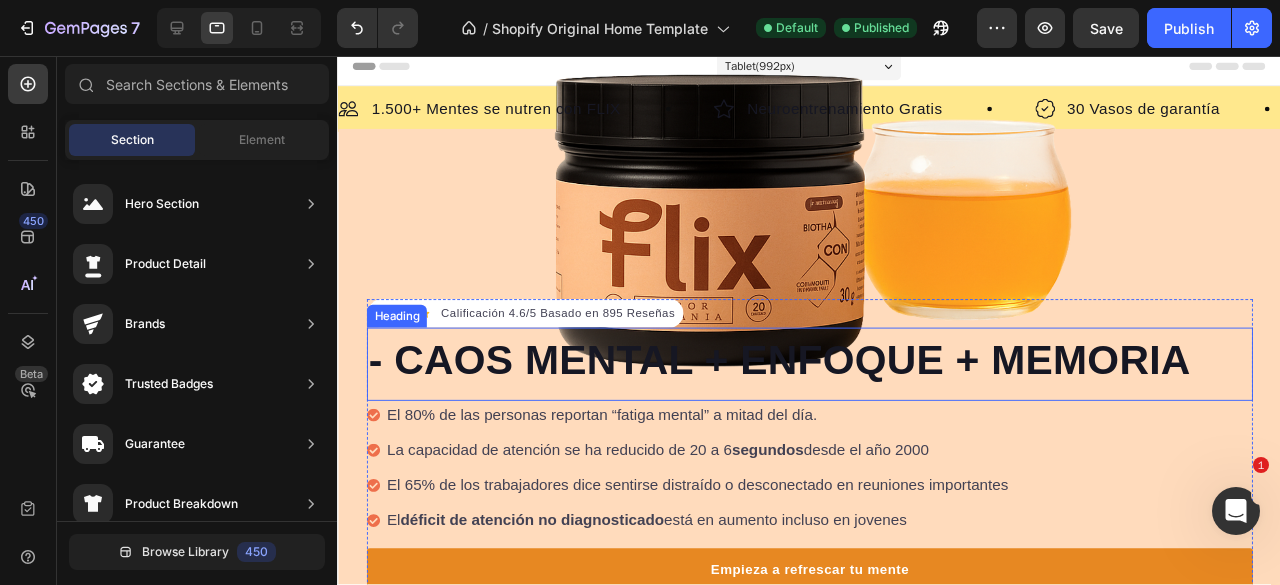 scroll, scrollTop: 0, scrollLeft: 0, axis: both 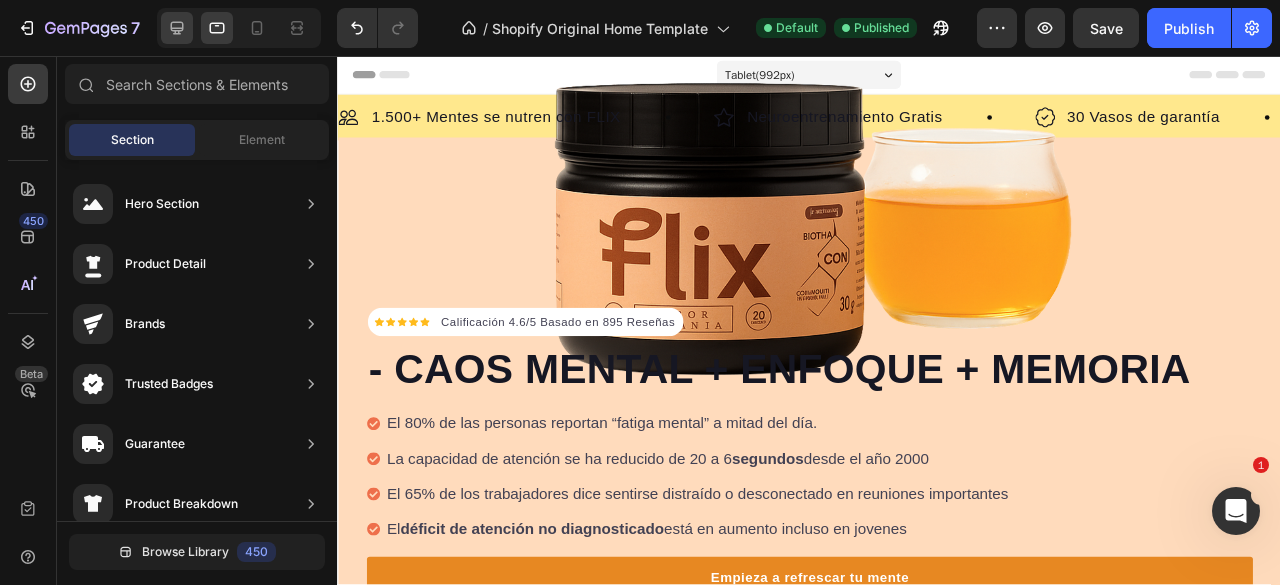 click 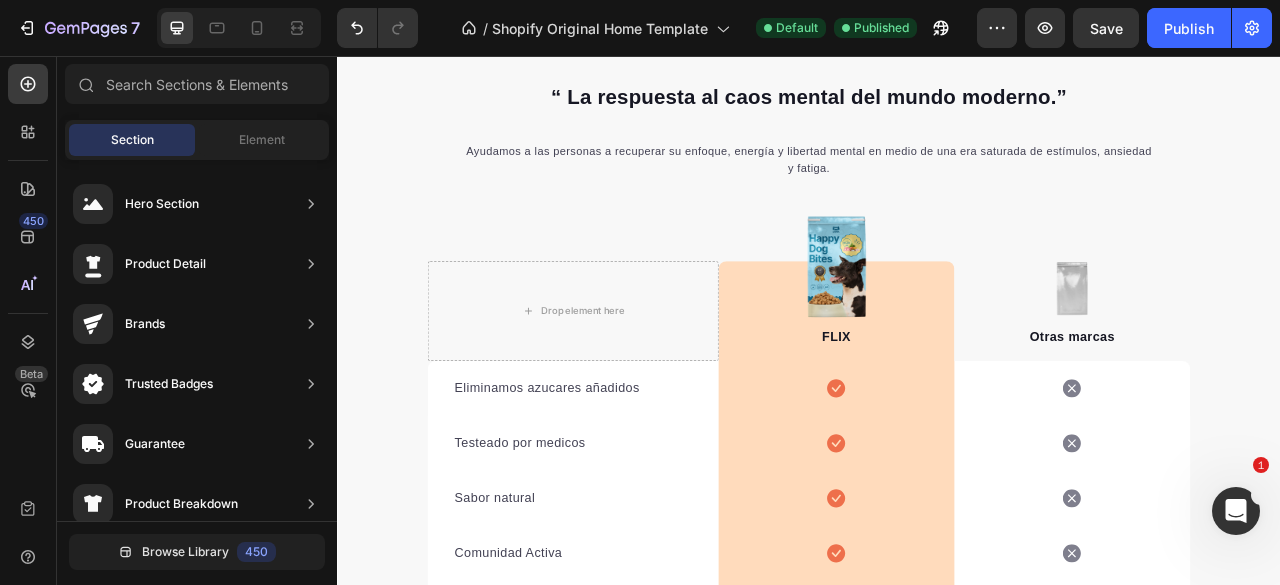 scroll, scrollTop: 2878, scrollLeft: 0, axis: vertical 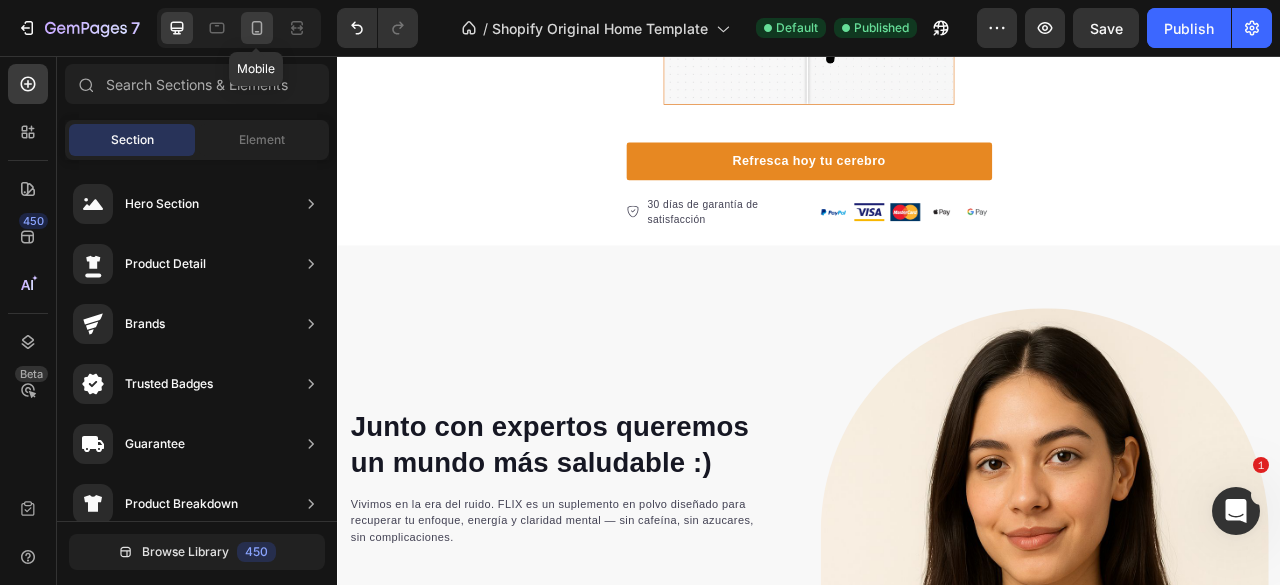click 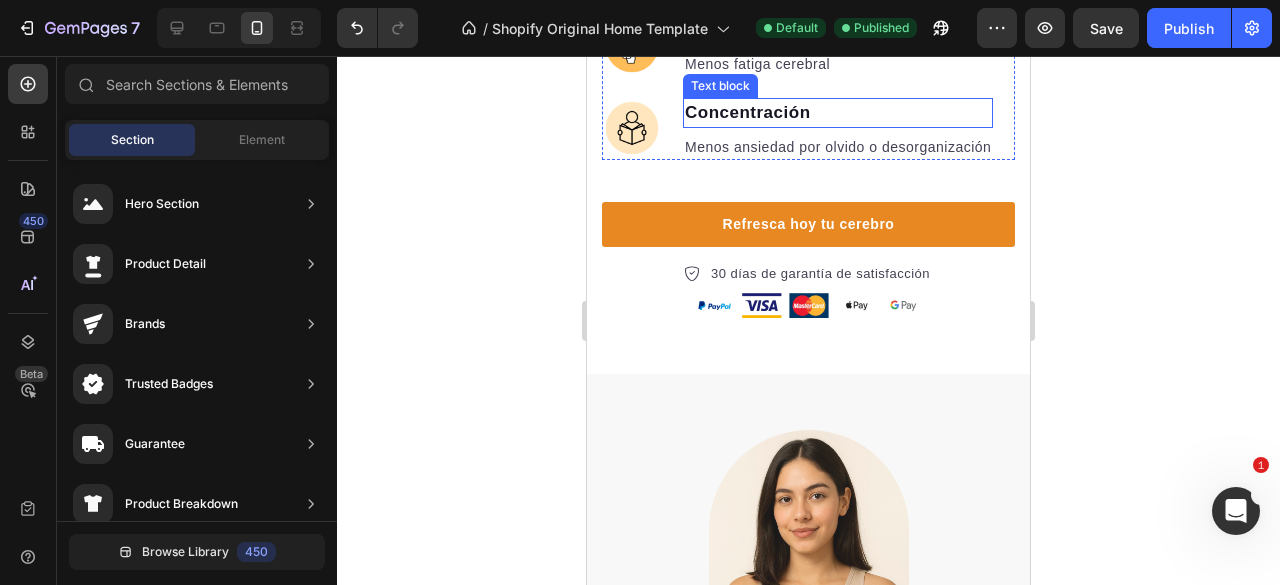 scroll, scrollTop: 1700, scrollLeft: 0, axis: vertical 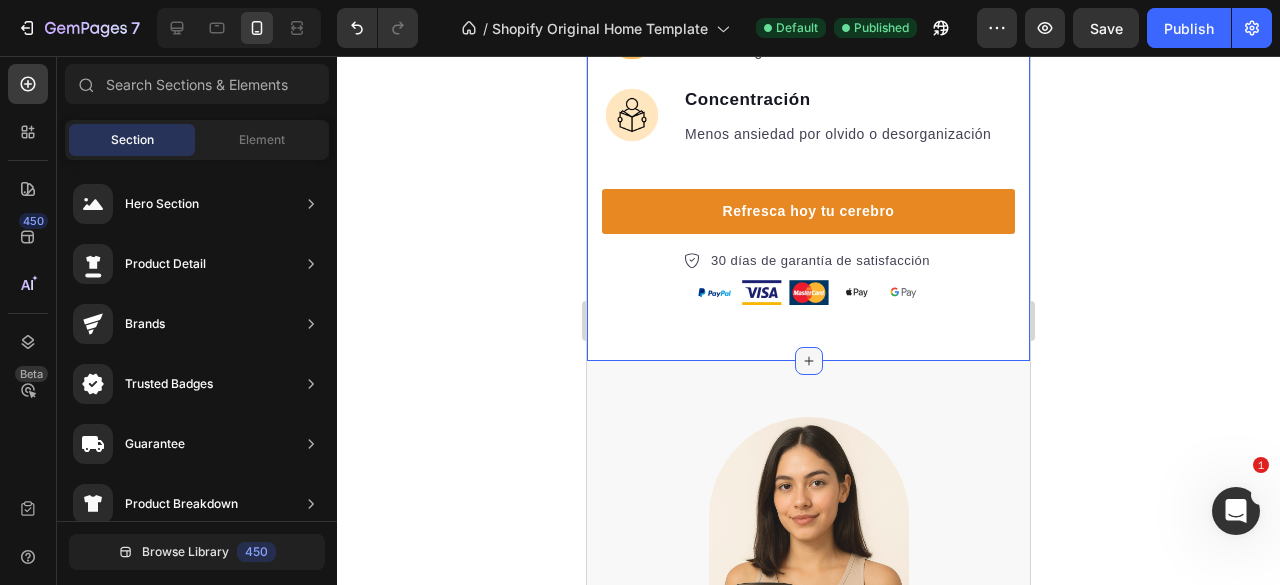 click 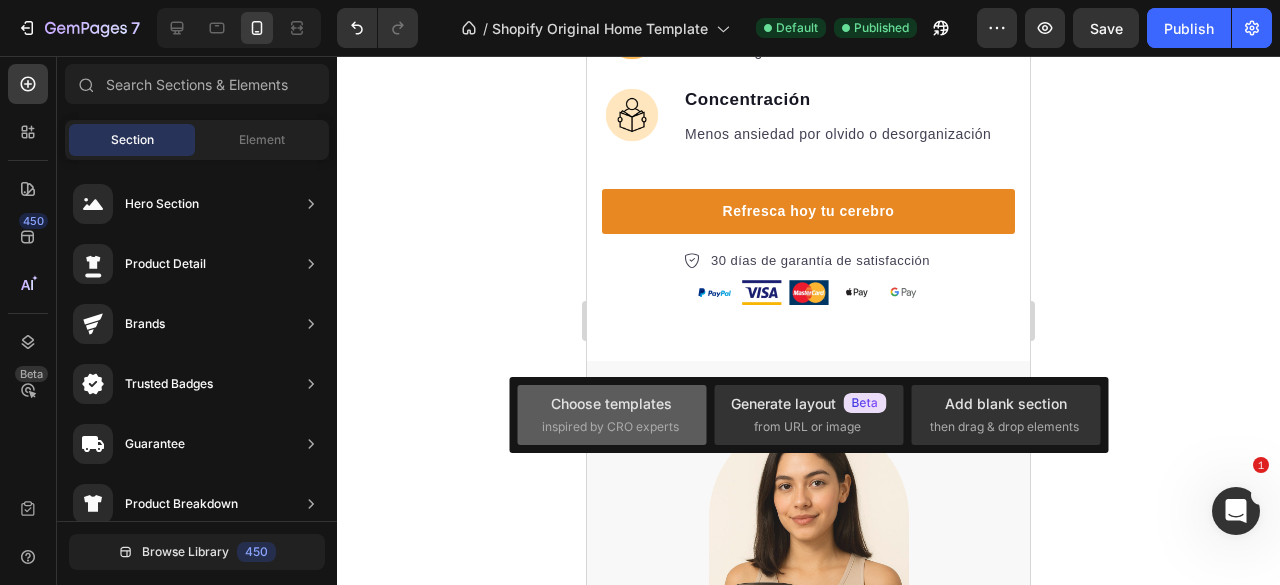 click on "inspired by CRO experts" at bounding box center [610, 427] 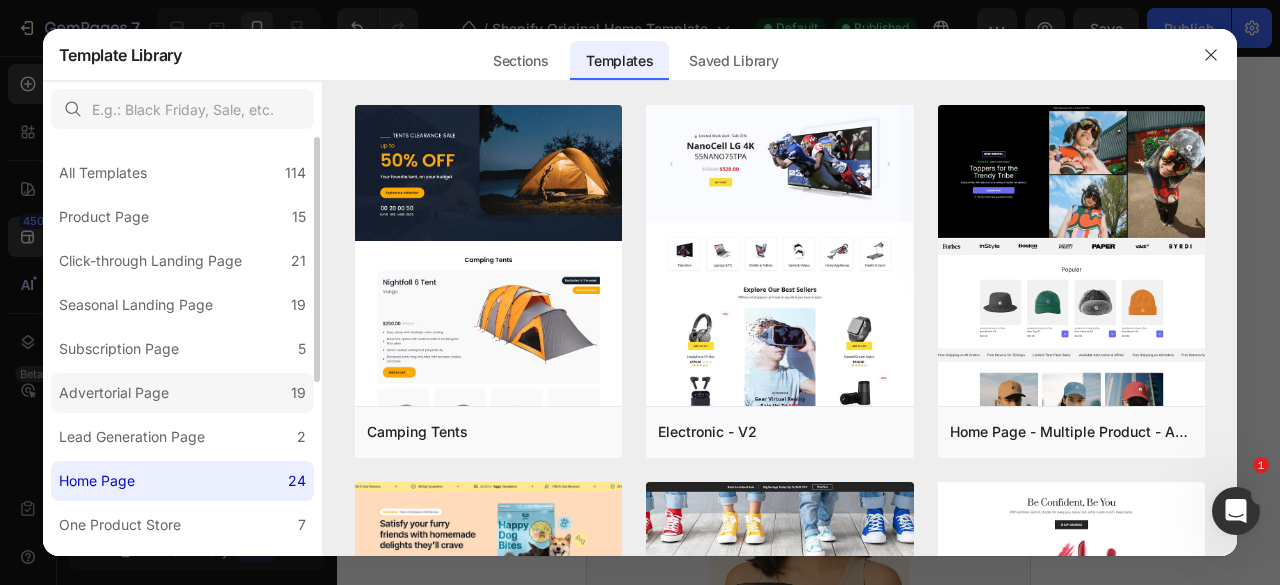 click on "Advertorial Page 19" 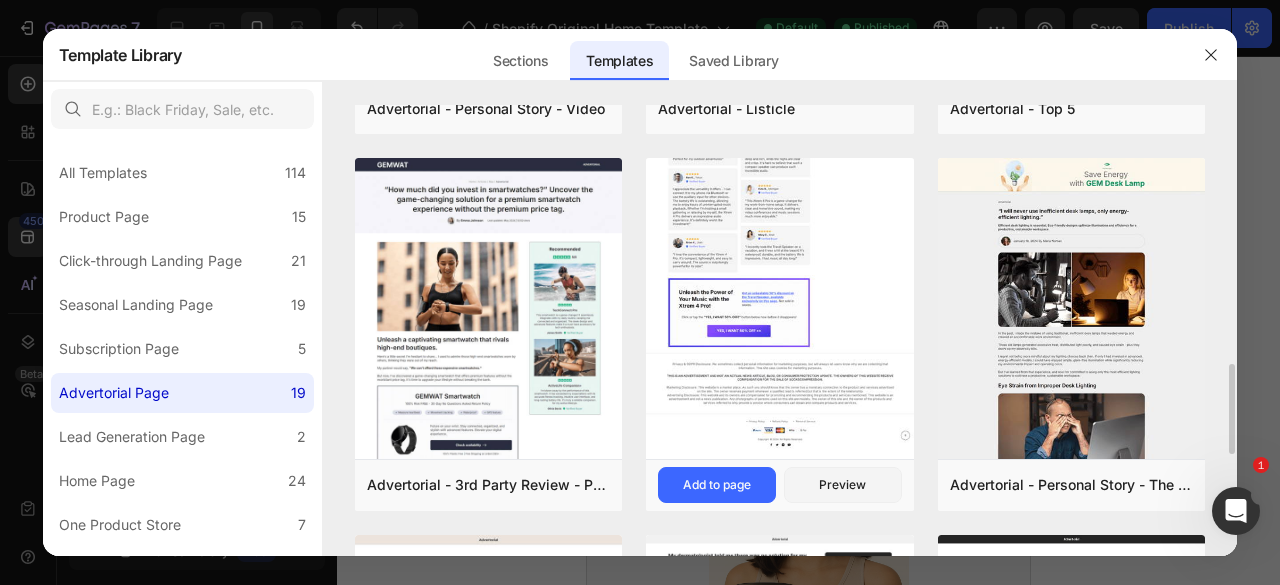 scroll, scrollTop: 1000, scrollLeft: 0, axis: vertical 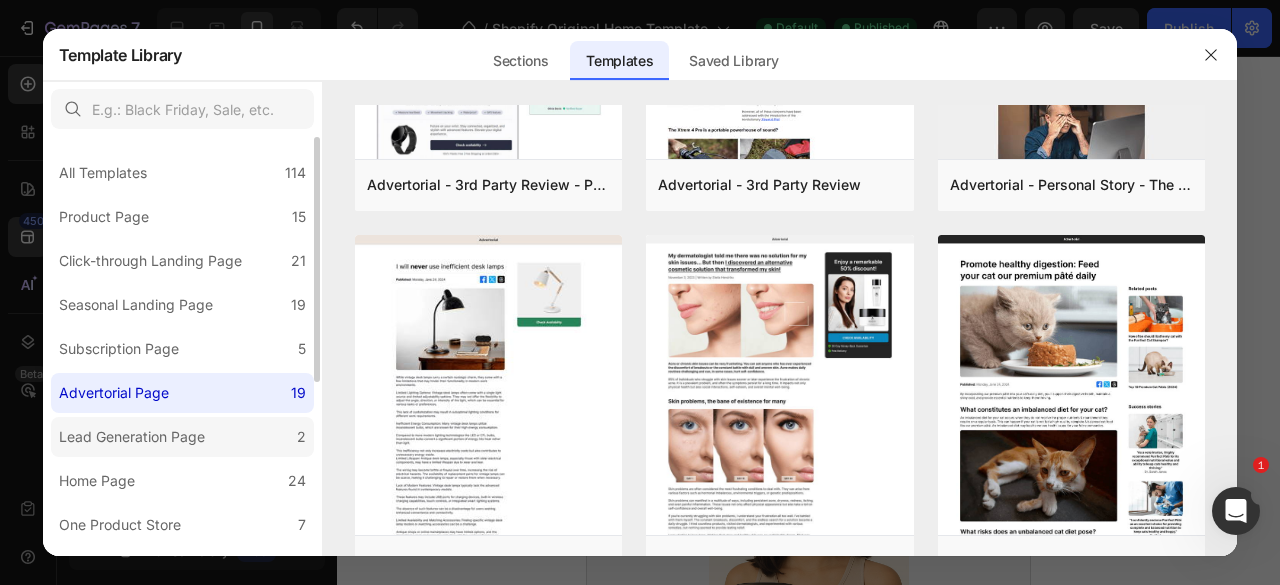 click on "Lead Generation Page" at bounding box center [132, 437] 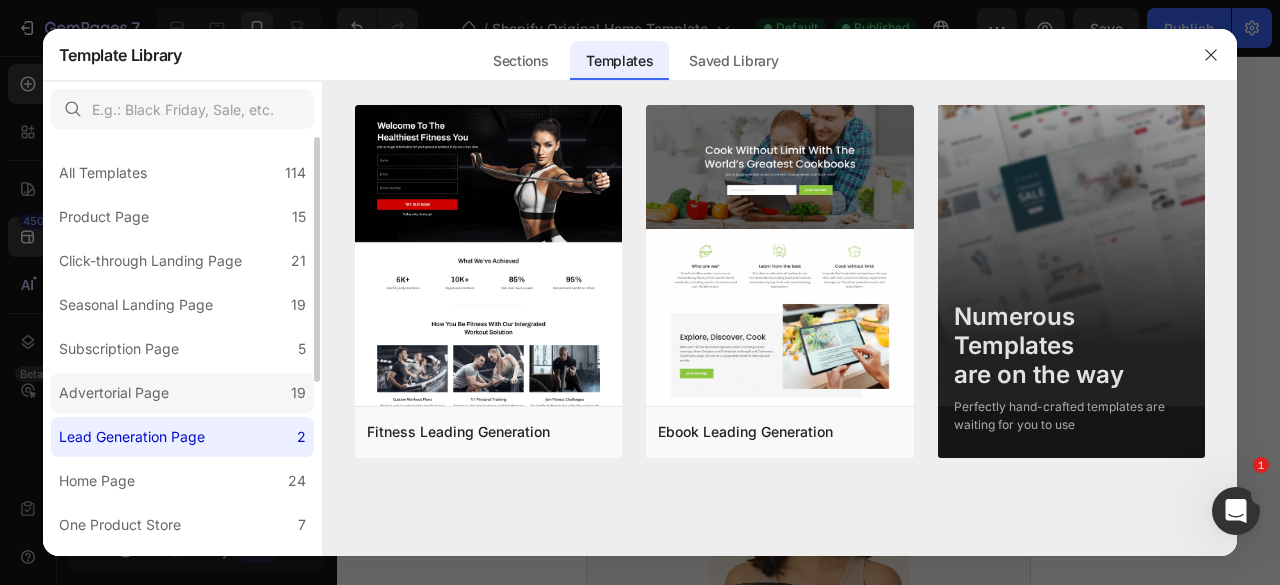 click on "Advertorial Page 19" 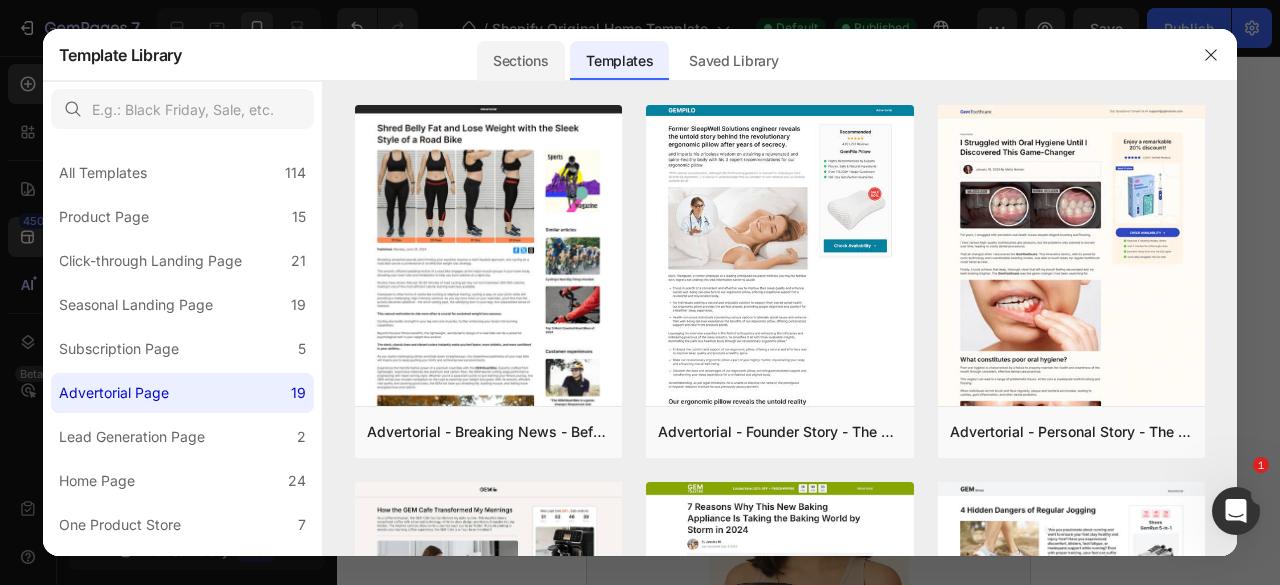 click on "Sections" 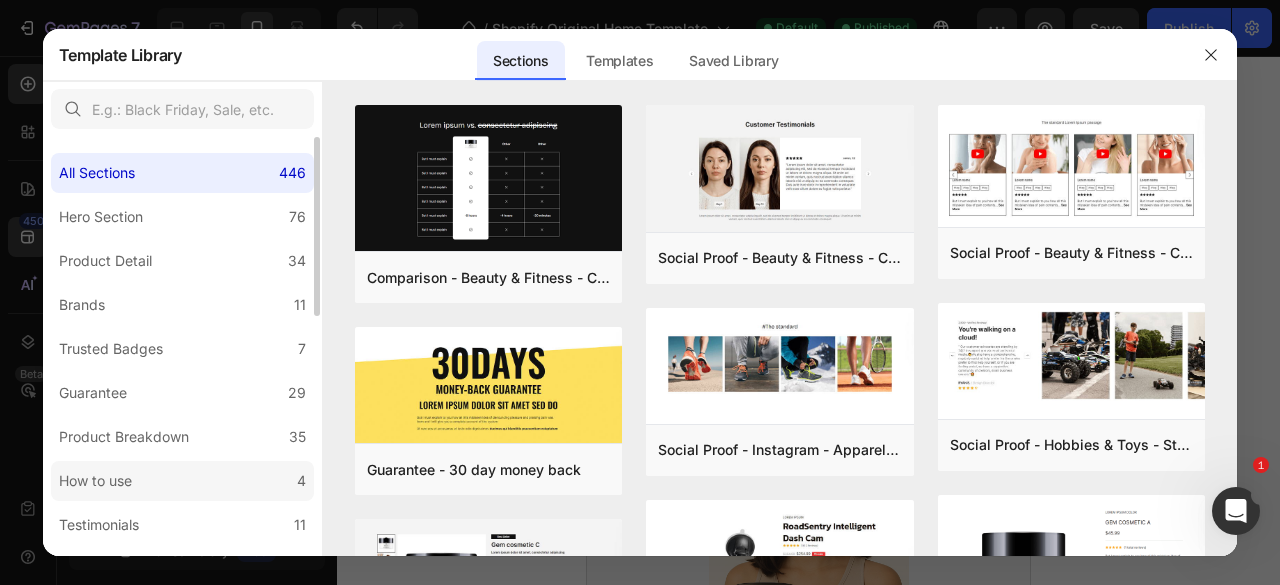 scroll, scrollTop: 100, scrollLeft: 0, axis: vertical 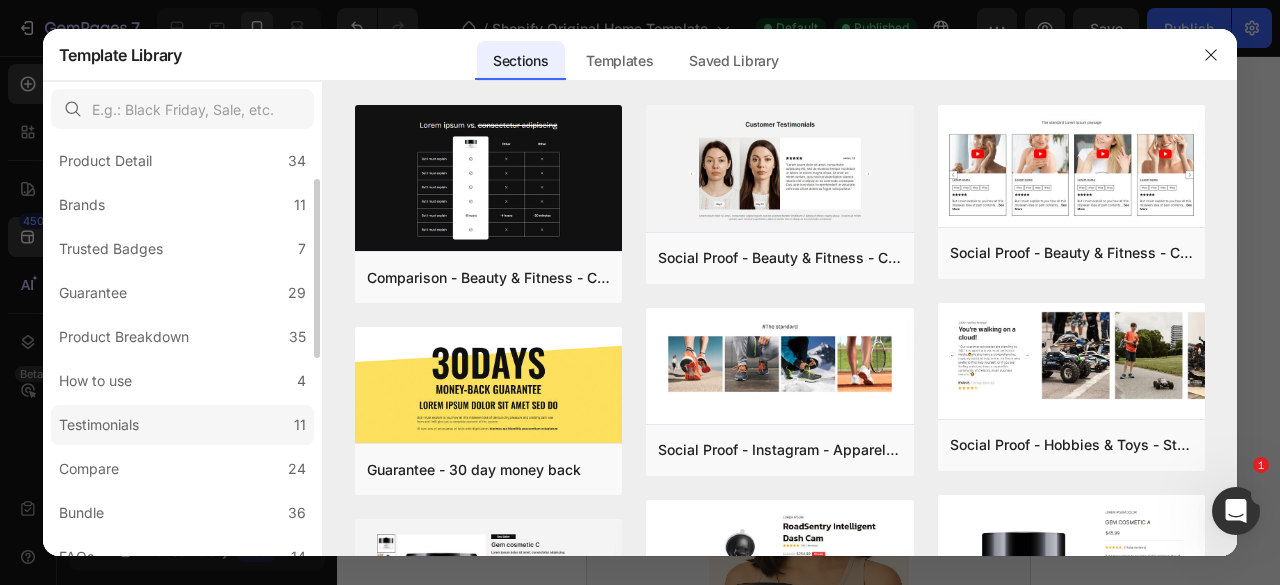 click on "Testimonials 11" 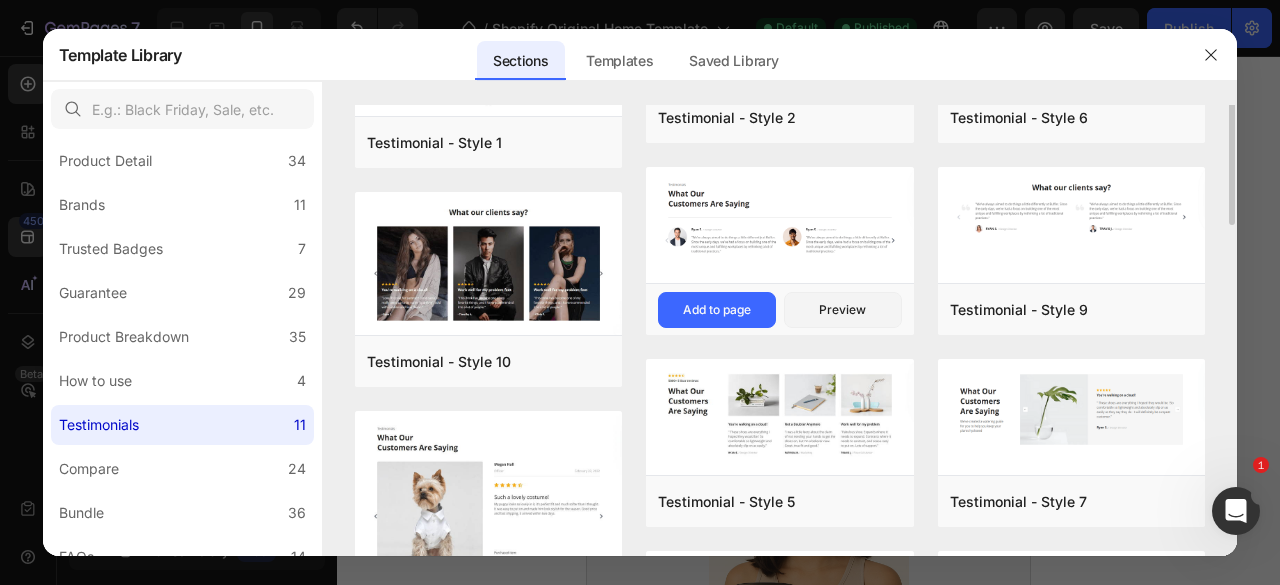 scroll, scrollTop: 0, scrollLeft: 0, axis: both 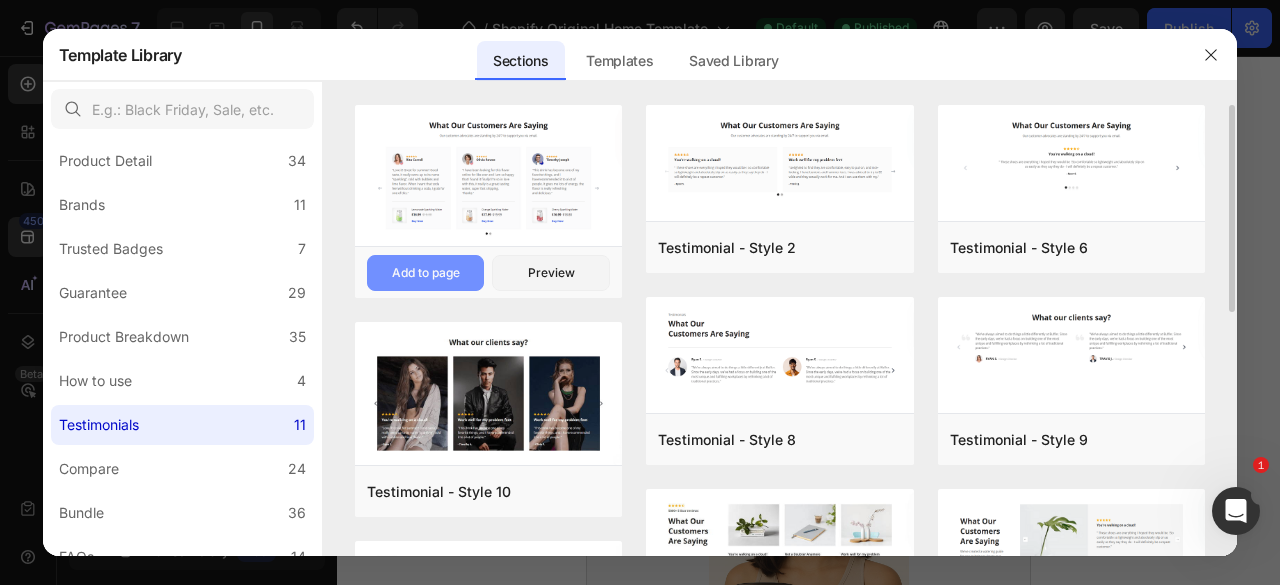 click on "Add to page" at bounding box center [426, 273] 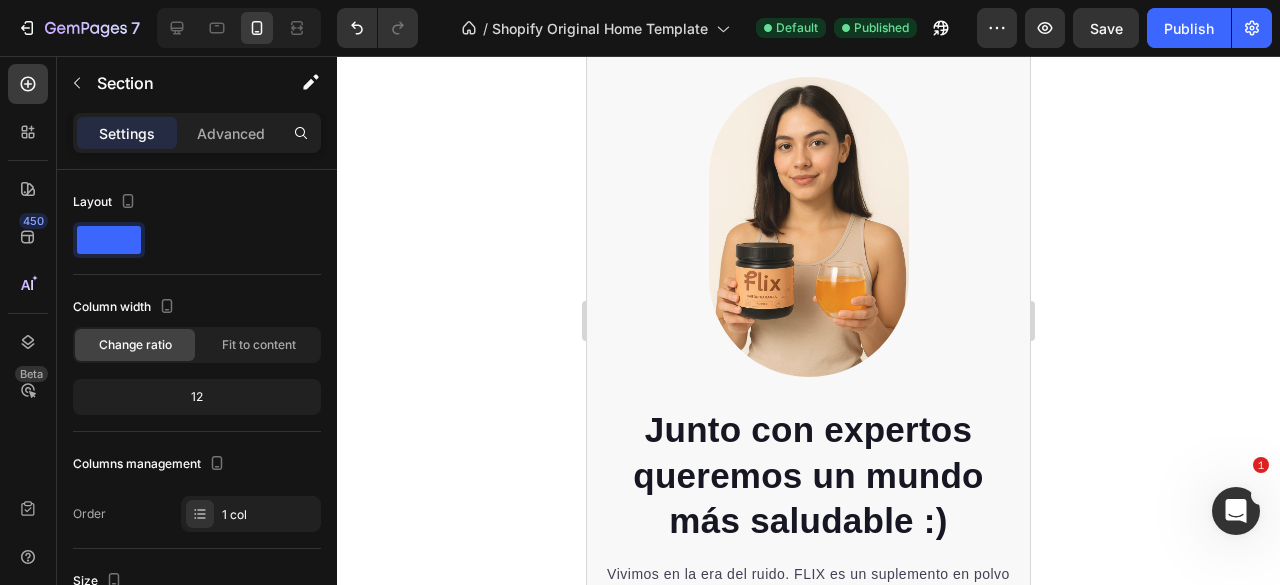 scroll, scrollTop: 2288, scrollLeft: 0, axis: vertical 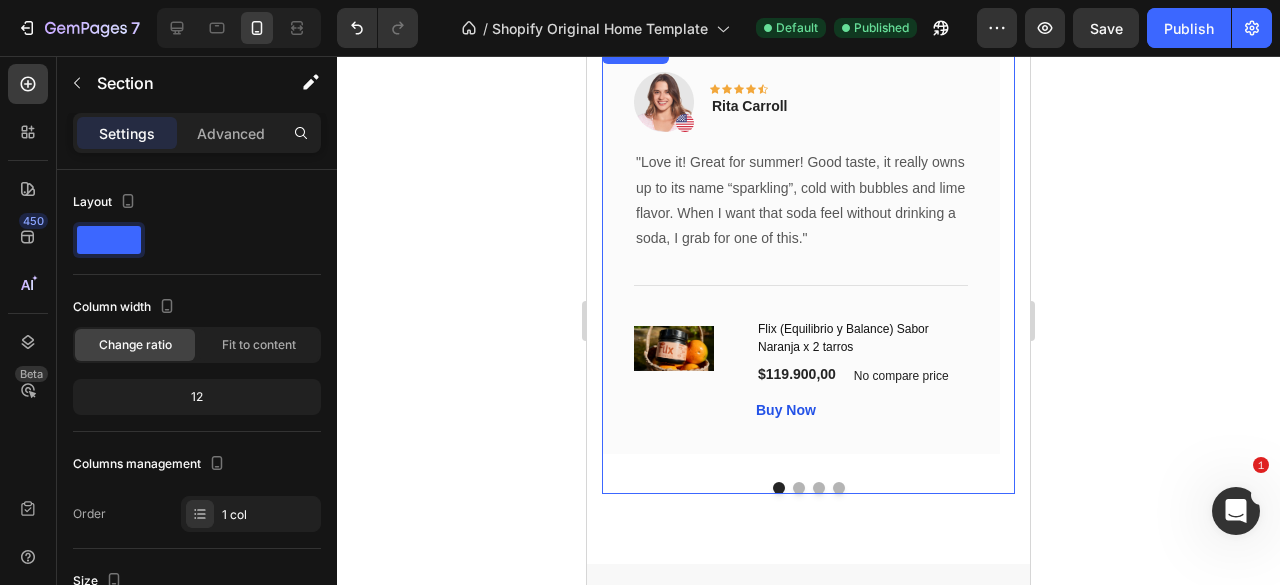 click at bounding box center (799, 488) 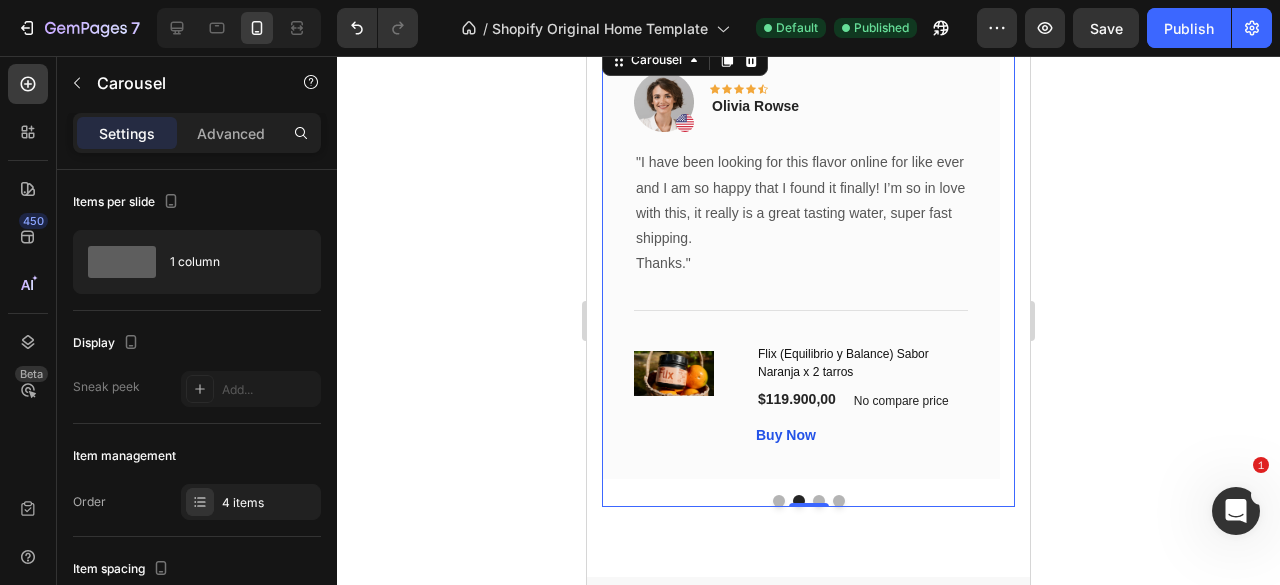 click at bounding box center [808, 501] 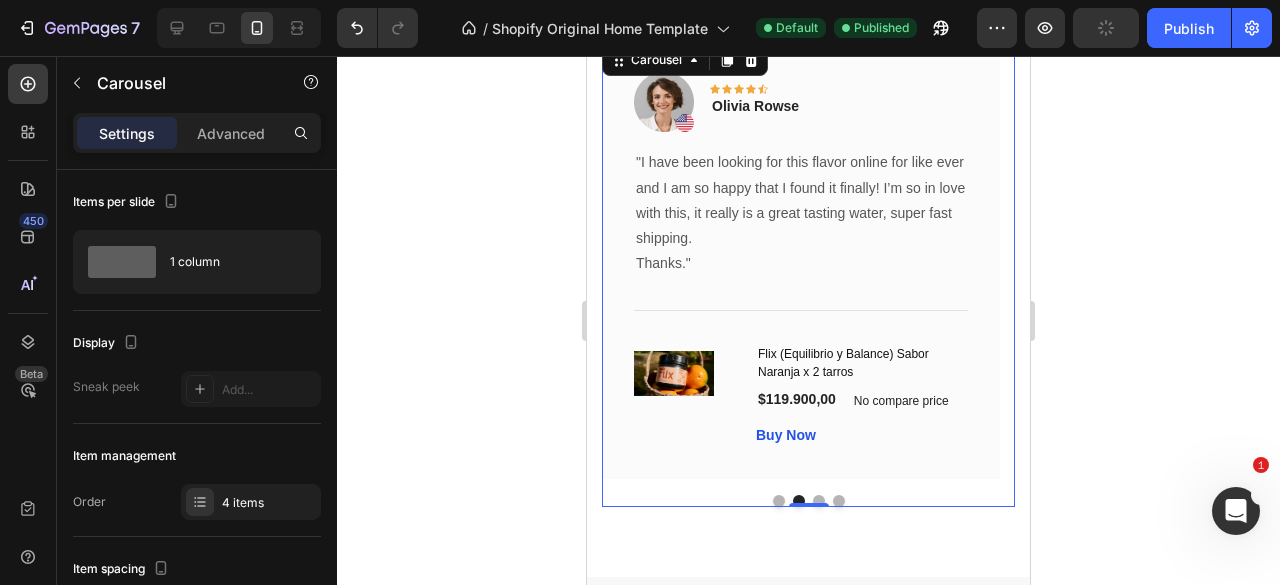 click at bounding box center [779, 501] 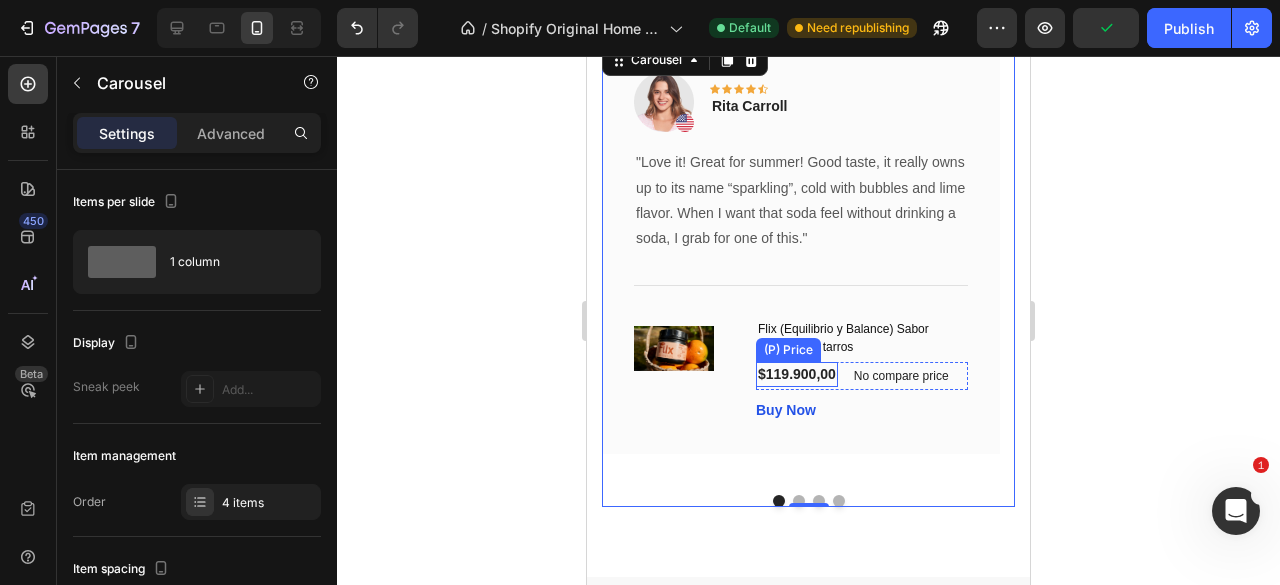 scroll, scrollTop: 2088, scrollLeft: 0, axis: vertical 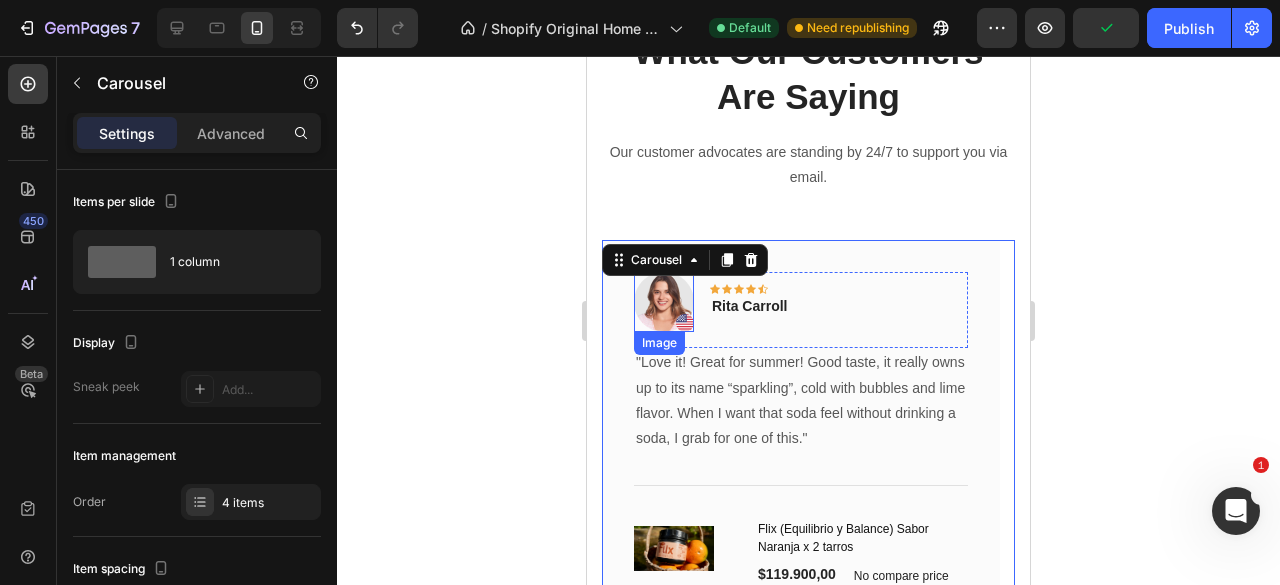 click at bounding box center (664, 302) 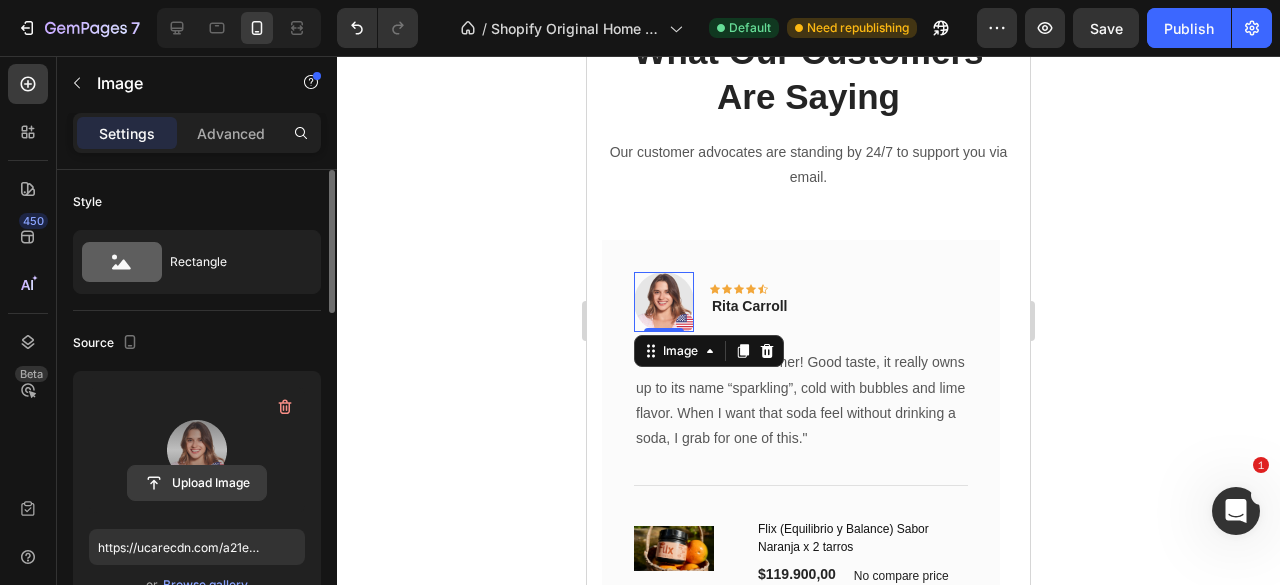 click 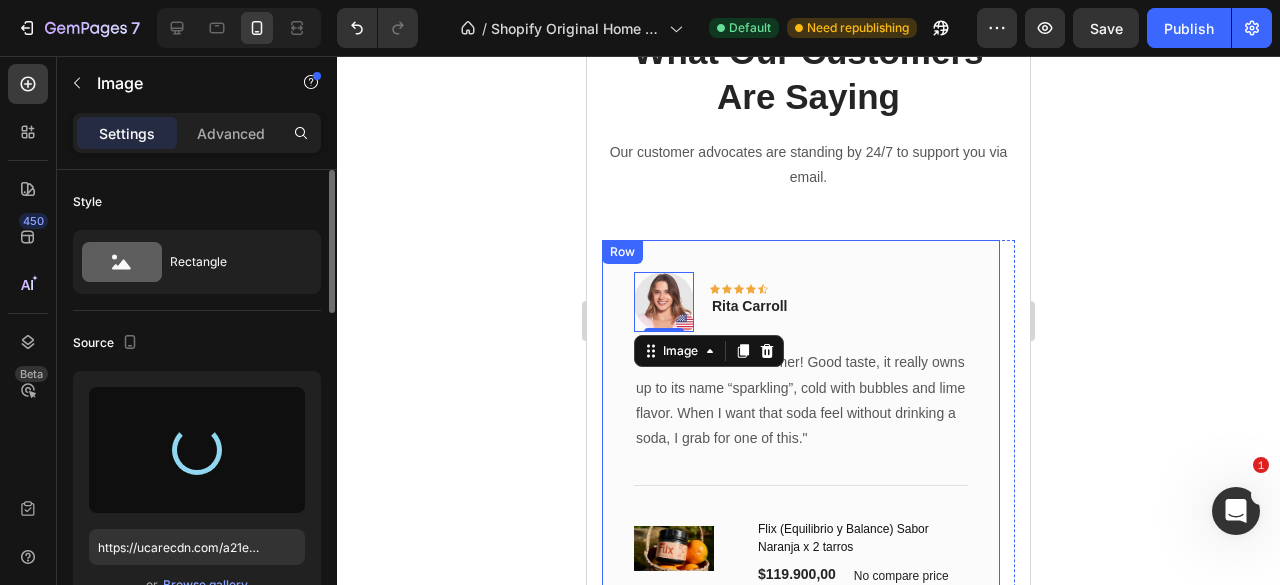 type on "https://cdn.shopify.com/s/files/1/0637/1740/8837/files/gempages_551218195810223352-ea114ab9-25de-4ae8-984c-d25a974e06ea.jpg" 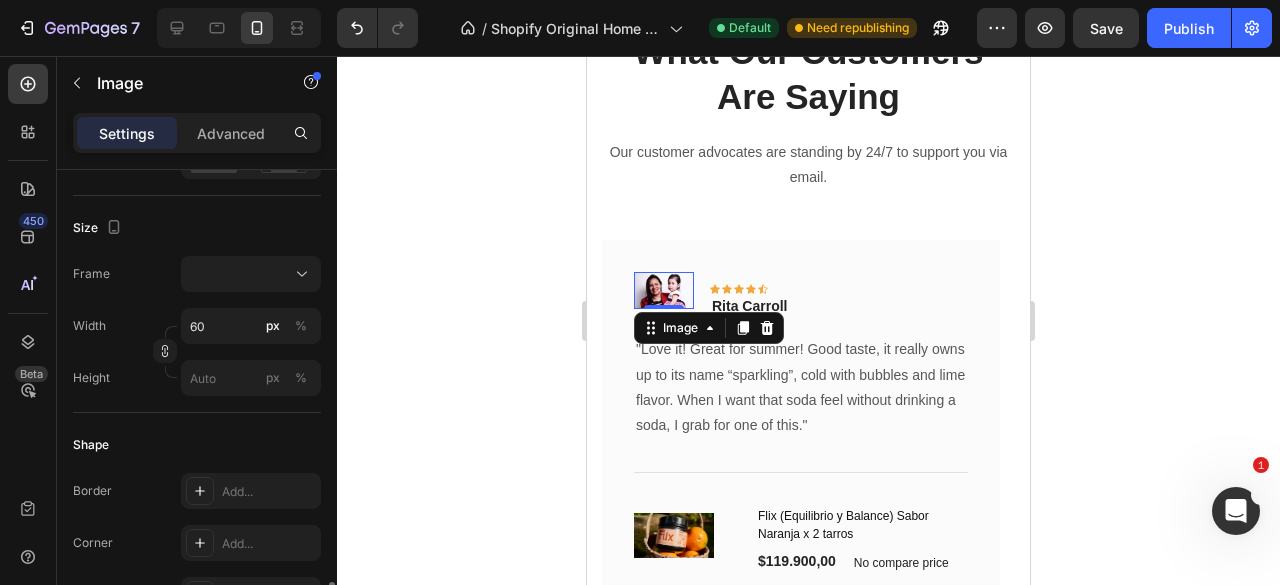 scroll, scrollTop: 700, scrollLeft: 0, axis: vertical 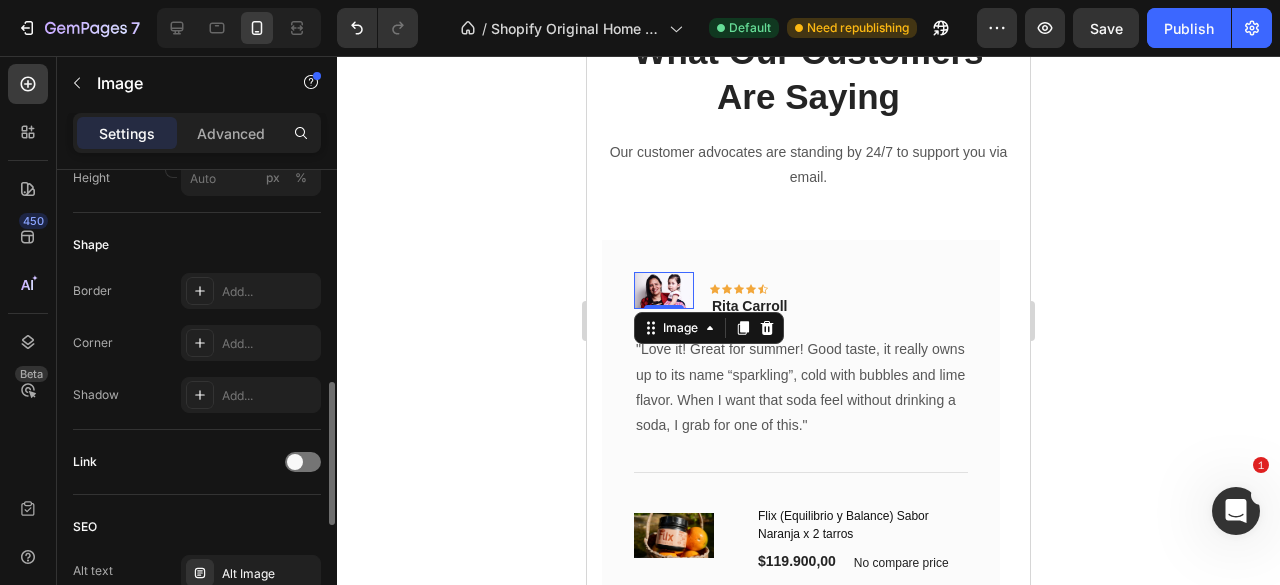 click 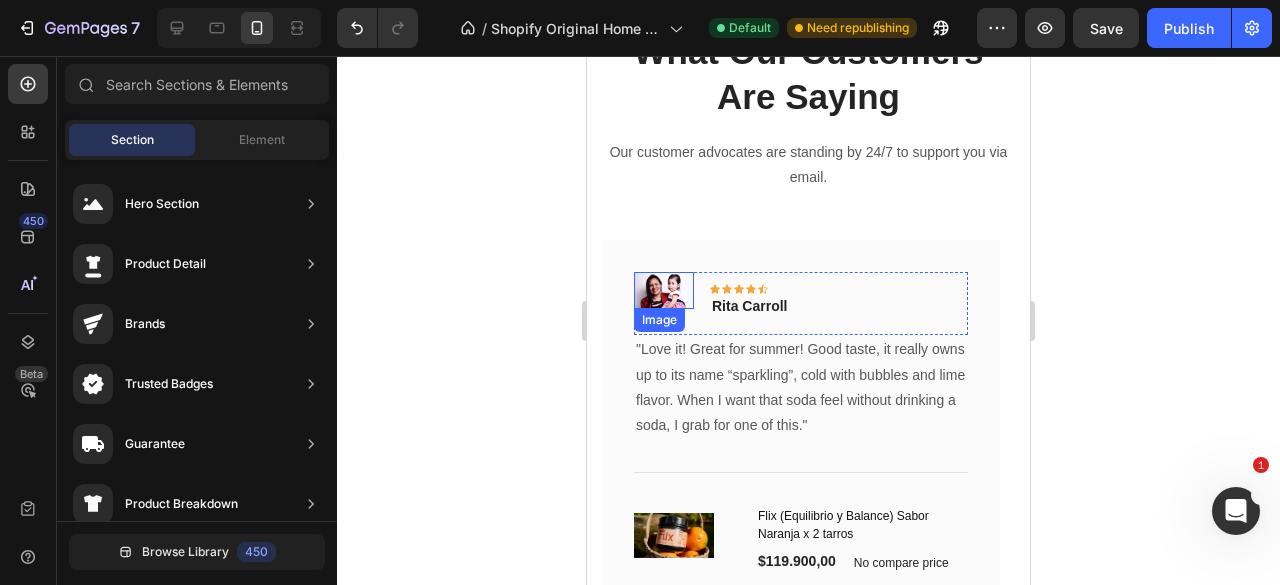 click at bounding box center [664, 290] 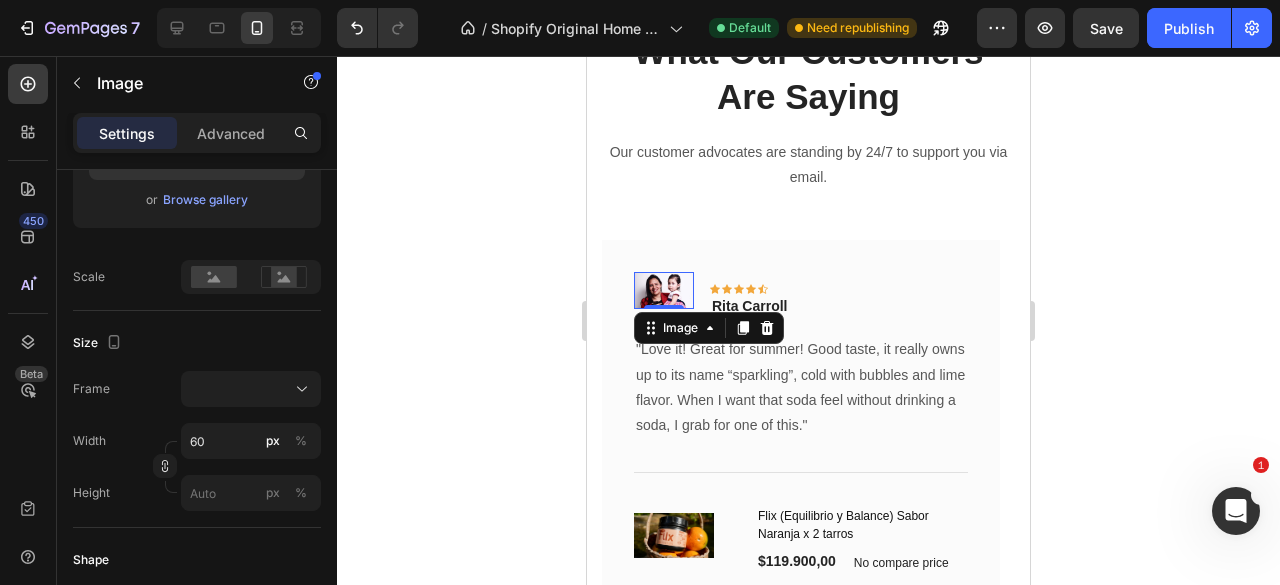 scroll, scrollTop: 85, scrollLeft: 0, axis: vertical 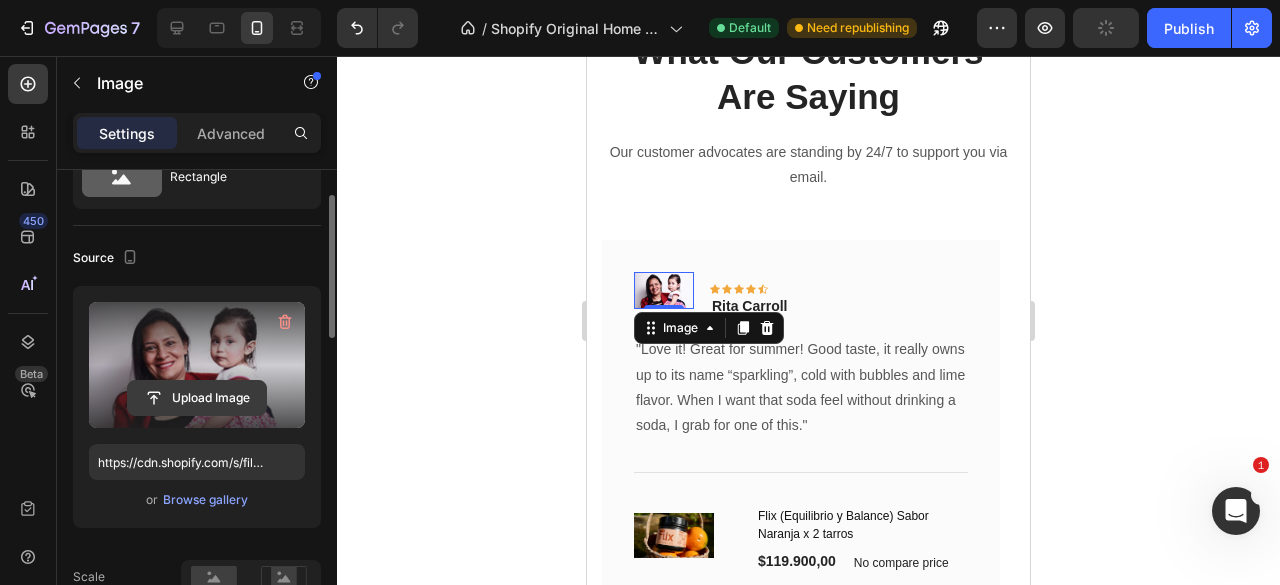 click 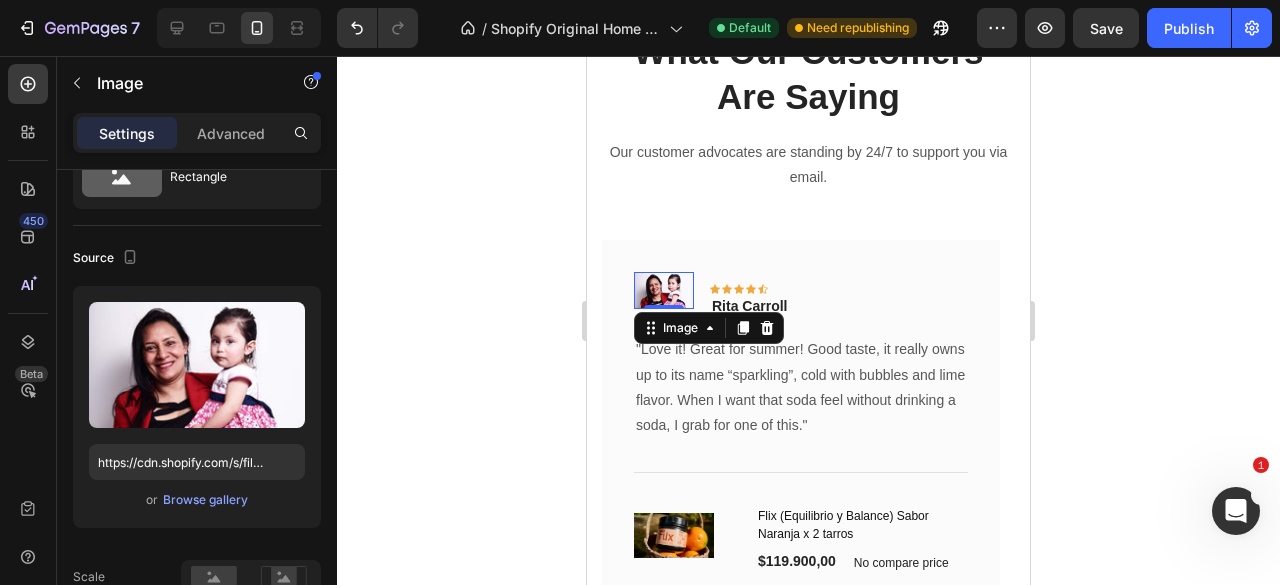 click 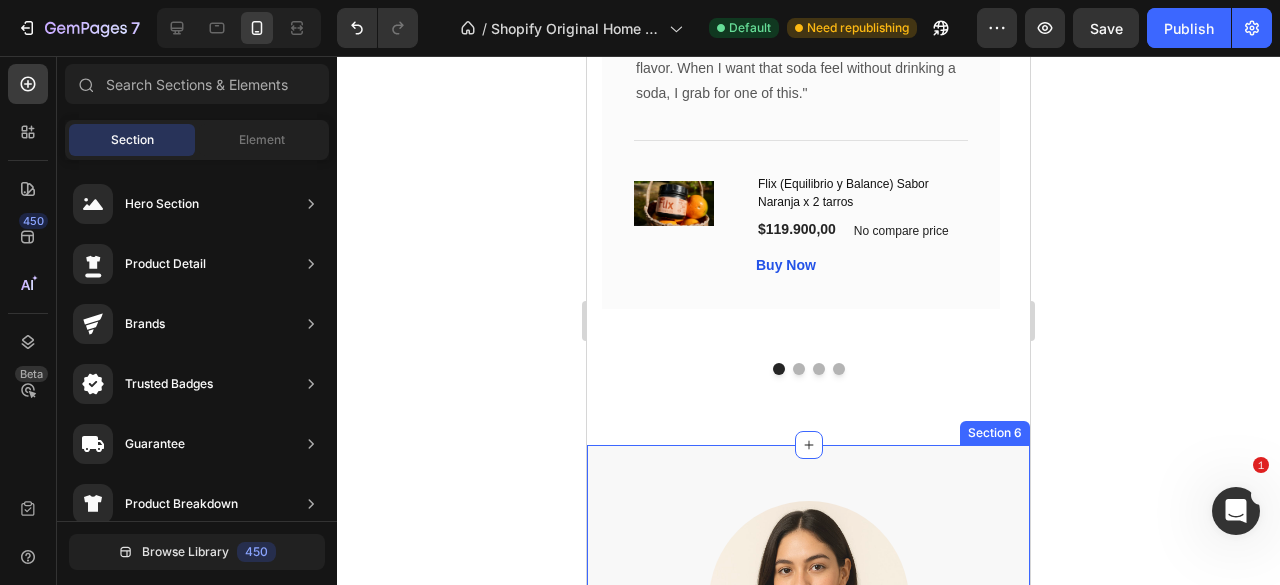 scroll, scrollTop: 2388, scrollLeft: 0, axis: vertical 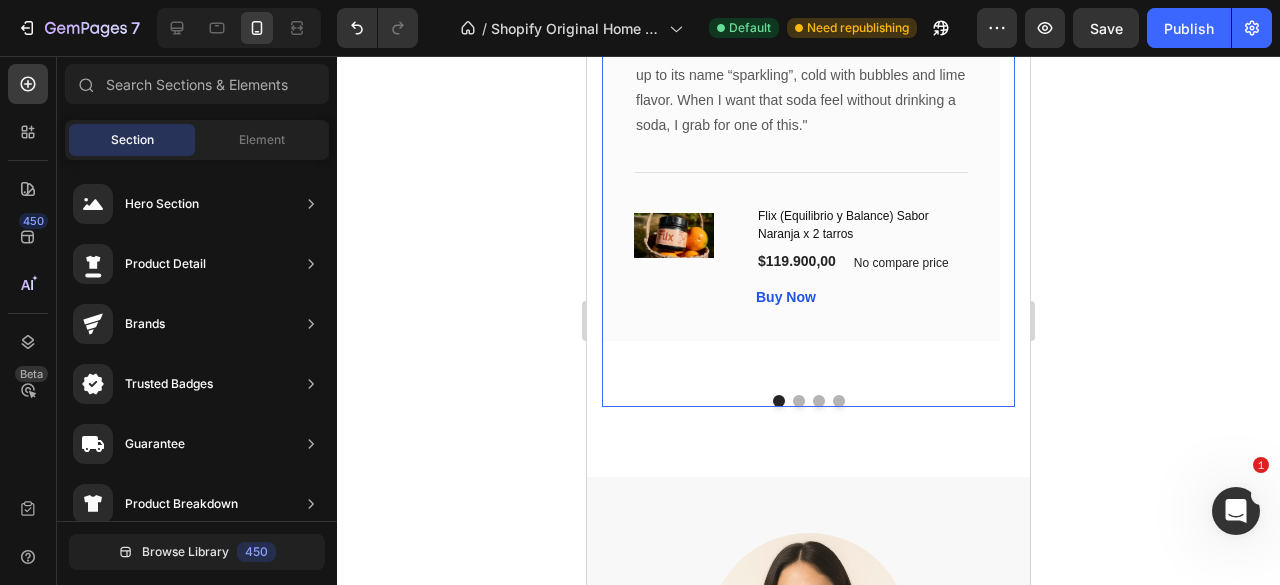 click at bounding box center (799, 401) 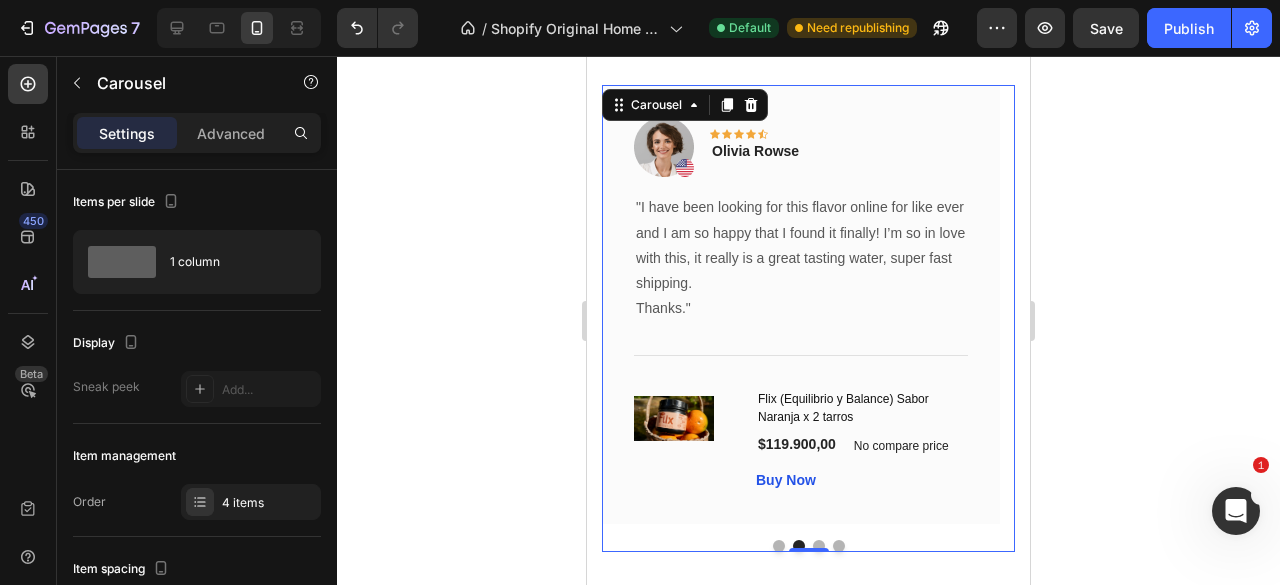scroll, scrollTop: 2288, scrollLeft: 0, axis: vertical 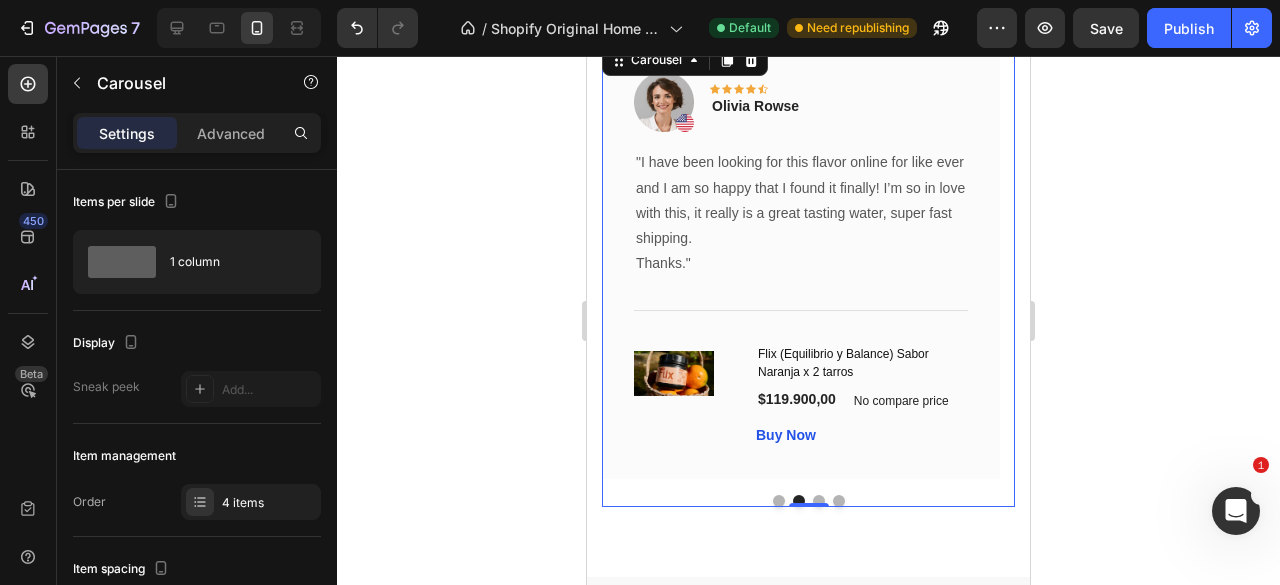 click at bounding box center [779, 501] 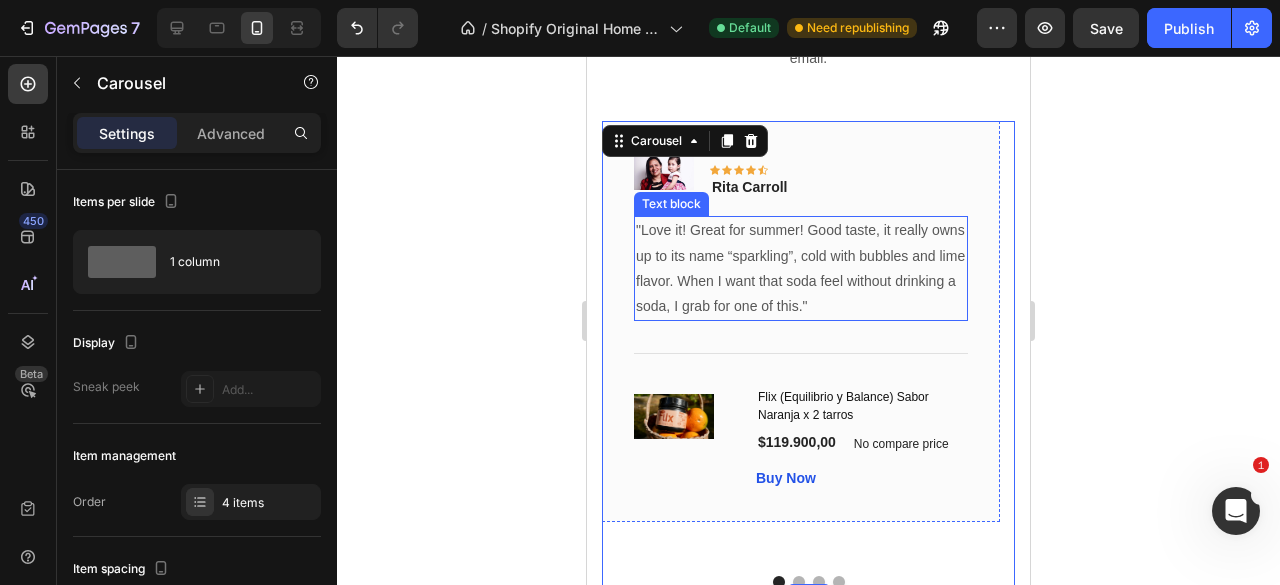 scroll, scrollTop: 2188, scrollLeft: 0, axis: vertical 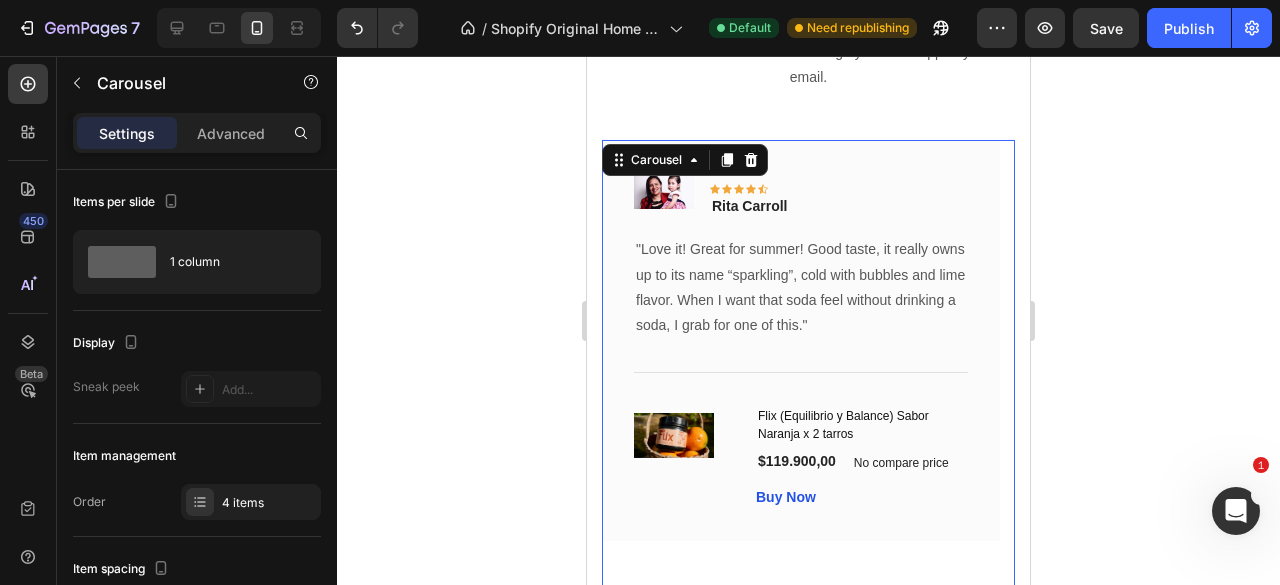 click 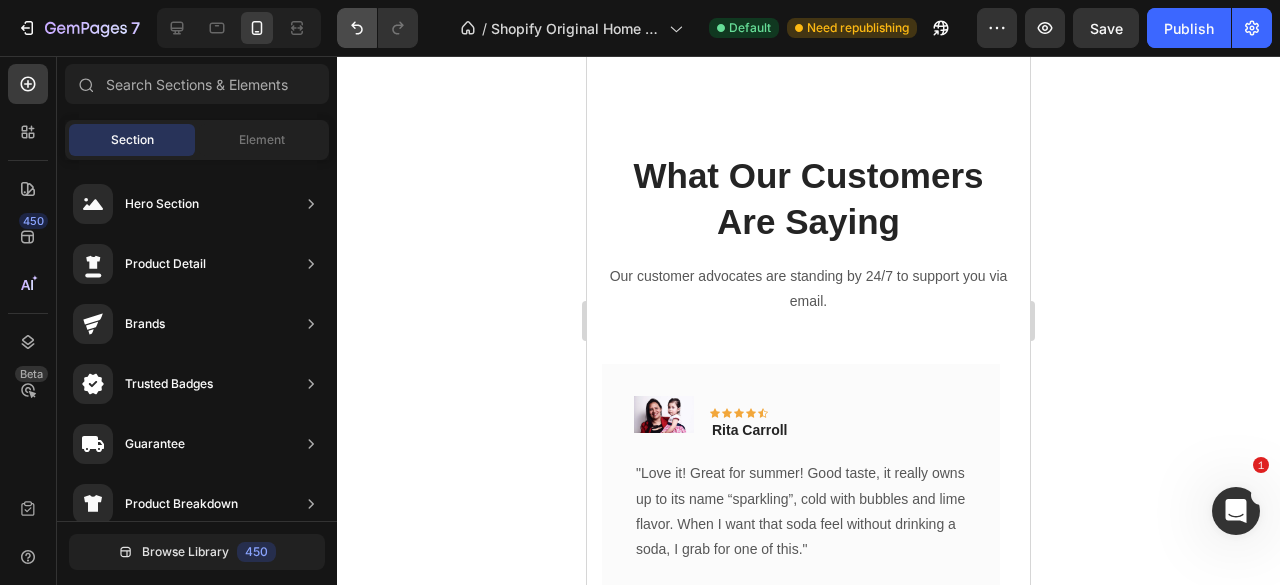 scroll, scrollTop: 2059, scrollLeft: 0, axis: vertical 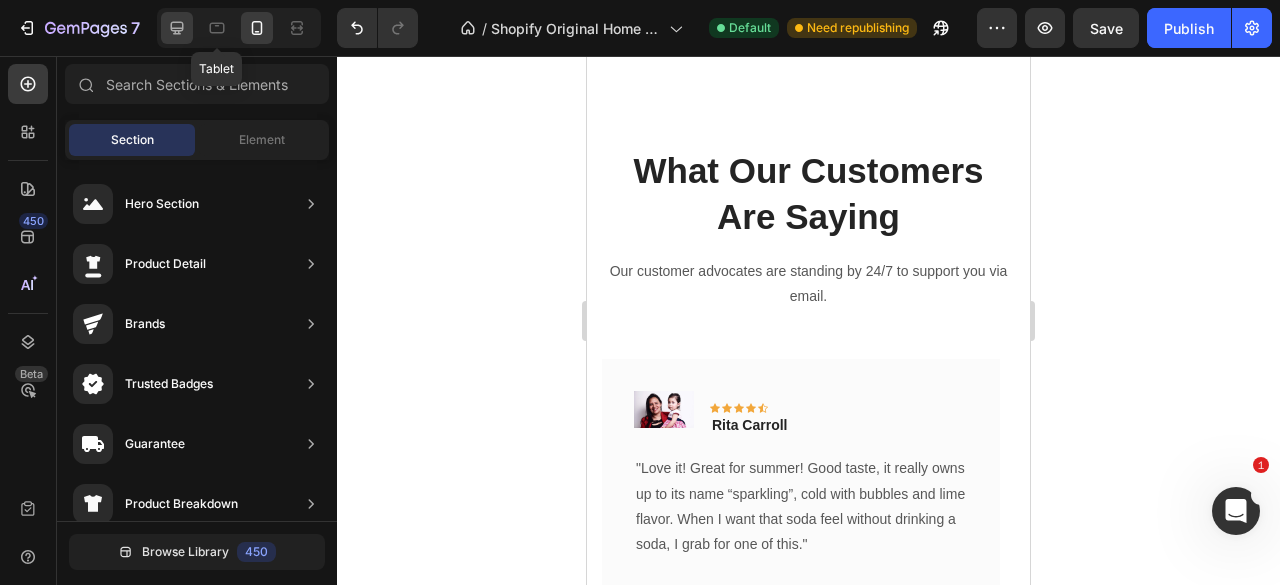 click 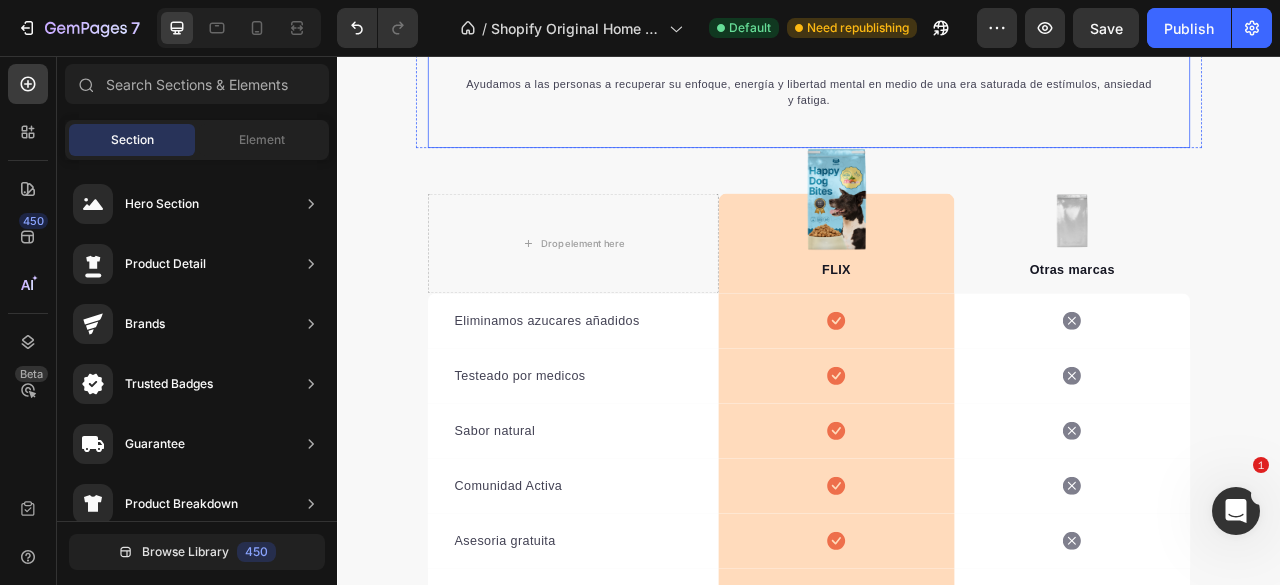 scroll, scrollTop: 3859, scrollLeft: 0, axis: vertical 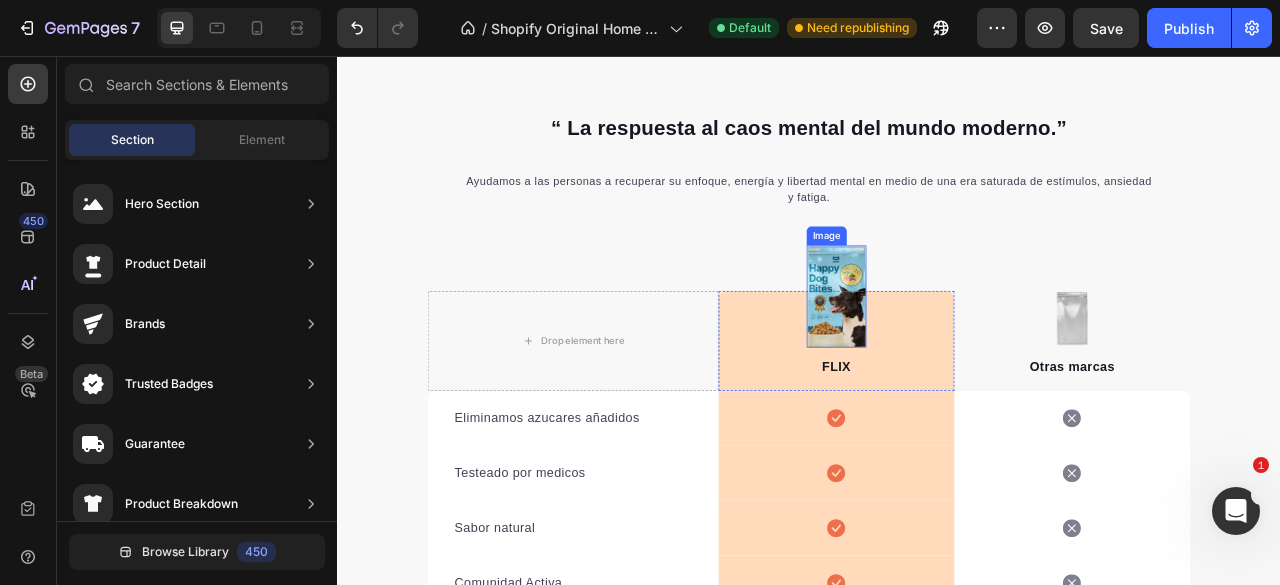 click at bounding box center (972, 362) 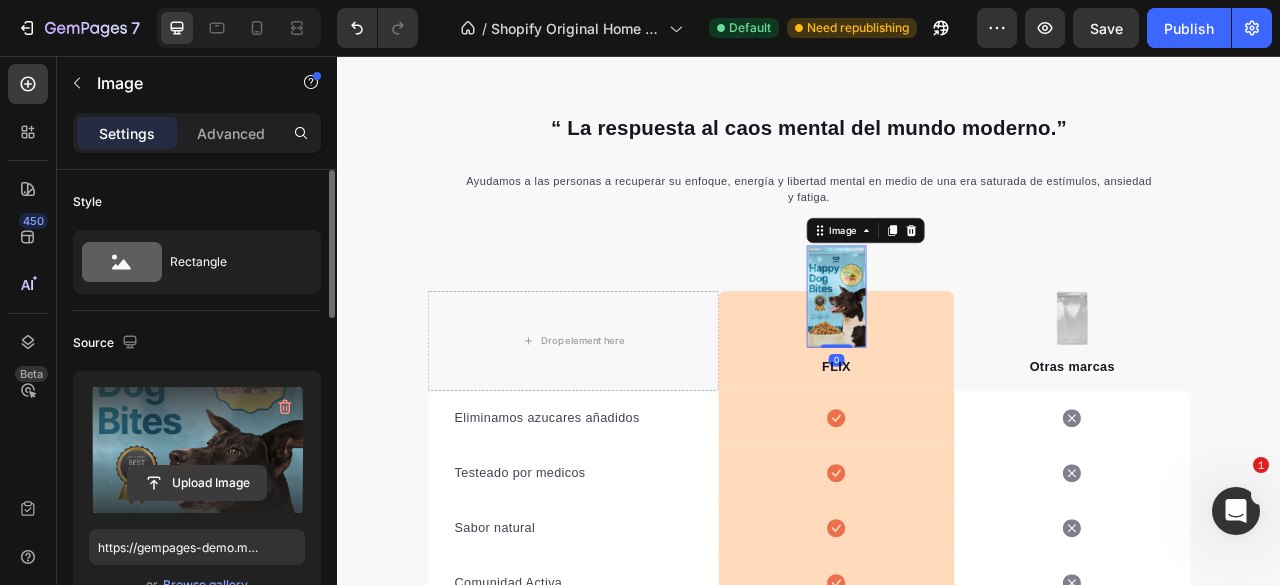 click 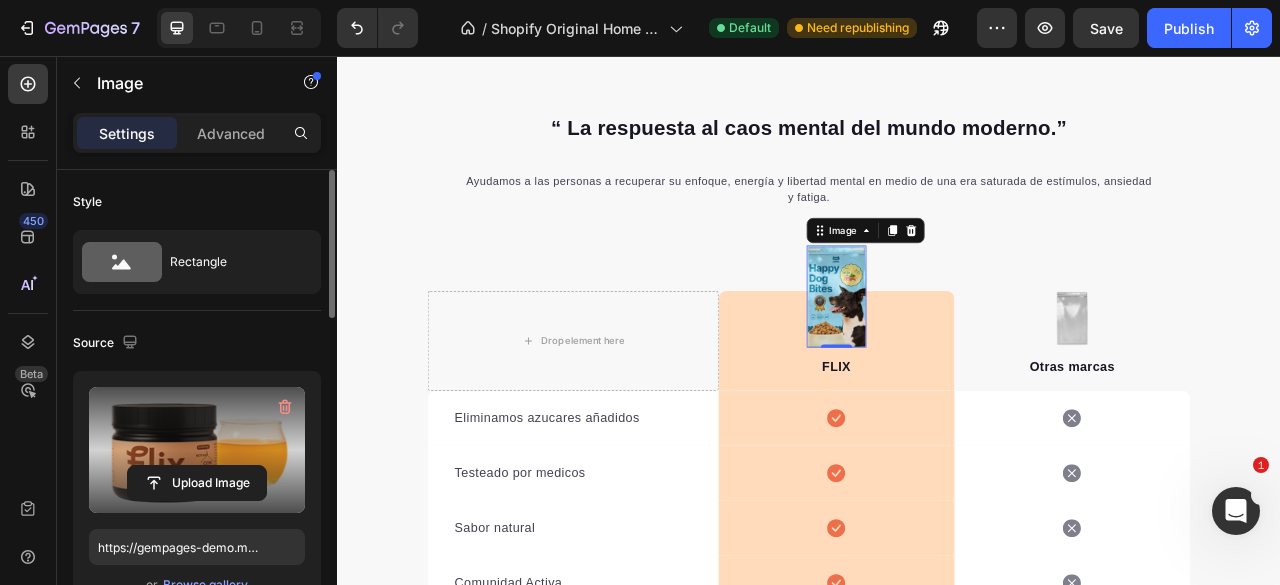 type on "https://cdn.shopify.com/s/files/1/0637/1740/8837/files/gempages_551218195810223352-f1d8454a-e46f-492b-856b-3c1e4c3120b4.png" 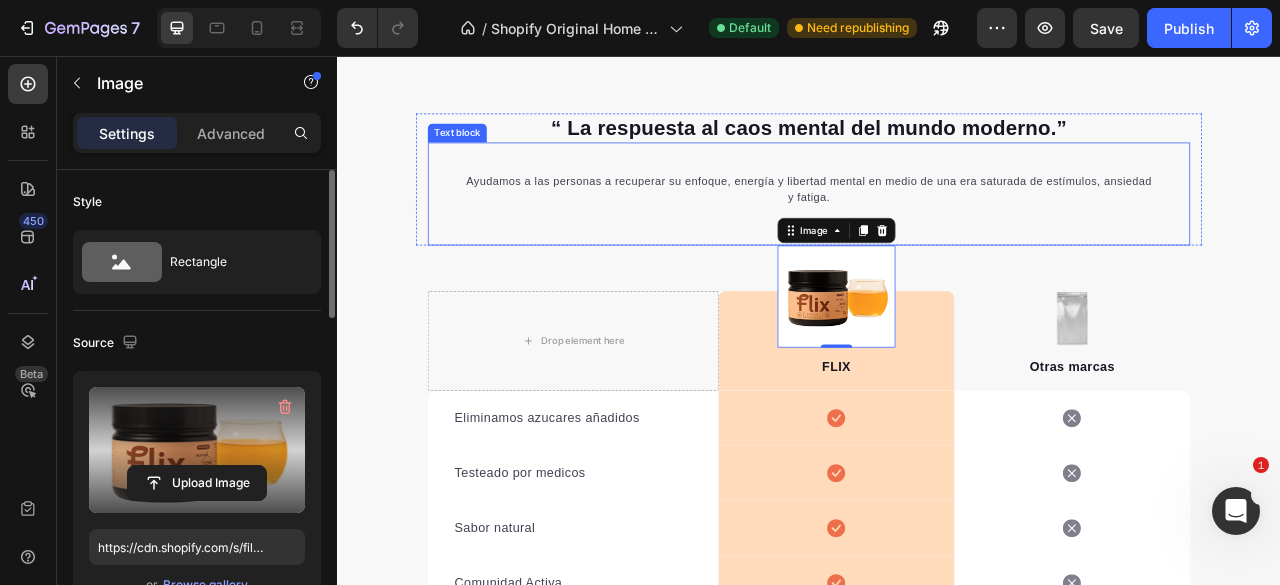 click on "Ayudamos a las personas a recuperar su enfoque, energía y libertad mental en medio de una era saturada de estímulos, ansiedad y fatiga. Text block" at bounding box center [937, 231] 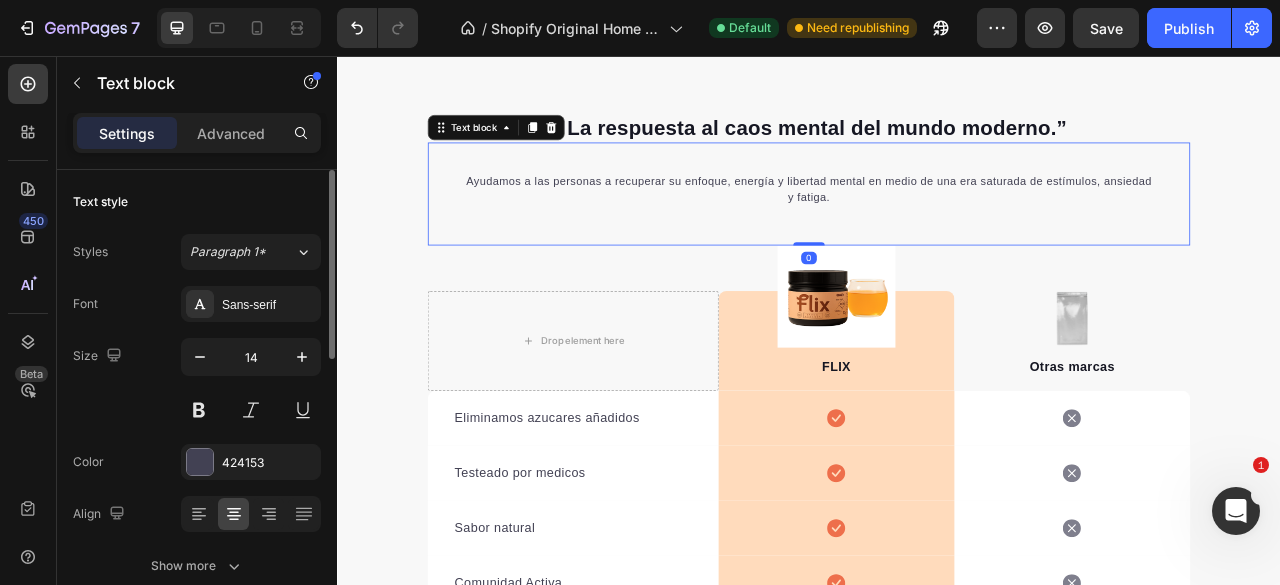 click on "Drop element here Image FLIX Text block Row Image Otras marcas Text block Row" at bounding box center [937, 389] 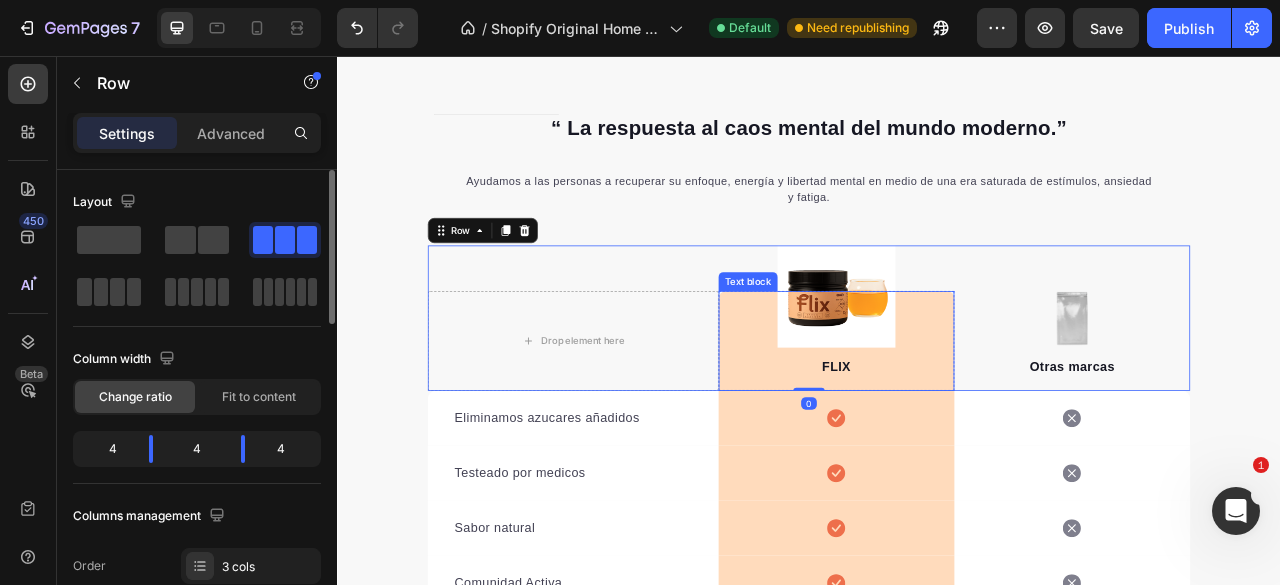 click on "FLIX Text block" at bounding box center [972, 418] 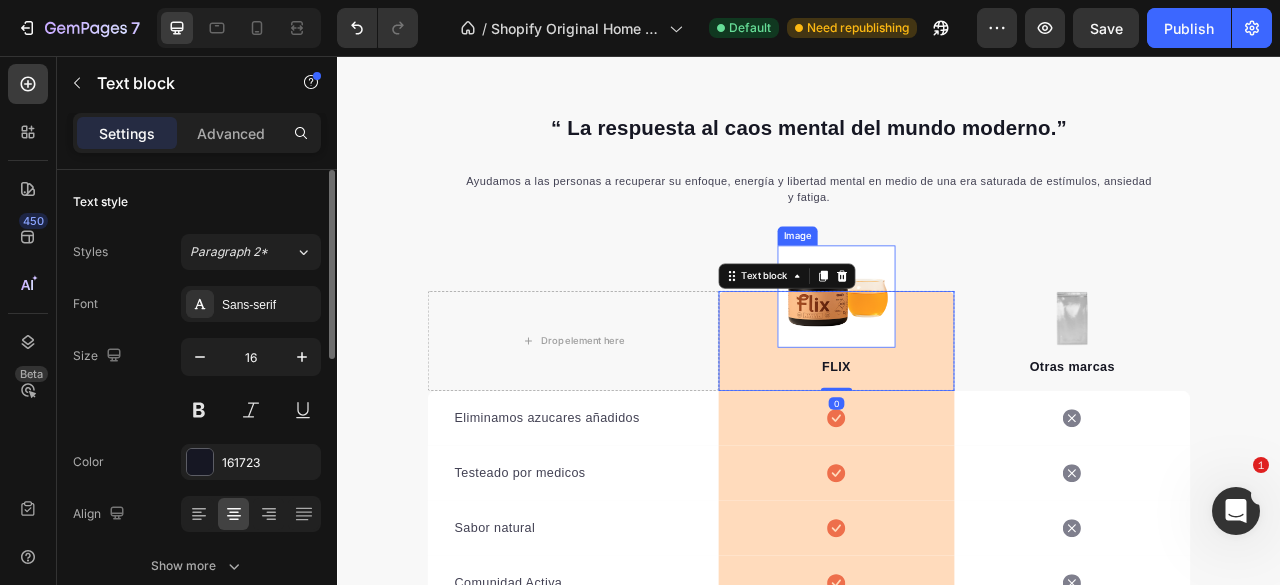 click at bounding box center (972, 362) 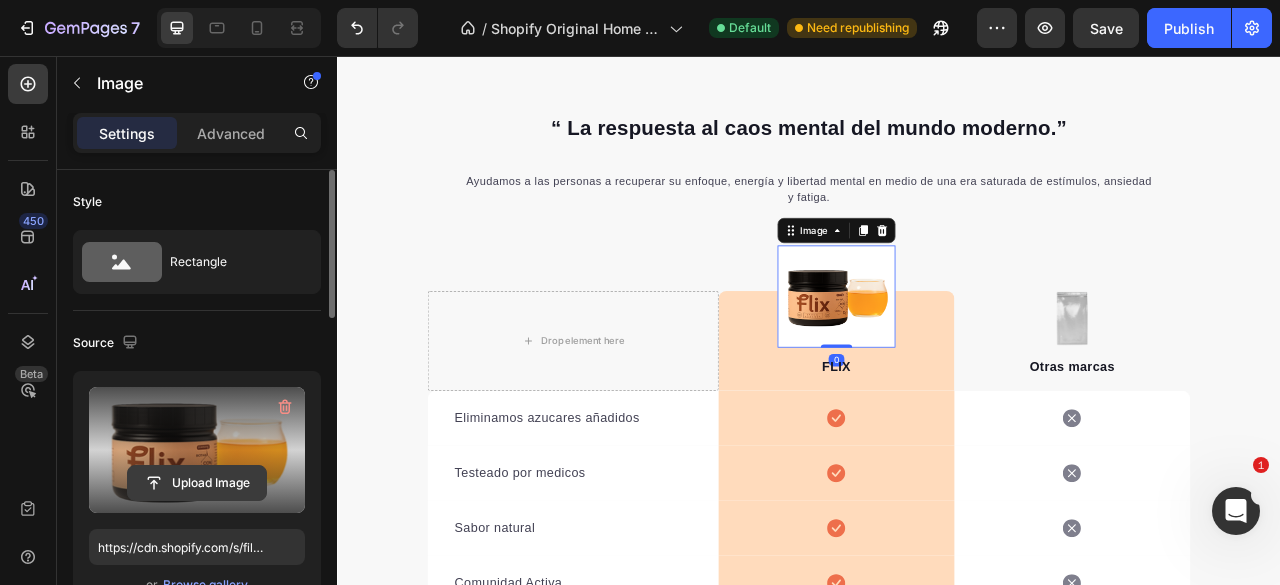 click 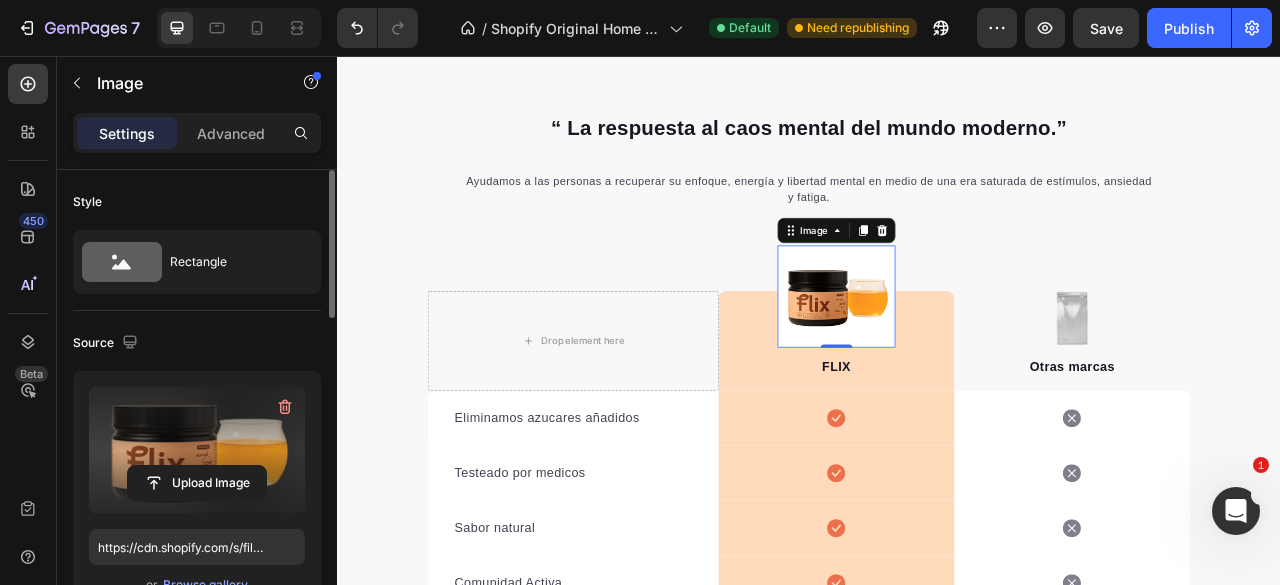 type on "https://cdn.shopify.com/s/files/1/0637/1740/8837/files/gempages_551218195810223352-d4b5e39d-8f45-48f8-8642-fd0293c06f99.png" 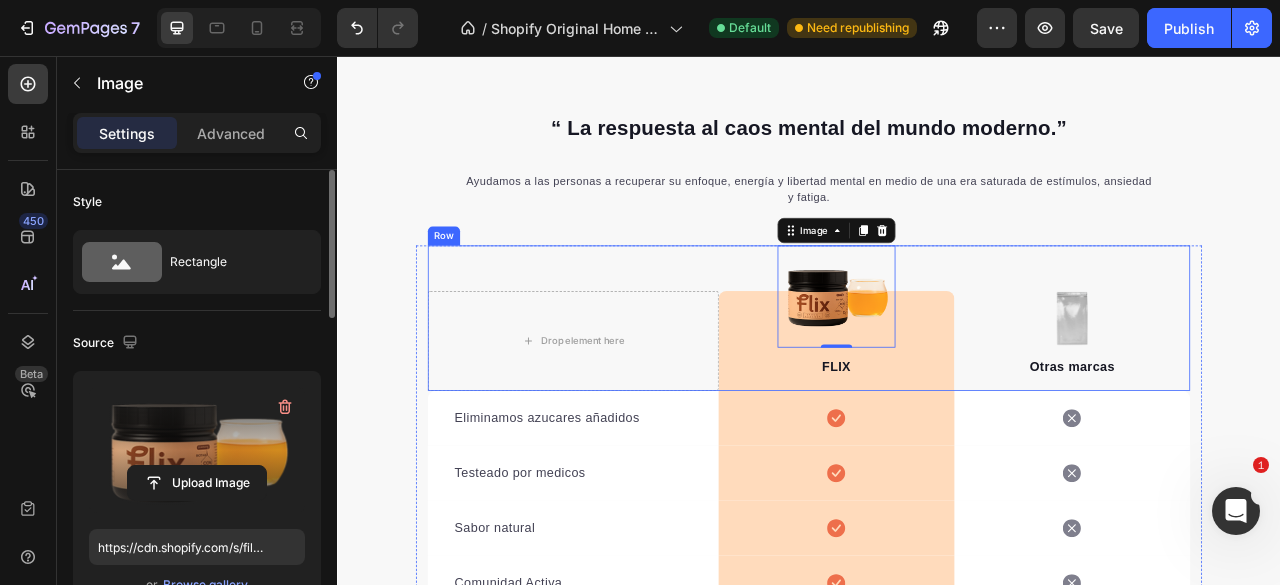 click on "Drop element here Image   0 FLIX Text block Row Image Otras marcas Text block Row" at bounding box center [937, 389] 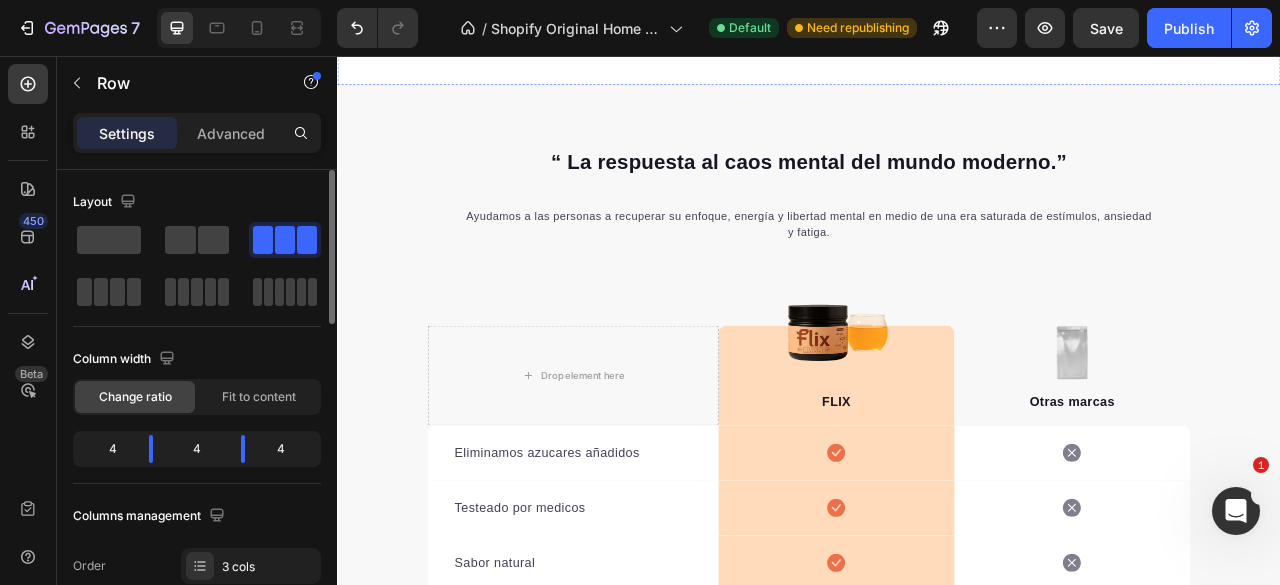 scroll, scrollTop: 3926, scrollLeft: 0, axis: vertical 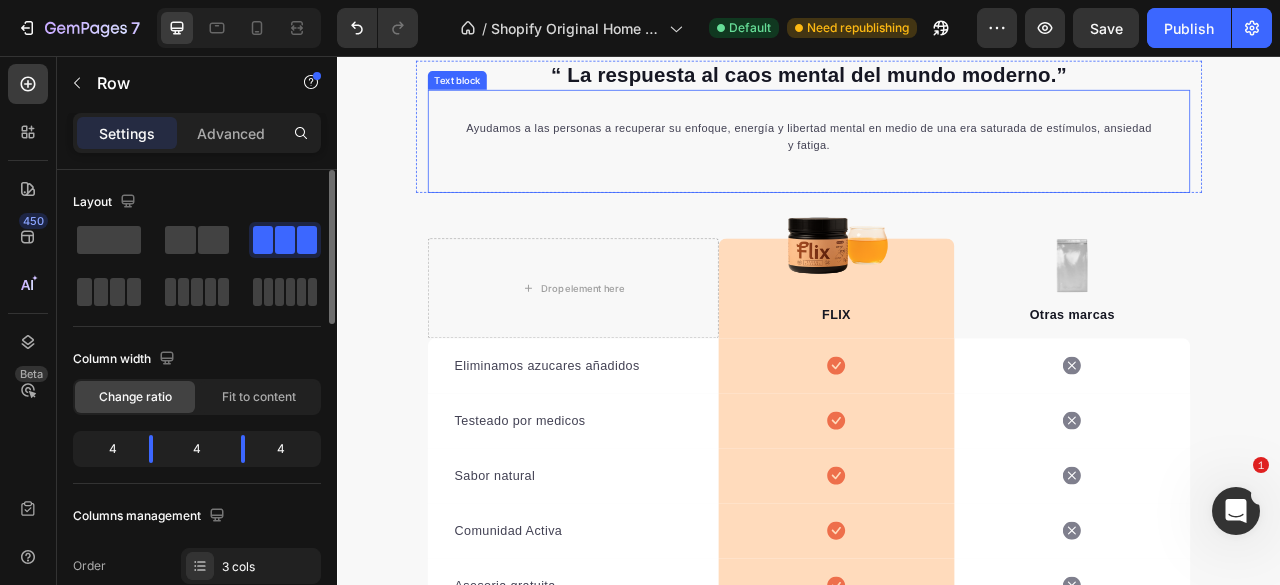 click on "Ayudamos a las personas a recuperar su enfoque, energía y libertad mental en medio de una era saturada de estímulos, ansiedad y fatiga." at bounding box center [937, 148] 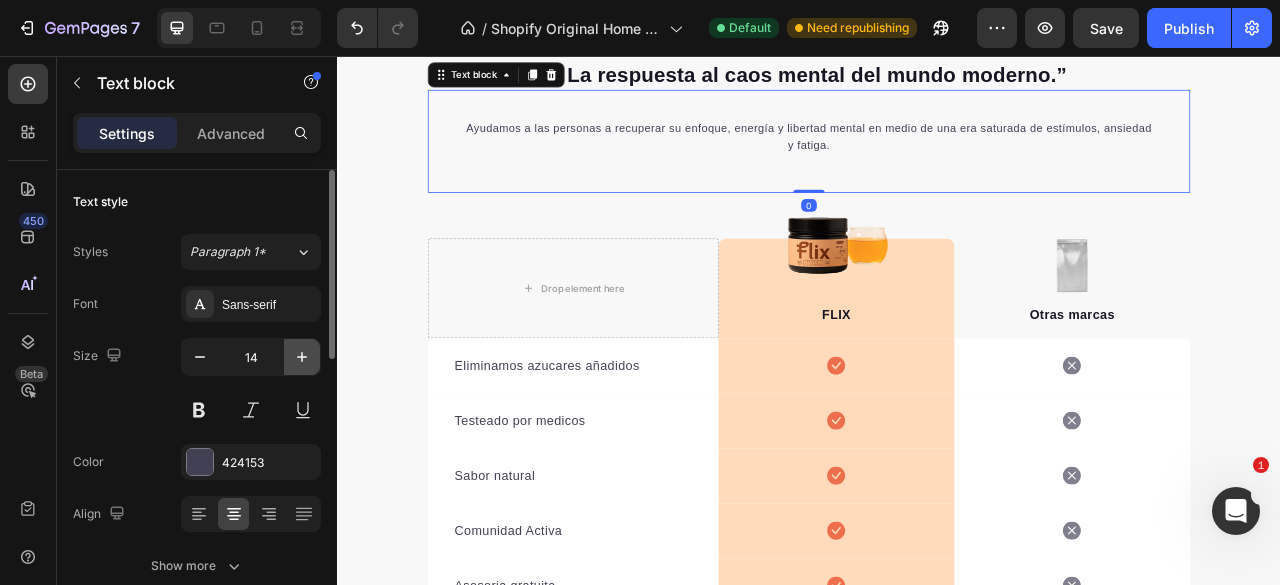 click 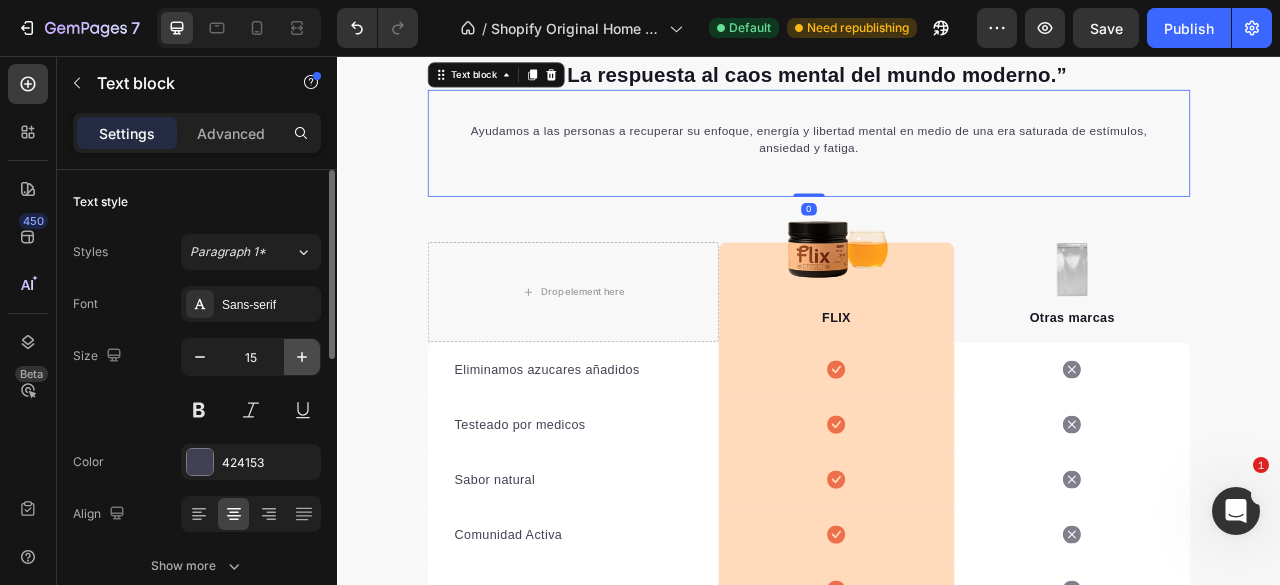 click 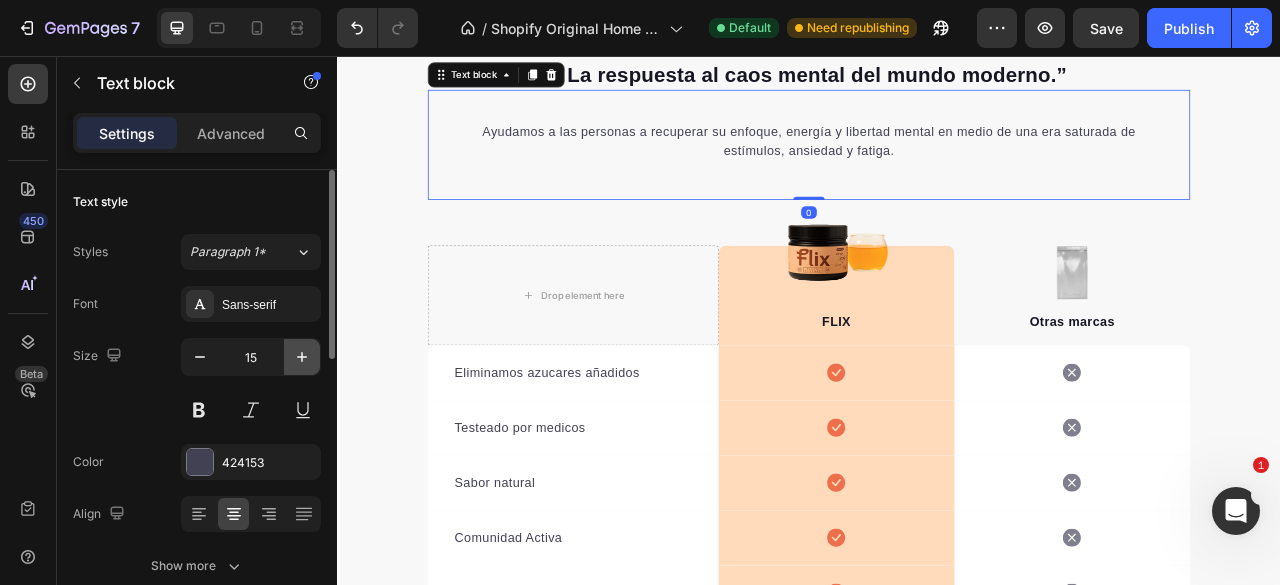 type on "16" 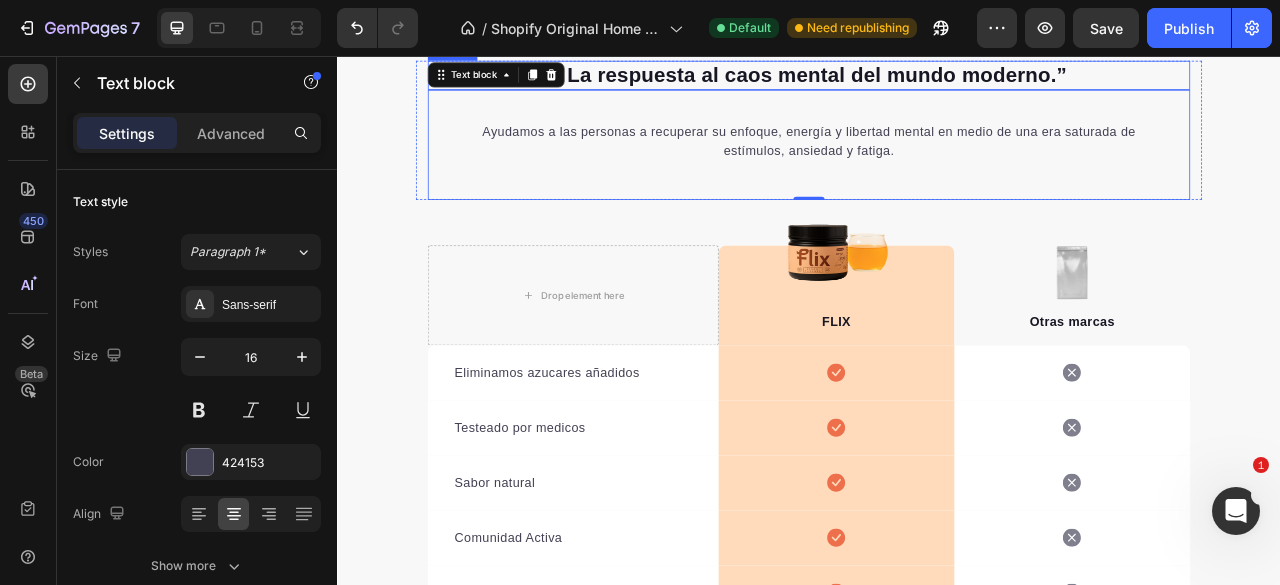 click on "“ La respuesta al caos mental del mundo moderno.”" at bounding box center (937, 80) 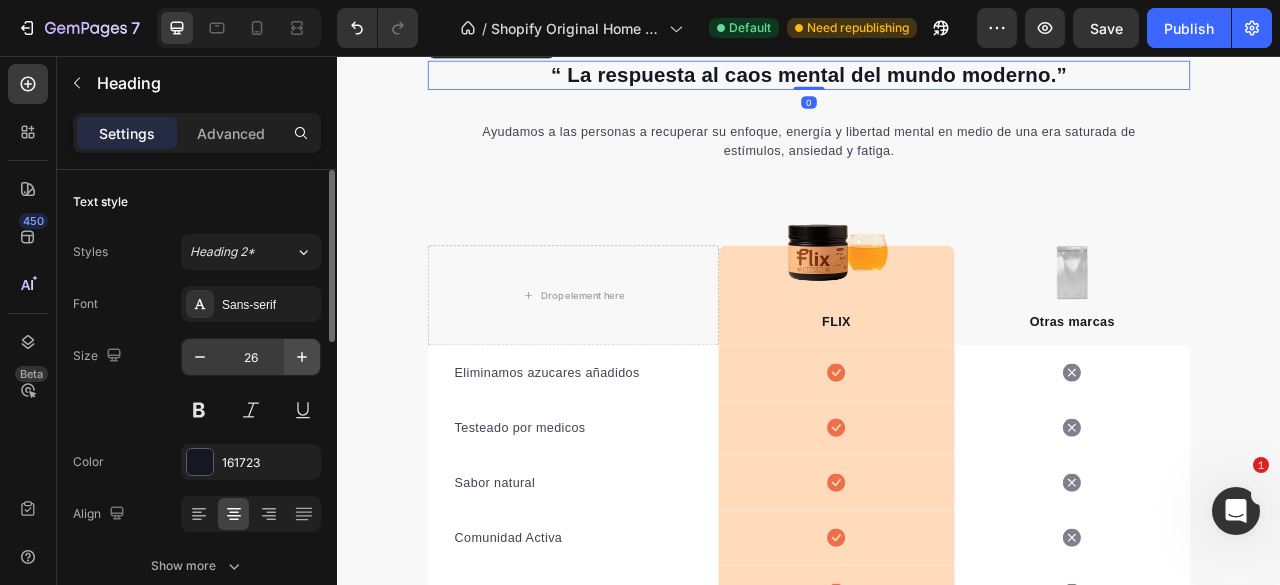 click 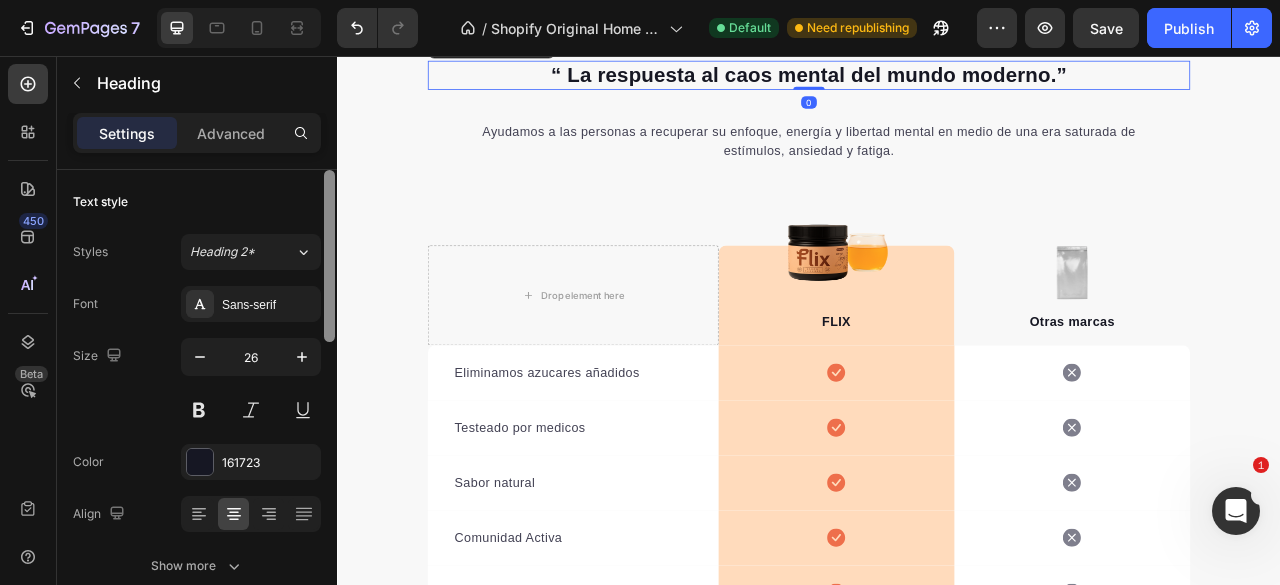 type on "27" 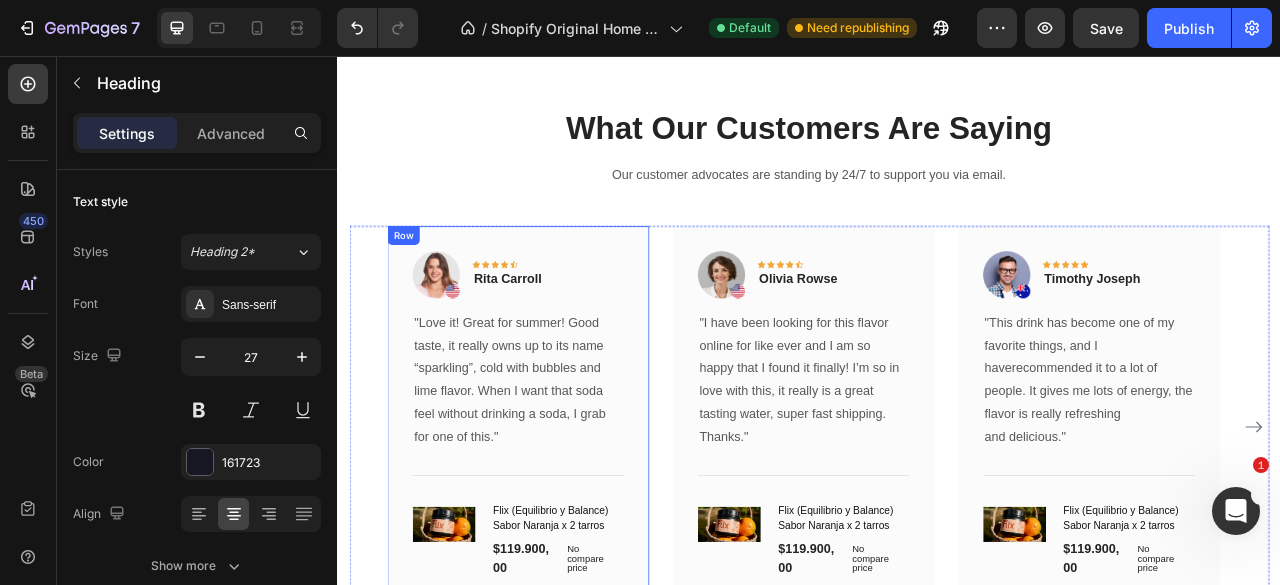 scroll, scrollTop: 1912, scrollLeft: 0, axis: vertical 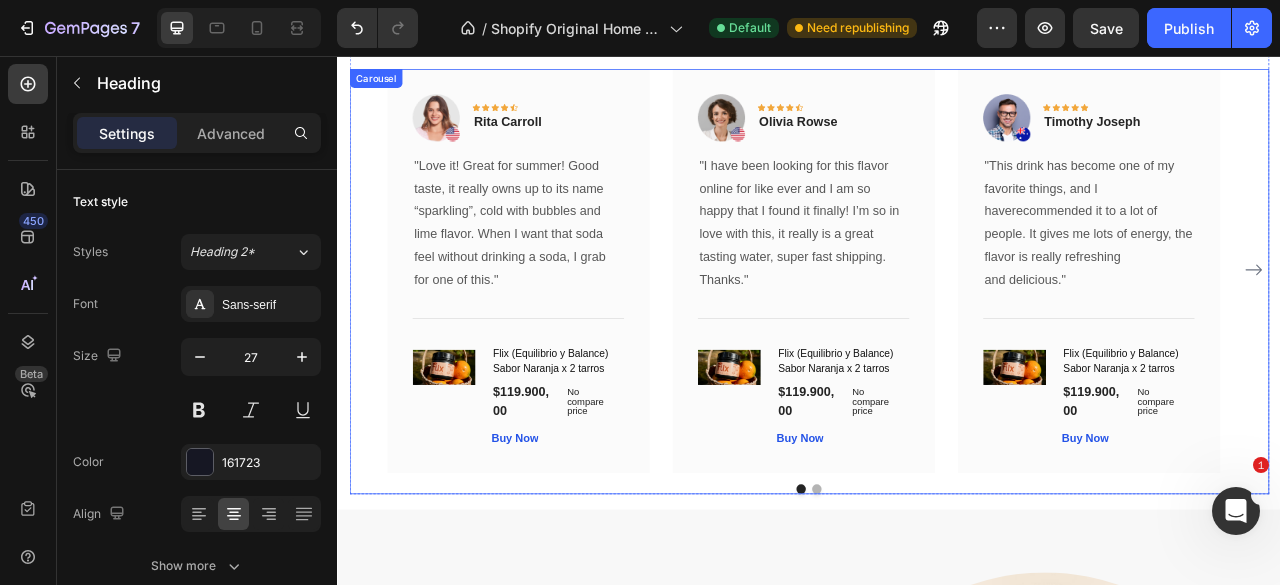 click at bounding box center [937, 607] 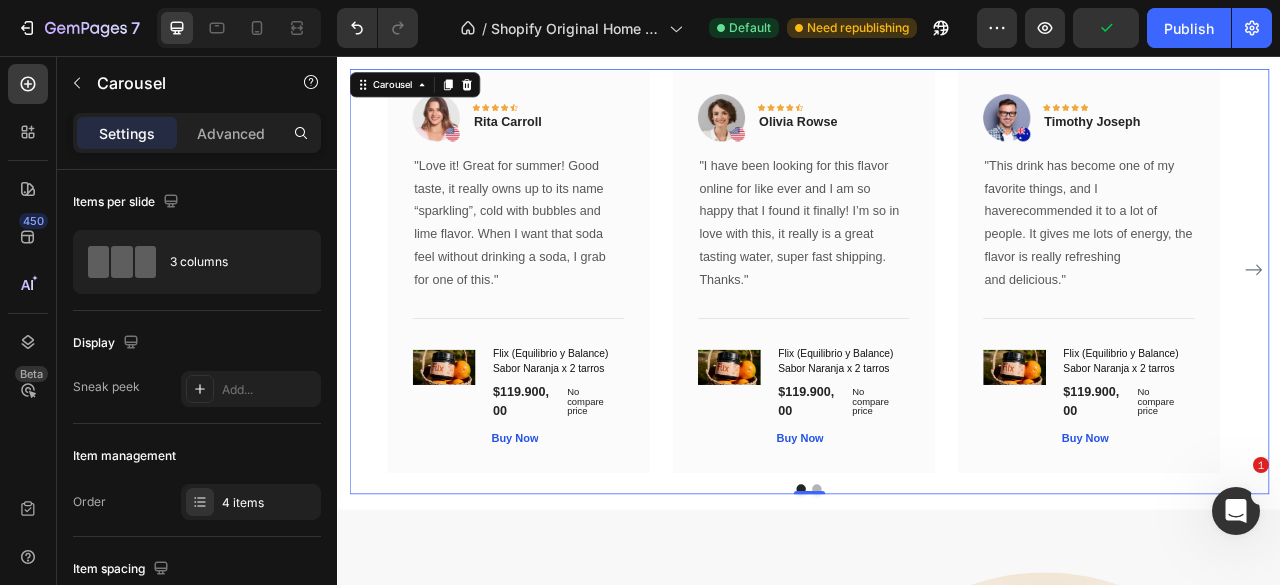 click at bounding box center (947, 607) 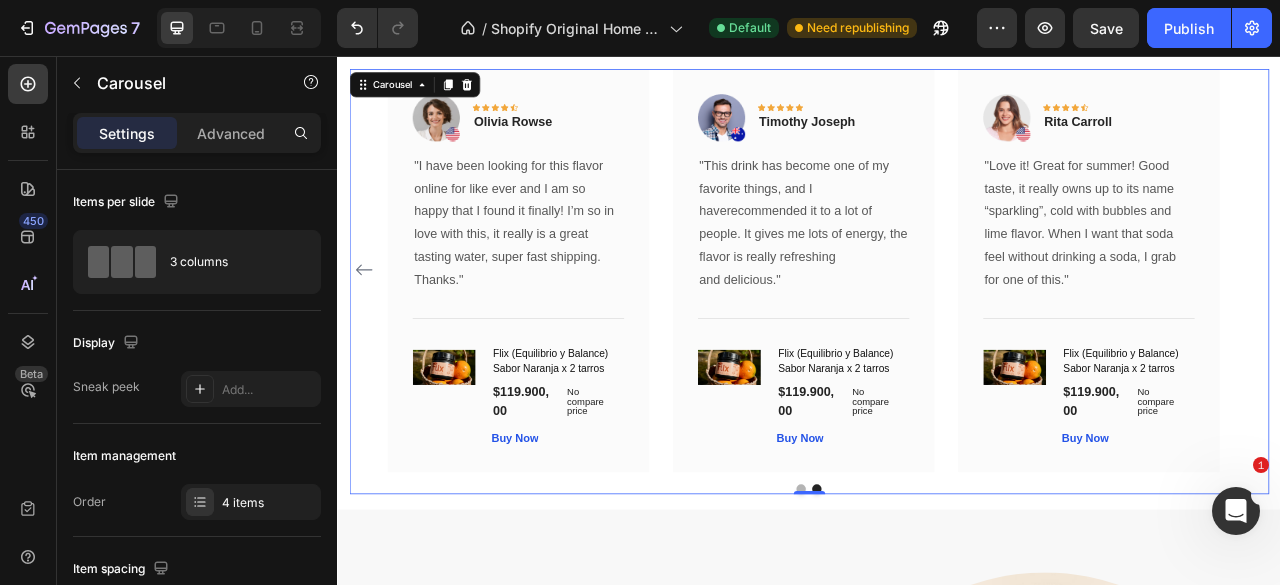 click at bounding box center (927, 607) 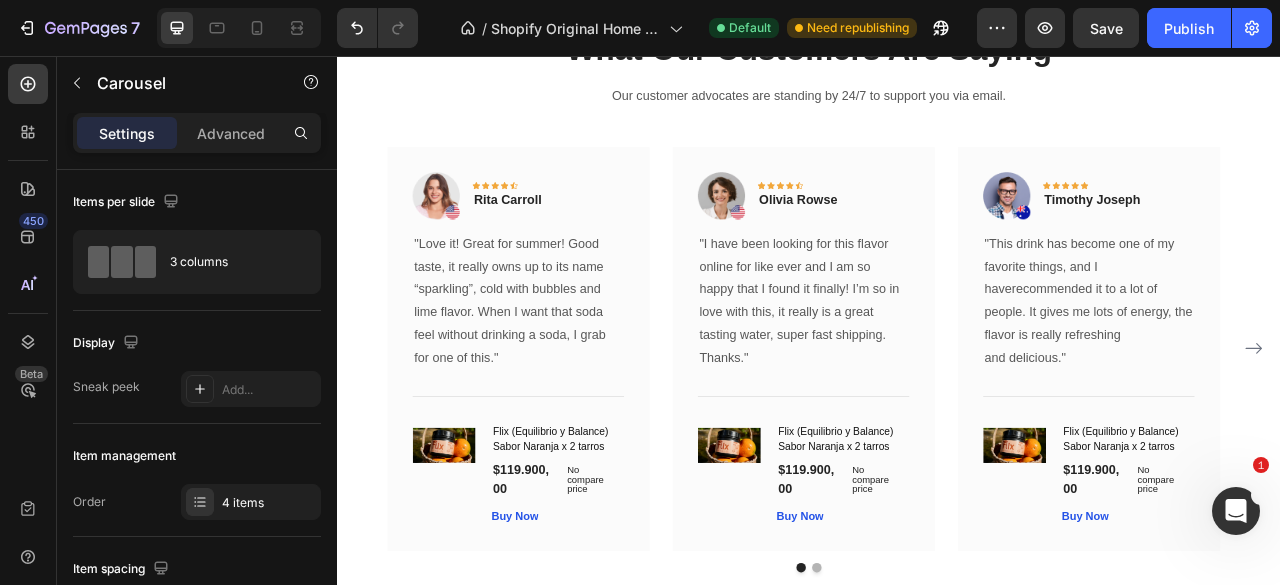 scroll, scrollTop: 1912, scrollLeft: 0, axis: vertical 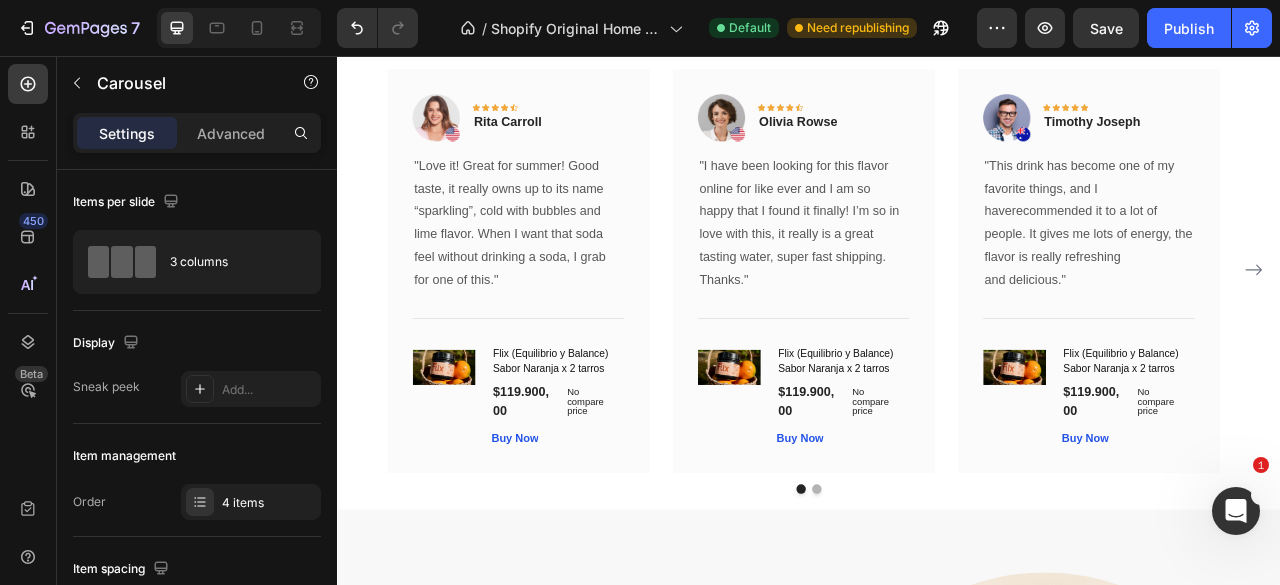 click at bounding box center [462, 134] 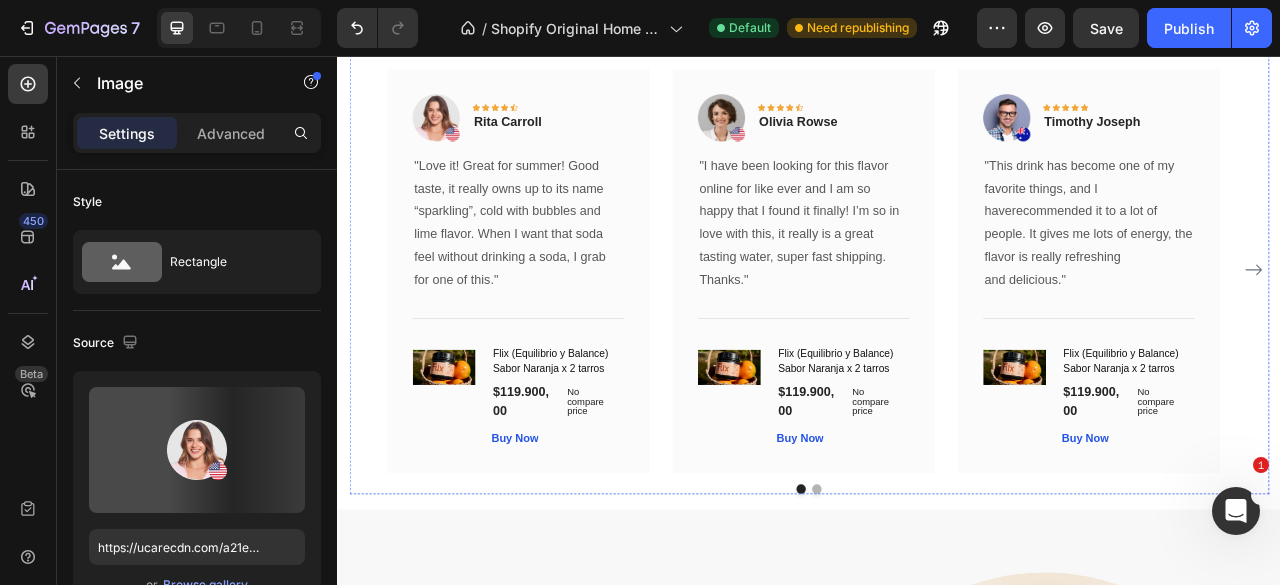 scroll, scrollTop: 1699, scrollLeft: 0, axis: vertical 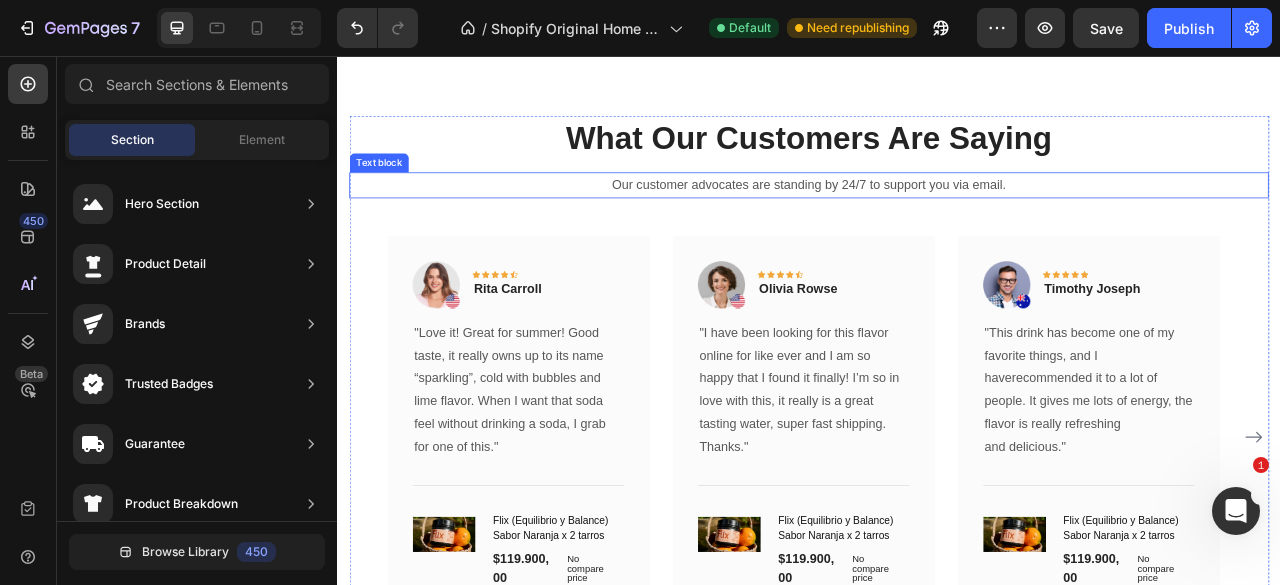 click at bounding box center [462, 347] 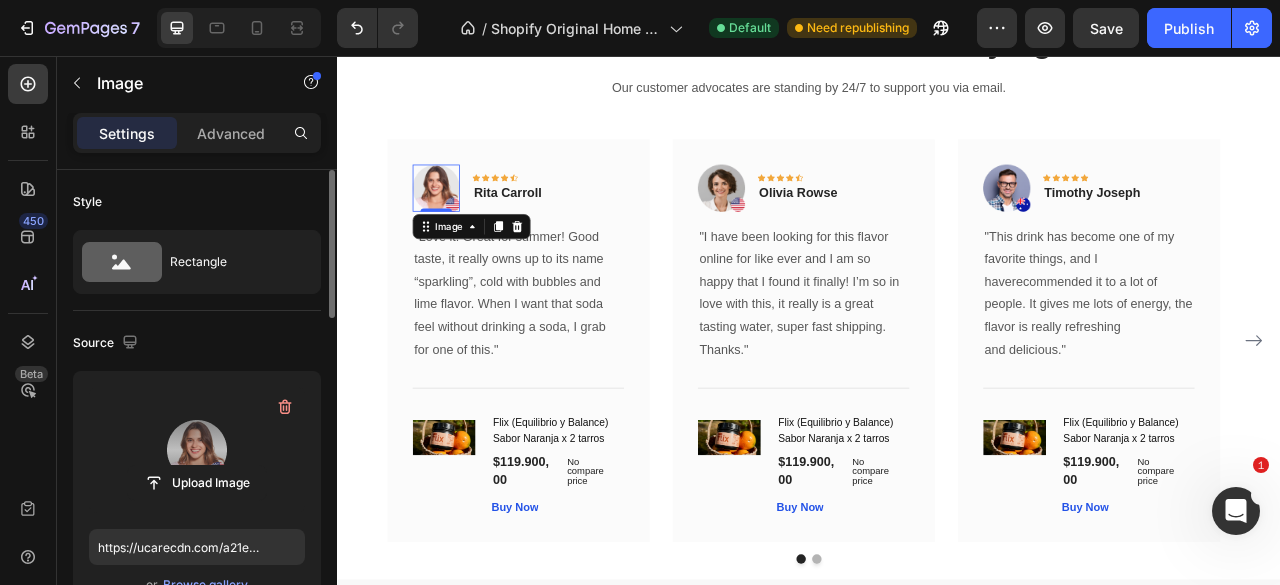 scroll, scrollTop: 1707, scrollLeft: 0, axis: vertical 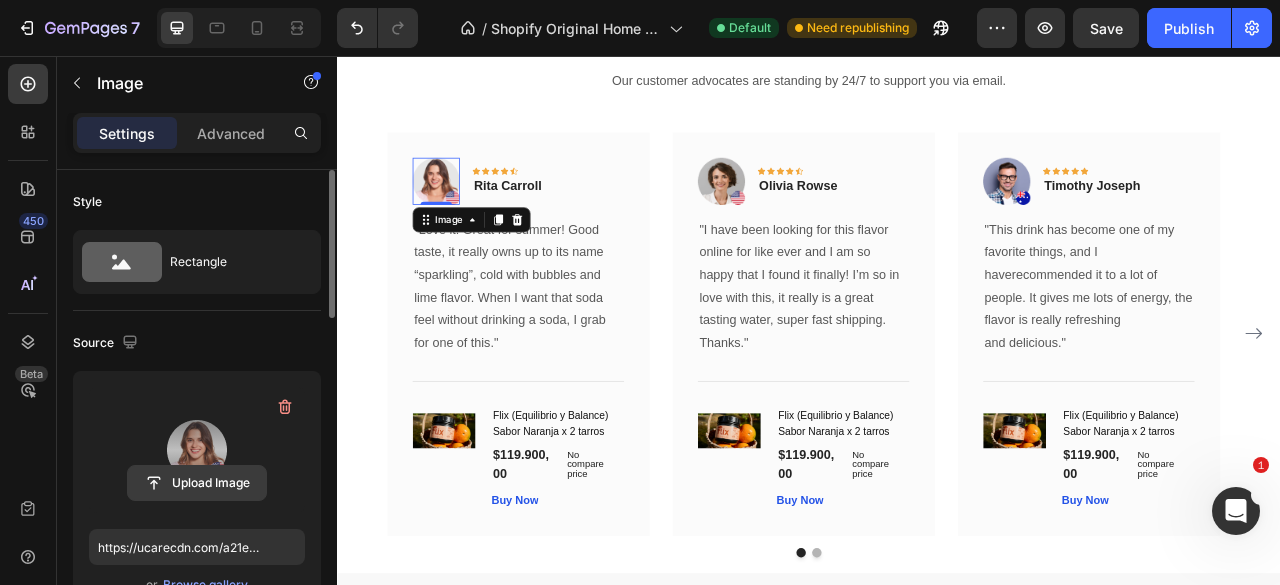 click 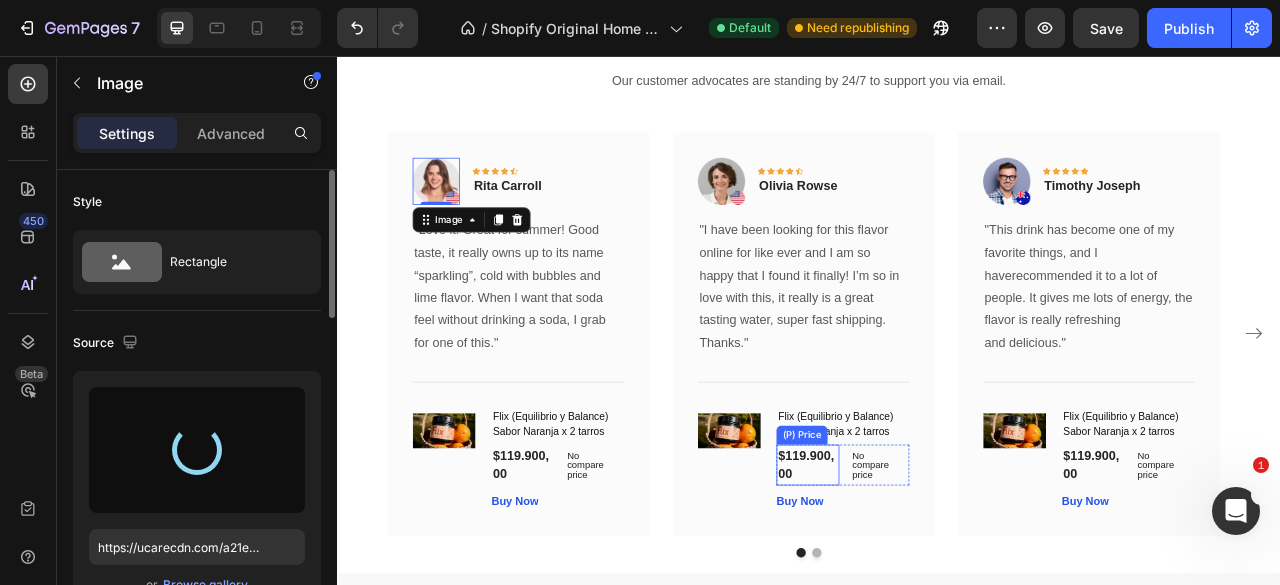 type on "https://cdn.shopify.com/s/files/1/0637/1740/8837/files/gempages_551218195810223352-a6c91472-6f53-4a48-a5f8-2e6bf700f3a2.png" 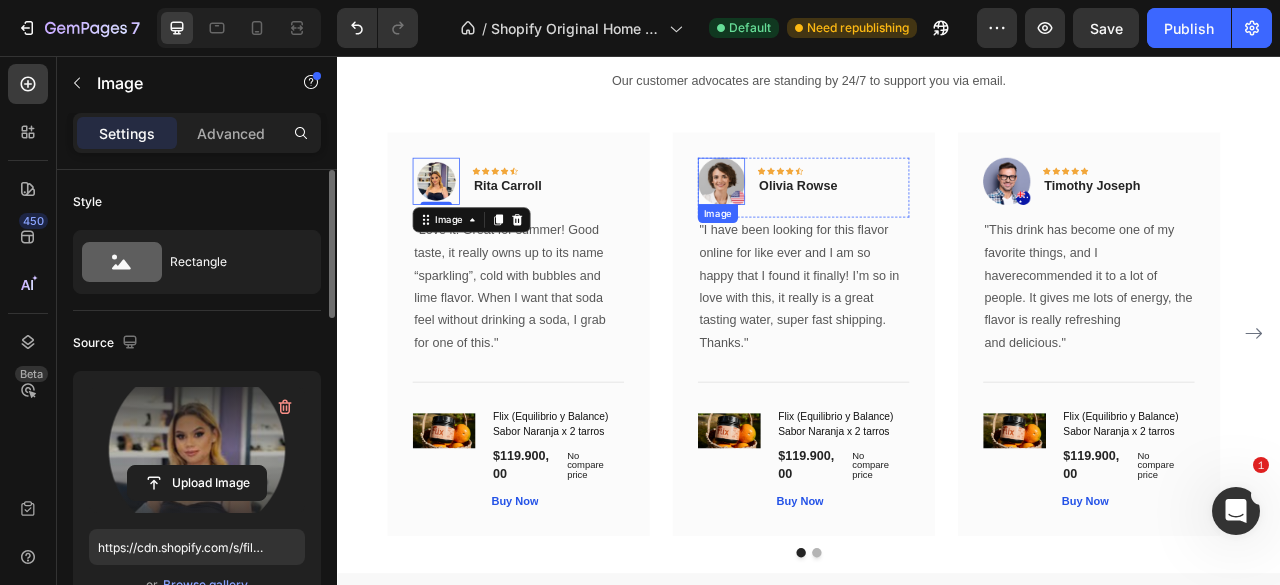 click at bounding box center (825, 215) 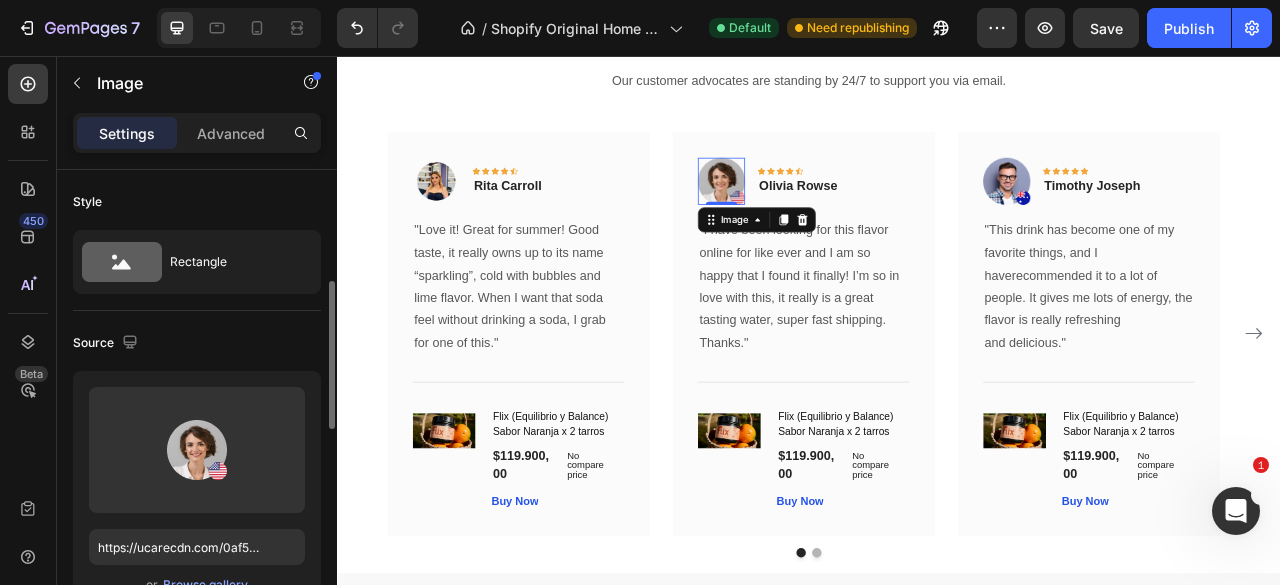 scroll, scrollTop: 85, scrollLeft: 0, axis: vertical 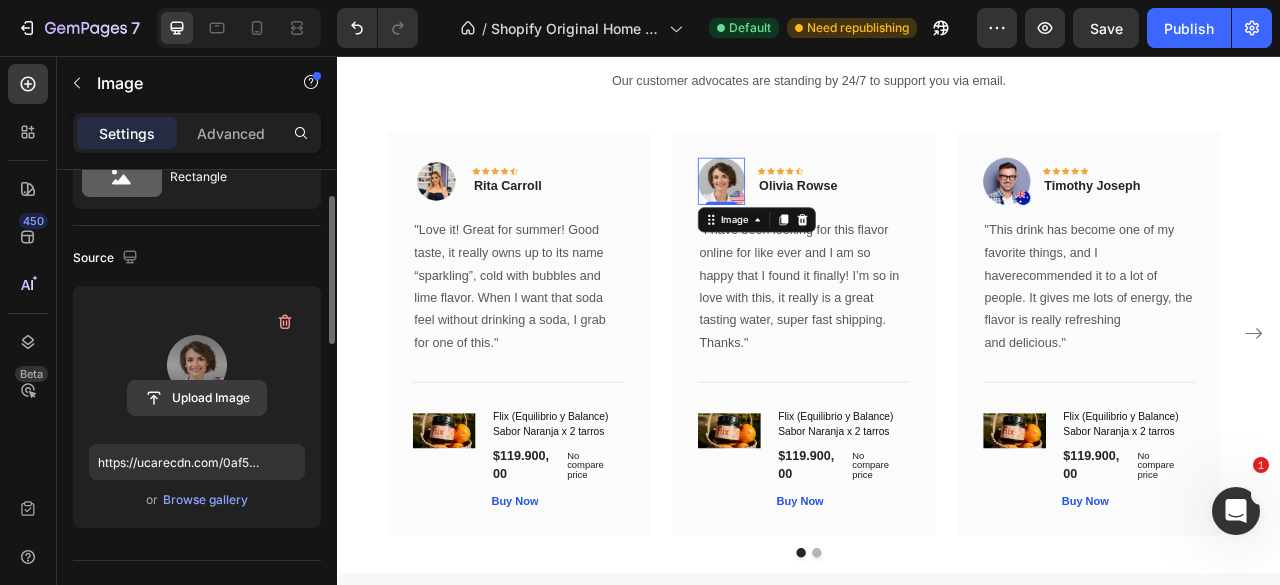 click 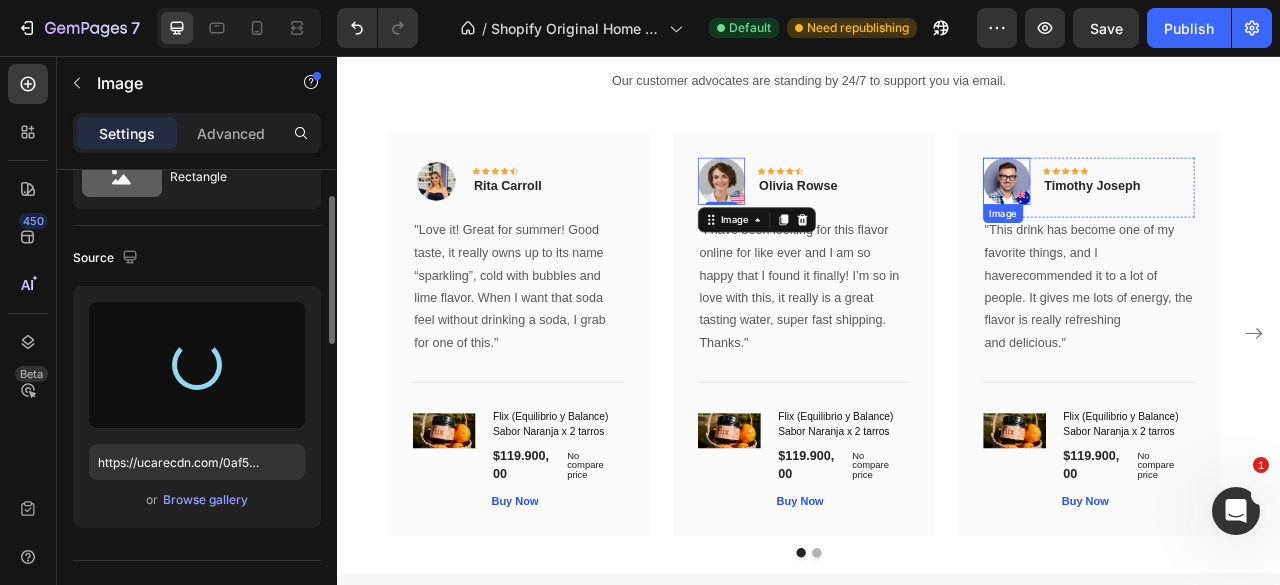 click at bounding box center (1188, 215) 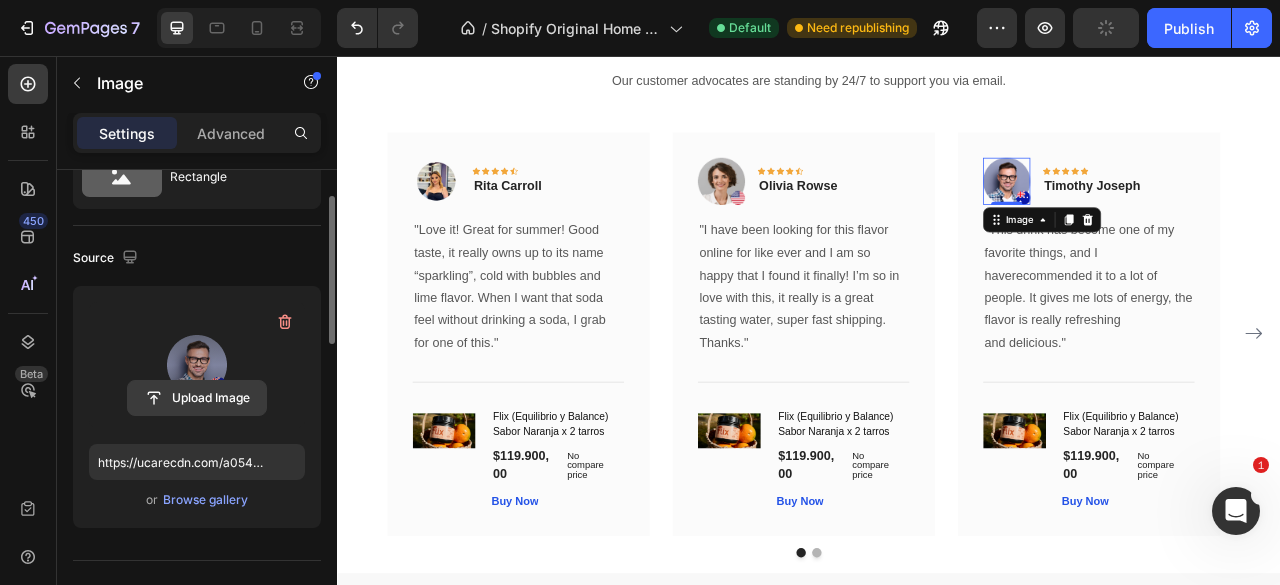 click 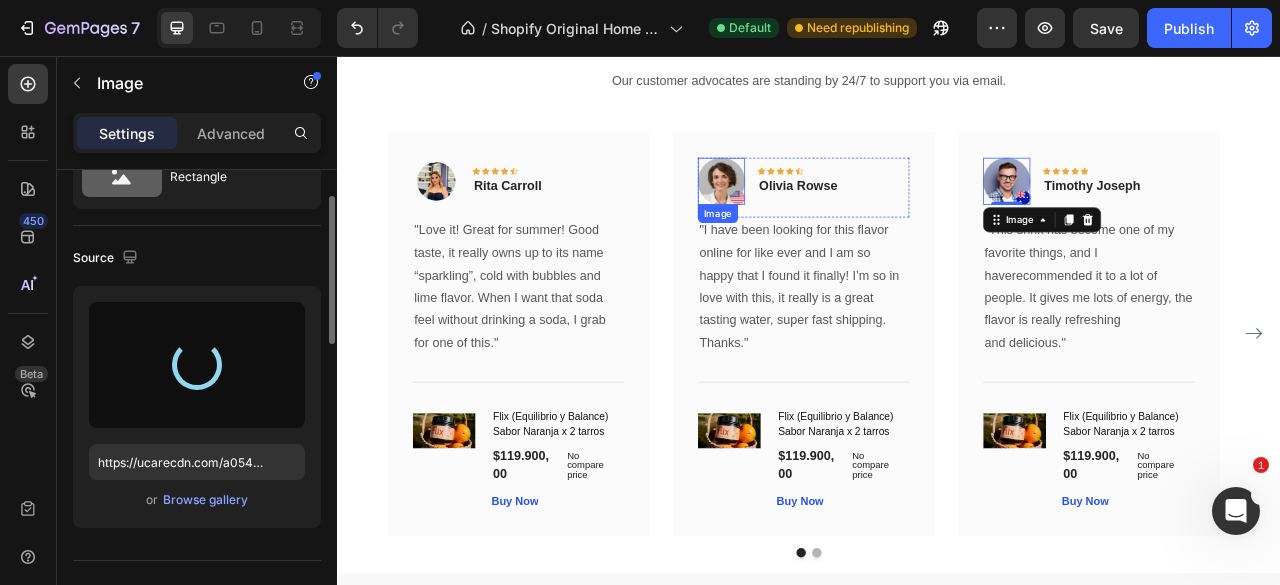 click at bounding box center (825, 215) 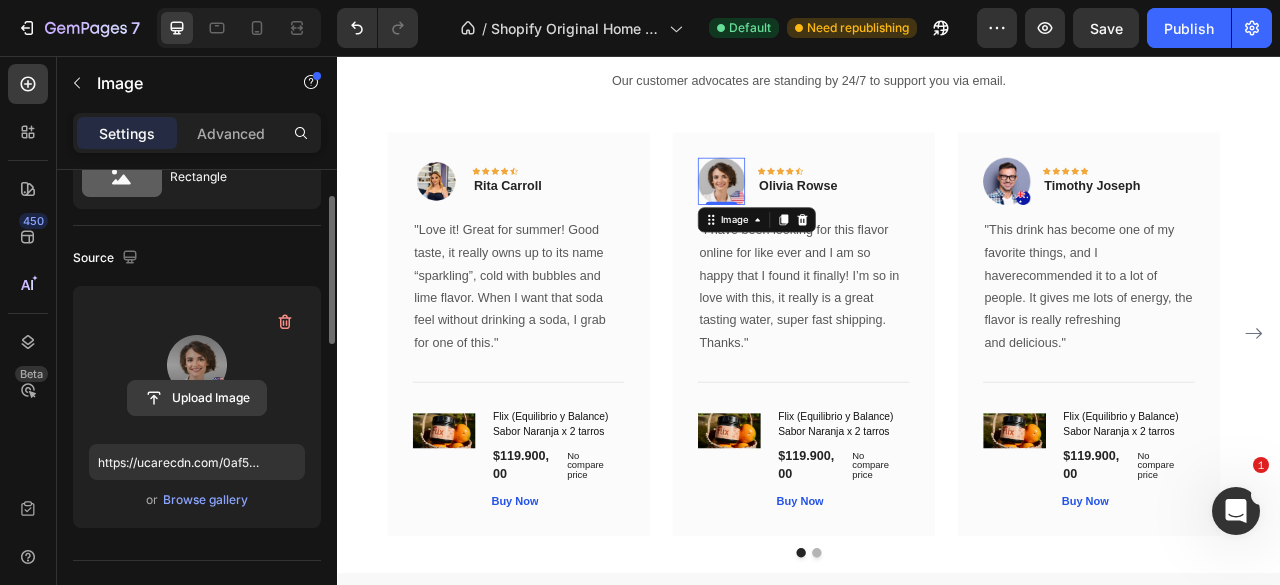 click 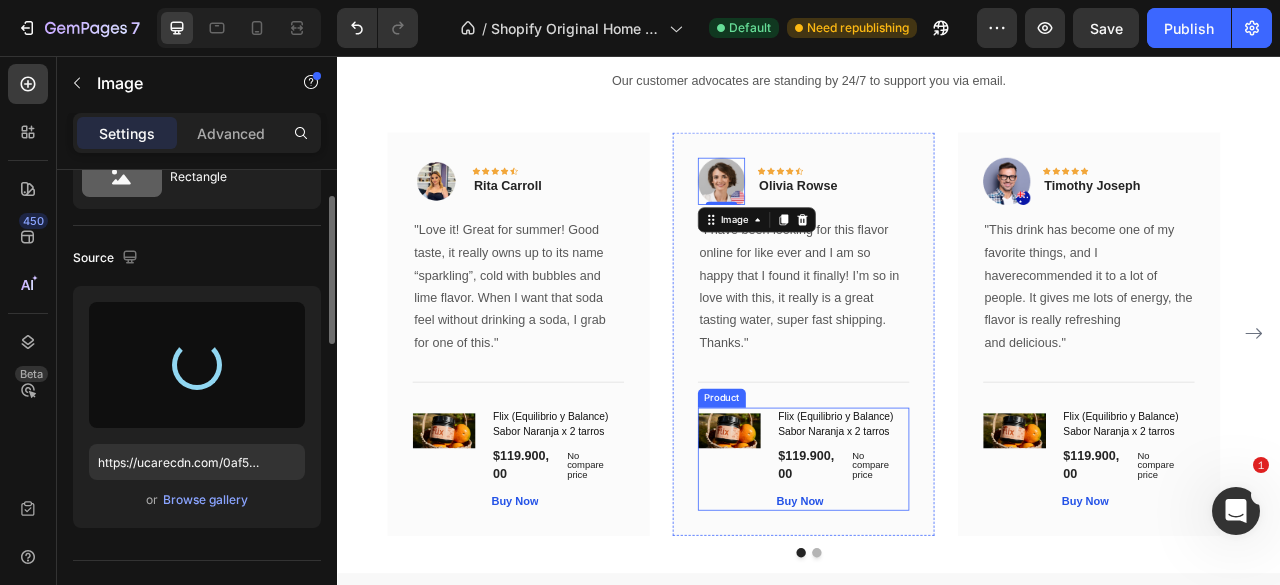 type on "https://cdn.shopify.com/s/files/1/0637/1740/8837/files/gempages_551218195810223352-9c97ed36-0d3c-40b1-a859-f3bad867a6aa.jpg" 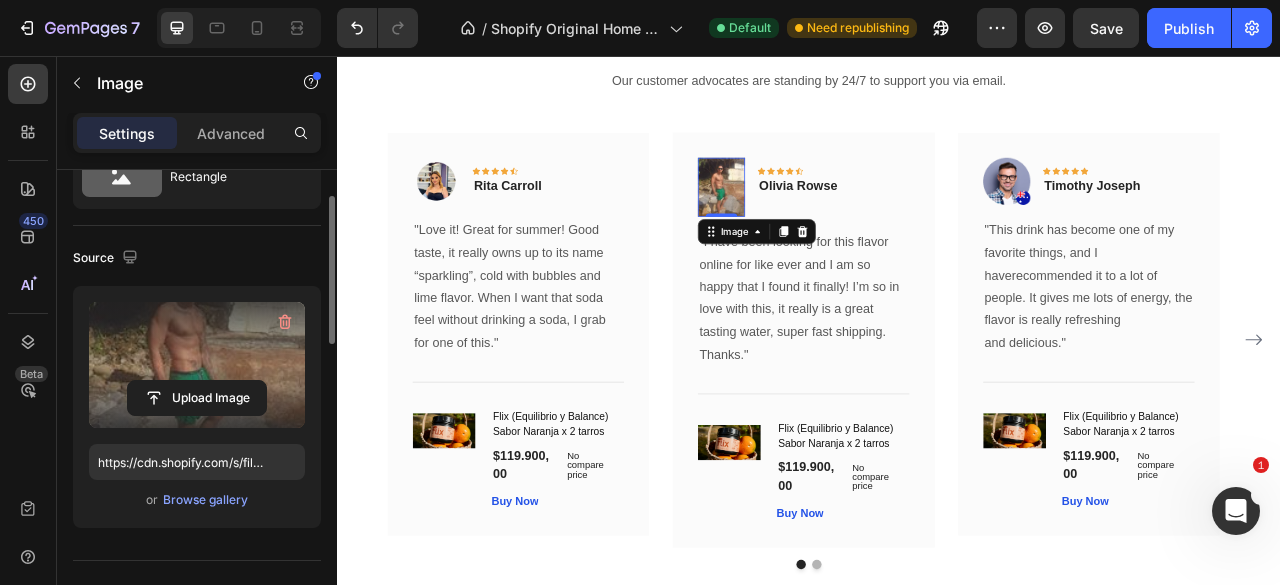 click on "Row" at bounding box center [784, 141] 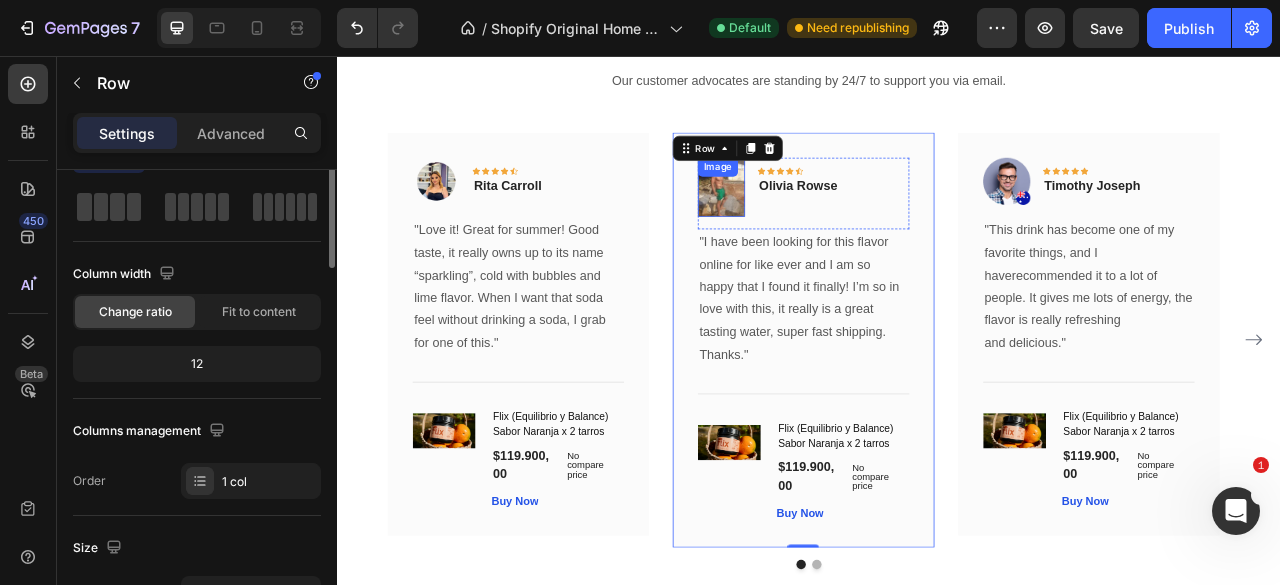 scroll, scrollTop: 0, scrollLeft: 0, axis: both 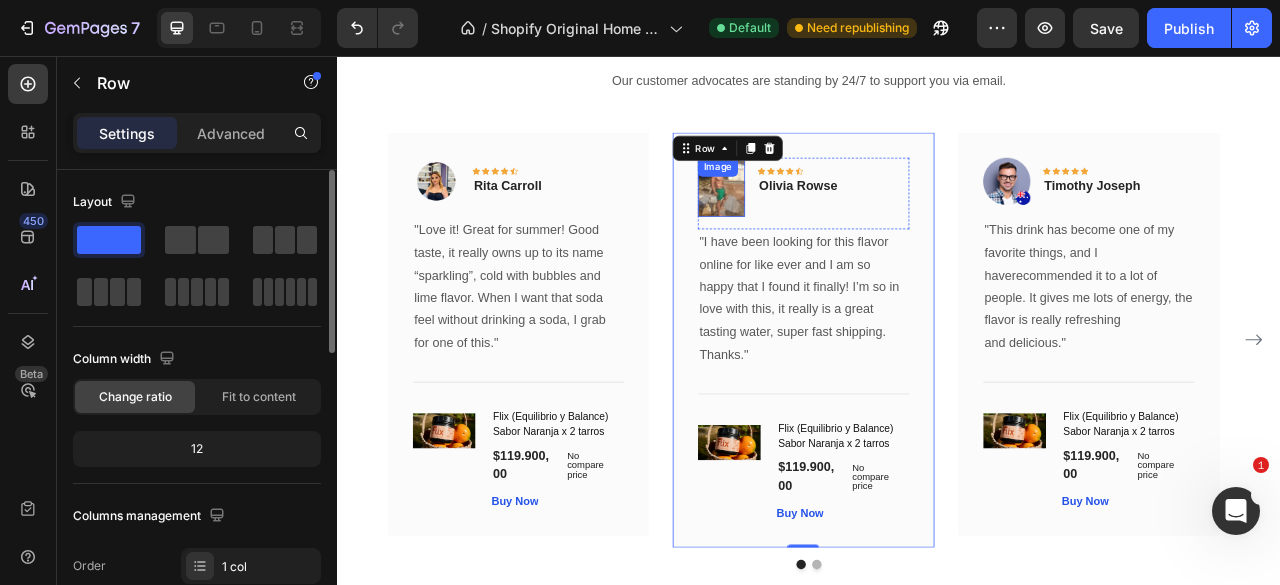 click at bounding box center [825, 222] 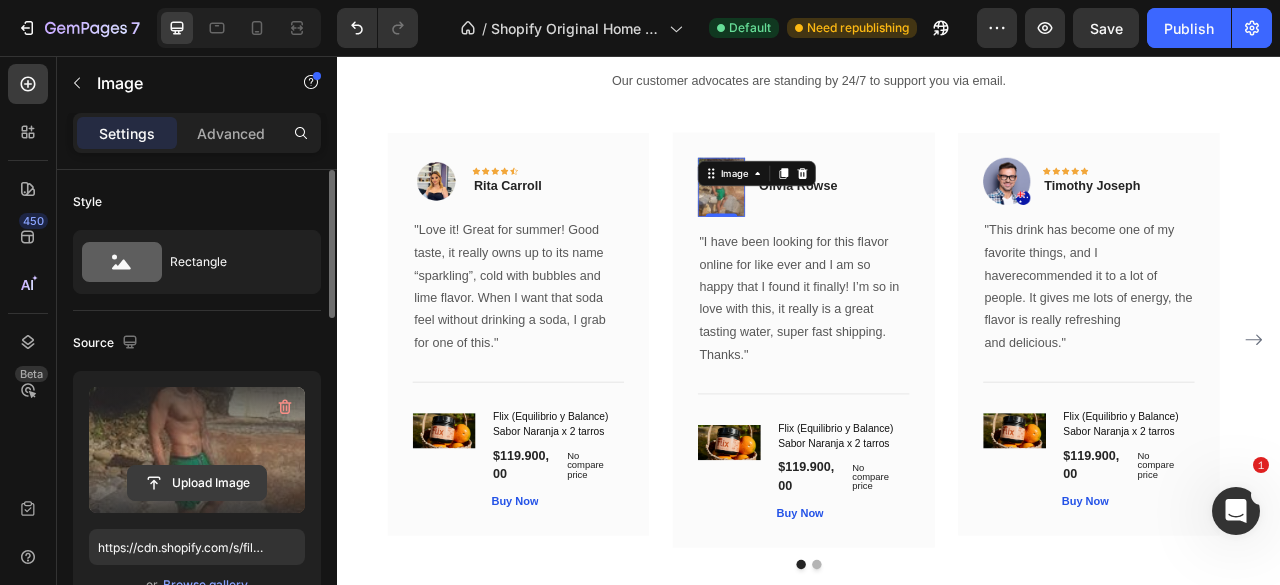 click 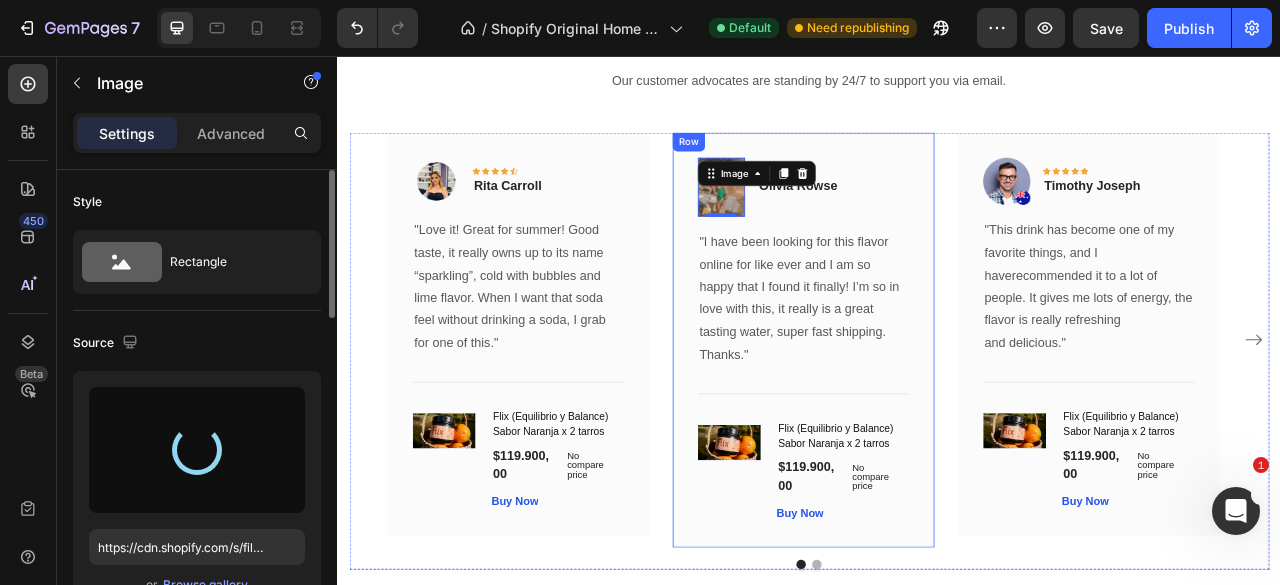 type on "https://cdn.shopify.com/s/files/1/0637/1740/8837/files/gempages_551218195810223352-25487fbb-95ef-41a8-bee1-7d42adb9219d.jpg" 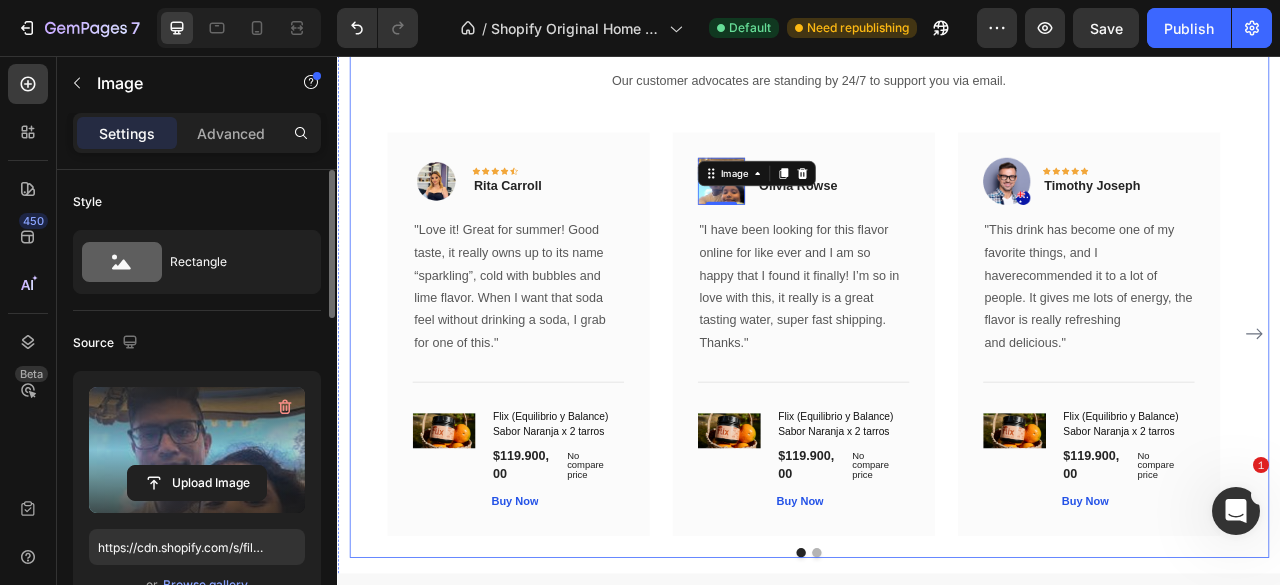 click on "What Our Customers Are Saying Heading Our customer advocates are standing by 24/7 to support you via email. Text block
Image
Icon
Icon
Icon
Icon
Icon Row Rita Carroll Text block Row "Love it! Great for summer! Good taste, it really owns up to its name “sparkling”, cold with bubbles and lime flavor. When I want that soda feel without drinking a soda, I grab for one of this." Text block                Title Line (P) Images & Gallery Flix (Equilibrio y Balance) Sabor Naranja x 2 tarros (P) Title $119.900,00 (P) Price (P) Price No compare price (P) Price Row Buy Now (P) Cart Button Product Row Image   0
Icon
Icon
Icon
Icon
Icon Row Olivia Rowse Text block Row Thanks." Text block                Title Line (P) Images & Gallery Flix (Equilibrio y Balance) Sabor Naranja x 2 tarros (P) Title $119.900,00 (P) Price (P) Price No compare price" at bounding box center [937, 347] 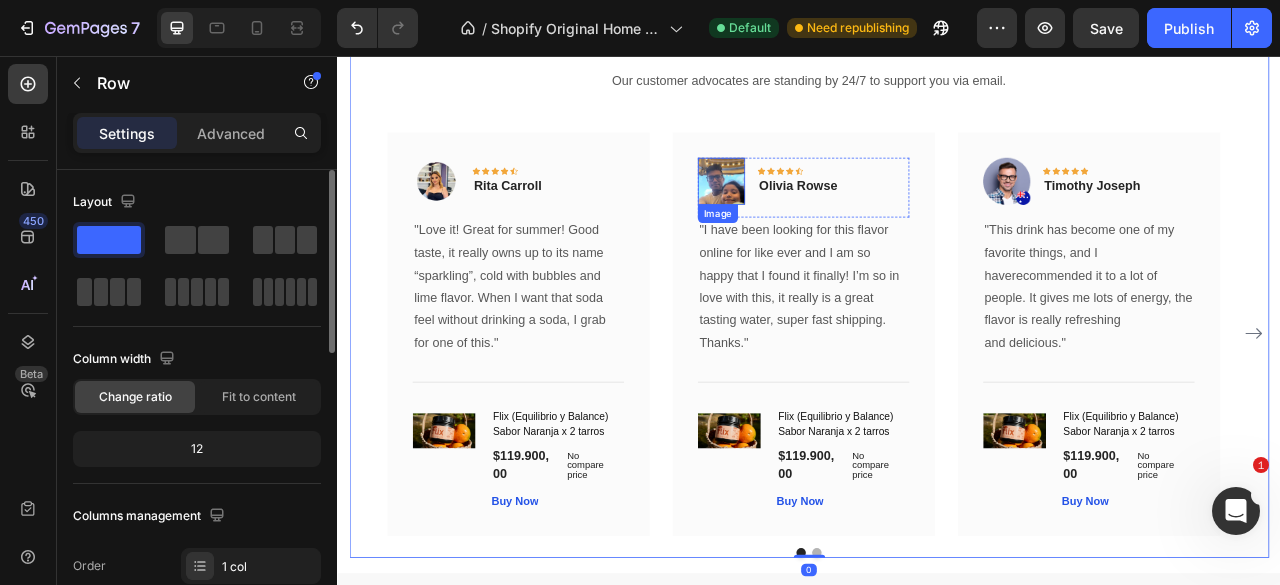 click at bounding box center (825, 215) 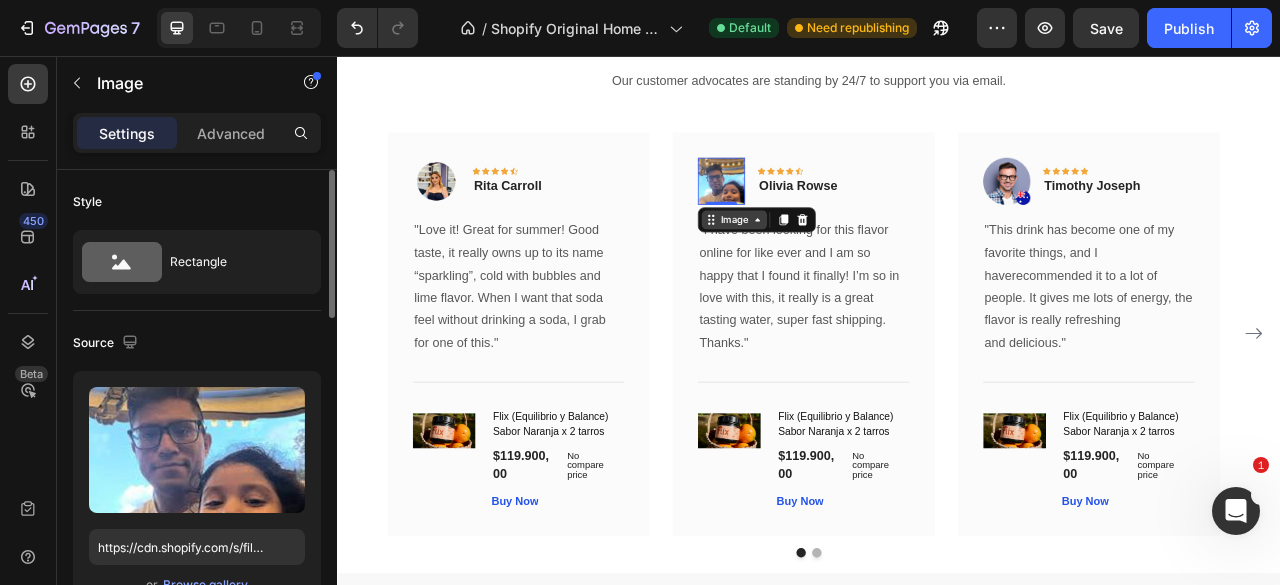 click on "Image" at bounding box center [841, 264] 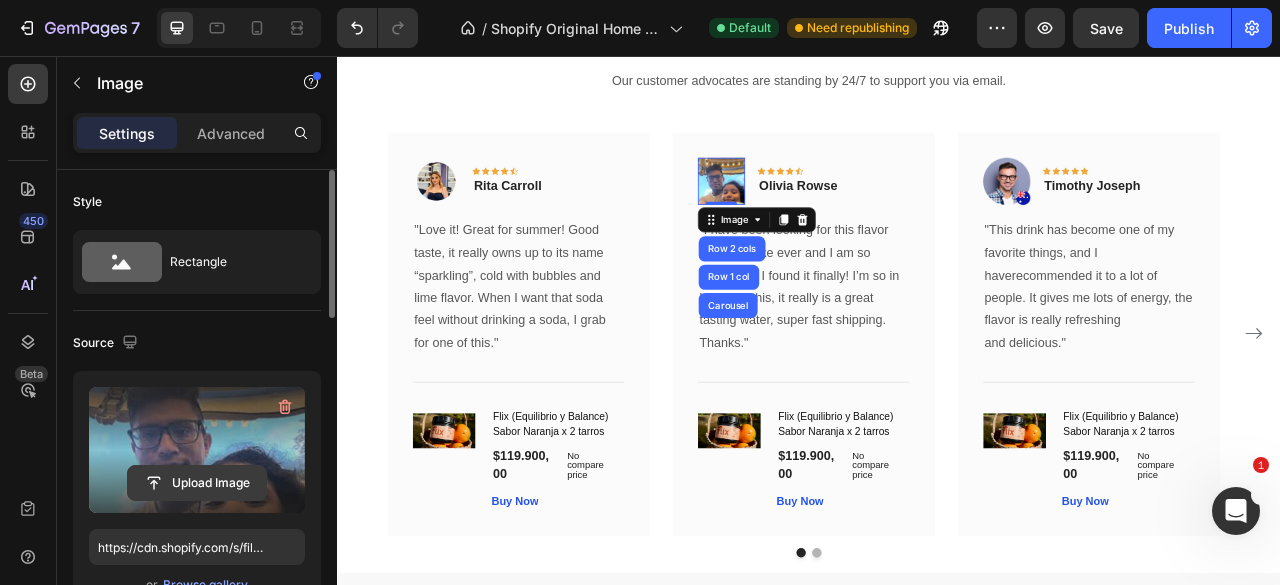 click 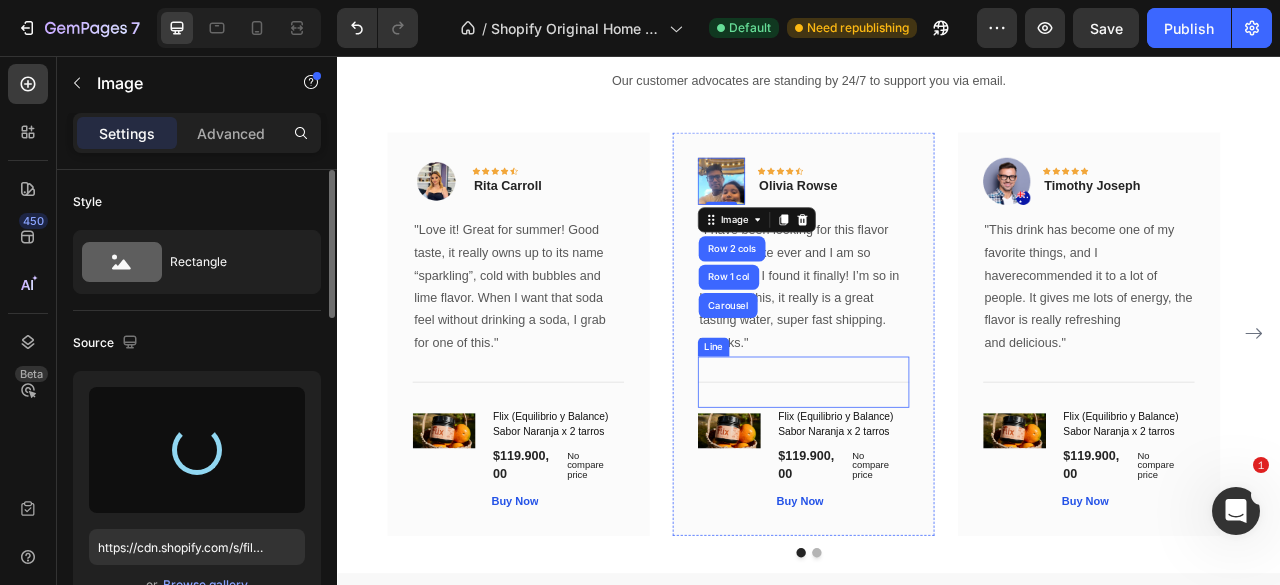 type on "https://cdn.shopify.com/s/files/1/0637/1740/8837/files/gempages_551218195810223352-a23a564c-a46b-4365-aac1-bc47e0634740.png" 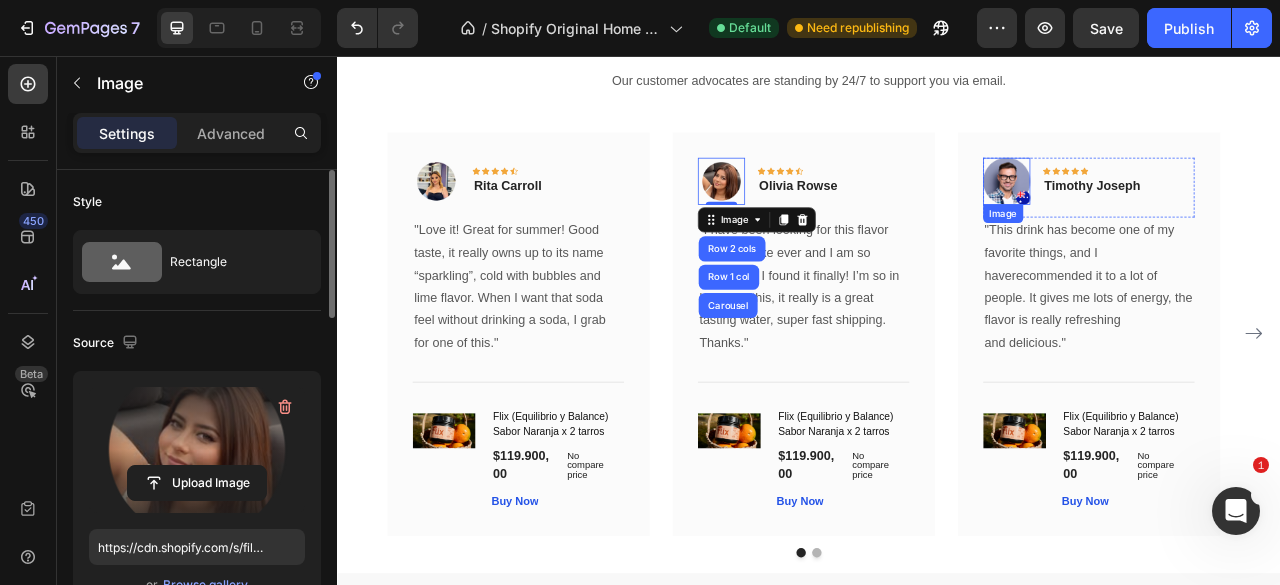 click at bounding box center (1188, 215) 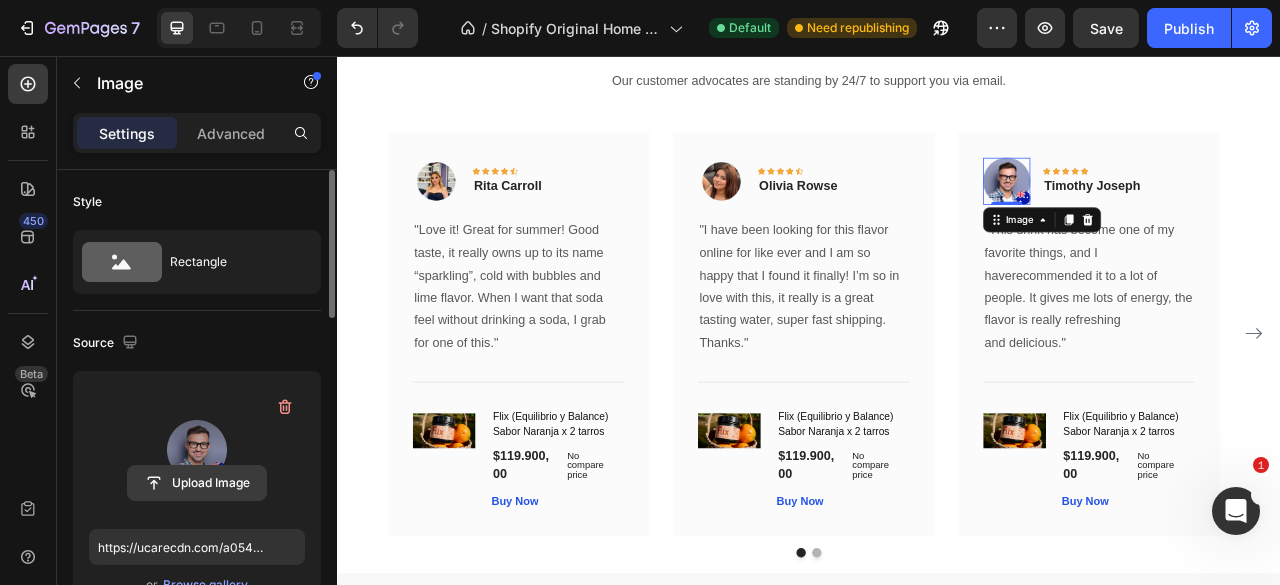 click 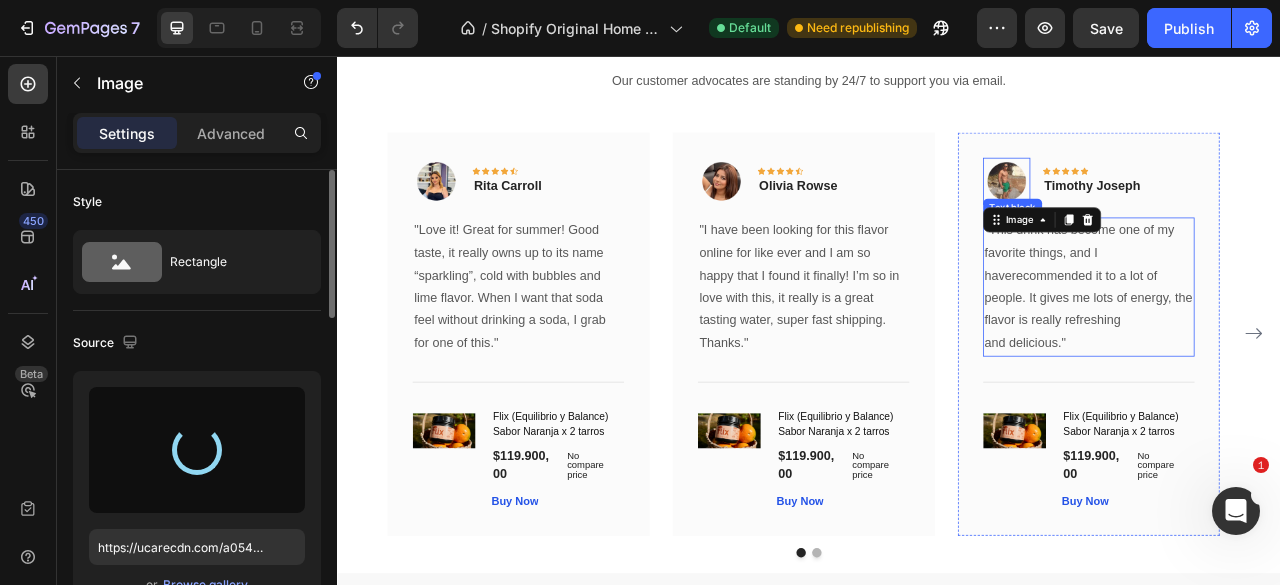 type on "https://cdn.shopify.com/s/files/1/0637/1740/8837/files/gempages_551218195810223352-6d14bd9f-8c94-4bdf-b97d-aa7873c7fd4a.png" 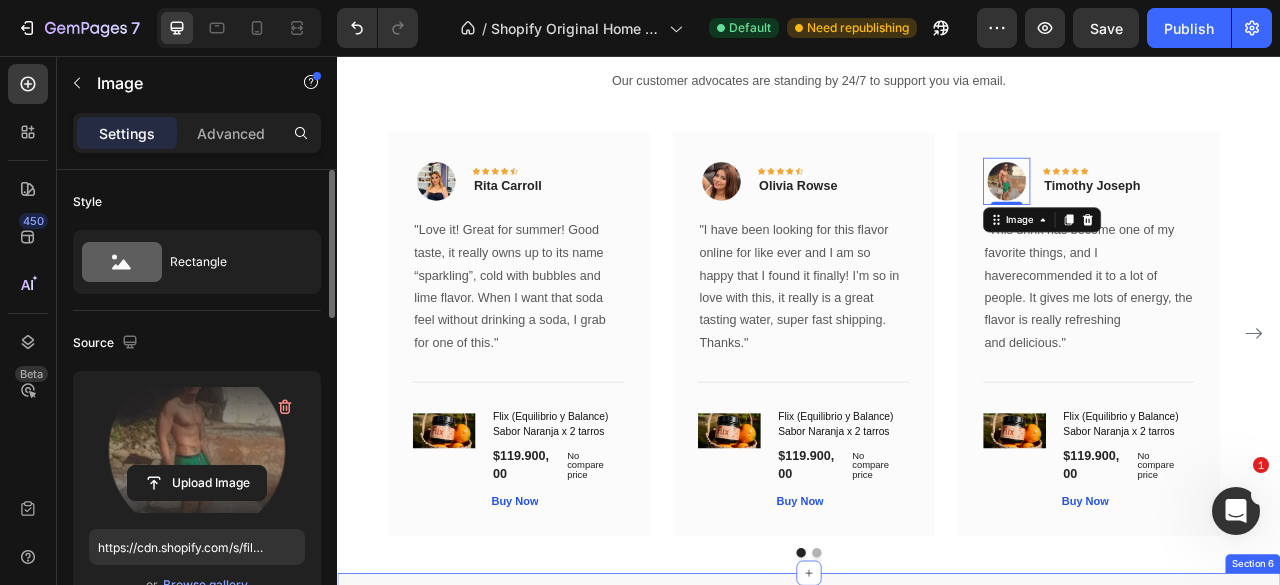 click at bounding box center (947, 688) 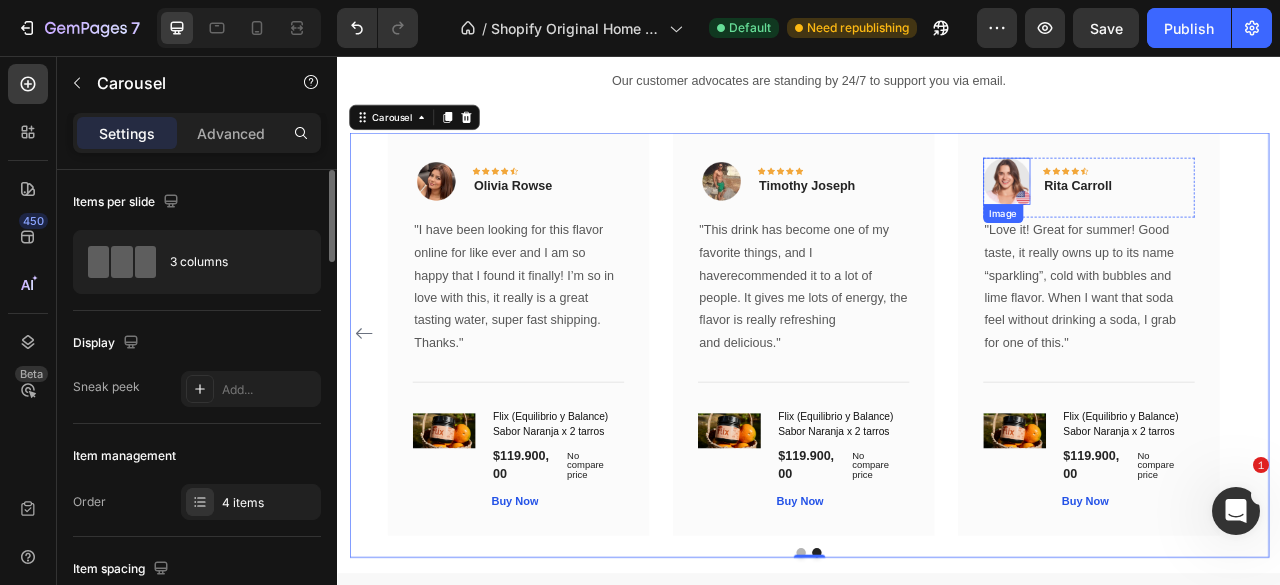 click at bounding box center (1188, 215) 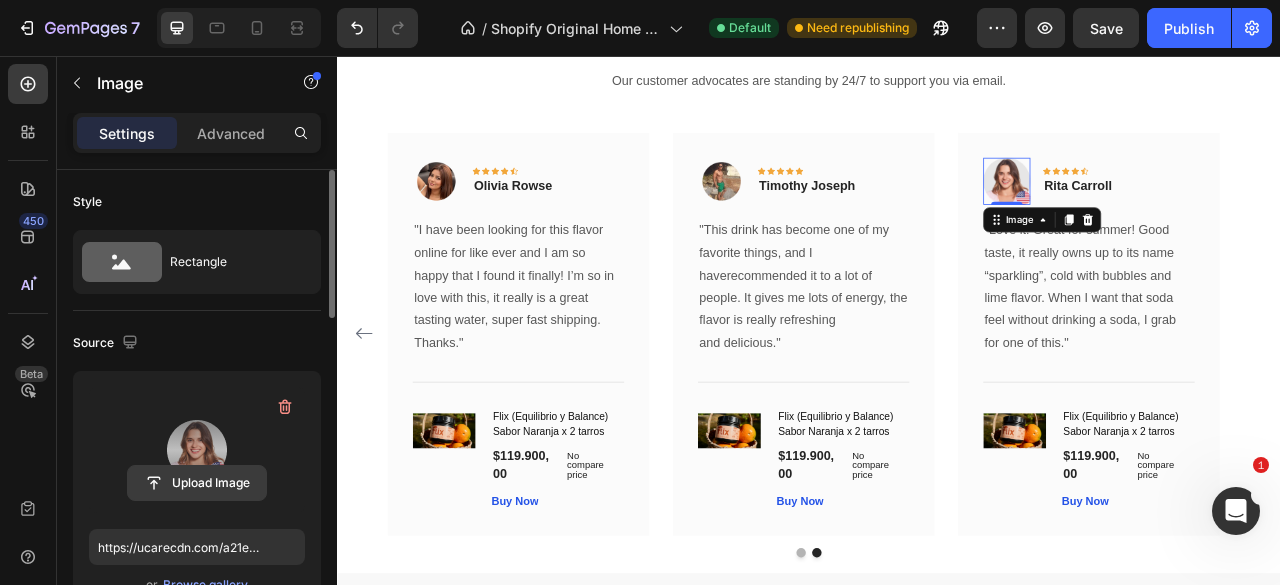click 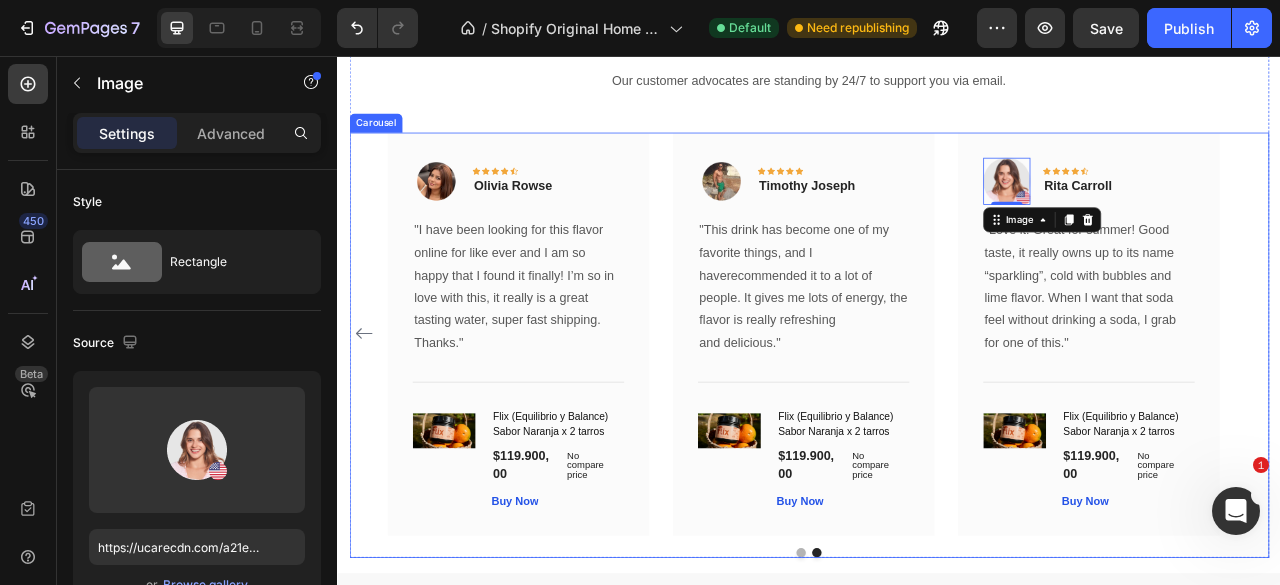 click at bounding box center (927, 688) 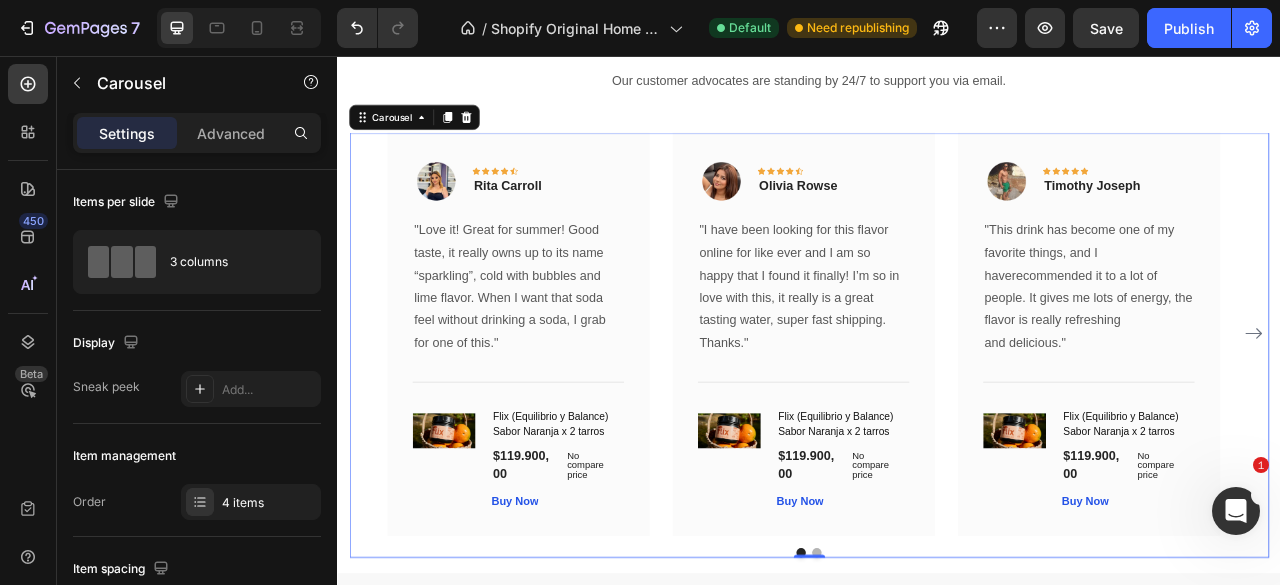 click at bounding box center [947, 688] 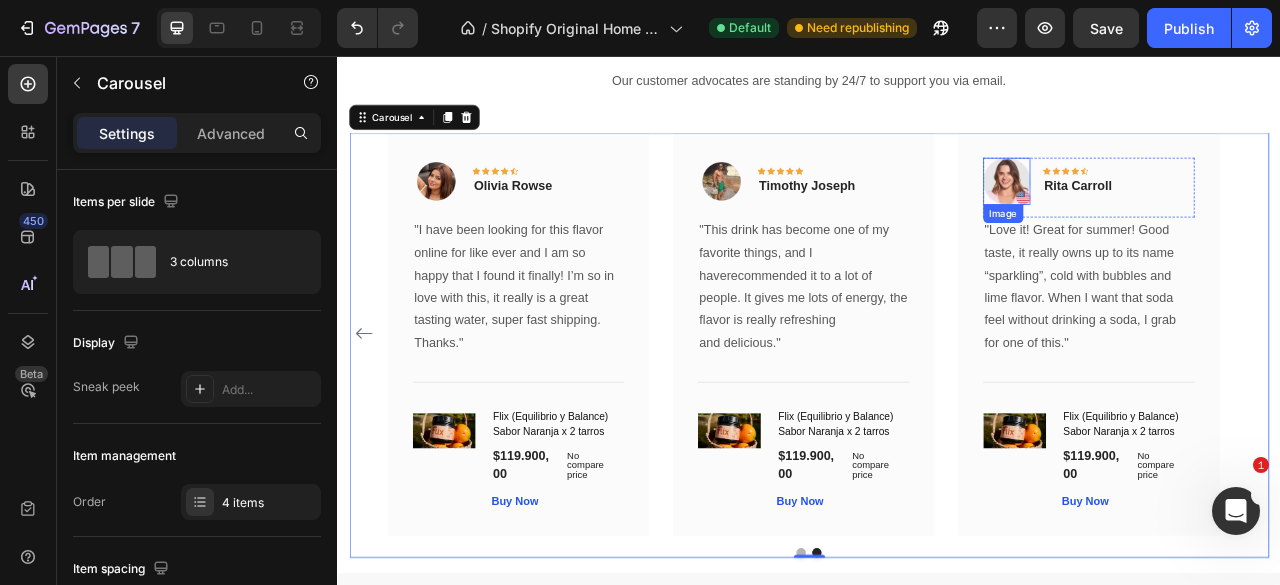 click at bounding box center (1188, 215) 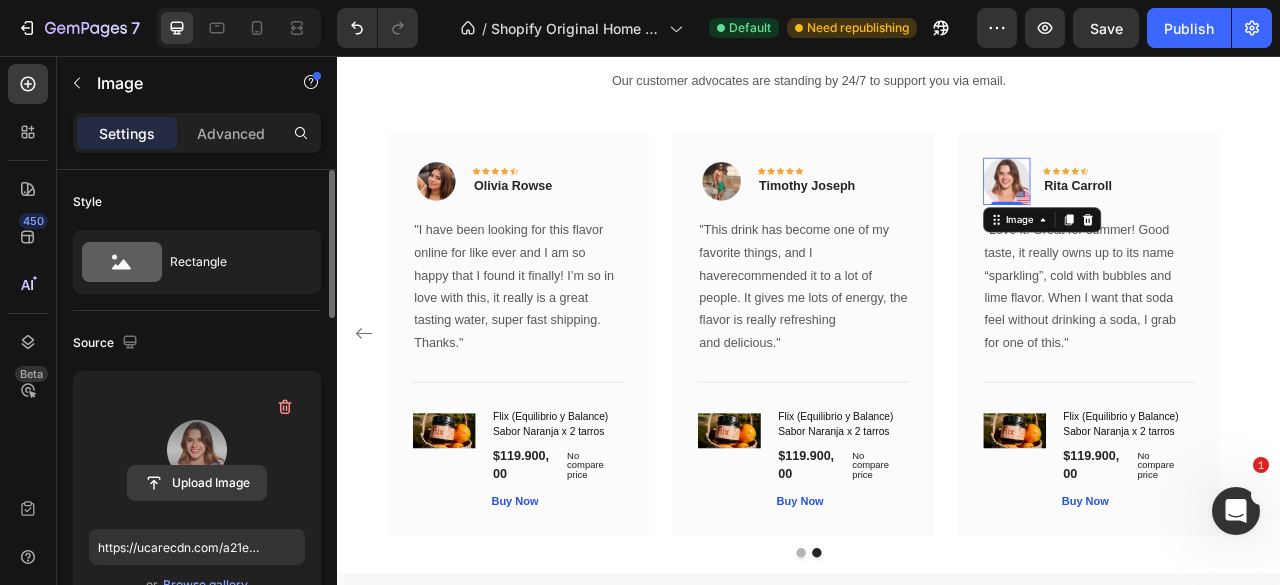 click 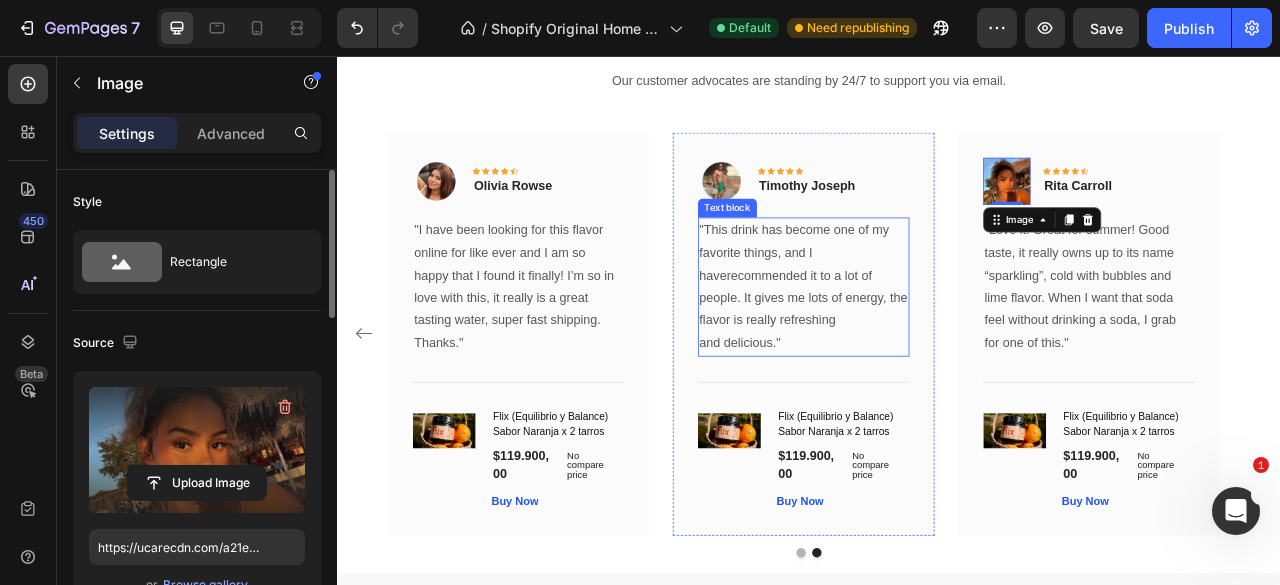 type on "https://cdn.shopify.com/s/files/1/0637/1740/8837/files/gempages_551218195810223352-5ded9db6-dfe1-4355-b346-72dfc62cacc6.jpg" 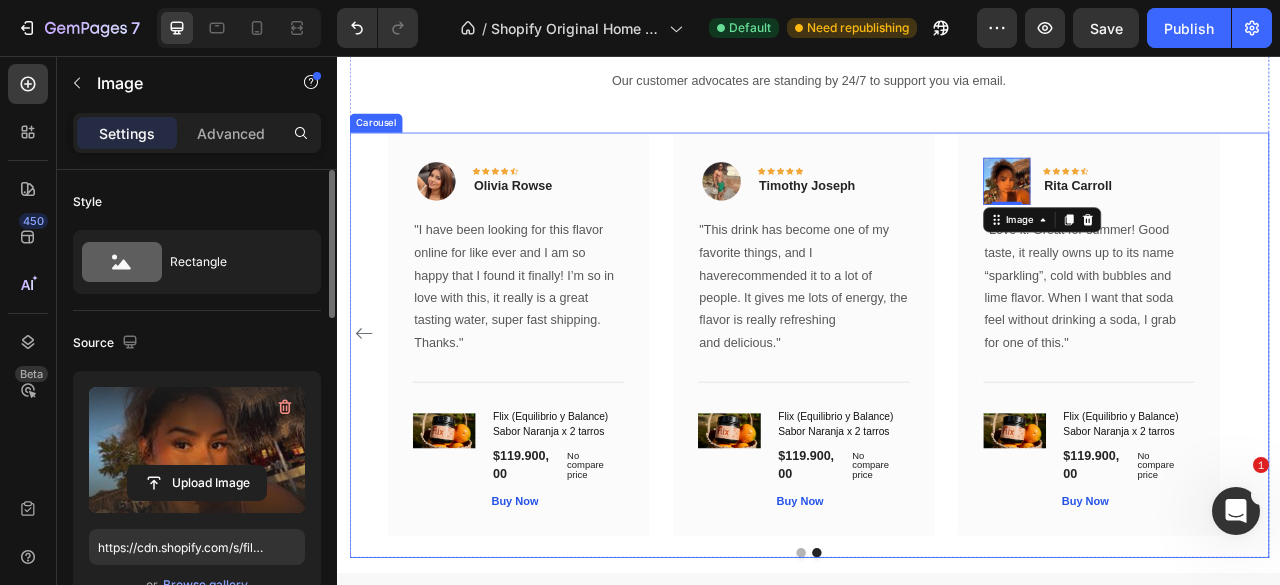 click at bounding box center (927, 688) 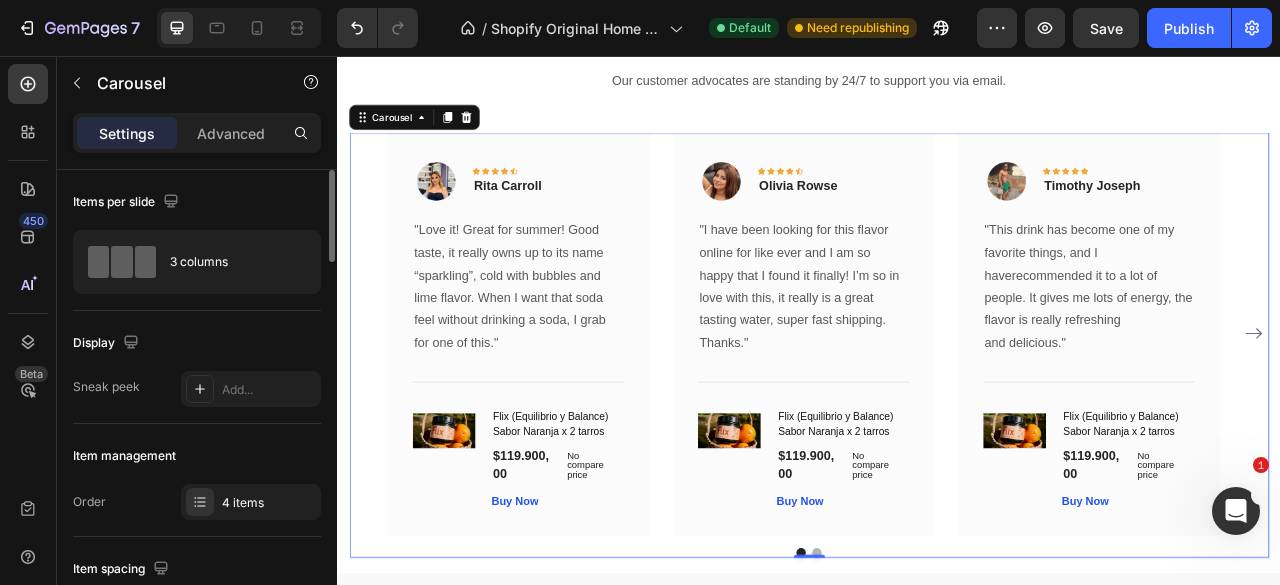 click on "0" at bounding box center [937, 694] 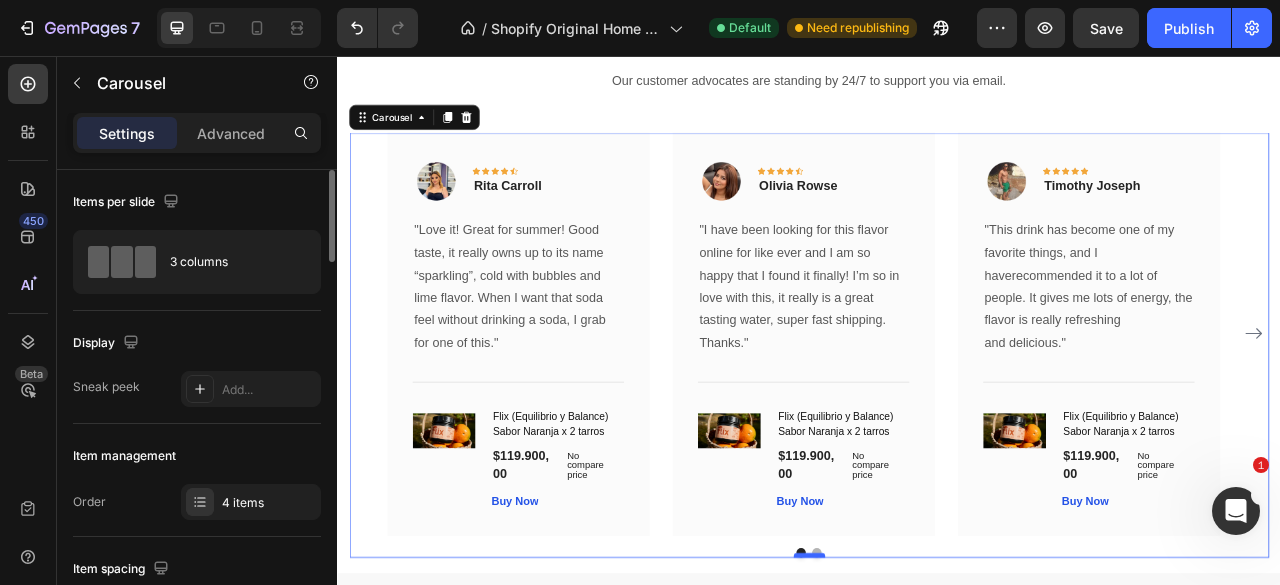 click at bounding box center [937, 691] 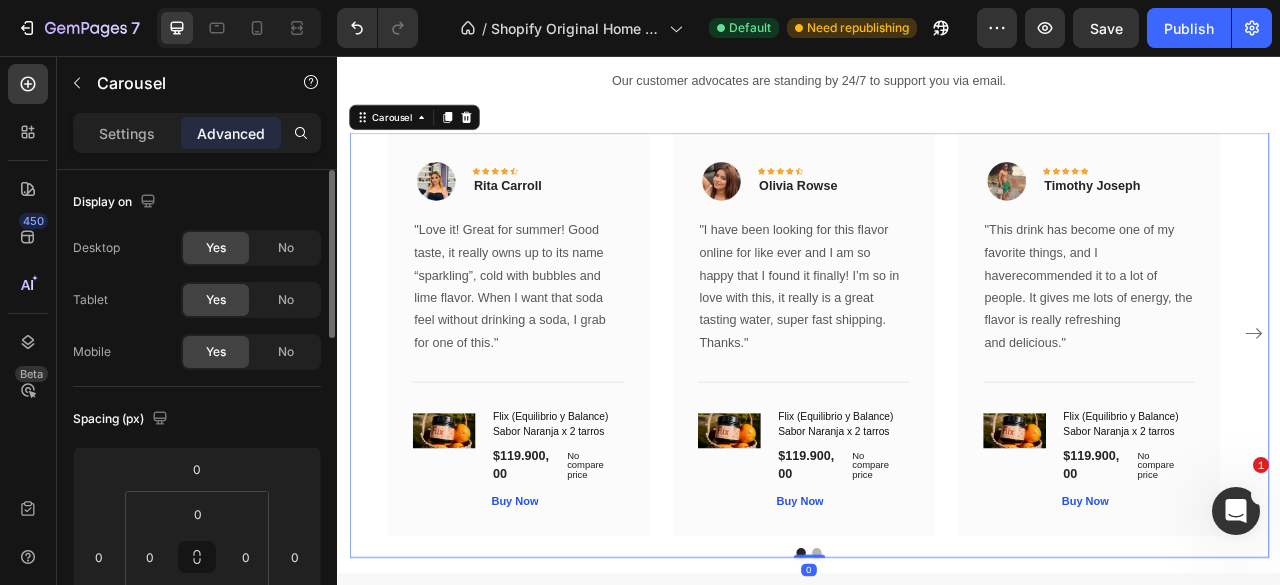 click at bounding box center [947, 688] 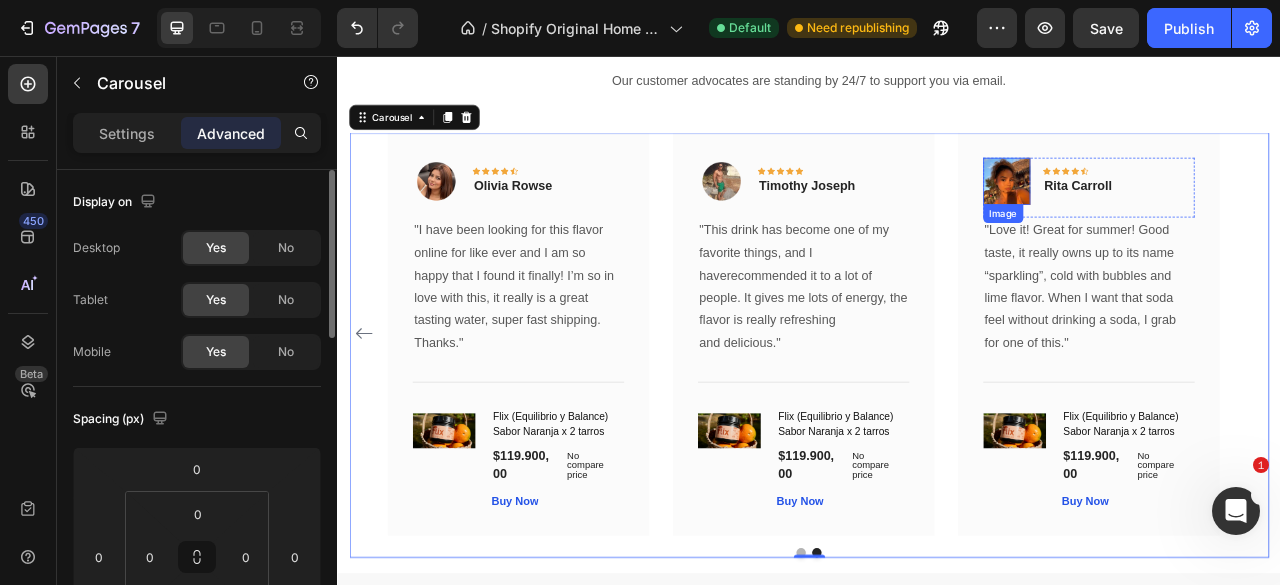 click at bounding box center (1188, 215) 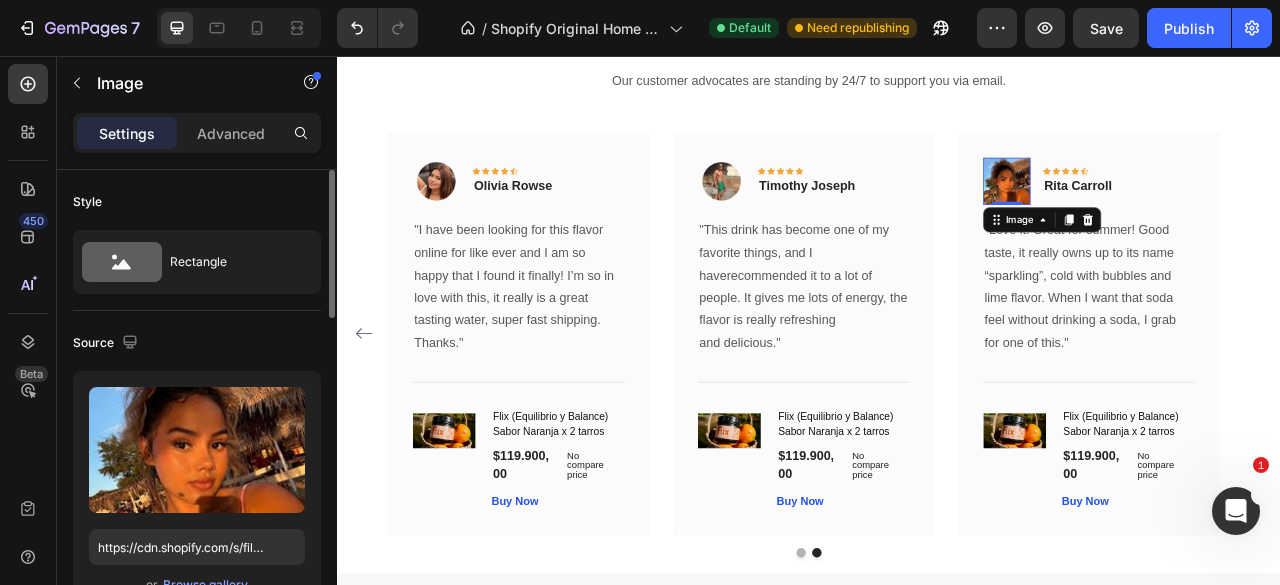 click at bounding box center (1188, 215) 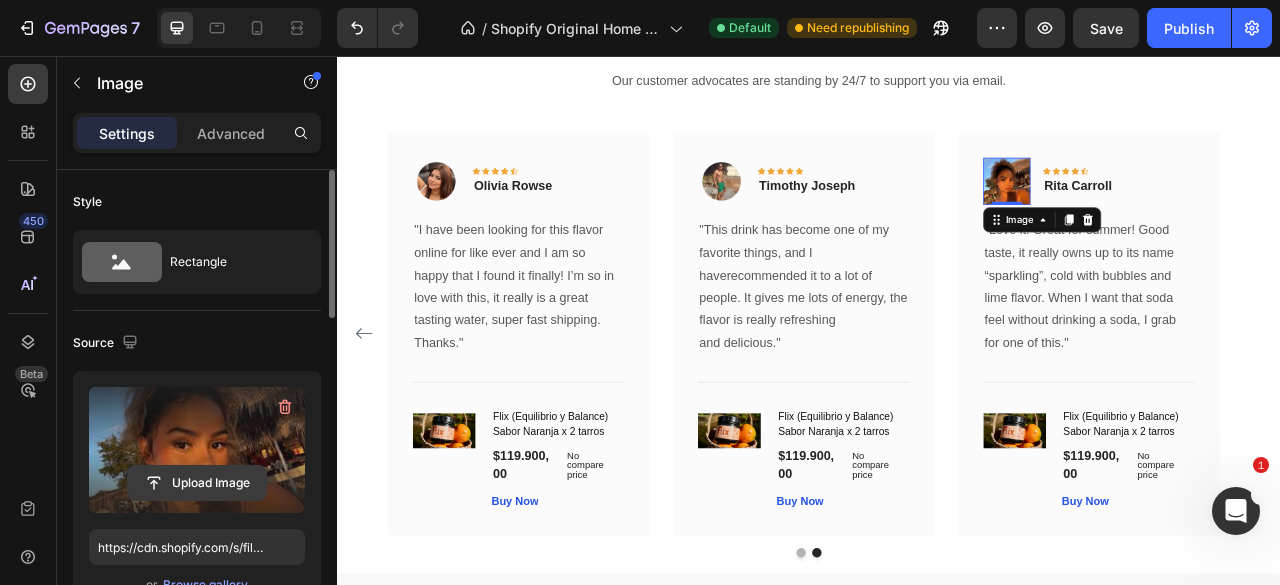 click 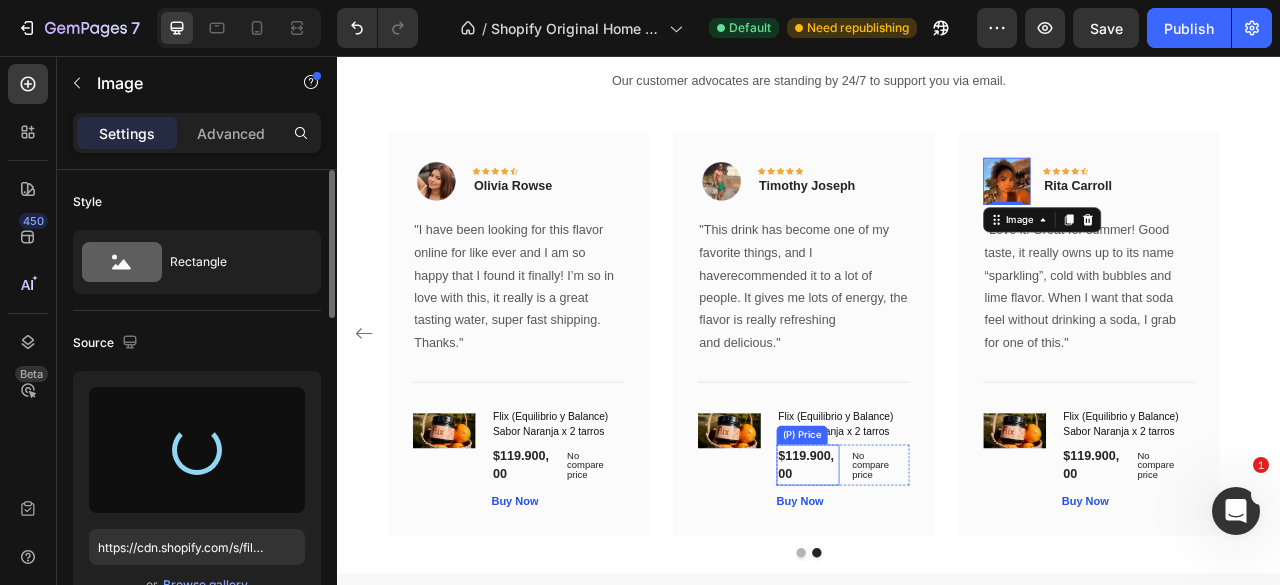 type on "https://cdn.shopify.com/s/files/1/0637/1740/8837/files/gempages_551218195810223352-73ba0832-df0c-42fa-a6e7-25bc3122ded1.png" 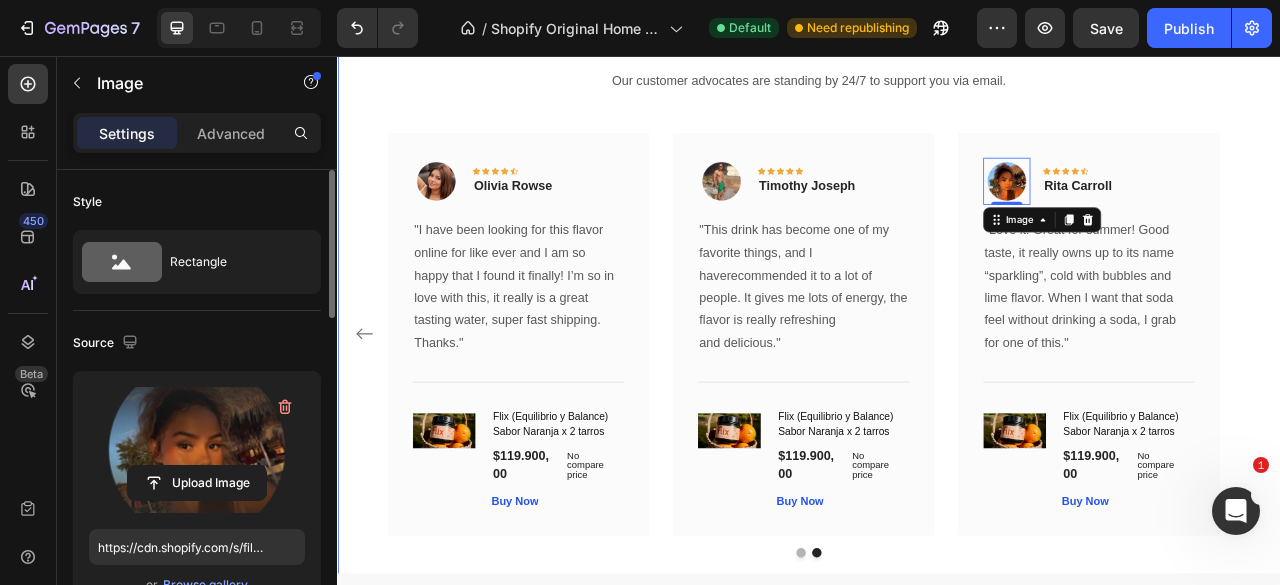 click on "What Our Customers Are Saying Heading Our customer advocates are standing by 24/7 to support you via email. Text block
Image
Icon
Icon
Icon
Icon
Icon Row Rita Carroll Text block Row "Love it! Great for summer! Good taste, it really owns up to its name “sparkling”, cold with bubbles and lime flavor. When I want that soda feel without drinking a soda, I grab for one of this." Text block                Title Line (P) Images & Gallery Flix (Equilibrio y Balance) Sabor Naranja x 2 tarros (P) Title $119.900,00 (P) Price (P) Price No compare price (P) Price Row Buy Now (P) Cart Button Product Row Image
Icon
Icon
Icon
Icon
Icon Row Olivia Rowse Text block Row Thanks." Text block                Title Line (P) Images & Gallery Flix (Equilibrio y Balance) Sabor Naranja x 2 tarros (P) Title $119.900,00 (P) Price (P) Price No compare price Row" at bounding box center (937, 347) 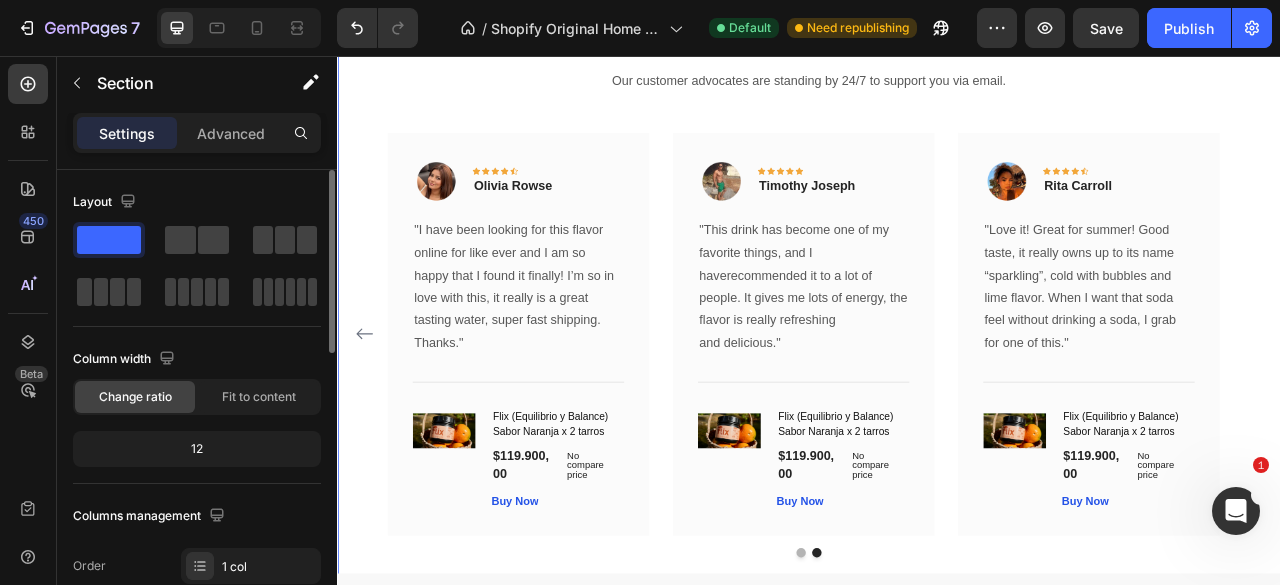 click on "What Our Customers Are Saying Heading Our customer advocates are standing by 24/7 to support you via email. Text block
Image
Icon
Icon
Icon
Icon
Icon Row Rita Carroll Text block Row "Love it! Great for summer! Good taste, it really owns up to its name “sparkling”, cold with bubbles and lime flavor. When I want that soda feel without drinking a soda, I grab for one of this." Text block                Title Line (P) Images & Gallery Flix (Equilibrio y Balance) Sabor Naranja x 2 tarros (P) Title $119.900,00 (P) Price (P) Price No compare price (P) Price Row Buy Now (P) Cart Button Product Row Image
Icon
Icon
Icon
Icon
Icon Row Olivia Rowse Text block Row Thanks." Text block                Title Line (P) Images & Gallery Flix (Equilibrio y Balance) Sabor Naranja x 2 tarros (P) Title $119.900,00 (P) Price (P) Price No compare price Row" at bounding box center (937, 347) 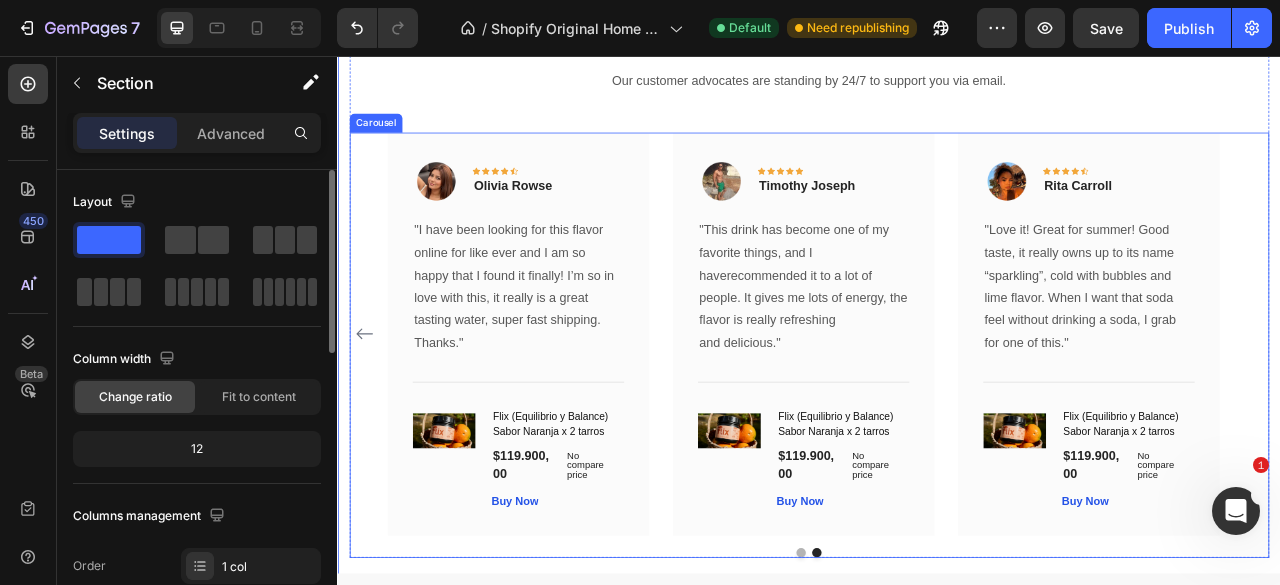 click at bounding box center [927, 688] 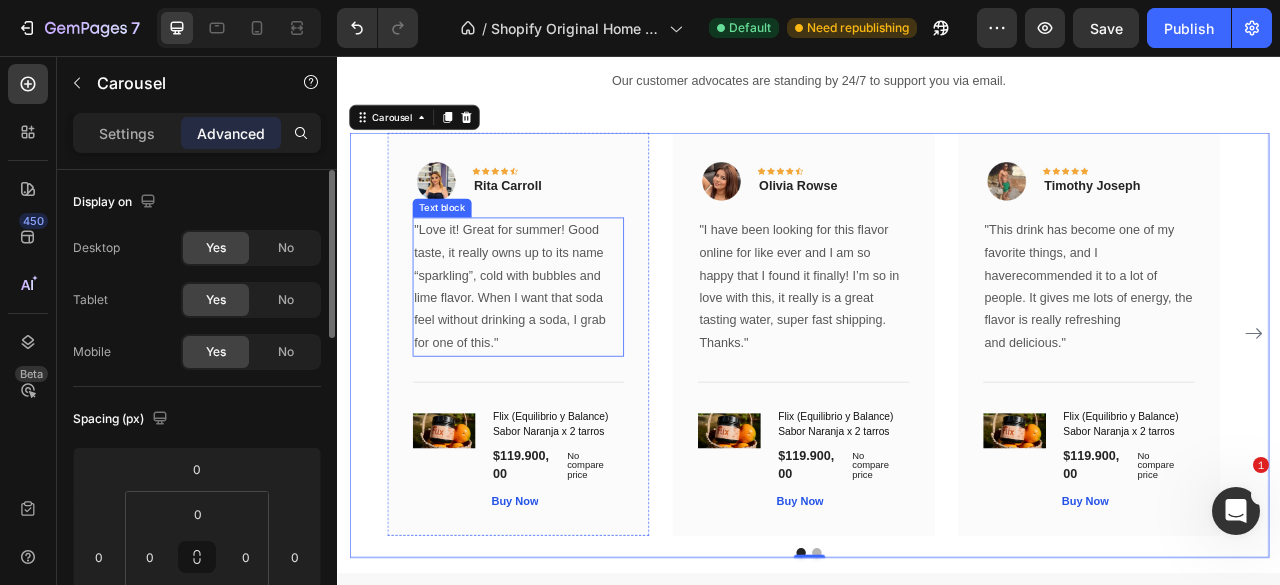 click on ""Love it! Great for summer! Good taste, it really owns up to its name “sparkling”, cold with bubbles and lime flavor. When I want that soda feel without drinking a soda, I grab for one of this."" at bounding box center [566, 349] 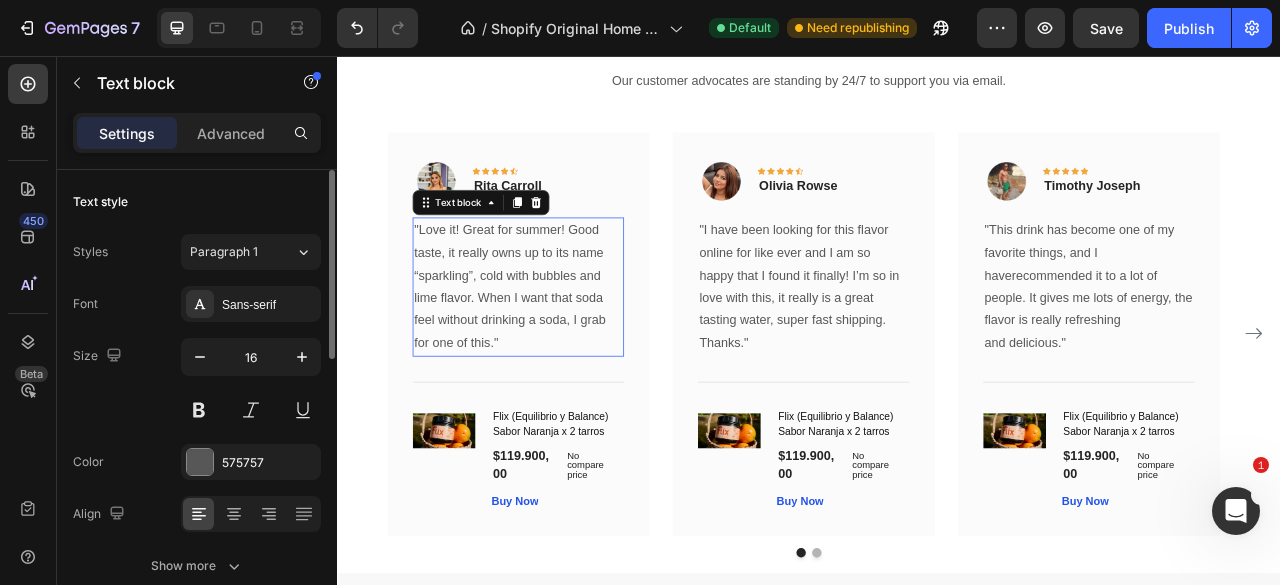 click on ""Love it! Great for summer! Good taste, it really owns up to its name “sparkling”, cold with bubbles and lime flavor. When I want that soda feel without drinking a soda, I grab for one of this."" at bounding box center (566, 349) 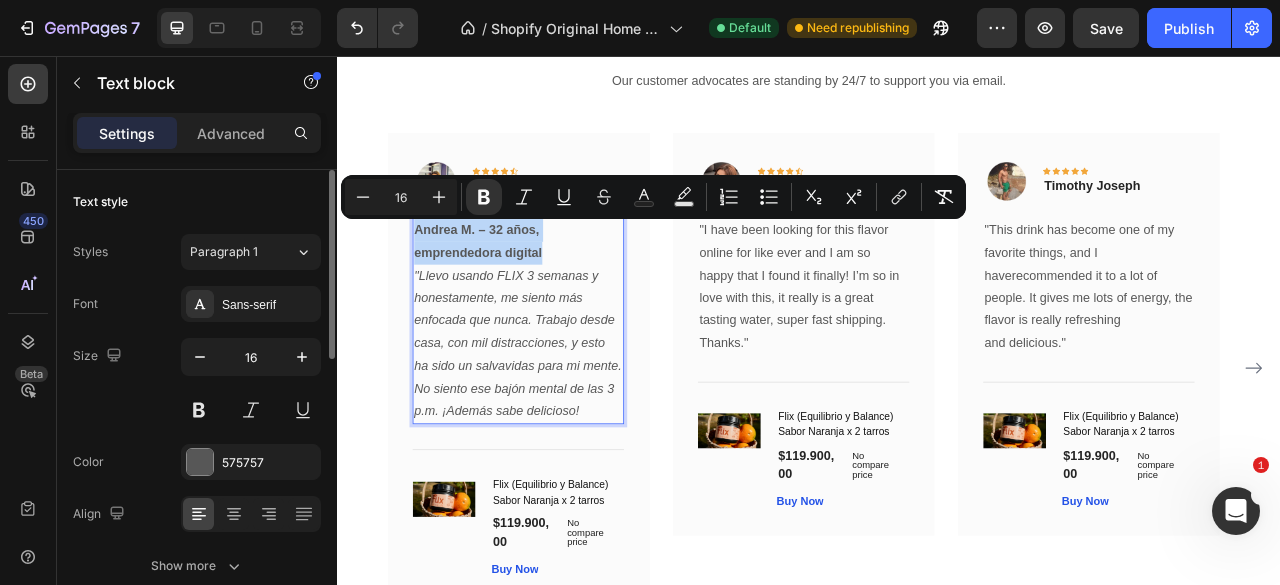drag, startPoint x: 608, startPoint y: 300, endPoint x: 434, endPoint y: 280, distance: 175.14566 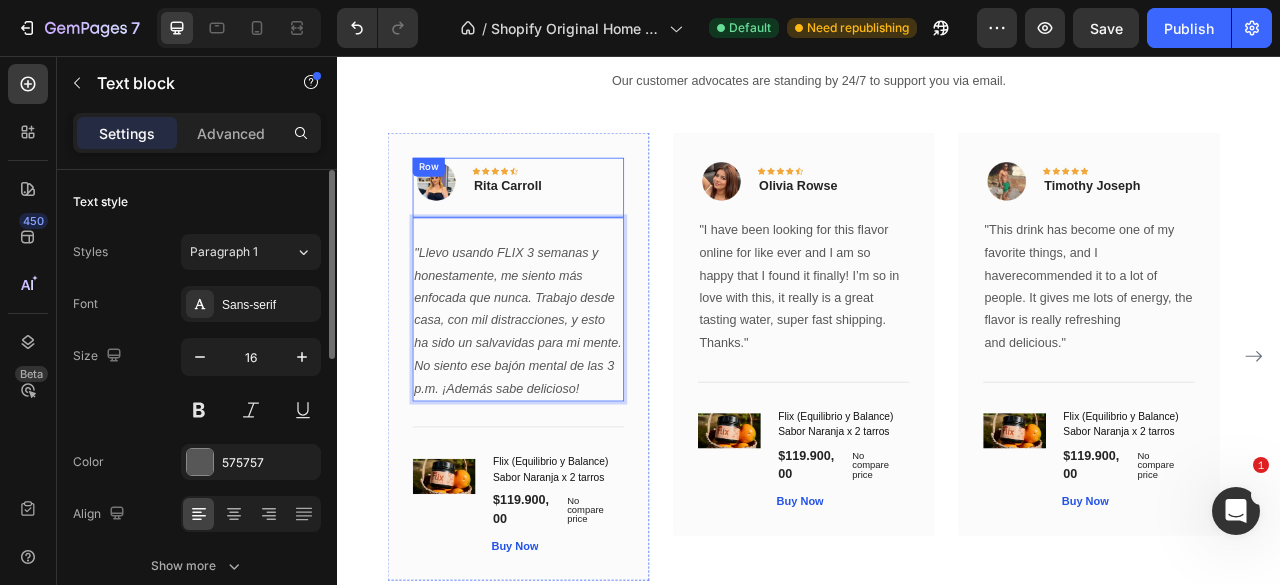 click on "Rita Carroll" at bounding box center (553, 221) 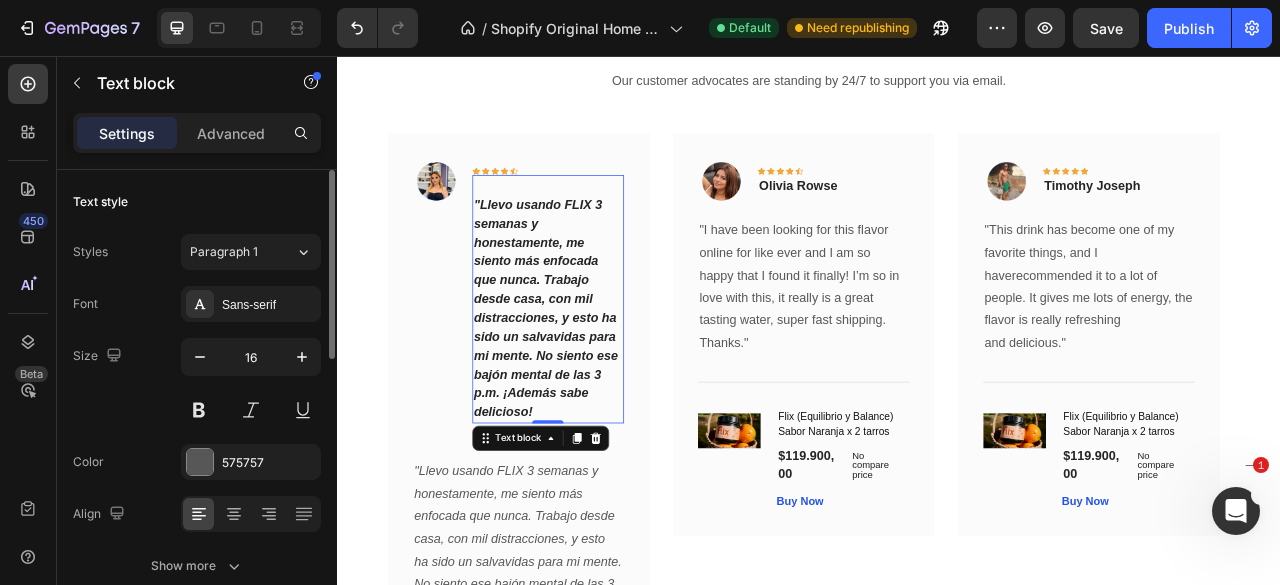 click on "⁠⁠⁠⁠⁠⁠⁠ "Llevo usando FLIX 3 semanas y honestamente, me siento más enfocada que nunca. Trabajo desde casa, con mil distracciones, y esto ha sido un salvavidas para mi mente. No siento ese bajón mental de las 3 p.m. ¡Además sabe delicioso!" at bounding box center [604, 365] 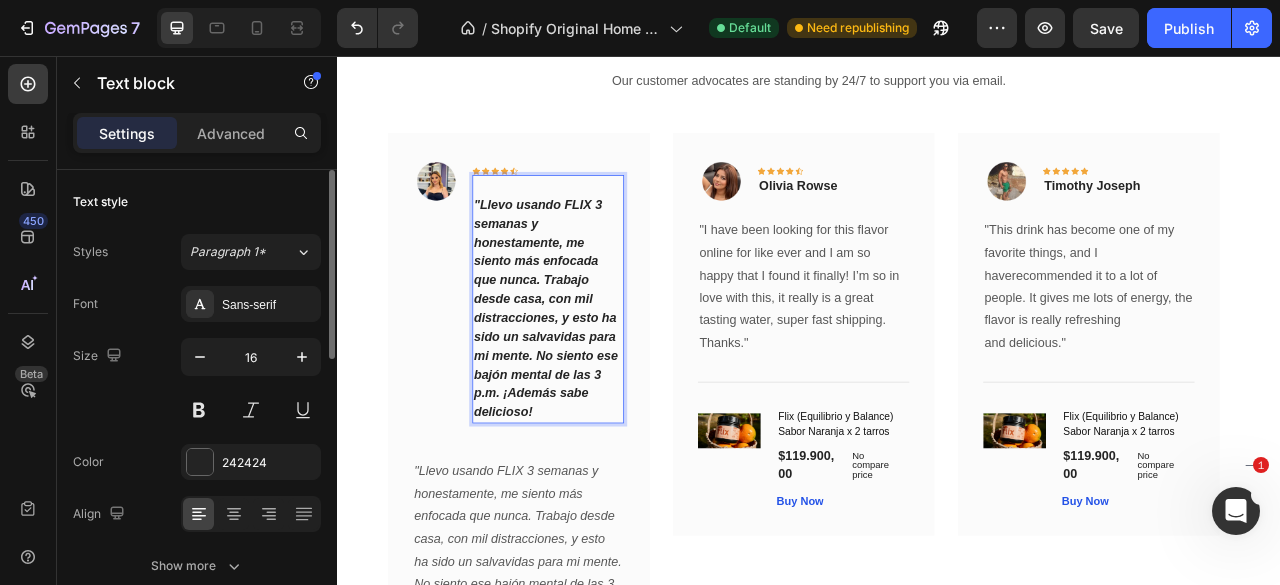 click on ""Llevo usando FLIX 3 semanas y honestamente, me siento más enfocada que nunca. Trabajo desde casa, con mil distracciones, y esto ha sido un salvavidas para mi mente. No siento ese bajón mental de las 3 p.m. ¡Además sabe delicioso!" at bounding box center [604, 365] 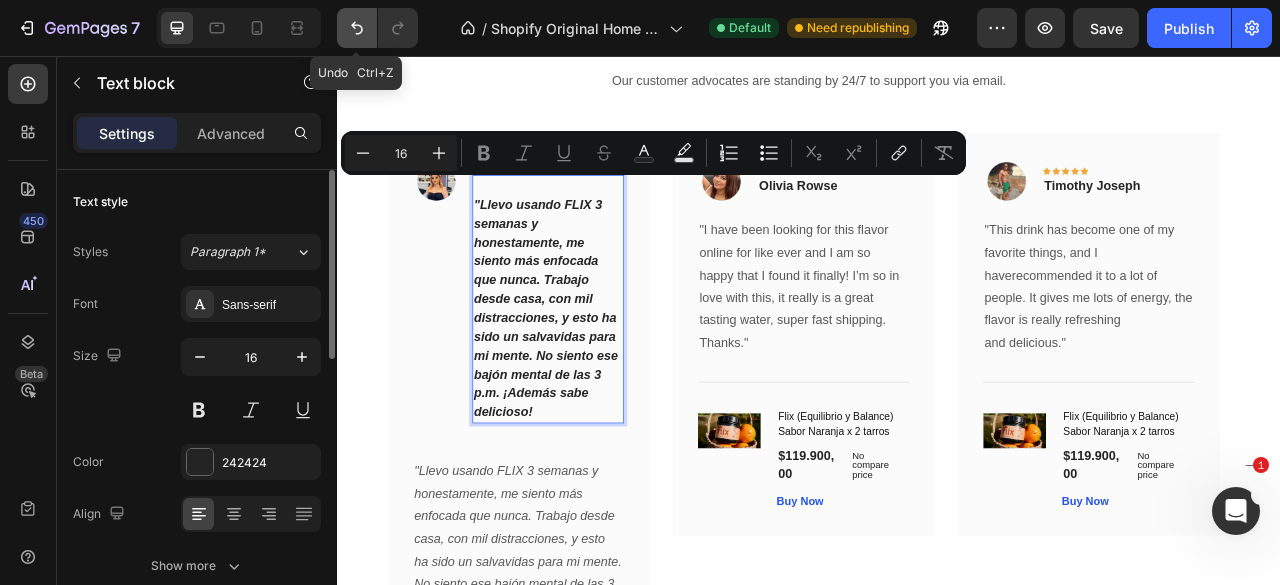 click 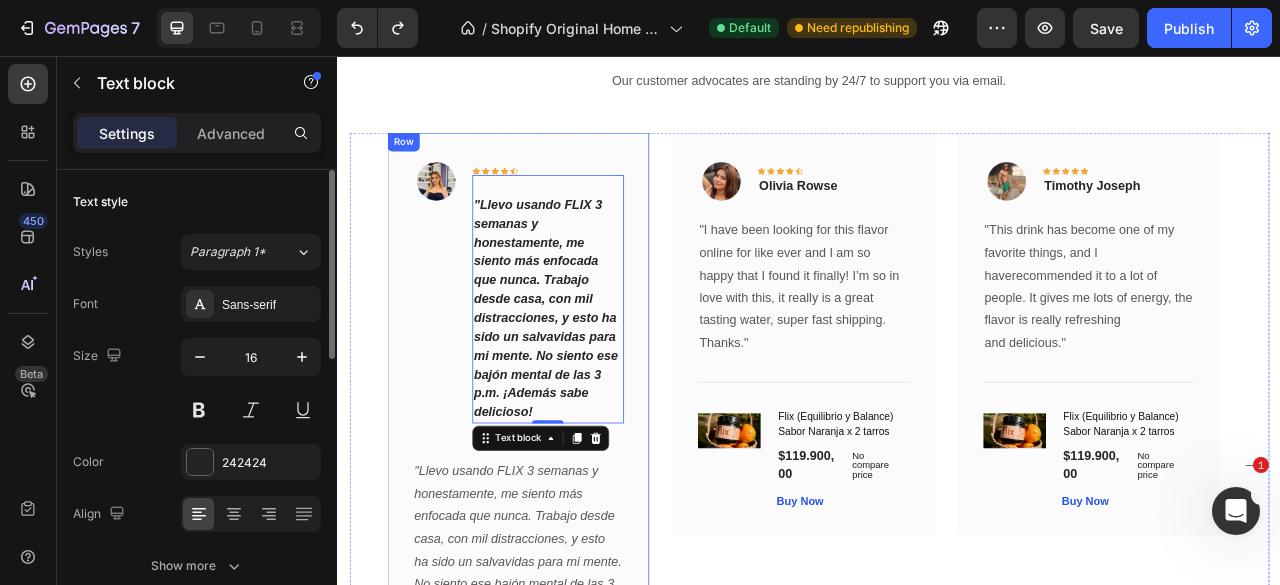 click on "What Our Customers Are Saying Heading Our customer advocates are standing by 24/7 to support you via email. Text block
Image
Icon
Icon
Icon
Icon
Icon Row "Llevo usando FLIX 3 semanas y honestamente, me siento más enfocada que nunca. Trabajo desde casa, con mil distracciones, y esto ha sido un salvavidas para mi mente. No siento ese bajón mental de las 3 p.m. ¡Además sabe delicioso! Text block   0 Row ⁠⁠⁠⁠⁠⁠⁠ "Llevo usando FLIX 3 semanas y honestamente, me siento más enfocada que nunca. Trabajo desde casa, con mil distracciones, y esto ha sido un salvavidas para mi mente. No siento ese bajón mental de las 3 p.m. ¡Además sabe delicioso! Text block                Title Line (P) Images & Gallery Flix (Equilibrio y Balance) Sabor Naranja x 2 tarros (P) Title $119.900,00 (P) Price (P) Price No compare price (P) Price Row Buy Now (P) Cart Button Product Row Image
Icon" at bounding box center [937, 514] 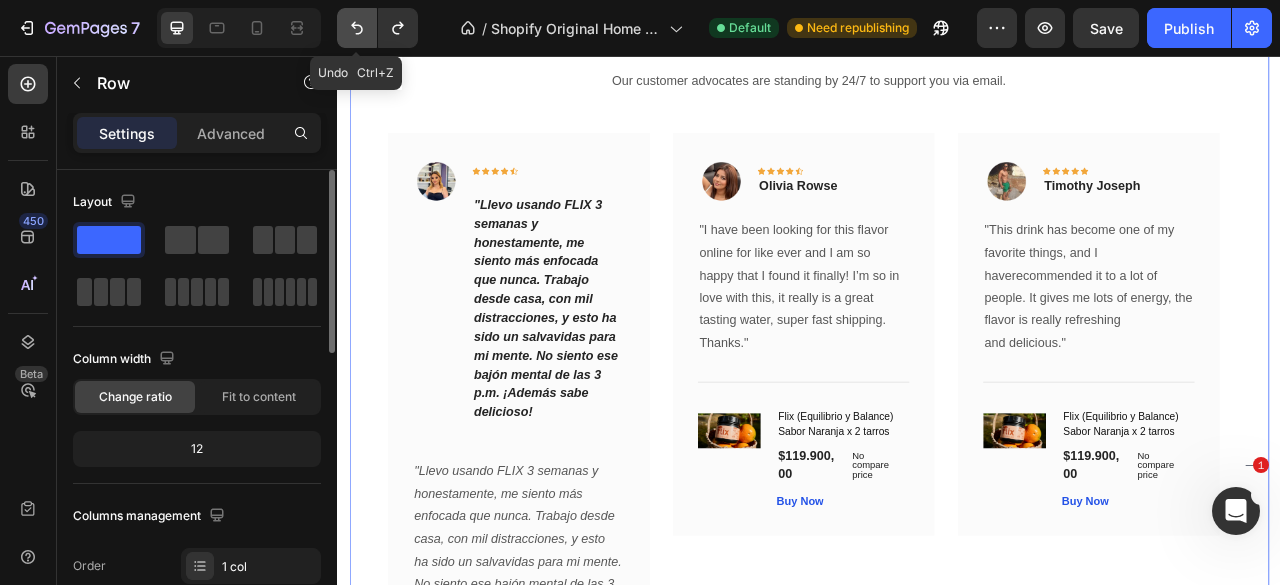 click 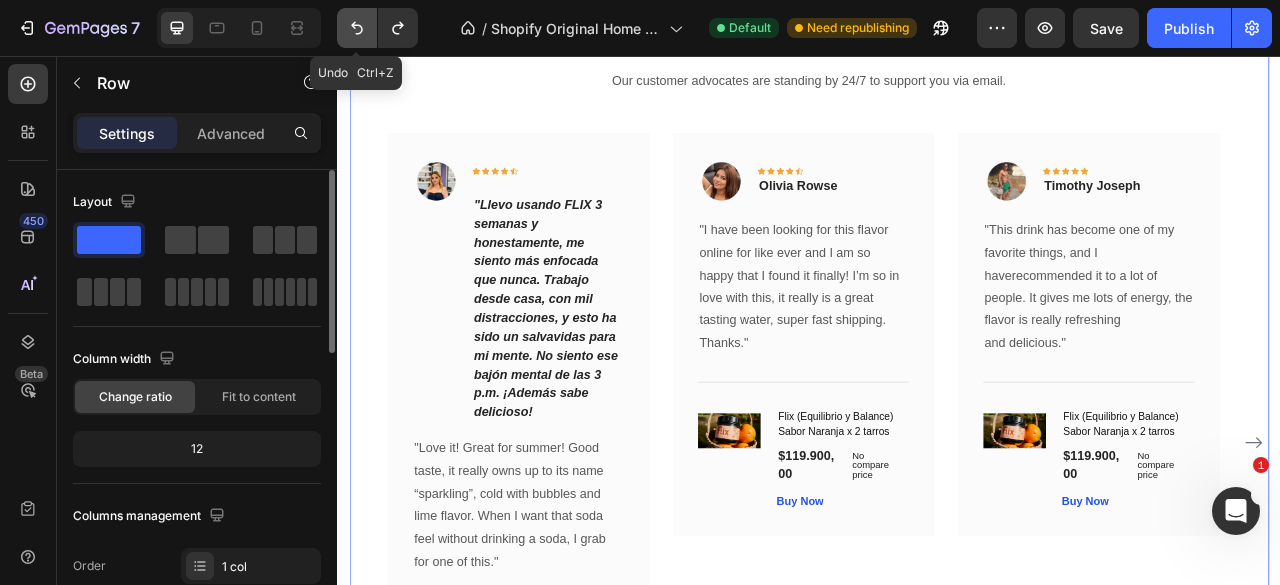 click 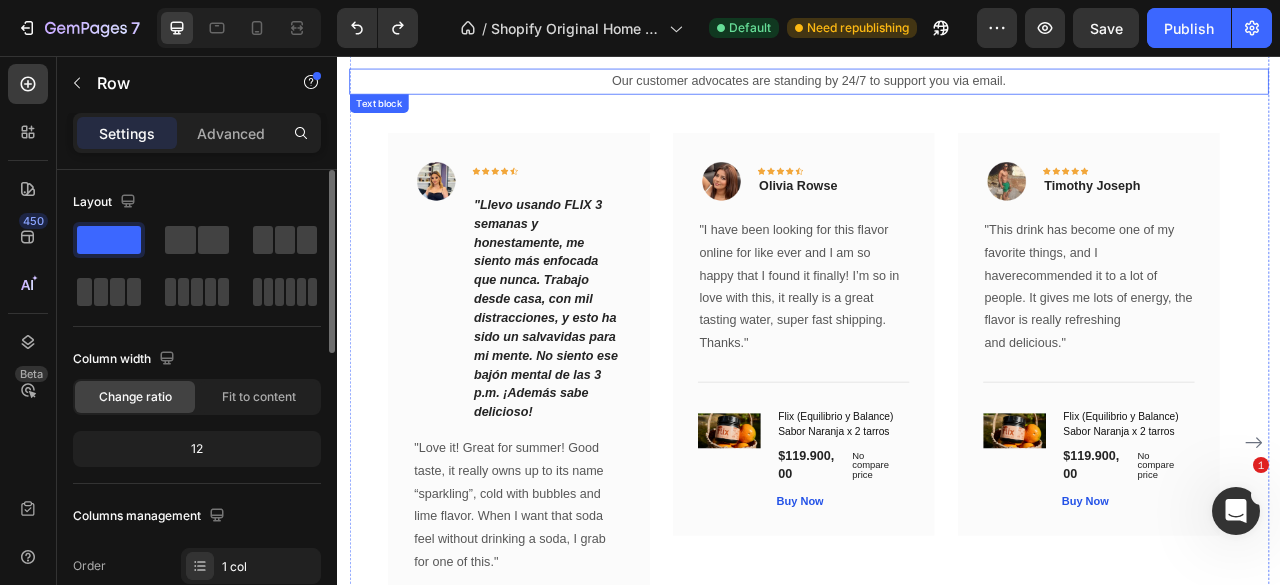 click on "Our customer advocates are standing by 24/7 to support you via email." at bounding box center (937, 88) 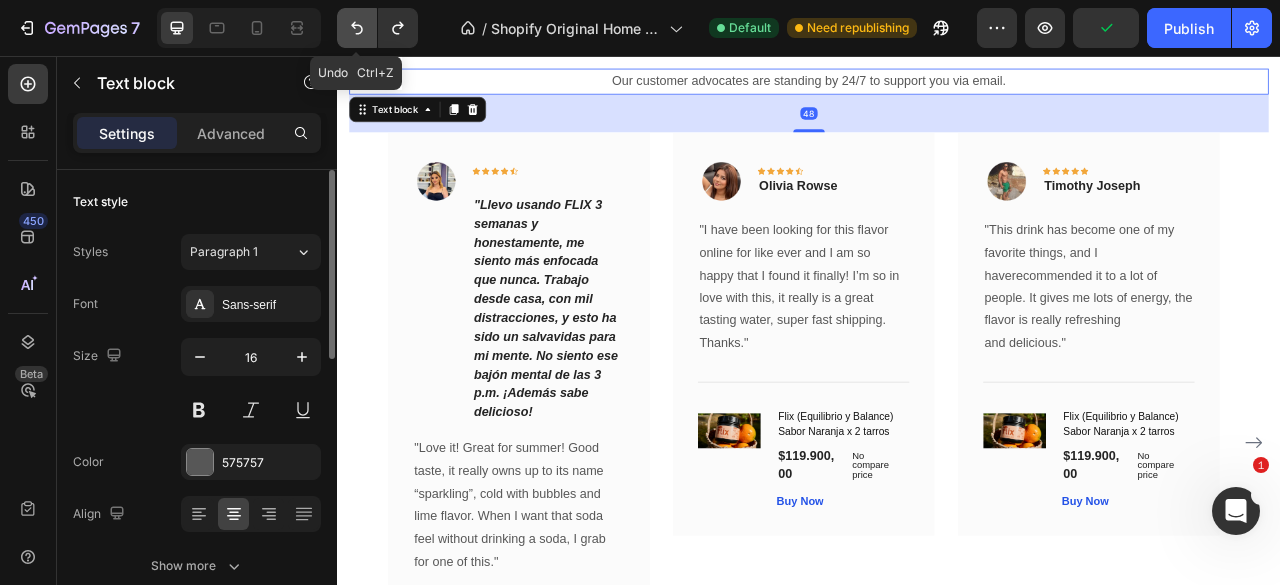 click 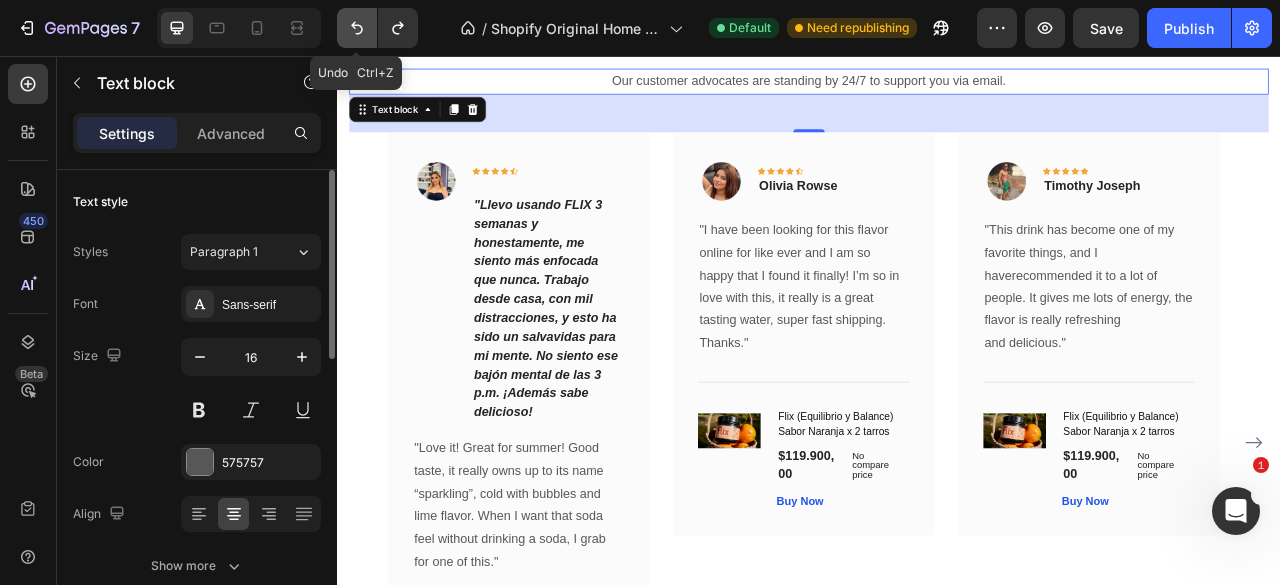 click 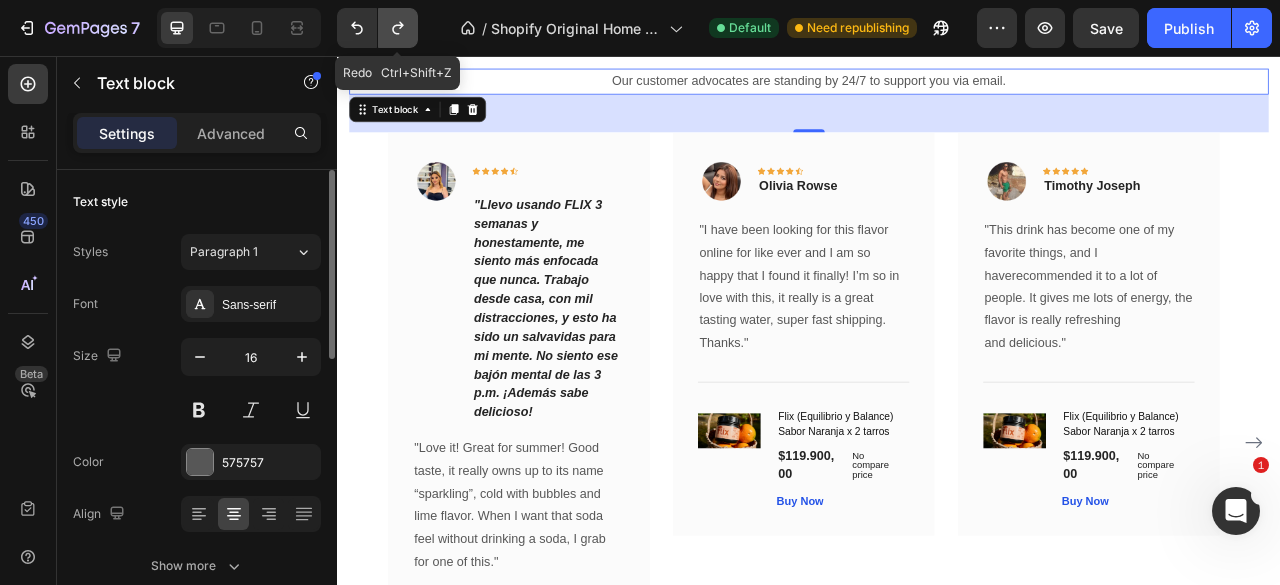 click 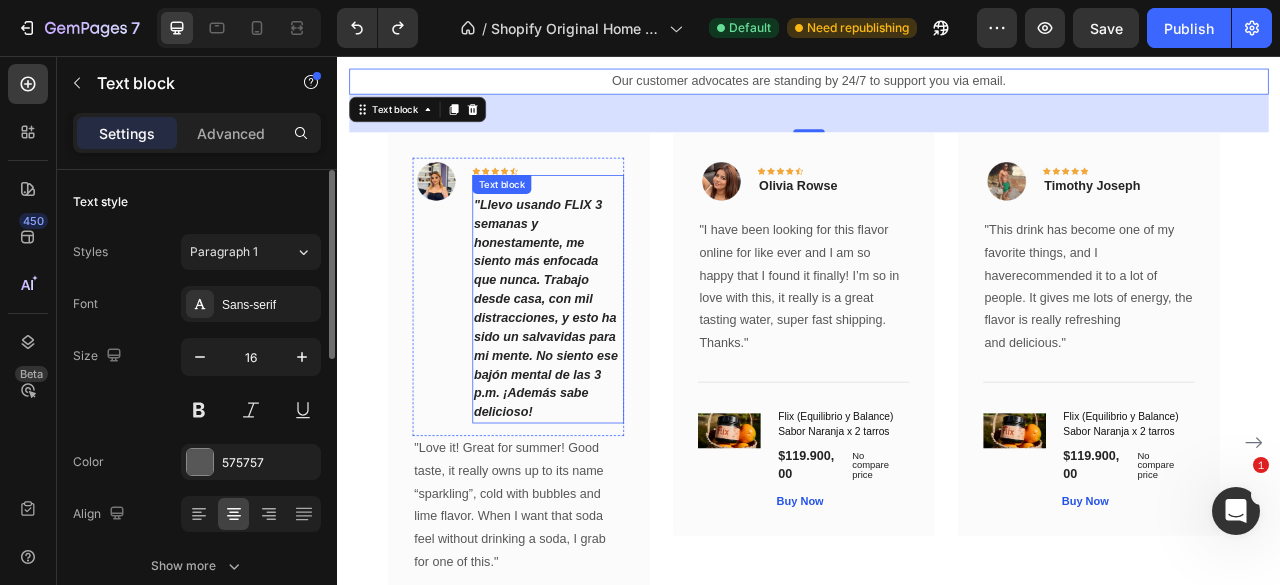 click on ""Llevo usando FLIX 3 semanas y honestamente, me siento más enfocada que nunca. Trabajo desde casa, con mil distracciones, y esto ha sido un salvavidas para mi mente. No siento ese bajón mental de las 3 p.m. ¡Además sabe delicioso!" at bounding box center (604, 365) 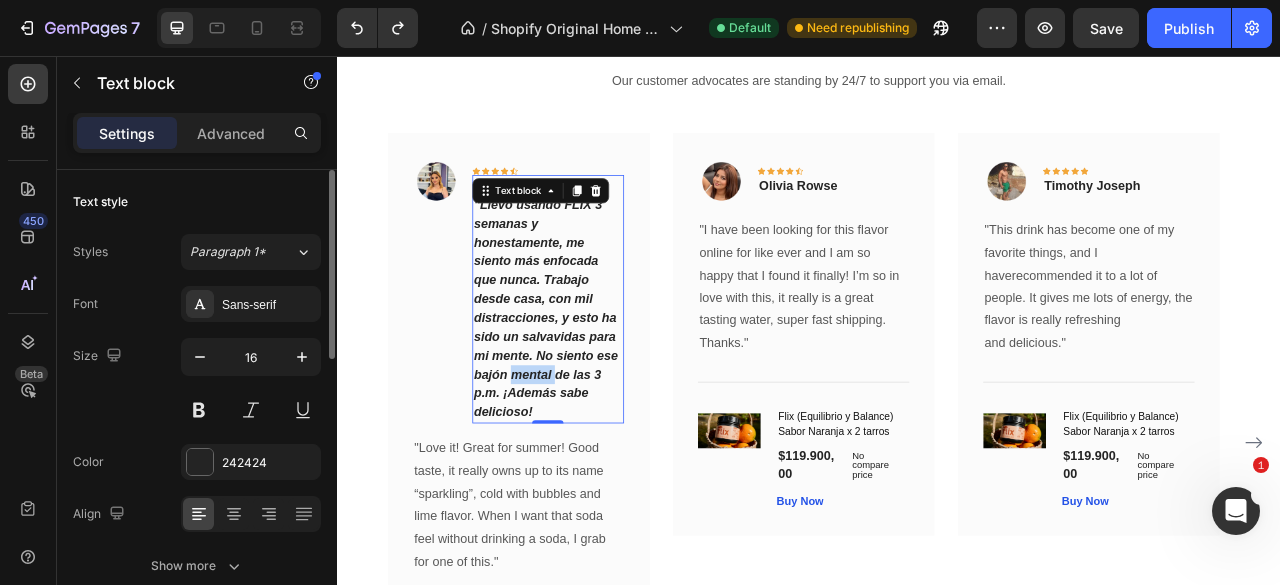 click on ""Llevo usando FLIX 3 semanas y honestamente, me siento más enfocada que nunca. Trabajo desde casa, con mil distracciones, y esto ha sido un salvavidas para mi mente. No siento ese bajón mental de las 3 p.m. ¡Además sabe delicioso!" at bounding box center (601, 376) 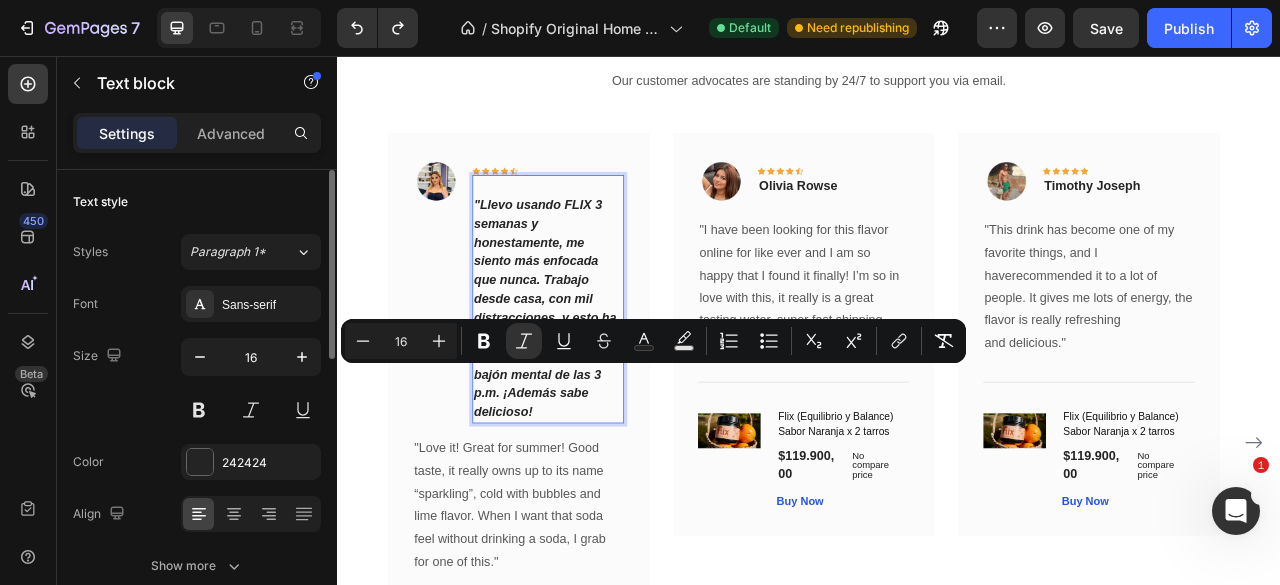 click on ""Llevo usando FLIX 3 semanas y honestamente, me siento más enfocada que nunca. Trabajo desde casa, con mil distracciones, y esto ha sido un salvavidas para mi mente. No siento ese bajón mental de las 3 p.m. ¡Además sabe delicioso!" at bounding box center [604, 365] 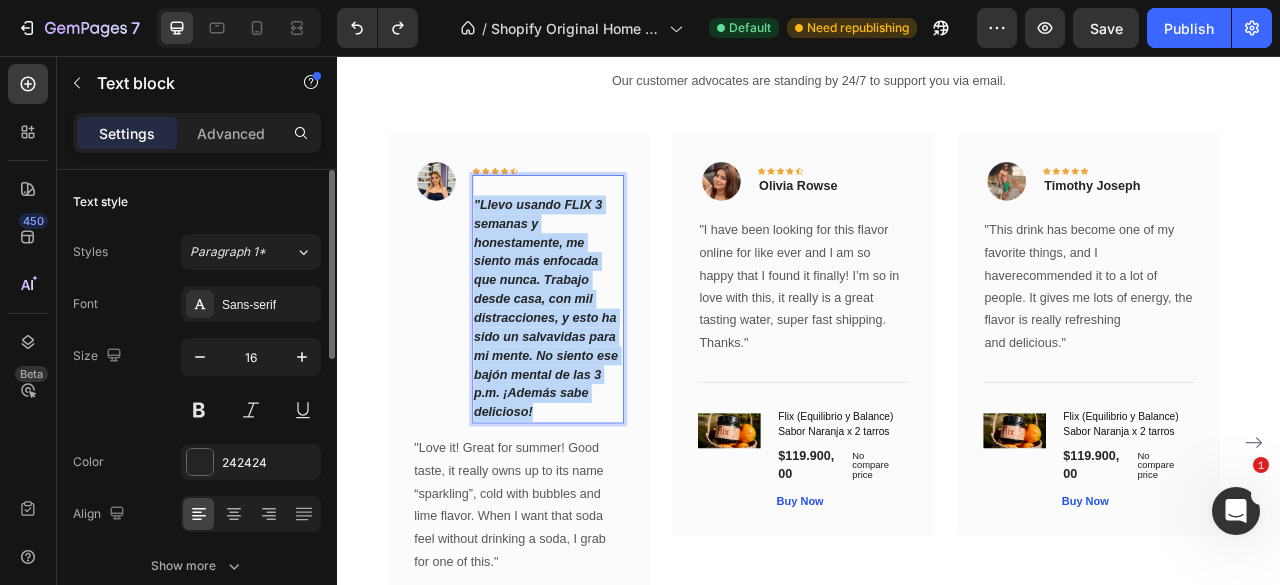 drag, startPoint x: 607, startPoint y: 508, endPoint x: 507, endPoint y: 247, distance: 279.50134 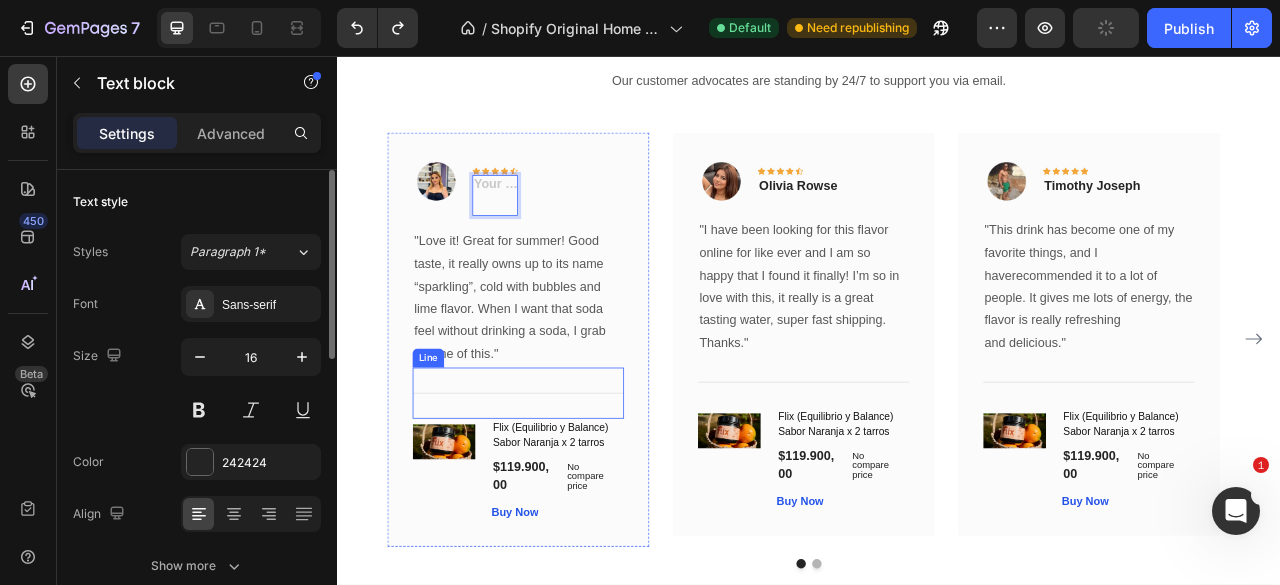 click on ""Love it! Great for summer! Good taste, it really owns up to its name “sparkling”, cold with bubbles and lime flavor. When I want that soda feel without drinking a soda, I grab for one of this."" at bounding box center [566, 363] 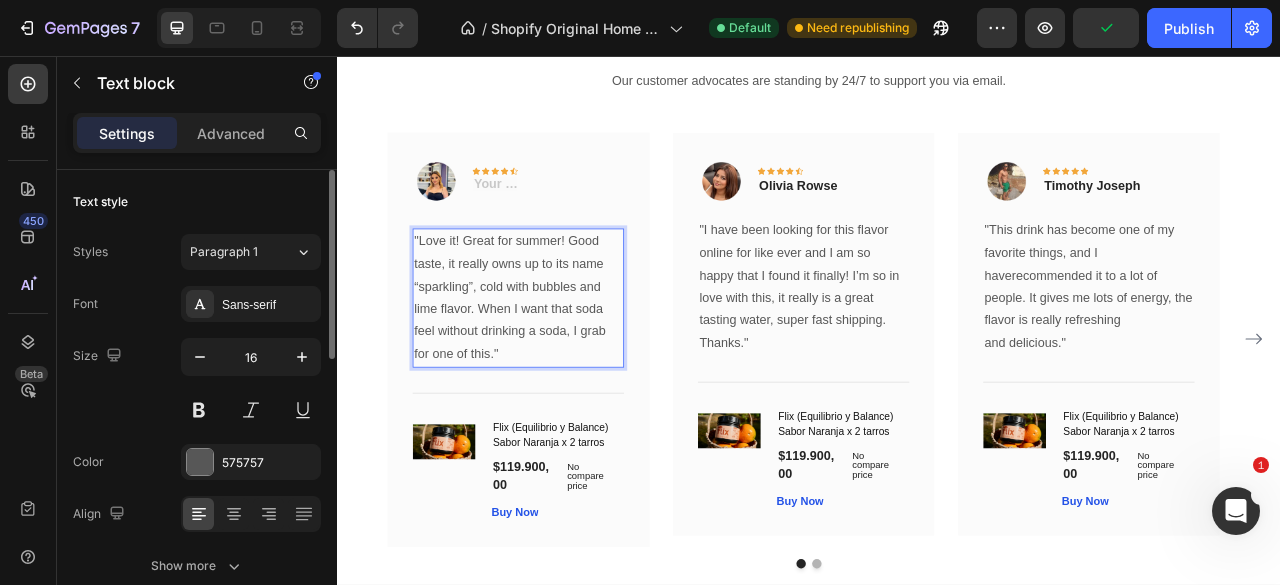 click on ""Love it! Great for summer! Good taste, it really owns up to its name “sparkling”, cold with bubbles and lime flavor. When I want that soda feel without drinking a soda, I grab for one of this."" at bounding box center [566, 363] 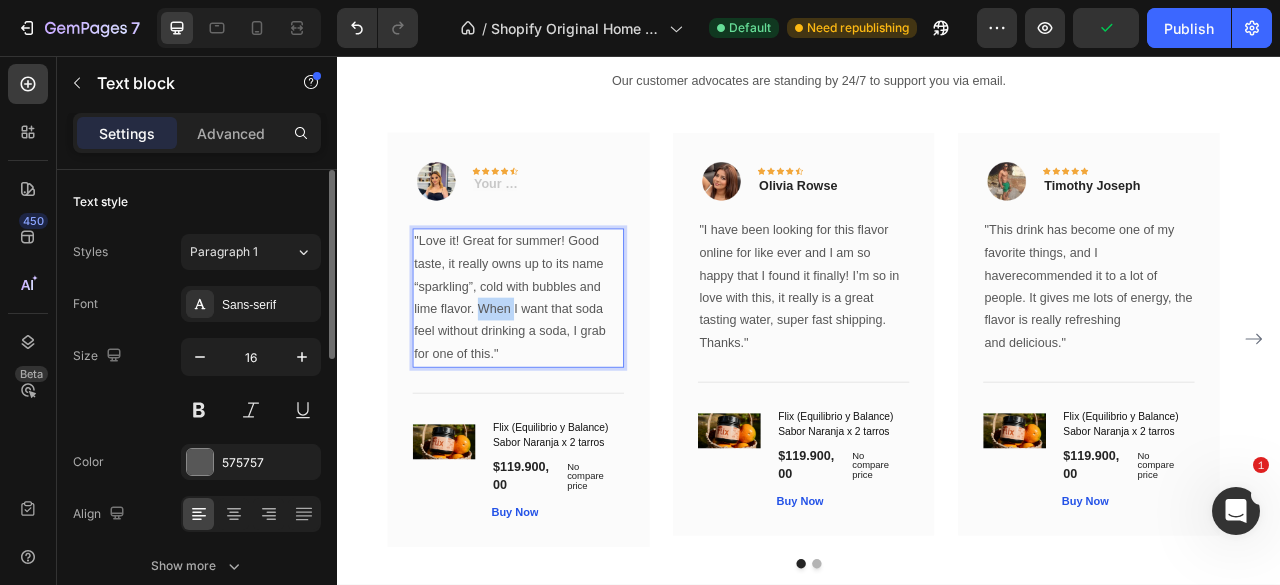 click on ""Love it! Great for summer! Good taste, it really owns up to its name “sparkling”, cold with bubbles and lime flavor. When I want that soda feel without drinking a soda, I grab for one of this."" at bounding box center [566, 363] 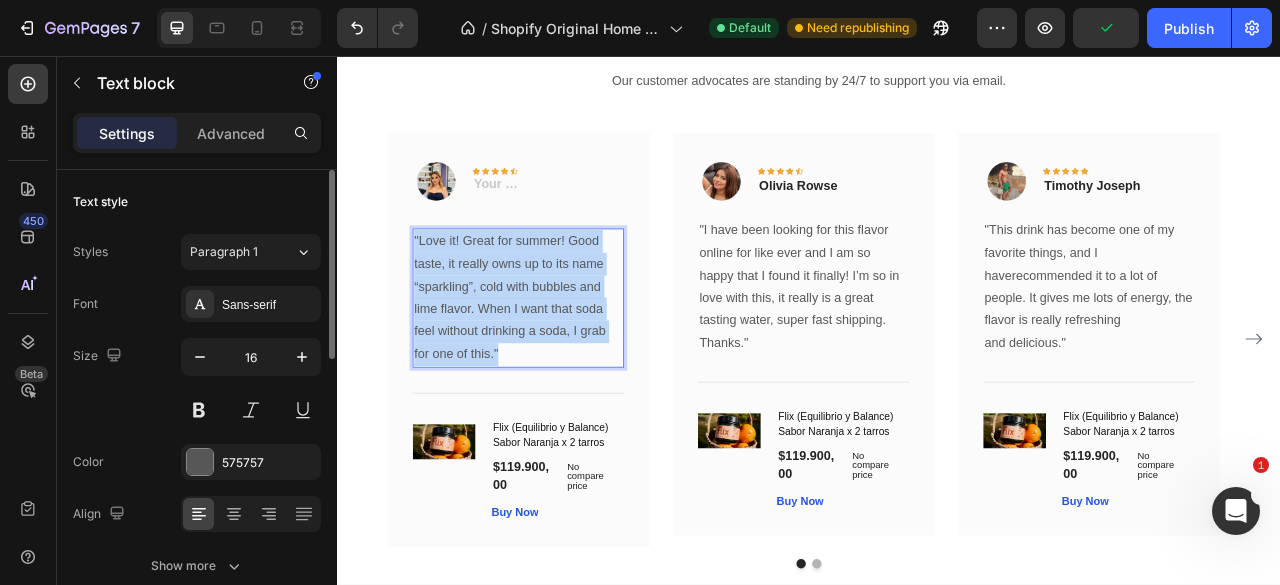 click on ""Love it! Great for summer! Good taste, it really owns up to its name “sparkling”, cold with bubbles and lime flavor. When I want that soda feel without drinking a soda, I grab for one of this."" at bounding box center (566, 363) 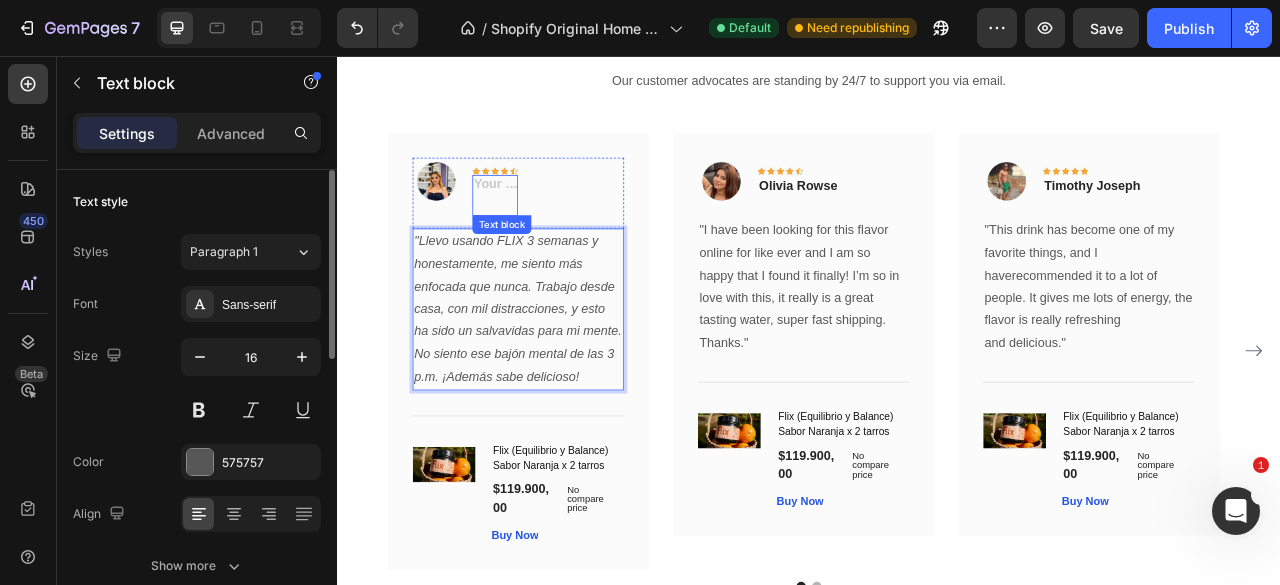 click at bounding box center (537, 233) 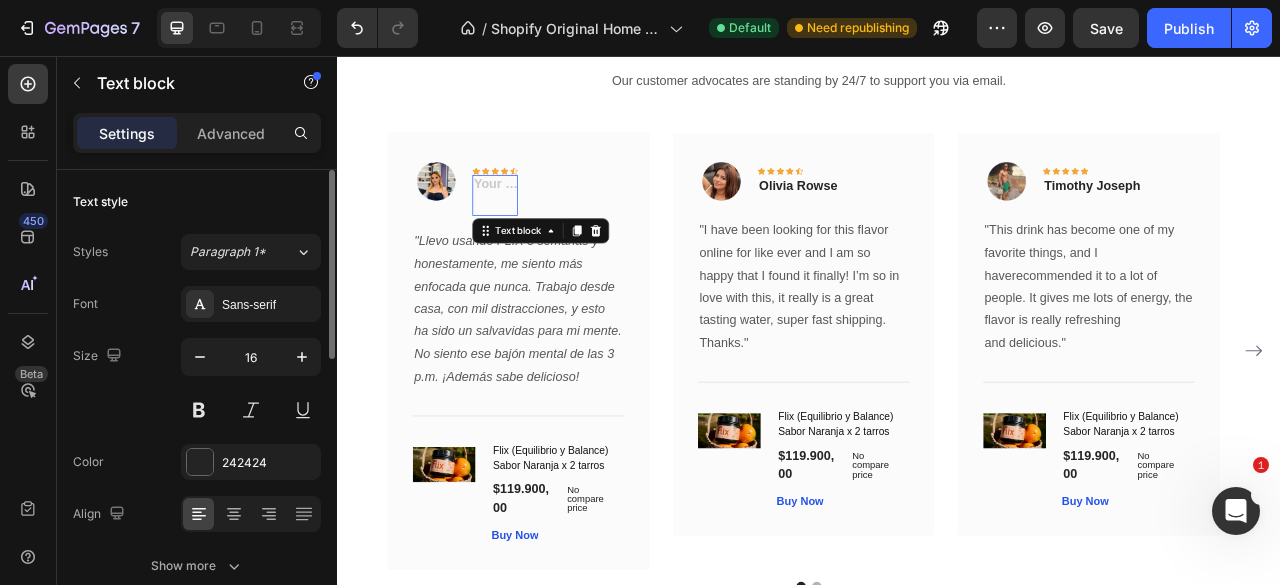 click at bounding box center (537, 233) 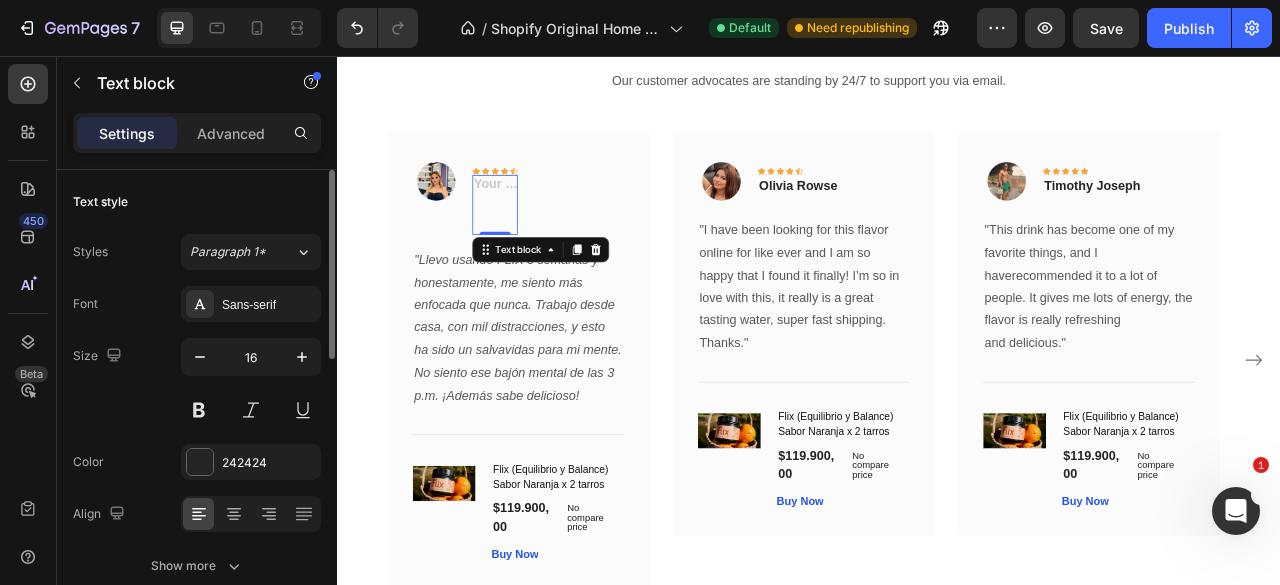 click at bounding box center (537, 245) 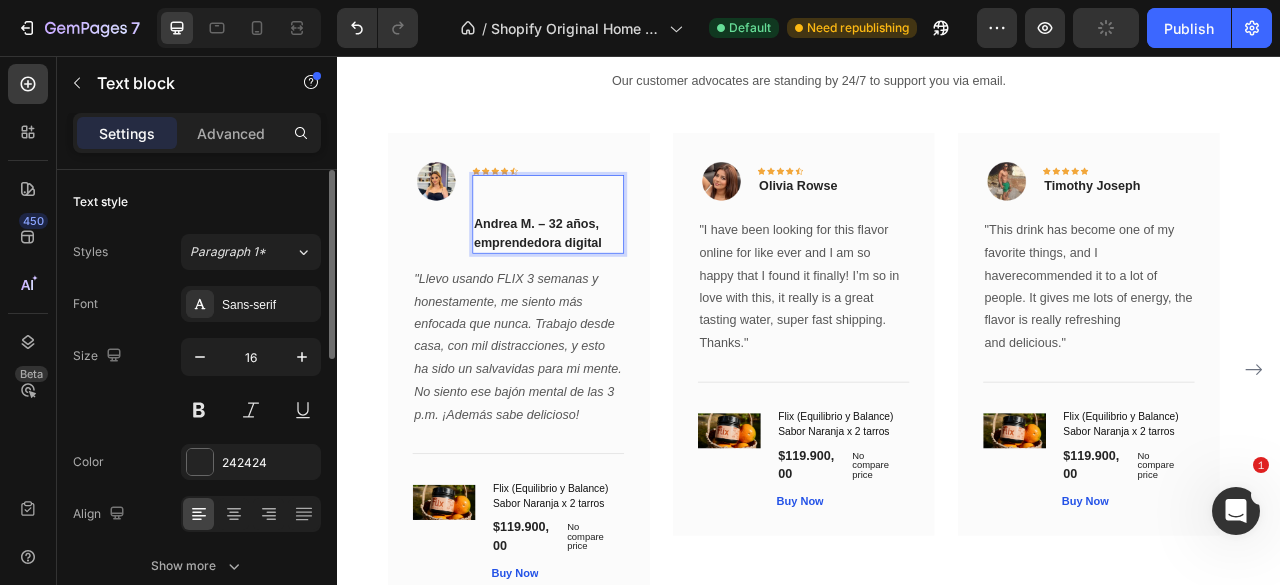 click on "What Our Customers Are Saying Heading Our customer advocates are standing by 24/7 to support you via email. Text block
Image
Icon
Icon
Icon
Icon
Icon Row Andrea M. – 32 años, emprendedora digital Text block   0 Row "Llevo usando FLIX 3 semanas y honestamente, me siento más enfocada que nunca. Trabajo desde casa, con mil distracciones, y esto ha sido un salvavidas para mi mente. No siento ese bajón mental de las 3 p.m. ¡Además sabe delicioso! Text block                Title Line (P) Images & Gallery Flix (Equilibrio y Balance) Sabor Naranja x 2 tarros (P) Title $119.900,00 (P) Price (P) Price No compare price (P) Price Row Buy Now (P) Cart Button Product Row Image
Icon
Icon
Icon
Icon
Icon Row Olivia Rowse Text block Row Thanks." Text block                Title Line (P) Images & Gallery (P) Title $119.900,00 (P) Price (P) Price Row" at bounding box center [937, 392] 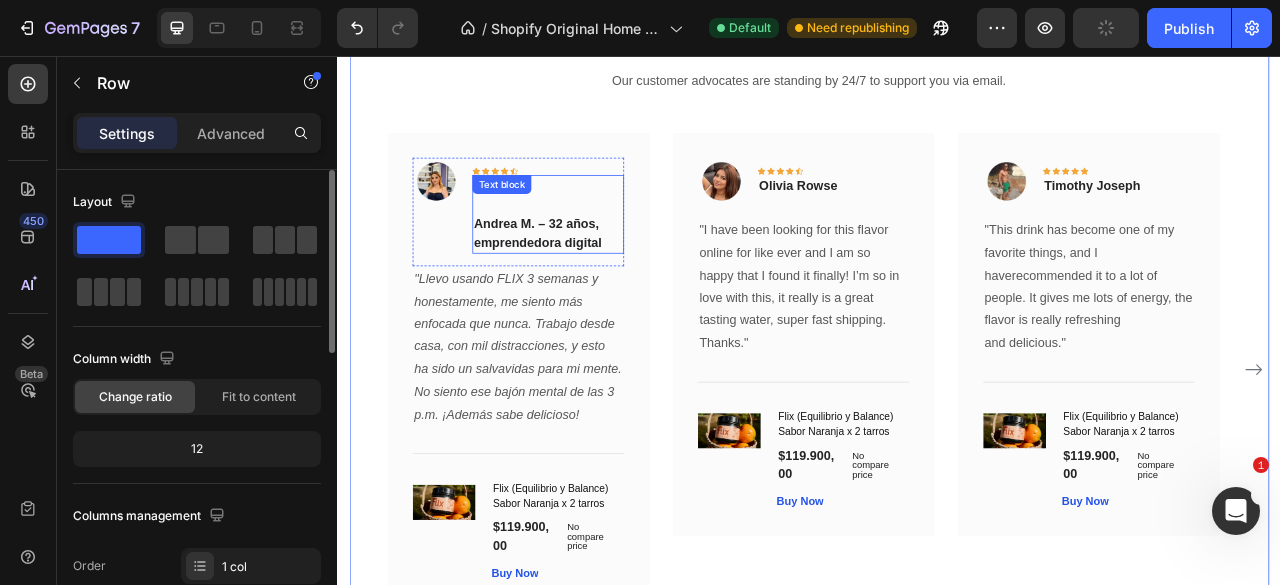 click on "Andrea M. – 32 años, emprendedora digital" at bounding box center (604, 257) 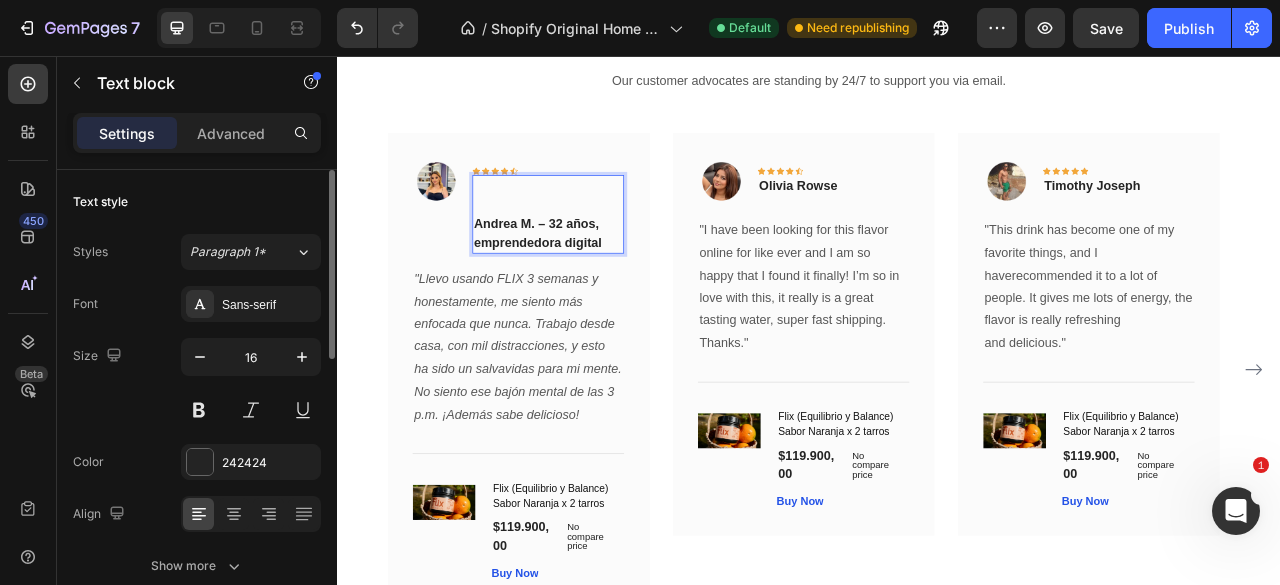 click on "Andrea M. – 32 años, emprendedora digital" at bounding box center (604, 257) 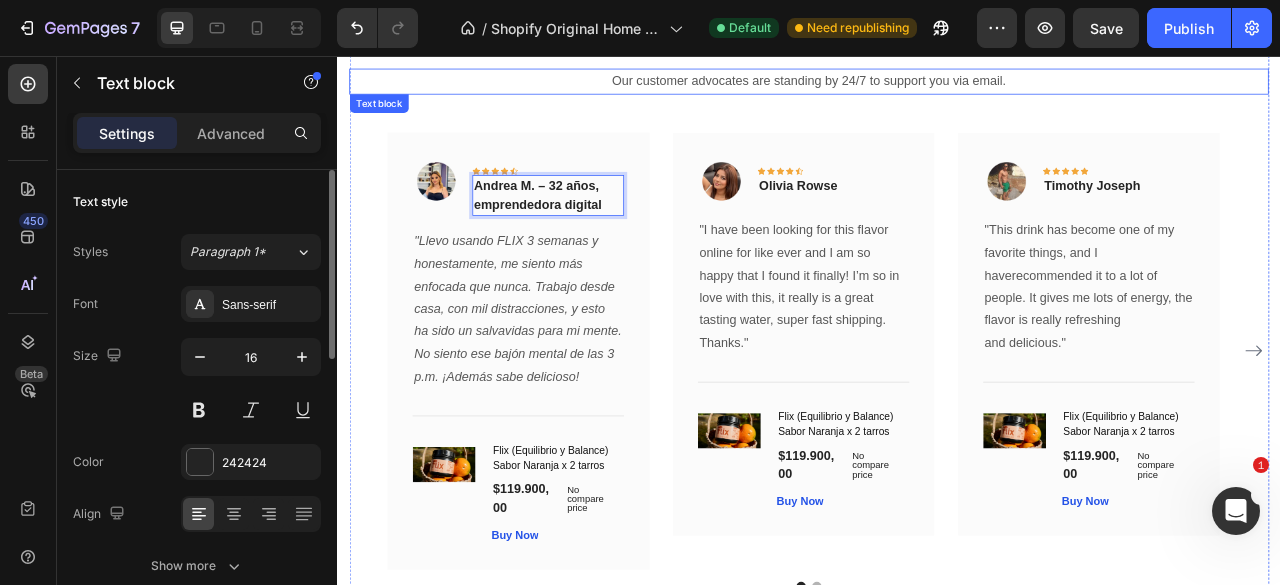 click on "Our customer advocates are standing by 24/7 to support you via email." at bounding box center (937, 88) 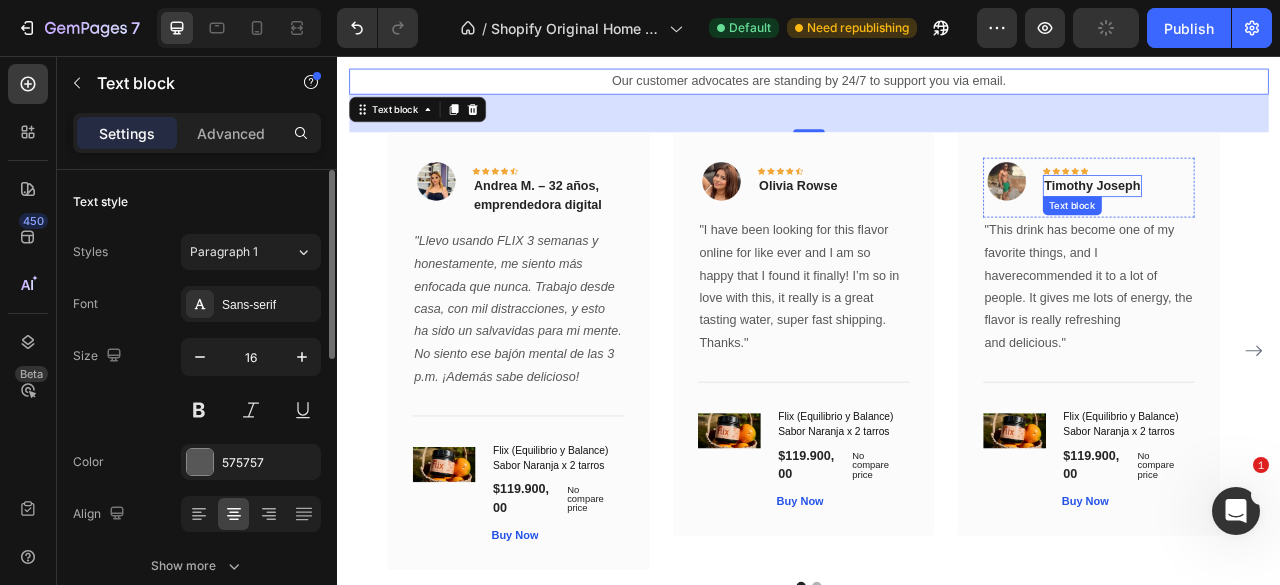 click on "Timothy Joseph" at bounding box center (1297, 221) 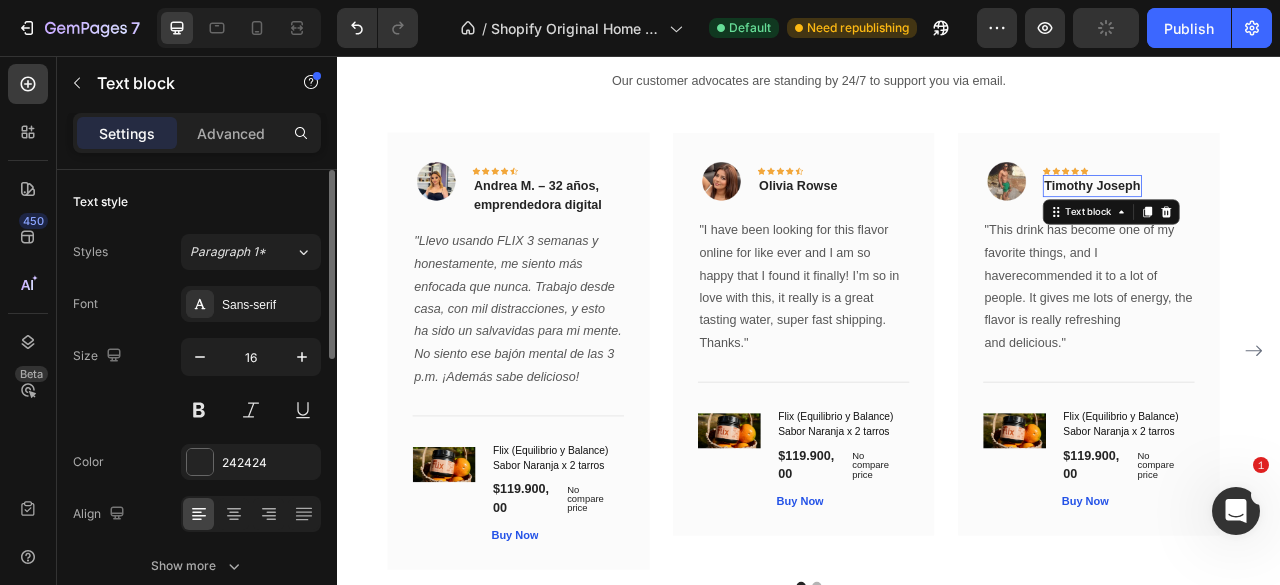 click on "Timothy Joseph" at bounding box center (1297, 221) 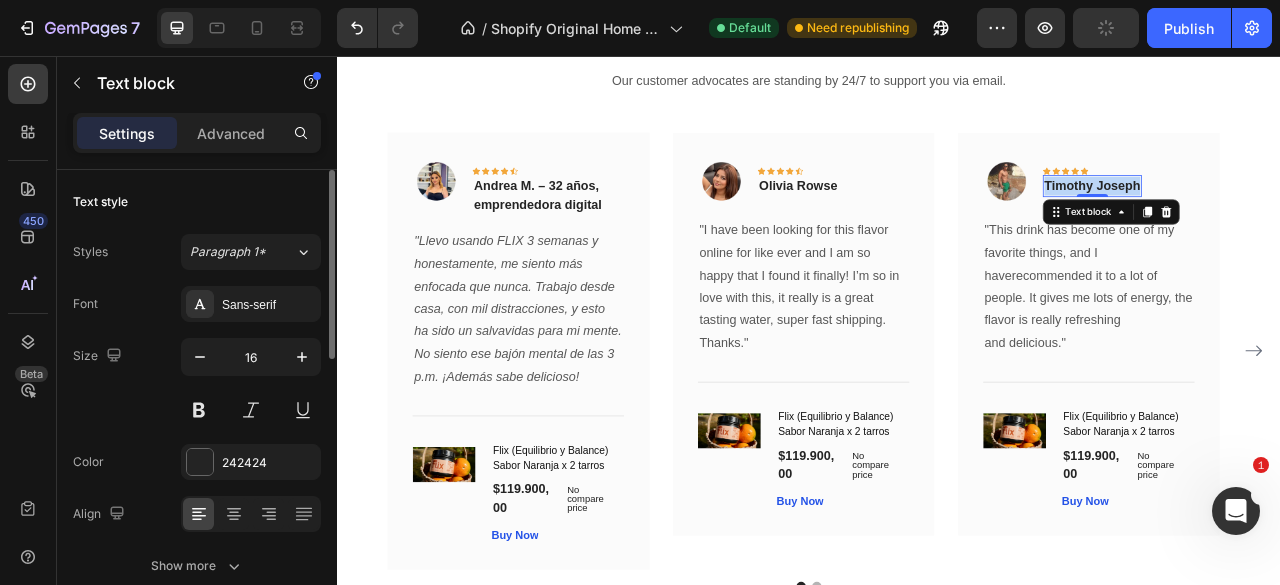 click on "Timothy Joseph" at bounding box center (1297, 221) 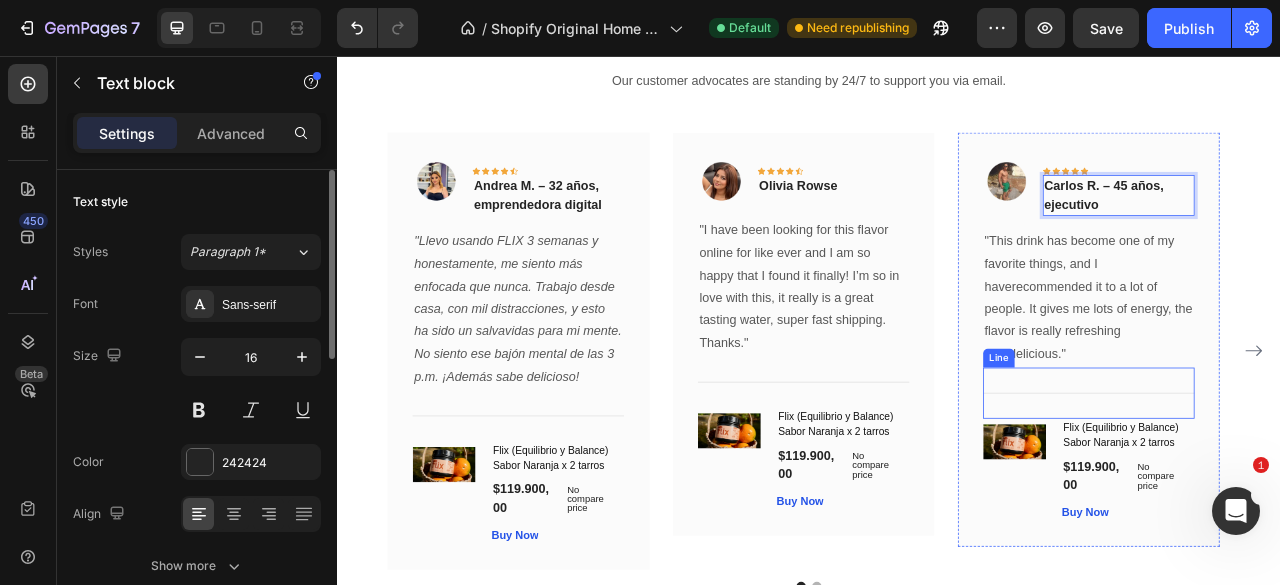 click on ""This drink has become one of my favorite things, and I haverecommended it to a lot of people. It gives me lots of energy, the flavor is really refreshing  and delicious."" at bounding box center (1292, 363) 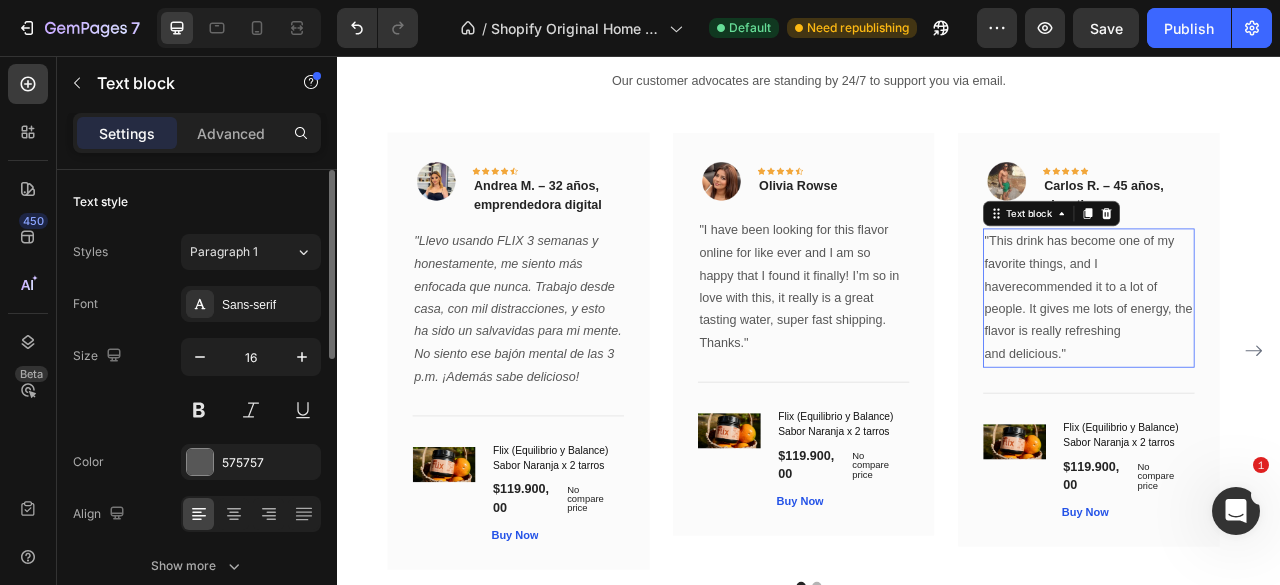 click on ""This drink has become one of my favorite things, and I haverecommended it to a lot of people. It gives me lots of energy, the flavor is really refreshing  and delicious."" at bounding box center (1292, 363) 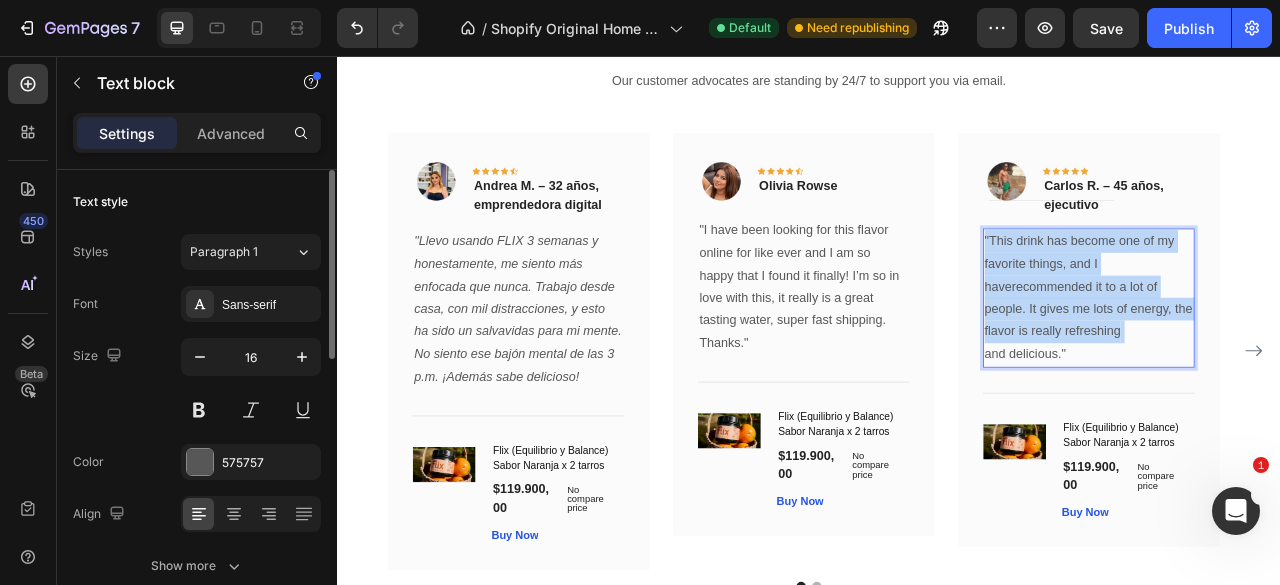 click on ""This drink has become one of my favorite things, and I haverecommended it to a lot of people. It gives me lots of energy, the flavor is really refreshing  and delicious."" at bounding box center (1292, 363) 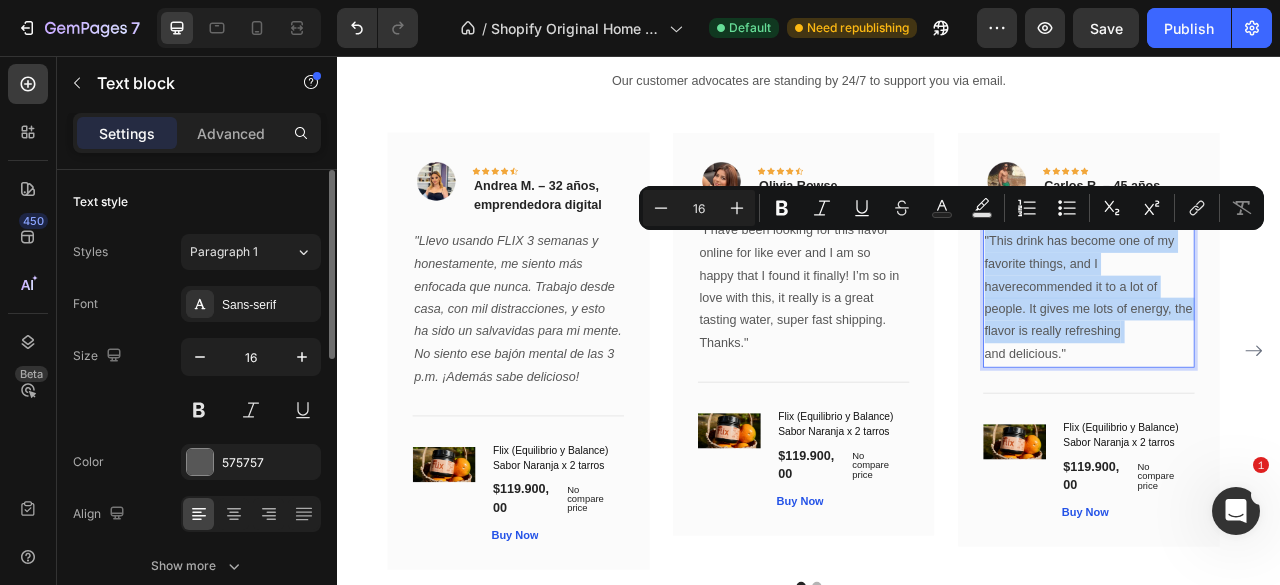 click on ""This drink has become one of my favorite things, and I haverecommended it to a lot of people. It gives me lots of energy, the flavor is really refreshing  and delicious."" at bounding box center [1292, 363] 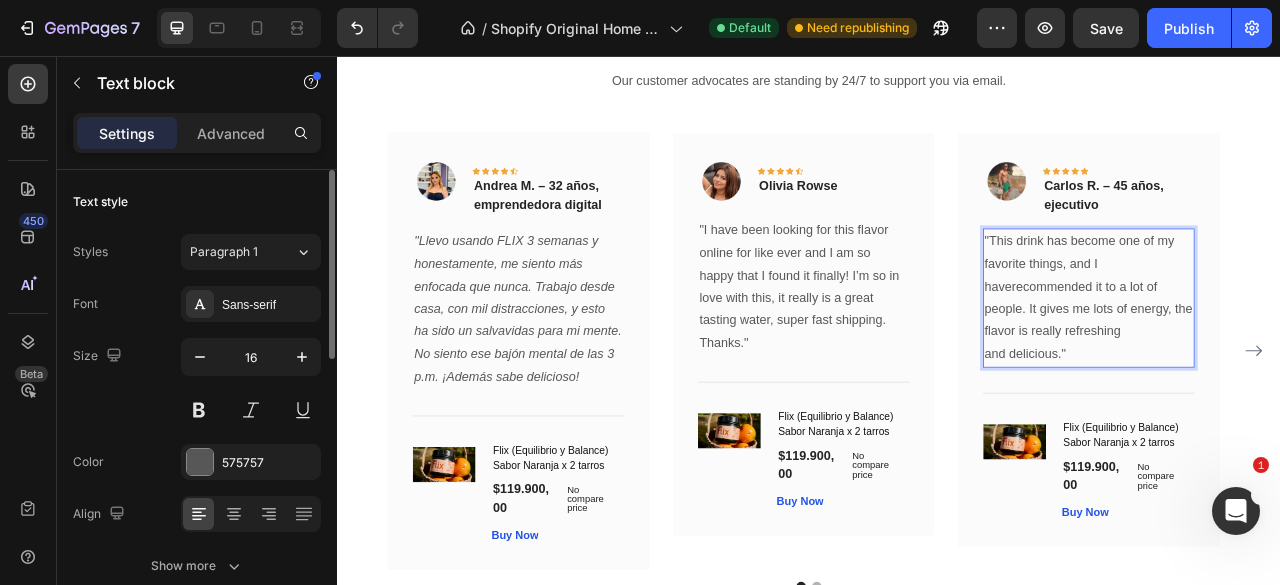 click on ""This drink has become one of my favorite things, and I haverecommended it to a lot of people. It gives me lots of energy, the flavor is really refreshing  and delicious."" at bounding box center [1292, 363] 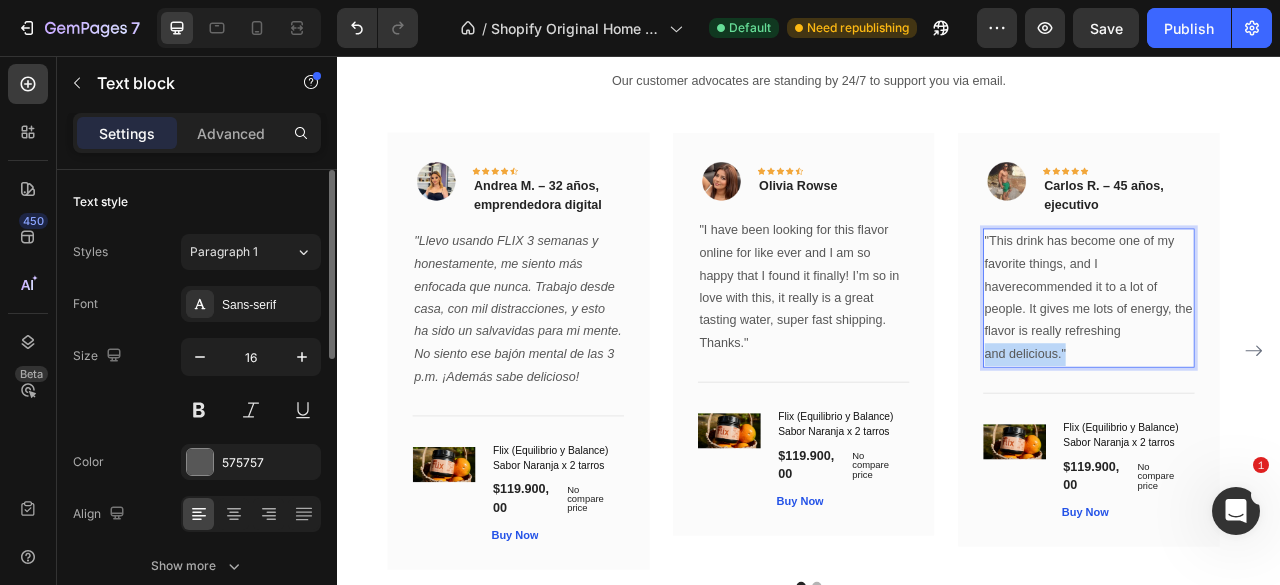 click on ""This drink has become one of my favorite things, and I haverecommended it to a lot of people. It gives me lots of energy, the flavor is really refreshing  and delicious."" at bounding box center (1292, 363) 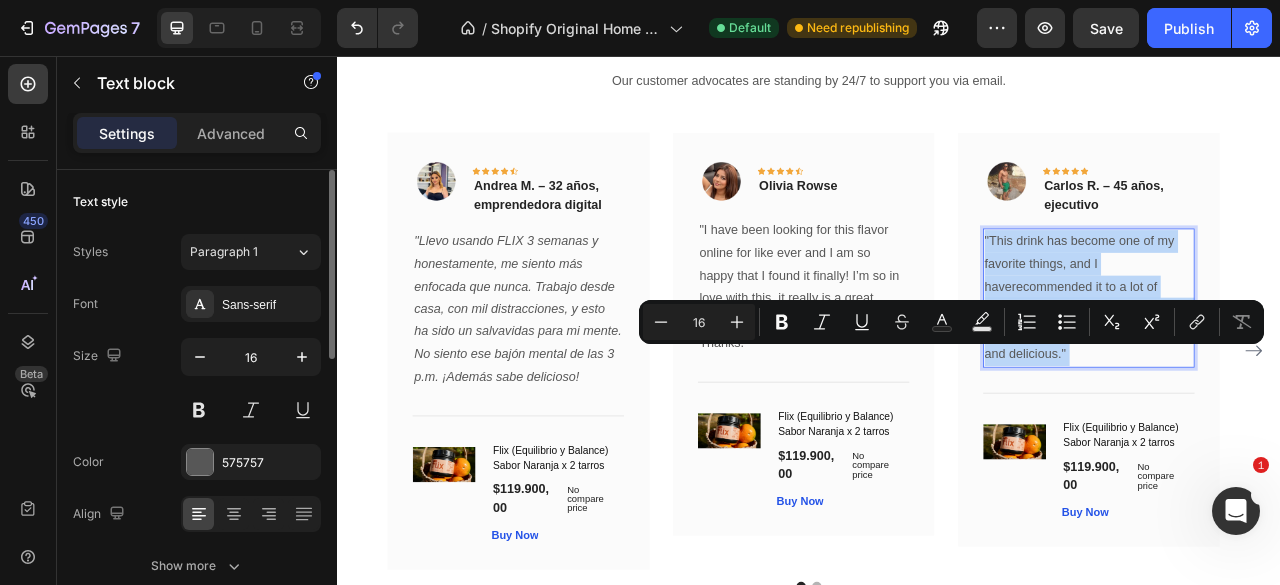 drag, startPoint x: 1297, startPoint y: 428, endPoint x: 1206, endPoint y: 332, distance: 132.27623 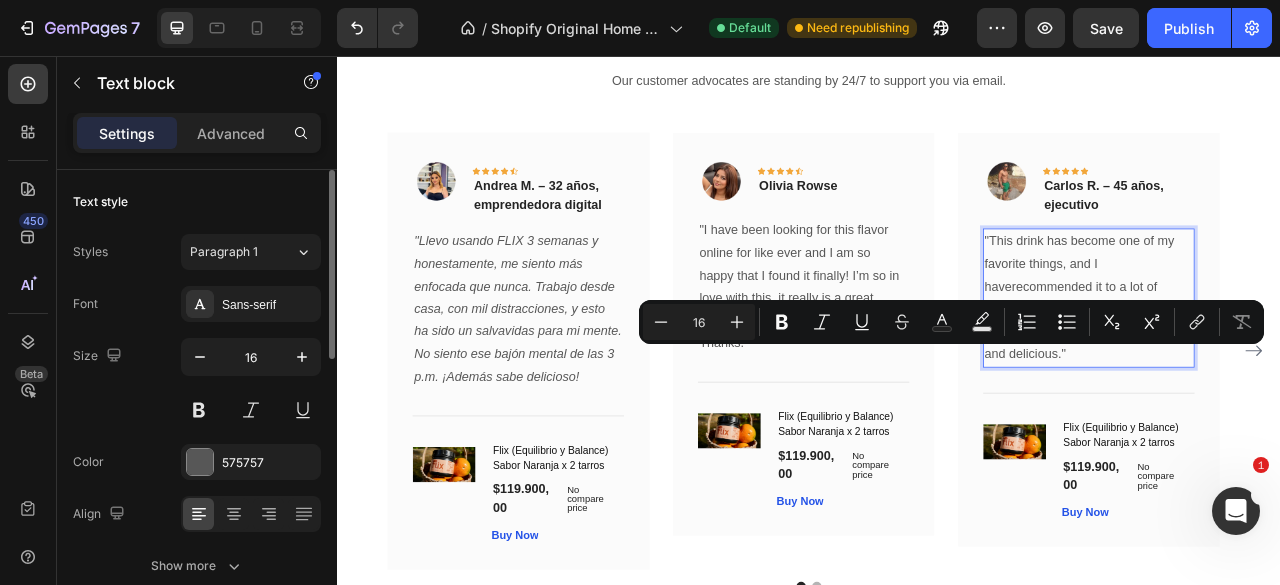 click on ""This drink has become one of my favorite things, and I haverecommended it to a lot of people. It gives me lots of energy, the flavor is really refreshing  and delicious."" at bounding box center [1292, 363] 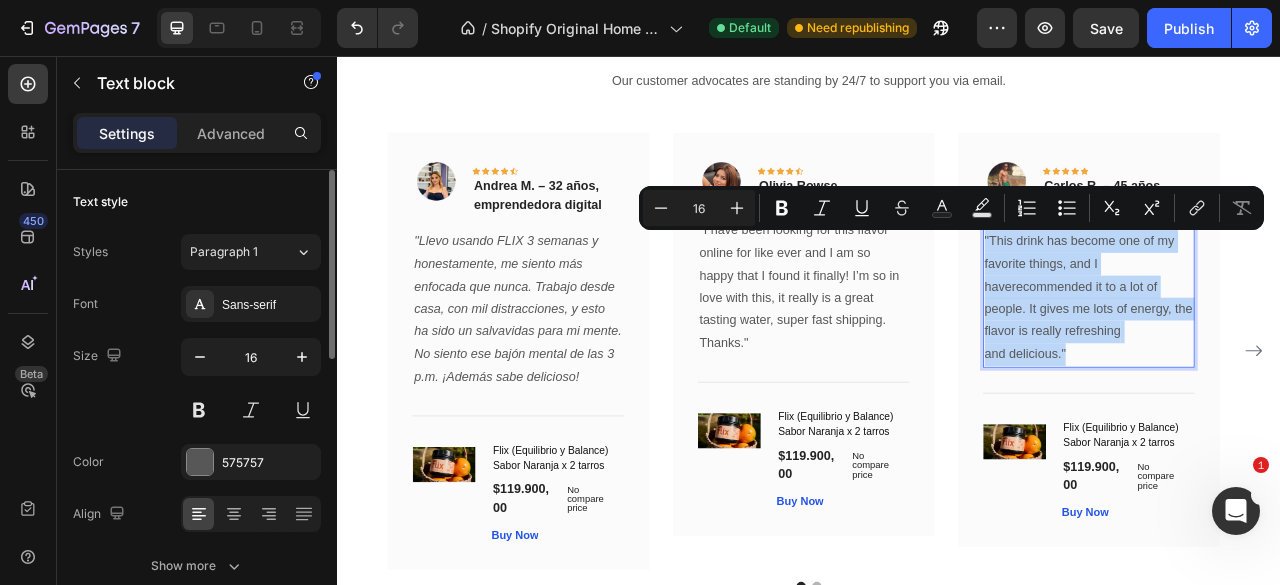drag, startPoint x: 1290, startPoint y: 441, endPoint x: 1161, endPoint y: 297, distance: 193.33133 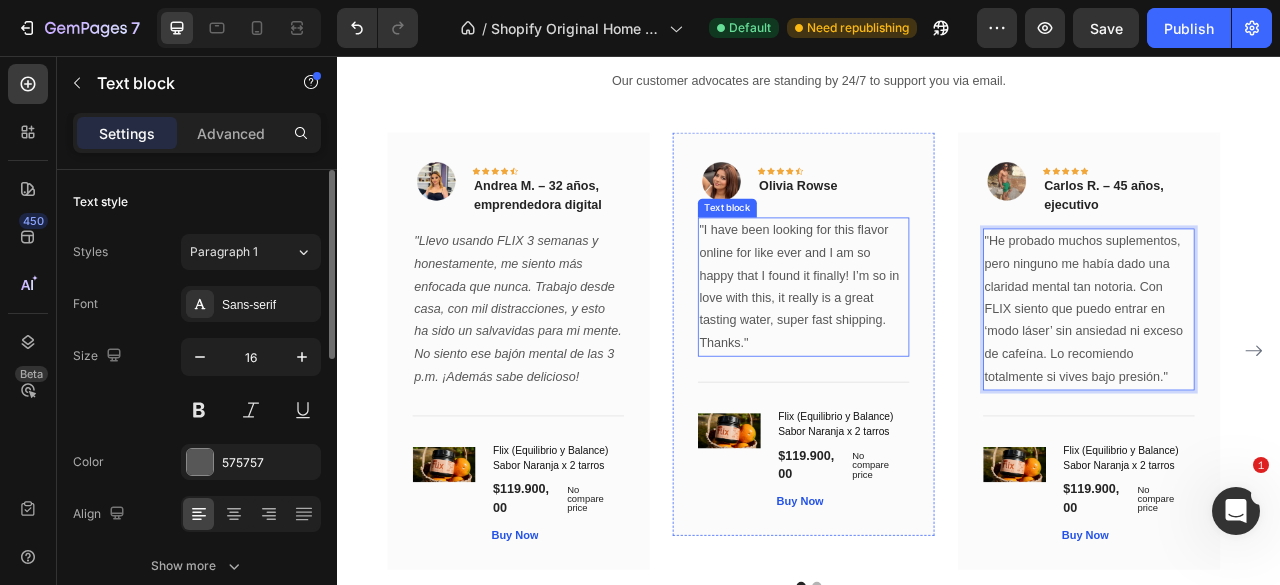 click on ""I have been looking for this flavor online for like ever and I am so happy that I found it finally! I’m so in love with this, it really is a great tasting water, super fast shipping." at bounding box center [929, 335] 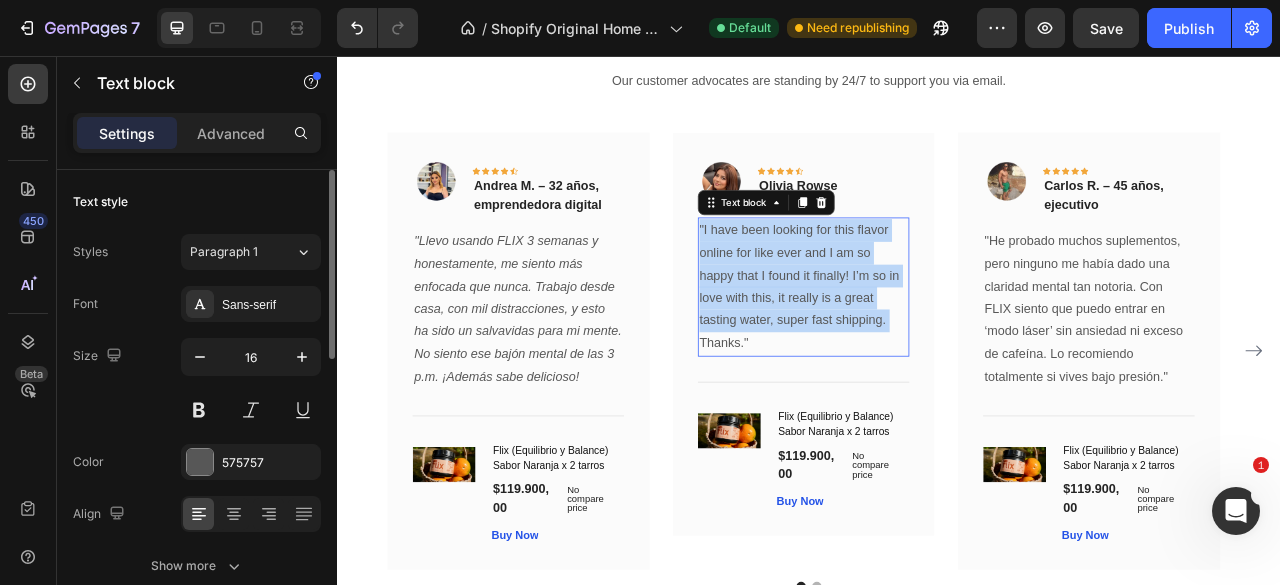 click on ""I have been looking for this flavor online for like ever and I am so happy that I found it finally! I’m so in love with this, it really is a great tasting water, super fast shipping." at bounding box center (929, 335) 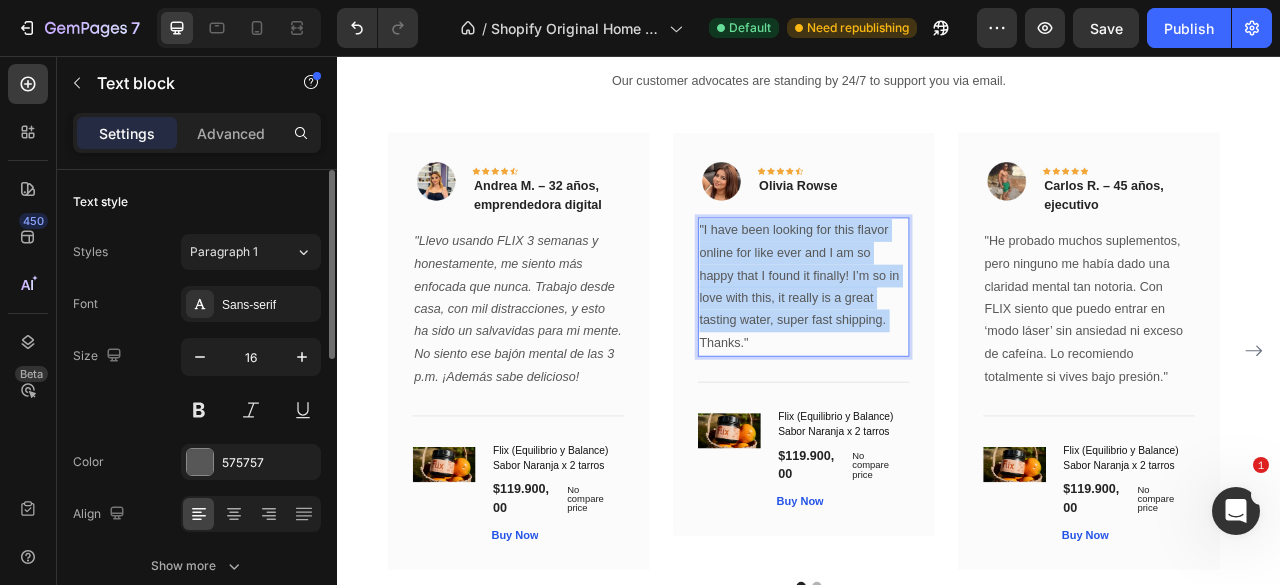 click on ""I have been looking for this flavor online for like ever and I am so happy that I found it finally! I’m so in love with this, it really is a great tasting water, super fast shipping." at bounding box center [929, 335] 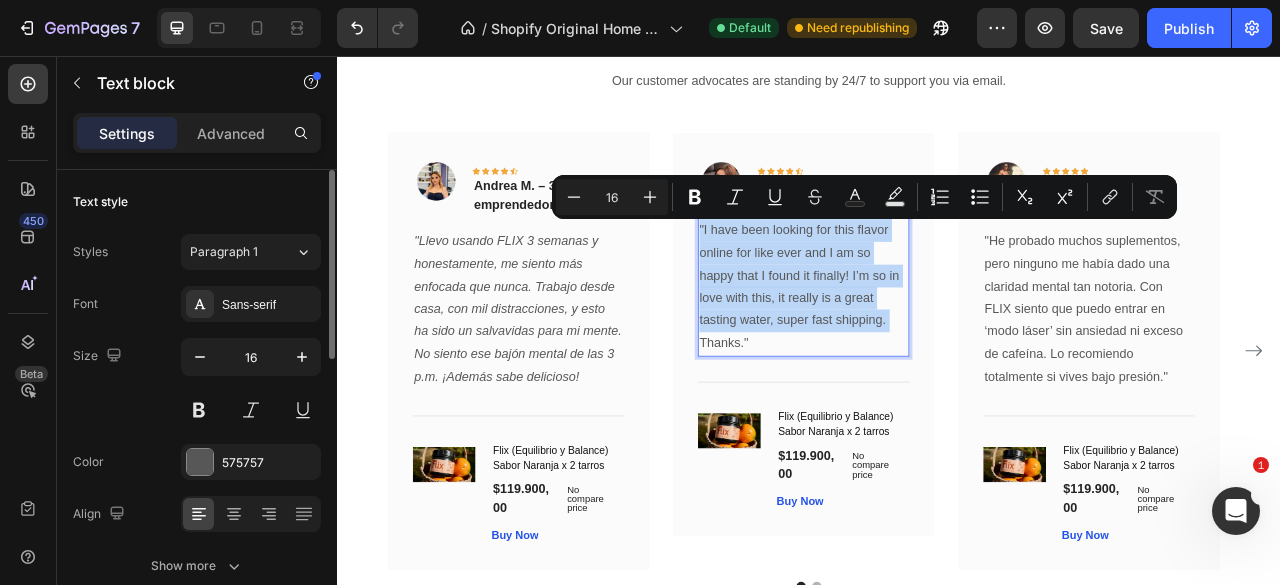 click on ""I have been looking for this flavor online for like ever and I am so happy that I found it finally! I’m so in love with this, it really is a great tasting water, super fast shipping." at bounding box center (929, 335) 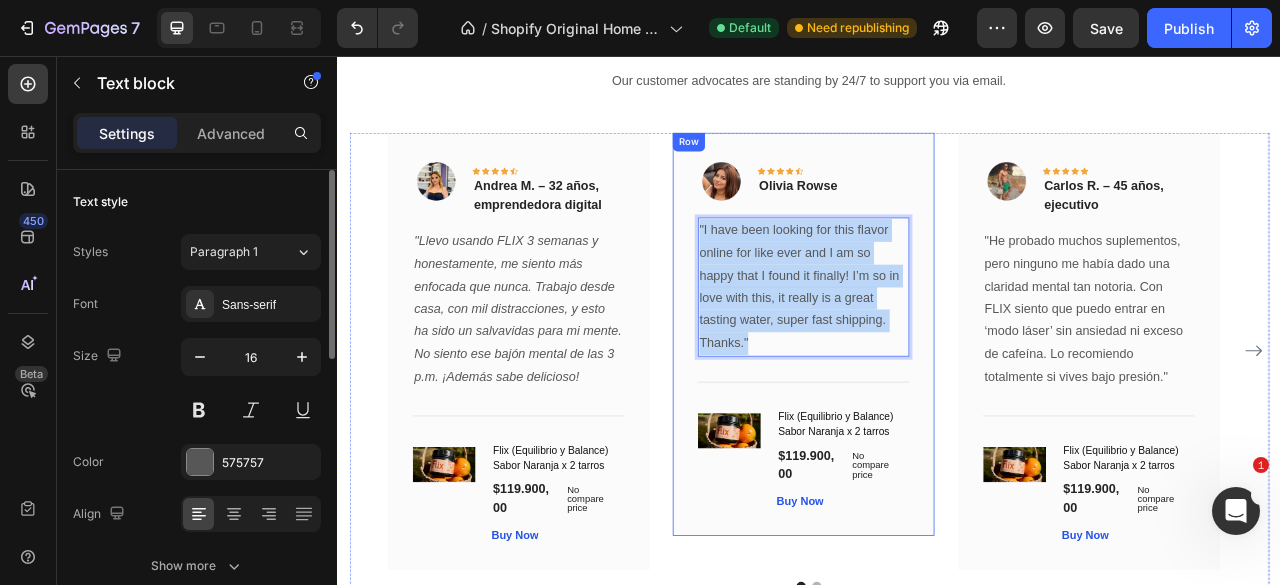 drag, startPoint x: 916, startPoint y: 428, endPoint x: 787, endPoint y: 262, distance: 210.23082 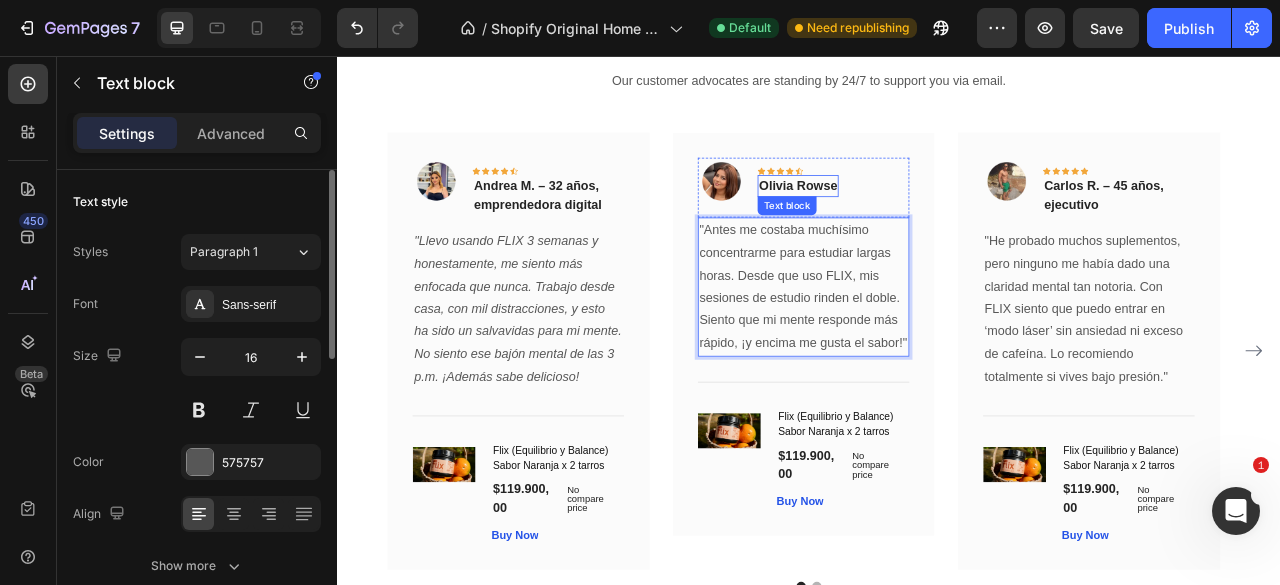 click on "Olivia Rowse" at bounding box center [923, 221] 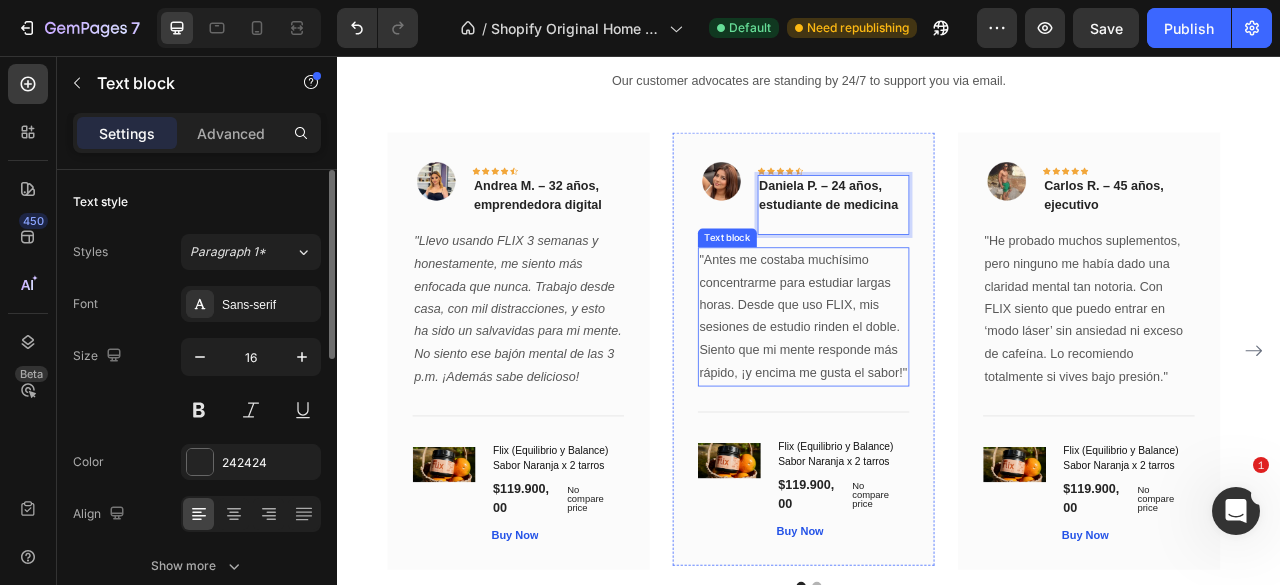 click on ""Antes me costaba muchísimo concentrarme para estudiar largas horas. Desde que uso FLIX, mis sesiones de estudio rinden el doble. Siento que mi mente responde más rápido, ¡y encima me gusta el sabor!"" at bounding box center (929, 387) 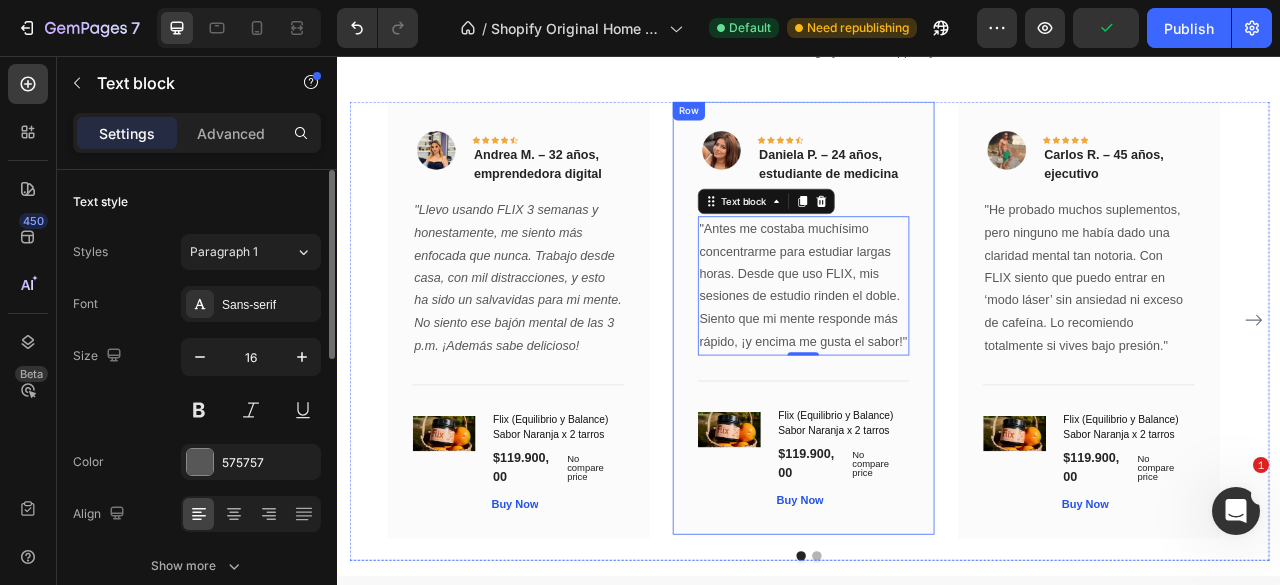 scroll, scrollTop: 1807, scrollLeft: 0, axis: vertical 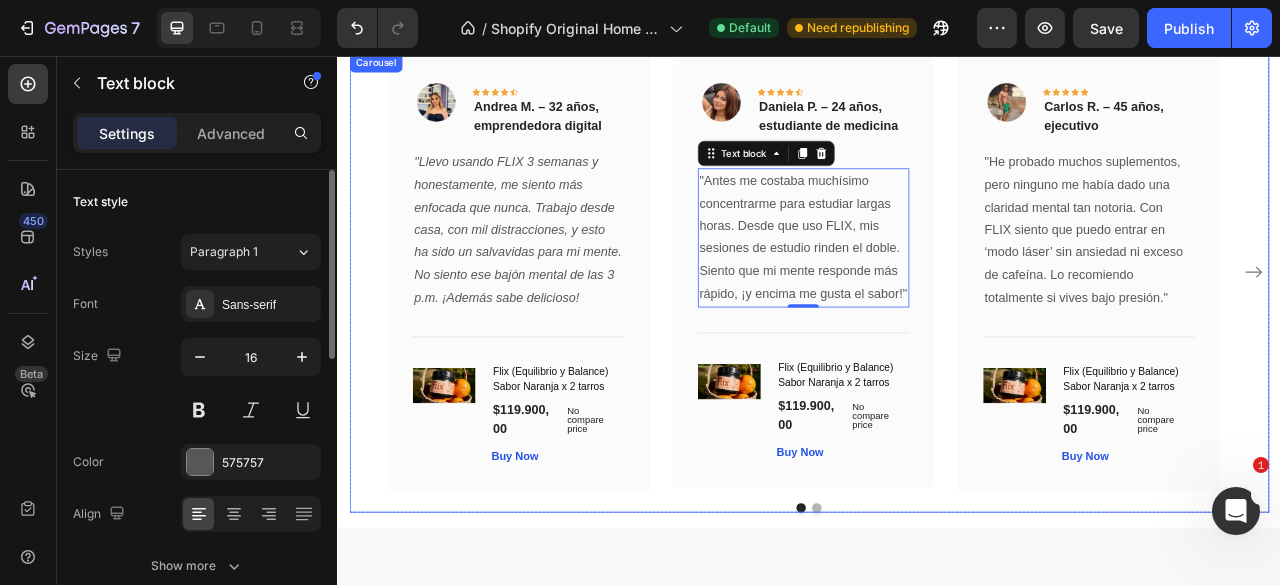 click at bounding box center [947, 631] 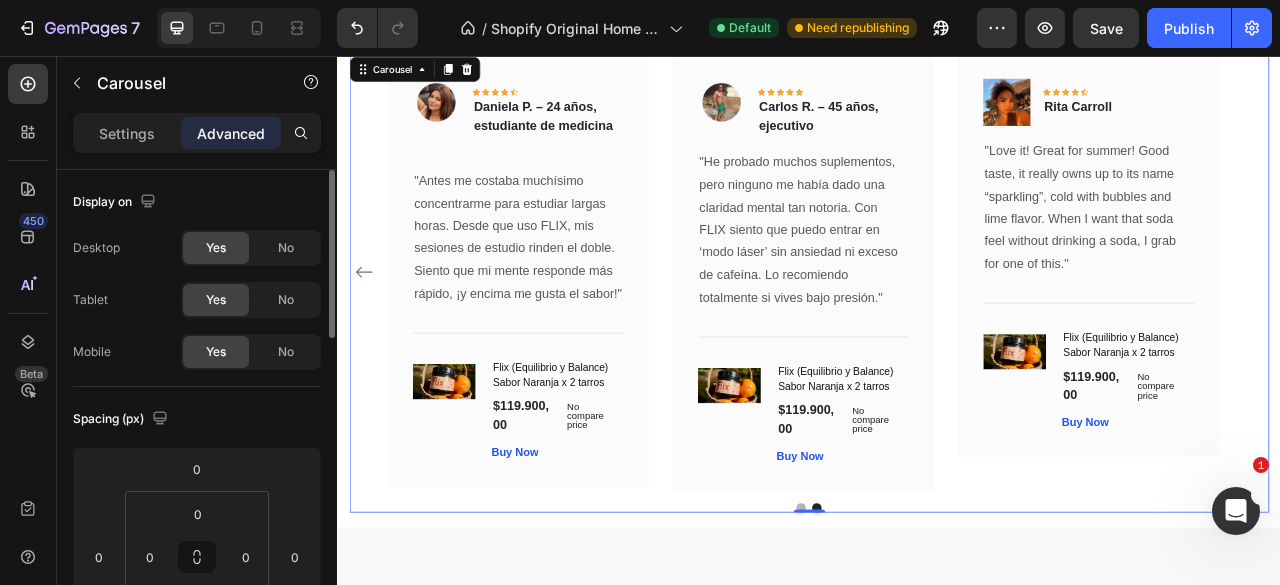 scroll, scrollTop: 1707, scrollLeft: 0, axis: vertical 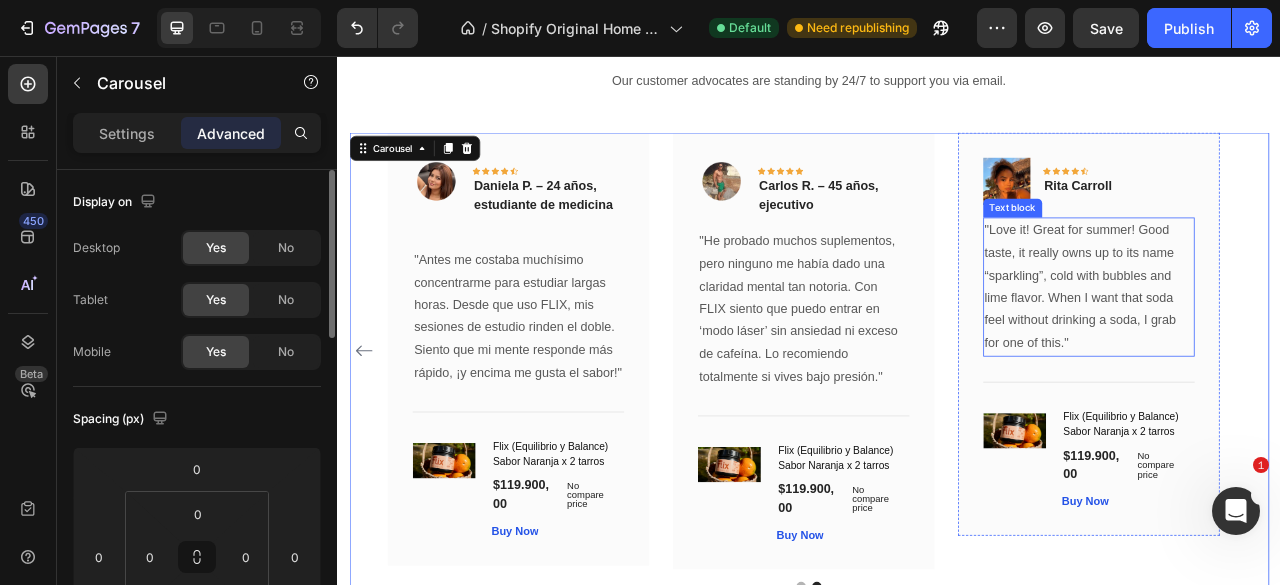 click on ""Love it! Great for summer! Good taste, it really owns up to its name “sparkling”, cold with bubbles and lime flavor. When I want that soda feel without drinking a soda, I grab for one of this."" at bounding box center (1292, 349) 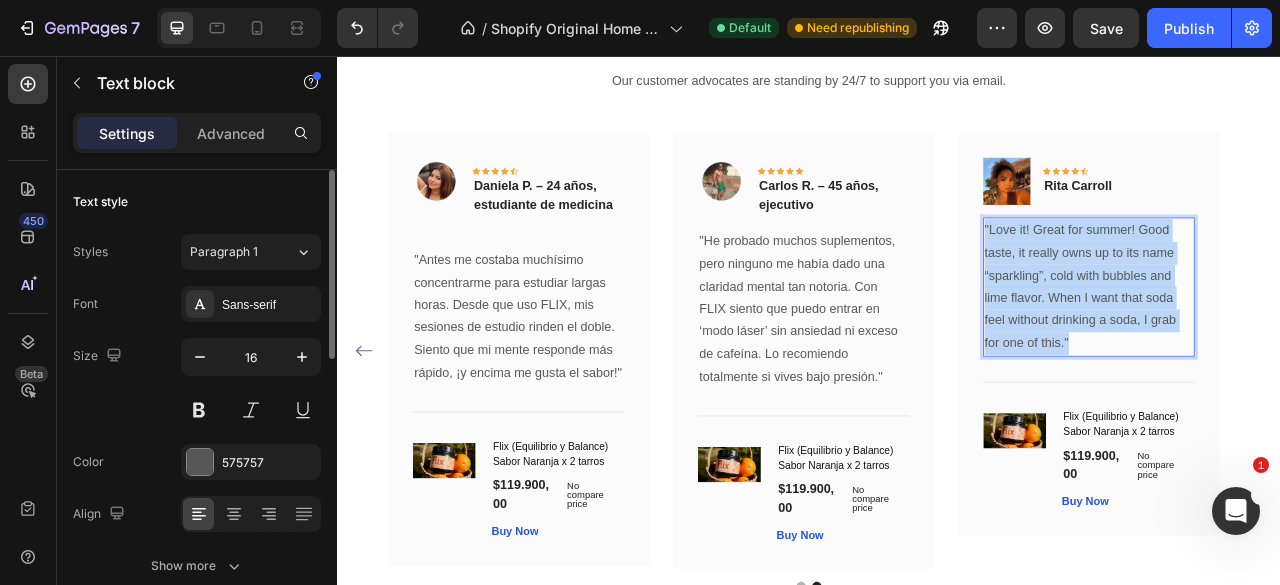 click on ""Love it! Great for summer! Good taste, it really owns up to its name “sparkling”, cold with bubbles and lime flavor. When I want that soda feel without drinking a soda, I grab for one of this."" at bounding box center (1292, 349) 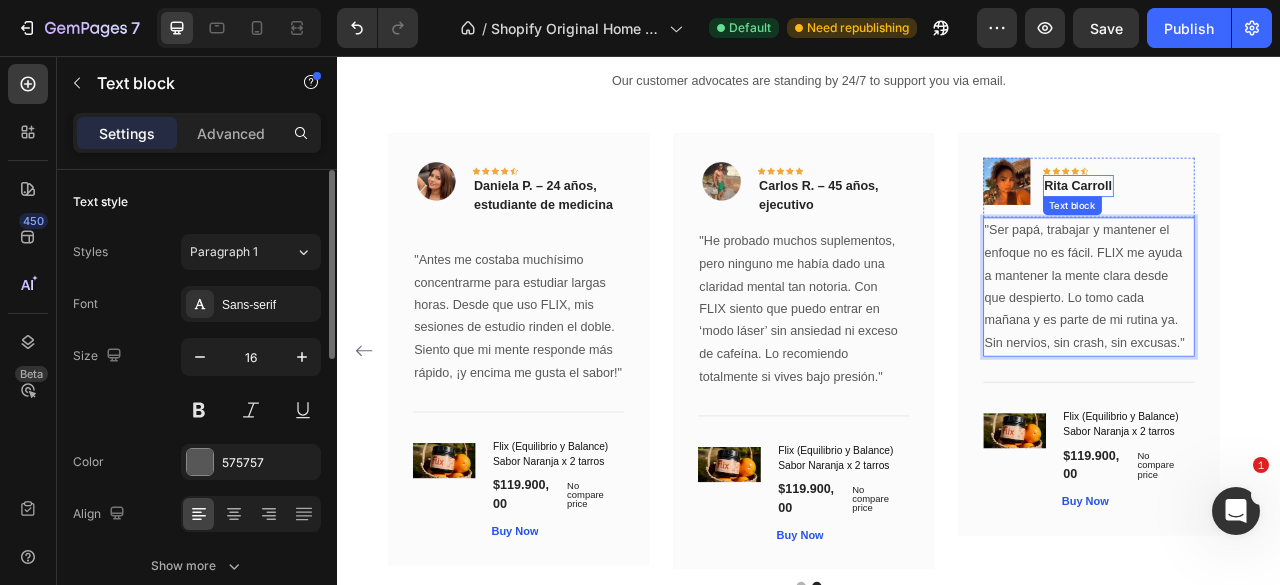 click on "Rita Carroll" at bounding box center [1279, 221] 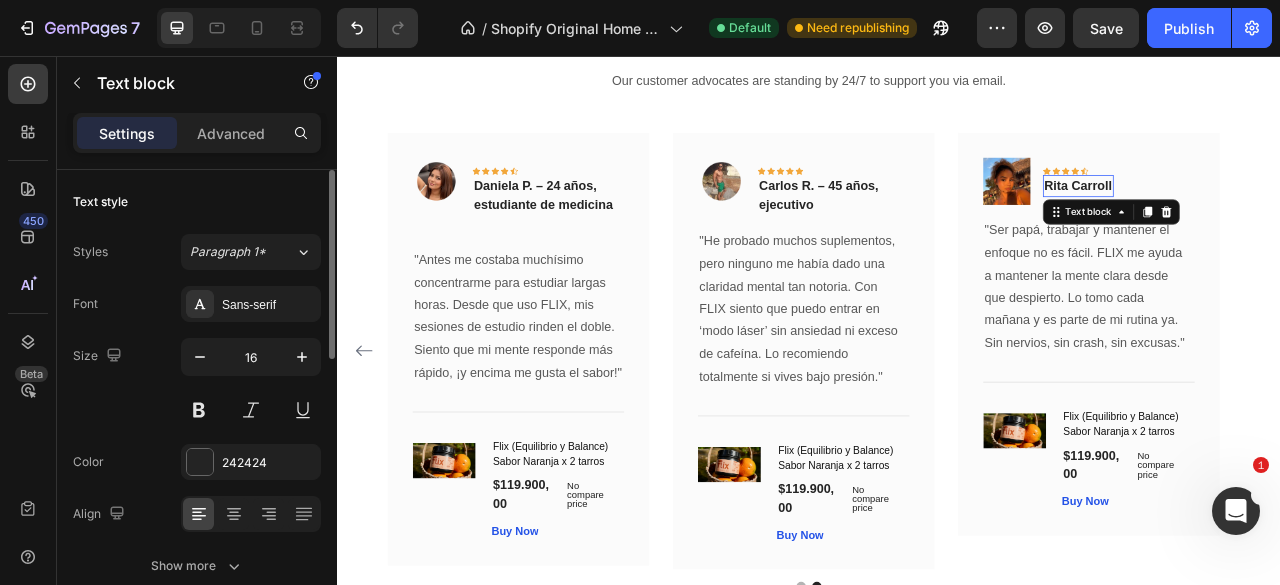 click on "Rita Carroll" at bounding box center [1279, 221] 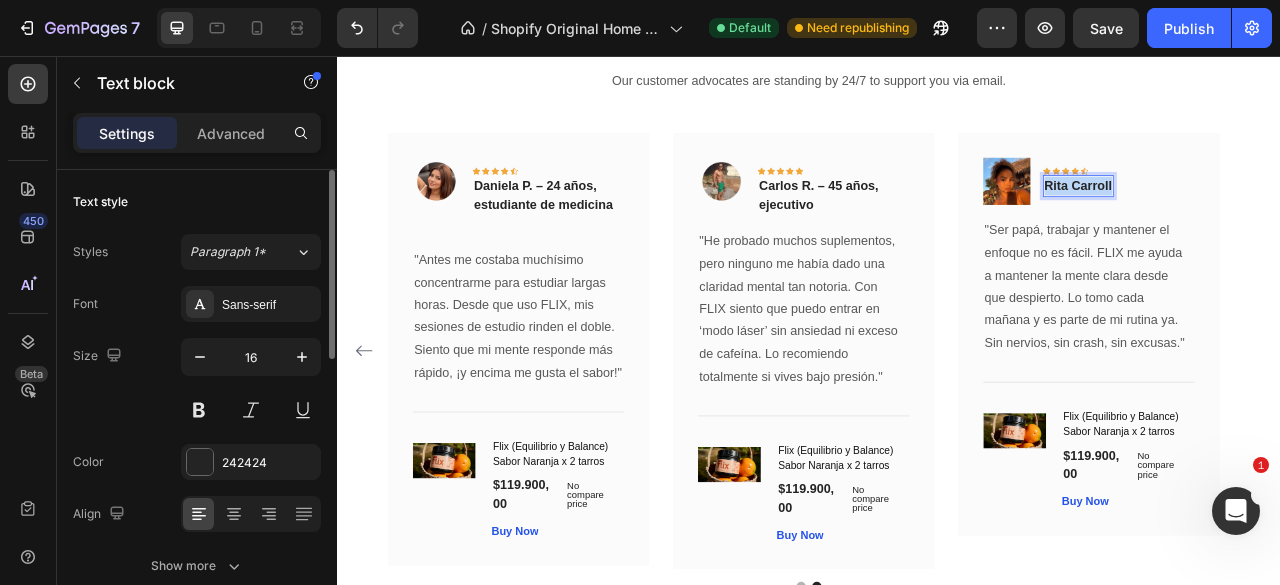 click on "Rita Carroll" at bounding box center (1279, 221) 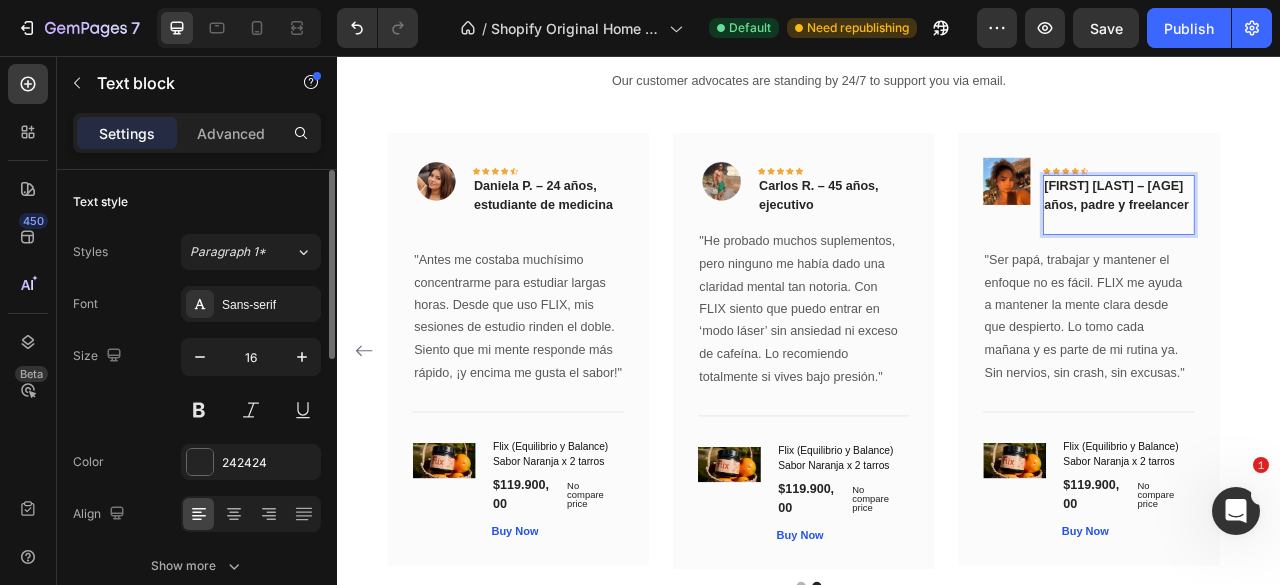 click on "Julián S. – 39 años, padre y freelancer" at bounding box center (1328, 232) 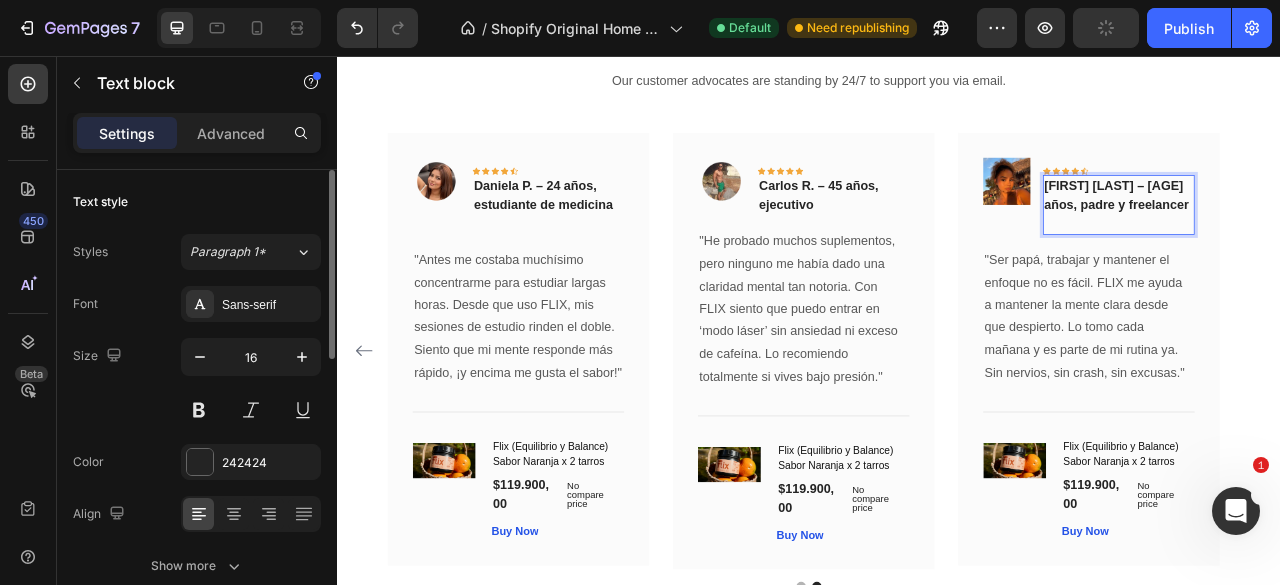 click on "Julián S. – 30 años, padre y freelancer" at bounding box center [1328, 232] 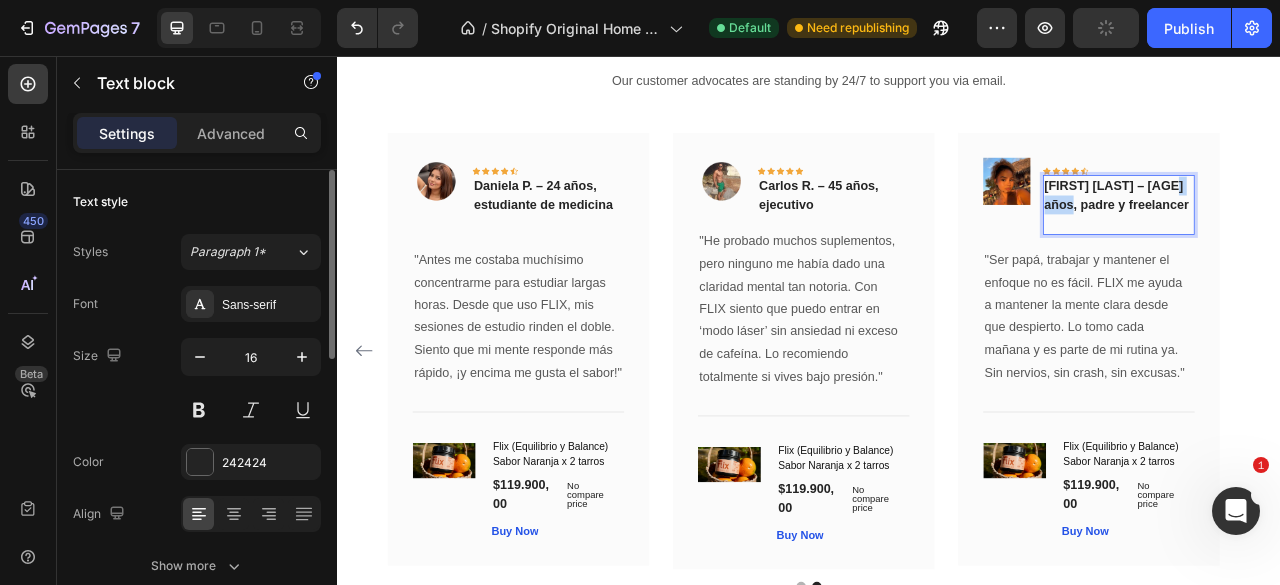 click on "Julián S. – 30 años, padre y freelancer" at bounding box center (1328, 232) 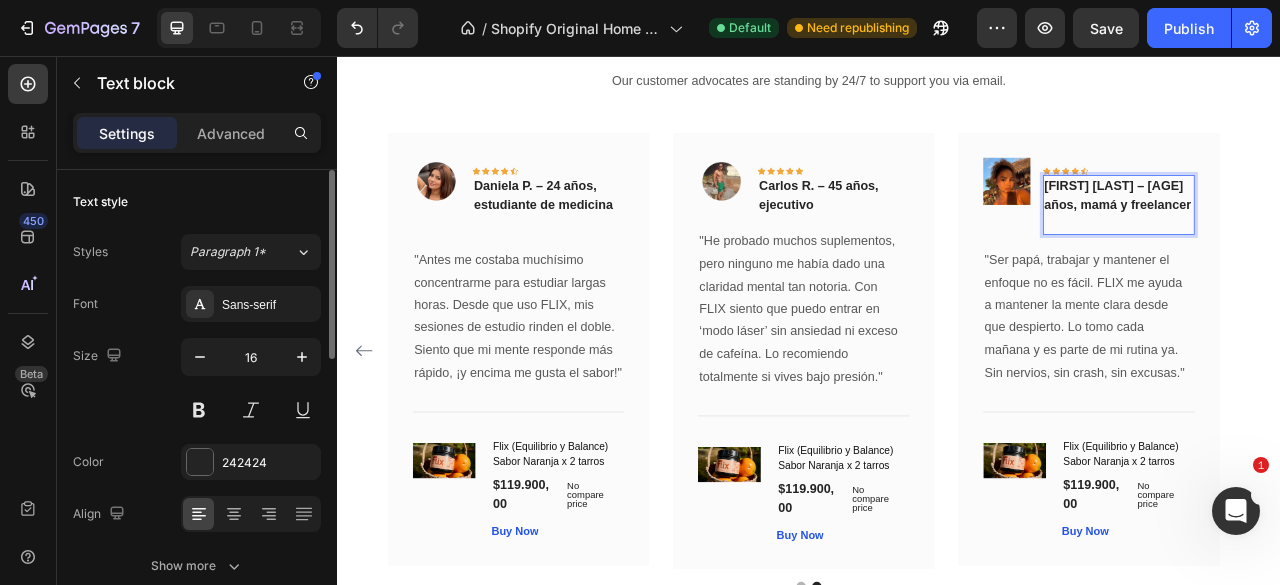 click on "[FIRST] [LAST] – 30 años, mamá y freelancer" at bounding box center (1329, 232) 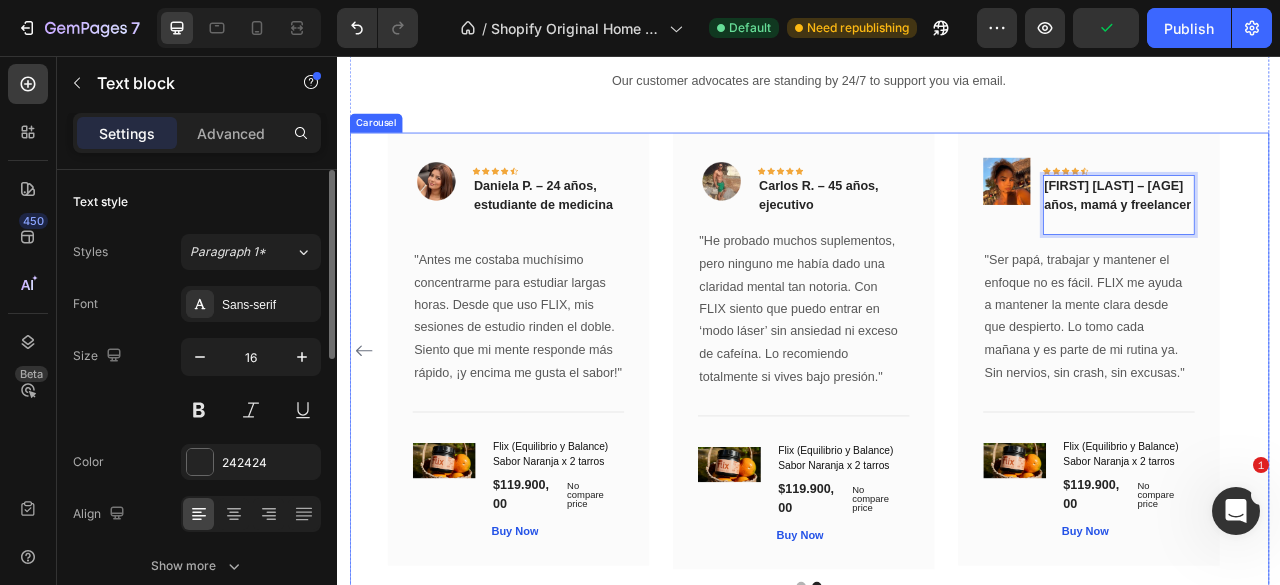 click 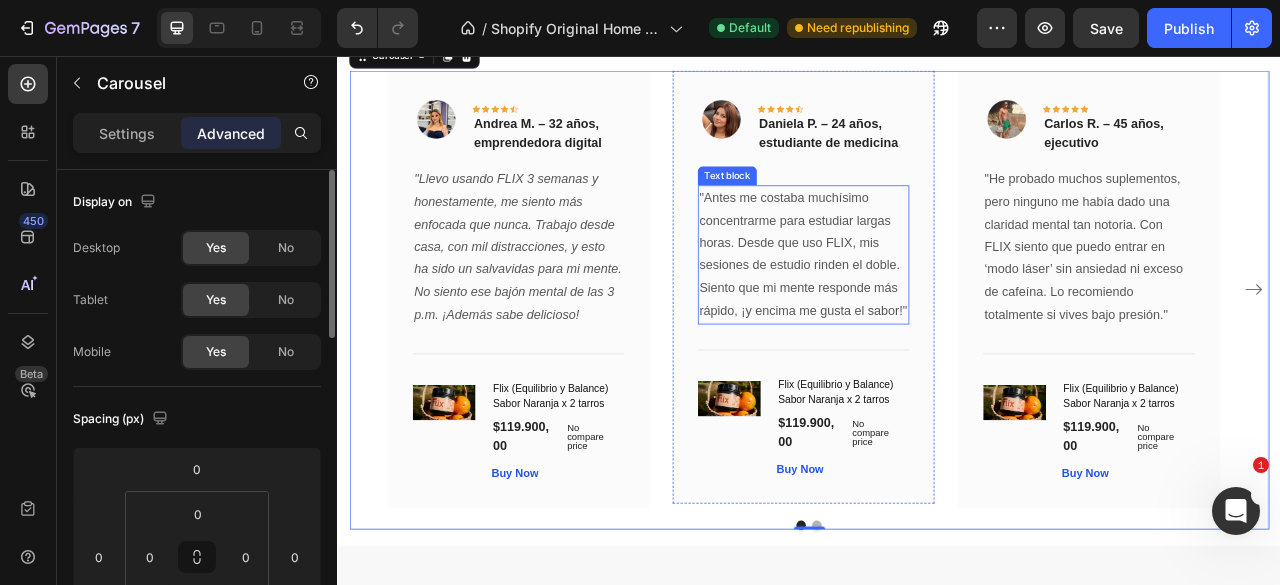 scroll, scrollTop: 2007, scrollLeft: 0, axis: vertical 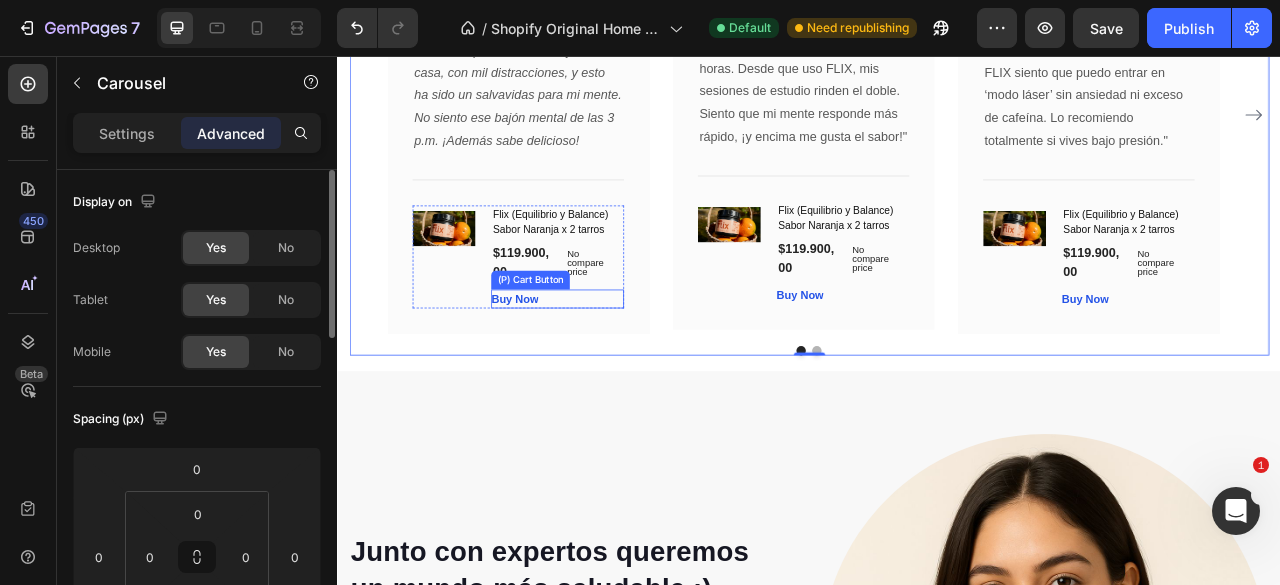 click on "Buy Now (P) Cart Button" at bounding box center (616, 365) 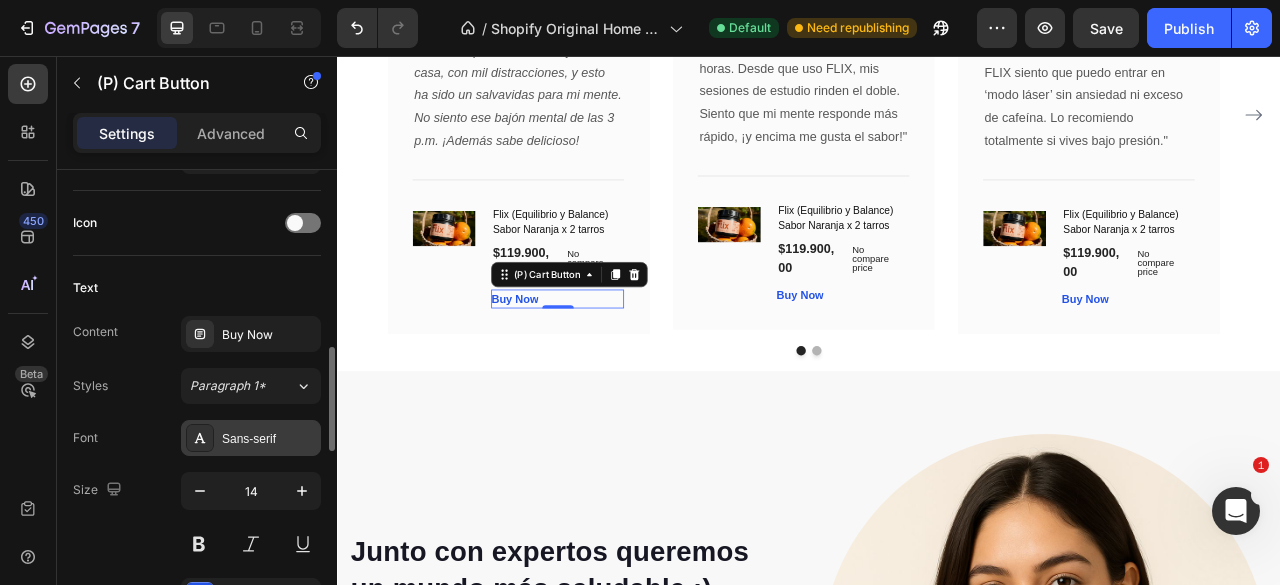 scroll, scrollTop: 1000, scrollLeft: 0, axis: vertical 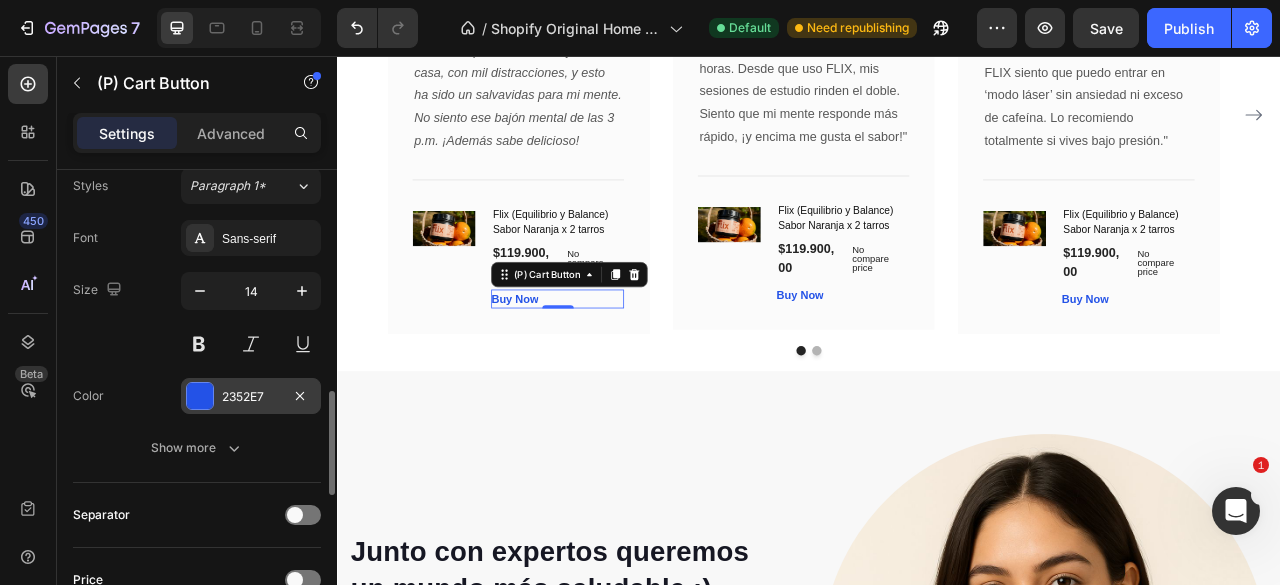 click at bounding box center [200, 396] 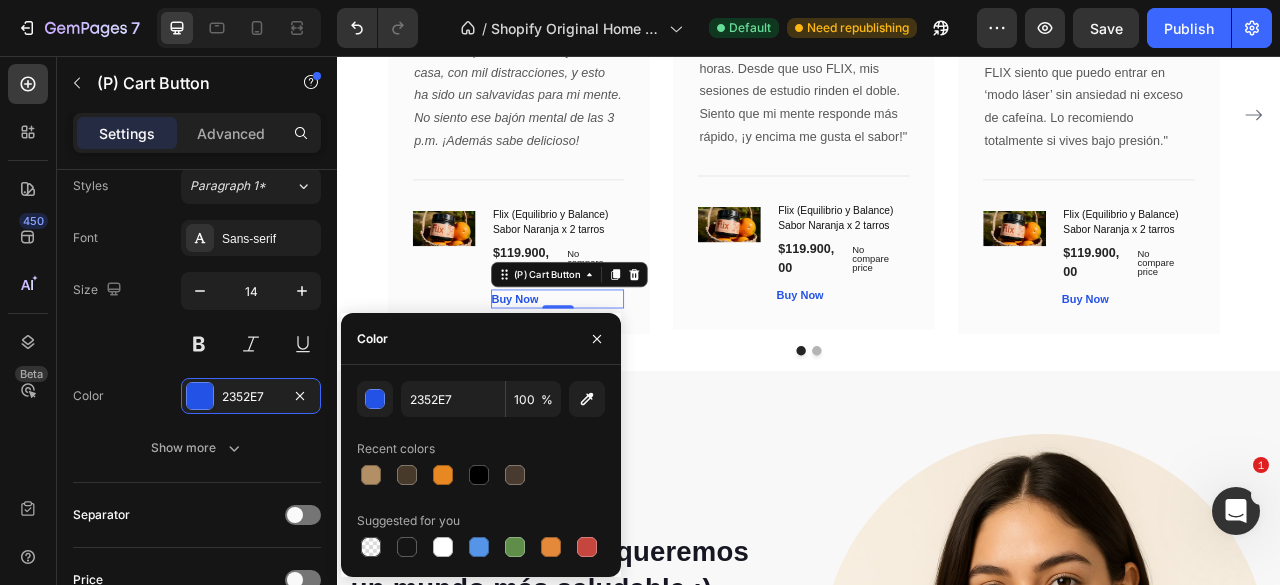 click at bounding box center [443, 475] 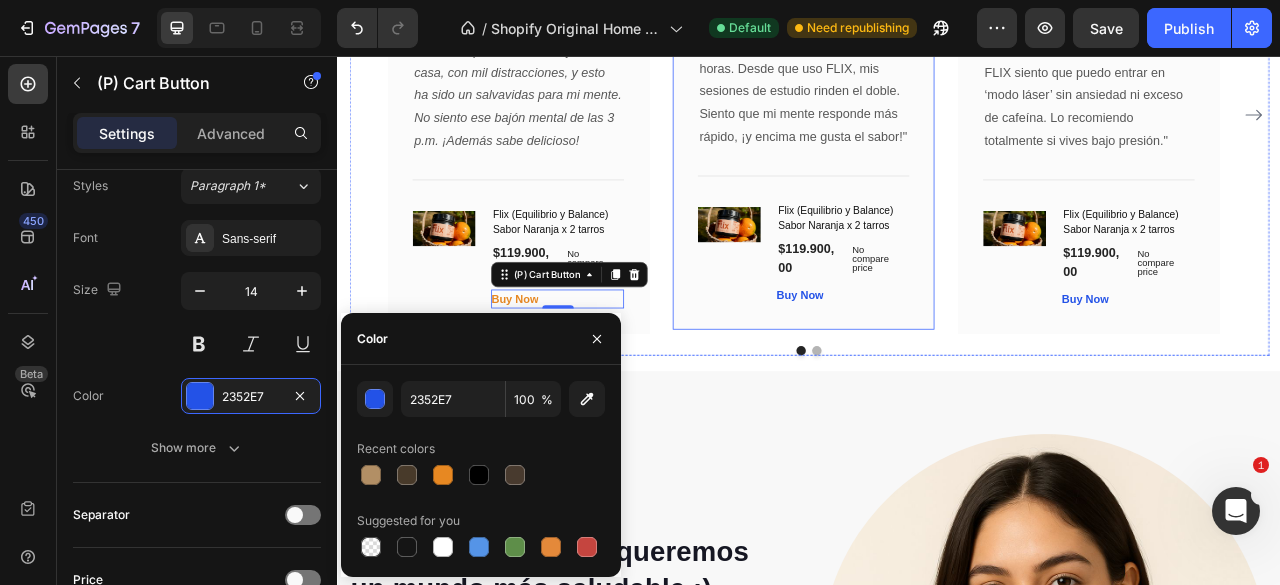 type on "E78822" 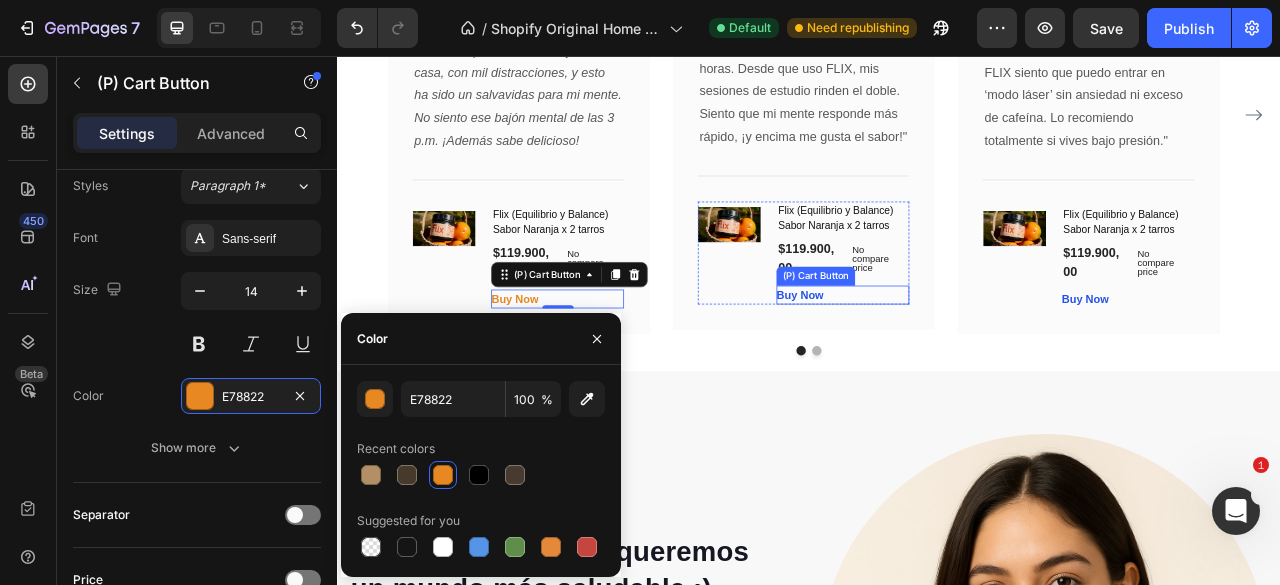 click on "Buy Now (P) Cart Button" at bounding box center [979, 360] 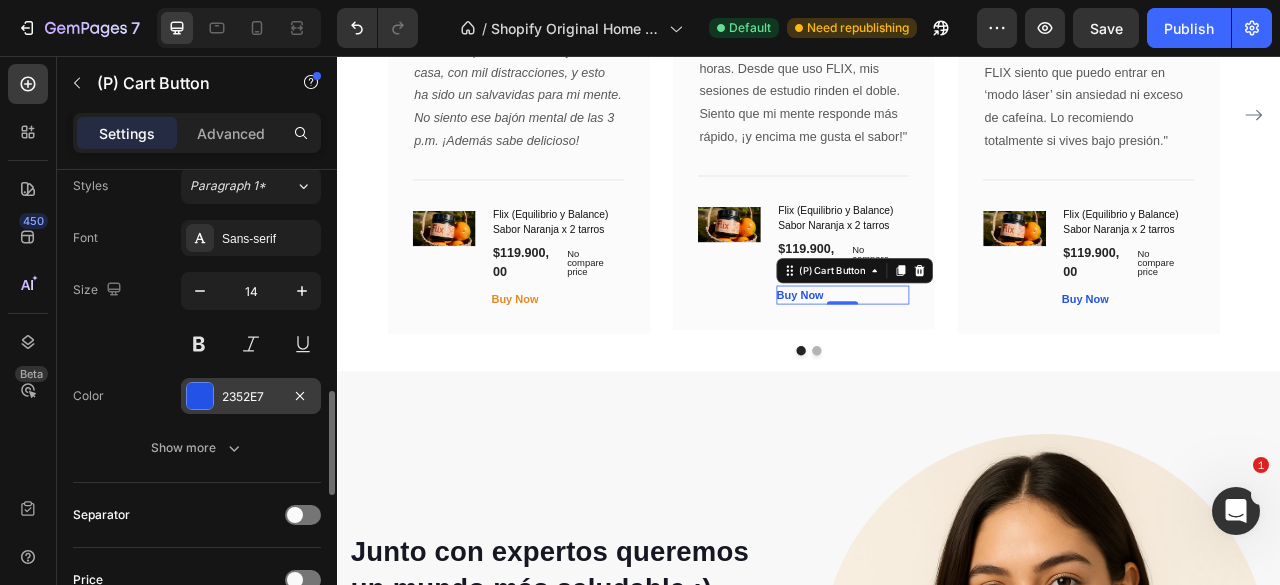 click at bounding box center (200, 396) 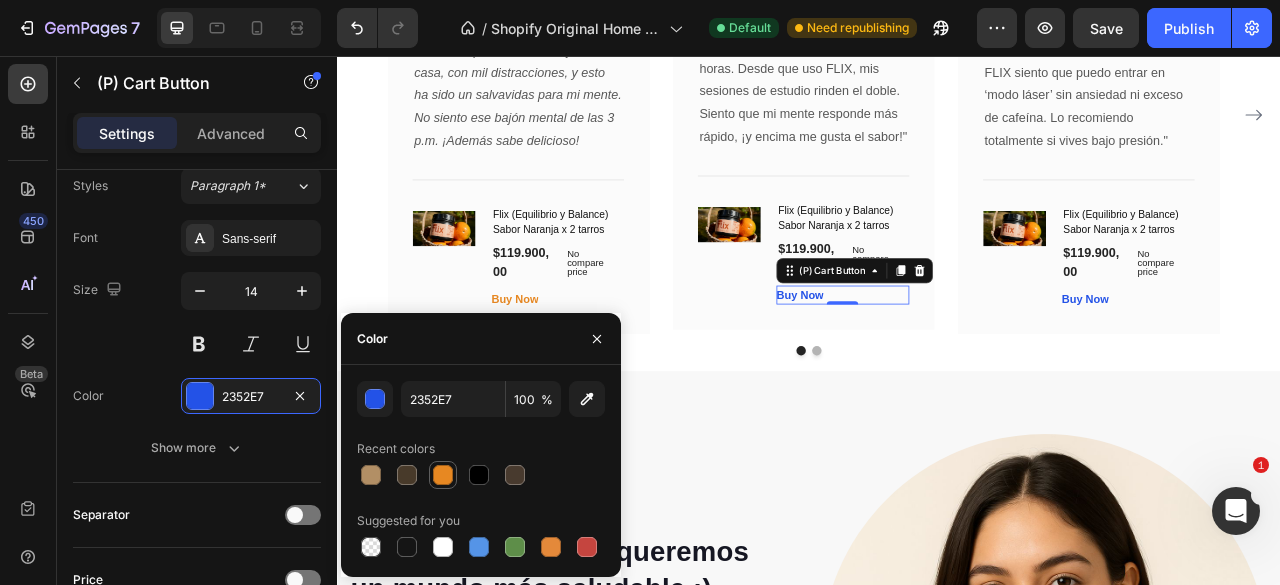 click at bounding box center (443, 475) 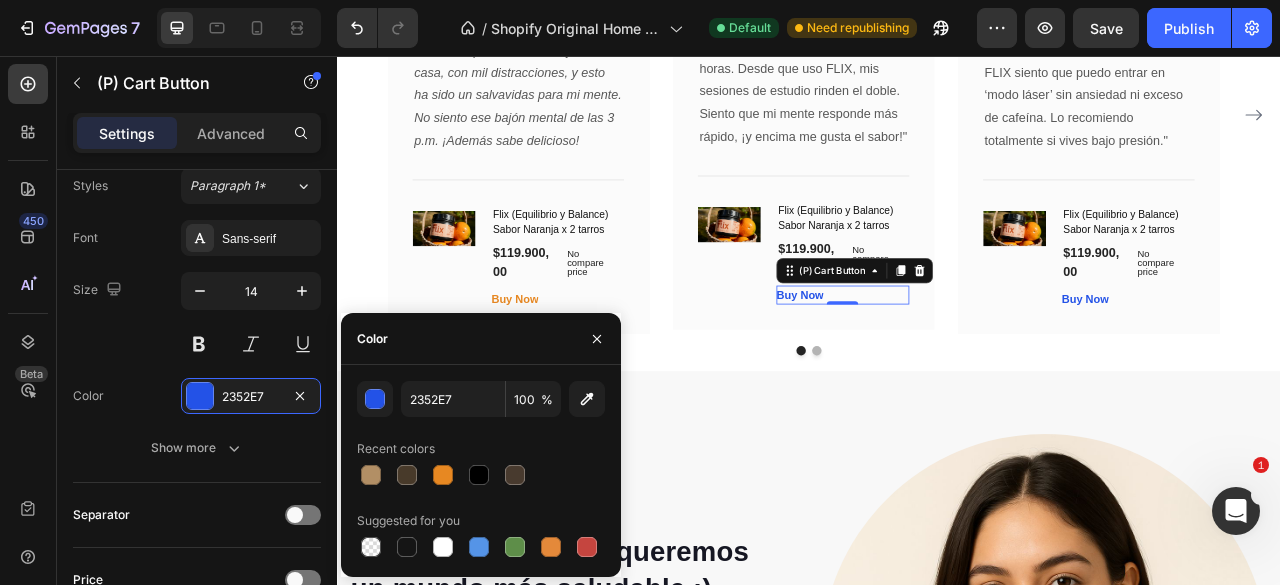 type on "E78822" 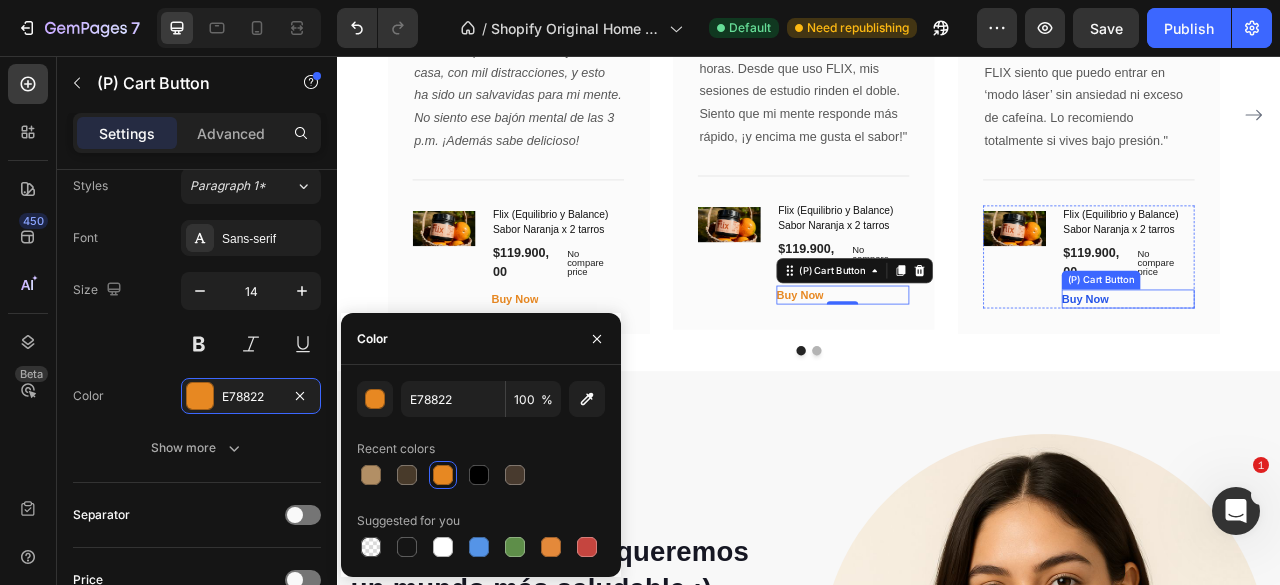 click on "Buy Now (P) Cart Button" at bounding box center [1342, 365] 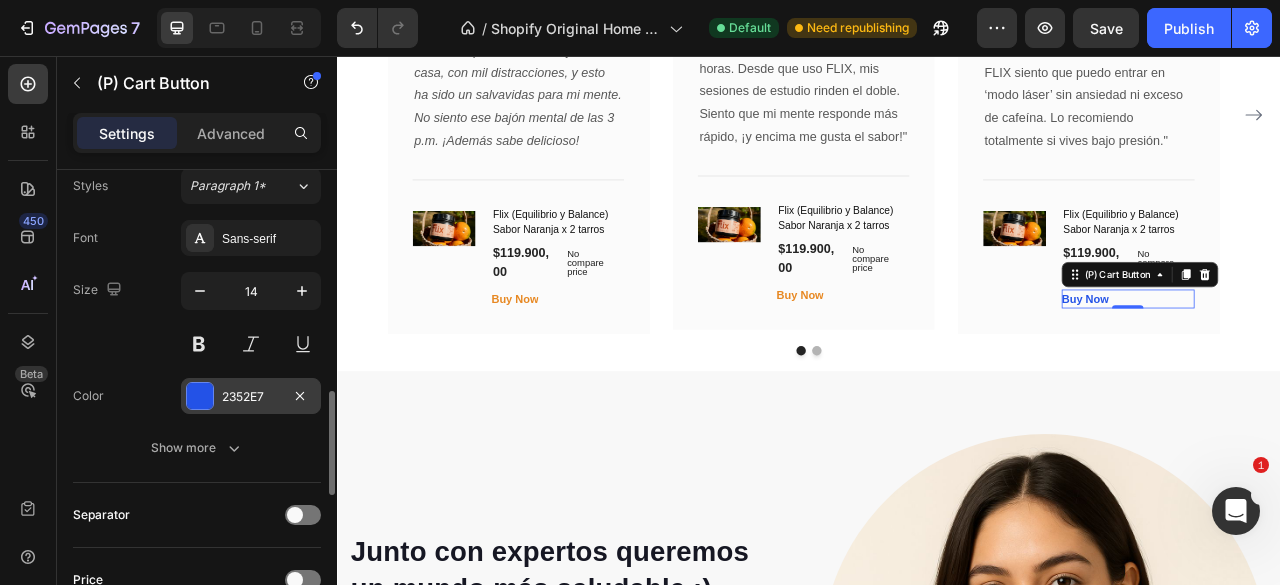 click at bounding box center (200, 396) 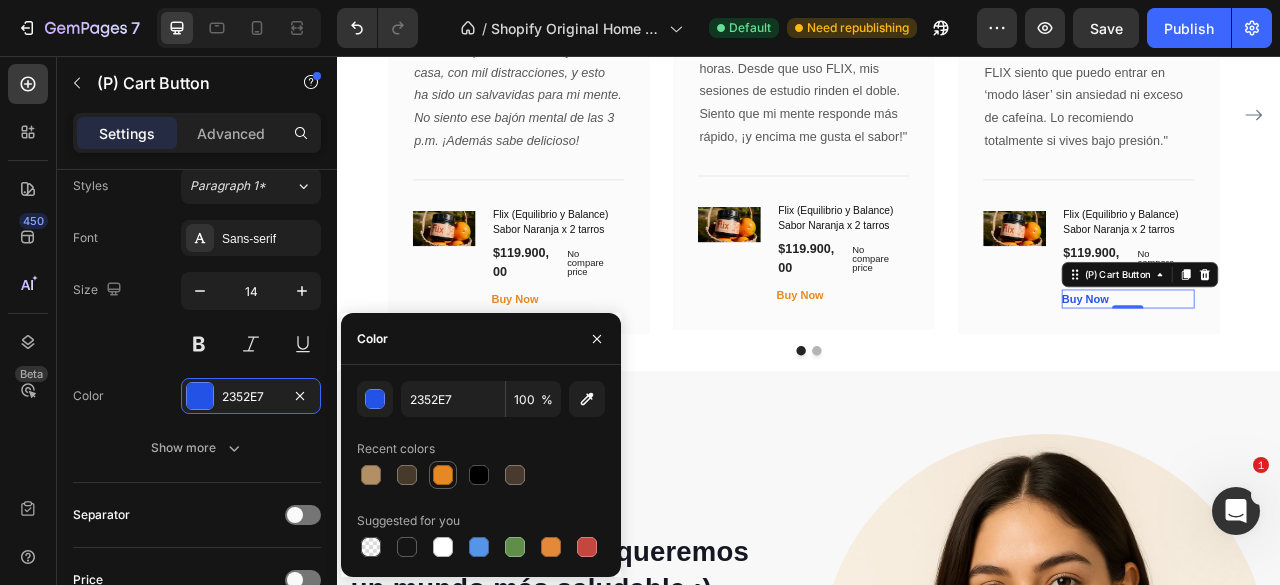 click at bounding box center (443, 475) 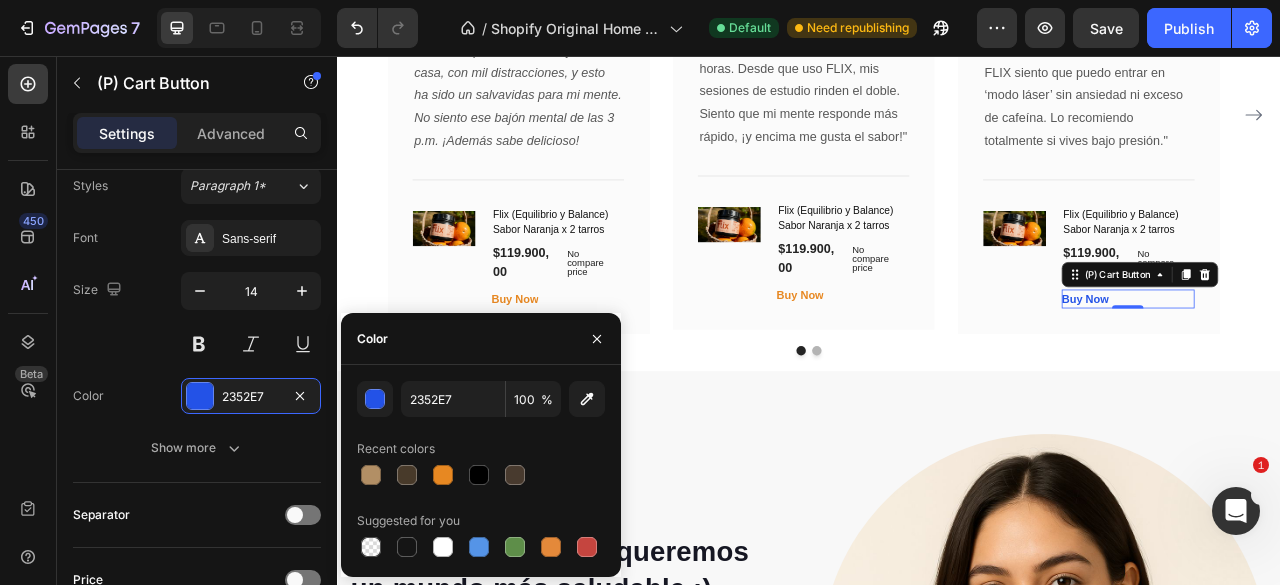 type on "E78822" 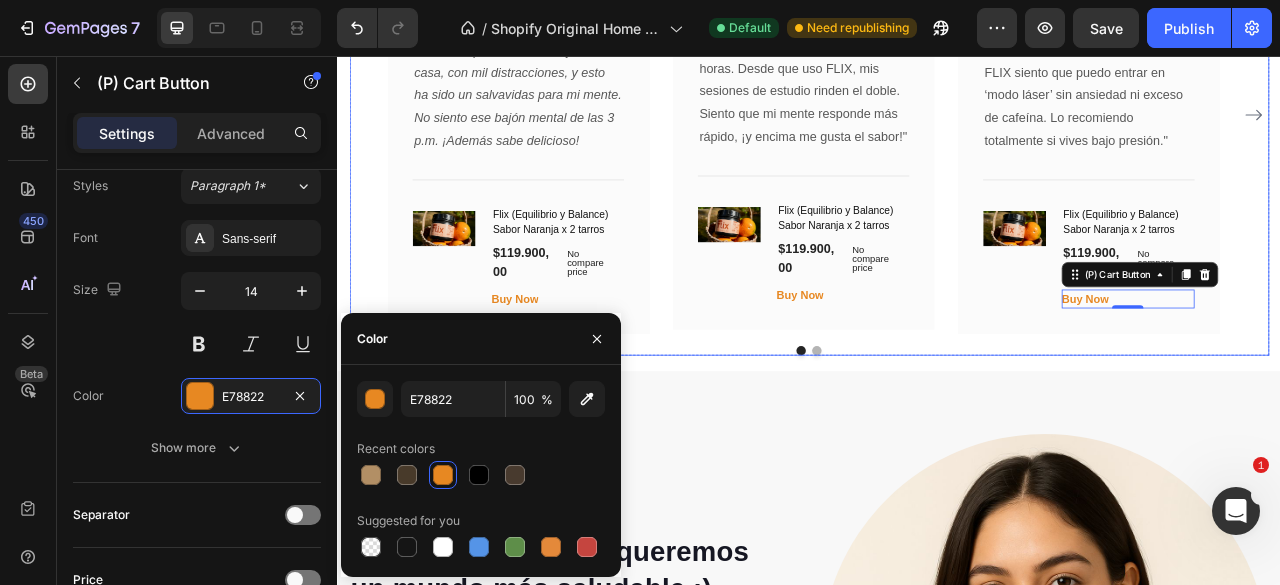 click at bounding box center [947, 431] 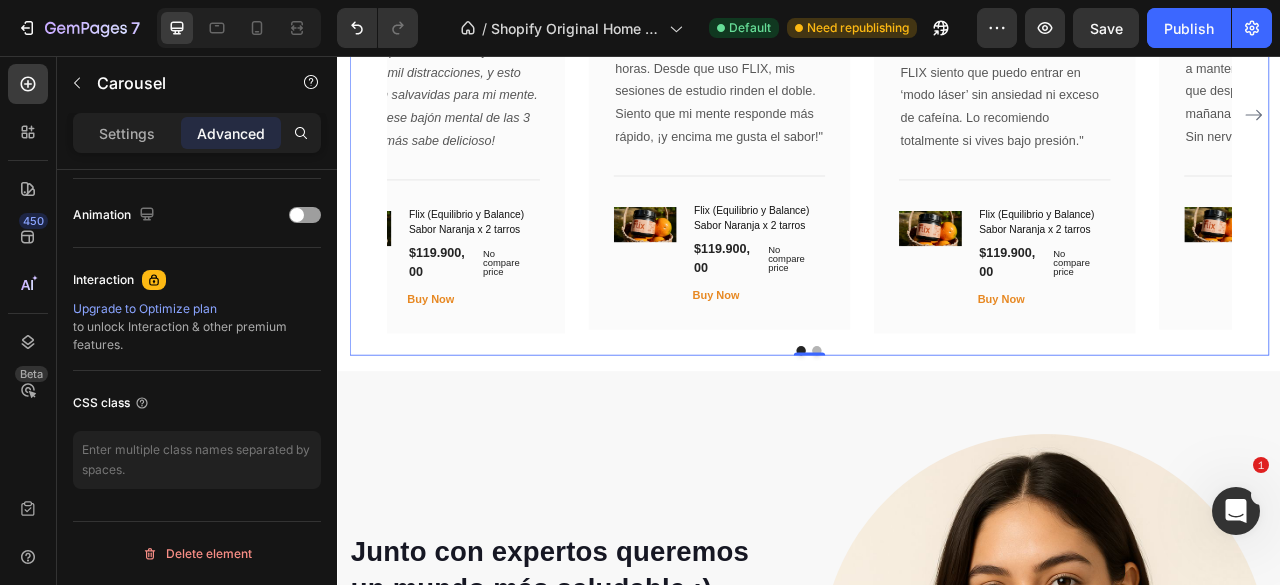 scroll, scrollTop: 0, scrollLeft: 0, axis: both 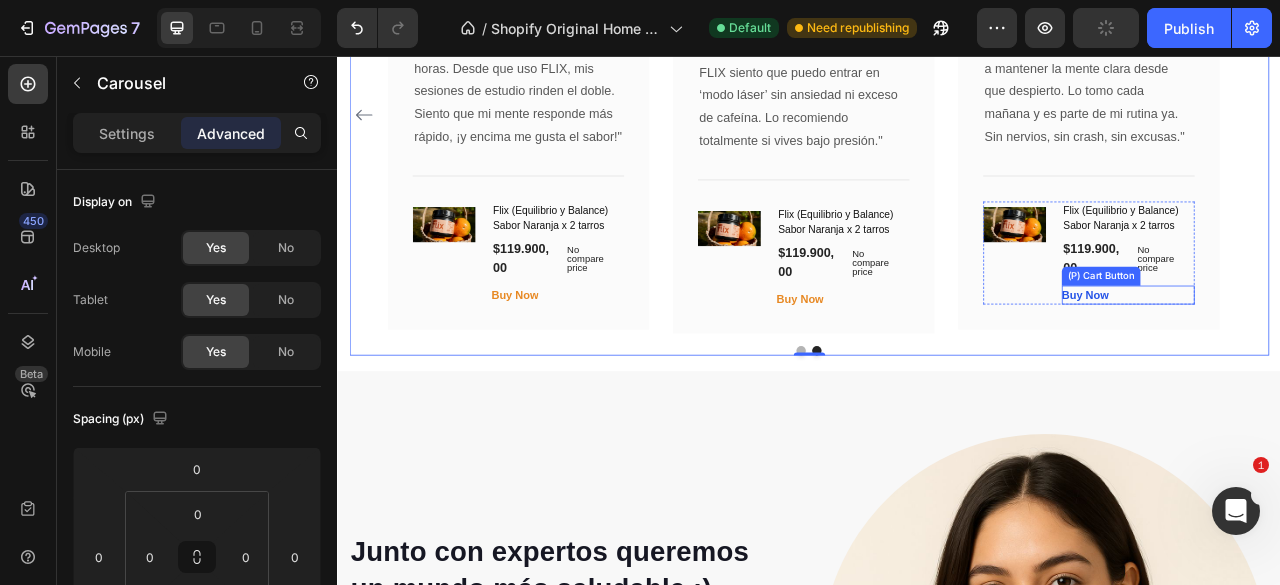 click on "Buy Now (P) Cart Button" at bounding box center (1342, 360) 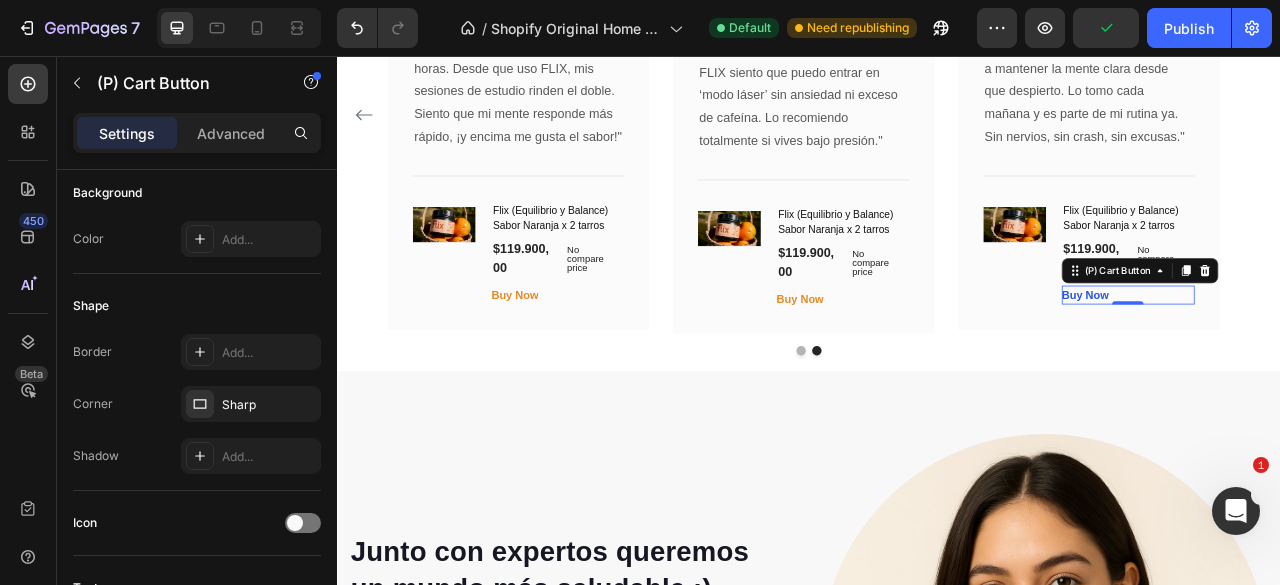 scroll, scrollTop: 900, scrollLeft: 0, axis: vertical 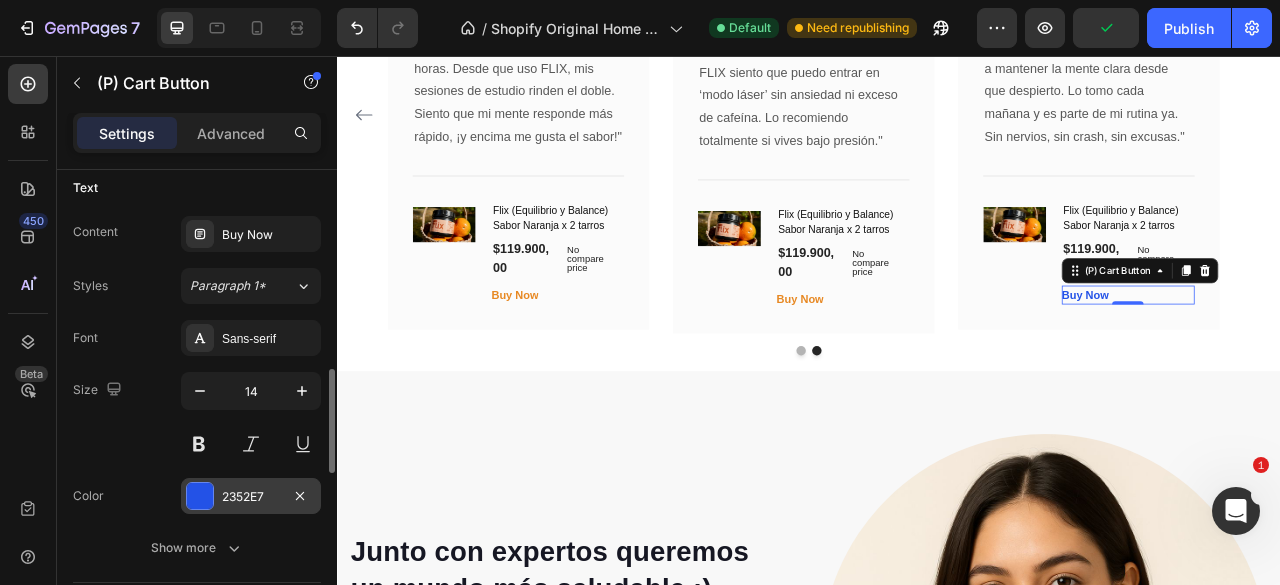 click on "2352E7" at bounding box center (251, 497) 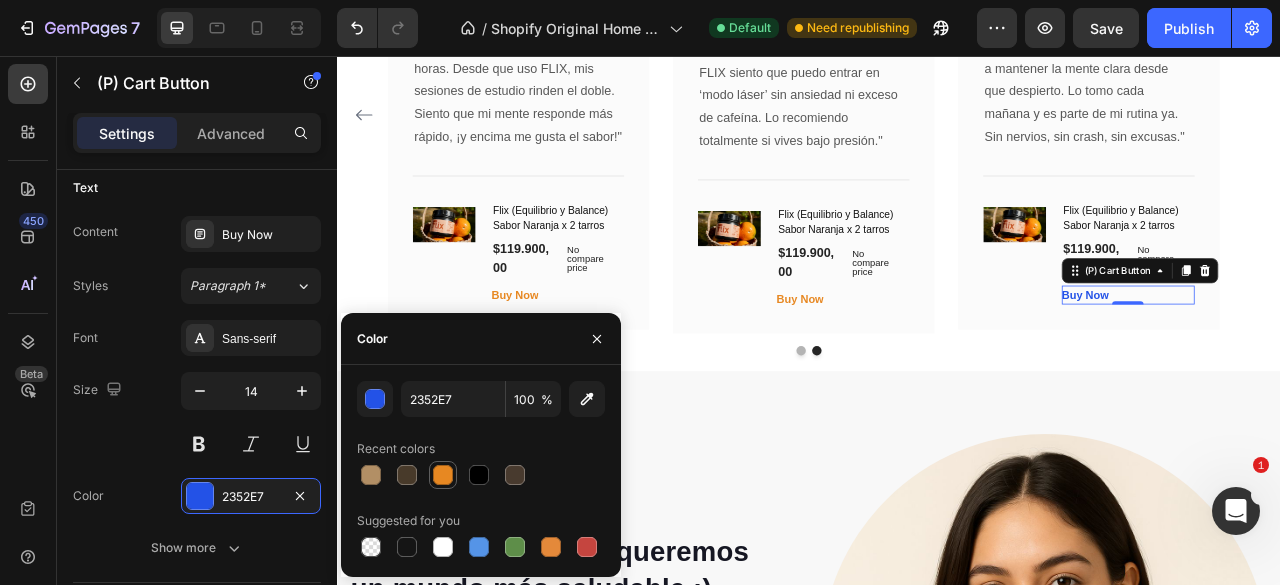 click at bounding box center [443, 475] 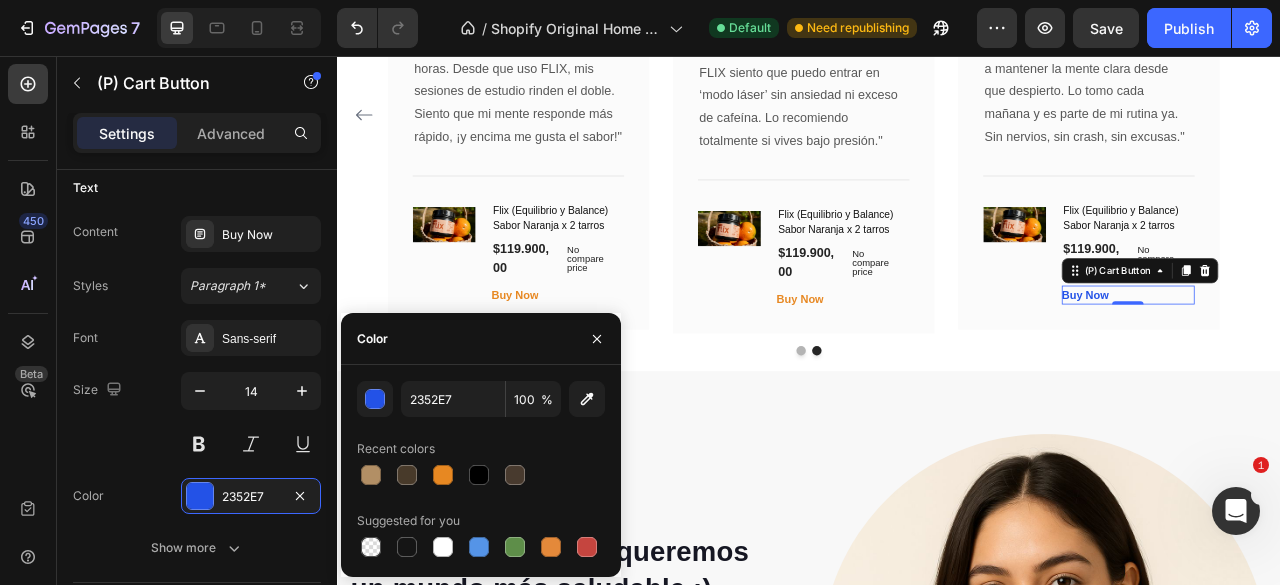 type on "E78822" 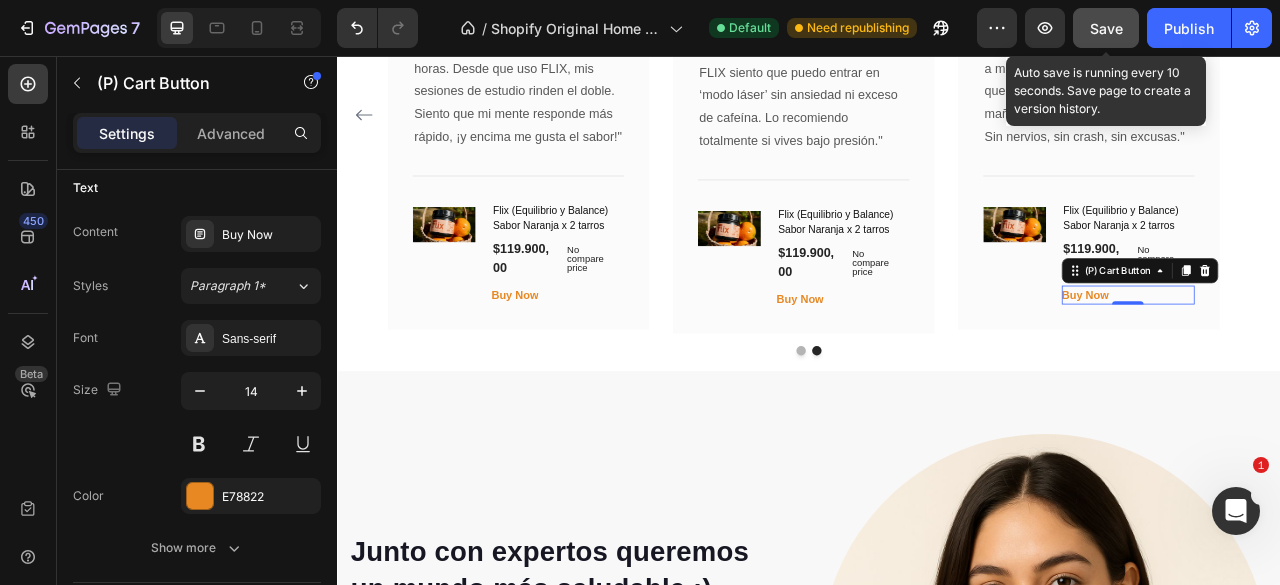 click on "Save" at bounding box center (1106, 28) 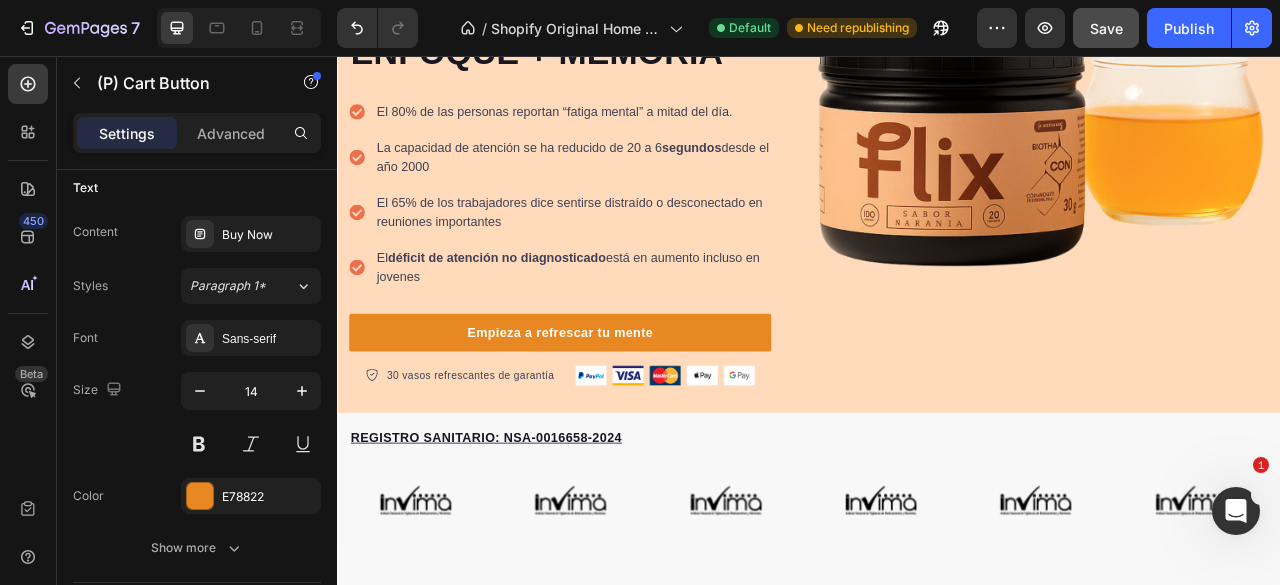 scroll, scrollTop: 0, scrollLeft: 0, axis: both 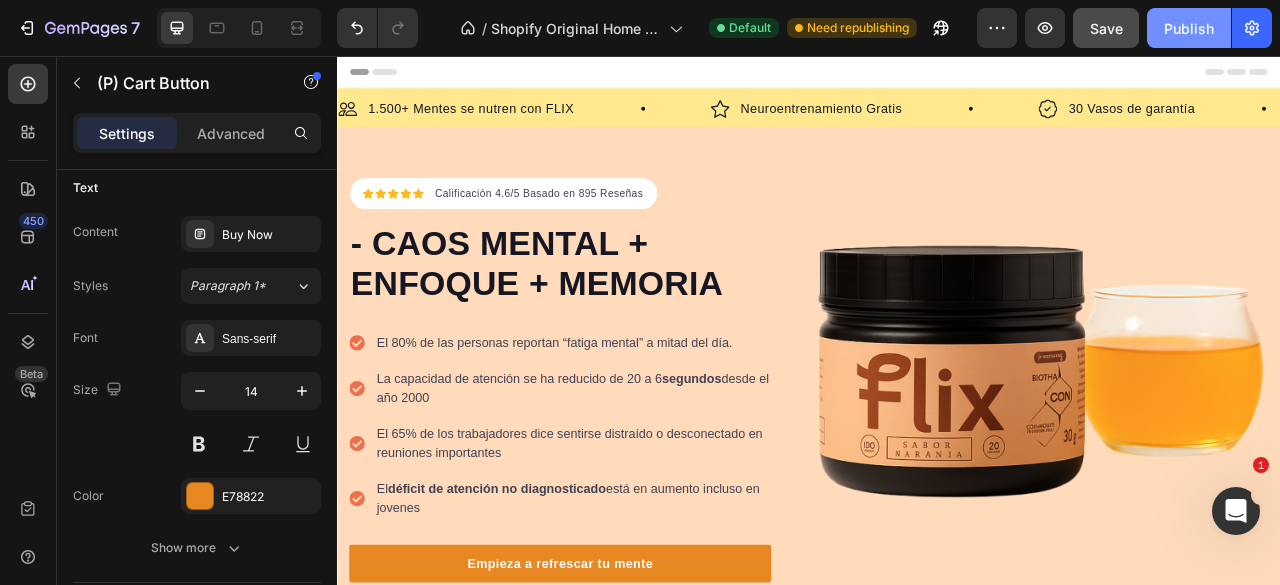 click on "Publish" at bounding box center (1189, 28) 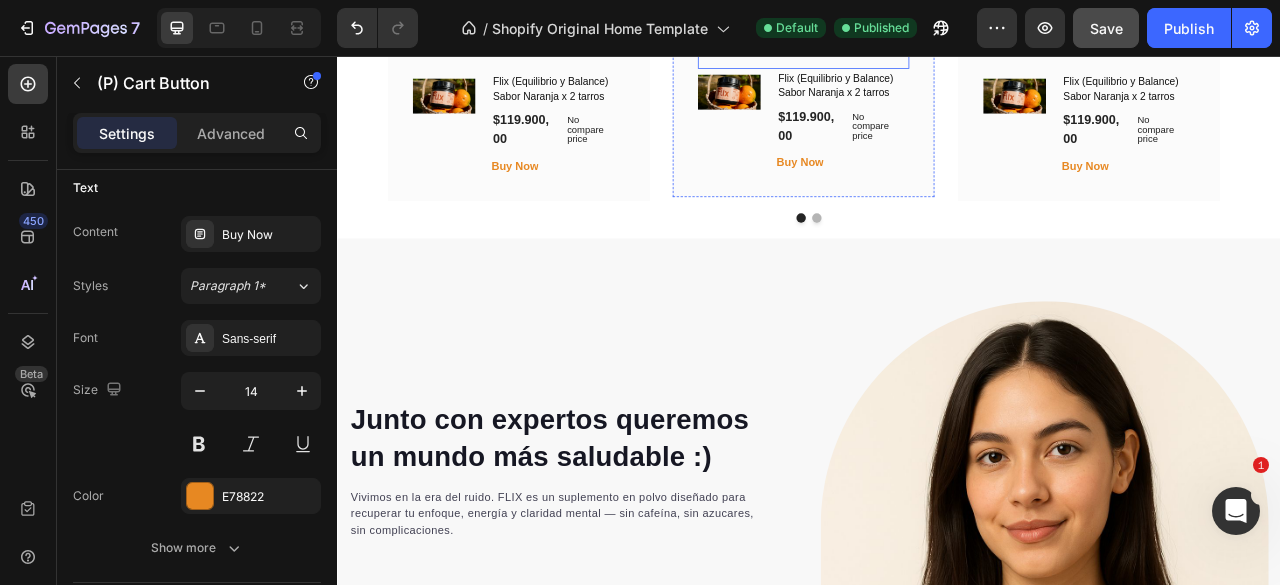 scroll, scrollTop: 2300, scrollLeft: 0, axis: vertical 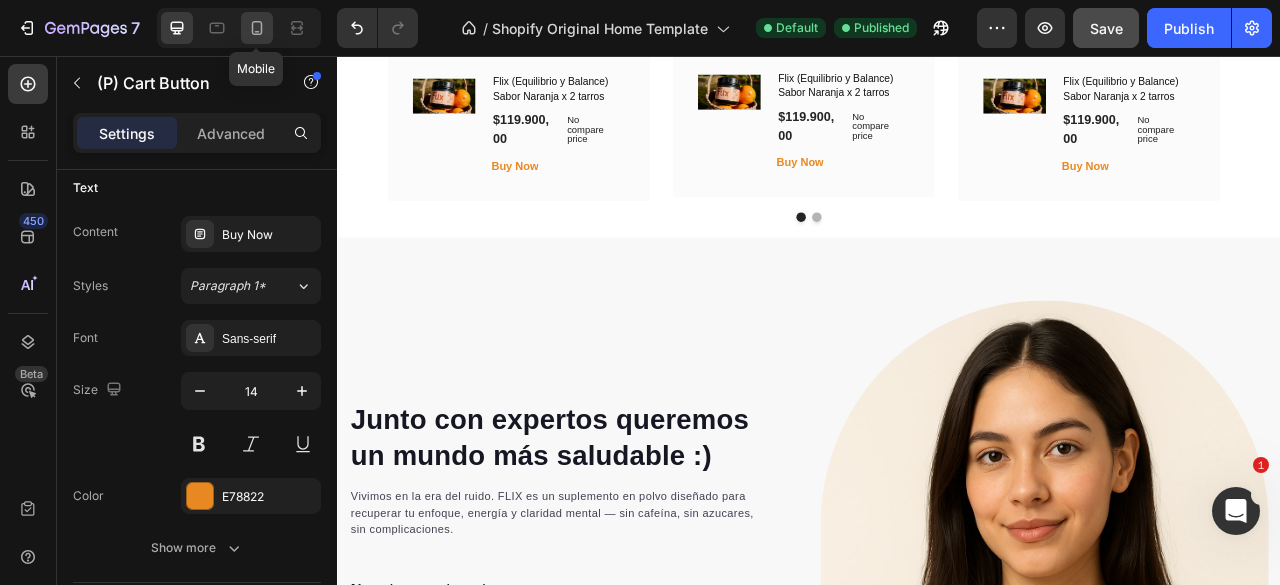 click 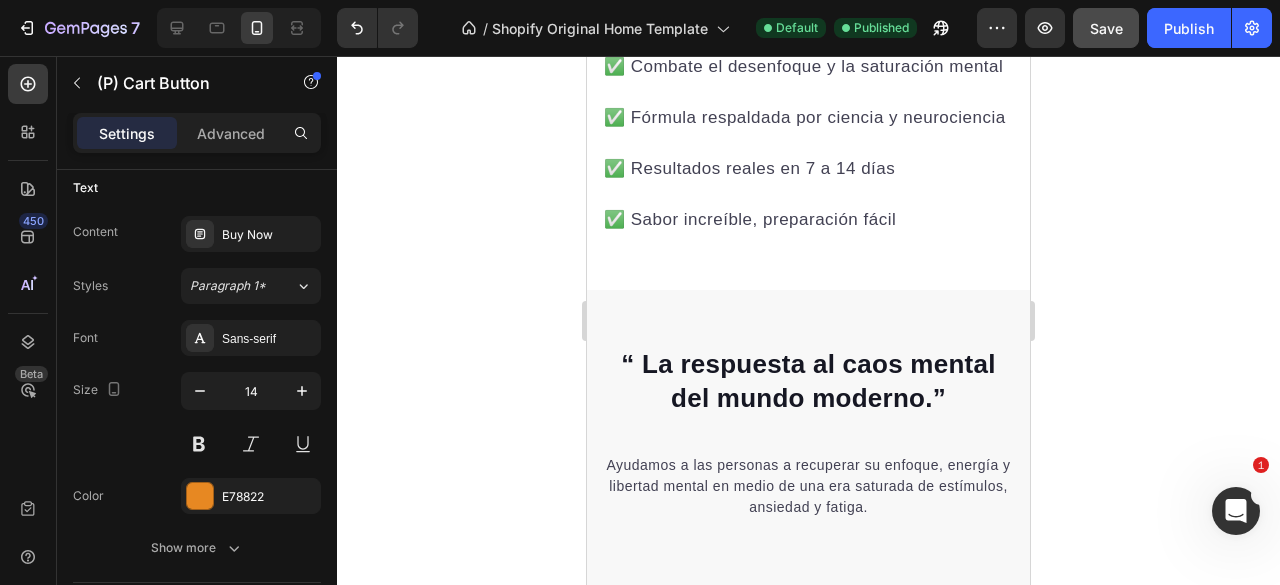 scroll, scrollTop: 4303, scrollLeft: 0, axis: vertical 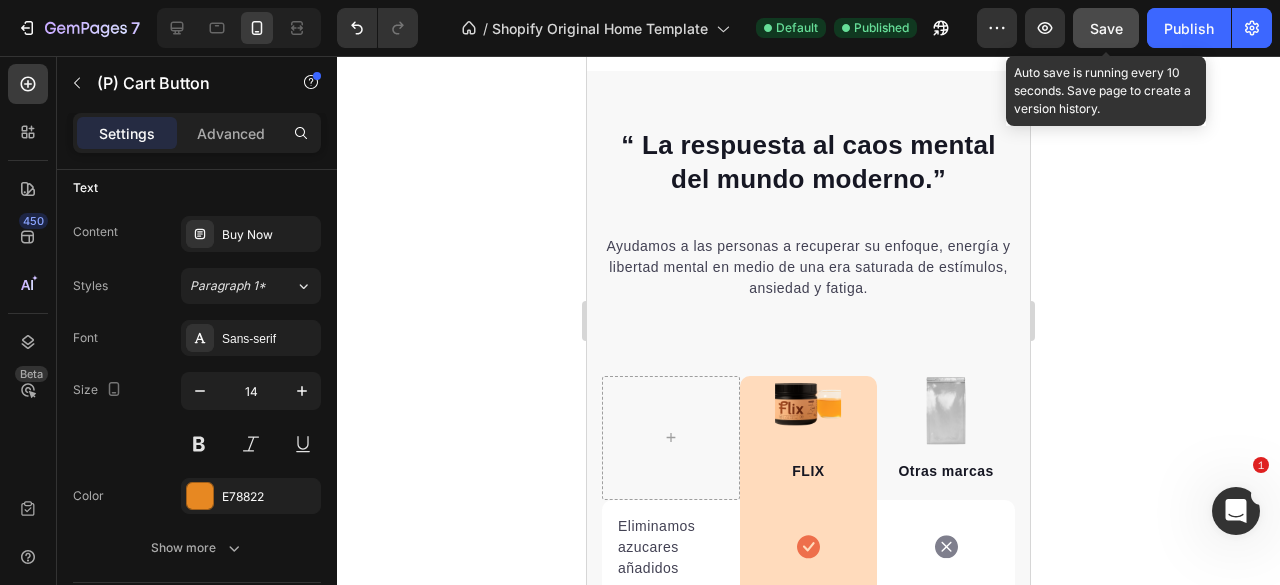 click on "Save" 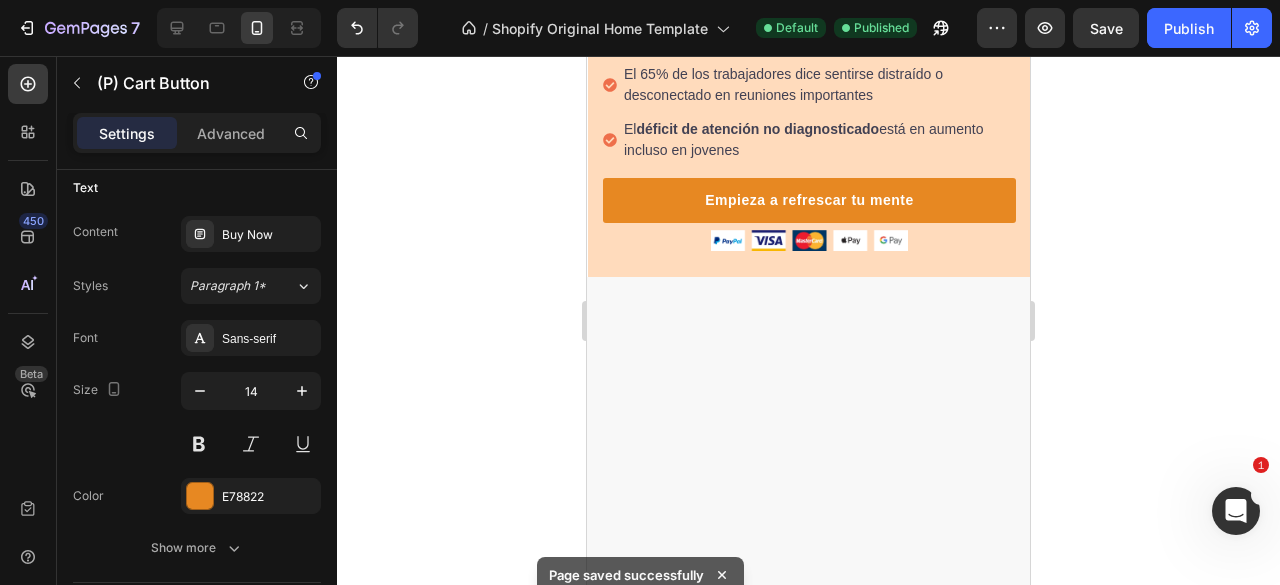 scroll, scrollTop: 0, scrollLeft: 0, axis: both 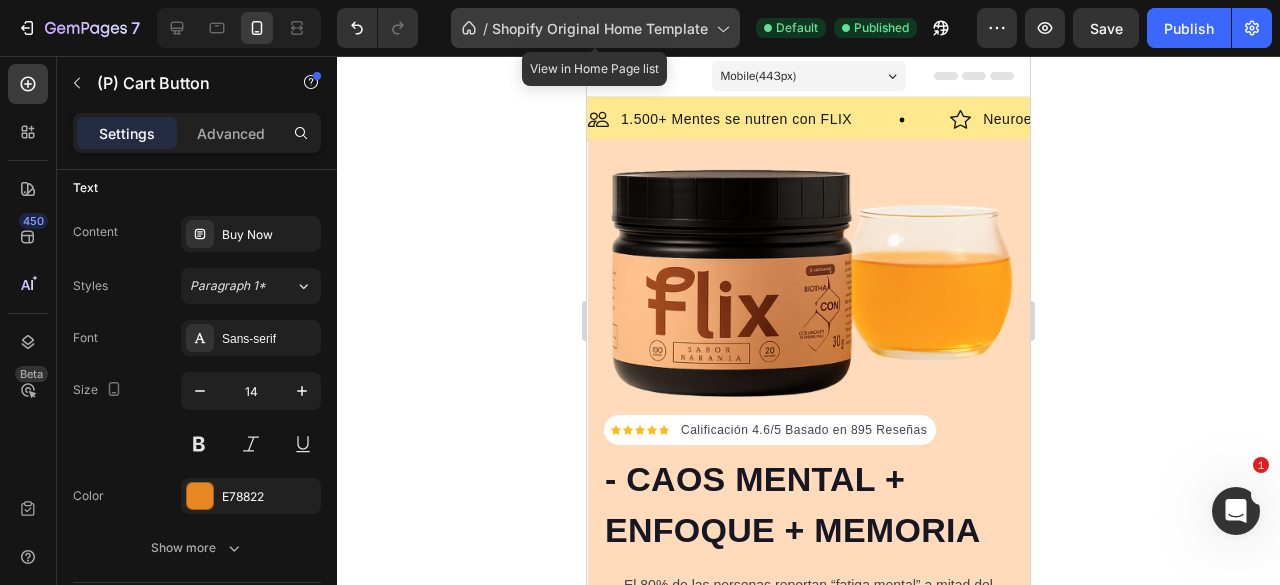 click 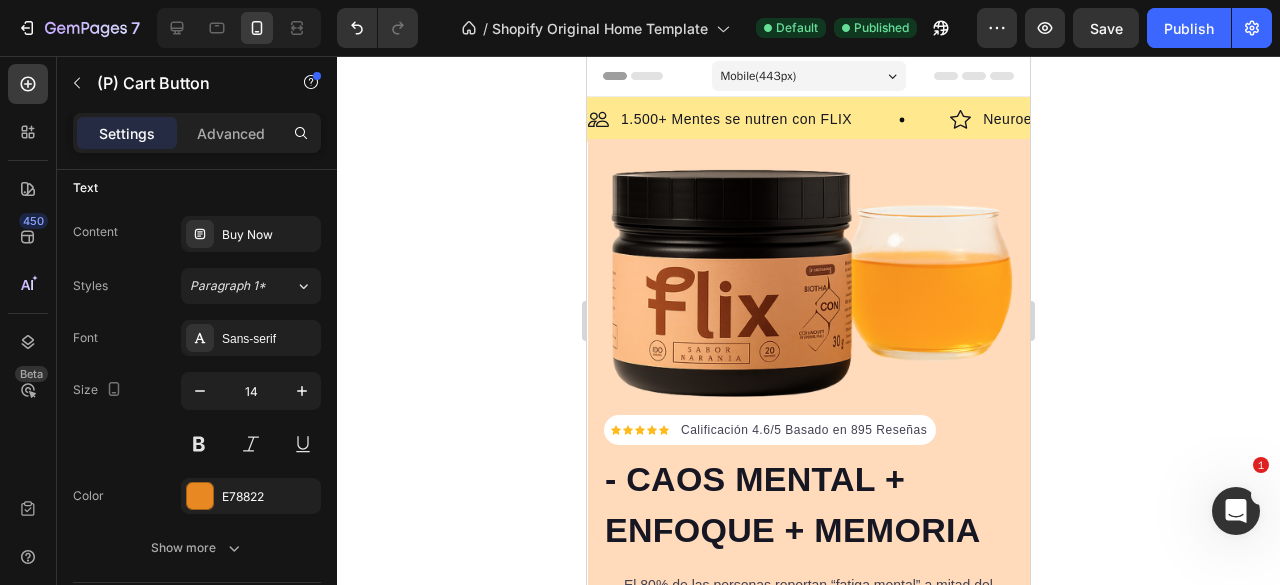 click 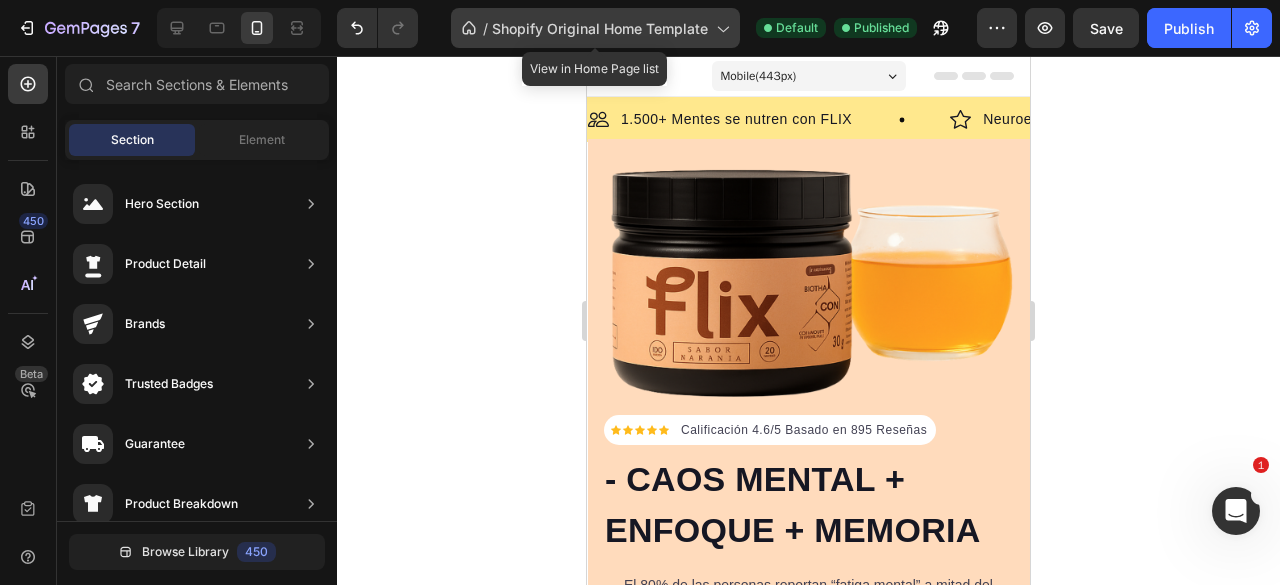 click on "Shopify Original Home Template" at bounding box center (600, 28) 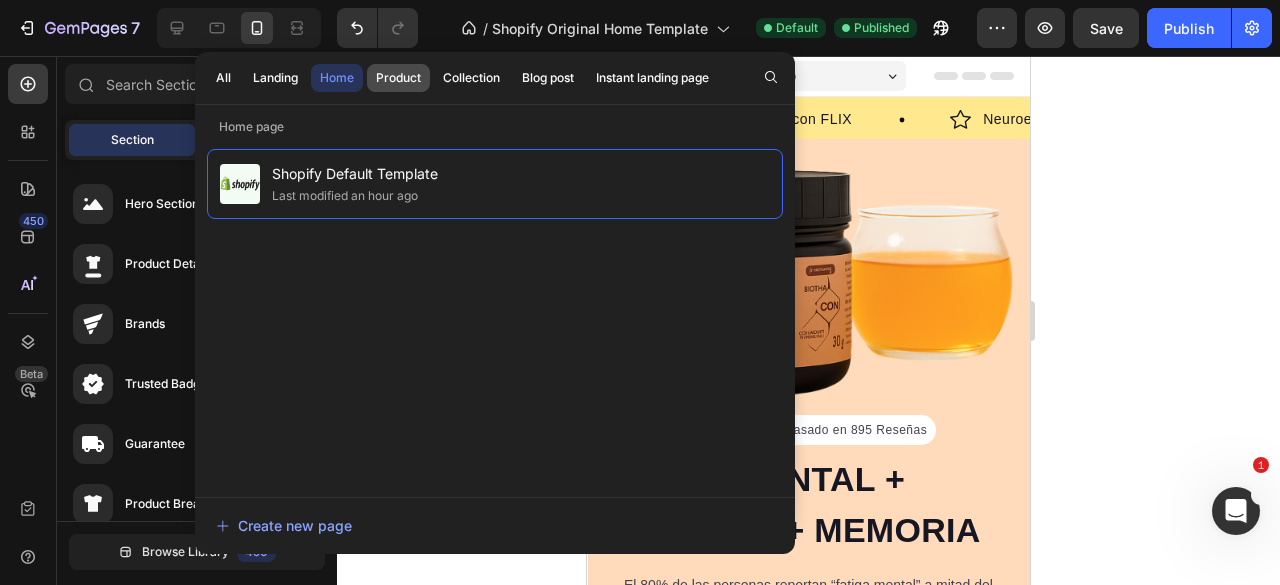 click on "Product" 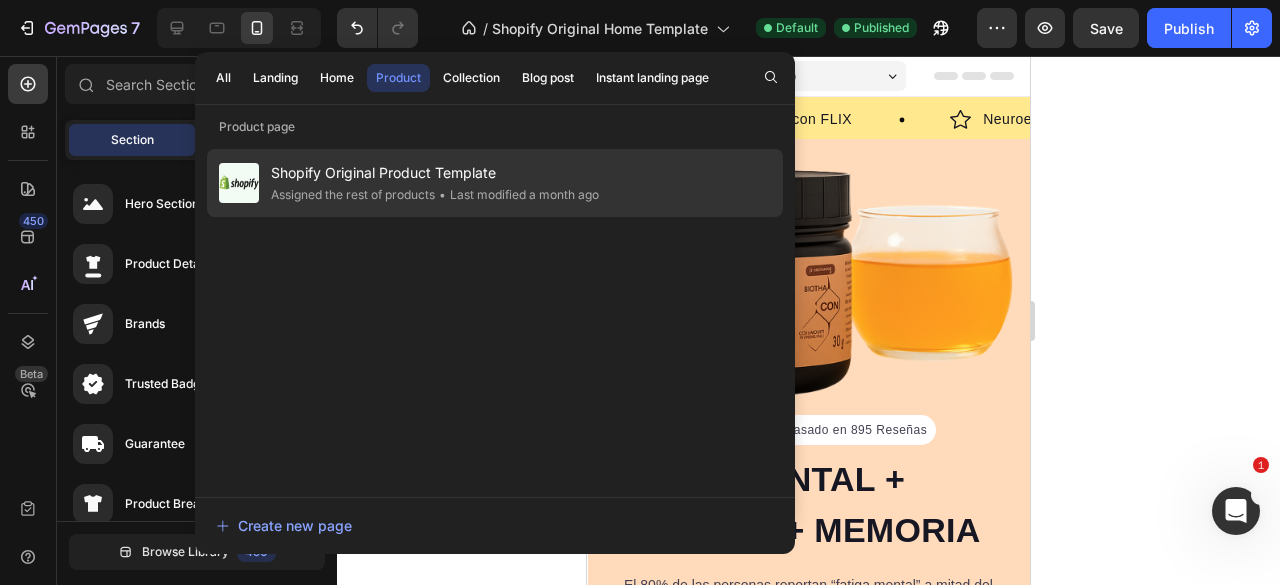 click on "Shopify Original Product Template" at bounding box center (435, 173) 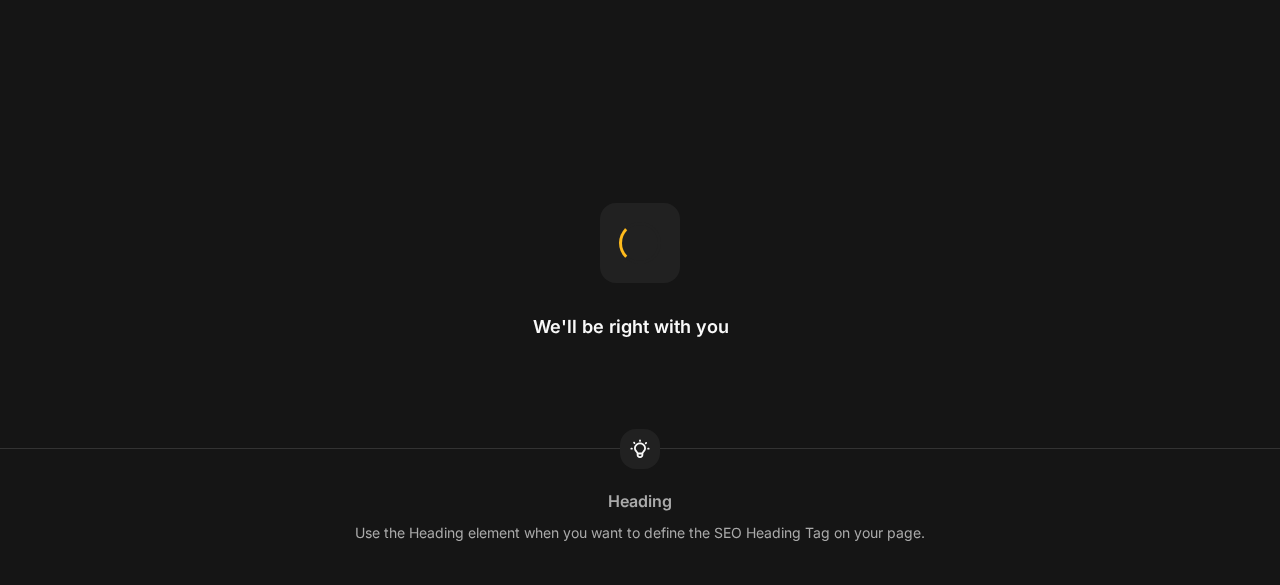 scroll, scrollTop: 0, scrollLeft: 0, axis: both 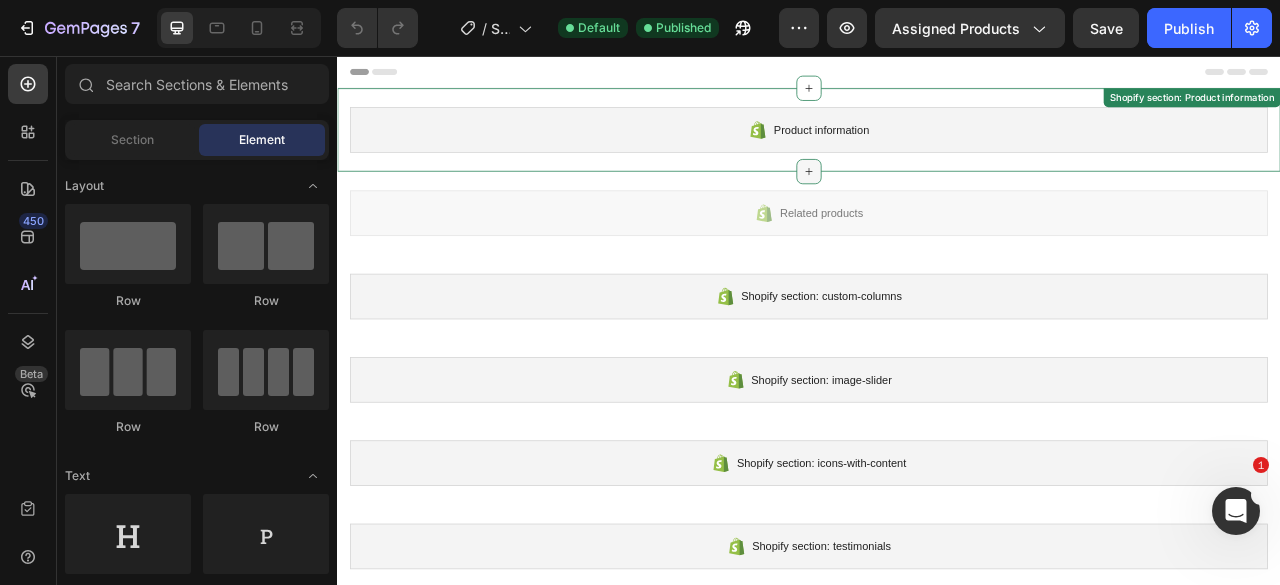 click 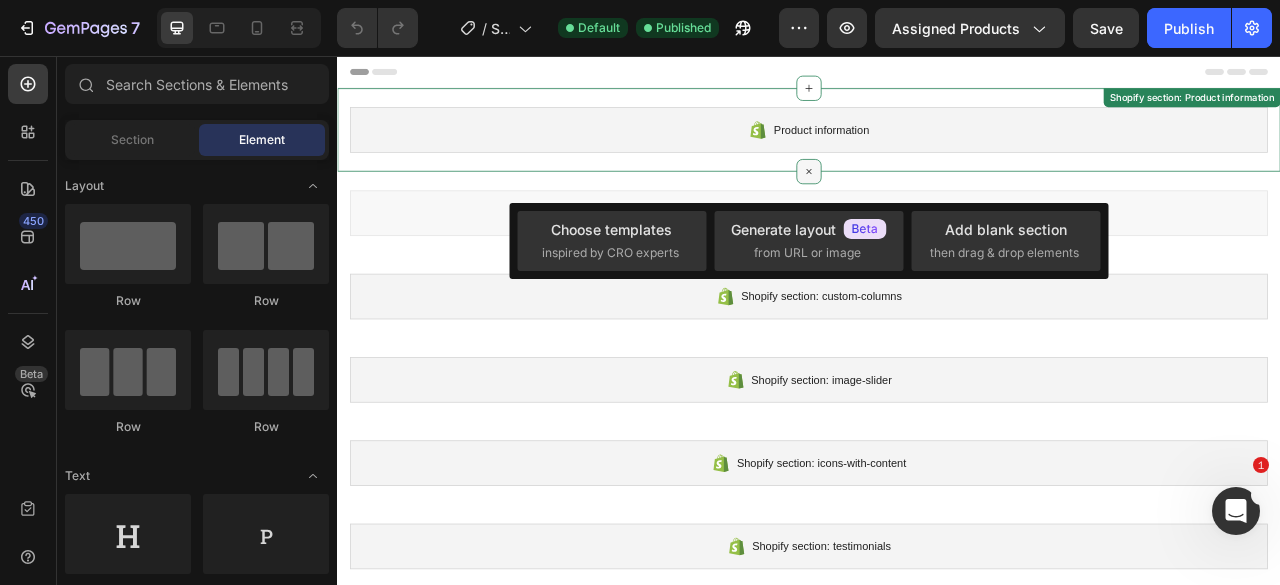 scroll, scrollTop: 0, scrollLeft: 0, axis: both 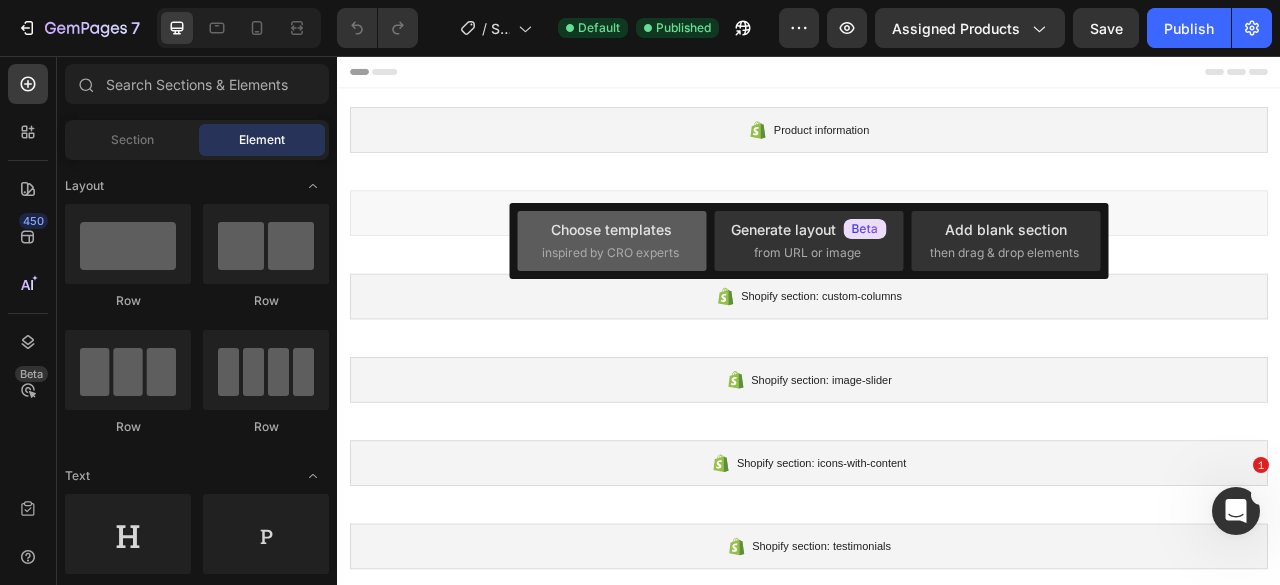 click on "Choose templates" at bounding box center (611, 229) 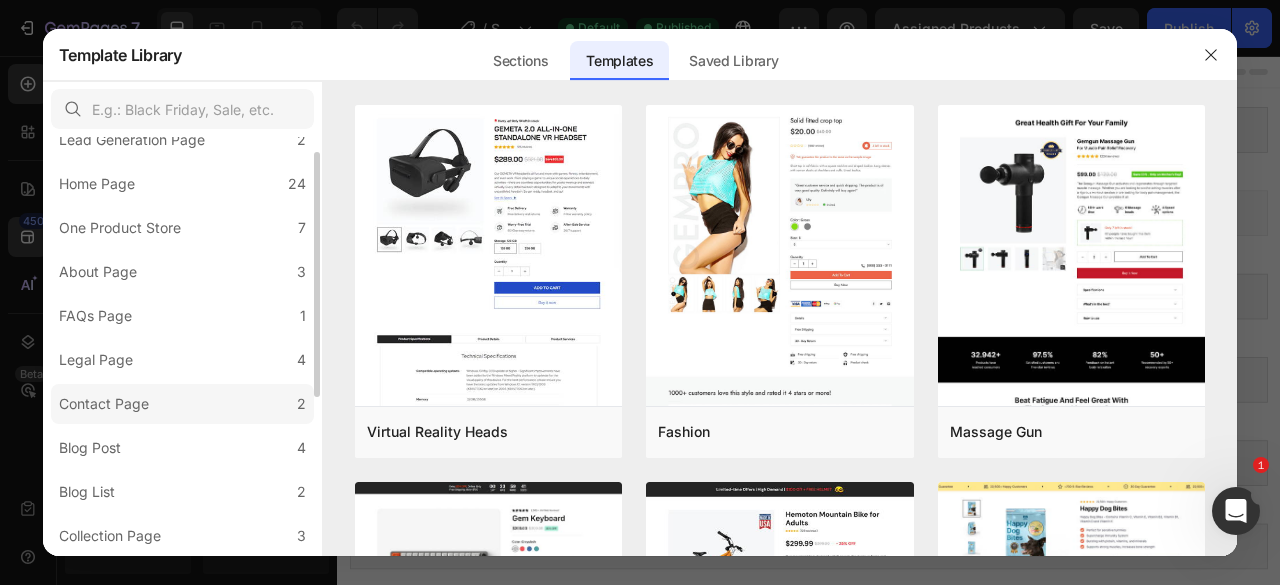 scroll, scrollTop: 197, scrollLeft: 0, axis: vertical 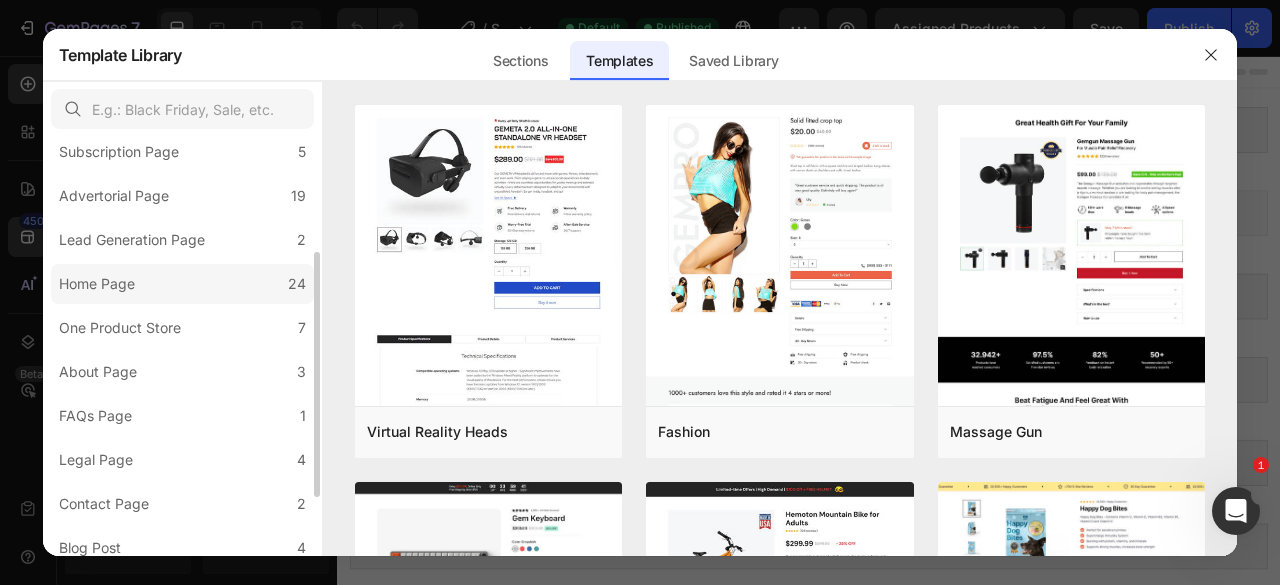 click on "Home Page 24" 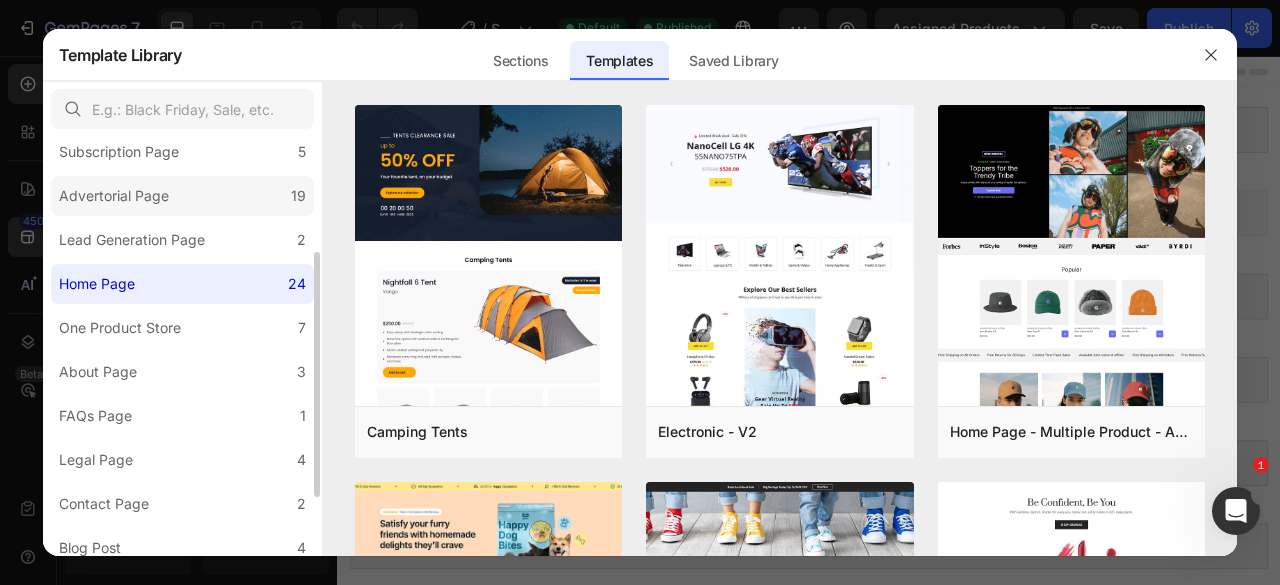 click on "Advertorial Page 19" 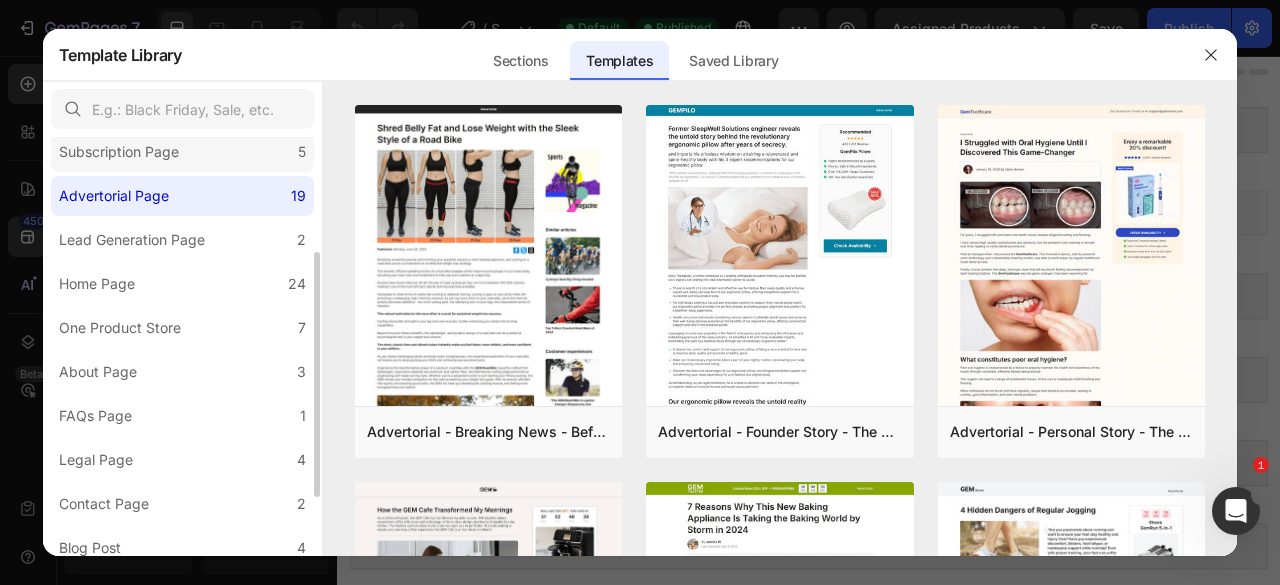 click on "Subscription Page 5" 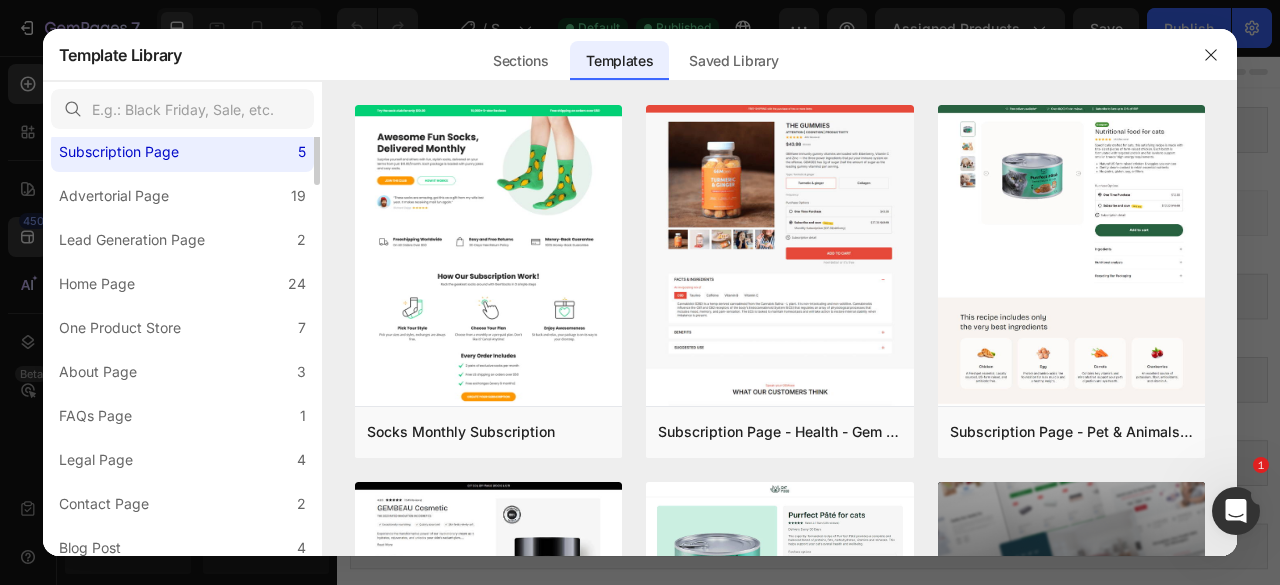 scroll, scrollTop: 0, scrollLeft: 0, axis: both 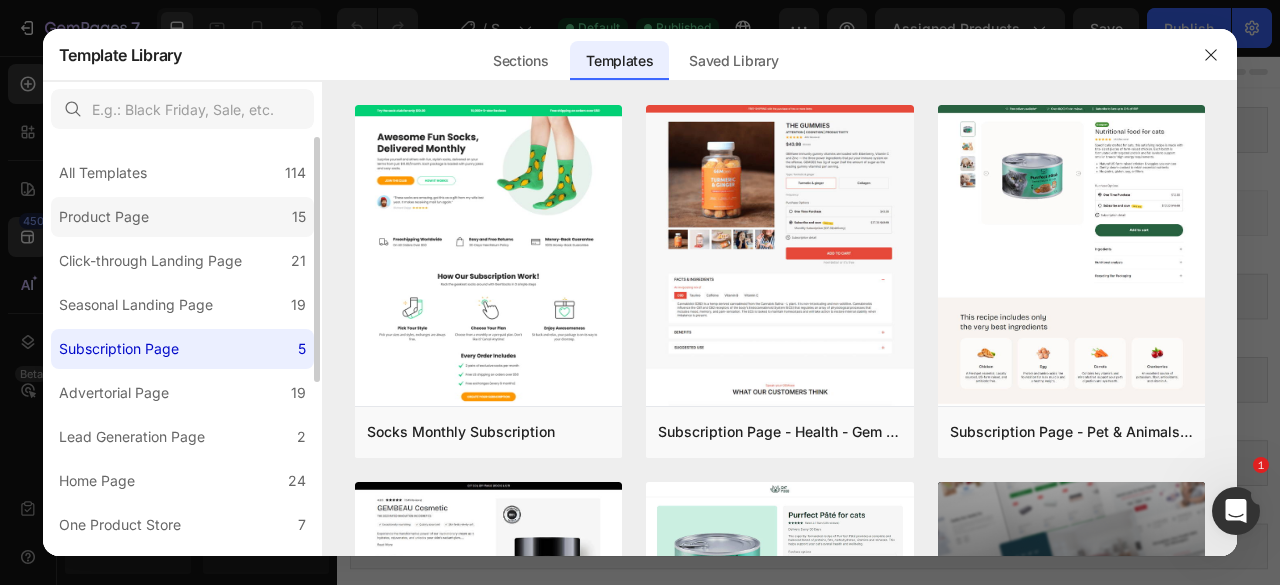 click on "Product Page 15" 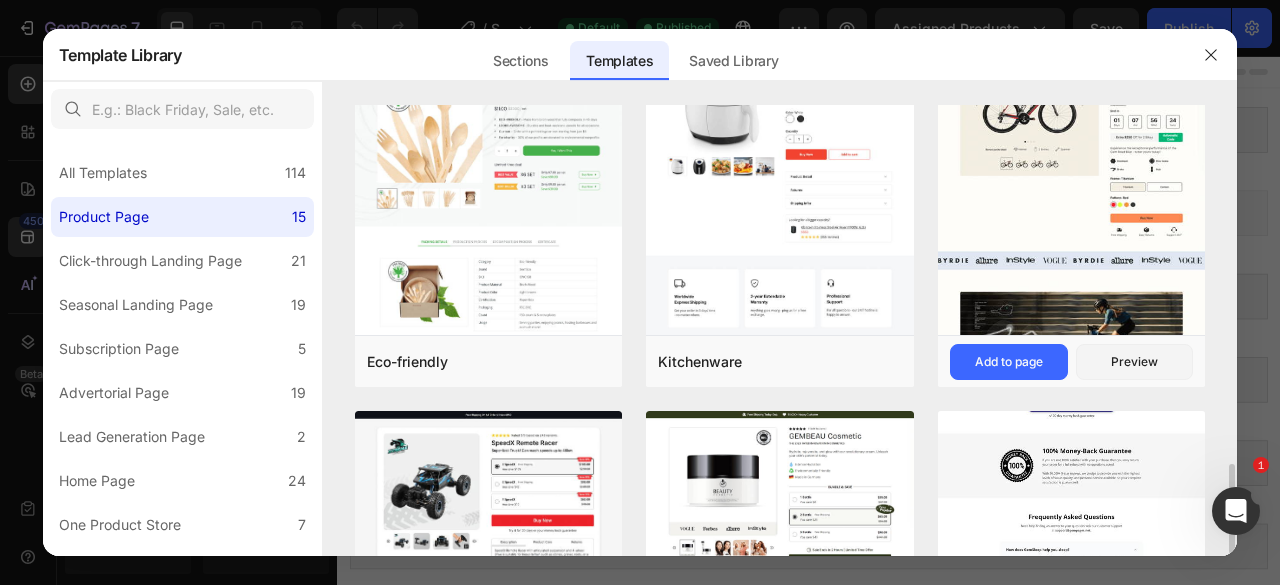scroll, scrollTop: 1300, scrollLeft: 0, axis: vertical 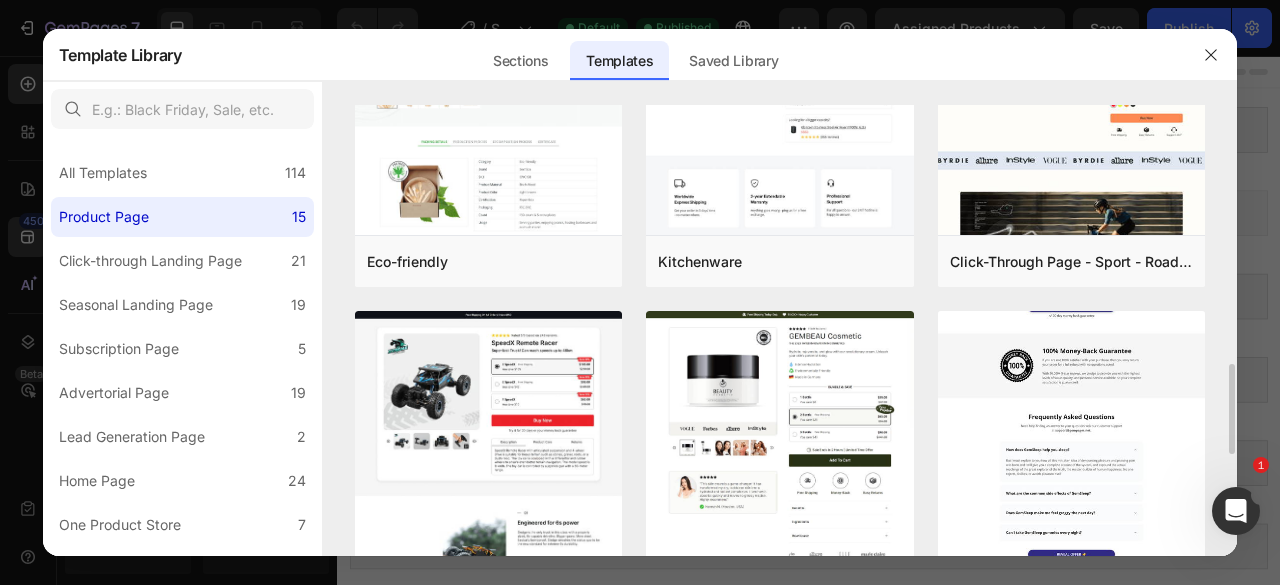 click at bounding box center (1072, -140) 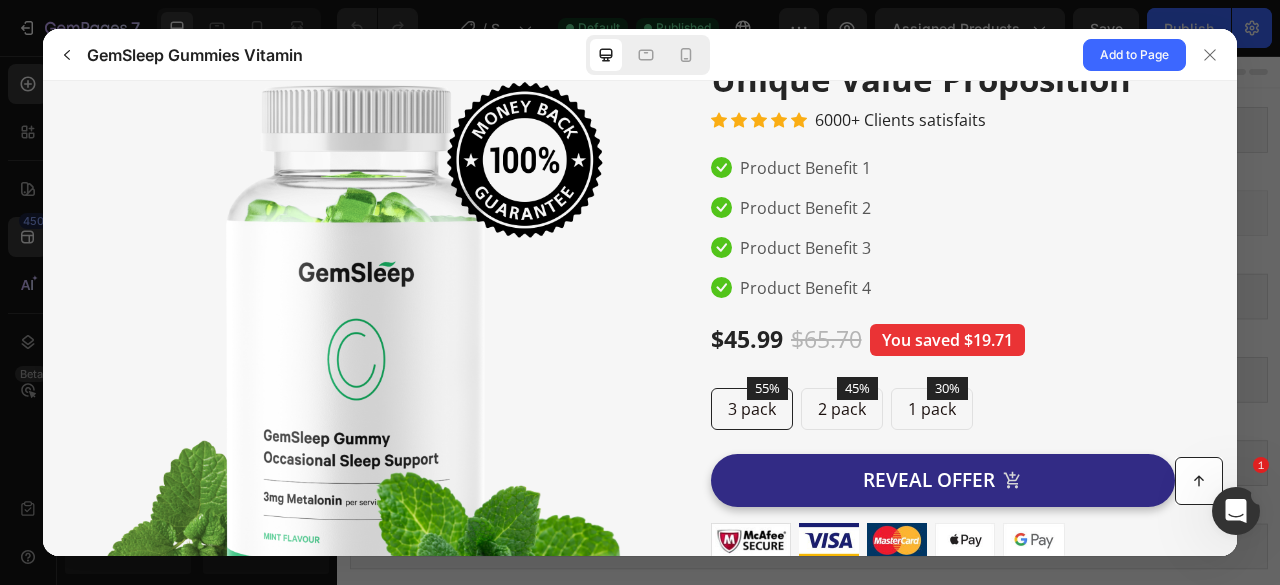 scroll, scrollTop: 200, scrollLeft: 0, axis: vertical 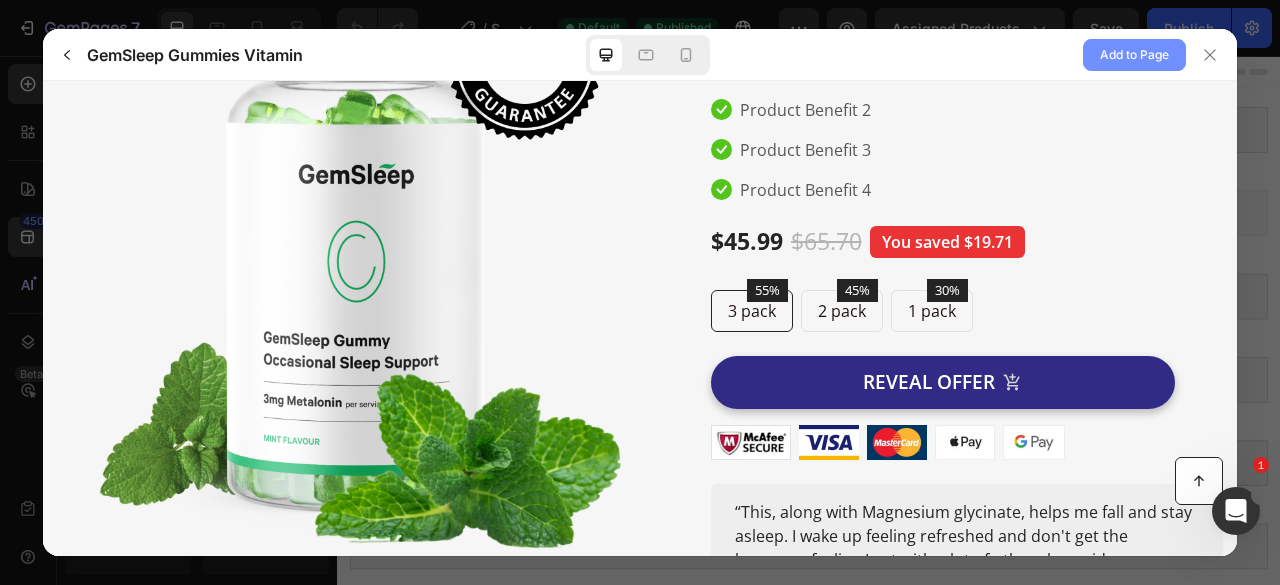 click on "Add to Page" 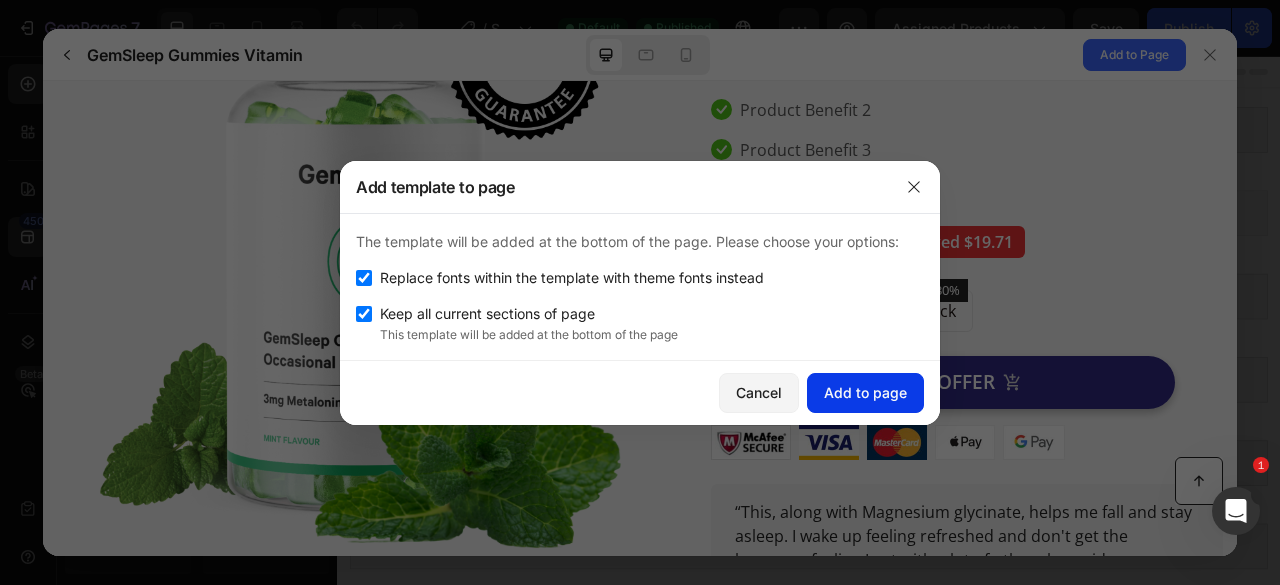 click on "Add to page" at bounding box center (865, 392) 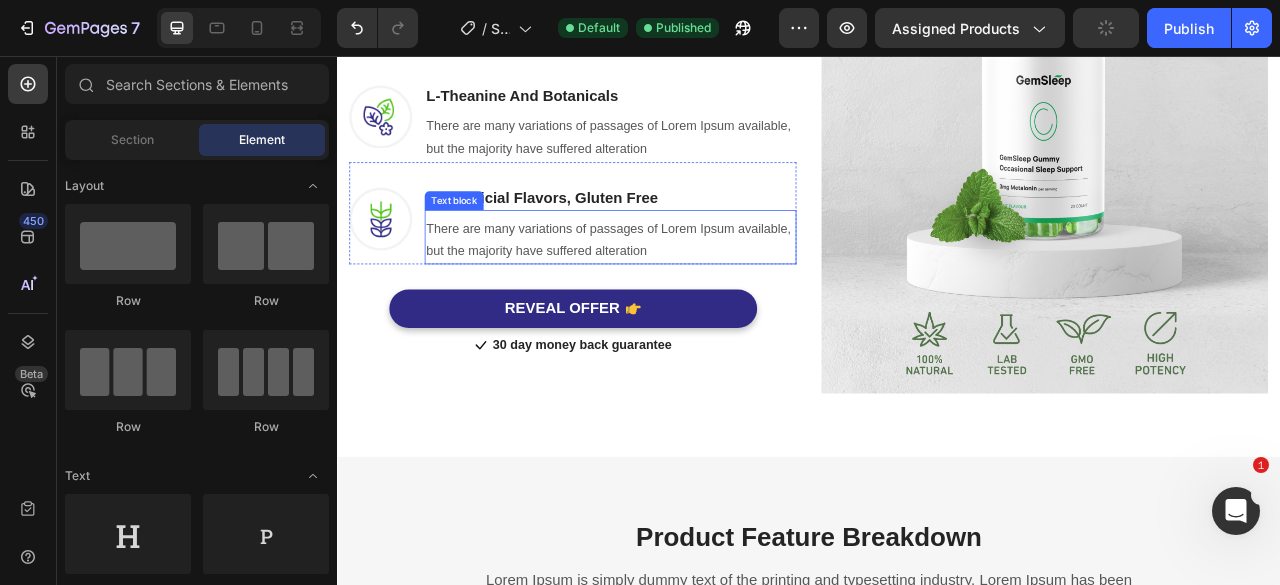 scroll, scrollTop: 1646, scrollLeft: 0, axis: vertical 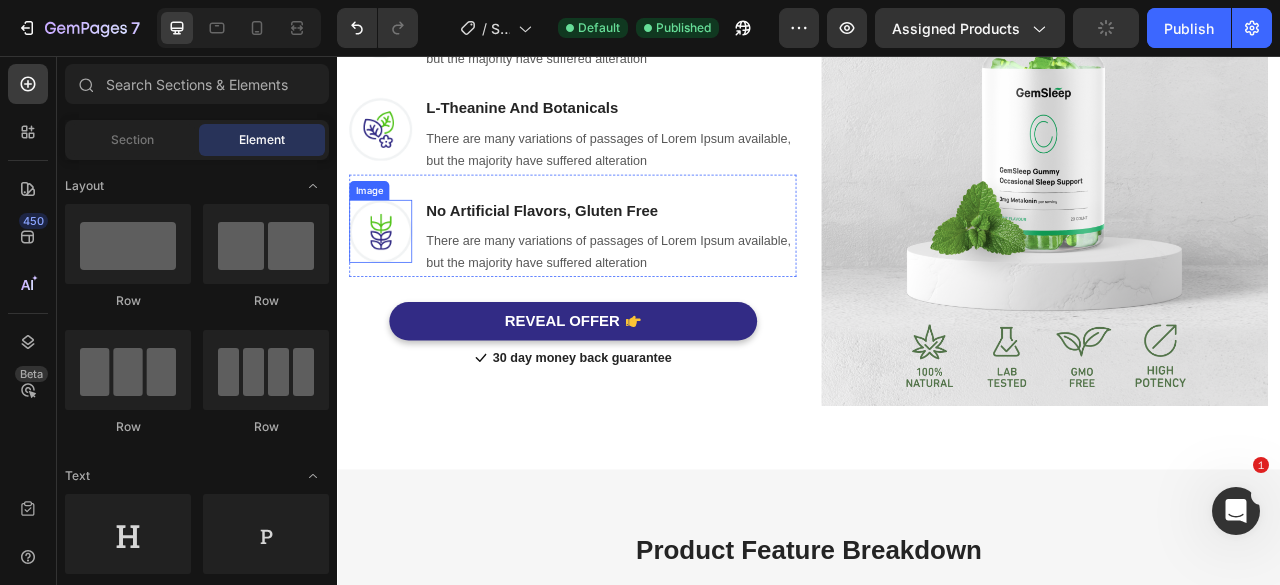 click at bounding box center [392, 279] 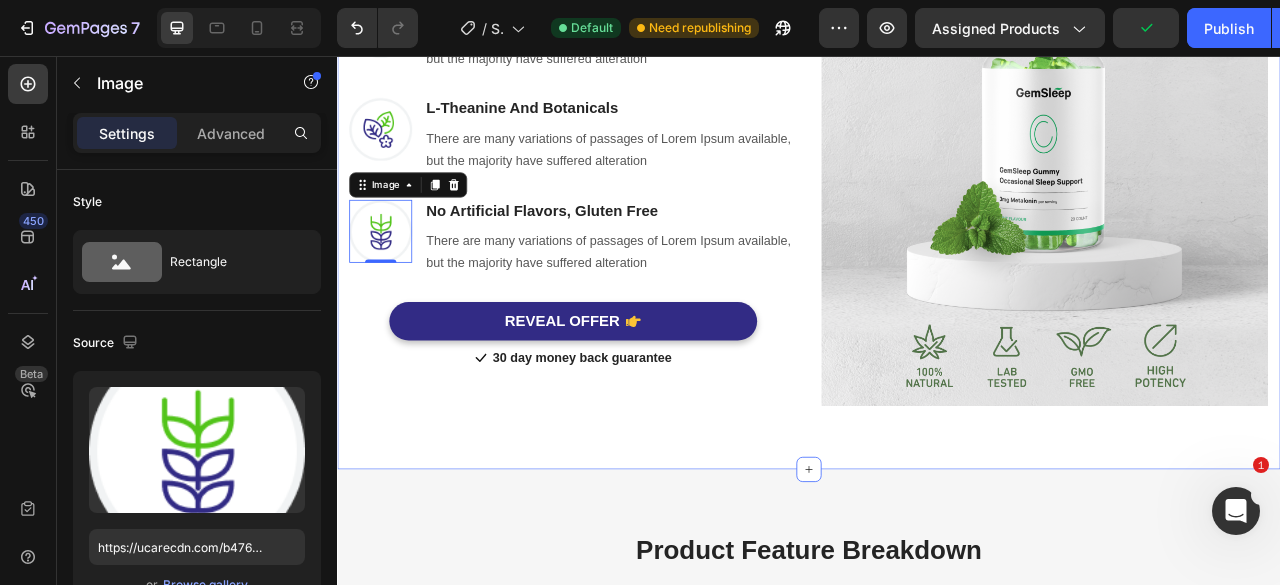 click on "Headline About Timeframe To Reach The Desired Outcome Heading Row Lorem Ipsum is simply dummy text of the printing and typesetting industry. Lorem Ipsum has been the industry's standard dummy text ever. Text block Row Image 3 Mg Of Melatonin Heading There are many variations of passages of Lorem Ipsum available, but the majority have suffered alteration Text block Row Image L-Theanine And Botanicals Heading There are many variations of passages of Lorem Ipsum available, but the majority have suffered alteration Text block Row Image   0 No Artificial Flavors, Gluten Free Heading There are many variations of passages of Lorem Ipsum available, but the majority have suffered alteration Text block Row  	   REVEAL OFFER Button                Icon 30 day money back guarantee Text block Icon List Row Image Row Section 4" at bounding box center [937, 114] 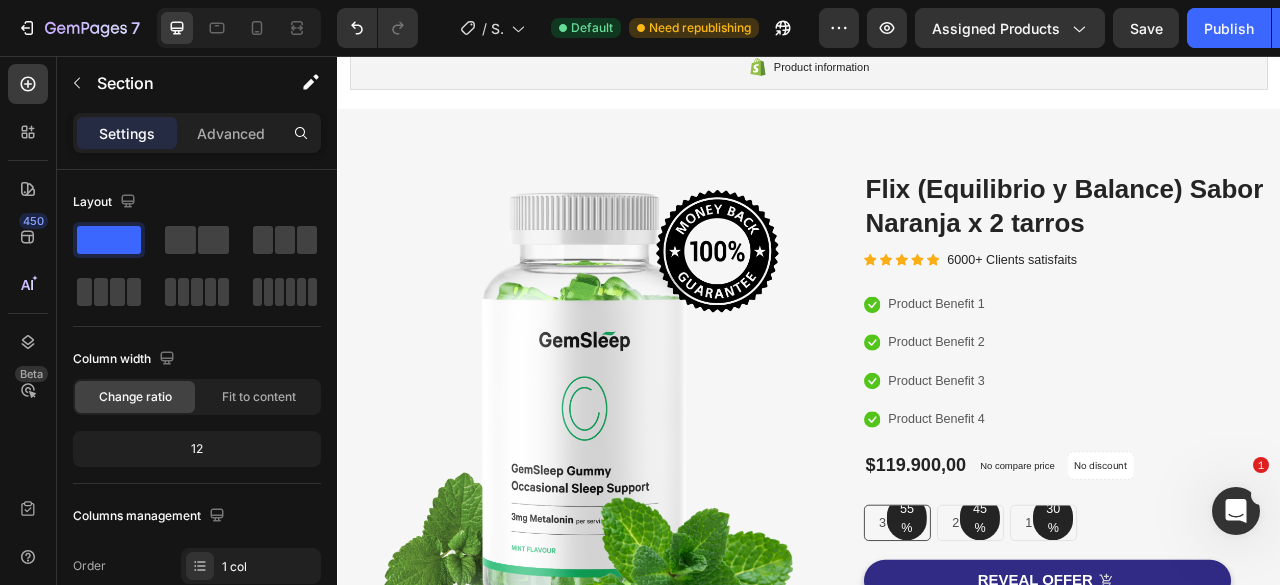 scroll, scrollTop: 100, scrollLeft: 0, axis: vertical 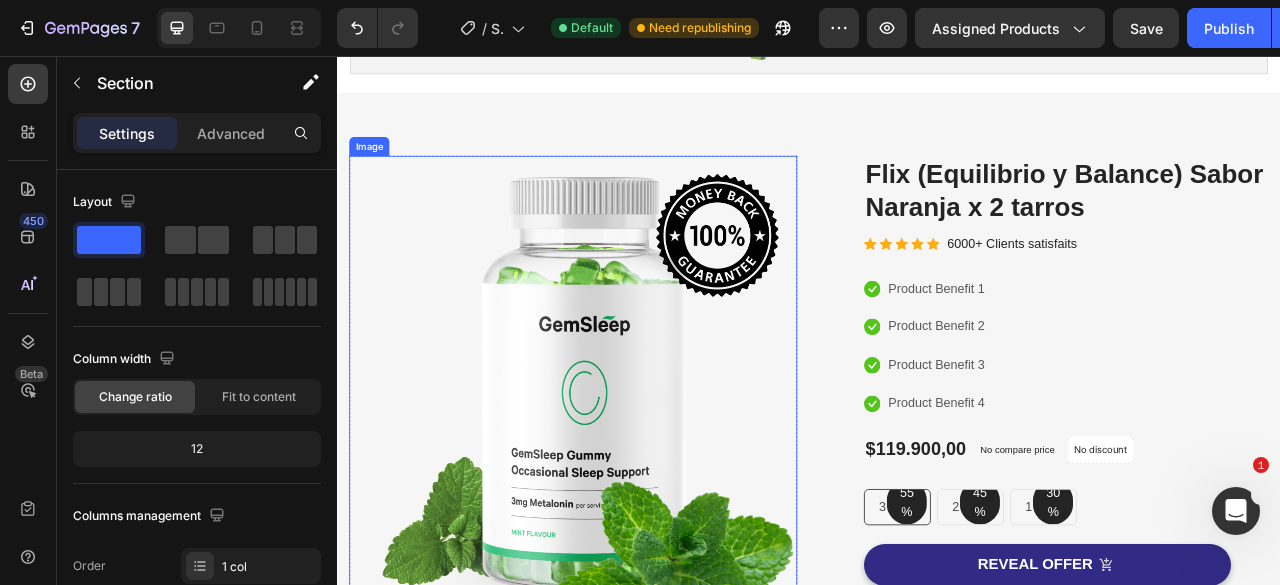 click at bounding box center [637, 481] 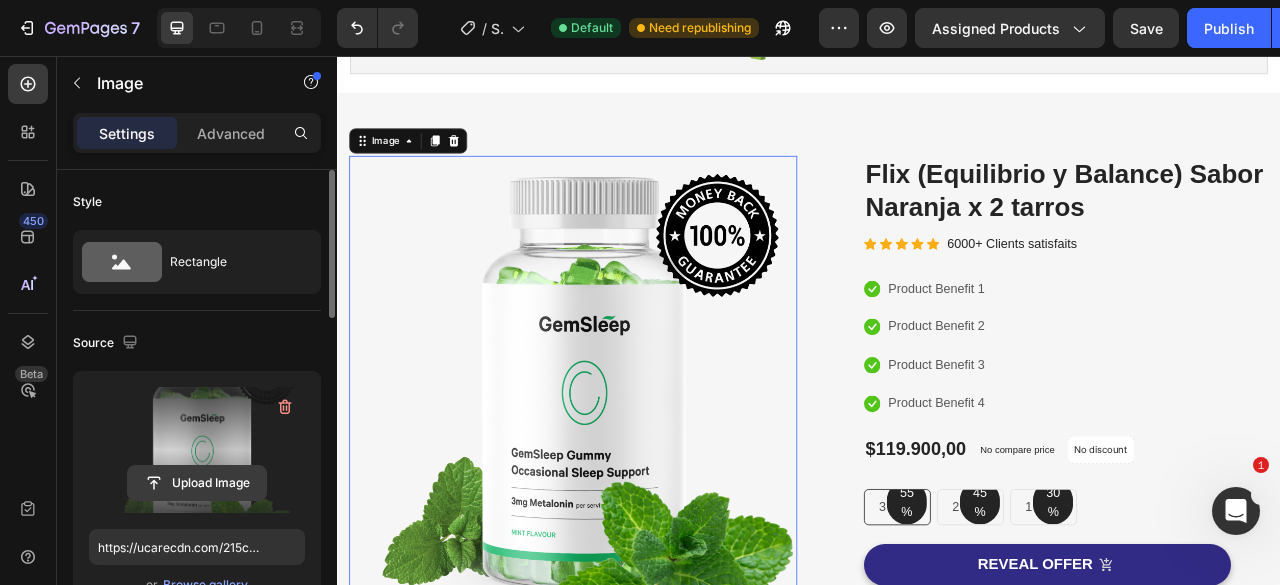 click 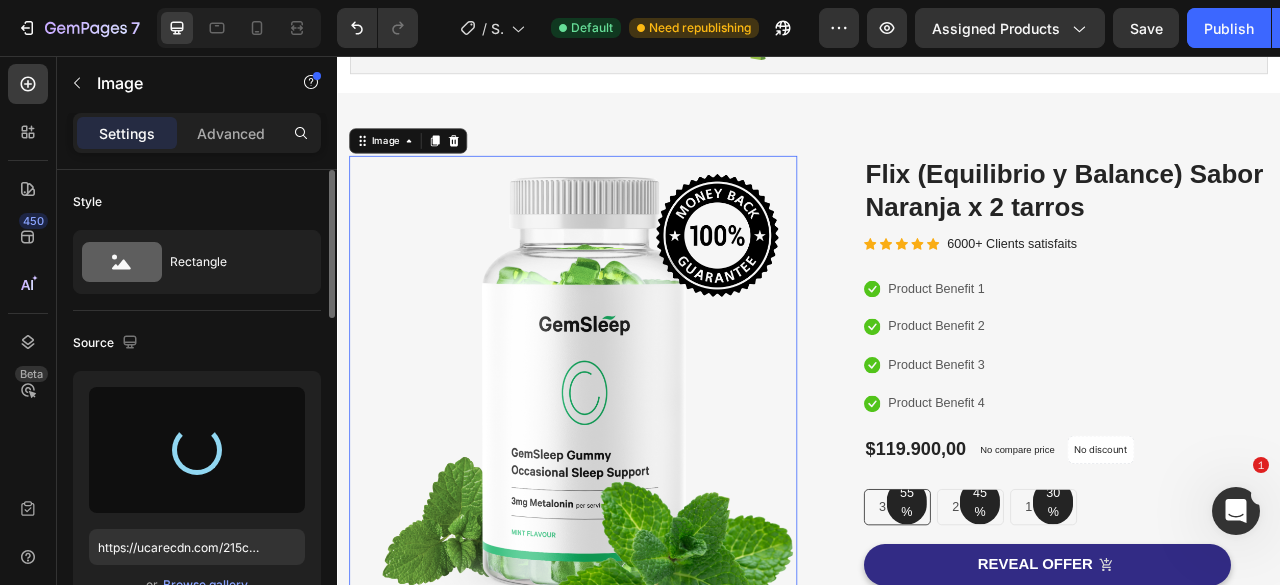 type on "https://cdn.shopify.com/s/files/1/0637/1740/8837/files/gempages_551218195810223352-357825d6-68e6-44e3-8261-5d46e64b58d7.png" 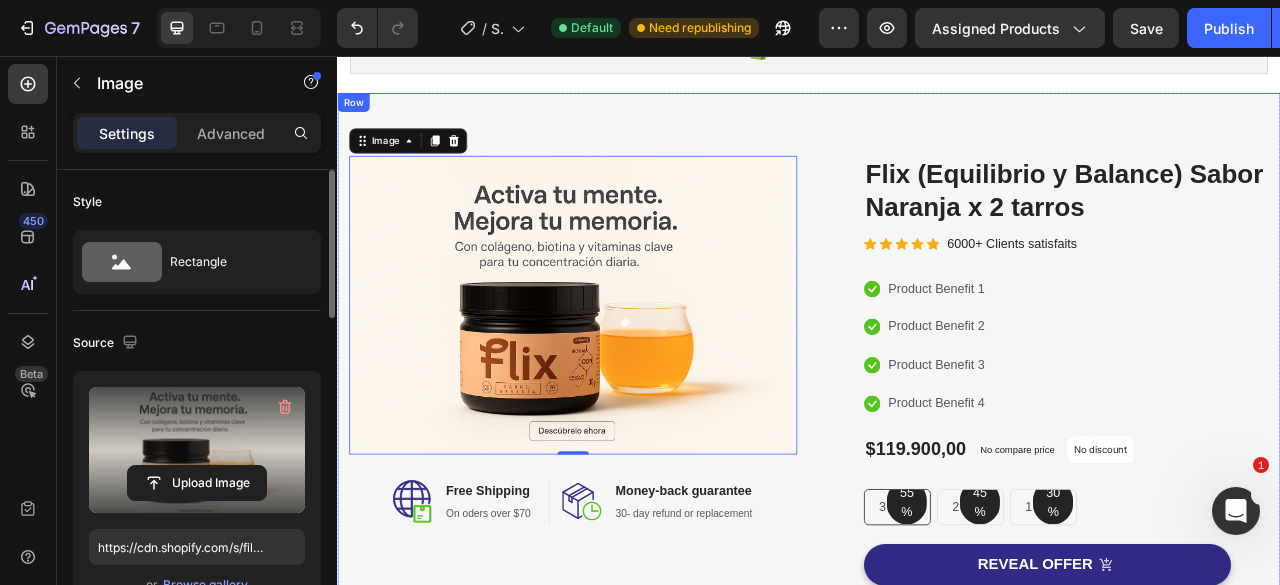 click on "Image   0 Image Free Shipping Heading On oders over $70 Text block Row Image Money-back guarantee Heading 30- day refund or replacement Text block Row Row Row (P) Images & Gallery Flix (Equilibrio y Balance) Sabor Naranja x 2 tarros (P) Title                Icon                Icon                Icon                Icon                Icon Icon List Hoz 6000+ Clients satisfaits Text block Row
Icon Product Benefit 1 Text block
Icon Product Benefit 2 Text block
Icon Product Benefit 3 Text block
Icon Product Benefit 4 Text block Icon List $119.900,00 (P) Price (P) Price No compare price (P) Price No discount   Not be displayed when published Product Badge Row 55% Text block Row 3 pack Text block Row 45% Text block Row 2 pack Text block Row 30% Text block Row 1 pack Text block Row Row
Icon Product Benefit 1 Text block
Icon Product Benefit 2 Text block
Icon Product Benefit 3 Text block" at bounding box center [937, 577] 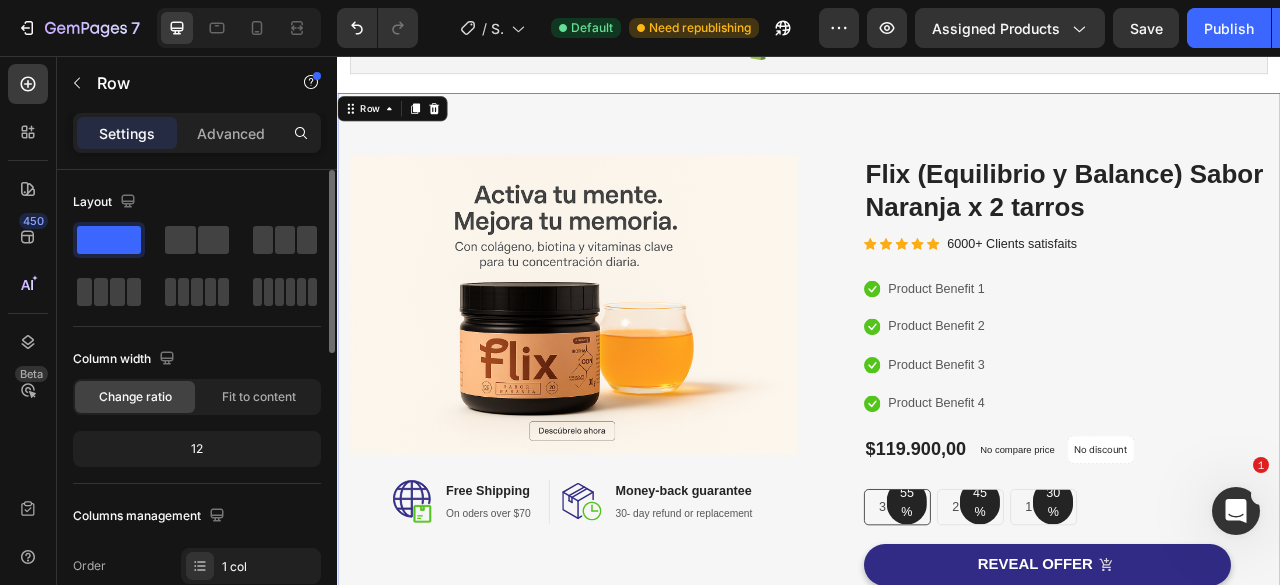 click on "Image Image Free Shipping Heading On oders over $70 Text block Row Image Money-back guarantee Heading 30- day refund or replacement Text block Row Row Row (P) Images & Gallery Flix (Equilibrio y Balance) Sabor Naranja x 2 tarros (P) Title                Icon                Icon                Icon                Icon                Icon Icon List Hoz 6000+ Clients satisfaits Text block Row
Icon Product Benefit 1 Text block
Icon Product Benefit 2 Text block
Icon Product Benefit 3 Text block
Icon Product Benefit 4 Text block Icon List $119.900,00 (P) Price (P) Price No compare price (P) Price No discount   Not be displayed when published Product Badge Row 55% Text block Row 3 pack Text block Row 45% Text block Row 2 pack Text block Row 30% Text block Row 1 pack Text block Row Row
Icon Product Benefit 1 Text block
Icon Product Benefit 2 Text block
Icon Product Benefit 3 Text block
Icon" at bounding box center (937, 577) 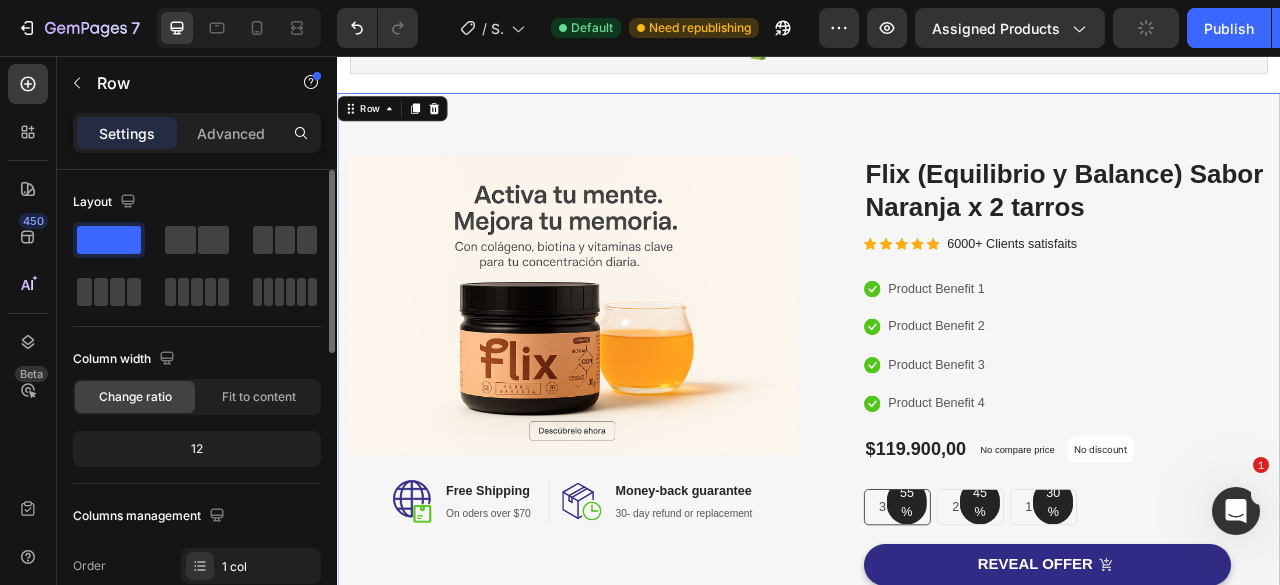 click on "Image Image Free Shipping Heading On oders over $70 Text block Row Image Money-back guarantee Heading 30- day refund or replacement Text block Row Row Row (P) Images & Gallery Flix (Equilibrio y Balance) Sabor Naranja x 2 tarros (P) Title                Icon                Icon                Icon                Icon                Icon Icon List Hoz 6000+ Clients satisfaits Text block Row
Icon Product Benefit 1 Text block
Icon Product Benefit 2 Text block
Icon Product Benefit 3 Text block
Icon Product Benefit 4 Text block Icon List $119.900,00 (P) Price (P) Price No compare price (P) Price No discount   Not be displayed when published Product Badge Row 55% Text block Row 3 pack Text block Row 45% Text block Row 2 pack Text block Row 30% Text block Row 1 pack Text block Row Row
Icon Product Benefit 1 Text block
Icon Product Benefit 2 Text block
Icon Product Benefit 3 Text block
Icon" at bounding box center (937, 577) 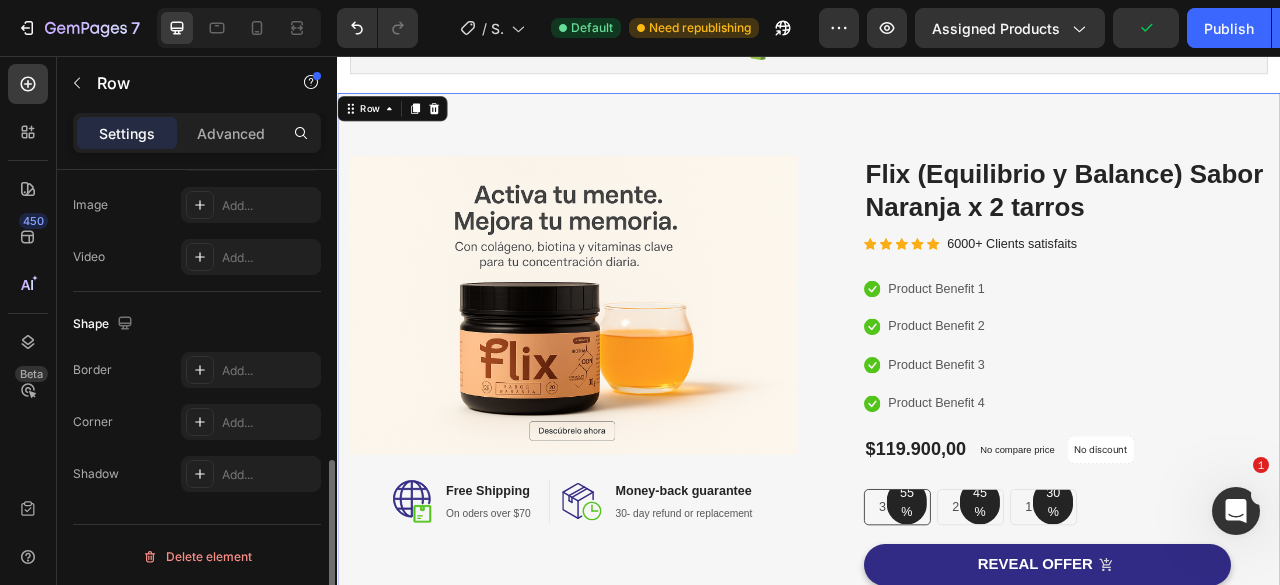 scroll, scrollTop: 545, scrollLeft: 0, axis: vertical 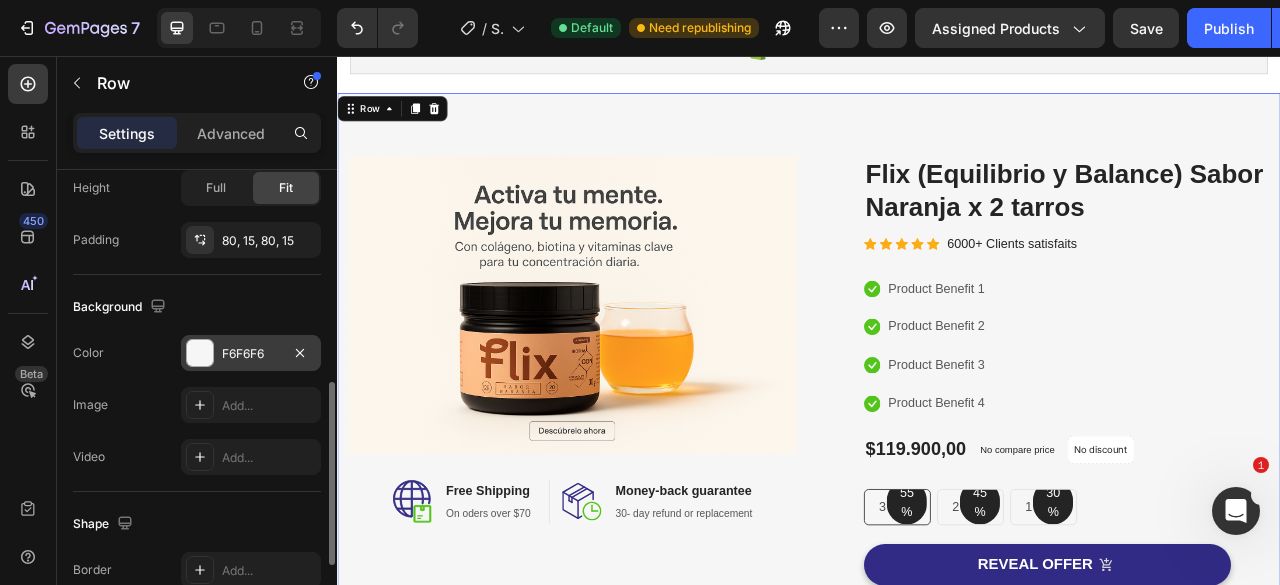 click at bounding box center [200, 353] 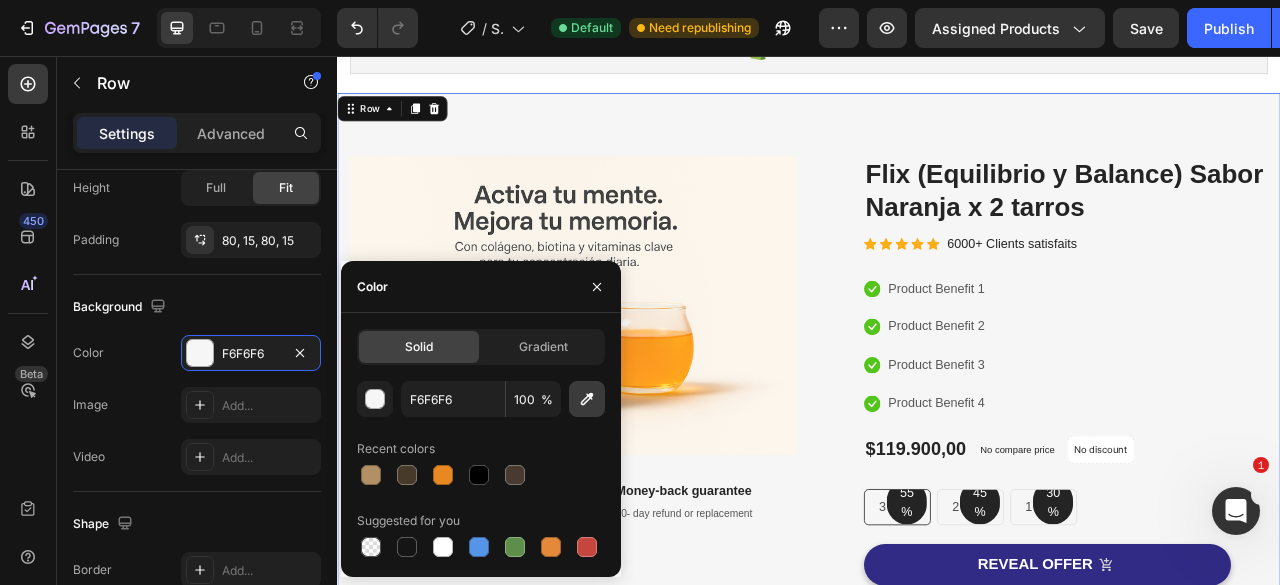 click 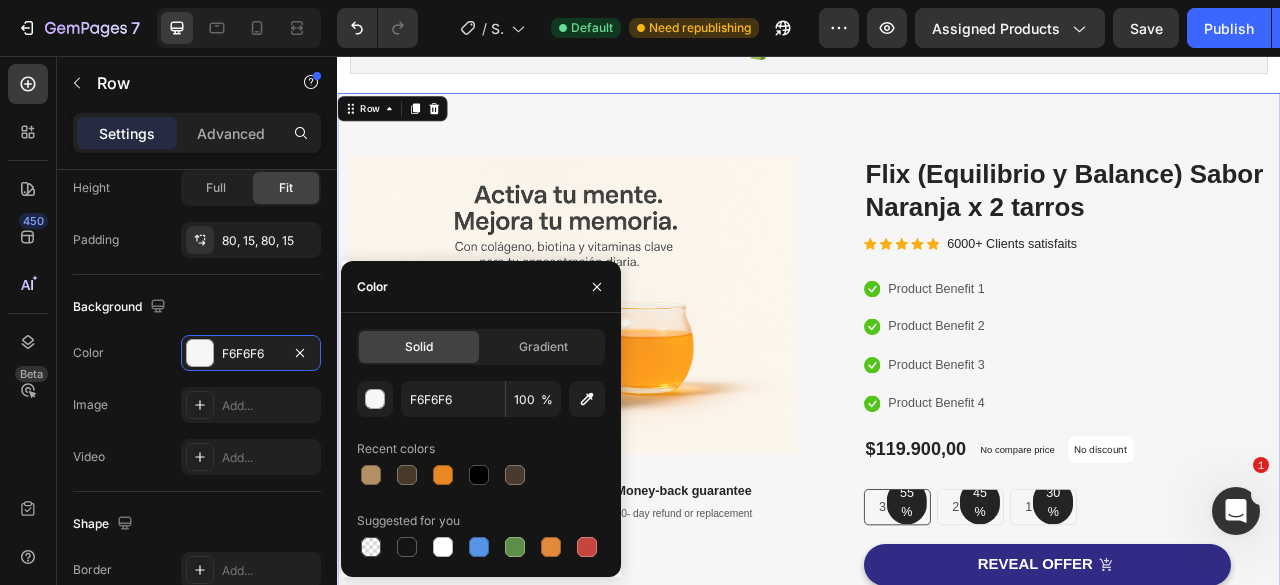 type on "FCF6ED" 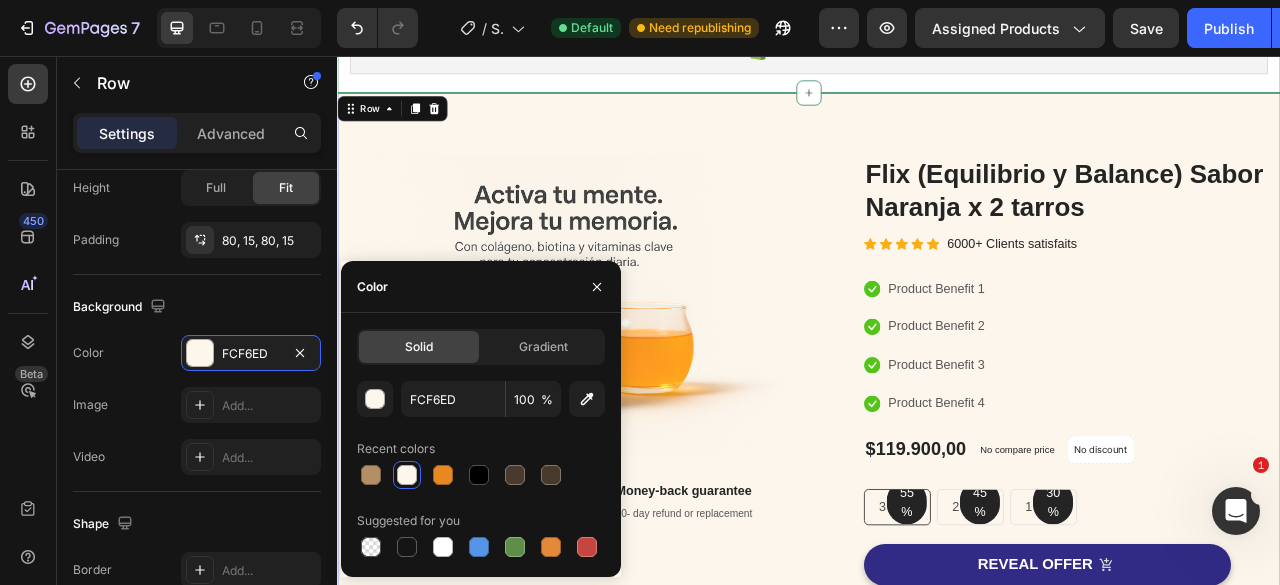 click on "Image Image Free Shipping Heading On oders over $70 Text block Row Image Money-back guarantee Heading 30- day refund or replacement Text block Row Row Row (P) Images & Gallery Flix (Equilibrio y Balance) Sabor Naranja x 2 tarros (P) Title                Icon                Icon                Icon                Icon                Icon Icon List Hoz 6000+ Clients satisfaits Text block Row
Icon Product Benefit 1 Text block
Icon Product Benefit 2 Text block
Icon Product Benefit 3 Text block
Icon Product Benefit 4 Text block Icon List $119.900,00 (P) Price (P) Price No compare price (P) Price No discount   Not be displayed when published Product Badge Row 55% Text block Row 3 pack Text block Row 45% Text block Row 2 pack Text block Row 30% Text block Row 1 pack Text block Row Row
Icon Product Benefit 1 Text block
Icon Product Benefit 2 Text block
Icon Product Benefit 3 Text block
Icon" at bounding box center [937, 577] 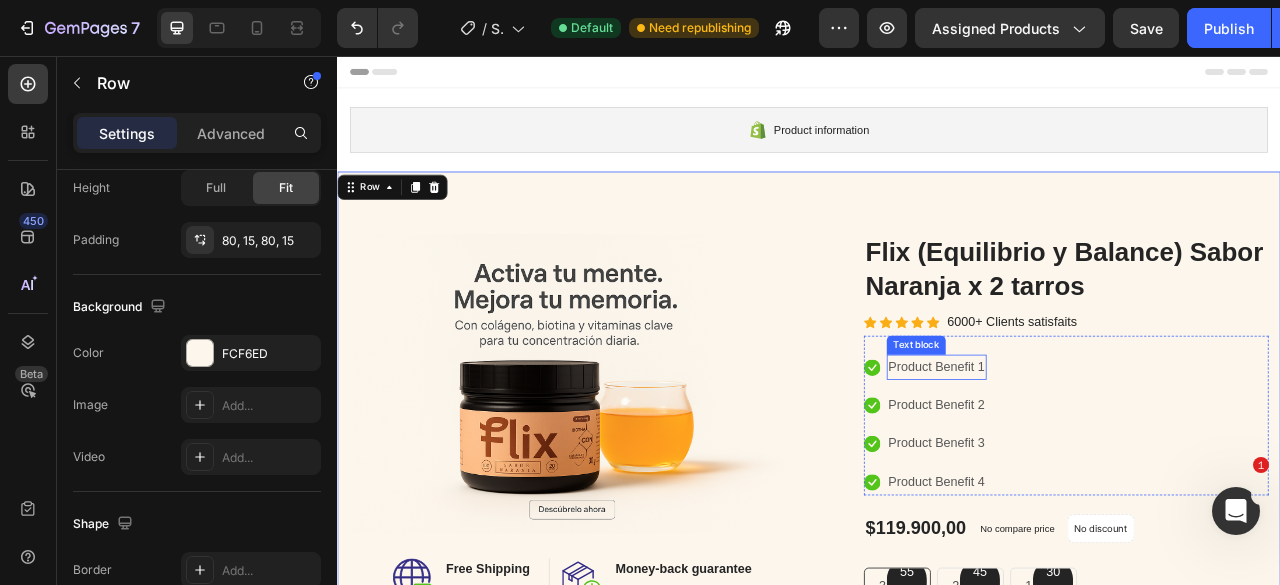 scroll, scrollTop: 200, scrollLeft: 0, axis: vertical 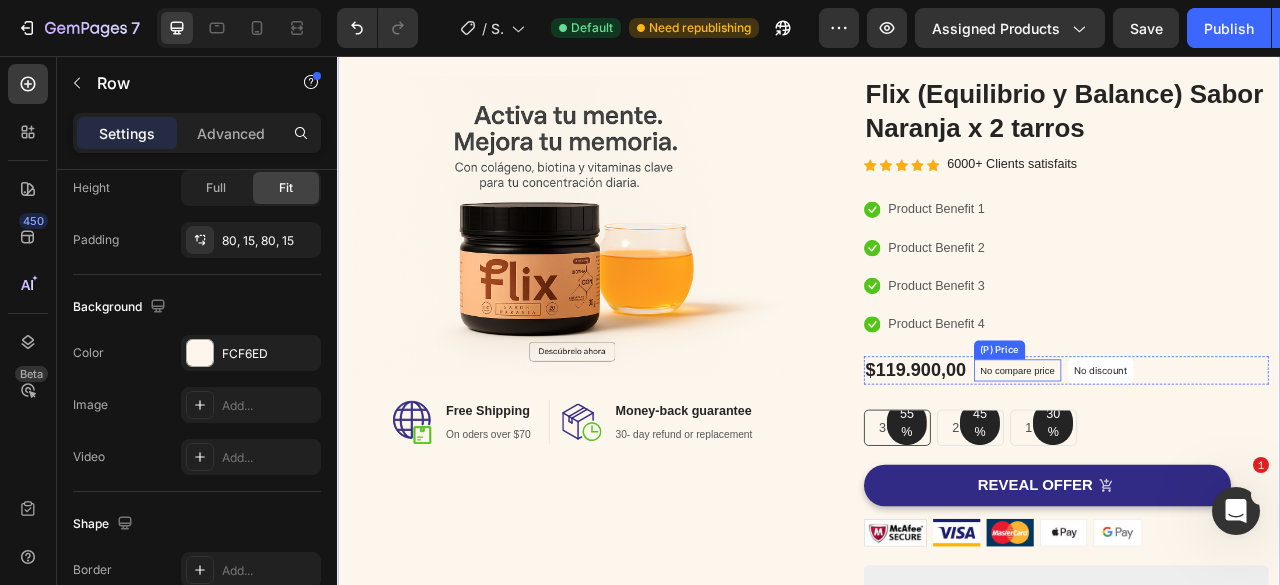 click on "No compare price" at bounding box center (1202, 456) 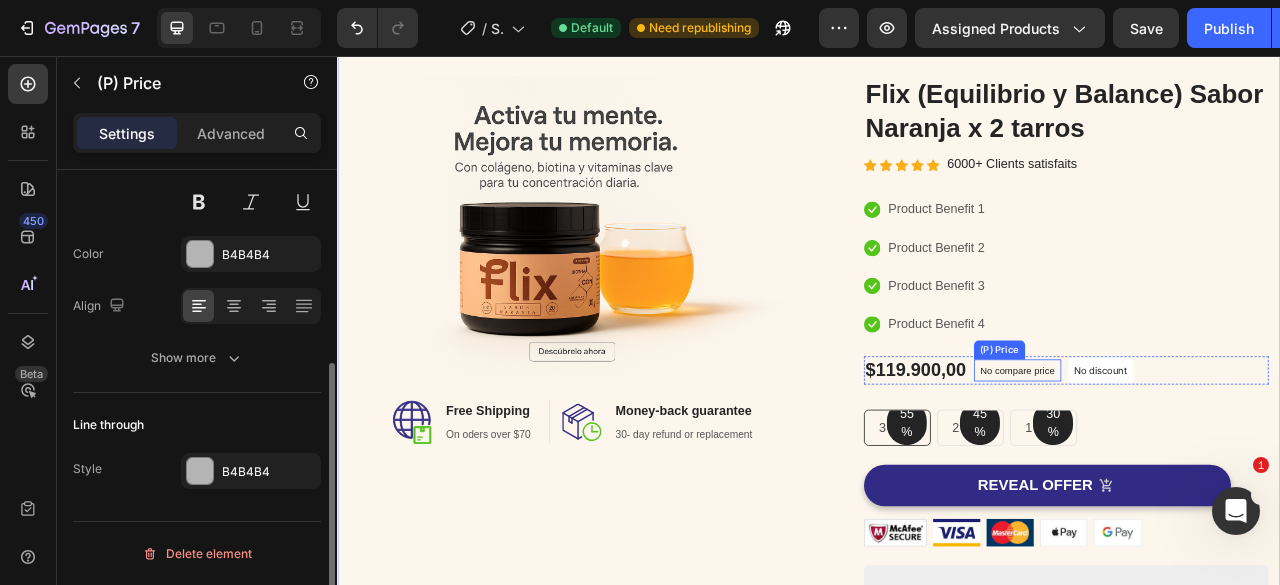 scroll, scrollTop: 0, scrollLeft: 0, axis: both 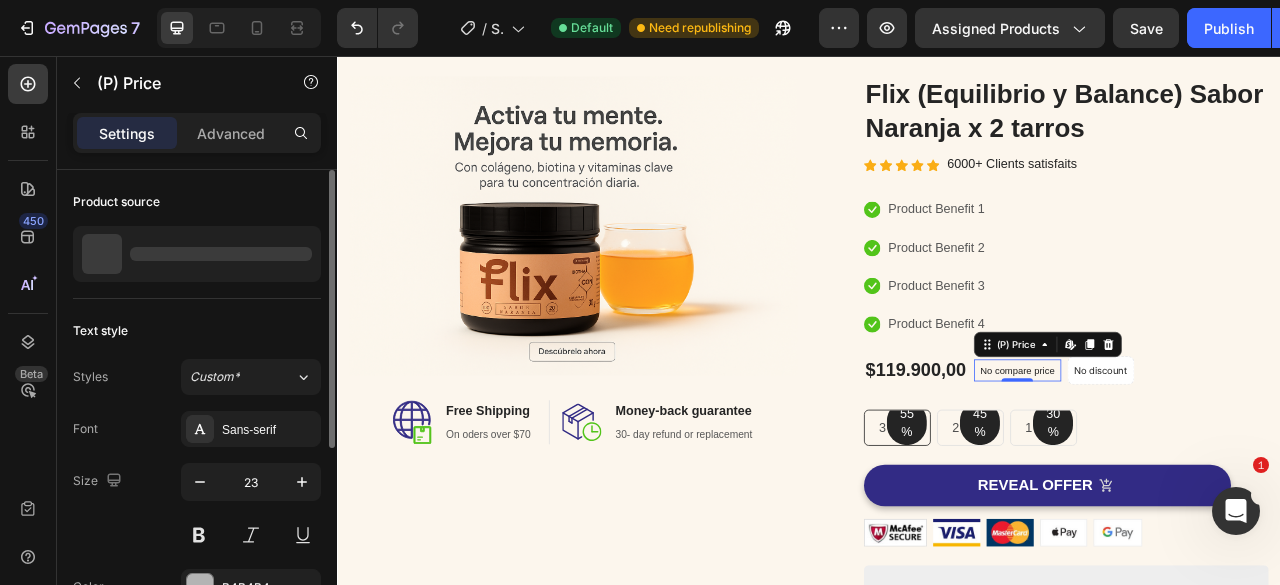click on "No compare price" at bounding box center [1202, 456] 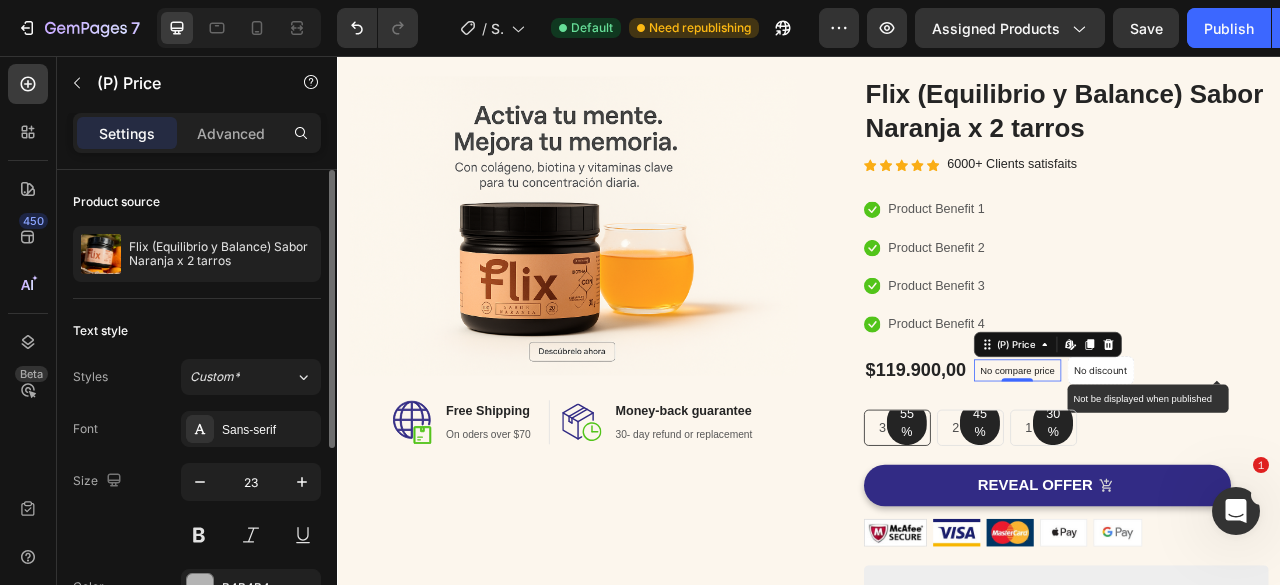 click on "No discount" at bounding box center (1308, 456) 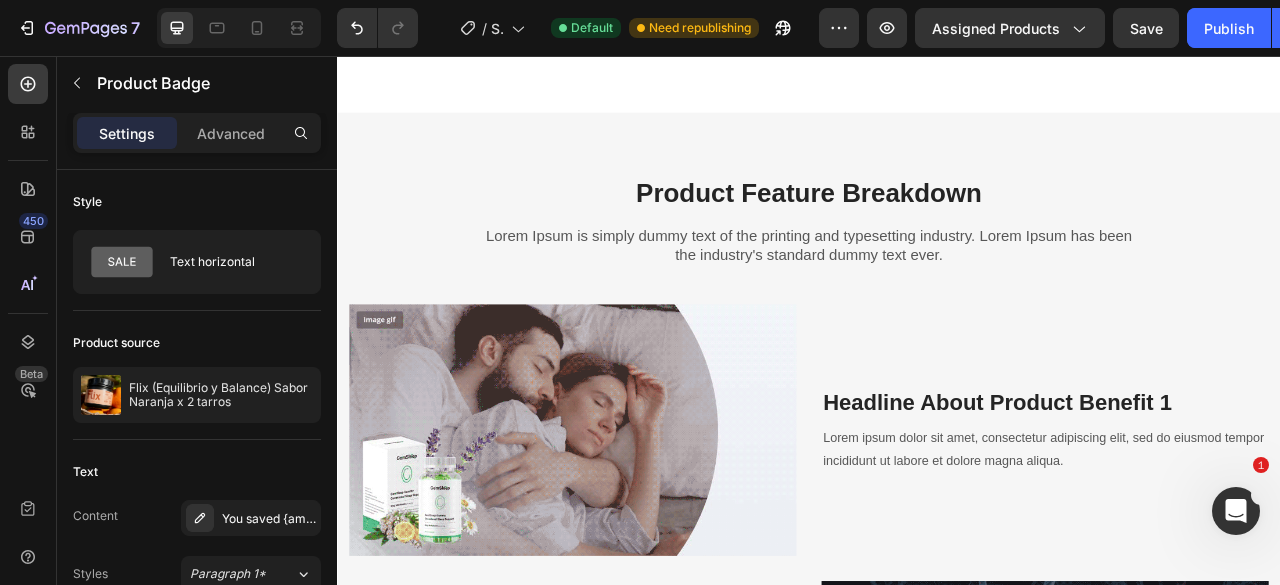 scroll, scrollTop: 1700, scrollLeft: 0, axis: vertical 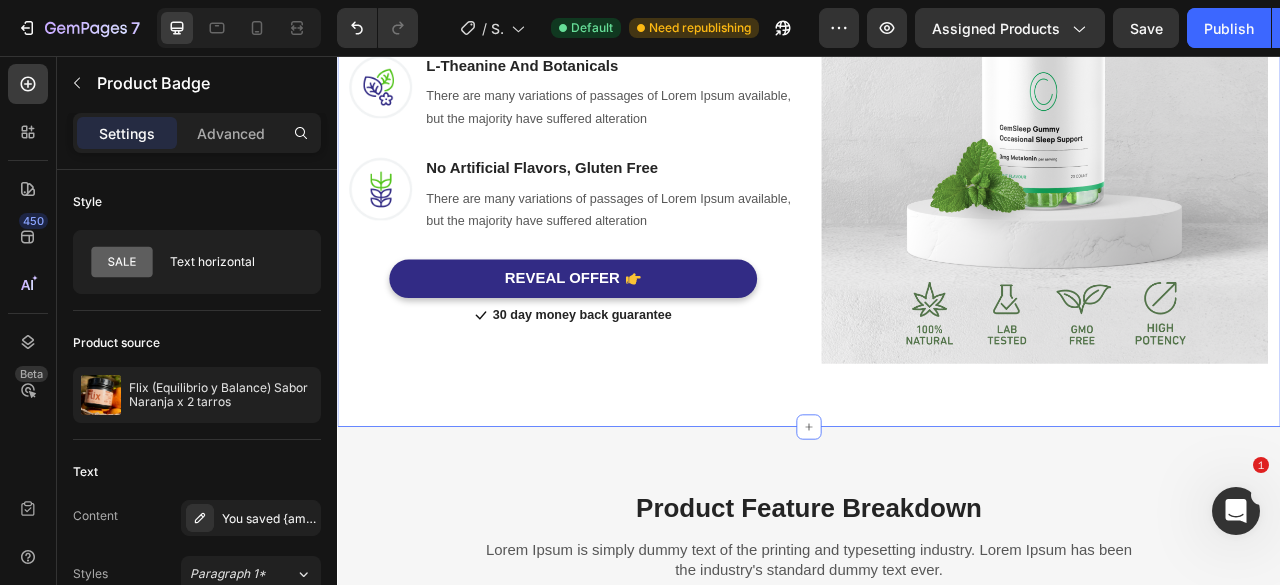 click on "Headline About Timeframe To Reach The Desired Outcome Heading Row Lorem Ipsum is simply dummy text of the printing and typesetting industry. Lorem Ipsum has been the industry's standard dummy text ever. Text block Row Image 3 Mg Of Melatonin Heading There are many variations of passages of Lorem Ipsum available, but the majority have suffered alteration Text block Row Image L-Theanine And Botanicals Heading There are many variations of passages of Lorem Ipsum available, but the majority have suffered alteration Text block Row Image No Artificial Flavors, Gluten Free Heading There are many variations of passages of Lorem Ipsum available, but the majority have suffered alteration Text block Row  	   REVEAL OFFER Button                Icon 30 day money back guarantee Text block Icon List Row Image Row Section 4" at bounding box center (937, 60) 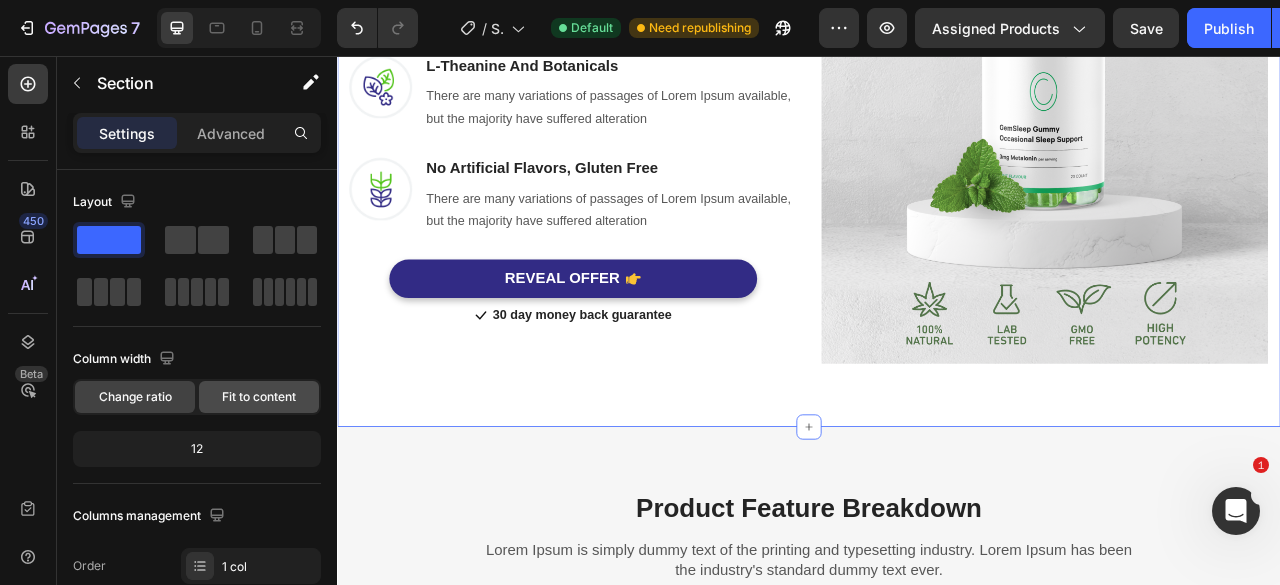 scroll, scrollTop: 400, scrollLeft: 0, axis: vertical 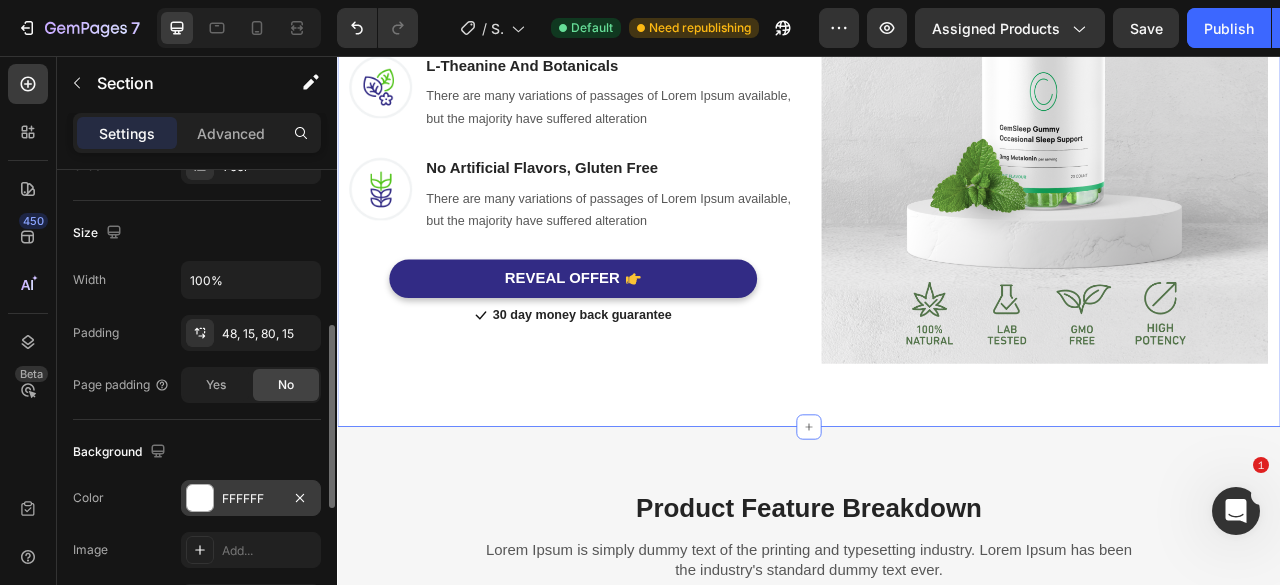 click at bounding box center [200, 498] 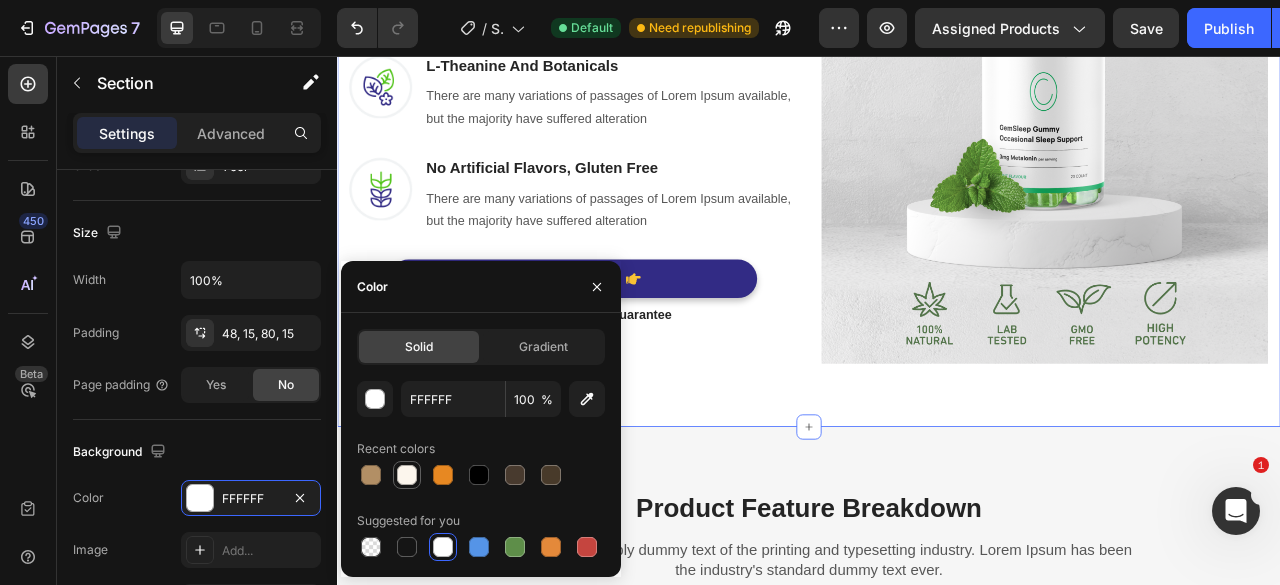 click at bounding box center [407, 475] 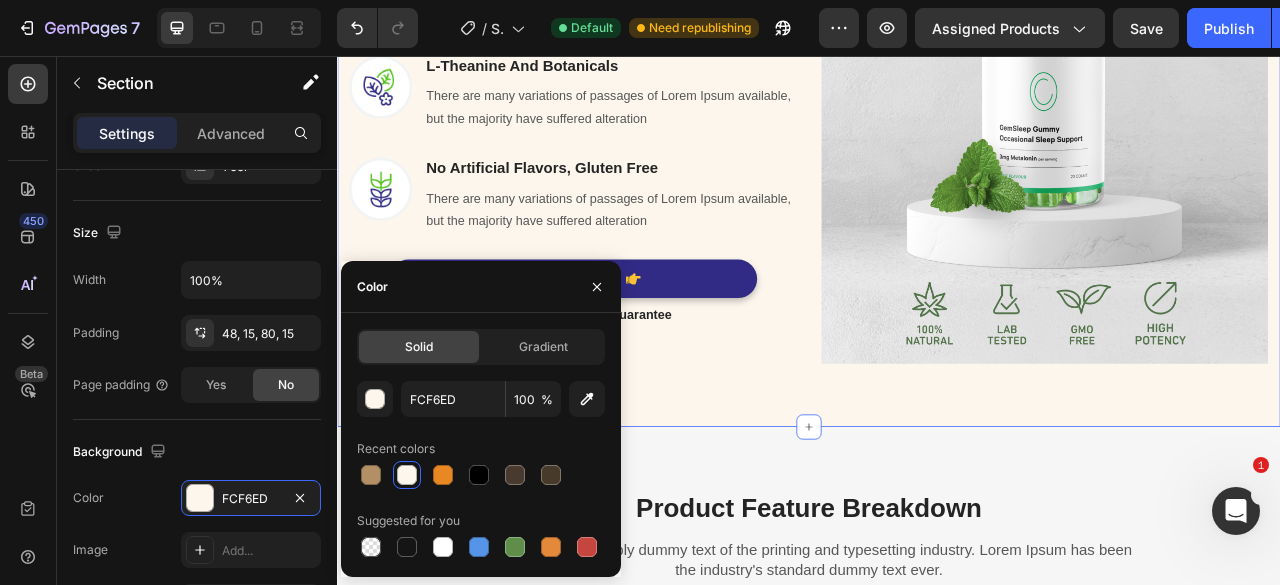 scroll, scrollTop: 2000, scrollLeft: 0, axis: vertical 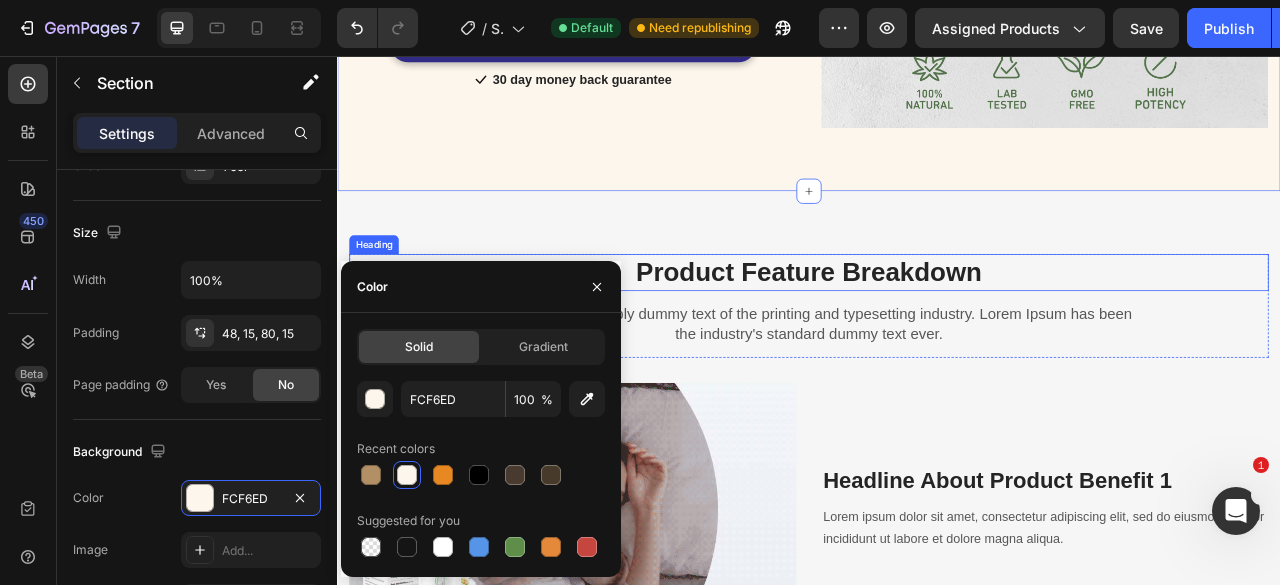 click on "Product Feature Breakdown" at bounding box center [937, 331] 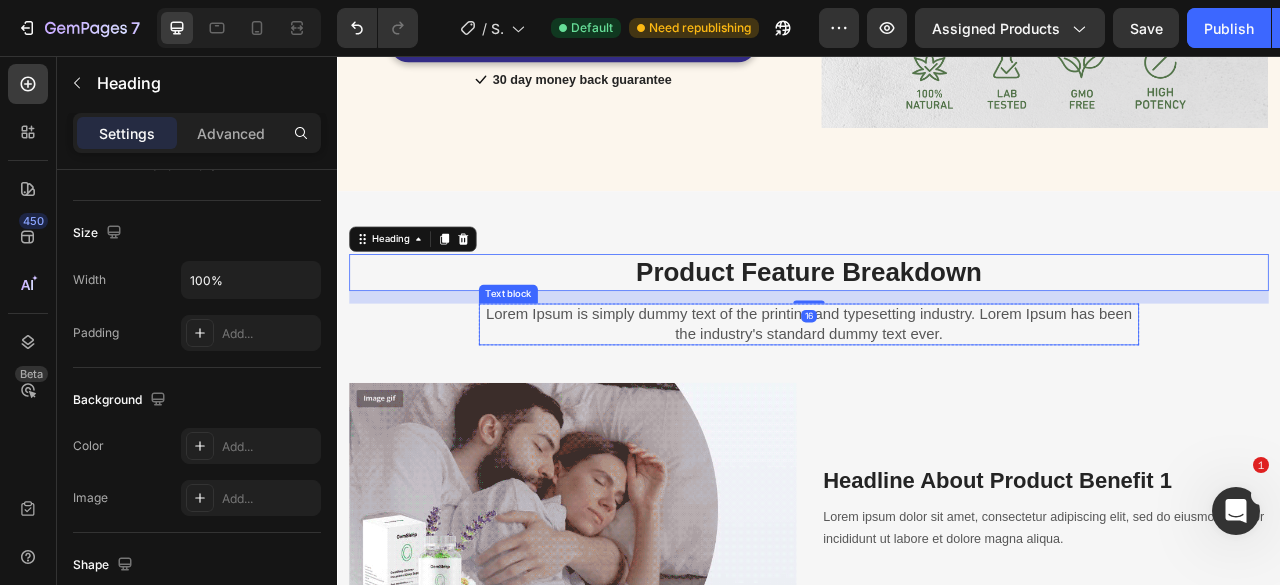 scroll, scrollTop: 0, scrollLeft: 0, axis: both 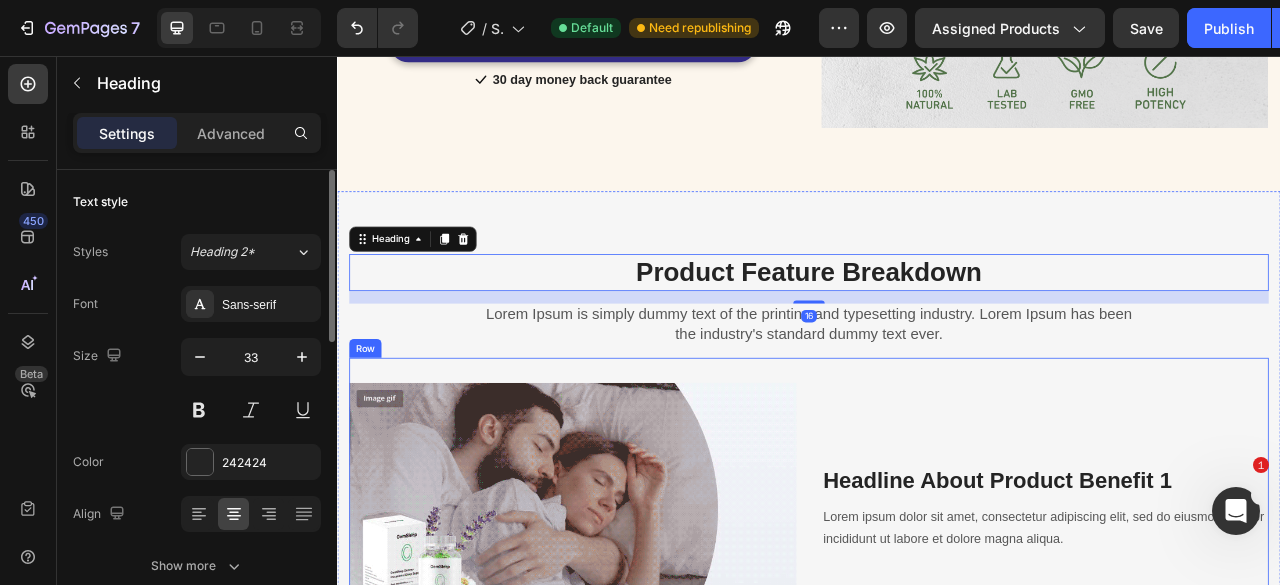 click on "Image Headline About Product Benefit 1 Heading Lorem ipsum dolor sit amet, consectetur adipiscing elit, sed do eiusmod tempor incididunt ut labore et dolore magna aliqua.  Text block Row" at bounding box center [937, 616] 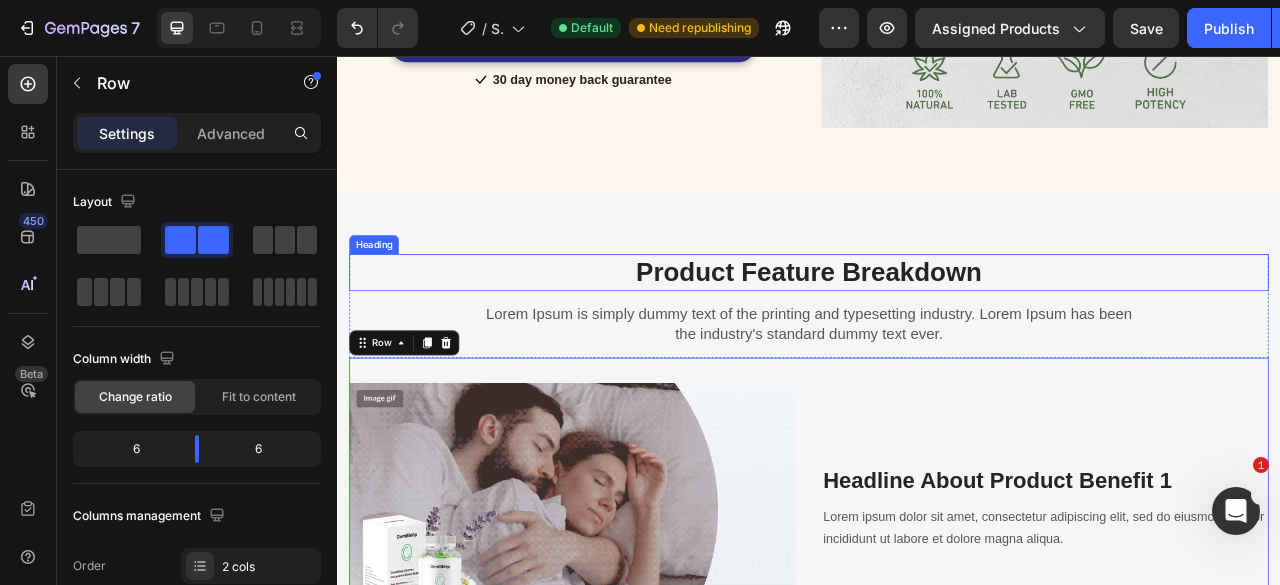 click on "Product Feature Breakdown" at bounding box center (937, 331) 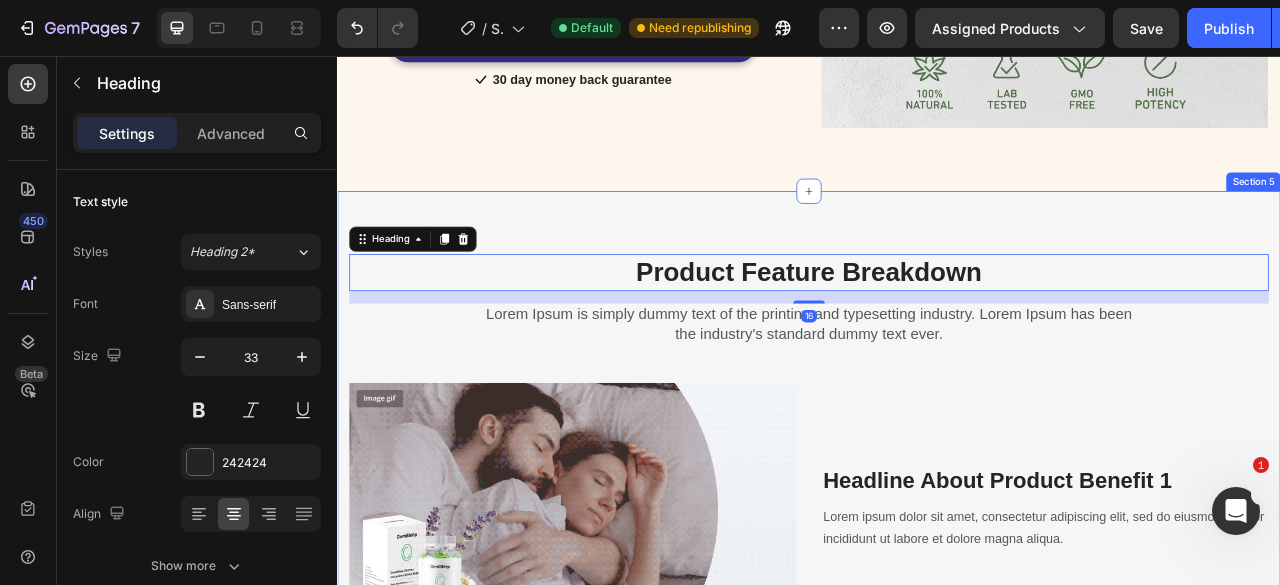 click on "Product Feature Breakdown Heading   16 Lorem Ipsum is simply dummy text of the printing and typesetting industry. Lorem Ipsum has been the industry's standard dummy text ever. Text block Row Row Image Headline About Product Benefit 1 Heading Lorem ipsum dolor sit amet, consectetur adipiscing elit, sed do eiusmod tempor incididunt ut labore et dolore magna aliqua.  Text block Row Headline About Product Benefit 2 Heading Lorem ipsum dolor sit amet, consectetur adipiscing elit, sed do eiusmod tempor incididunt ut labore et dolore magna aliqua.  Text block Image Row Image Headline About Product Benefit 3 Heading Lorem ipsum dolor sit amet, consectetur adipiscing elit, sed do eiusmod tempor incididunt ut labore et dolore magna aliqua.  Text block Row Headline About Product Benefit 4 Heading Lorem ipsum dolor sit amet, consectetur adipiscing elit, sed do eiusmod tempor incididunt ut labore et dolore magna aliqua.  Text block Image Row Section 5" at bounding box center (937, 973) 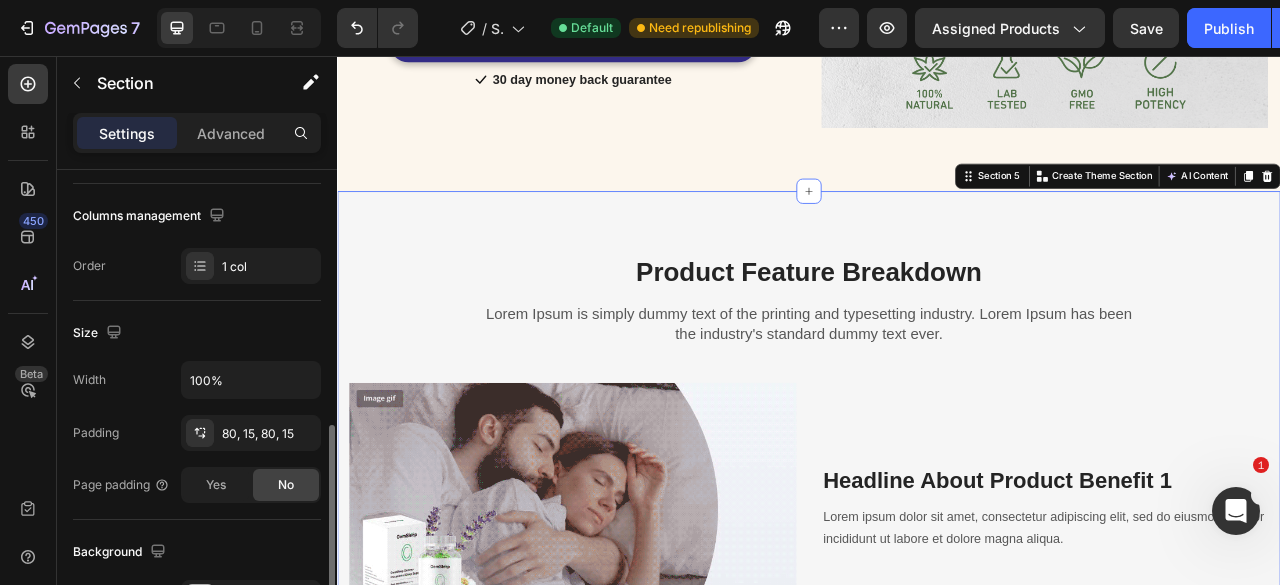 scroll, scrollTop: 500, scrollLeft: 0, axis: vertical 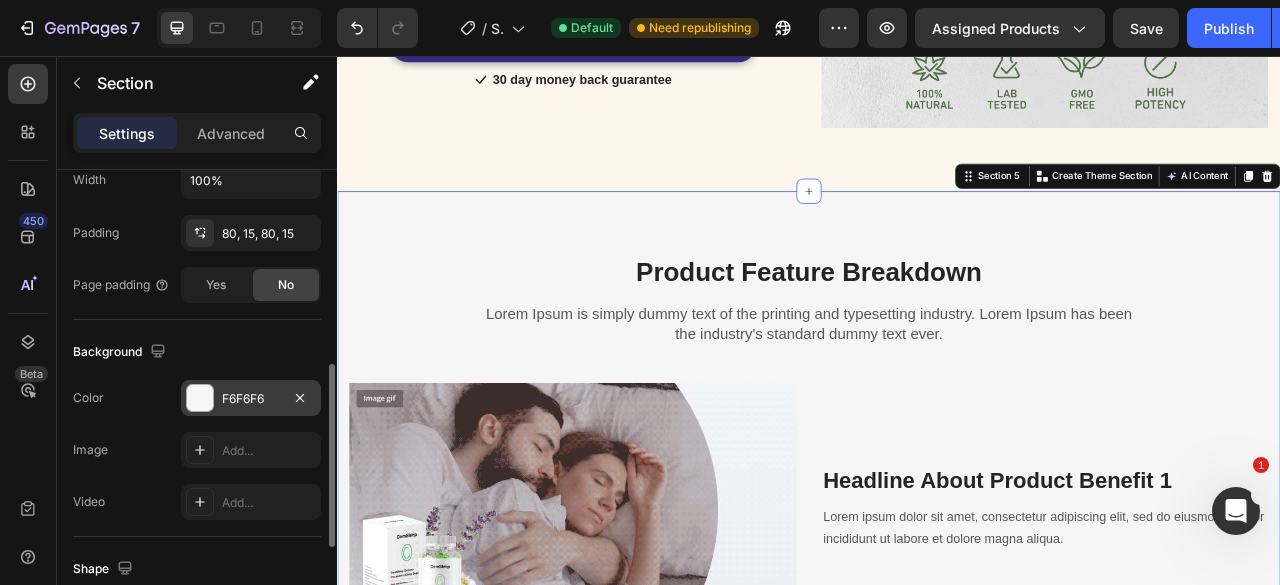 click at bounding box center [200, 398] 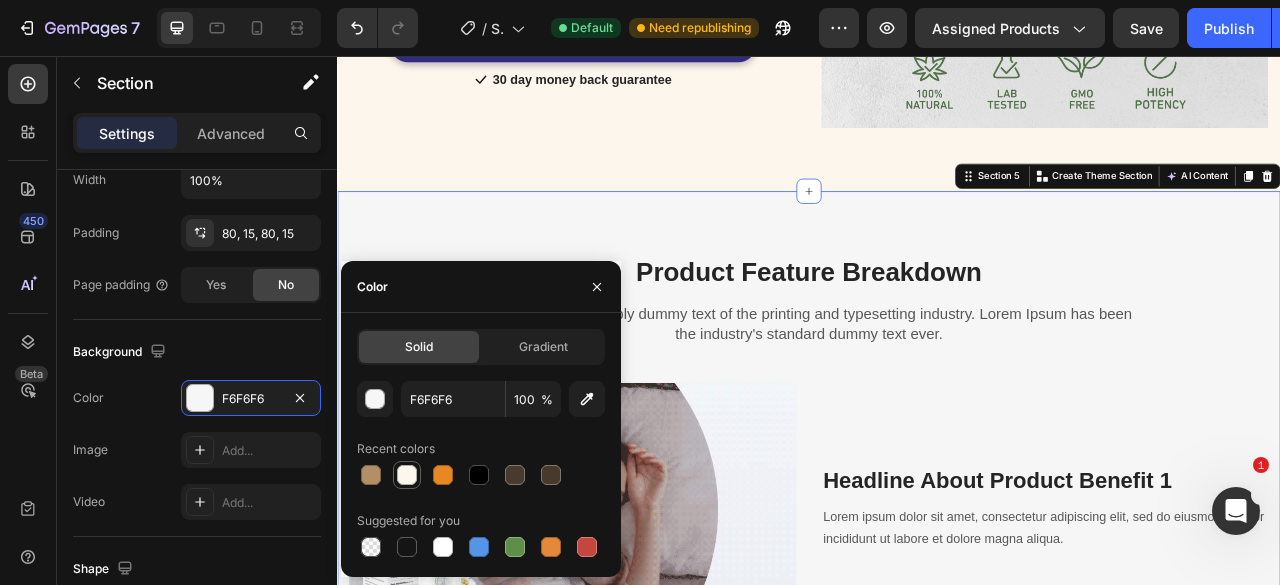 click at bounding box center [407, 475] 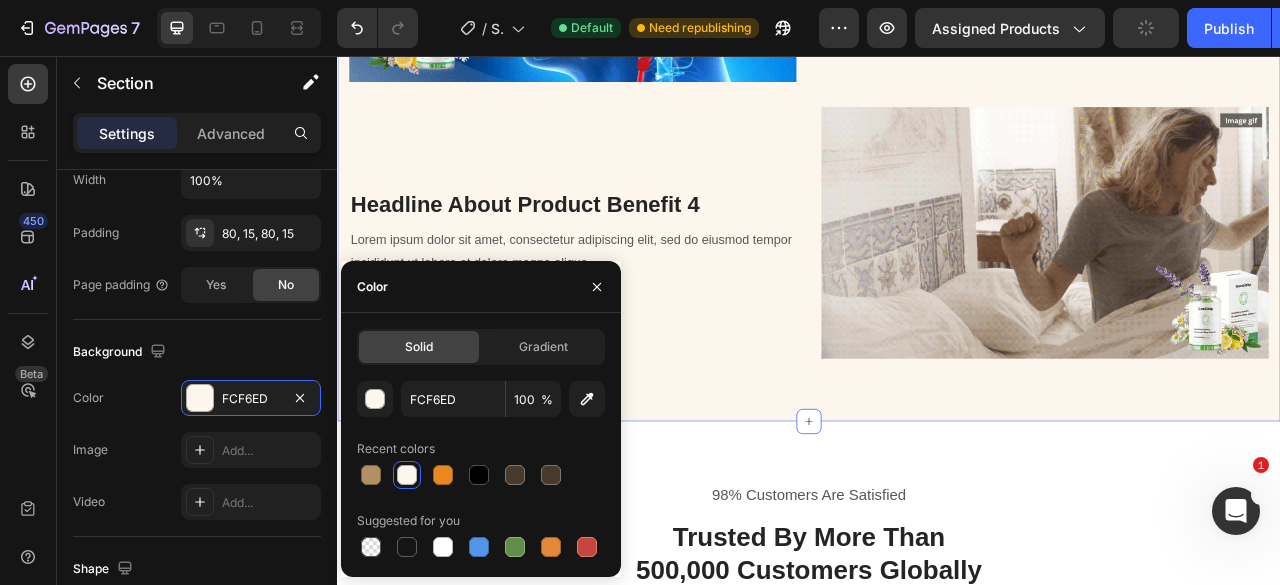 scroll, scrollTop: 3700, scrollLeft: 0, axis: vertical 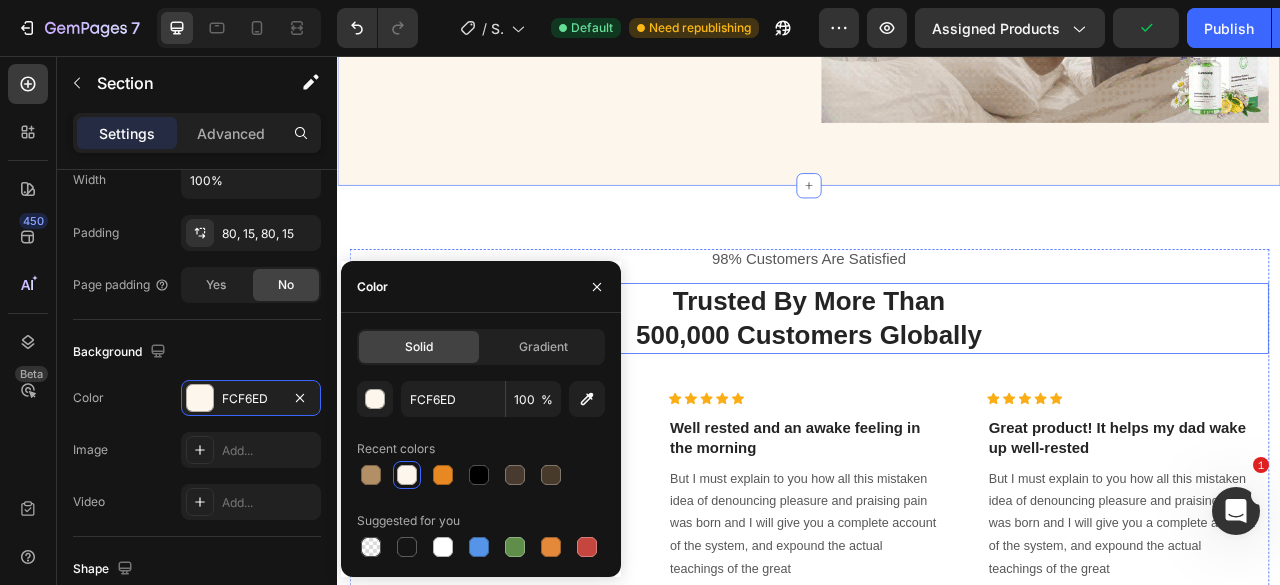 click on "98% Customers Are Satisfied Text block Trusted By More Than  500,000 Customers Globally Heading                Icon                Icon                Icon                Icon                Icon Icon List Hoz It tastes delicious and aids with  my sleep Heading But I must explain to you how all this mistaken idea of denouncing pleasure and praising pain was born and I will give you a complete account of the system, and expound the actual teachings of the great Text block                Title Line Image David Alaba Heading
Icon Verified Buyer Text block Icon List Row                Icon                Icon                Icon                Icon                Icon Icon List Hoz Well rested and an awake feeling in the morning Heading But I must explain to you how all this mistaken idea of denouncing pleasure and praising pain was born and I will give you a complete account of the system, and expound the actual teachings of the great Text block                Title Line Image Serena Gonzanel" at bounding box center [937, 580] 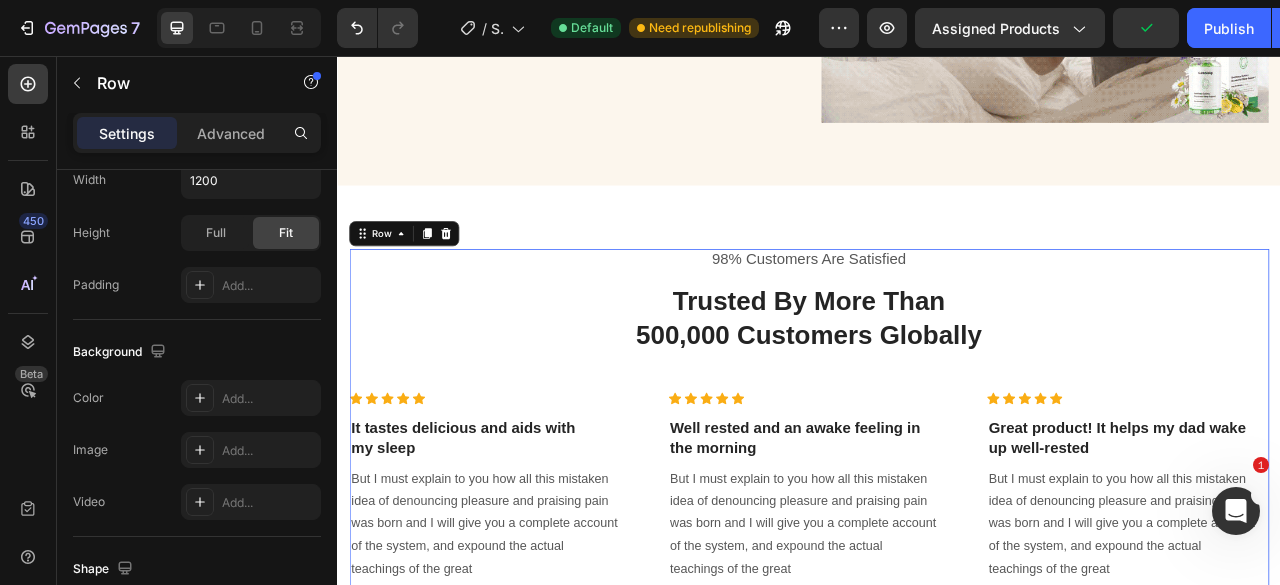 scroll, scrollTop: 0, scrollLeft: 0, axis: both 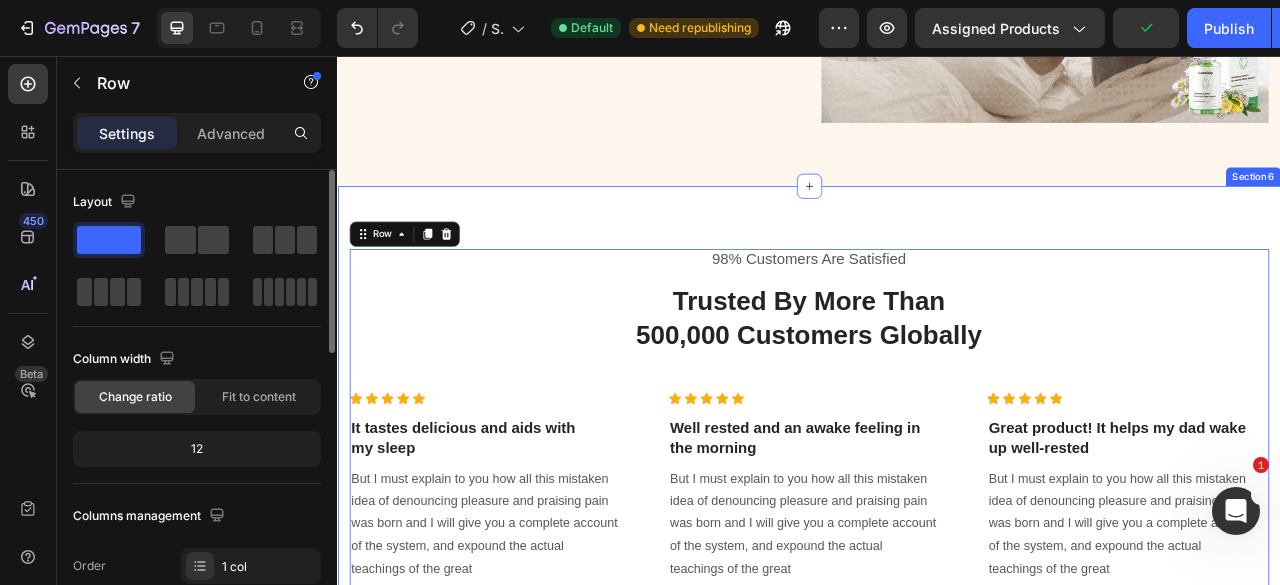 click on "98% Customers Are Satisfied Text block Trusted By More Than  500,000 Customers Globally Heading                Icon                Icon                Icon                Icon                Icon Icon List Hoz It tastes delicious and aids with  my sleep Heading But I must explain to you how all this mistaken idea of denouncing pleasure and praising pain was born and I will give you a complete account of the system, and expound the actual teachings of the great Text block                Title Line Image David Alaba Heading
Icon Verified Buyer Text block Icon List Row                Icon                Icon                Icon                Icon                Icon Icon List Hoz Well rested and an awake feeling in the morning Heading But I must explain to you how all this mistaken idea of denouncing pleasure and praising pain was born and I will give you a complete account of the system, and expound the actual teachings of the great Text block                Title Line Image Serena Gonzanel" at bounding box center (937, 580) 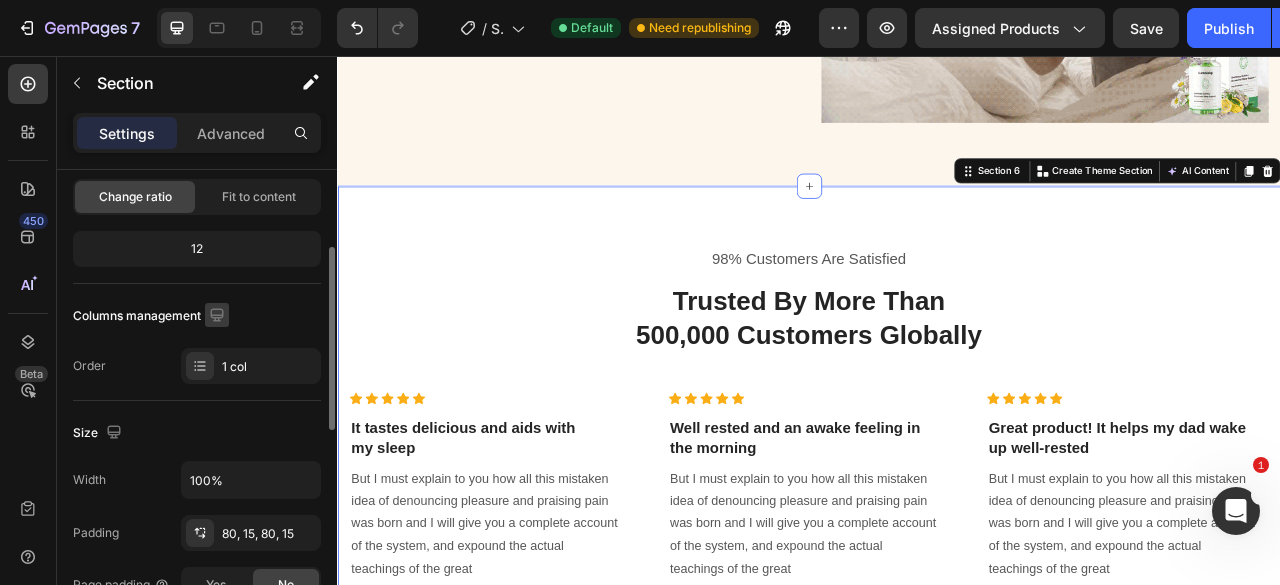 scroll, scrollTop: 400, scrollLeft: 0, axis: vertical 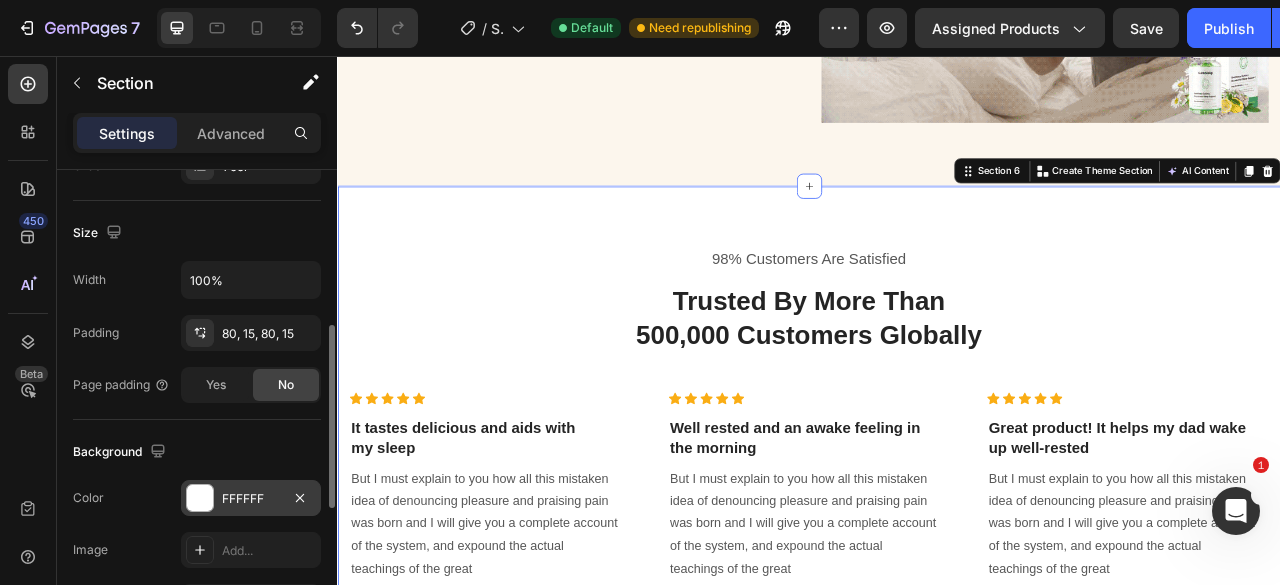 click at bounding box center [200, 498] 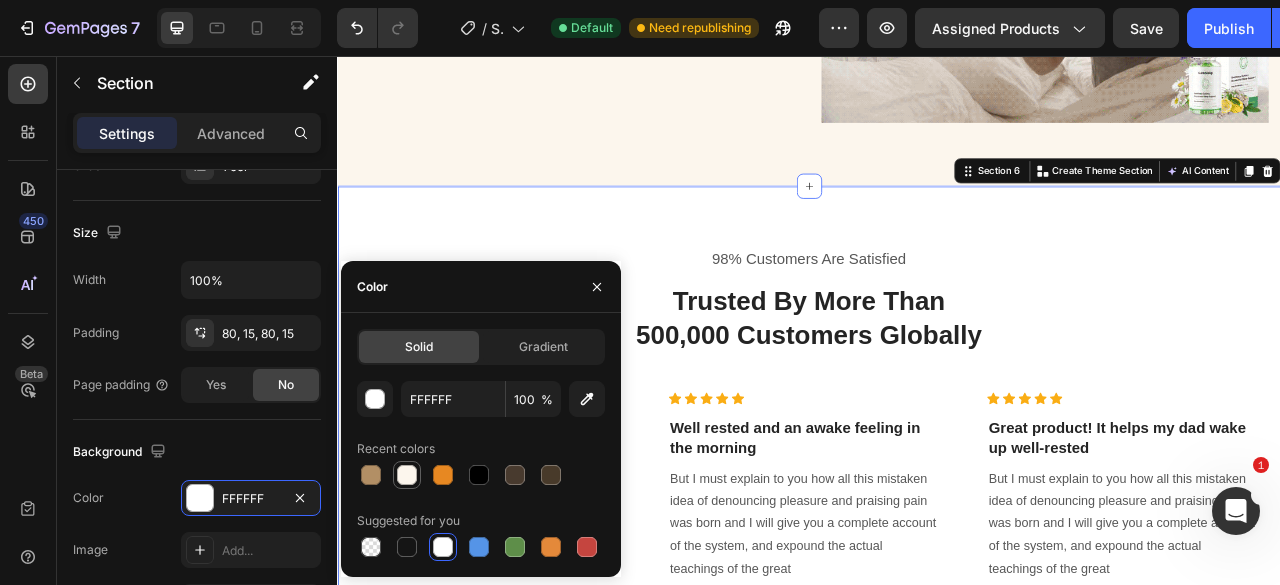 click at bounding box center [407, 475] 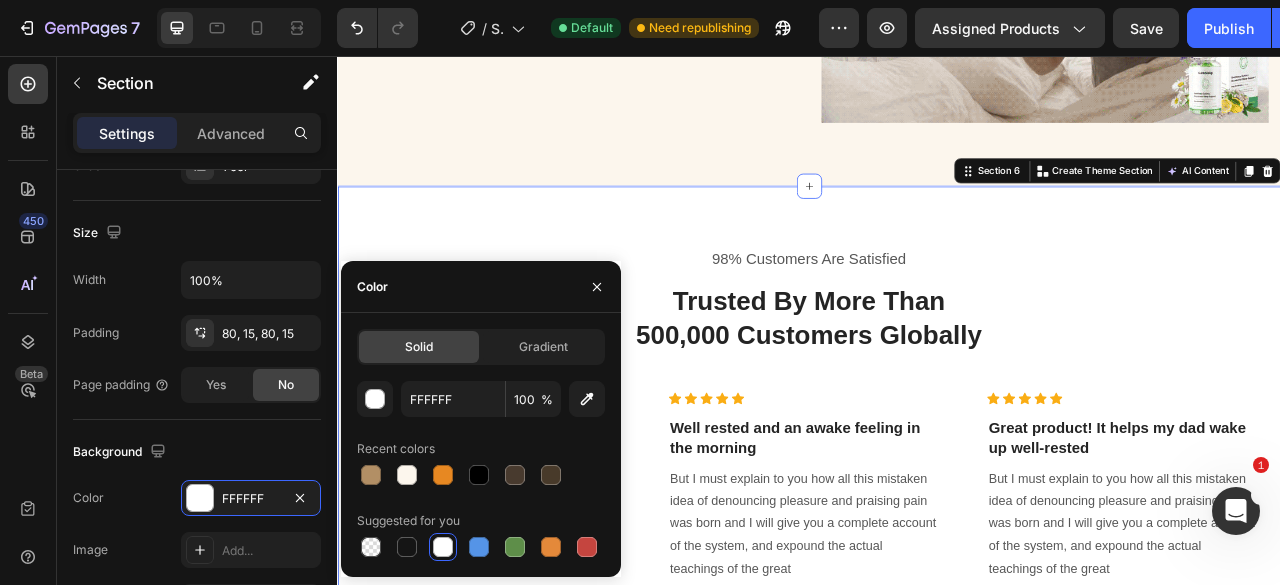 type on "FCF6ED" 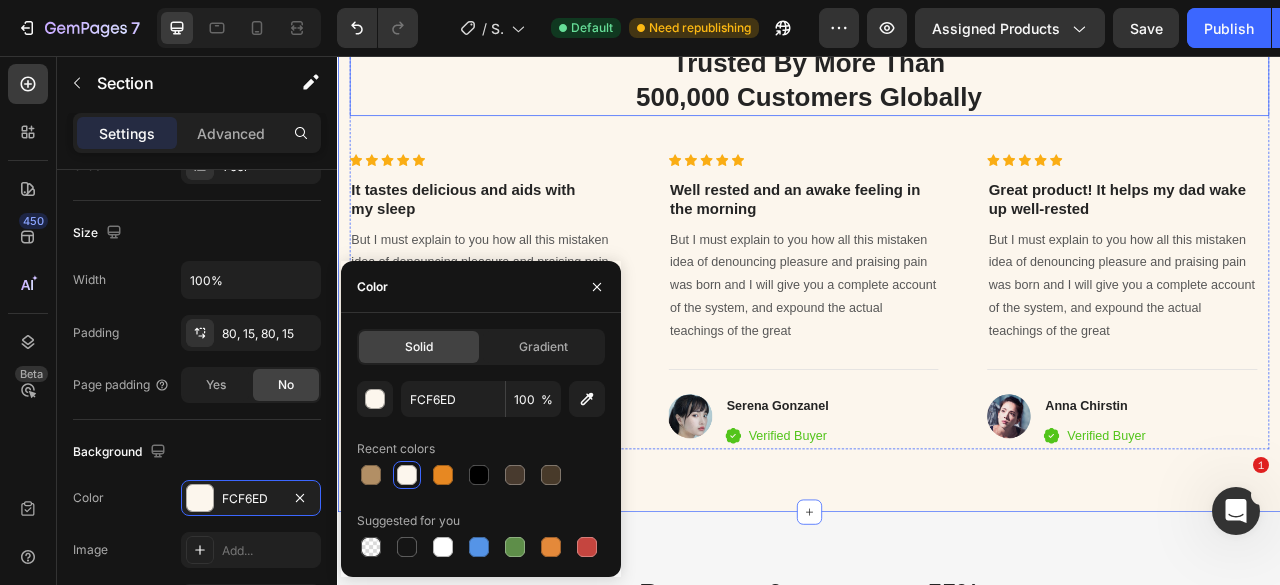 scroll, scrollTop: 4400, scrollLeft: 0, axis: vertical 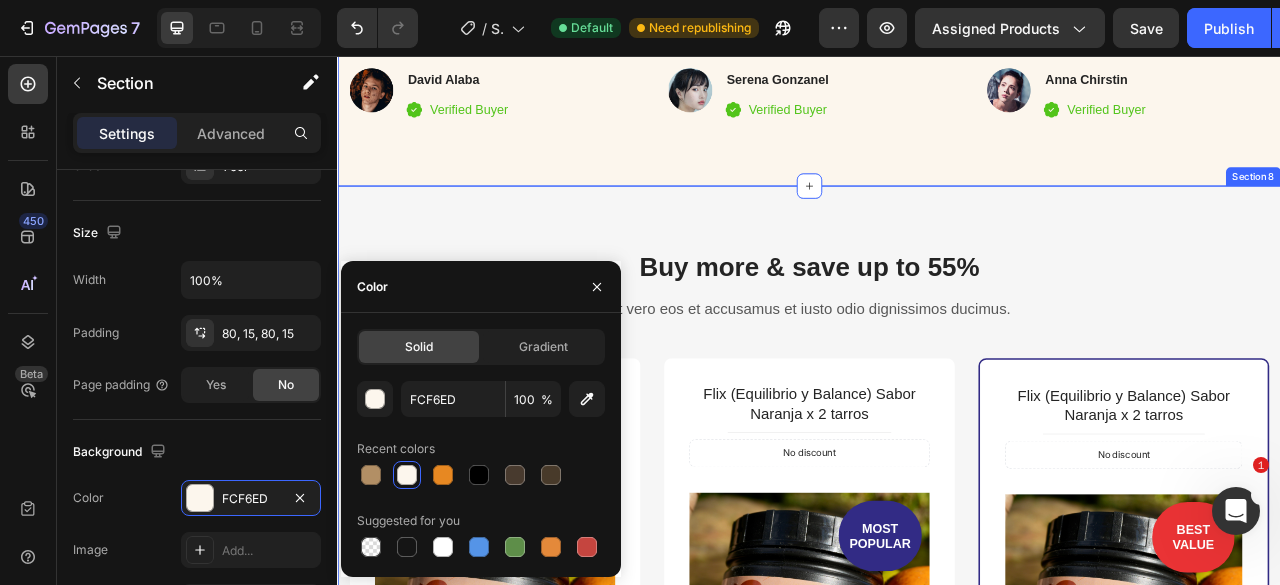 click on "Buy more & save up to 55% Heading At vero eos et accusamus et iusto odio dignissimos ducimus. Text block Row Flix (Equilibrio y Balance) Sabor Naranja x 2 tarros (P) Title                Title Line No discount   Not be displayed when published Product Badge (P) Images & Gallery $119.900,00 (P) Price (P) Price No compare price (P) Price No discount   Not be displayed when published Product Badge Row No discount   Not be displayed when published Product Badge
Icon 30 Days Money Back Renturn Text block
Icon Fast & Free shipping worldwide Text block Icon List Get mine now (P) Cart Button Product Row Row Flix (Equilibrio y Balance) Sabor Naranja x 2 tarros (P) Title                Title Line No discount   Not be displayed when published Product Badge MOST POPULAR Text block Row (P) Images & Gallery Row $119.900,00 (P) Price (P) Price No compare price (P) Price No discount   Not be displayed when published Product Badge Row No discount   Not be displayed when published Product Badge" at bounding box center (937, 875) 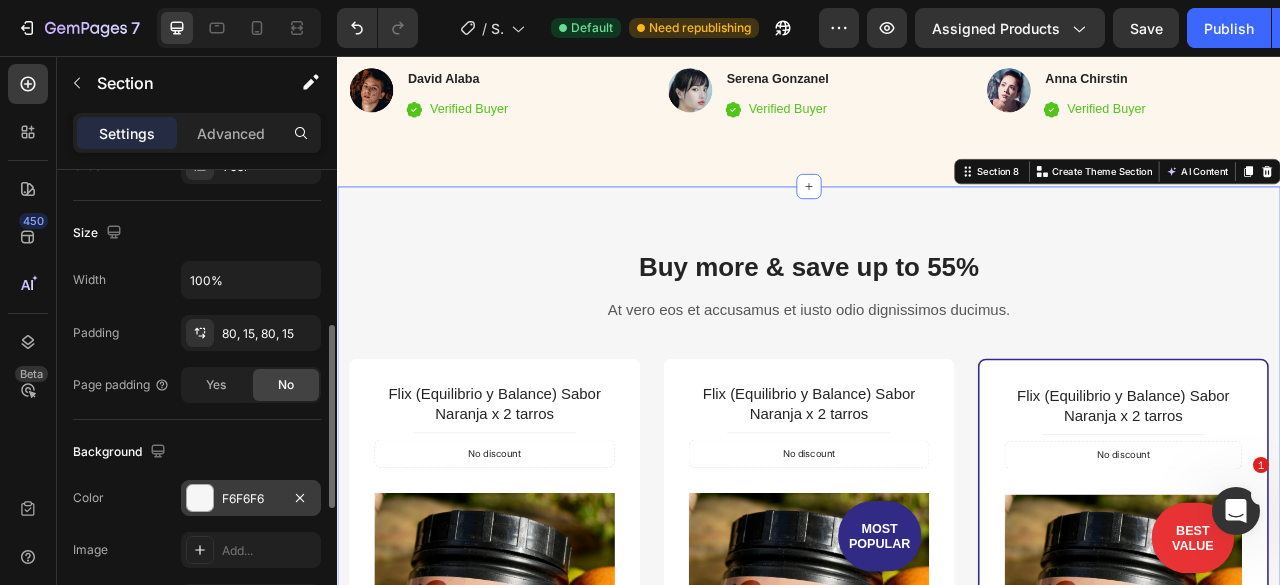click at bounding box center [200, 498] 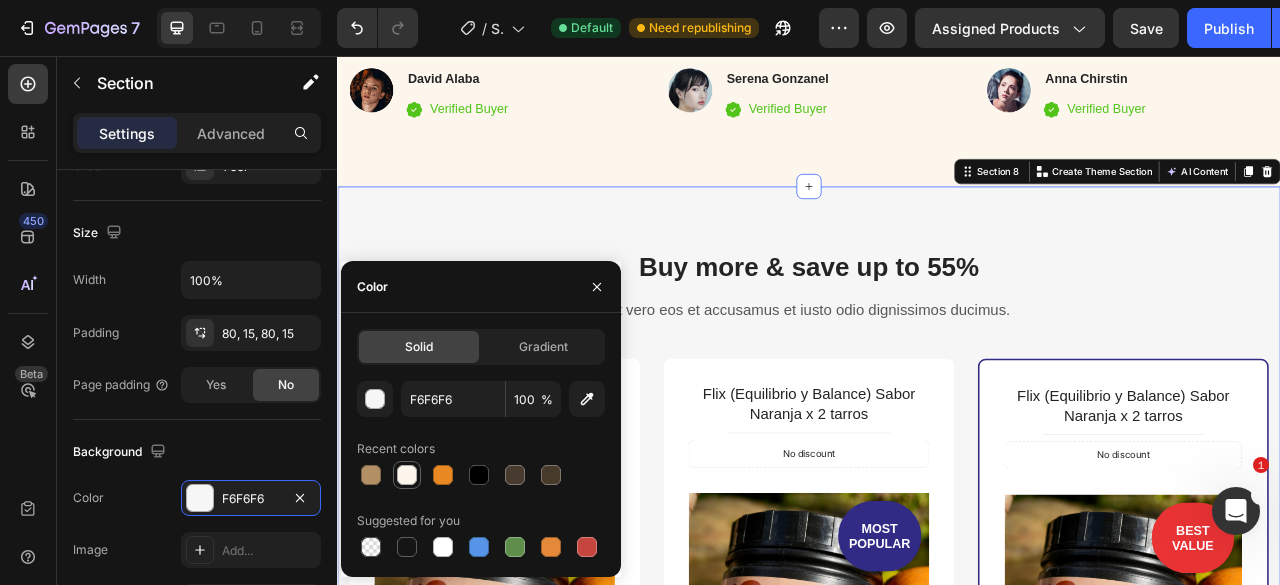 drag, startPoint x: 412, startPoint y: 473, endPoint x: 782, endPoint y: 343, distance: 392.17343 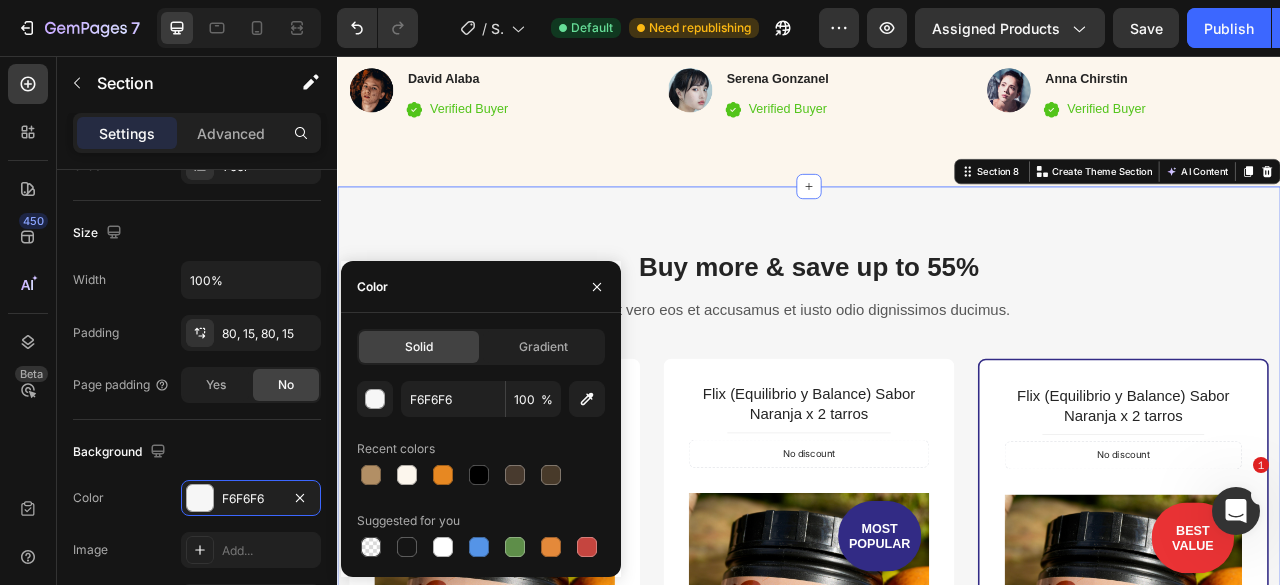 type on "FCF6ED" 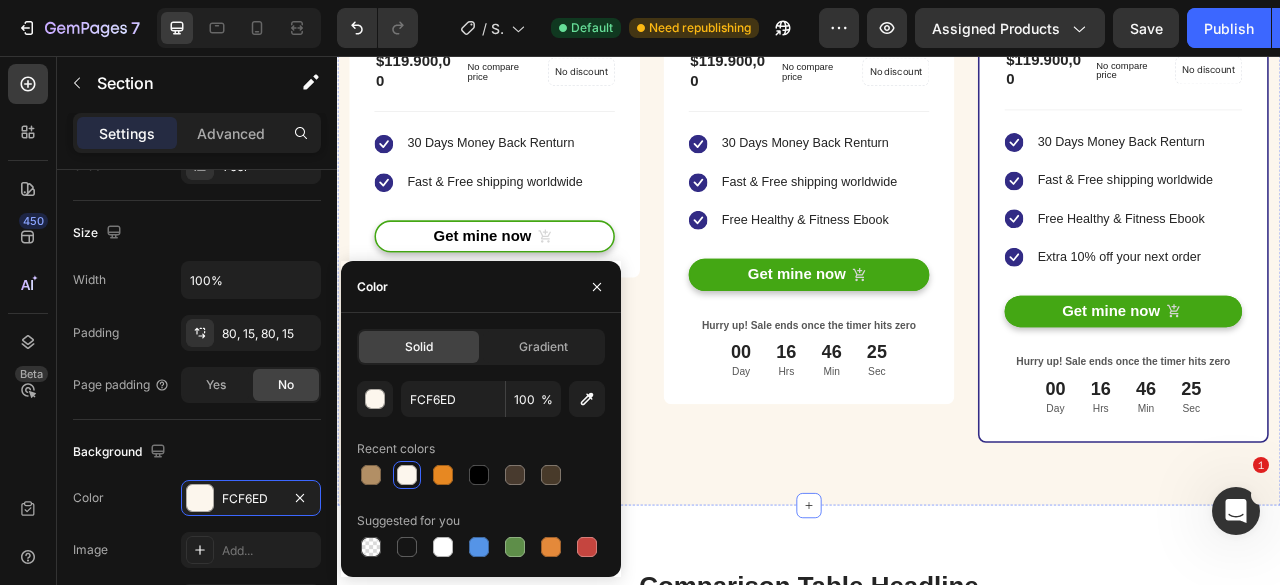 scroll, scrollTop: 5700, scrollLeft: 0, axis: vertical 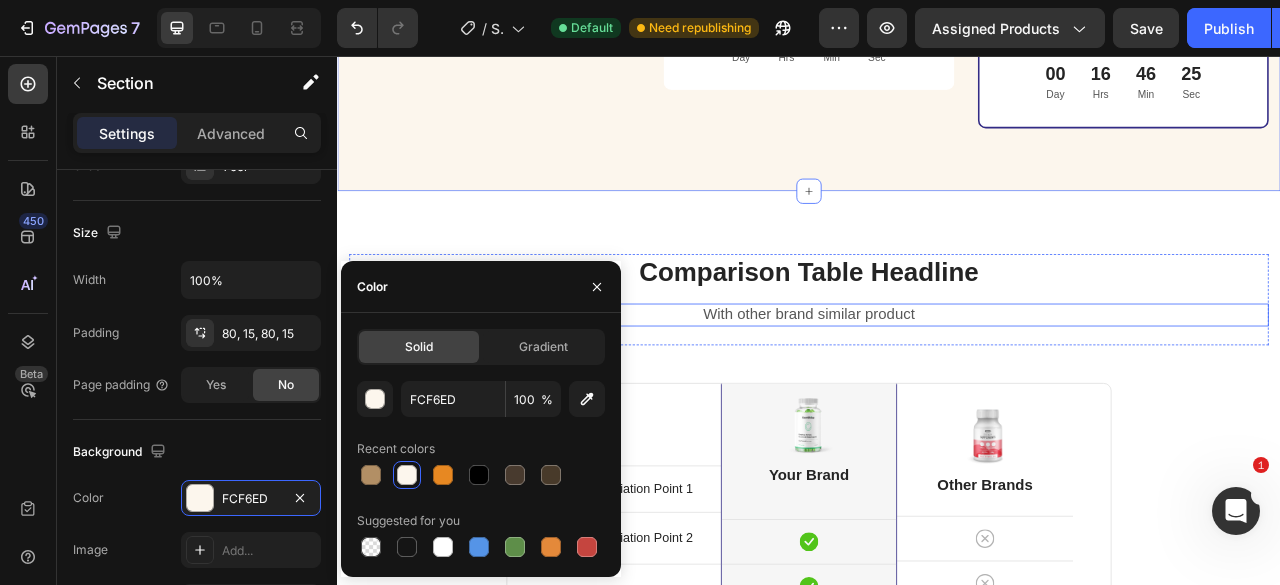 click on "With other brand similar product" at bounding box center [937, 385] 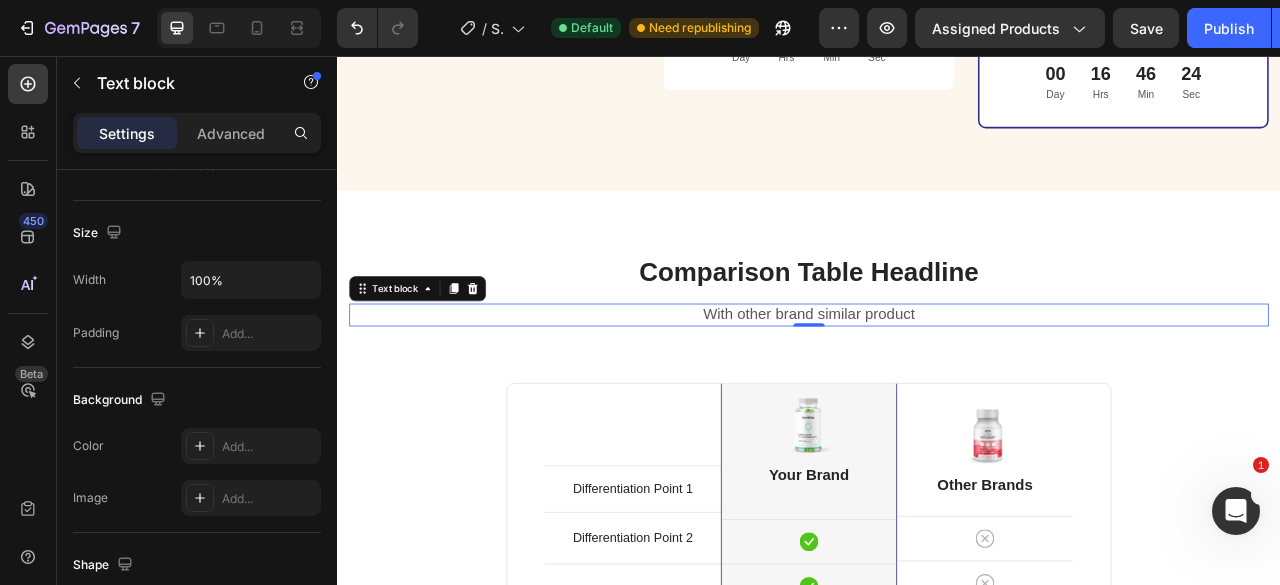 scroll, scrollTop: 0, scrollLeft: 0, axis: both 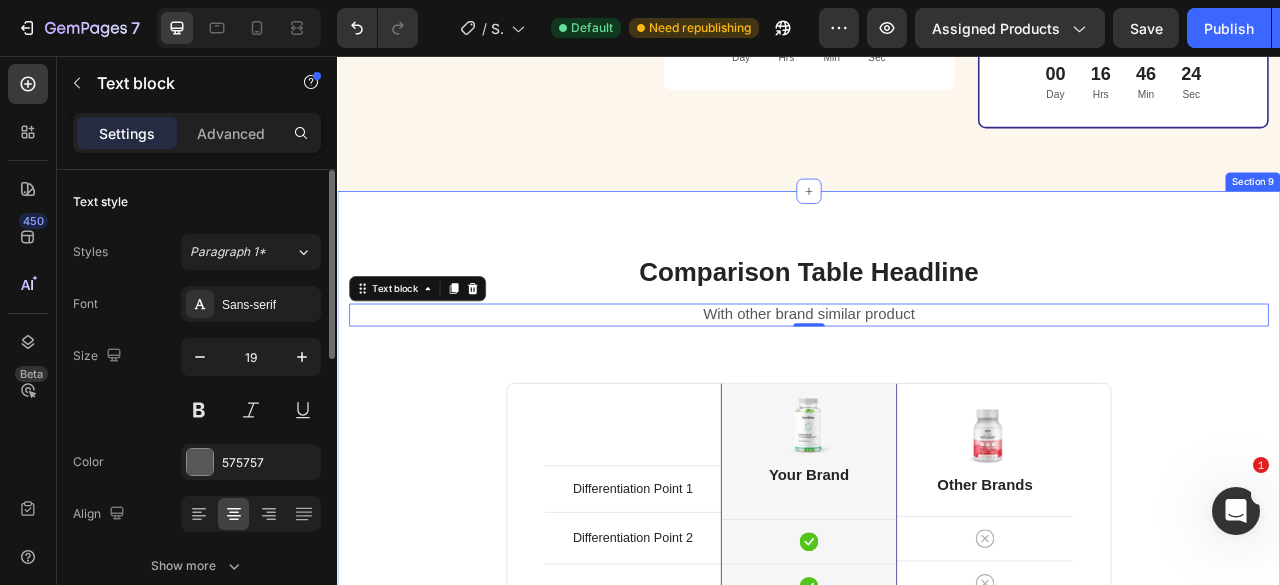 click on "Comparison Table Headline Heading With other brand similar product Text block   0 Row Differentiation Point 1 Text block Row Differentiation Point 2 Text block Row Differentiation Point 3 Text block Row Differentiation Point 4 Text block Row Differentiation Point 5 Text block Row Differentiation Point 6 Text block Row Differentiation Point 7 Text block Row Differentiation Point 8 Text block Row Image Your Brand Heading
Icon Row
Icon Row
Icon Row
Icon Row
Icon Row
Icon Row
Icon Row
Icon Row Row Image Other Brands Heading
Icon Row
Icon Row
Icon Row
Icon Row
Icon Row
Icon Row
Icon Row
Icon Row Row Your Brand Heading Differentiation Point 1 Text block
Icon Row Differentiation Point 2 Text block
Icon Row Differentiation Point 3 Row" at bounding box center (937, 783) 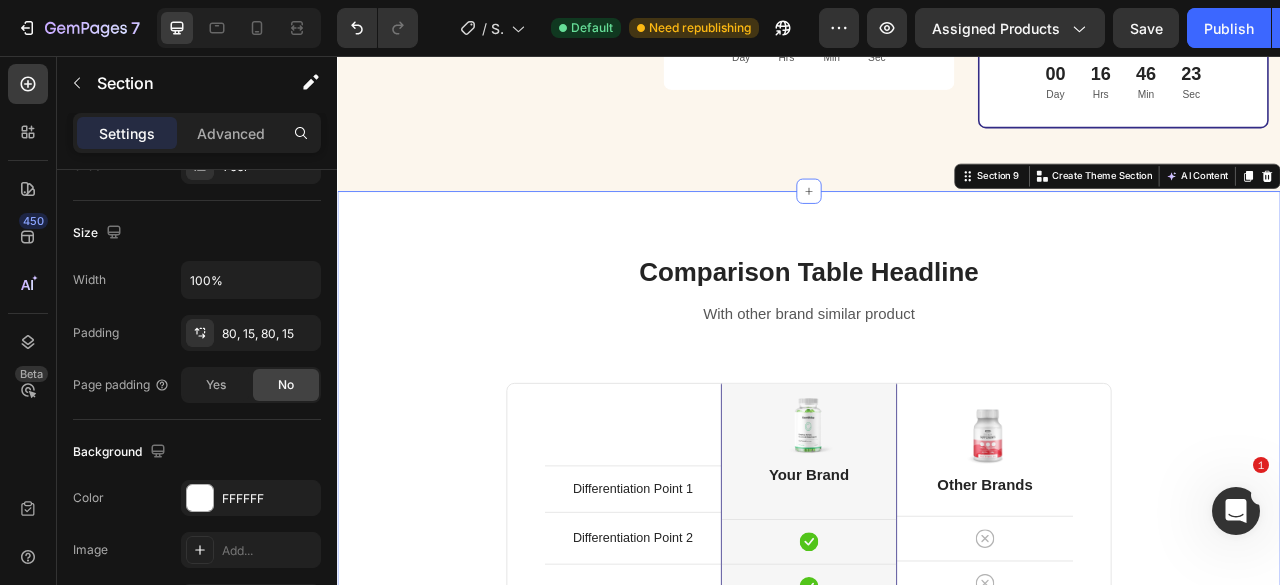 scroll, scrollTop: 600, scrollLeft: 0, axis: vertical 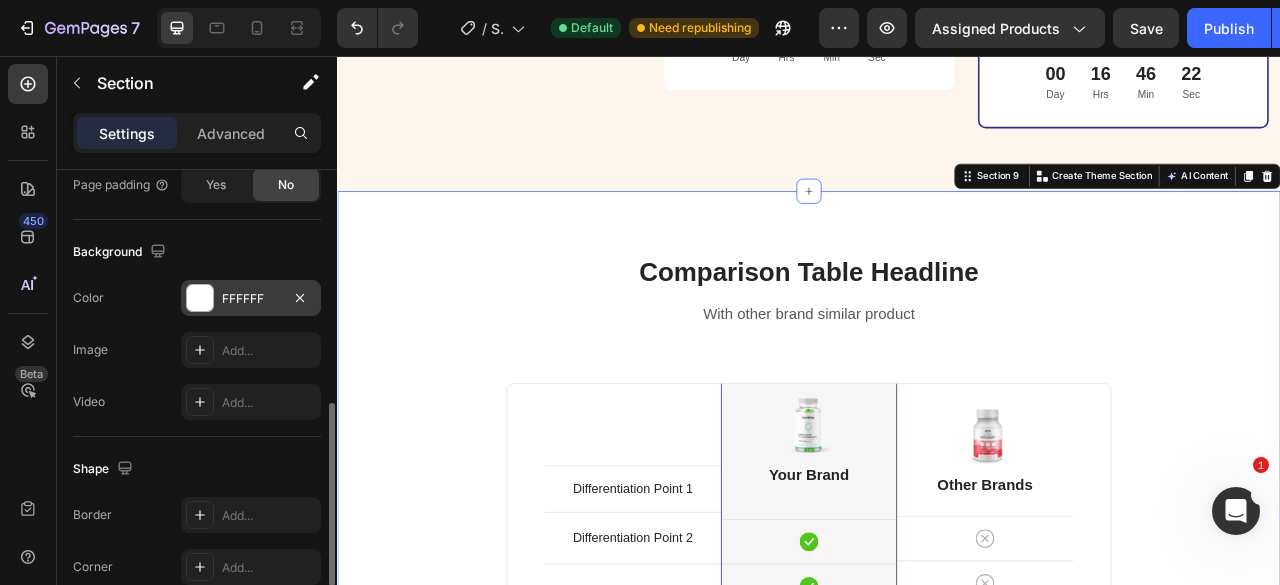 click at bounding box center (200, 298) 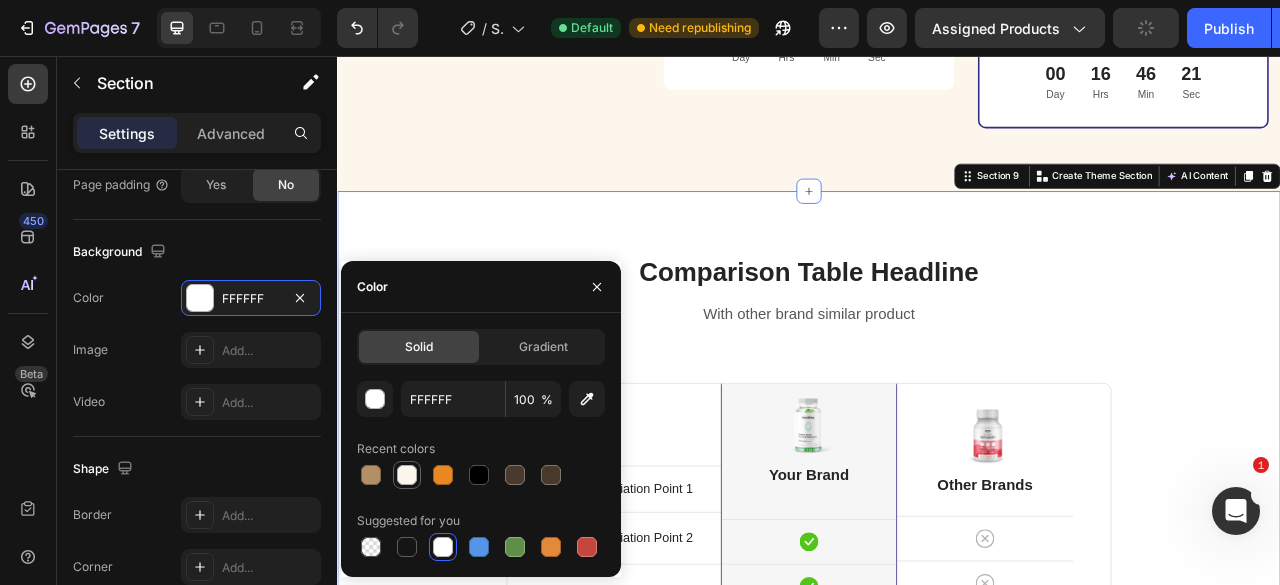 drag, startPoint x: 415, startPoint y: 468, endPoint x: 432, endPoint y: 496, distance: 32.75668 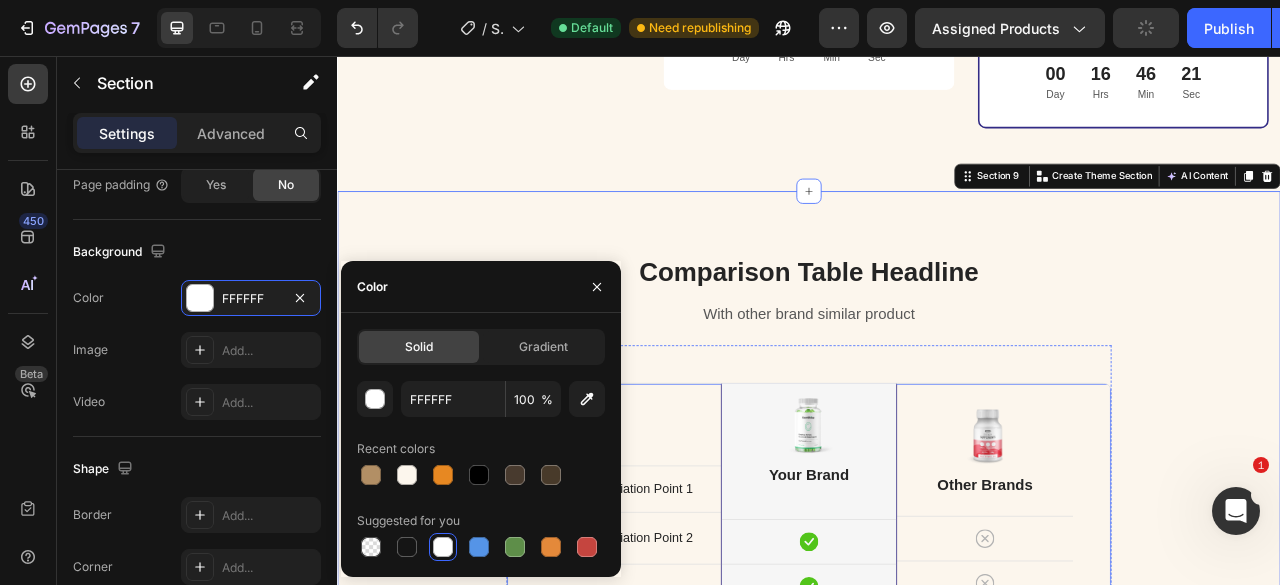 type on "FCF6ED" 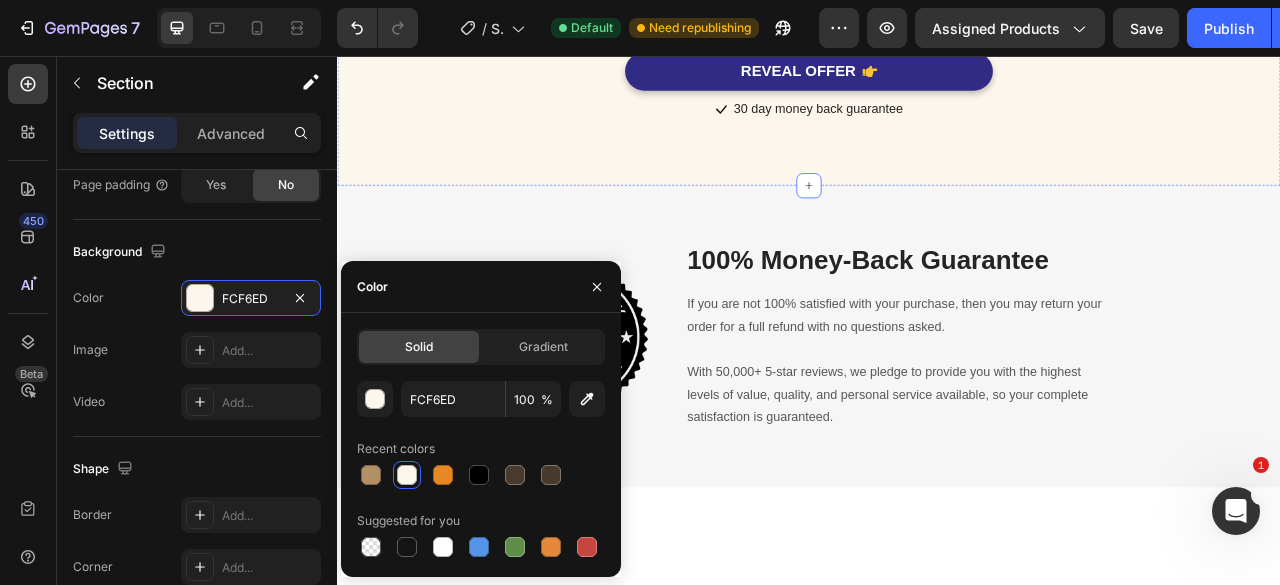scroll, scrollTop: 6900, scrollLeft: 0, axis: vertical 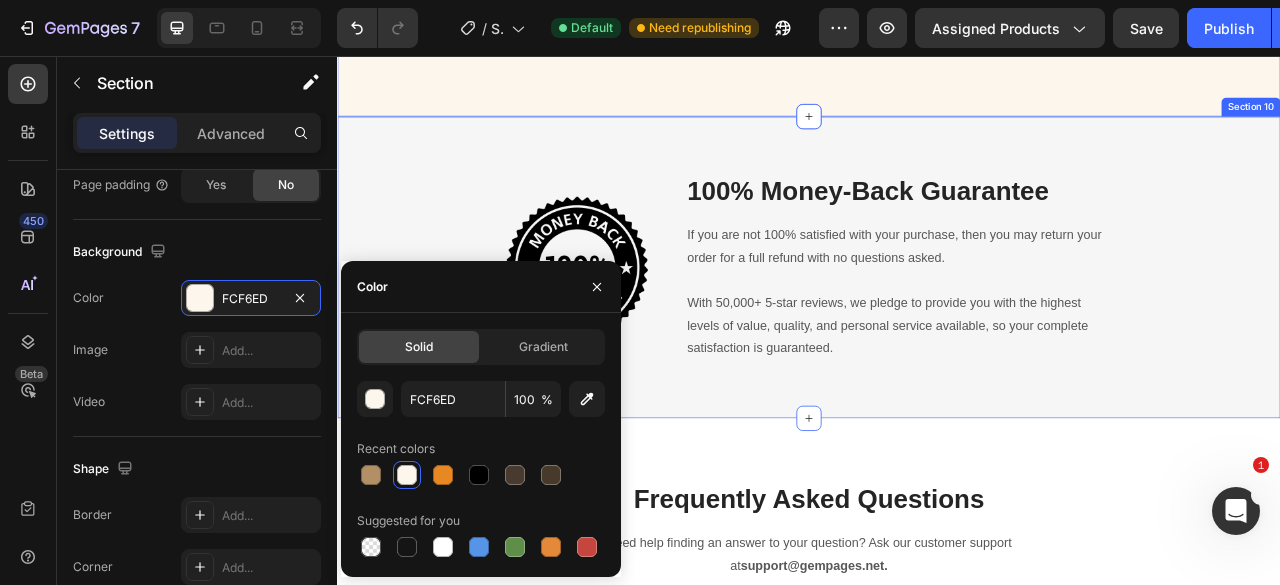 click on "Image 100% Money-Back Guarantee Heading If you are not 100% satisfied with your purchase, then you may return your order for a full refund with no questions asked.   With 50,000+ 5-star reviews, we pledge to provide you with the highest levels of value, quality, and personal service available, so your complete satisfaction is guaranteed. Text block Row" at bounding box center [937, 325] 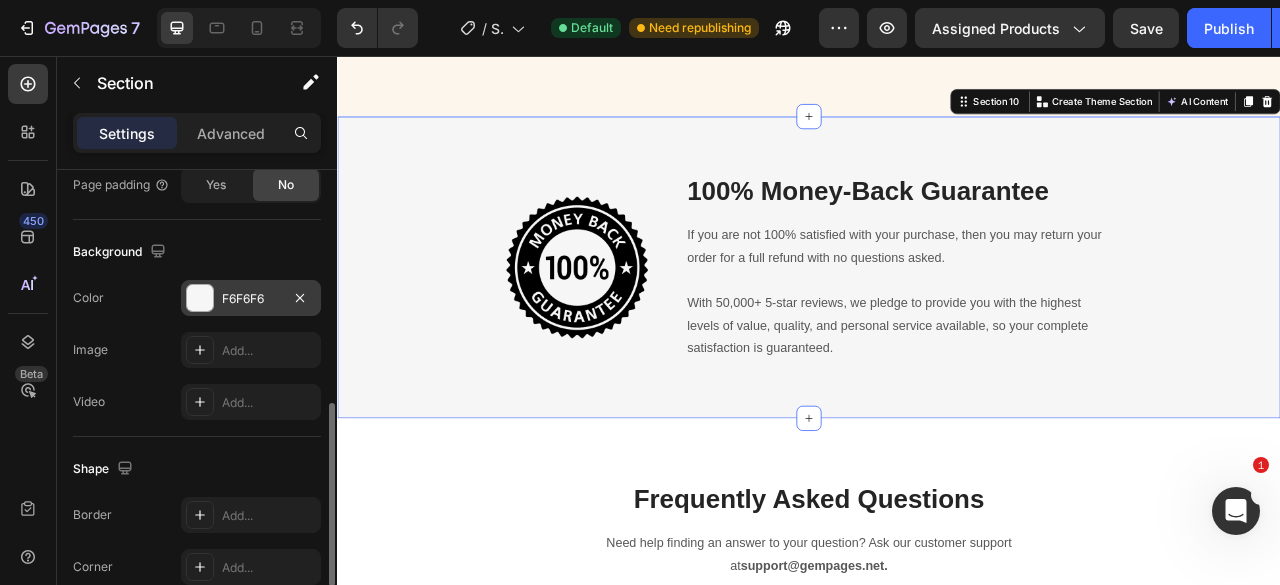 click at bounding box center (200, 298) 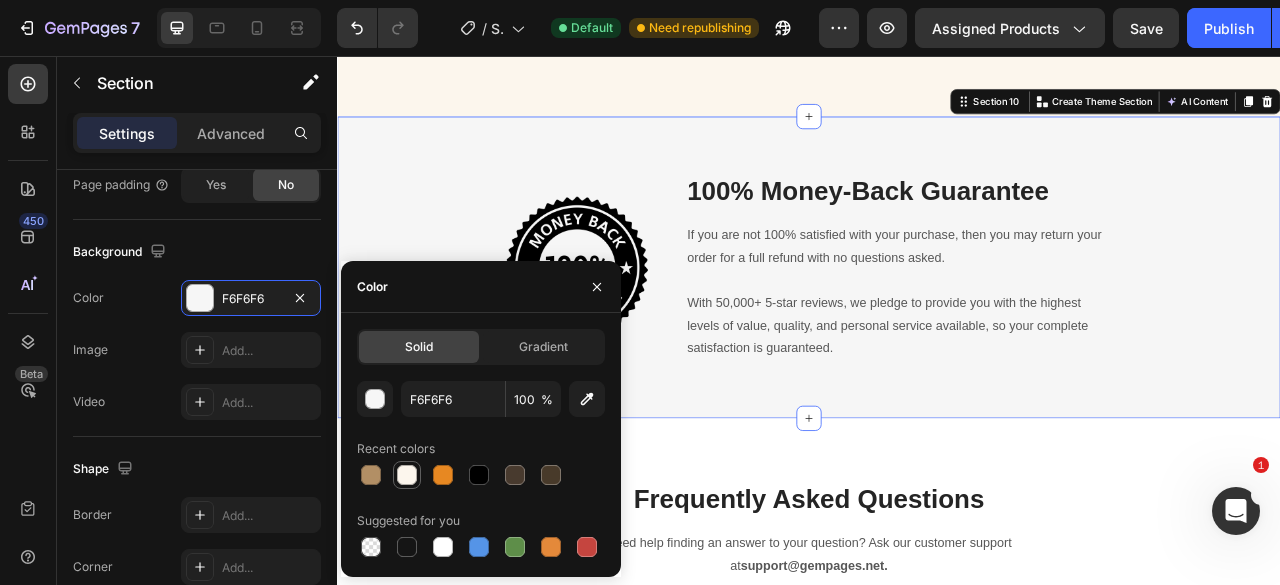 click at bounding box center (407, 475) 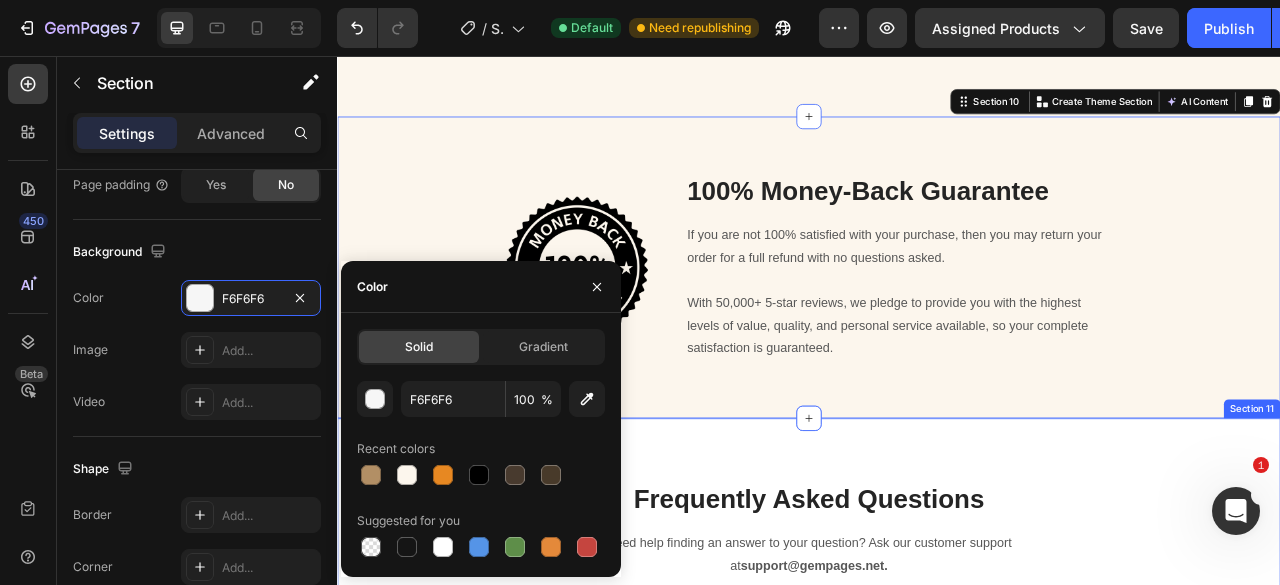 type on "FCF6ED" 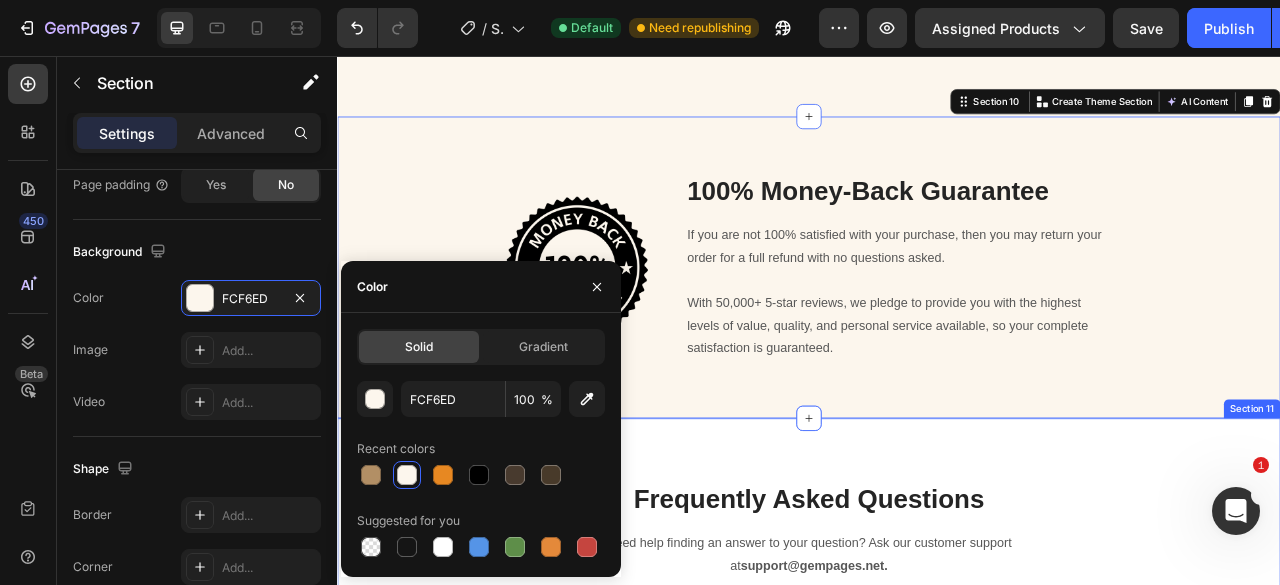 click on "Frequently Asked Questions Heading Need help finding an answer to your question? Ask our customer support at support@[EMAIL]. Text block Row Row How does GemSleep help you sleep? But I must explain to you how all this mistaken idea of denouncing pleasure and praising pain was born and I will give you a complete account of the system, and expound the actual teachings of the great explorer of the truth, the master-builder of human happiness. No one rejects, dislikes, or avoids pleasure itself Text block Row What are the common side effects of GemSleep? Does GemSleep make me feel groggy the next day? Can I take GemSleep gummies every night? Accordion  	   REVEAL OFFER Button                Icon 30 day money back guarantee Text block Icon List Row Section 11" at bounding box center (937, 1040) 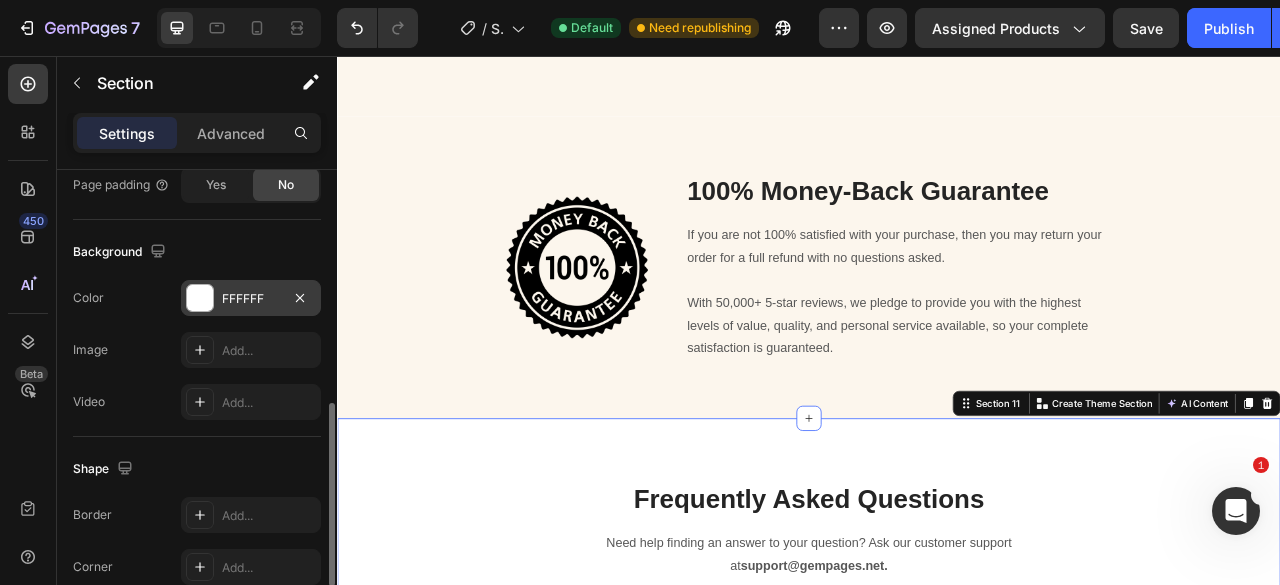 click at bounding box center (200, 298) 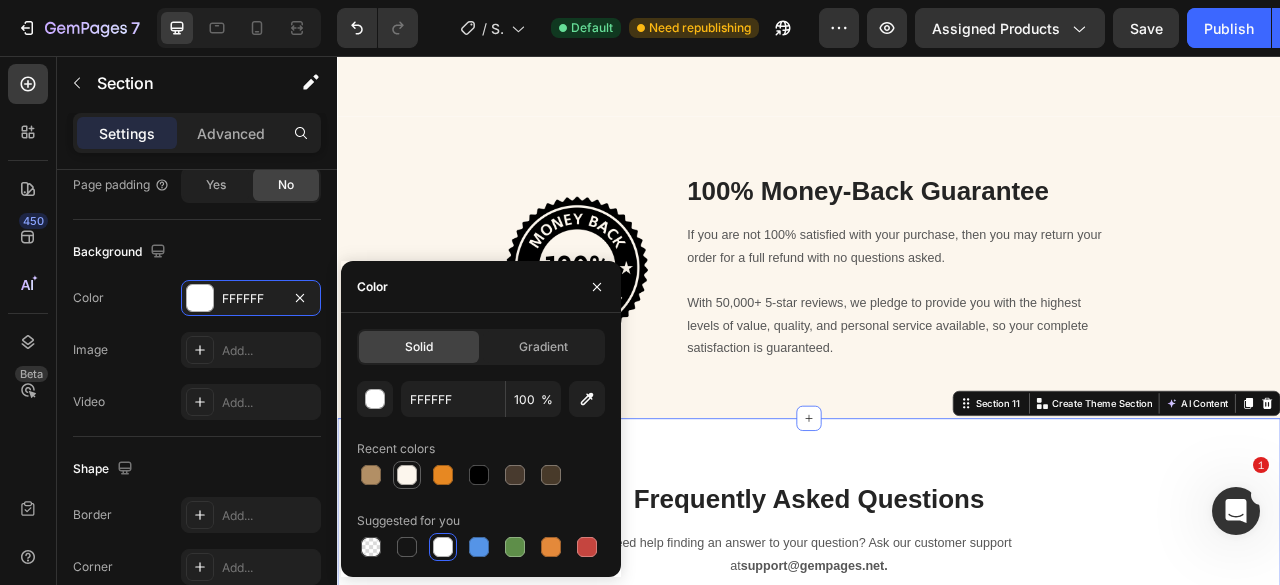 click at bounding box center [407, 475] 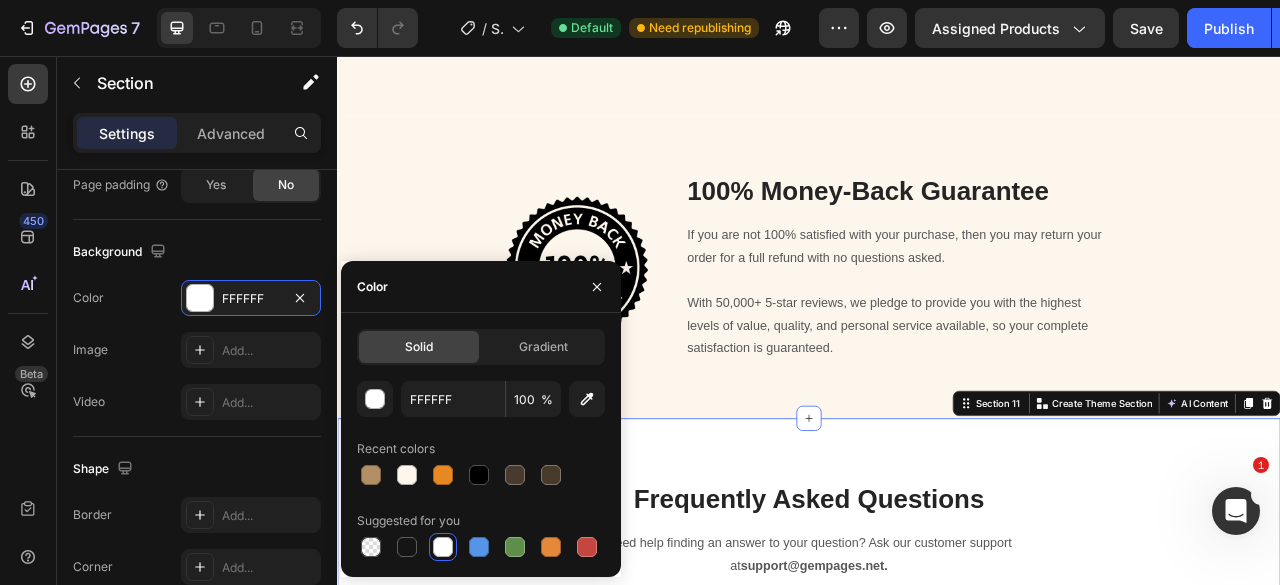 type on "FCF6ED" 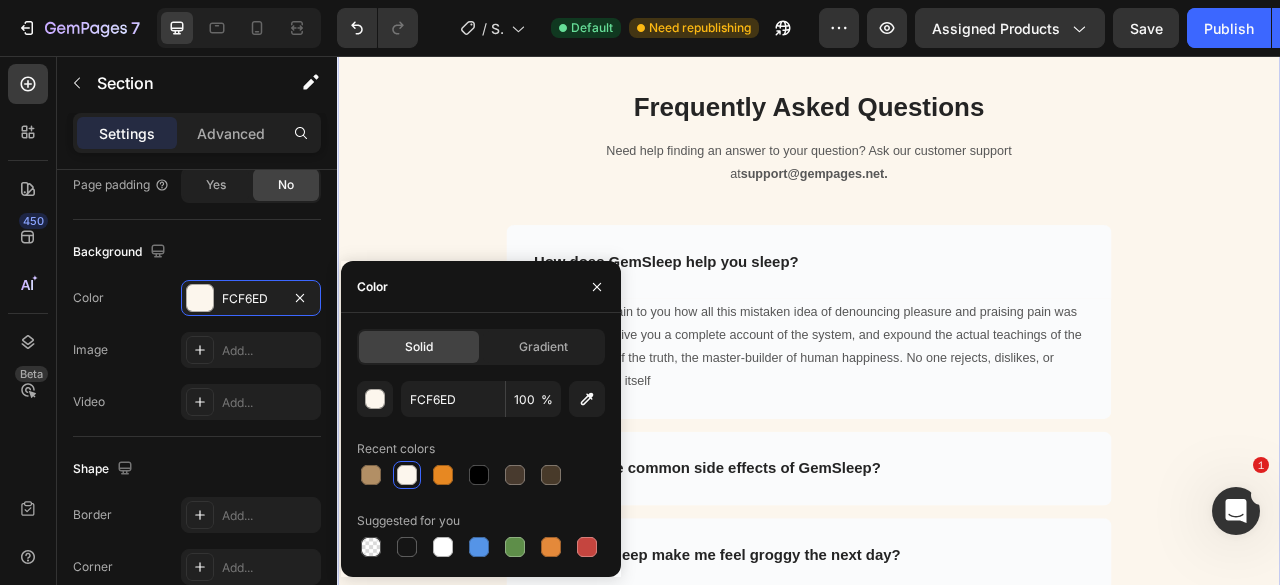 scroll, scrollTop: 7400, scrollLeft: 0, axis: vertical 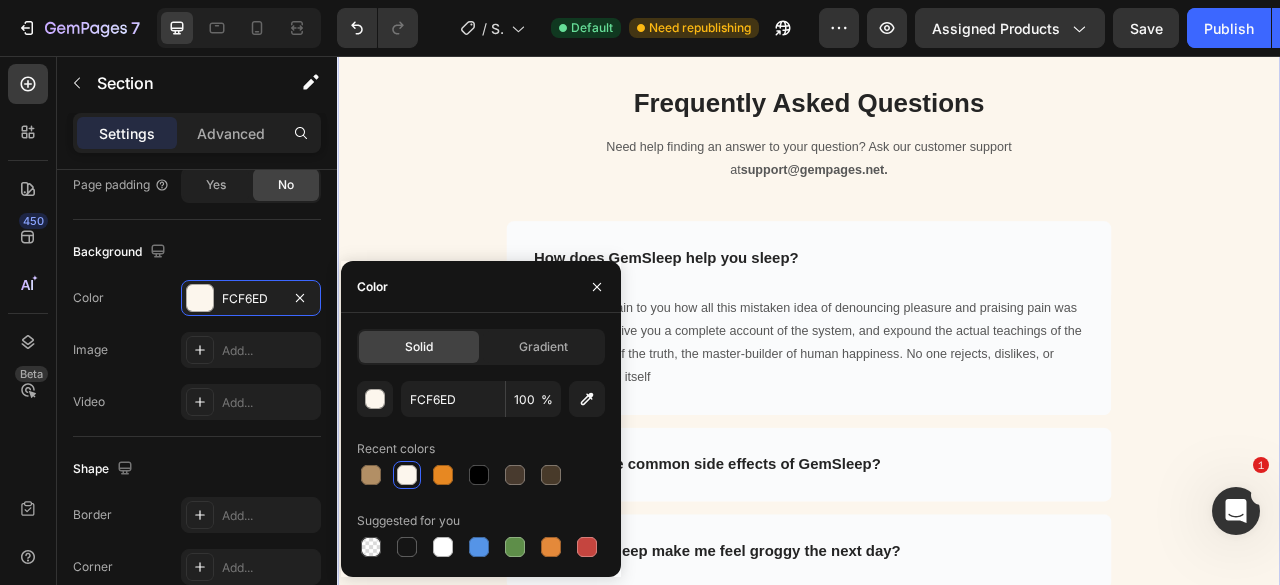 click on "Frequently Asked Questions Heading Need help finding an answer to your question? Ask our customer support at support@[EMAIL]. Text block Row Row How does GemSleep help you sleep? But I must explain to you how all this mistaken idea of denouncing pleasure and praising pain was born and I will give you a complete account of the system, and expound the actual teachings of the great explorer of the truth, the master-builder of human happiness. No one rejects, dislikes, or avoids pleasure itself Text block Row What are the common side effects of GemSleep? Does GemSleep make me feel groggy the next day? Can I take GemSleep gummies every night? Accordion  	   REVEAL OFFER Button                Icon 30 day money back guarantee Text block Icon List Row" at bounding box center [937, 536] 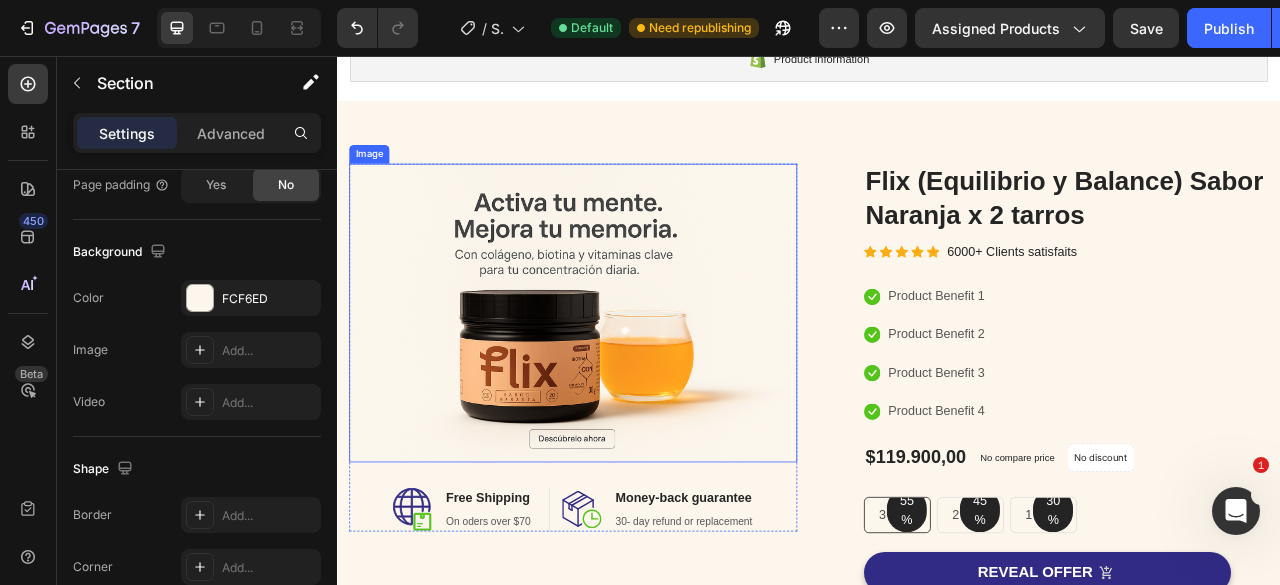 scroll, scrollTop: 100, scrollLeft: 0, axis: vertical 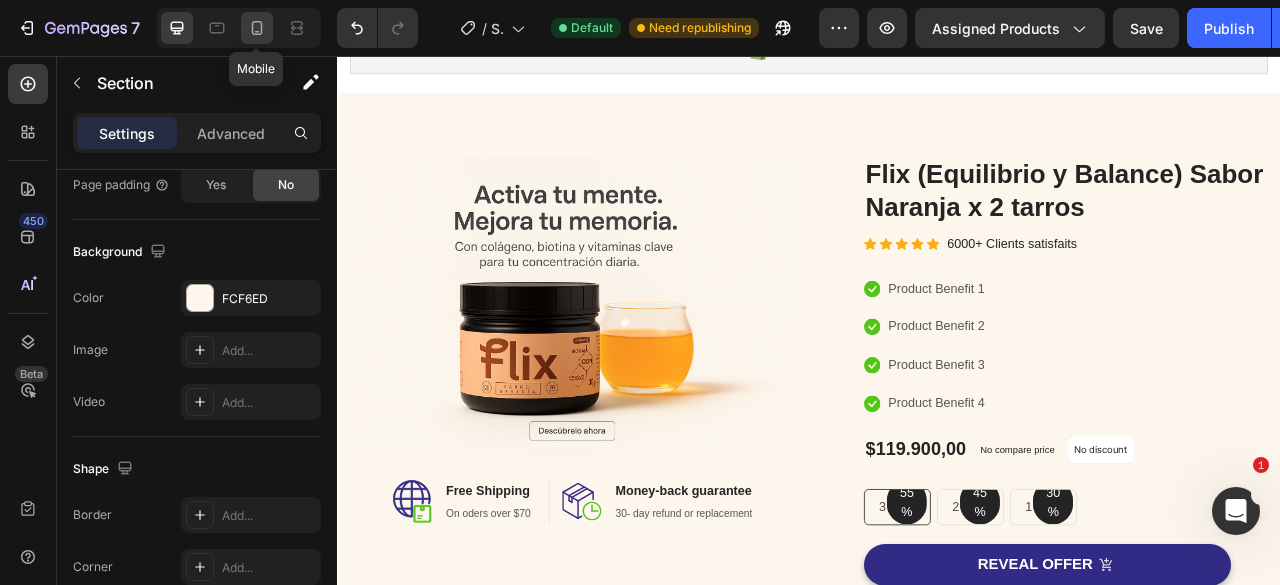 click 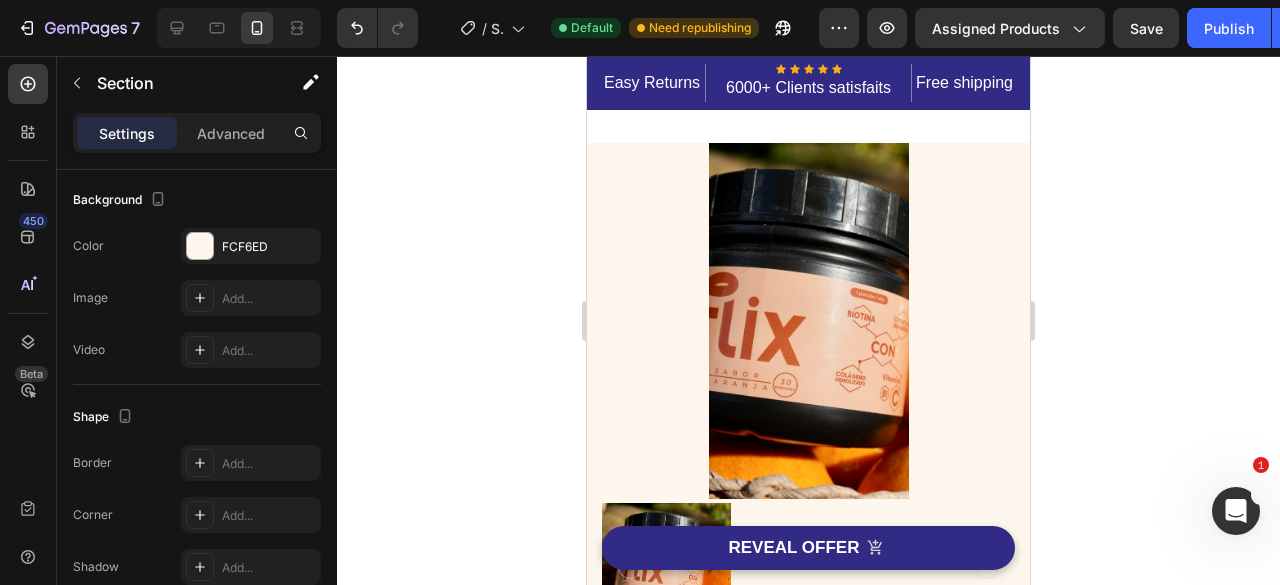 click 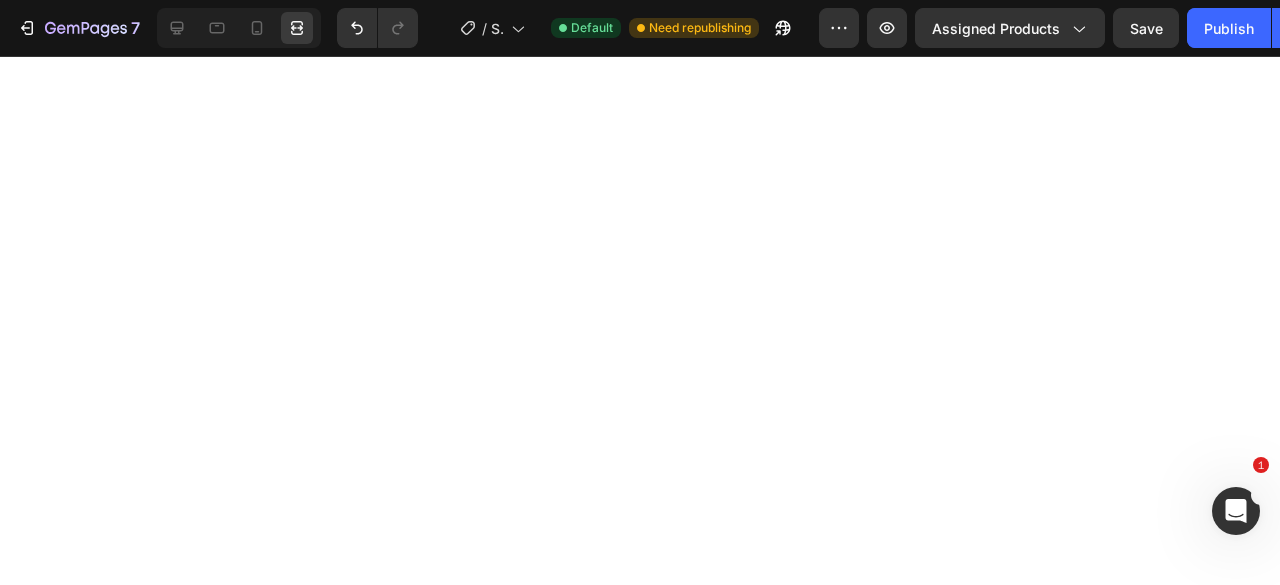 scroll, scrollTop: 7314, scrollLeft: 0, axis: vertical 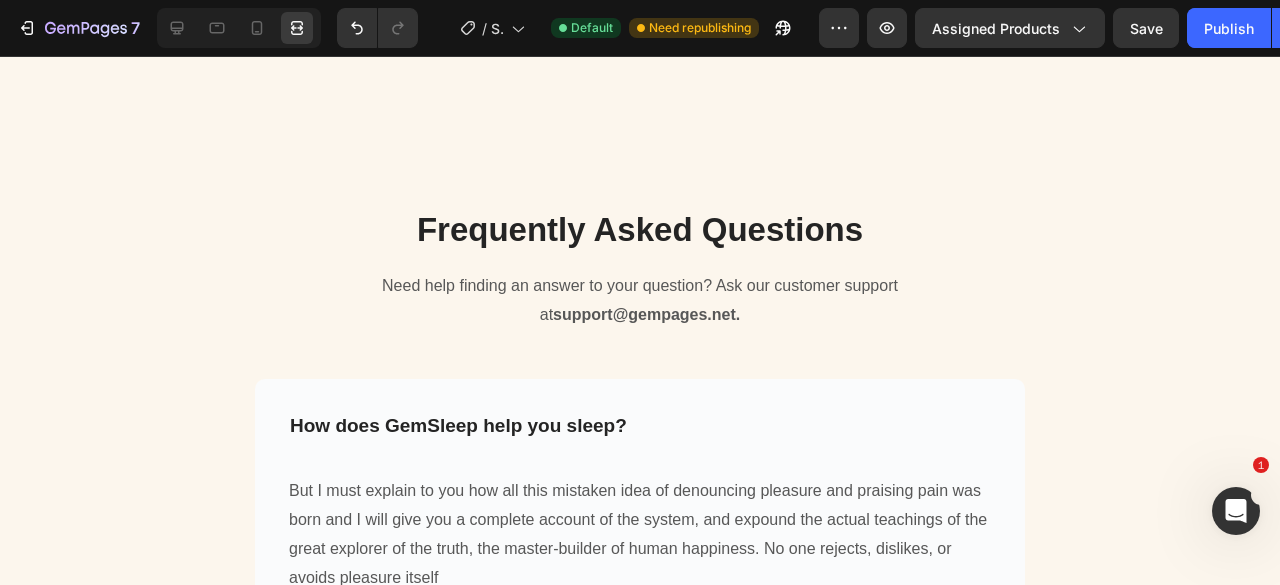 click at bounding box center [239, 28] 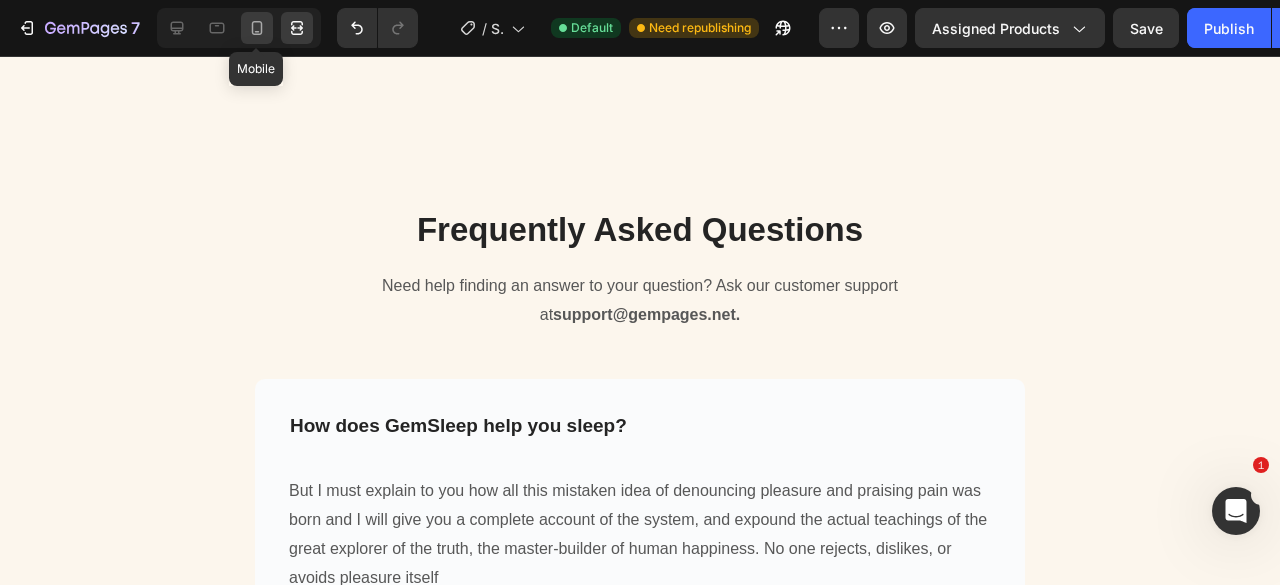 click 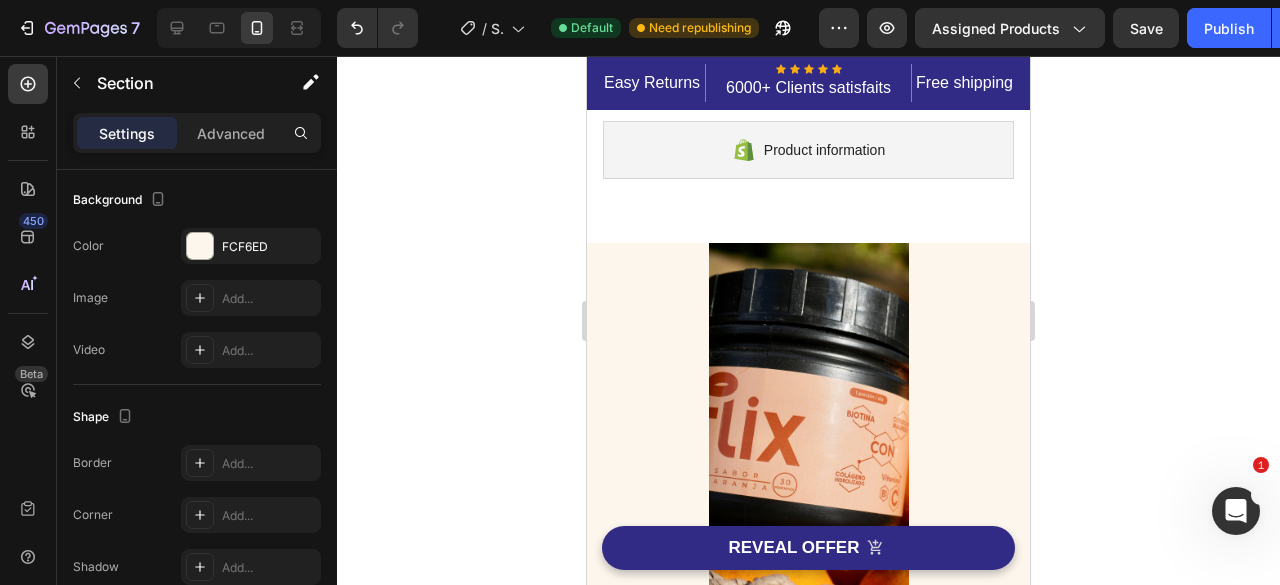 scroll, scrollTop: 300, scrollLeft: 0, axis: vertical 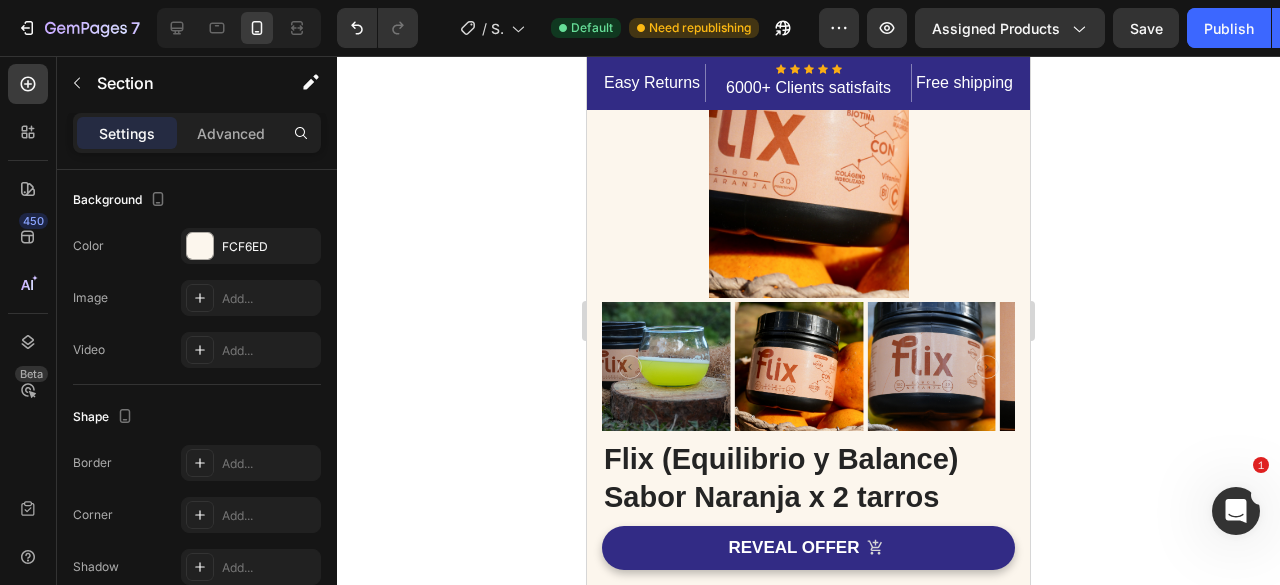 click 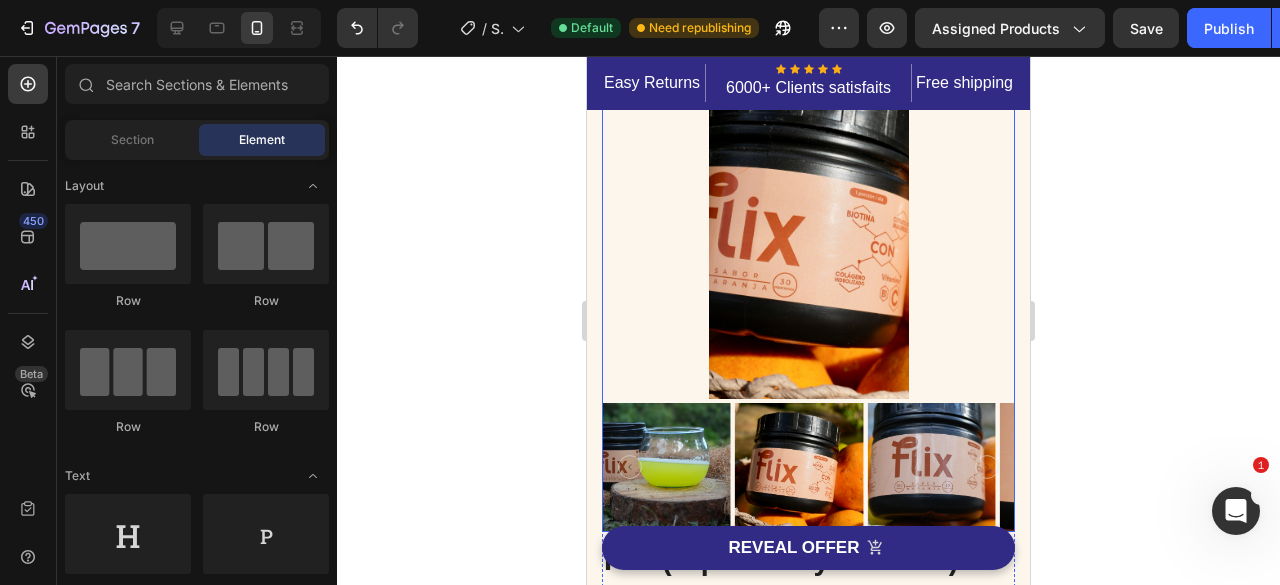 scroll, scrollTop: 0, scrollLeft: 0, axis: both 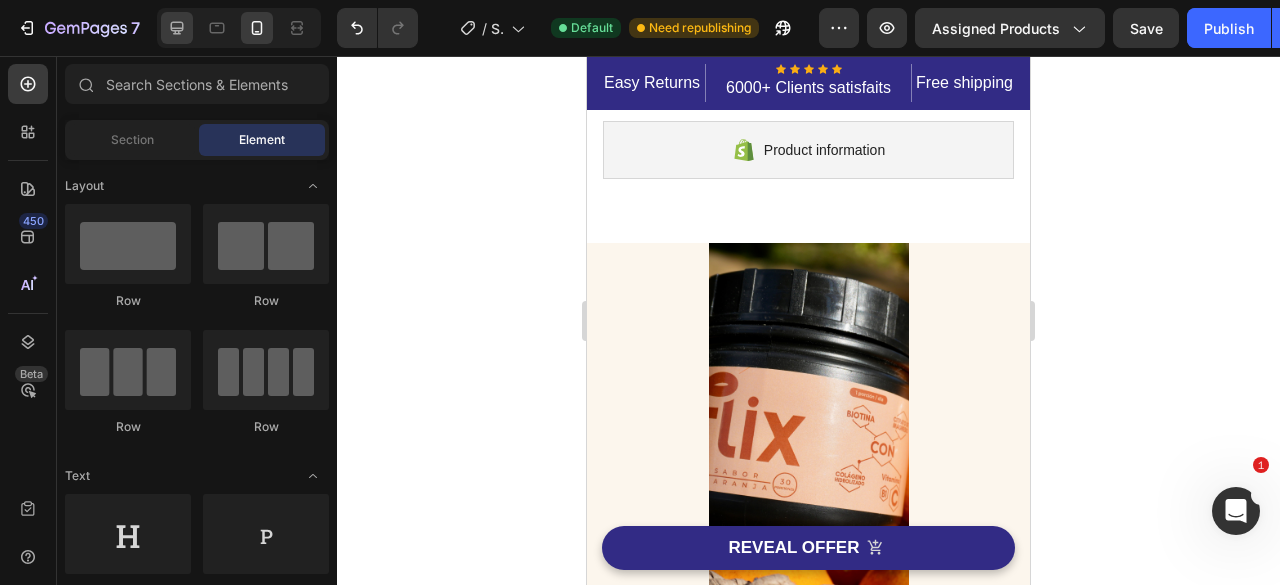 click 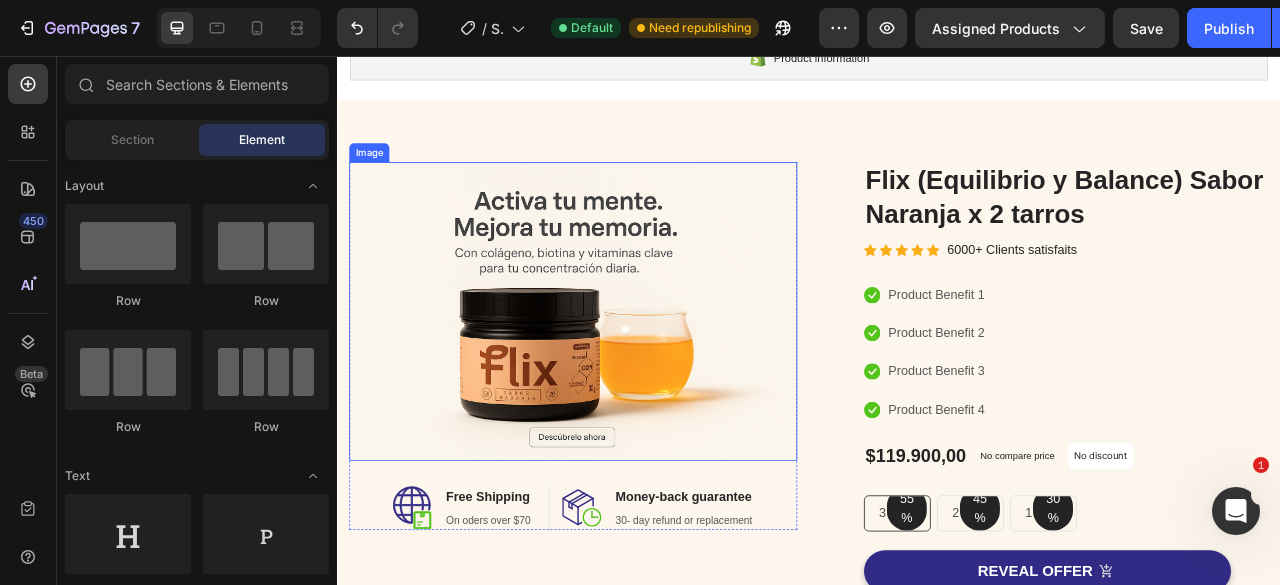 scroll, scrollTop: 100, scrollLeft: 0, axis: vertical 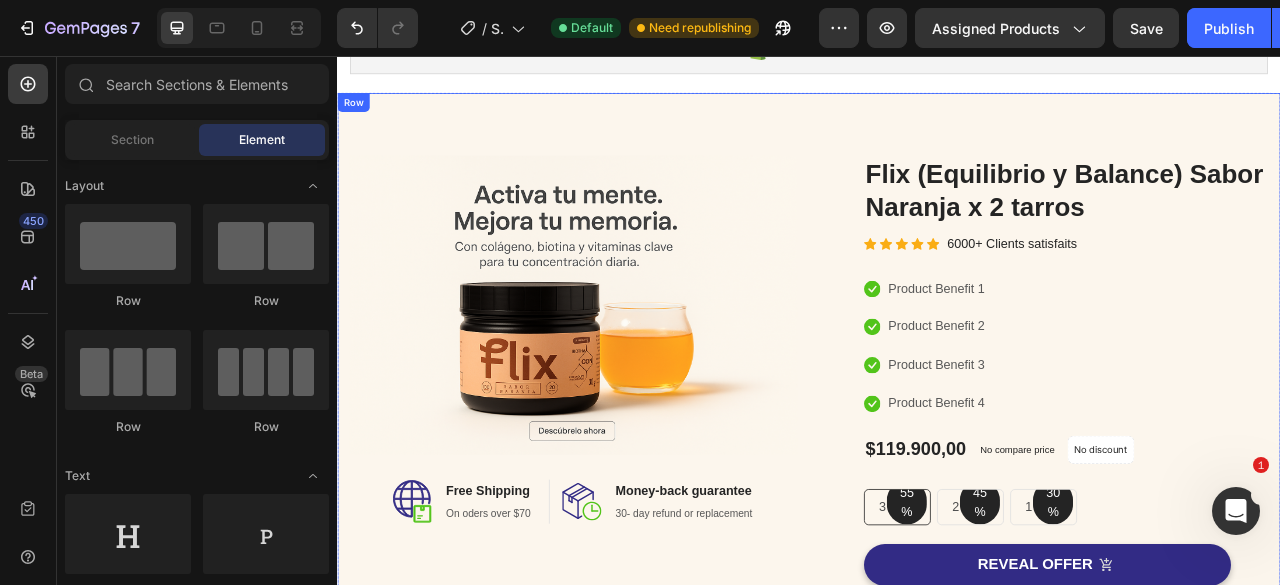 click on "Image Image Free Shipping Heading On oders over $70 Text block Row Image Money-back guarantee Heading 30- day refund or replacement Text block Row Row Row (P) Images & Gallery Flix (Equilibrio y Balance) Sabor Naranja x 2 tarros (P) Title                Icon                Icon                Icon                Icon                Icon Icon List Hoz 6000+ Clients satisfaits Text block Row
Icon Product Benefit 1 Text block
Icon Product Benefit 2 Text block
Icon Product Benefit 3 Text block
Icon Product Benefit 4 Text block Icon List $119.900,00 (P) Price (P) Price No compare price (P) Price No discount   Not be displayed when published Product Badge Row 55% Text block Row 3 pack Text block Row 45% Text block Row 2 pack Text block Row 30% Text block Row 1 pack Text block Row Row
Icon Product Benefit 1 Text block
Icon Product Benefit 2 Text block
Icon Product Benefit 3 Text block
Icon" at bounding box center (937, 577) 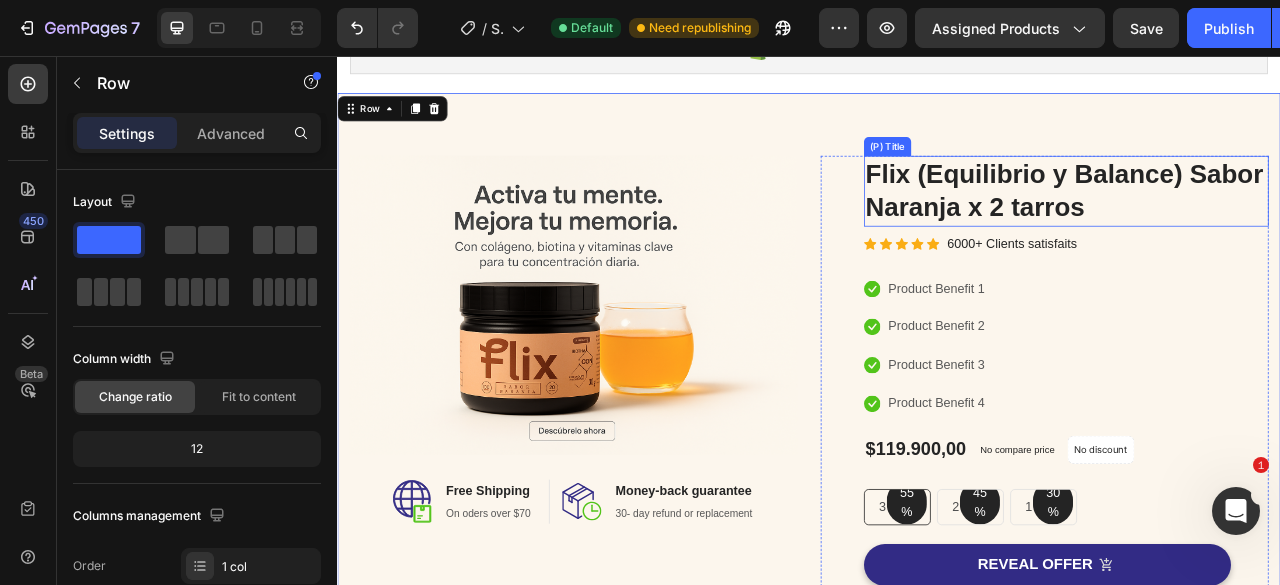 click on "Flix (Equilibrio y Balance) Sabor Naranja x 2 tarros" at bounding box center (1264, 228) 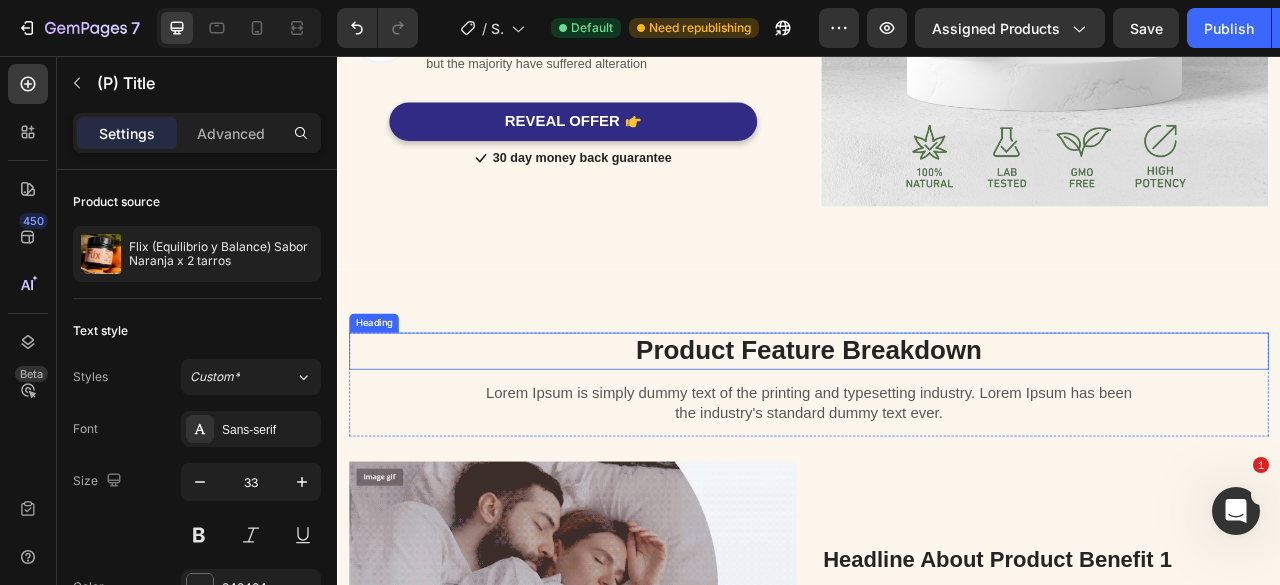 scroll, scrollTop: 2200, scrollLeft: 0, axis: vertical 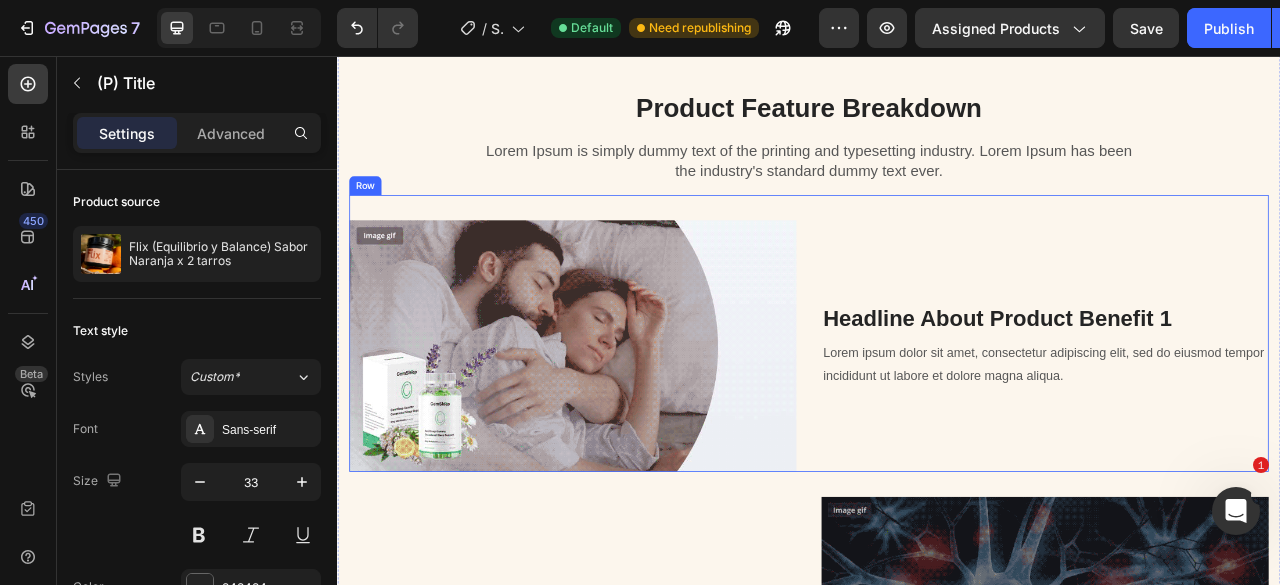 click on "Headline About Product Benefit 1 Heading Lorem ipsum dolor sit amet, consectetur adipiscing elit, sed do eiusmod tempor incididunt ut labore et dolore magna aliqua.  Text block" at bounding box center [1237, 425] 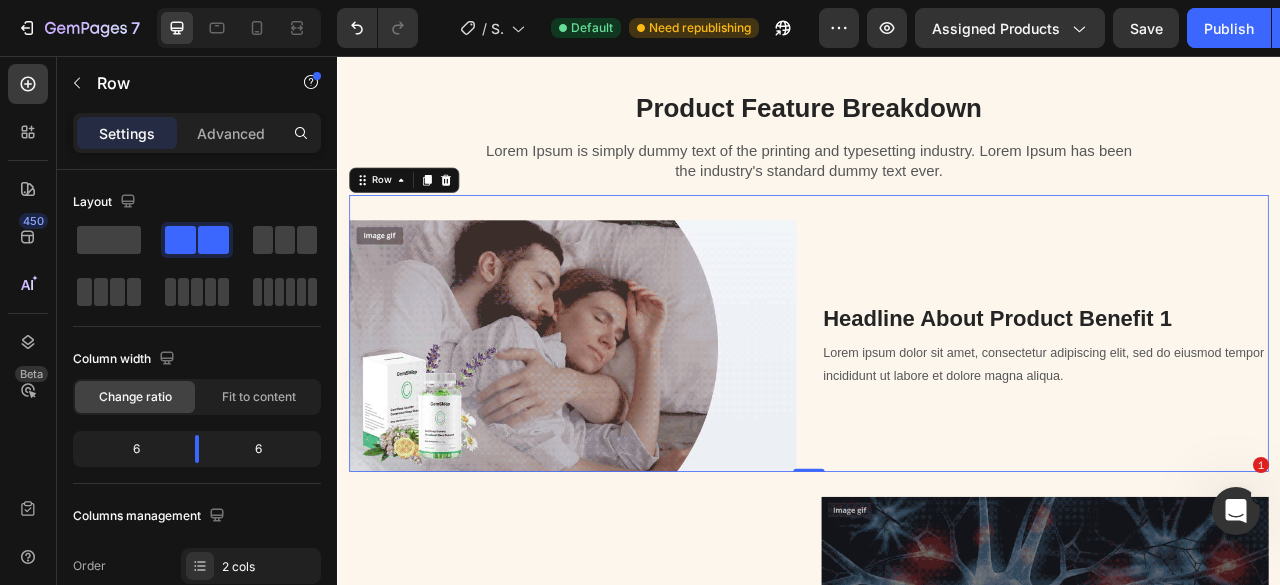 scroll, scrollTop: 400, scrollLeft: 0, axis: vertical 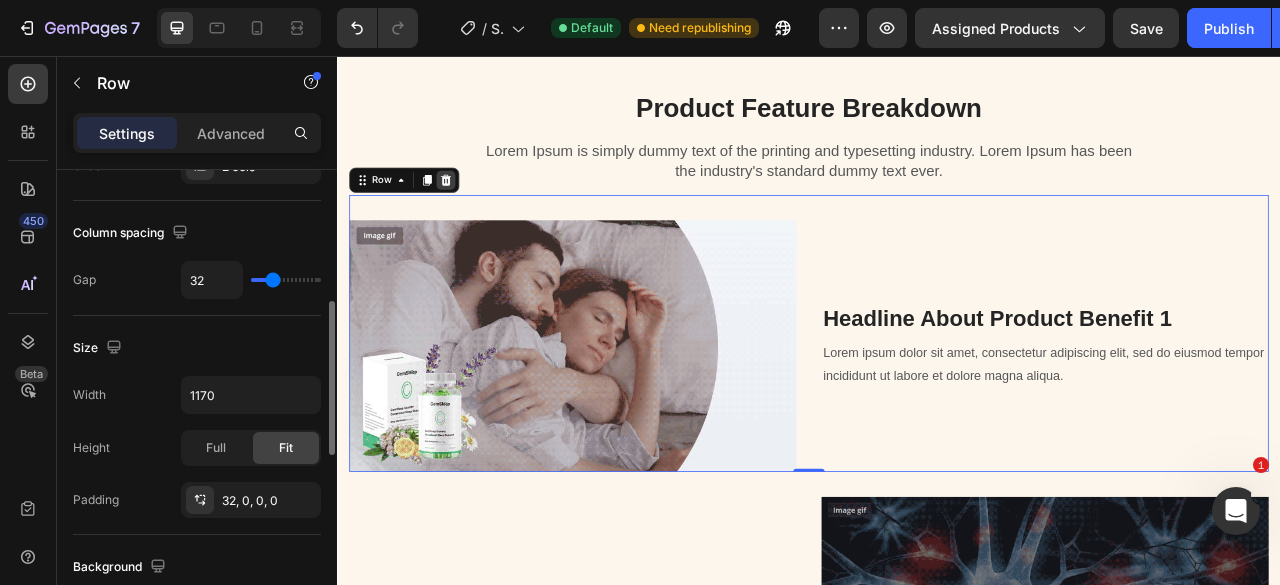 click 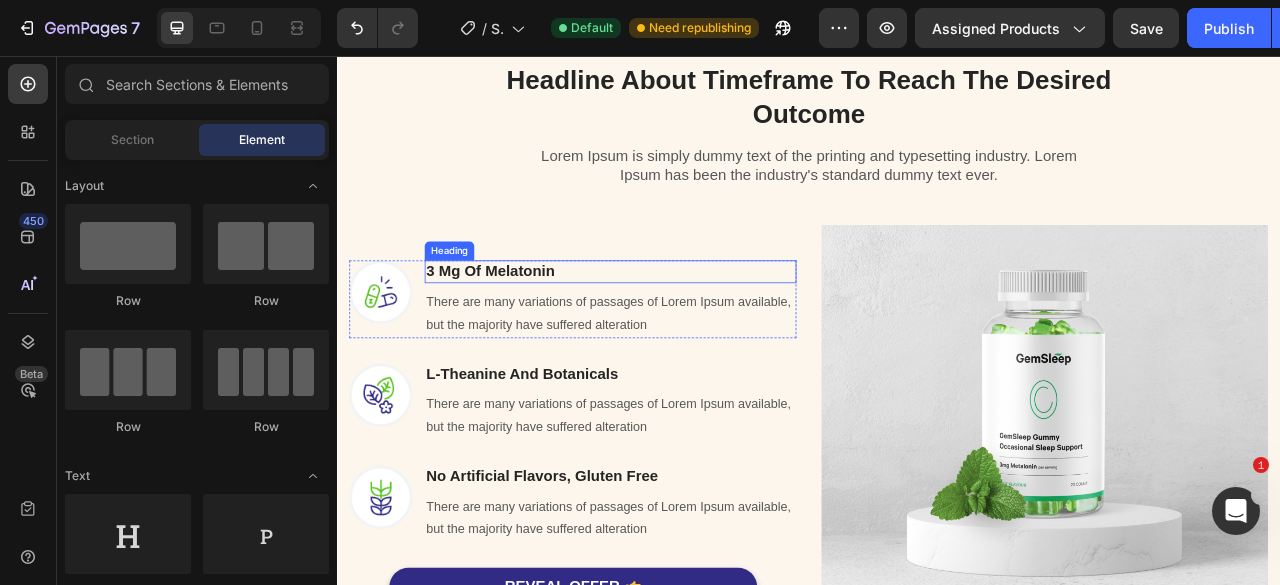 scroll, scrollTop: 1300, scrollLeft: 0, axis: vertical 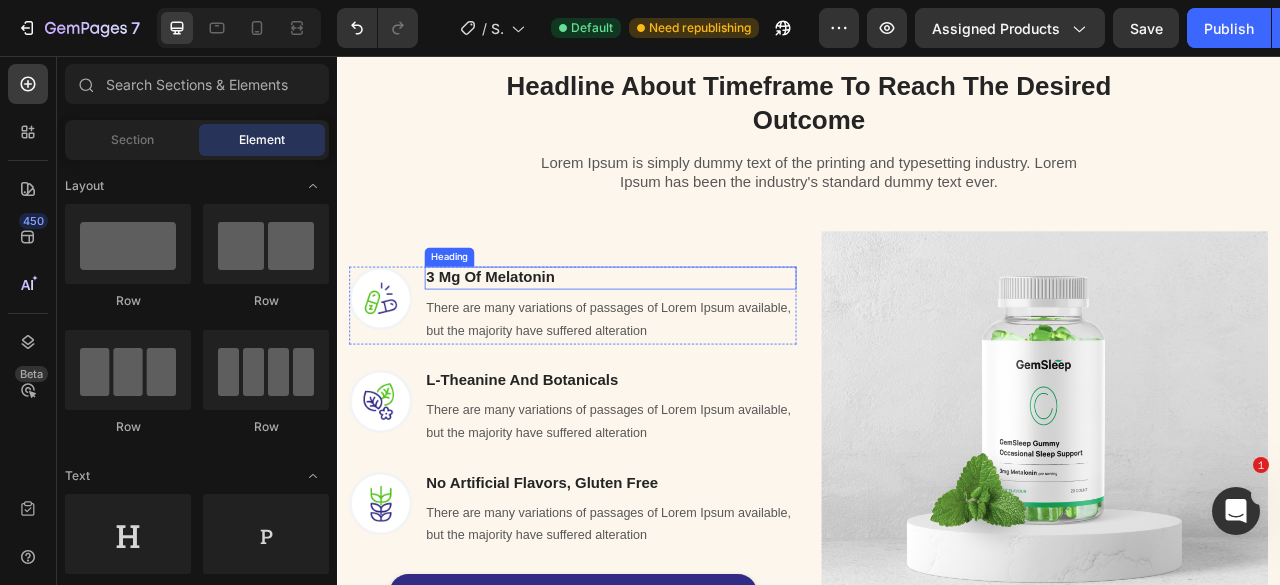 click on "3 Mg Of Melatonin" at bounding box center [684, 338] 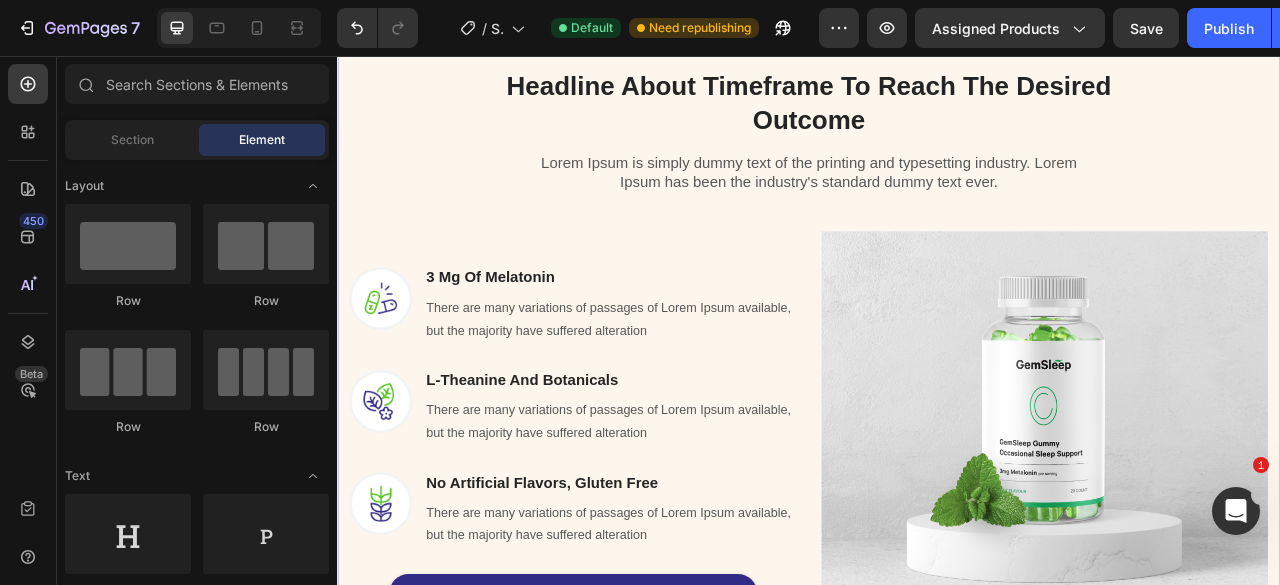 click on "Headline About Timeframe To Reach The Desired Outcome Heading Row Lorem Ipsum is simply dummy text of the printing and typesetting industry. Lorem Ipsum has been the industry's standard dummy text ever. Text block Row Image 3 Mg Of Melatonin Heading There are many variations of passages of Lorem Ipsum available, but the majority have suffered alteration Text block Row Image L-Theanine And Botanicals Heading There are many variations of passages of Lorem Ipsum available, but the majority have suffered alteration Text block Row Image No Artificial Flavors, Gluten Free Heading There are many variations of passages of Lorem Ipsum available, but the majority have suffered alteration Text block Row  	   REVEAL OFFER Button                Icon 30 day money back guarantee Text block Icon List Row Image Row" at bounding box center [937, 444] 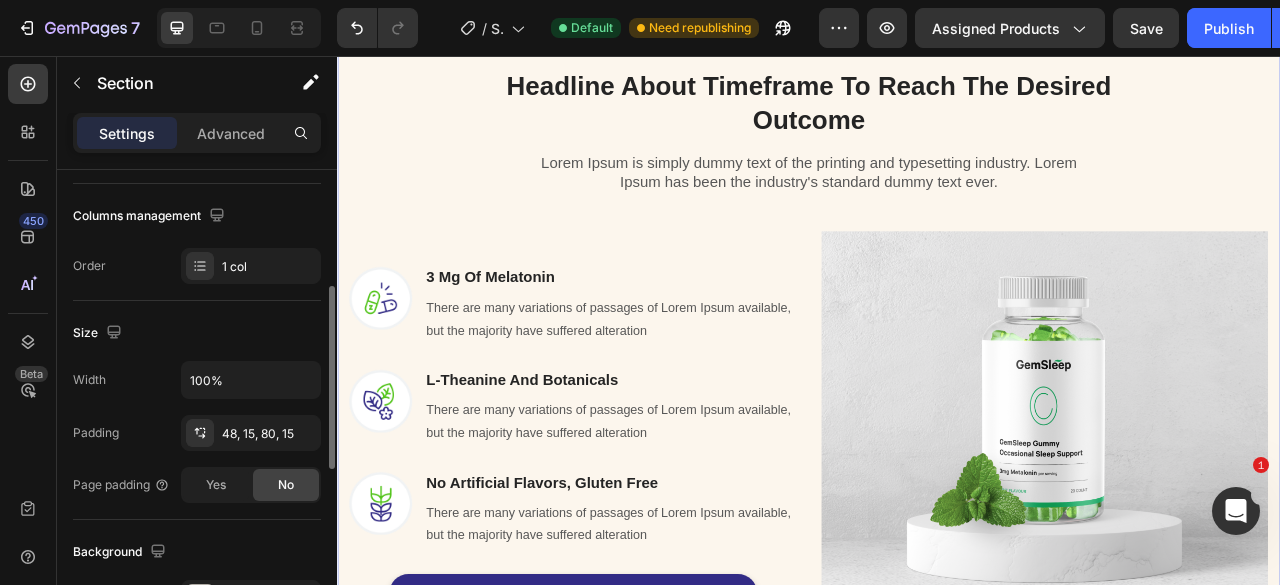 scroll, scrollTop: 600, scrollLeft: 0, axis: vertical 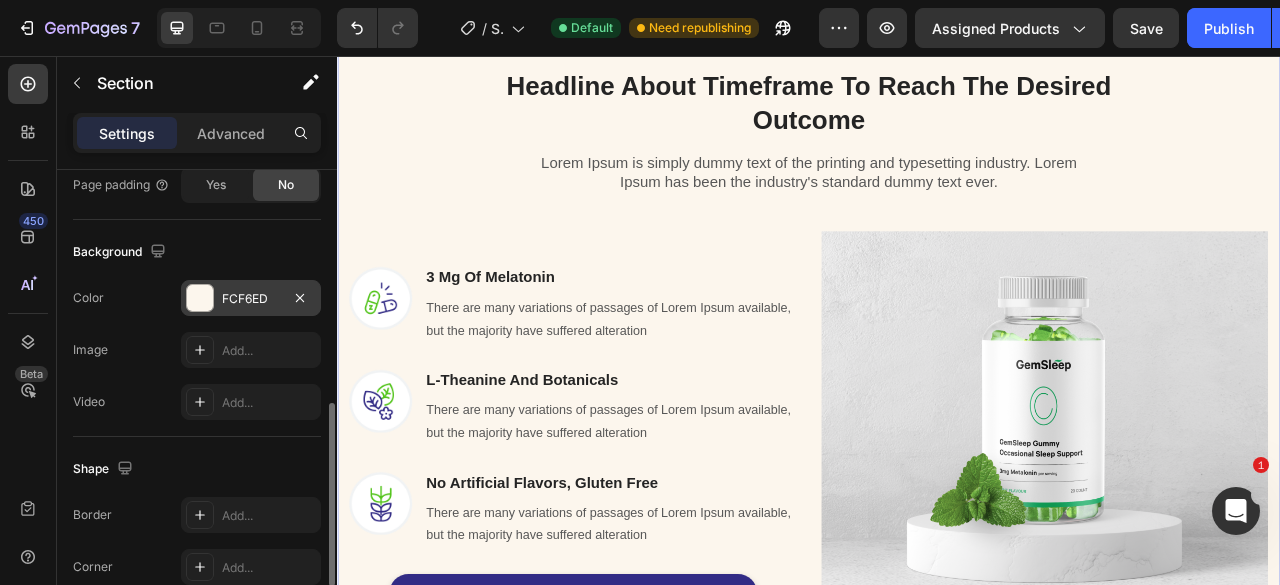 click on "FCF6ED" at bounding box center [251, 299] 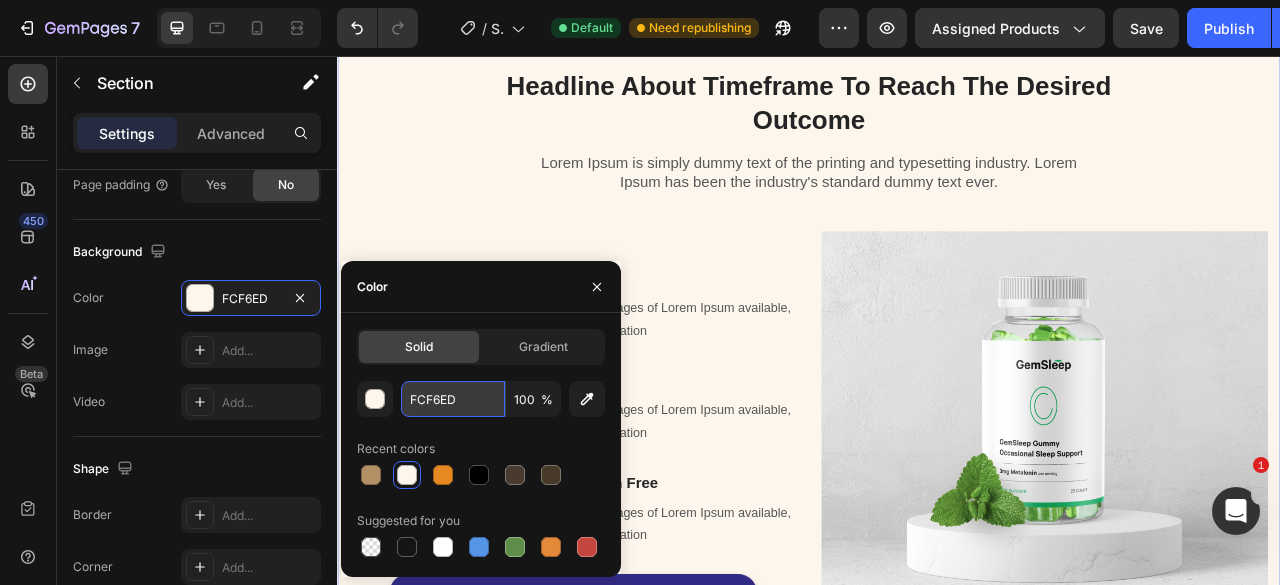 click on "FCF6ED" at bounding box center [453, 399] 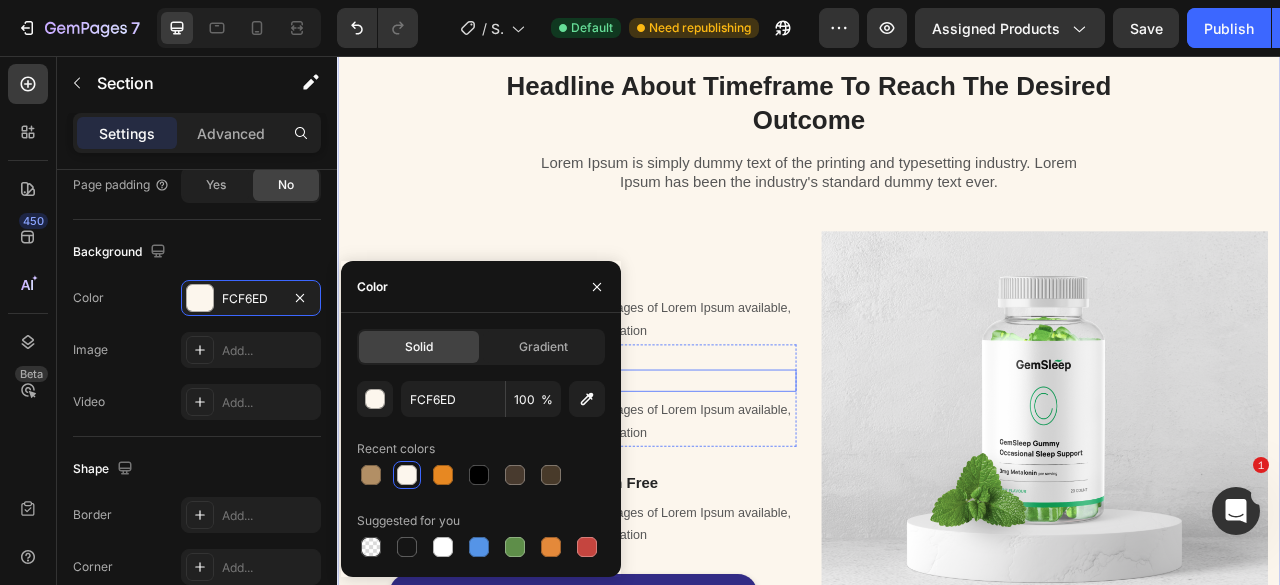 click on "There are many variations of passages of Lorem Ipsum available, but the majority have suffered alteration Text block" at bounding box center [684, 518] 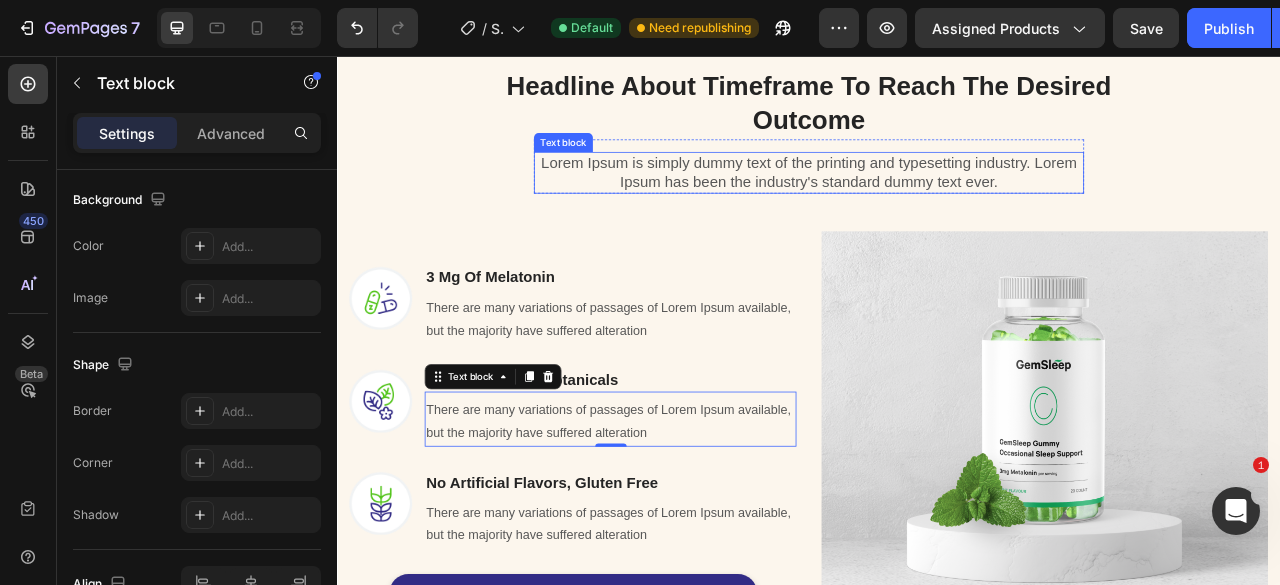 scroll, scrollTop: 0, scrollLeft: 0, axis: both 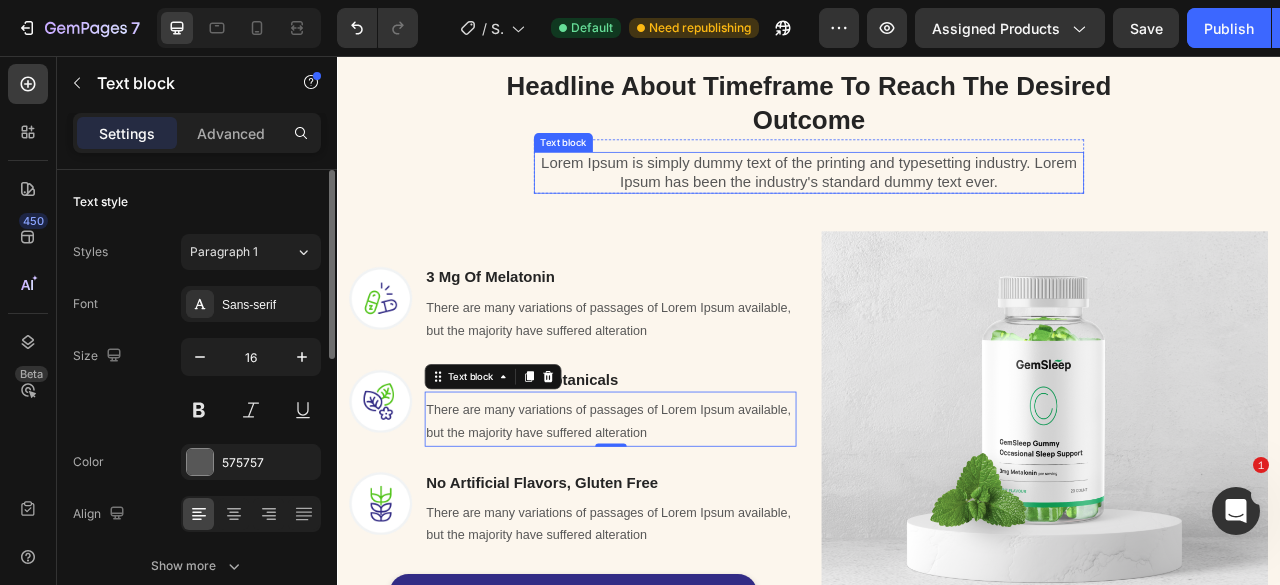 click on "Lorem Ipsum is simply dummy text of the printing and typesetting industry. Lorem Ipsum has been the industry's standard dummy text ever." at bounding box center (937, 204) 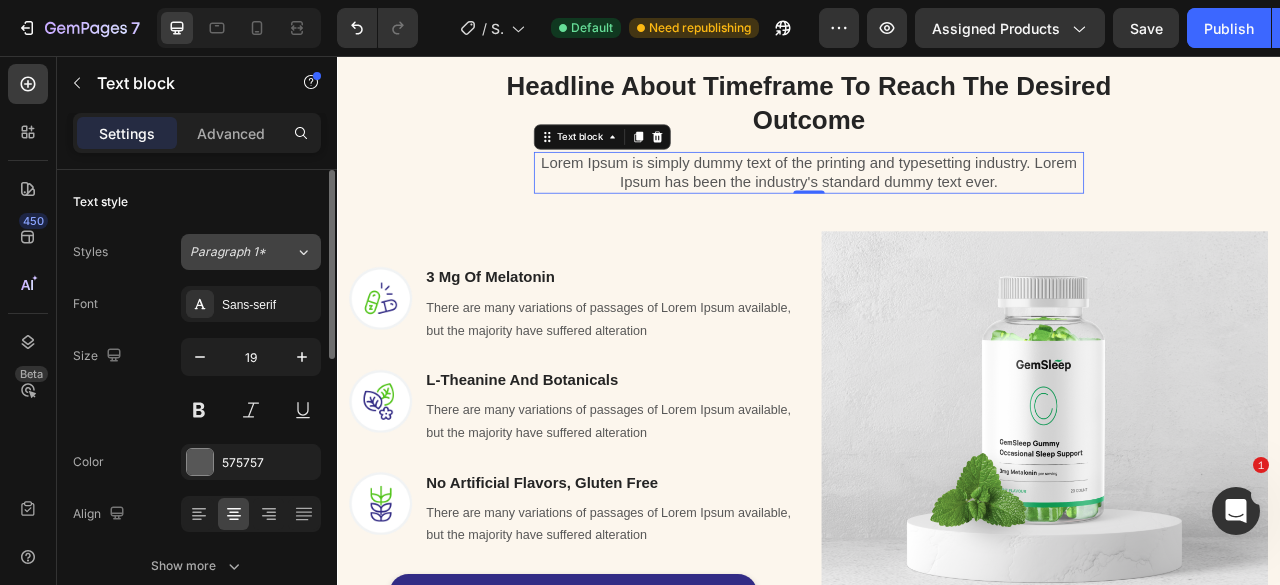 click on "Paragraph 1*" 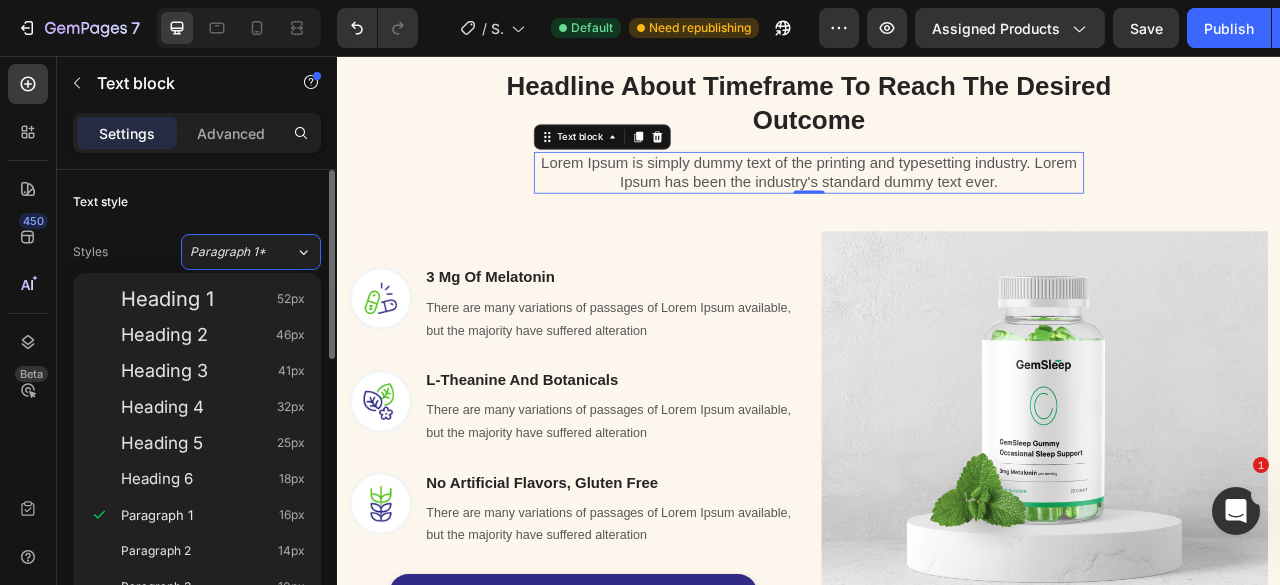 click on "Styles Paragraph 1* Font Sans-serif Size 19 Color 575757 Align Show more" at bounding box center [197, 407] 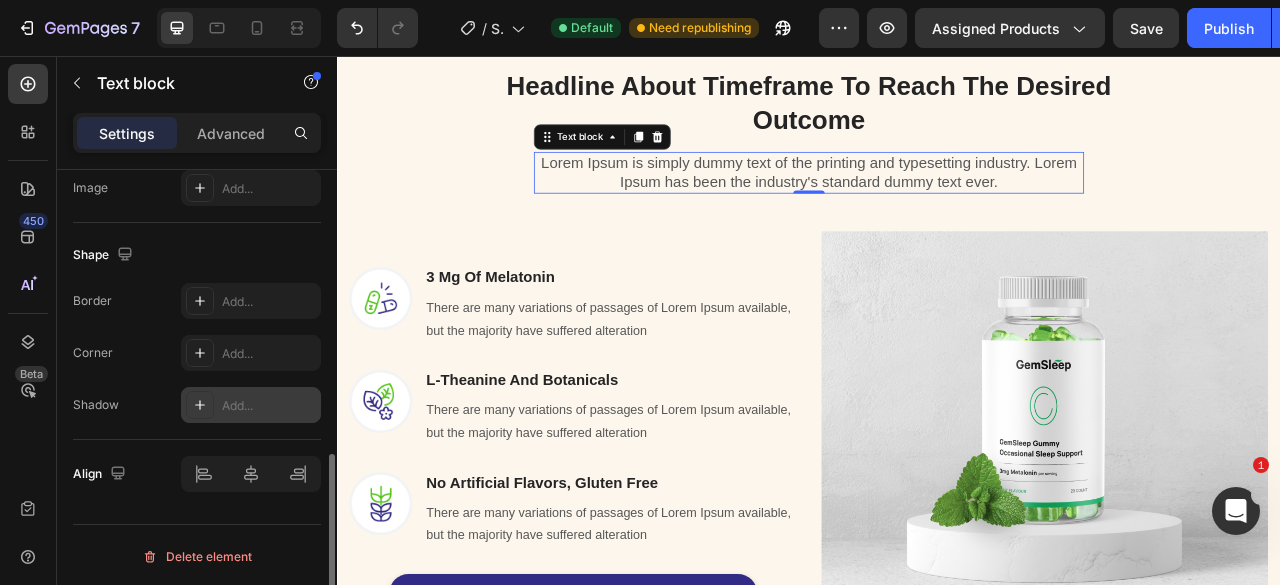 scroll, scrollTop: 510, scrollLeft: 0, axis: vertical 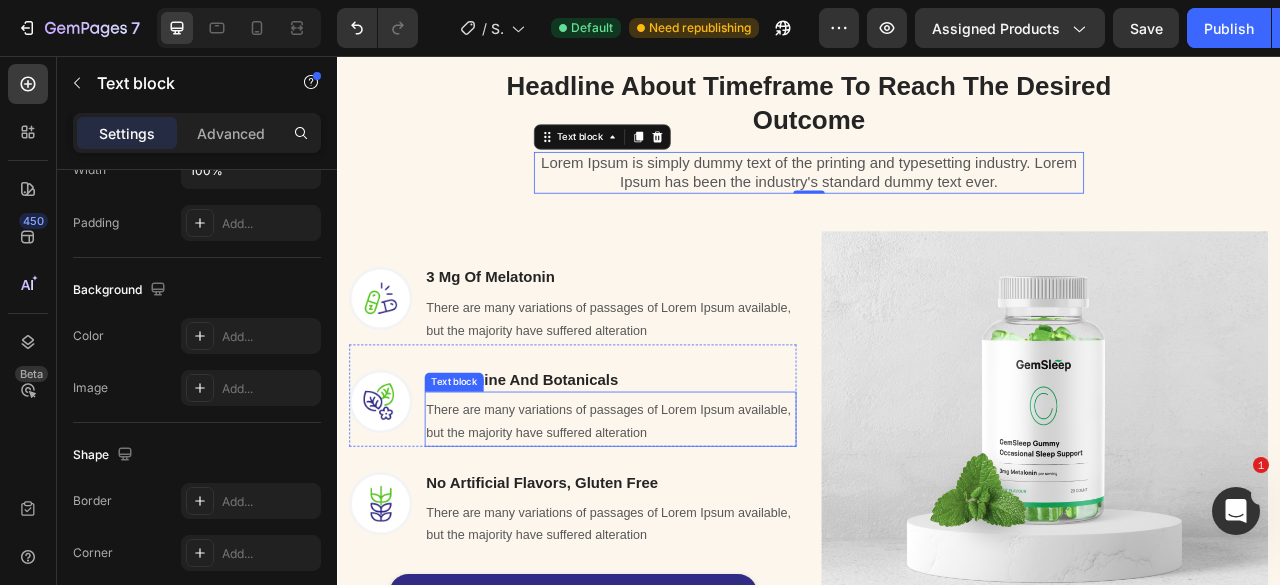 click on "There are many variations of passages of Lorem Ipsum available, but the majority have suffered alteration" at bounding box center [684, 522] 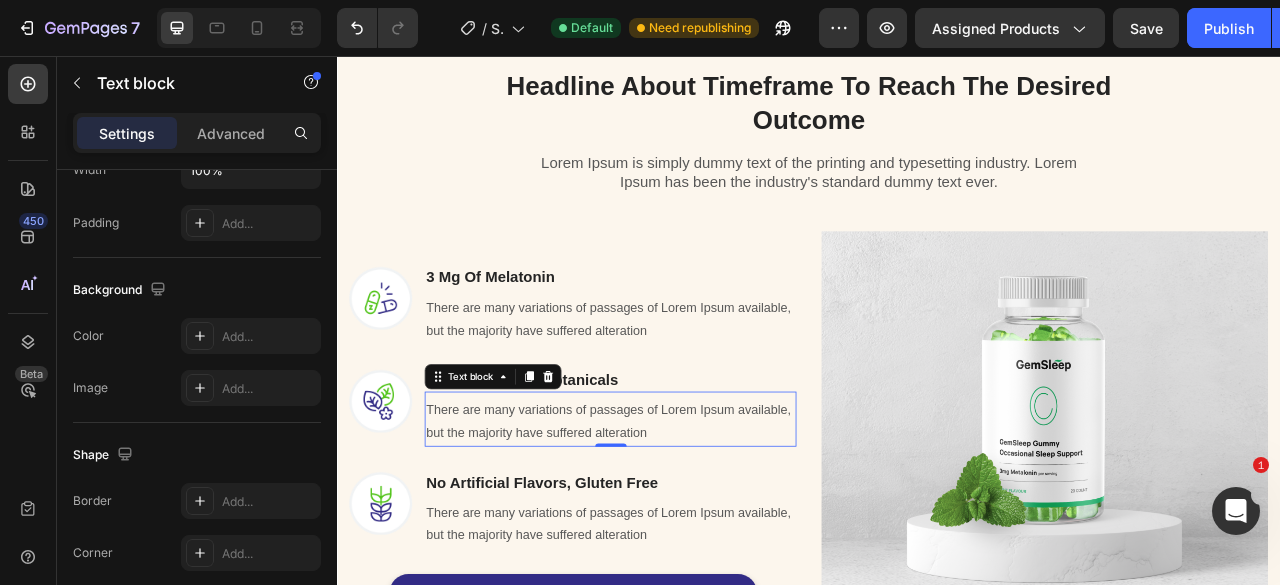 click on "There are many variations of passages of Lorem Ipsum available, but the majority have suffered alteration" at bounding box center (684, 392) 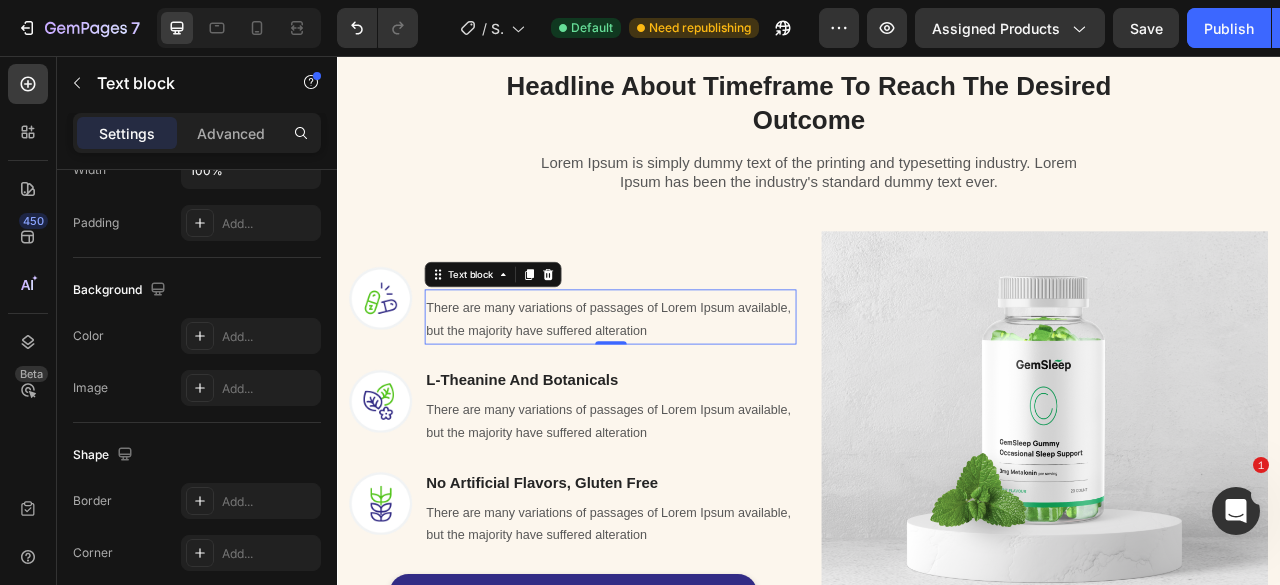 click on "There are many variations of passages of Lorem Ipsum available, but the majority have suffered alteration" at bounding box center [684, 392] 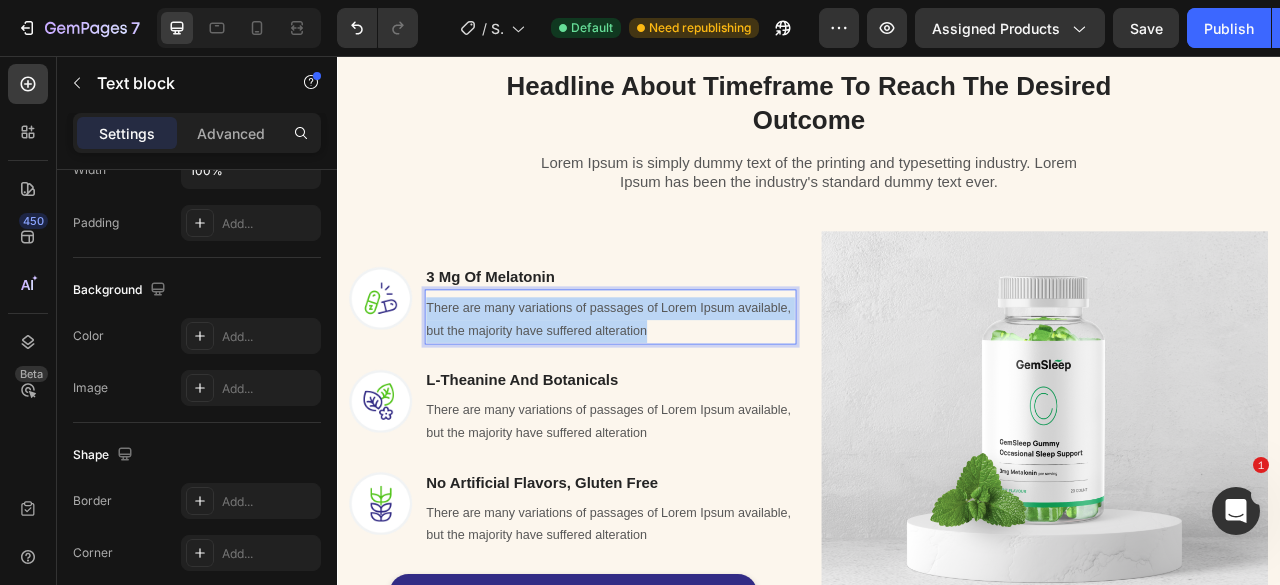 click on "There are many variations of passages of Lorem Ipsum available, but the majority have suffered alteration" at bounding box center [684, 392] 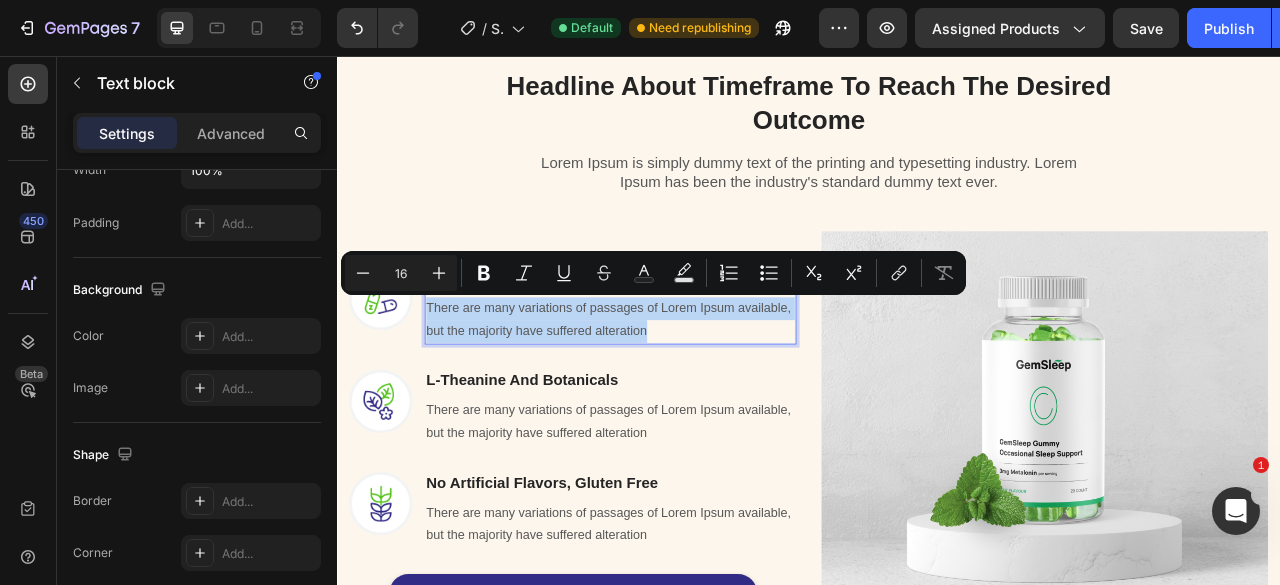 click on "There are many variations of passages of Lorem Ipsum available, but the majority have suffered alteration" at bounding box center [684, 392] 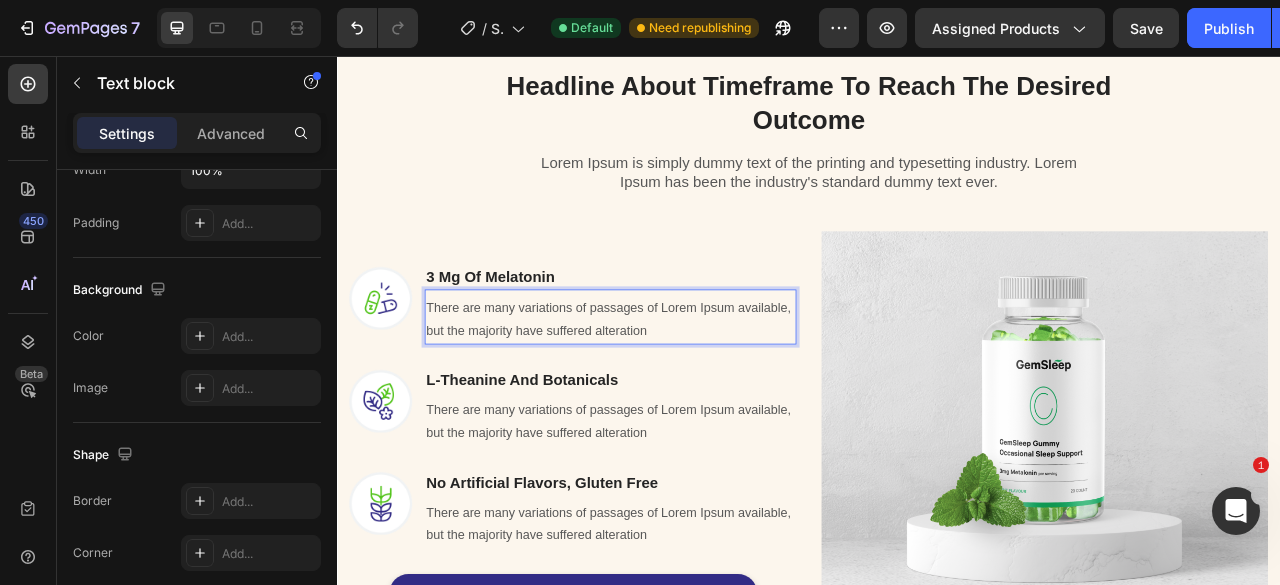 click on "There are many variations of passages of Lorem Ipsum available, but the majority have suffered alteration" at bounding box center [684, 392] 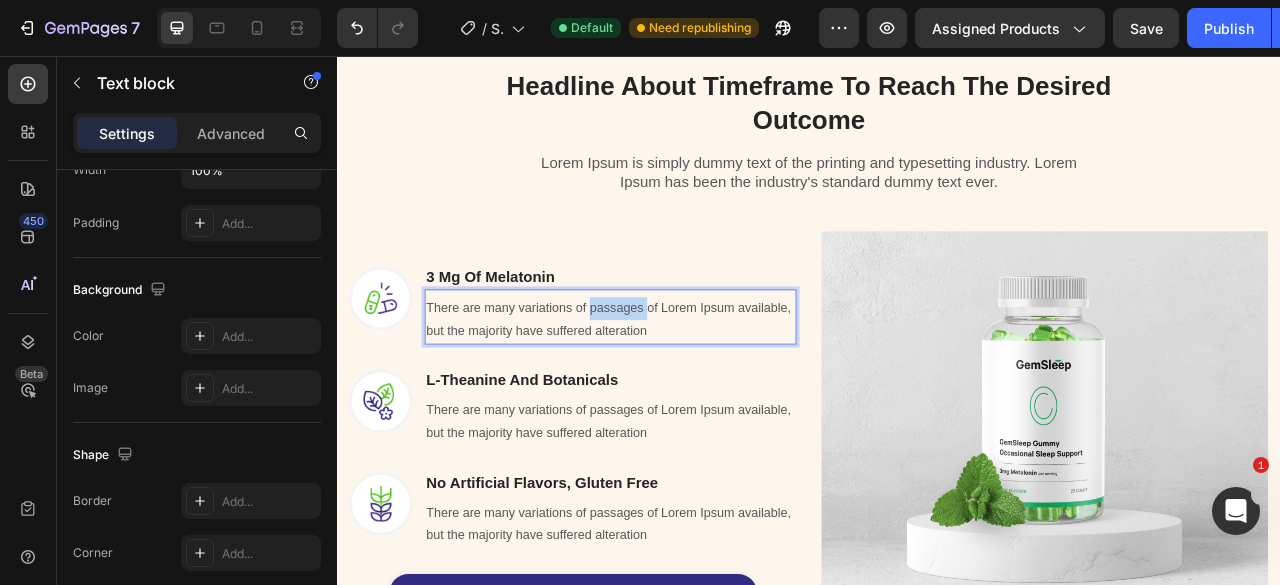 click on "There are many variations of passages of Lorem Ipsum available, but the majority have suffered alteration" at bounding box center [684, 392] 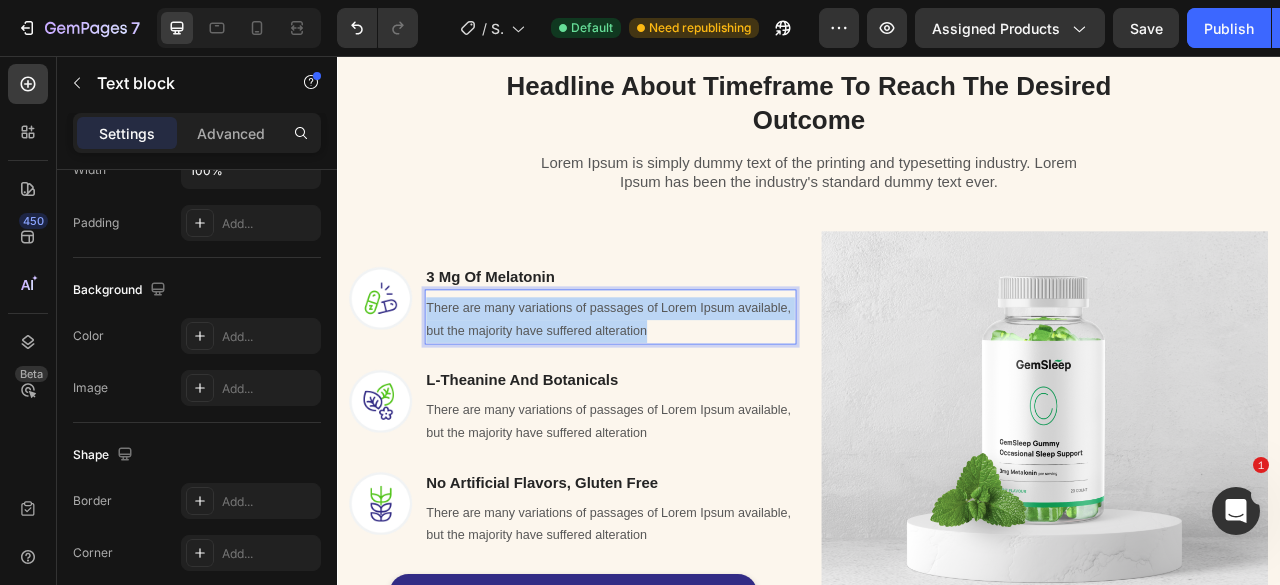 click on "There are many variations of passages of Lorem Ipsum available, but the majority have suffered alteration" at bounding box center [684, 392] 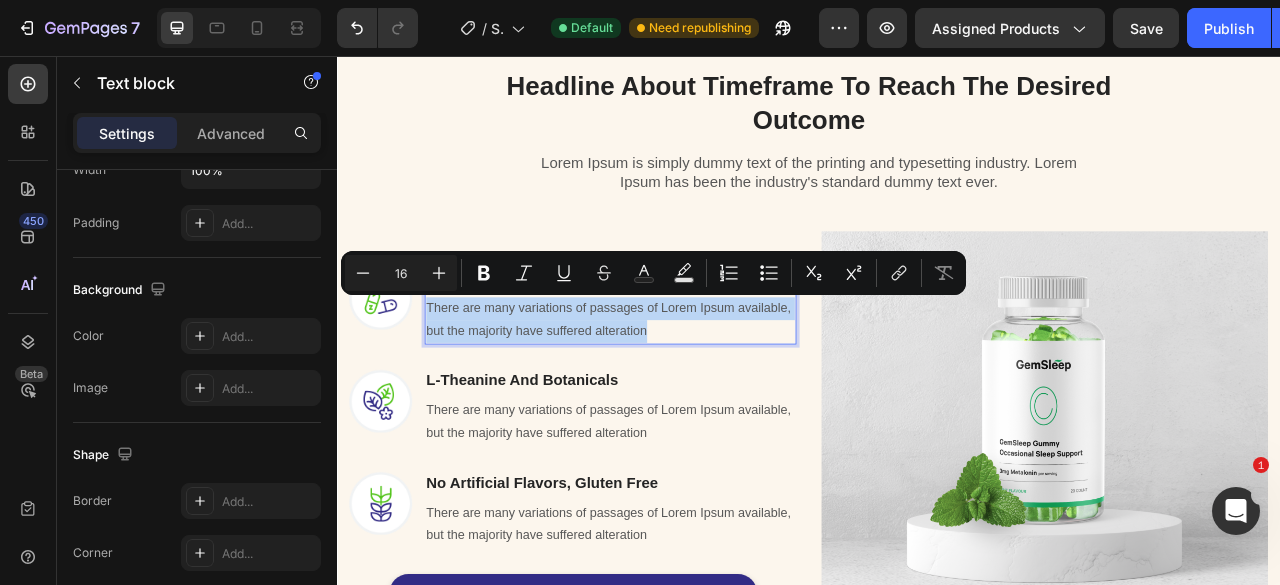drag, startPoint x: 720, startPoint y: 383, endPoint x: 665, endPoint y: 405, distance: 59.236813 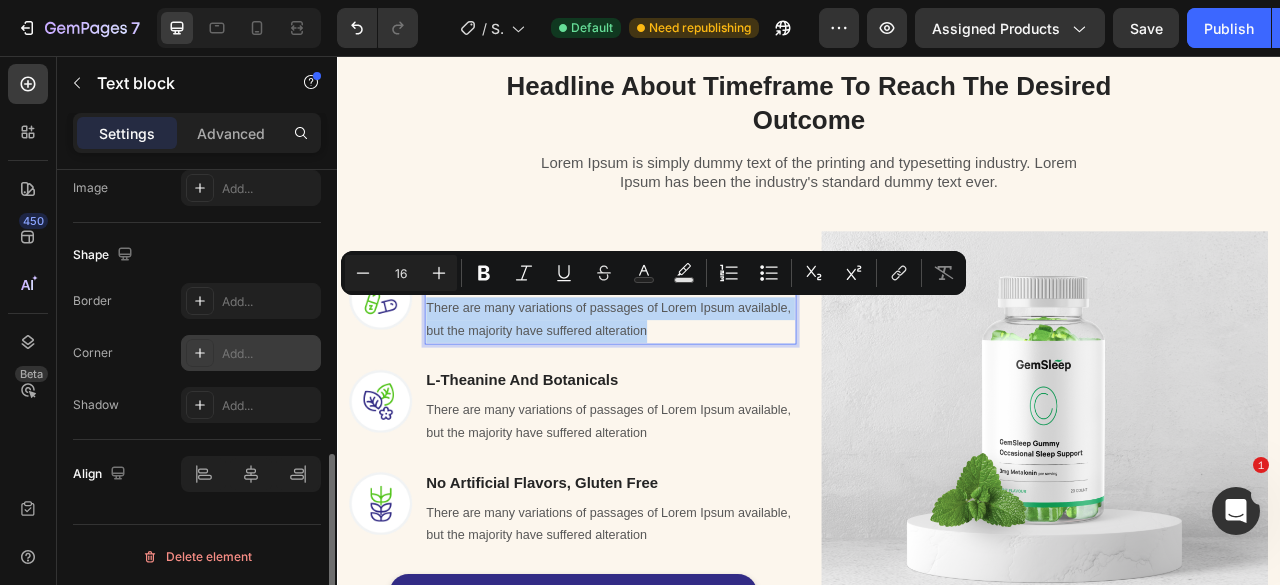 scroll, scrollTop: 410, scrollLeft: 0, axis: vertical 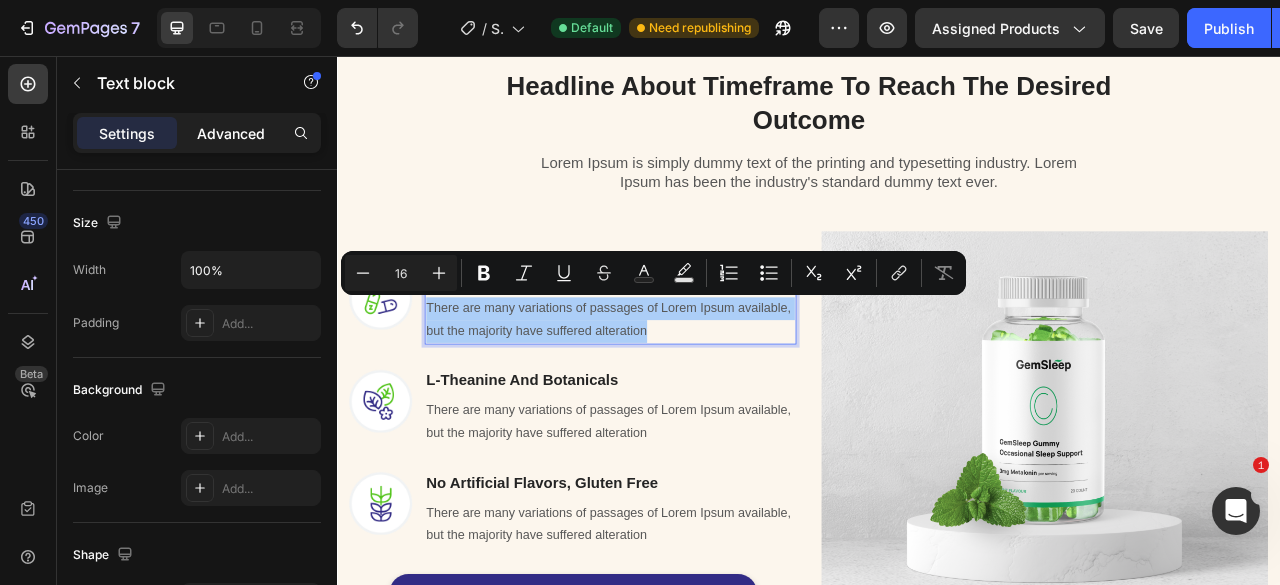 click on "Advanced" at bounding box center (231, 133) 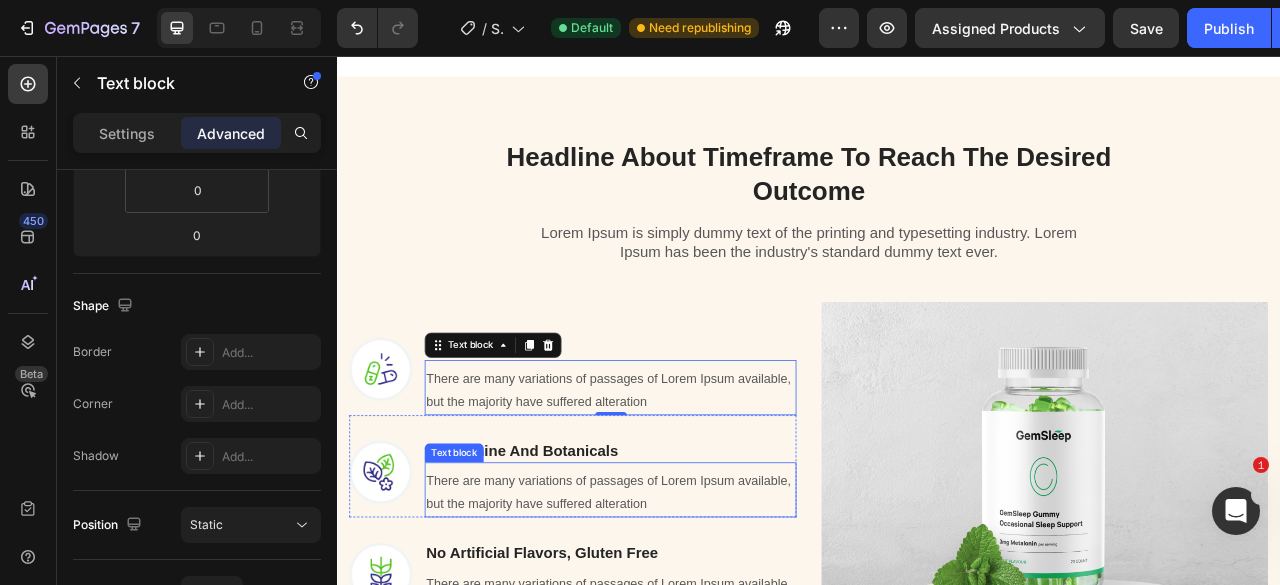 scroll, scrollTop: 1300, scrollLeft: 0, axis: vertical 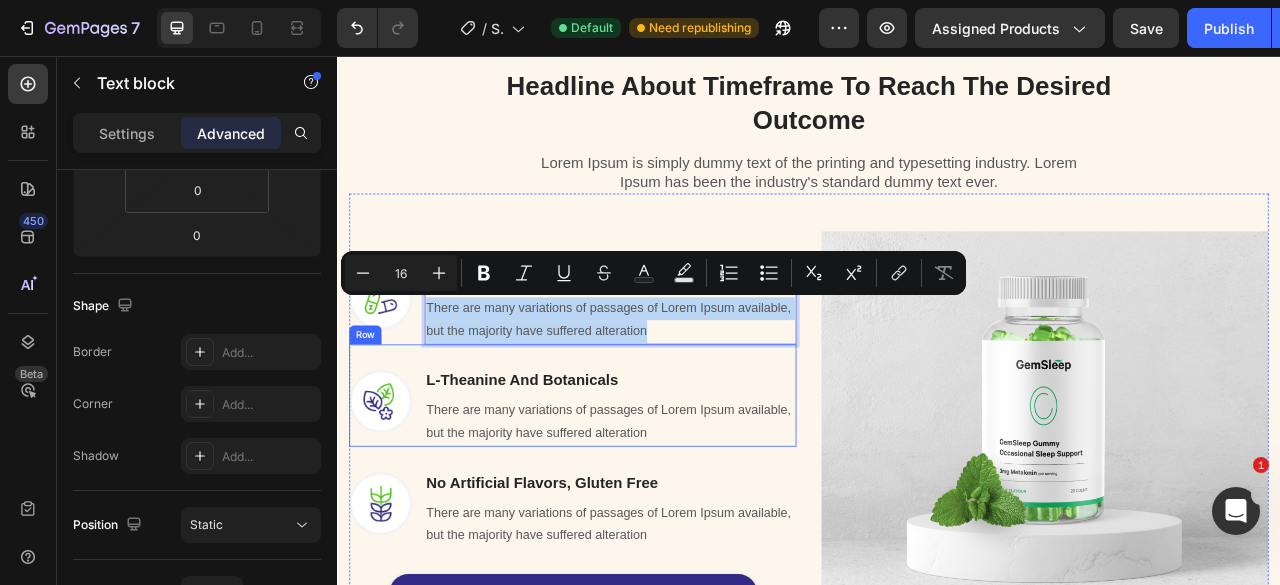 click on "Image L-Theanine And Botanicals Heading There are many variations of passages of Lorem Ipsum available, but the majority have suffered alteration Text block Row" at bounding box center (636, 488) 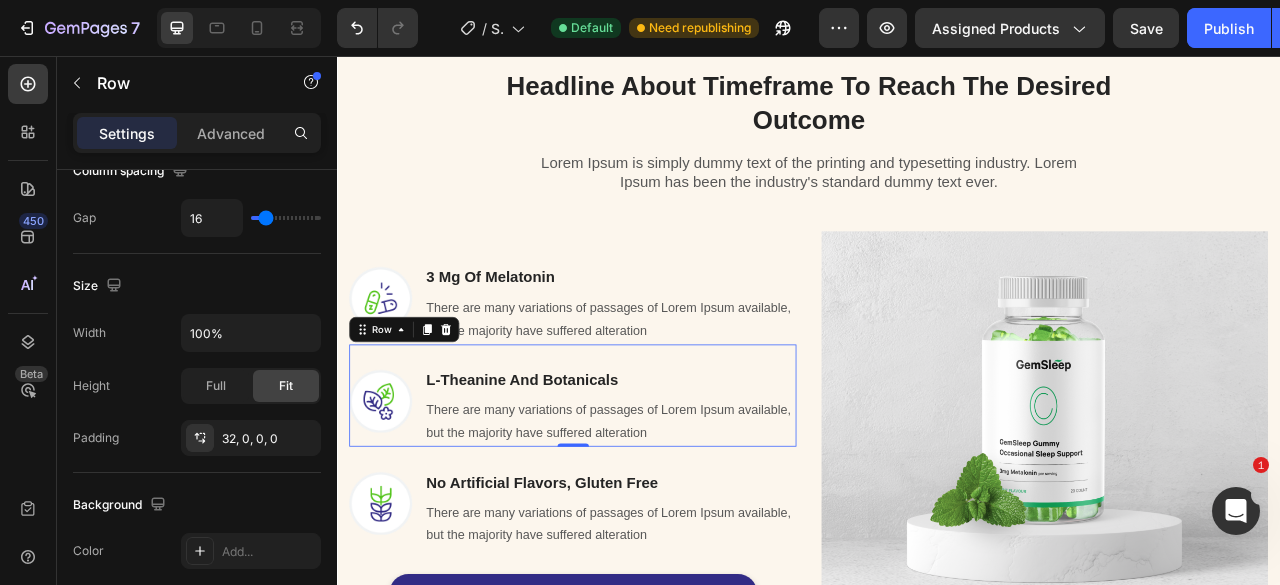 scroll, scrollTop: 0, scrollLeft: 0, axis: both 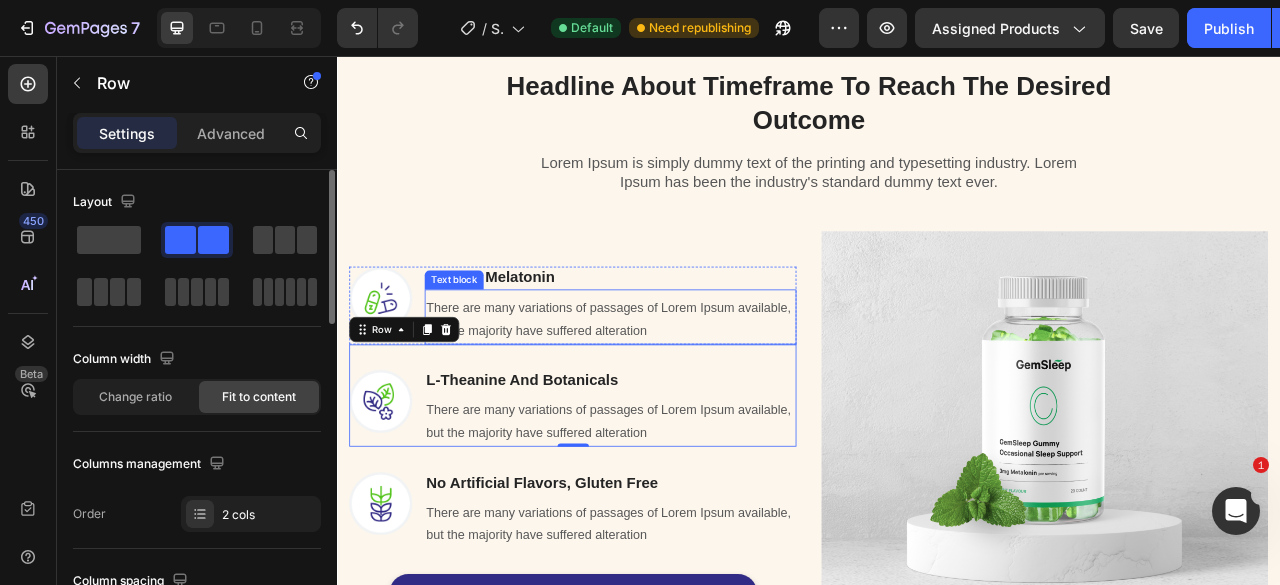 click on "There are many variations of passages of Lorem Ipsum available, but the majority have suffered alteration" at bounding box center [684, 392] 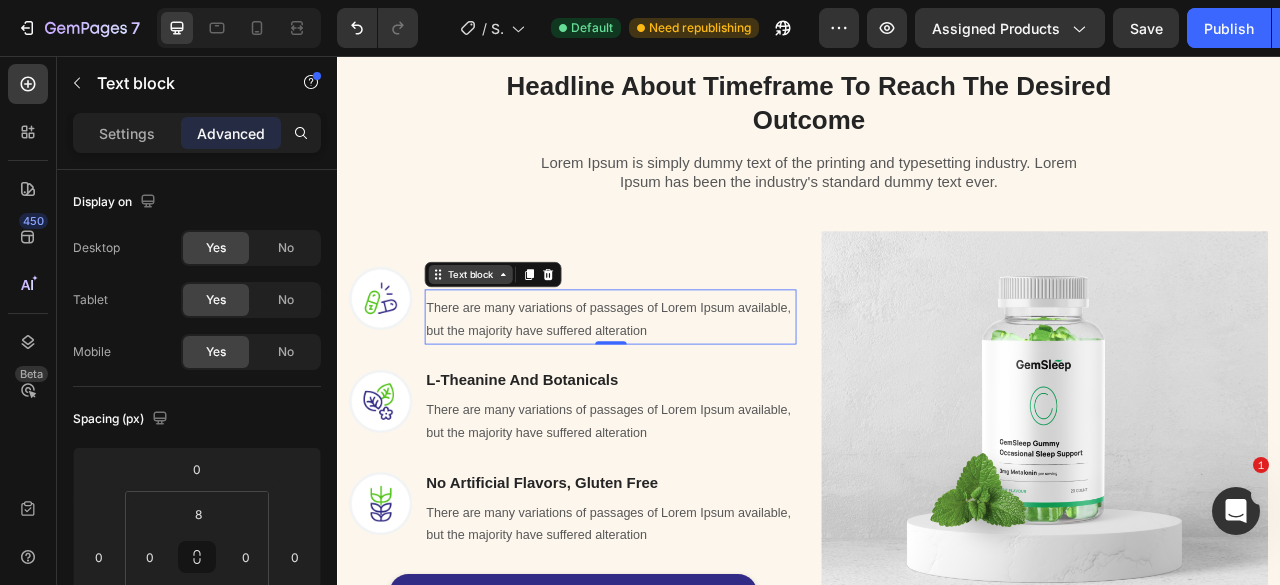 click on "Text block" at bounding box center [506, 334] 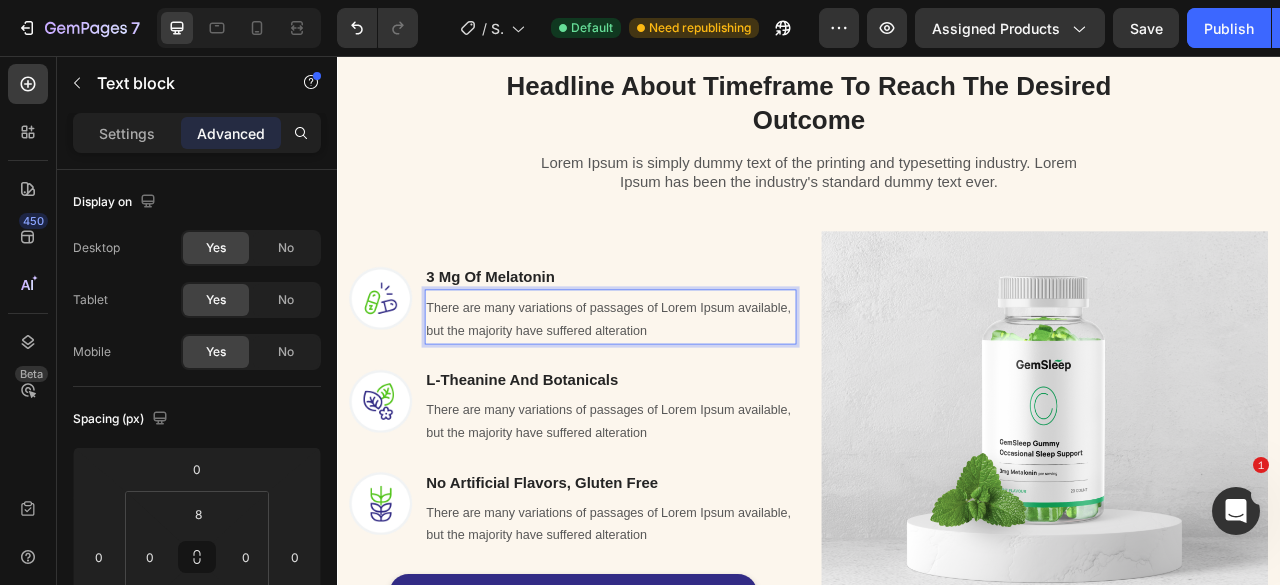 click on "There are many variations of passages of Lorem Ipsum available, but the majority have suffered alteration" at bounding box center [684, 392] 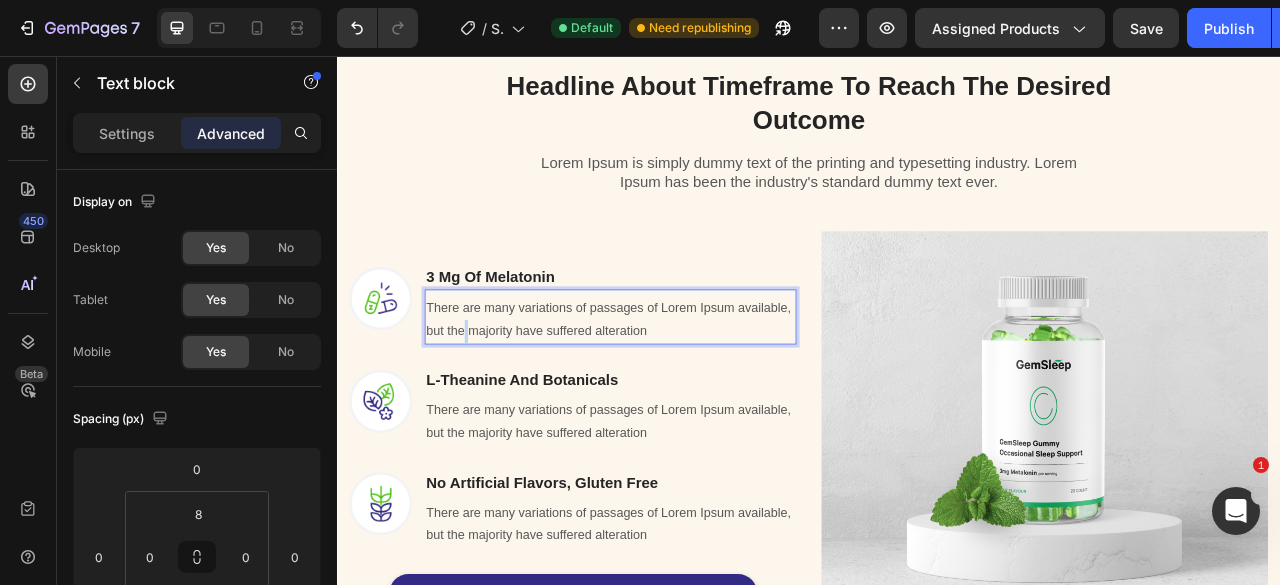 click on "There are many variations of passages of Lorem Ipsum available, but the majority have suffered alteration" at bounding box center [684, 392] 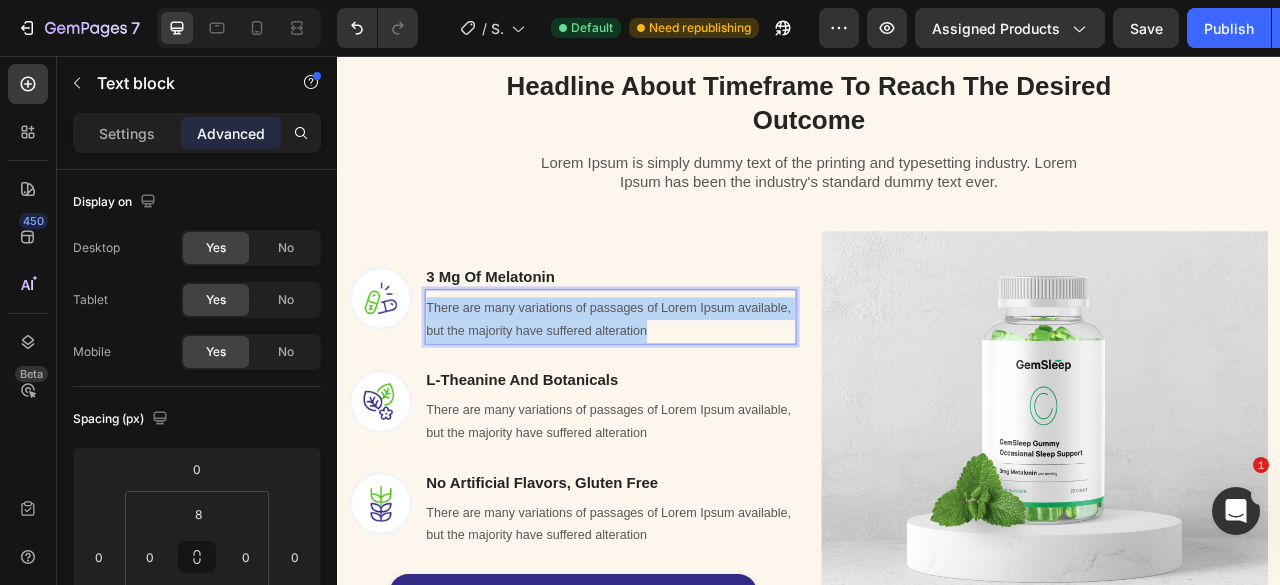 click on "There are many variations of passages of Lorem Ipsum available, but the majority have suffered alteration" at bounding box center [684, 392] 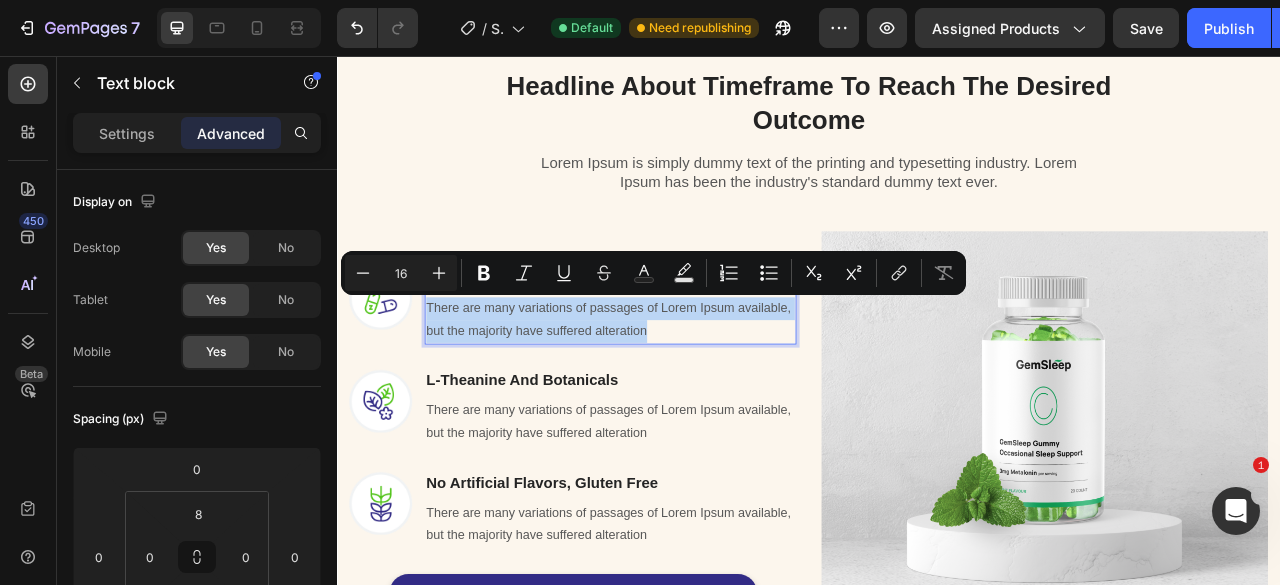 copy on "There are many variations of passages of Lorem Ipsum available, but the majority have suffered alteration" 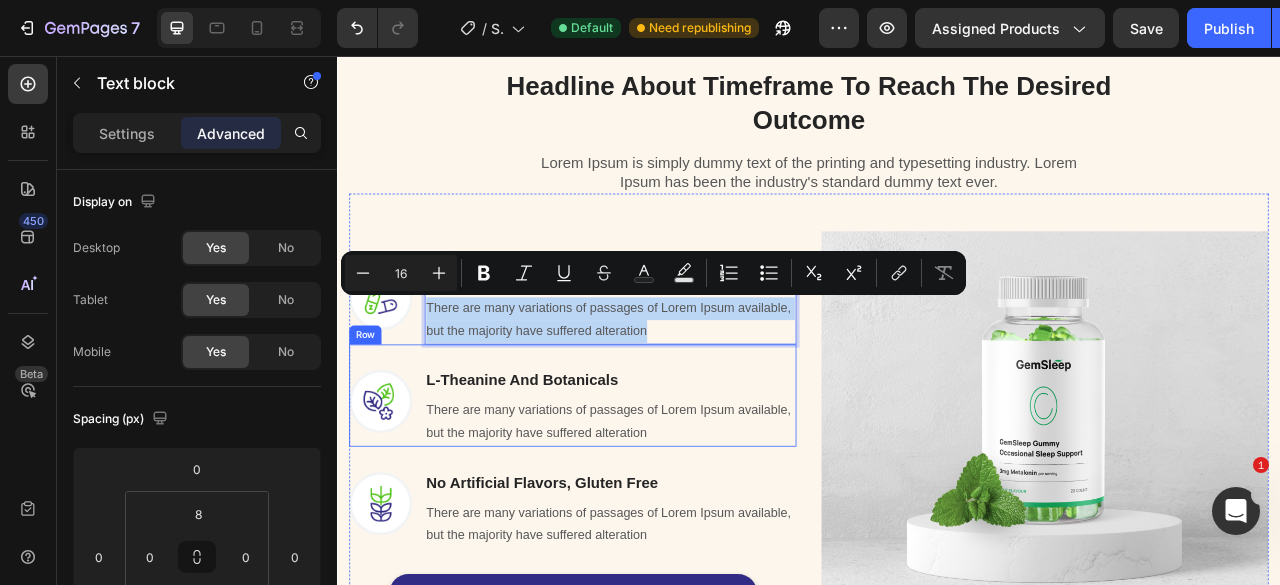 click on "Image L-Theanine And Botanicals Heading There are many variations of passages of Lorem Ipsum available, but the majority have suffered alteration Text block Row" at bounding box center [636, 488] 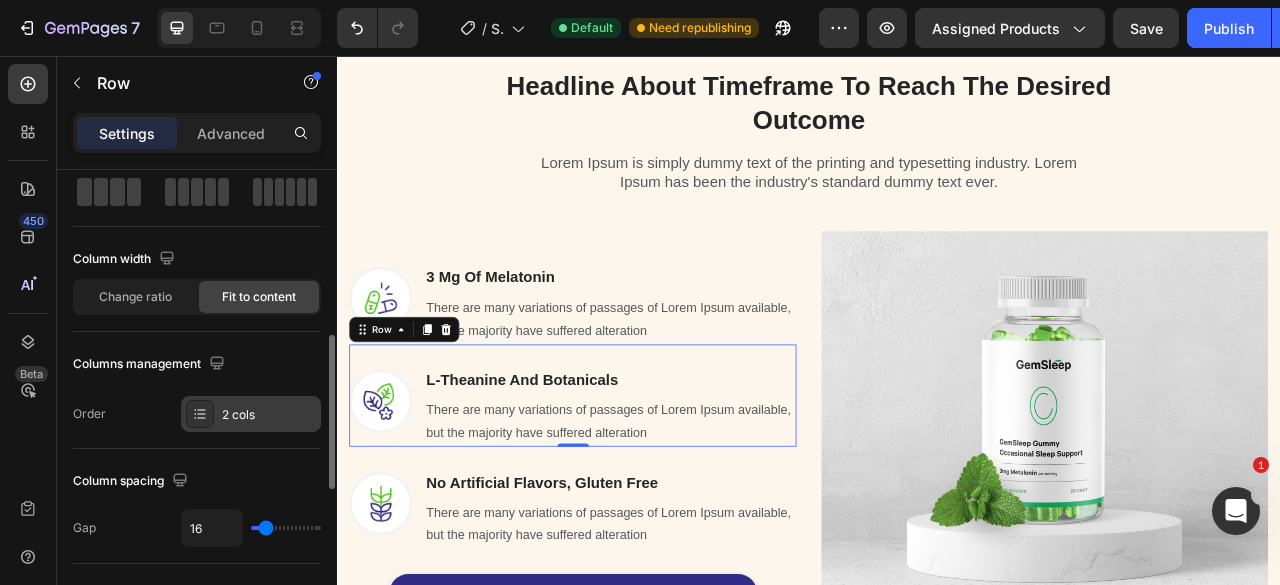 scroll, scrollTop: 200, scrollLeft: 0, axis: vertical 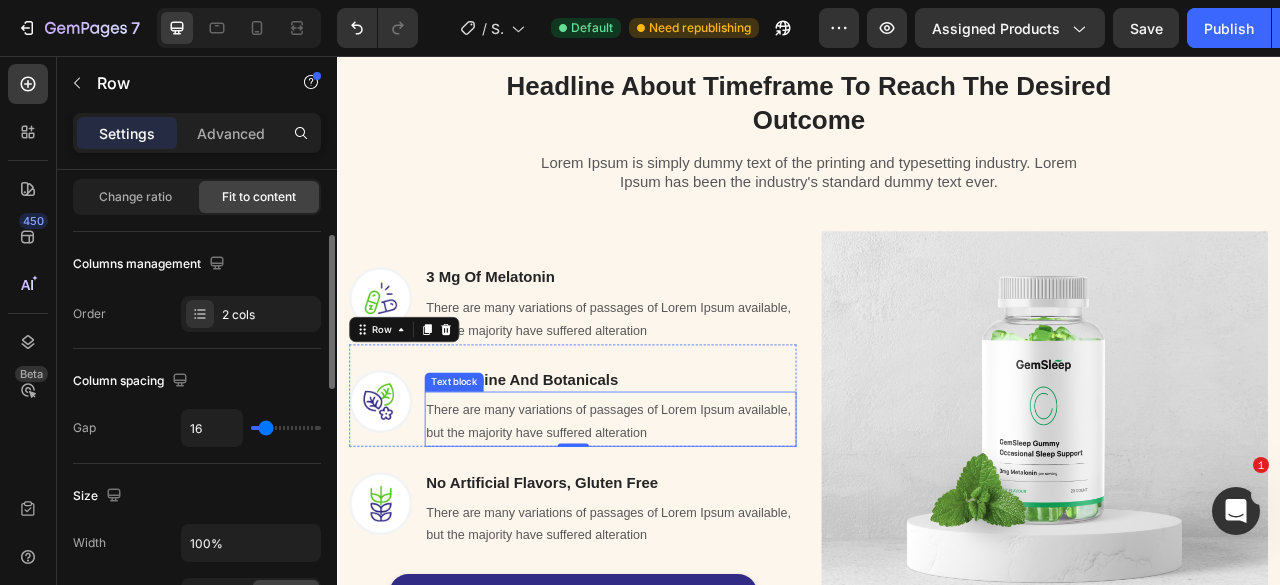 click on "There are many variations of passages of Lorem Ipsum available, but the majority have suffered alteration" at bounding box center [684, 522] 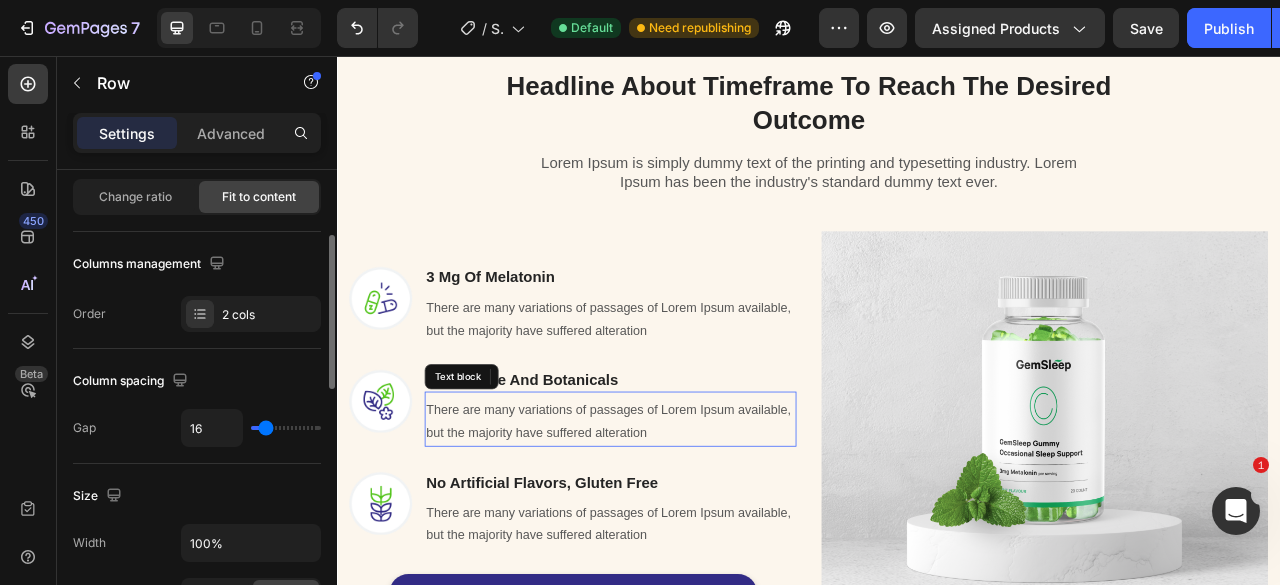 click on "There are many variations of passages of Lorem Ipsum available, but the majority have suffered alteration" at bounding box center (684, 522) 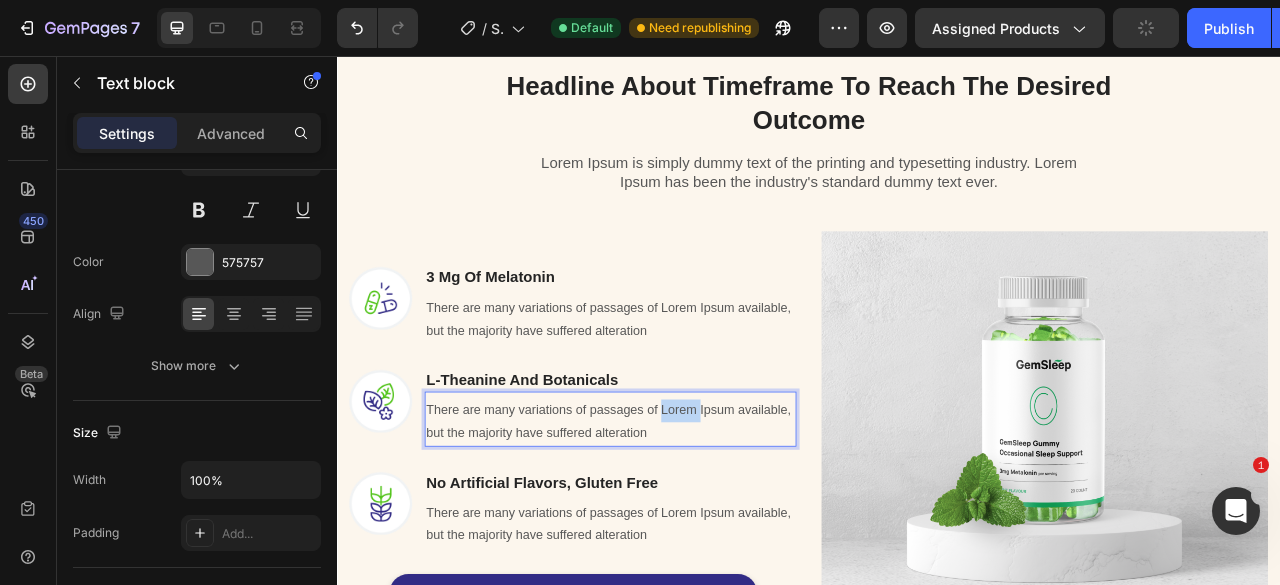 scroll, scrollTop: 0, scrollLeft: 0, axis: both 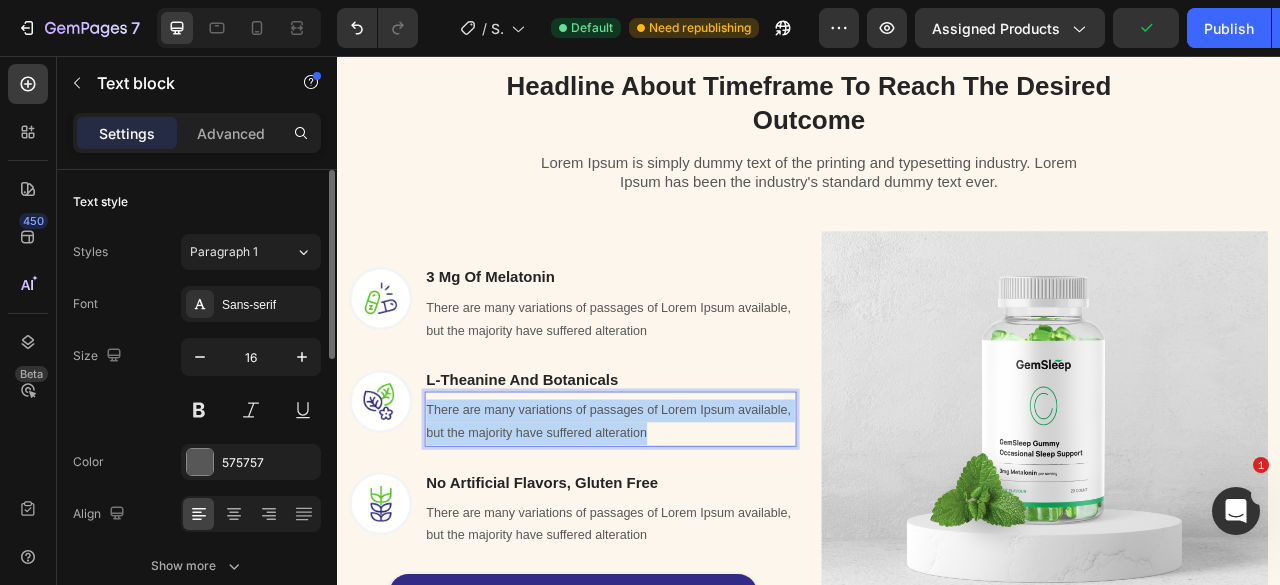click on "There are many variations of passages of Lorem Ipsum available, but the majority have suffered alteration" at bounding box center [684, 522] 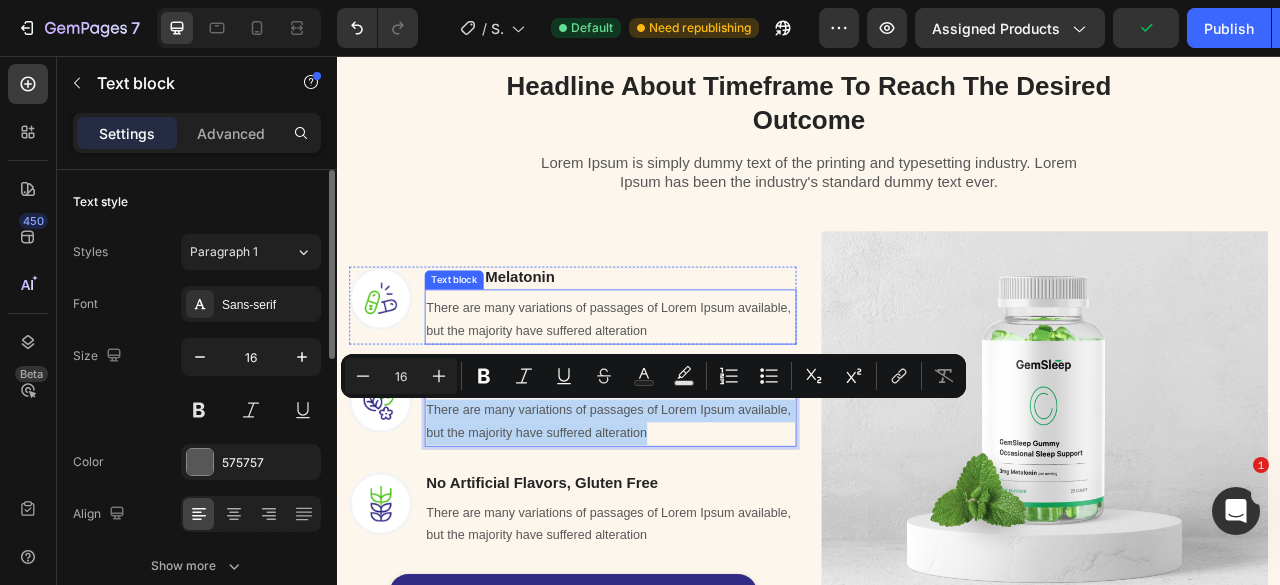 click on "There are many variations of passages of Lorem Ipsum available, but the majority have suffered alteration" at bounding box center (684, 392) 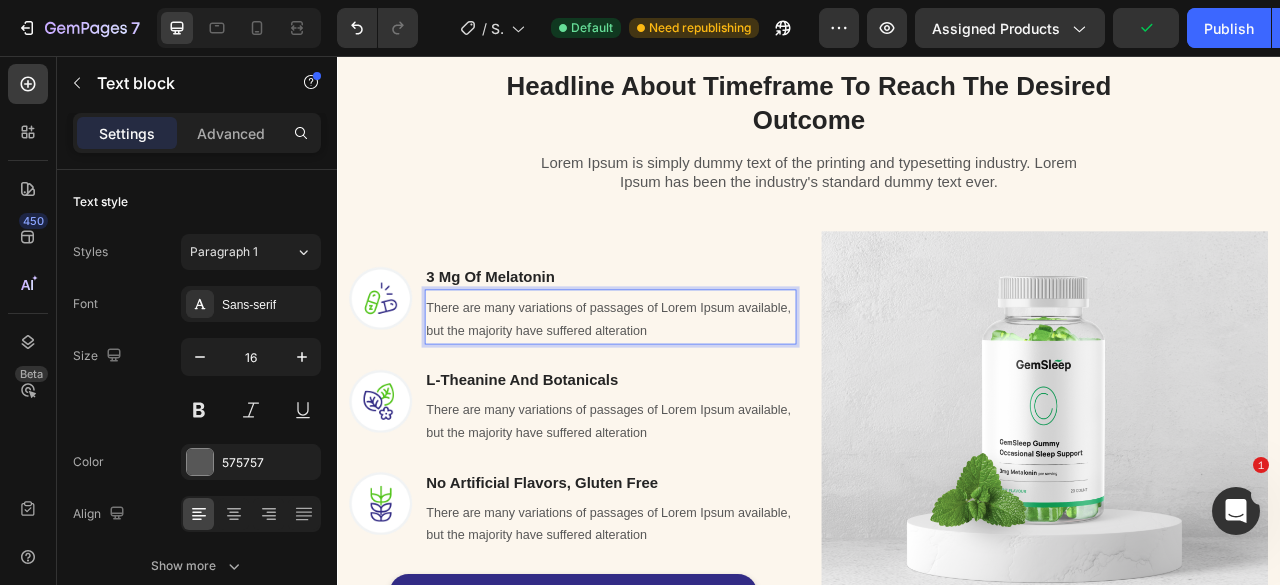 click on "There are many variations of passages of Lorem Ipsum available, but the majority have suffered alteration" at bounding box center [684, 392] 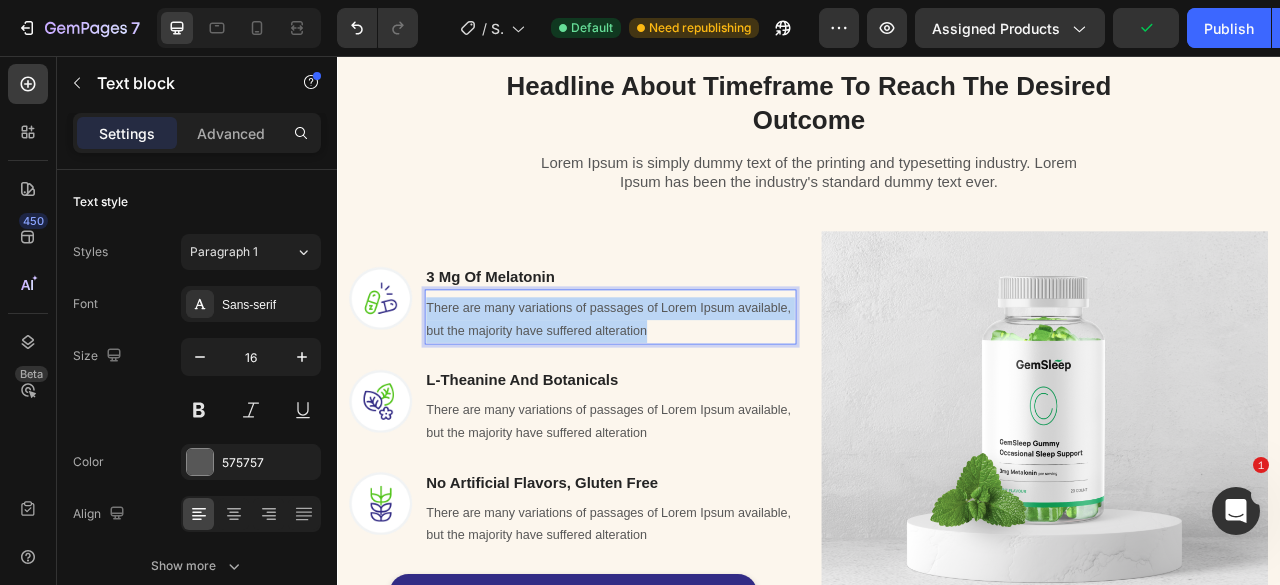 click on "There are many variations of passages of Lorem Ipsum available, but the majority have suffered alteration" at bounding box center [684, 392] 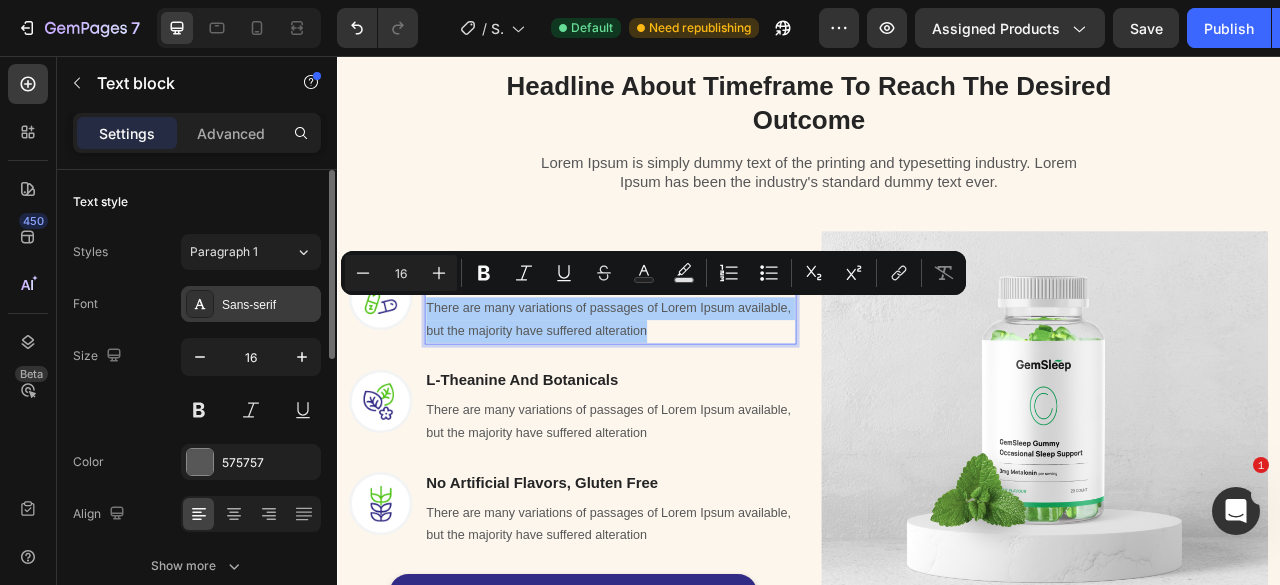 click on "Sans-serif" at bounding box center (269, 305) 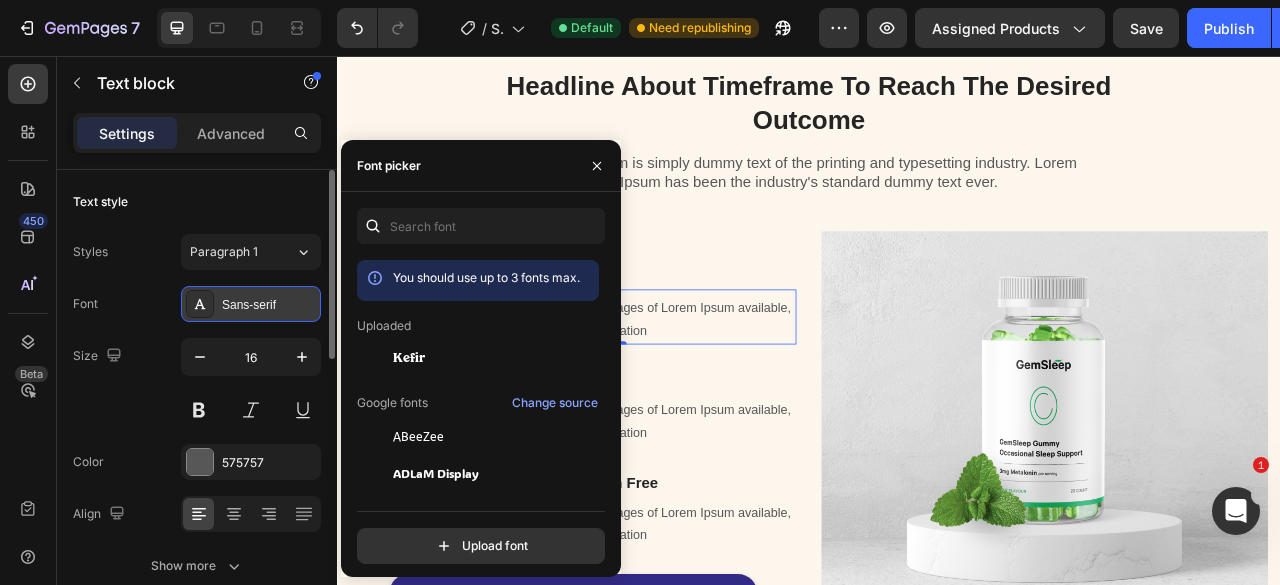 click on "Sans-serif" at bounding box center (269, 305) 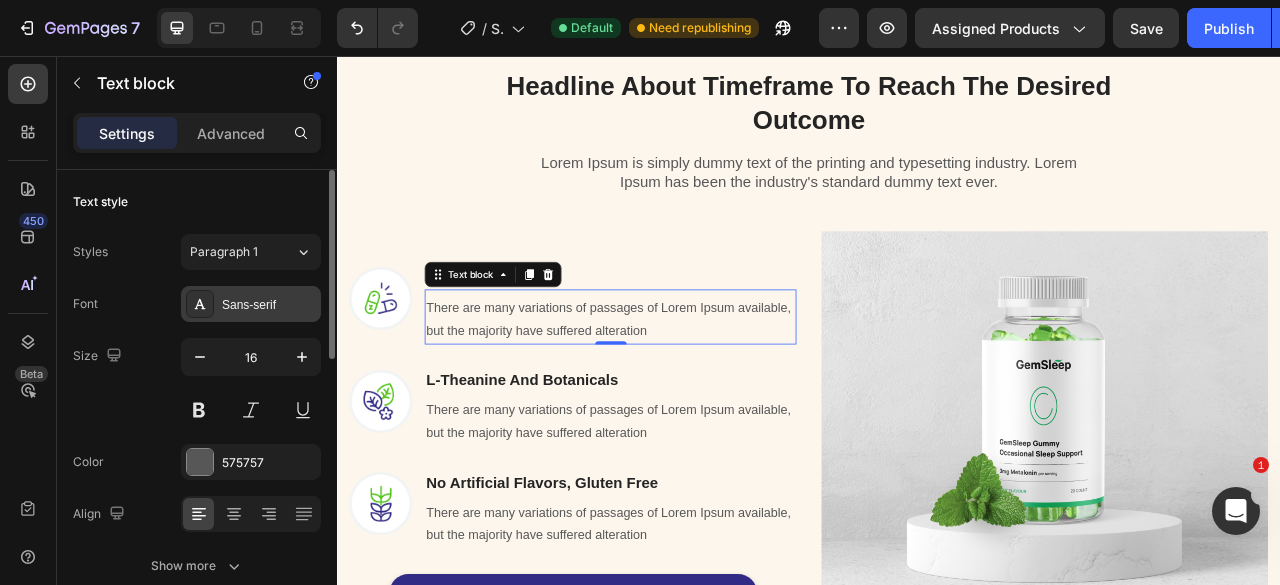 click on "Sans-serif" at bounding box center (269, 305) 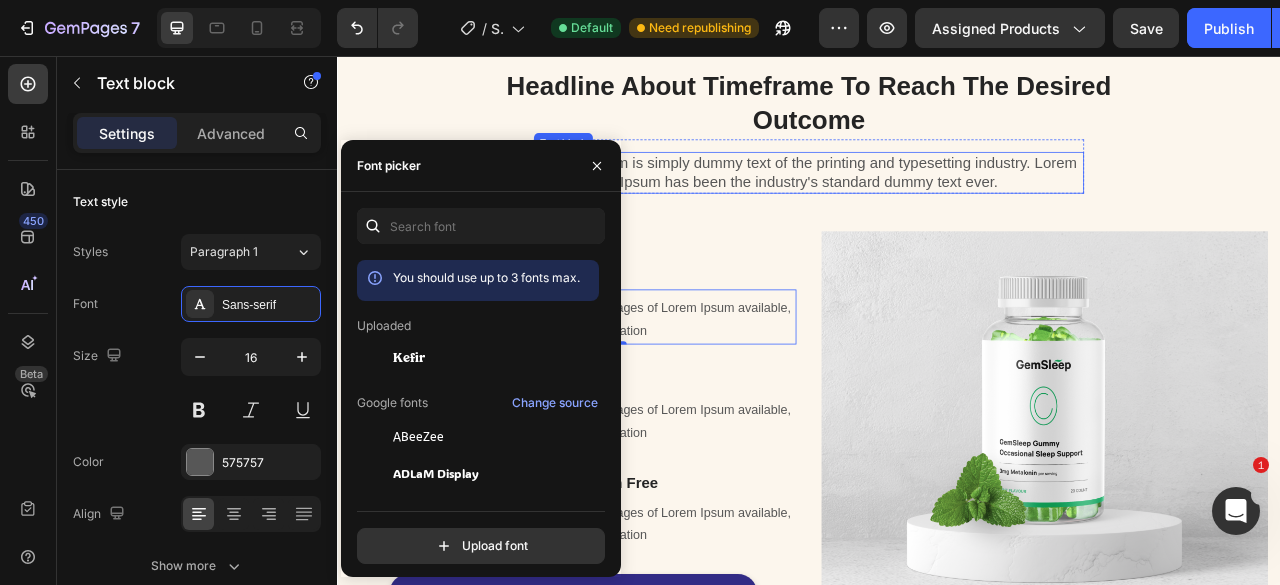 click on "Image 3 Mg Of Melatonin Heading There are many variations of passages of Lorem Ipsum available, but the majority have suffered alteration Text block   0 Row Image L-Theanine And Botanicals Heading There are many variations of passages of Lorem Ipsum available, but the majority have suffered alteration Text block Row Image No Artificial Flavors, Gluten Free Heading There are many variations of passages of Lorem Ipsum available, but the majority have suffered alteration Text block Row  	   REVEAL OFFER Button                Icon 30 day money back guarantee Text block Icon List Row Image Row" at bounding box center [937, 539] 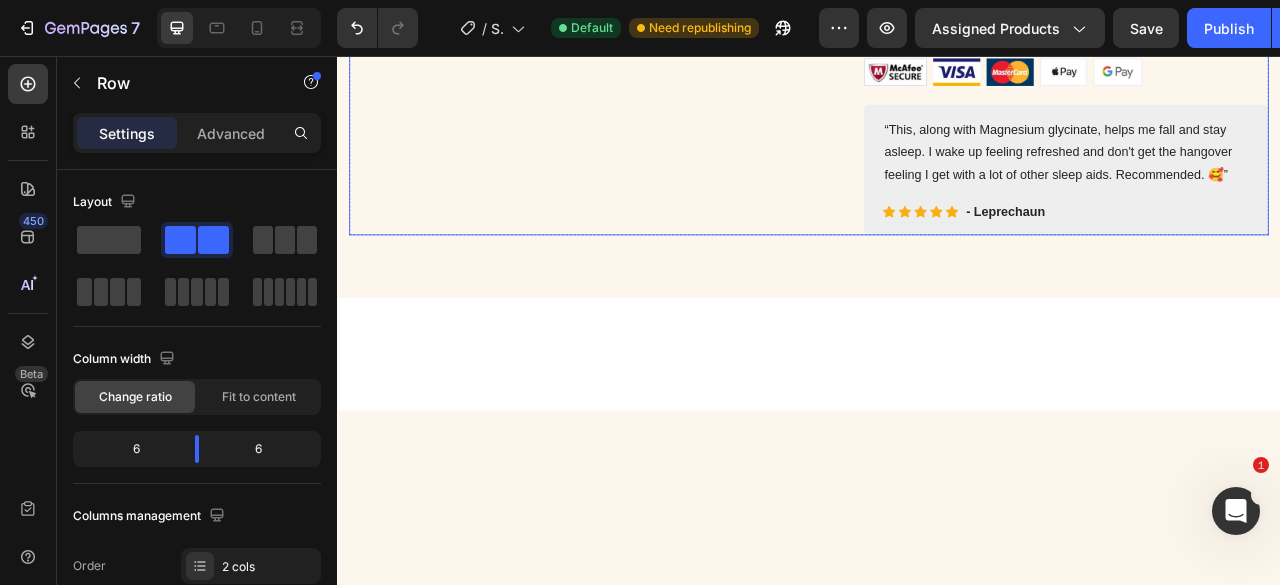 scroll, scrollTop: 0, scrollLeft: 0, axis: both 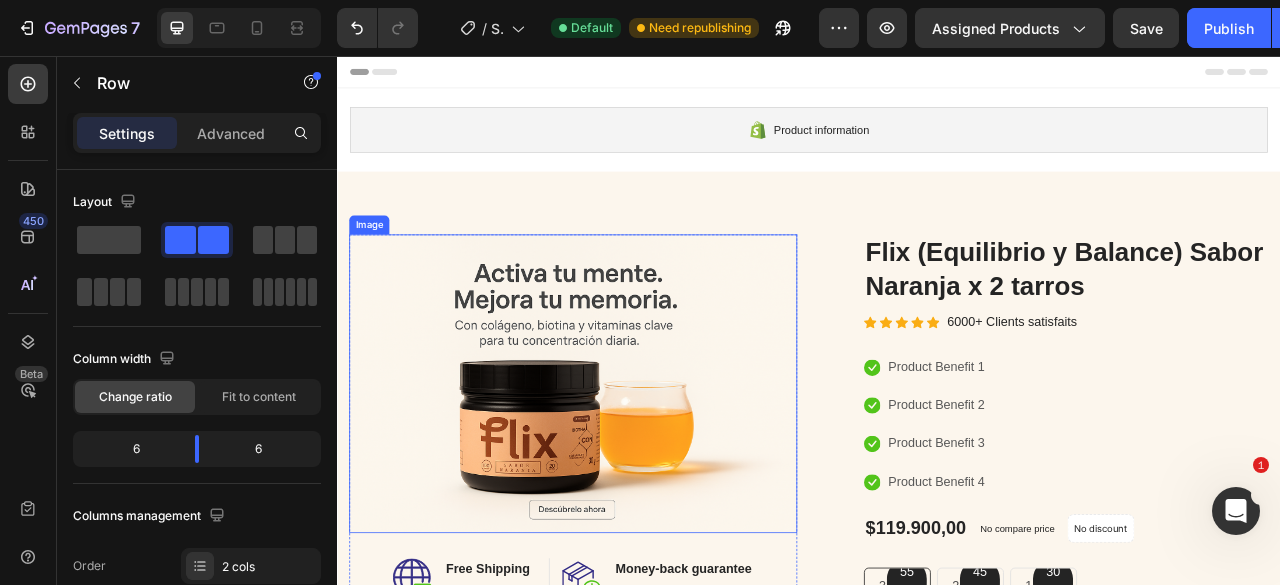 click at bounding box center [637, 473] 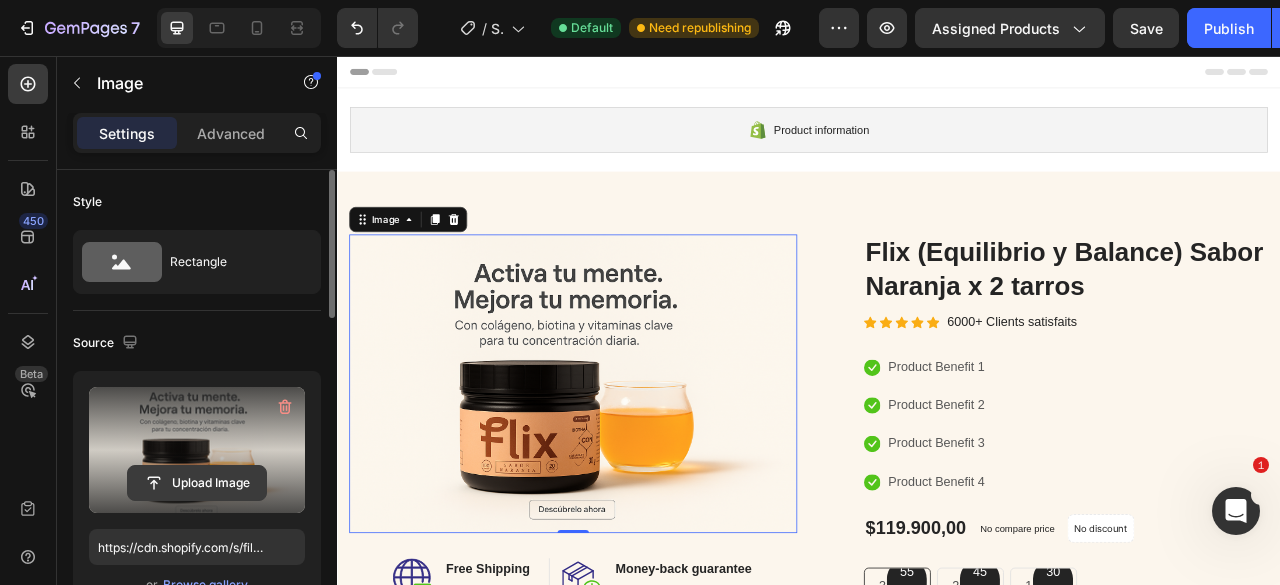 click 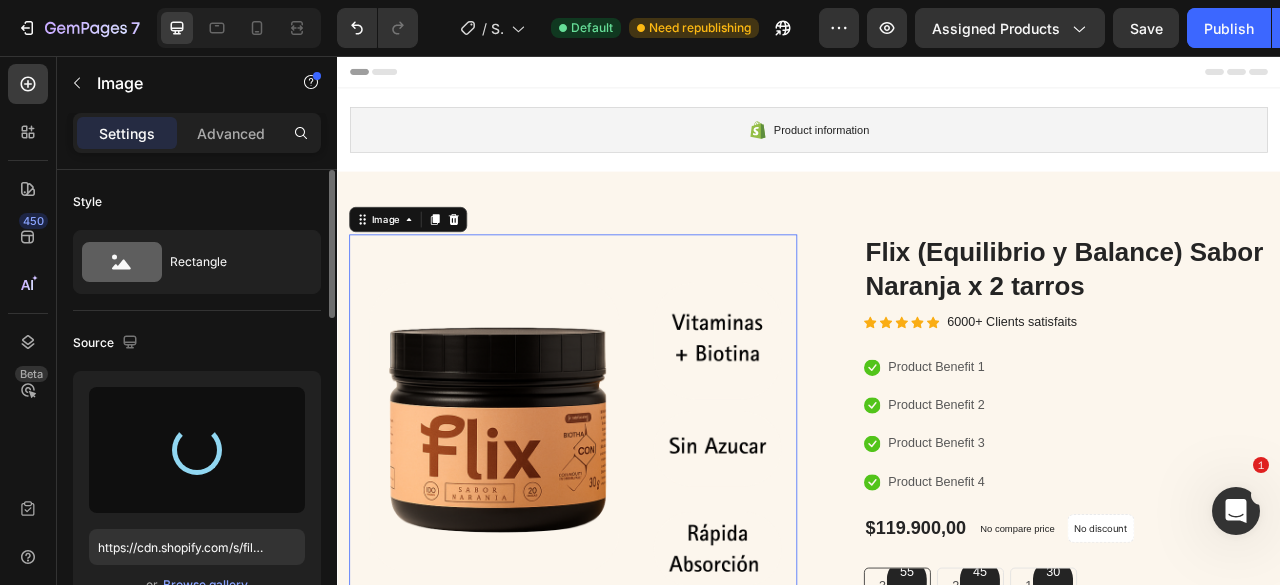 type on "https://cdn.shopify.com/s/files/1/0637/1740/8837/files/gempages_551218195810223352-5801cf78-5034-43bd-bd9d-83f1e4446ff8.png" 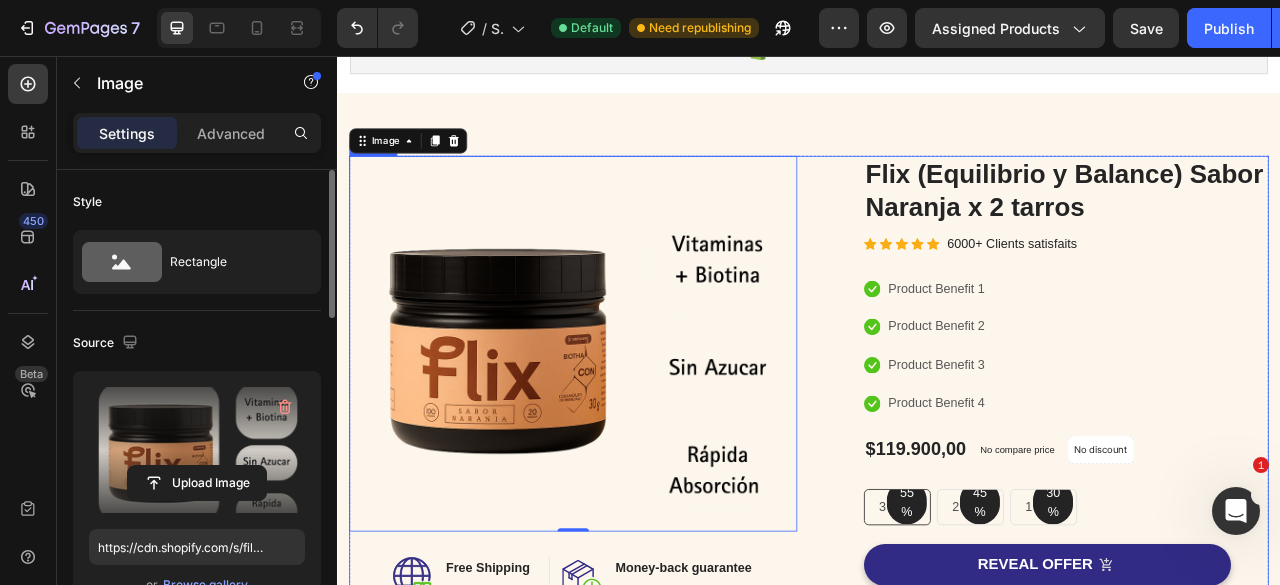 scroll, scrollTop: 0, scrollLeft: 0, axis: both 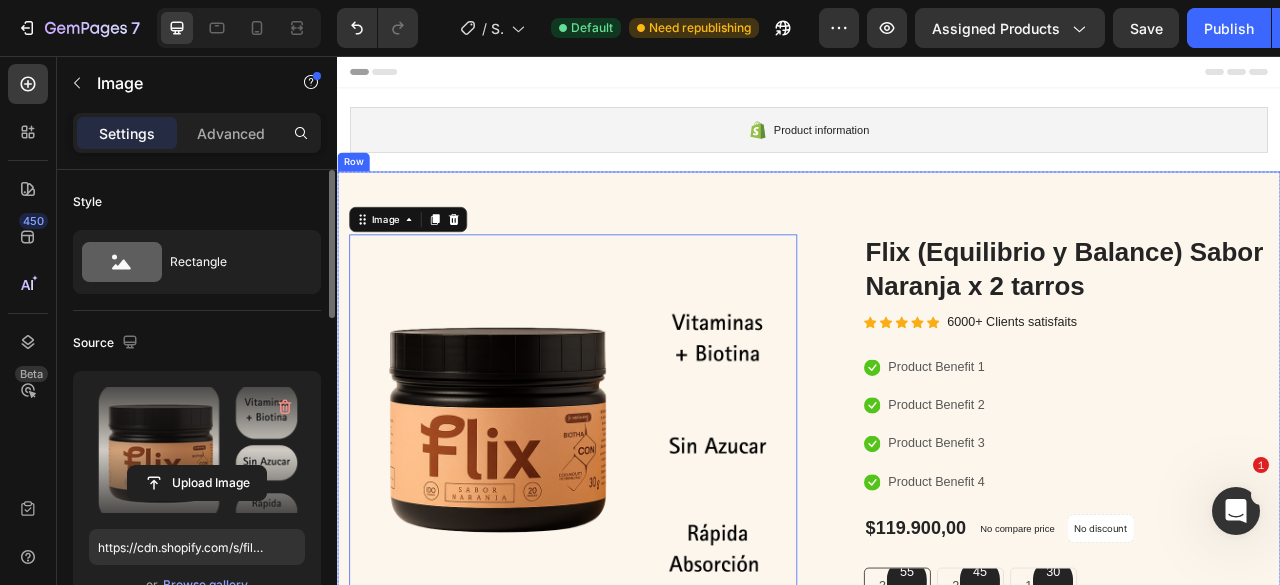 click on "Image   0 Image Free Shipping Heading On oders over $70 Text block Row Image Money-back guarantee Heading 30- day refund or replacement Text block Row Row Row (P) Images & Gallery Flix (Equilibrio y Balance) Sabor Naranja x 2 tarros (P) Title                Icon                Icon                Icon                Icon                Icon Icon List Hoz 6000+ Clients satisfaits Text block Row
Icon Product Benefit 1 Text block
Icon Product Benefit 2 Text block
Icon Product Benefit 3 Text block
Icon Product Benefit 4 Text block Icon List $119.900,00 (P) Price (P) Price No compare price (P) Price No discount   Not be displayed when published Product Badge Row 55% Text block Row 3 pack Text block Row 45% Text block Row 2 pack Text block Row 30% Text block Row 1 pack Text block Row Row
Icon Product Benefit 1 Text block
Icon Product Benefit 2 Text block
Icon Product Benefit 3 Text block" at bounding box center [937, 677] 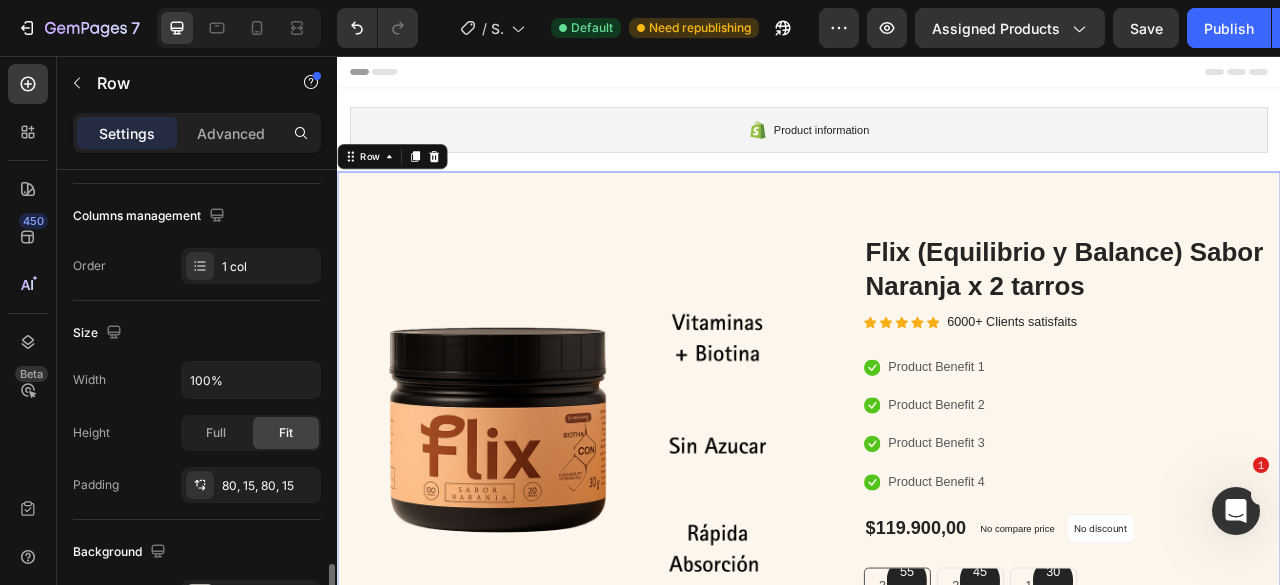 scroll, scrollTop: 500, scrollLeft: 0, axis: vertical 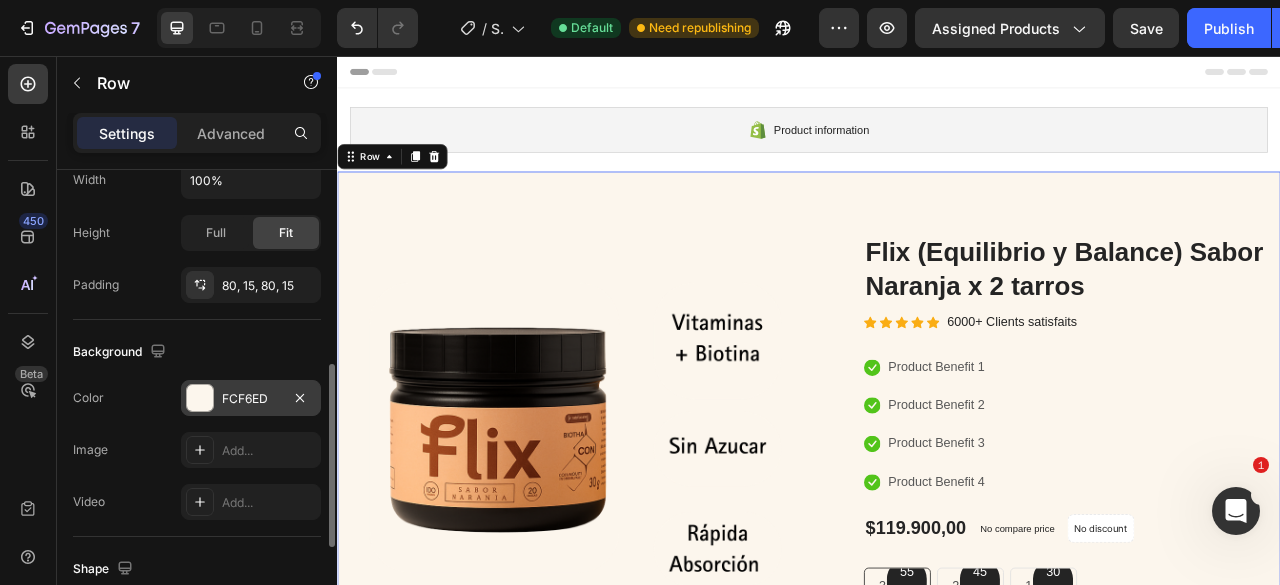click on "FCF6ED" at bounding box center [251, 398] 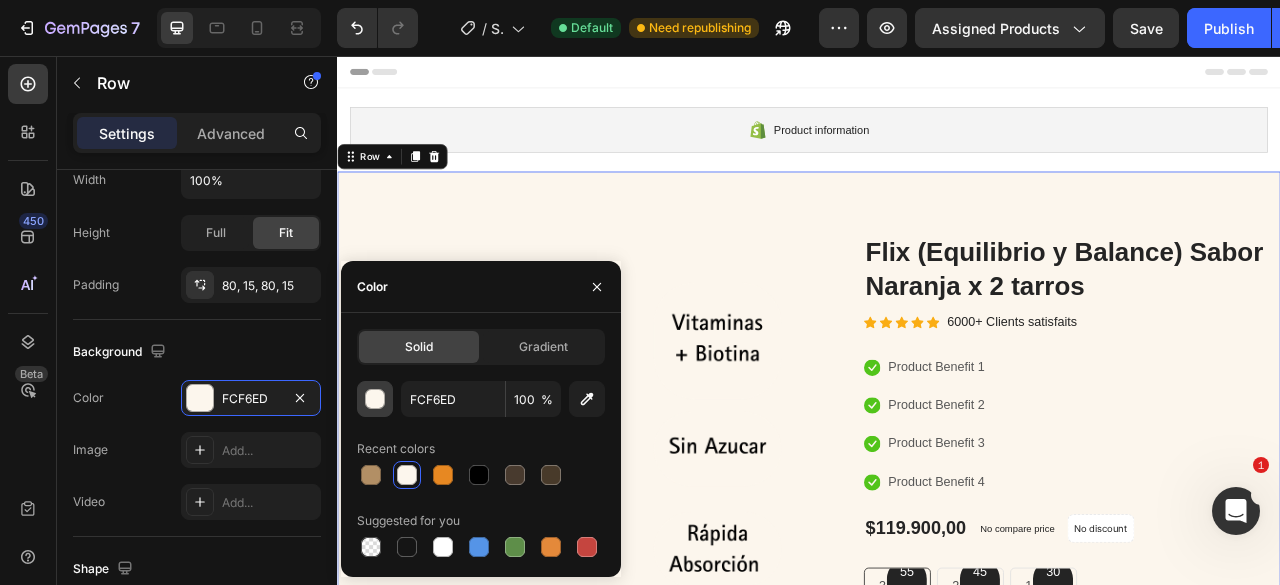 click at bounding box center [376, 400] 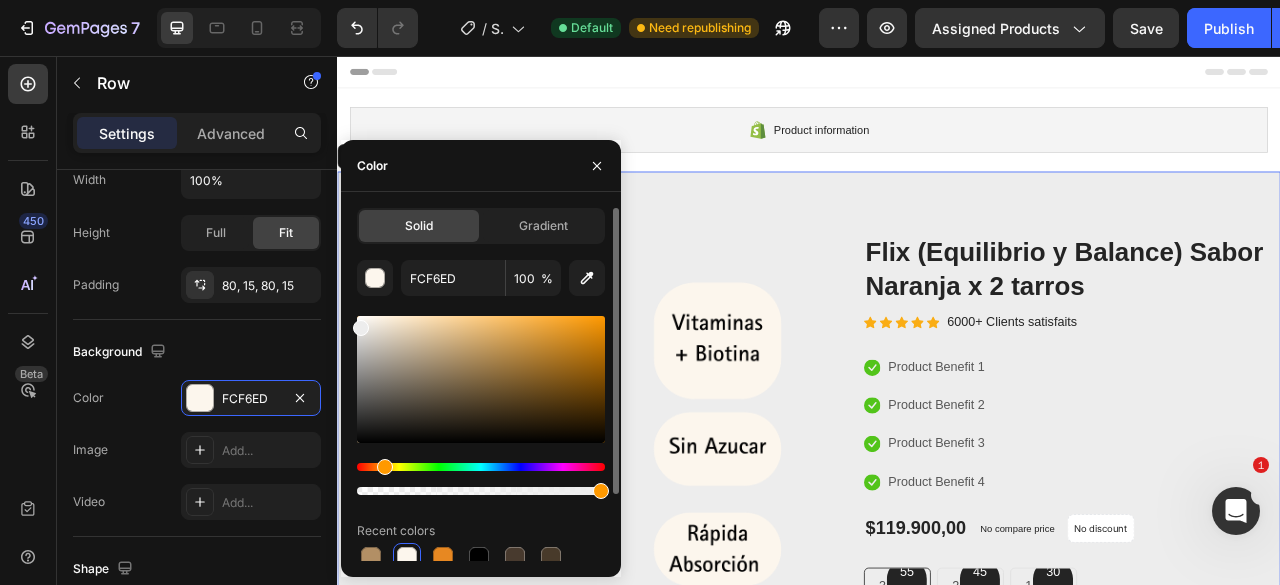 drag, startPoint x: 376, startPoint y: 325, endPoint x: 350, endPoint y: 324, distance: 26.019224 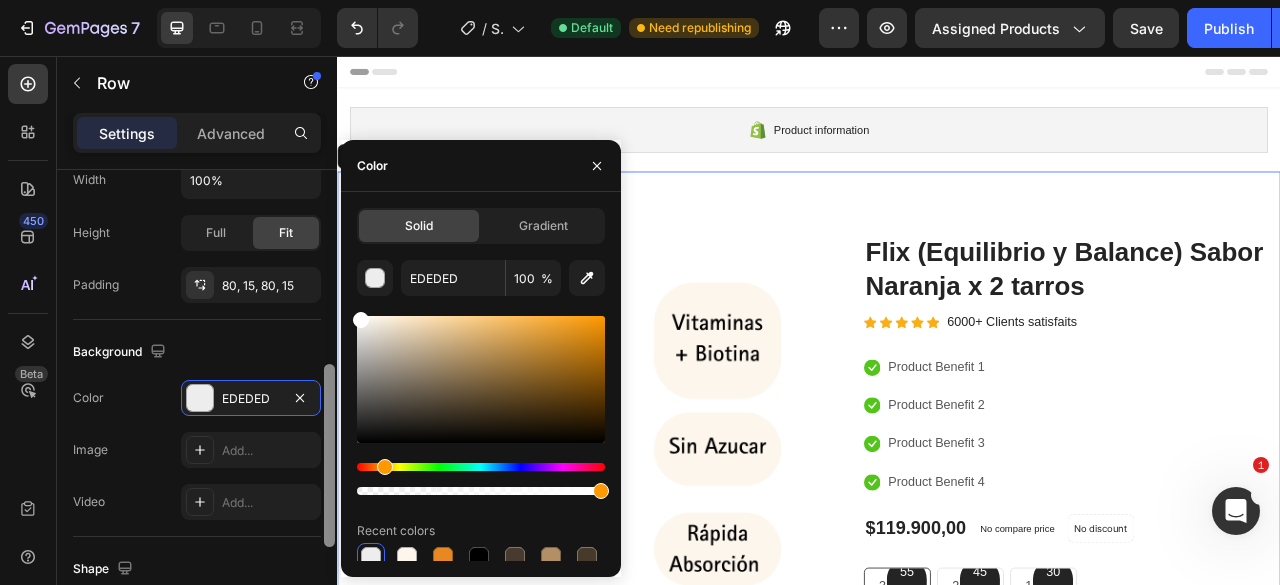 drag, startPoint x: 372, startPoint y: 325, endPoint x: 332, endPoint y: 307, distance: 43.863426 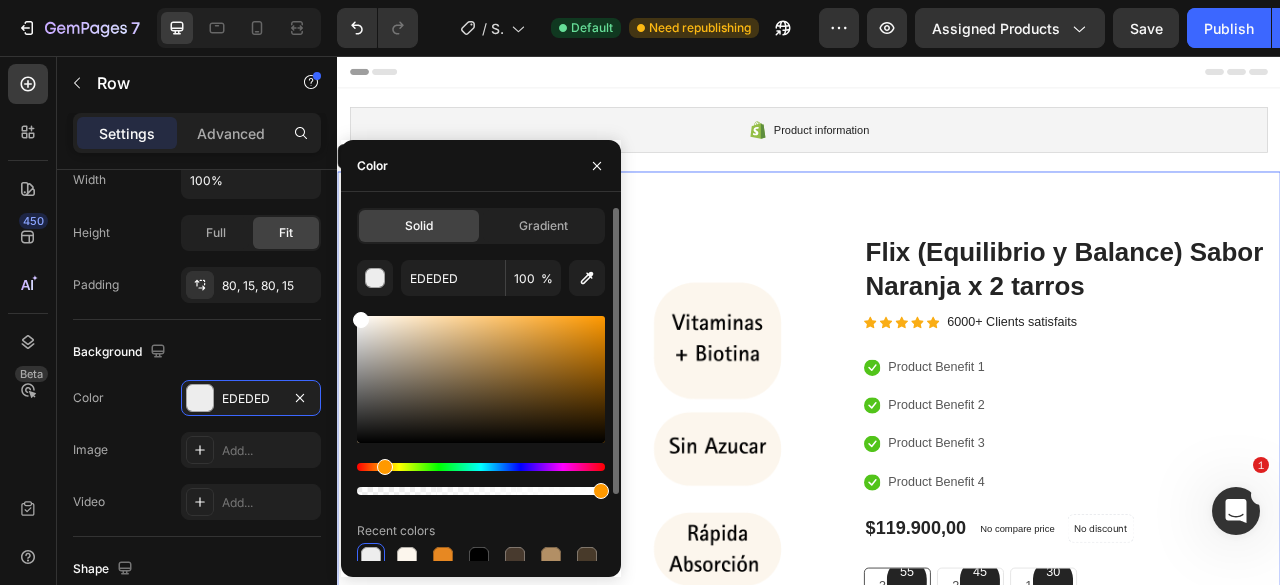 type on "FFFFFF" 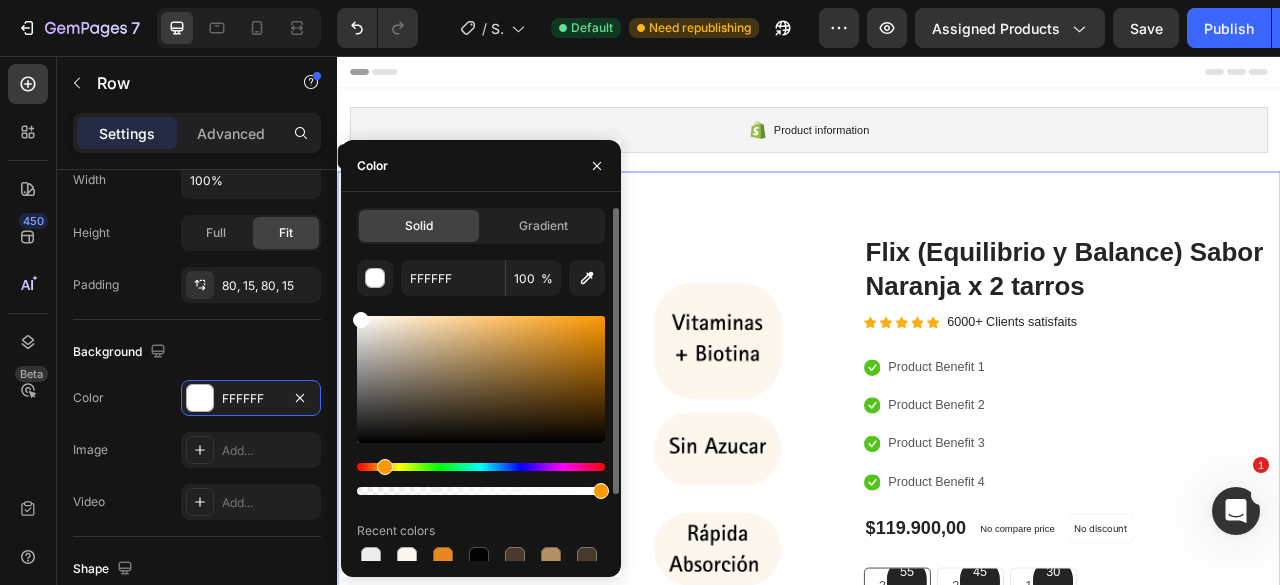 drag, startPoint x: 362, startPoint y: 320, endPoint x: 344, endPoint y: 311, distance: 20.12461 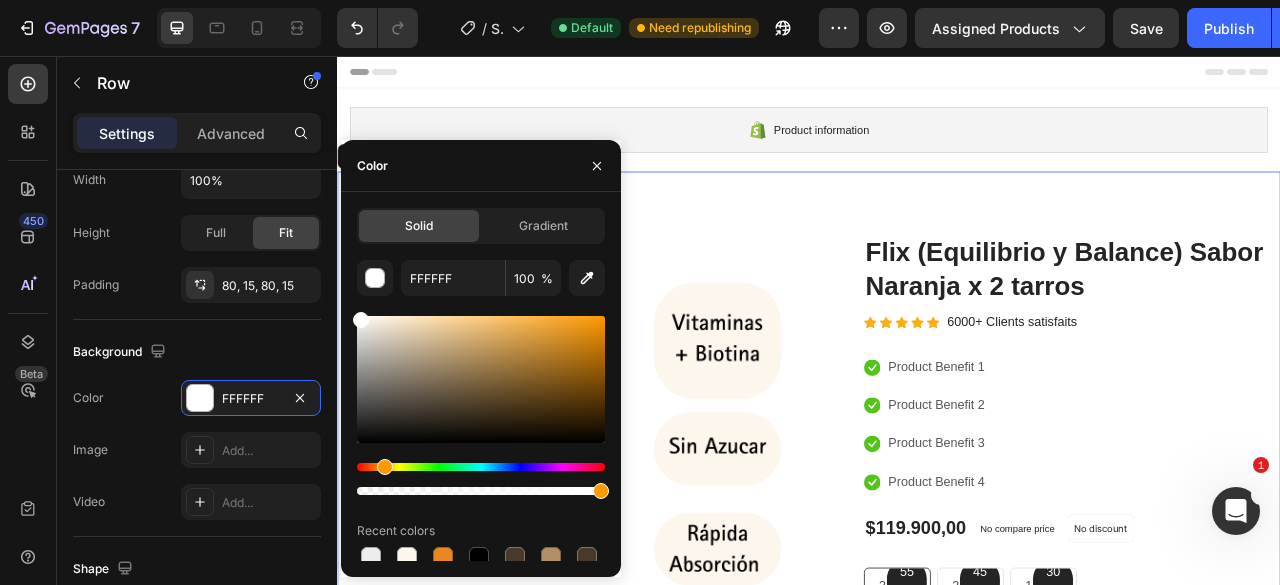 click on "Image Image Free Shipping Heading On oders over $70 Text block Row Image Money-back guarantee Heading 30- day refund or replacement Text block Row Row Row (P) Images & Gallery Flix (Equilibrio y Balance) Sabor Naranja x 2 tarros (P) Title                Icon                Icon                Icon                Icon                Icon Icon List Hoz 6000+ Clients satisfaits Text block Row
Icon Product Benefit 1 Text block
Icon Product Benefit 2 Text block
Icon Product Benefit 3 Text block
Icon Product Benefit 4 Text block Icon List $119.900,00 (P) Price (P) Price No compare price (P) Price No discount   Not be displayed when published Product Badge Row 55% Text block Row 3 pack Text block Row 45% Text block Row 2 pack Text block Row 30% Text block Row 1 pack Text block Row Row
Icon Product Benefit 1 Text block
Icon Product Benefit 2 Text block
Icon Product Benefit 3 Text block
Icon" at bounding box center (937, 677) 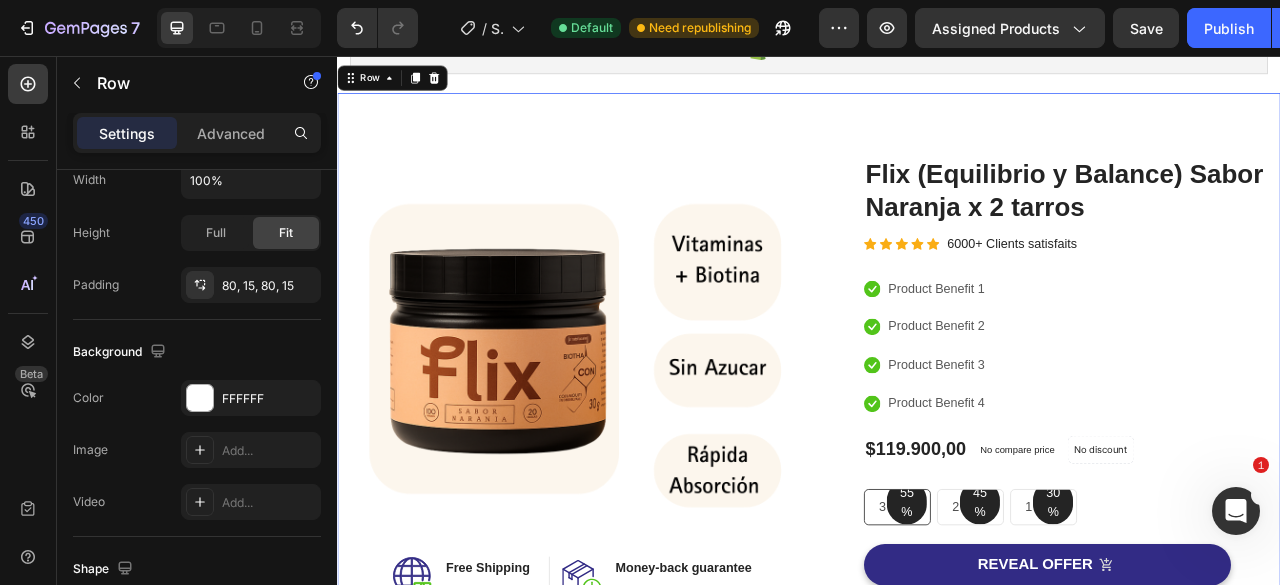 scroll, scrollTop: 200, scrollLeft: 0, axis: vertical 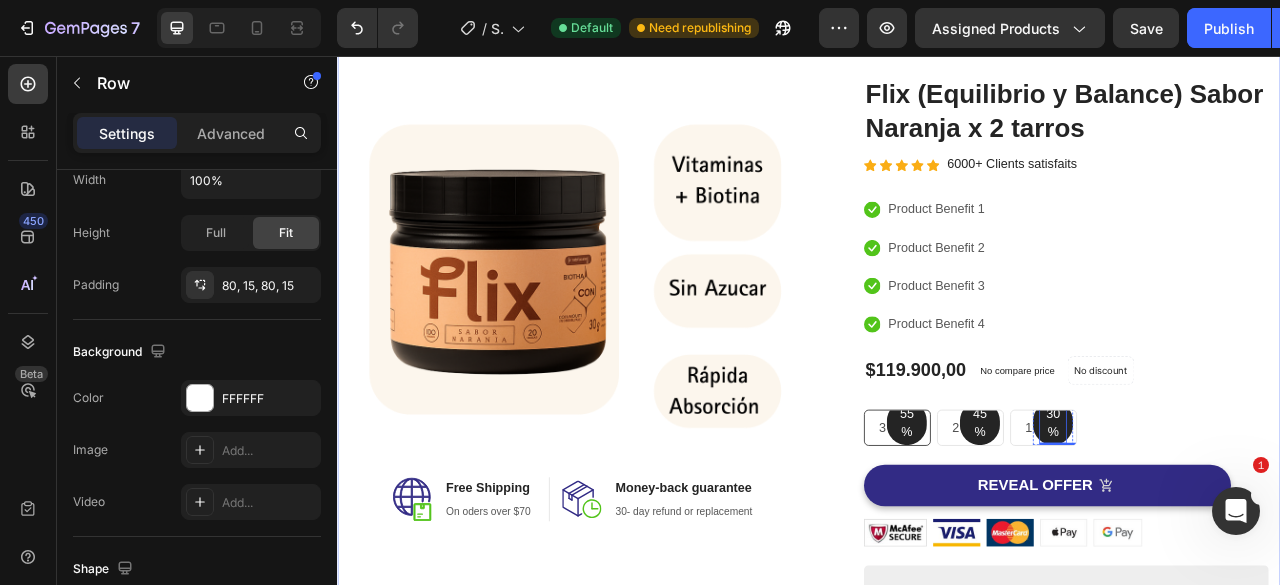 click on "30% Text block Row" at bounding box center [1247, 523] 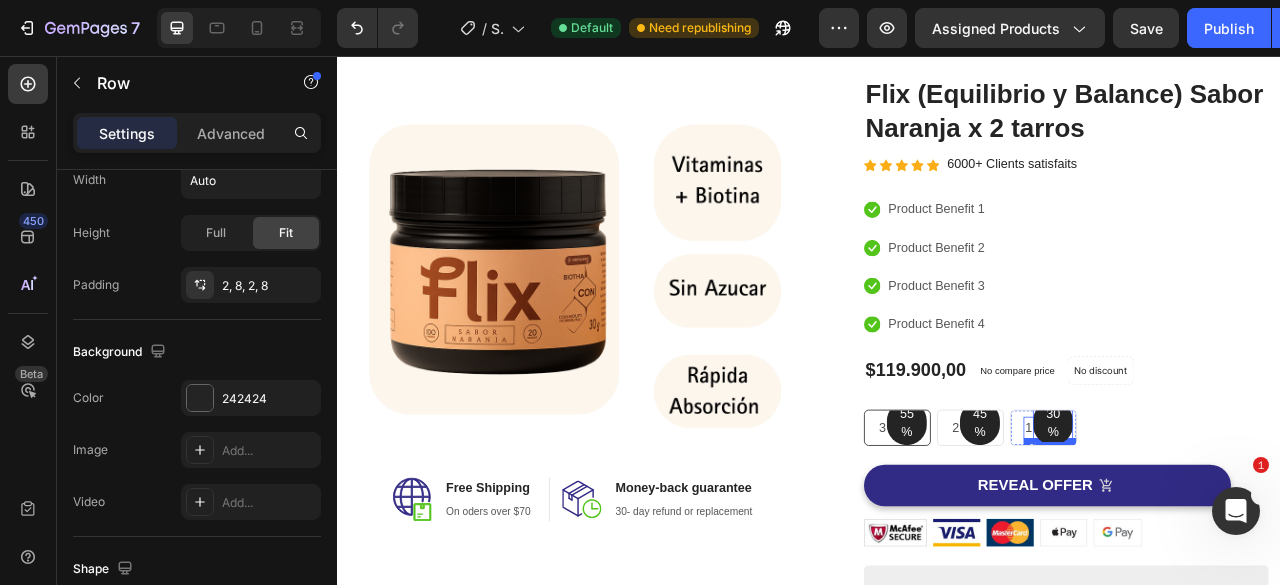 click on "1 pack Text block" at bounding box center (1235, 529) 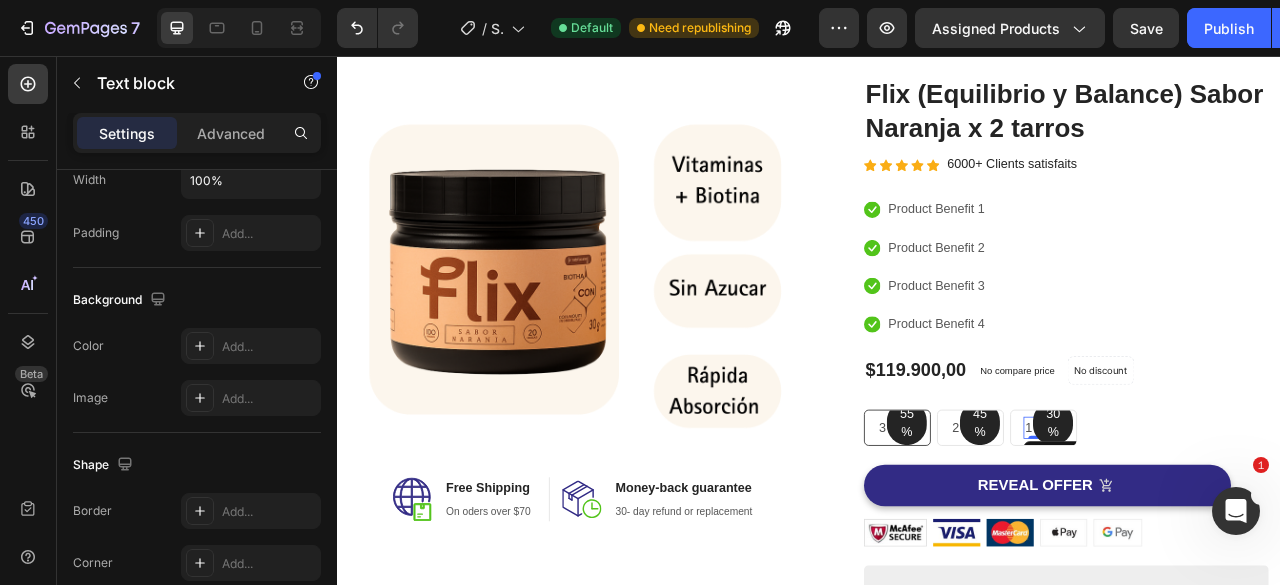 scroll, scrollTop: 0, scrollLeft: 0, axis: both 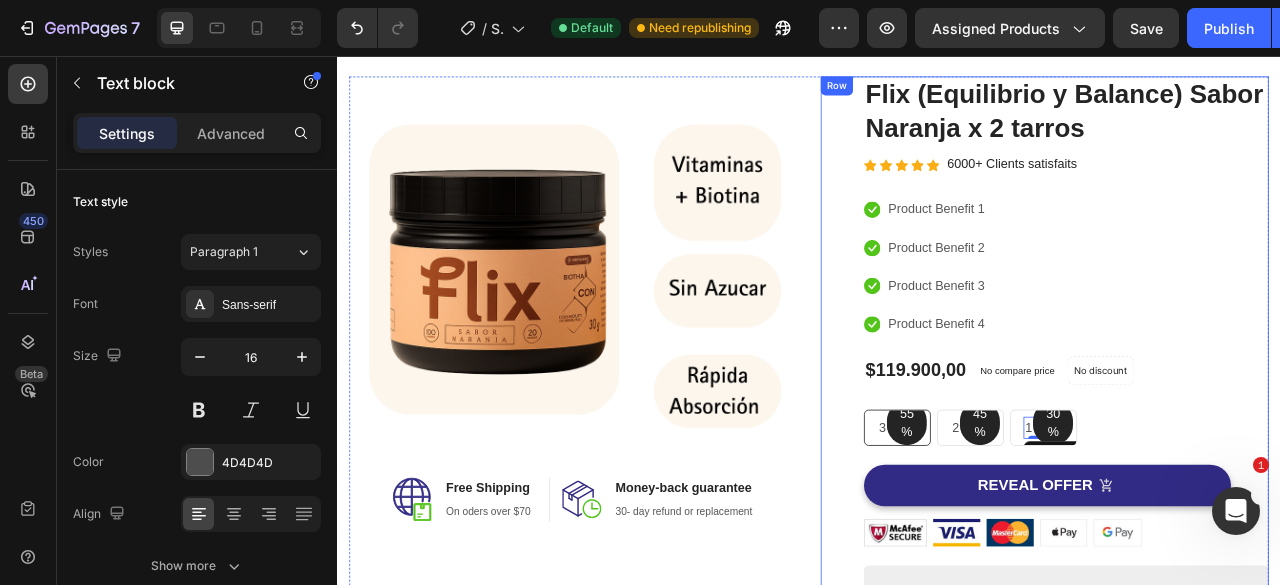 click on "(P) Images & Gallery Flix (Equilibrio y Balance) Sabor Naranja x 2 tarros (P) Title                Icon                Icon                Icon                Icon                Icon Icon List Hoz 6000+ Clients satisfaits Text block Row
Icon Product Benefit 1 Text block
Icon Product Benefit 2 Text block
Icon Product Benefit 3 Text block
Icon Product Benefit 4 Text block Icon List $119.900,00 (P) Price (P) Price No compare price (P) Price No discount   Not be displayed when published Product Badge Row 55% Text block Row 3 pack Text block Row 45% Text block Row 2 pack Text block Row 30% Text block Row 1 pack Text block   0 Row Row
Icon Product Benefit 1 Text block
Icon Product Benefit 2 Text block
Icon Product Benefit 3 Text block
Icon Product Benefit 4 Text block Icon List REVEAL OFFER (P) Cart Button Image Image Image Image Image Row Text block                Icon                Row" at bounding box center [1264, 476] 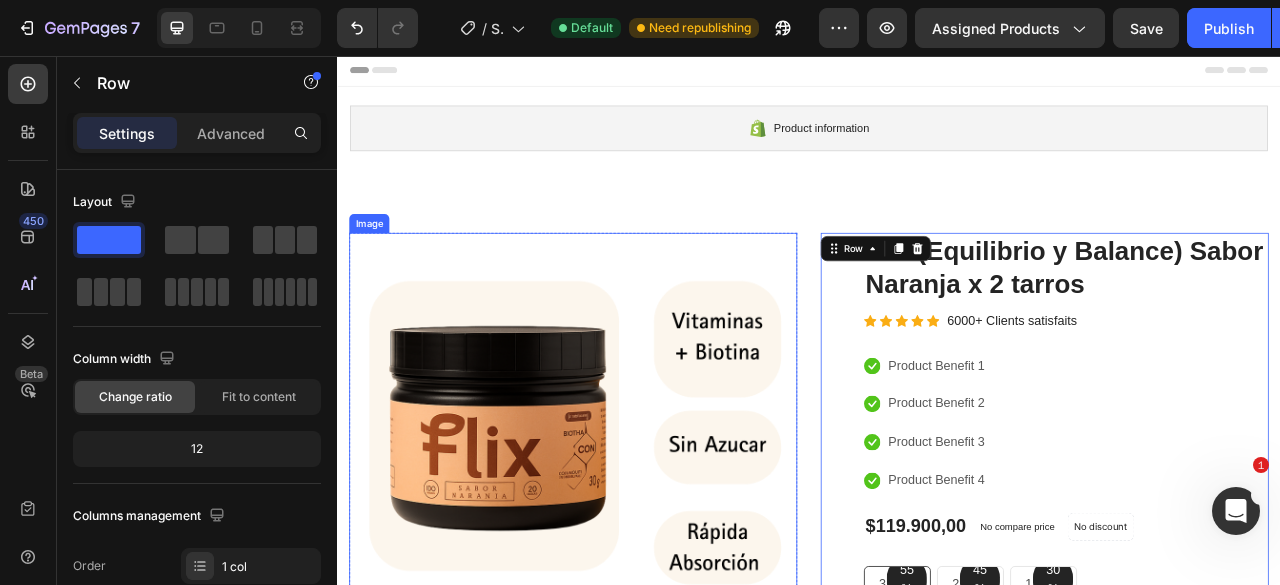 scroll, scrollTop: 0, scrollLeft: 0, axis: both 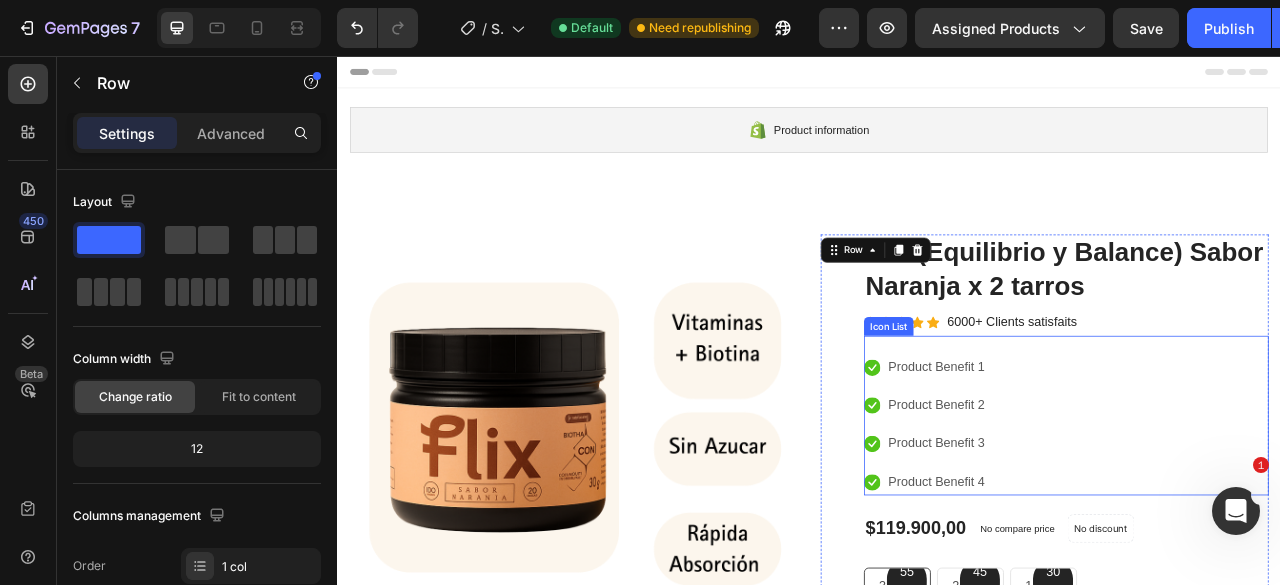 drag, startPoint x: 1187, startPoint y: 497, endPoint x: 1135, endPoint y: 612, distance: 126.210144 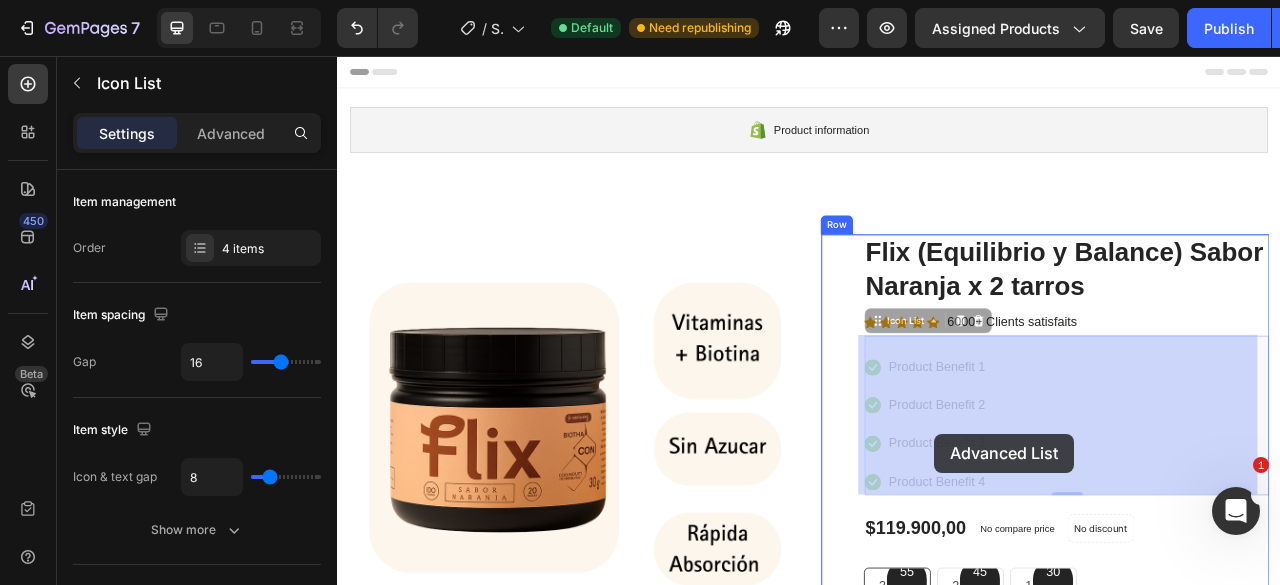 drag, startPoint x: 1163, startPoint y: 595, endPoint x: 1132, endPoint y: 573, distance: 38.013157 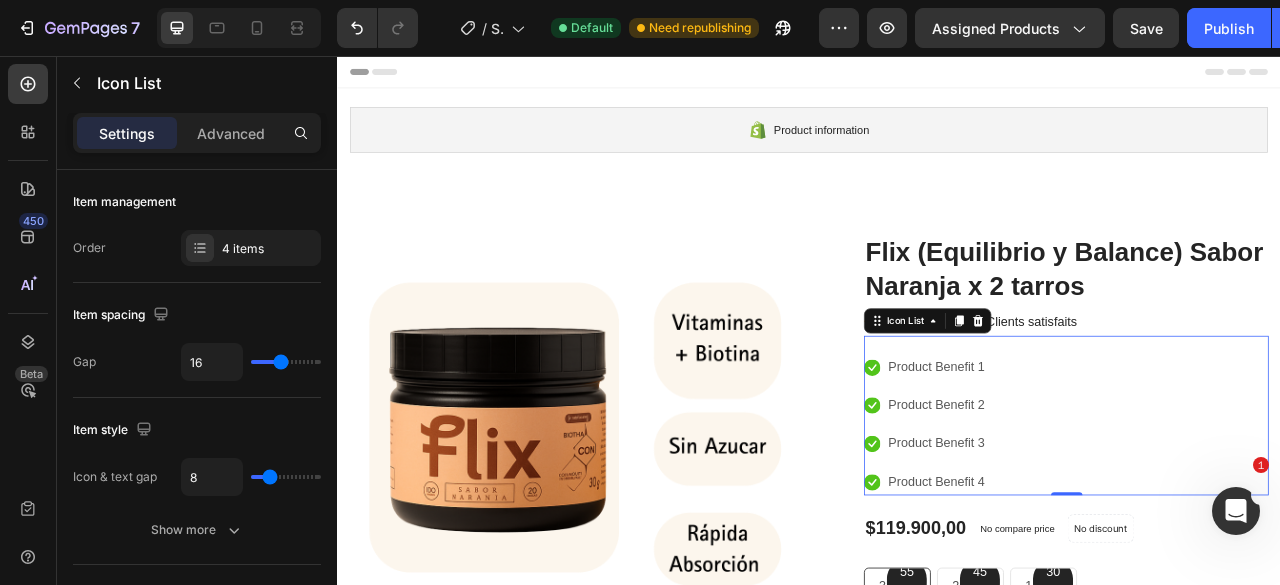 click on "Icon Product Benefit 1 Text block
Icon Product Benefit 2 Text block
Icon Product Benefit 3 Text block
Icon Product Benefit 4 Text block" at bounding box center [1264, 525] 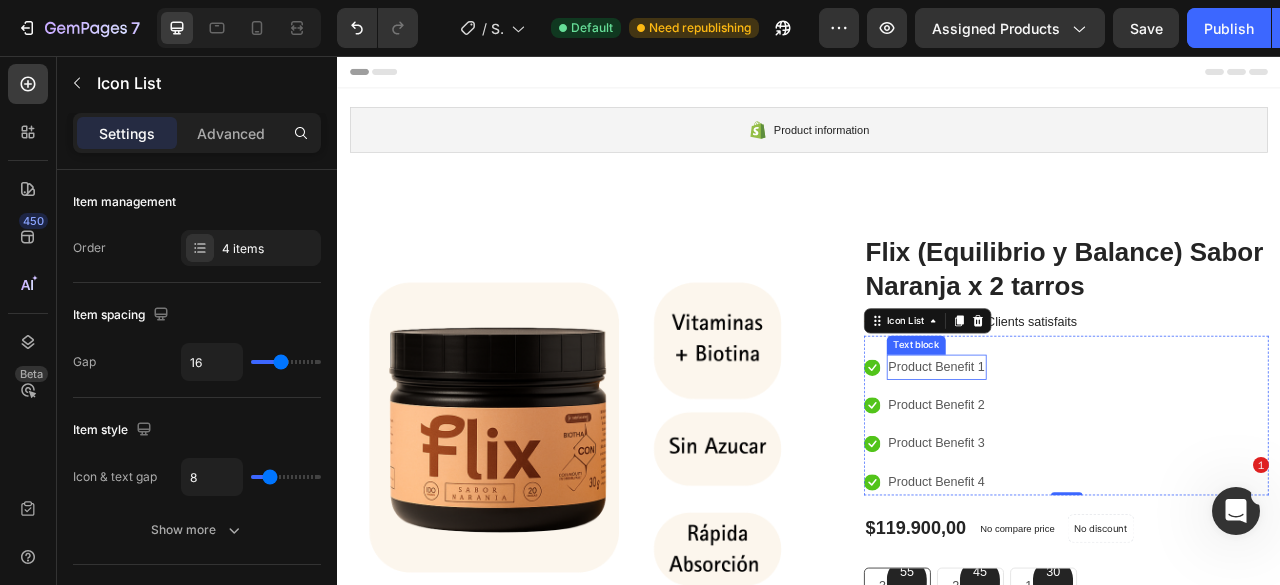 click on "Product Benefit 1" at bounding box center (1099, 452) 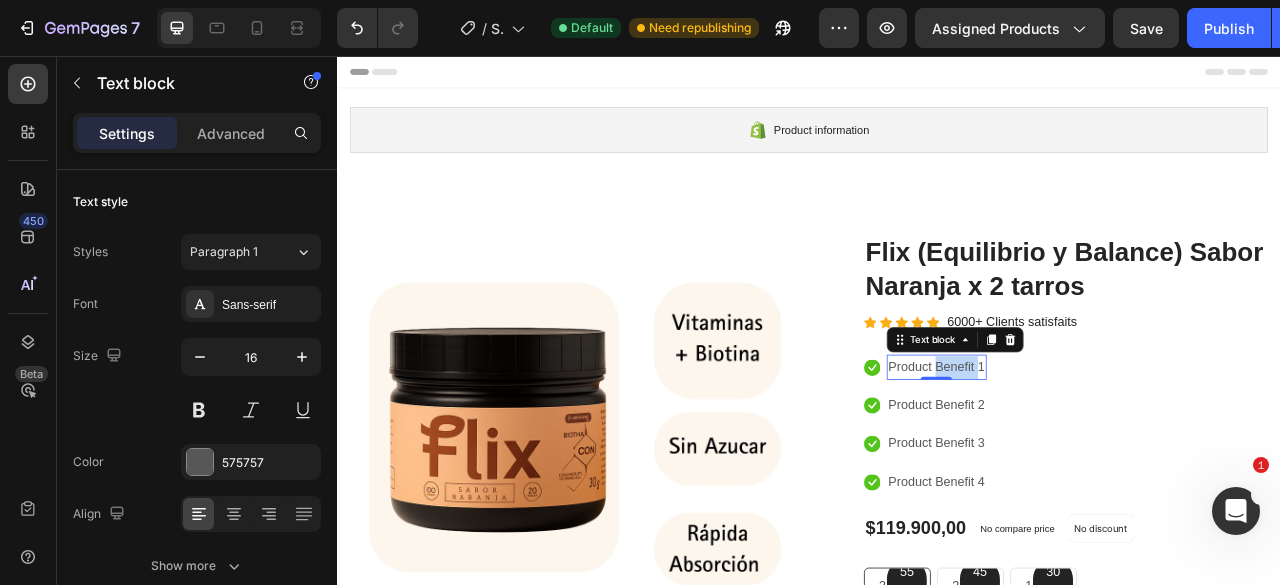 click on "Product Benefit 1" at bounding box center (1099, 452) 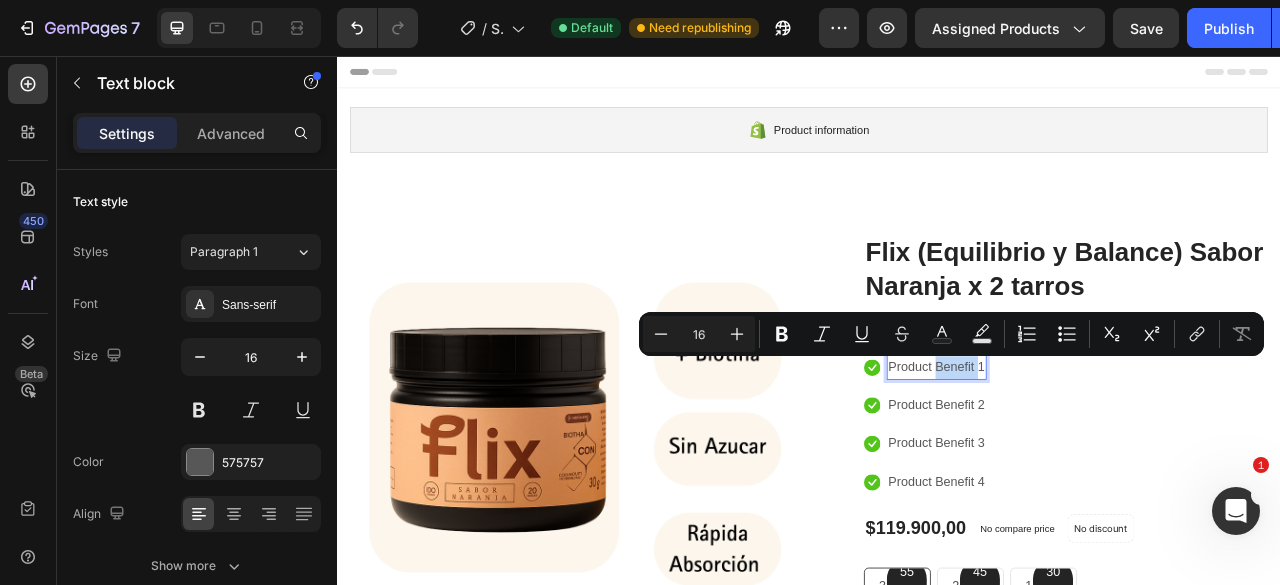click on "Product Benefit 1" at bounding box center [1099, 452] 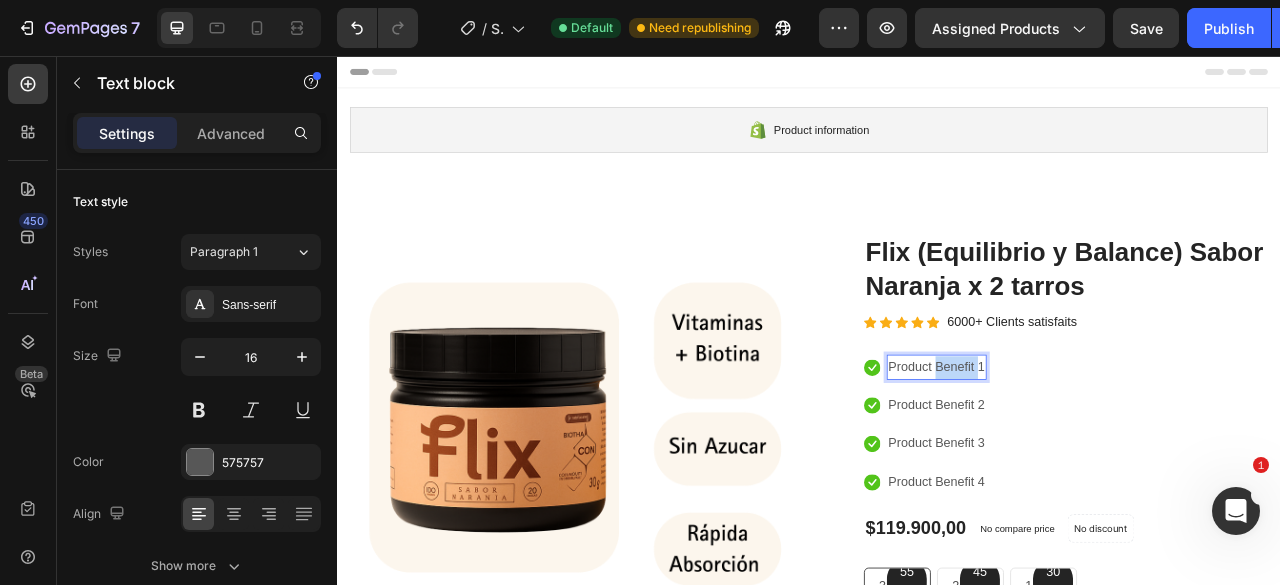 click on "Product Benefit 1" at bounding box center [1099, 452] 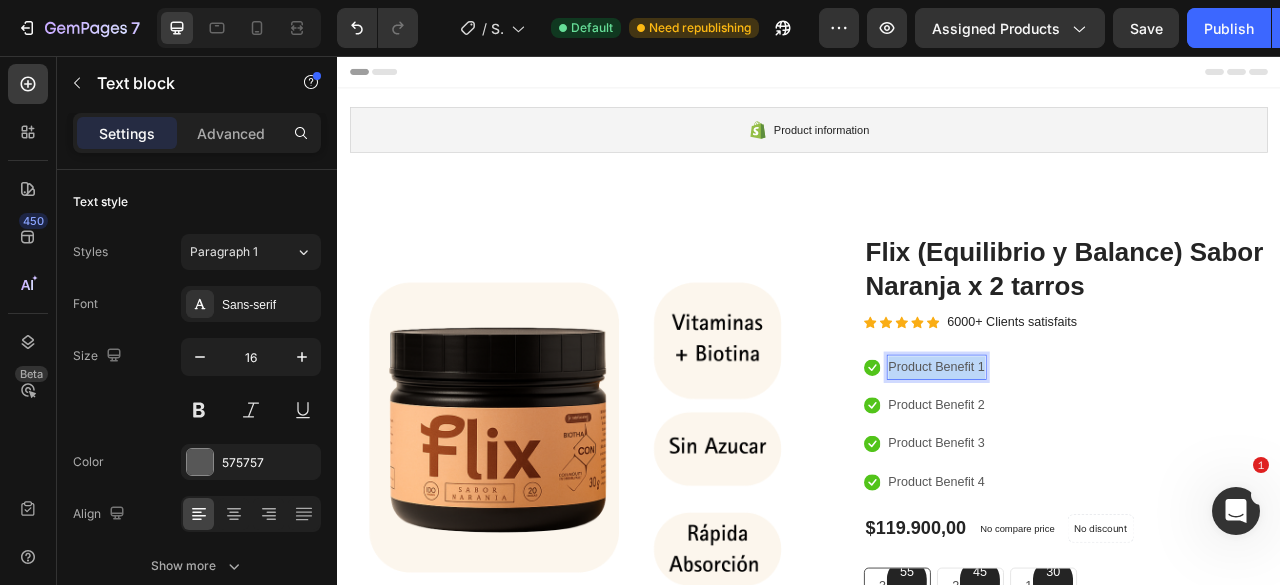 click on "Product Benefit 1" at bounding box center (1099, 452) 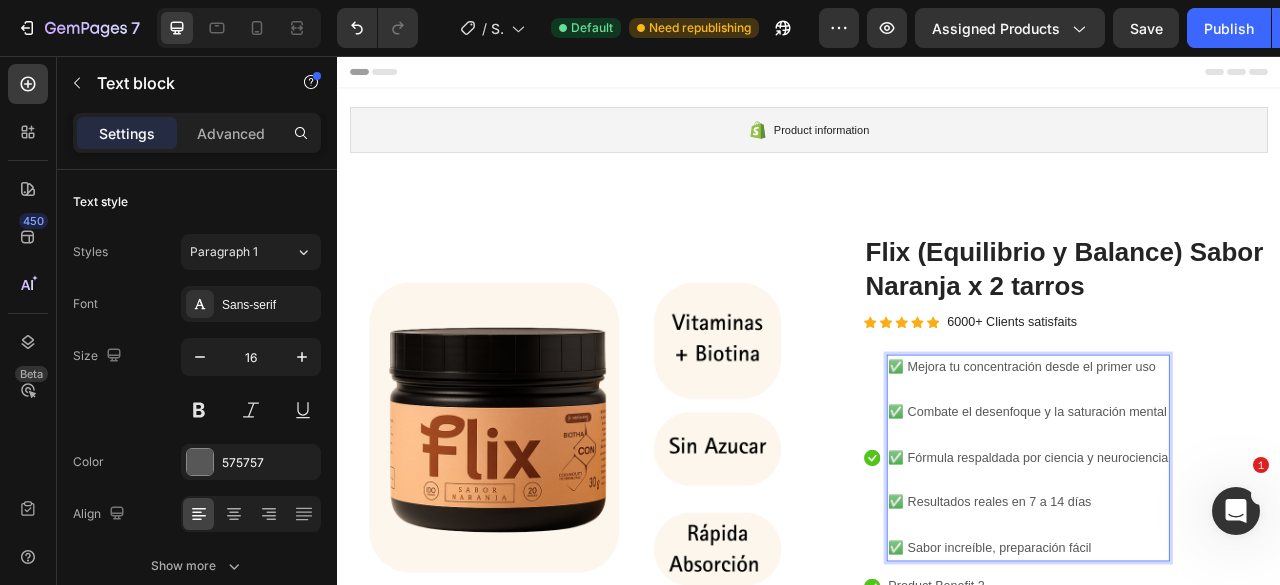 click on "✅ Mejora tu concentración desde el primer uso" at bounding box center [1216, 452] 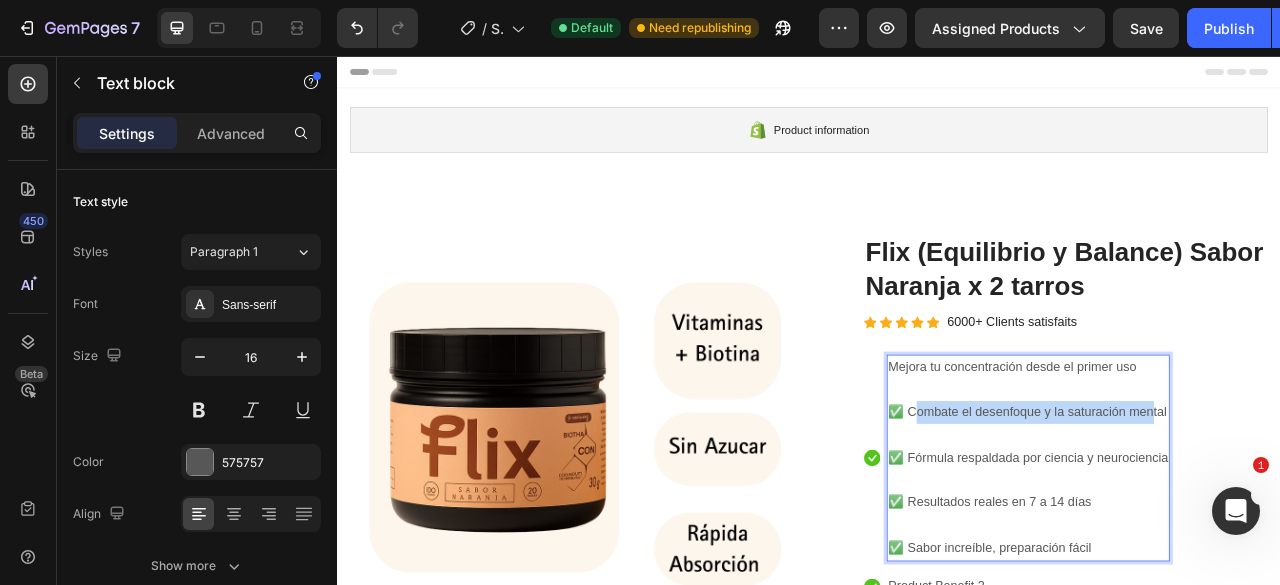 drag, startPoint x: 1067, startPoint y: 510, endPoint x: 1365, endPoint y: 523, distance: 298.28342 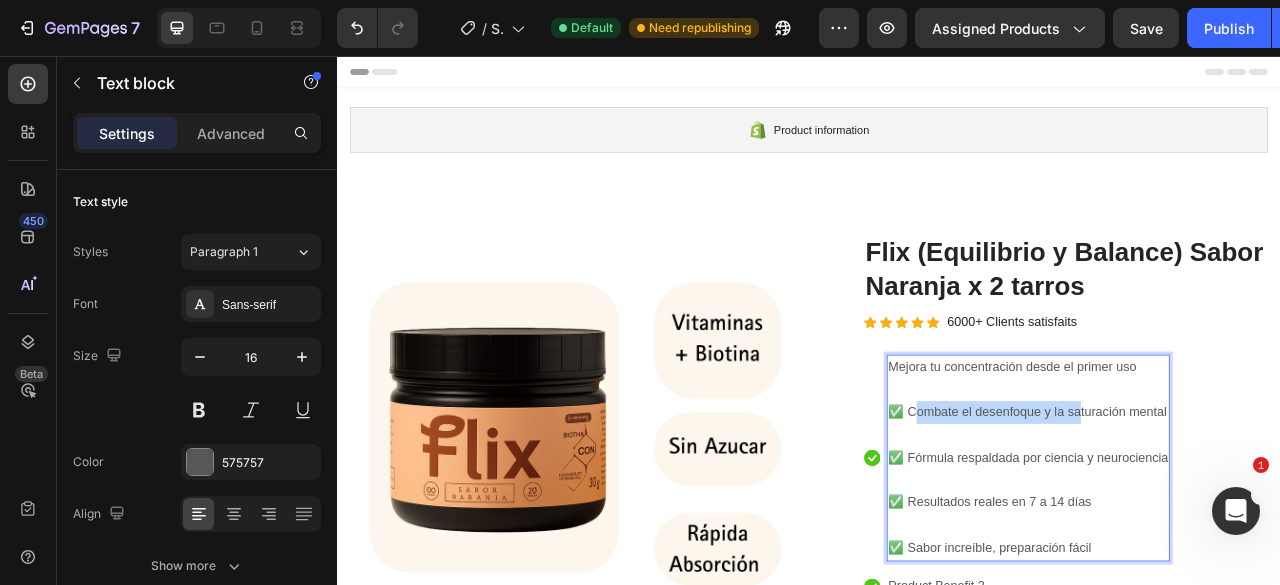 drag, startPoint x: 1064, startPoint y: 512, endPoint x: 1251, endPoint y: 518, distance: 187.09624 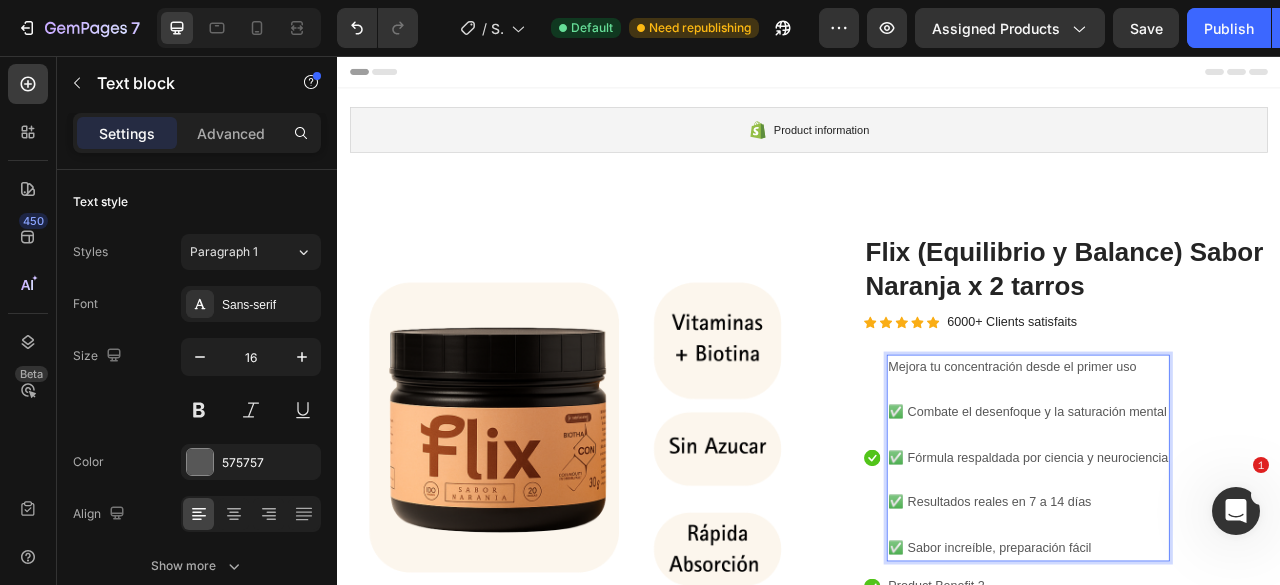drag, startPoint x: 1065, startPoint y: 516, endPoint x: 1257, endPoint y: 514, distance: 192.01042 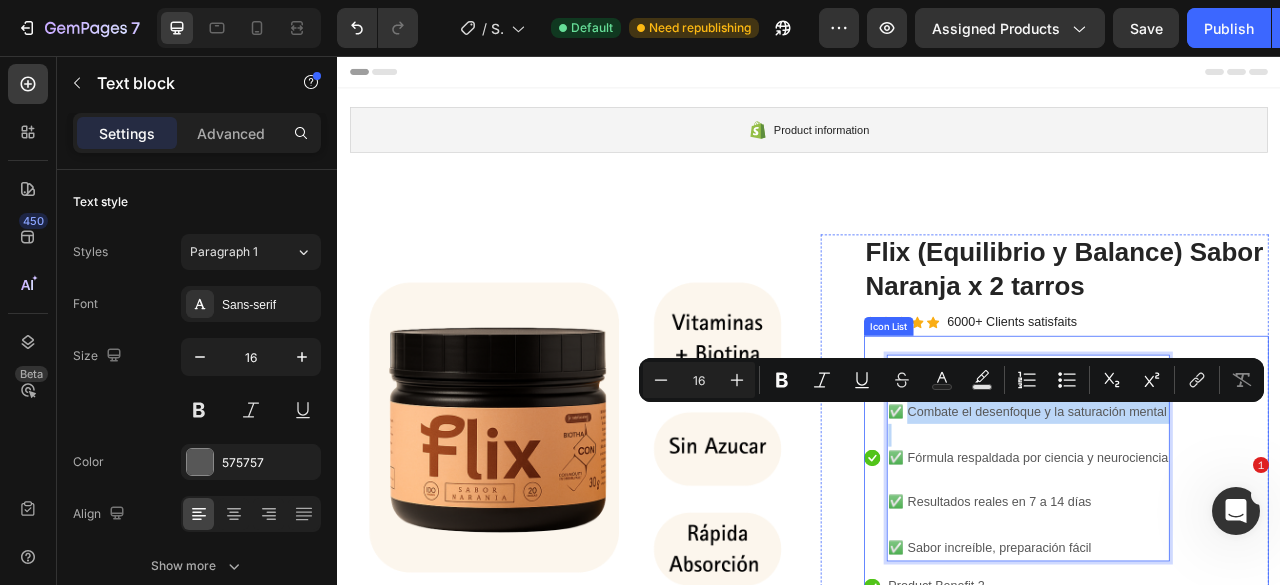 drag, startPoint x: 1059, startPoint y: 512, endPoint x: 1397, endPoint y: 531, distance: 338.5336 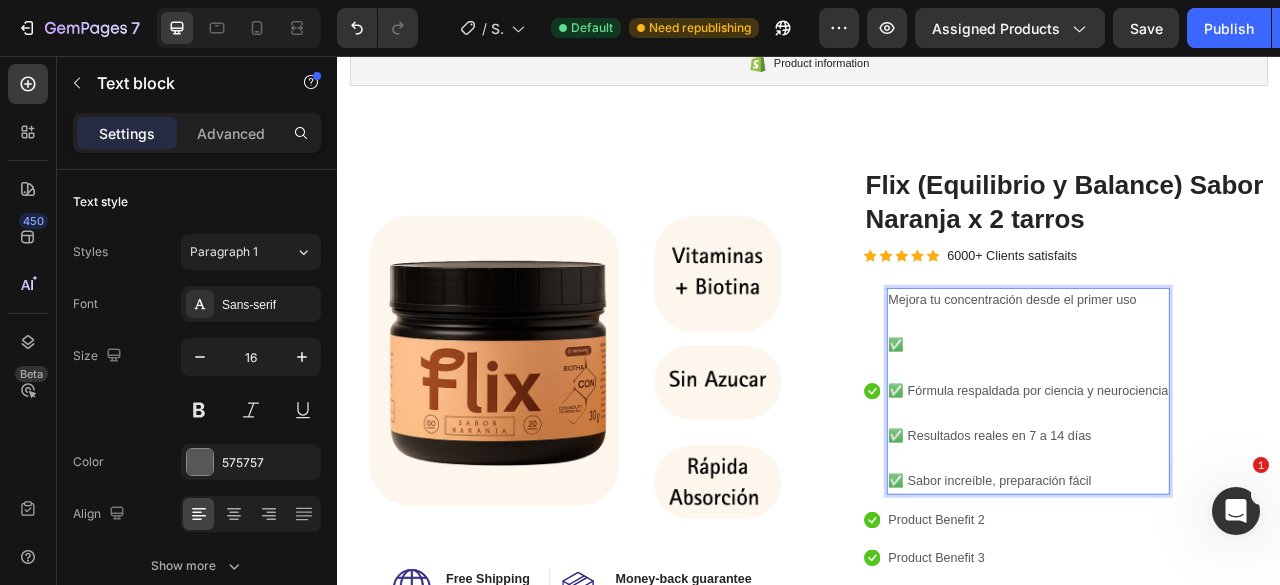 scroll, scrollTop: 100, scrollLeft: 0, axis: vertical 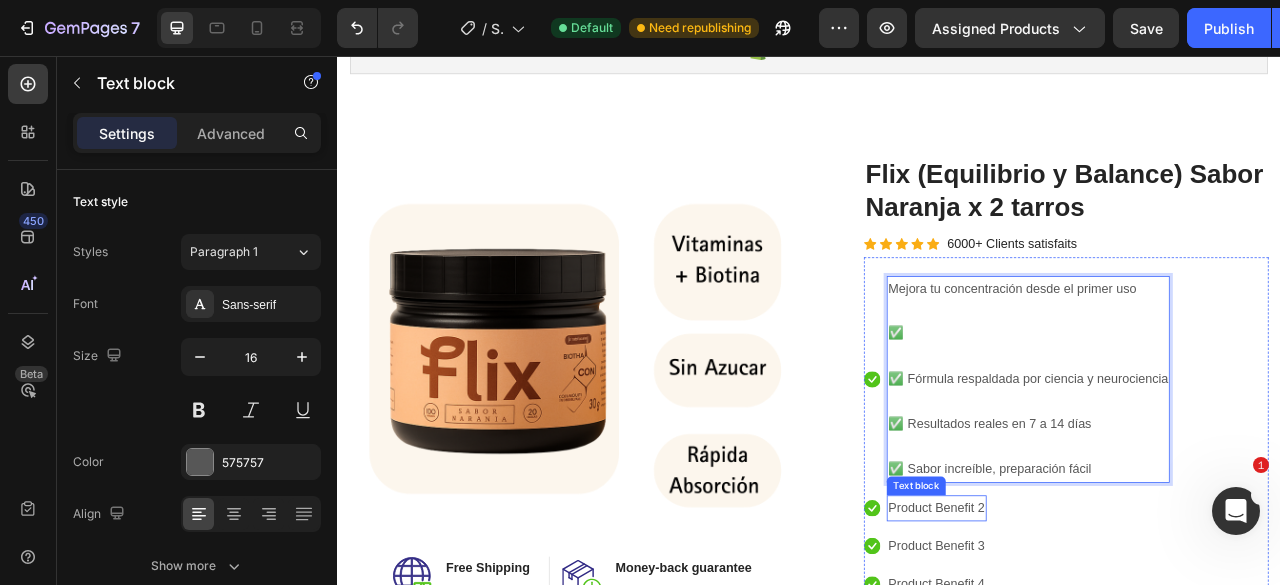 click on "Product Benefit 2" at bounding box center [1099, 631] 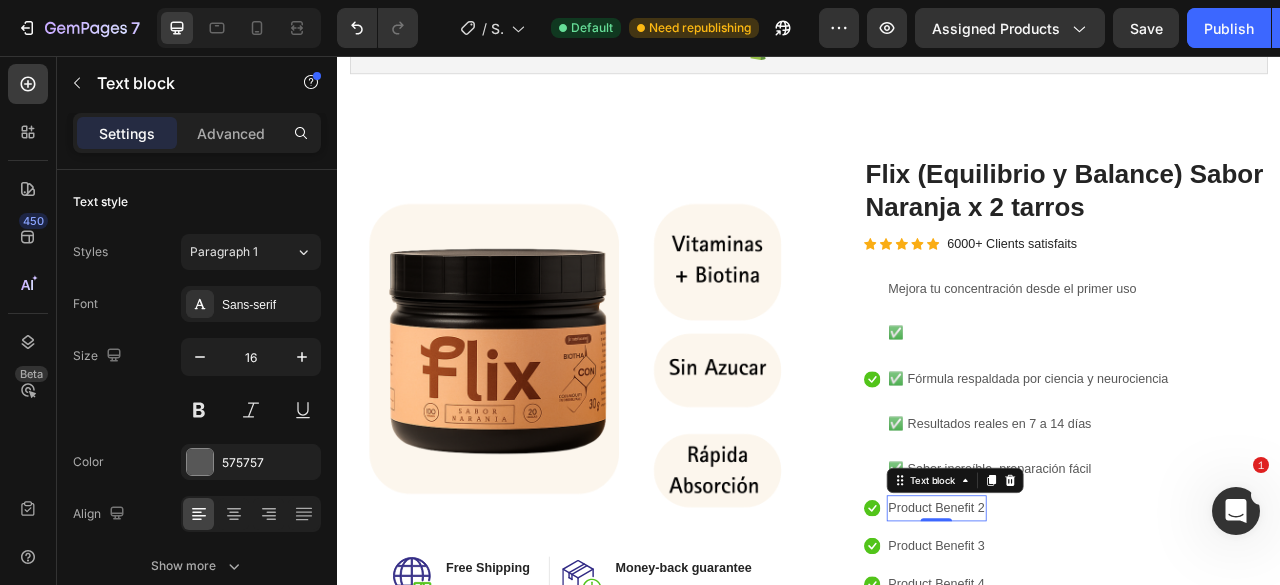 click on "Product Benefit 2" at bounding box center [1099, 631] 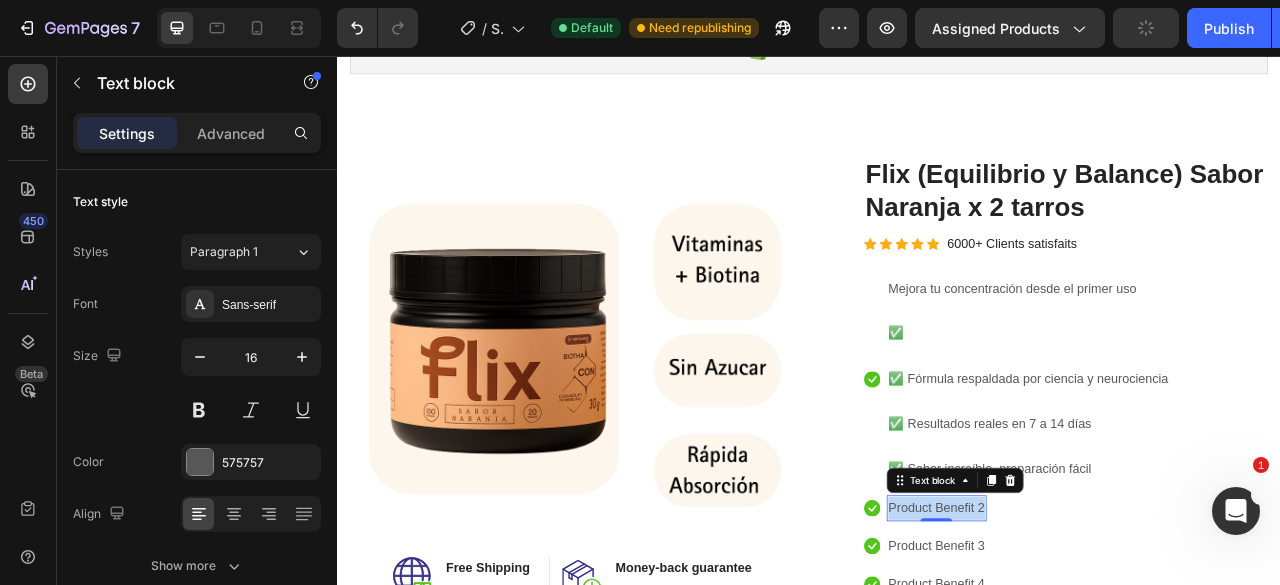click on "Product Benefit 2" at bounding box center (1099, 631) 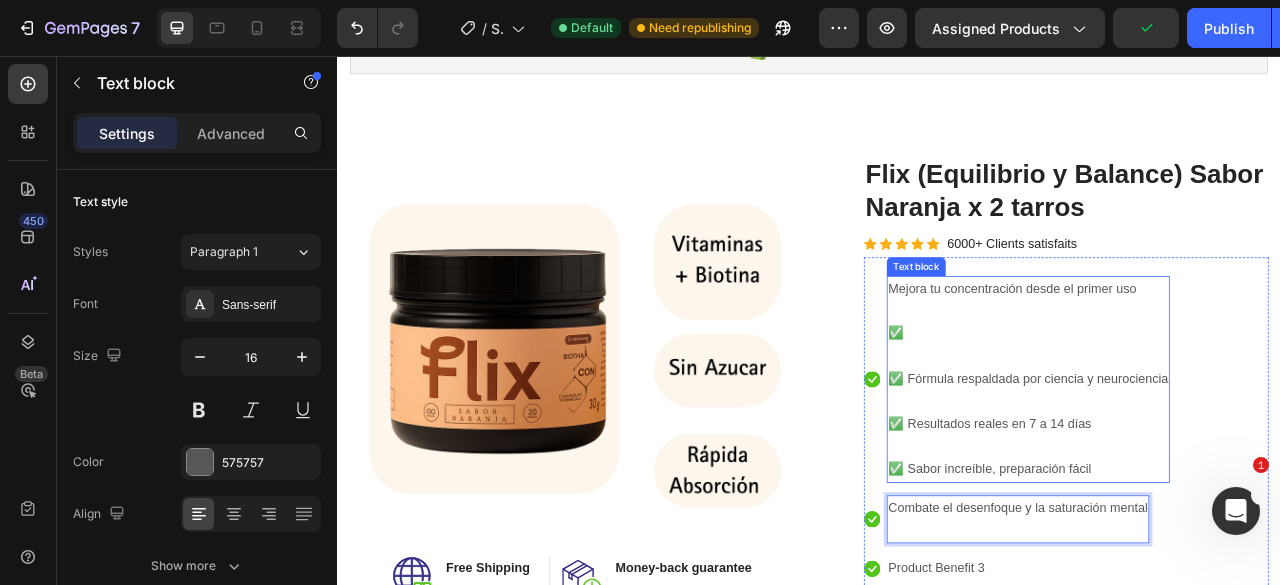click on "✅ Sabor increíble, preparación fácil" at bounding box center (1216, 582) 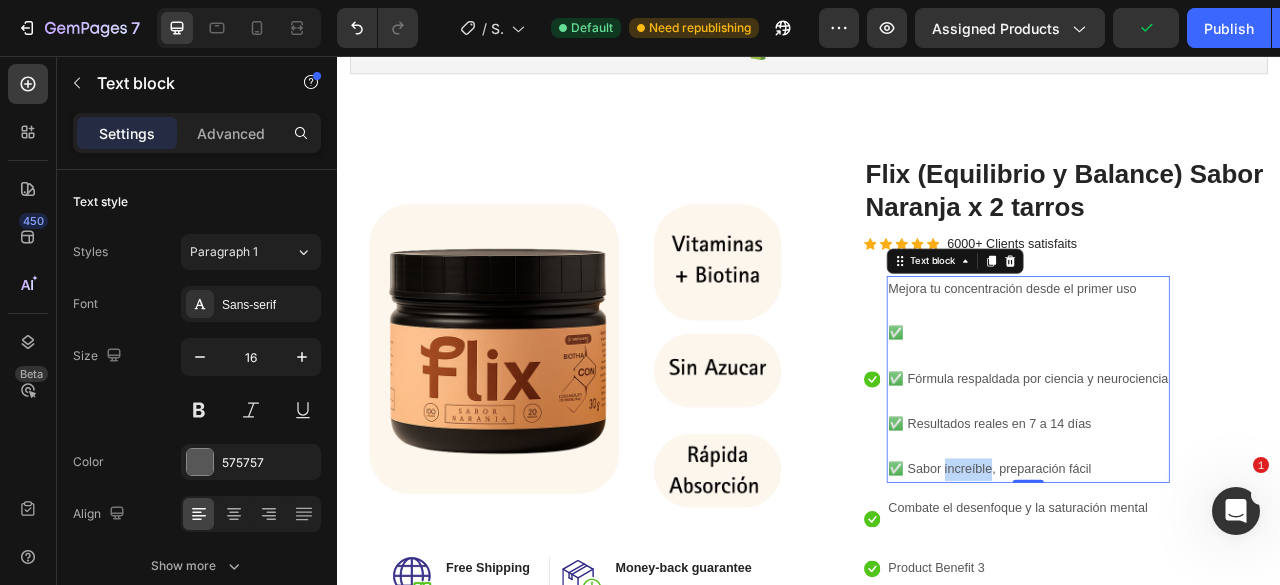 click on "✅ Sabor increíble, preparación fácil" at bounding box center (1216, 582) 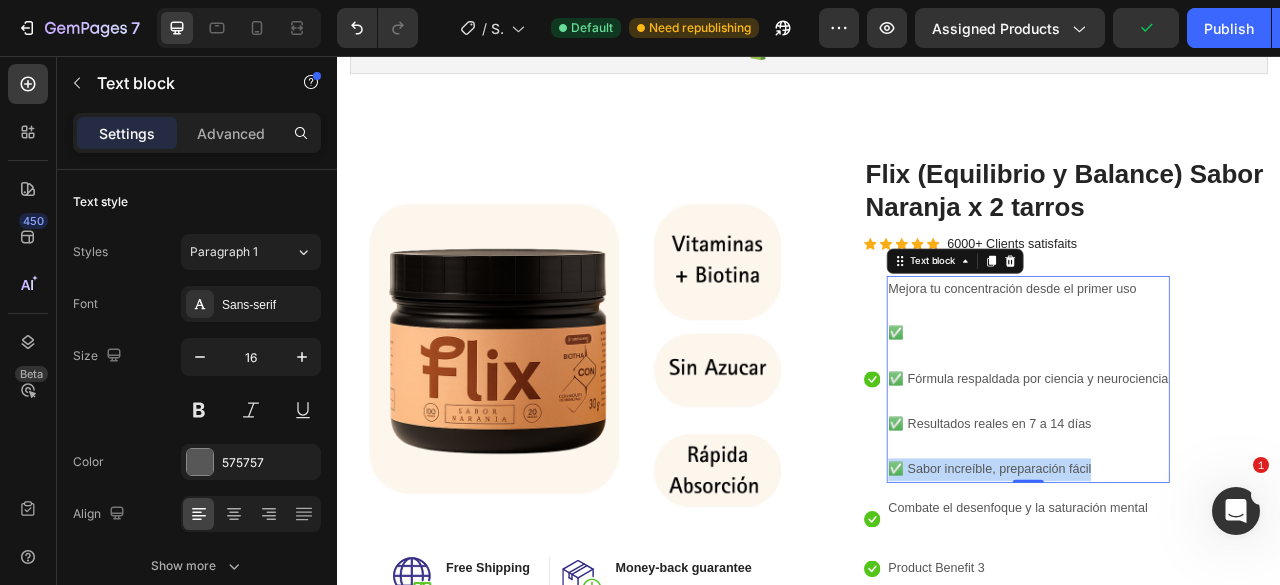 click on "✅ Sabor increíble, preparación fácil" at bounding box center [1216, 582] 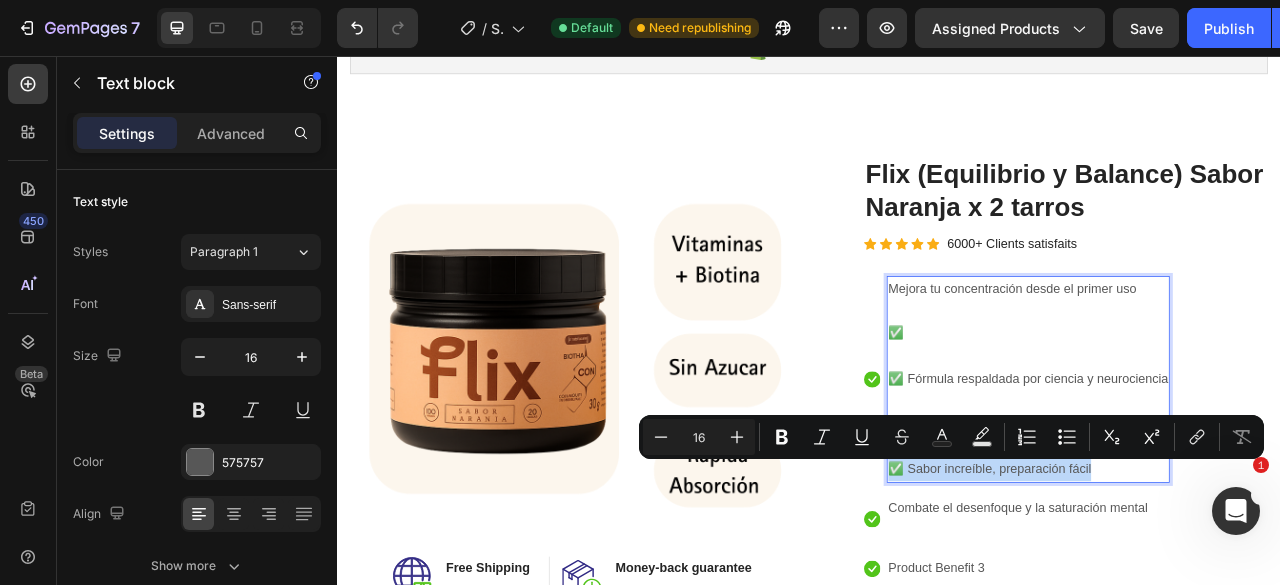 click on "✅ Sabor increíble, preparación fácil" at bounding box center [1216, 582] 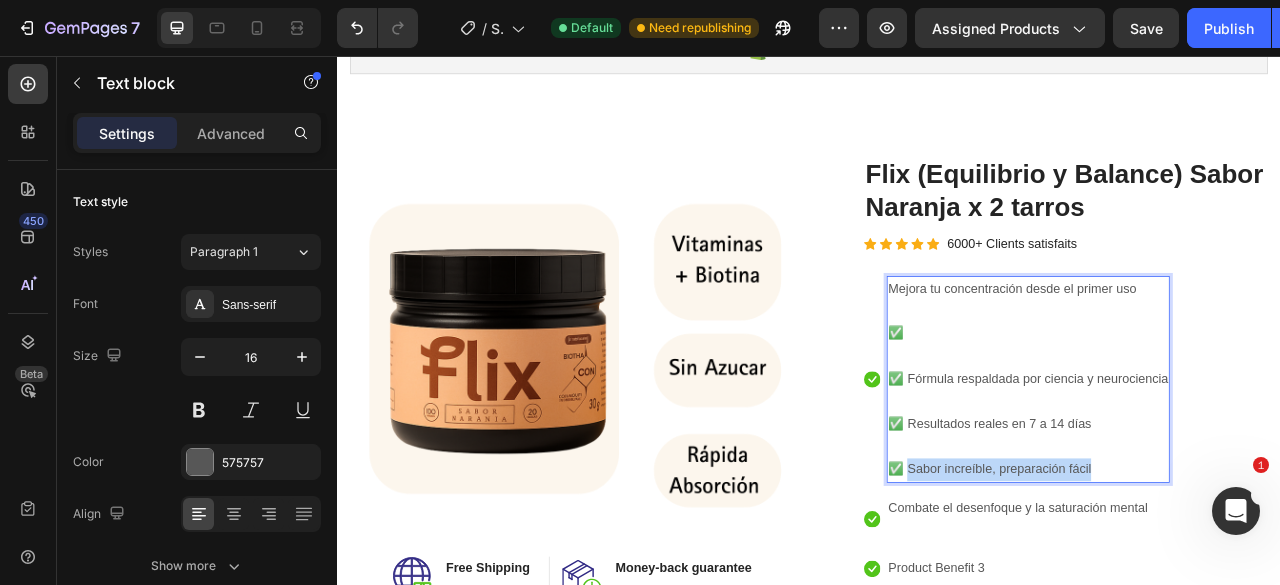 drag, startPoint x: 1257, startPoint y: 585, endPoint x: 1055, endPoint y: 588, distance: 202.02228 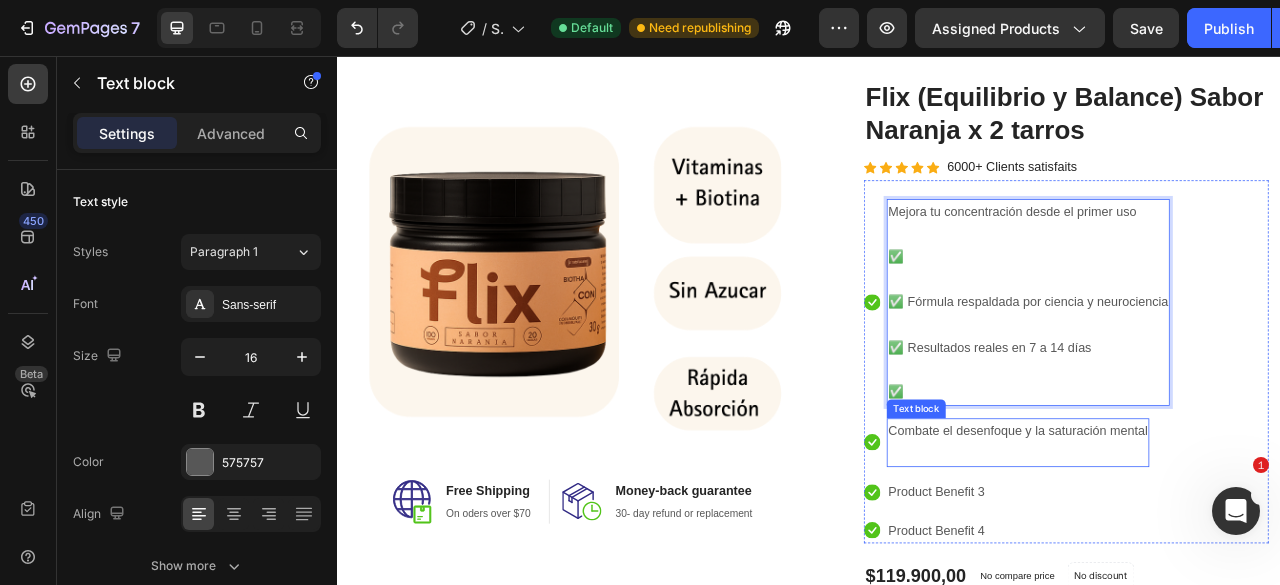 scroll, scrollTop: 200, scrollLeft: 0, axis: vertical 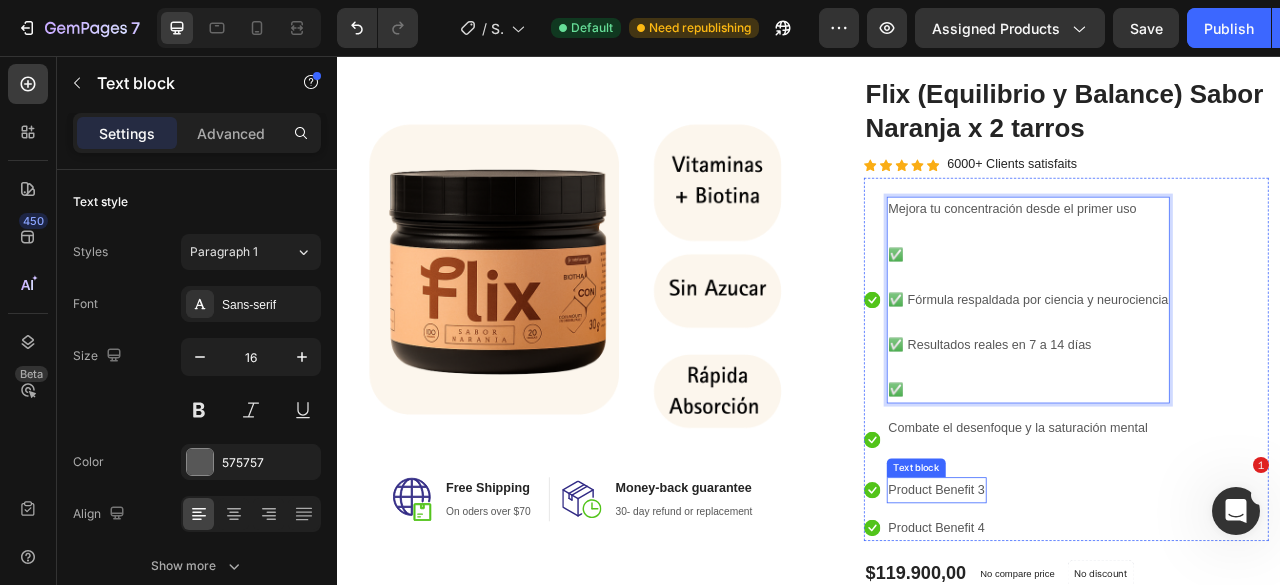 click on "Product Benefit 3" at bounding box center (1099, 608) 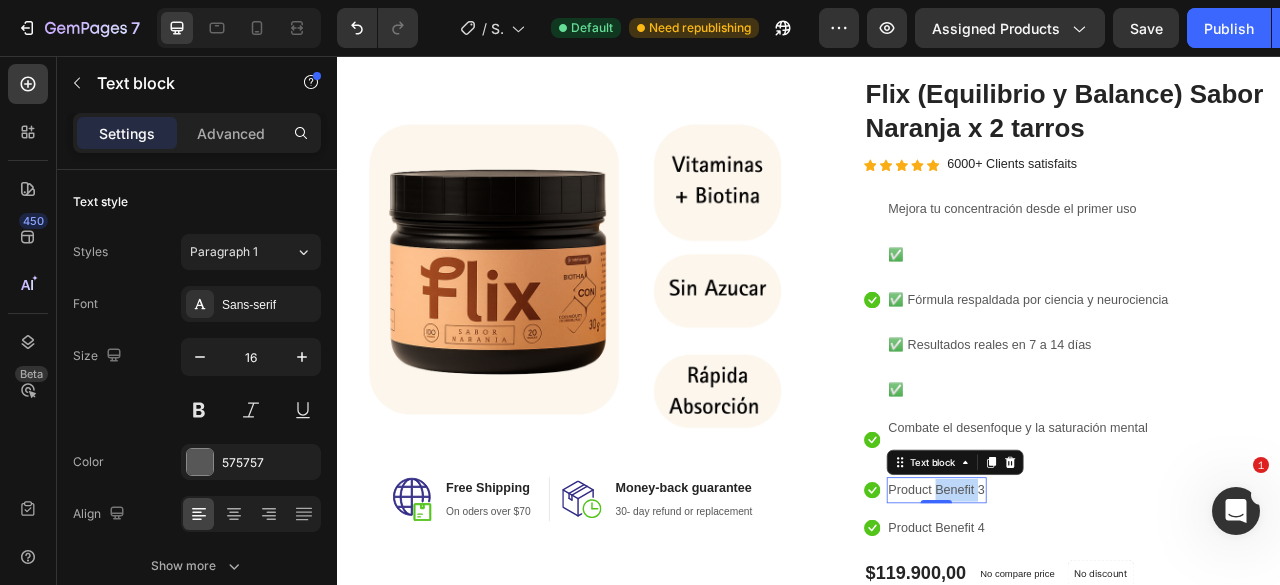 click on "Product Benefit 3" at bounding box center [1099, 608] 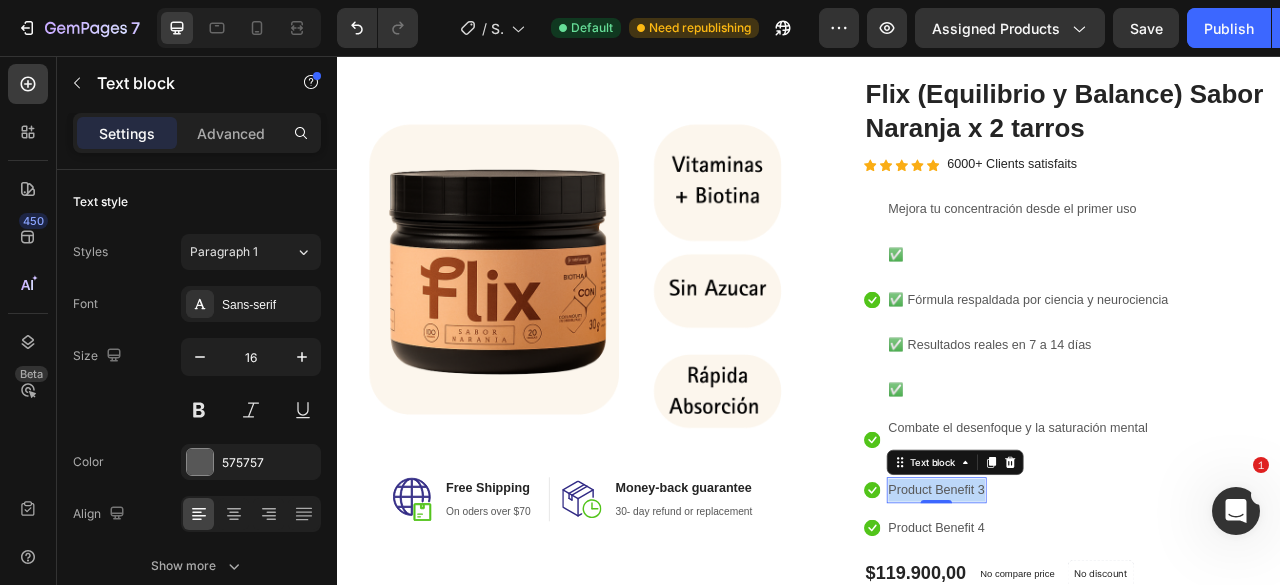 click on "Product Benefit 3" at bounding box center [1099, 608] 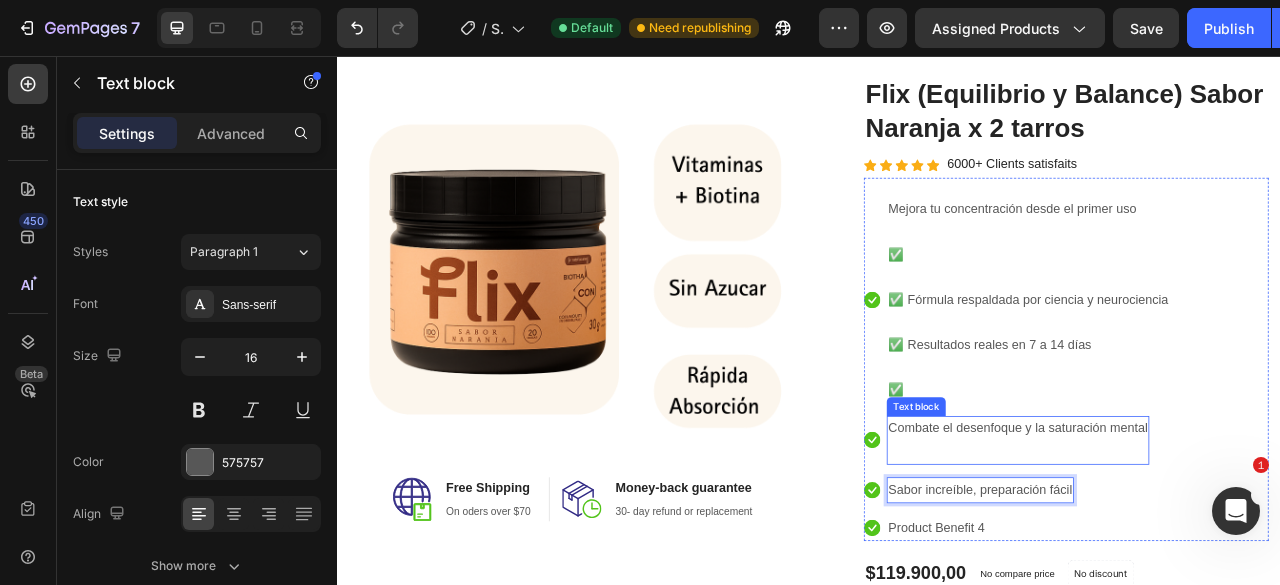 click on "Combate el desenfoque y la saturación mental" at bounding box center (1203, 530) 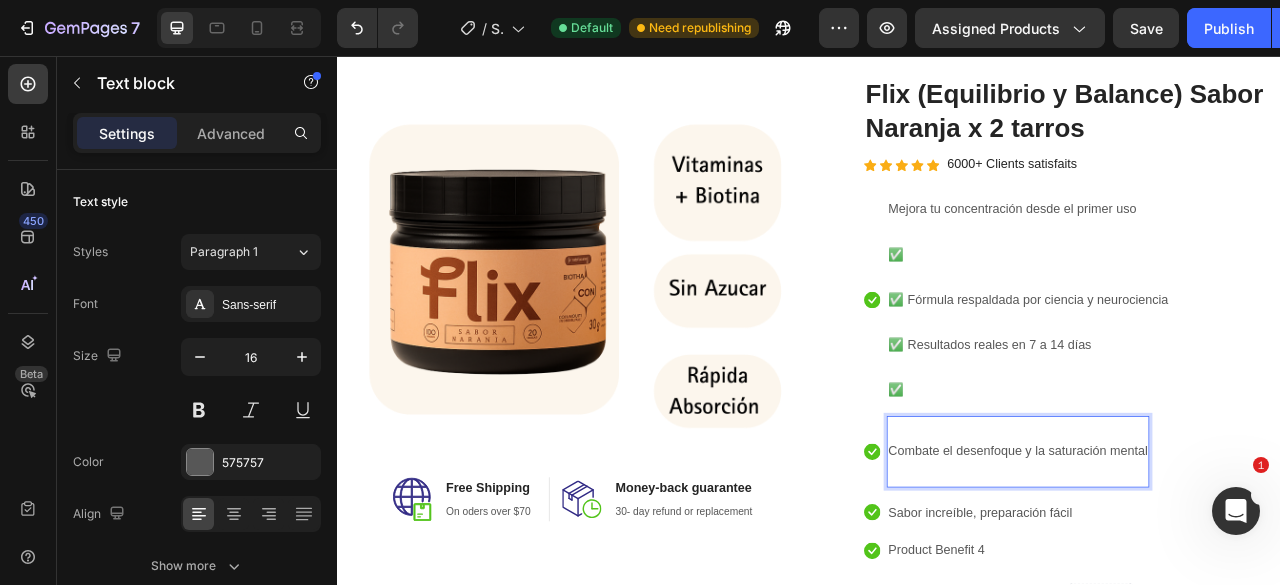 click at bounding box center [1203, 530] 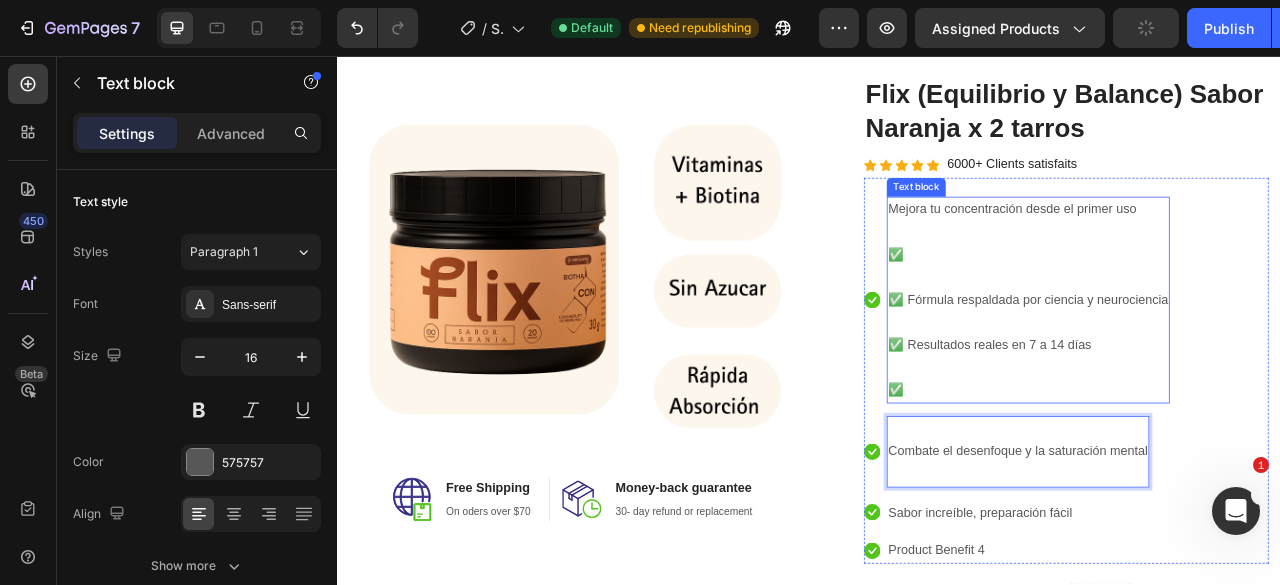 click on "✅" at bounding box center [1216, 481] 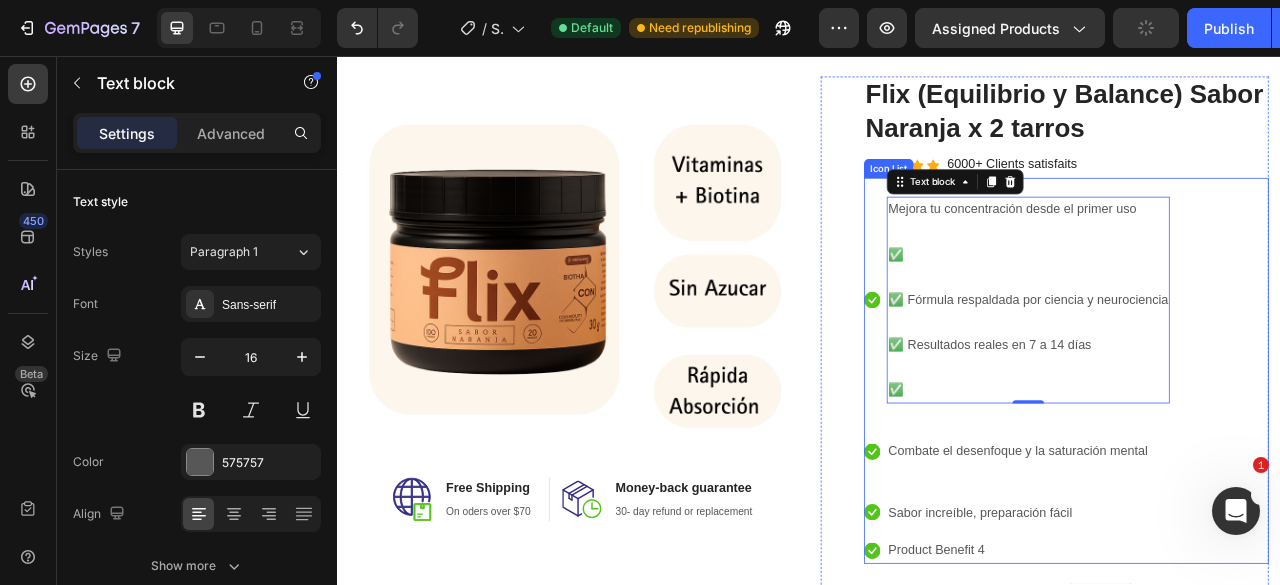 click on "Icon Mejora tu concentración desde el primer uso ✅  ✅ Fórmula respaldada por ciencia y neurociencia ✅ Resultados reales en 7 a 14 días ✅  Text block   0
Icon Combate el desenfoque y la saturación mental Text block
Icon Sabor increíble, preparación fácil Text block
Icon Product Benefit 4 Text block" at bounding box center [1201, 468] 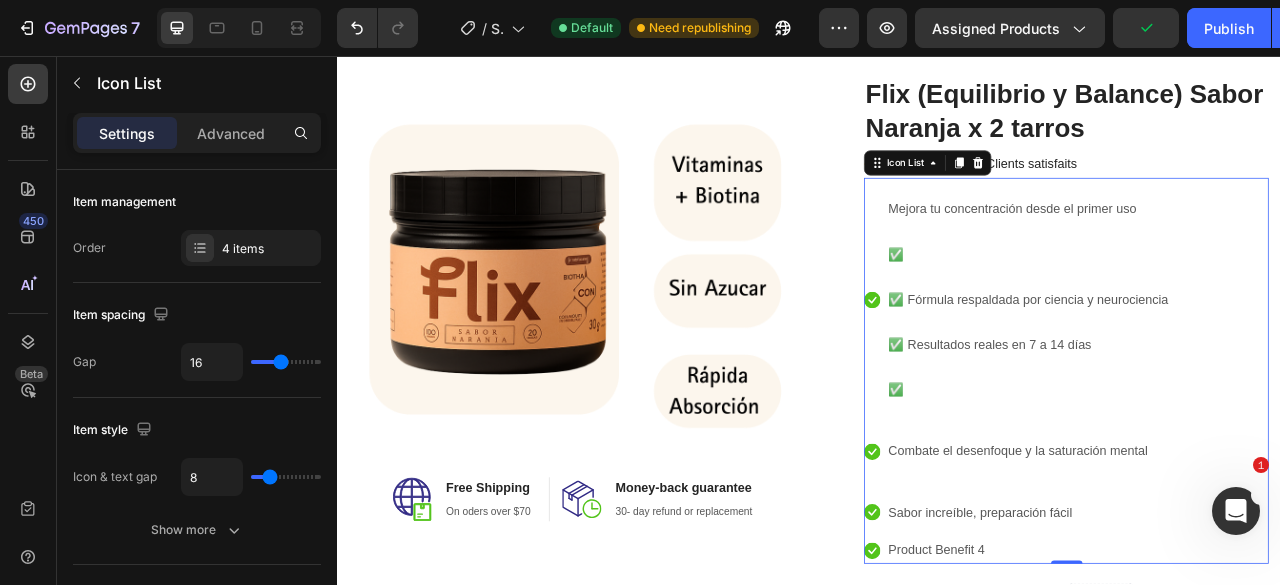 click on "Icon Mejora tu concentración desde el primer uso ✅  ✅ Fórmula respaldada por ciencia y neurociencia ✅ Resultados reales en 7 a 14 días ✅  Text block
Icon Combate el desenfoque y la saturación mental Text block
Icon Sabor increíble, preparación fácil Text block
Icon Product Benefit 4 Text block" at bounding box center (1201, 468) 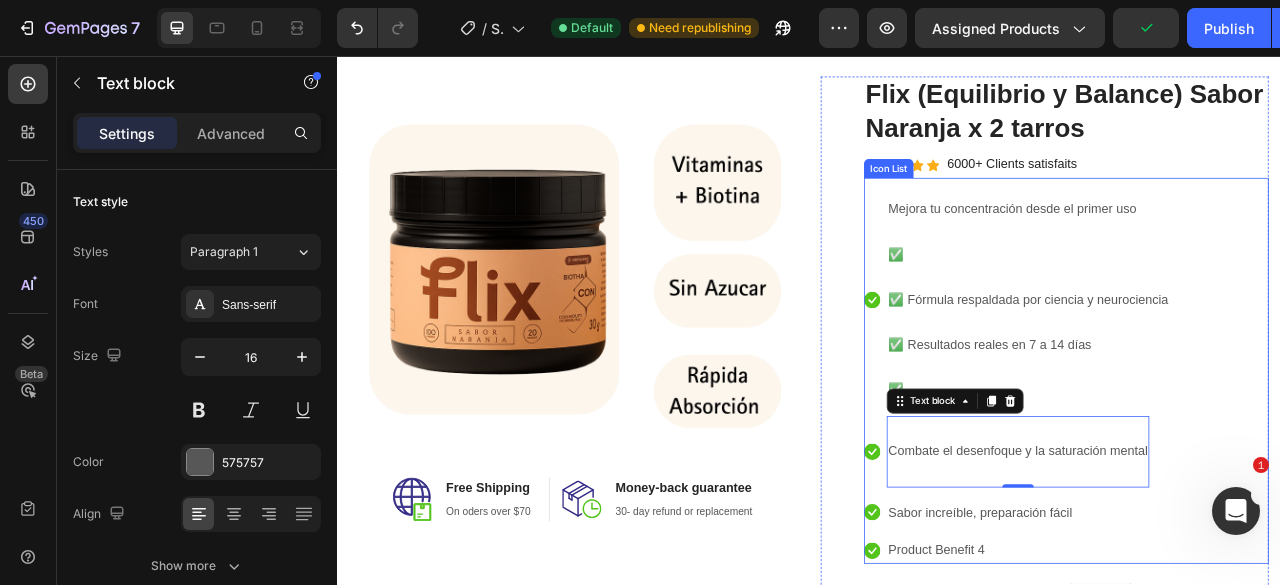 click on "Sabor increíble, preparación fácil" at bounding box center (1155, 637) 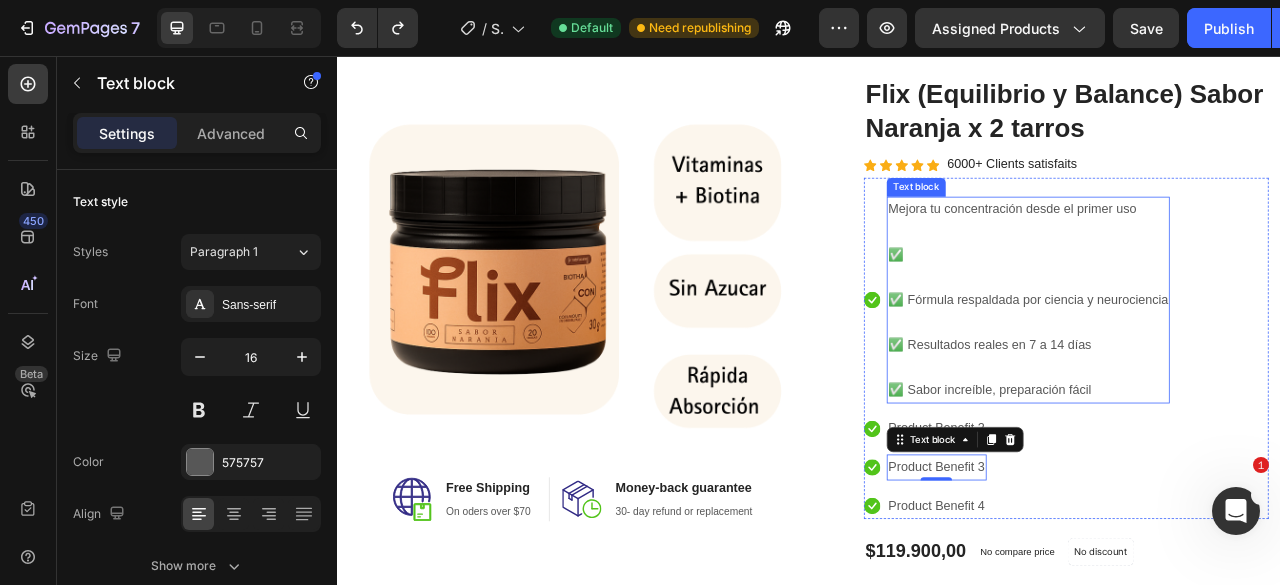 click on "Mejora tu concentración desde el primer uso   ✅    ✅ Fórmula respaldada por ciencia y neurociencia   ✅ Resultados reales en 7 a 14 días   ✅ Sabor increíble, preparación fácil" at bounding box center (1216, 366) 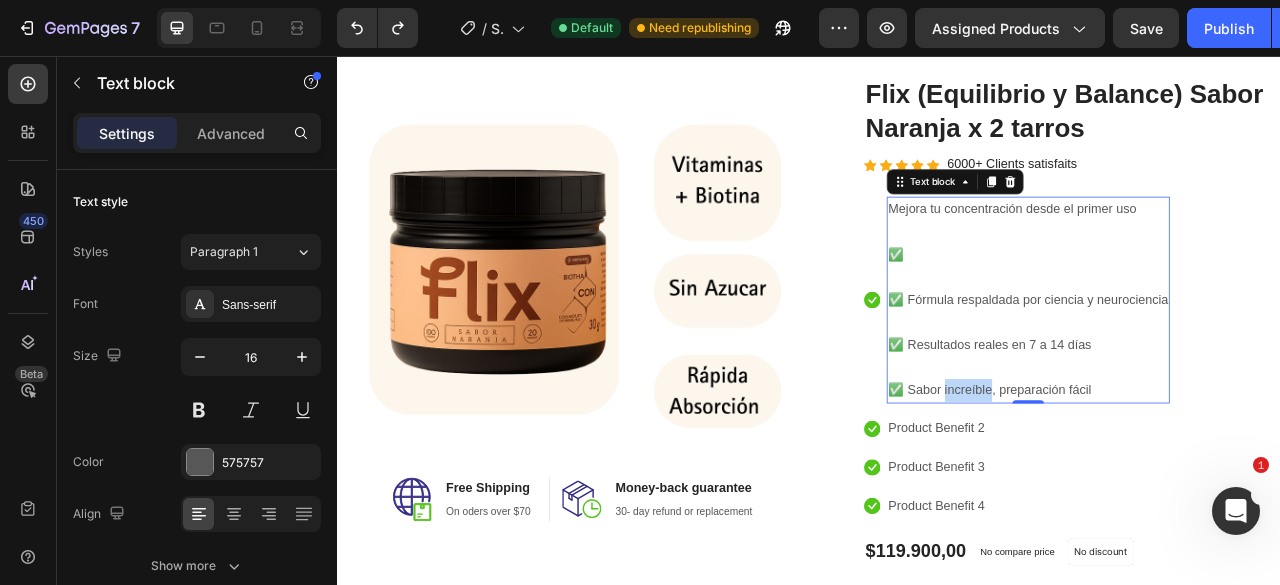click on "✅ Sabor increíble, preparación fácil" at bounding box center (1216, 481) 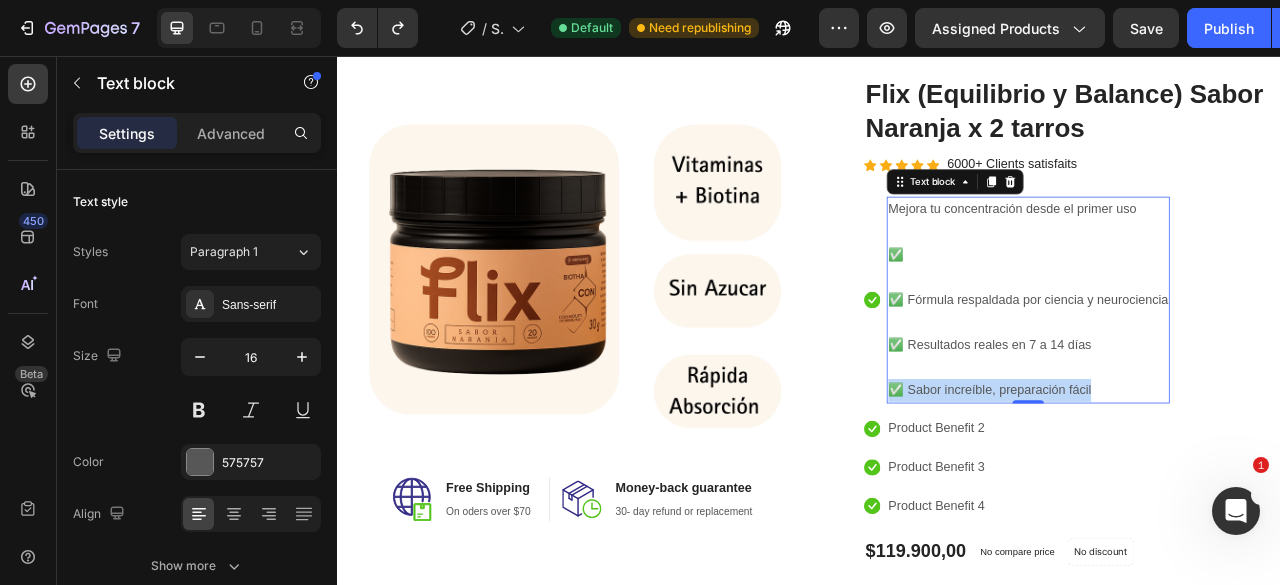 click on "✅ Sabor increíble, preparación fácil" at bounding box center (1216, 481) 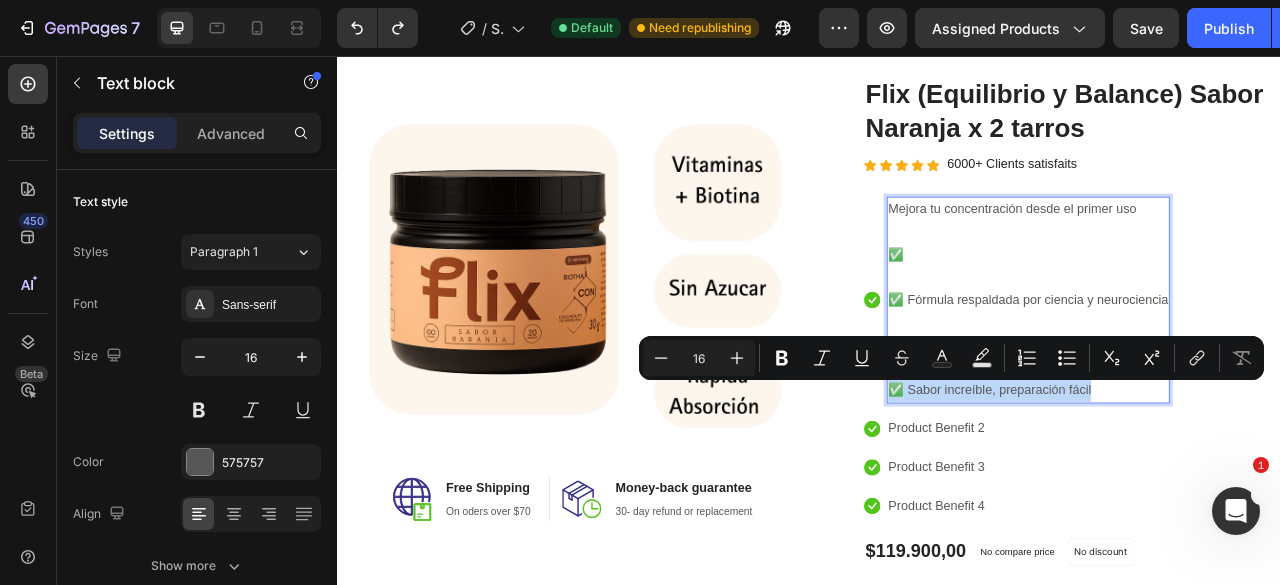 click on "✅ Sabor increíble, preparación fácil" at bounding box center [1216, 481] 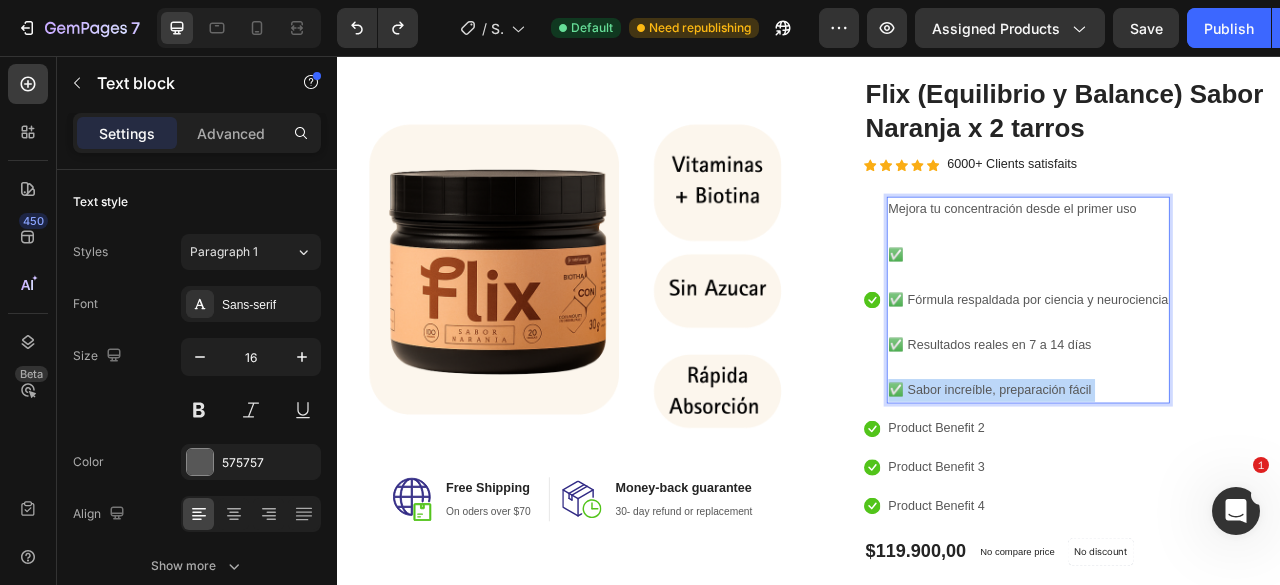 drag, startPoint x: 1296, startPoint y: 483, endPoint x: 1085, endPoint y: 483, distance: 211 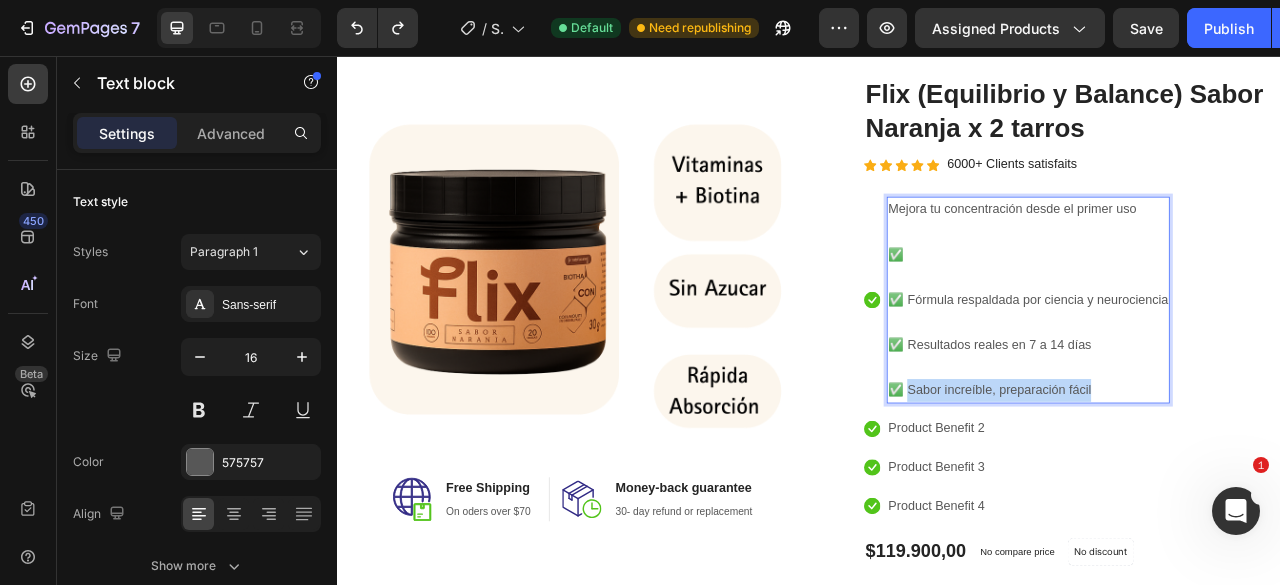 drag, startPoint x: 1059, startPoint y: 478, endPoint x: 1296, endPoint y: 488, distance: 237.21088 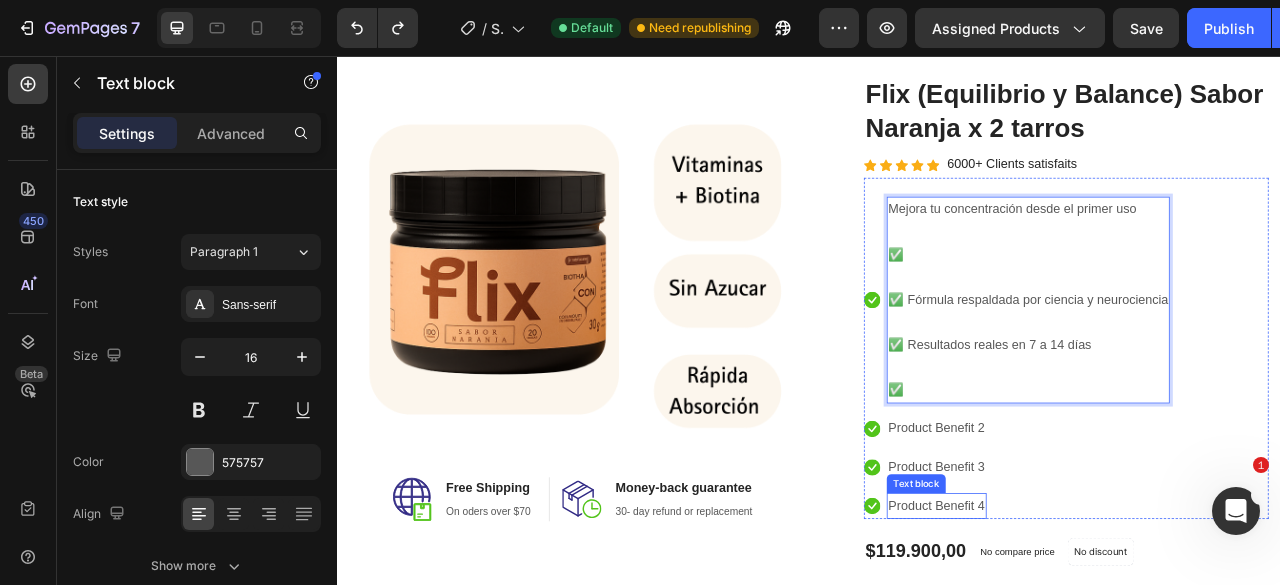 click on "Product Benefit 4" at bounding box center [1099, 628] 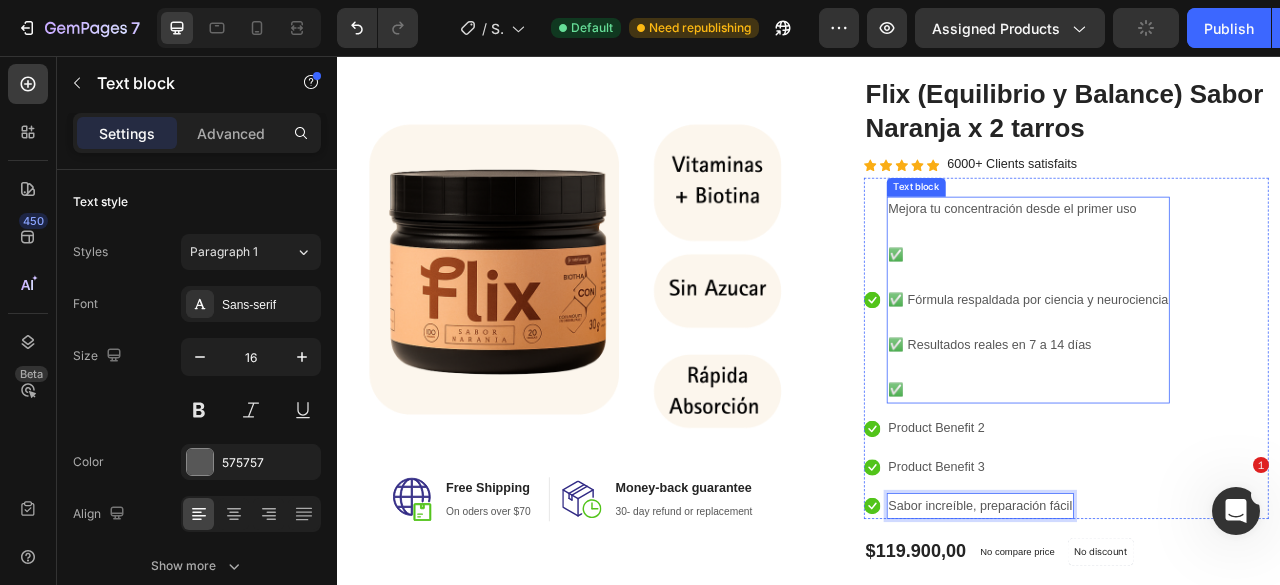 click on "✅ Resultados reales en 7 a 14 días" at bounding box center (1216, 424) 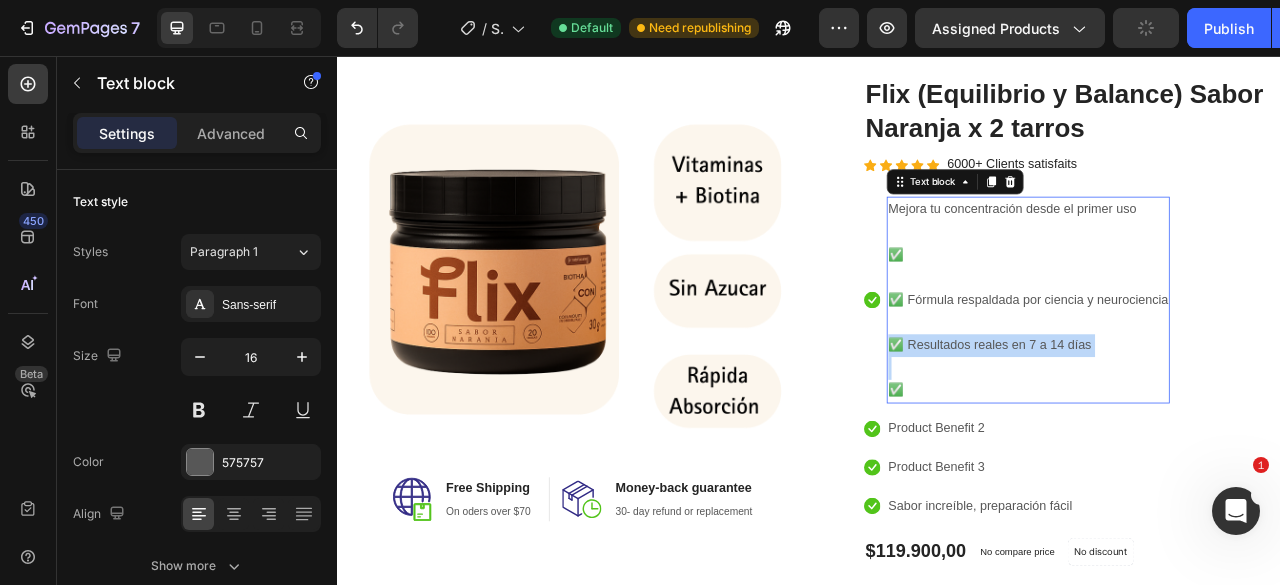 click on "✅ Resultados reales en 7 a 14 días" at bounding box center (1216, 424) 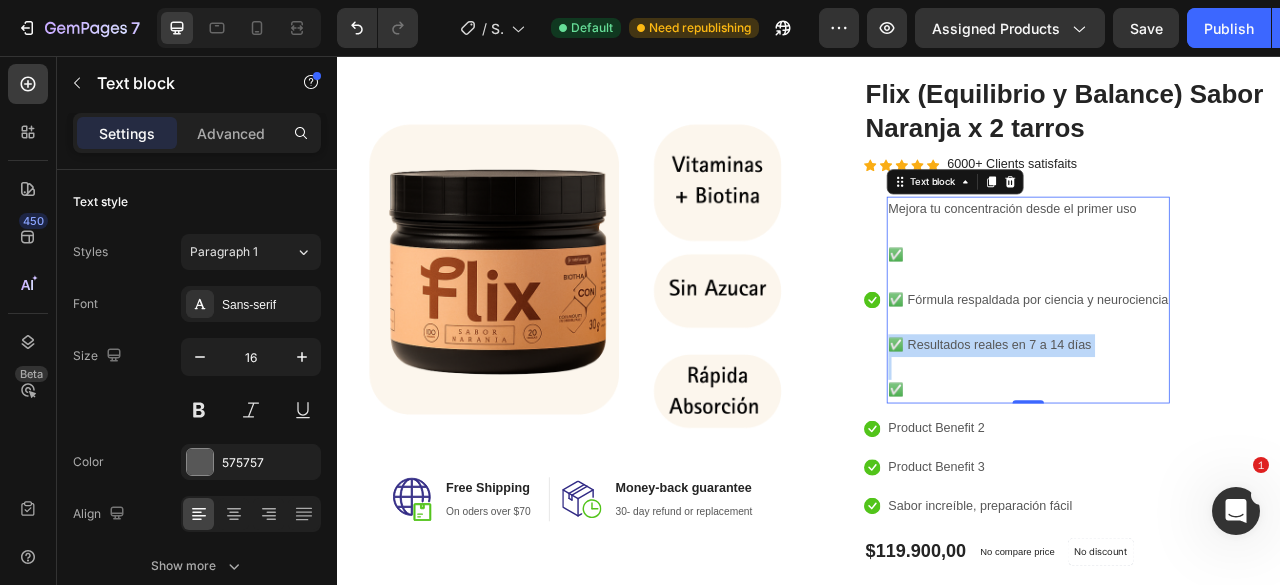 click on "✅ Resultados reales en 7 a 14 días" at bounding box center [1216, 424] 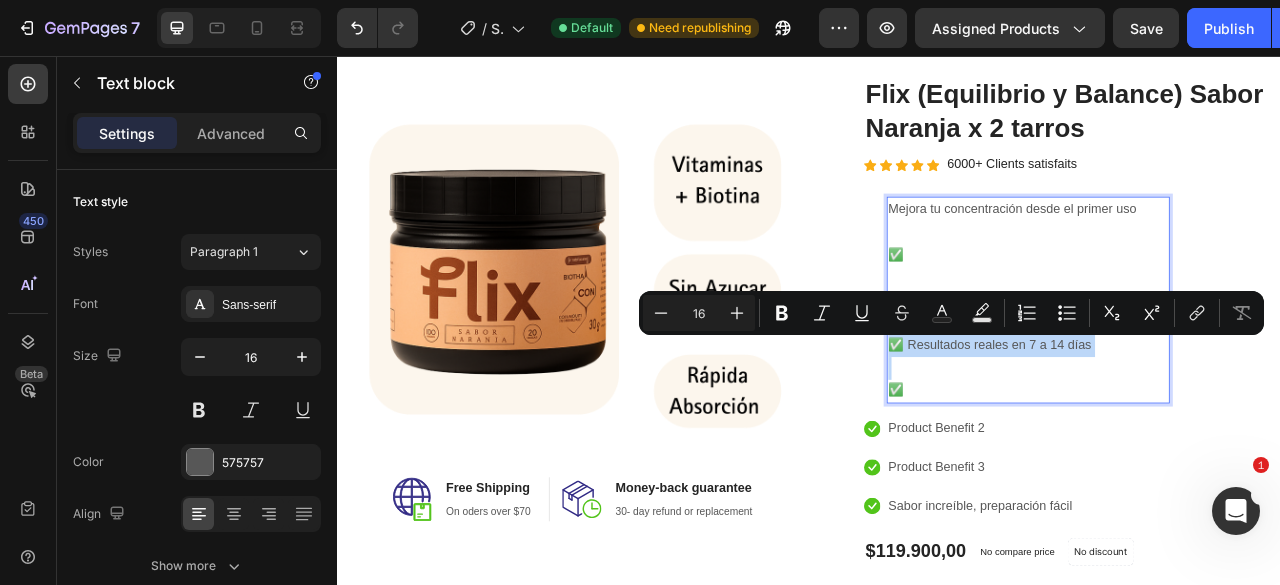 click at bounding box center [1216, 453] 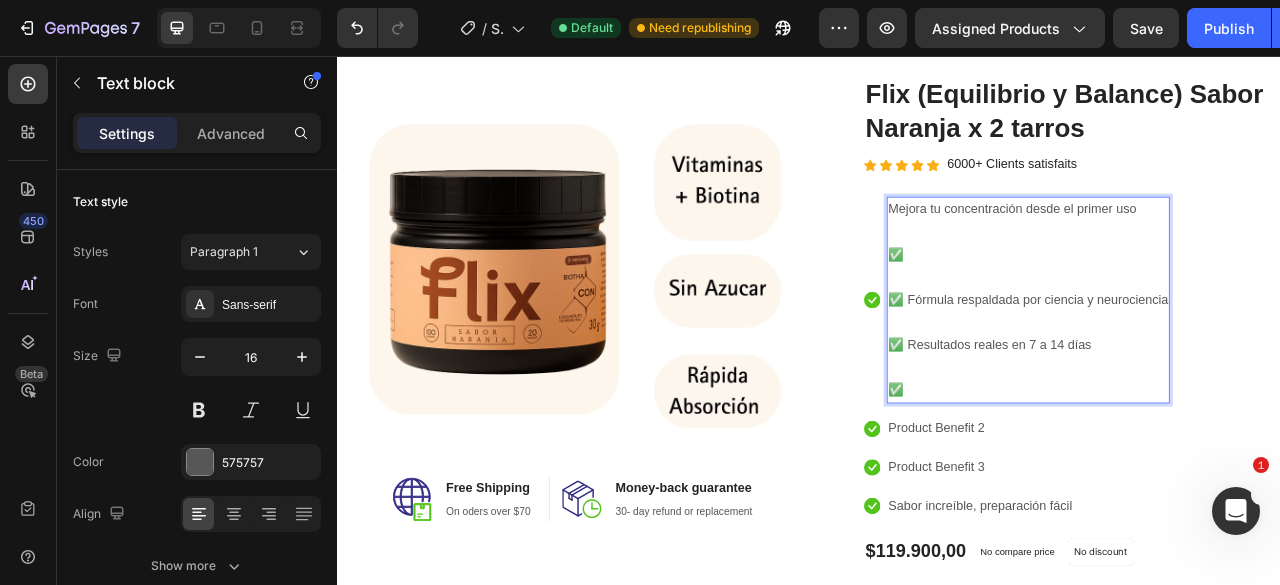 click on "✅ Resultados reales en 7 a 14 días" at bounding box center (1216, 424) 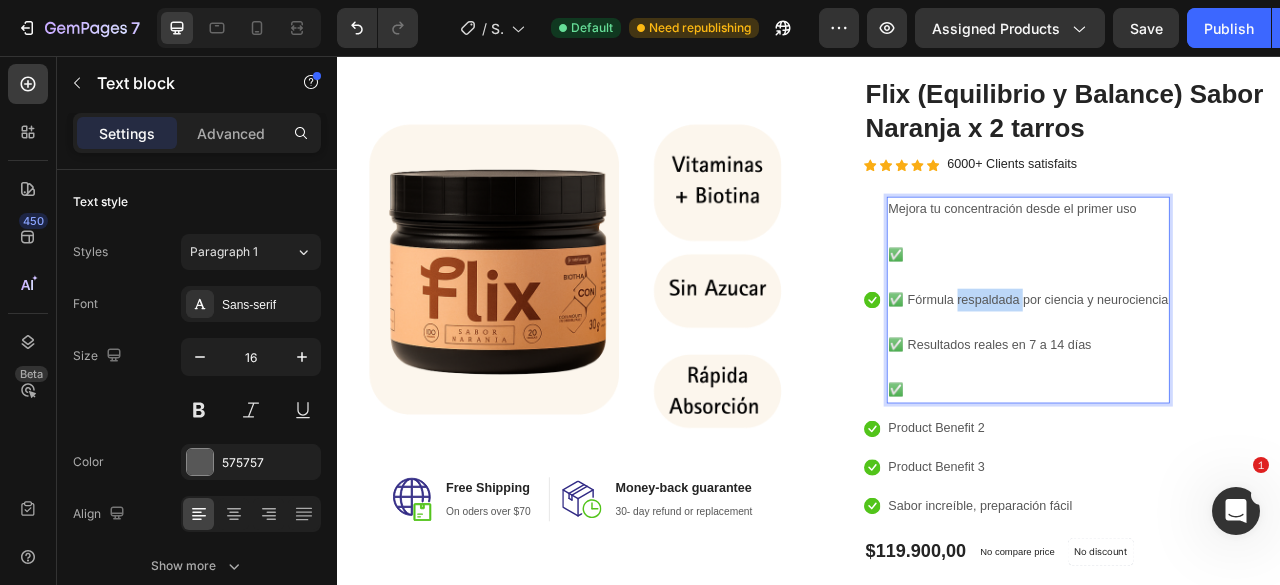click on "✅ Fórmula respaldada por ciencia y neurociencia" at bounding box center (1216, 366) 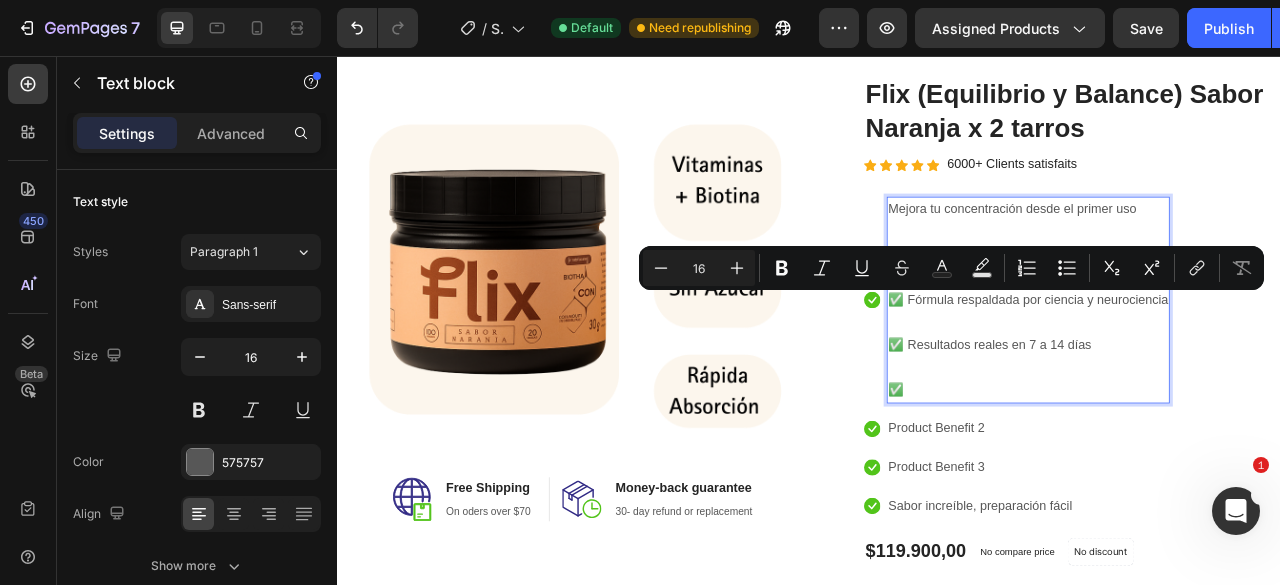 click at bounding box center (1216, 453) 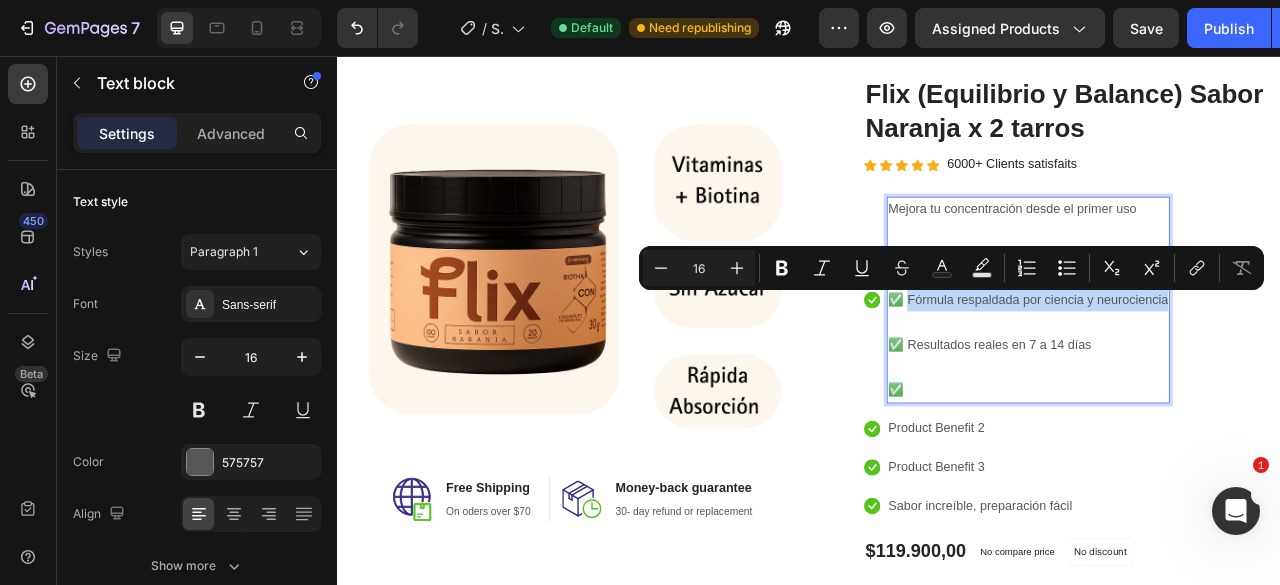 drag, startPoint x: 1061, startPoint y: 364, endPoint x: 1386, endPoint y: 377, distance: 325.2599 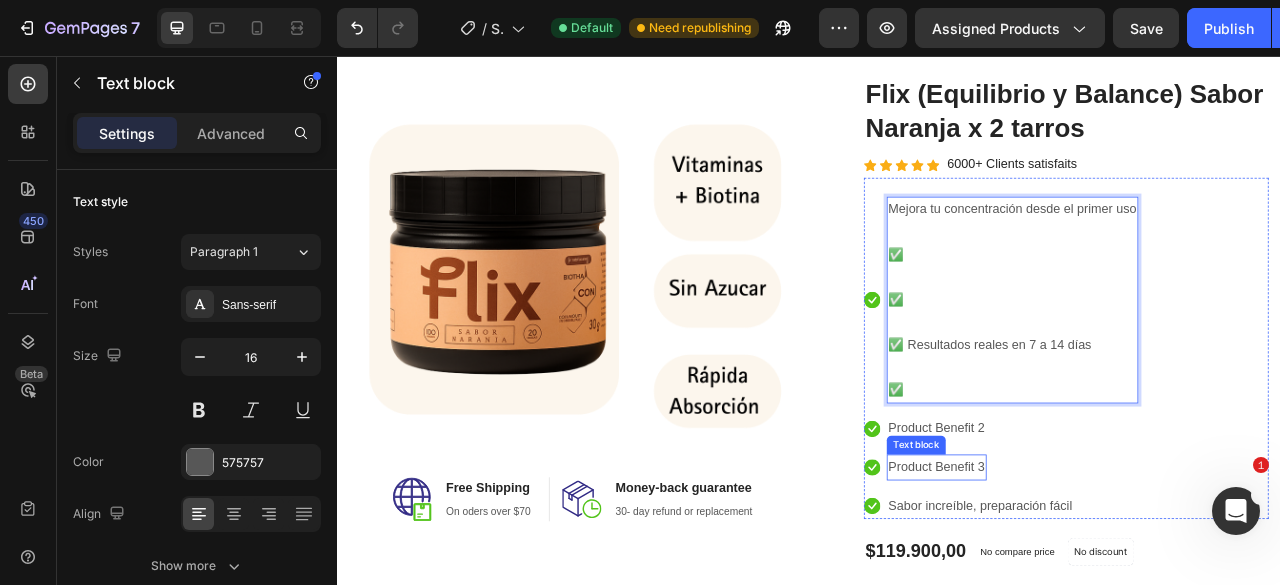 click on "Product Benefit 3" at bounding box center [1099, 579] 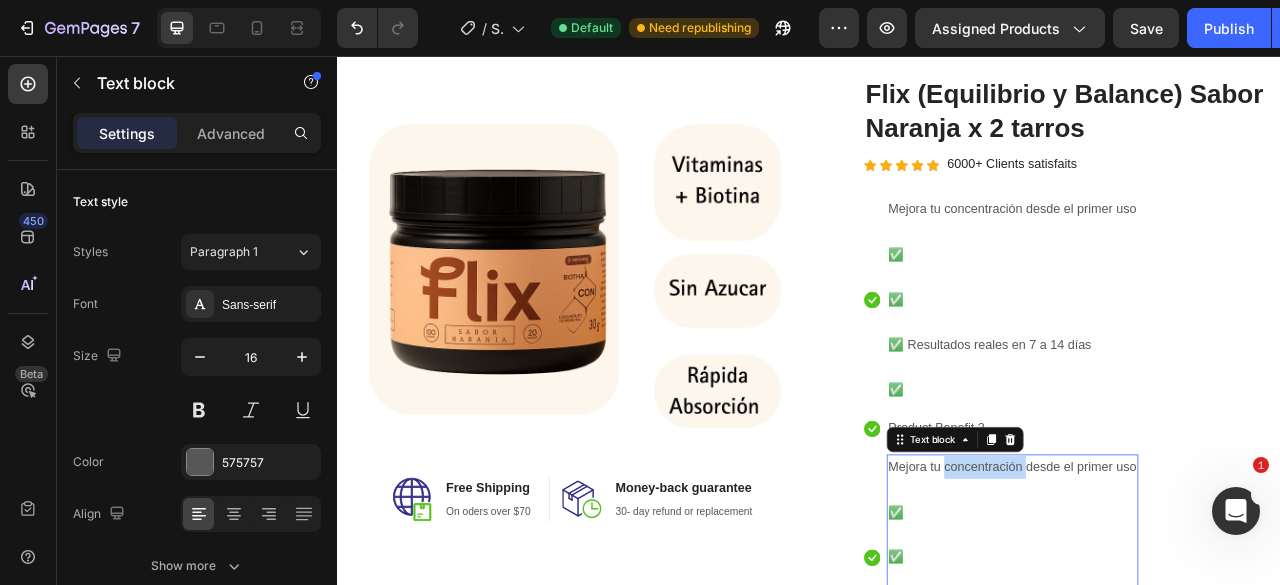 click on "Mejora tu concentración desde el primer uso" at bounding box center (1196, 579) 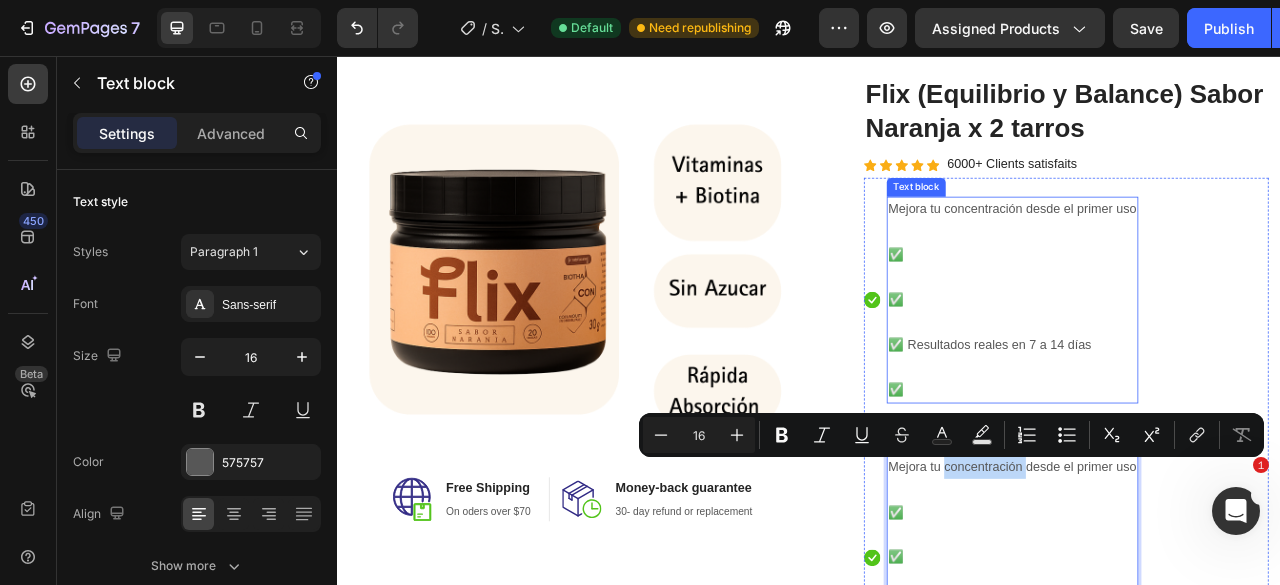 click on "✅" at bounding box center (1196, 366) 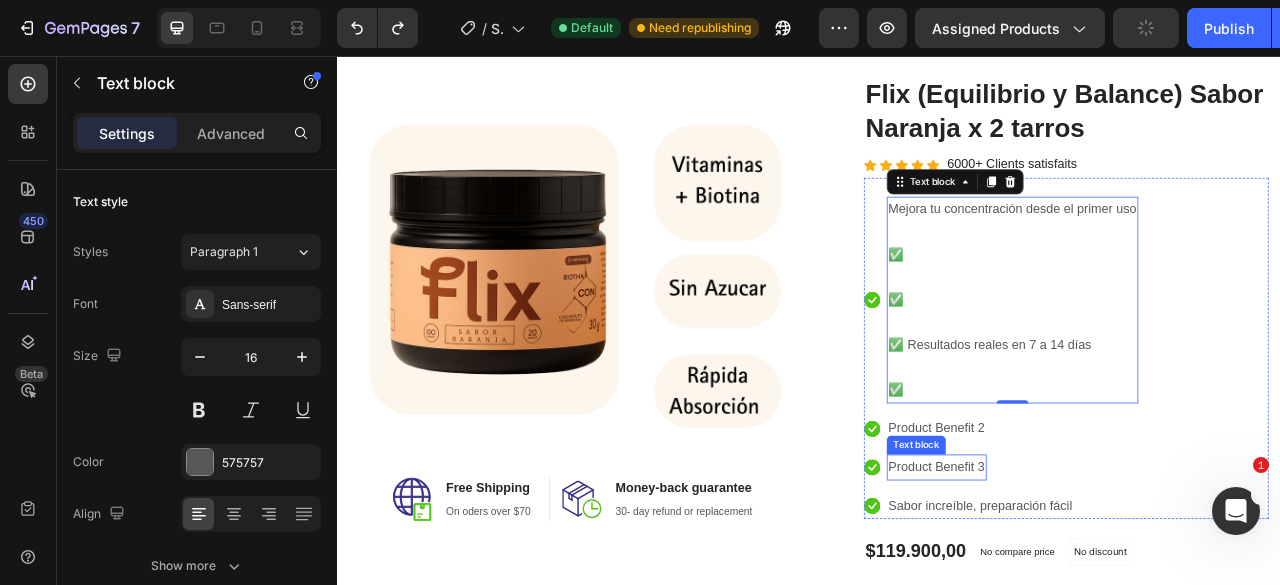 click on "Product Benefit 3" at bounding box center [1099, 579] 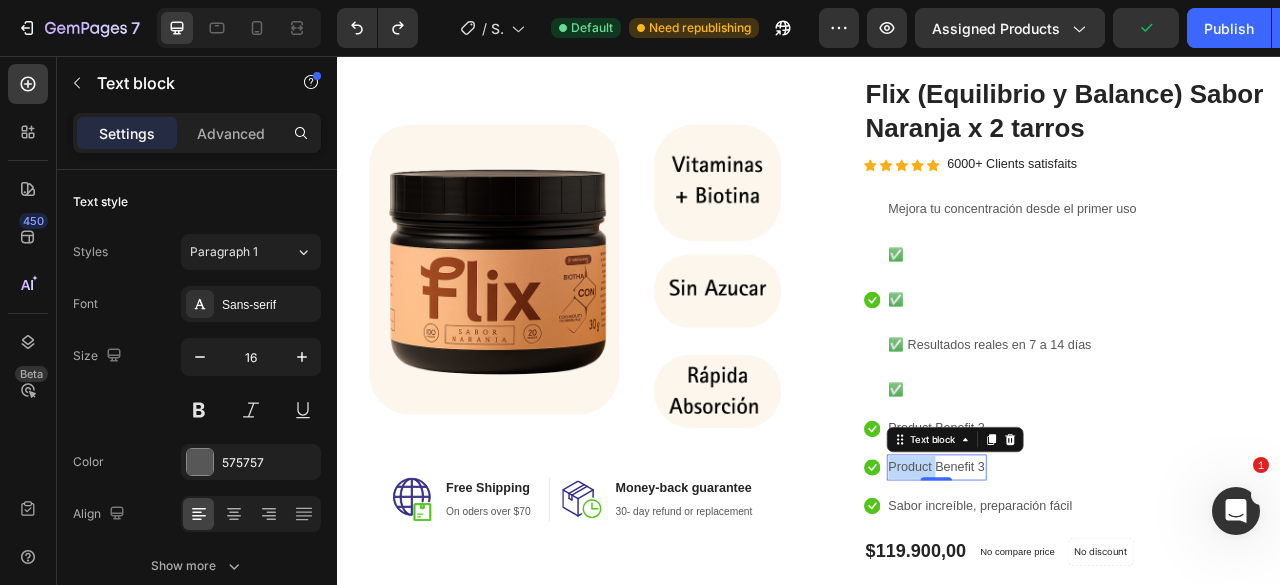 click on "Product Benefit 3" at bounding box center [1099, 579] 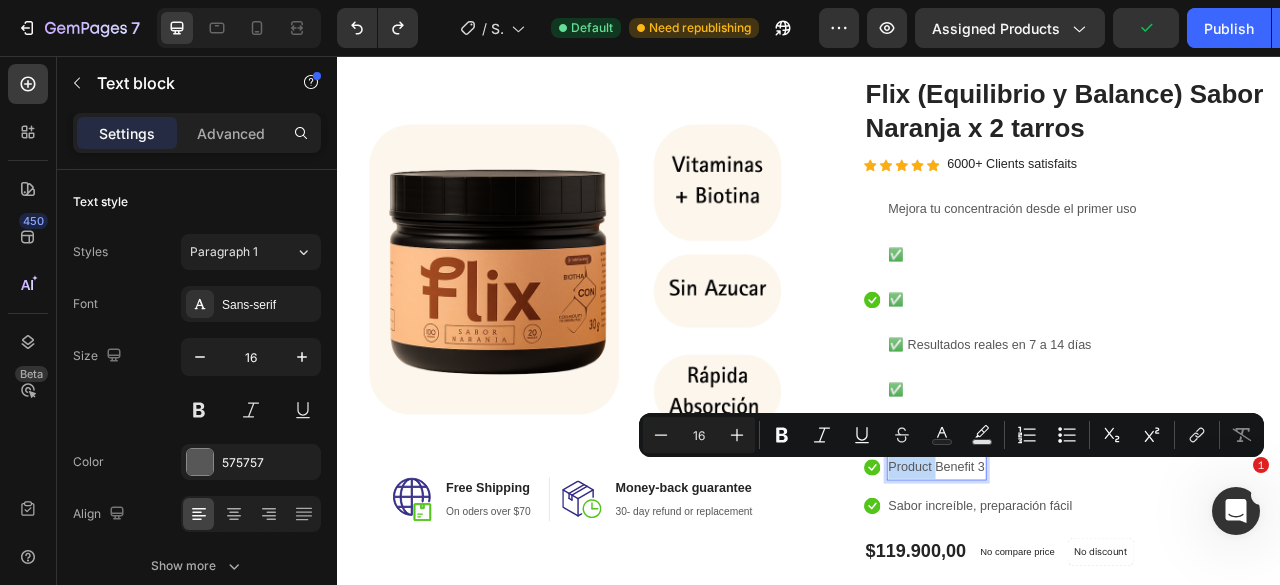 click on "Product Benefit 3" at bounding box center [1099, 579] 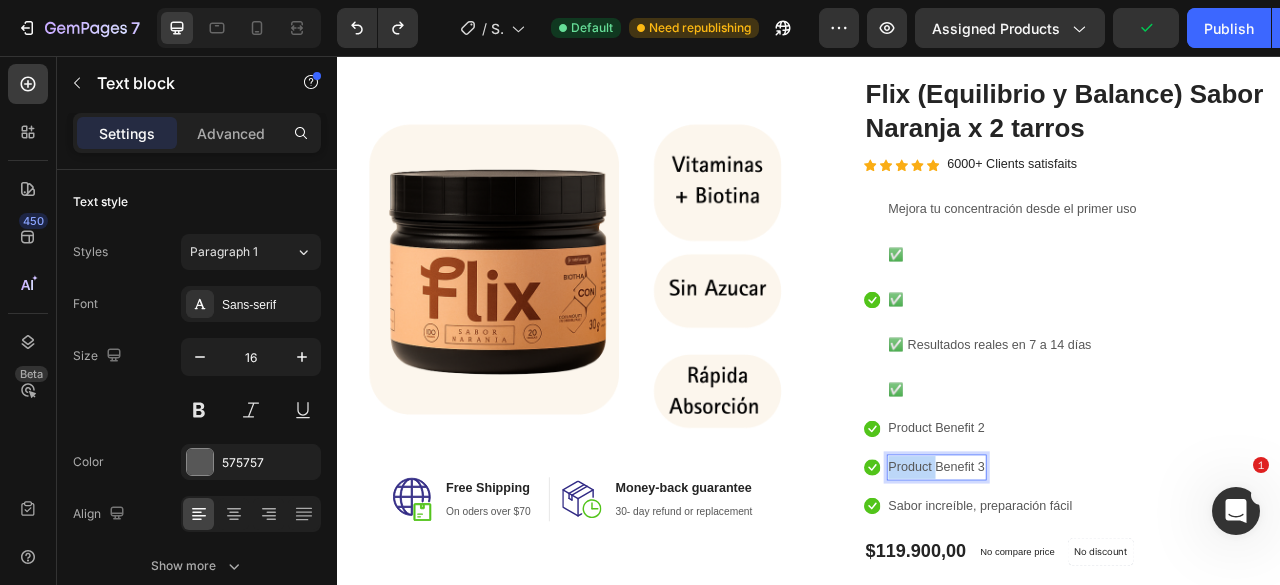 click on "Product Benefit 3" at bounding box center [1099, 579] 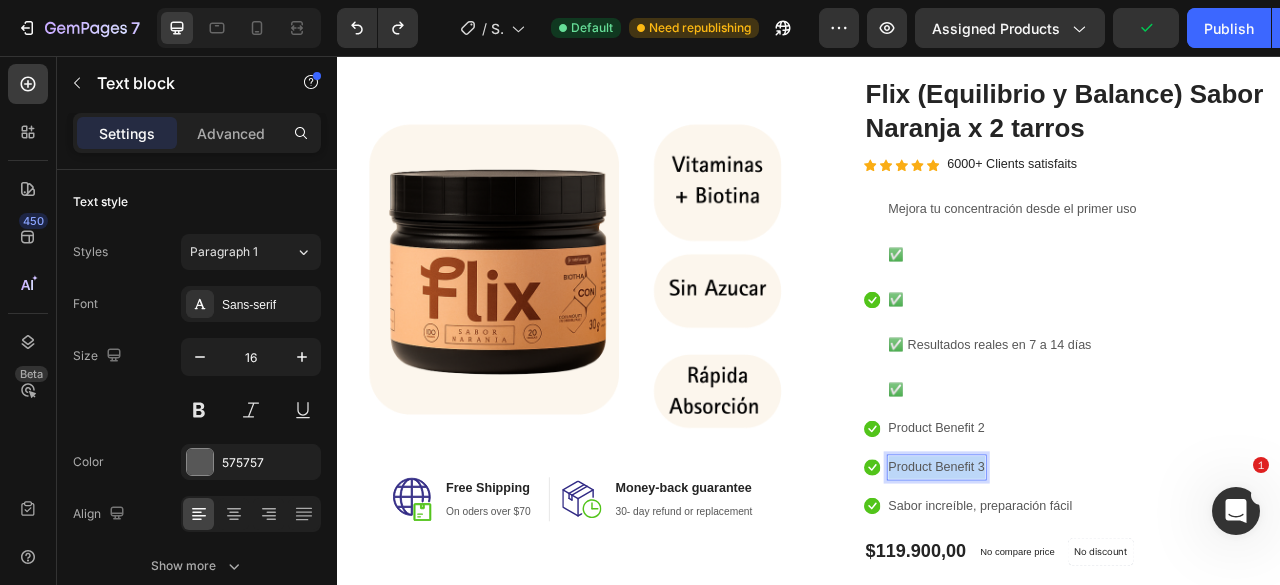 click on "Product Benefit 3" at bounding box center (1099, 579) 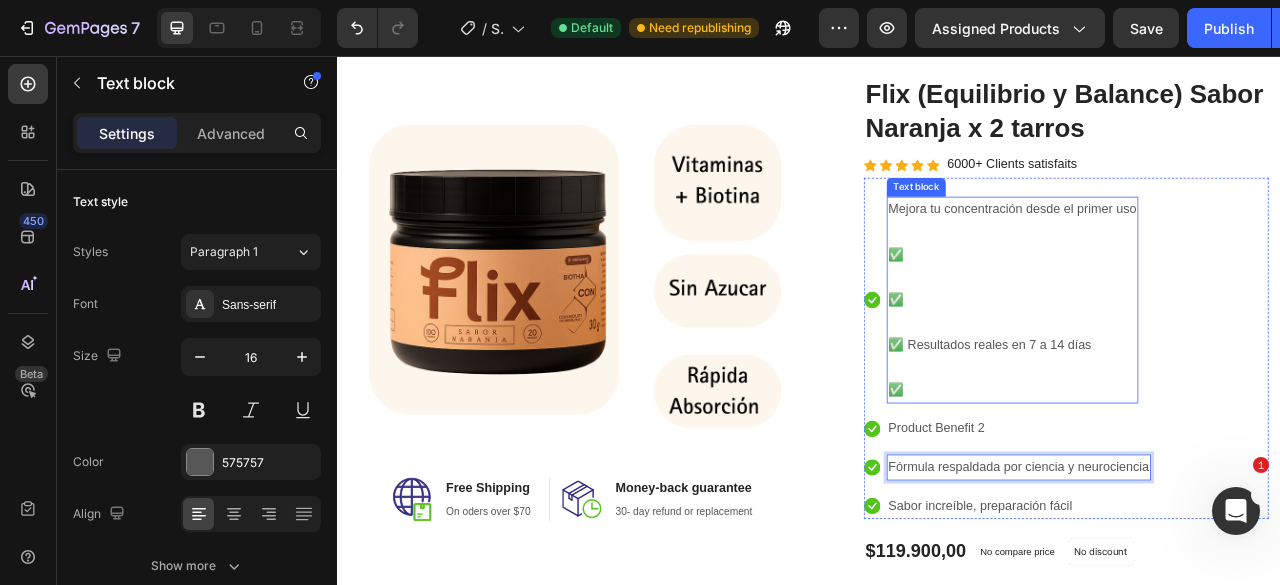 click on "✅ Resultados reales en 7 a 14 días" at bounding box center [1196, 424] 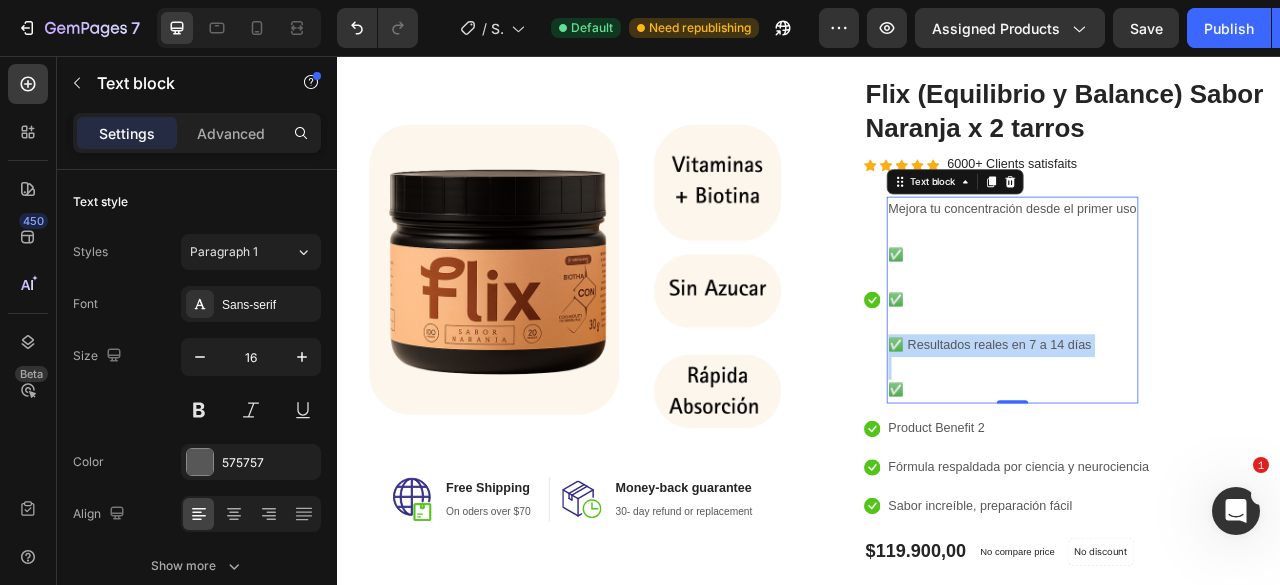 click on "✅ Resultados reales en 7 a 14 días" at bounding box center (1196, 424) 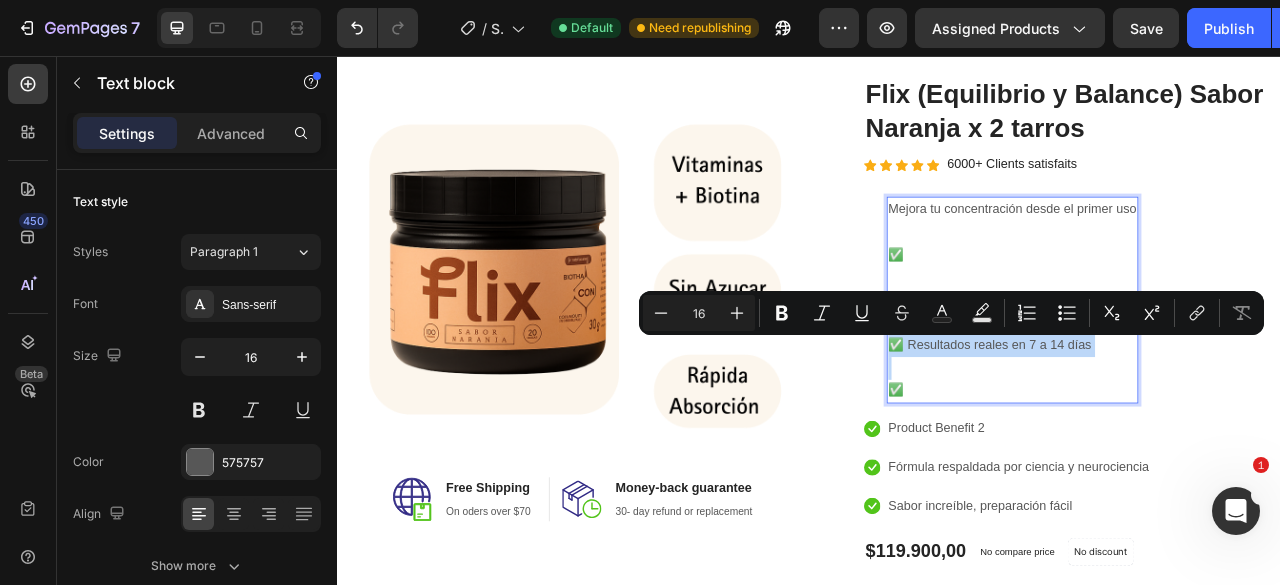 click on "✅ Resultados reales en 7 a 14 días" at bounding box center [1196, 424] 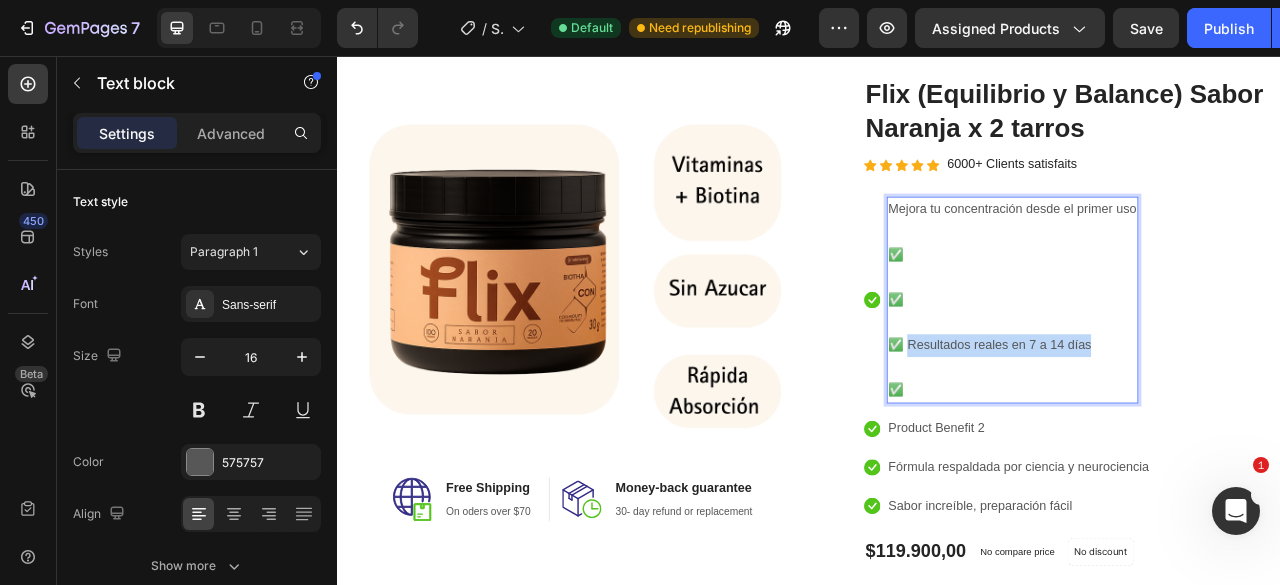 drag, startPoint x: 1060, startPoint y: 425, endPoint x: 1287, endPoint y: 431, distance: 227.07928 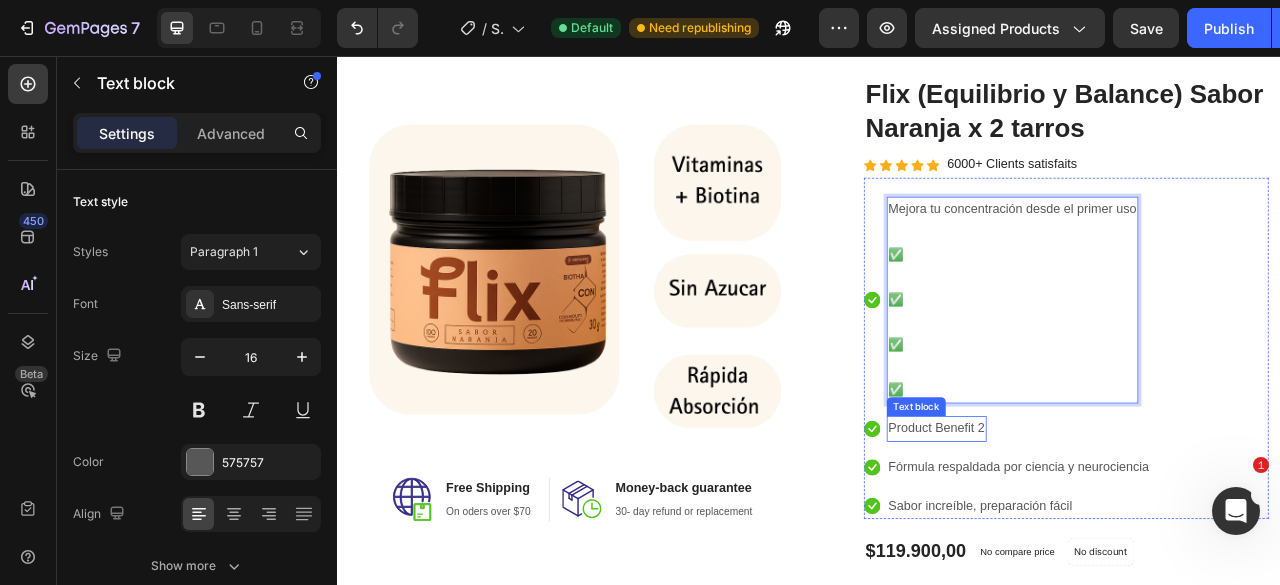click on "Product Benefit 2" at bounding box center (1099, 530) 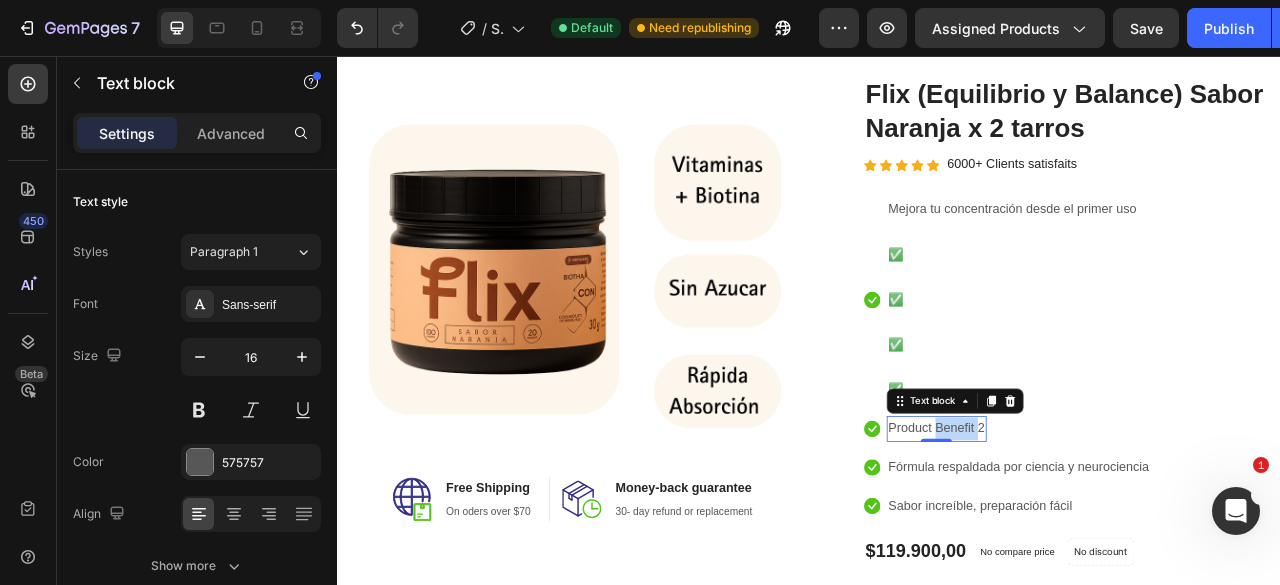 click on "Product Benefit 2" at bounding box center (1099, 530) 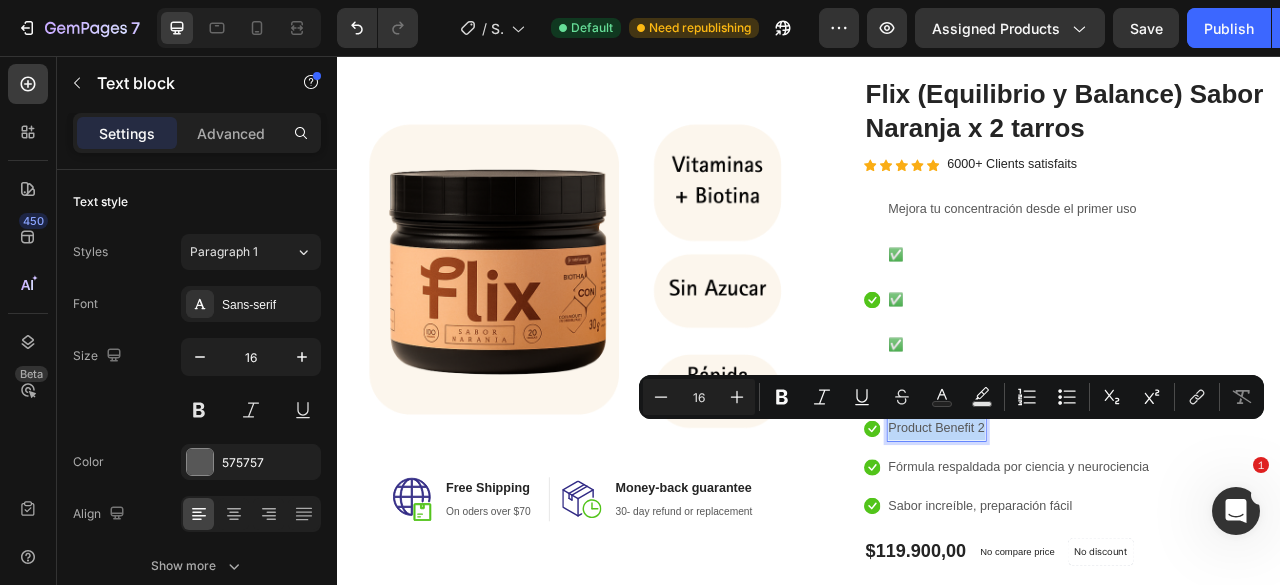 click on "Product Benefit 2" at bounding box center [1099, 530] 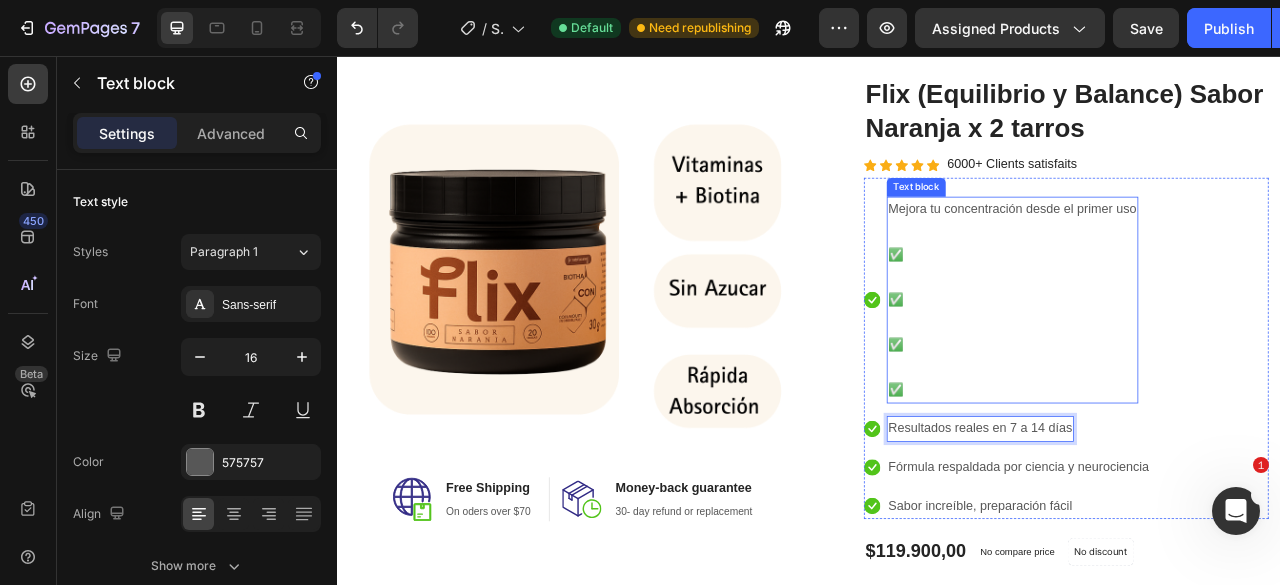 click on "✅" at bounding box center (1196, 481) 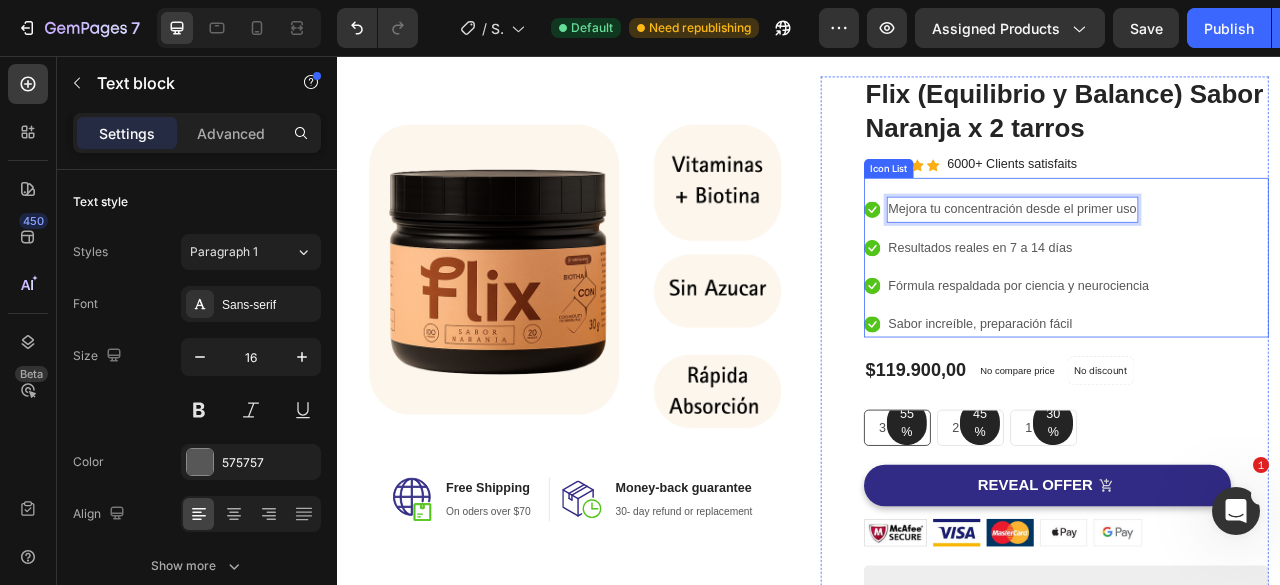 click on "Icon Mejora tu concentración desde el primer uso Text block   0
Icon Resultados reales en 7 a 14 días Text block
Icon Fórmula respaldada por ciencia y neurociencia Text block
Icon Sabor increíble, preparación fácil Text block" at bounding box center [1264, 324] 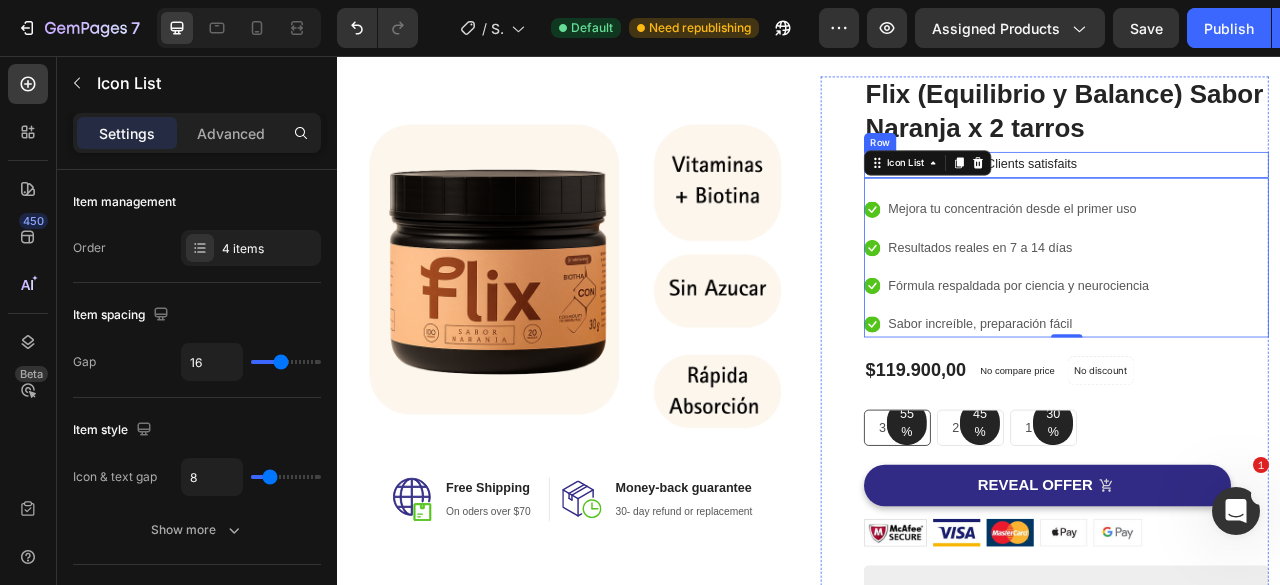 click on "Flix (Equilibrio y Balance) Sabor Naranja x 2 tarros" at bounding box center (1264, 127) 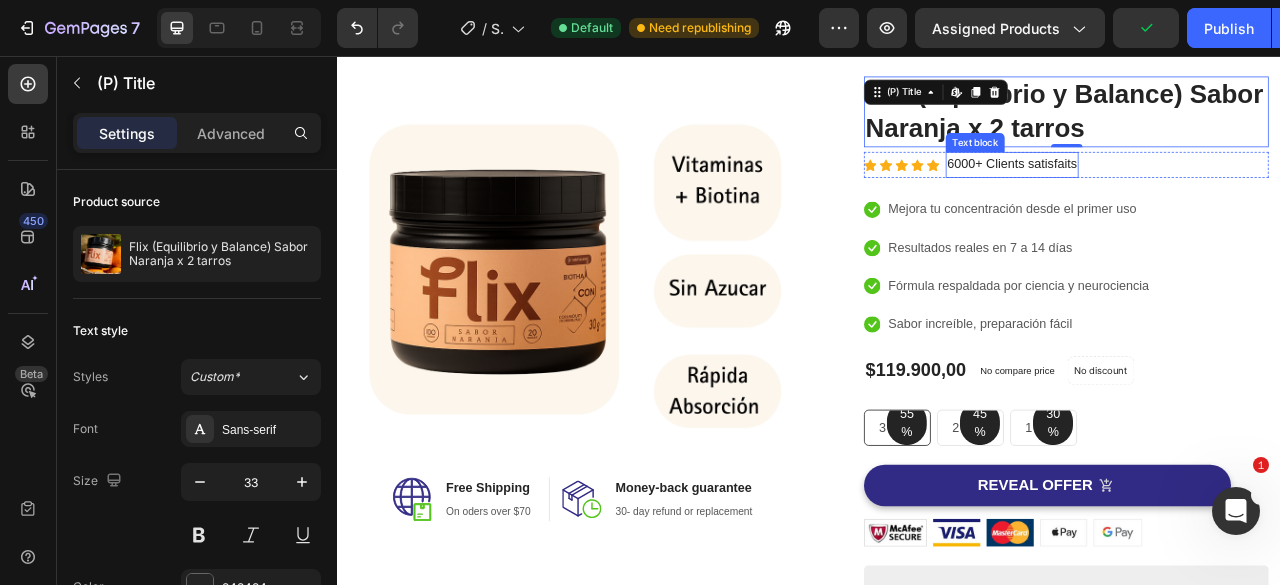 click on "6000+ Clients satisfaits" at bounding box center [1195, 194] 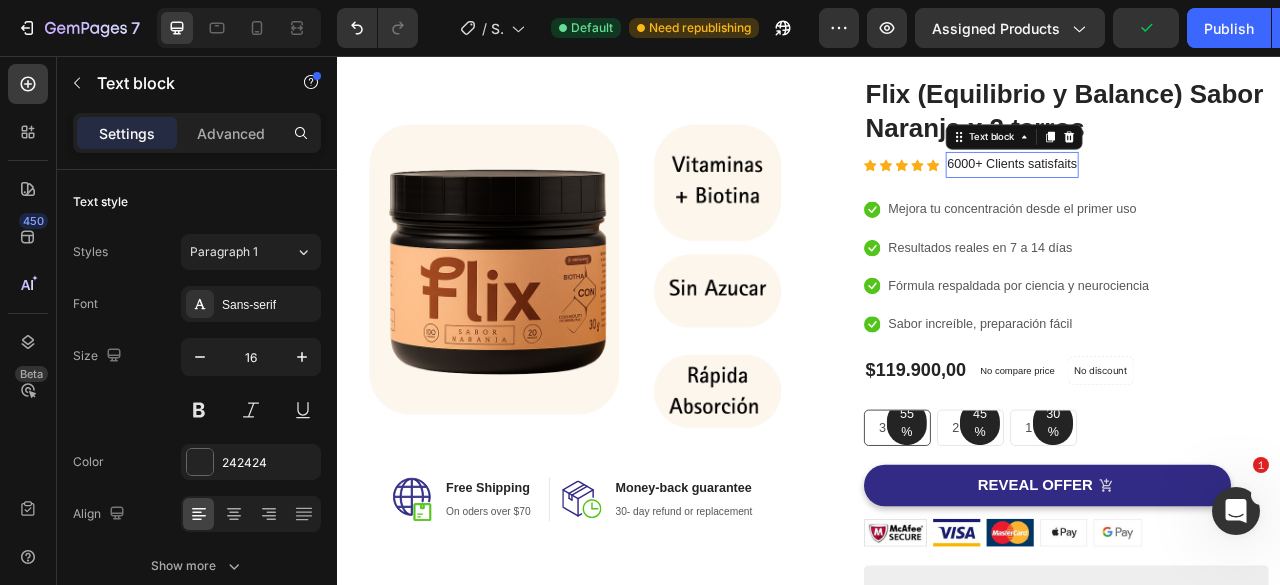 click on "6000+ Clients satisfaits" at bounding box center [1195, 194] 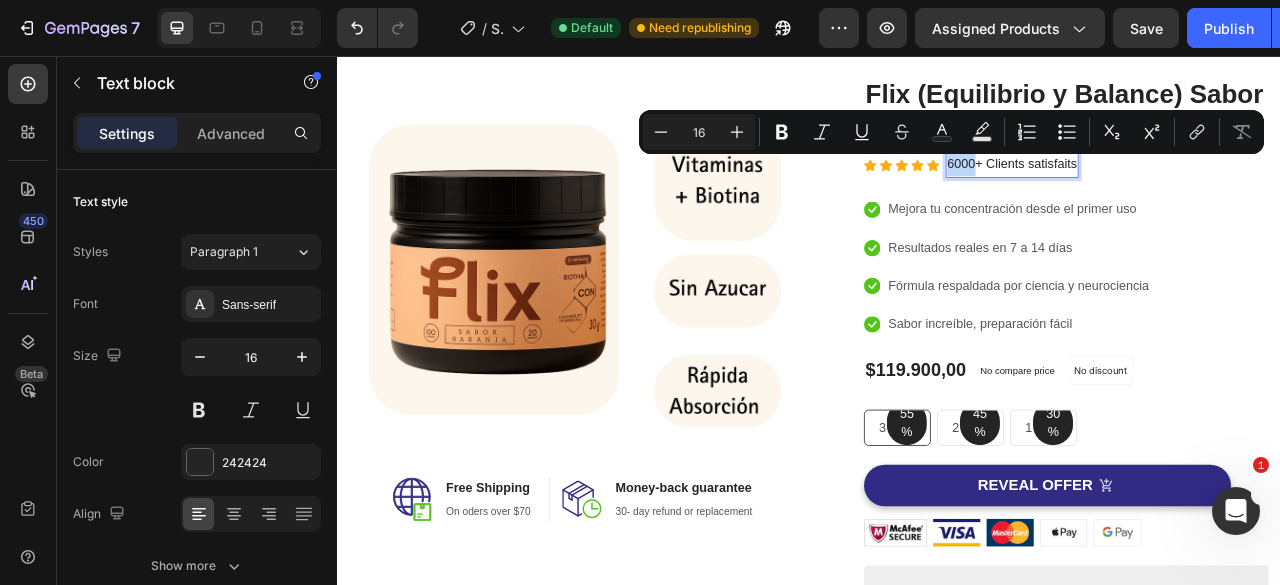 click on "6000+ Clients satisfaits" at bounding box center [1195, 194] 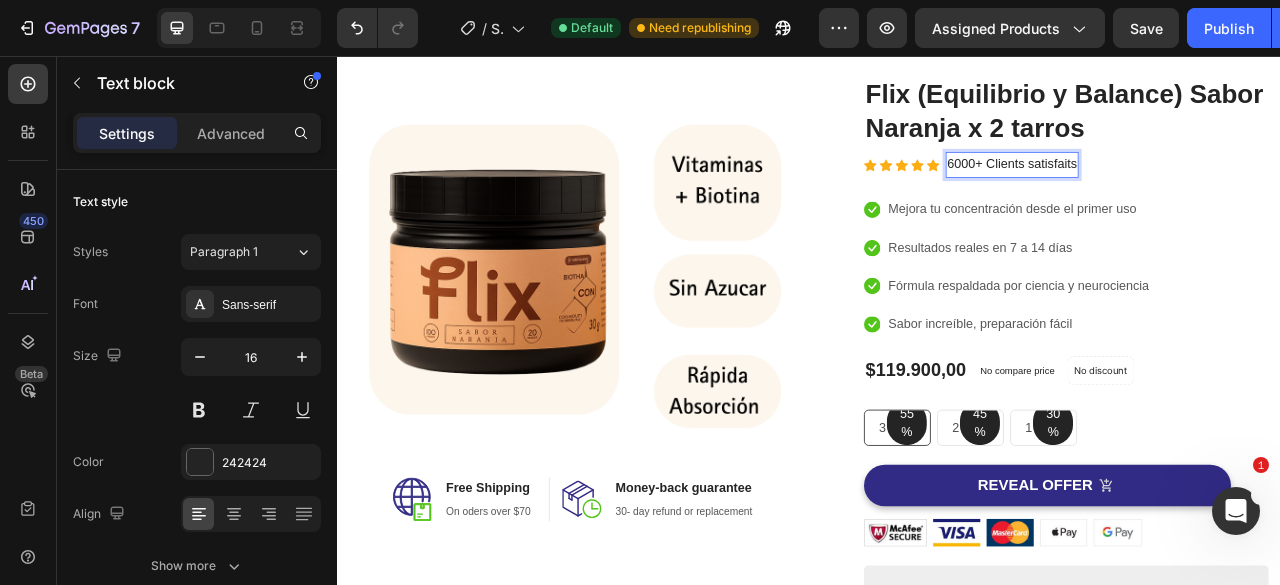 click on "6000+ Clients satisfaits" at bounding box center [1195, 194] 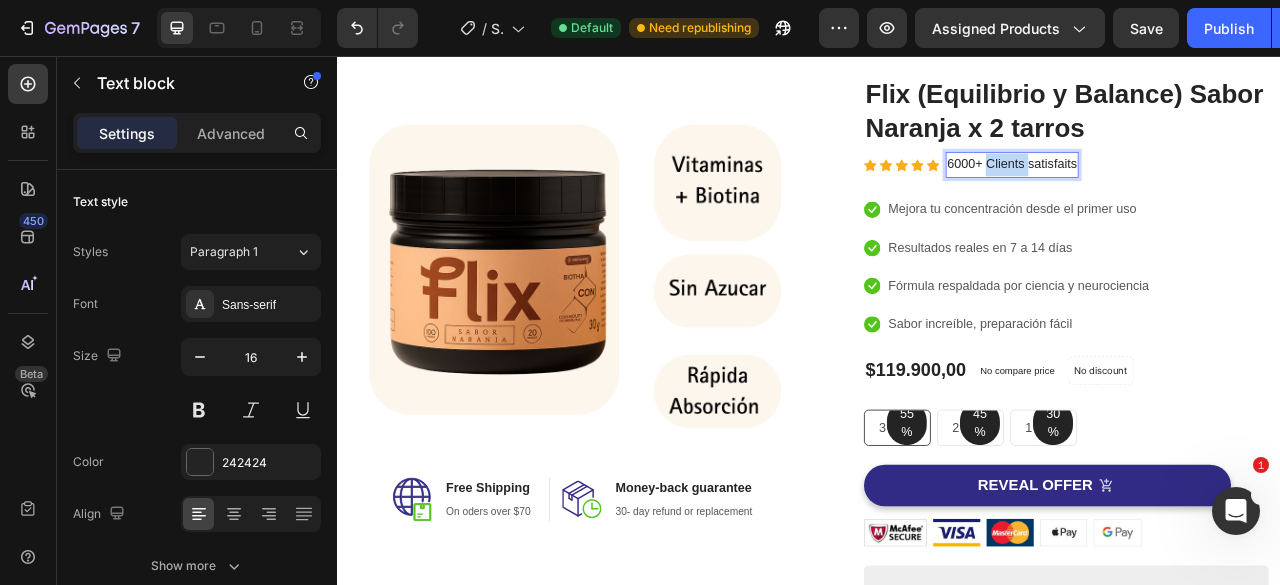 click on "6000+ Clients satisfaits" at bounding box center (1195, 194) 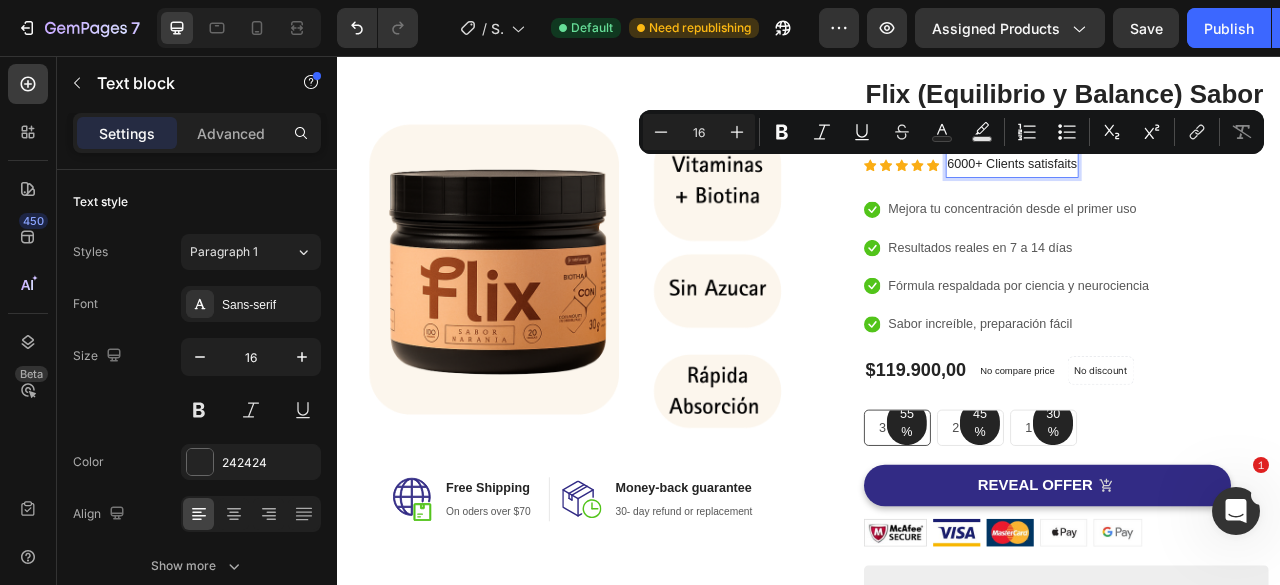 click on "6000+ Clients satisfaits" at bounding box center [1195, 194] 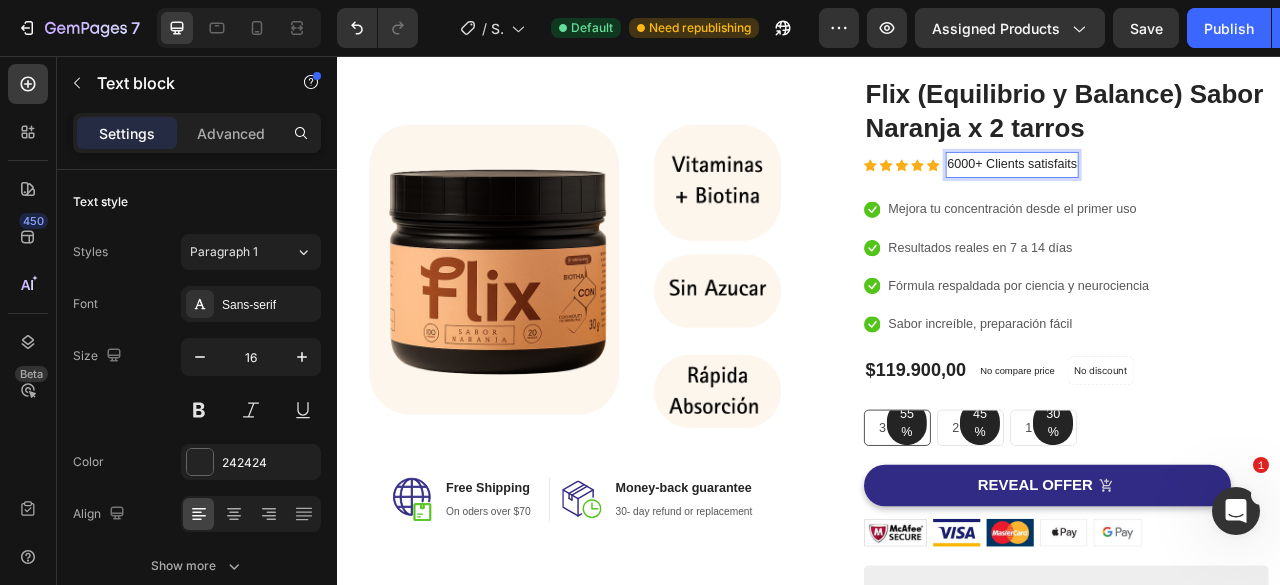 click on "6000+ Clients satisfaits" at bounding box center (1195, 194) 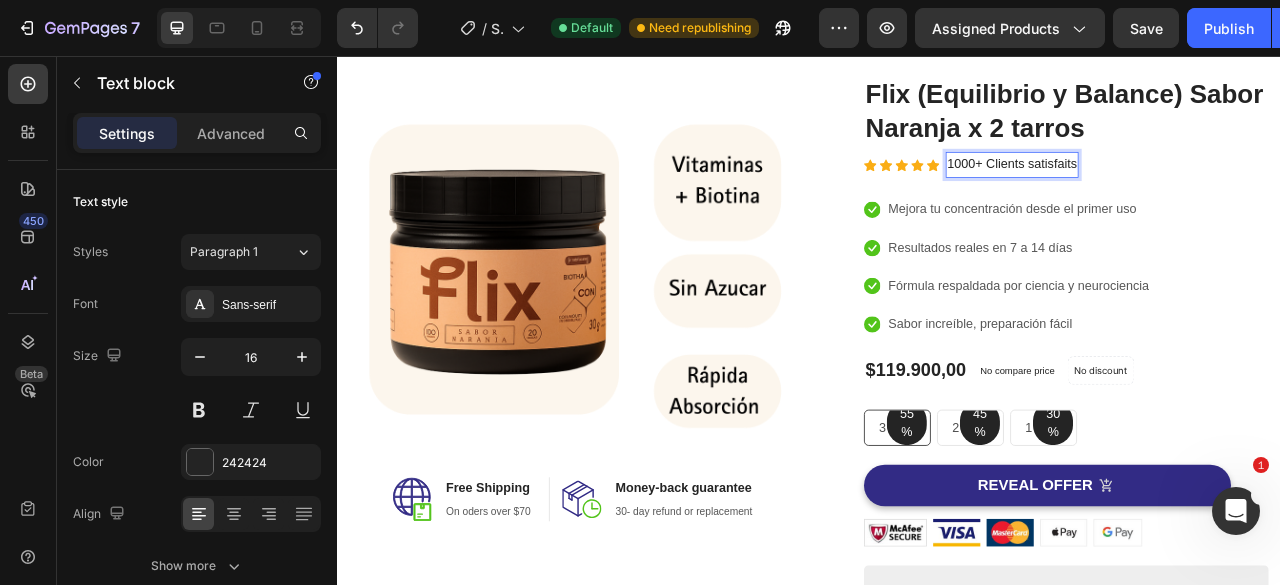 click on "1000+ Clients satisfaits" at bounding box center (1195, 194) 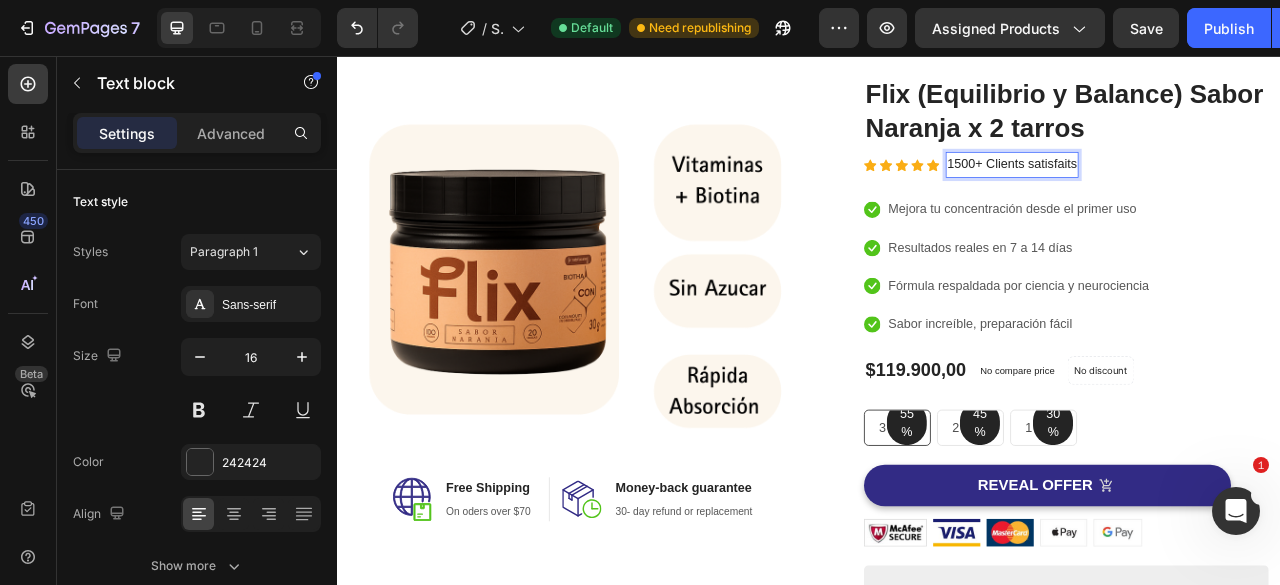 click on "1500+ Clients satisfaits" at bounding box center (1195, 194) 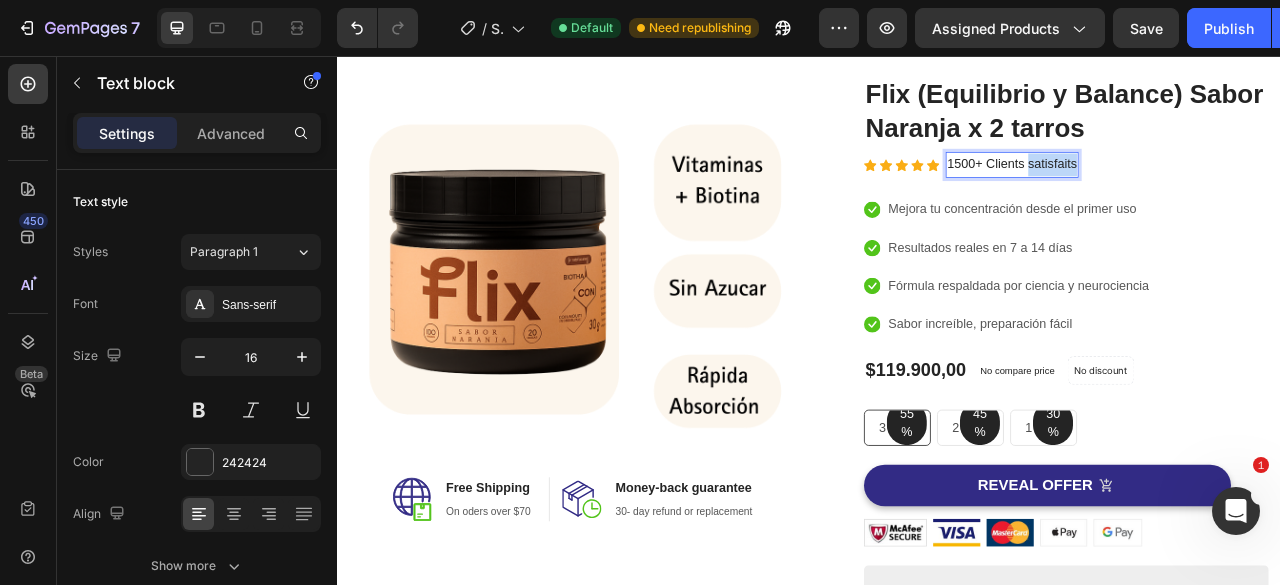 click on "1500+ Clients satisfaits" at bounding box center [1195, 194] 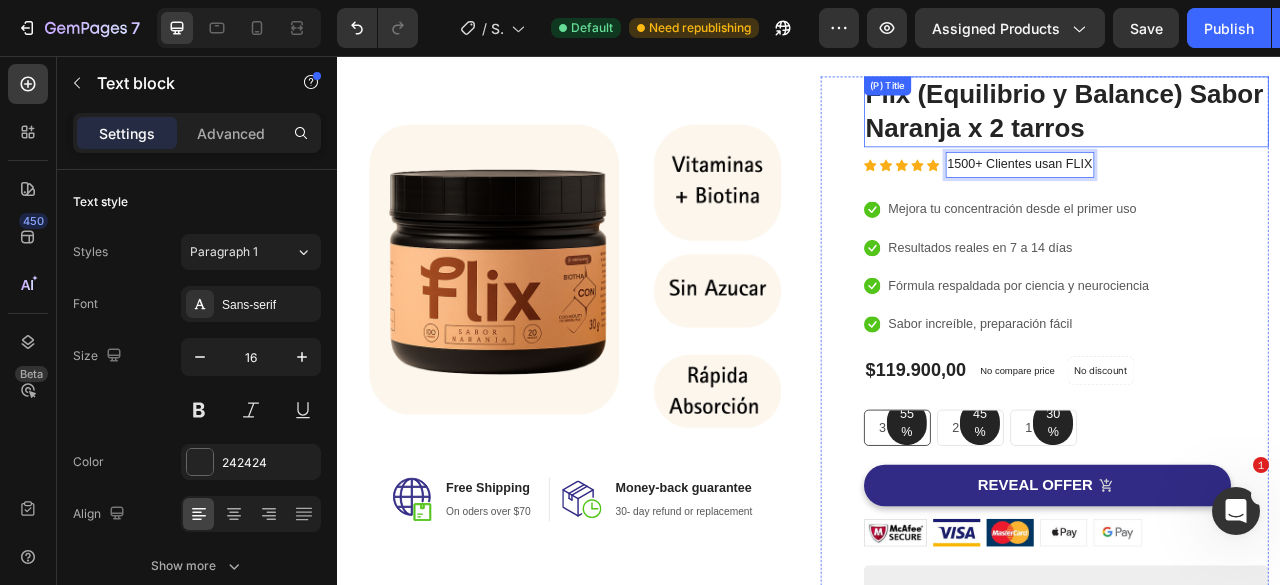 click on "Flix (Equilibrio y Balance) Sabor Naranja x 2 tarros" at bounding box center [1264, 127] 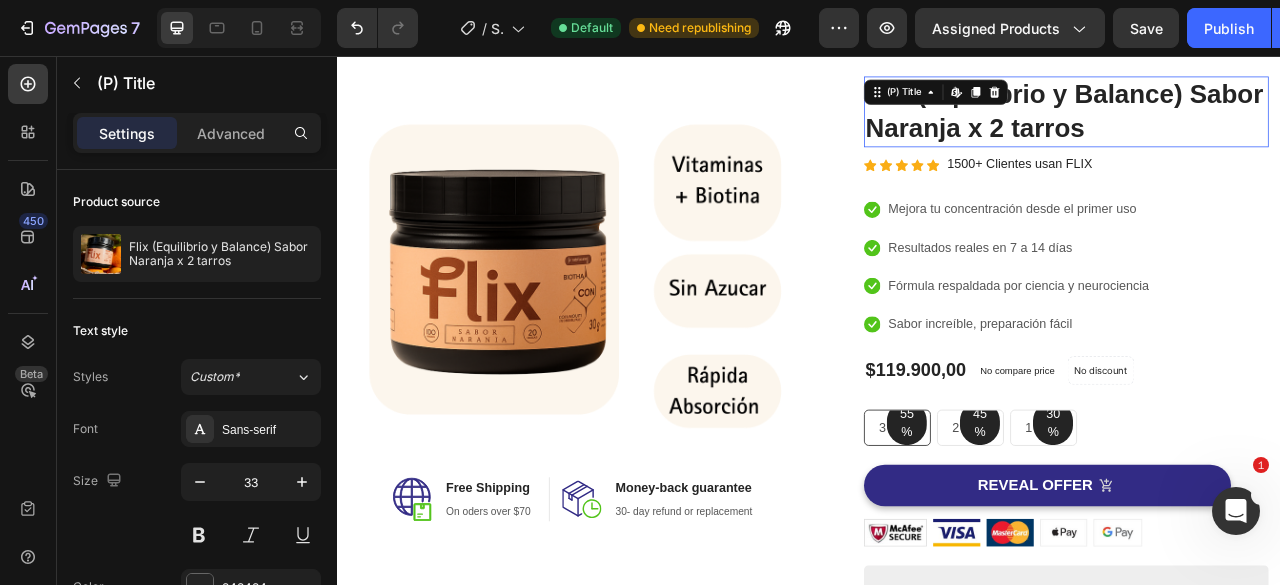 click on "Flix (Equilibrio y Balance) Sabor Naranja x 2 tarros" at bounding box center [1264, 127] 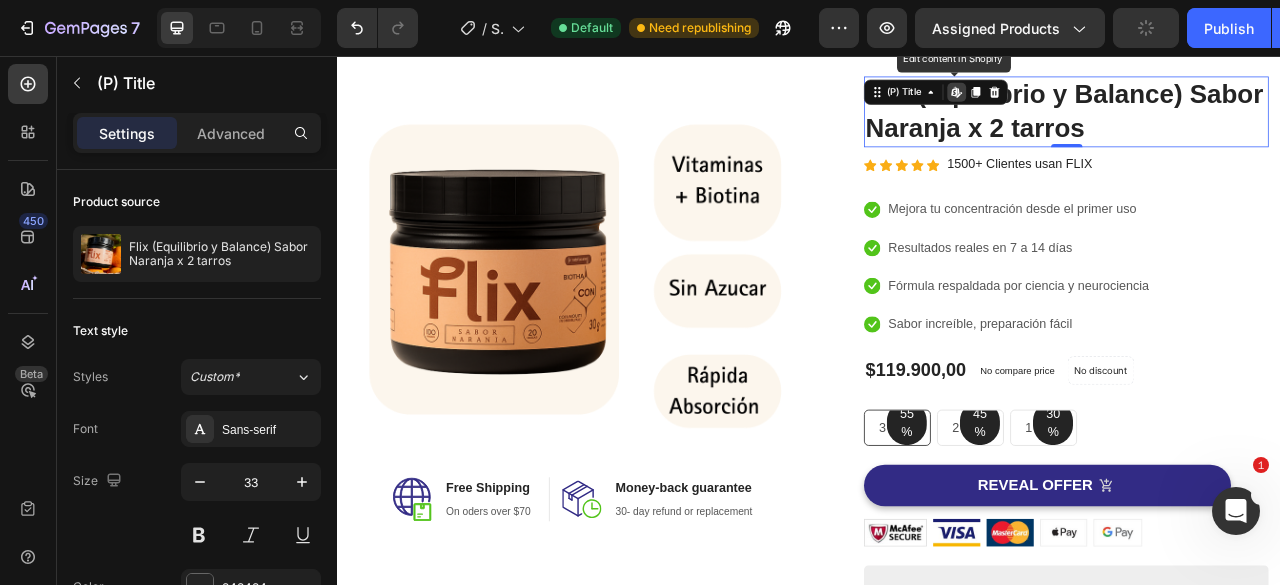 click on "Flix (Equilibrio y Balance) Sabor Naranja x 2 tarros" at bounding box center (1264, 127) 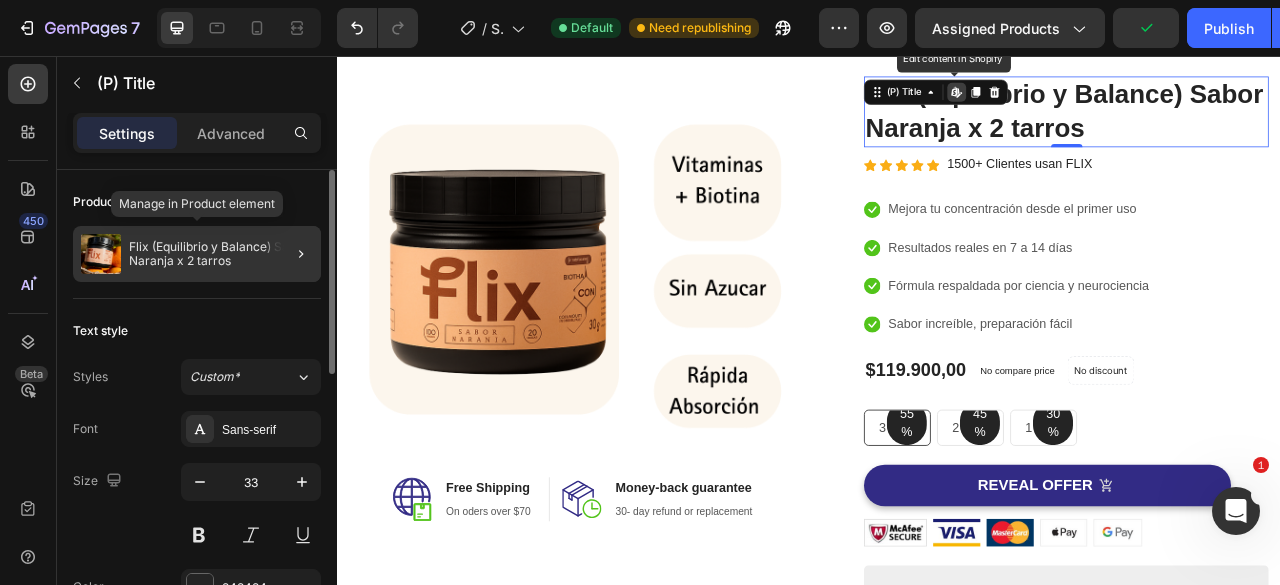 click on "Flix (Equilibrio y Balance) Sabor Naranja x 2 tarros" at bounding box center (221, 254) 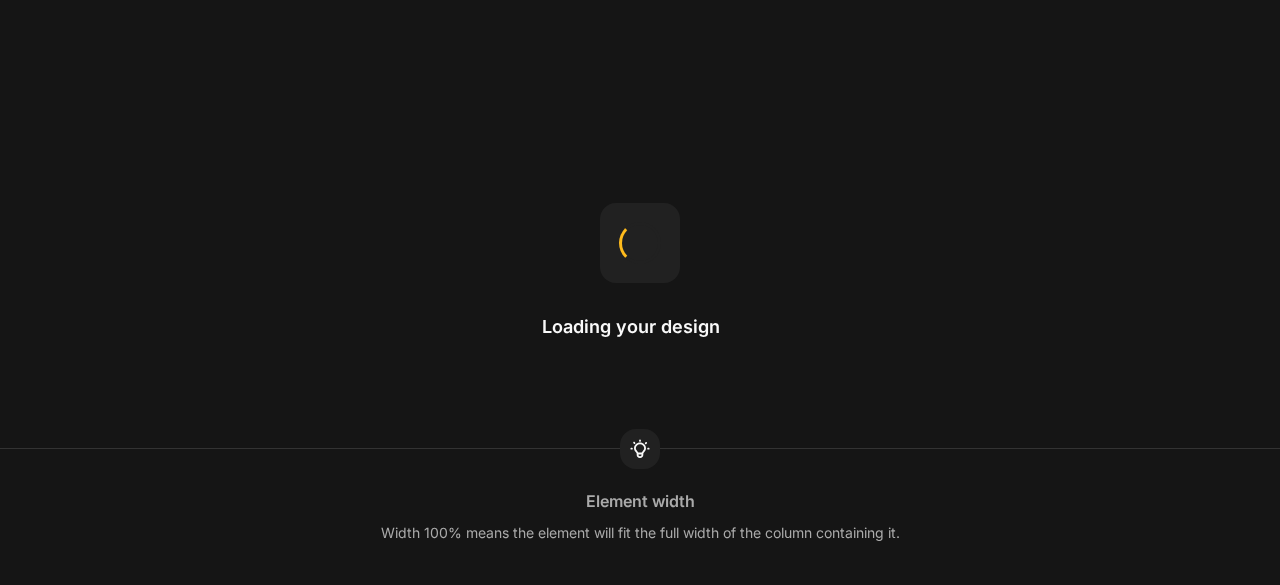 scroll, scrollTop: 0, scrollLeft: 0, axis: both 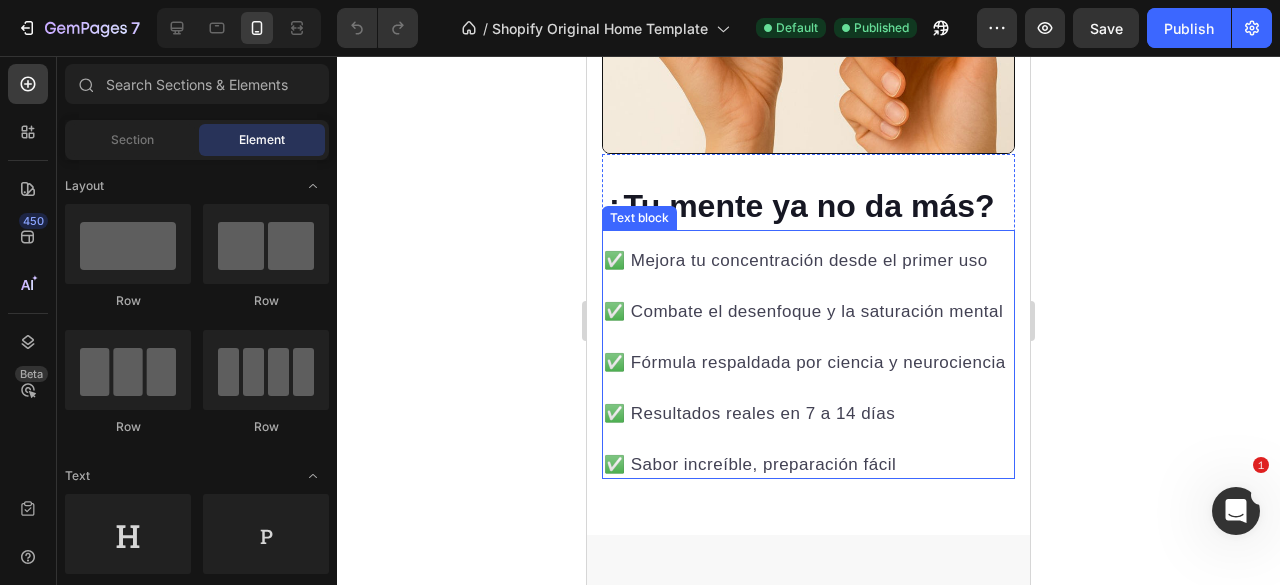 click on "✅ Fórmula respaldada por ciencia y neurociencia" at bounding box center [808, 363] 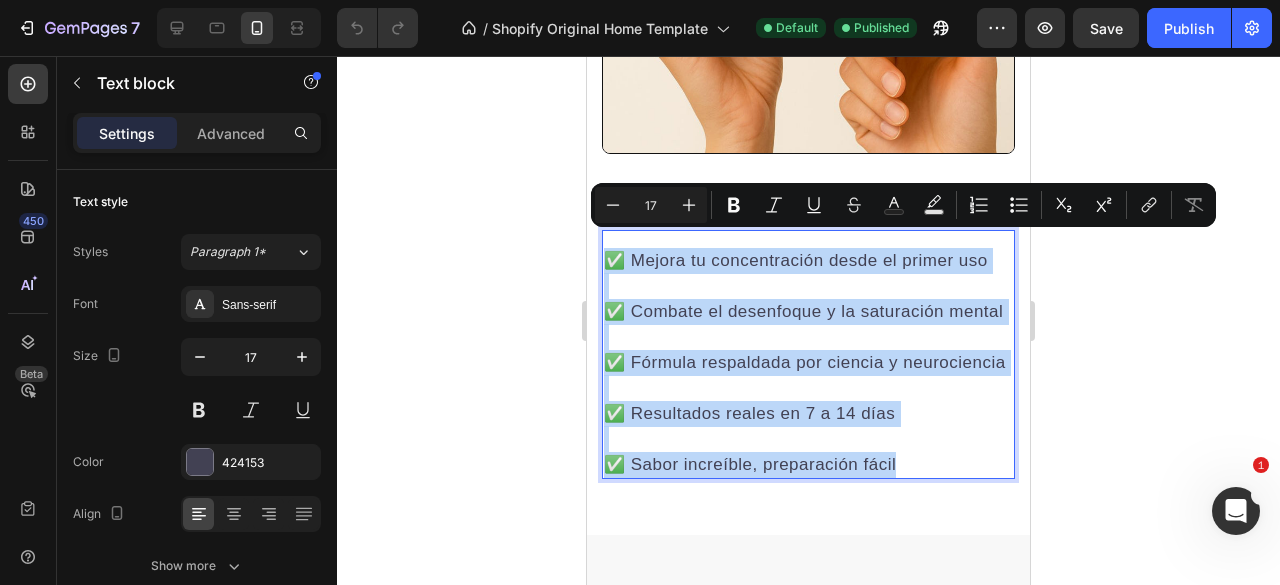 drag, startPoint x: 892, startPoint y: 488, endPoint x: 614, endPoint y: 249, distance: 366.61288 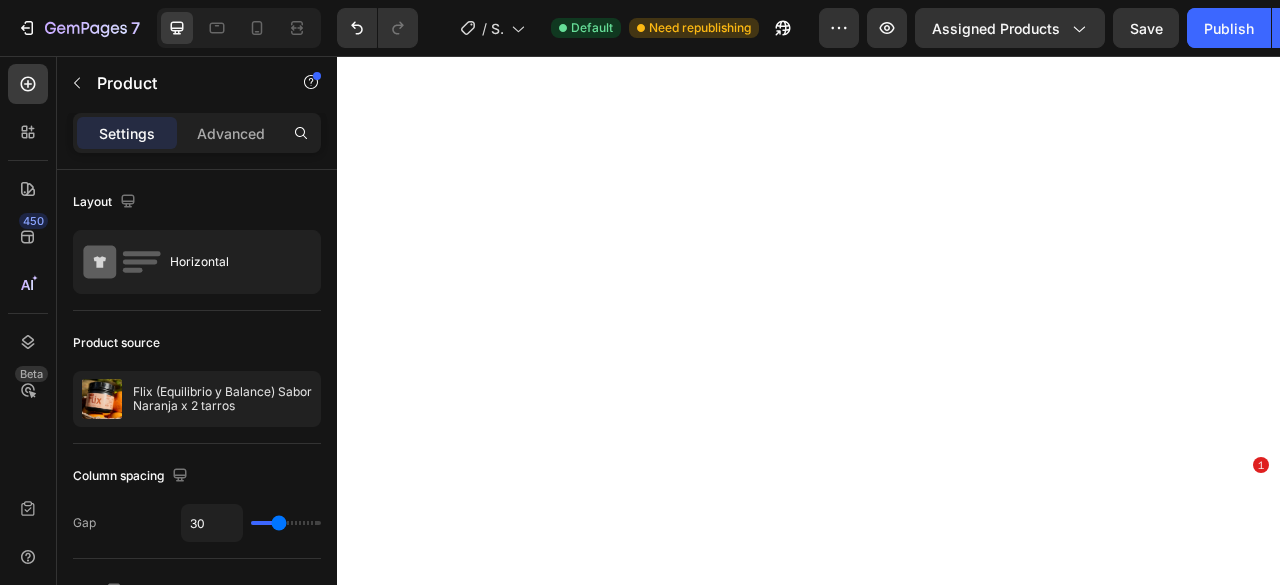 scroll, scrollTop: 0, scrollLeft: 0, axis: both 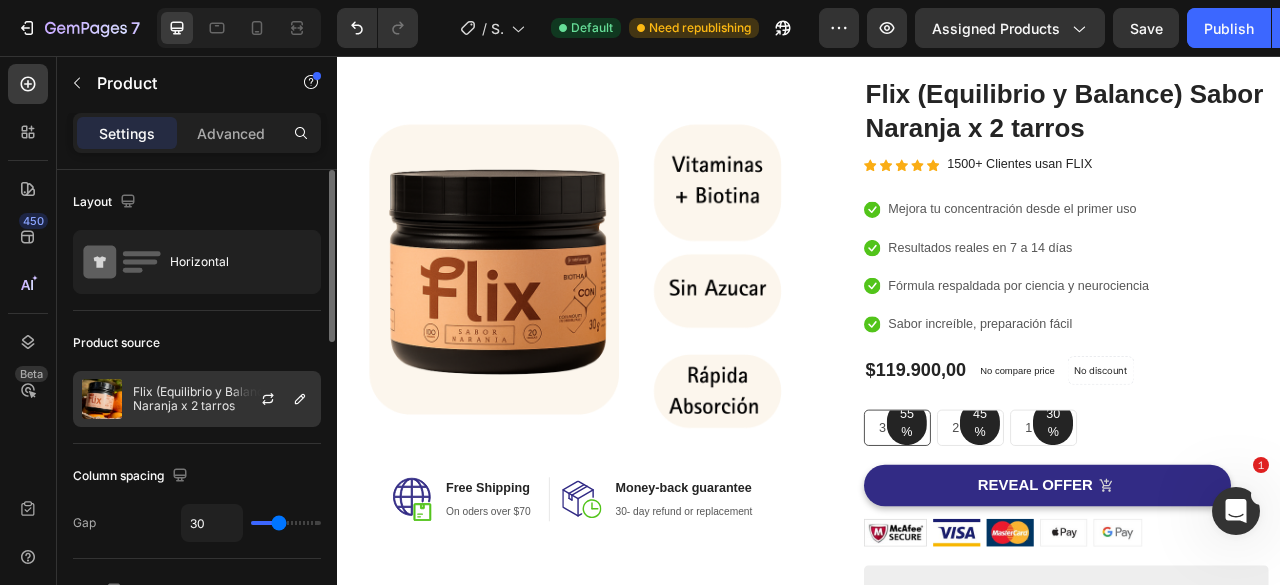 click on "Flix (Equilibrio y Balance) Sabor Naranja x 2 tarros" at bounding box center [222, 399] 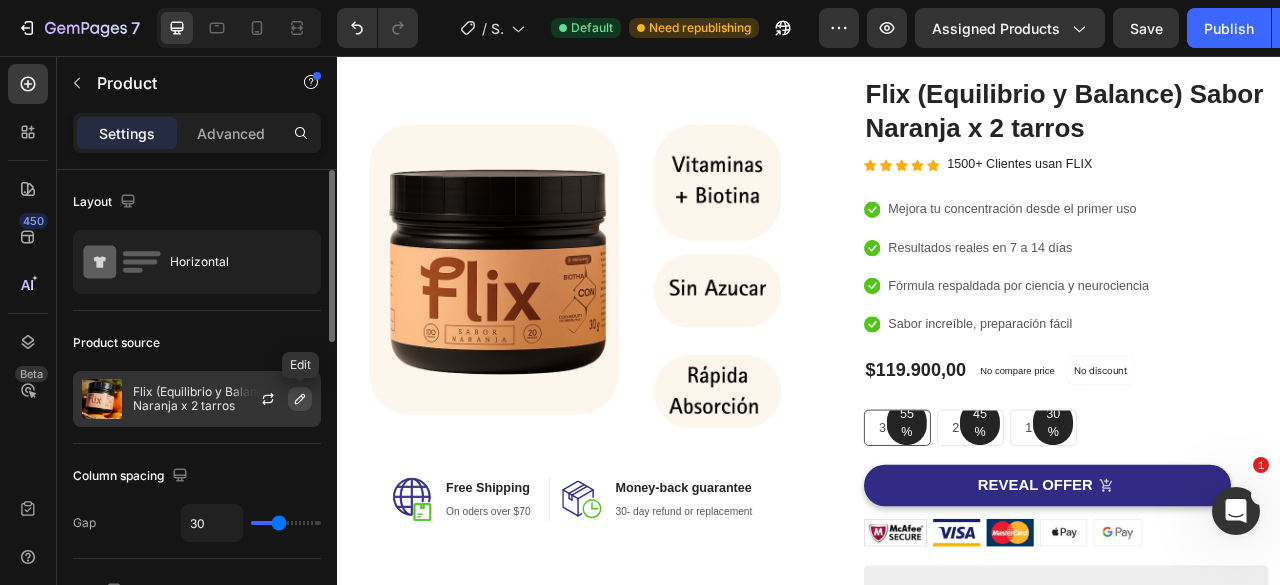 click 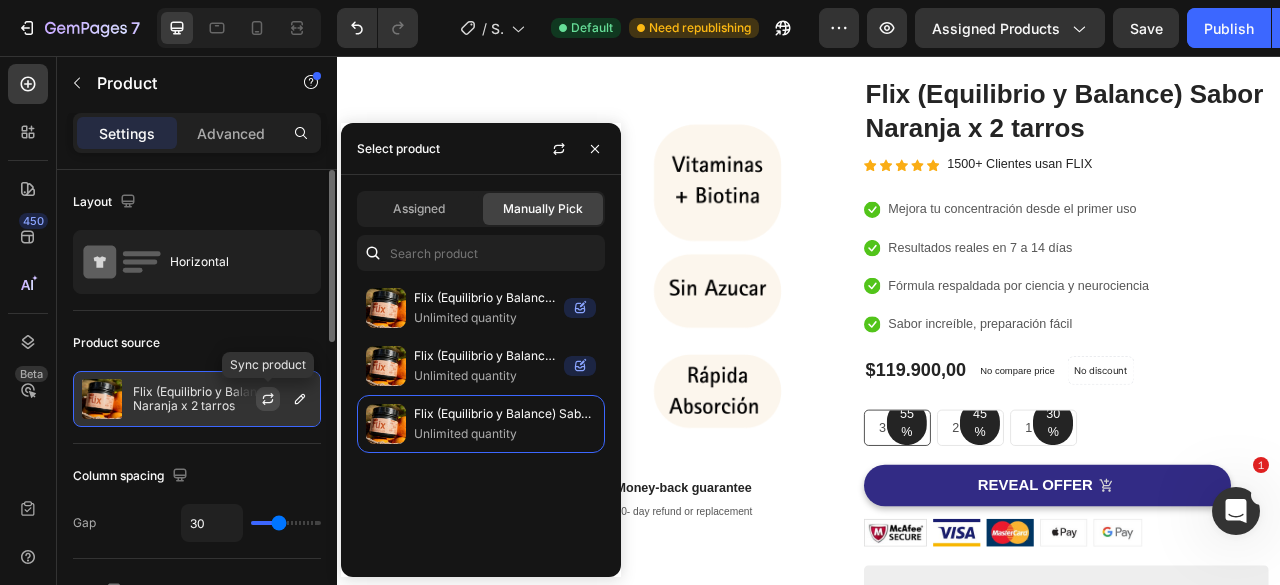 click 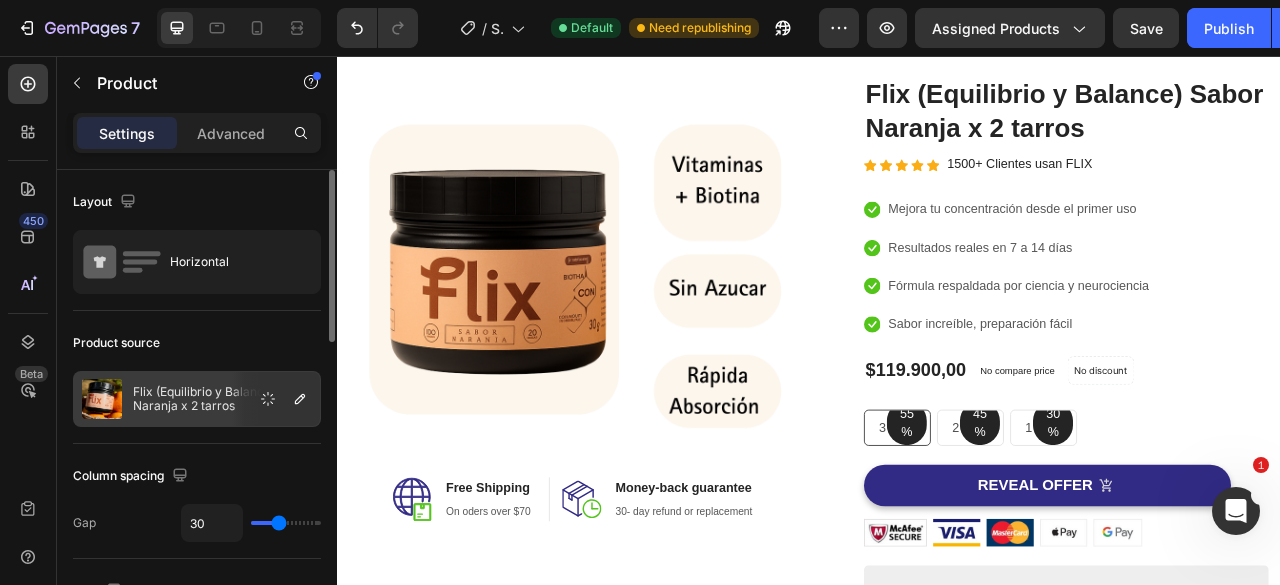 click on "Layout Horizontal Product source Flix (Equilibrio y Balance) Sabor Naranja x 2 tarros Column spacing Gap 30 Size Width 100% Padding Add... Background The changes might be hidden by  the video. Color Add... Shape Border Add... Corner Add... Shadow Add... Display option Default variant Yes No Condition Unlink variants, quantity <br> between same products Align Vertical Delete element" at bounding box center (197, 820) 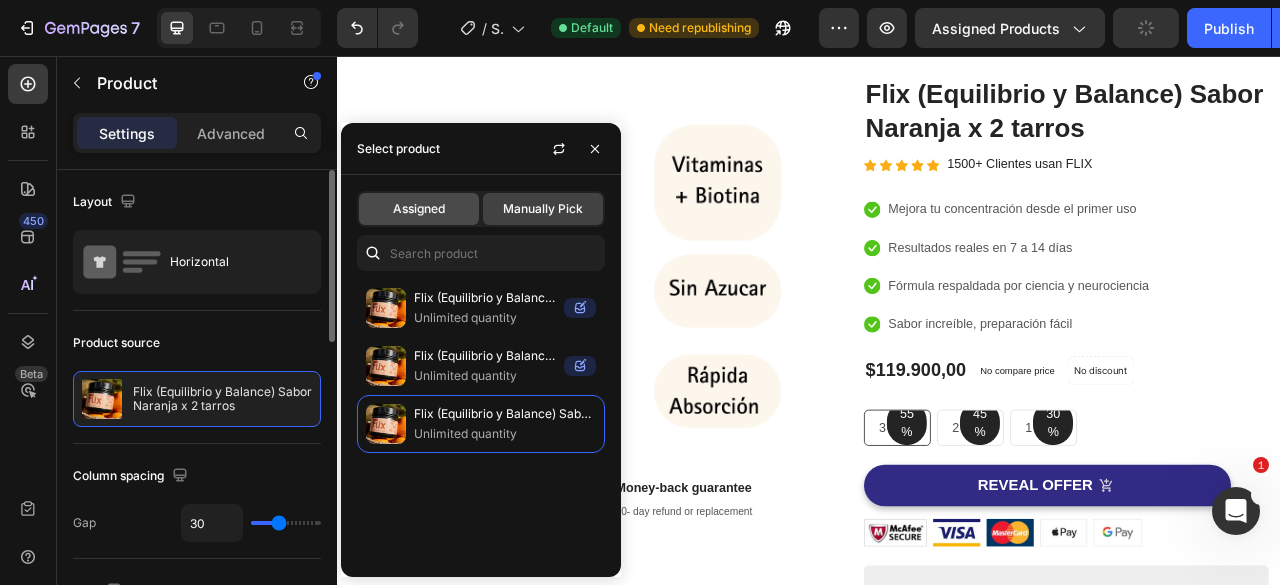 click on "Assigned" 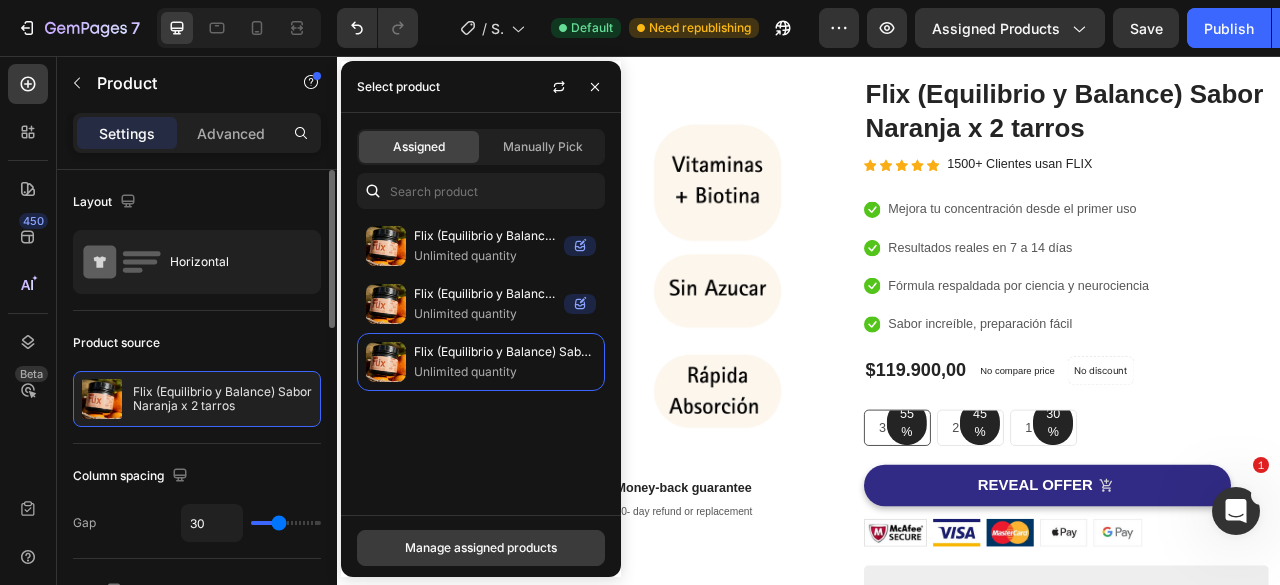 click on "Manage assigned products" at bounding box center [481, 548] 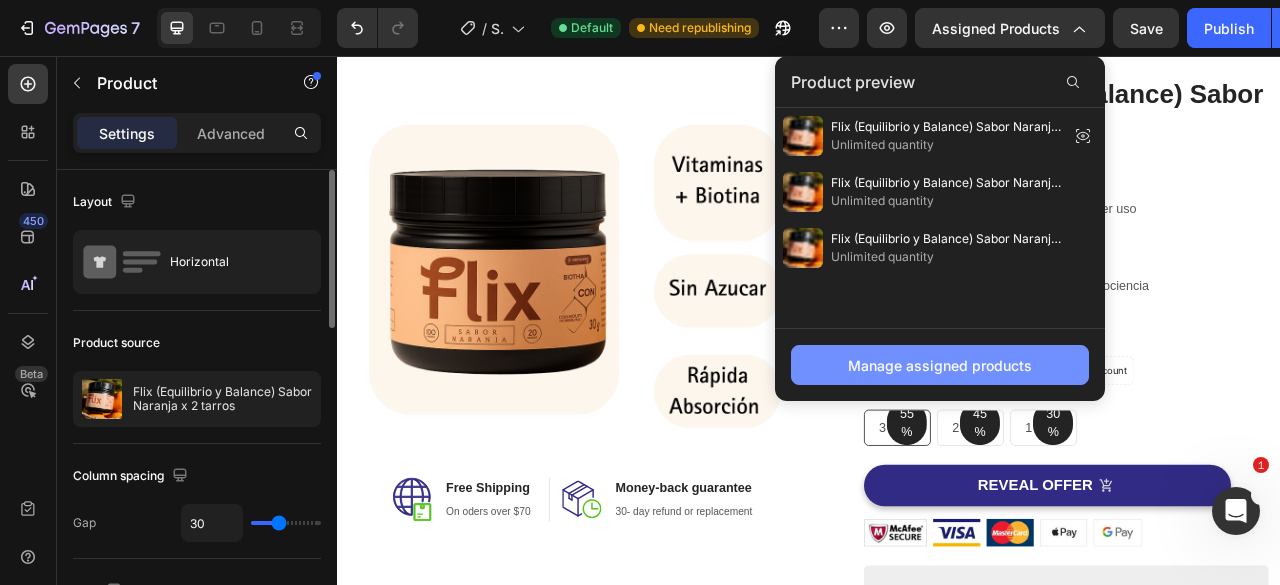 click on "Manage assigned products" at bounding box center (940, 365) 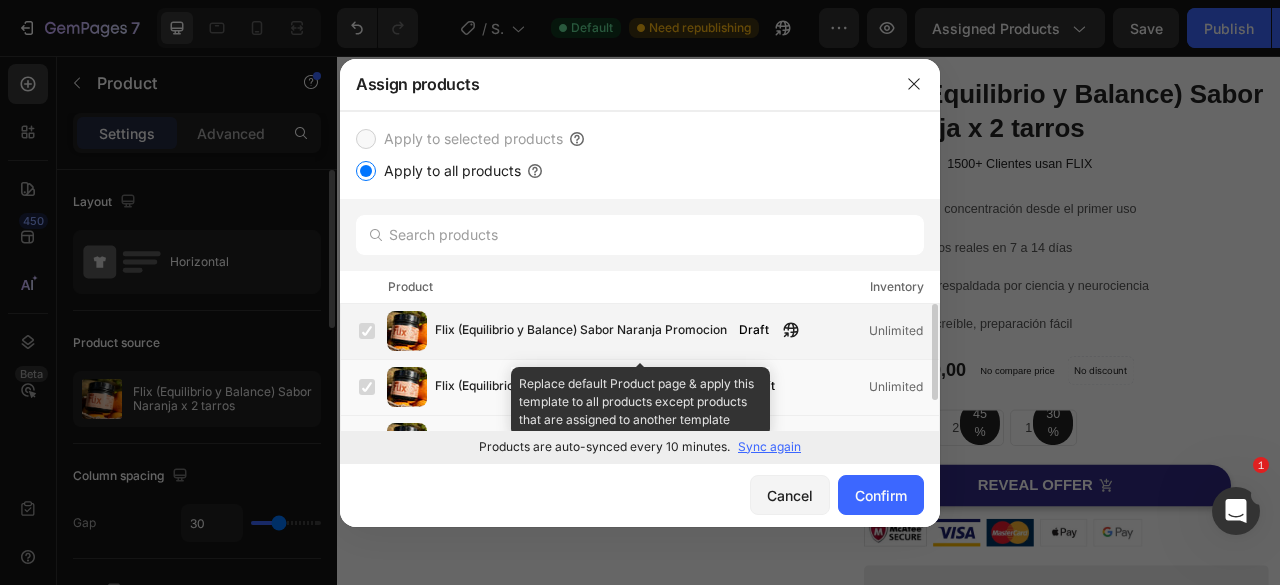 scroll, scrollTop: 0, scrollLeft: 0, axis: both 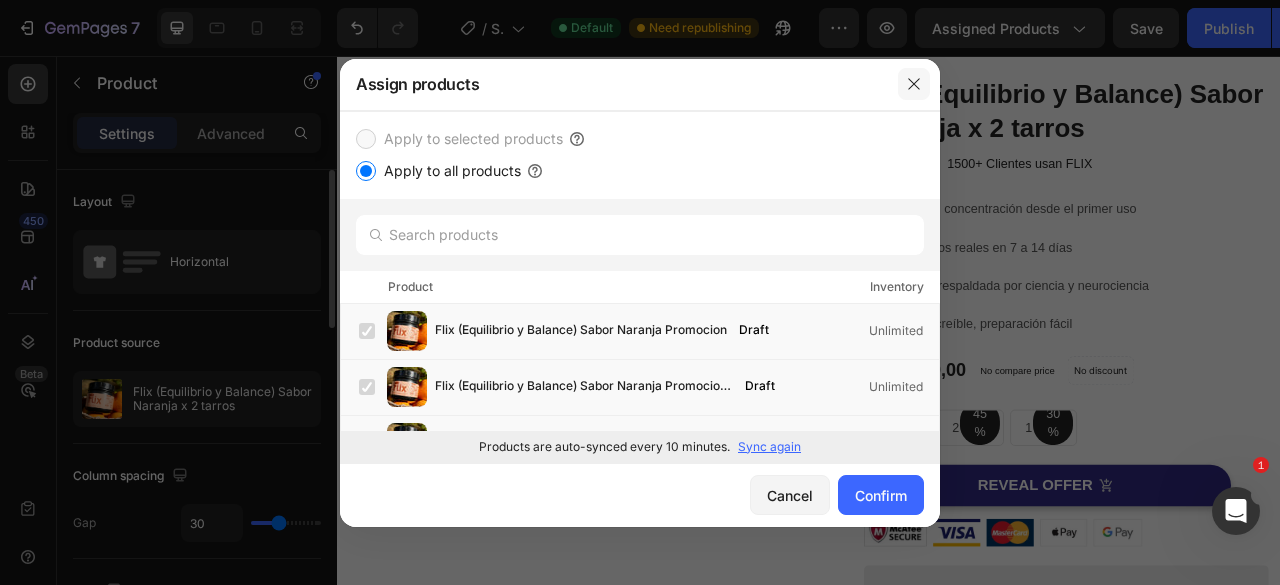 click 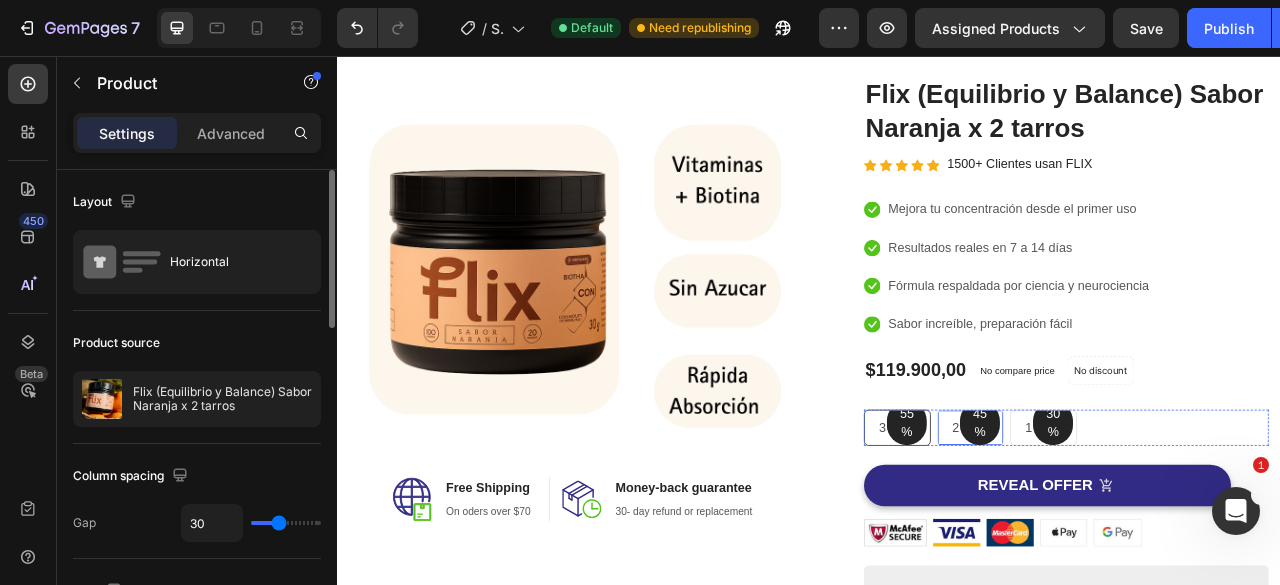 click on "2 pack" at bounding box center [1142, 529] 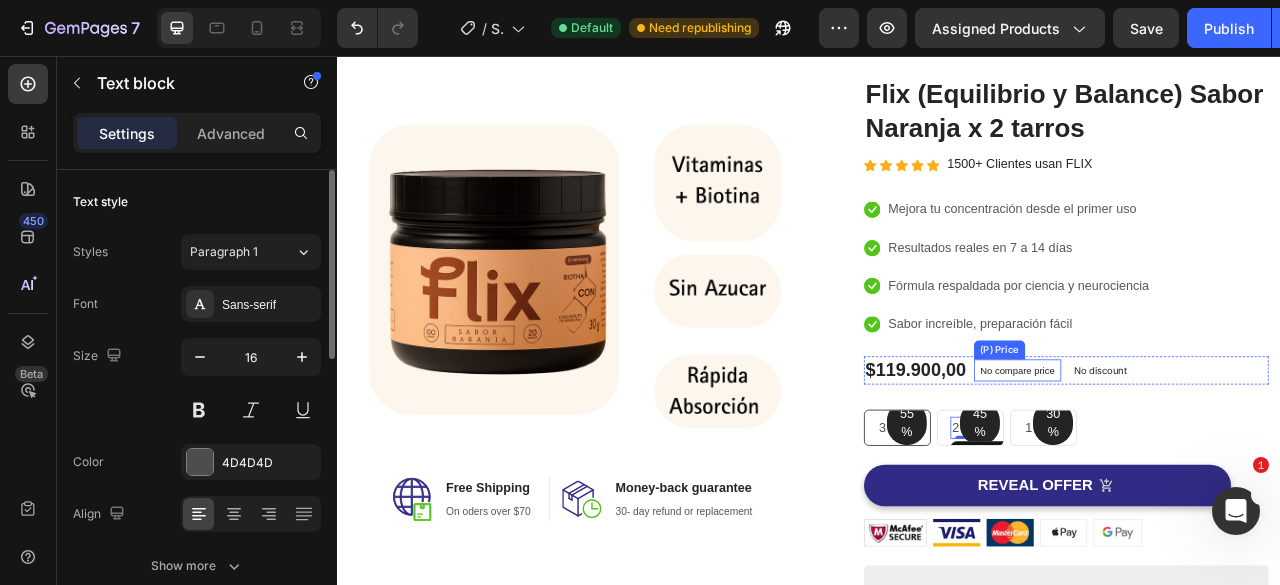 click on "No compare price" at bounding box center (1202, 456) 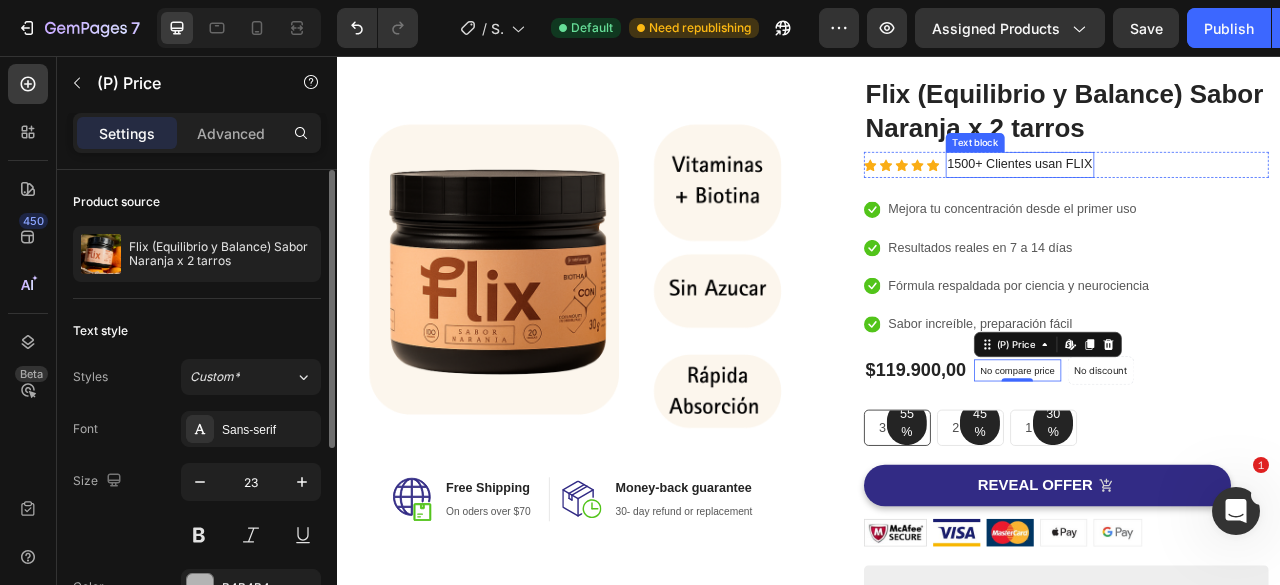 click on "1500+ Clientes usan FLIX" at bounding box center (1205, 194) 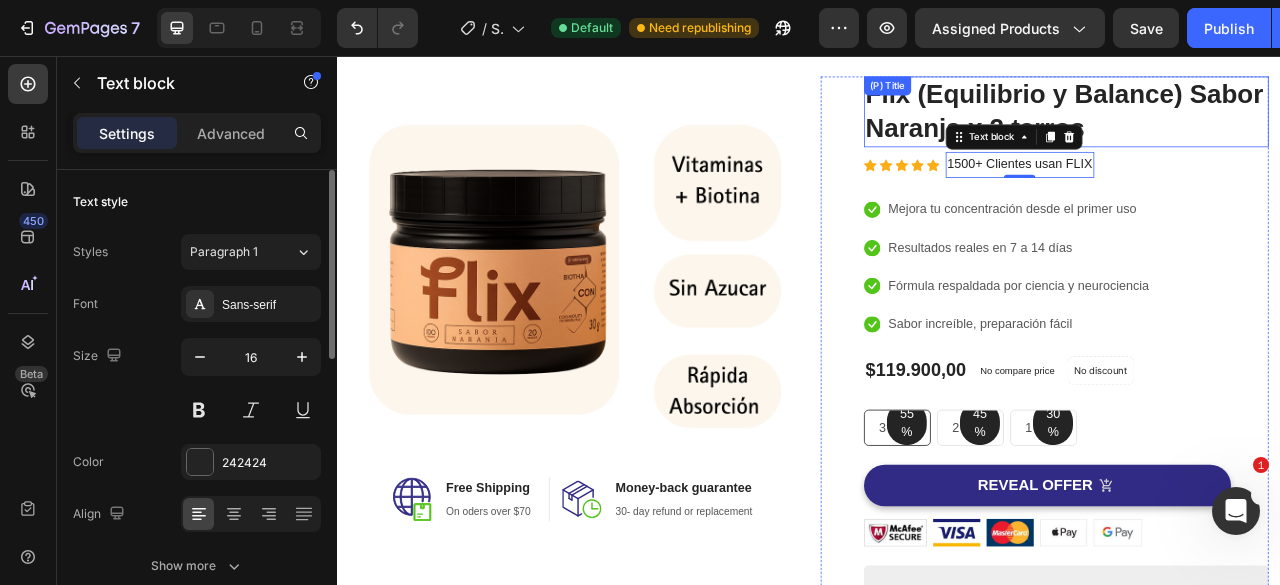 click on "Flix (Equilibrio y Balance) Sabor Naranja x 2 tarros" at bounding box center [1264, 127] 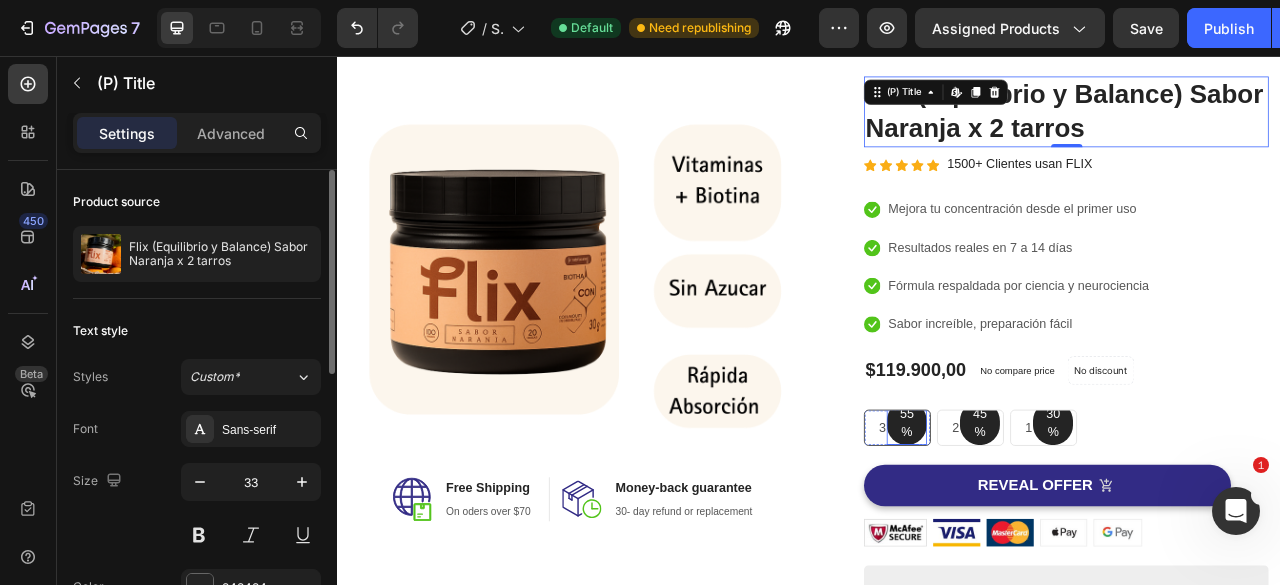 click on "55% Text block Row" at bounding box center [1061, 523] 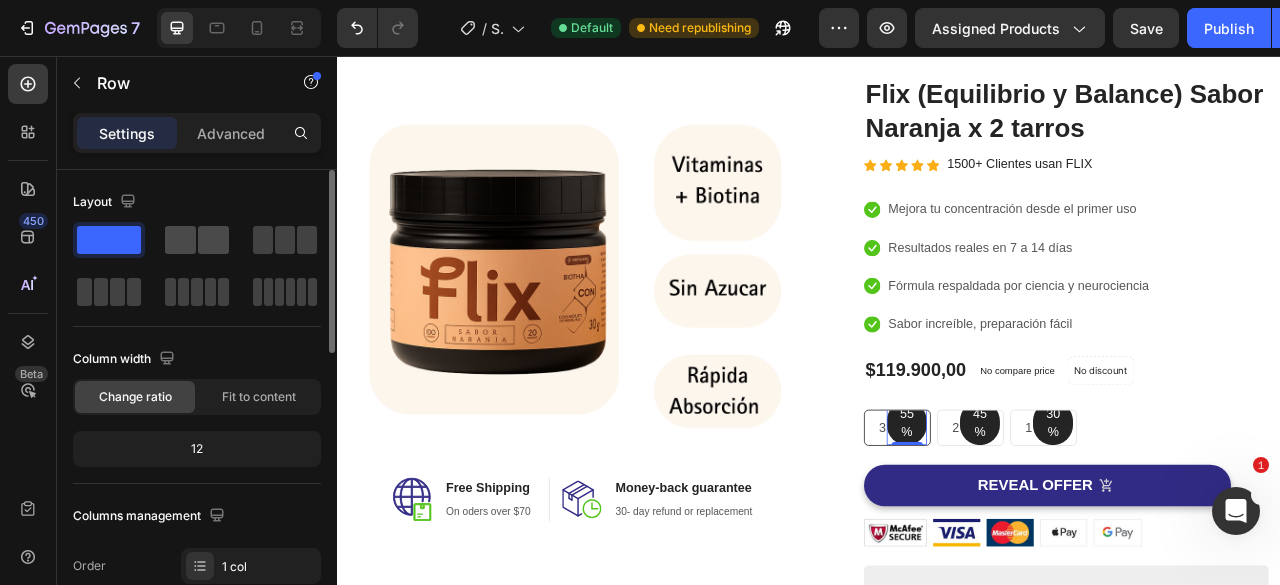 click 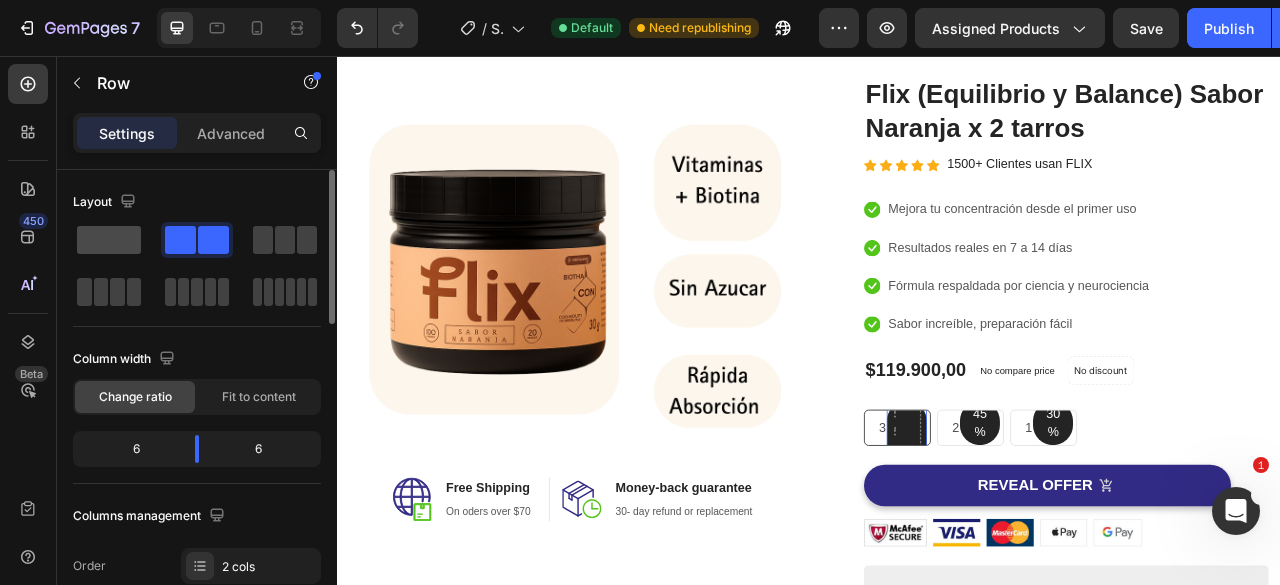 click 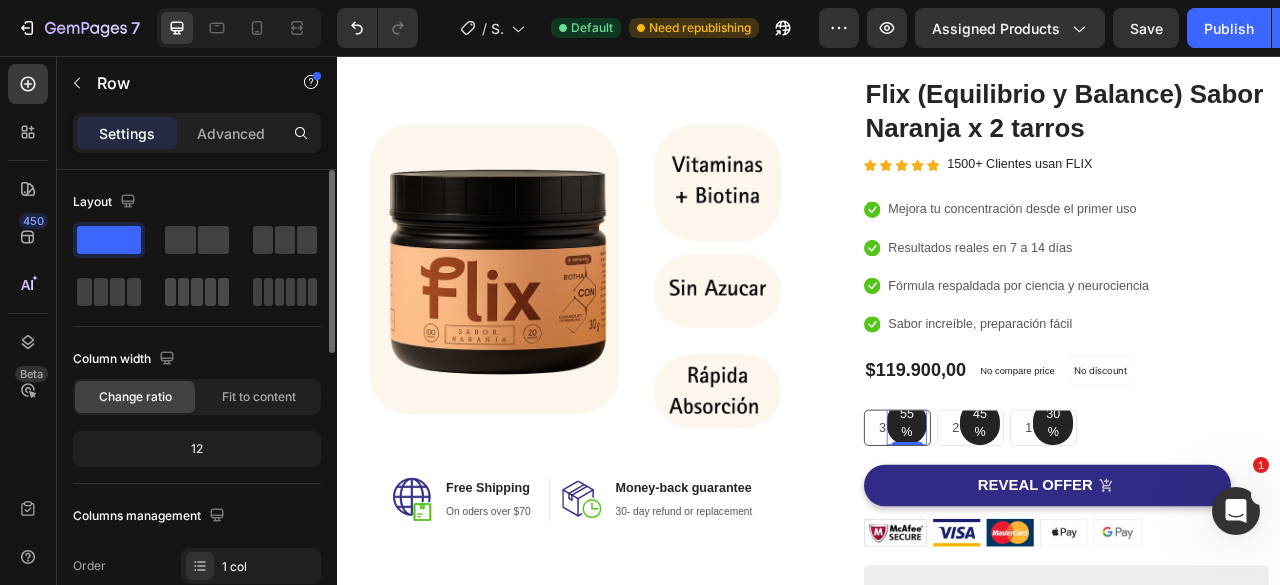 click 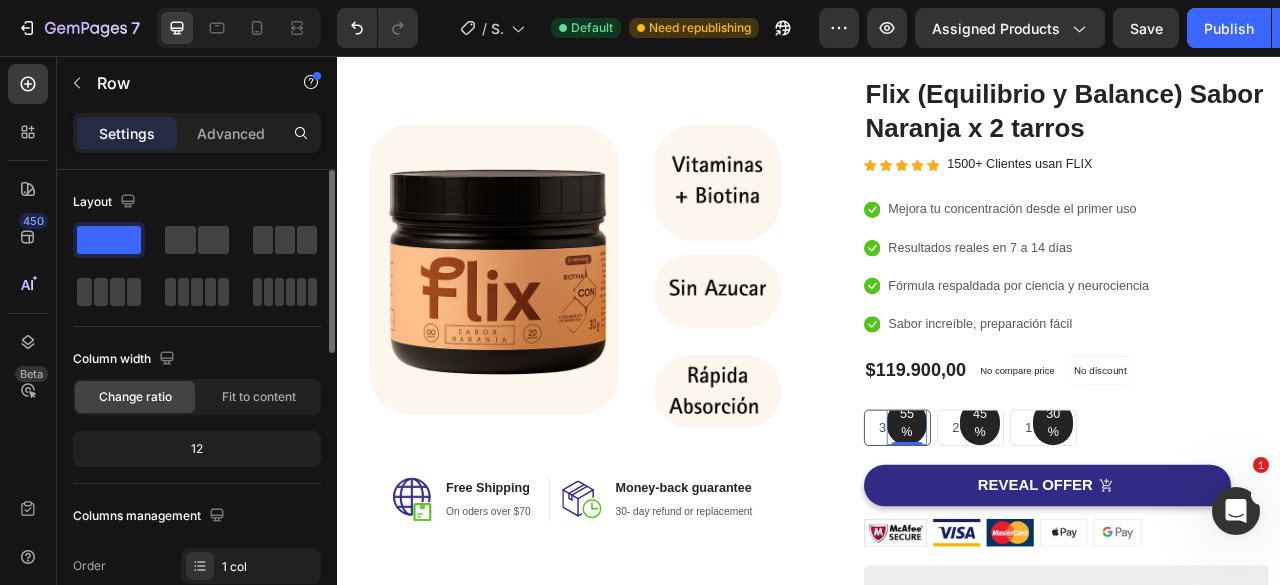 click 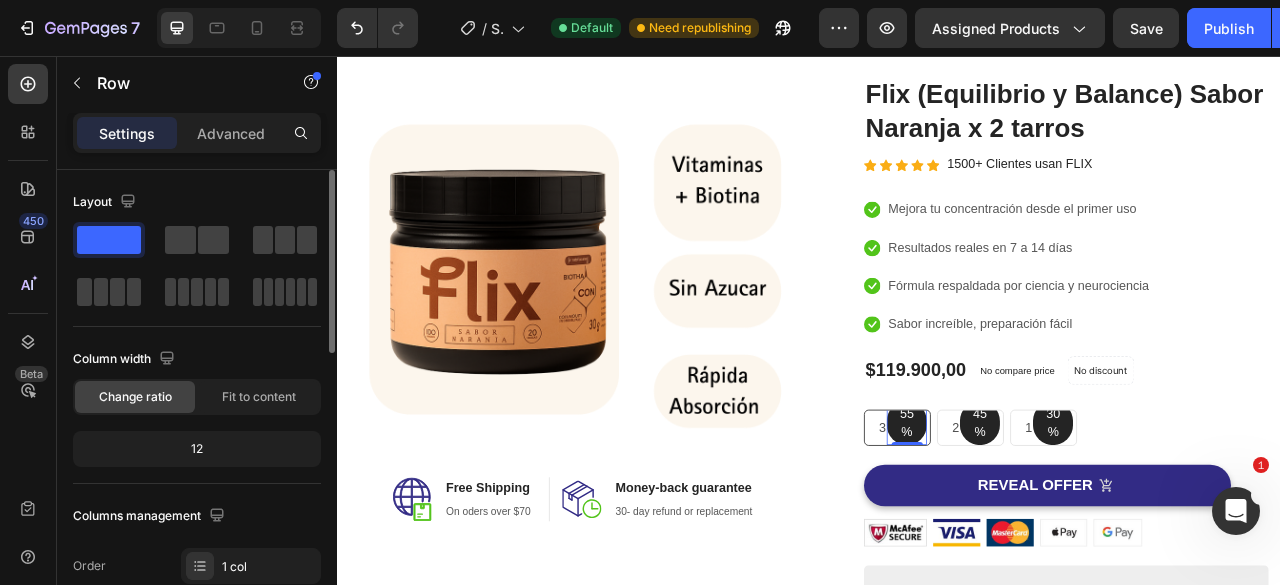 scroll, scrollTop: 100, scrollLeft: 0, axis: vertical 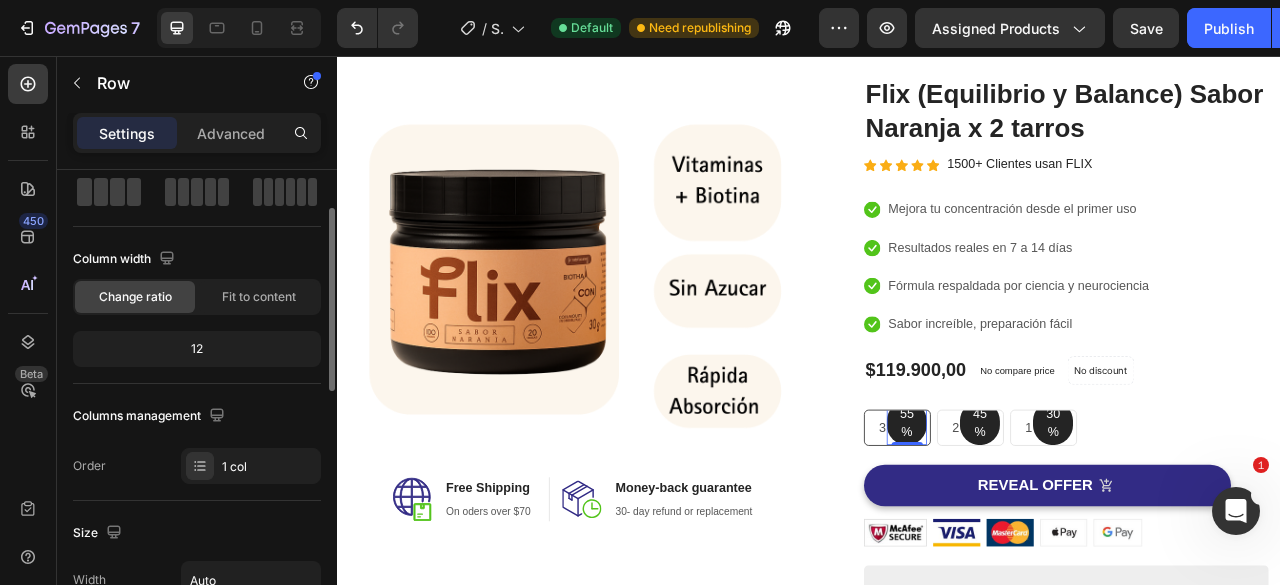 click on "12" 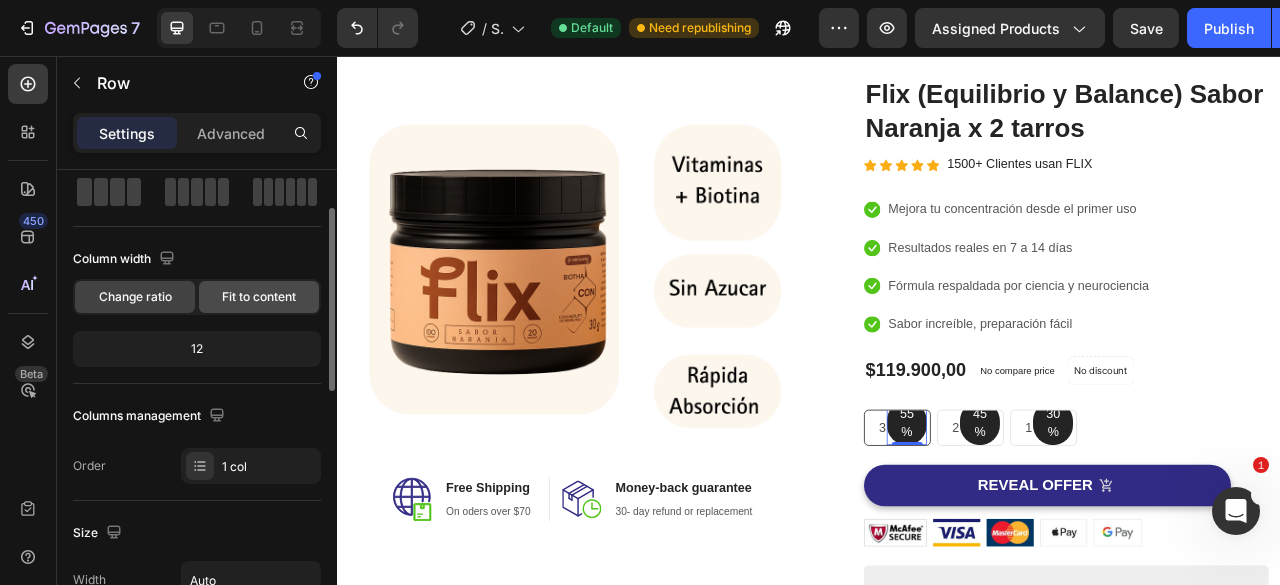 click on "Fit to content" 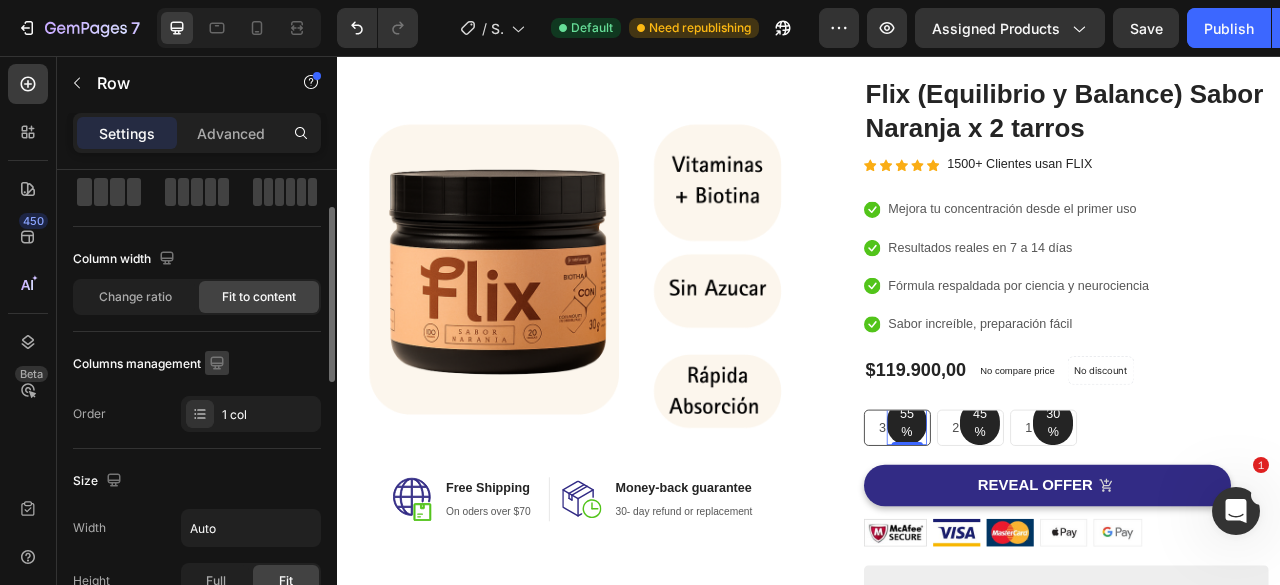 click on "Change ratio" 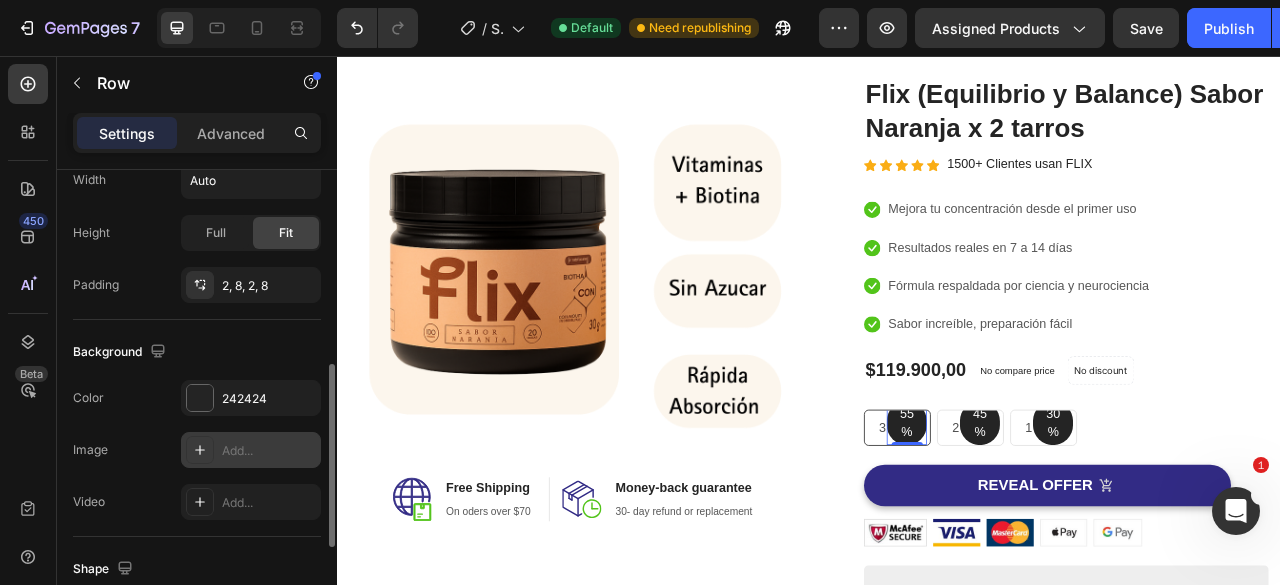 scroll, scrollTop: 745, scrollLeft: 0, axis: vertical 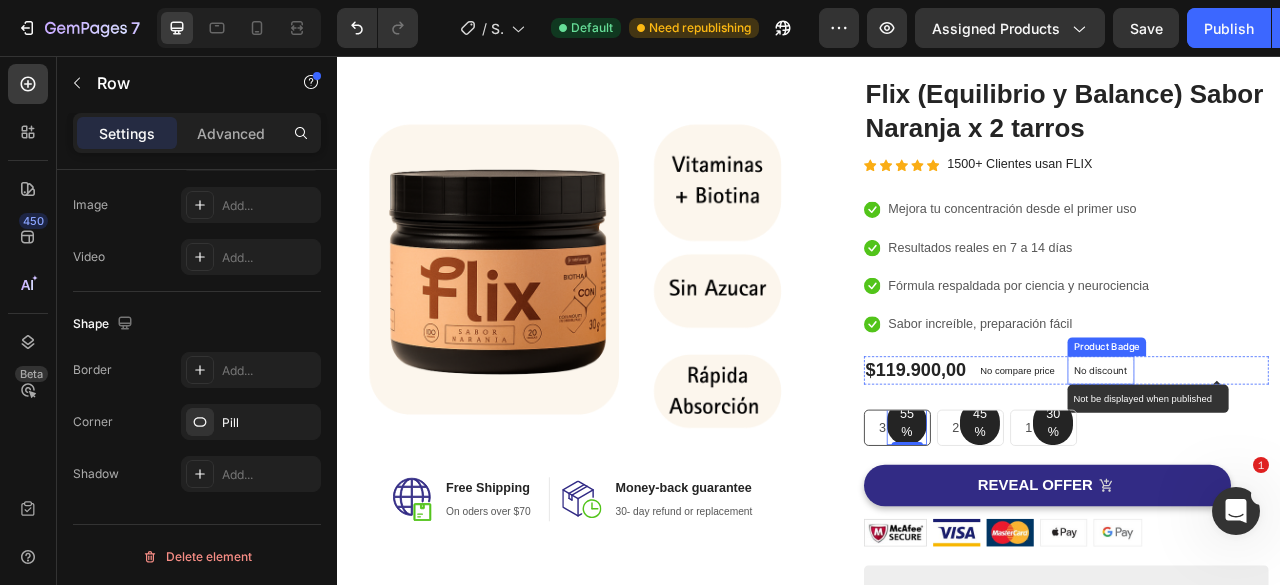 click on "No discount" at bounding box center [1308, 456] 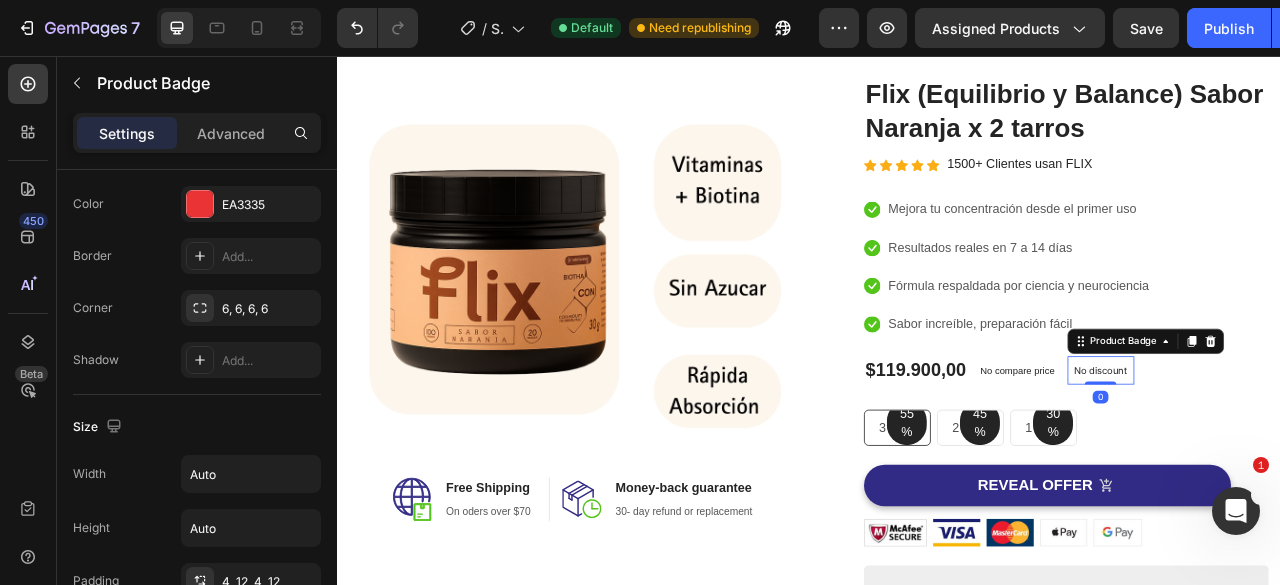 scroll, scrollTop: 0, scrollLeft: 0, axis: both 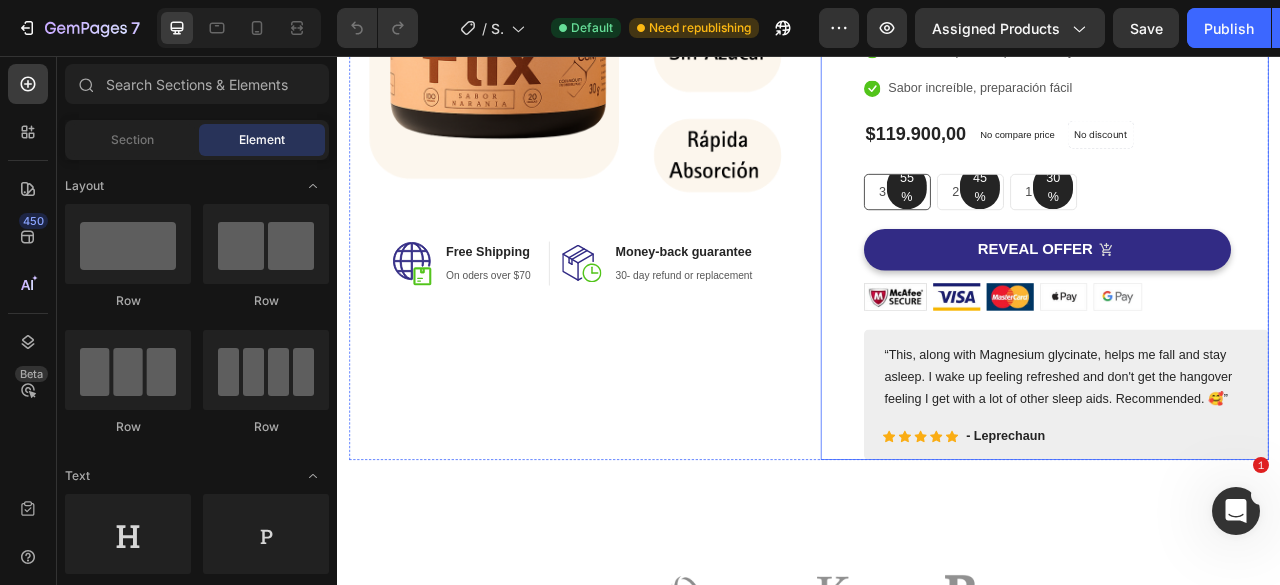click on "(P) Images & Gallery Flix (Equilibrio y Balance) Sabor Naranja x 2 tarros (P) Title                Icon                Icon                Icon                Icon                Icon Icon List Hoz 1500+ Clientes usan FLIX Text block Row
Icon Mejora tu concentración desde el primer uso Text block
Icon Resultados reales en 7 a 14 días Text block
Icon Fórmula respaldada por ciencia y neurociencia Text block
Icon Sabor increíble, preparación fácil Text block Icon List $119.900,00 (P) Price (P) Price No compare price (P) Price No discount   Not be displayed when published Product Badge Row 55% Text block Row 3 pack Text block Row 45% Text block Row 2 pack Text block Row 30% Text block Row 1 pack Text block Row Row
Icon Product Benefit 1 Text block
Icon Product Benefit 2 Text block
Icon Product Benefit 3 Text block
Icon Product Benefit 4 Text block Icon List REVEAL OFFER Image Image" at bounding box center [1264, 176] 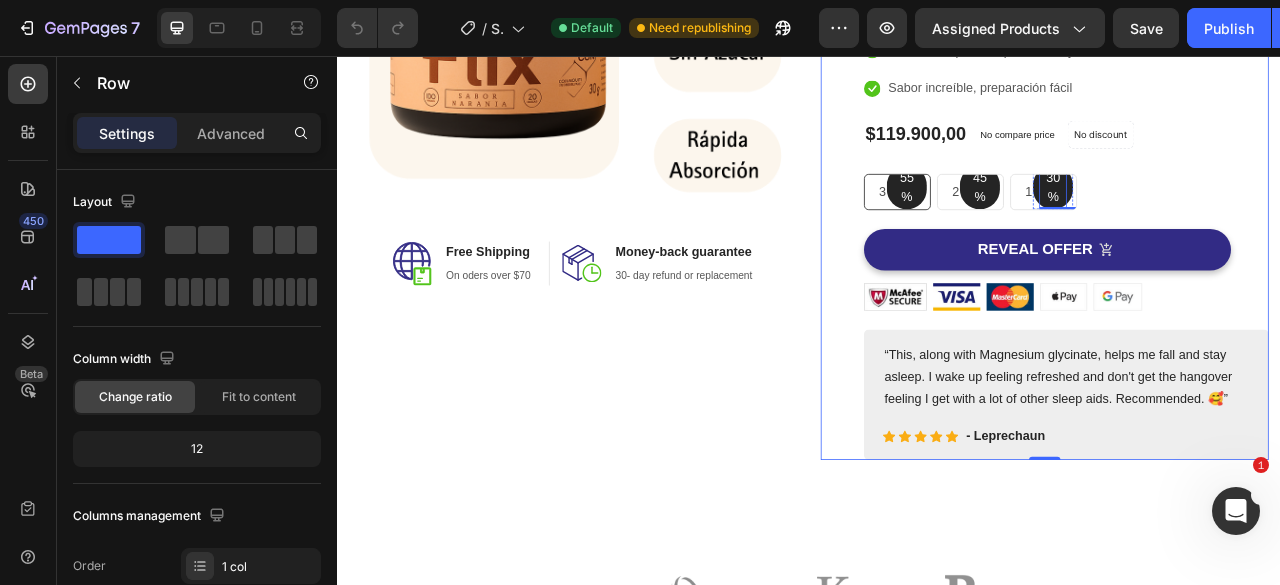 click on "30%" at bounding box center [1247, 223] 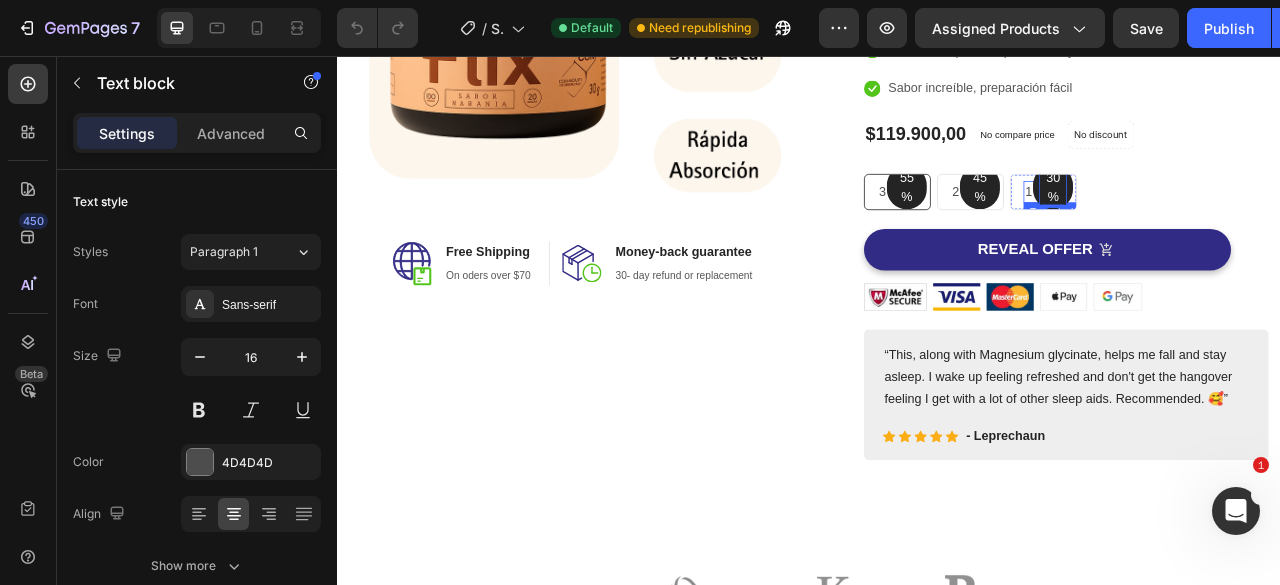 click on "1 pack" at bounding box center (1235, 229) 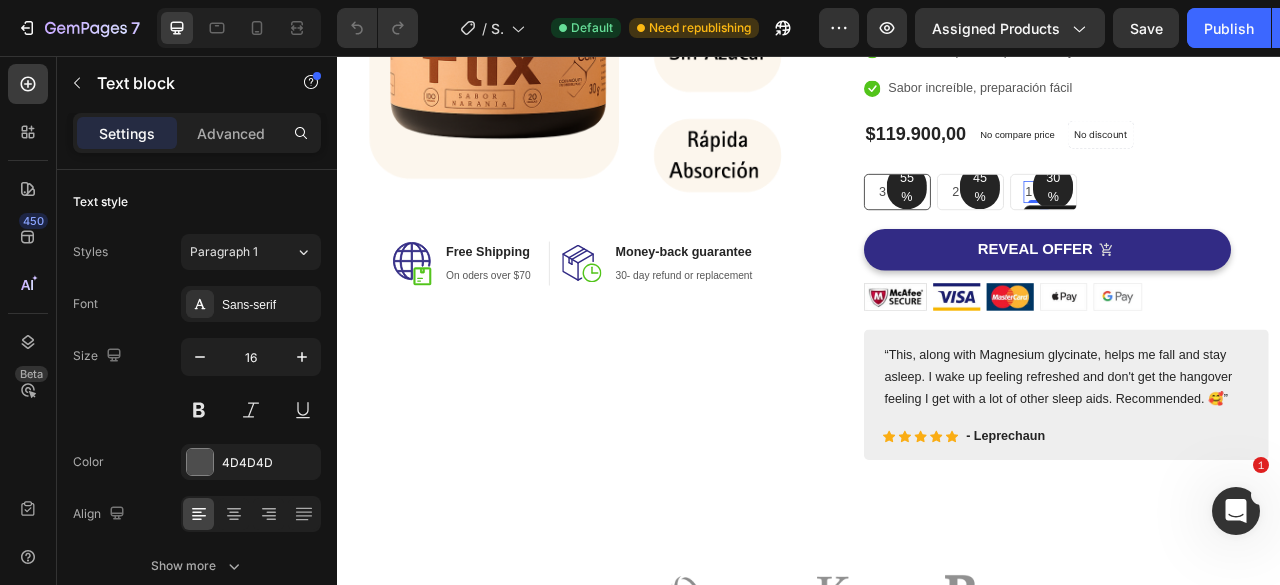 click on "55% Text block Row 3 pack Text block Row 45% Text block Row 2 pack Text block Row 30% Text block Row 1 pack Text block   0 Row Row" at bounding box center [1264, 229] 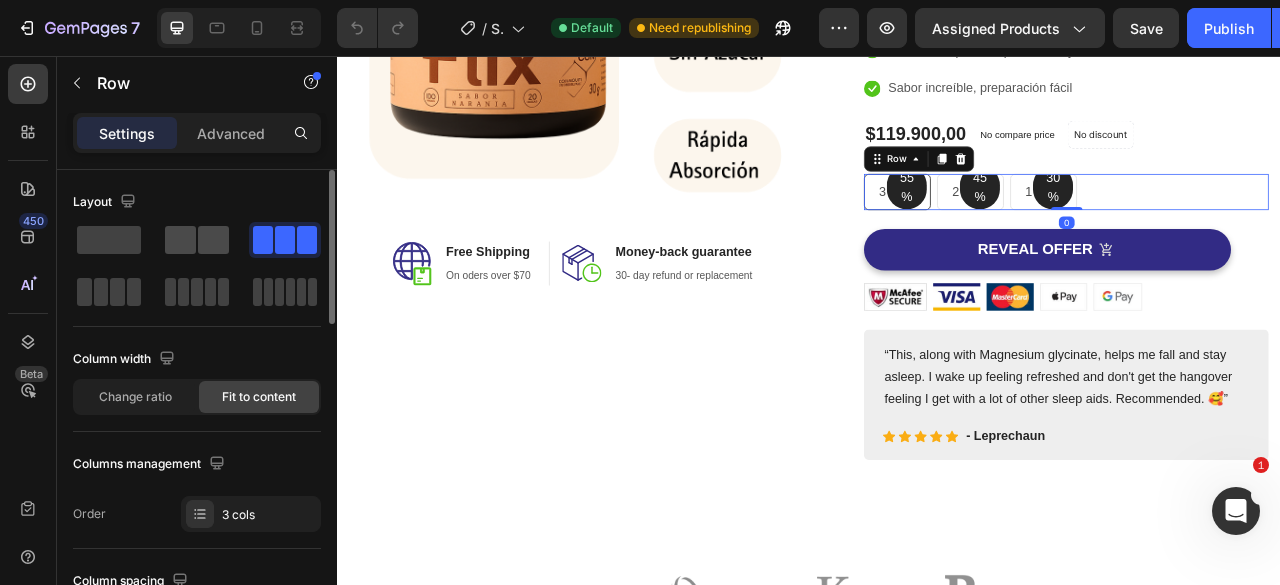 click 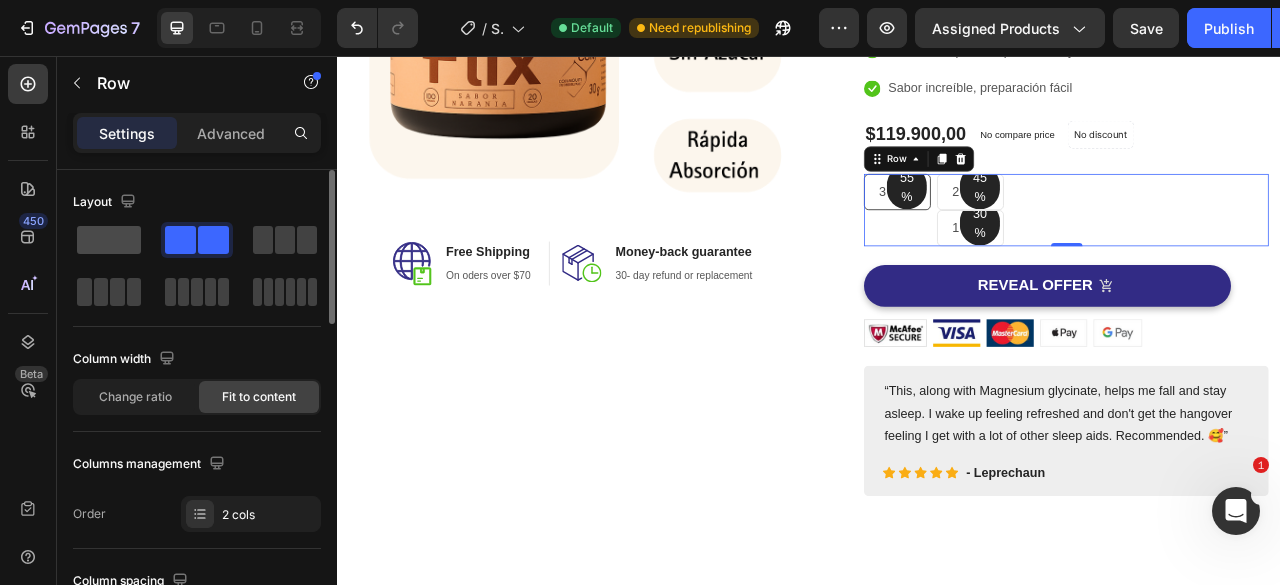 click 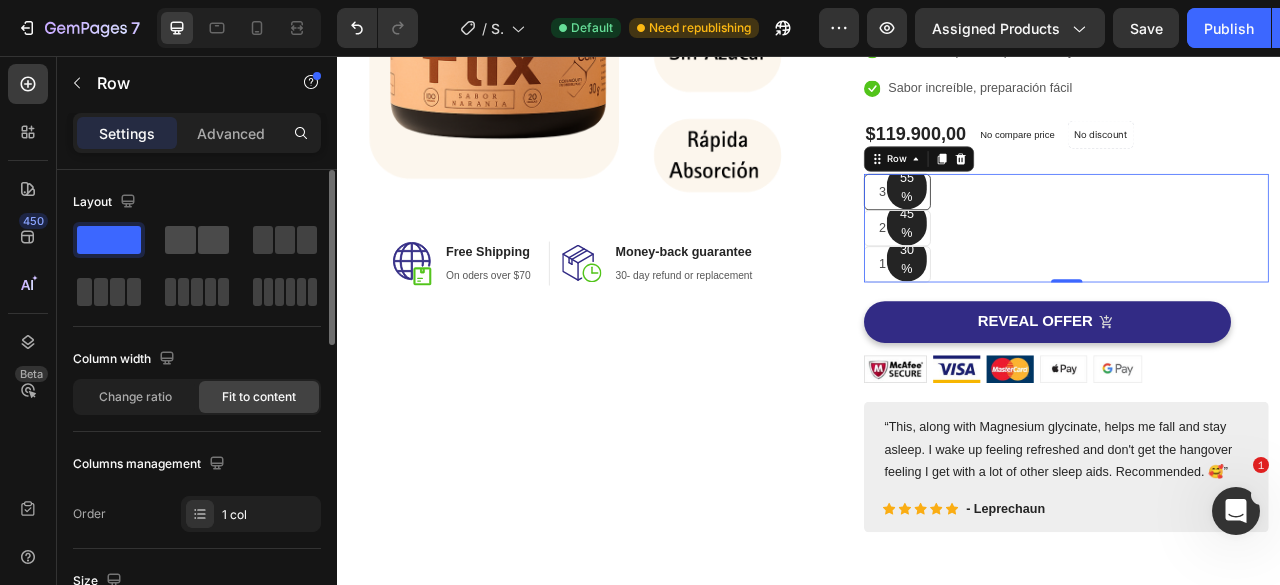 click 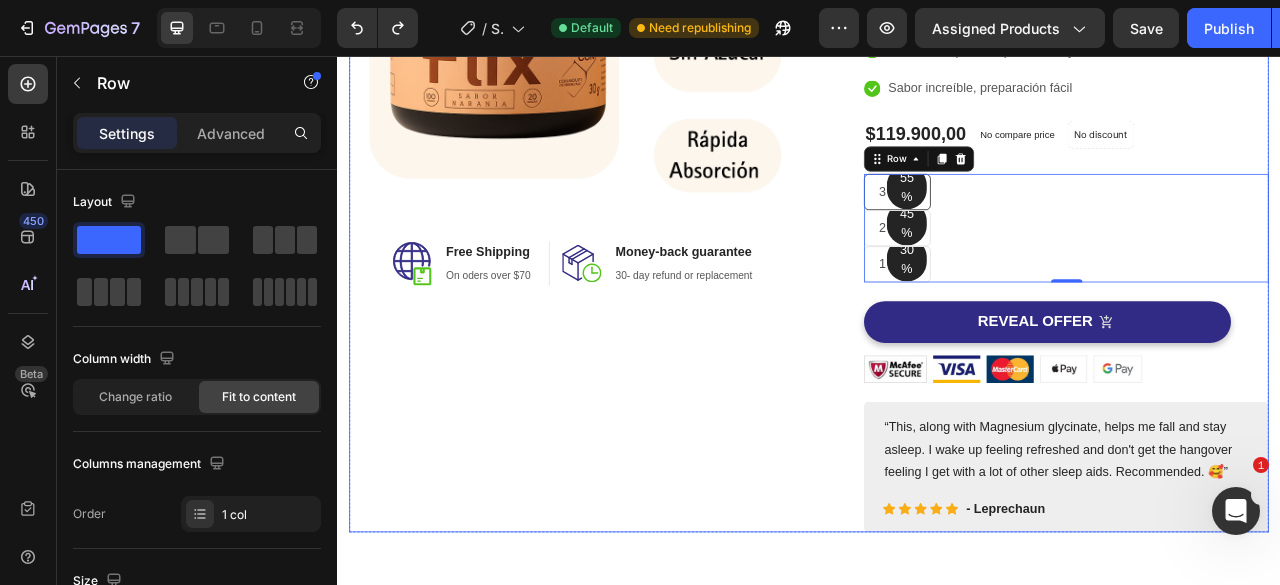 click on "Image Image Free Shipping Heading On oders over $70 Text block Row Image Money-back guarantee Heading 30- day refund or replacement Text block Row Row Row" at bounding box center [637, 222] 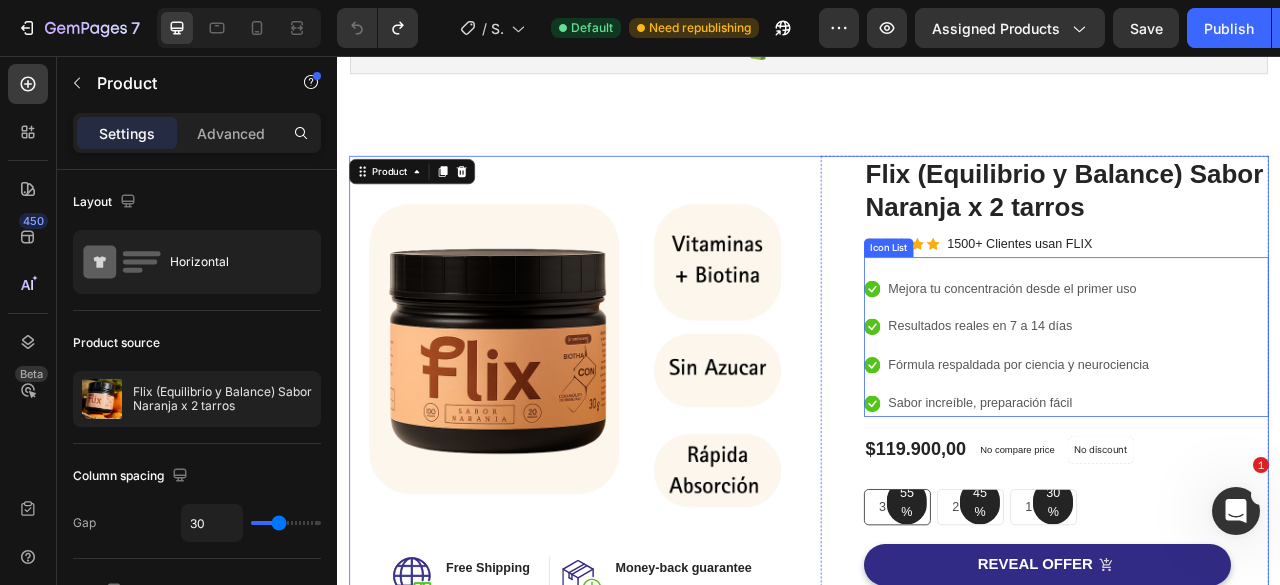 scroll, scrollTop: 0, scrollLeft: 0, axis: both 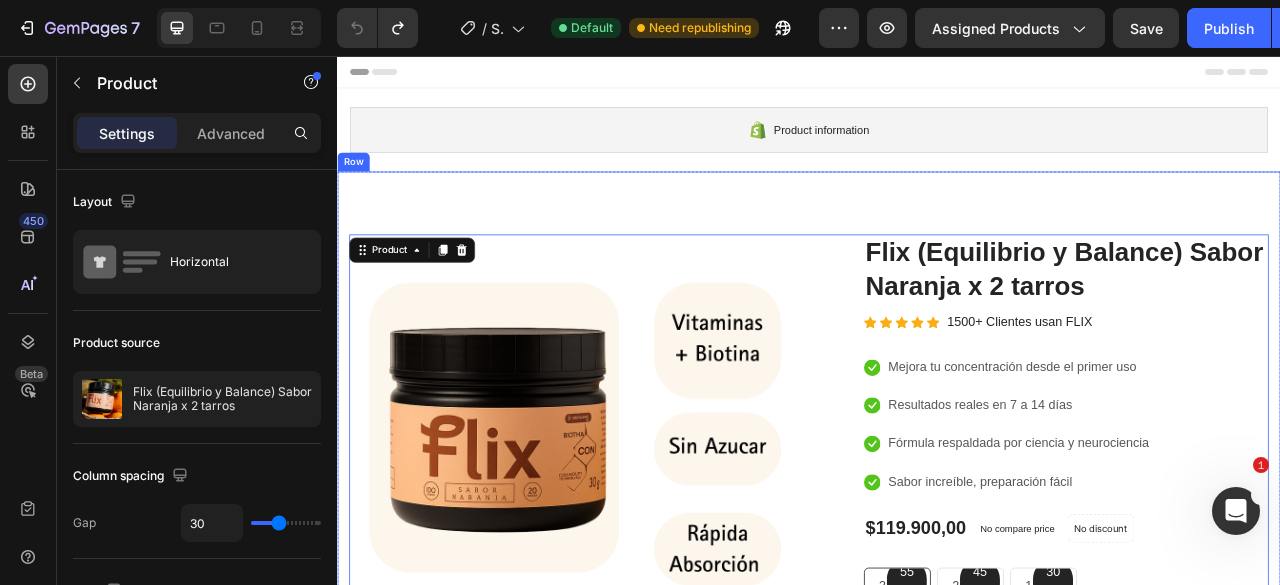 click on "Image Image Free Shipping Heading On oders over $70 Text block Row Image Money-back guarantee Heading 30- day refund or replacement Text block Row Row Row (P) Images & Gallery Flix (Equilibrio y Balance) Sabor Naranja x 2 tarros (P) Title                Icon                Icon                Icon                Icon                Icon Icon List Hoz 1500+ Clientes usan FLIX Text block Row
Icon Mejora tu concentración desde el primer uso Text block
Icon Resultados reales en 7 a 14 días Text block
Icon Fórmula respaldada por ciencia y neurociencia Text block
Icon Sabor increíble, preparación fácil Text block Icon List $119.900,00 (P) Price (P) Price No compare price (P) Price No discount   Not be displayed when published Product Badge Row 55% Text block Row 3 pack Text block Row 45% Text block Row 2 pack Text block Row 30% Text block Row 1 pack Text block Row Row
Icon Product Benefit 1 Text block
Icon Icon Row" at bounding box center (937, 677) 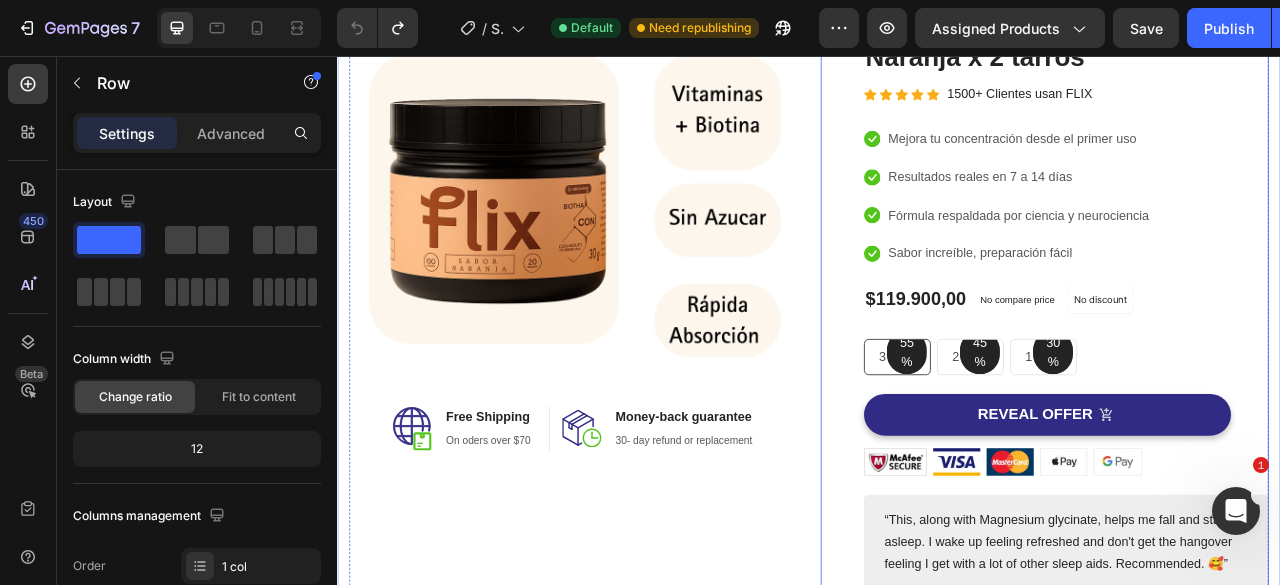 scroll, scrollTop: 300, scrollLeft: 0, axis: vertical 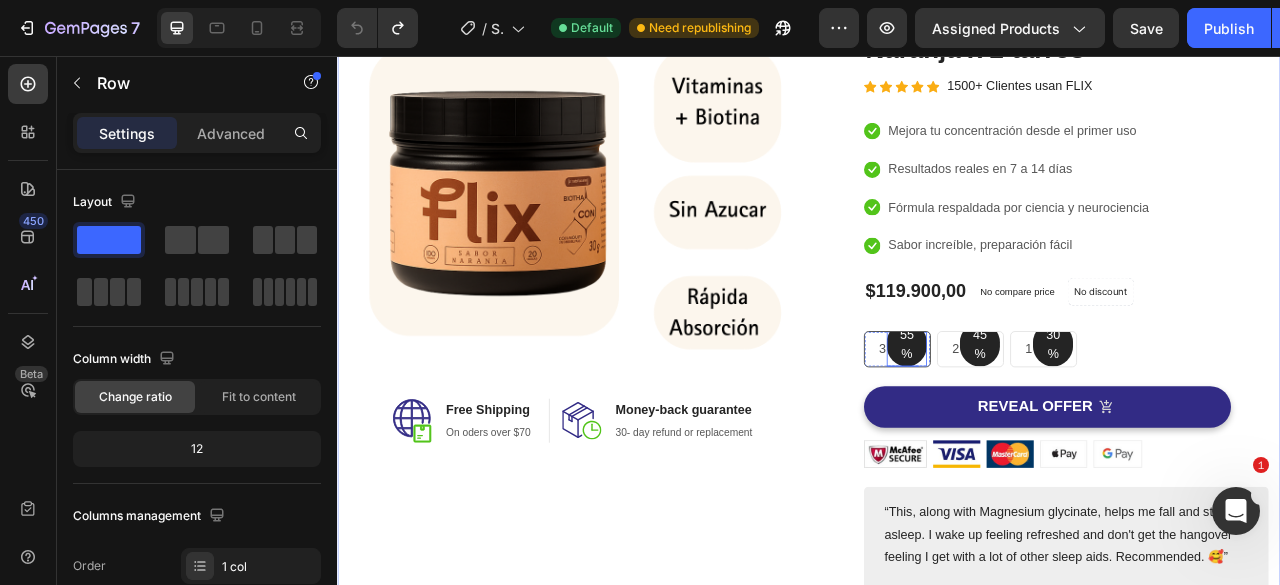 click on "55% Text block Row" at bounding box center [1061, 423] 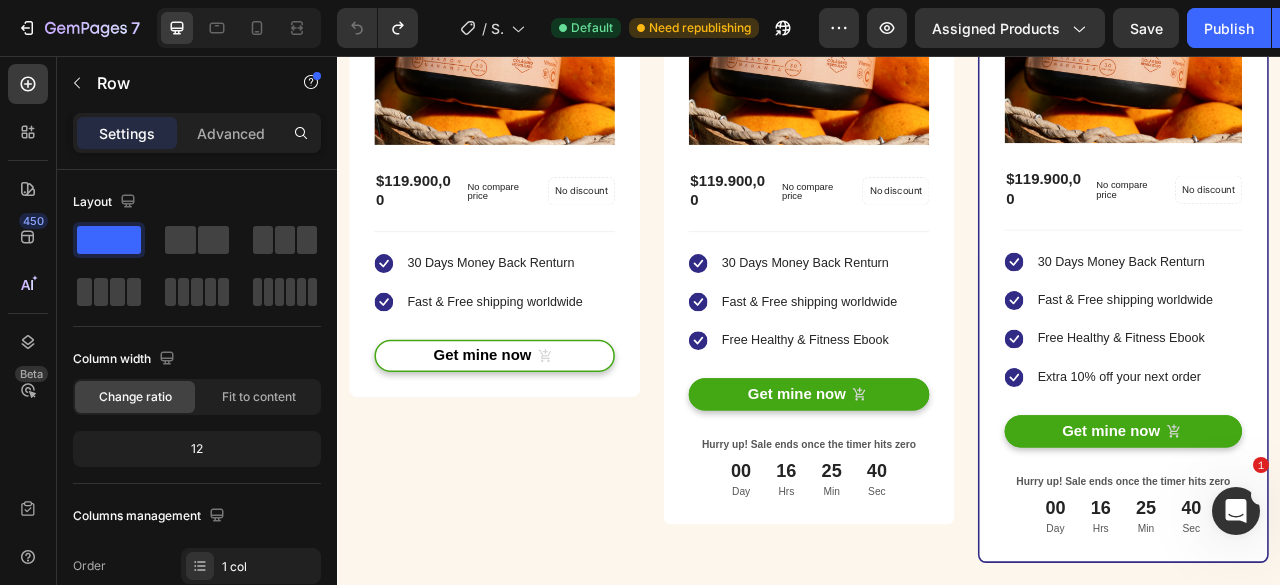 scroll, scrollTop: 4500, scrollLeft: 0, axis: vertical 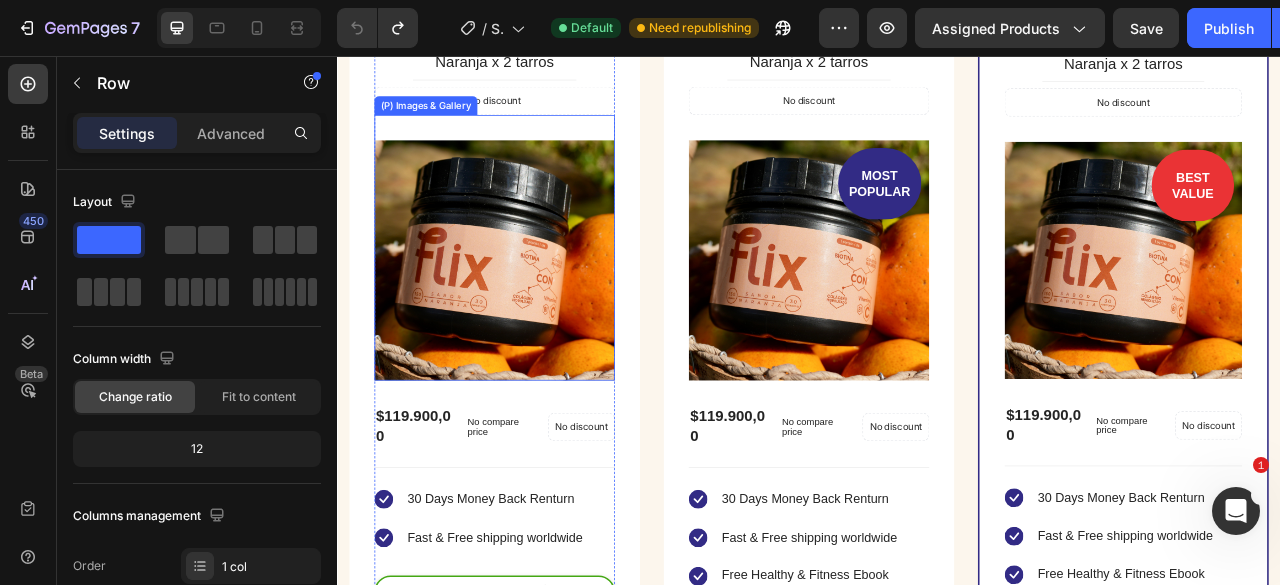 click at bounding box center (537, 316) 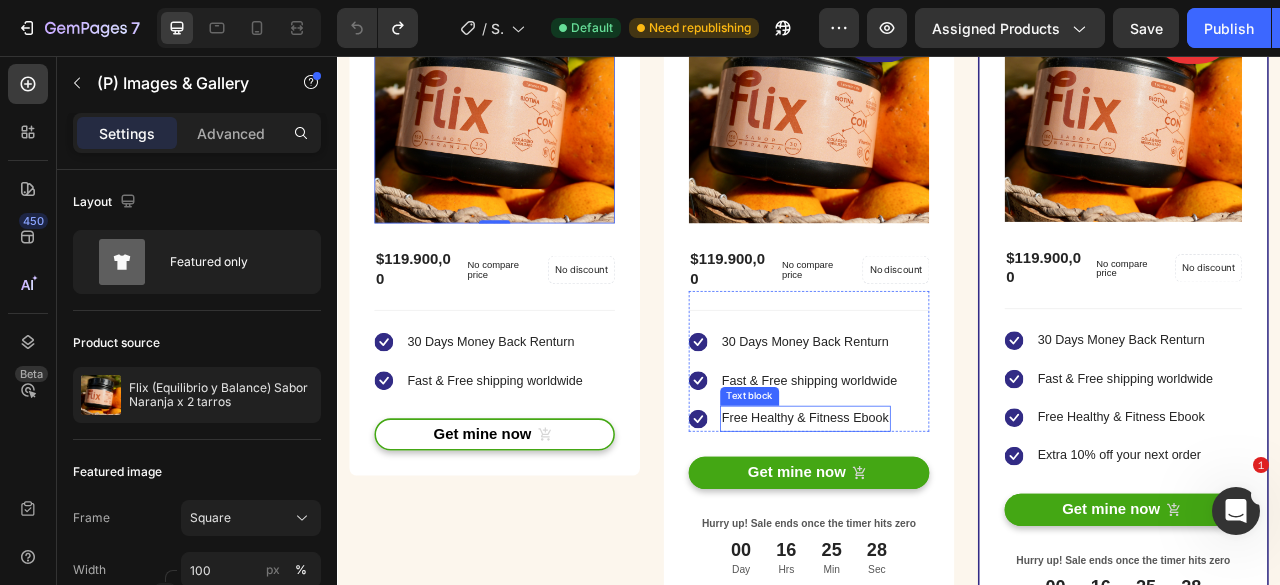 scroll, scrollTop: 4400, scrollLeft: 0, axis: vertical 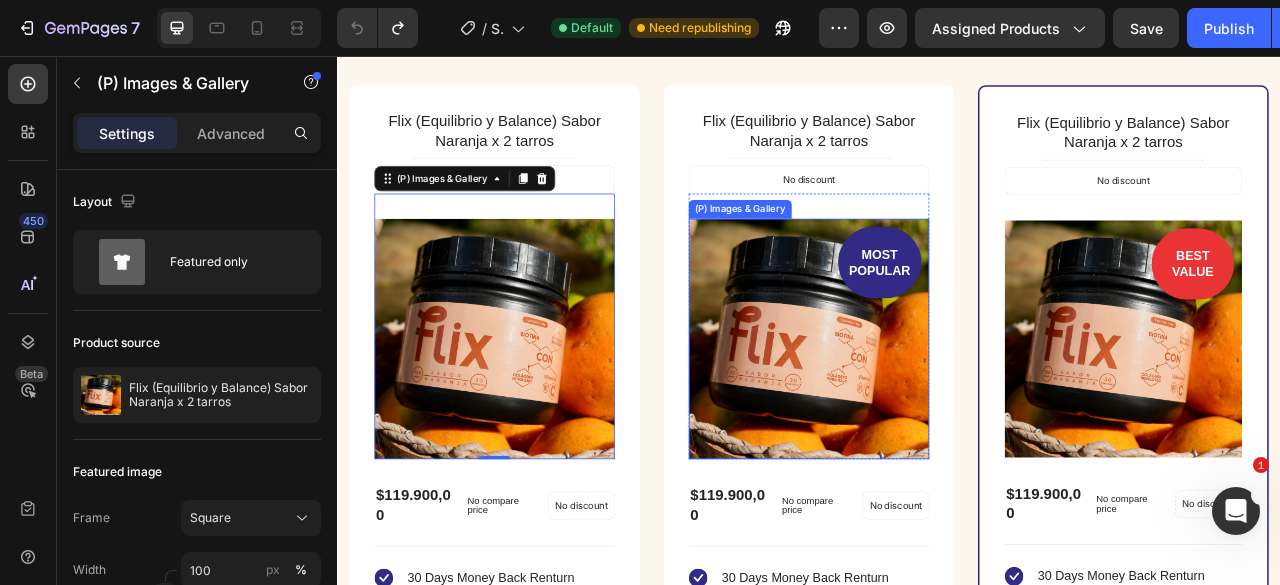 click at bounding box center (937, 416) 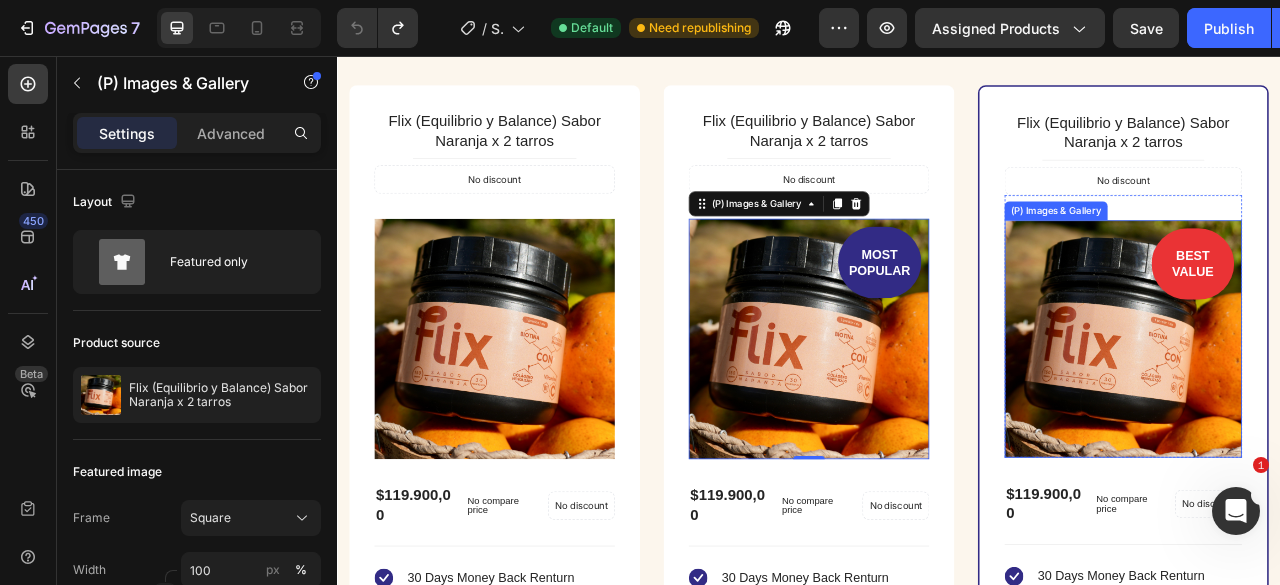 click at bounding box center [1337, 416] 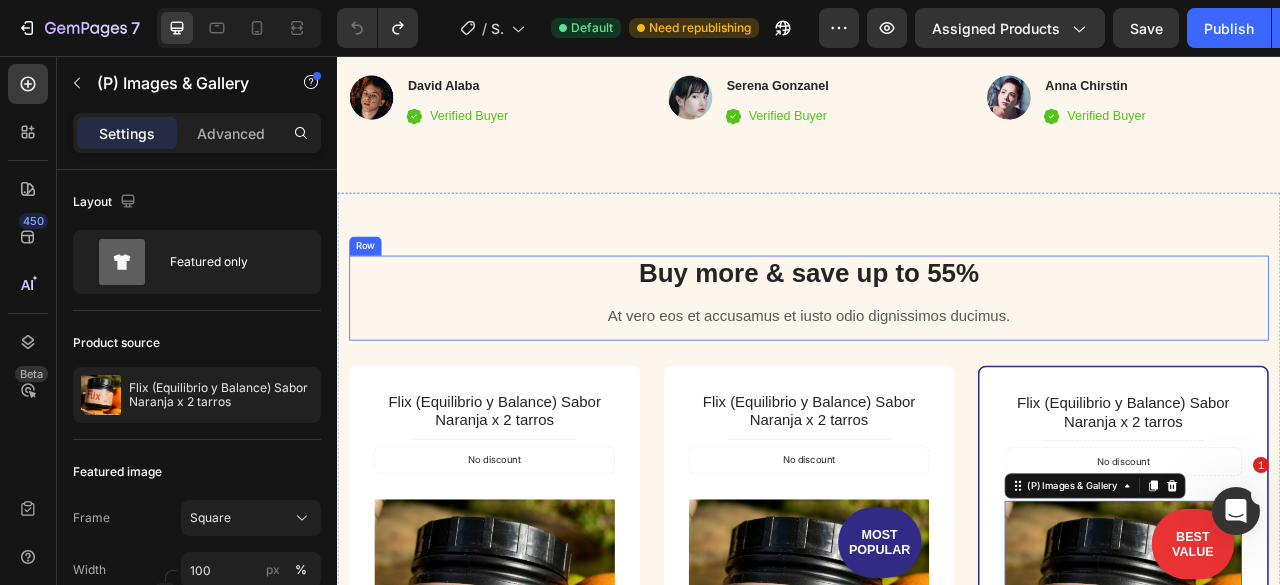 scroll, scrollTop: 4000, scrollLeft: 0, axis: vertical 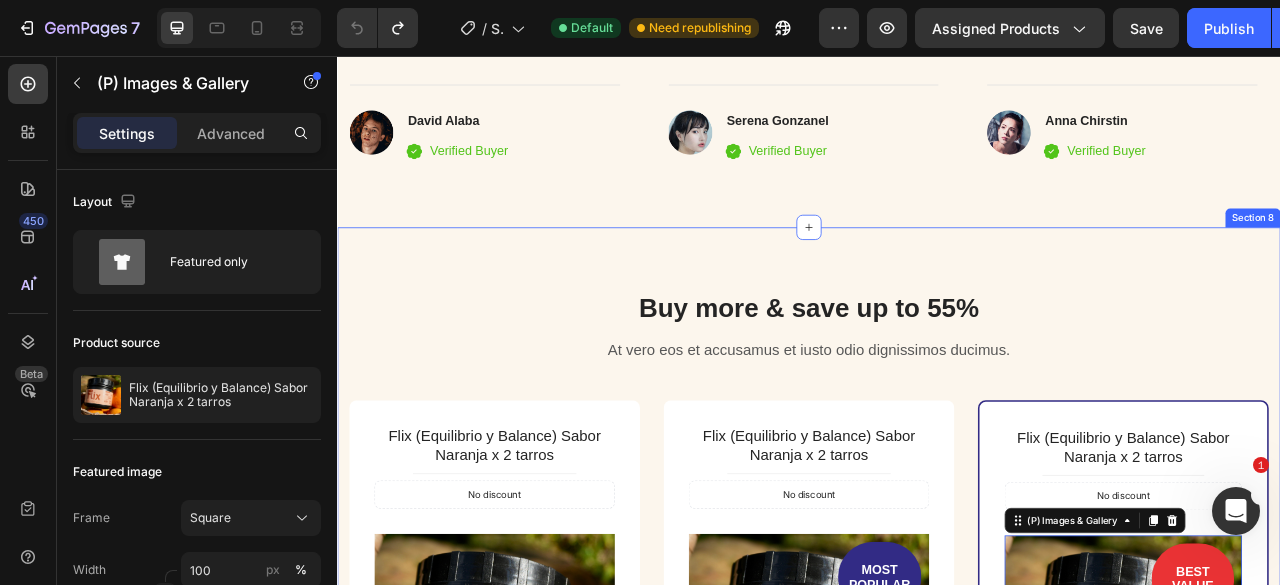 click on "Buy more & save up to 55% Heading At vero eos et accusamus et iusto odio dignissimos ducimus. Text block Row Flix (Equilibrio y Balance) Sabor Naranja x 2 tarros (P) Title                Title Line No discount   Not be displayed when published Product Badge (P) Images & Gallery $119.900,00 (P) Price (P) Price No compare price (P) Price No discount   Not be displayed when published Product Badge Row No discount   Not be displayed when published Product Badge
Icon 30 Days Money Back Renturn Text block
Icon Fast & Free shipping worldwide Text block Icon List Get mine now (P) Cart Button Product Row Row Flix (Equilibrio y Balance) Sabor Naranja x 2 tarros (P) Title                Title Line No discount   Not be displayed when published Product Badge MOST POPULAR Text block Row (P) Images & Gallery Row $119.900,00 (P) Price (P) Price No compare price (P) Price No discount   Not be displayed when published Product Badge Row No discount   Not be displayed when published Product Badge" at bounding box center [937, 927] 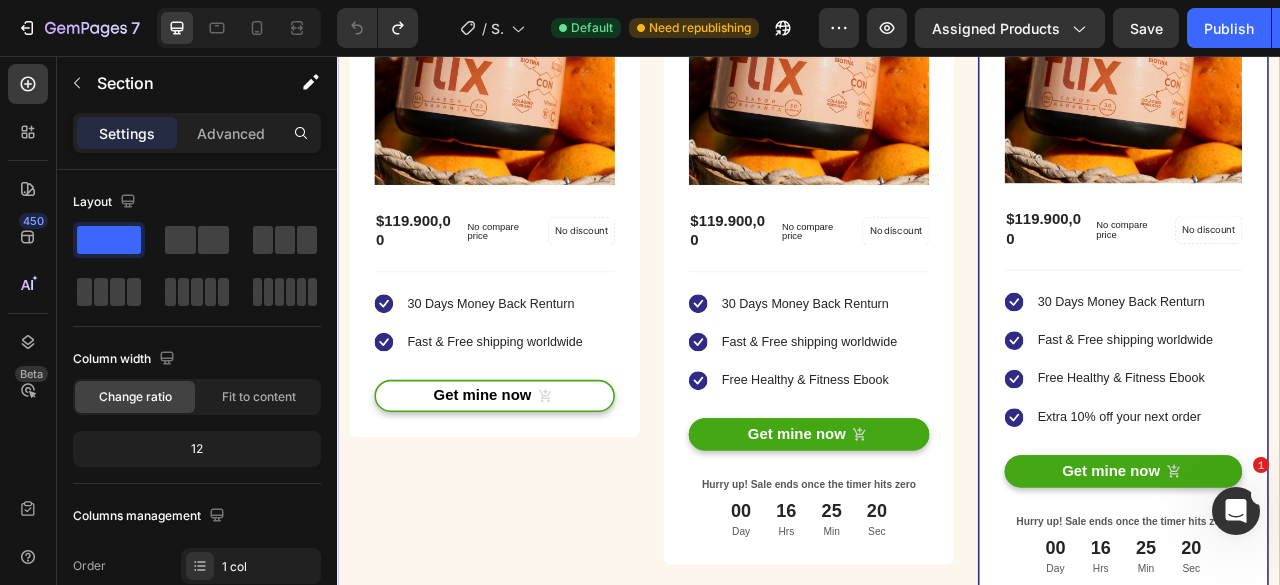 scroll, scrollTop: 4800, scrollLeft: 0, axis: vertical 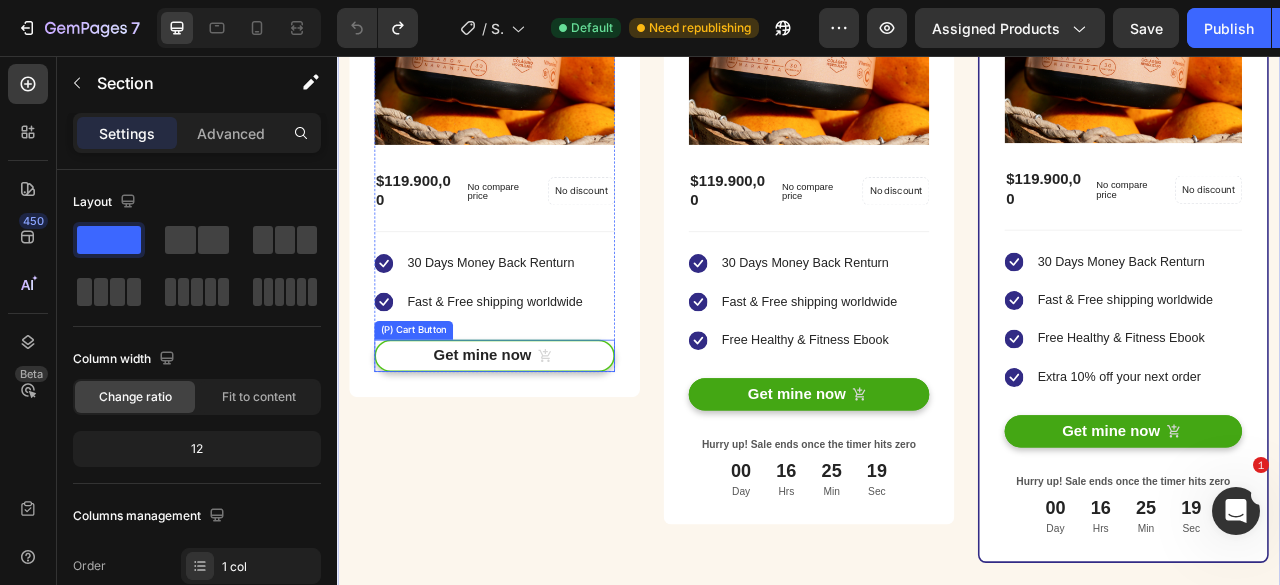 click on "Get mine now" at bounding box center (537, 437) 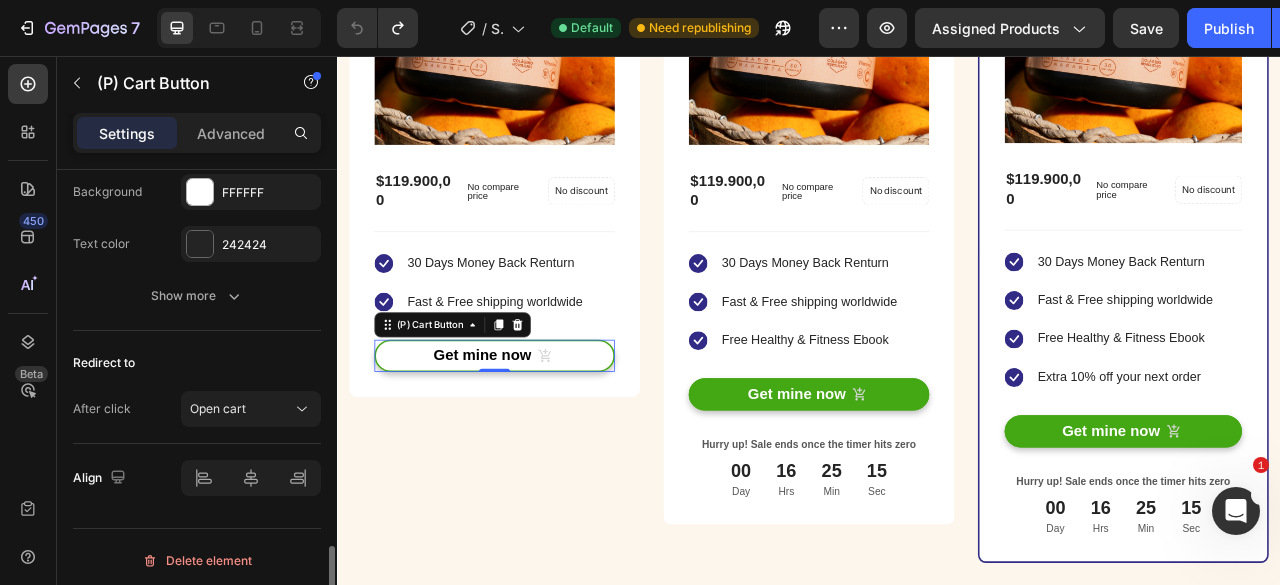 scroll, scrollTop: 1822, scrollLeft: 0, axis: vertical 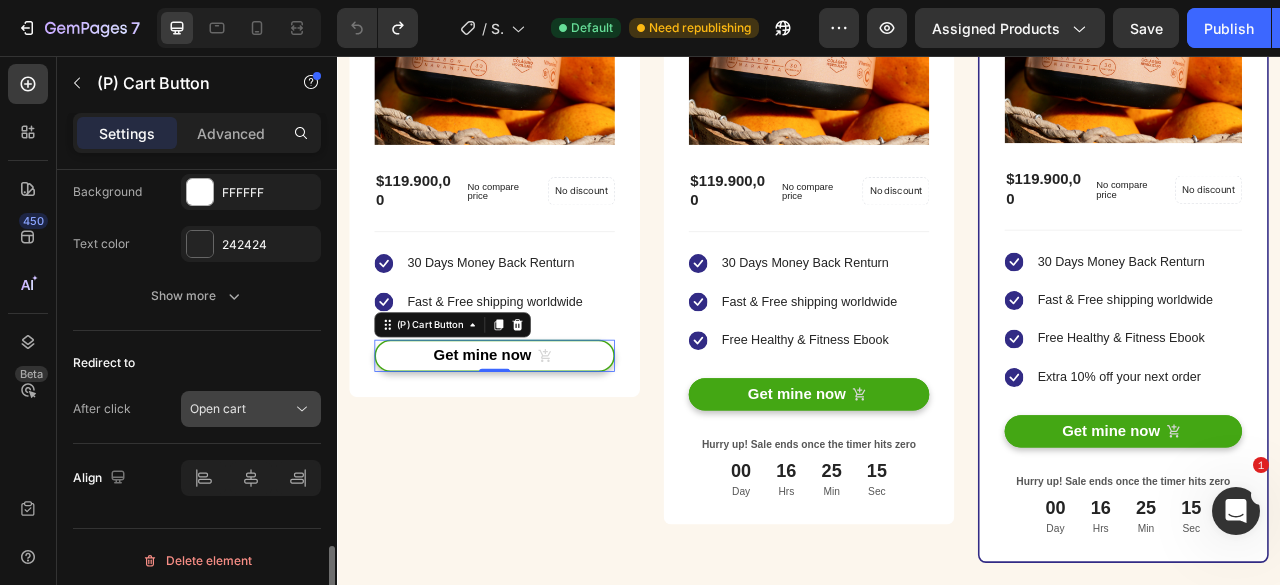 click on "Open cart" at bounding box center (241, 409) 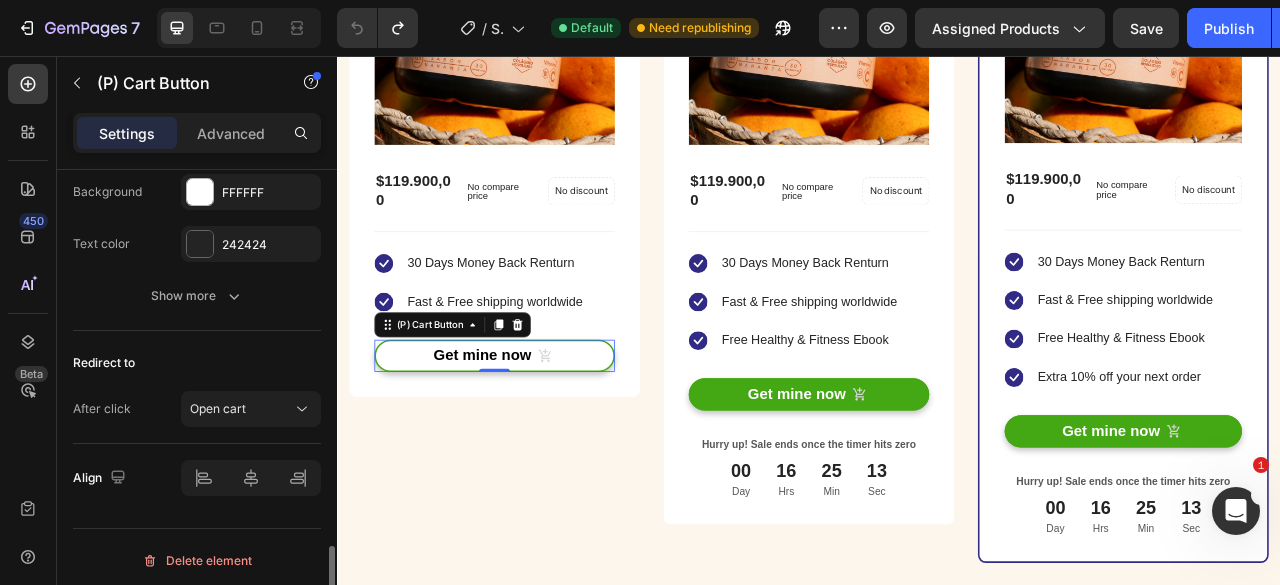 click on "Redirect to" at bounding box center [197, 363] 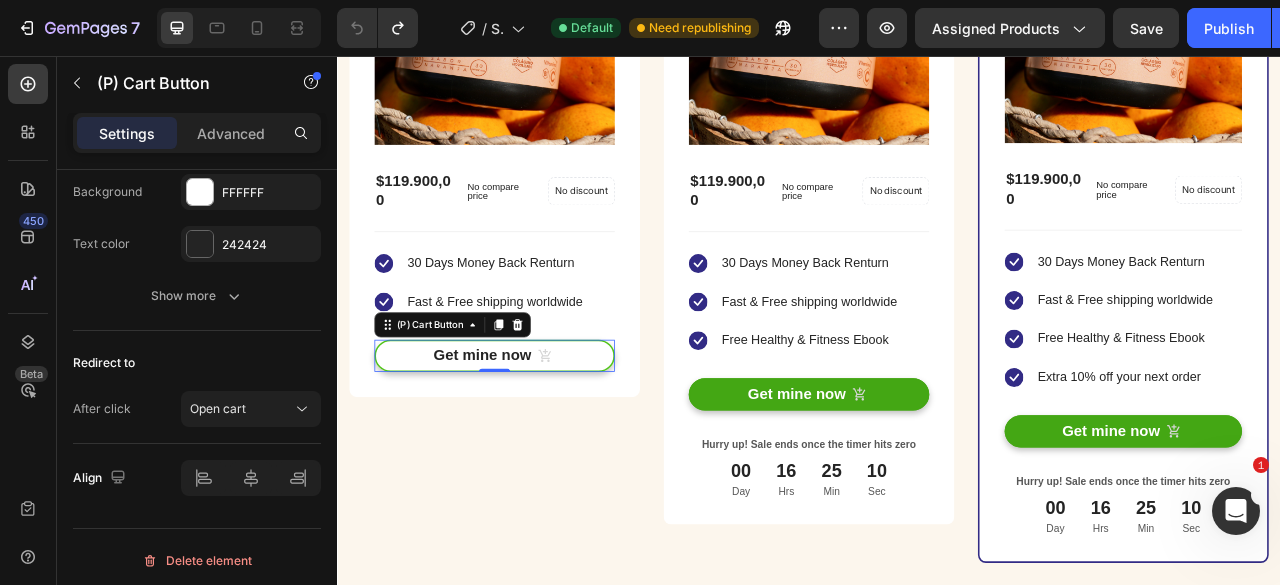 click on "Get mine now" at bounding box center [537, 437] 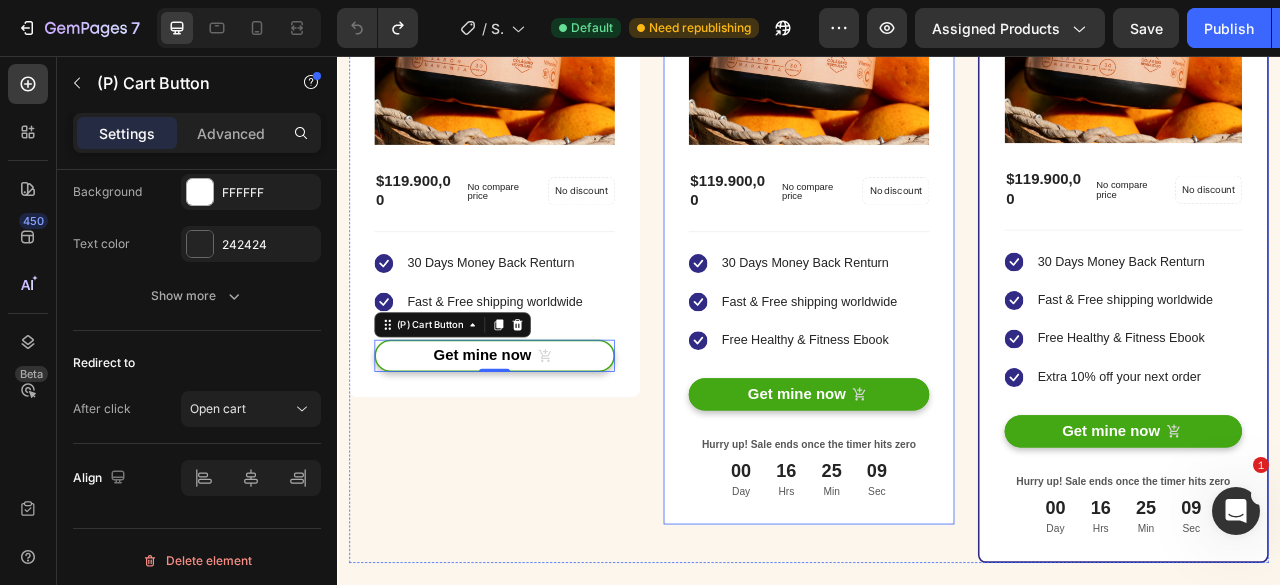 click on "Get mine now" at bounding box center (937, 486) 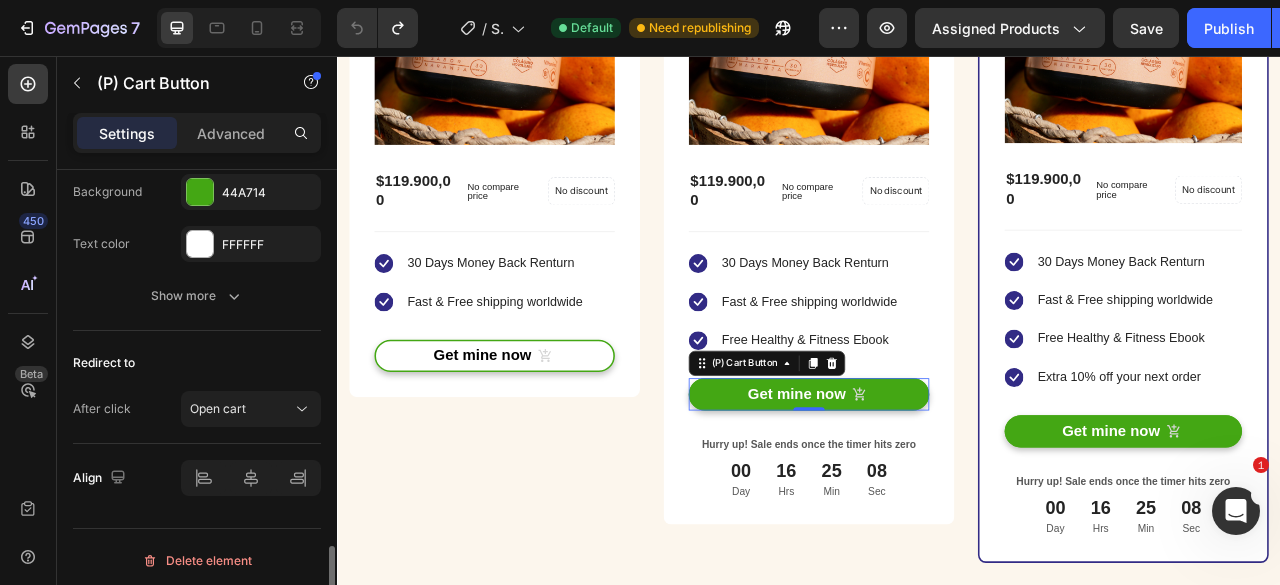 scroll, scrollTop: 1822, scrollLeft: 0, axis: vertical 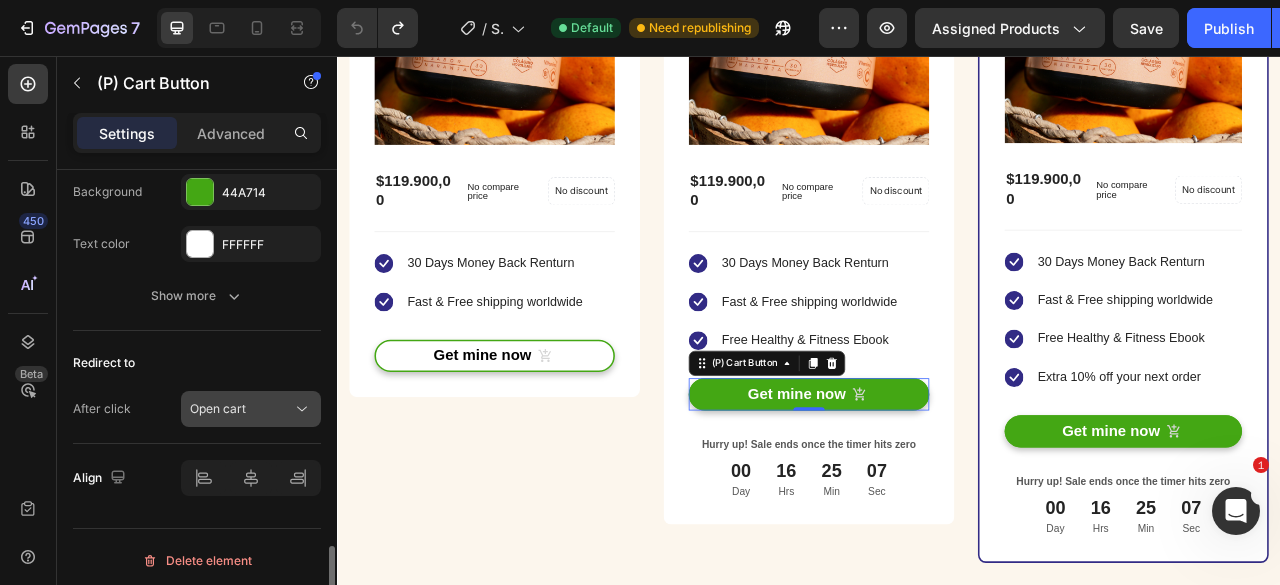 click on "Open cart" at bounding box center [241, 409] 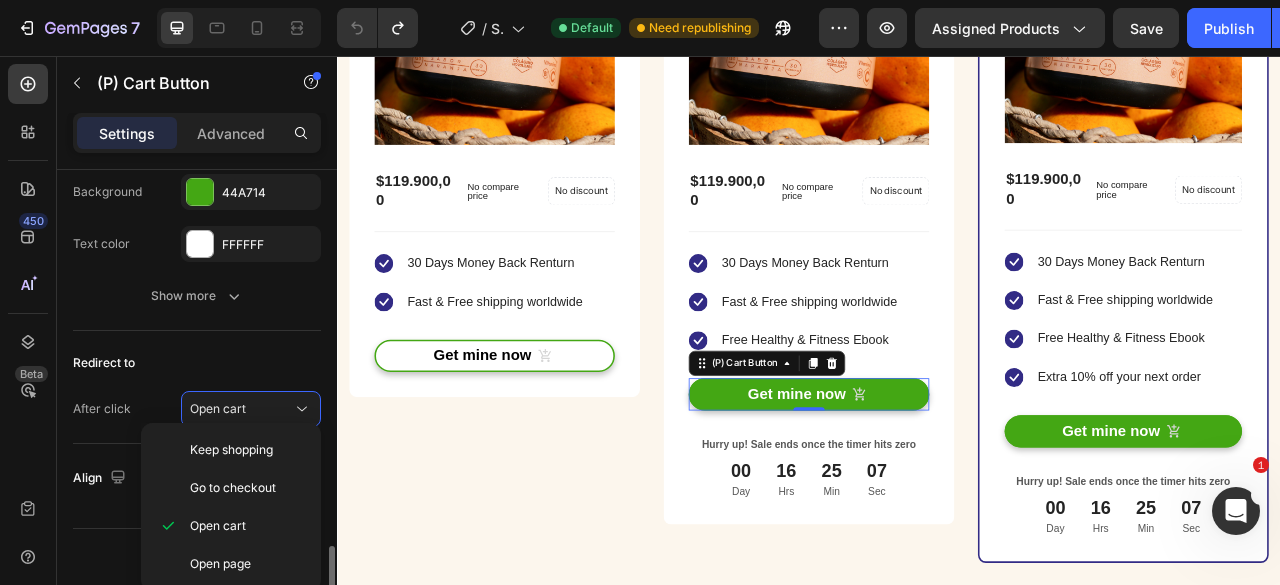 click on "Redirect to After click Open cart" 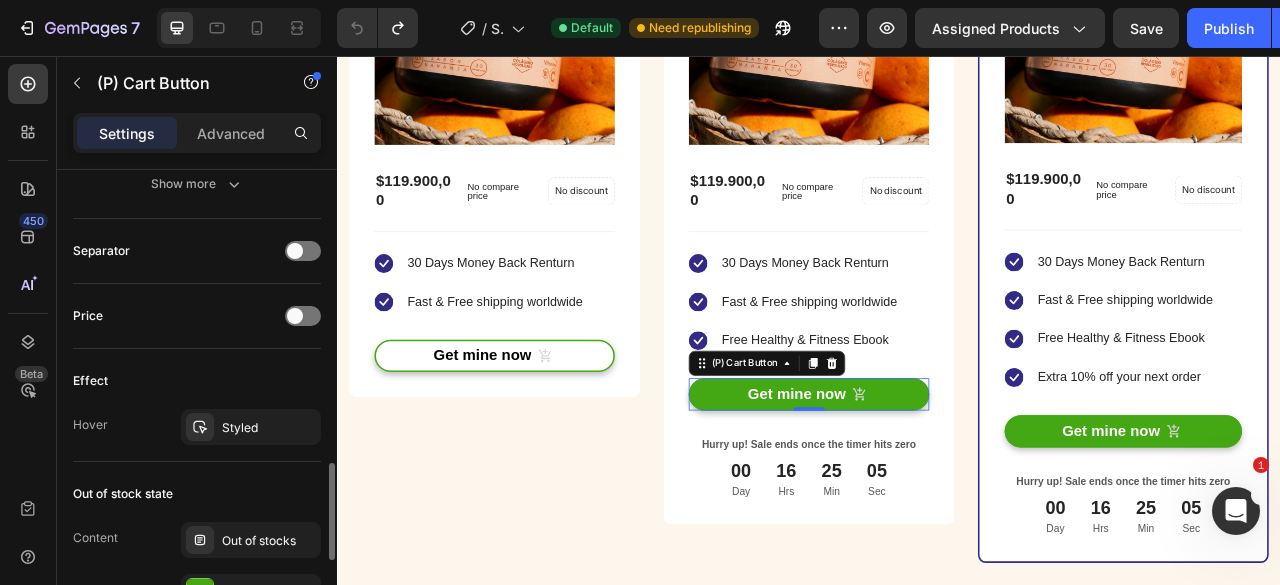 scroll, scrollTop: 1522, scrollLeft: 0, axis: vertical 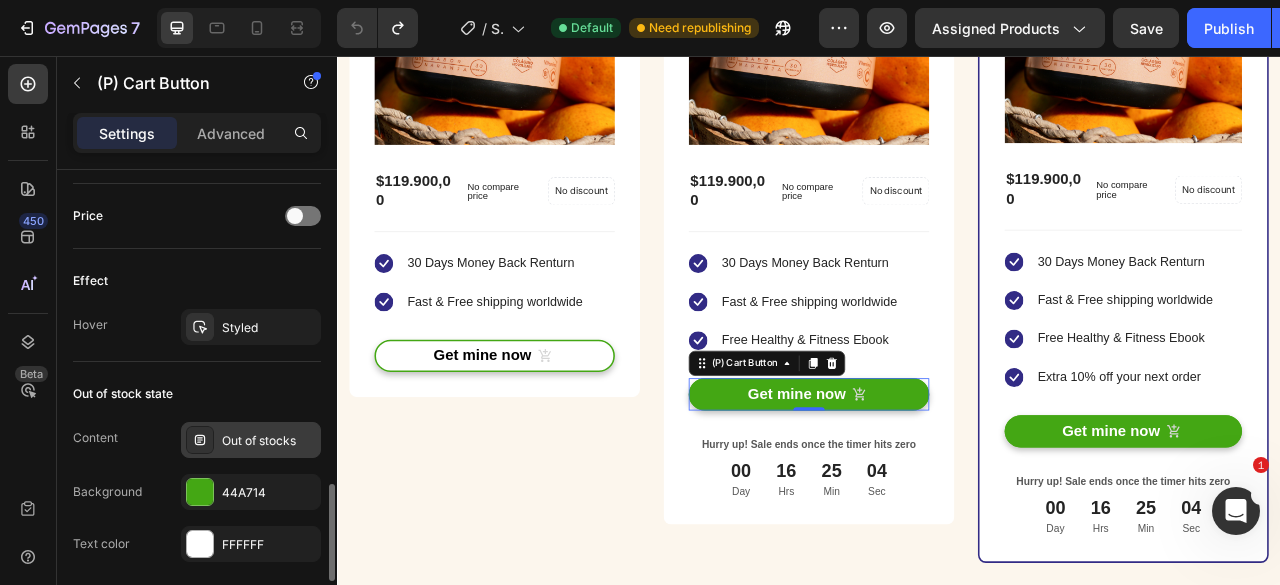 click on "Out of stocks" at bounding box center (251, 440) 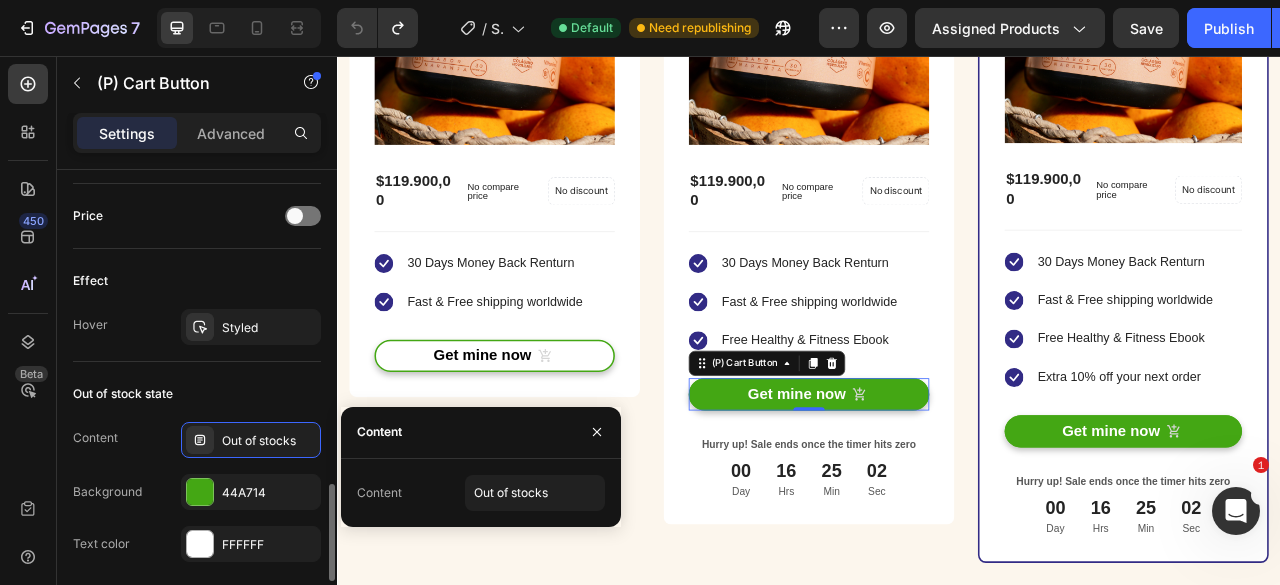 click on "Out of stock state Content Out of stocks Background 44A714 Text color FFFFFF Show more" 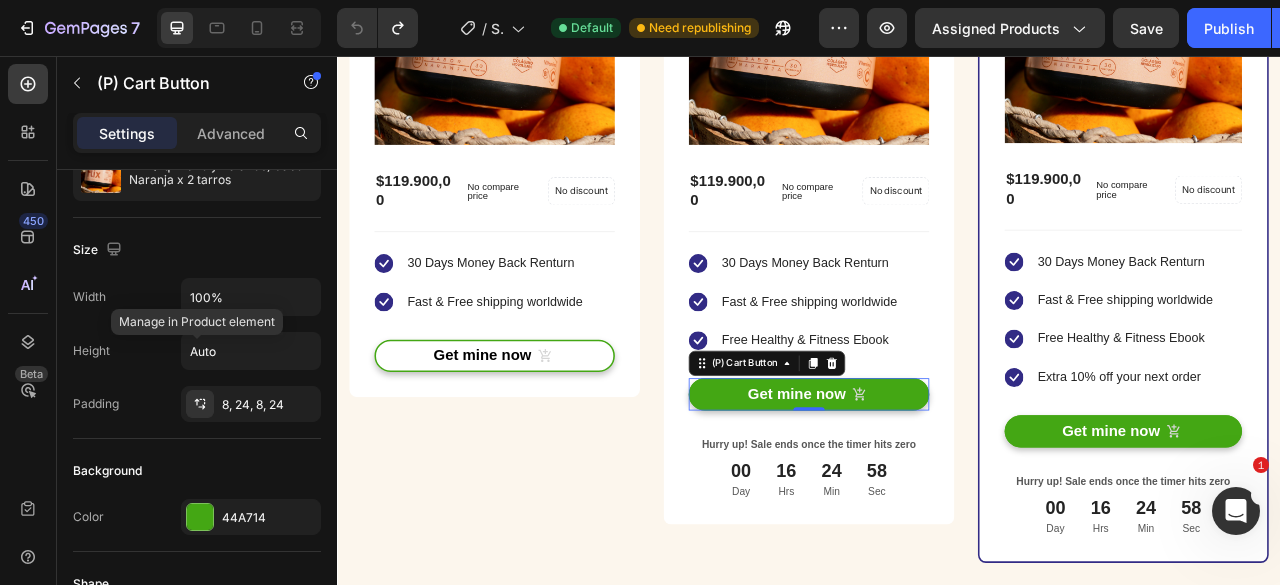 scroll, scrollTop: 22, scrollLeft: 0, axis: vertical 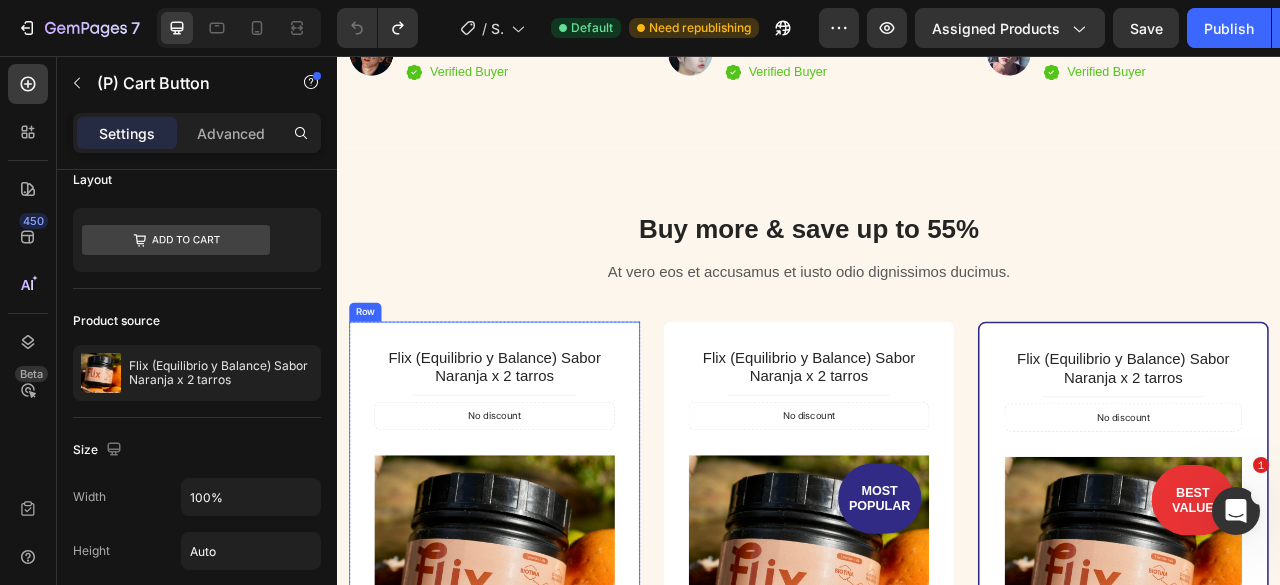 click on "Flix (Equilibrio y Balance) Sabor Naranja x 2 tarros (P) Title                Title Line No discount   Not be displayed when published Product Badge (P) Images & Gallery $119.900,00 (P) Price (P) Price No compare price (P) Price No discount   Not be displayed when published Product Badge Row No discount   Not be displayed when published Product Badge
Icon 30 Days Money Back Renturn Text block
Icon Fast & Free shipping worldwide Text block Icon List Get mine now (P) Cart Button Product Row" at bounding box center (537, 792) 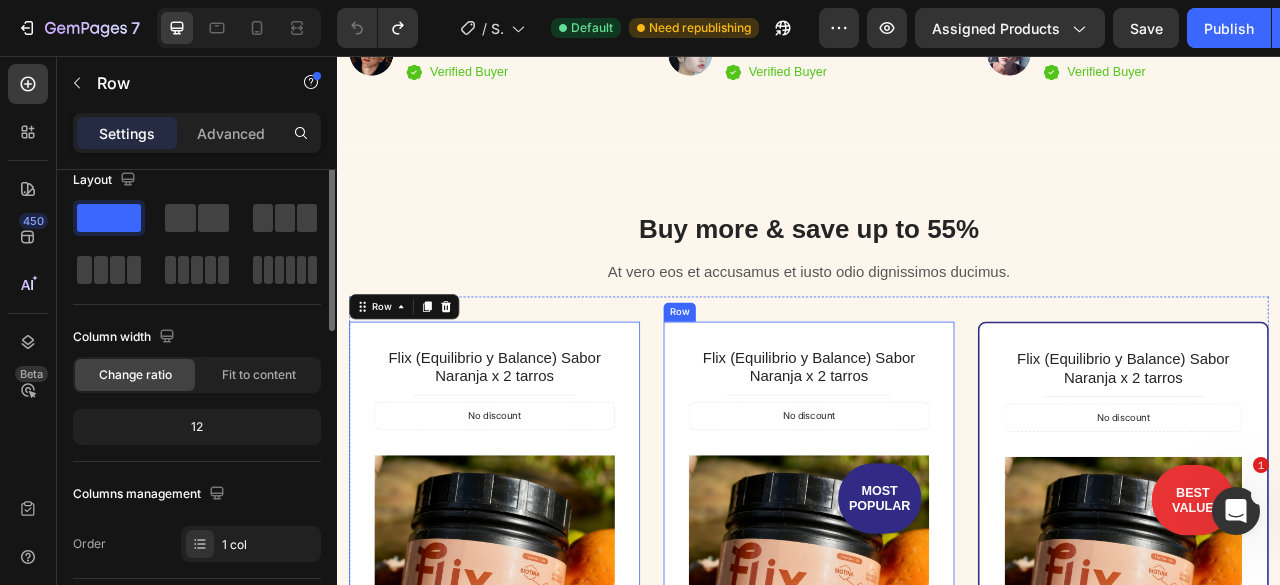 scroll, scrollTop: 0, scrollLeft: 0, axis: both 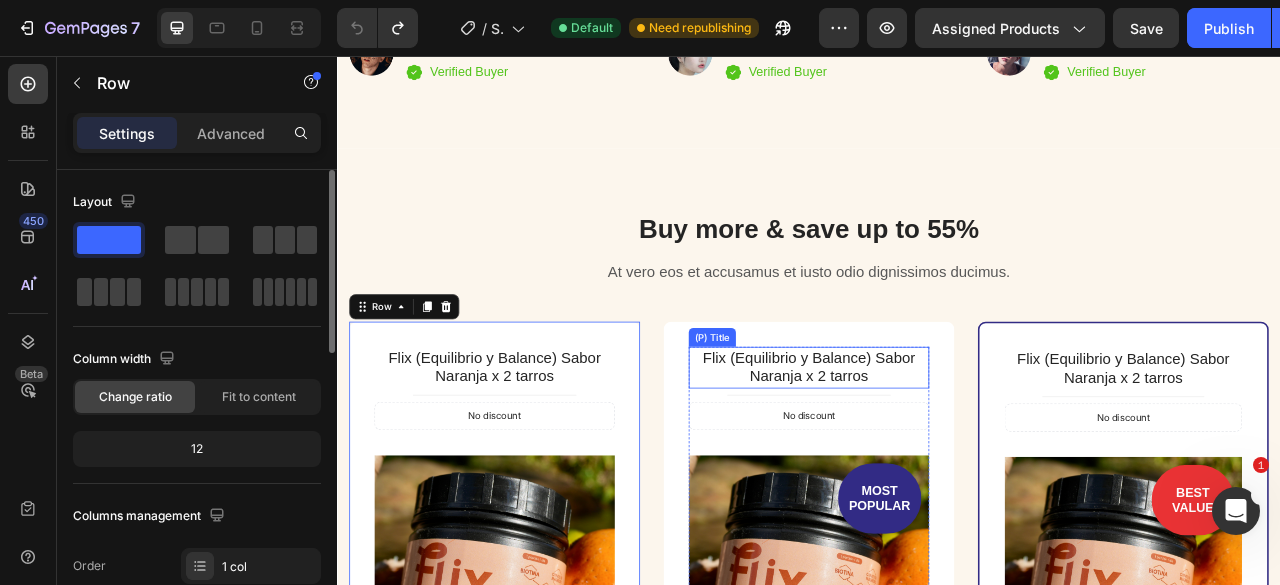 click on "Flix (Equilibrio y Balance) Sabor Naranja x 2 tarros (P) Title                Title Line No discount   Not be displayed when published Product Badge MOST POPULAR Text block Row (P) Images & Gallery Row $119.900,00 (P) Price (P) Price No compare price (P) Price No discount   Not be displayed when published Product Badge Row No discount   Not be displayed when published Product Badge
Icon 30 Days Money Back Renturn Text block
Icon Fast & Free shipping worldwide Text block
Icon Free Healthy & Fitness Ebook  Text block Icon List Get mine now (P) Cart Button Product Hurry up! Sale ends once the timer hits zero Text block 00 Day 16 Hrs 24 Min 51 Sec CountDown Timer Row" at bounding box center [937, 873] 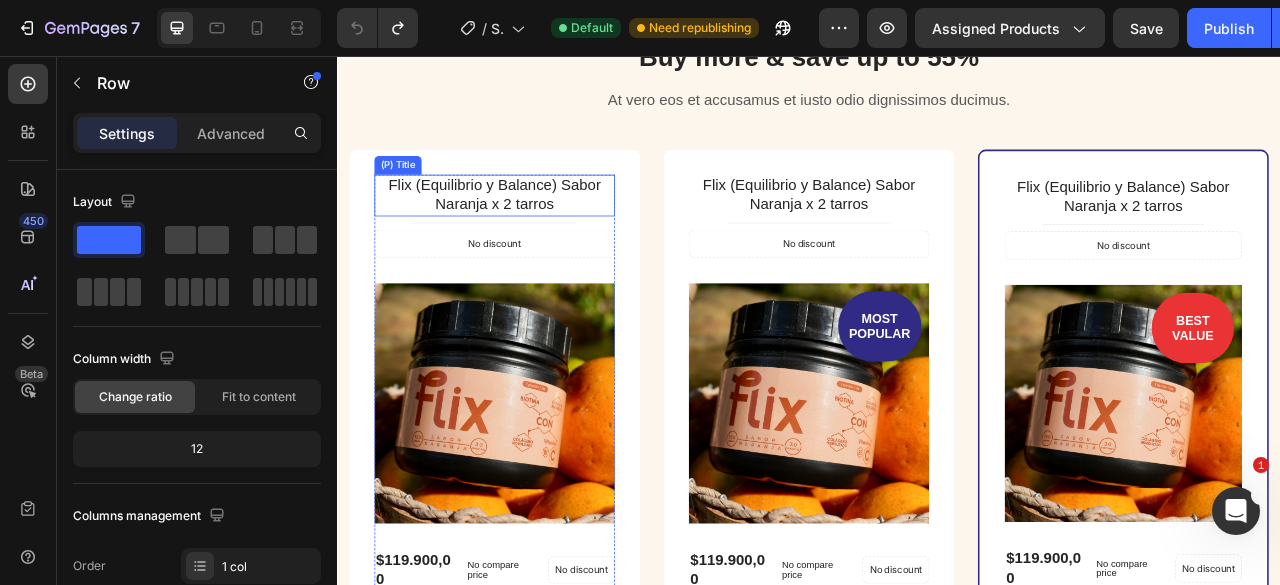 scroll, scrollTop: 3600, scrollLeft: 0, axis: vertical 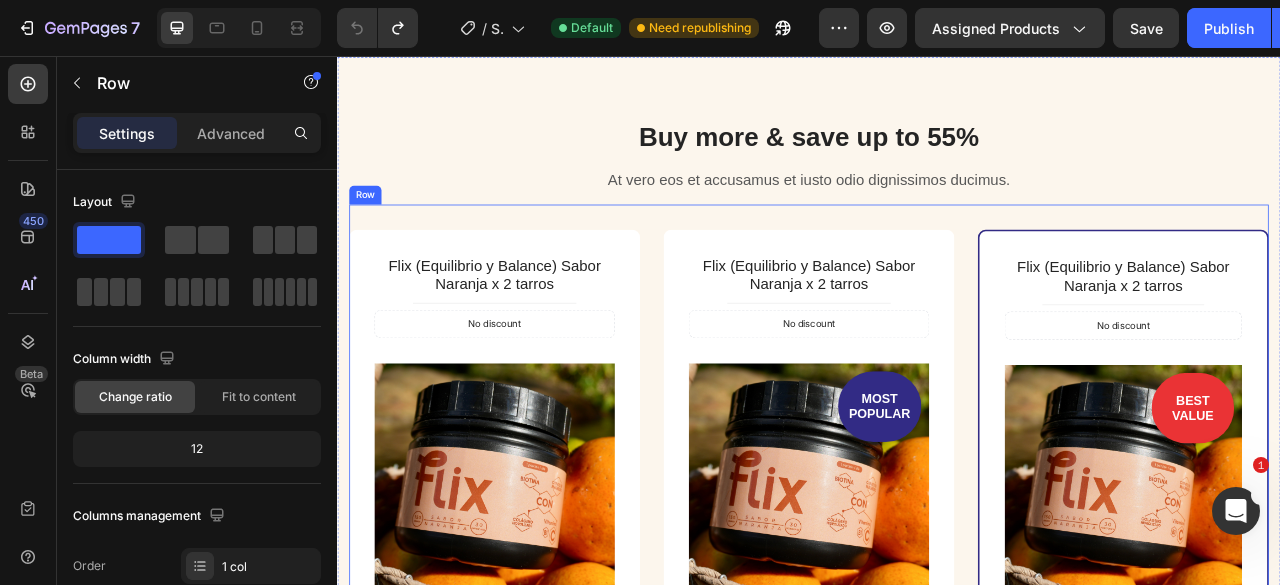 click on "Buy more & save up to 55% Heading At vero eos et accusamus et iusto odio dignissimos ducimus. Text block" at bounding box center (937, 183) 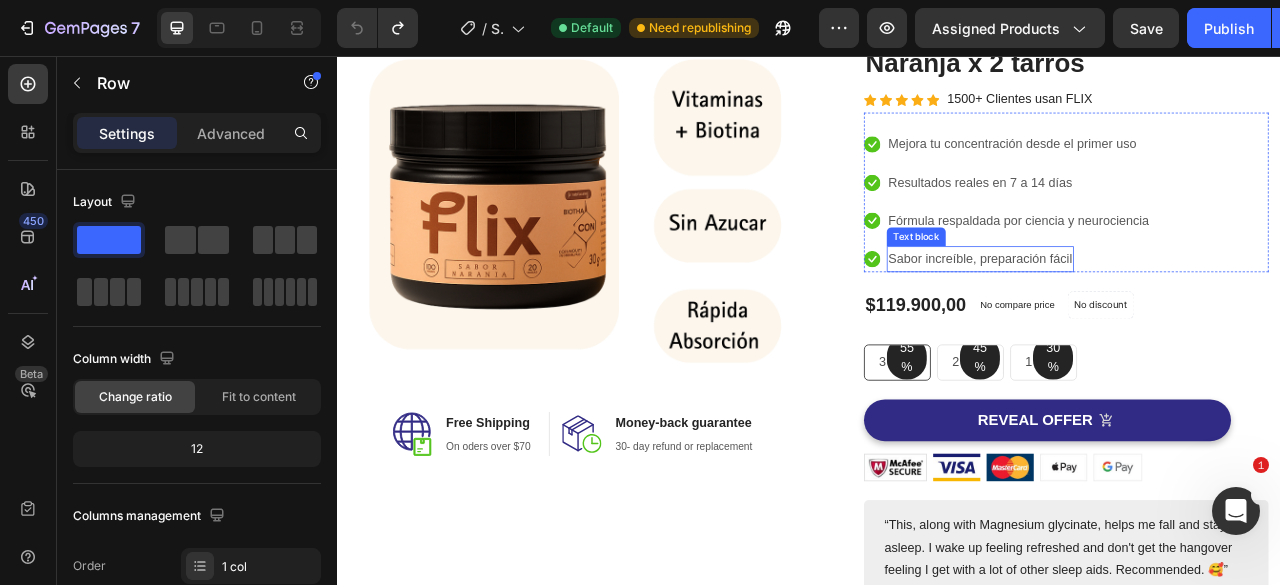 scroll, scrollTop: 300, scrollLeft: 0, axis: vertical 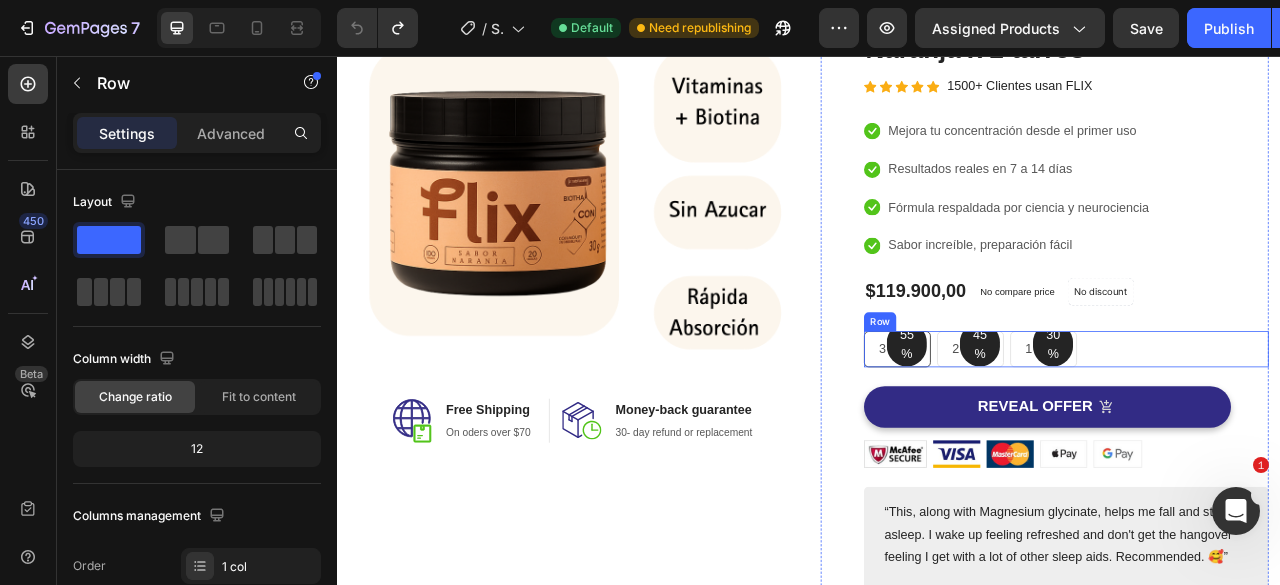 click on "55% Text block Row 3 pack Text block Row 45% Text block Row 2 pack Text block Row 30% Text block Row 1 pack Text block Row Row" at bounding box center (1264, 429) 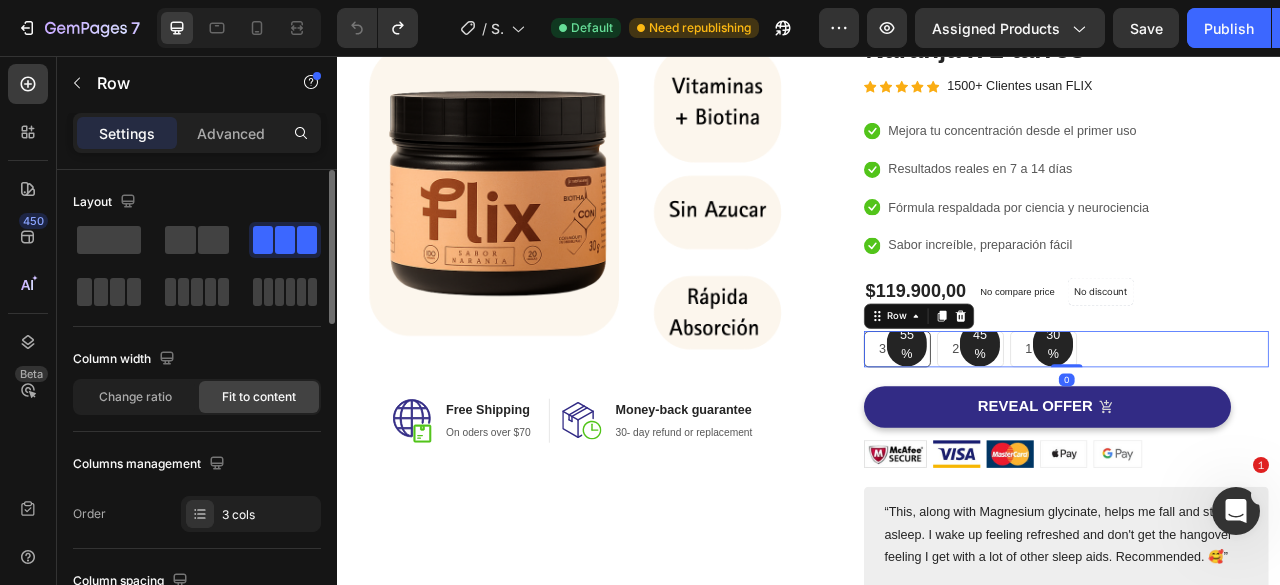 scroll, scrollTop: 100, scrollLeft: 0, axis: vertical 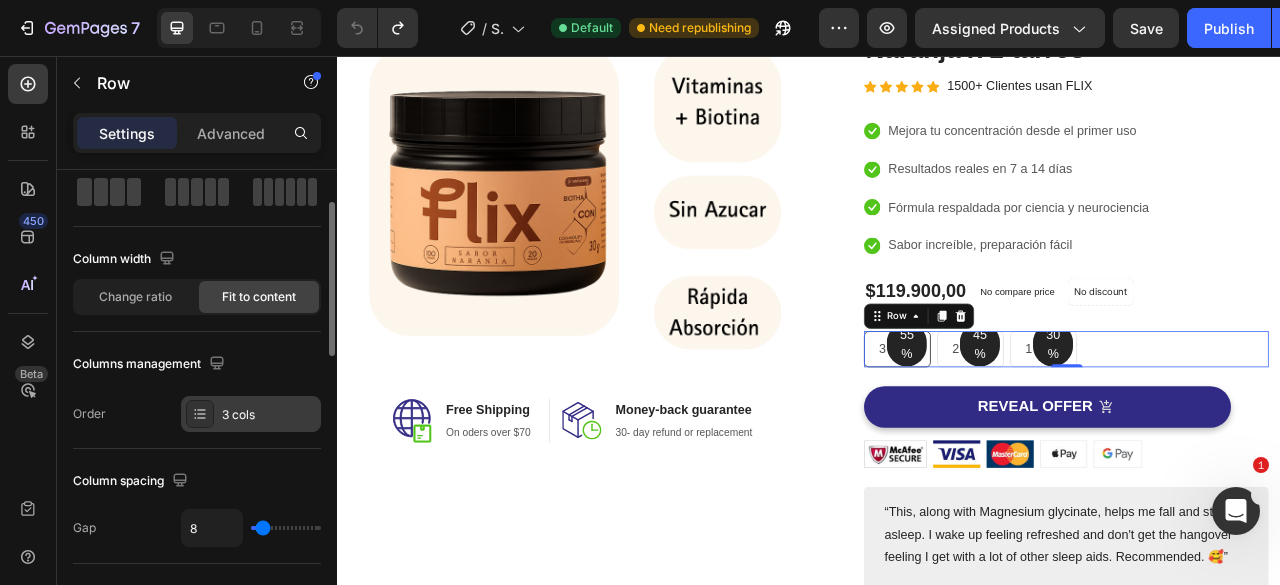 click on "3 cols" at bounding box center [269, 415] 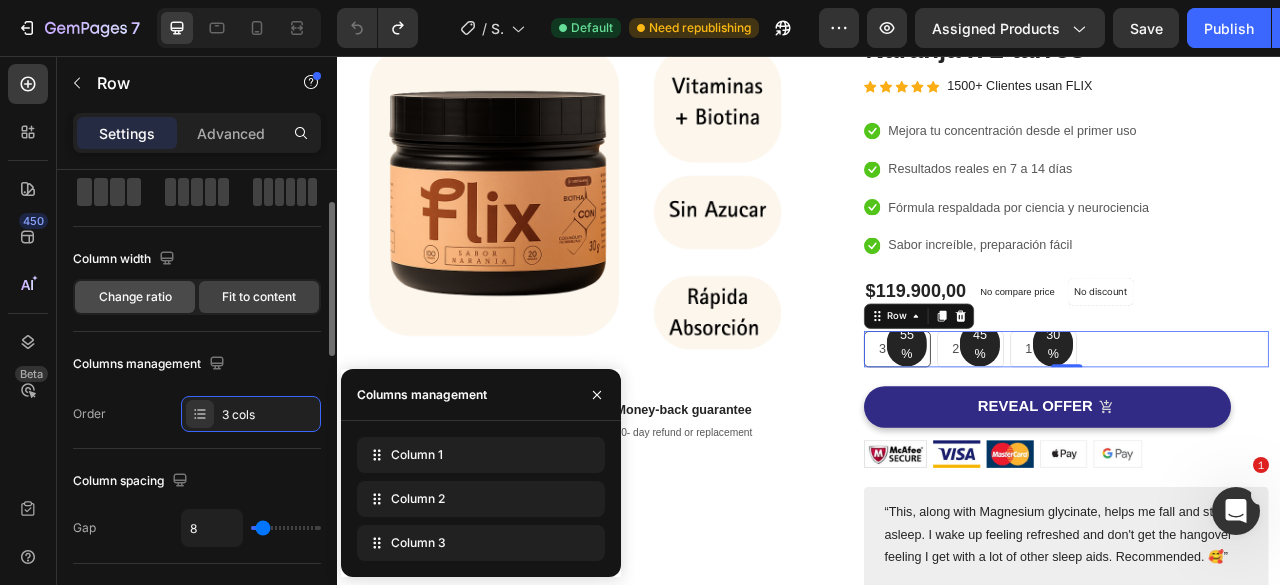 click on "Change ratio" 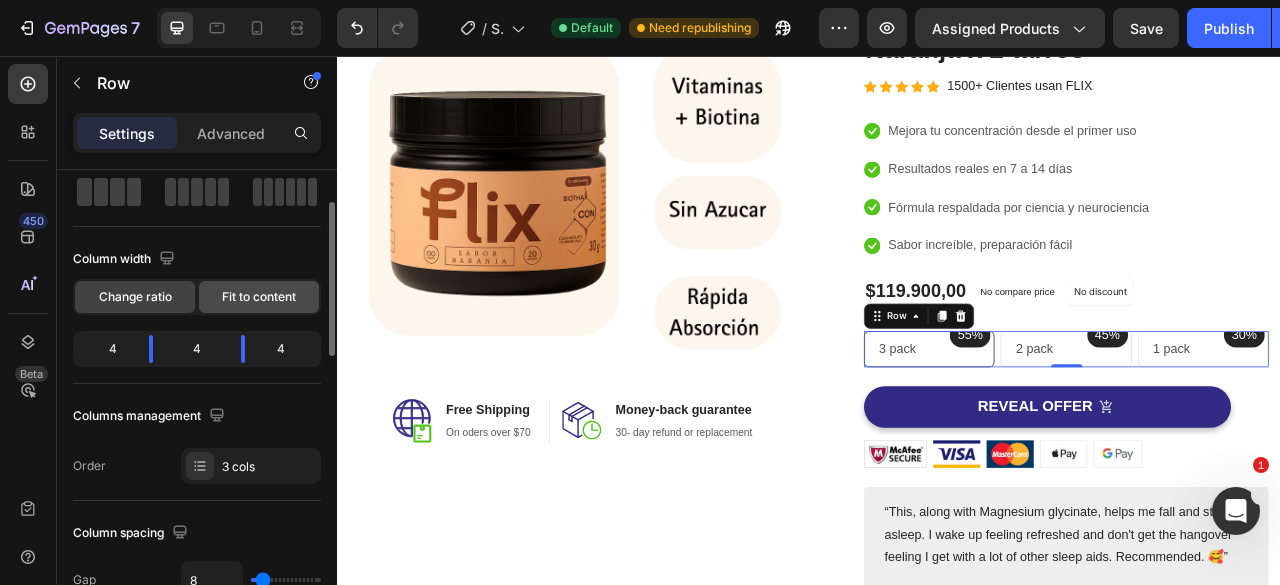 click on "Fit to content" 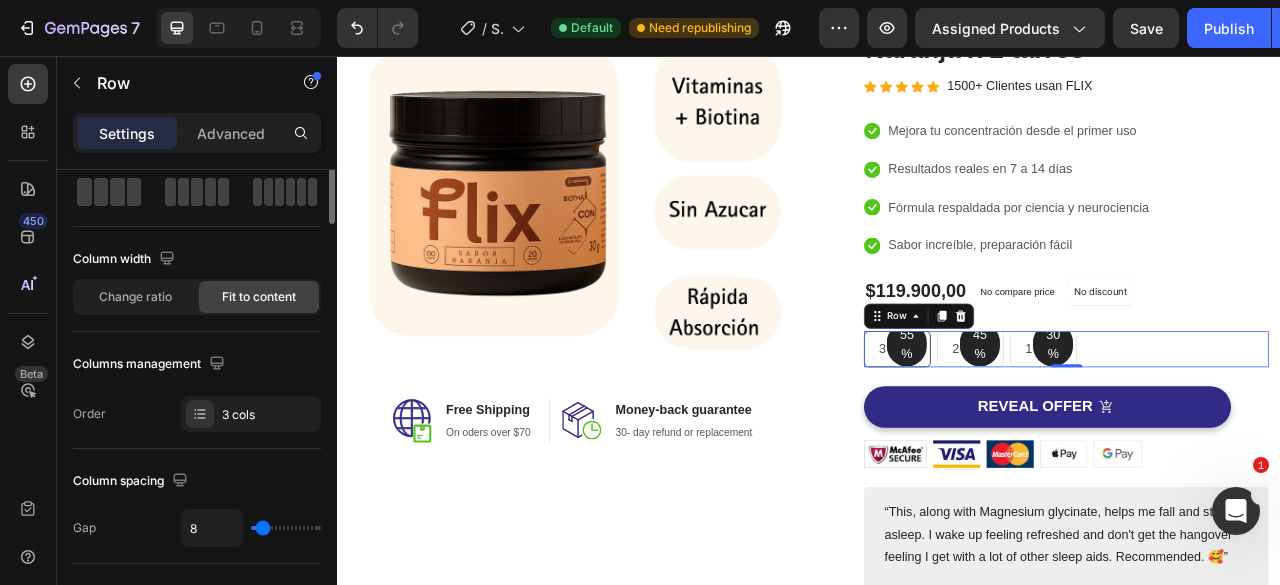 scroll, scrollTop: 0, scrollLeft: 0, axis: both 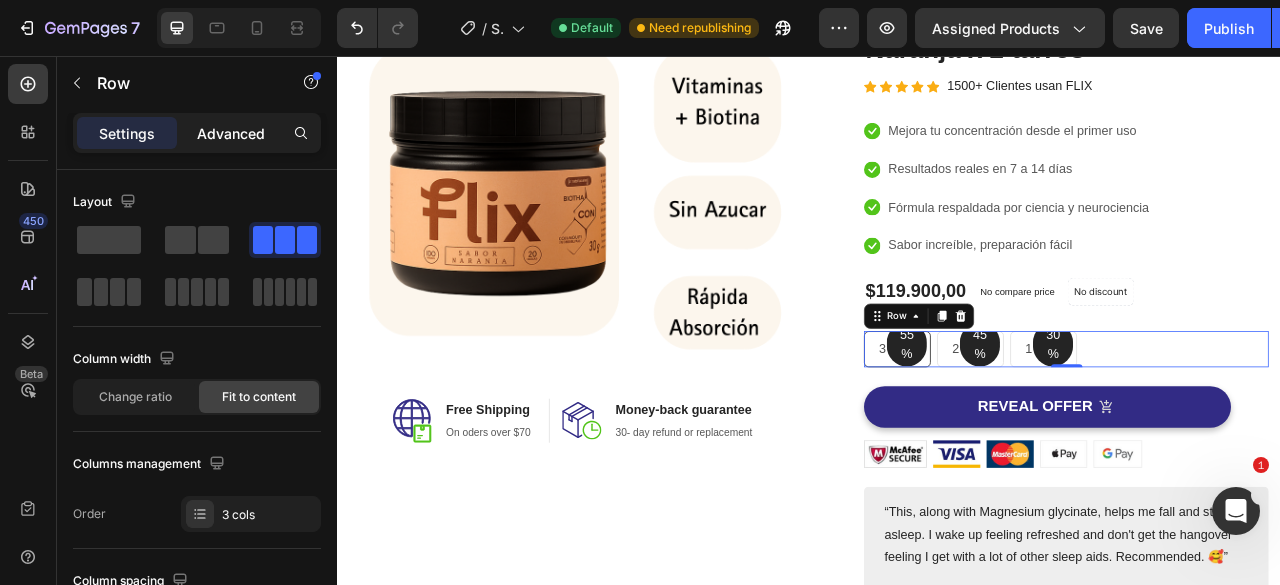 click on "Advanced" at bounding box center (231, 133) 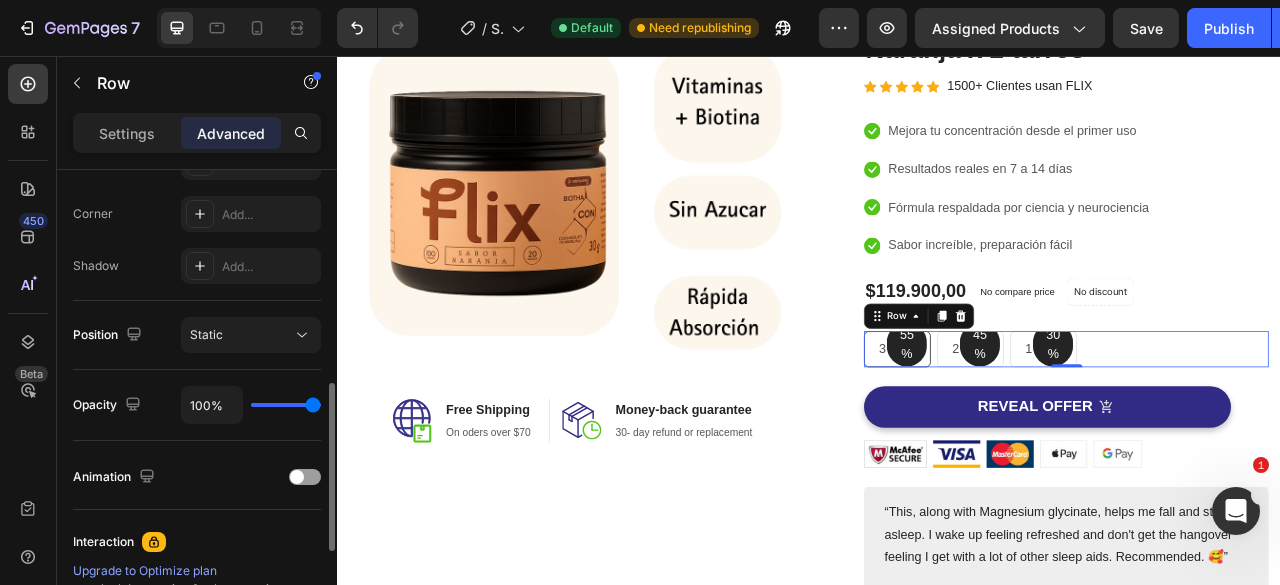 scroll, scrollTop: 858, scrollLeft: 0, axis: vertical 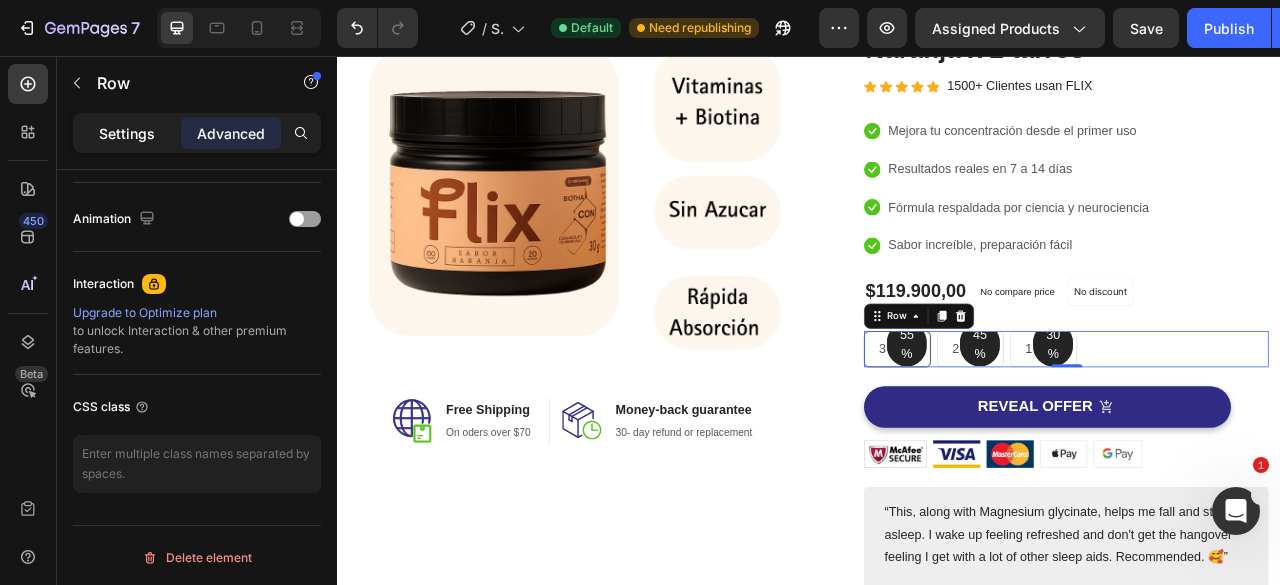 click on "Settings" at bounding box center [127, 133] 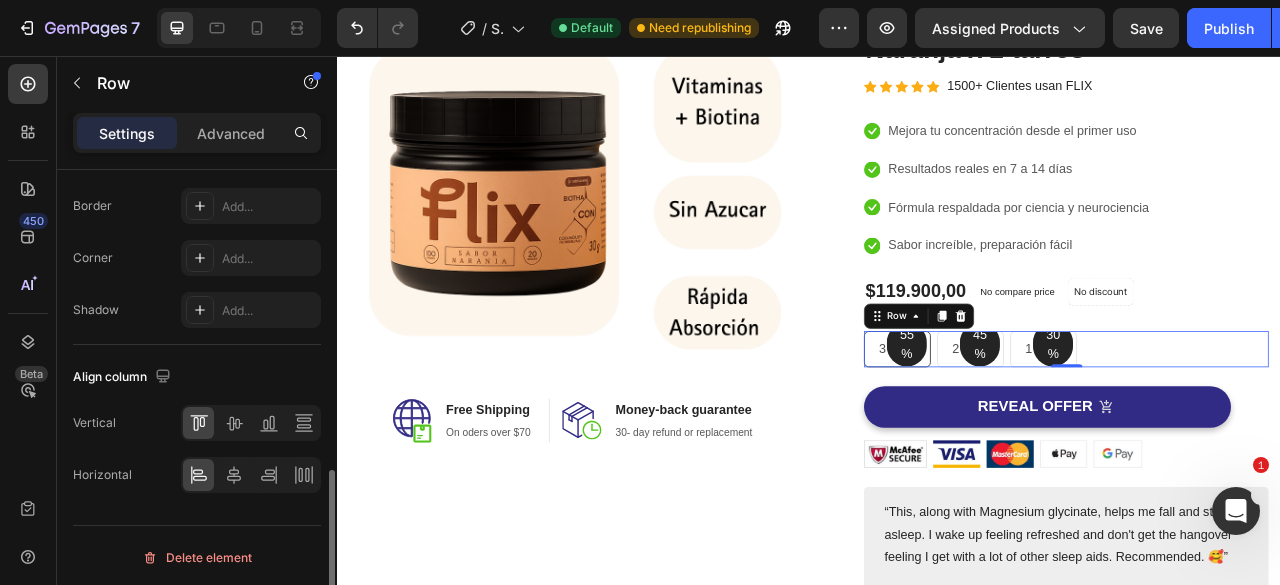 scroll, scrollTop: 972, scrollLeft: 0, axis: vertical 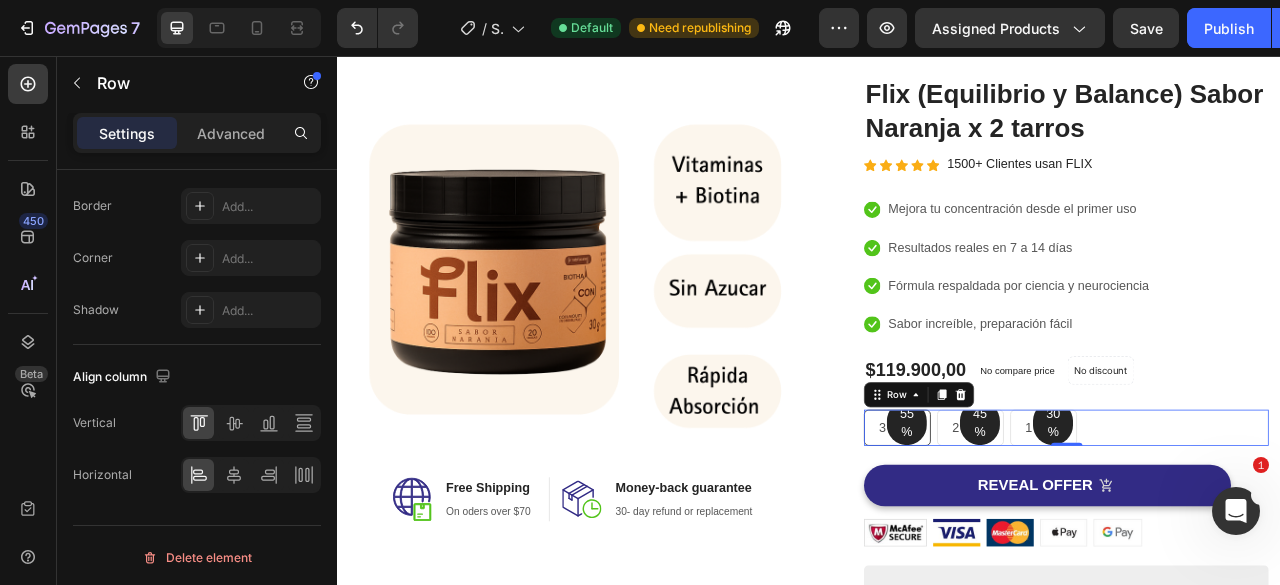 click on "7   /  Shopify Original Product Template Default Need republishing Preview Assigned Products  Save   Publish" 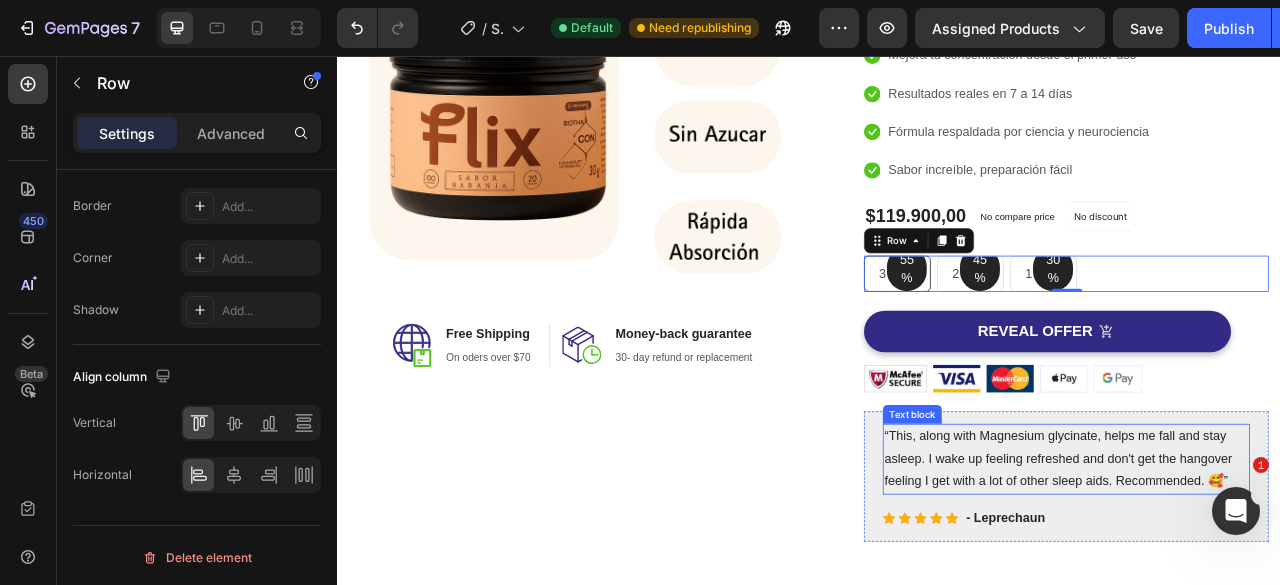 scroll, scrollTop: 400, scrollLeft: 0, axis: vertical 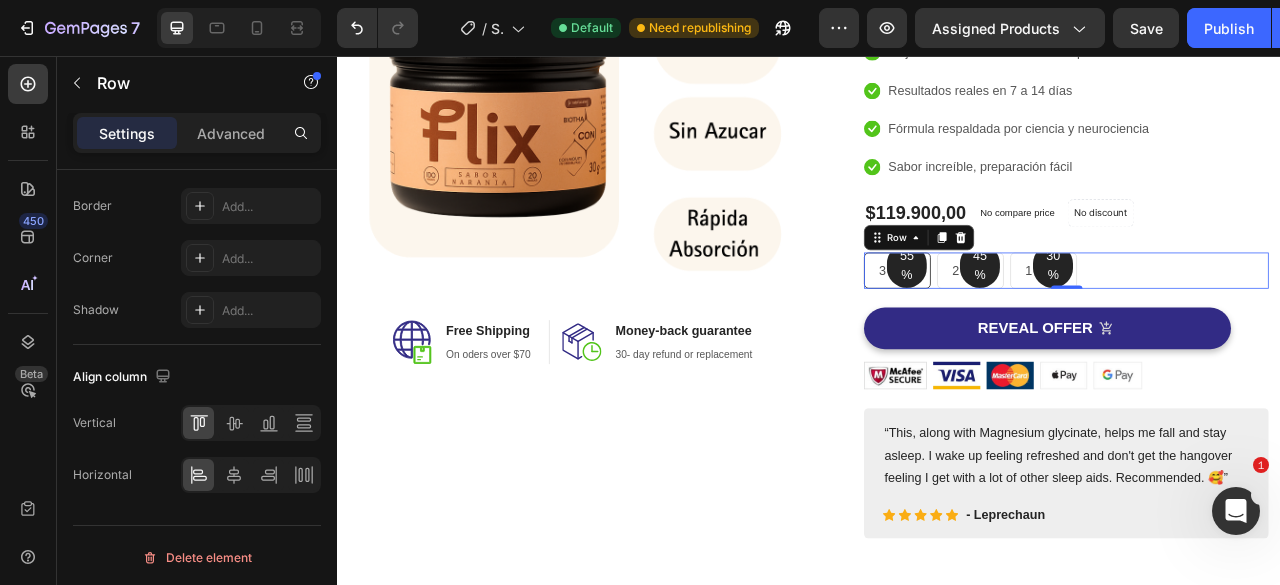 click on "7   /  Shopify Original Product Template Default Need republishing Preview Assigned Products  Save   Publish" 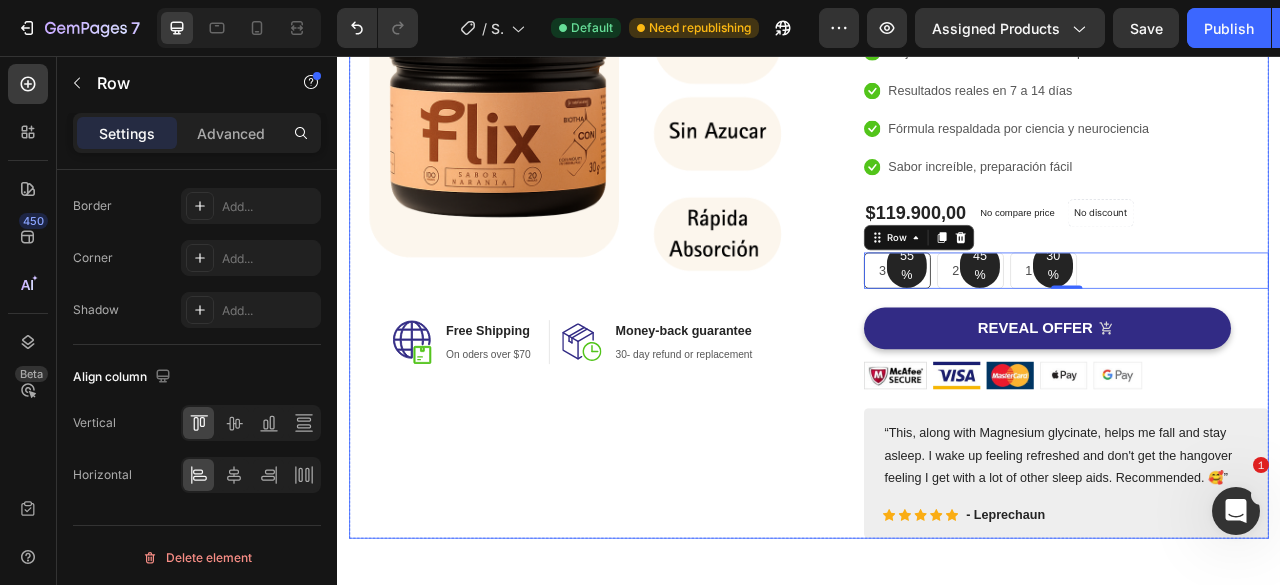 click on "Image Image Free Shipping Heading On oders over $70 Text block Row Image Money-back guarantee Heading 30- day refund or replacement Text block Row Row Row" at bounding box center (637, 276) 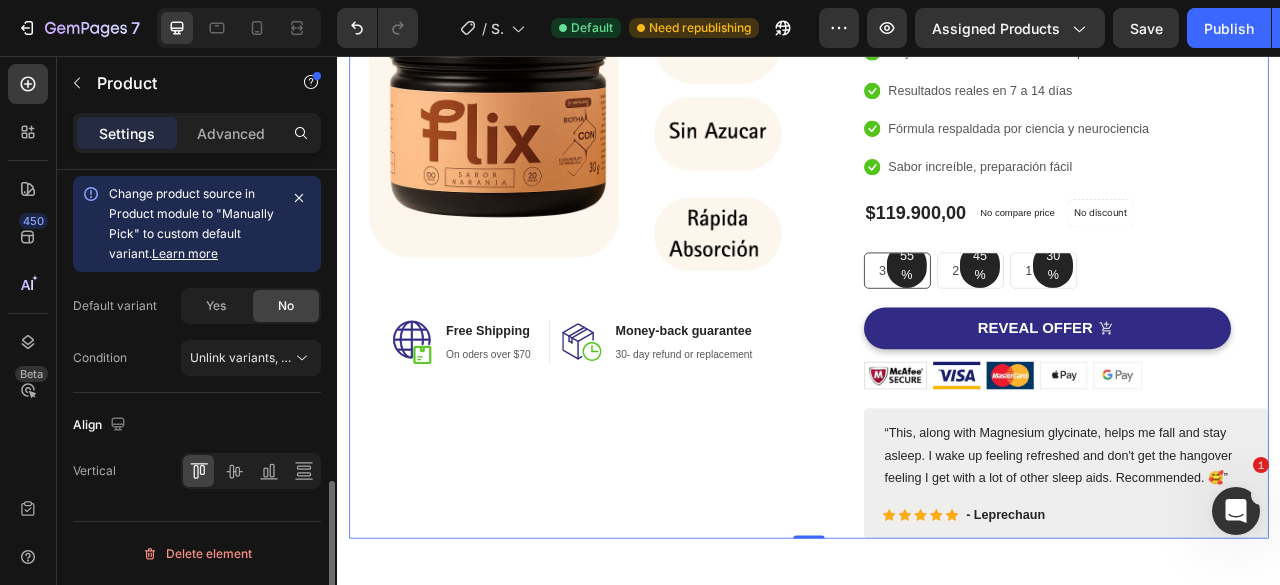 scroll, scrollTop: 0, scrollLeft: 0, axis: both 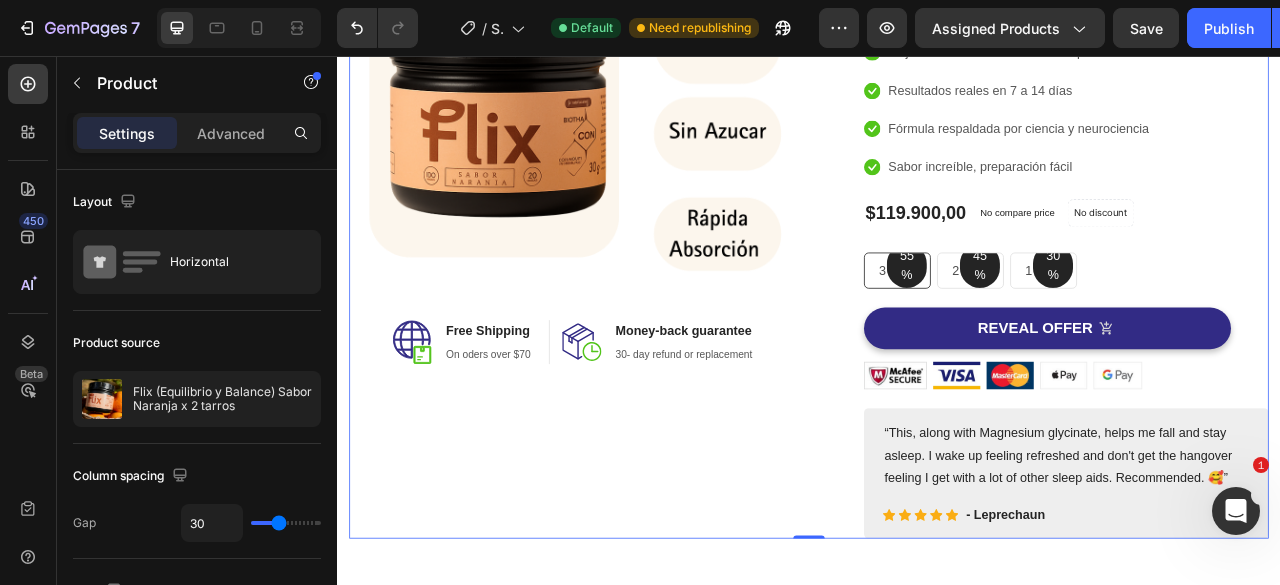 click on "7   /  Shopify Original Product Template Default Need republishing Preview Assigned Products  Save   Publish" 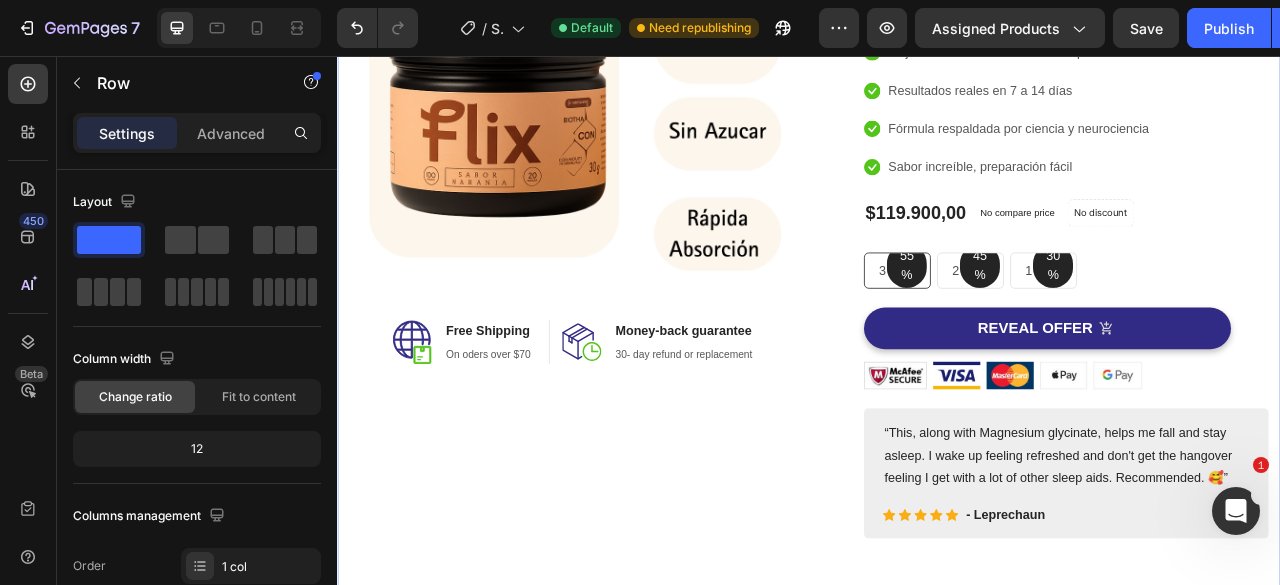 click on "7   /  Shopify Original Product Template Default Need republishing Preview Assigned Products  Save   Publish" 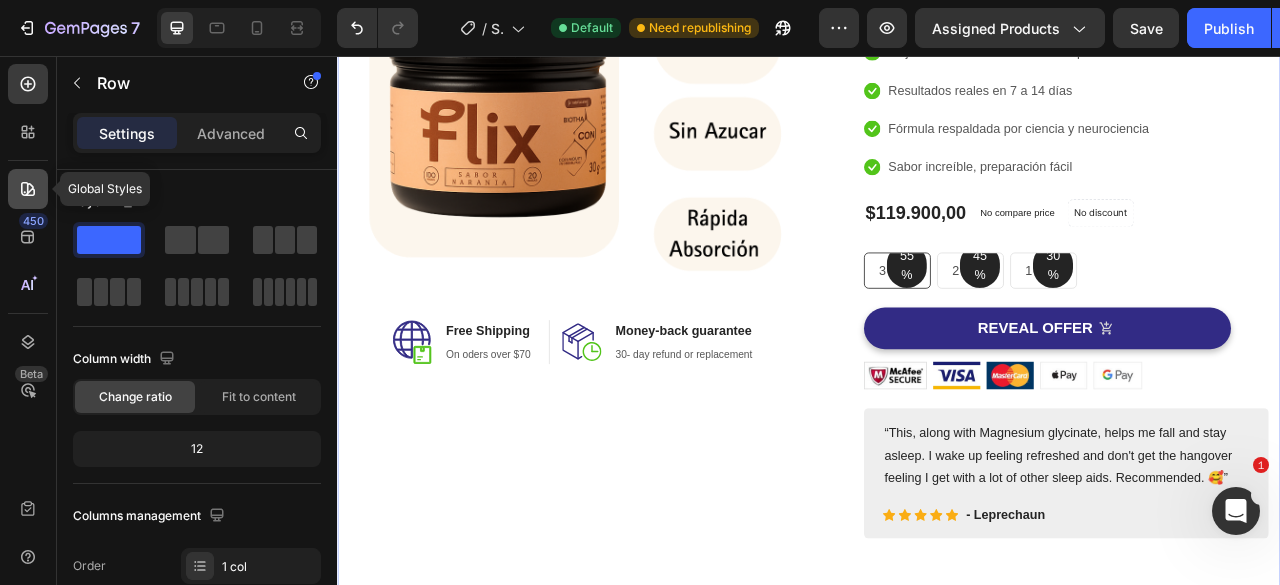 click 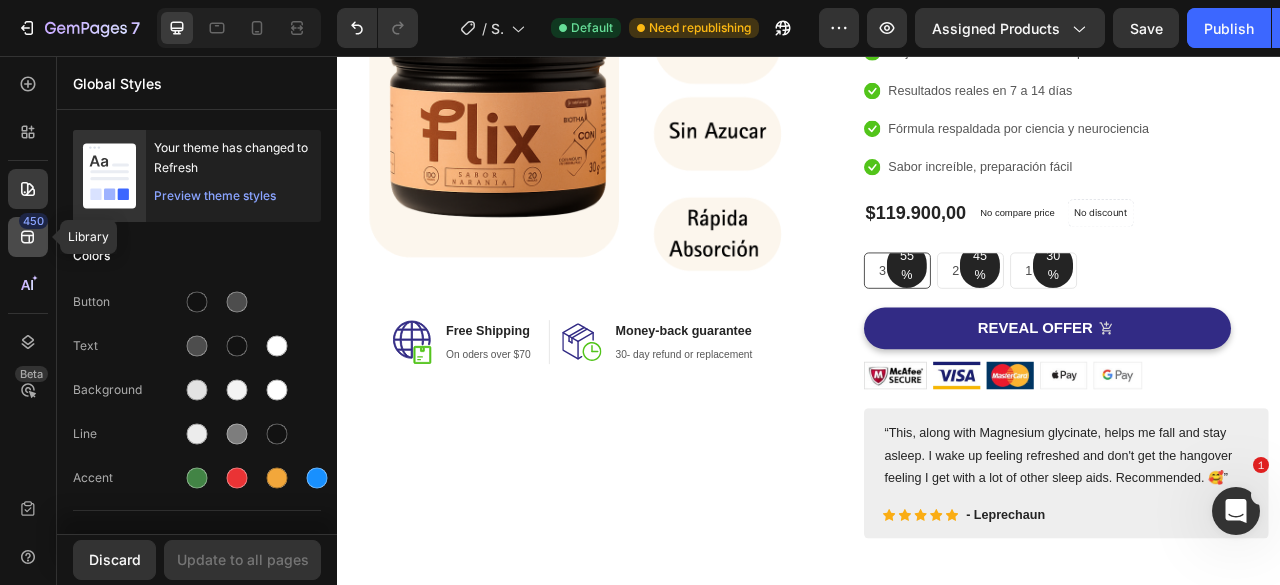 click on "450" 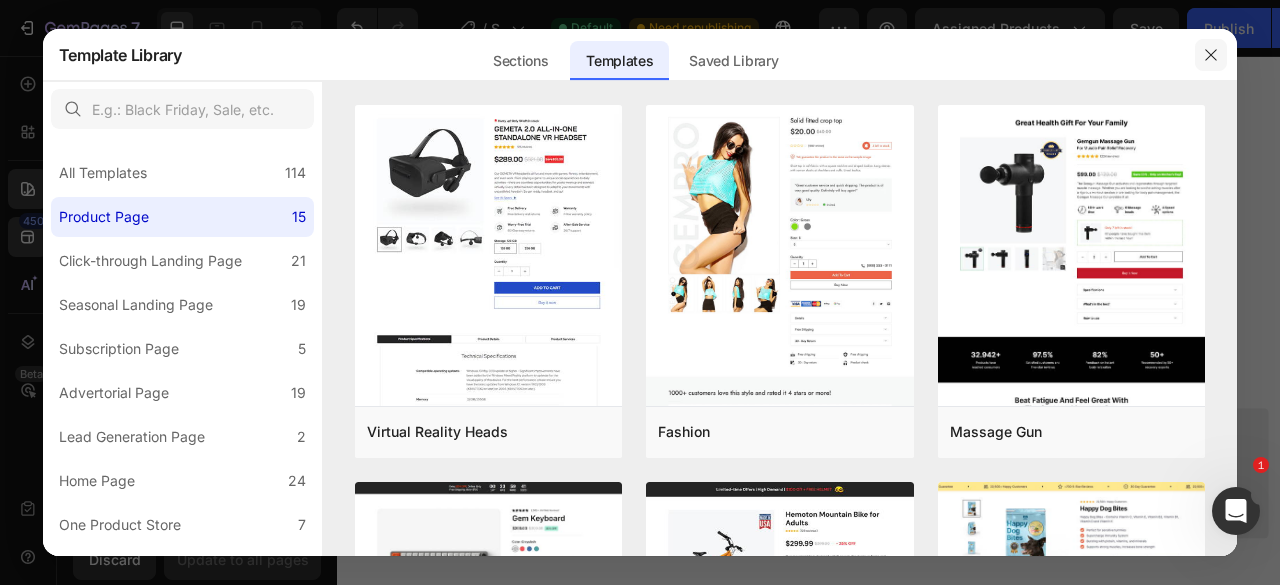 click 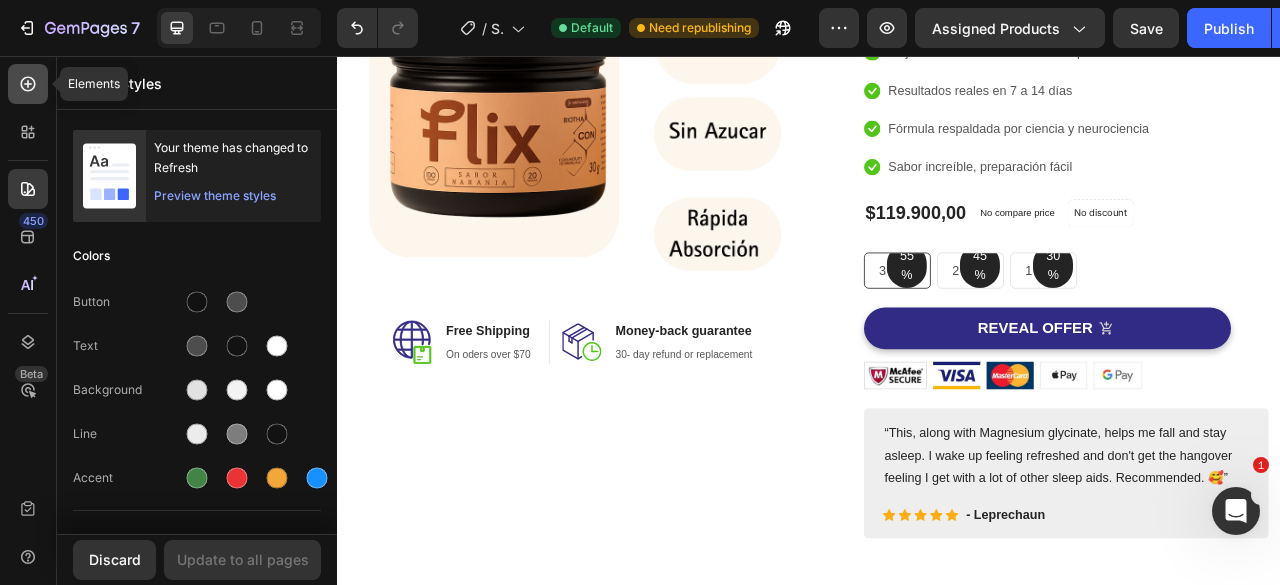 click 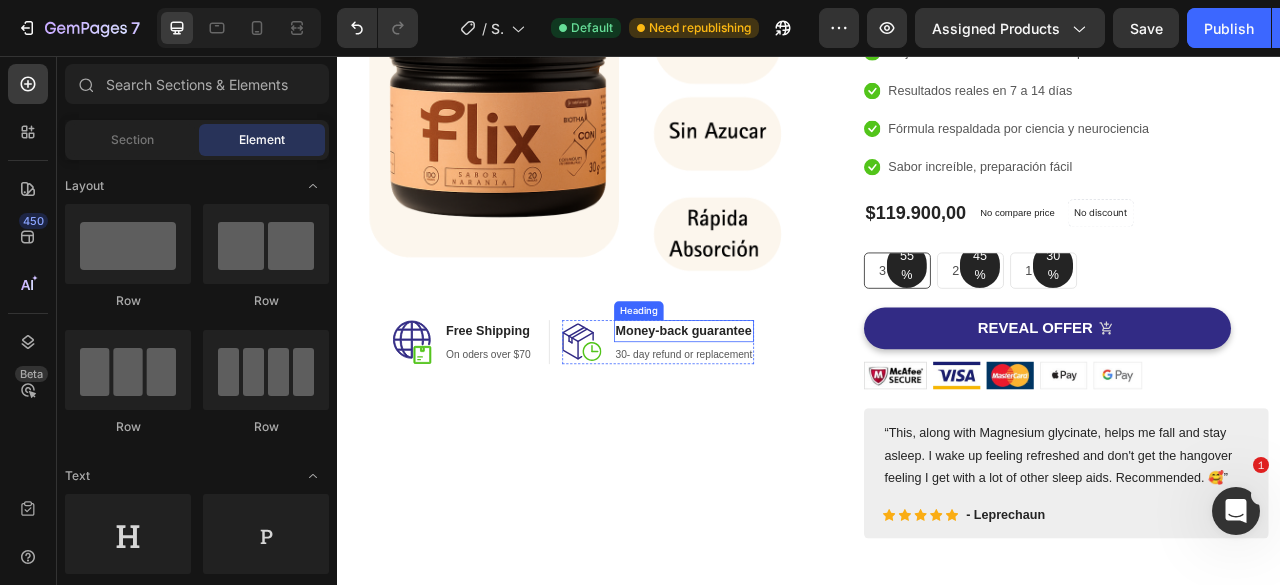 scroll, scrollTop: 600, scrollLeft: 0, axis: vertical 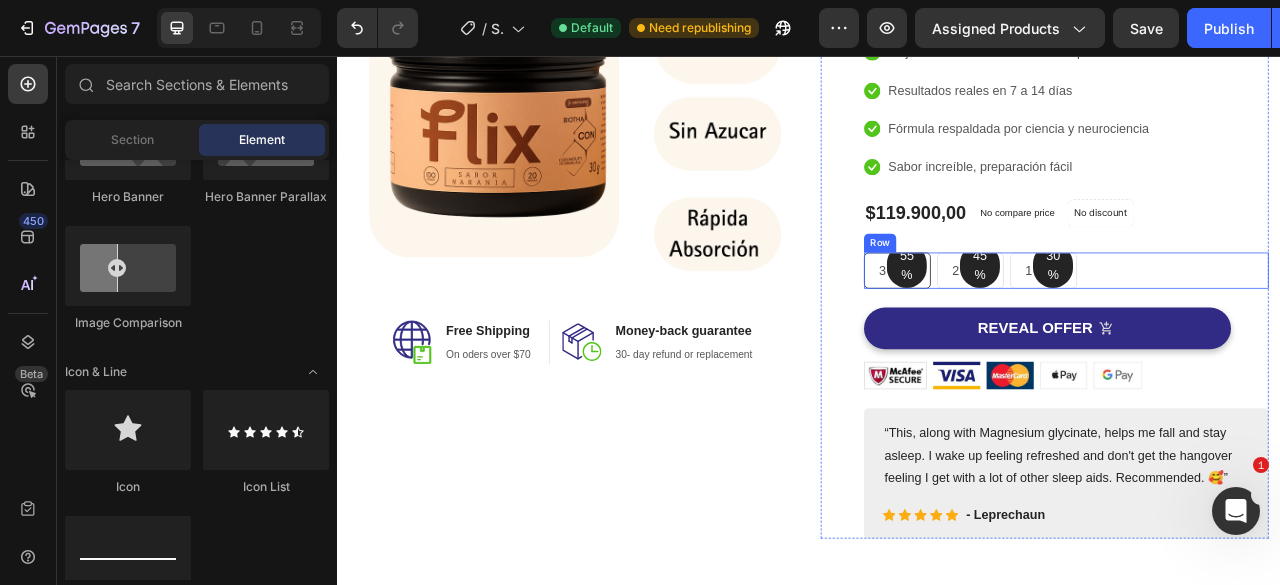 click on "55% Text block Row 3 pack Text block Row 45% Text block Row 2 pack Text block Row 30% Text block Row 1 pack Text block Row Row" at bounding box center [1264, 329] 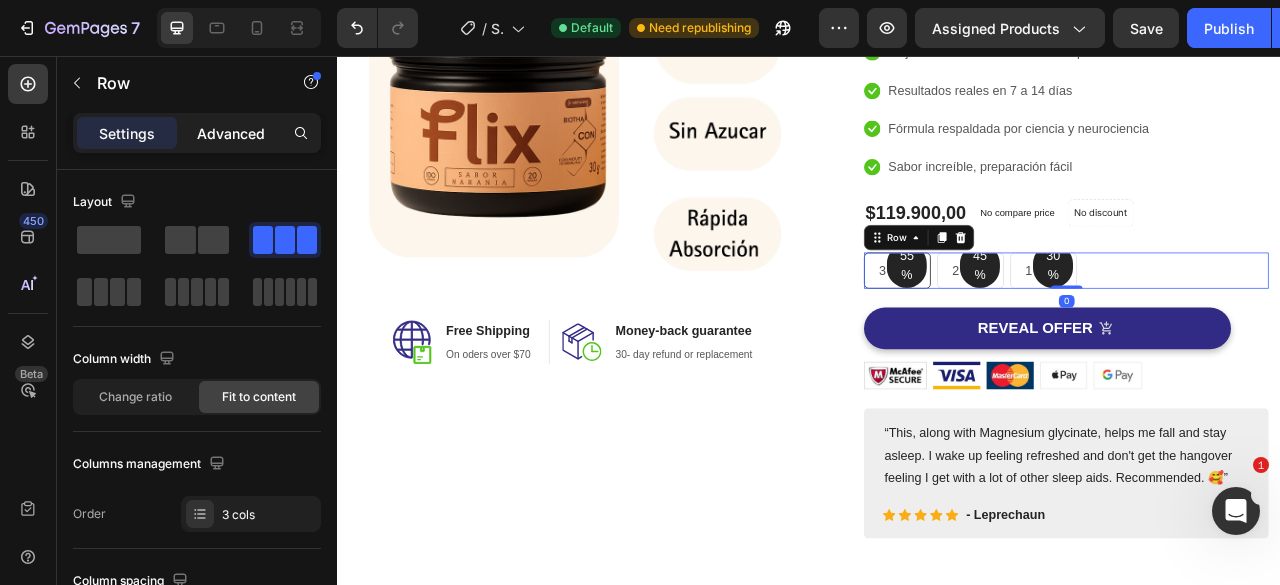 click on "Advanced" at bounding box center (231, 133) 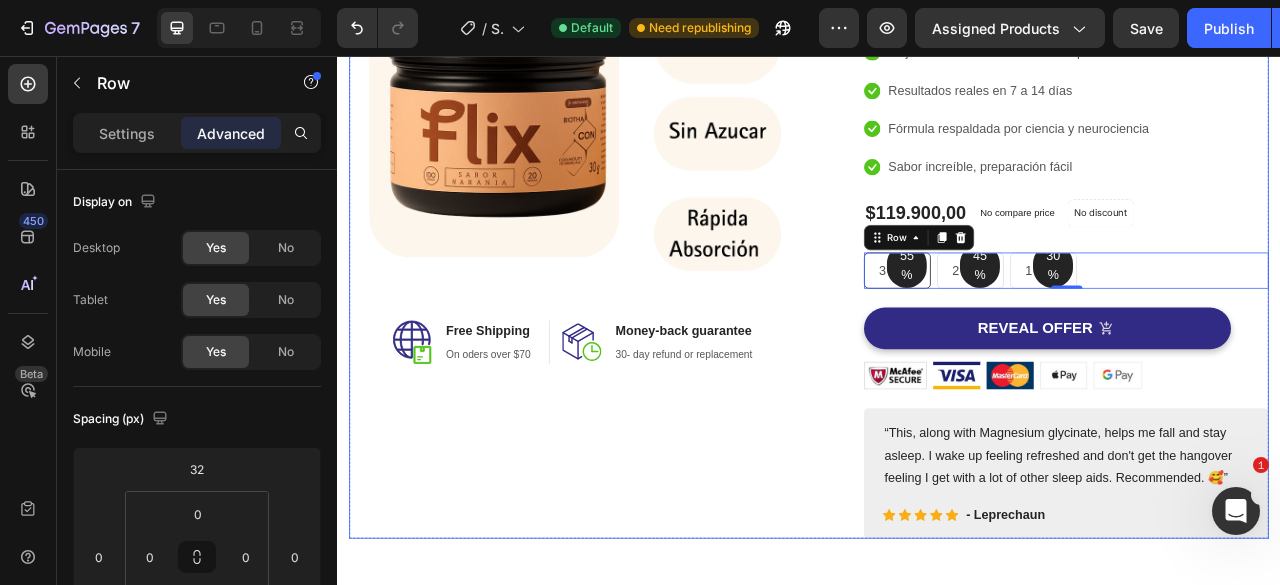 click on "Image Image Free Shipping Heading On oders over $70 Text block Row Image Money-back guarantee Heading 30- day refund or replacement Text block Row Row Row" at bounding box center [637, 276] 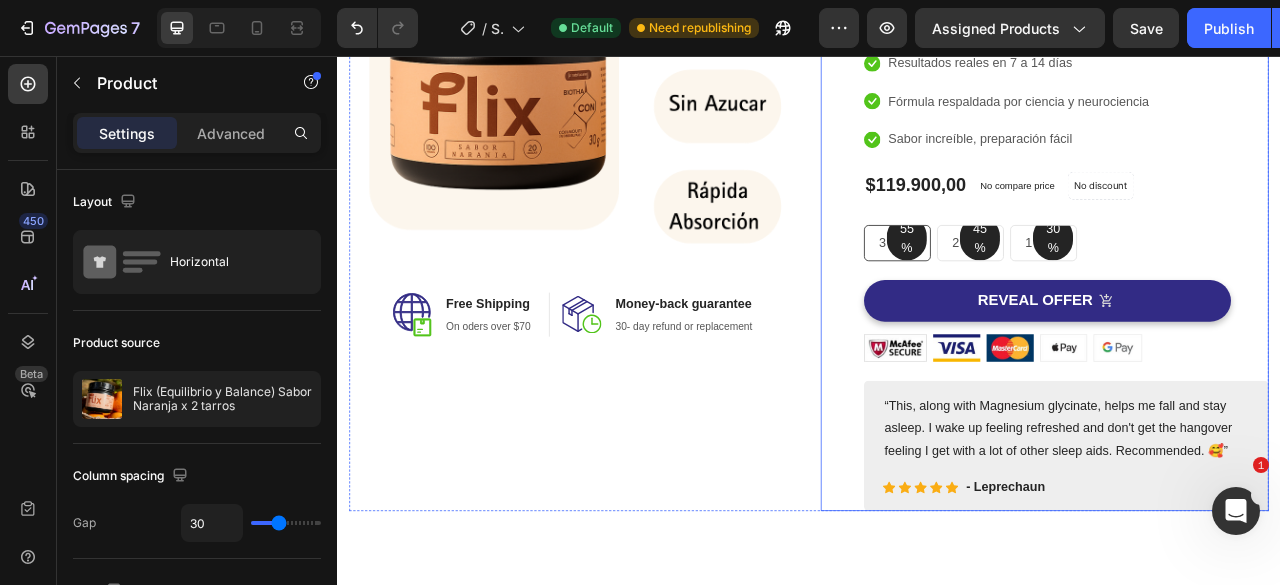 scroll, scrollTop: 800, scrollLeft: 0, axis: vertical 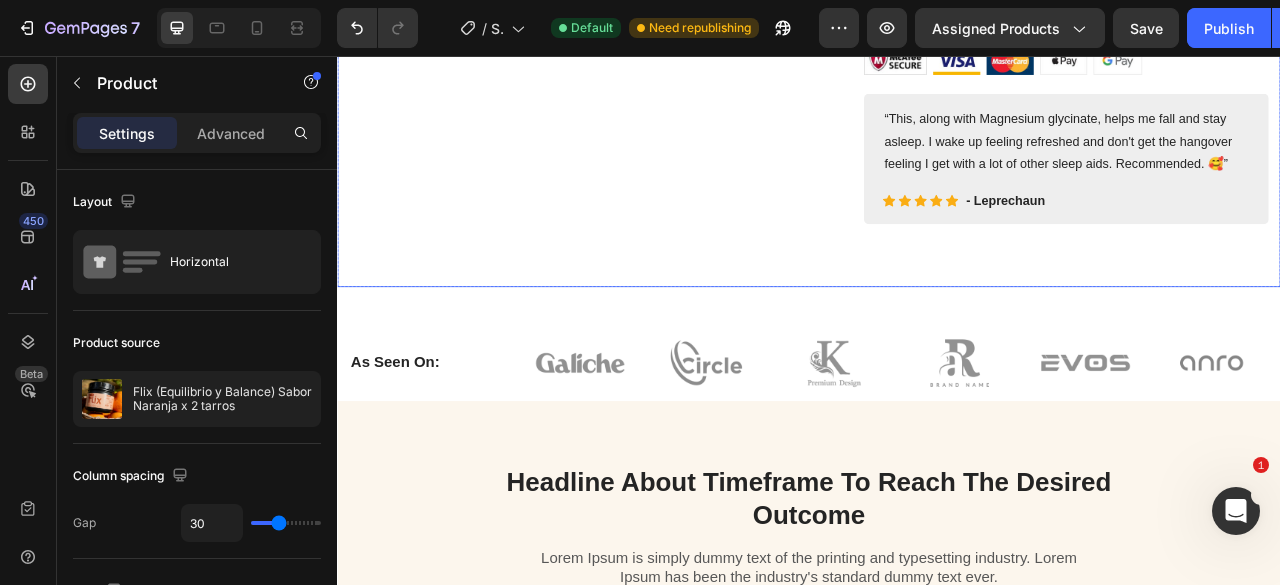 click on "Image Image Free Shipping Heading On oders over $70 Text block Row Image Money-back guarantee Heading 30- day refund or replacement Text block Row Row Row (P) Images & Gallery Flix (Equilibrio y Balance) Sabor Naranja x 2 tarros (P) Title                Icon                Icon                Icon                Icon                Icon Icon List Hoz 1500+ Clientes usan FLIX Text block Row
Icon Mejora tu concentración desde el primer uso Text block
Icon Resultados reales en 7 a 14 días Text block
Icon Fórmula respaldada por ciencia y neurociencia Text block
Icon Sabor increíble, preparación fácil Text block Icon List $119.900,00 (P) Price (P) Price No compare price (P) Price No discount   Not be displayed when published Product Badge Row 55% Text block Row 3 pack Text block Row 45% Text block Row 2 pack Text block Row 30% Text block Row 1 pack Text block Row Row
Icon Product Benefit 1 Text block
Icon Icon Row" at bounding box center (937, -124) 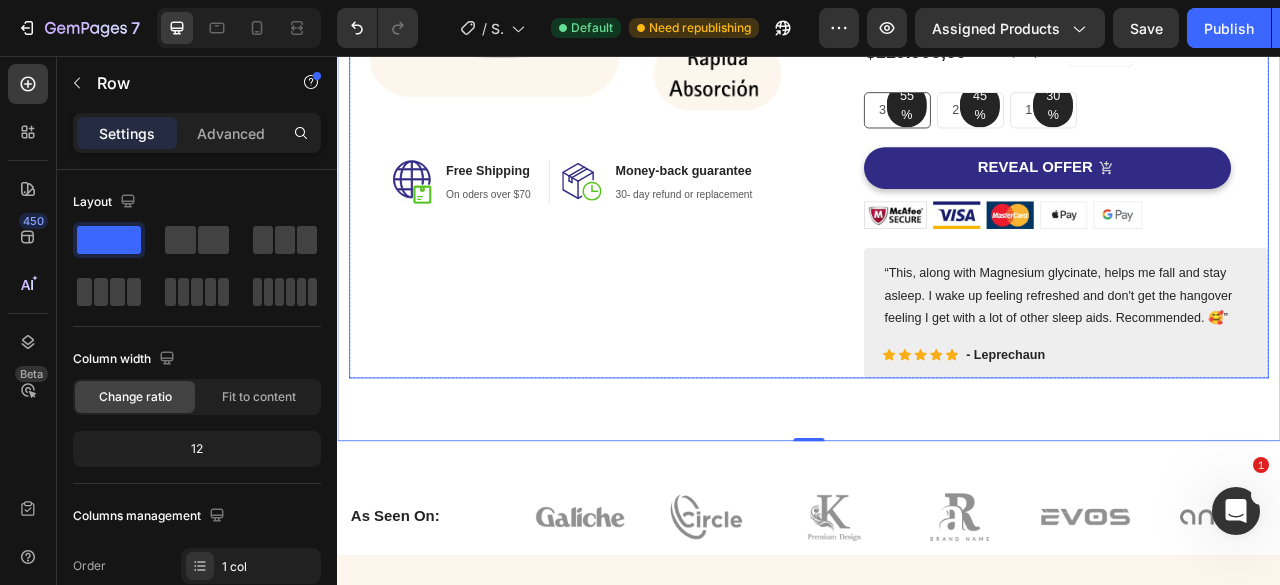 scroll, scrollTop: 600, scrollLeft: 0, axis: vertical 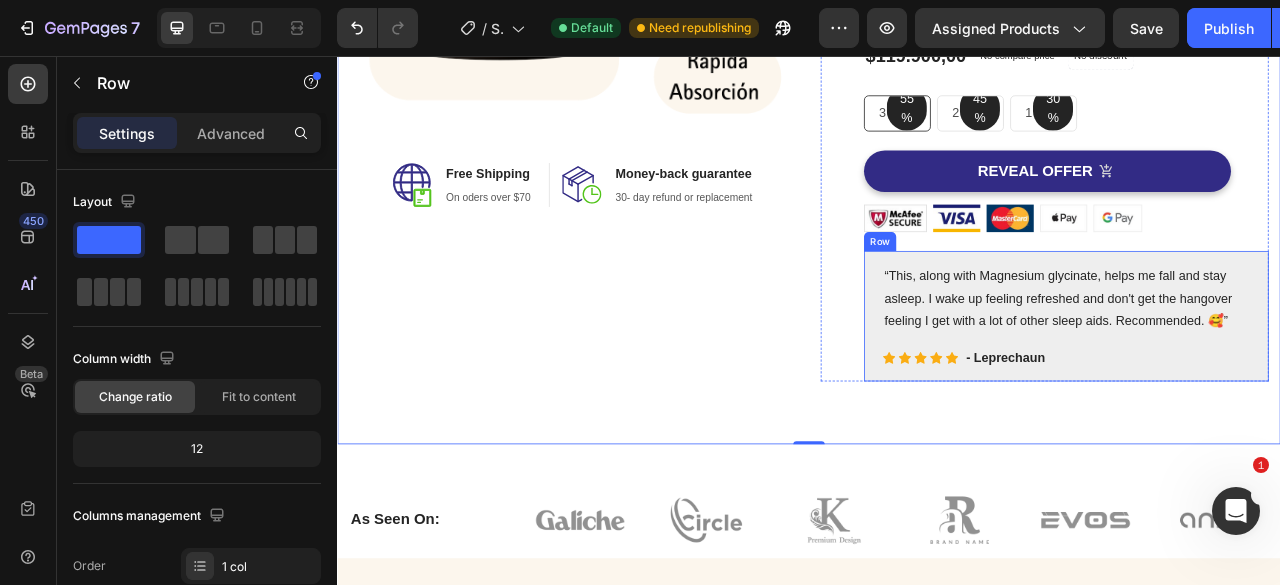 click on "“This, along with Magnesium glycinate, helps me fall and stay asleep. I wake up feeling refreshed and don't get the hangover feeling I get with a lot of other sleep aids. Recommended. 🥰” Text block                Icon                Icon                Icon                Icon                Icon Icon List Hoz - Leprechaun Text block Row Row" at bounding box center (1264, 387) 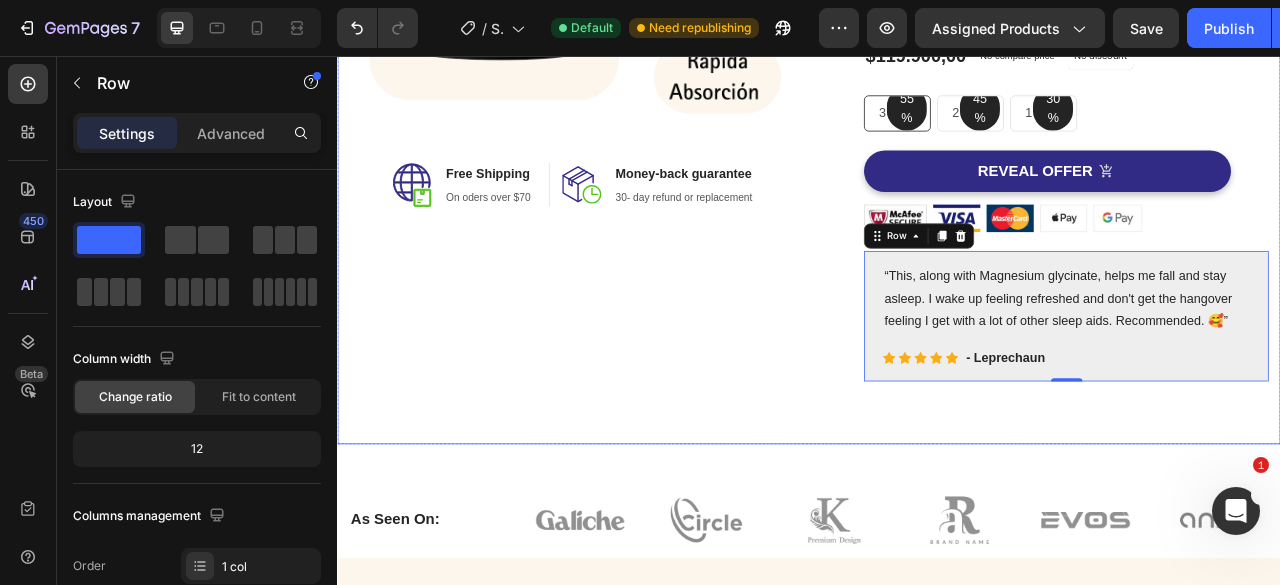 click on "Image Image Free Shipping Heading On oders over $70 Text block Row Image Money-back guarantee Heading 30- day refund or replacement Text block Row Row Row (P) Images & Gallery Flix (Equilibrio y Balance) Sabor Naranja x 2 tarros (P) Title                Icon                Icon                Icon                Icon                Icon Icon List Hoz 1500+ Clientes usan FLIX Text block Row
Icon Mejora tu concentración desde el primer uso Text block
Icon Resultados reales en 7 a 14 días Text block
Icon Fórmula respaldada por ciencia y neurociencia Text block
Icon Sabor increíble, preparación fácil Text block Icon List $119.900,00 (P) Price (P) Price No compare price (P) Price No discount   Not be displayed when published Product Badge Row 55% Text block Row 3 pack Text block Row 45% Text block Row 2 pack Text block Row 30% Text block Row 1 pack Text block Row Row
Icon Product Benefit 1 Text block
Icon Icon Row" at bounding box center [937, 76] 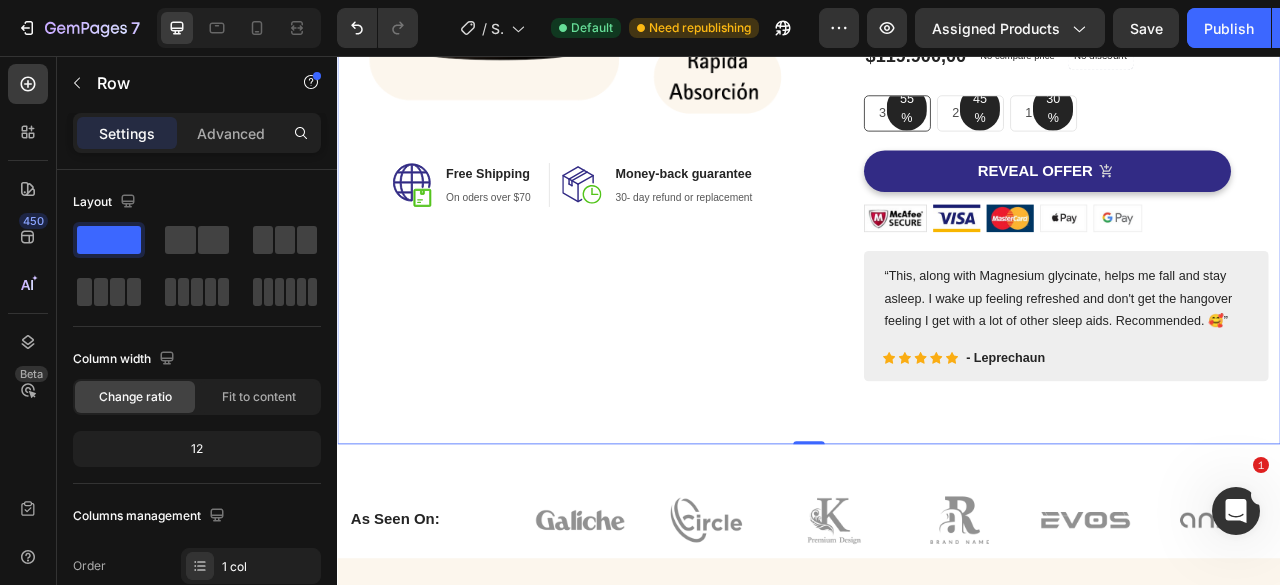 click on "Icon                Icon                Icon                Icon                Icon Icon List Hoz - Leprechaun Text block Row" at bounding box center (1264, 440) 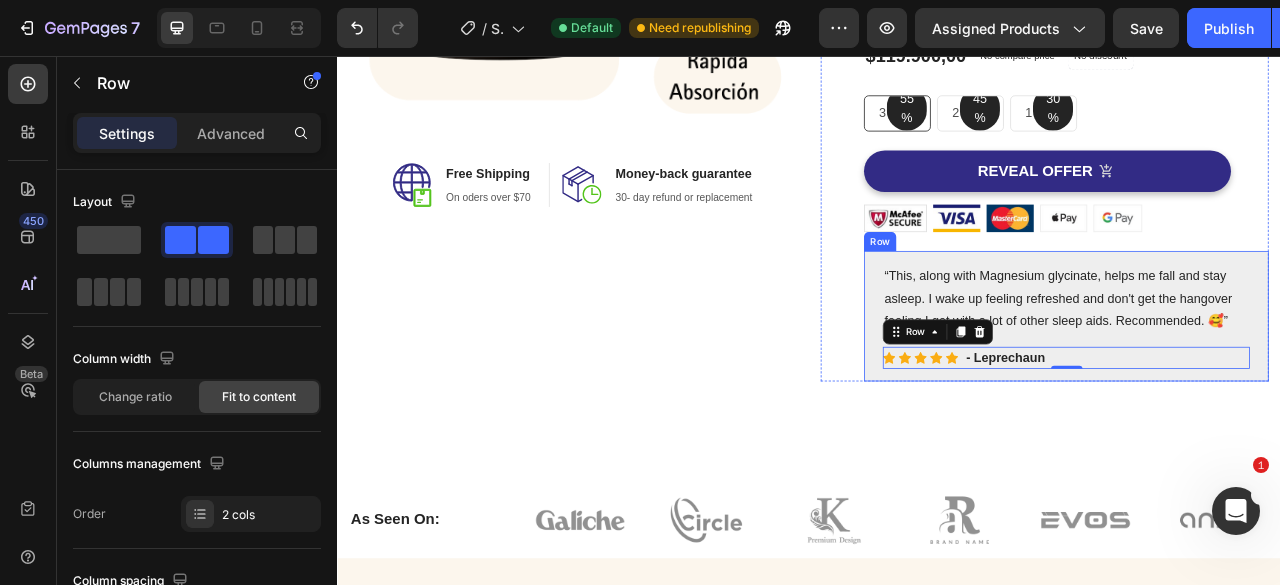 click on "“This, along with Magnesium glycinate, helps me fall and stay asleep. I wake up feeling refreshed and don't get the hangover feeling I get with a lot of other sleep aids. Recommended. 🥰” Text block                Icon                Icon                Icon                Icon                Icon Icon List Hoz - Leprechaun Text block Row   0" at bounding box center (1264, 387) 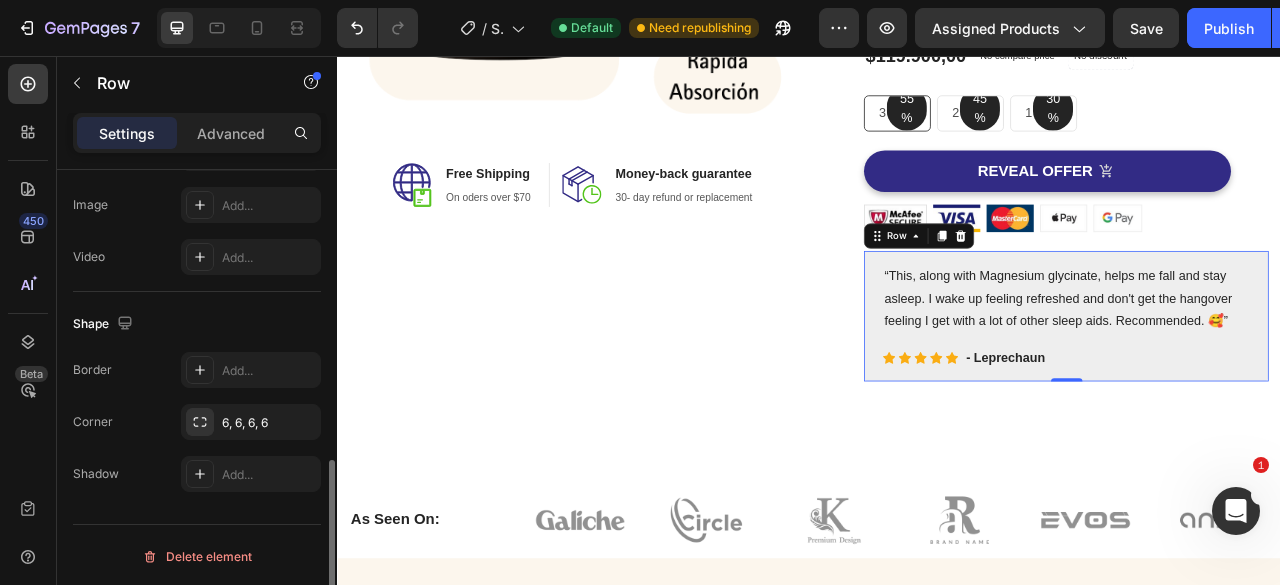 scroll, scrollTop: 445, scrollLeft: 0, axis: vertical 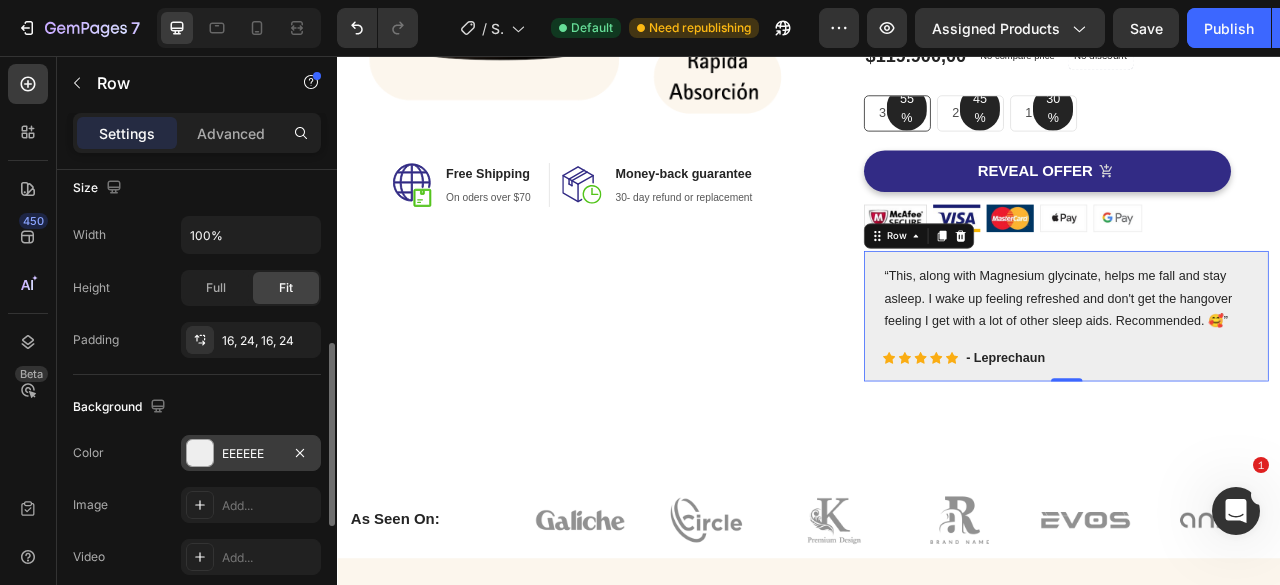 click at bounding box center [200, 453] 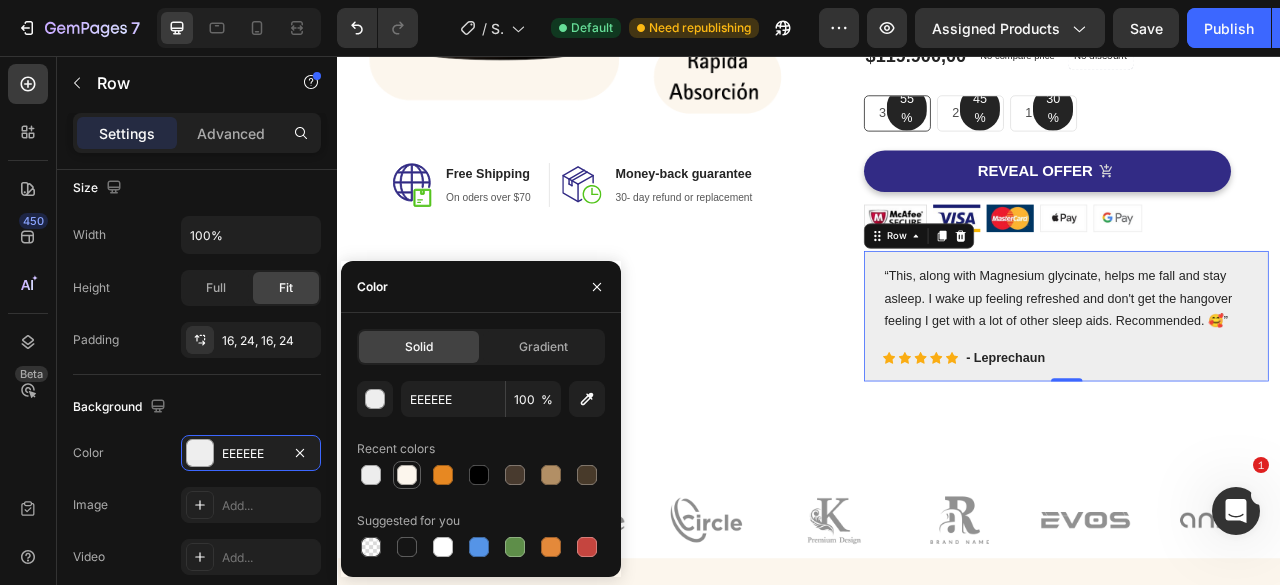 click at bounding box center (407, 475) 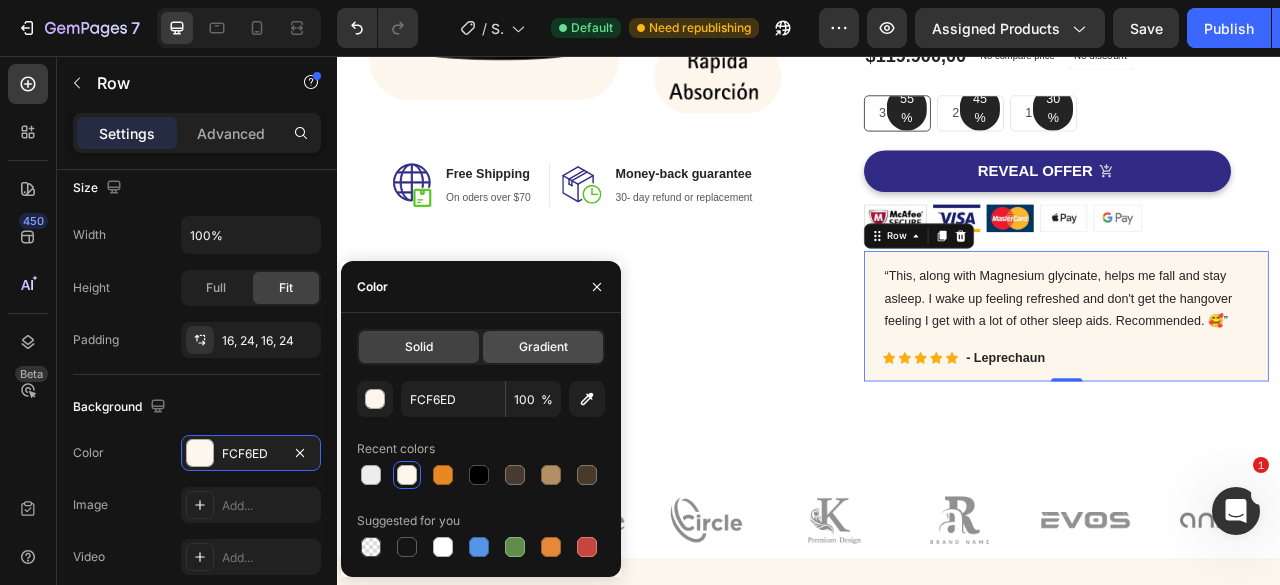 click on "Gradient" 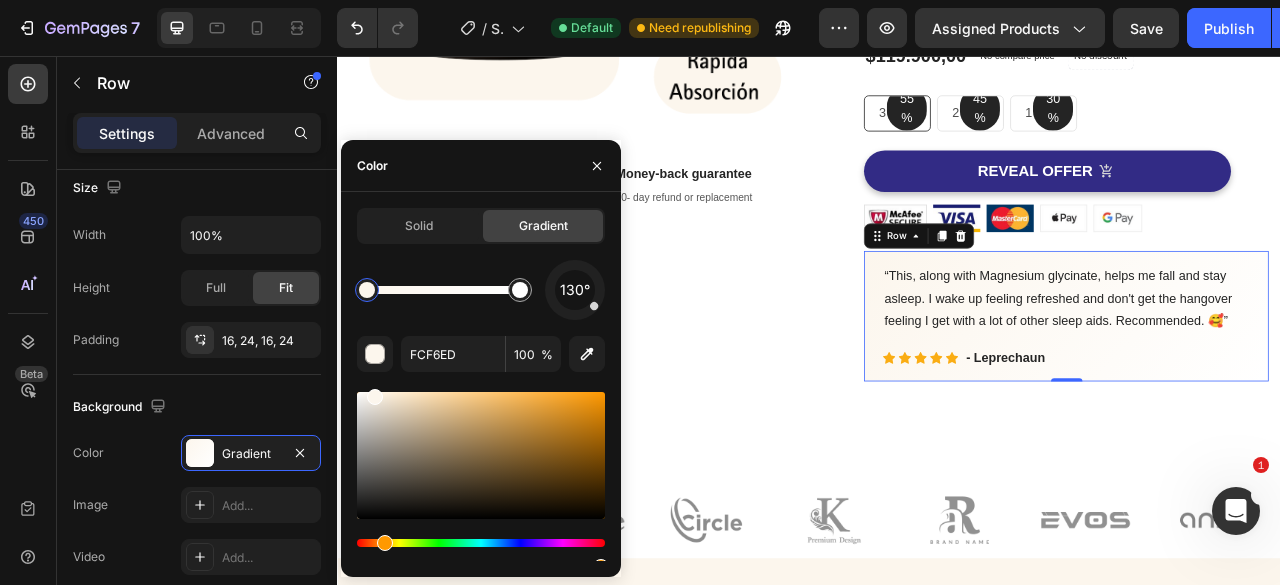 click on "Image Image Free Shipping Heading On oders over $70 Text block Row Image Money-back guarantee Heading 30- day refund or replacement Text block Row Row Row (P) Images & Gallery Flix (Equilibrio y Balance) Sabor Naranja x 2 tarros (P) Title                Icon                Icon                Icon                Icon                Icon Icon List Hoz 1500+ Clientes usan FLIX Text block Row
Icon Mejora tu concentración desde el primer uso Text block
Icon Resultados reales en 7 a 14 días Text block
Icon Fórmula respaldada por ciencia y neurociencia Text block
Icon Sabor increíble, preparación fácil Text block Icon List $119.900,00 (P) Price (P) Price No compare price (P) Price No discount   Not be displayed when published Product Badge Row 55% Text block Row 3 pack Text block Row 45% Text block Row 2 pack Text block Row 30% Text block Row 1 pack Text block Row Row
Icon Product Benefit 1 Text block
Icon Icon Row" at bounding box center (937, 76) 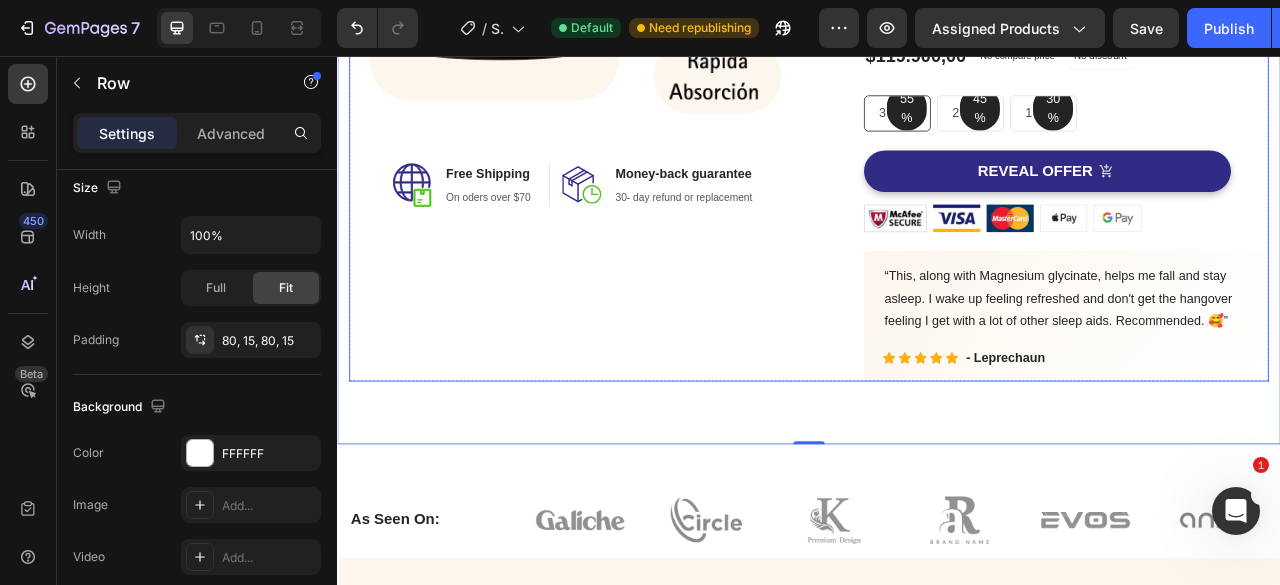 click on "Image Image Free Shipping Heading On oders over $70 Text block Row Image Money-back guarantee Heading 30- day refund or replacement Text block Row Row Row" at bounding box center [637, 76] 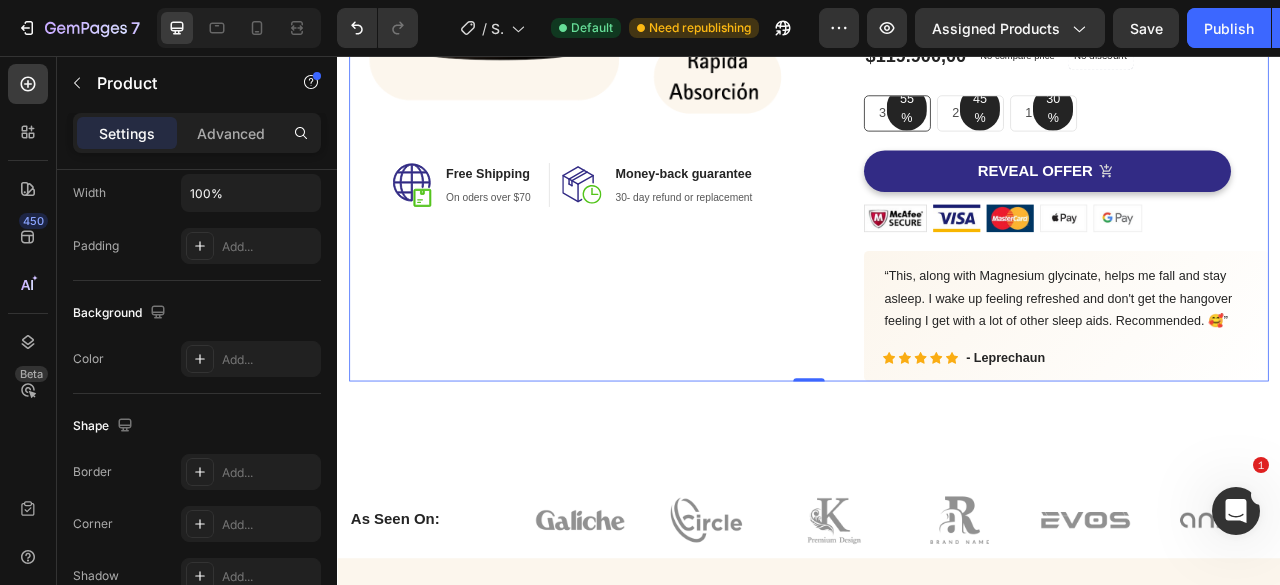 scroll, scrollTop: 0, scrollLeft: 0, axis: both 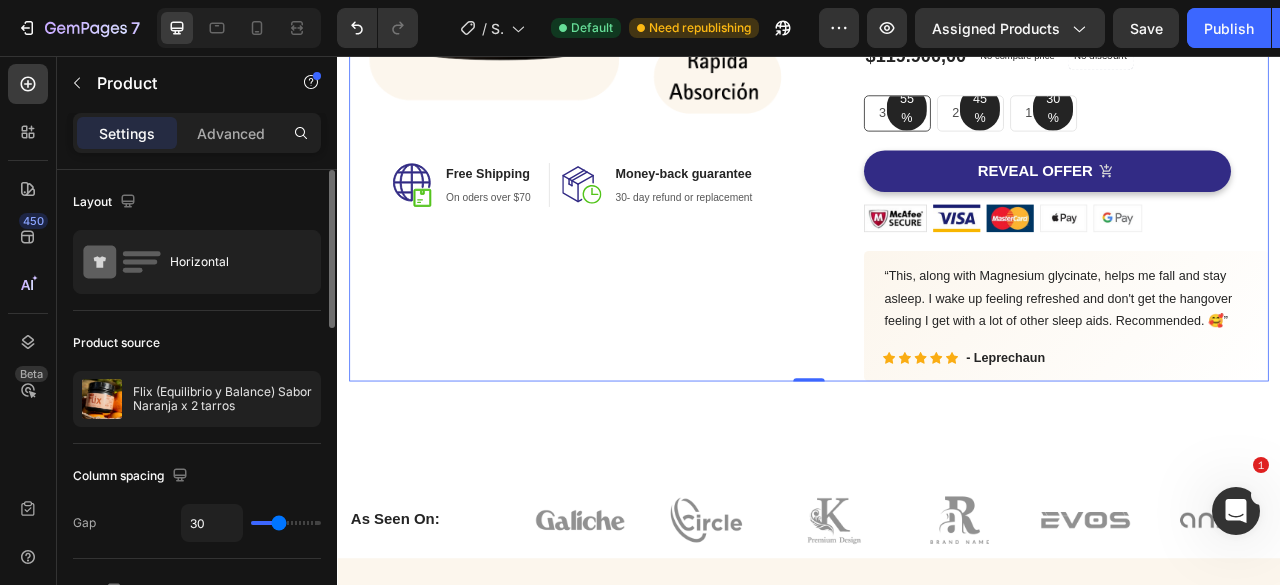 click on "Image Image Free Shipping Heading On oders over $70 Text block Row Image Money-back guarantee Heading 30- day refund or replacement Text block Row Row Row" at bounding box center [637, 76] 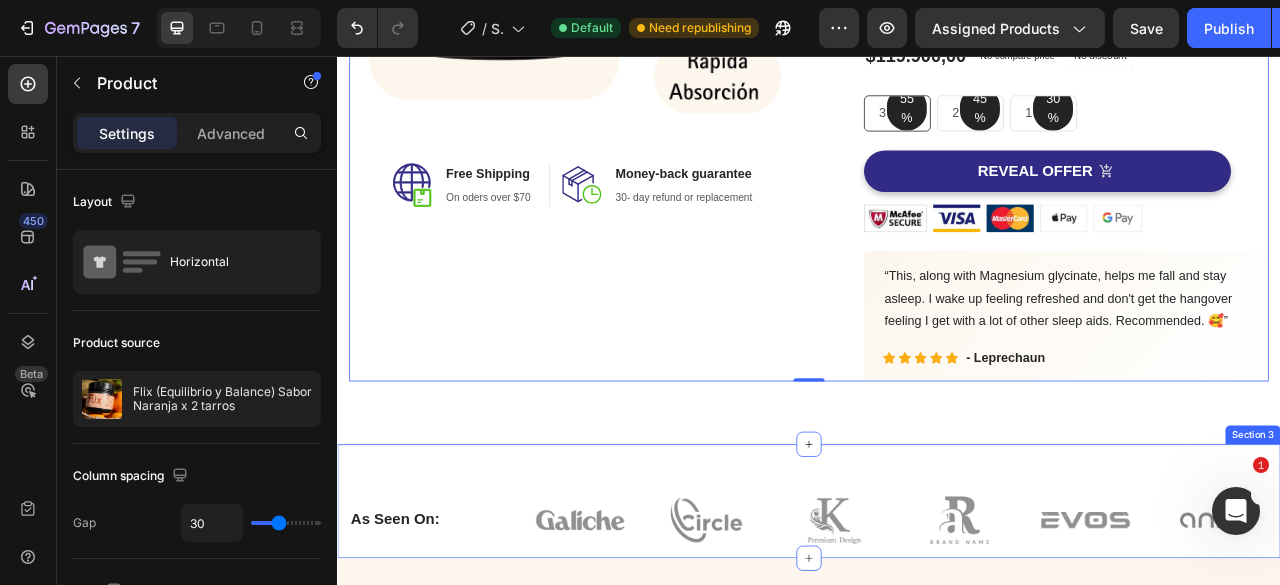 click on "As Seen On: Heading Image Image Image Image Image Image Row Row Section 3" at bounding box center (937, 622) 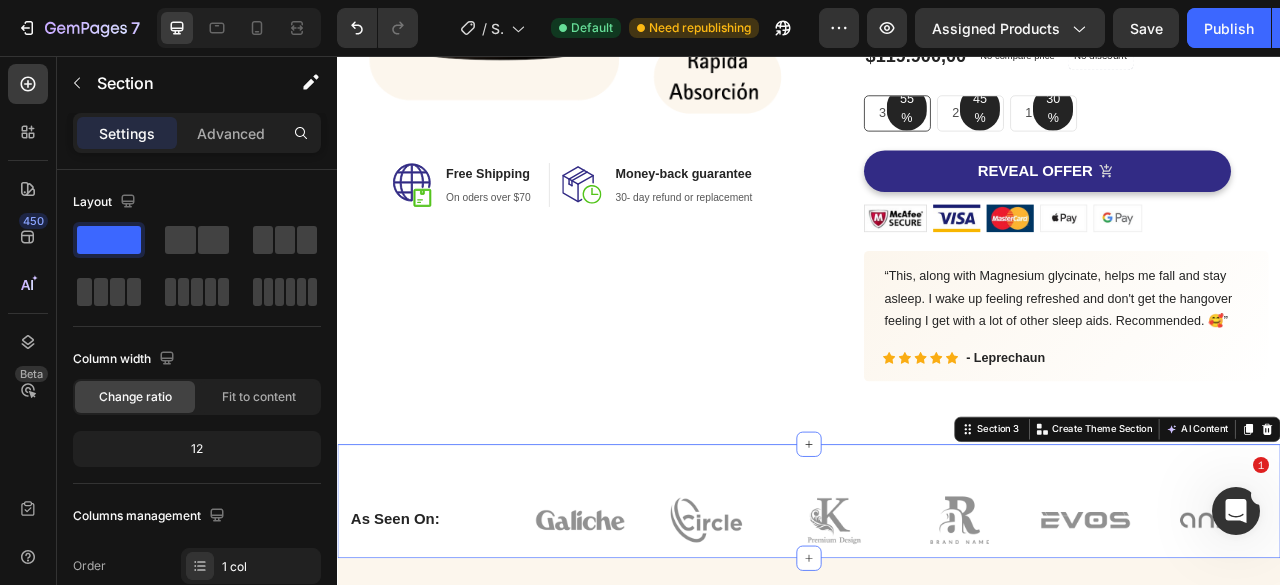 drag, startPoint x: 927, startPoint y: 540, endPoint x: 923, endPoint y: 573, distance: 33.24154 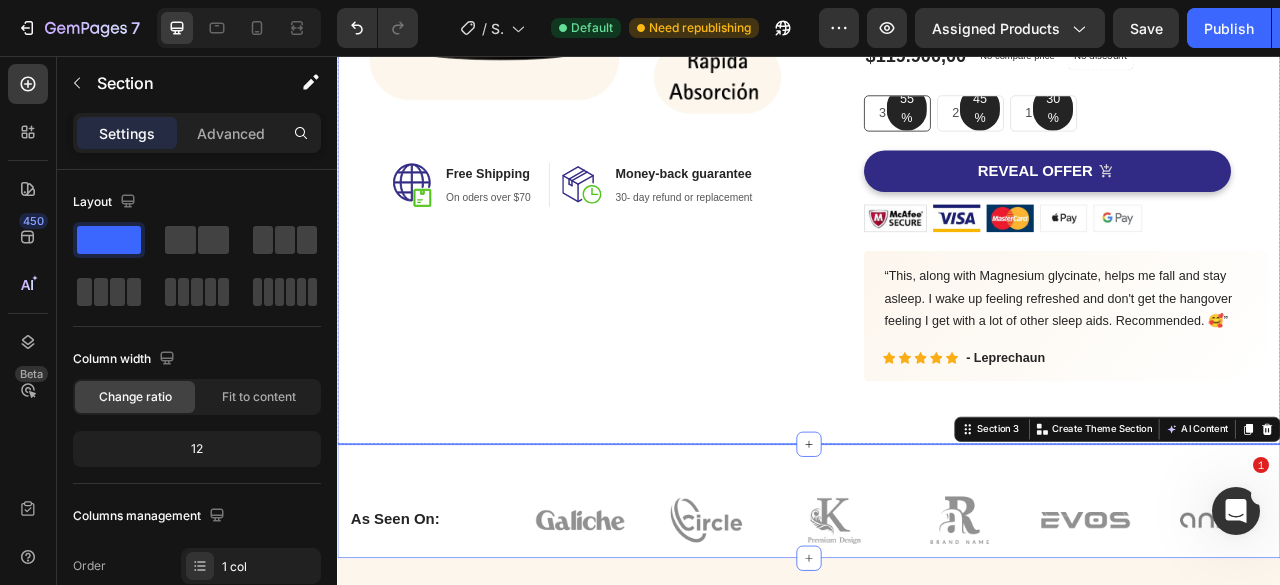 click on "Image Image Free Shipping Heading On oders over $70 Text block Row Image Money-back guarantee Heading 30- day refund or replacement Text block Row Row Row" at bounding box center (637, 76) 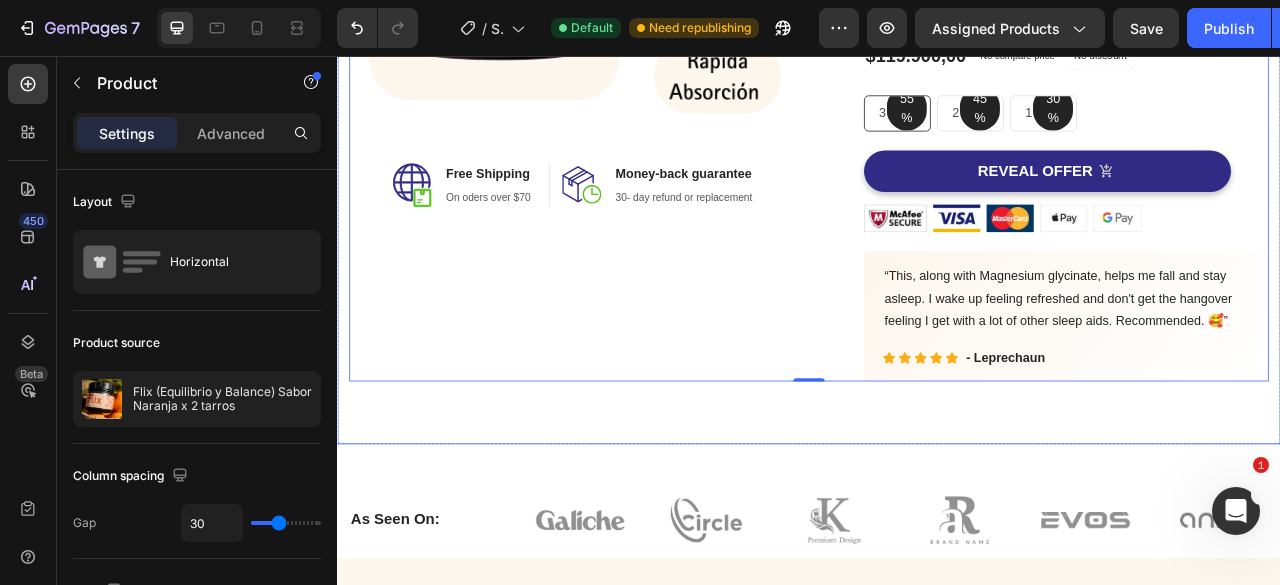 click on "Image Image Free Shipping Heading On oders over $70 Text block Row Image Money-back guarantee Heading 30- day refund or replacement Text block Row Row Row (P) Images & Gallery Flix (Equilibrio y Balance) Sabor Naranja x 2 tarros (P) Title                Icon                Icon                Icon                Icon                Icon Icon List Hoz 1500+ Clientes usan FLIX Text block Row
Icon Mejora tu concentración desde el primer uso Text block
Icon Resultados reales en 7 a 14 días Text block
Icon Fórmula respaldada por ciencia y neurociencia Text block
Icon Sabor increíble, preparación fácil Text block Icon List $119.900,00 (P) Price (P) Price No compare price (P) Price No discount   Not be displayed when published Product Badge Row 55% Text block Row 3 pack Text block Row 45% Text block Row 2 pack Text block Row 30% Text block Row 1 pack Text block Row Row
Icon Product Benefit 1 Text block
Icon Icon Row" at bounding box center (937, 76) 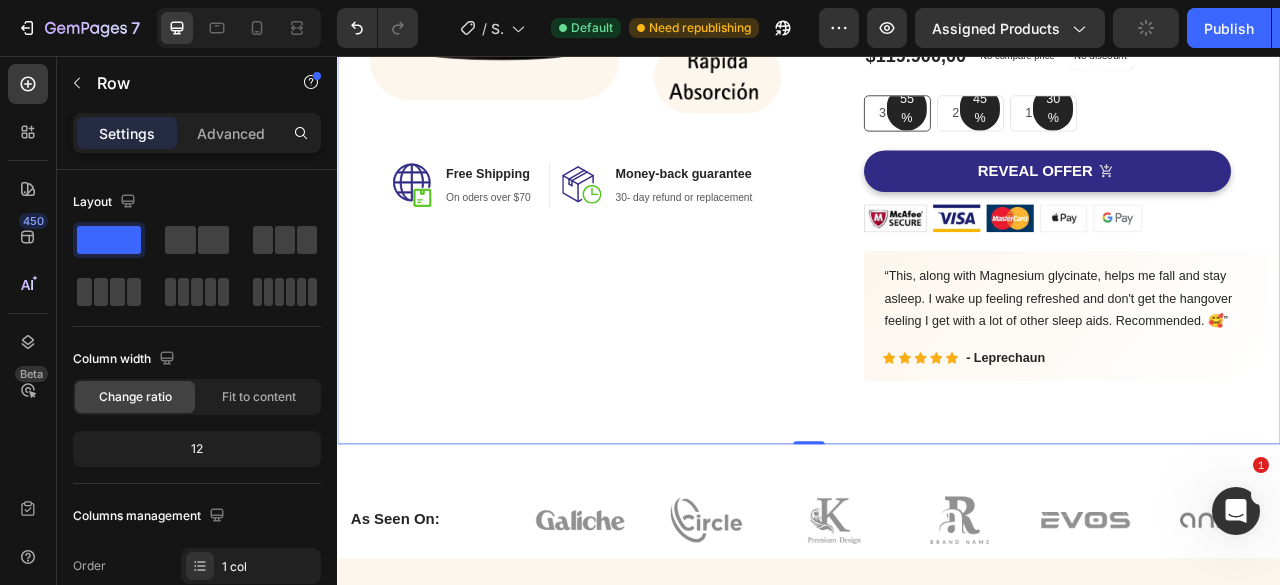 click on "Image Image Free Shipping Heading On oders over $70 Text block Row Image Money-back guarantee Heading 30- day refund or replacement Text block Row Row Row (P) Images & Gallery Flix (Equilibrio y Balance) Sabor Naranja x 2 tarros (P) Title                Icon                Icon                Icon                Icon                Icon Icon List Hoz 1500+ Clientes usan FLIX Text block Row
Icon Mejora tu concentración desde el primer uso Text block
Icon Resultados reales en 7 a 14 días Text block
Icon Fórmula respaldada por ciencia y neurociencia Text block
Icon Sabor increíble, preparación fácil Text block Icon List $119.900,00 (P) Price (P) Price No compare price (P) Price No discount   Not be displayed when published Product Badge Row 55% Text block Row 3 pack Text block Row 45% Text block Row 2 pack Text block Row 30% Text block Row 1 pack Text block Row Row
Icon Product Benefit 1 Text block
Icon Icon Row" at bounding box center (937, 76) 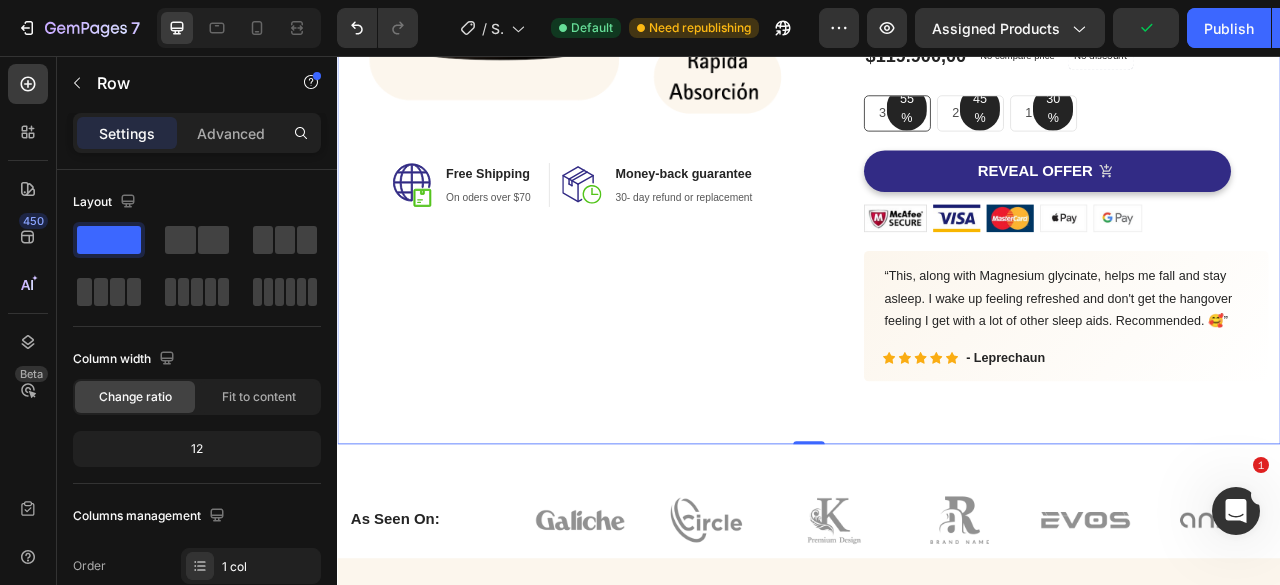 click on "Image Image Free Shipping Heading On oders over $70 Text block Row Image Money-back guarantee Heading 30- day refund or replacement Text block Row Row Row (P) Images & Gallery Flix (Equilibrio y Balance) Sabor Naranja x 2 tarros (P) Title                Icon                Icon                Icon                Icon                Icon Icon List Hoz 1500+ Clientes usan FLIX Text block Row
Icon Mejora tu concentración desde el primer uso Text block
Icon Resultados reales en 7 a 14 días Text block
Icon Fórmula respaldada por ciencia y neurociencia Text block
Icon Sabor increíble, preparación fácil Text block Icon List $119.900,00 (P) Price (P) Price No compare price (P) Price No discount   Not be displayed when published Product Badge Row 55% Text block Row 3 pack Text block Row 45% Text block Row 2 pack Text block Row 30% Text block Row 1 pack Text block Row Row
Icon Product Benefit 1 Text block
Icon Icon Row" at bounding box center (937, 76) 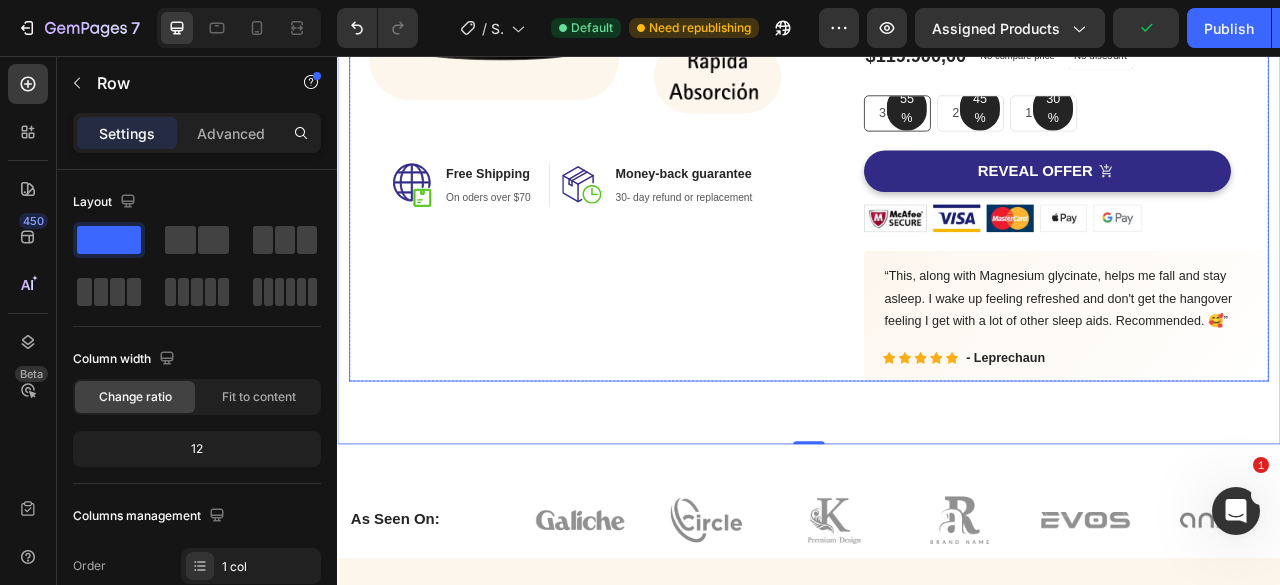click on "Image Image Free Shipping Heading On oders over $70 Text block Row Image Money-back guarantee Heading 30- day refund or replacement Text block Row Row Row" at bounding box center [637, 76] 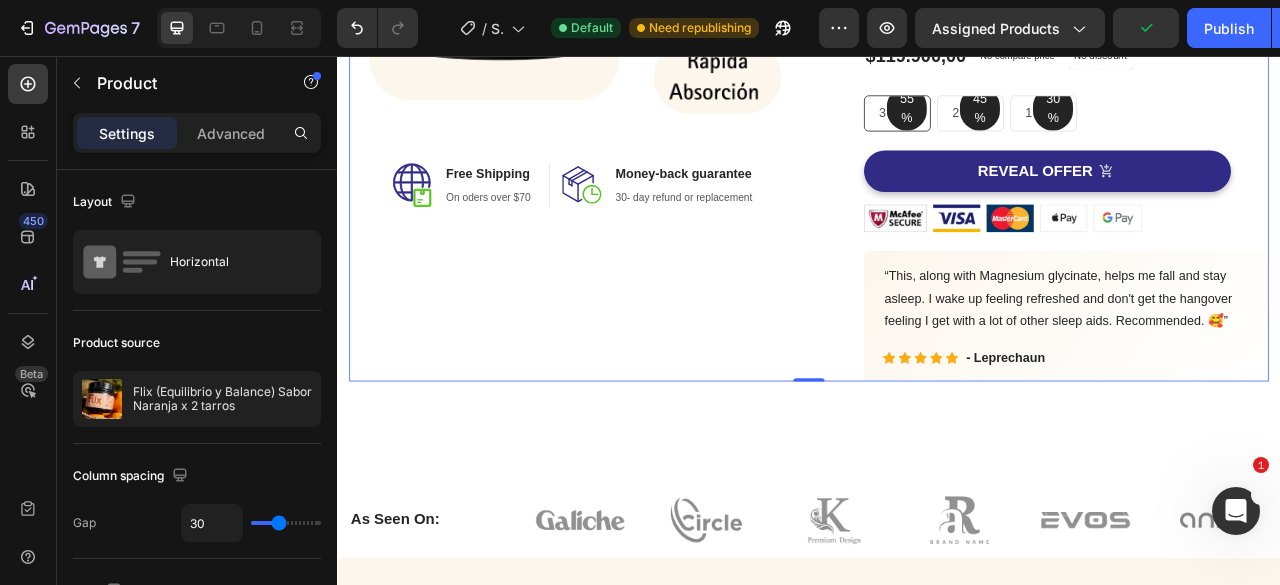 click on "Image Image Free Shipping Heading On oders over $70 Text block Row Image Money-back guarantee Heading 30- day refund or replacement Text block Row Row Row (P) Images & Gallery Flix (Equilibrio y Balance) Sabor Naranja x 2 tarros (P) Title                Icon                Icon                Icon                Icon                Icon Icon List Hoz 1500+ Clientes usan FLIX Text block Row
Icon Mejora tu concentración desde el primer uso Text block
Icon Resultados reales en 7 a 14 días Text block
Icon Fórmula respaldada por ciencia y neurociencia Text block
Icon Sabor increíble, preparación fácil Text block Icon List $119.900,00 (P) Price (P) Price No compare price (P) Price No discount   Not be displayed when published Product Badge Row 55% Text block Row 3 pack Text block Row 45% Text block Row 2 pack Text block Row 30% Text block Row 1 pack Text block Row Row
Icon Product Benefit 1 Text block
Icon Icon Row" at bounding box center (937, 76) 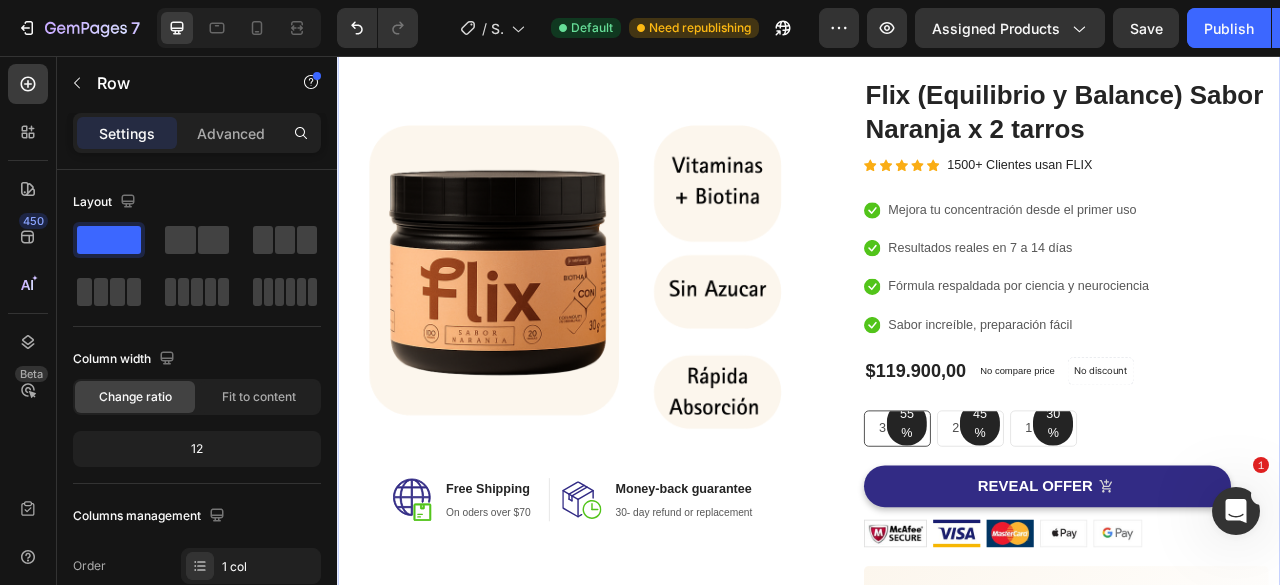scroll, scrollTop: 0, scrollLeft: 0, axis: both 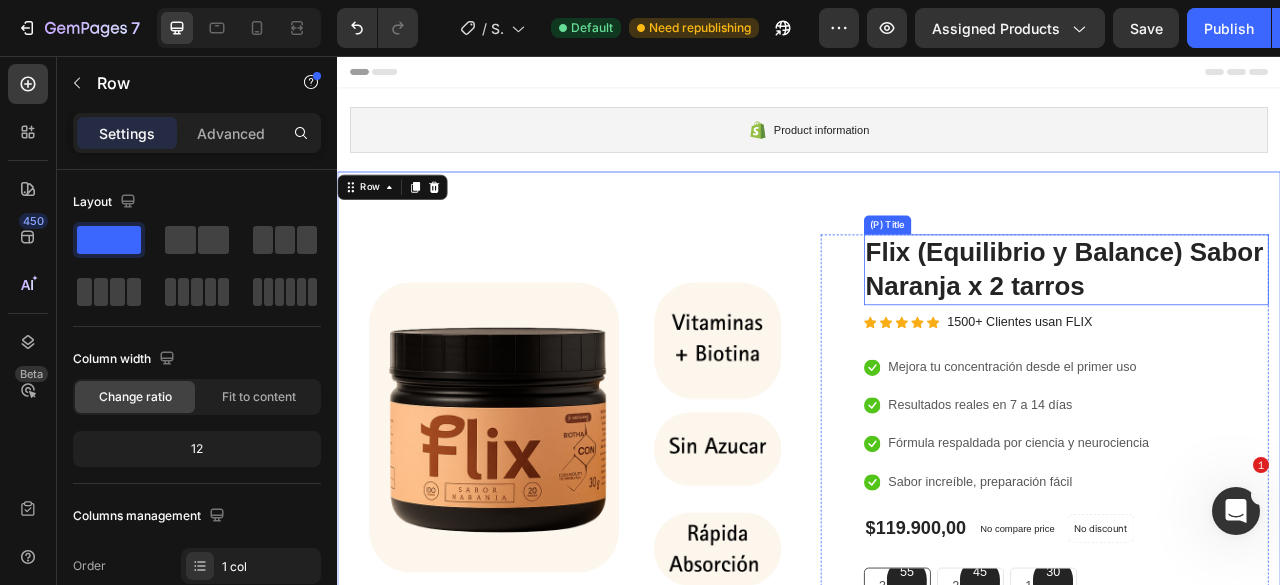 click on "Flix (Equilibrio y Balance) Sabor Naranja x 2 tarros" at bounding box center [1264, 328] 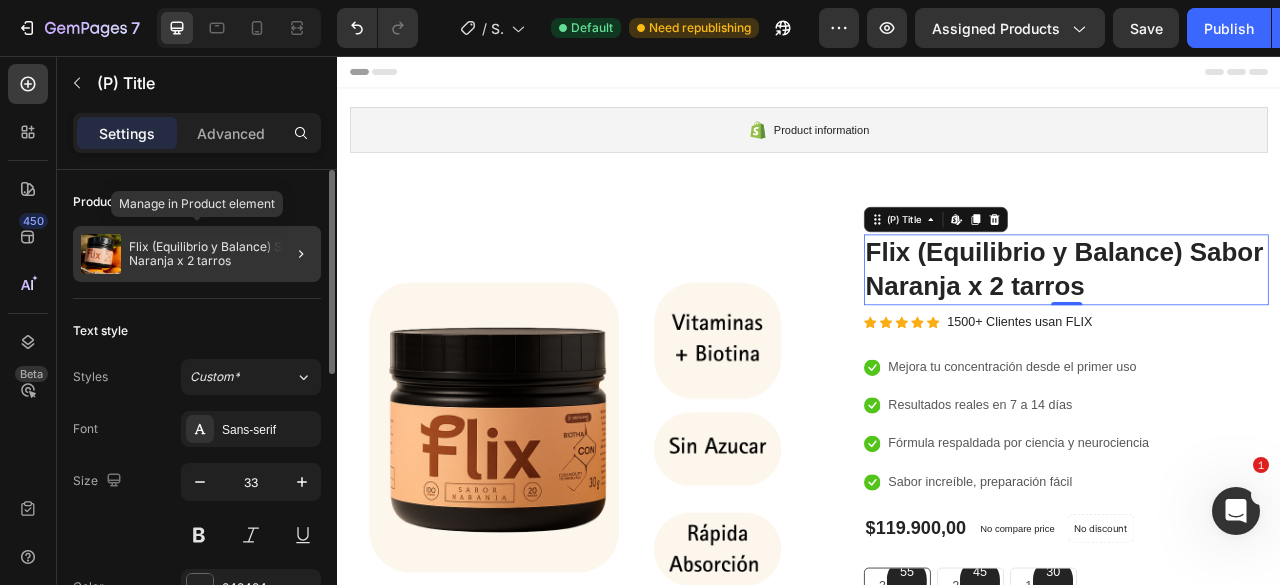 click on "Flix (Equilibrio y Balance) Sabor Naranja x 2 tarros" at bounding box center [221, 254] 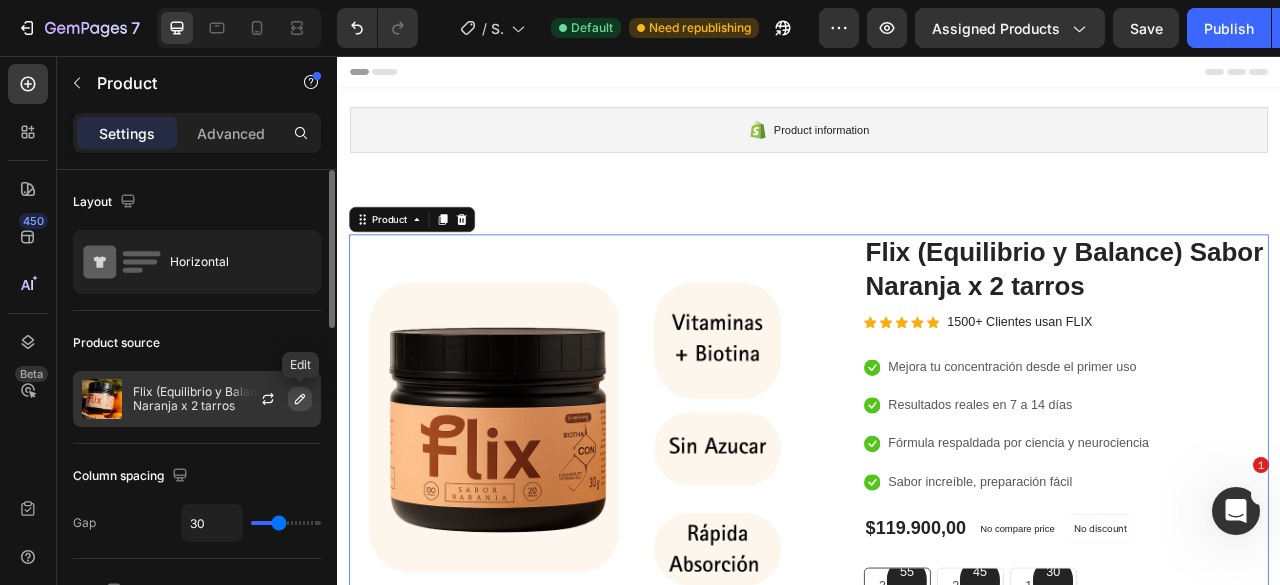 click 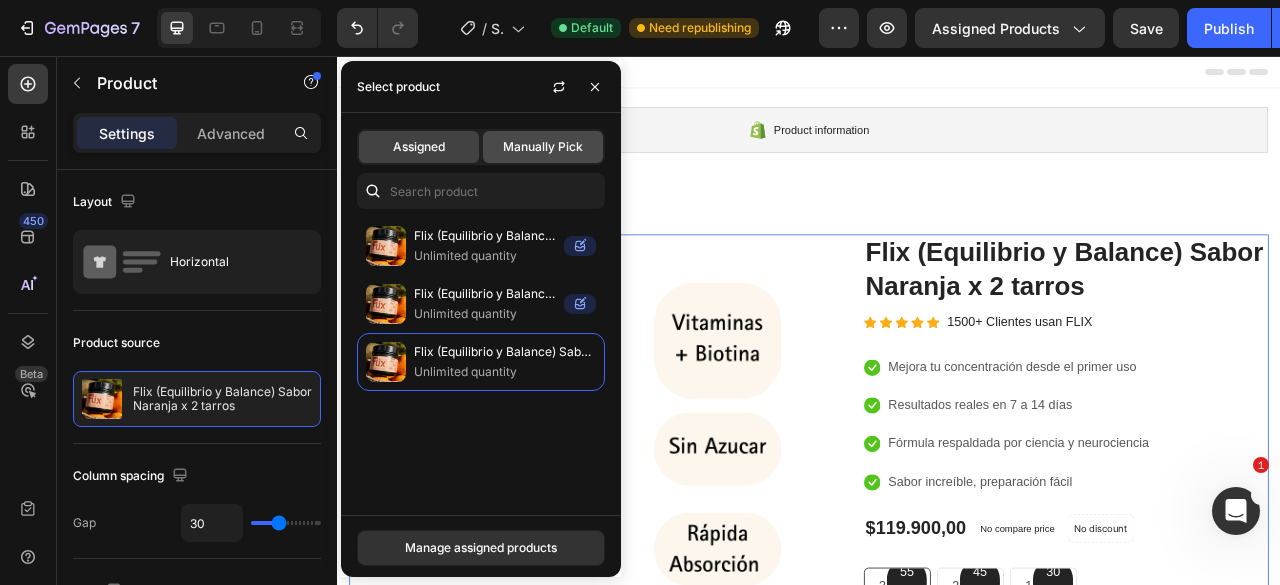 click on "Manually Pick" 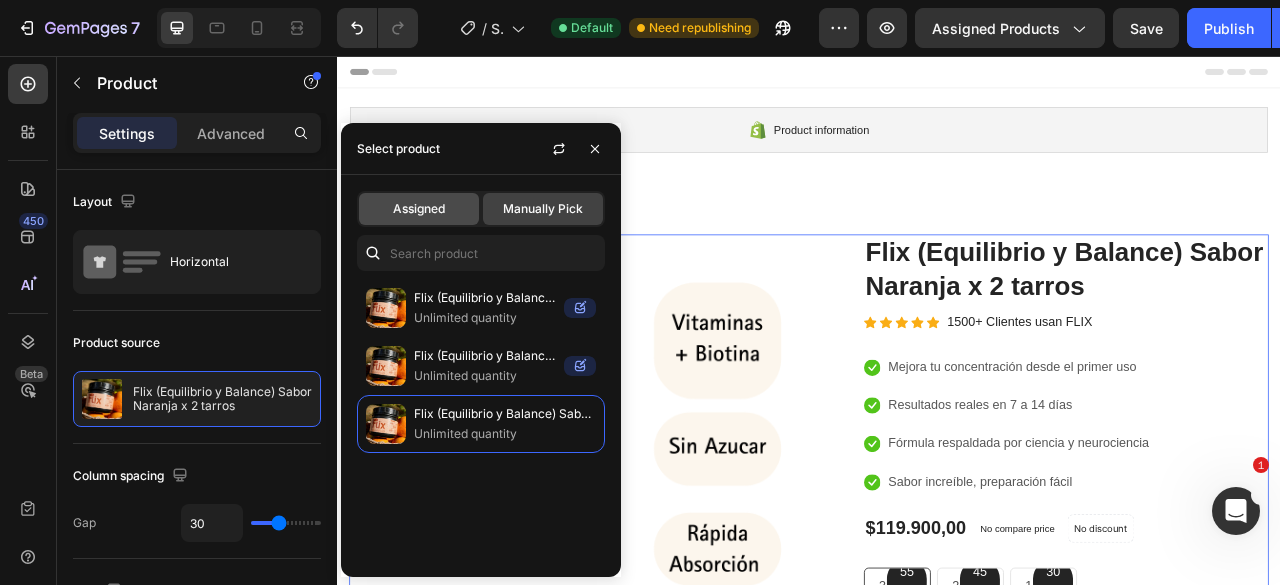 click on "Assigned" 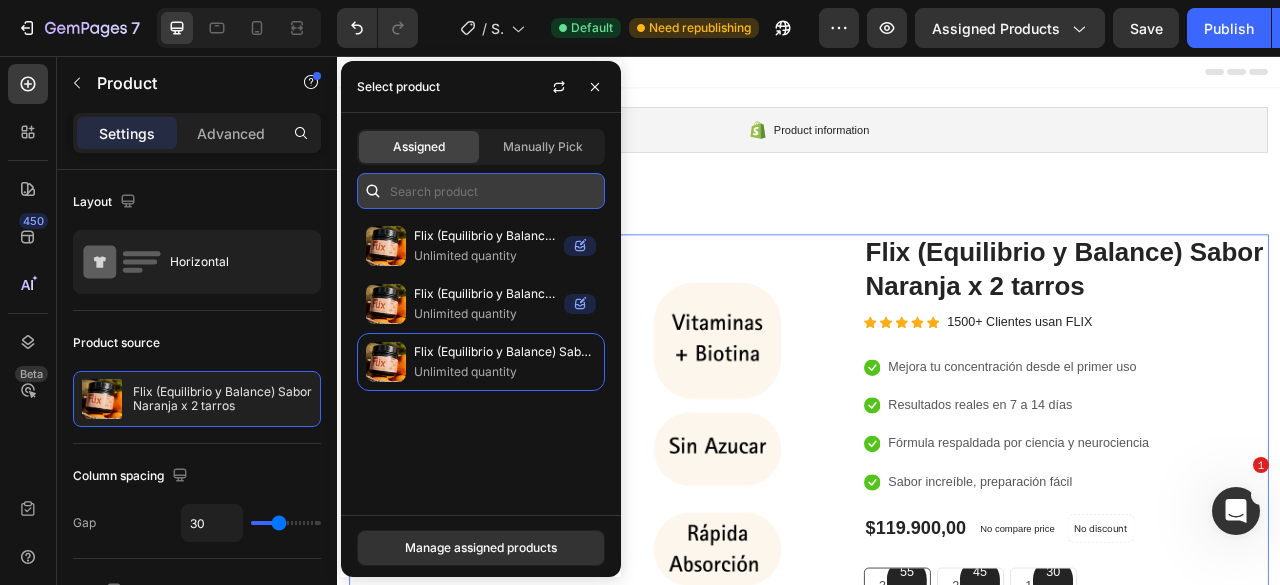 click at bounding box center [481, 191] 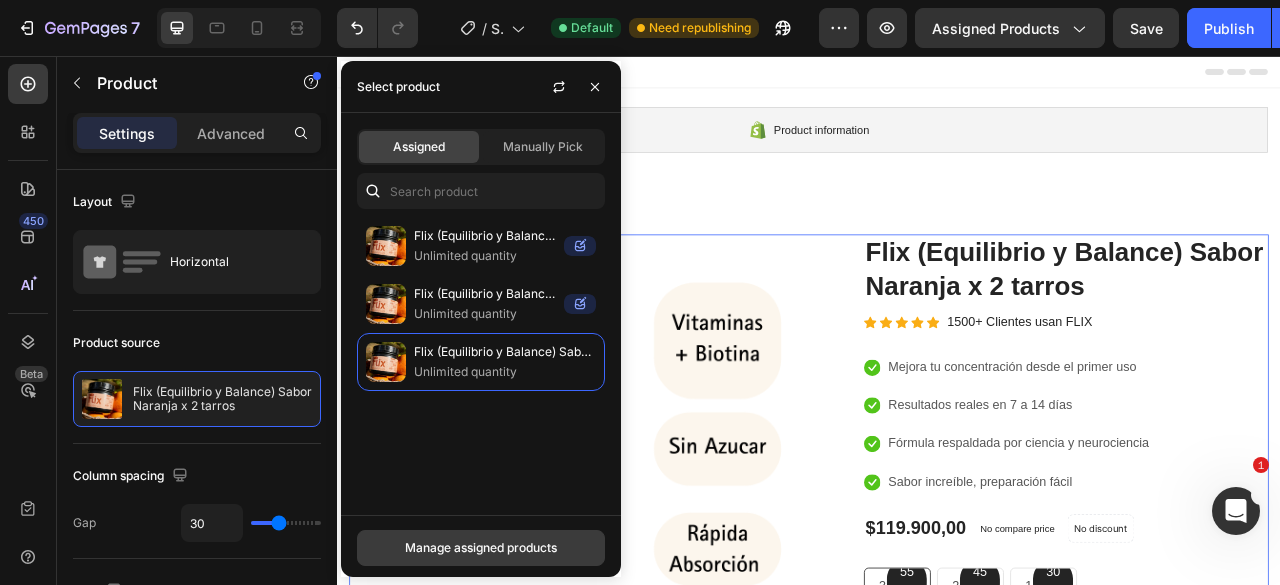 click on "Manage assigned products" at bounding box center [481, 548] 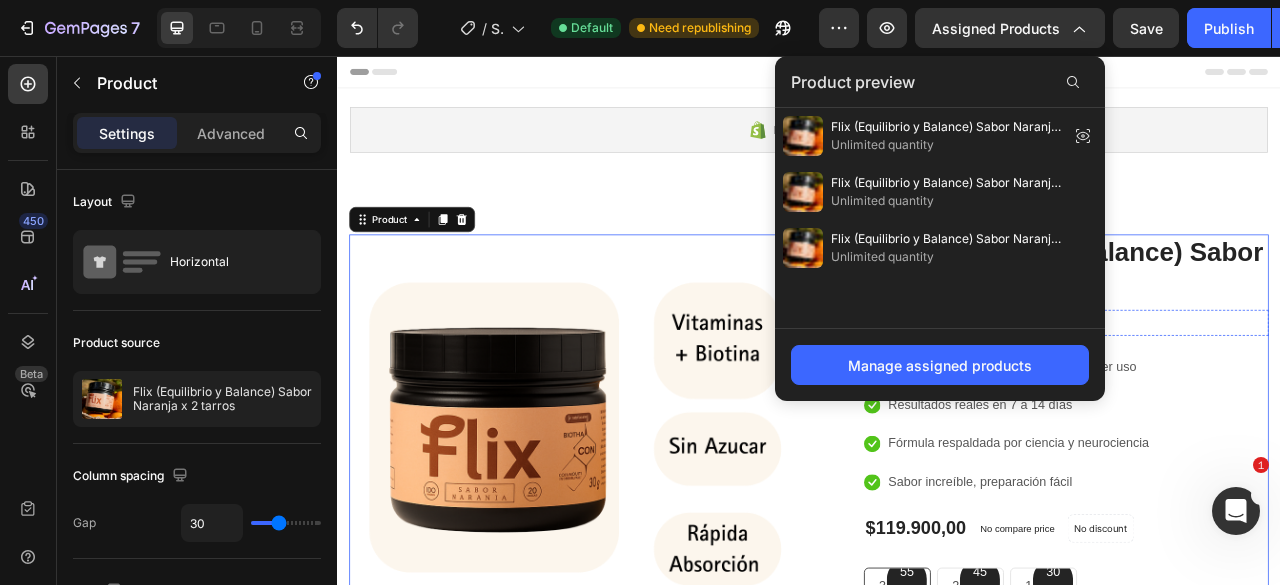click on "1500+ Clientes usan FLIX" at bounding box center [1205, 395] 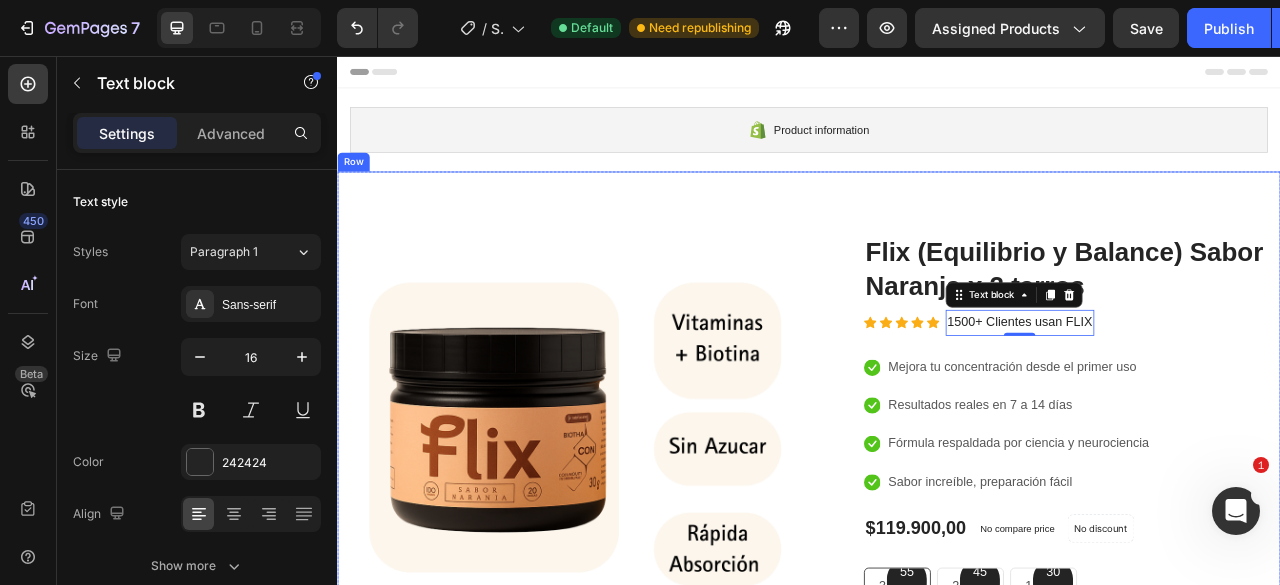 click on "Image Image Free Shipping Heading On oders over $70 Text block Row Image Money-back guarantee Heading 30- day refund or replacement Text block Row Row Row (P) Images & Gallery Flix (Equilibrio y Balance) Sabor Naranja x 2 tarros (P) Title                Icon                Icon                Icon                Icon                Icon Icon List Hoz 1500+ Clientes usan FLIX Text block   0 Row
Icon Mejora tu concentración desde el primer uso Text block
Icon Resultados reales en 7 a 14 días Text block
Icon Fórmula respaldada por ciencia y neurociencia Text block
Icon Sabor increíble, preparación fácil Text block Icon List $119.900,00 (P) Price (P) Price No compare price (P) Price No discount   Not be displayed when published Product Badge Row 55% Text block Row 3 pack Text block Row 45% Text block Row 2 pack Text block Row 30% Text block Row 1 pack Text block Row Row
Icon Product Benefit 1 Text block
Icon Icon" at bounding box center [937, 677] 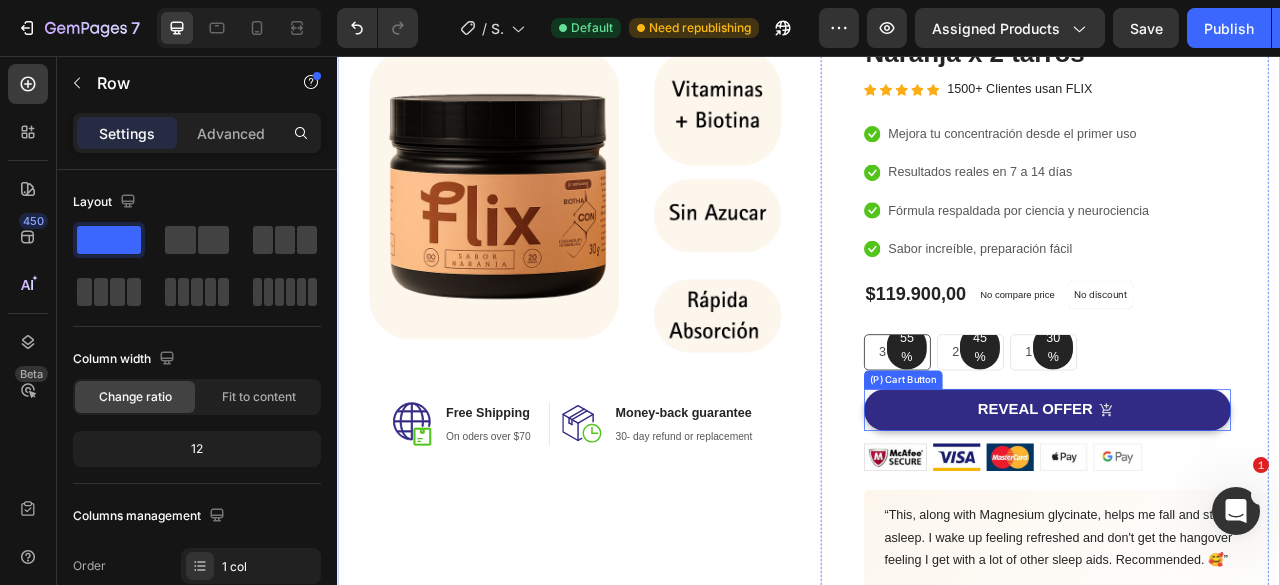 scroll, scrollTop: 300, scrollLeft: 0, axis: vertical 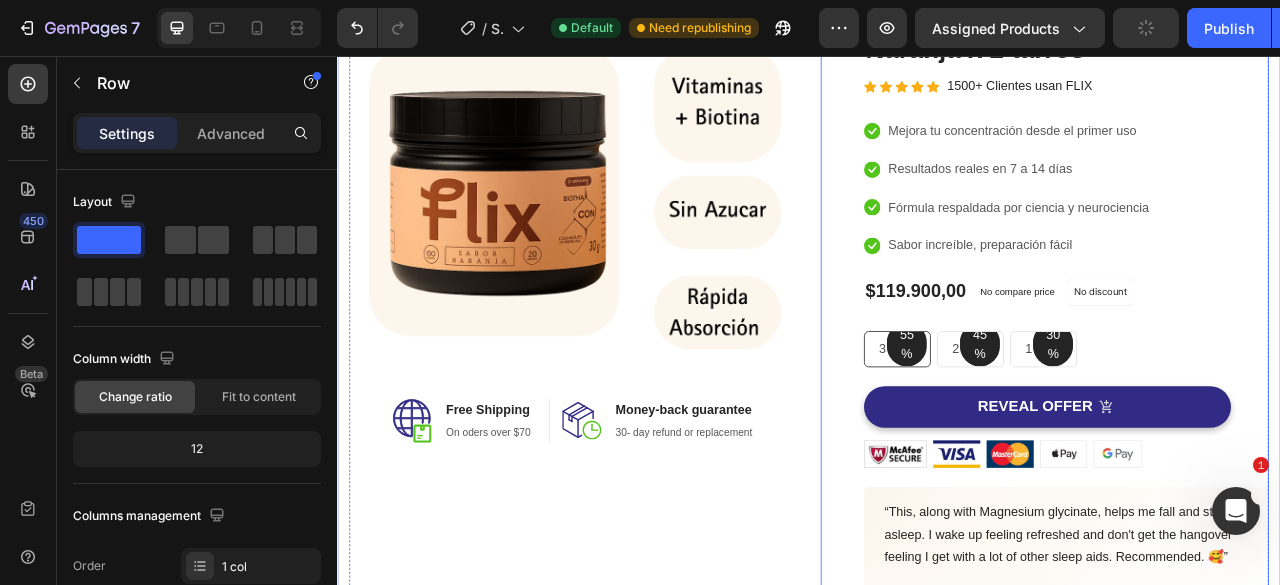 click on "(P) Price" at bounding box center (1040, 327) 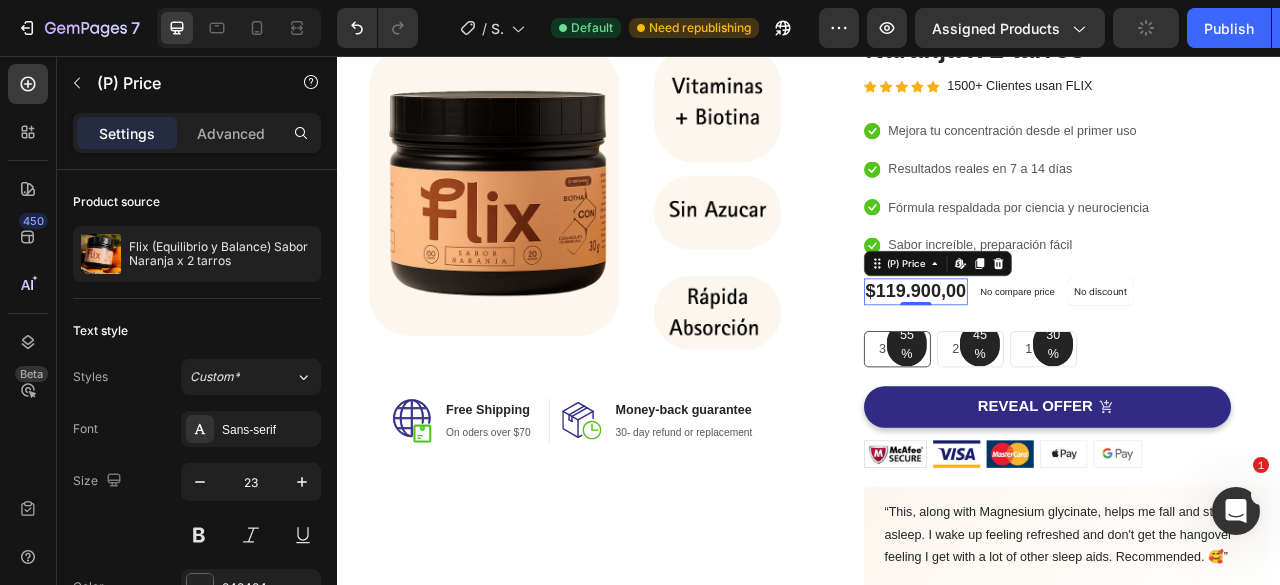 click on "$119.900,00" at bounding box center [1073, 356] 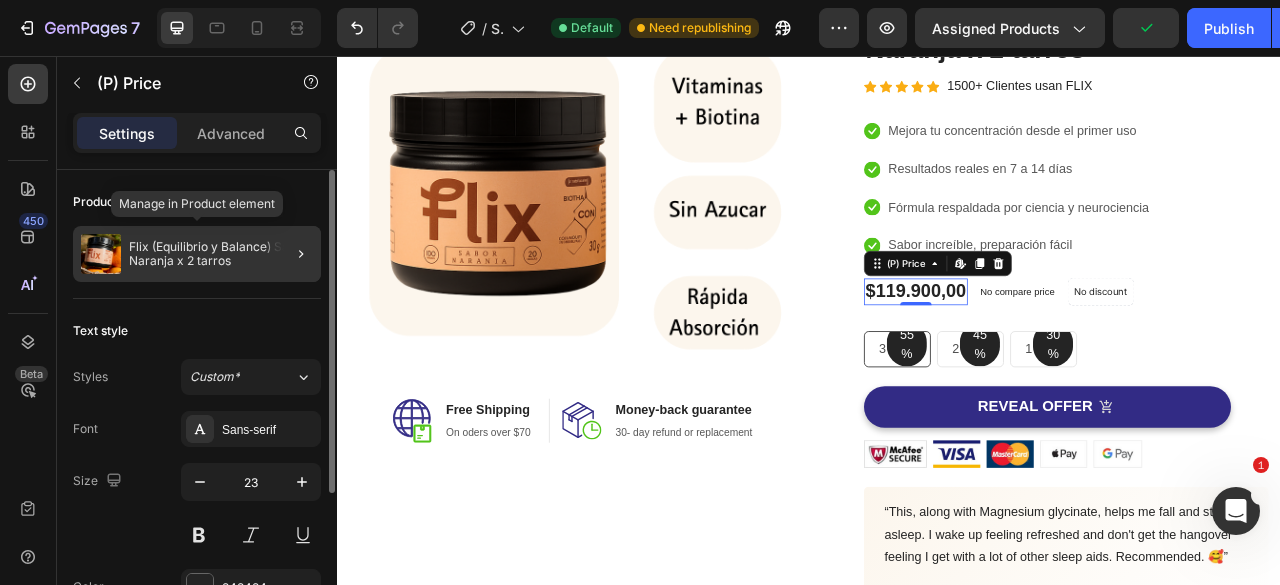 click on "Flix (Equilibrio y Balance) Sabor Naranja x 2 tarros" at bounding box center (221, 254) 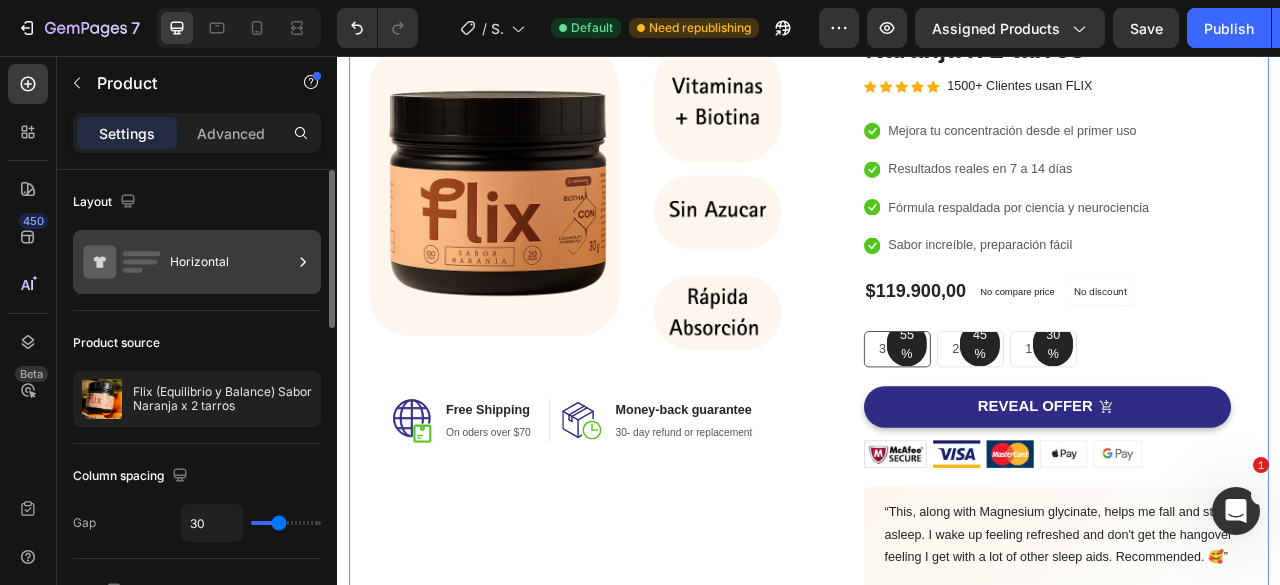 click on "Horizontal" at bounding box center [231, 262] 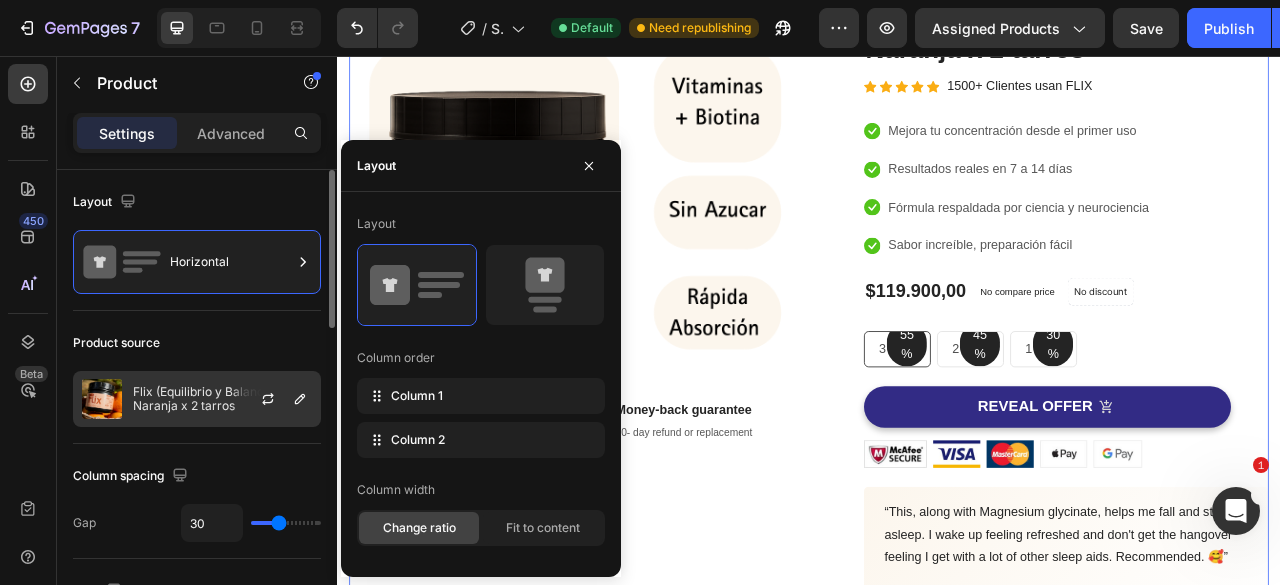click on "Flix (Equilibrio y Balance) Sabor Naranja x 2 tarros" 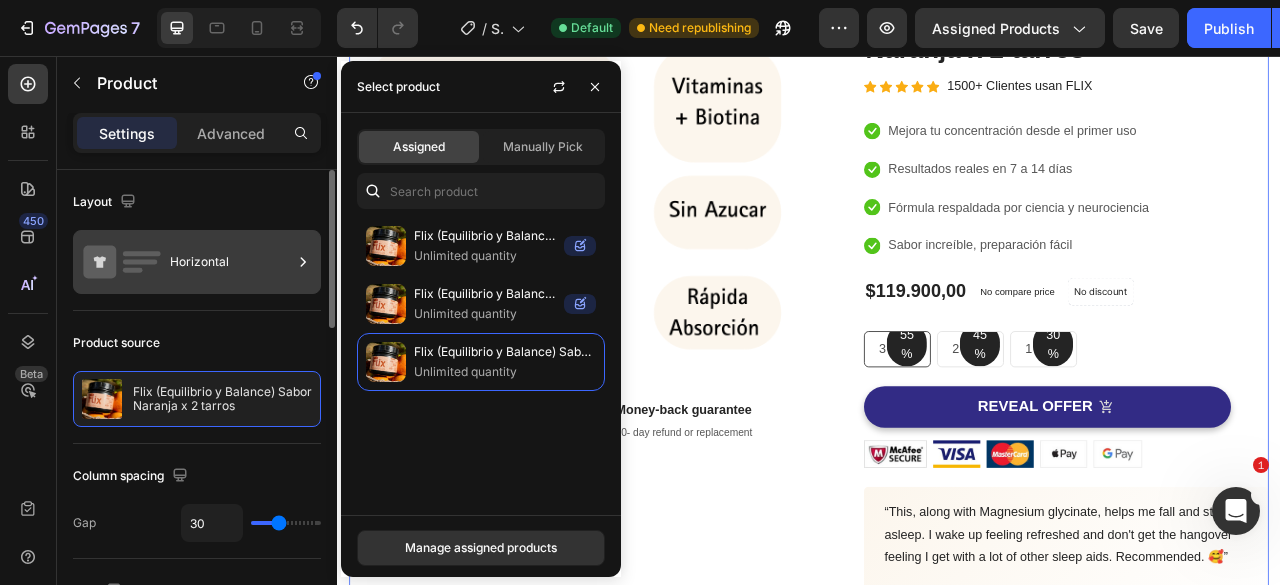 click 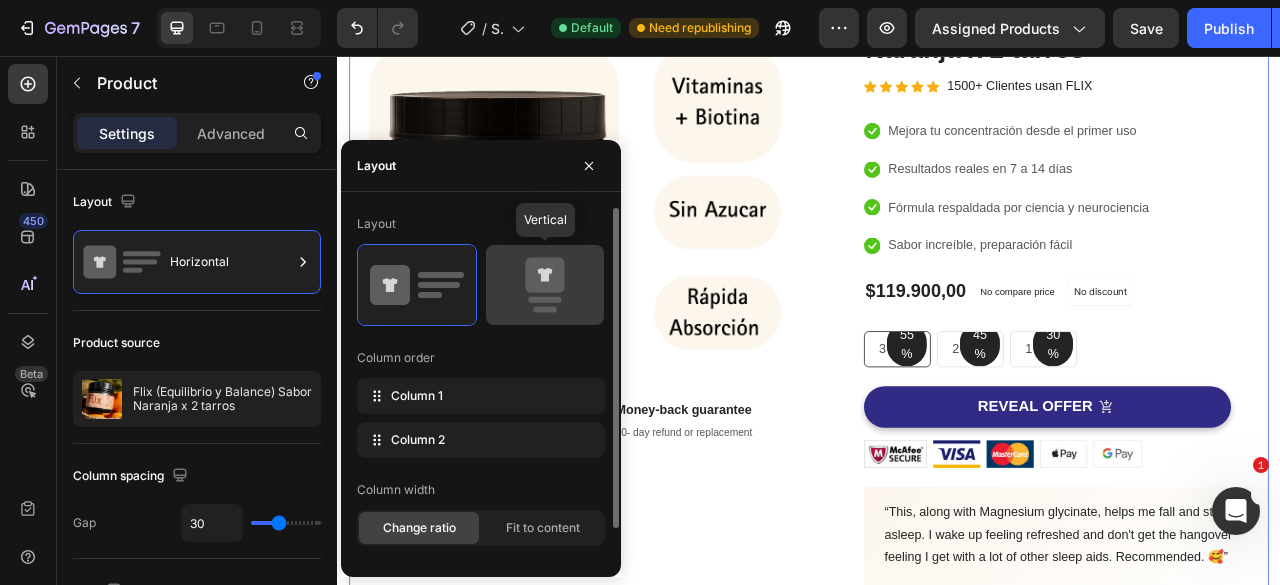 click 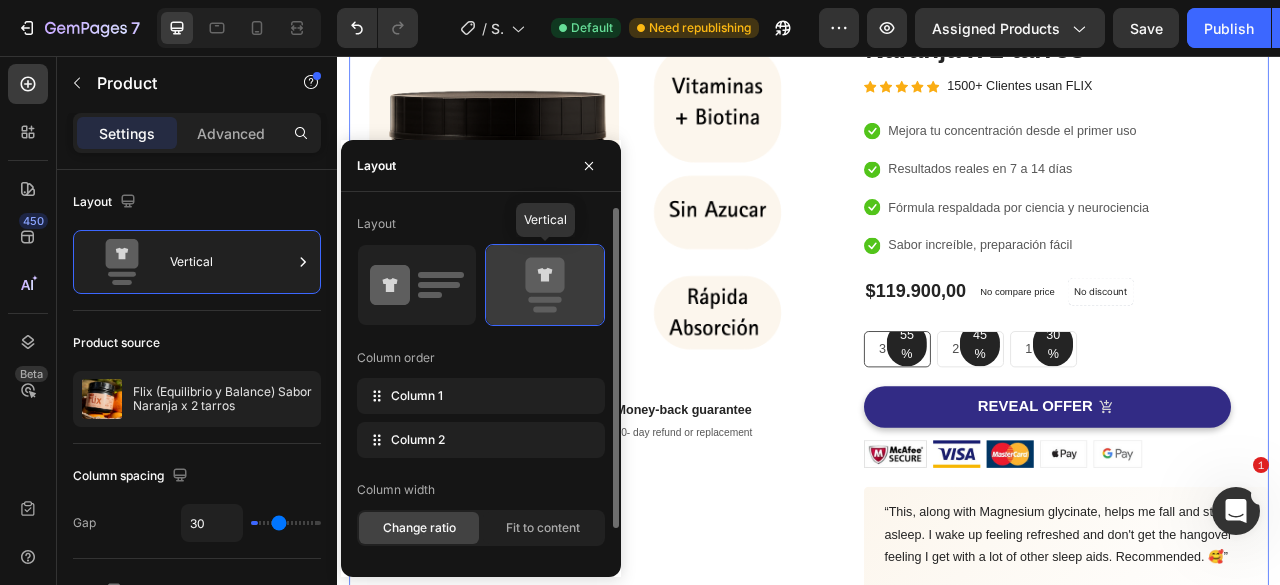 type on "0" 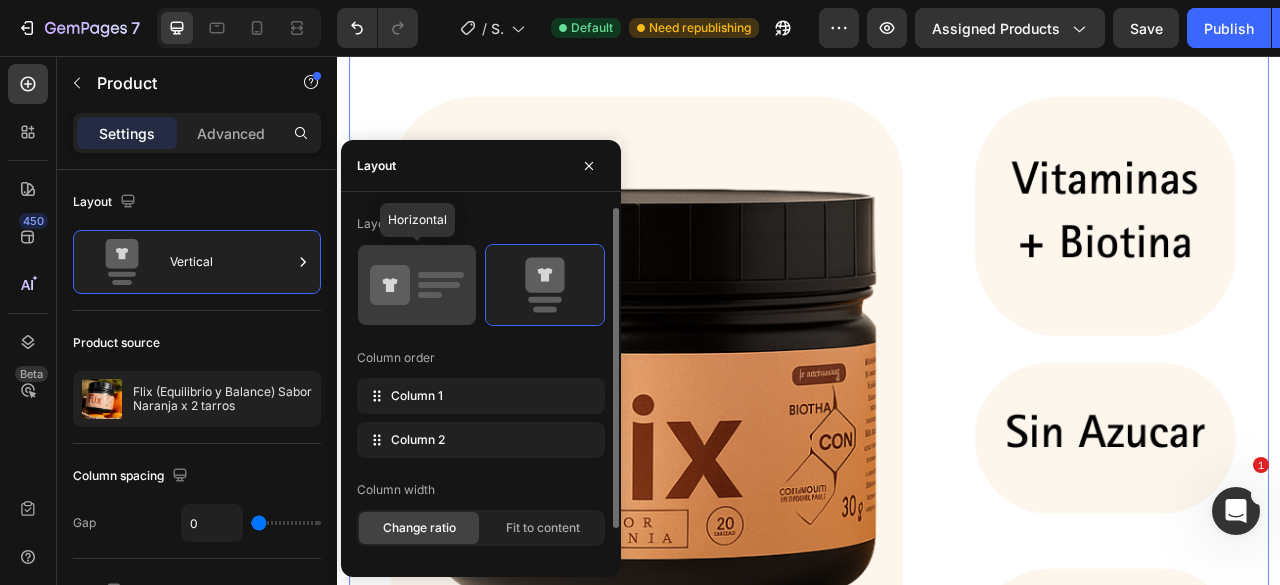 click 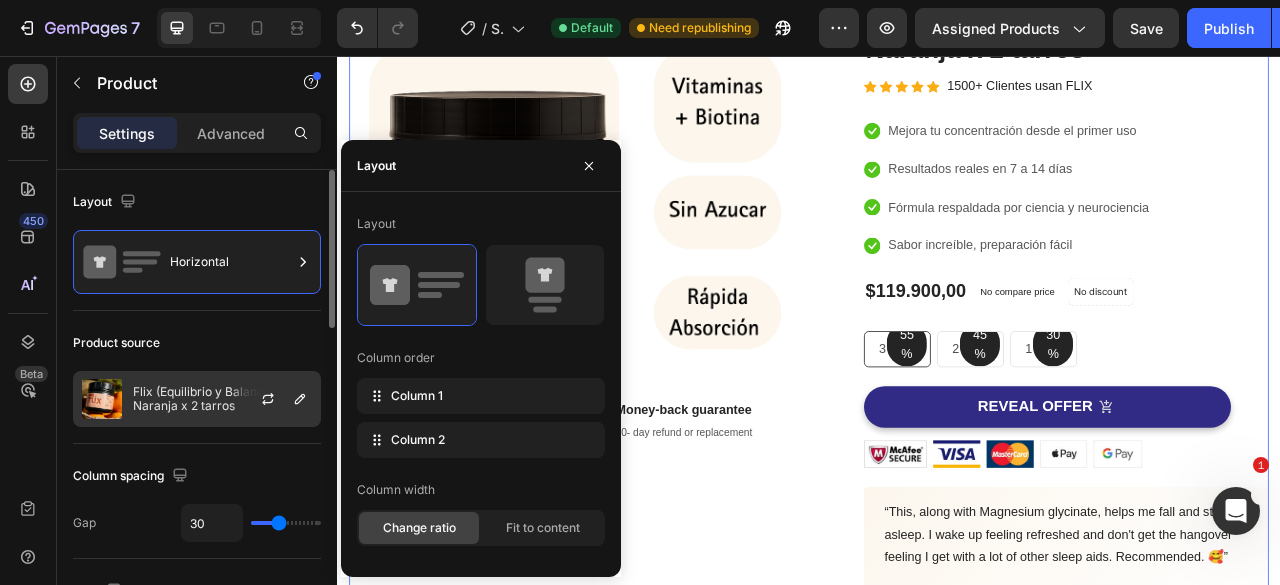 click on "Flix (Equilibrio y Balance) Sabor Naranja x 2 tarros" at bounding box center (222, 399) 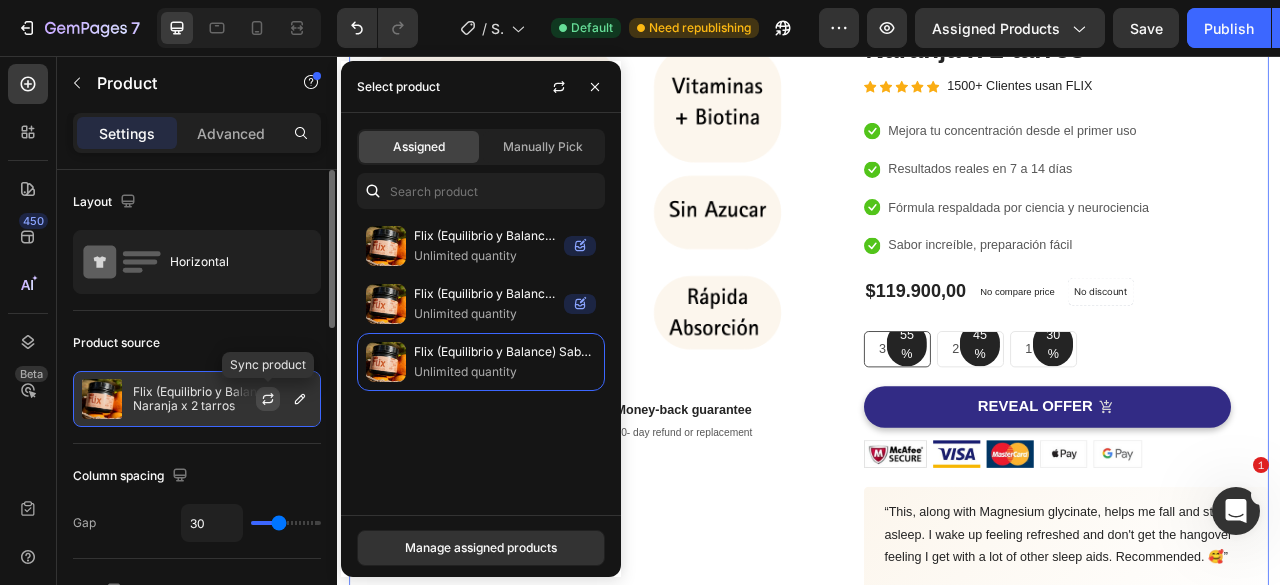 click 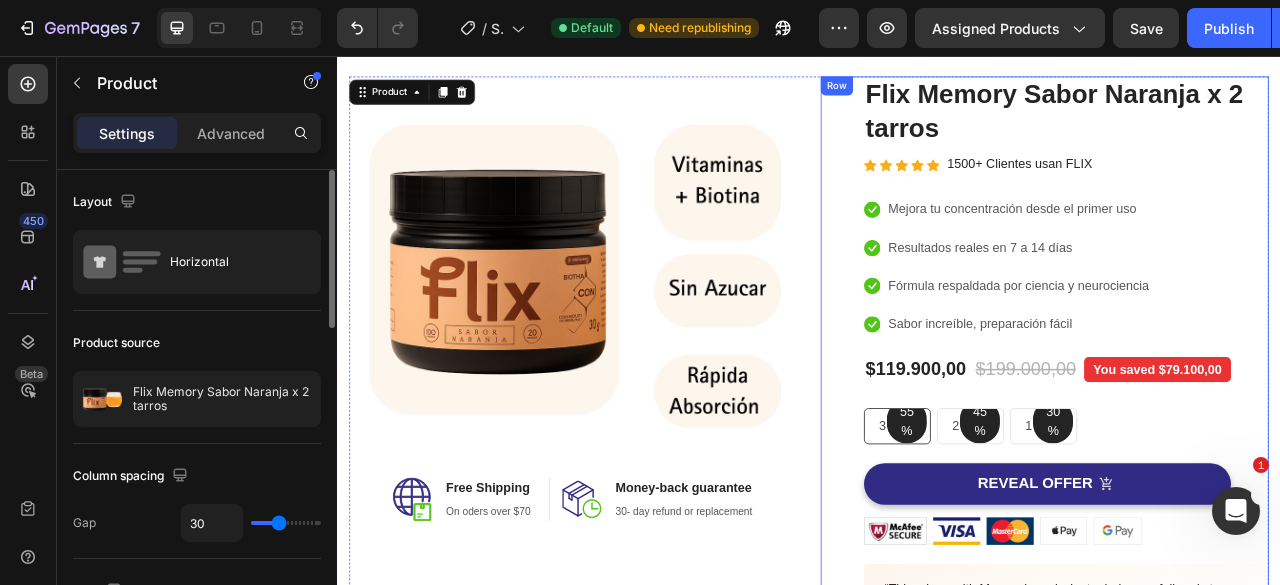 scroll, scrollTop: 100, scrollLeft: 0, axis: vertical 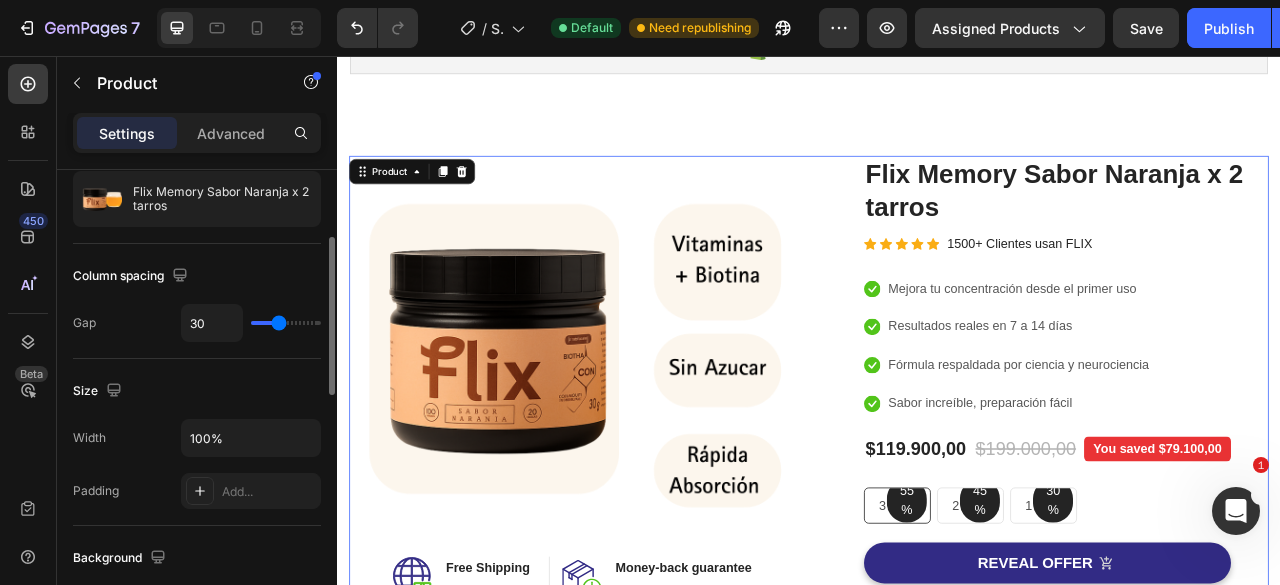 type on "9" 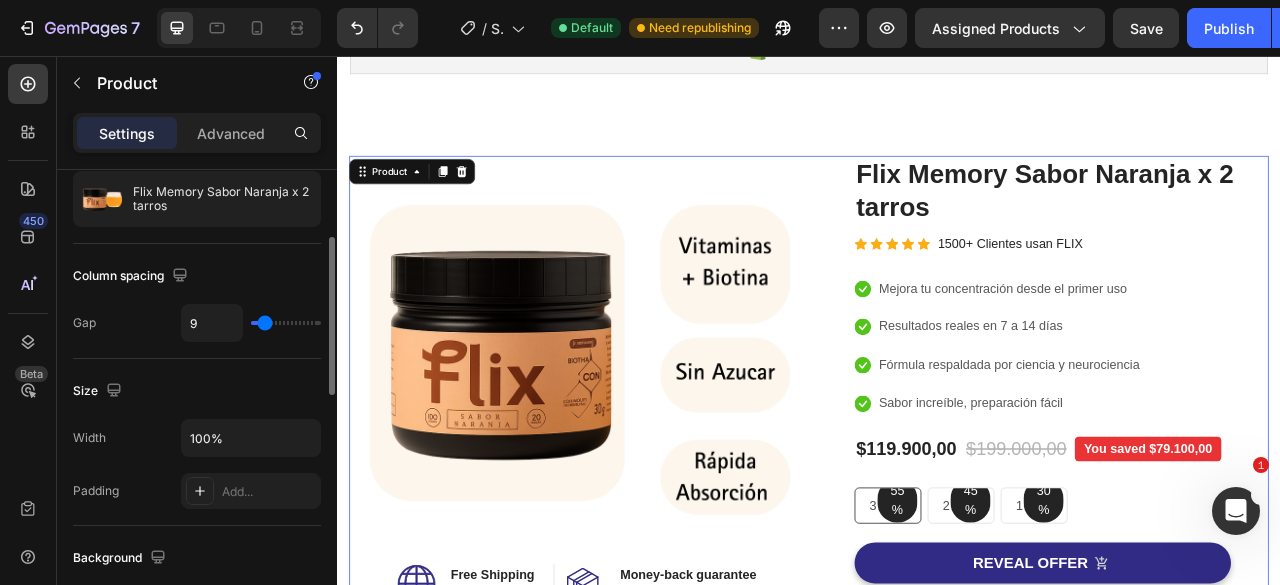 type on "6" 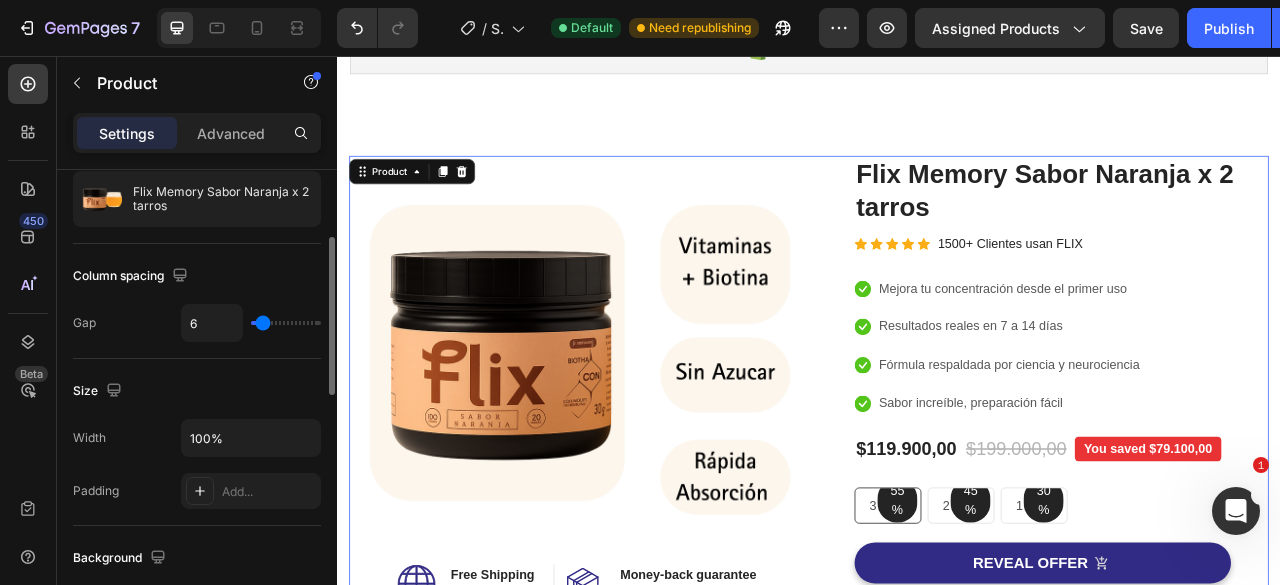 type on "12" 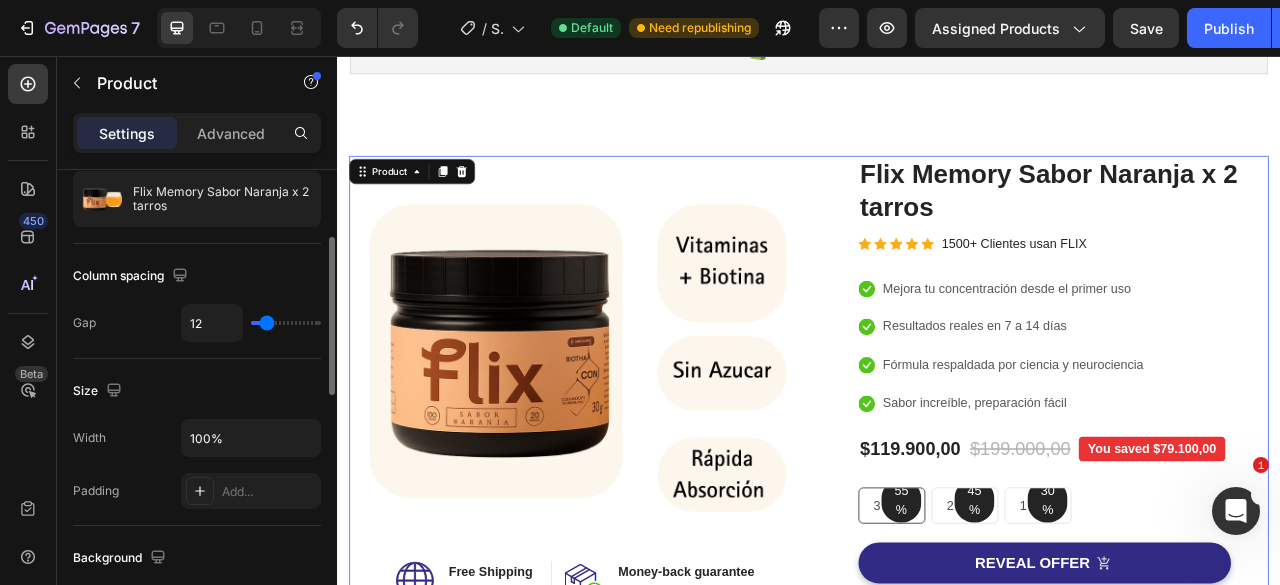 type on "16" 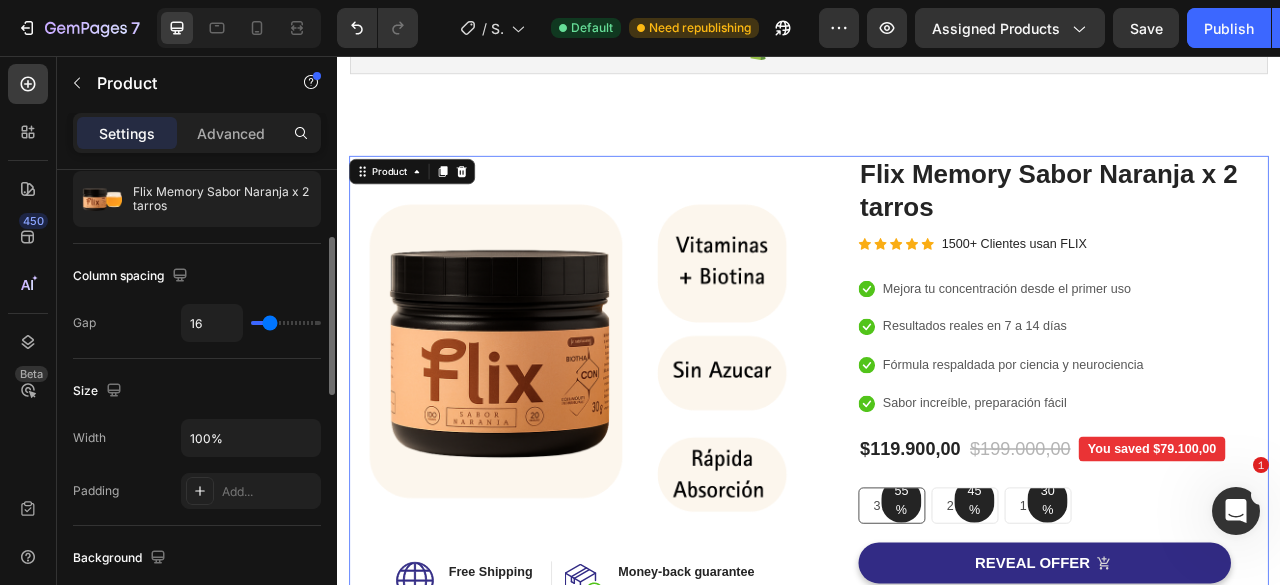 type on "13" 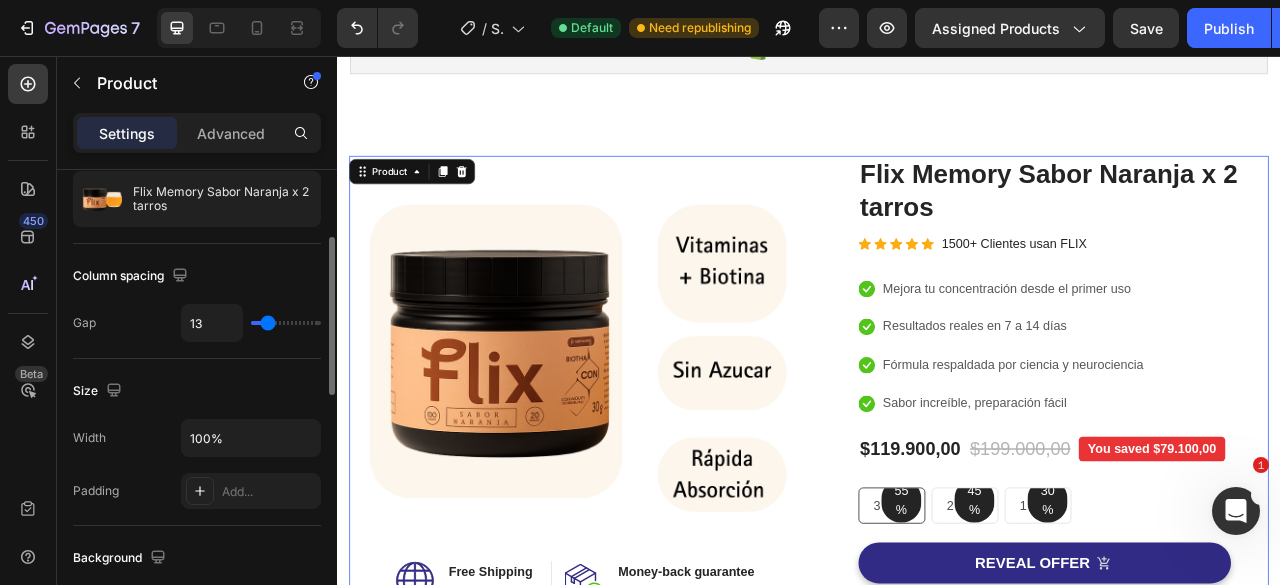 type on "9" 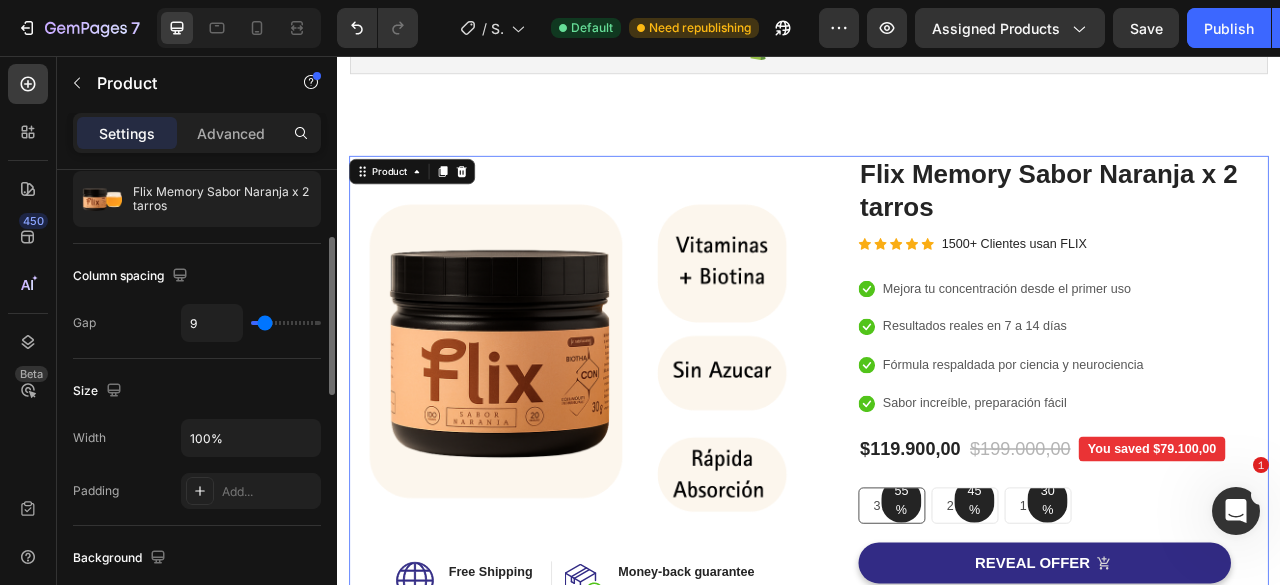 type on "8" 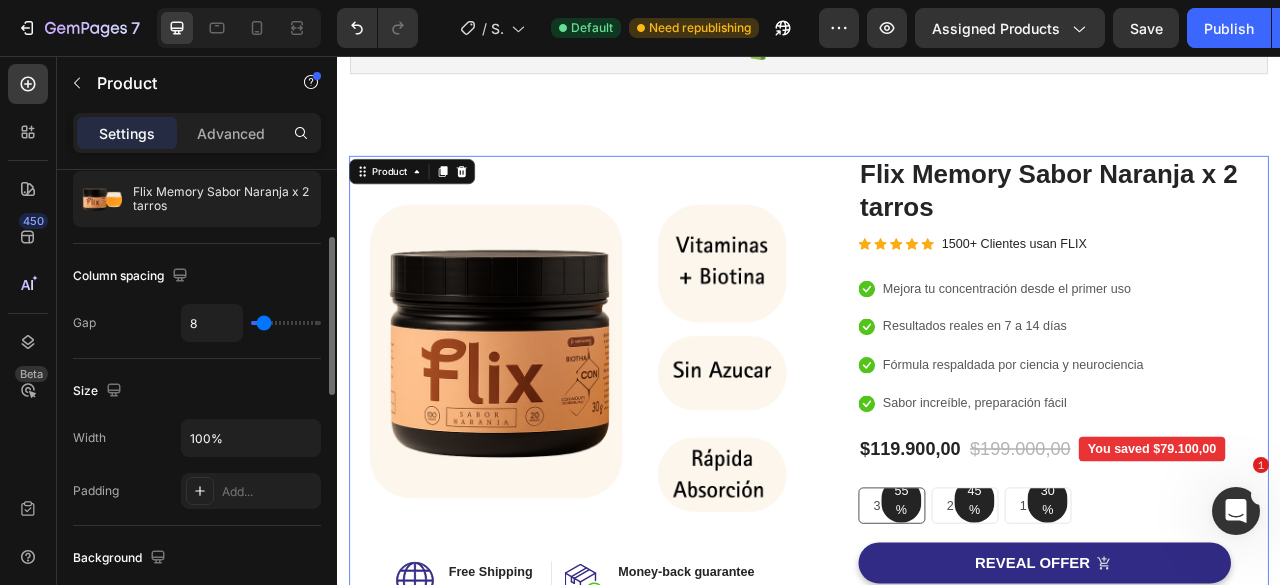 type on "7" 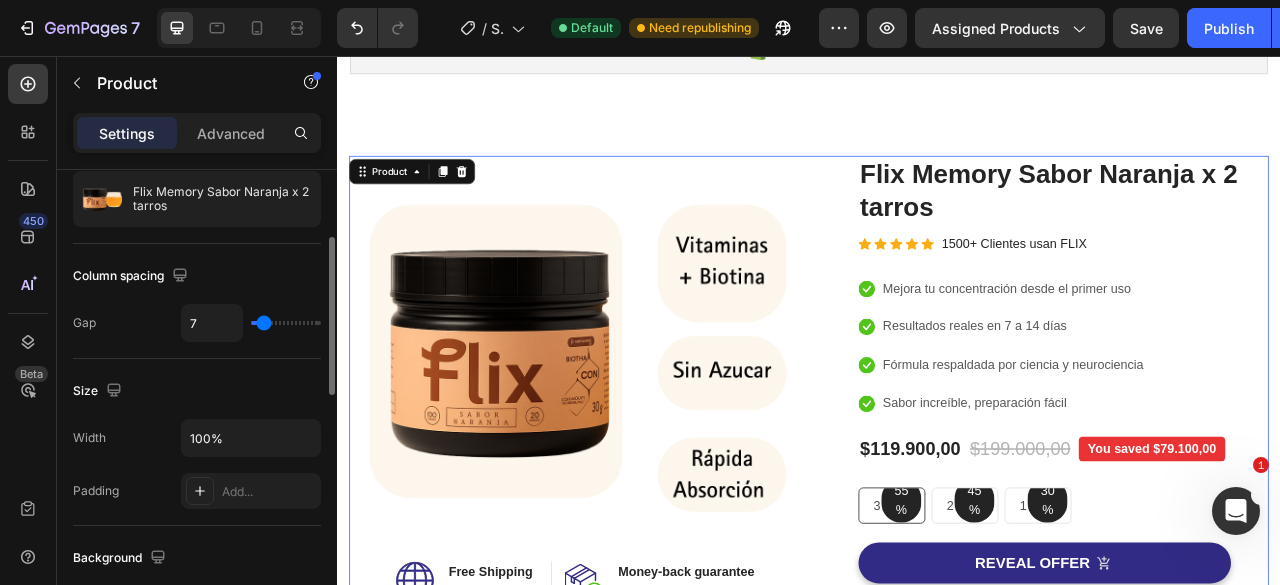 type on "5" 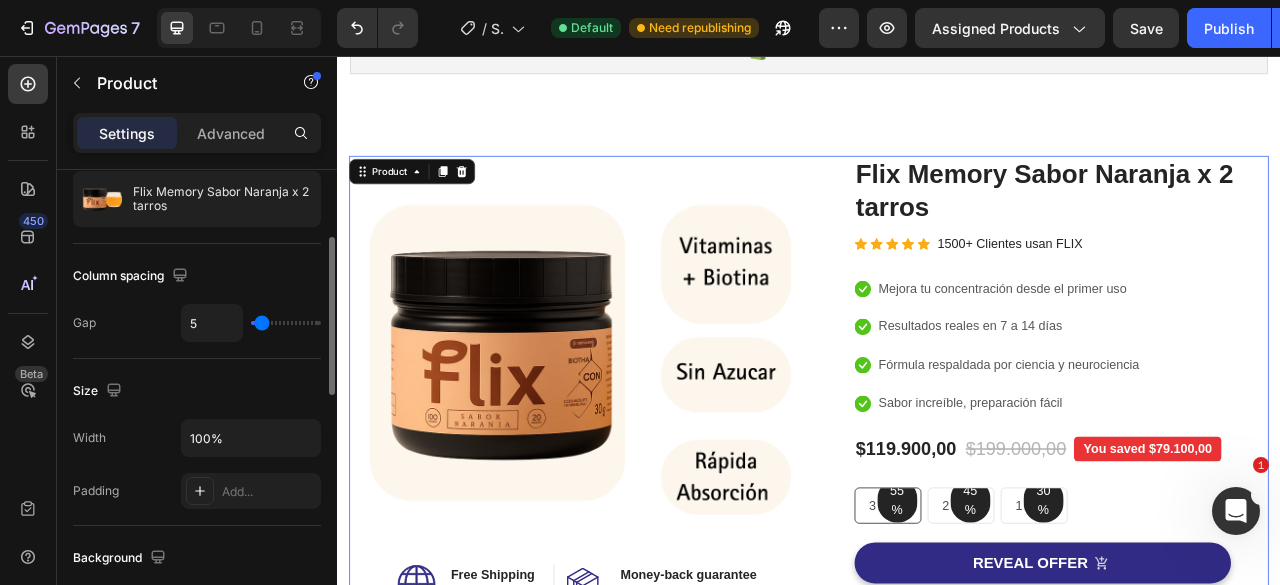 type on "5" 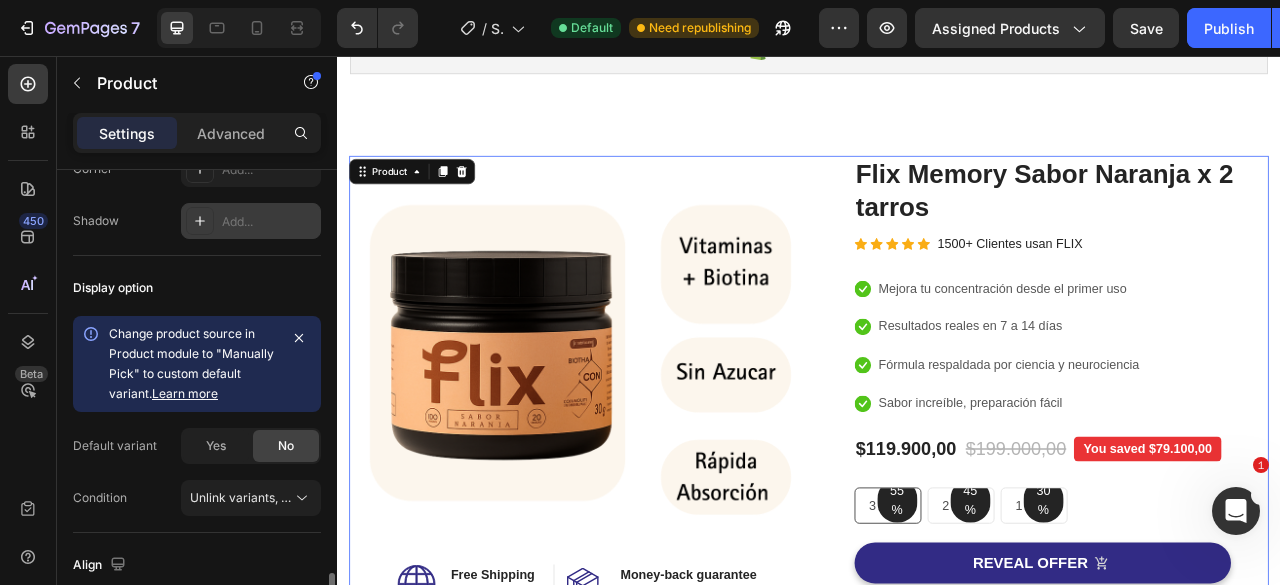 scroll, scrollTop: 900, scrollLeft: 0, axis: vertical 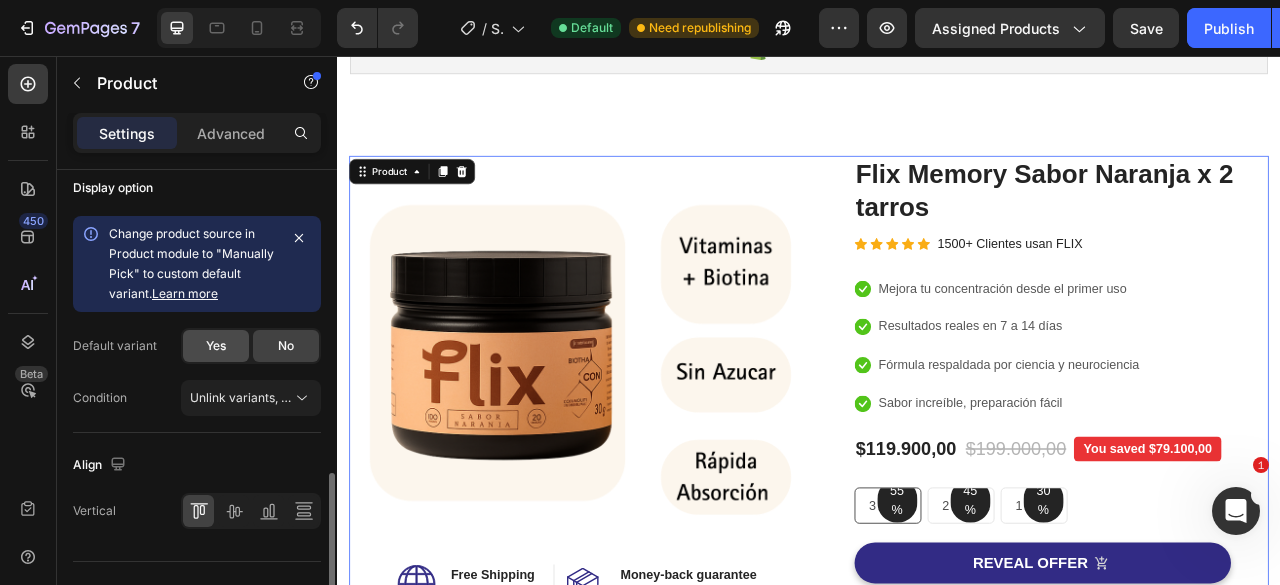 click on "Yes" 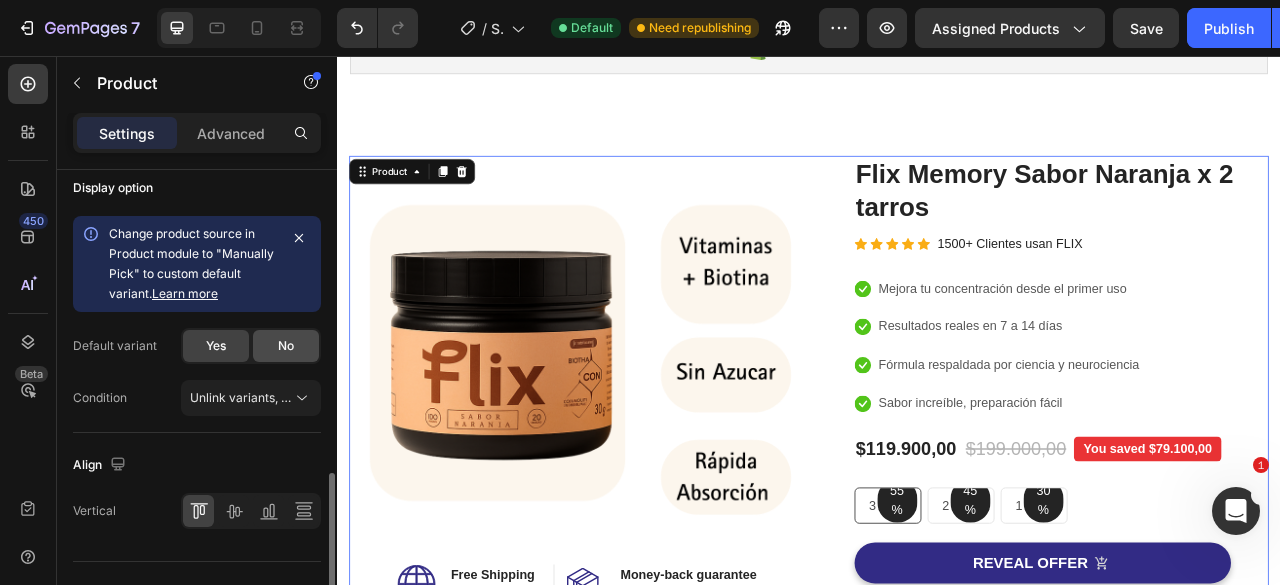 click on "No" 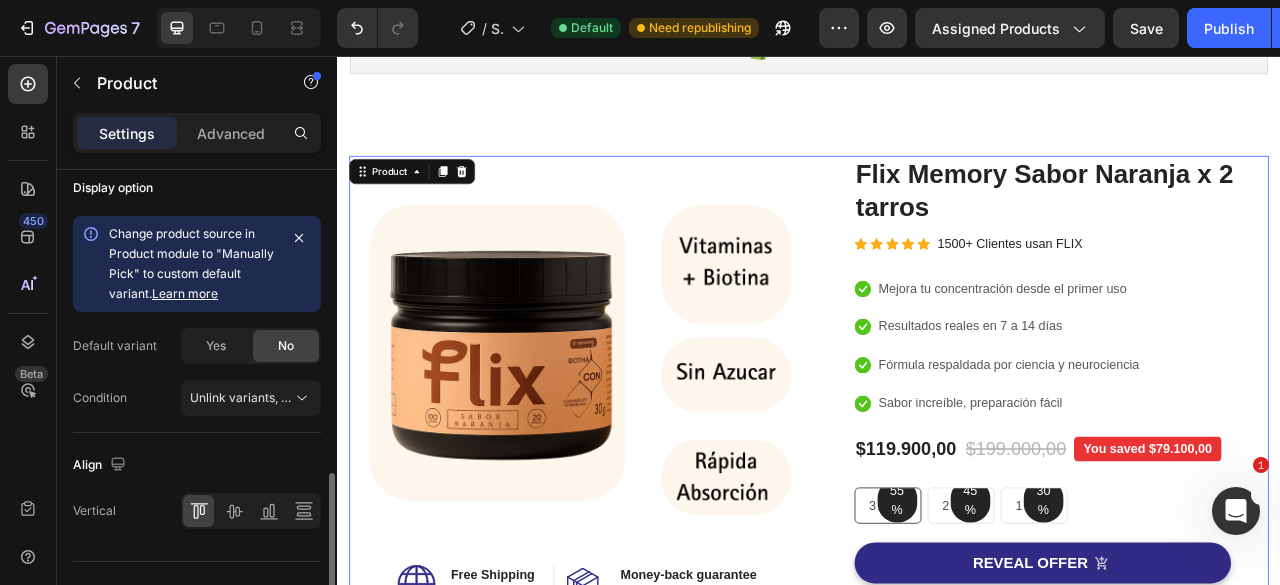 scroll, scrollTop: 936, scrollLeft: 0, axis: vertical 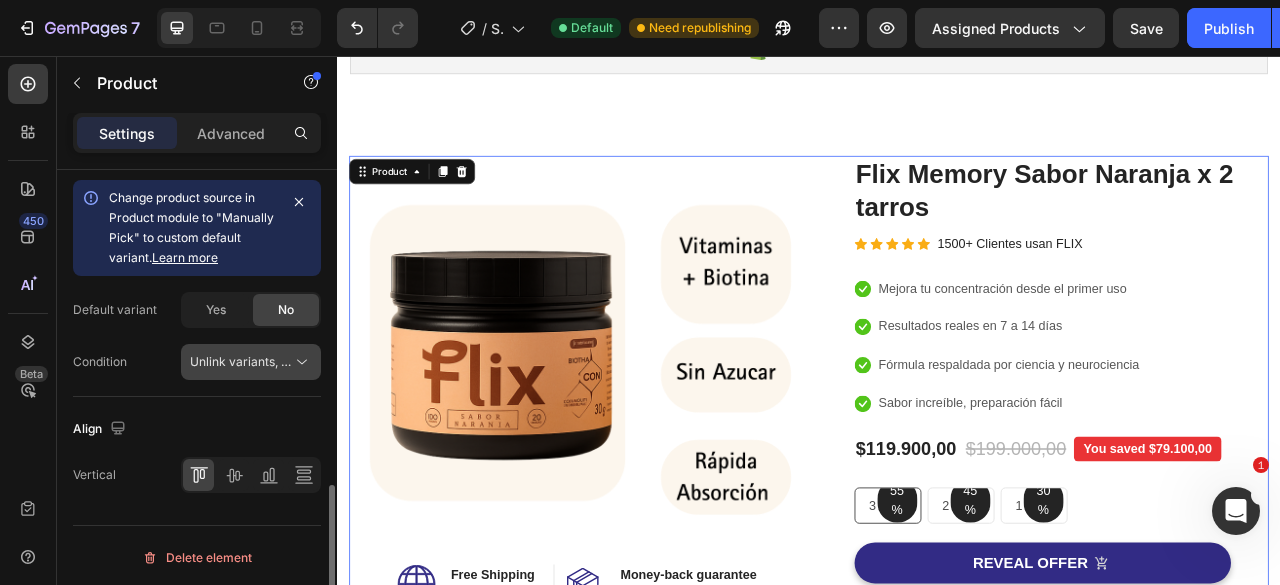 click on "Unlink variants, quantity <br> between same products" at bounding box center [343, 361] 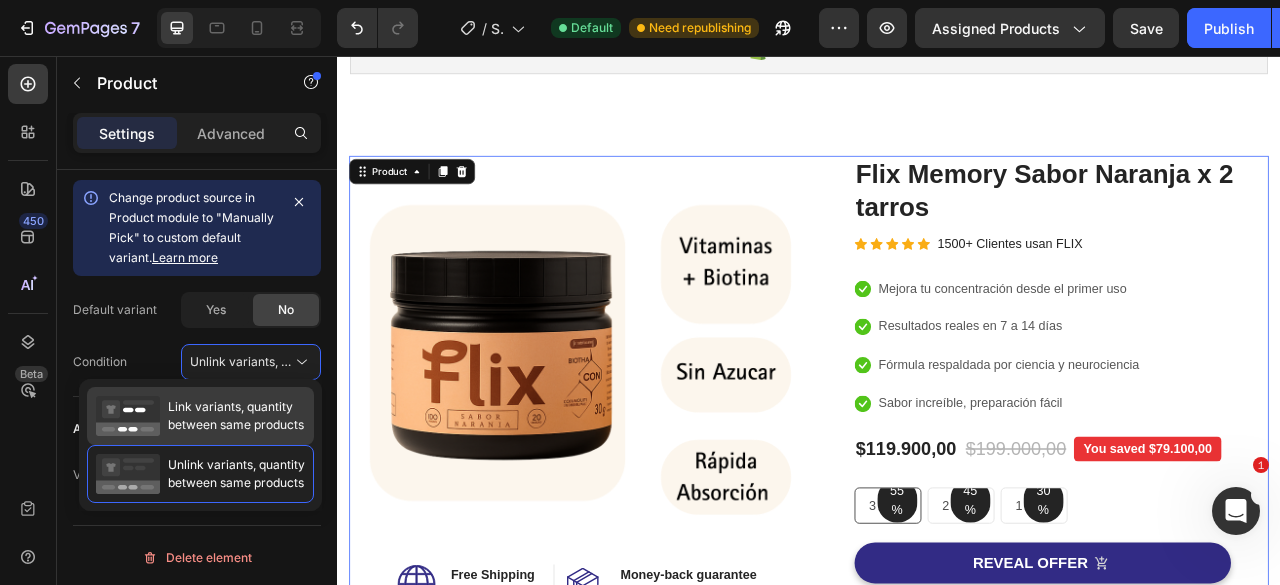 click on "Link variants, quantity   between same products" at bounding box center [236, 416] 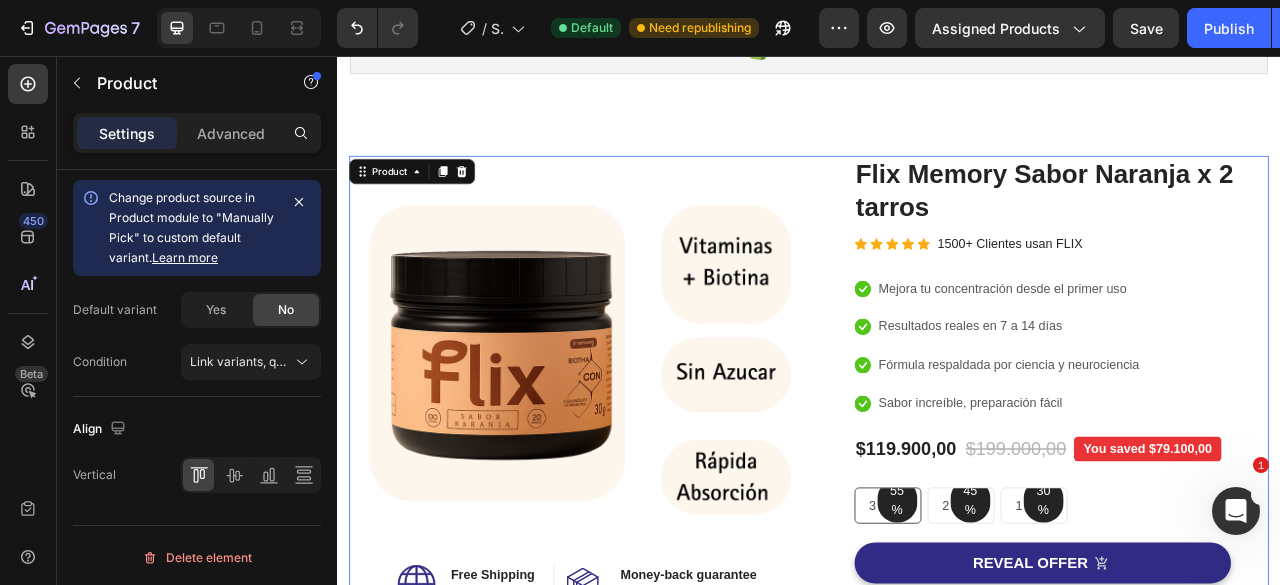 scroll, scrollTop: 936, scrollLeft: 0, axis: vertical 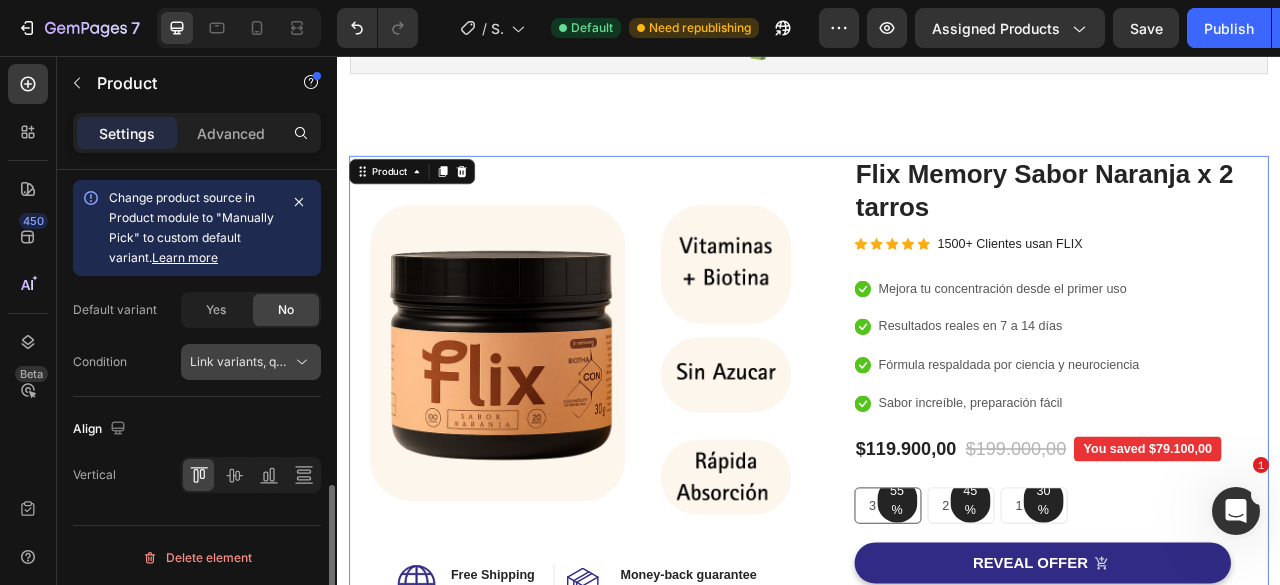 click on "Link variants, quantity <br> between same products" at bounding box center [337, 361] 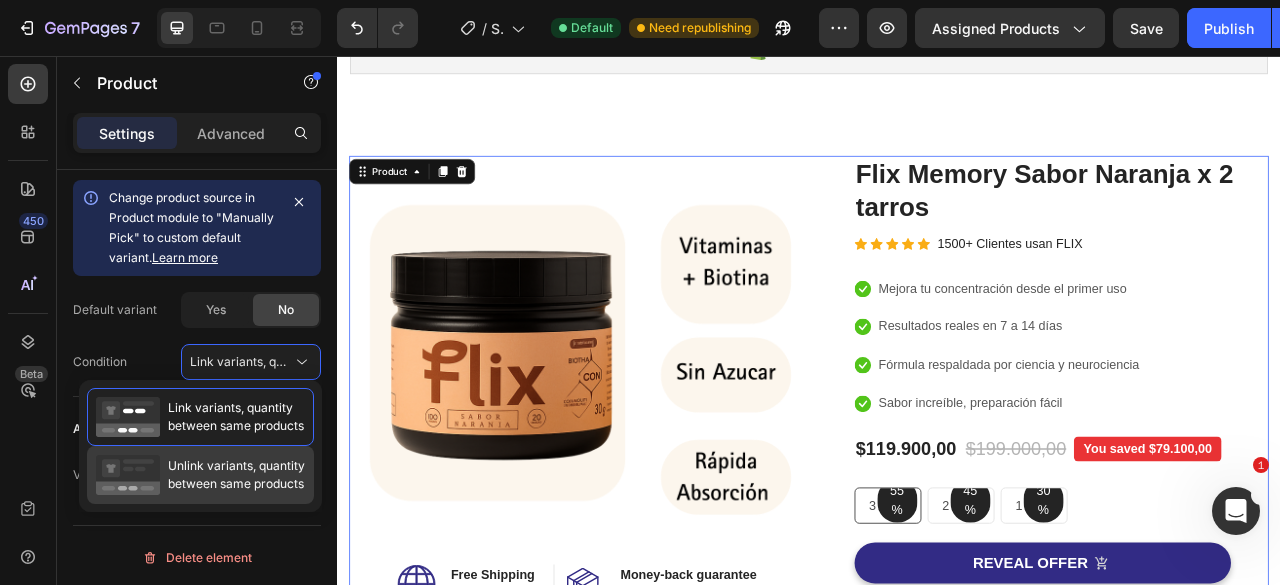 click on "Unlink variants, quantity   between same products" 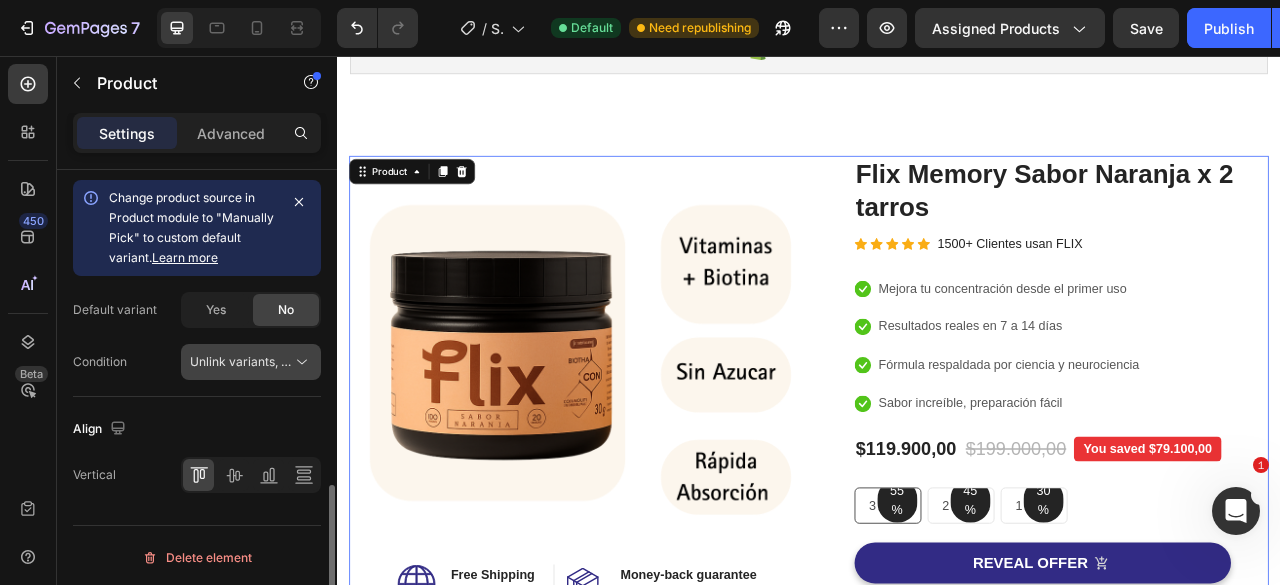 click on "Unlink variants, quantity <br> between same products" at bounding box center [343, 361] 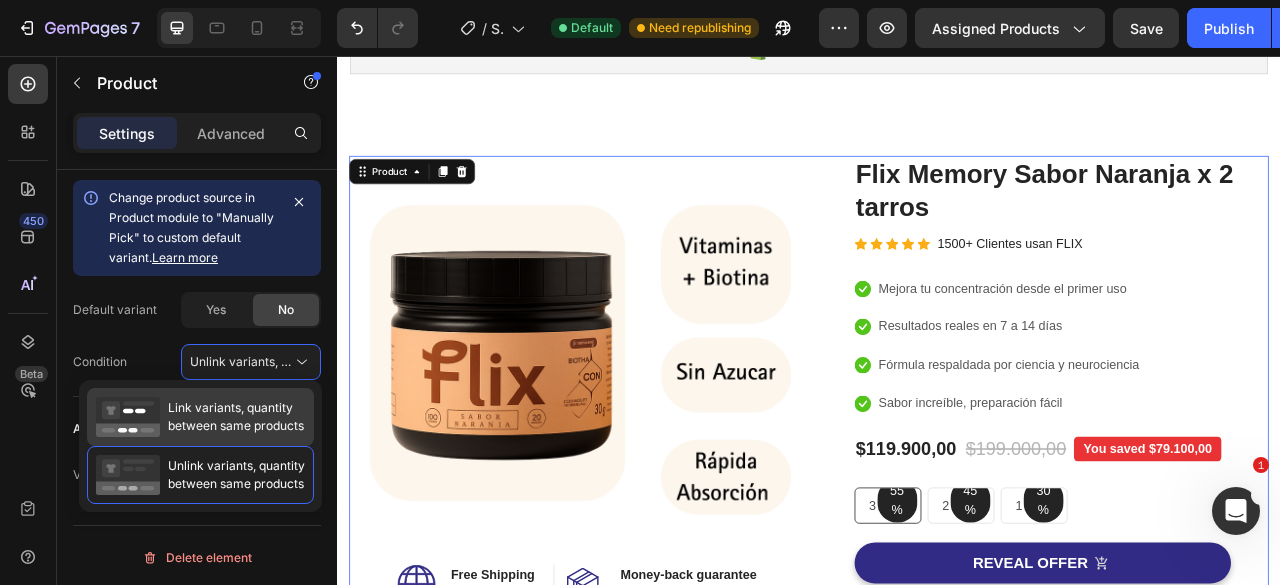 click on "Link variants, quantity   between same products" at bounding box center (236, 417) 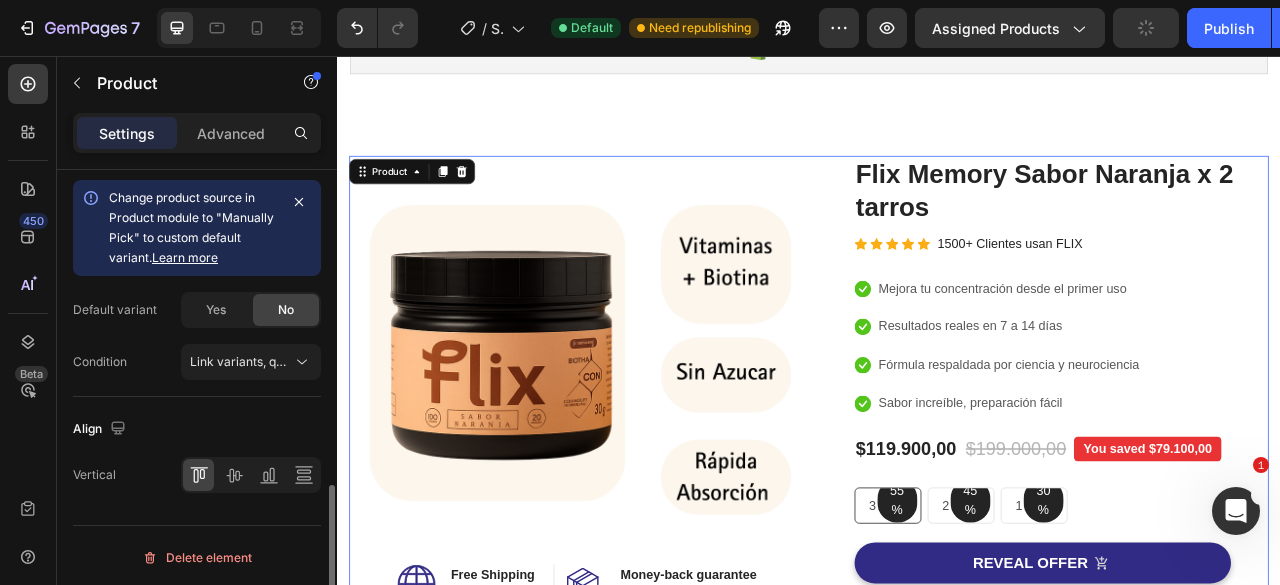 scroll, scrollTop: 936, scrollLeft: 0, axis: vertical 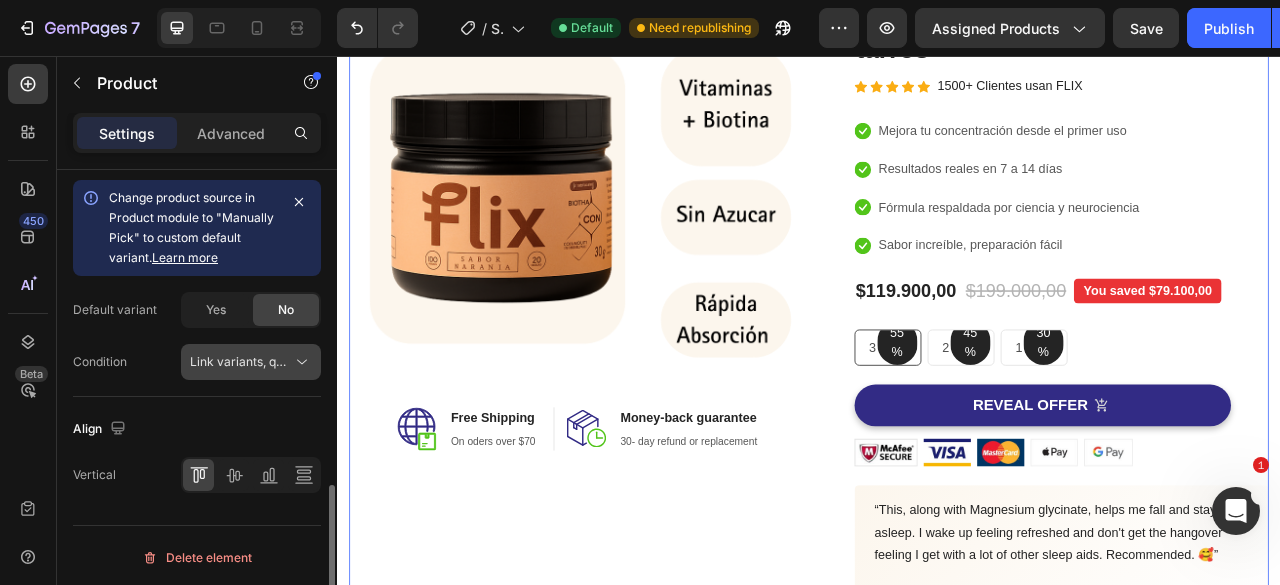 click on "Link variants, quantity <br> between same products" at bounding box center (337, 361) 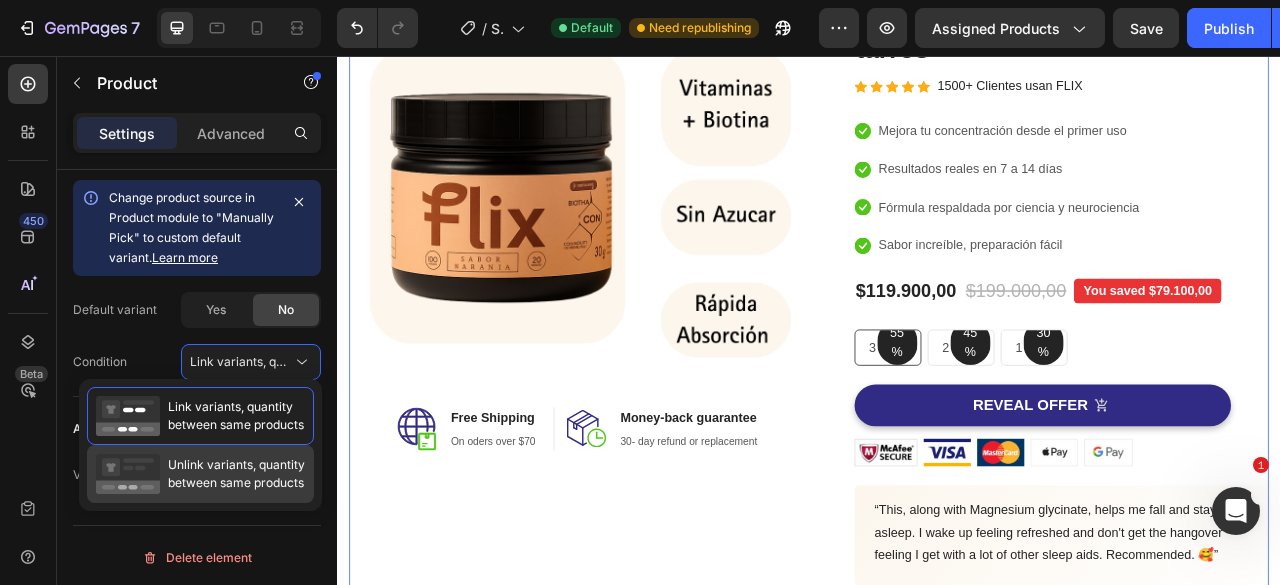 click on "Unlink variants, quantity   between same products" at bounding box center (236, 474) 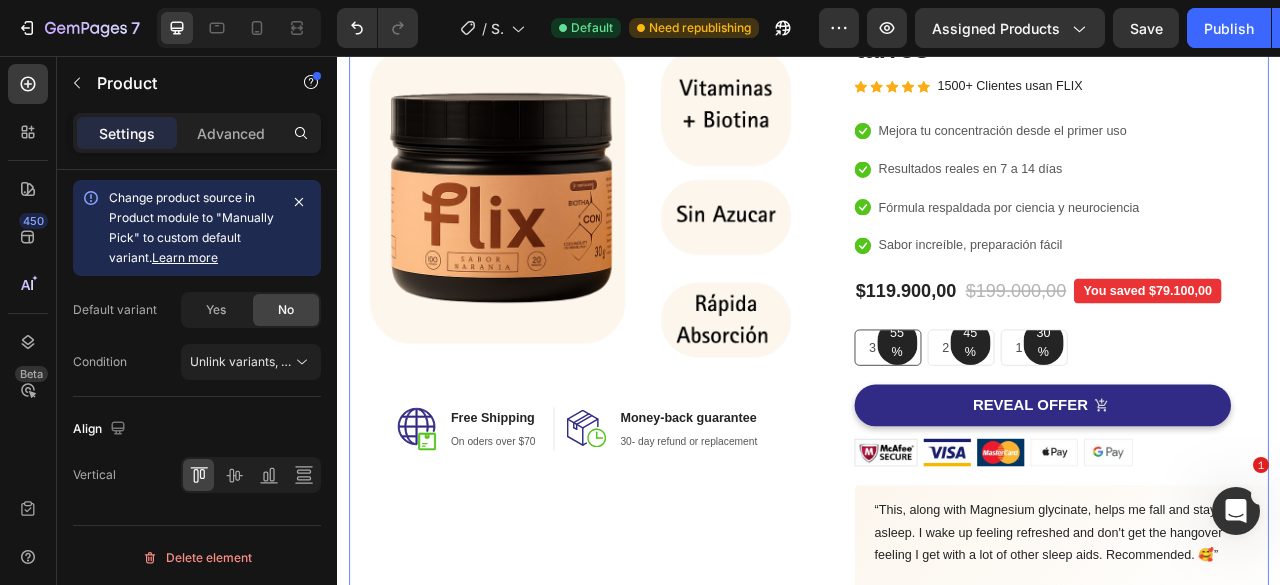 scroll, scrollTop: 936, scrollLeft: 0, axis: vertical 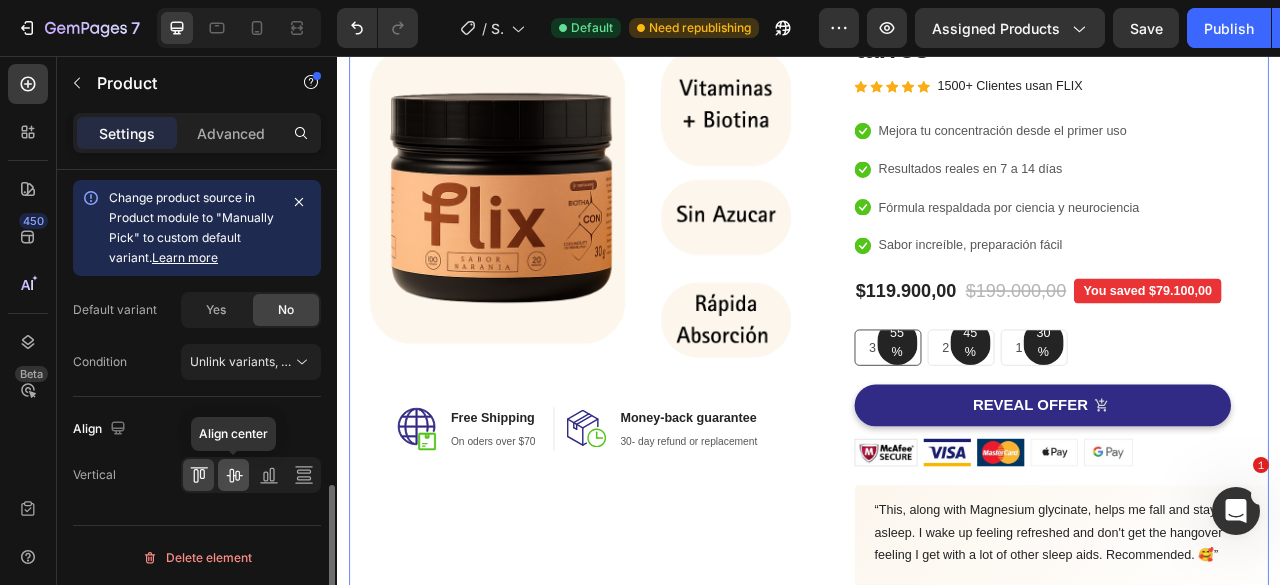 click 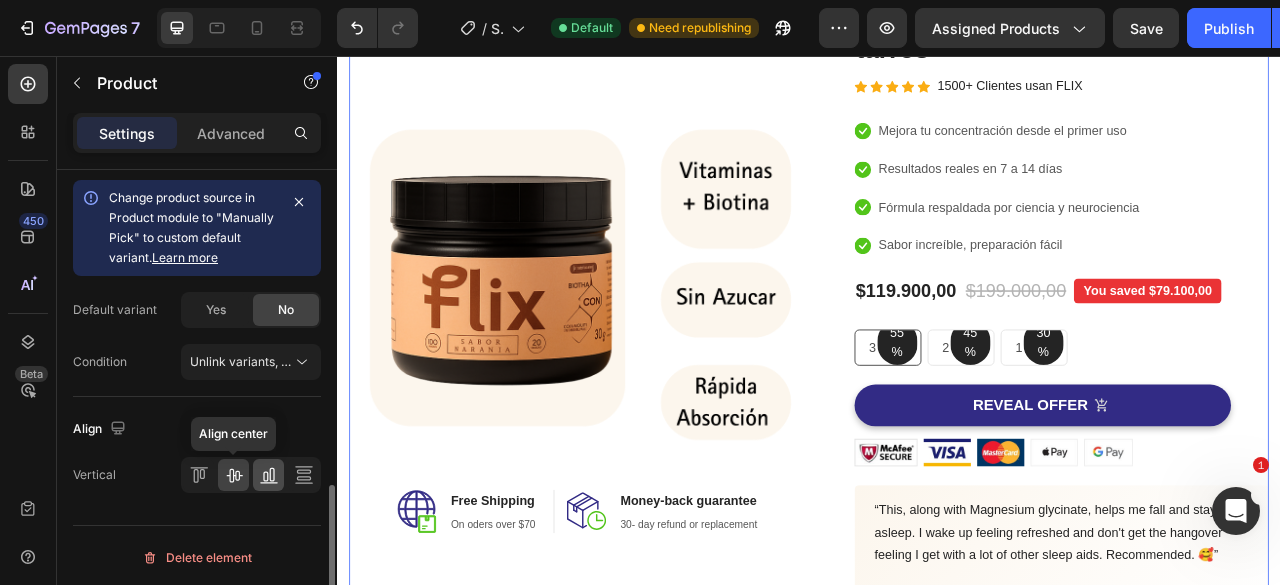 scroll, scrollTop: 408, scrollLeft: 0, axis: vertical 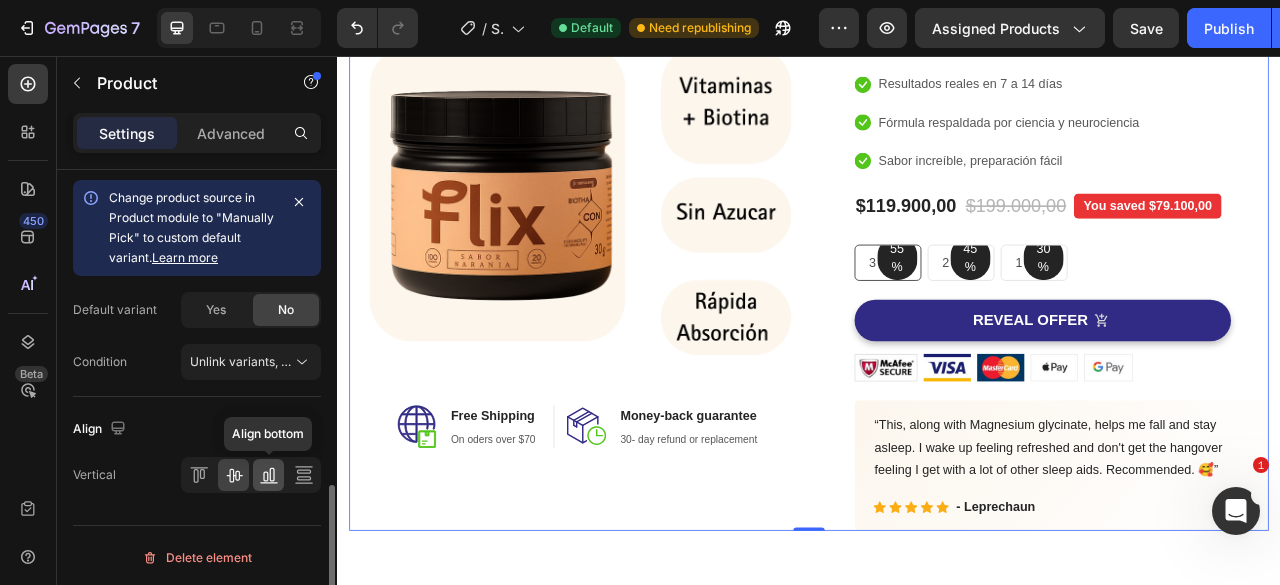 click 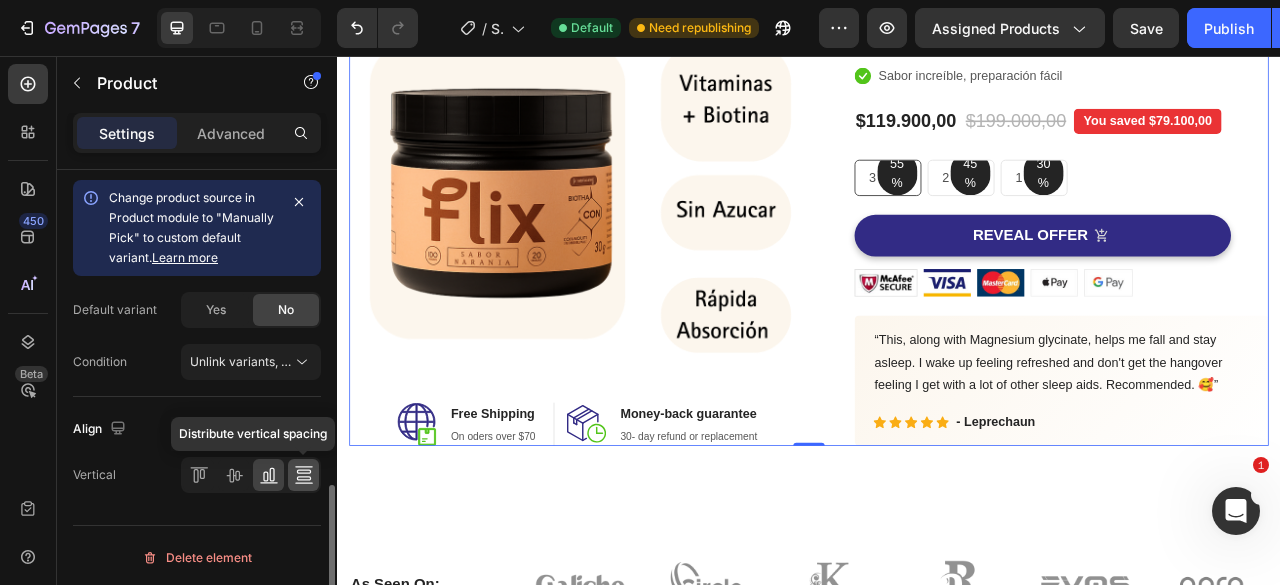 click 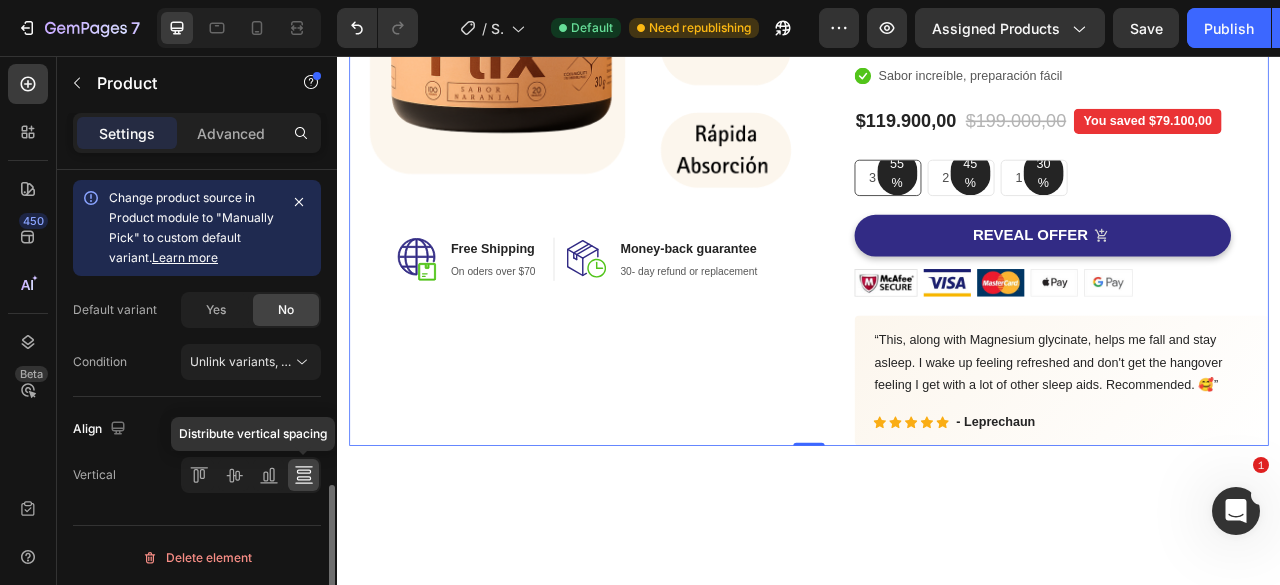 scroll, scrollTop: 300, scrollLeft: 0, axis: vertical 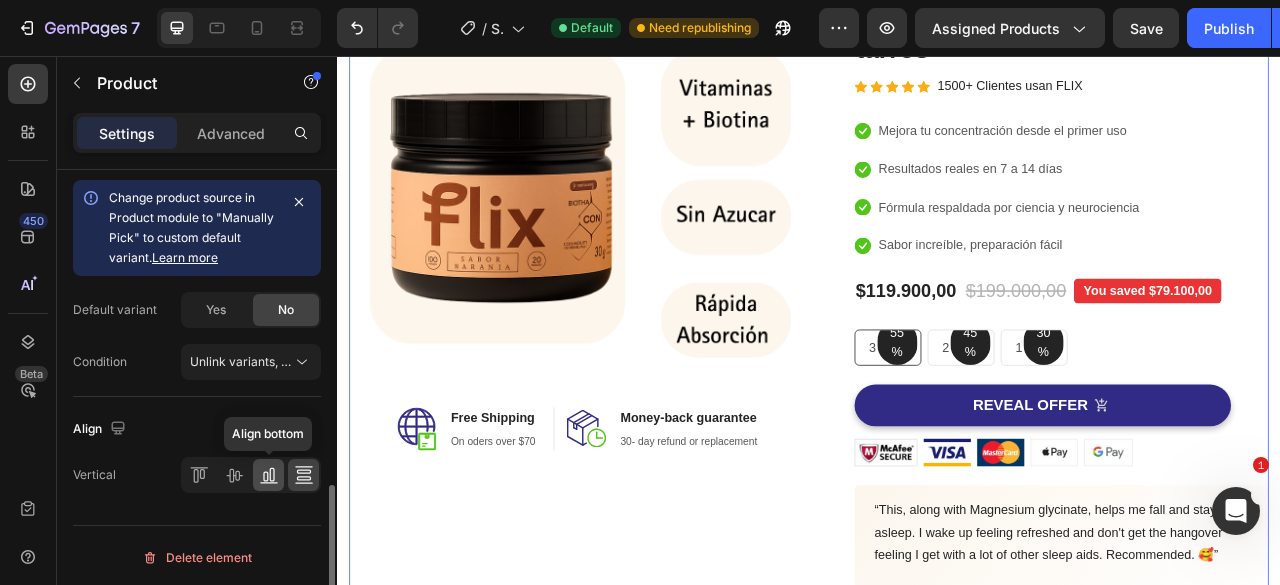 click 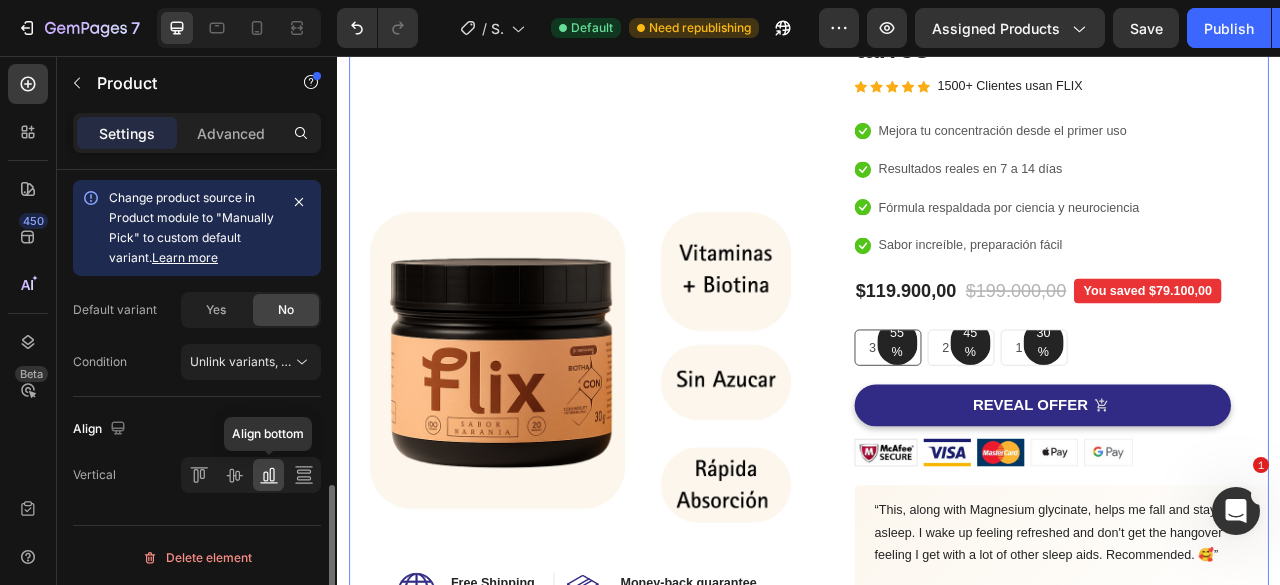 scroll, scrollTop: 516, scrollLeft: 0, axis: vertical 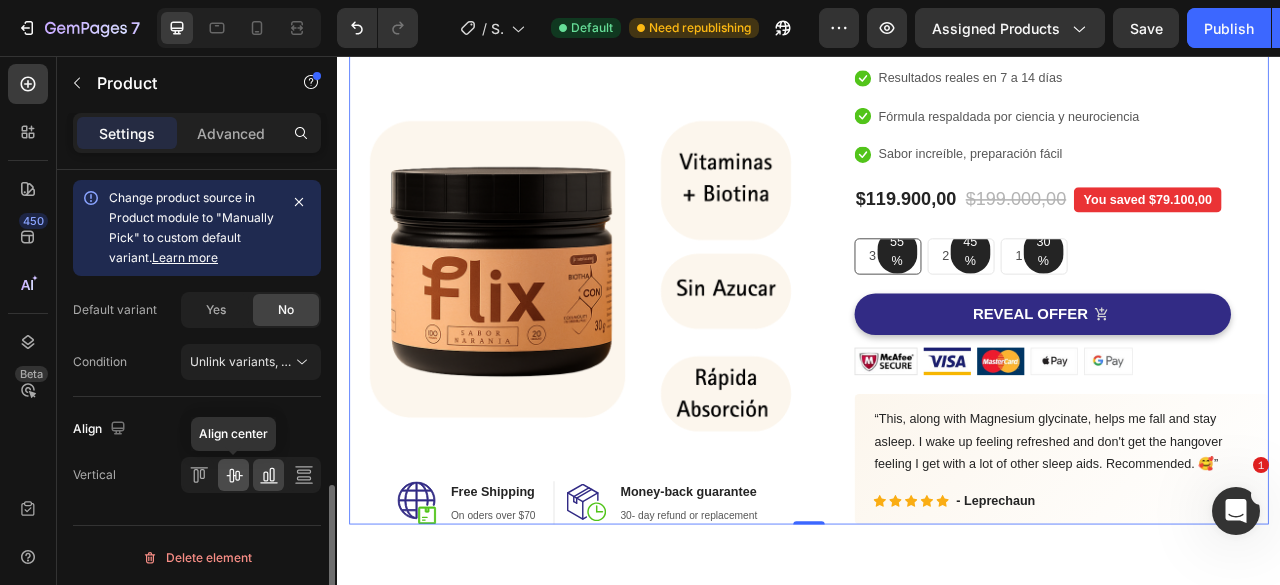 click 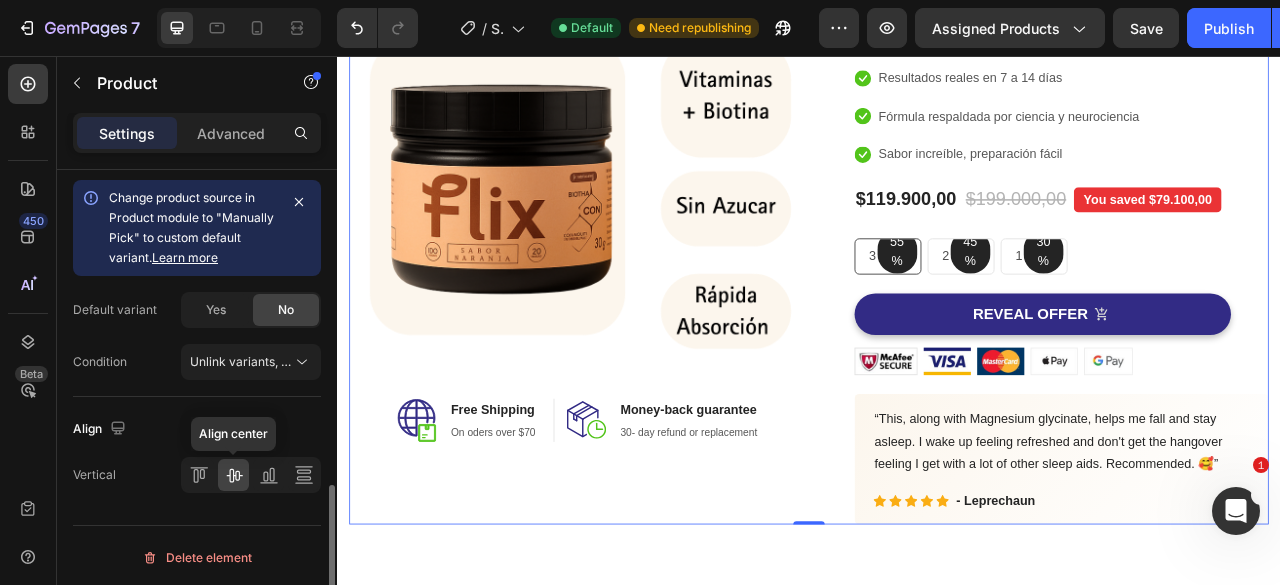 scroll, scrollTop: 308, scrollLeft: 0, axis: vertical 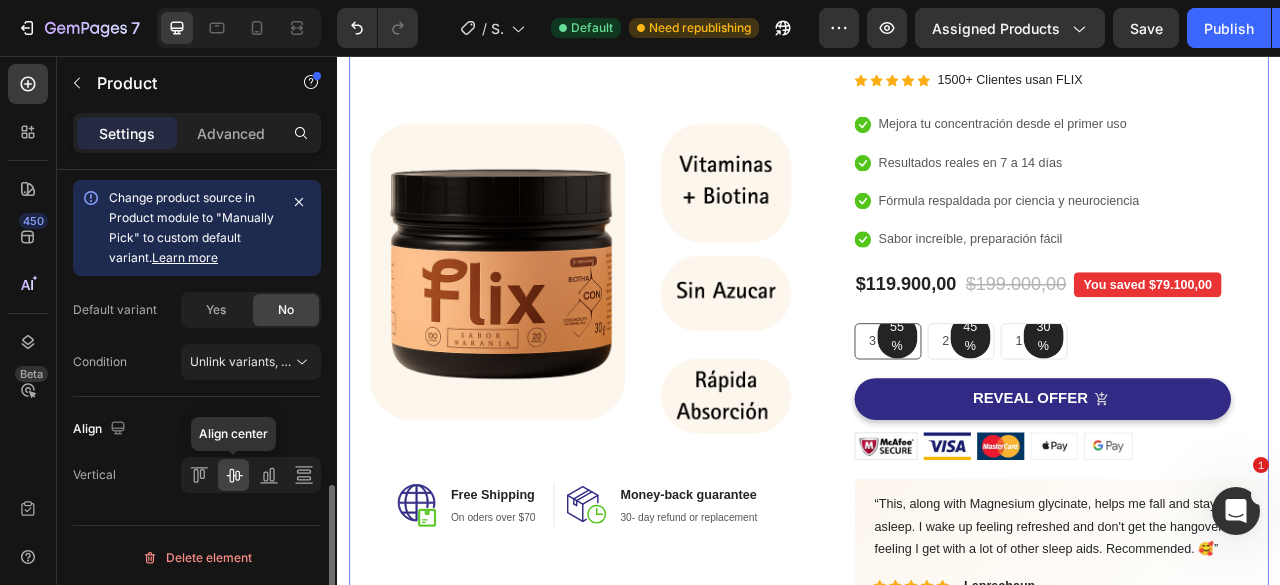 click on "Align center" at bounding box center [251, 475] 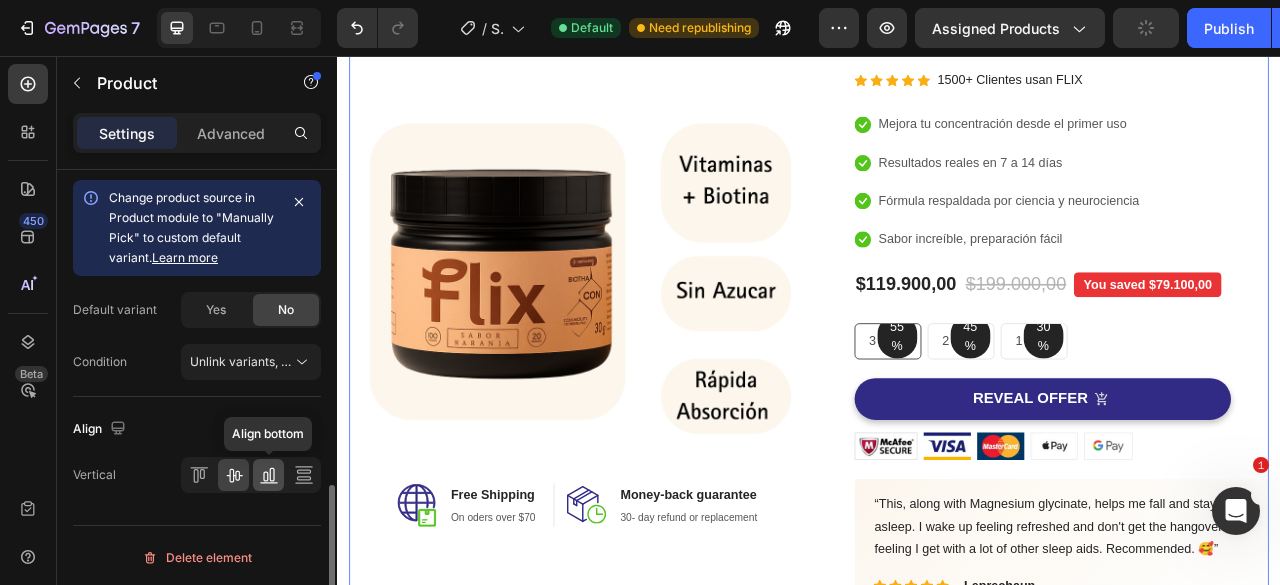 click 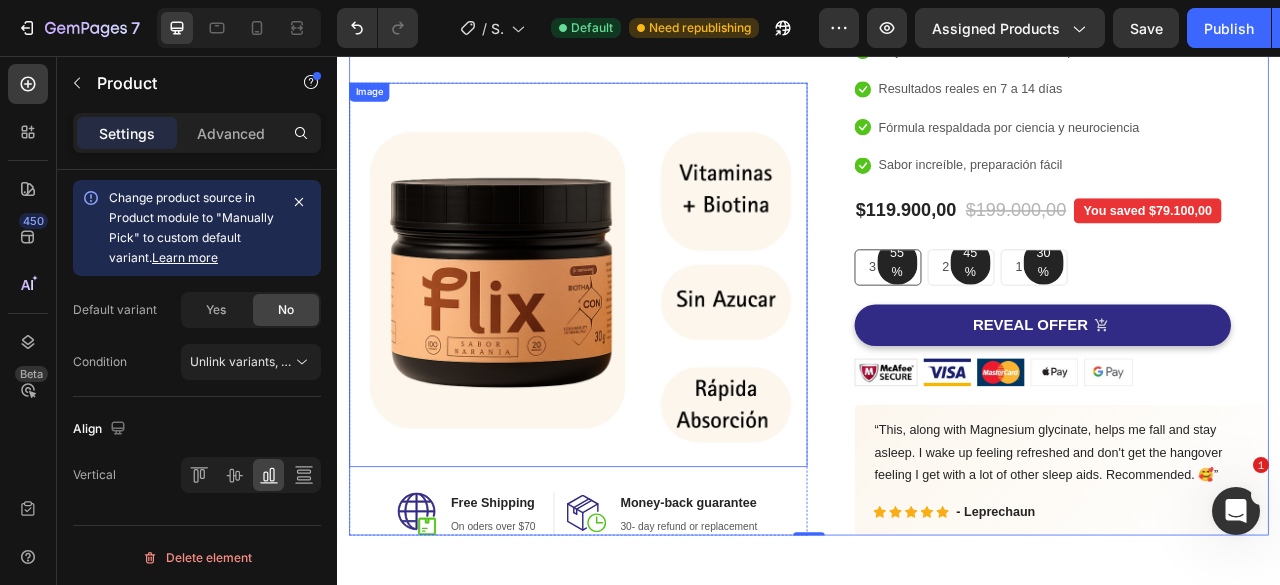 scroll, scrollTop: 416, scrollLeft: 0, axis: vertical 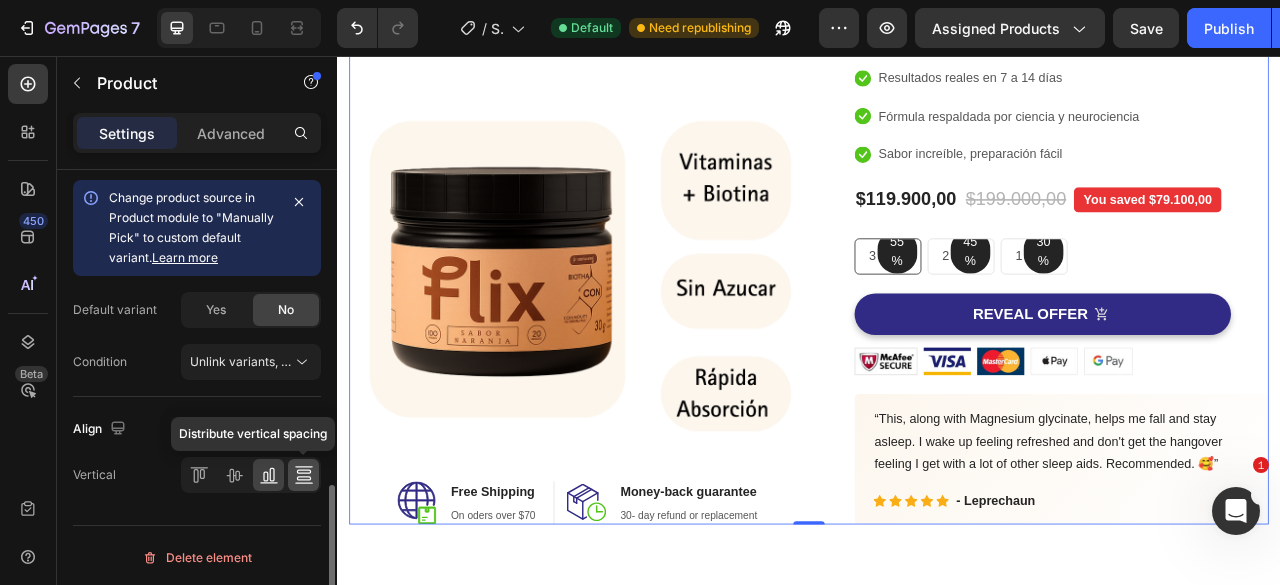 click 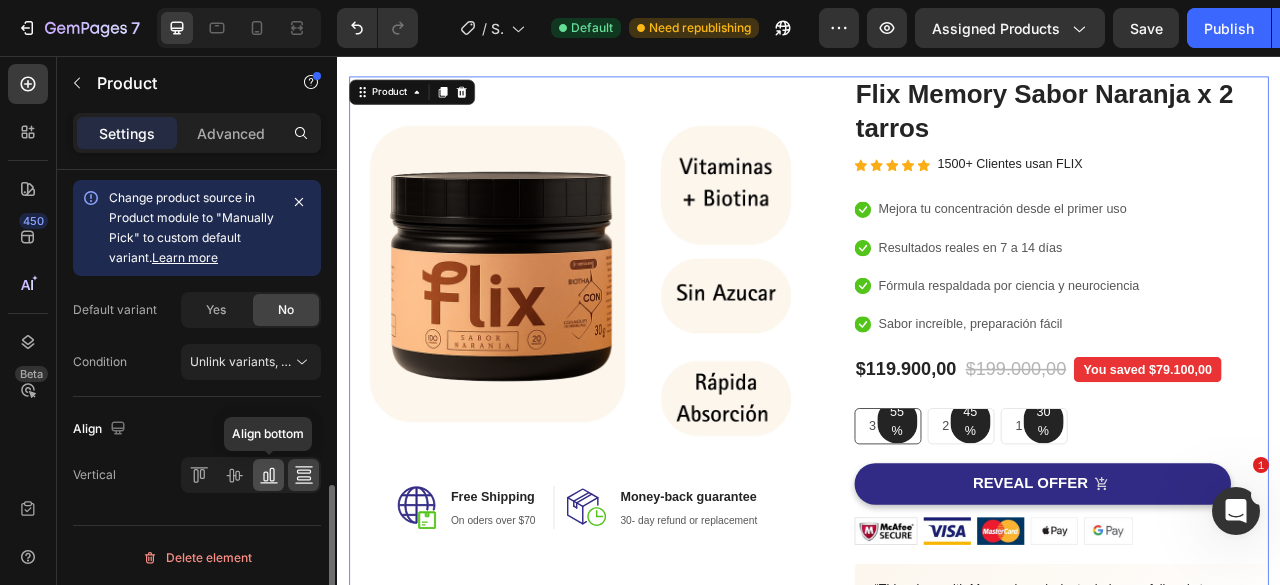 click 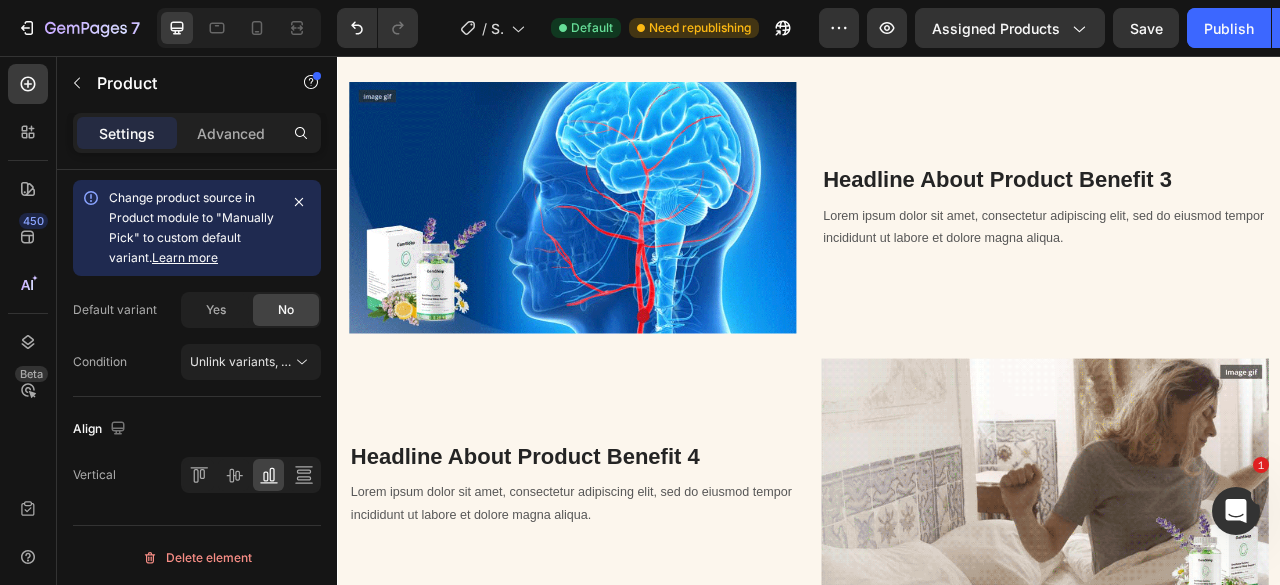scroll, scrollTop: 3416, scrollLeft: 0, axis: vertical 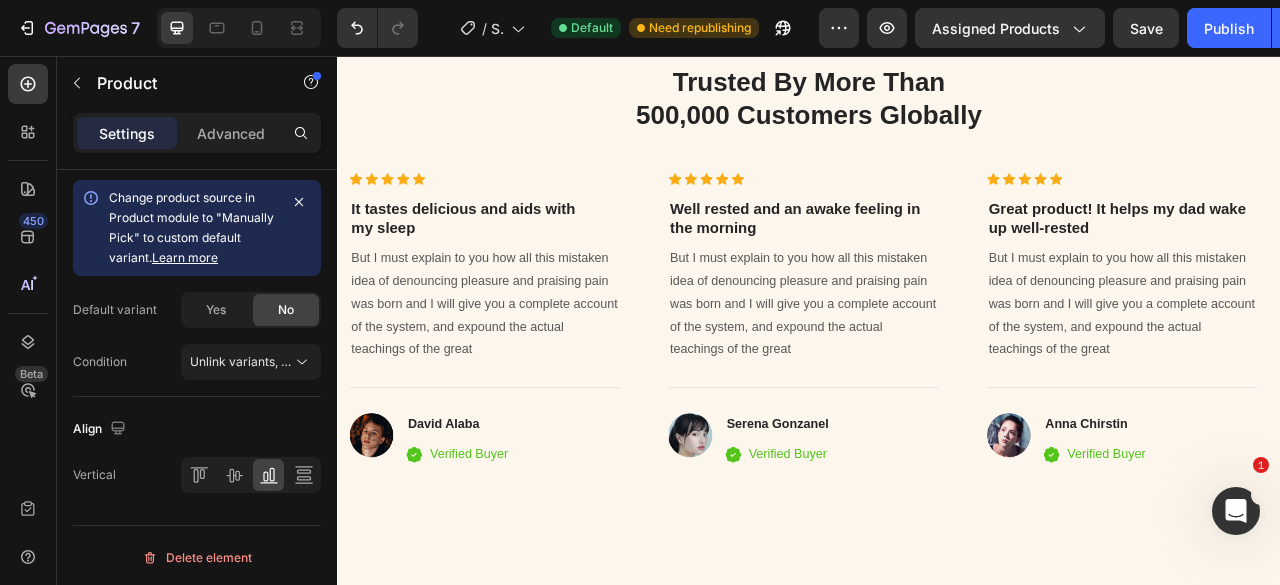 click on "7   /  Shopify Original Product Template Default Need republishing Preview Assigned Products  Save   Publish" 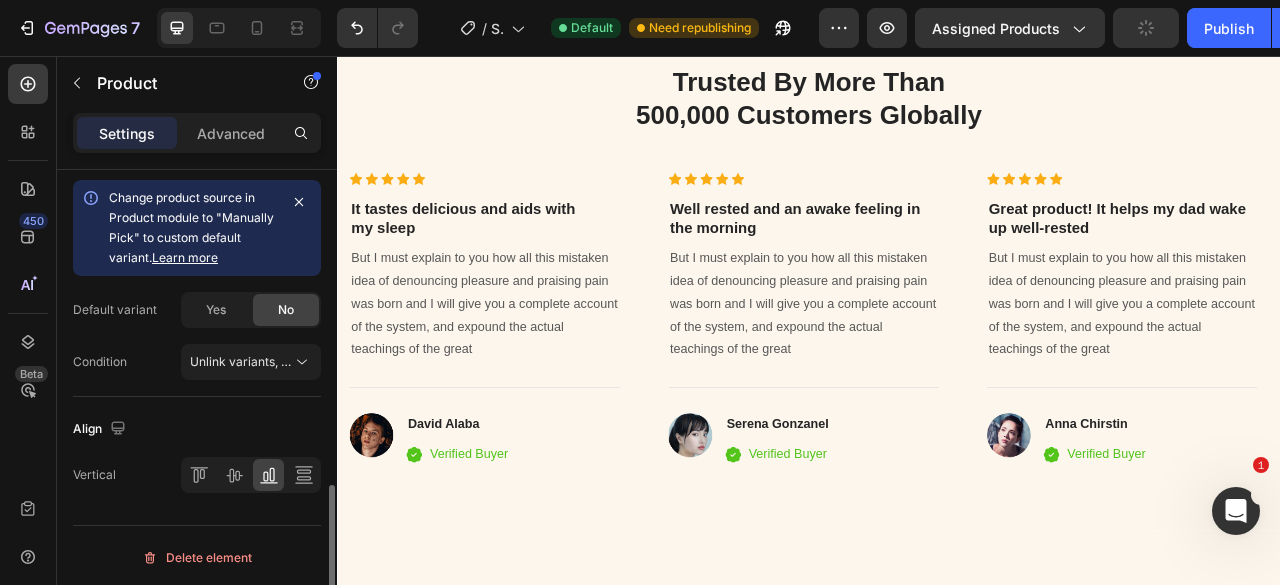 scroll, scrollTop: 936, scrollLeft: 0, axis: vertical 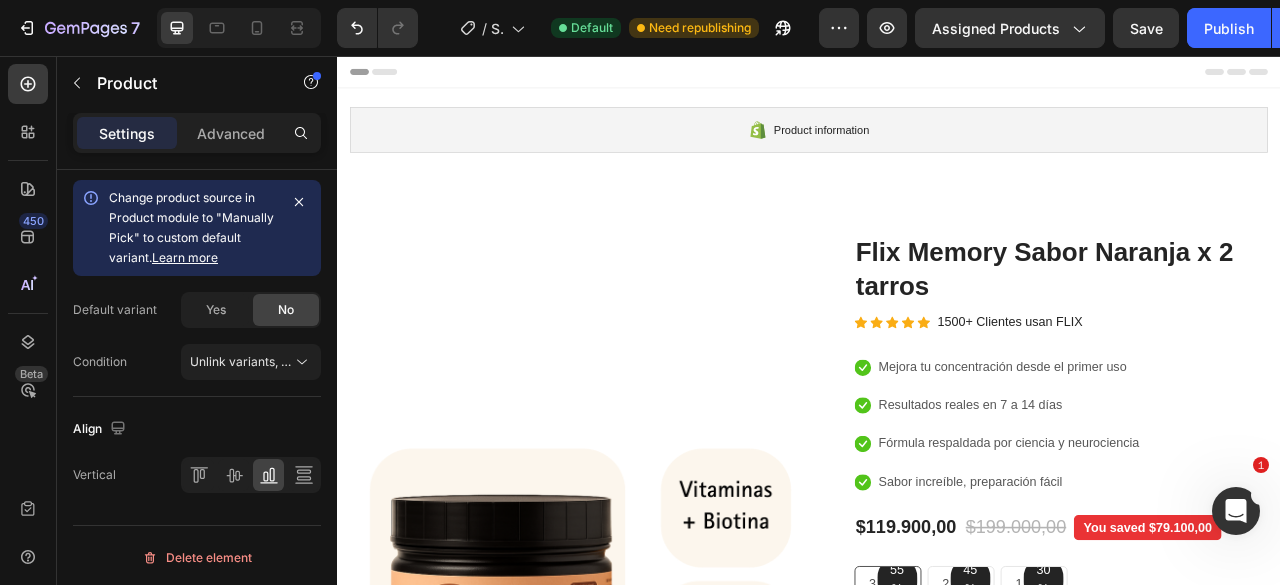 click on "7   /  Shopify Original Product Template Default Need republishing Preview Assigned Products  Save   Publish" 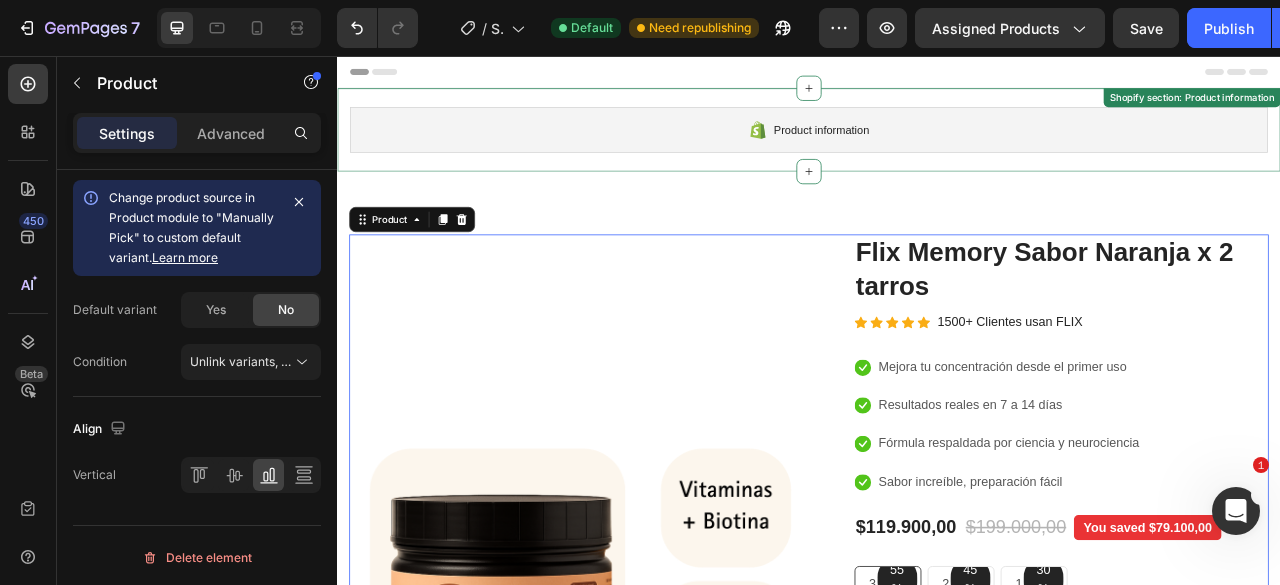 click on "Product information" at bounding box center (937, 150) 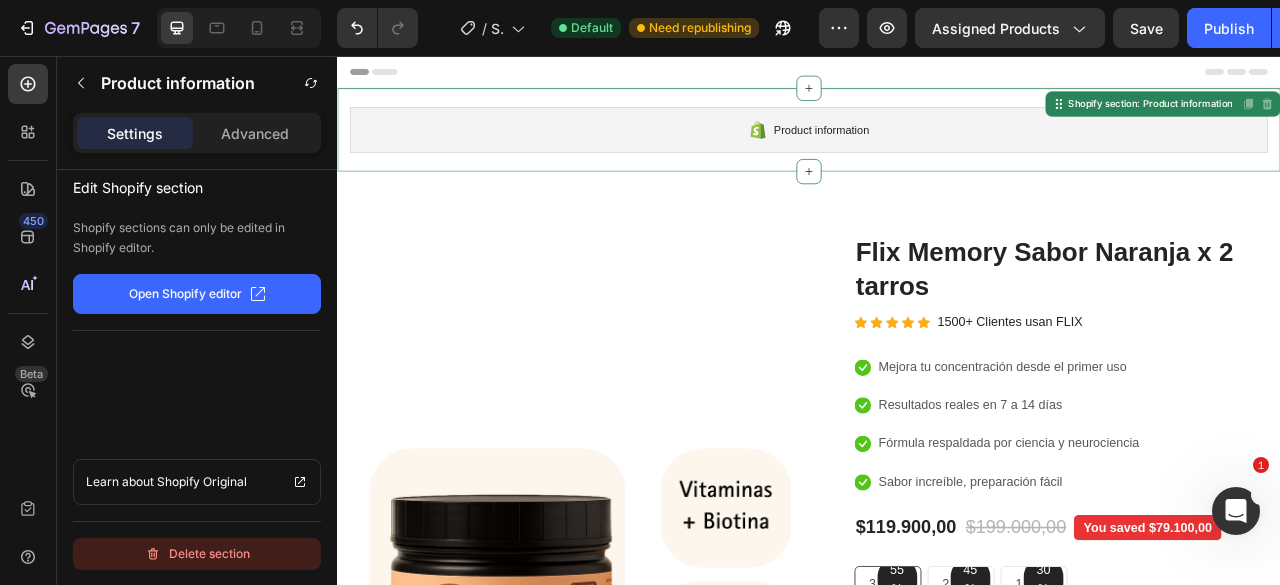 click on "Delete section" at bounding box center [197, 554] 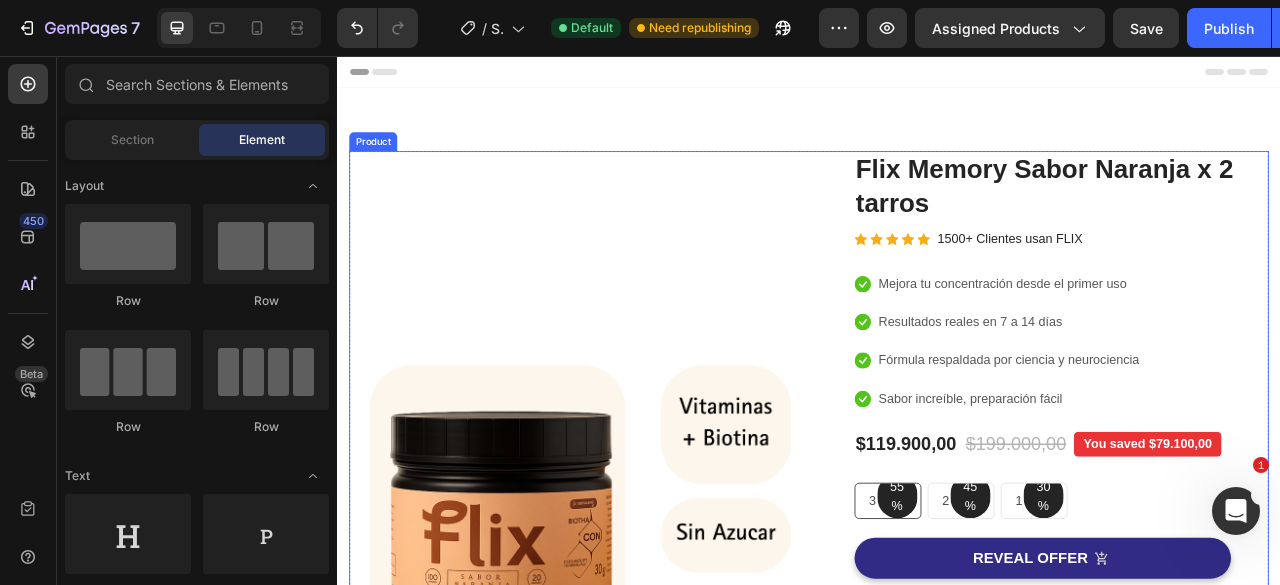 scroll, scrollTop: 1100, scrollLeft: 0, axis: vertical 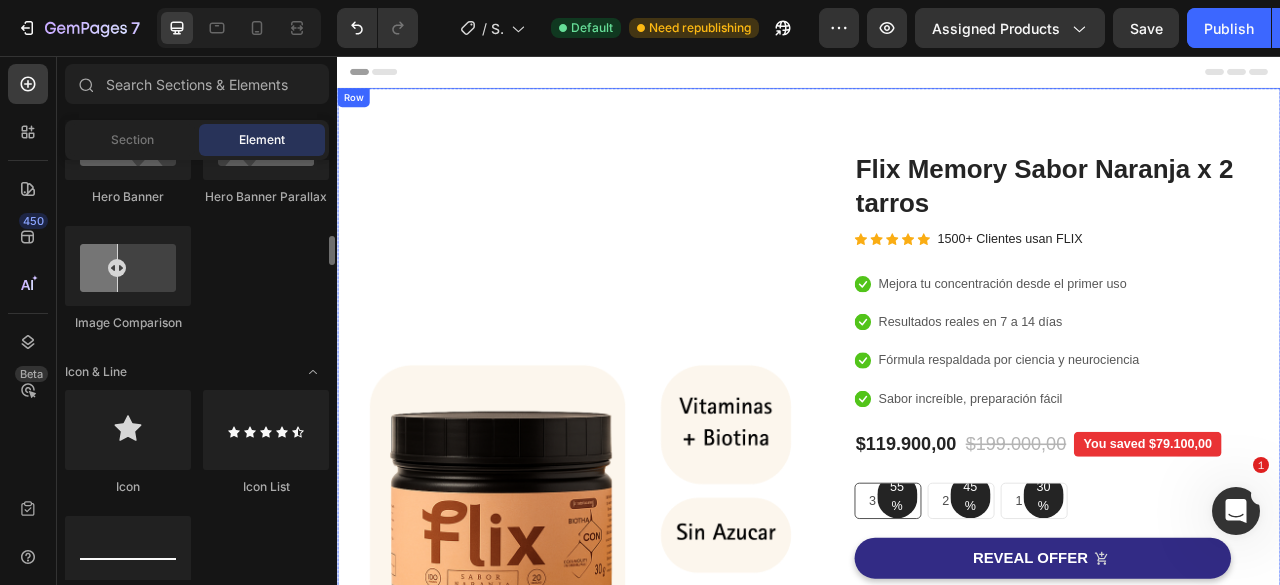 click on "Image Image Free Shipping Heading On oders over $70 Text block Row Image Money-back guarantee Heading 30- day refund or replacement Text block Row Row Row (P) Images & Gallery Flix Memory Sabor Naranja x 2 tarros (P) Title                Icon                Icon                Icon                Icon                Icon Icon List Hoz 1500+ Clientes usan FLIX Text block Row
Icon Mejora tu concentración desde el primer uso Text block
Icon Resultados reales en 7 a 14 días Text block
Icon Fórmula respaldada por ciencia y neurociencia Text block
Icon Sabor increíble, preparación fácil Text block Icon List $119.900,00 (P) Price (P) Price $199.000,00 (P) Price (P) Price You saved $79.100,00 Product Badge Row 55% Text block Row 3 pack Text block Row 45% Text block Row 2 pack Text block Row 30% Text block Row 1 pack Text block Row Row
Icon Product Benefit 1 Text block
Icon Product Benefit 2 Text block" at bounding box center [937, 570] 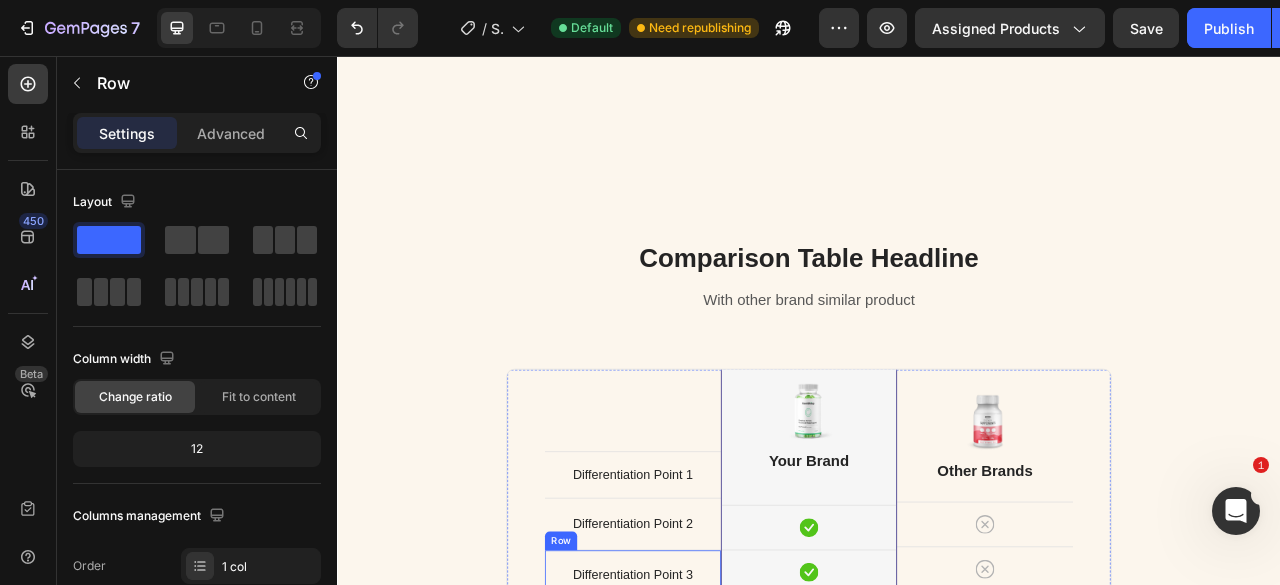 scroll, scrollTop: 5500, scrollLeft: 0, axis: vertical 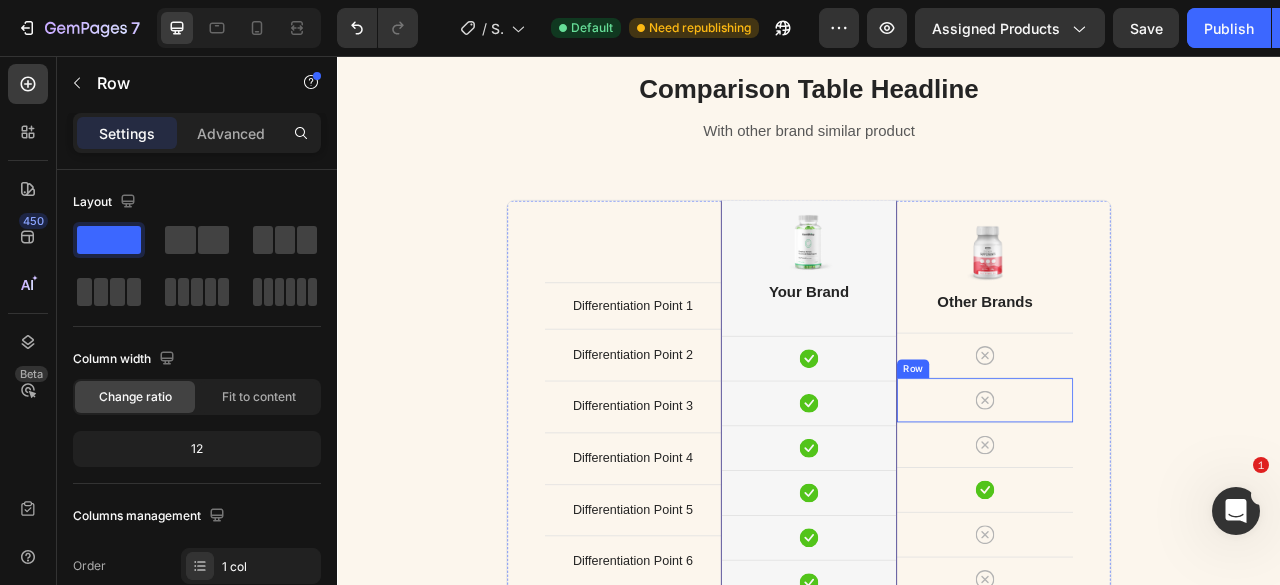 click on "Comparison Table Headline Heading With other brand similar product Text block Row Differentiation Point 1 Text block Row Differentiation Point 2 Text block Row Differentiation Point 3 Text block Row Differentiation Point 4 Text block Row Differentiation Point 5 Text block Row Differentiation Point 6 Text block Row Differentiation Point 7 Text block Row Differentiation Point 8 Text block Row Image Your Brand Heading
Icon Row
Icon Row
Icon Row
Icon Row
Icon Row
Icon Row
Icon Row
Icon Row Row Image Other Brands Heading
Icon Row
Icon Row
Icon Row
Icon Row
Icon Row
Icon Row
Icon Row
Icon Row Row Your Brand Heading Differentiation Point 1 Text block
Icon Row Differentiation Point 2 Text block
Icon Row Differentiation Point 3 Icon" at bounding box center (937, 550) 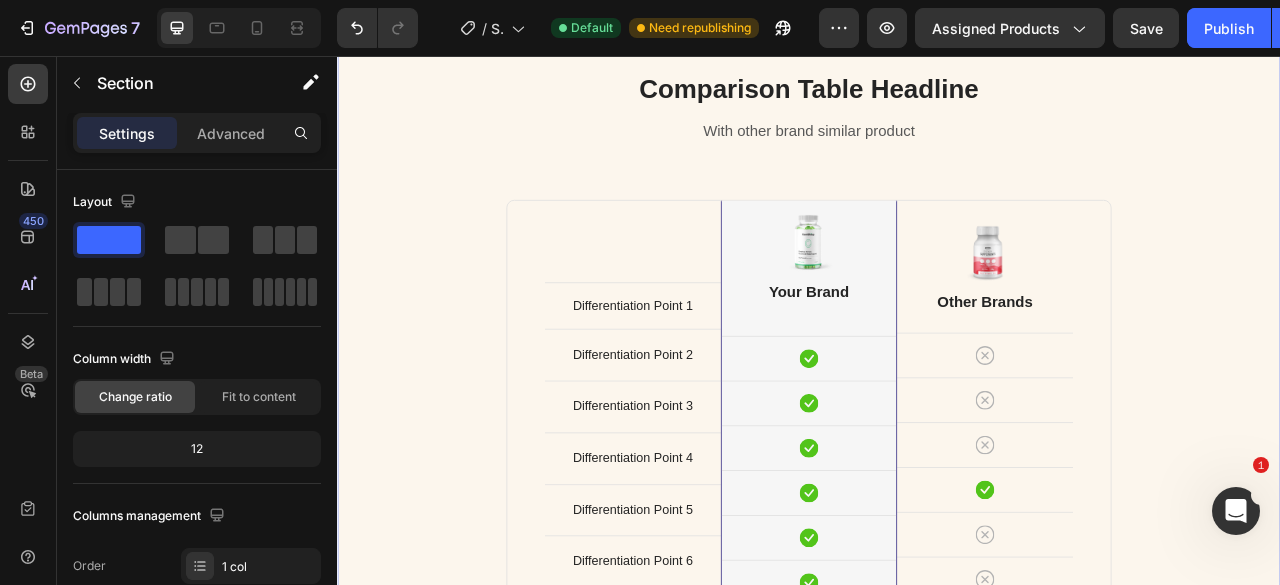 click on "Comparison Table Headline Heading With other brand similar product Text block Row Differentiation Point 1 Text block Row Differentiation Point 2 Text block Row Differentiation Point 3 Text block Row Differentiation Point 4 Text block Row Differentiation Point 5 Text block Row Differentiation Point 6 Text block Row Differentiation Point 7 Text block Row Differentiation Point 8 Text block Row Image Your Brand Heading
Icon Row
Icon Row
Icon Row
Icon Row
Icon Row
Icon Row
Icon Row
Icon Row Row Image Other Brands Heading
Icon Row
Icon Row
Icon Row
Icon Row
Icon Row
Icon Row
Icon Row
Icon Row Row Your Brand Heading Differentiation Point 1 Text block
Icon Row Differentiation Point 2 Text block
Icon Row Differentiation Point 3 Icon" at bounding box center (937, 550) 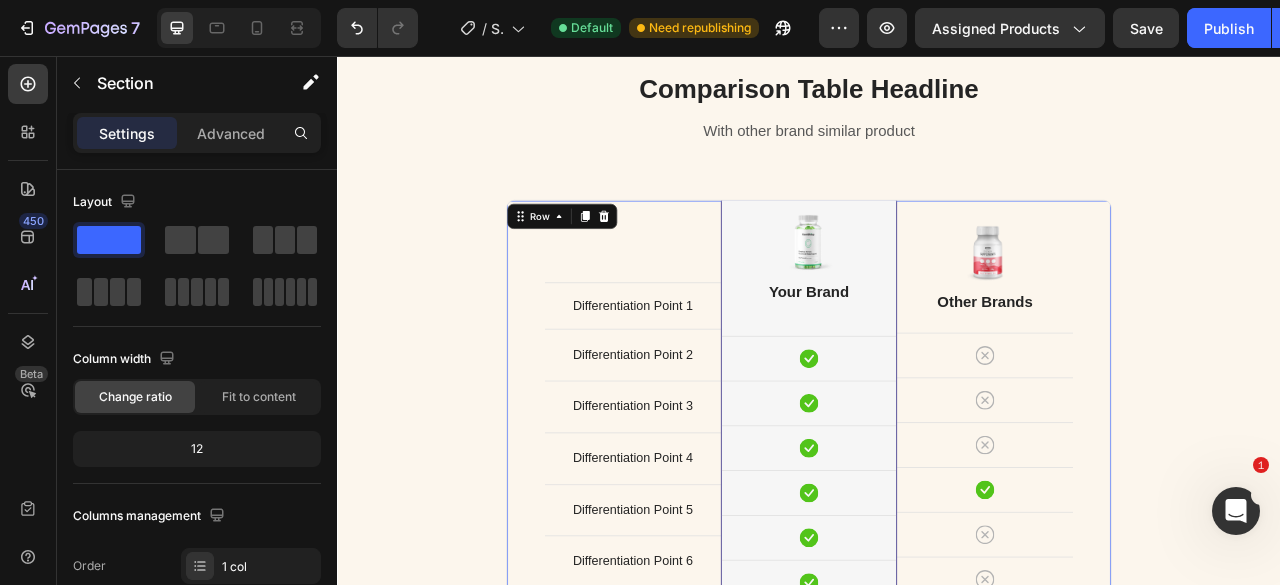 click on "Differentiation Point 1 Text block Row Differentiation Point 2 Text block Row Differentiation Point 3 Text block Row Differentiation Point 4 Text block Row Differentiation Point 5 Text block Row Differentiation Point 6 Text block Row Differentiation Point 7 Text block Row Differentiation Point 8 Text block Row Image Your Brand Heading
Icon Row
Icon Row
Icon Row
Icon Row
Icon Row
Icon Row
Icon Row
Icon Row Row Image Other Brands Heading
Icon Row
Icon Row
Icon Row
Icon Row
Icon Row
Icon Row
Icon Row
Icon Row Row   0" at bounding box center [937, 552] 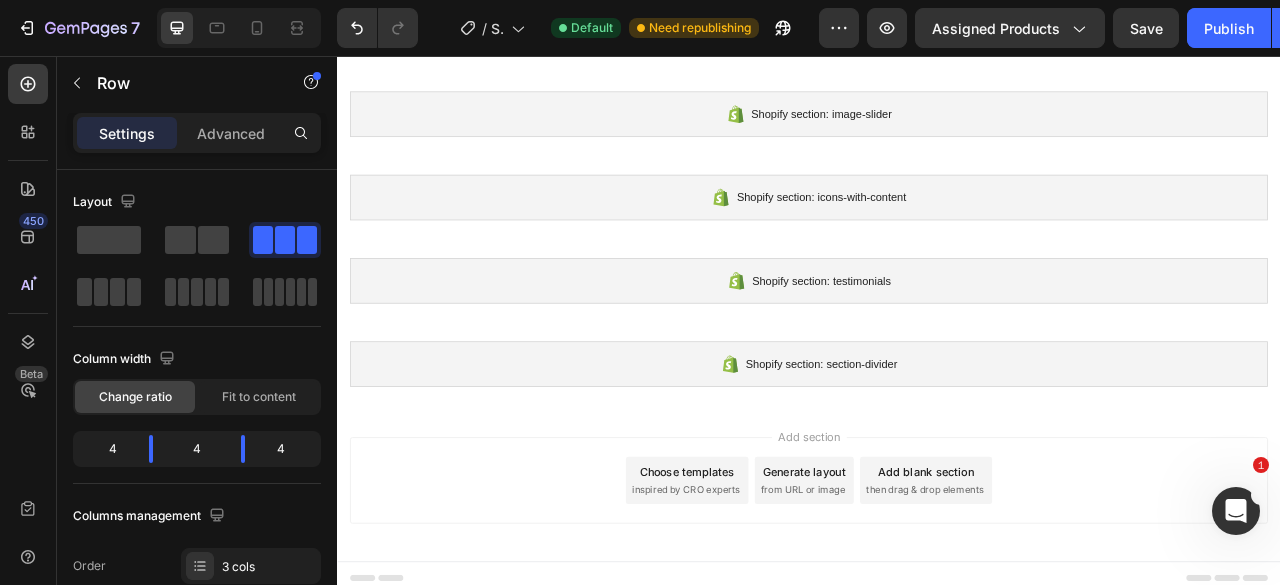 scroll, scrollTop: 8326, scrollLeft: 0, axis: vertical 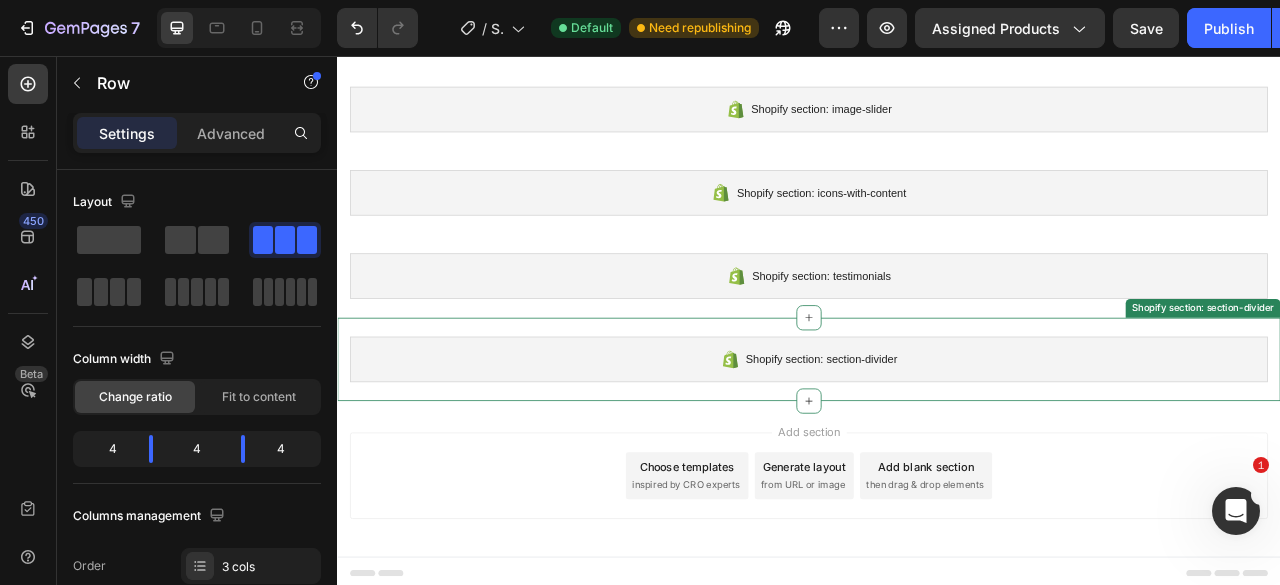 click on "Shopify section: section-divider" at bounding box center [937, 442] 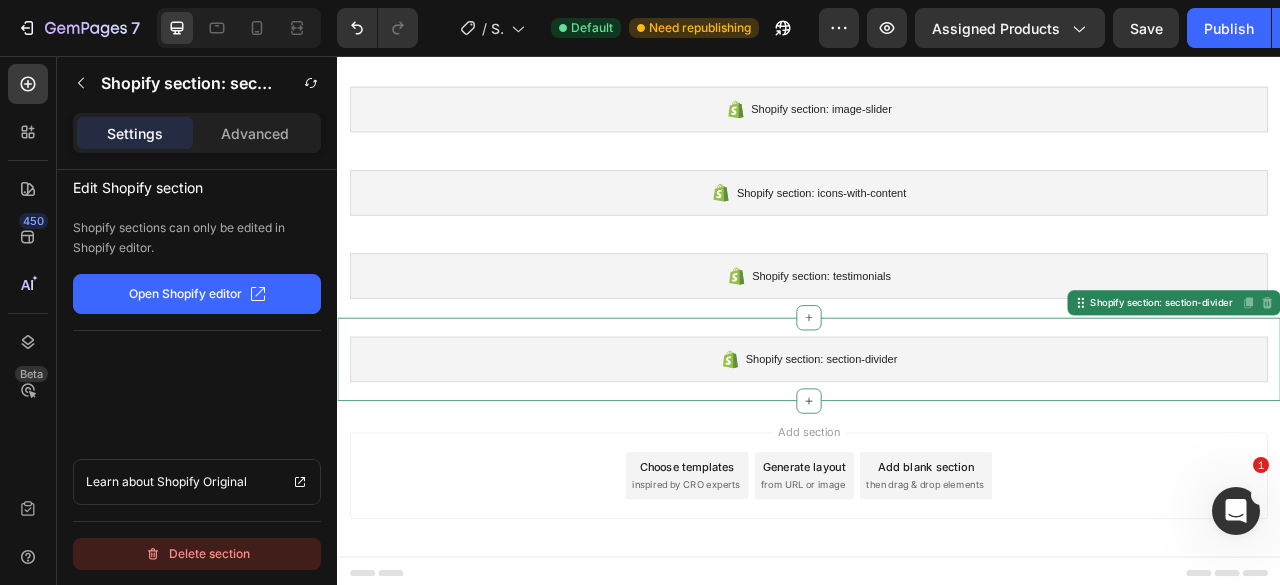 click on "Delete section" at bounding box center [197, 554] 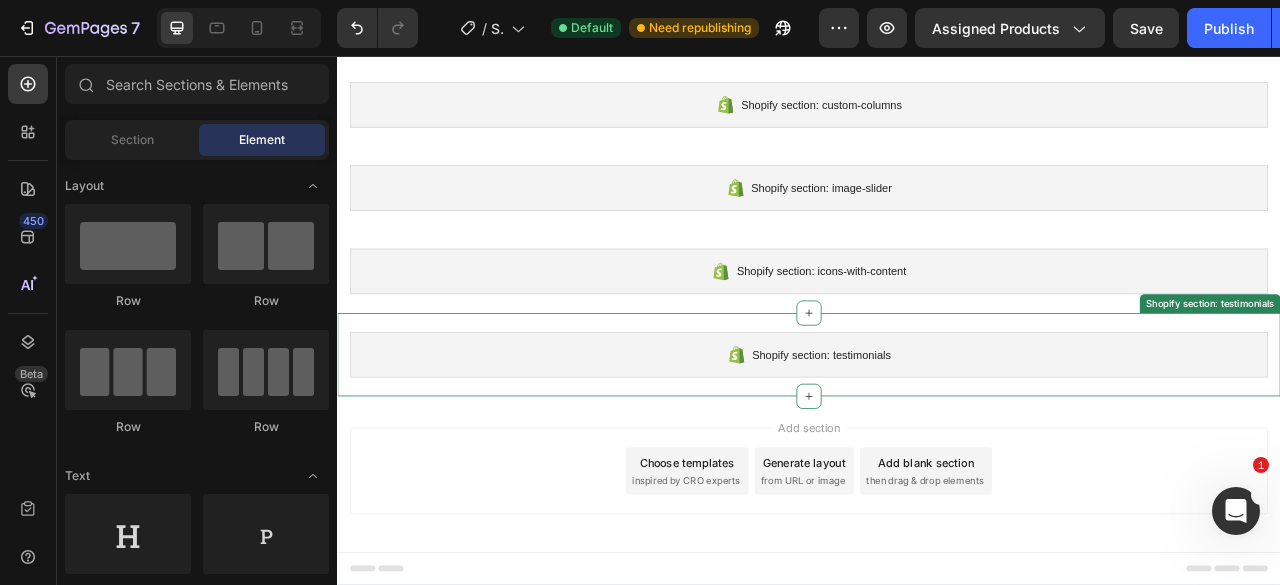 scroll, scrollTop: 8220, scrollLeft: 0, axis: vertical 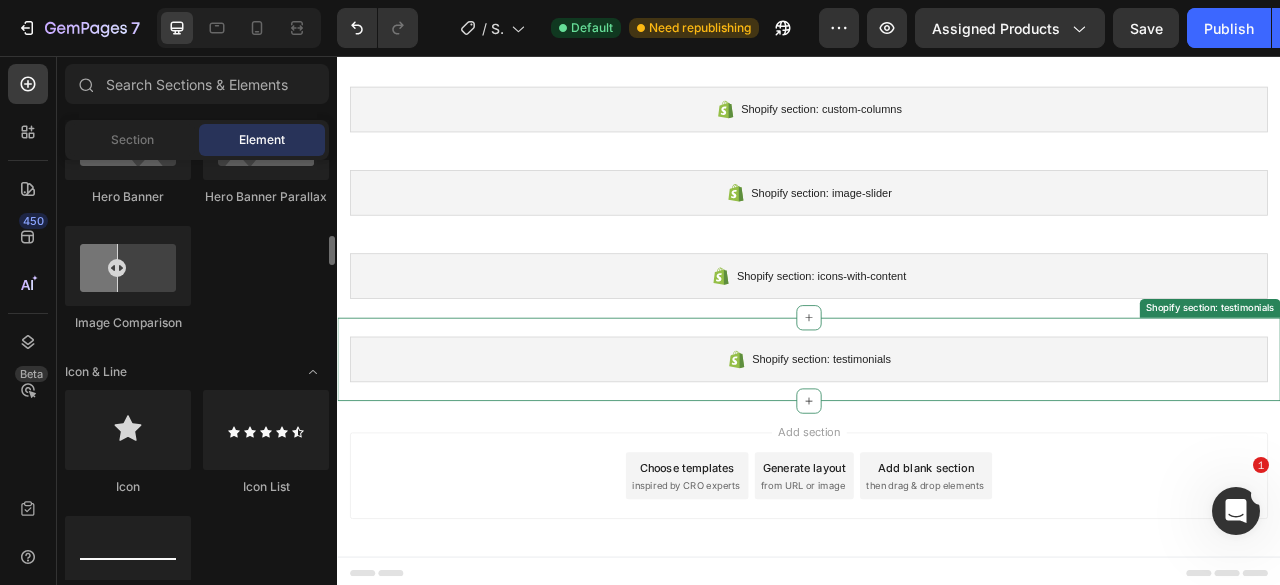 click on "Shopify section: testimonials" at bounding box center (937, 442) 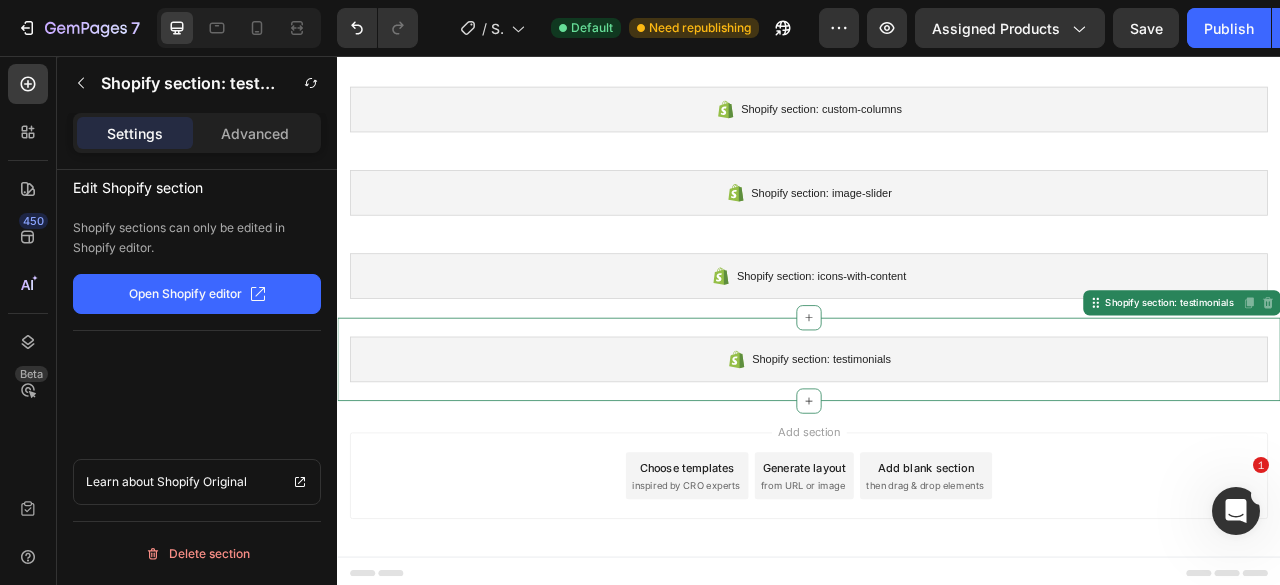 click on "Shopify section: testimonials" at bounding box center (937, 442) 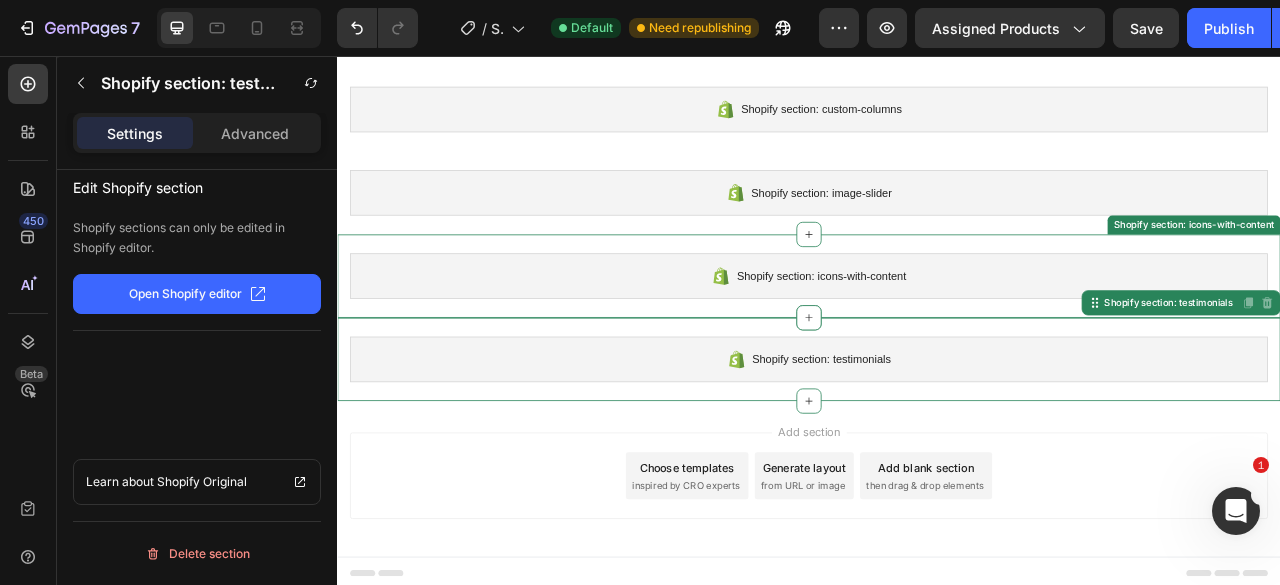 click on "Shopify section: icons-with-content" at bounding box center (937, 336) 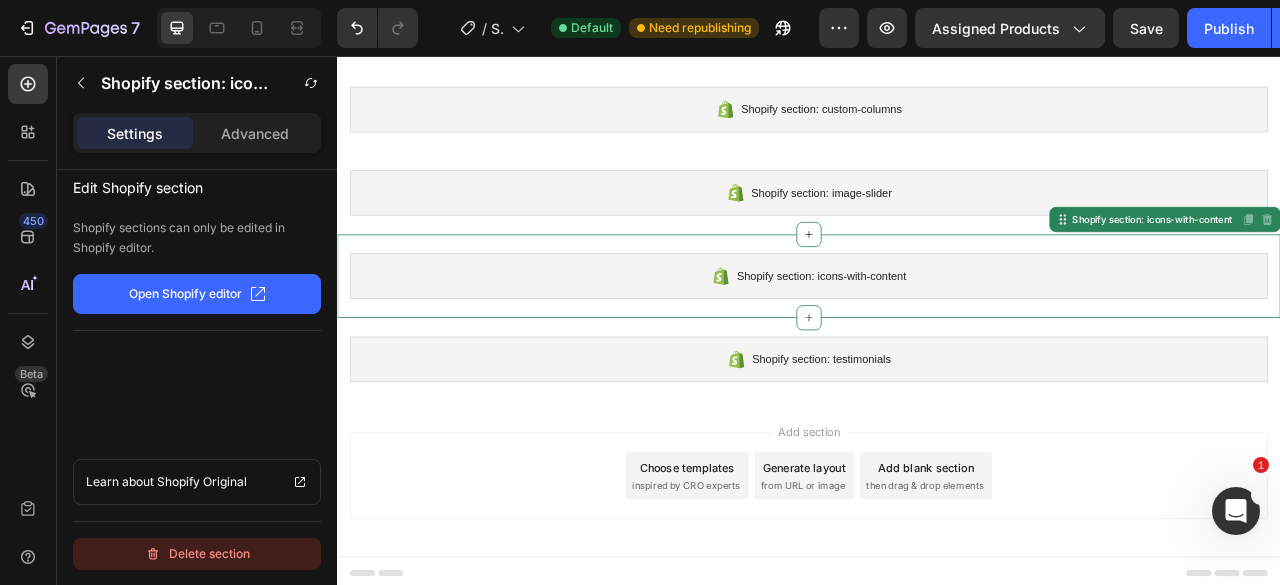 click on "Delete section" at bounding box center [197, 554] 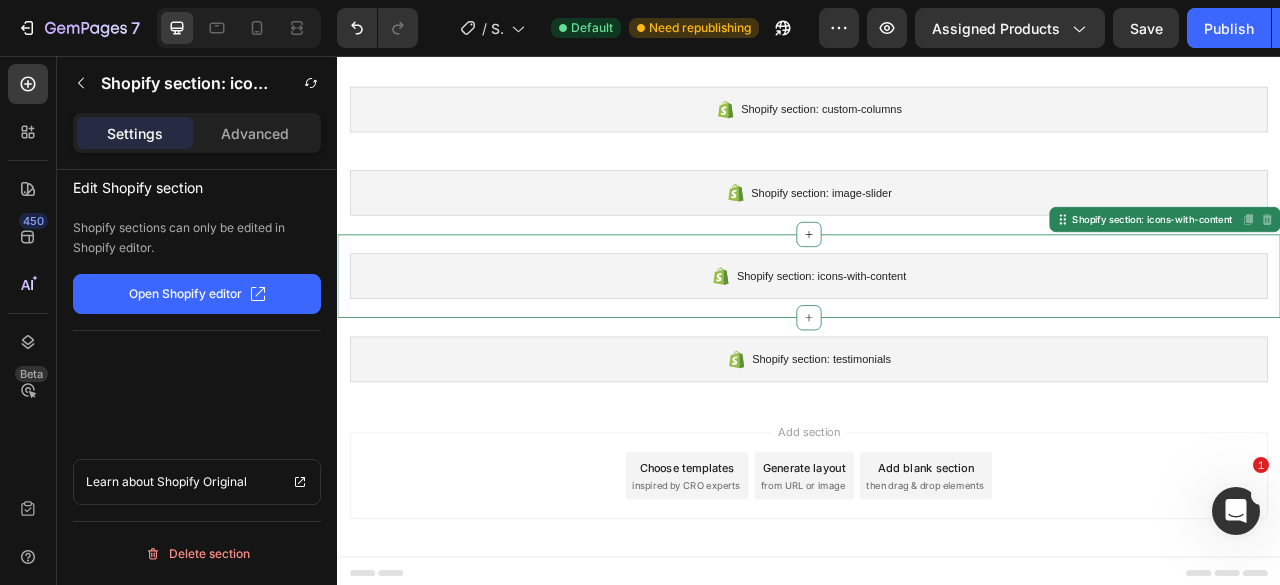 scroll, scrollTop: 8114, scrollLeft: 0, axis: vertical 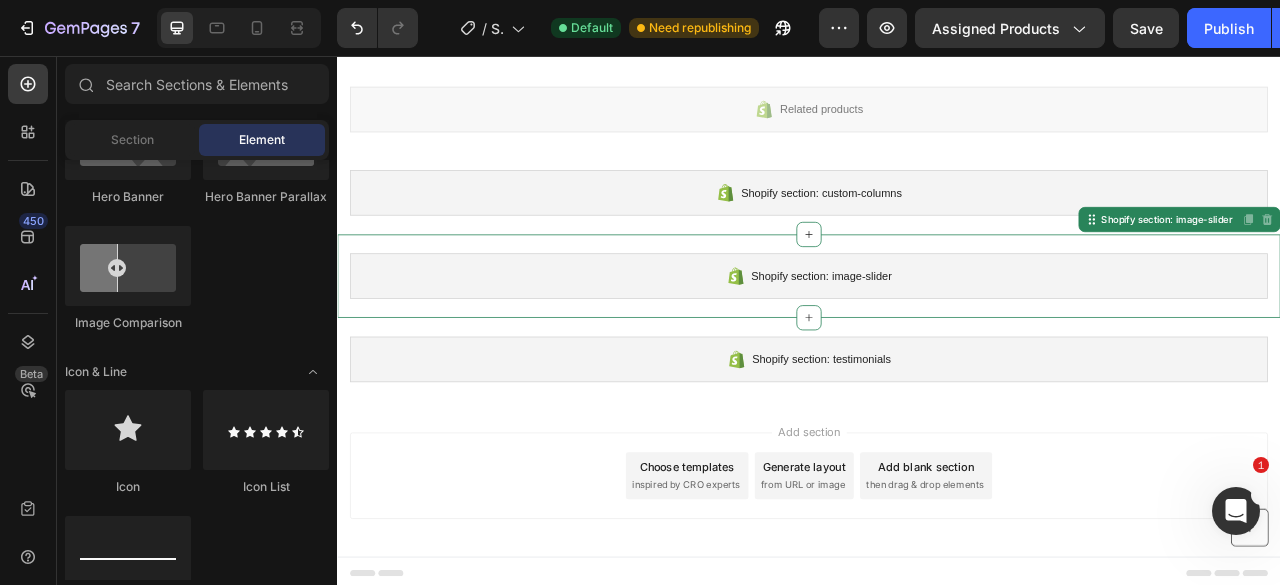 click on "Shopify section: image-slider Shopify section: image-slider   Disabled. Please edit in Shopify Editor Disabled. Please edit in Shopify Editor" at bounding box center (937, 336) 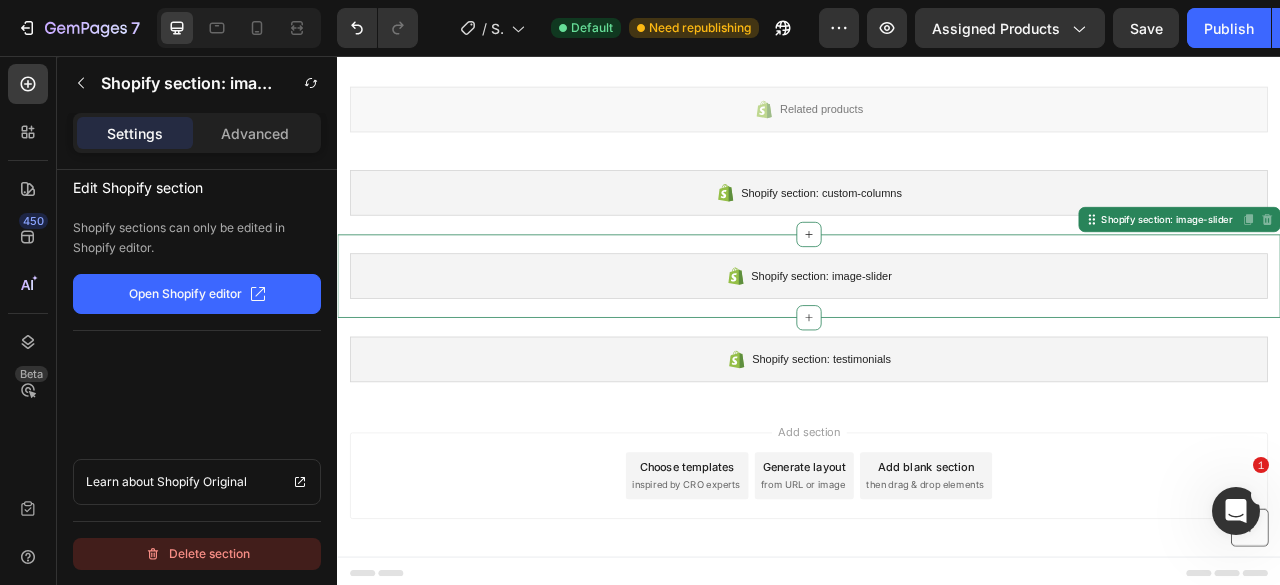 drag, startPoint x: 244, startPoint y: 563, endPoint x: 193, endPoint y: 388, distance: 182.28 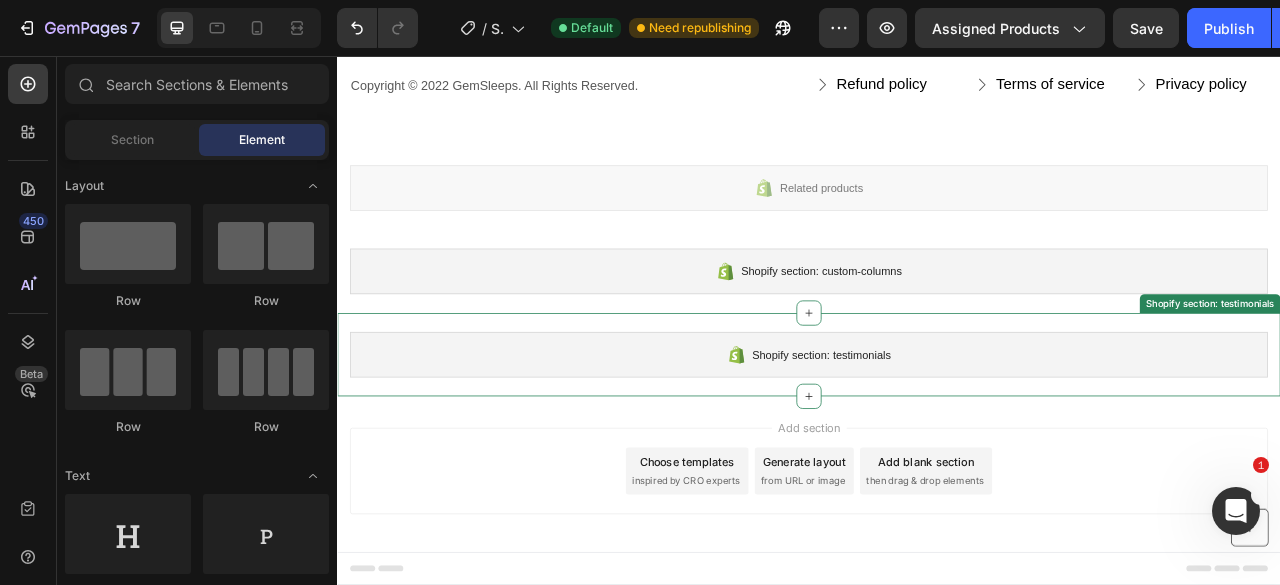 scroll, scrollTop: 8009, scrollLeft: 0, axis: vertical 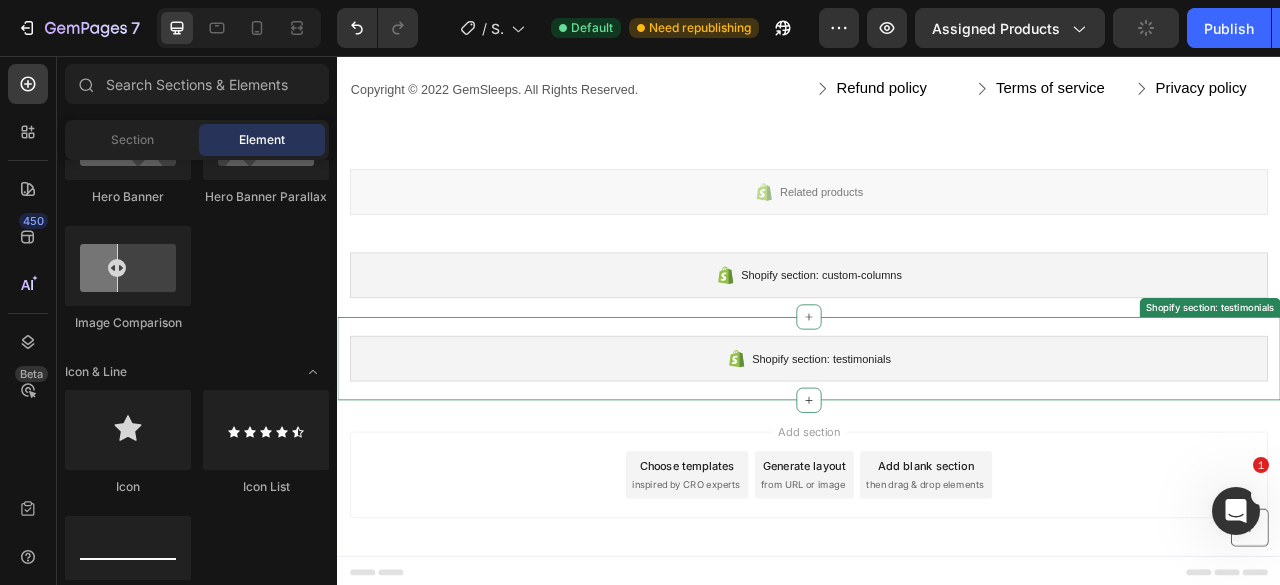 click on "Shopify section: testimonials" at bounding box center (937, 441) 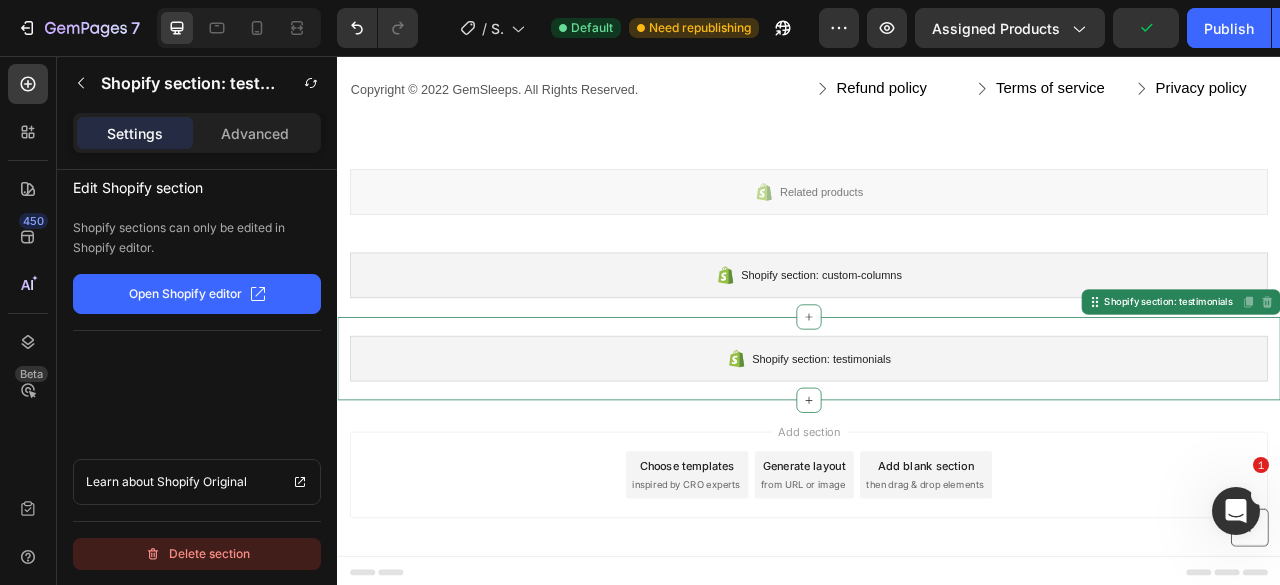 click on "Delete section" at bounding box center (197, 554) 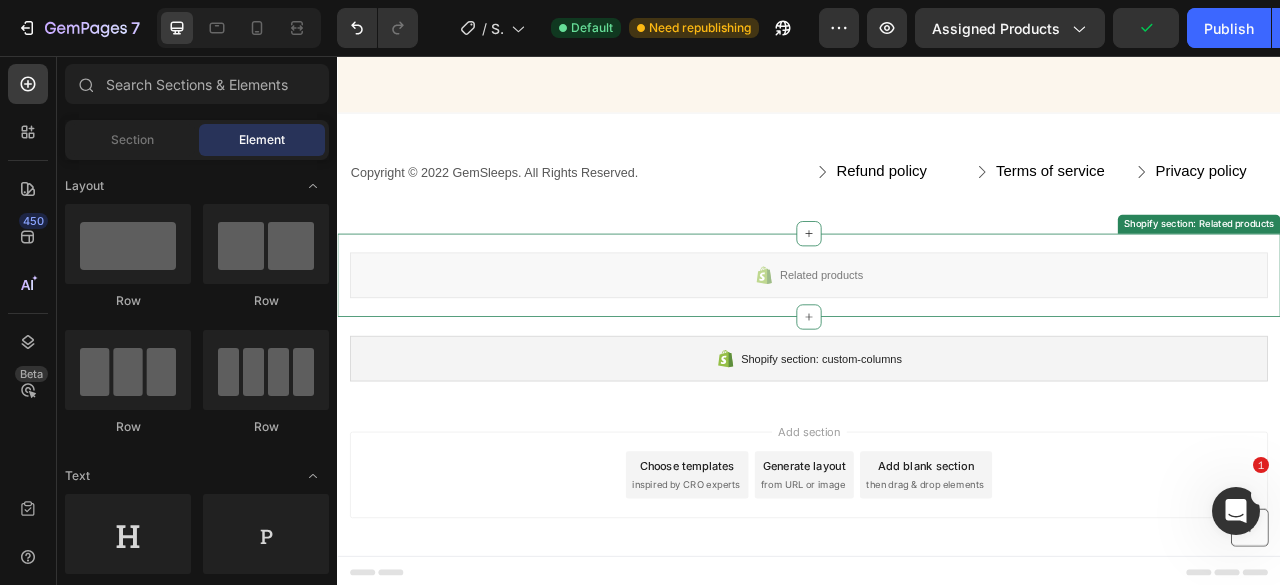 click on "Shopify section: custom-columns" at bounding box center [937, 441] 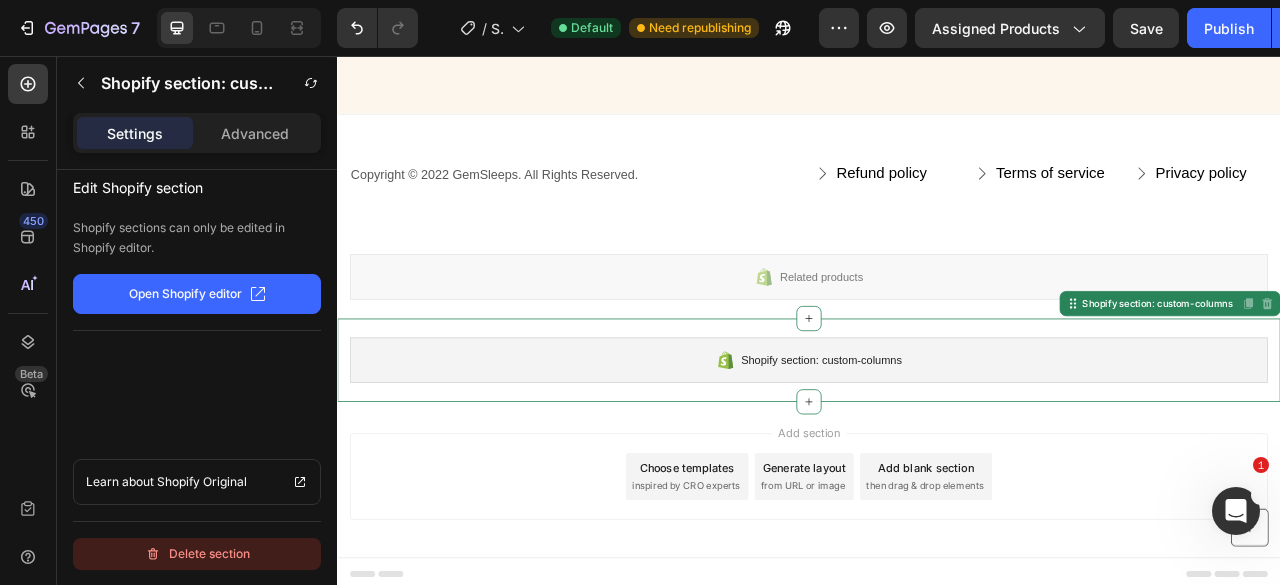 click on "Delete section" at bounding box center (197, 554) 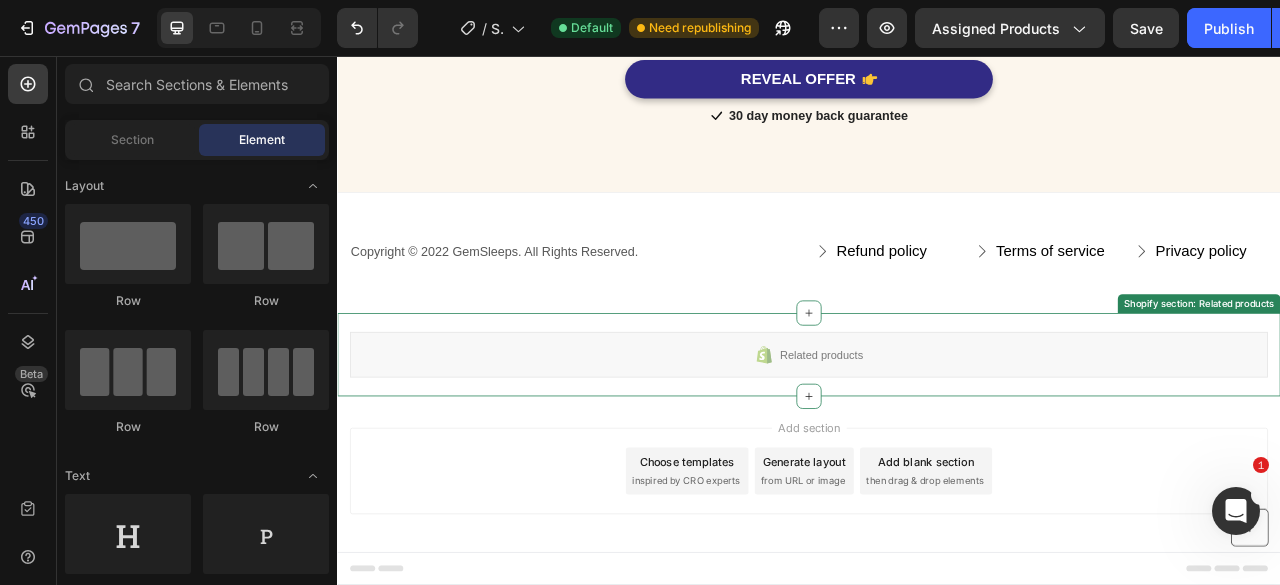scroll, scrollTop: 7798, scrollLeft: 0, axis: vertical 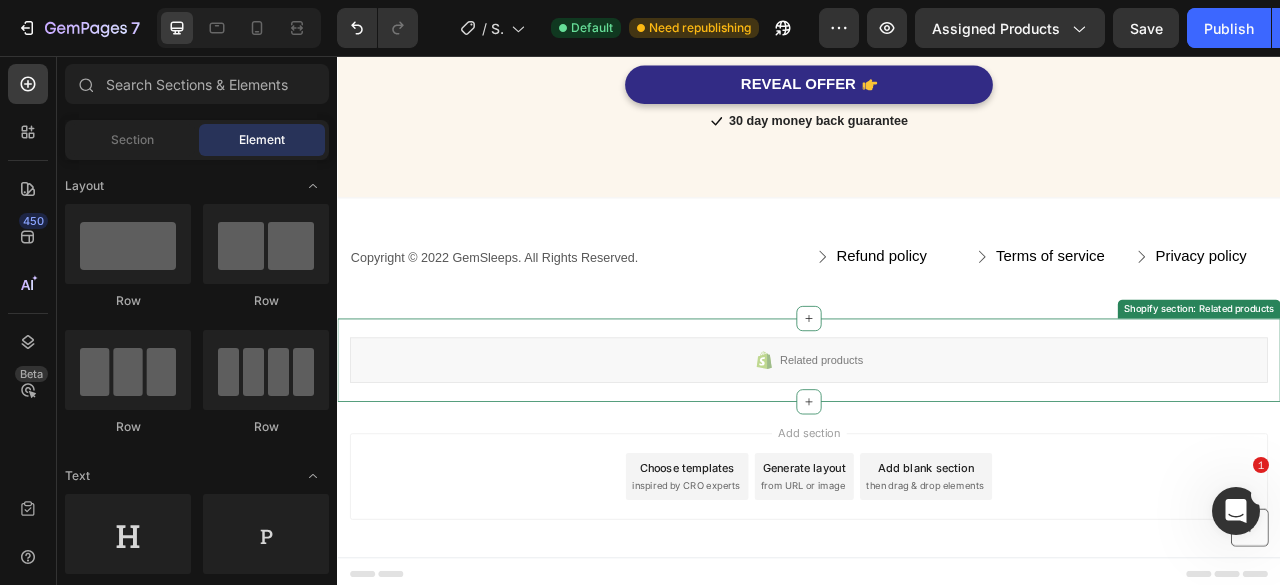 click on "Related products Shopify section: Related products" at bounding box center [937, 443] 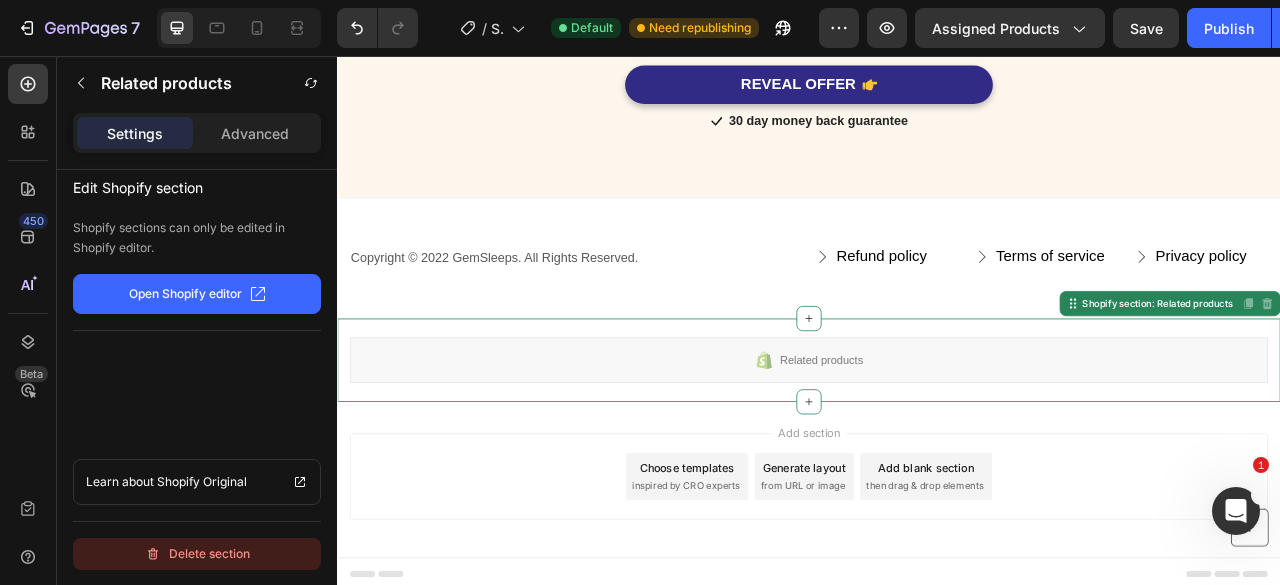 click on "Delete section" at bounding box center (197, 554) 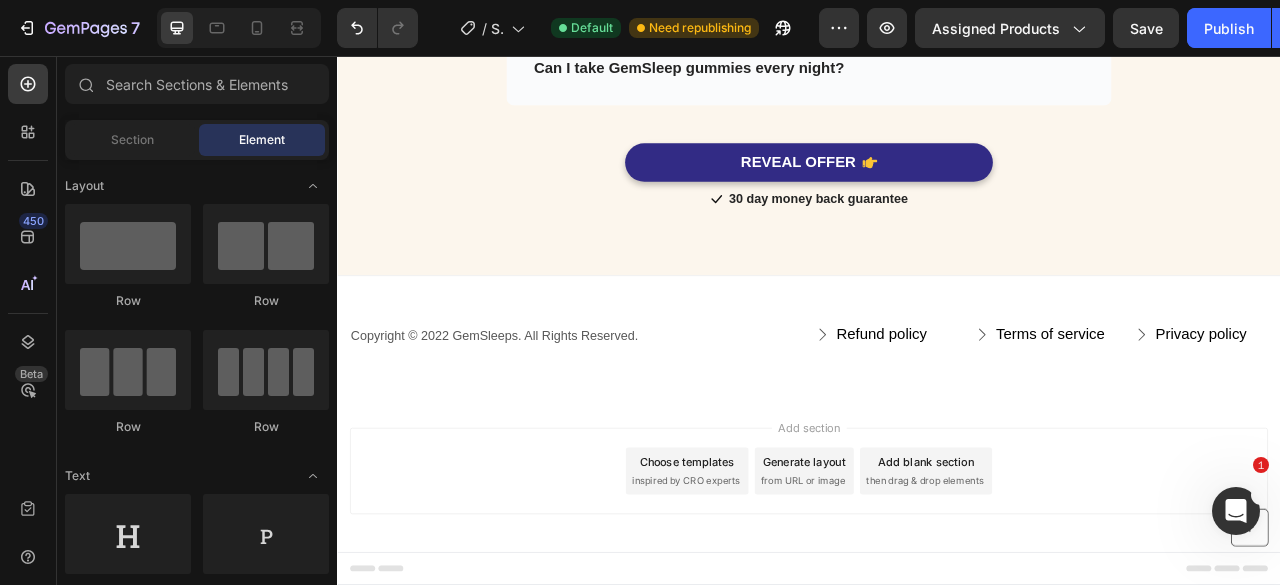 scroll, scrollTop: 7693, scrollLeft: 0, axis: vertical 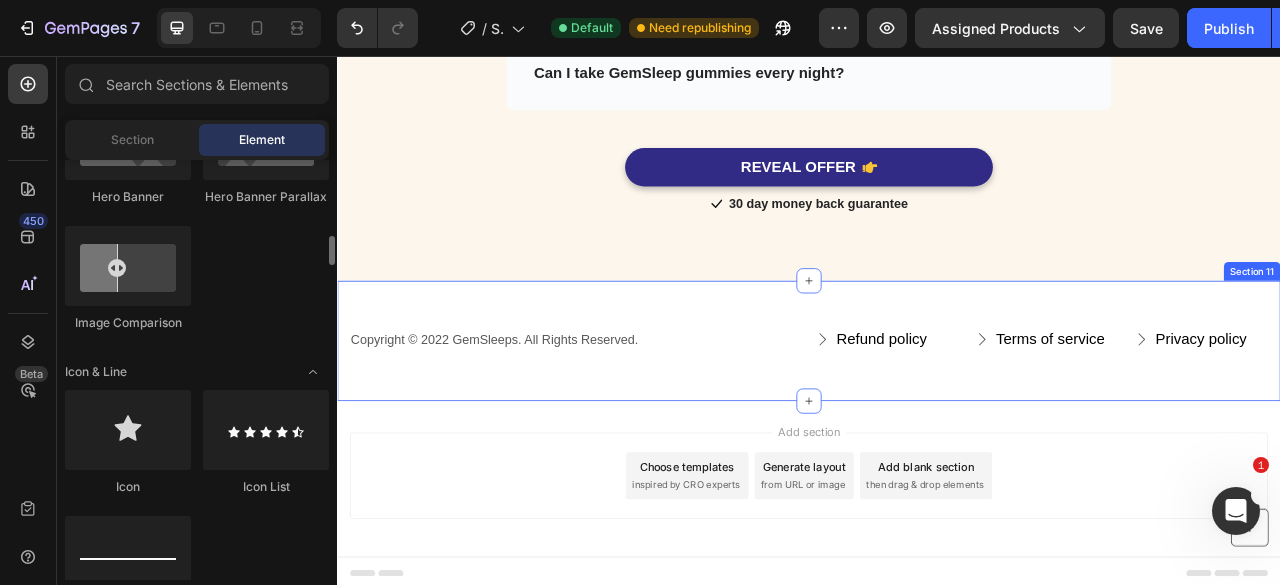 click on "Copyright © 2022 GemSleeps. All Rights Reserved. Text block     Refund policy Button     Terms of service Button     Privacy policy Button Row Row       Button Section 11" at bounding box center [937, 418] 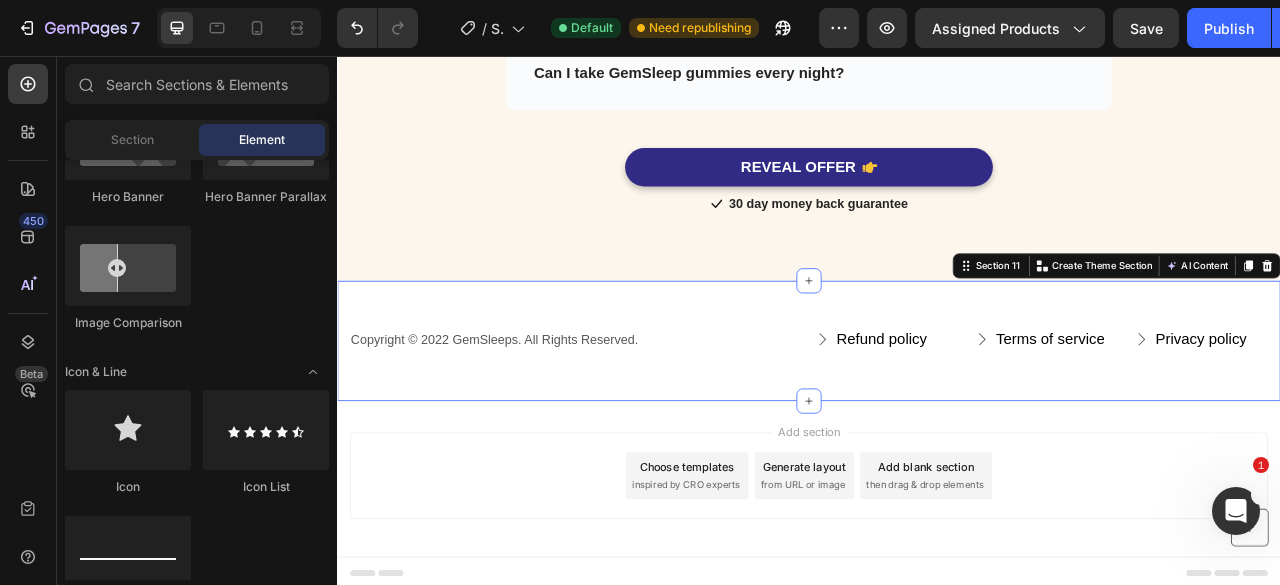 click on "Add section Choose templates inspired by CRO experts Generate layout from URL or image Add blank section then drag & drop elements" at bounding box center (937, 590) 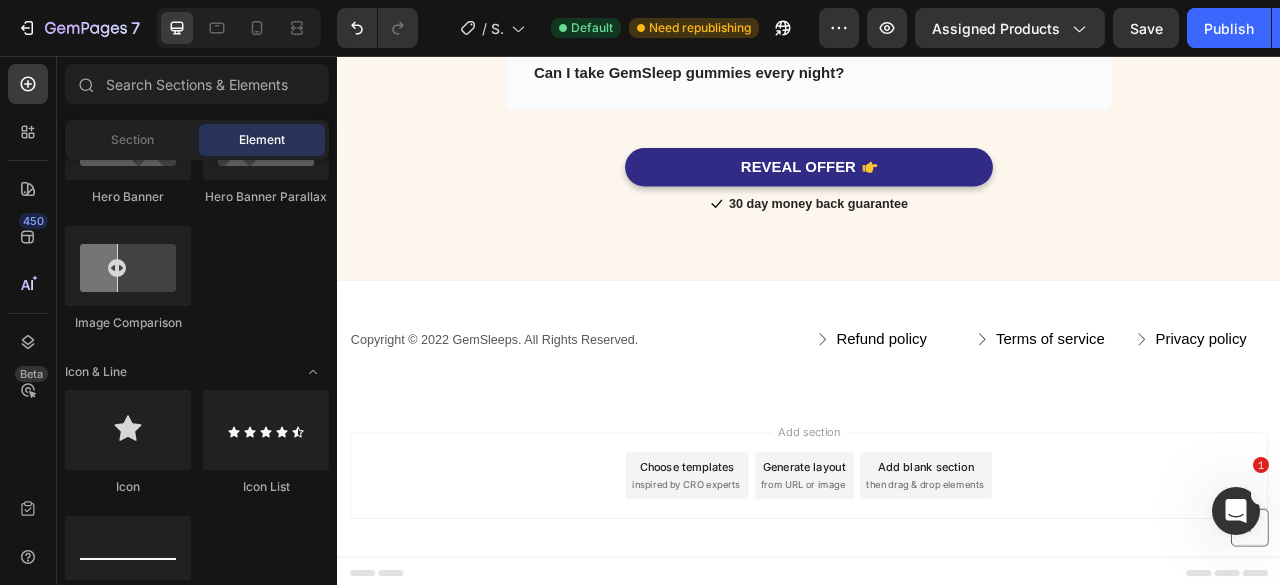 click on "Add section Choose templates inspired by CRO experts Generate layout from URL or image Add blank section then drag & drop elements" at bounding box center [937, 590] 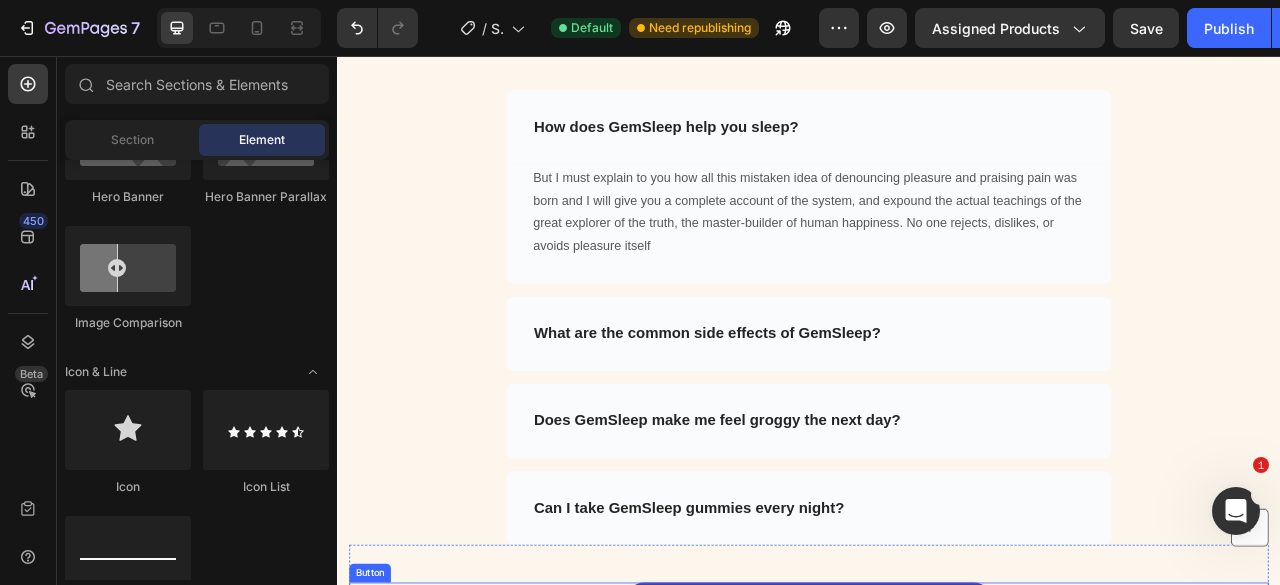 scroll, scrollTop: 7393, scrollLeft: 0, axis: vertical 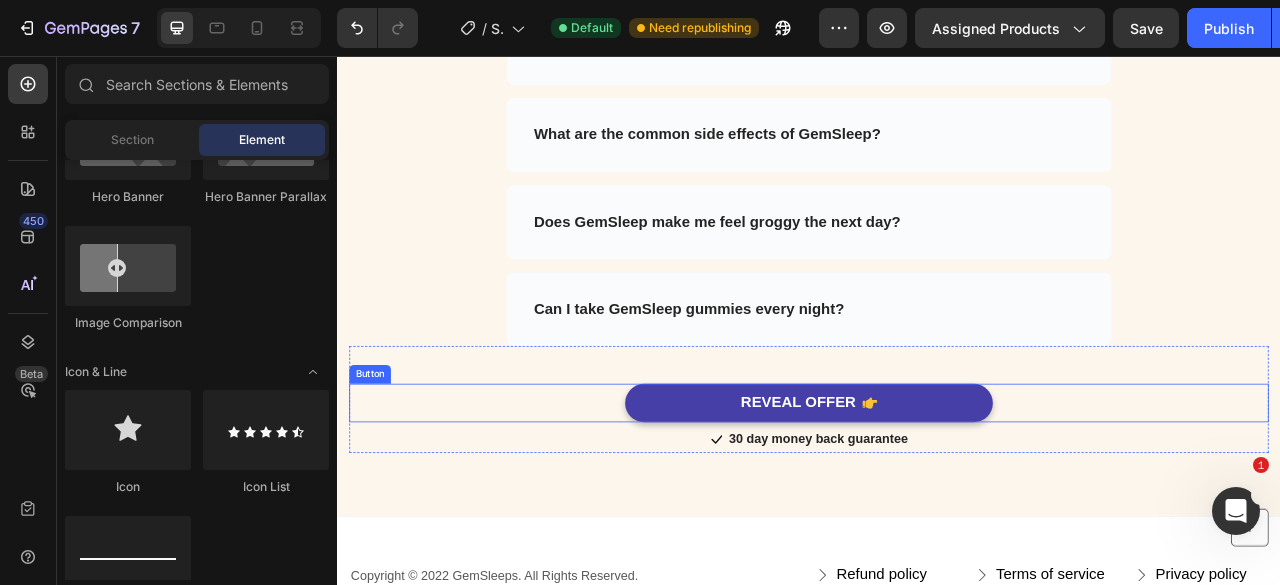 click on "REVEAL OFFER" at bounding box center (937, 497) 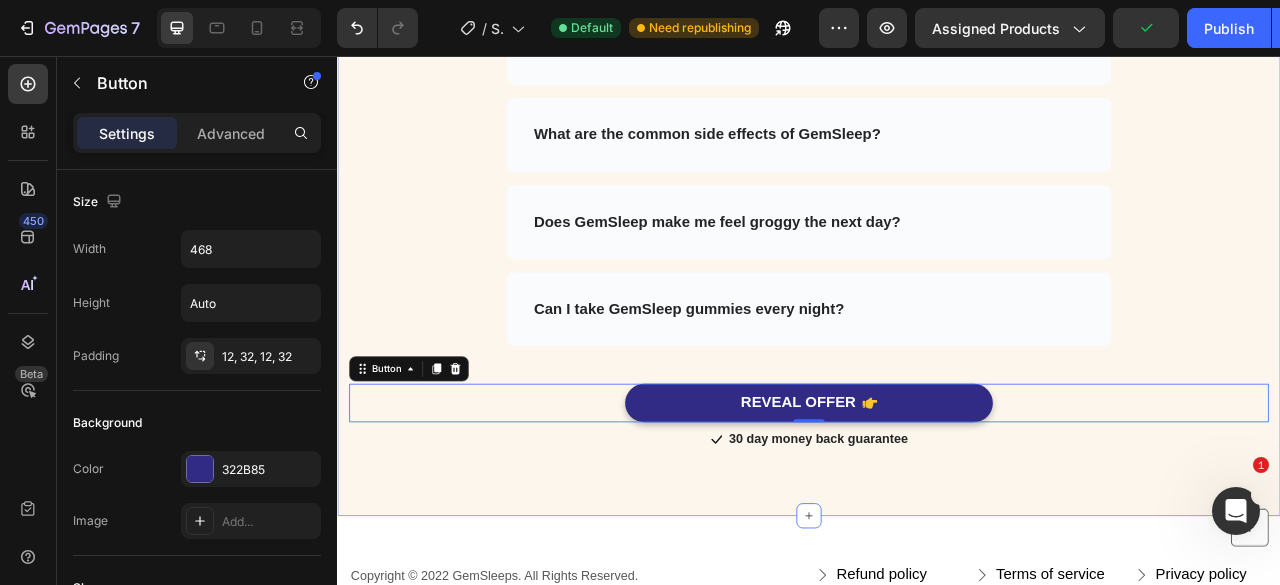 click on "Frequently Asked Questions Heading Need help finding an answer to your question? Ask our customer support at  support@gempages.net. Text block Row Row How does GemSleep help you sleep? But I must explain to you how all this mistaken idea of denouncing pleasure and praising pain was born and I will give you a complete account of the system, and expound the actual teachings of the great explorer of the truth, the master-builder of human happiness. No one rejects, dislikes, or avoids pleasure itself Text block Row What are the common side effects of GemSleep? Does GemSleep make me feel groggy the next day? Can I take GemSleep gummies every night? Accordion  	   REVEAL OFFER Button   0                Icon 30 day money back guarantee Text block Icon List Row Section 10" at bounding box center [937, 117] 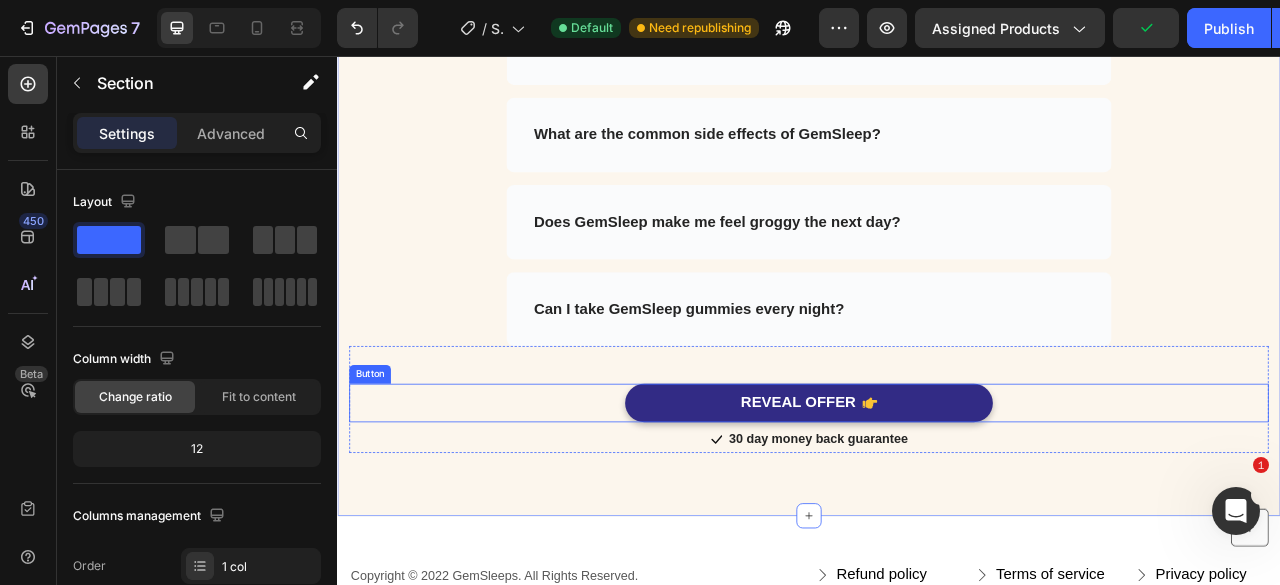 click on "REVEAL OFFER Button" at bounding box center [937, 497] 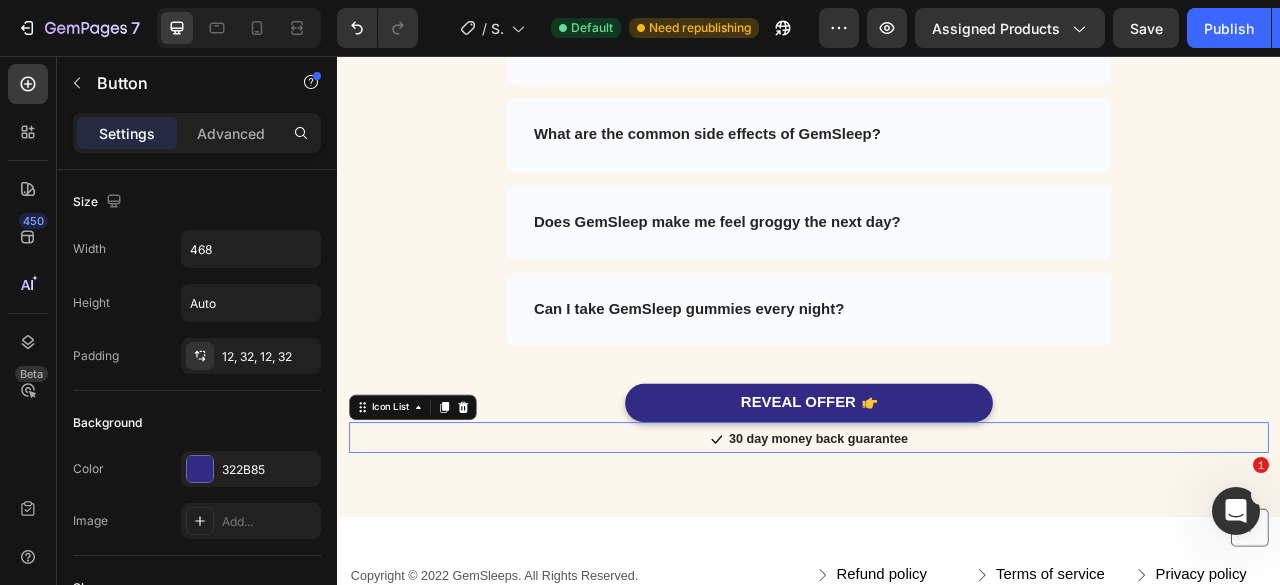 click on "Icon 30 day money back guarantee Text block" at bounding box center (937, 545) 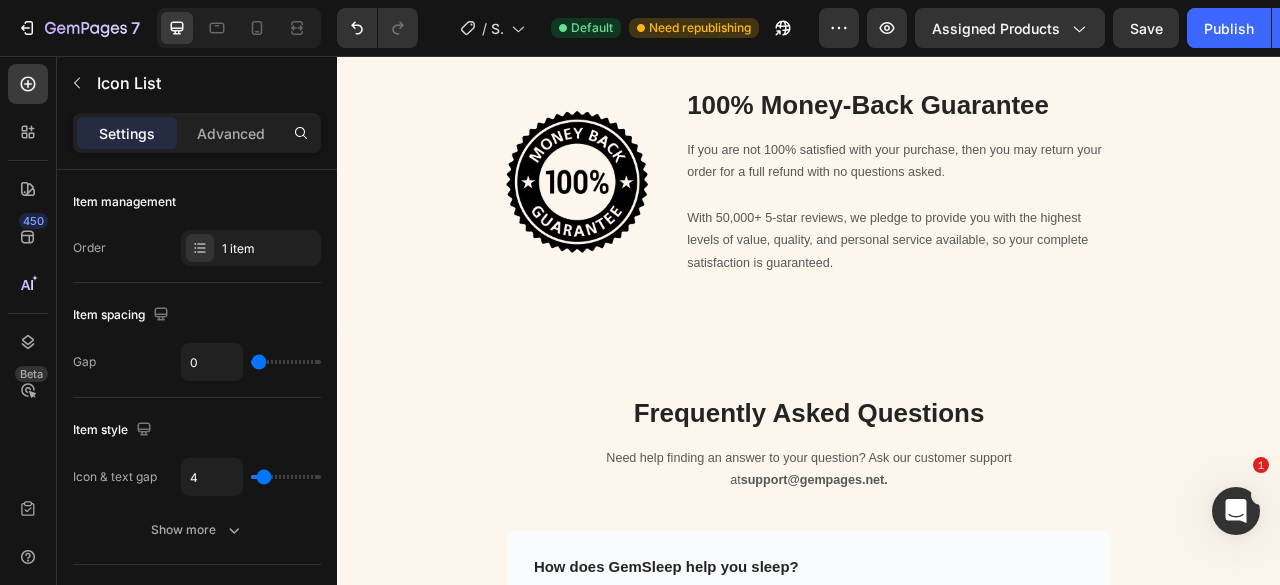 scroll, scrollTop: 6493, scrollLeft: 0, axis: vertical 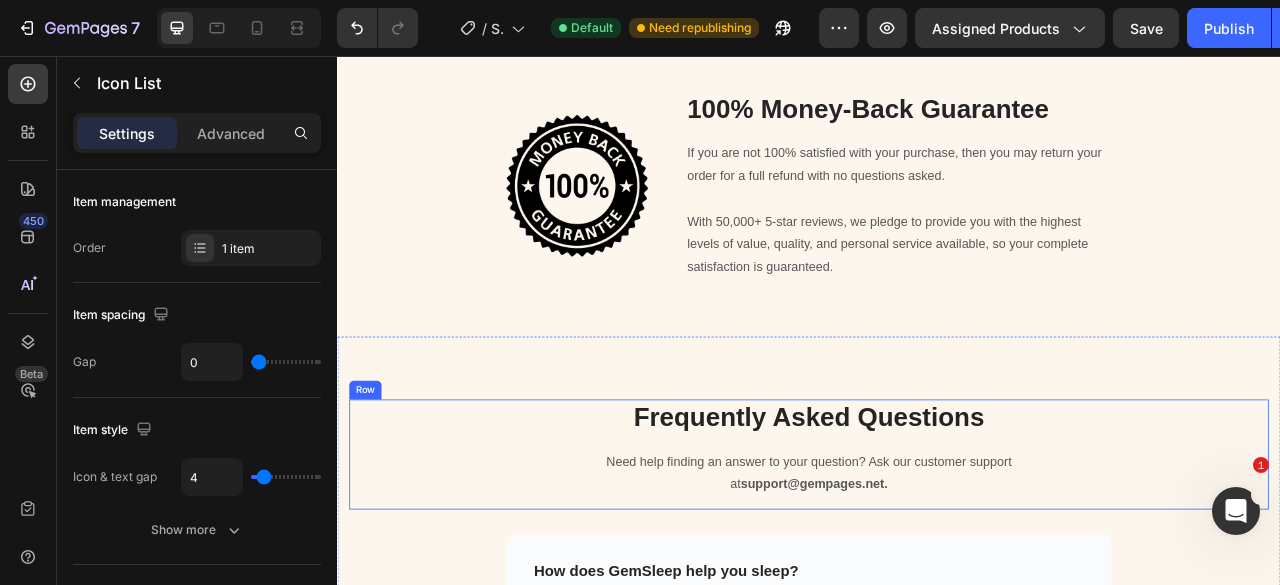 click on "Frequently Asked Questions Heading Need help finding an answer to your question? Ask our customer support at  support@gempages.net. Text block Row" at bounding box center (937, 563) 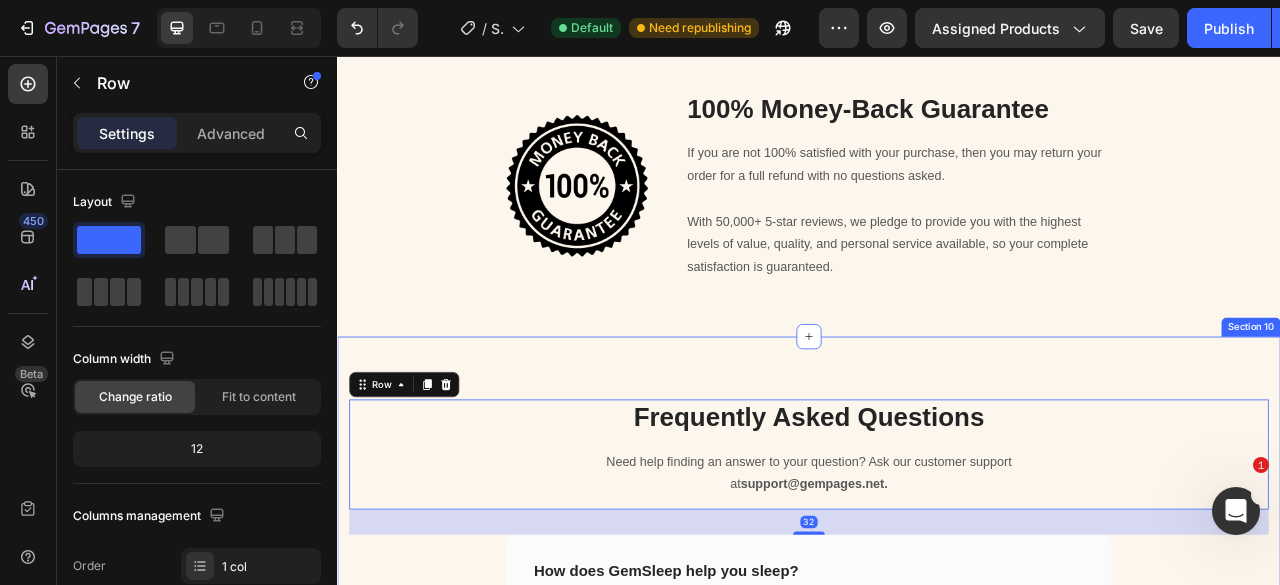 click on "Frequently Asked Questions Heading Need help finding an answer to your question? Ask our customer support at  support@gempages.net. Text block Row Row   32 How does GemSleep help you sleep? But I must explain to you how all this mistaken idea of denouncing pleasure and praising pain was born and I will give you a complete account of the system, and expound the actual teachings of the great explorer of the truth, the master-builder of human happiness. No one rejects, dislikes, or avoids pleasure itself Text block Row What are the common side effects of GemSleep? Does GemSleep make me feel groggy the next day? Can I take GemSleep gummies every night? Accordion  	   REVEAL OFFER Button                Icon 30 day money back guarantee Text block Icon List Row Section 10" at bounding box center (937, 936) 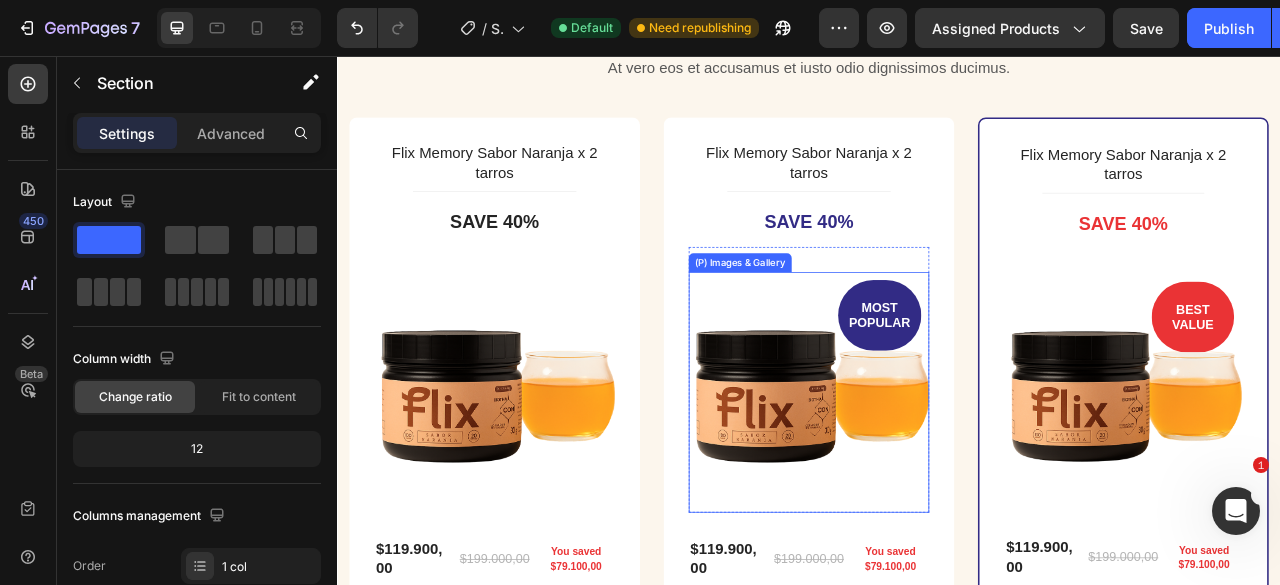 scroll, scrollTop: 4193, scrollLeft: 0, axis: vertical 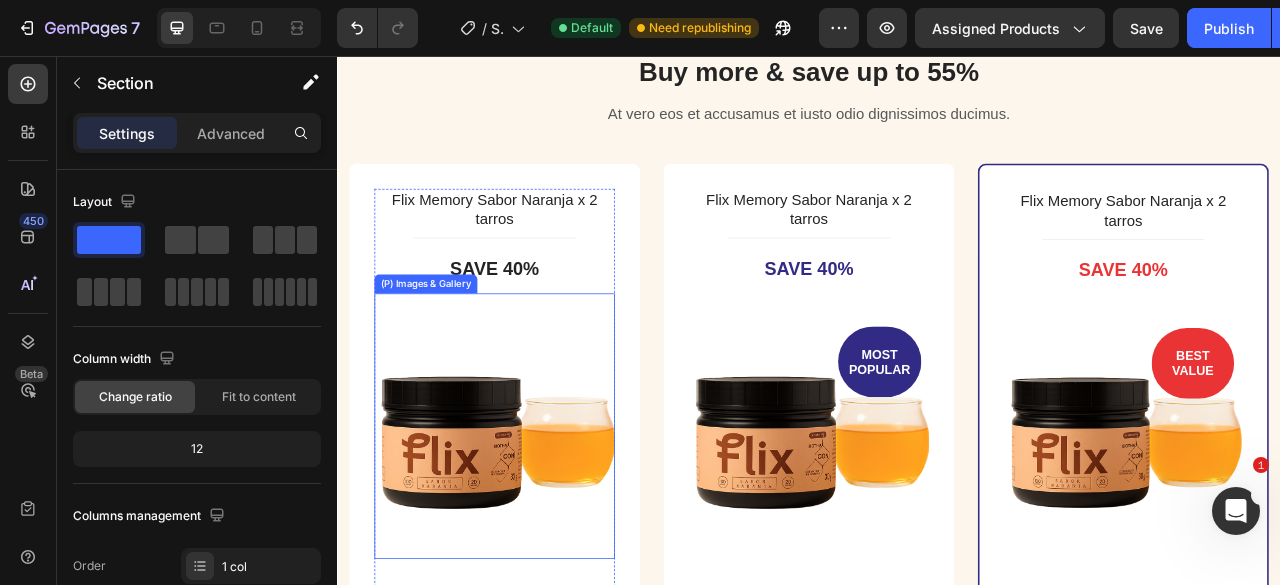 click at bounding box center [537, 543] 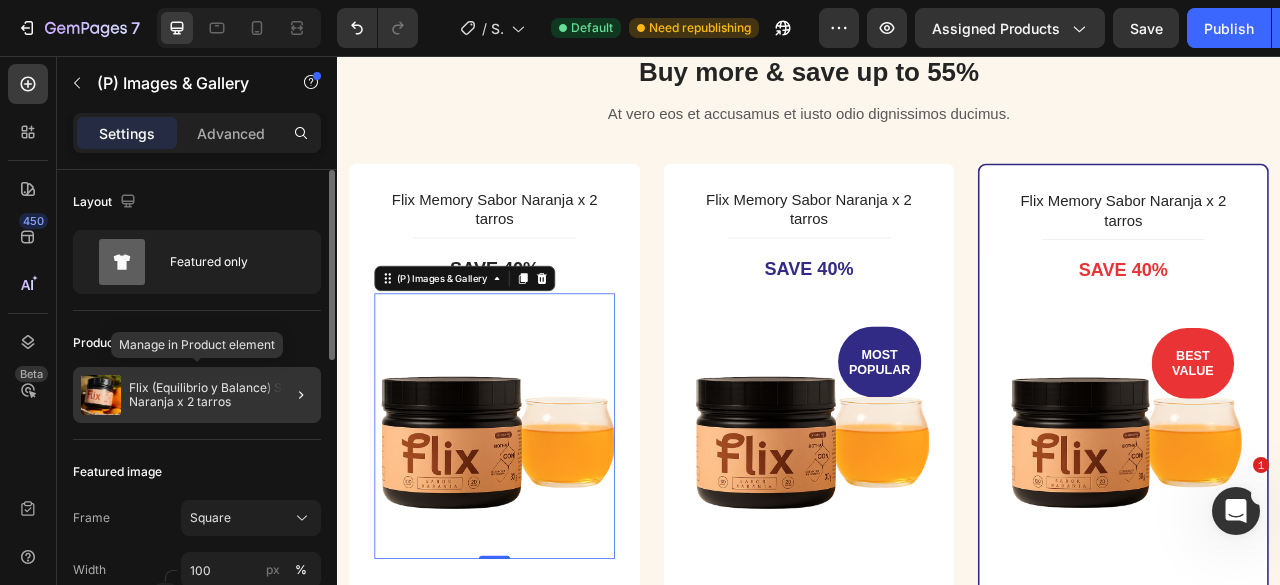 click on "Flix (Equilibrio y Balance) Sabor Naranja x 2 tarros" at bounding box center (221, 395) 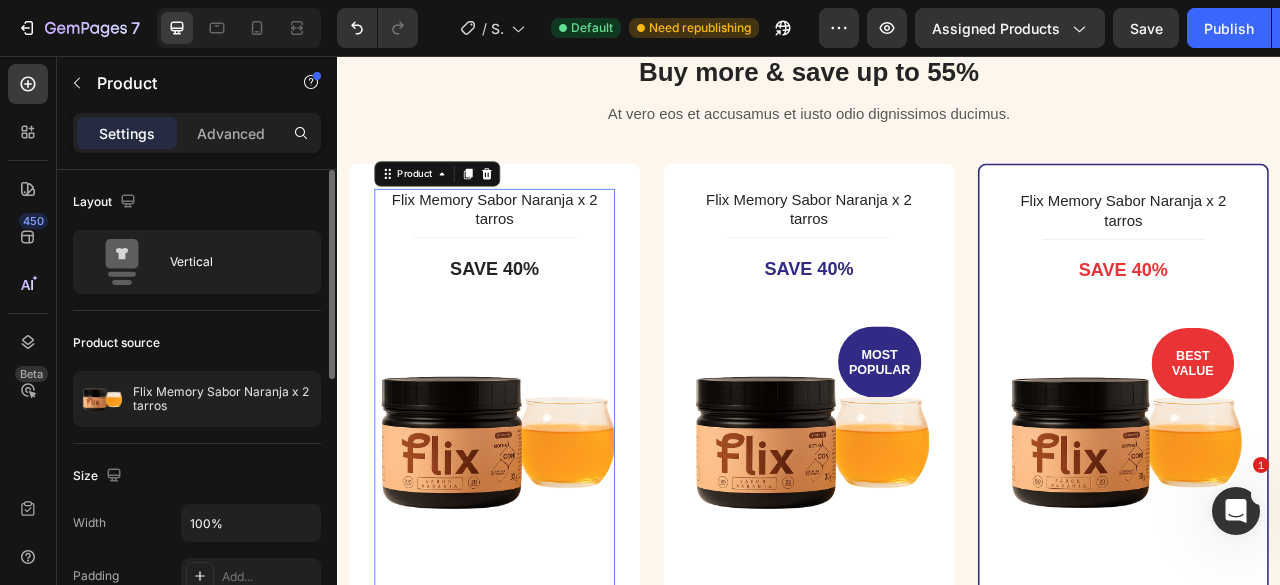 scroll, scrollTop: 100, scrollLeft: 0, axis: vertical 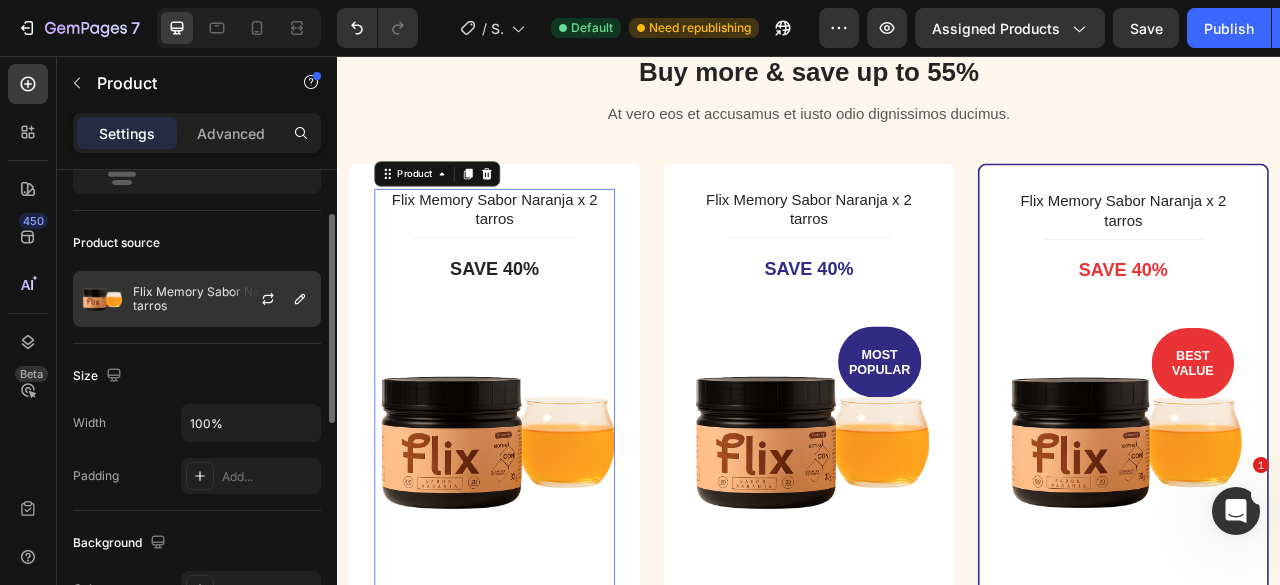 click on "Flix Memory Sabor Naranja x 2 tarros" at bounding box center (222, 299) 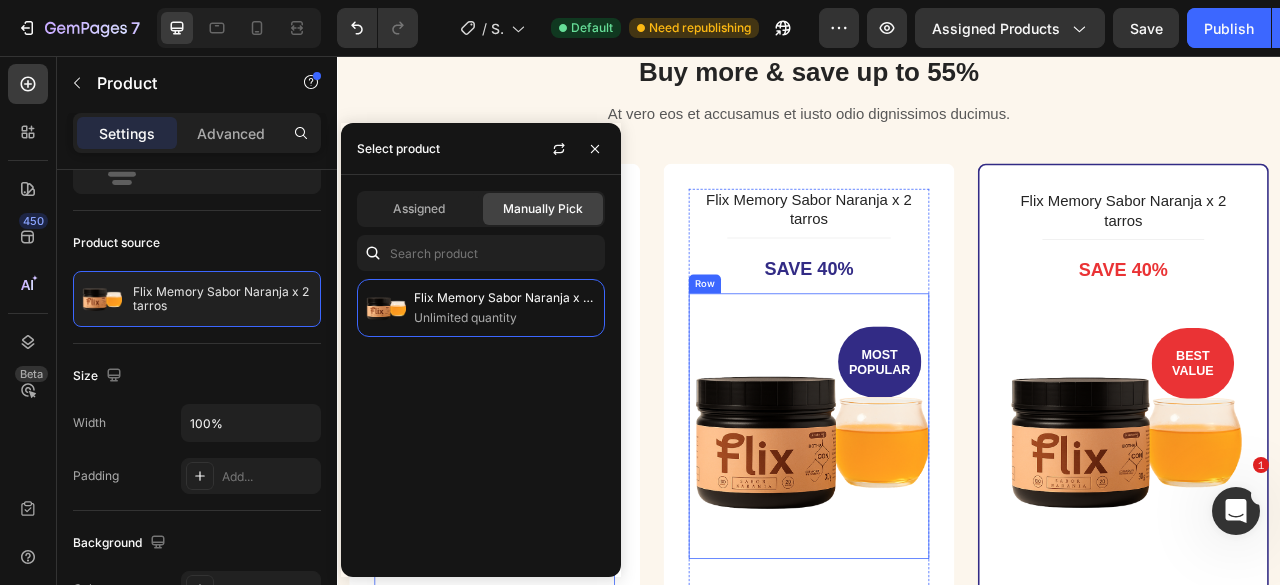 click on "MOST POPULAR Text block Row (P) Images & Gallery Row" at bounding box center [937, 527] 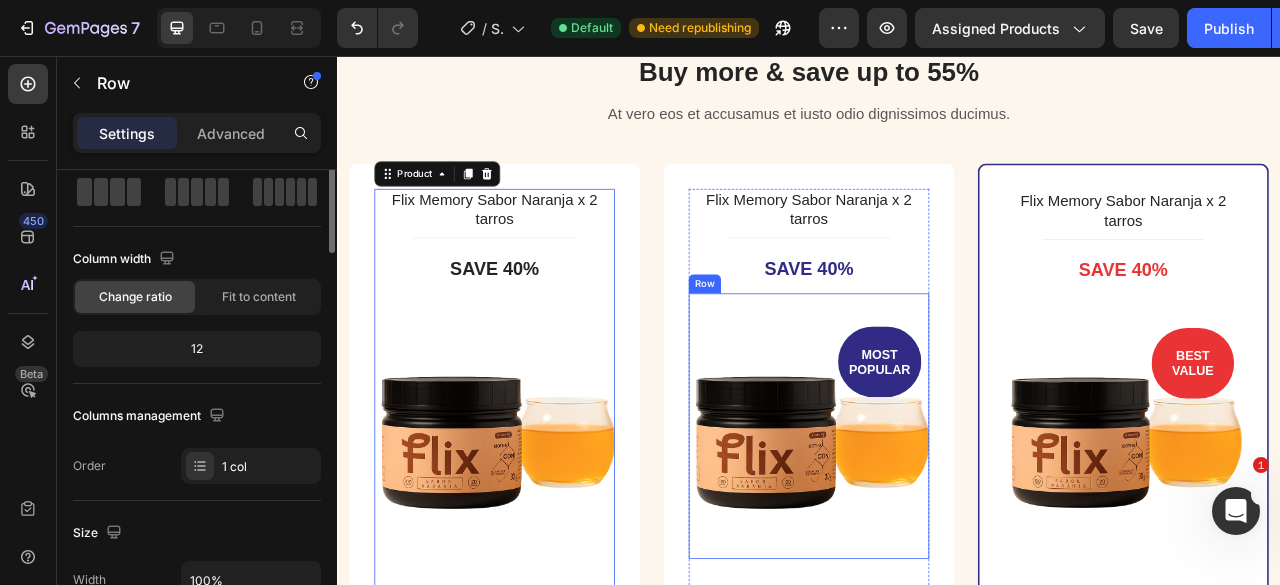 scroll, scrollTop: 0, scrollLeft: 0, axis: both 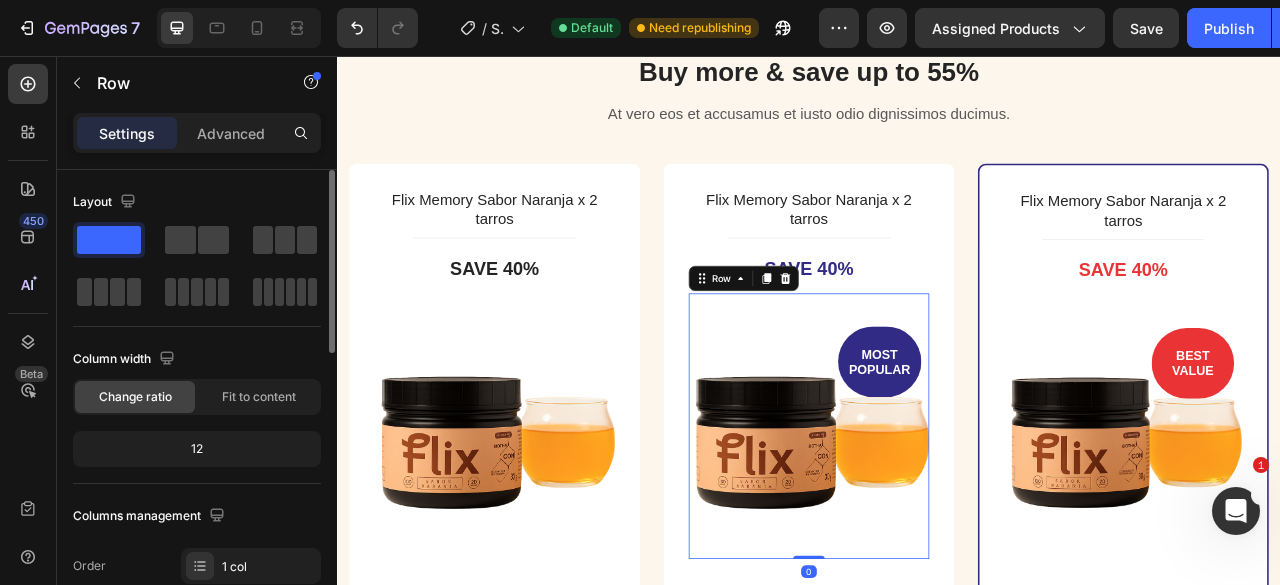 click on "Save 40%" at bounding box center (937, 327) 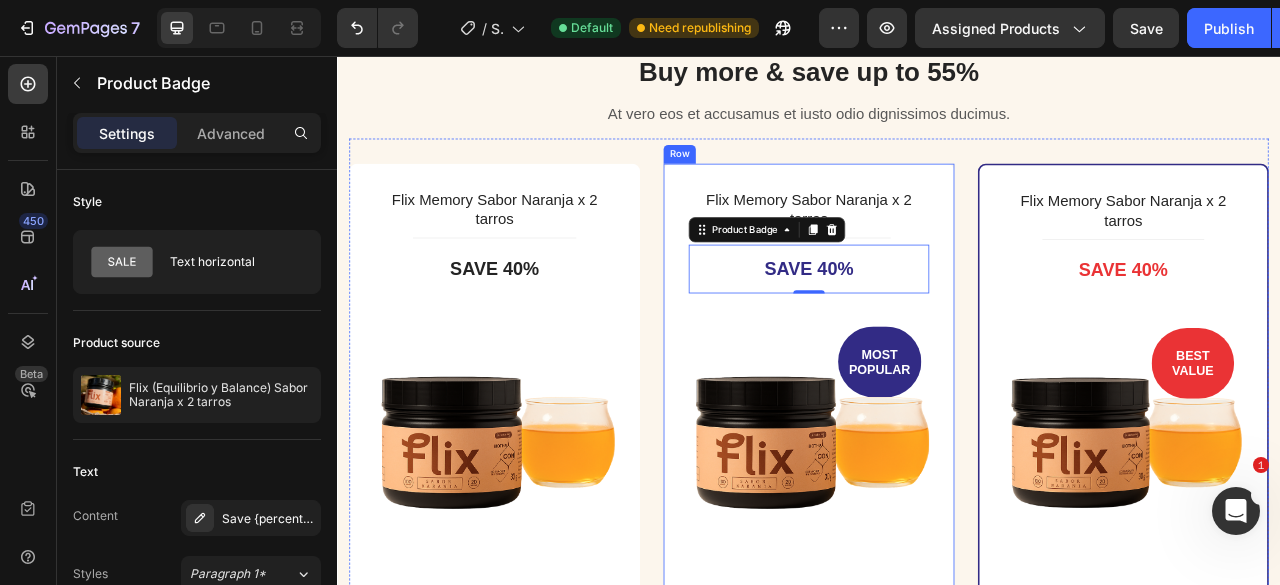 click on "Flix Memory Sabor Naranja x 2 tarros (P) Title                Title Line Save 40% Product Badge   0 MOST POPULAR Text block Row (P) Images & Gallery Row $119.900,00 (P) Price (P) Price $199.000,00 (P) Price (P) Price You saved $79.100,00 Product Badge Row You saved $79.100,00 Product Badge
Icon 30 Days Money Back Renturn Text block
Icon Fast & Free shipping worldwide Text block
Icon Free Healthy & Fitness Ebook  Text block Icon List Get mine now (P) Cart Button Product Hurry up! Sale ends once the timer hits zero Text block 00 Day 16 Hrs 20 Min 29 Sec CountDown Timer Row" at bounding box center [937, 686] 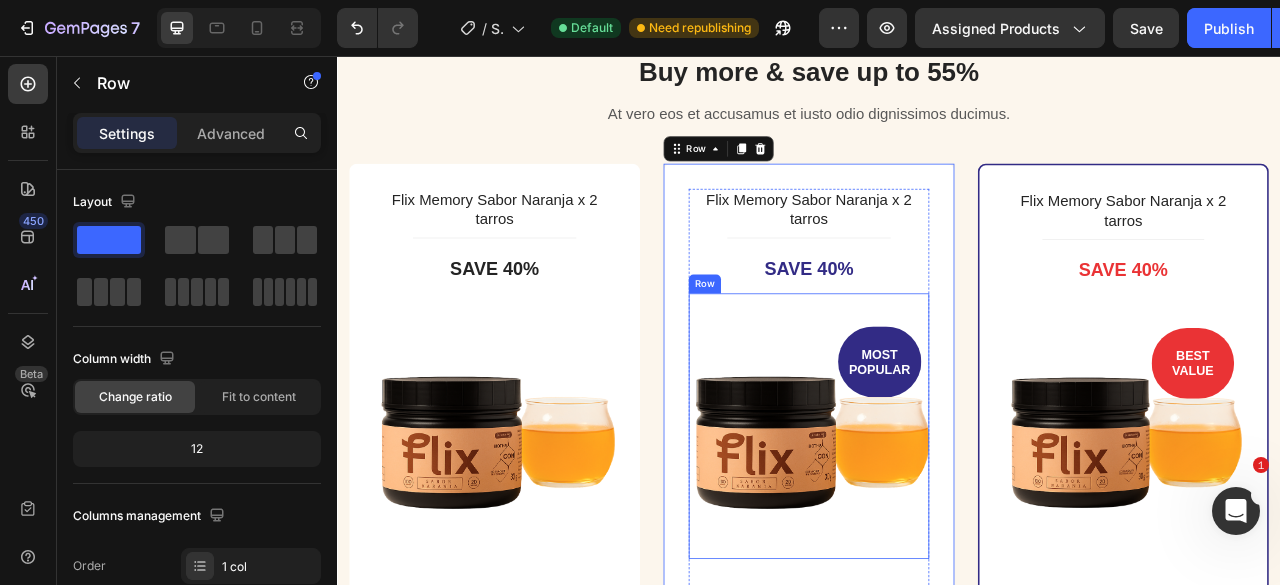 click on "MOST POPULAR Text block Row (P) Images & Gallery Row" at bounding box center (937, 527) 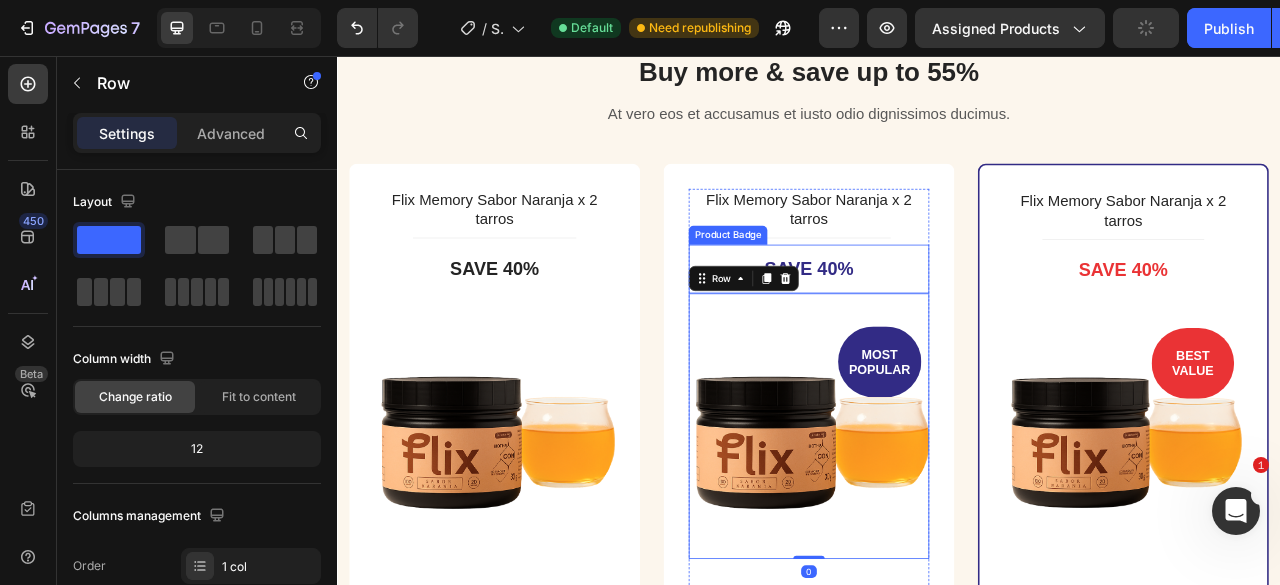 click on "Save 40%" at bounding box center (937, 327) 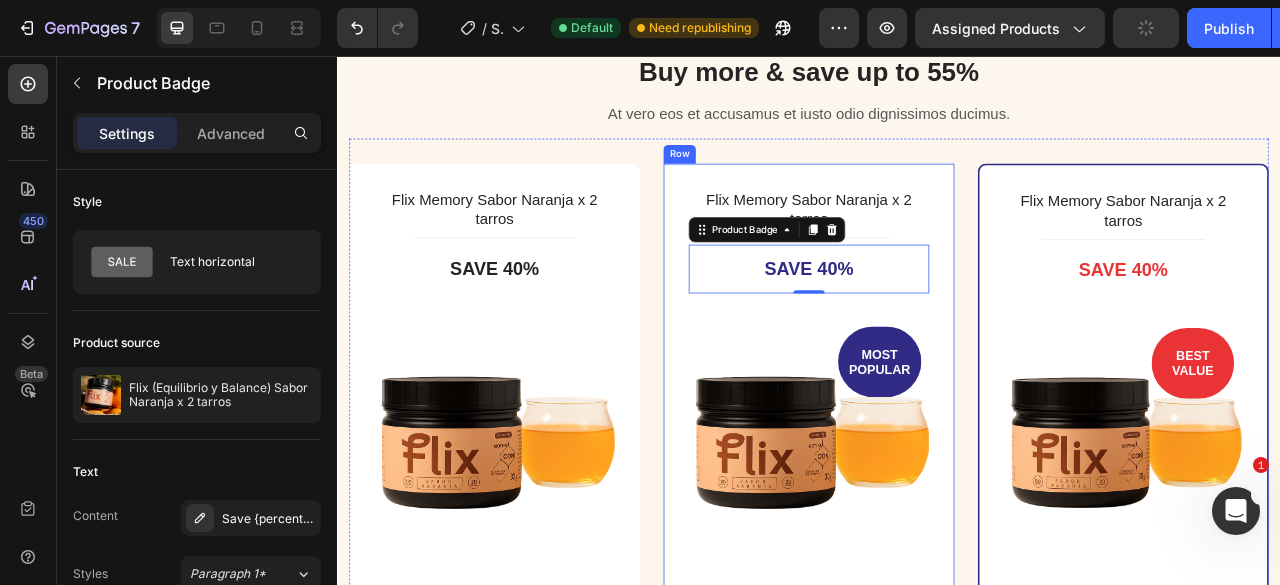 click on "Flix Memory Sabor Naranja x 2 tarros (P) Title                Title Line Save 40% Product Badge   0 MOST POPULAR Text block Row (P) Images & Gallery Row $119.900,00 (P) Price (P) Price $199.000,00 (P) Price (P) Price You saved $79.100,00 Product Badge Row You saved $79.100,00 Product Badge
Icon 30 Days Money Back Renturn Text block
Icon Fast & Free shipping worldwide Text block
Icon Free Healthy & Fitness Ebook  Text block Icon List Get mine now (P) Cart Button Product Hurry up! Sale ends once the timer hits zero Text block 00 Day 16 Hrs 20 Min 25 Sec CountDown Timer Row" at bounding box center (937, 686) 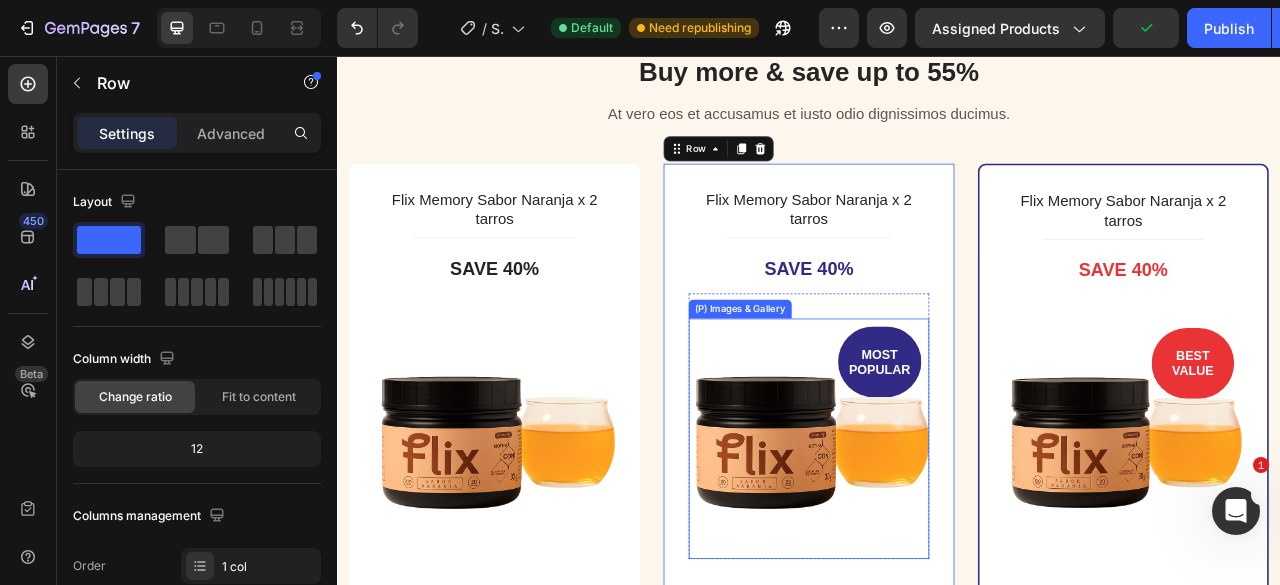 click at bounding box center [937, 543] 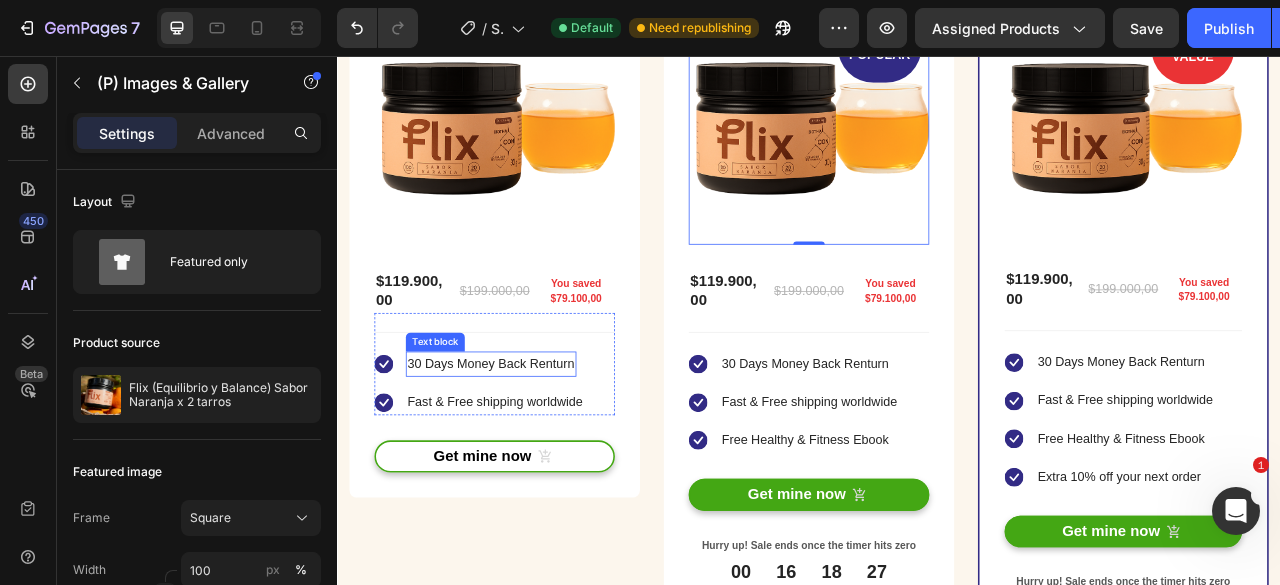 scroll, scrollTop: 4393, scrollLeft: 0, axis: vertical 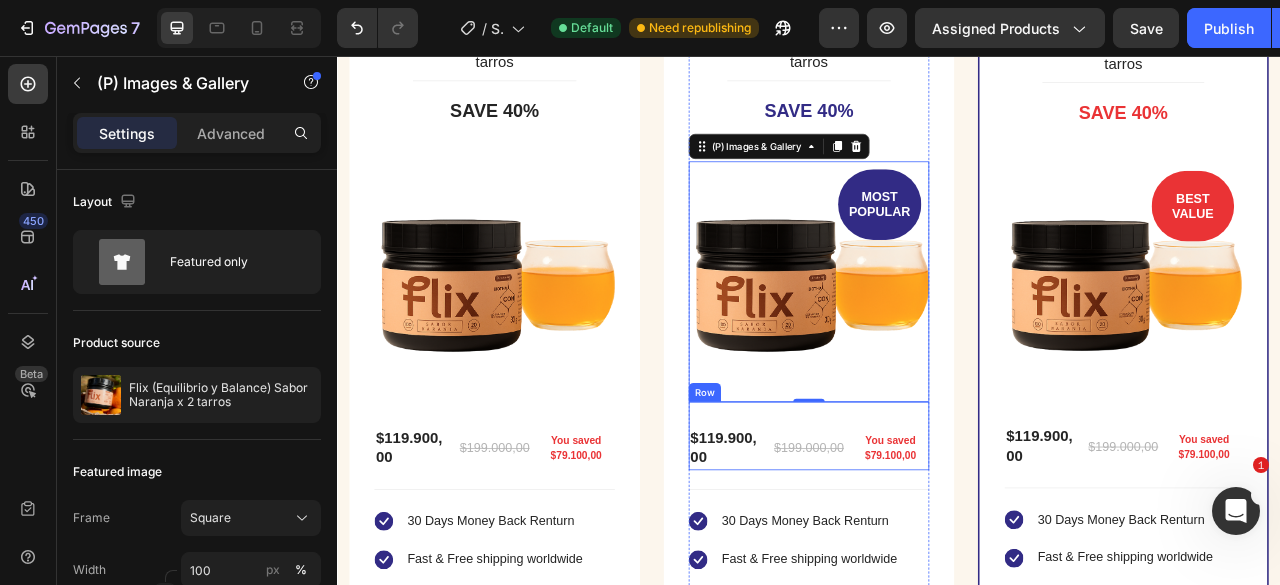 click on "$119.900,00 (P) Price (P) Price $199.000,00 (P) Price (P) Price You saved $79.100,00 Product Badge Row" at bounding box center (937, 539) 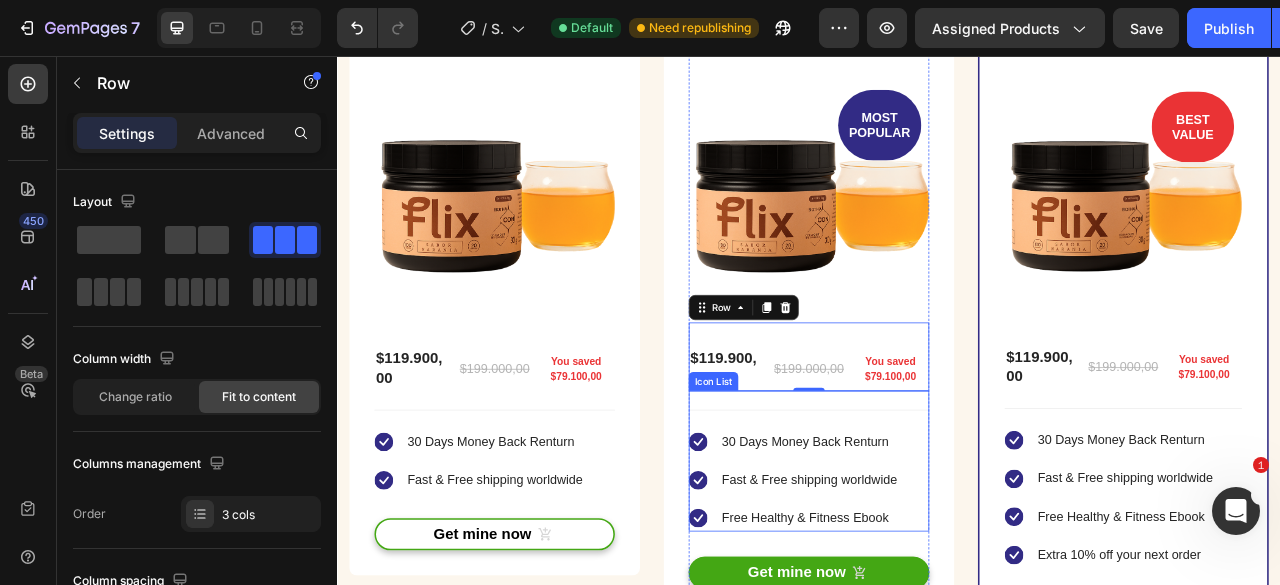 scroll, scrollTop: 4493, scrollLeft: 0, axis: vertical 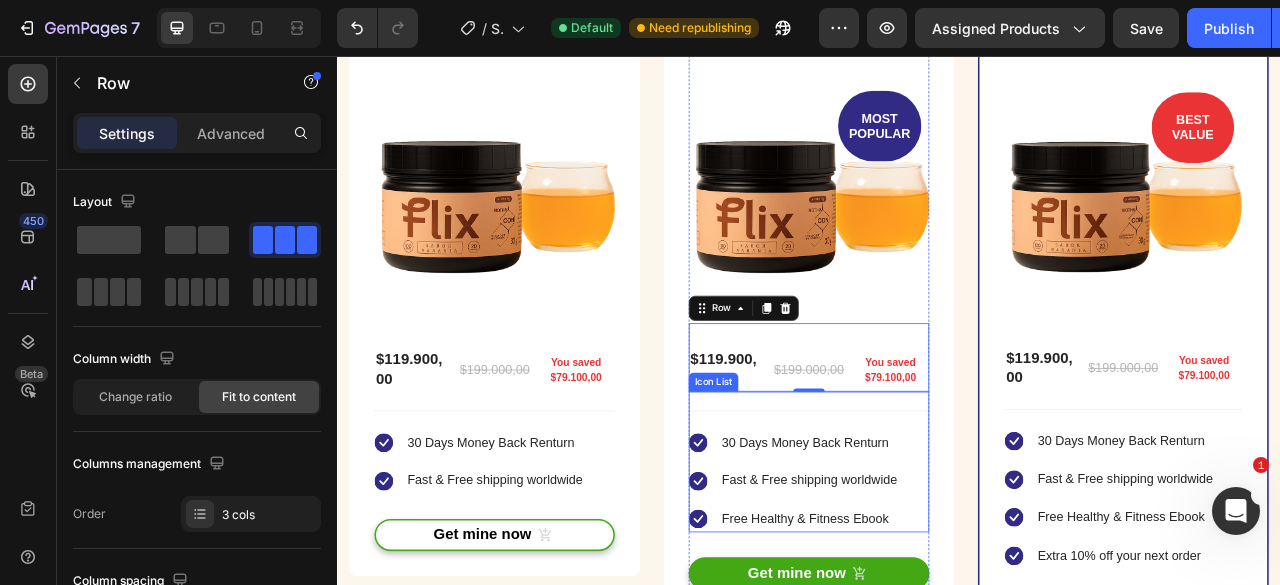 click at bounding box center (937, 243) 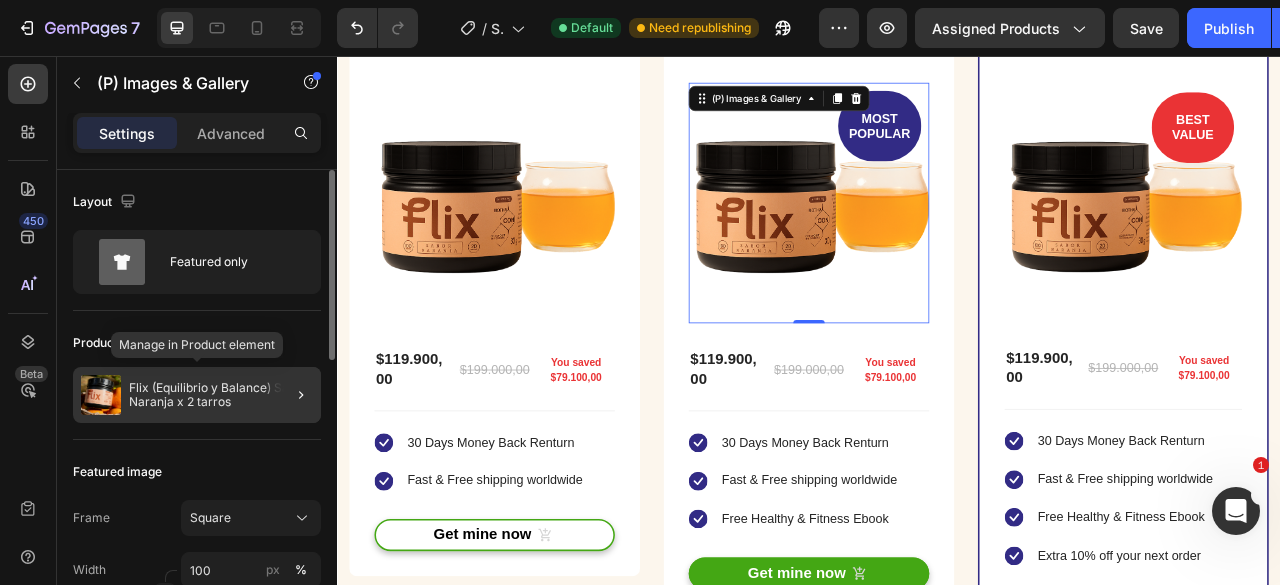 click on "Flix (Equilibrio y Balance) Sabor Naranja x 2 tarros" at bounding box center [221, 395] 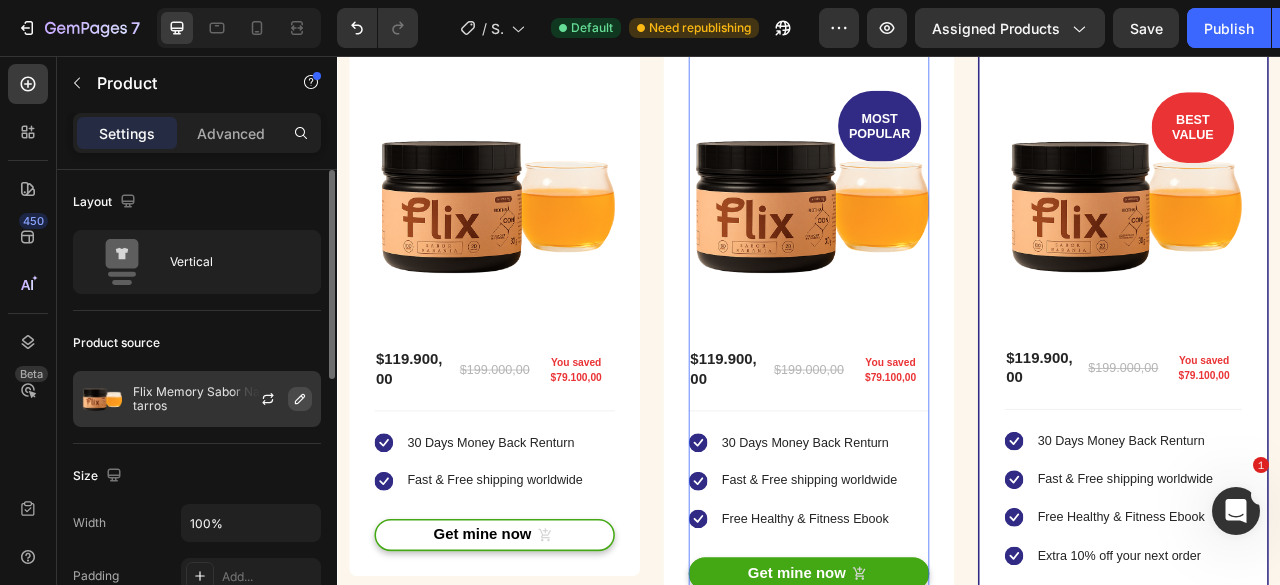 click 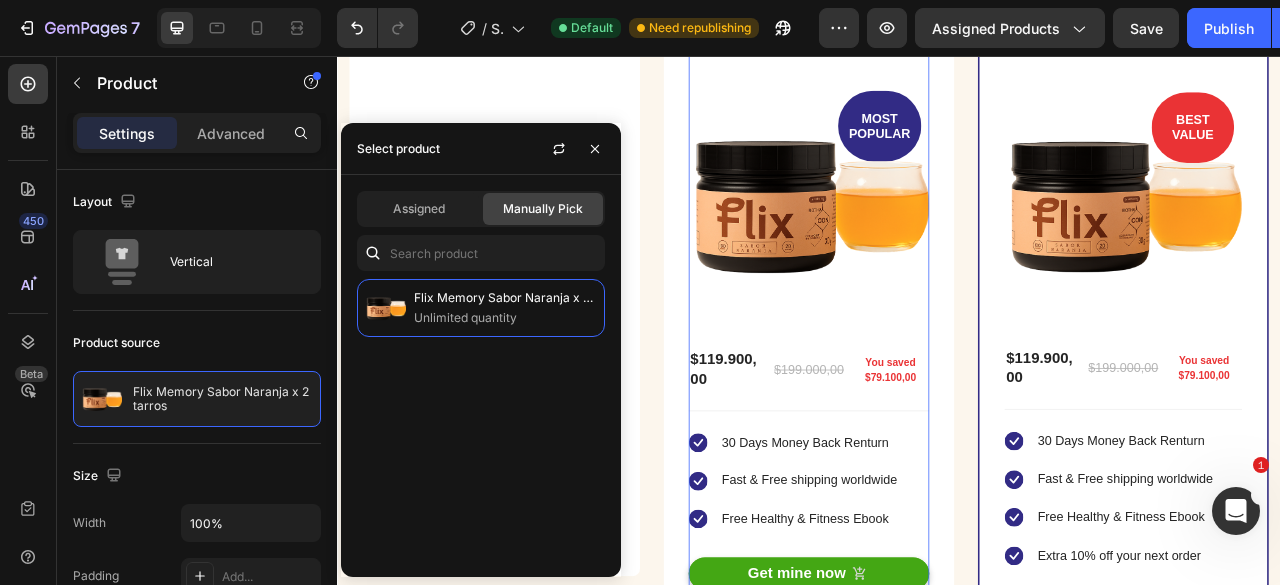 click on "Manually Pick" 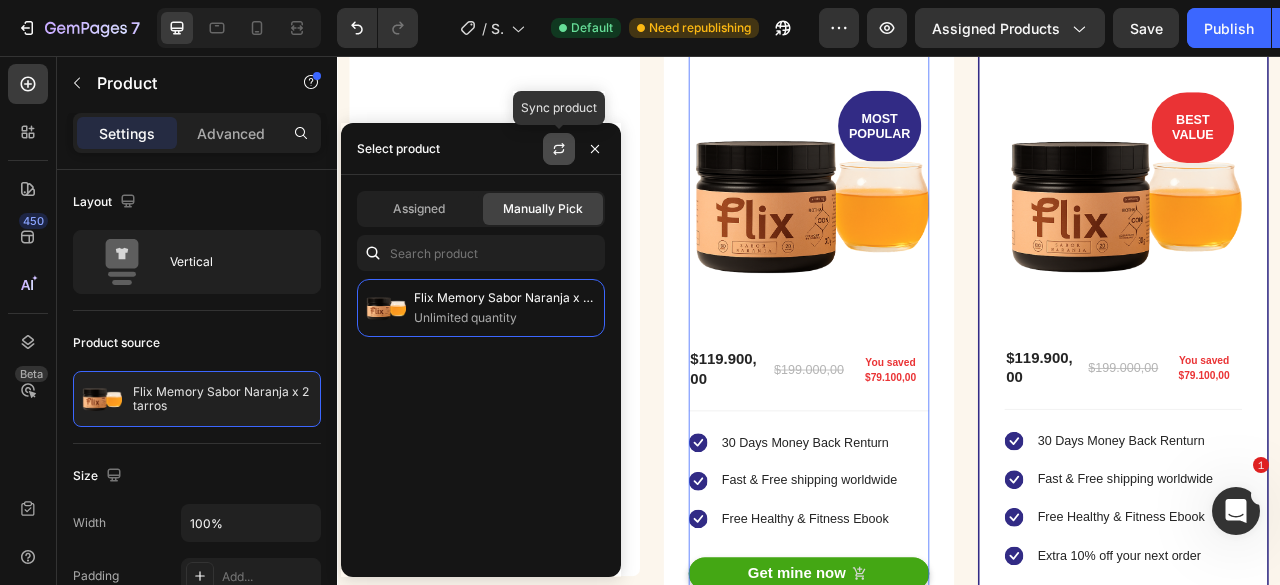 click 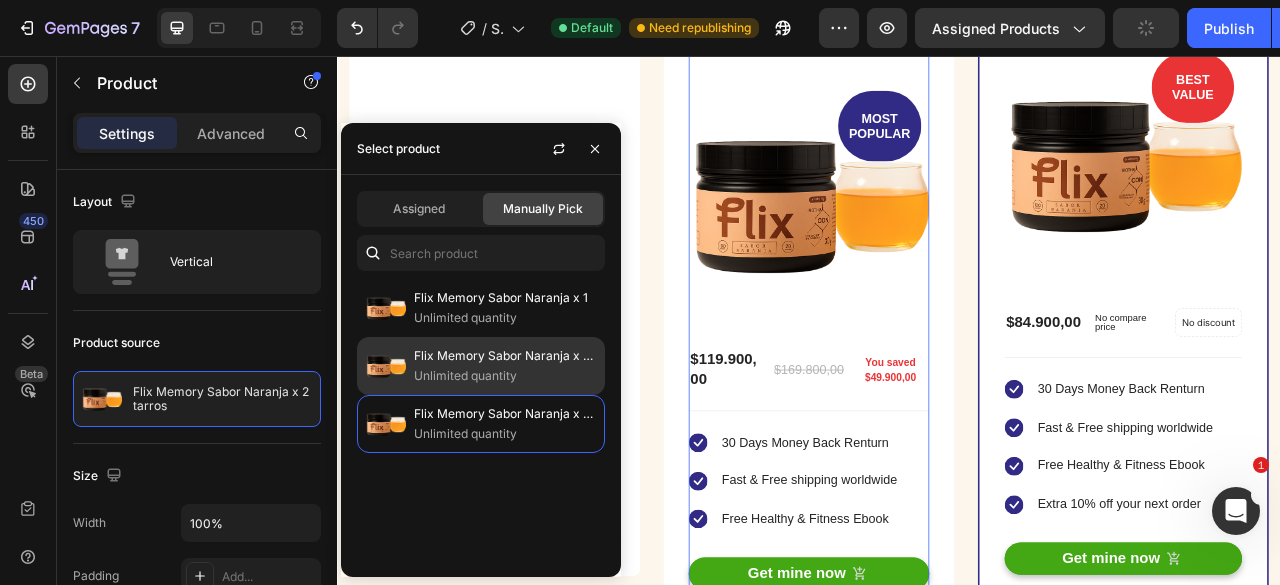 click on "Unlimited quantity" at bounding box center [505, 376] 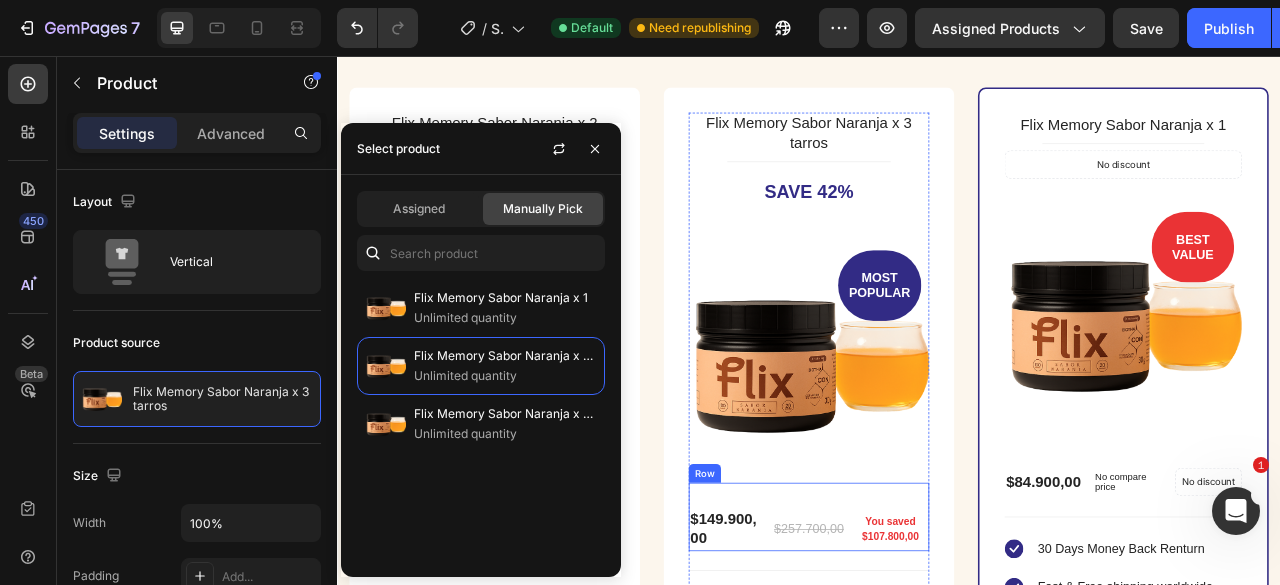 scroll, scrollTop: 4293, scrollLeft: 0, axis: vertical 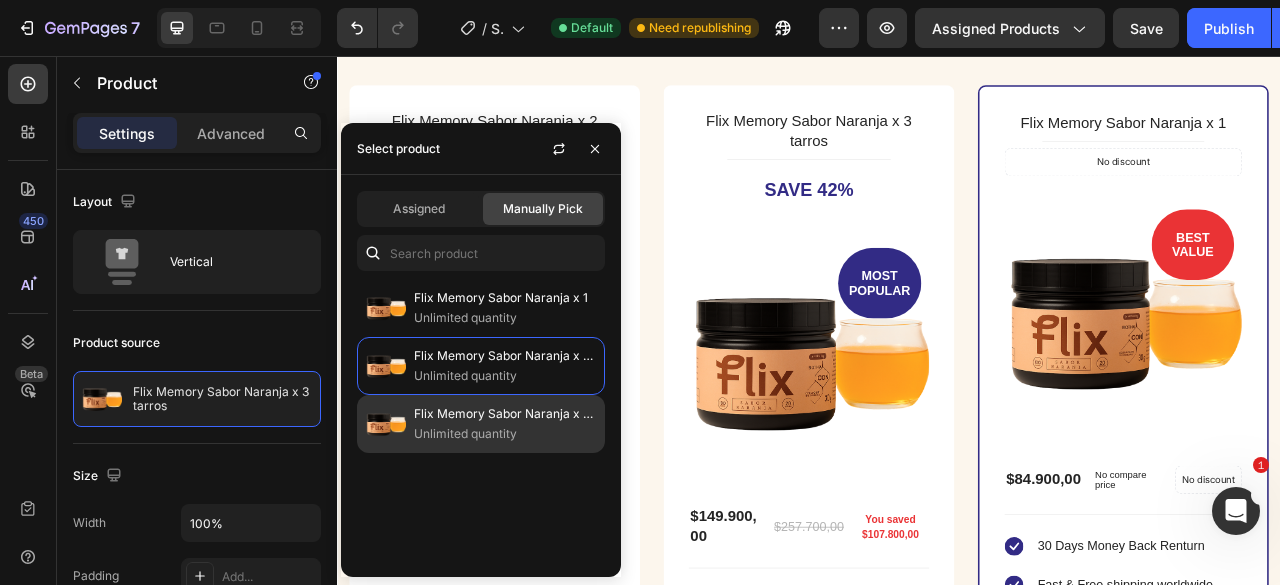 click on "Flix Memory Sabor Naranja x 2 tarros" at bounding box center (505, 414) 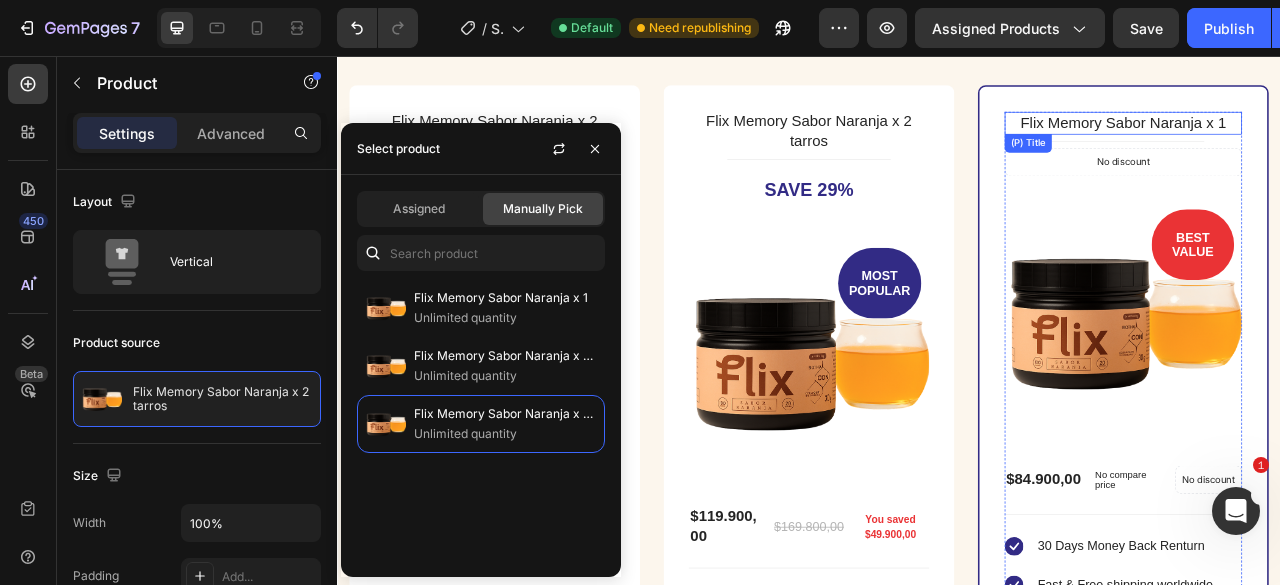 click on "Flix Memory Sabor Naranja x 1" at bounding box center [1337, 141] 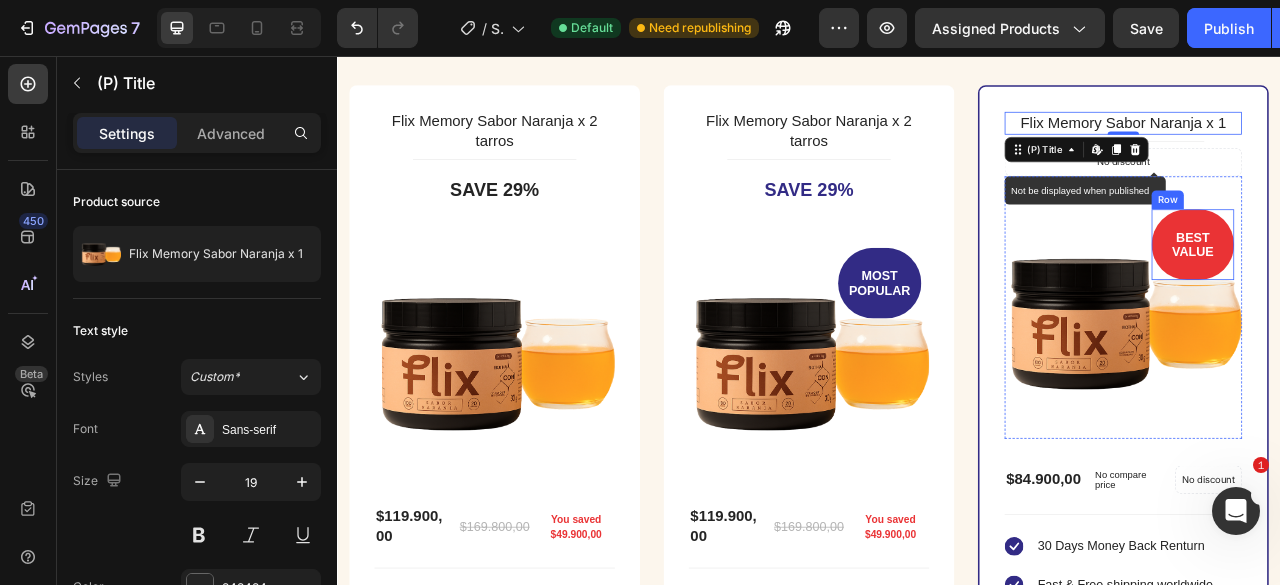click on "No discount" at bounding box center [1337, 191] 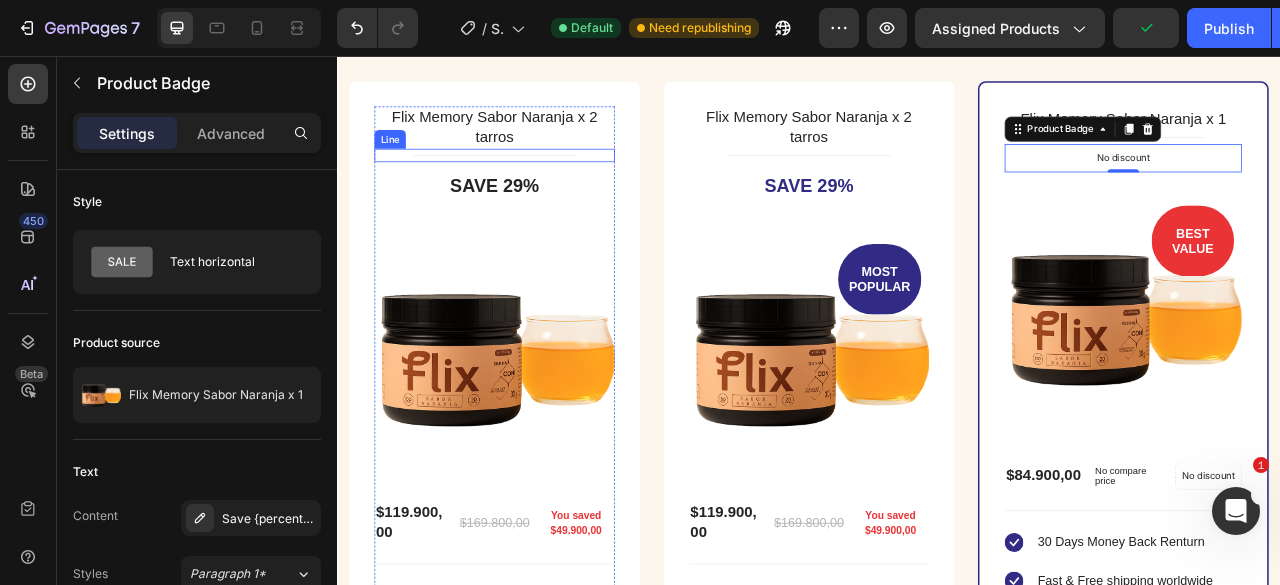scroll, scrollTop: 4293, scrollLeft: 0, axis: vertical 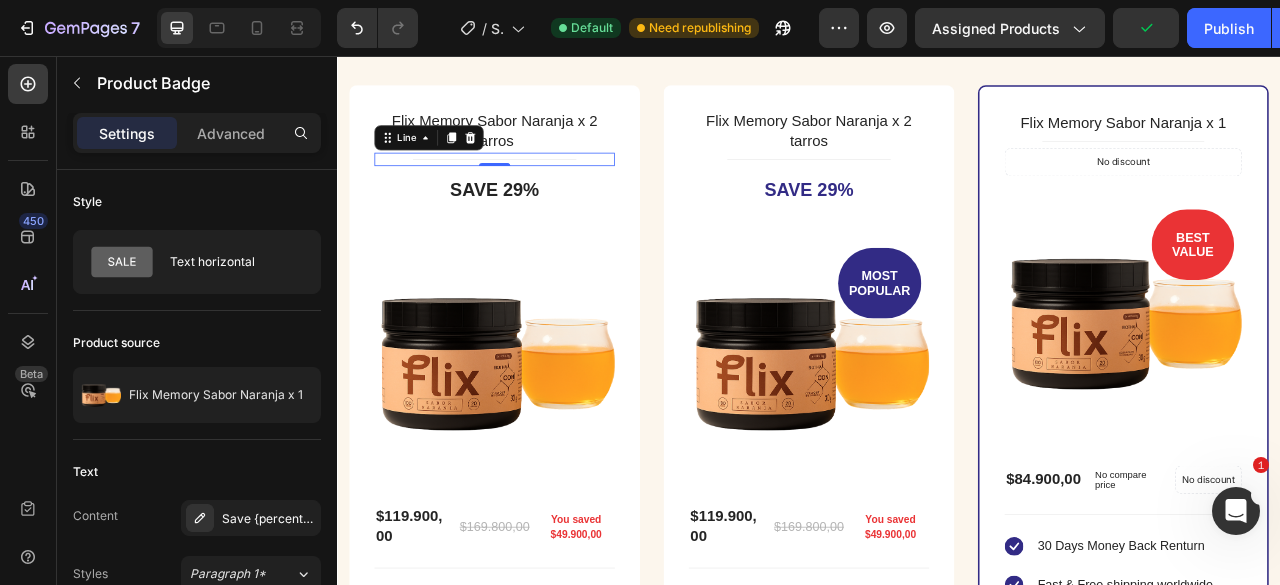 click on "Title Line   0" at bounding box center (537, 187) 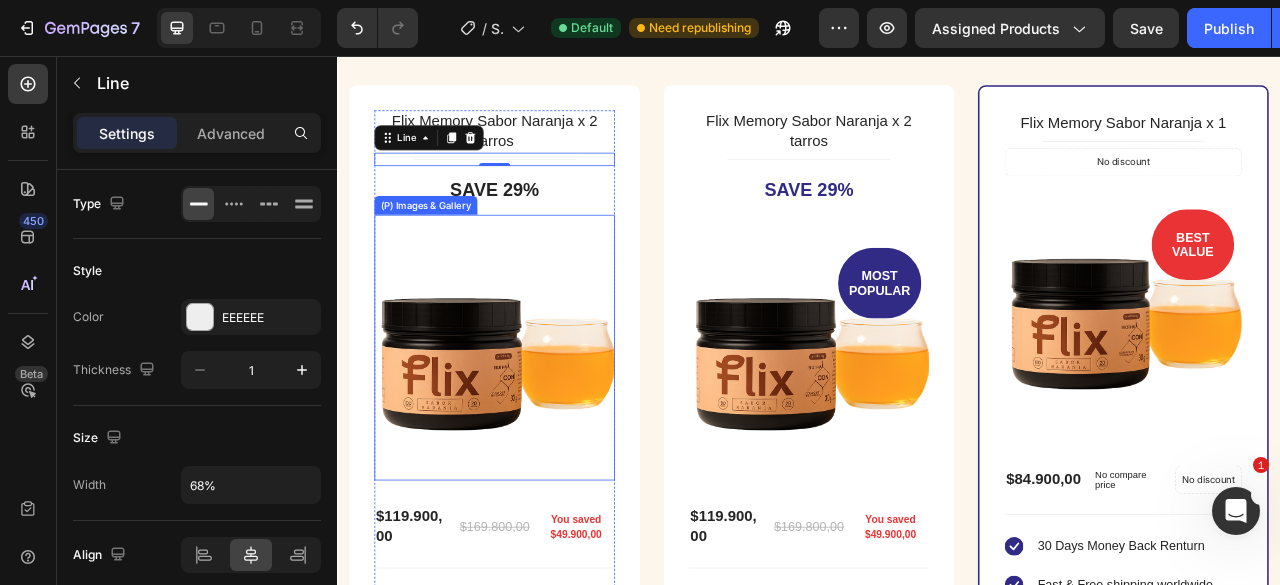 click at bounding box center [537, 443] 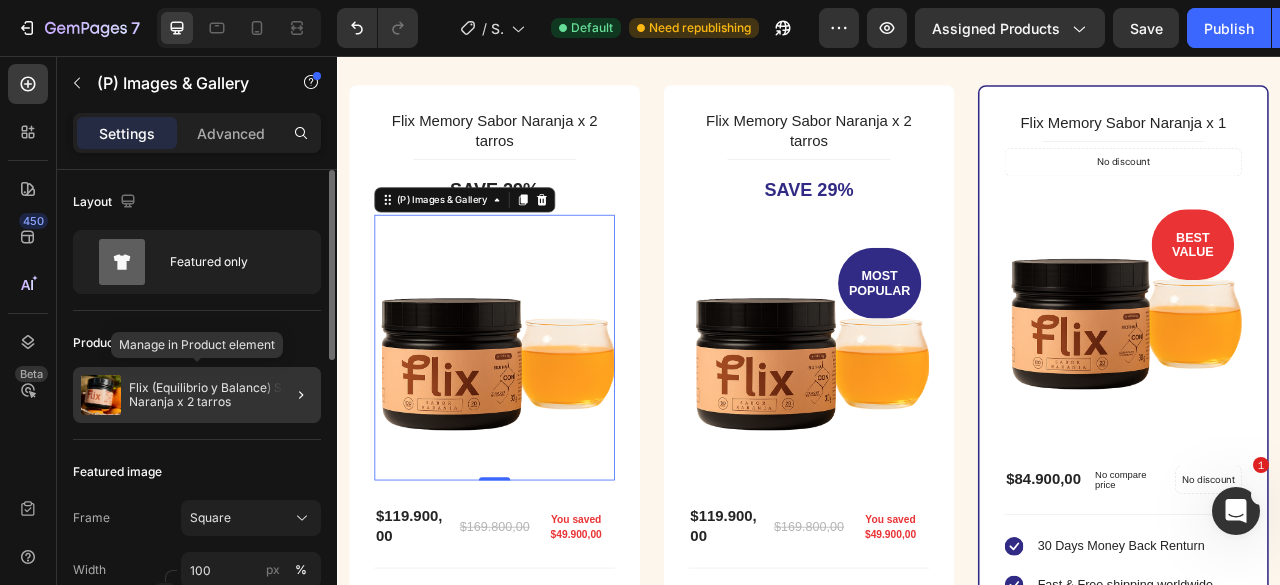 click on "Flix (Equilibrio y Balance) Sabor Naranja x 2 tarros" at bounding box center (221, 395) 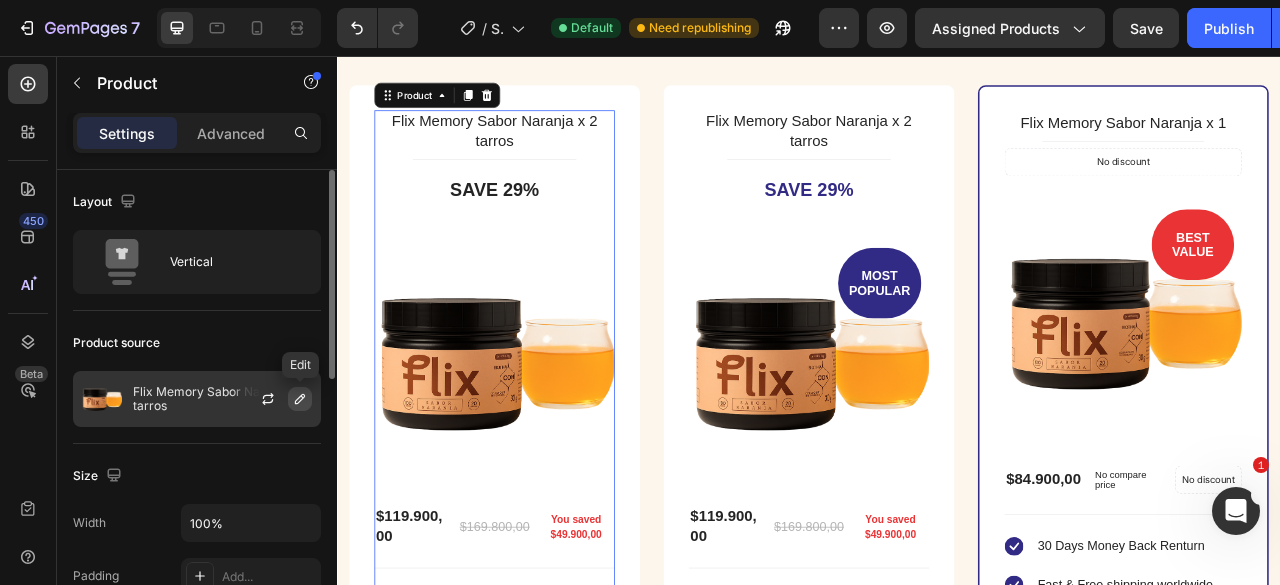 click 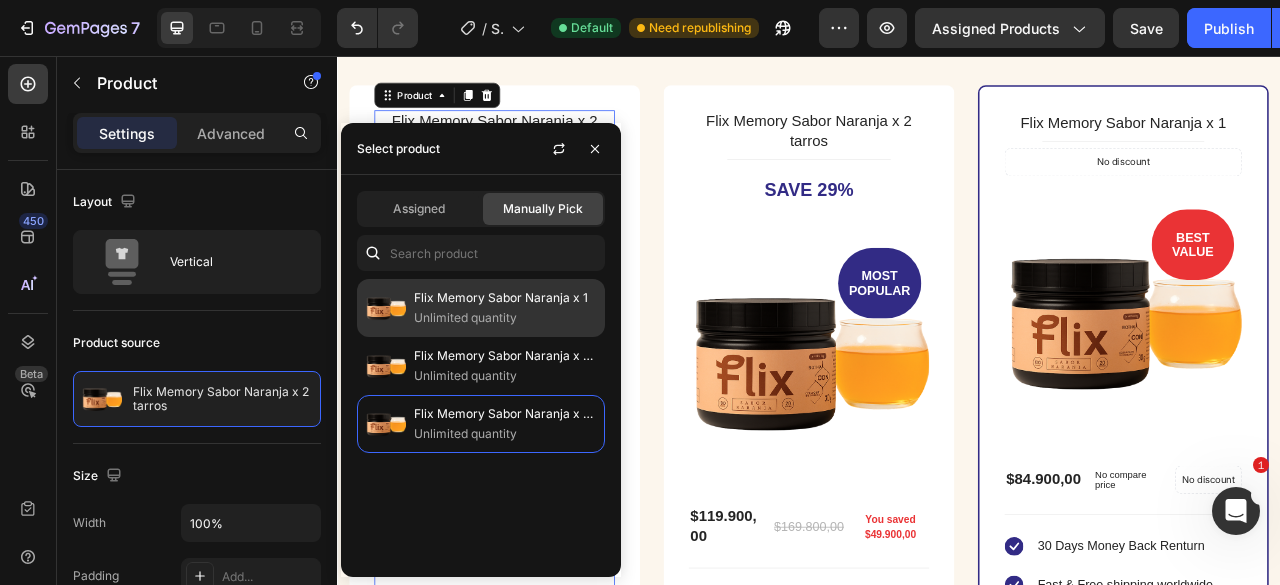 click on "Unlimited quantity" at bounding box center [505, 318] 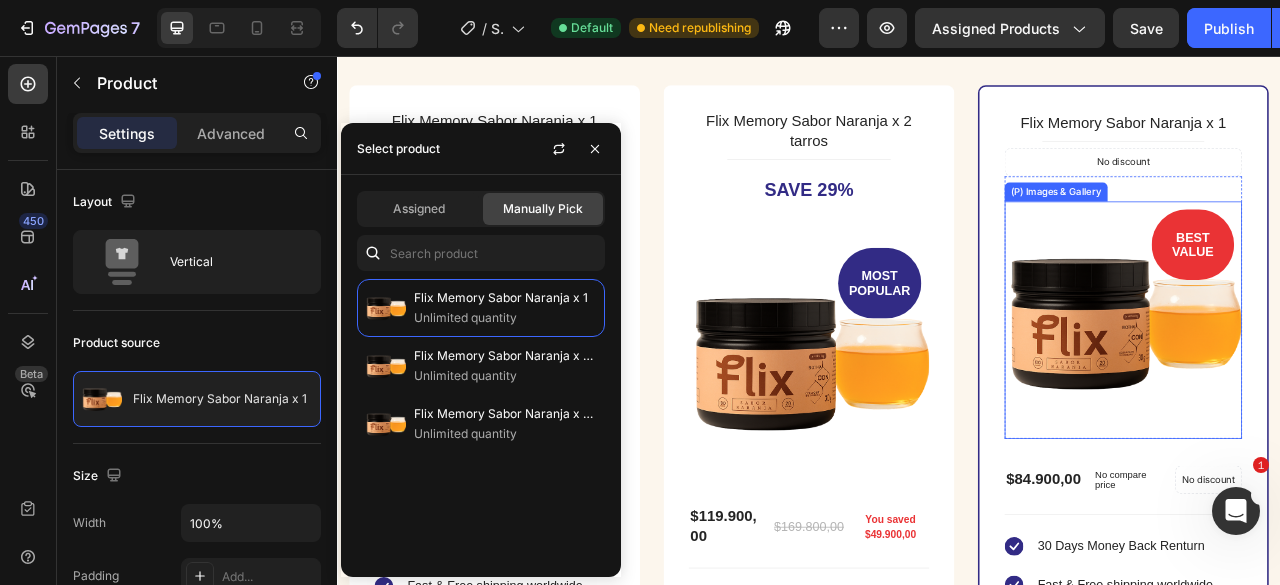 click at bounding box center [1337, 392] 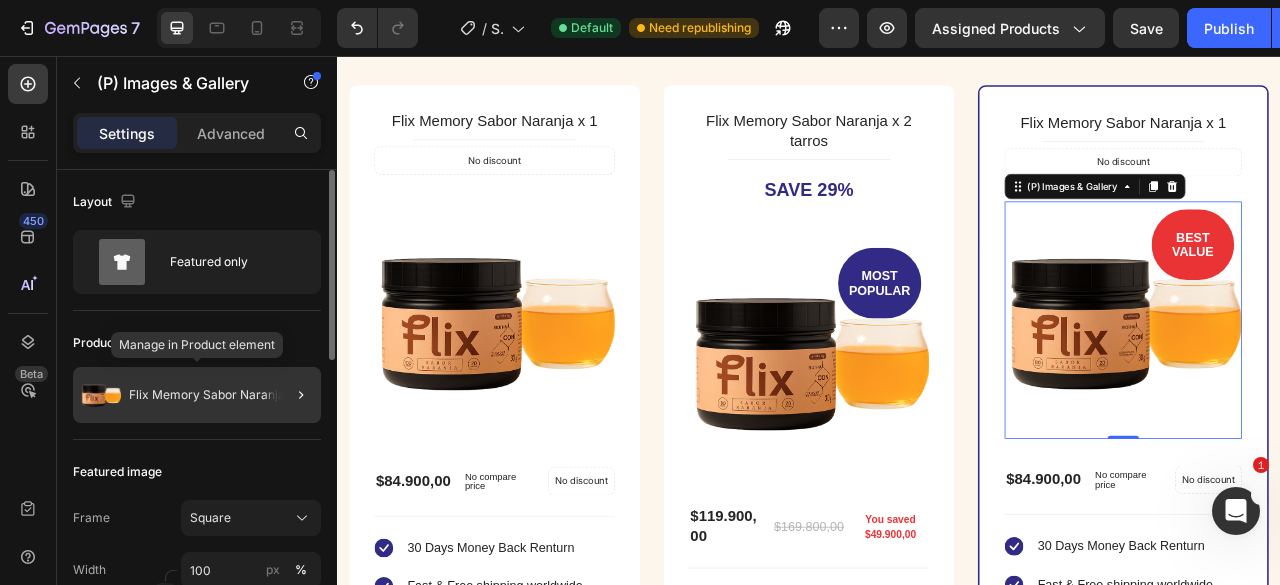 click on "Flix Memory Sabor Naranja x 1" at bounding box center (216, 395) 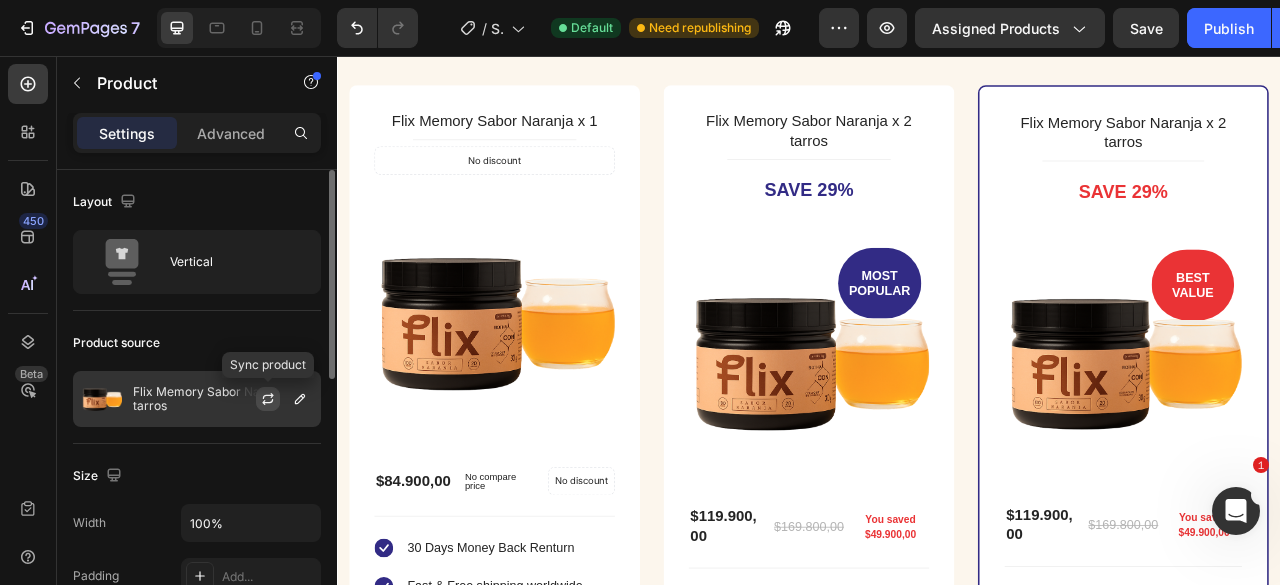 click 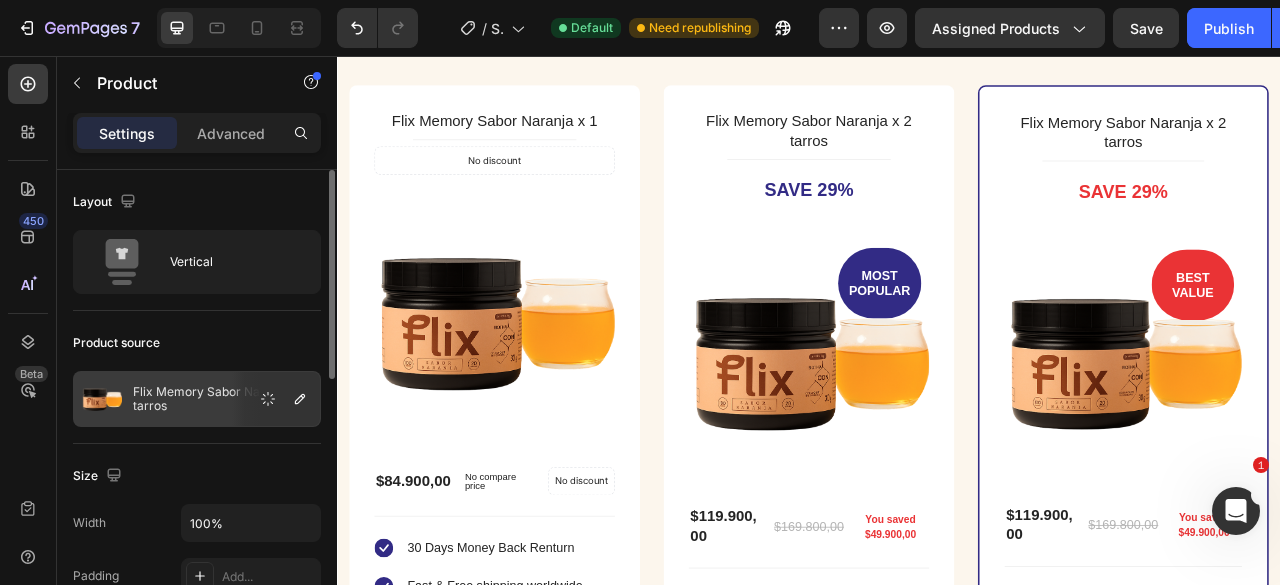 click on "Flix Memory Sabor Naranja x 2 tarros" at bounding box center (222, 399) 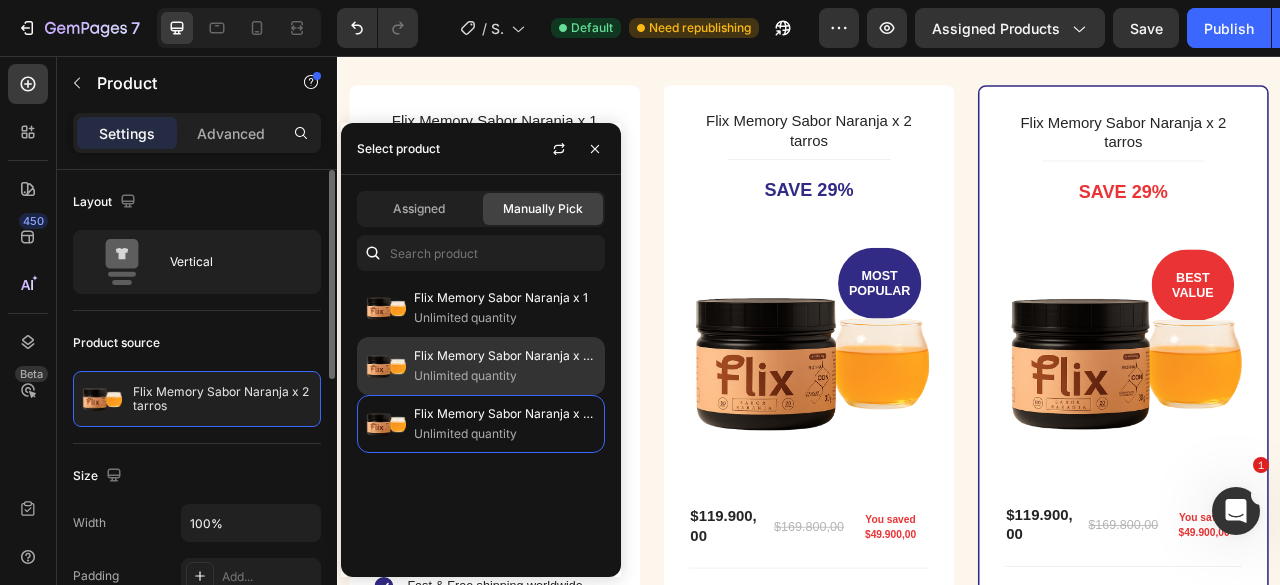 click on "Flix Memory Sabor Naranja x 3 tarros" at bounding box center (505, 356) 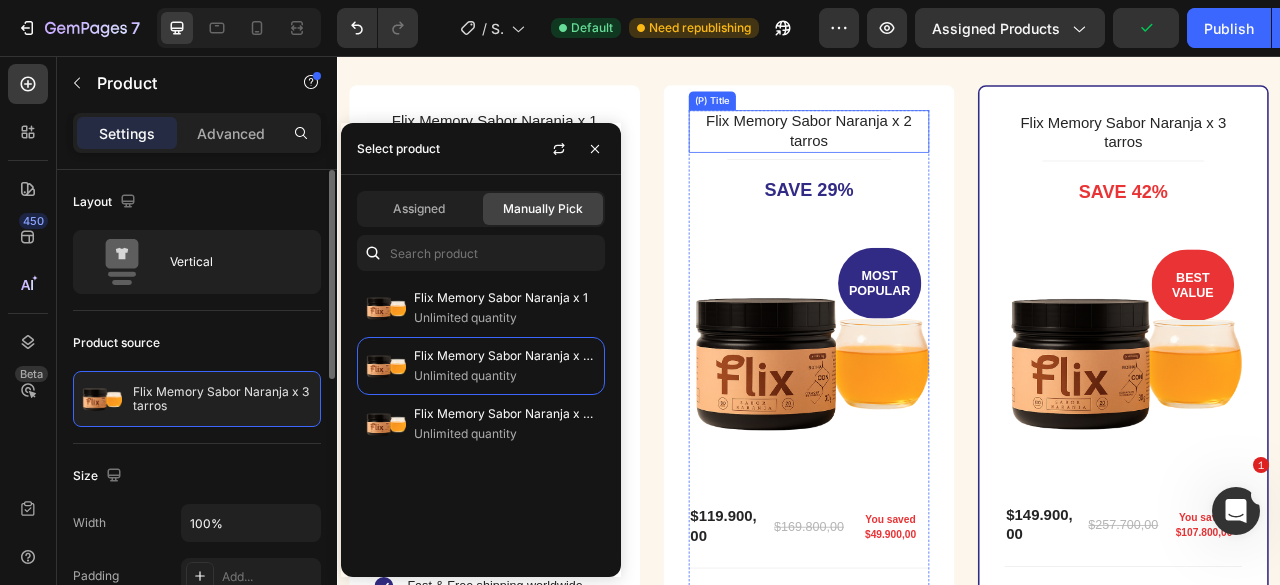 click on "Flix Memory Sabor Naranja x 1 (P) Title                Title Line No discount   Not be displayed when published Product Badge (P) Images & Gallery $84.900,00 (P) Price (P) Price No compare price (P) Price No discount   Not be displayed when published Product Badge Row No discount   Not be displayed when published Product Badge
Icon 30 Days Money Back Renturn Text block
Icon Fast & Free shipping worldwide Text block Icon List Get mine now (P) Cart Button Product Row Row Flix Memory Sabor Naranja x 2 tarros (P) Title                Title Line Save 29% Product Badge MOST POPULAR Text block Row (P) Images & Gallery Row $119.900,00 (P) Price (P) Price $169.800,00 (P) Price (P) Price You saved $49.900,00 Product Badge Row You saved $49.900,00 Product Badge
Icon 30 Days Money Back Renturn Text block
Icon Fast & Free shipping worldwide Text block
Icon Free Healthy & Fitness Ebook  Text block Icon List Get mine now (P) Cart Button Product" at bounding box center (937, 594) 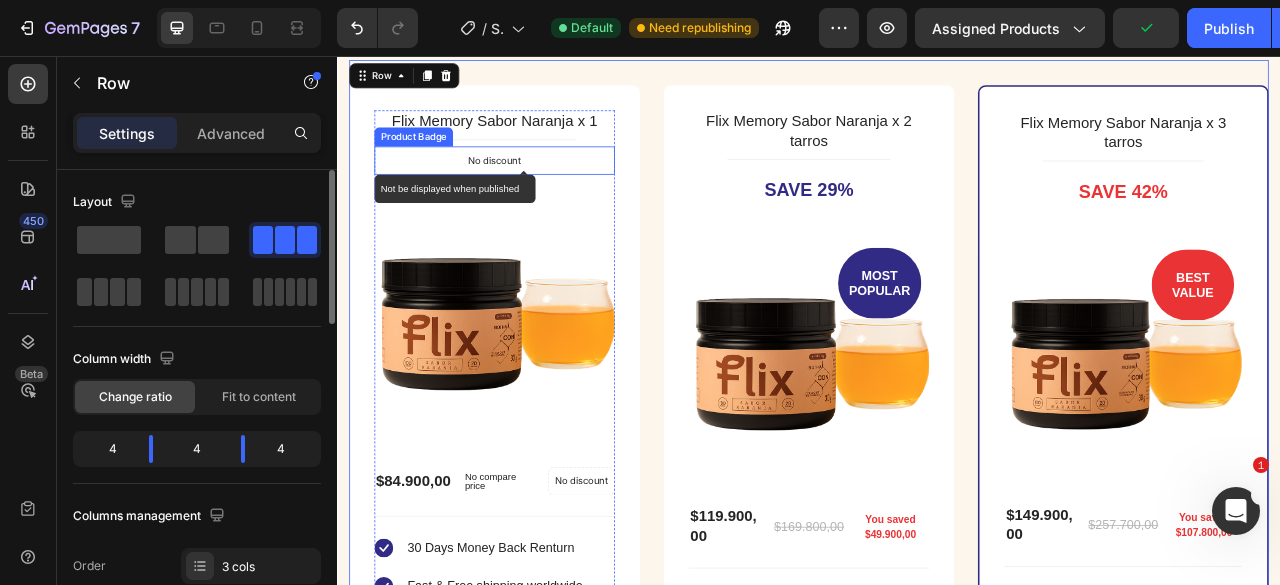 click on "No discount" at bounding box center [537, 189] 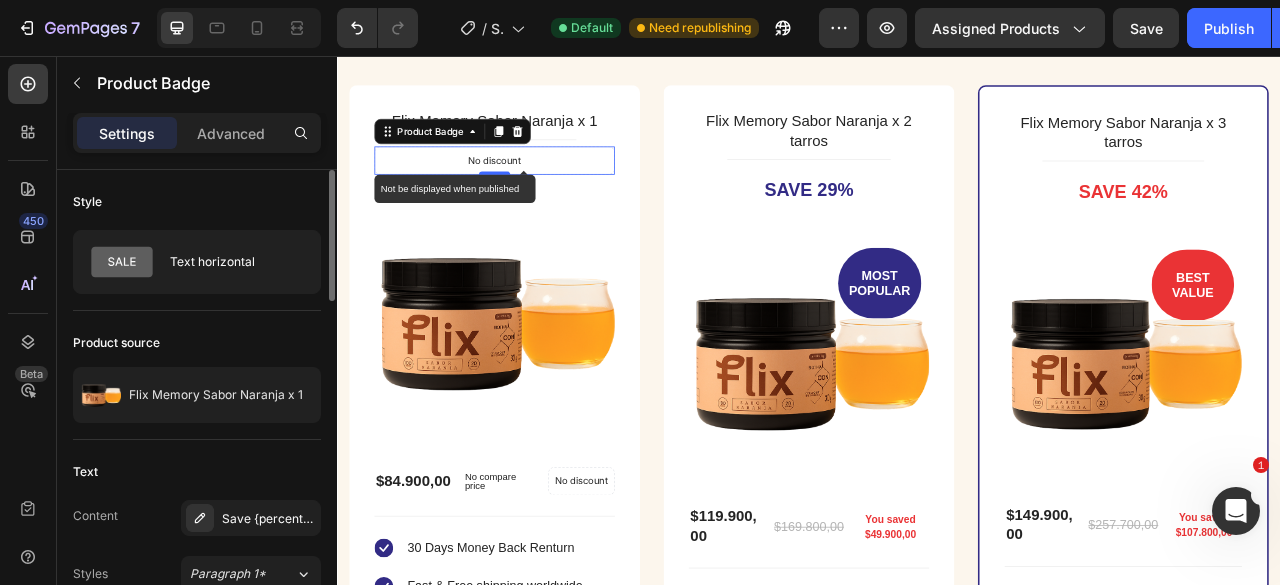 click on "No discount" at bounding box center (537, 189) 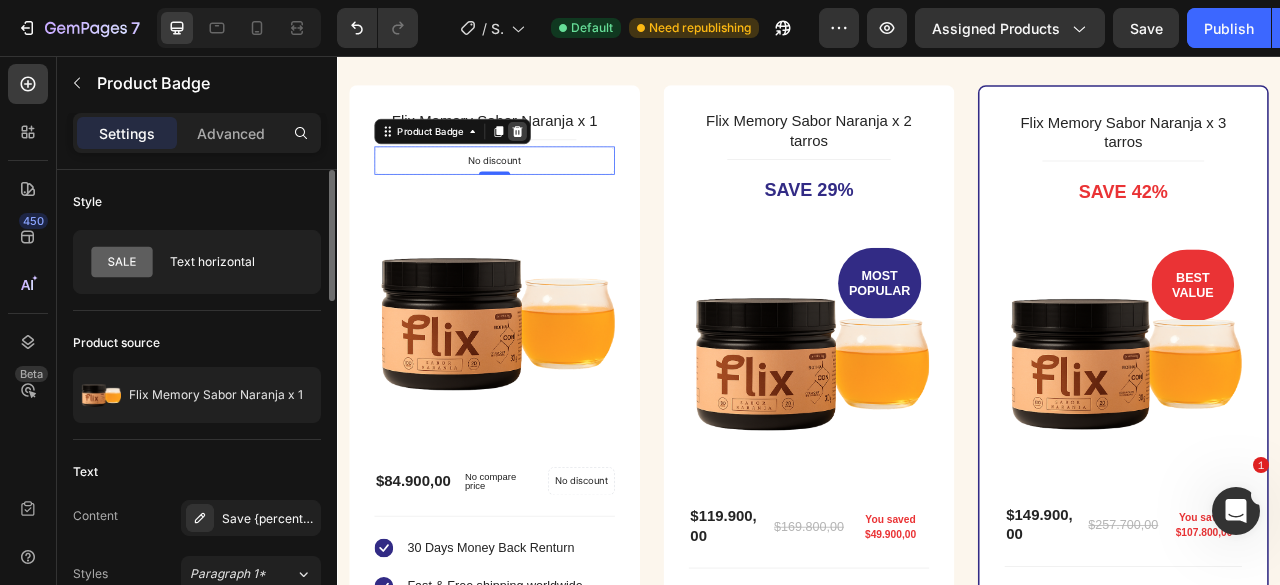 click 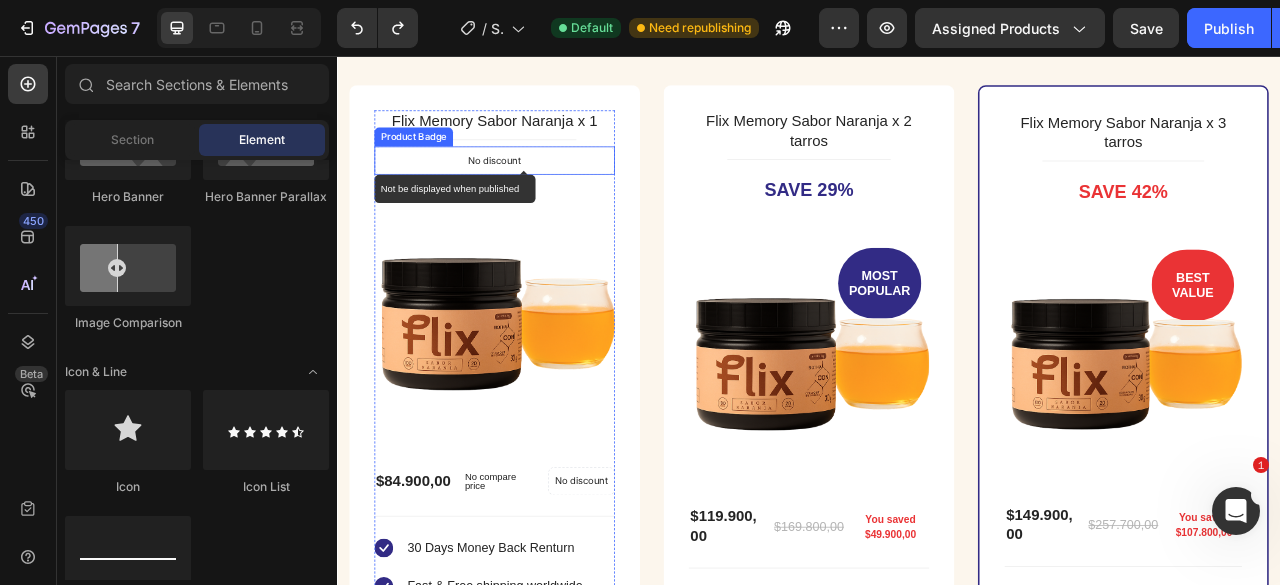click on "No discount" at bounding box center [537, 189] 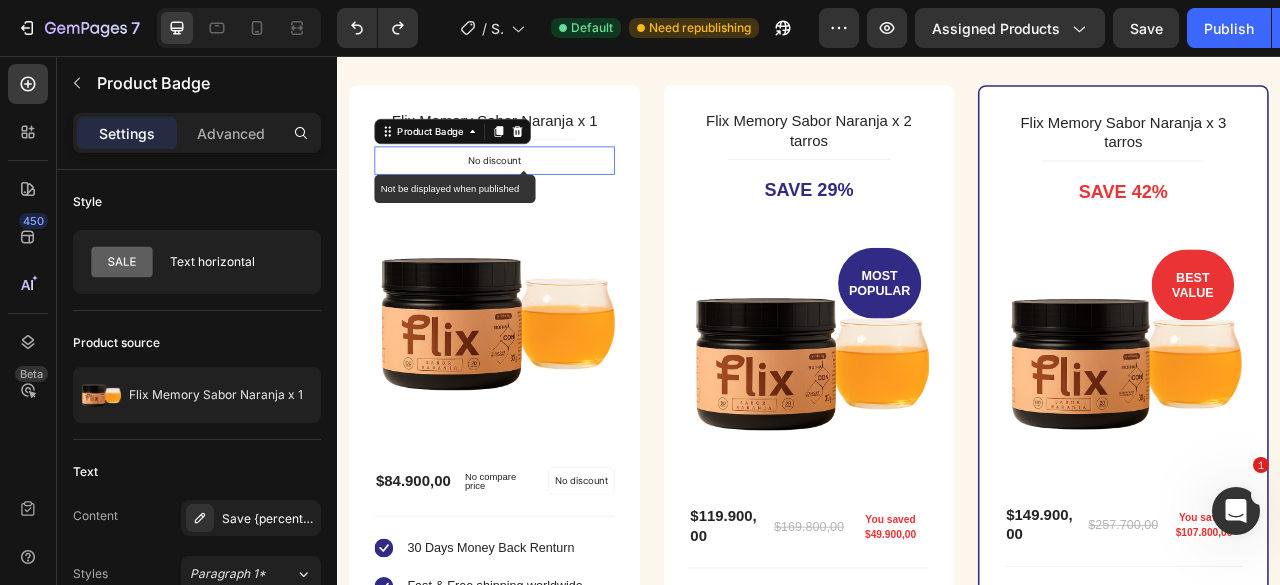click on "No discount" at bounding box center (537, 189) 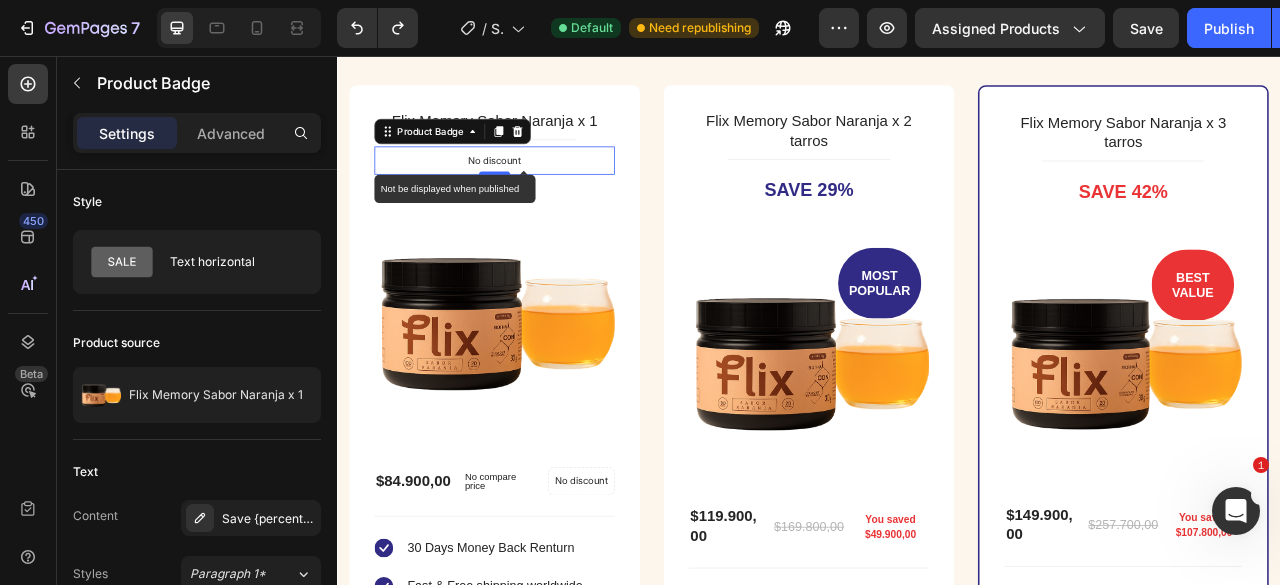 click on "No discount" at bounding box center [537, 189] 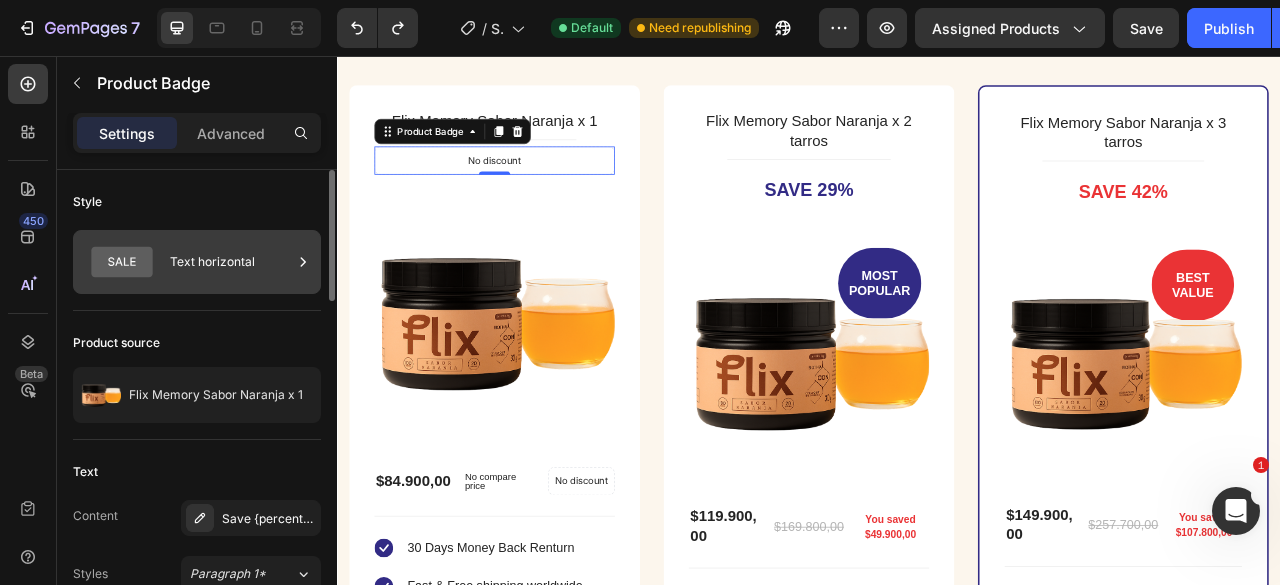 click on "Text horizontal" at bounding box center (231, 262) 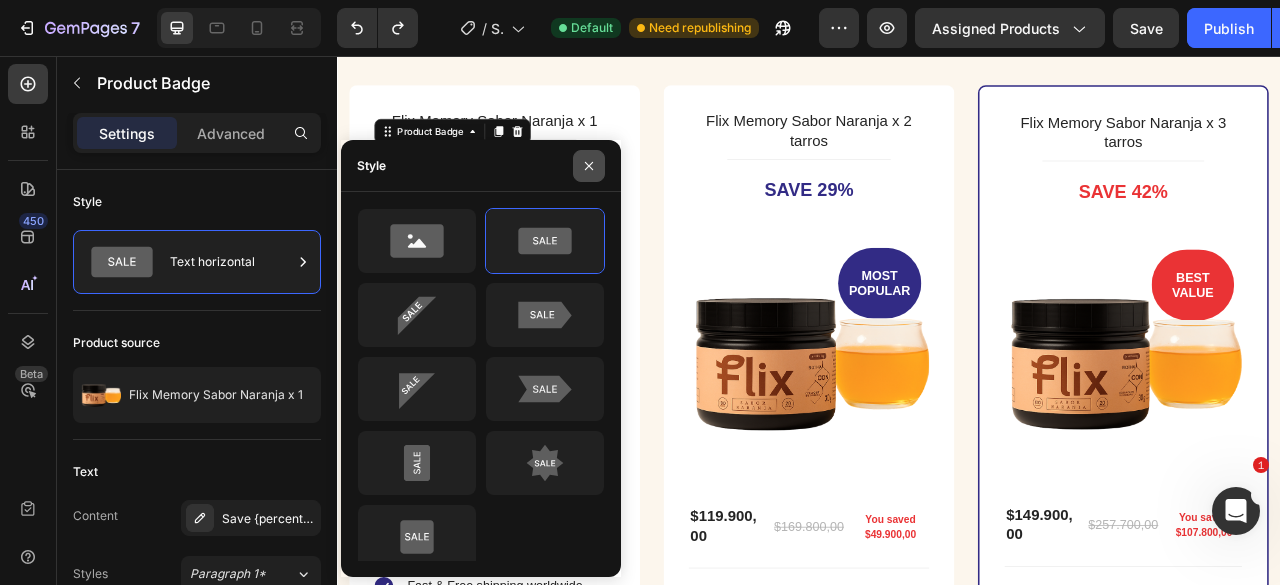 click 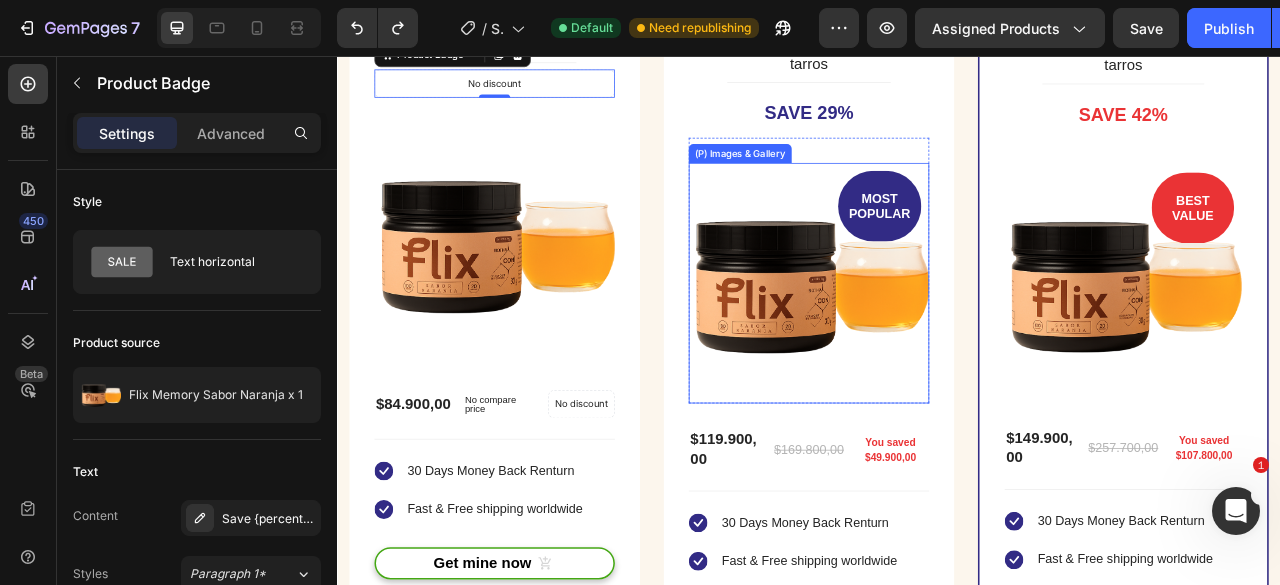 scroll, scrollTop: 4393, scrollLeft: 0, axis: vertical 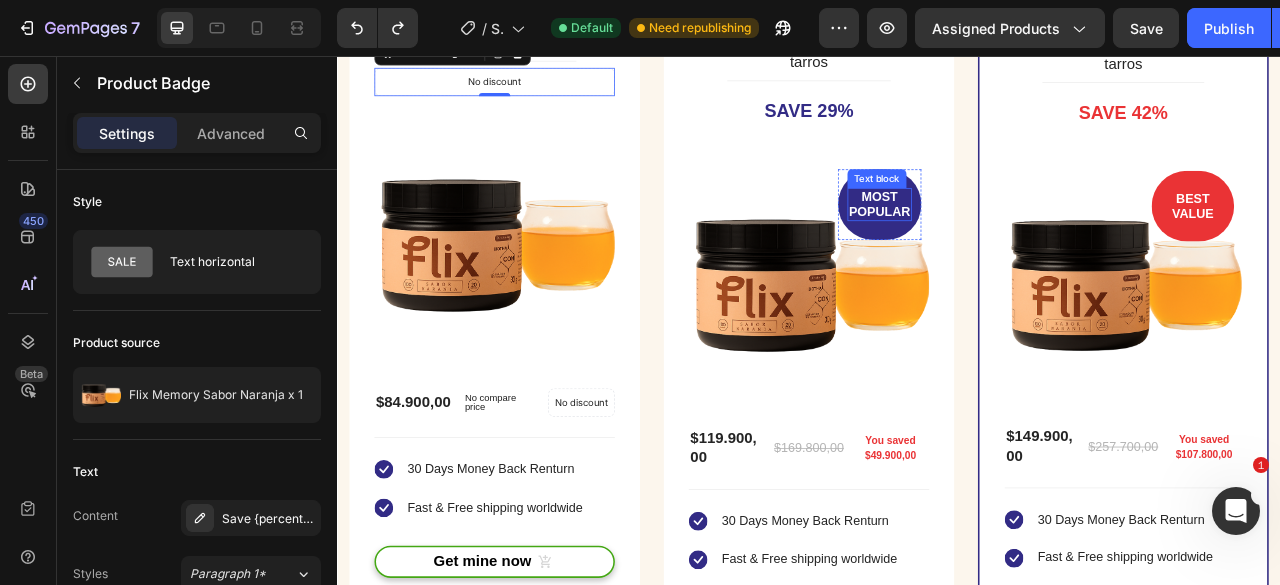 click on "MOST POPULAR" at bounding box center (1027, 245) 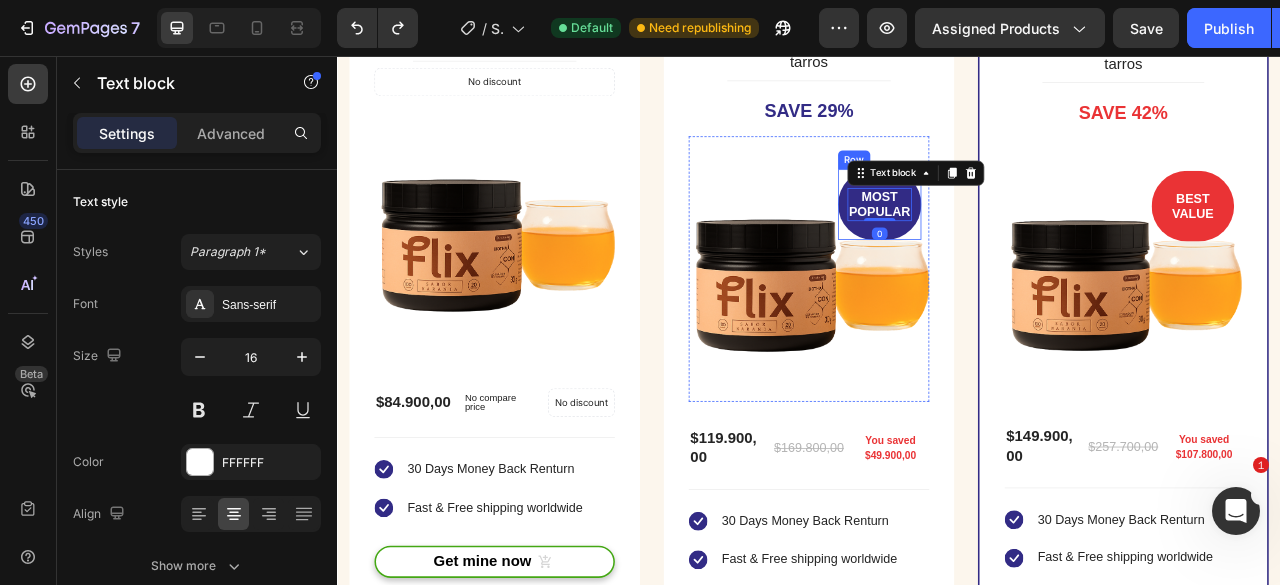 click on "MOST POPULAR Text block   0 Row" at bounding box center [1027, 245] 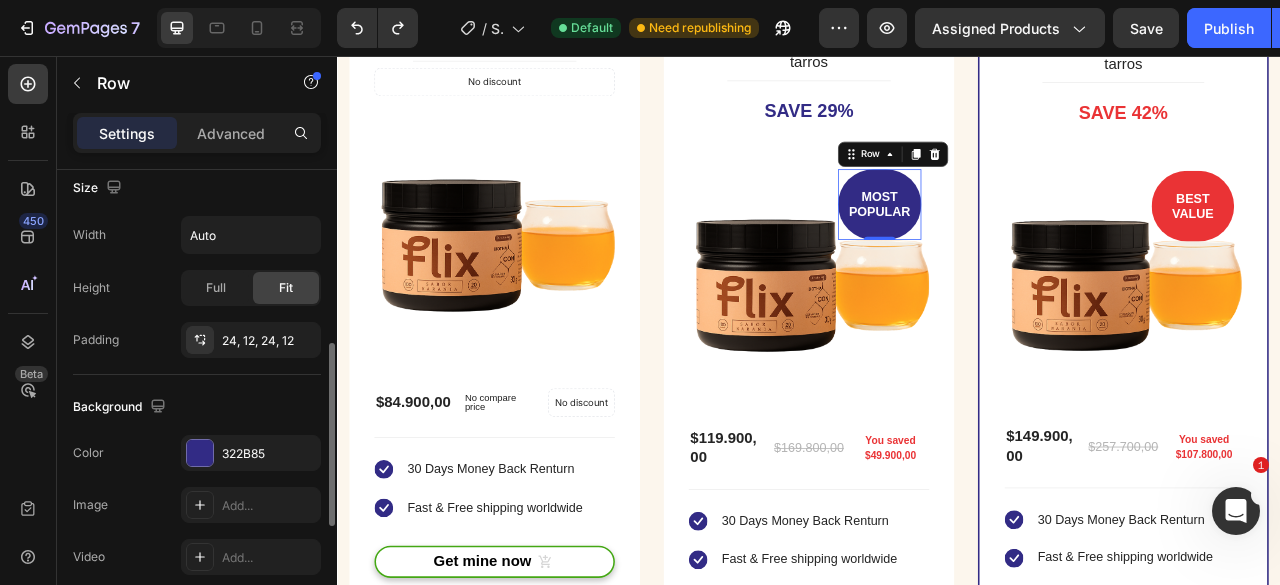 scroll, scrollTop: 345, scrollLeft: 0, axis: vertical 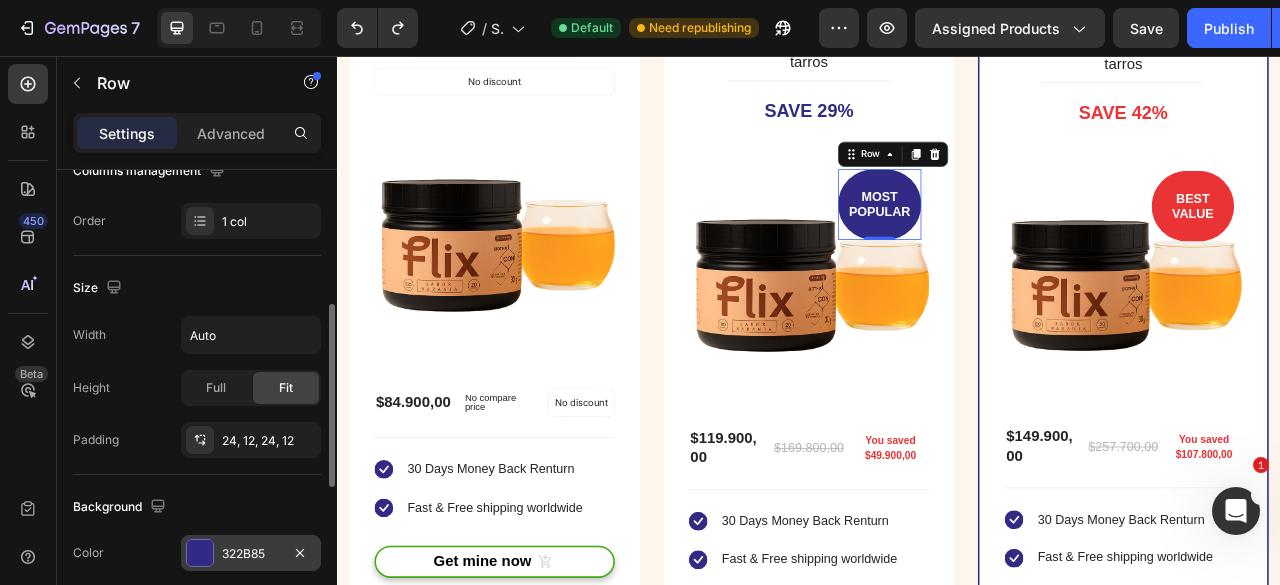 click at bounding box center [200, 553] 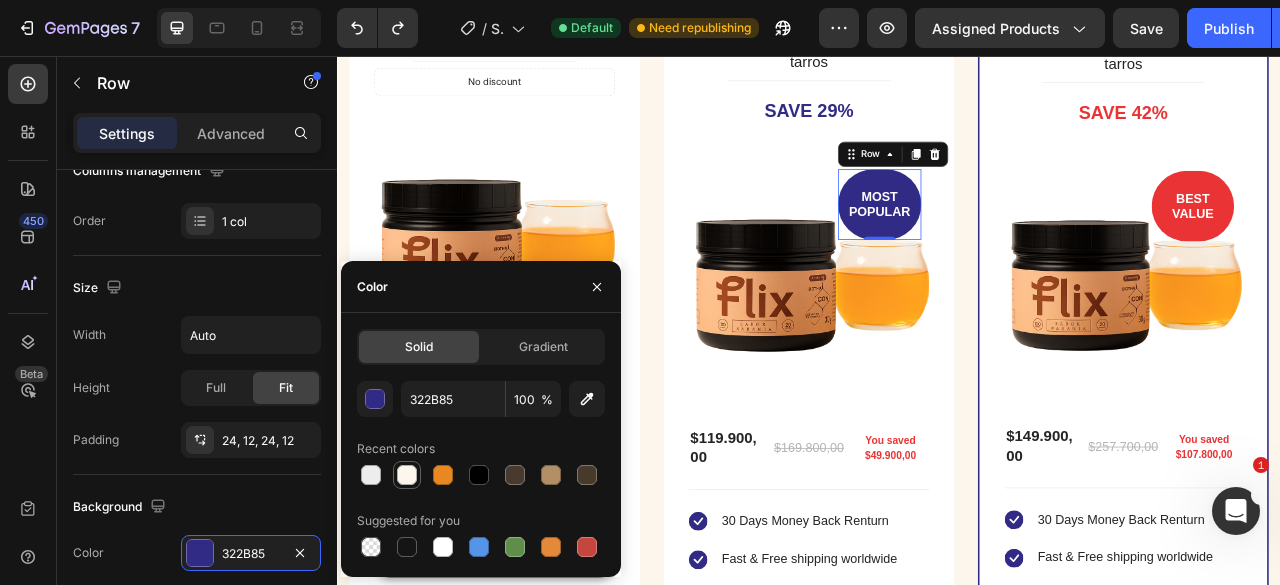 click at bounding box center [407, 475] 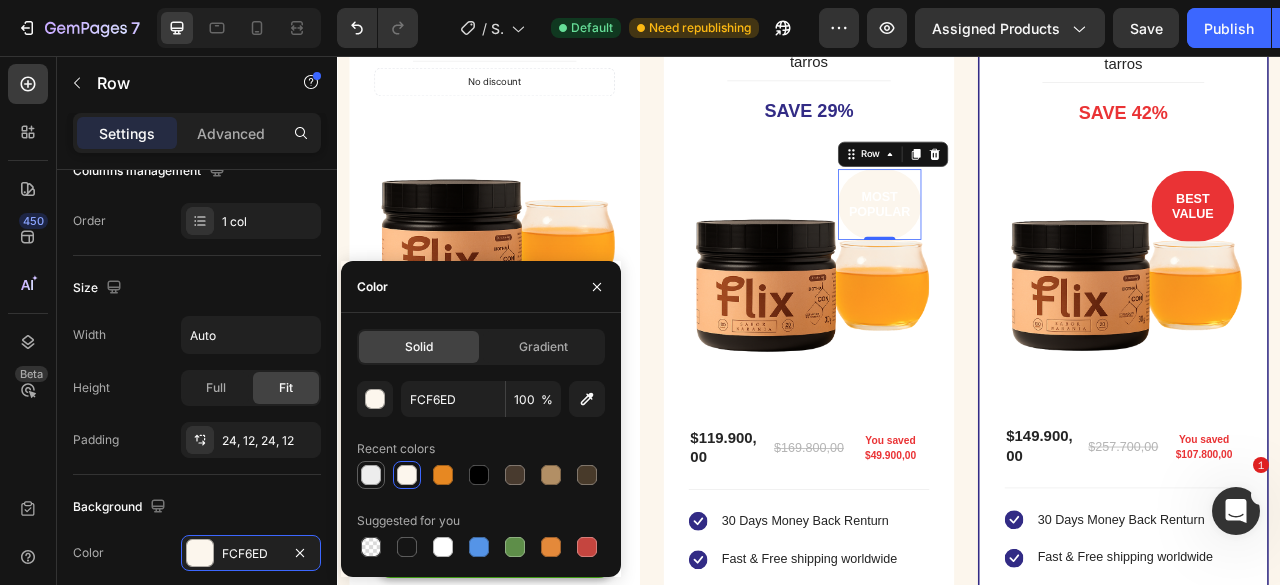 click at bounding box center [371, 475] 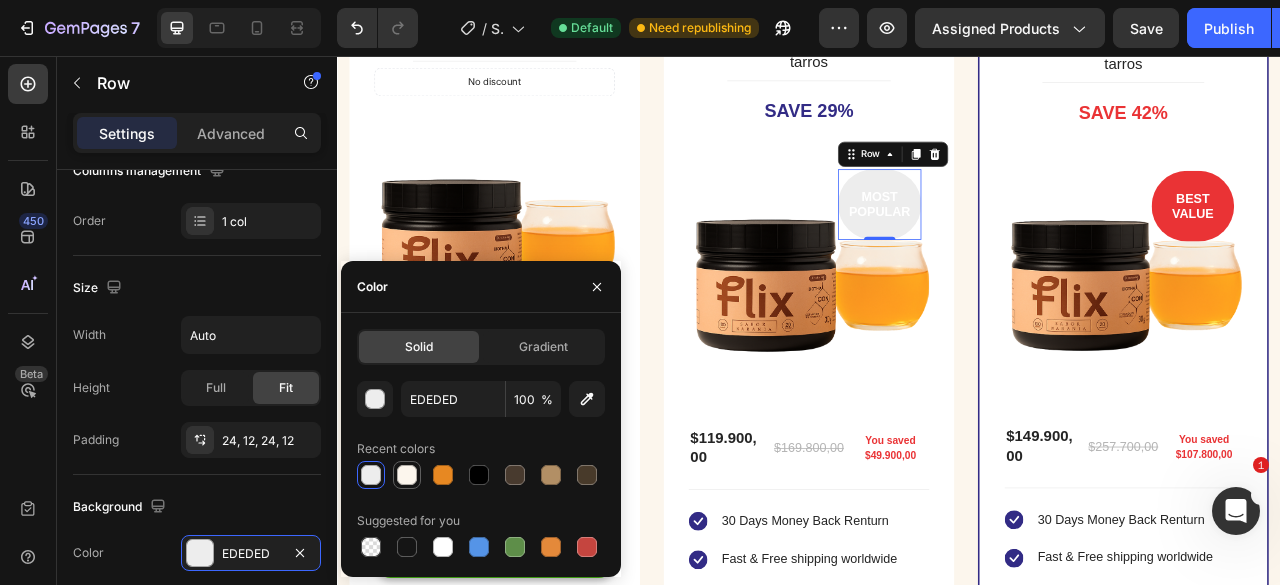 click at bounding box center (407, 475) 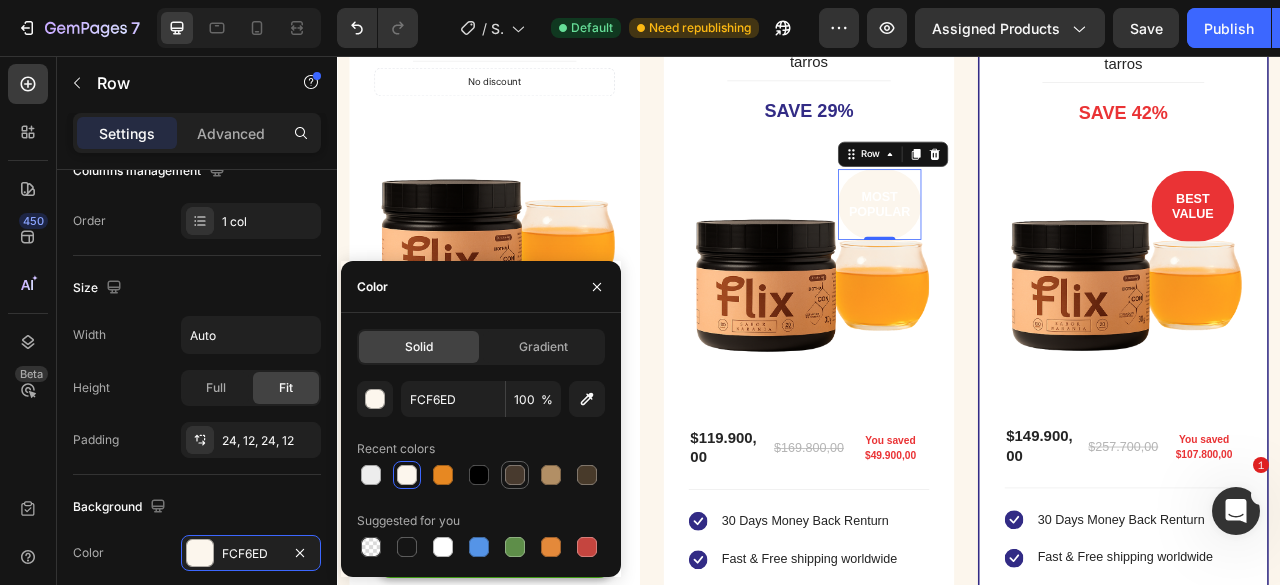 click at bounding box center [515, 475] 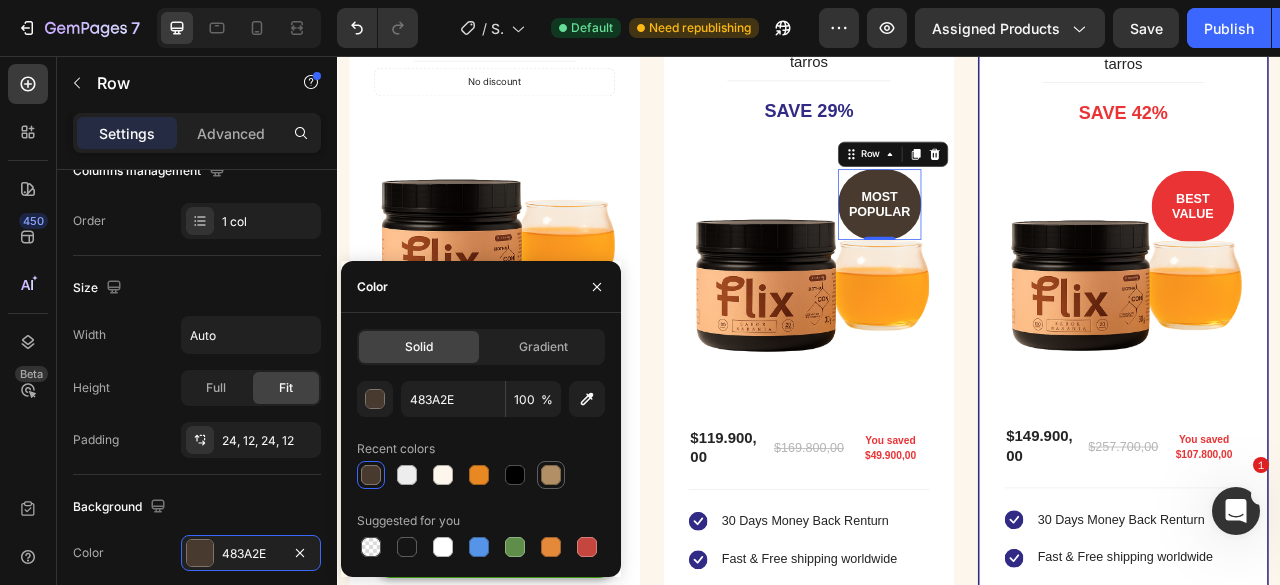 click at bounding box center [551, 475] 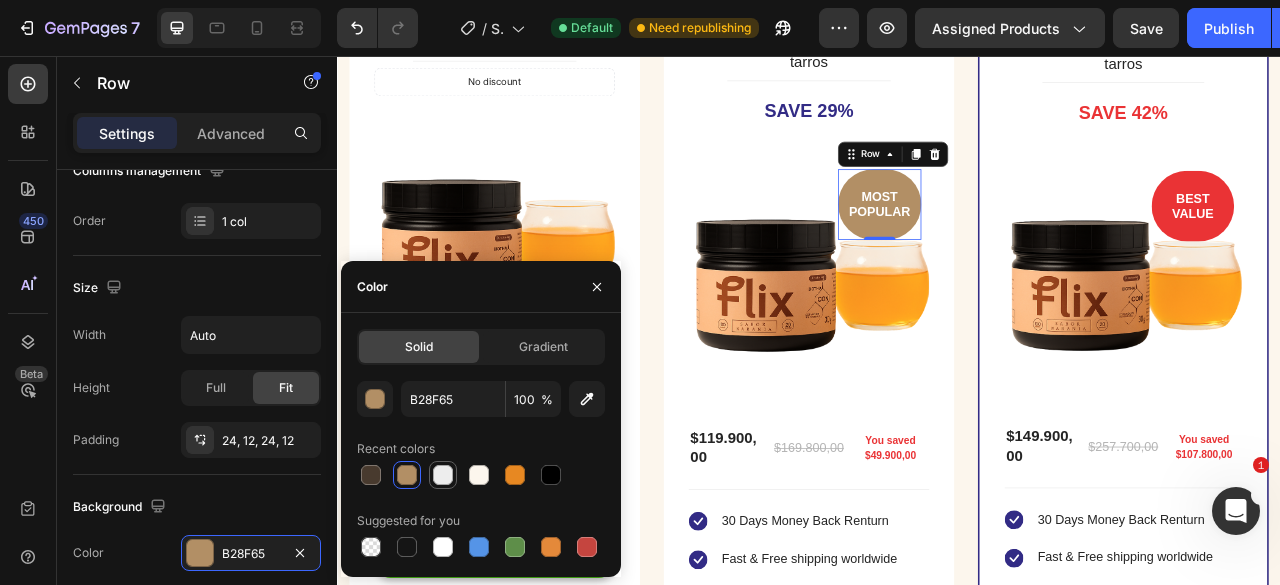 click at bounding box center (443, 475) 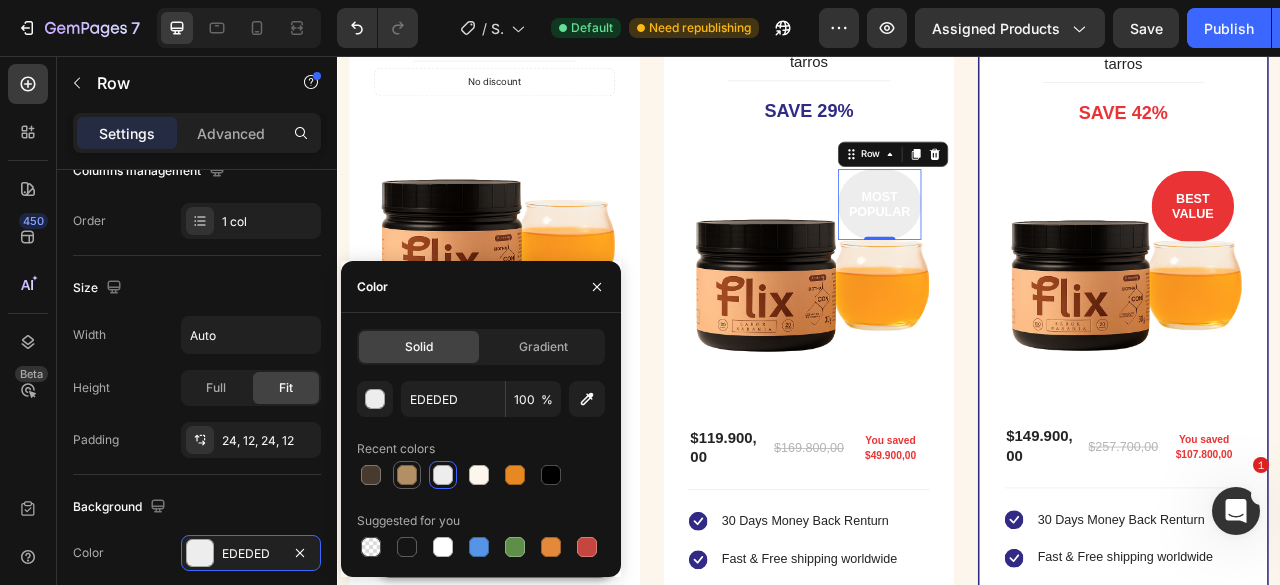click at bounding box center [407, 475] 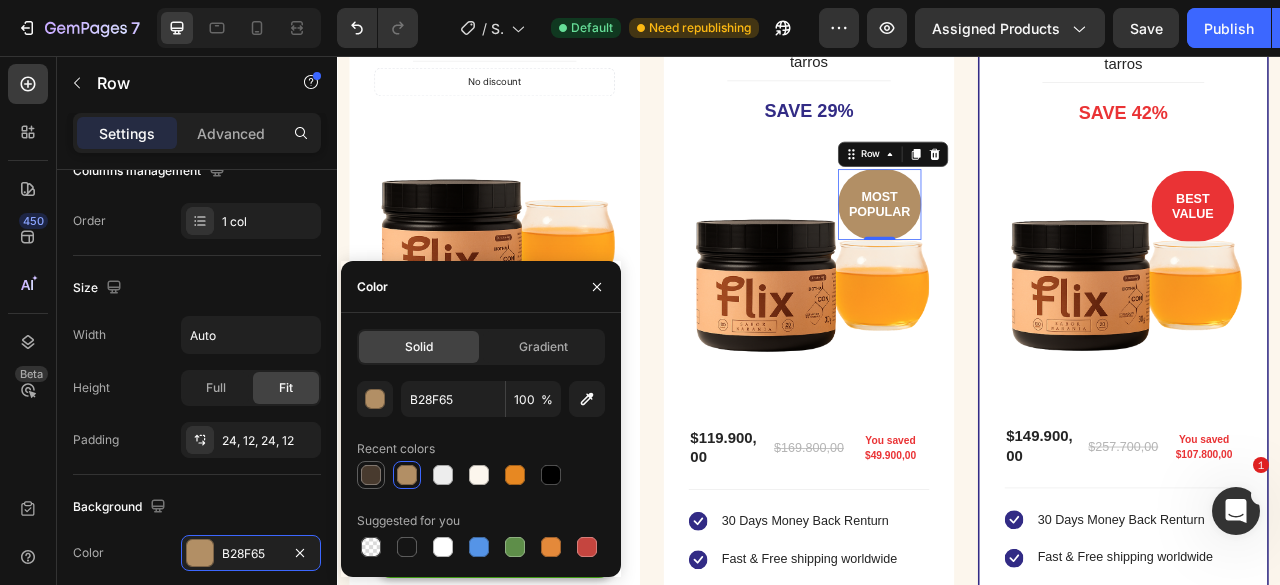 click at bounding box center [371, 475] 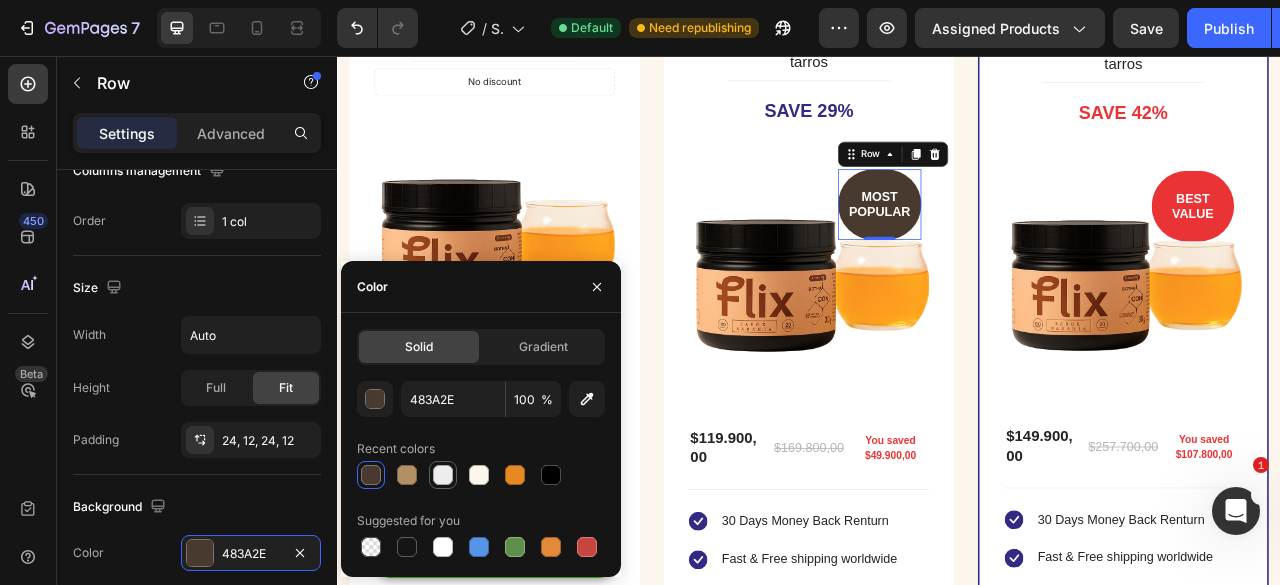 click at bounding box center [407, 475] 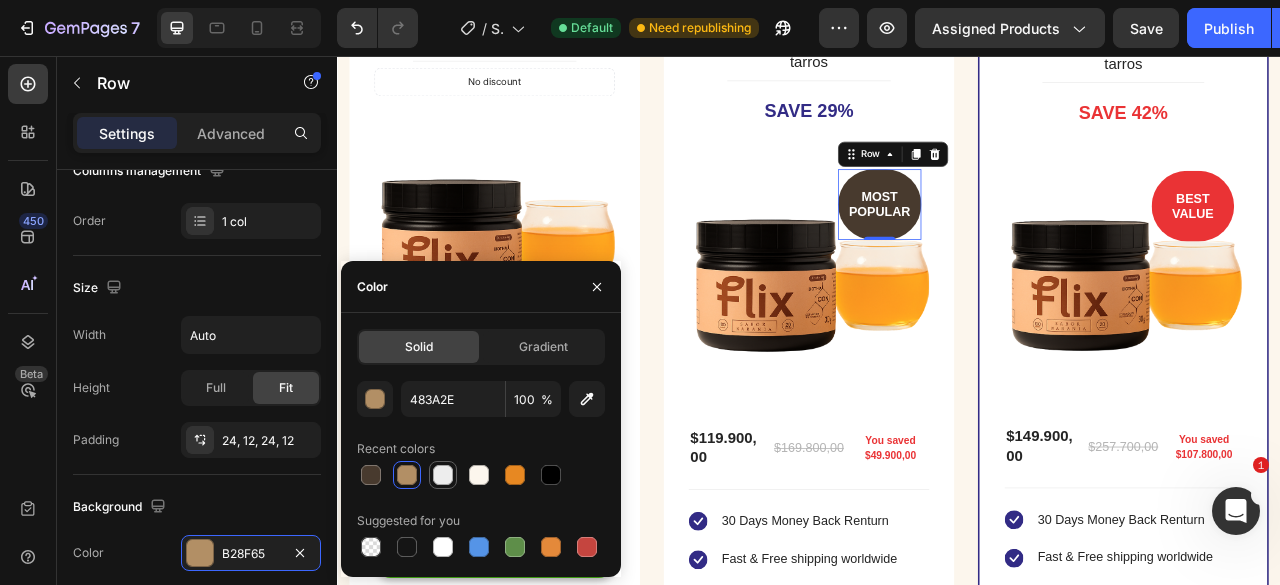 type on "B28F65" 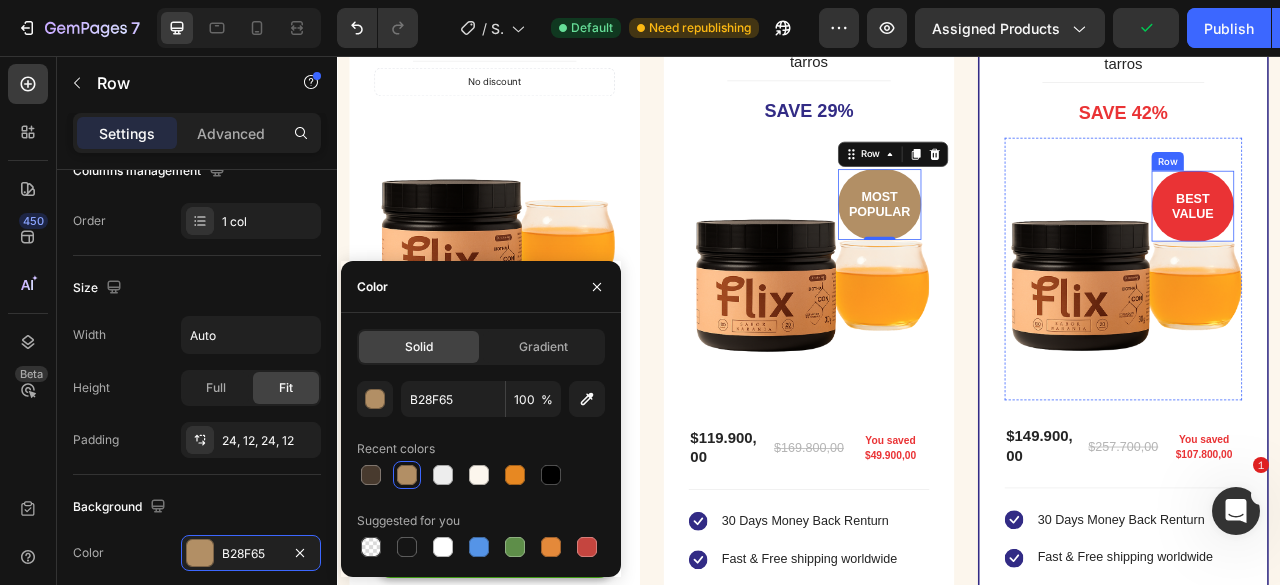 click on "BEST VALUE Text block Row" at bounding box center [1425, 247] 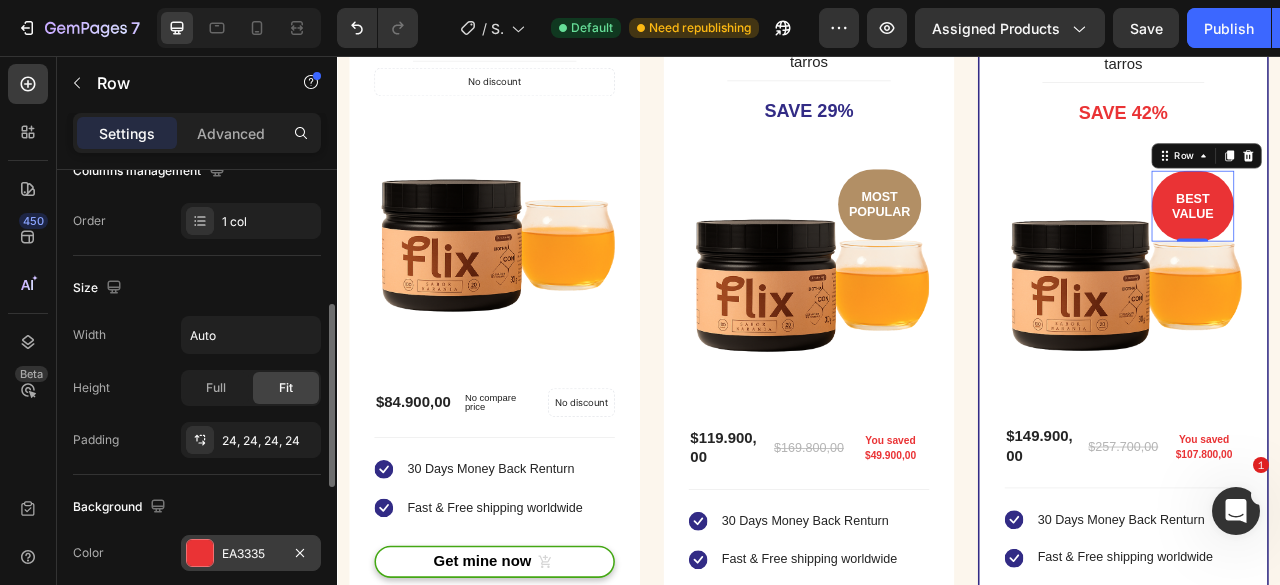 click at bounding box center [200, 553] 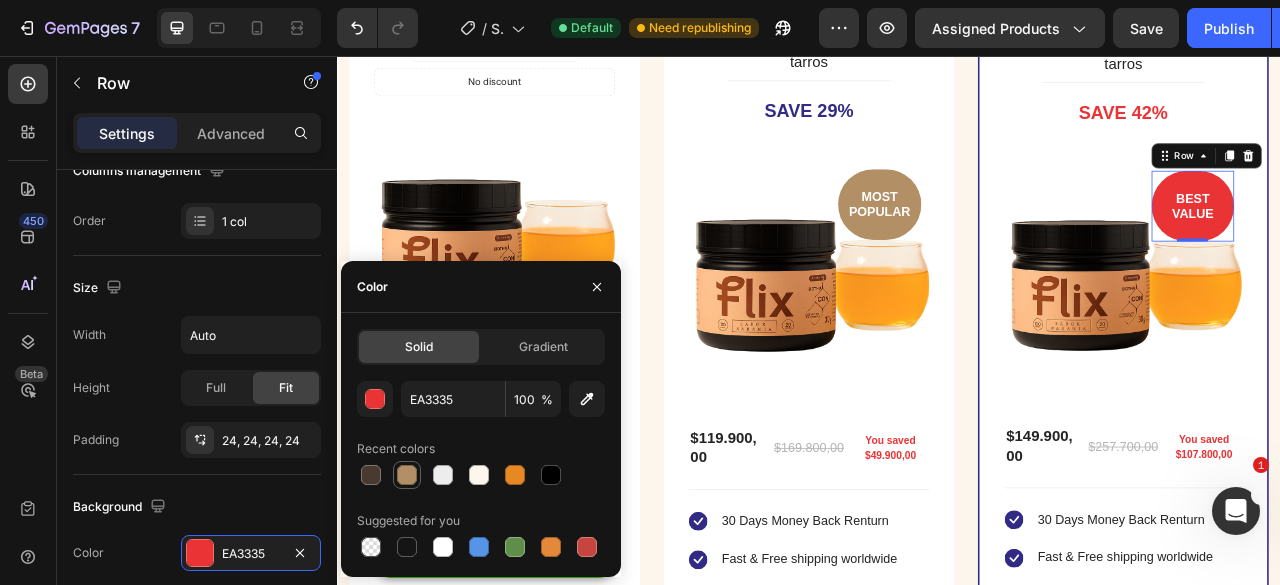 click at bounding box center [407, 475] 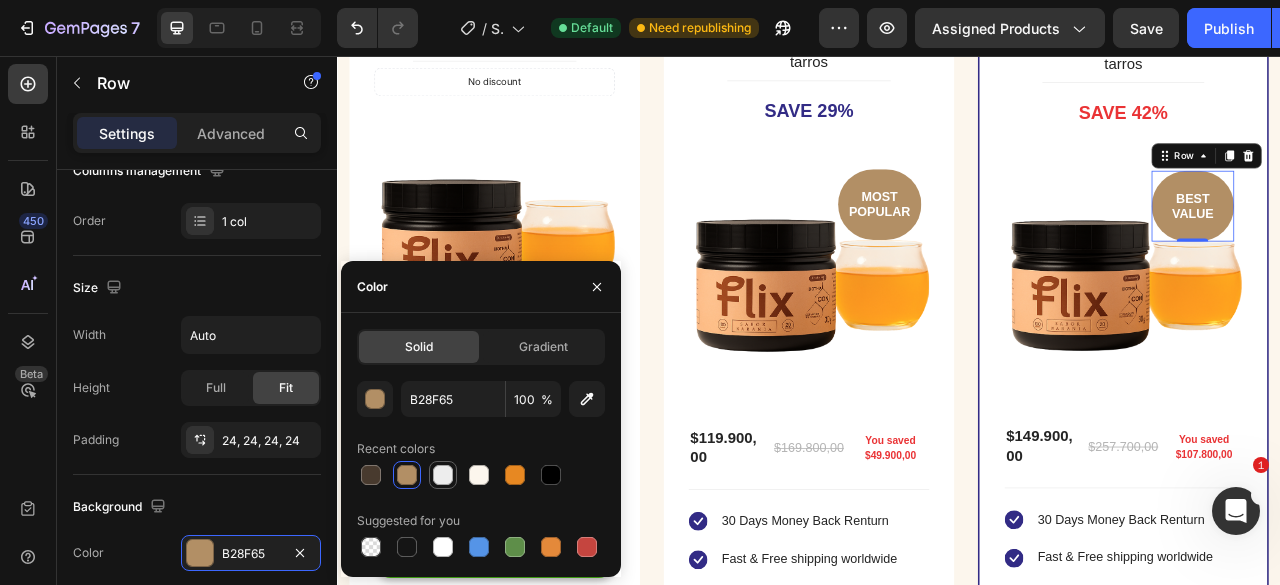 click at bounding box center (443, 475) 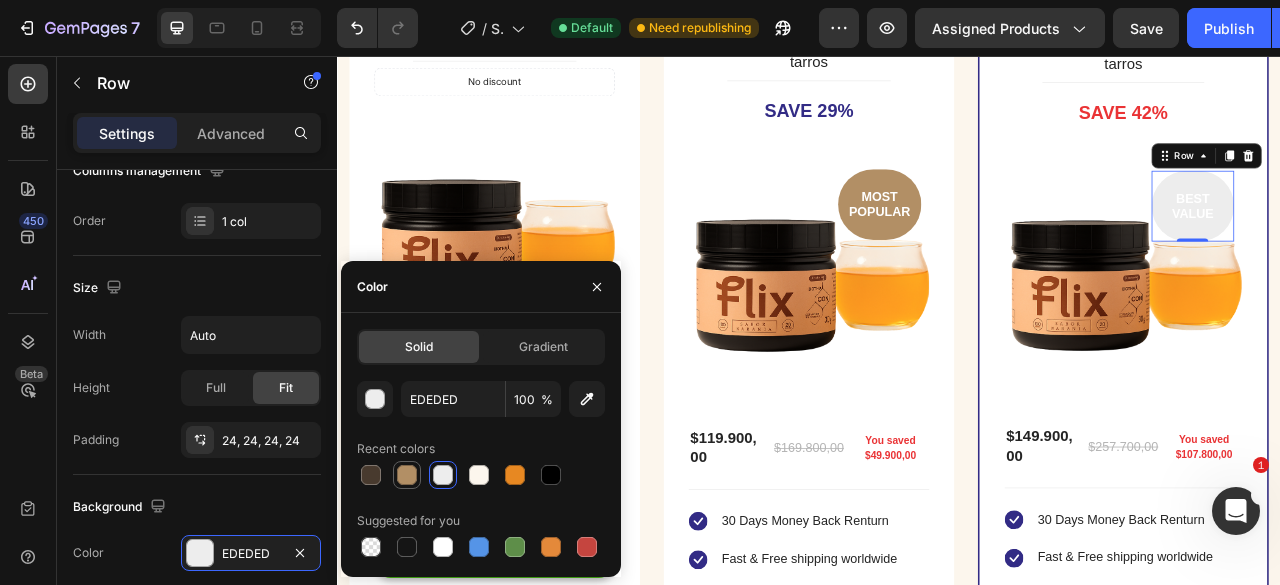 click at bounding box center [407, 475] 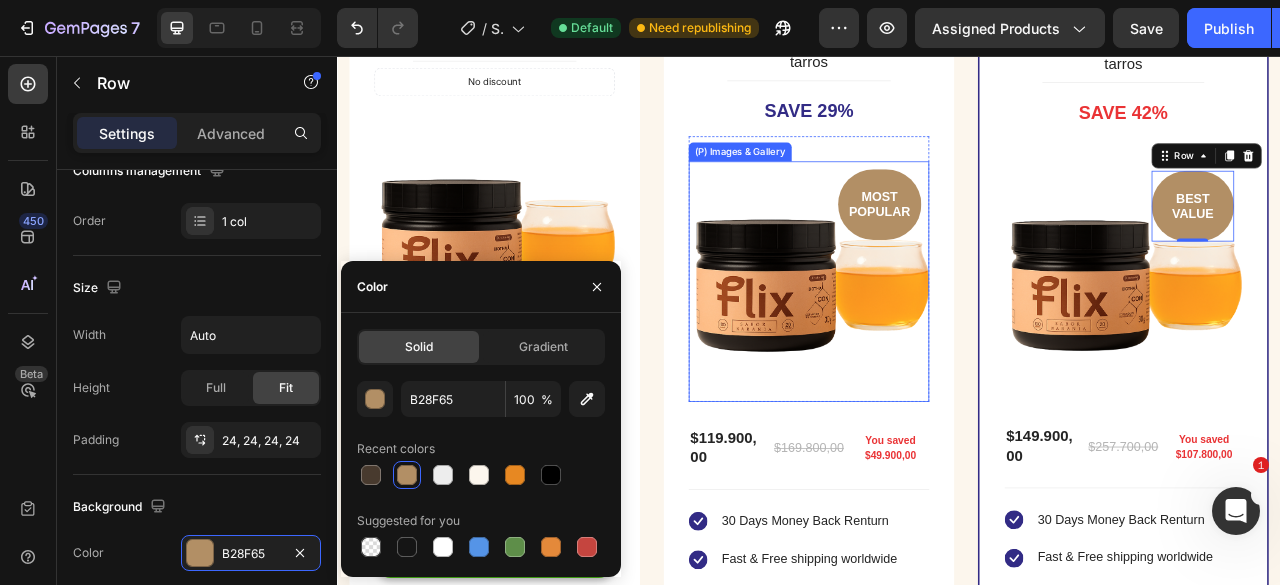 click at bounding box center [937, 343] 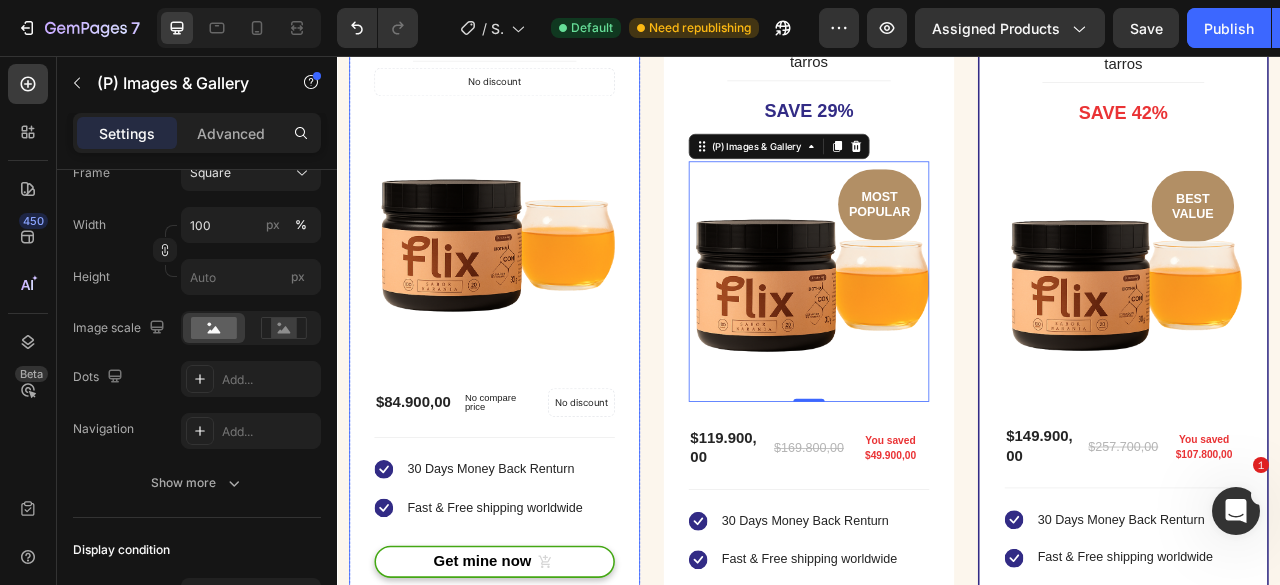scroll, scrollTop: 0, scrollLeft: 0, axis: both 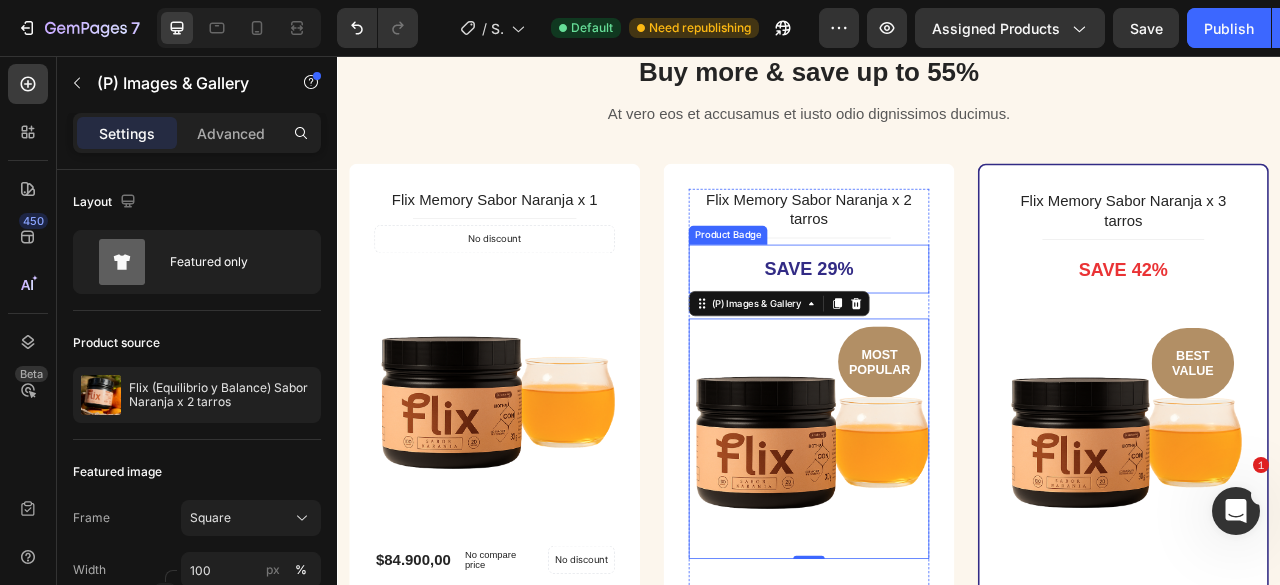 click on "Save 29%" at bounding box center (936, 327) 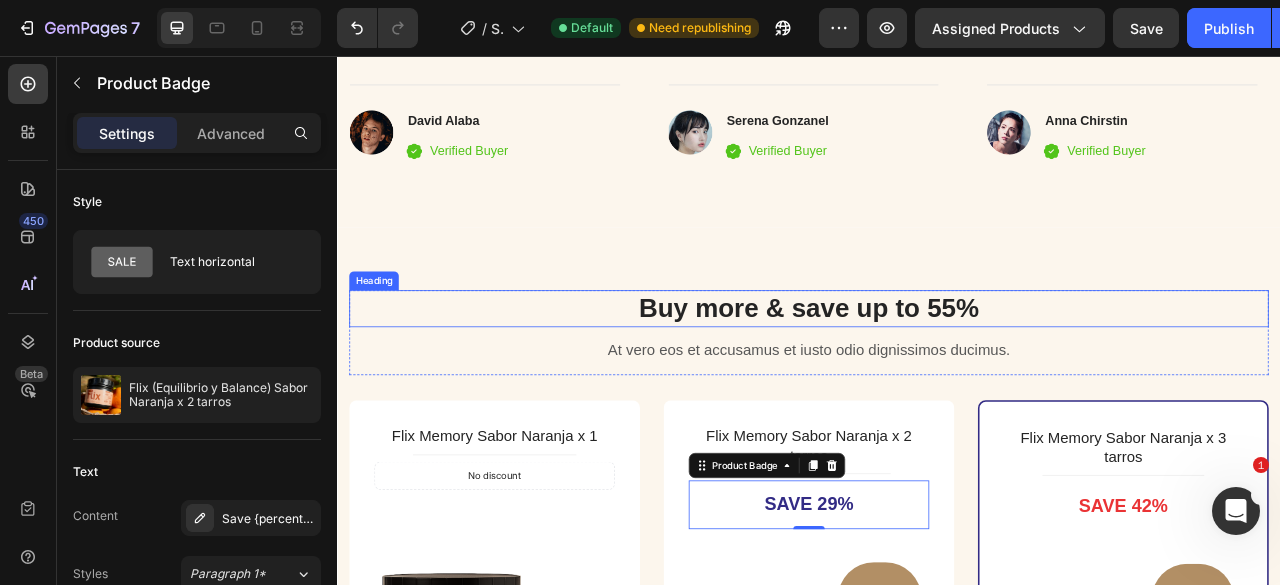 scroll, scrollTop: 4093, scrollLeft: 0, axis: vertical 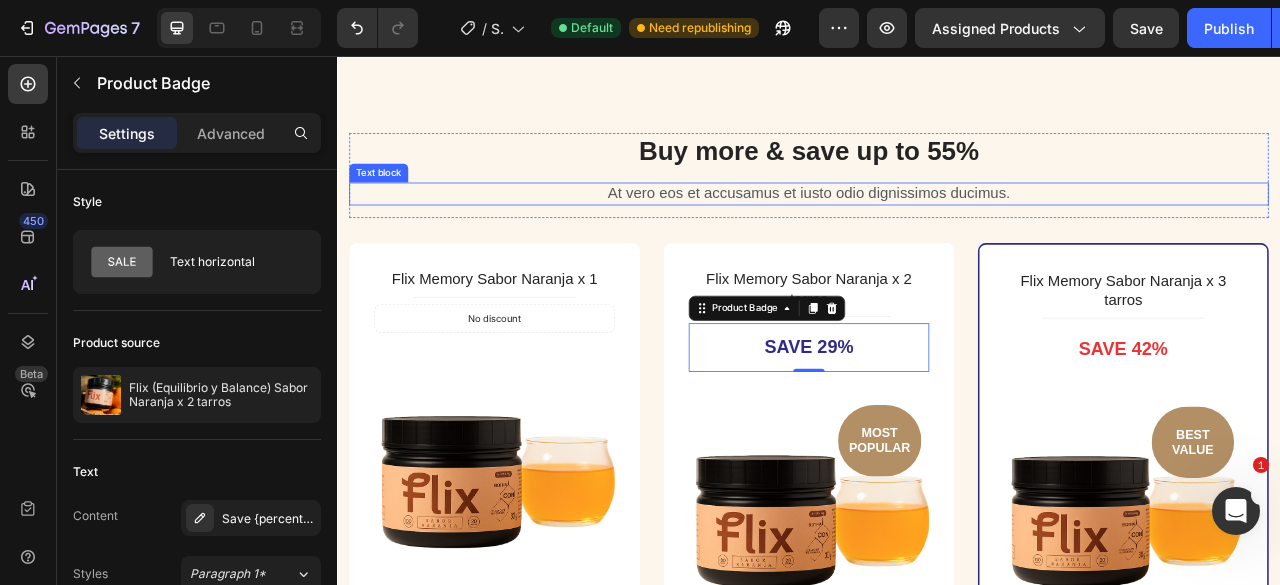 click on "Buy more & save up to 55% Heading At vero eos et accusamus et iusto odio dignissimos ducimus. Text block Row" at bounding box center [937, 208] 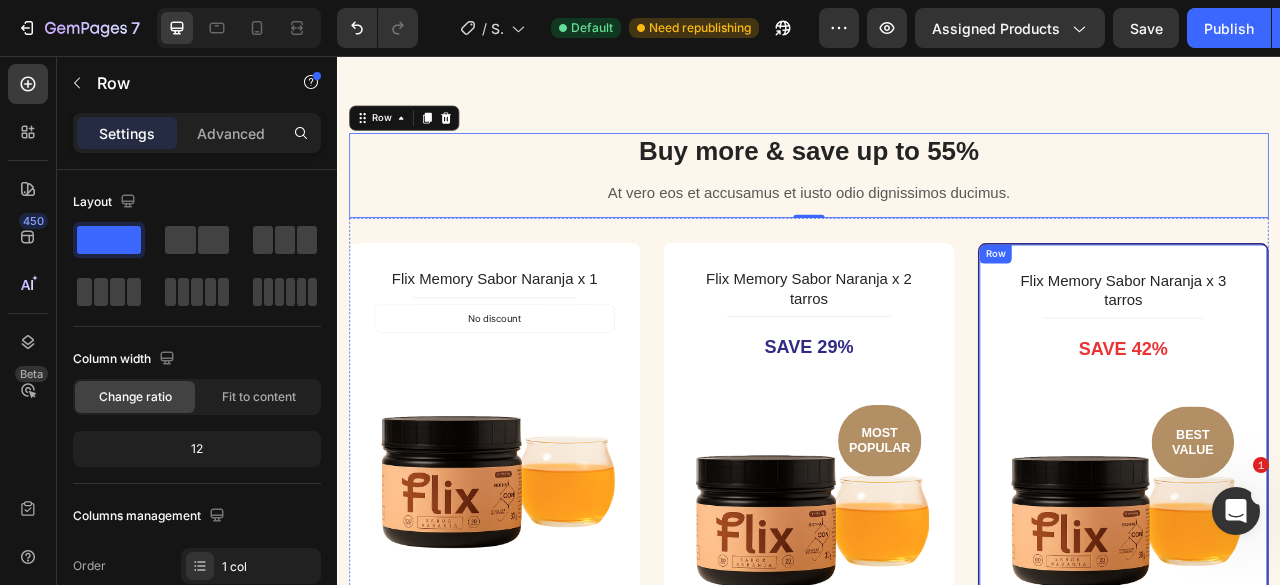 scroll, scrollTop: 4193, scrollLeft: 0, axis: vertical 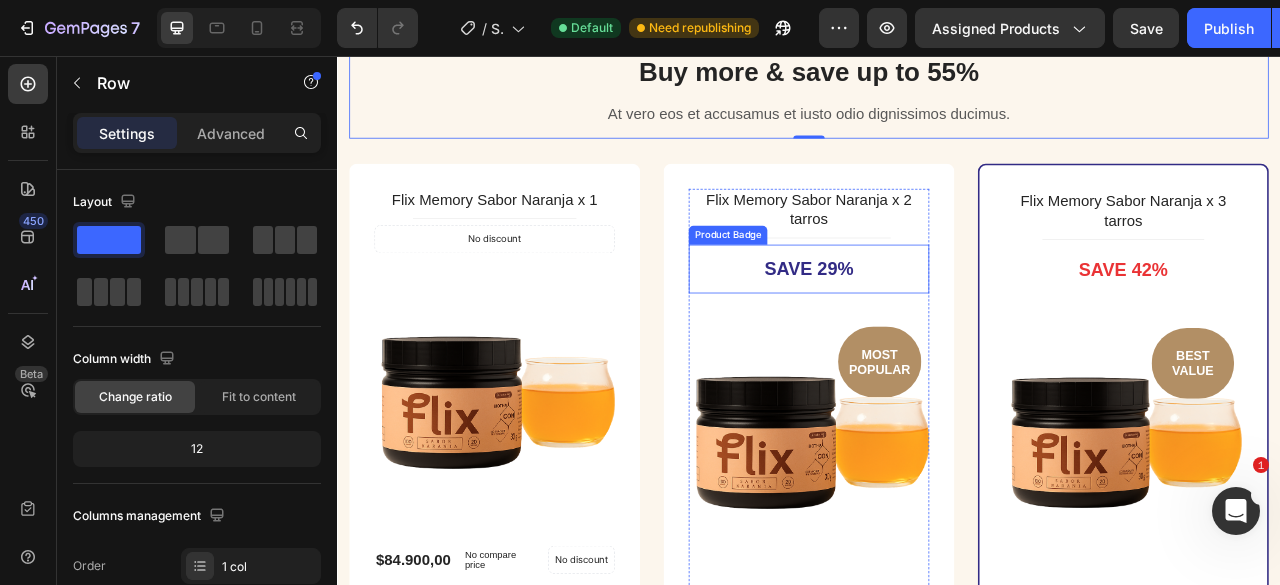 click on "Save 29%" at bounding box center (936, 327) 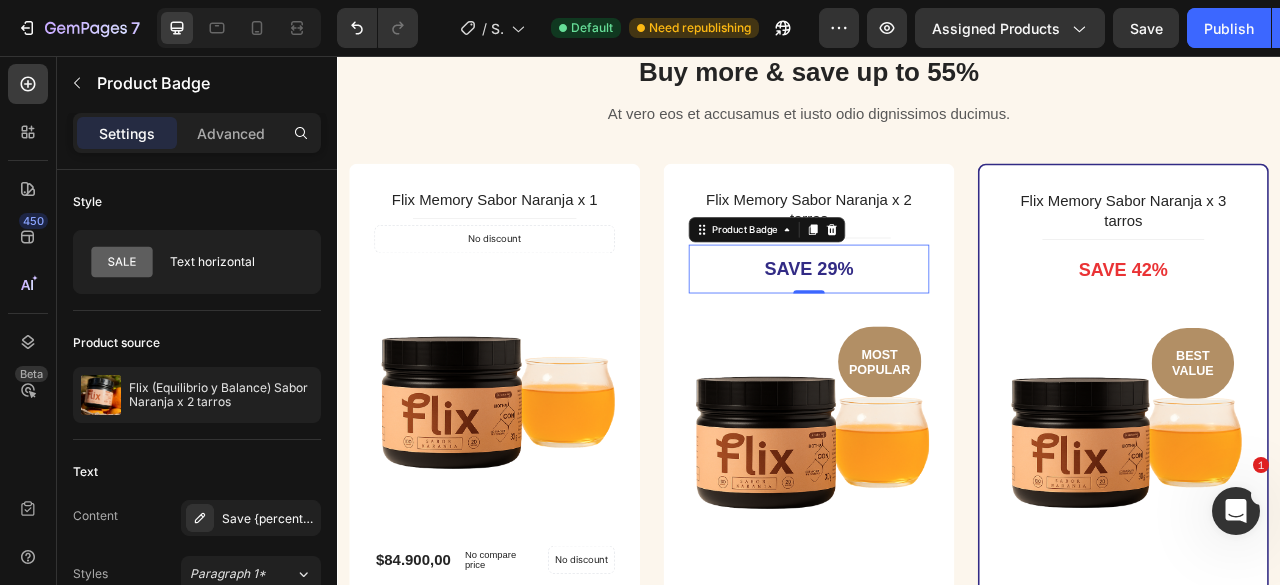 click on "Save 29%" at bounding box center [936, 327] 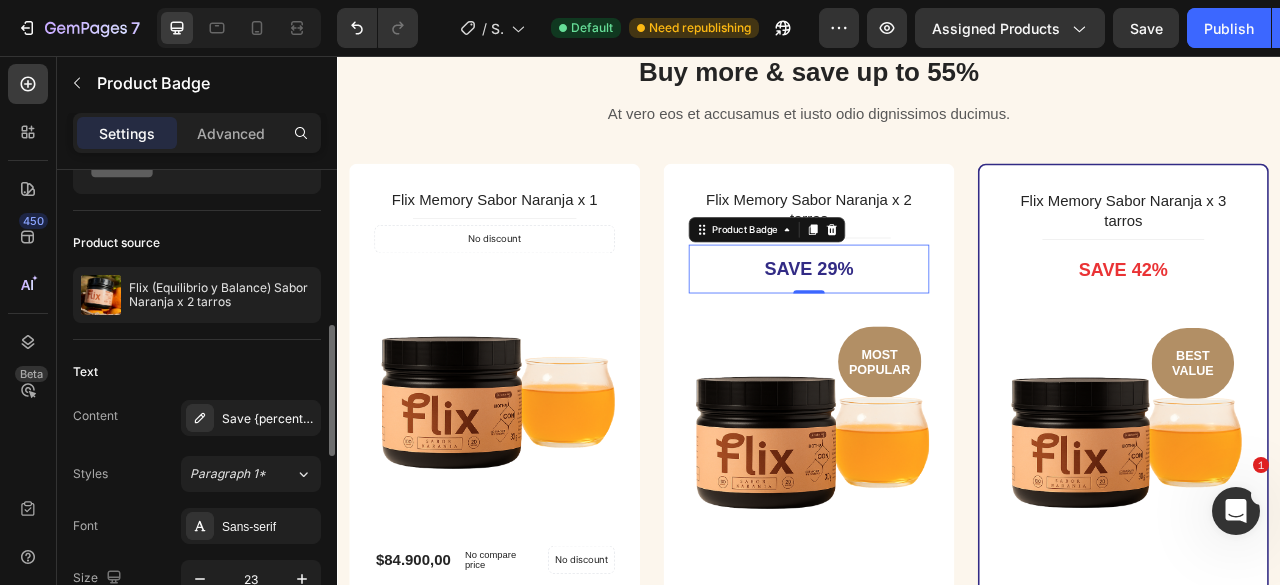 scroll, scrollTop: 300, scrollLeft: 0, axis: vertical 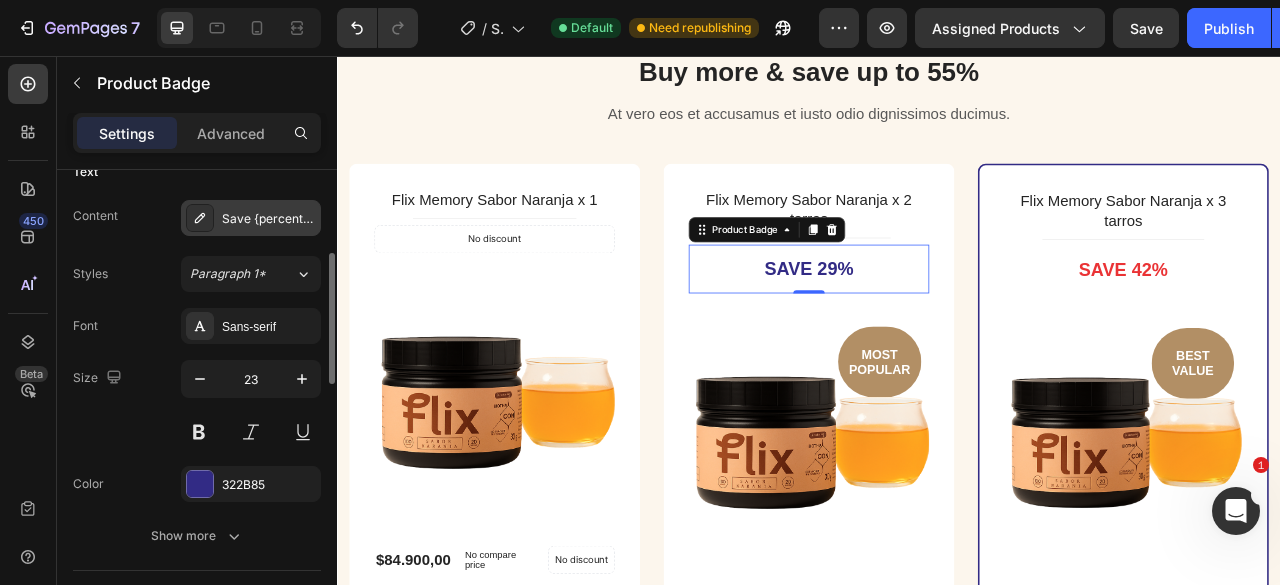 click on "Save {percent_discount}" at bounding box center (269, 219) 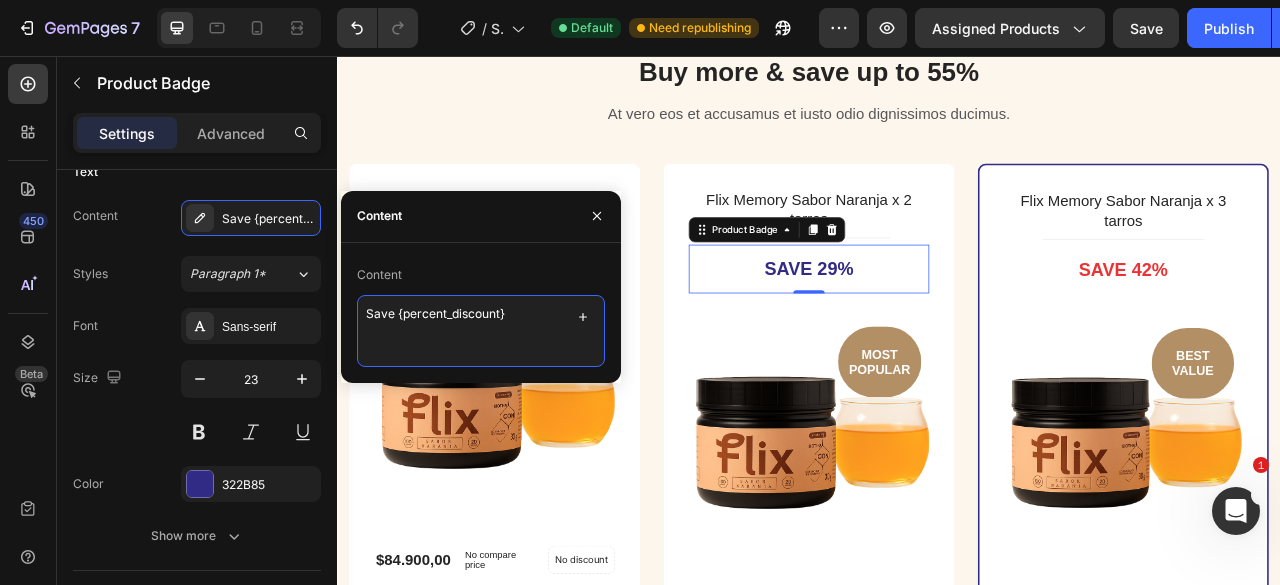 drag, startPoint x: 394, startPoint y: 317, endPoint x: 357, endPoint y: 317, distance: 37 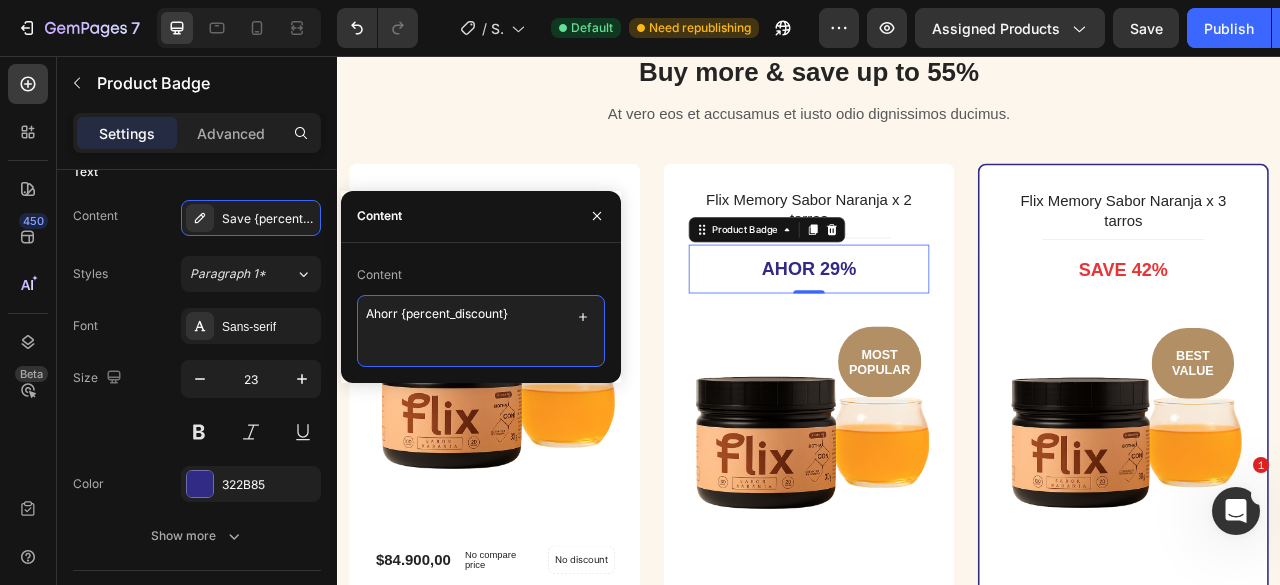 type on "Ahorra {percent_discount}" 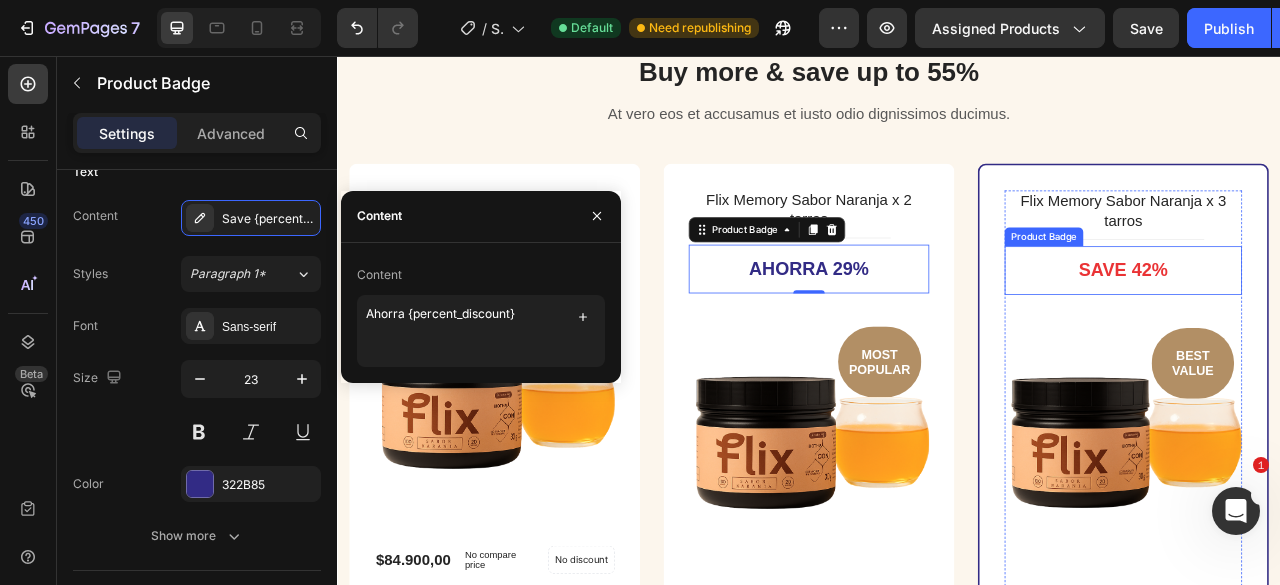 click on "Save 42%" at bounding box center (1336, 329) 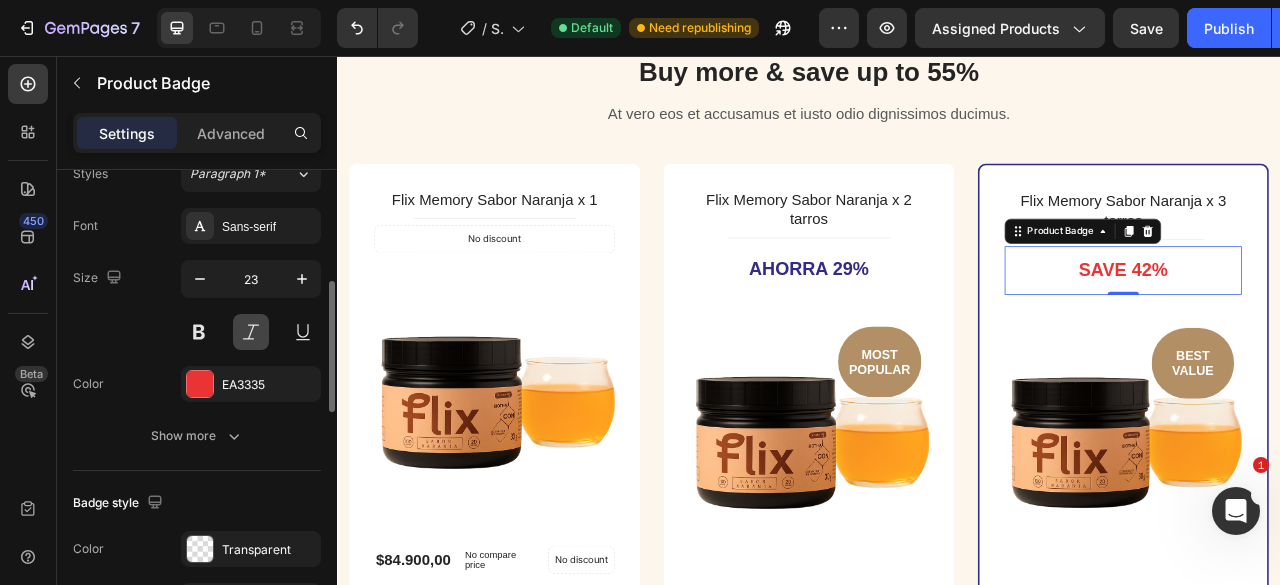 scroll, scrollTop: 700, scrollLeft: 0, axis: vertical 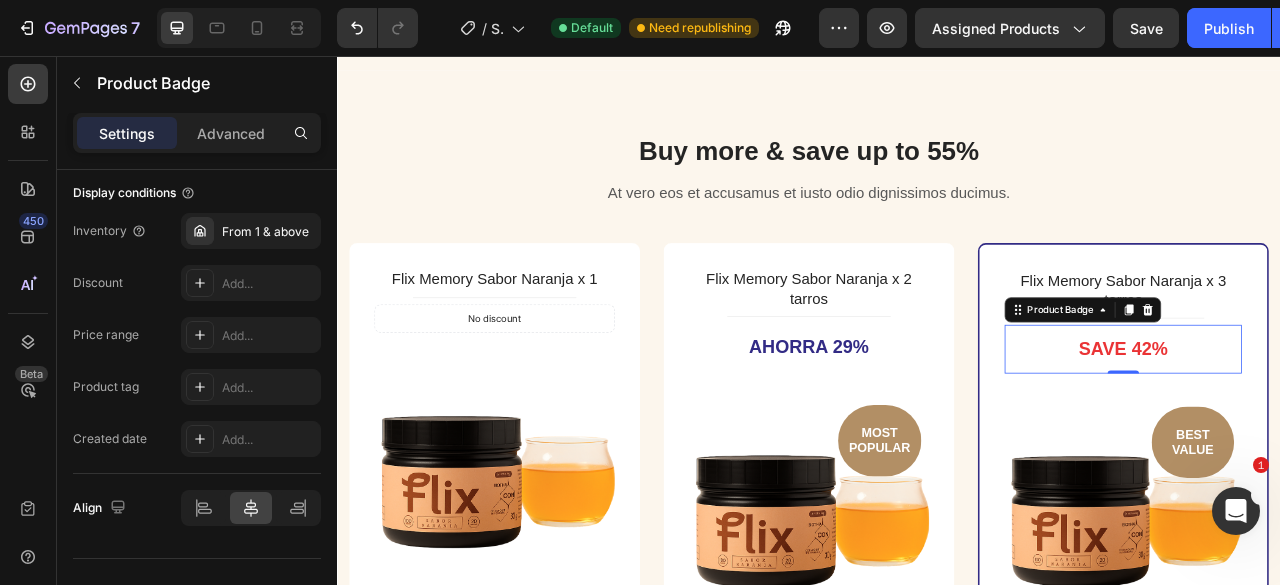 click on "Save 42%" at bounding box center (1336, 429) 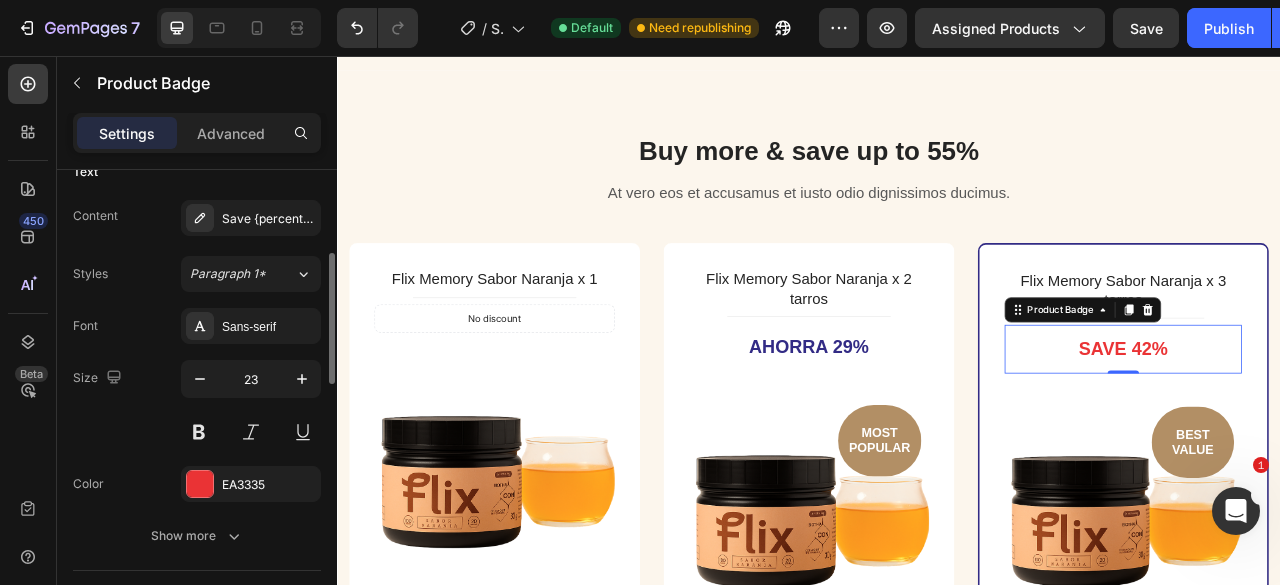 scroll, scrollTop: 200, scrollLeft: 0, axis: vertical 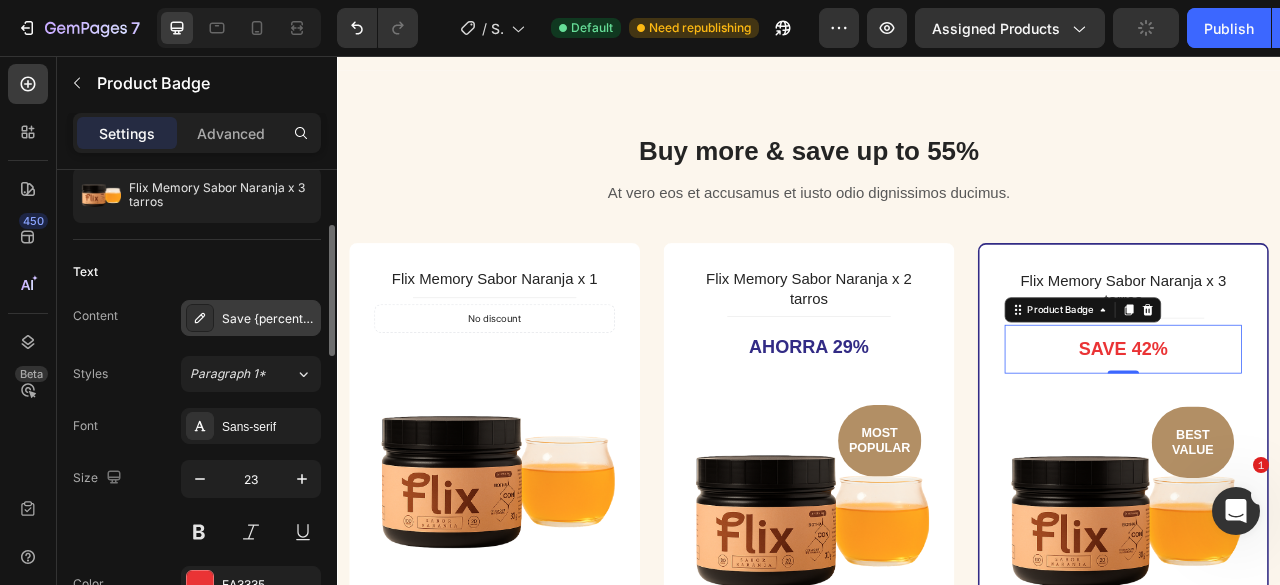 click on "Save {percent_discount}" at bounding box center [251, 318] 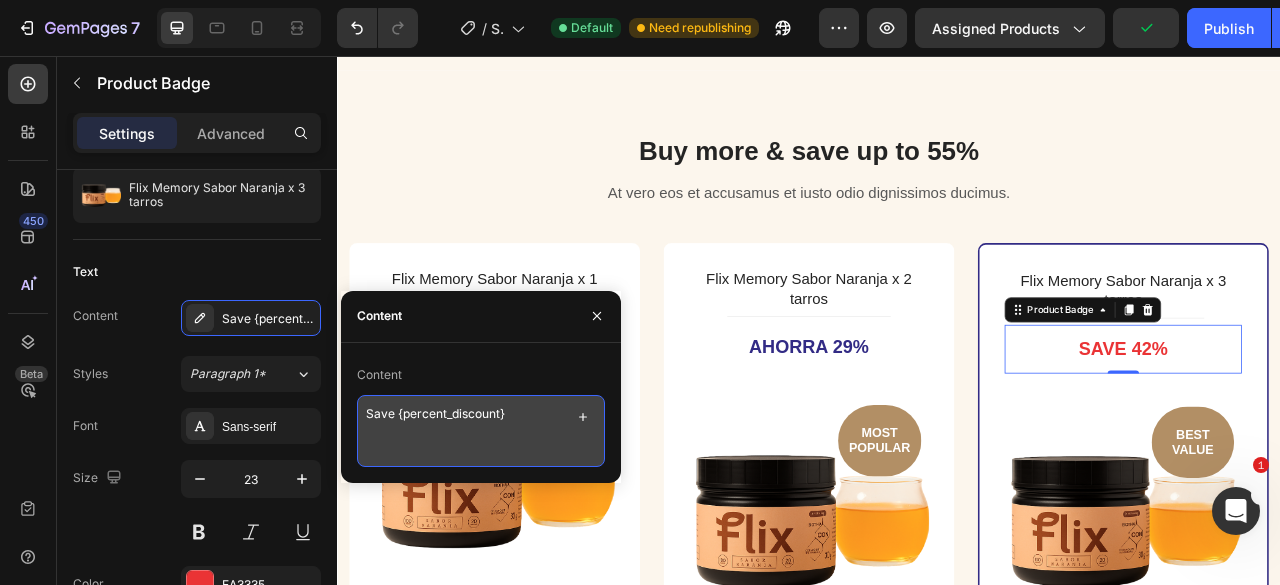 click on "Save {percent_discount}" at bounding box center (481, 431) 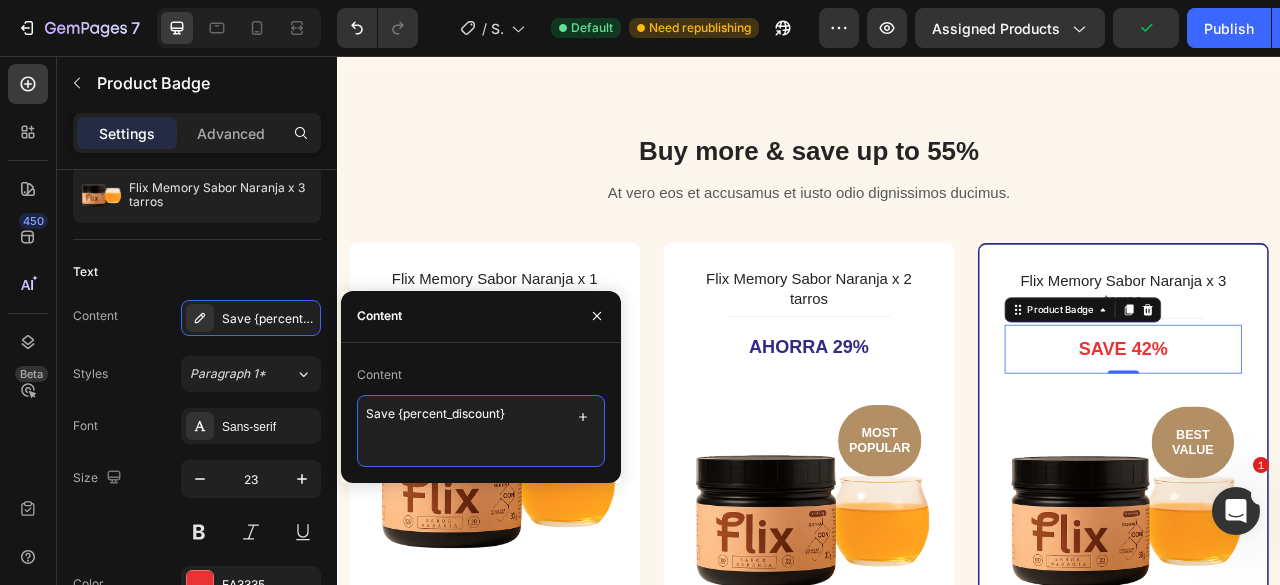 click on "Save {percent_discount}" at bounding box center (481, 431) 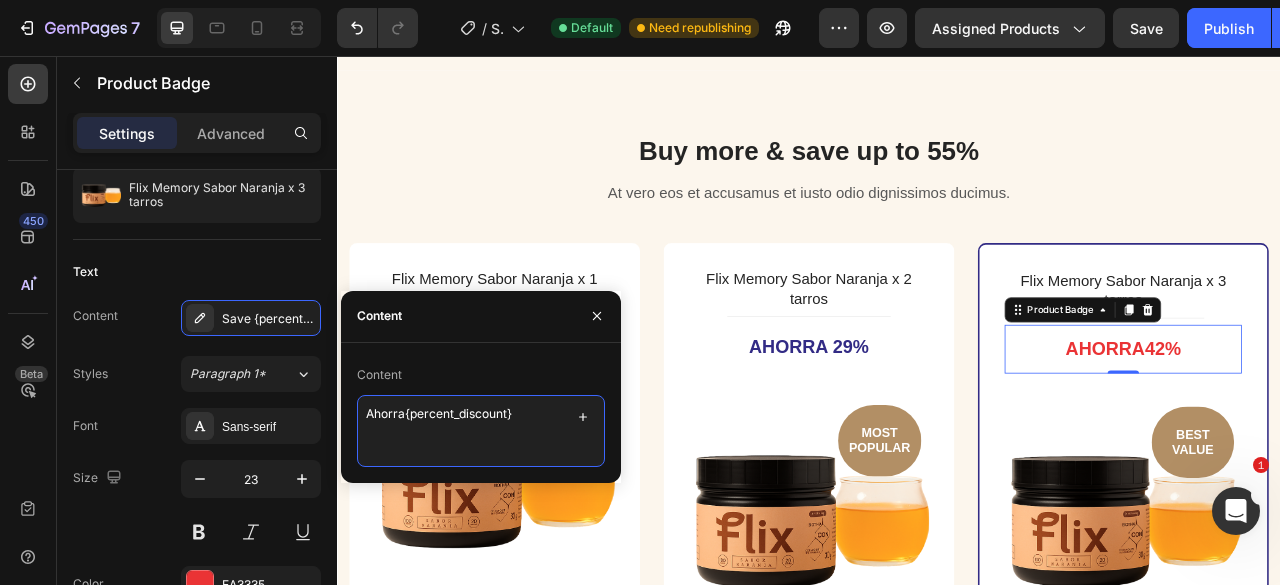 type on "Ahorra {percent_discount}" 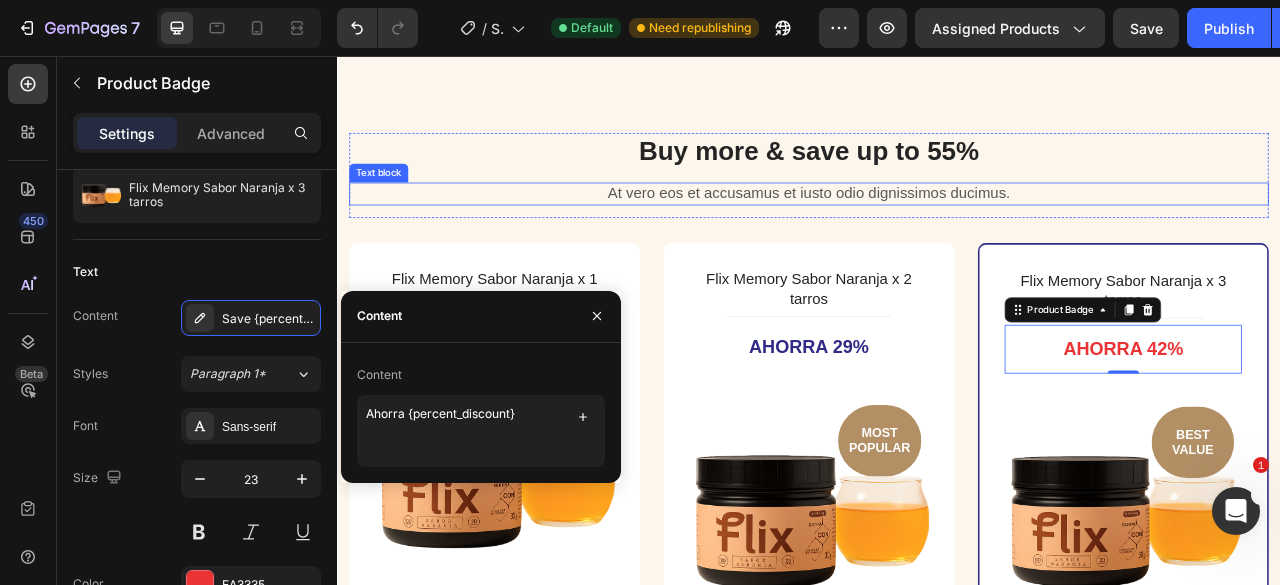 click on "At vero eos et accusamus et iusto odio dignissimos ducimus." at bounding box center [937, 231] 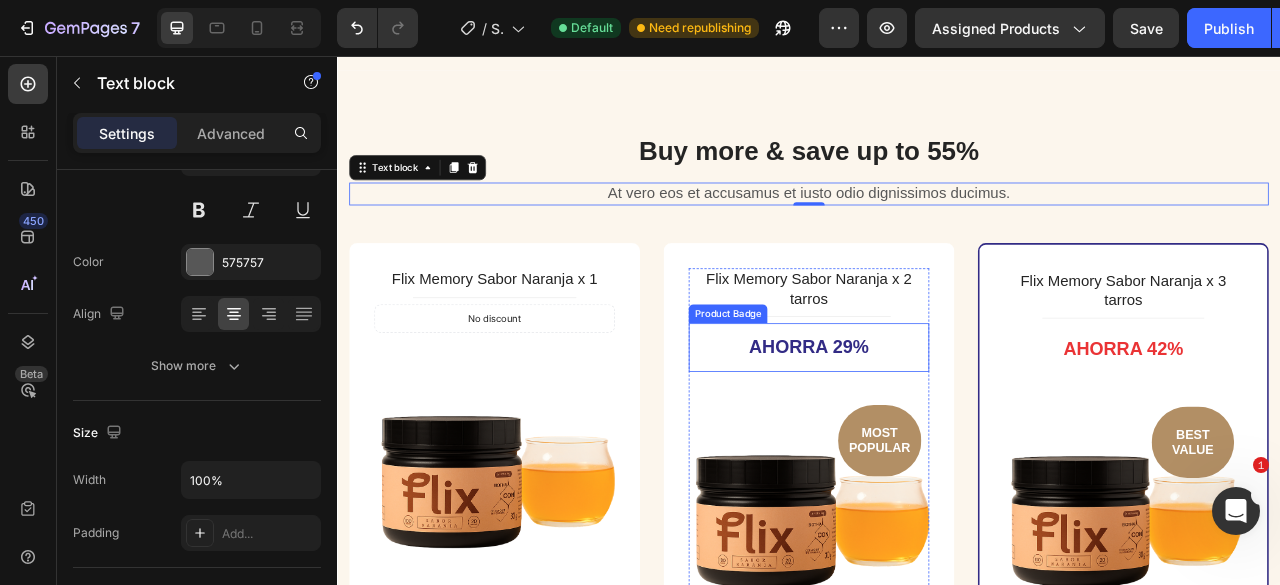 scroll, scrollTop: 0, scrollLeft: 0, axis: both 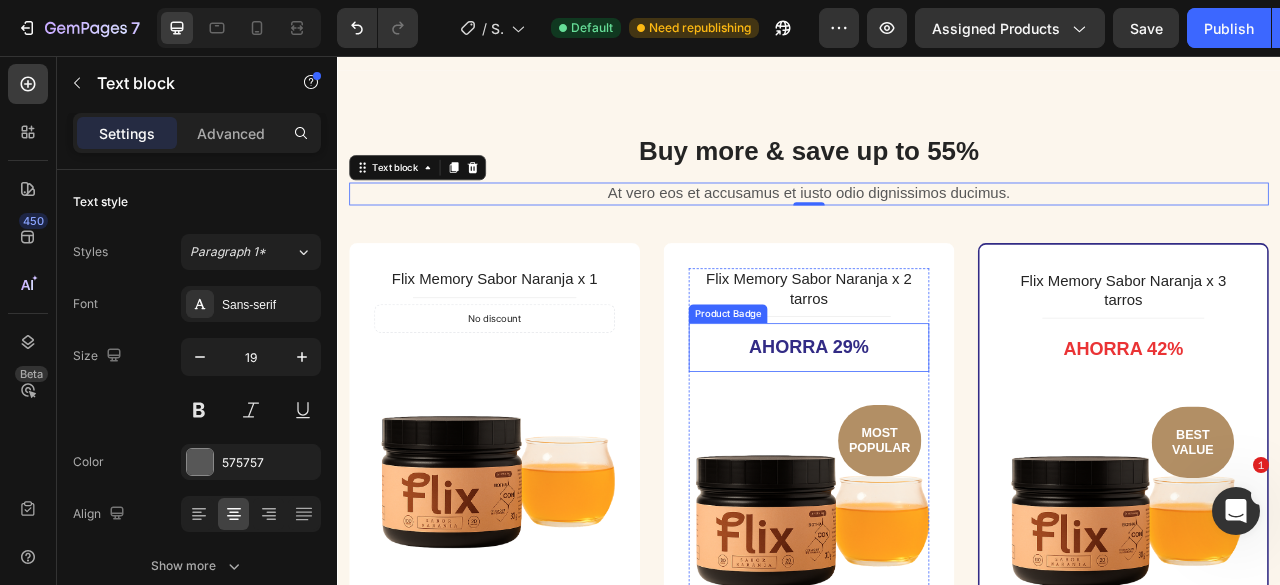 click on "Ahorra 29%" at bounding box center (937, 427) 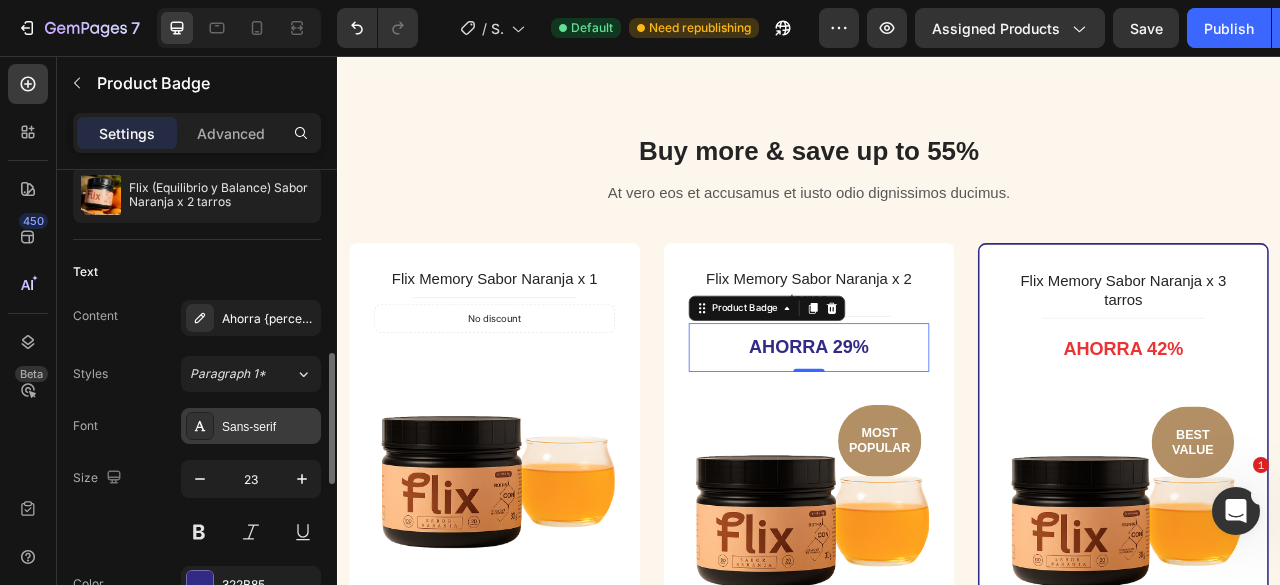 scroll, scrollTop: 400, scrollLeft: 0, axis: vertical 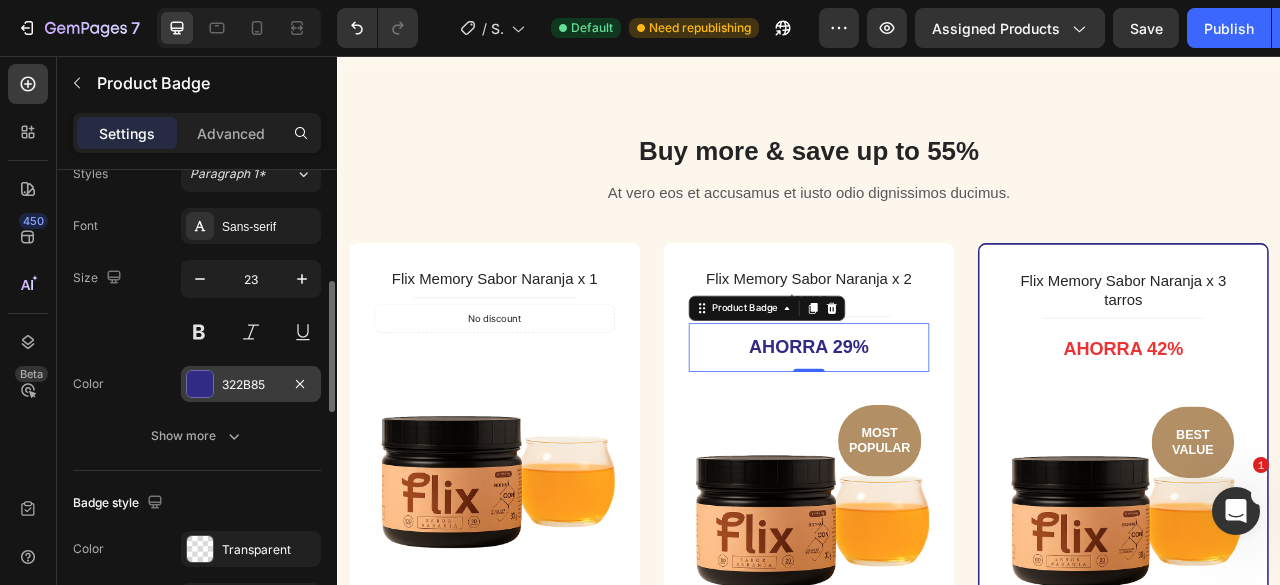 click at bounding box center [200, 384] 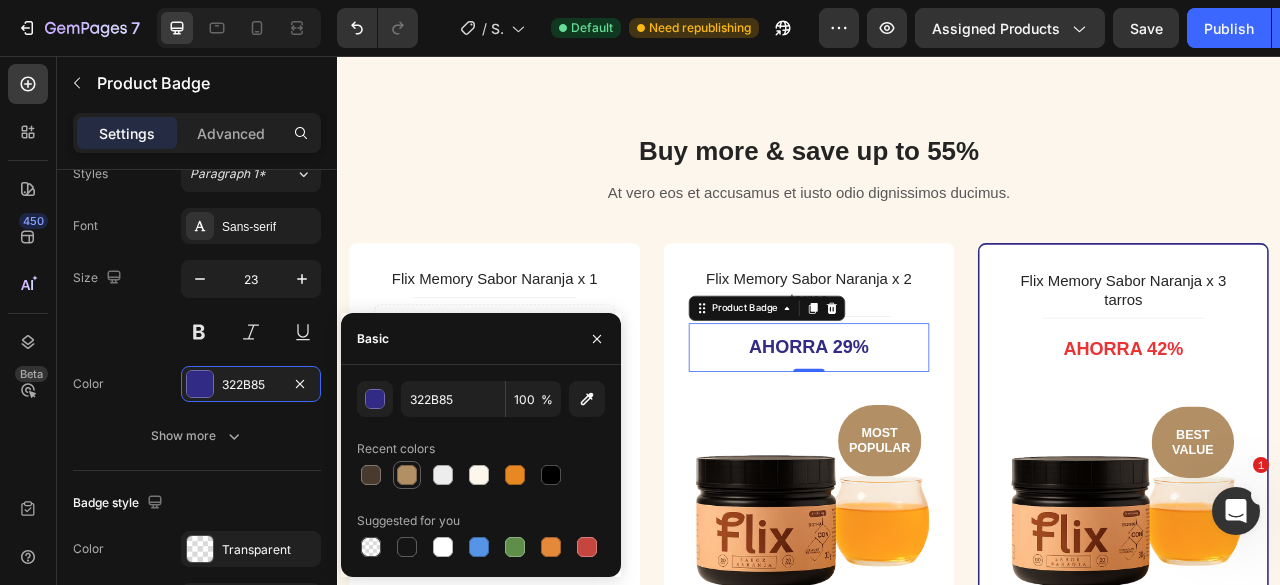 click at bounding box center (371, 475) 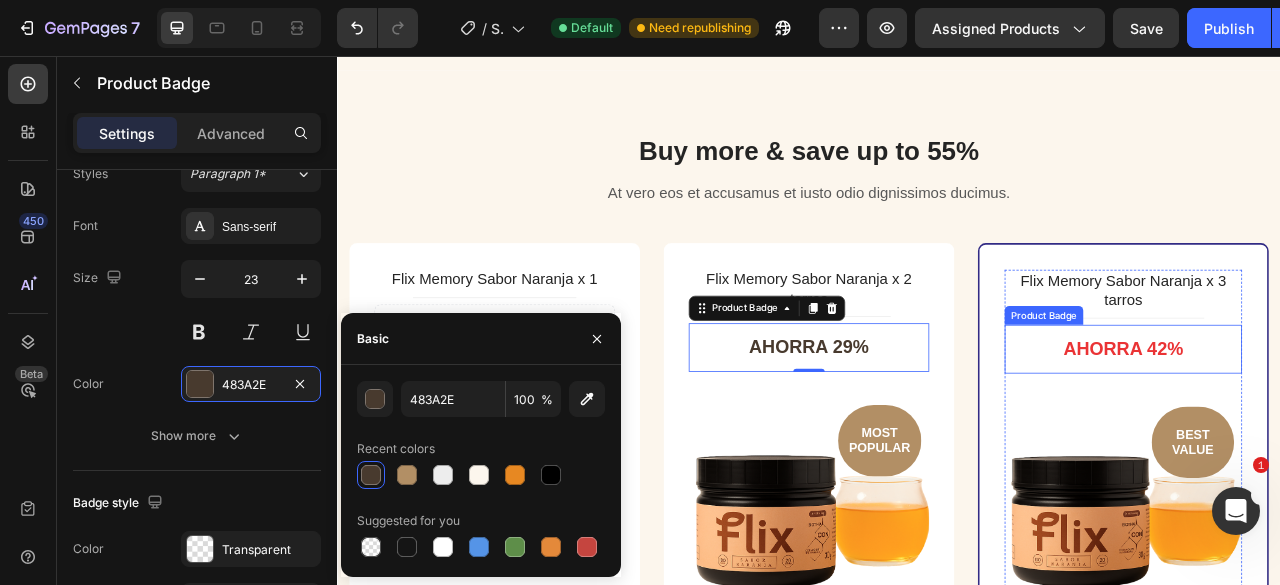 click on "Ahorra 42%" at bounding box center [1337, 429] 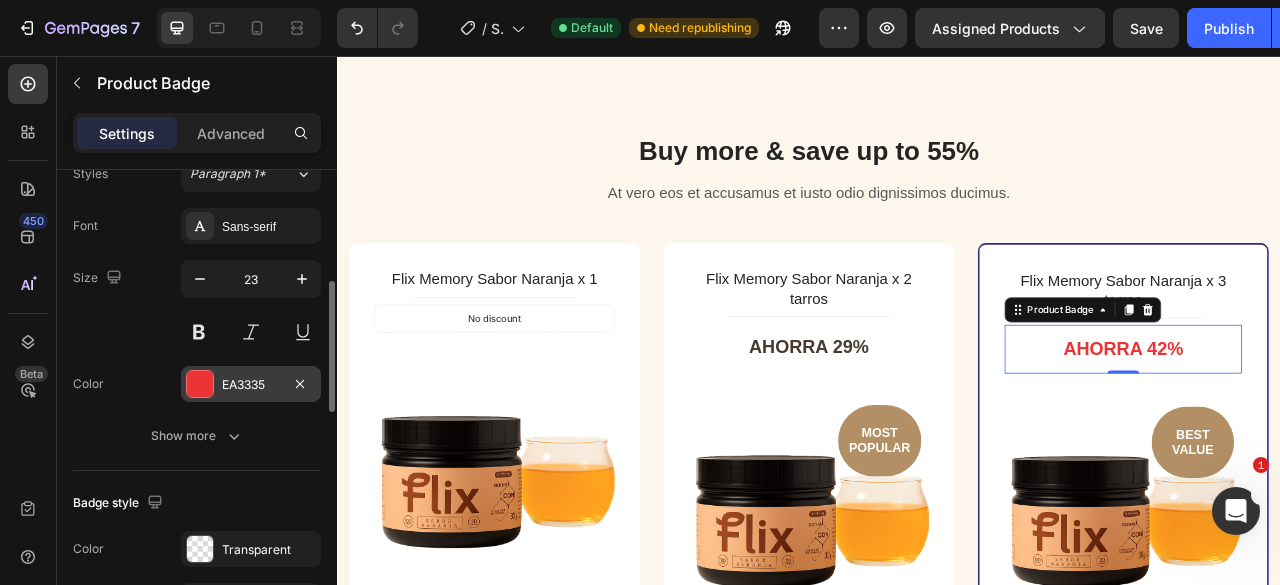 click at bounding box center [200, 384] 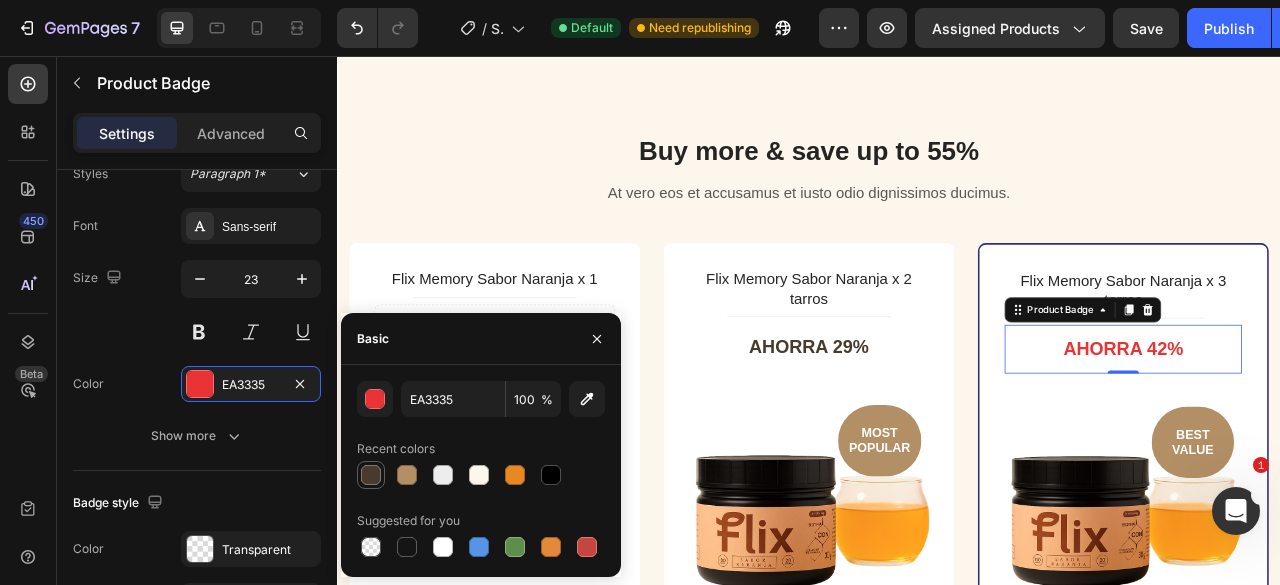 click 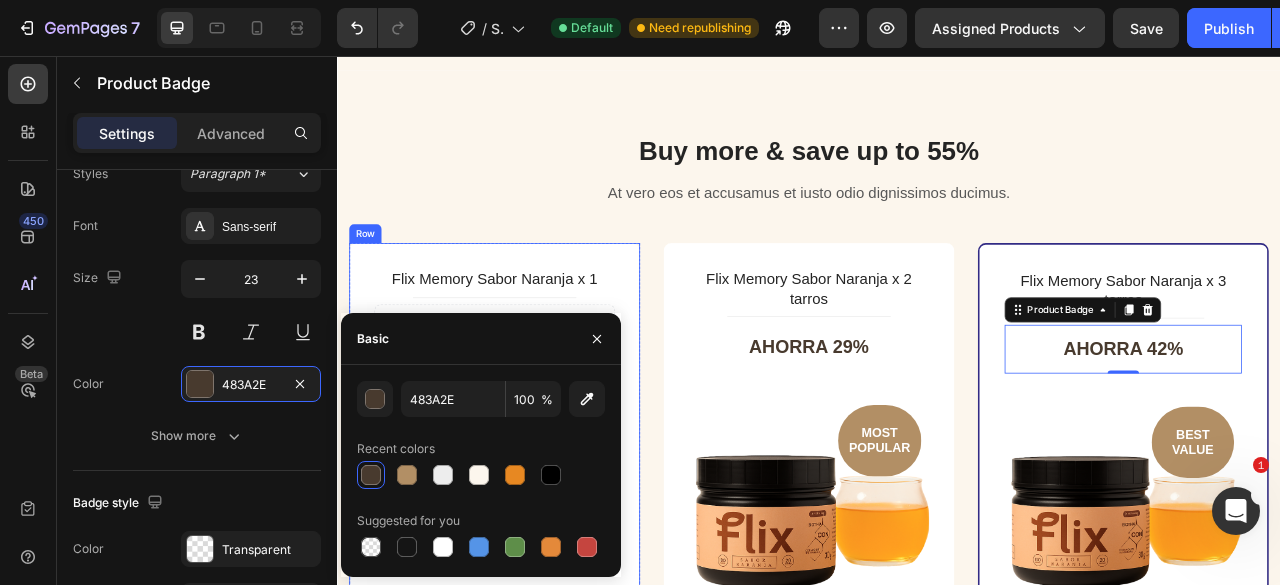 click on "Flix Memory Sabor Naranja x 1 (P) Title                Title Line No discount   Not be displayed when published Product Badge (P) Images & Gallery $84.900,00 (P) Price (P) Price No compare price (P) Price No discount   Not be displayed when published Product Badge Row No discount   Not be displayed when published Product Badge
Icon 30 Days Money Back Renturn Text block
Icon Fast & Free shipping worldwide Text block Icon List Get mine now (P) Cart Button Product Row" at bounding box center [537, 673] 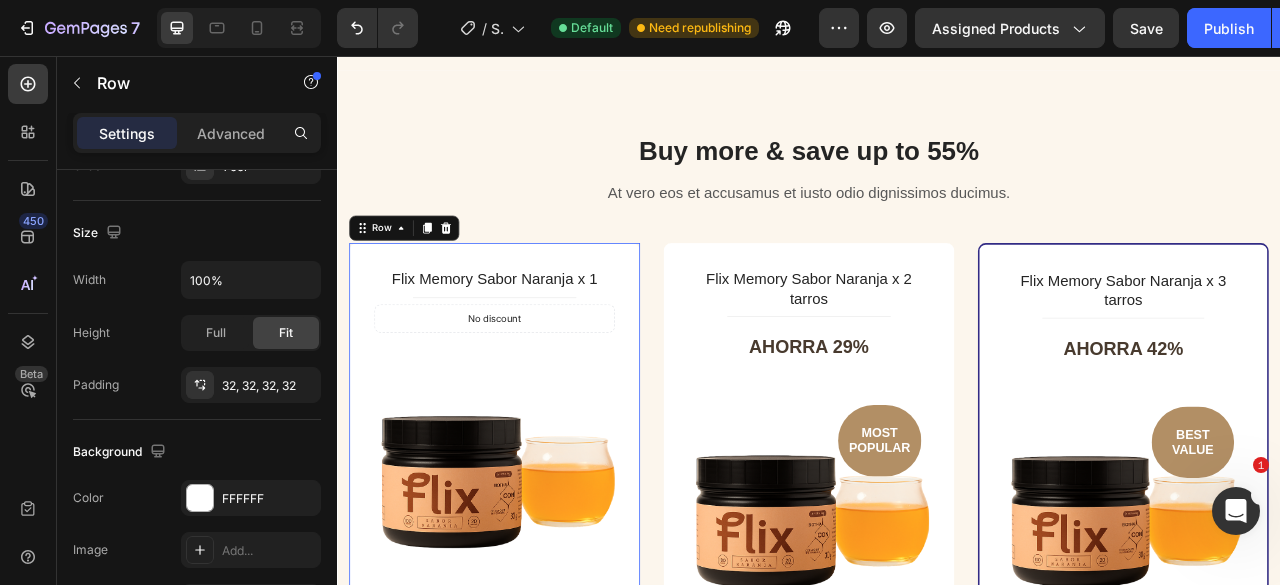 scroll, scrollTop: 0, scrollLeft: 0, axis: both 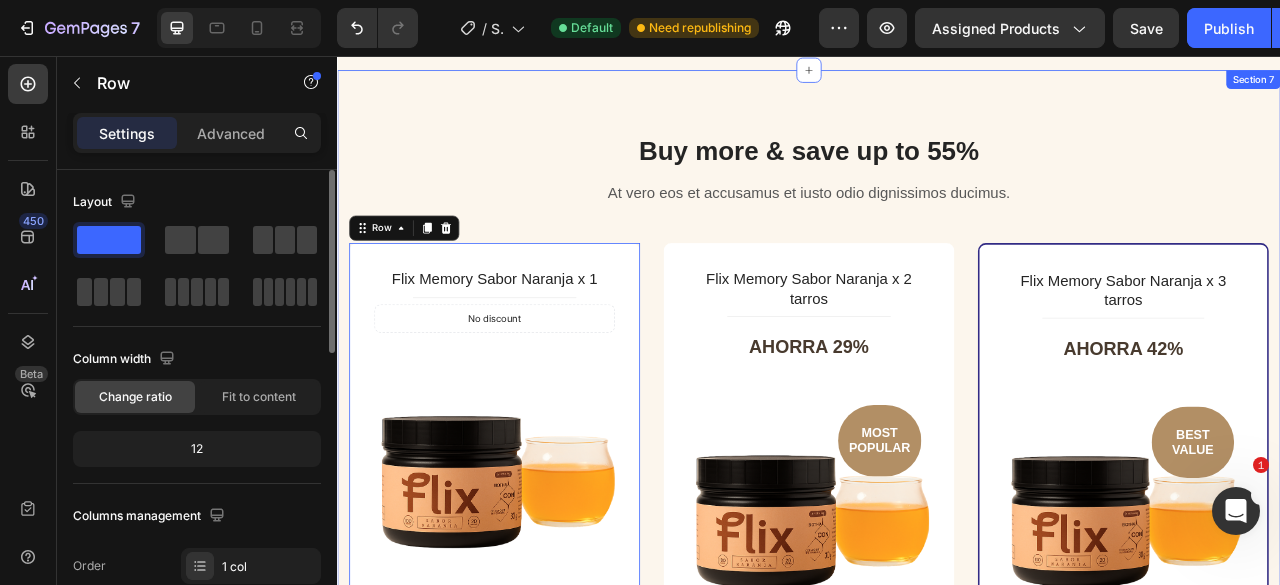 click on "Buy more & save up to 55% Heading At vero eos et accusamus et iusto odio dignissimos ducimus. Text block Row Flix Memory Sabor Naranja x 1 (P) Title                Title Line No discount   Not be displayed when published Product Badge (P) Images & Gallery $84.900,00 (P) Price (P) Price No compare price (P) Price No discount   Not be displayed when published Product Badge Row No discount   Not be displayed when published Product Badge
Icon 30 Days Money Back Renturn Text block
Icon Fast & Free shipping worldwide Text block Icon List Get mine now (P) Cart Button Product Row   0 Row Flix Memory Sabor Naranja x 2 tarros (P) Title                Title Line Ahorra 29% Product Badge MOST POPULAR Text block Row (P) Images & Gallery Row $119.900,00 (P) Price (P) Price $169.800,00 (P) Price (P) Price You saved $49.900,00 Product Badge Row You saved $49.900,00 Product Badge
Icon 30 Days Money Back Renturn Text block
Icon Fast & Free shipping worldwide Icon" at bounding box center (937, 741) 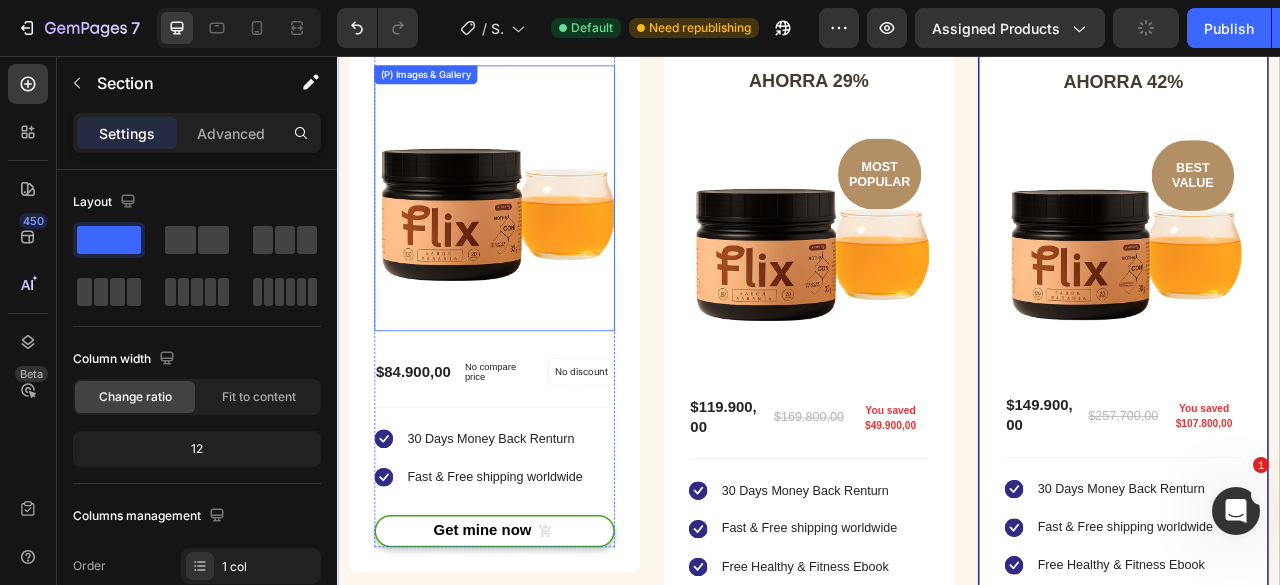 scroll, scrollTop: 4493, scrollLeft: 0, axis: vertical 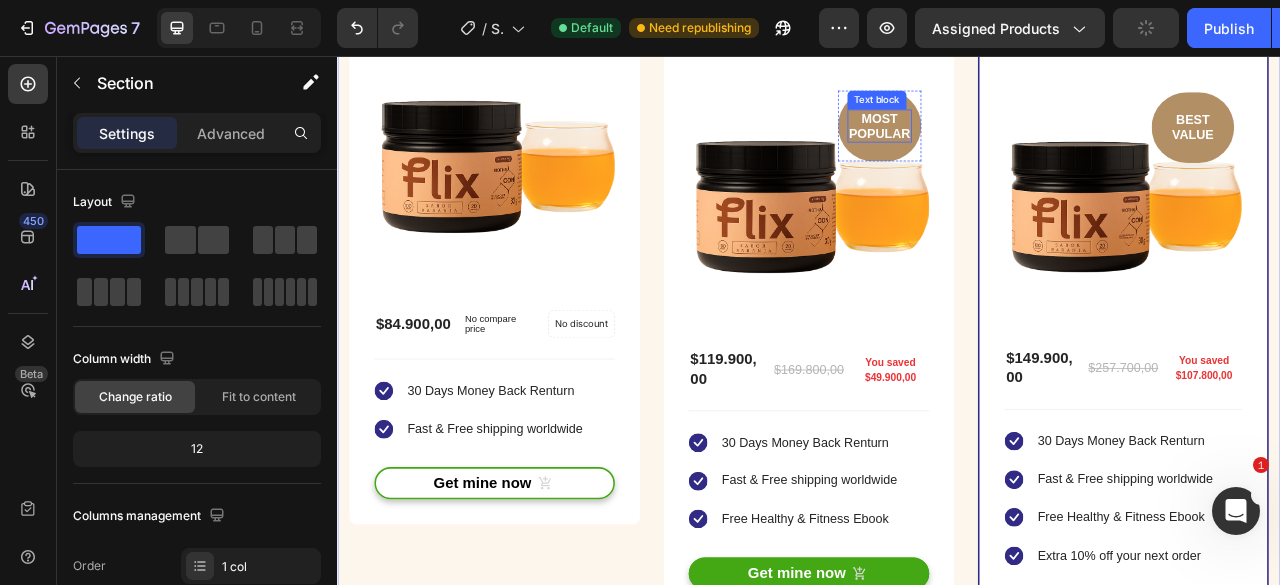 click on "MOST POPULAR" at bounding box center (1027, 145) 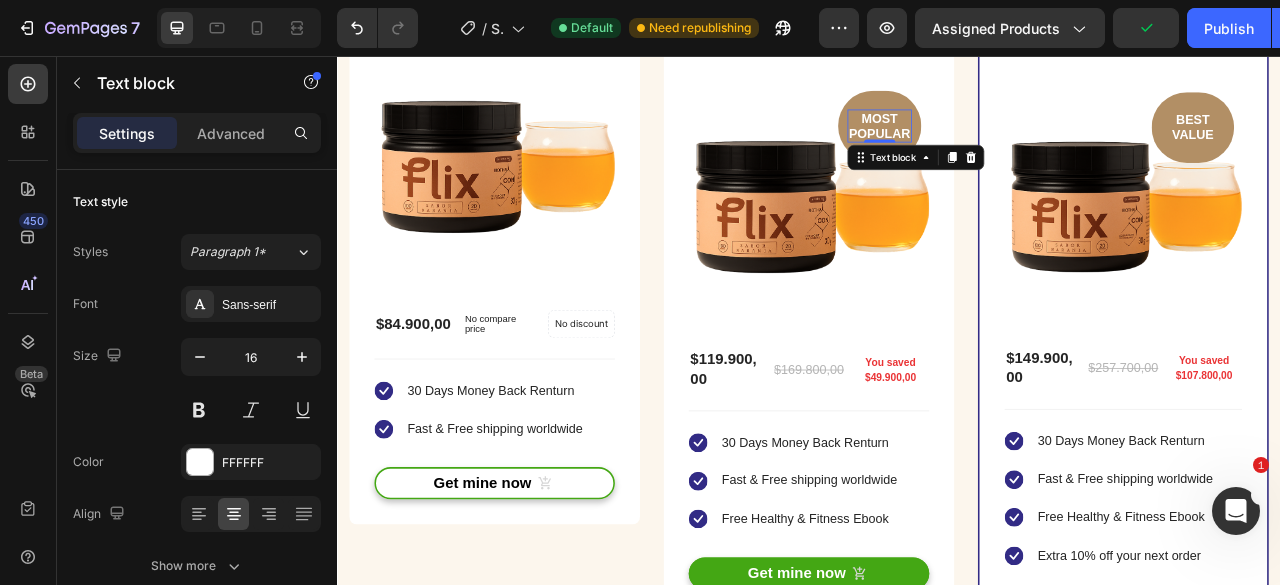 click on "MOST POPULAR" at bounding box center (1027, 145) 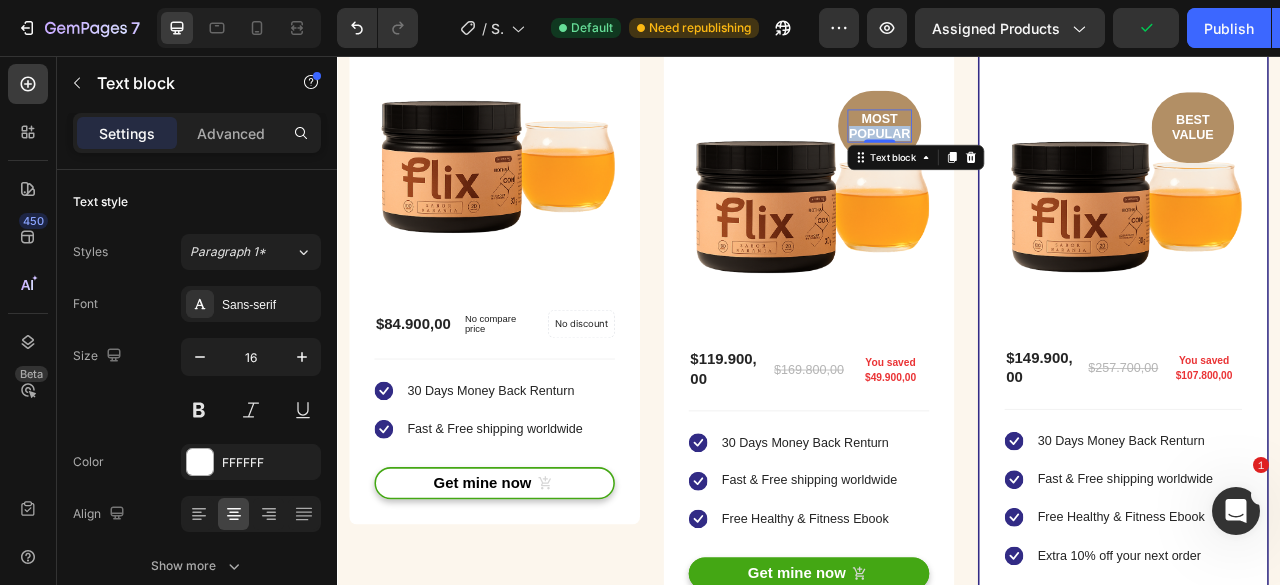 click on "MOST POPULAR" at bounding box center (1027, 145) 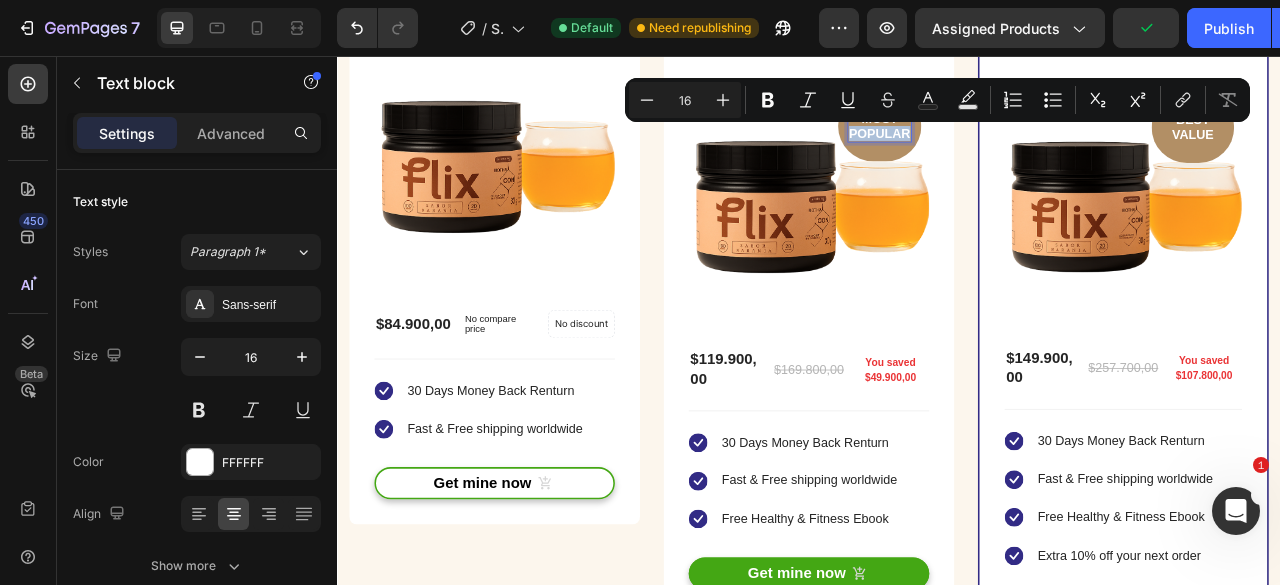 click on "MOST POPULAR" at bounding box center [1027, 145] 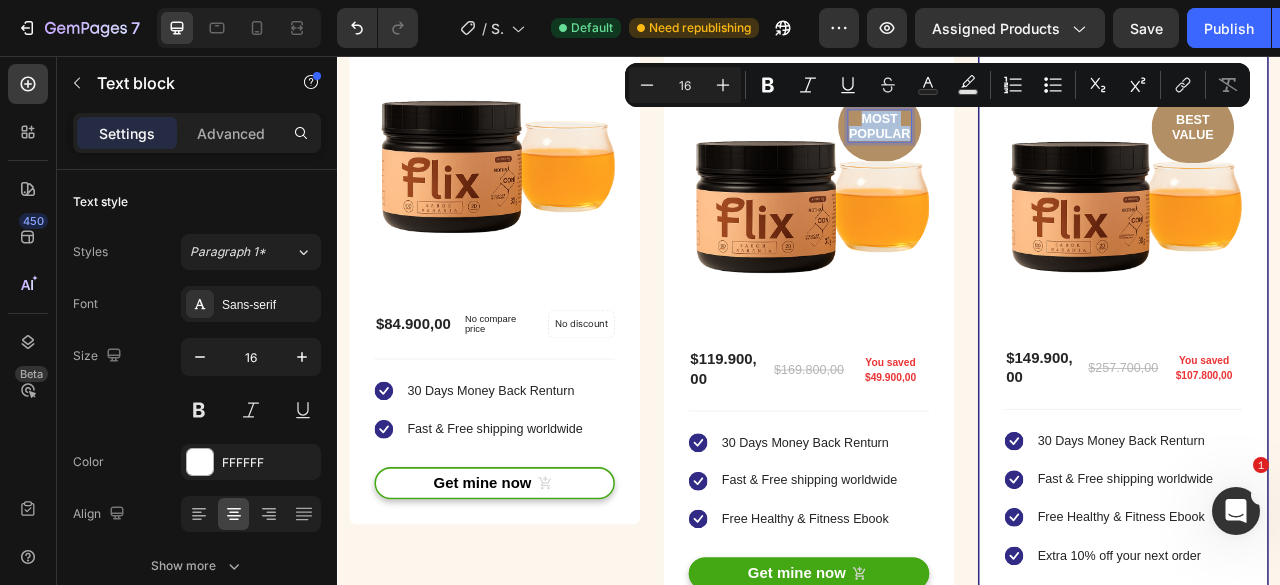 drag, startPoint x: 996, startPoint y: 135, endPoint x: 1052, endPoint y: 162, distance: 62.169125 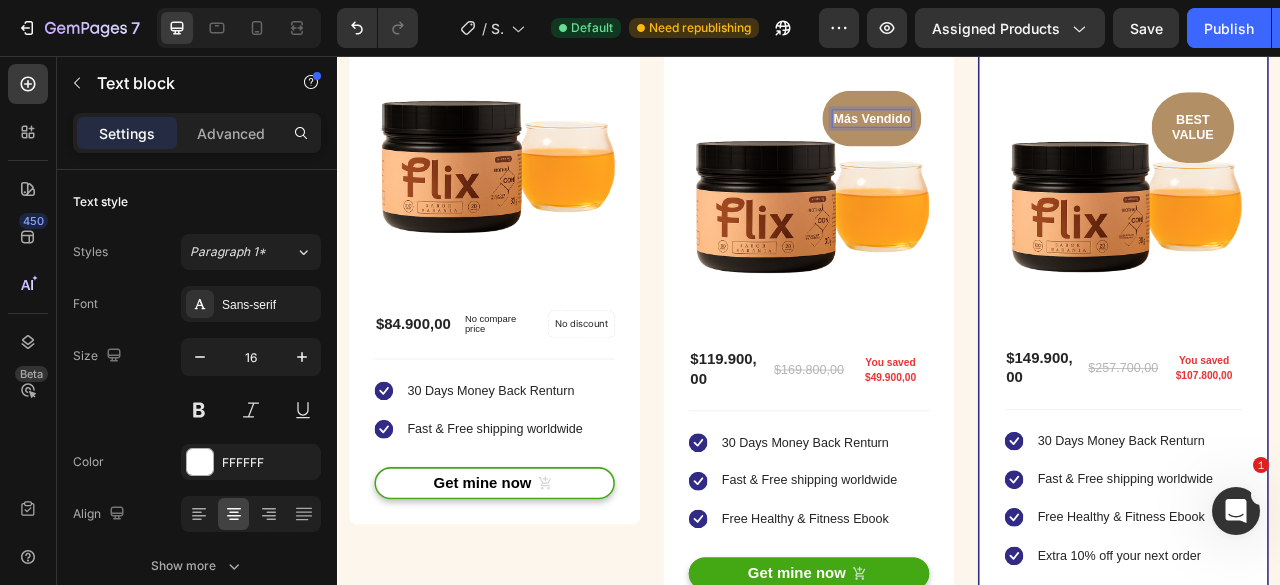 click on "Más Vendido" at bounding box center (1017, 135) 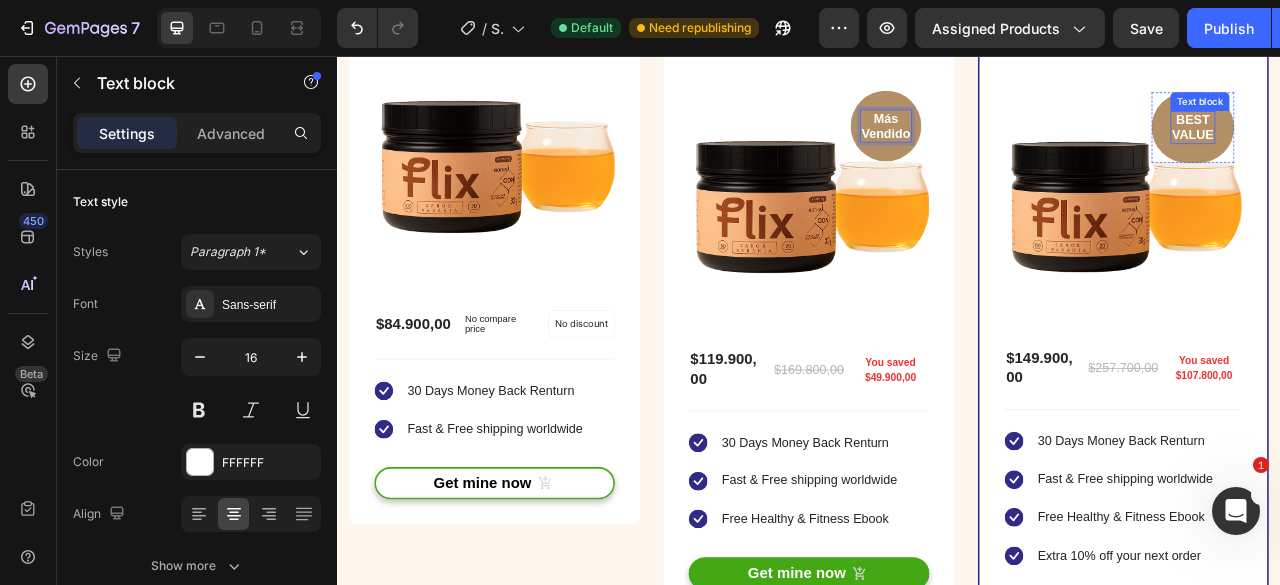 click on "BEST VALUE" at bounding box center (1425, 147) 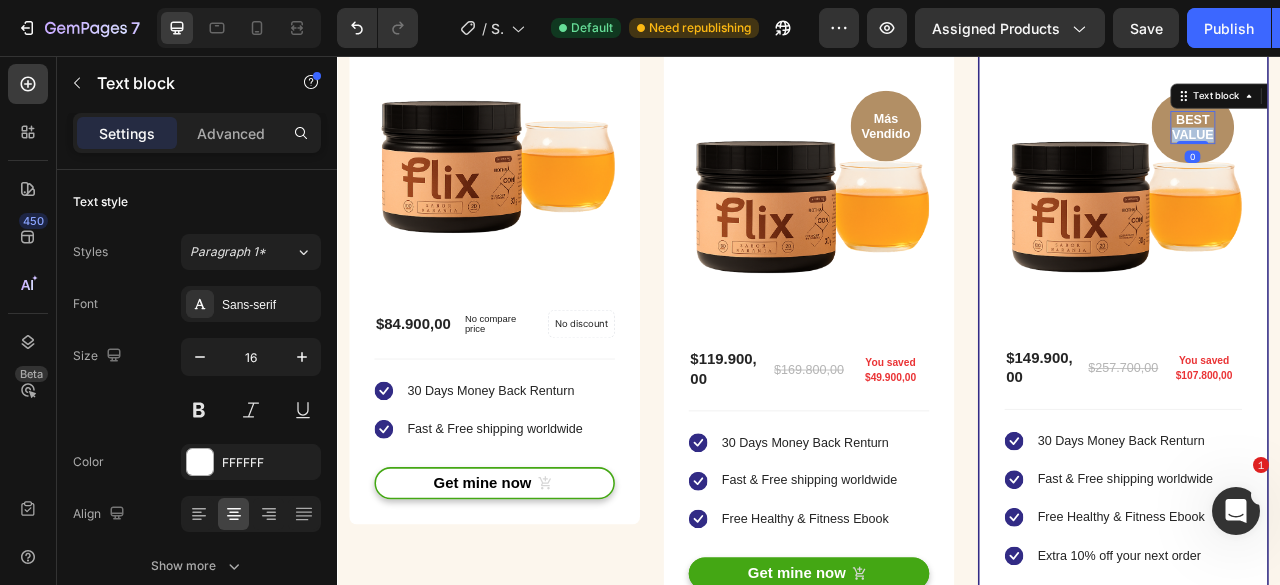 click on "BEST VALUE" at bounding box center [1425, 147] 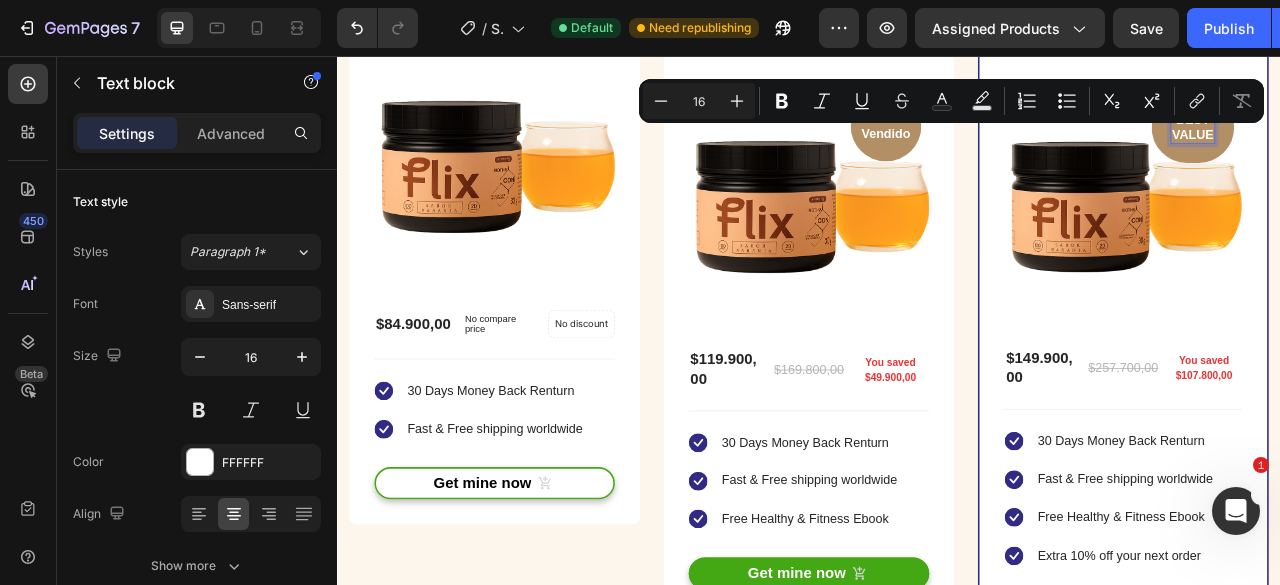 click on "BEST VALUE" at bounding box center (1425, 147) 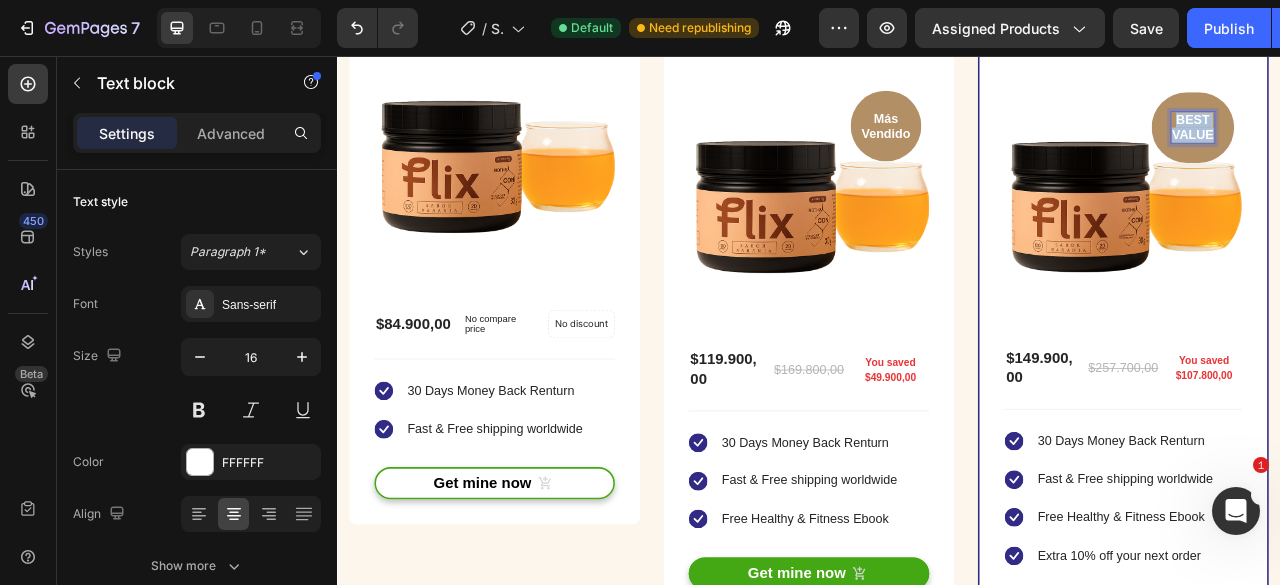 drag, startPoint x: 1387, startPoint y: 135, endPoint x: 1437, endPoint y: 158, distance: 55.03635 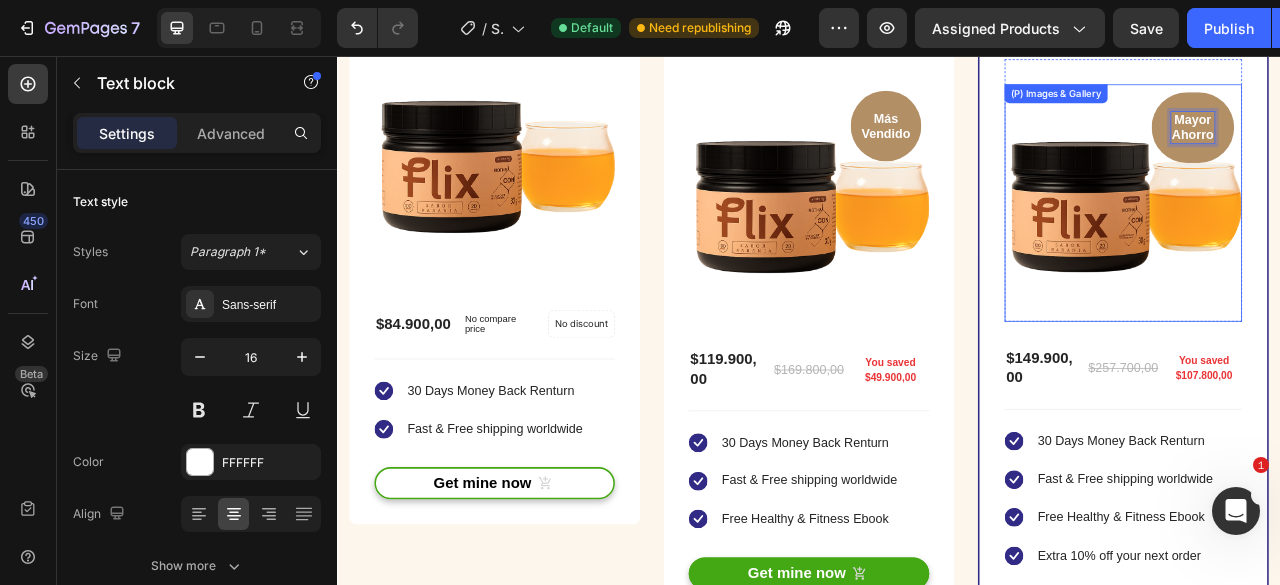 click at bounding box center (1337, 243) 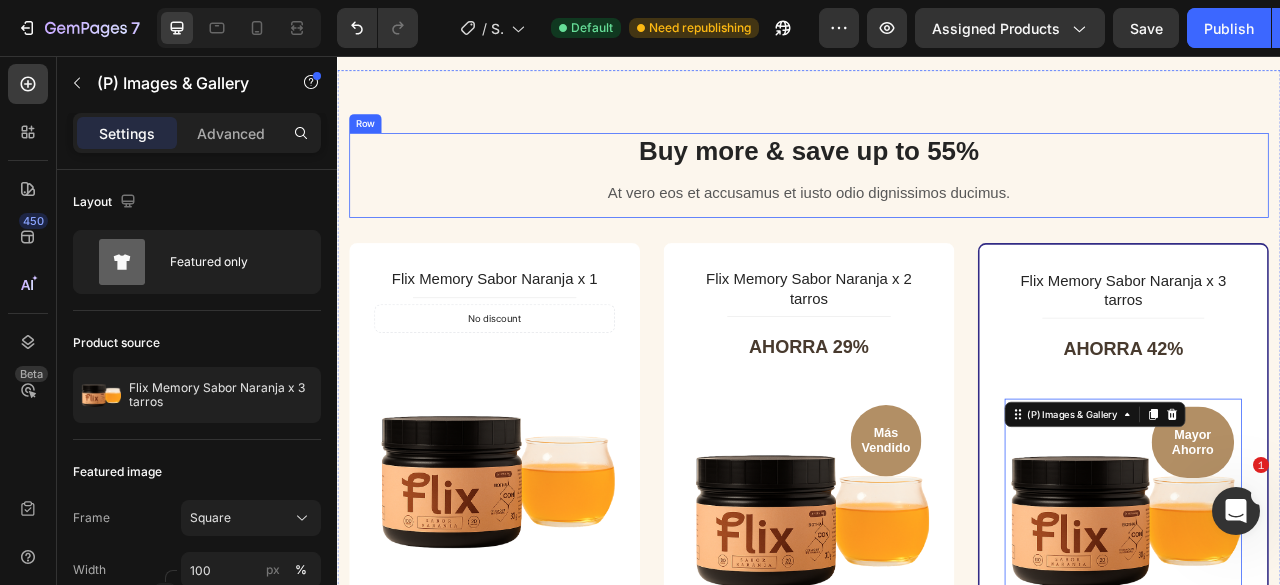 click on "Buy more & save up to 55% Heading At vero eos et accusamus et iusto odio dignissimos ducimus. Text block" at bounding box center [937, 200] 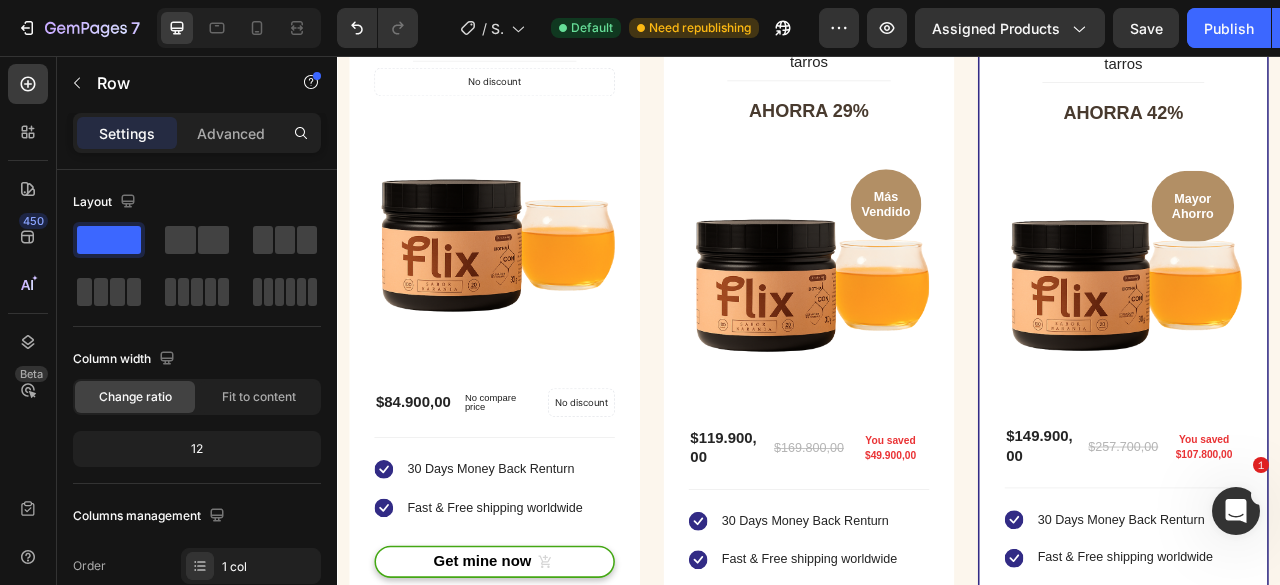 scroll, scrollTop: 4493, scrollLeft: 0, axis: vertical 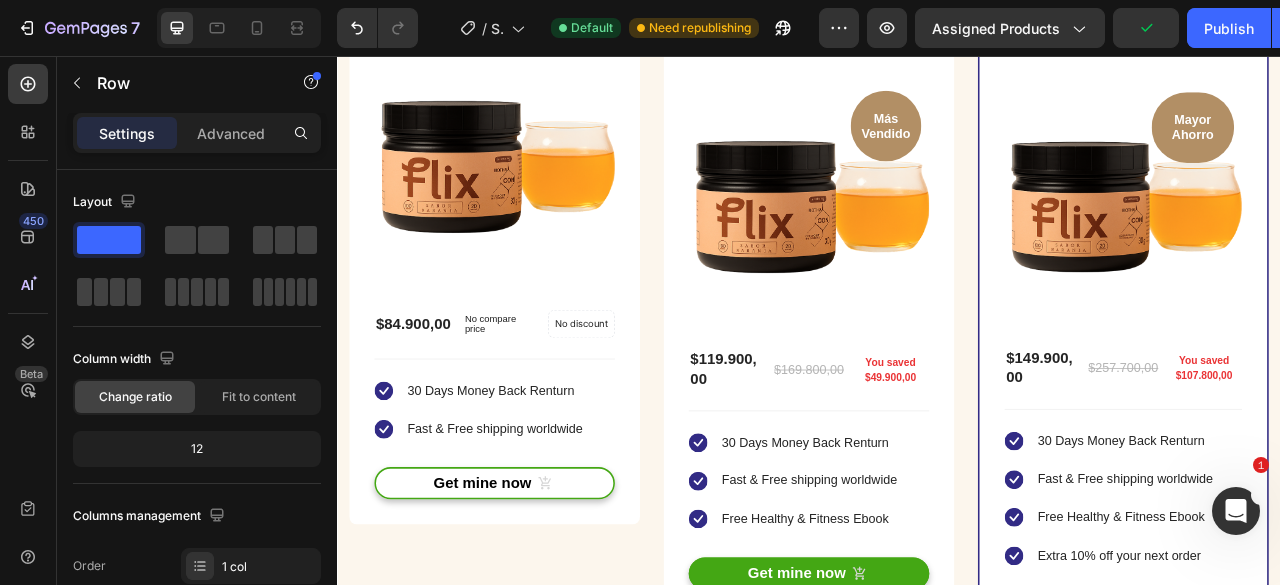 click on "7   /  Shopify Original Product Template Default Need republishing Preview Assigned Products  Publish" 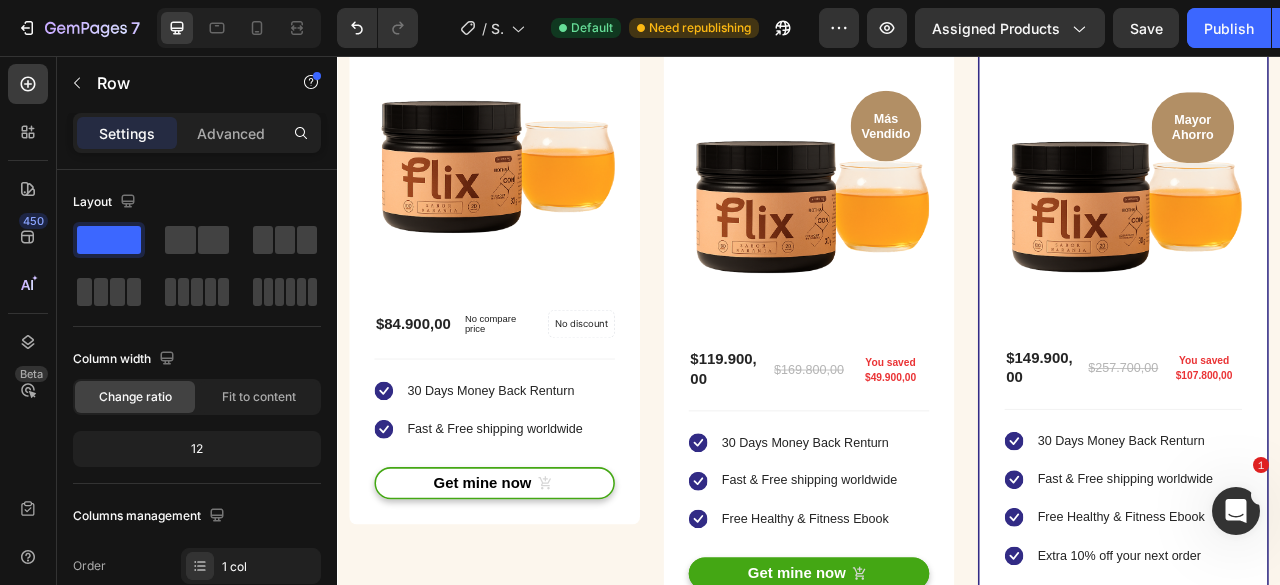 click on "7   /  Shopify Original Product Template Default Need republishing Preview Assigned Products  Save   Publish" 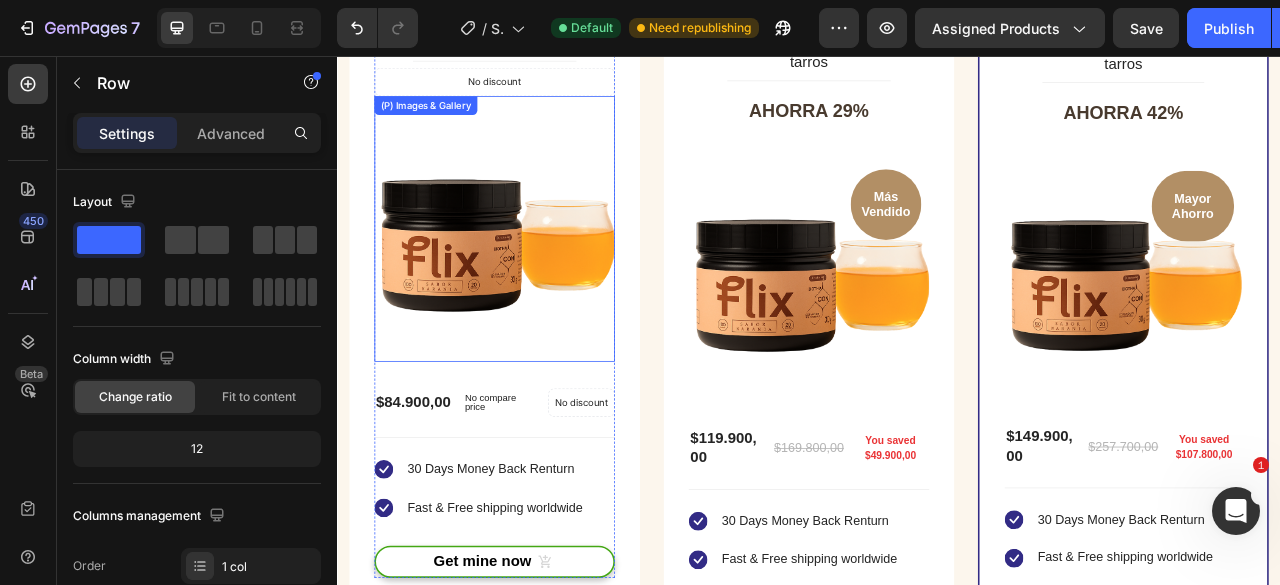 scroll, scrollTop: 4493, scrollLeft: 0, axis: vertical 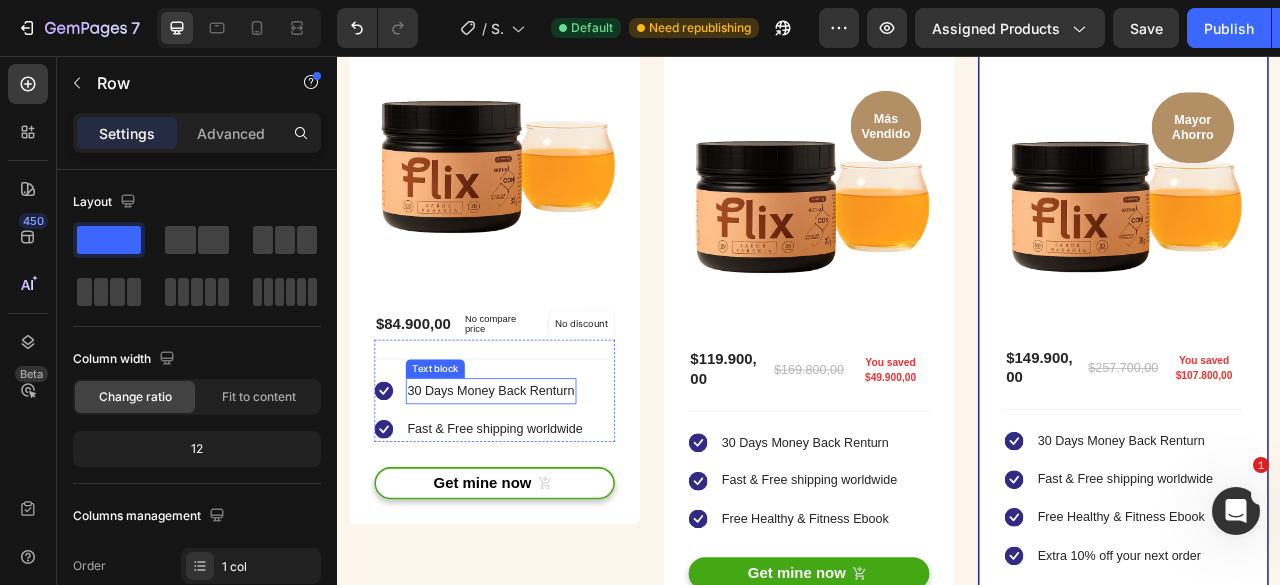 click on "30 Days Money Back Renturn" at bounding box center (532, 482) 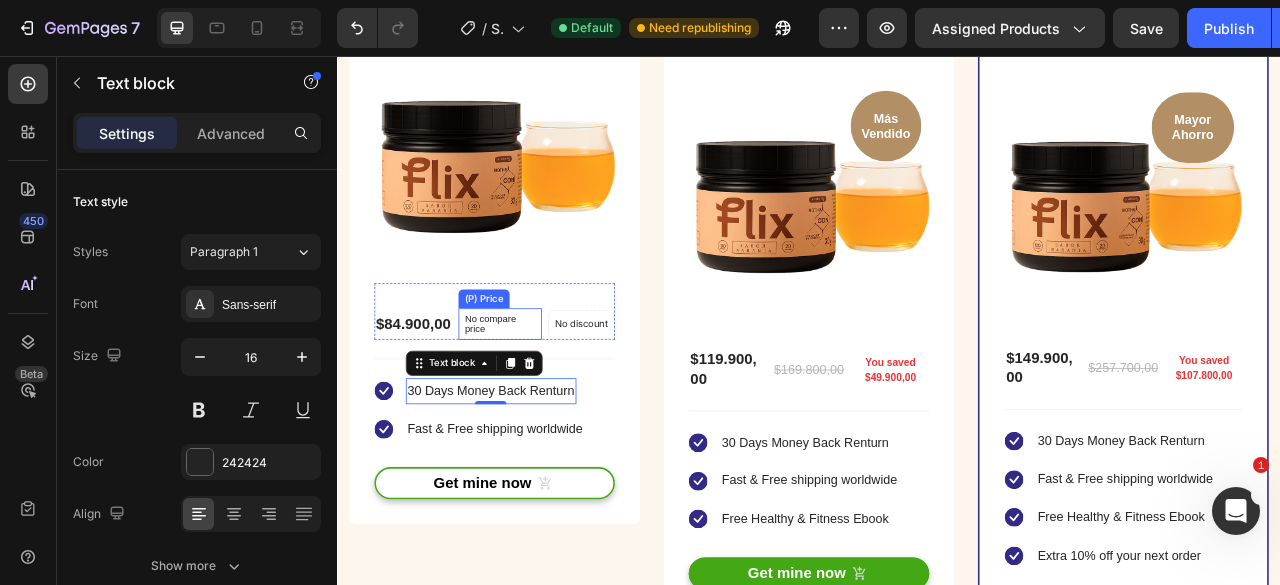 click on "No compare price" at bounding box center (544, 397) 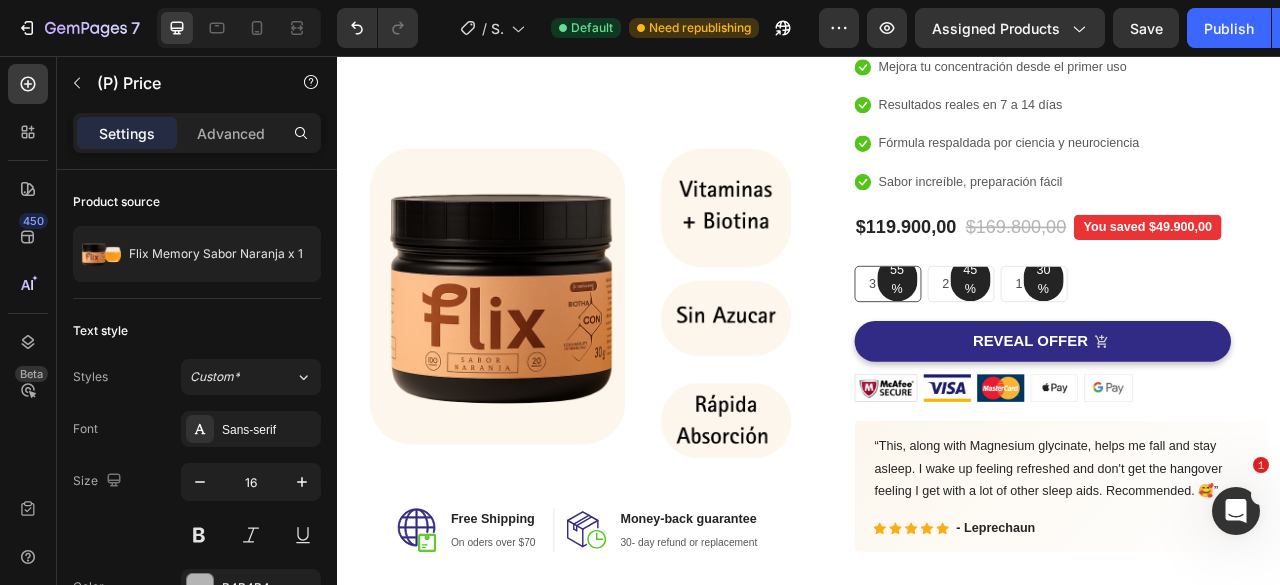 scroll, scrollTop: 0, scrollLeft: 0, axis: both 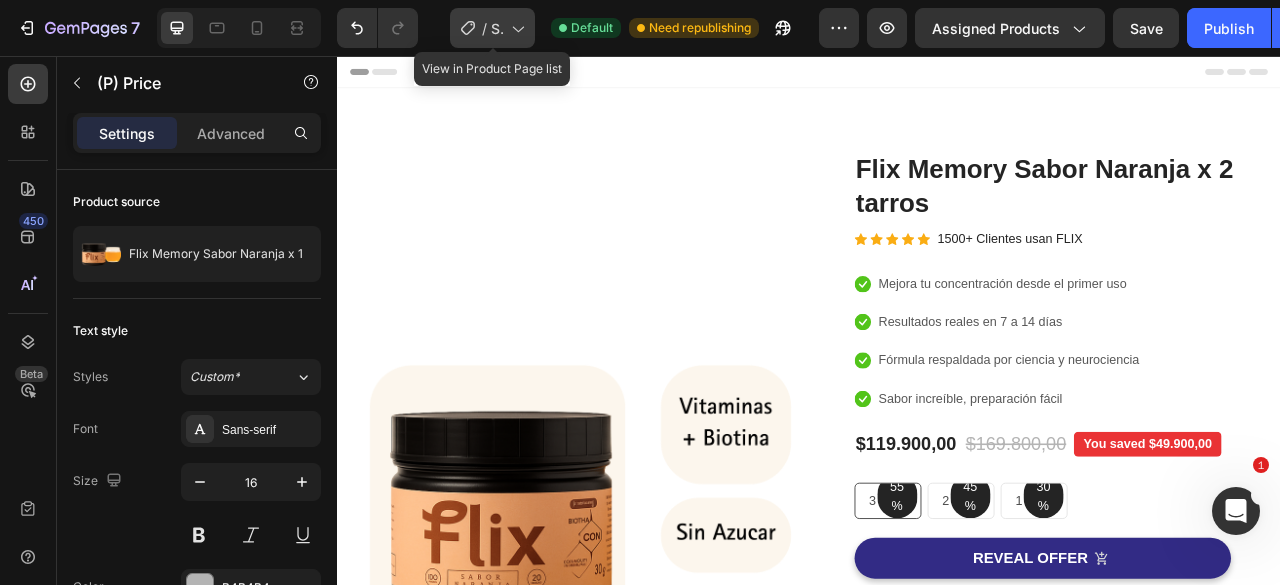 click 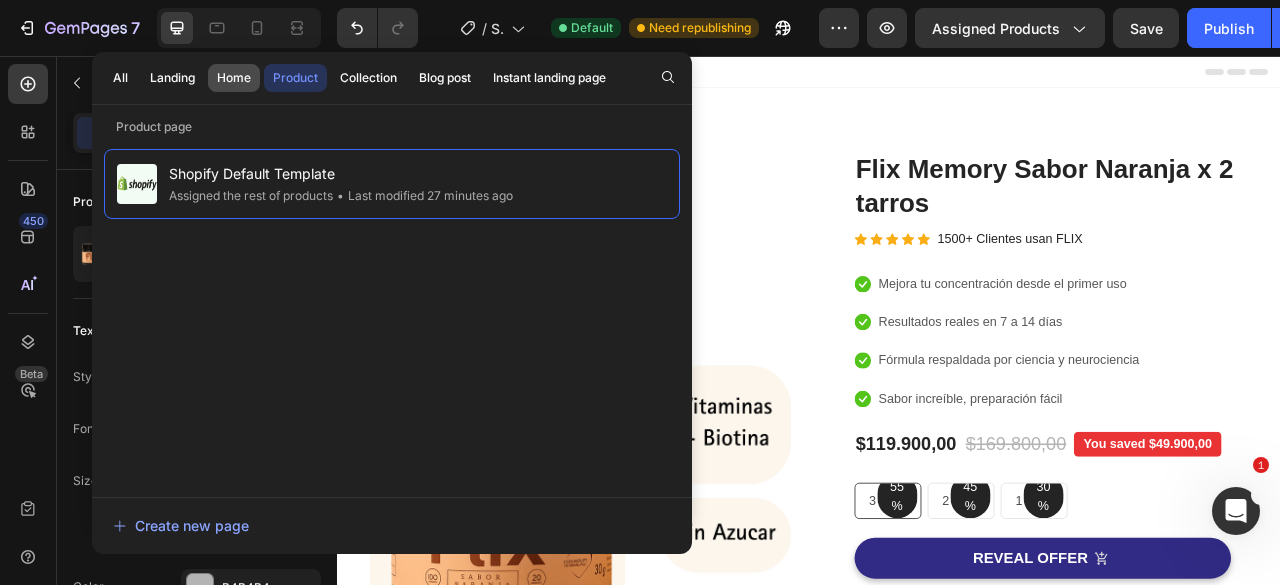 click on "Home" at bounding box center [234, 78] 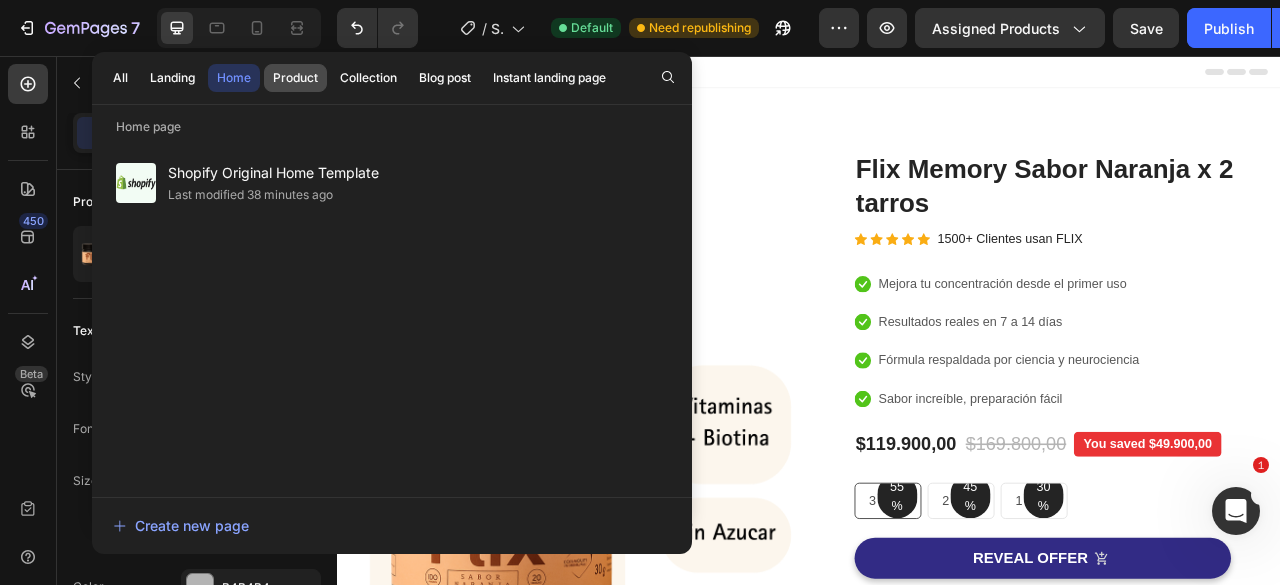 click on "Product" at bounding box center (295, 78) 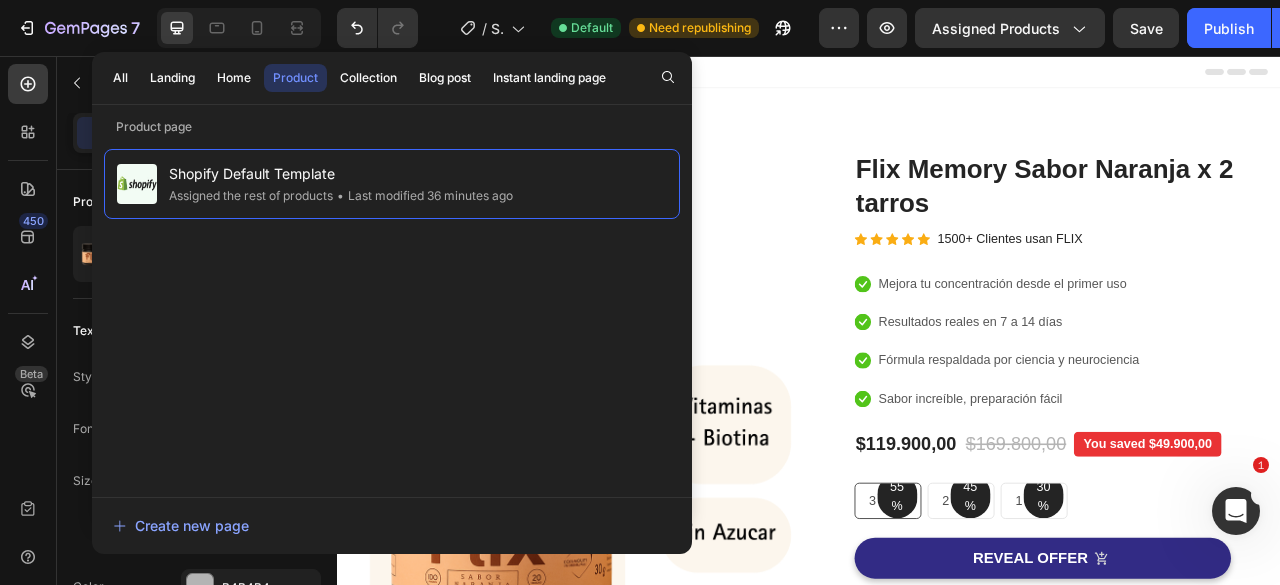 click on "Shopify Default Template Assigned the rest of products • Last modified 36 minutes ago" at bounding box center (392, 313) 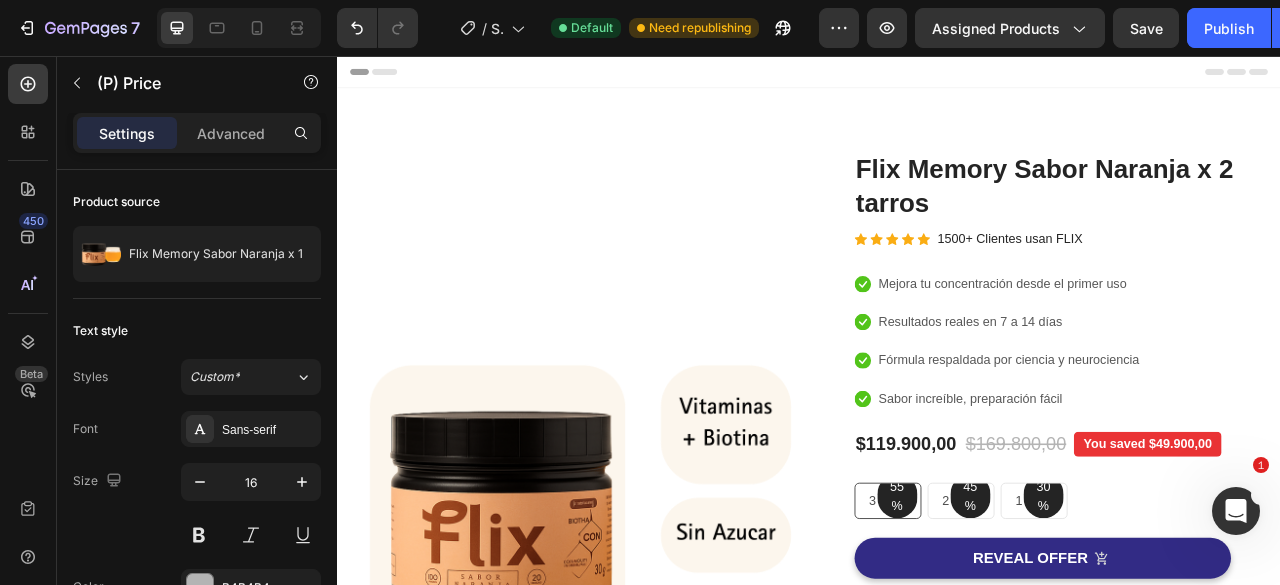 click on "7   /  Shopify Original Product Template Default Need republishing Preview Assigned Products  Save   Publish" 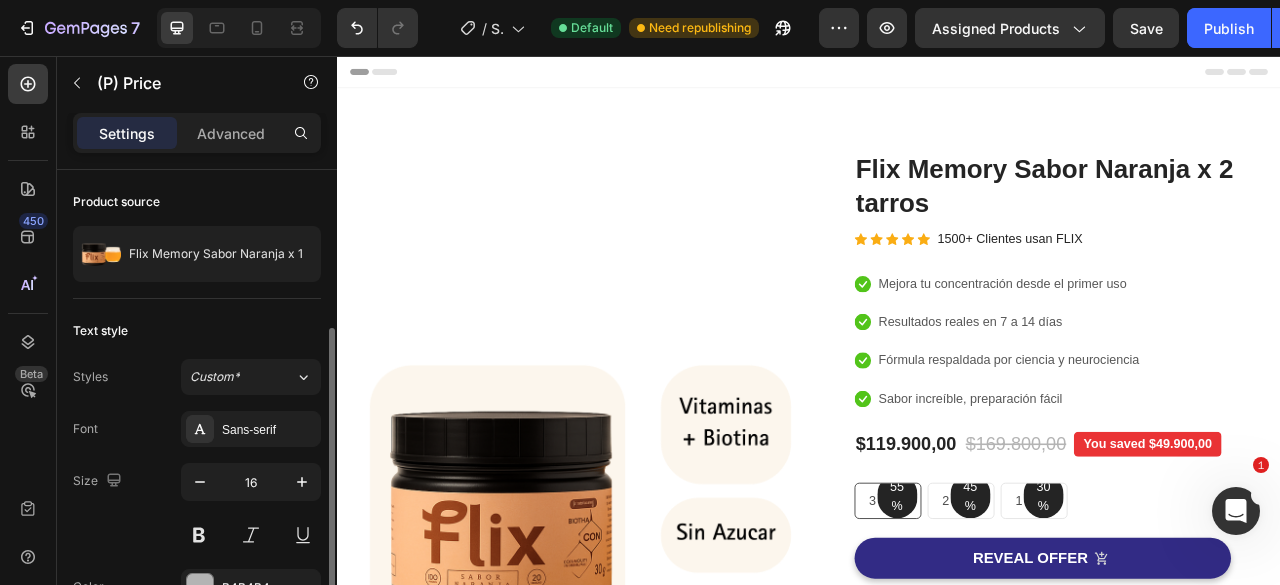 scroll, scrollTop: 100, scrollLeft: 0, axis: vertical 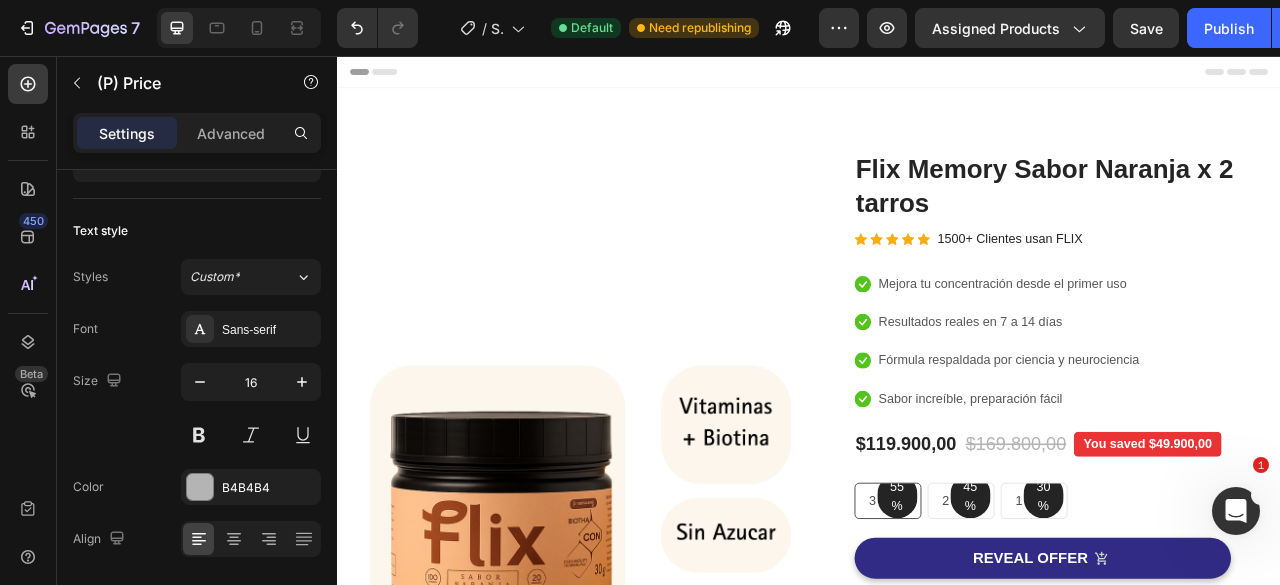 click on "7   /  Shopify Original Product Template Default Need republishing Preview Assigned Products  Save   Publish" 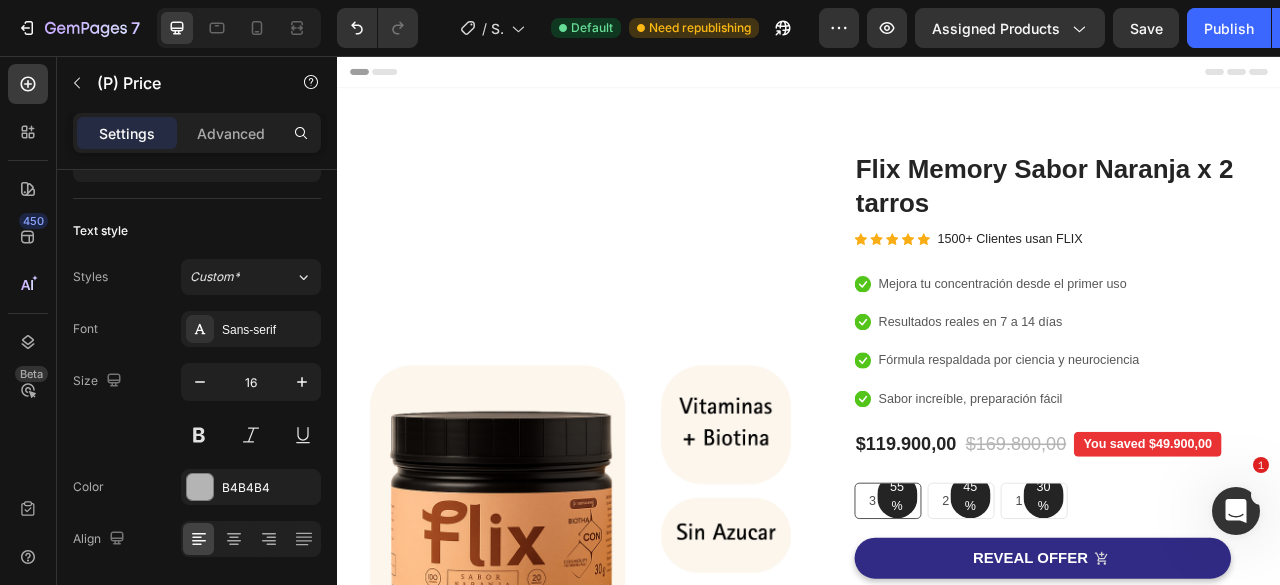 click 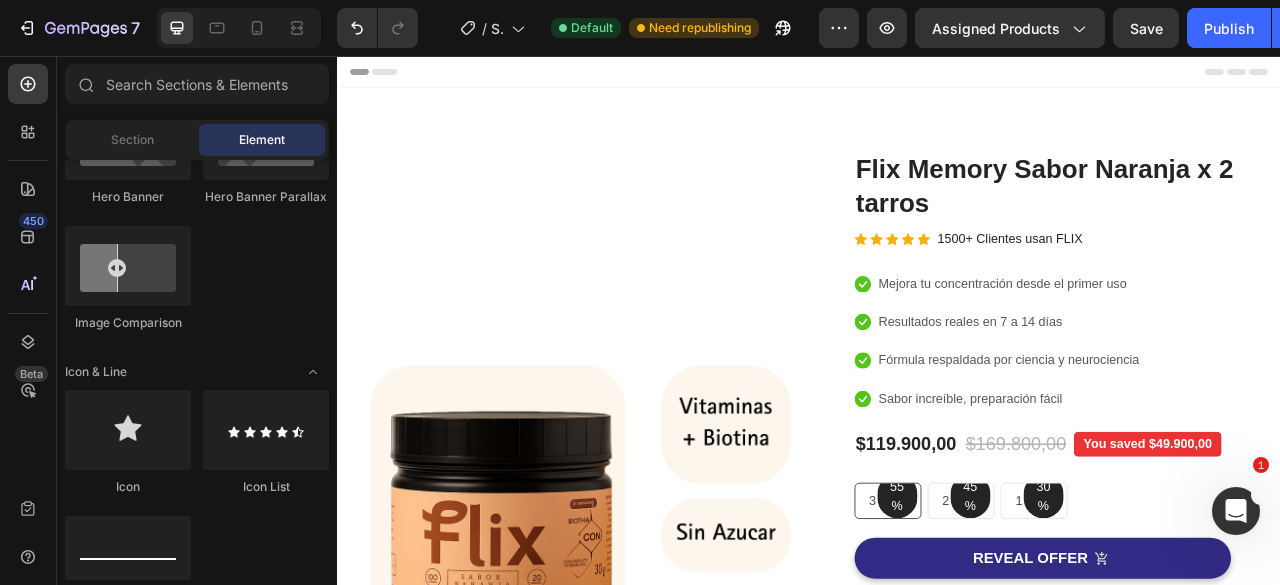 click 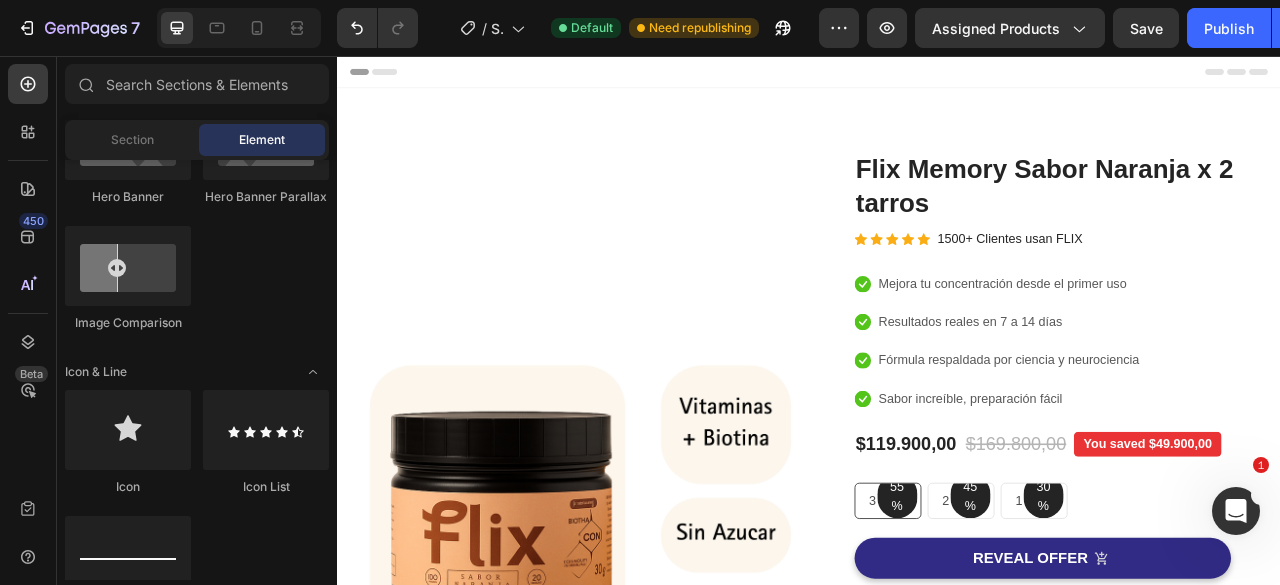 click 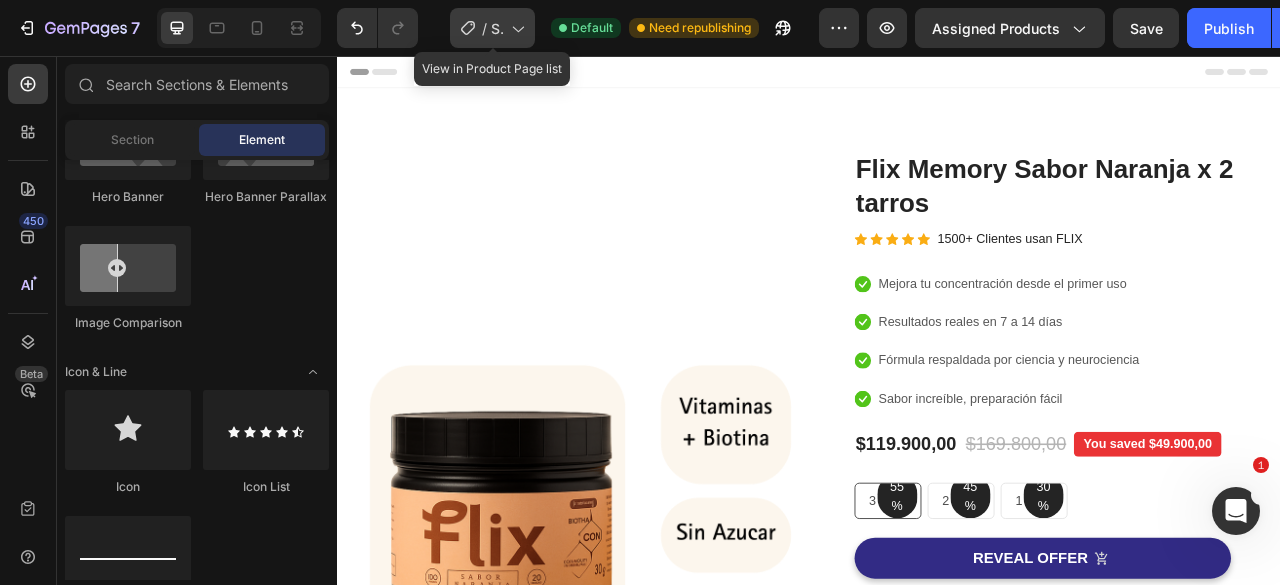 click on "/  Shopify Original Product Template" 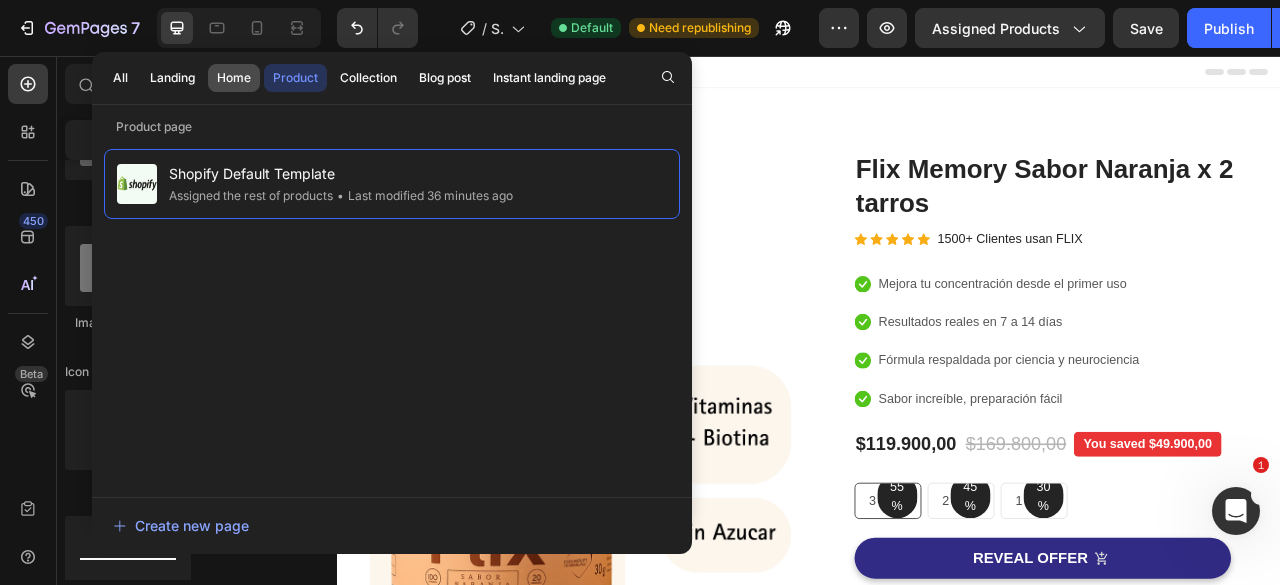click on "Home" at bounding box center [234, 78] 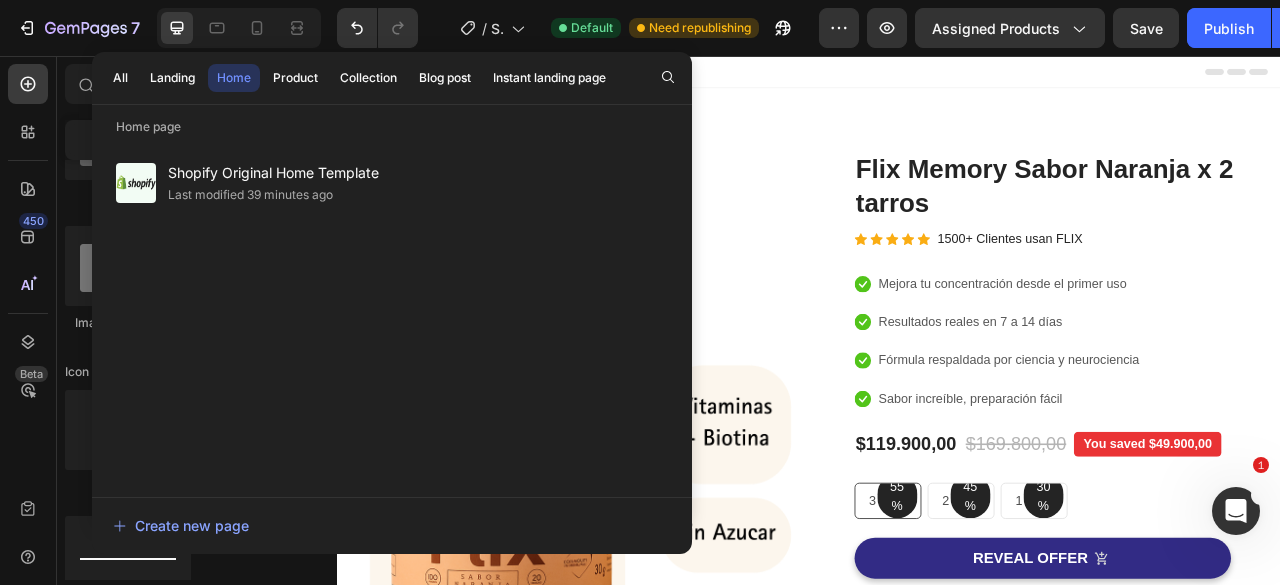 click on "Home" 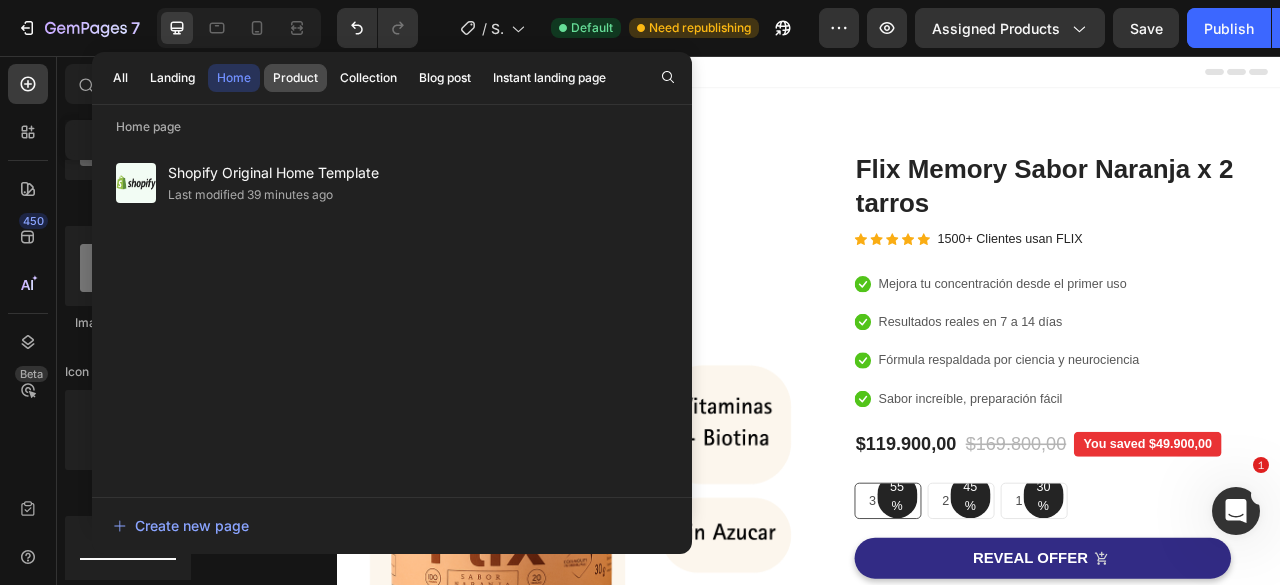 click on "Product" at bounding box center (295, 78) 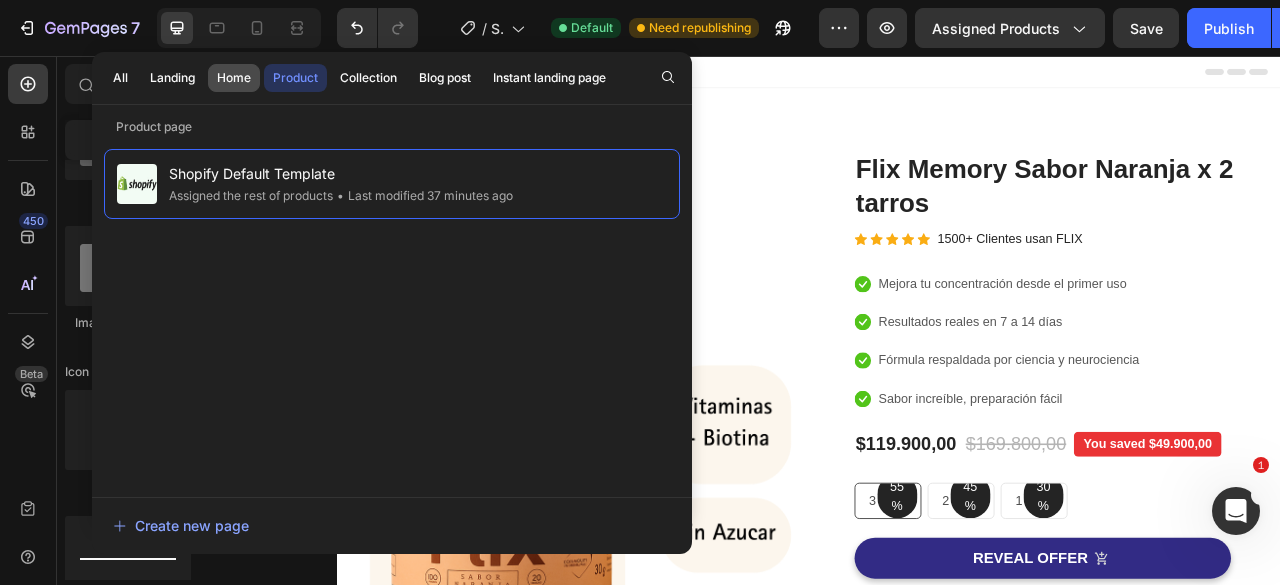 click on "Home" at bounding box center [234, 78] 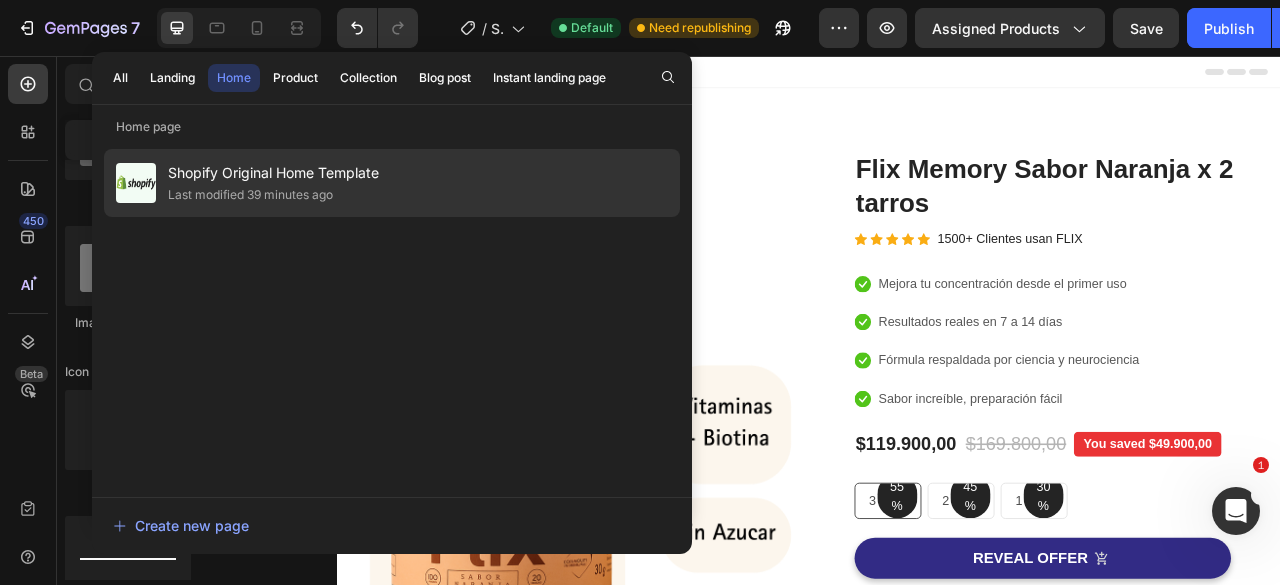 click on "Shopify Original Home Template Last modified 39 minutes ago" 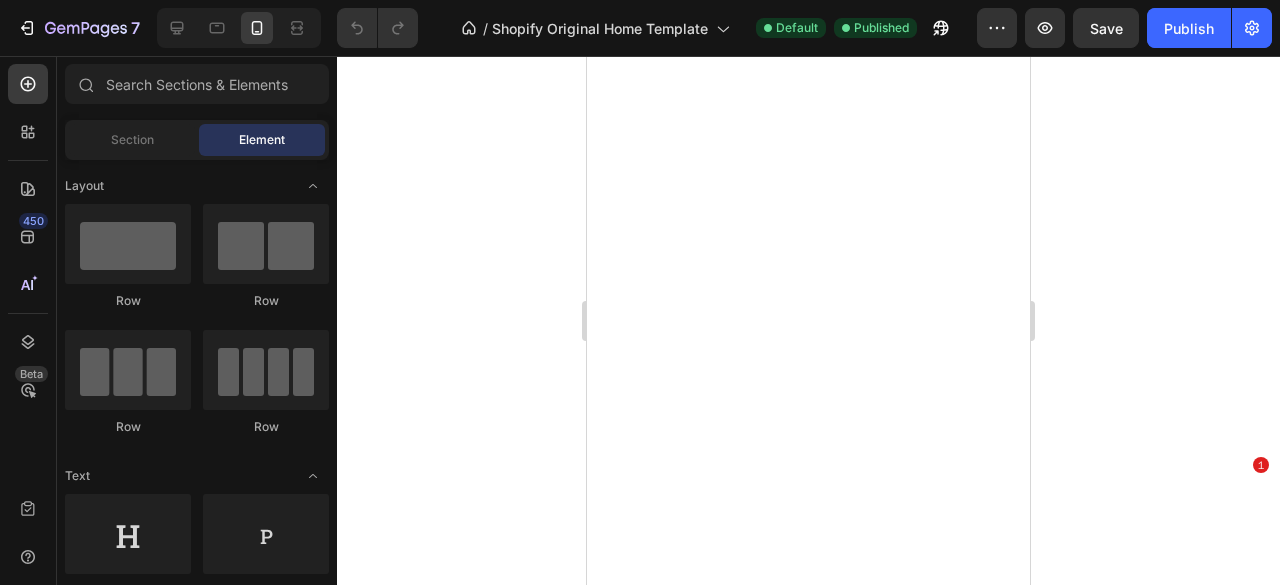 scroll, scrollTop: 0, scrollLeft: 0, axis: both 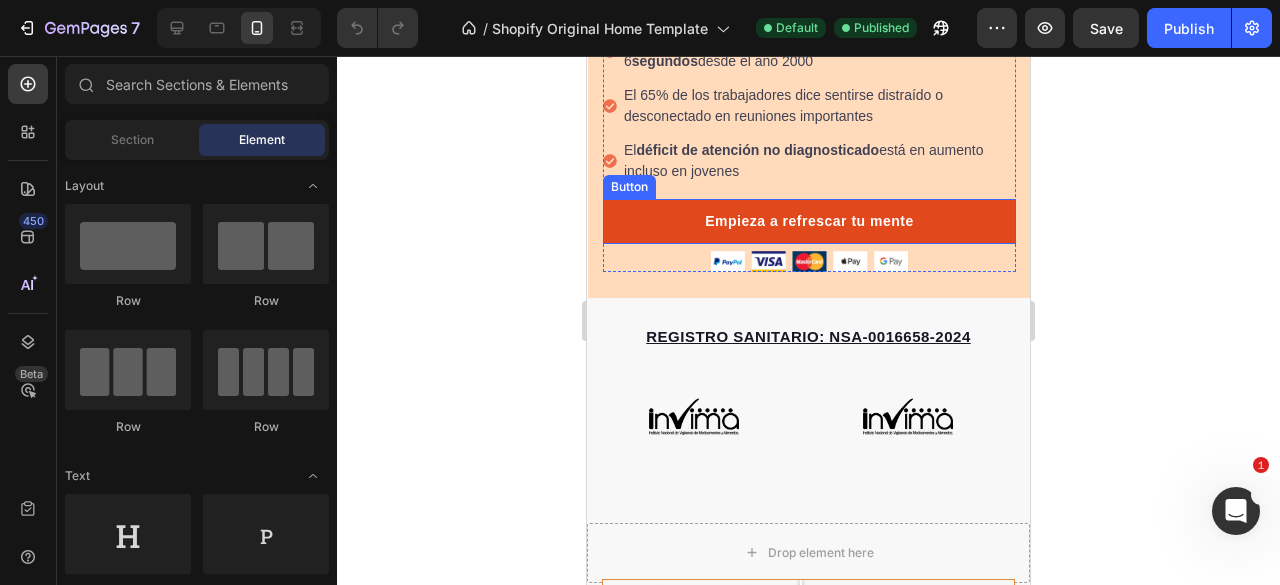 click on "Empieza a refrescar tu mente" at bounding box center (809, 221) 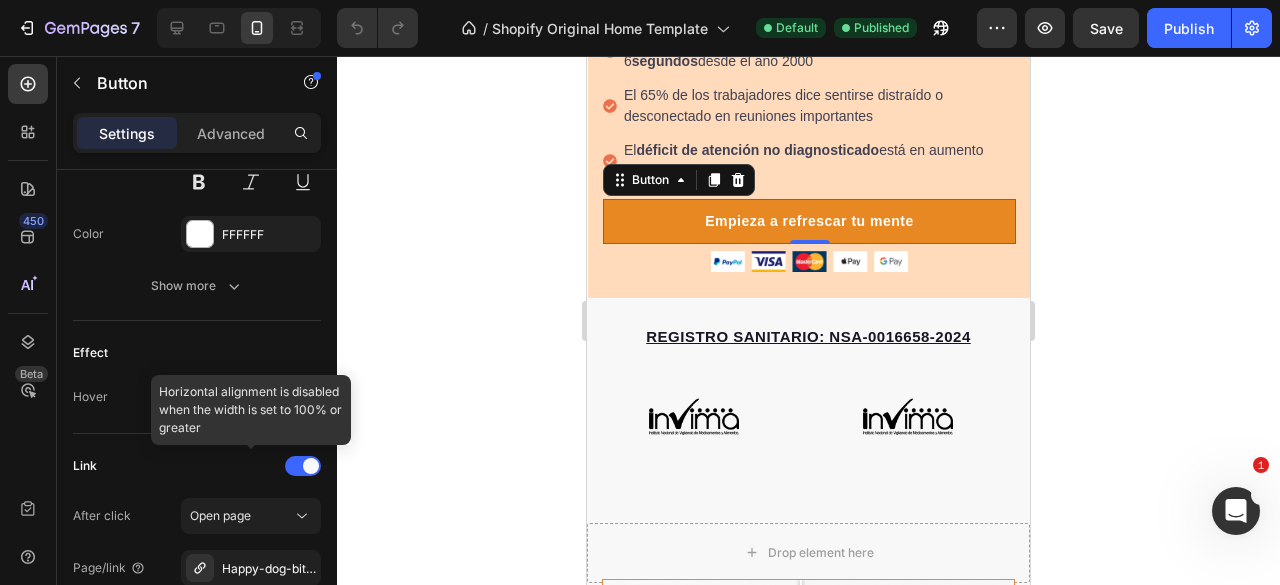 scroll, scrollTop: 1113, scrollLeft: 0, axis: vertical 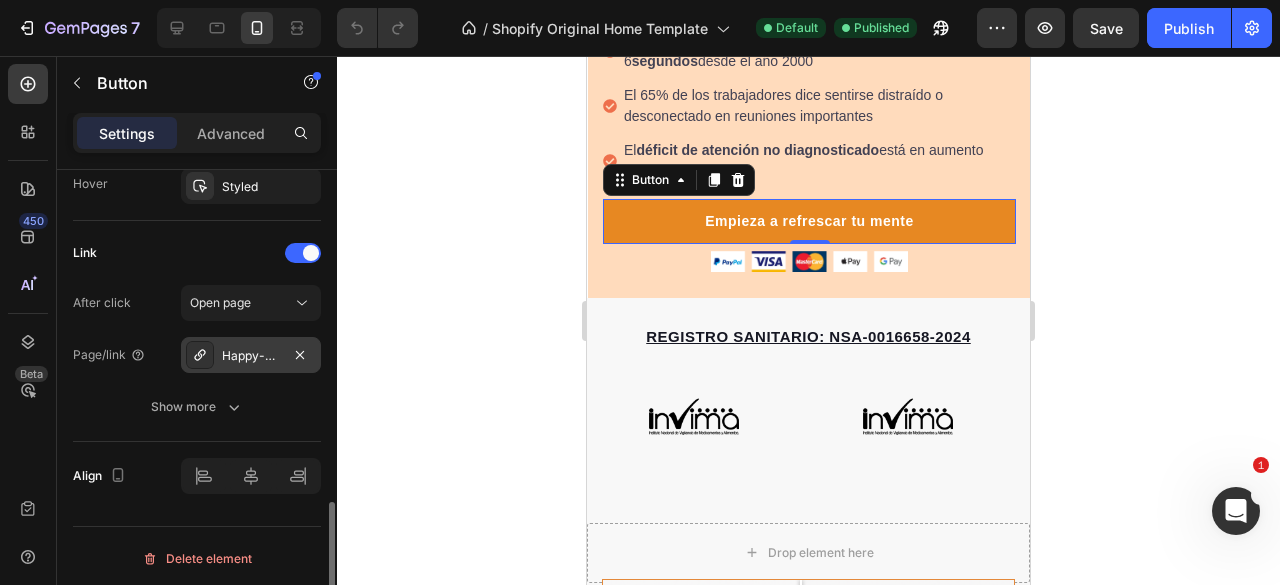 click on "Happy-dog-bites" at bounding box center [251, 356] 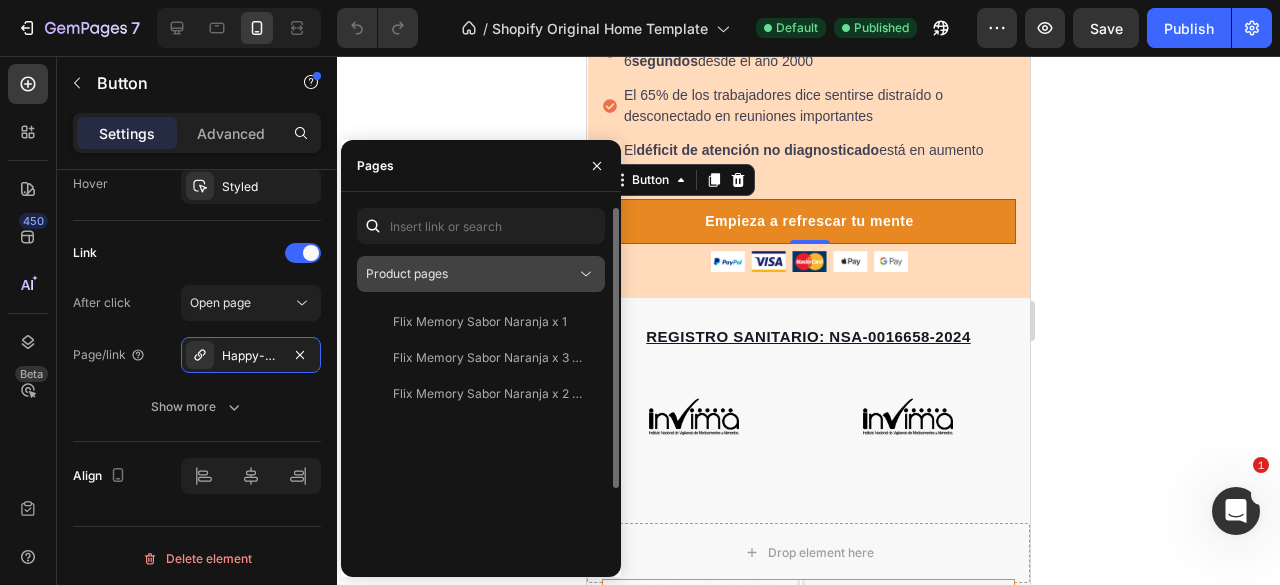 click on "Product pages" 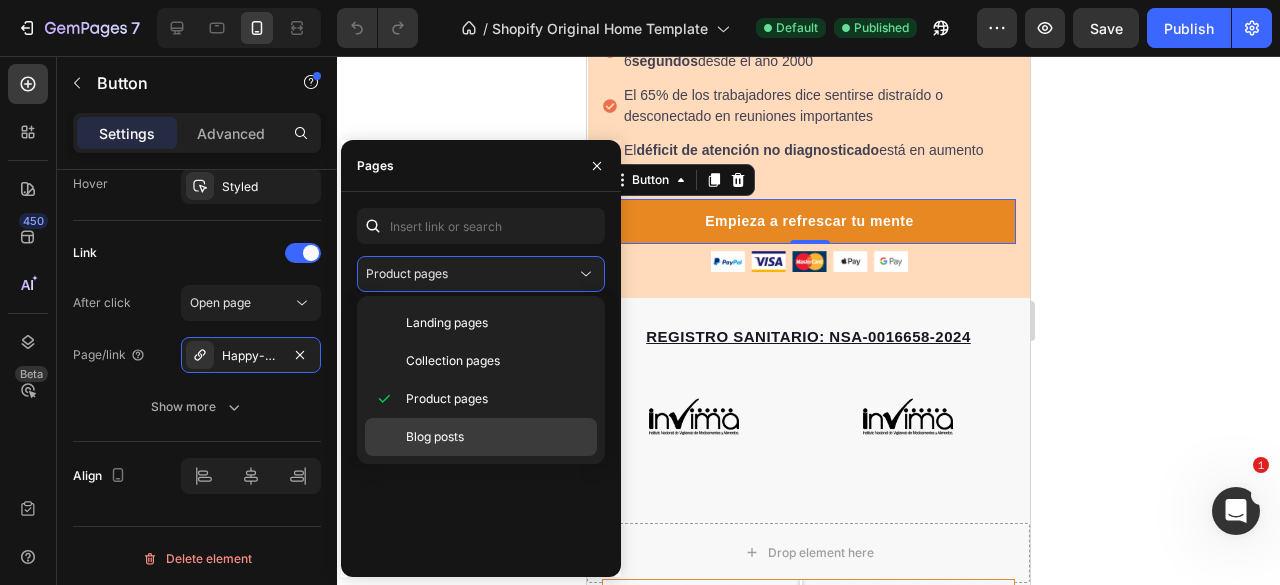 click on "Blog posts" at bounding box center (435, 437) 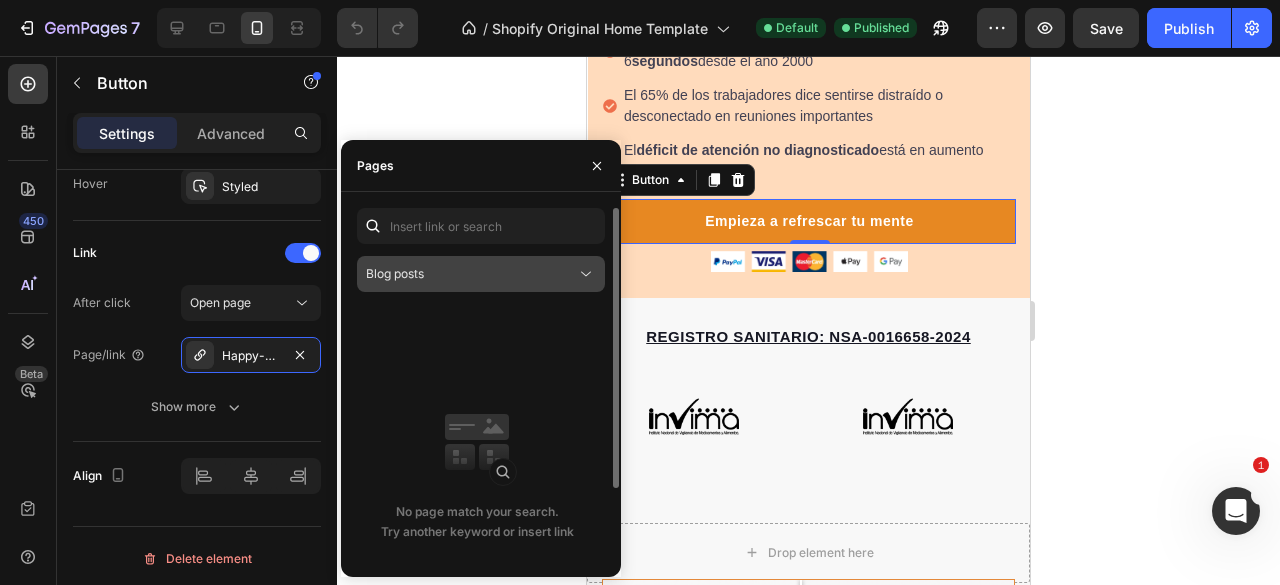 click on "Blog posts" at bounding box center [471, 274] 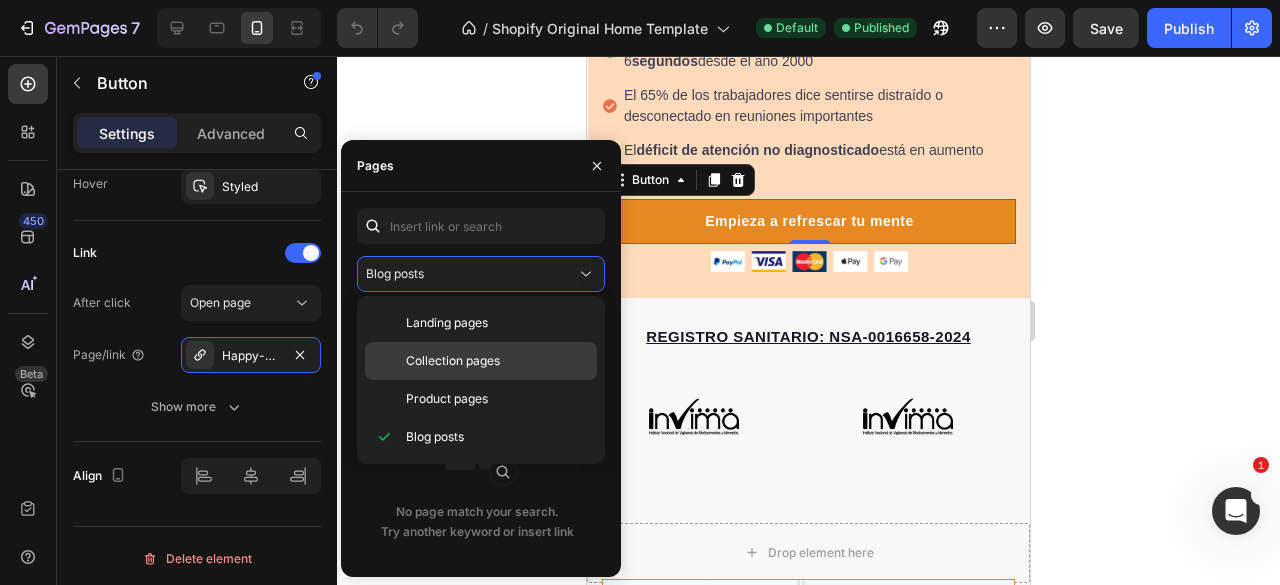 click on "Collection pages" at bounding box center [453, 361] 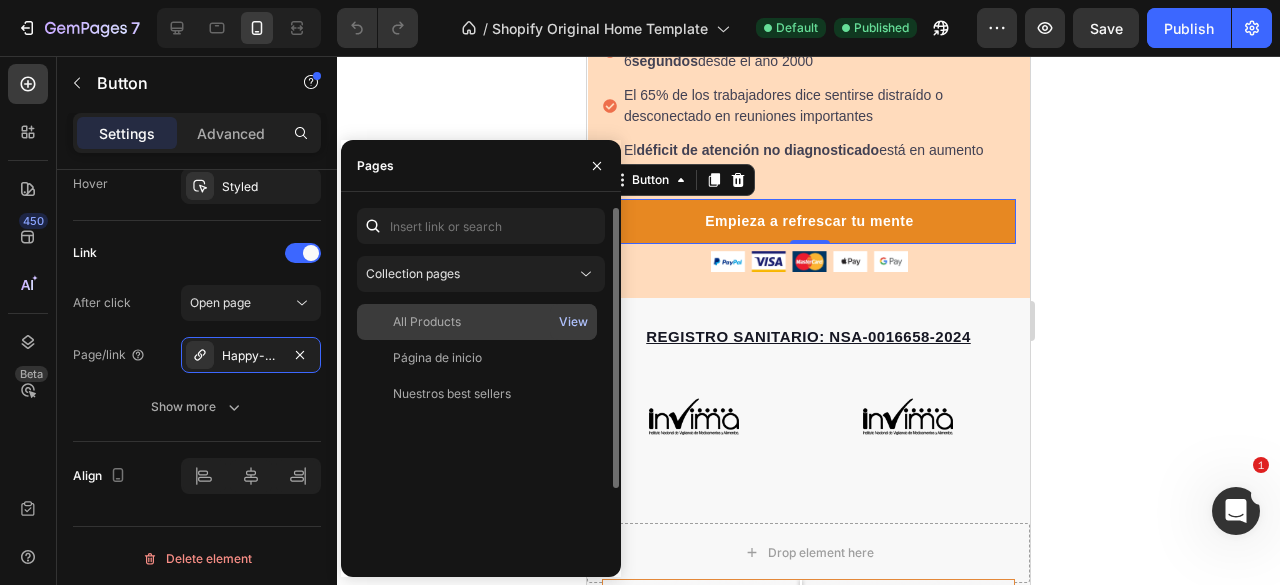 click on "View" at bounding box center (573, 322) 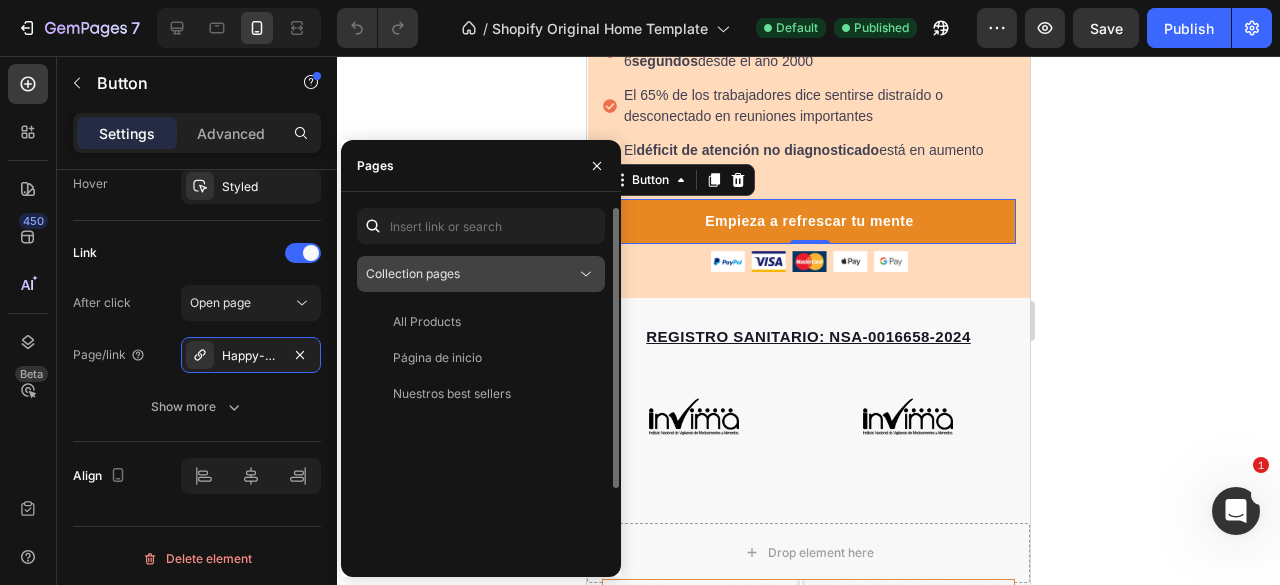 click on "Collection pages" at bounding box center [471, 274] 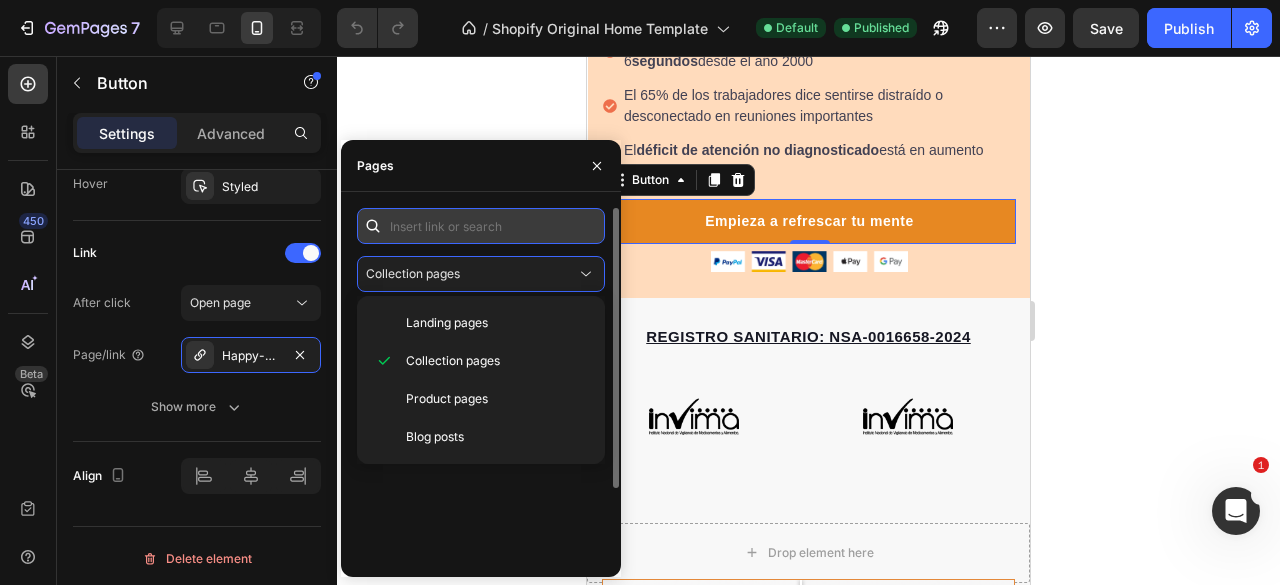 click at bounding box center (481, 226) 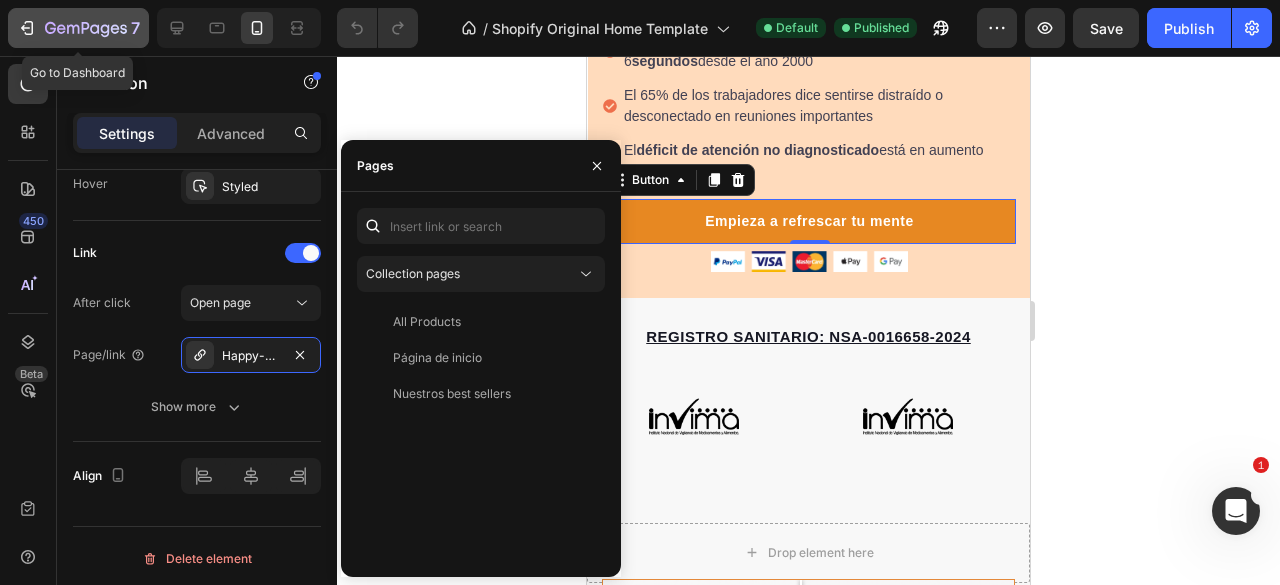 click on "7" at bounding box center [78, 28] 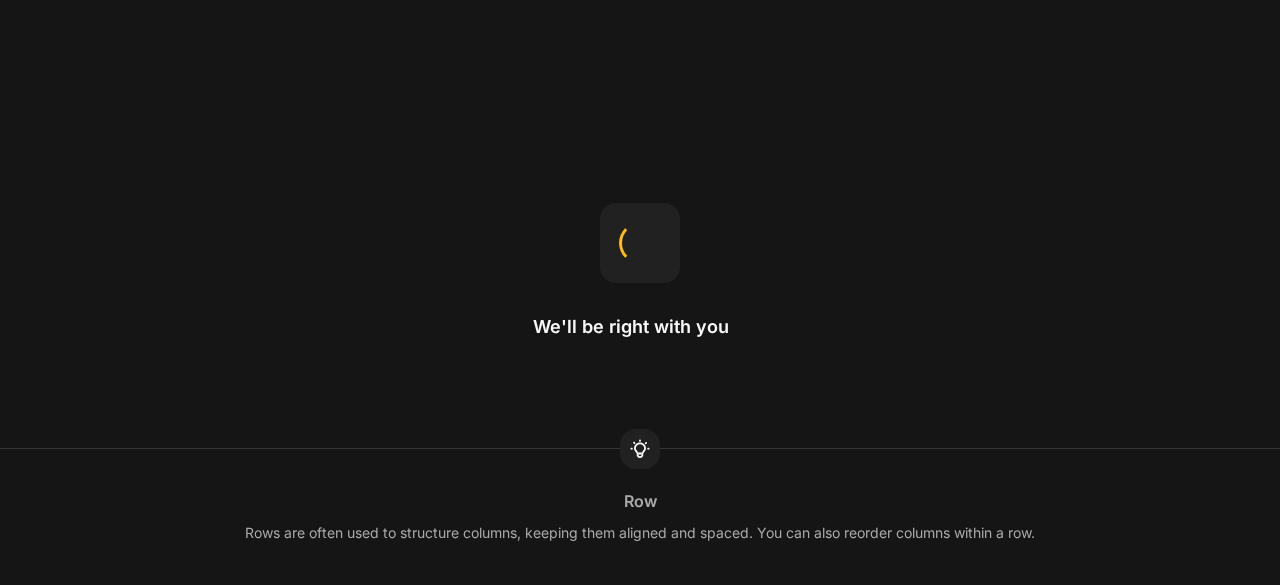 scroll, scrollTop: 0, scrollLeft: 0, axis: both 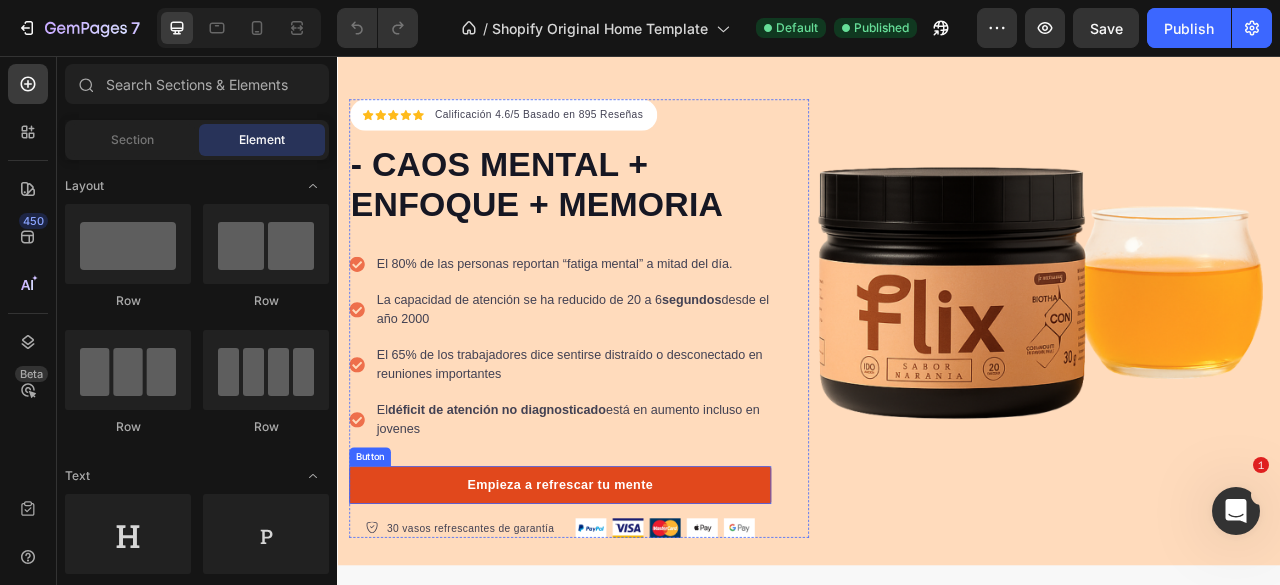 click on "Empieza a refrescar tu mente" at bounding box center (620, 602) 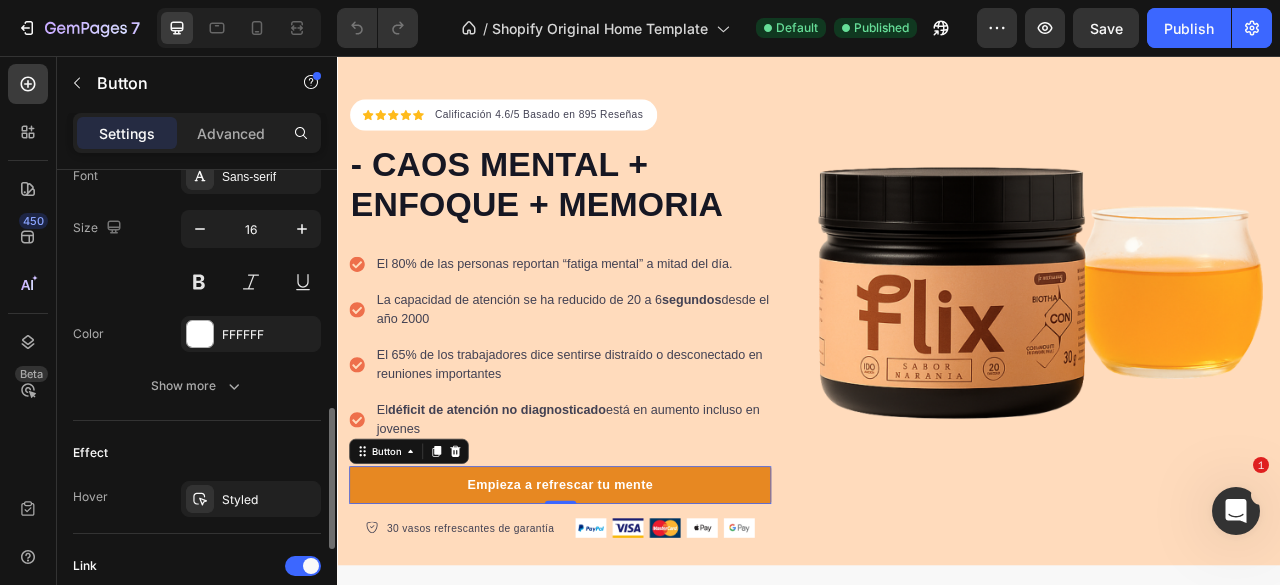 scroll, scrollTop: 1100, scrollLeft: 0, axis: vertical 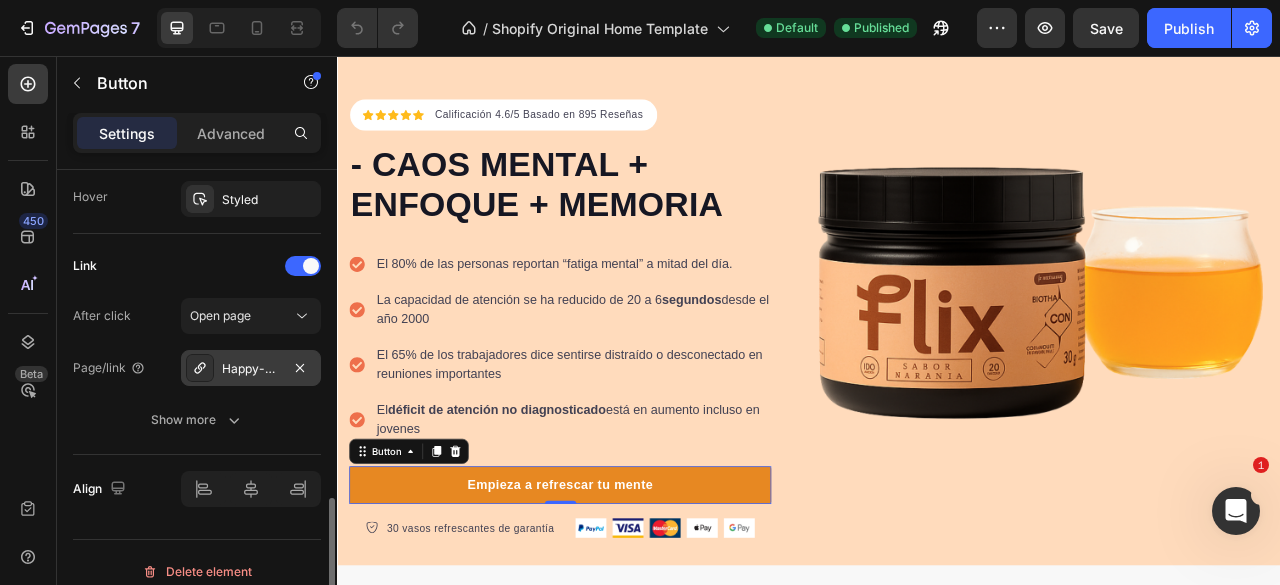 click on "Happy-dog-bites" at bounding box center [251, 369] 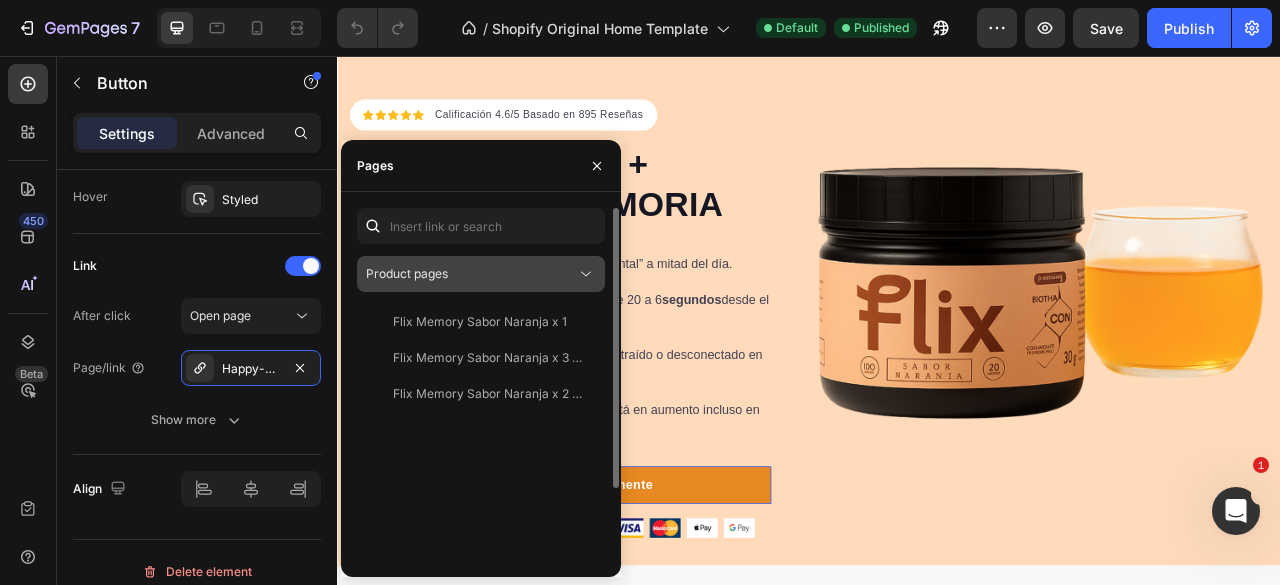 click on "Product pages" at bounding box center (407, 273) 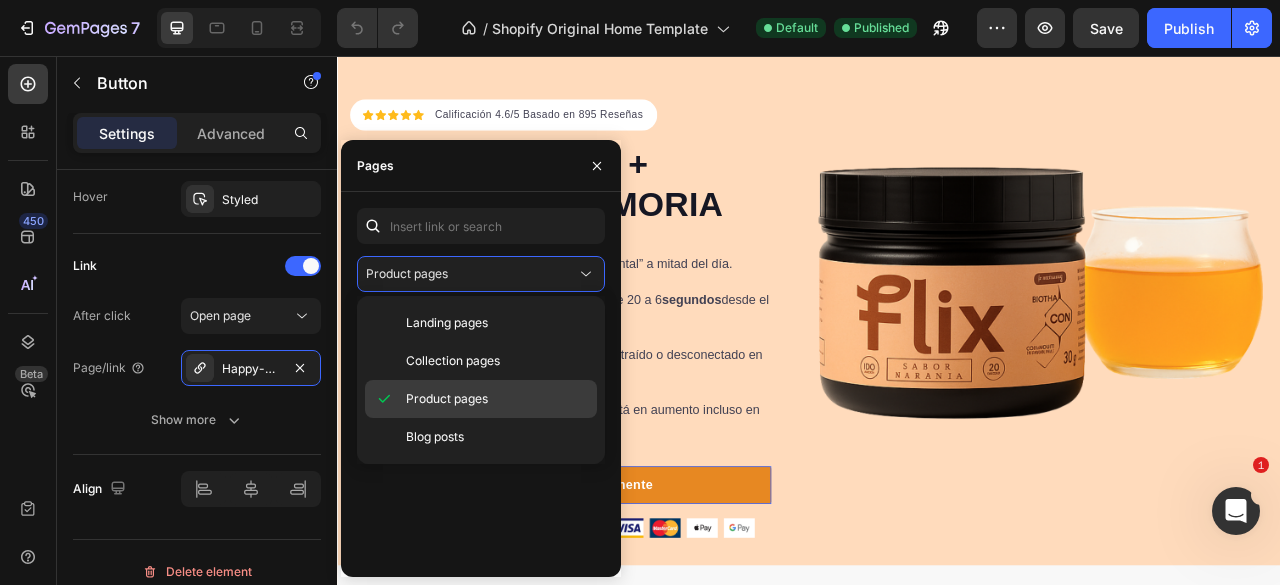 click on "Product pages" 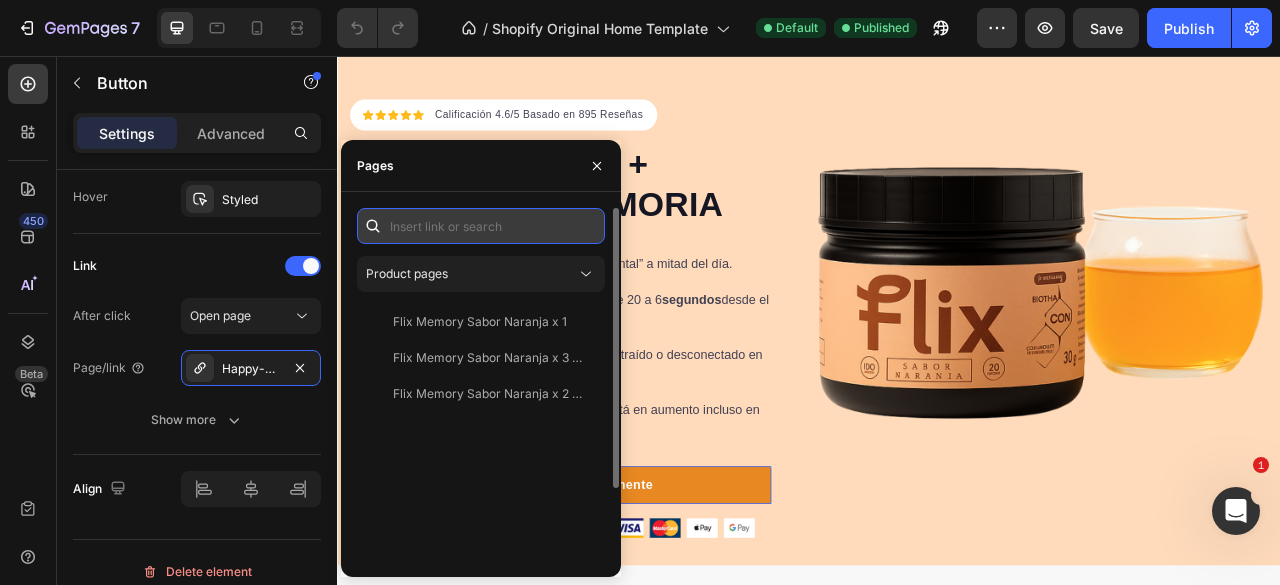 click at bounding box center [481, 226] 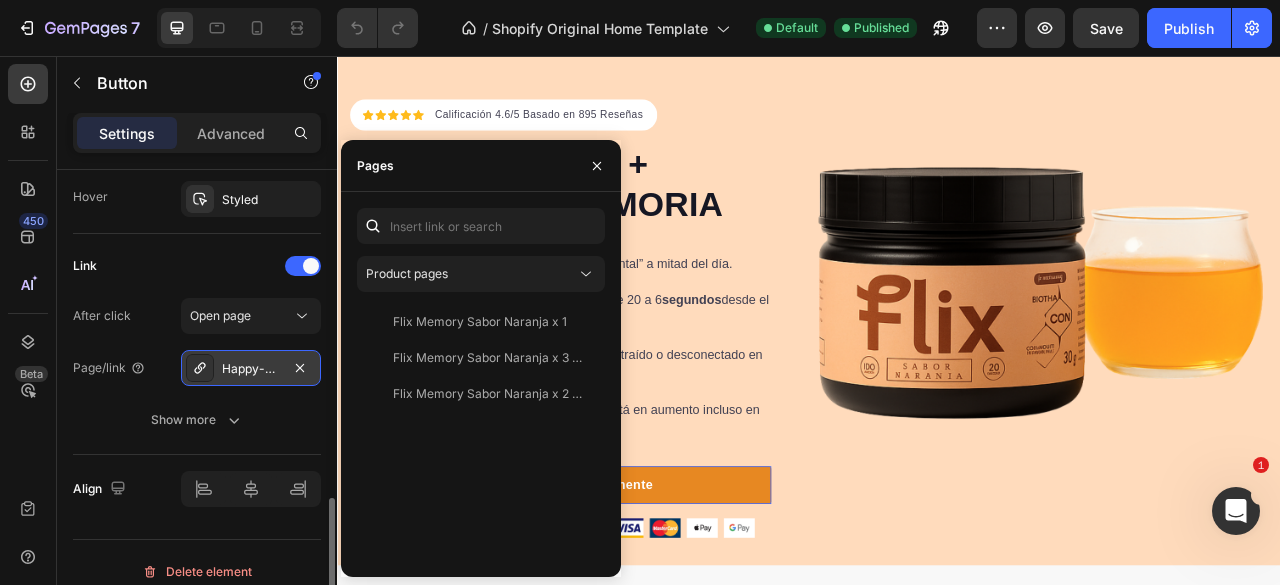 click 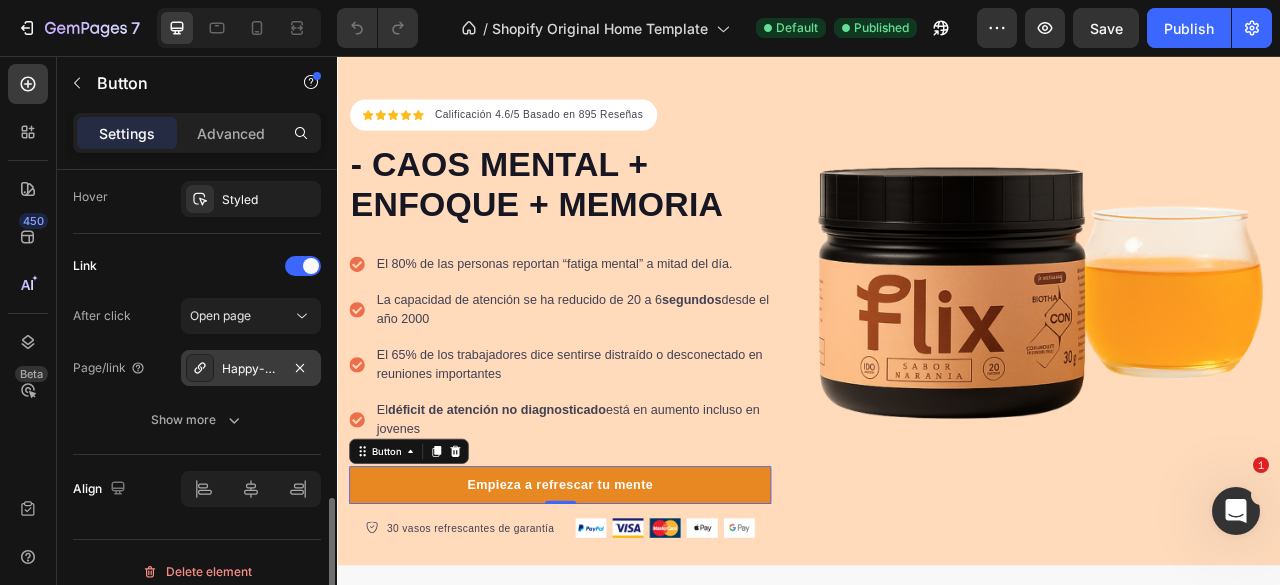 click 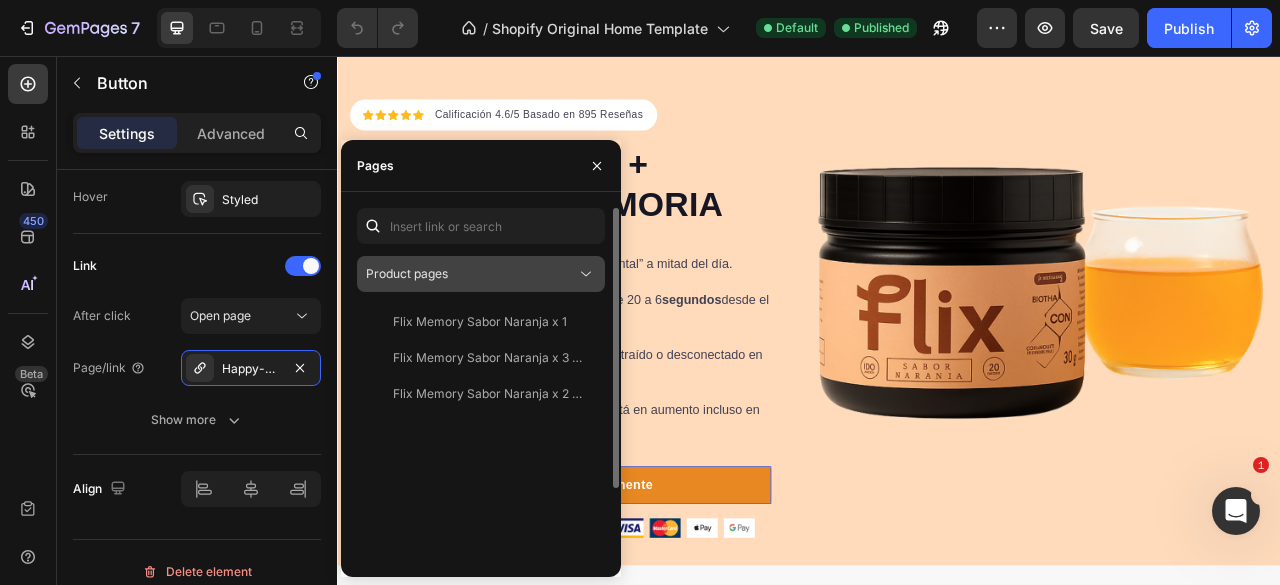 click on "Product pages" at bounding box center [407, 273] 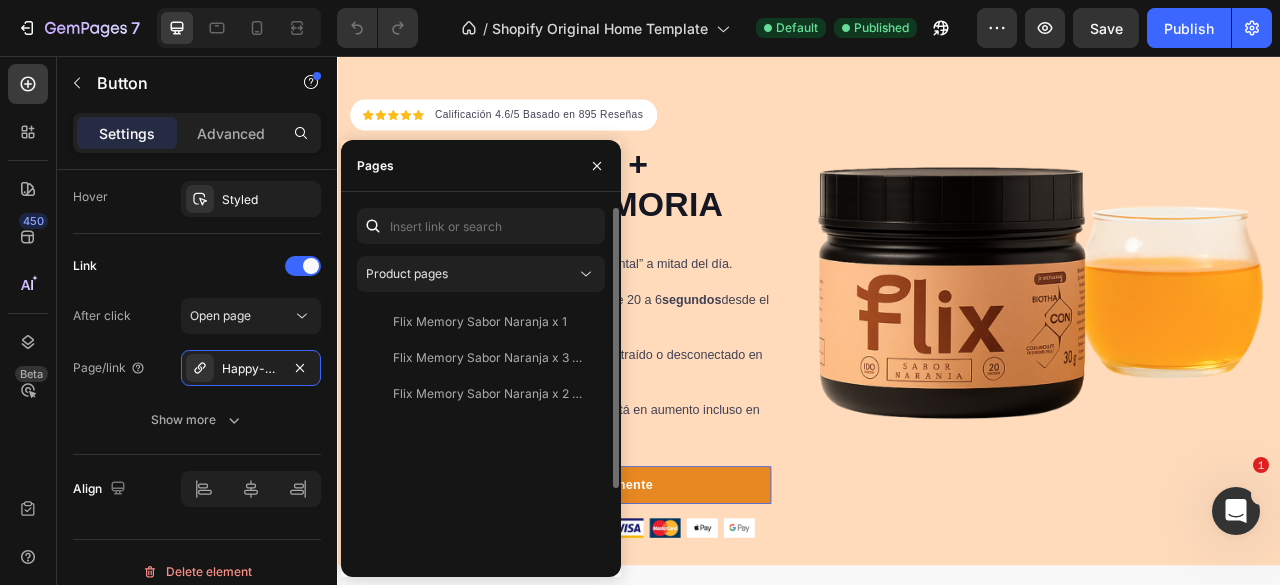 click 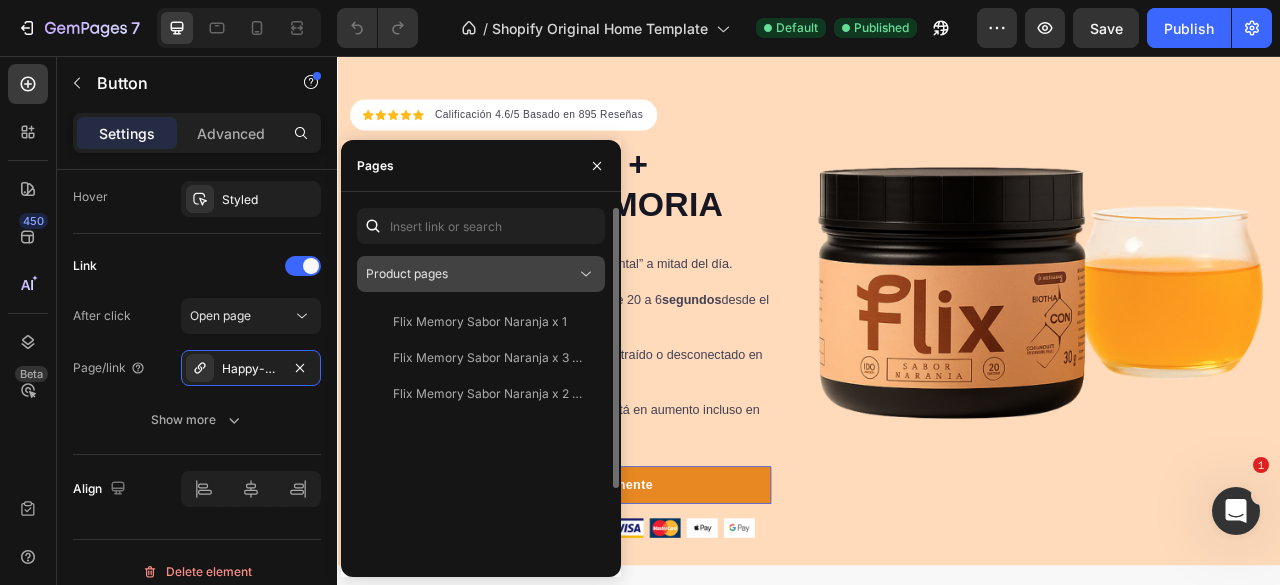click on "Product pages" at bounding box center (407, 274) 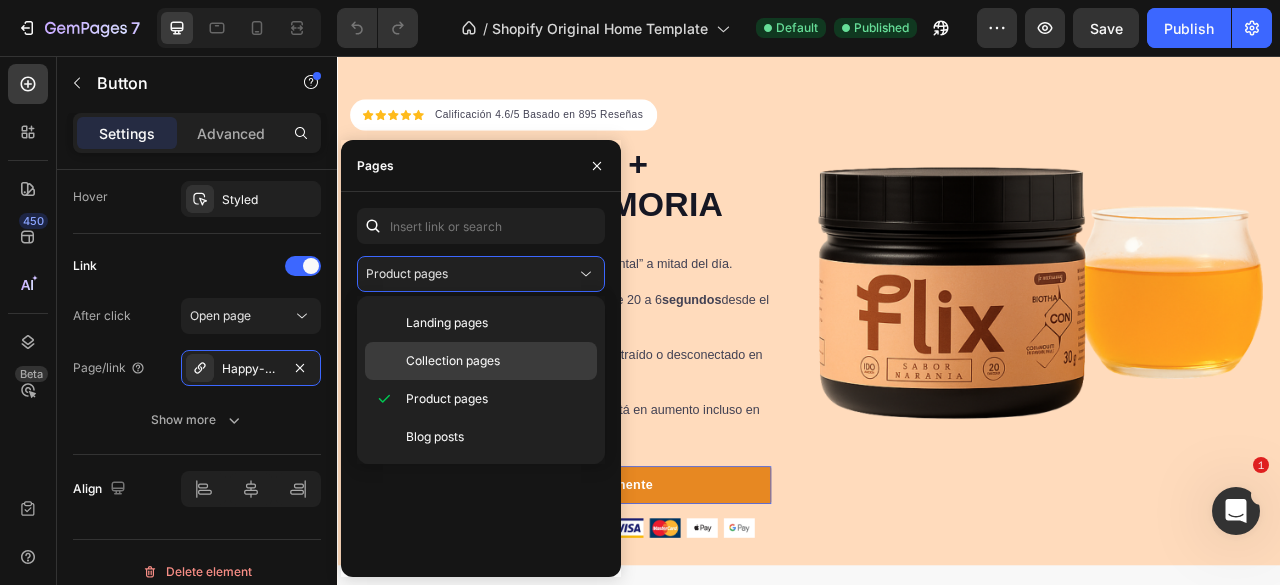 click on "Collection pages" 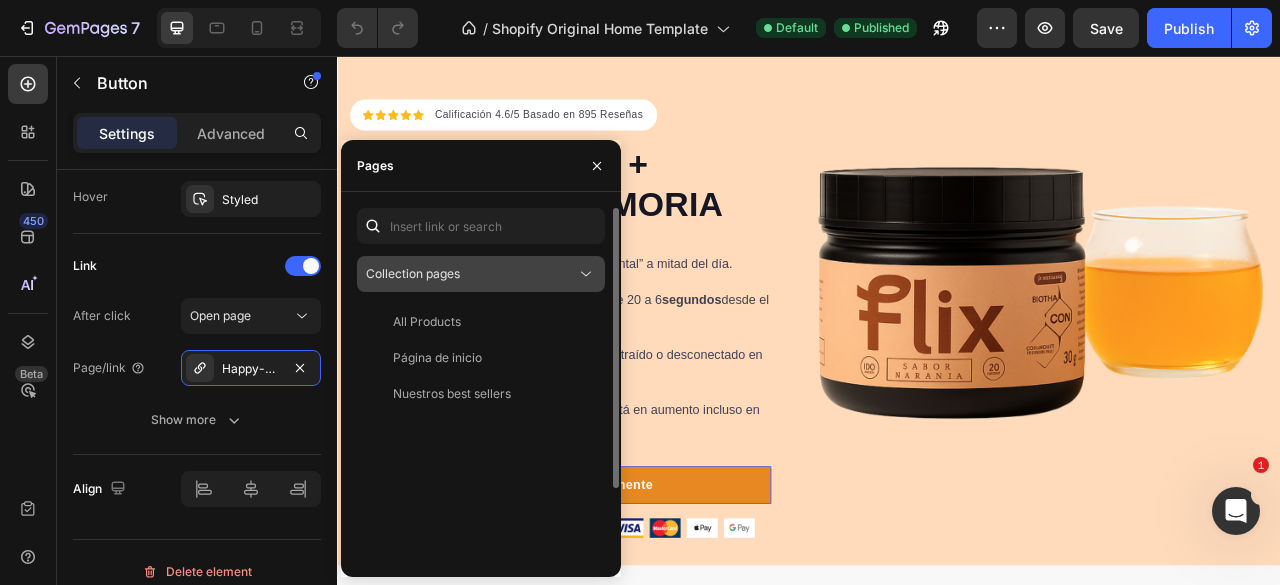click on "Collection pages" 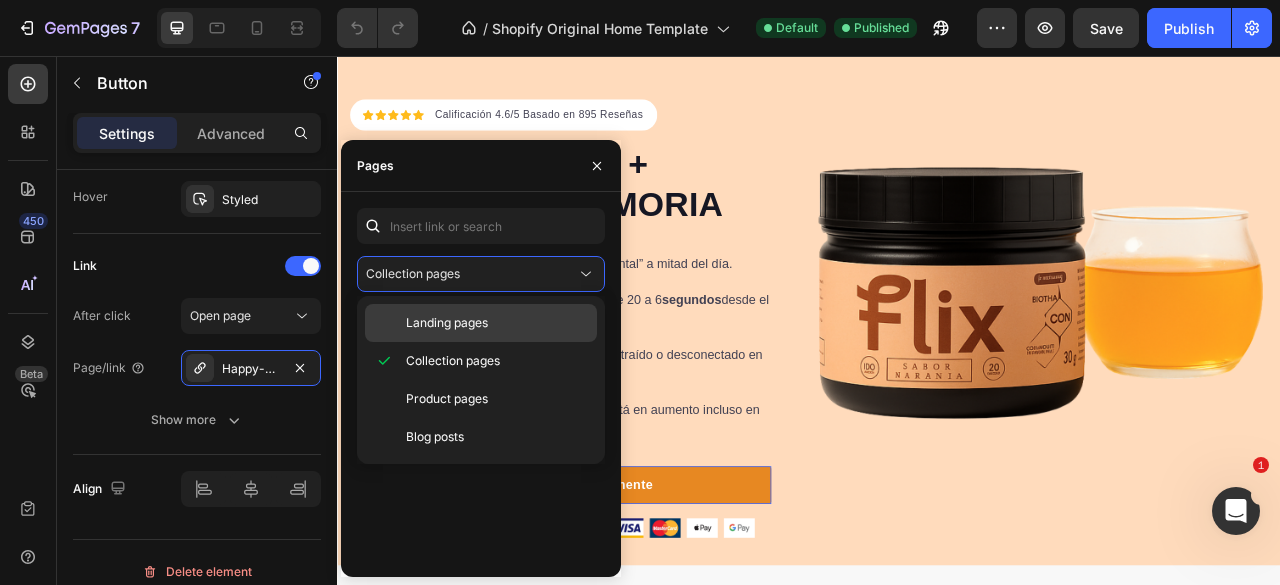 click on "Landing pages" at bounding box center [447, 323] 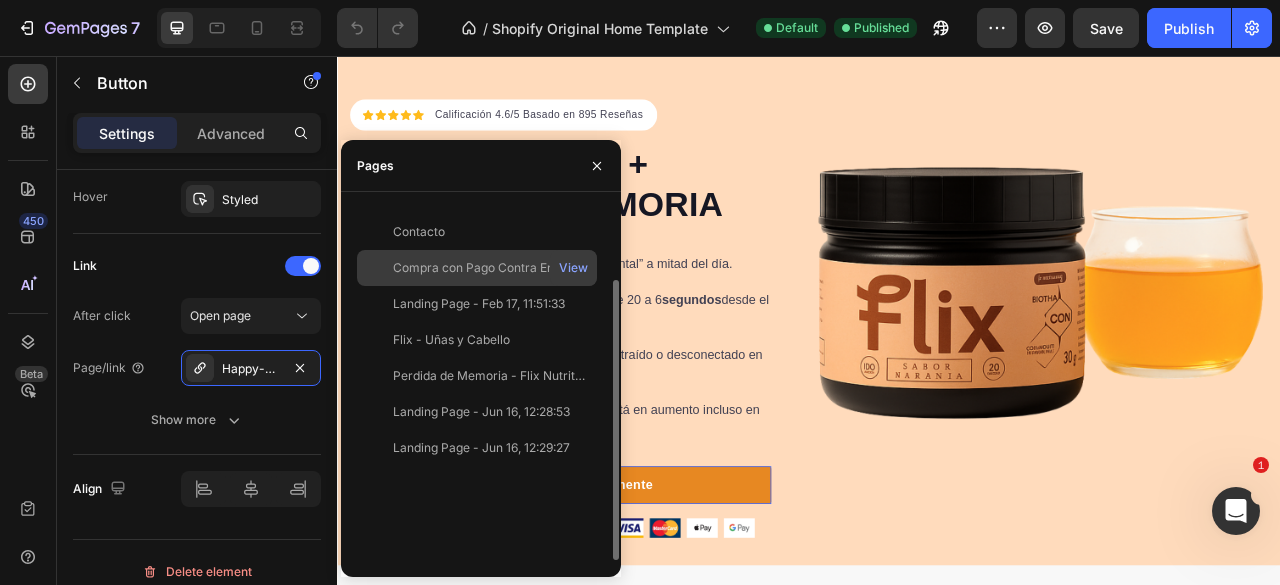 scroll, scrollTop: 0, scrollLeft: 0, axis: both 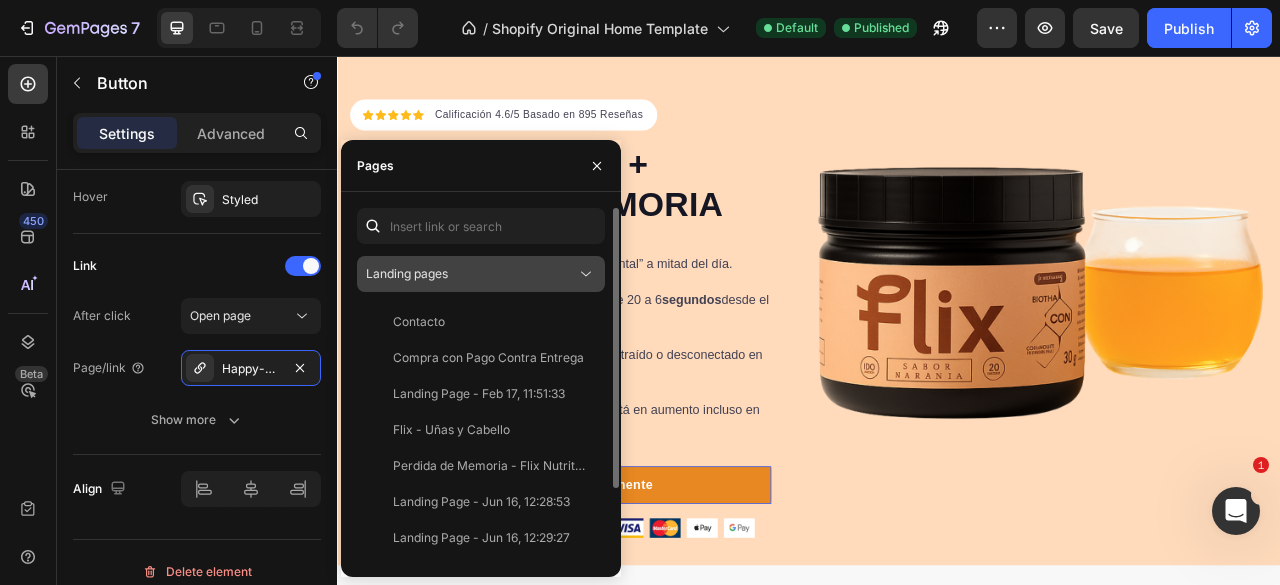 click on "Landing pages" 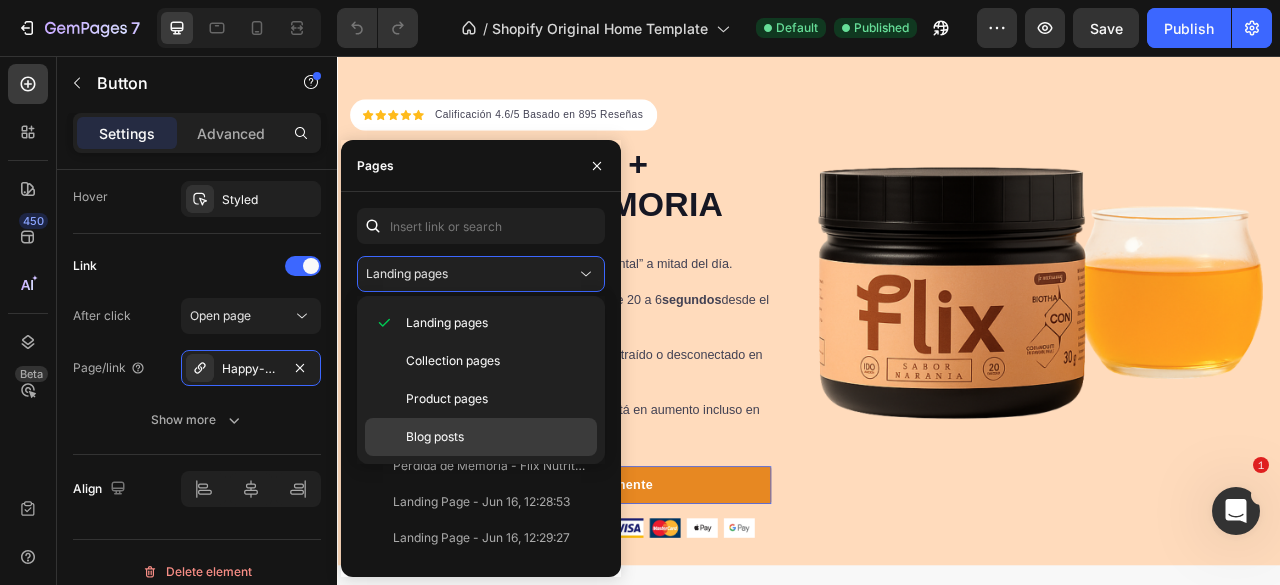 click on "Blog posts" 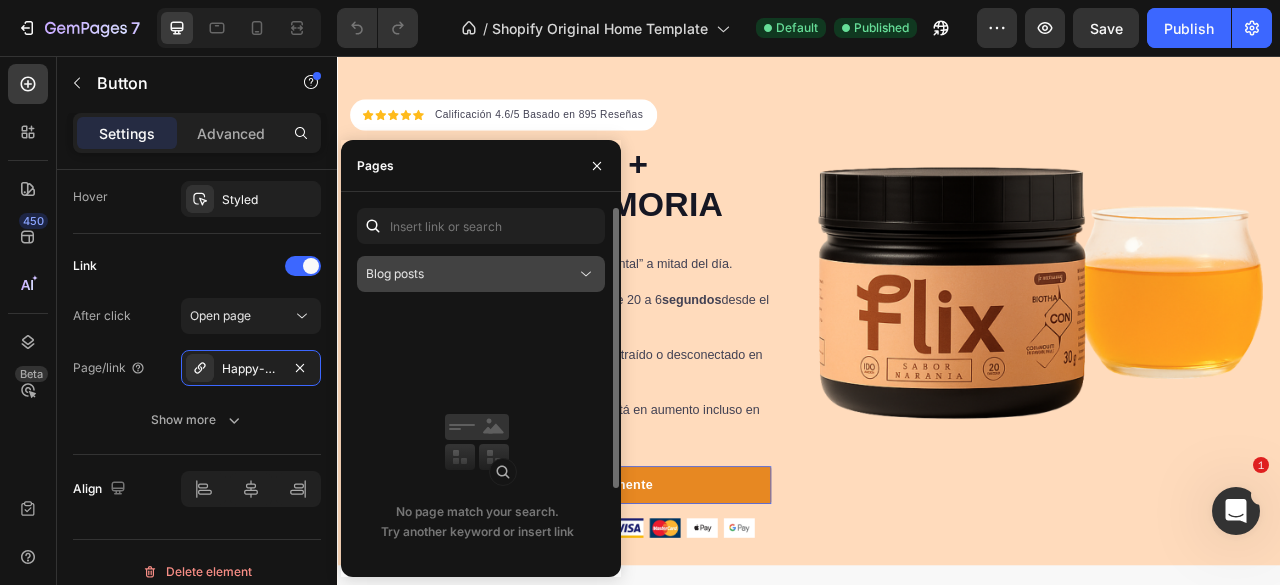 click on "Blog posts" 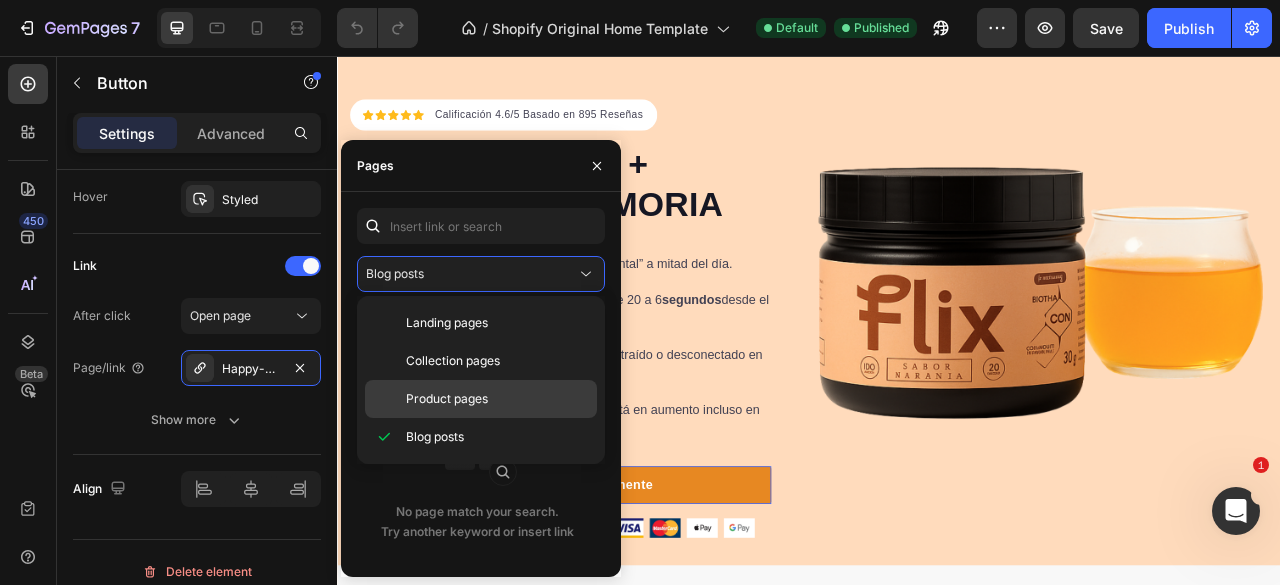 click on "Product pages" 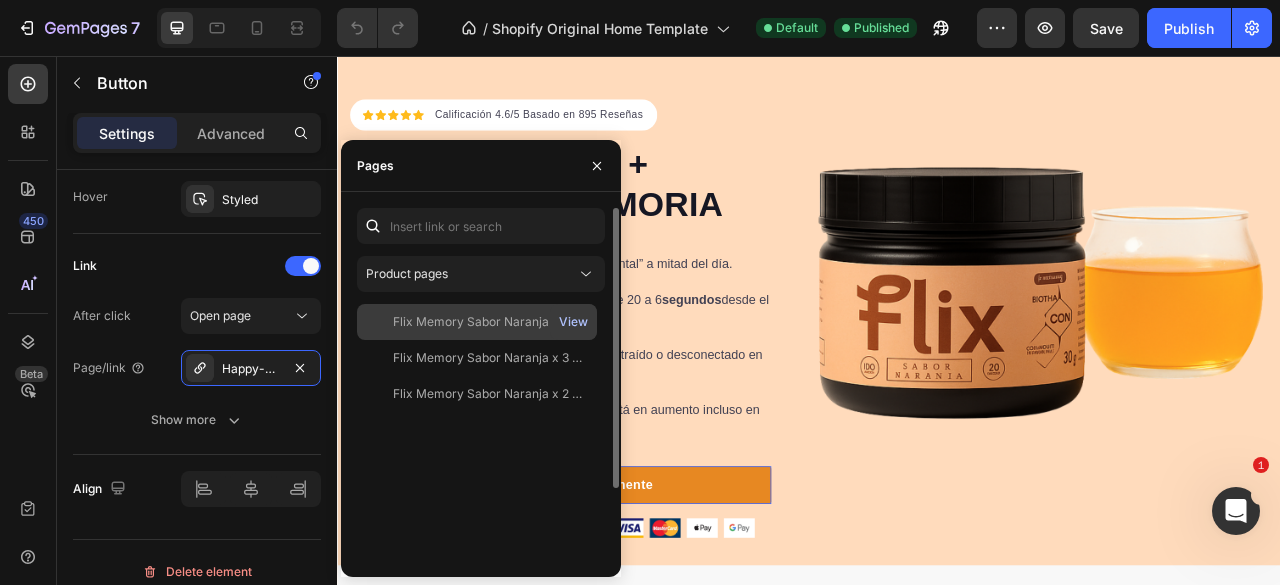 click on "View" at bounding box center [573, 322] 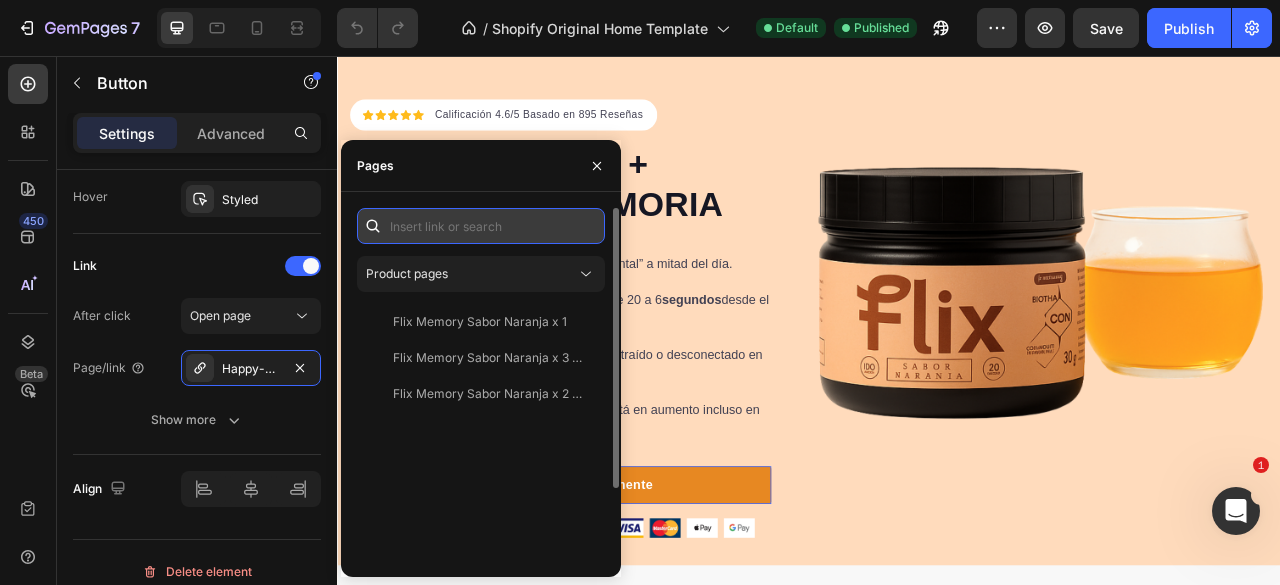 click at bounding box center (481, 226) 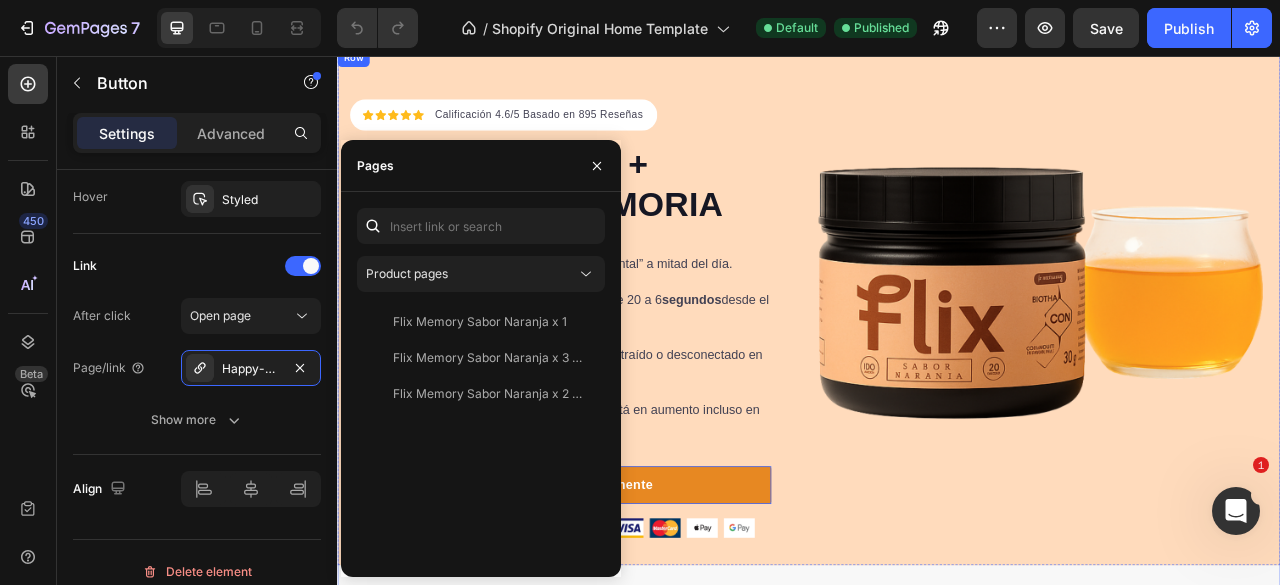 click on "Icon Icon Icon Icon Icon Icon List Hoz Calificación 4.6/5 Basado en 895 Reseñas Text block Row - CAOS MENTAL + ENFOQUE + MEMORIA Heading El 80% de las personas reportan “fatiga mental” a mitad del día. La capacidad de atención se ha reducido de 20 a 6  segundos  desde el año 2000 El 65% de los trabajadores dice sentirse distraído o desconectado en reuniones importantes El  déficit de atención no diagnosticado  está en aumento incluso en jovenes Item list Empieza a refrescar tu mente Button   0
30 vasos refrescantes de garantía Item list Image Row Row Image Row Row" at bounding box center [937, 390] 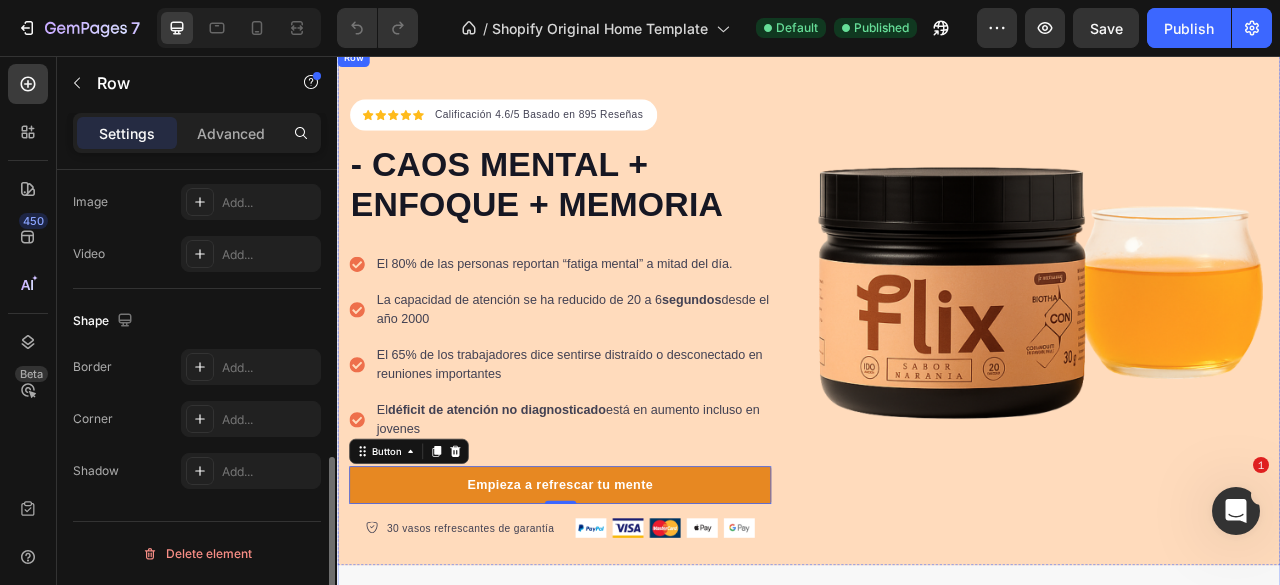 scroll, scrollTop: 0, scrollLeft: 0, axis: both 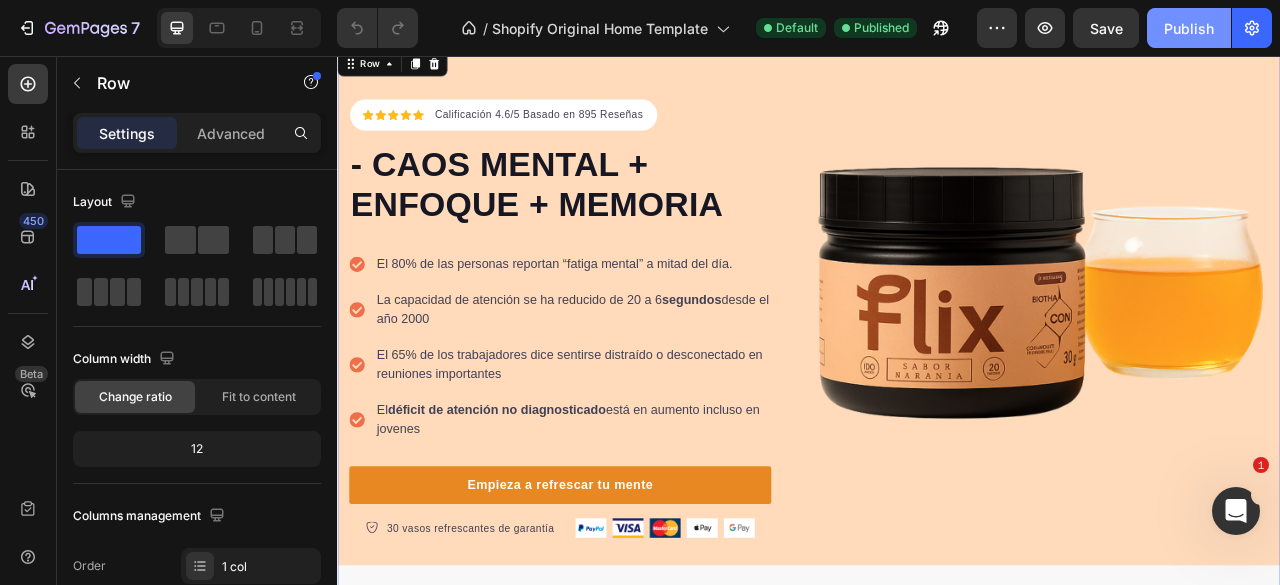 click on "Publish" 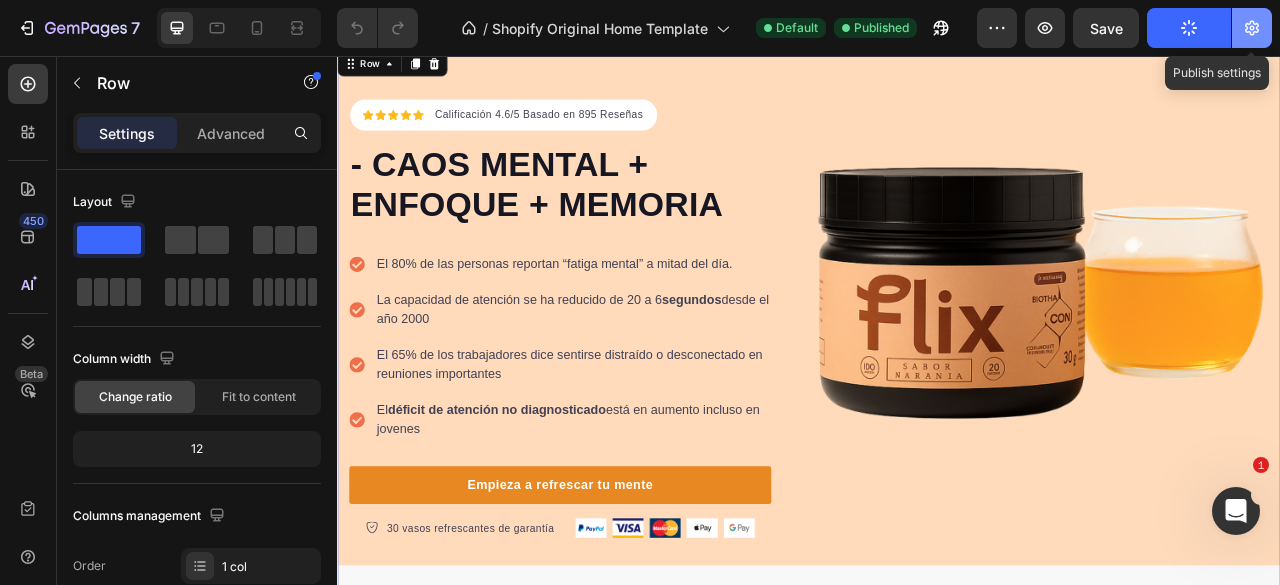 click 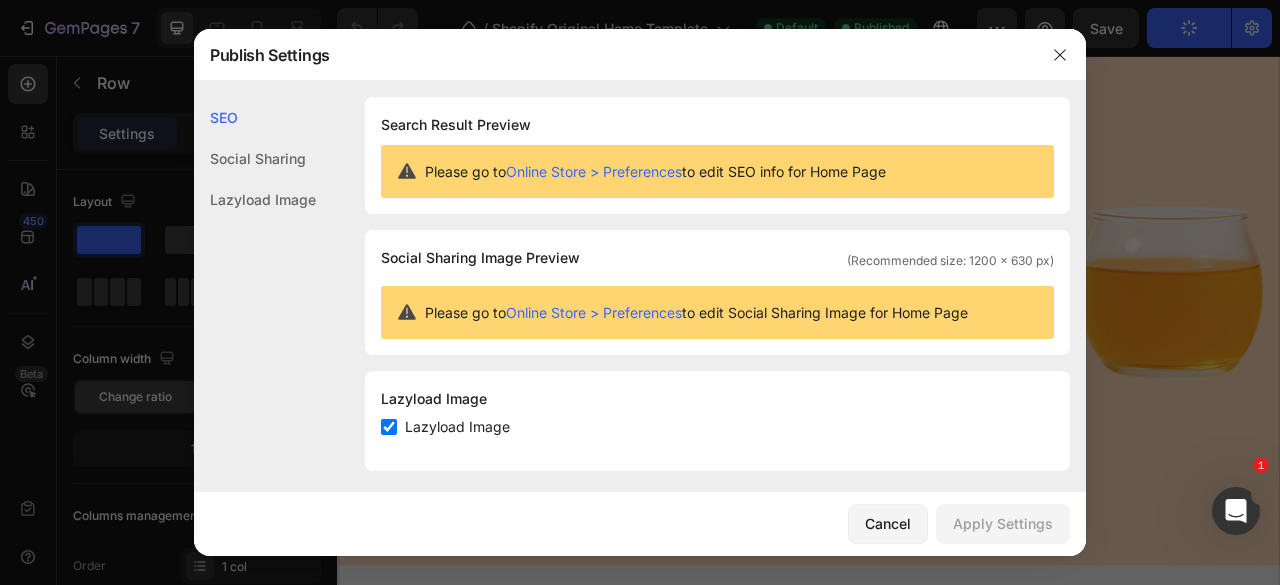 click on "Online Store > Preferences" at bounding box center [594, 171] 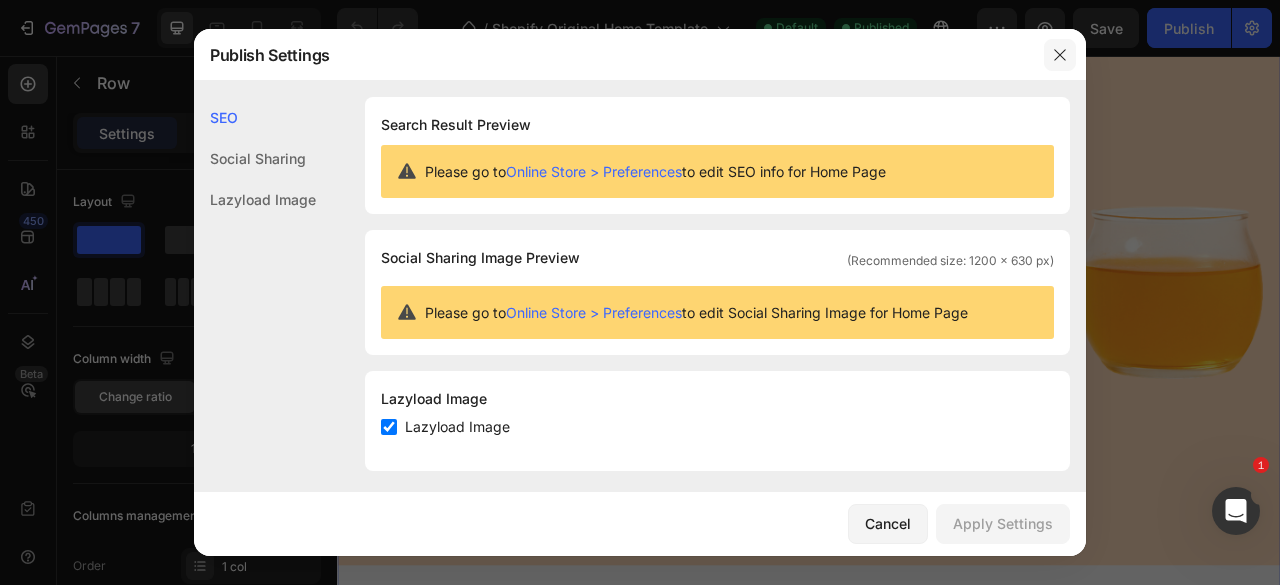 click 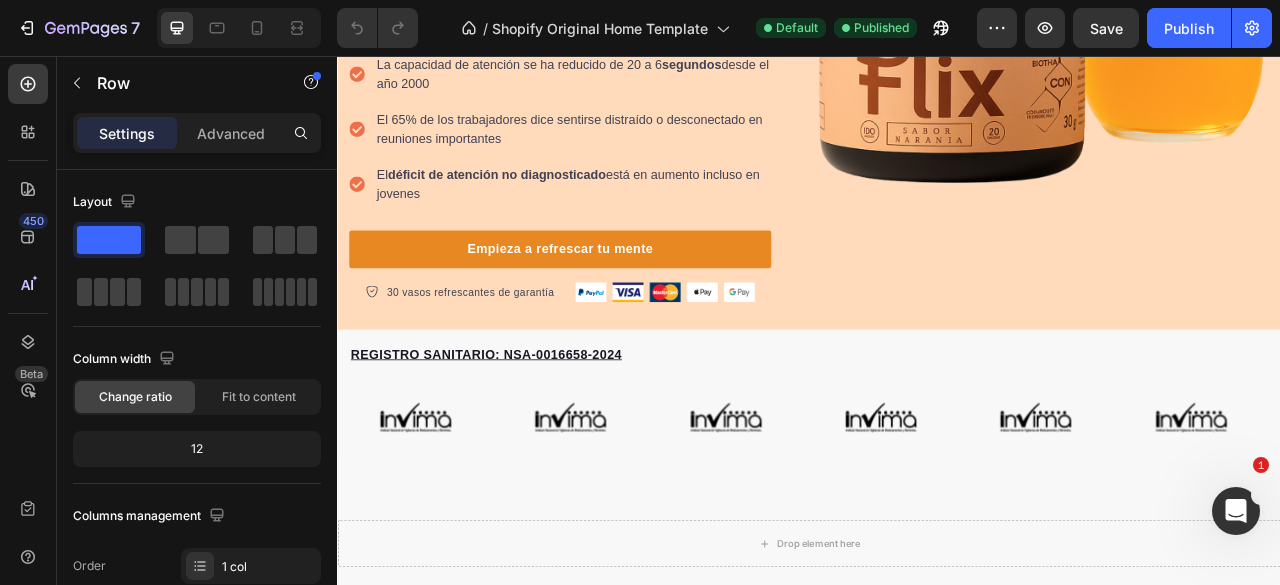scroll, scrollTop: 0, scrollLeft: 0, axis: both 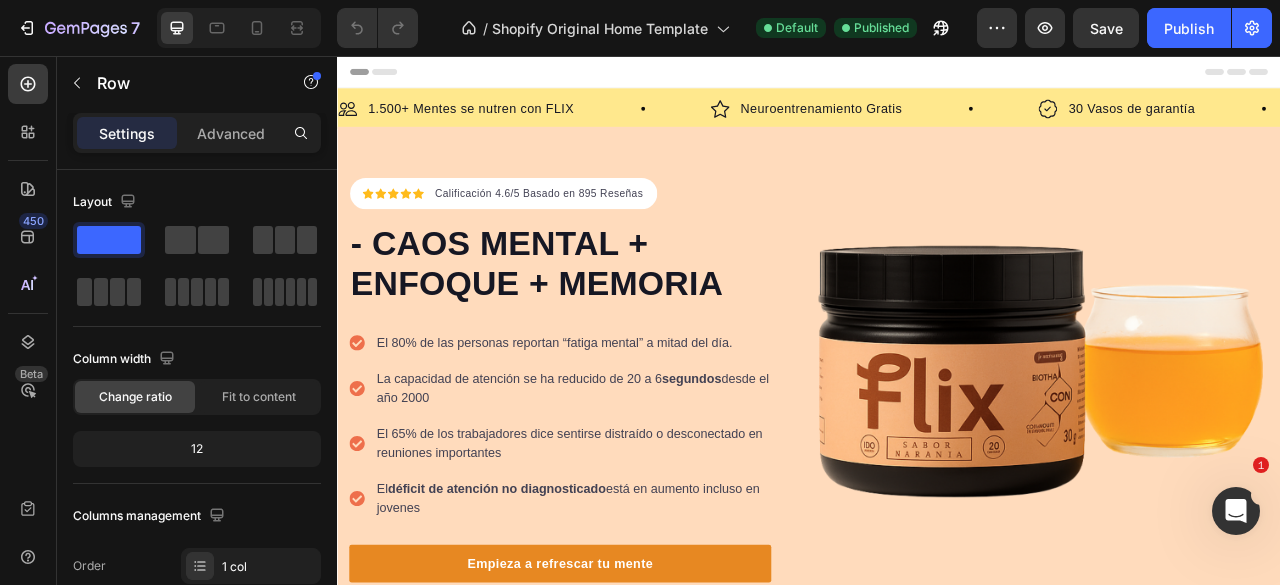 click 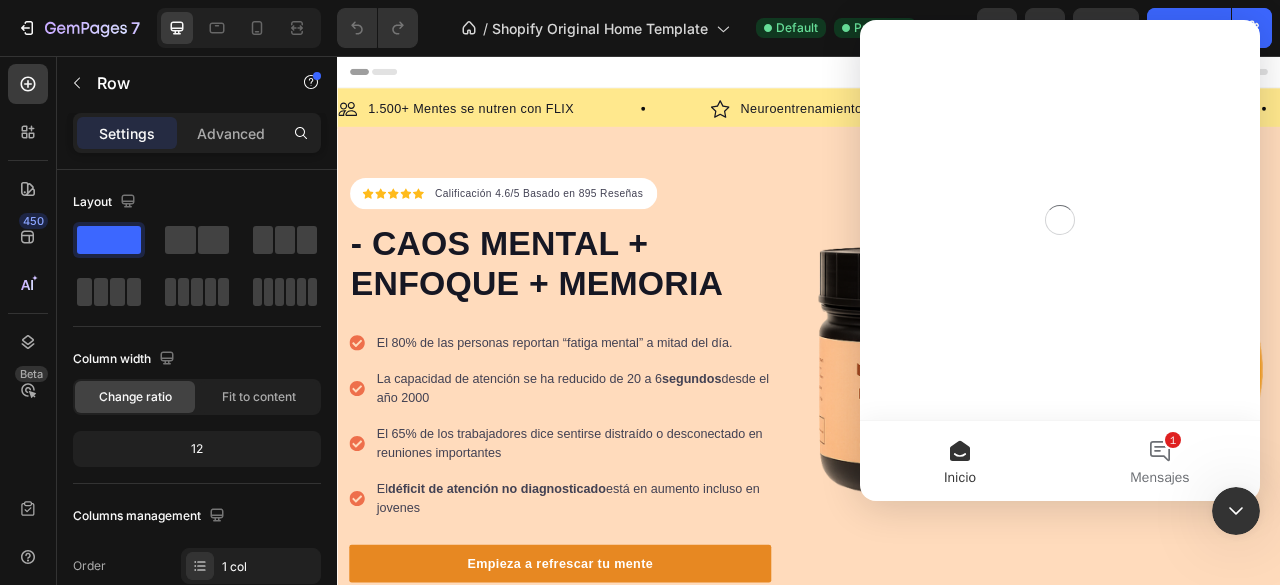 scroll, scrollTop: 0, scrollLeft: 0, axis: both 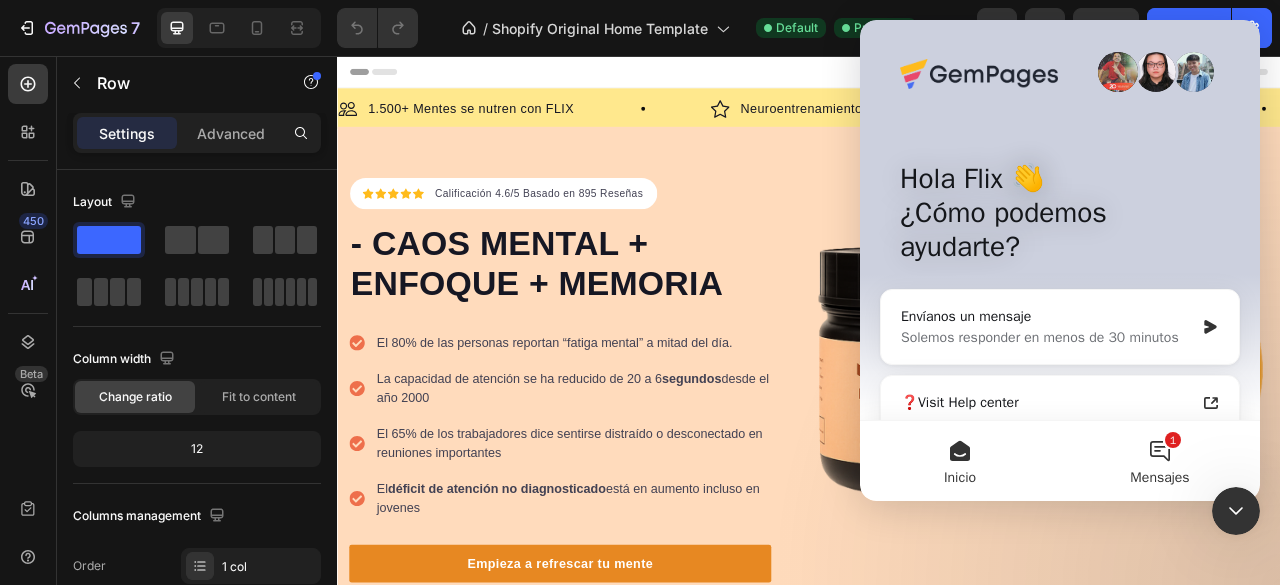 click on "1 Mensajes" at bounding box center [1160, 461] 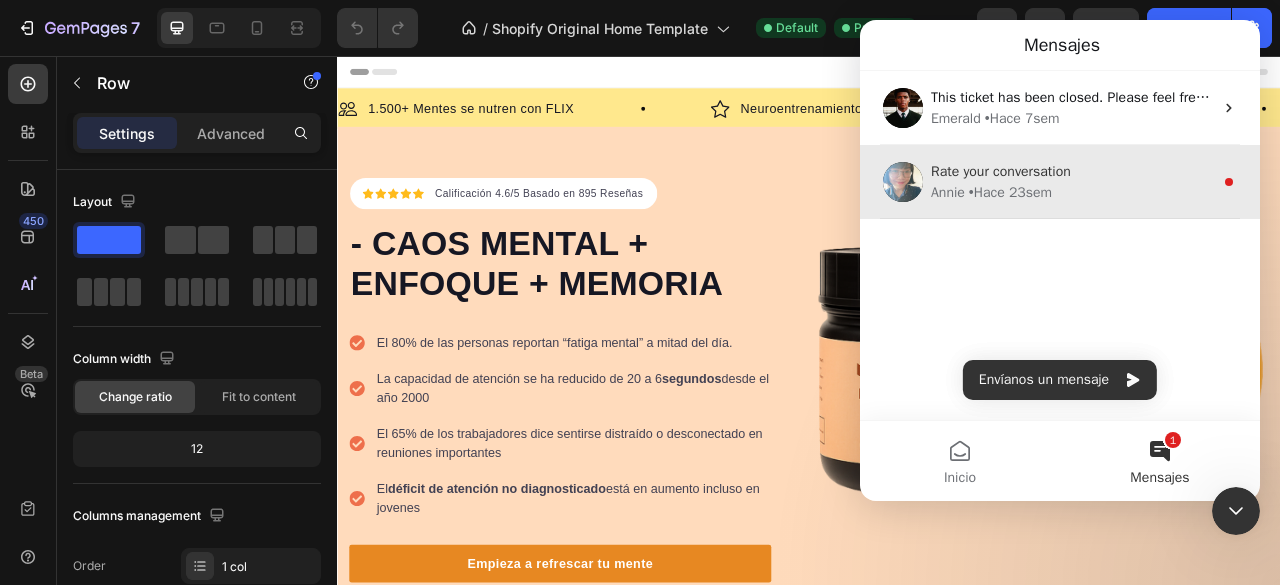 click on "Rate your conversation" at bounding box center [1072, 171] 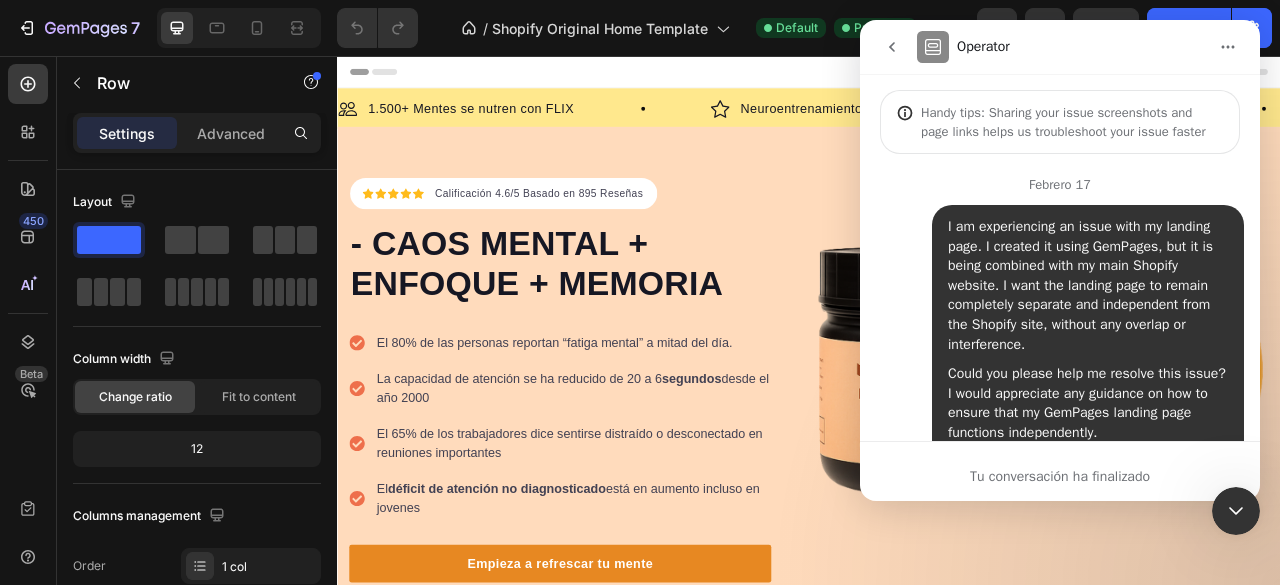 scroll, scrollTop: 2, scrollLeft: 0, axis: vertical 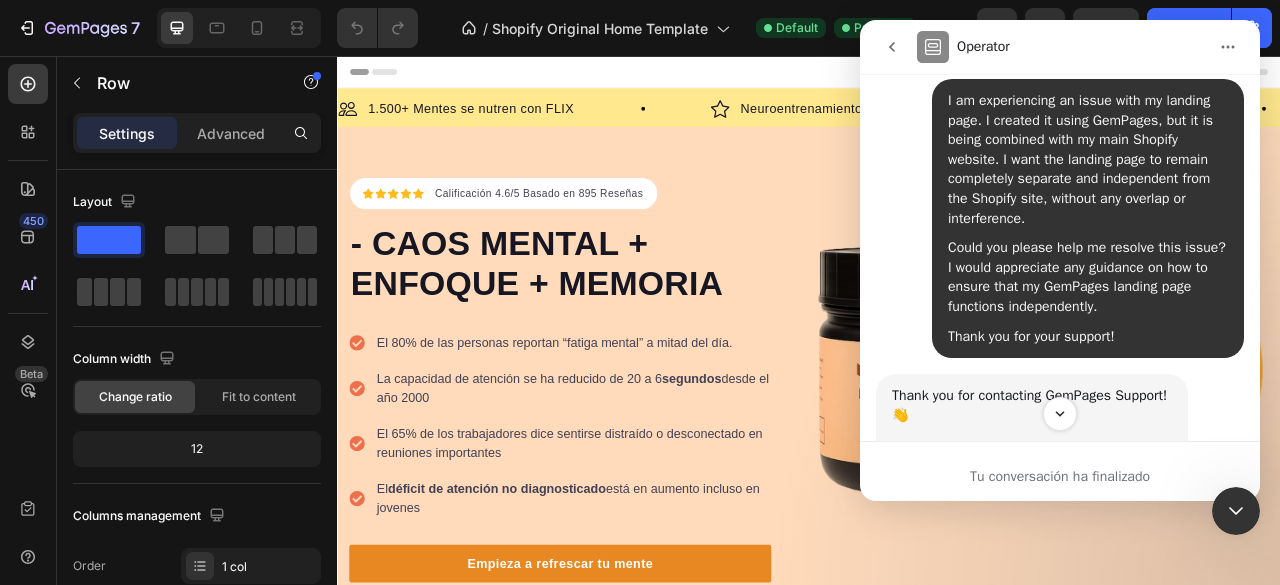click on "Tu conversación ha finalizado" at bounding box center [1060, 476] 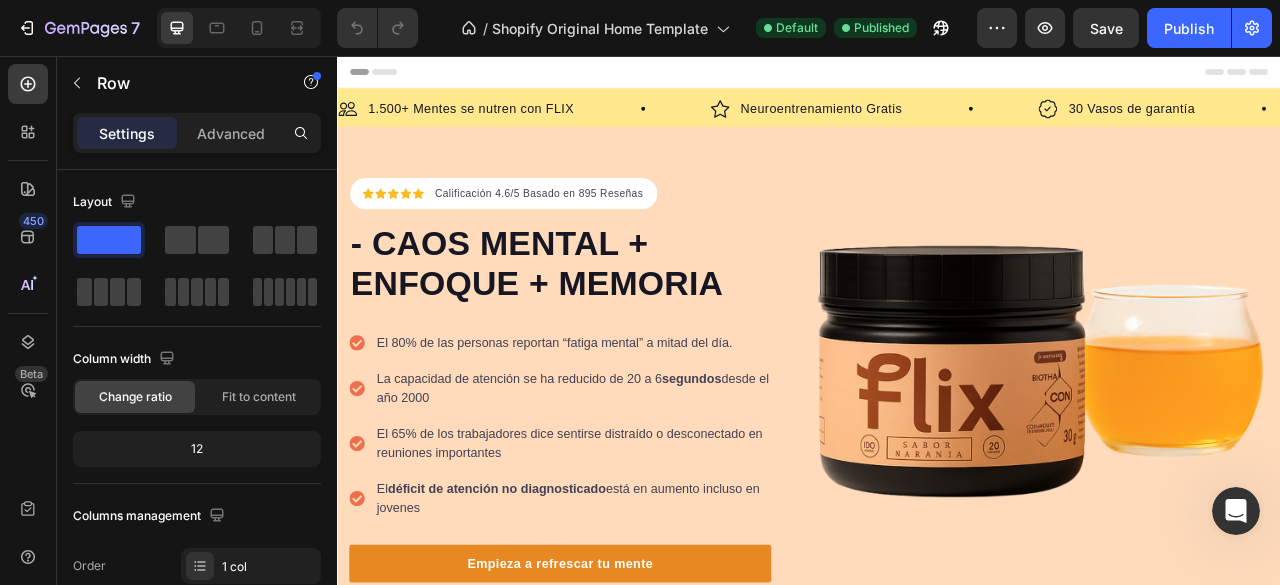scroll, scrollTop: 0, scrollLeft: 0, axis: both 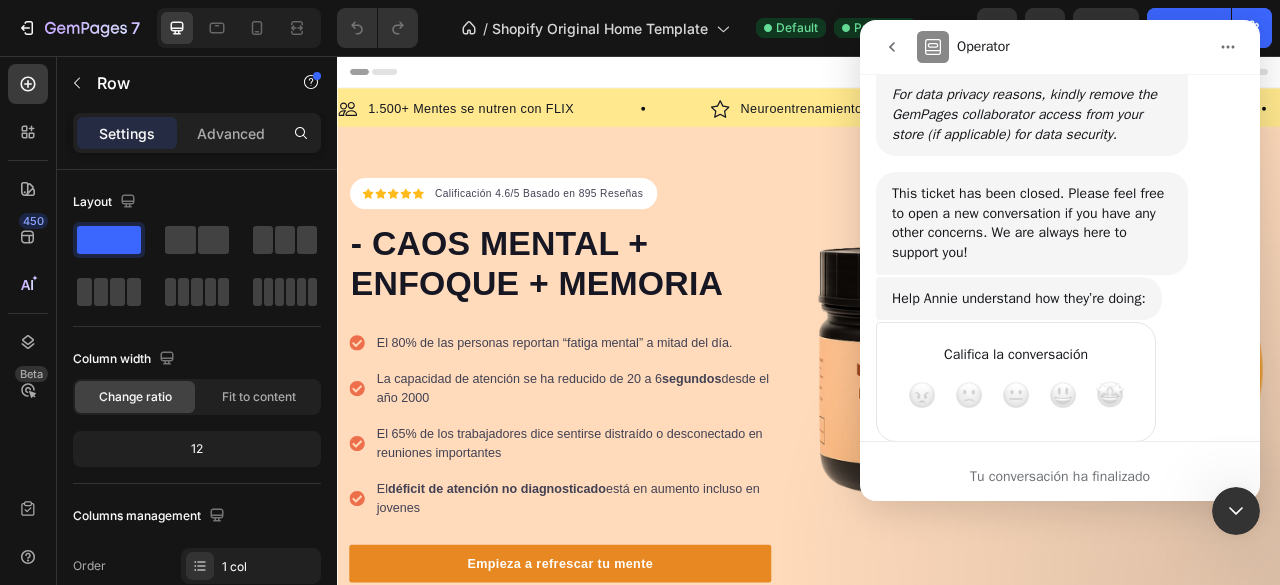 click 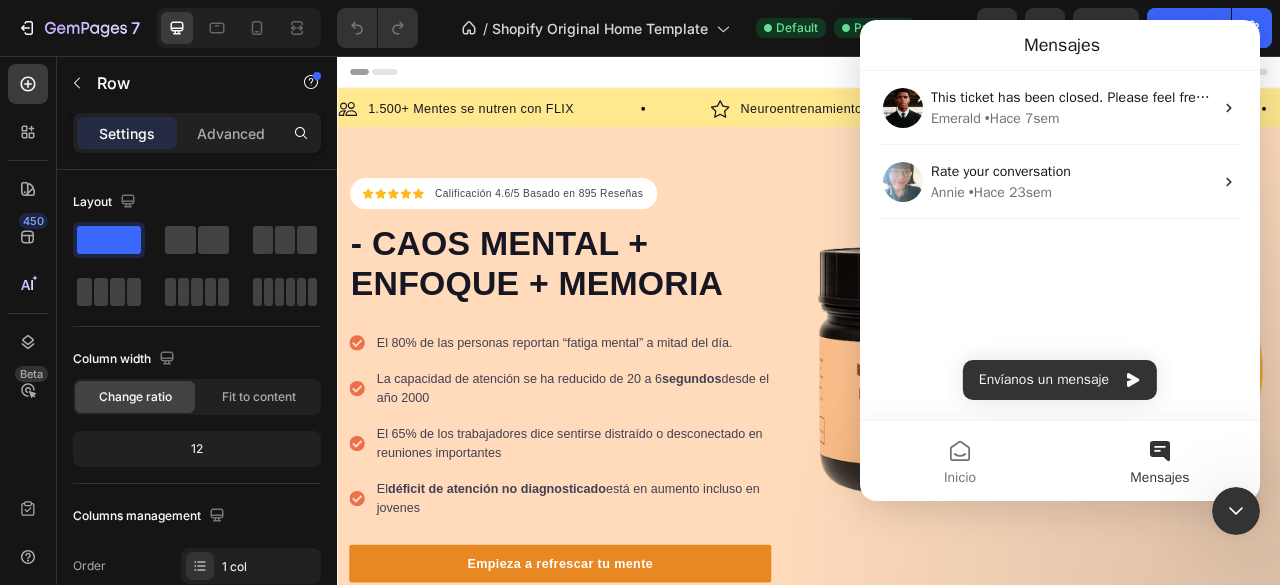 scroll, scrollTop: 0, scrollLeft: 0, axis: both 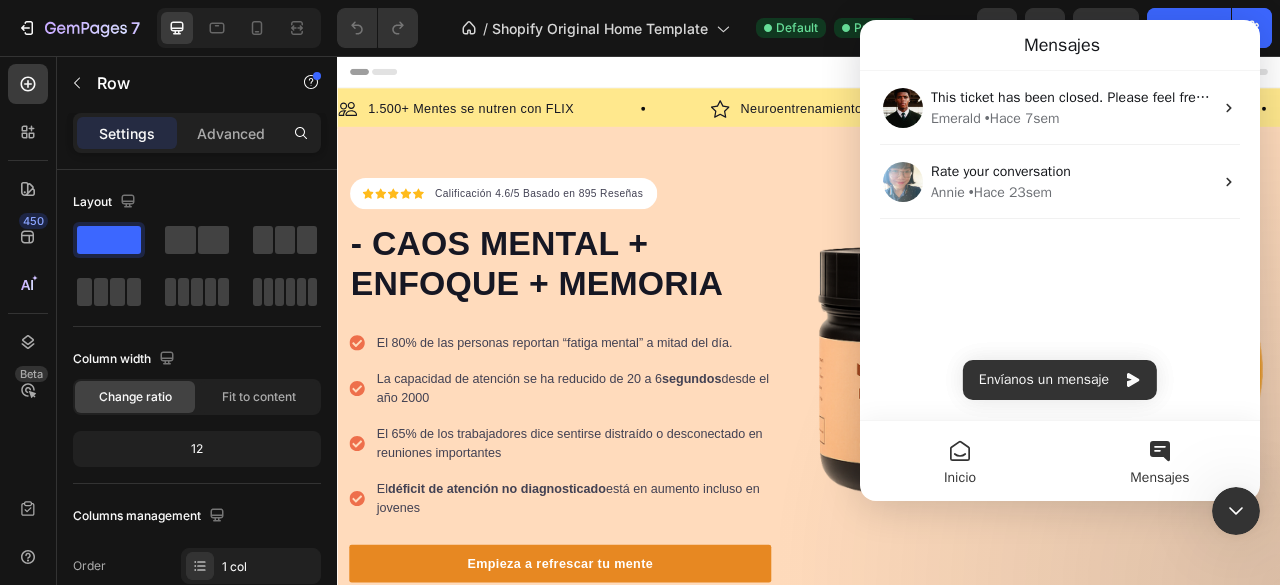 click on "Inicio" at bounding box center [960, 478] 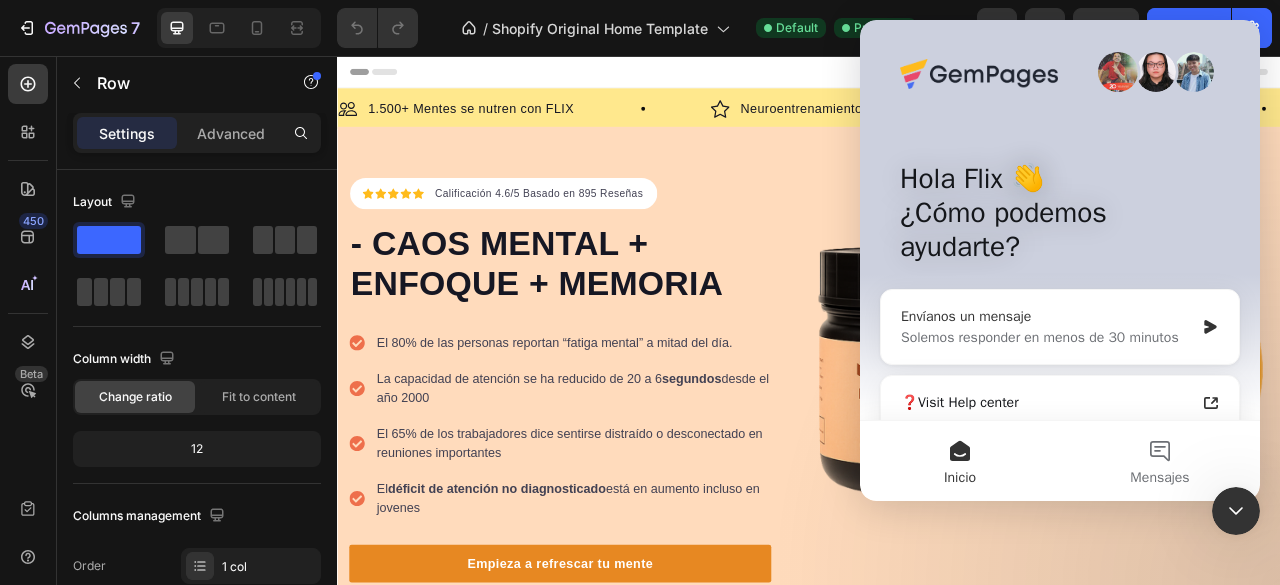 click on "Envíanos un mensaje Solemos responder en menos de 30 minutos" at bounding box center [1060, 327] 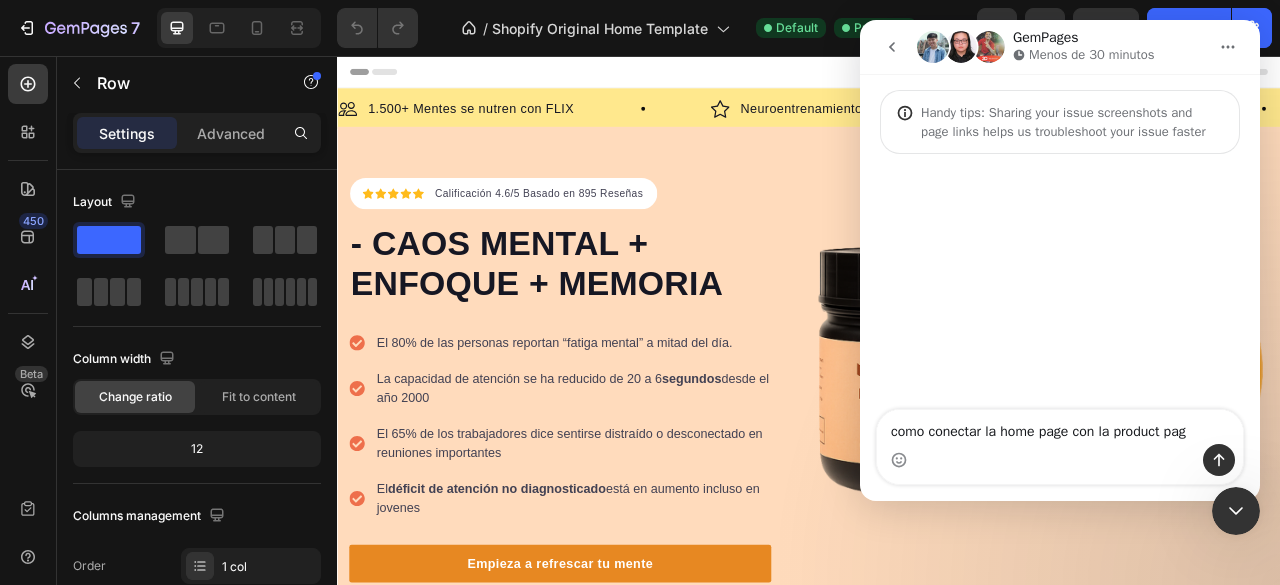type on "como conectar la home page con la product page" 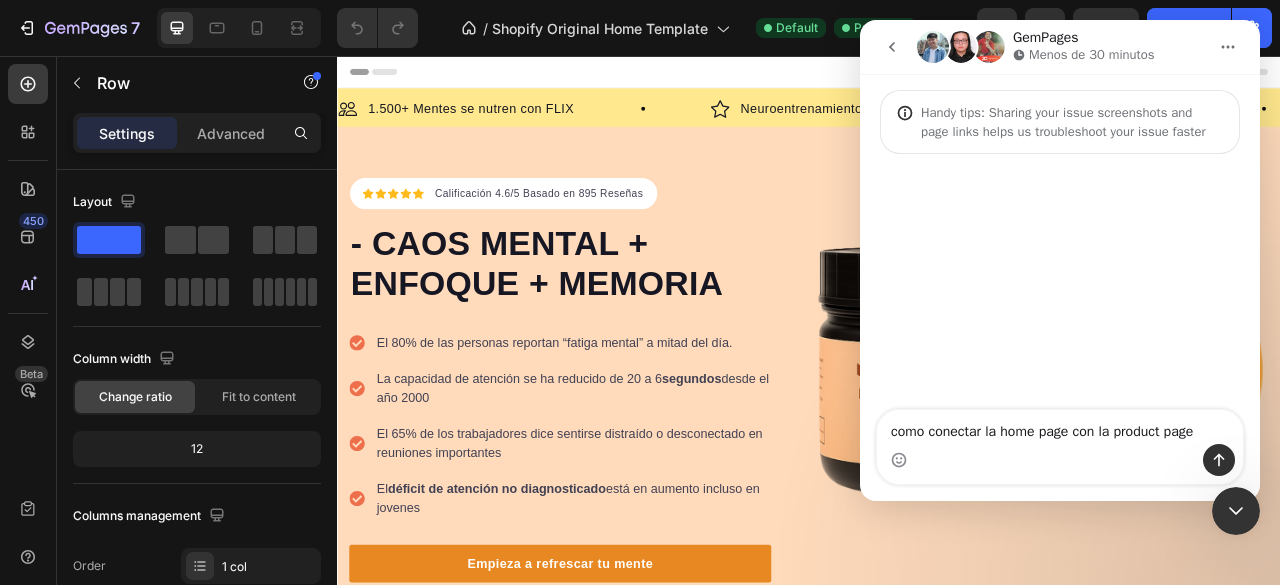 type 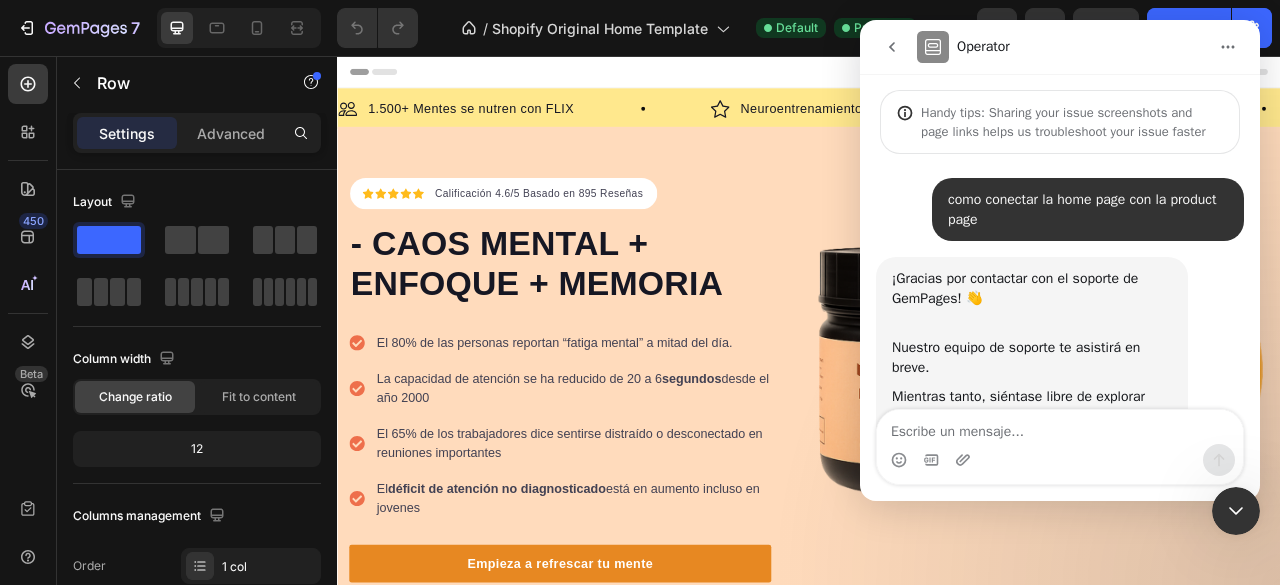 scroll, scrollTop: 118, scrollLeft: 0, axis: vertical 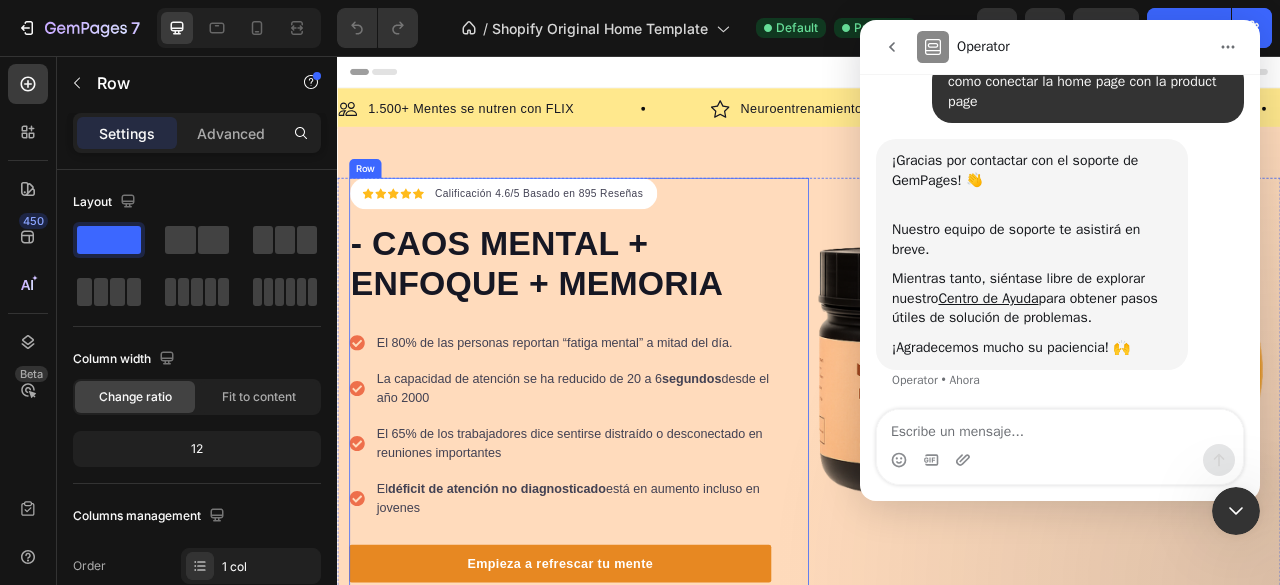 click on "Icon Icon Icon Icon Icon Icon List Hoz Calificación 4.6/5 Basado en 895 Reseñas Text block Row - CAOS MENTAL + ENFOQUE + MEMORIA Heading El 80% de las personas reportan “fatiga mental” a mitad del día. La capacidad de atención se ha reducido de 20 a 6  segundos  desde el año 2000 El 65% de los trabajadores dice sentirse distraído o desconectado en reuniones importantes El  déficit de atención no diagnosticado  está en aumento incluso en jovenes Item list Empieza a refrescar tu mente Button
30 vasos refrescantes de garantía Item list Image Row" at bounding box center [620, 490] 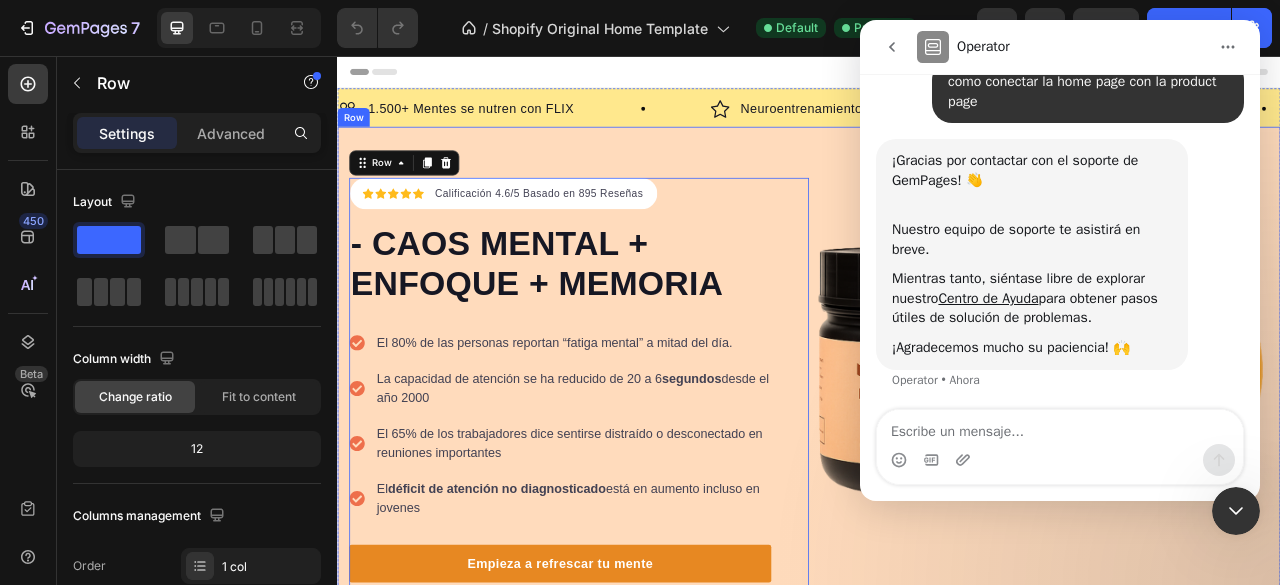 click on "Icon Icon Icon Icon Icon Icon List Hoz Calificación 4.6/5 Basado en 895 Reseñas Text block Row - CAOS MENTAL + ENFOQUE + MEMORIA Heading El 80% de las personas reportan “fatiga mental” a mitad del día. La capacidad de atención se ha reducido de 20 a 6  segundos  desde el año 2000 El 65% de los trabajadores dice sentirse distraído o desconectado en reuniones importantes El  déficit de atención no diagnosticado  está en aumento incluso en jovenes Item list Empieza a refrescar tu mente Button
30 vasos refrescantes de garantía Item list Image Row Row   0 Image Row Row" at bounding box center [937, 490] 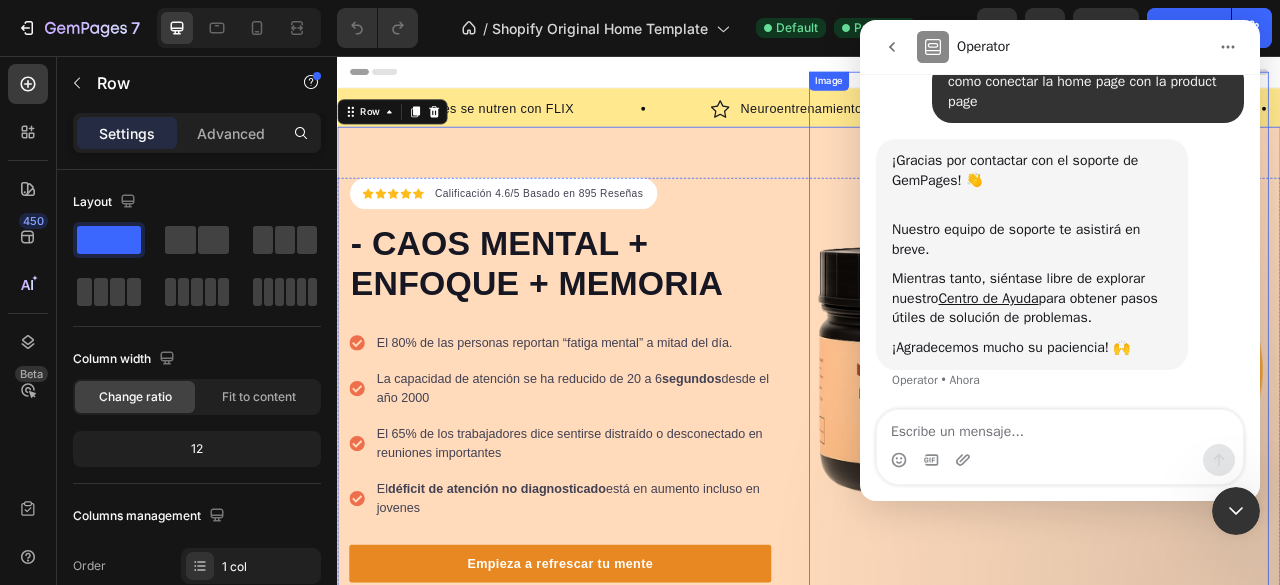 click at bounding box center (1228, 440) 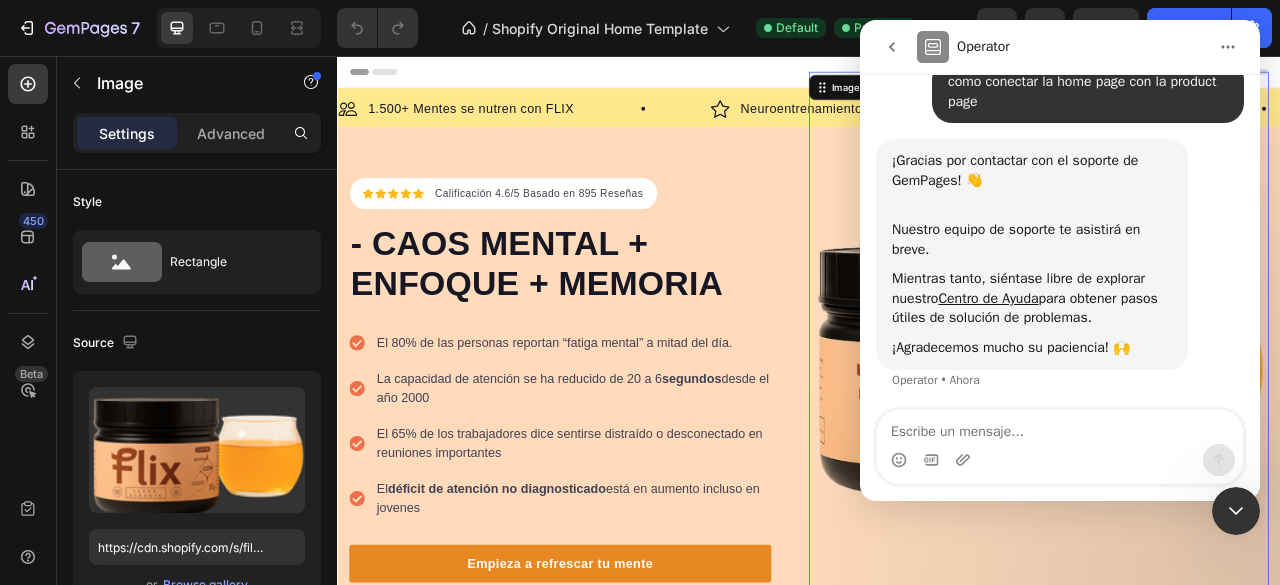 click 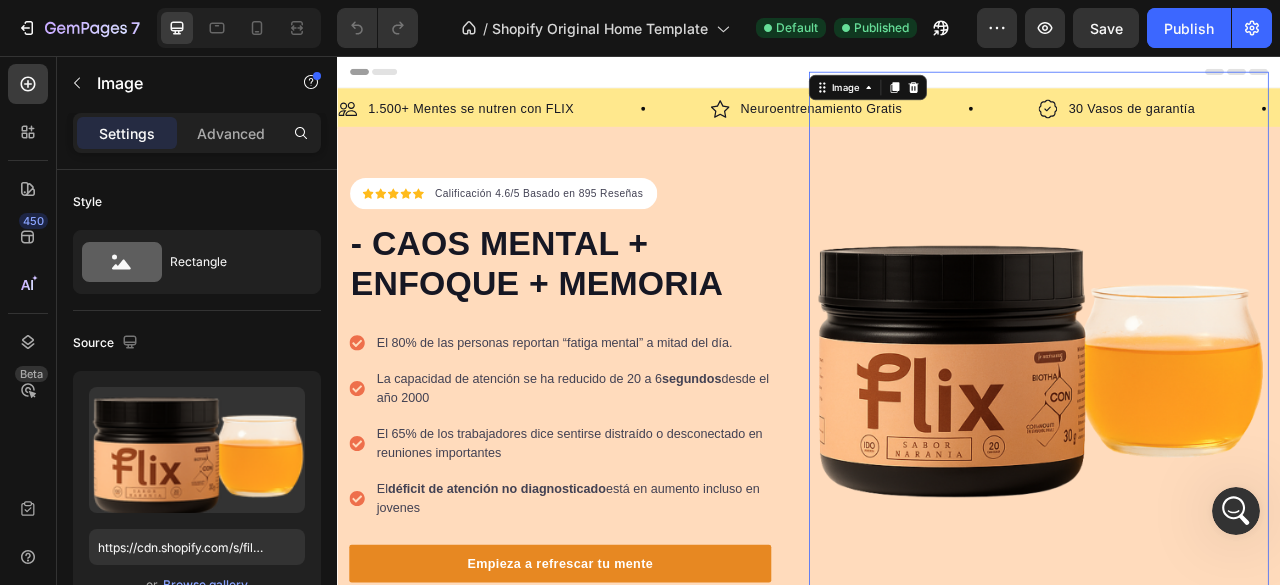 click on "7   /  Shopify Original Home Template Default Published Preview  Save   Publish" 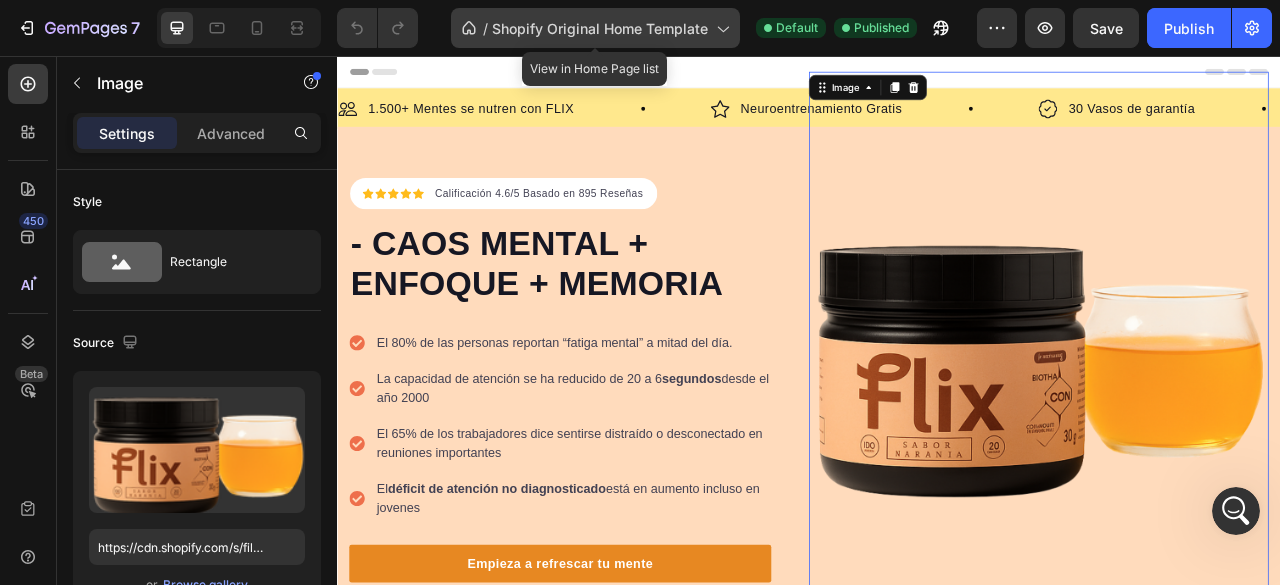click on "Shopify Original Home Template" at bounding box center [600, 28] 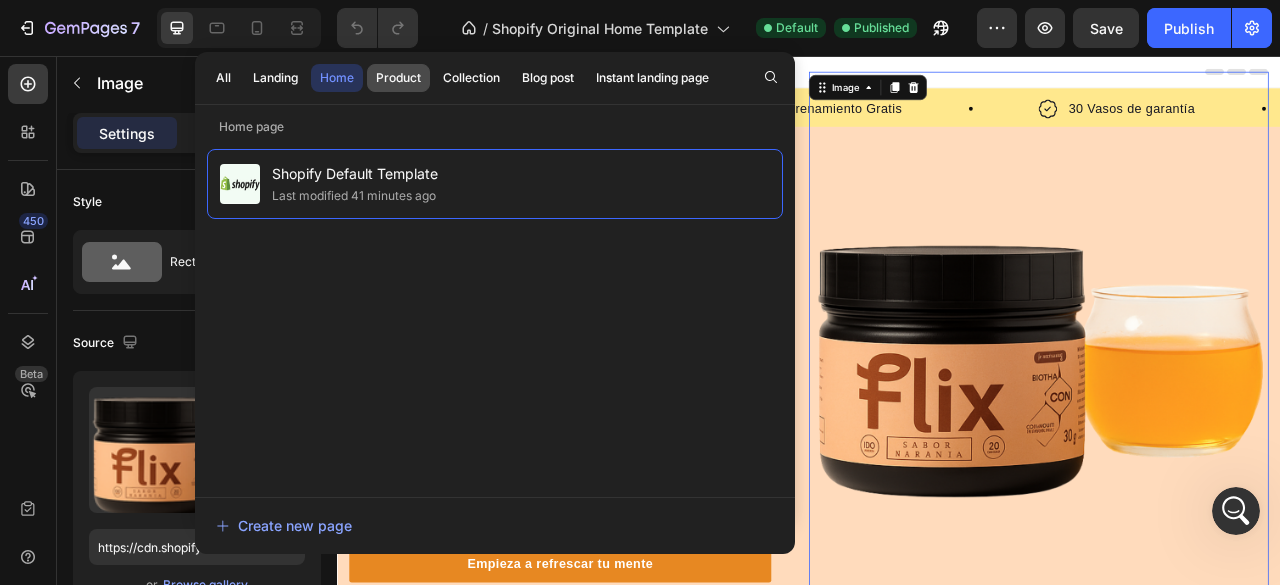 click on "Product" at bounding box center (398, 78) 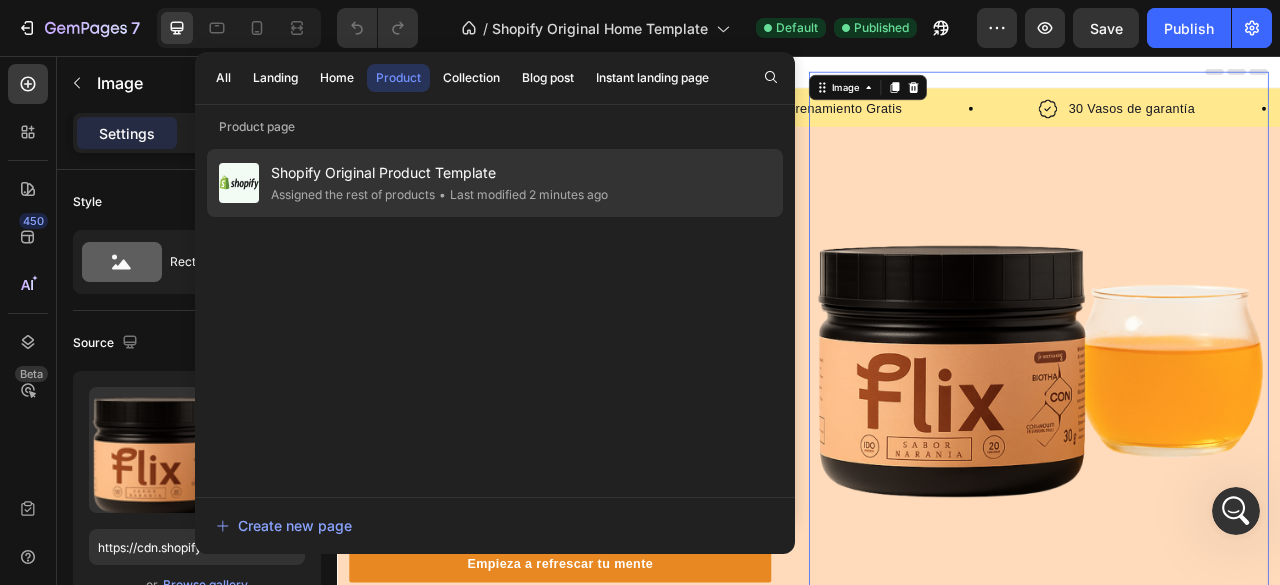 click on "Shopify Original Product Template Assigned the rest of products • Last modified 2 minutes ago" 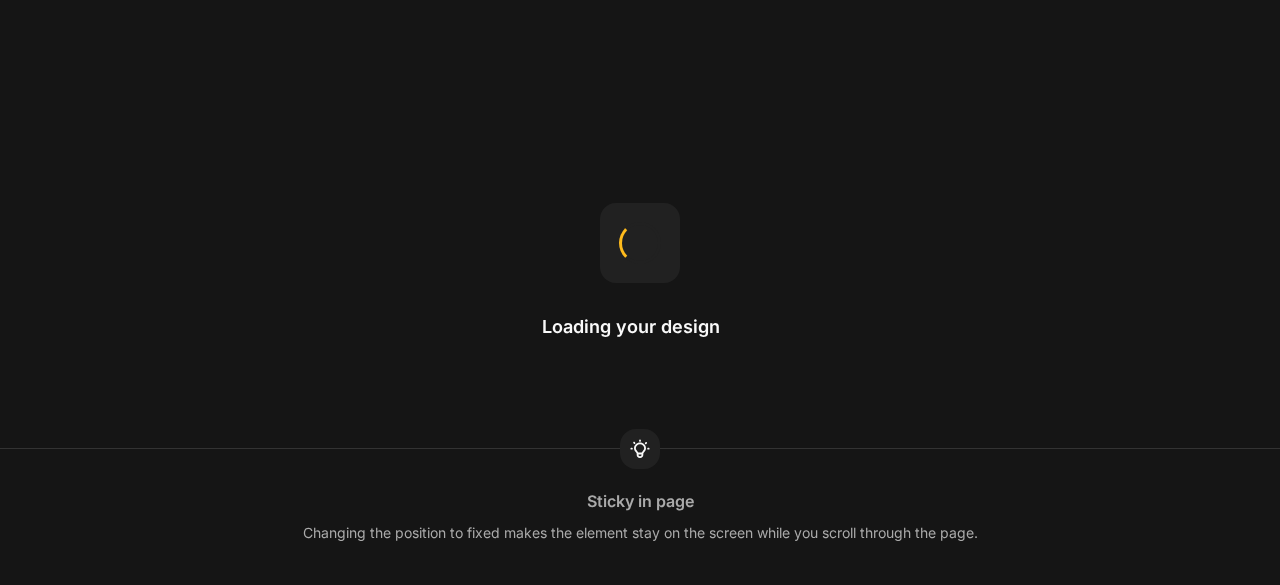 scroll, scrollTop: 0, scrollLeft: 0, axis: both 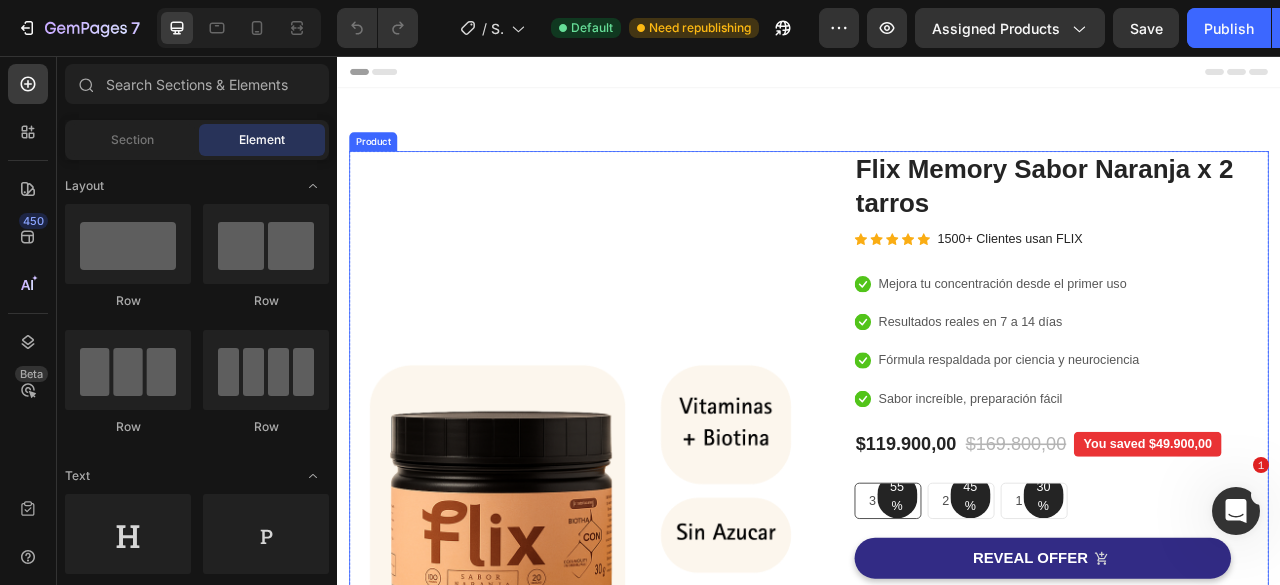 click on "Image Image Free Shipping Heading On oders over $70 Text block Row Image Money-back guarantee Heading 30- day refund or replacement Text block Row Row Row" at bounding box center (643, 570) 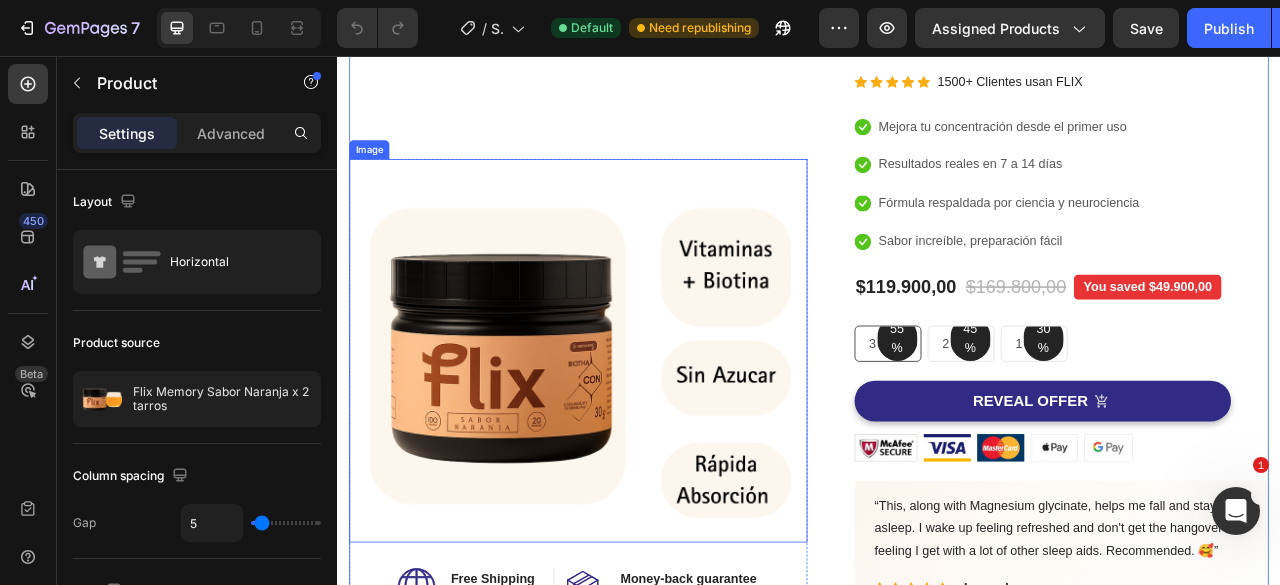 scroll, scrollTop: 0, scrollLeft: 0, axis: both 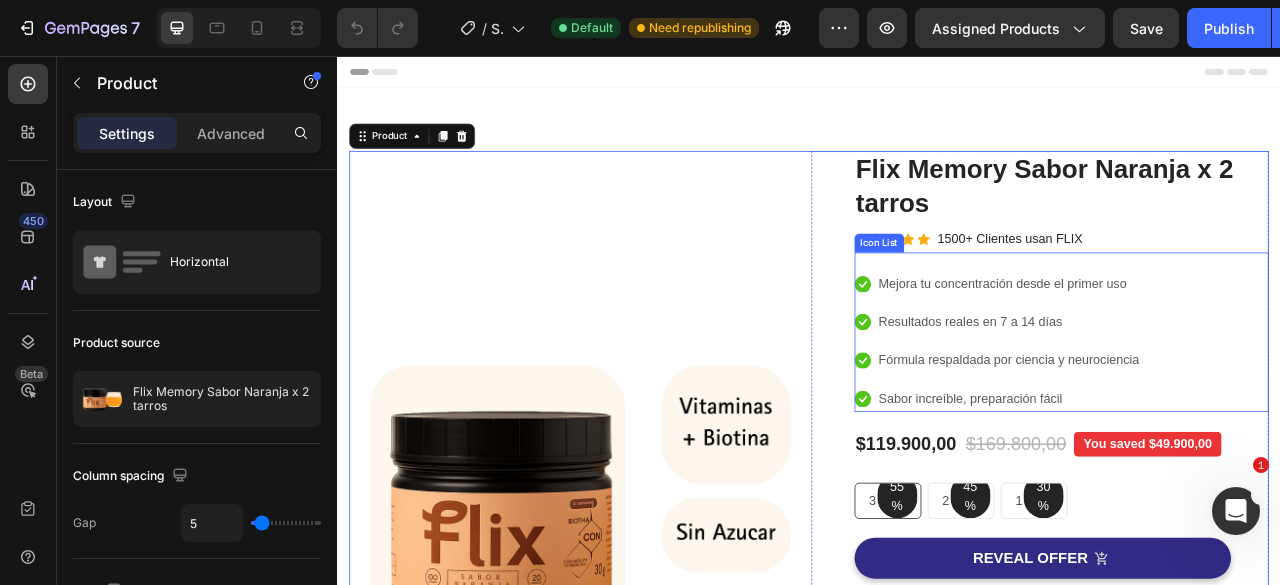 click on "Image Image Free Shipping Heading On oders over $70 Text block Row Image Money-back guarantee Heading 30- day refund or replacement Text block Row Row Row" at bounding box center [643, 570] 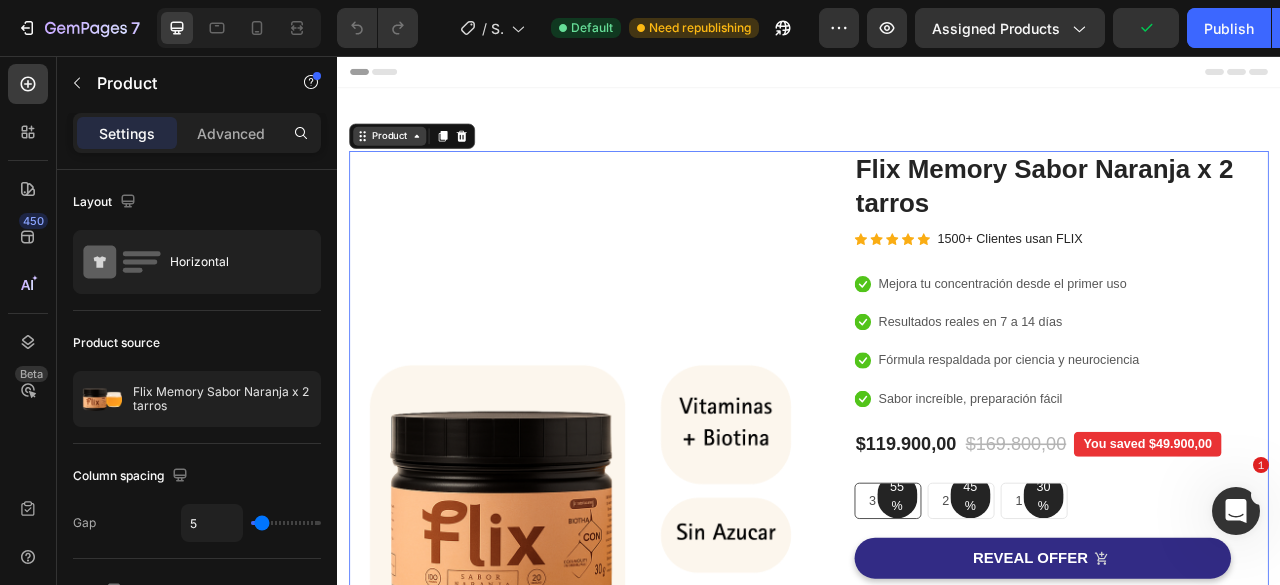 click on "Product" at bounding box center (403, 158) 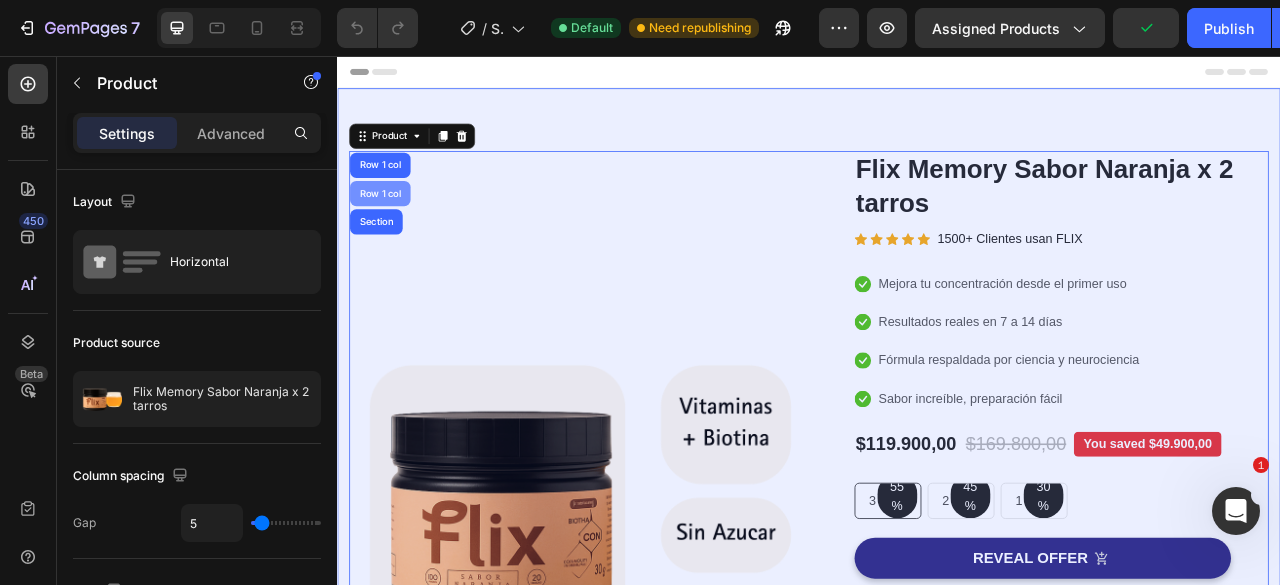 click on "Row 1 col" at bounding box center [391, 231] 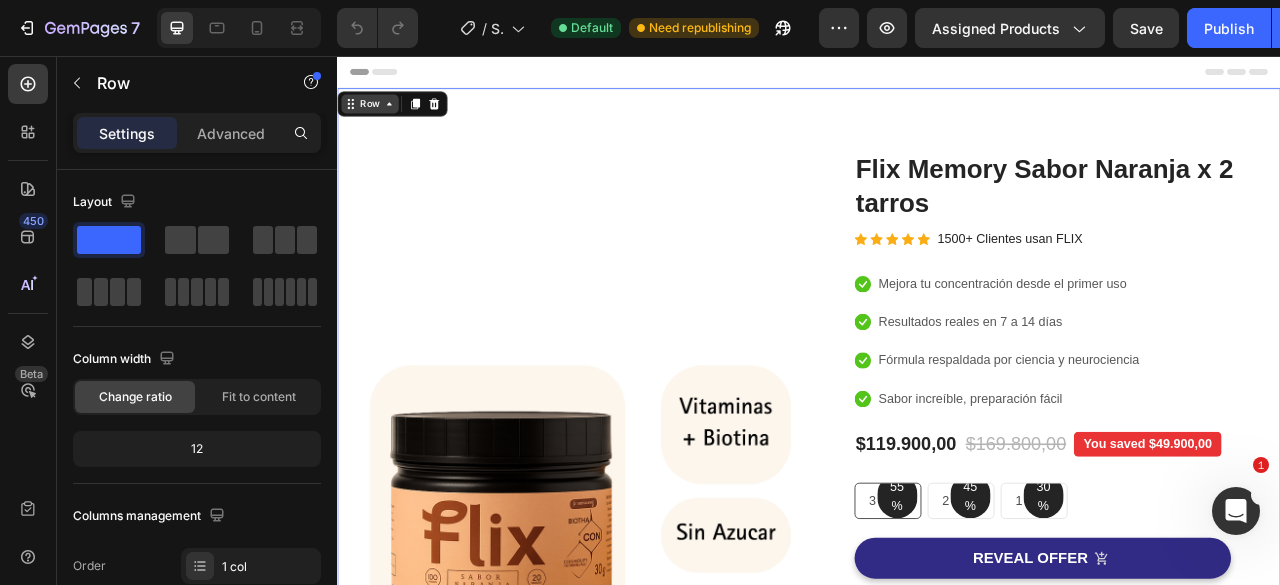 click on "Row" at bounding box center [378, 117] 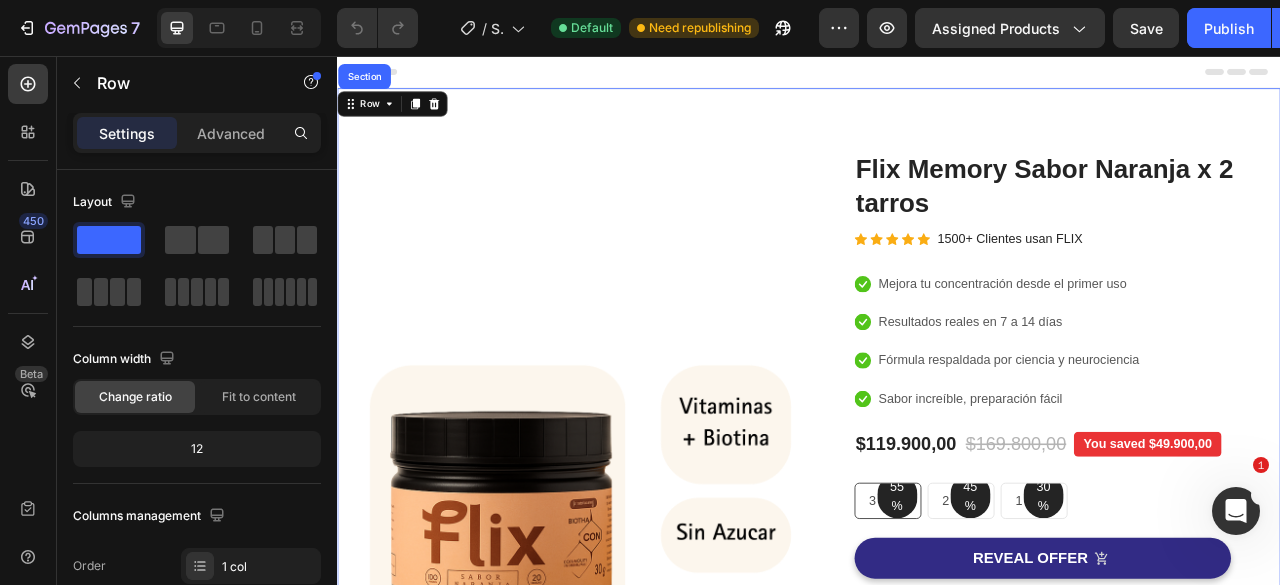 click on "Row Section" at bounding box center [407, 117] 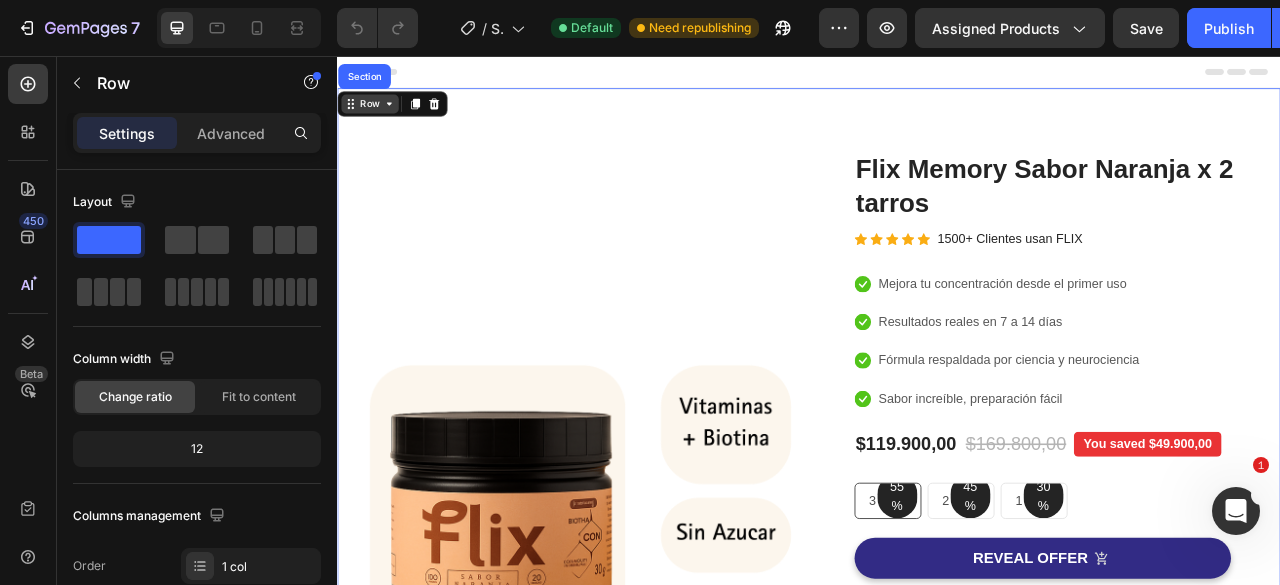 click on "Row" at bounding box center (378, 117) 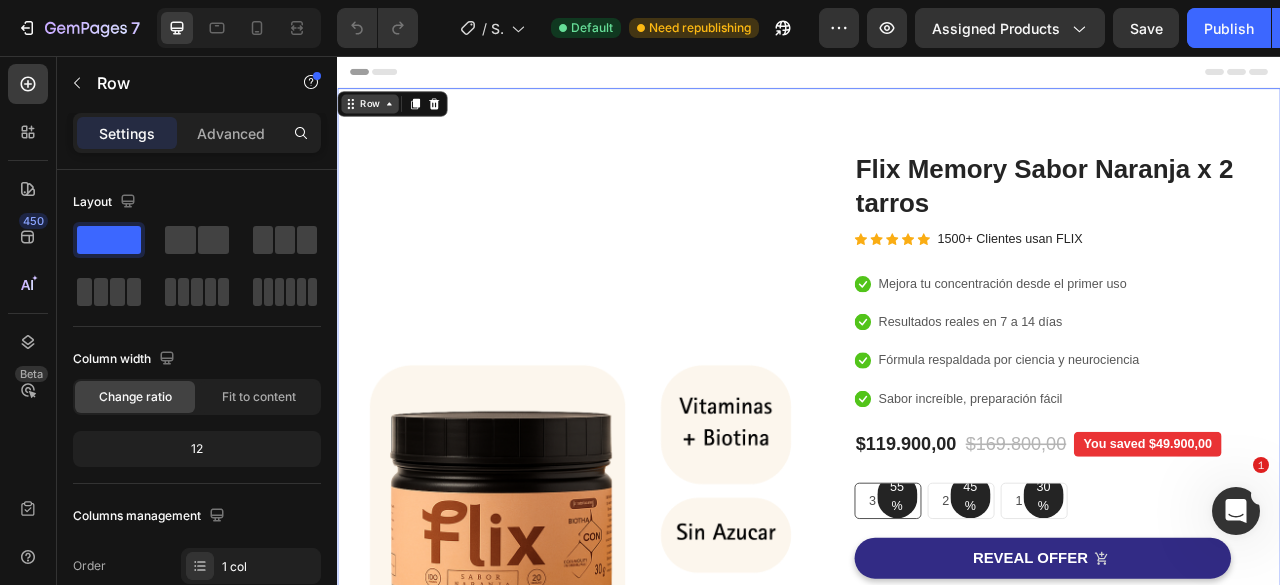 click 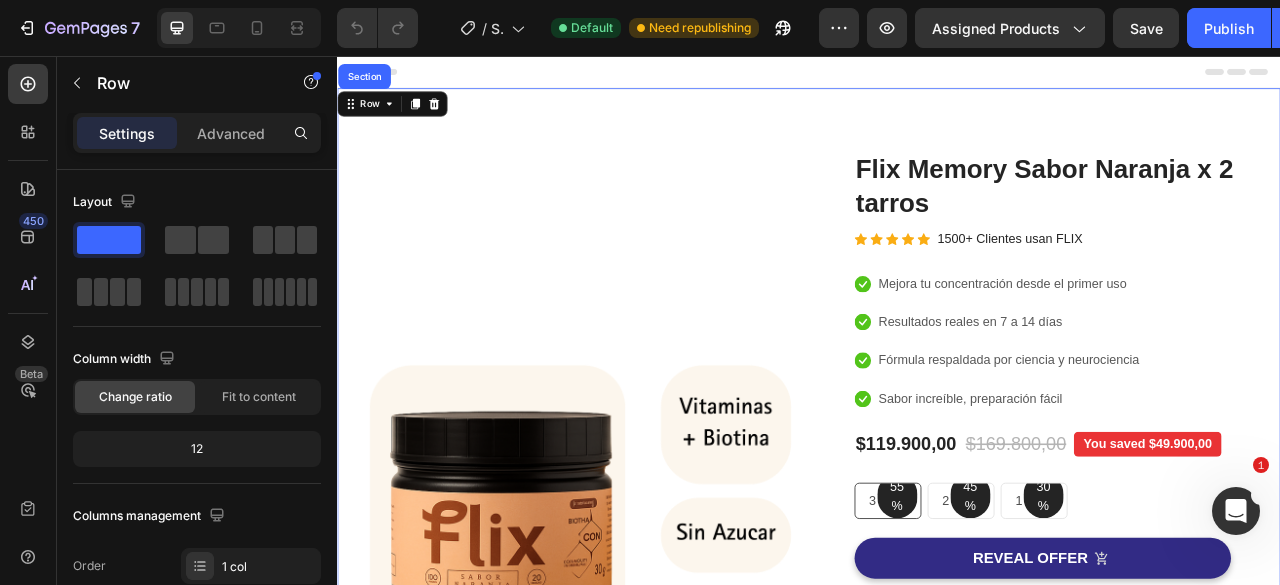 click on "Image Image Free Shipping Heading On oders over $70 Text block Row Image Money-back guarantee Heading 30- day refund or replacement Text block Row Row Row" at bounding box center [643, 570] 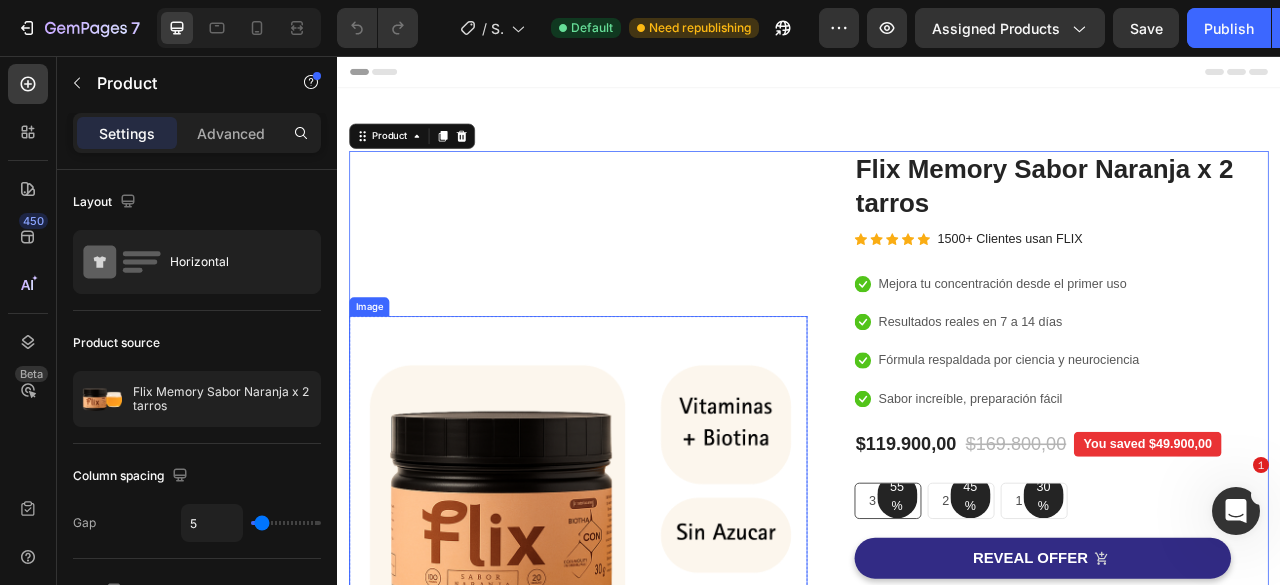 click at bounding box center [643, 631] 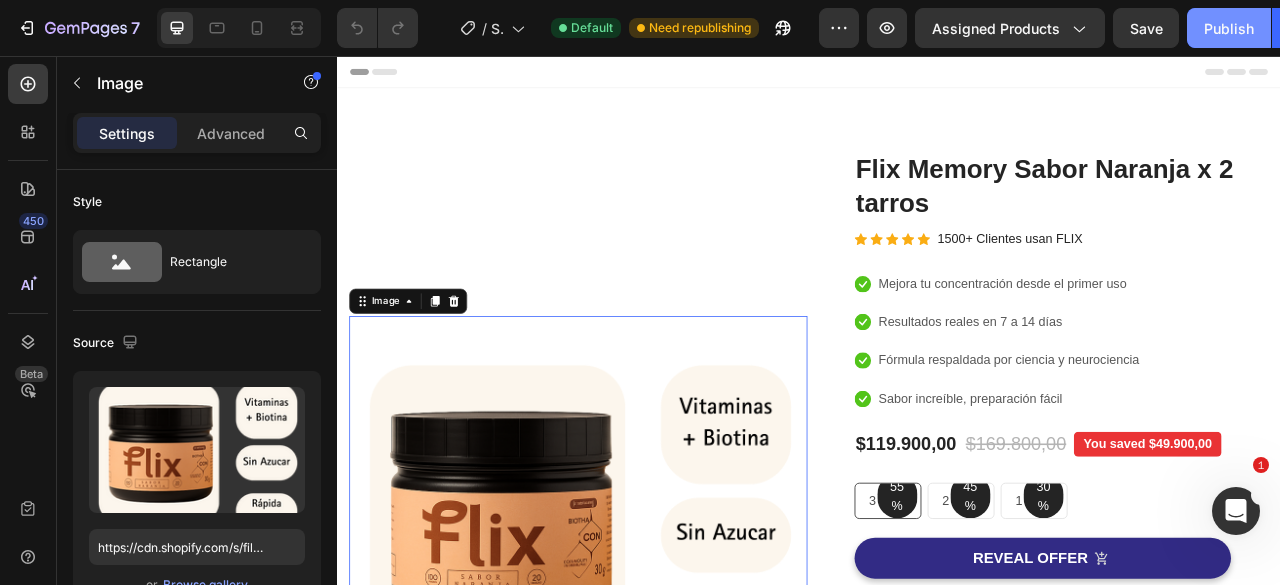 click on "Publish" 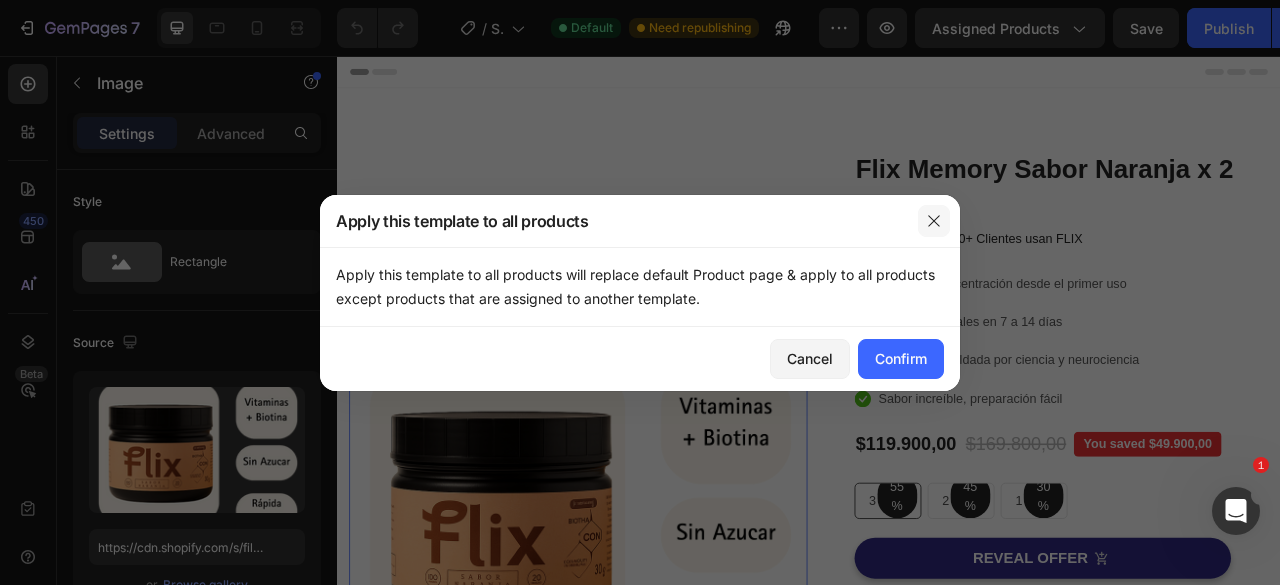 click 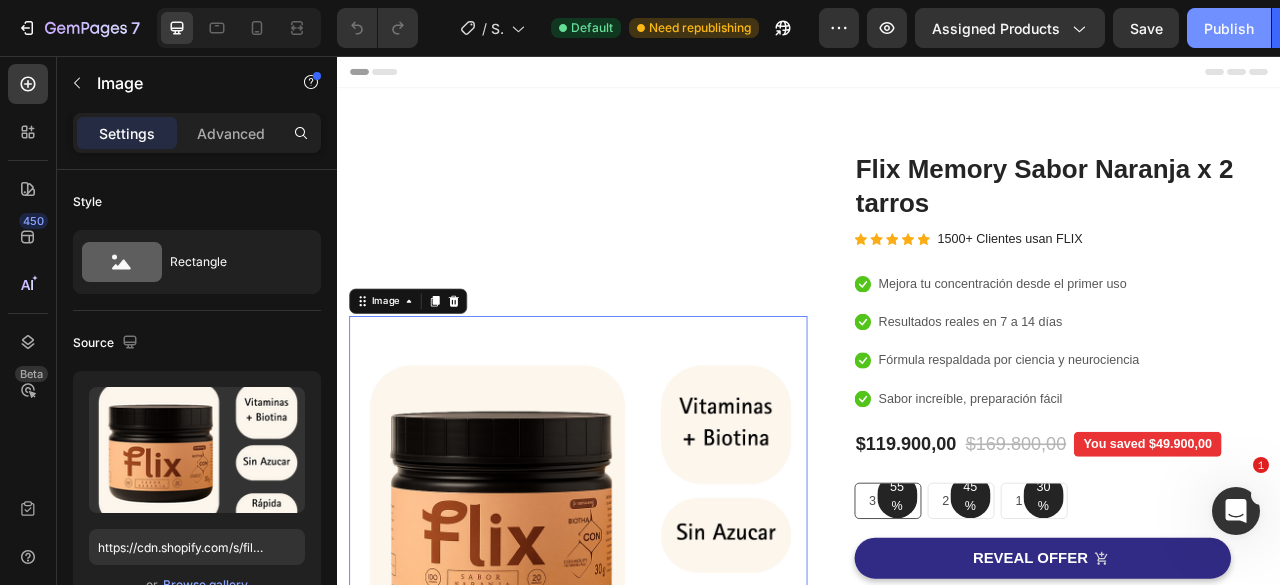 click on "Publish" at bounding box center (1229, 28) 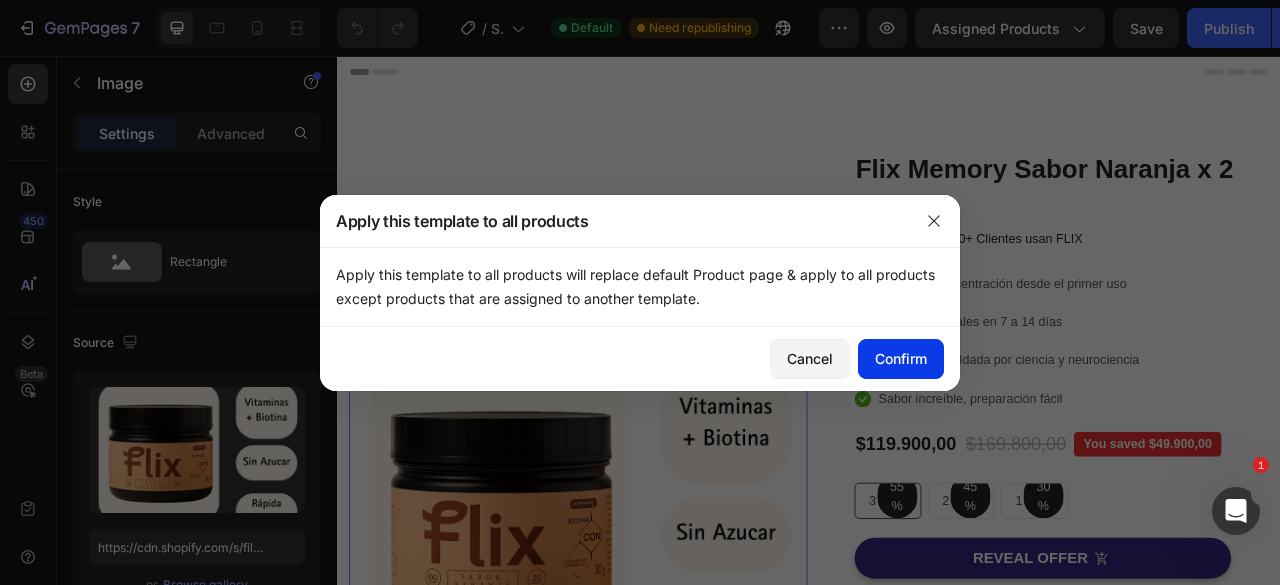 click on "Confirm" at bounding box center [901, 358] 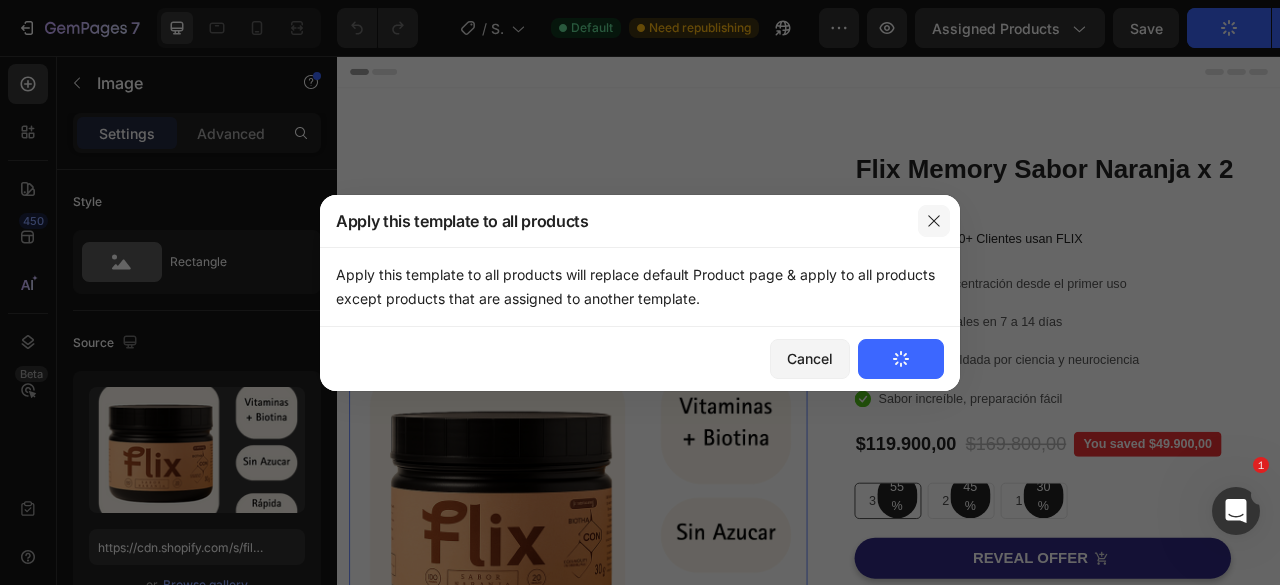 click at bounding box center [934, 221] 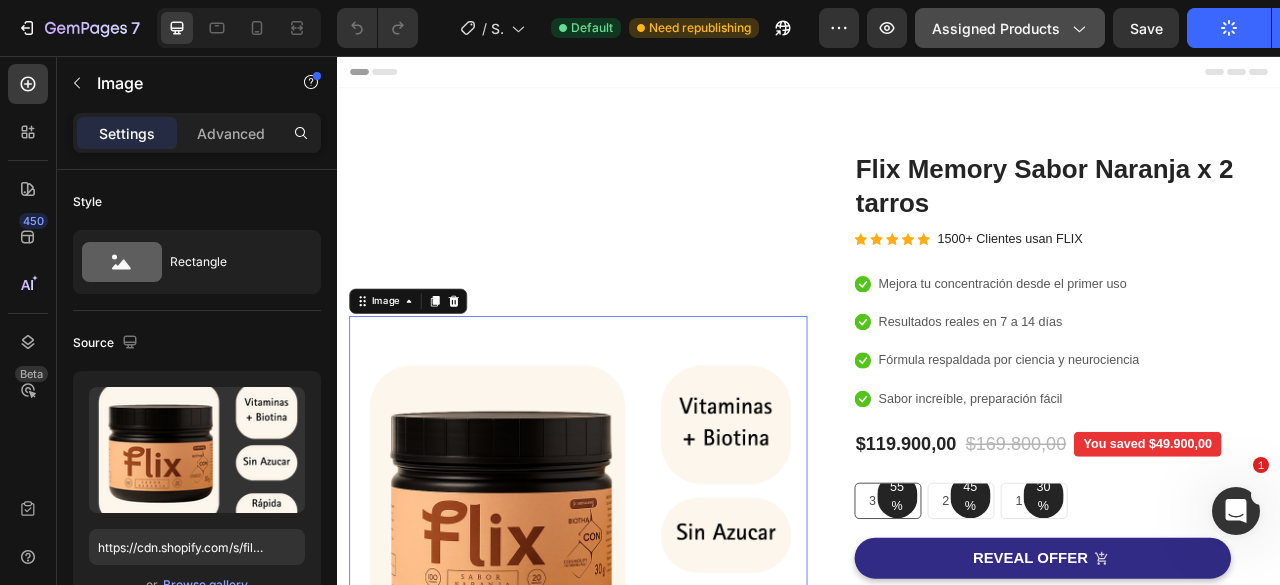 click 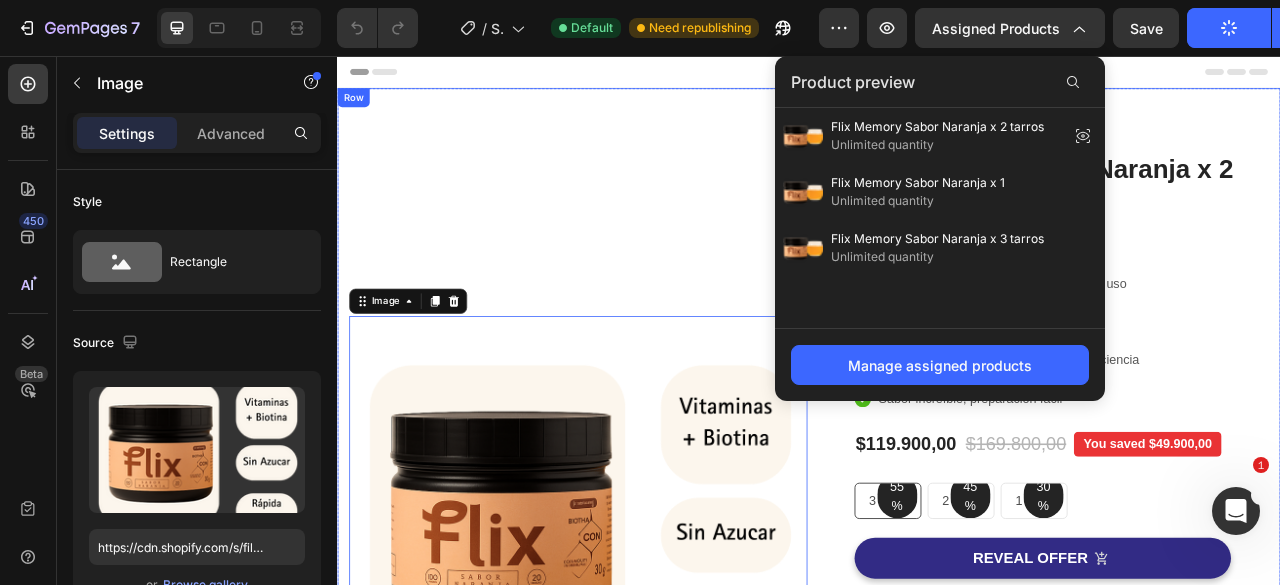 click on "Image   0 Image Free Shipping Heading On oders over $70 Text block Row Image Money-back guarantee Heading 30- day refund or replacement Text block Row Row Row (P) Images & Gallery Flix Memory Sabor Naranja x 2 tarros (P) Title                Icon                Icon                Icon                Icon                Icon Icon List Hoz 1500+ Clientes usan FLIX Text block Row
Icon Mejora tu concentración desde el primer uso Text block
Icon Resultados reales en 7 a 14 días Text block
Icon Fórmula respaldada por ciencia y neurociencia Text block
Icon Sabor increíble, preparación fácil Text block Icon List $119.900,00 (P) Price (P) Price $169.800,00 (P) Price (P) Price You saved $49.900,00 Product Badge Row 55% Text block Row 3 pack Text block Row 45% Text block Row 2 pack Text block Row 30% Text block Row 1 pack Text block Row Row
Icon Product Benefit 1 Text block
Icon Product Benefit 2 Text block Icon Icon" at bounding box center [937, 570] 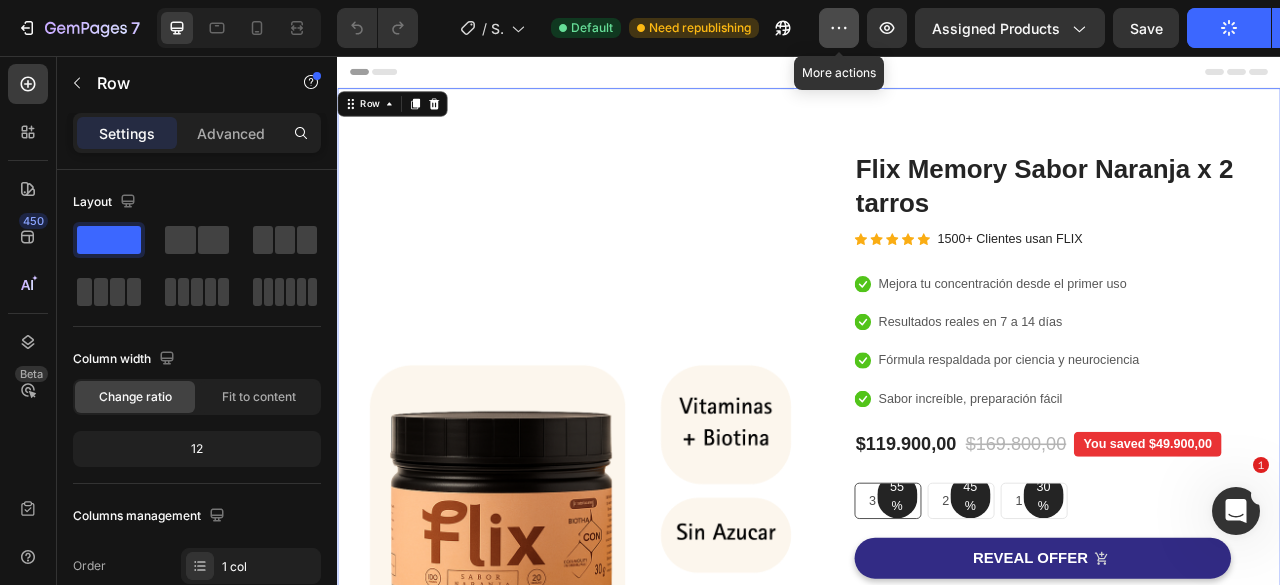 click 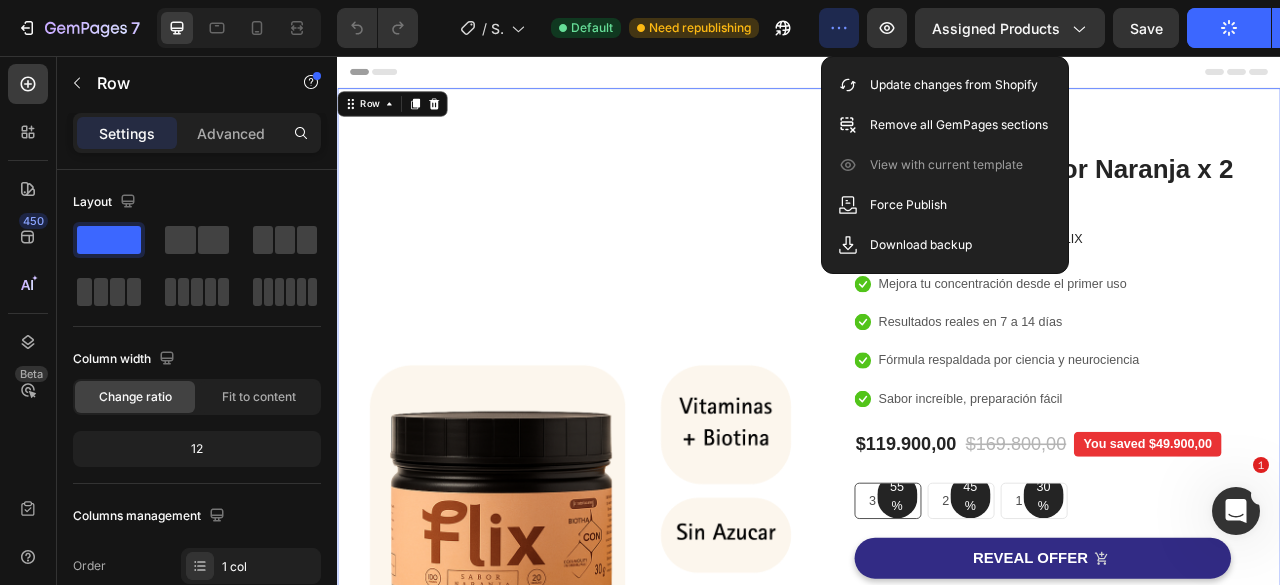 click on "Image Image Free Shipping Heading On oders over $70 Text block Row Image Money-back guarantee Heading 30- day refund or replacement Text block Row Row Row (P) Images & Gallery Flix Memory Sabor Naranja x 2 tarros (P) Title                Icon                Icon                Icon                Icon                Icon Icon List Hoz 1500+ Clientes usan FLIX Text block Row
Icon Mejora tu concentración desde el primer uso Text block
Icon Resultados reales en 7 a 14 días Text block
Icon Fórmula respaldada por ciencia y neurociencia Text block
Icon Sabor increíble, preparación fácil Text block Icon List $119.900,00 (P) Price (P) Price $169.800,00 (P) Price (P) Price You saved $49.900,00 Product Badge Row 55% Text block Row 3 pack Text block Row 45% Text block Row 2 pack Text block Row 30% Text block Row 1 pack Text block Row Row
Icon Product Benefit 1 Text block
Icon Product Benefit 2 Text block" at bounding box center [937, 570] 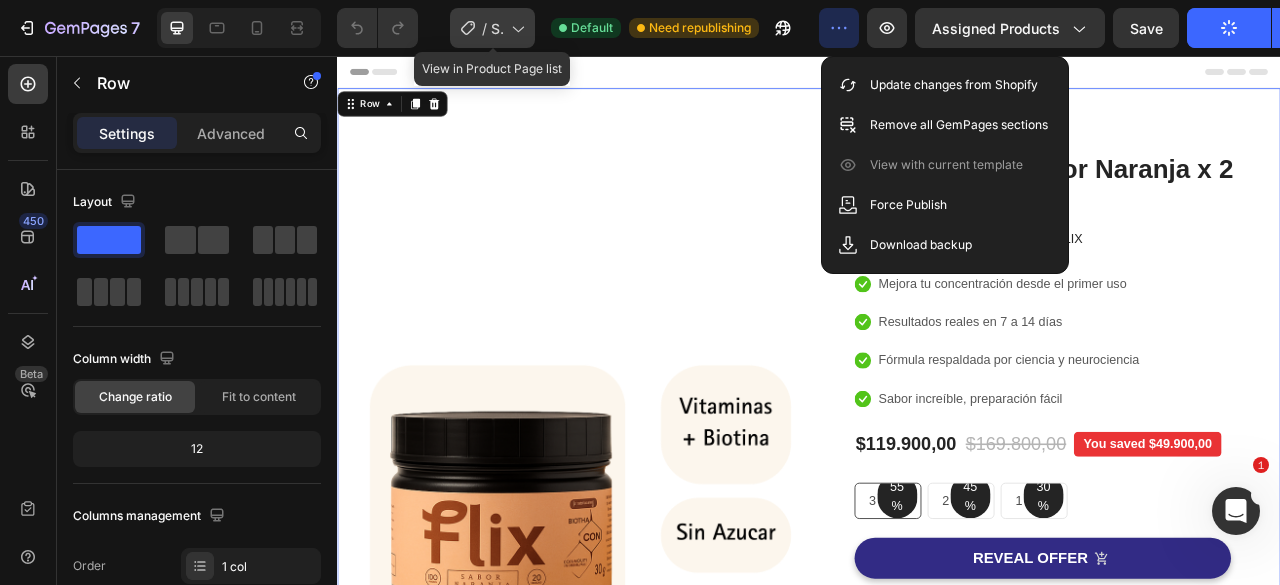 click 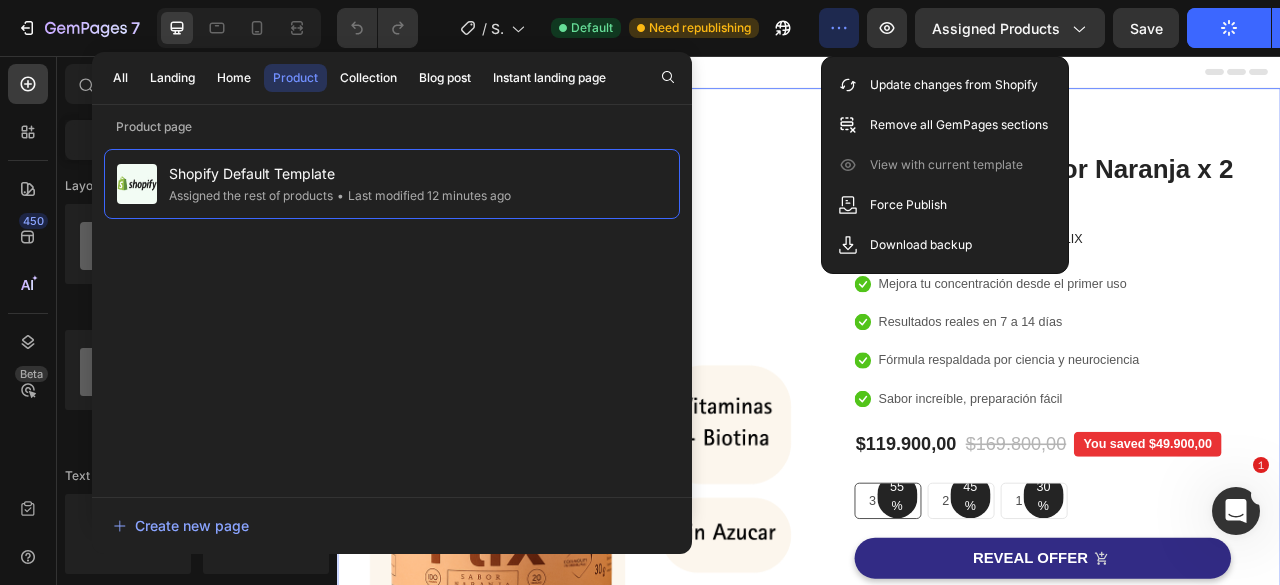 click at bounding box center [937, 76] 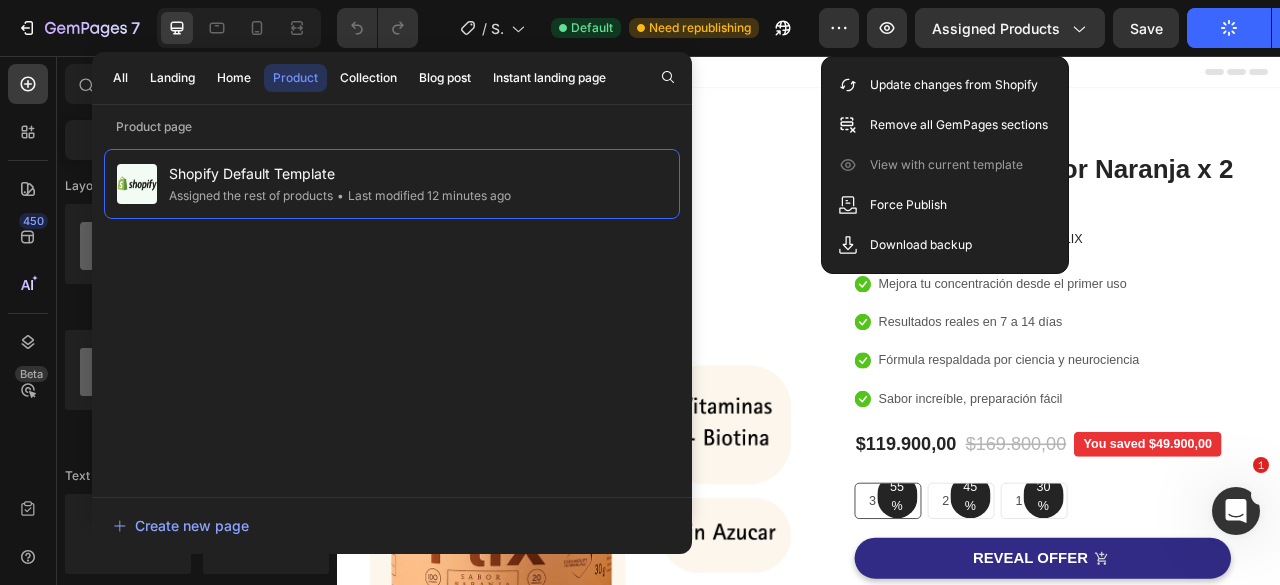 click on "7" at bounding box center (217, 28) 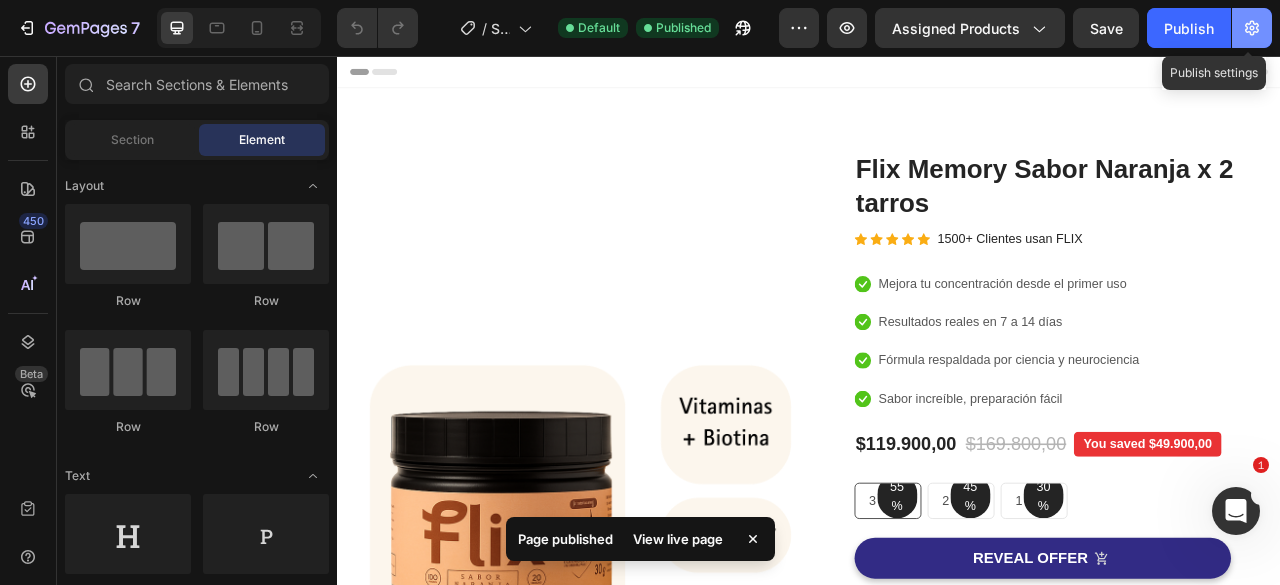 click 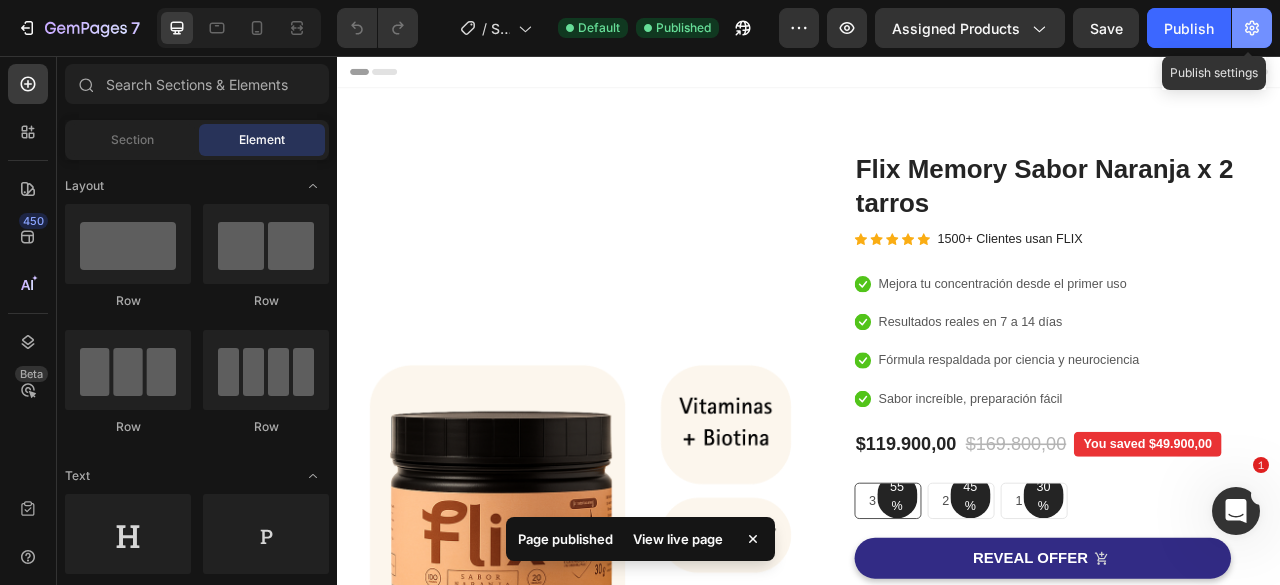 click 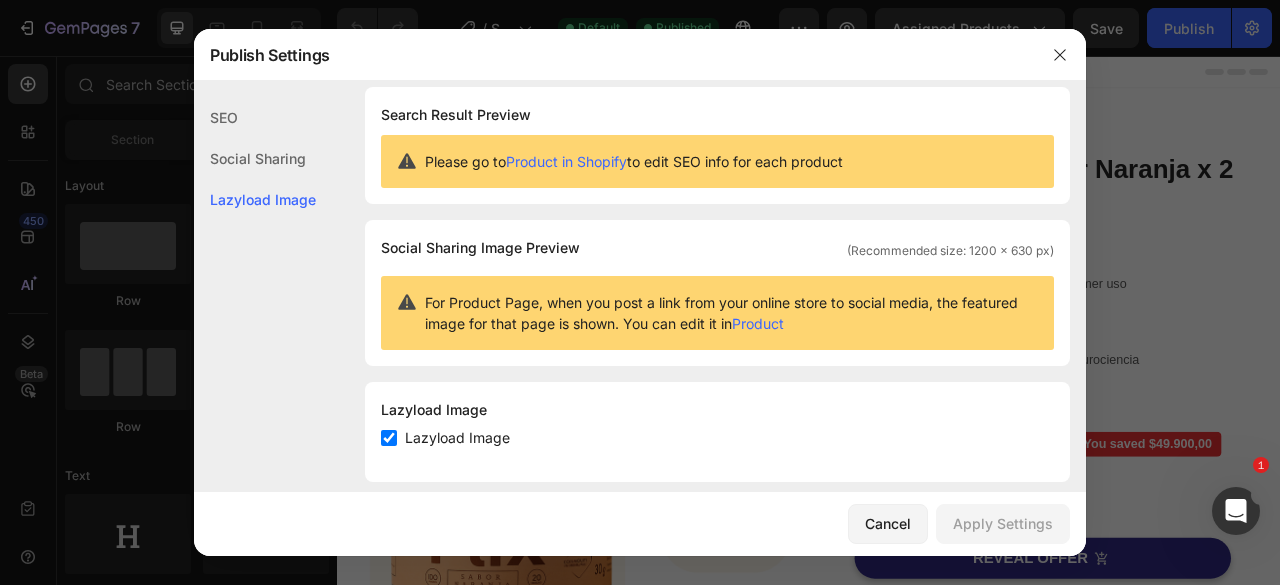 scroll, scrollTop: 0, scrollLeft: 0, axis: both 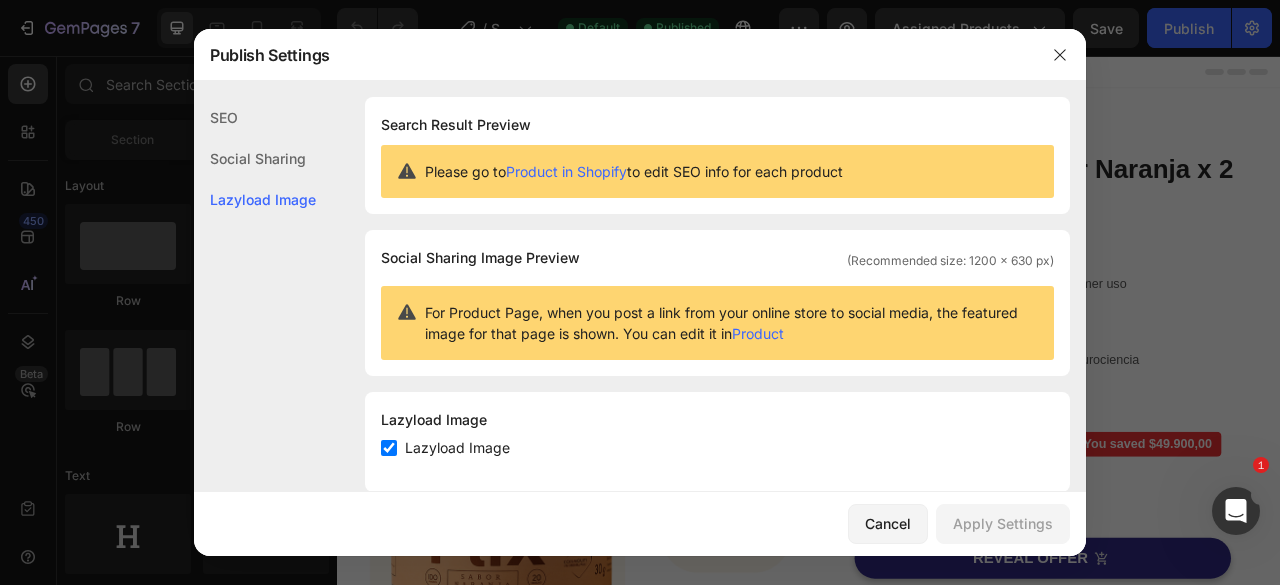 click on "Social Sharing" 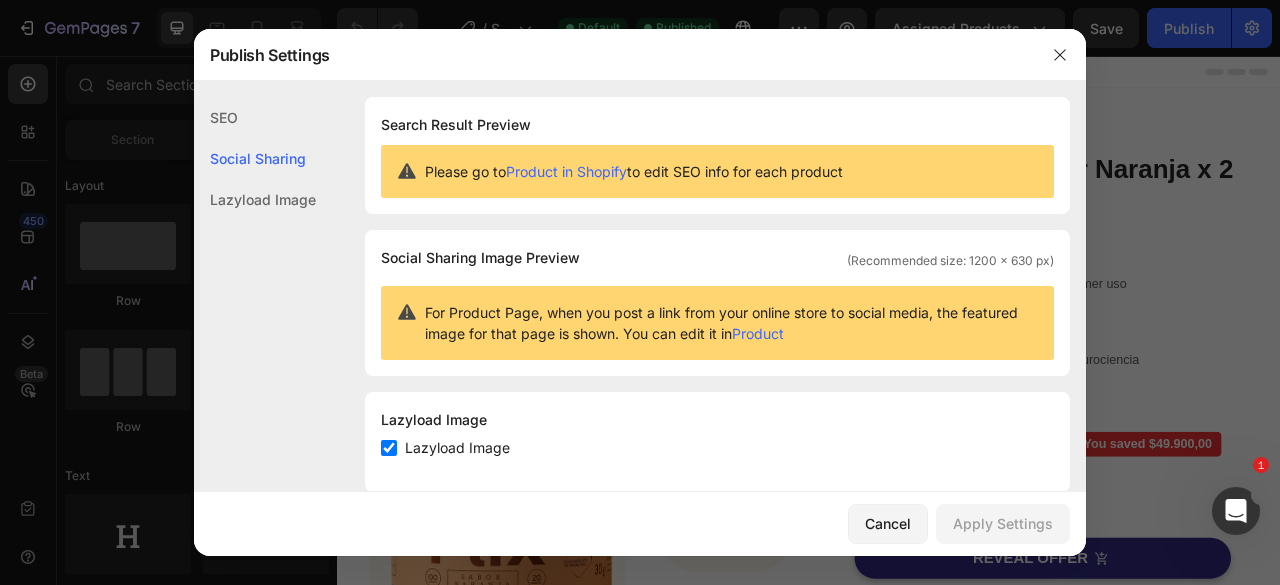 scroll, scrollTop: 32, scrollLeft: 0, axis: vertical 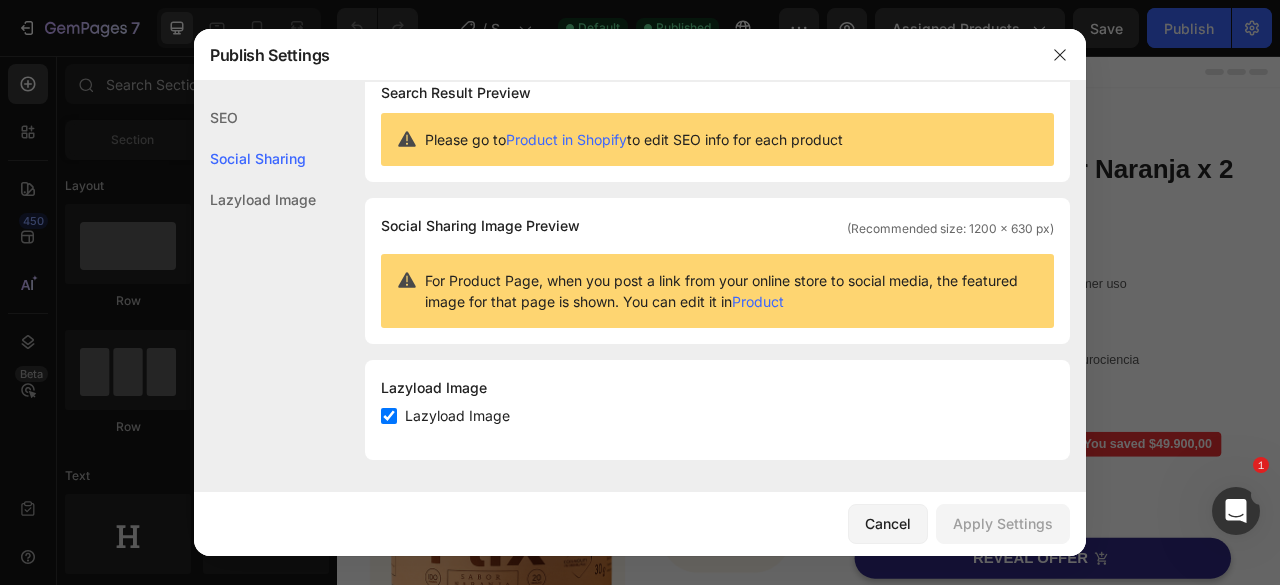 click on "SEO" 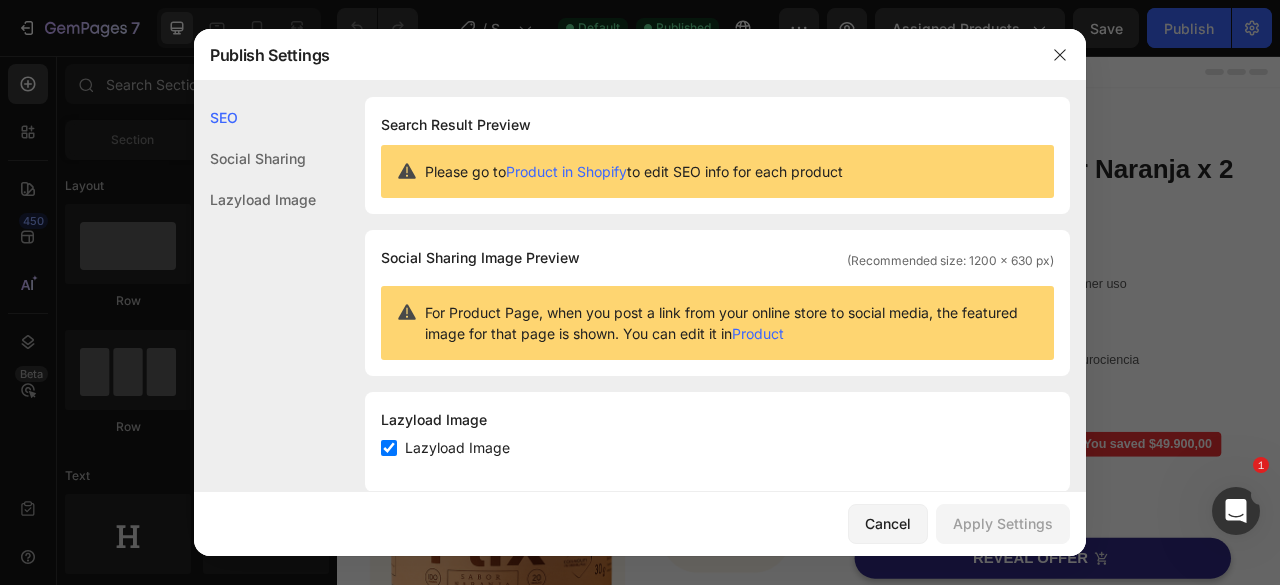 click on "Social Sharing" 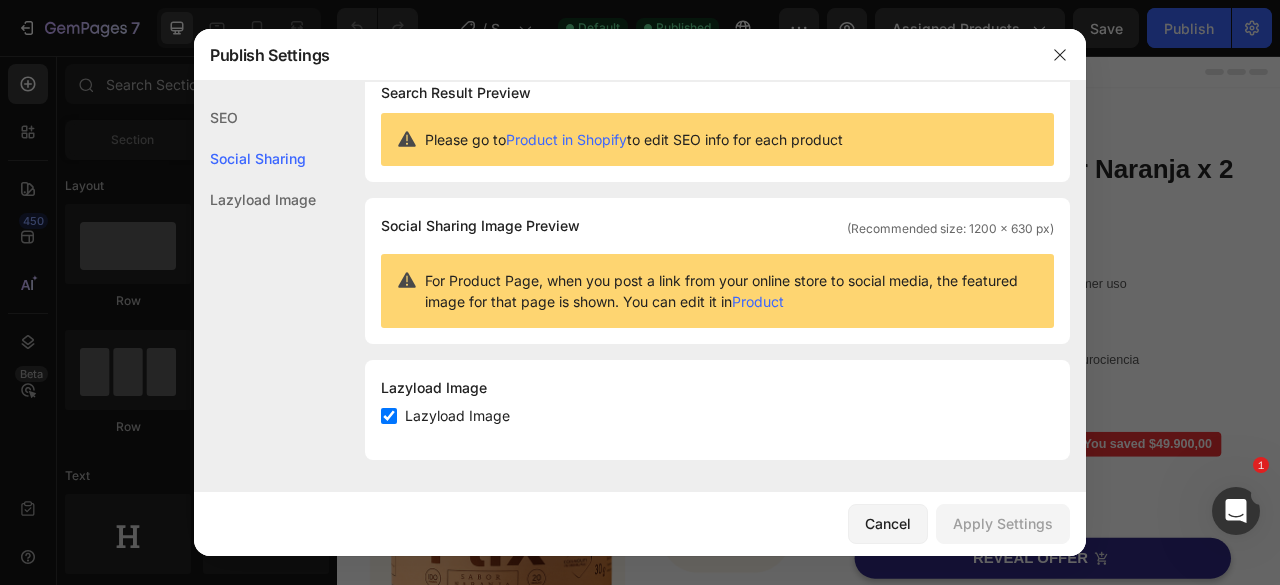 click on "Lazyload Image" 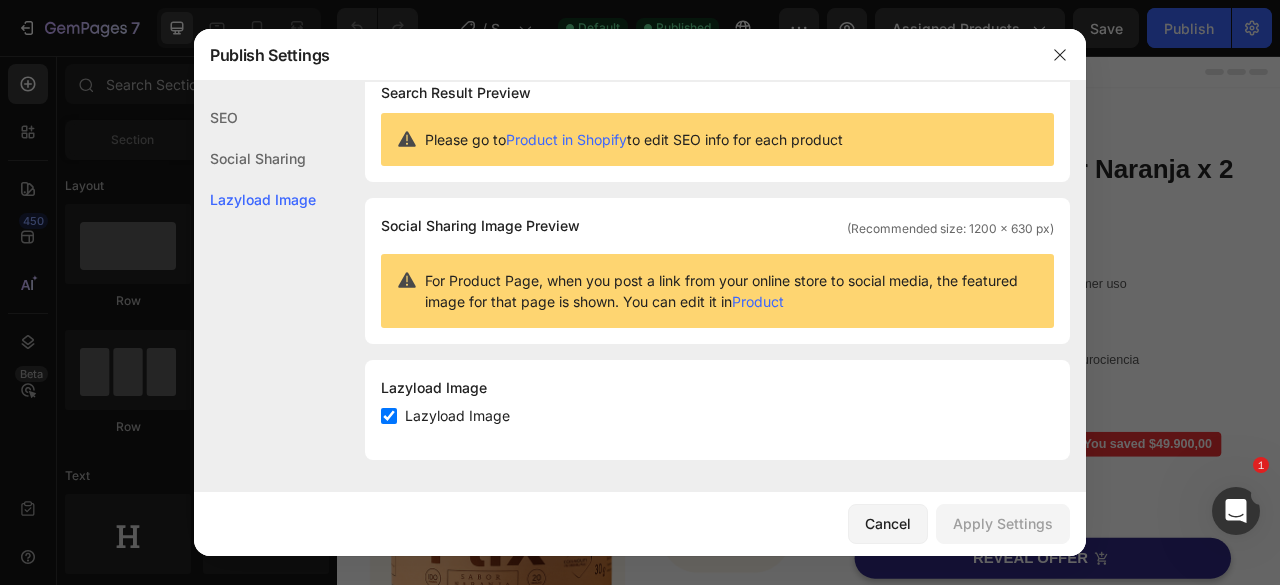 click on "Social Sharing" 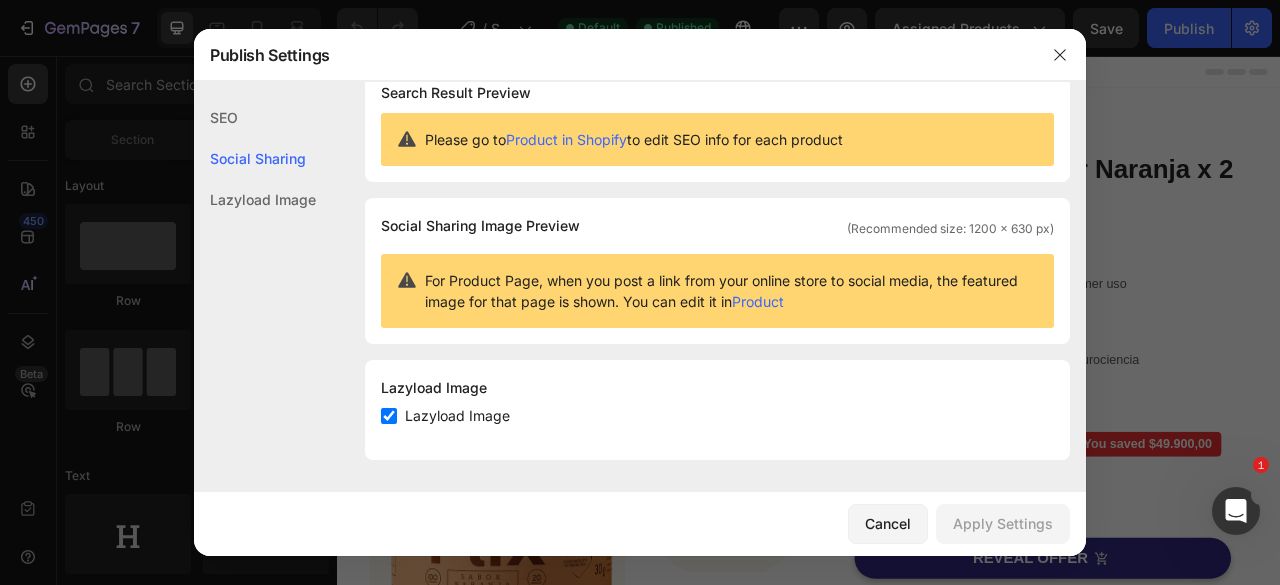 click on "SEO" 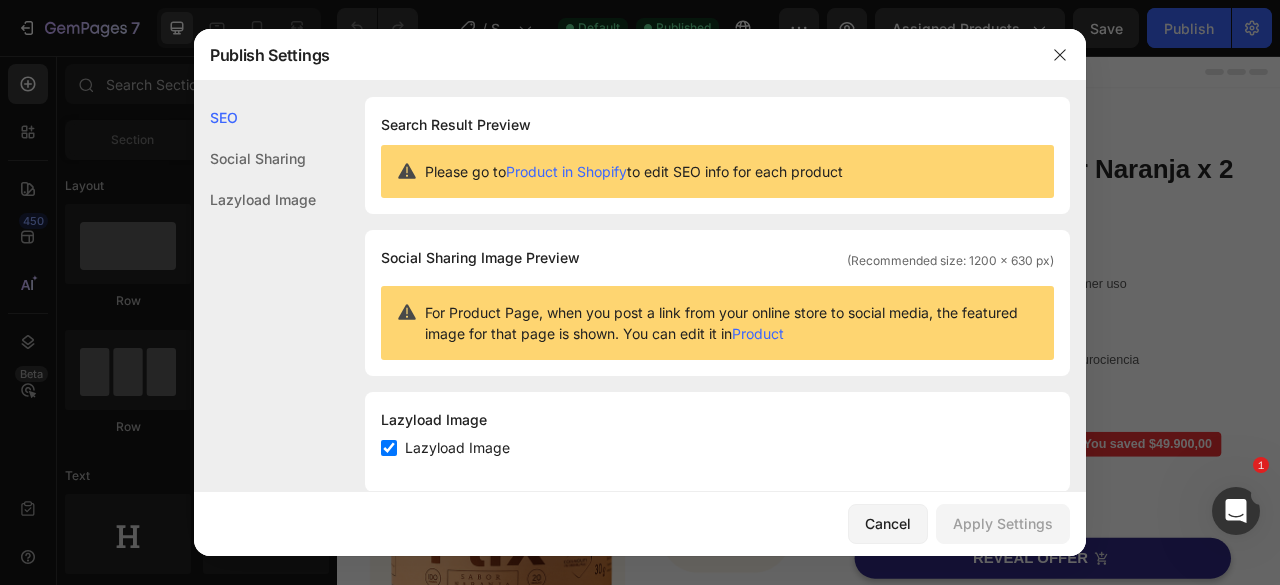 click on "Product in Shopify" at bounding box center [566, 171] 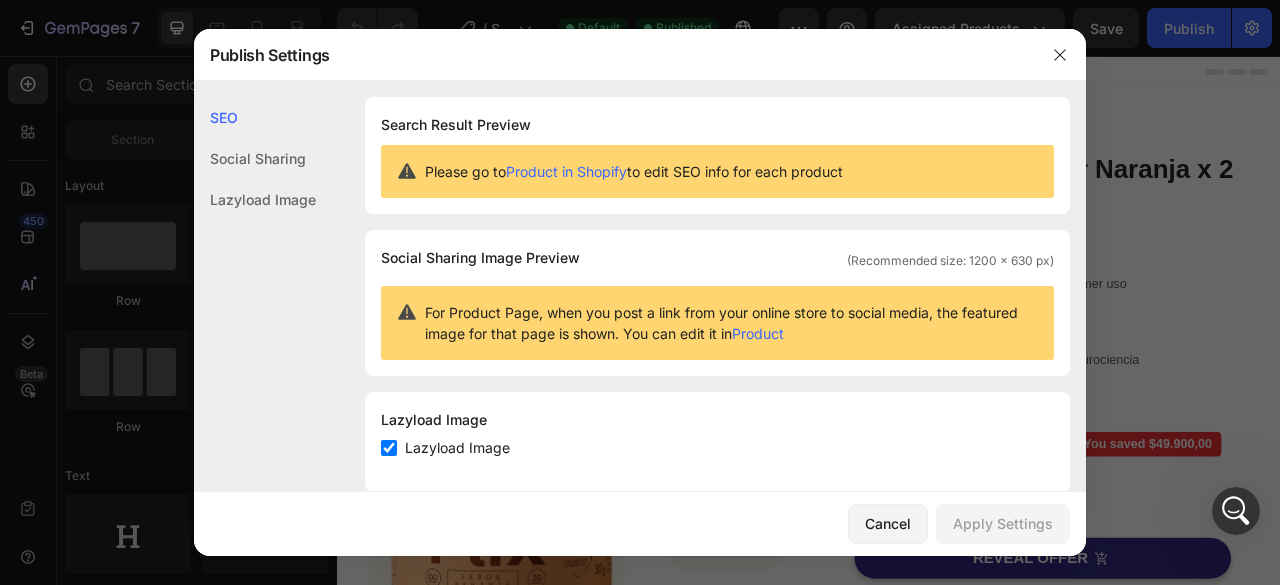 click at bounding box center [640, 292] 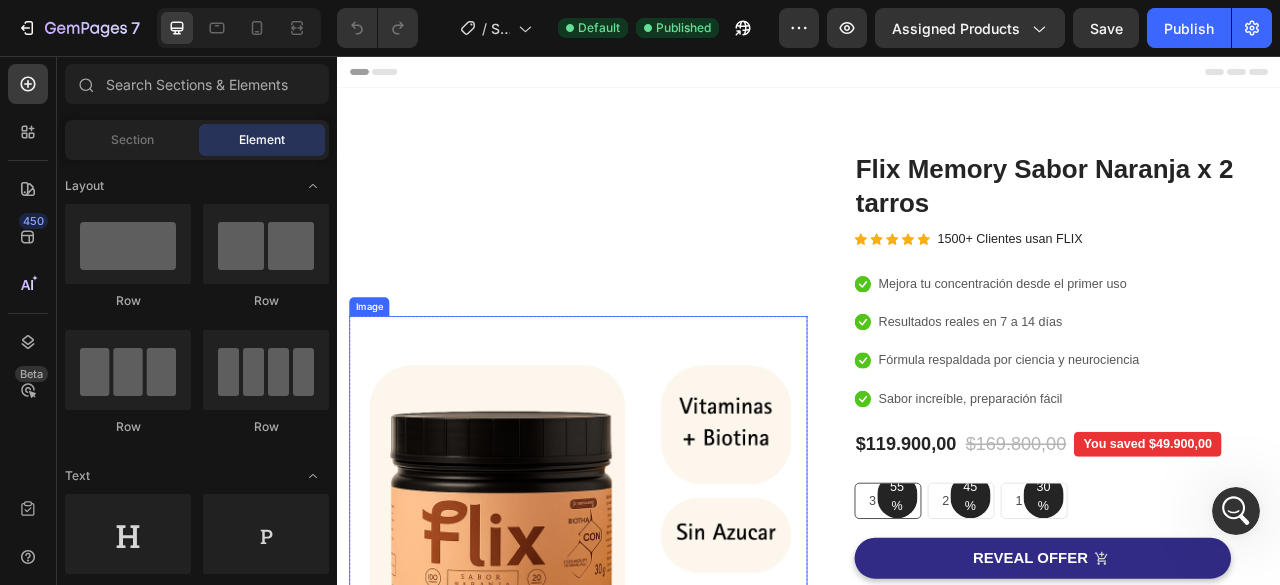 scroll, scrollTop: 400, scrollLeft: 0, axis: vertical 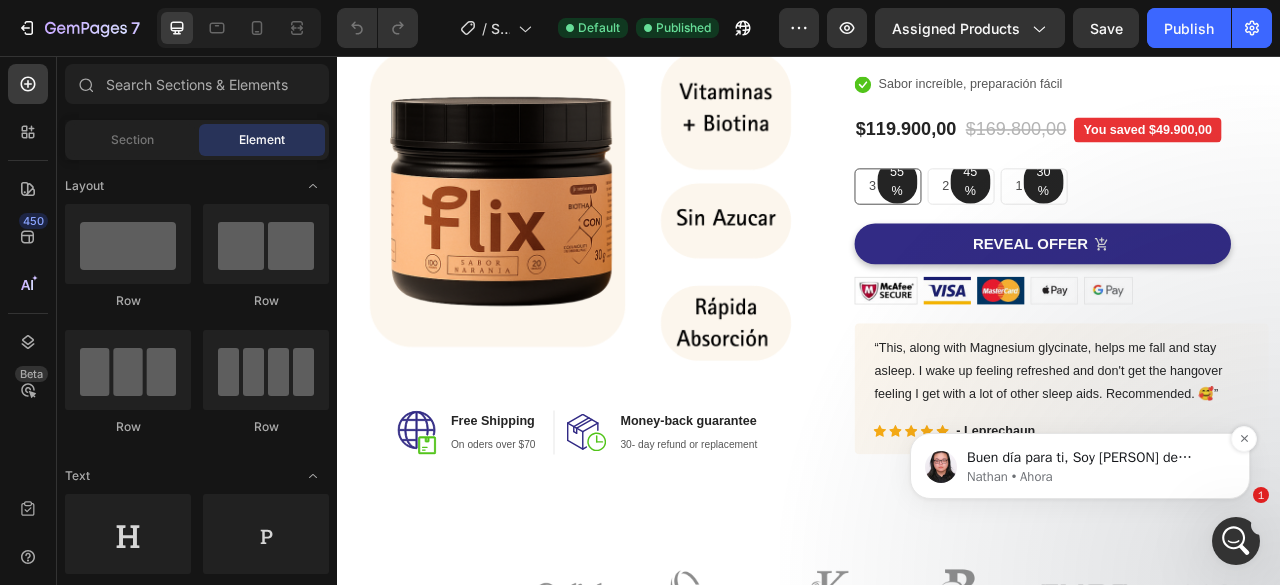 click on "Nathan • Ahora" at bounding box center [1096, 477] 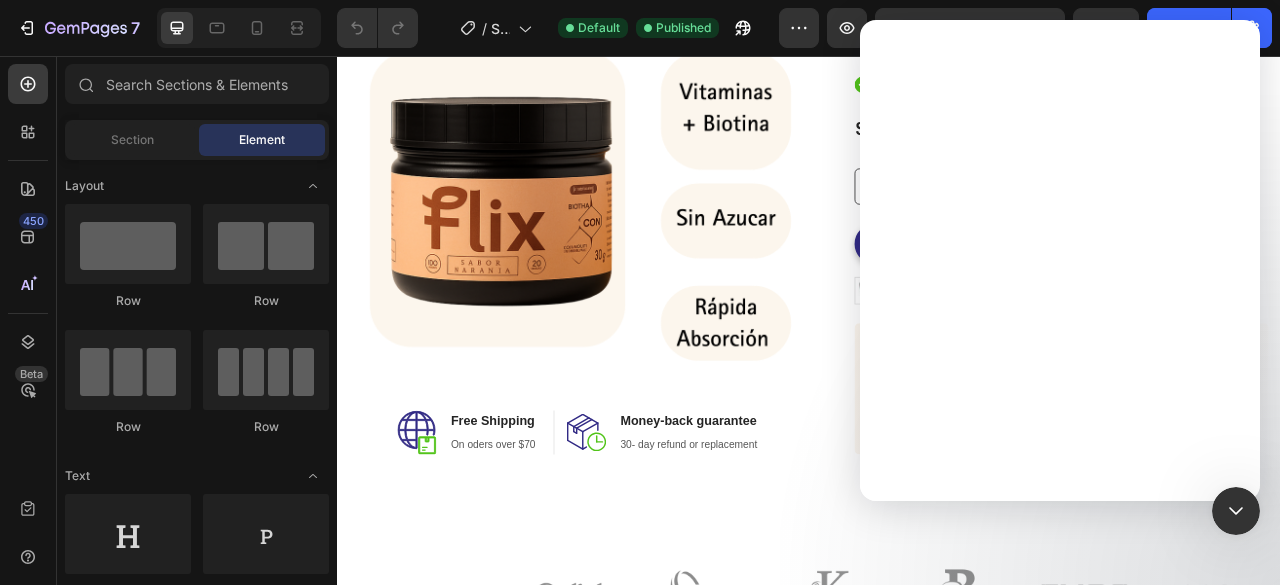 scroll, scrollTop: 0, scrollLeft: 0, axis: both 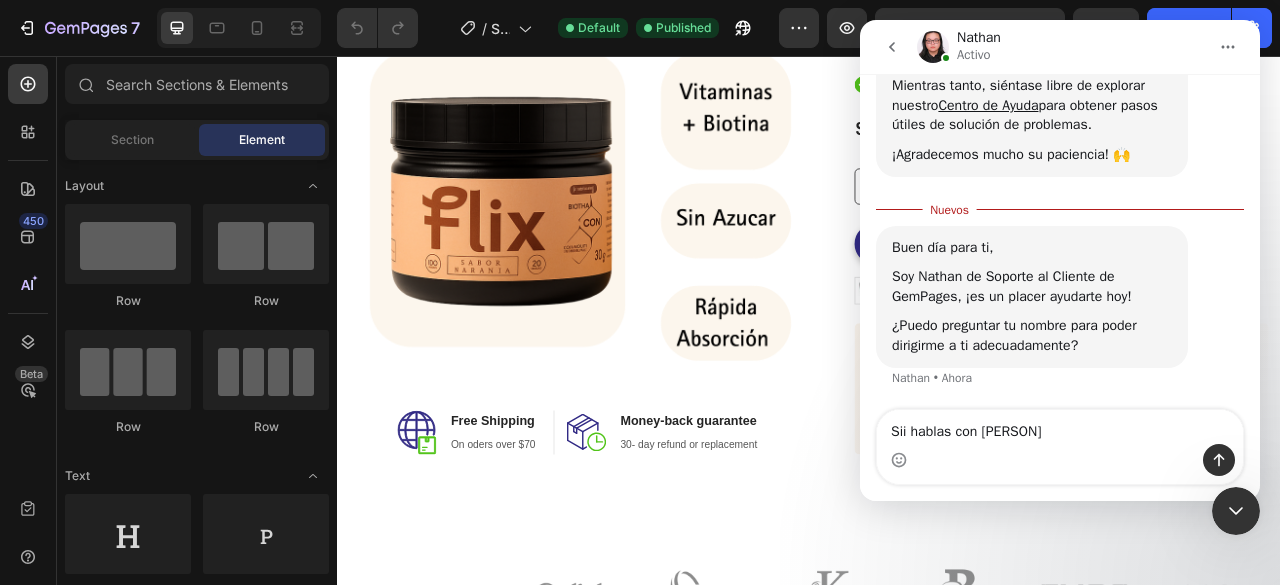type on "Sii hablas con [PERSON]" 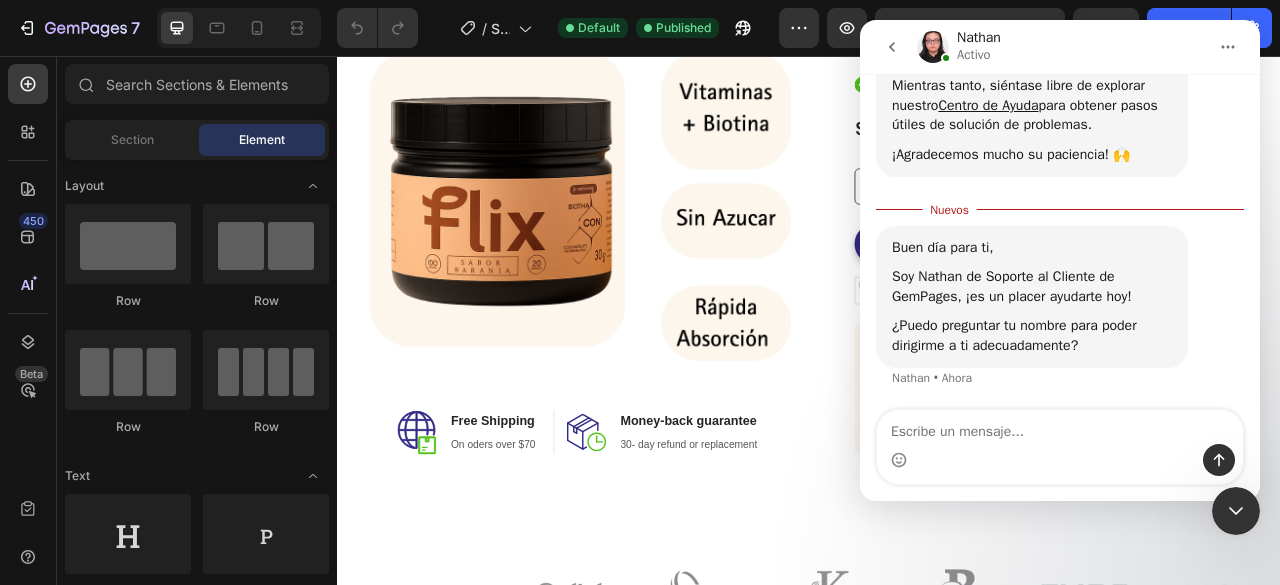 scroll, scrollTop: 2, scrollLeft: 0, axis: vertical 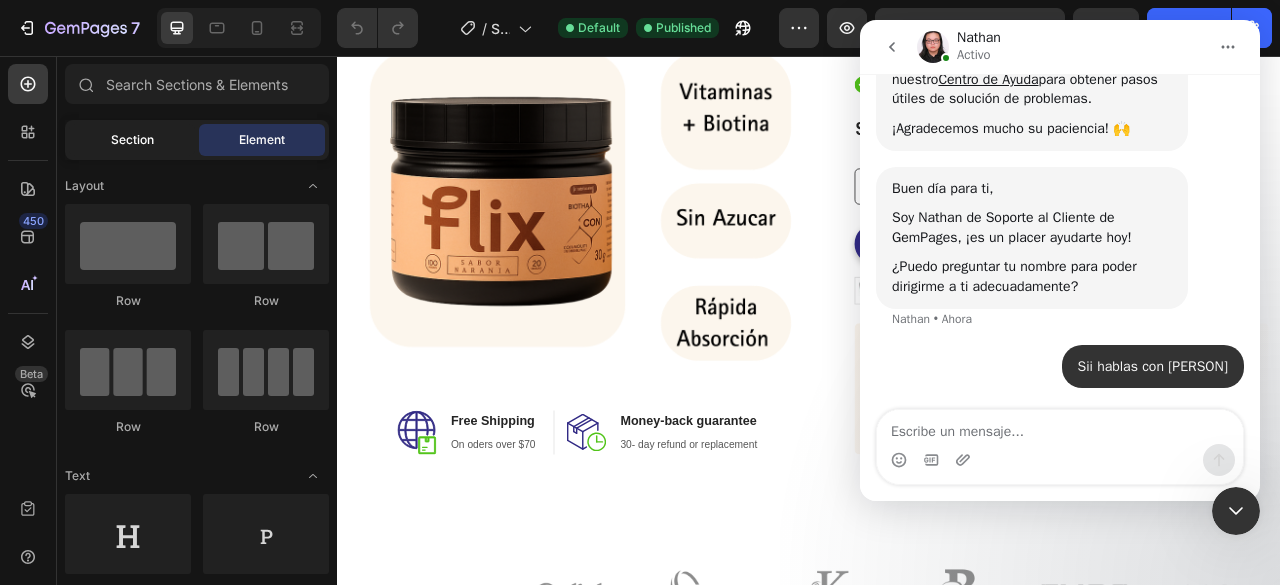 click on "Section" 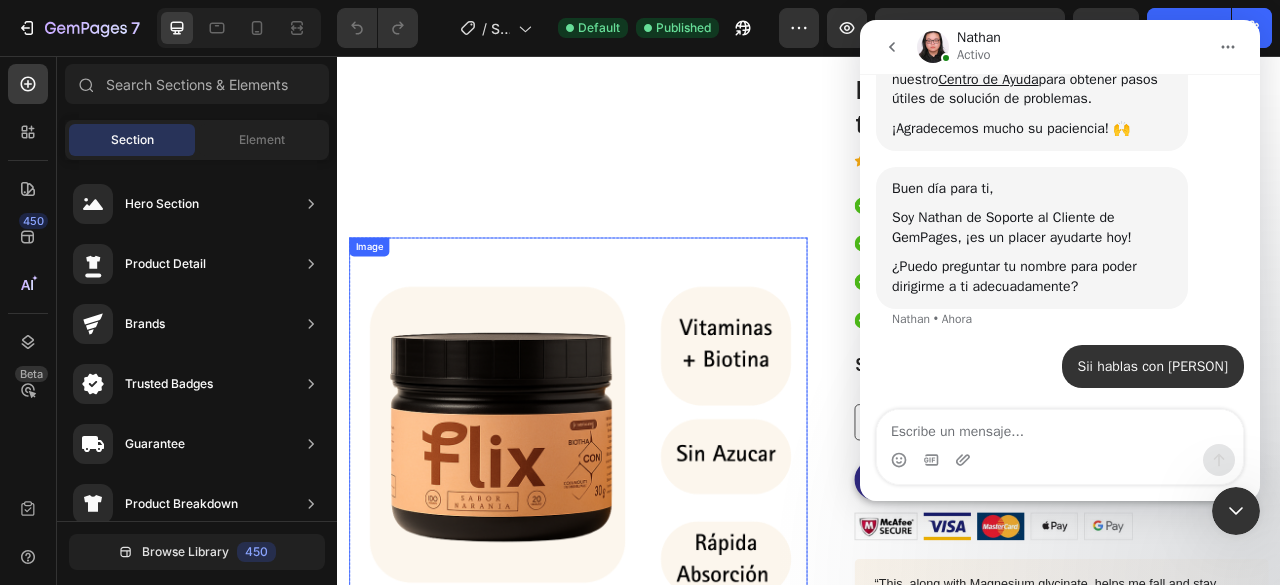 scroll, scrollTop: 0, scrollLeft: 0, axis: both 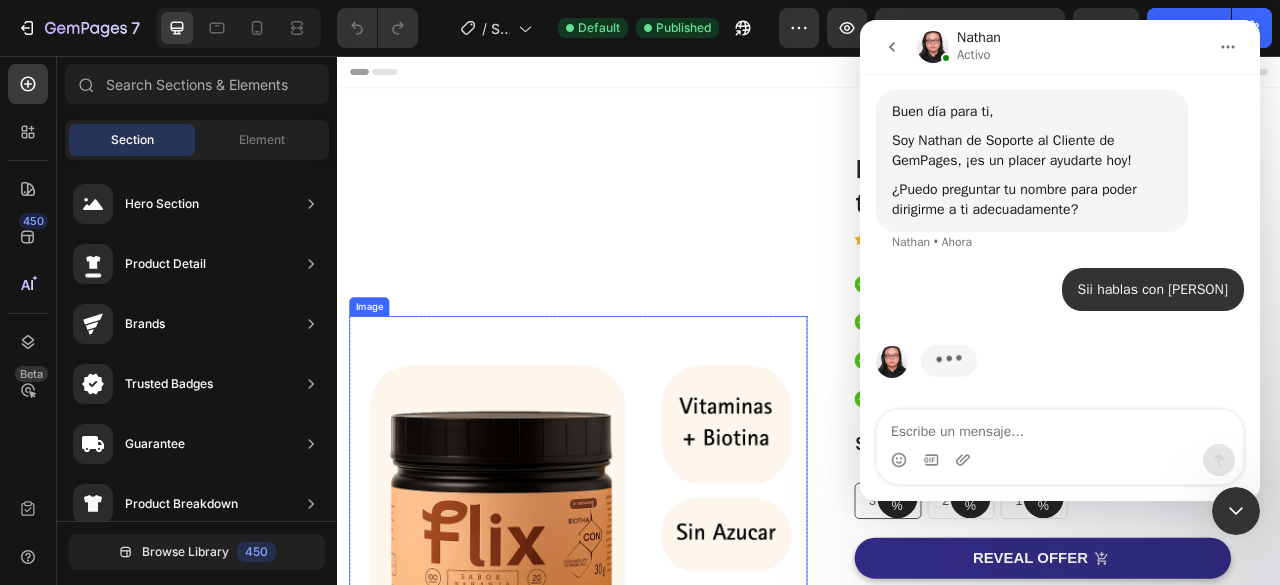click at bounding box center (643, 631) 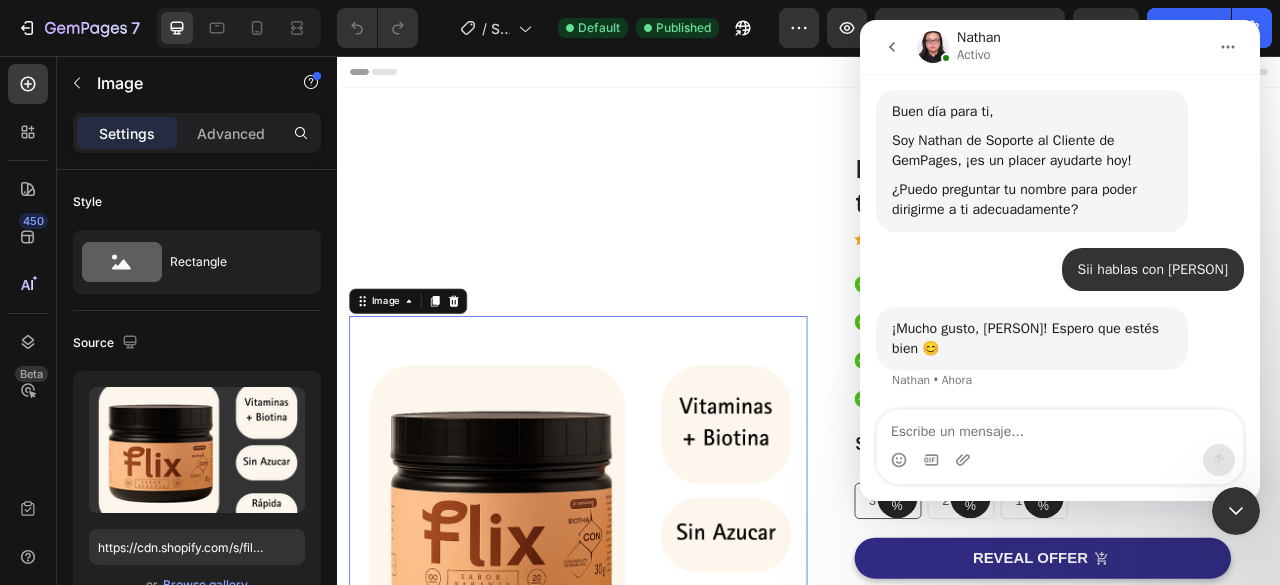 scroll, scrollTop: 414, scrollLeft: 0, axis: vertical 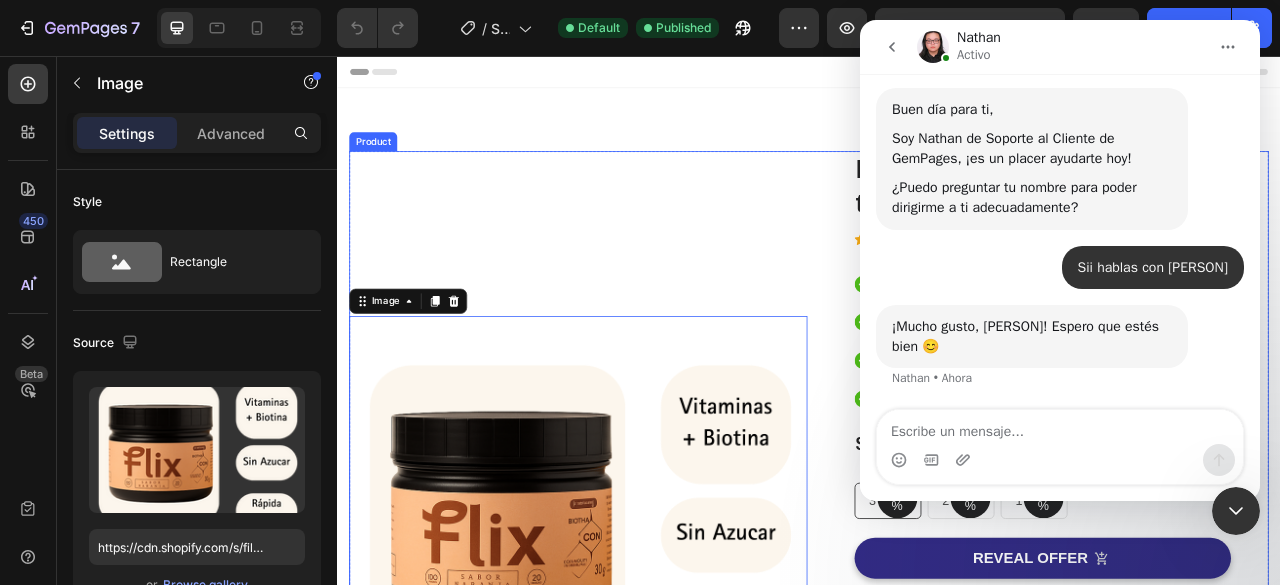 click on "Image   0 Image Free Shipping Heading On oders over $70 Text block Row Image Money-back guarantee Heading 30- day refund or replacement Text block Row Row Row" at bounding box center (643, 570) 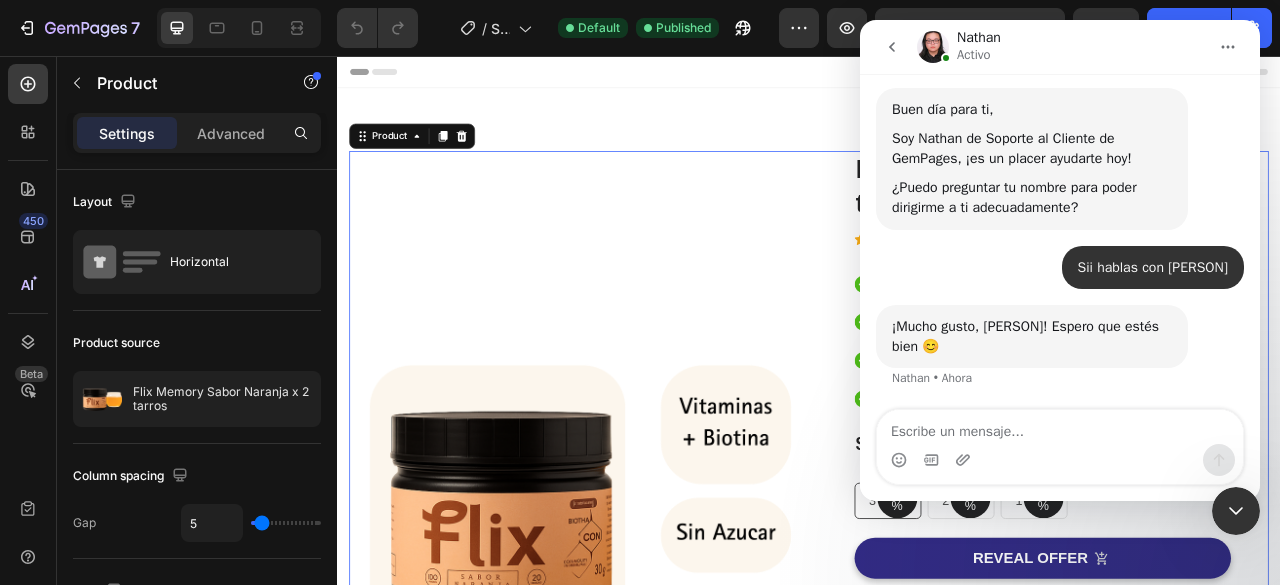 click on "Image Image Free Shipping Heading On oders over $70 Text block Row Image Money-back guarantee Heading 30- day refund or replacement Text block Row Row Row (P) Images & Gallery Flix Memory Sabor Naranja x 2 tarros (P) Title                Icon                Icon                Icon                Icon                Icon Icon List Hoz 1500+ Clientes usan FLIX Text block Row
Icon Mejora tu concentración desde el primer uso Text block
Icon Resultados reales en 7 a 14 días Text block
Icon Fórmula respaldada por ciencia y neurociencia Text block
Icon Sabor increíble, preparación fácil Text block Icon List $119.900,00 (P) Price (P) Price $169.800,00 (P) Price (P) Price You saved $49.900,00 Product Badge Row 55% Text block Row 3 pack Text block Row 45% Text block Row 2 pack Text block Row 30% Text block Row 1 pack Text block Row Row
Icon Product Benefit 1 Text block
Icon Product Benefit 2 Text block" at bounding box center (937, 570) 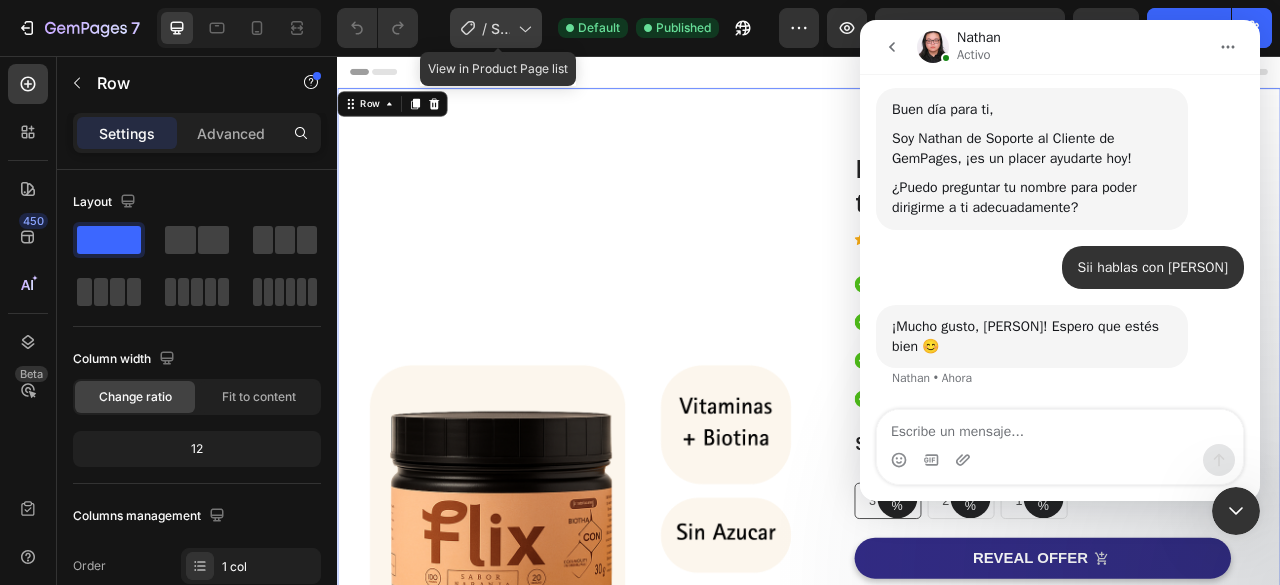 click on "/  Shopify Original Product Template" 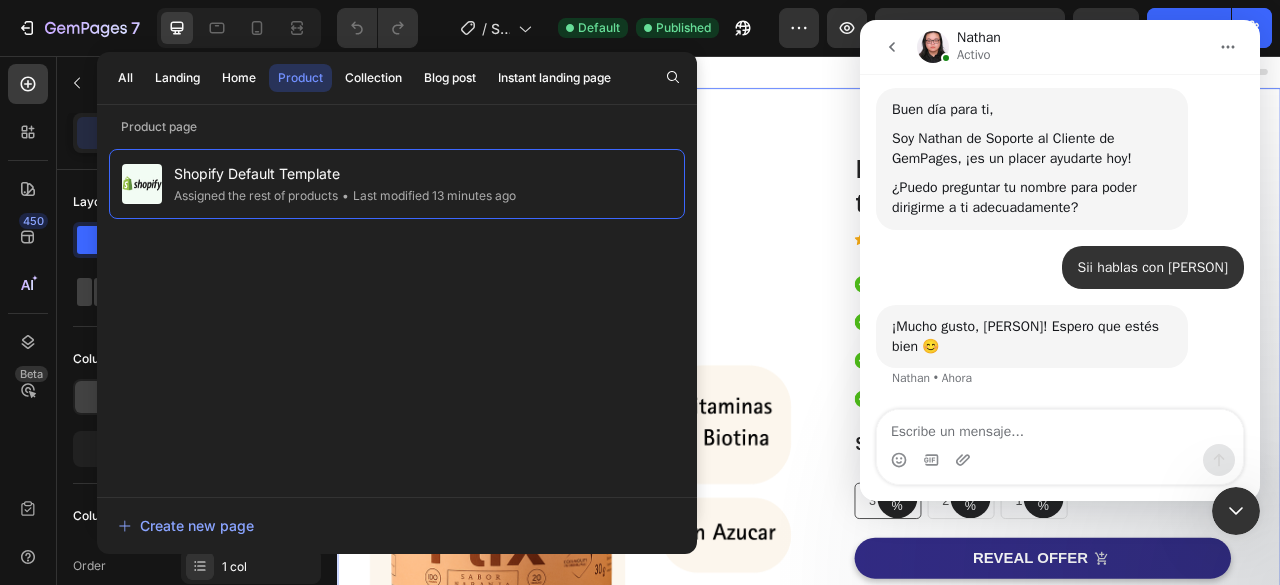 click on "Image Image Free Shipping Heading On oders over $70 Text block Row Image Money-back guarantee Heading 30- day refund or replacement Text block Row Row Row (P) Images & Gallery Flix Memory Sabor Naranja x 2 tarros (P) Title                Icon                Icon                Icon                Icon                Icon Icon List Hoz 1500+ Clientes usan FLIX Text block Row
Icon Mejora tu concentración desde el primer uso Text block
Icon Resultados reales en 7 a 14 días Text block
Icon Fórmula respaldada por ciencia y neurociencia Text block
Icon Sabor increíble, preparación fácil Text block Icon List $119.900,00 (P) Price (P) Price $169.800,00 (P) Price (P) Price You saved $49.900,00 Product Badge Row 55% Text block Row 3 pack Text block Row 45% Text block Row 2 pack Text block Row 30% Text block Row 1 pack Text block Row Row
Icon Product Benefit 1 Text block
Icon Product Benefit 2 Text block" at bounding box center (937, 570) 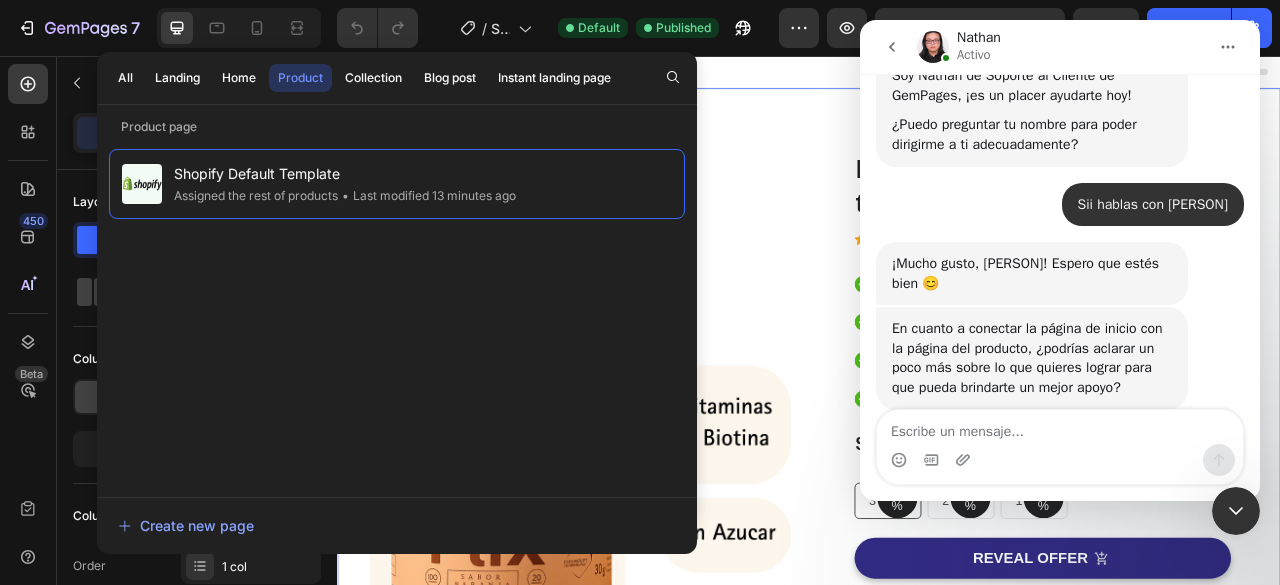 scroll, scrollTop: 518, scrollLeft: 0, axis: vertical 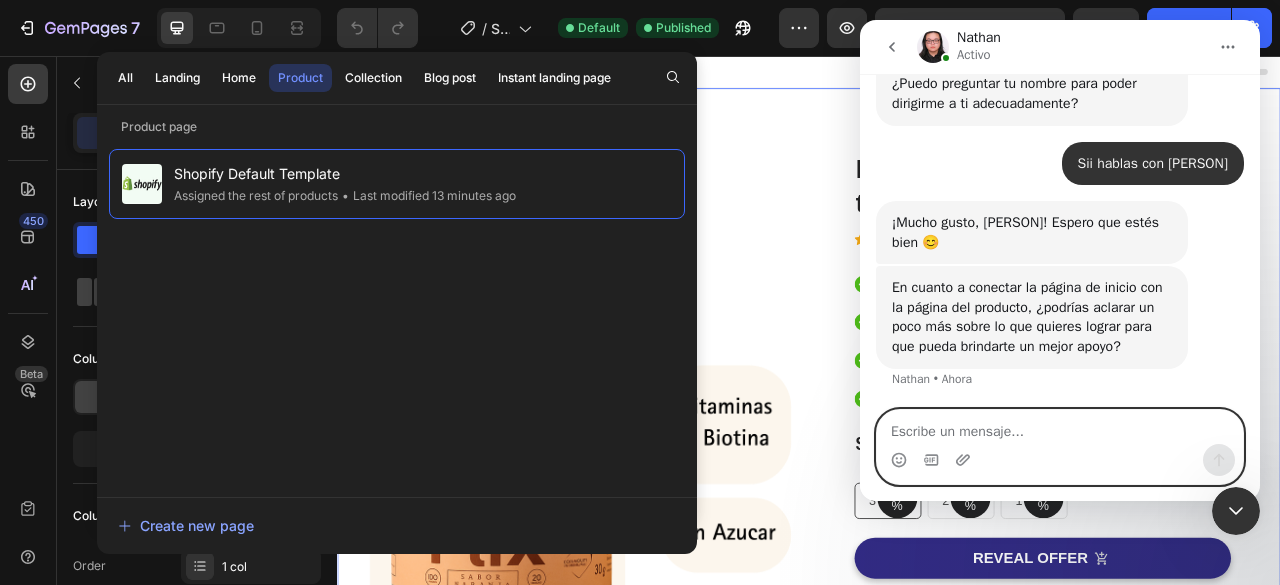 click at bounding box center [1060, 427] 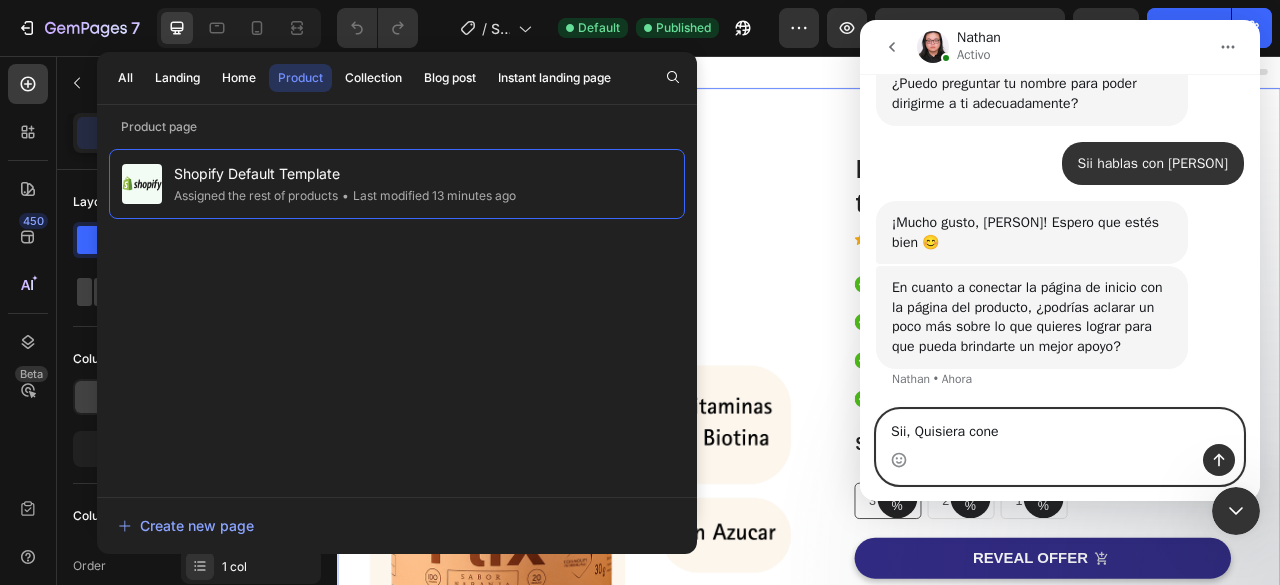 type on "Sii, Quisiera cone" 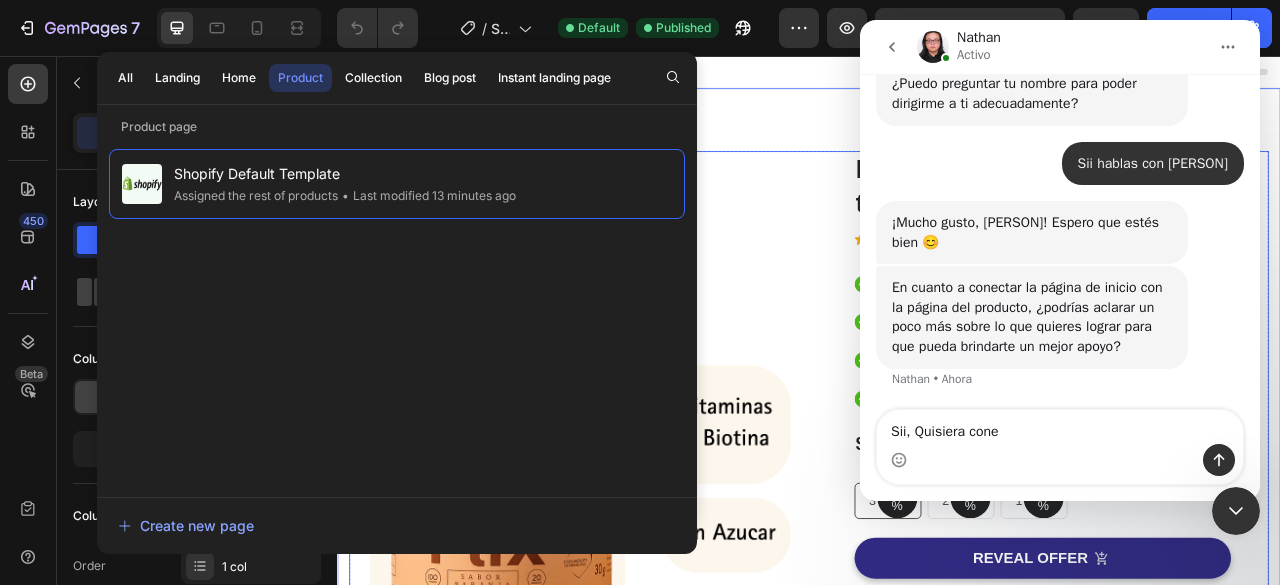 click on "Image Image Free Shipping Heading On oders over $70 Text block Row Image Money-back guarantee Heading 30- day refund or replacement Text block Row Row Row" at bounding box center [643, 570] 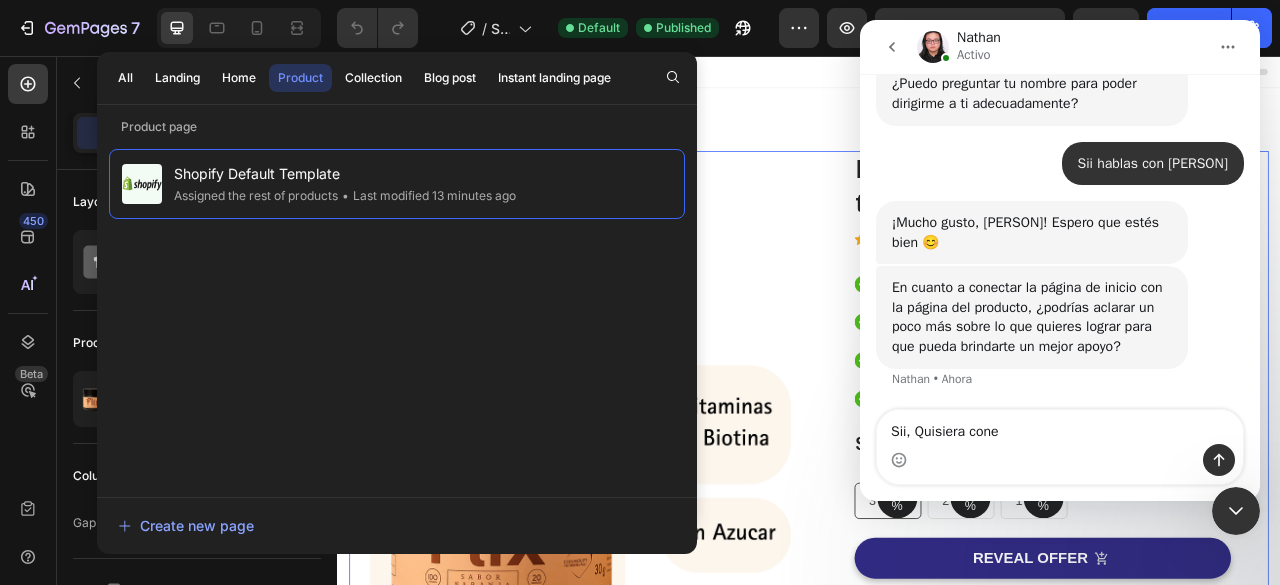 click 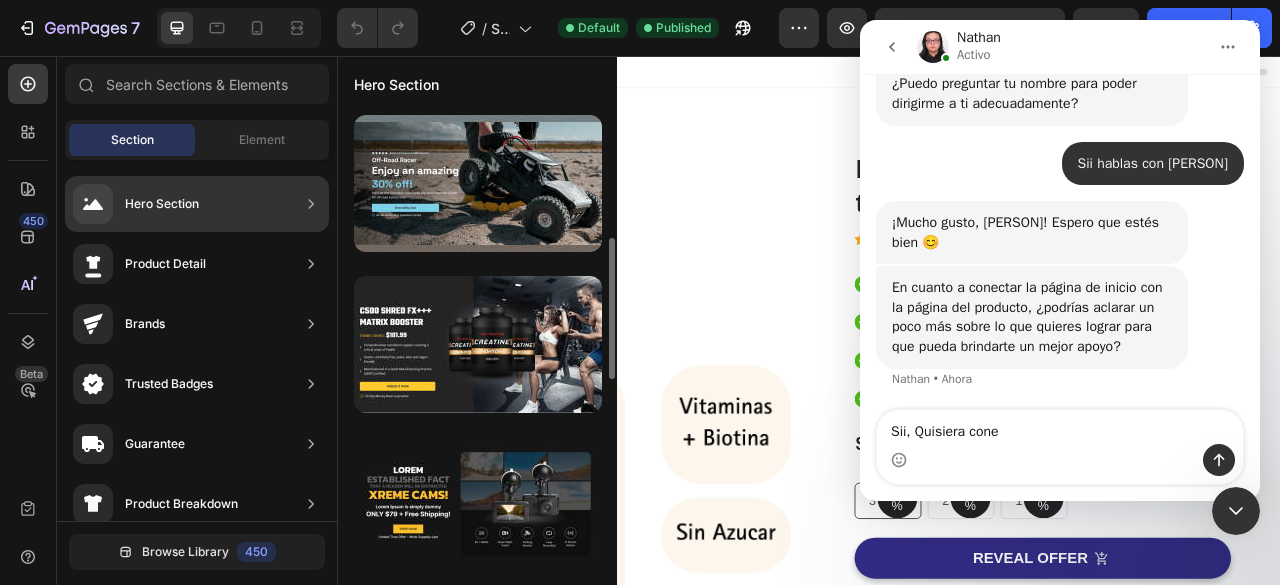 scroll, scrollTop: 300, scrollLeft: 0, axis: vertical 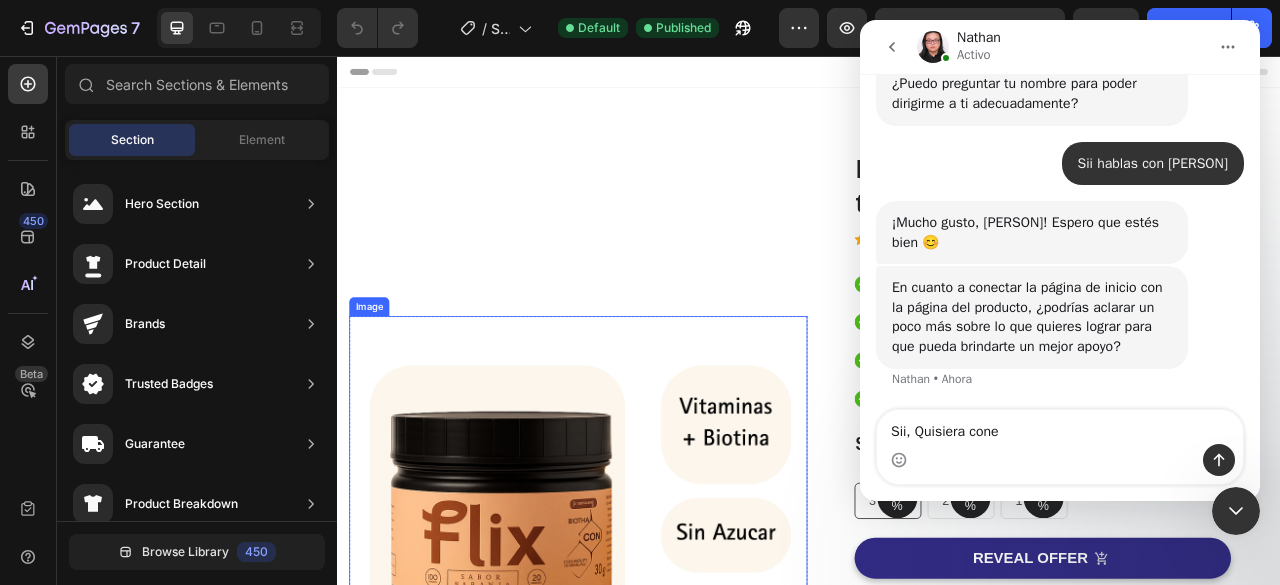 click on "Image Image Free Shipping Heading On oders over $70 Text block Row Image Money-back guarantee Heading 30- day refund or replacement Text block Row Row Row" at bounding box center [643, 570] 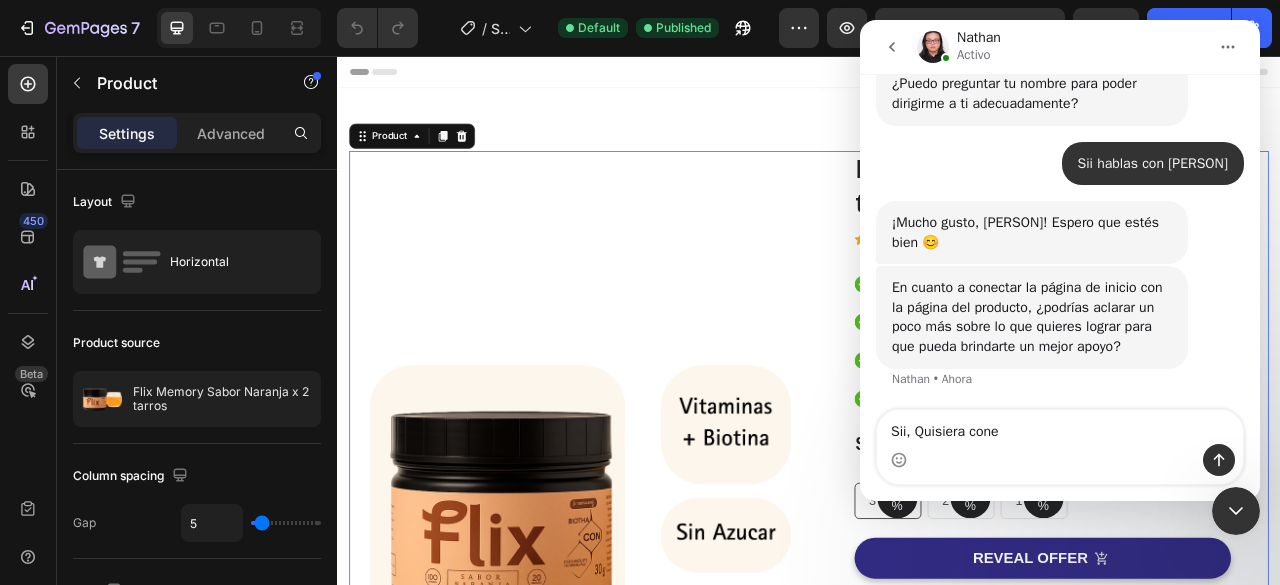 click 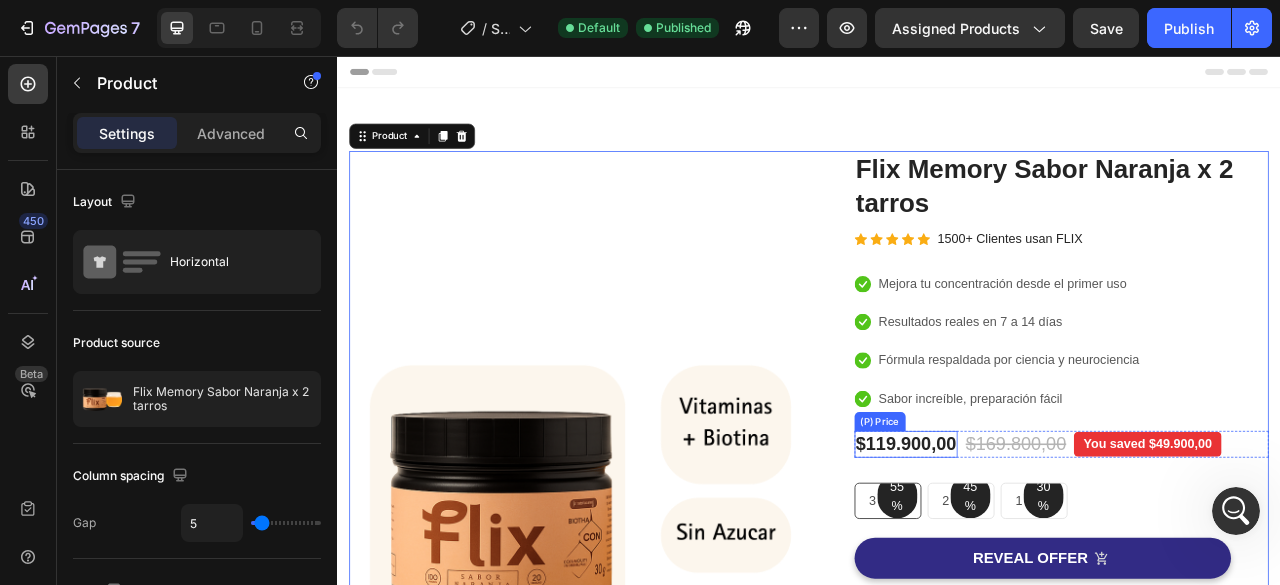 scroll, scrollTop: 0, scrollLeft: 0, axis: both 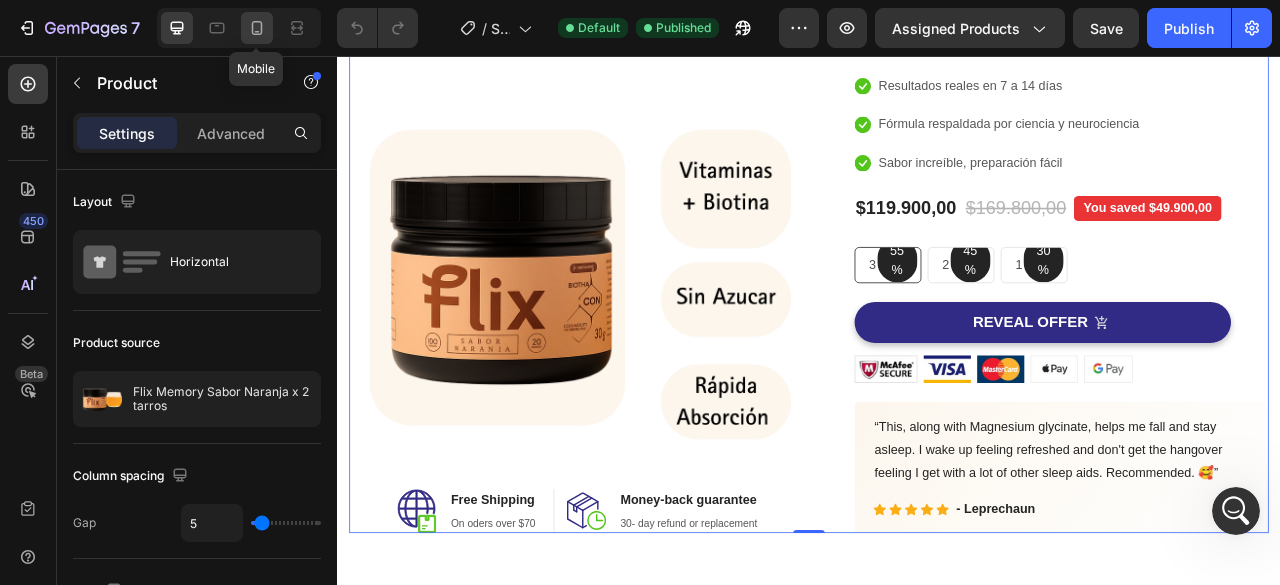 click 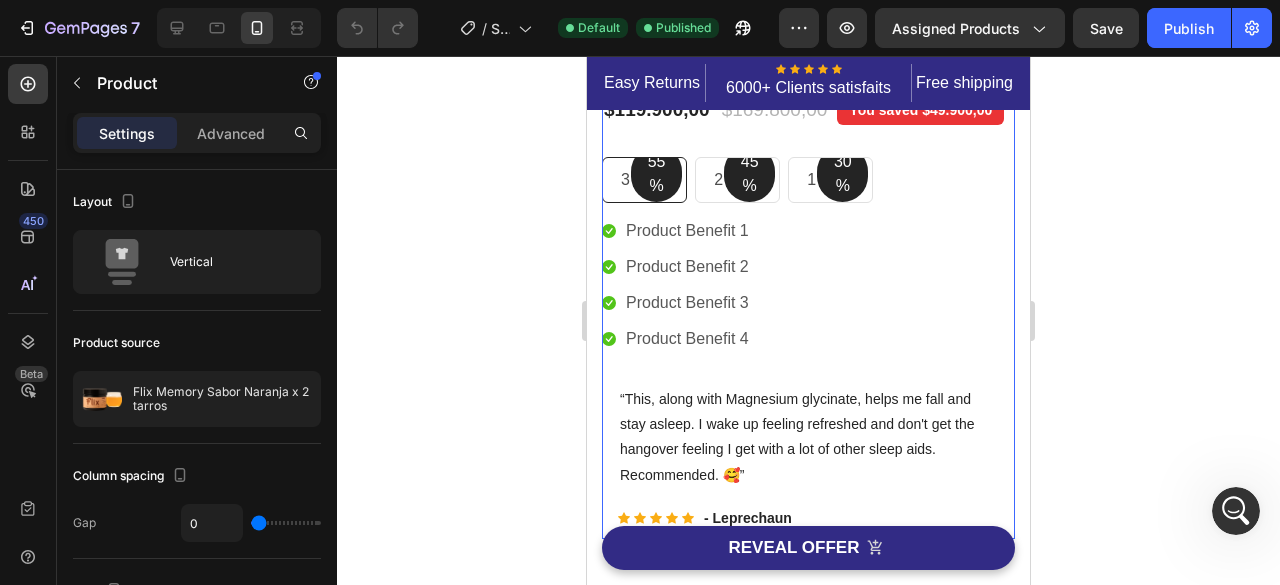 scroll, scrollTop: 0, scrollLeft: 0, axis: both 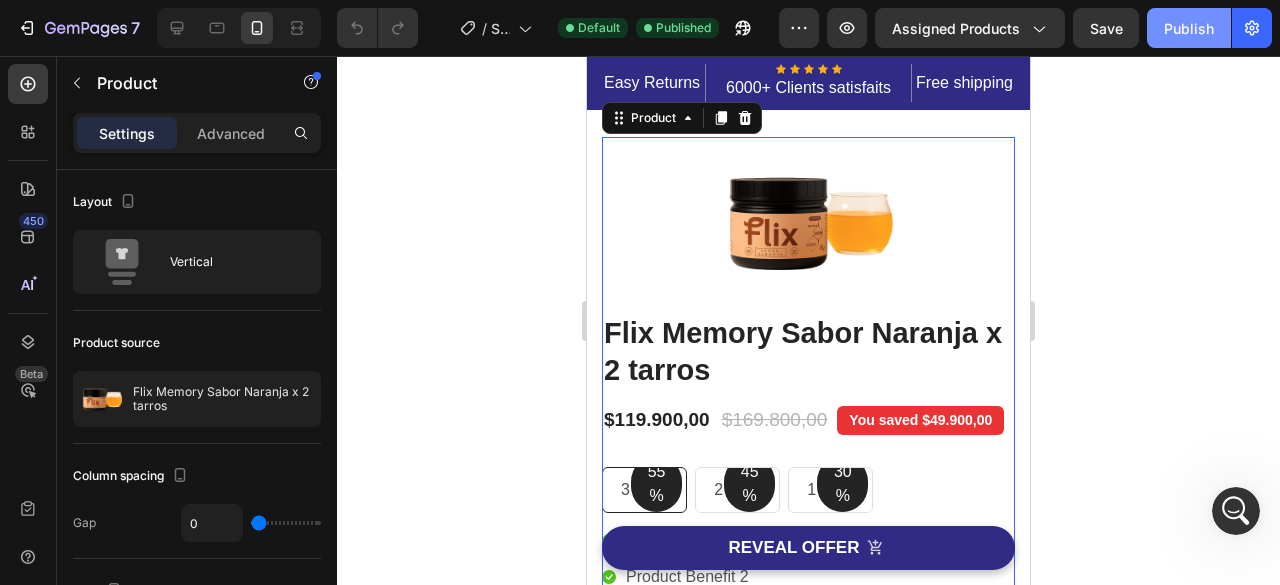 click on "Publish" 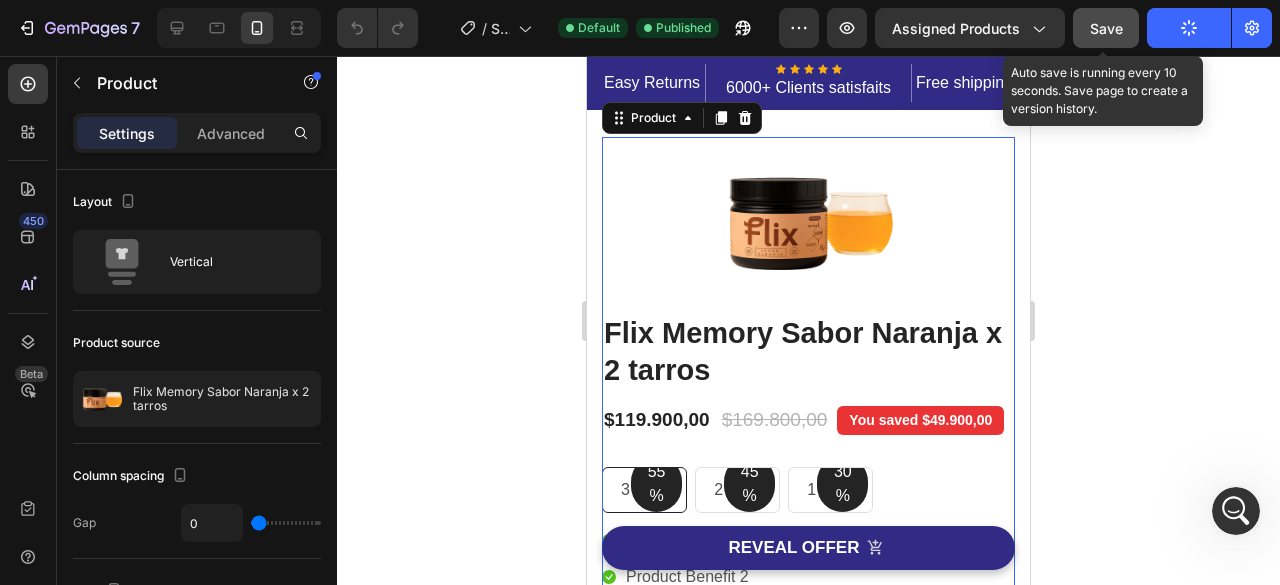 click on "Save" at bounding box center (1106, 28) 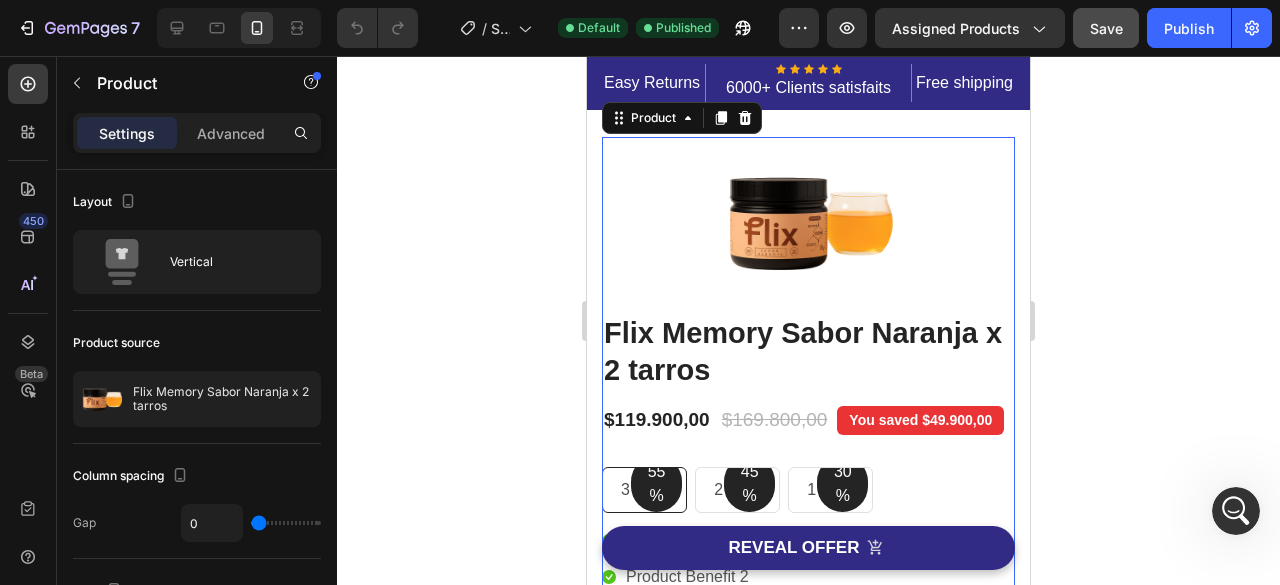 click 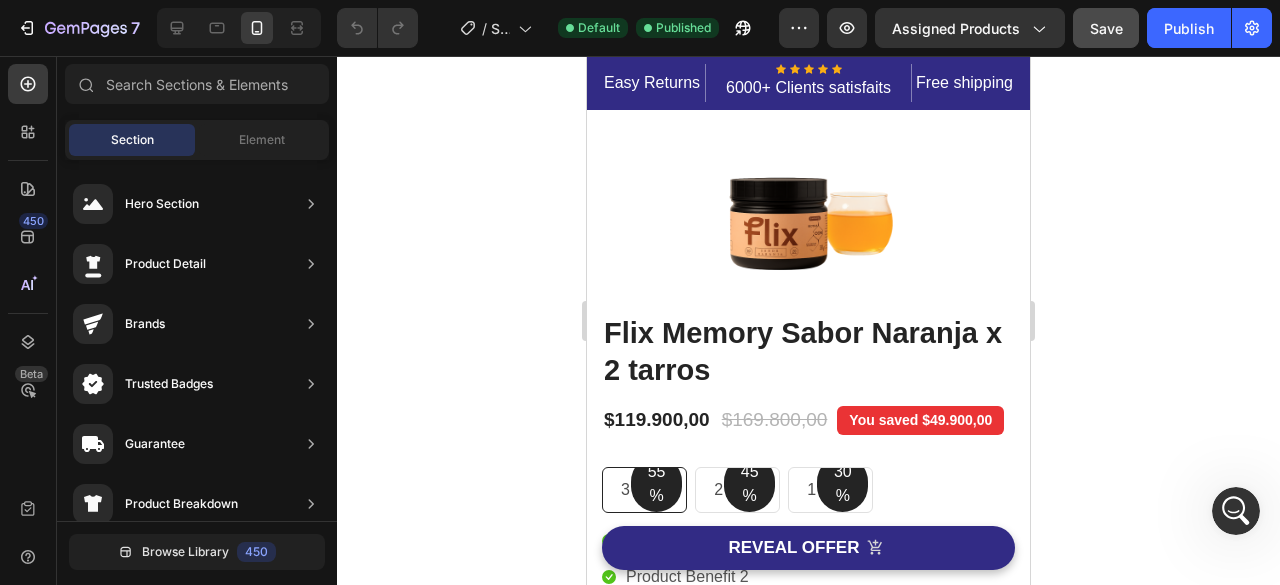 click 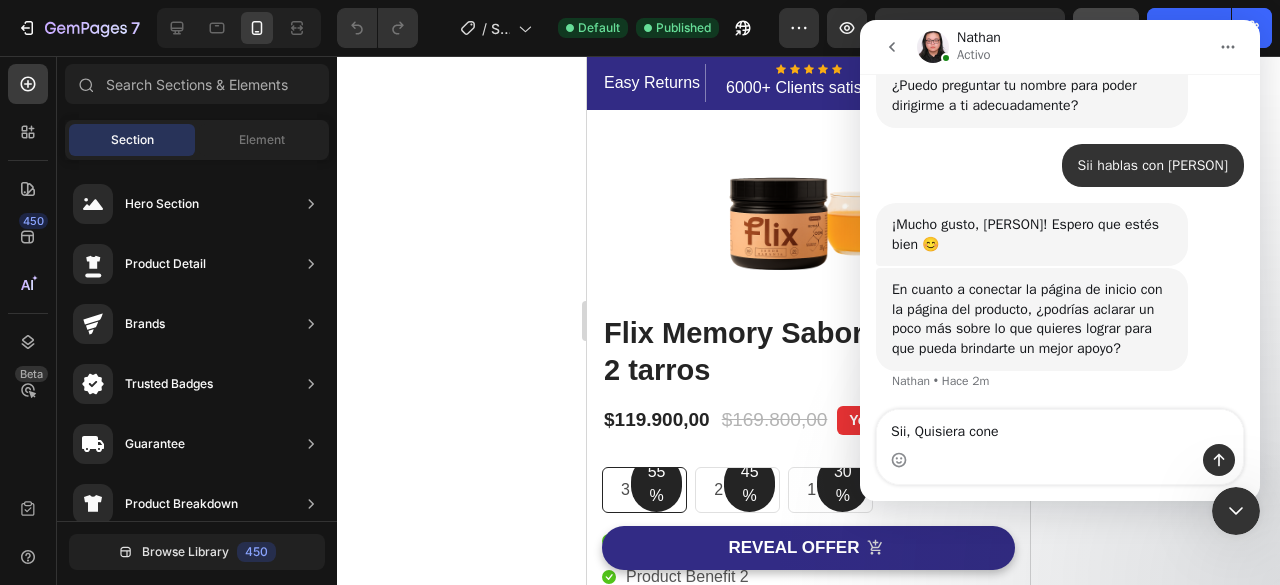 scroll, scrollTop: 518, scrollLeft: 0, axis: vertical 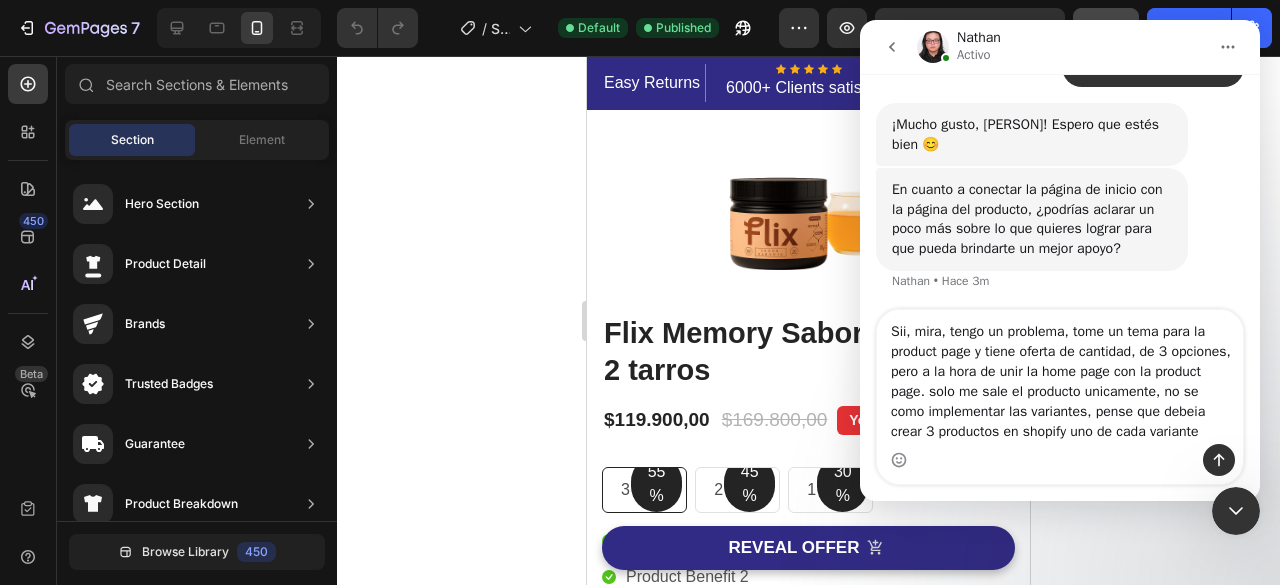 type on "Sii, mira, tengo un problema, tome un tema para la product page y tiene oferta de cantidad, de 3 opciones, pero a la hora de unir la home page con la product page. solo me sale el producto unicamente, no se como implementar las variantes, pense que debeia crear 3 productos en shopify uno de cada variante" 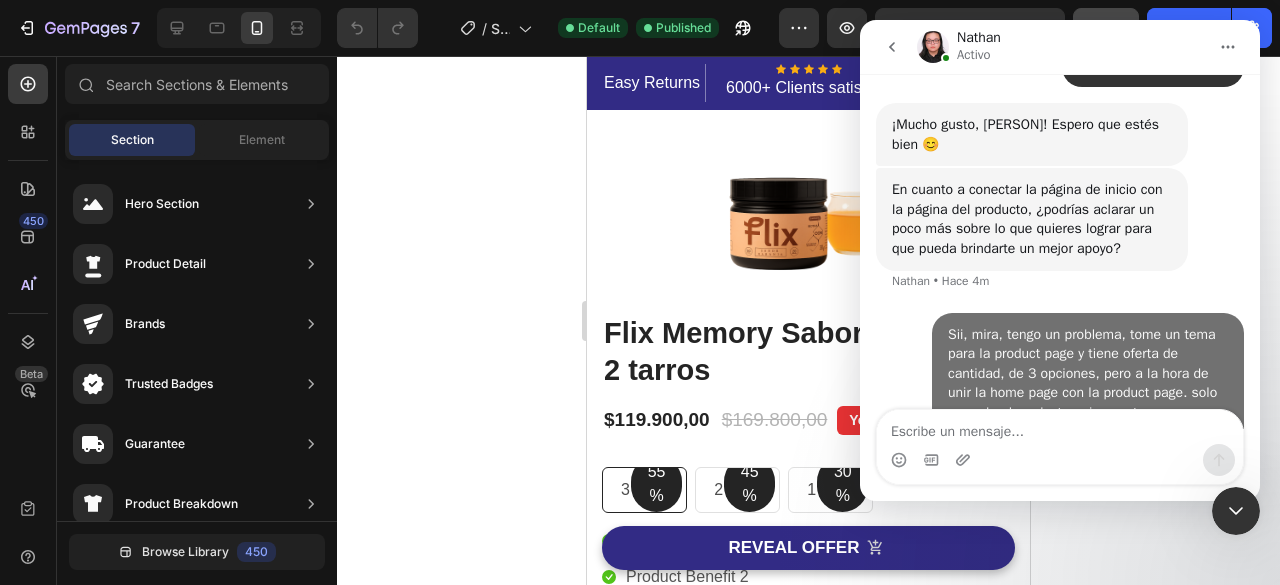 scroll, scrollTop: 716, scrollLeft: 0, axis: vertical 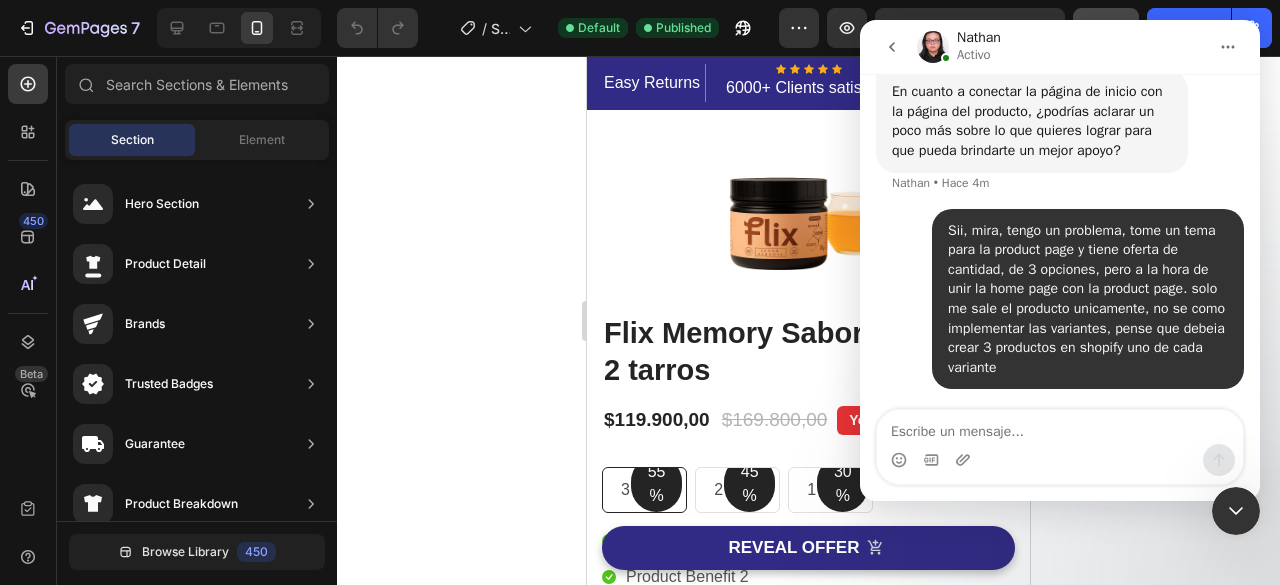 type 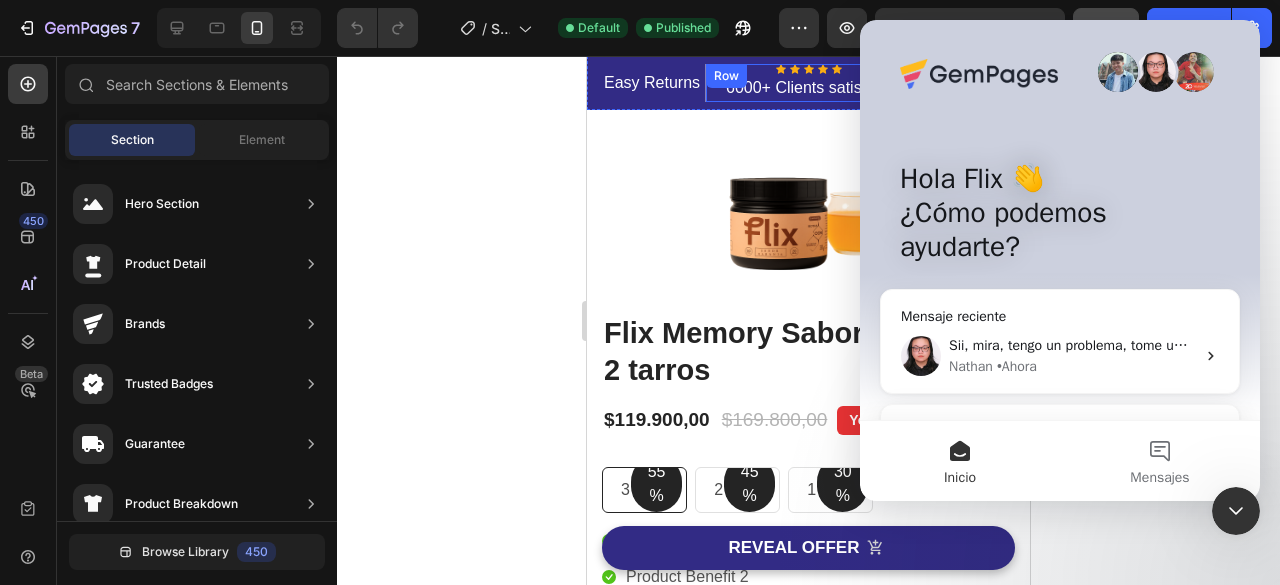 click on "Row" at bounding box center (726, 76) 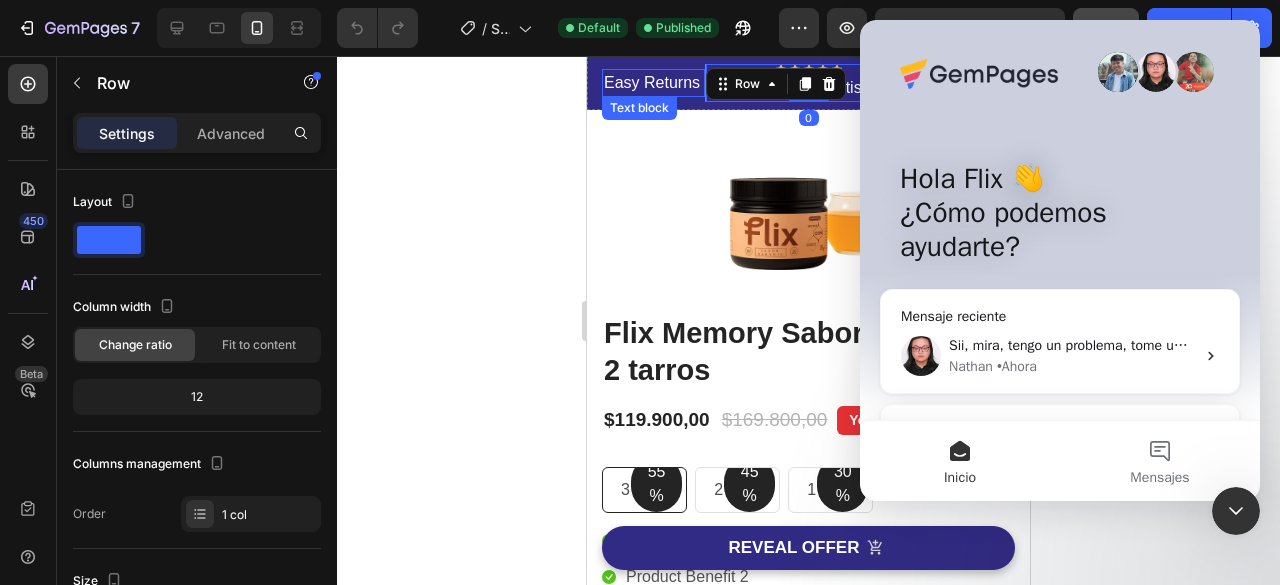 click on "Easy Returns" at bounding box center [653, 83] 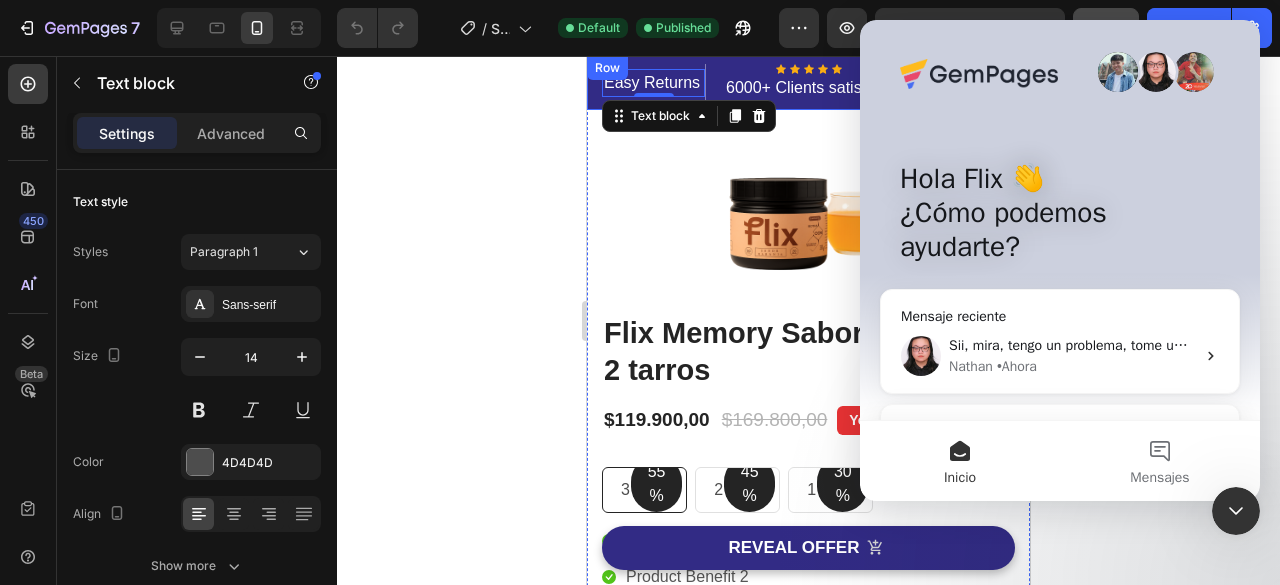 click on "Easy Returns Text block   5                Icon                Icon                Icon                Icon                Icon Icon List Hoz 6000+ Clients satisfaits Text block Row Free shipping Text block Row" at bounding box center [808, 83] 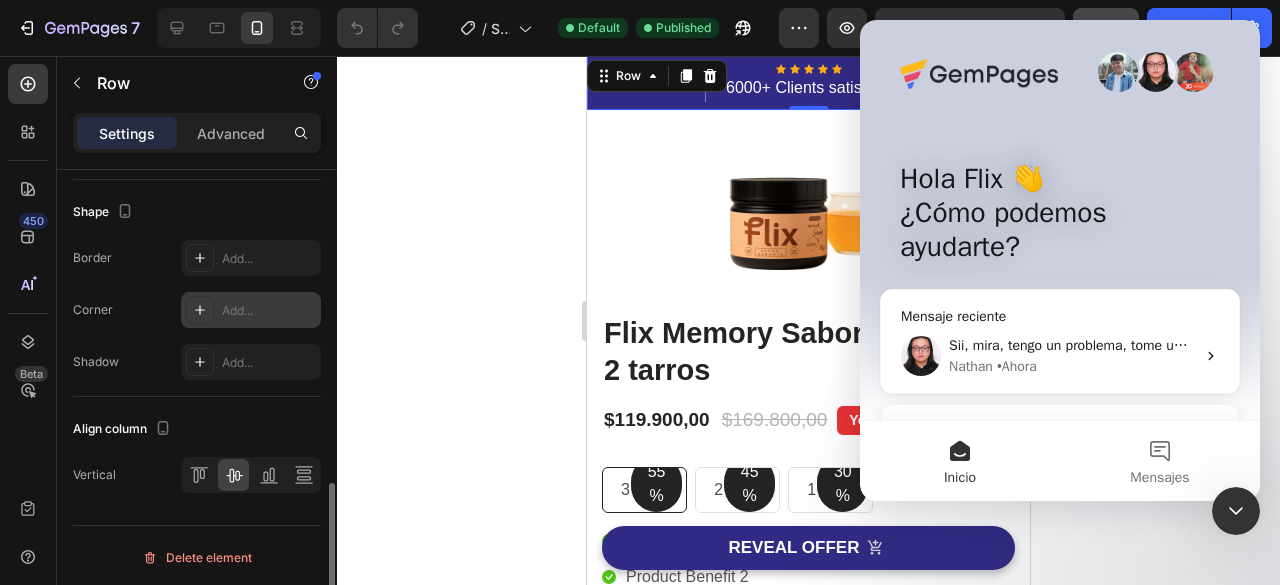 scroll, scrollTop: 720, scrollLeft: 0, axis: vertical 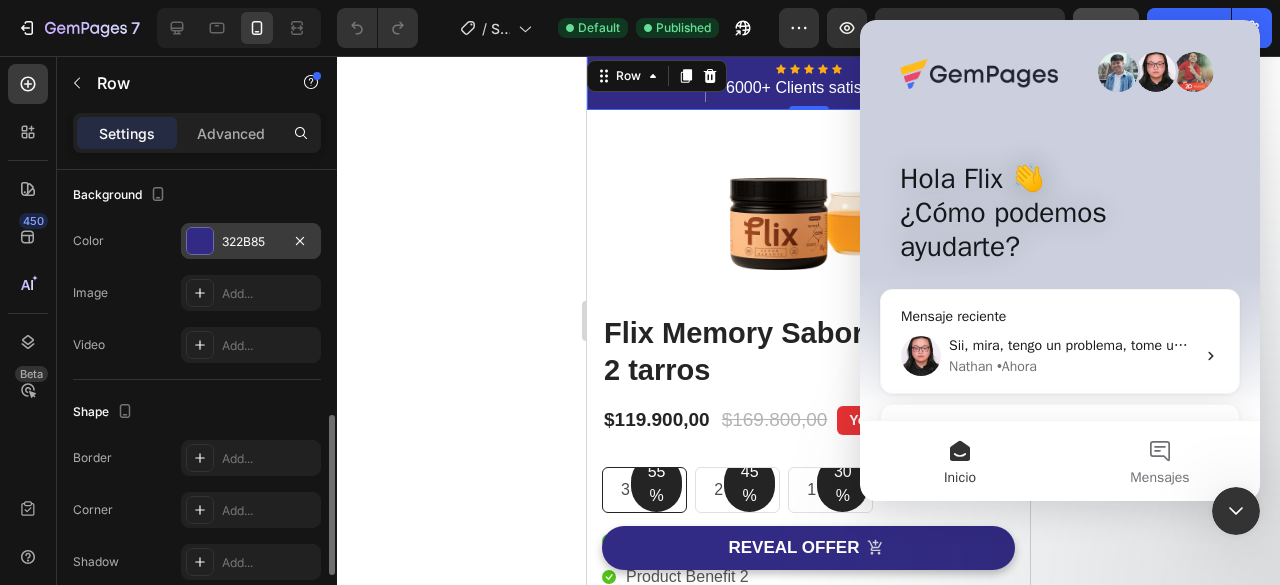 click at bounding box center [200, 241] 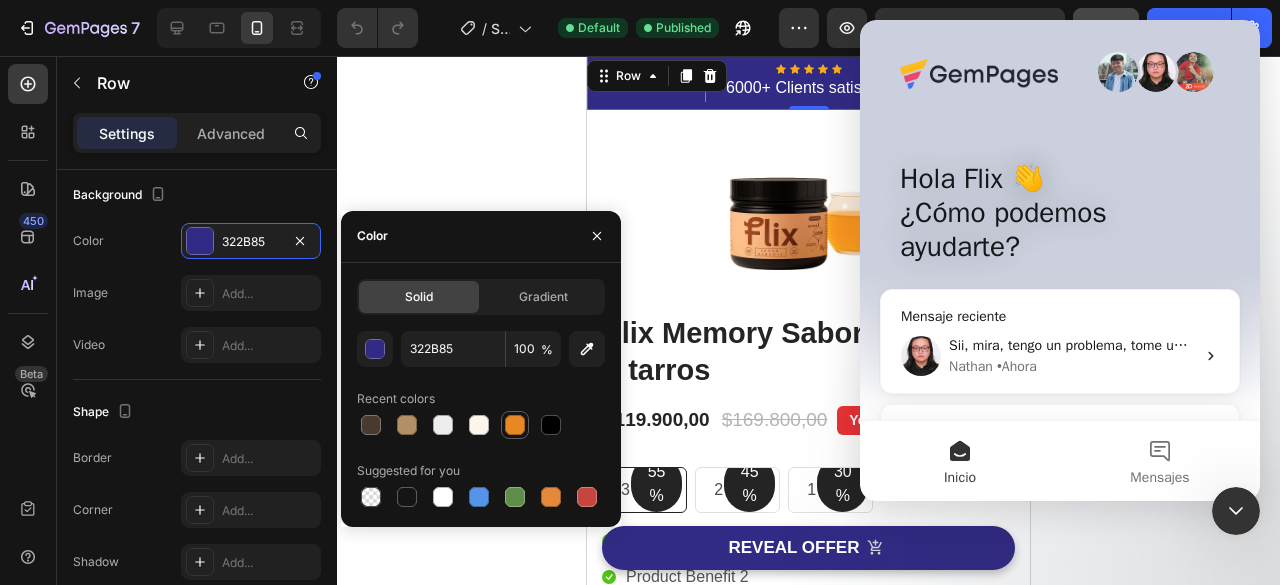 click at bounding box center (515, 425) 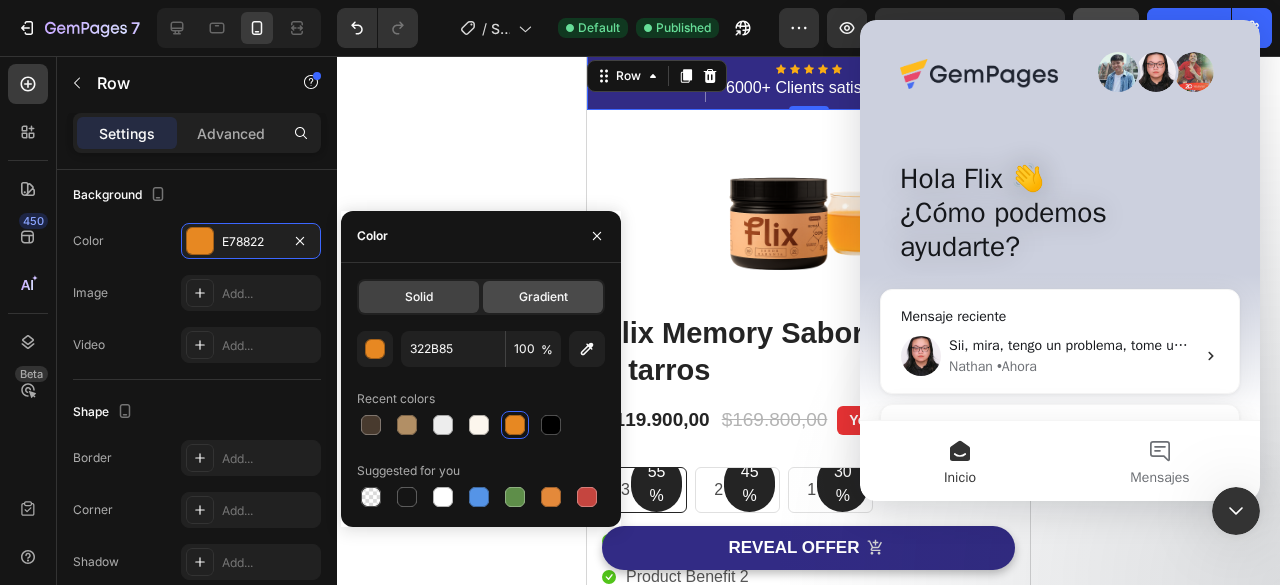 type on "E78822" 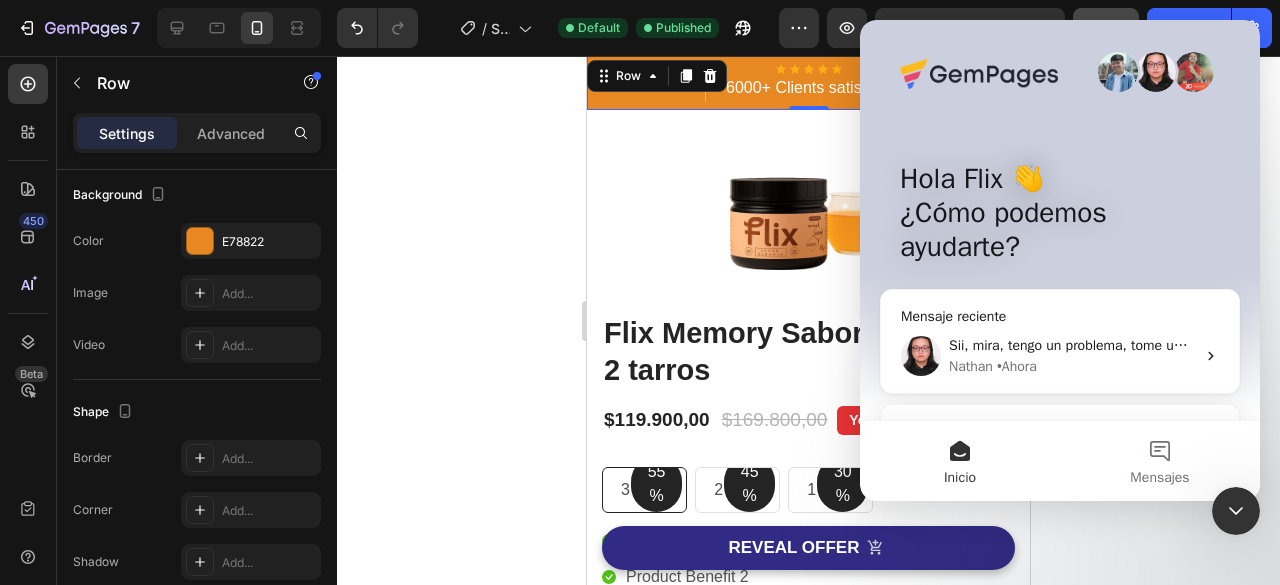 click 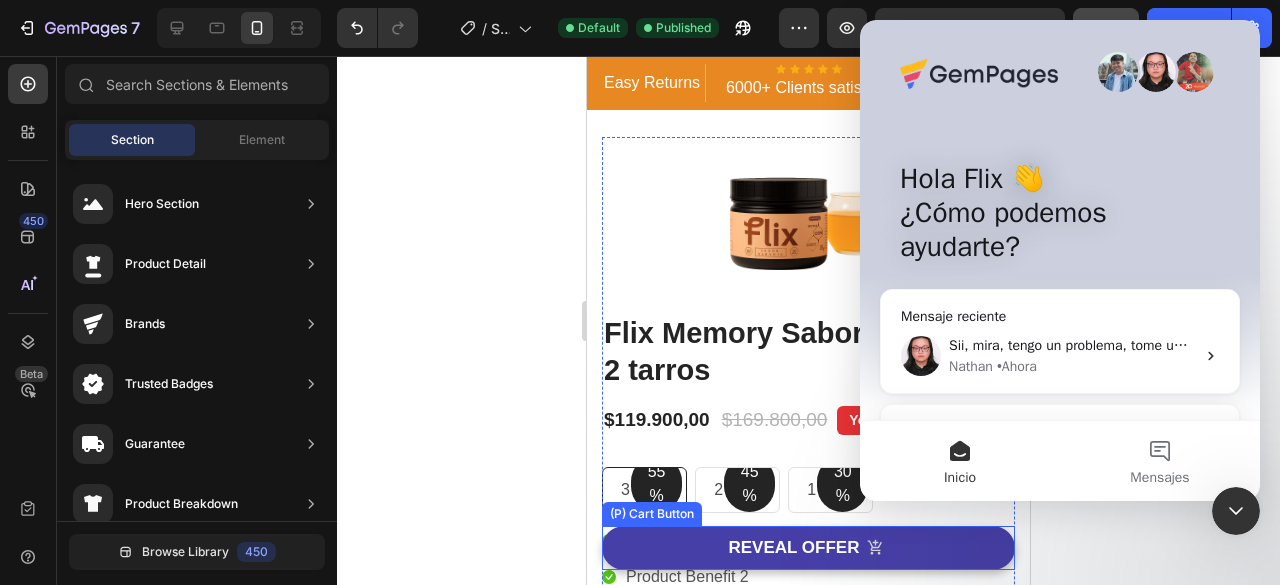 click on "REVEAL OFFER" at bounding box center [808, 548] 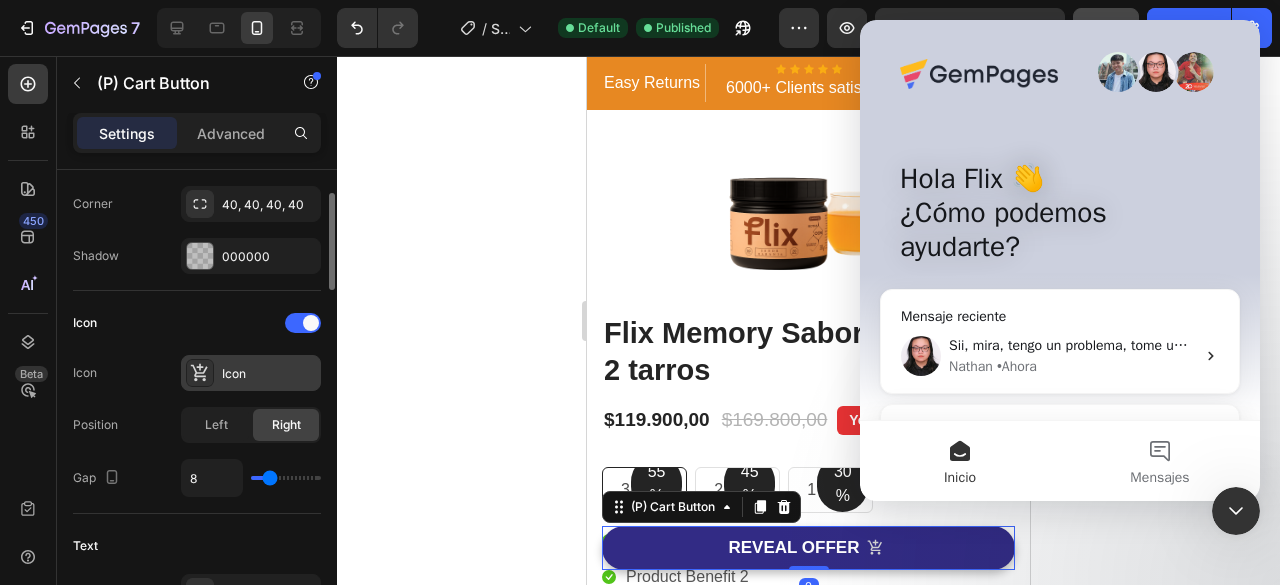 scroll, scrollTop: 500, scrollLeft: 0, axis: vertical 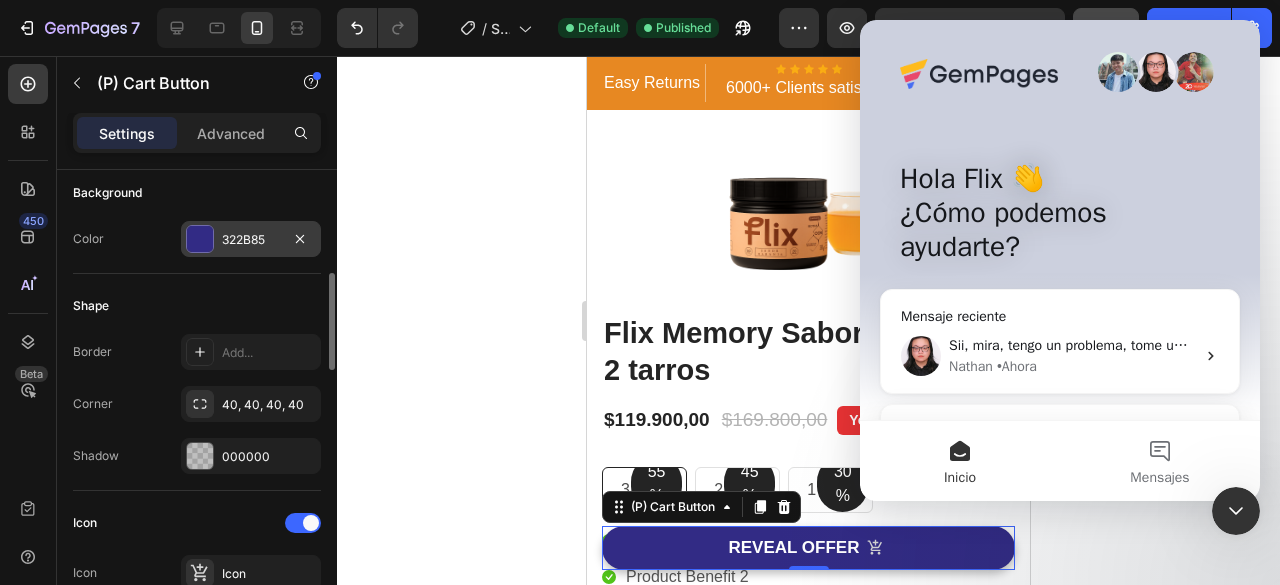 click at bounding box center (200, 239) 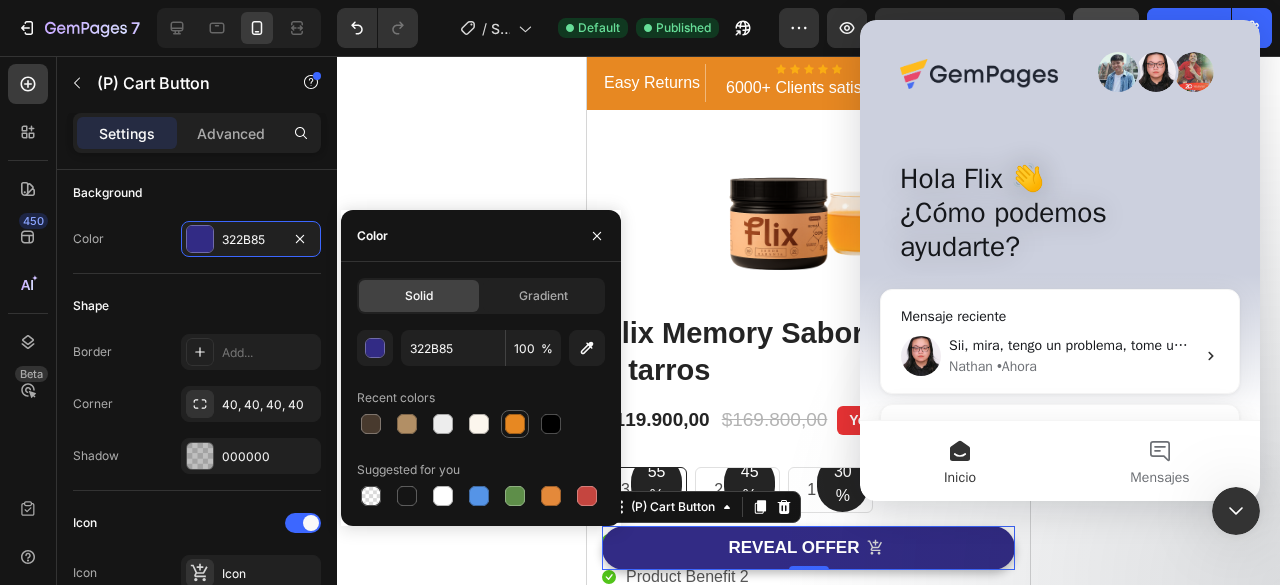click at bounding box center [515, 424] 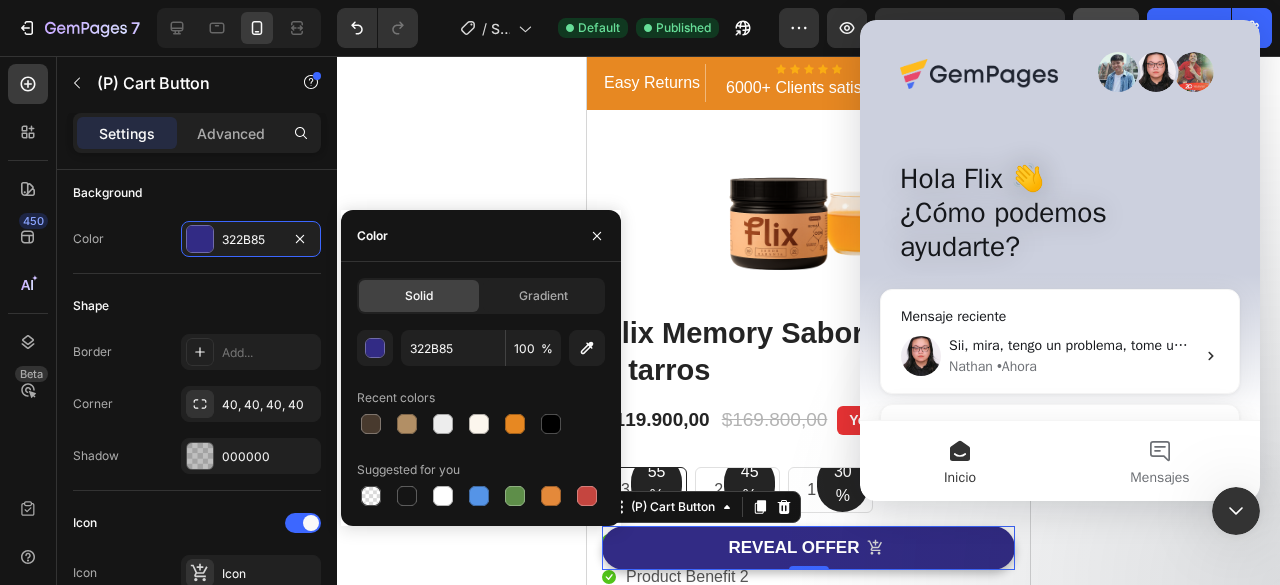 type on "E78822" 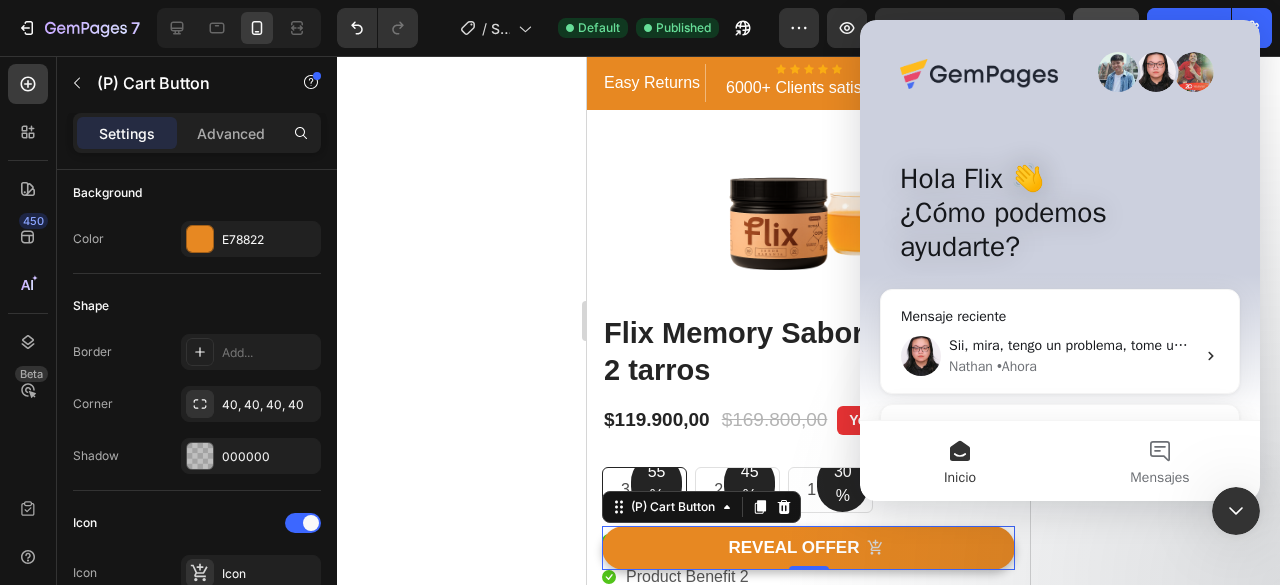 click 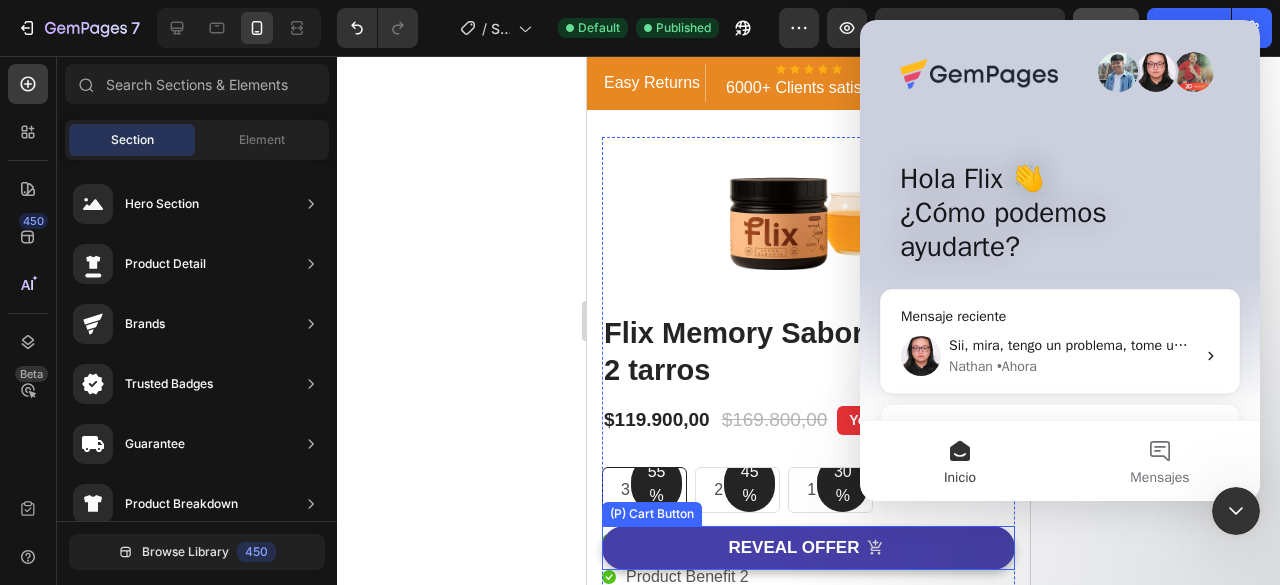click on "REVEAL OFFER" at bounding box center [808, 548] 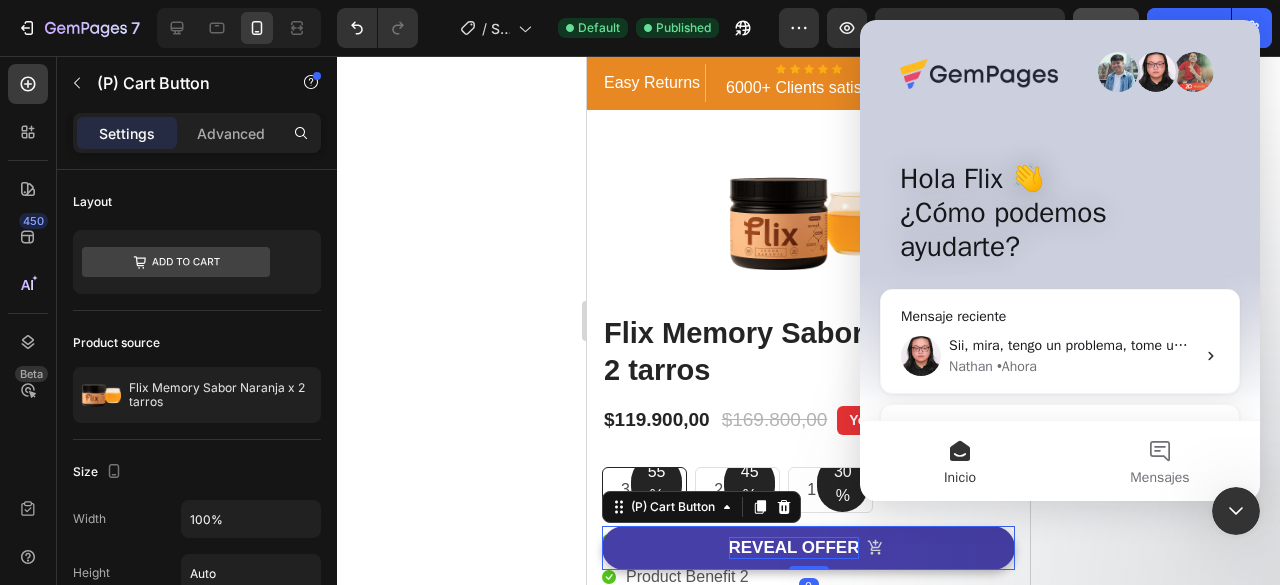 click on "REVEAL OFFER" at bounding box center (794, 548) 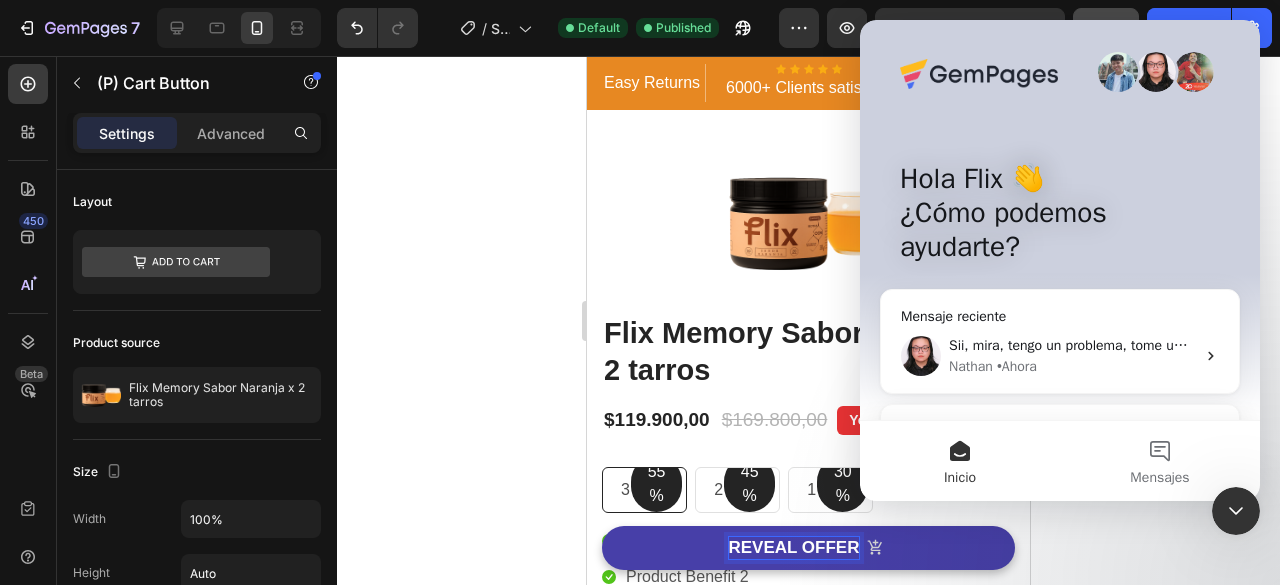 click on "REVEAL OFFER" at bounding box center (794, 548) 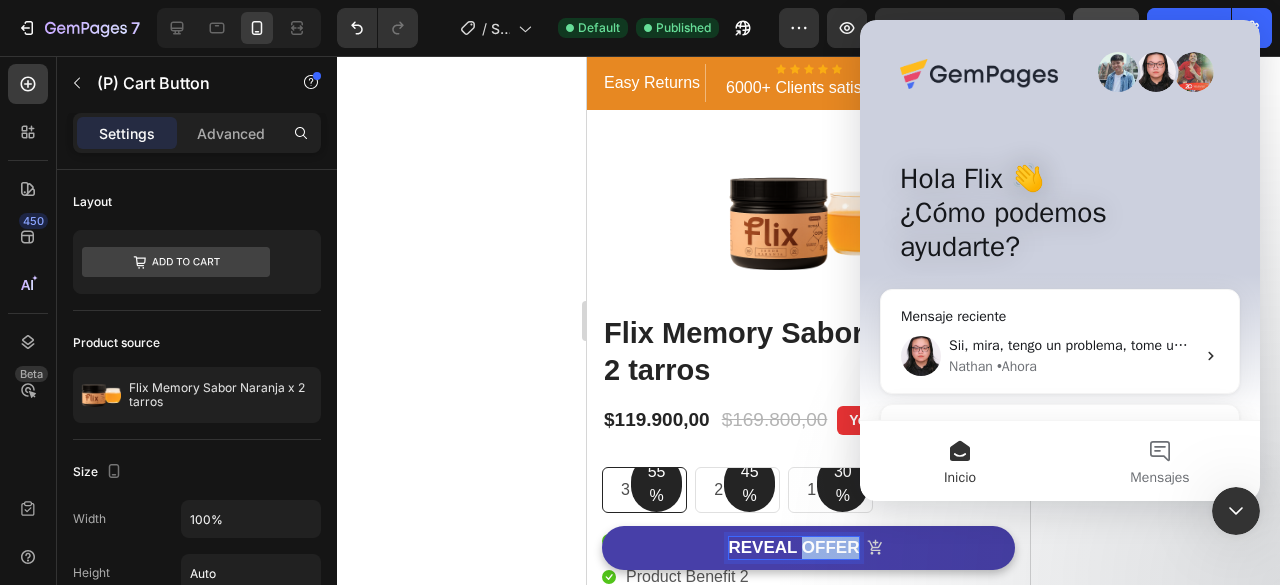 click on "REVEAL OFFER" at bounding box center [794, 548] 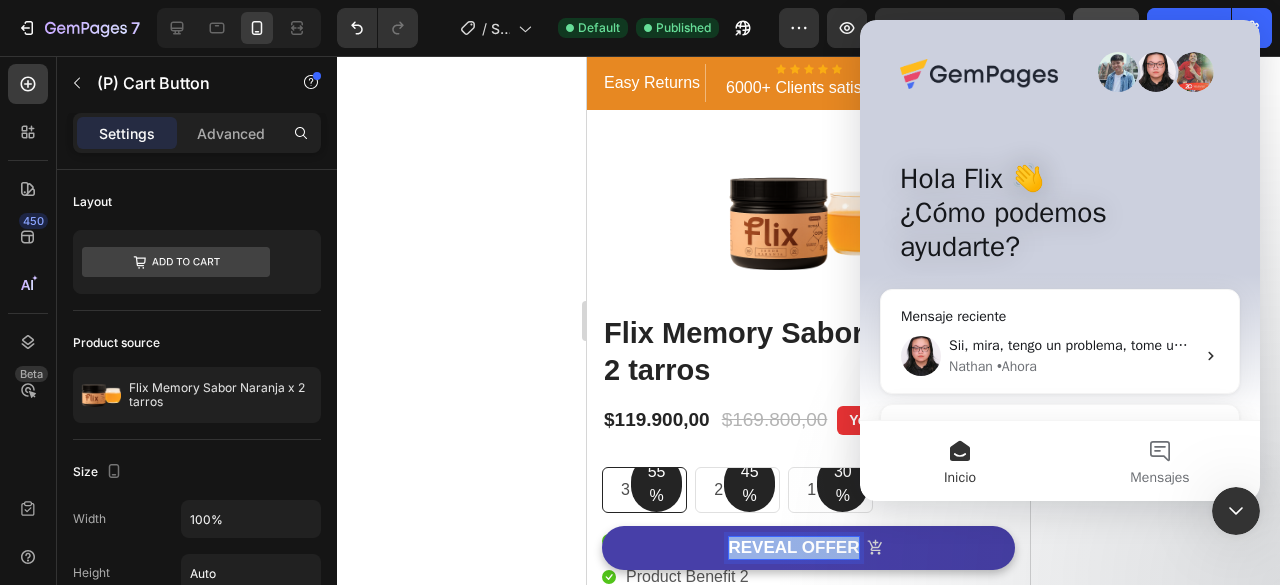 click on "REVEAL OFFER" at bounding box center [794, 548] 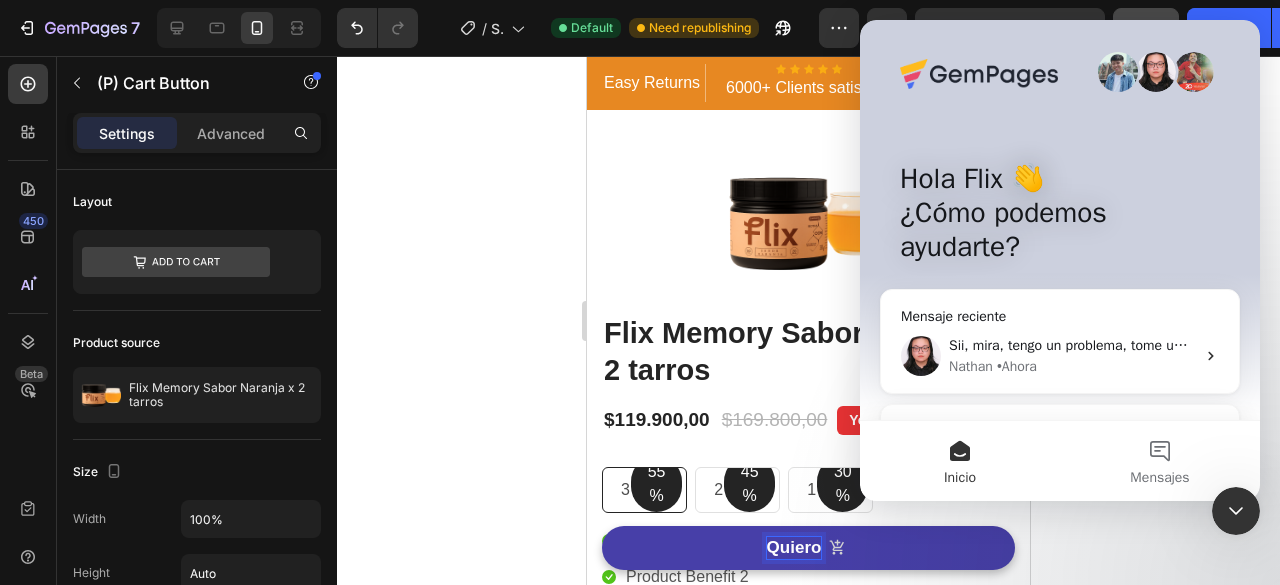 click on "Quiero" at bounding box center (808, 548) 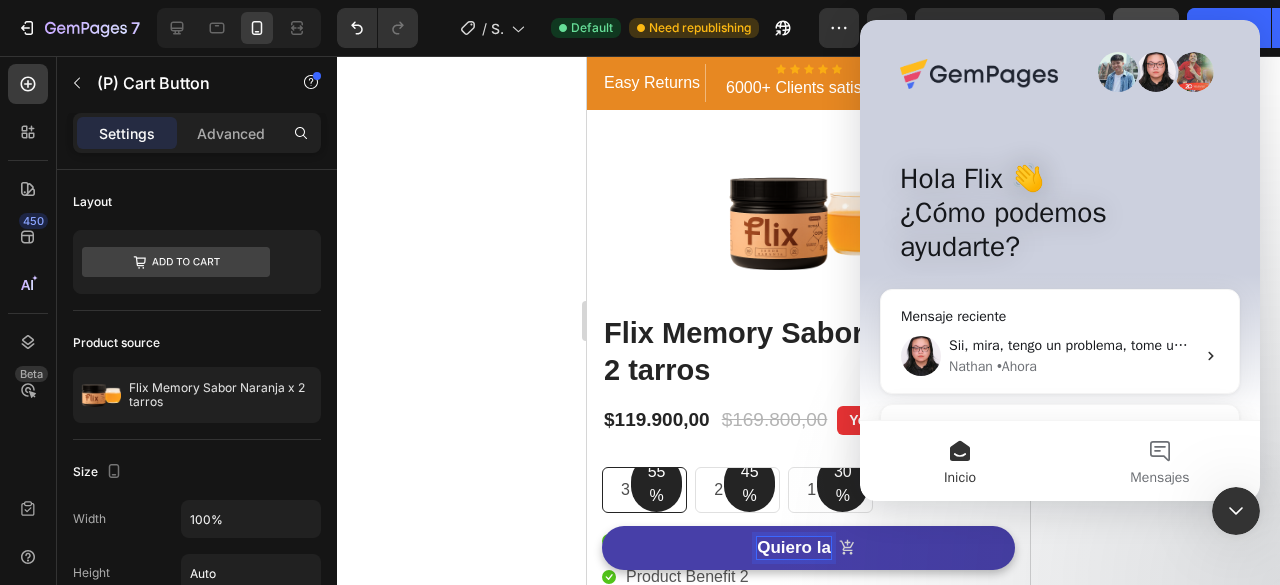 click on "Quiero la" at bounding box center [808, 548] 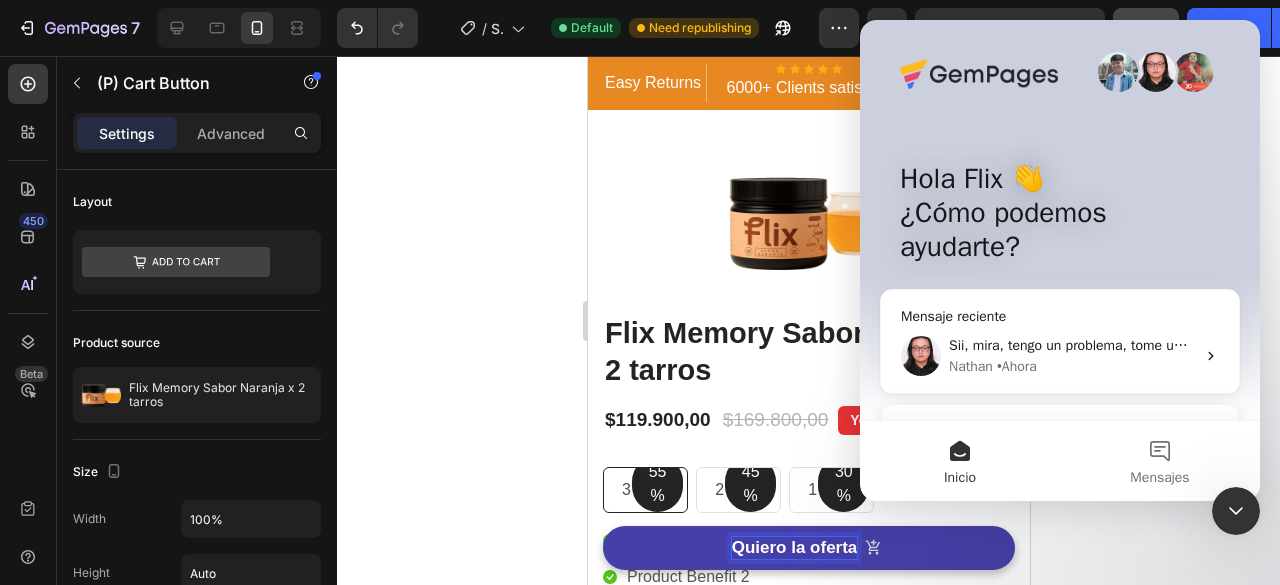 click 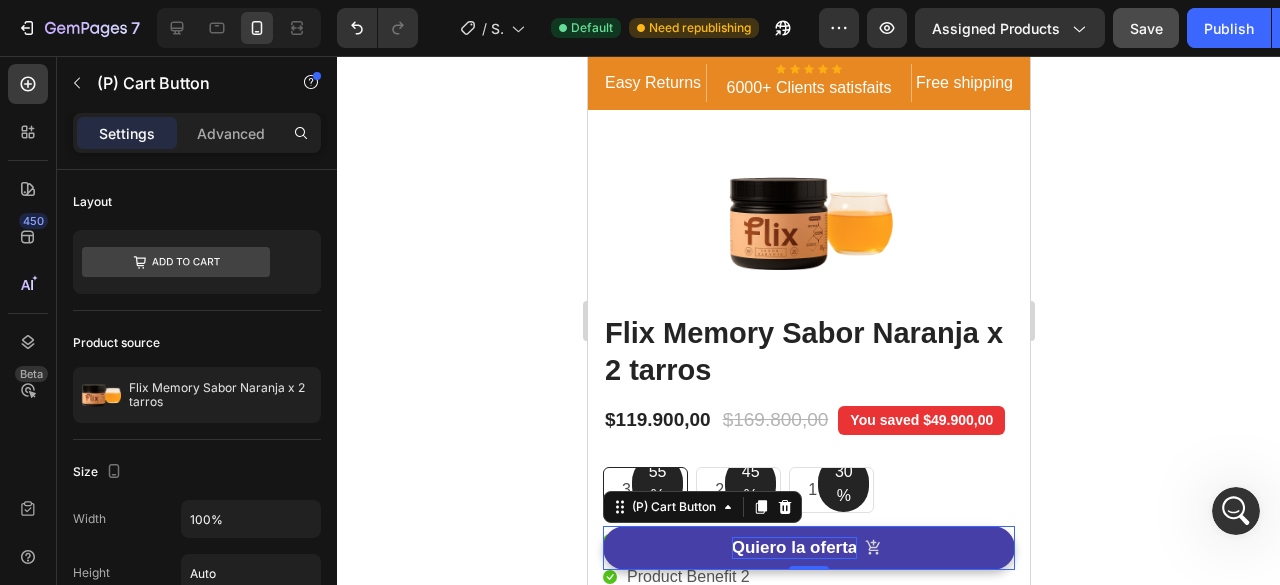 click 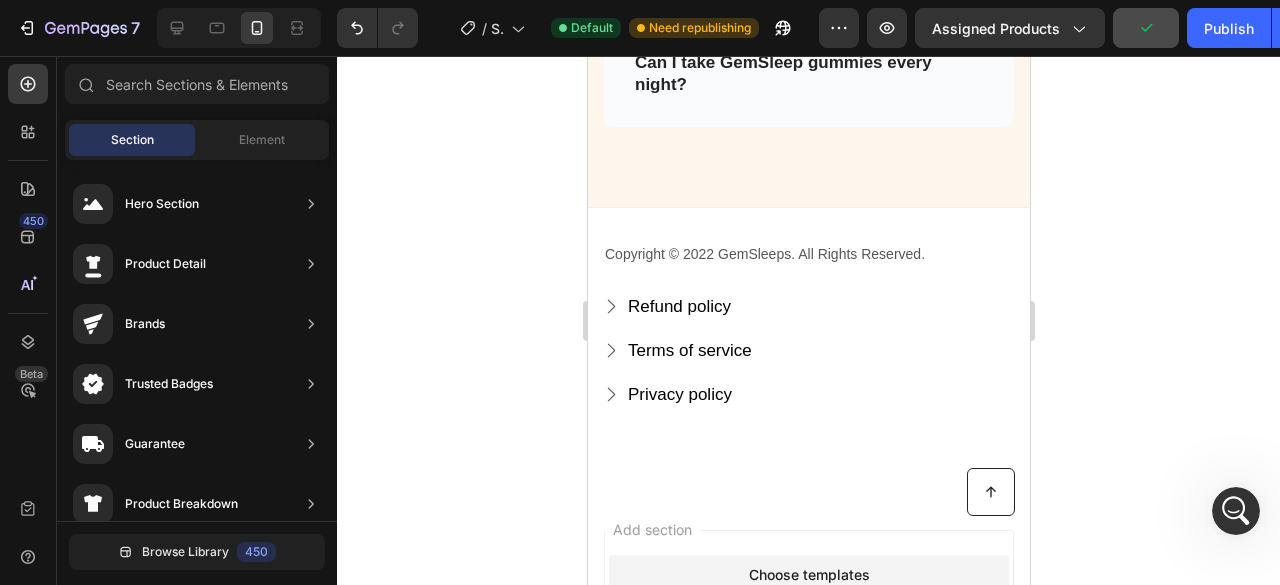 scroll, scrollTop: 8314, scrollLeft: 0, axis: vertical 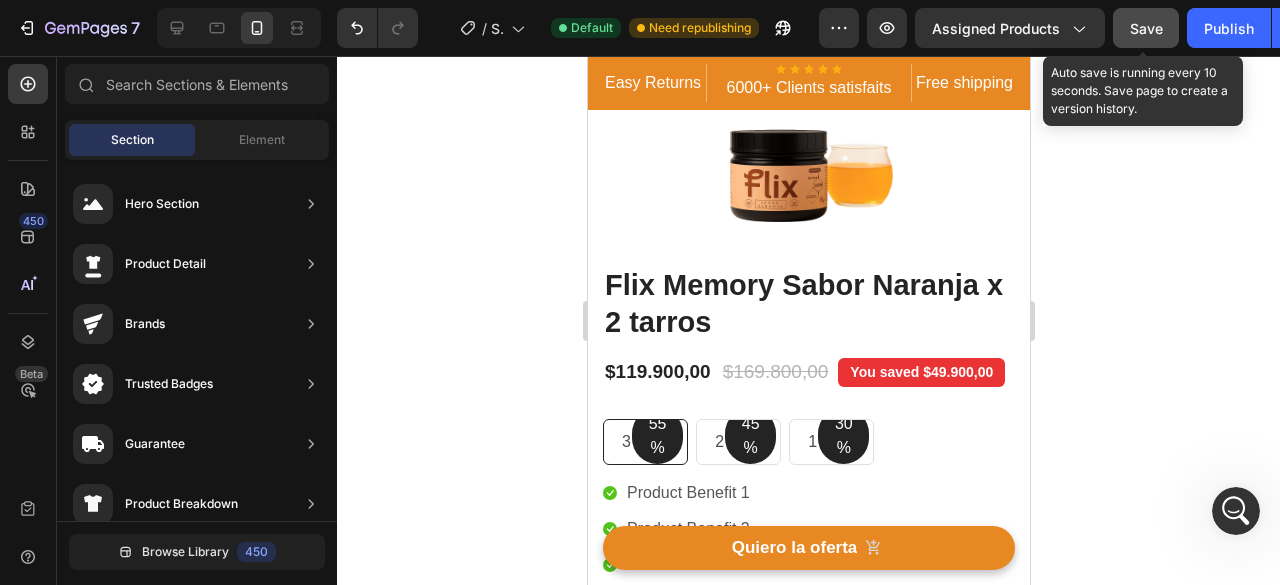 click on "Save" 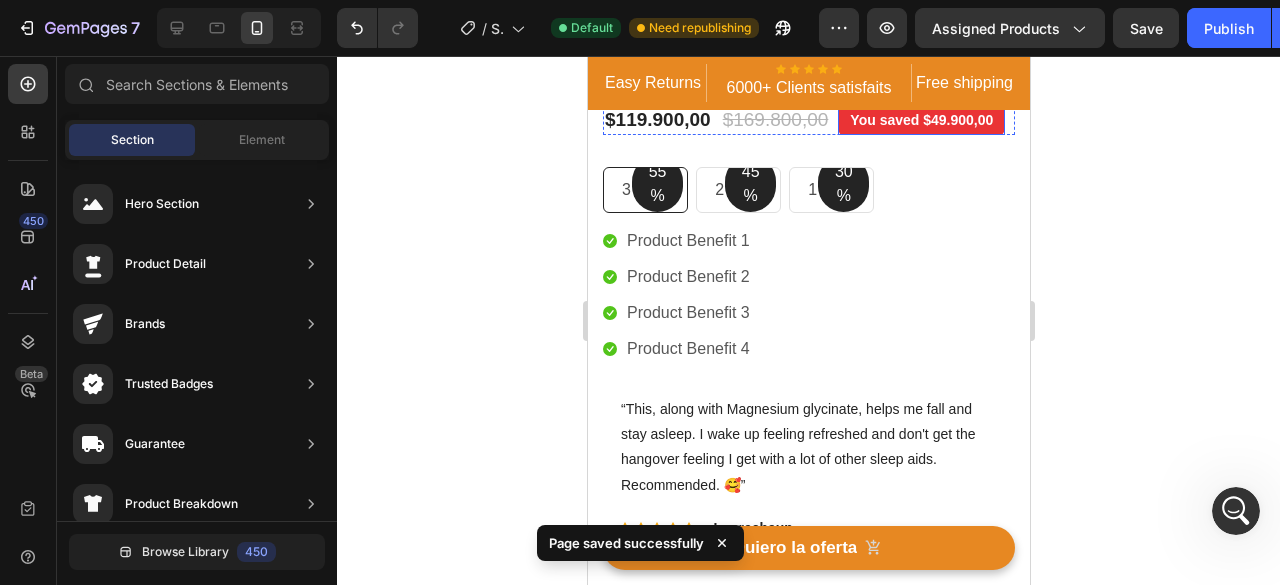 scroll, scrollTop: 100, scrollLeft: 0, axis: vertical 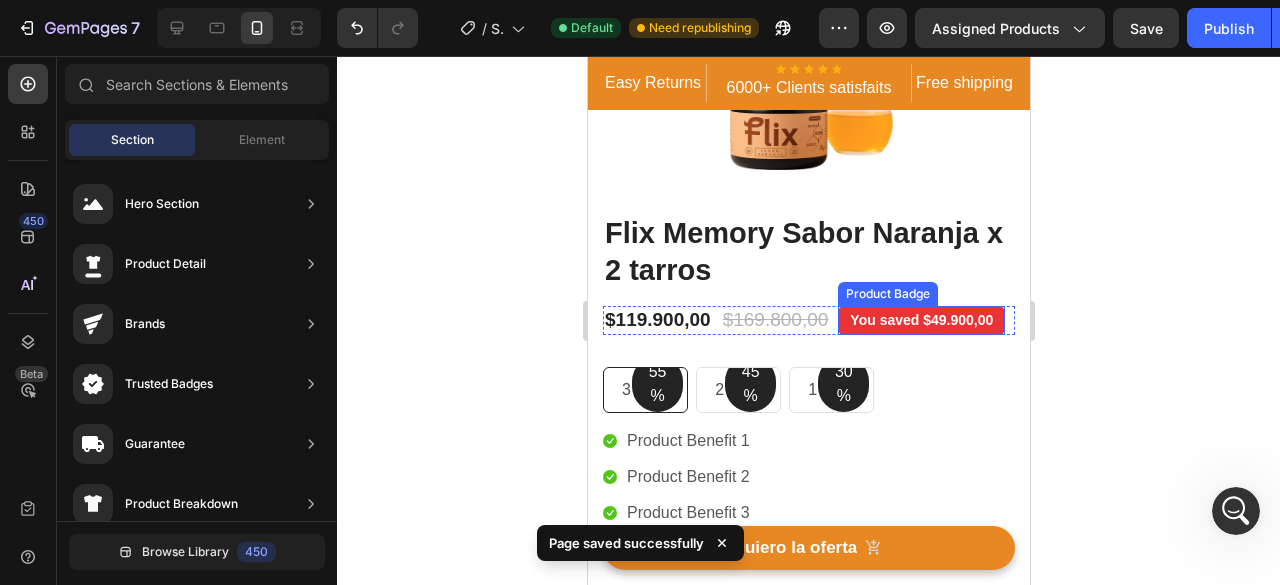 click on "You saved $49.900,00" at bounding box center (920, 320) 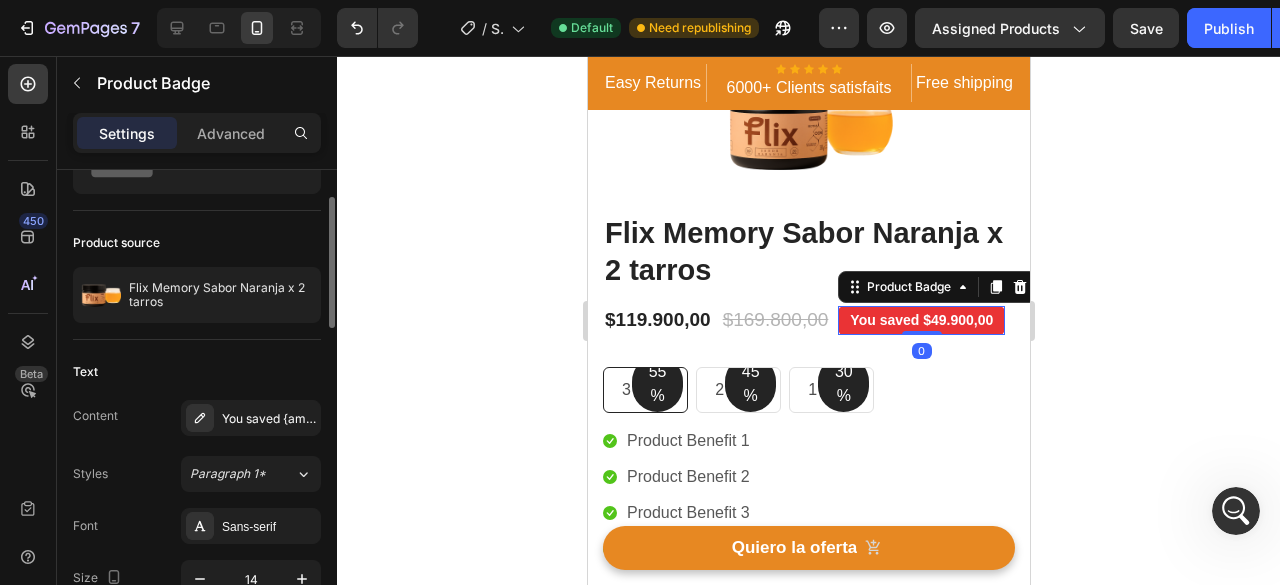 scroll, scrollTop: 500, scrollLeft: 0, axis: vertical 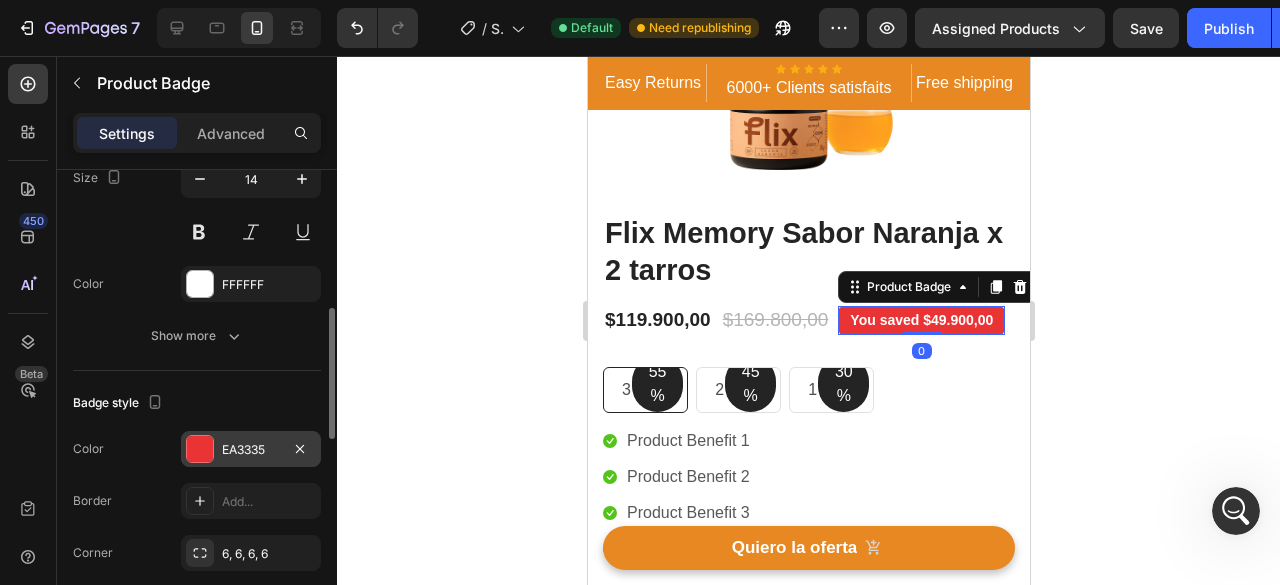 click at bounding box center (200, 449) 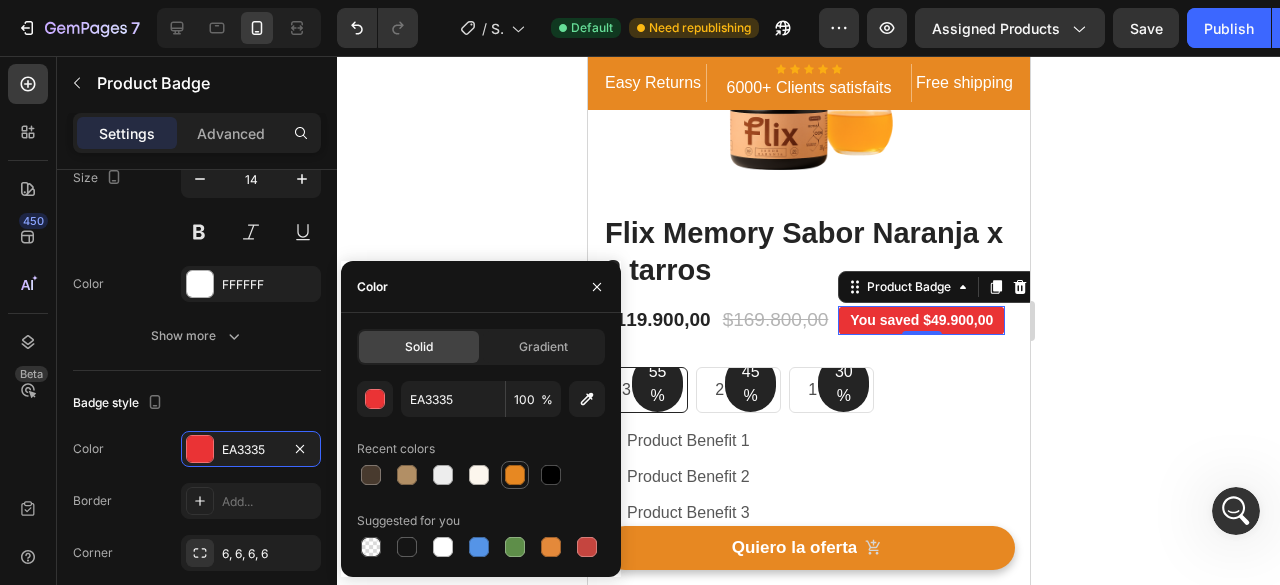 click at bounding box center (515, 475) 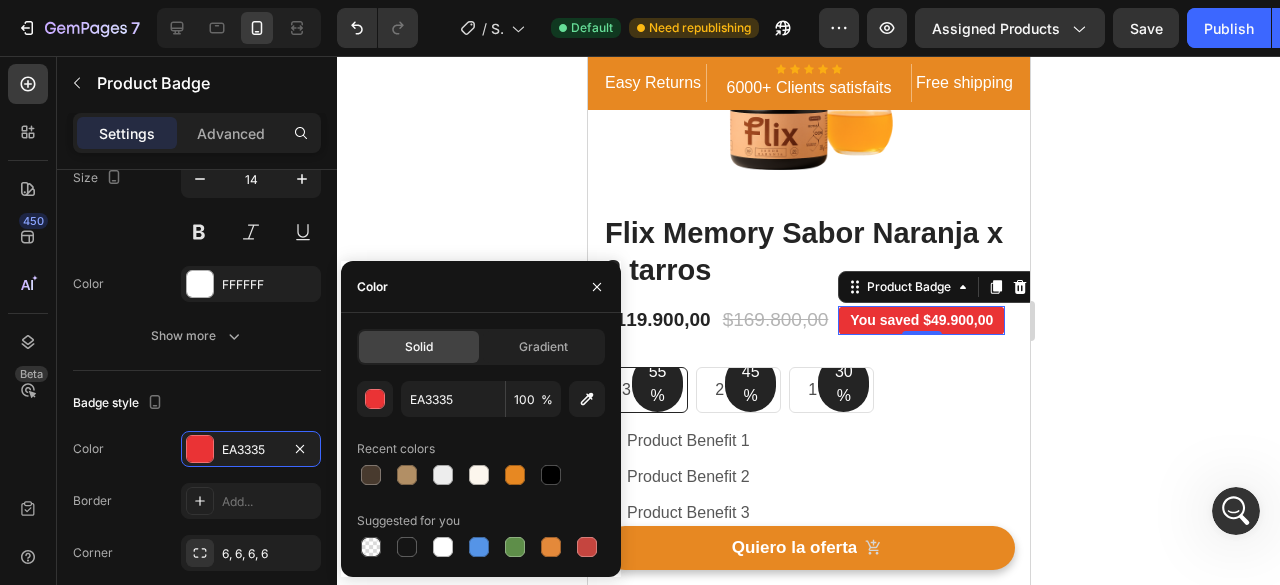 type on "E78822" 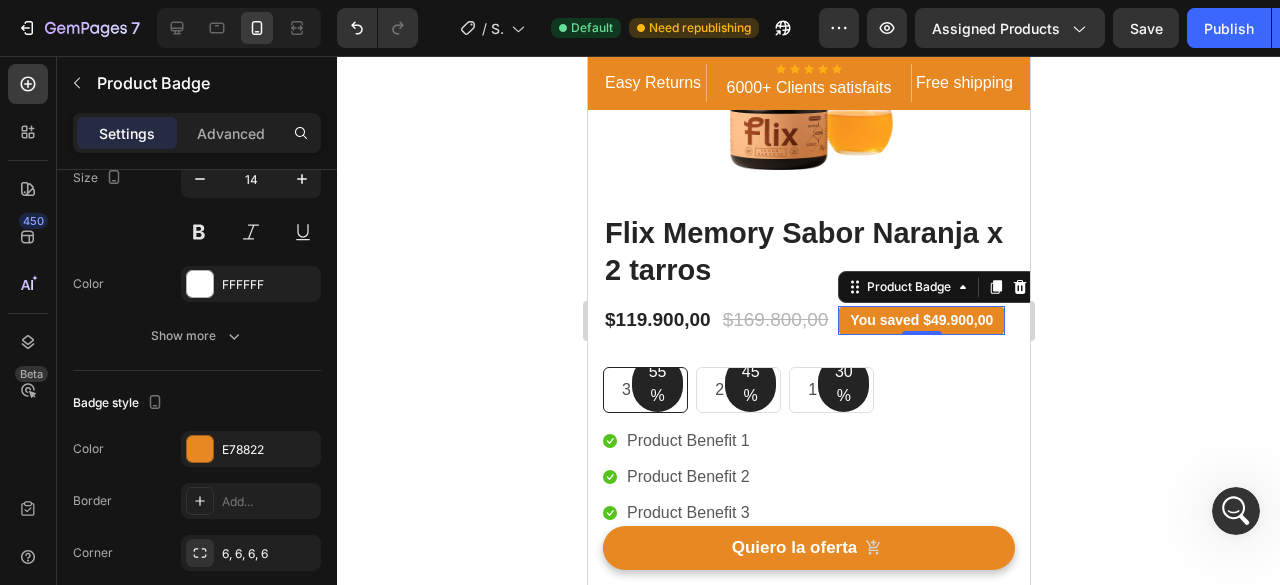 click 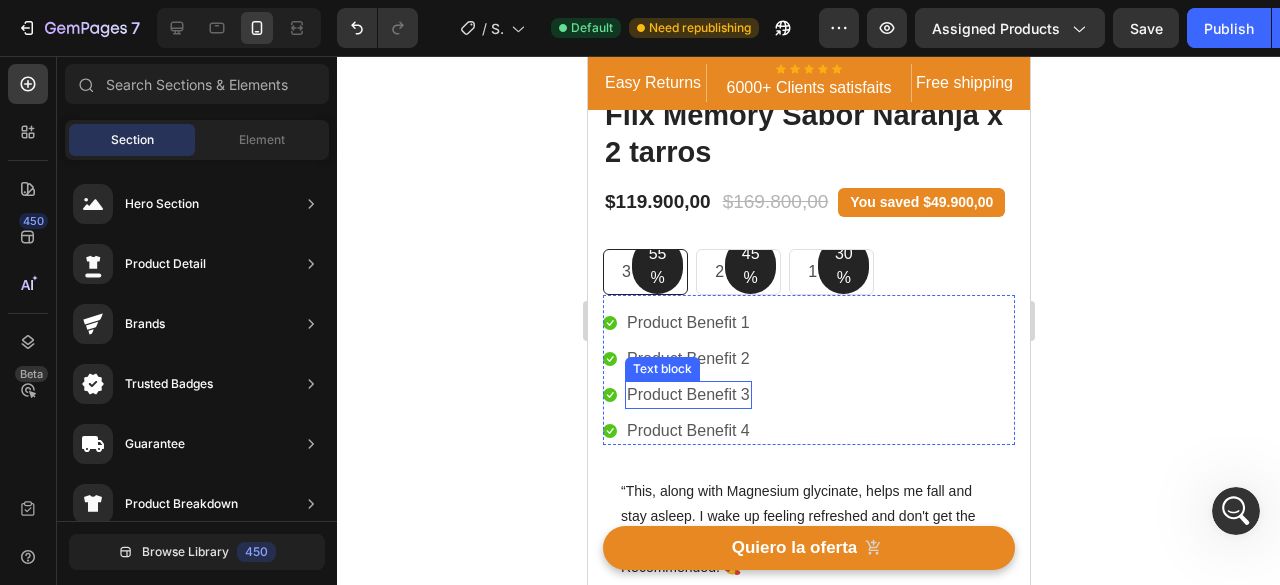 scroll, scrollTop: 200, scrollLeft: 0, axis: vertical 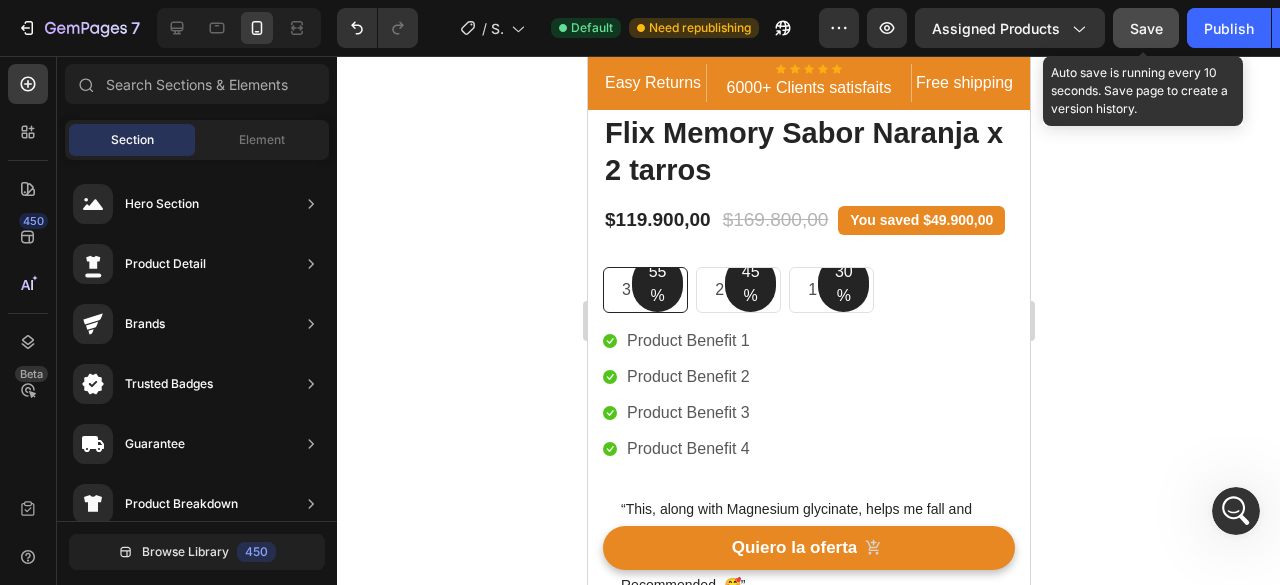 click on "Save" 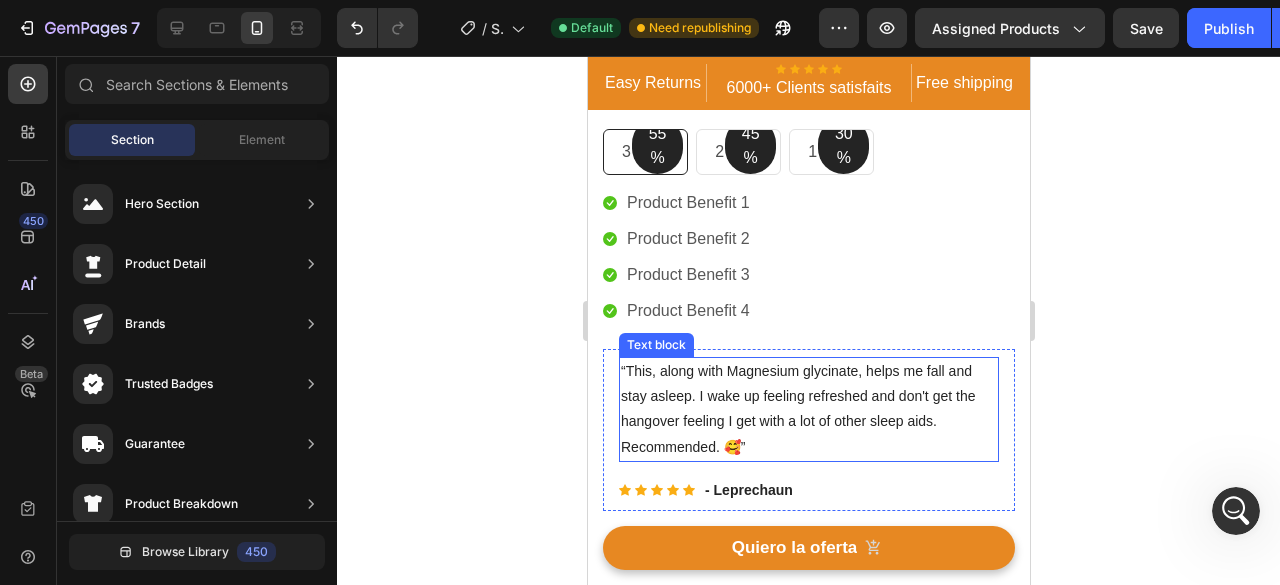 scroll, scrollTop: 200, scrollLeft: 0, axis: vertical 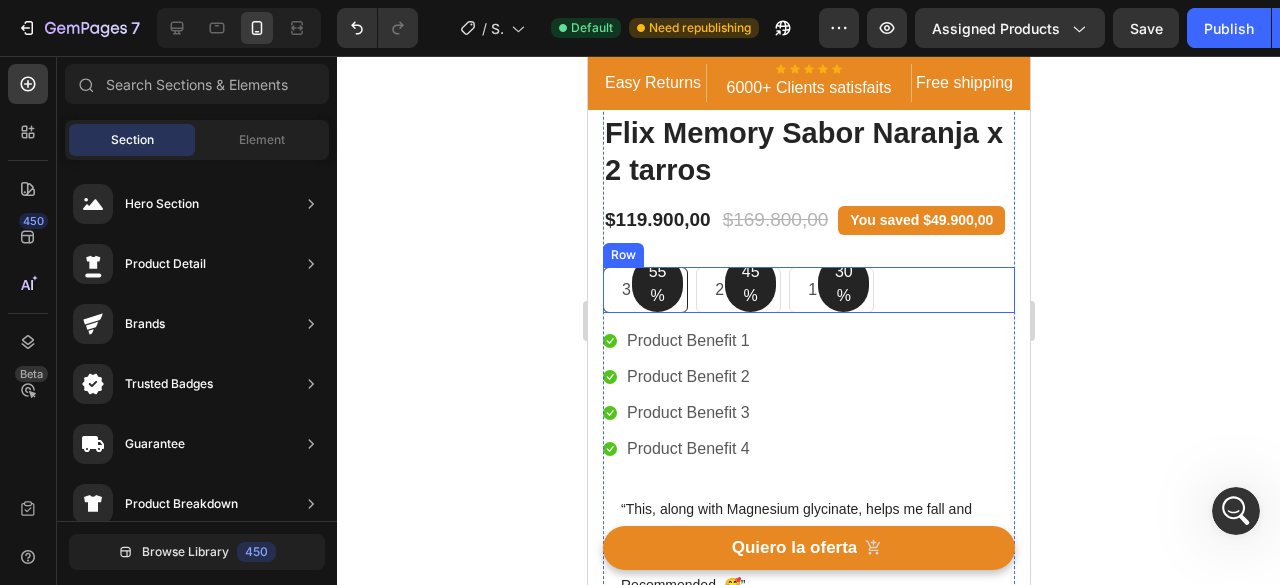 click on "55% Text block Row 3 pack Text block Row 45% Text block Row 2 pack Text block Row 30% Text block Row 1 pack Text block Row Row" at bounding box center (808, 290) 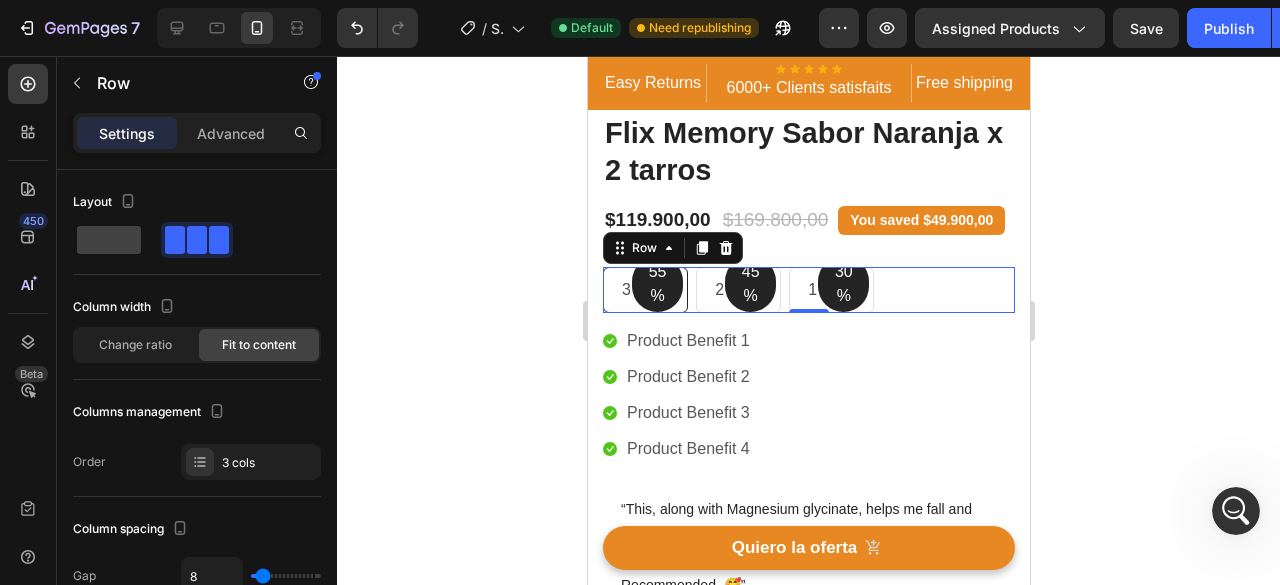 click 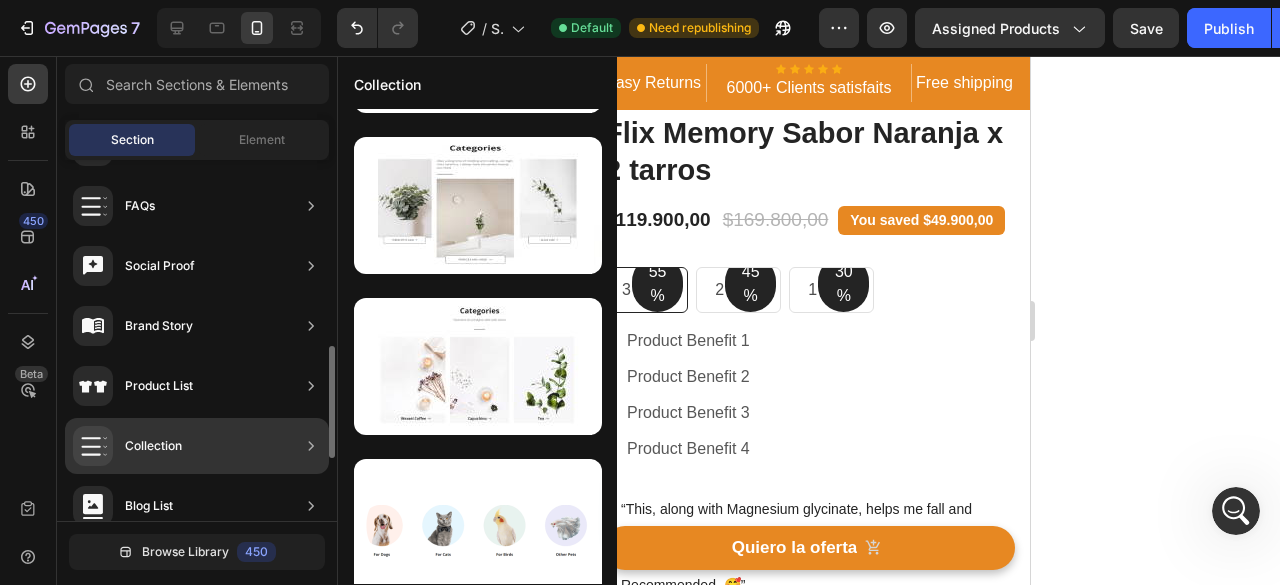 scroll, scrollTop: 398, scrollLeft: 0, axis: vertical 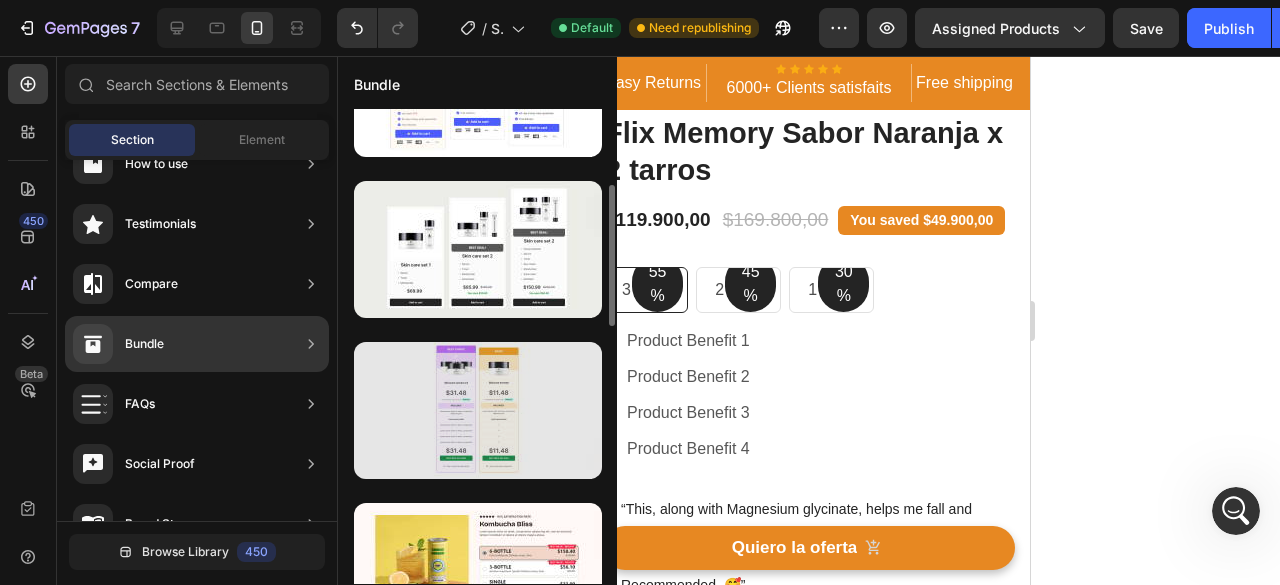 click at bounding box center (478, 410) 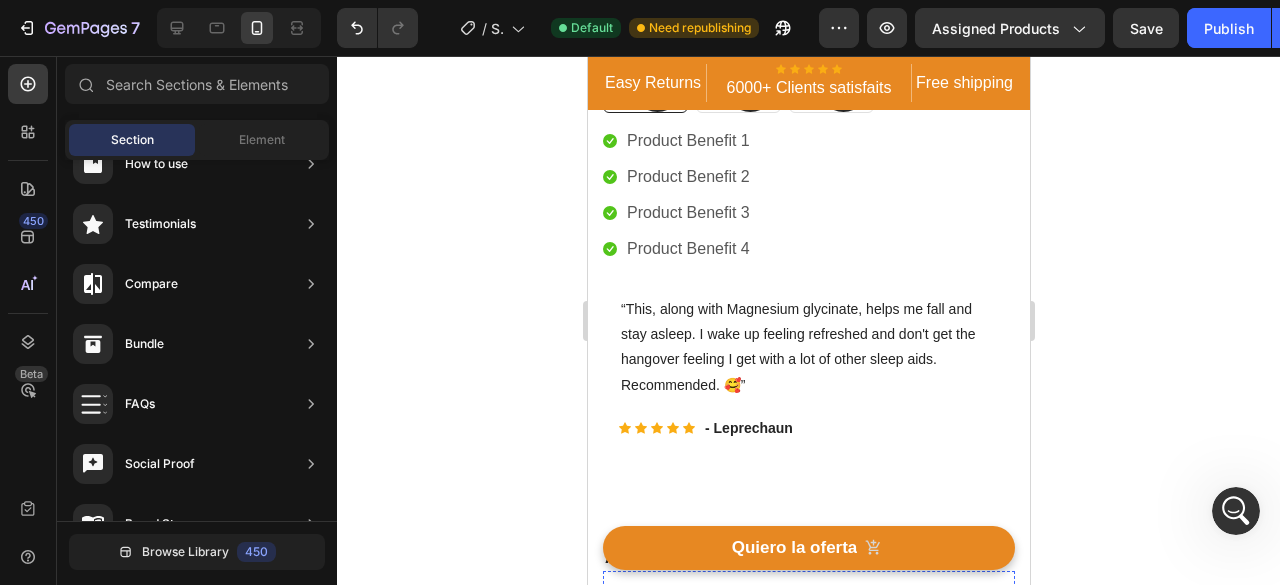 scroll, scrollTop: 800, scrollLeft: 0, axis: vertical 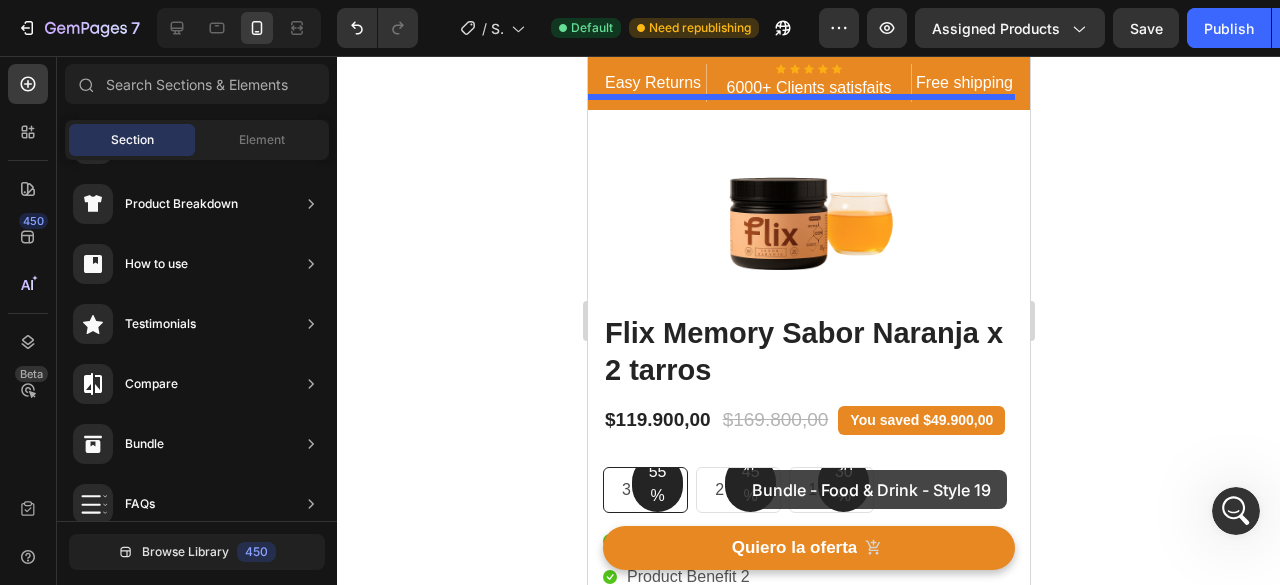 drag, startPoint x: 1017, startPoint y: 493, endPoint x: 735, endPoint y: 470, distance: 282.9364 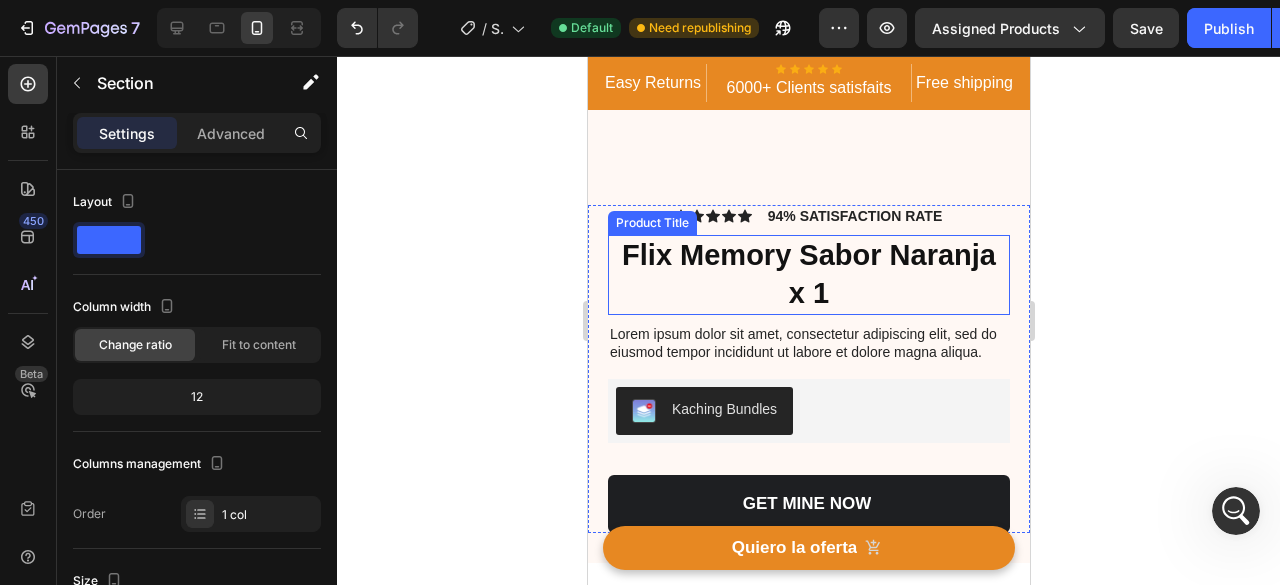 scroll, scrollTop: 400, scrollLeft: 0, axis: vertical 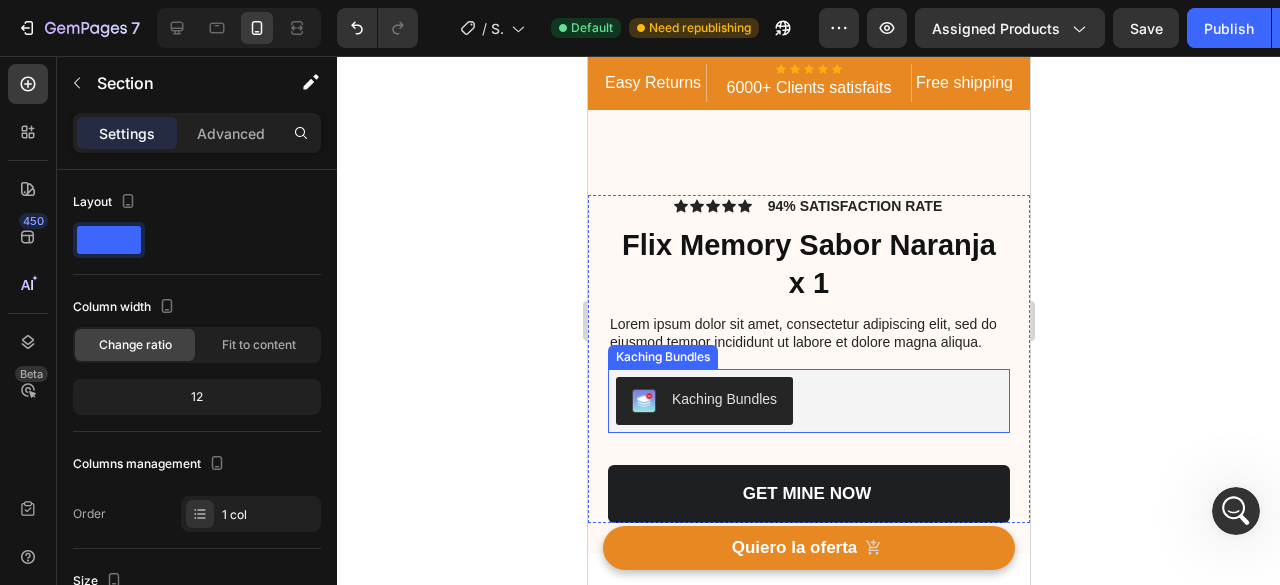 click on "Kaching Bundles" at bounding box center (723, 399) 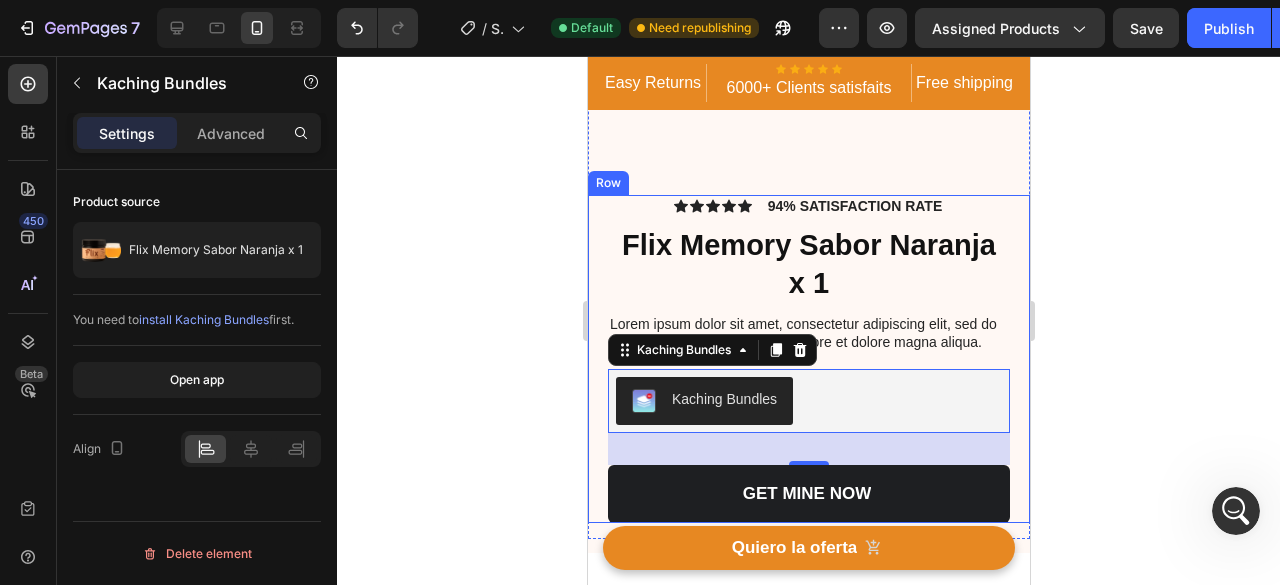 click 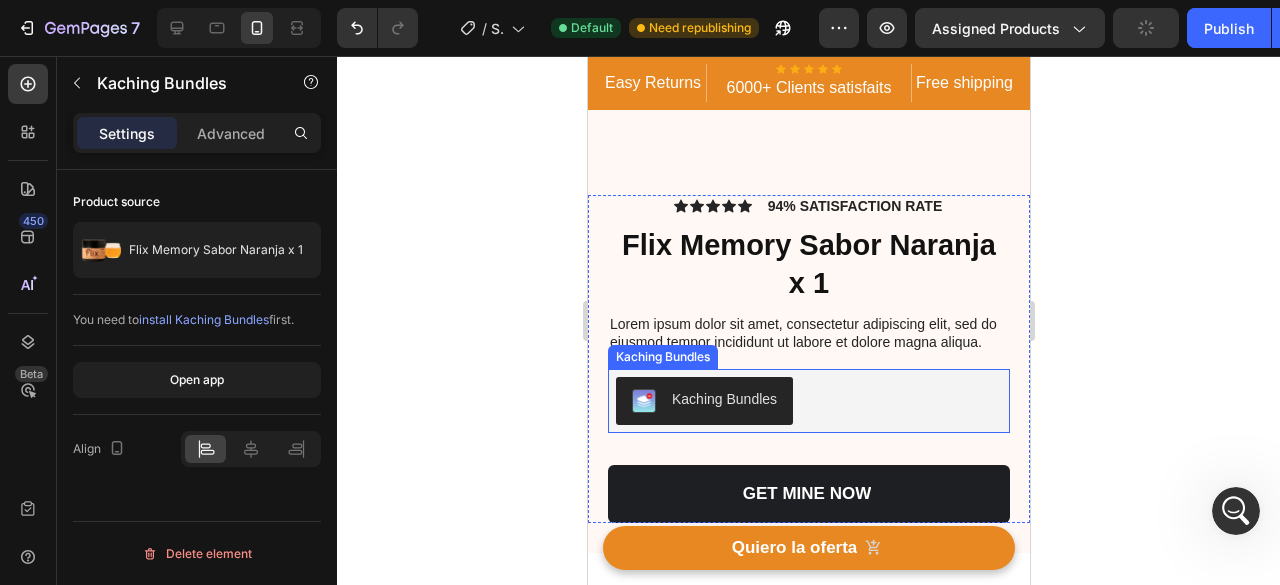 click on "Kaching Bundles" at bounding box center (723, 399) 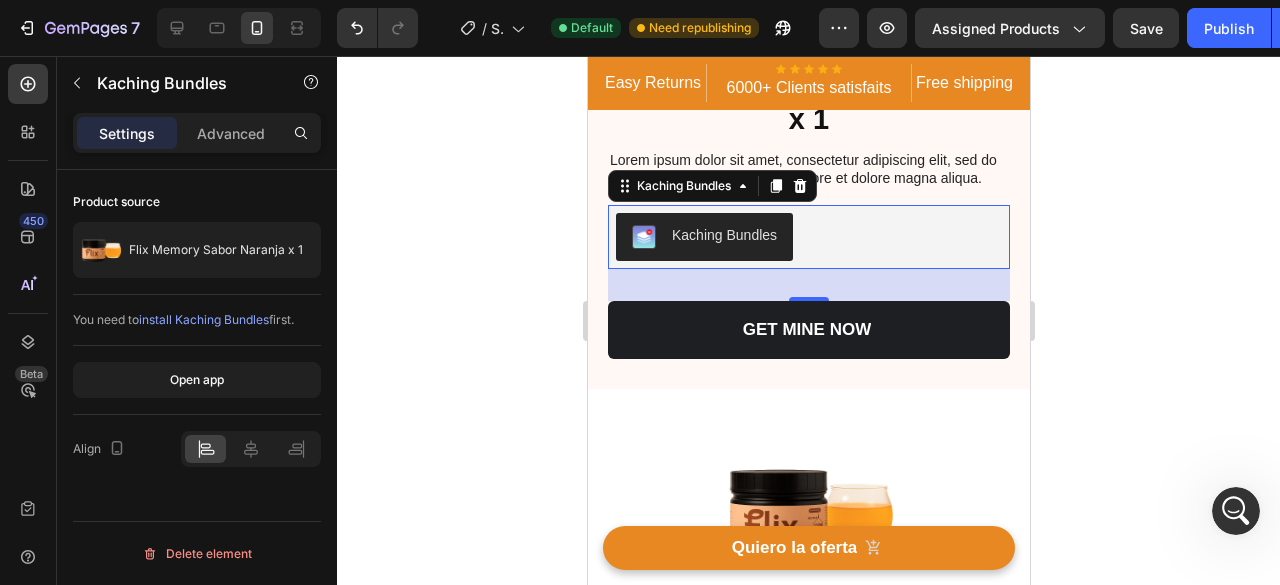scroll, scrollTop: 500, scrollLeft: 0, axis: vertical 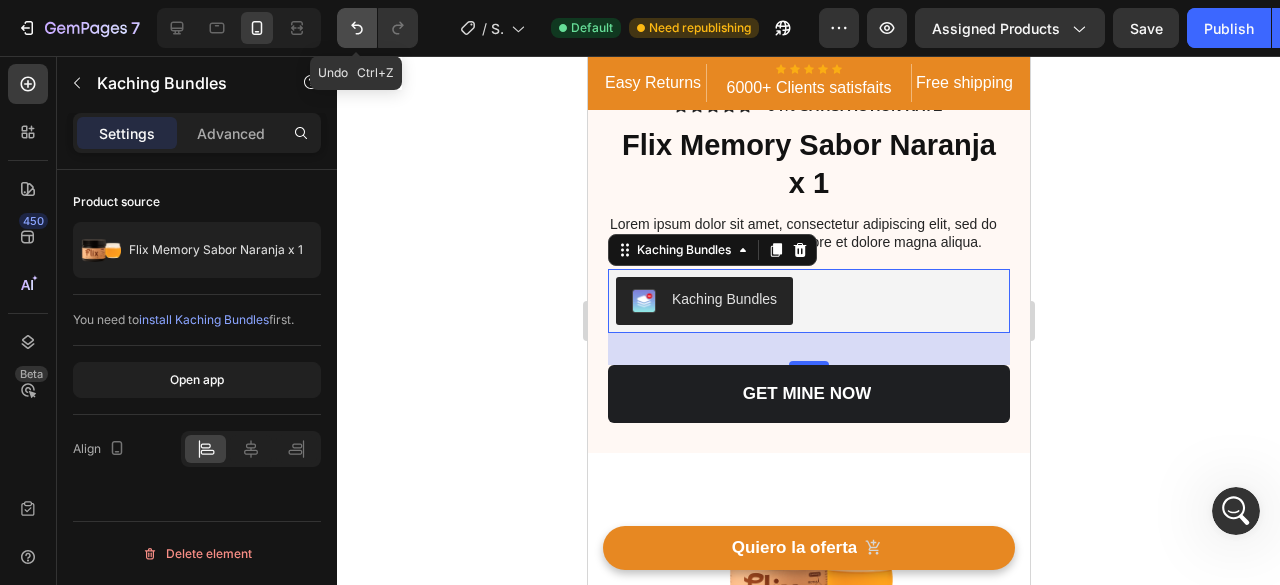 click 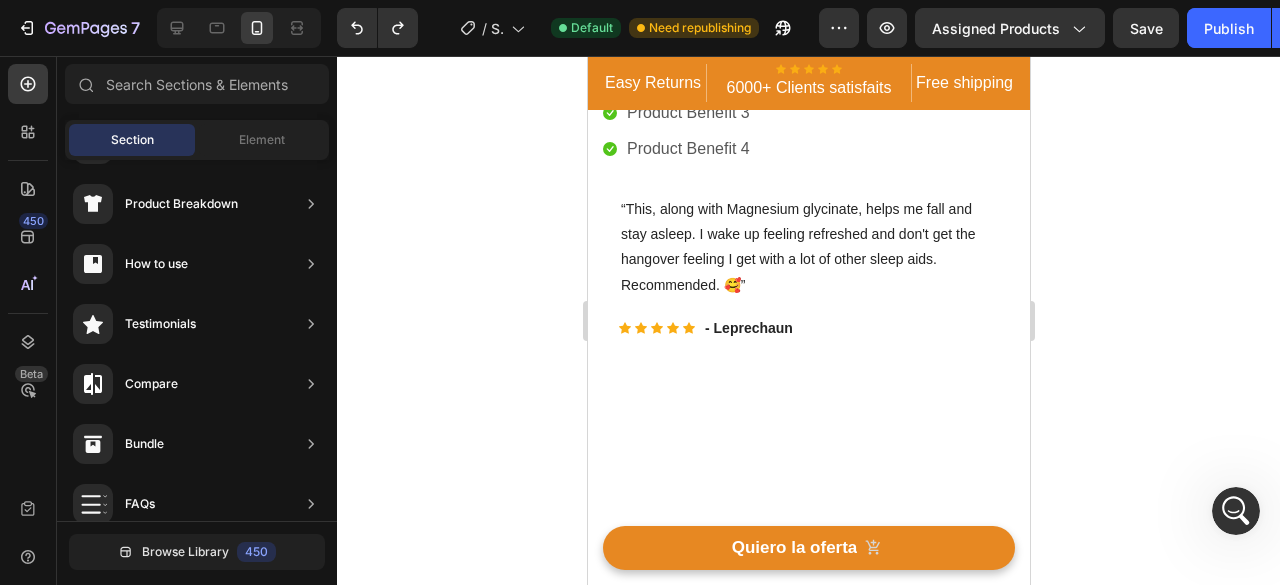 scroll, scrollTop: 0, scrollLeft: 0, axis: both 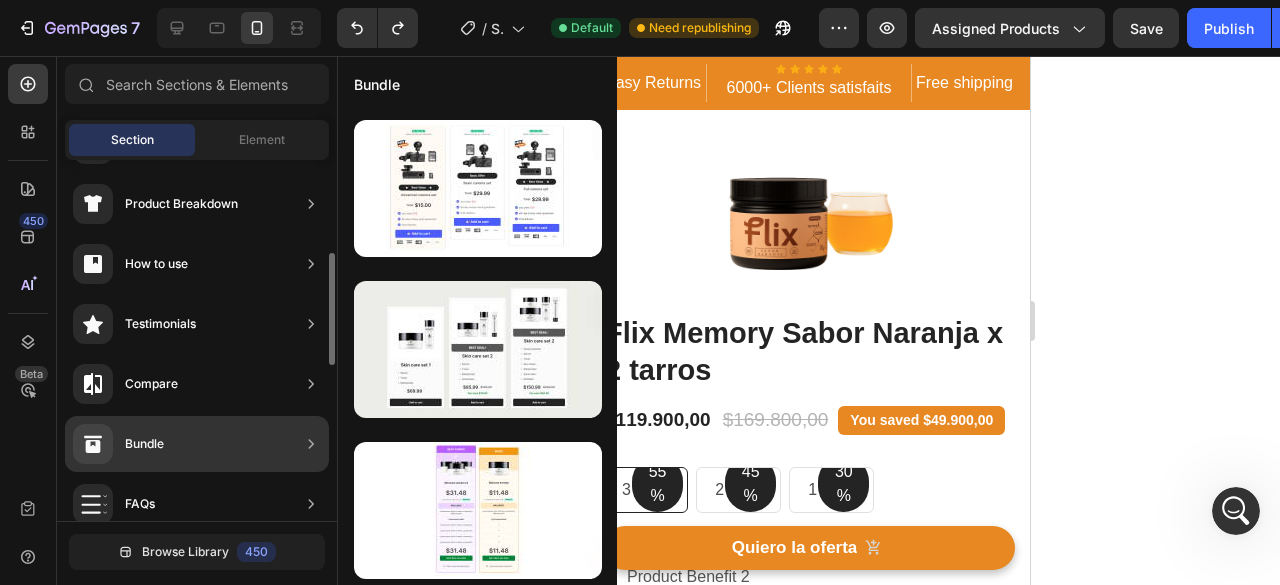 click on "Bundle" 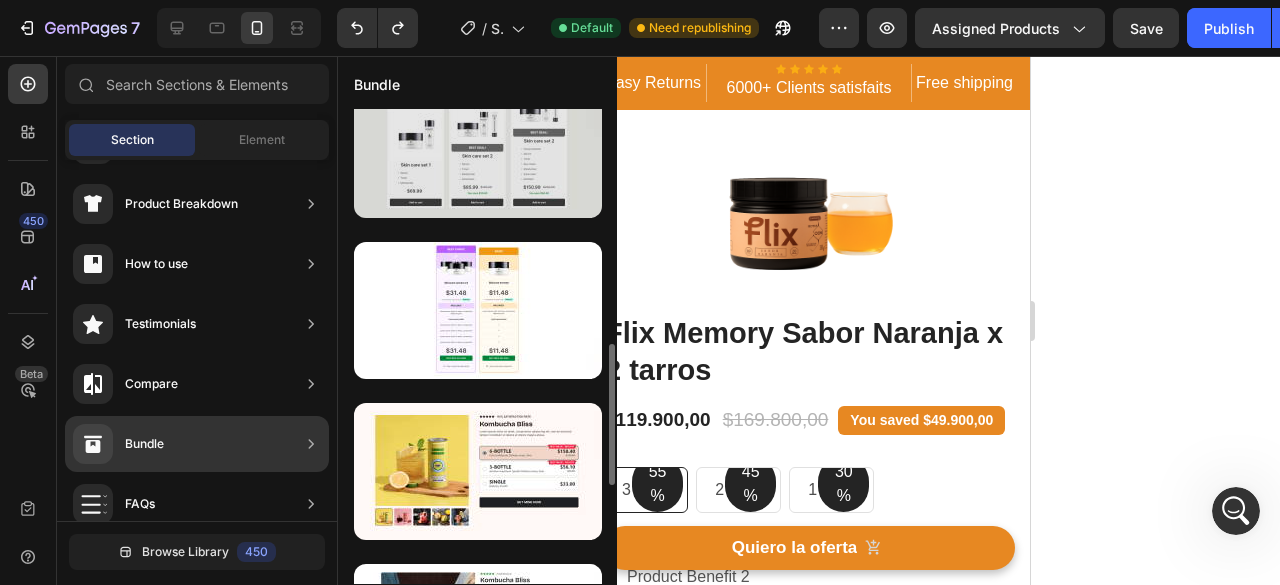 scroll, scrollTop: 556, scrollLeft: 0, axis: vertical 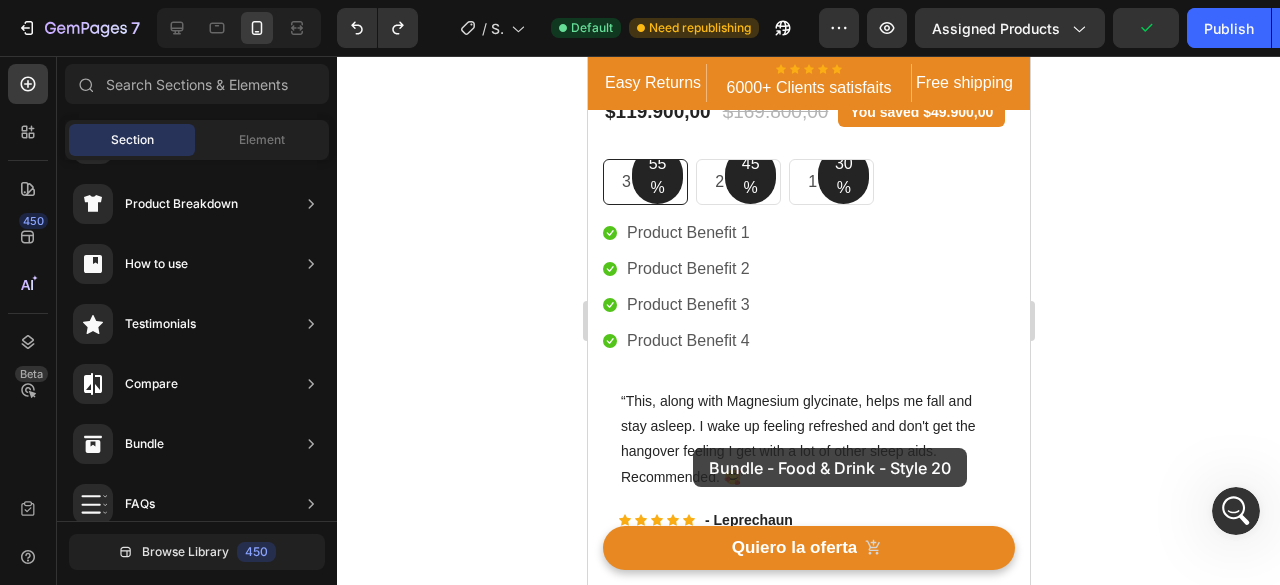 drag, startPoint x: 1039, startPoint y: 483, endPoint x: 692, endPoint y: 459, distance: 347.82898 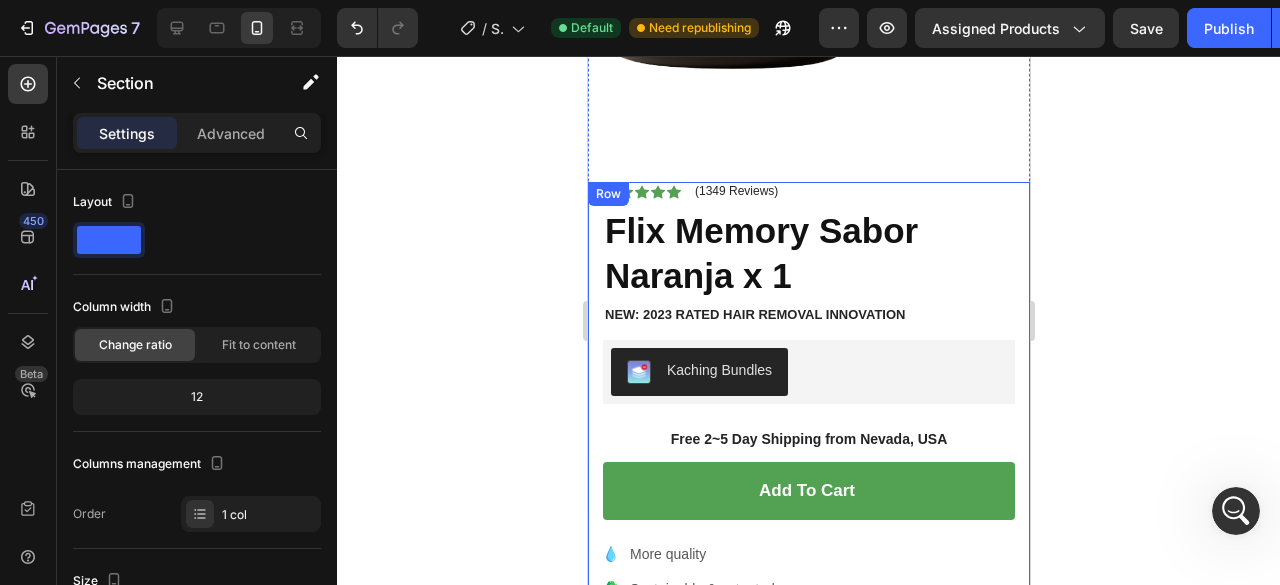 scroll, scrollTop: 1190, scrollLeft: 0, axis: vertical 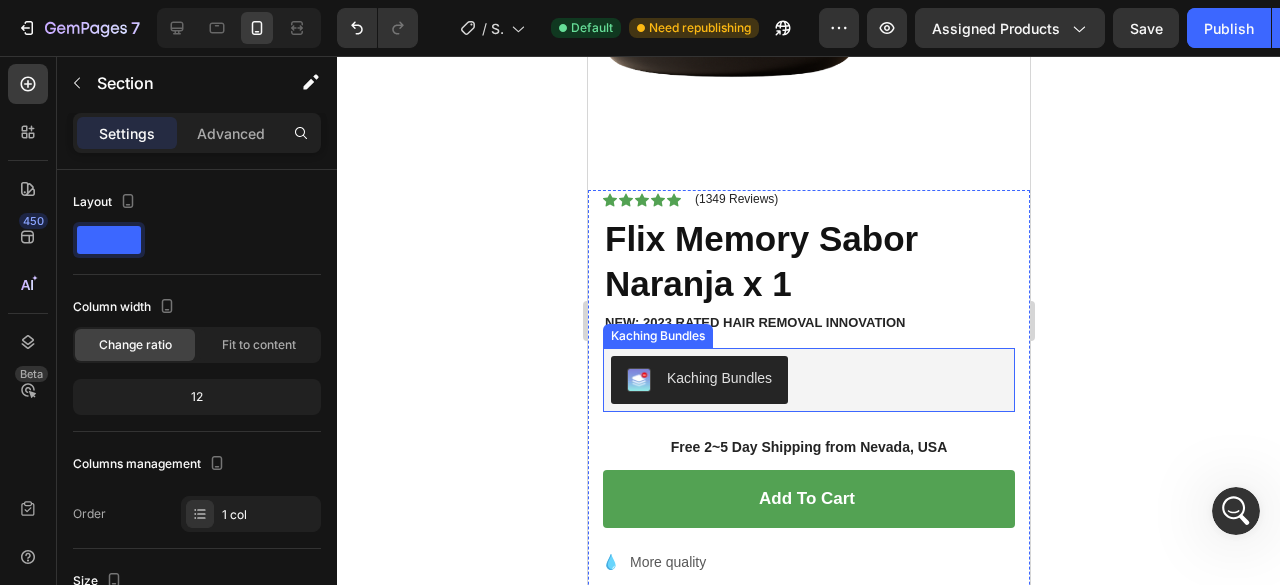 click on "Kaching Bundles" at bounding box center [718, 378] 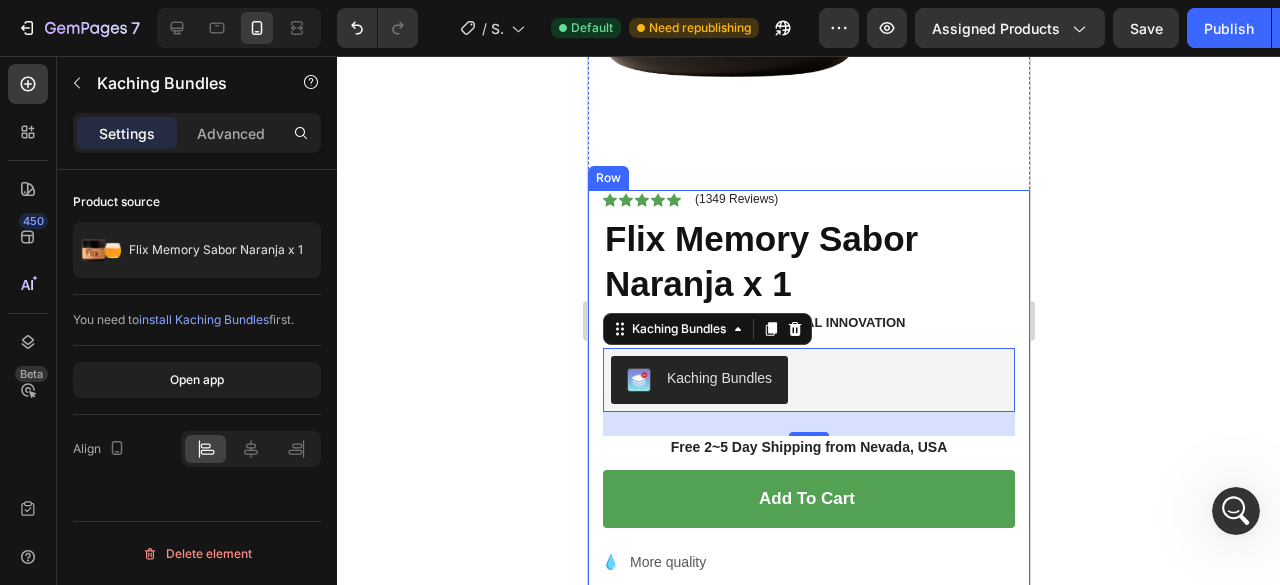 click on "install Kaching Bundles" at bounding box center (204, 319) 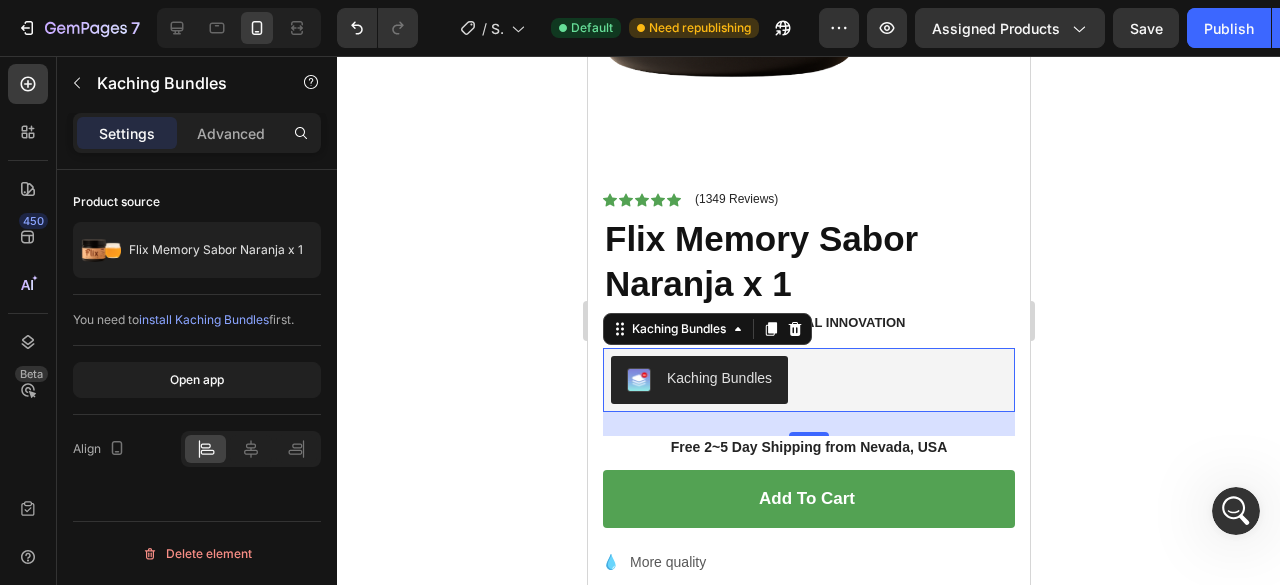 click 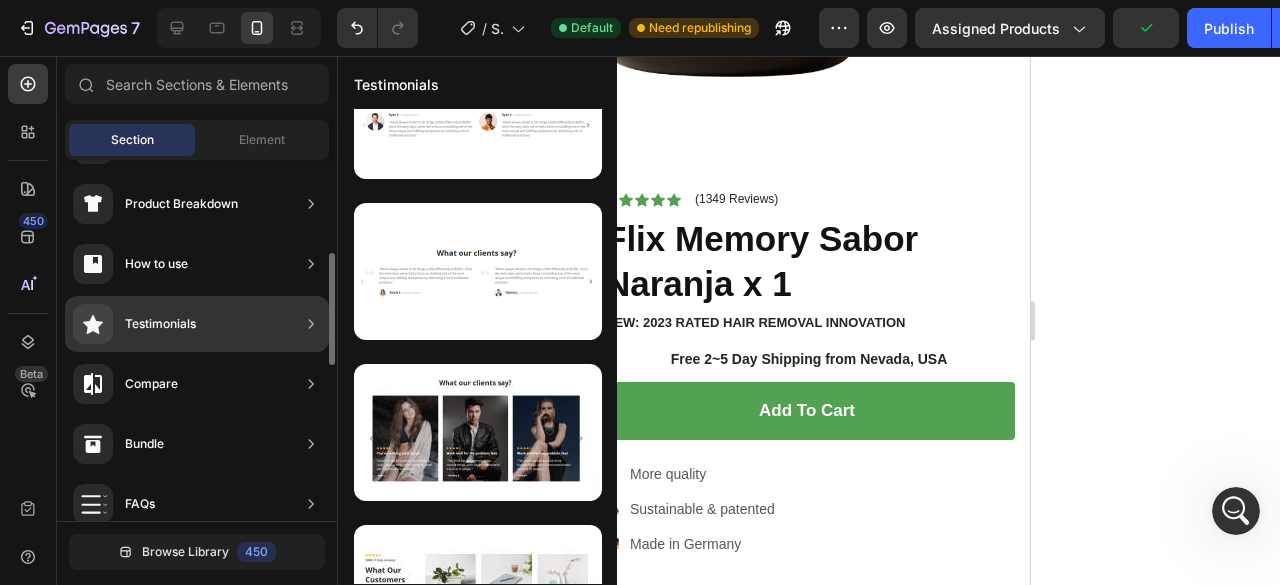 scroll, scrollTop: 156, scrollLeft: 0, axis: vertical 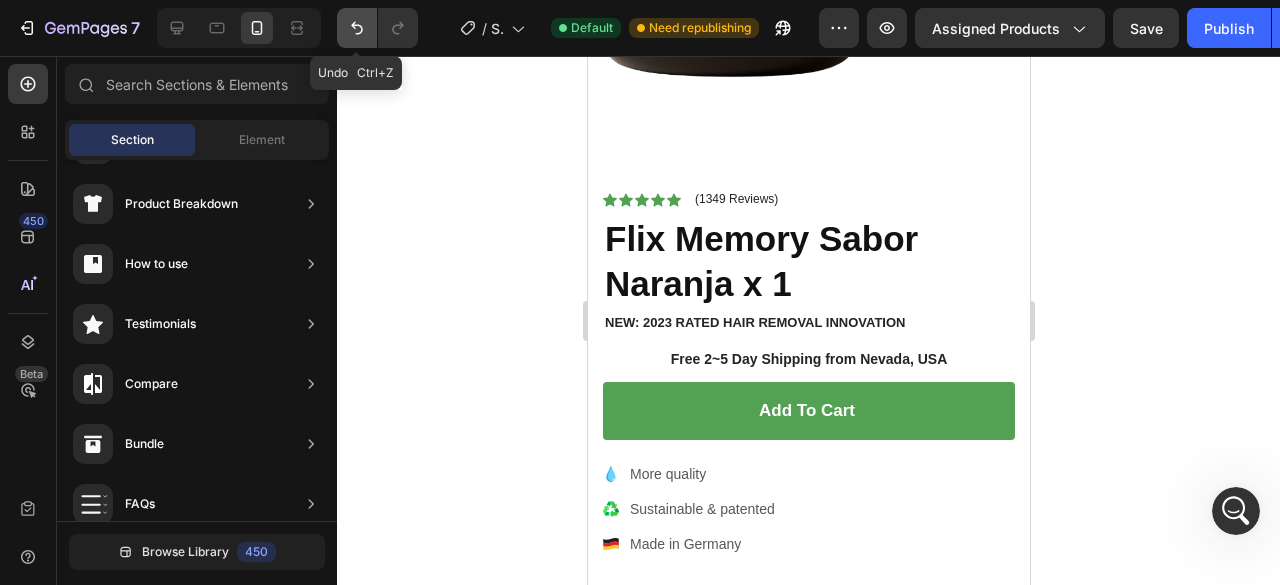 click 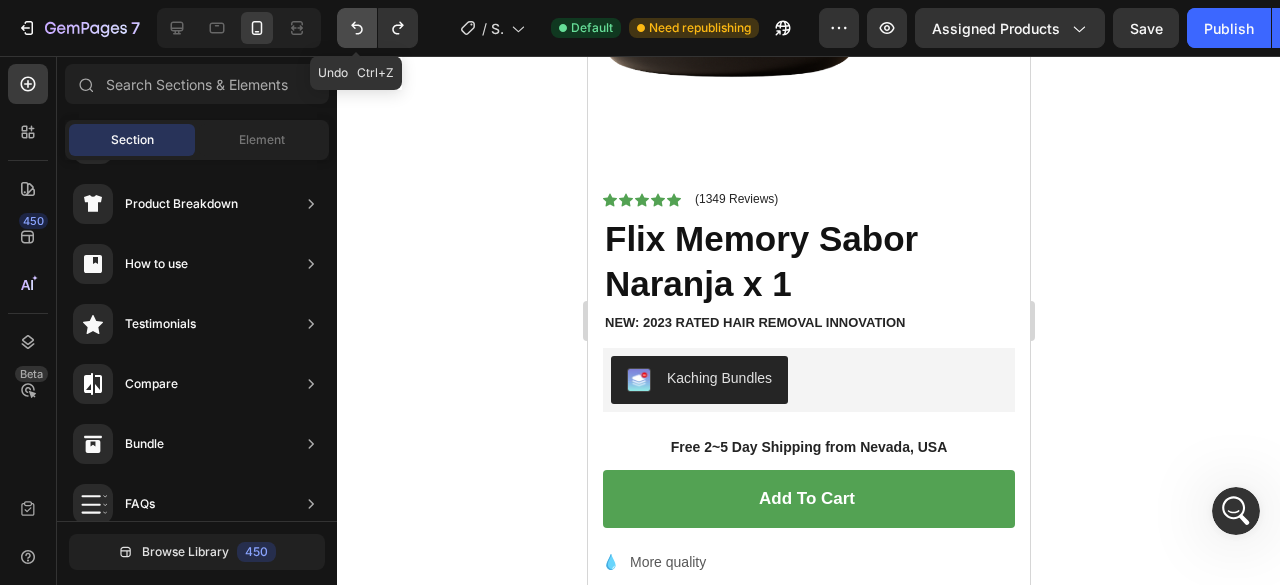 click 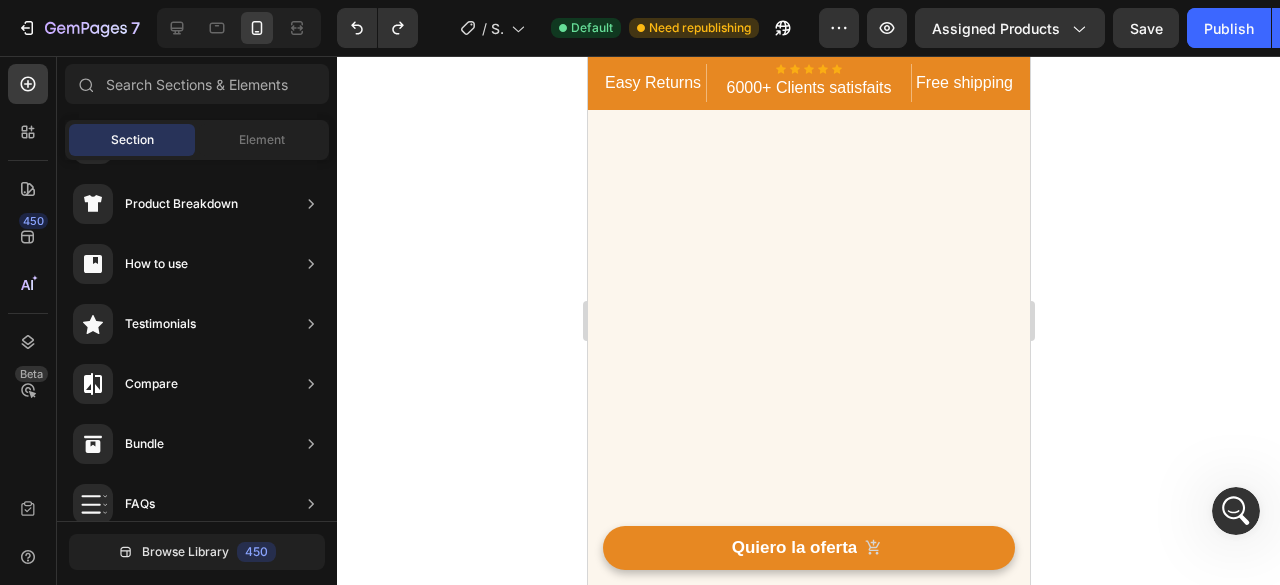 scroll, scrollTop: 0, scrollLeft: 0, axis: both 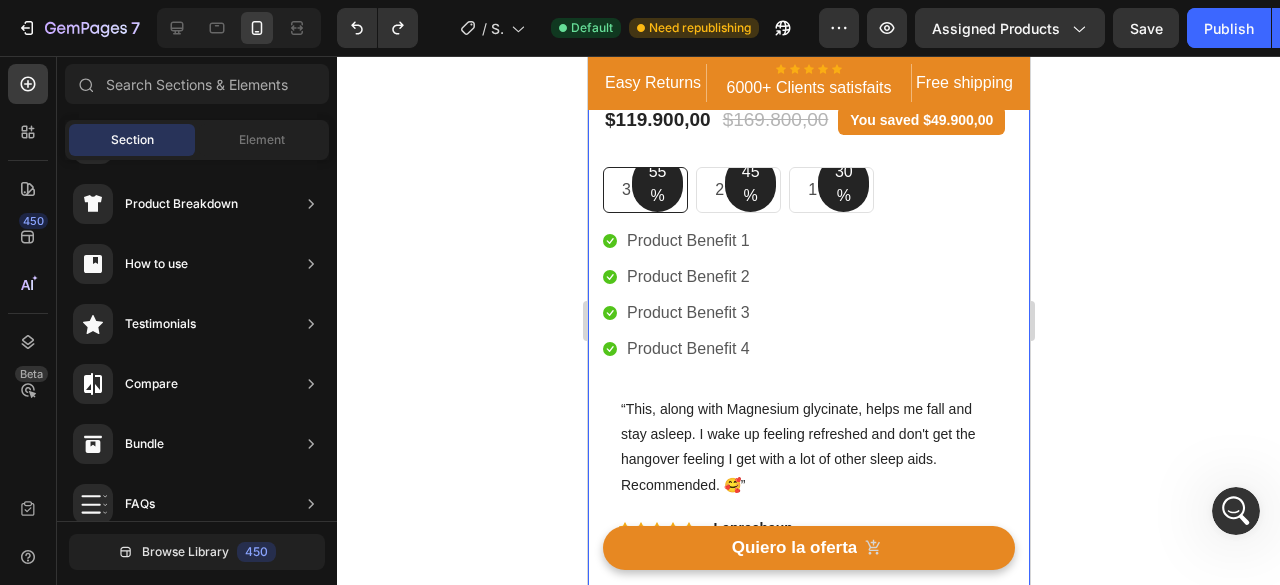 click on "Image Image Free Shipping Heading On oders over $70 Text block Row Image Money-back guarantee Heading 30- day refund or replacement Text block Row Row Row (P) Images & Gallery Flix Memory Sabor Naranja x 2 tarros (P) Title                Icon                Icon                Icon                Icon                Icon Icon List Hoz 1500+ Clientes usan FLIX Text block Row
Icon Mejora tu concentración desde el primer uso Text block
Icon Resultados reales en 7 a 14 días Text block
Icon Fórmula respaldada por ciencia y neurociencia Text block
Icon Sabor increíble, preparación fácil Text block Icon List $119.900,00 (P) Price (P) Price $169.800,00 (P) Price (P) Price You saved $49.900,00 Product Badge Row 55% Text block Row 3 pack Text block Row 45% Text block Row 2 pack Text block Row 30% Text block Row 1 pack Text block Row Row
Icon Product Benefit 1 Text block
Icon Product Benefit 2 Text block" at bounding box center (808, 217) 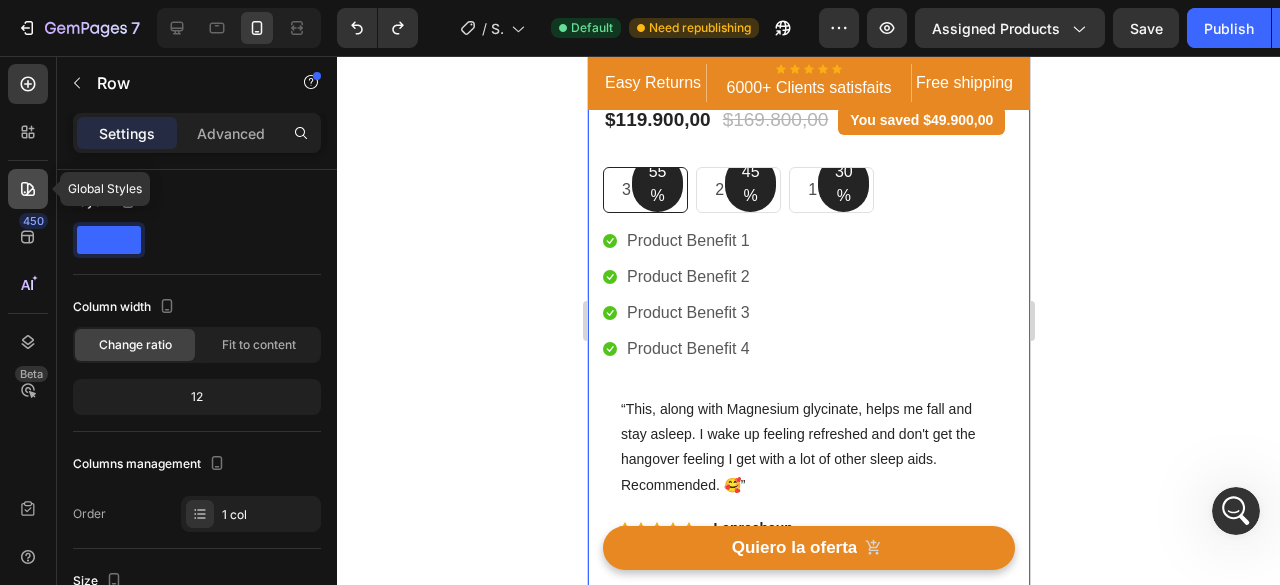 click 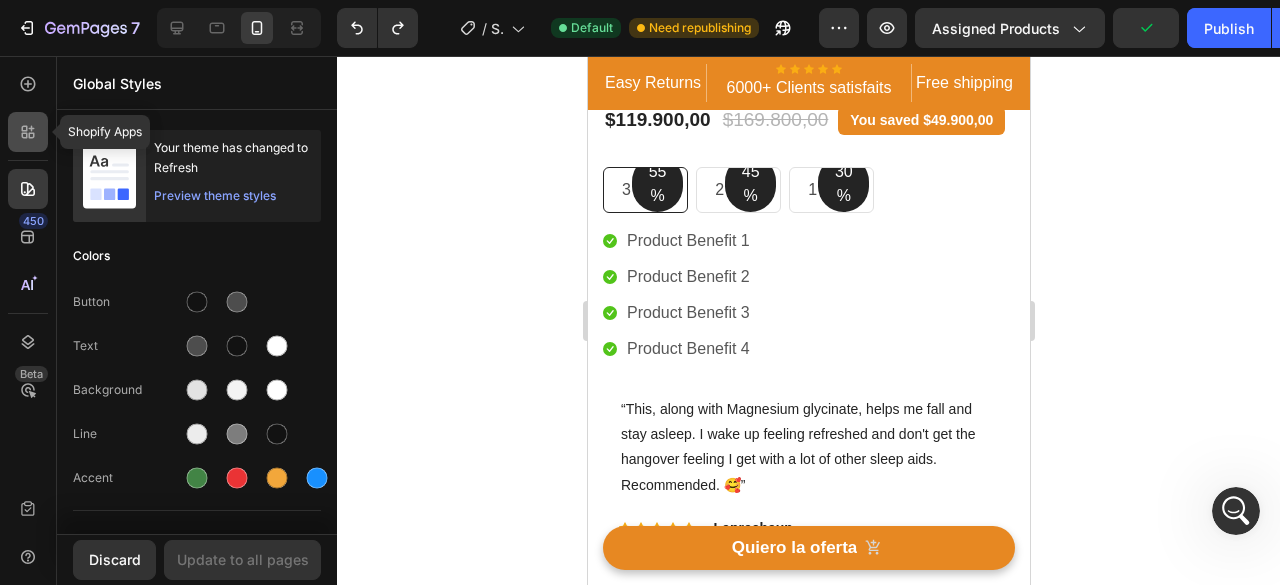 click 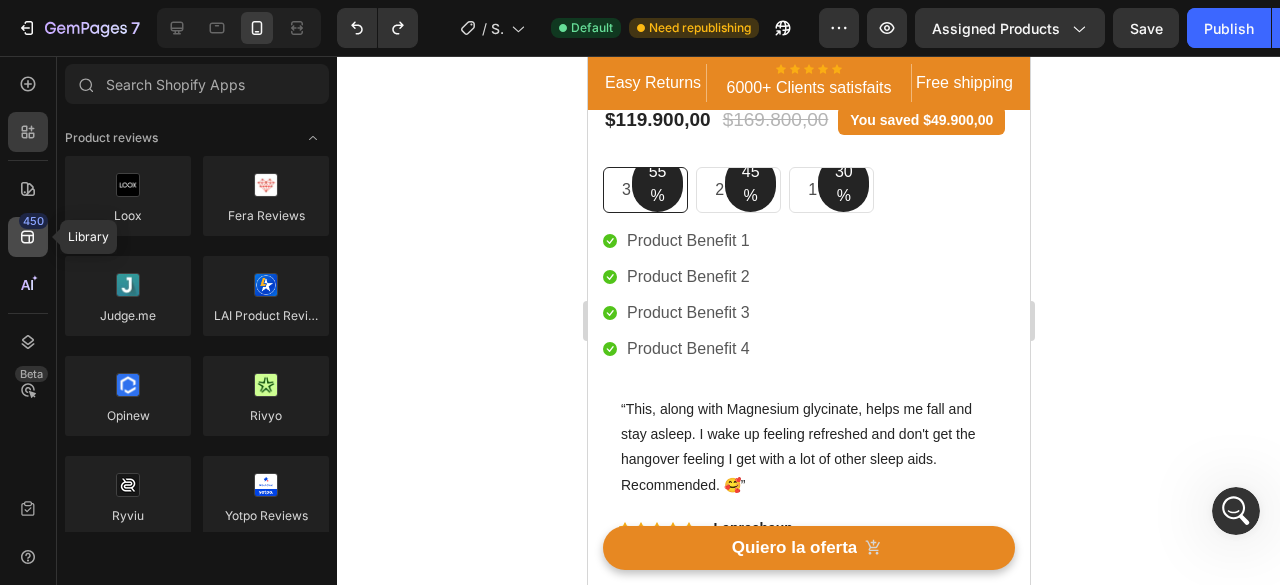 click on "450" at bounding box center [33, 221] 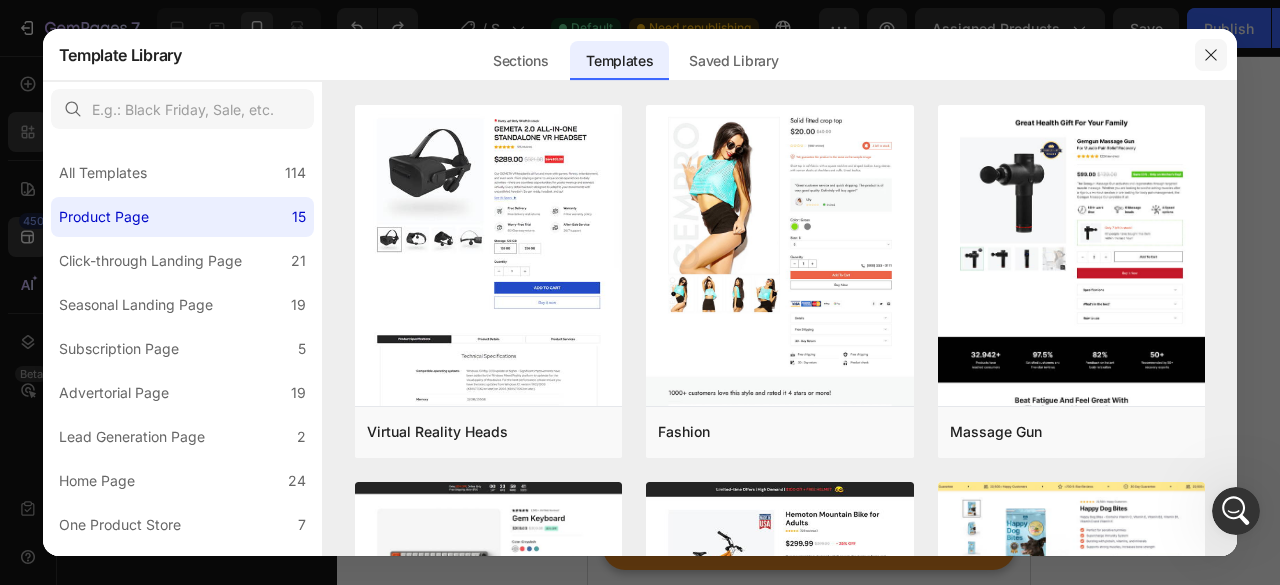click 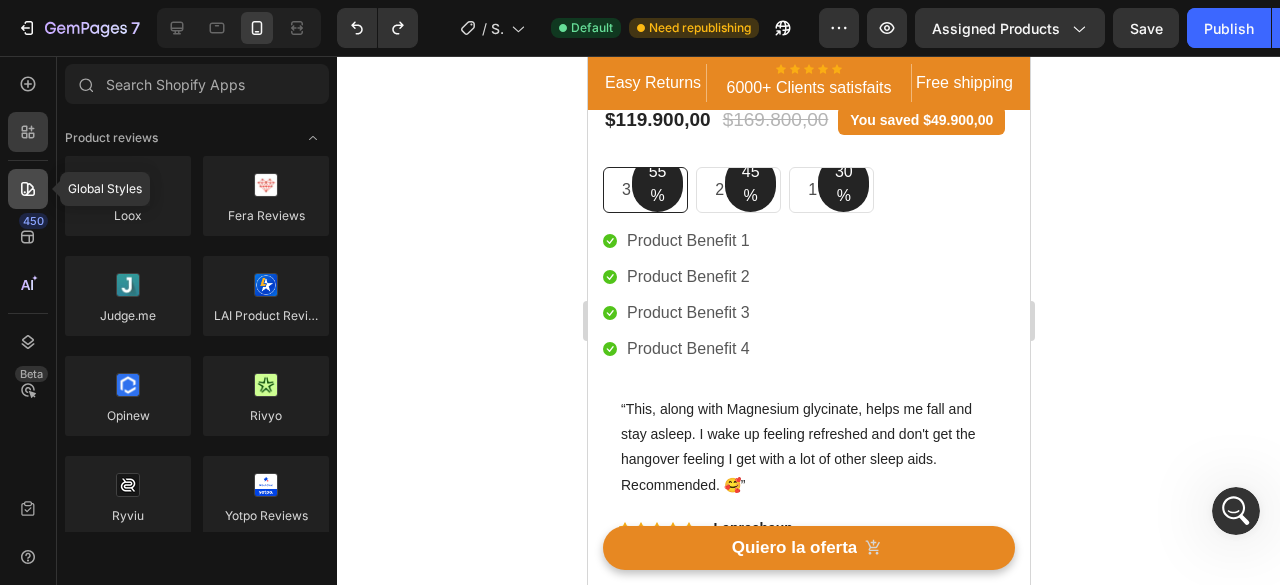 click 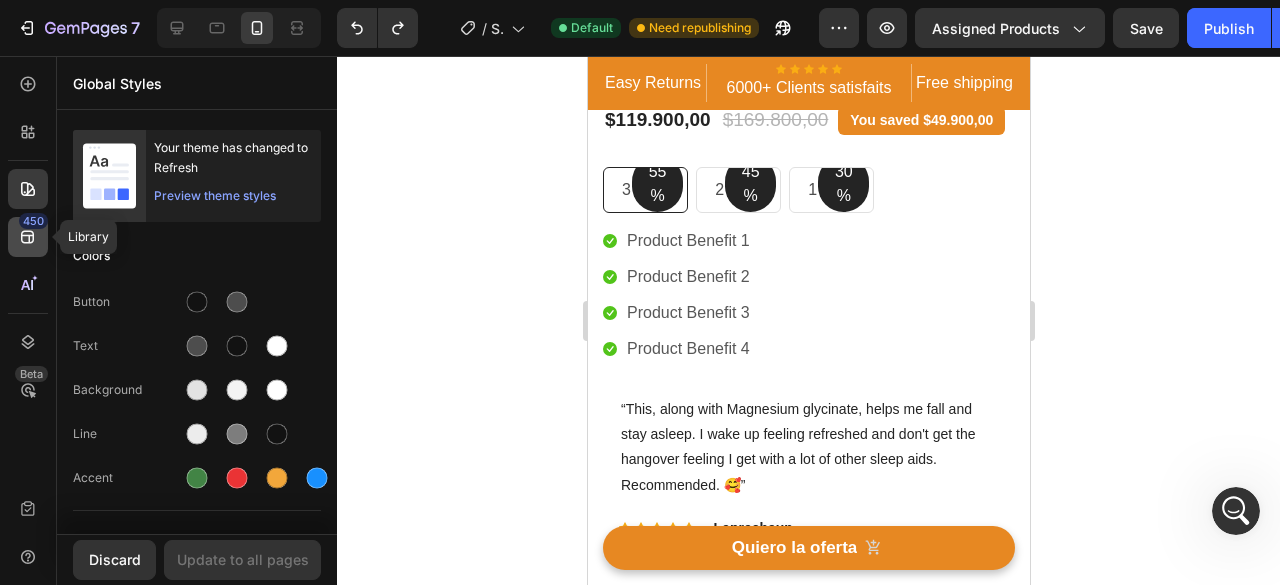 click on "450" 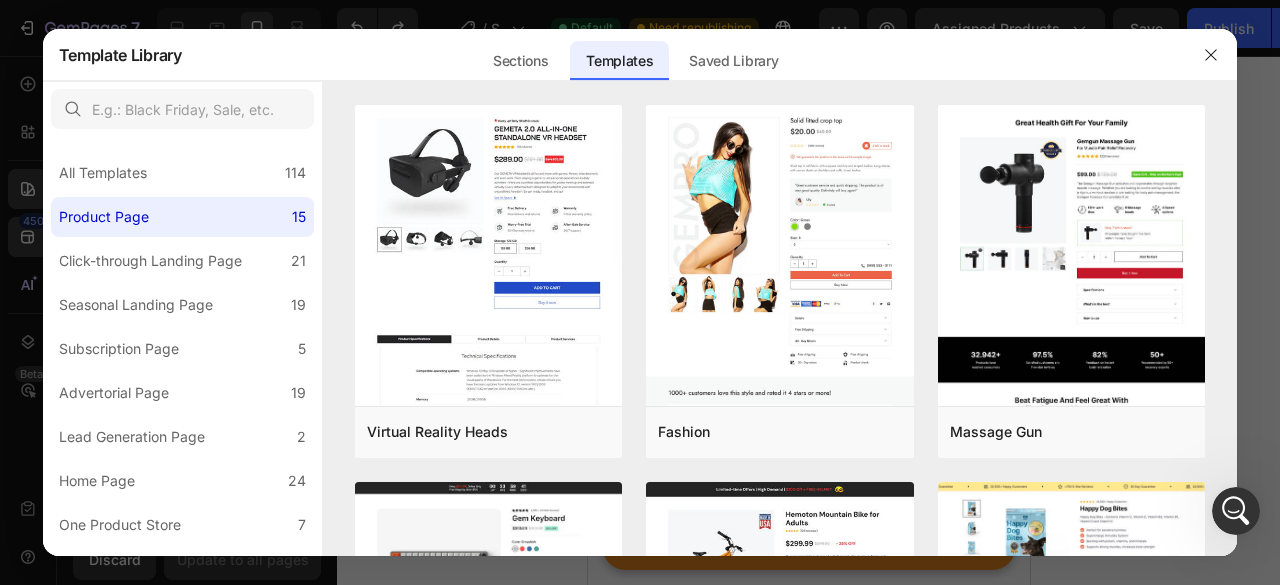 click at bounding box center [640, 292] 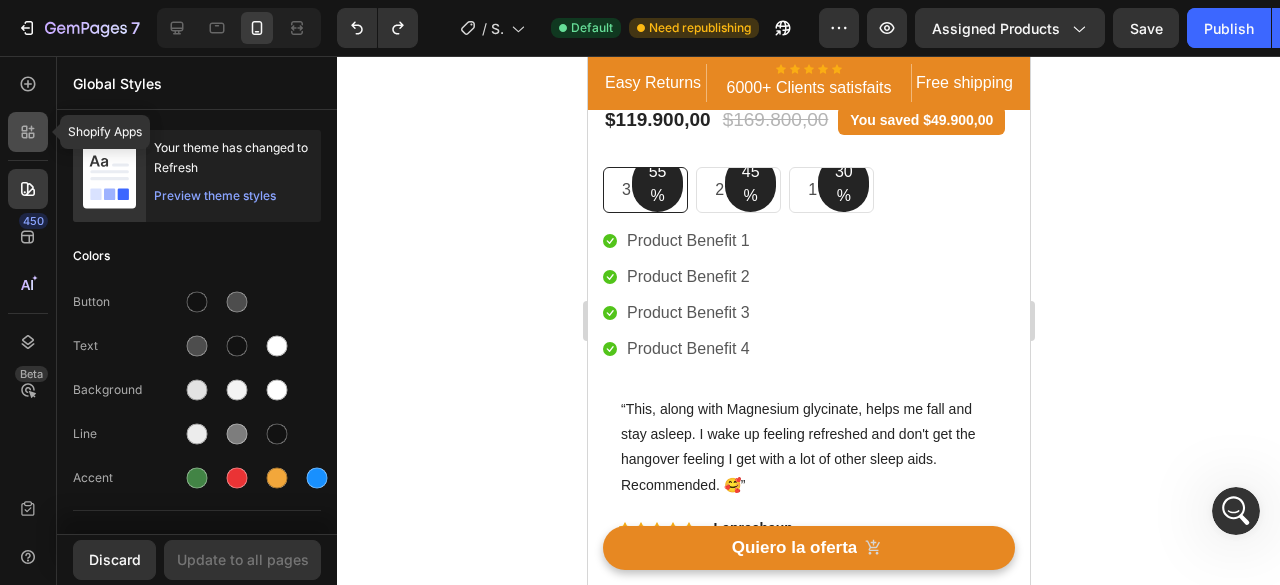 click 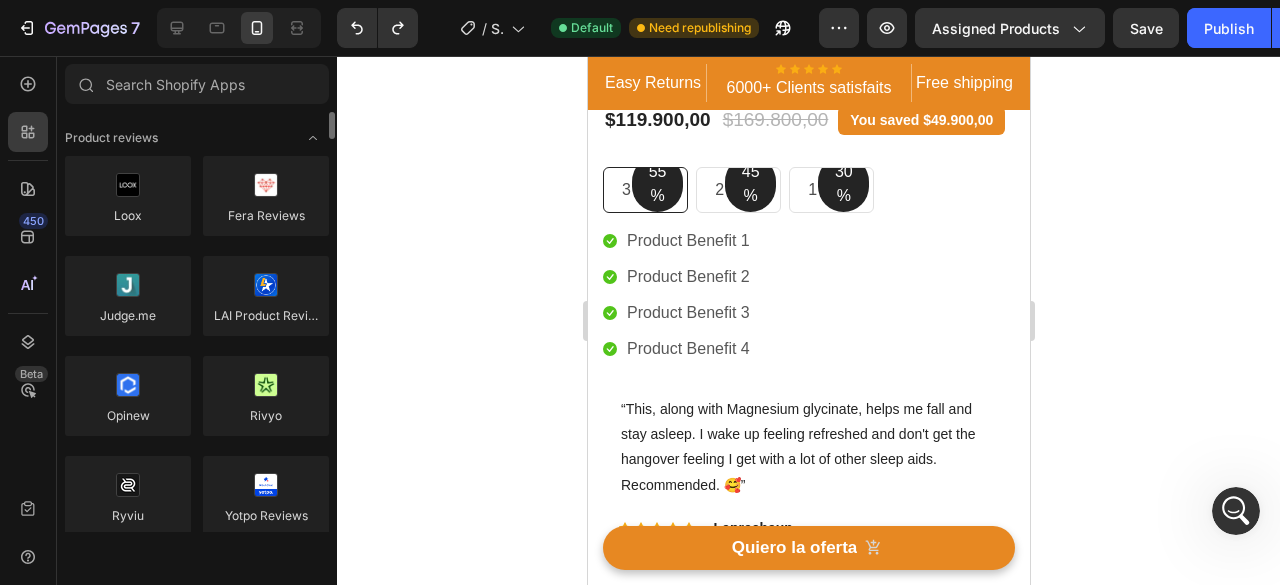 scroll, scrollTop: 200, scrollLeft: 0, axis: vertical 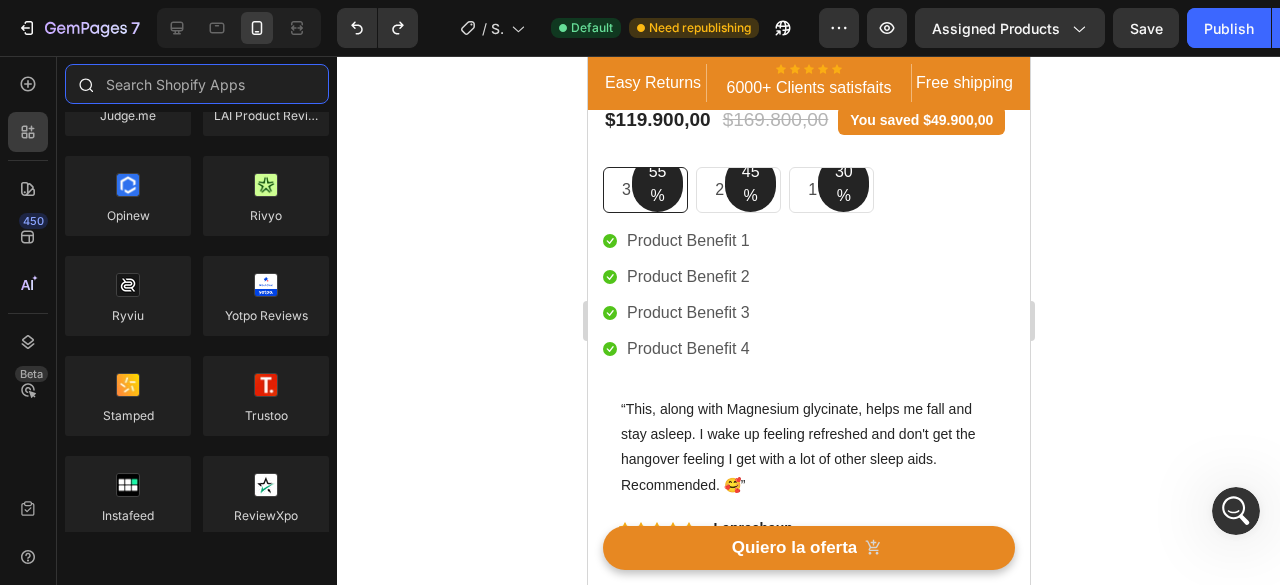 click at bounding box center (197, 84) 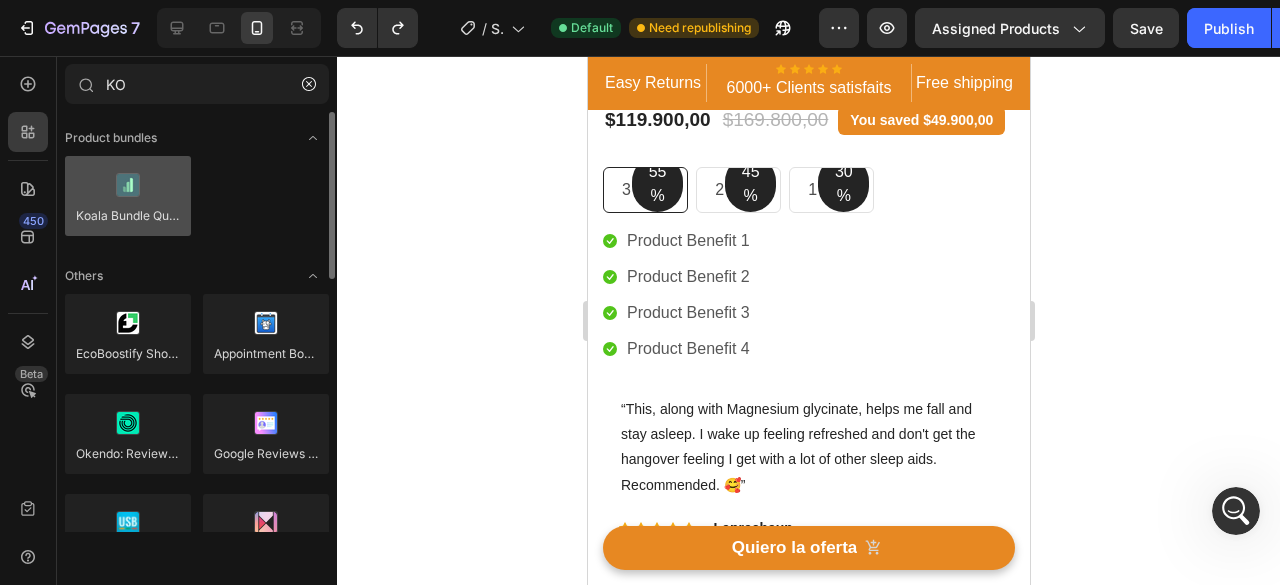 click at bounding box center (128, 196) 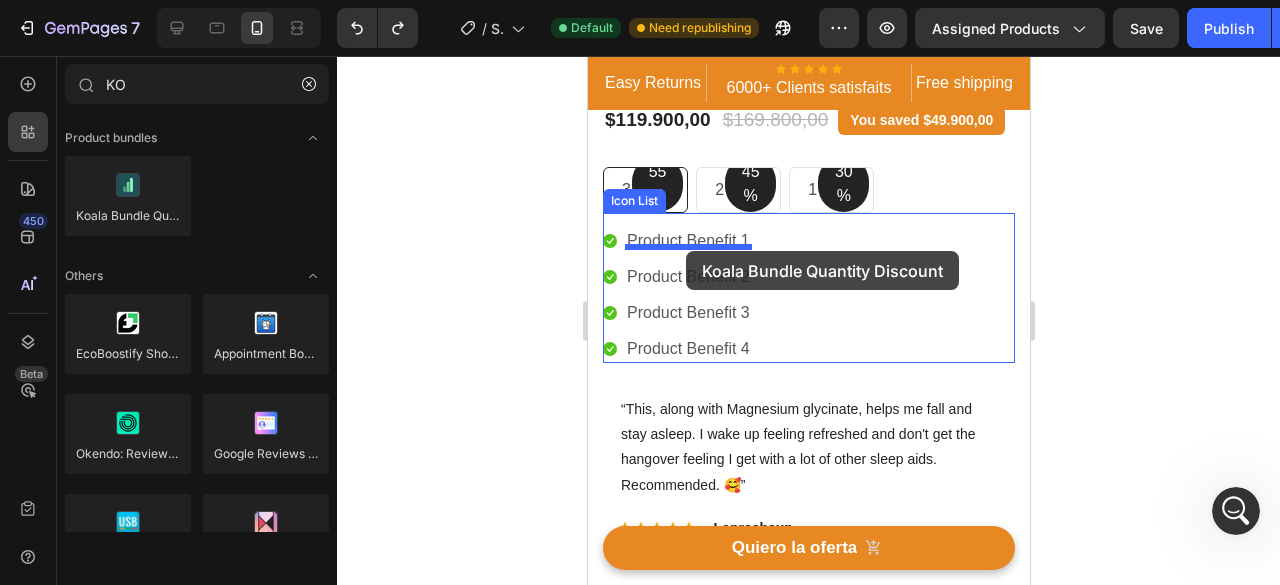 drag, startPoint x: 747, startPoint y: 267, endPoint x: 985, endPoint y: 305, distance: 241.01453 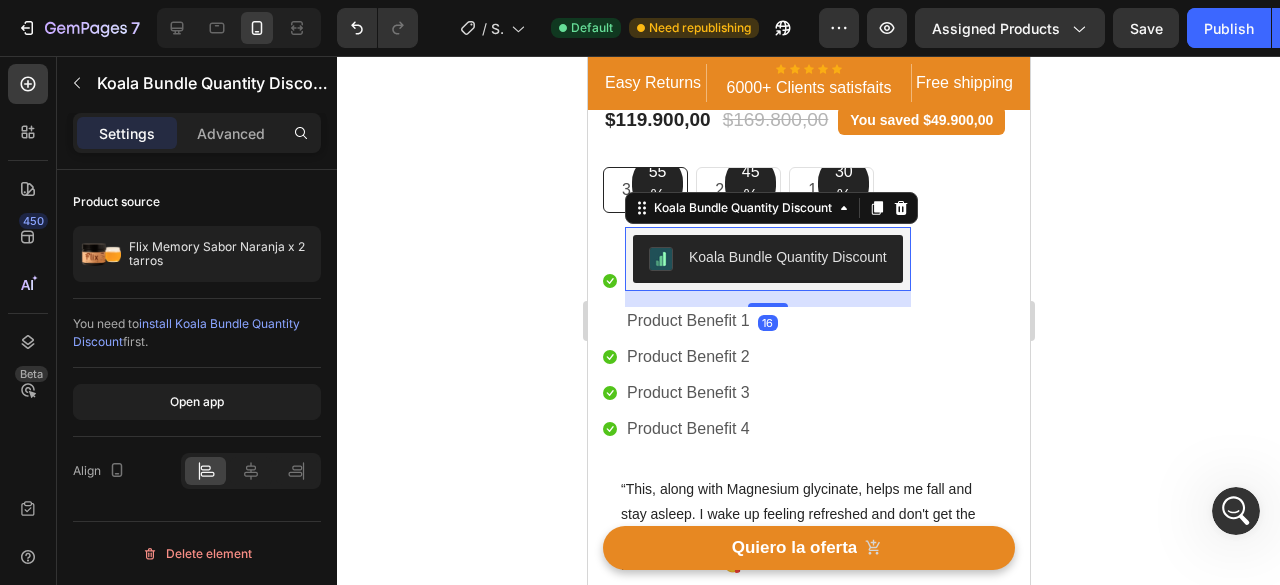 click on "Koala Bundle Quantity Discount" at bounding box center [787, 257] 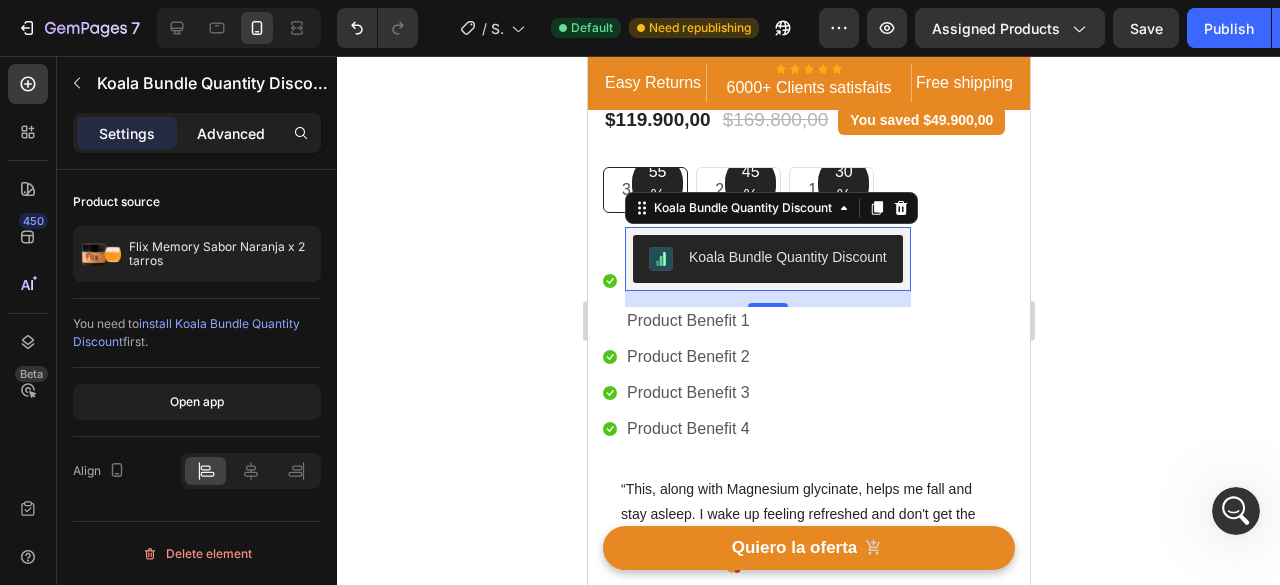 click on "Advanced" at bounding box center [231, 133] 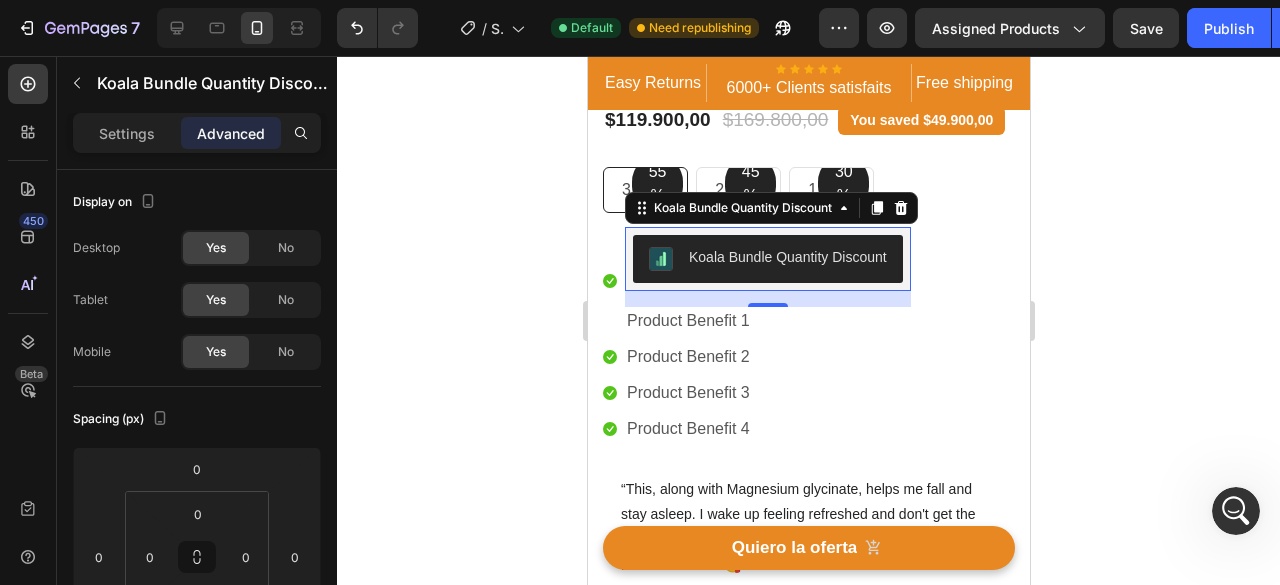 click on "Koala Bundle Quantity Discount" at bounding box center [767, 259] 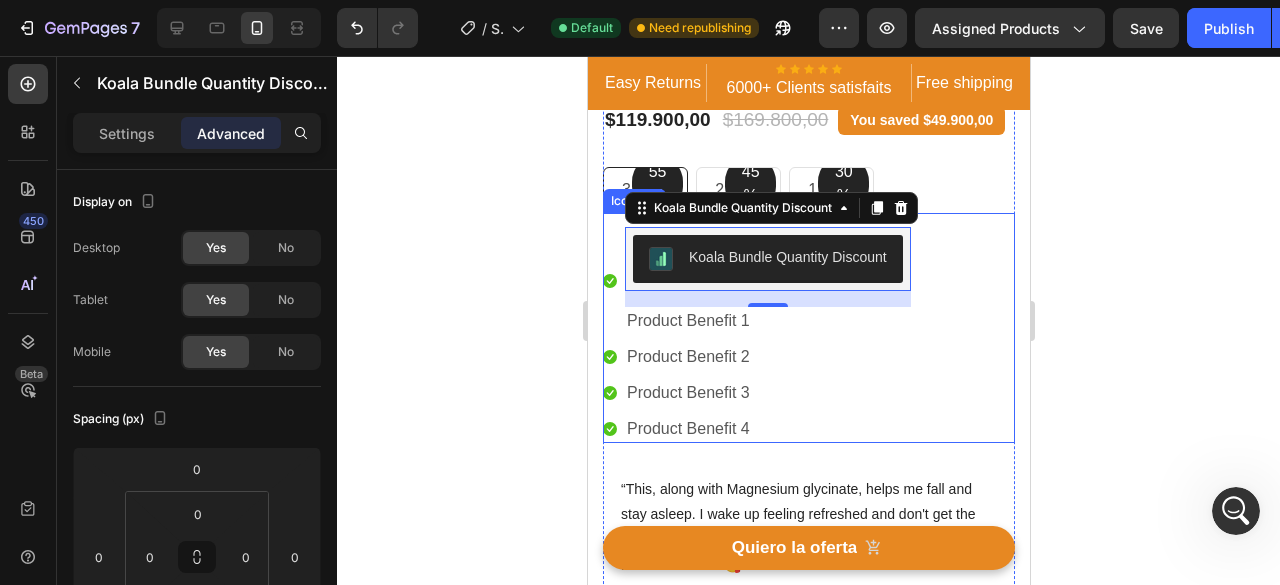 click on "Icon Koala Bundle Quantity Discount Koala Bundle Quantity Discount   16 Product Benefit 1 Text block
Icon Product Benefit 2 Text block
Icon Product Benefit 3 Text block
Icon Product Benefit 4 Text block" at bounding box center [808, 335] 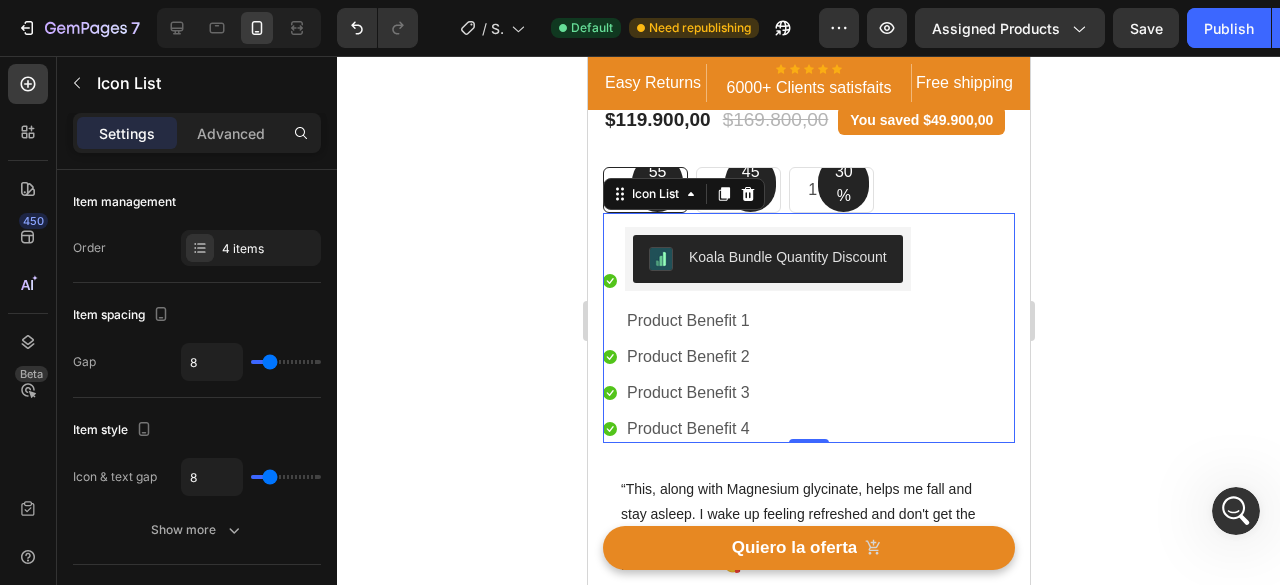 click on "Koala Bundle Quantity Discount" at bounding box center [787, 257] 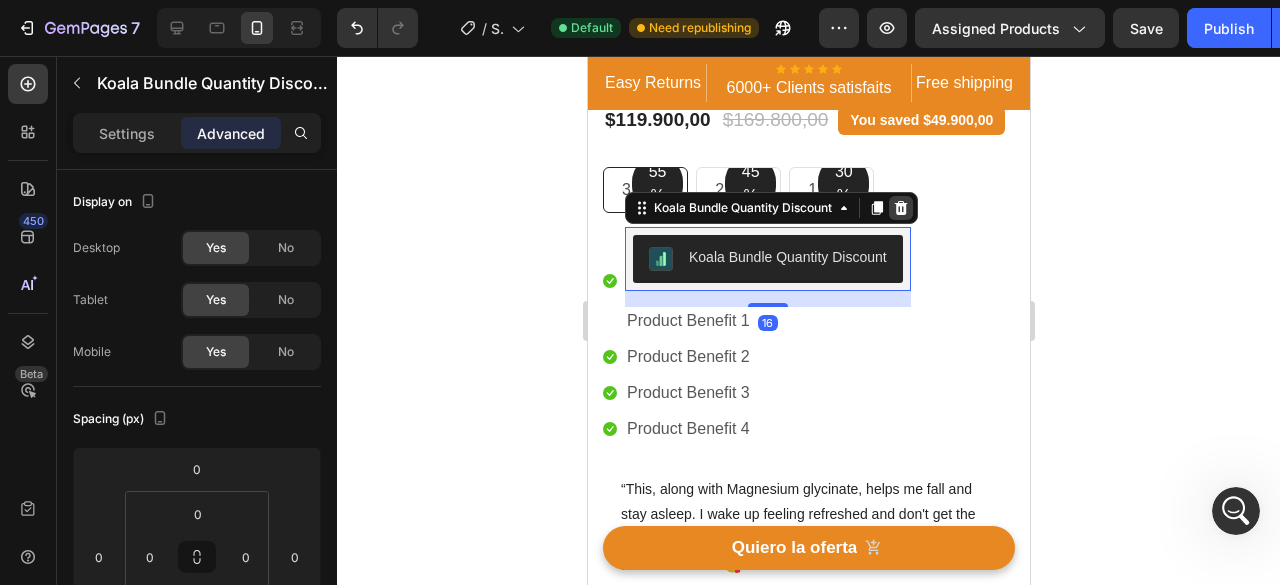 click 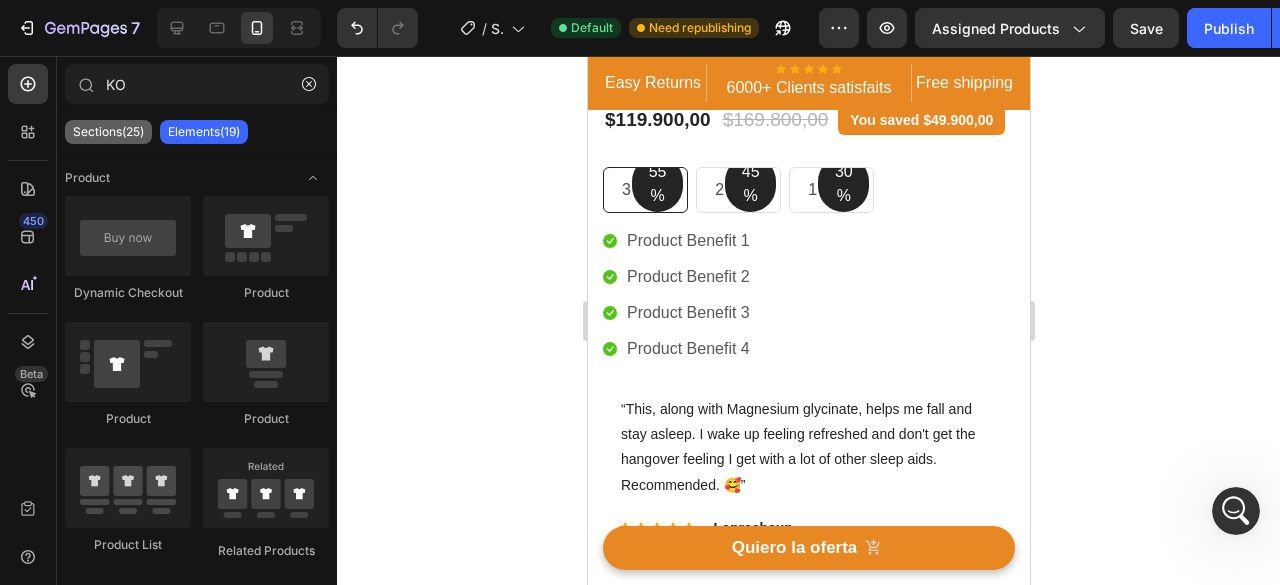 click on "Sections(25)" at bounding box center [108, 132] 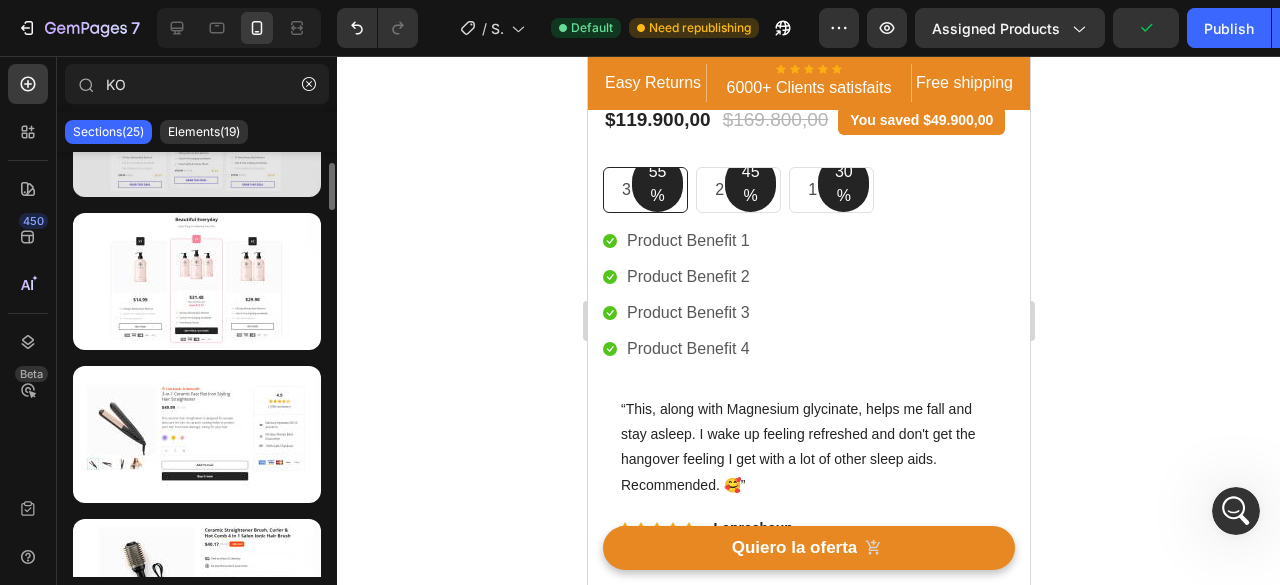 scroll, scrollTop: 0, scrollLeft: 0, axis: both 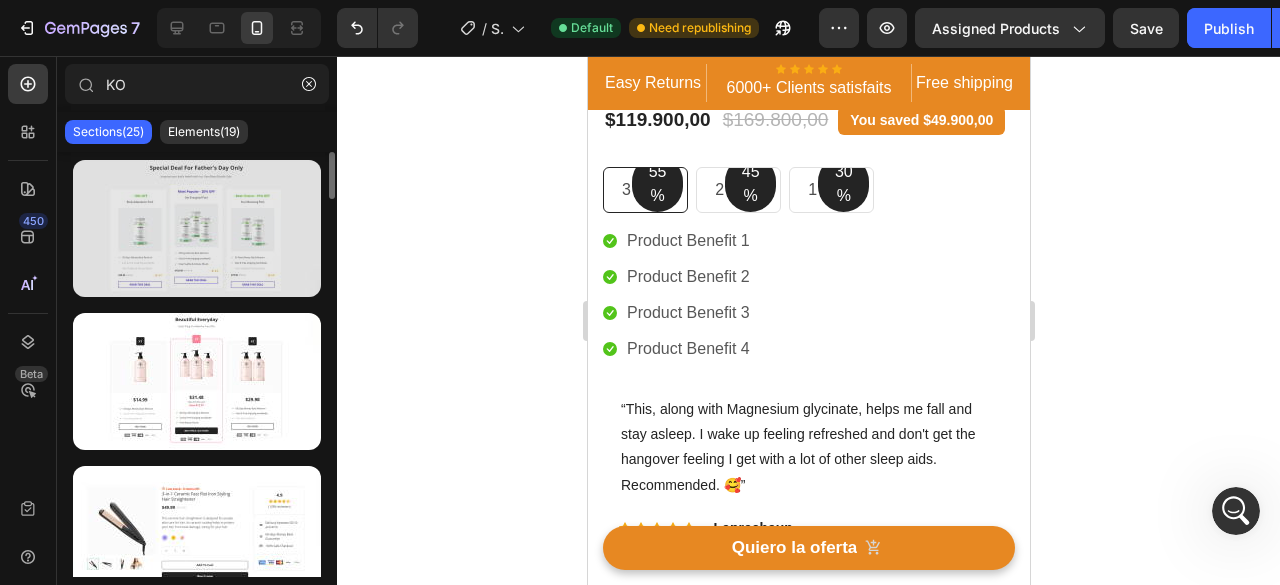 click at bounding box center [197, 228] 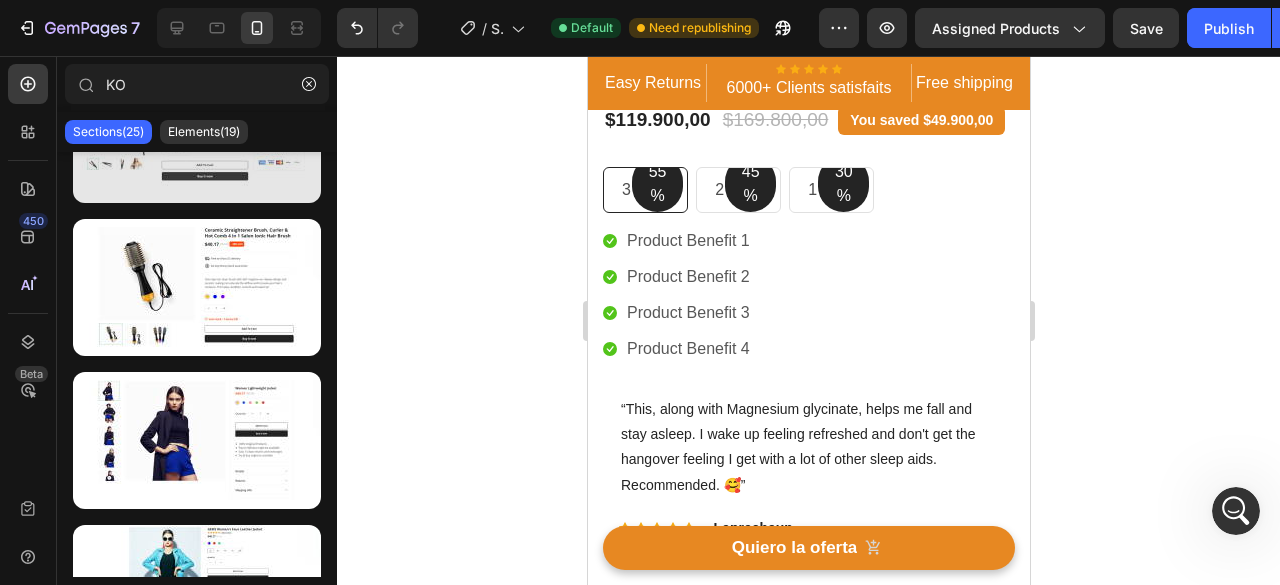 scroll, scrollTop: 0, scrollLeft: 0, axis: both 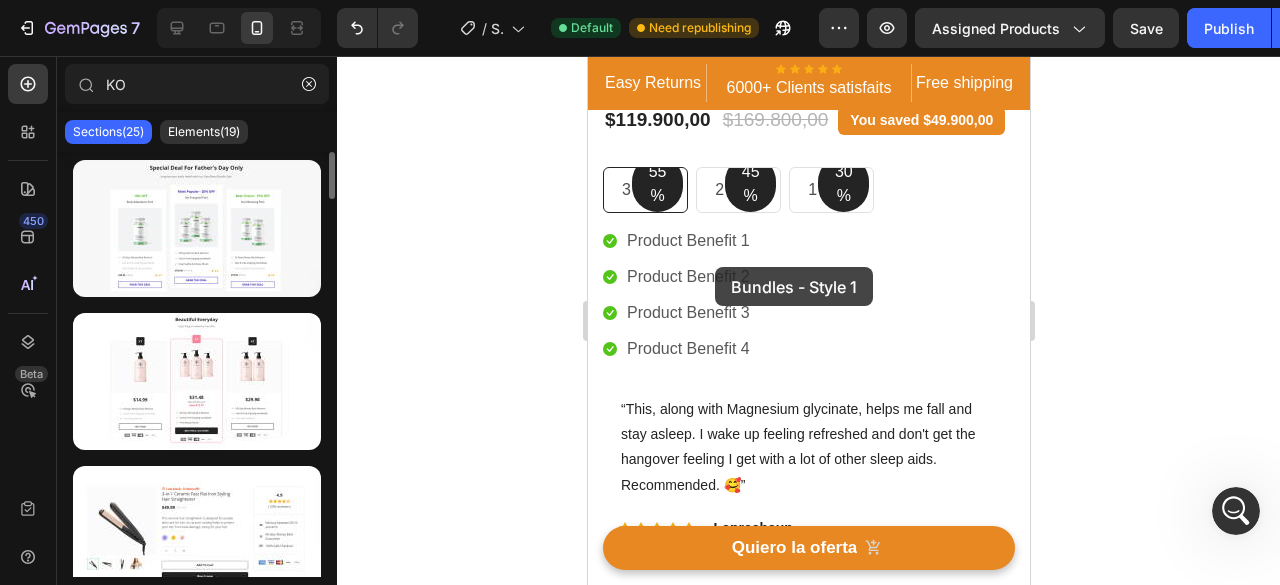 drag, startPoint x: 823, startPoint y: 300, endPoint x: 722, endPoint y: 267, distance: 106.25441 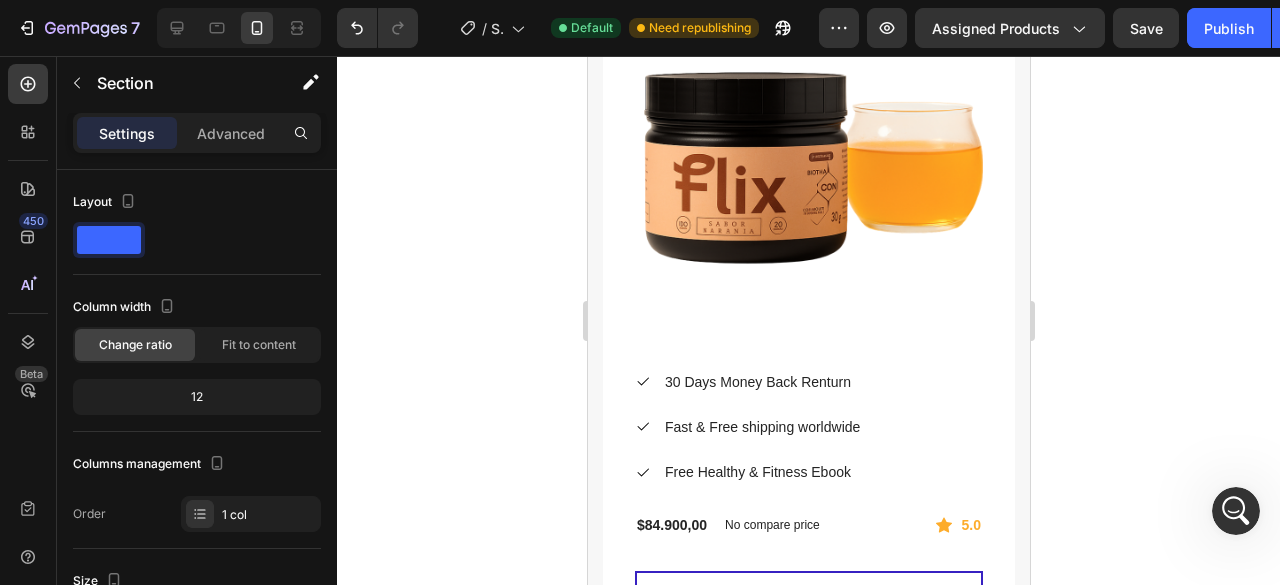scroll, scrollTop: 1890, scrollLeft: 0, axis: vertical 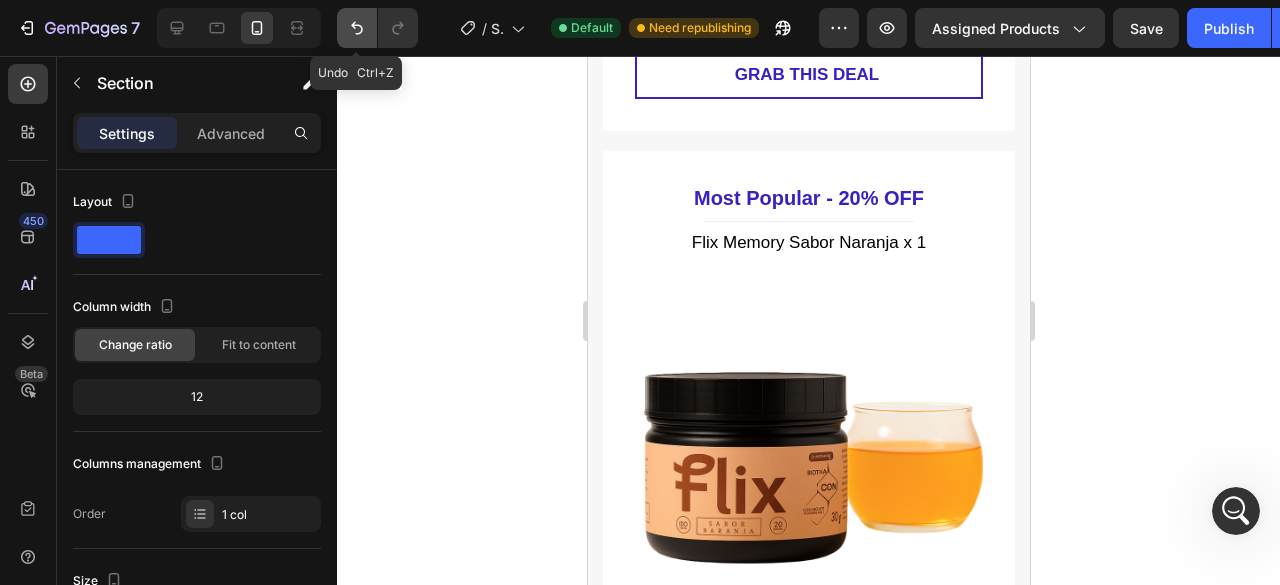click 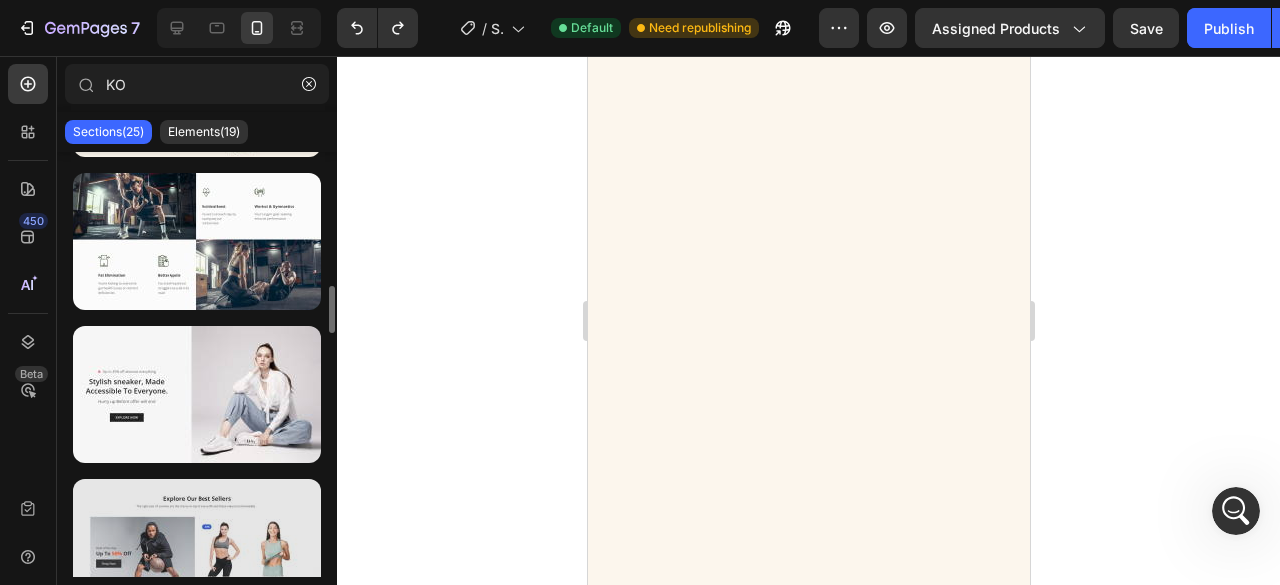 scroll, scrollTop: 3392, scrollLeft: 0, axis: vertical 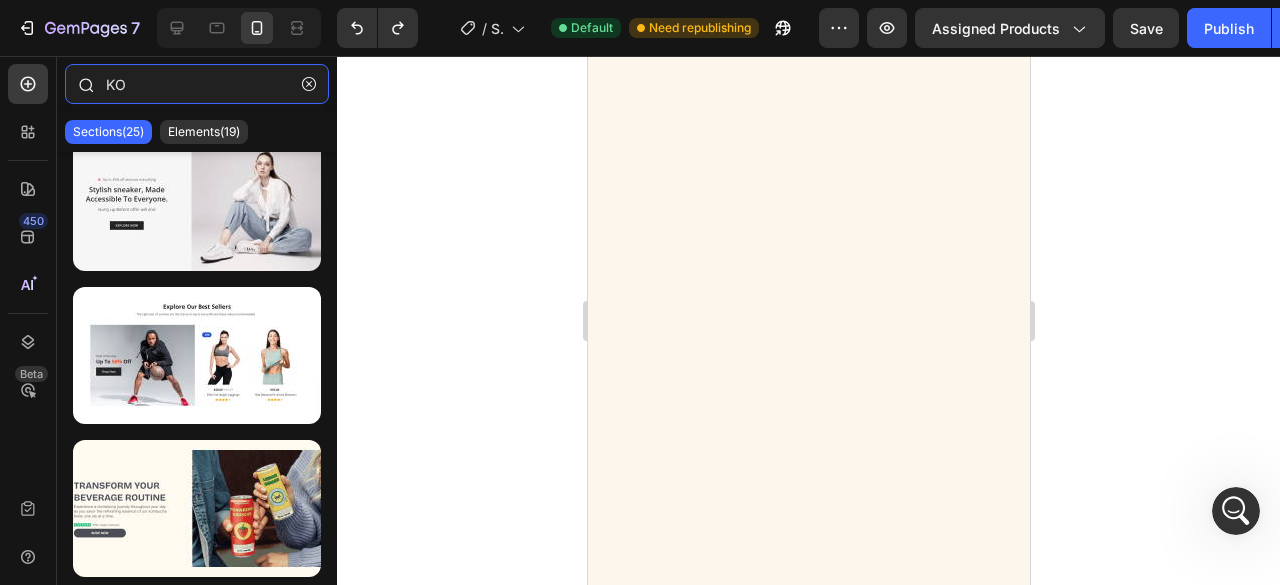 click on "KO" at bounding box center [197, 84] 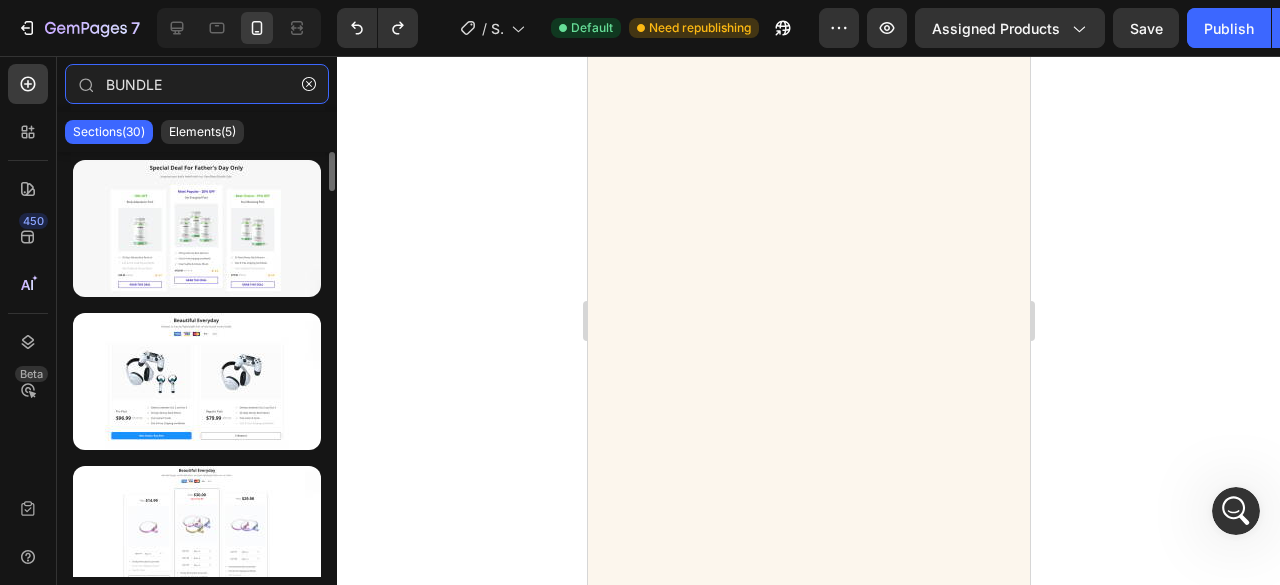 scroll, scrollTop: 100, scrollLeft: 0, axis: vertical 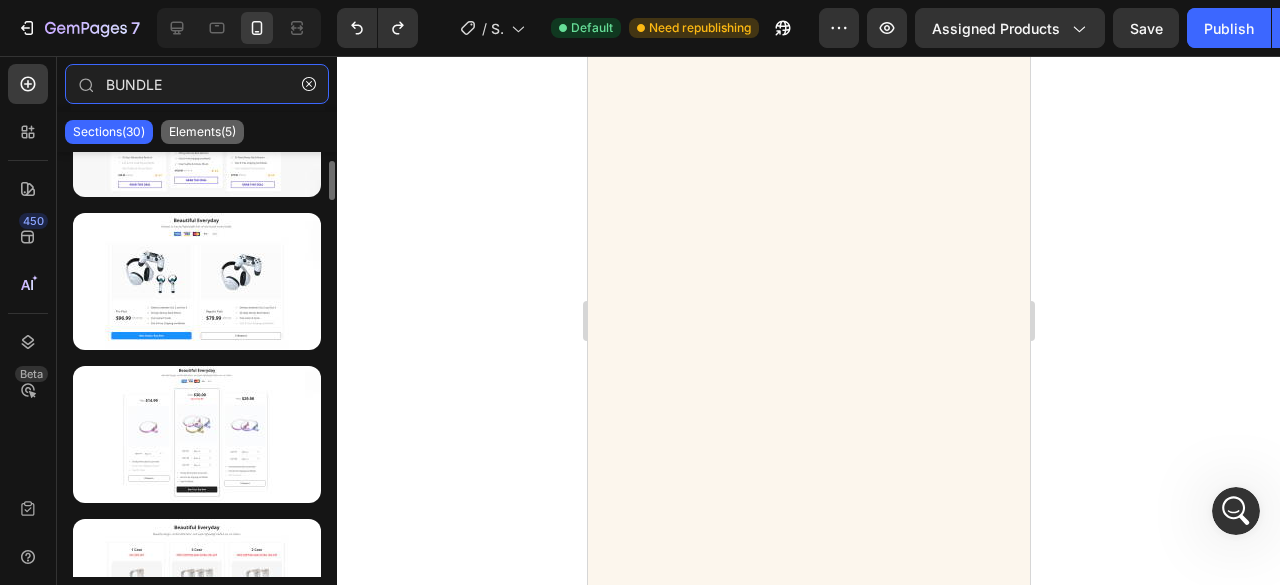 type on "BUNDLE" 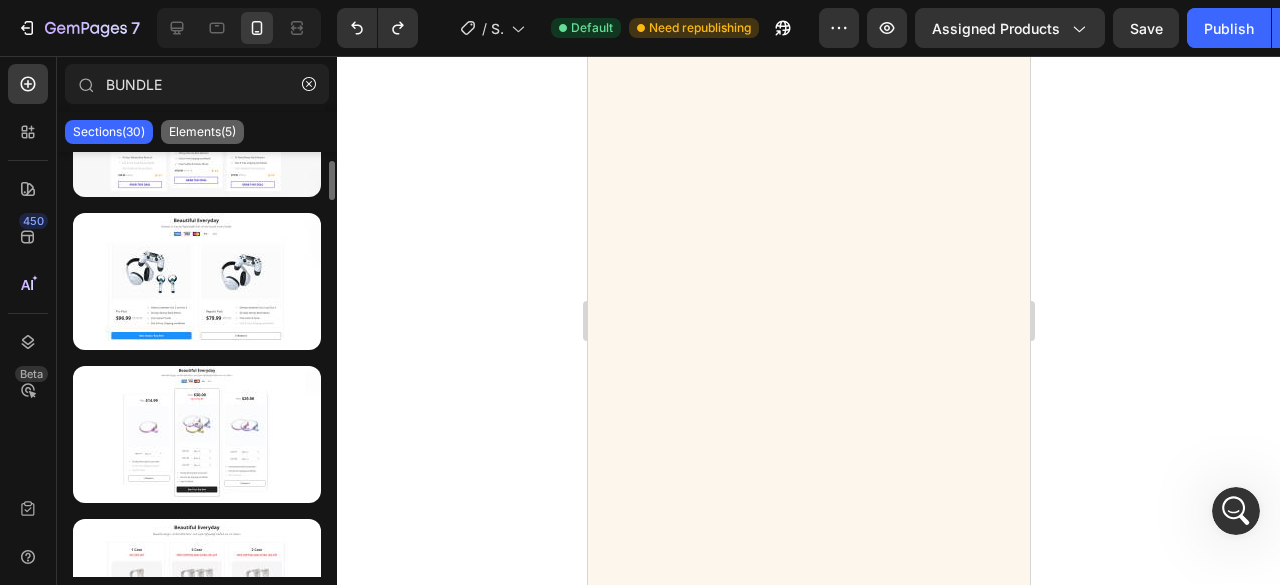 click on "Elements(5)" 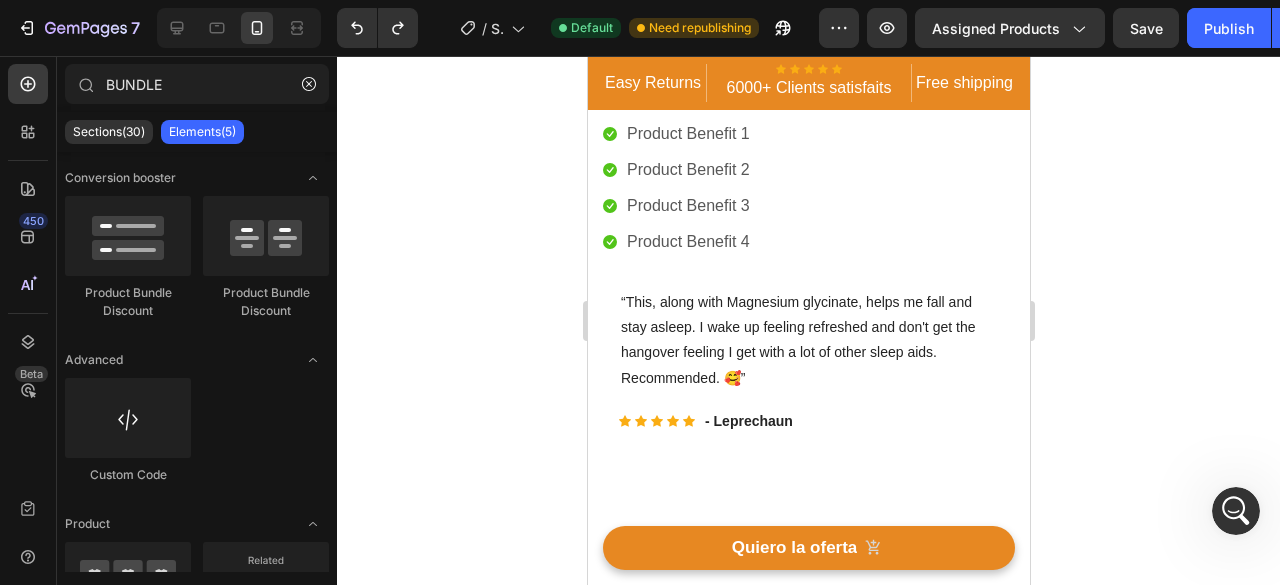 scroll, scrollTop: 500, scrollLeft: 0, axis: vertical 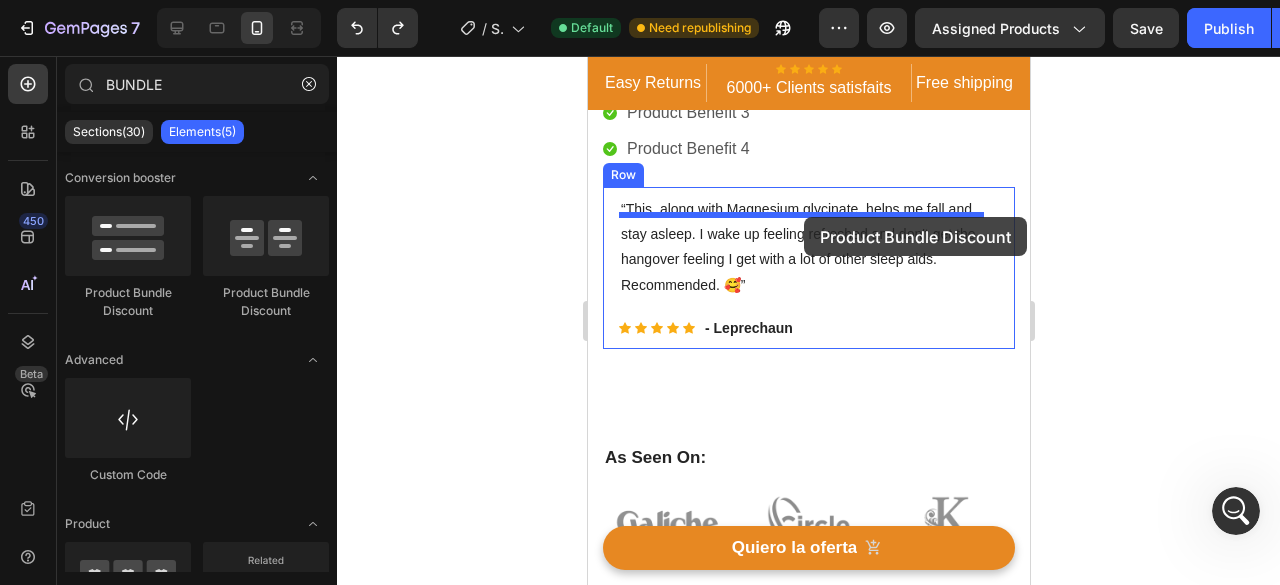 drag, startPoint x: 721, startPoint y: 292, endPoint x: 803, endPoint y: 217, distance: 111.12605 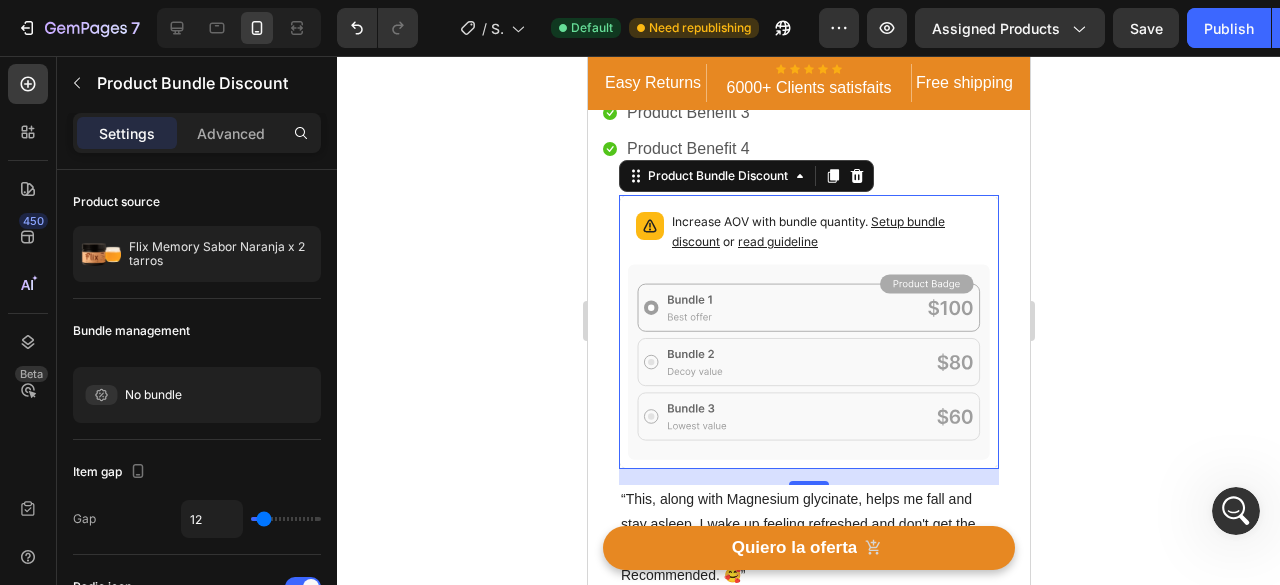 click on "Increase AOV with bundle quantity.       Setup bundle discount   or   read guideline" at bounding box center (826, 232) 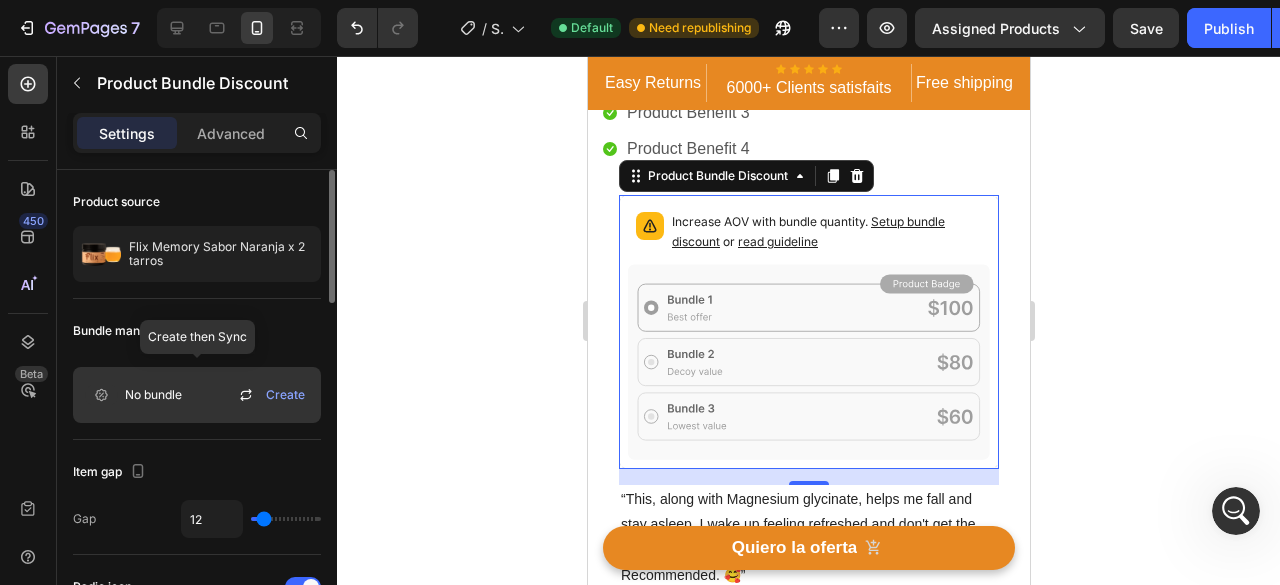 click on "No bundle" at bounding box center [131, 395] 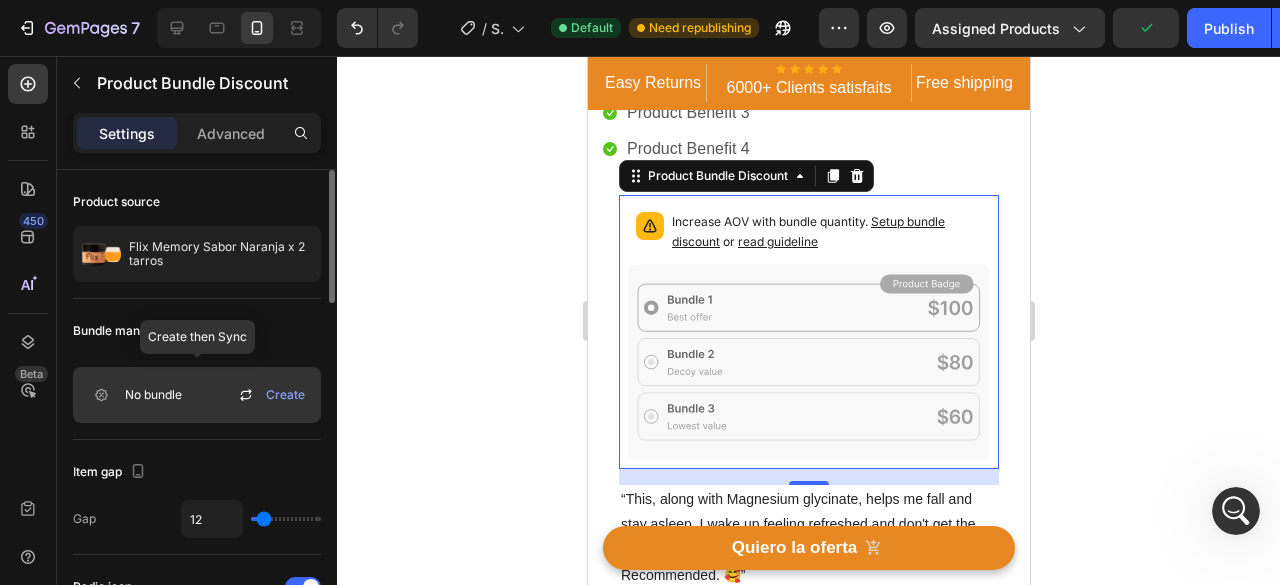 click 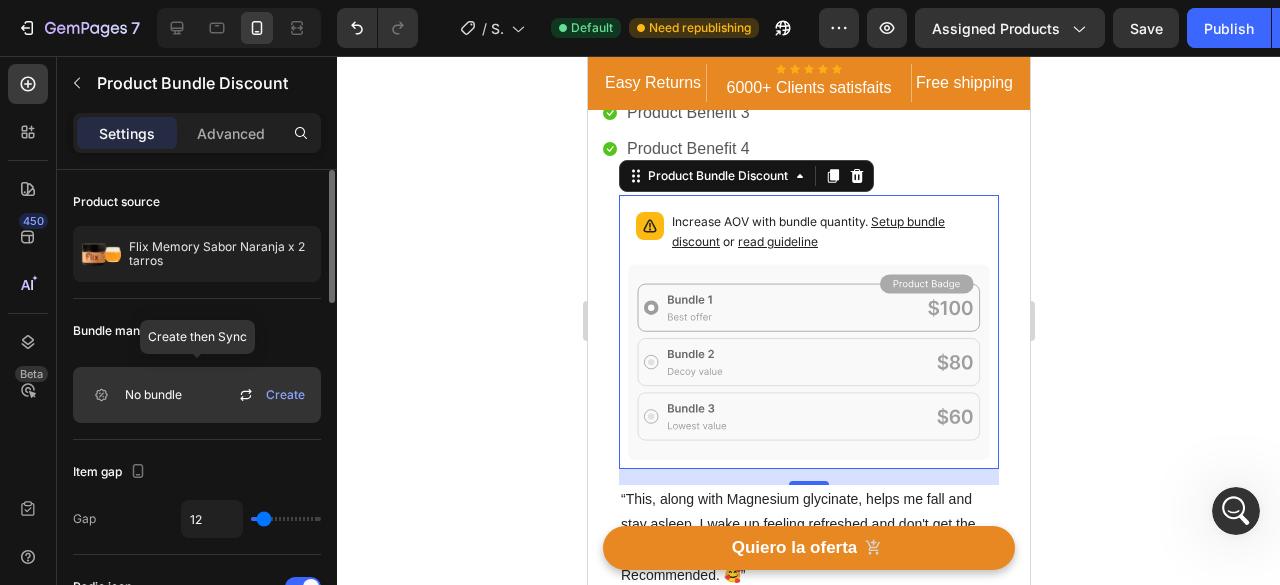 click 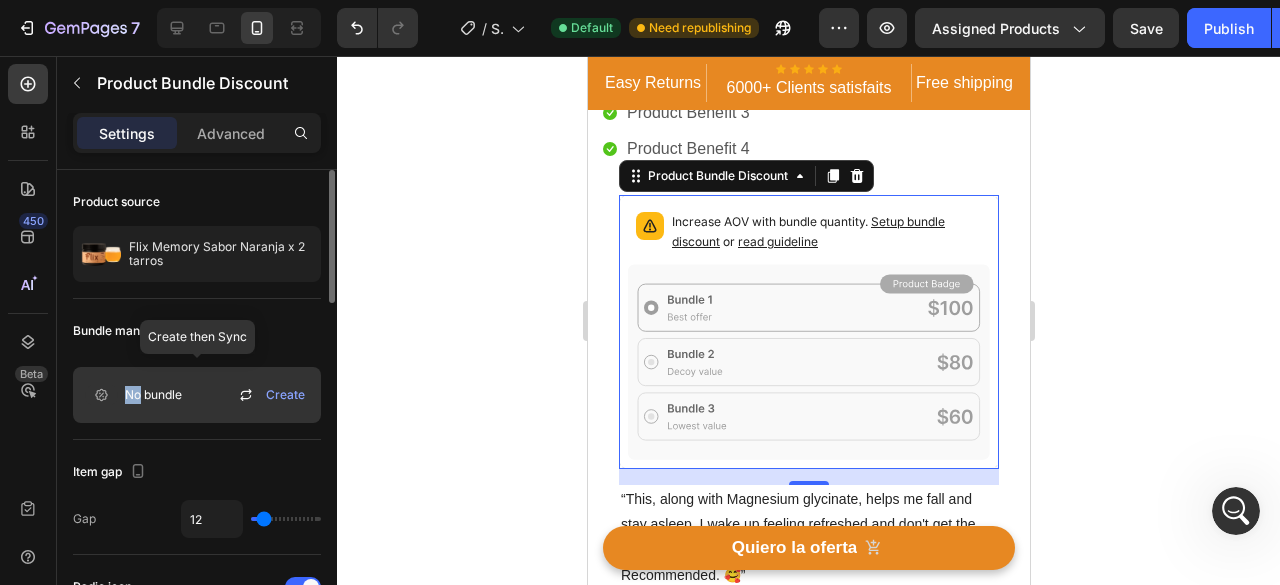 click 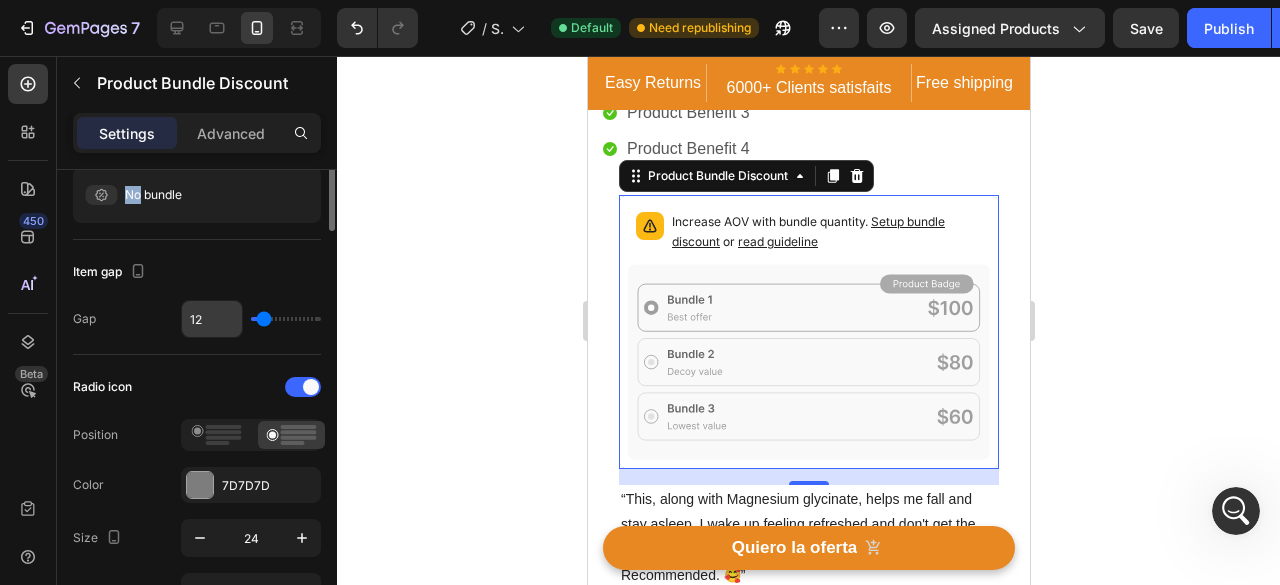 scroll, scrollTop: 0, scrollLeft: 0, axis: both 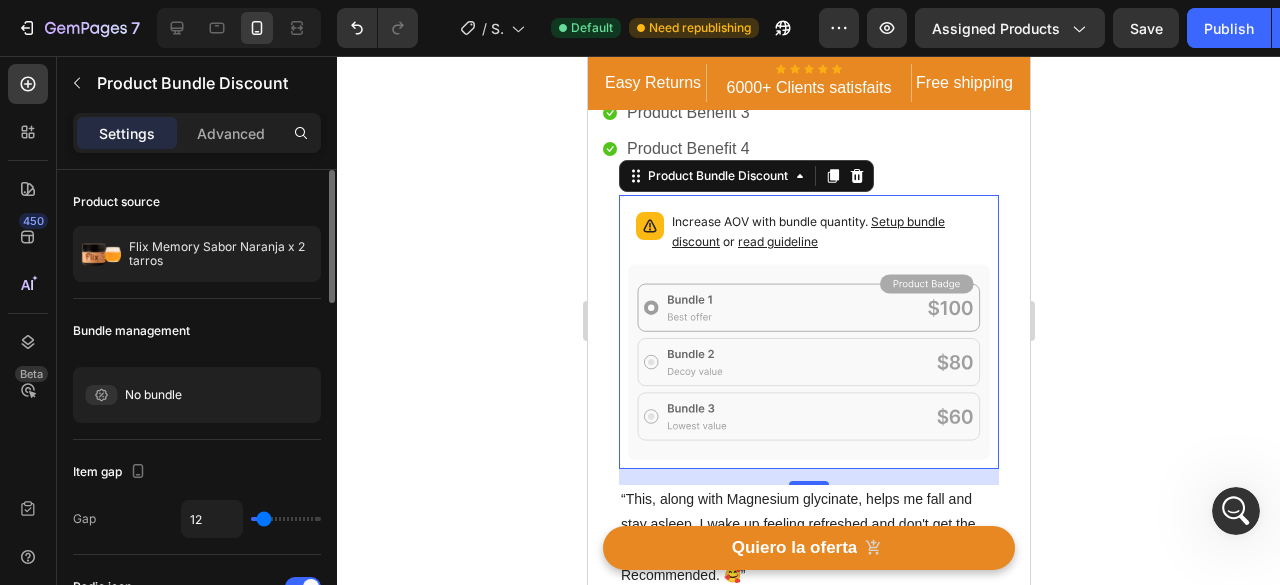 click on "Bundle management
No bundle Create" 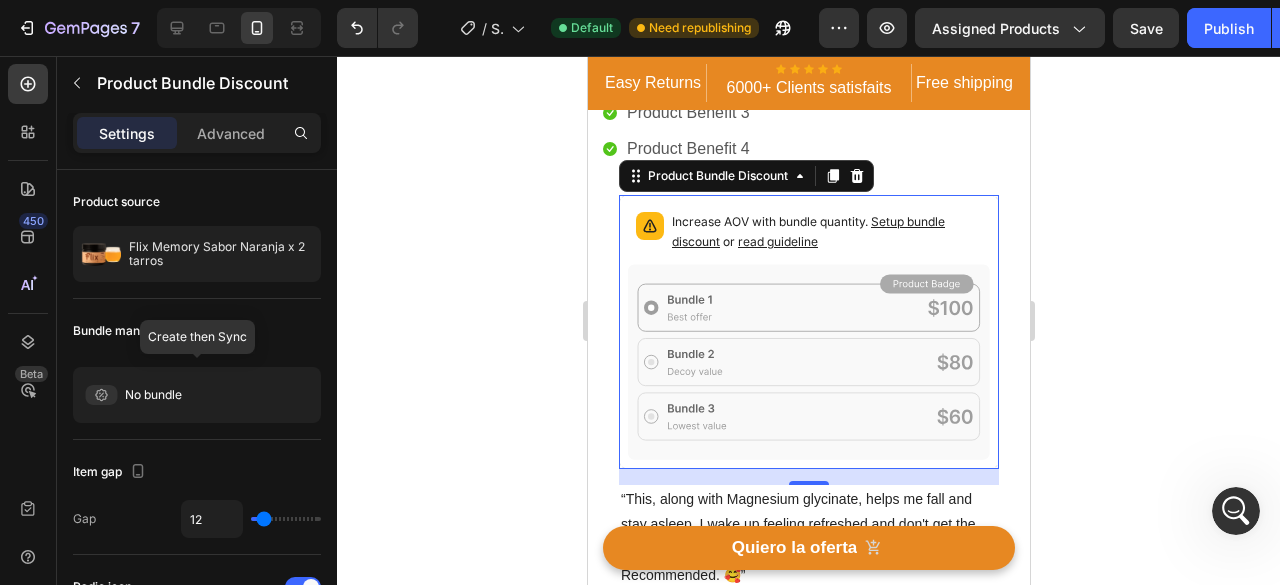 click 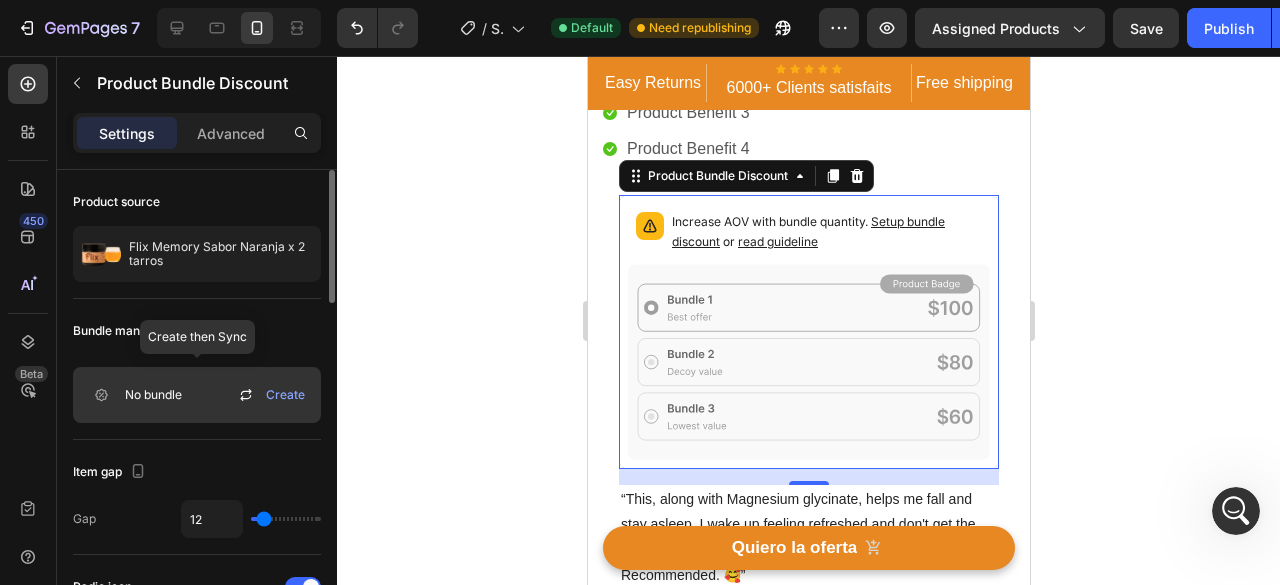 click on "No bundle" at bounding box center [131, 395] 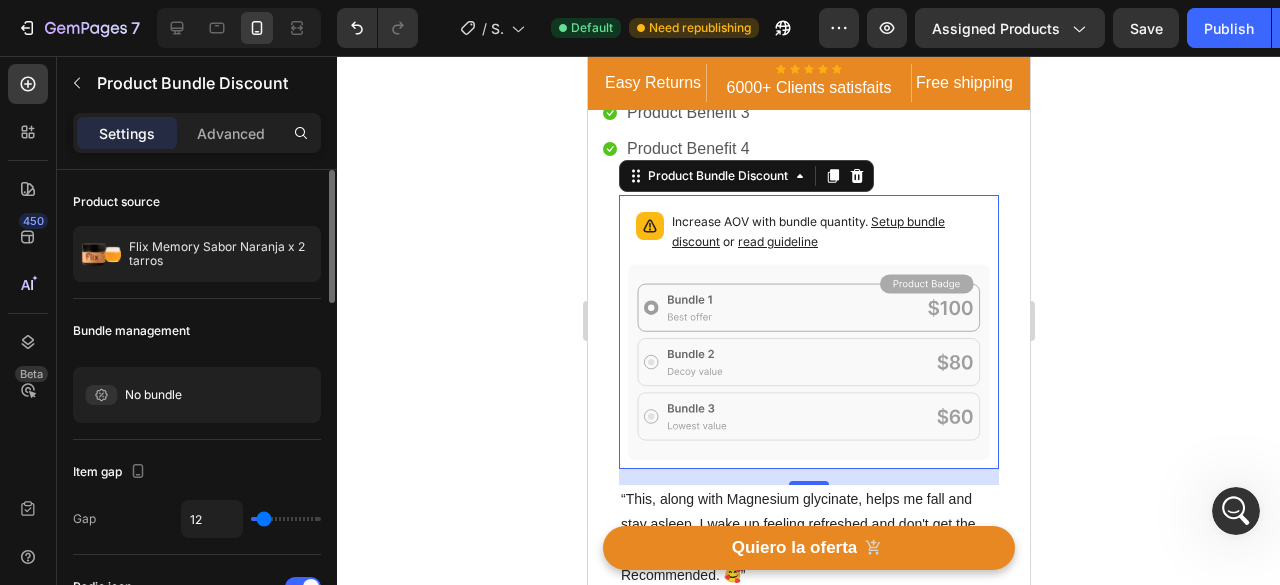 click on "Bundle management
No bundle Create" 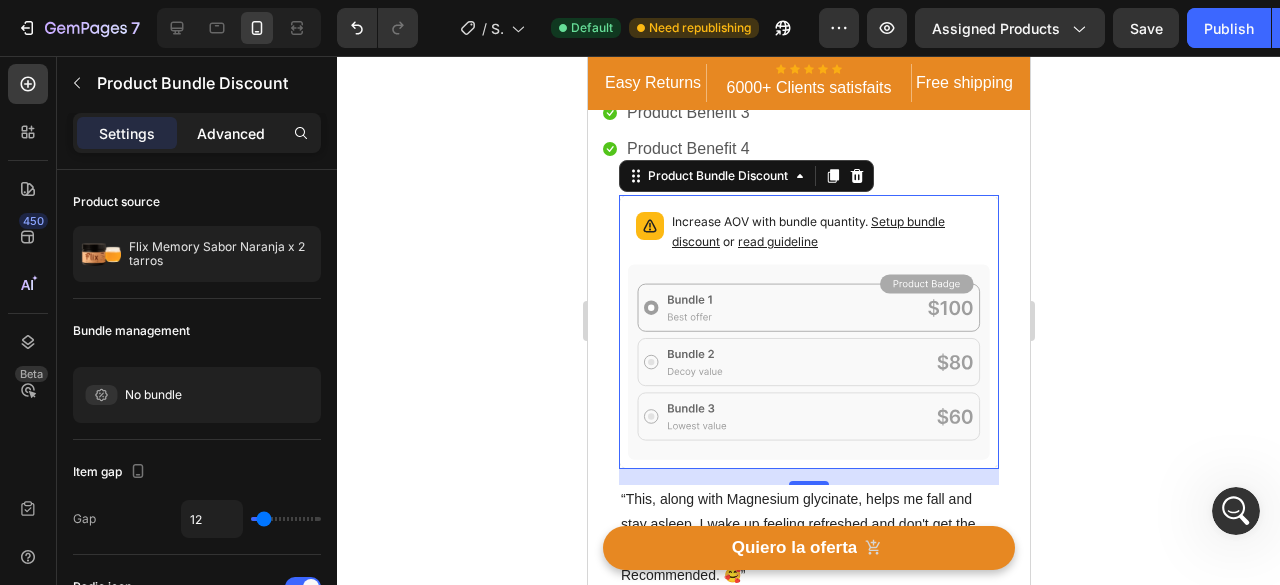 click on "Advanced" at bounding box center [231, 133] 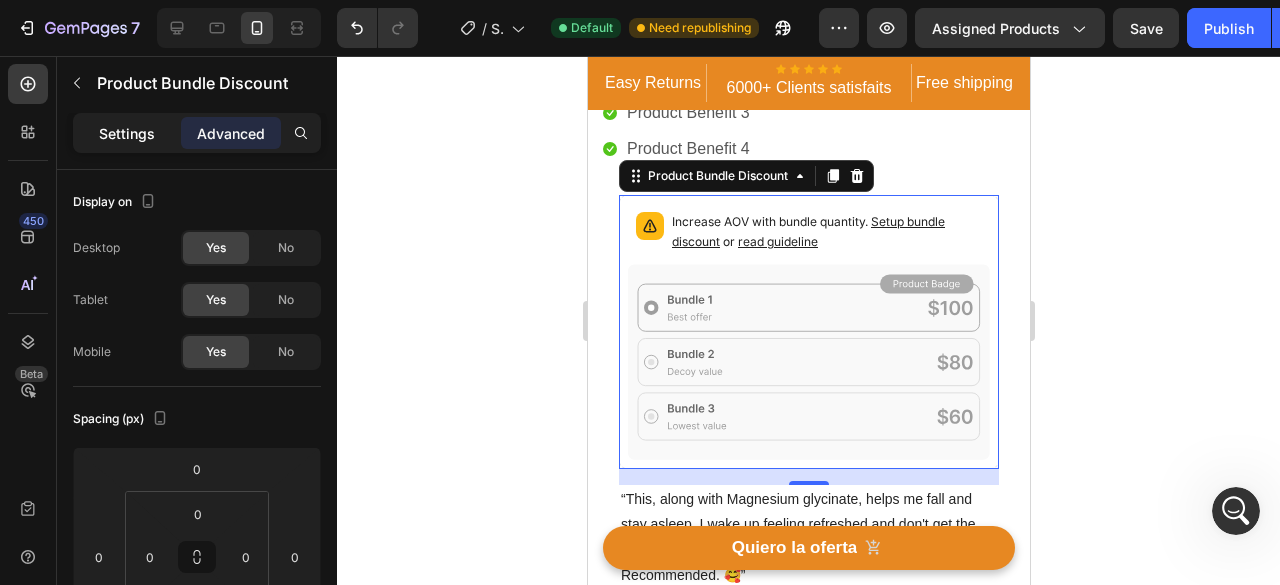 click on "Settings" at bounding box center (127, 133) 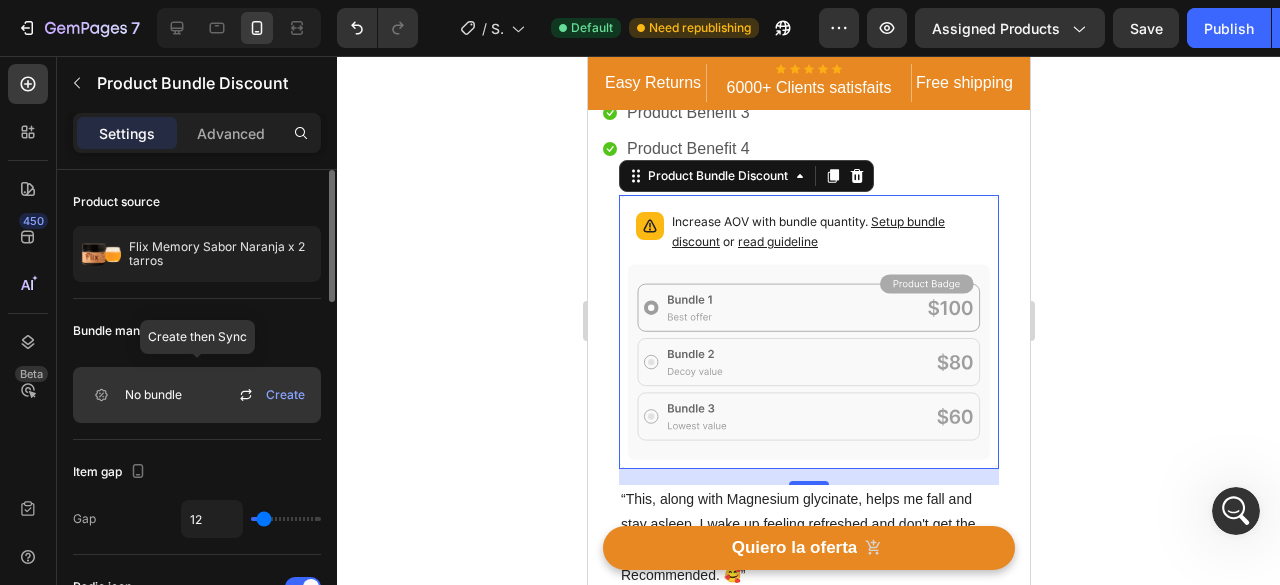 click 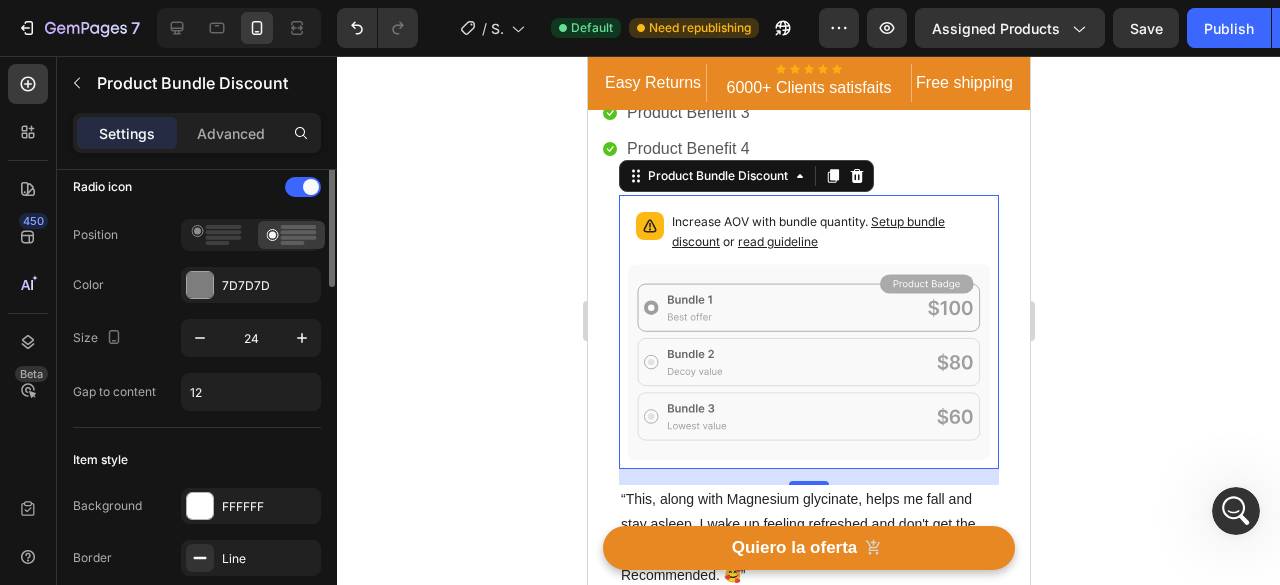 scroll, scrollTop: 0, scrollLeft: 0, axis: both 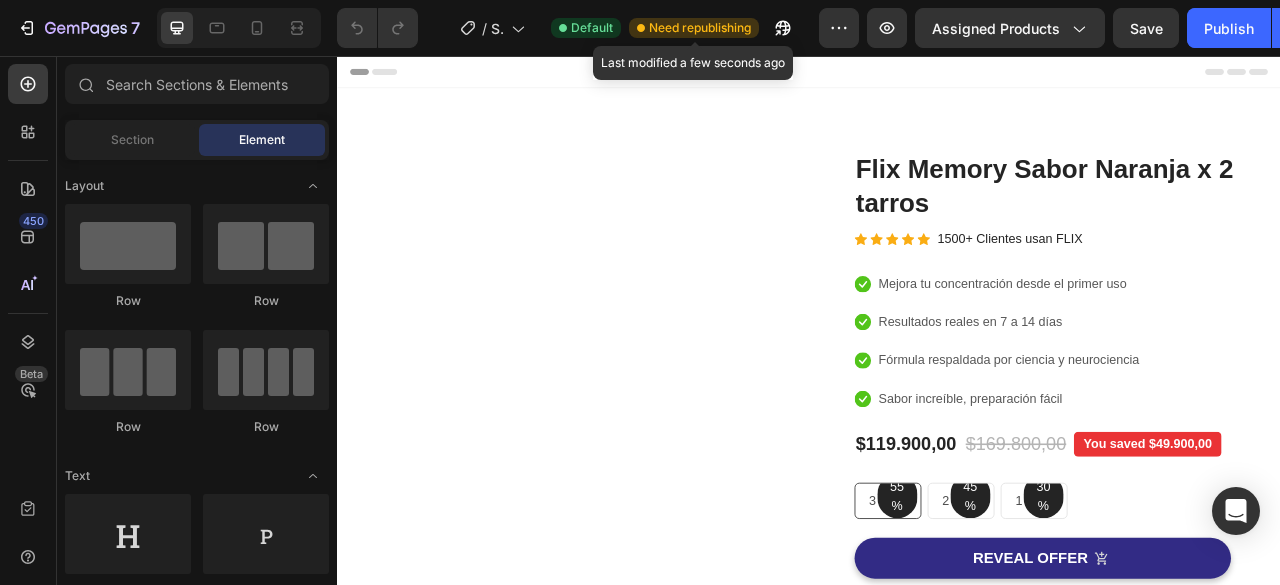 click on "Need republishing" 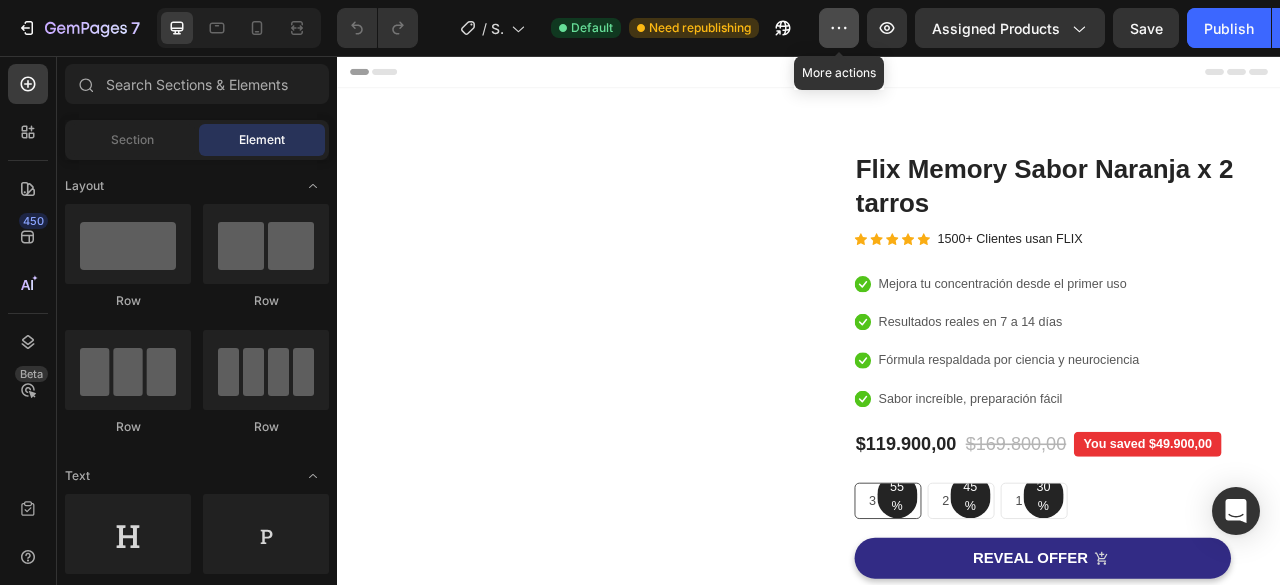 click 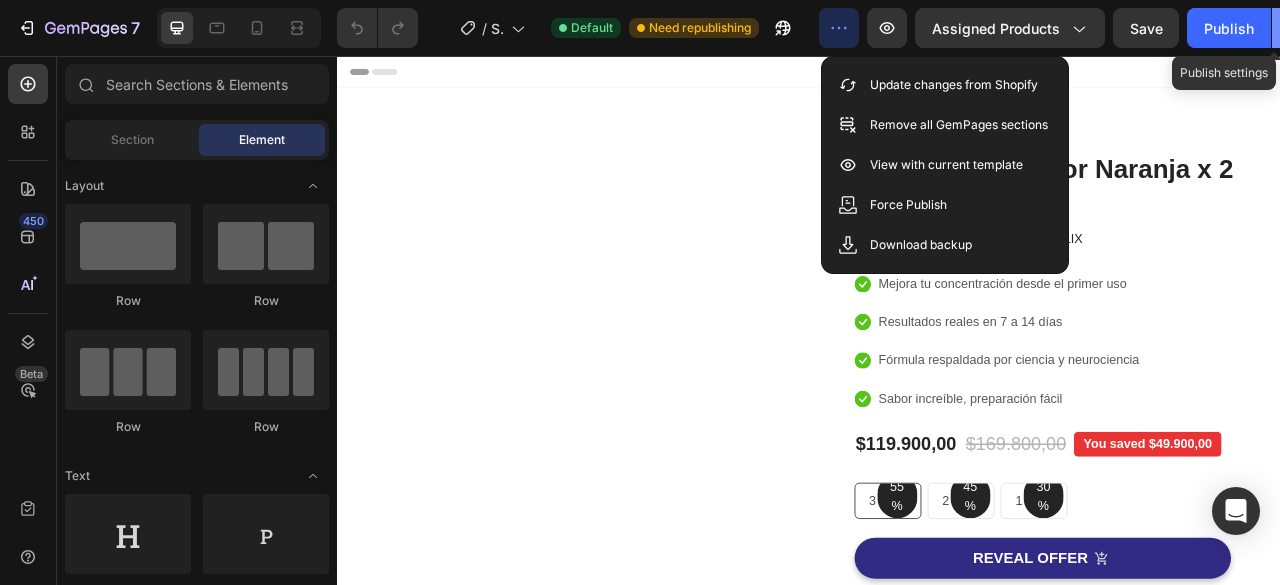 click 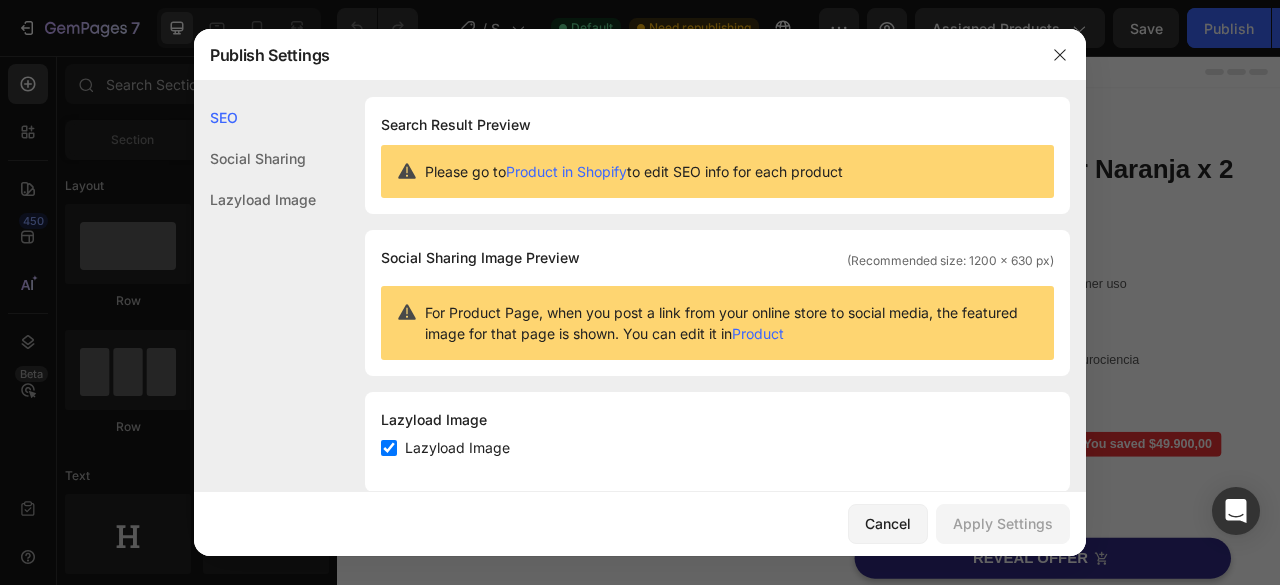 click on "Social Sharing" 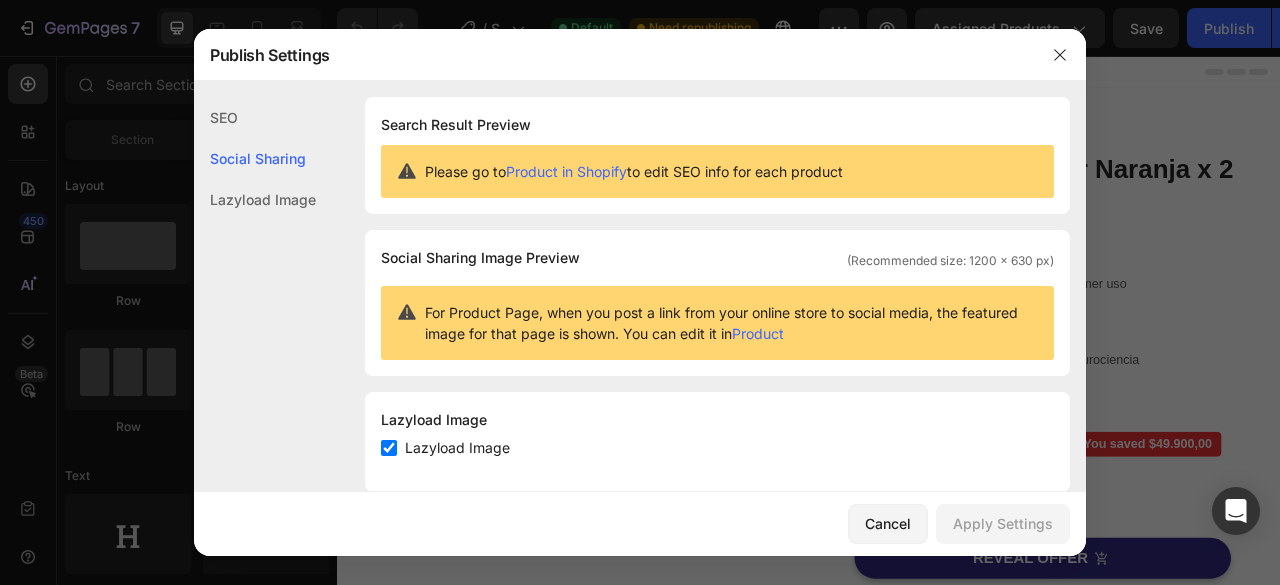 scroll, scrollTop: 32, scrollLeft: 0, axis: vertical 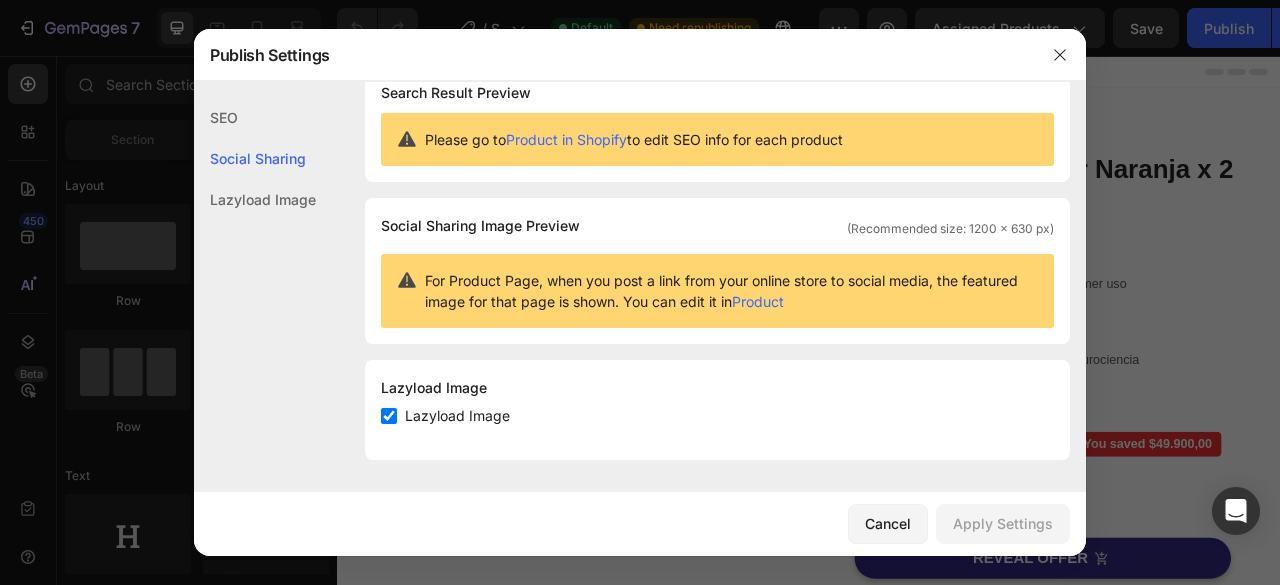 click on "Social Sharing" 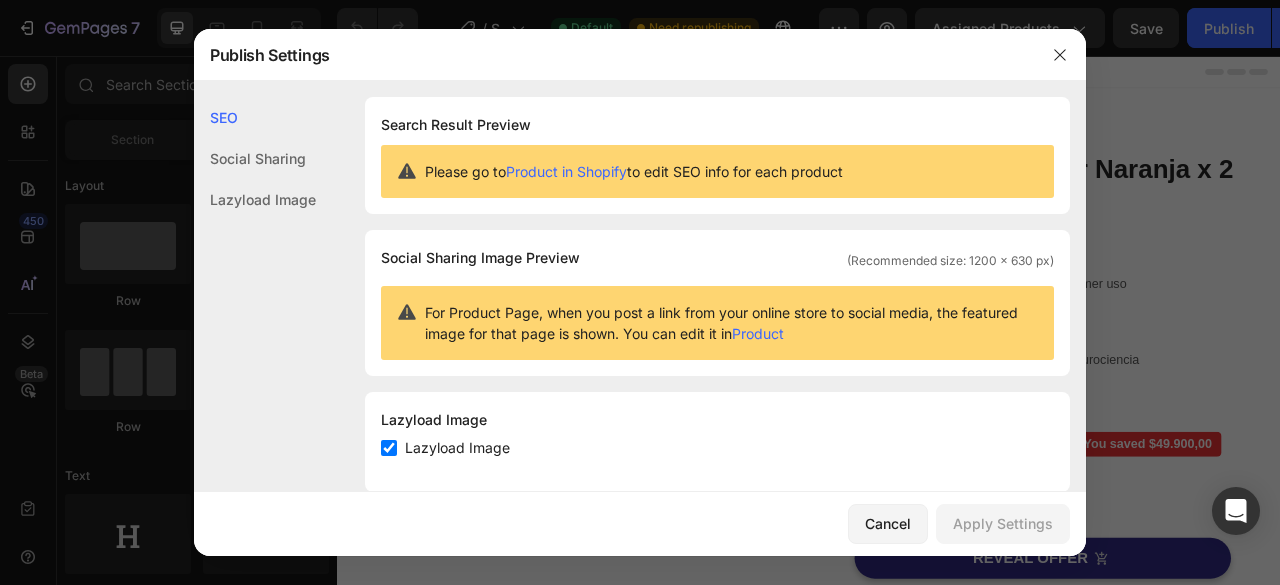 click on "Product in Shopify" at bounding box center (566, 171) 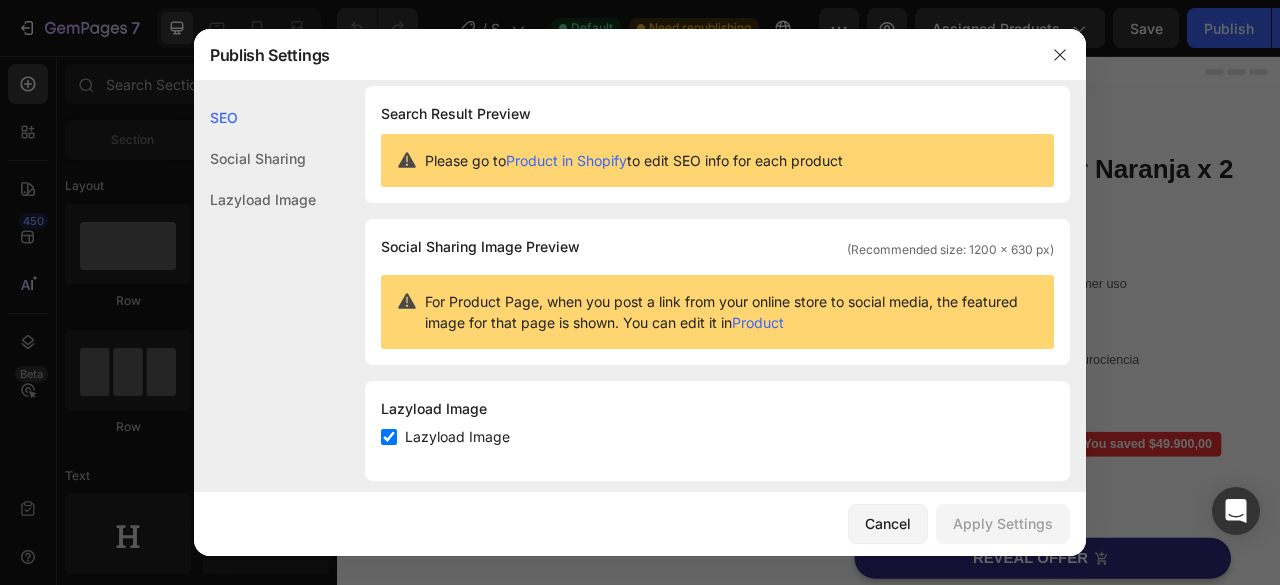 scroll, scrollTop: 0, scrollLeft: 0, axis: both 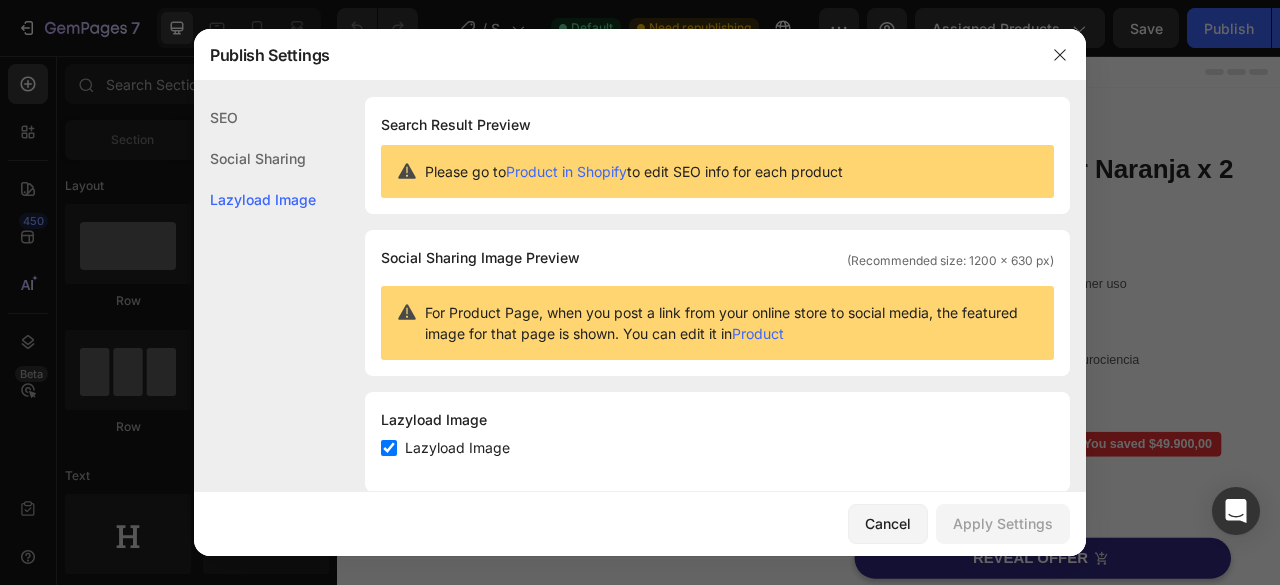click on "Social Sharing" 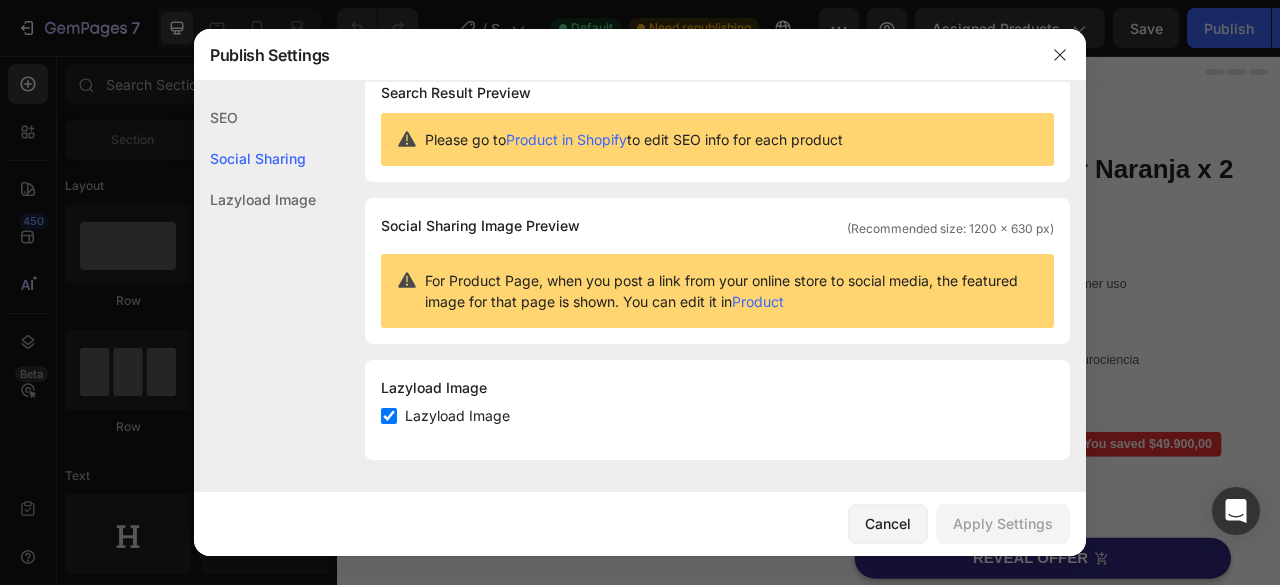 click on "SEO" 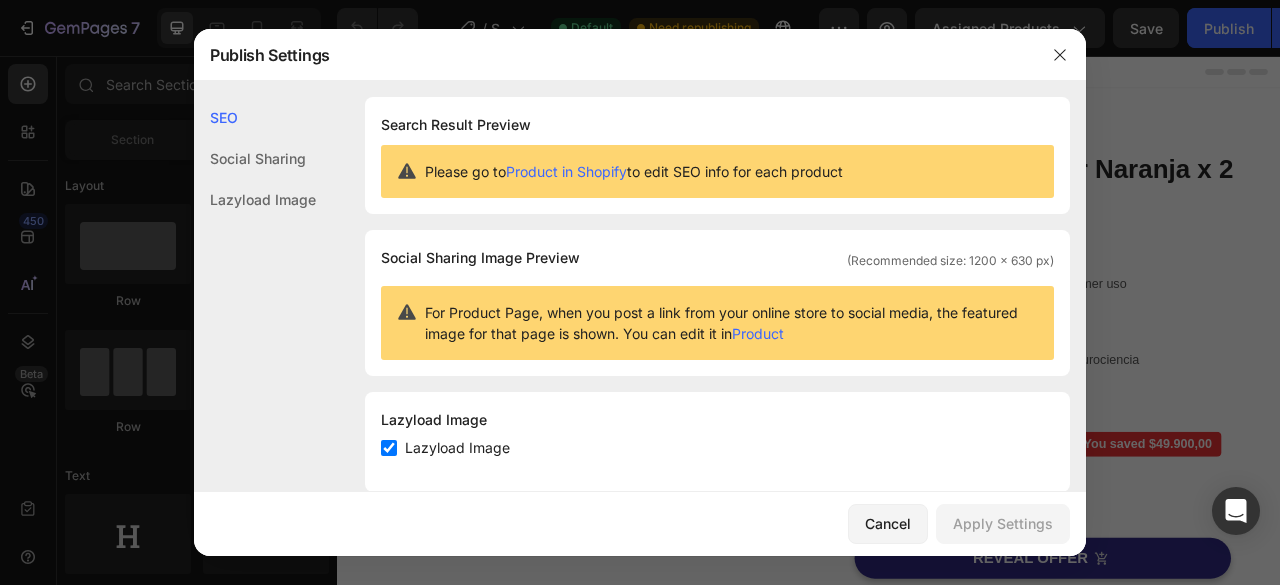click at bounding box center (640, 292) 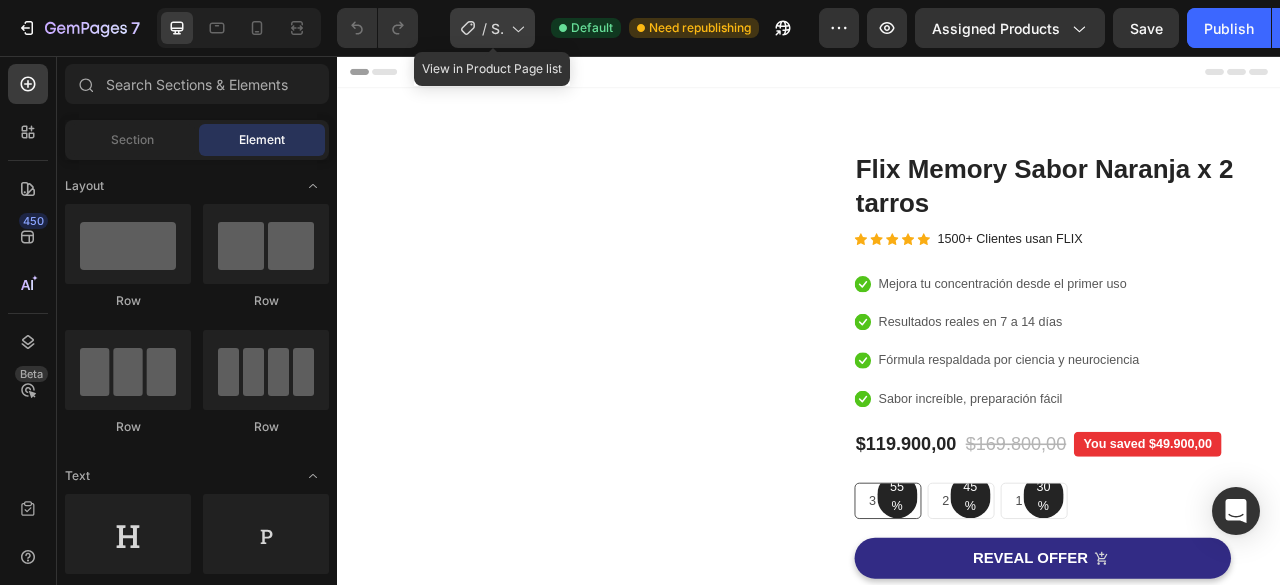 click on "/  Shopify Original Product Template" 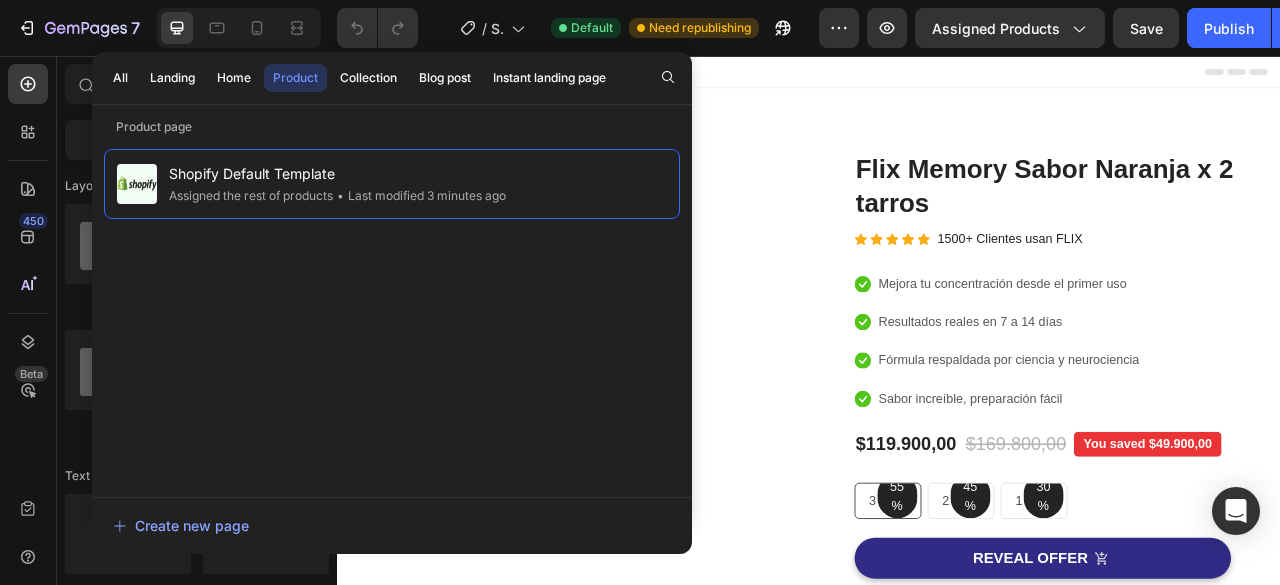 click on "Image Image Free Shipping Heading On oders over $70 Text block Row Image Money-back guarantee Heading 30- day refund or replacement Text block Row Row Row" at bounding box center [643, 552] 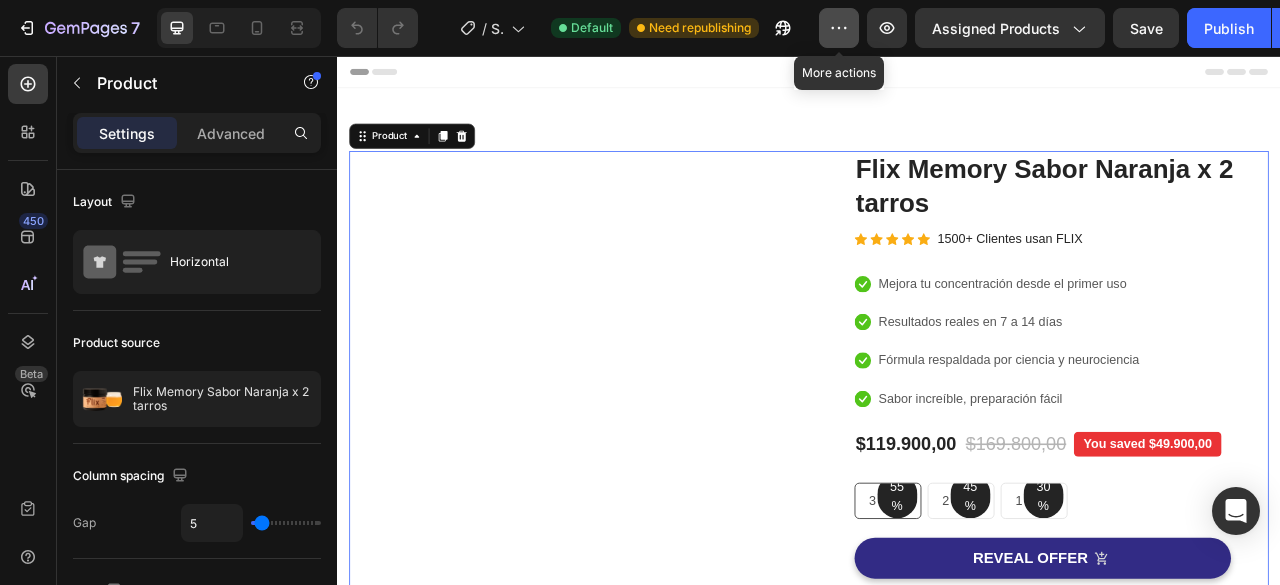 click 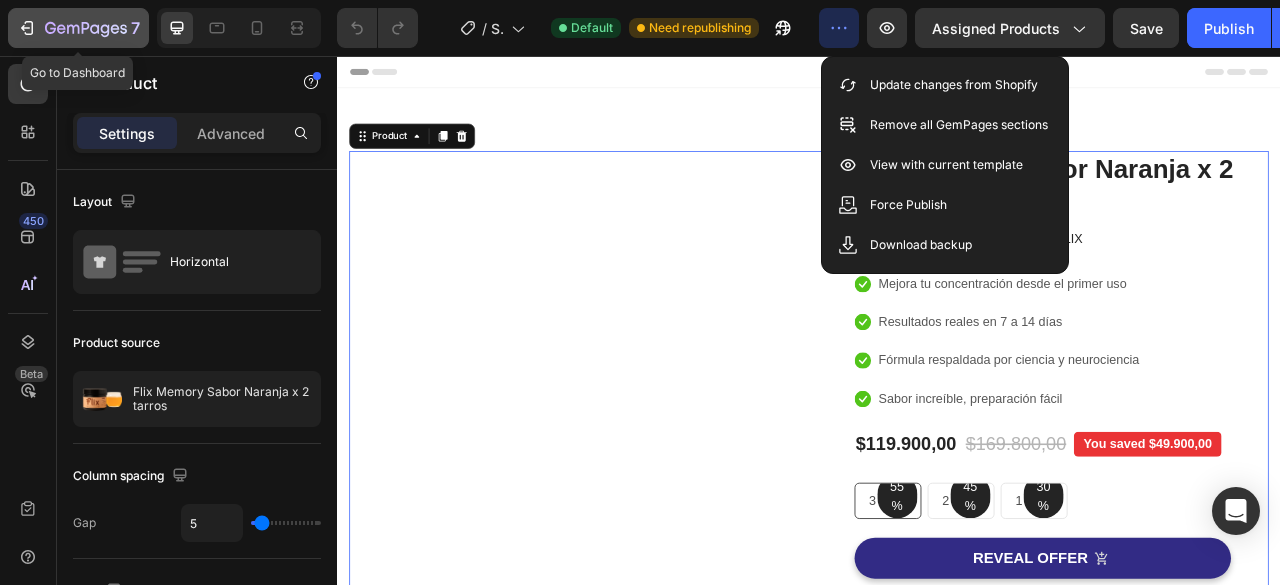 click 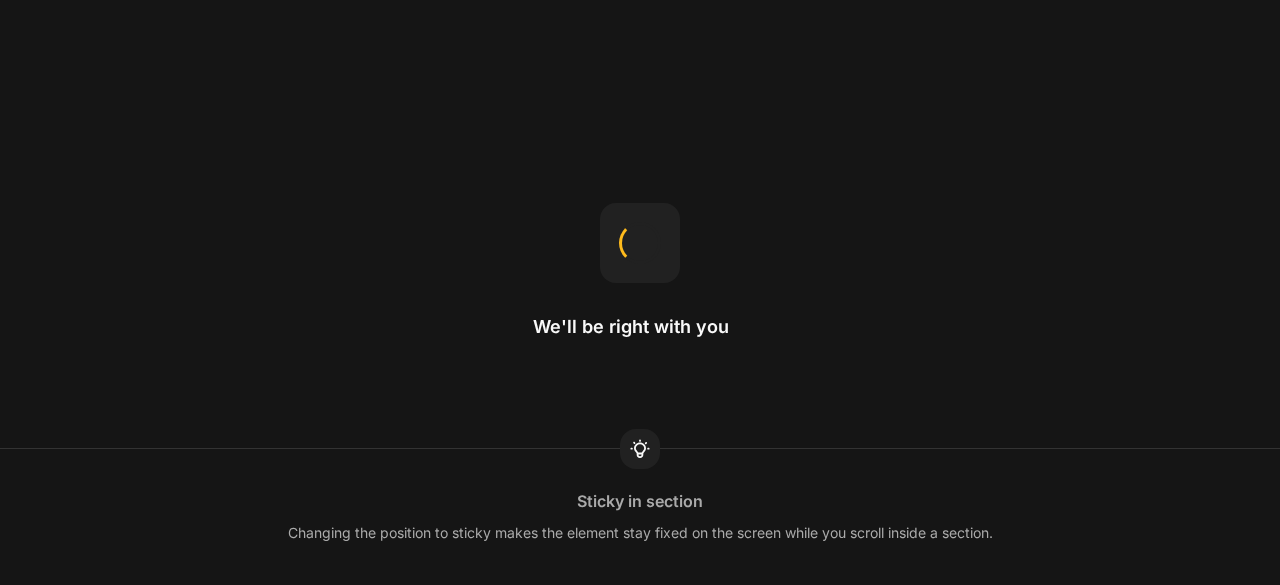 scroll, scrollTop: 0, scrollLeft: 0, axis: both 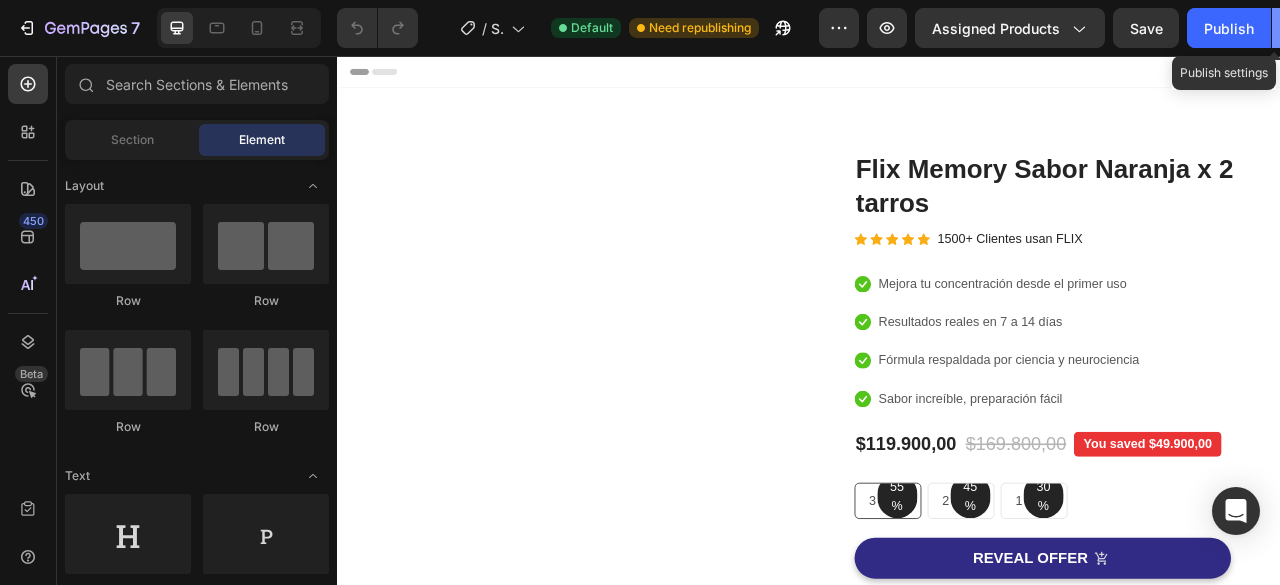 click 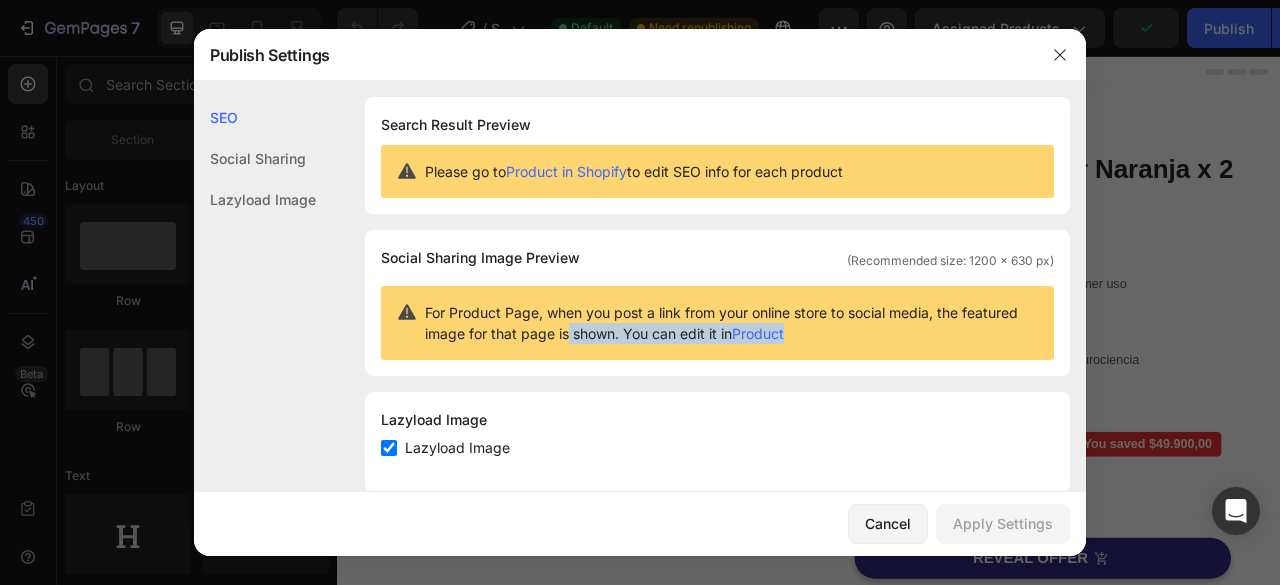 drag, startPoint x: 863, startPoint y: 341, endPoint x: 685, endPoint y: 290, distance: 185.1621 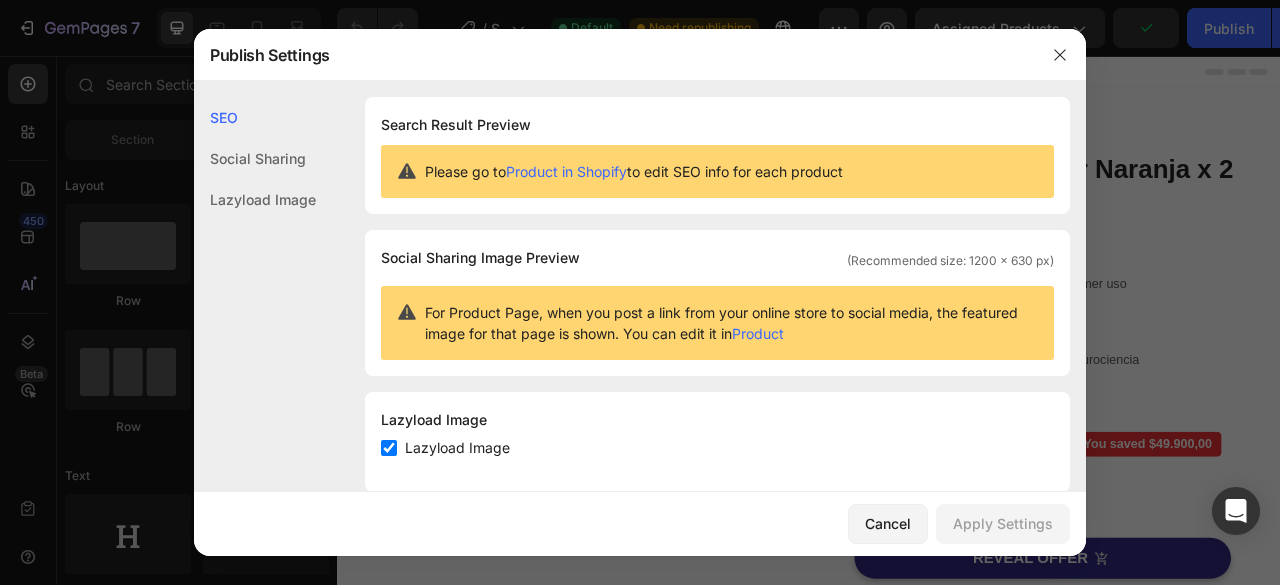 click on "For Product Page, when you post a link from your online store to social media, the featured image for that page is shown. You can edit it in  Product" at bounding box center (717, 323) 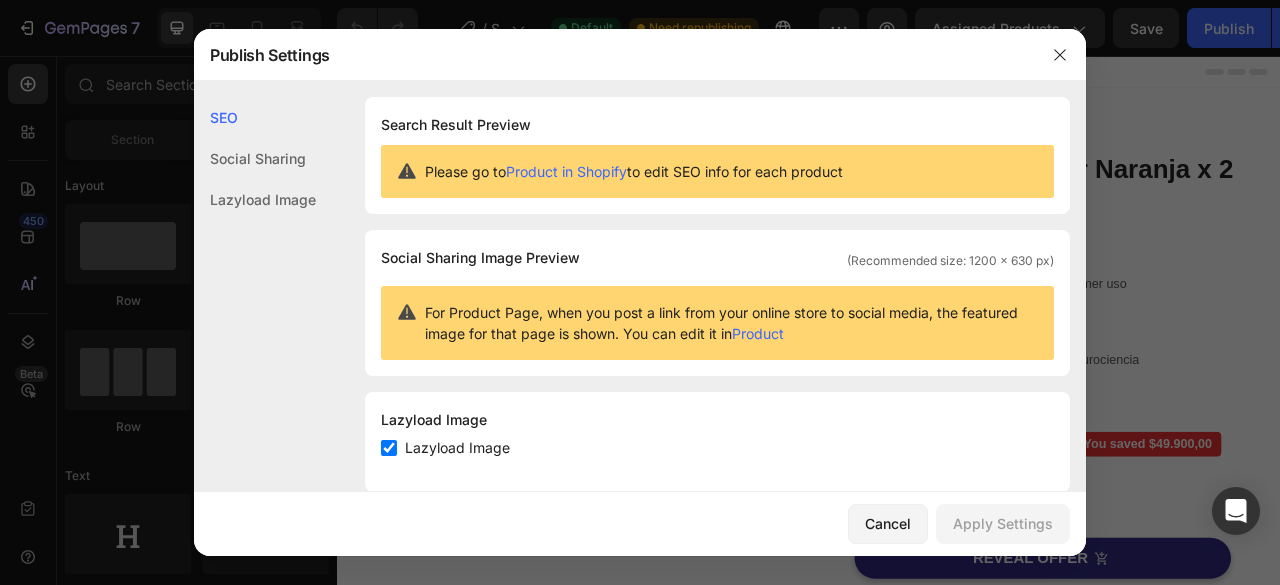 click on "Please go to  Product in Shopify  to edit SEO info for each product" at bounding box center (634, 171) 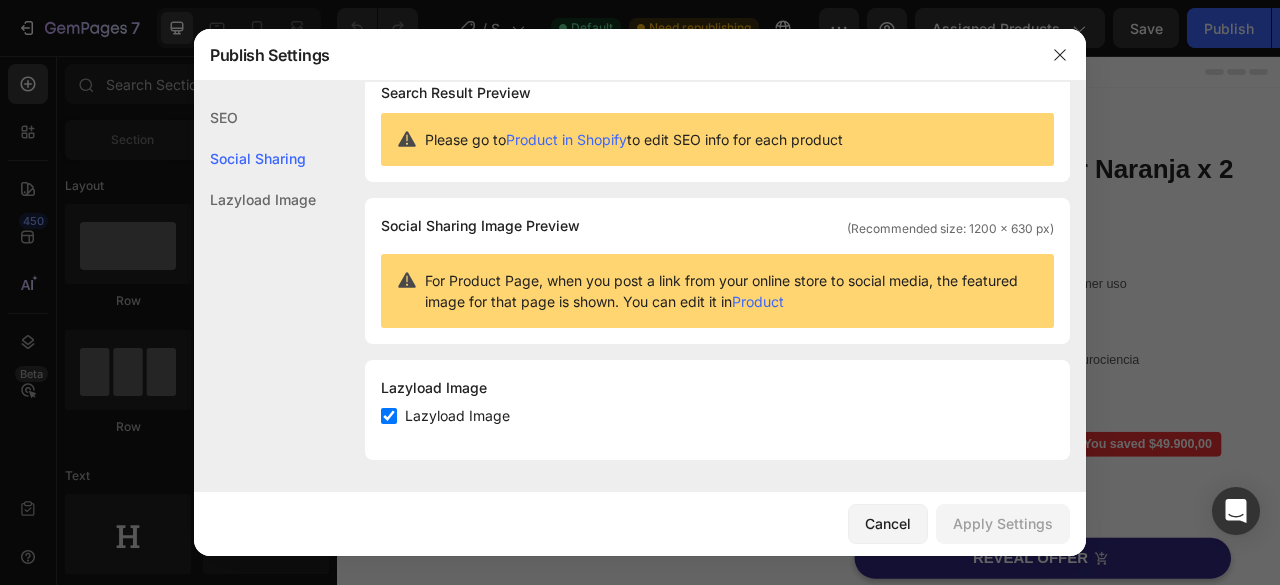 click on "Lazyload Image" 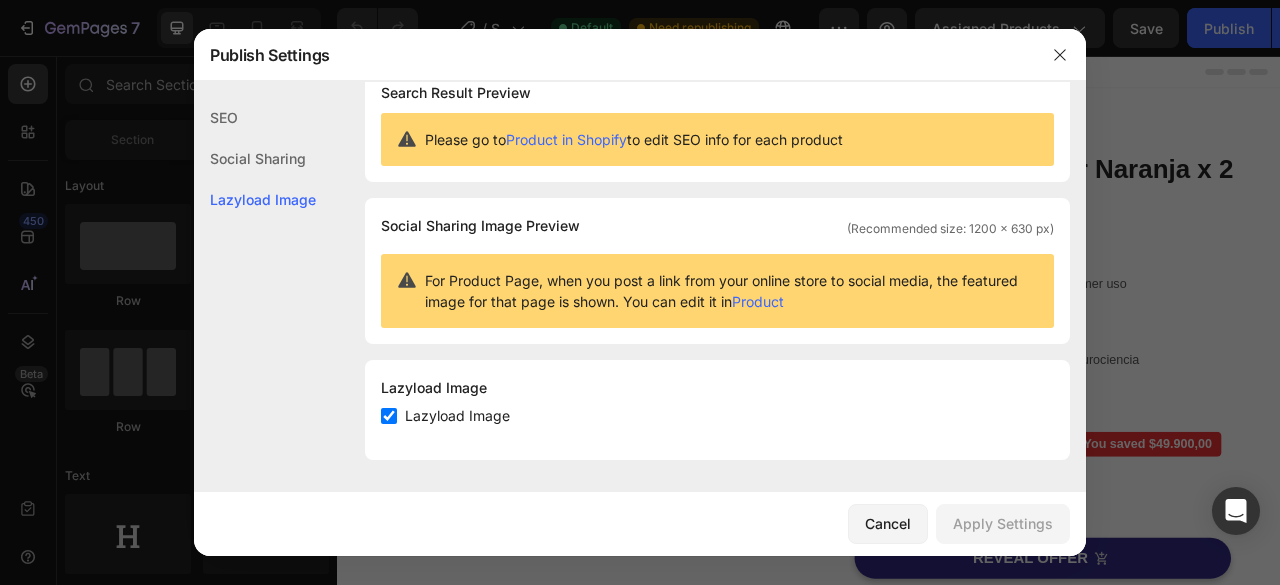 click on "SEO" 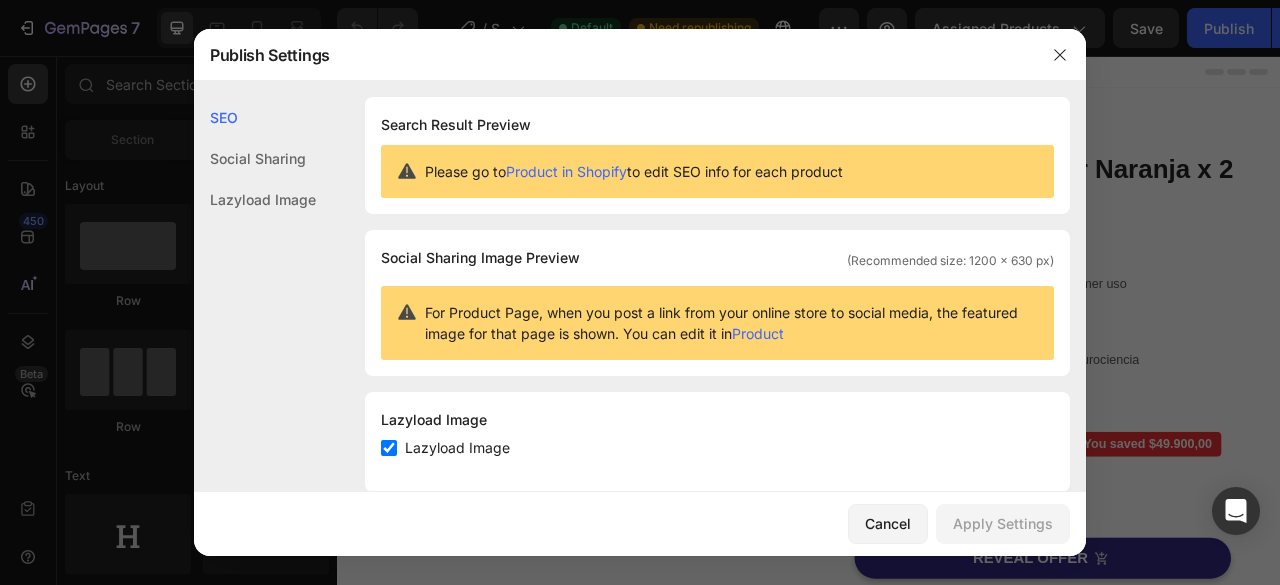 click 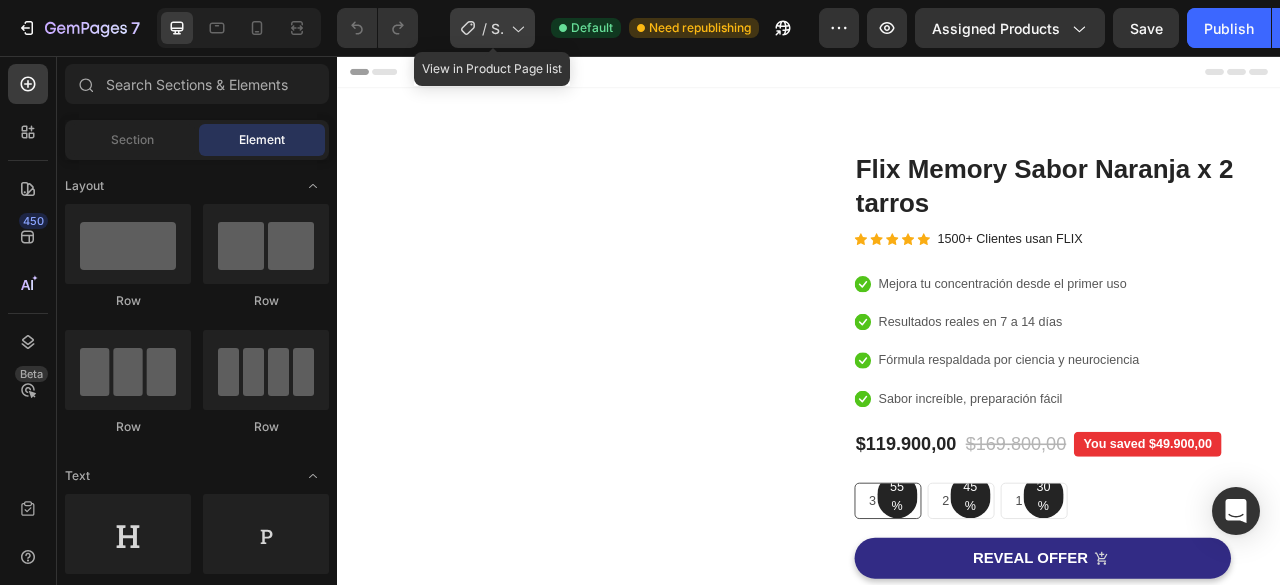 click on "/  Shopify Original Product Template" 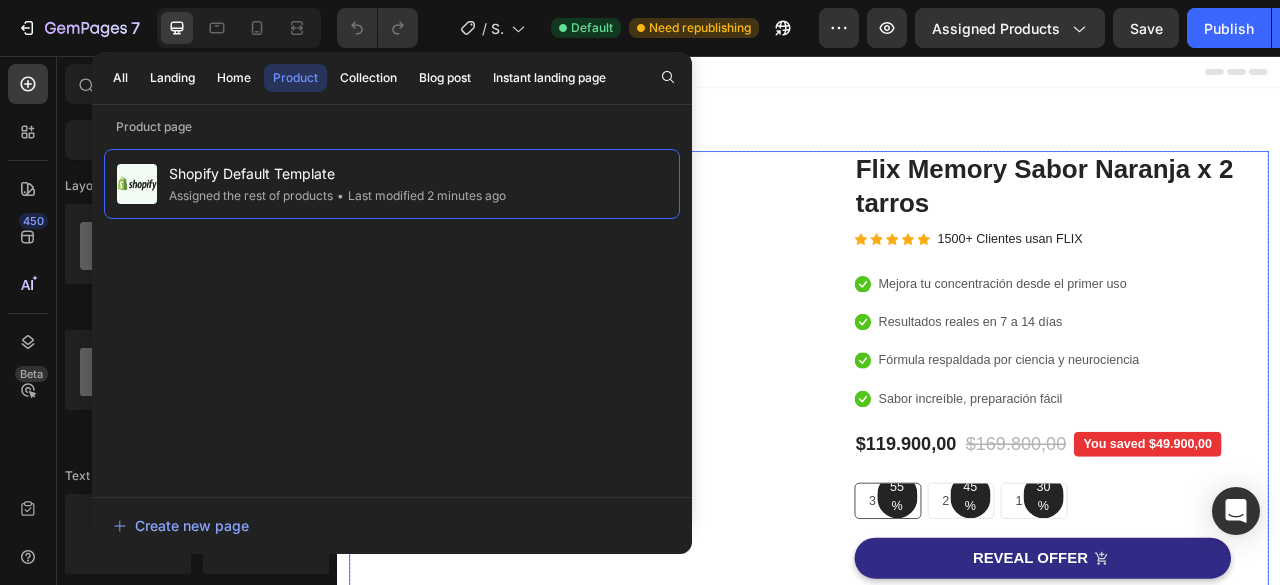 click on "Image Image Free Shipping Heading On oders over $70 Text block Row Image Money-back guarantee Heading 30- day refund or replacement Text block Row Row Row" at bounding box center [643, 570] 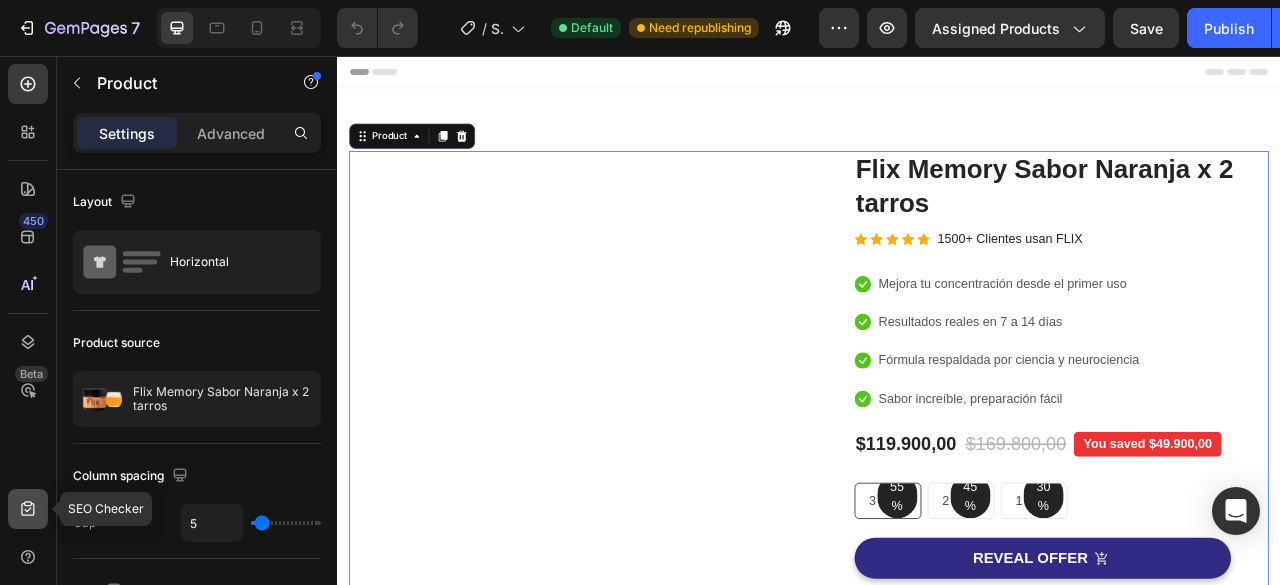 click 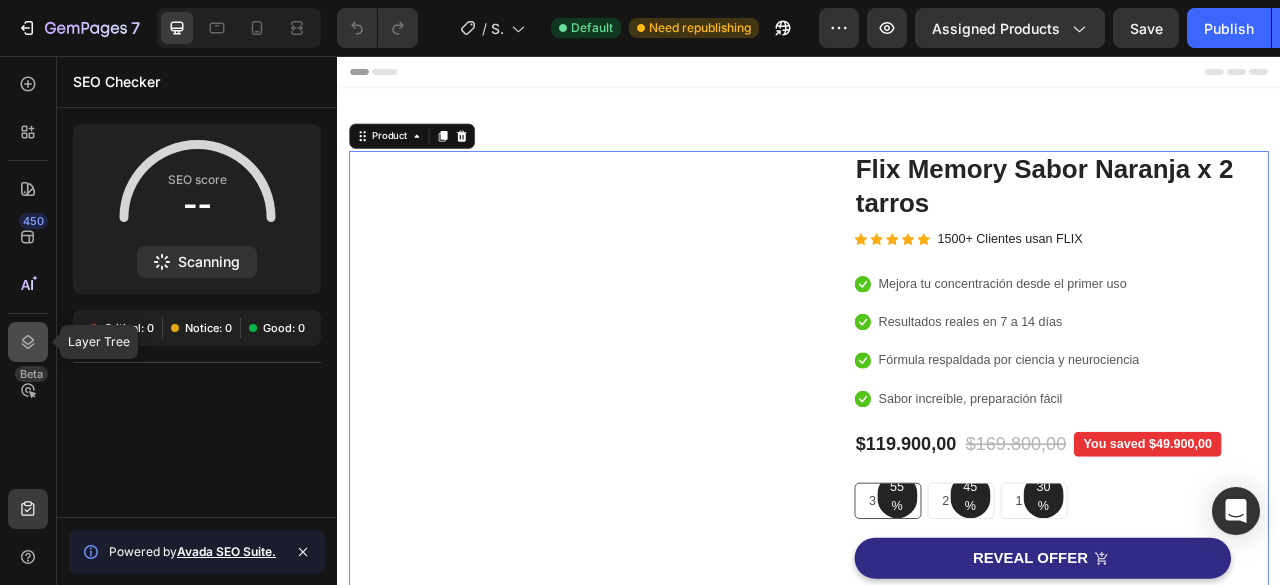 click 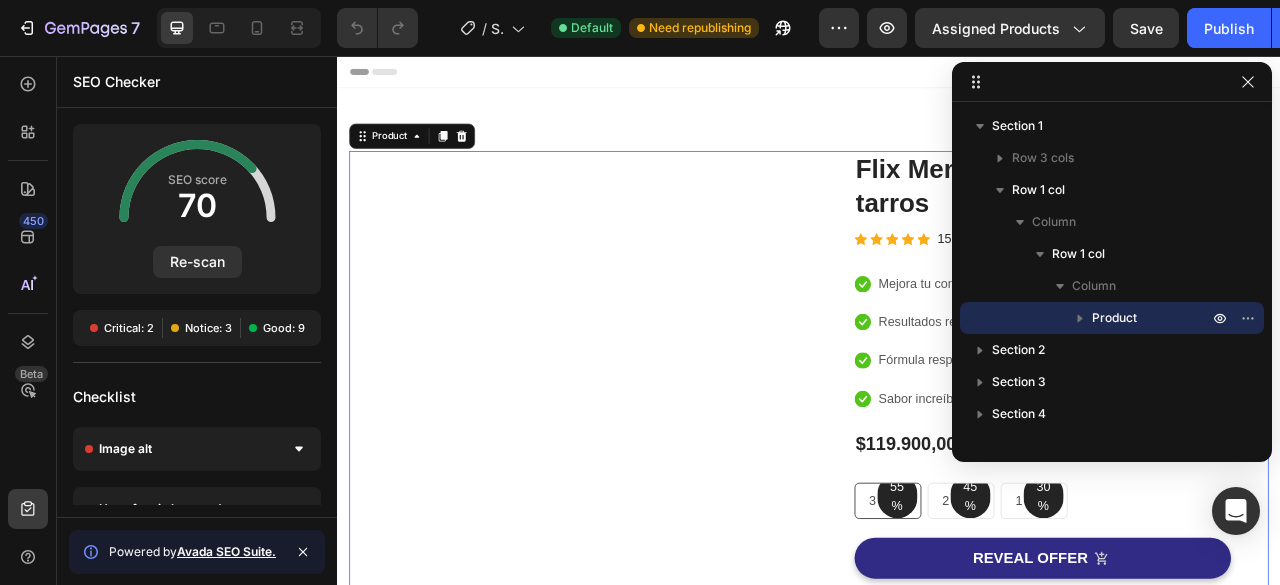 click on "Image Image Free Shipping Heading On oders over $70 Text block Row Image Money-back guarantee Heading 30- day refund or replacement Text block Row Row Row" at bounding box center [643, 570] 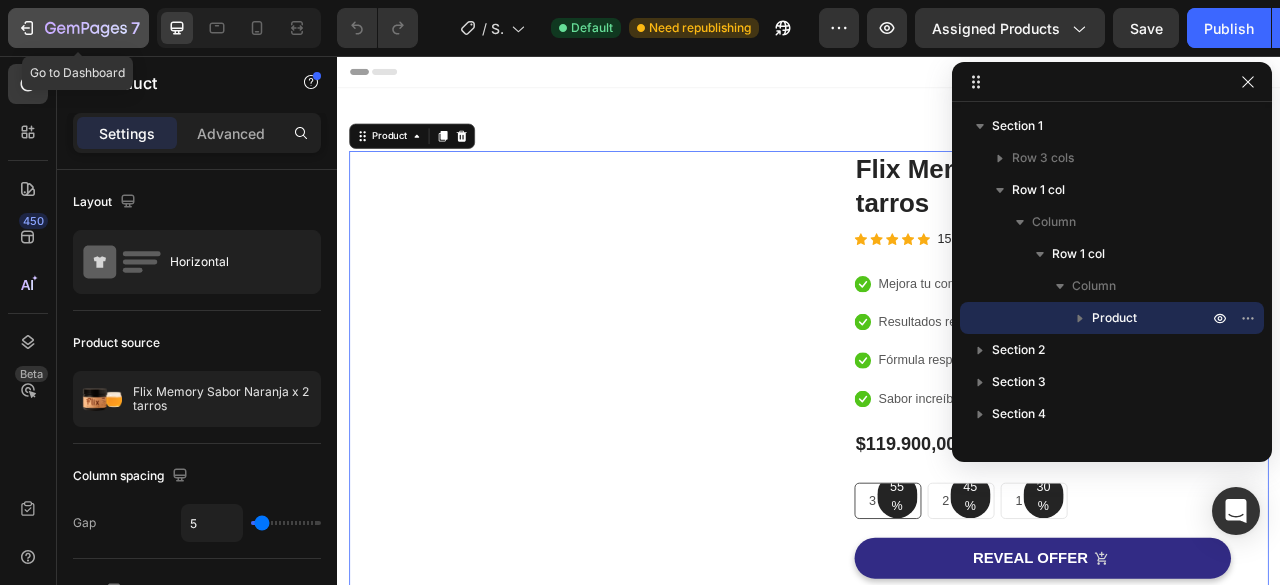 click 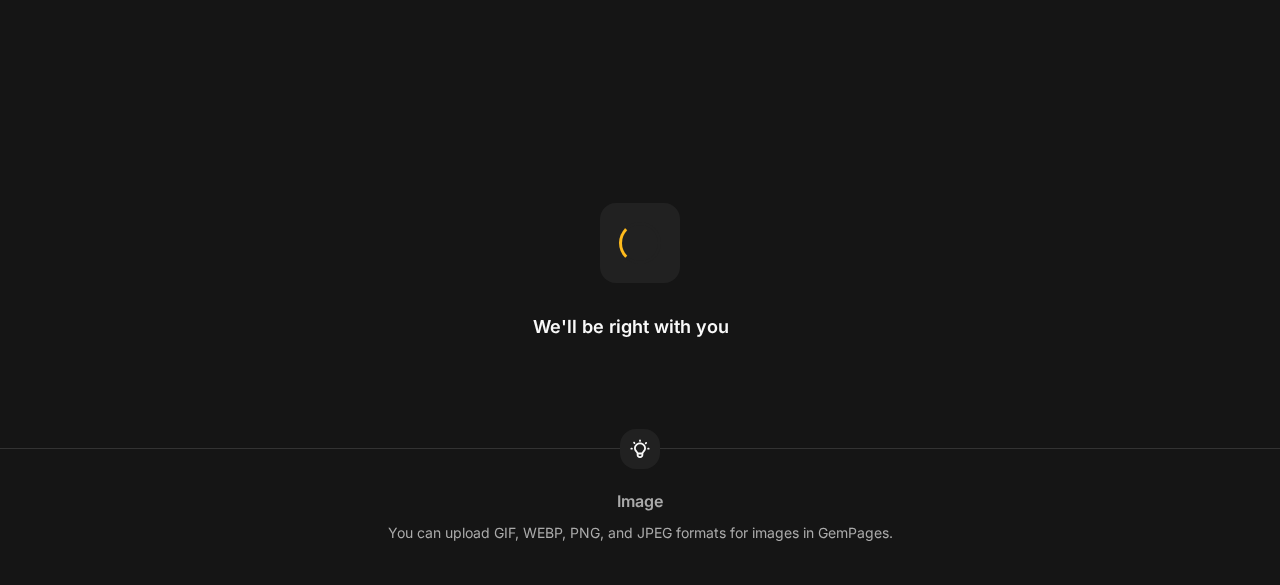 scroll, scrollTop: 0, scrollLeft: 0, axis: both 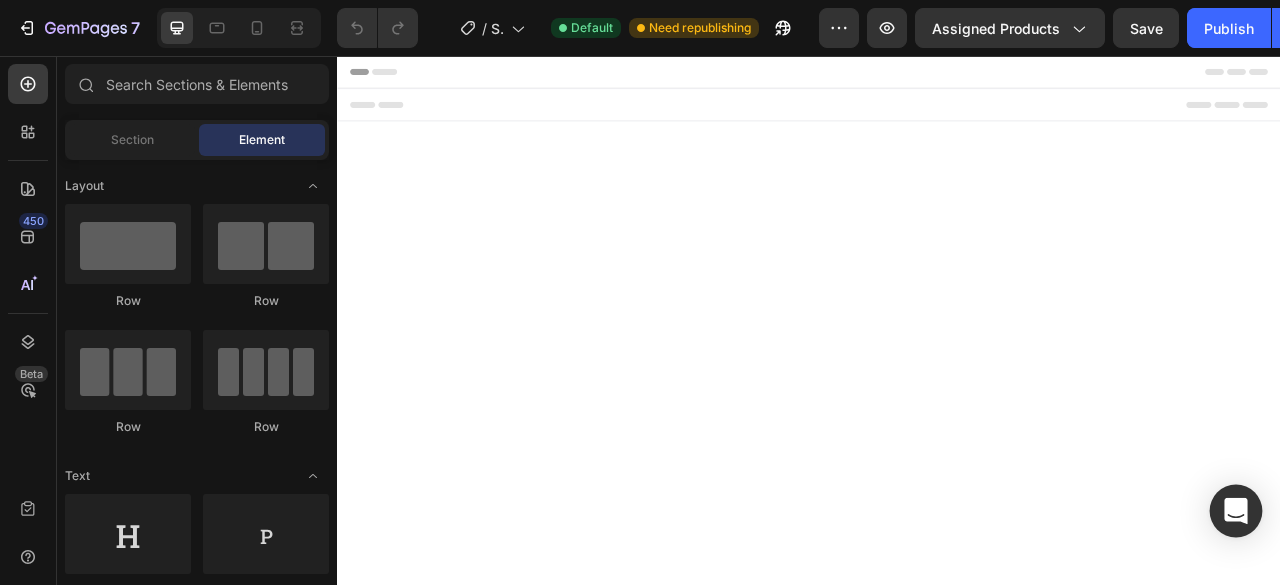 click 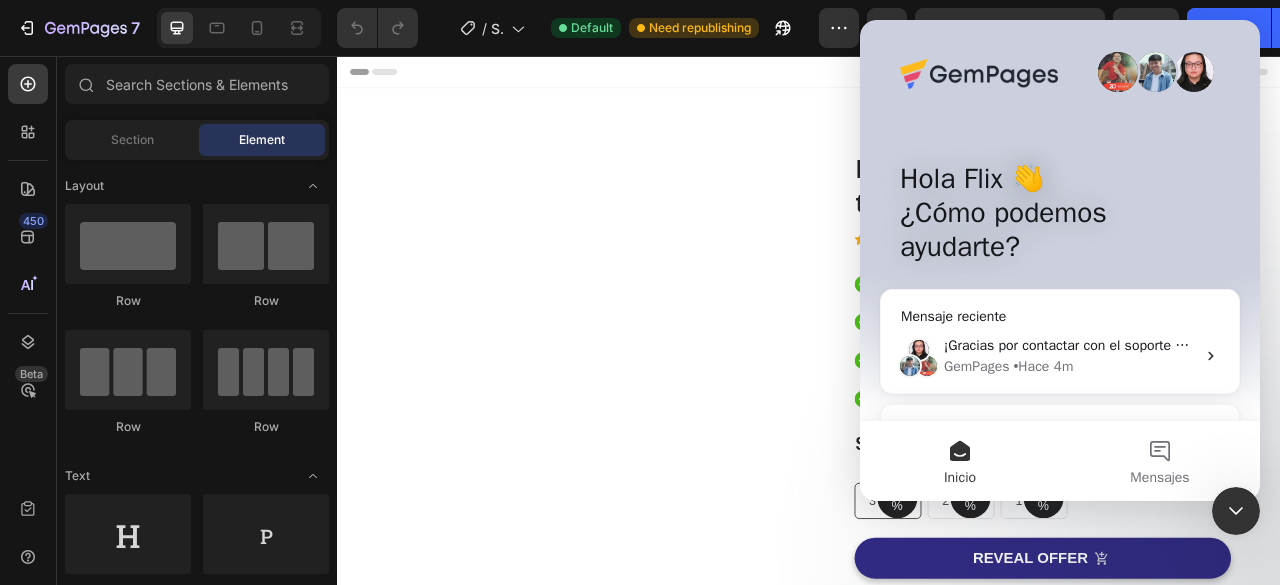 scroll, scrollTop: 0, scrollLeft: 0, axis: both 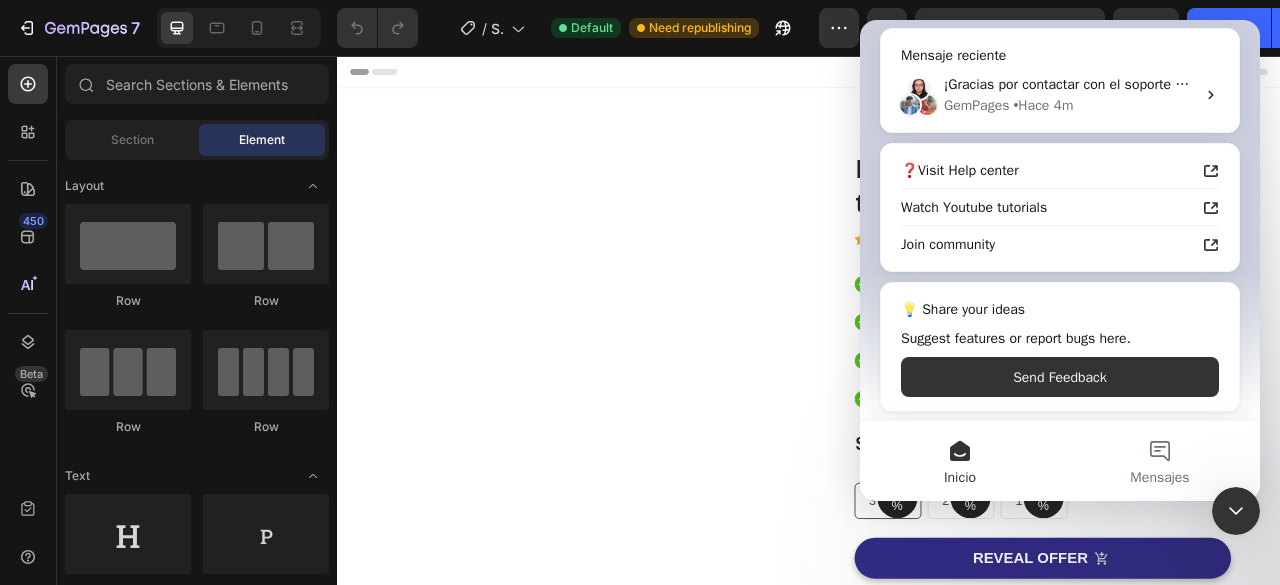 click on "Inicio" at bounding box center (960, 461) 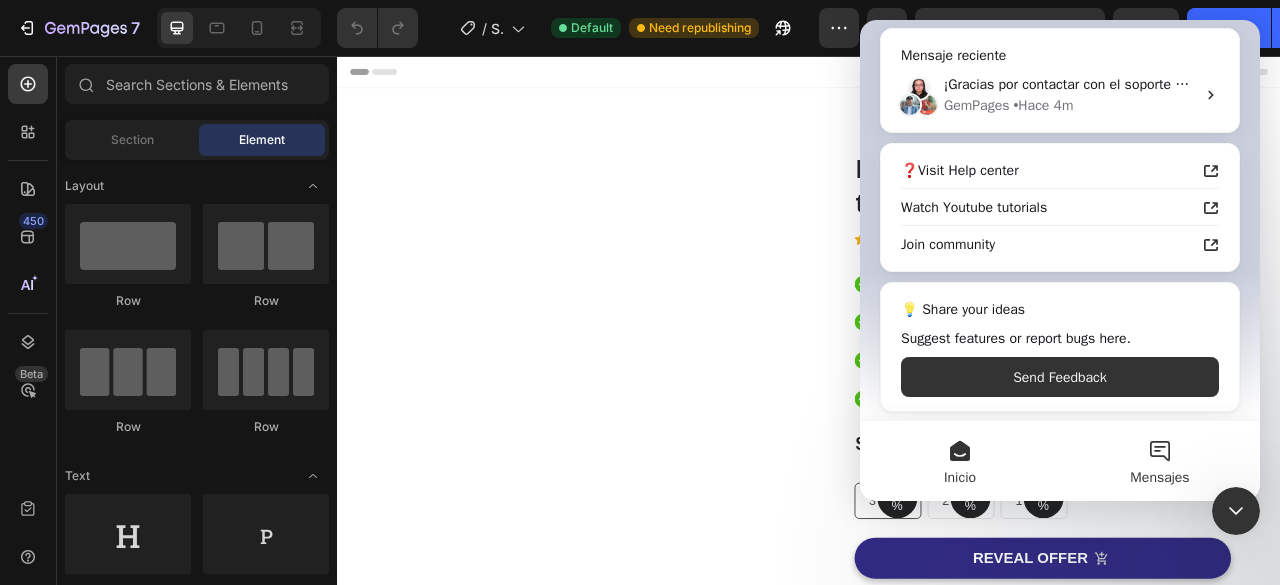 click on "Mensajes" at bounding box center (1160, 461) 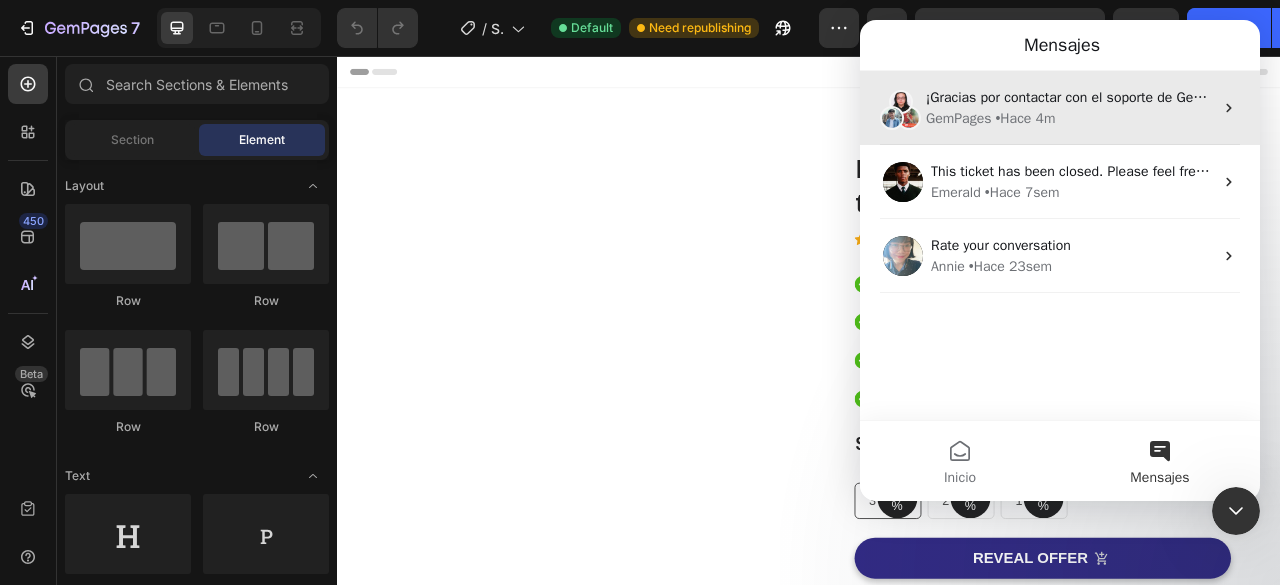 click on "GemPages •  Hace 4m" at bounding box center (1069, 118) 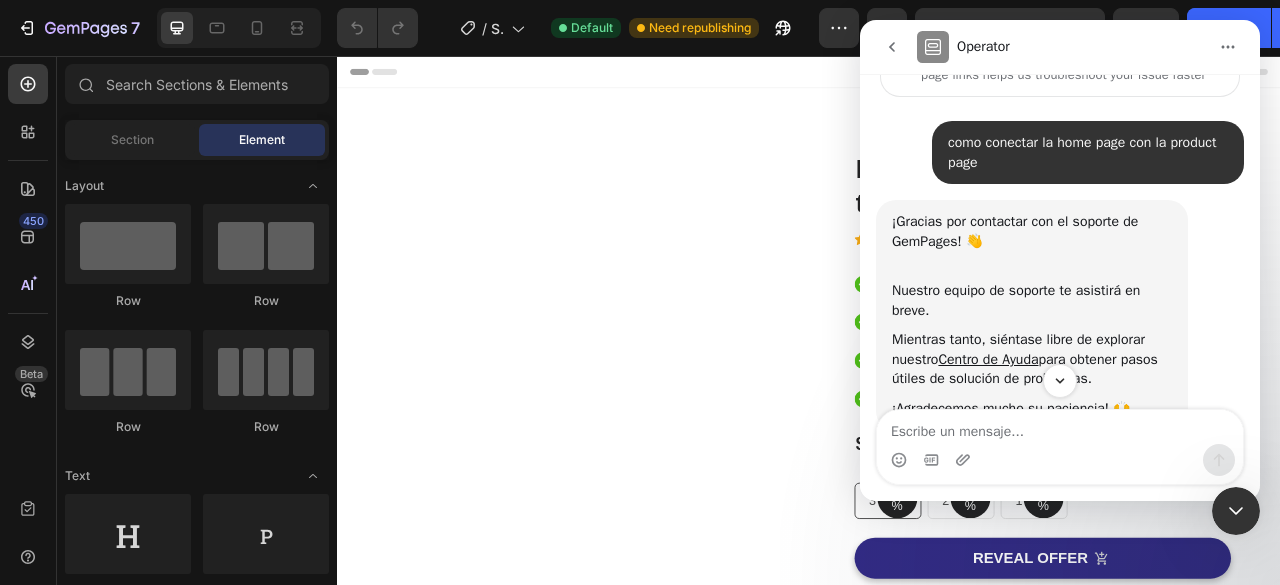 scroll, scrollTop: 118, scrollLeft: 0, axis: vertical 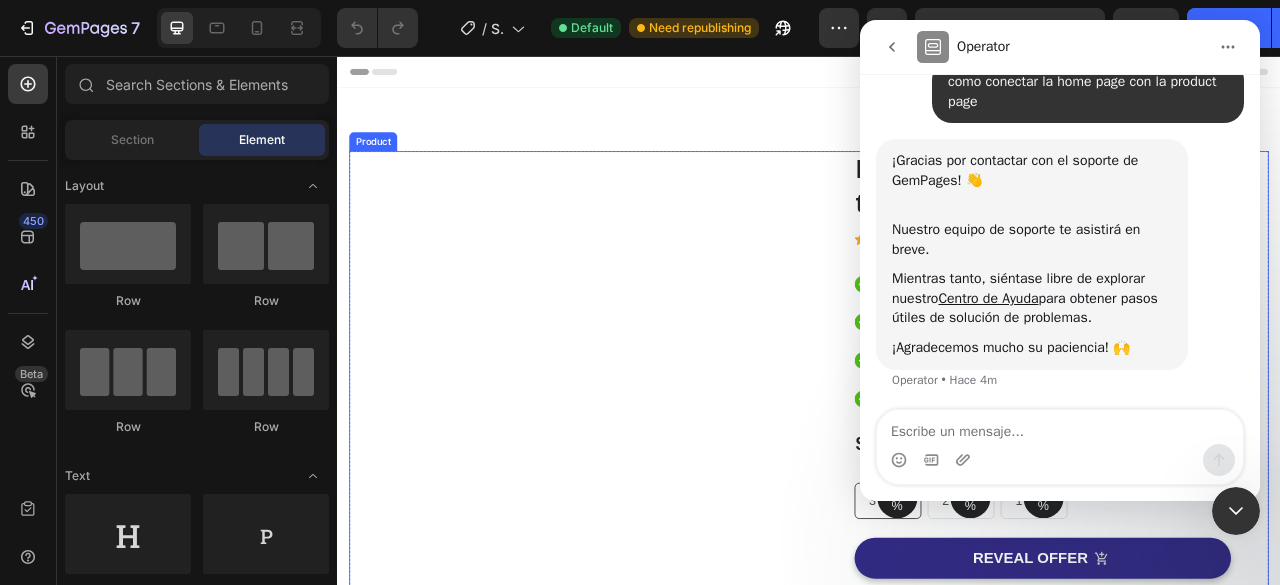 click on "Image Image Free Shipping Heading On oders over $70 Text block Row Image Money-back guarantee Heading 30- day refund or replacement Text block Row Row Row" at bounding box center (643, 552) 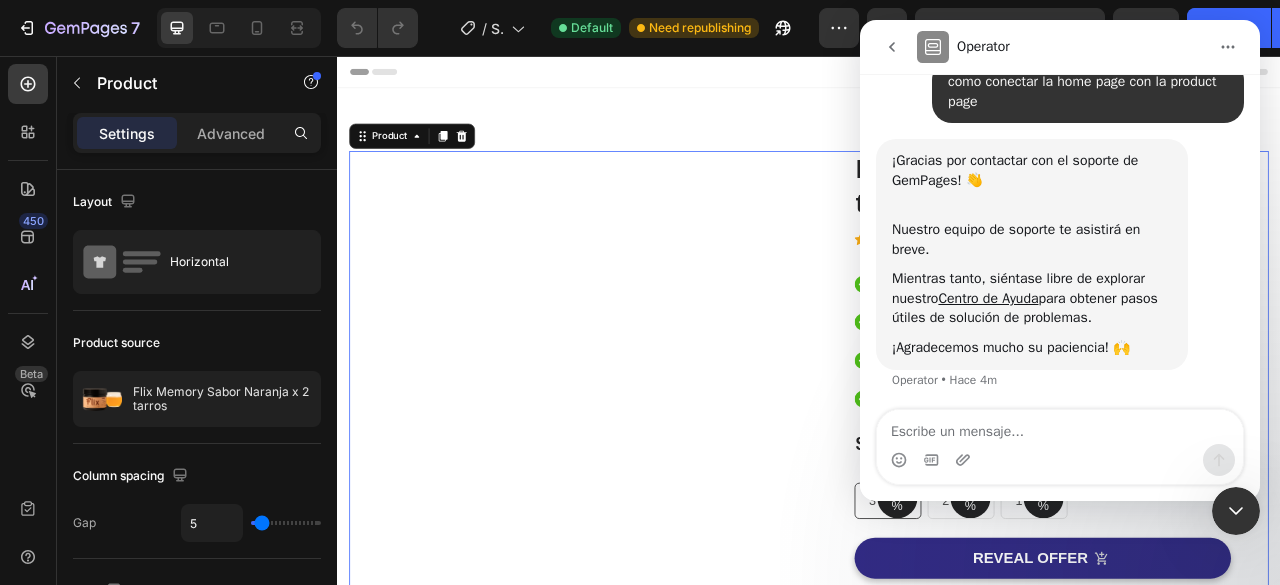 click at bounding box center [1236, 511] 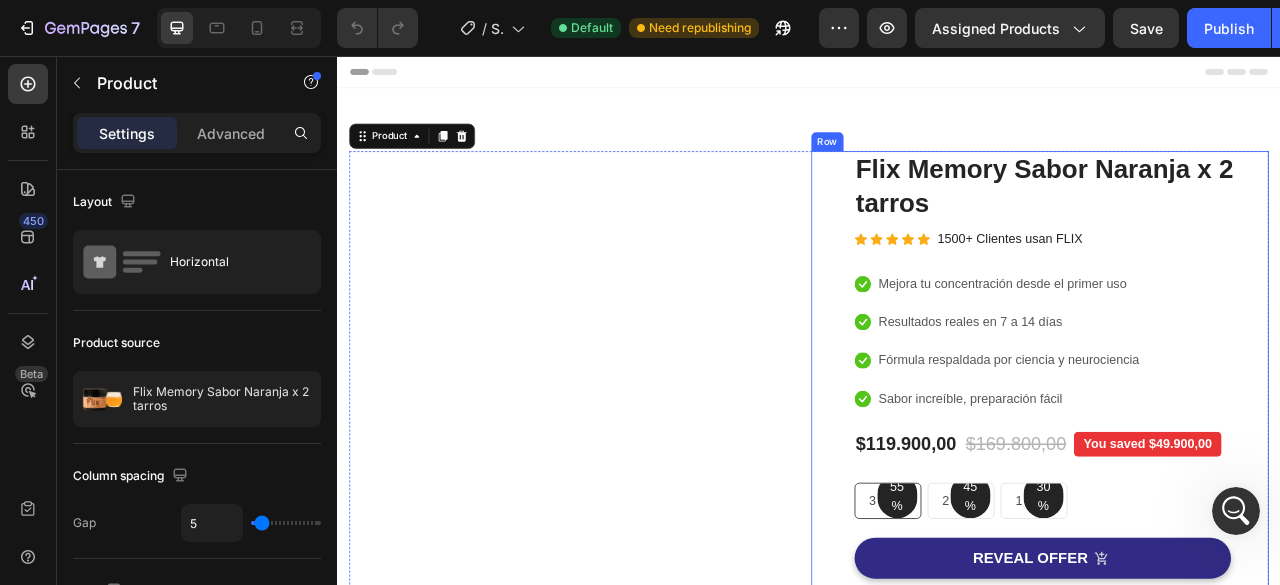 scroll, scrollTop: 0, scrollLeft: 0, axis: both 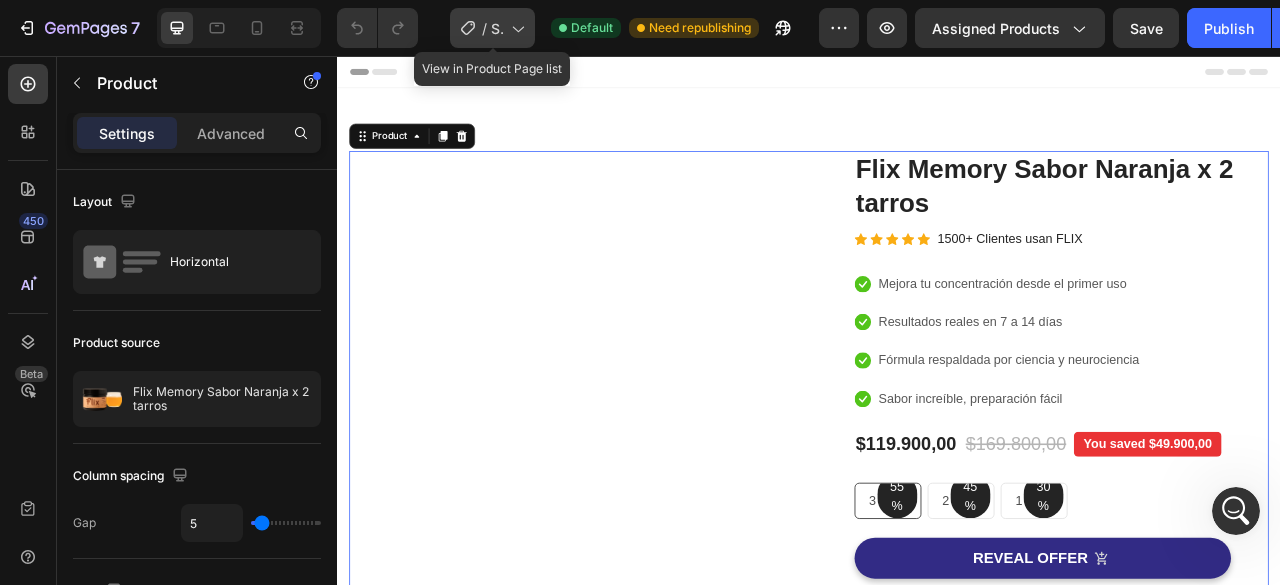 click 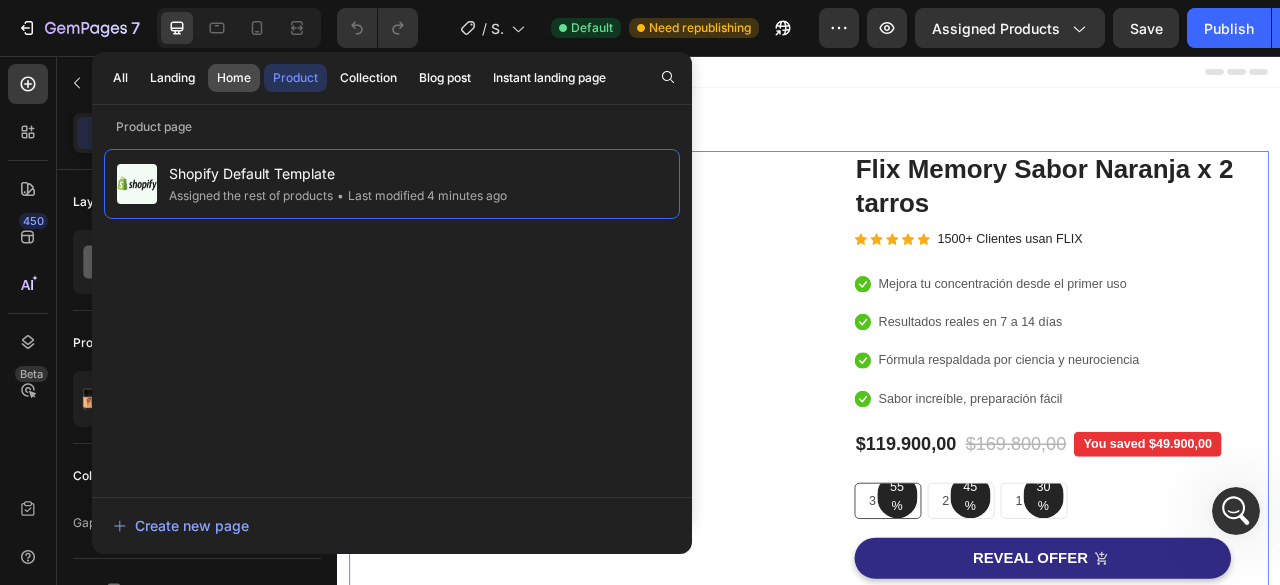 click on "Home" at bounding box center [234, 78] 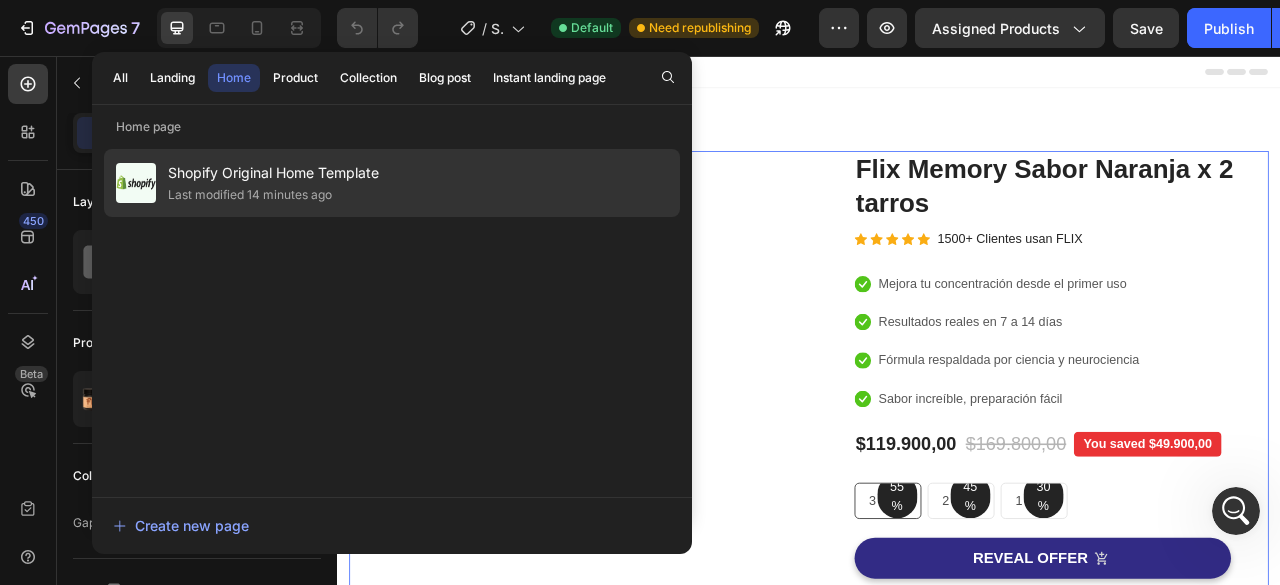 click on "Shopify Original Home Template" at bounding box center [273, 173] 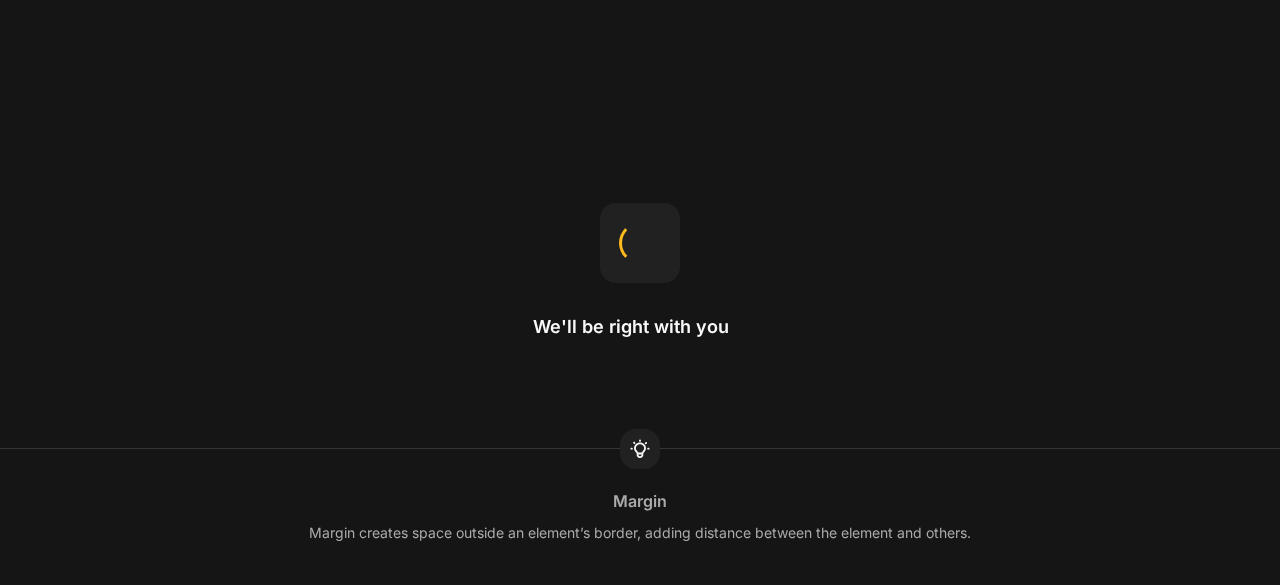 scroll, scrollTop: 0, scrollLeft: 0, axis: both 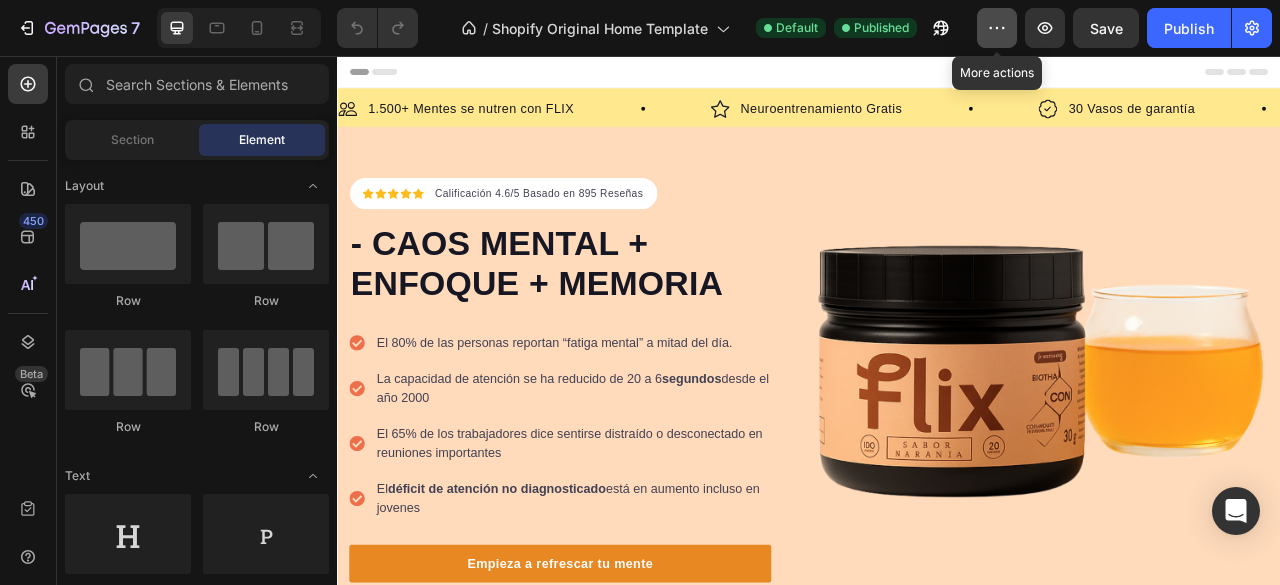 click 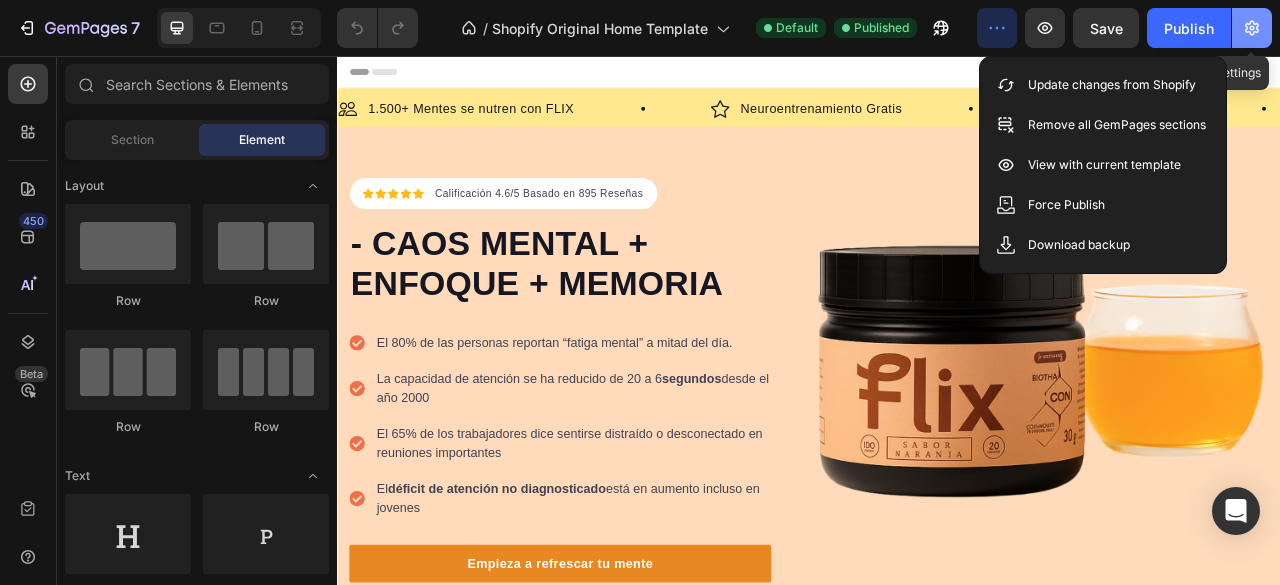 click 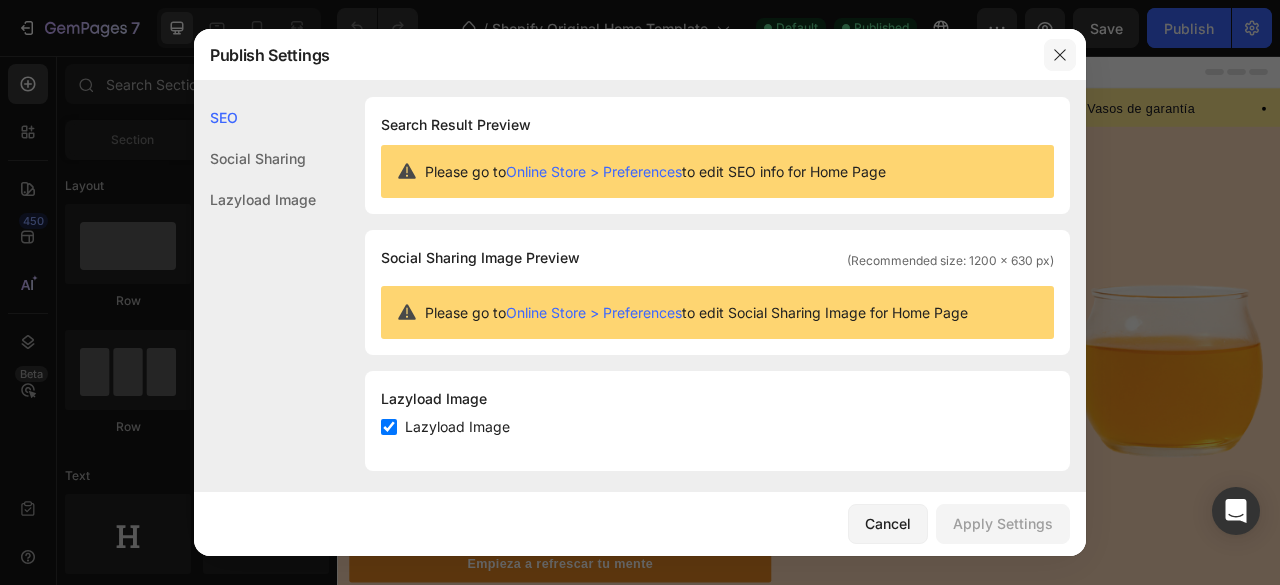 click 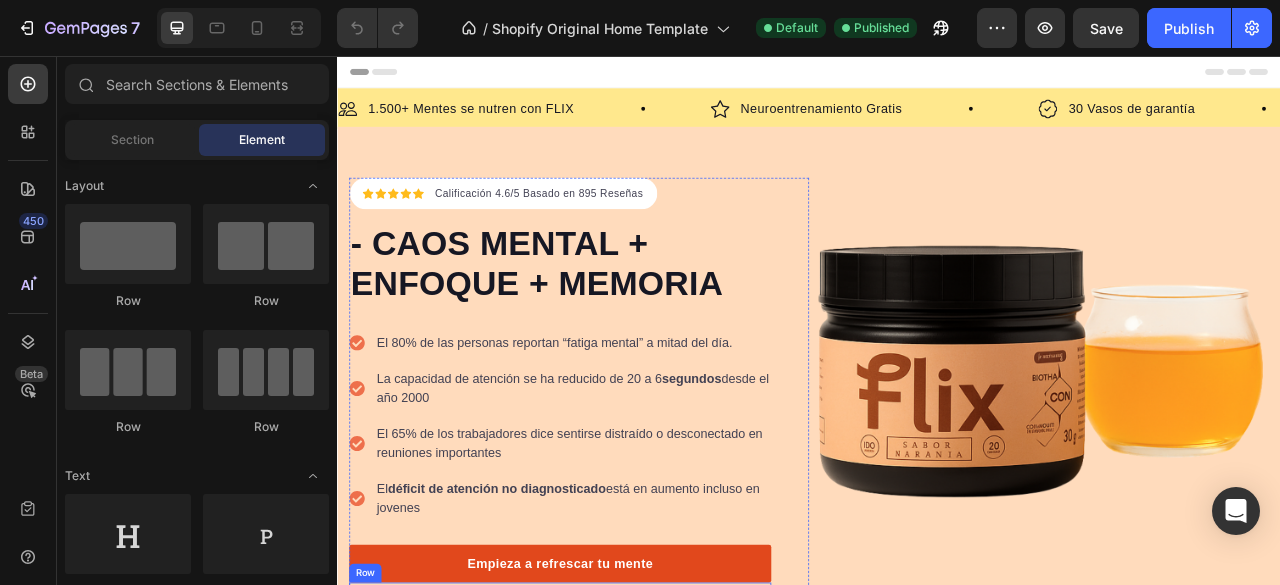 click on "Empieza a refrescar tu mente" at bounding box center [620, 702] 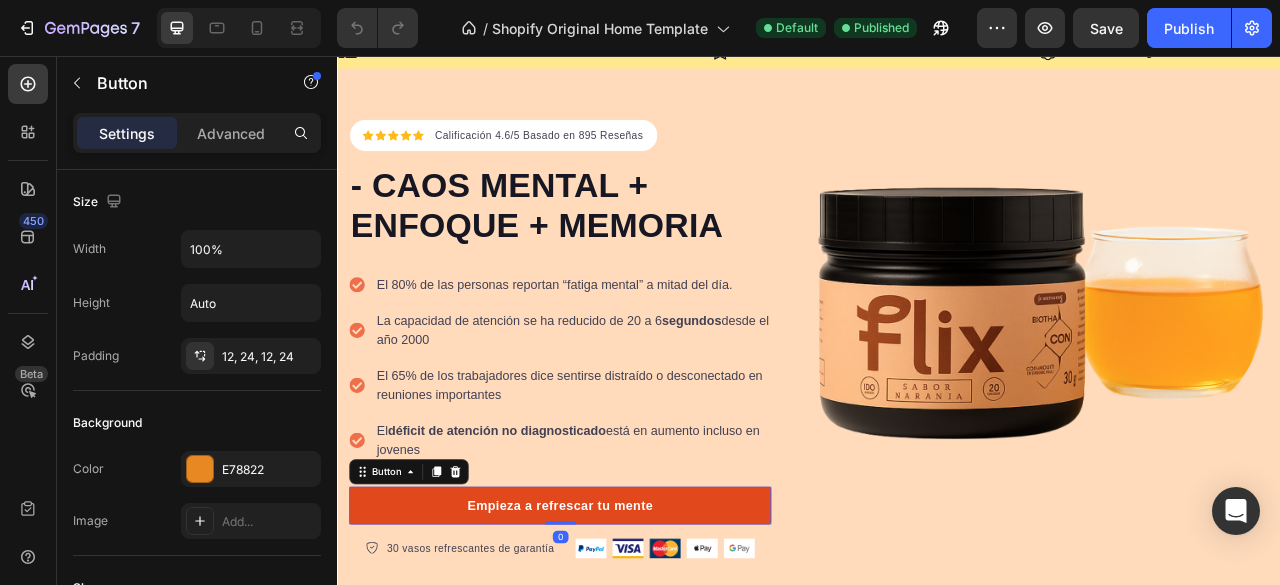 scroll, scrollTop: 100, scrollLeft: 0, axis: vertical 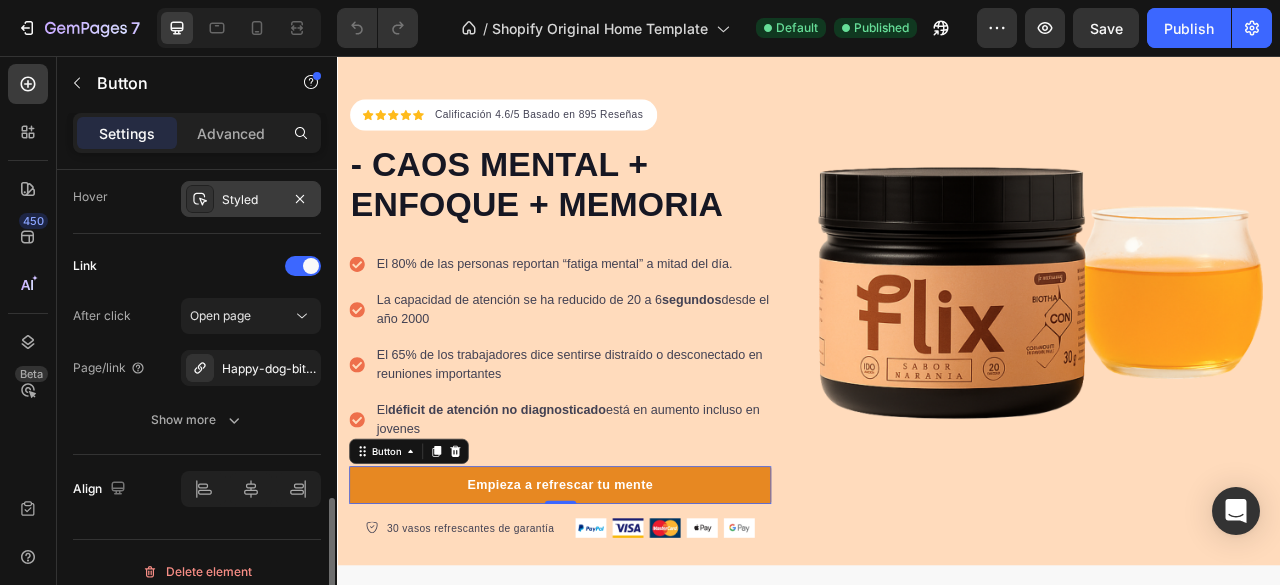 click on "Styled" at bounding box center (251, 199) 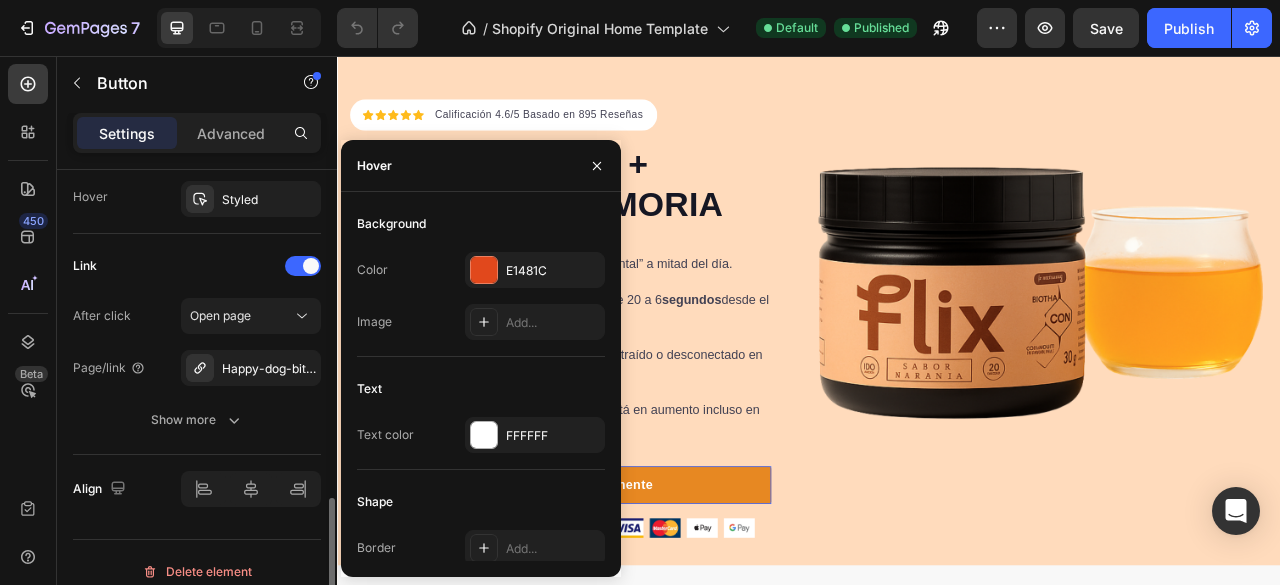 click on "Link" at bounding box center (197, 266) 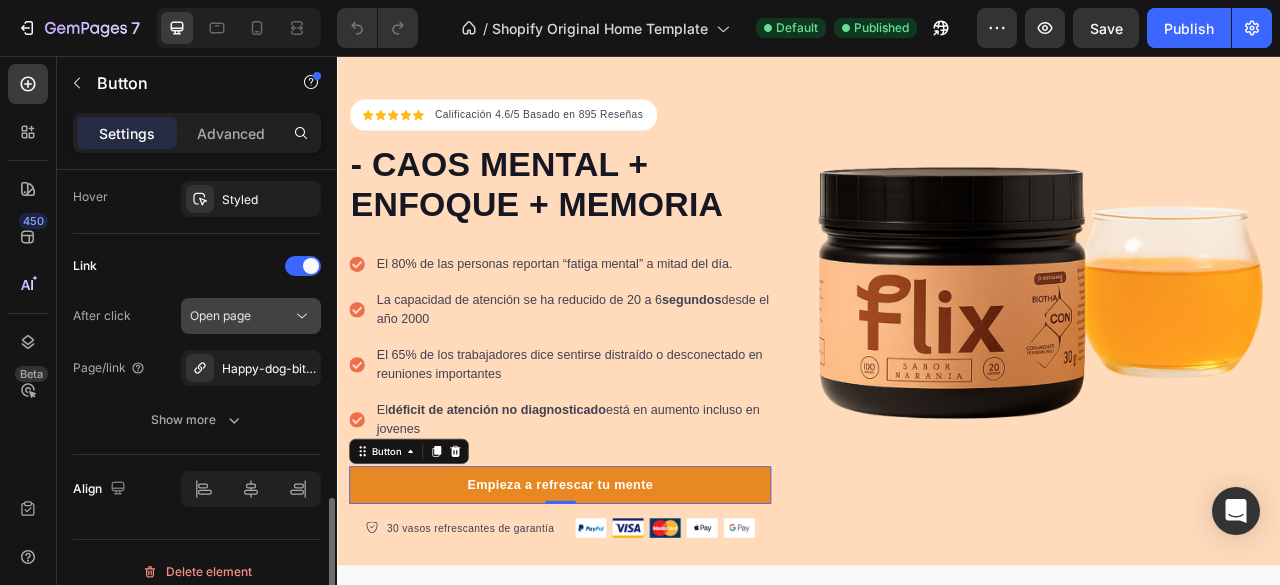 click on "Open page" at bounding box center [220, 315] 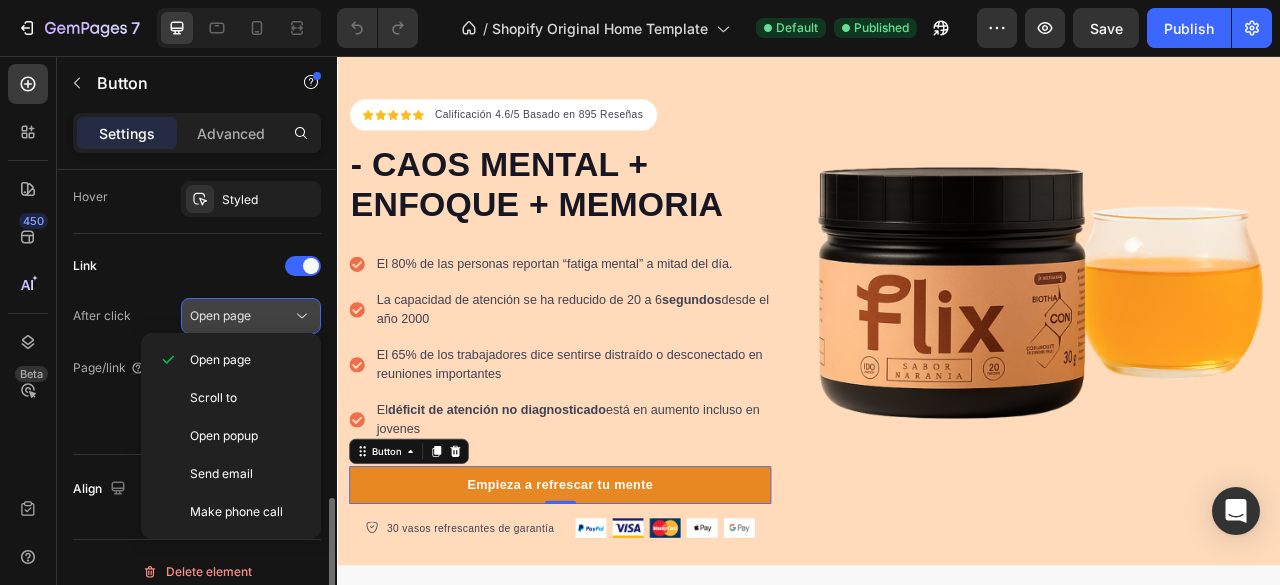 click on "Open page" at bounding box center [220, 315] 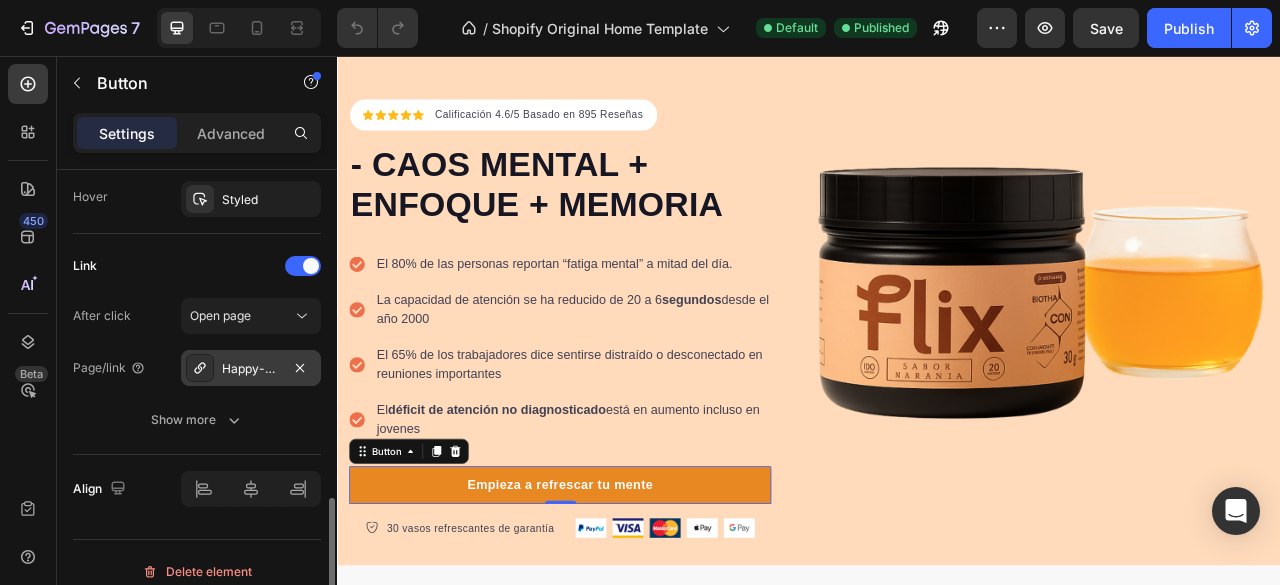 click on "Happy-dog-bites" at bounding box center [251, 368] 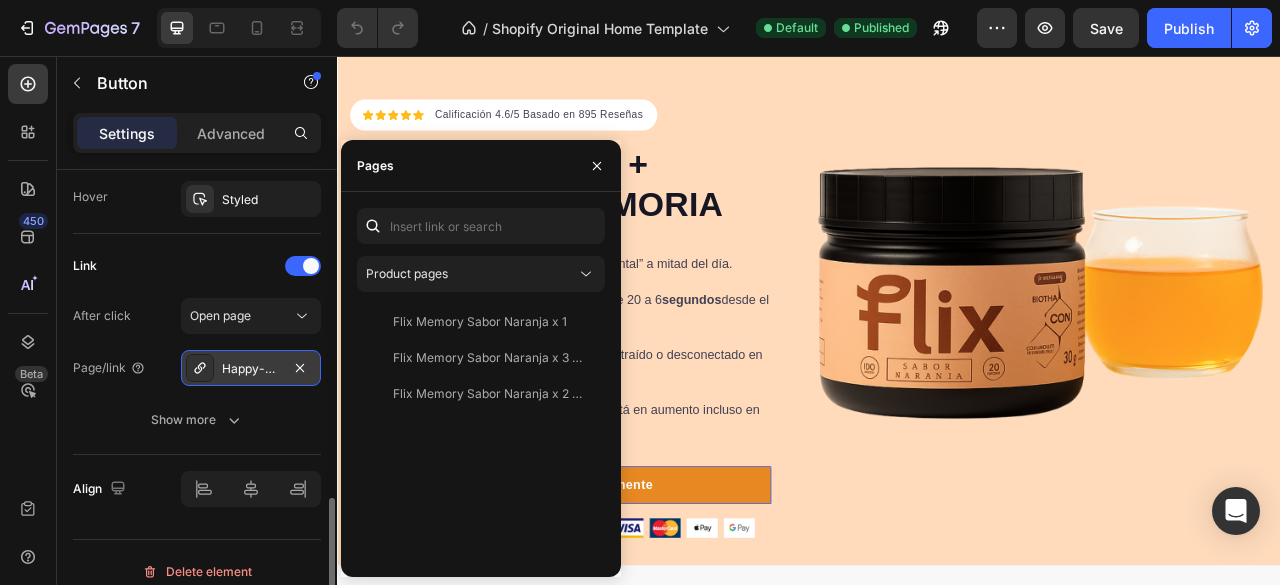 click 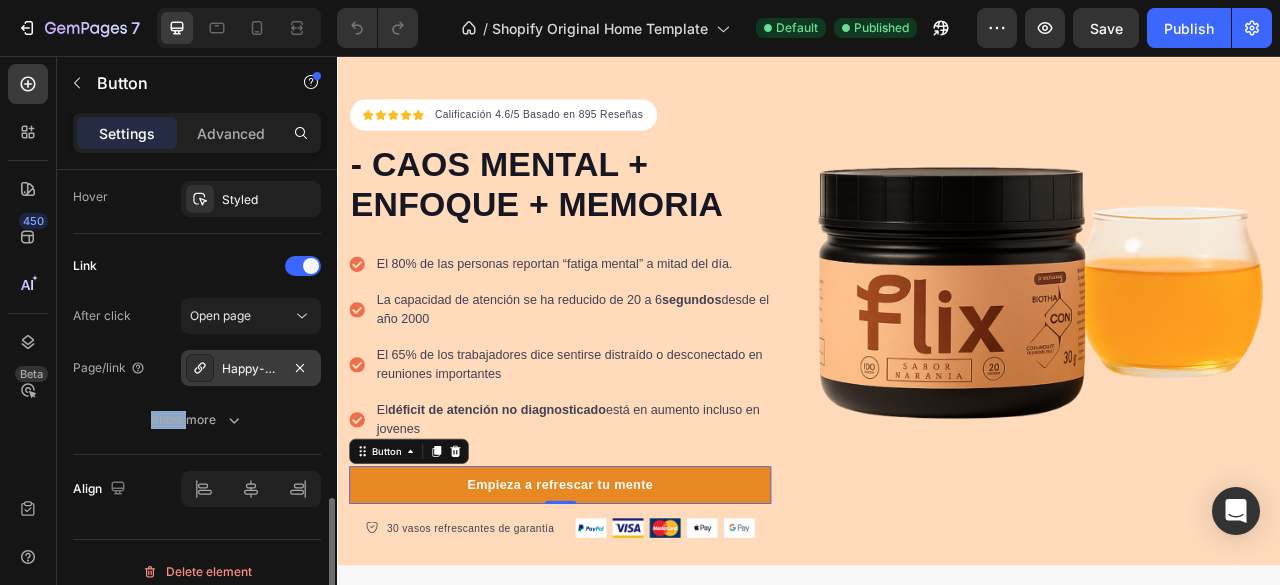 click 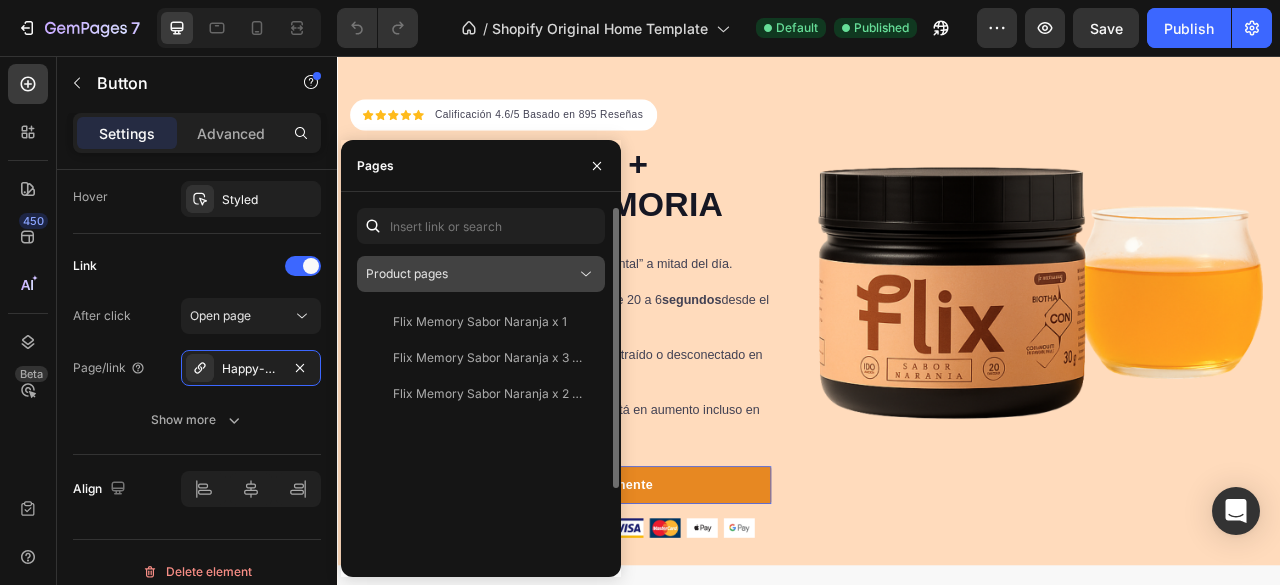 click on "Product pages" 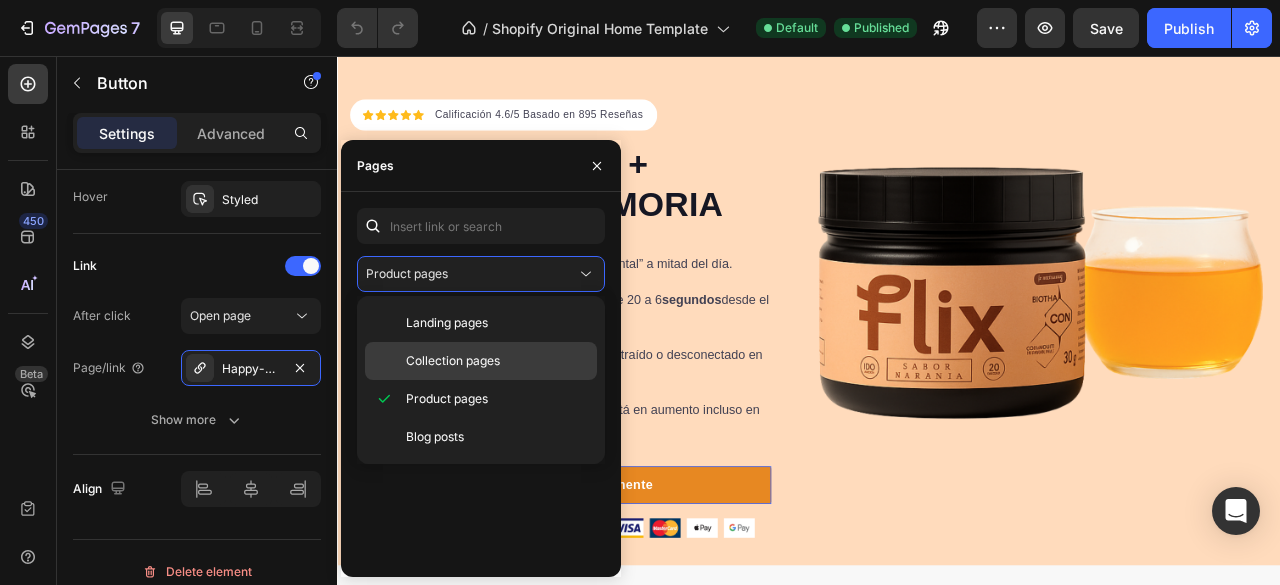 click on "Collection pages" at bounding box center (453, 361) 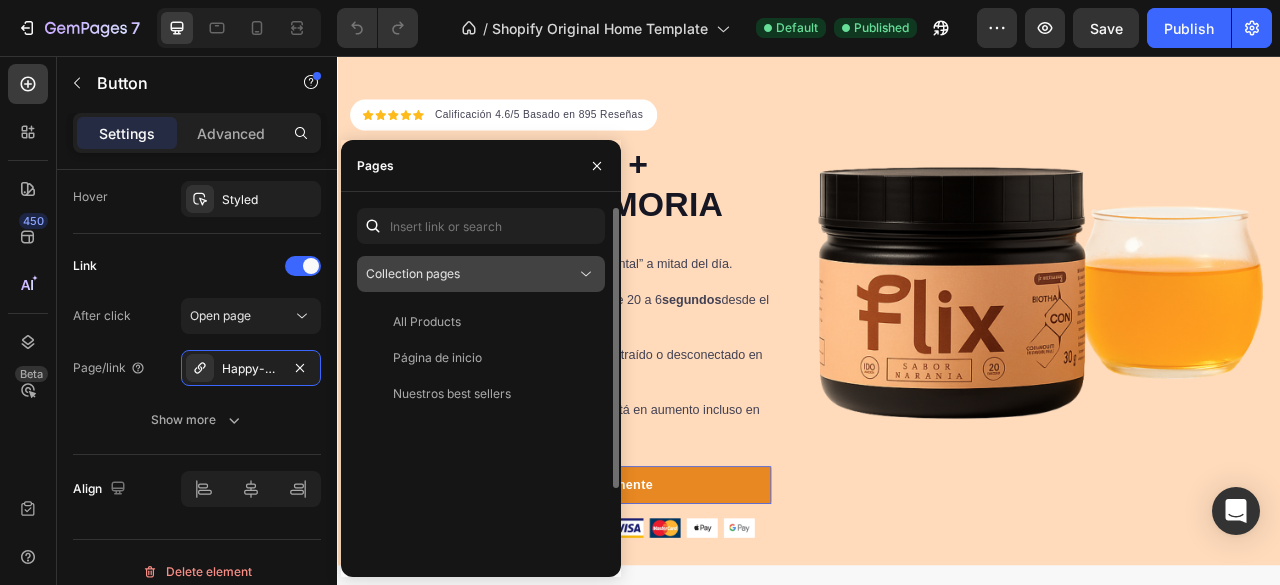 click on "Collection pages" at bounding box center [471, 274] 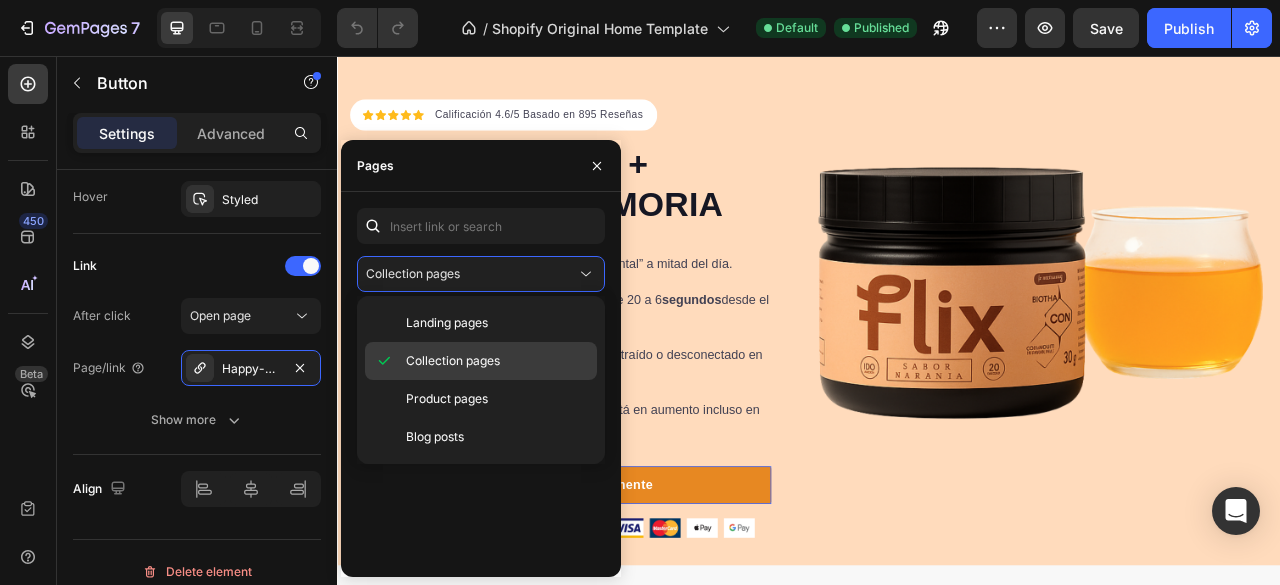 click on "Collection pages" at bounding box center [453, 361] 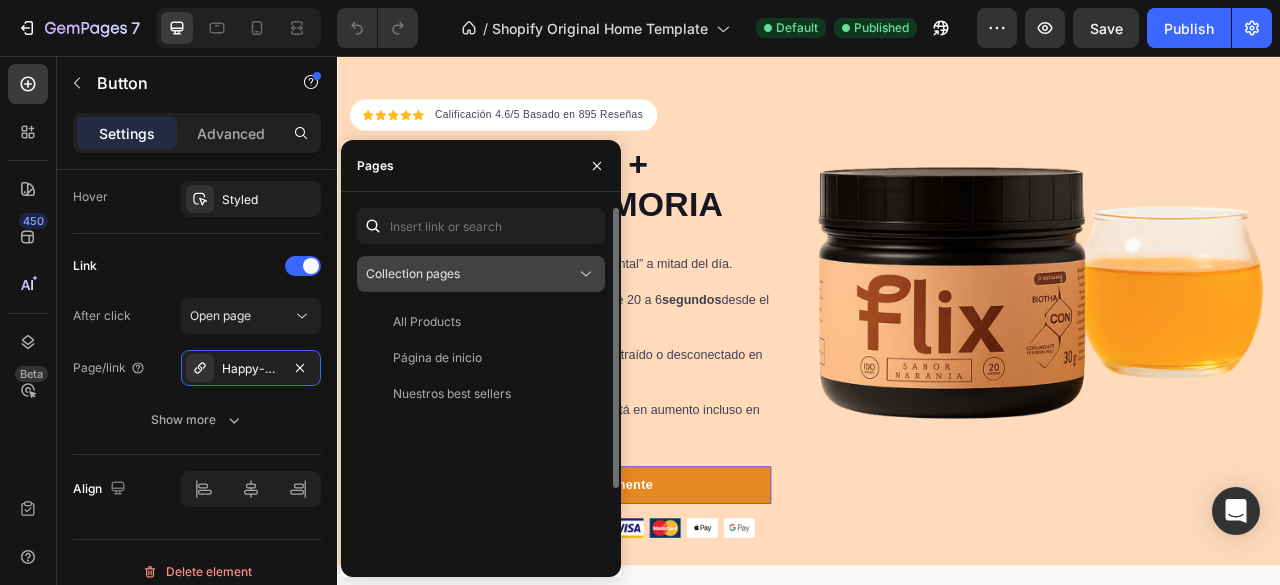click on "Collection pages" at bounding box center (471, 274) 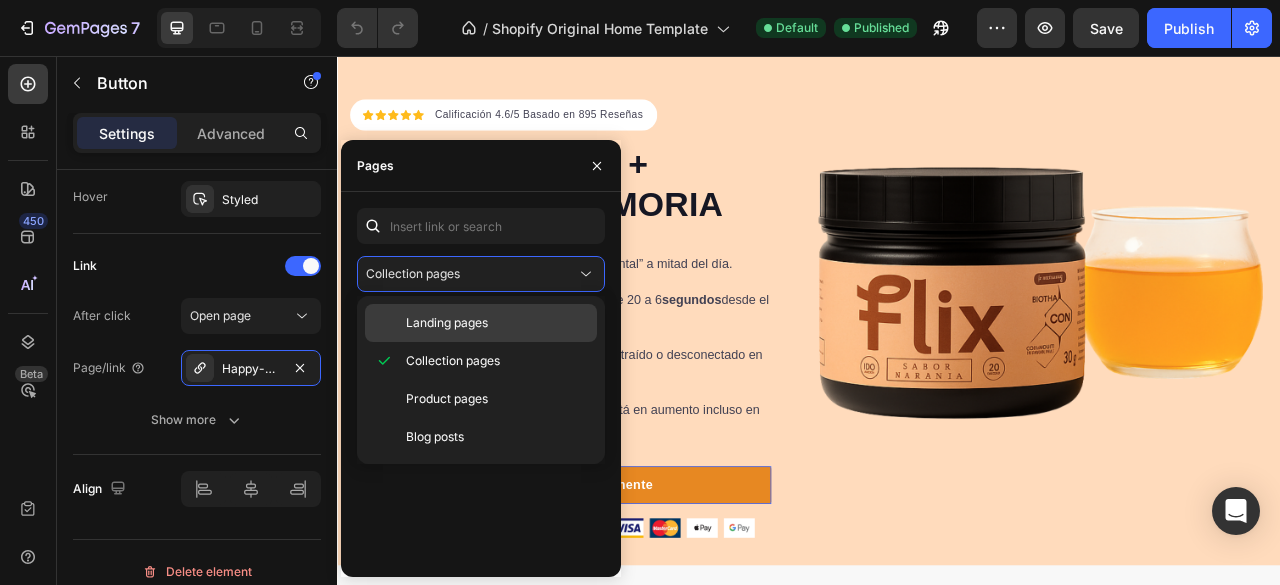 click on "Landing pages" at bounding box center (447, 323) 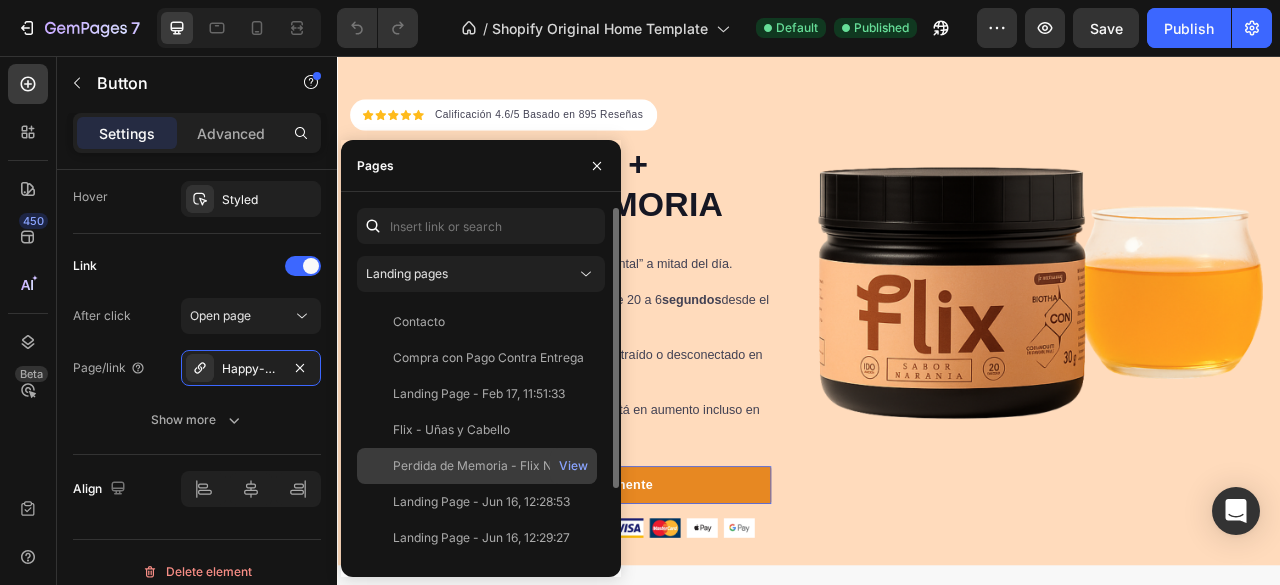 click on "Perdida de Memoria - Flix Nutrition" 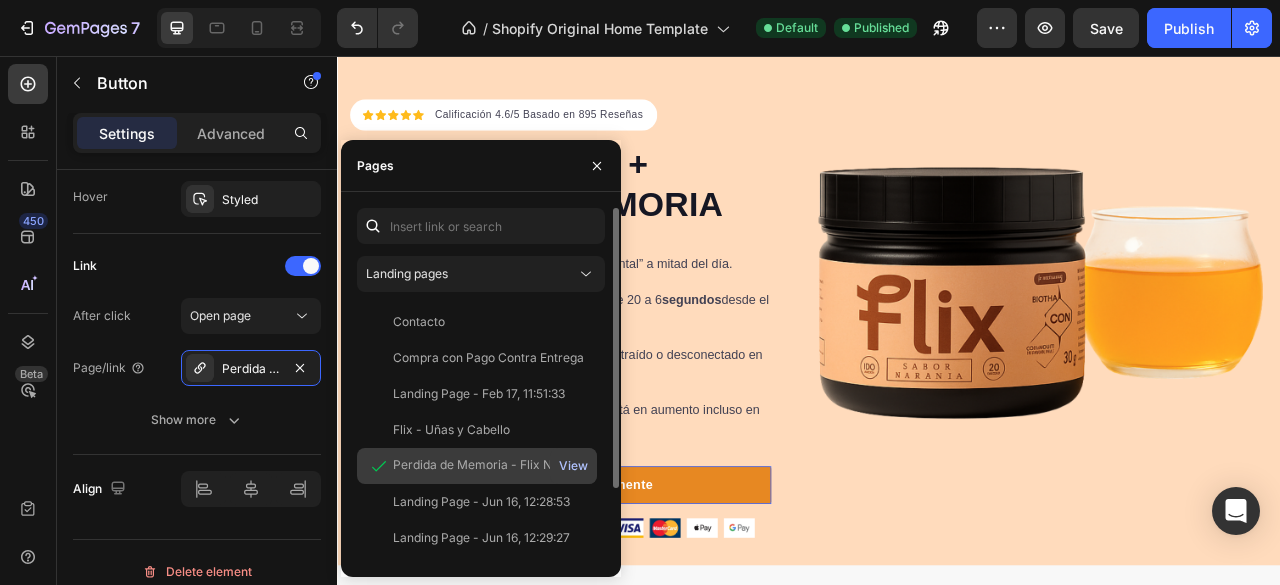click on "View" at bounding box center [573, 466] 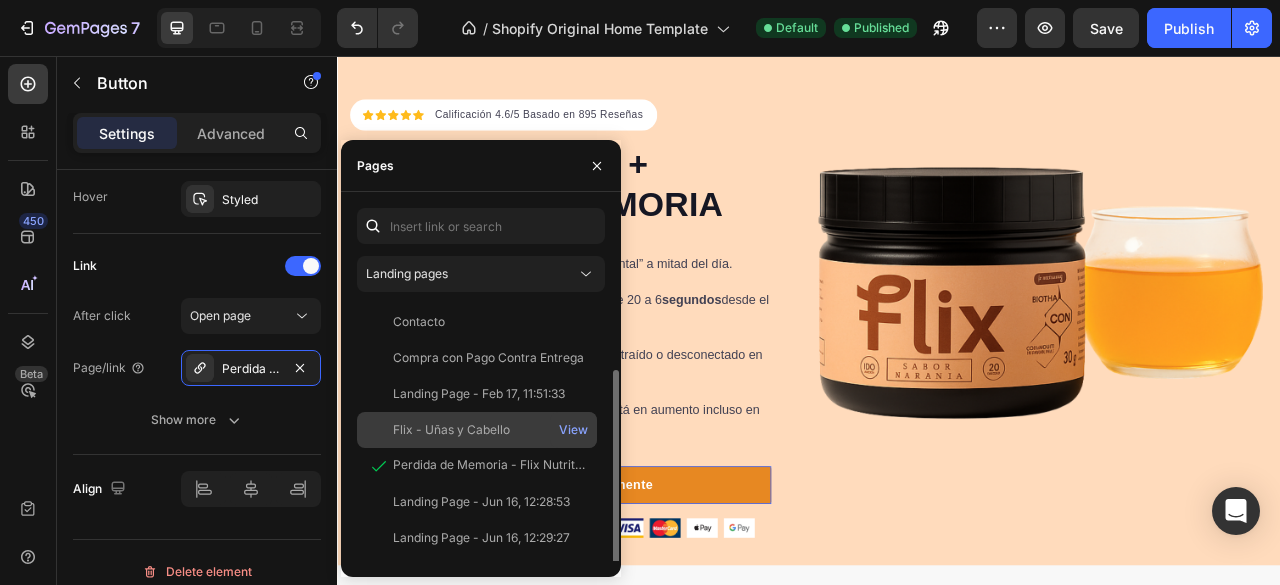 scroll, scrollTop: 90, scrollLeft: 0, axis: vertical 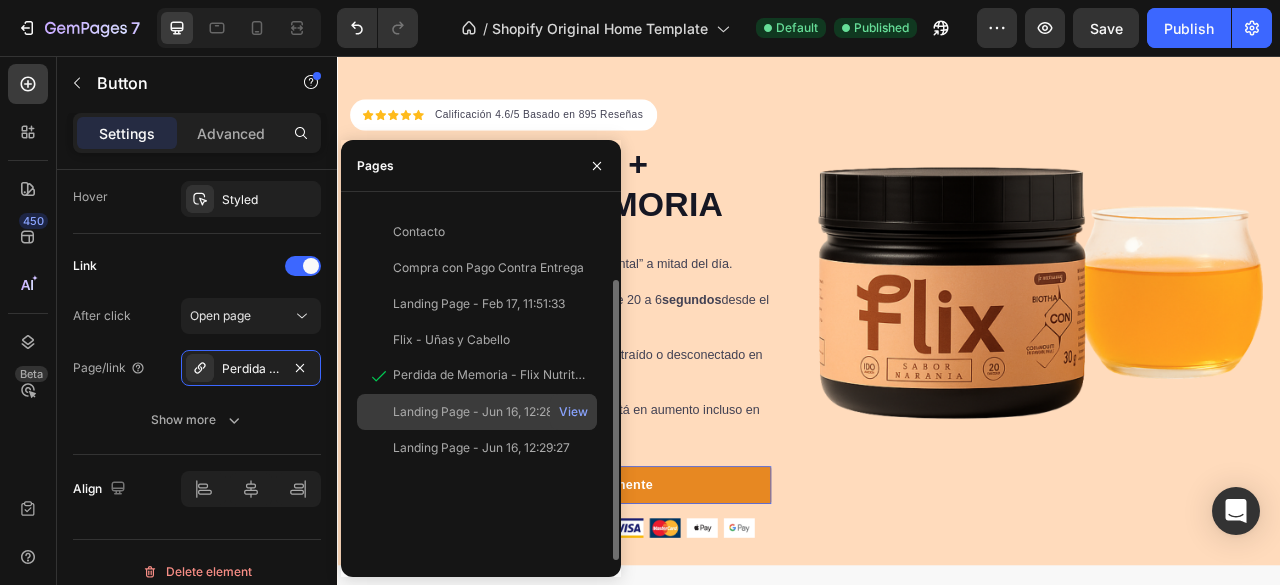click on "Landing Page - Jun 16, 12:28:53   View" 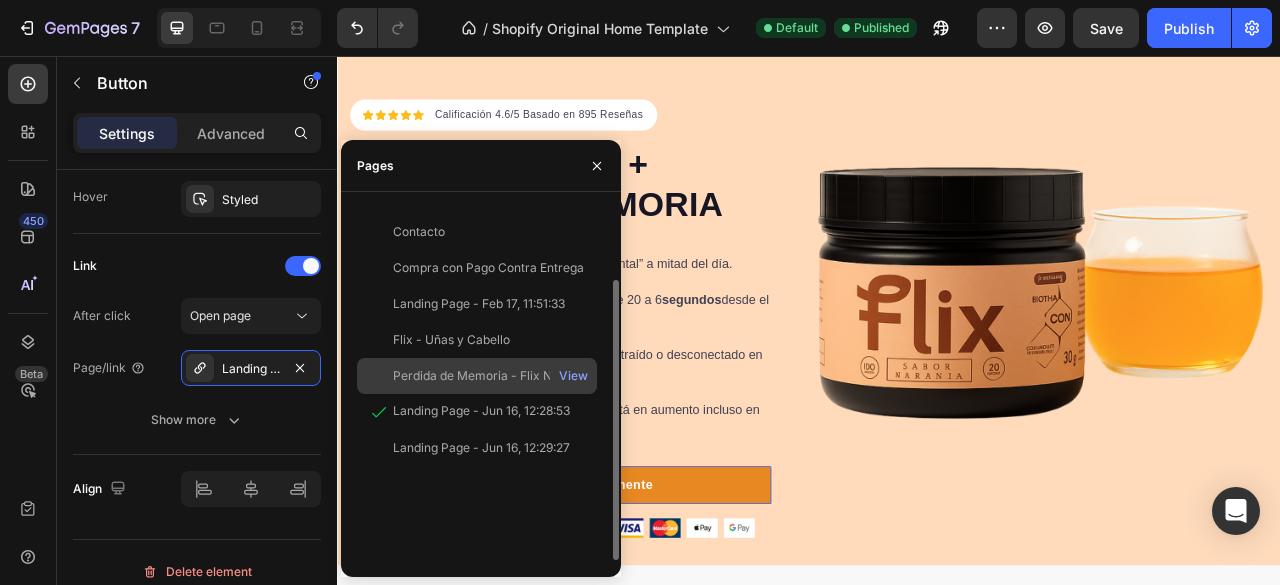 click on "Perdida de Memoria - Flix Nutrition   View" 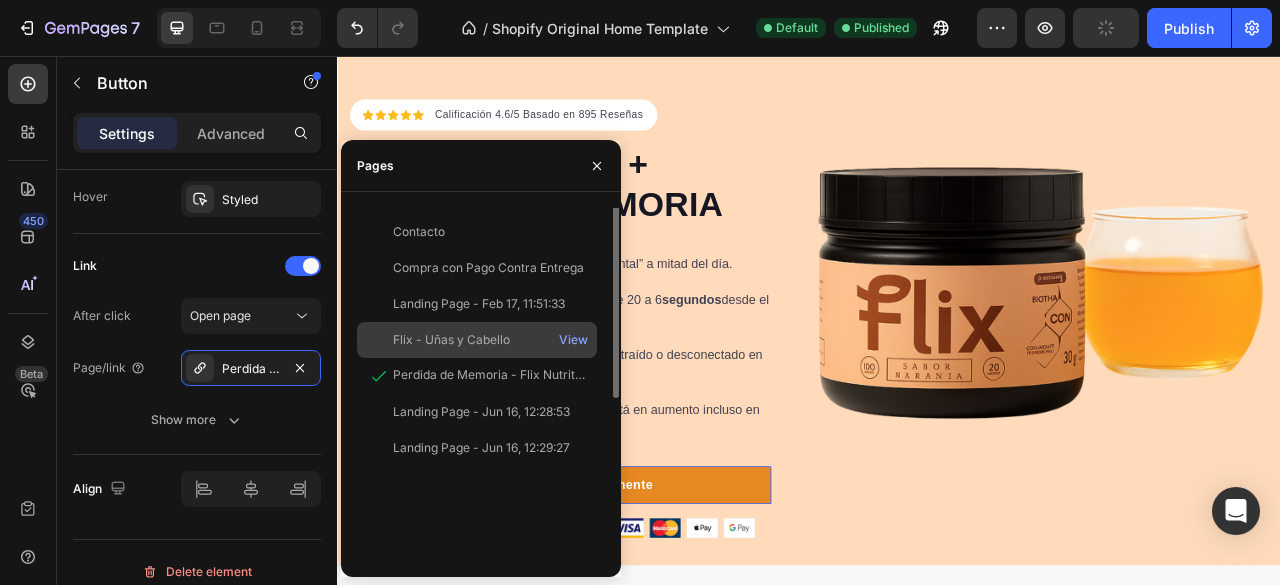 scroll, scrollTop: 0, scrollLeft: 0, axis: both 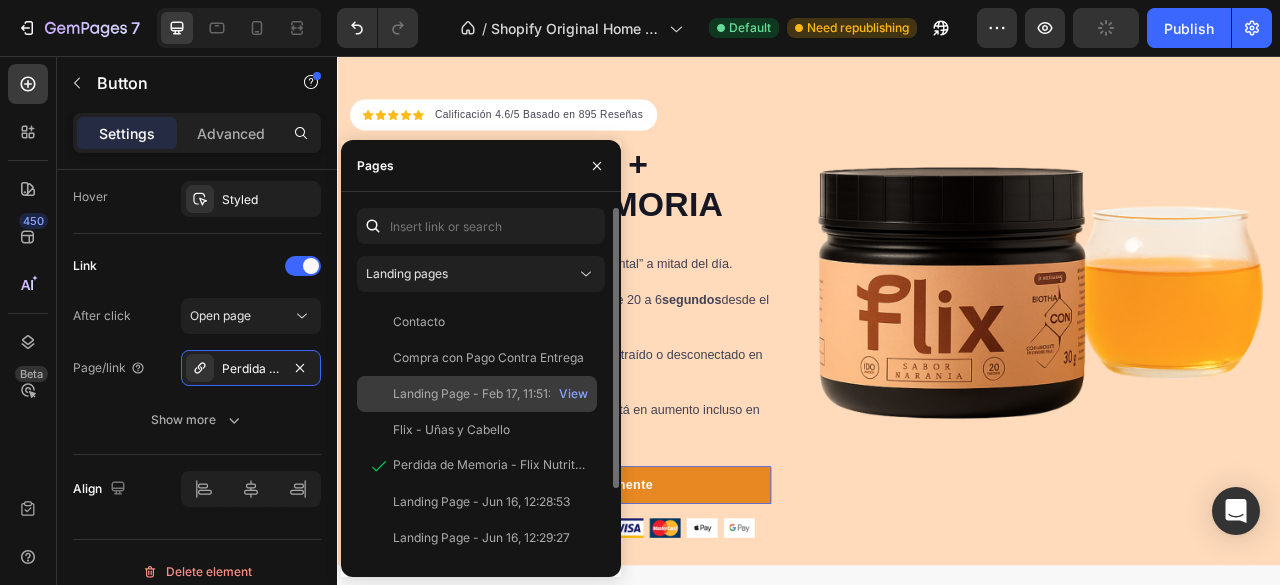 click on "Landing Page - Feb 17, 11:51:33" 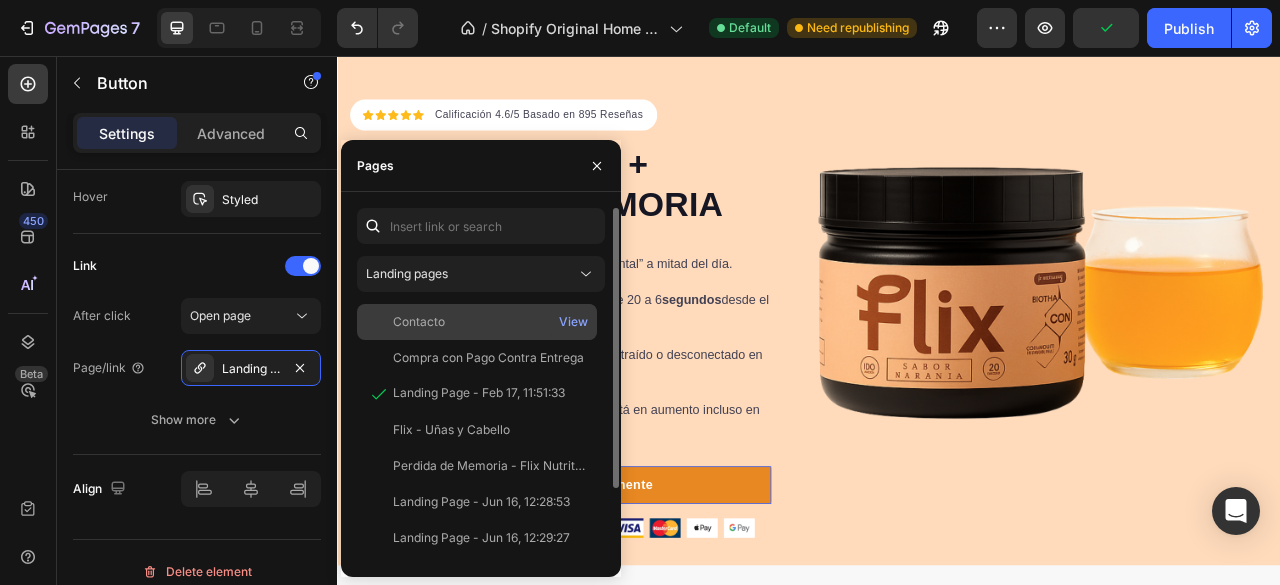 click on "Contacto   View" 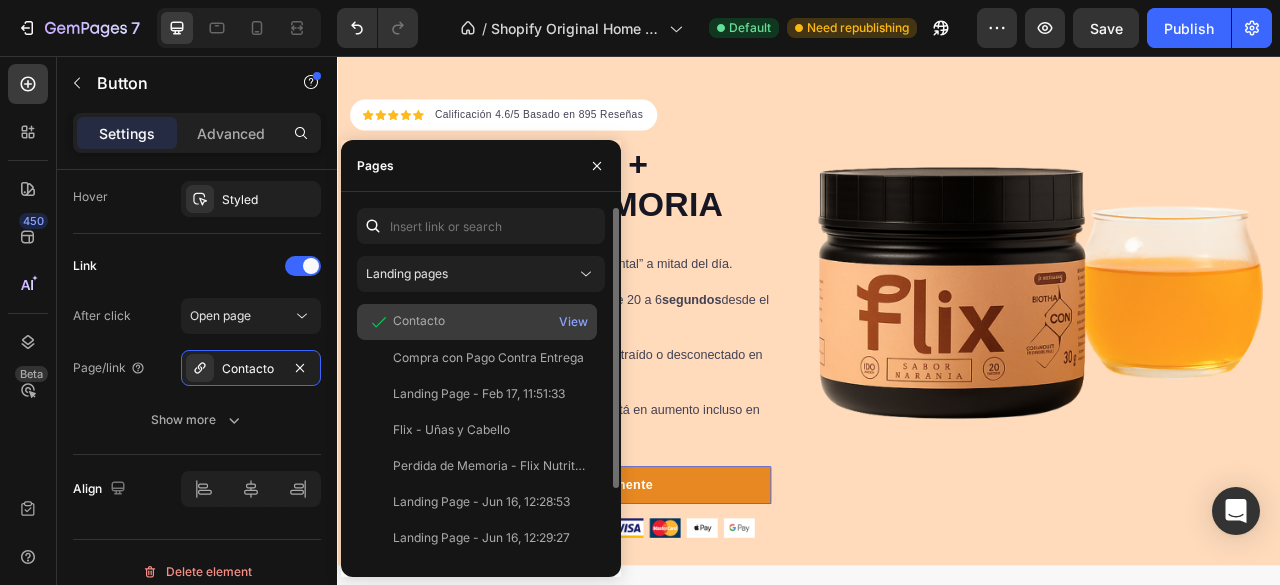 click on "Contacto   View" 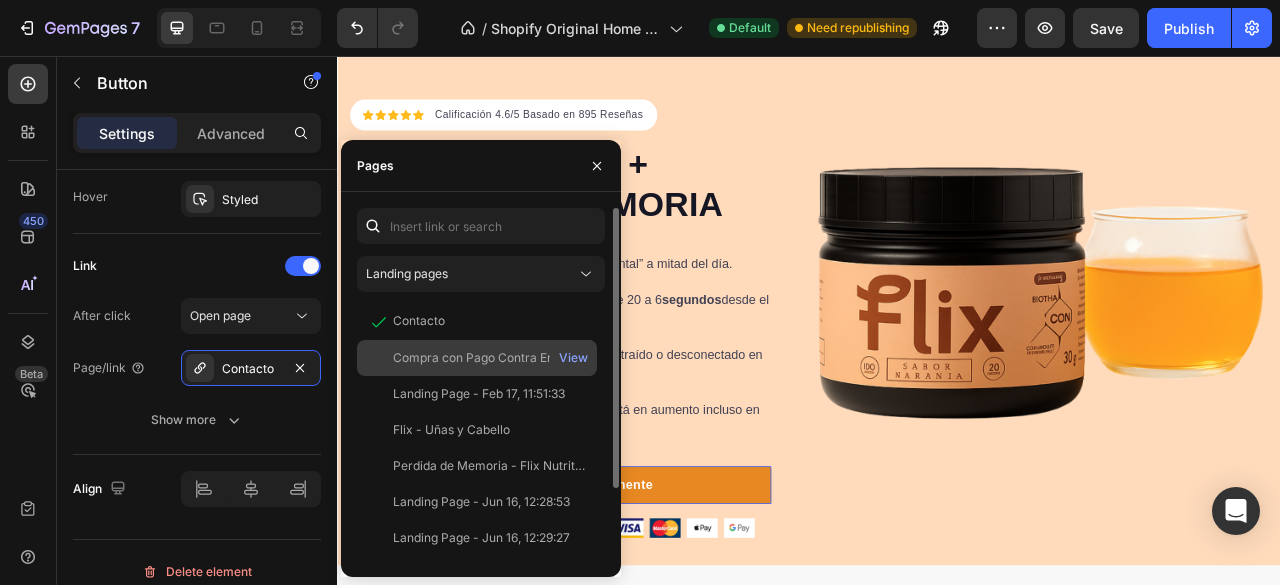 click on "Compra con Pago Contra Entrega" 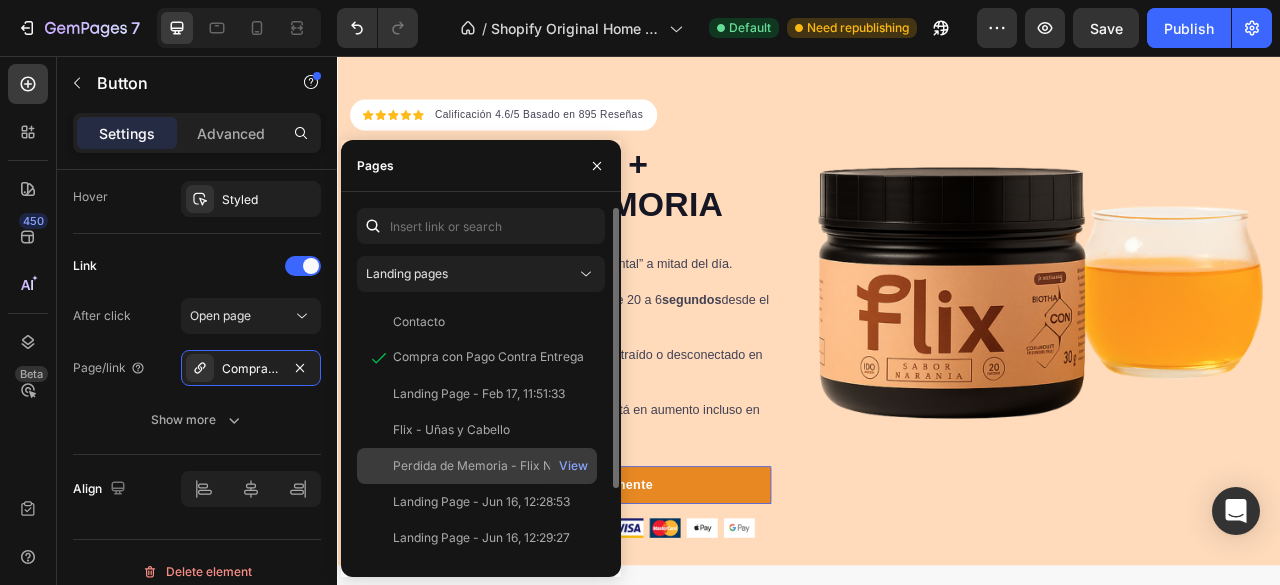 click on "Perdida de Memoria - Flix Nutrition   View" 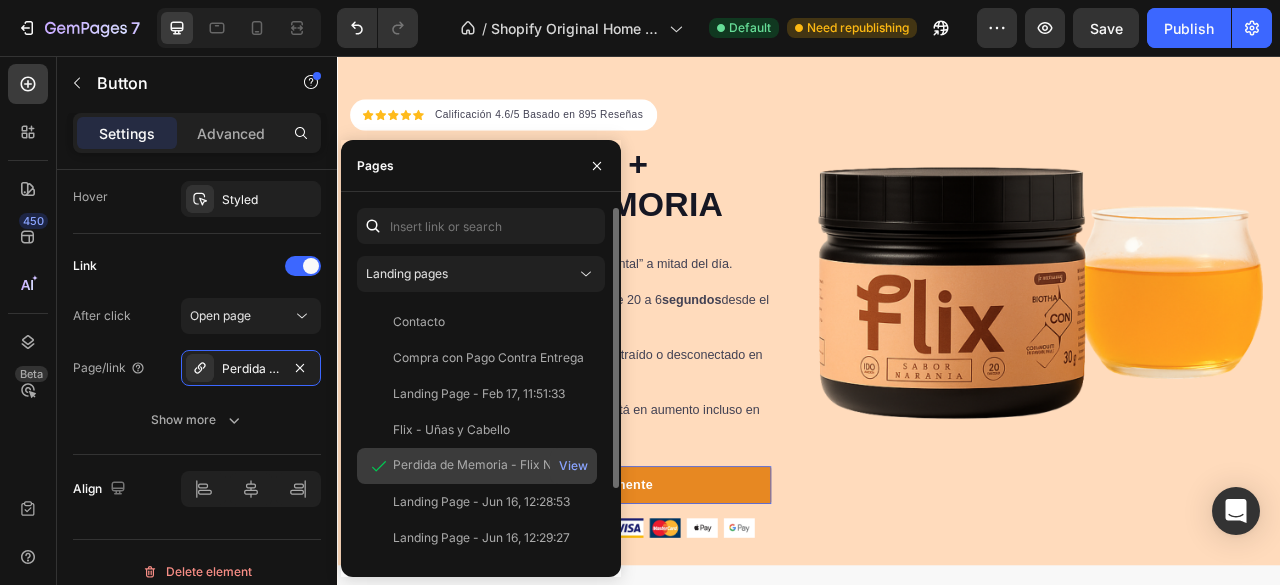 click on "View" at bounding box center [573, 466] 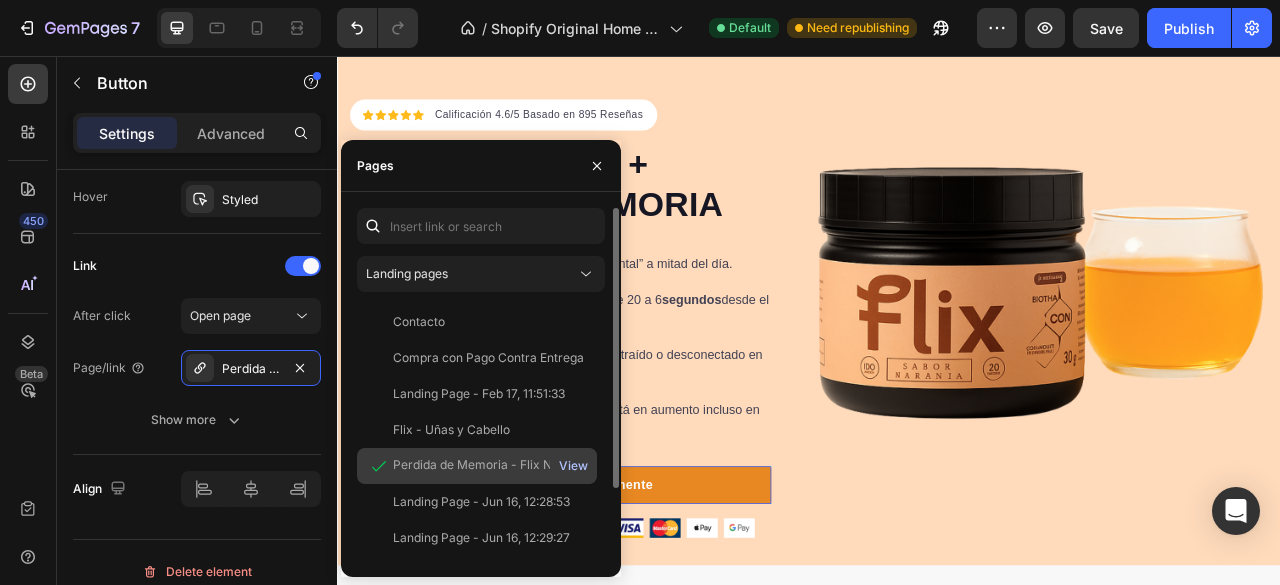 click on "View" at bounding box center [573, 466] 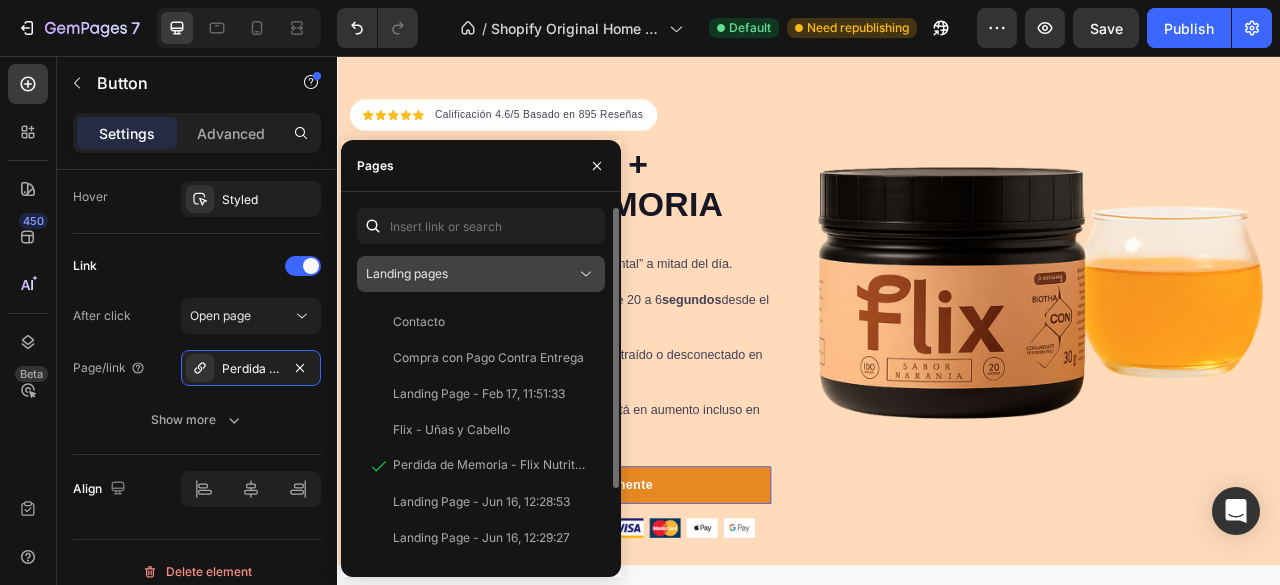 click on "Landing pages" 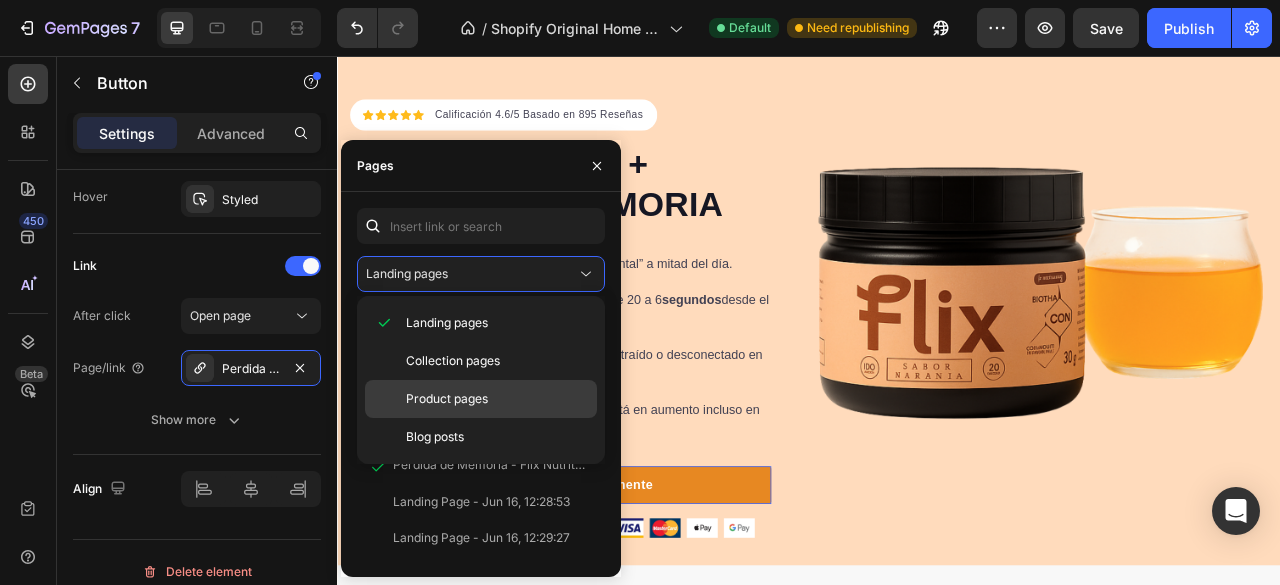 click on "Product pages" at bounding box center (447, 399) 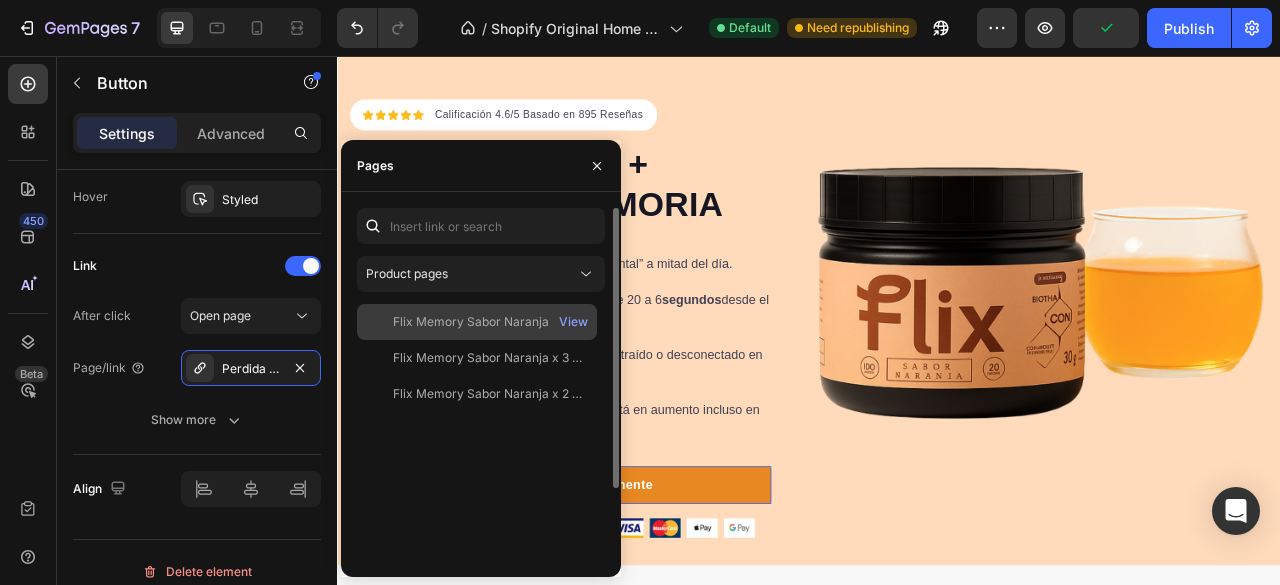 click on "Flix Memory Sabor Naranja x 1   View" 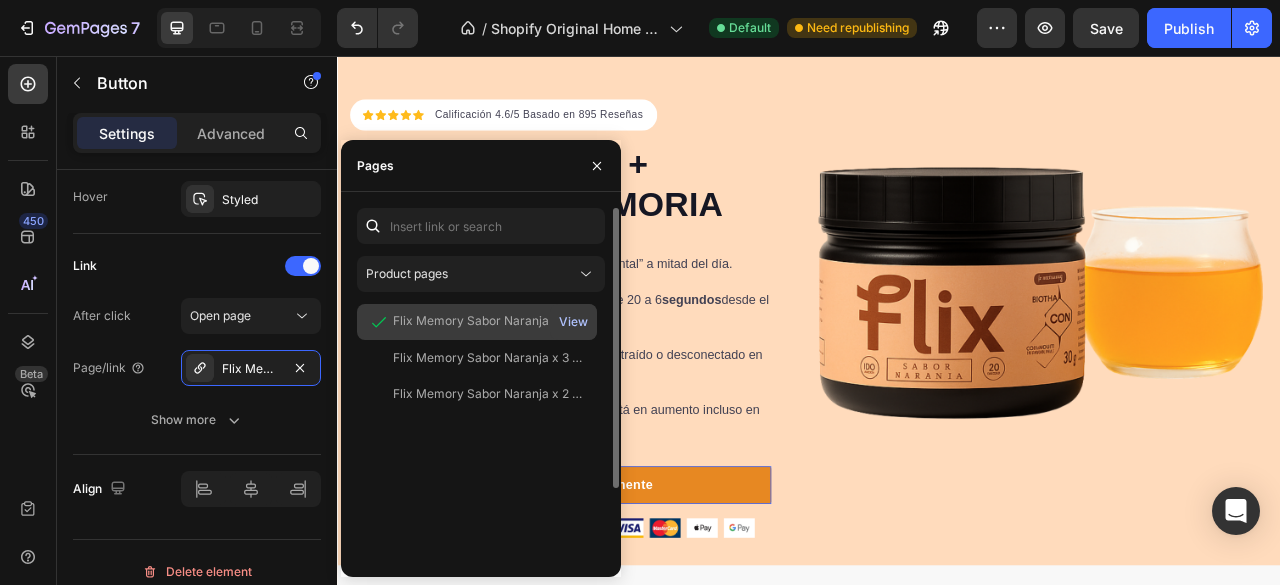 click on "View" at bounding box center (573, 322) 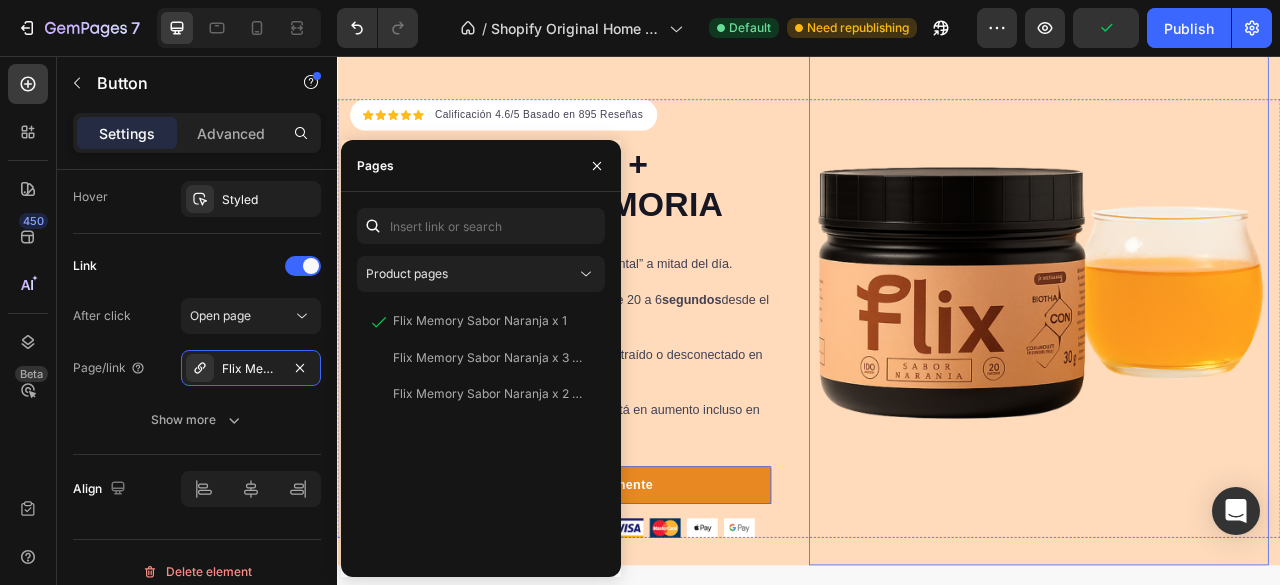 click at bounding box center [1228, 340] 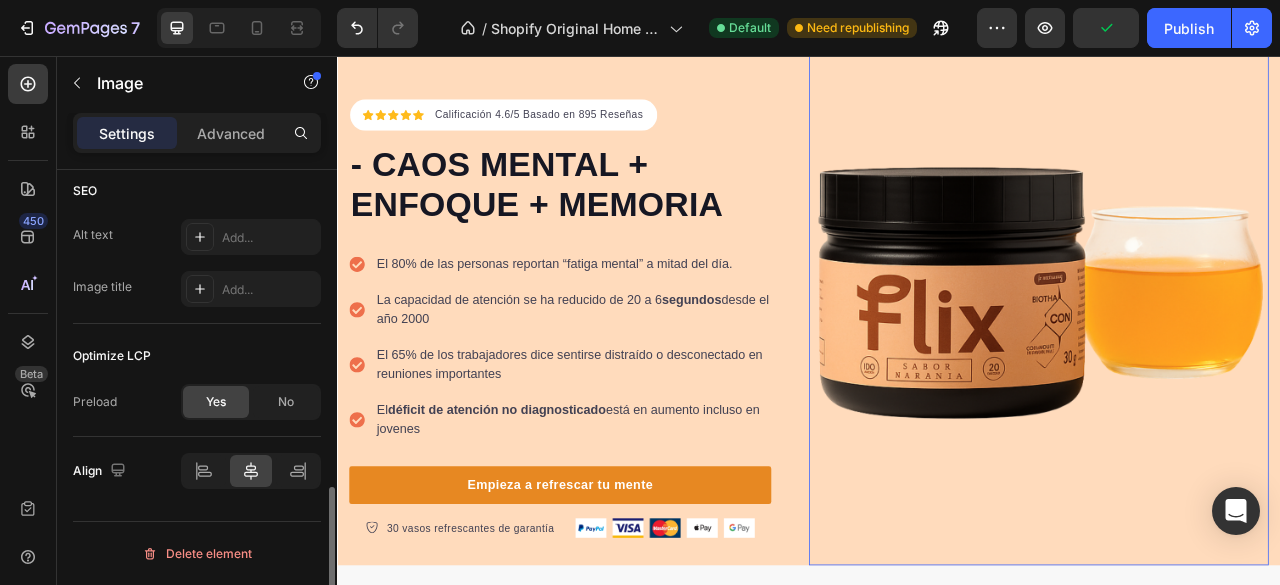scroll, scrollTop: 0, scrollLeft: 0, axis: both 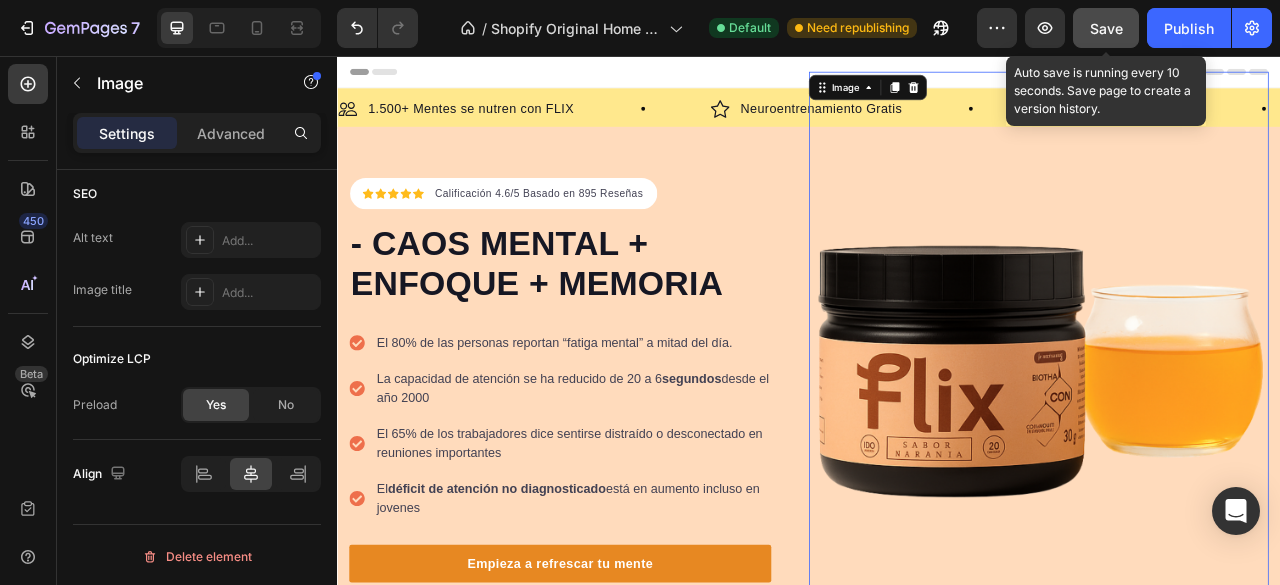 click on "Save" 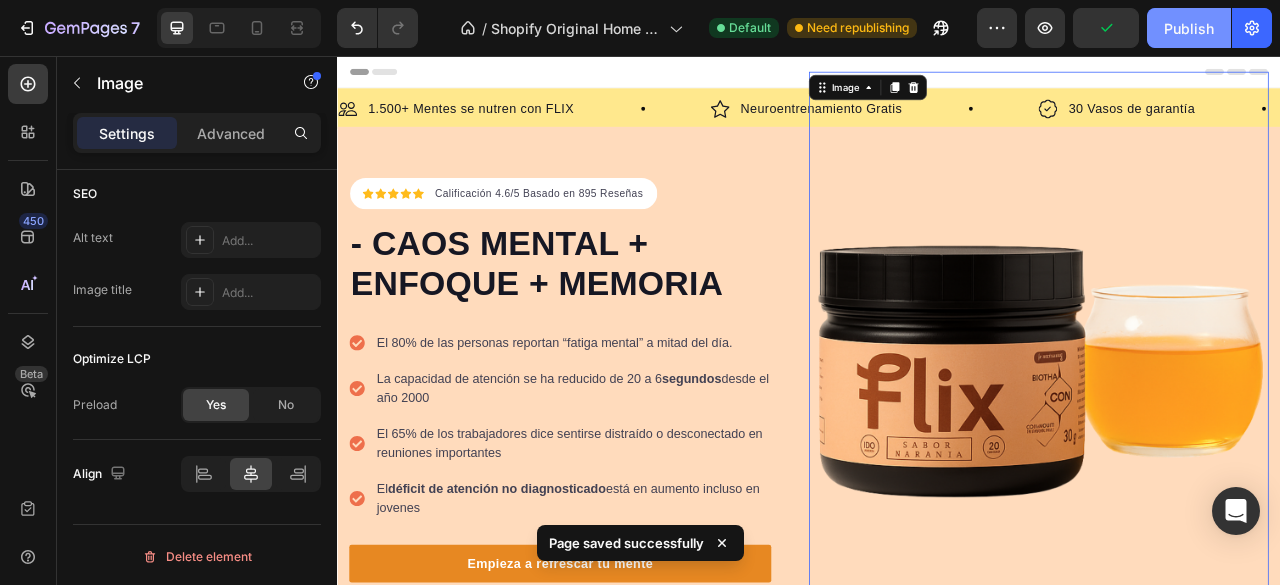 click on "Publish" at bounding box center (1189, 28) 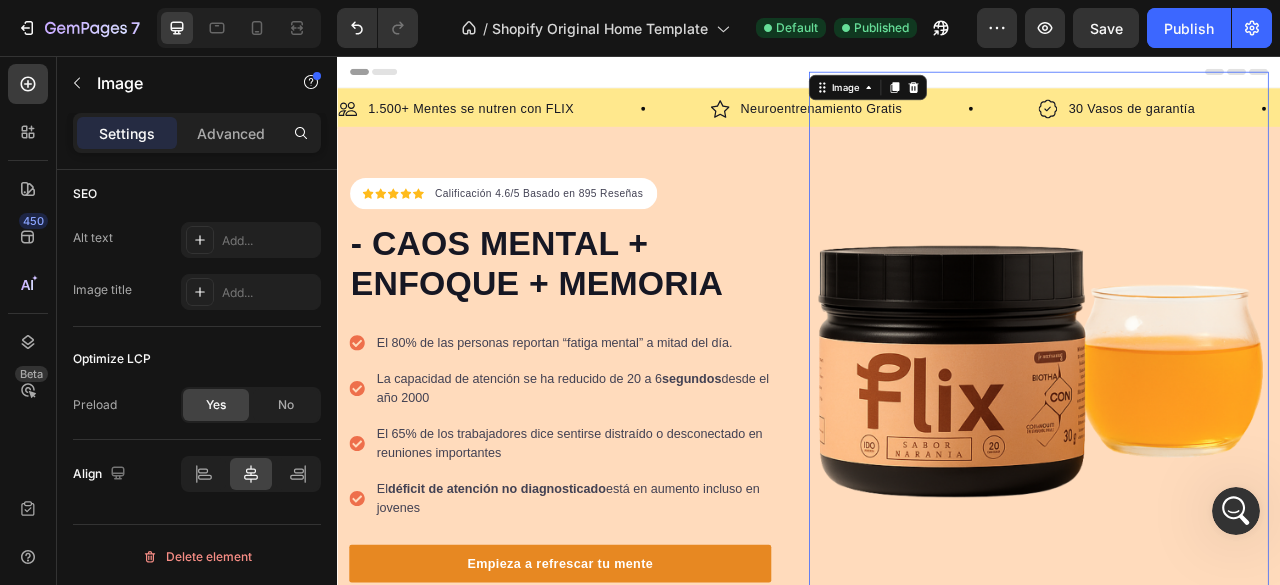 scroll, scrollTop: 0, scrollLeft: 0, axis: both 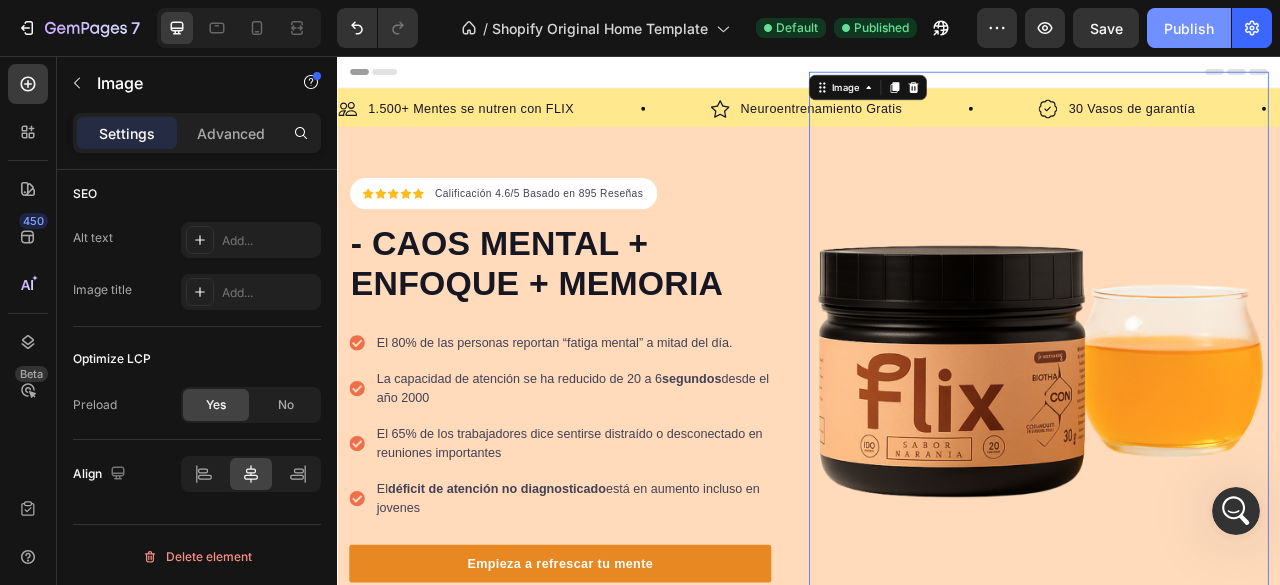 click on "Publish" 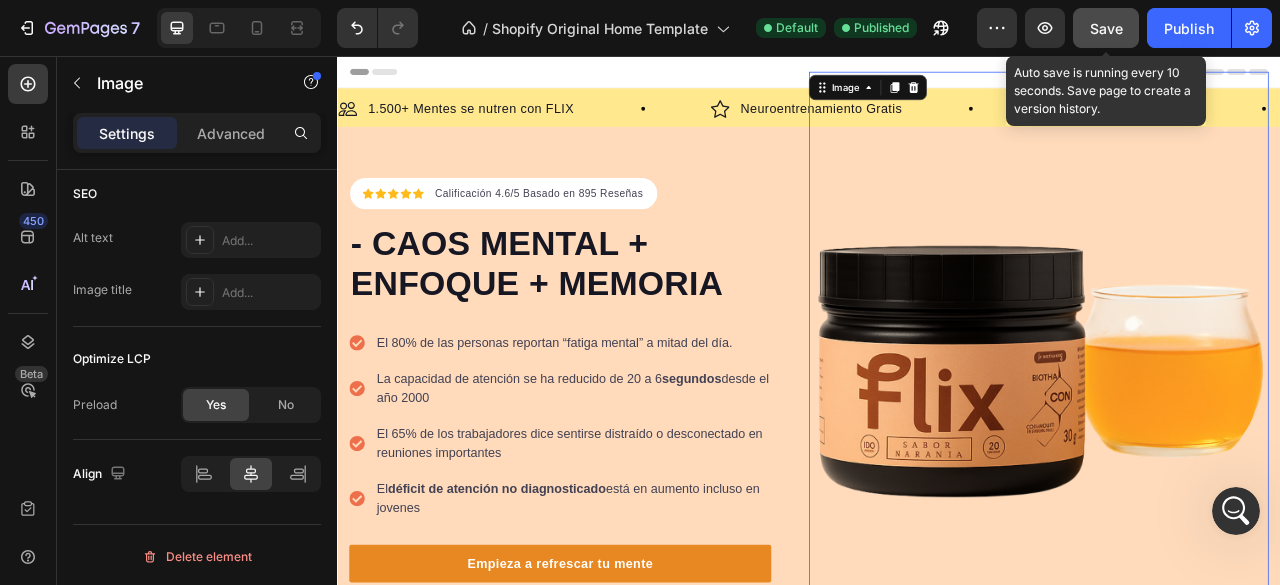 click on "Save" 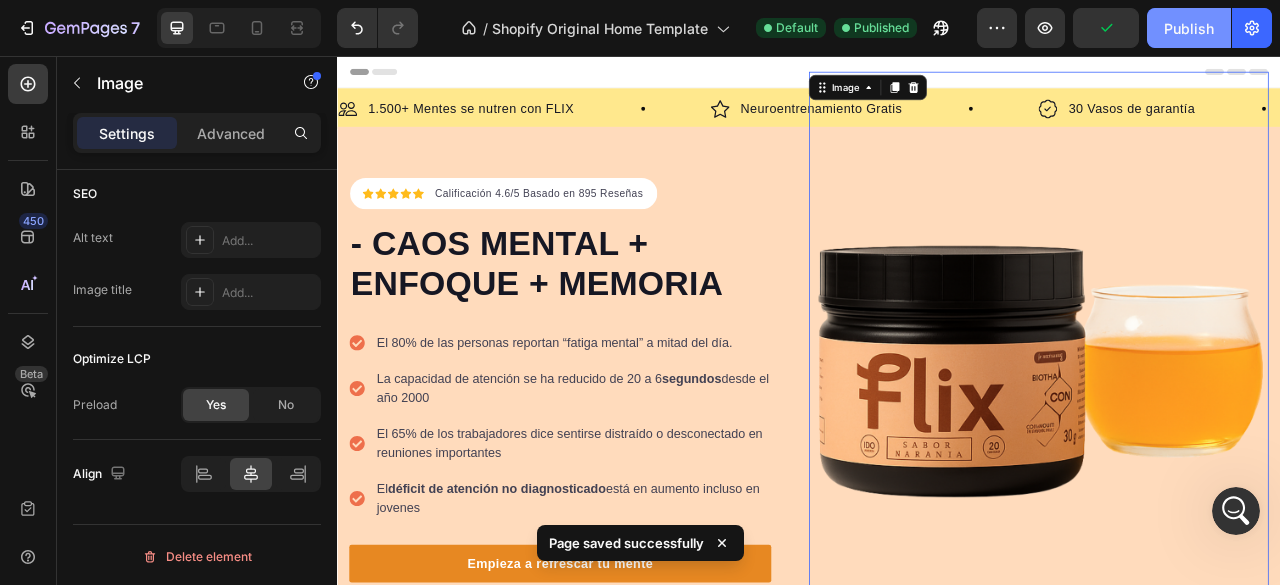 click on "Publish" 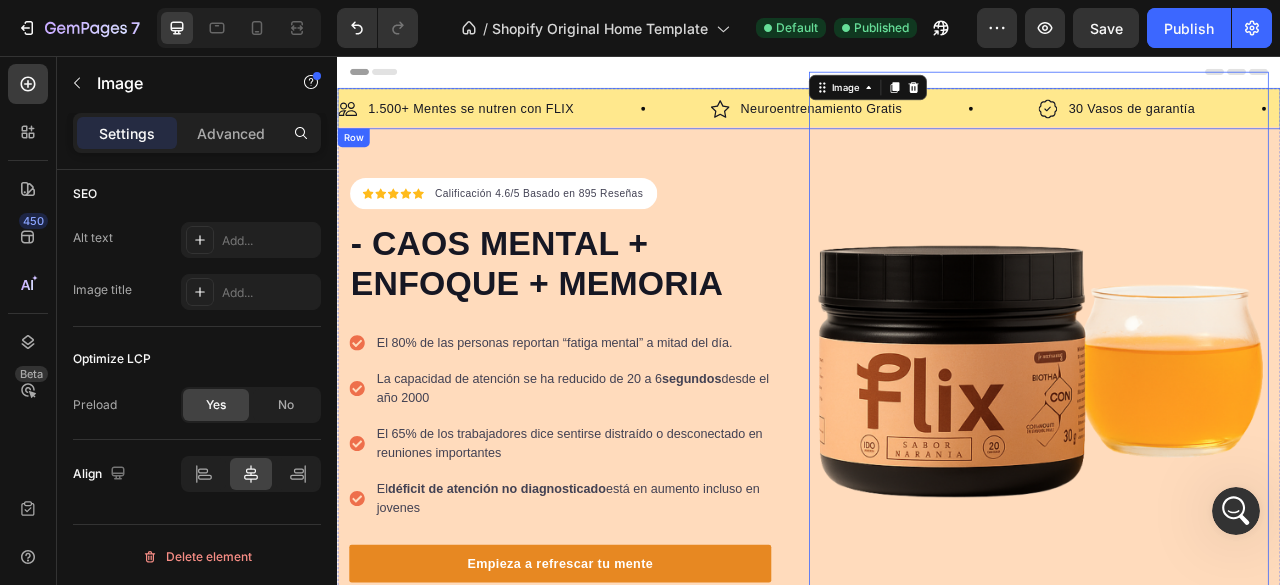 click on "Image 1.500+ Mentes se nutren con FLIX Text Block Row
Image Neuroentrenamiento Gratis Text Block Row
Image 30 Vasos de garantía Text Block Row
Image 1.500+ Mentes se nutren con FLIX Text Block Row
Image Neuroentrenamiento Gratis Text Block Row
Image 30 Vasos de garantía Text Block Row
Marquee Row" at bounding box center (937, 123) 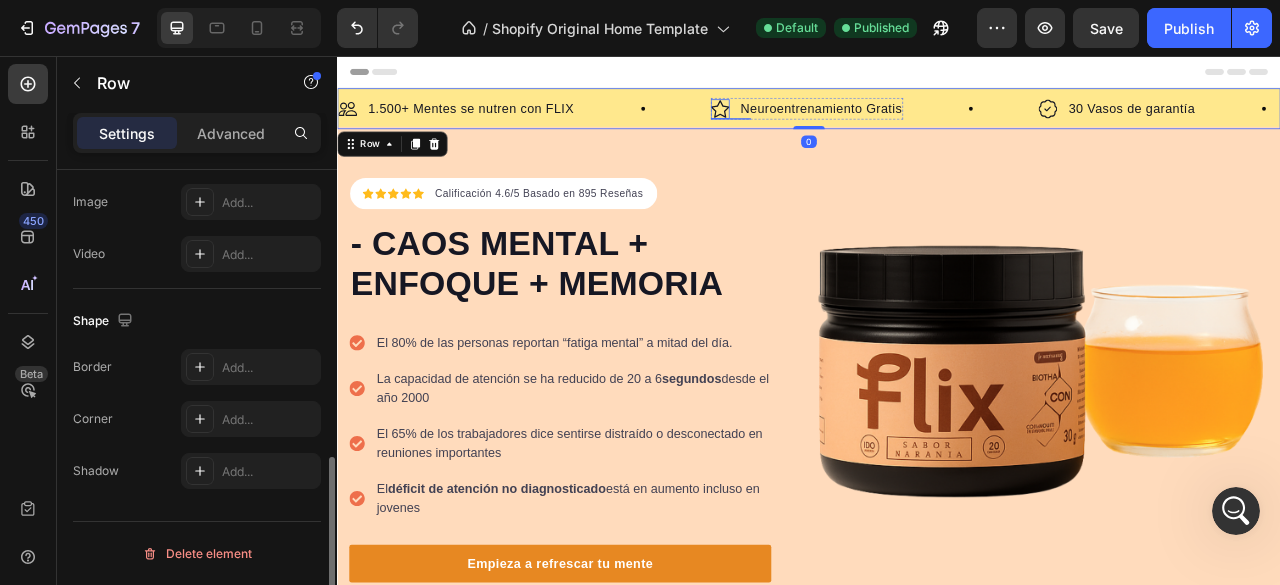 scroll, scrollTop: 0, scrollLeft: 0, axis: both 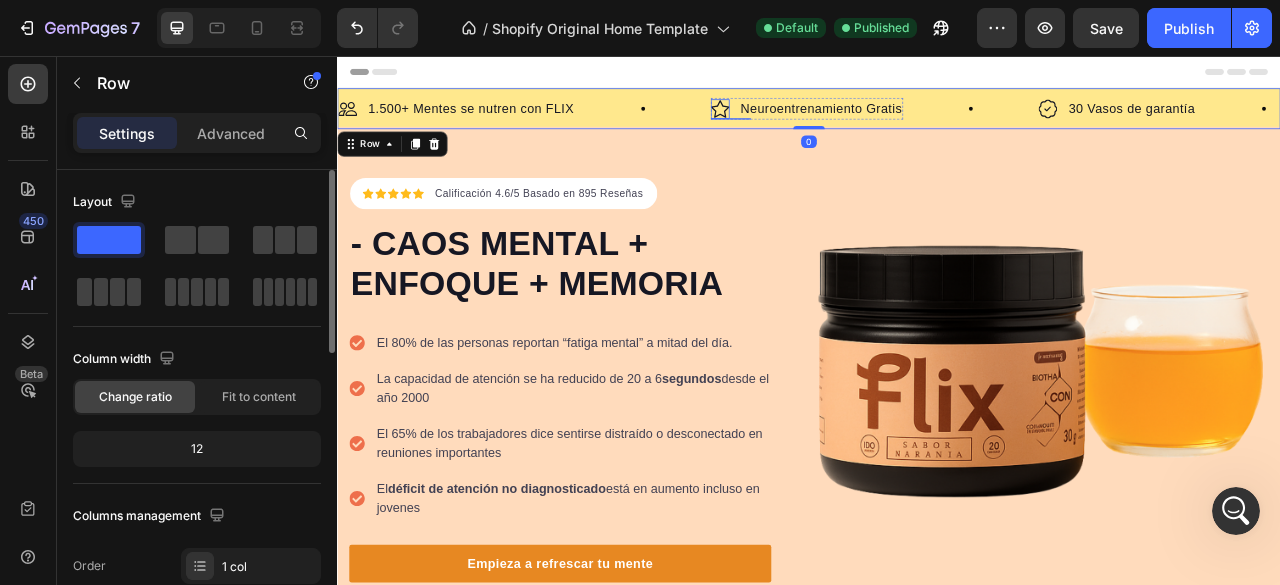 click on "Icon Icon Icon Icon Icon Icon List Hoz Calificación 4.6/5 Basado en 895 Reseñas Text block Row - CAOS MENTAL + ENFOQUE + MEMORIA Heading El 80% de las personas reportan “fatiga mental” a mitad del día. La capacidad de atención se ha reducido de 20 a 6  segundos  desde el año 2000 El 65% de los trabajadores dice sentirse distraído o desconectado en reuniones importantes El  déficit de atención no diagnosticado  está en aumento incluso en jovenes Item list Empieza a refrescar tu mente Button
30 vasos refrescantes de garantía Item list Image Row Row Image Row Row" at bounding box center (937, 490) 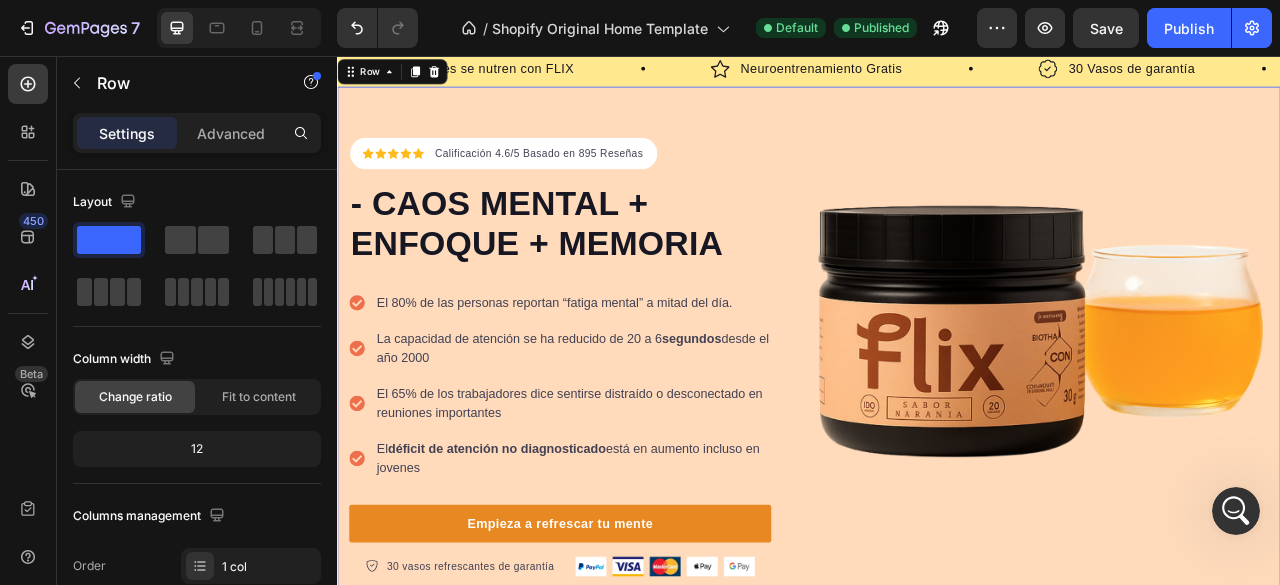 scroll, scrollTop: 0, scrollLeft: 0, axis: both 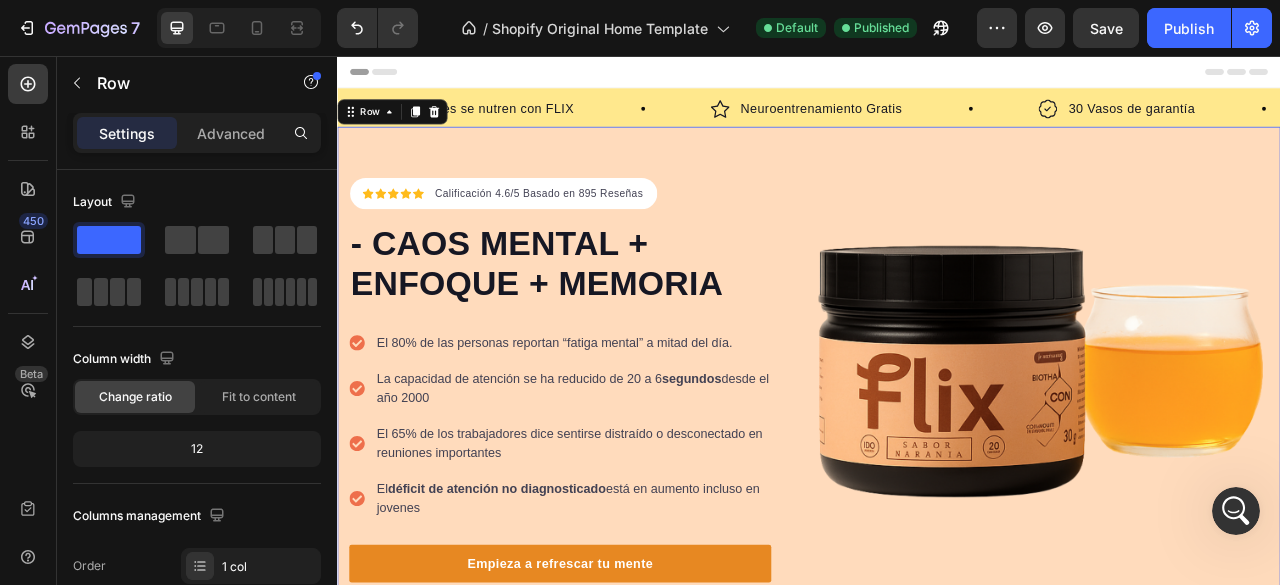 click 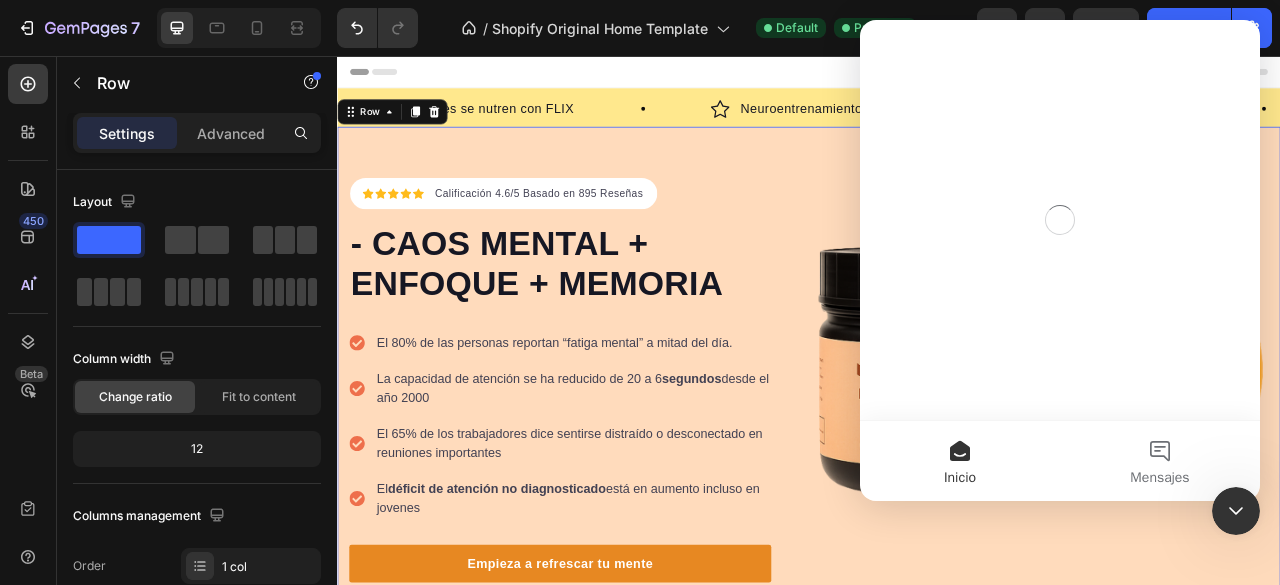 scroll, scrollTop: 0, scrollLeft: 0, axis: both 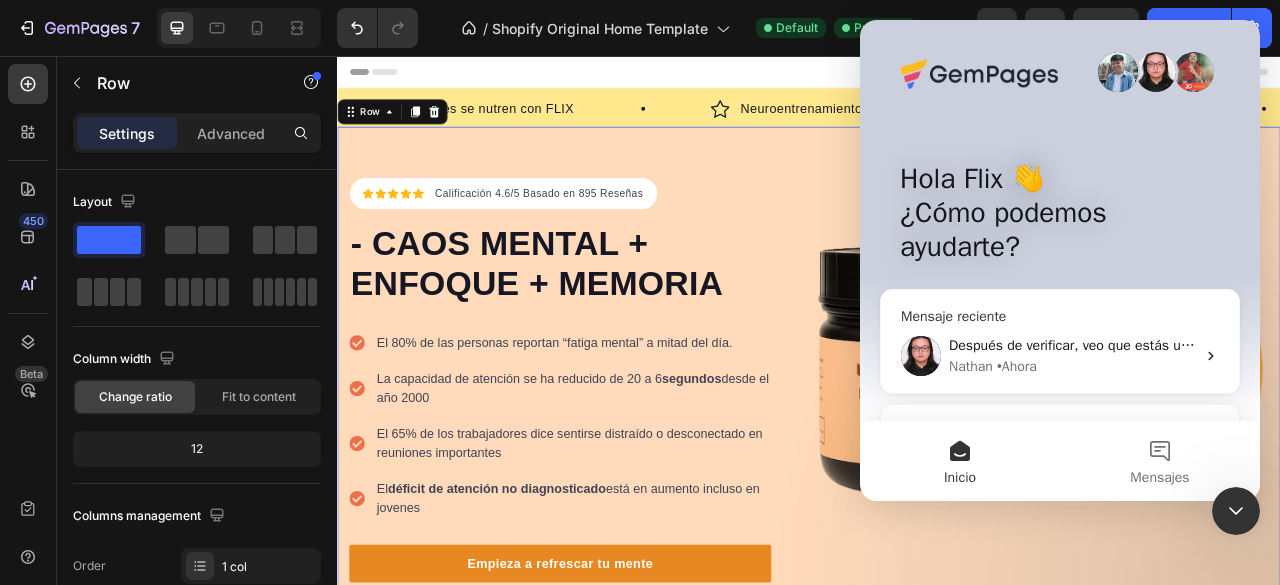 click on "Mensaje reciente" at bounding box center (1060, 316) 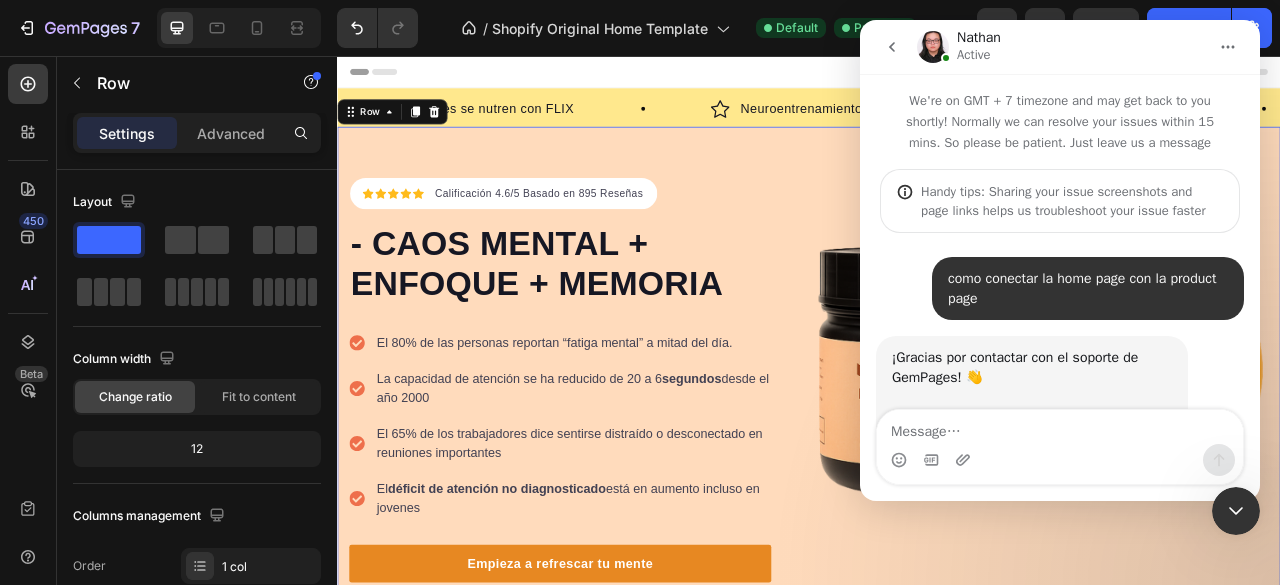 scroll, scrollTop: 2, scrollLeft: 0, axis: vertical 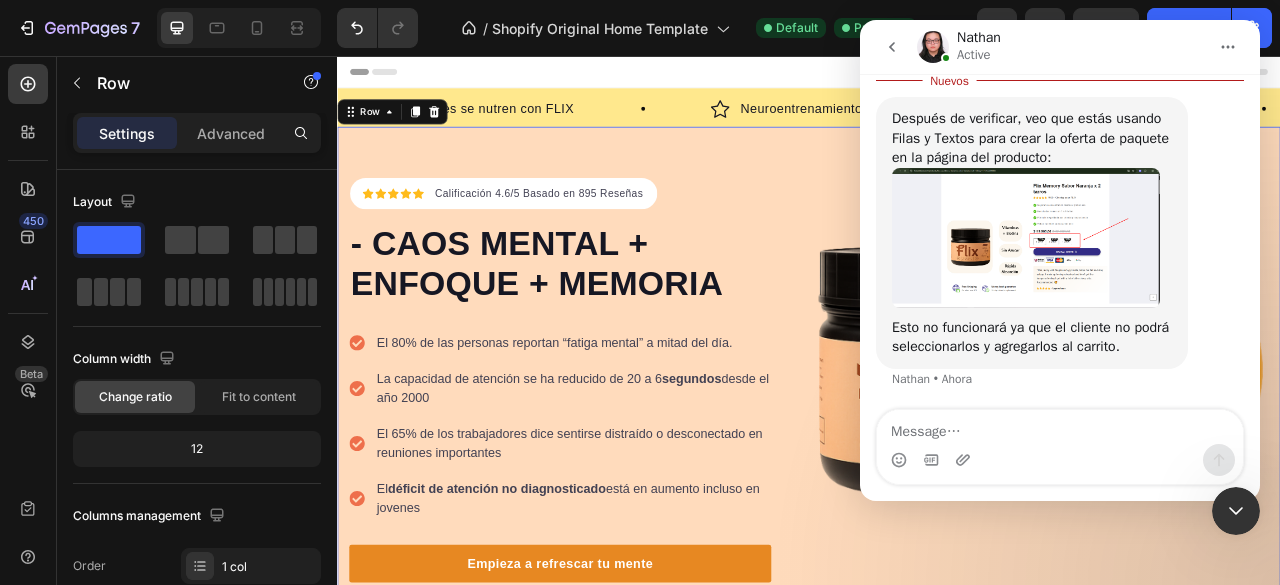 click at bounding box center [1026, 238] 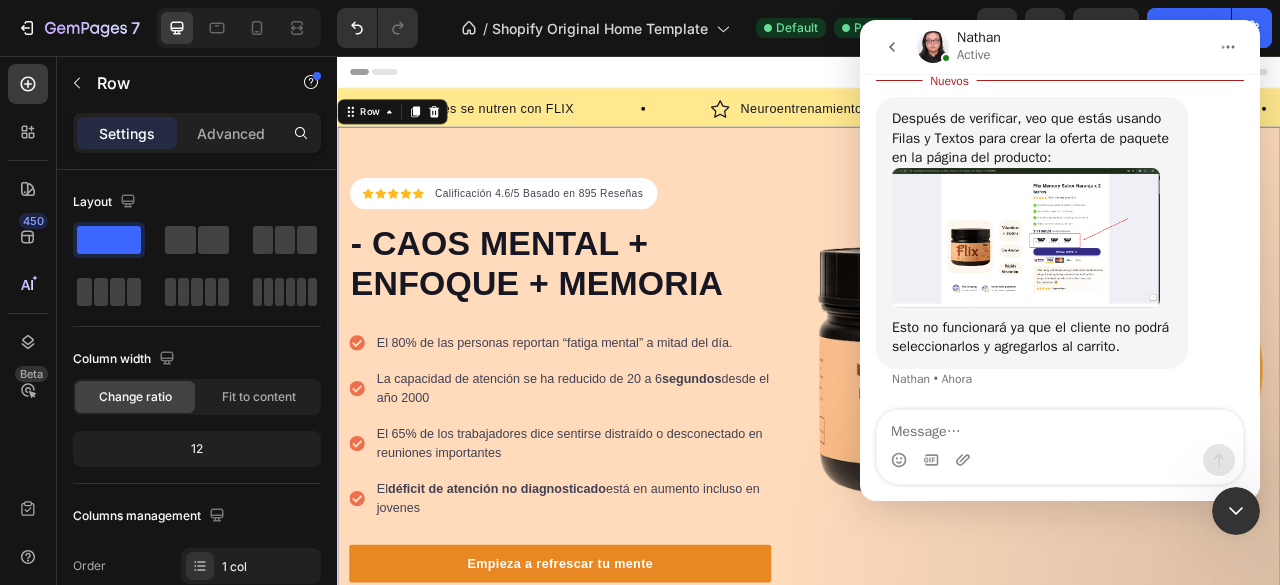 scroll, scrollTop: 0, scrollLeft: 0, axis: both 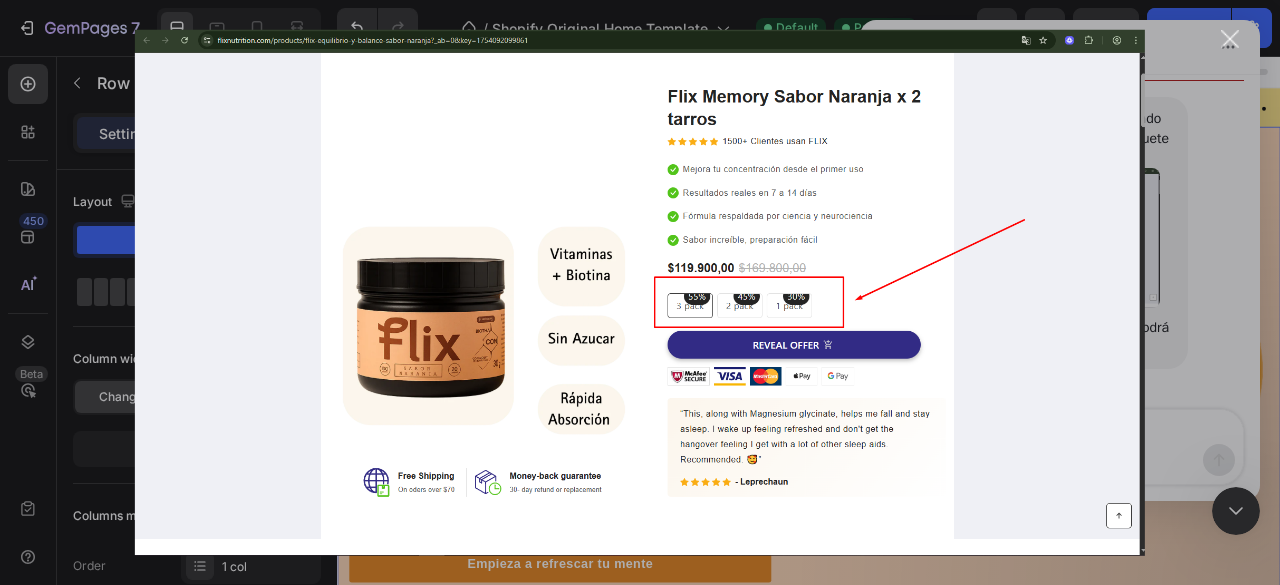 click at bounding box center (640, 292) 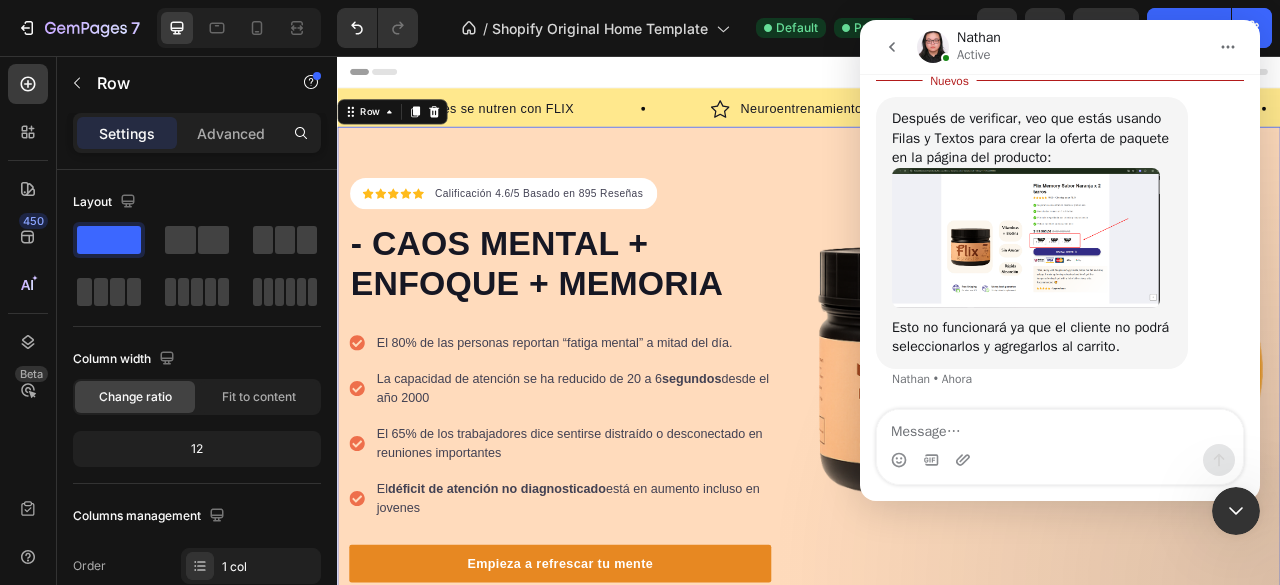 click at bounding box center (1026, 238) 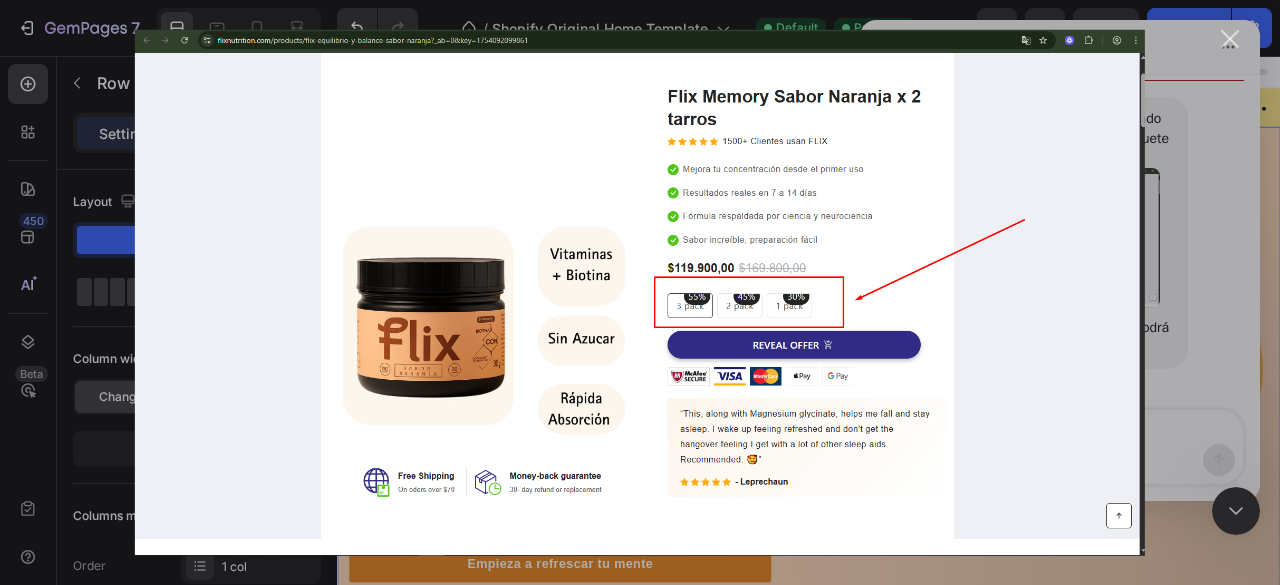 scroll, scrollTop: 0, scrollLeft: 0, axis: both 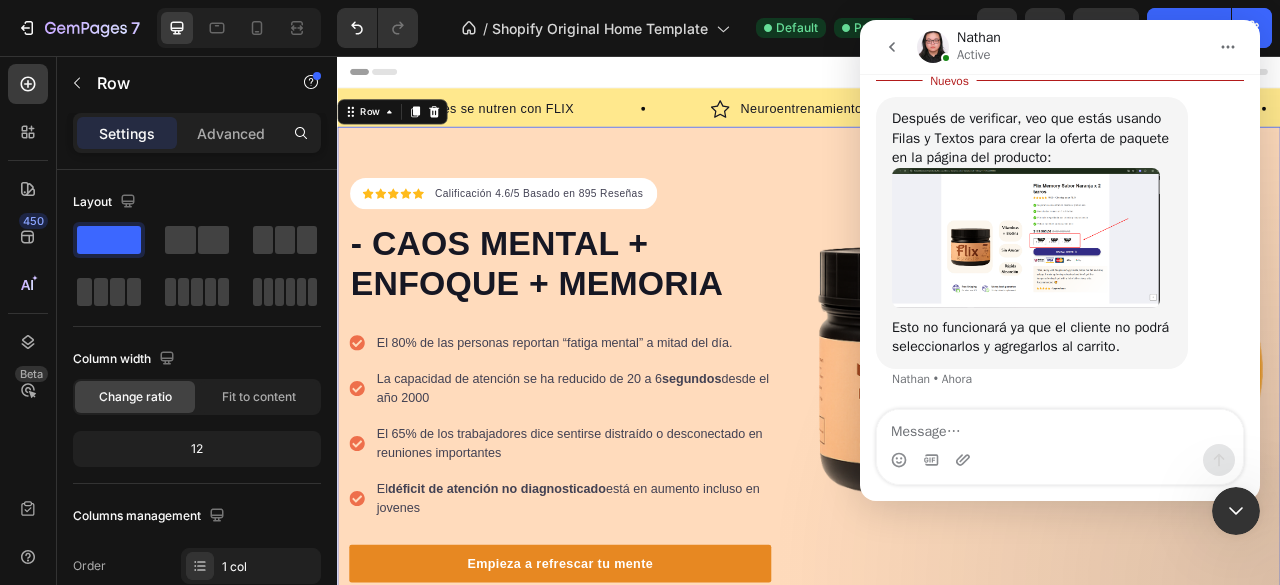 click on "Icon Icon Icon Icon Icon Icon List Hoz Calificación 4.6/5 Basado en 895 Reseñas Text block Row - CAOS MENTAL + ENFOQUE + MEMORIA Heading El 80% de las personas reportan “fatiga mental” a mitad del día. La capacidad de atención se ha reducido de 20 a 6  segundos  desde el año 2000 El 65% de los trabajadores dice sentirse distraído o desconectado en reuniones importantes El  déficit de atención no diagnosticado  está en aumento incluso en jovenes Item list Empieza a refrescar tu mente Button
30 vasos refrescantes de garantía Item list Image Row Row Image Row Row   -30" at bounding box center (937, 490) 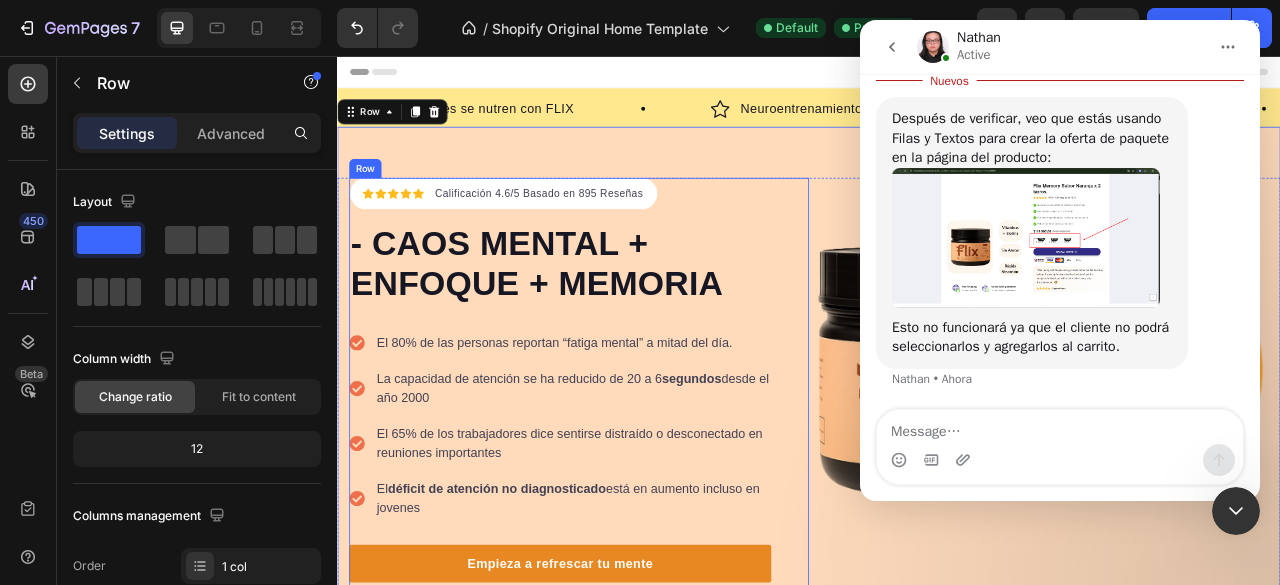 click on "Icon Icon Icon Icon Icon Icon List Hoz Calificación 4.6/5 Basado en 895 Reseñas Text block Row - CAOS MENTAL + ENFOQUE + MEMORIA Heading El 80% de las personas reportan “fatiga mental” a mitad del día. La capacidad de atención se ha reducido de 20 a 6  segundos  desde el año 2000 El 65% de los trabajadores dice sentirse distraído o desconectado en reuniones importantes El  déficit de atención no diagnosticado  está en aumento incluso en jovenes Item list Empieza a refrescar tu mente Button
30 vasos refrescantes de garantía Item list Image Row Row" at bounding box center (644, 490) 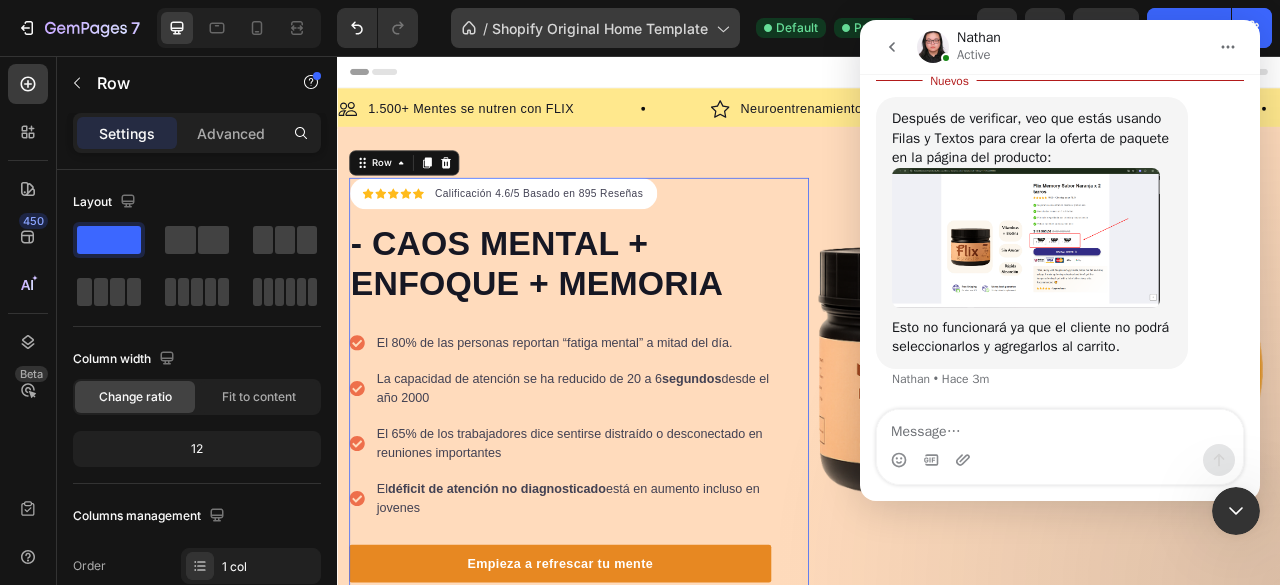 scroll, scrollTop: 1463, scrollLeft: 0, axis: vertical 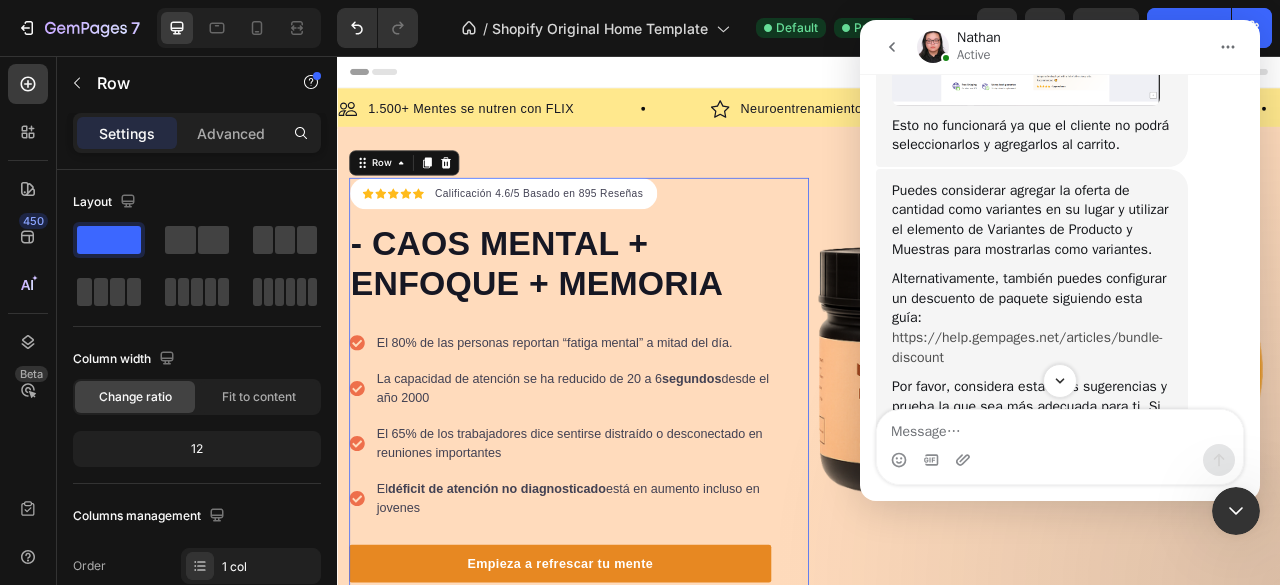 click on "https://help.gempages.net/articles/bundle-discount" at bounding box center (1027, 347) 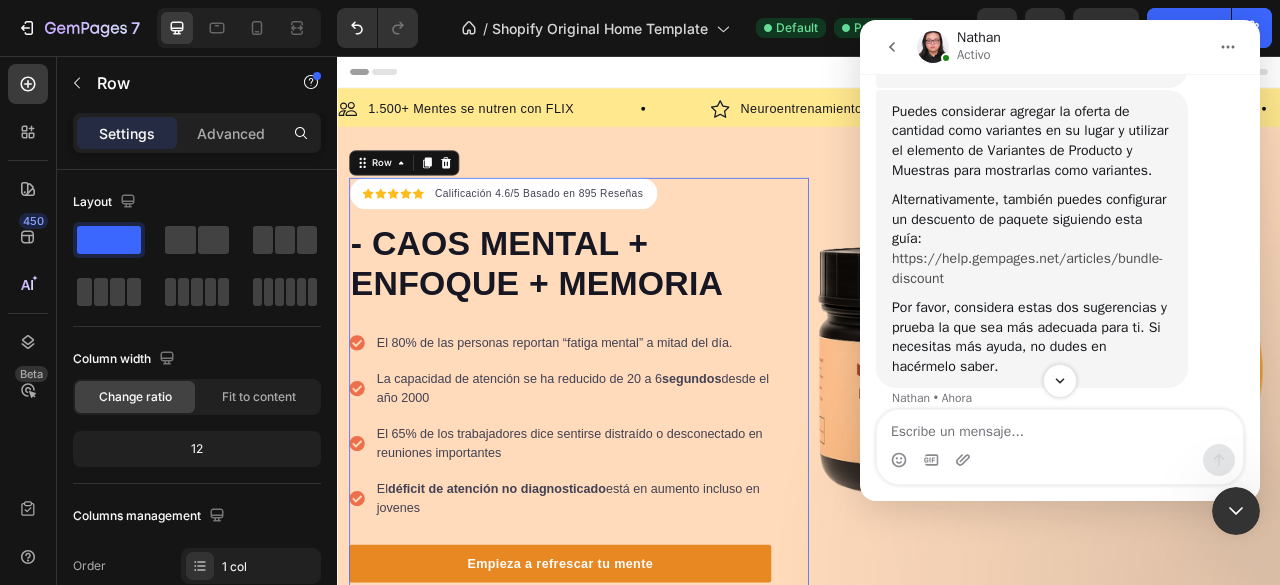 scroll, scrollTop: 1558, scrollLeft: 0, axis: vertical 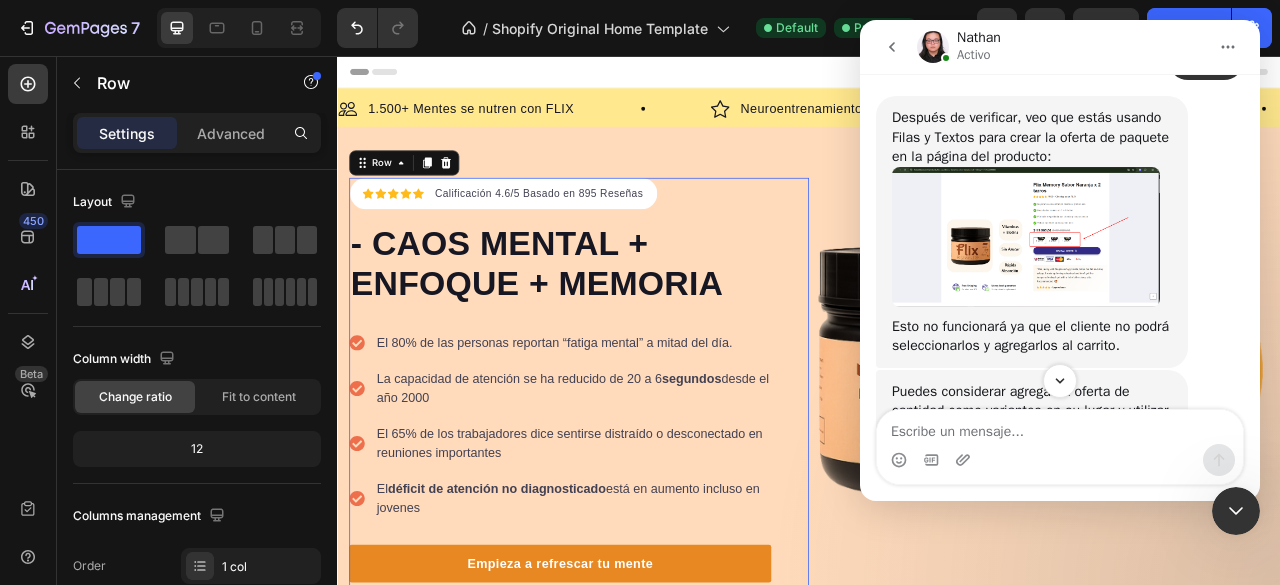 click at bounding box center [1026, 237] 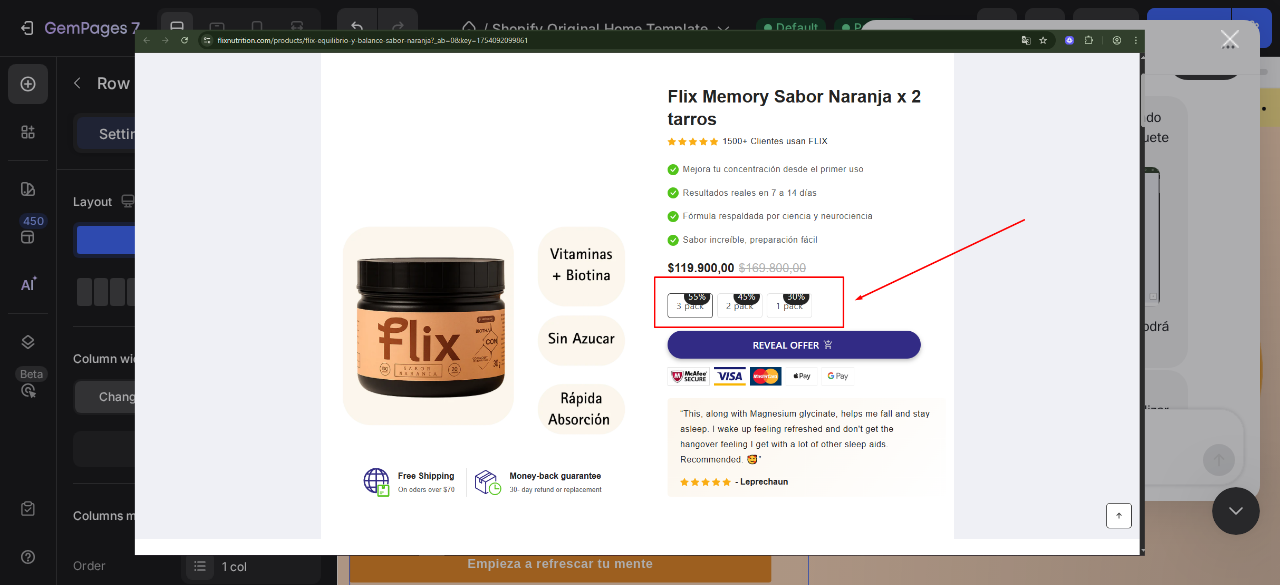 scroll, scrollTop: 0, scrollLeft: 0, axis: both 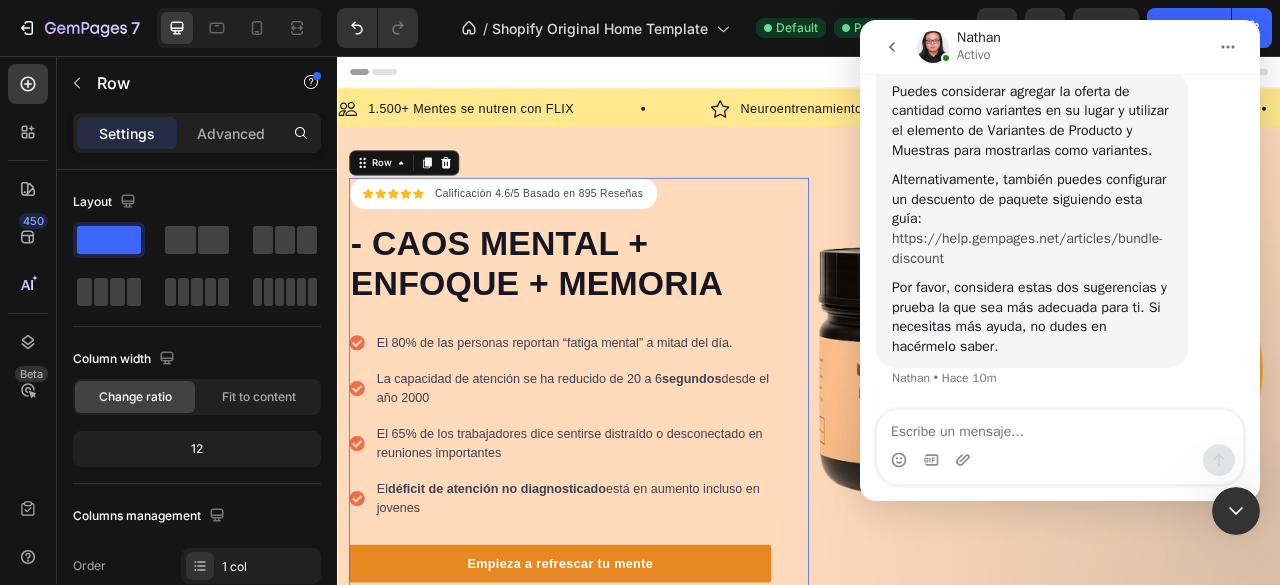 click on "https://help.gempages.net/articles/bundle-discount" at bounding box center [1027, 248] 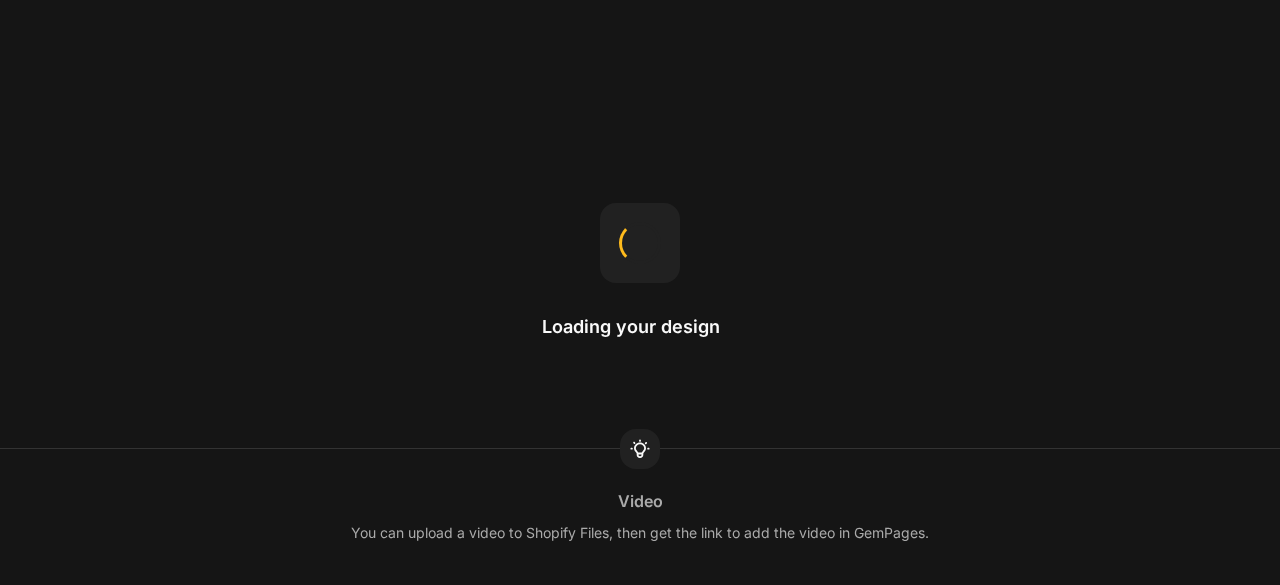 scroll, scrollTop: 0, scrollLeft: 0, axis: both 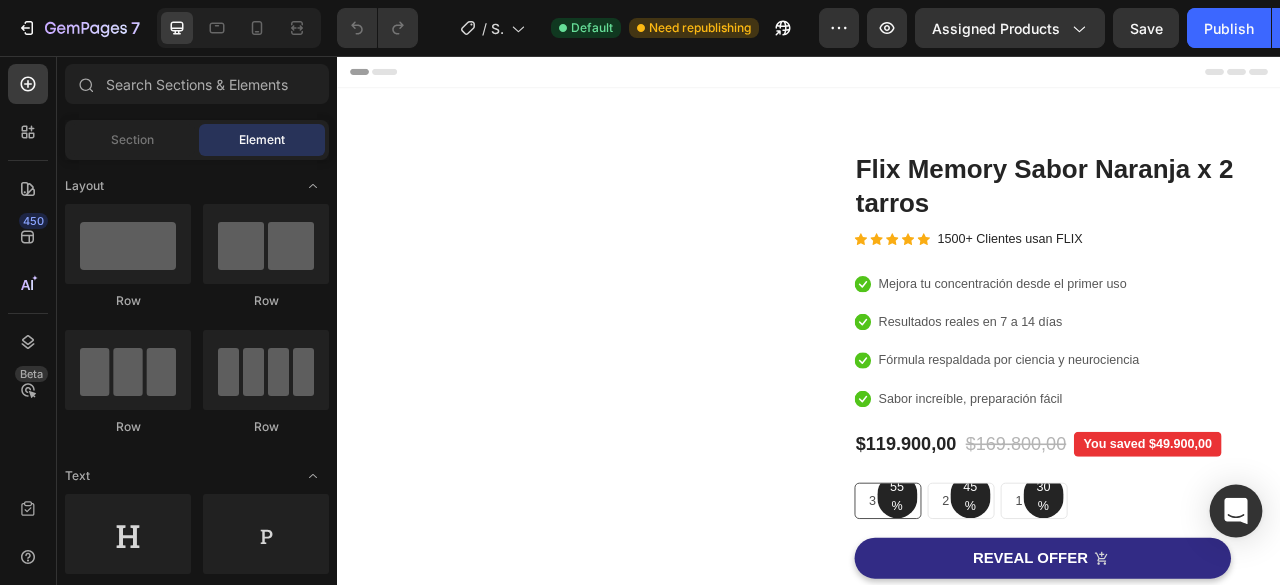 click 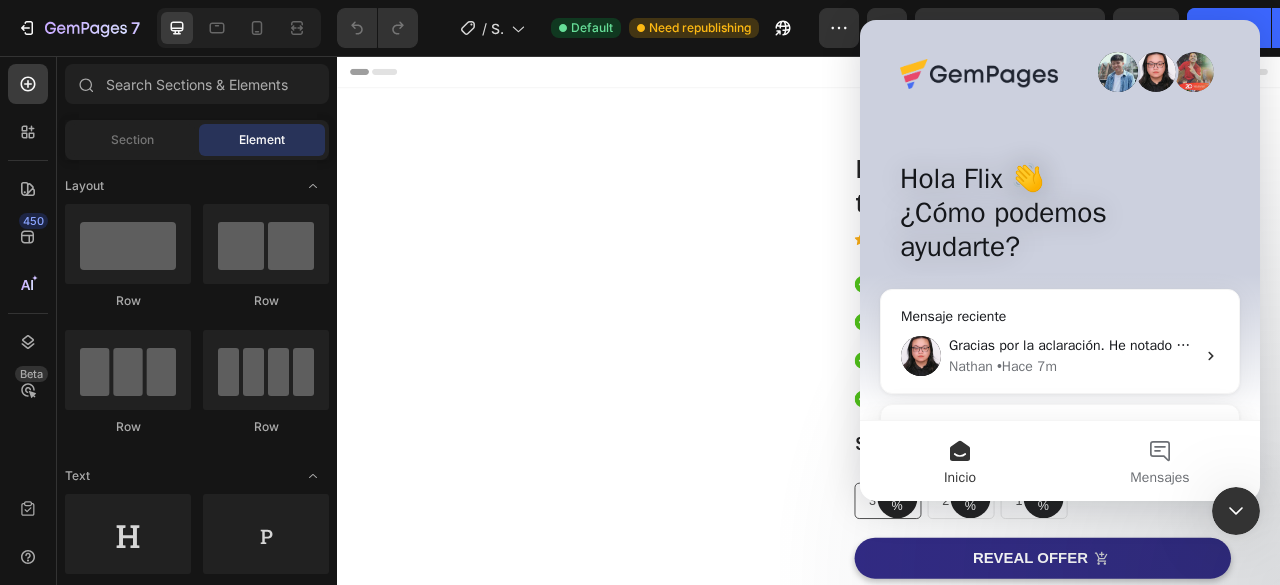 scroll, scrollTop: 0, scrollLeft: 0, axis: both 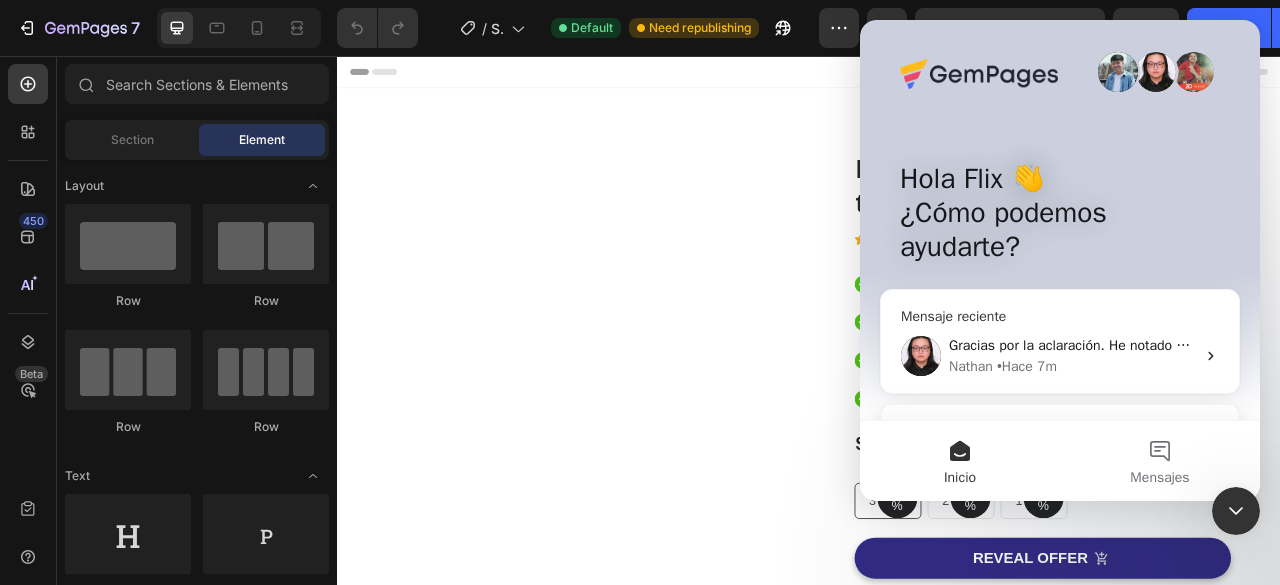 click on "Gracias por la aclaración. He notado que nuestro acceso de colaborador a tu tienda sigue activo. Investigaré y proporcionaré más orientación en breve. Por favor, ten la seguridad de que el acceso es estrictamente para fines de soporte y puede ser eliminado una vez que se resuelva el problema. Por favor, consulta aquí para nuestra Política de Privacidad de Datos. Si tienes alguna pregunta o inquietud, no dudes en hacérmelo saber. [NAME] • Hace [TIME]" at bounding box center [1060, 356] 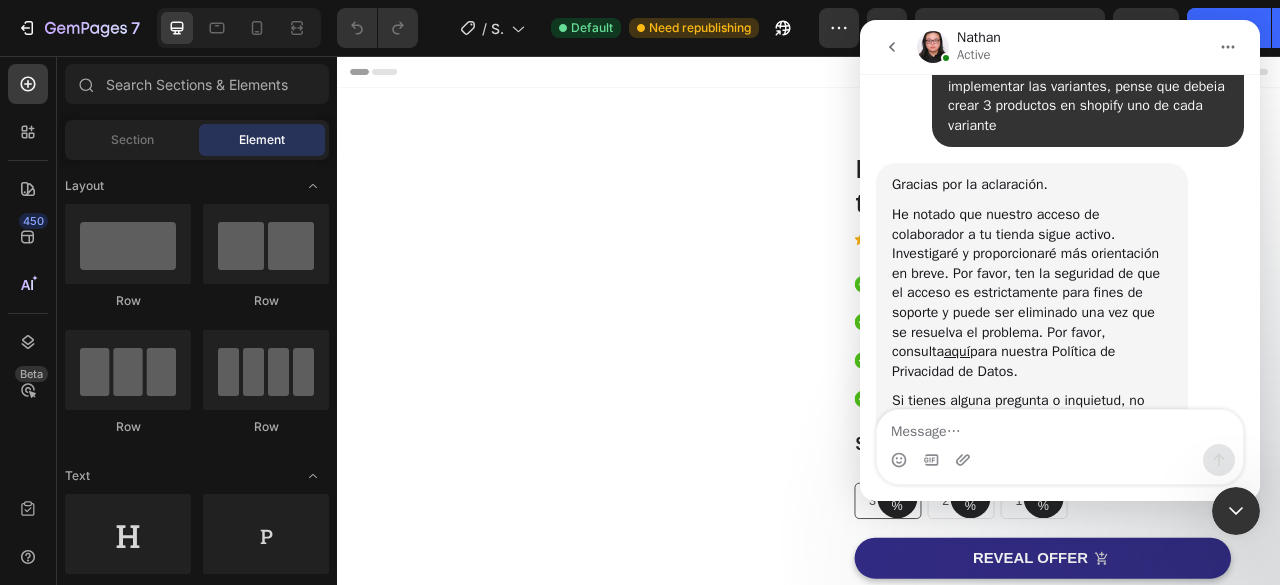 scroll, scrollTop: 1090, scrollLeft: 0, axis: vertical 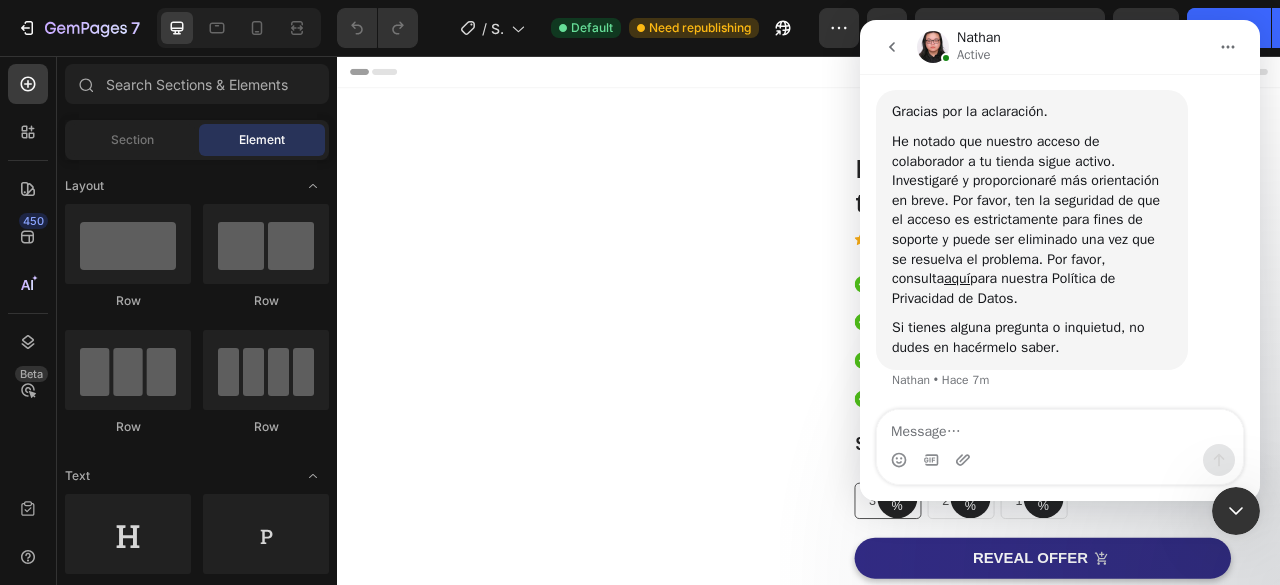 click at bounding box center [1060, 427] 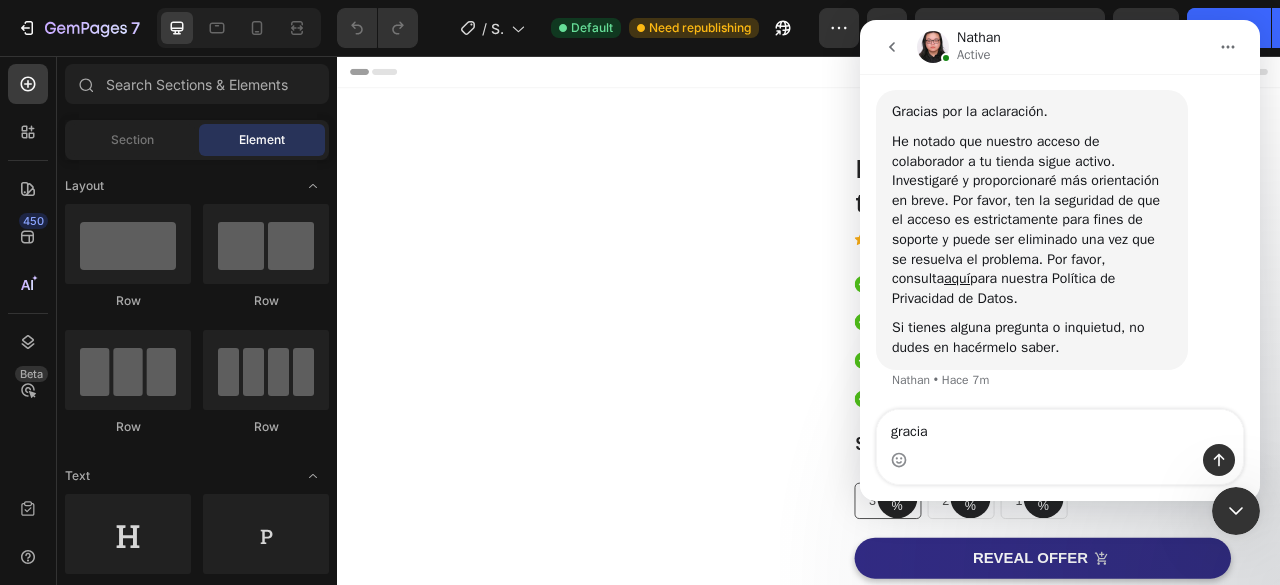 type on "gracias" 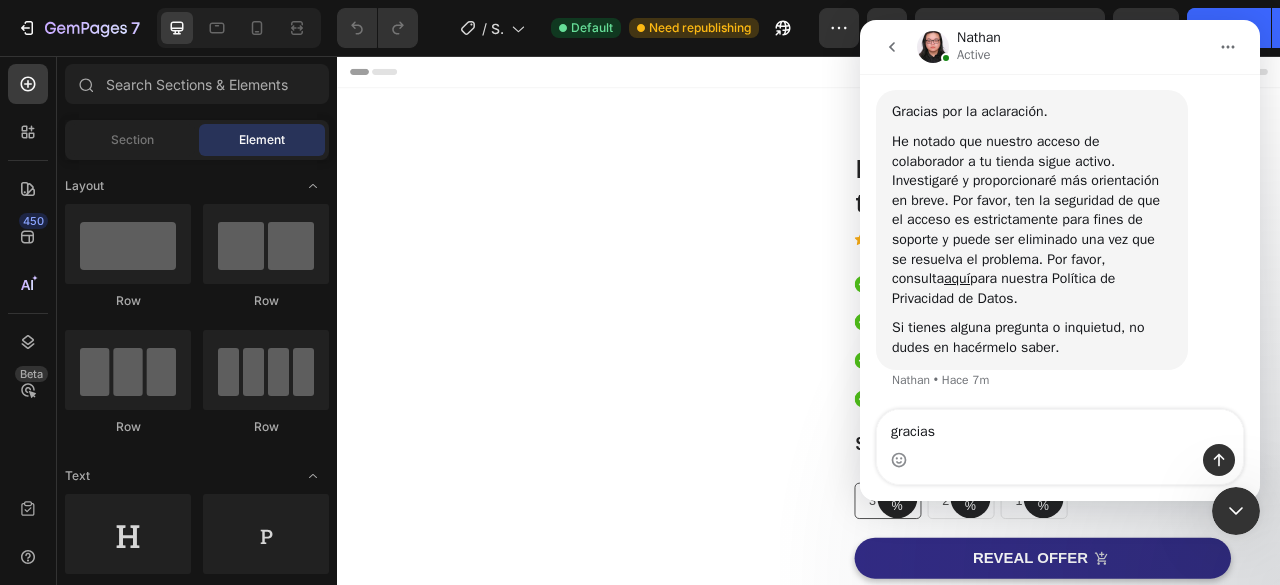 type 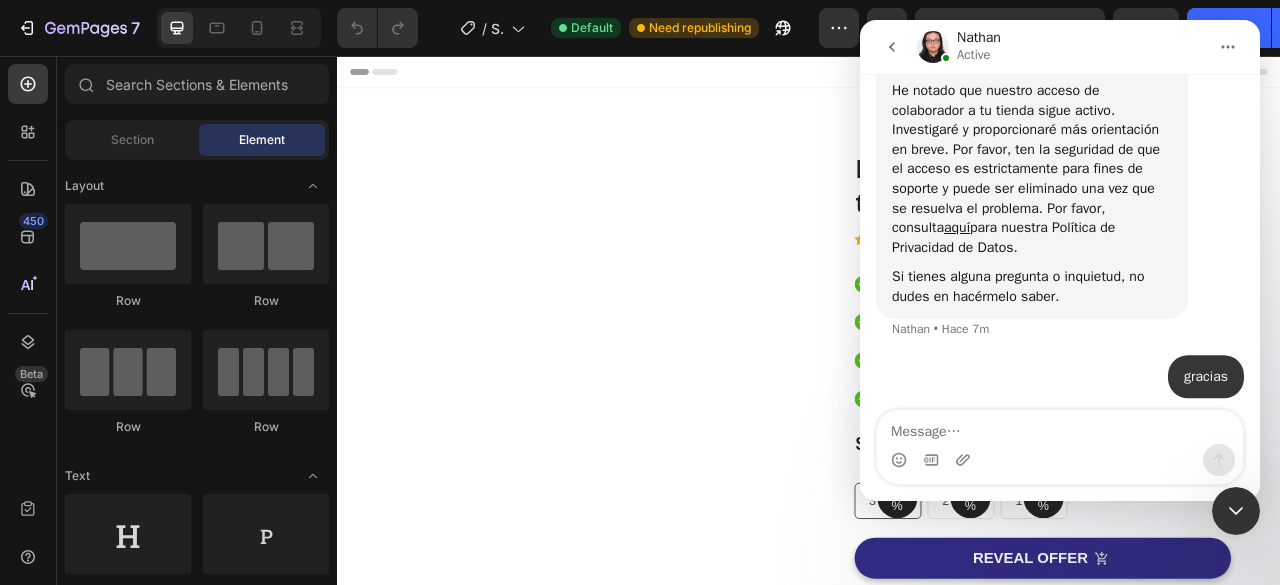 scroll, scrollTop: 1149, scrollLeft: 0, axis: vertical 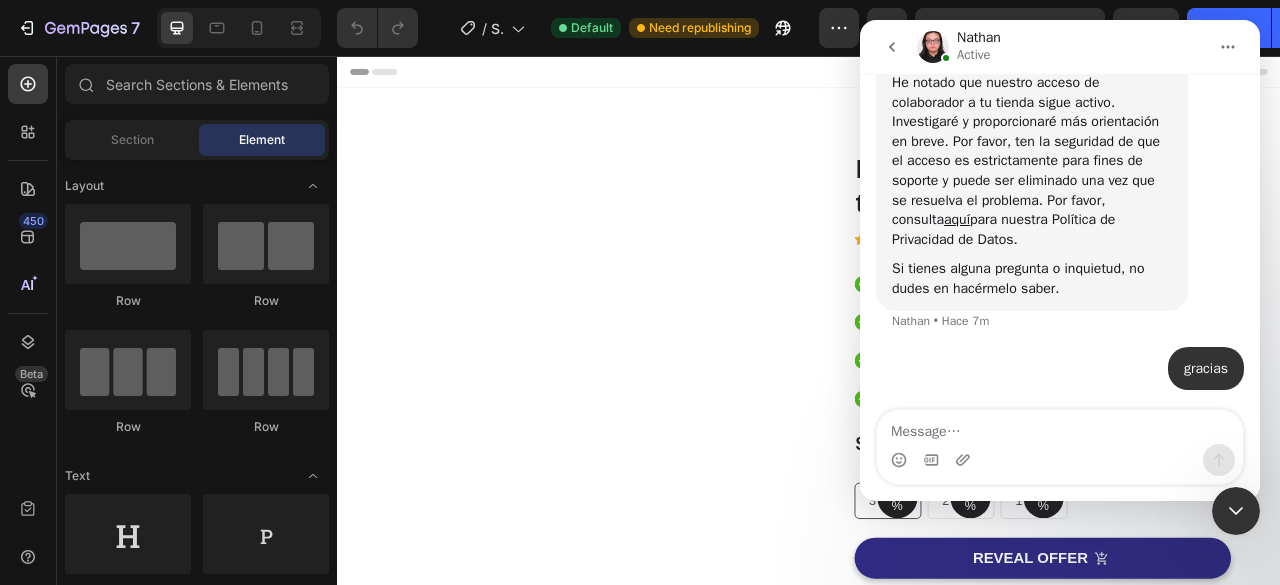 click on "Image Image Free Shipping Heading On oders over $70 Text block Row Image Money-back guarantee Heading 30- day refund or replacement Text block Row Row Row" at bounding box center [643, 552] 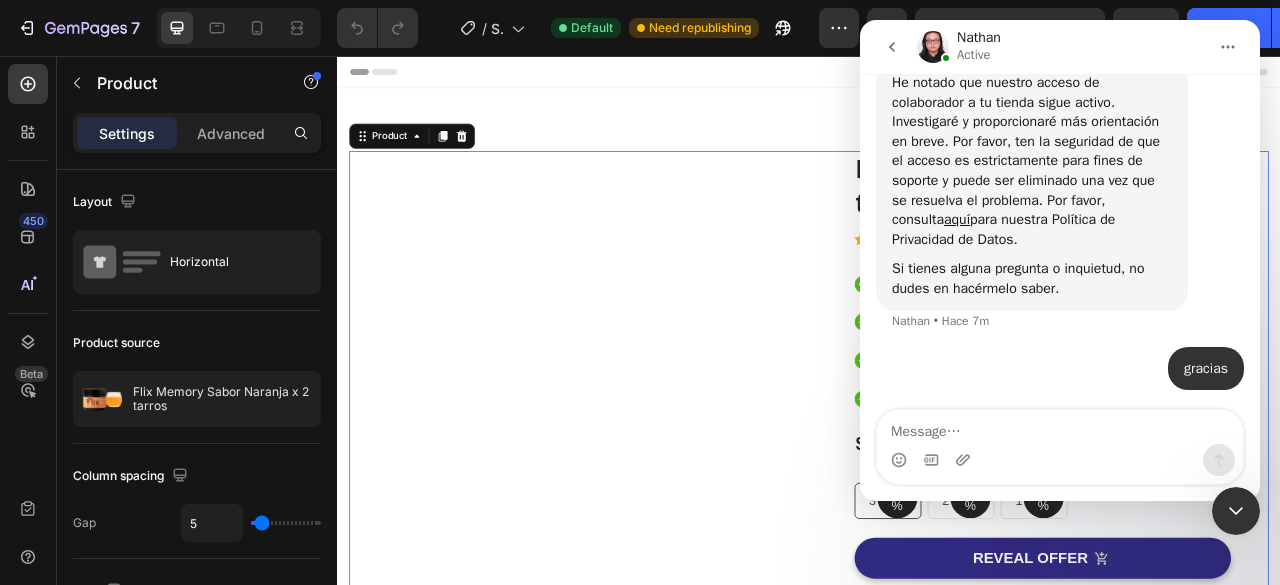 click at bounding box center (1236, 511) 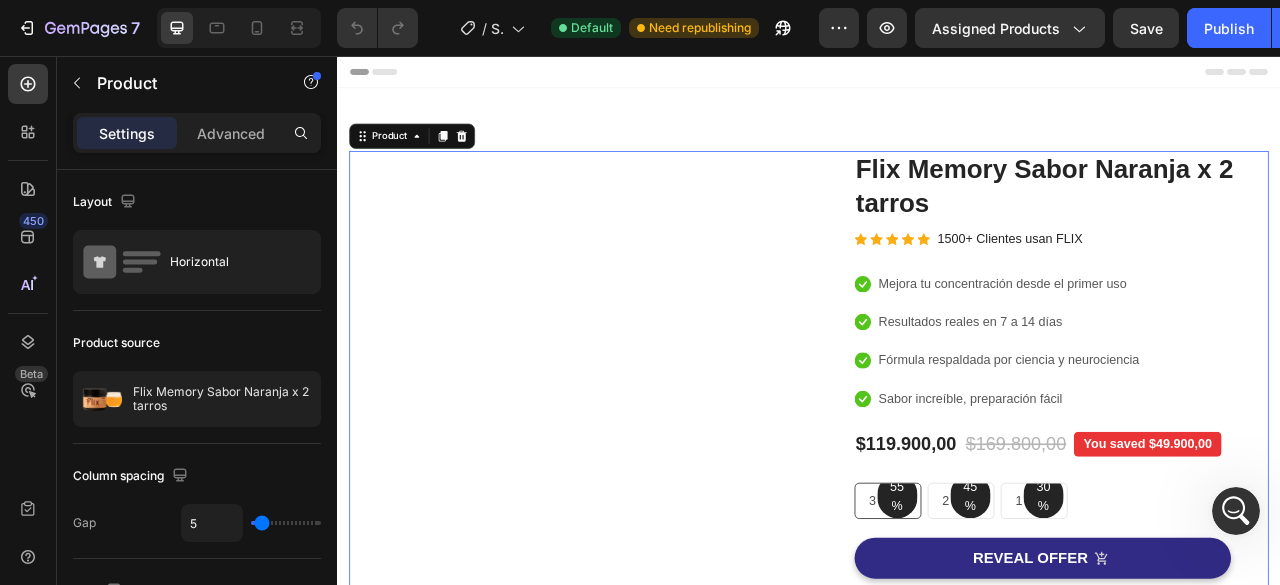 scroll, scrollTop: 0, scrollLeft: 0, axis: both 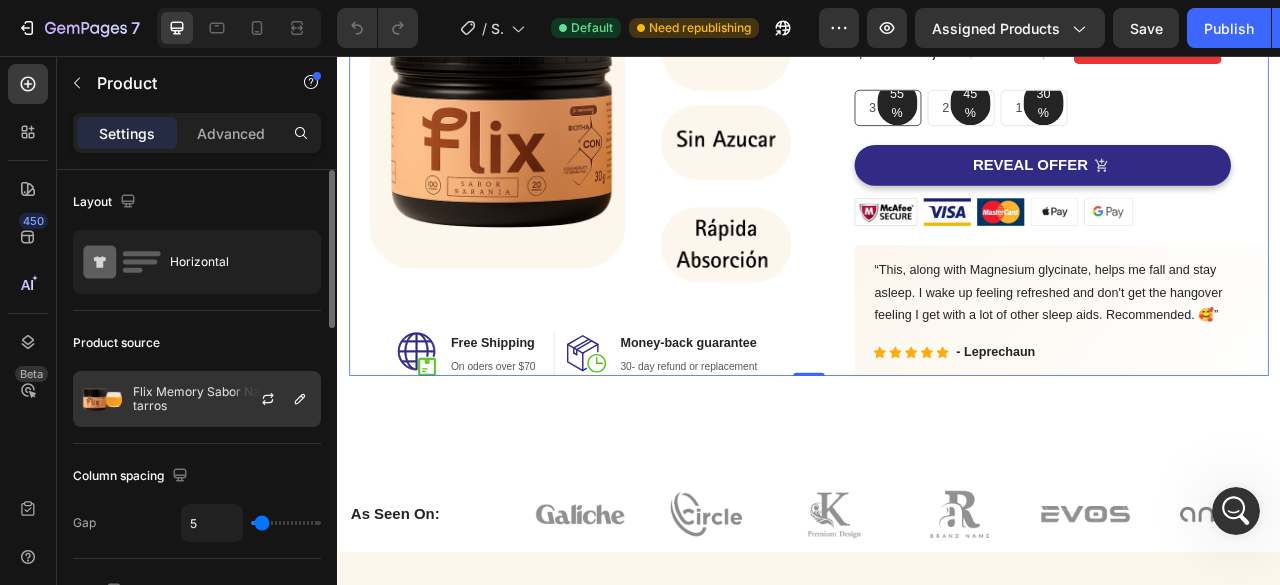 click at bounding box center (276, 399) 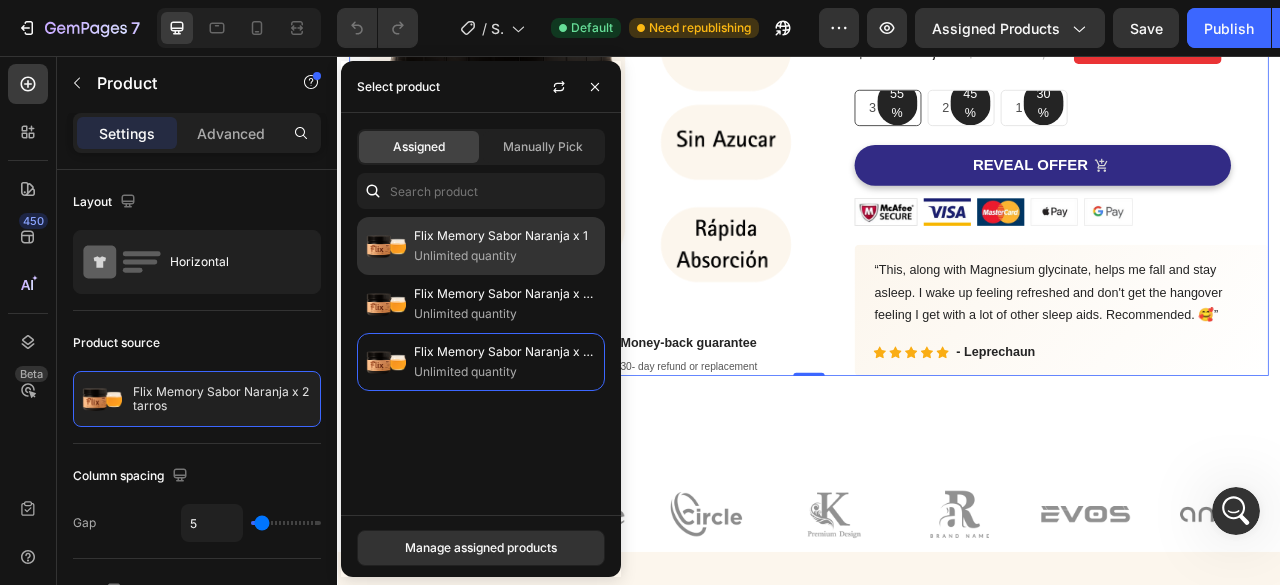 click on "Flix Memory Sabor Naranja x 1 Unlimited quantity" 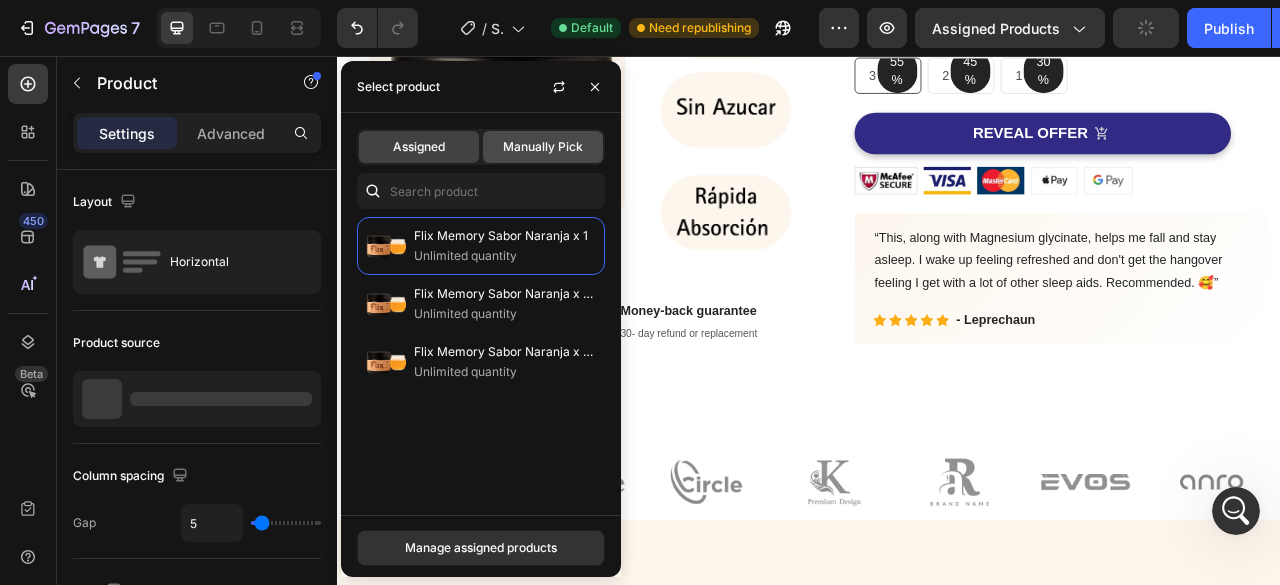 click on "Manually Pick" 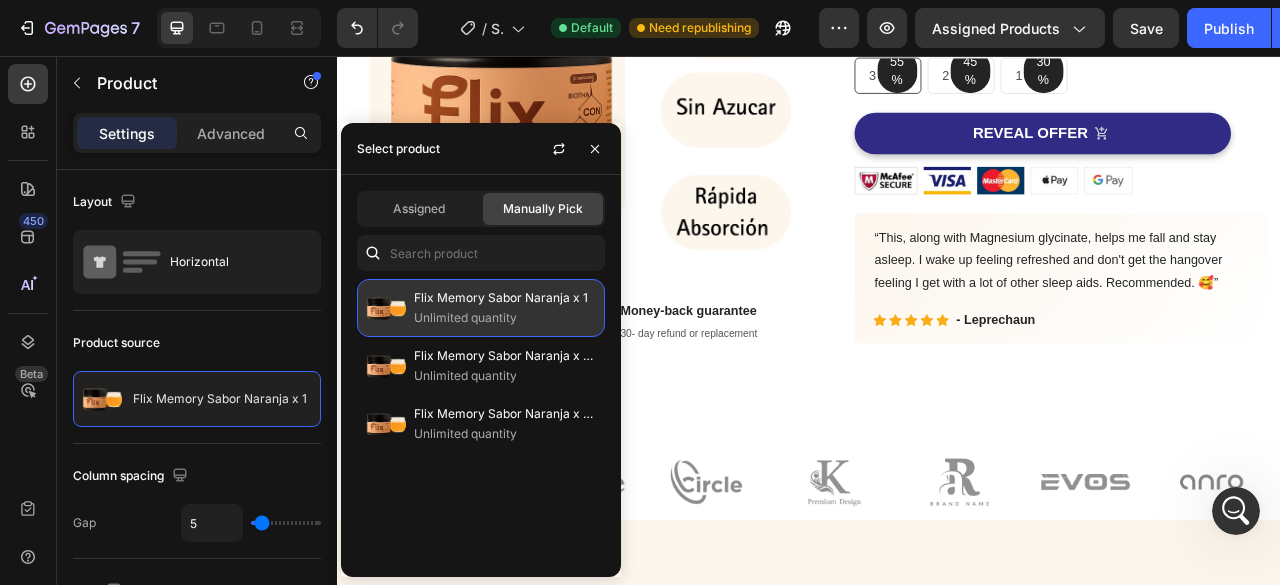 click on "Flix Memory Sabor Naranja x 1" at bounding box center [505, 298] 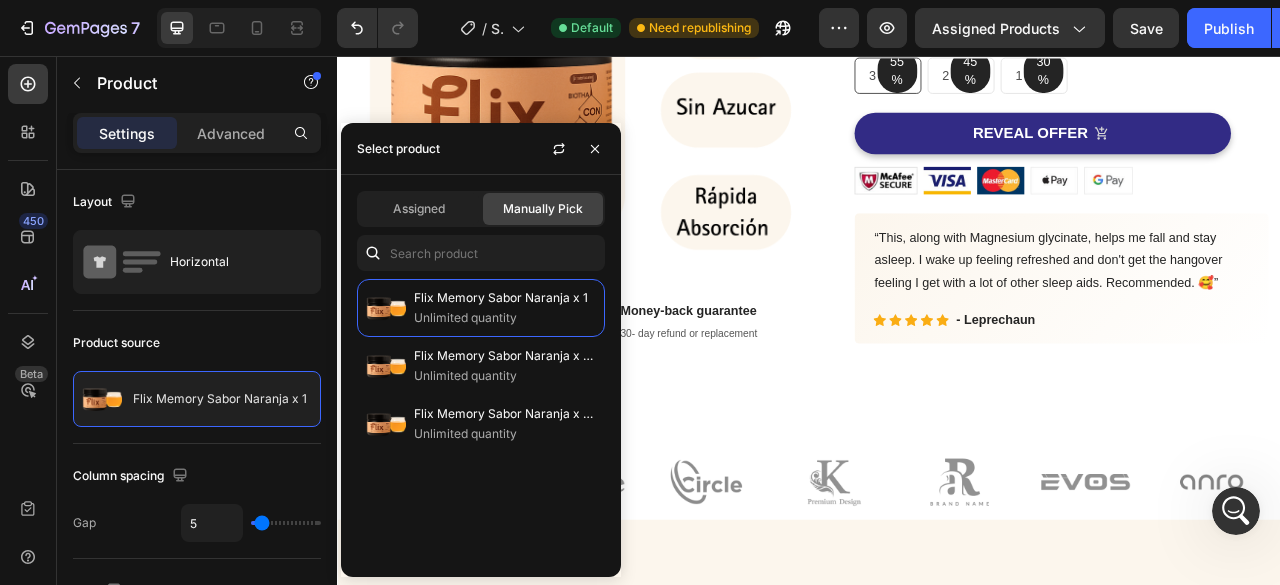 click on "Image Image Free Shipping Heading On oders over $70 Text block Row Image Money-back guarantee Heading 30- day refund or replacement Text block Row Row Row (P) Images & Gallery Flix Memory Sabor Naranja x 1 (P) Title Icon Icon Icon Icon Icon Icon List Hoz 1500+ Clientes usan FLIX Text block Row Icon Mejora tu concentración desde el primer uso Text block Icon Resultados reales en 7 a 14 días Text block Icon Fórmula respaldada por ciencia y neurociencia Text block Icon Sabor increíble, preparación fácil Text block Icon List $84.900,00 (P) Price (P) Price No compare price (P) Price No discount Not be displayed when published Product Badge Row 55% Text block Row 3 pack Text block Row 45% Text block Row 2 pack Text block Row 30% Text block Row 1 pack Text block Row Row Icon Product Benefit 1 Text block Icon Product Benefit 2 Text block Row" at bounding box center (937, 49) 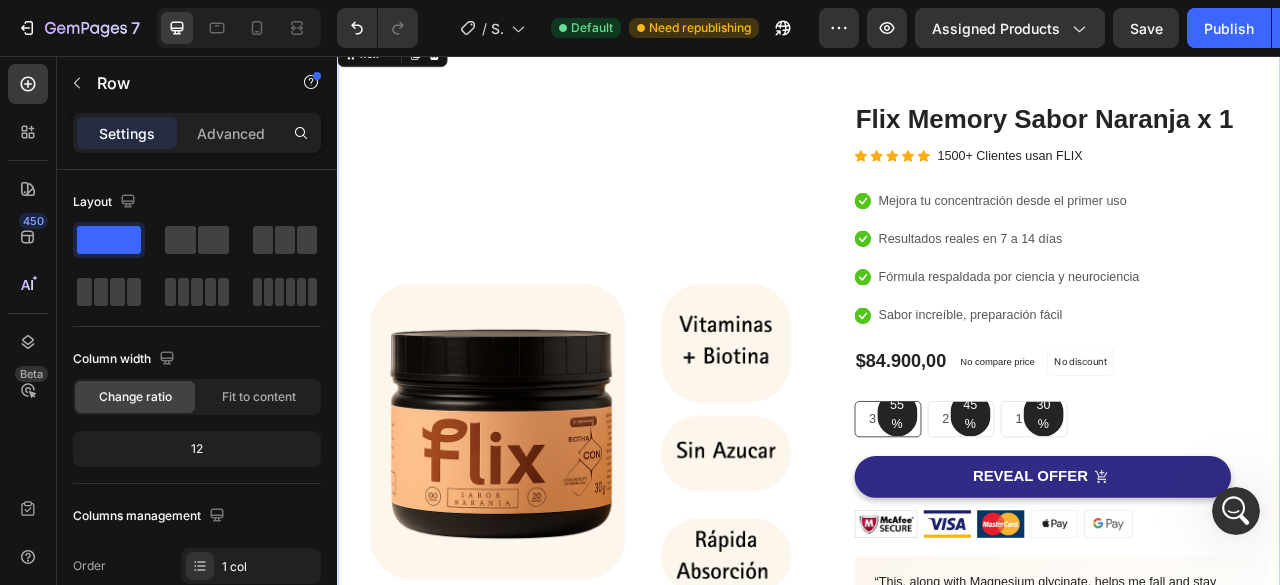 scroll, scrollTop: 0, scrollLeft: 0, axis: both 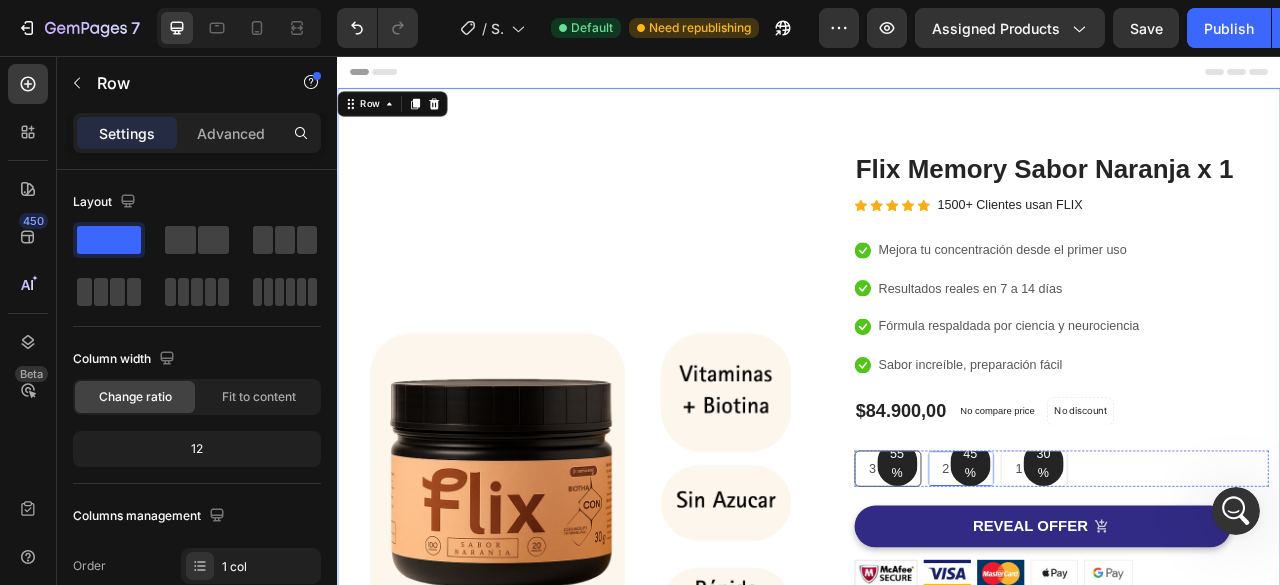 click on "2 pack" at bounding box center [1130, 581] 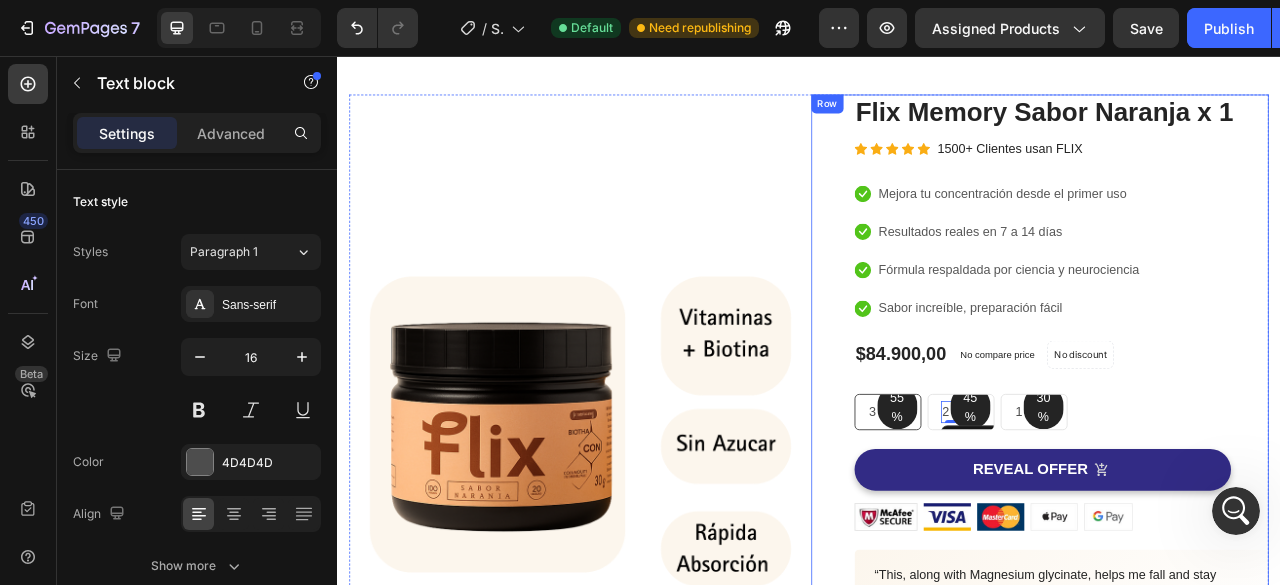 scroll, scrollTop: 200, scrollLeft: 0, axis: vertical 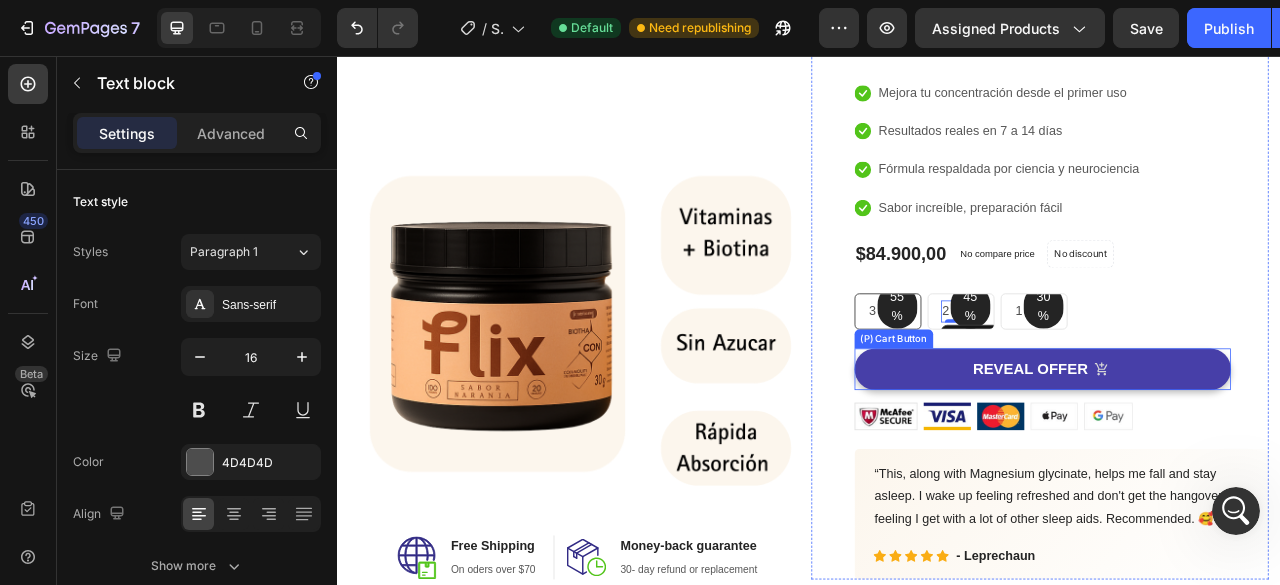 click on "REVEAL OFFER" at bounding box center [1235, 454] 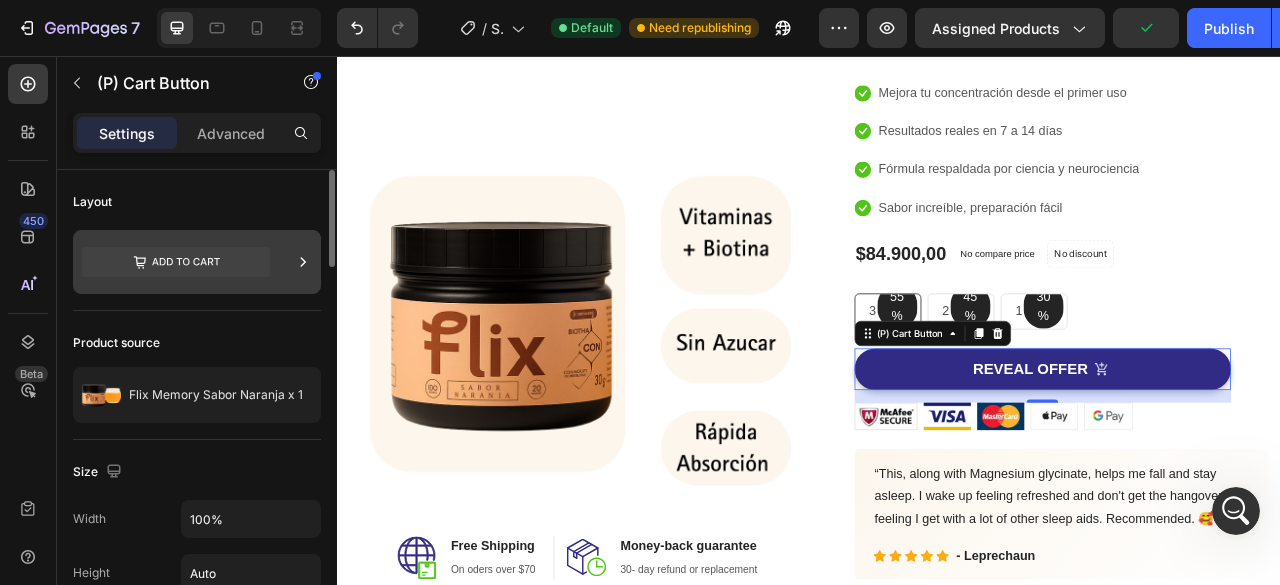 click at bounding box center [303, 262] 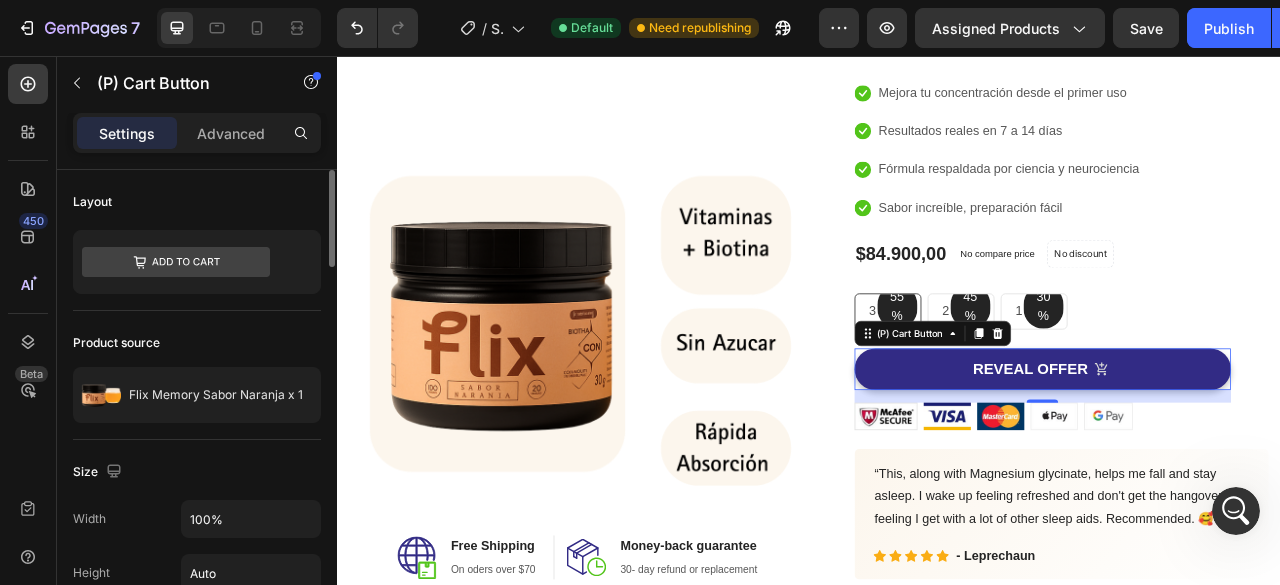 click on "Layout" at bounding box center (197, 202) 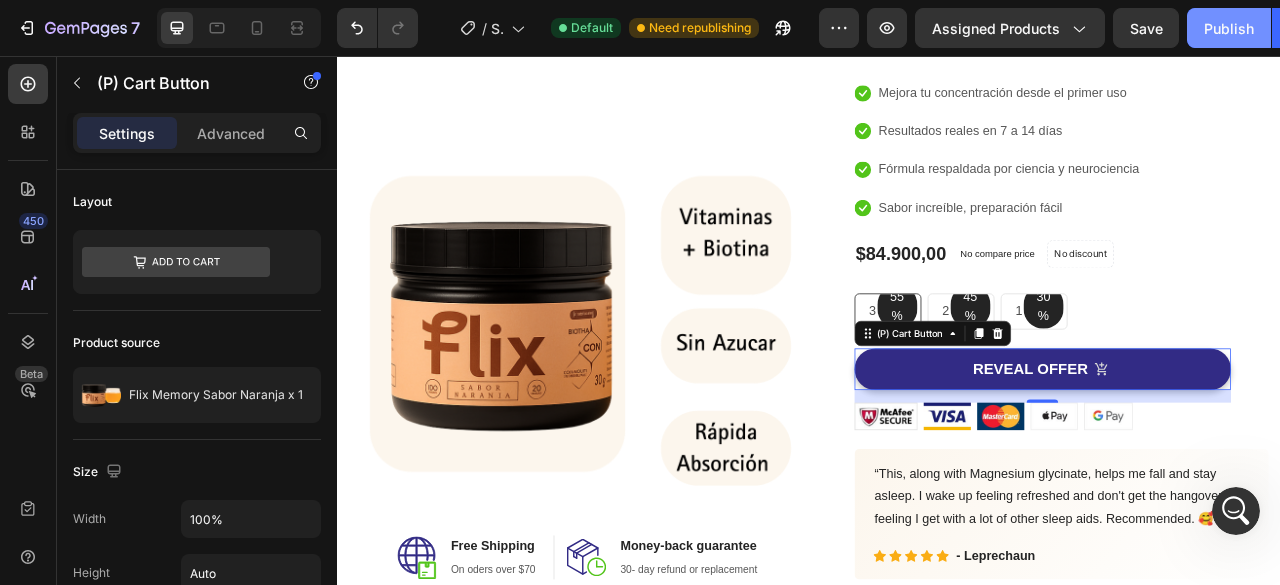click on "Publish" at bounding box center [1229, 28] 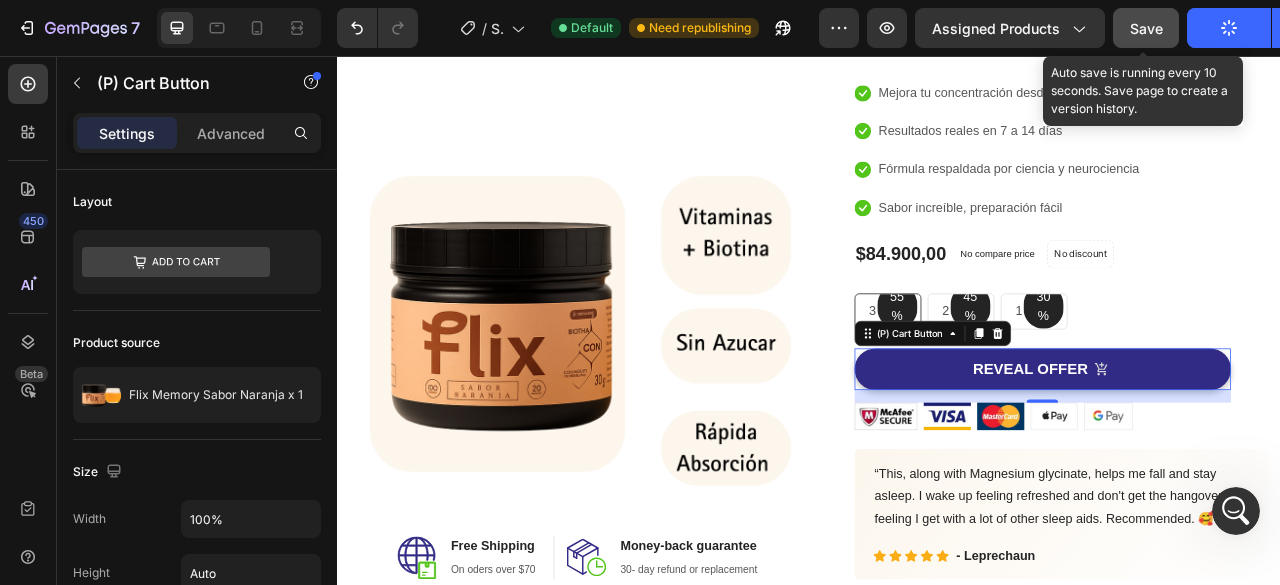 click on "Save" 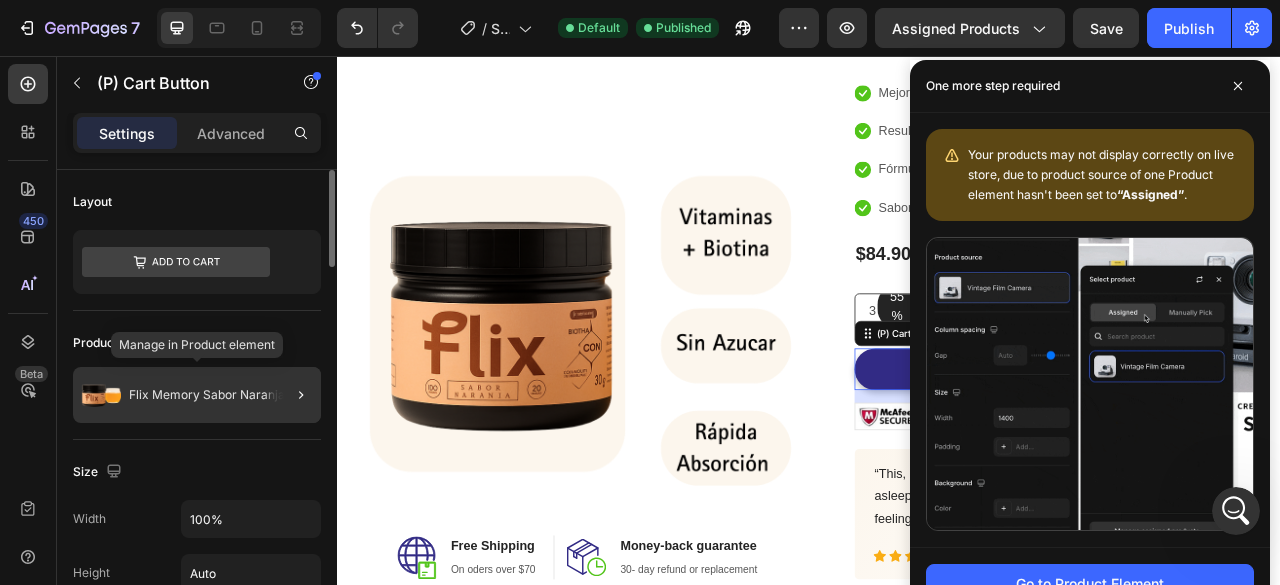 click on "Flix Memory Sabor Naranja x 1" 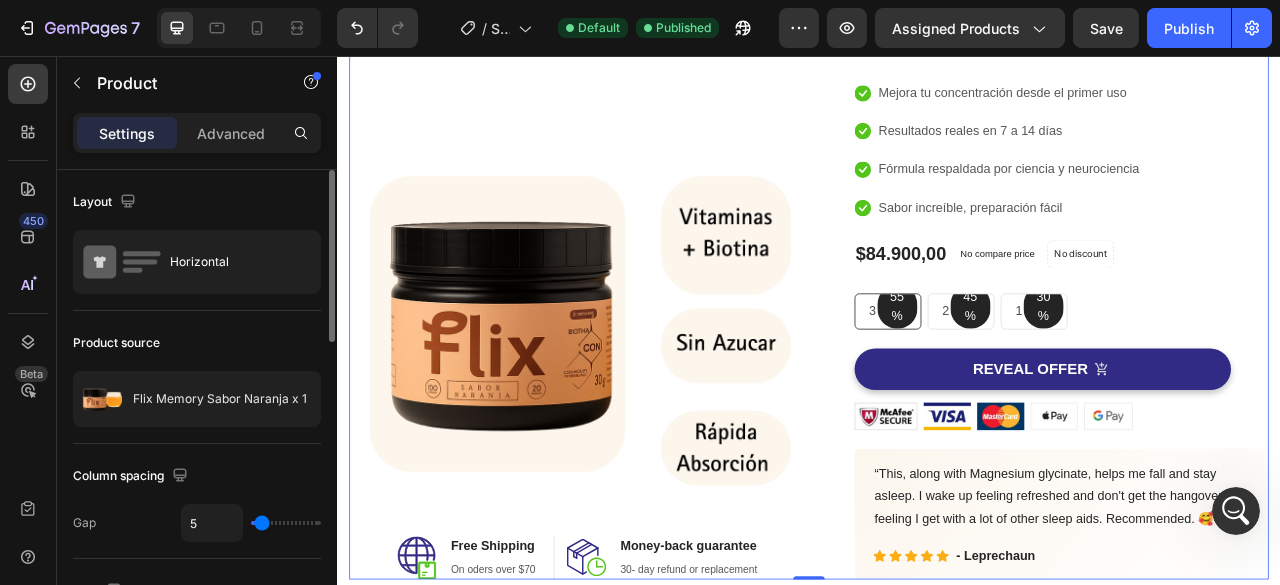 click at bounding box center (1236, 511) 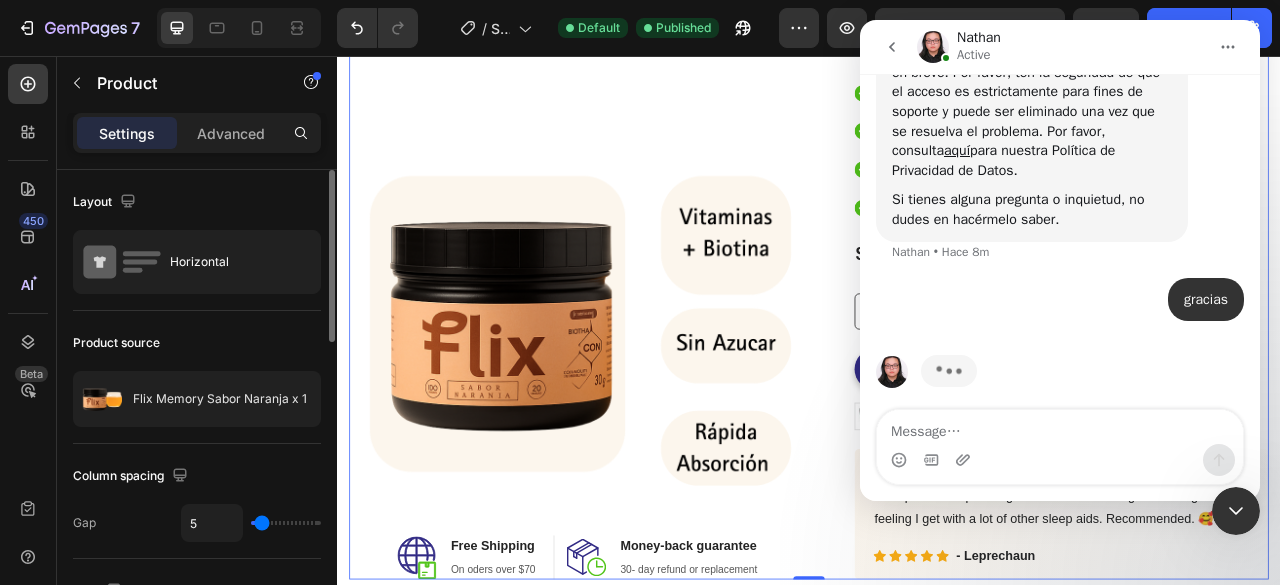 scroll, scrollTop: 1226, scrollLeft: 0, axis: vertical 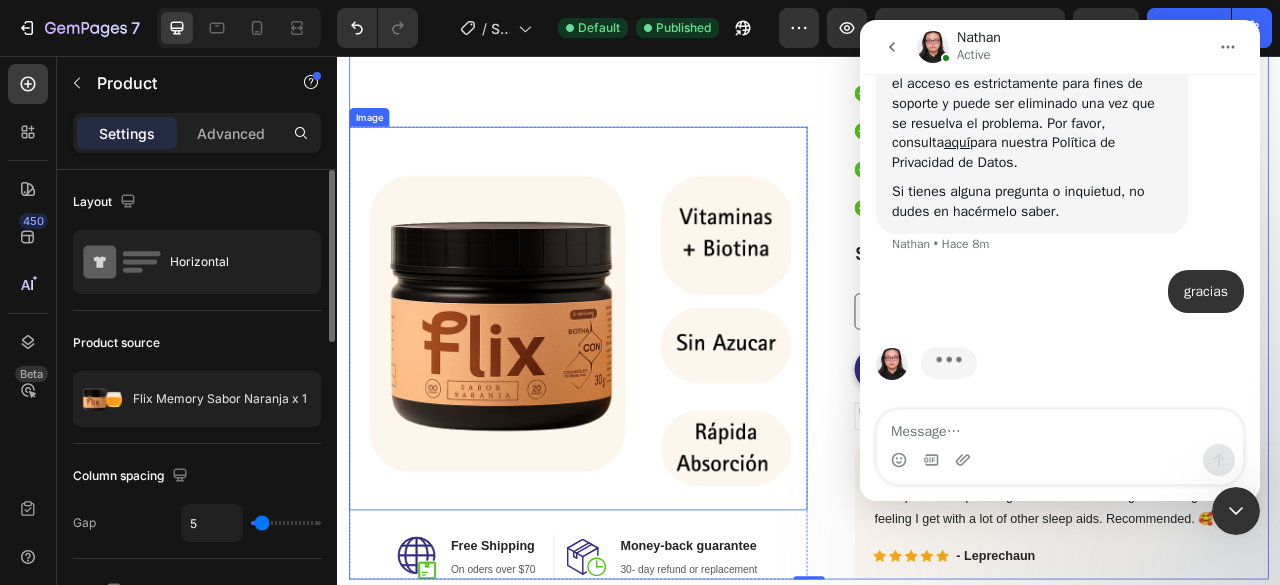 click at bounding box center [643, 390] 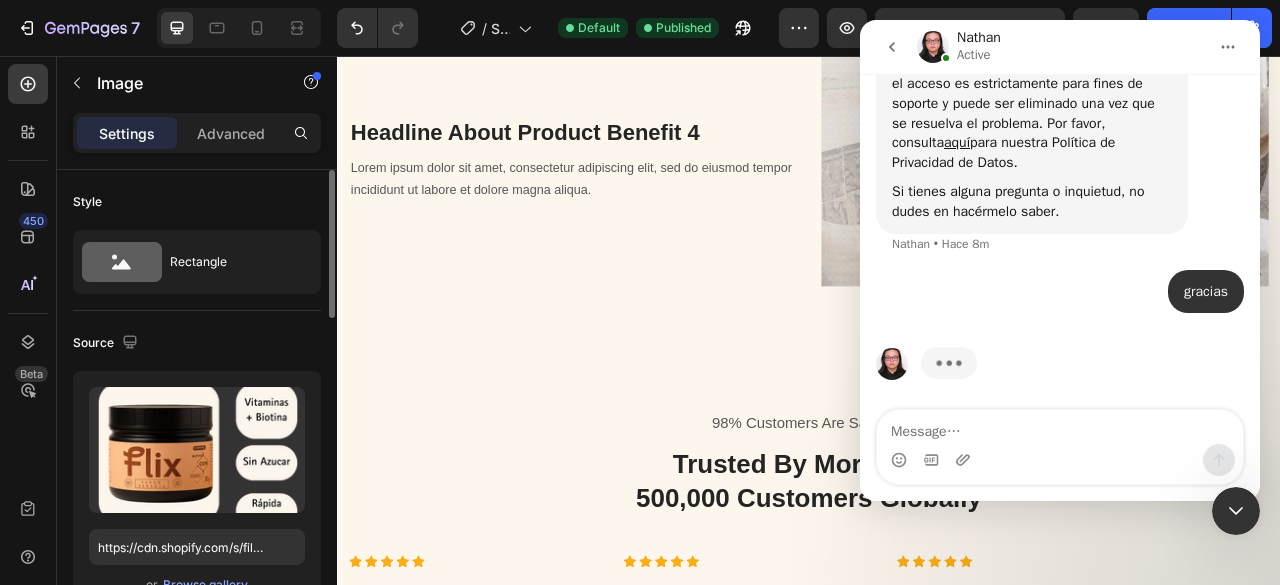 scroll, scrollTop: 2700, scrollLeft: 0, axis: vertical 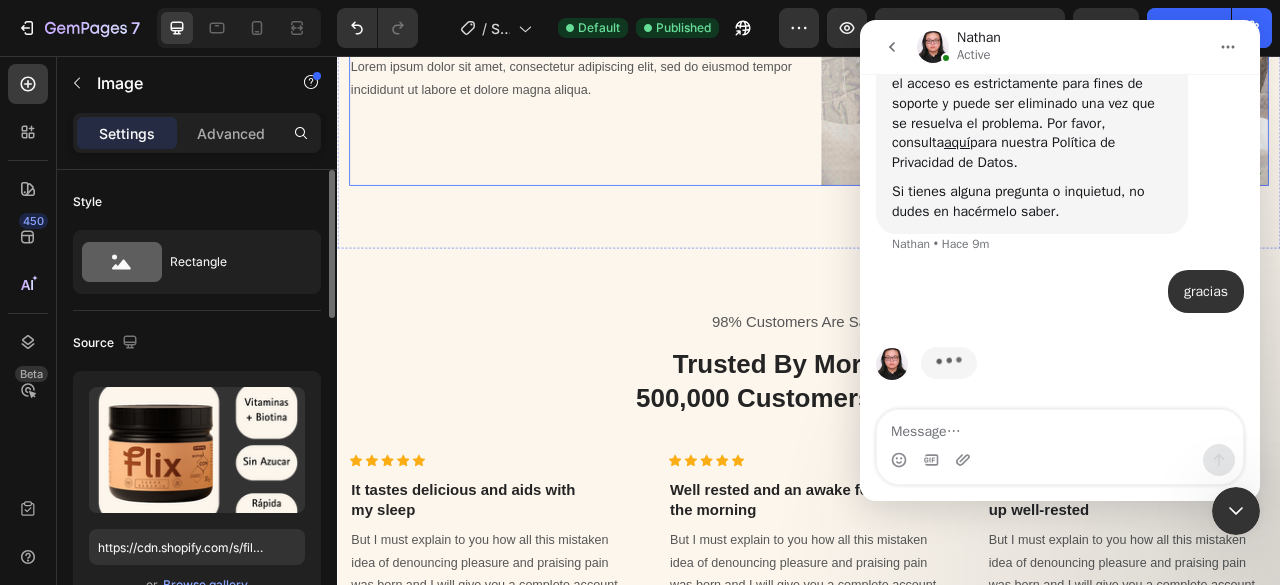 click on "Headline About Product Benefit 4 Heading Lorem ipsum dolor sit amet, consectetur adipiscing elit, sed do eiusmod tempor incididunt ut labore et dolore magna aliqua.  Text block" at bounding box center [636, 61] 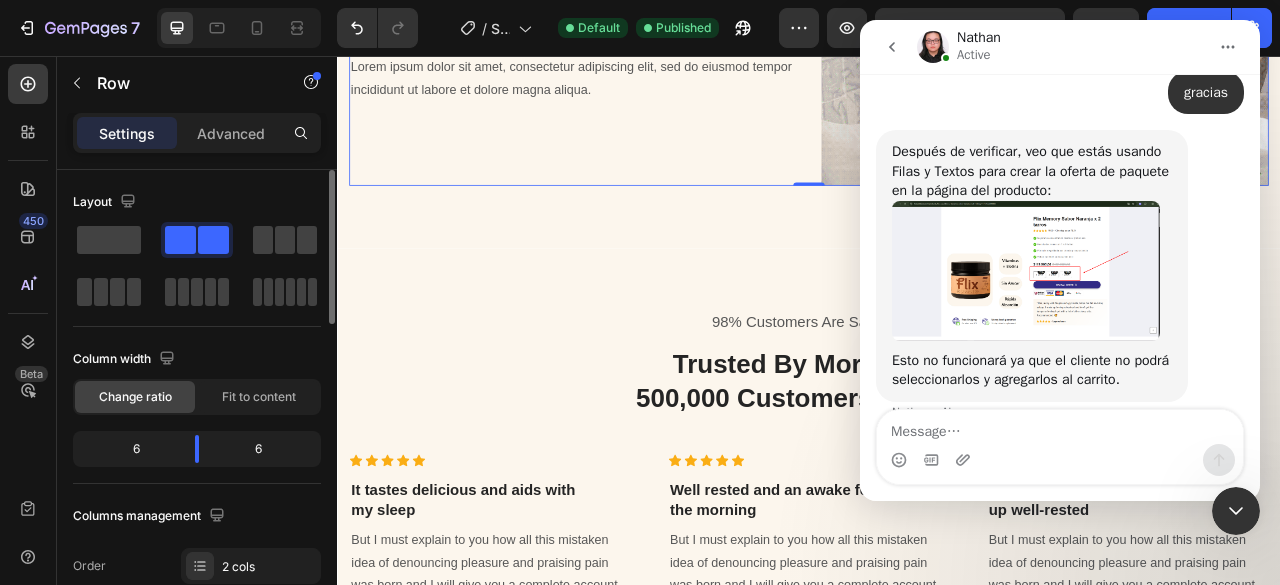 scroll, scrollTop: 1437, scrollLeft: 0, axis: vertical 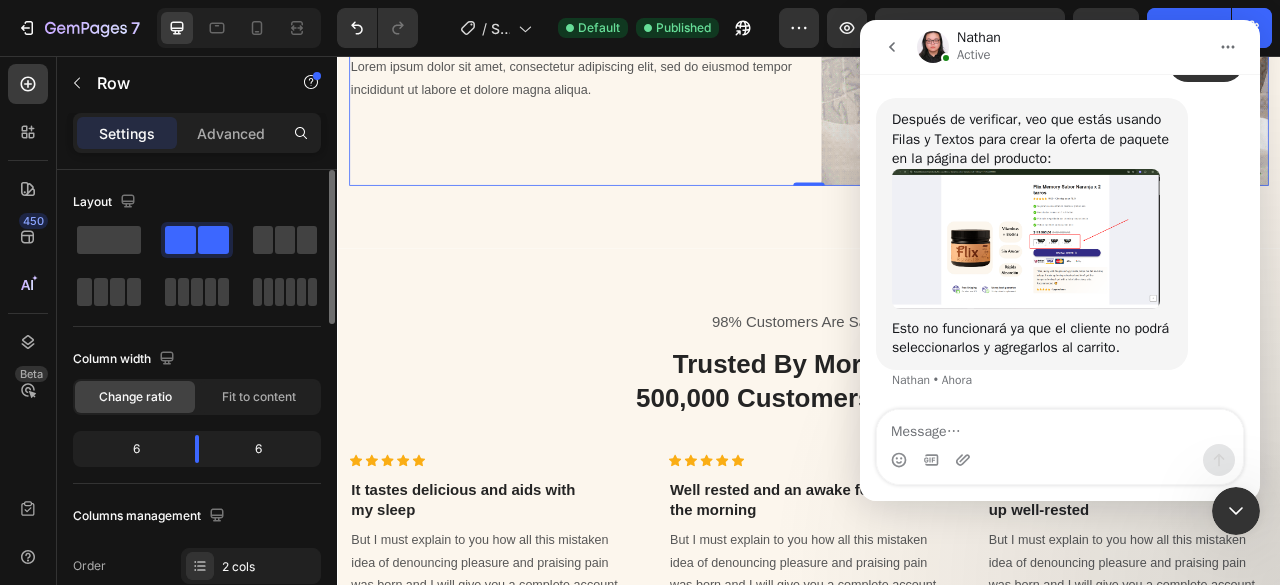 click at bounding box center (892, 47) 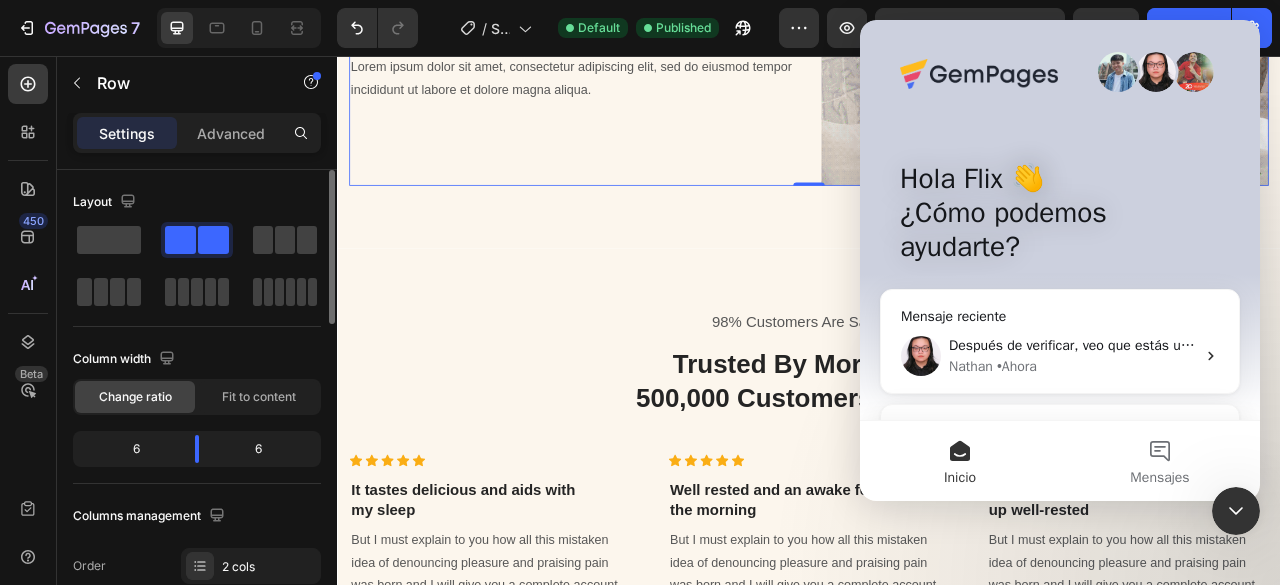 scroll, scrollTop: 0, scrollLeft: 0, axis: both 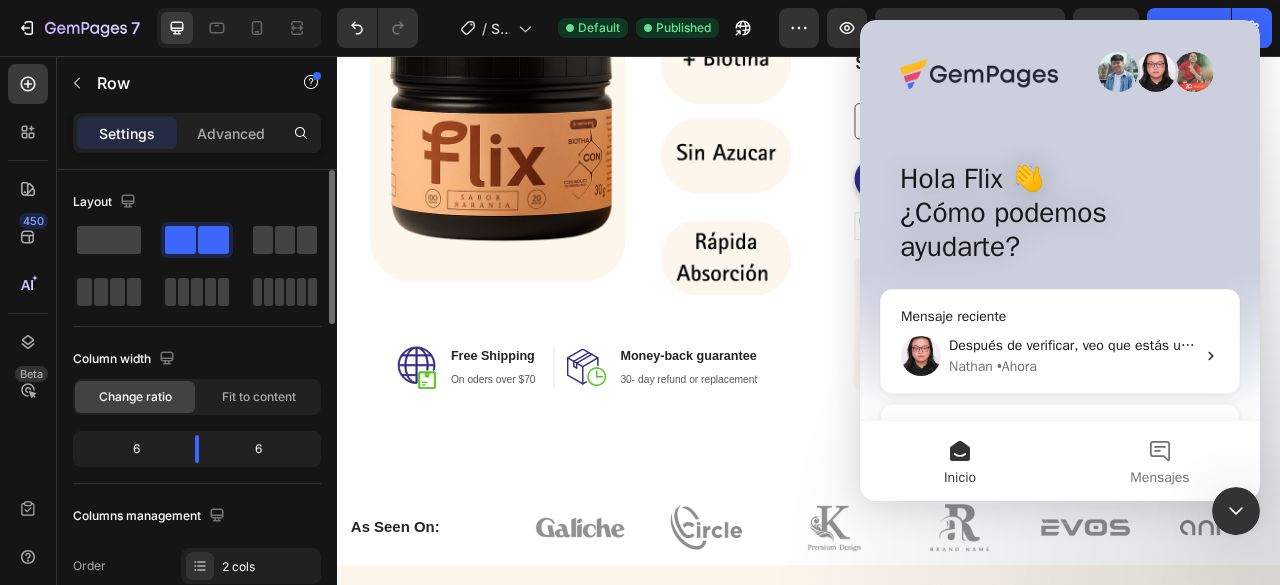 click 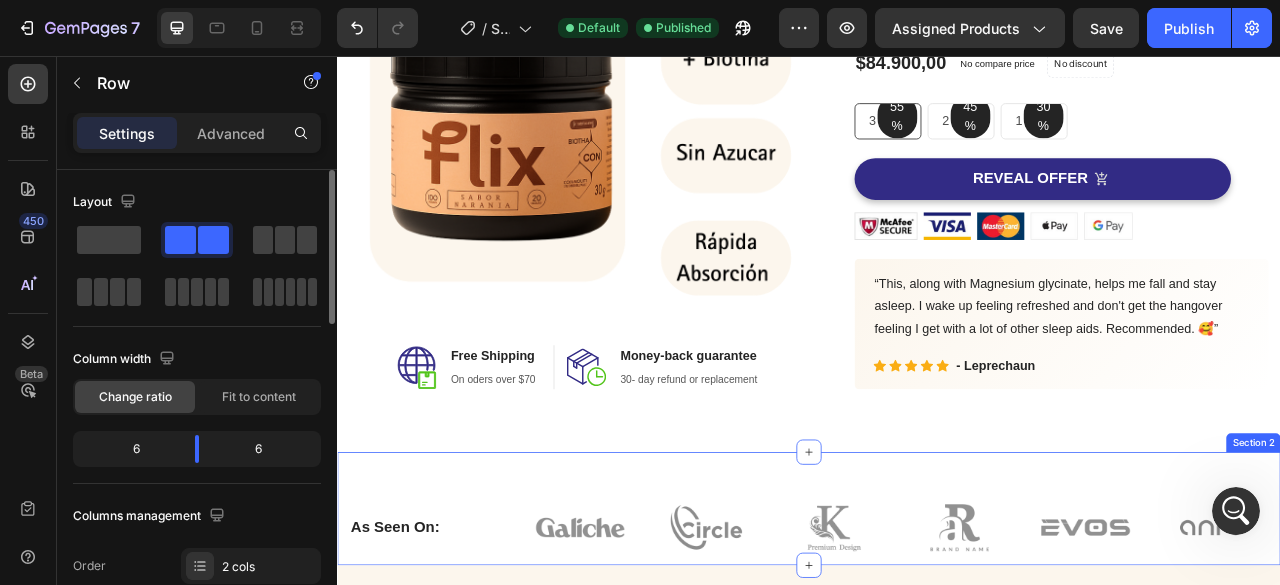 scroll, scrollTop: 142, scrollLeft: 0, axis: vertical 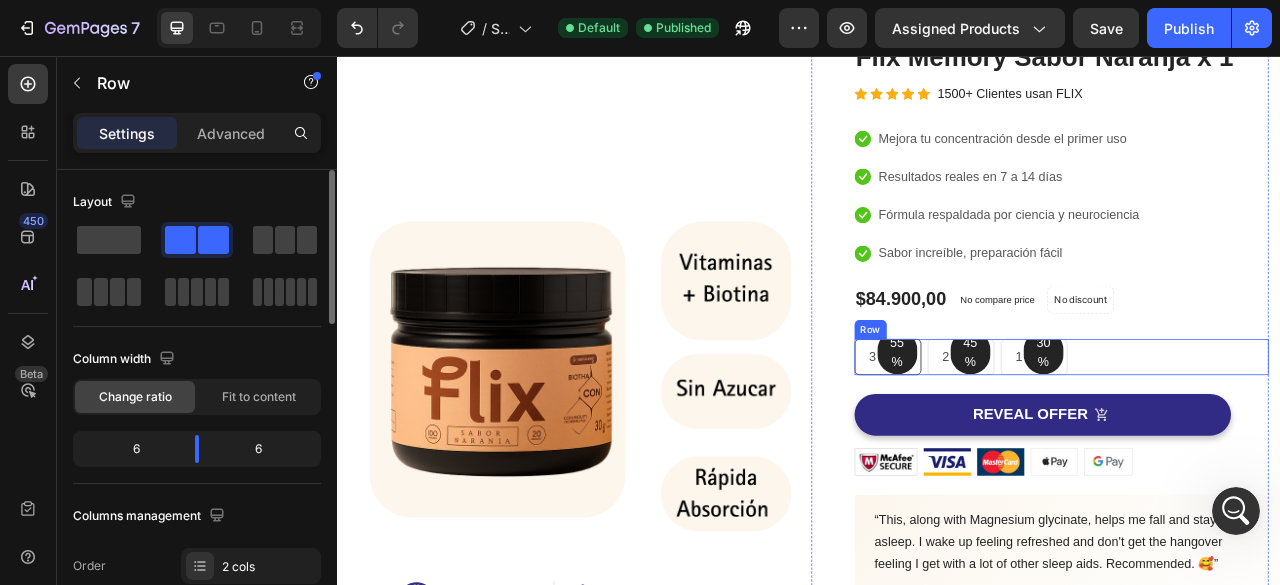 click on "55% Text block Row 3 pack Text block Row 45% Text block Row 2 pack Text block Row 30% Text block Row 1 pack Text block Row Row" at bounding box center [1259, 439] 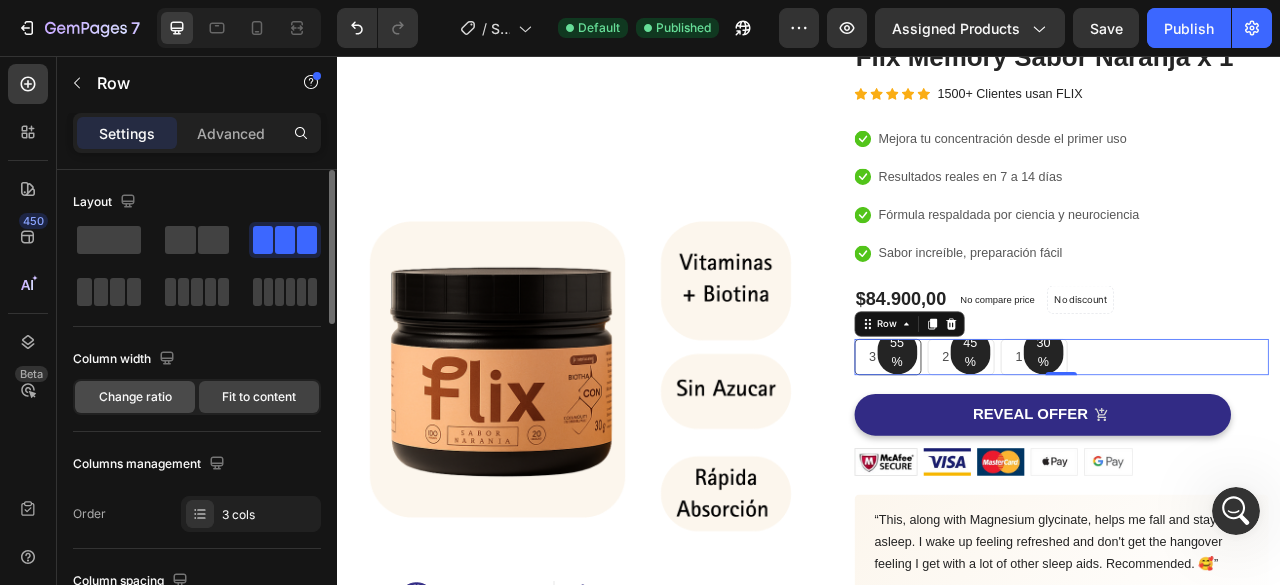 click on "Change ratio" 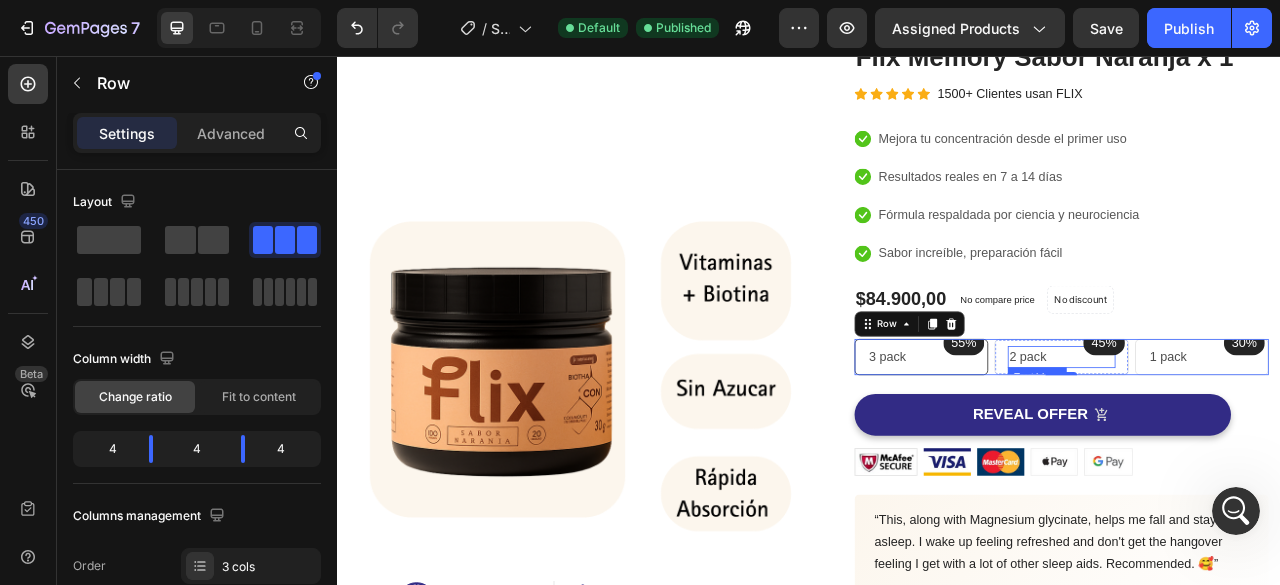 click on "2 pack" at bounding box center [1258, 439] 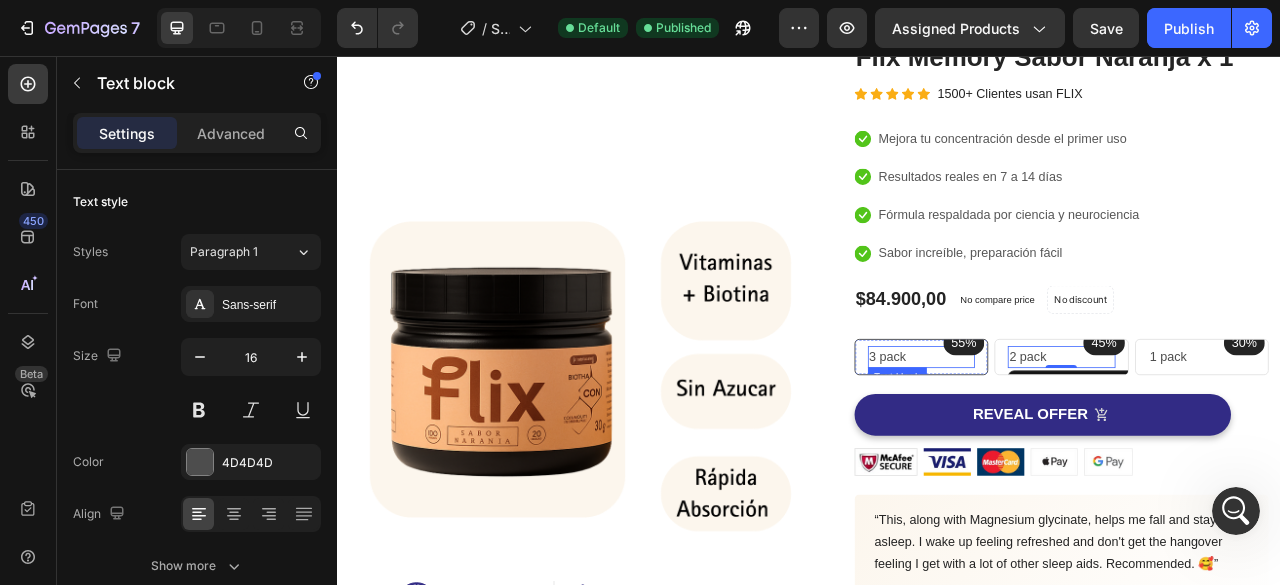 click on "3 pack" at bounding box center (1080, 439) 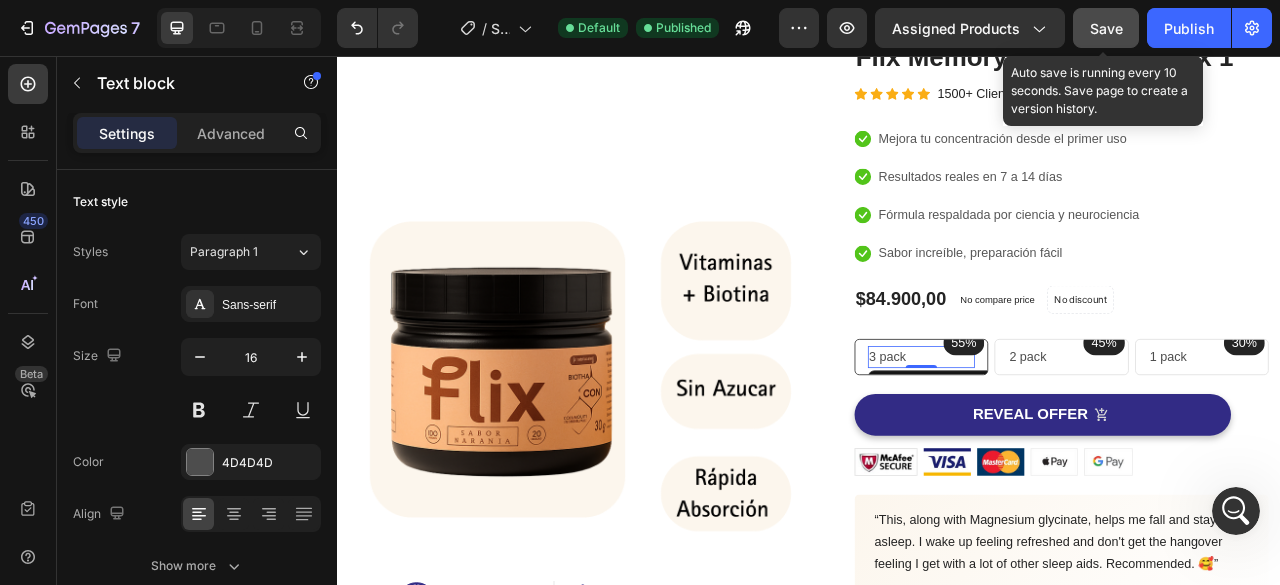 click on "Save" at bounding box center (1106, 28) 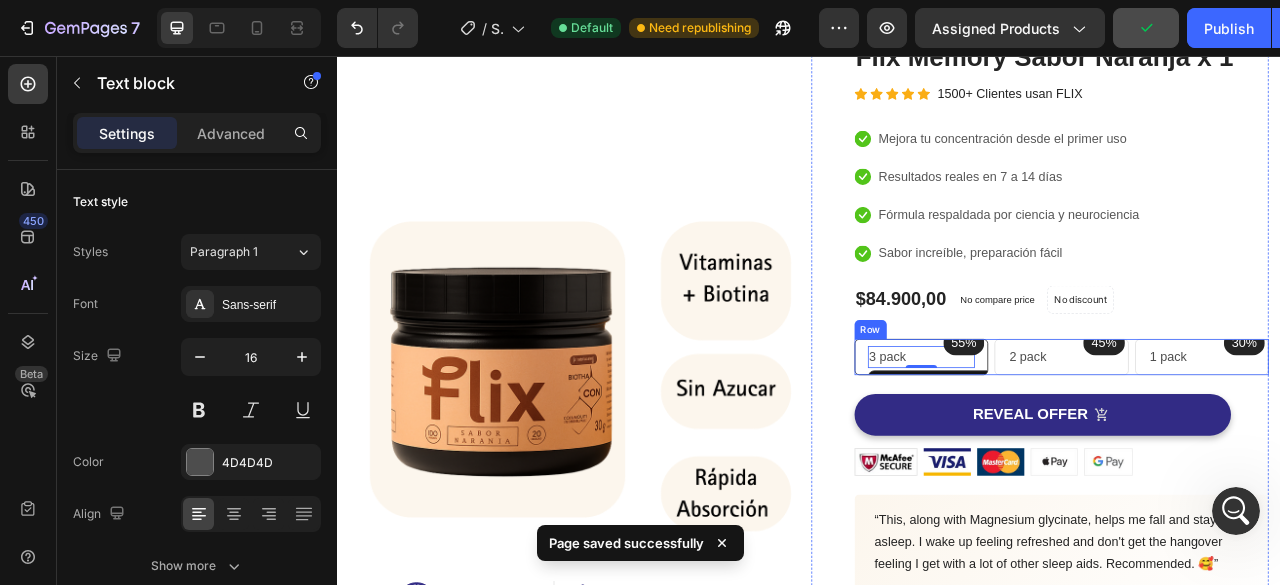 click on "55% Text block Row 3 pack Text block   0 Row 45% Text block Row 2 pack Text block Row 30% Text block Row 1 pack Text block Row Row" at bounding box center [1259, 439] 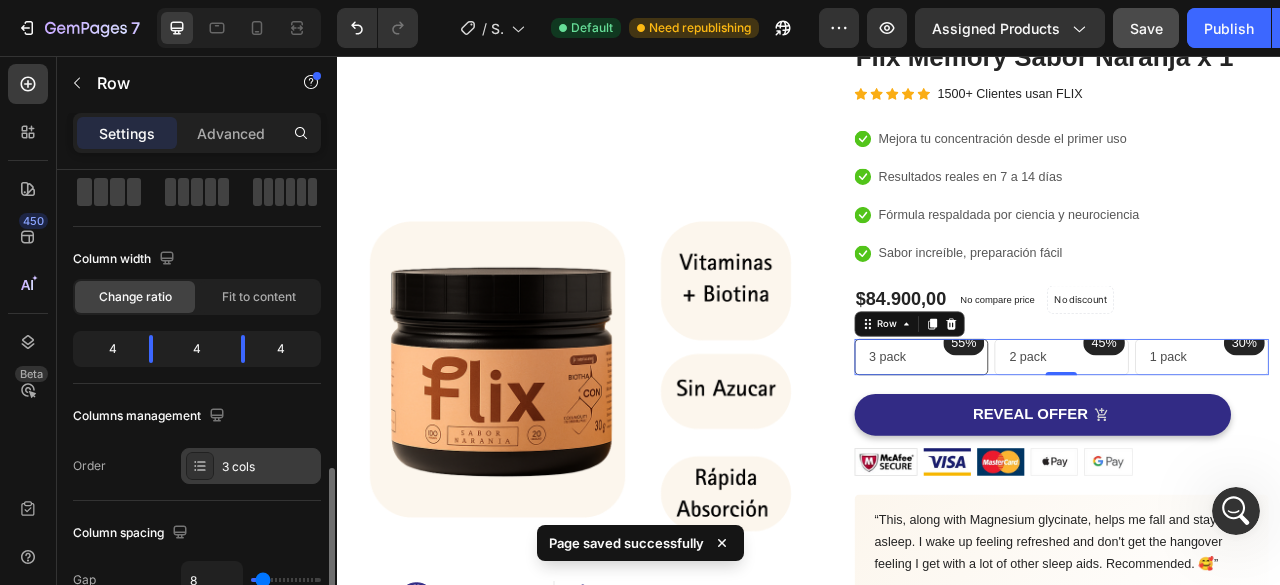 scroll, scrollTop: 300, scrollLeft: 0, axis: vertical 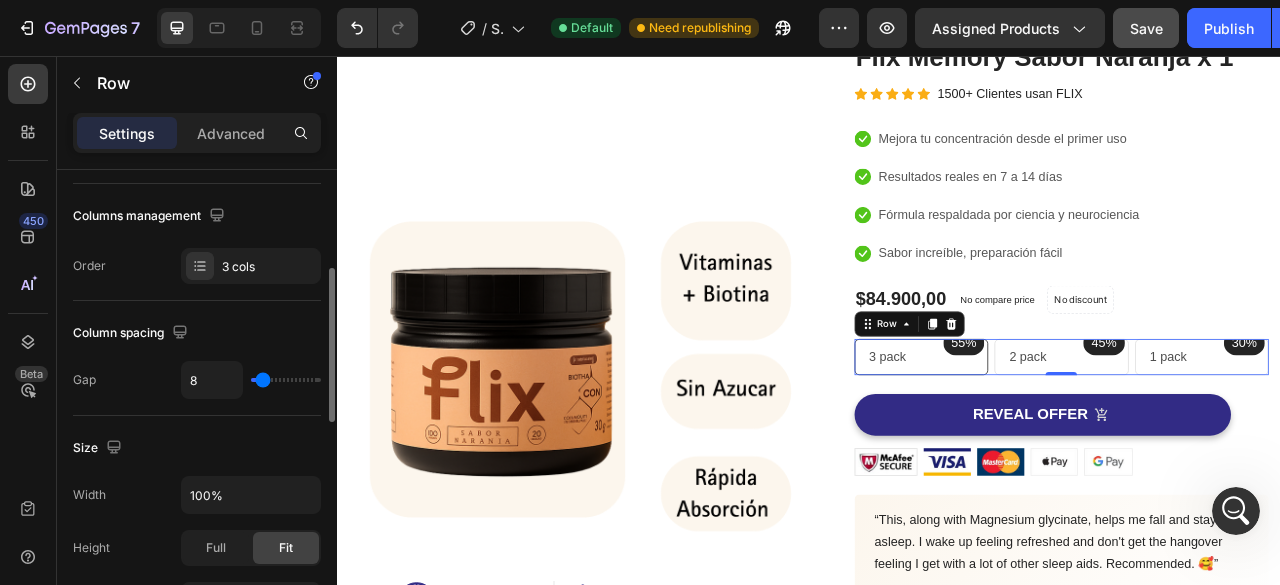 type on "13" 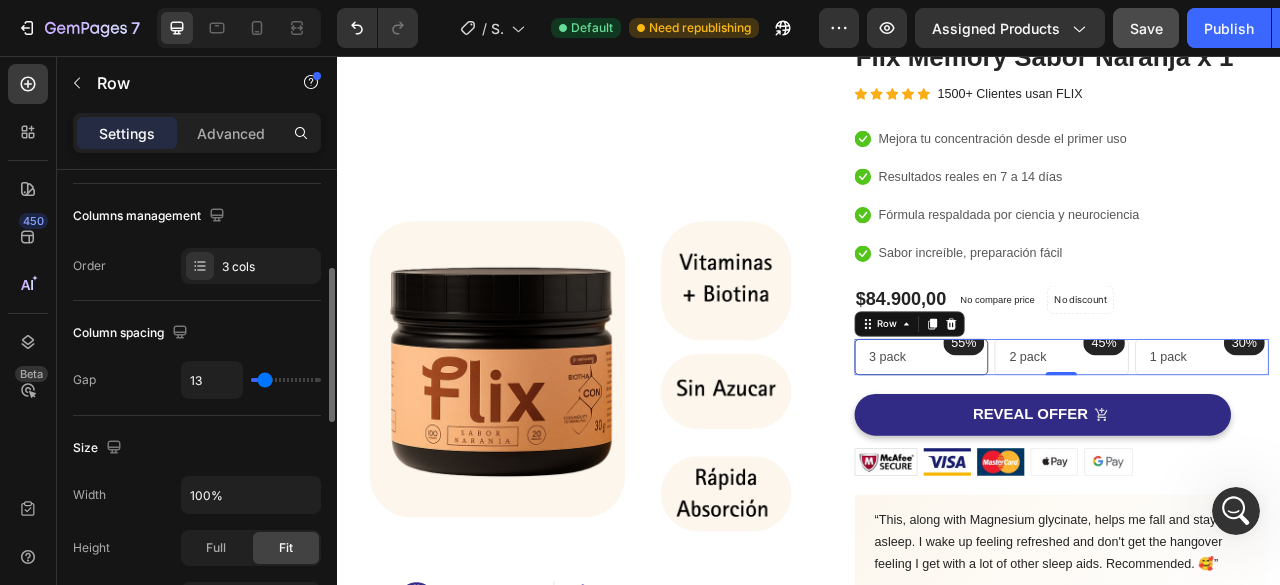 type on "21" 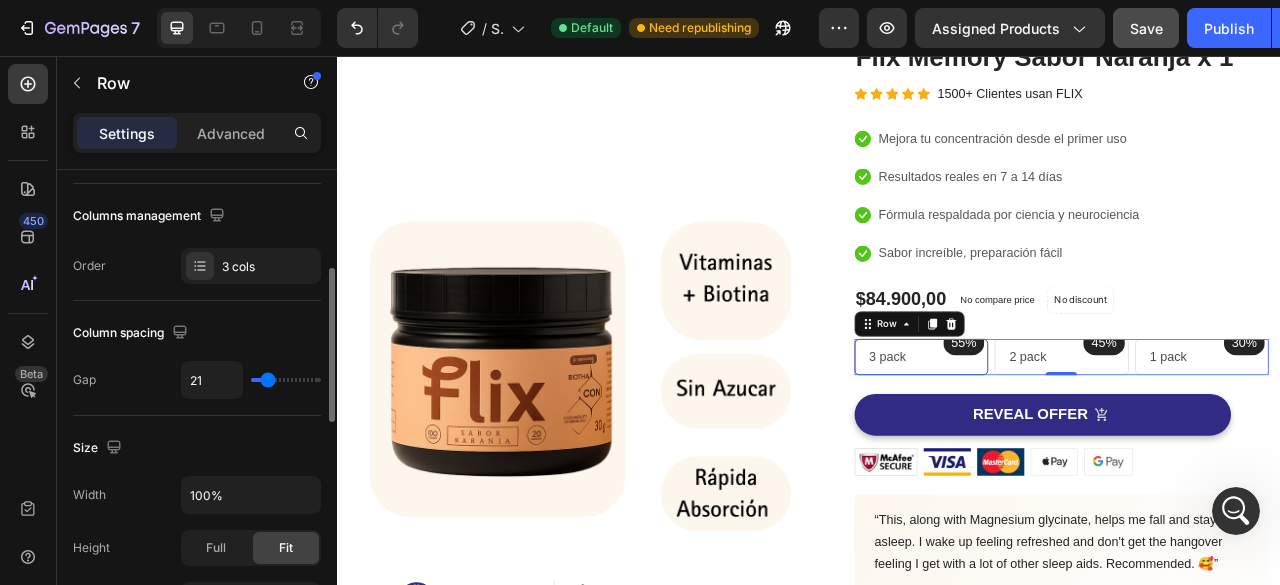 type on "23" 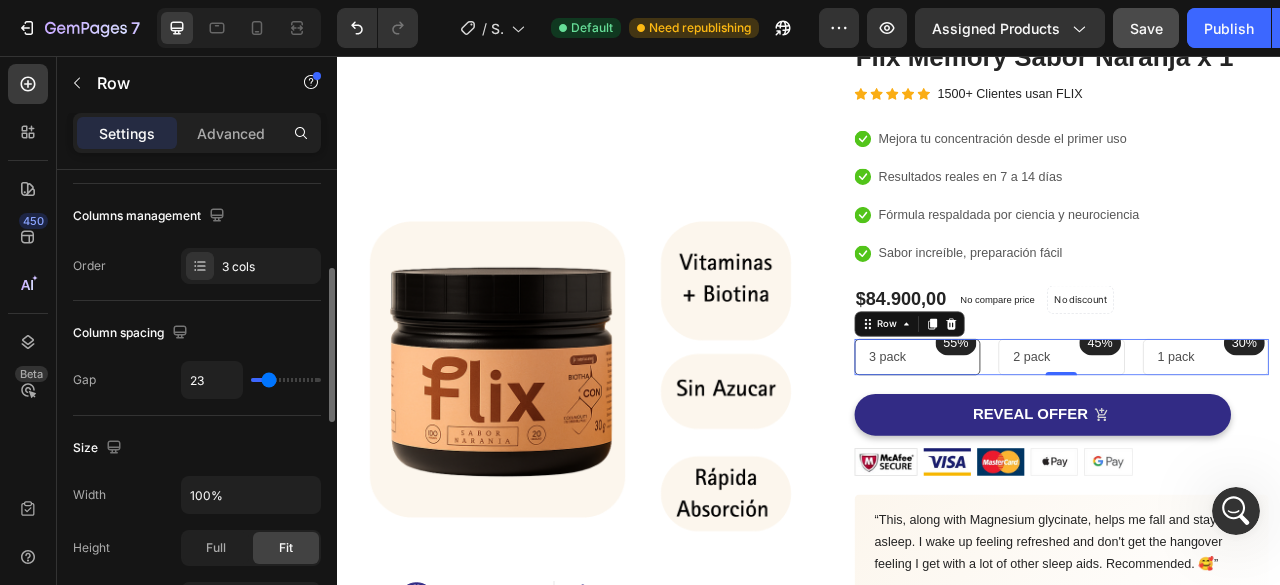 type on "24" 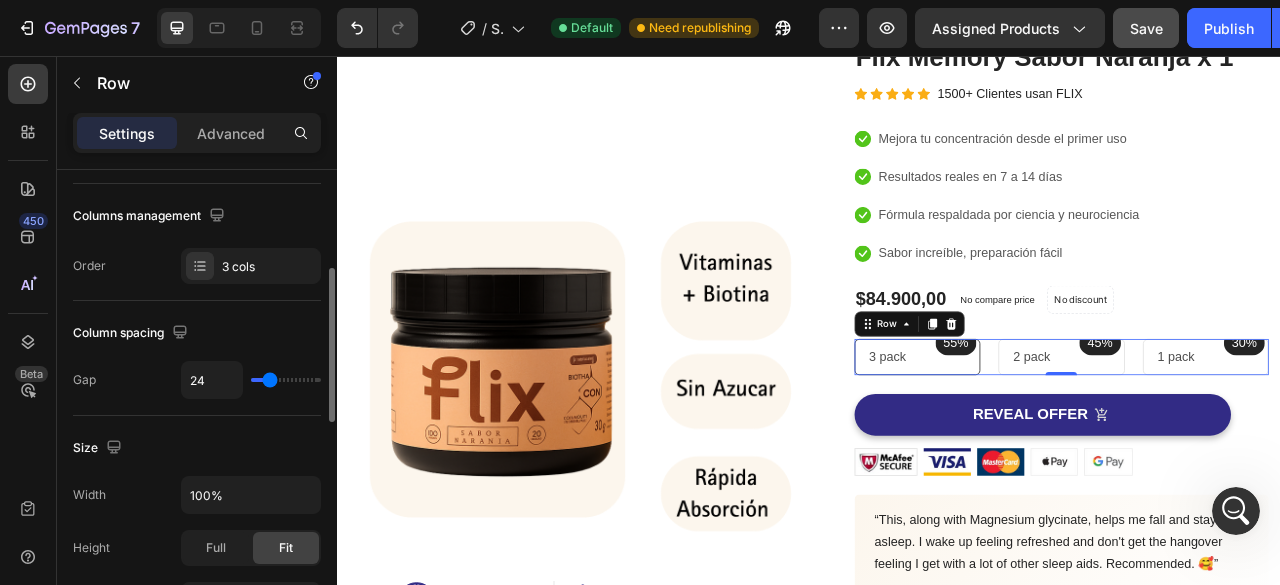 type on "26" 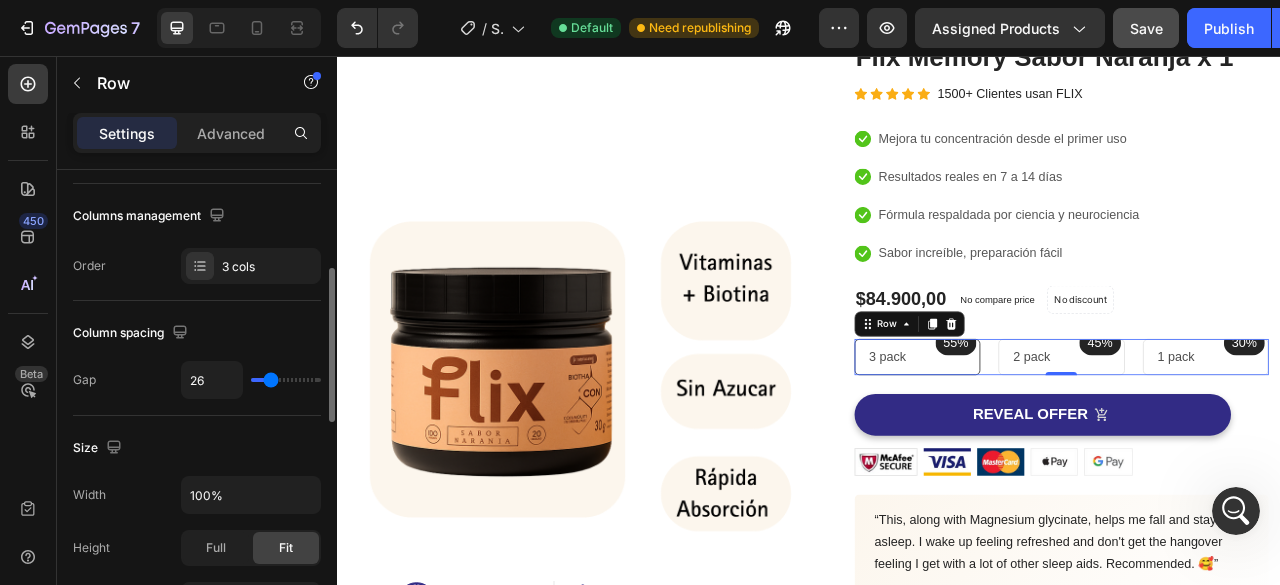 type on "27" 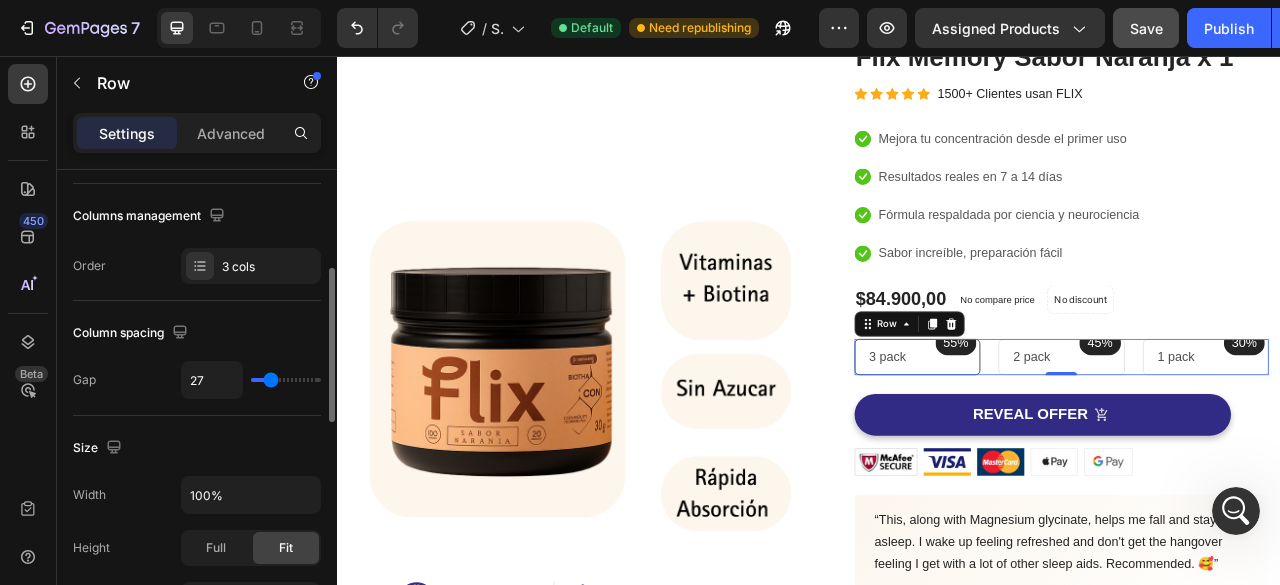 type on "29" 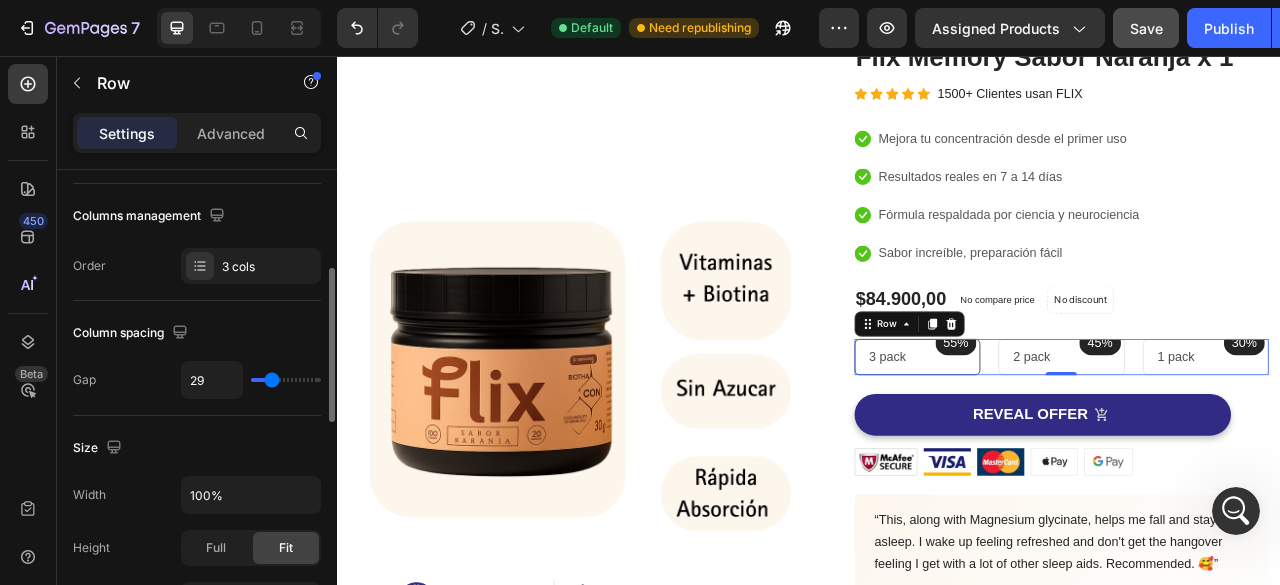 type on "56" 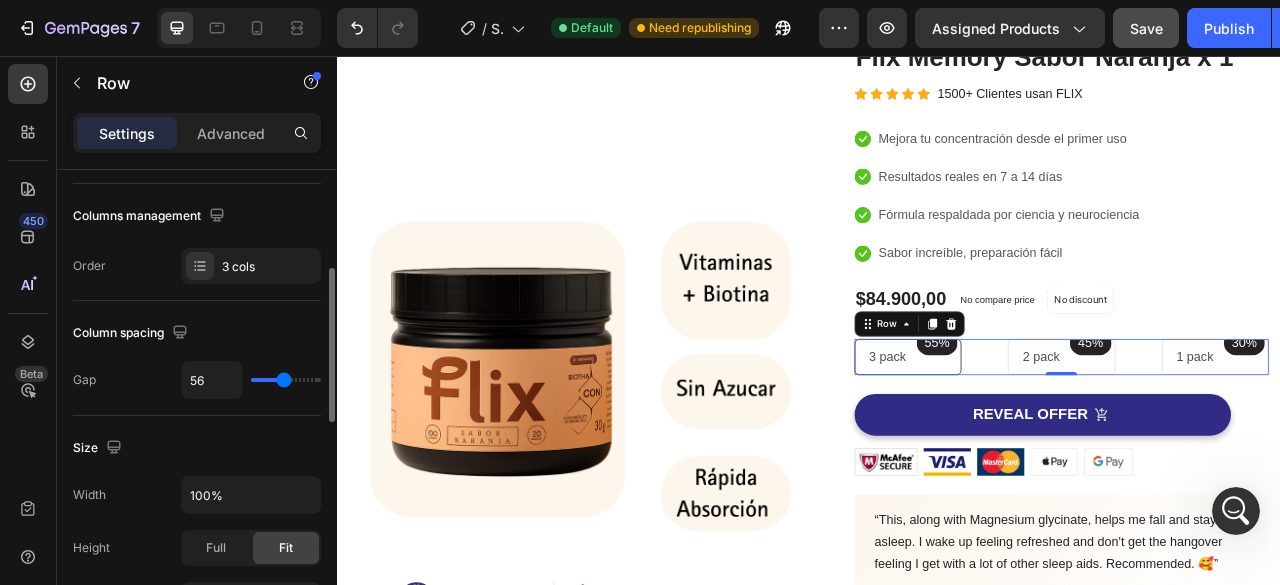 type on "59" 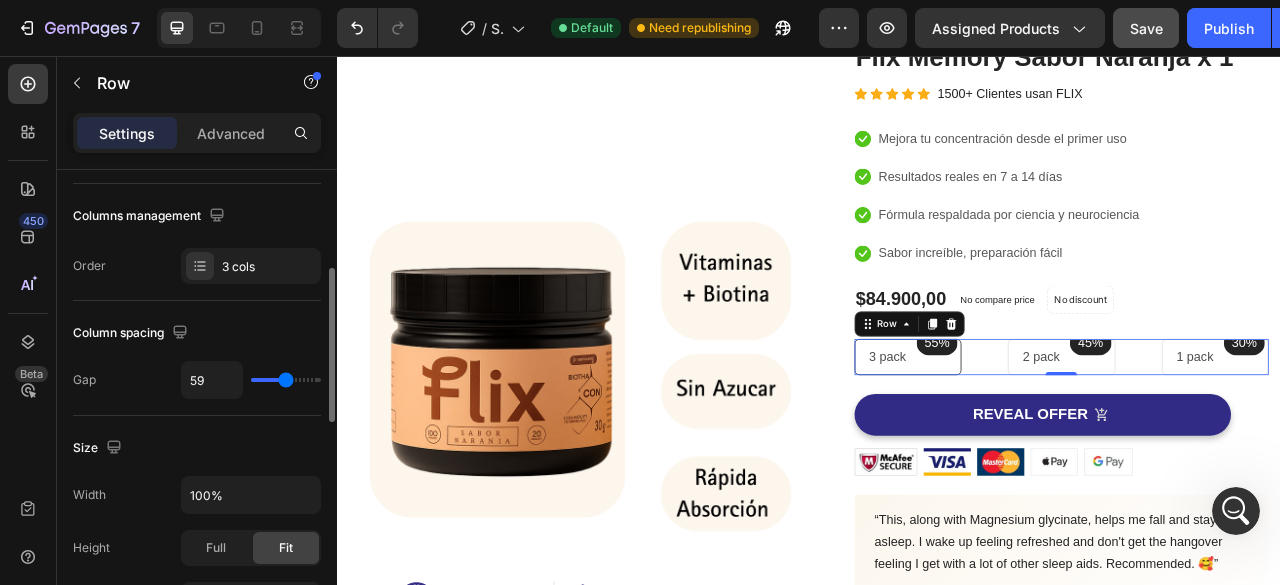 type on "60" 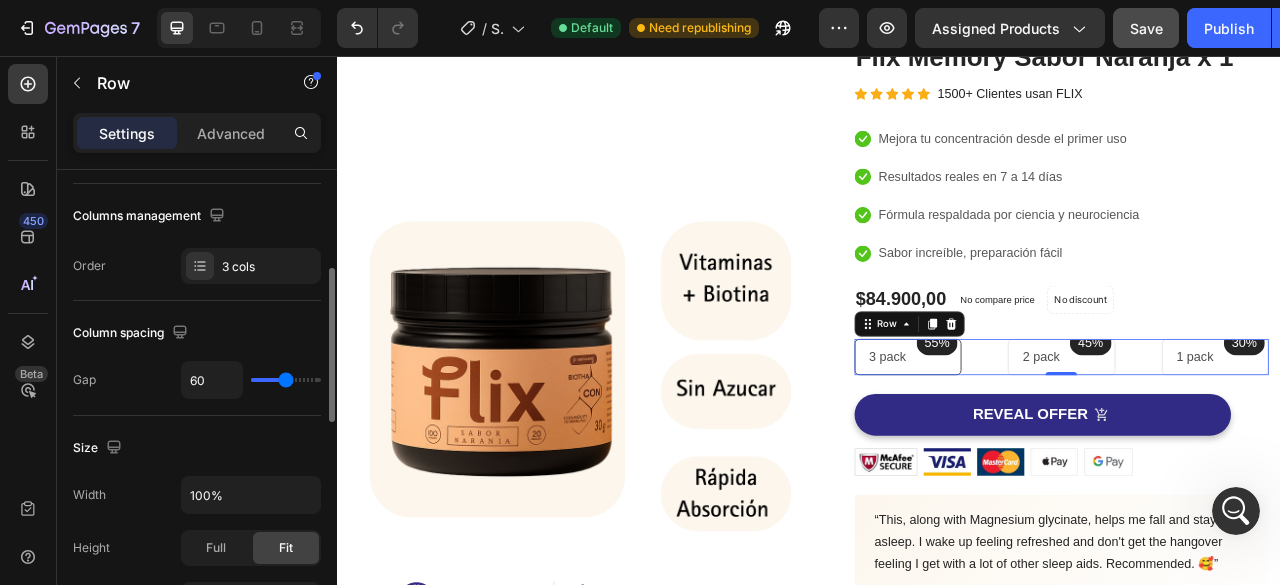 type on "61" 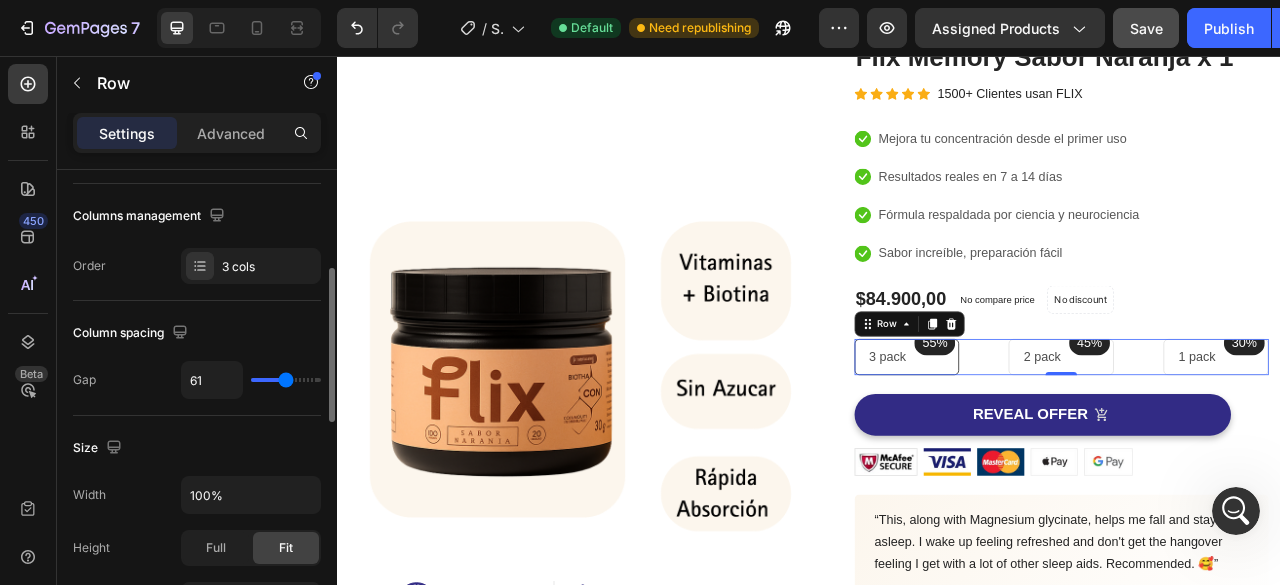 type on "63" 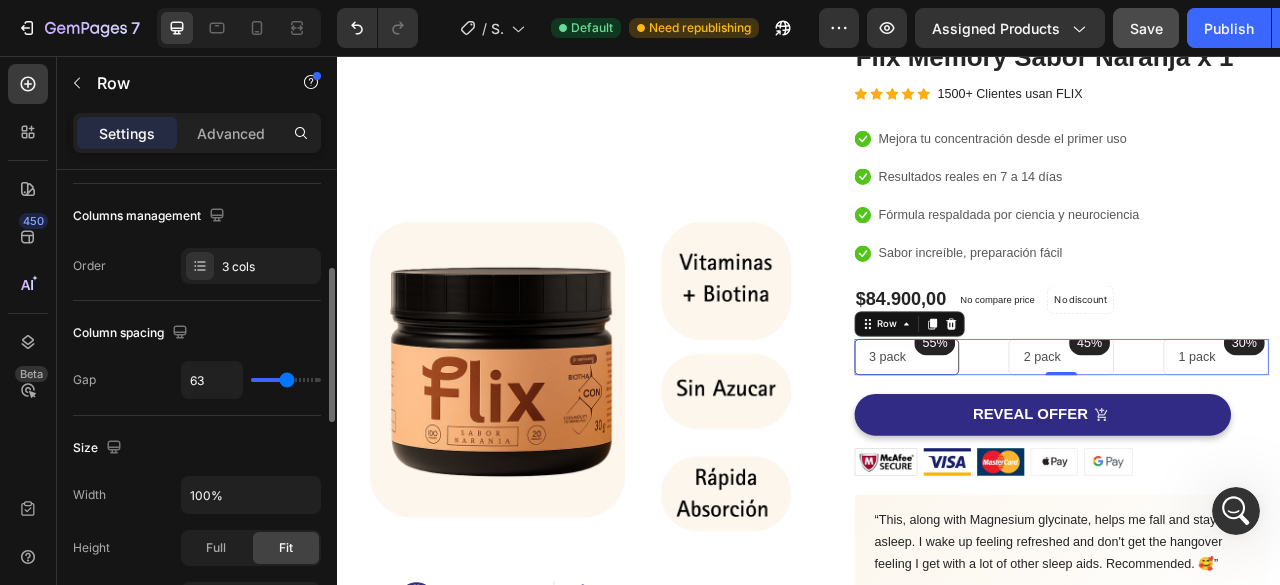 type on "64" 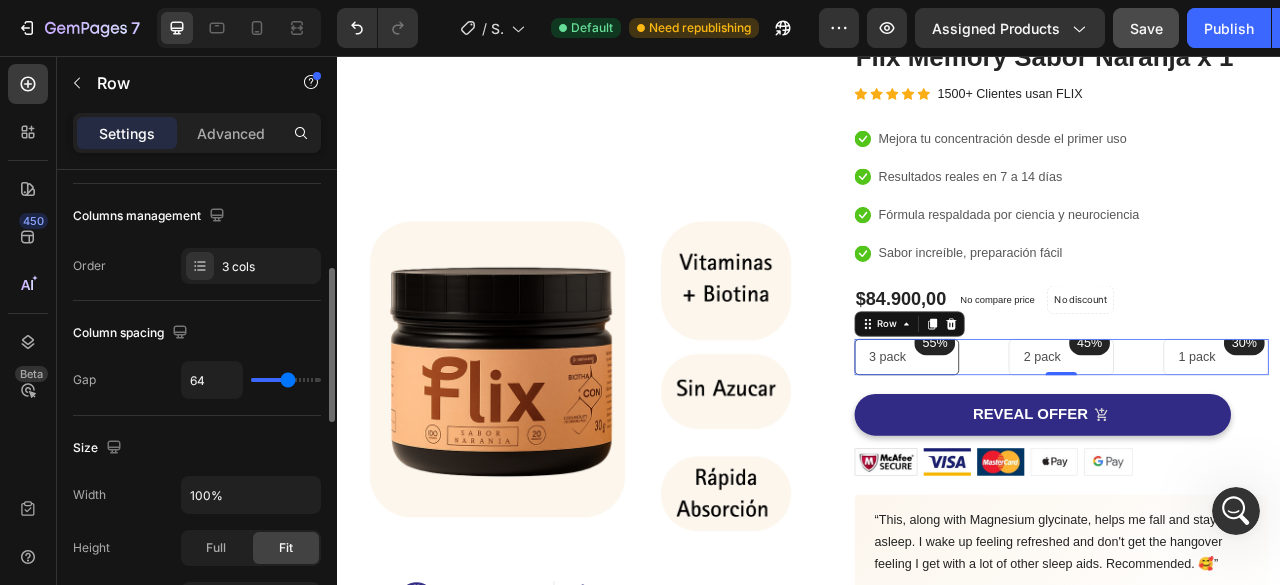 type on "84" 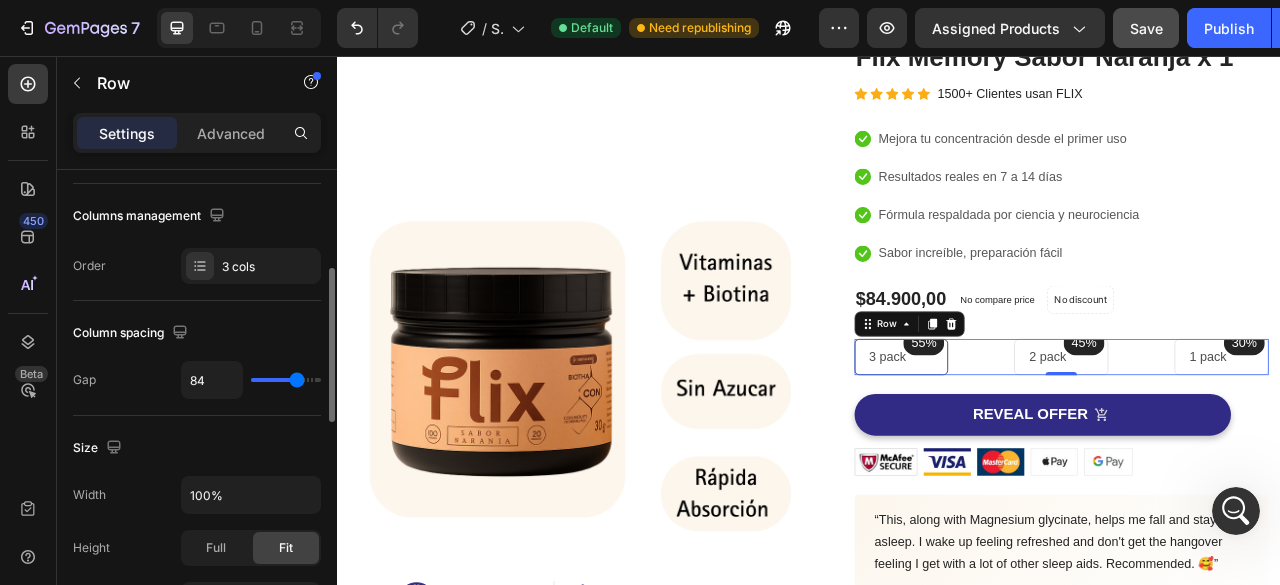 type on "78" 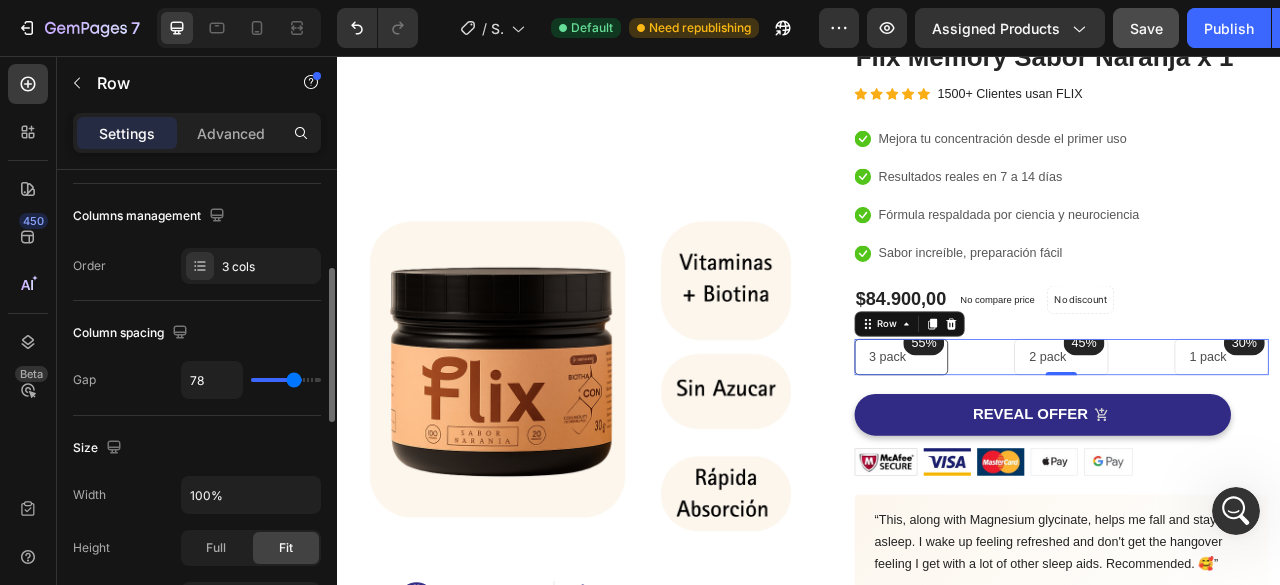 type on "59" 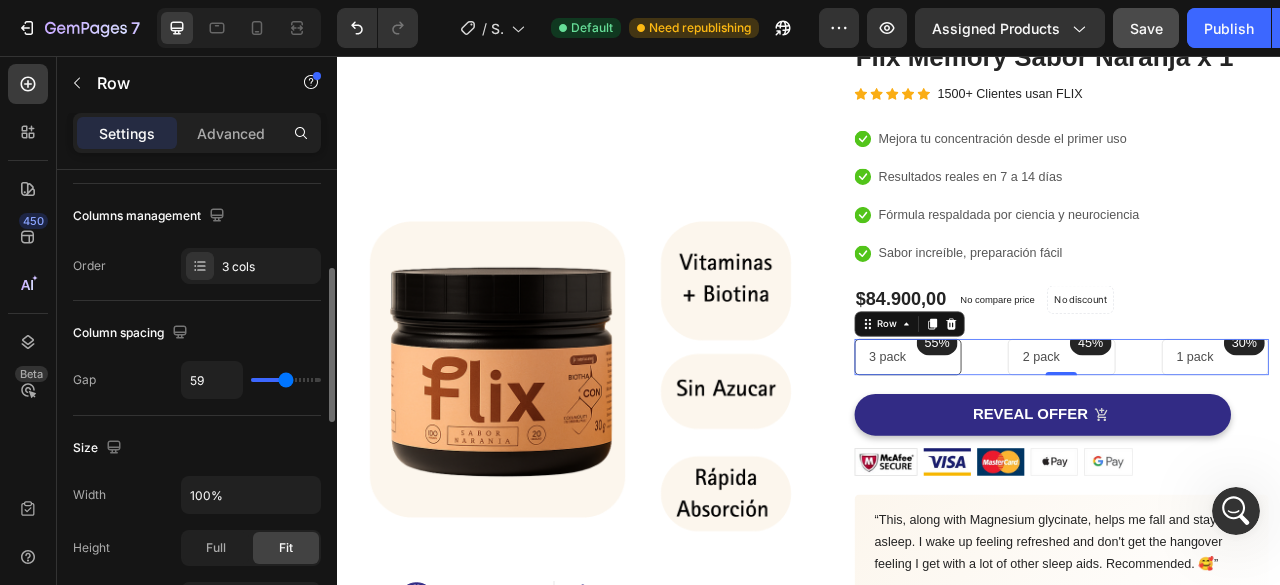 type on "57" 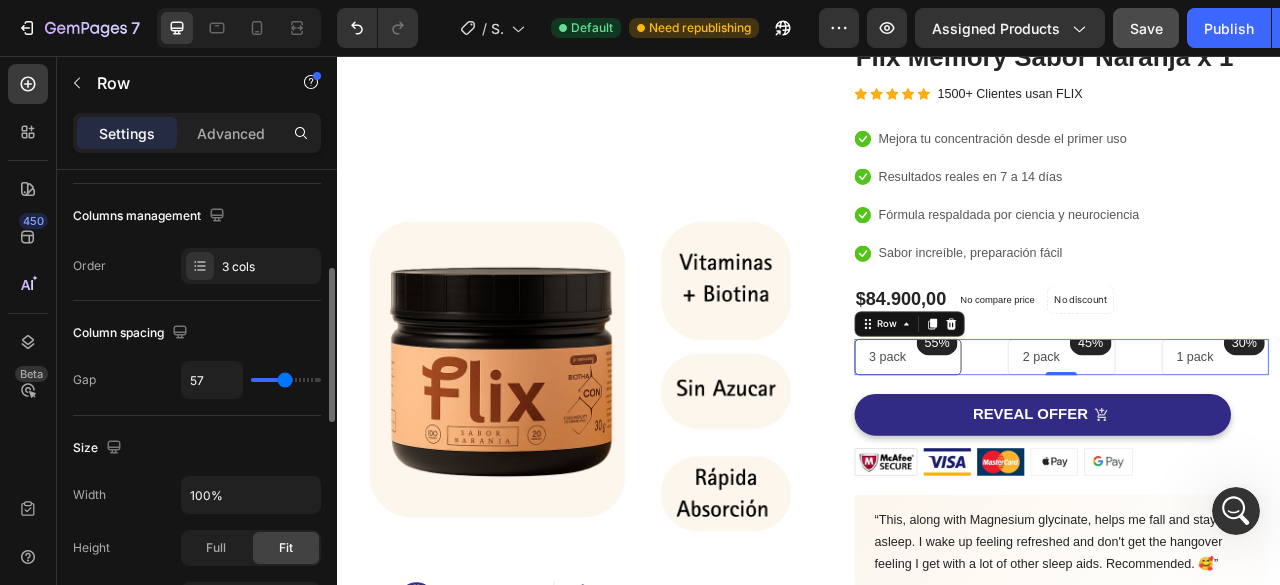 type on "56" 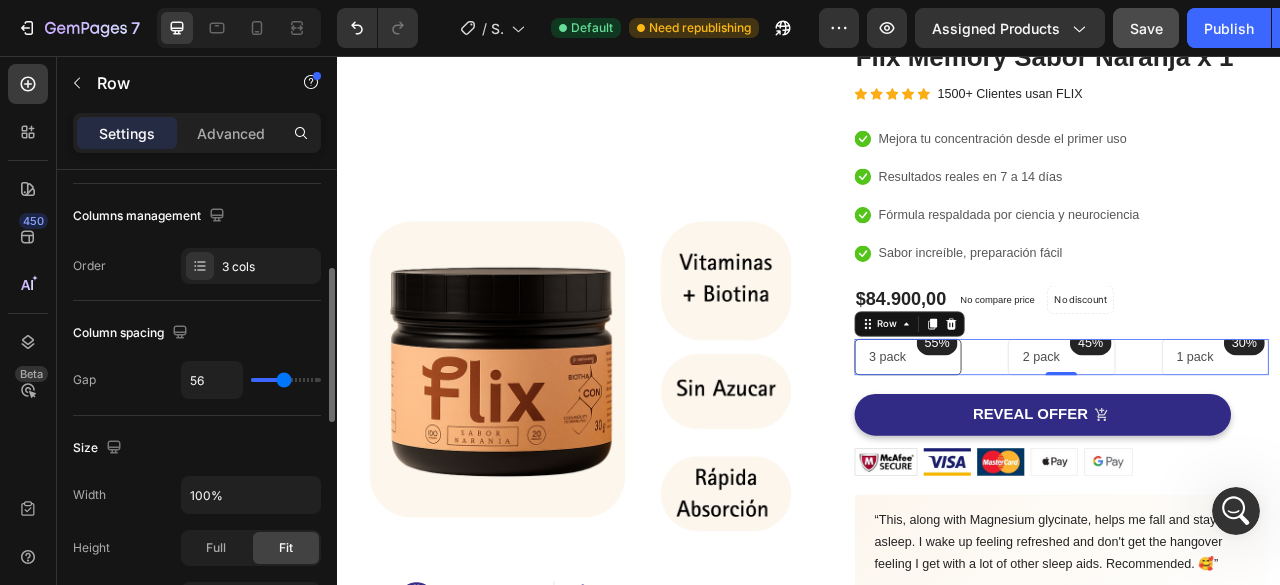 type on "54" 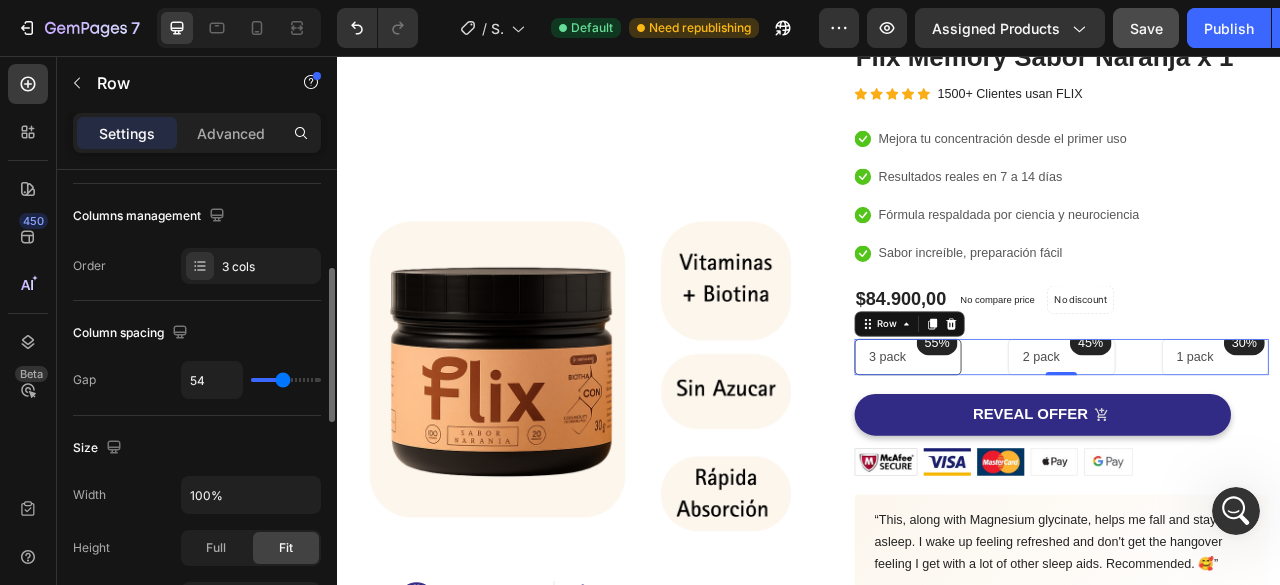 type on "53" 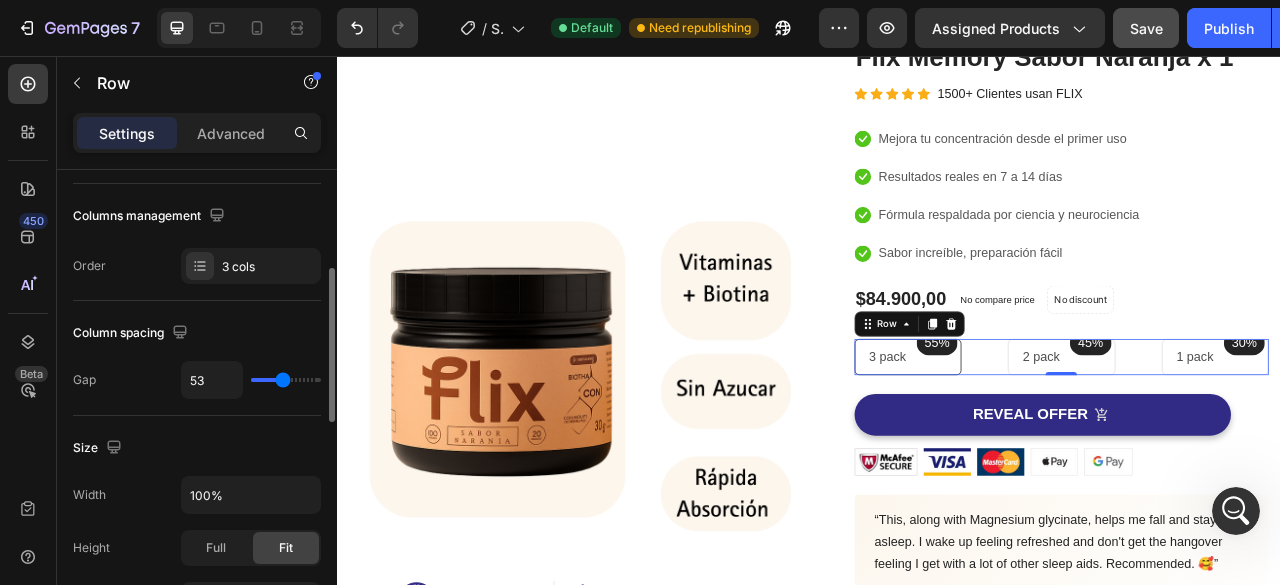 type on "51" 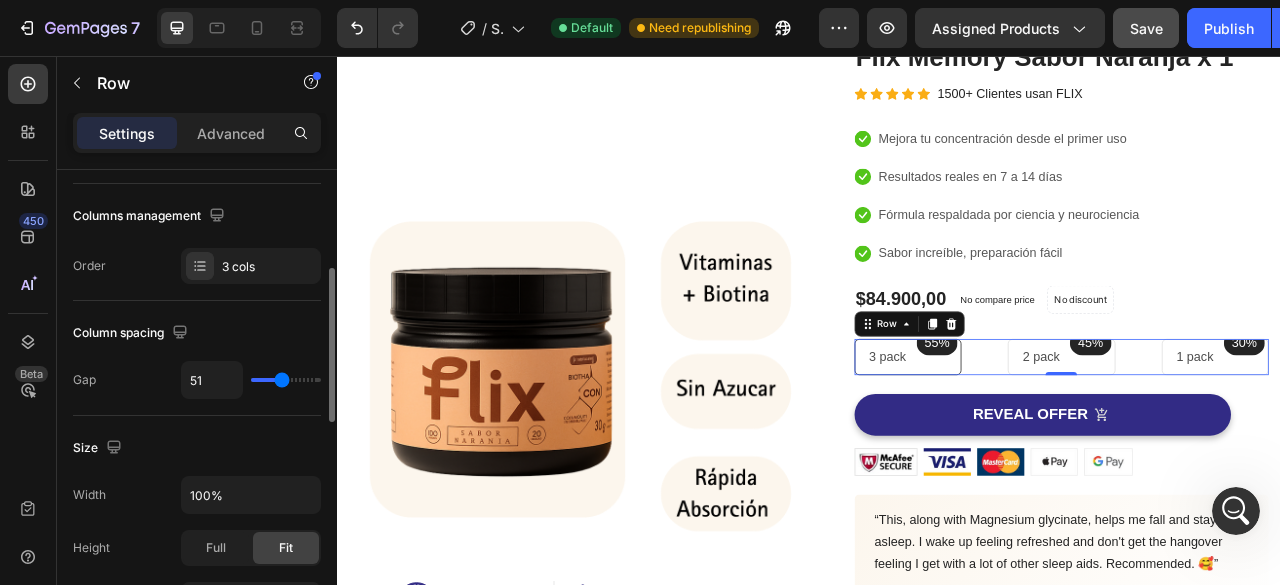 type on "50" 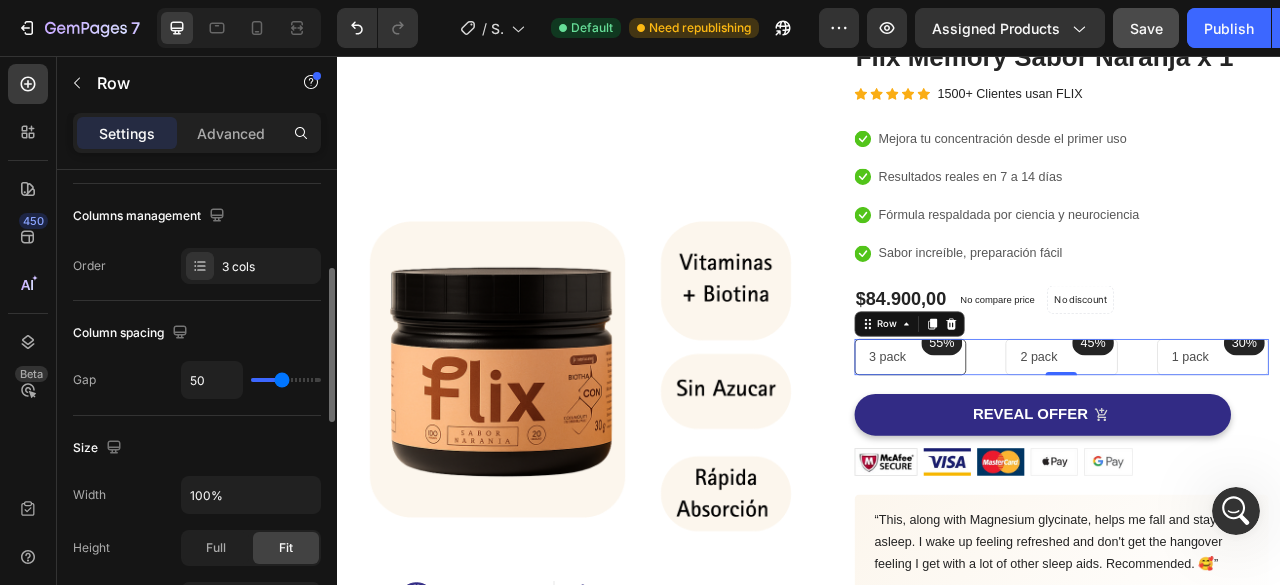 type on "44" 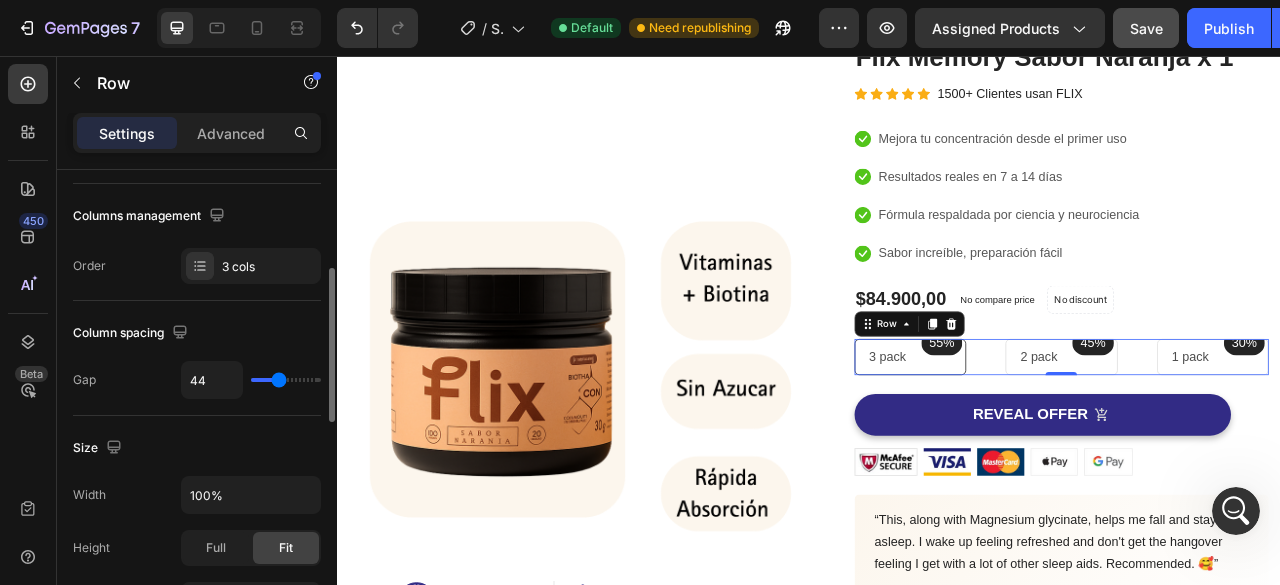 type on "42" 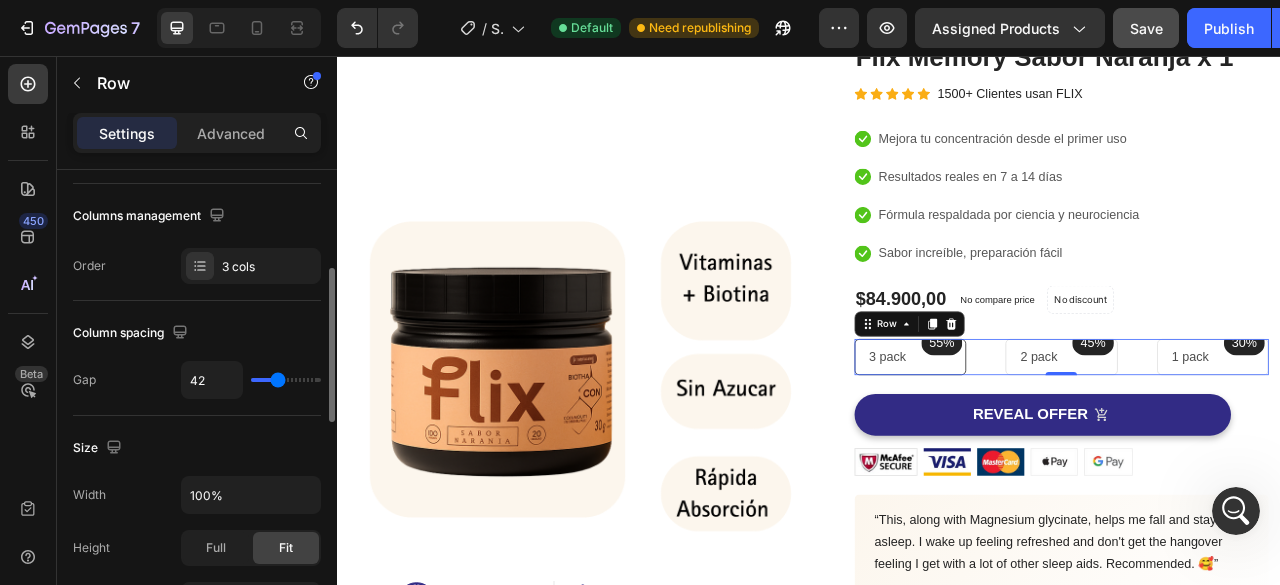 type on "45" 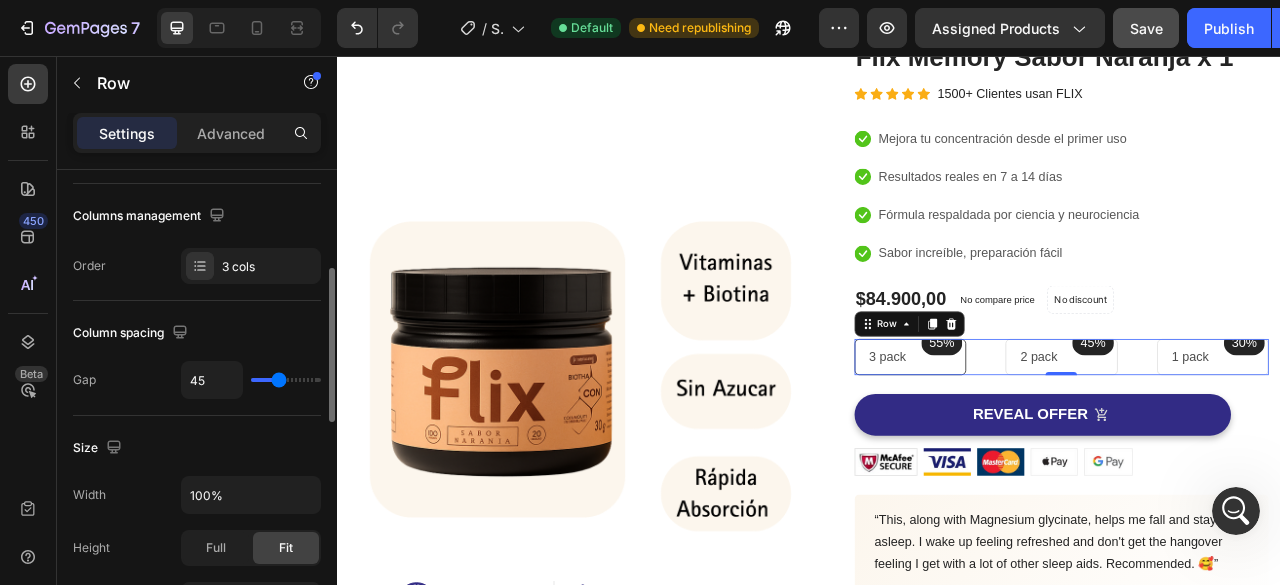 type on "51" 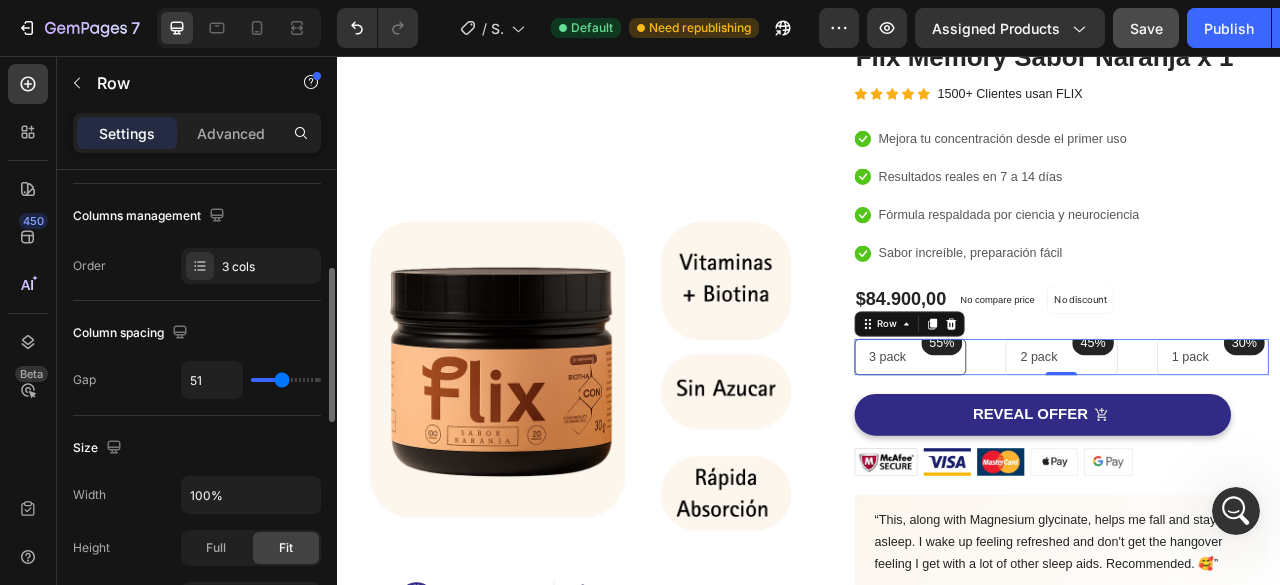 type on "56" 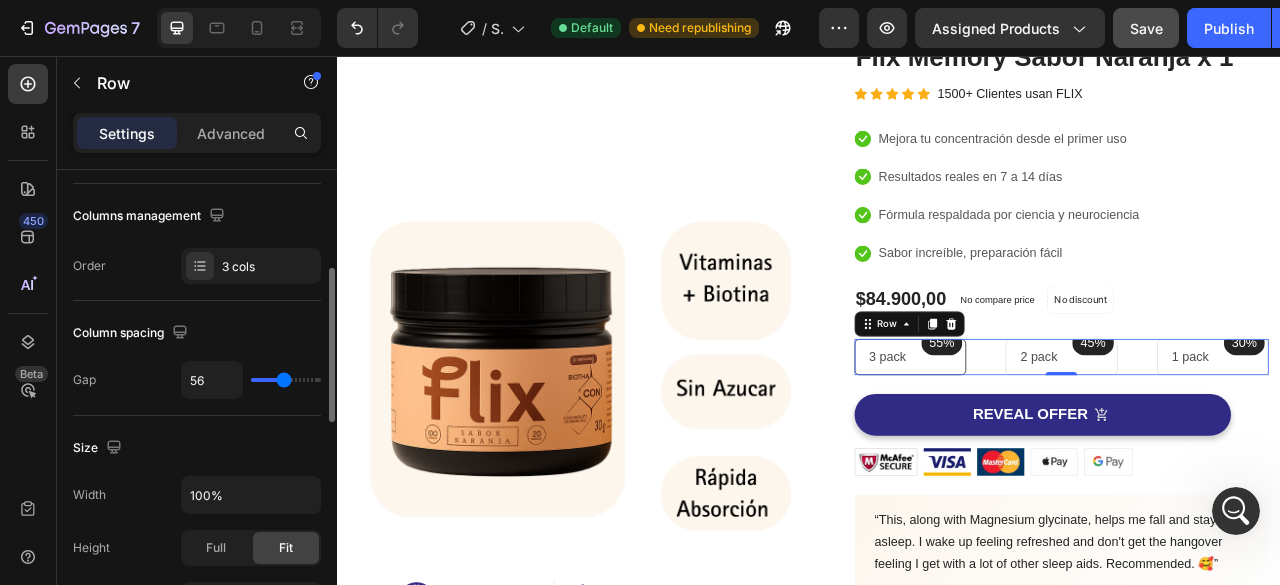 type on "61" 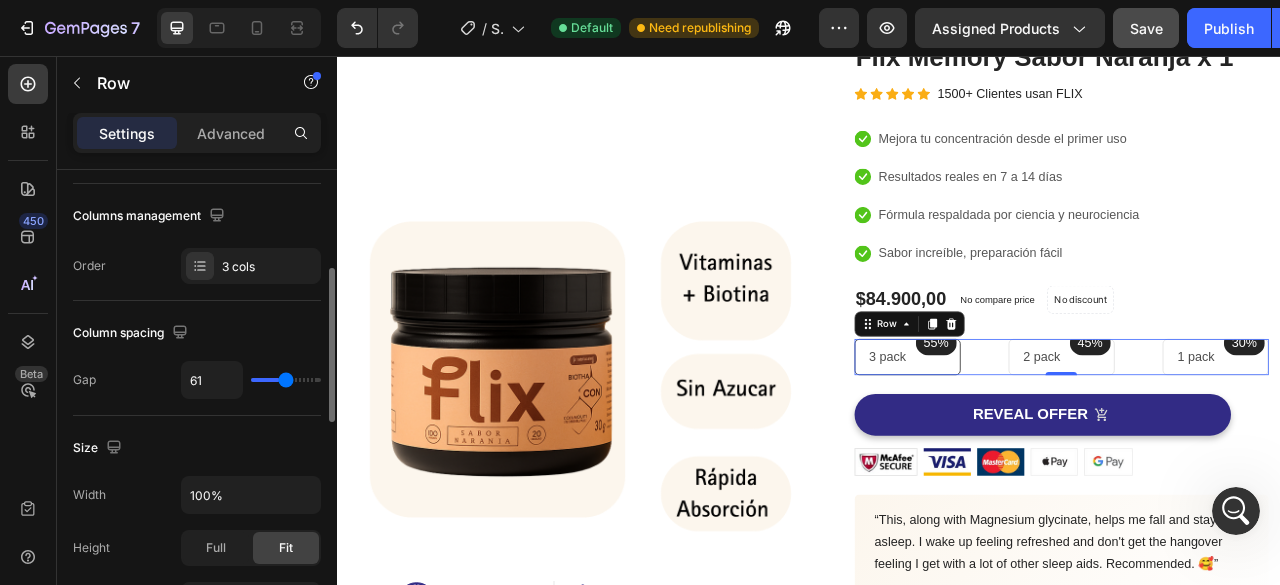 type on "66" 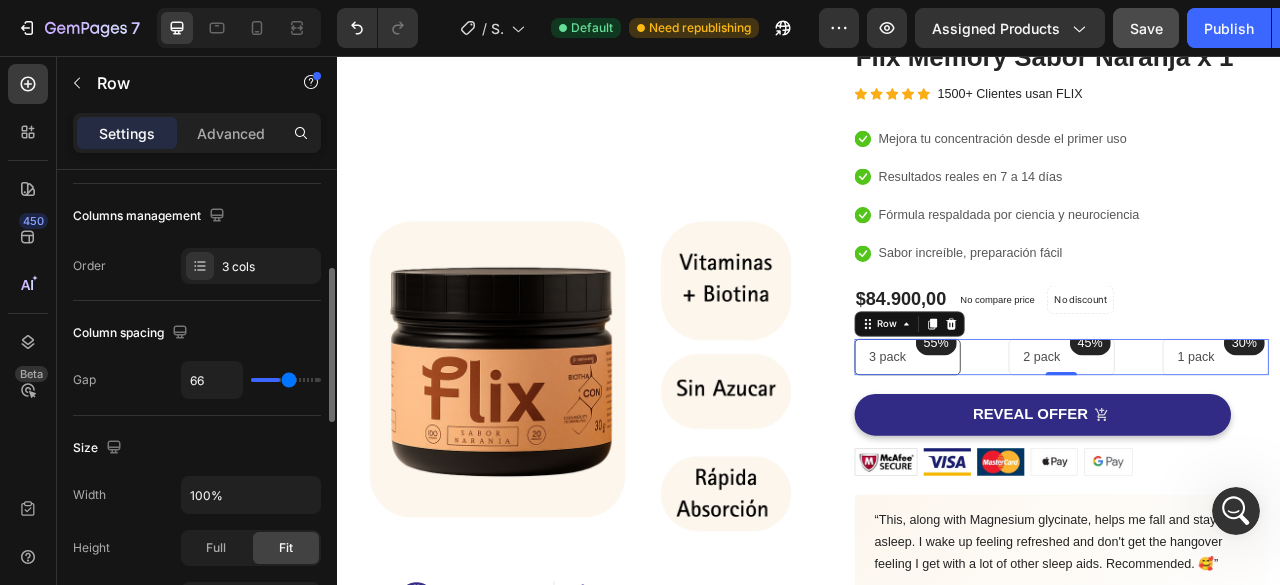 type on "67" 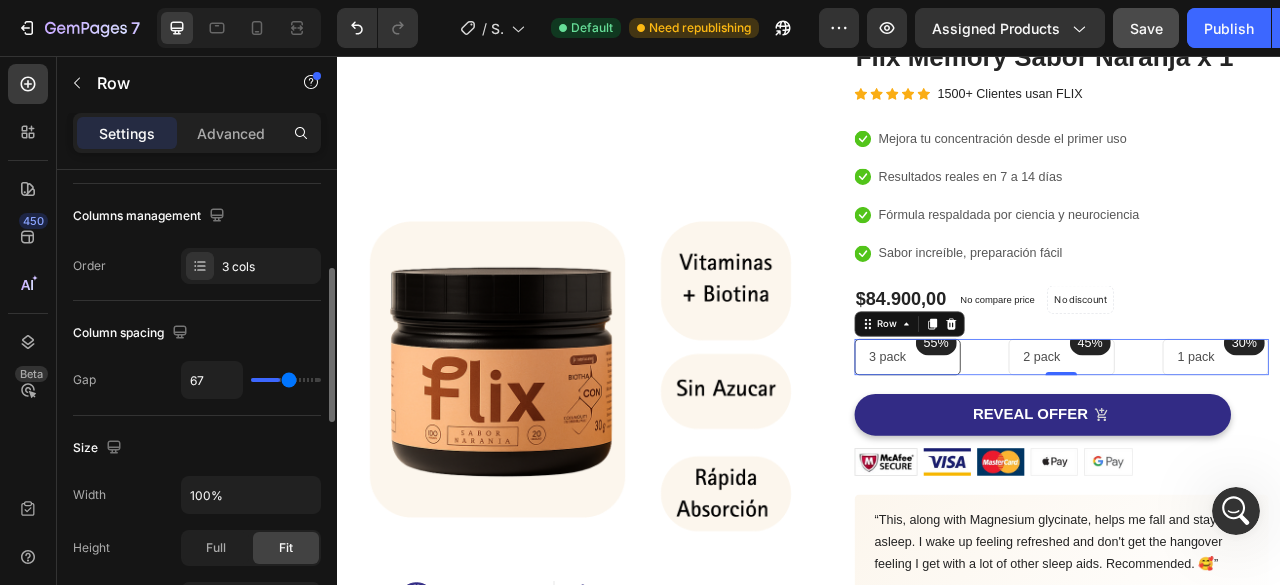 type on "72" 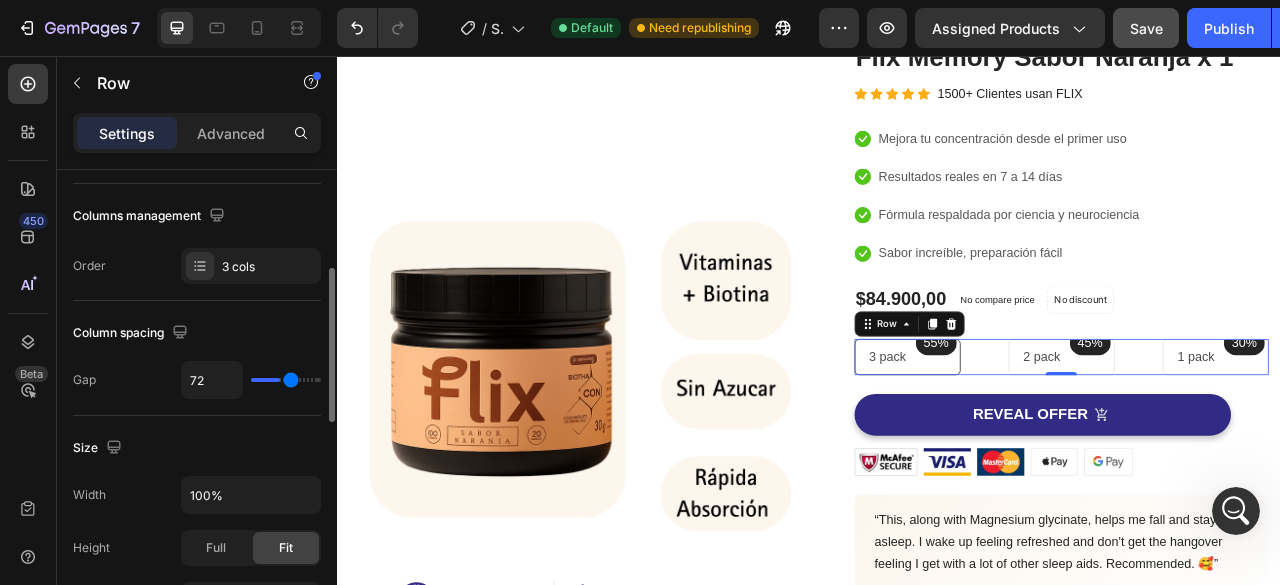 type on "75" 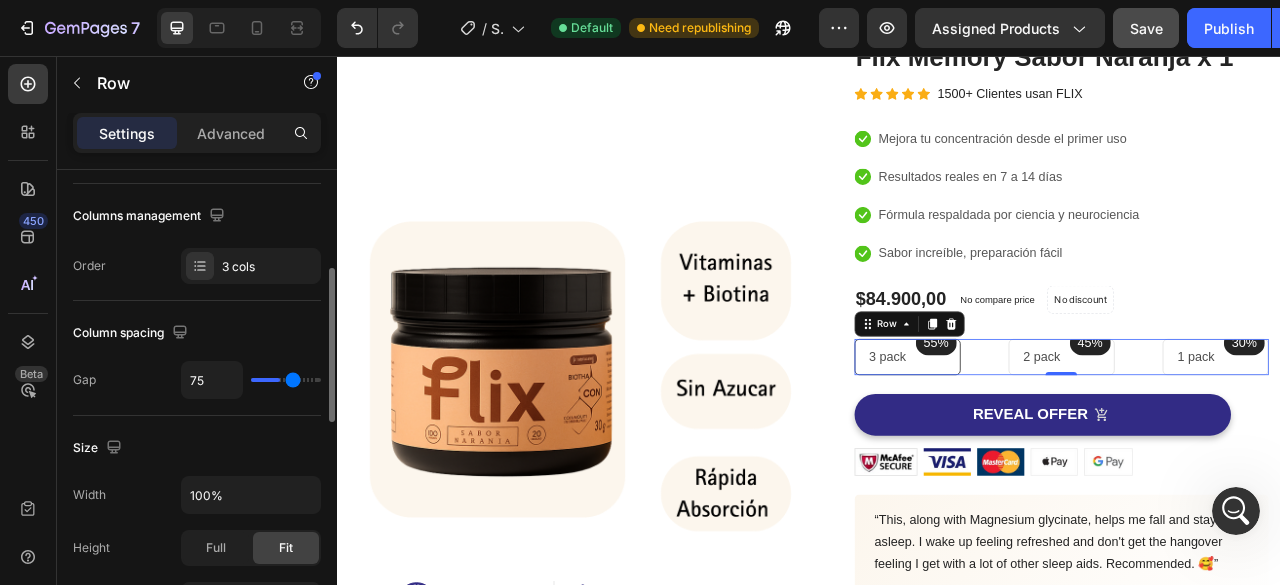 type on "81" 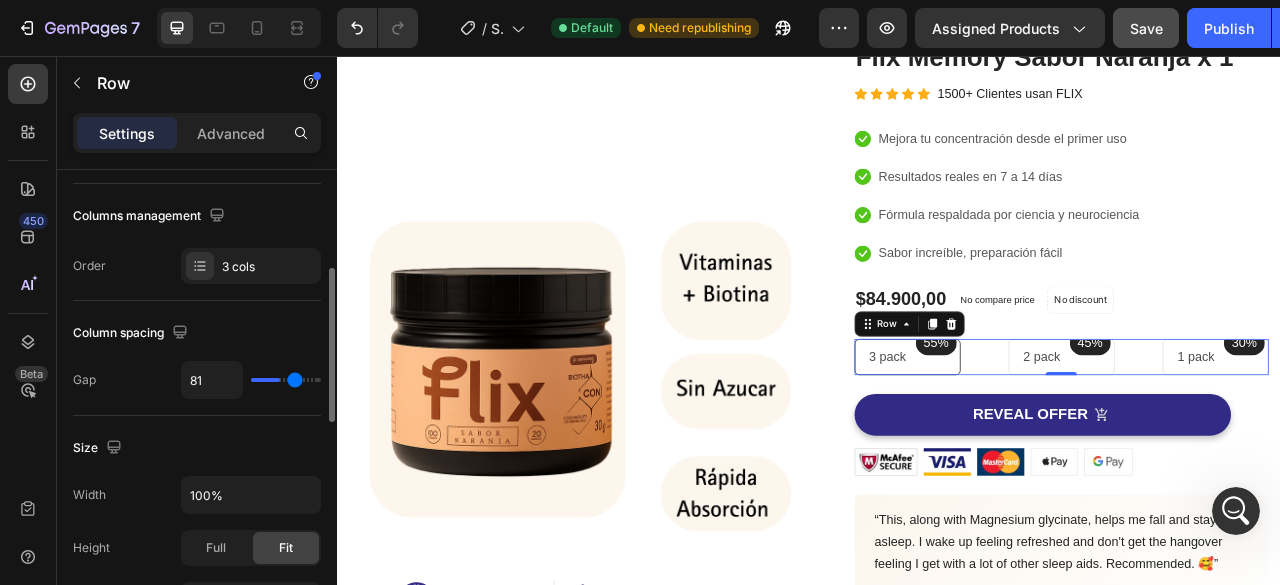 type on "90" 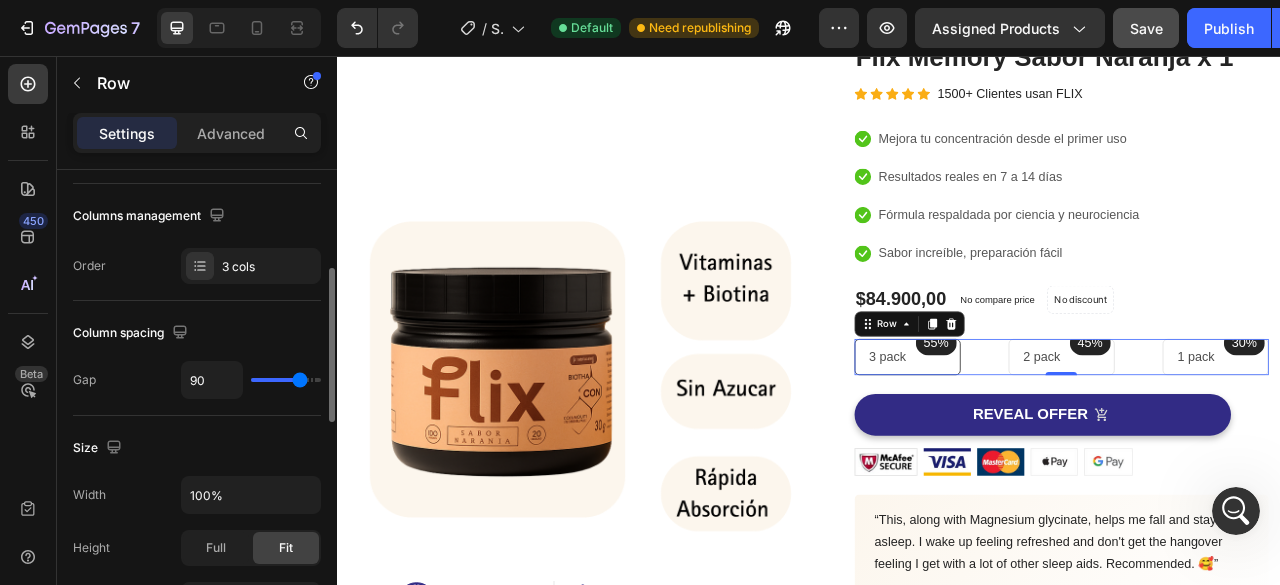 type on "91" 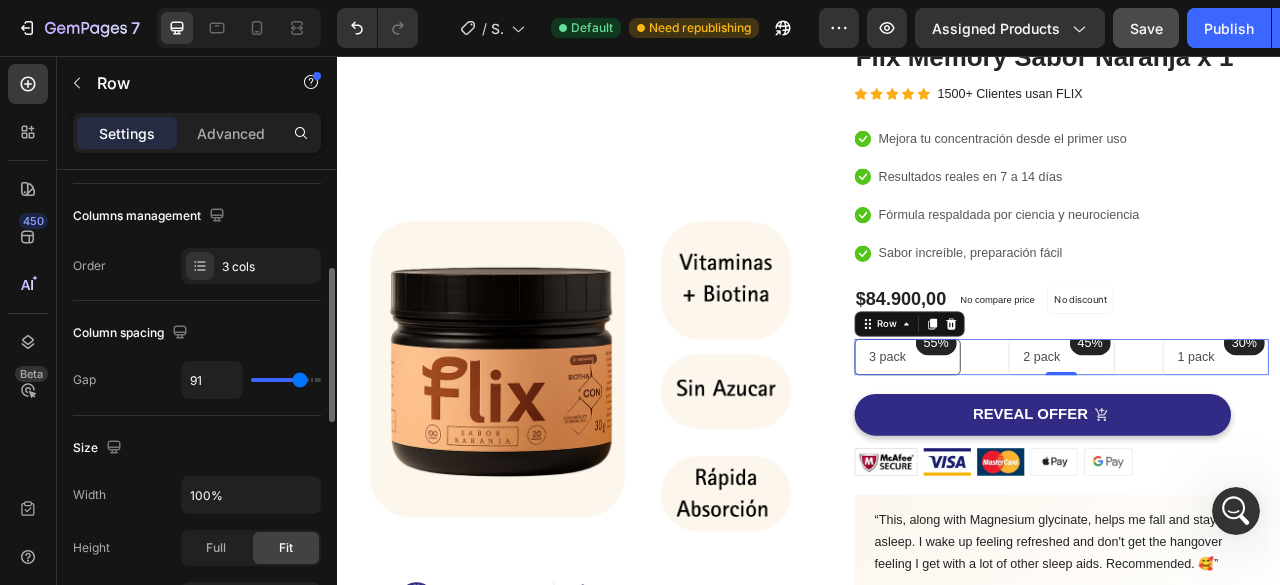 type on "93" 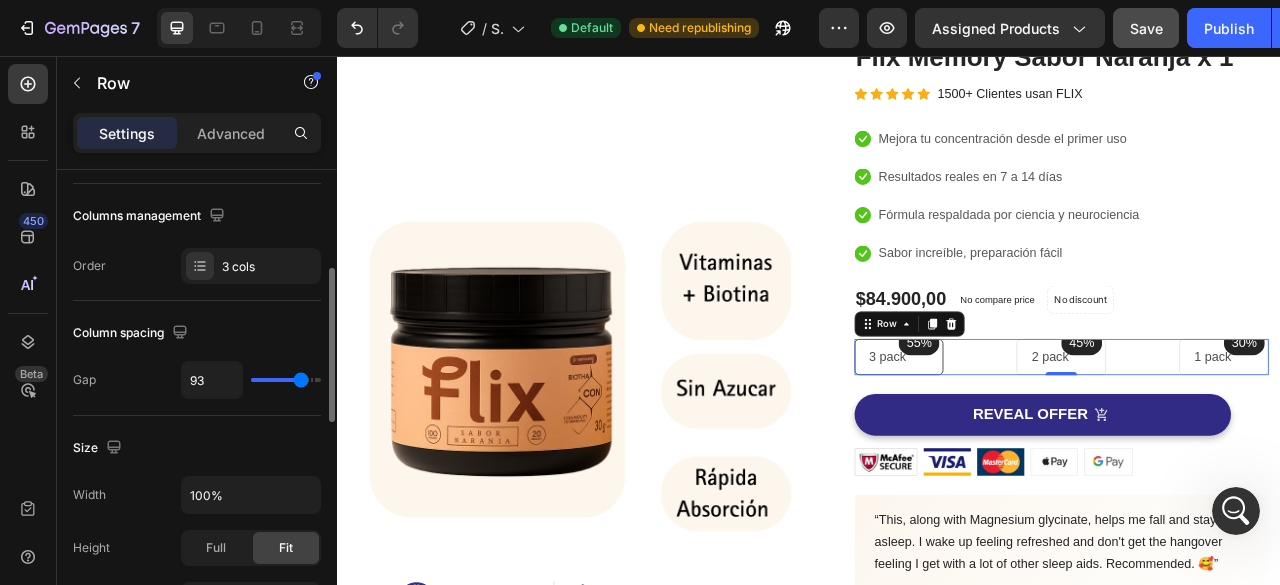 type on "91" 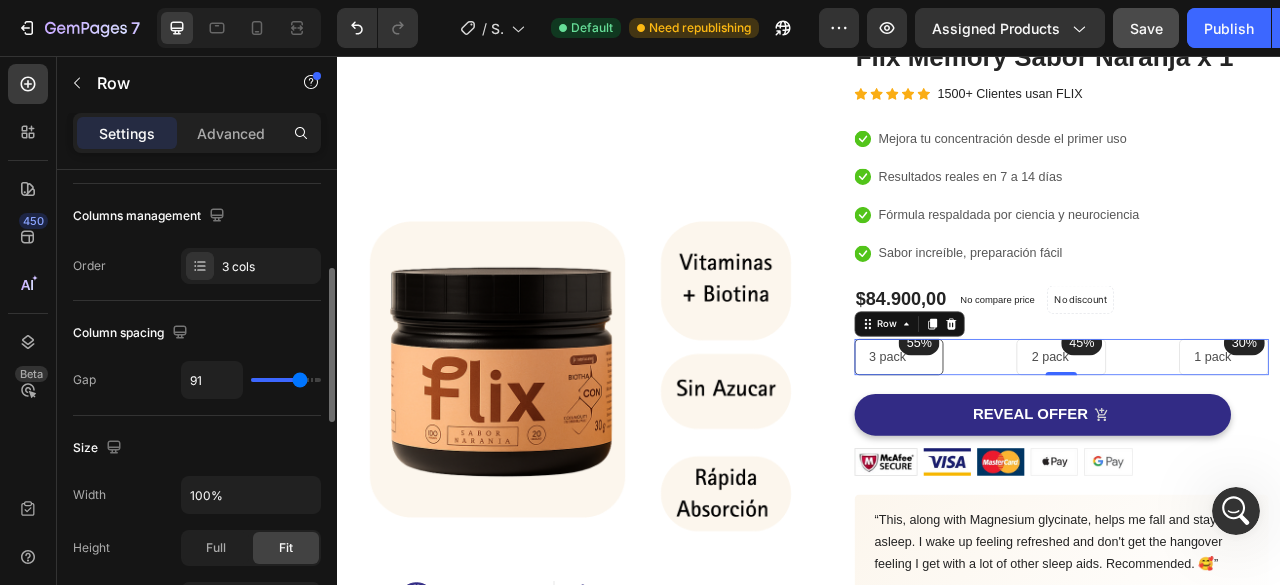 type on "75" 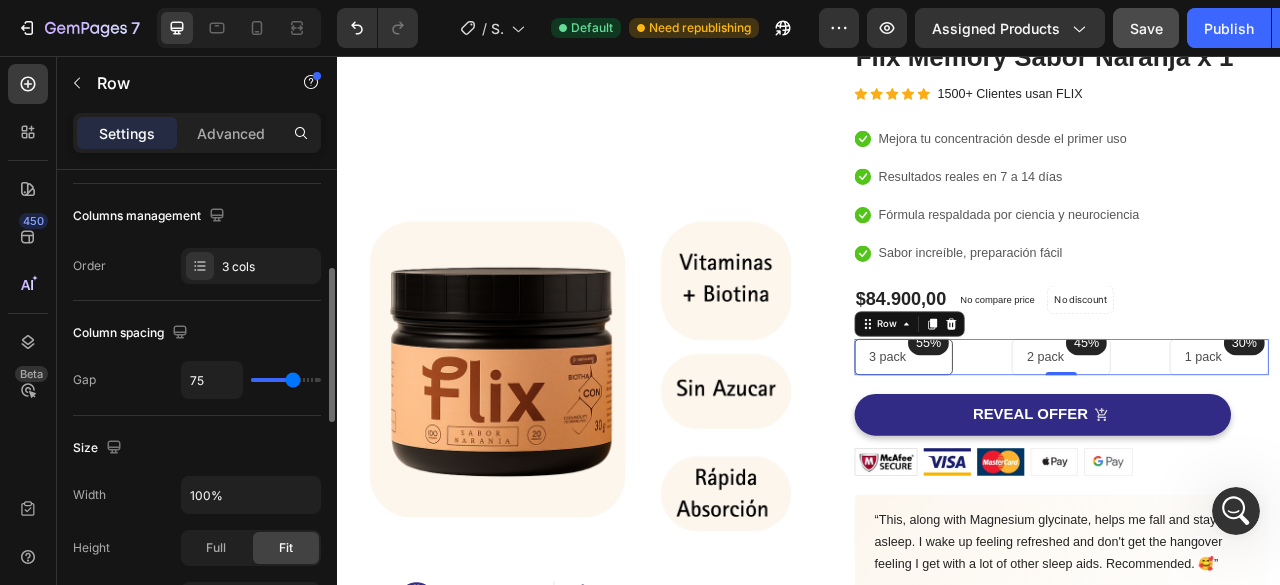 type on "70" 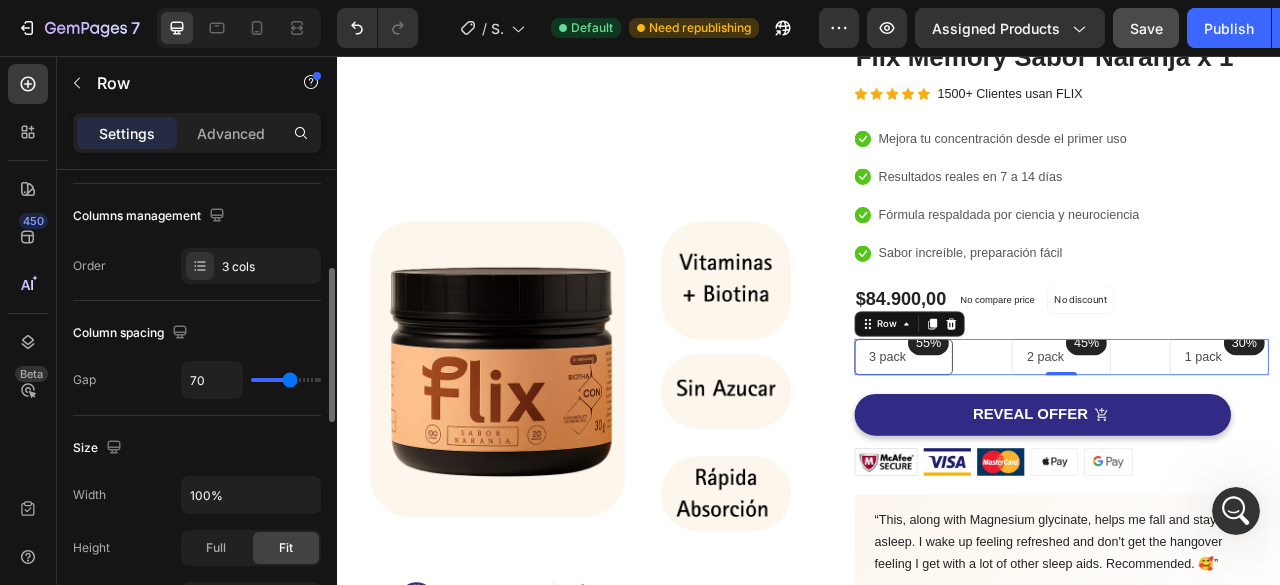 type on "69" 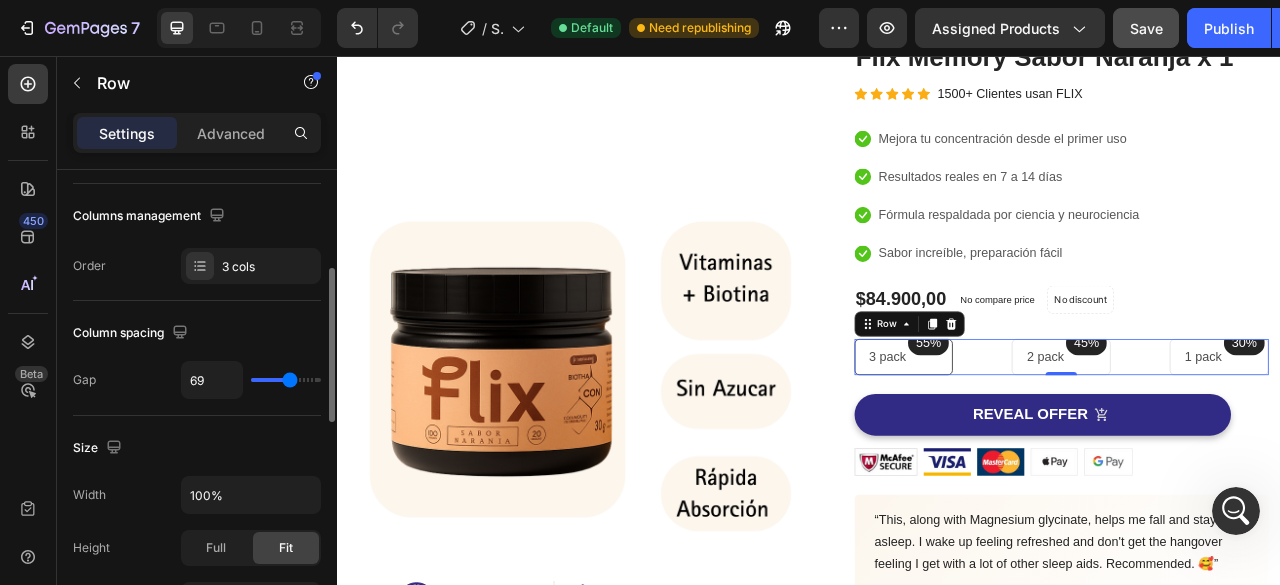 type on "67" 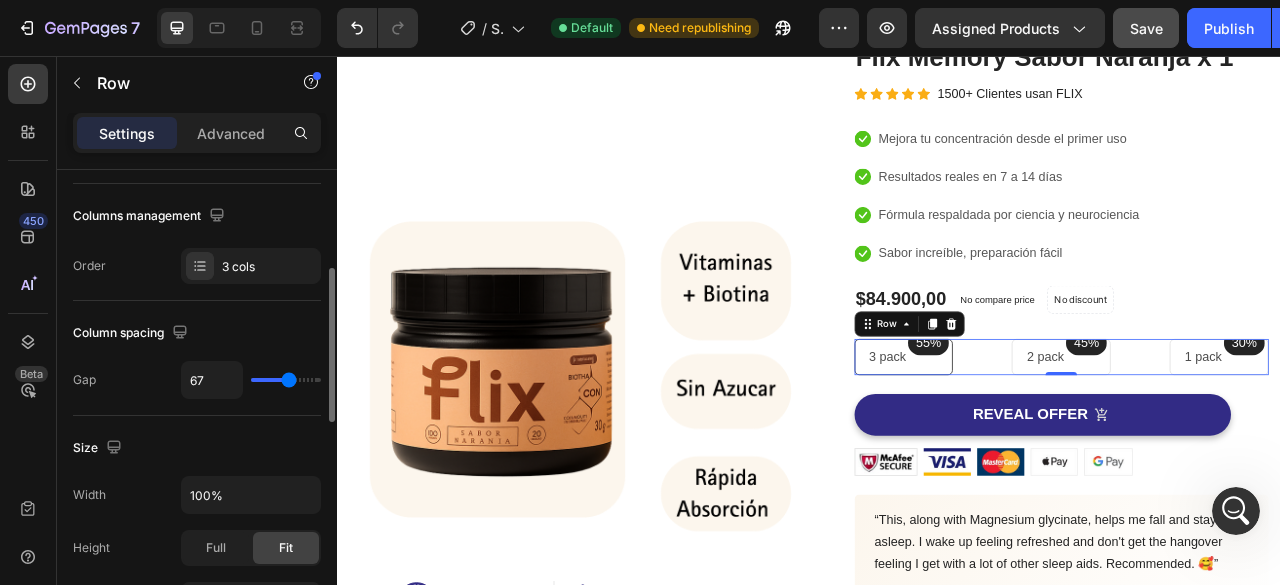 type on "66" 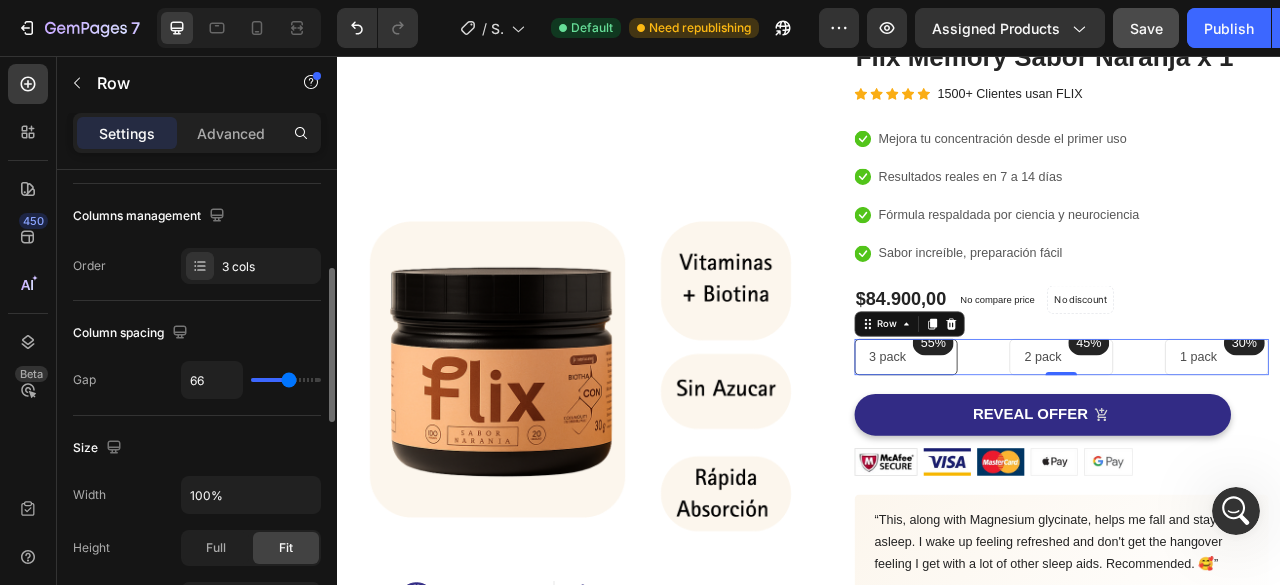 type on "64" 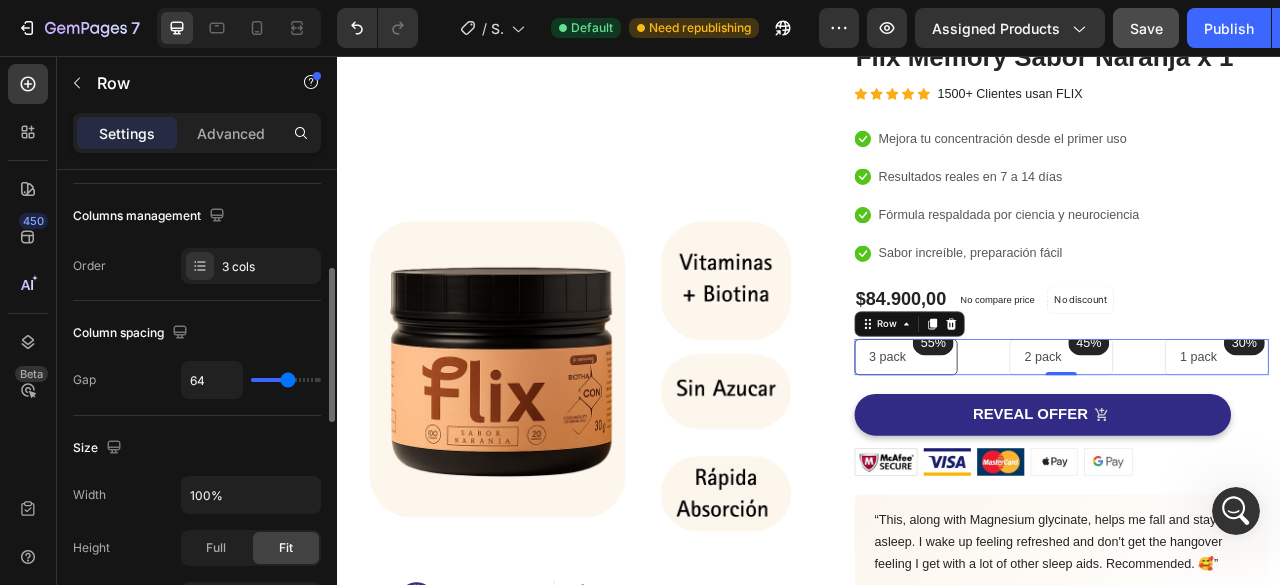 type on "63" 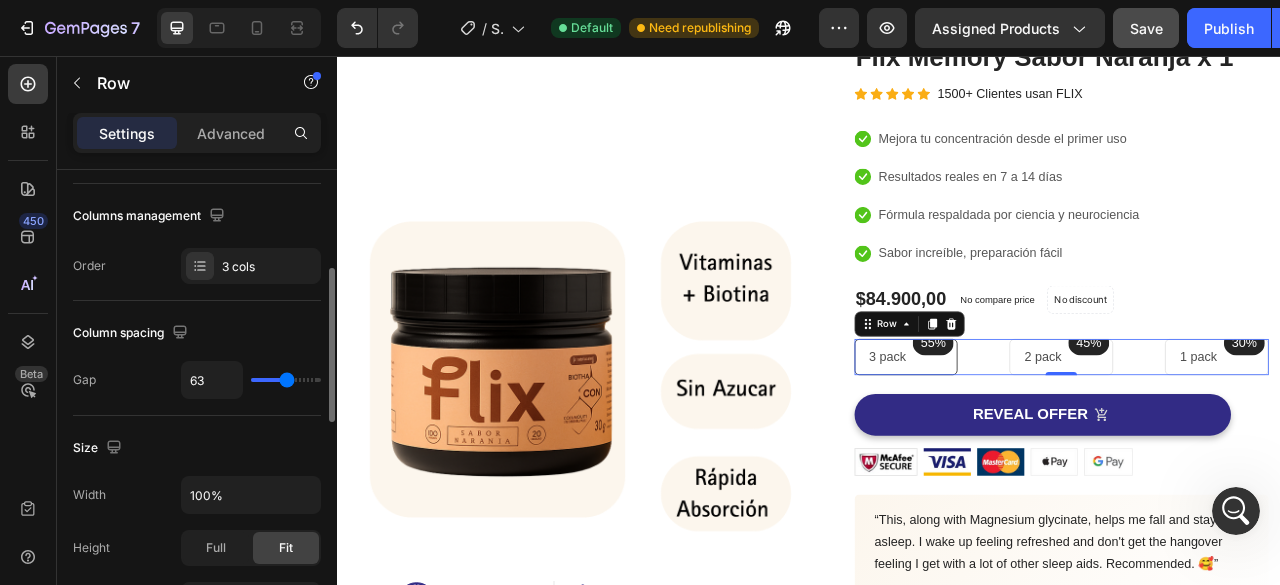 type on "61" 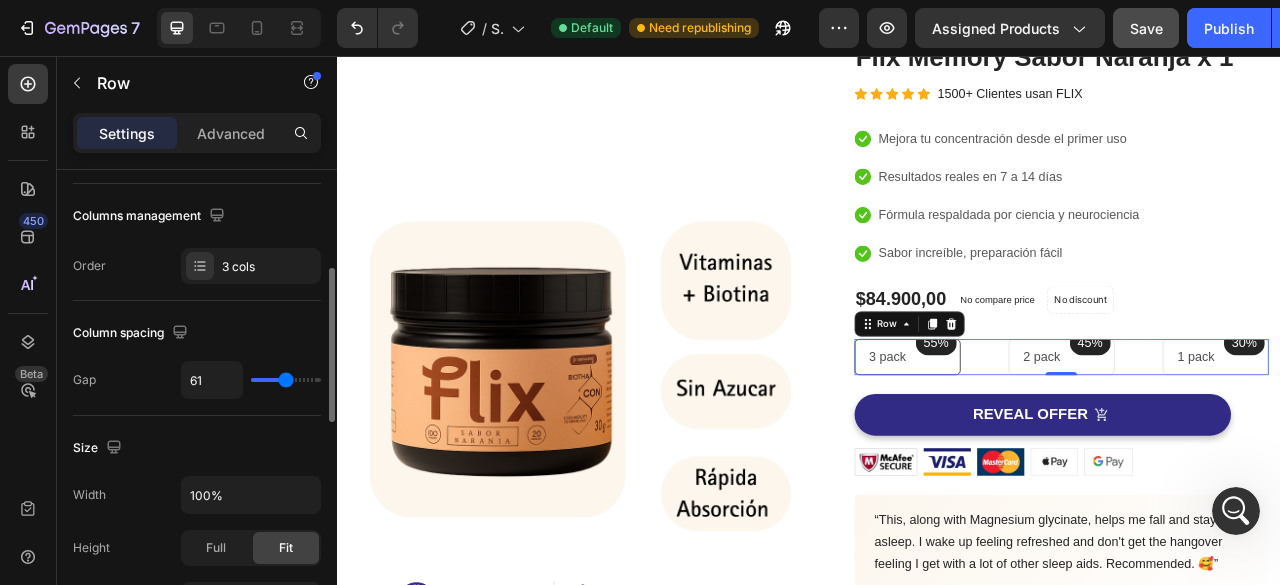 type on "69" 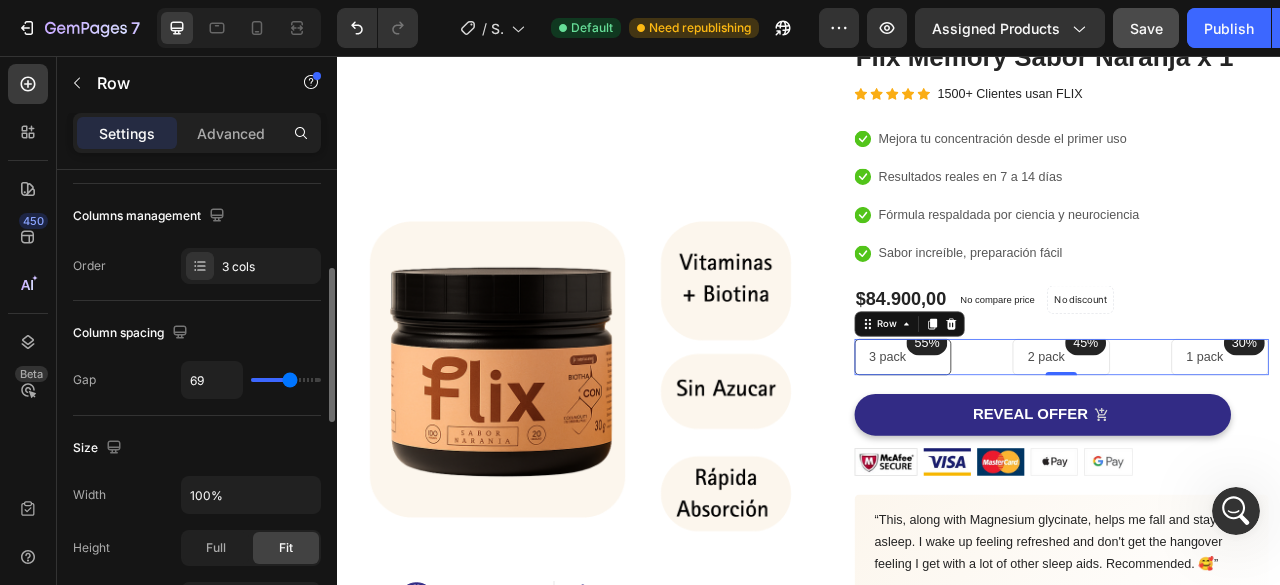 type on "78" 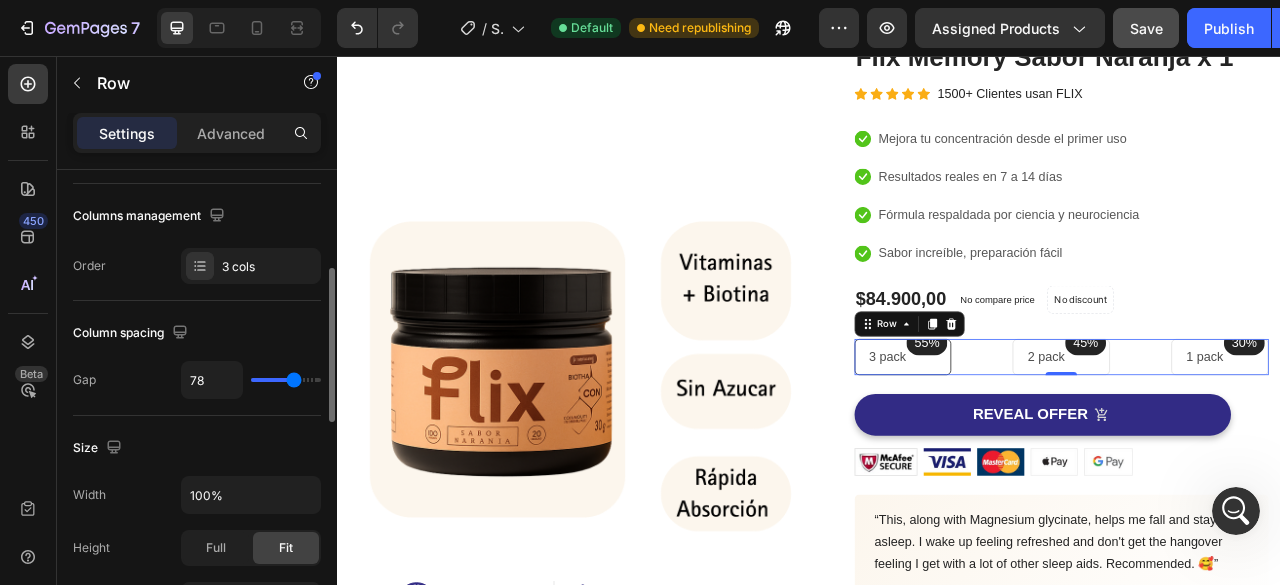 type on "79" 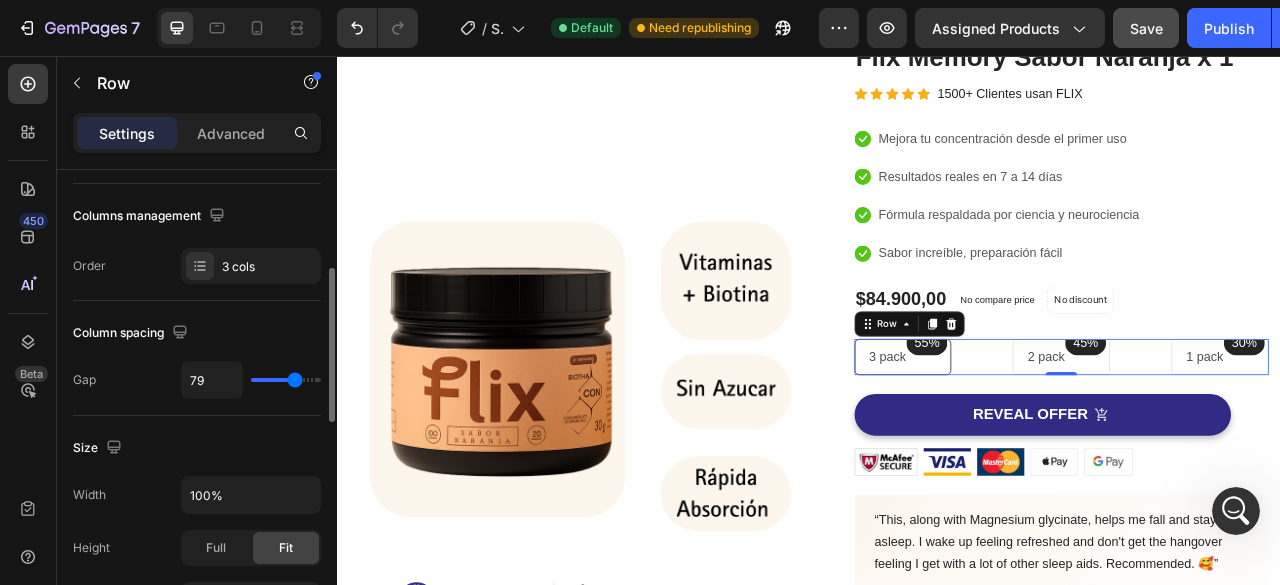 type on "81" 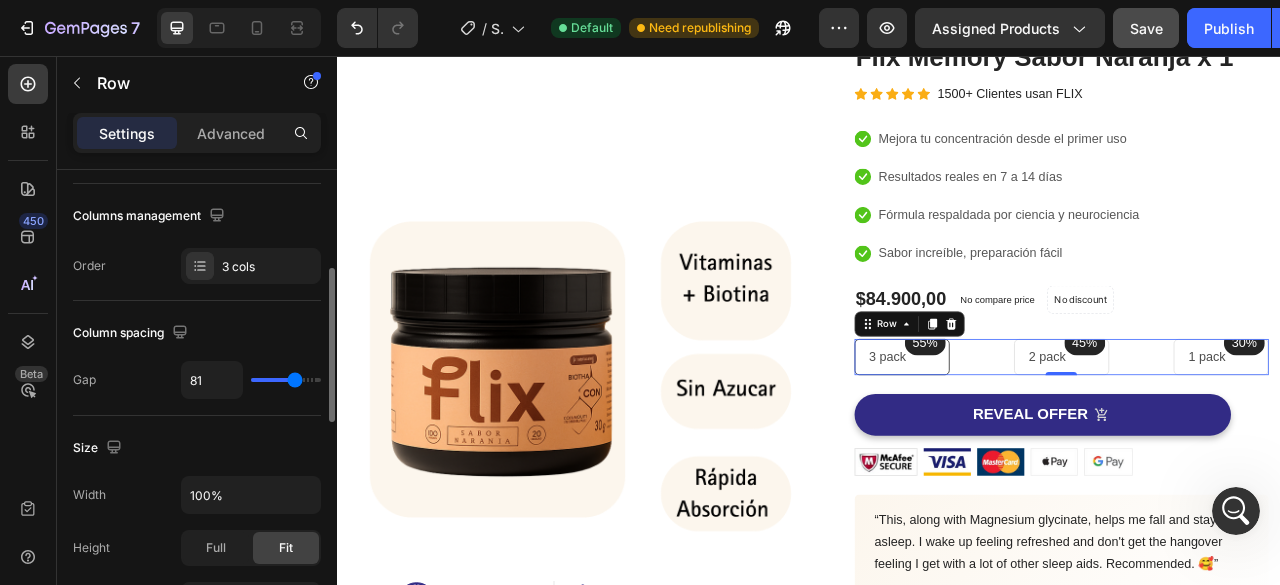 type on "82" 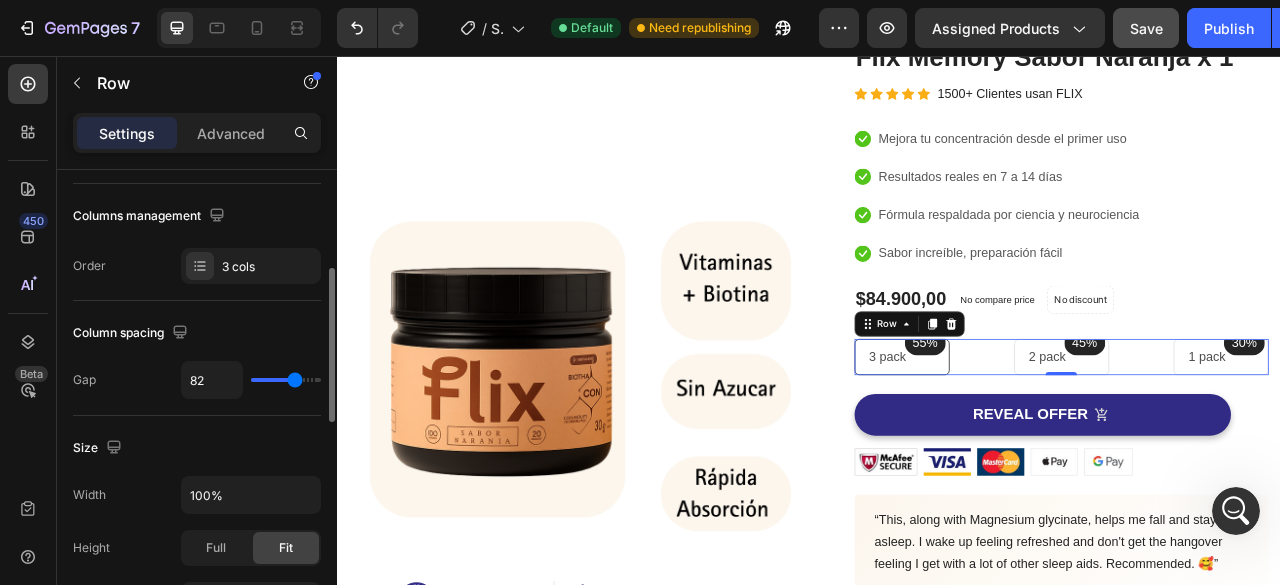 type on "82" 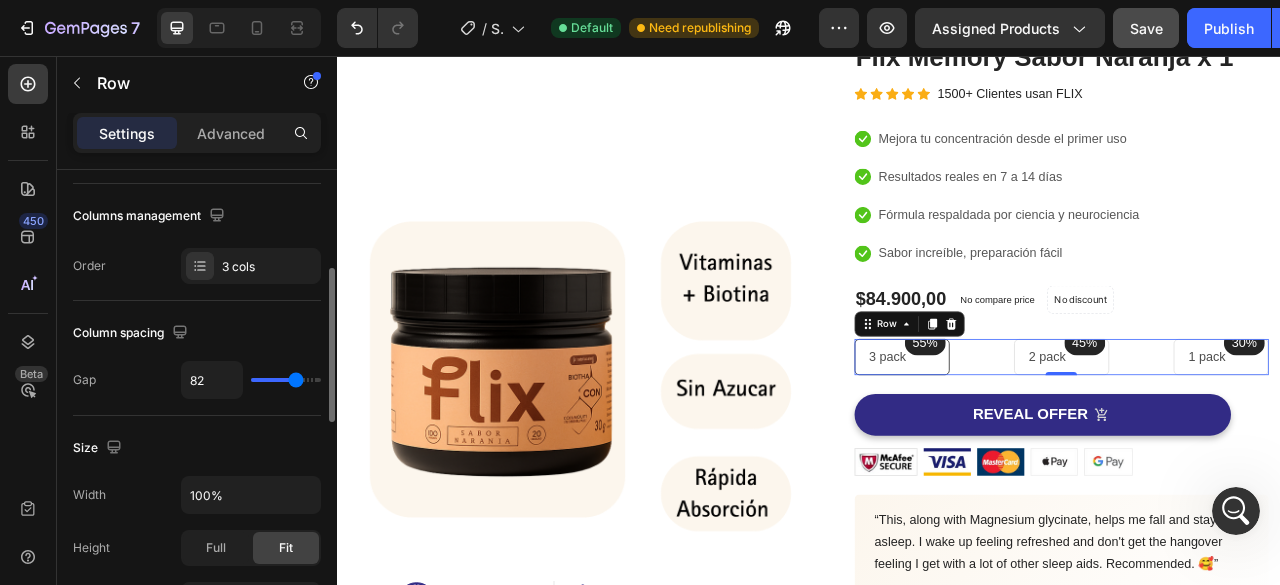 type on "84" 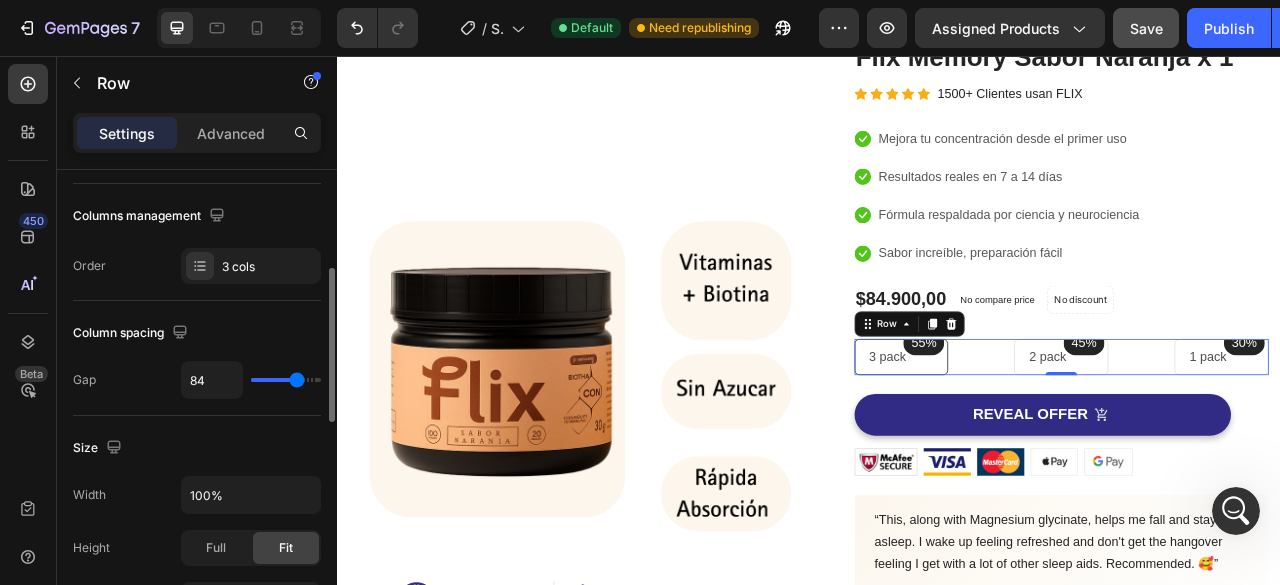 drag, startPoint x: 260, startPoint y: 377, endPoint x: 296, endPoint y: 399, distance: 42.190044 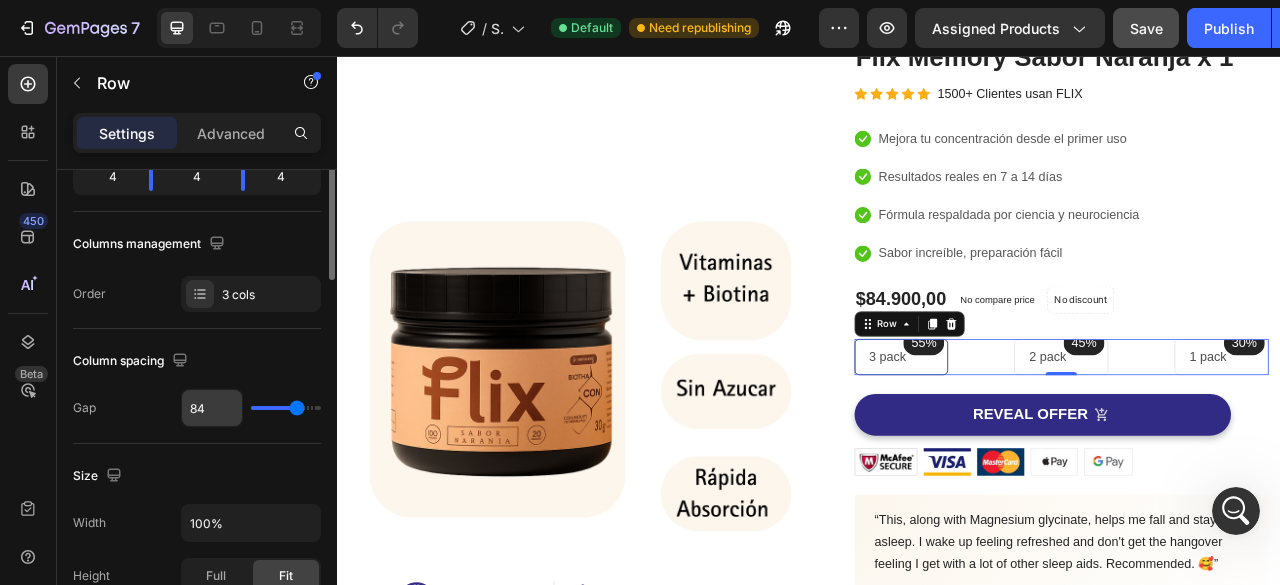 scroll, scrollTop: 172, scrollLeft: 0, axis: vertical 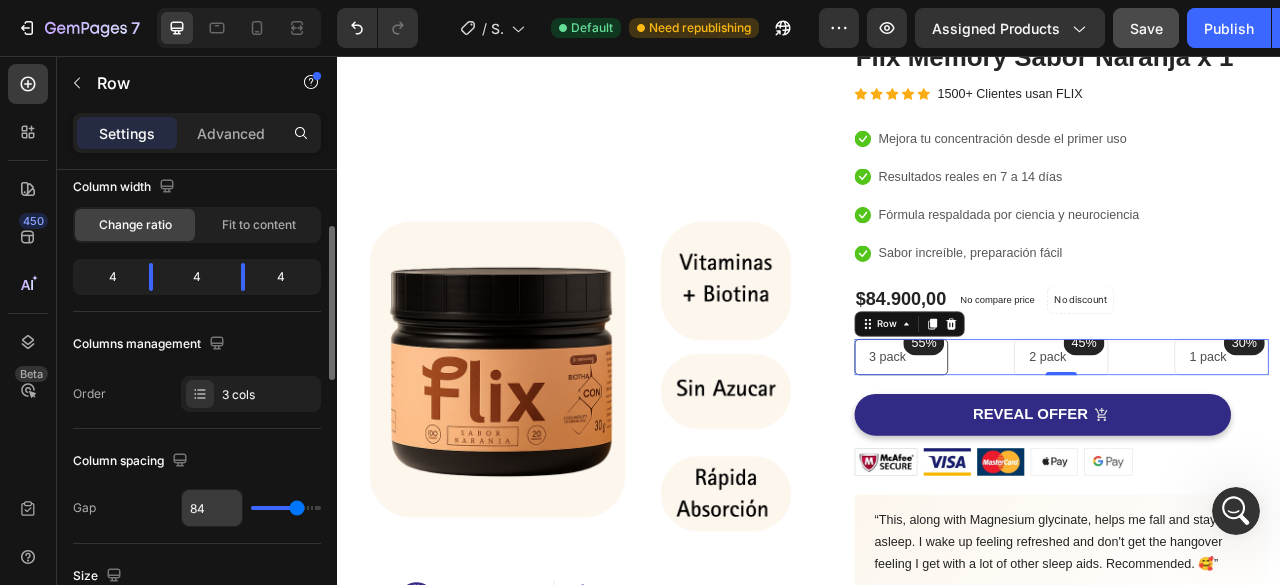 click on "3 cols" at bounding box center (269, 395) 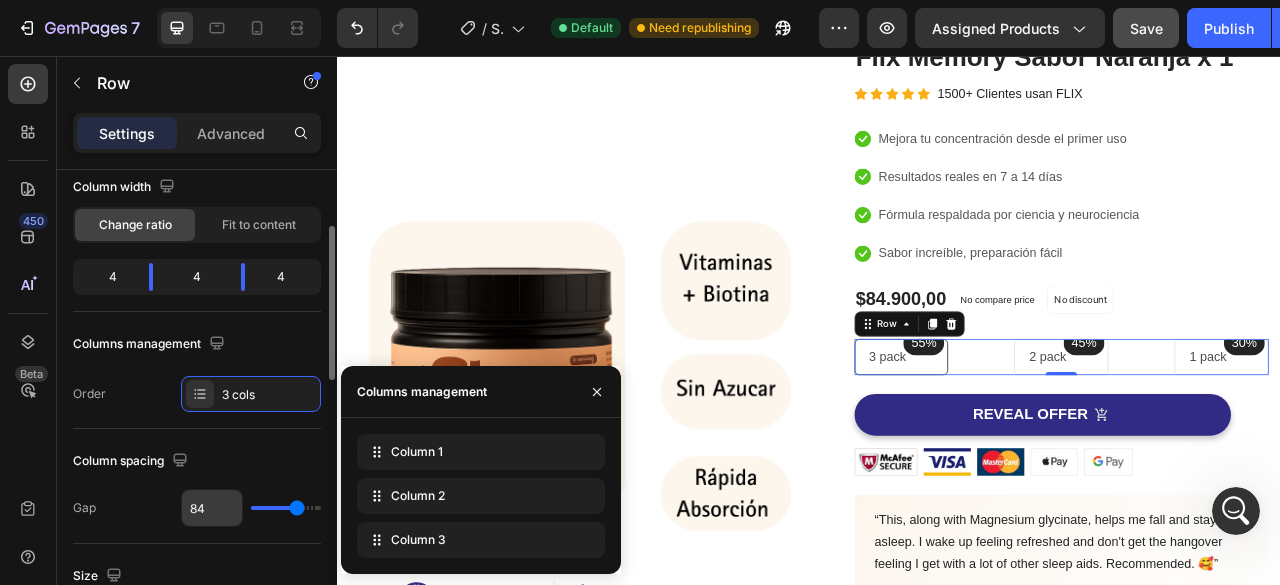 click on "3 cols" at bounding box center (269, 395) 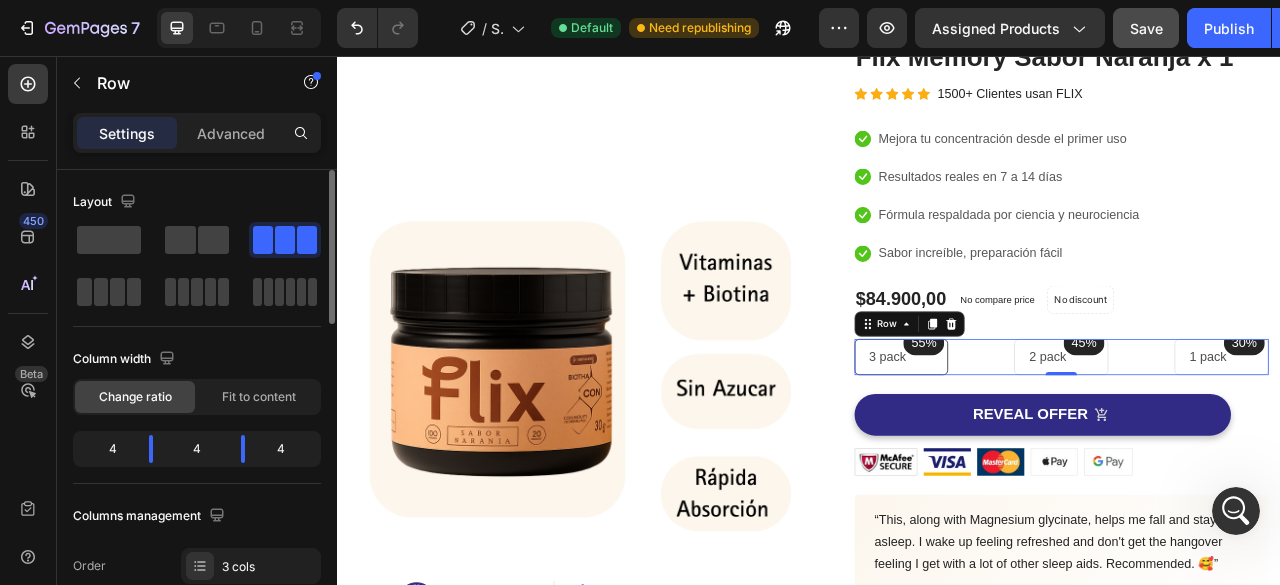 scroll, scrollTop: 200, scrollLeft: 0, axis: vertical 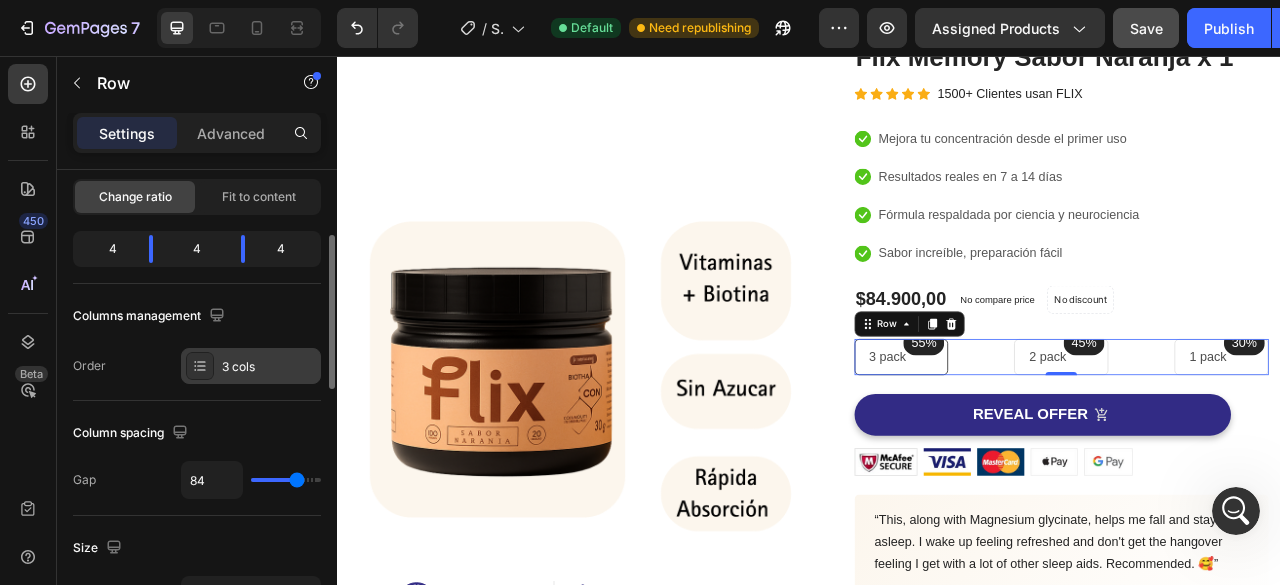 click on "3 cols" at bounding box center (269, 367) 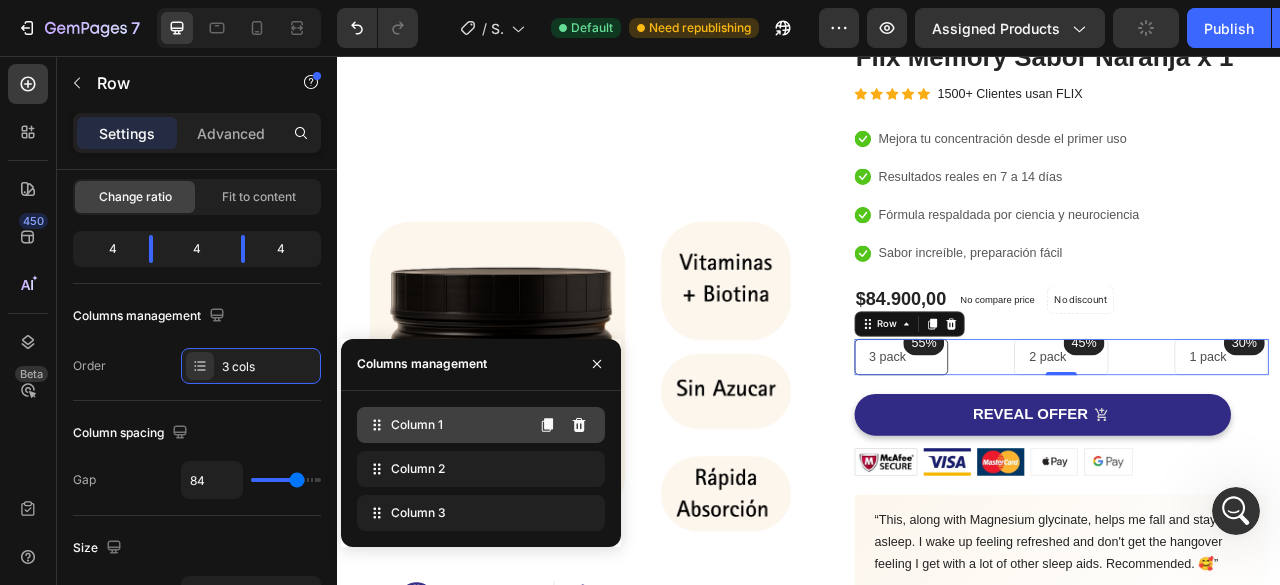 type 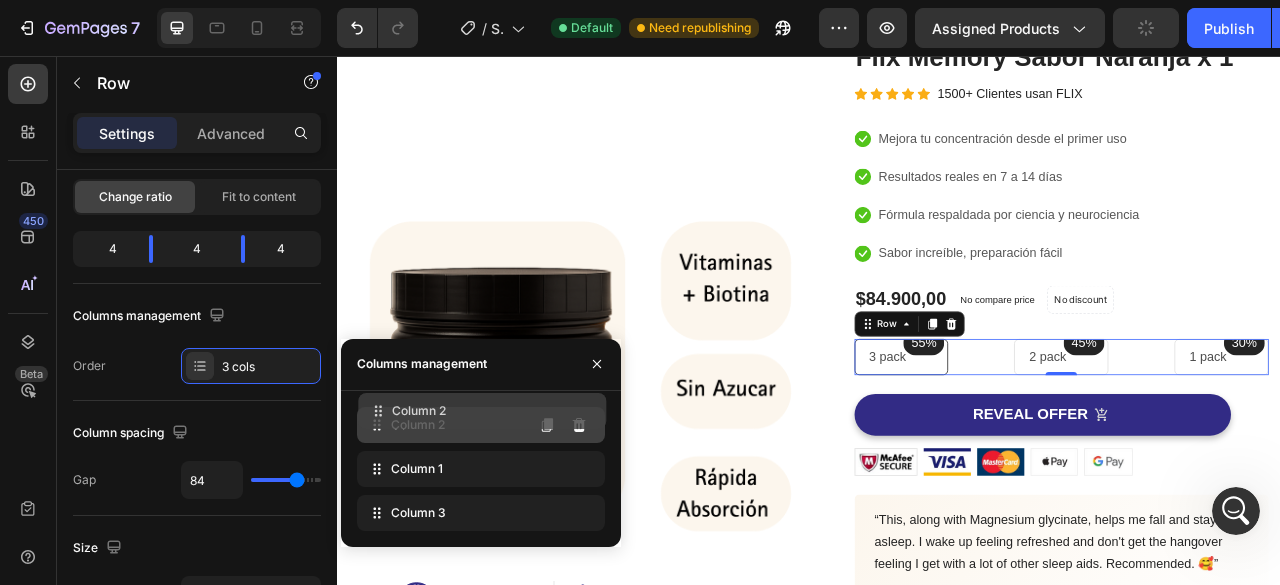drag, startPoint x: 387, startPoint y: 466, endPoint x: 388, endPoint y: 407, distance: 59.008472 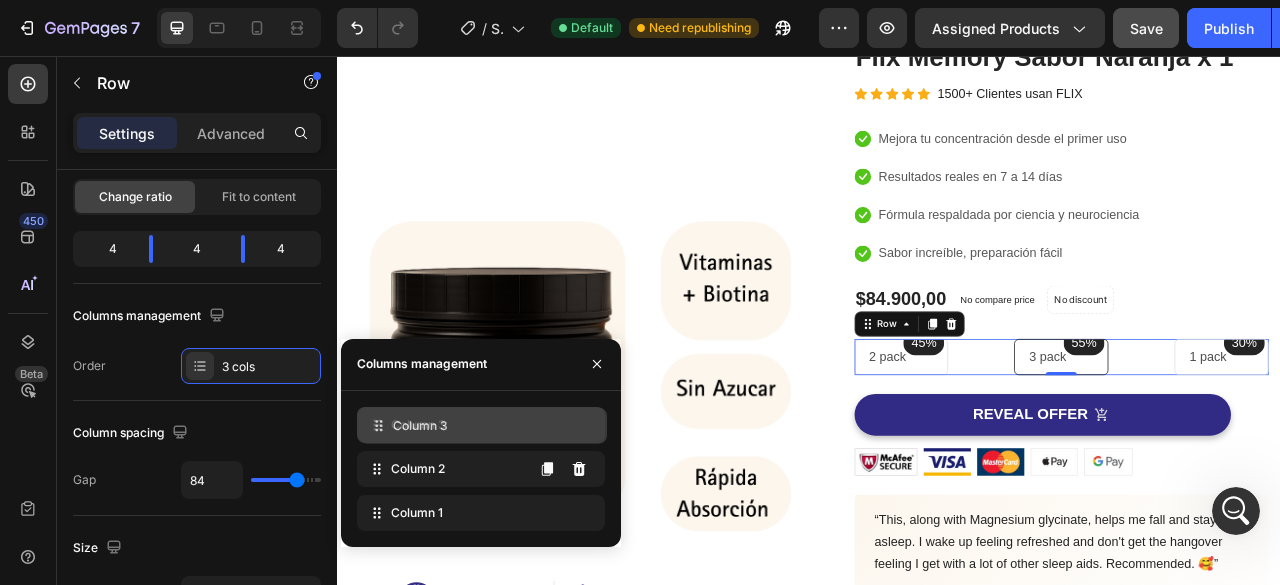 drag, startPoint x: 386, startPoint y: 527, endPoint x: 388, endPoint y: 439, distance: 88.02273 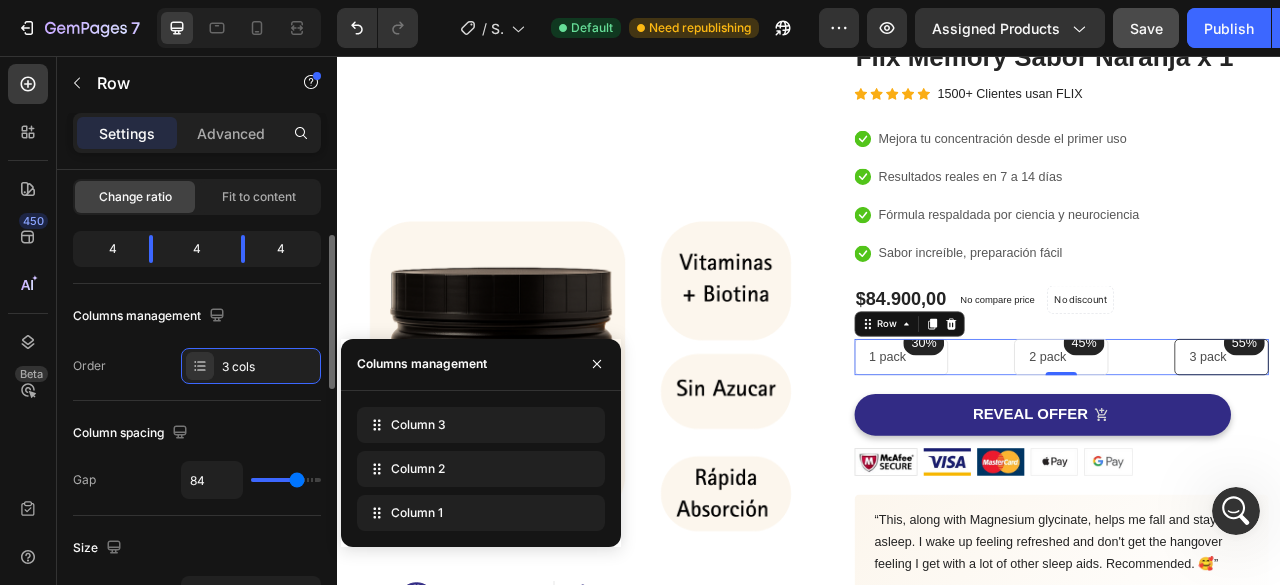 click on "Layout Column width Change ratio Fit to content 4 4 4 Columns management Order 3 cols" at bounding box center (197, 185) 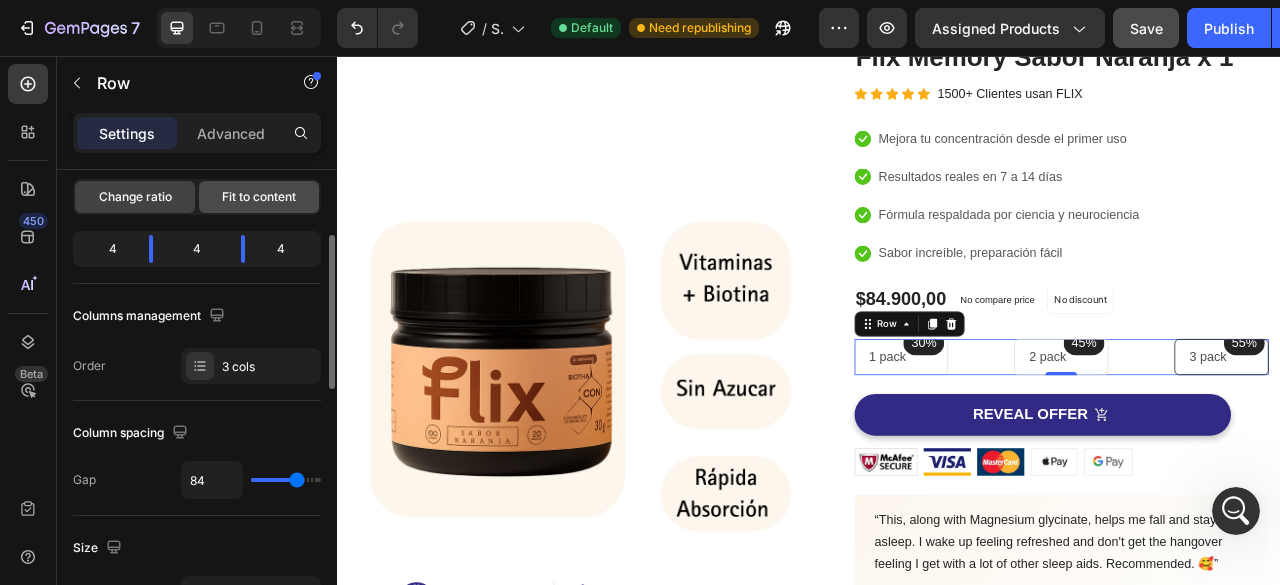 click on "Fit to content" 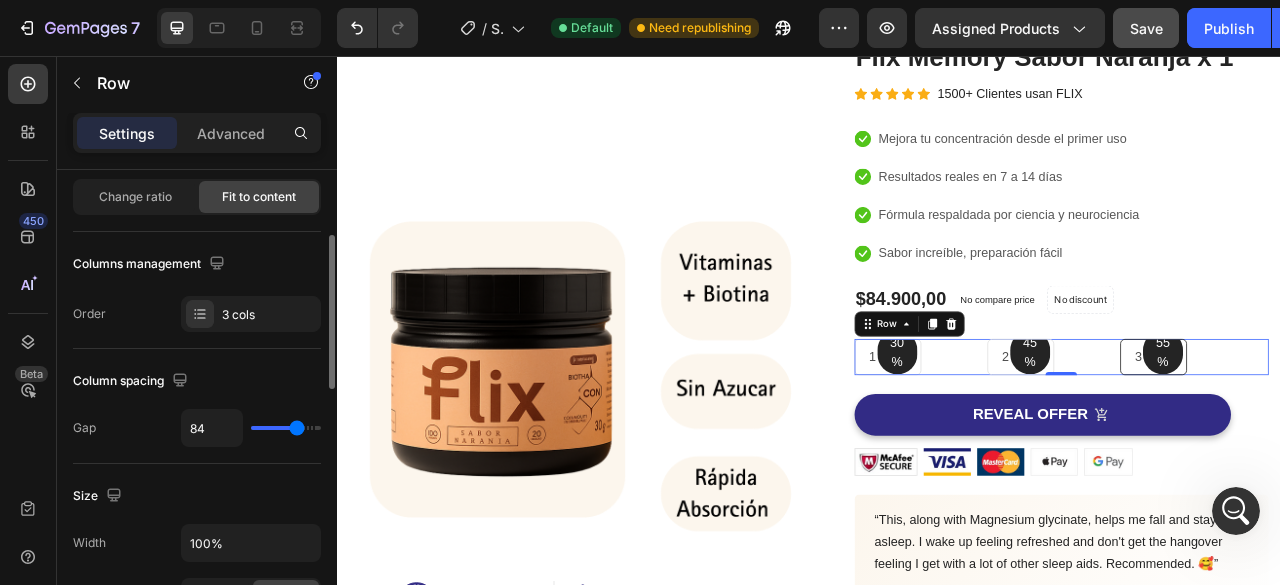 drag, startPoint x: 160, startPoint y: 190, endPoint x: 188, endPoint y: 225, distance: 44.82187 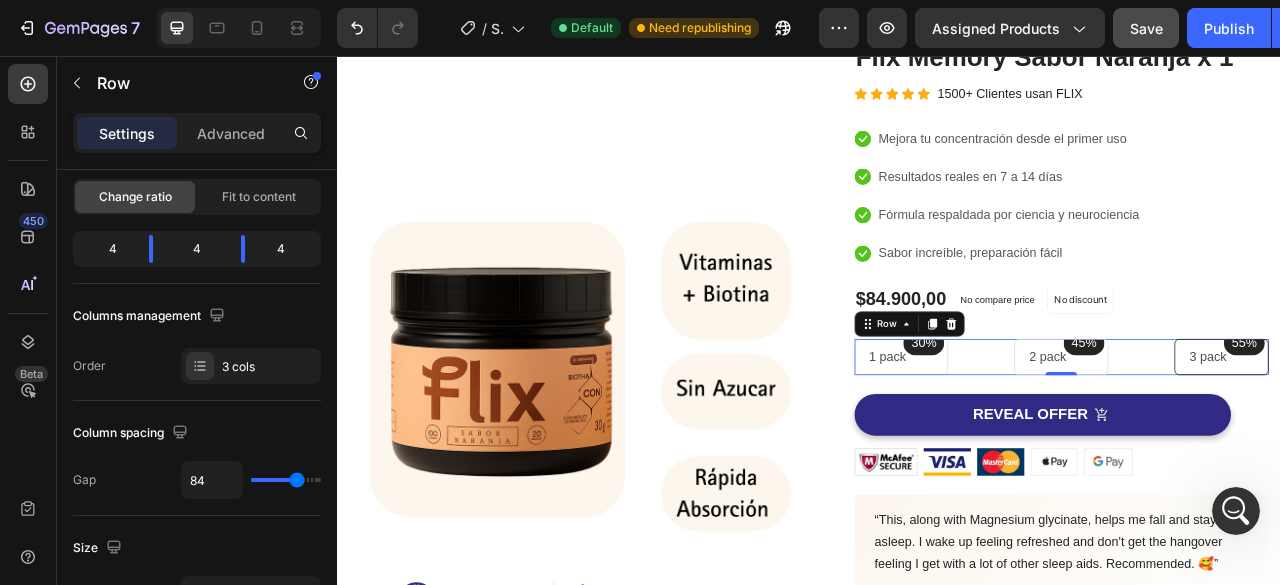 scroll, scrollTop: 0, scrollLeft: 0, axis: both 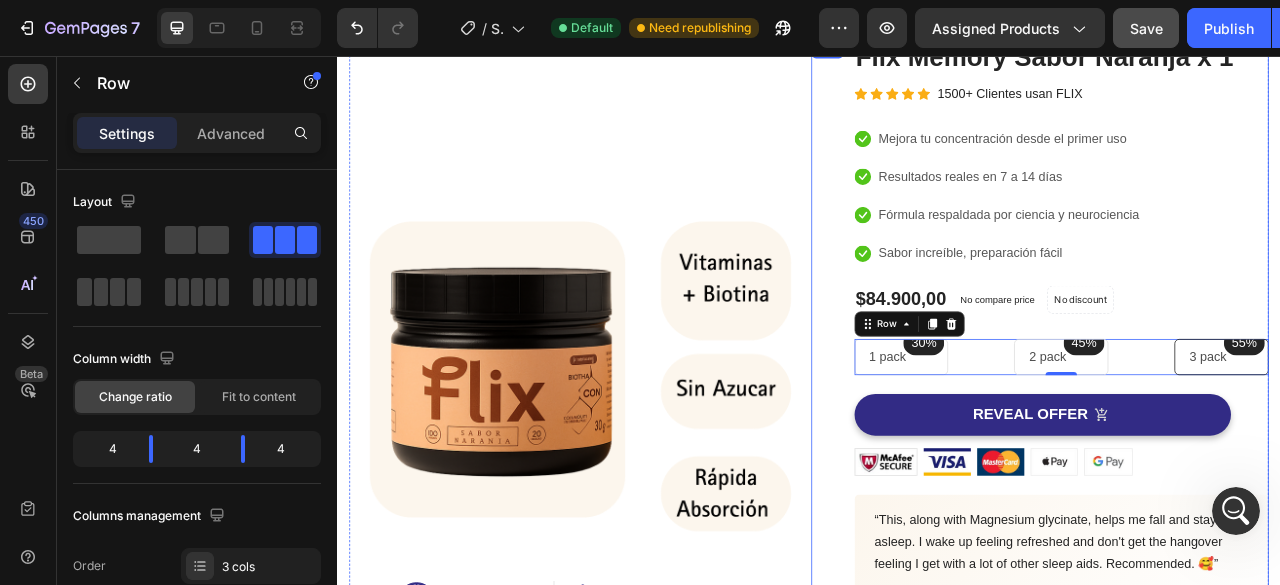 click on "Image Image Free Shipping Heading On oders over $70 Text block Row Image Money-back guarantee Heading 30- day refund or replacement Text block Row Row Row" at bounding box center (643, 407) 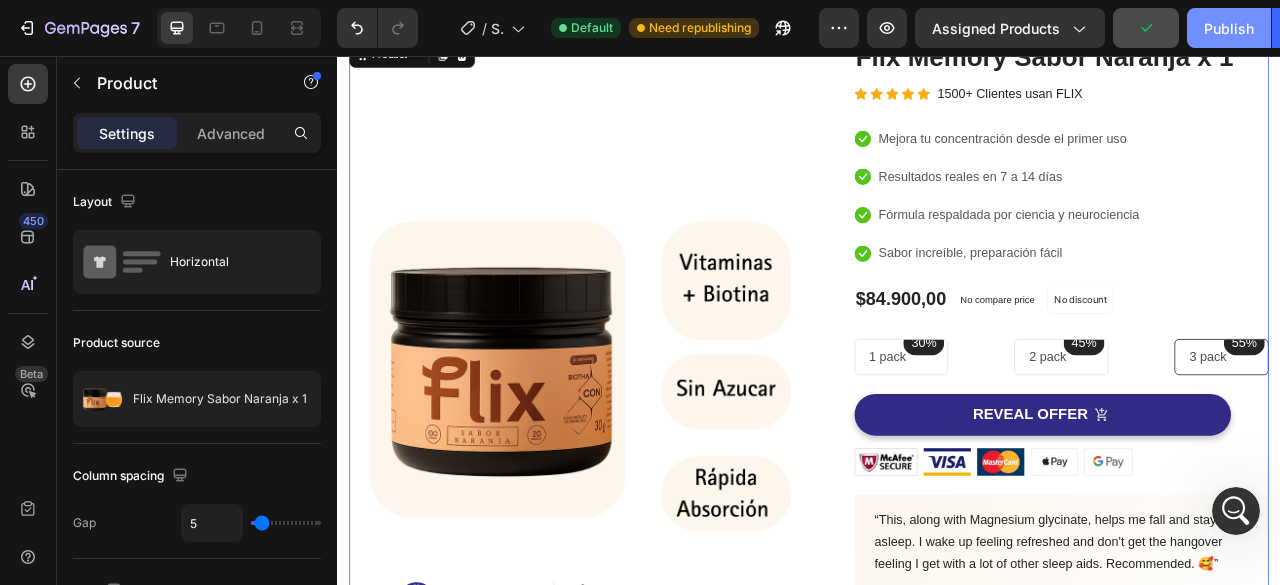 click on "Publish" 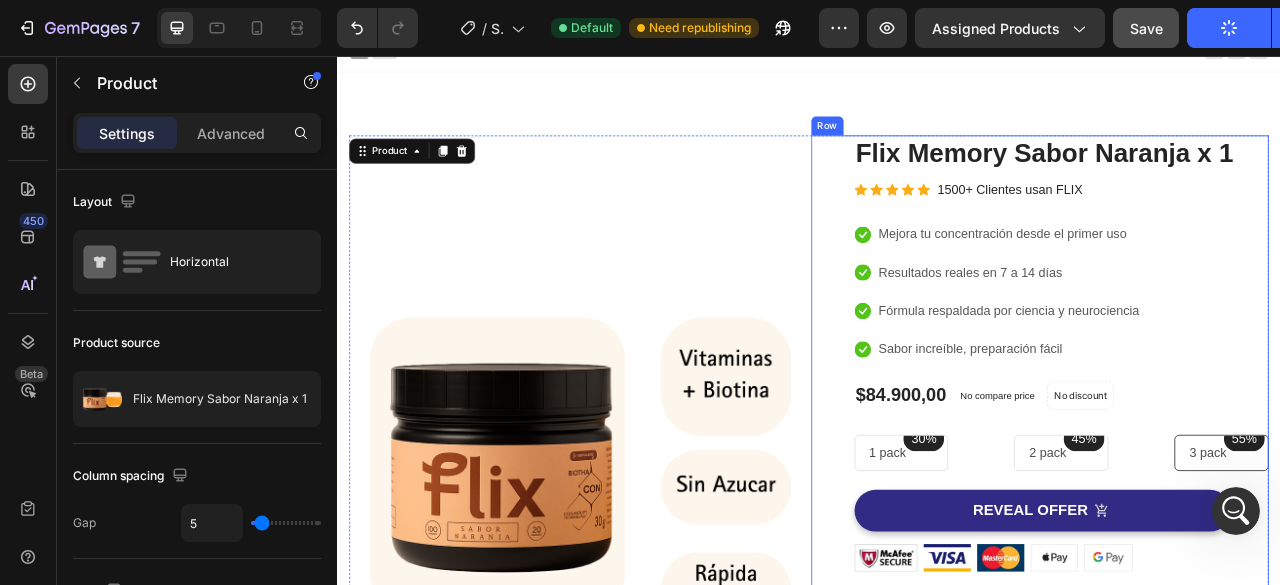 scroll, scrollTop: 0, scrollLeft: 0, axis: both 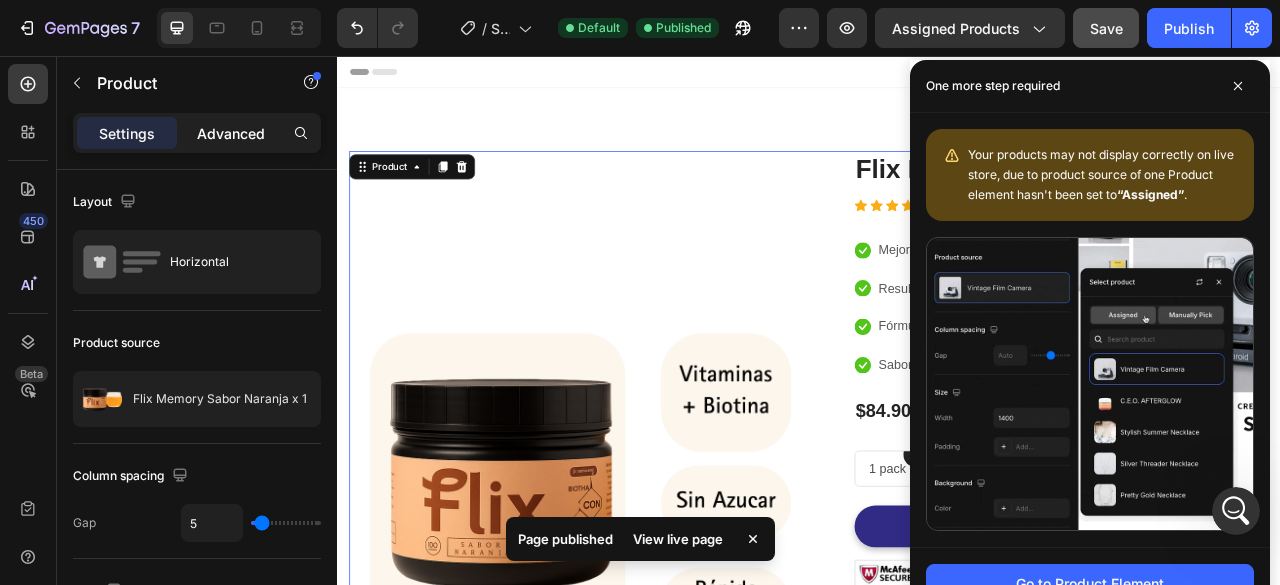 click on "Advanced" at bounding box center [231, 133] 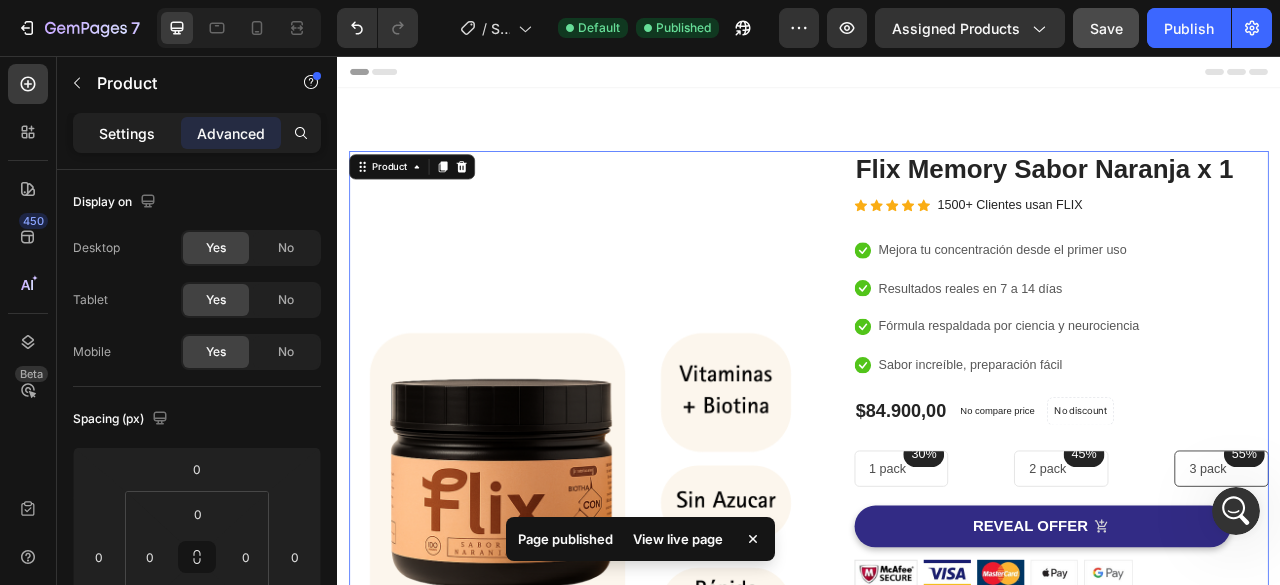 click on "Settings" at bounding box center (127, 133) 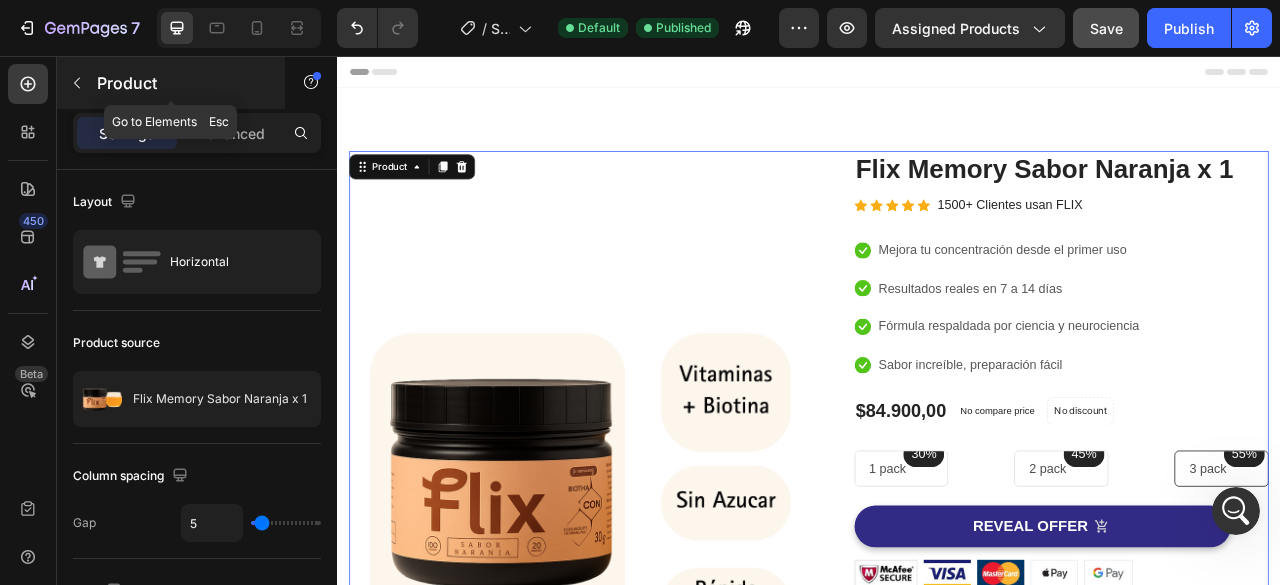 click 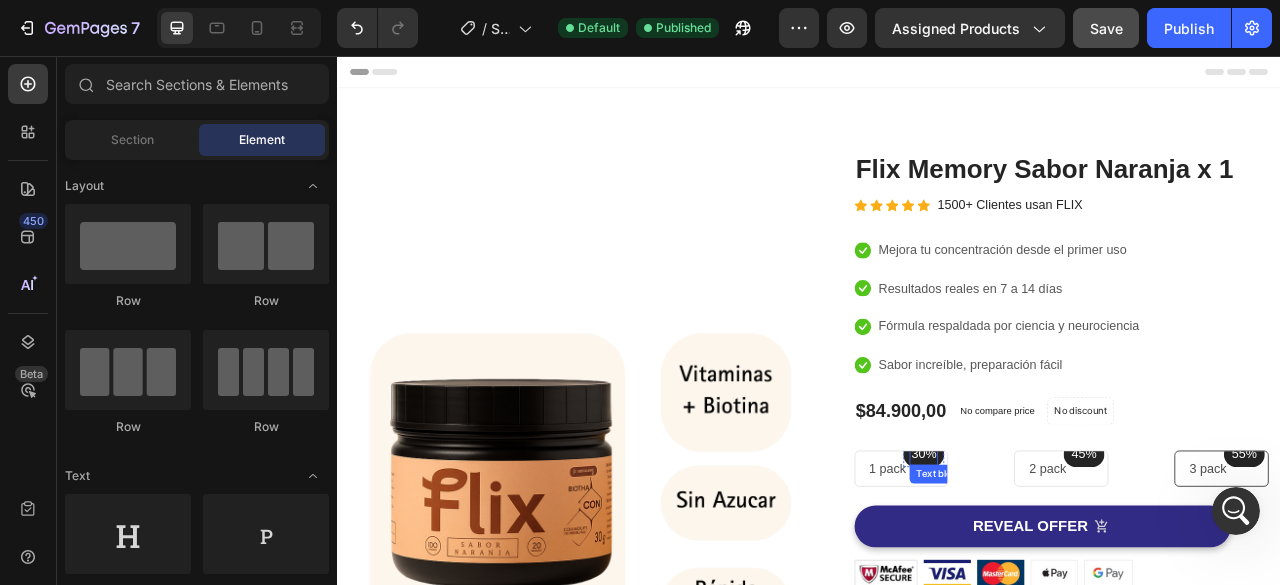 click on "55% Text block Row 3 pack Text block Row 45% Text block Row 2 pack Text block Row 30% Text block Row 1 pack Text block Row Row" at bounding box center [1259, 581] 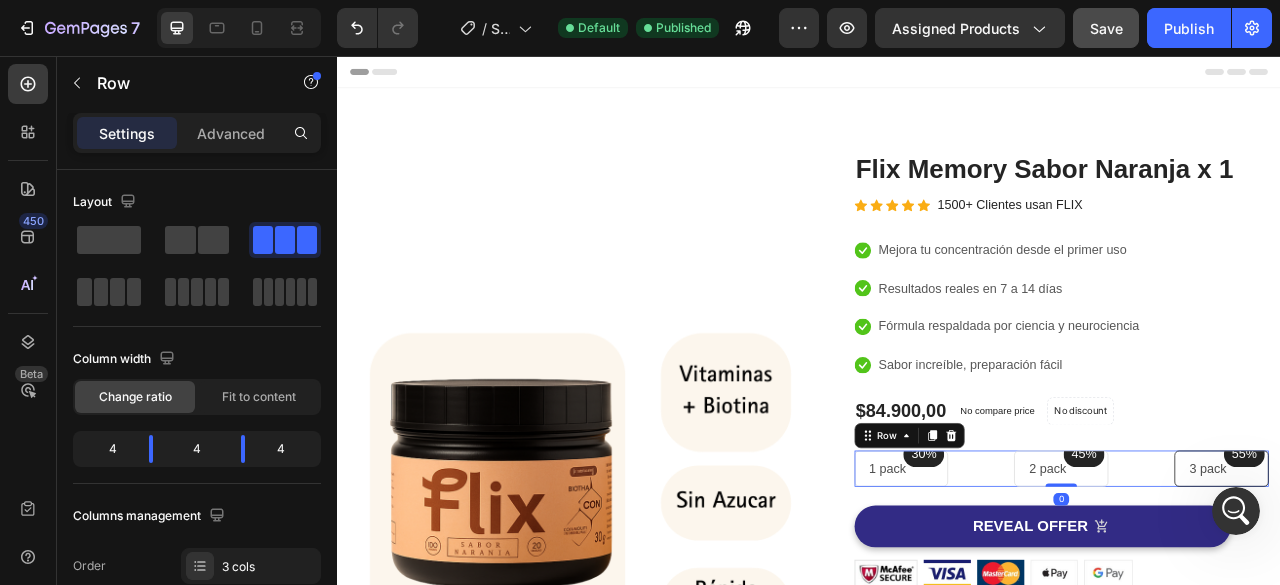 click on "55% Text block Row 3 pack Text block Row 45% Text block Row 2 pack Text block Row 30% Text block Row 1 pack Text block Row Row   0" at bounding box center [1259, 581] 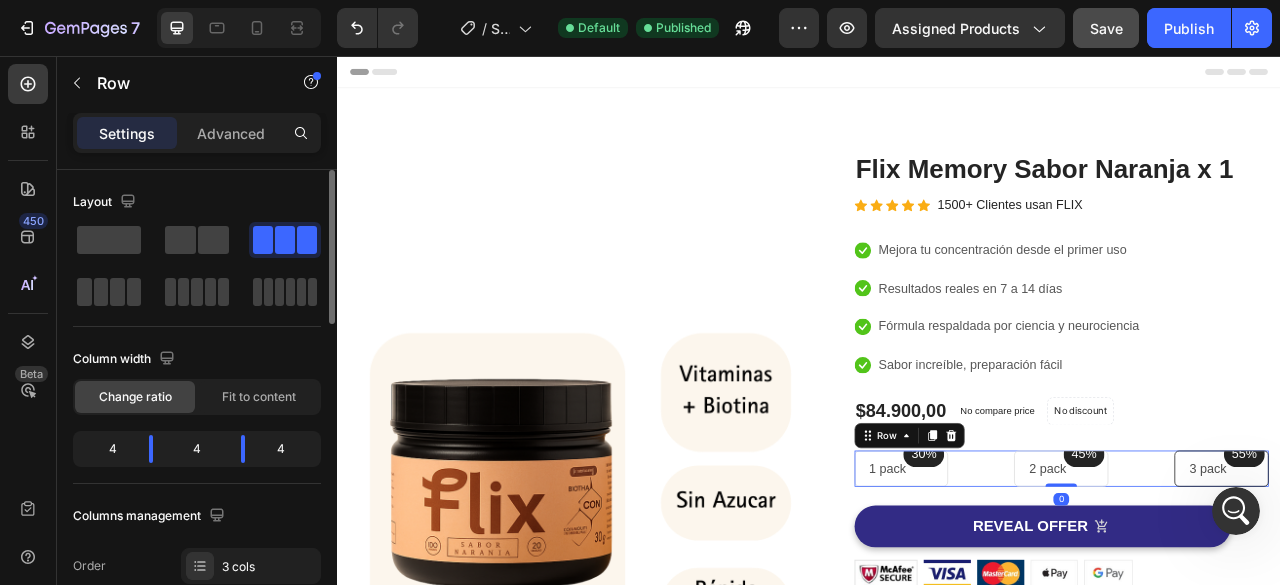 click on "Change ratio" 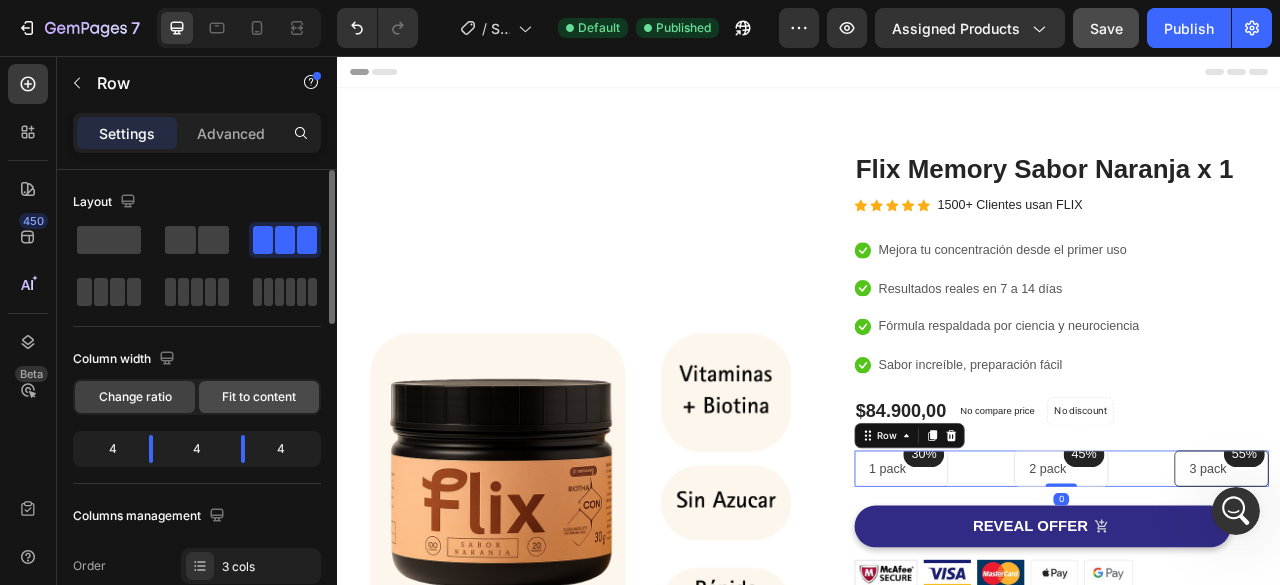click on "Fit to content" 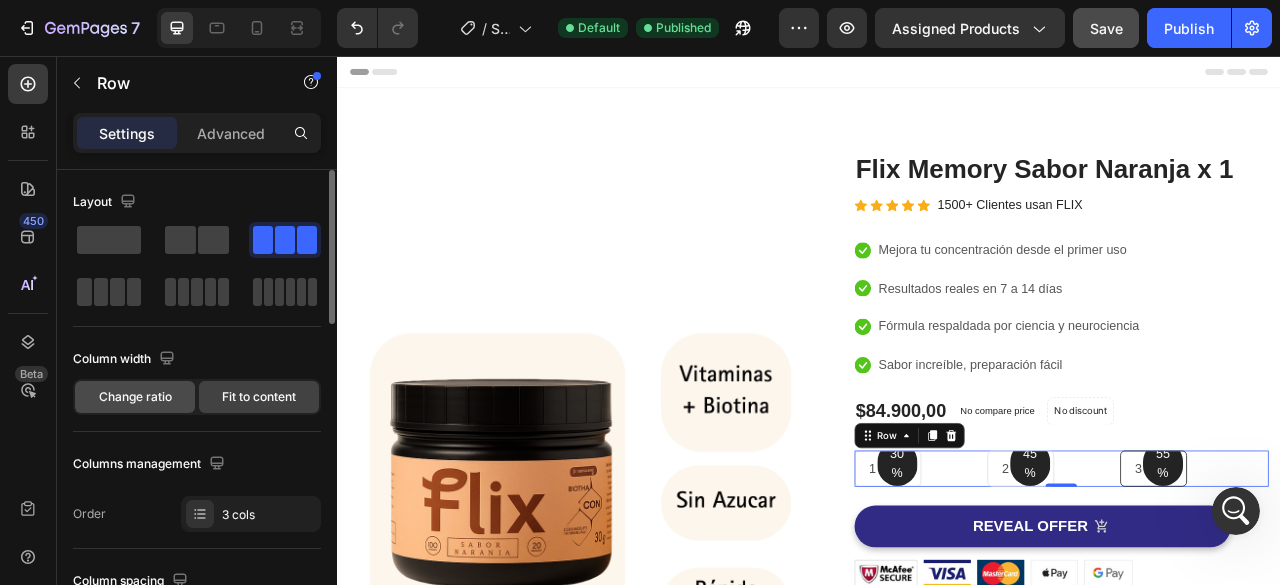 click on "Change ratio" 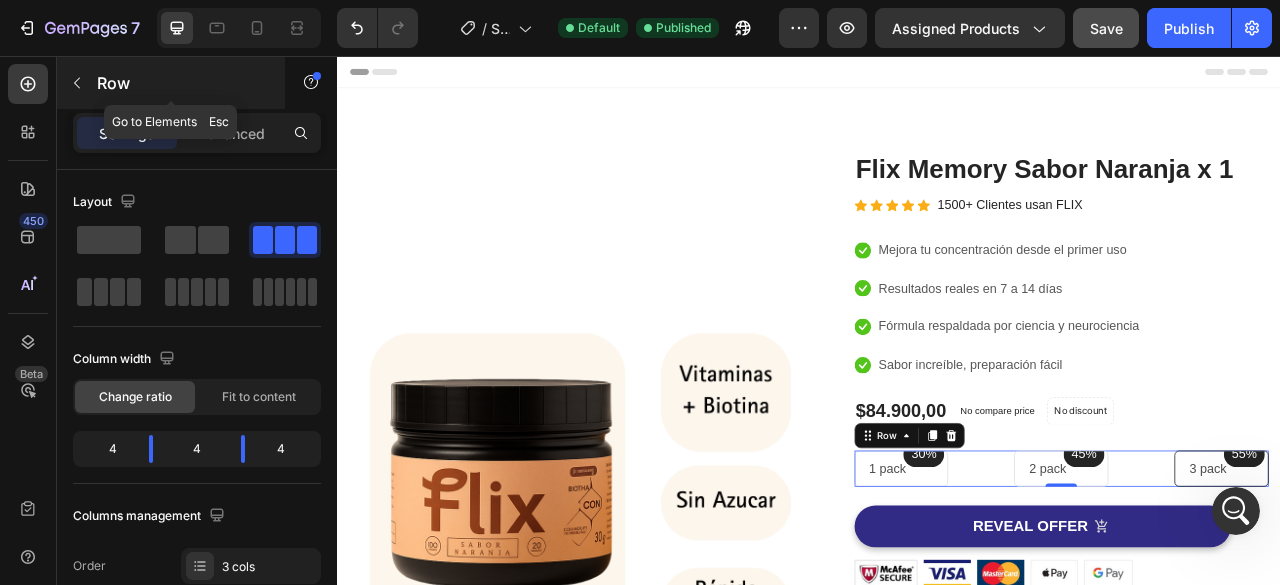 click 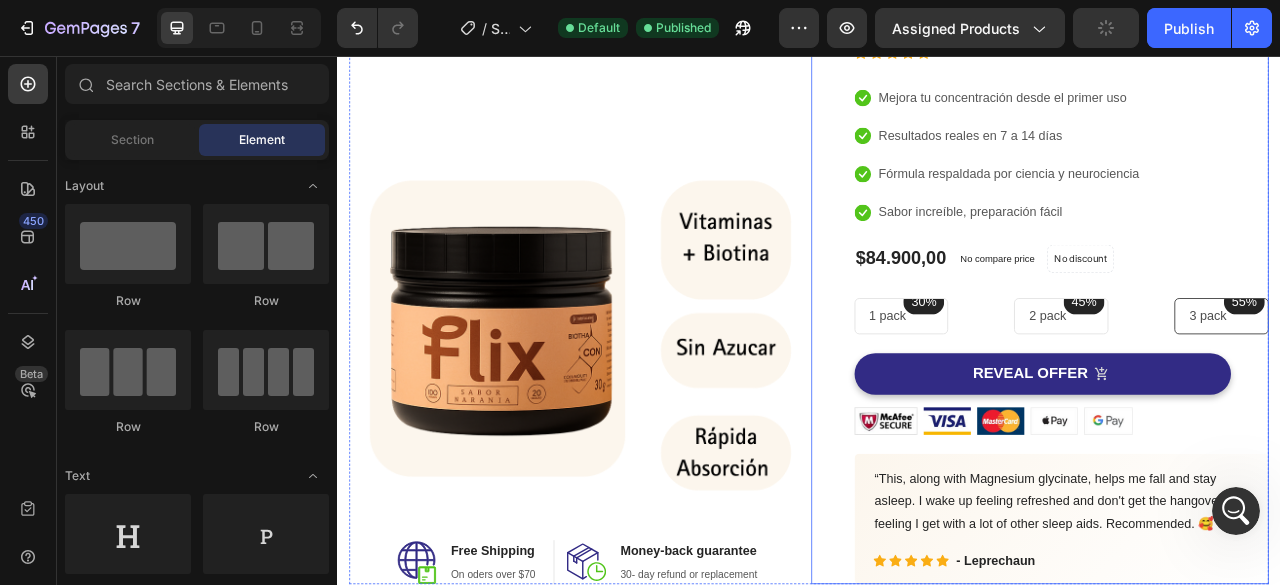 scroll, scrollTop: 200, scrollLeft: 0, axis: vertical 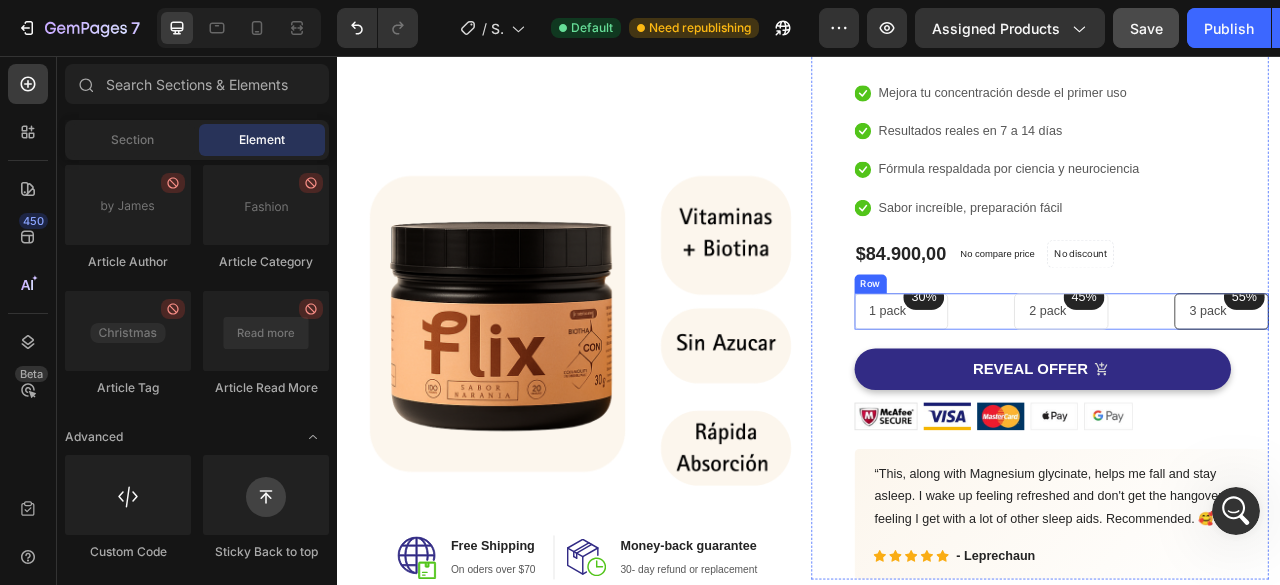click on "55% Text block Row 3 pack Text block Row 45% Text block Row 2 pack Text block Row 30% Text block Row 1 pack Text block Row Row" at bounding box center [1259, 381] 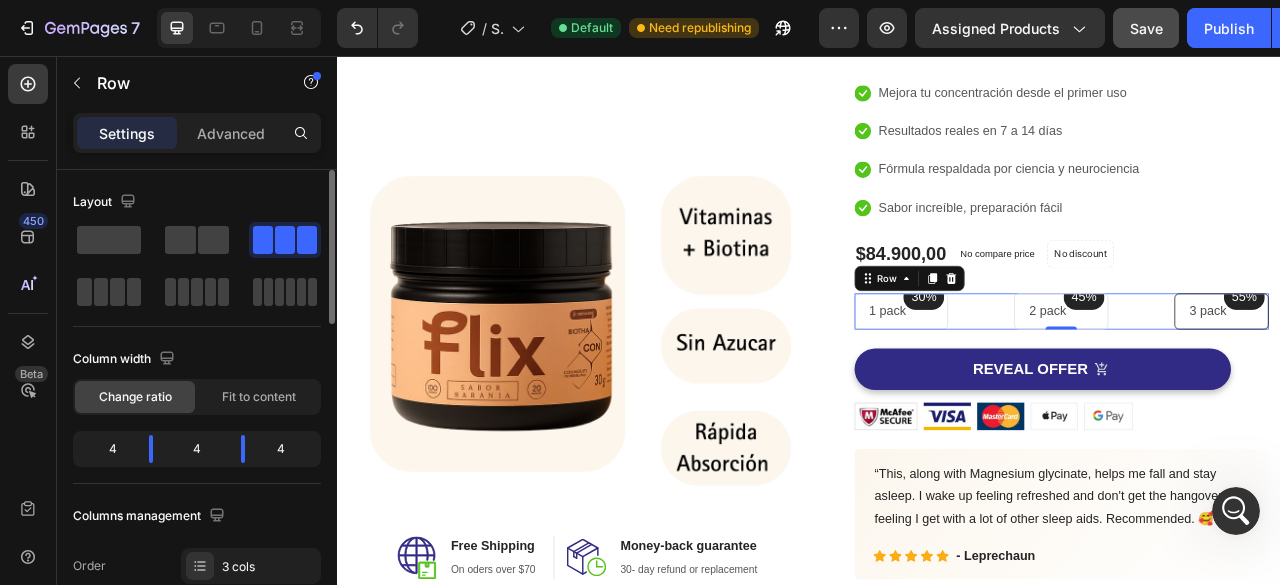 click on "4" 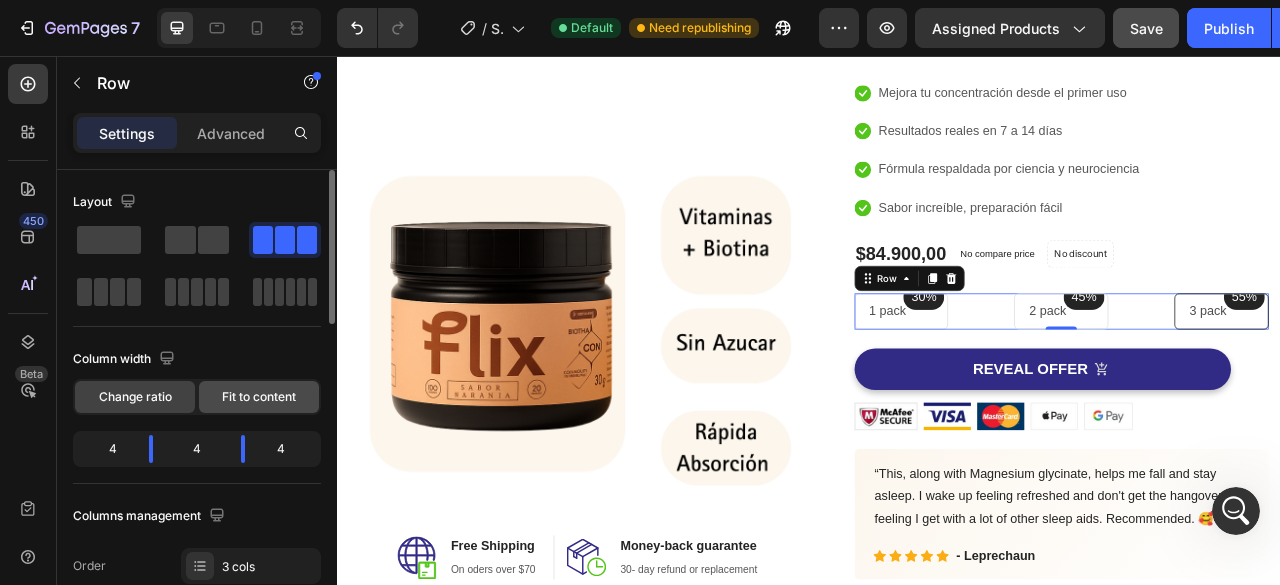 click on "Fit to content" 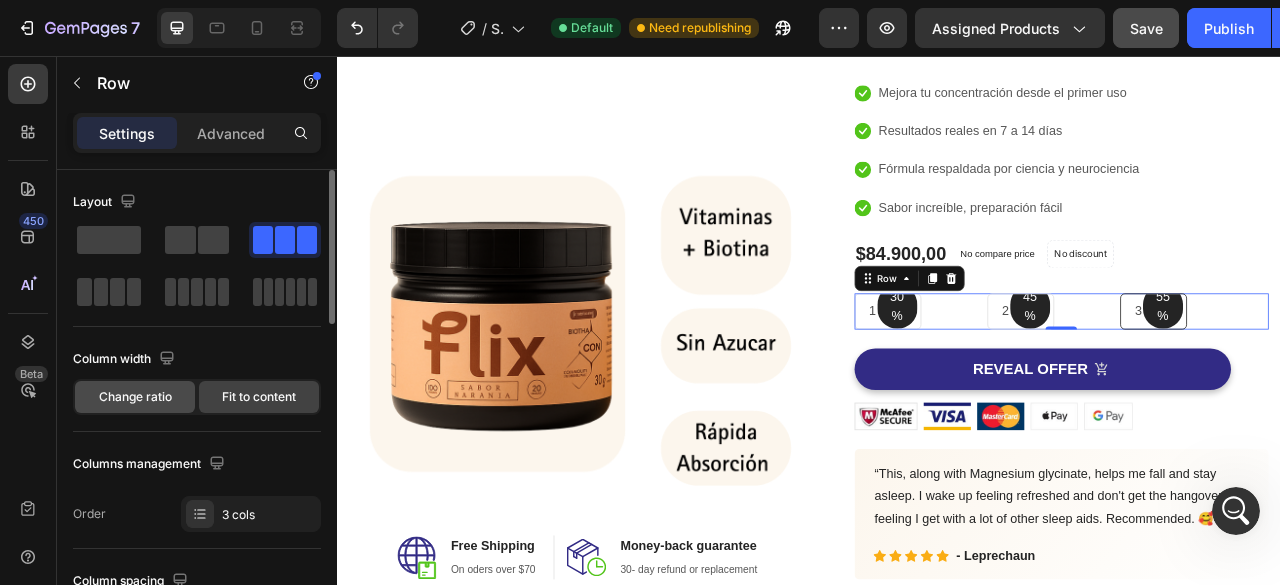 click on "Change ratio" 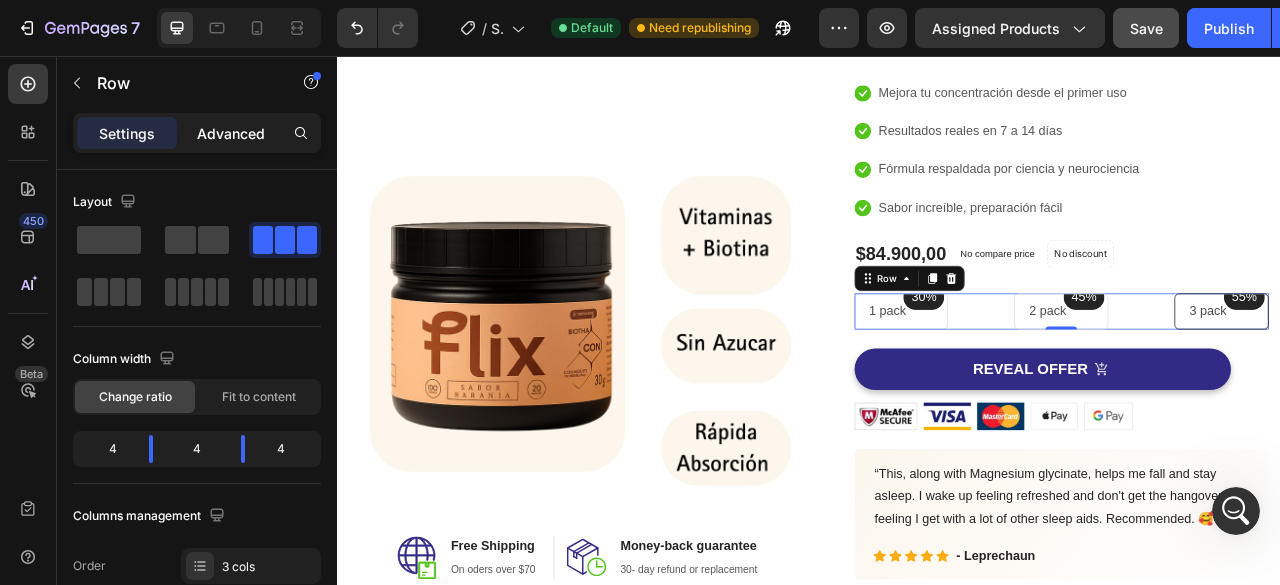 click on "Advanced" at bounding box center [231, 133] 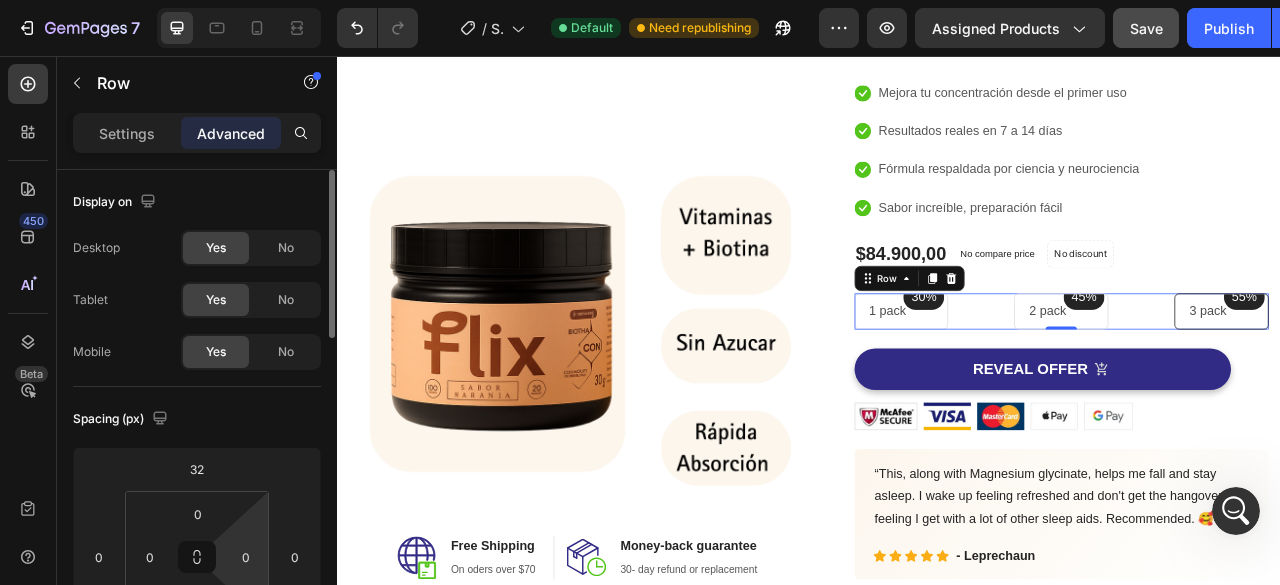 scroll, scrollTop: 100, scrollLeft: 0, axis: vertical 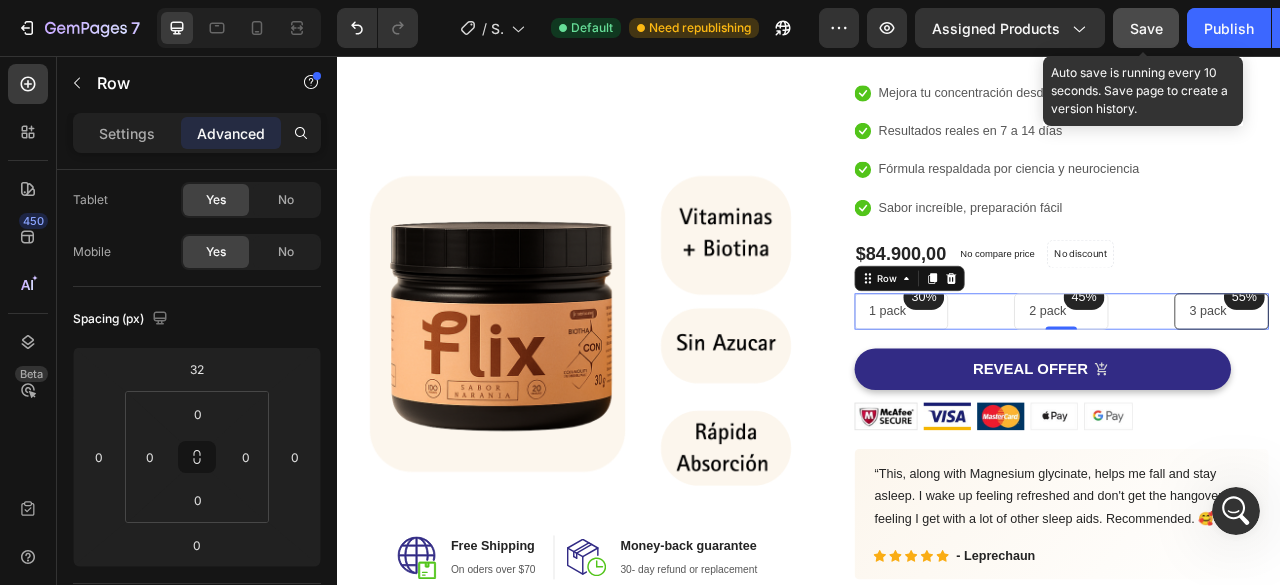 click on "Save" 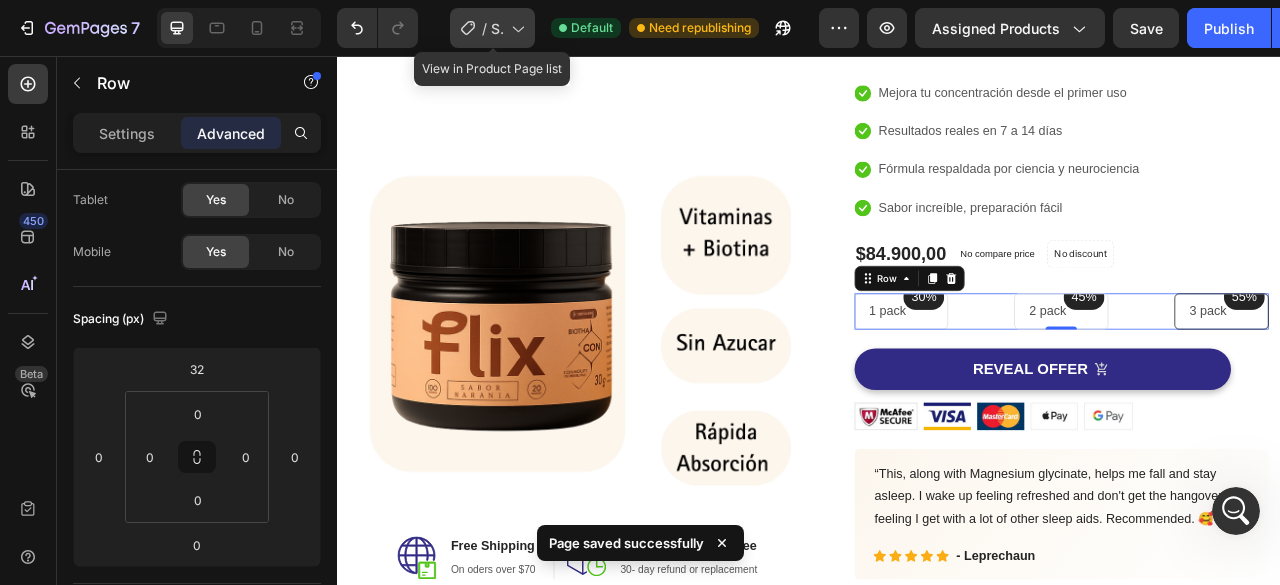 click on "Shopify Original Product Template" at bounding box center [497, 28] 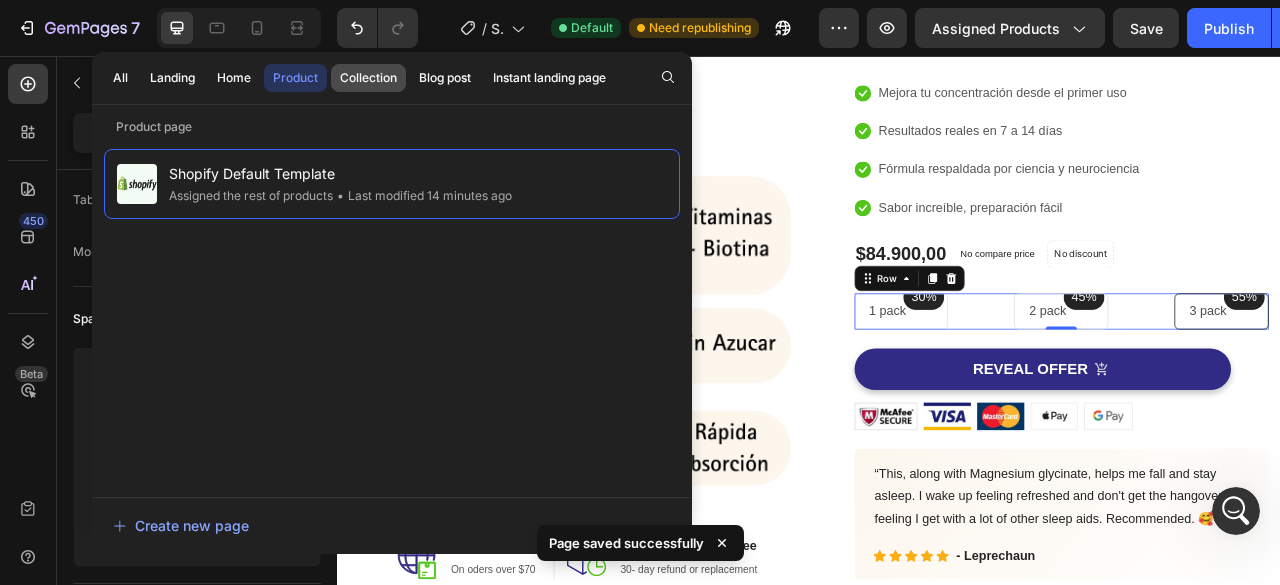 click on "Collection" at bounding box center [368, 78] 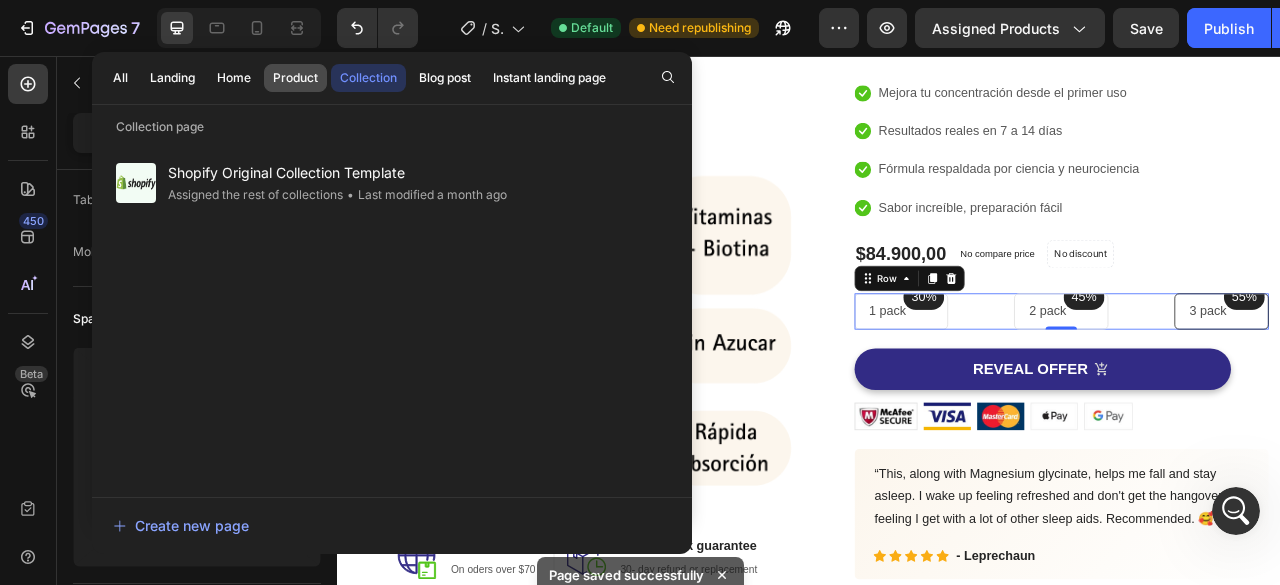 click on "Product" at bounding box center [295, 78] 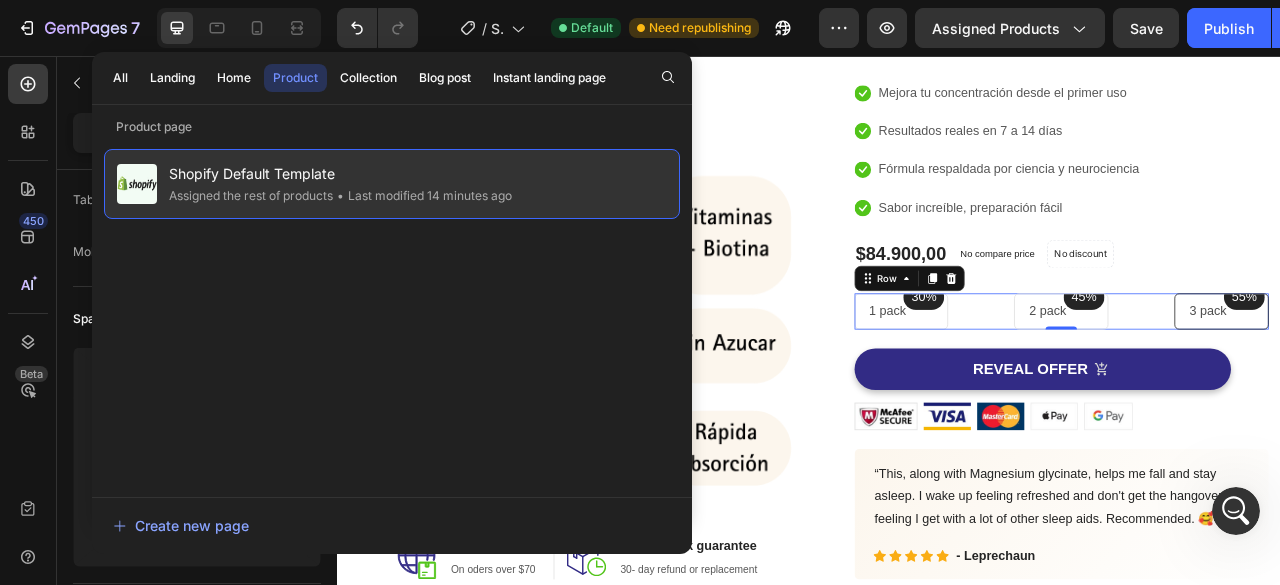 click on "Shopify Default Template" at bounding box center (340, 174) 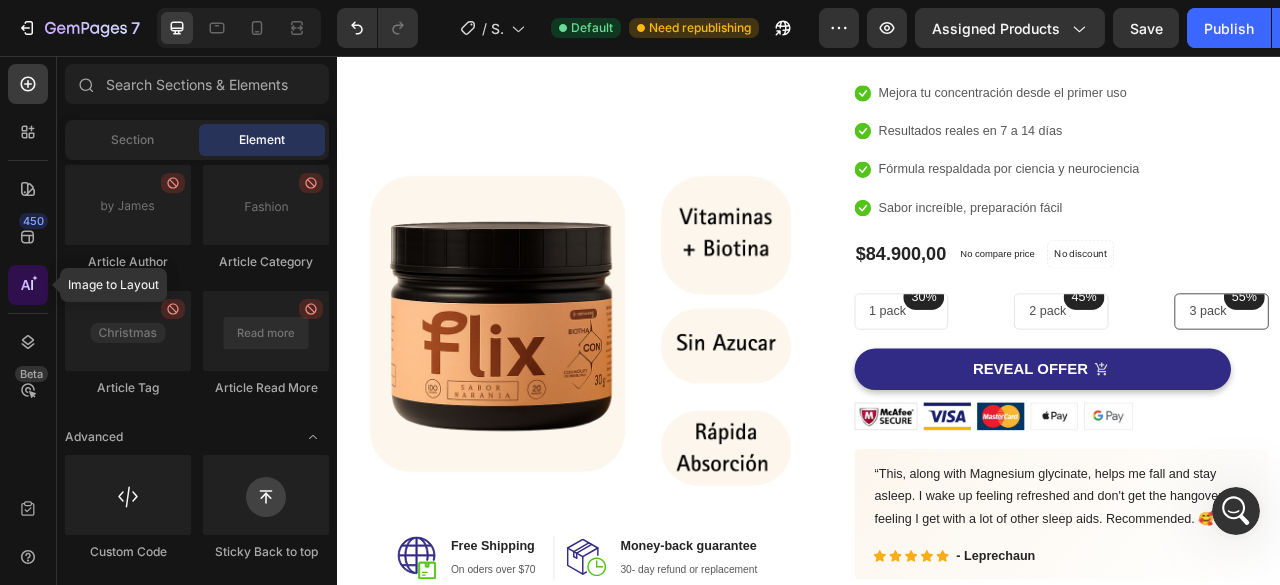 click 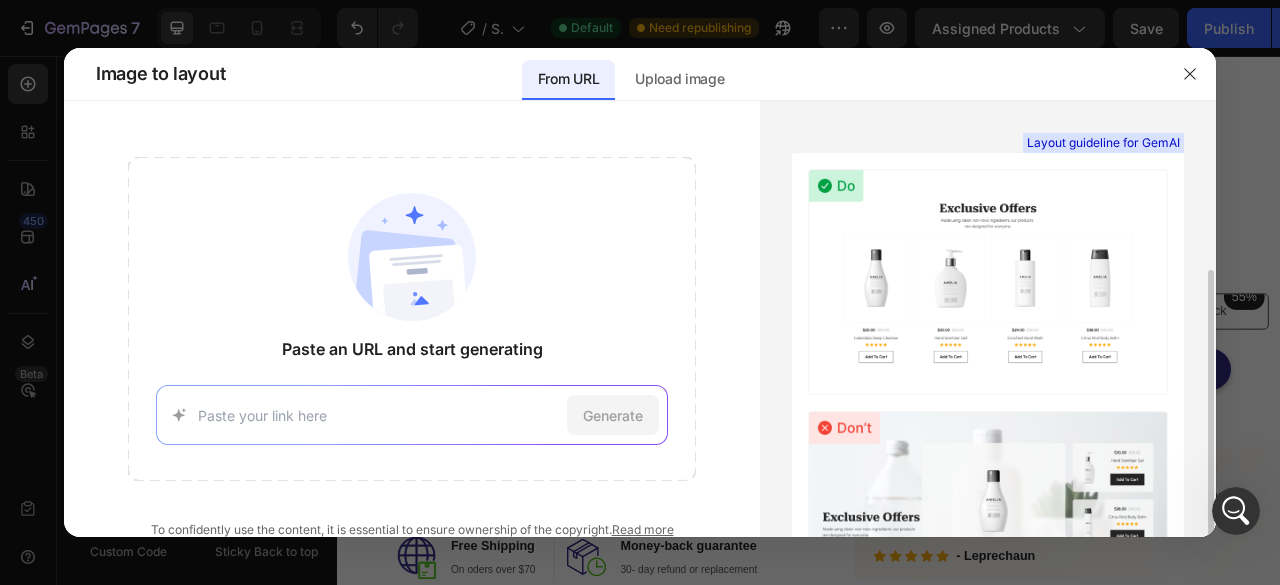 scroll, scrollTop: 200, scrollLeft: 0, axis: vertical 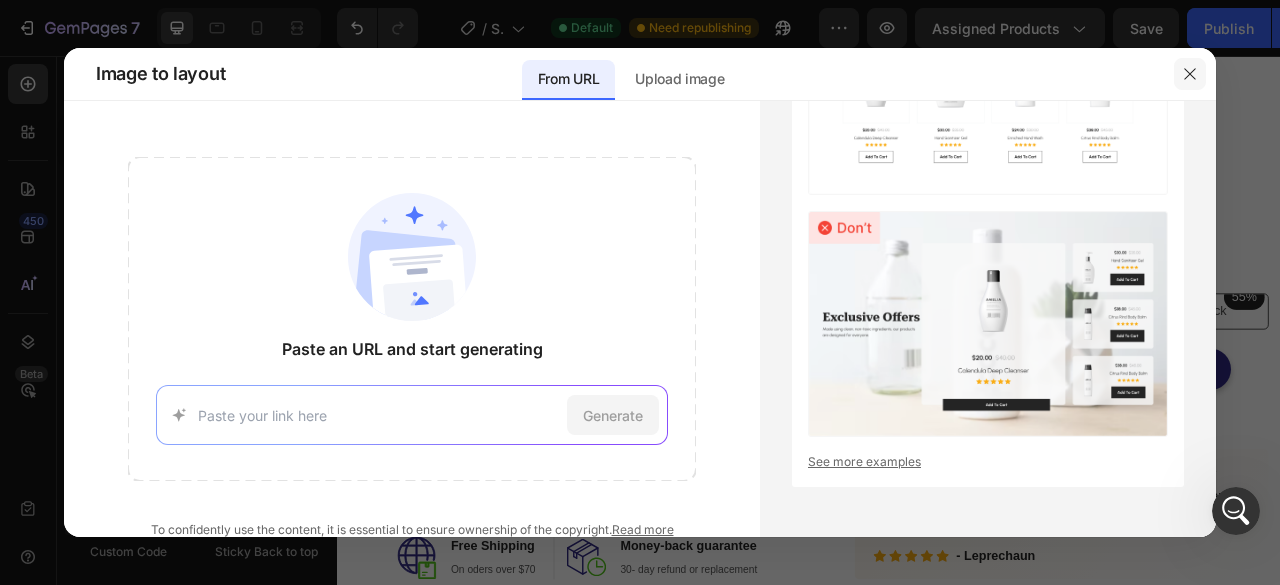 click at bounding box center (1190, 74) 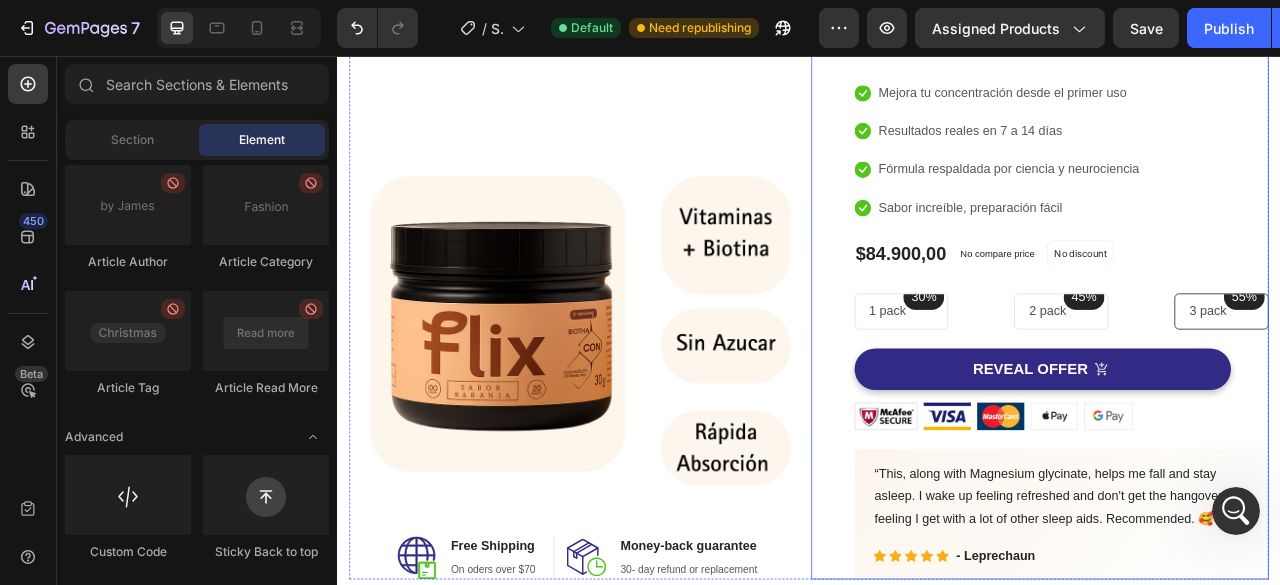 click on "2 pack" at bounding box center (1258, 381) 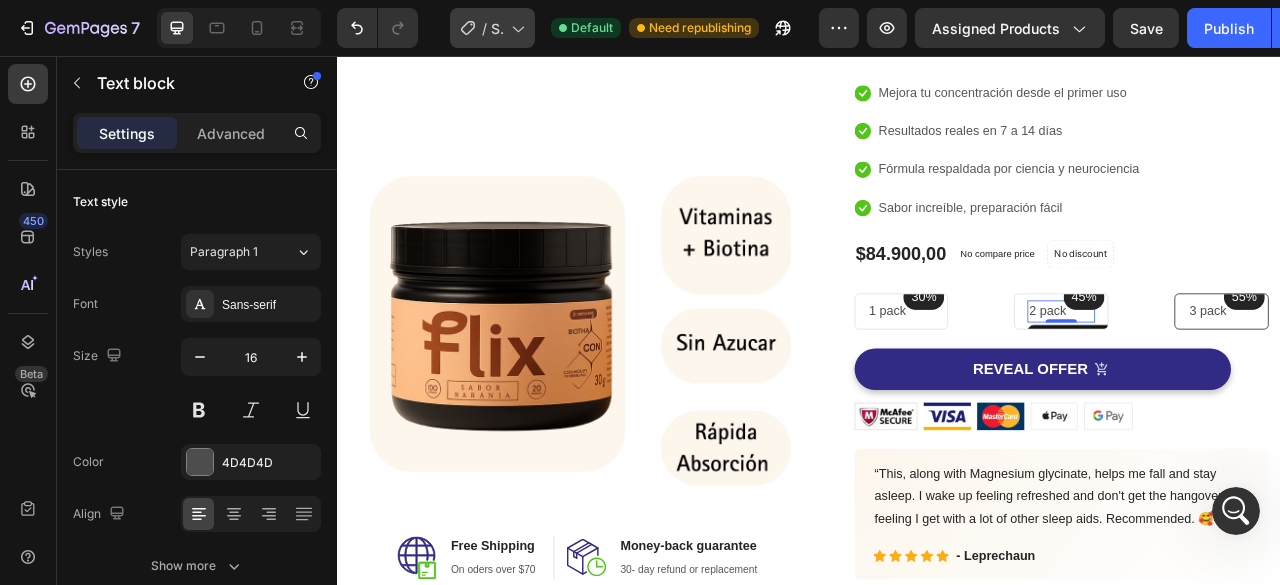 scroll, scrollTop: 300, scrollLeft: 0, axis: vertical 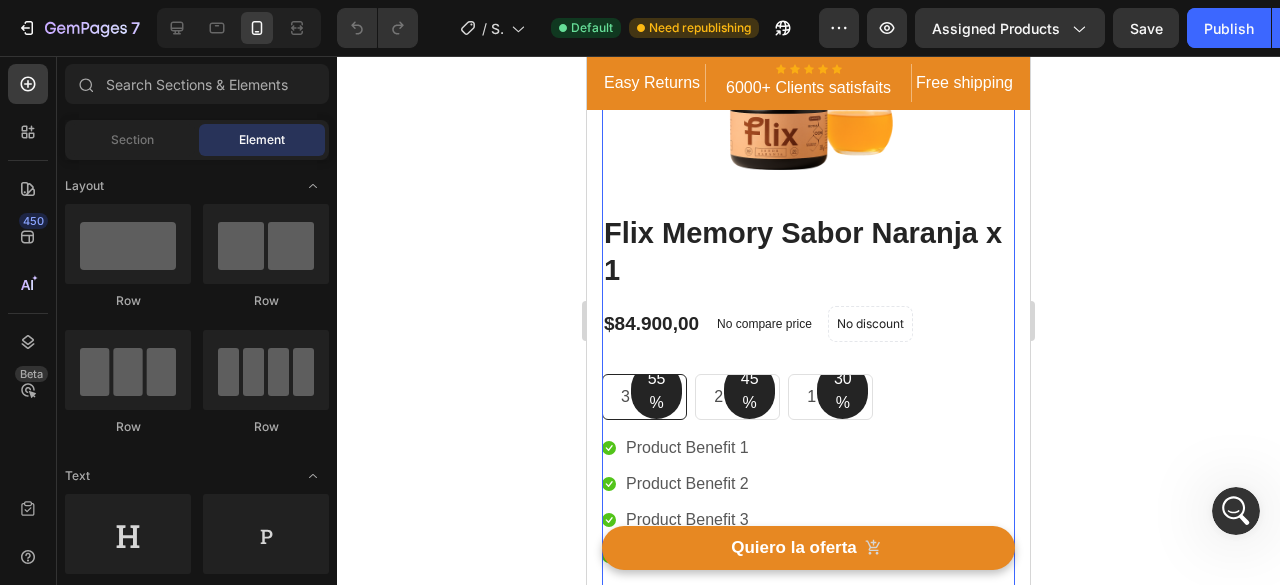click on "(P) Images & Gallery Flix Memory Sabor Naranja x 1 (P) Title                Icon                Icon                Icon                Icon                Icon Icon List Hoz 1500+ Clientes usan FLIX Text block Row
Icon Mejora tu concentración desde el primer uso Text block
Icon Resultados reales en 7 a 14 días Text block
Icon Fórmula respaldada por ciencia y neurociencia Text block
Icon Sabor increíble, preparación fácil Text block Icon List $84.900,00 (P) Price (P) Price No compare price (P) Price No discount   Not be displayed when published Product Badge Row 55% Text block Row 3 pack Text block Row 45% Text block Row 2 pack Text block Row 30% Text block Row 1 pack Text block Row Row
Icon Product Benefit 1 Text block
Icon Product Benefit 2 Text block
Icon Product Benefit 3 Text block
Icon Product Benefit 4 Text block Icon List REVEAL OFFER (P) Cart Button Image Image Image" at bounding box center [808, 542] 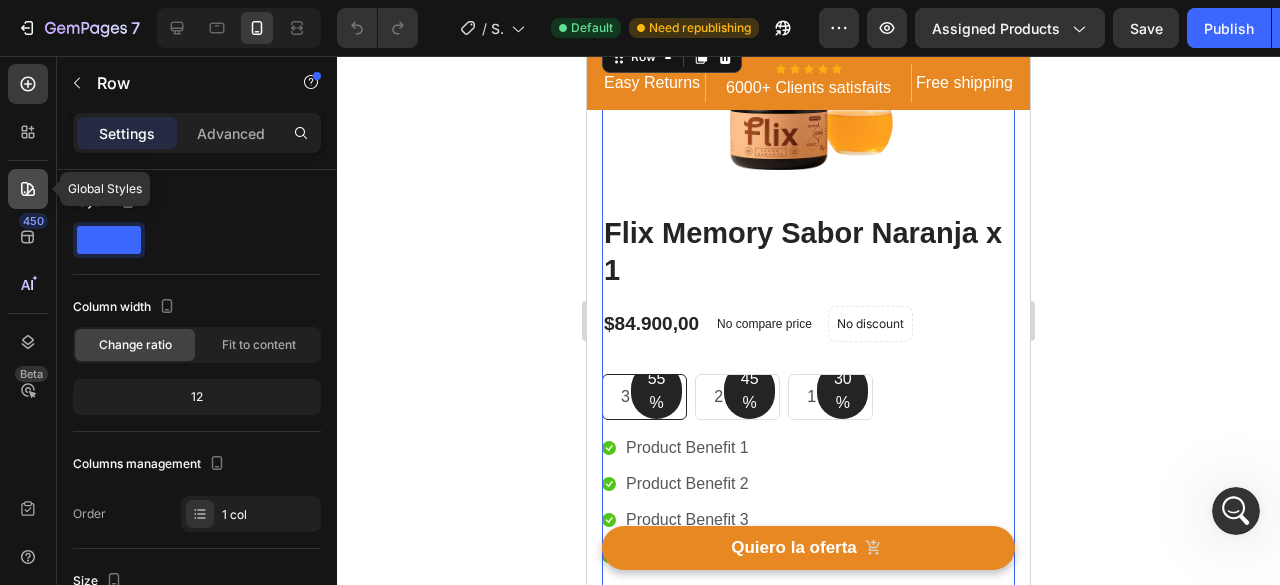 click 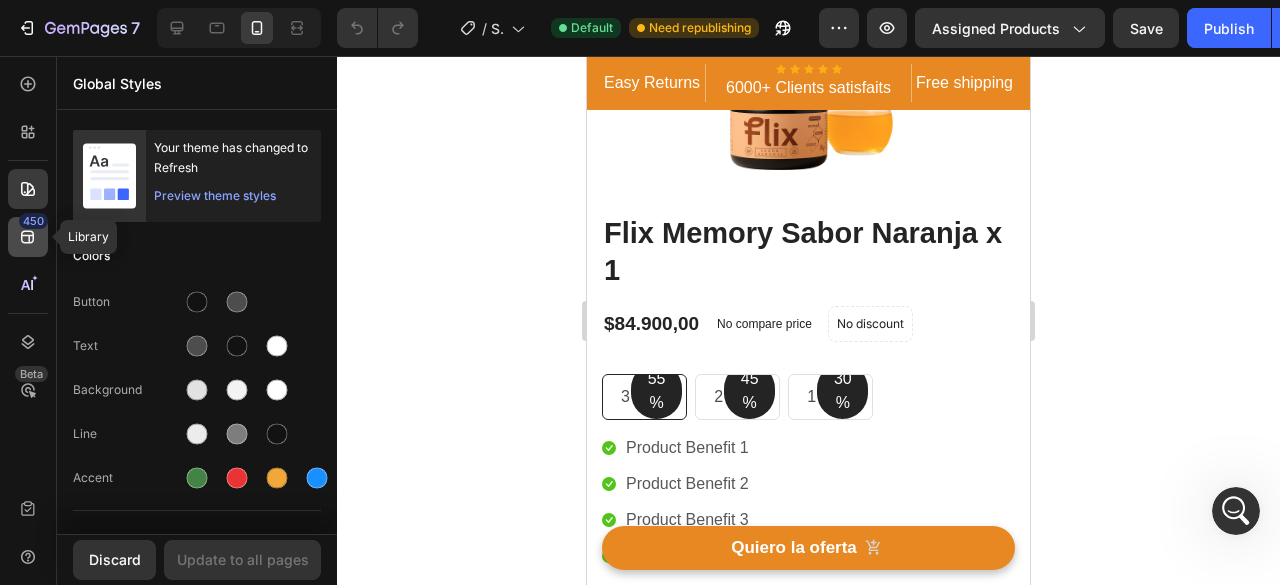 click 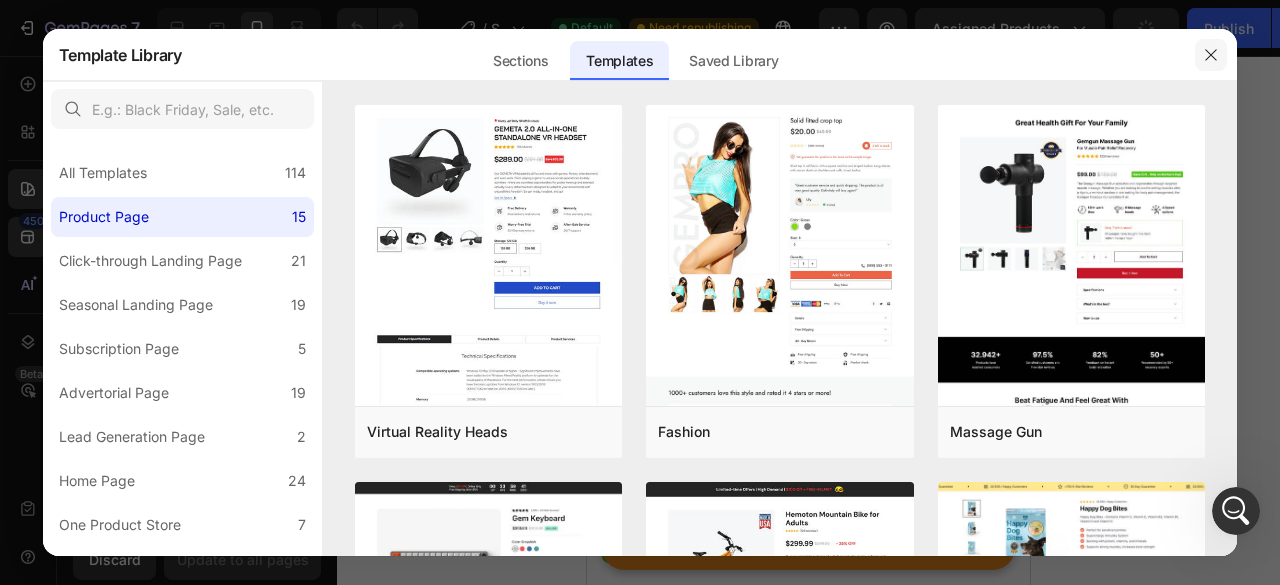click 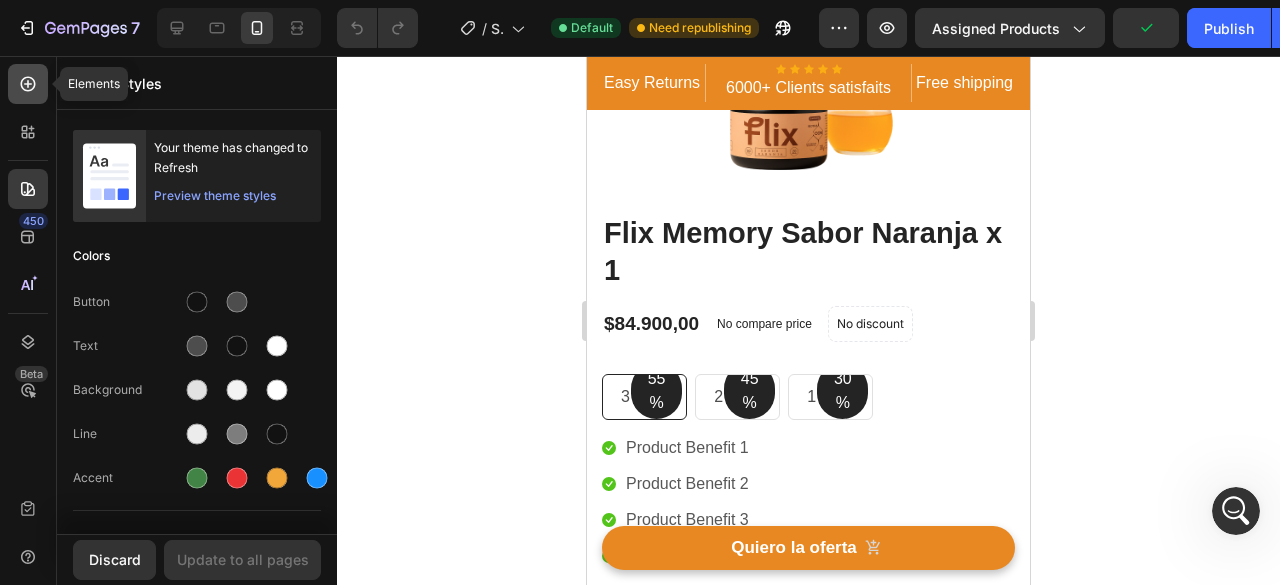 click 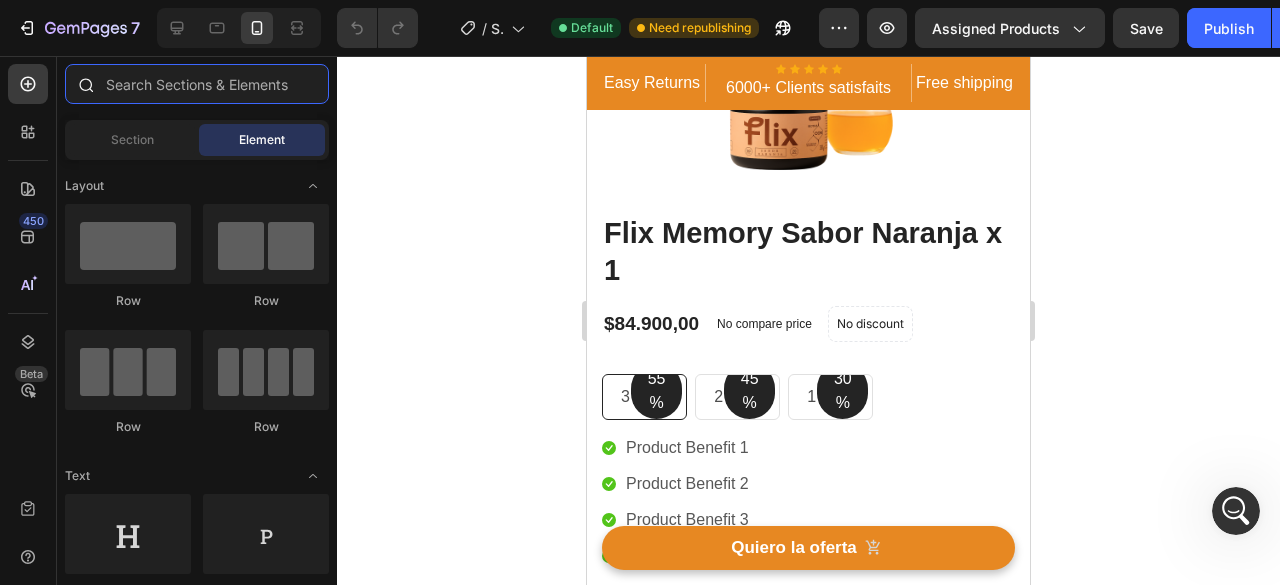 click at bounding box center [197, 84] 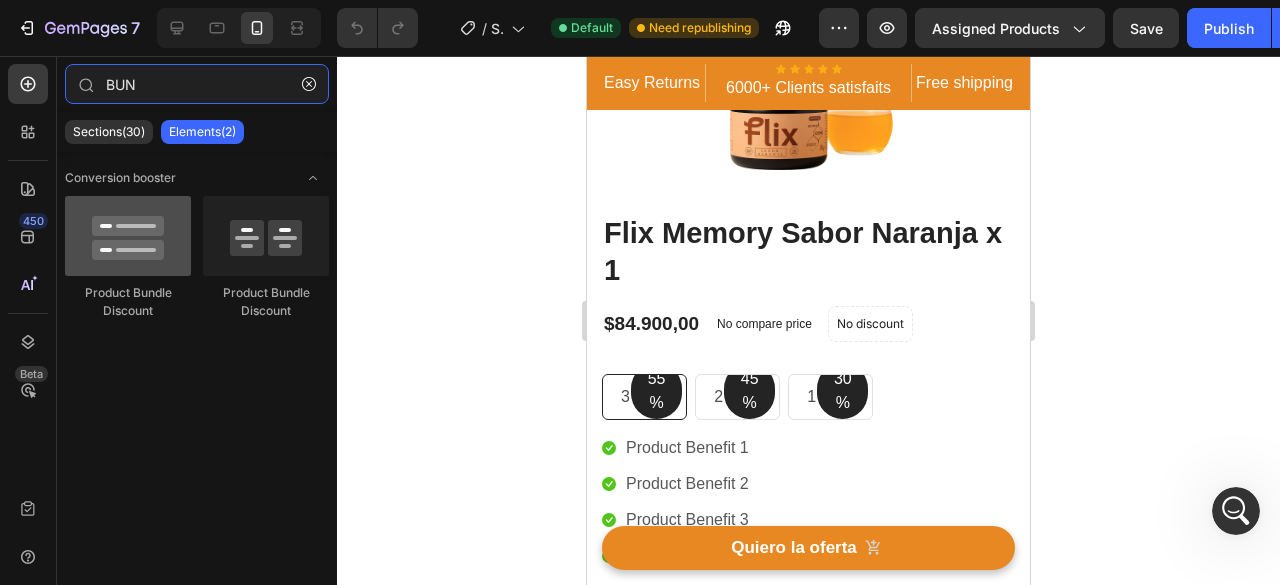 type on "BUN" 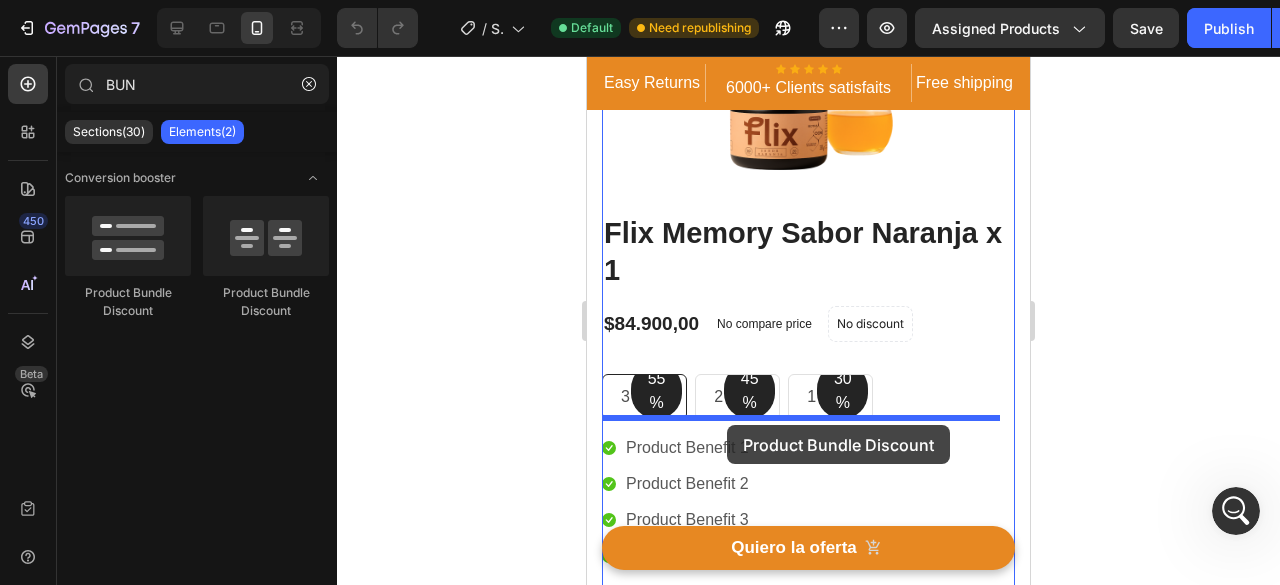 drag, startPoint x: 730, startPoint y: 325, endPoint x: 727, endPoint y: 425, distance: 100.04499 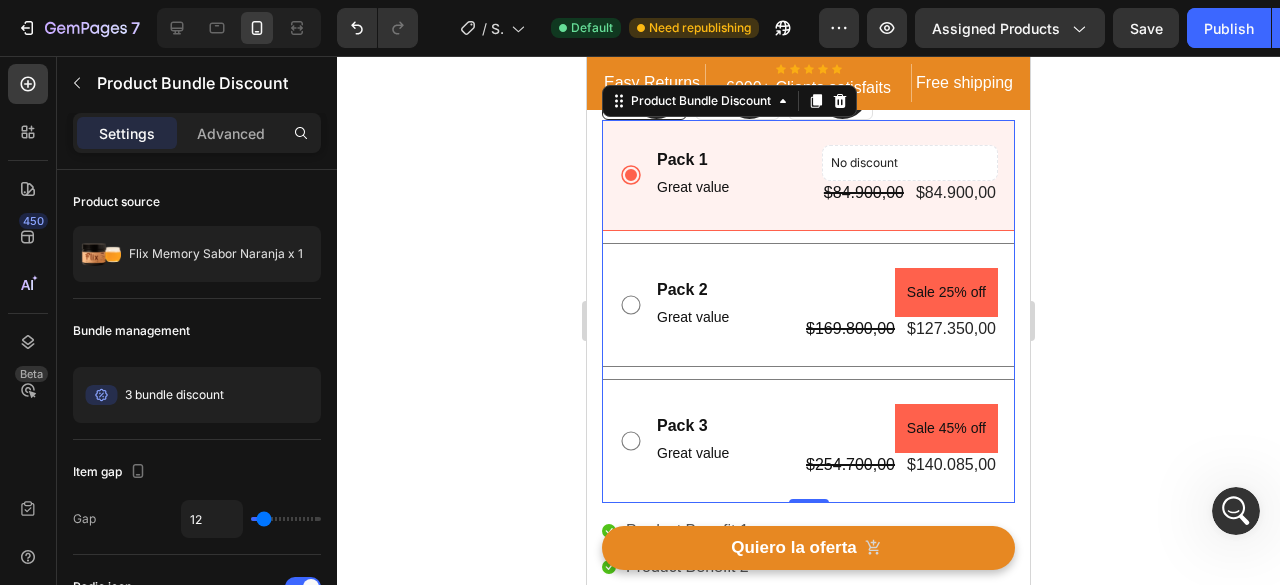 scroll, scrollTop: 300, scrollLeft: 0, axis: vertical 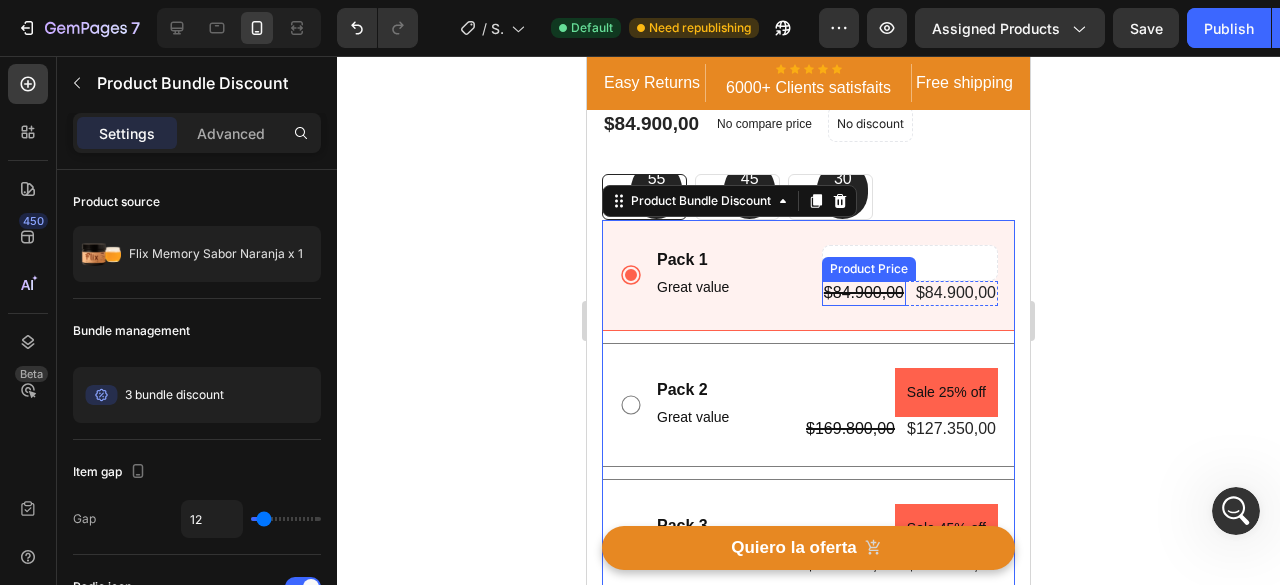 click on "$84.900,00" at bounding box center [864, 293] 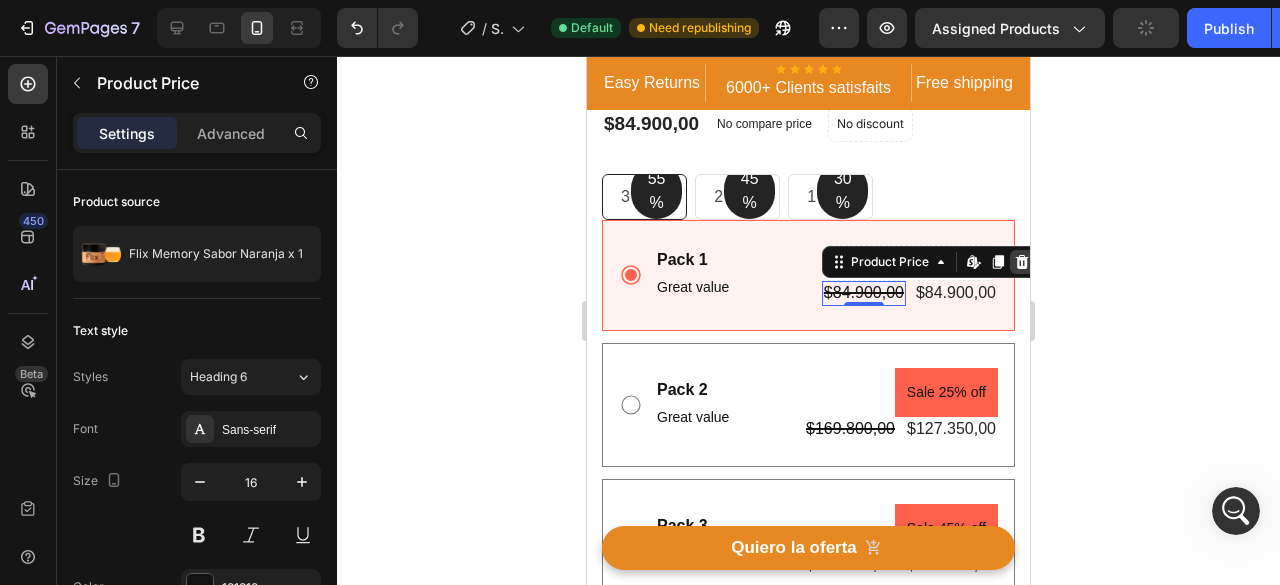 click 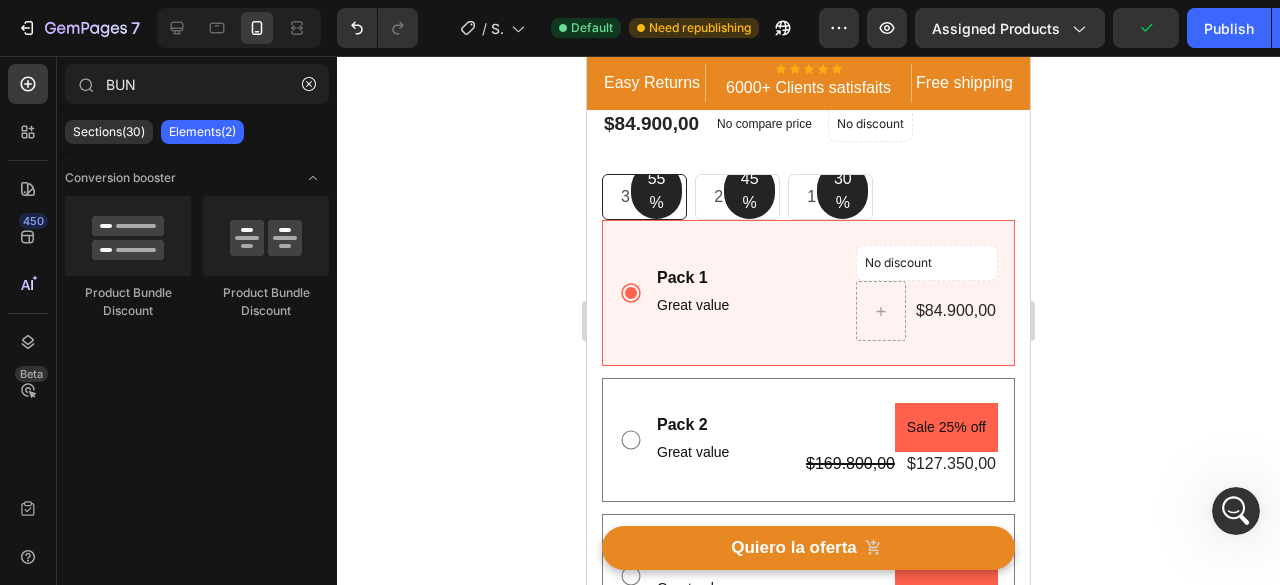 click 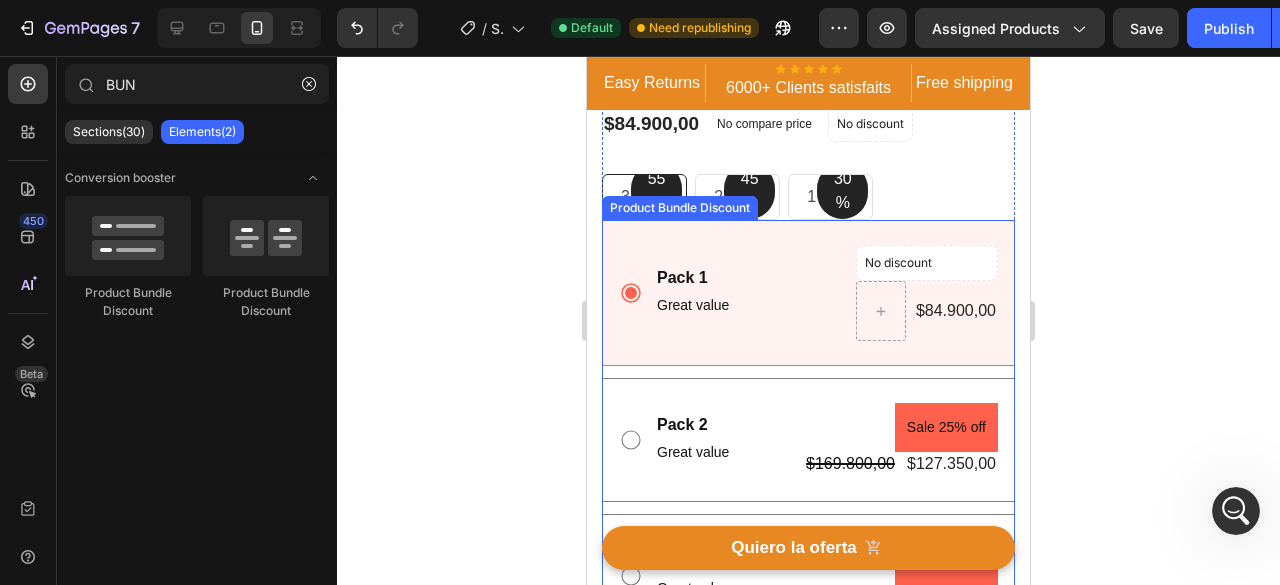 scroll, scrollTop: 500, scrollLeft: 0, axis: vertical 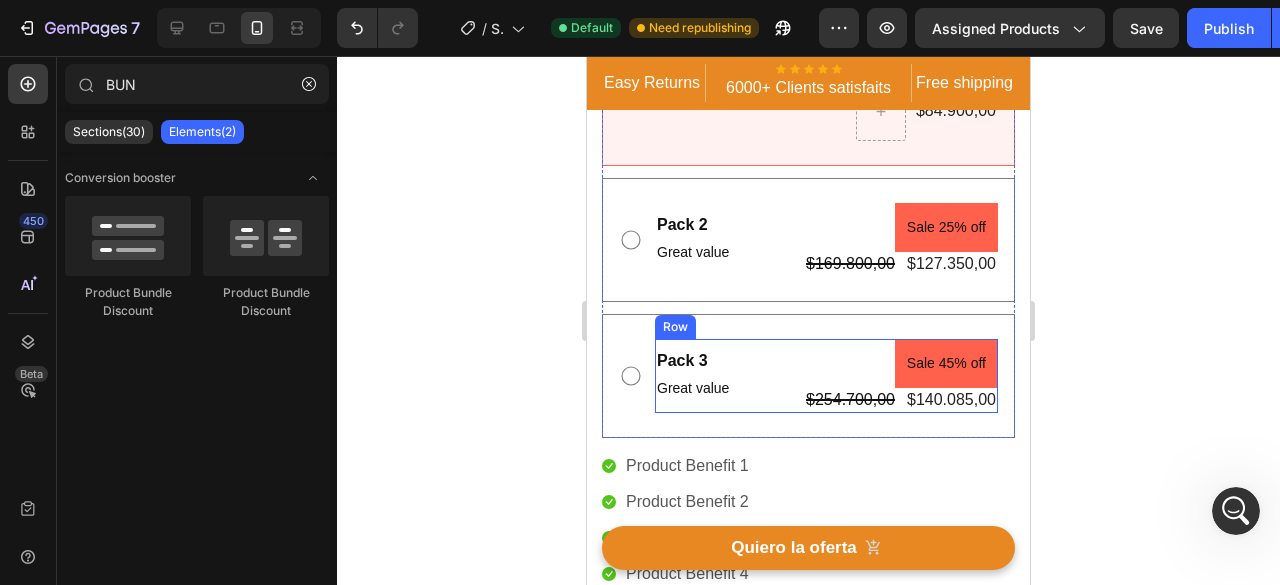 click on "Pack 3 Text Block Great value Text Block Sale 45% off Product Badge $254.700,00 Product Price Product Price $140.085,00 Product Price Product Price Row Row" at bounding box center (826, 376) 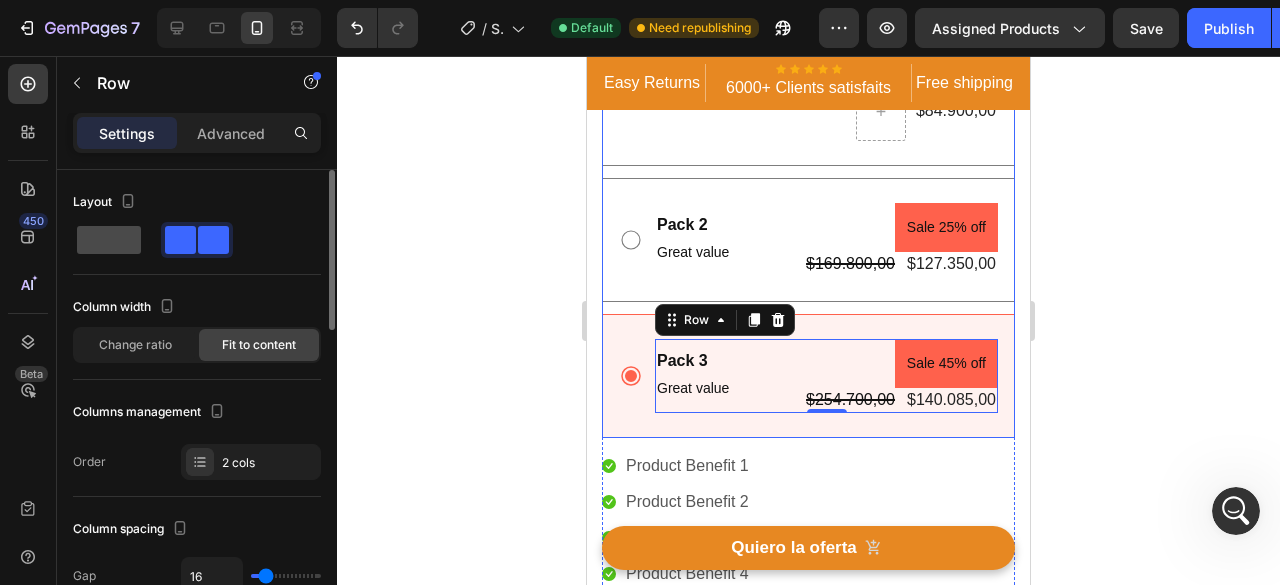 click 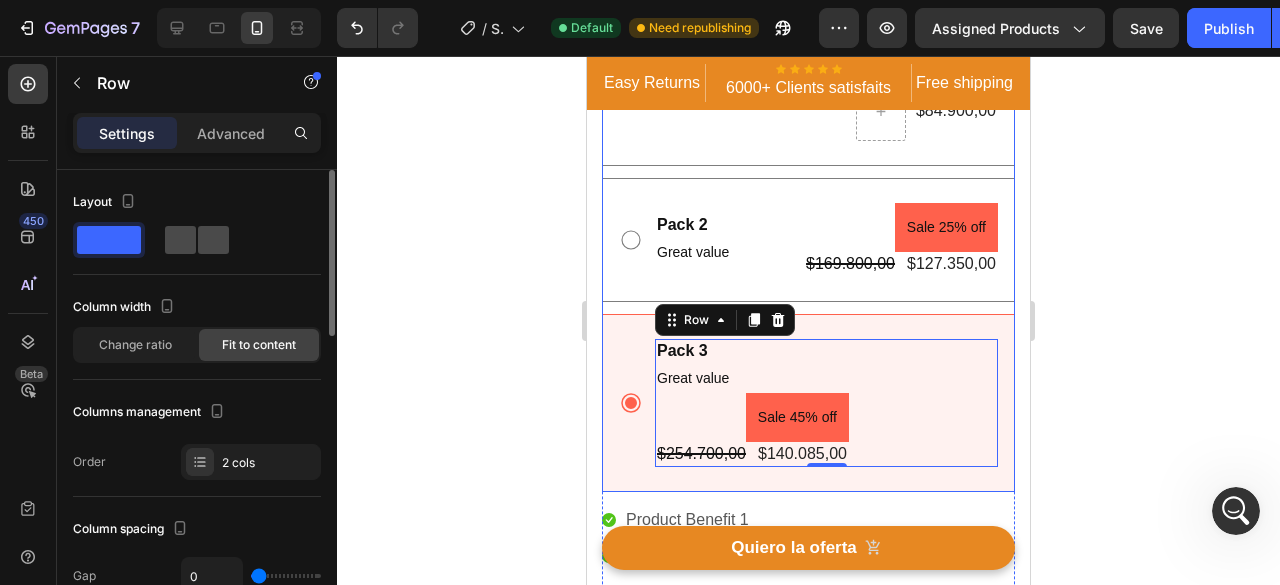 click 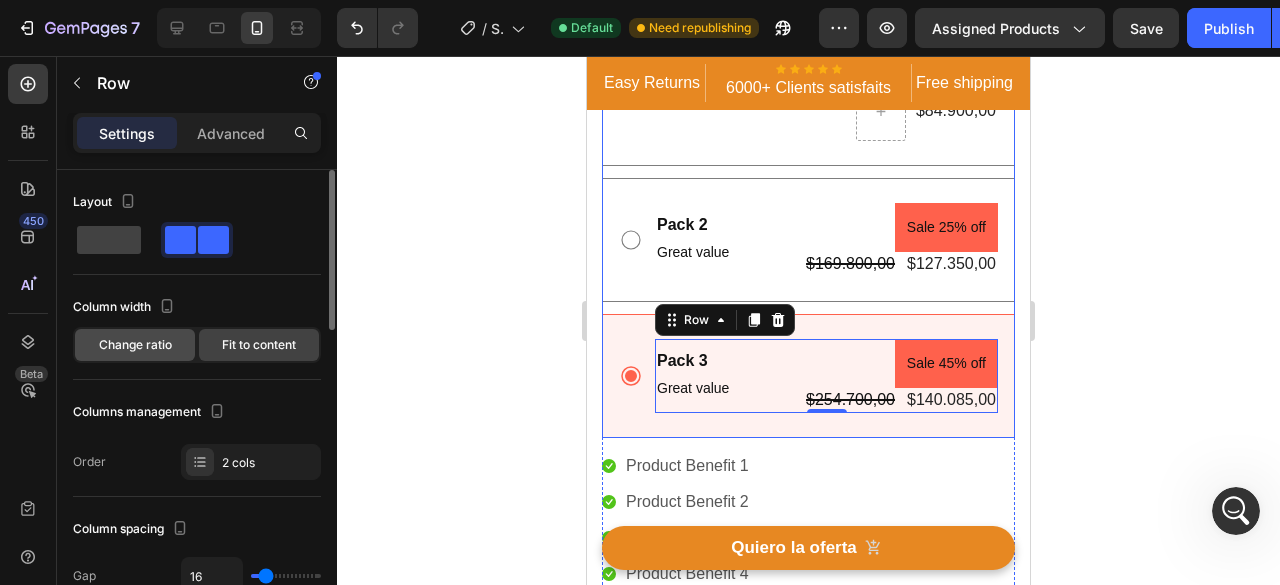 click on "Change ratio" 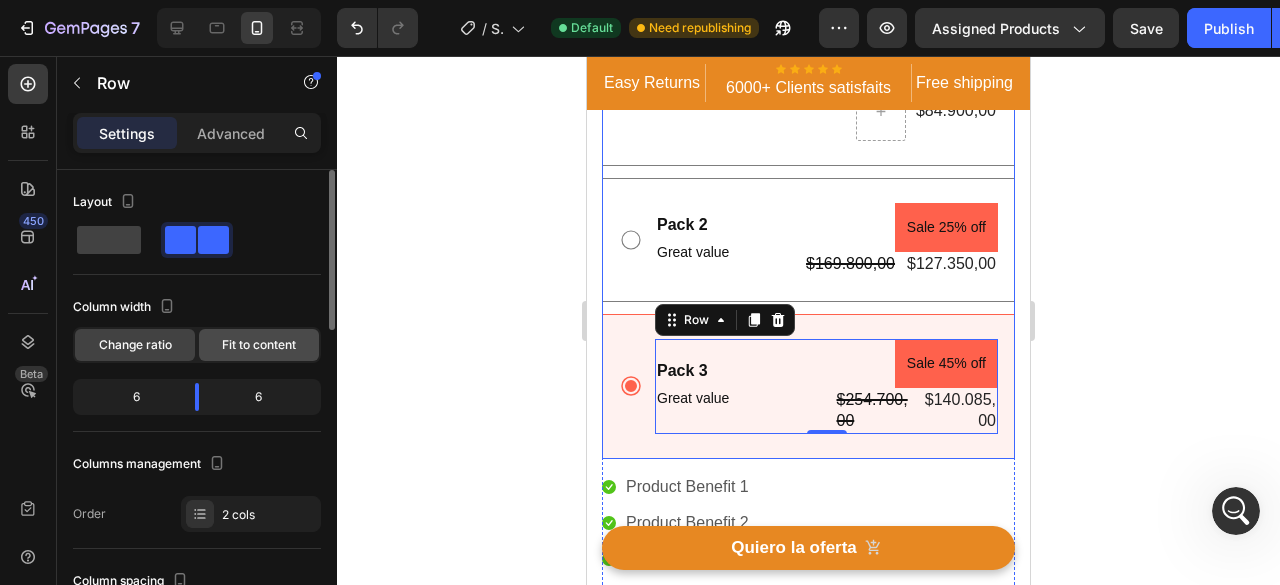 click on "Fit to content" 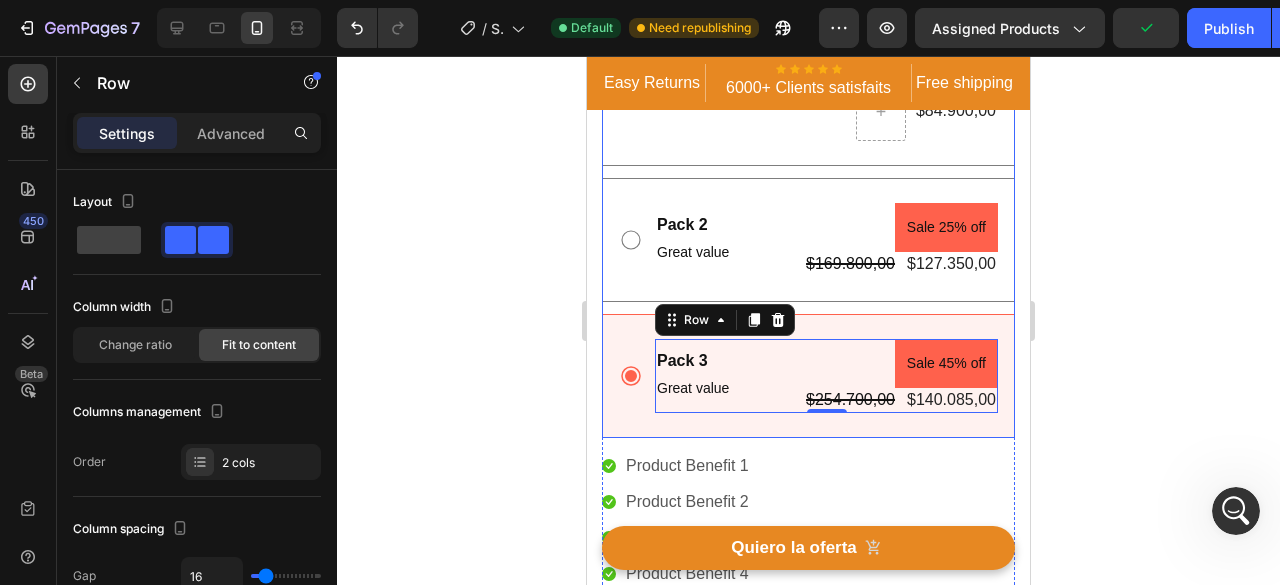 scroll, scrollTop: 400, scrollLeft: 0, axis: vertical 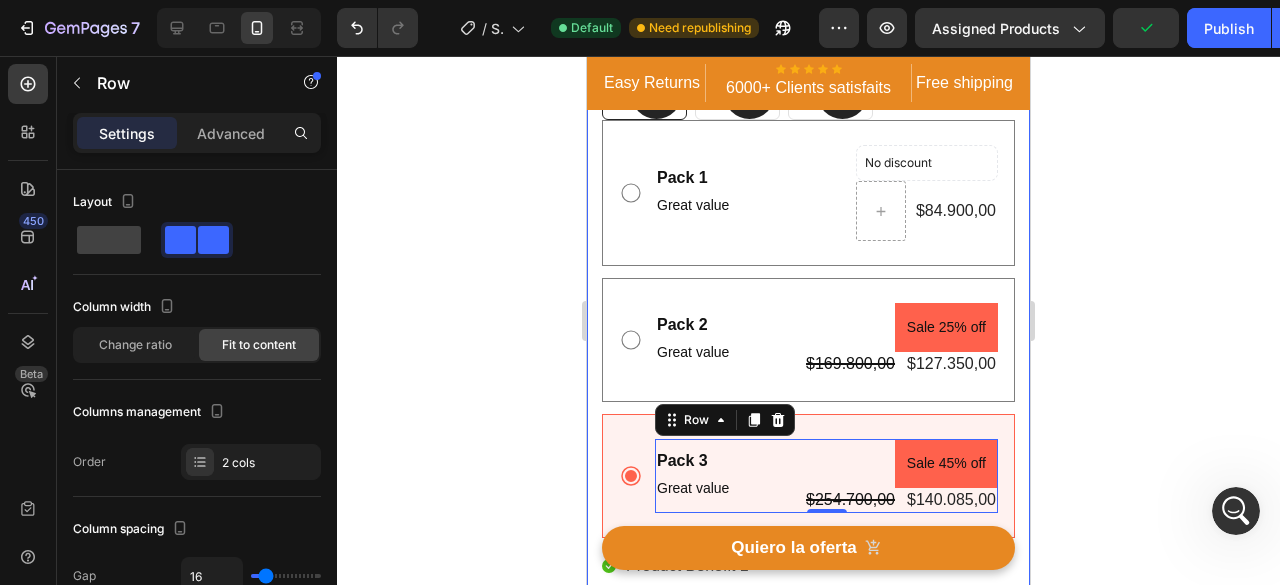 click 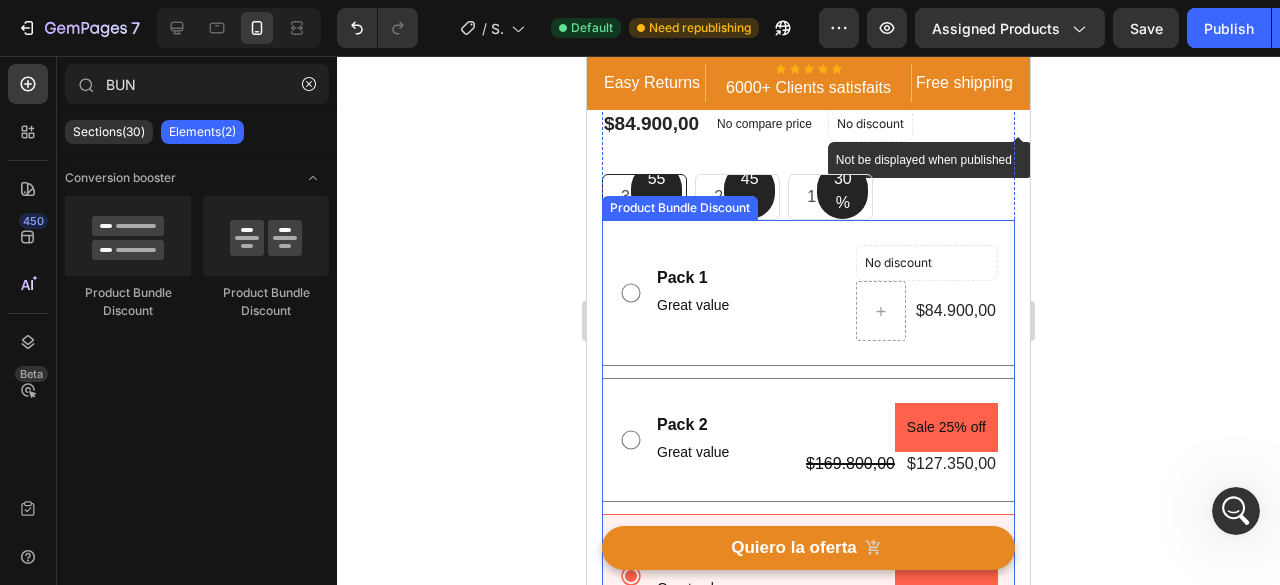 scroll, scrollTop: 100, scrollLeft: 0, axis: vertical 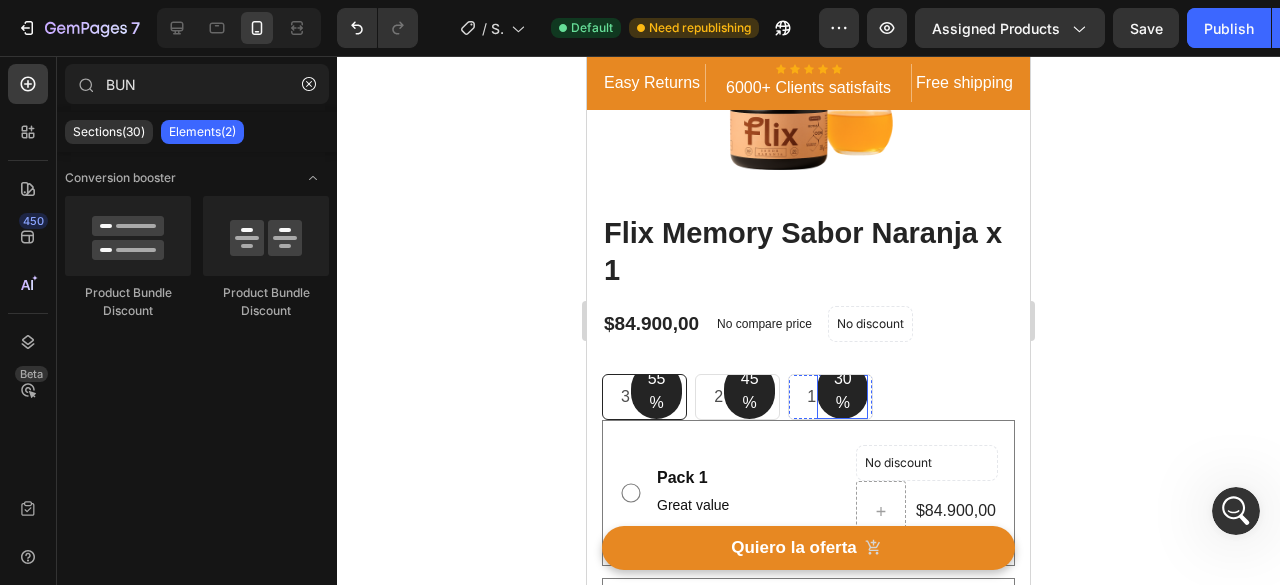 click on "30% Text block Row" at bounding box center (842, 391) 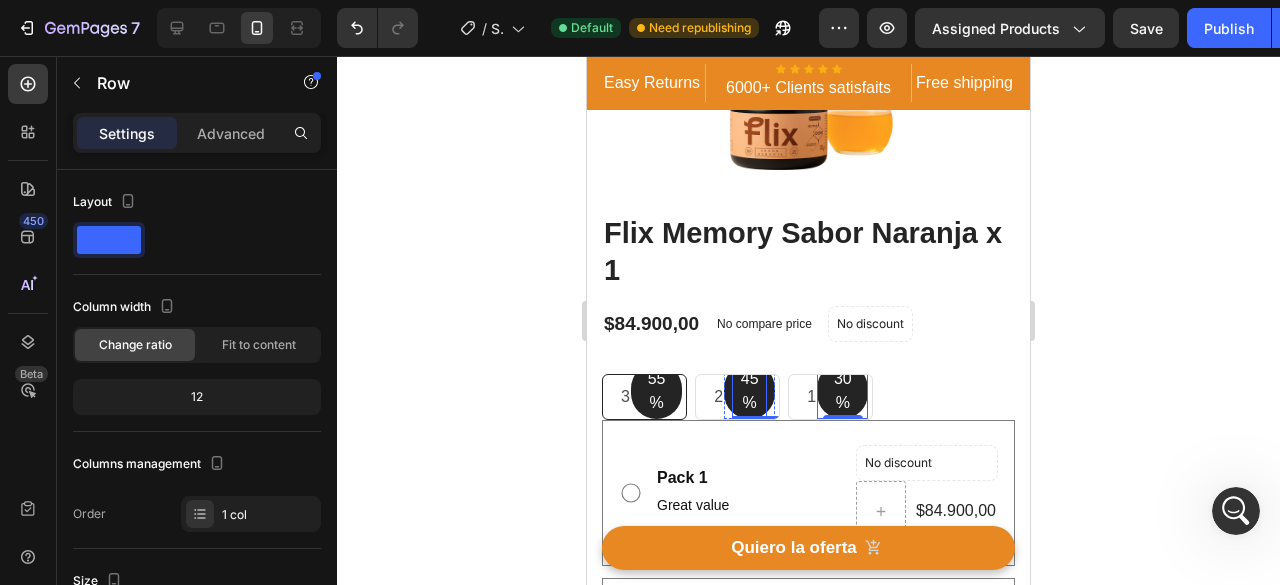 click on "(P) Images & Gallery Flix Memory Sabor Naranja x 1 (P) Title                Icon                Icon                Icon                Icon                Icon Icon List Hoz 1500+ Clientes usan FLIX Text block Row
Icon Mejora tu concentración desde el primer uso Text block
Icon Resultados reales en 7 a 14 días Text block
Icon Fórmula respaldada por ciencia y neurociencia Text block
Icon Sabor increíble, preparación fácil Text block Icon List $84.900,00 (P) Price (P) Price No compare price (P) Price No discount   Not be displayed when published Product Badge Row 55% Text block Row 3 pack Text block Row 45% Text block Row 2 pack Text block Row 30% Text block Row   0 1 pack Text block Row Row Pack 1 Text Block Great value Text Block No discount   Not be displayed when published Product Badge
$84.900,00 Product Price Product Price Row Row Pack 2 Text Block Great value Text Block Sale 25% off Product Badge $169.800,00 Row Row" at bounding box center [808, 751] 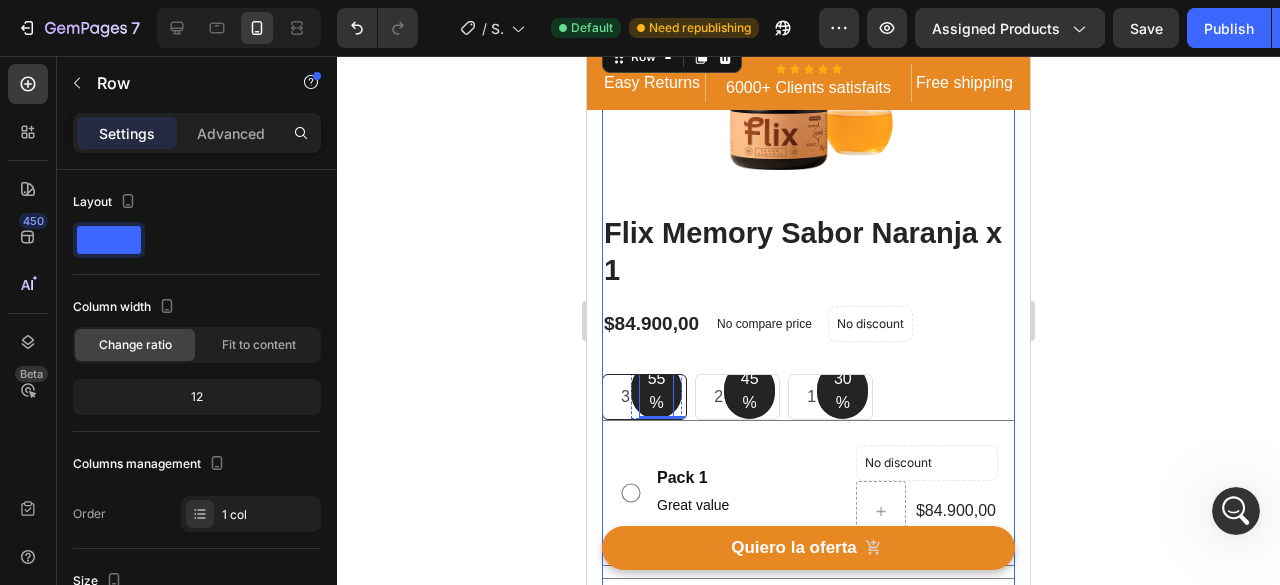 click on "55%" at bounding box center [656, 391] 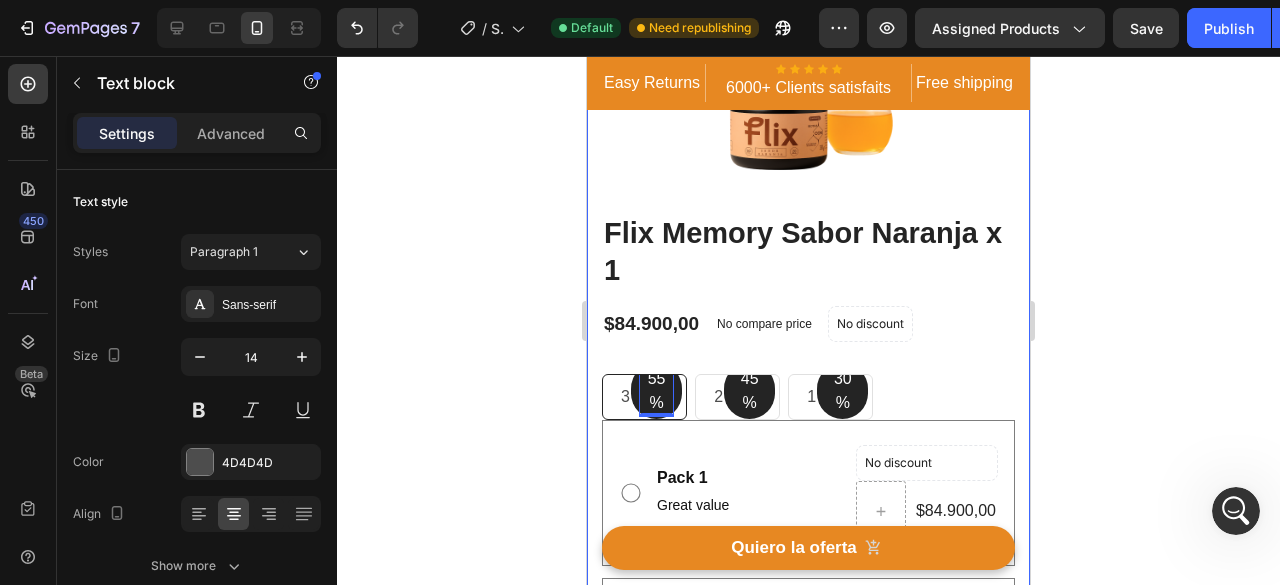 click on "Image Image Free Shipping Heading On oders over $70 Text block Row Image Money-back guarantee Heading 30- day refund or replacement Text block Row Row Row (P) Images & Gallery Flix Memory Sabor Naranja x 1 (P) Title                Icon                Icon                Icon                Icon                Icon Icon List Hoz 1500+ Clientes usan FLIX Text block Row
Icon Mejora tu concentración desde el primer uso Text block
Icon Resultados reales en 7 a 14 días Text block
Icon Fórmula respaldada por ciencia y neurociencia Text block
Icon Sabor increíble, preparación fácil Text block Icon List $84.900,00 (P) Price (P) Price No compare price (P) Price No discount   Not be displayed when published Product Badge Row 55% Text block   0 Row 3 pack Text block Row 45% Text block Row 2 pack Text block Row 30% Text block Row 1 pack Text block Row Row Pack 1 Text Block Great value Text Block No discount   Not be displayed when published" at bounding box center [808, 775] 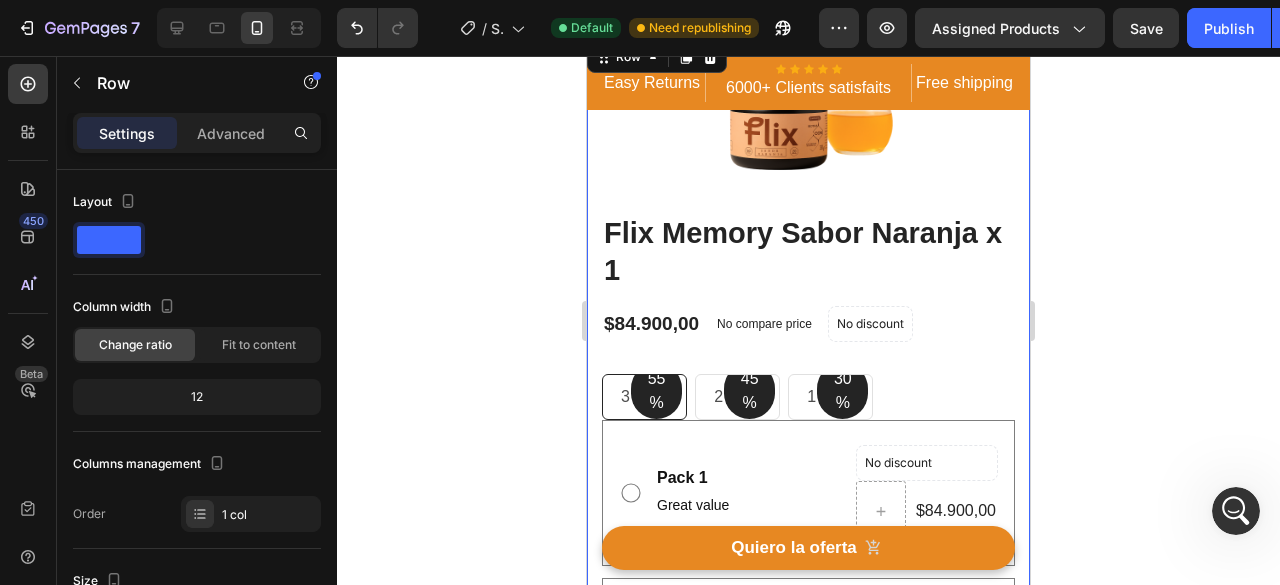 click on "55% Text block Row 3 pack Text block Row" at bounding box center (644, 397) 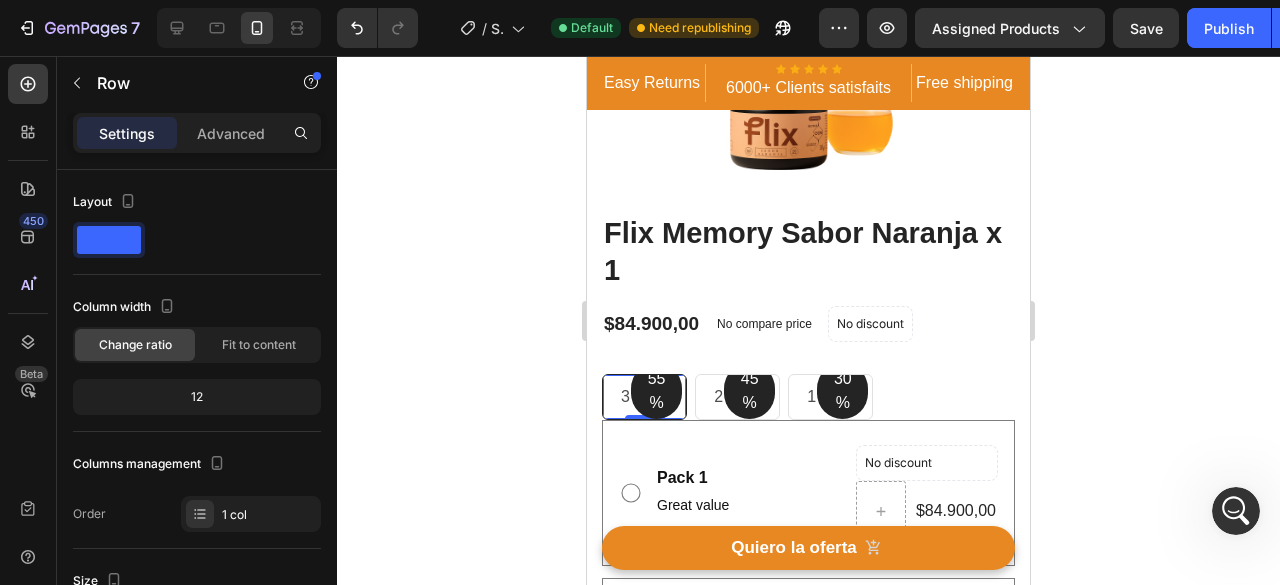 click on "55% Text block Row 3 pack Text block Row   0" at bounding box center (644, 397) 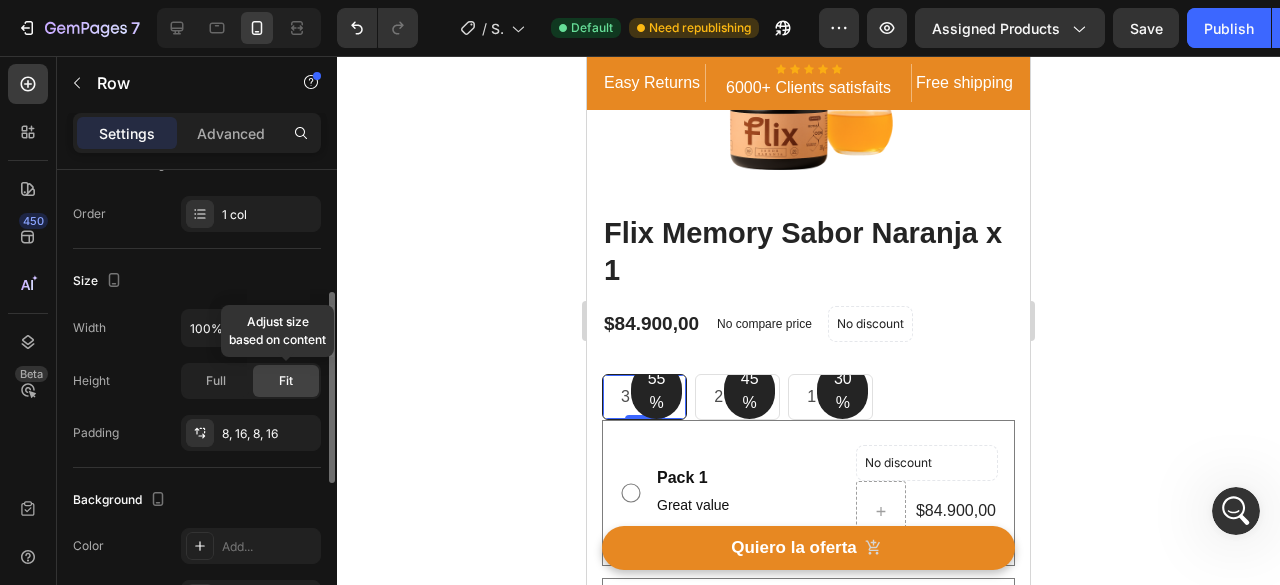 scroll, scrollTop: 693, scrollLeft: 0, axis: vertical 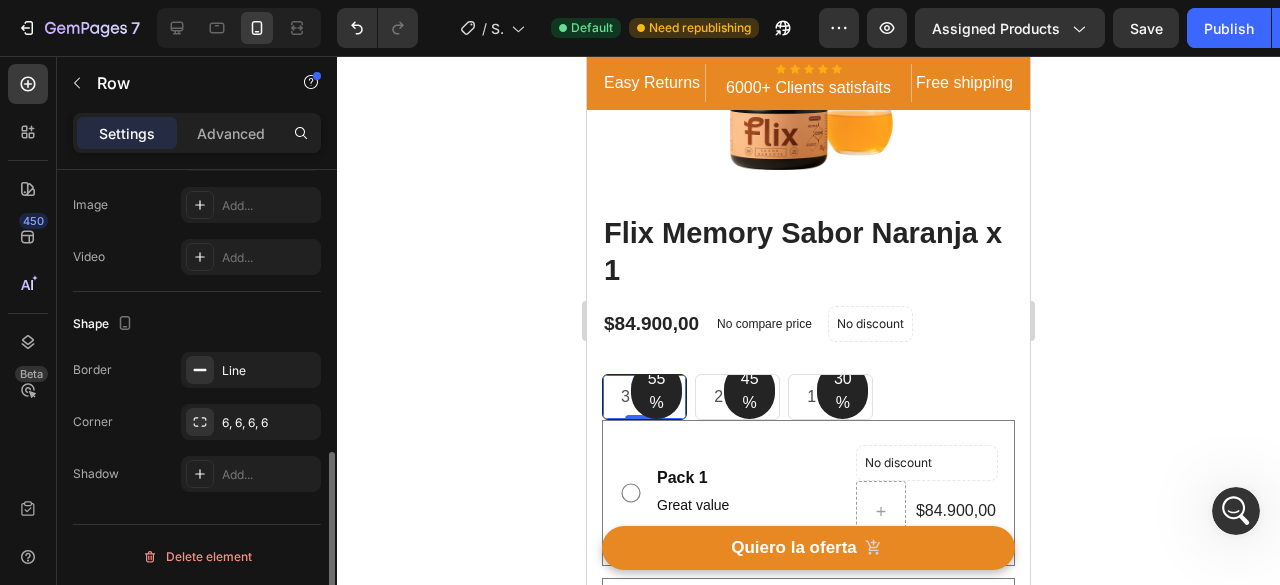 click on "Delete element" at bounding box center [197, 556] 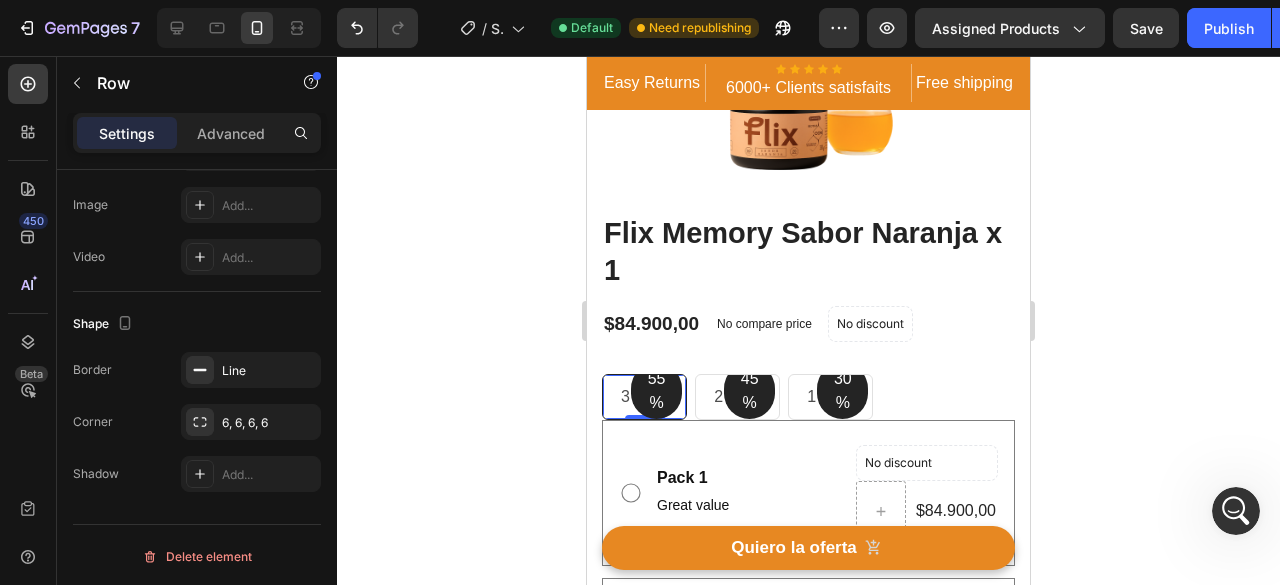 drag, startPoint x: 234, startPoint y: 547, endPoint x: 456, endPoint y: 483, distance: 231.04112 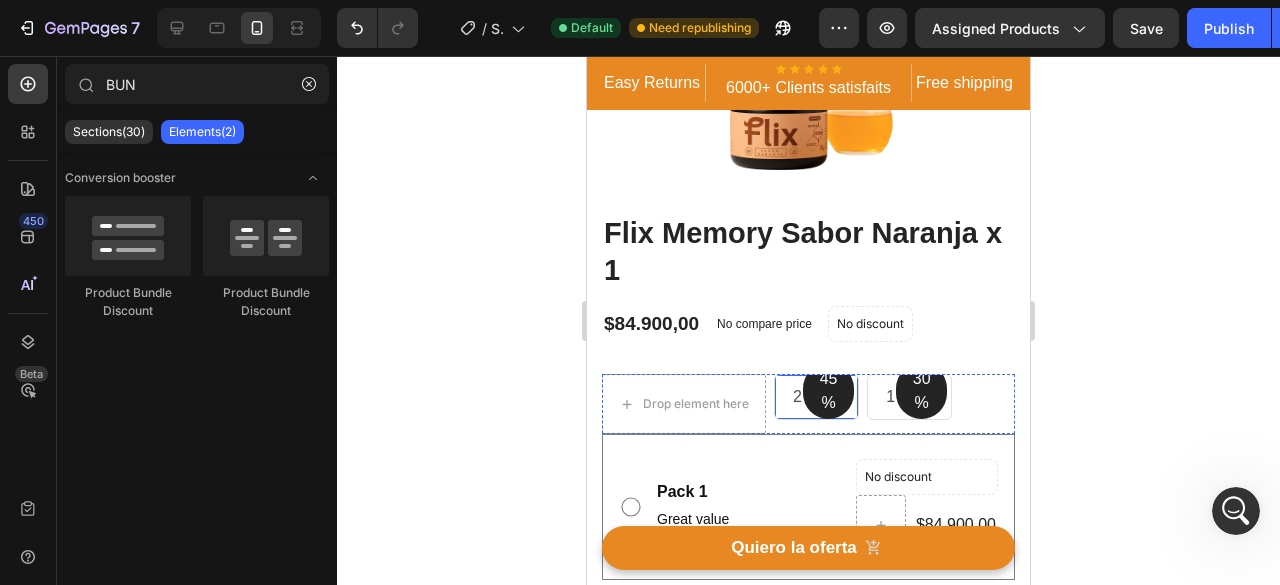 click on "45%" at bounding box center [828, 391] 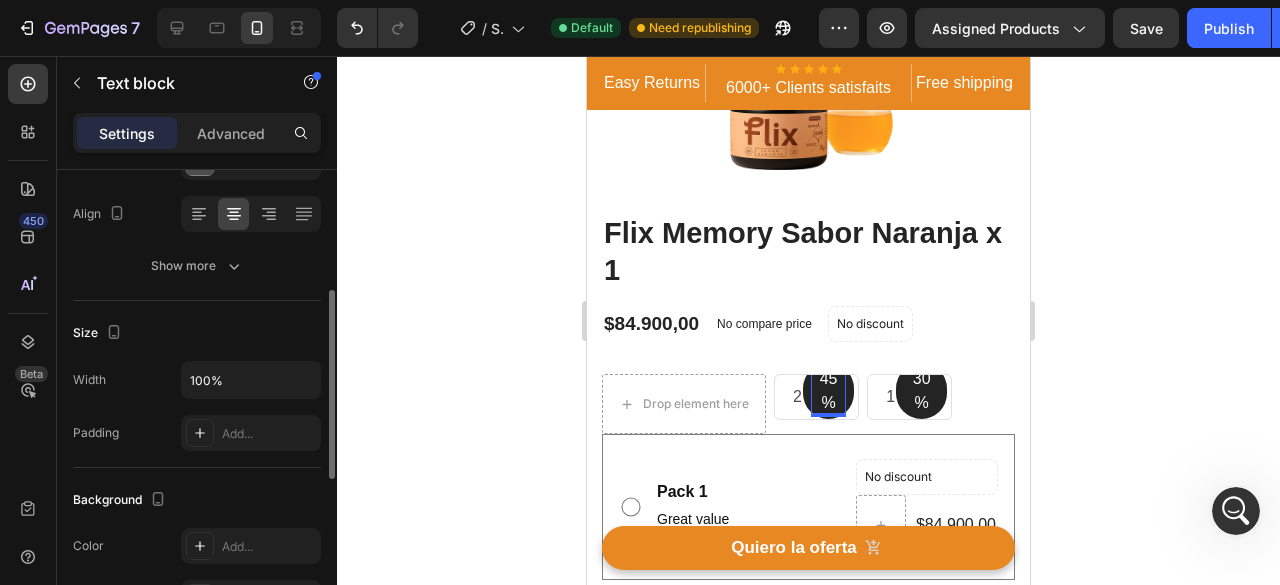 scroll, scrollTop: 700, scrollLeft: 0, axis: vertical 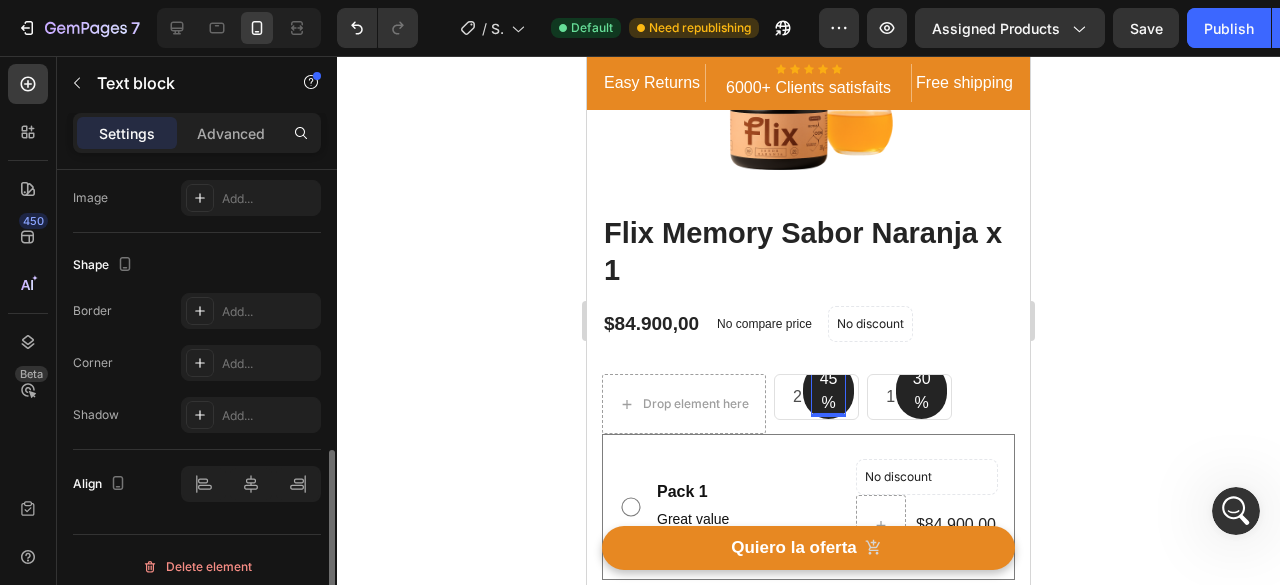 drag, startPoint x: 230, startPoint y: 559, endPoint x: 506, endPoint y: 495, distance: 283.32315 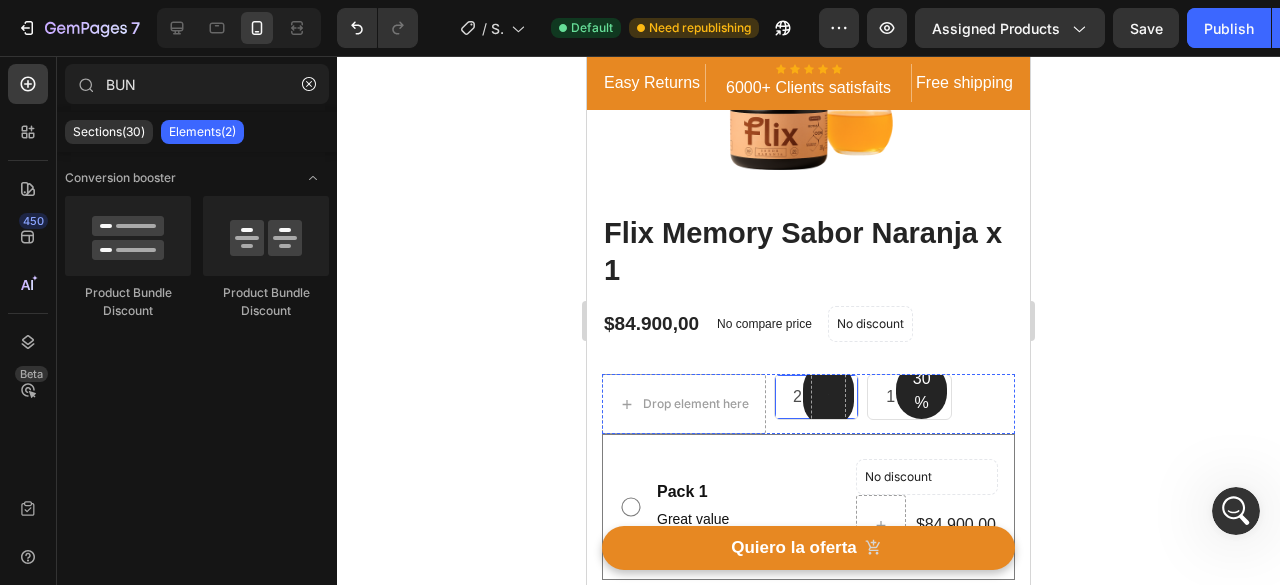 click at bounding box center [828, 395] 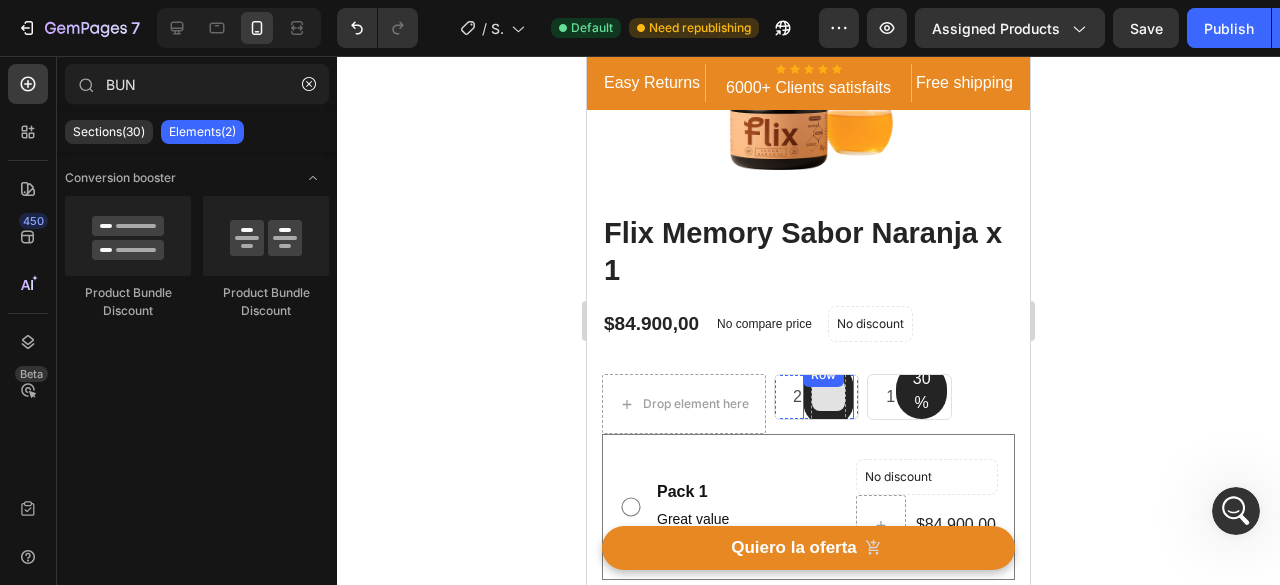 scroll, scrollTop: 200, scrollLeft: 0, axis: vertical 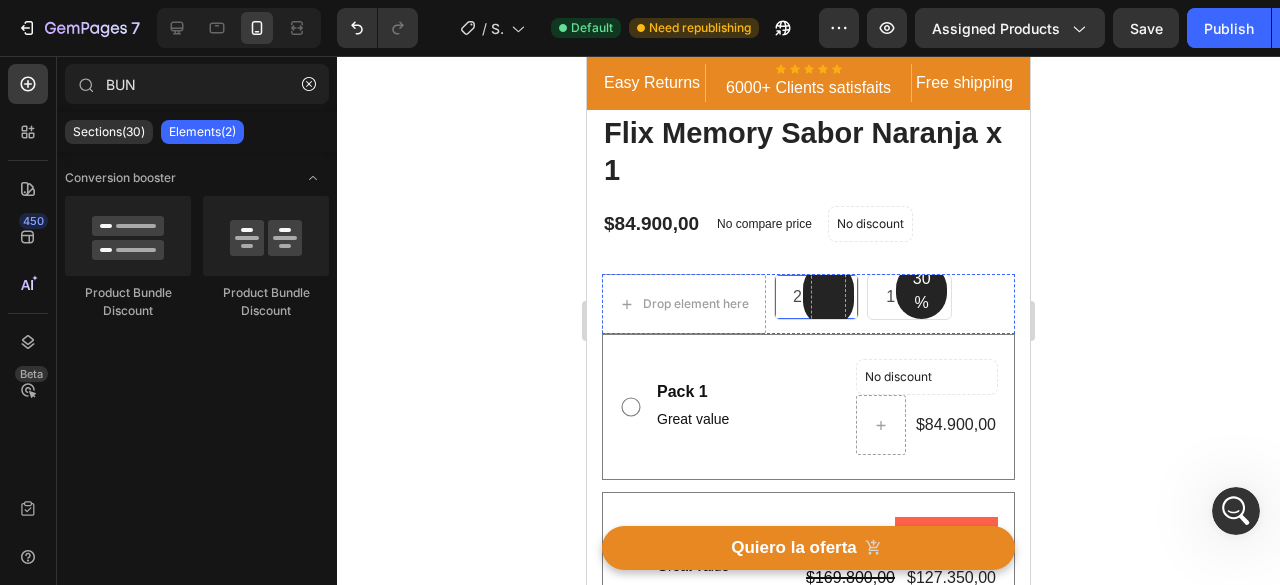 click on "Row 2 pack Text block Row" at bounding box center [816, 297] 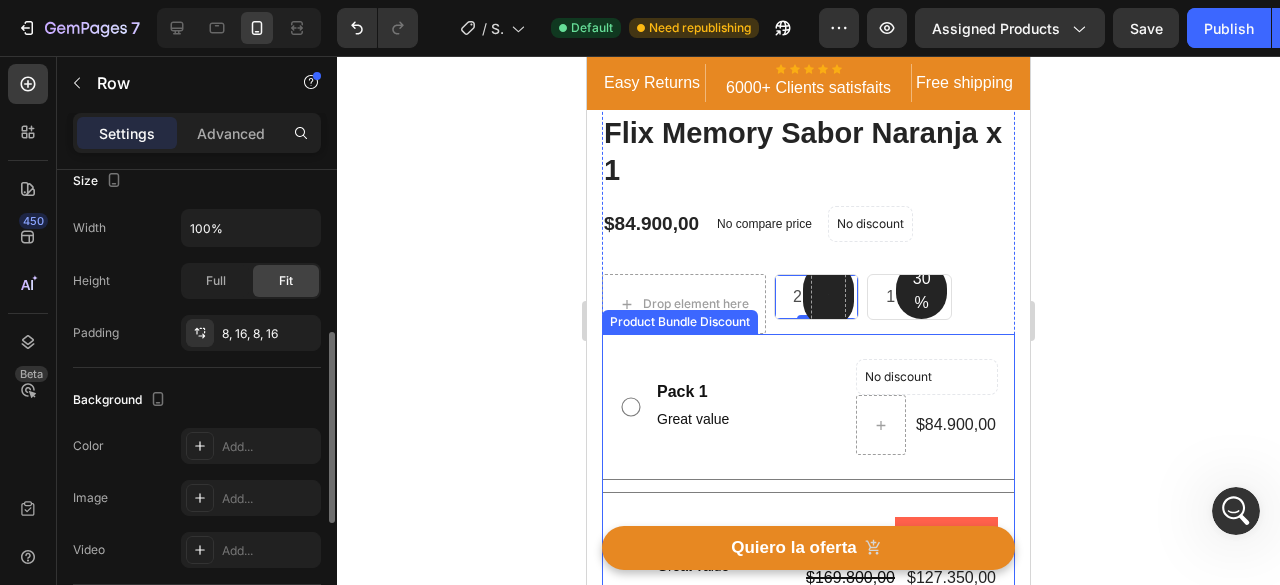 scroll, scrollTop: 693, scrollLeft: 0, axis: vertical 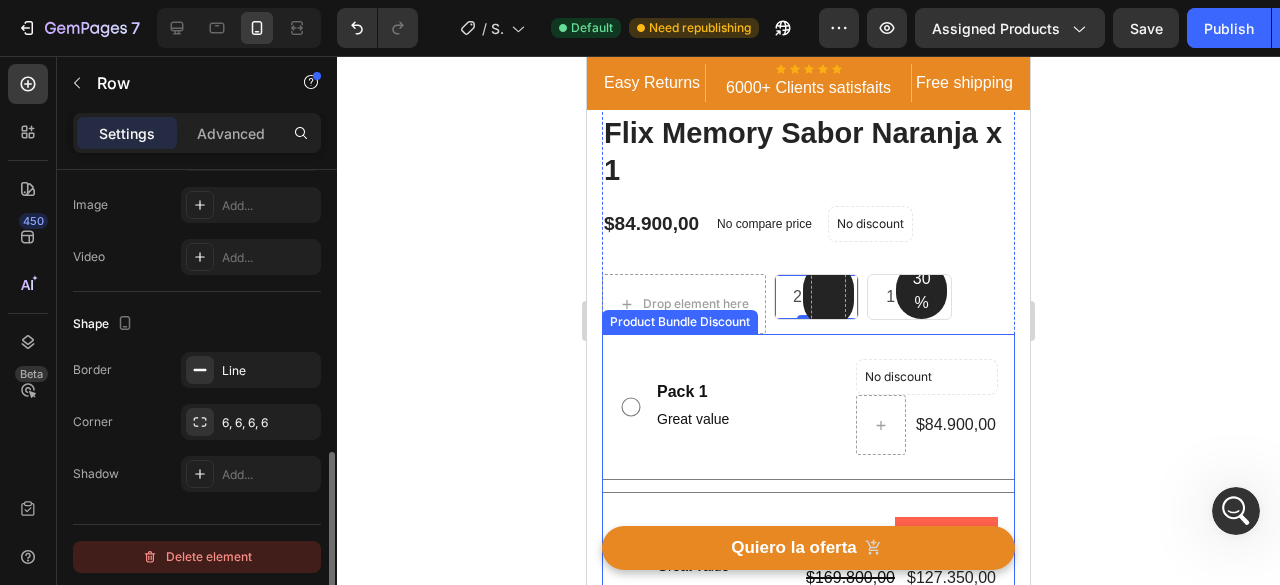 click on "Delete element" at bounding box center [197, 557] 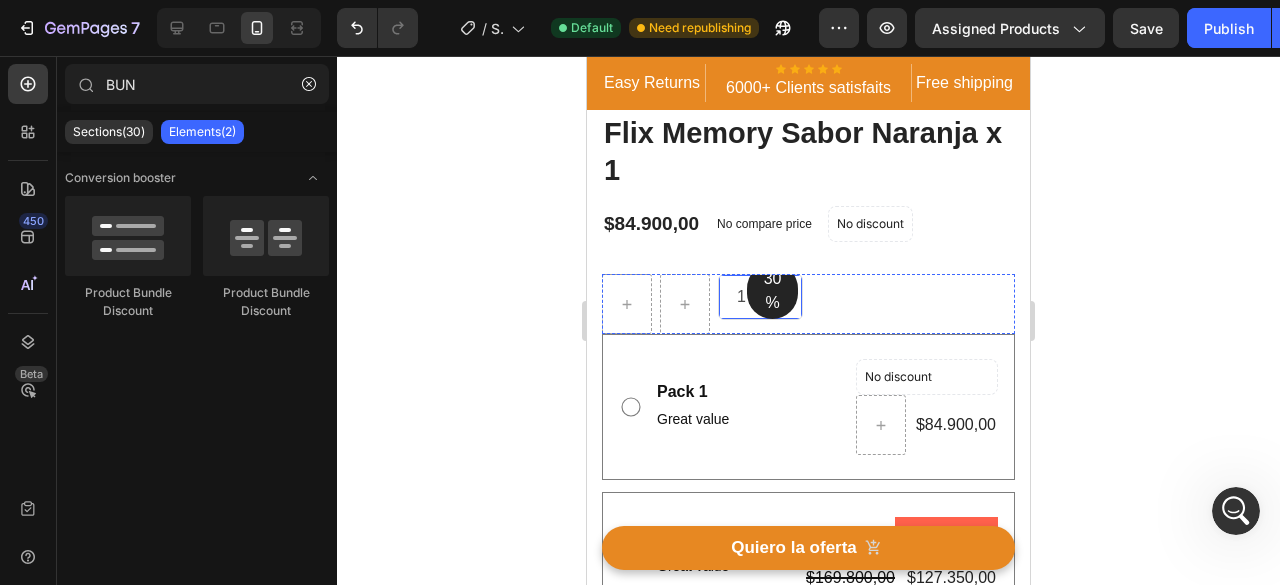 click on "30% Text block Row 1 pack Text block Row" at bounding box center [760, 297] 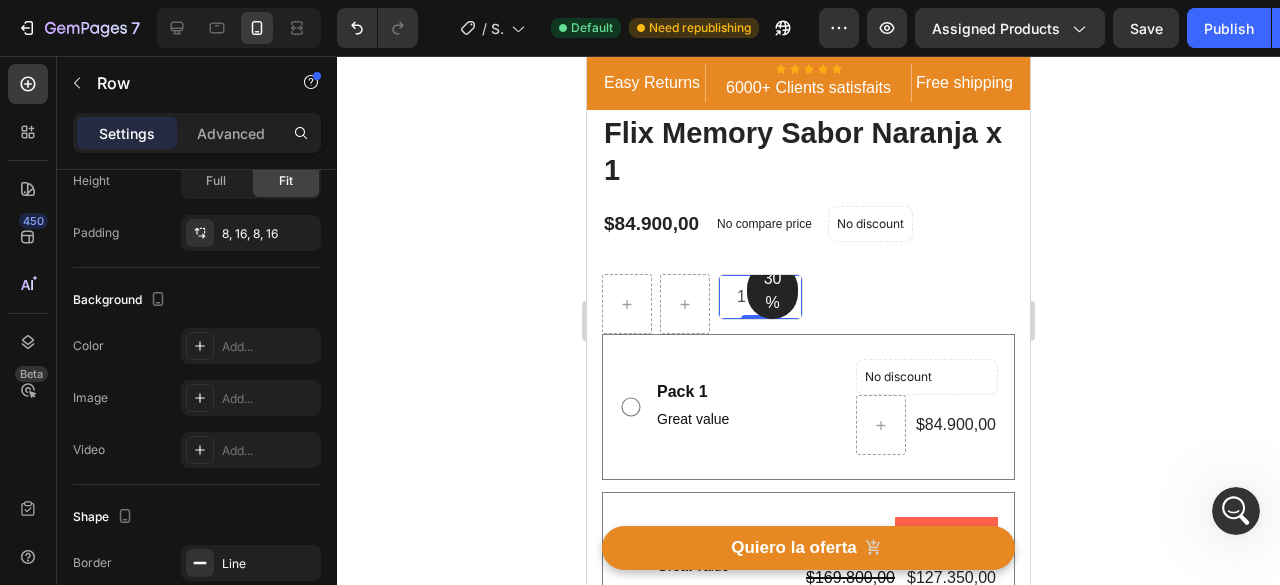 scroll, scrollTop: 693, scrollLeft: 0, axis: vertical 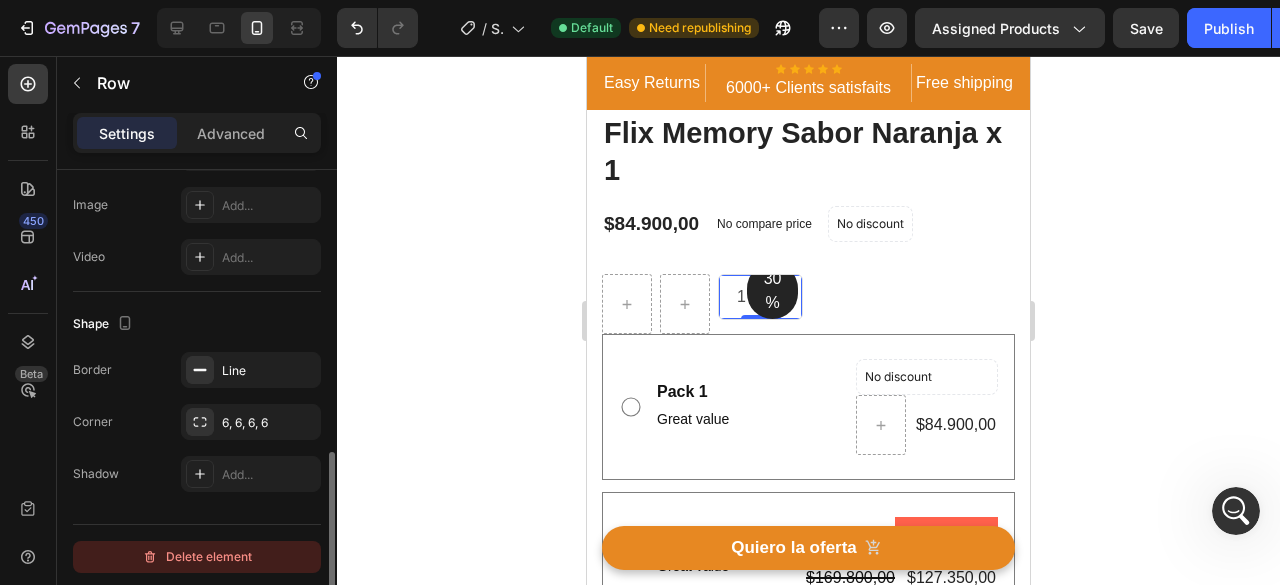 click on "Delete element" at bounding box center [197, 557] 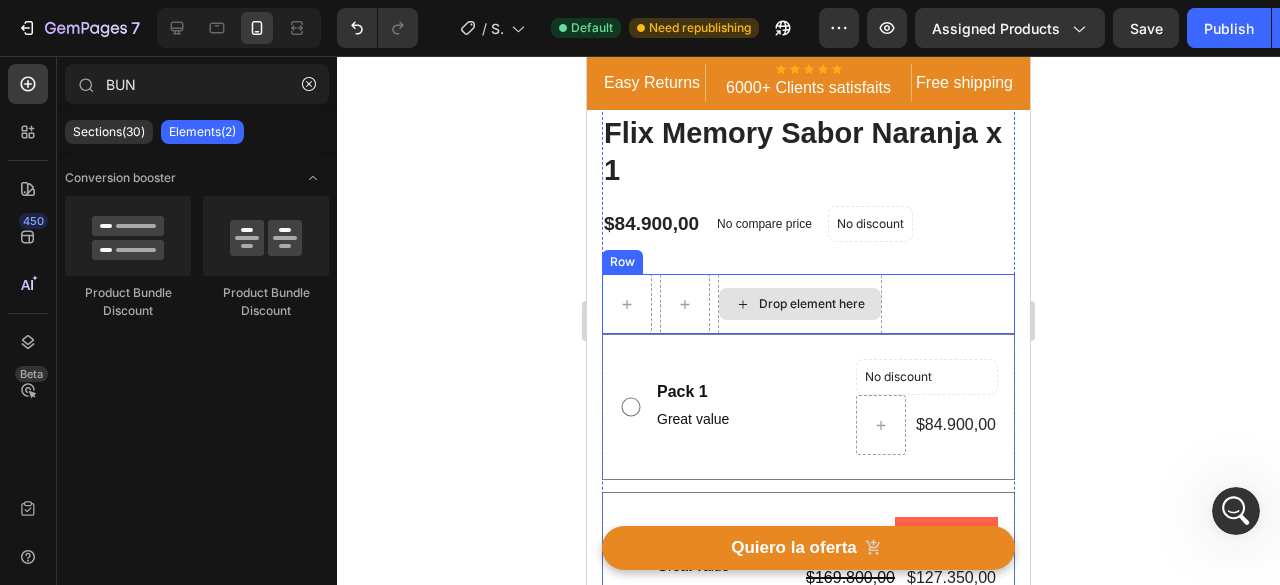 click on "Drop element here" at bounding box center [800, 304] 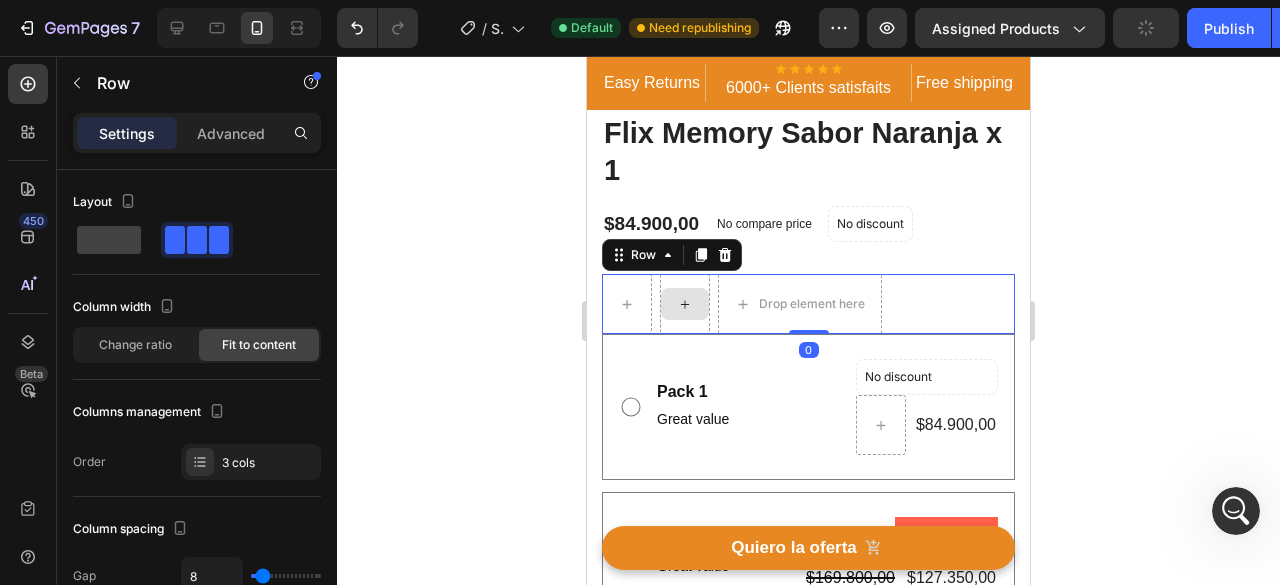 scroll, scrollTop: 920, scrollLeft: 0, axis: vertical 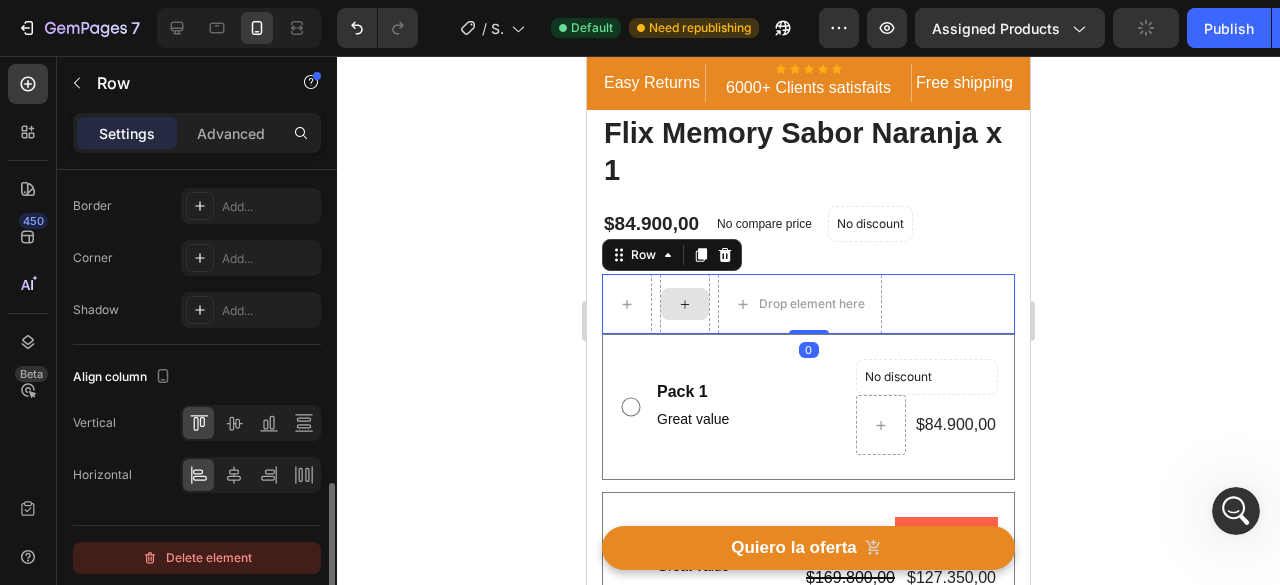 click on "Delete element" at bounding box center (197, 558) 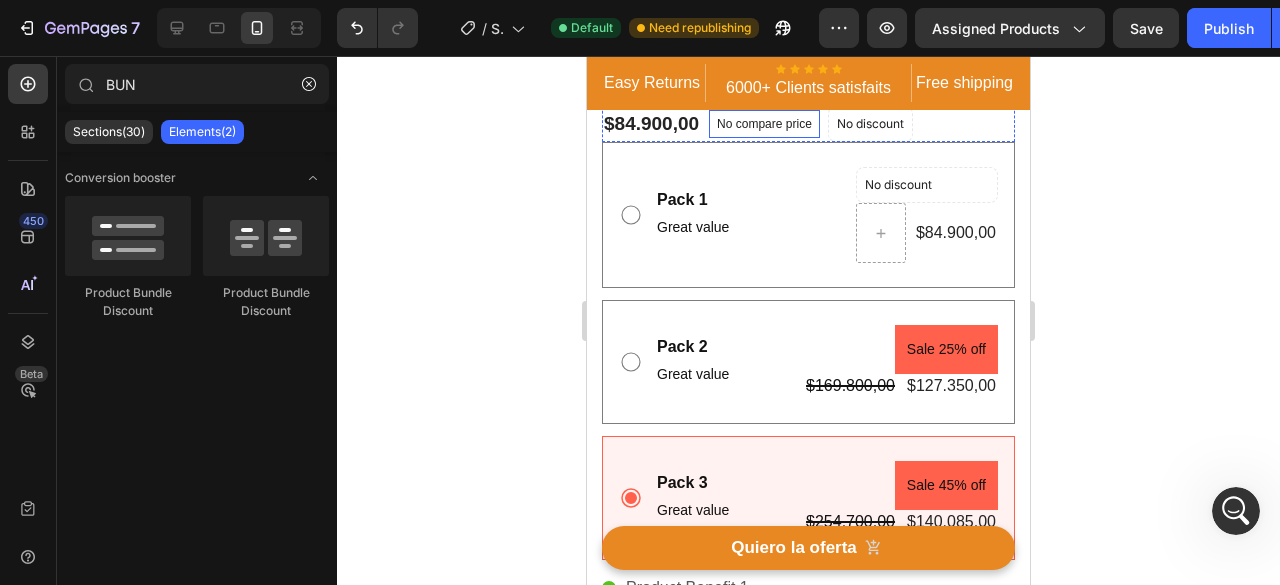 scroll, scrollTop: 0, scrollLeft: 0, axis: both 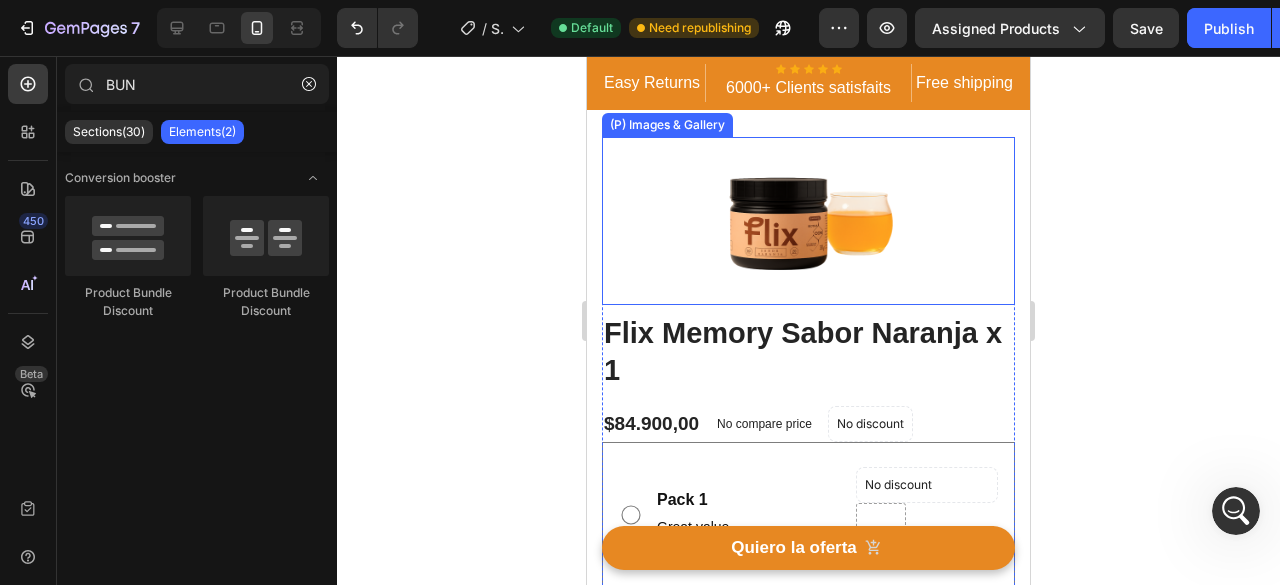 click at bounding box center [809, 221] 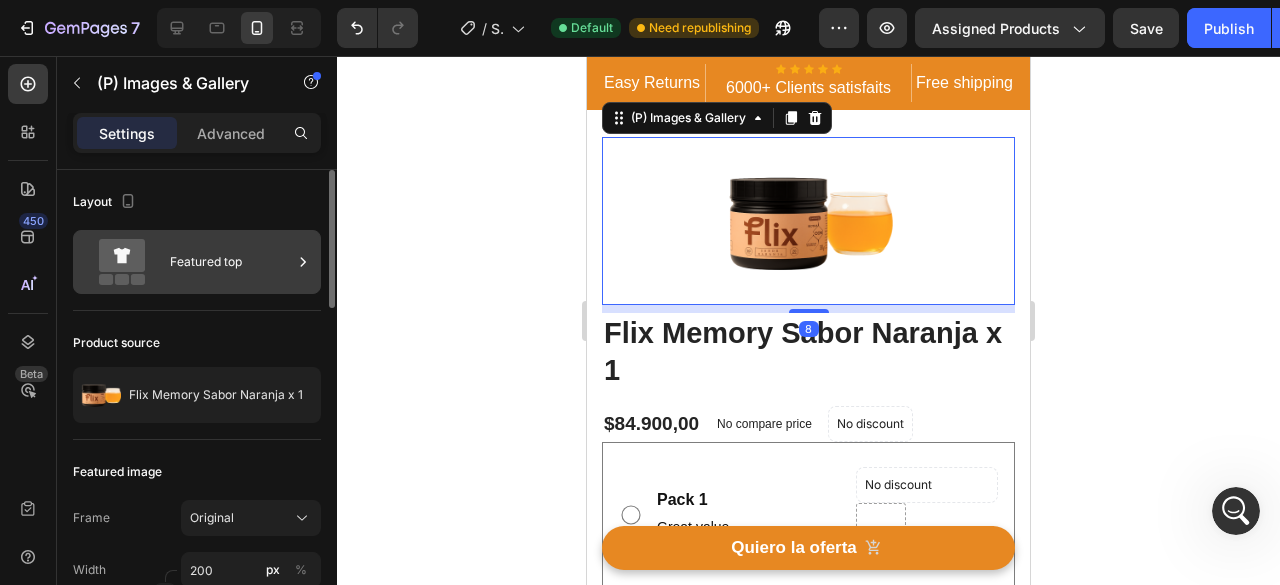 click on "Featured top" at bounding box center (231, 262) 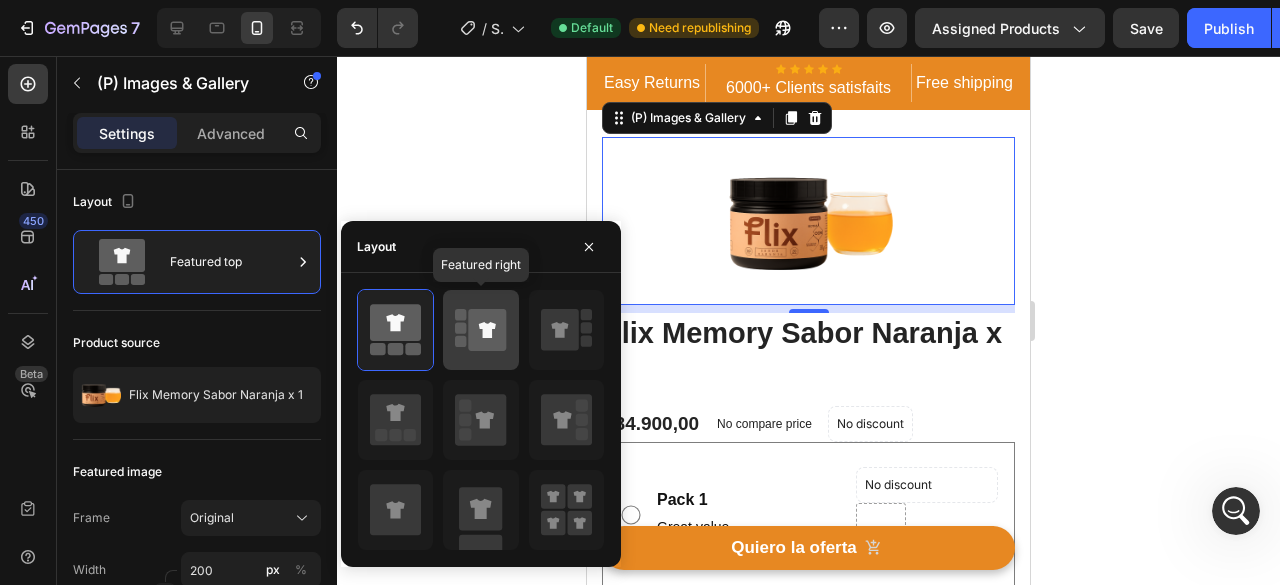 click 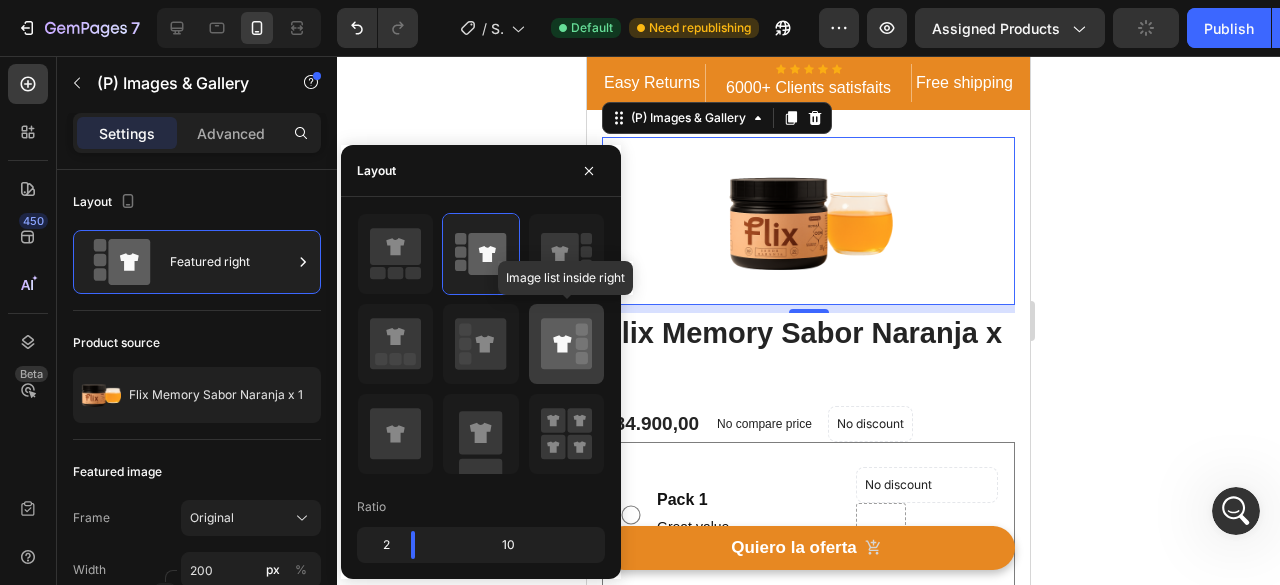 click 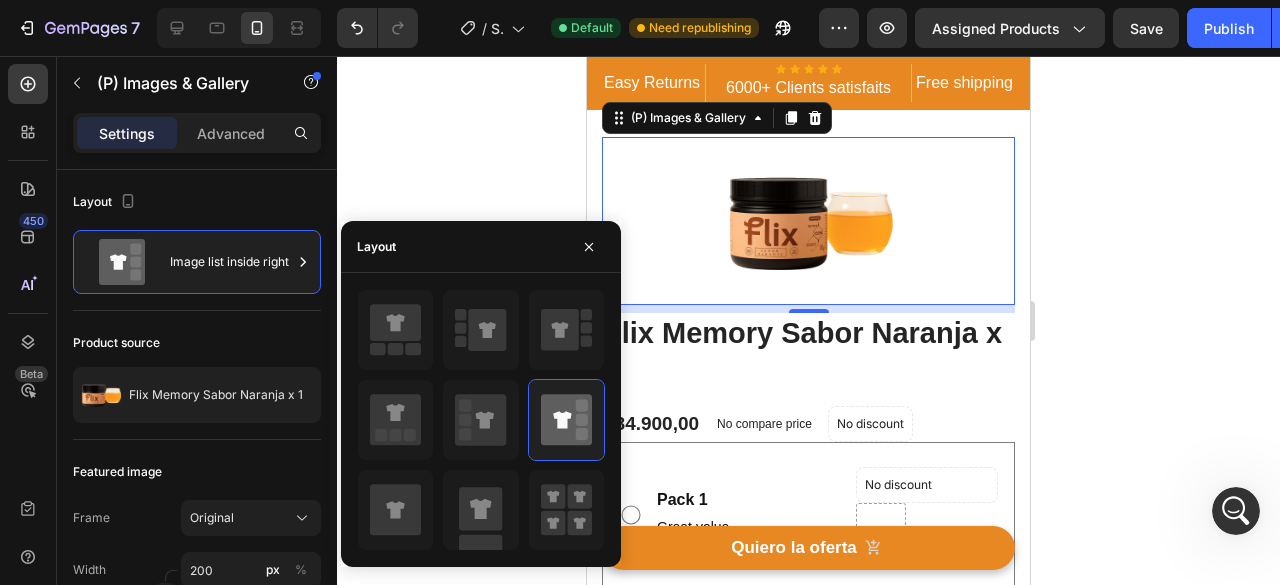 click 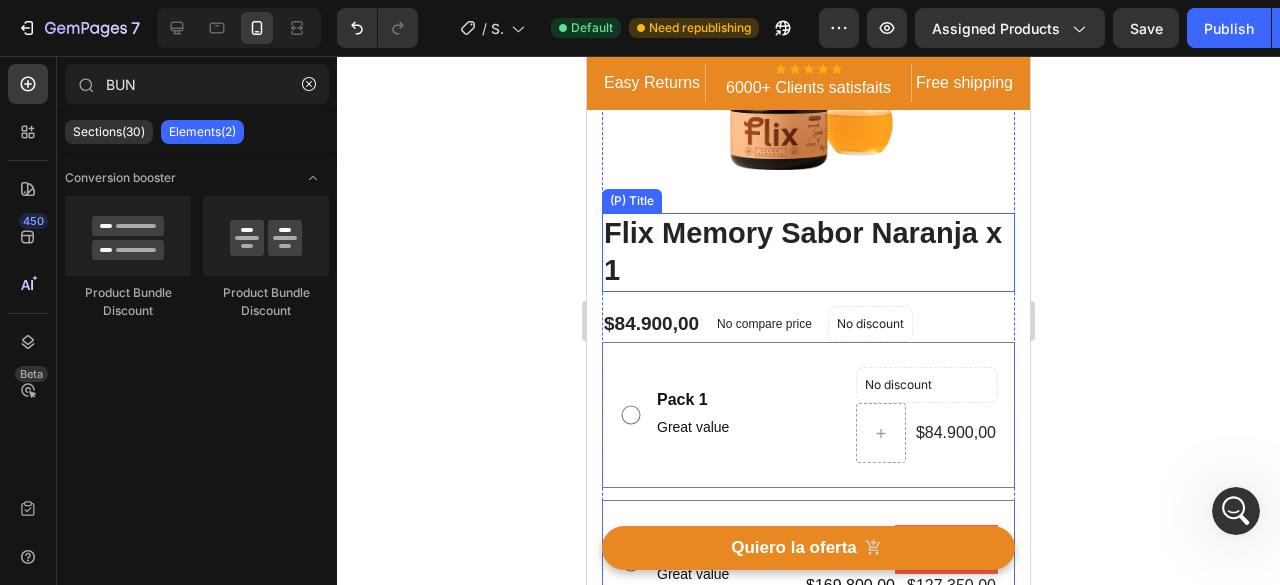 scroll, scrollTop: 0, scrollLeft: 0, axis: both 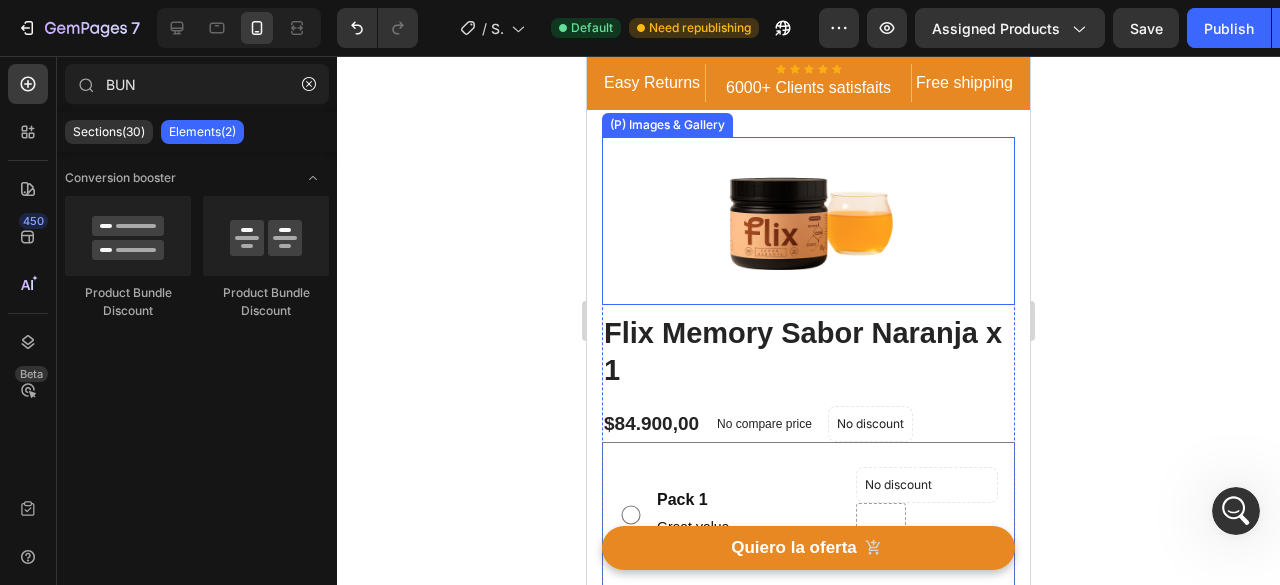 click at bounding box center (809, 221) 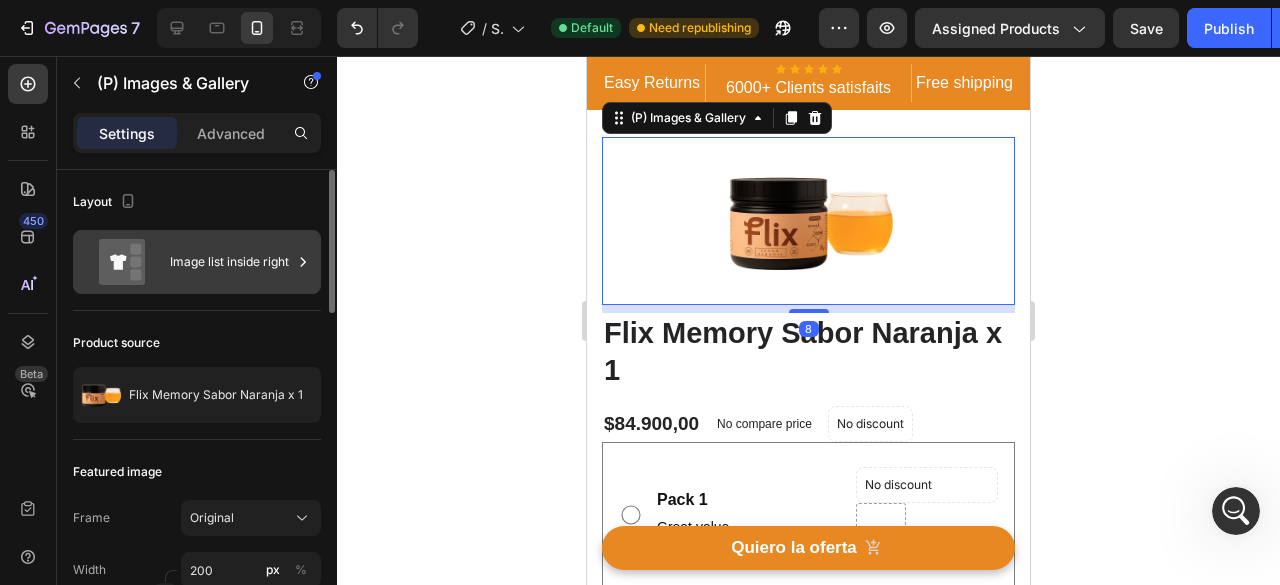 click on "Image list inside right" at bounding box center [231, 262] 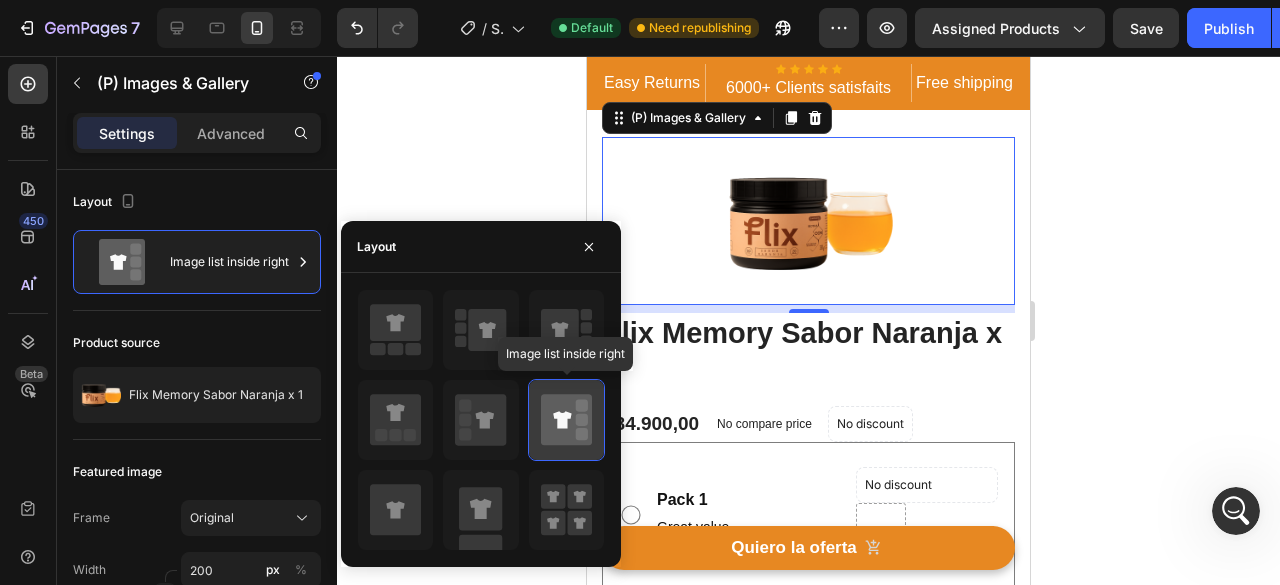 click 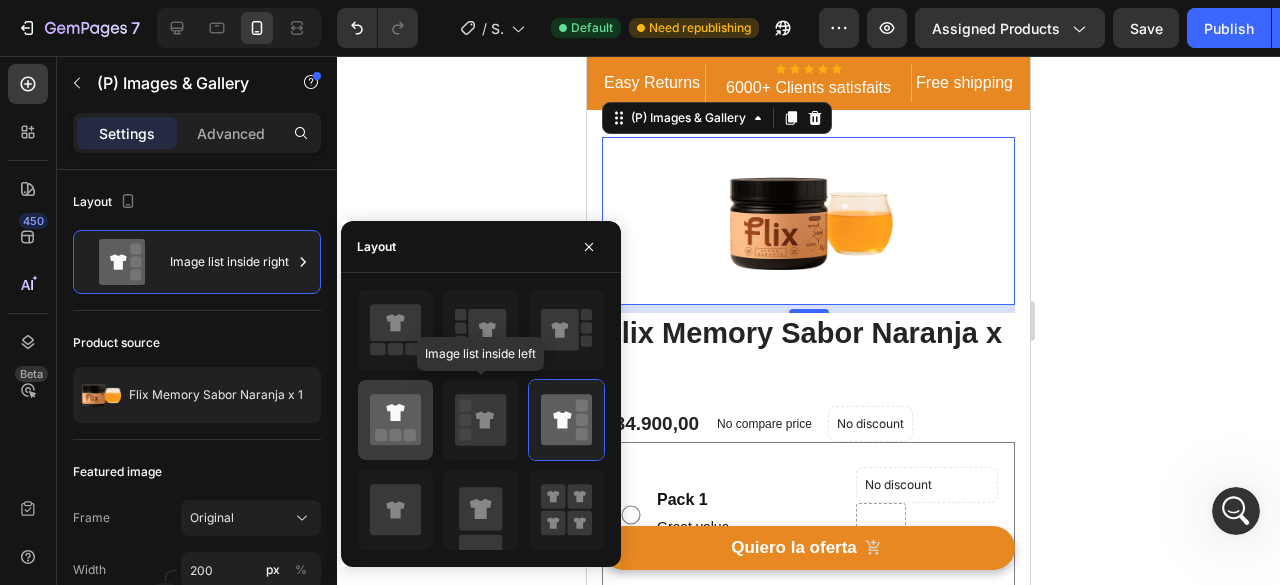 click 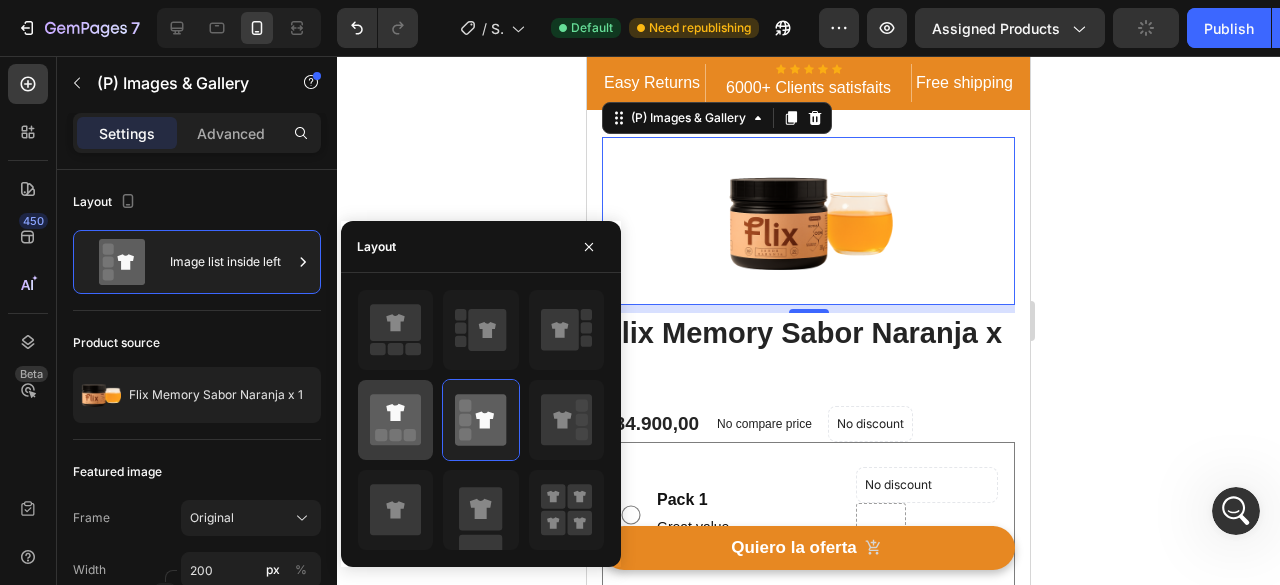 click 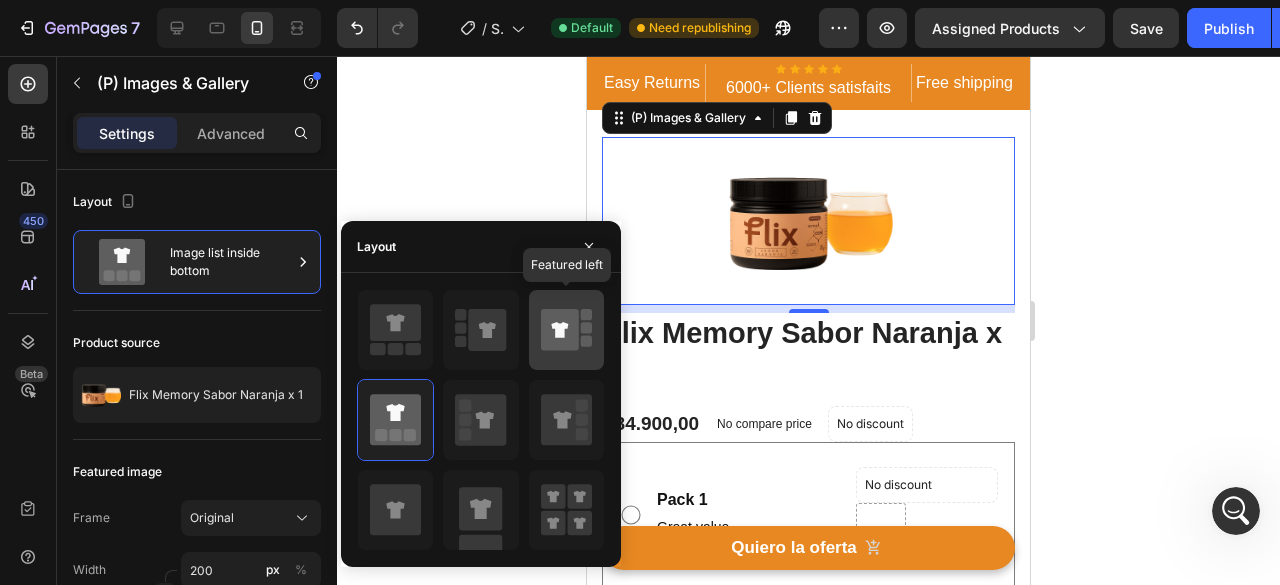 click 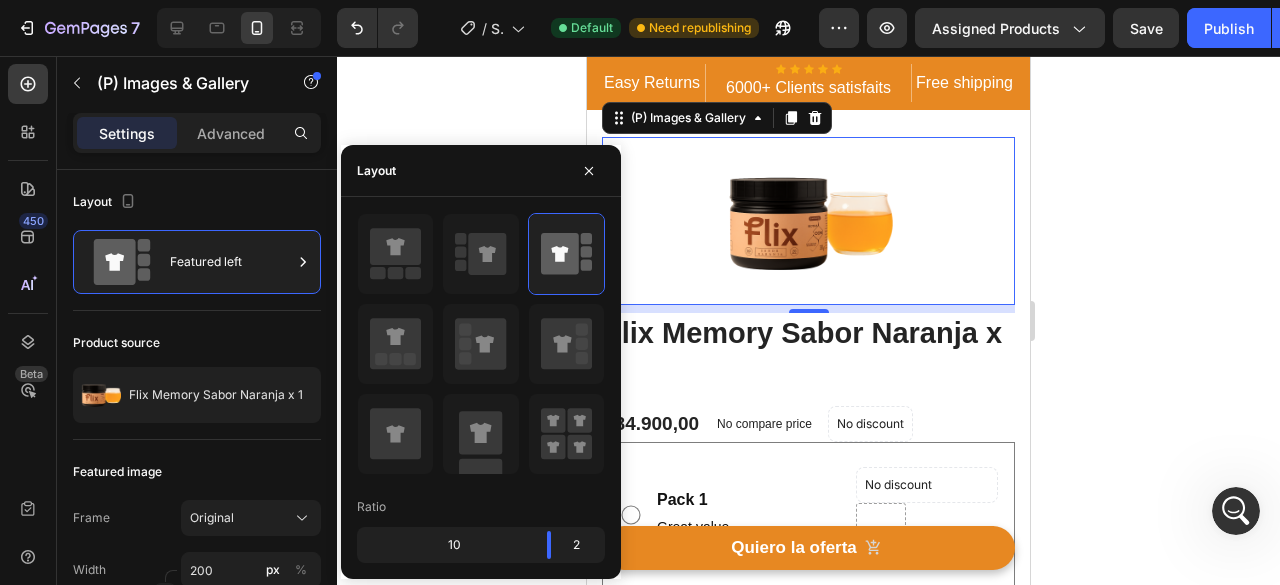 click 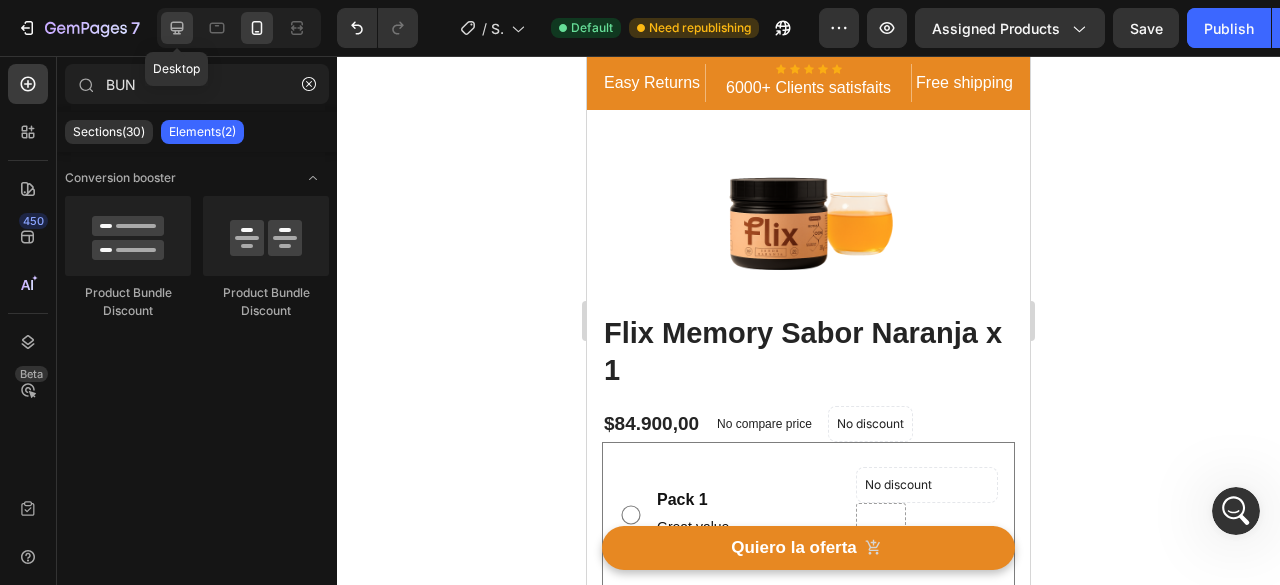 click 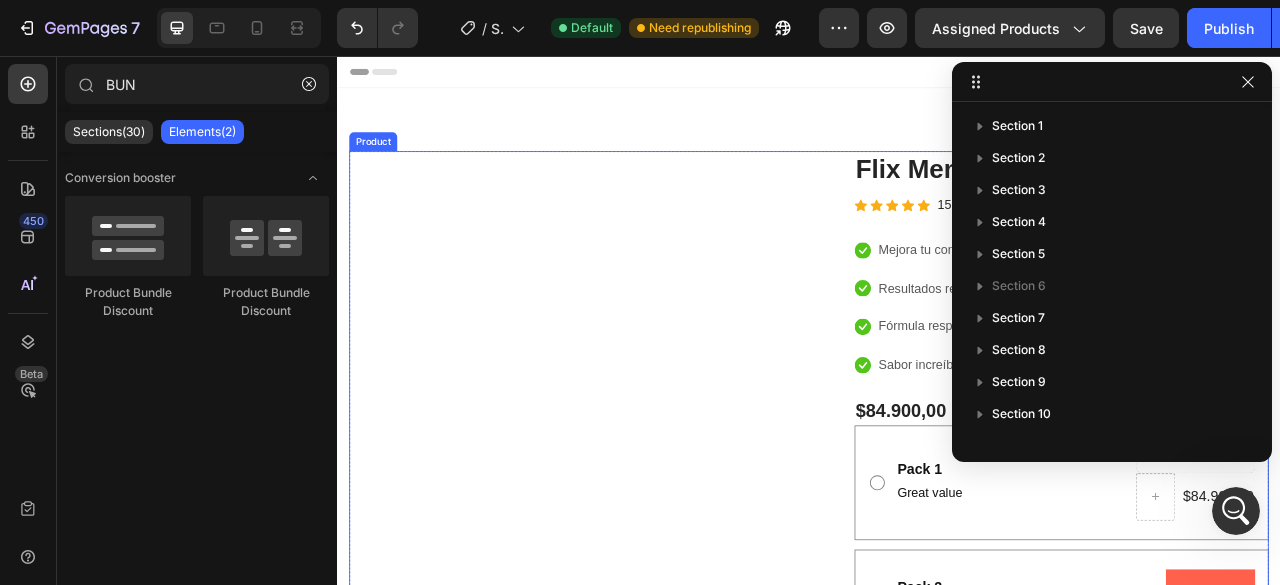 click on "Image Image Free Shipping Heading On oders over $70 Text block Row Image Money-back guarantee Heading 30- day refund or replacement Text block Row Row Row" at bounding box center (643, 880) 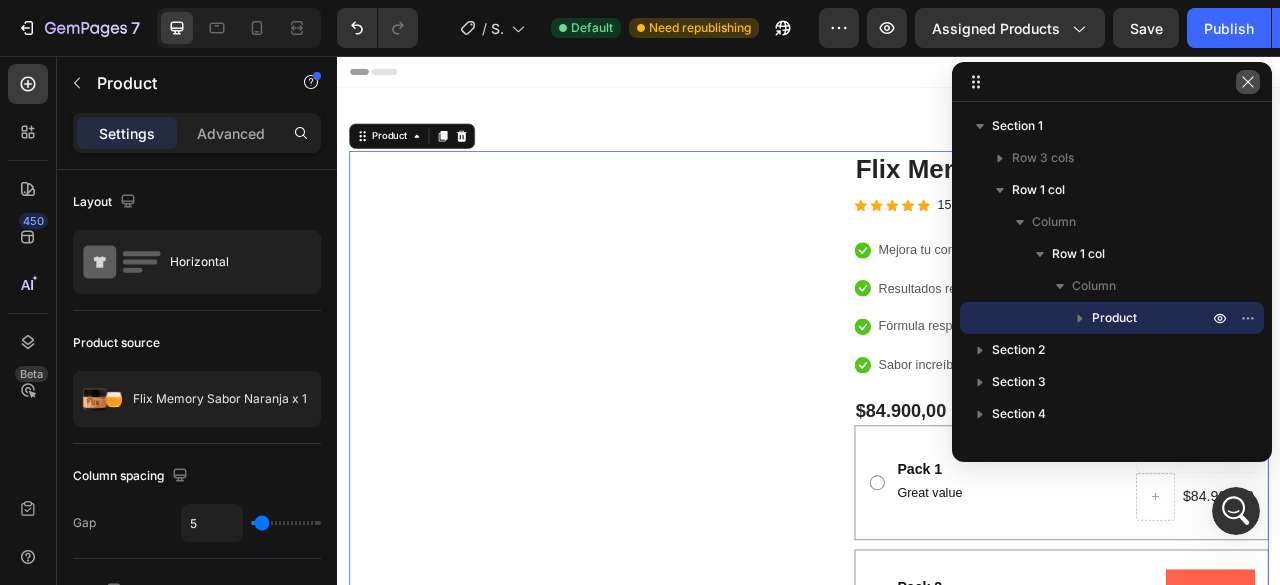 drag, startPoint x: 1247, startPoint y: 79, endPoint x: 520, endPoint y: 254, distance: 747.766 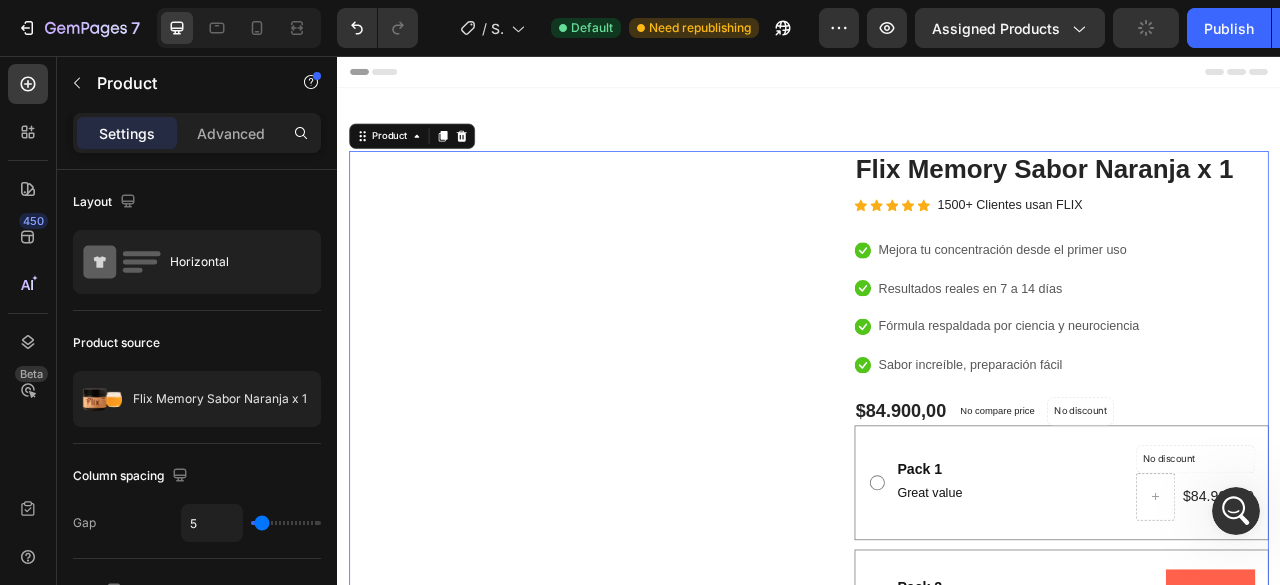 scroll, scrollTop: 300, scrollLeft: 0, axis: vertical 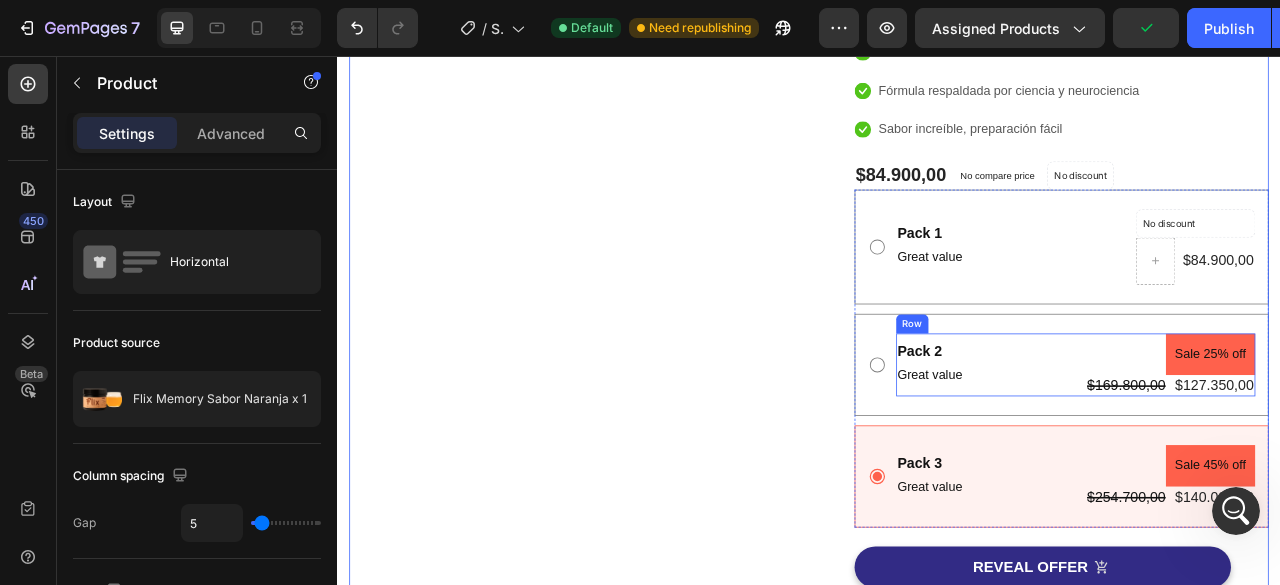 click on "Pack 2 Text Block Great value Text Block Sale 25% off Product Badge $169.800,00 Product Price Product Price $127.350,00 Product Price Product Price Row Row" at bounding box center [1277, 449] 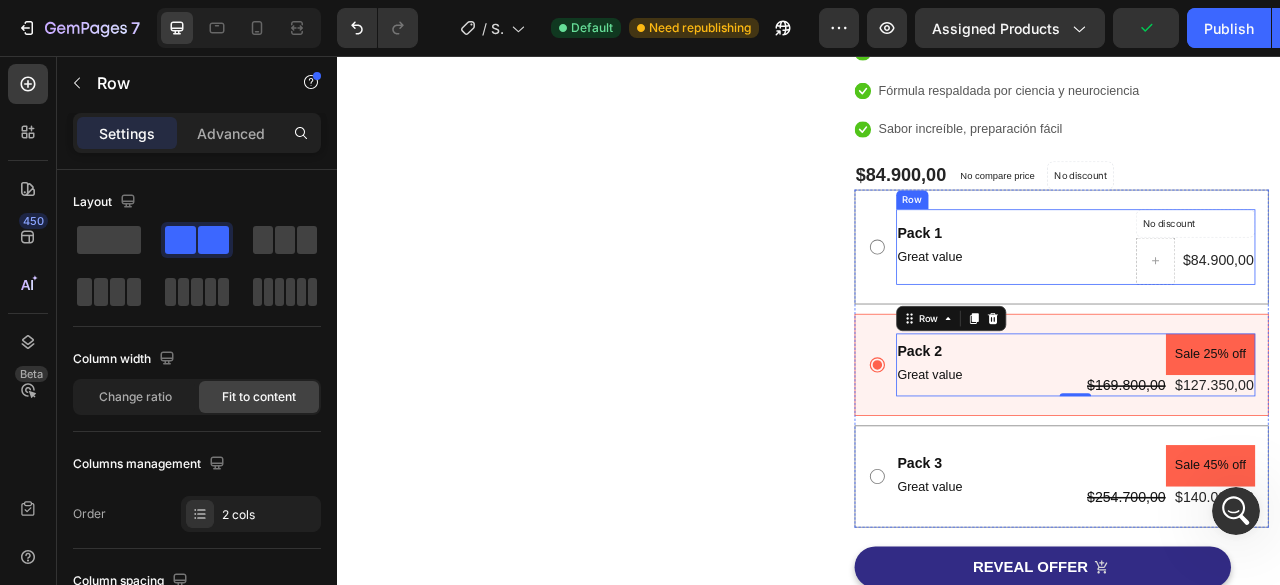 click on "Pack 1 Text Block Great value Text Block No discount   Not be displayed when published Product Badge
$84.900,00 Product Price Product Price Row Row" at bounding box center (1277, 299) 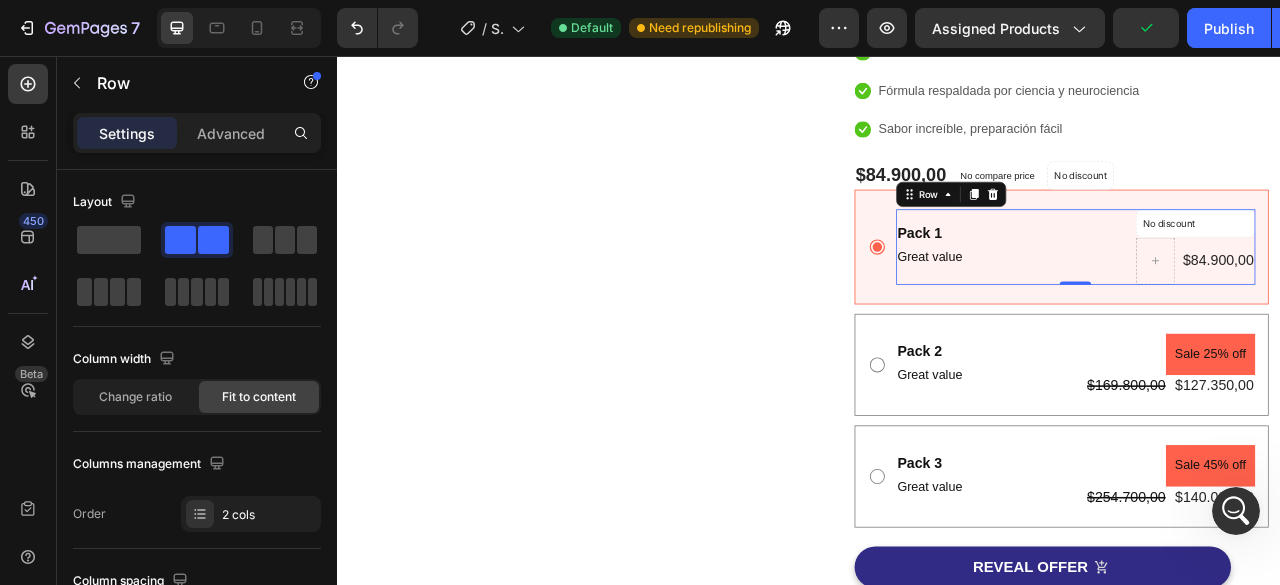 scroll, scrollTop: 920, scrollLeft: 0, axis: vertical 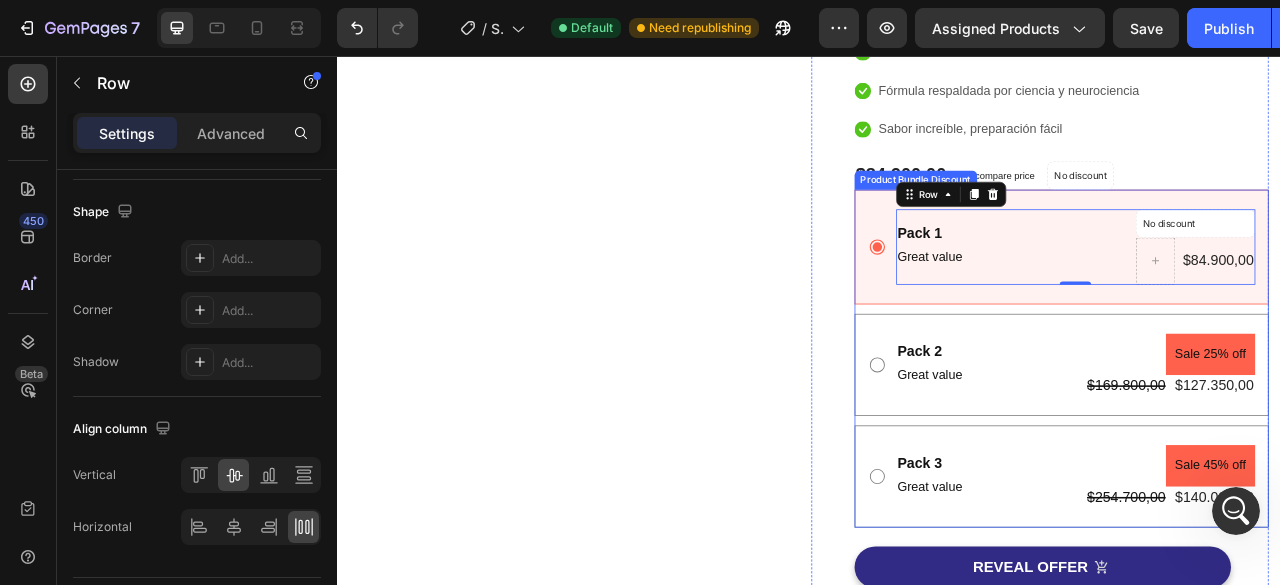 click on "Pack 2 Text Block Great value Text Block Sale 25% off Product Badge $169.800,00 Product Price Product Price $127.350,00 Product Price Product Price Row Row" at bounding box center [1259, 449] 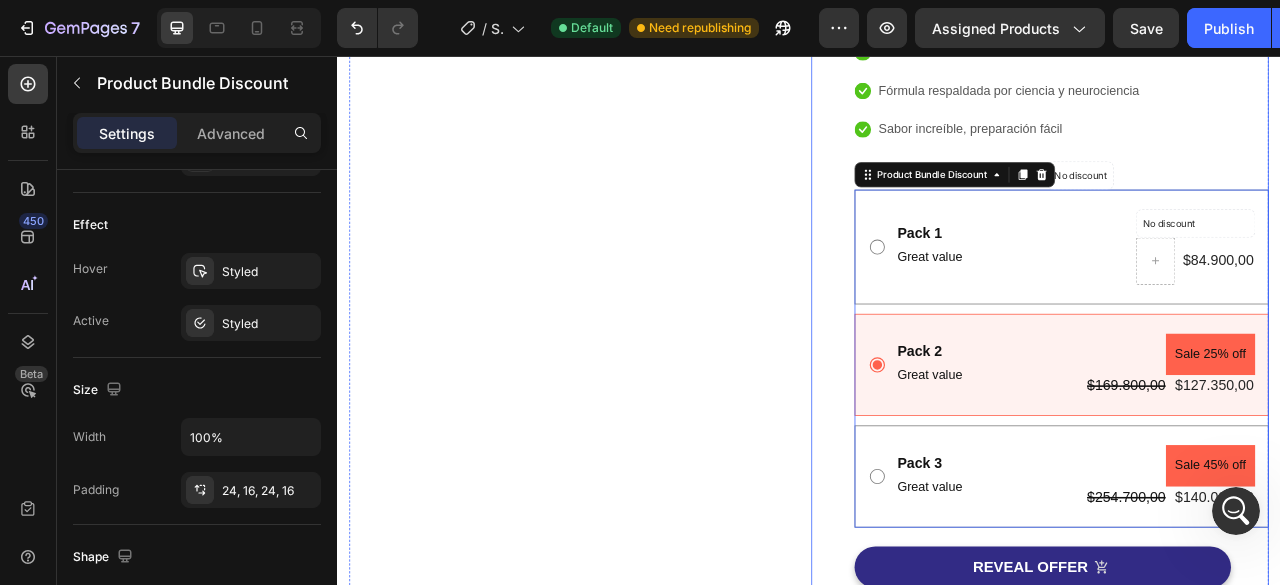 scroll, scrollTop: 0, scrollLeft: 0, axis: both 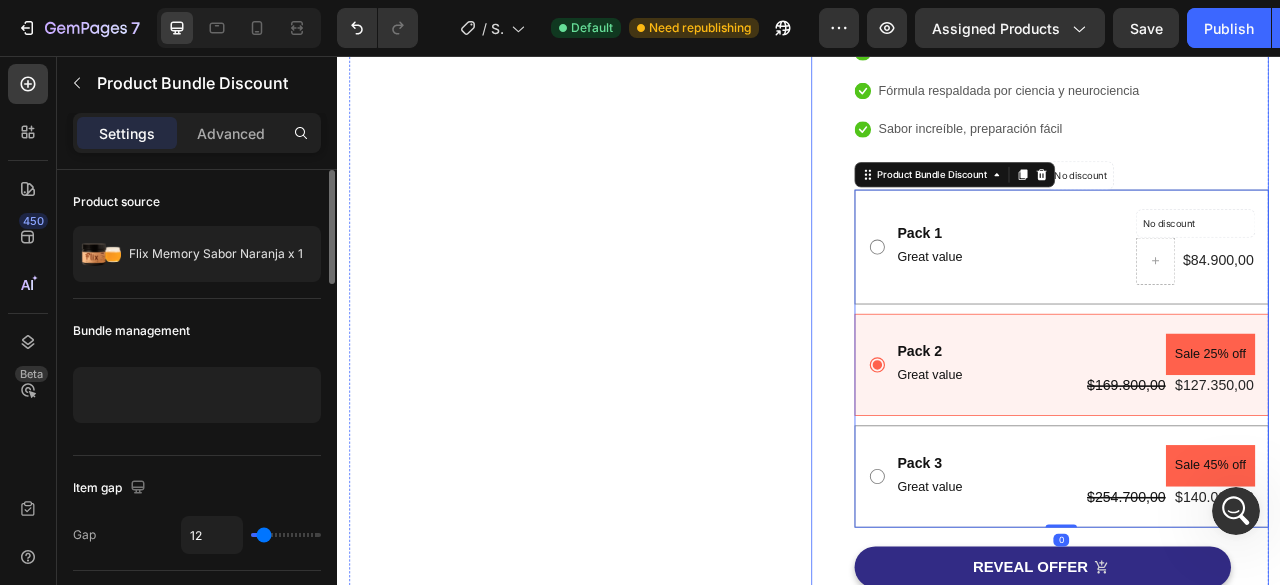 click on "(P) Images & Gallery Flix Memory Sabor Naranja x 1 (P) Title                Icon                Icon                Icon                Icon                Icon Icon List Hoz 1500+ Clientes usan FLIX Text block Row
Icon Mejora tu concentración desde el primer uso Text block
Icon Resultados reales en 7 a 14 días Text block
Icon Fórmula respaldada por ciencia y neurociencia Text block
Icon Sabor increíble, preparación fácil Text block Icon List $84.900,00 (P) Price (P) Price No compare price (P) Price No discount   Not be displayed when published Product Badge Row Pack 1 Text Block Great value Text Block No discount   Not be displayed when published Product Badge
$84.900,00 Product Price Product Price Row Row Pack 2 Text Block Great value Text Block Sale 25% off Product Badge $169.800,00 Product Price Product Price $127.350,00 Product Price Product Price Row Row Pack 3 Text Block Great value Text Block Sale 45% off Row Row" at bounding box center (1231, 580) 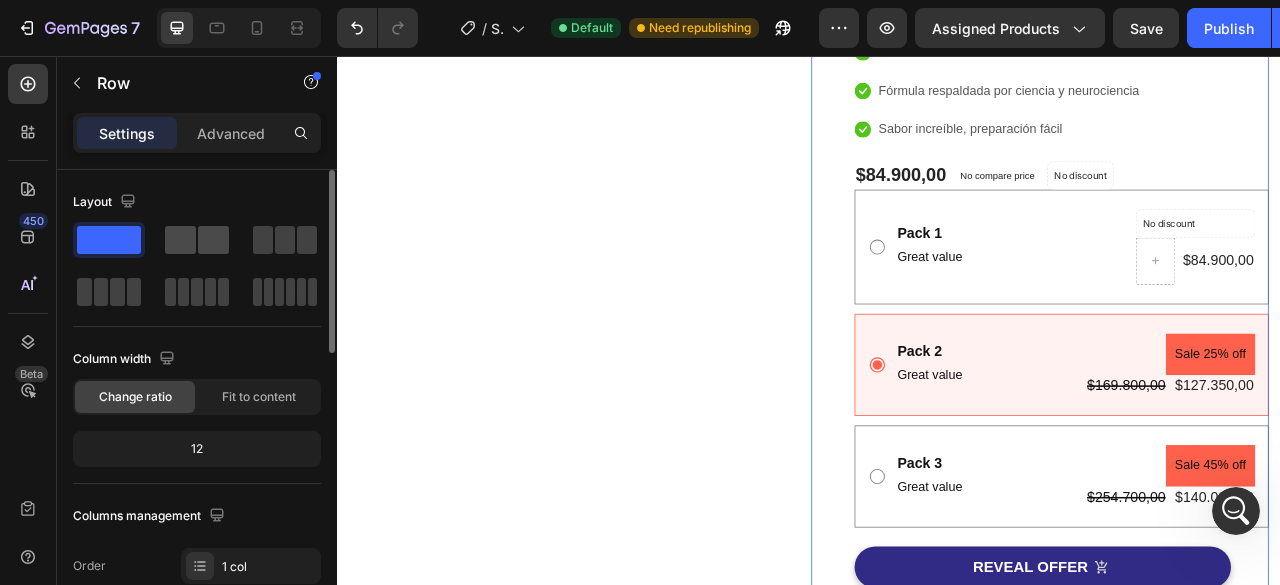 click 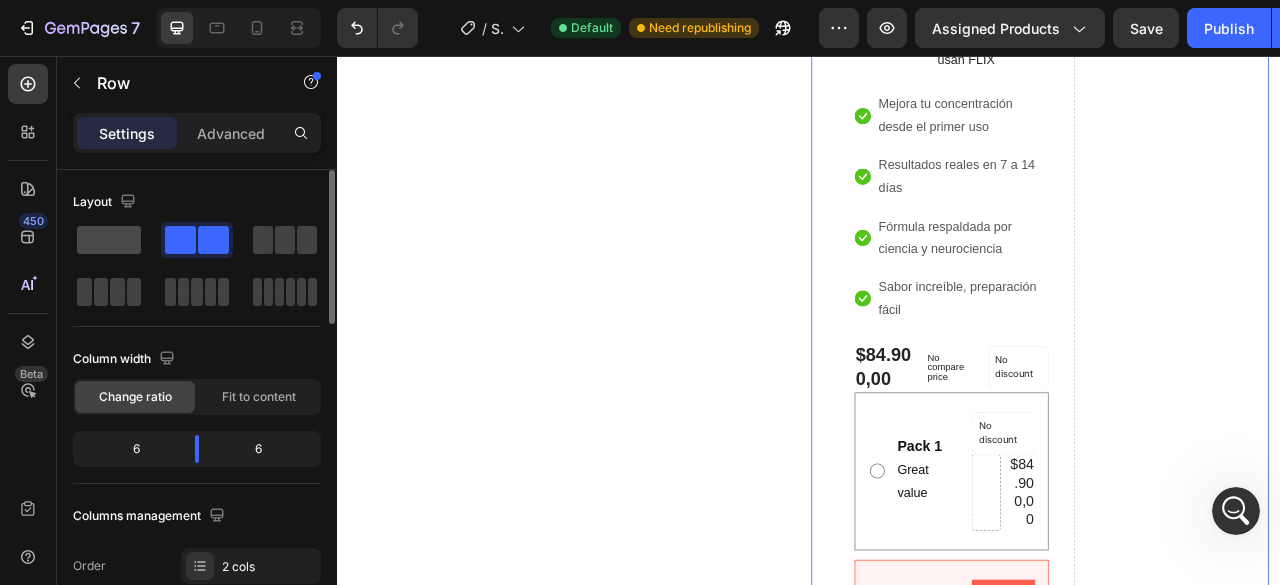 click 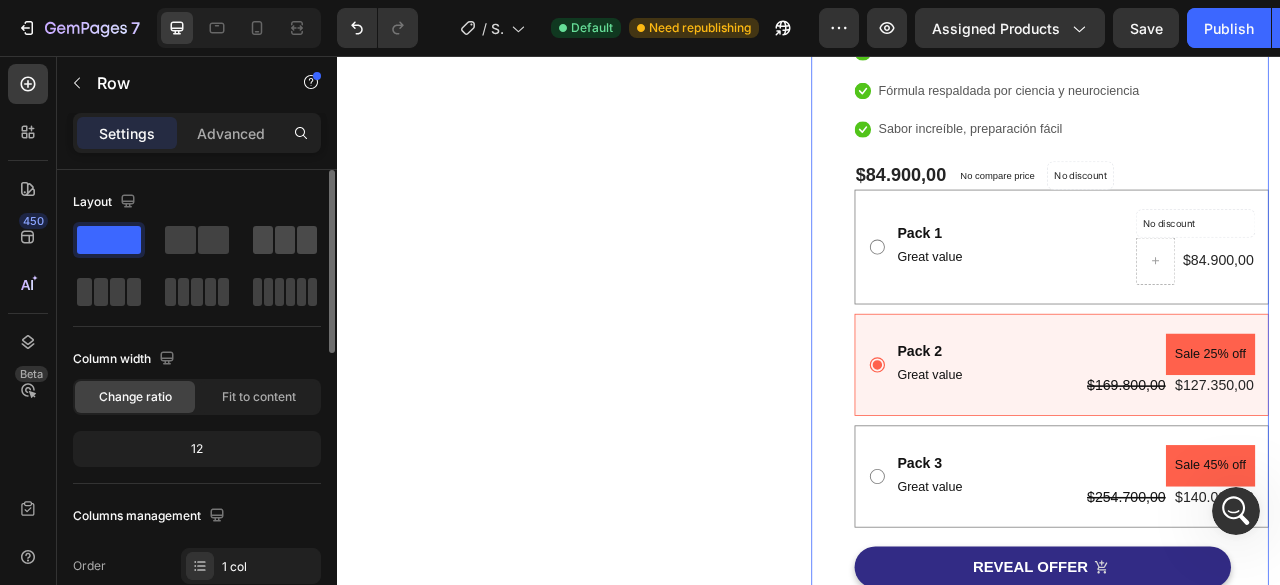 click 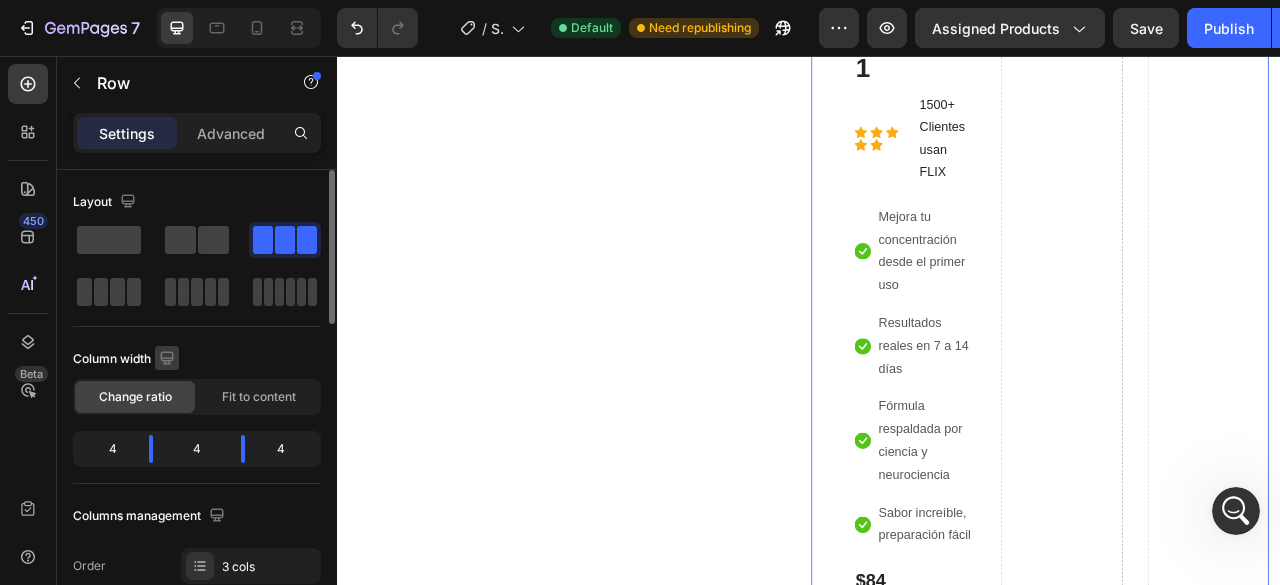 drag, startPoint x: 110, startPoint y: 241, endPoint x: 178, endPoint y: 345, distance: 124.2578 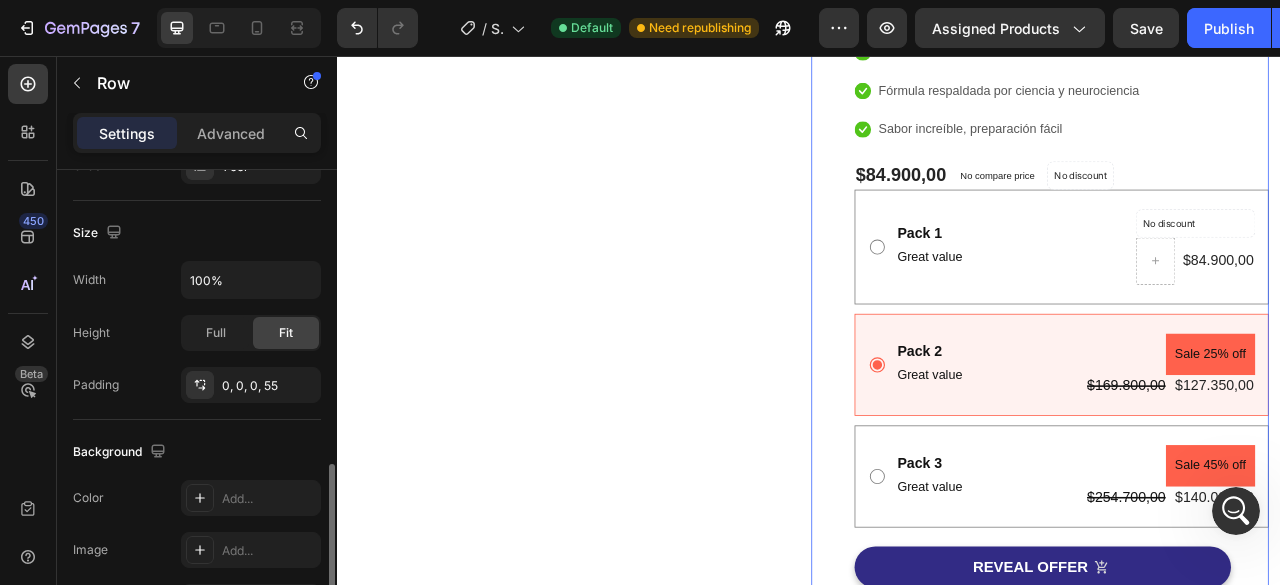 scroll, scrollTop: 600, scrollLeft: 0, axis: vertical 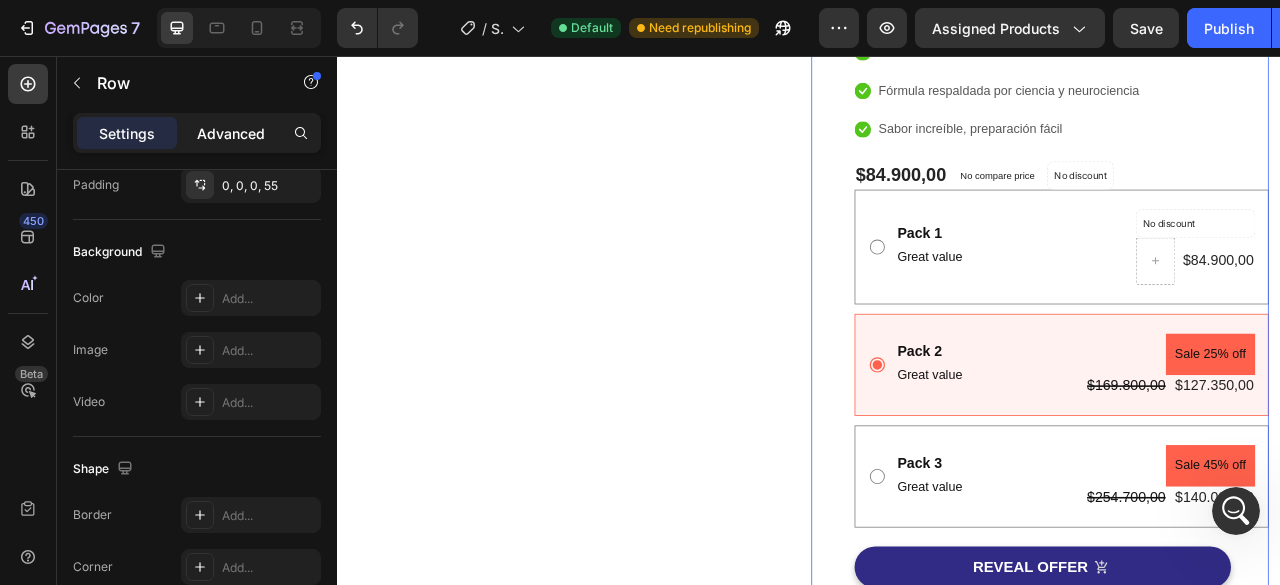 click on "Advanced" at bounding box center [231, 133] 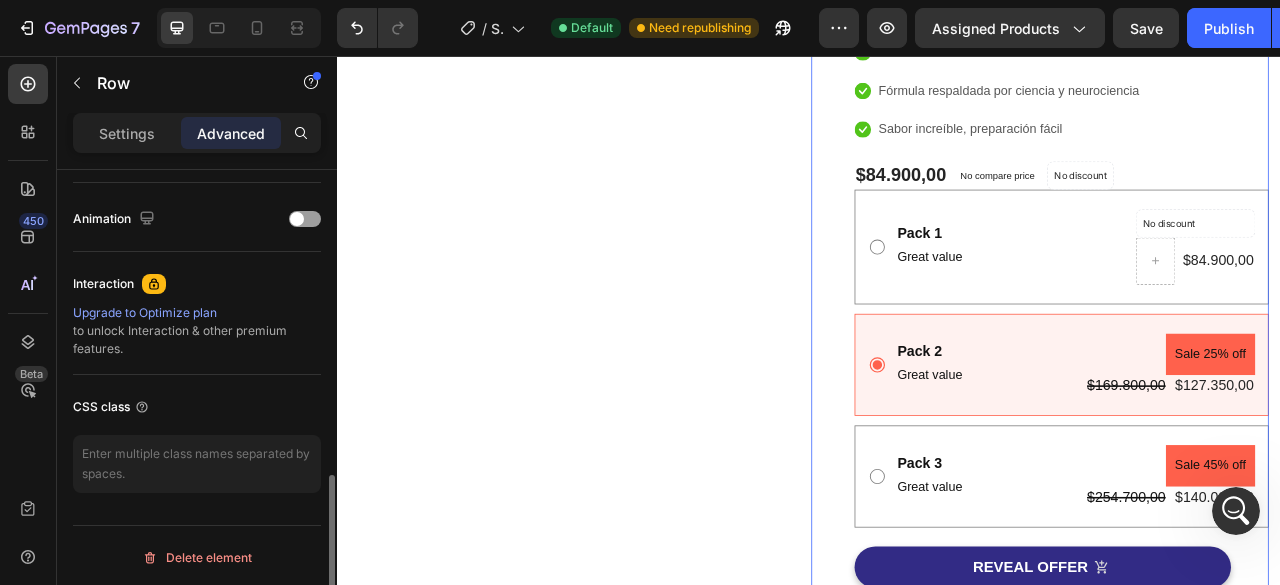 scroll, scrollTop: 458, scrollLeft: 0, axis: vertical 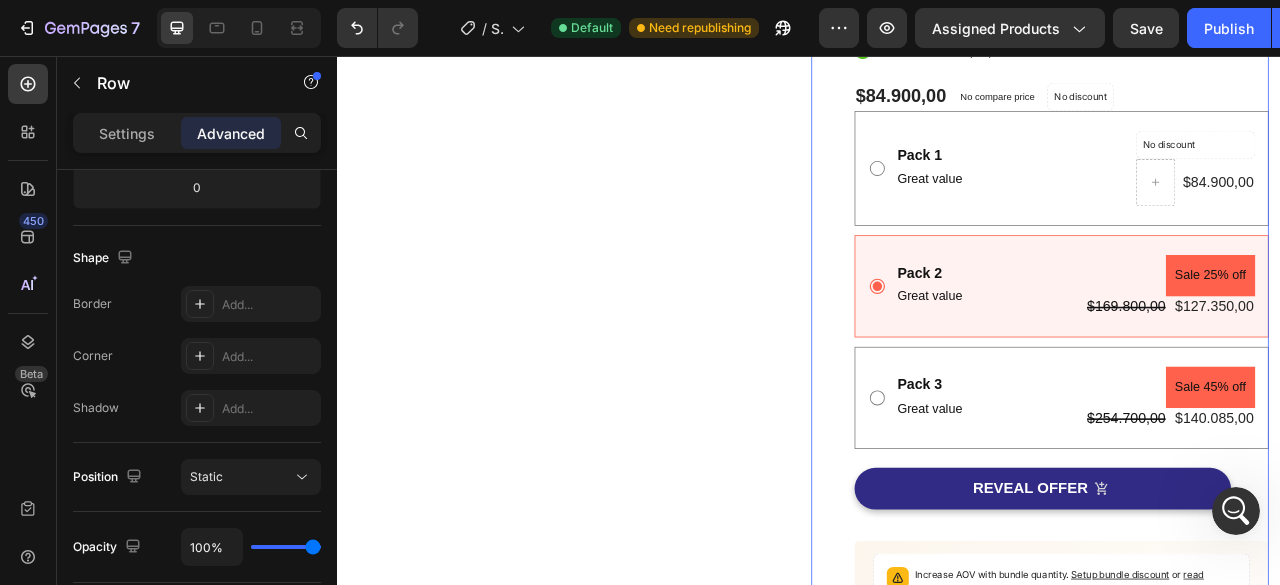 click on "(P) Images & Gallery Flix Memory Sabor Naranja x 1 (P) Title                Icon                Icon                Icon                Icon                Icon Icon List Hoz 1500+ Clientes usan FLIX Text block Row
Icon Mejora tu concentración desde el primer uso Text block
Icon Resultados reales en 7 a 14 días Text block
Icon Fórmula respaldada por ciencia y neurociencia Text block
Icon Sabor increíble, preparación fácil Text block Icon List $84.900,00 (P) Price (P) Price No compare price (P) Price No discount   Not be displayed when published Product Badge Row Pack 1 Text Block Great value Text Block No discount   Not be displayed when published Product Badge
$84.900,00 Product Price Product Price Row Row Pack 2 Text Block Great value Text Block Sale 25% off Product Badge $169.800,00 Product Price Product Price $127.350,00 Product Price Product Price Row Row Pack 3 Text Block Great value Text Block Sale 45% off Row Row" at bounding box center [1231, 498] 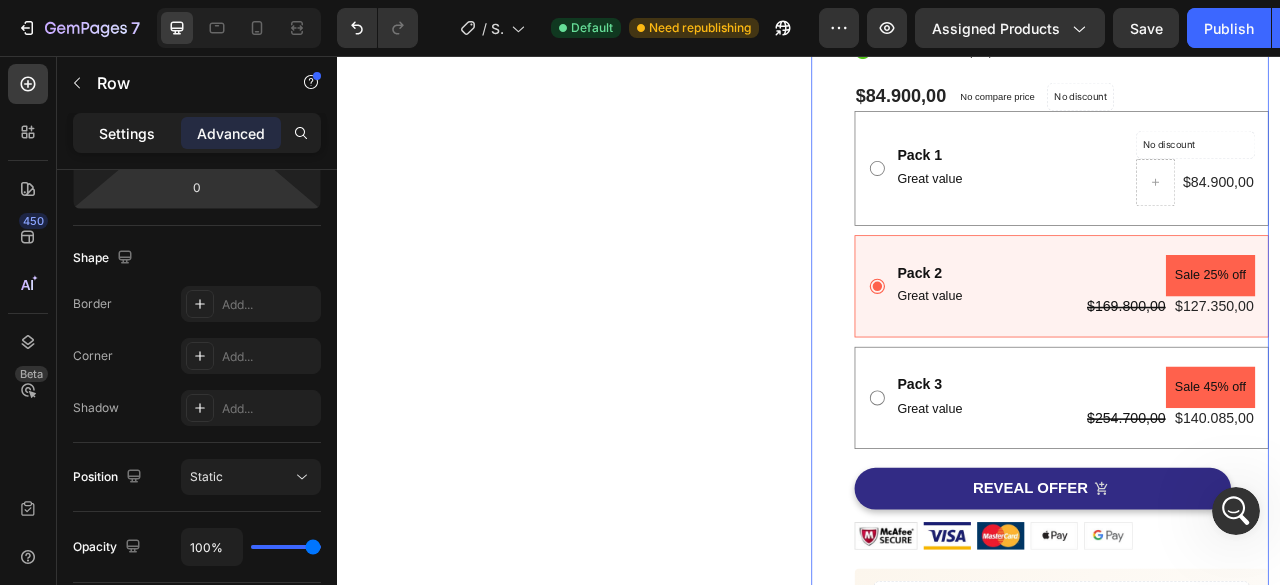 click on "Settings" 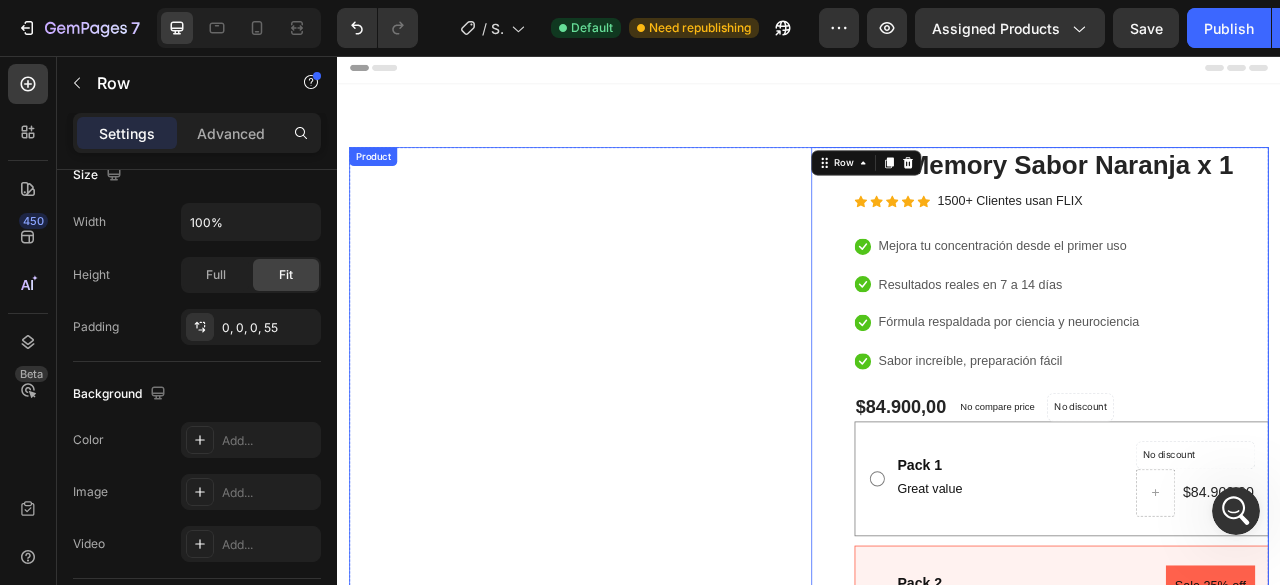 scroll, scrollTop: 0, scrollLeft: 0, axis: both 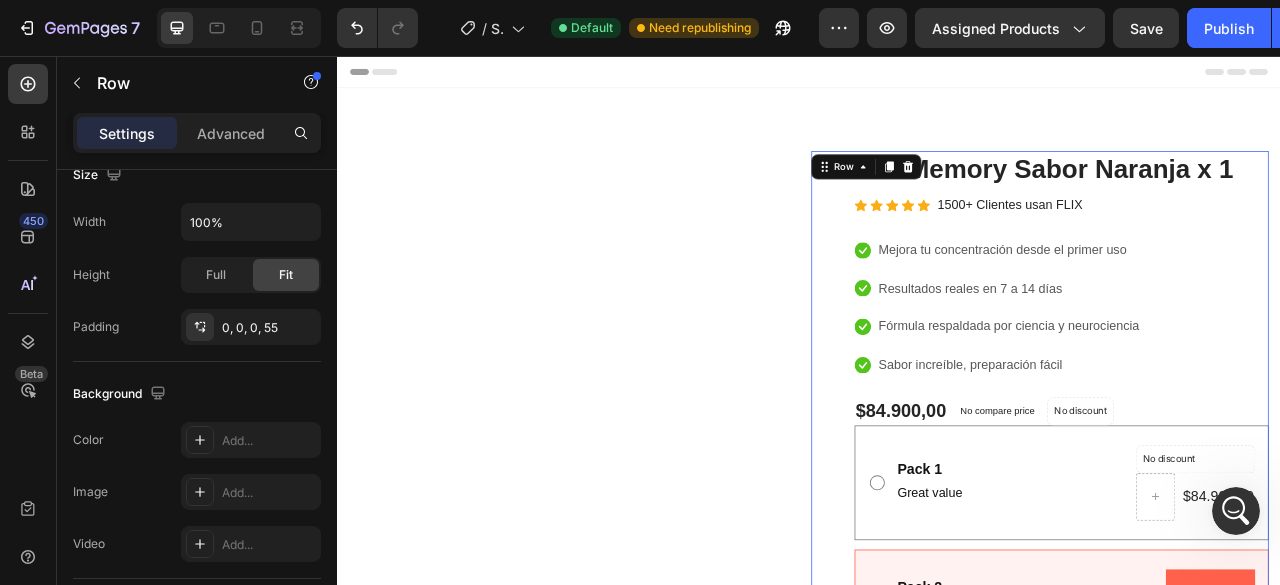 click on "(P) Images & Gallery Flix Memory Sabor Naranja x 1 (P) Title                Icon                Icon                Icon                Icon                Icon Icon List Hoz 1500+ Clientes usan FLIX Text block Row
Icon Mejora tu concentración desde el primer uso Text block
Icon Resultados reales en 7 a 14 días Text block
Icon Fórmula respaldada por ciencia y neurociencia Text block
Icon Sabor increíble, preparación fácil Text block Icon List $84.900,00 (P) Price (P) Price No compare price (P) Price No discount   Not be displayed when published Product Badge Row Pack 1 Text Block Great value Text Block No discount   Not be displayed when published Product Badge
$84.900,00 Product Price Product Price Row Row Pack 2 Text Block Great value Text Block Sale 25% off Product Badge $169.800,00 Product Price Product Price $127.350,00 Product Price Product Price Row Row Pack 3 Text Block Great value Text Block Sale 45% off Row Row" at bounding box center [1231, 898] 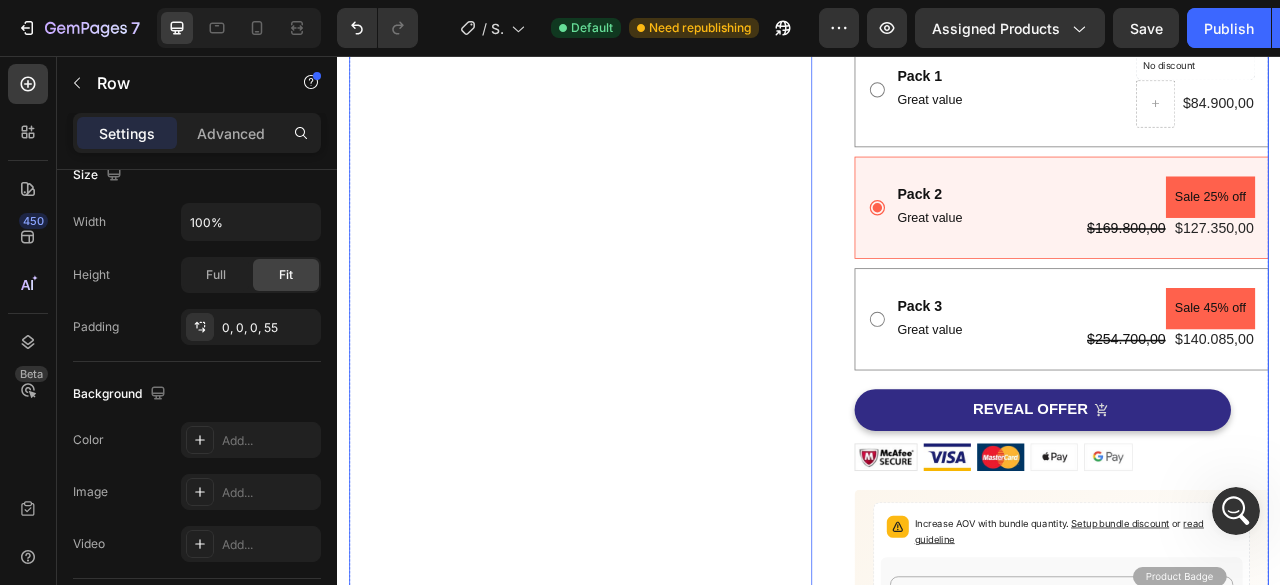 scroll, scrollTop: 700, scrollLeft: 0, axis: vertical 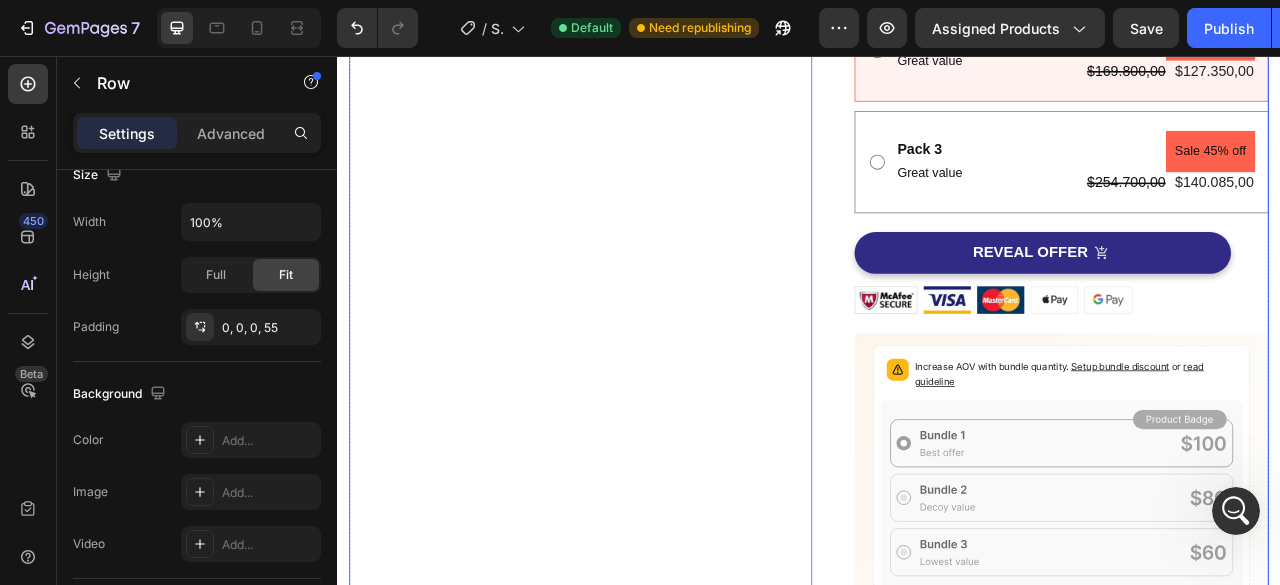 click at bounding box center (643, 831) 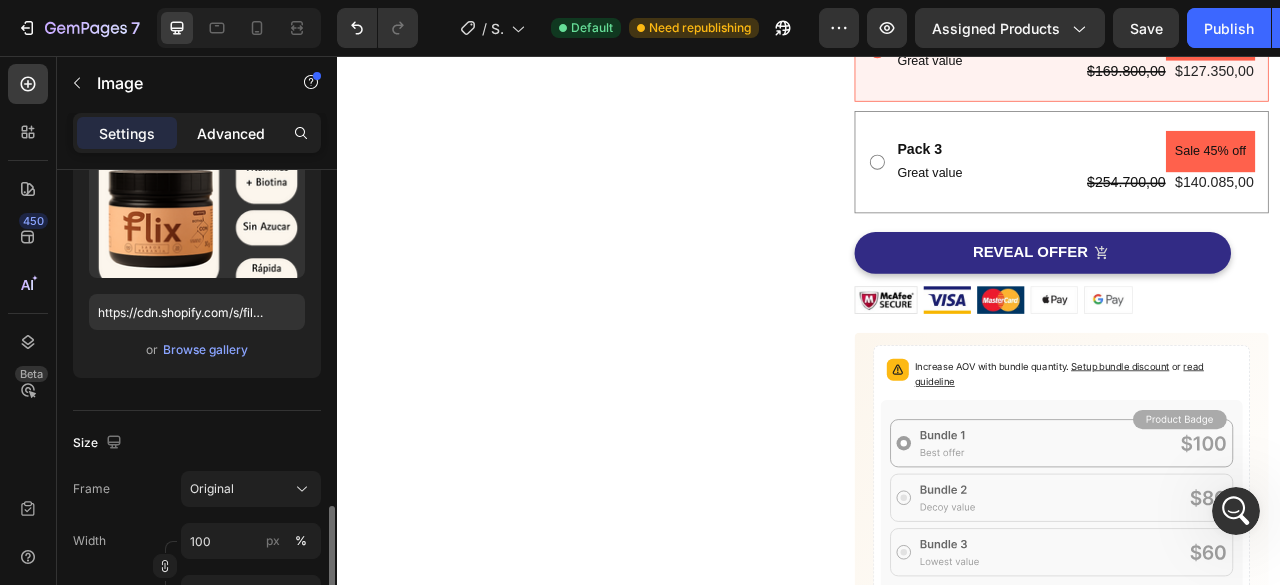 scroll, scrollTop: 135, scrollLeft: 0, axis: vertical 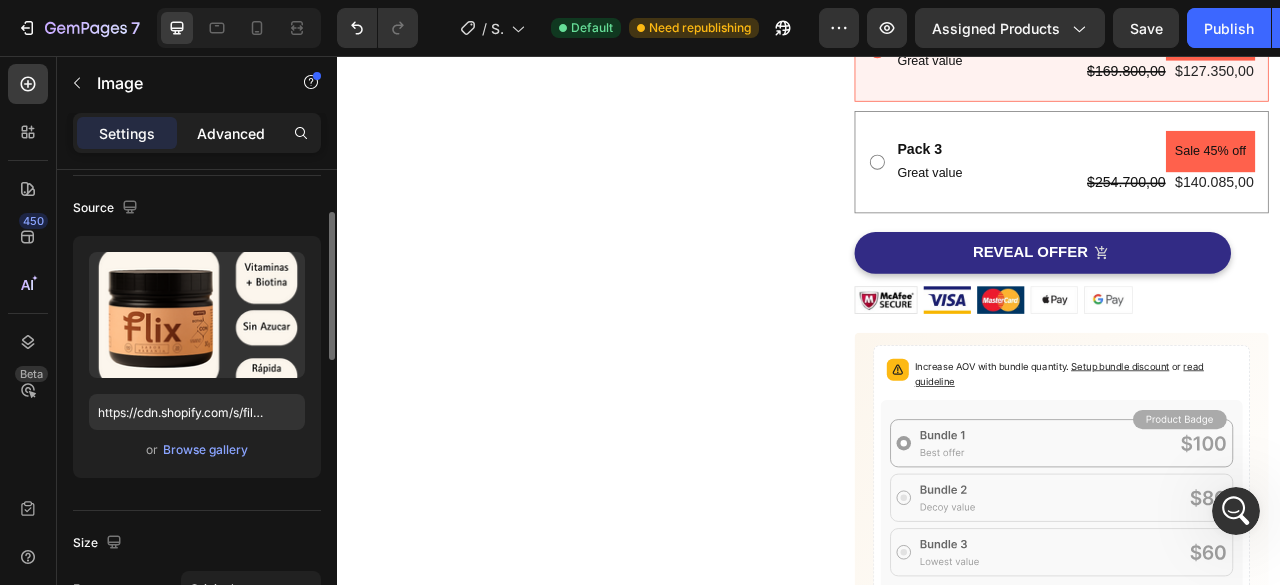 click on "Advanced" 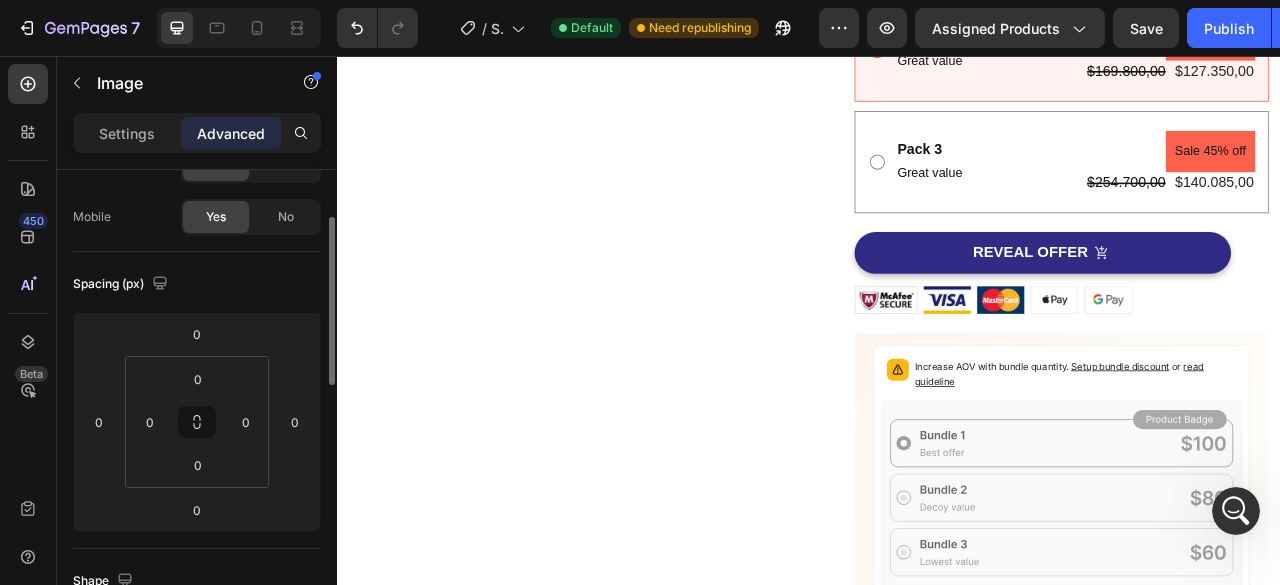 click on "Image   0 Image Free Shipping Heading On oders over $70 Text block Row Image Money-back guarantee Heading 30- day refund or replacement Text block Row Row Row" at bounding box center (643, 198) 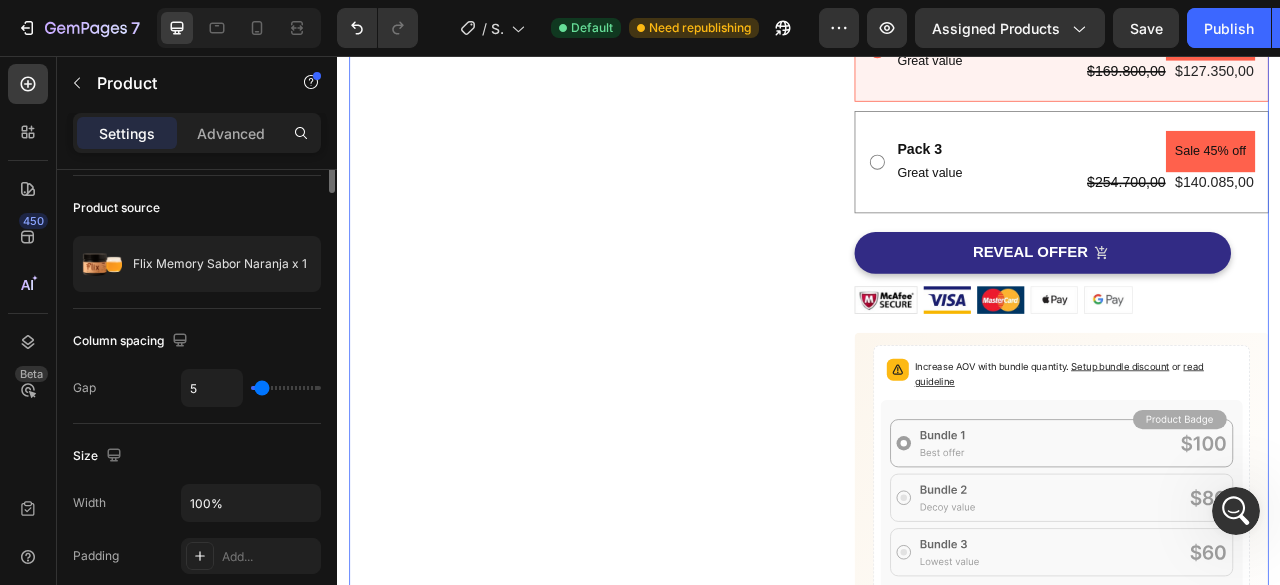scroll, scrollTop: 0, scrollLeft: 0, axis: both 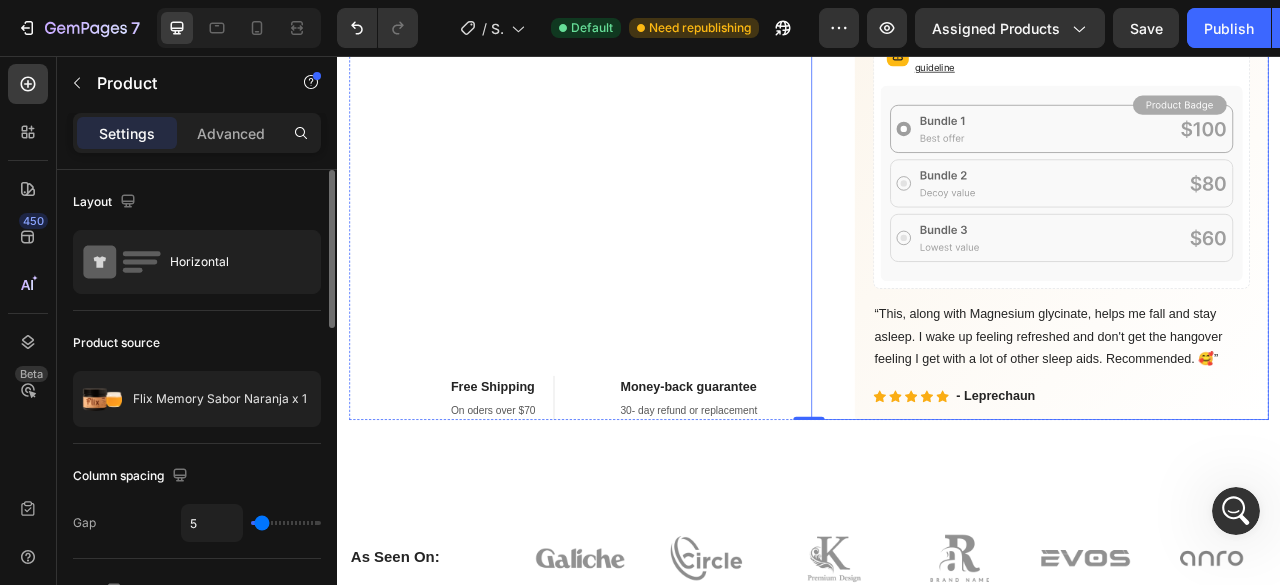 click on "(P) Images & Gallery Flix Memory Sabor Naranja x 1 (P) Title                Icon                Icon                Icon                Icon                Icon Icon List Hoz 1500+ Clientes usan FLIX Text block Row
Icon Mejora tu concentración desde el primer uso Text block
Icon Resultados reales en 7 a 14 días Text block
Icon Fórmula respaldada por ciencia y neurociencia Text block
Icon Sabor increíble, preparación fácil Text block Icon List $84.900,00 (P) Price (P) Price No compare price (P) Price No discount   Not be displayed when published Product Badge Row Pack 1 Text Block Great value Text Block No discount   Not be displayed when published Product Badge
$84.900,00 Product Price Product Price Row Row Pack 2 Text Block Great value Text Block Sale 25% off Product Badge $169.800,00 Product Price Product Price $127.350,00 Product Price Product Price Row Row Pack 3 Text Block Great value Text Block Sale 45% off Row Row" at bounding box center (1231, -202) 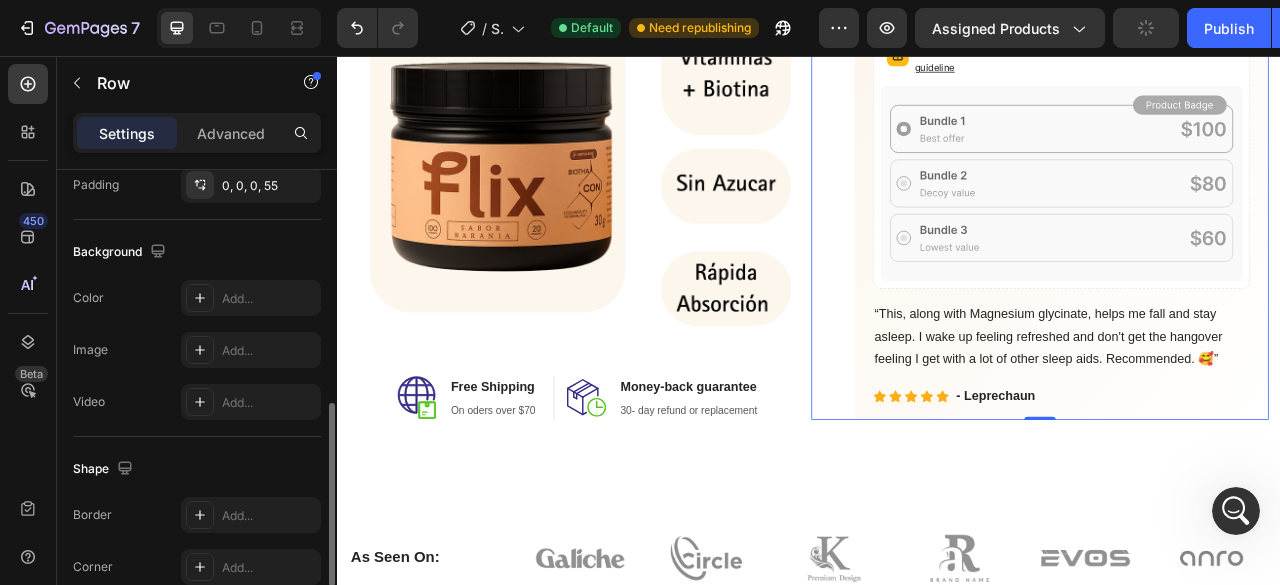 scroll, scrollTop: 745, scrollLeft: 0, axis: vertical 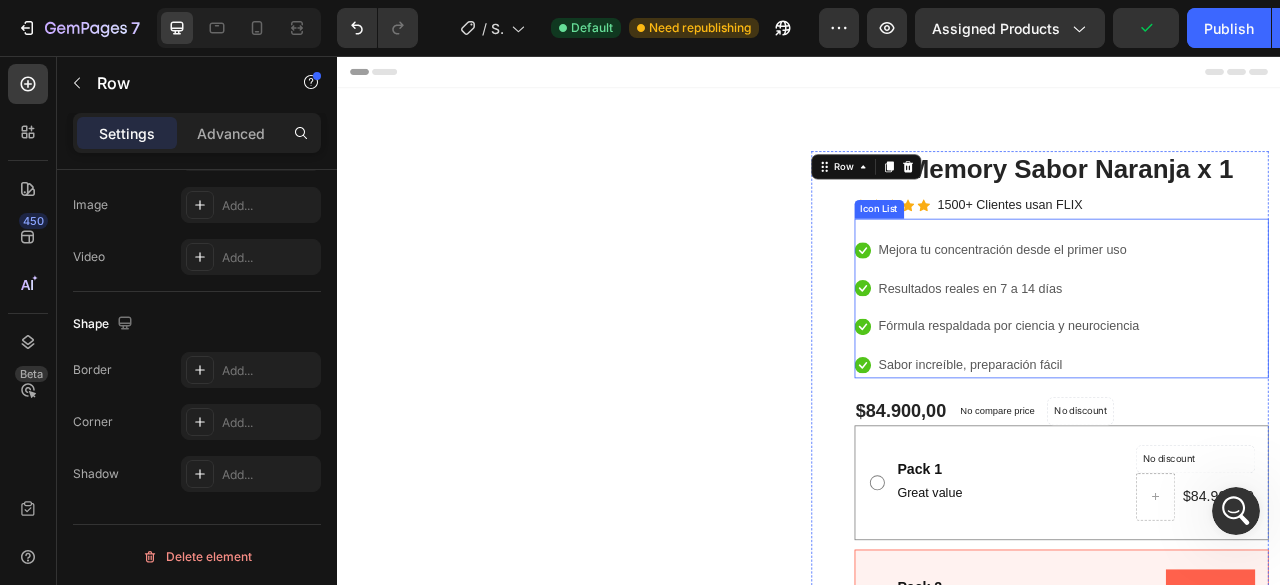 click on "Icon Mejora tu concentración desde el primer uso Text block
Icon Resultados reales en 7 a 14 días Text block
Icon Fórmula respaldada por ciencia y neurociencia Text block
Icon Sabor increíble, preparación fácil Text block" at bounding box center [1177, 376] 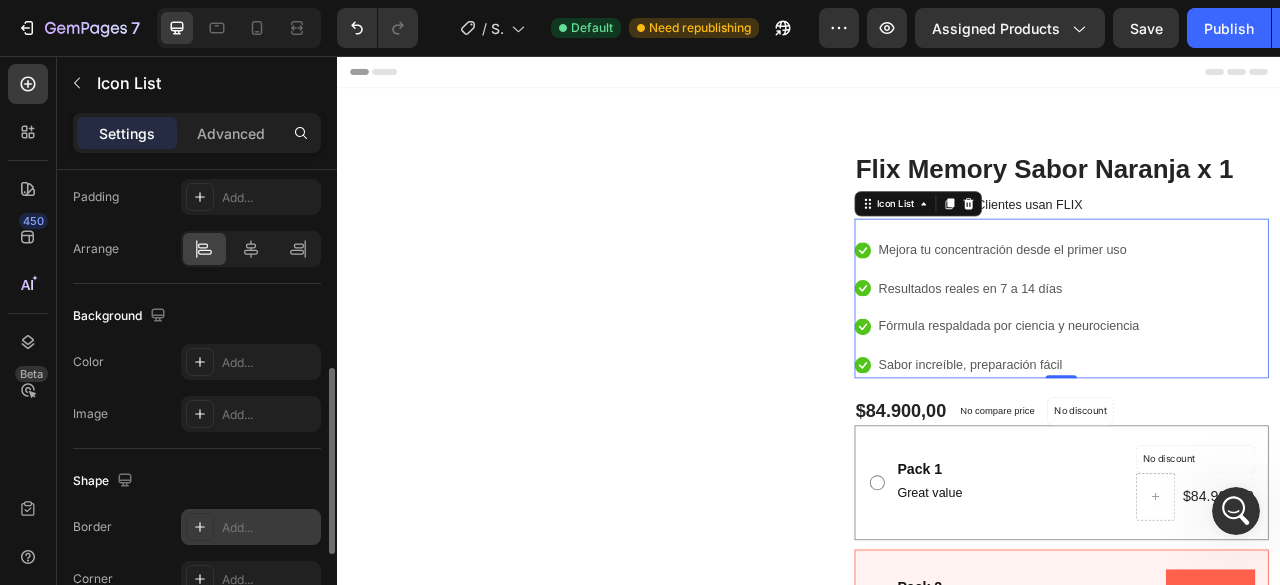 scroll, scrollTop: 724, scrollLeft: 0, axis: vertical 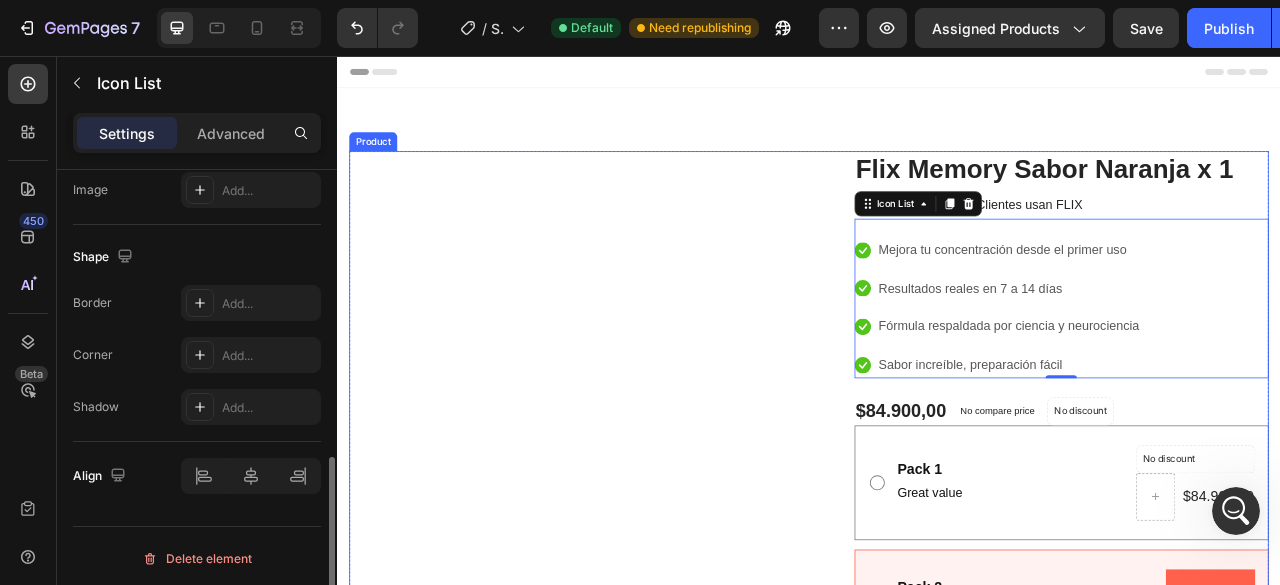 click on "Image Image Free Shipping Heading On oders over $70 Text block Row Image Money-back guarantee Heading 30- day refund or replacement Text block Row Row Row (P) Images & Gallery Flix Memory Sabor Naranja x 1 (P) Title                Icon                Icon                Icon                Icon                Icon Icon List Hoz 1500+ Clientes usan FLIX Text block Row
Icon Mejora tu concentración desde el primer uso Text block
Icon Resultados reales en 7 a 14 días Text block
Icon Fórmula respaldada por ciencia y neurociencia Text block
Icon Sabor increíble, preparación fácil Text block Icon List   0 $84.900,00 (P) Price (P) Price No compare price (P) Price No discount   Not be displayed when published Product Badge Row Pack 1 Text Block Great value Text Block No discount   Not be displayed when published Product Badge
$84.900,00 Product Price Product Price Row Row Pack 2 Text Block Great value Text Block Sale 25% off Row" at bounding box center [937, 898] 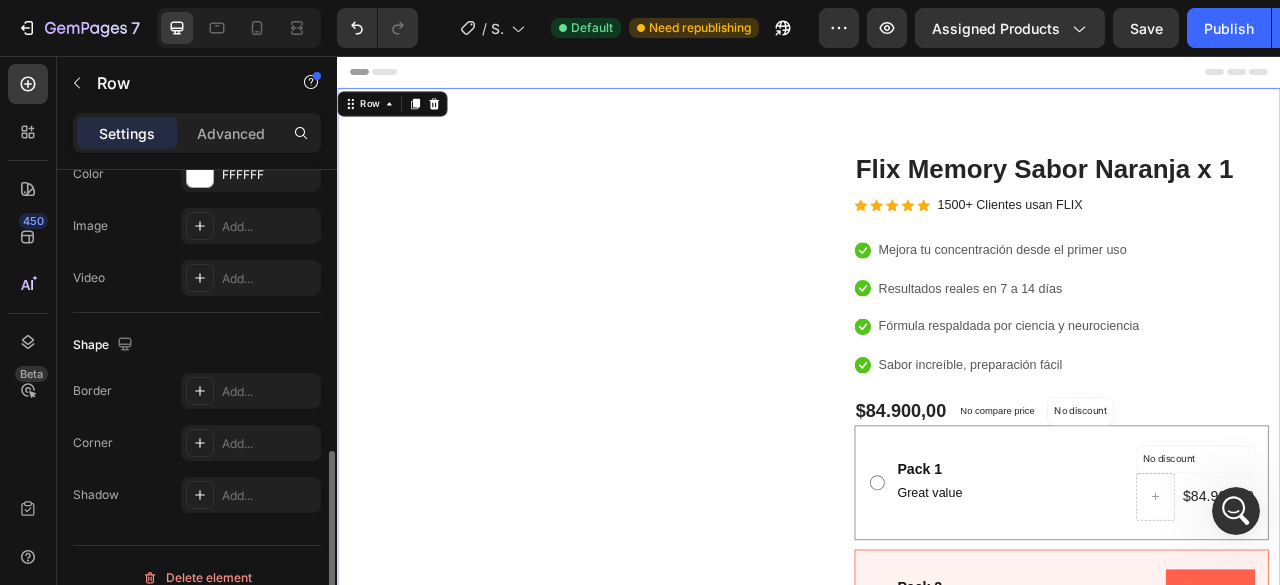 scroll, scrollTop: 0, scrollLeft: 0, axis: both 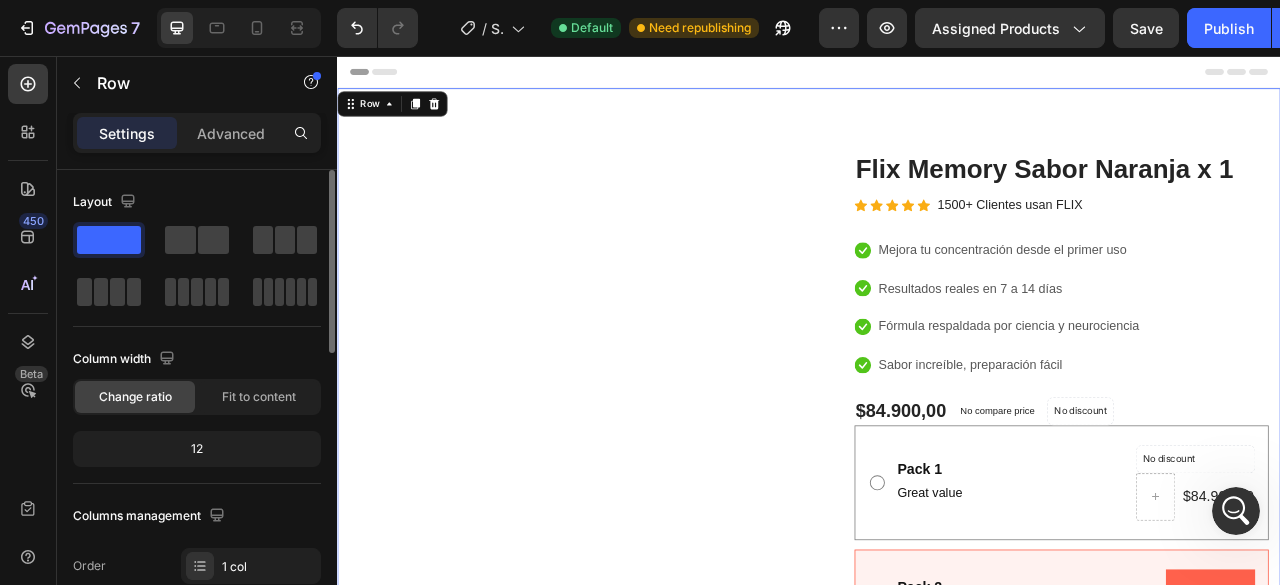 click at bounding box center (239, 28) 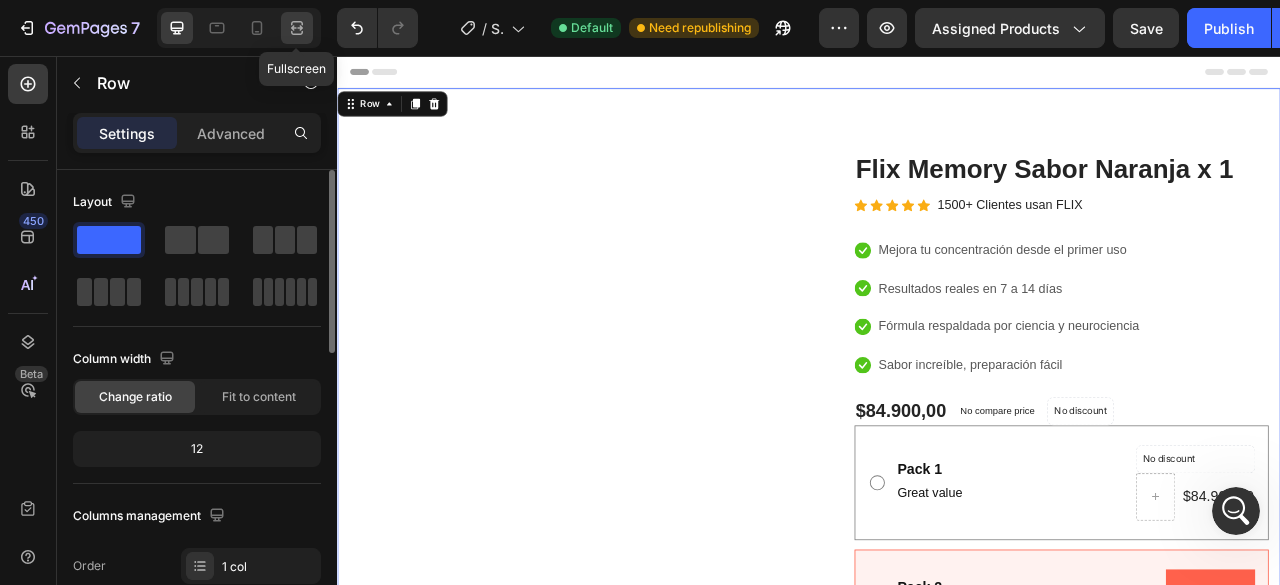 click 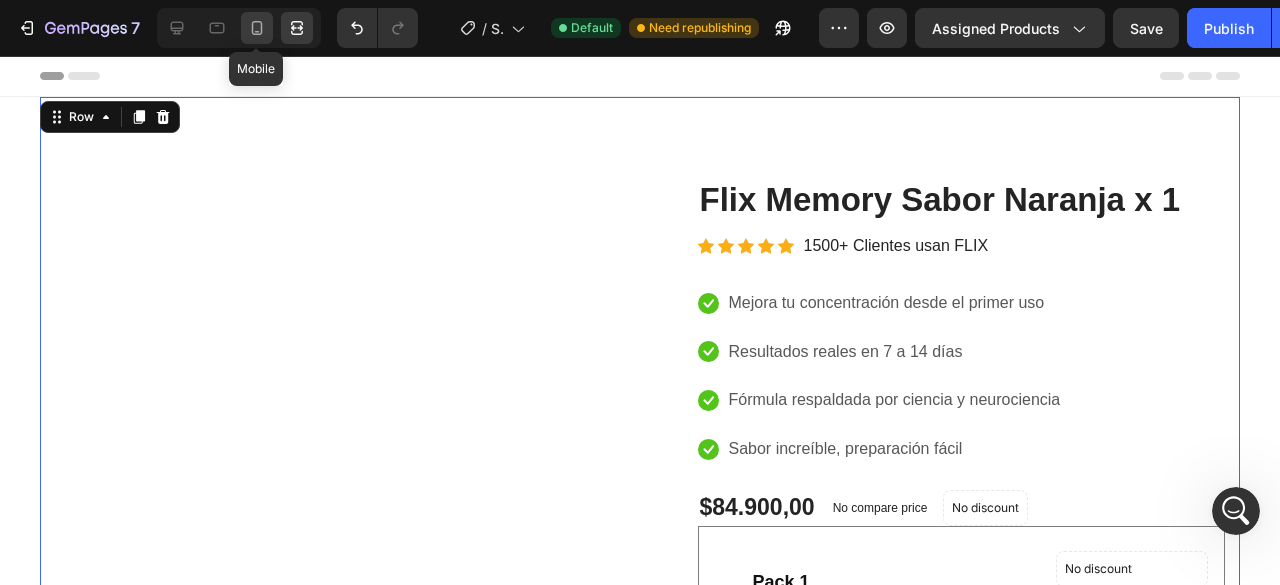 click 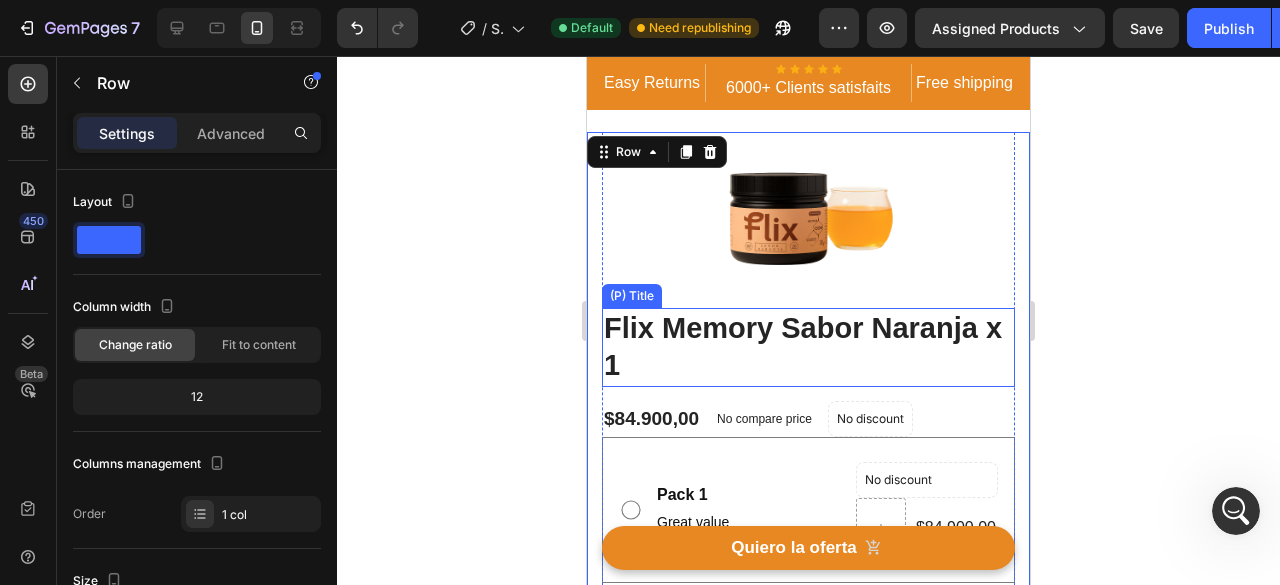 scroll, scrollTop: 0, scrollLeft: 0, axis: both 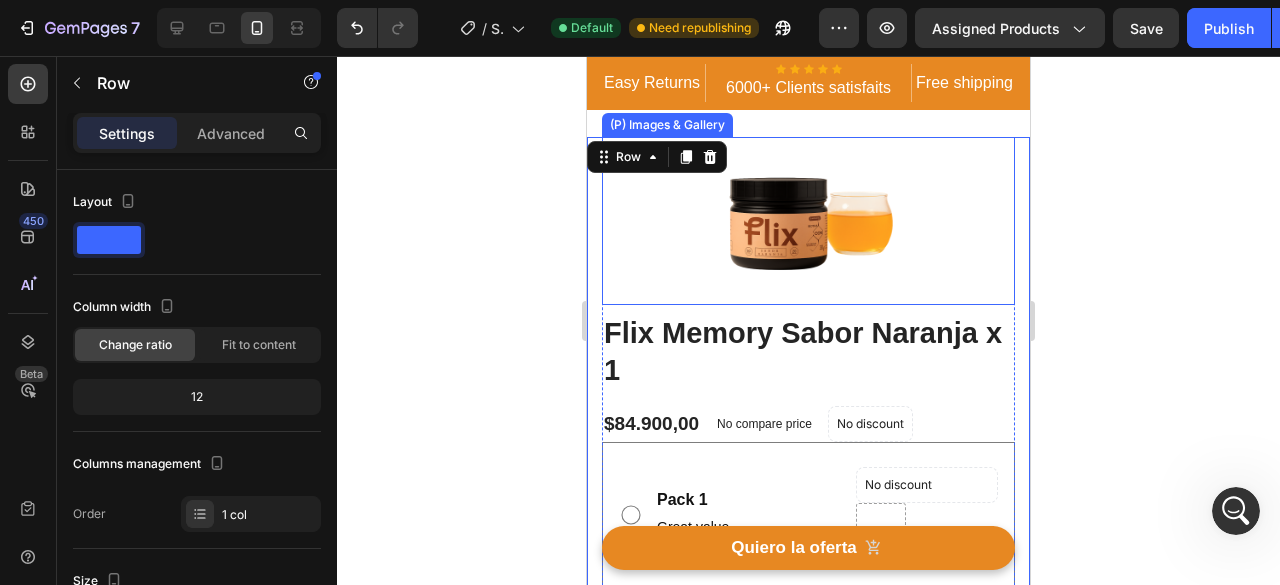 click at bounding box center (809, 221) 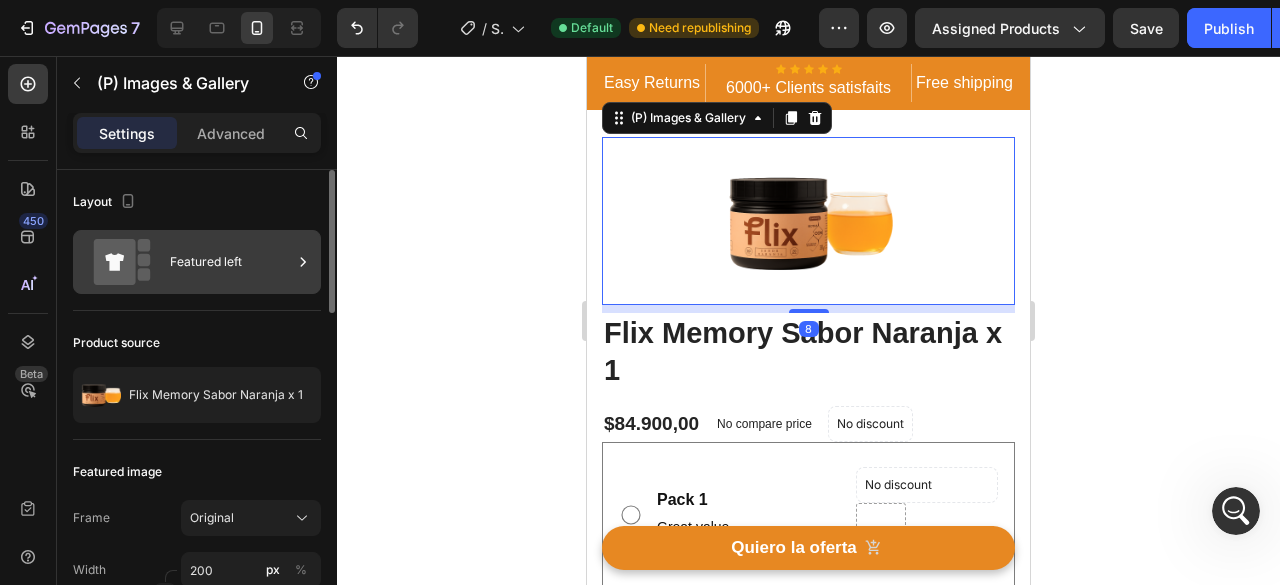 click on "Featured left" at bounding box center (231, 262) 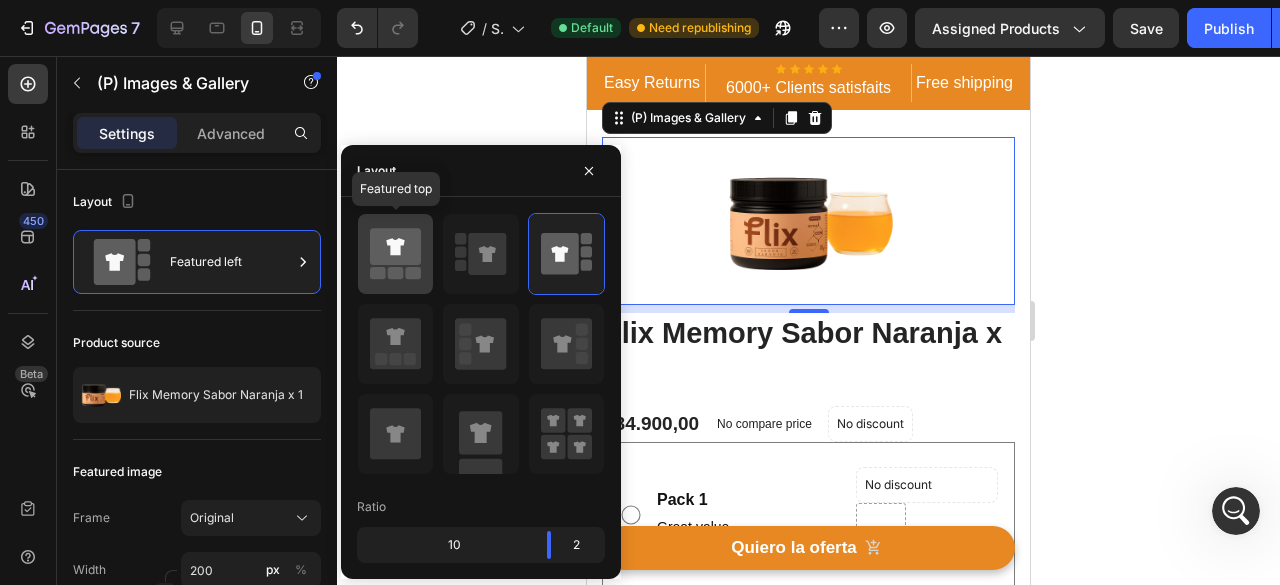 drag, startPoint x: 420, startPoint y: 270, endPoint x: 179, endPoint y: 254, distance: 241.53053 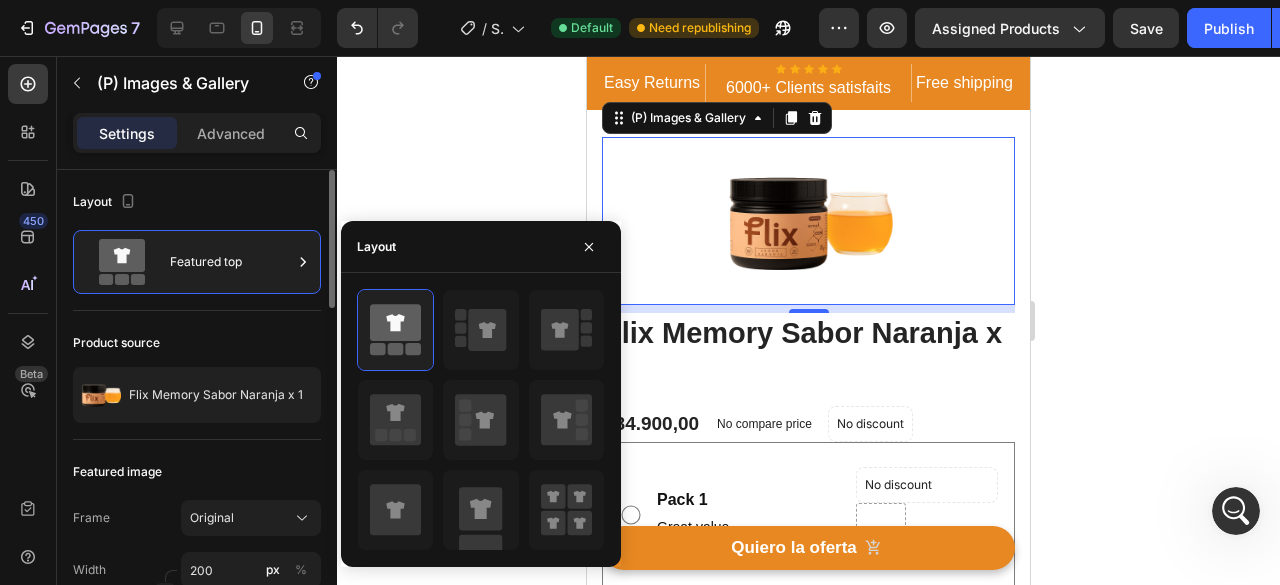 click on "Layout" at bounding box center [197, 202] 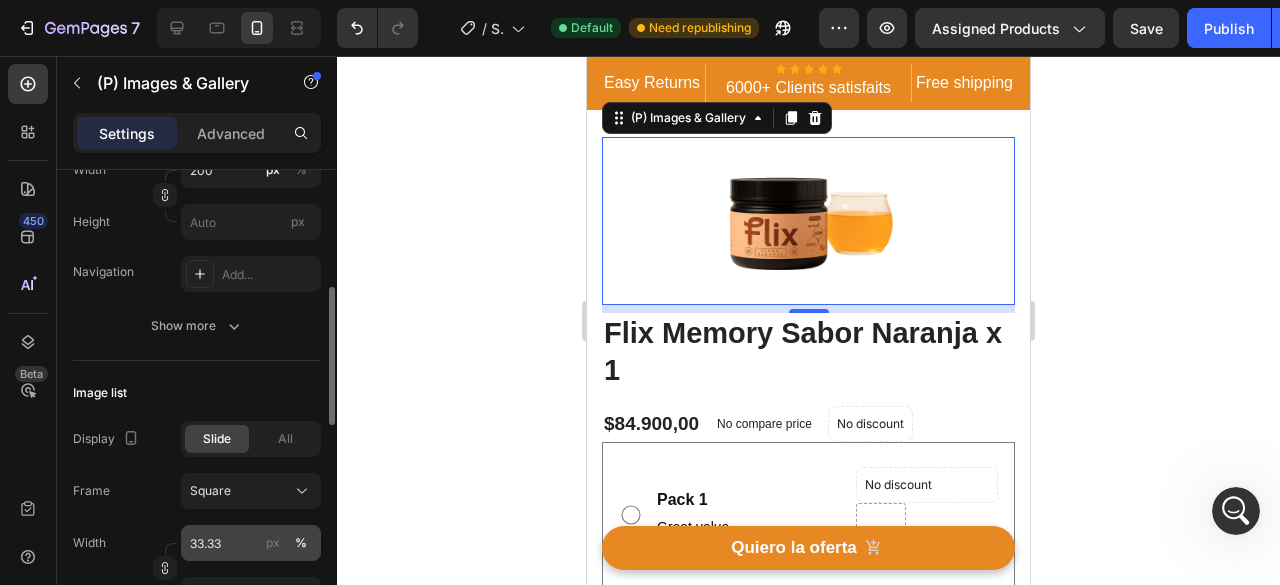 scroll, scrollTop: 500, scrollLeft: 0, axis: vertical 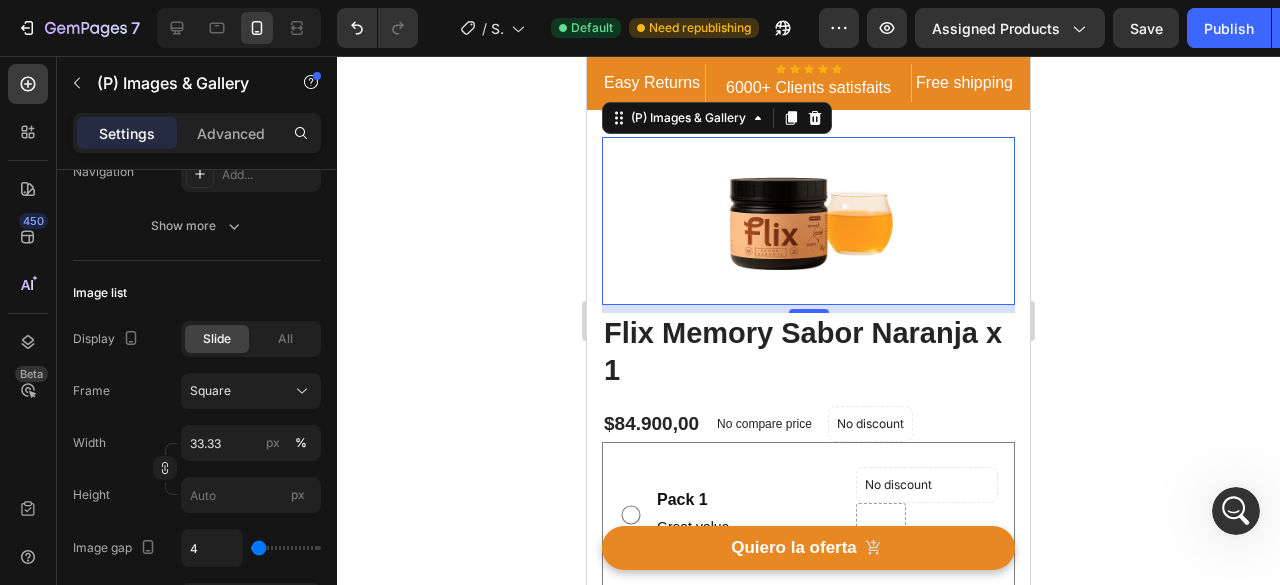 click 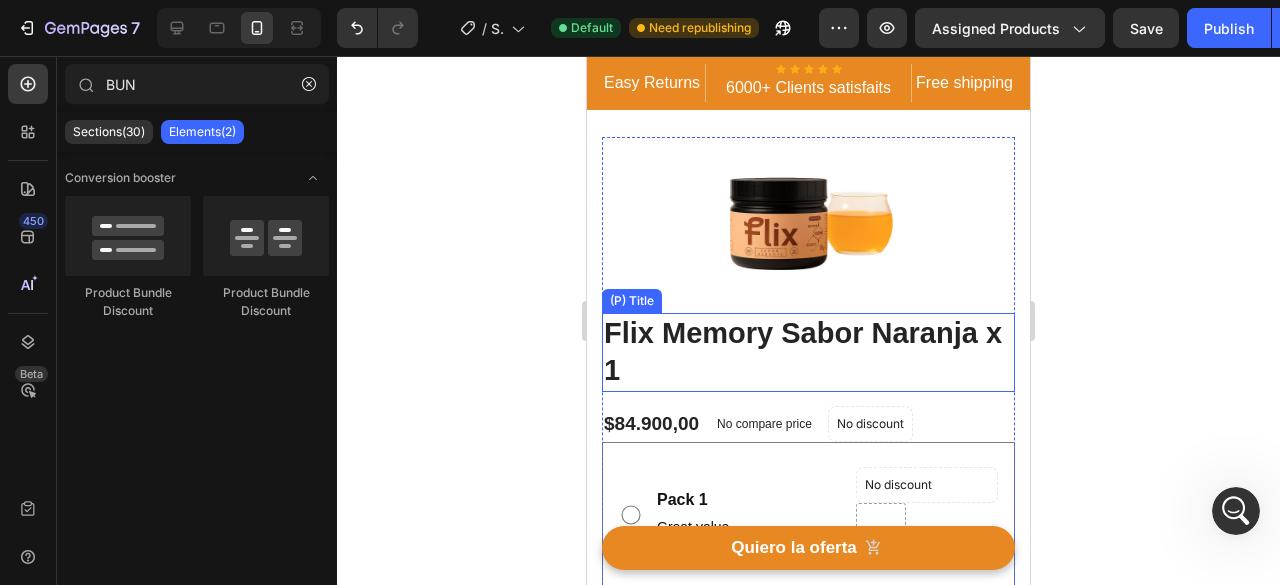 scroll, scrollTop: 200, scrollLeft: 0, axis: vertical 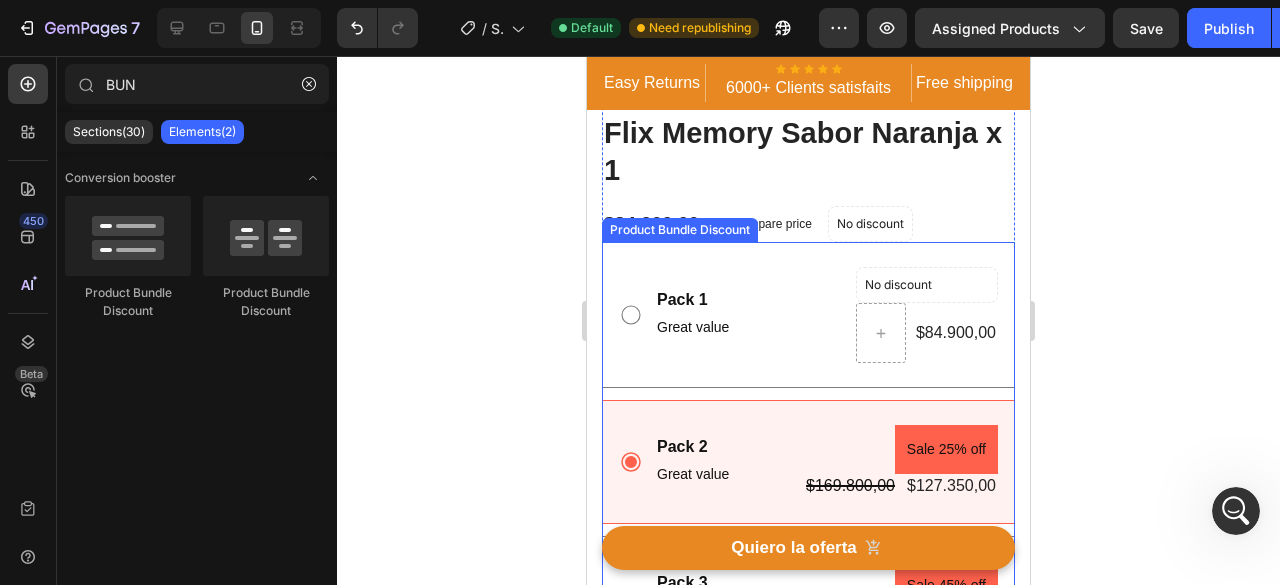 click on "Pack 1 Text Block Great value Text Block No discount   Not be displayed when published Product Badge
$84.900,00 Product Price Product Price Row Row" at bounding box center (808, 315) 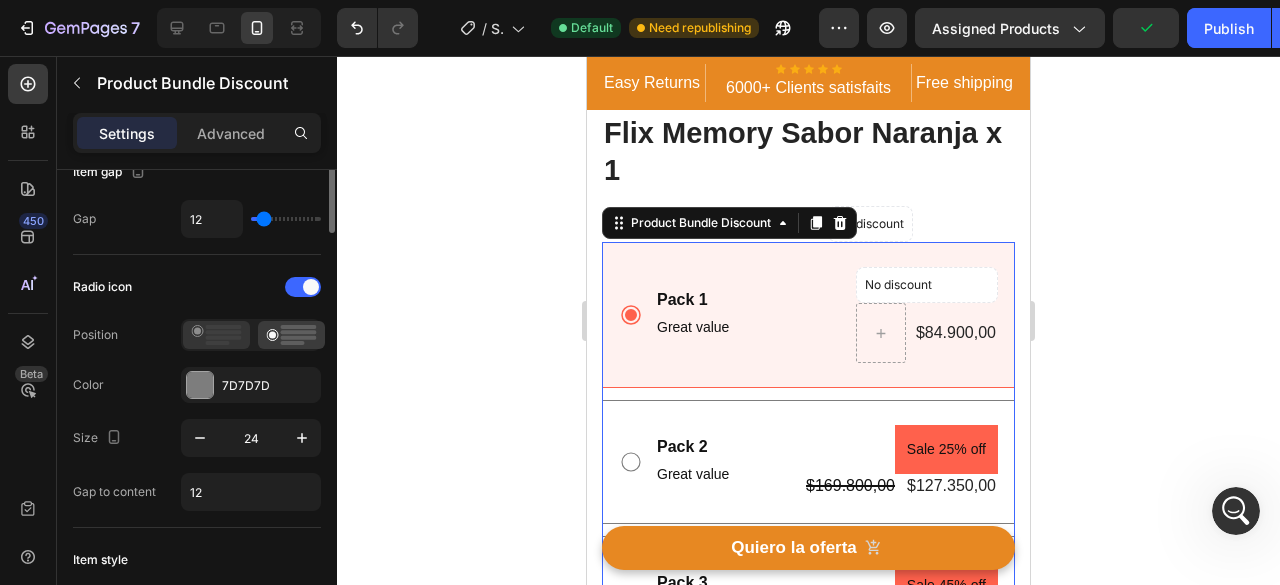 scroll, scrollTop: 200, scrollLeft: 0, axis: vertical 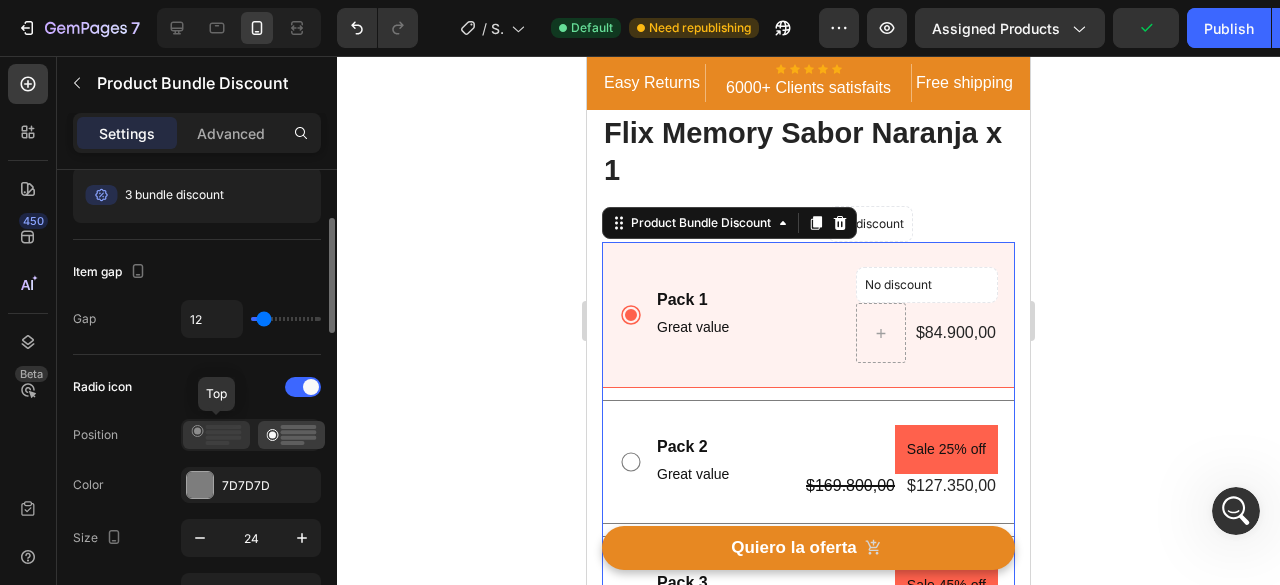 click 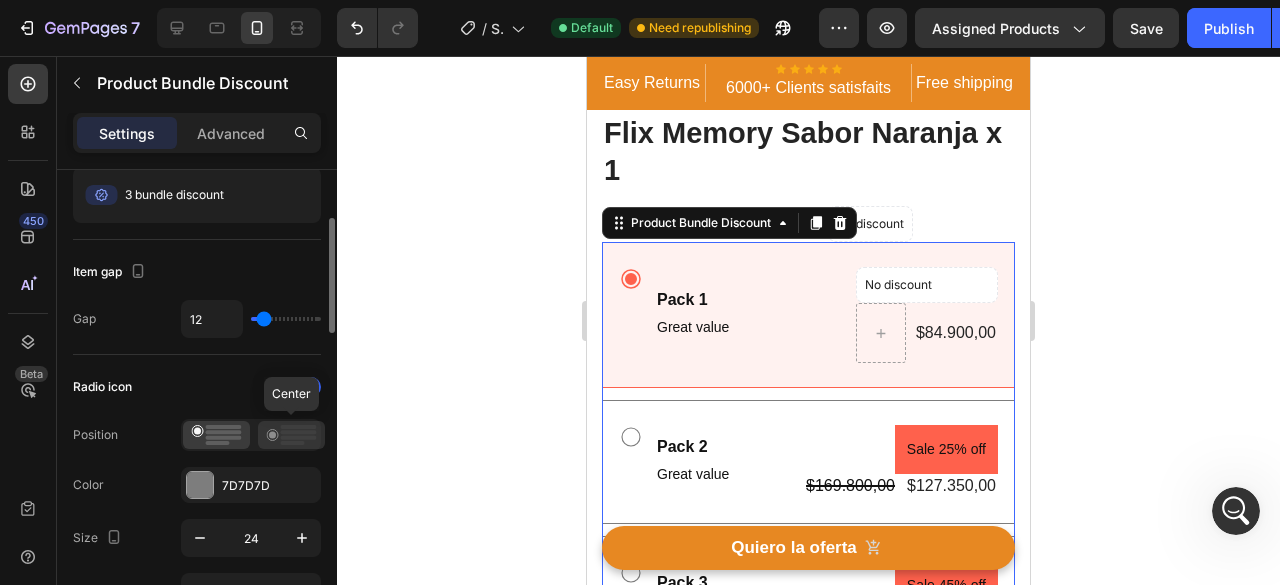 click 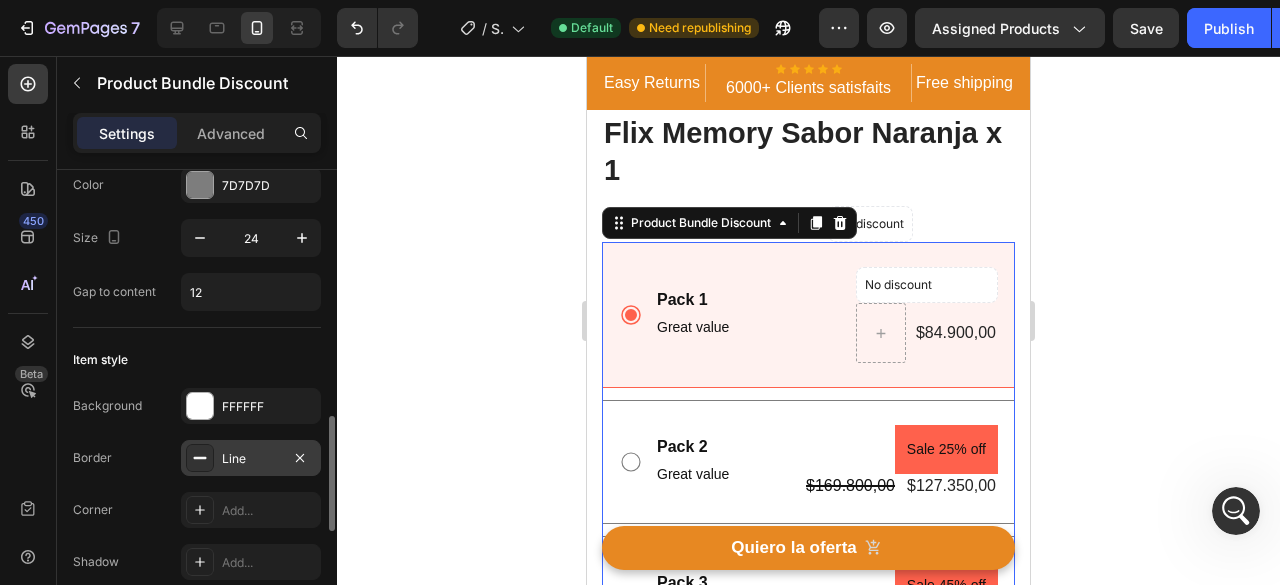 scroll, scrollTop: 700, scrollLeft: 0, axis: vertical 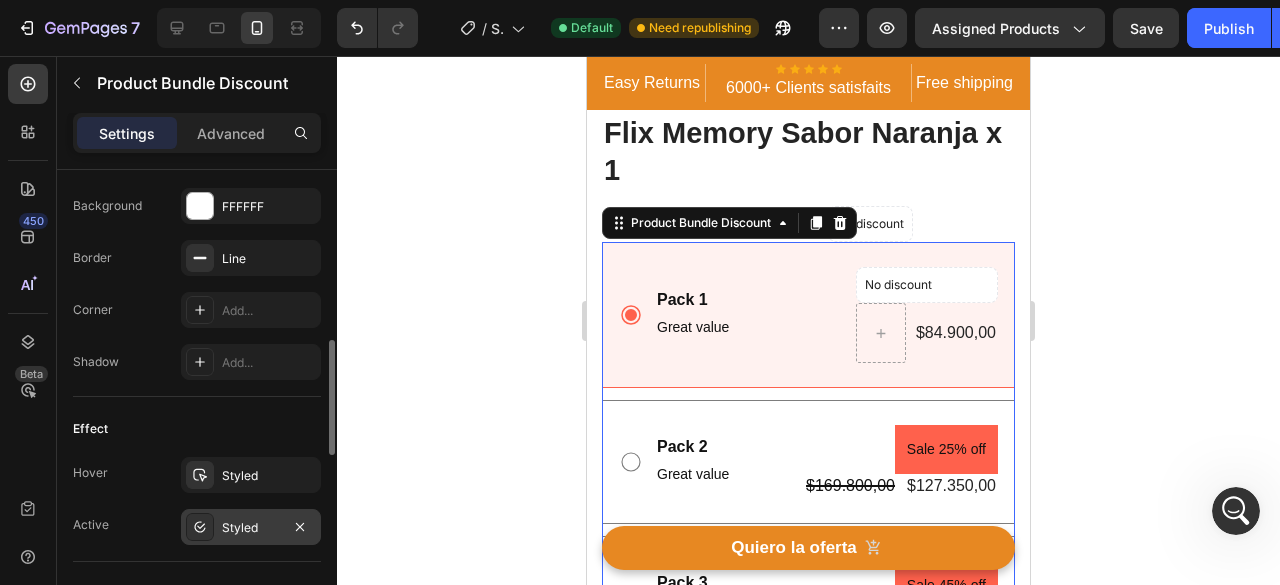 click at bounding box center [200, 527] 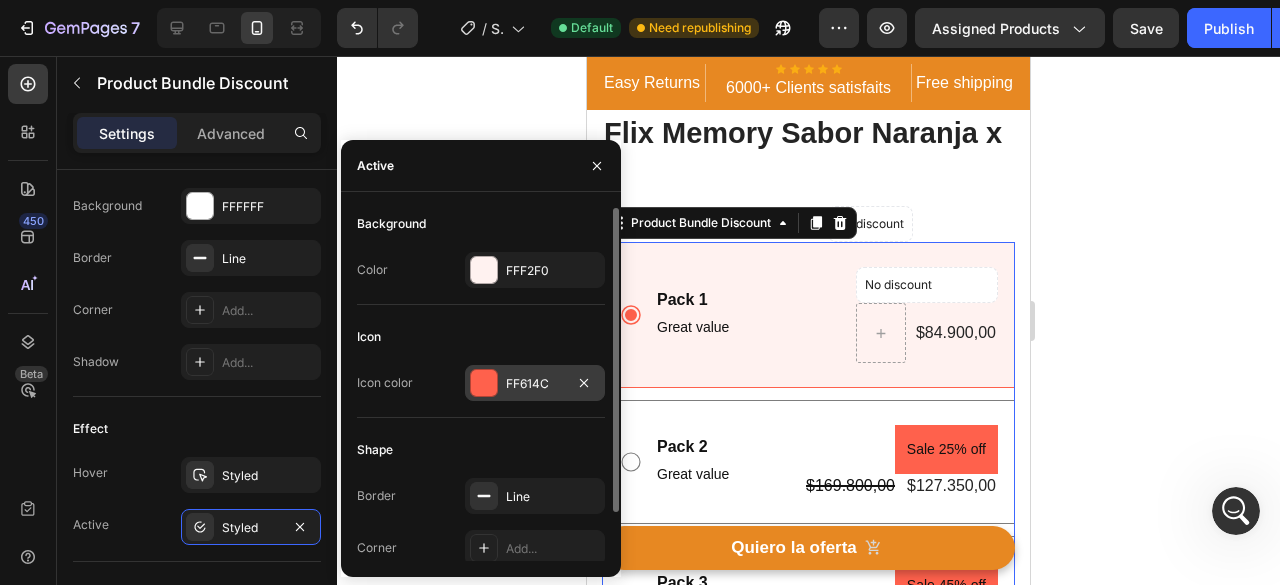 click at bounding box center (484, 383) 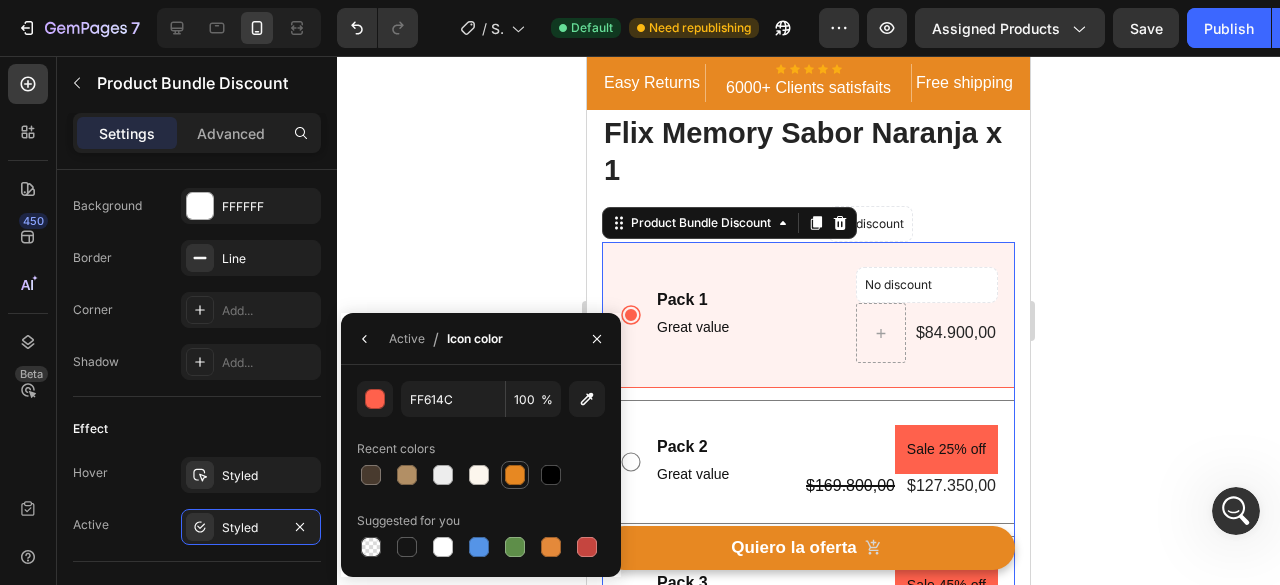 click at bounding box center (515, 475) 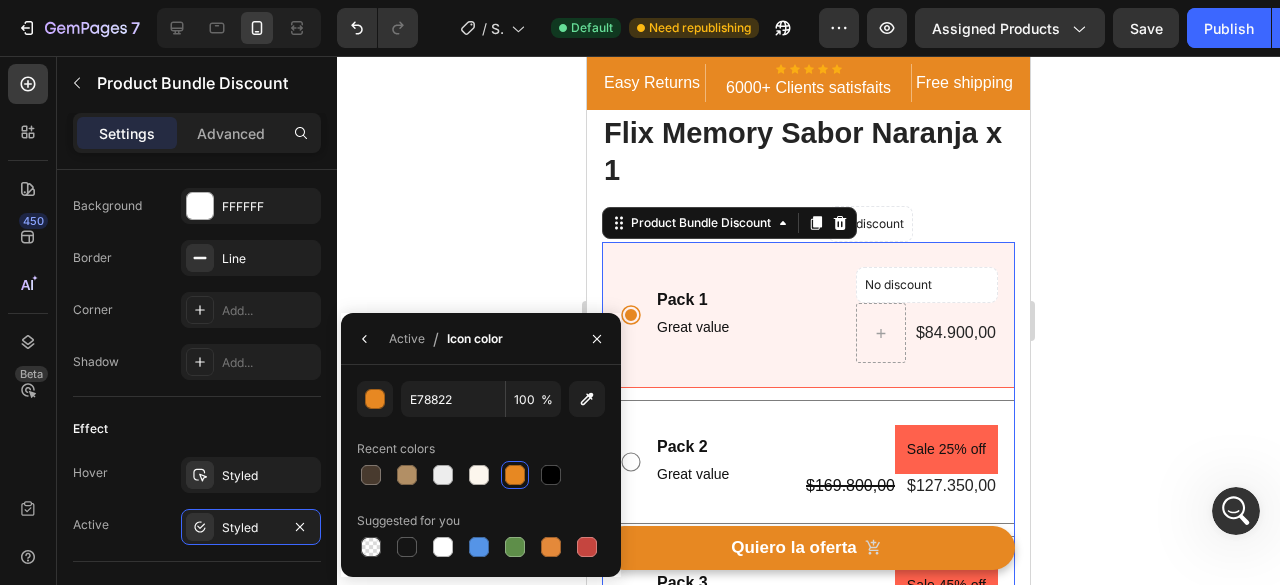 click 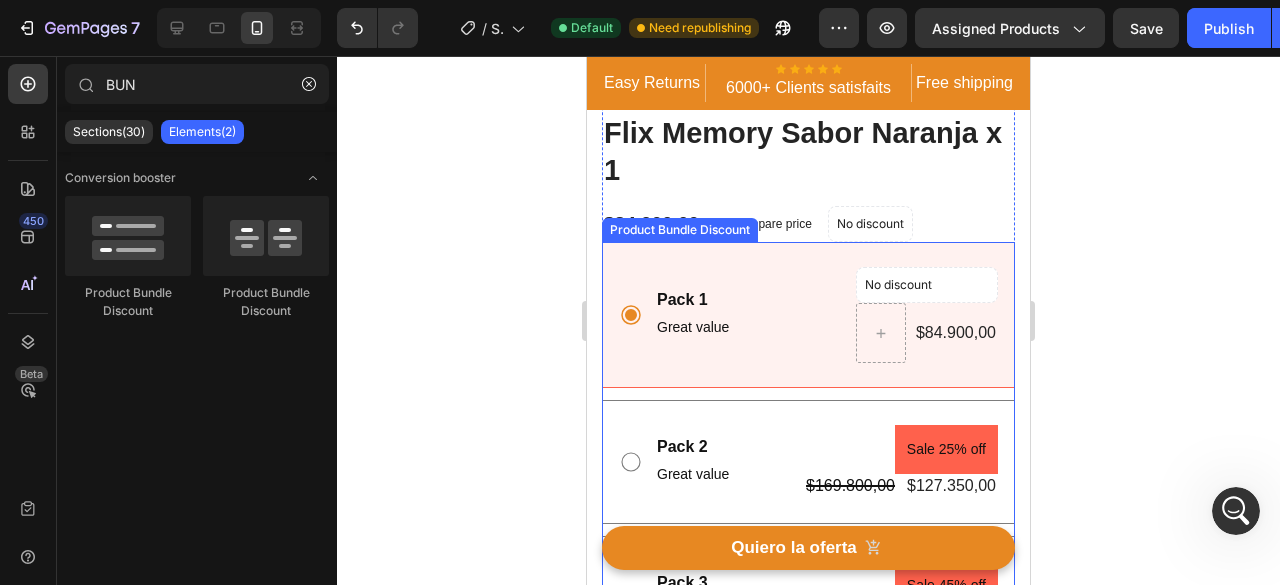 drag, startPoint x: 647, startPoint y: 355, endPoint x: 590, endPoint y: 357, distance: 57.035076 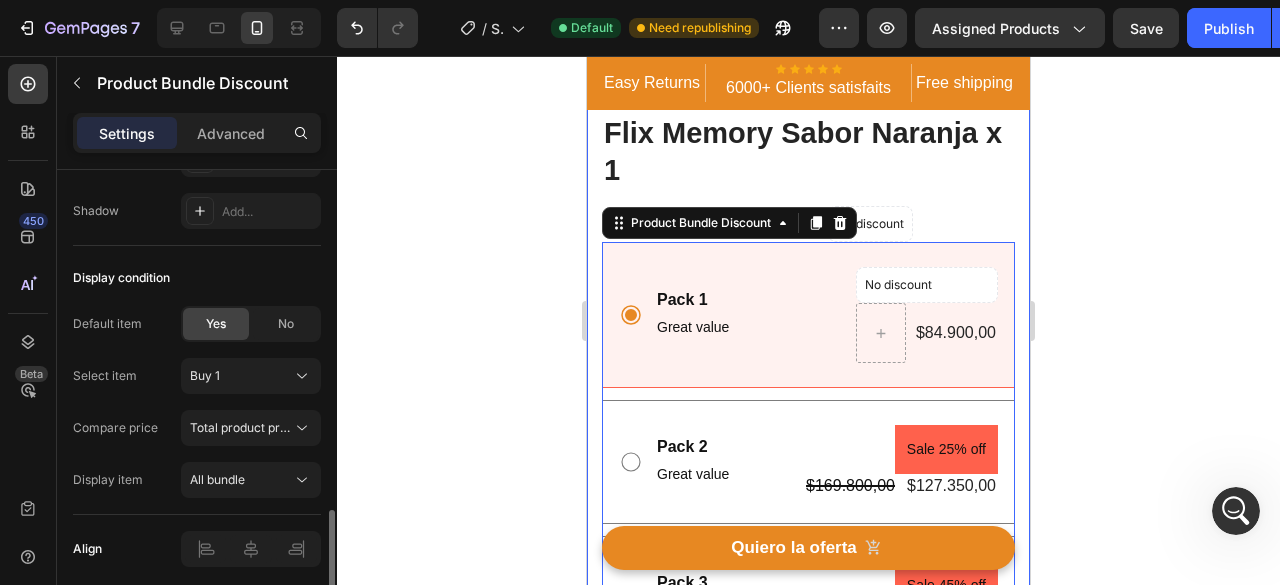 scroll, scrollTop: 1472, scrollLeft: 0, axis: vertical 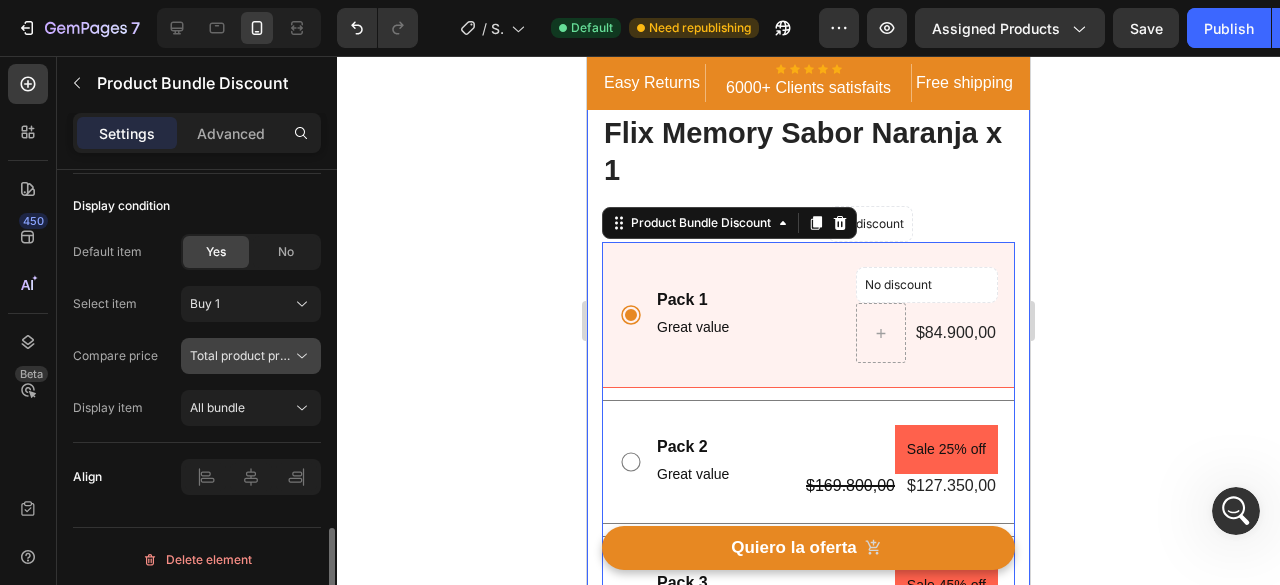 click on "Total product price" 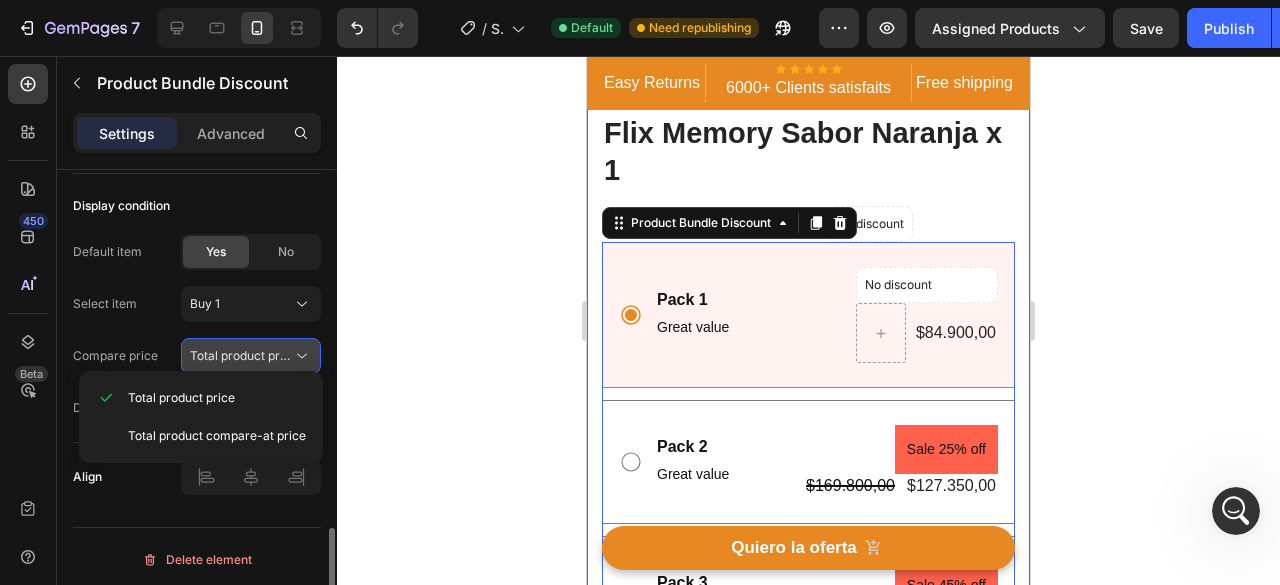 click on "Total product price" 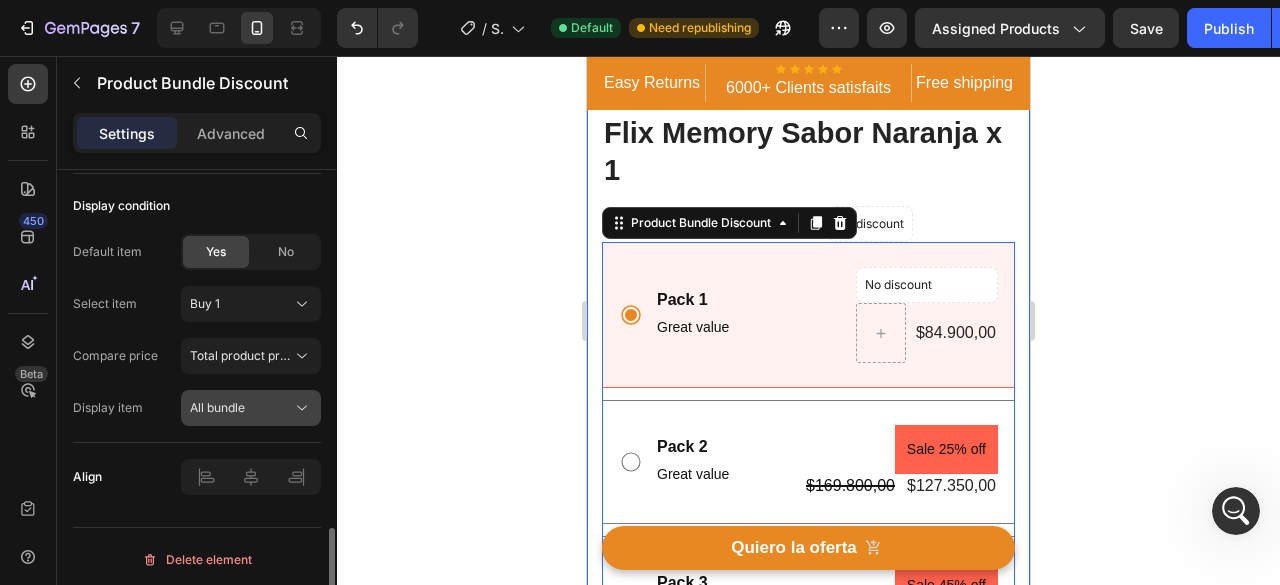 click on "All bundle" at bounding box center [241, 408] 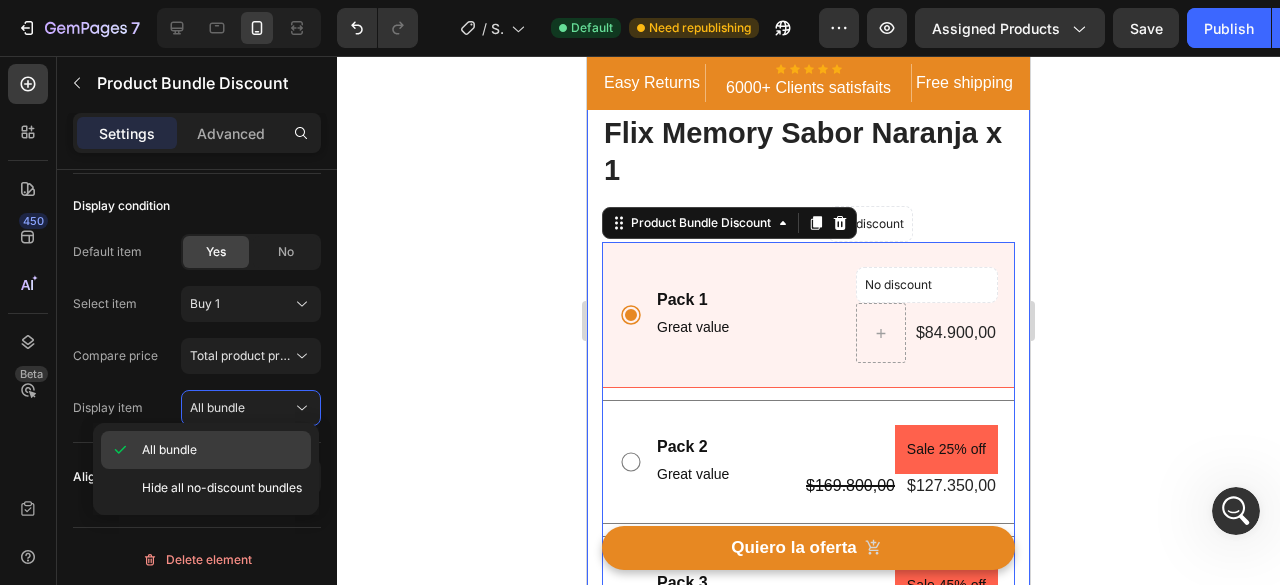 drag, startPoint x: 247, startPoint y: 456, endPoint x: 244, endPoint y: 446, distance: 10.440307 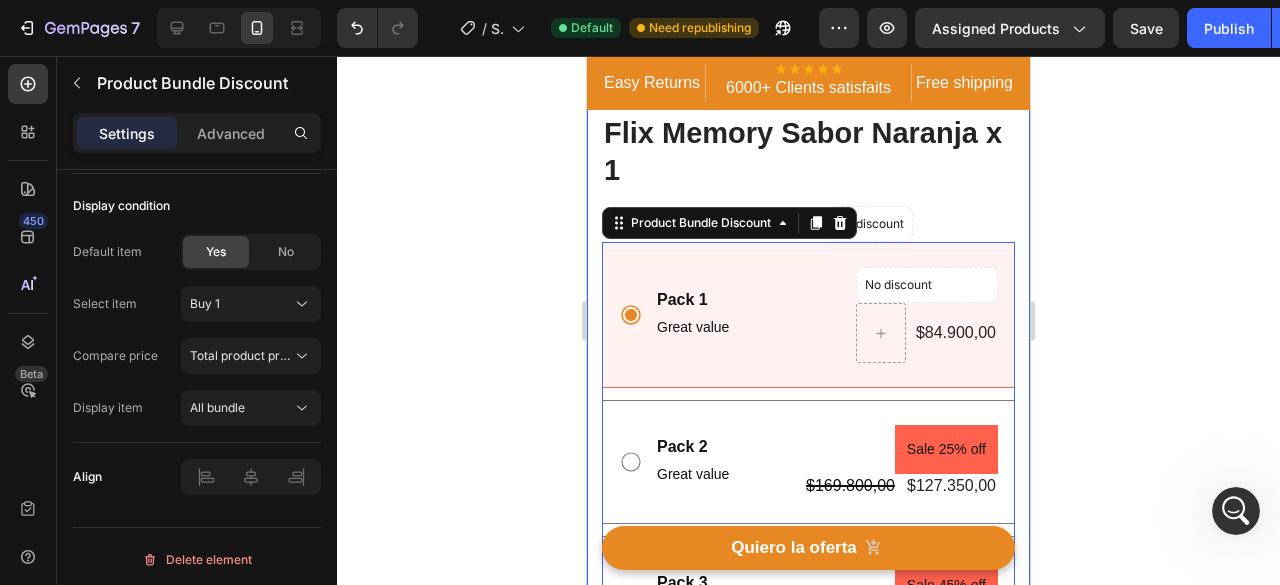 scroll, scrollTop: 1472, scrollLeft: 0, axis: vertical 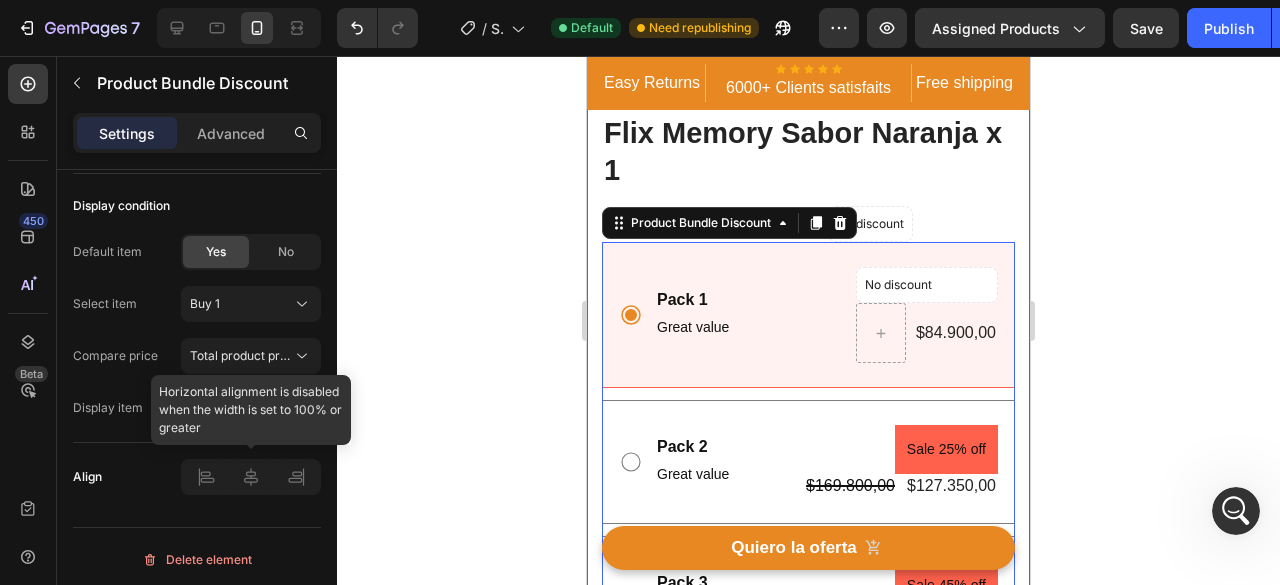 click 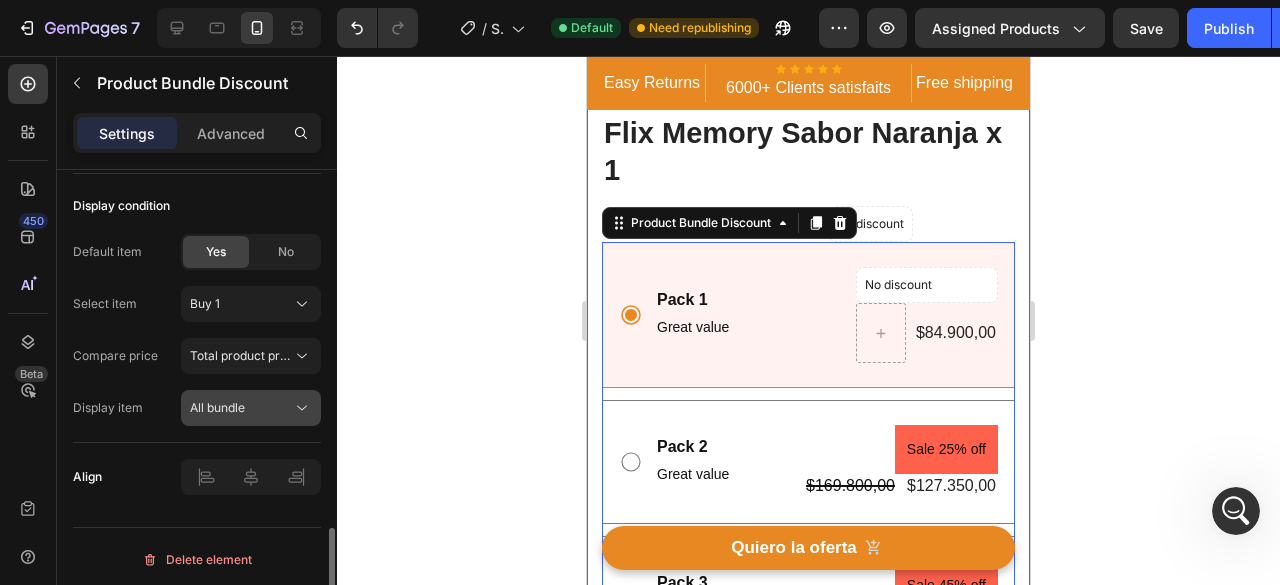 click on "All bundle" at bounding box center [217, 407] 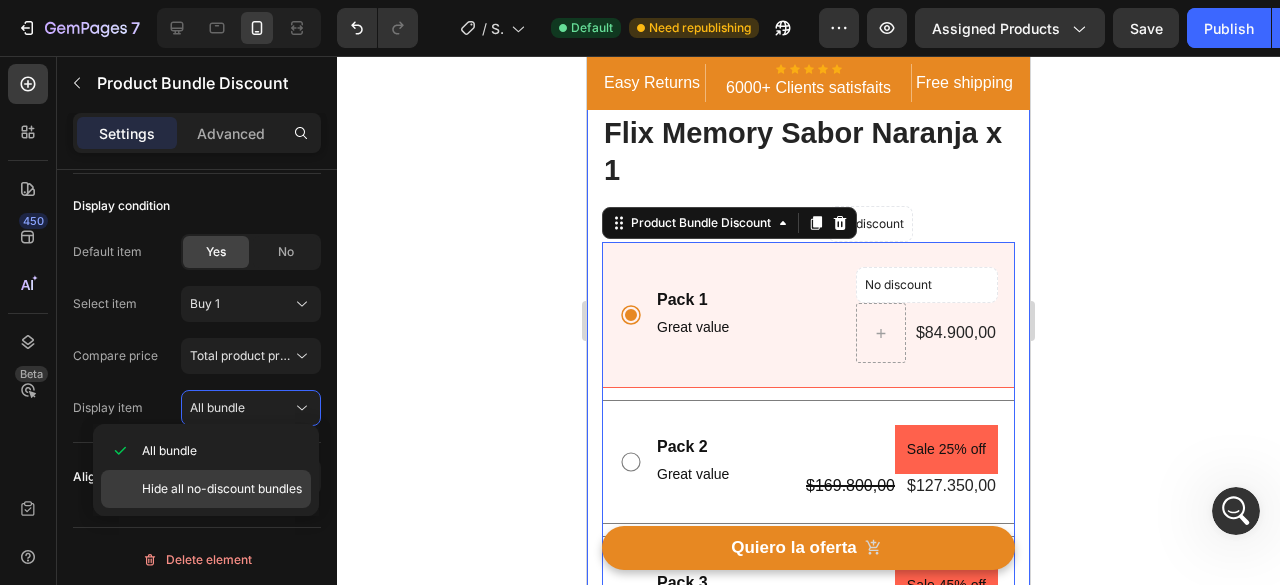 click on "Hide all no-discount bundles" at bounding box center [222, 489] 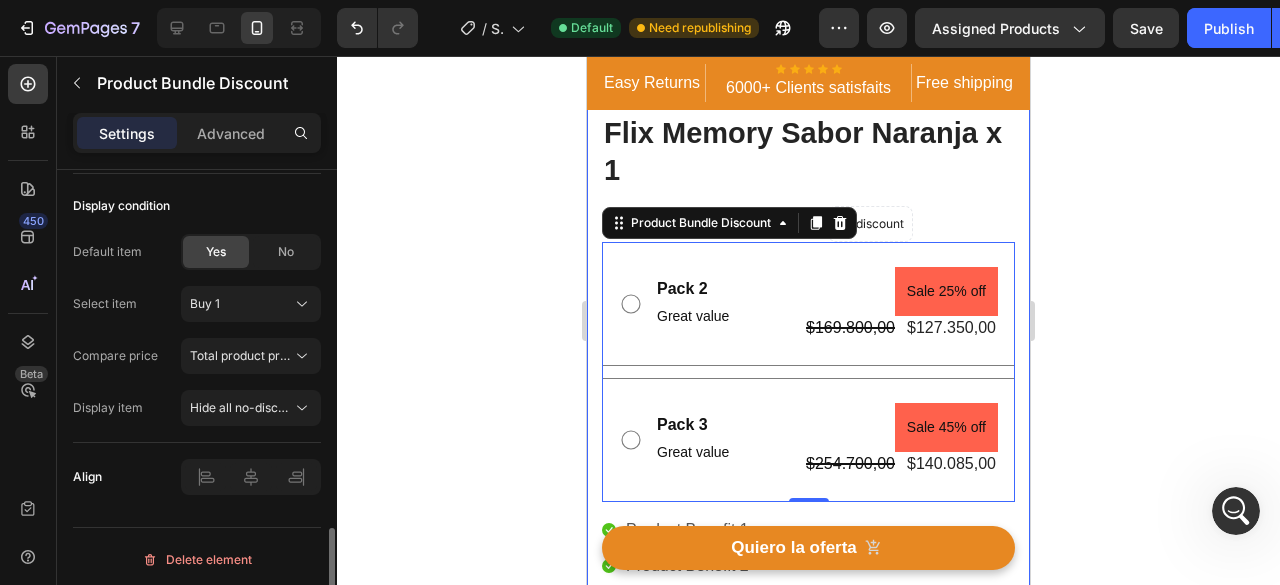 click on "Display condition Default item Yes No Select item Buy 1 Compare price Total product price Display item Hide all no-discount bundles" 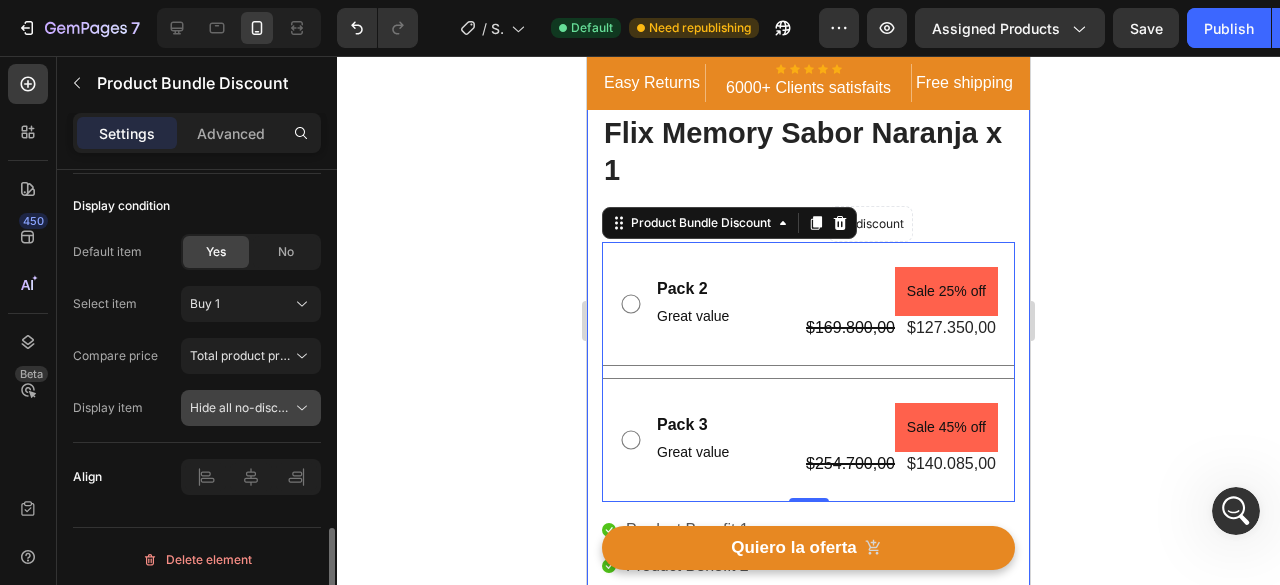 click on "Hide all no-discount bundles" at bounding box center (270, 407) 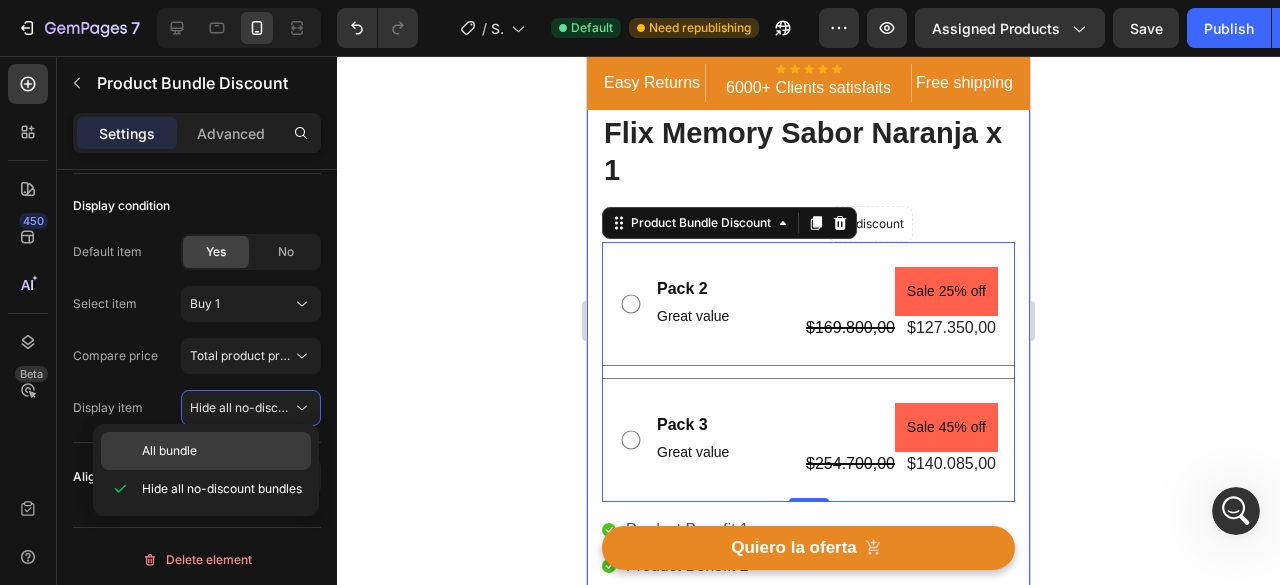 click on "All bundle" at bounding box center [222, 451] 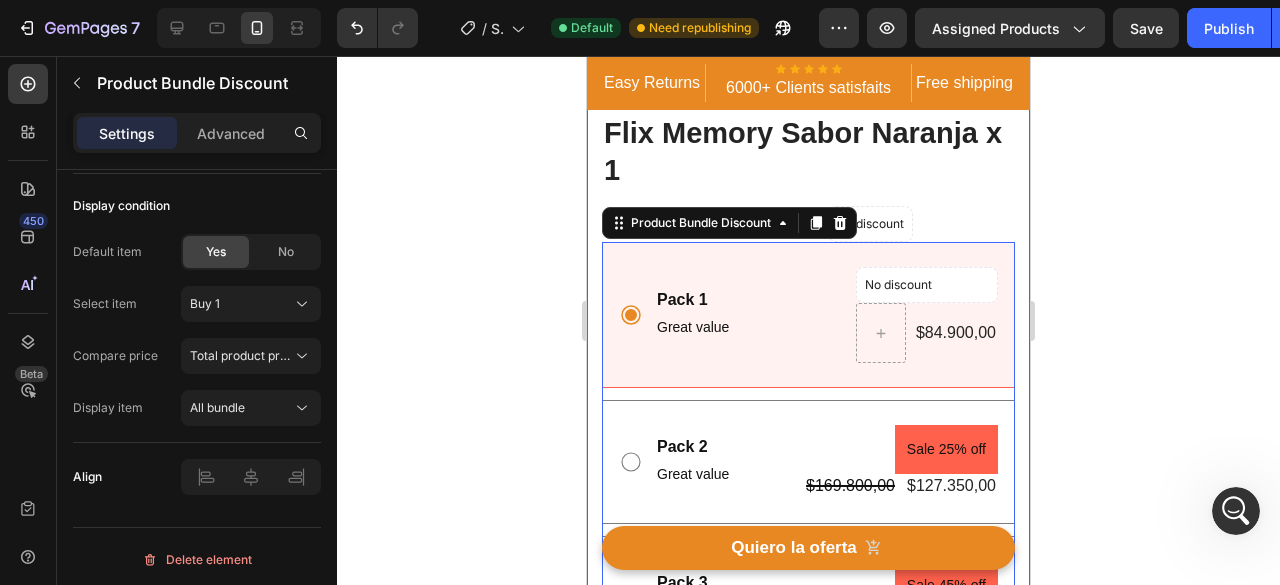 click 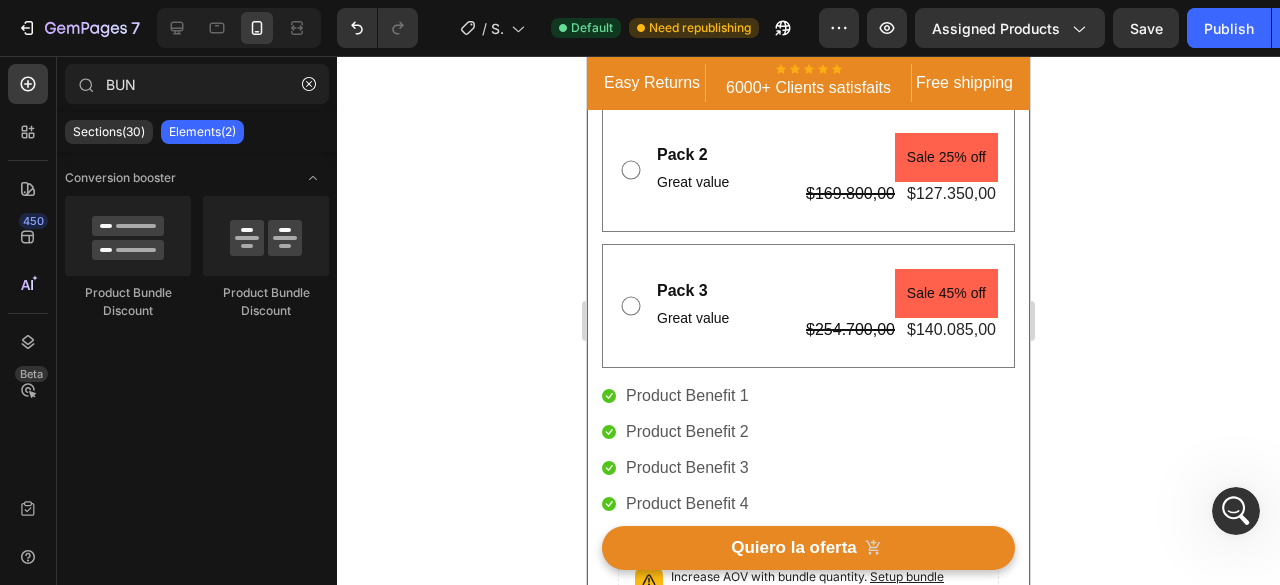 scroll, scrollTop: 500, scrollLeft: 0, axis: vertical 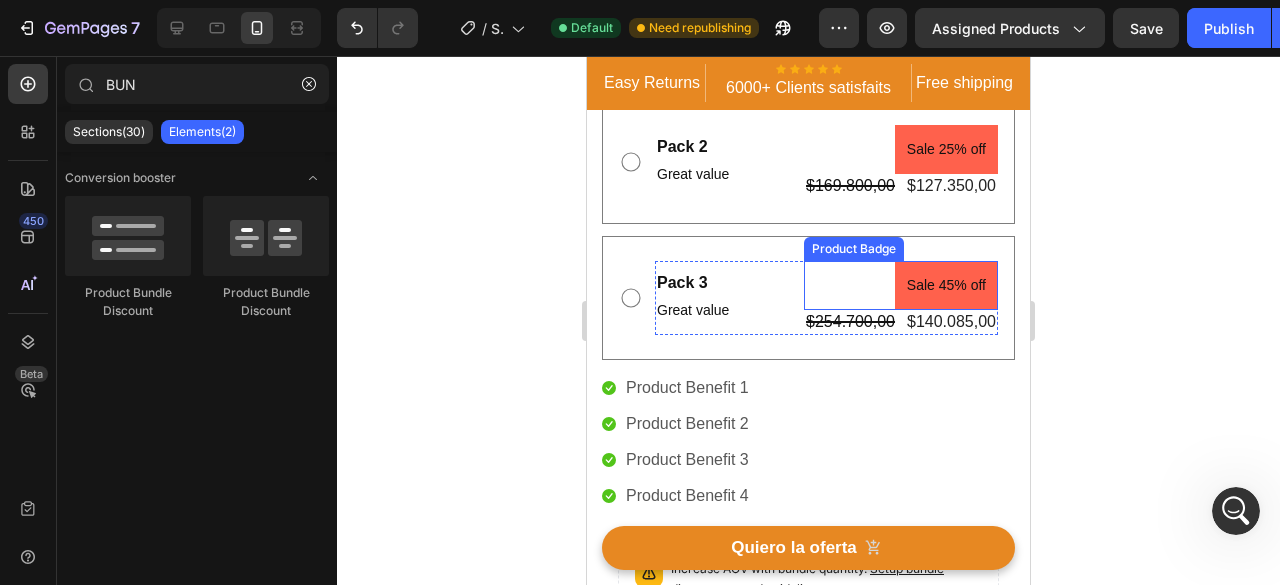 click on "Sale 45% off" at bounding box center (946, 285) 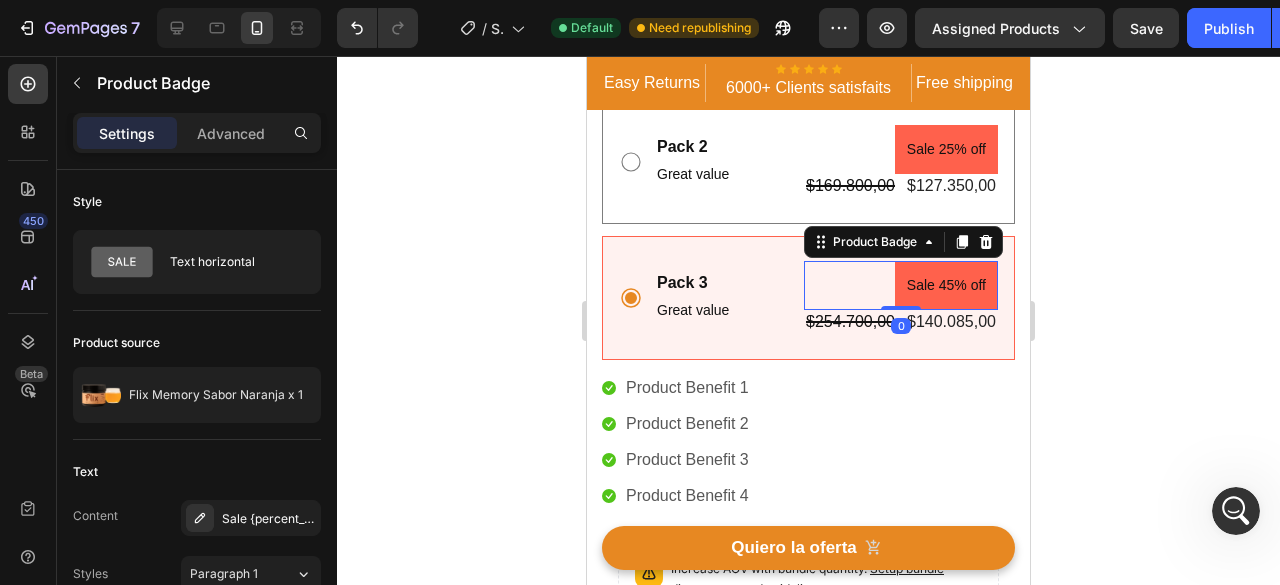click on "Sale 45% off" at bounding box center [946, 285] 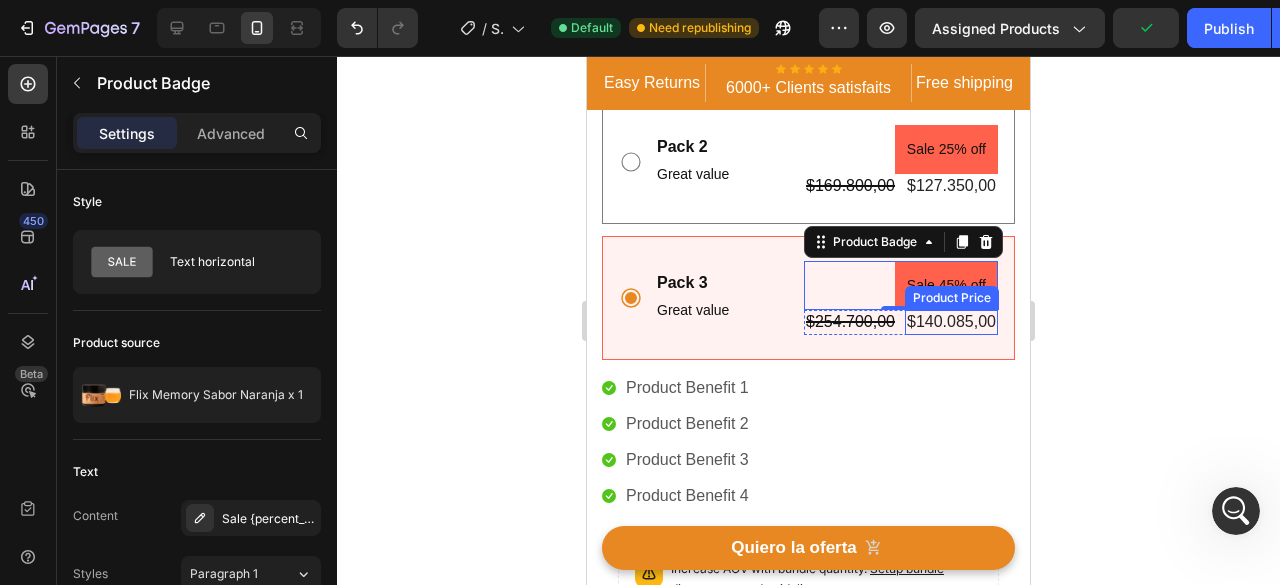 click 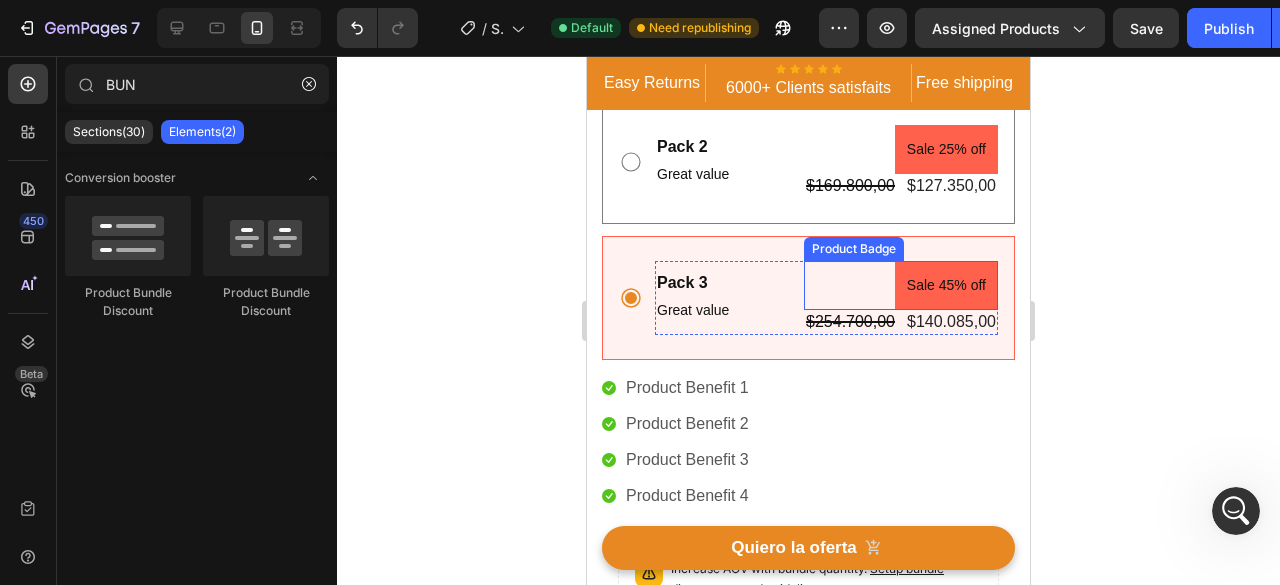 click on "Sale 45% off" at bounding box center (946, 285) 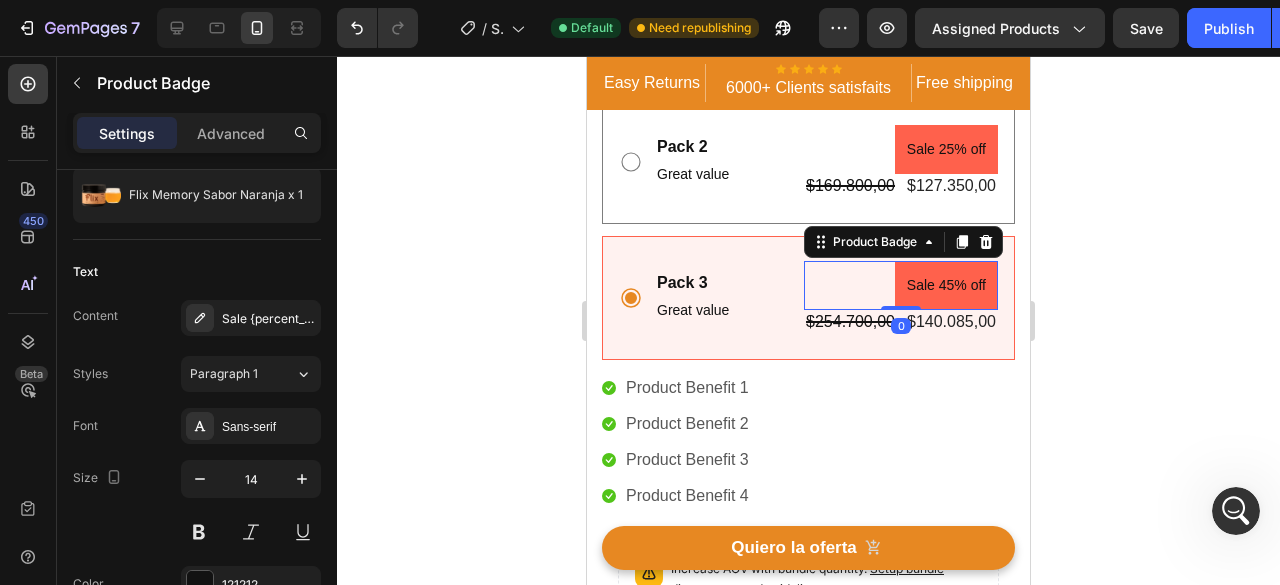 scroll, scrollTop: 0, scrollLeft: 0, axis: both 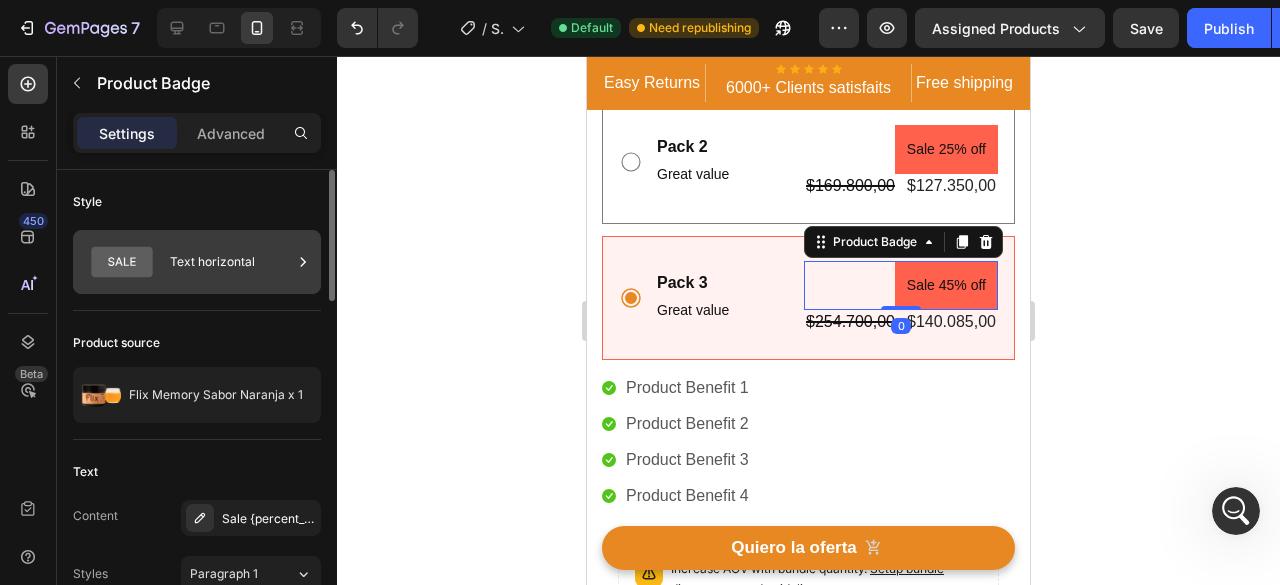 click on "Text horizontal" at bounding box center (231, 262) 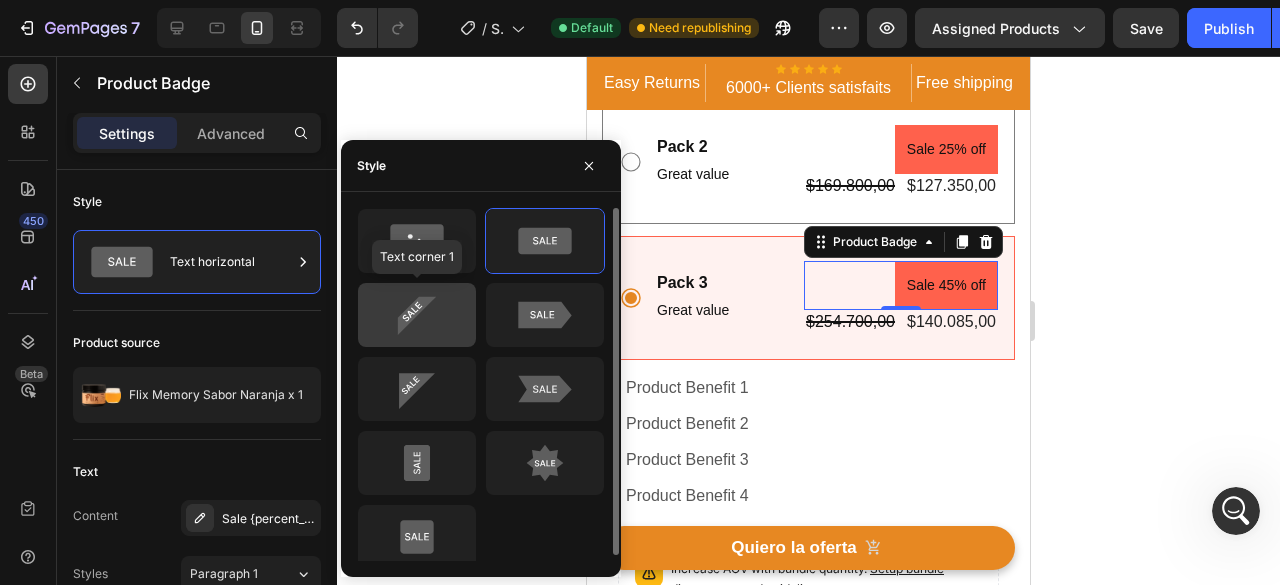 click 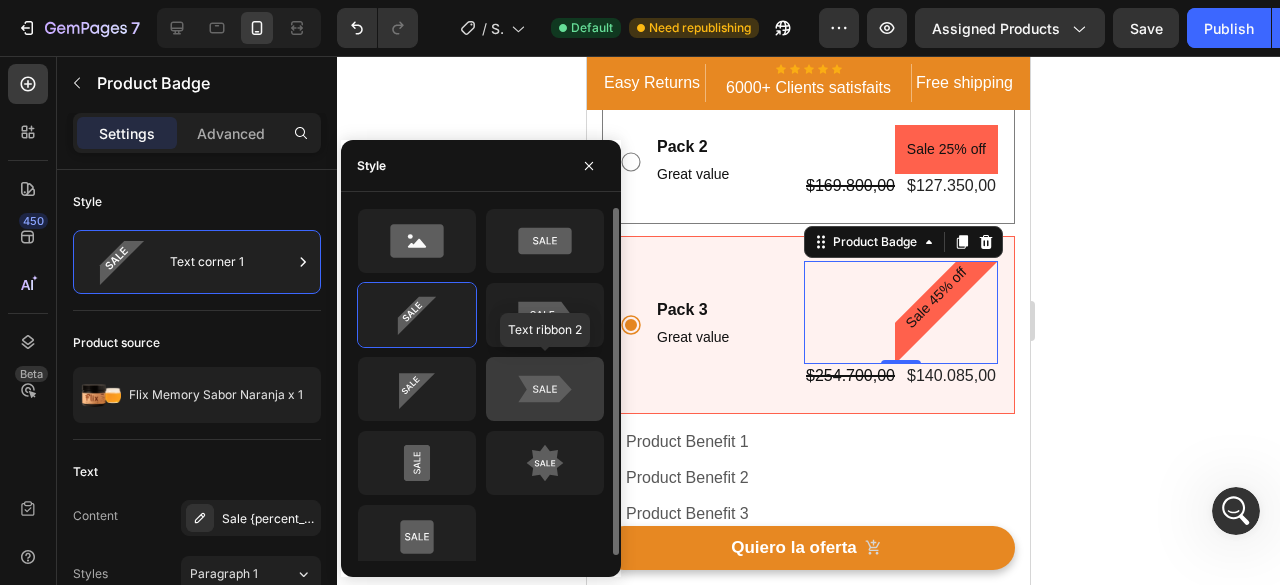 click 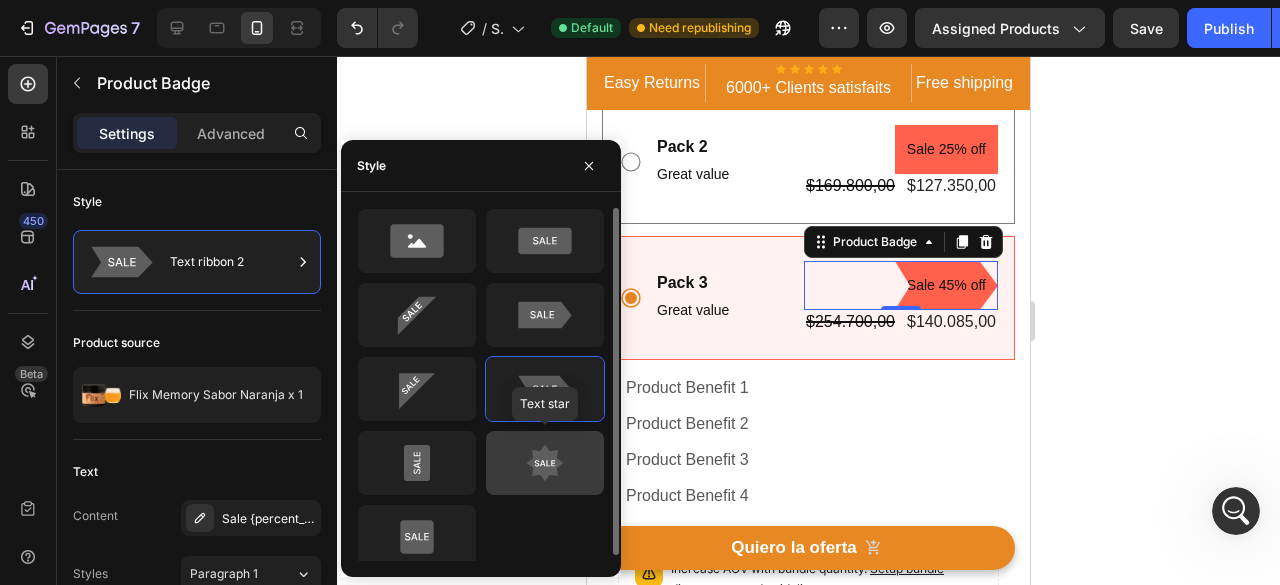 click 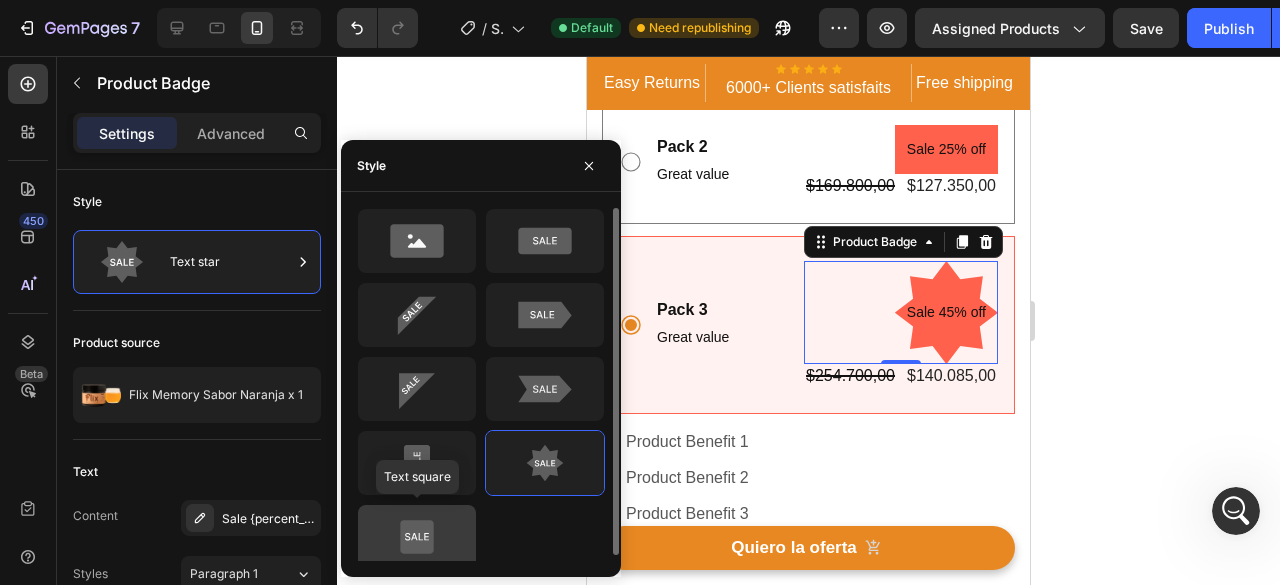 click 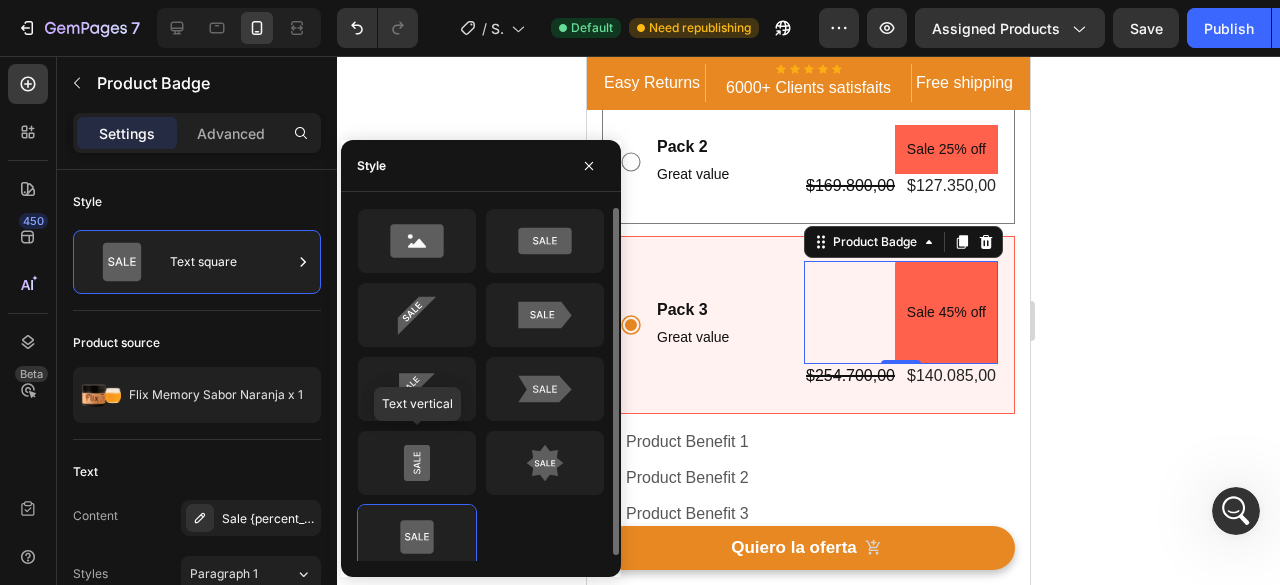 click 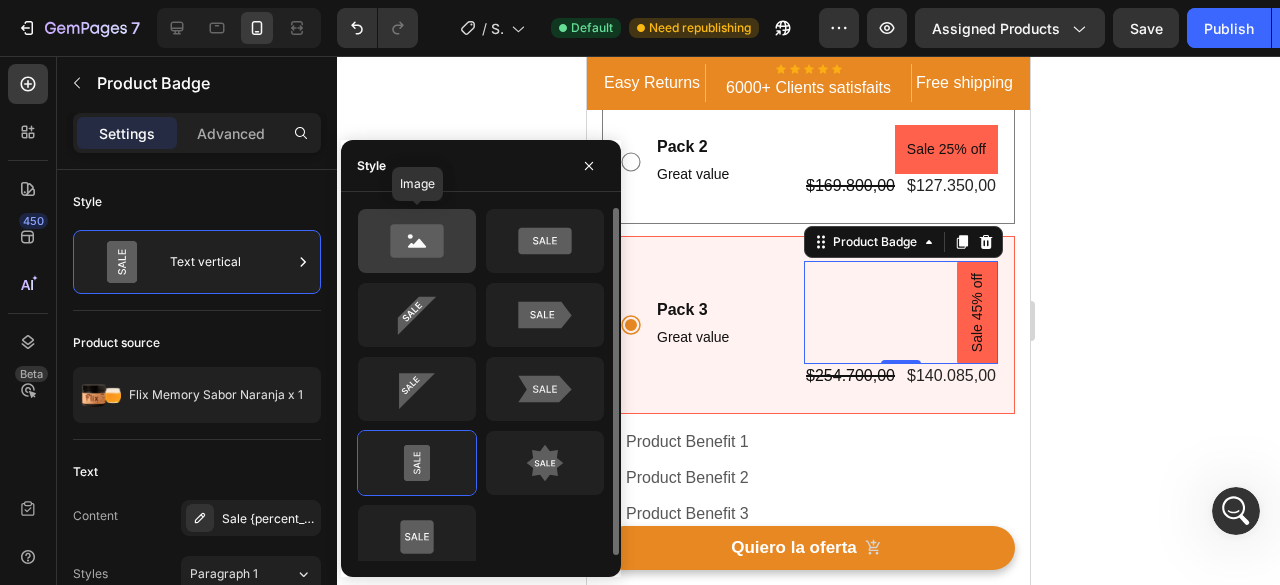 click 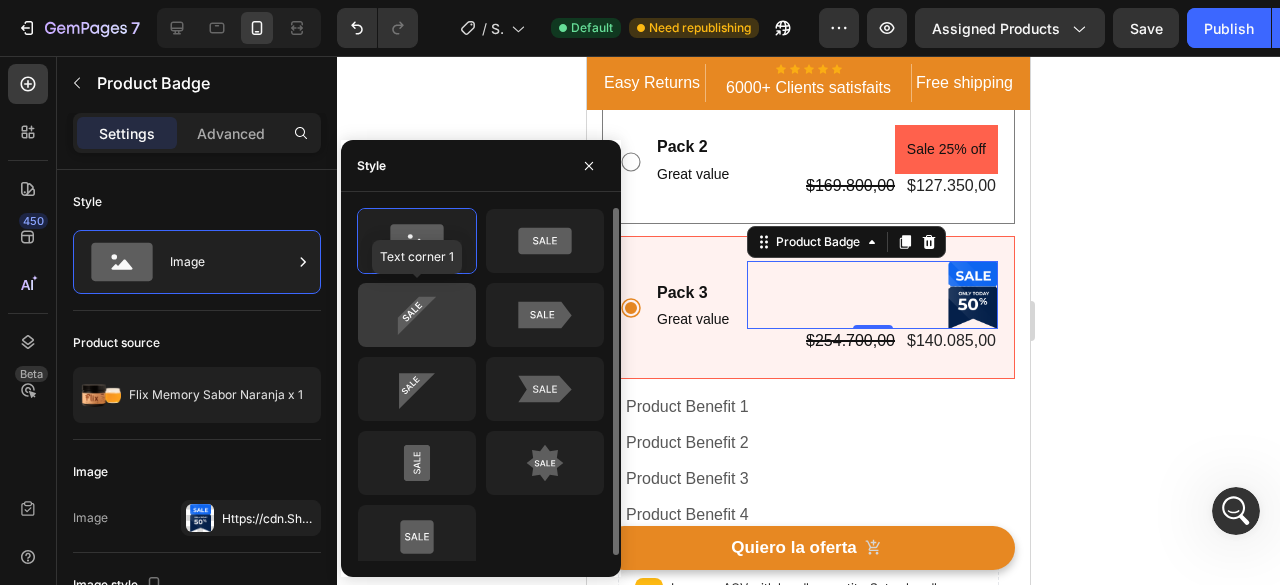 click 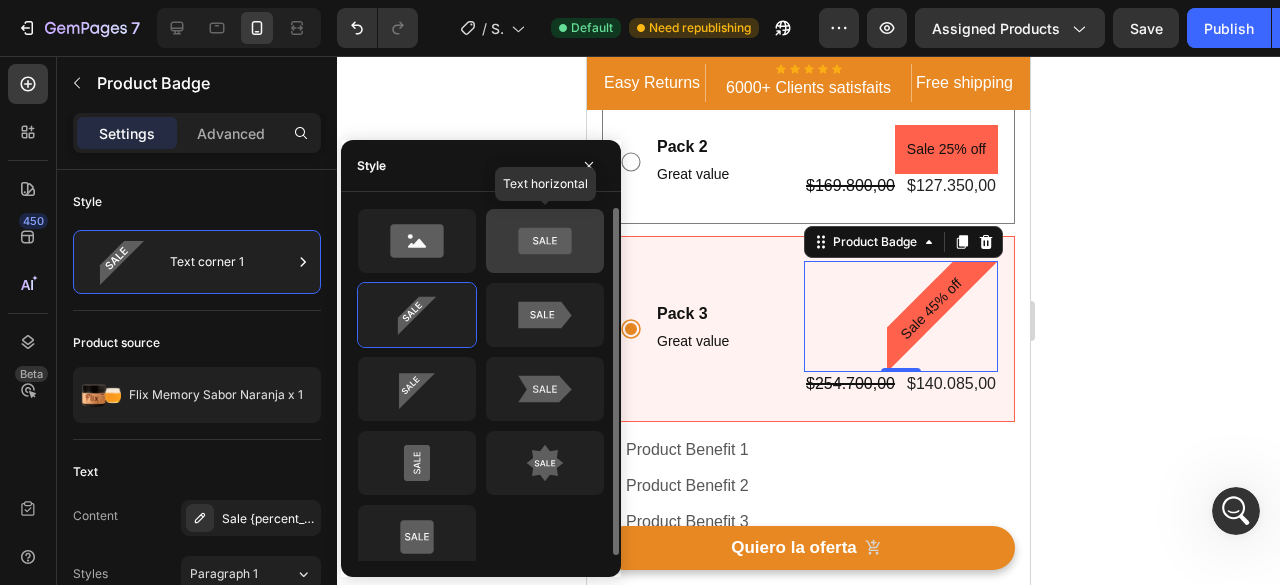 click 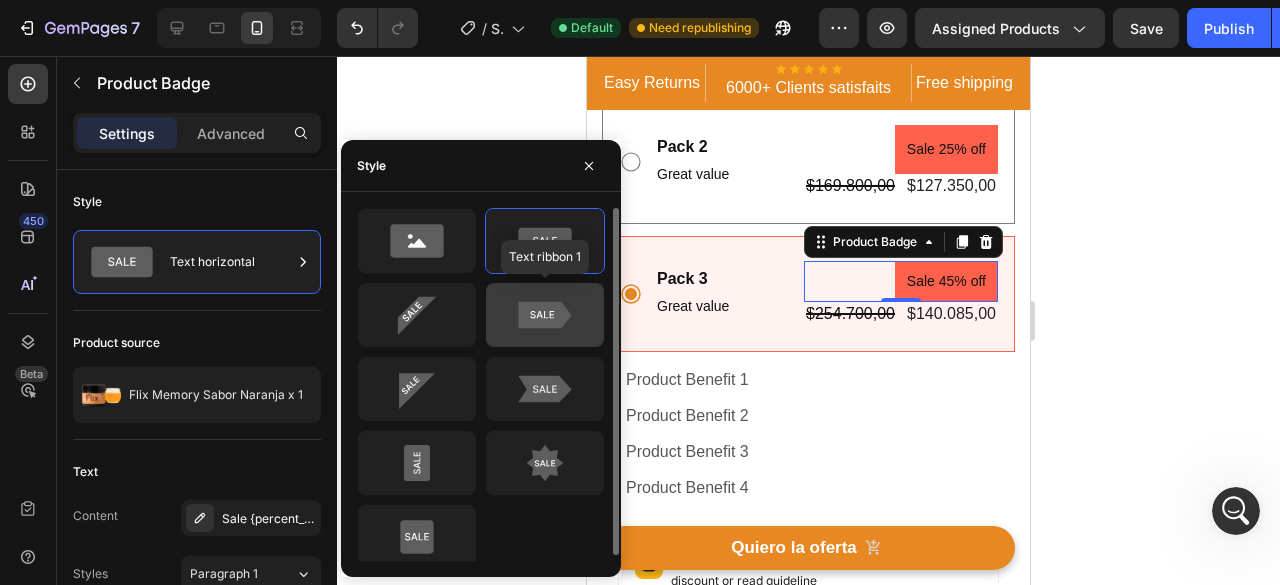 click 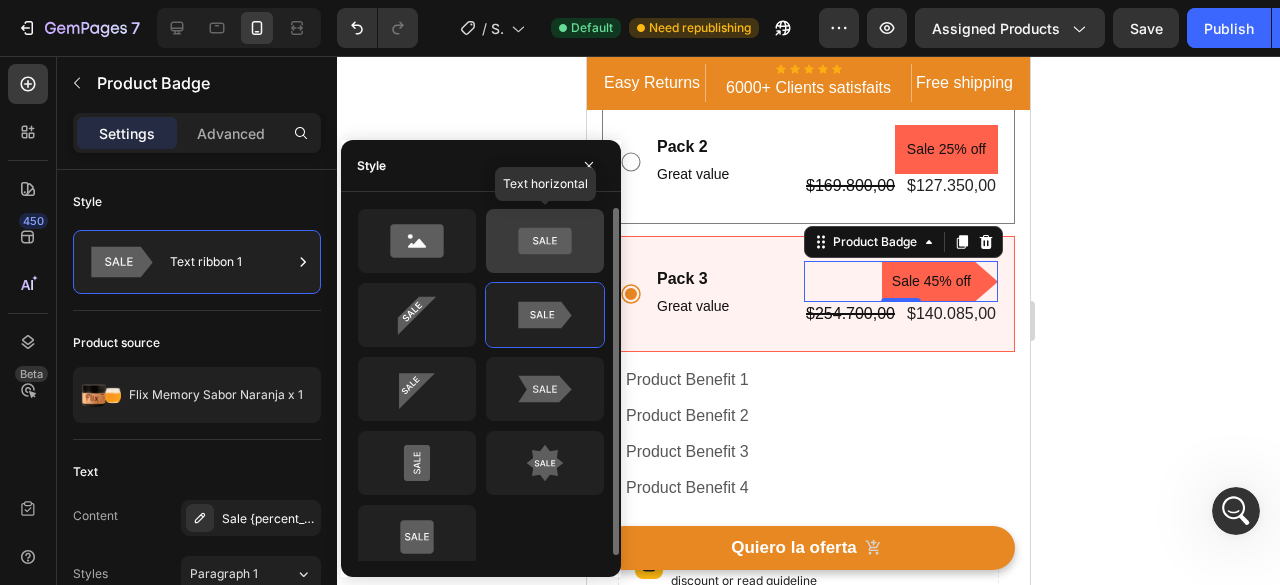 click 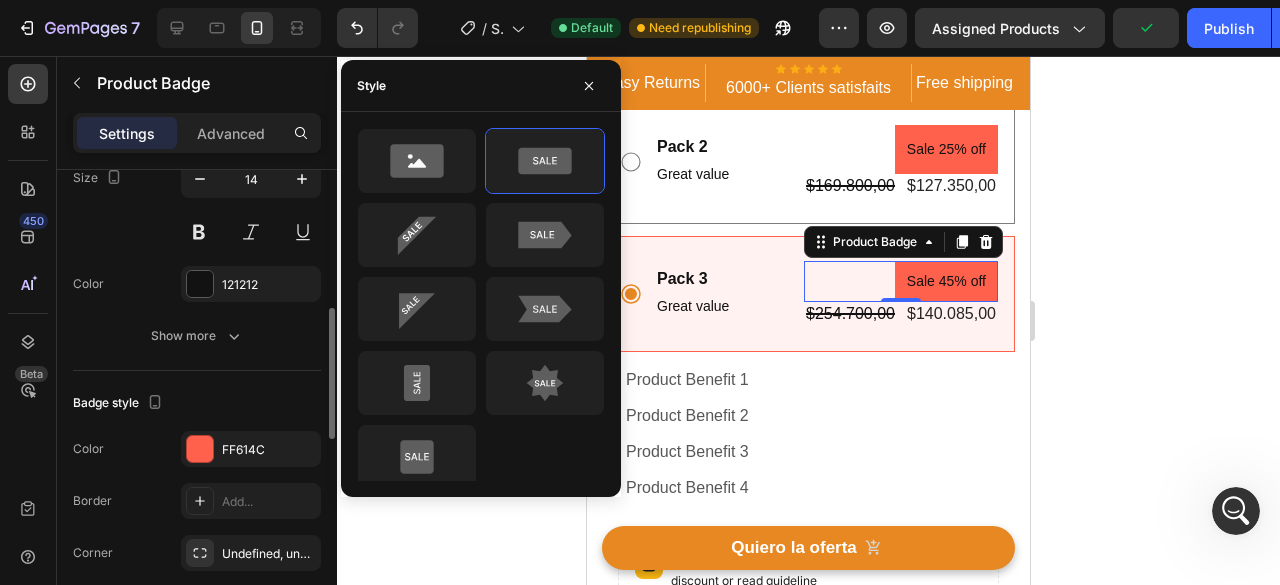 scroll, scrollTop: 700, scrollLeft: 0, axis: vertical 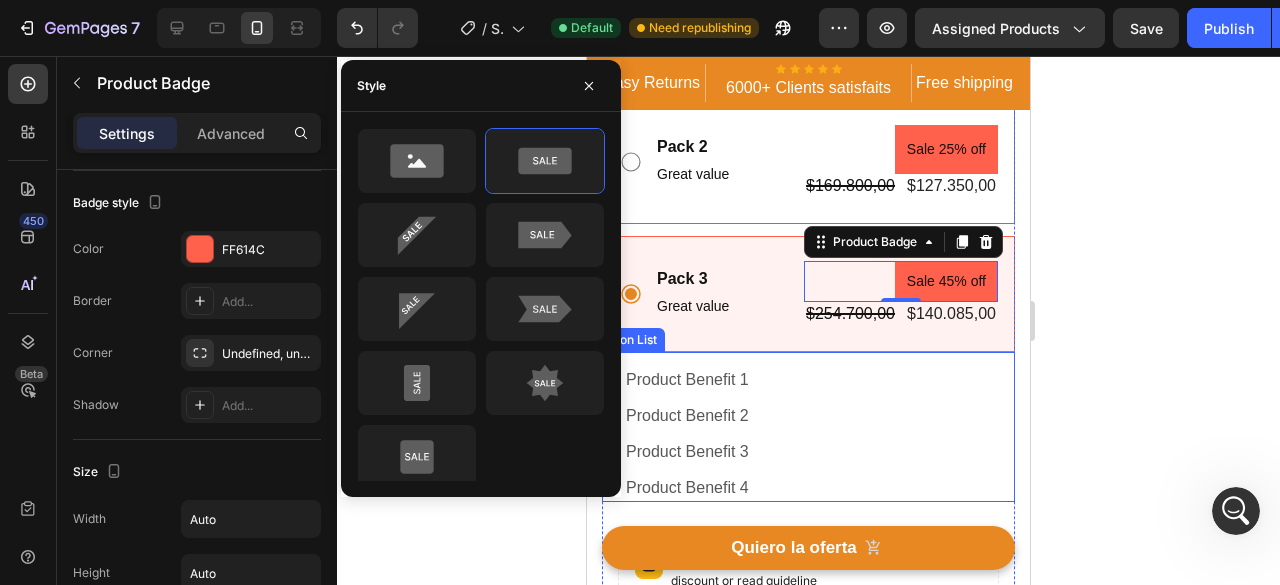 drag, startPoint x: 945, startPoint y: 429, endPoint x: 784, endPoint y: 419, distance: 161.31026 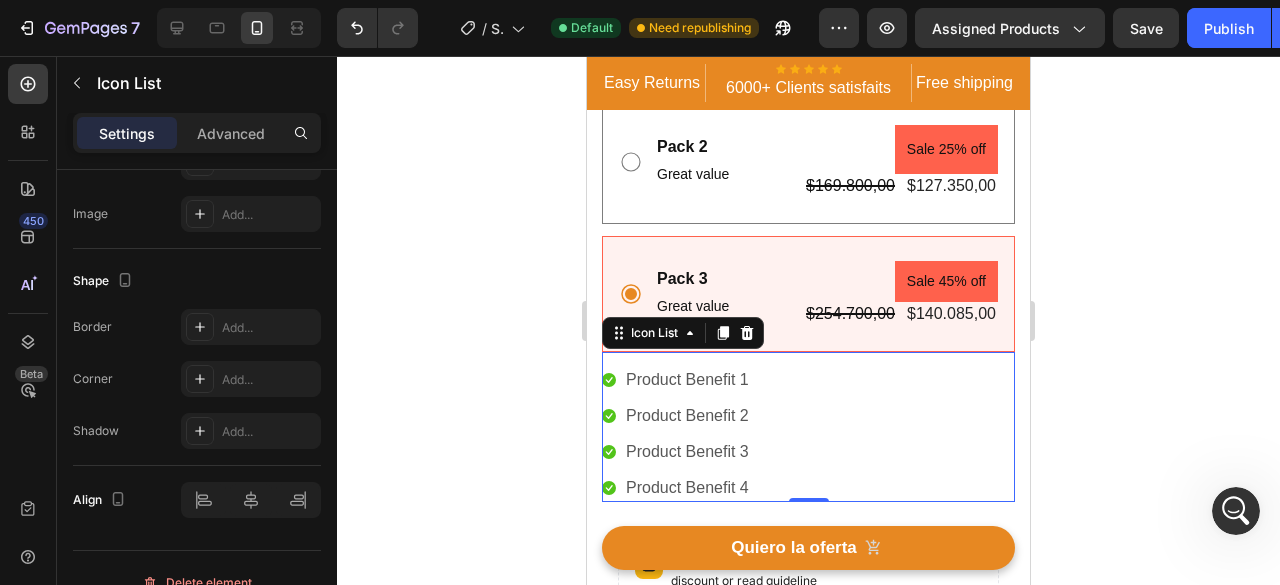 scroll, scrollTop: 0, scrollLeft: 0, axis: both 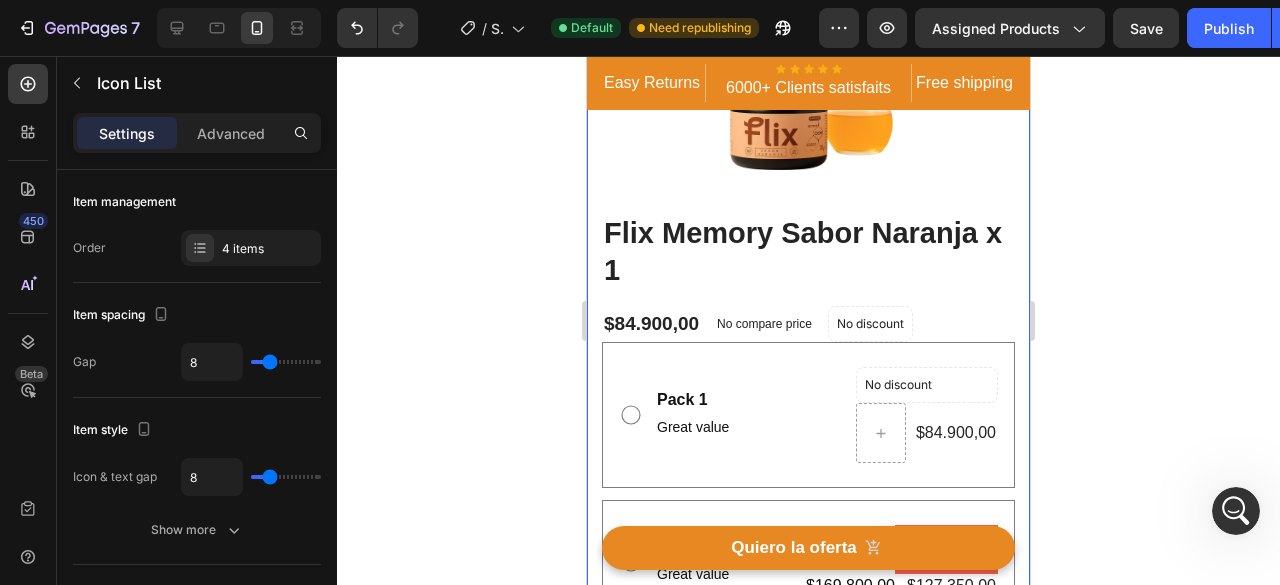 click on "Image Image Free Shipping Heading On oders over $70 Text block Row Image Money-back guarantee Heading 30- day refund or replacement Text block Row Row Row (P) Images & Gallery Flix Memory Sabor Naranja x 1 (P) Title                Icon                Icon                Icon                Icon                Icon Icon List Hoz 1500+ Clientes usan FLIX Text block Row
Icon Mejora tu concentración desde el primer uso Text block
Icon Resultados reales en 7 a 14 días Text block
Icon Fórmula respaldada por ciencia y neurociencia Text block
Icon Sabor increíble, preparación fácil Text block Icon List $84.900,00 (P) Price (P) Price No compare price (P) Price No discount   Not be displayed when published Product Badge Row Pack 1 Text Block Great value Text Block No discount   Not be displayed when published Product Badge
$84.900,00 Product Price Product Price Row Row Pack 2 Text Block Great value Text Block Sale 25% off Row Row" at bounding box center [808, 732] 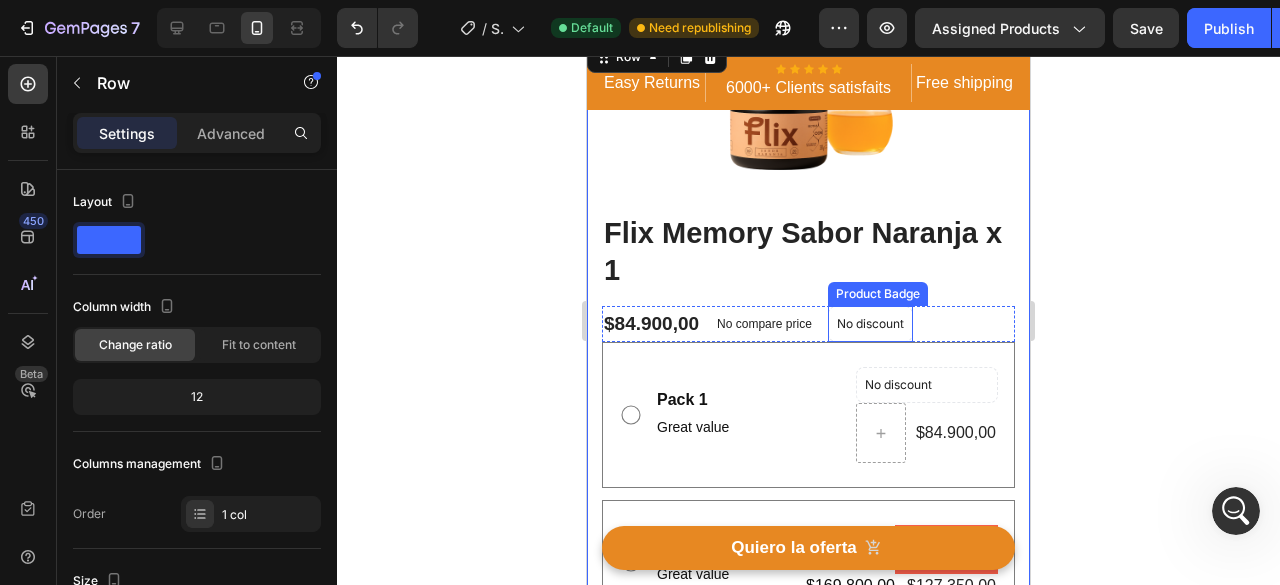 click on "No discount   Not be displayed when published Product Badge" at bounding box center [870, 324] 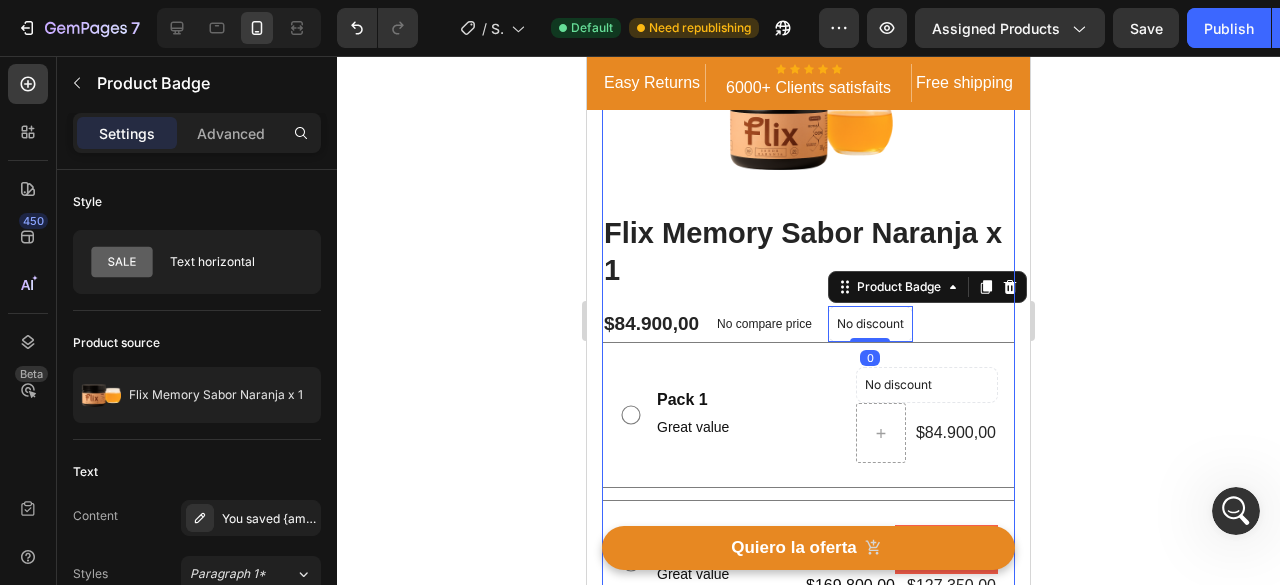 click on "$84.900,00 (P) Price (P) Price No compare price (P) Price No discount   Not be displayed when published Product Badge   0 Row" at bounding box center (808, 324) 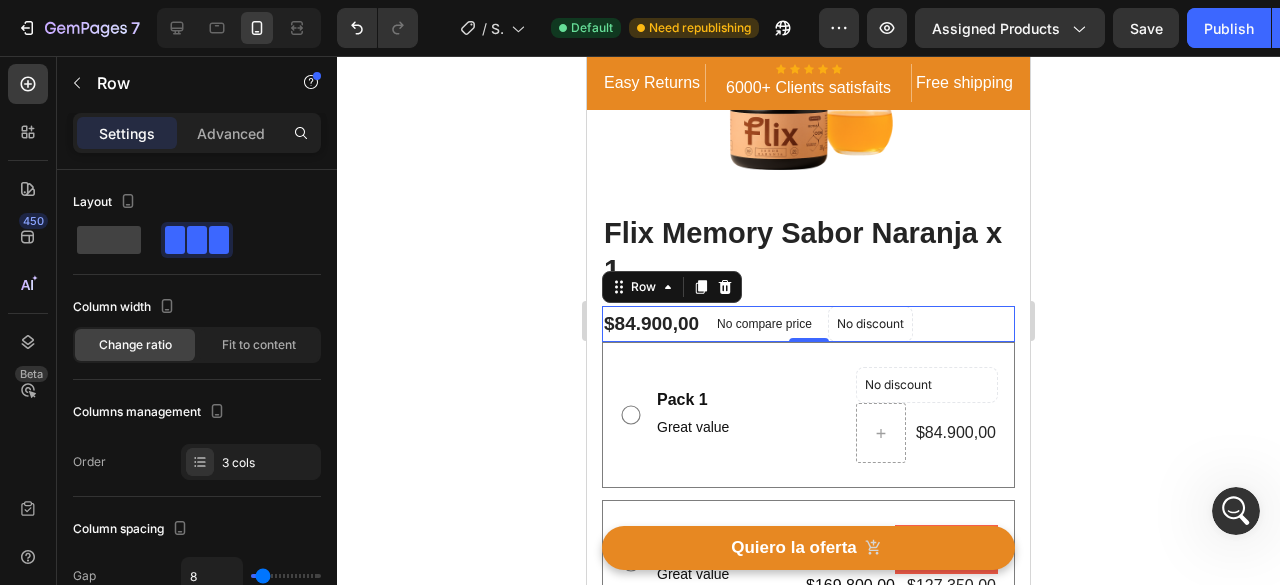 click on "$84.900,00 (P) Price (P) Price No compare price (P) Price No discount   Not be displayed when published Product Badge Row   0" at bounding box center (808, 324) 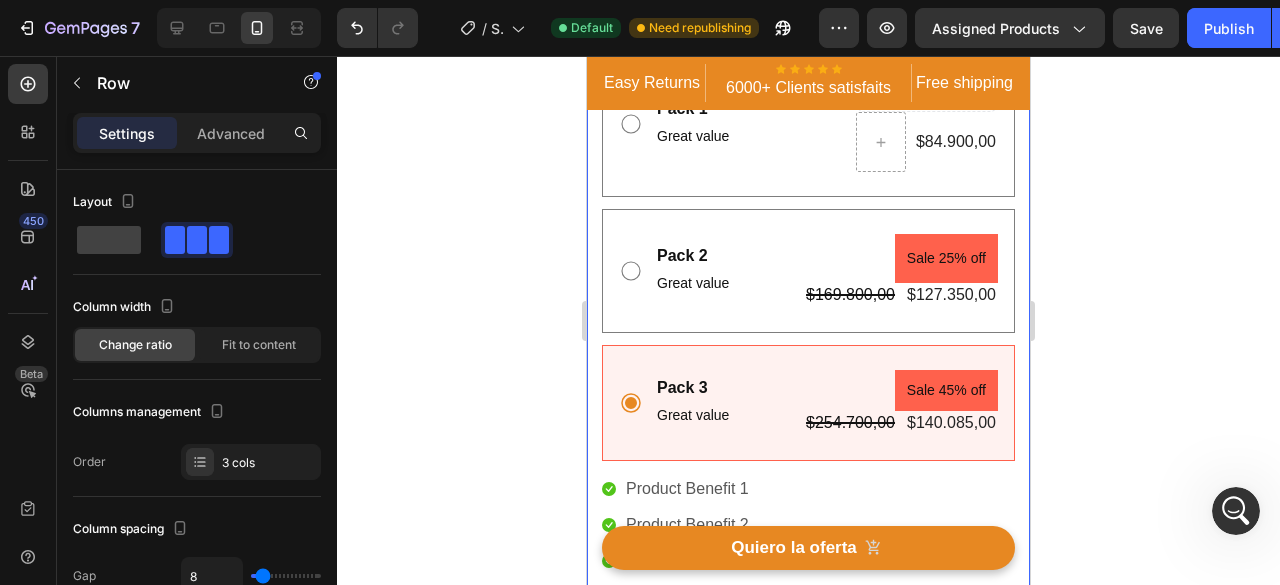 scroll, scrollTop: 400, scrollLeft: 0, axis: vertical 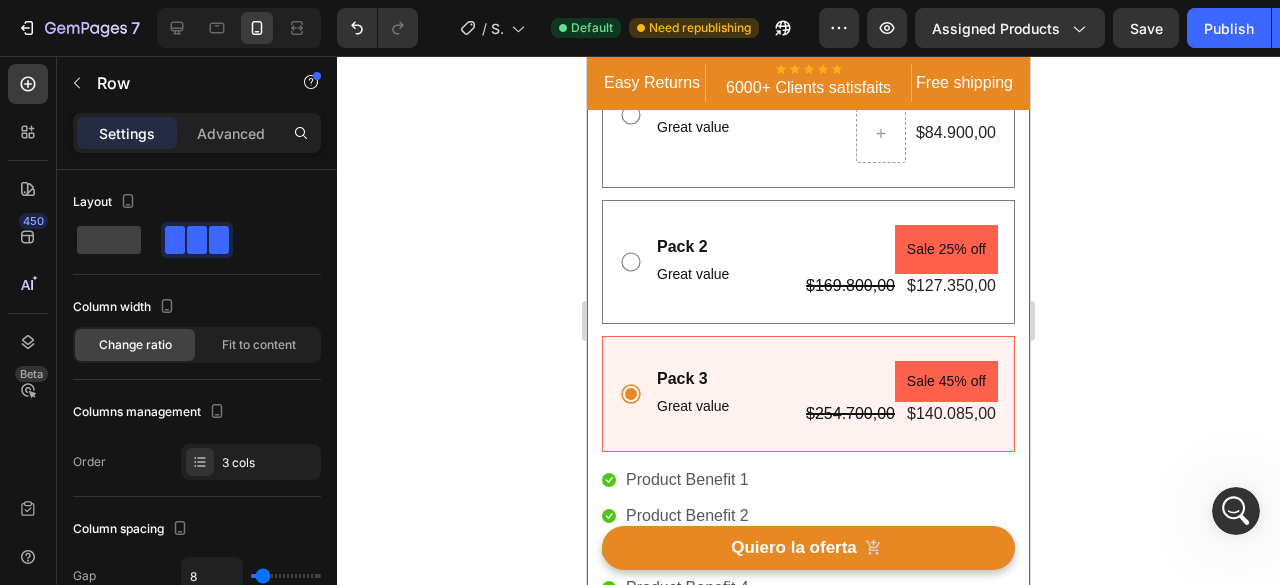 click on "Image Image Free Shipping Heading On oders over $70 Text block Row Image Money-back guarantee Heading 30- day refund or replacement Text block Row Row Row (P) Images & Gallery Flix Memory Sabor Naranja x 1 (P) Title                Icon                Icon                Icon                Icon                Icon Icon List Hoz 1500+ Clientes usan FLIX Text block Row
Icon Mejora tu concentración desde el primer uso Text block
Icon Resultados reales en 7 a 14 días Text block
Icon Fórmula respaldada por ciencia y neurociencia Text block
Icon Sabor increíble, preparación fácil Text block Icon List $84.900,00 (P) Price (P) Price No compare price (P) Price No discount   Not be displayed when published Product Badge Row   0 Pack 1 Text Block Great value Text Block No discount   Not be displayed when published Product Badge
$84.900,00 Product Price Product Price Row Row Pack 2 Text Block Great value Text Block Sale 25% off Row" at bounding box center [808, 432] 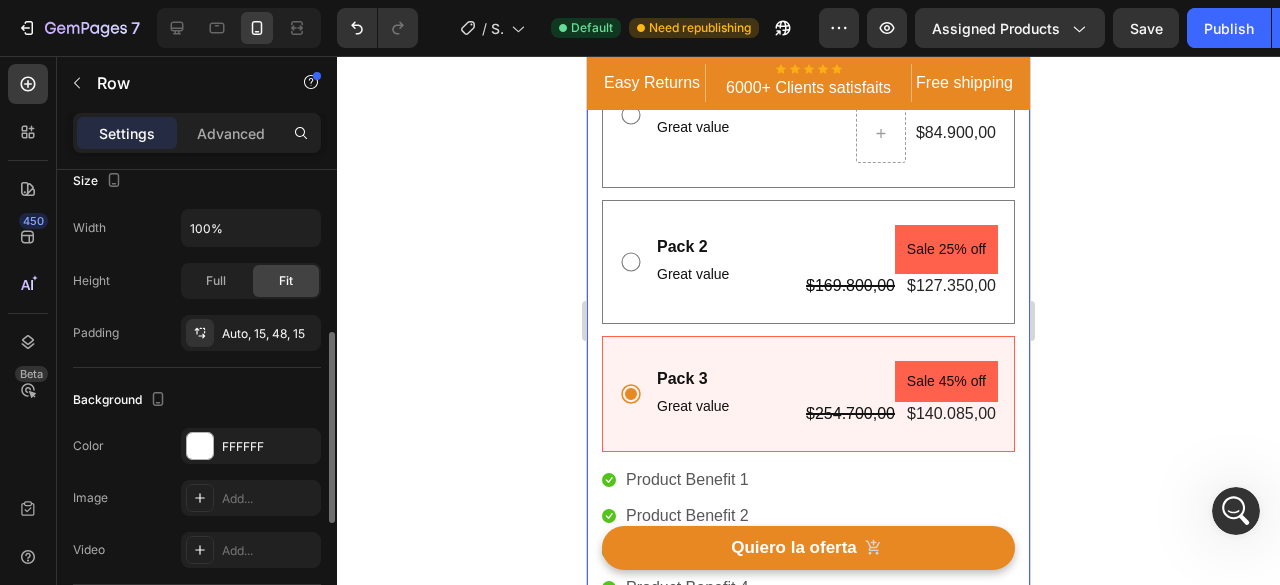 scroll, scrollTop: 693, scrollLeft: 0, axis: vertical 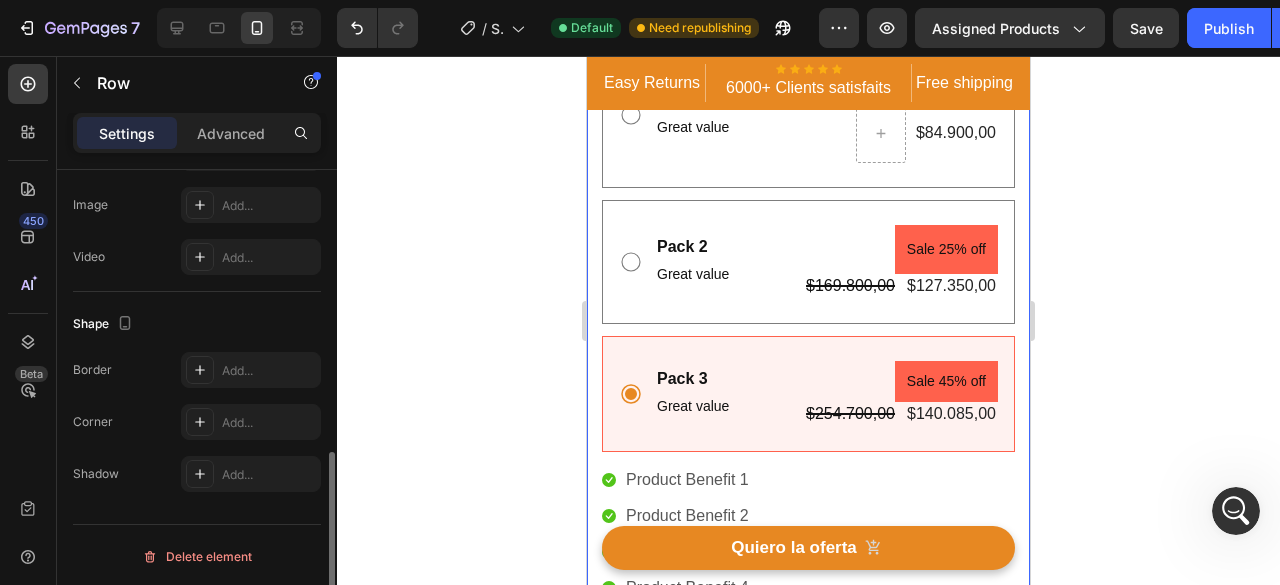 click on "Delete element" at bounding box center (197, 557) 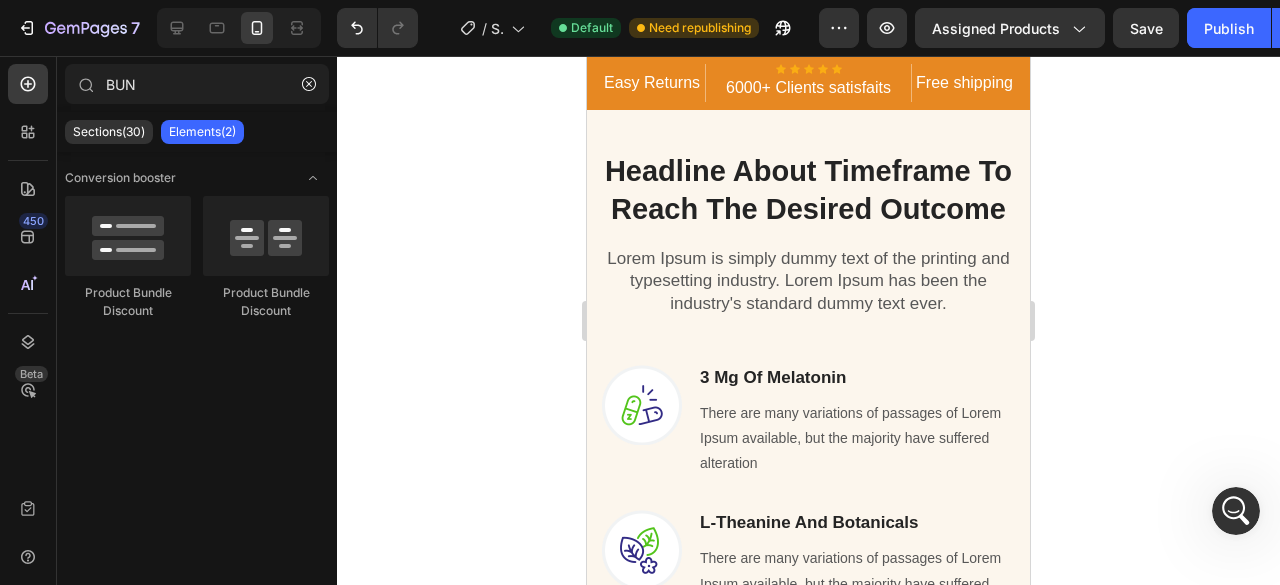 scroll, scrollTop: 0, scrollLeft: 0, axis: both 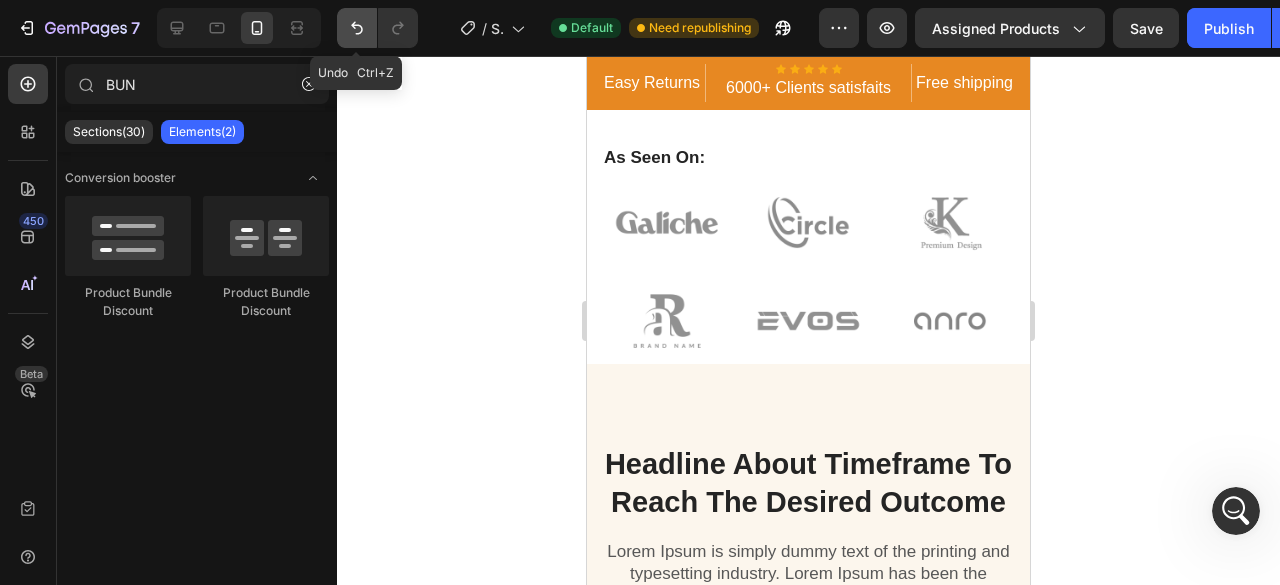 click 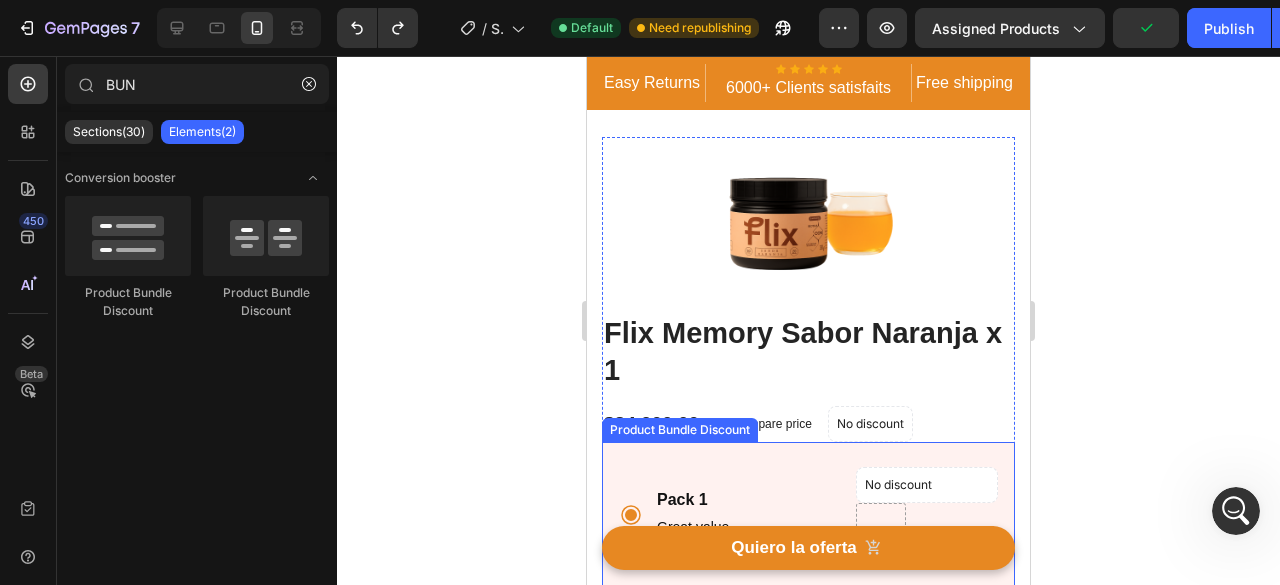 click on "Pack 1 Text Block Great value Text Block No discount   Not be displayed when published Product Badge
$84.900,00 Product Price Product Price Row Row" at bounding box center (808, 515) 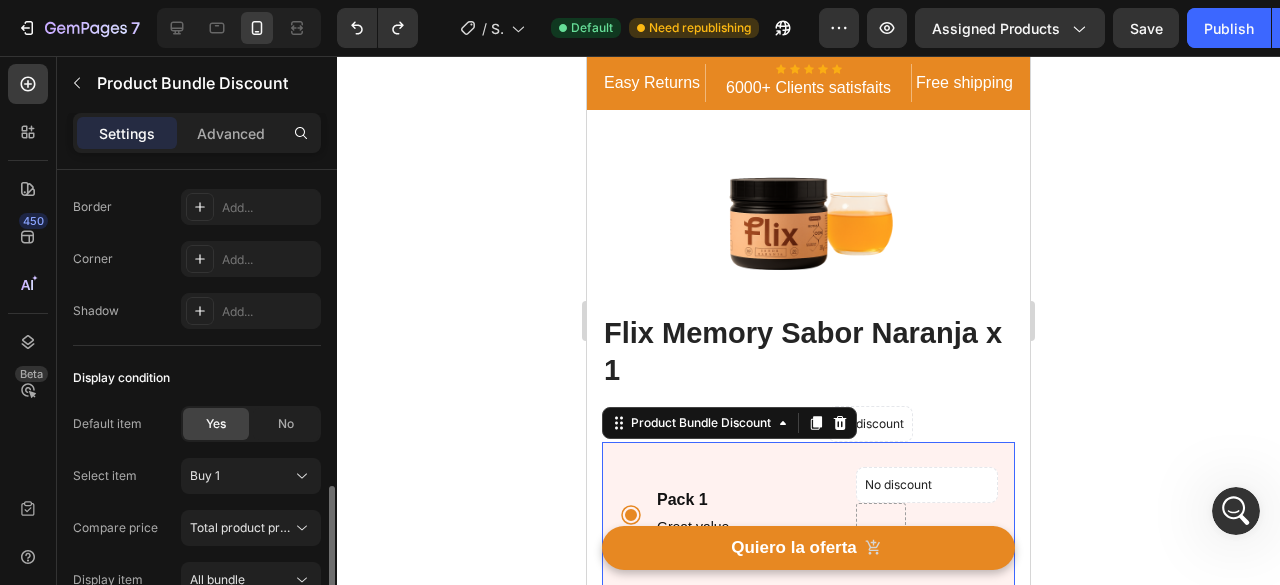 scroll, scrollTop: 1472, scrollLeft: 0, axis: vertical 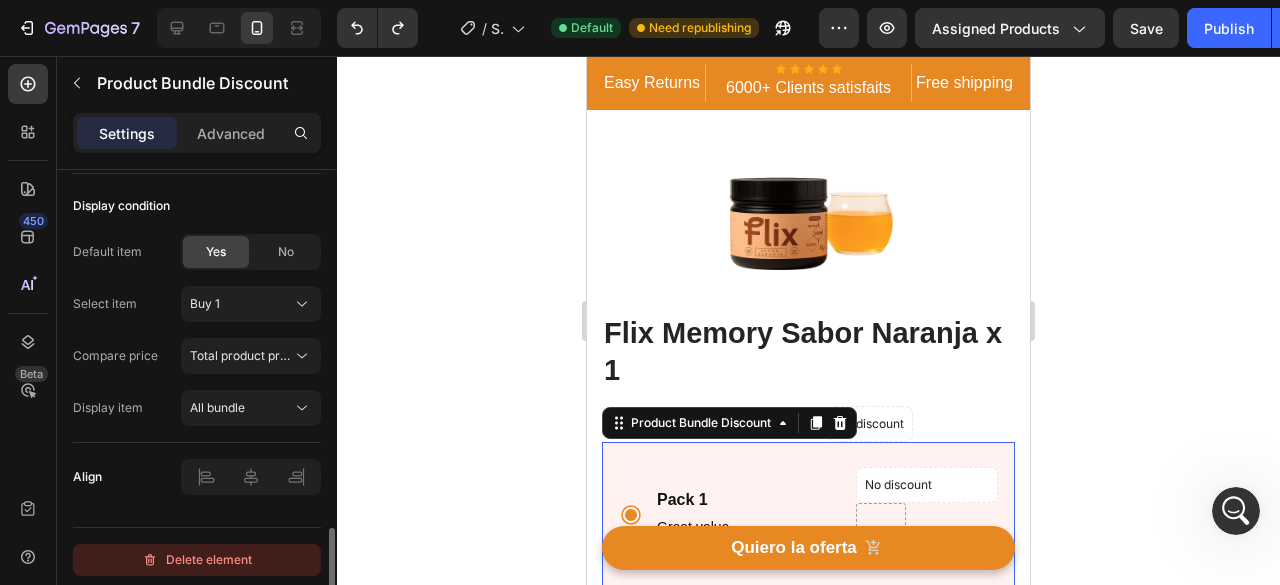 click on "Delete element" at bounding box center [197, 560] 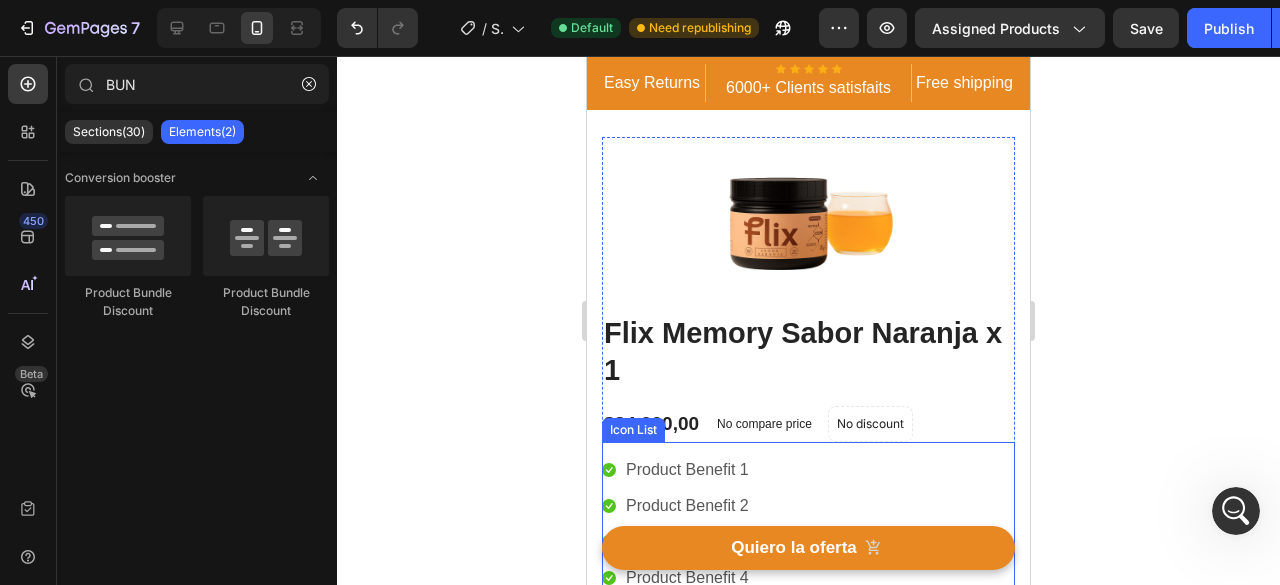 click on "No compare price (P) Price" at bounding box center [764, 424] 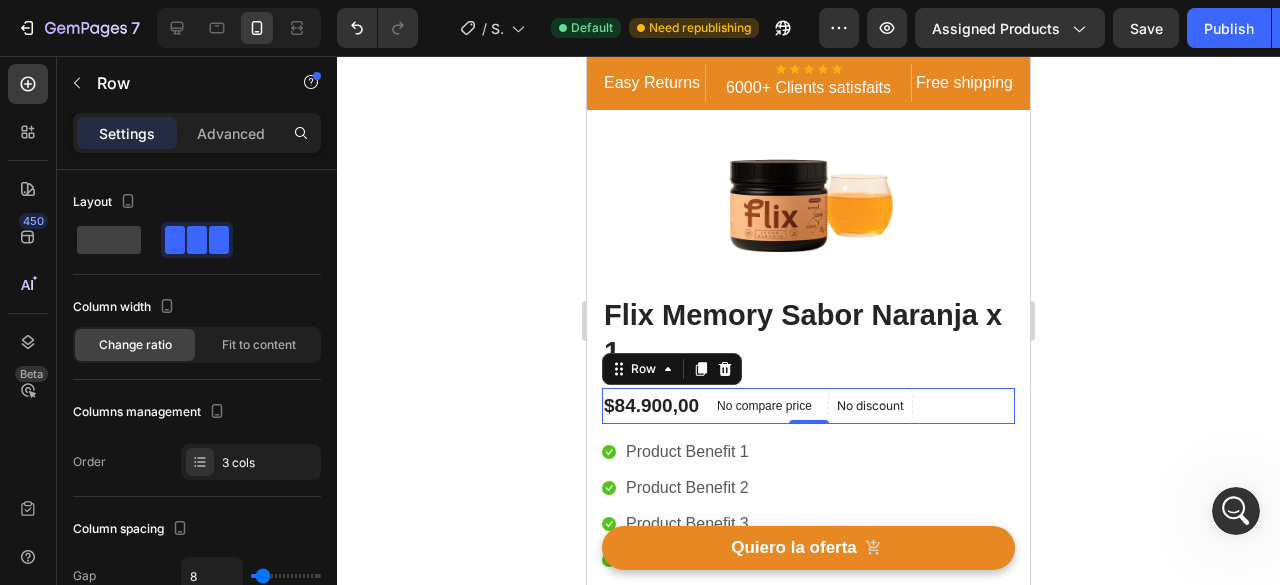 scroll, scrollTop: 0, scrollLeft: 0, axis: both 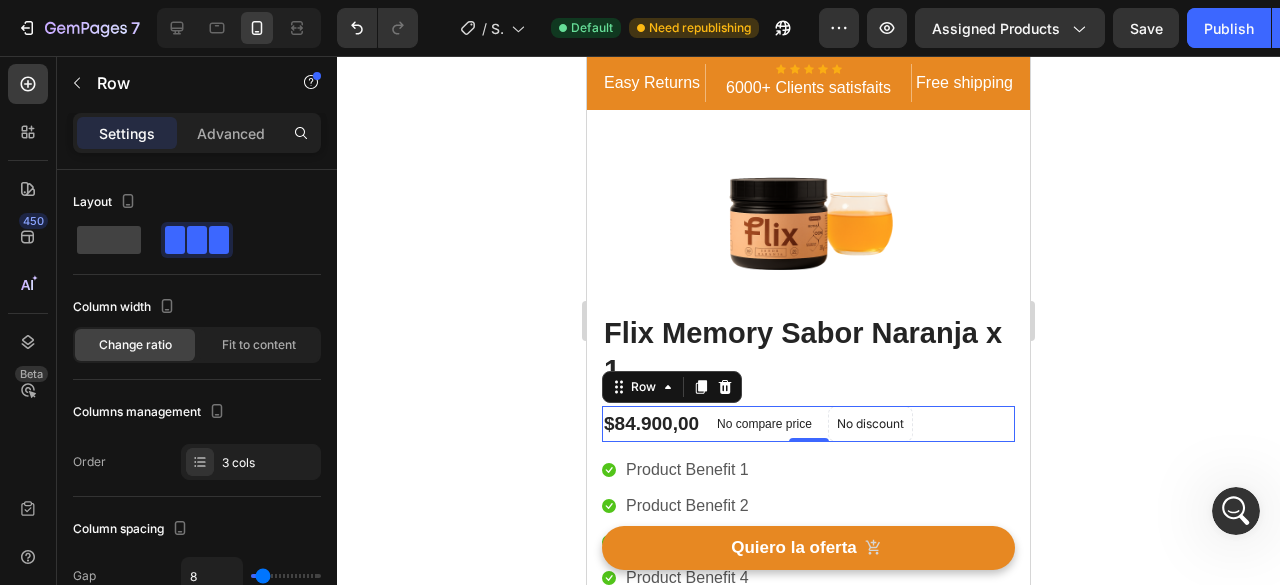 click 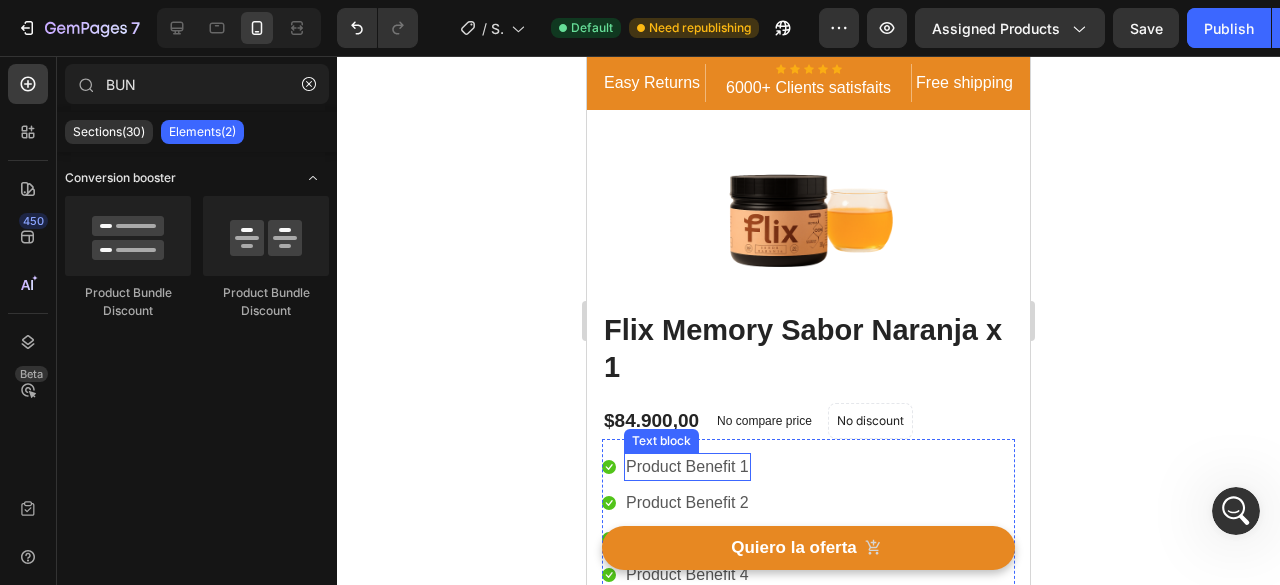 scroll, scrollTop: 0, scrollLeft: 0, axis: both 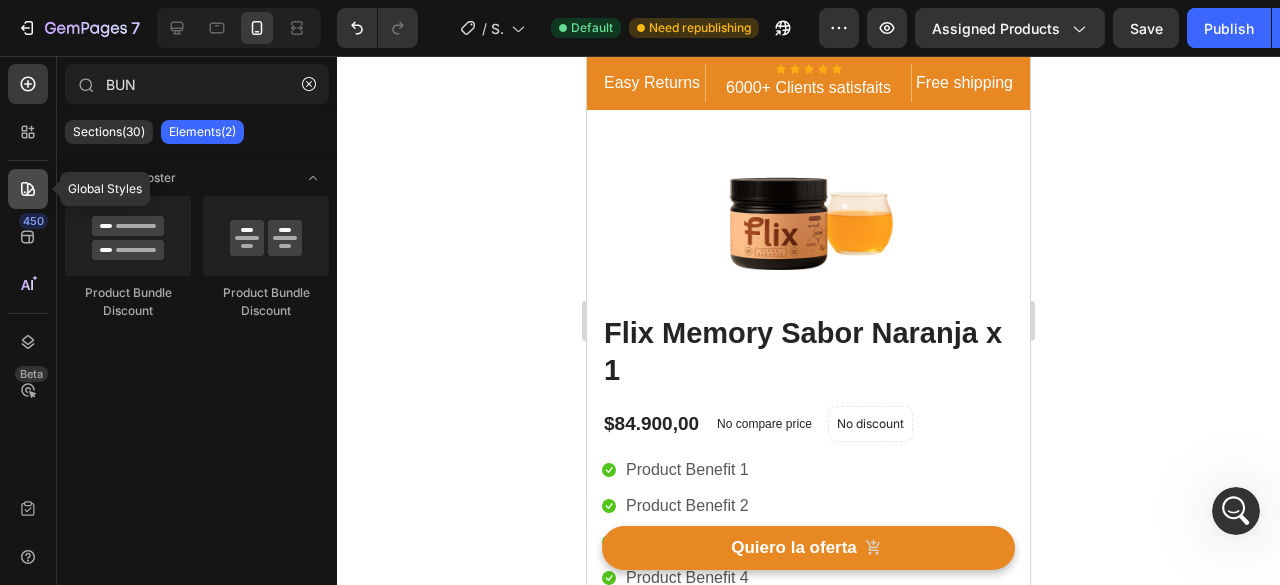 click 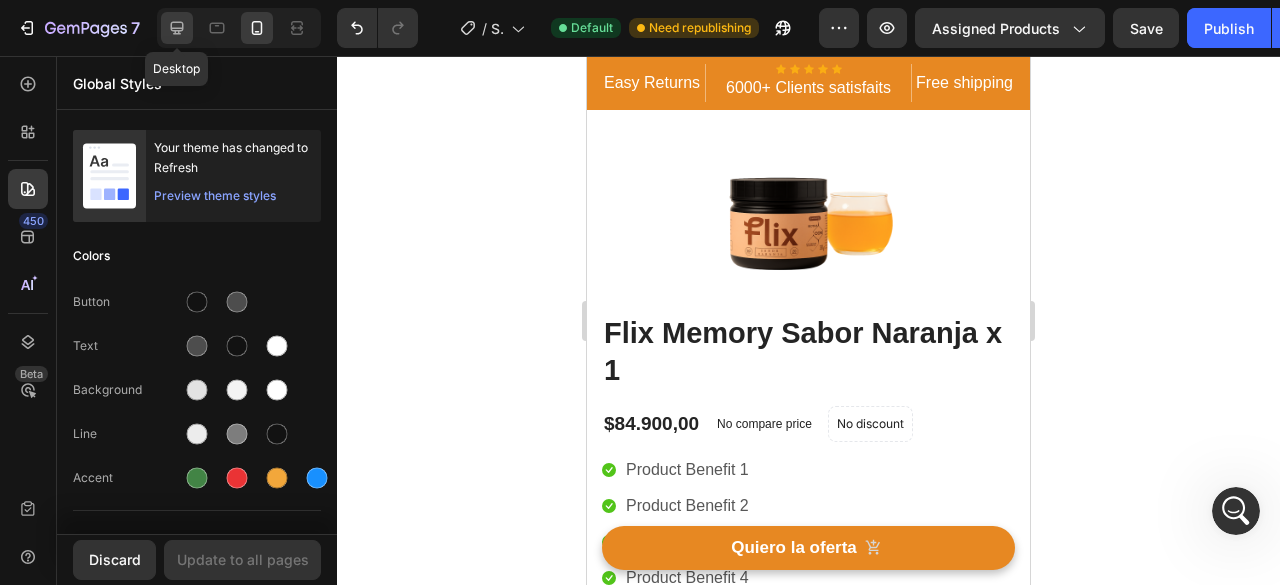 click 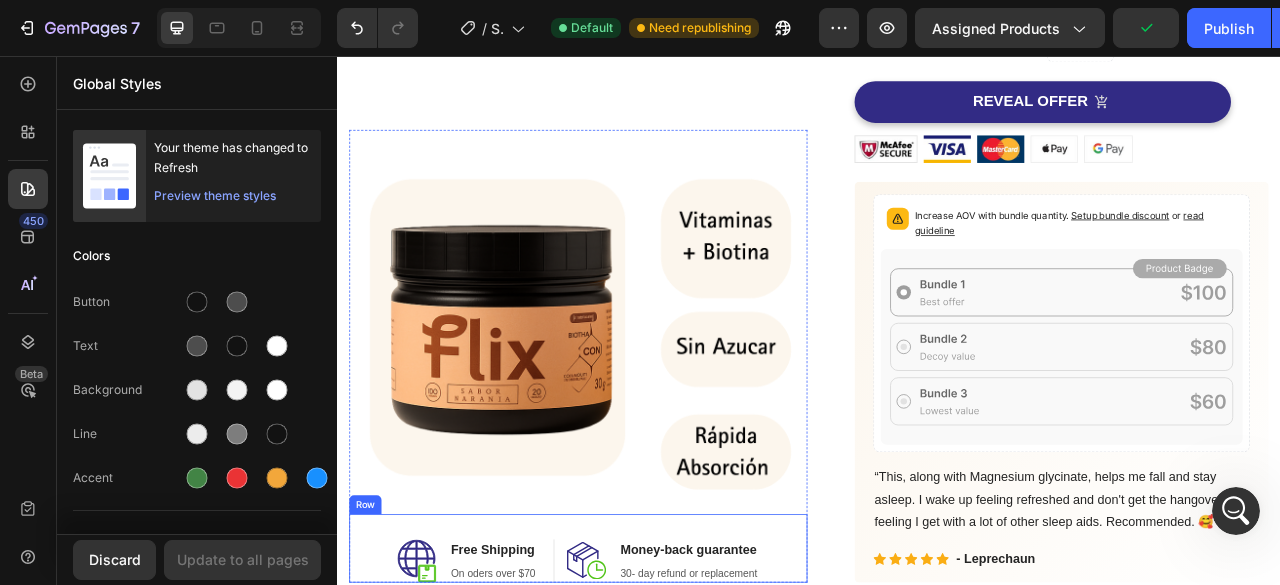 scroll, scrollTop: 600, scrollLeft: 0, axis: vertical 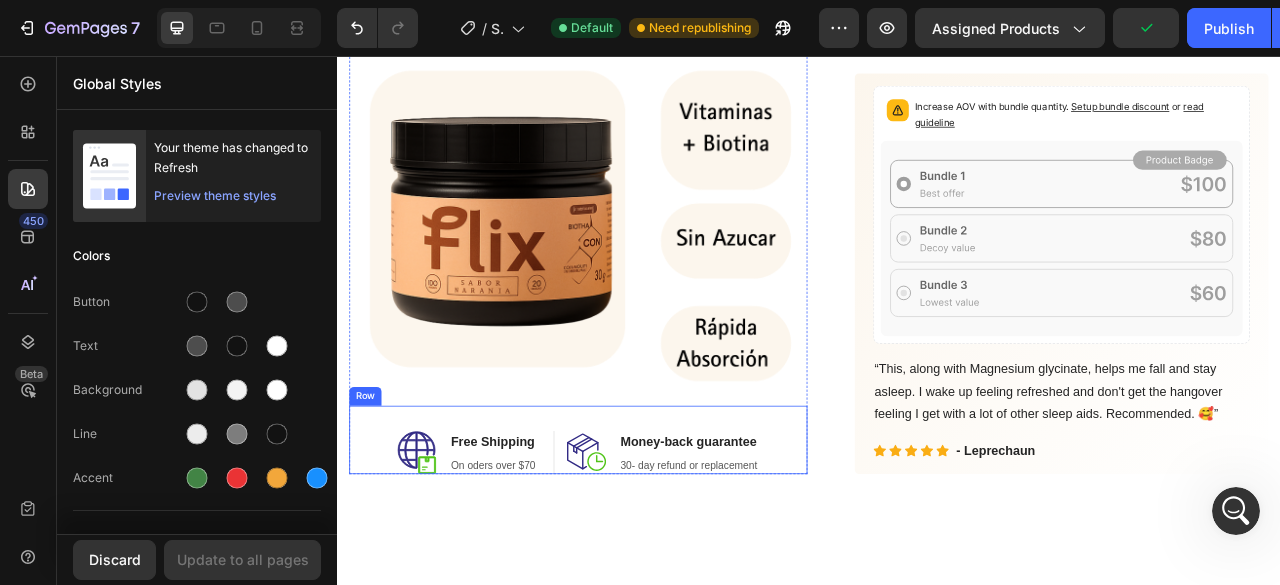 click at bounding box center [643, 256] 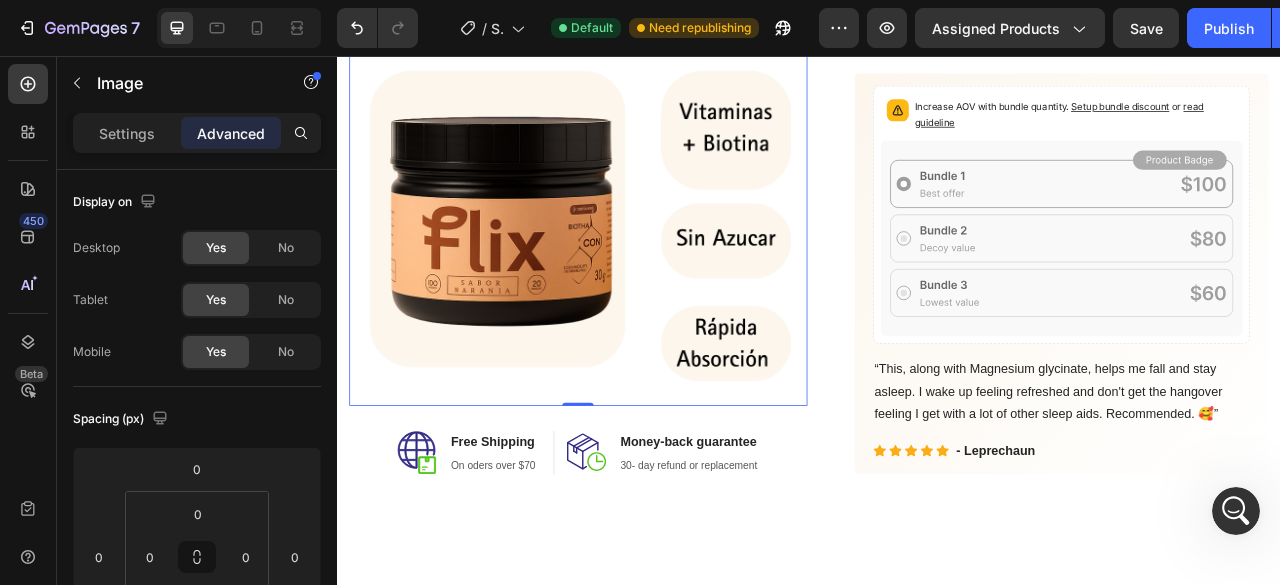 click at bounding box center [643, 256] 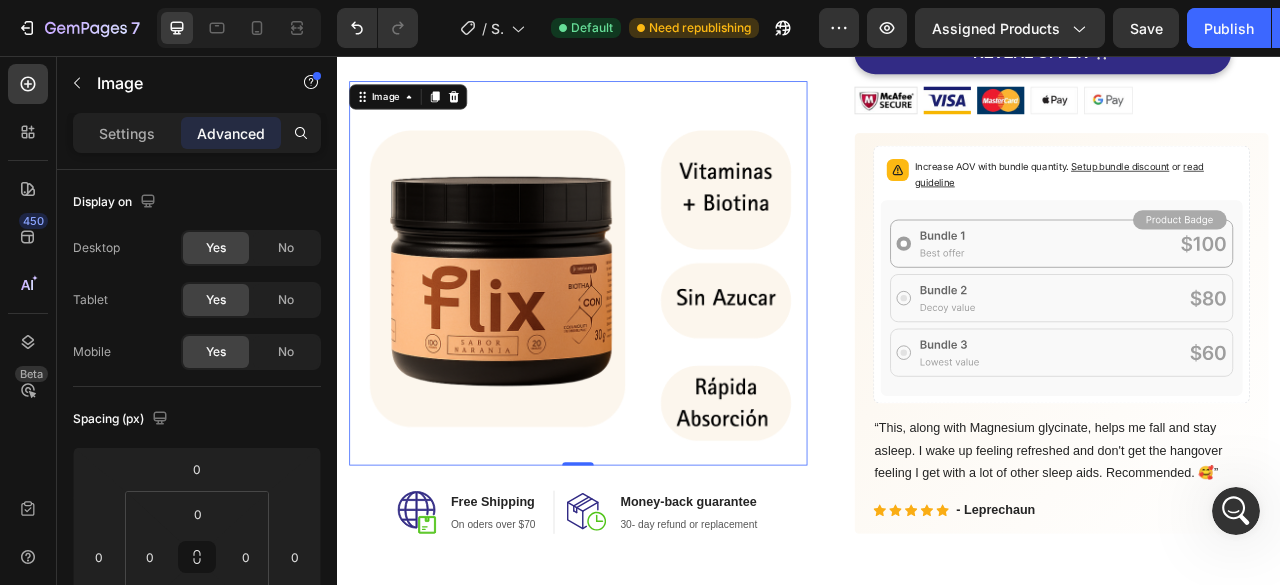 scroll, scrollTop: 500, scrollLeft: 0, axis: vertical 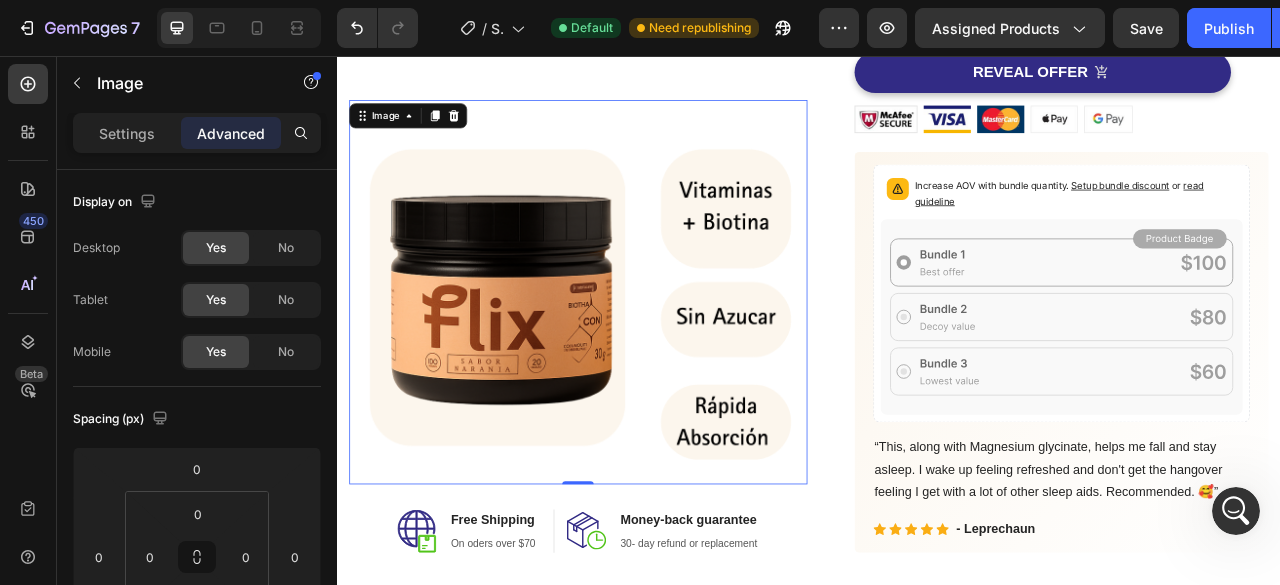 drag, startPoint x: 647, startPoint y: 590, endPoint x: 685, endPoint y: 58, distance: 533.3554 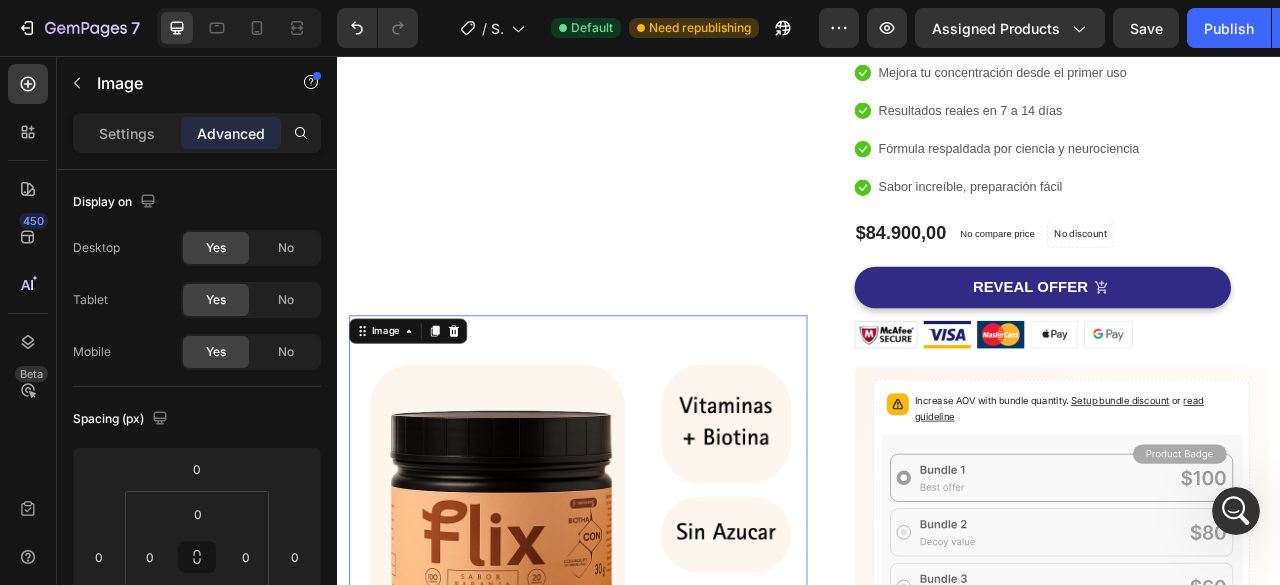 scroll, scrollTop: 200, scrollLeft: 0, axis: vertical 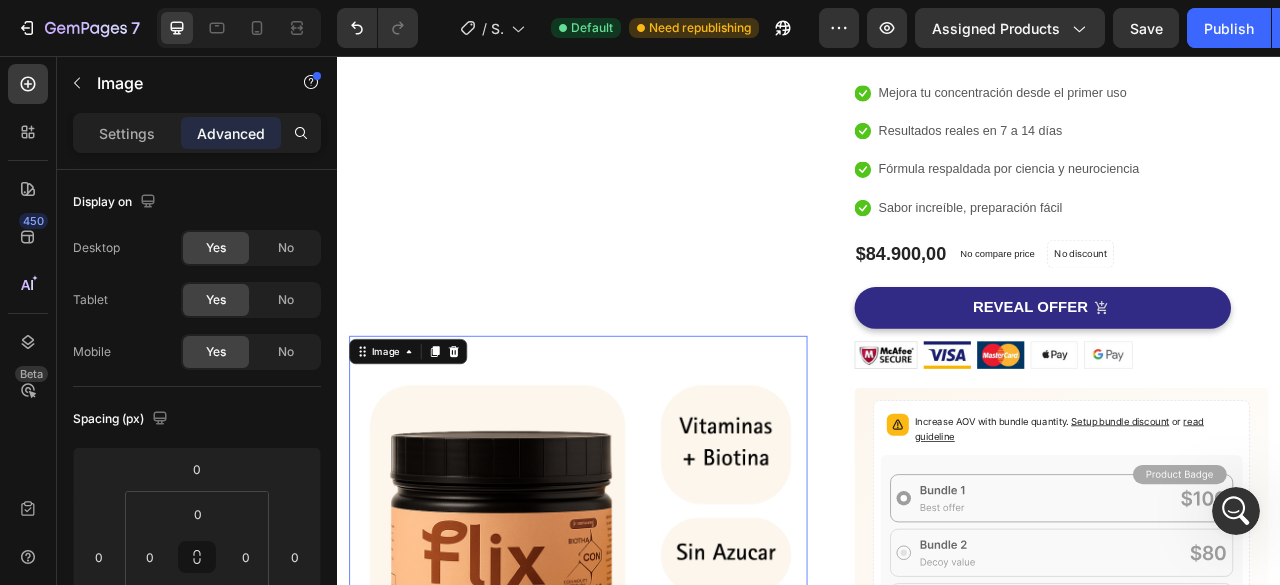click on "Image   0 Image Free Shipping Heading On oders over $70 Text block Row Image Money-back guarantee Heading 30- day refund or replacement Text block Row Row Row" at bounding box center (643, 482) 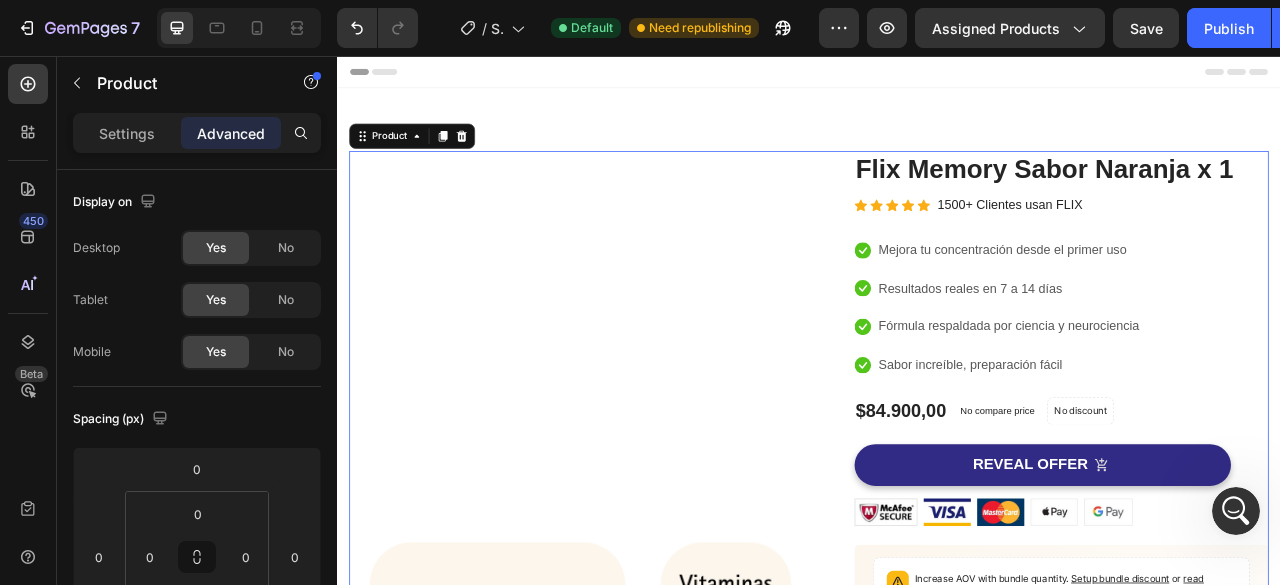 click on "Image Image Free Shipping Heading On oders over $70 Text block Row Image Money-back guarantee Heading 30- day refund or replacement Text block Row Row Row" at bounding box center (643, 682) 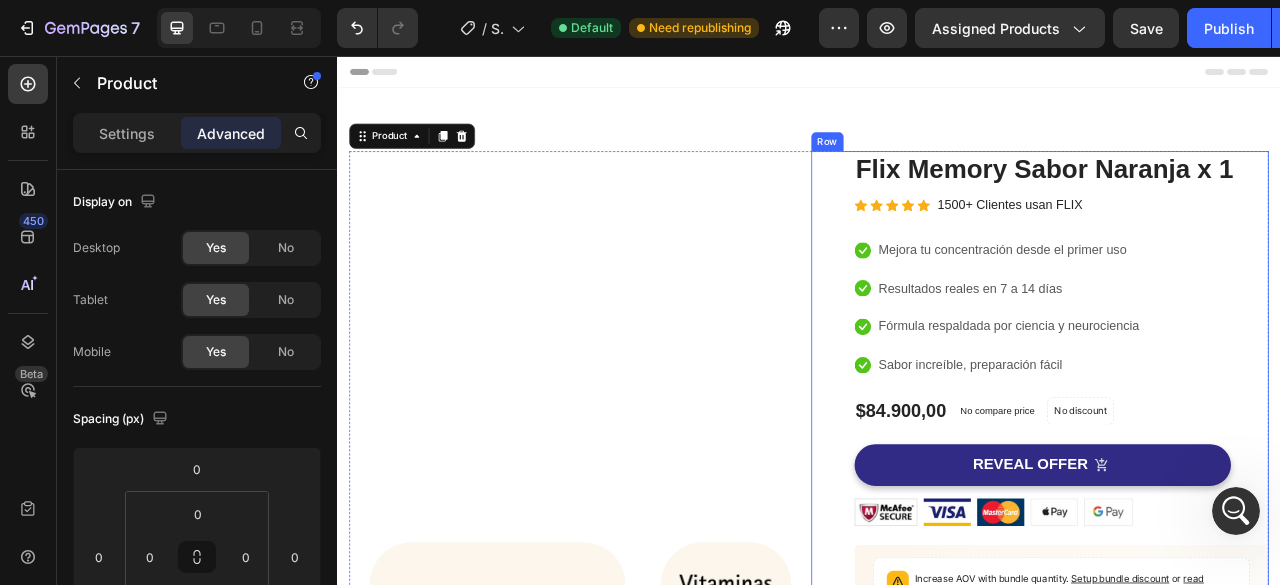 click on "(P) Images & Gallery Flix Memory Sabor Naranja x 1 (P) Title                Icon                Icon                Icon                Icon                Icon Icon List Hoz 1500+ Clientes usan FLIX Text block Row
Icon Mejora tu concentración desde el primer uso Text block
Icon Resultados reales en 7 a 14 días Text block
Icon Fórmula respaldada por ciencia y neurociencia Text block
Icon Sabor increíble, preparación fácil Text block Icon List $84.900,00 (P) Price (P) Price No compare price (P) Price No discount   Not be displayed when published Product Badge Row
Icon Product Benefit 1 Text block
Icon Product Benefit 2 Text block
Icon Product Benefit 3 Text block
Icon Product Benefit 4 Text block Icon List REVEAL OFFER (P) Cart Button Image Image Image Image Image Row Increase AOV with bundle quantity.       Setup bundle discount   or   read guideline" at bounding box center (1231, 682) 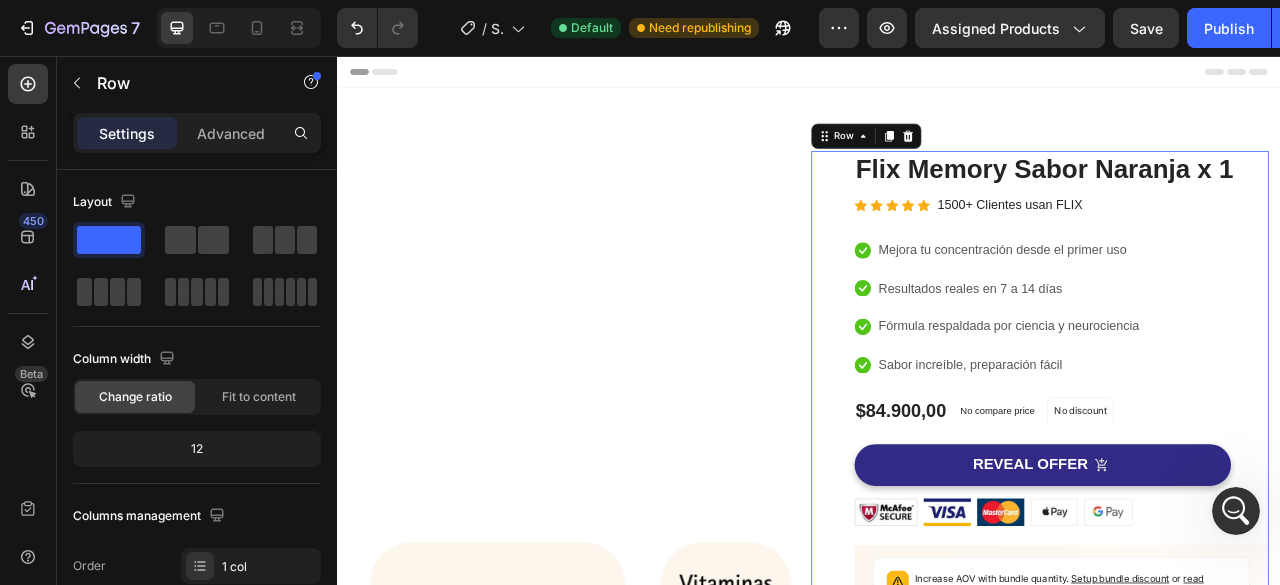 click on "(P) Images & Gallery Flix Memory Sabor Naranja x 1 (P) Title                Icon                Icon                Icon                Icon                Icon Icon List Hoz 1500+ Clientes usan FLIX Text block Row
Icon Mejora tu concentración desde el primer uso Text block
Icon Resultados reales en 7 a 14 días Text block
Icon Fórmula respaldada por ciencia y neurociencia Text block
Icon Sabor increíble, preparación fácil Text block Icon List $84.900,00 (P) Price (P) Price No compare price (P) Price No discount   Not be displayed when published Product Badge Row
Icon Product Benefit 1 Text block
Icon Product Benefit 2 Text block
Icon Product Benefit 3 Text block
Icon Product Benefit 4 Text block Icon List REVEAL OFFER (P) Cart Button Image Image Image Image Image Row Increase AOV with bundle quantity.       Setup bundle discount   or   read guideline" at bounding box center [1231, 682] 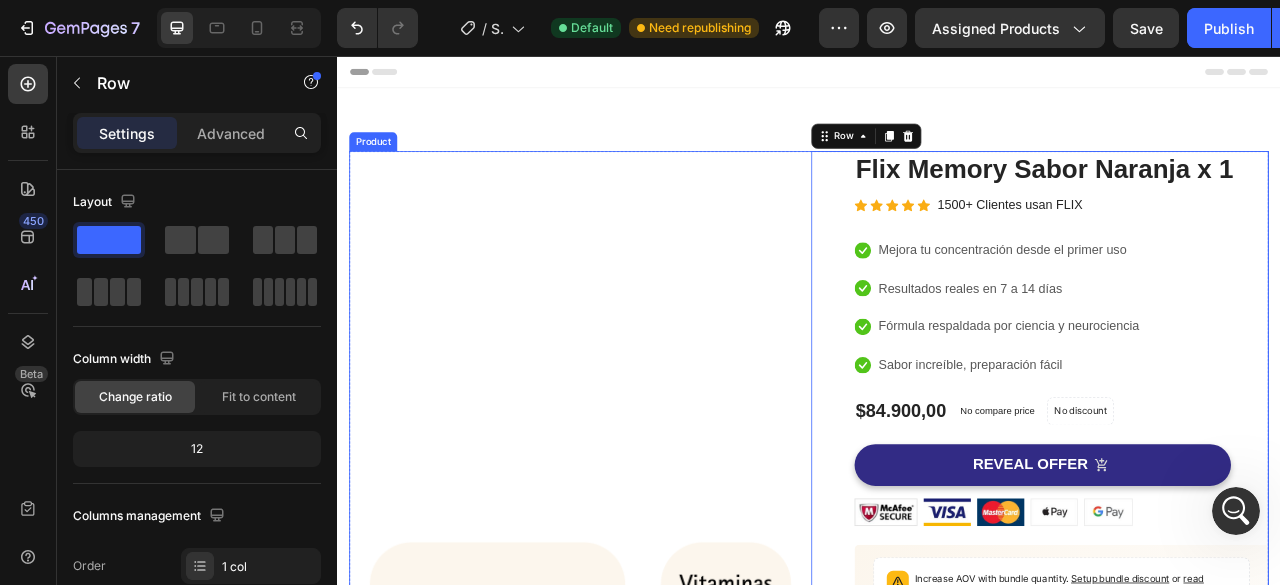 scroll, scrollTop: 200, scrollLeft: 0, axis: vertical 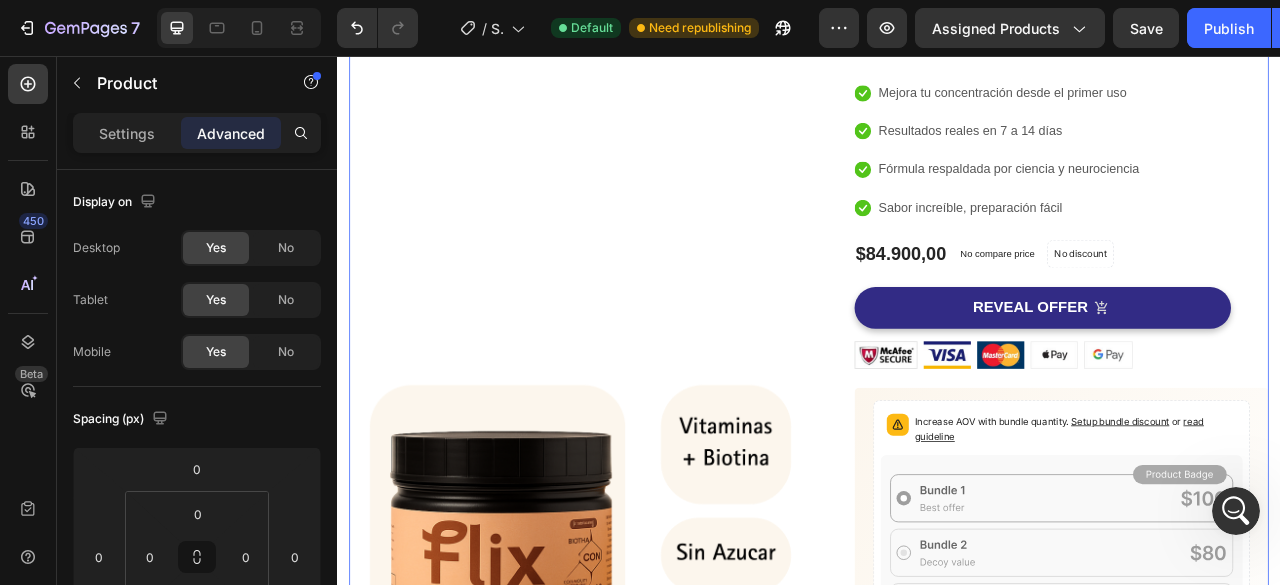 click on "Image Image Free Shipping Heading On oders over $70 Text block Row Image Money-back guarantee Heading 30- day refund or replacement Text block Row Row Row" at bounding box center (643, 482) 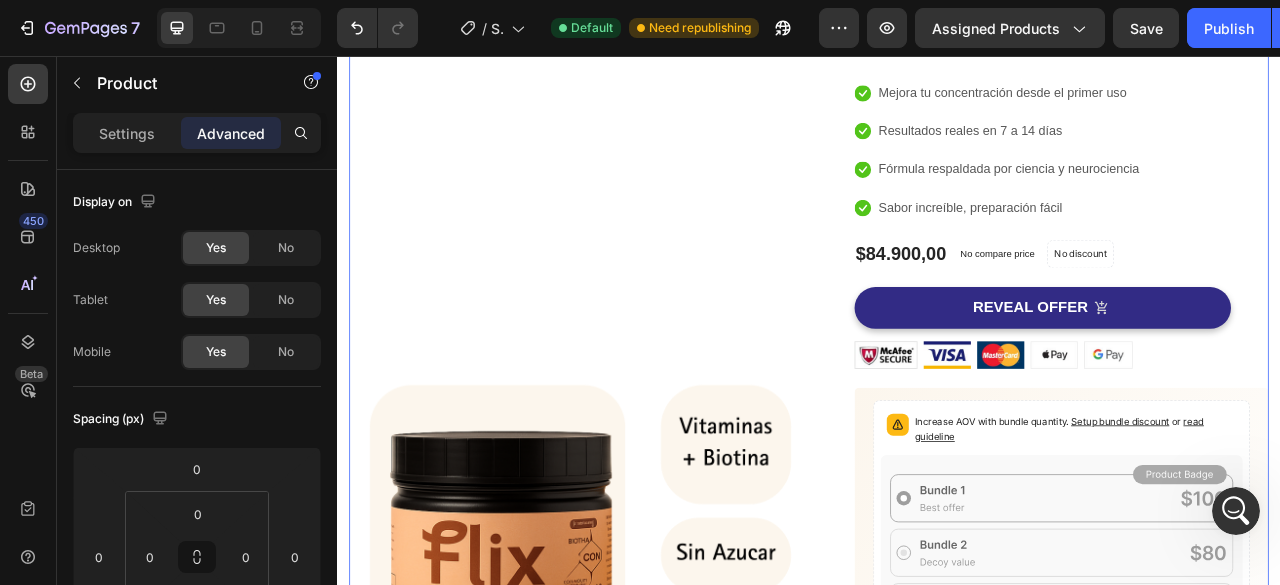 click on "Need republishing" at bounding box center [700, 28] 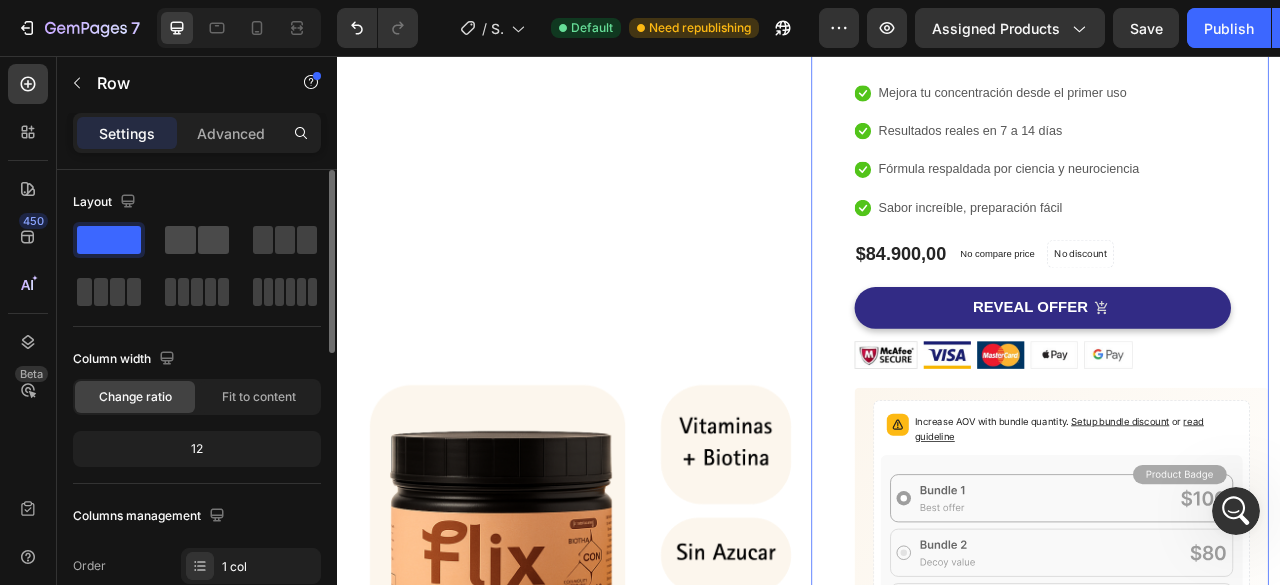 click 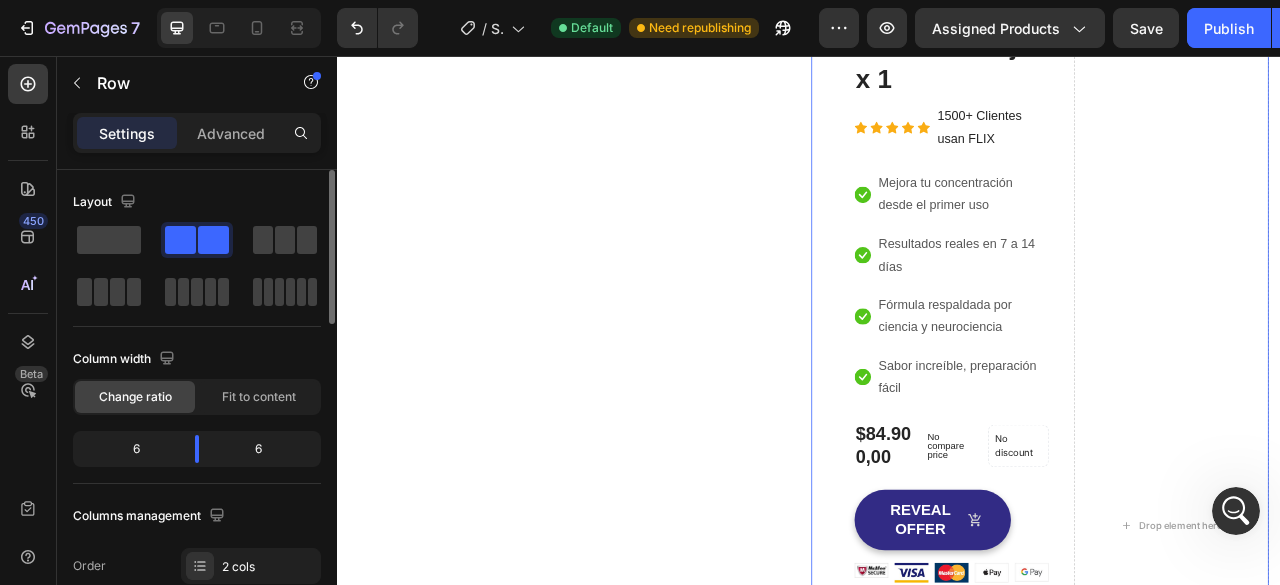 scroll, scrollTop: 569, scrollLeft: 0, axis: vertical 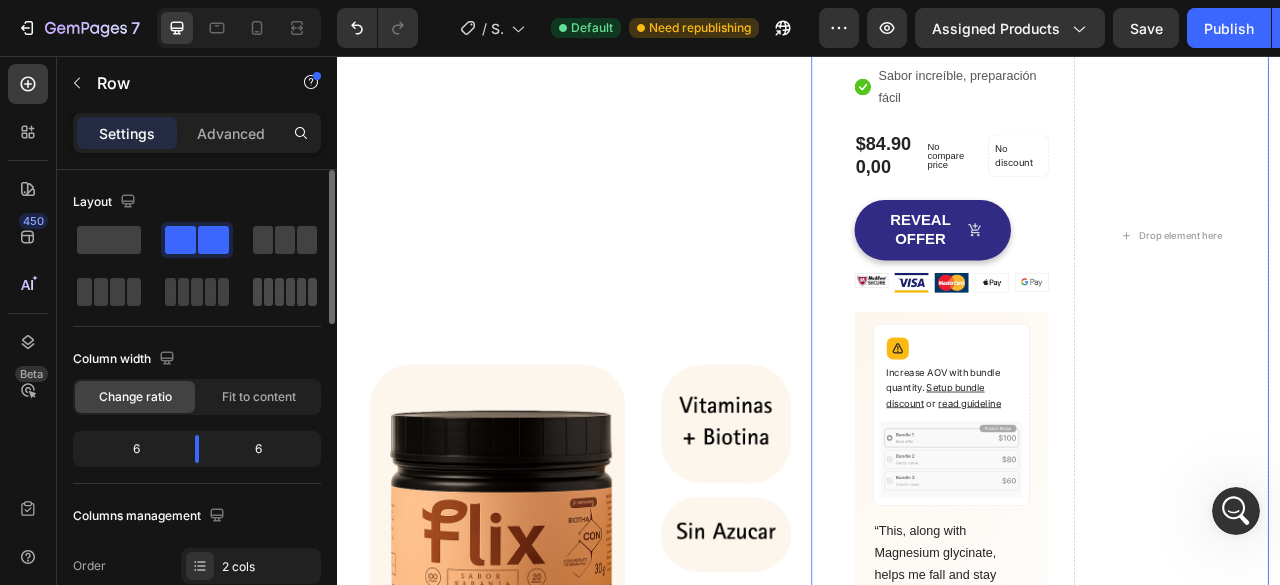 click 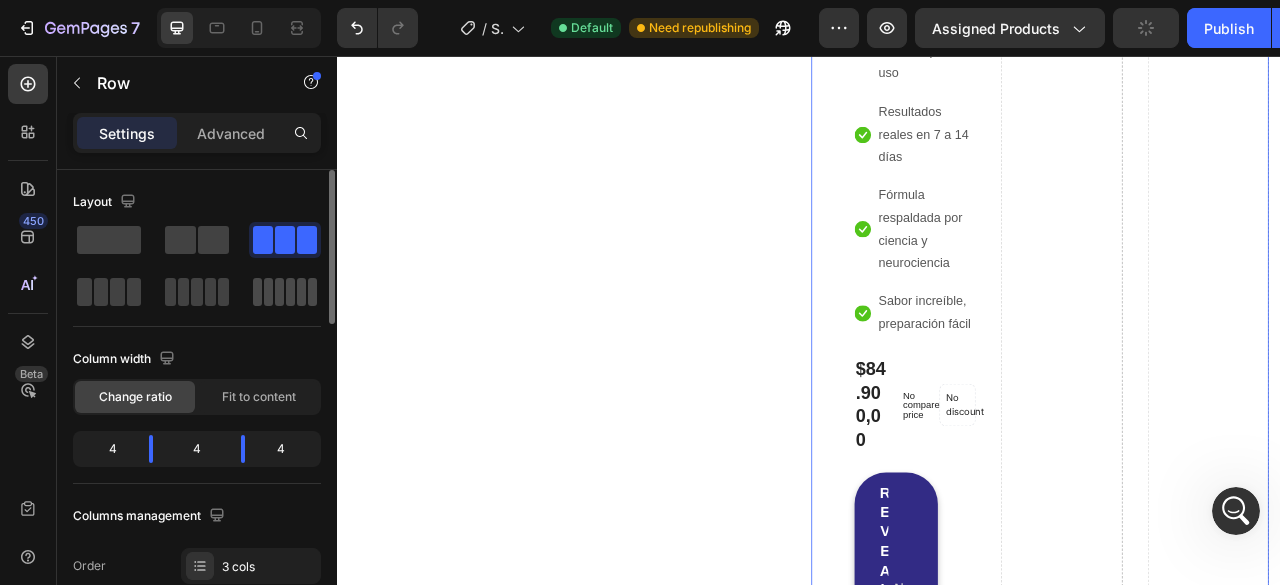 scroll, scrollTop: 1504, scrollLeft: 0, axis: vertical 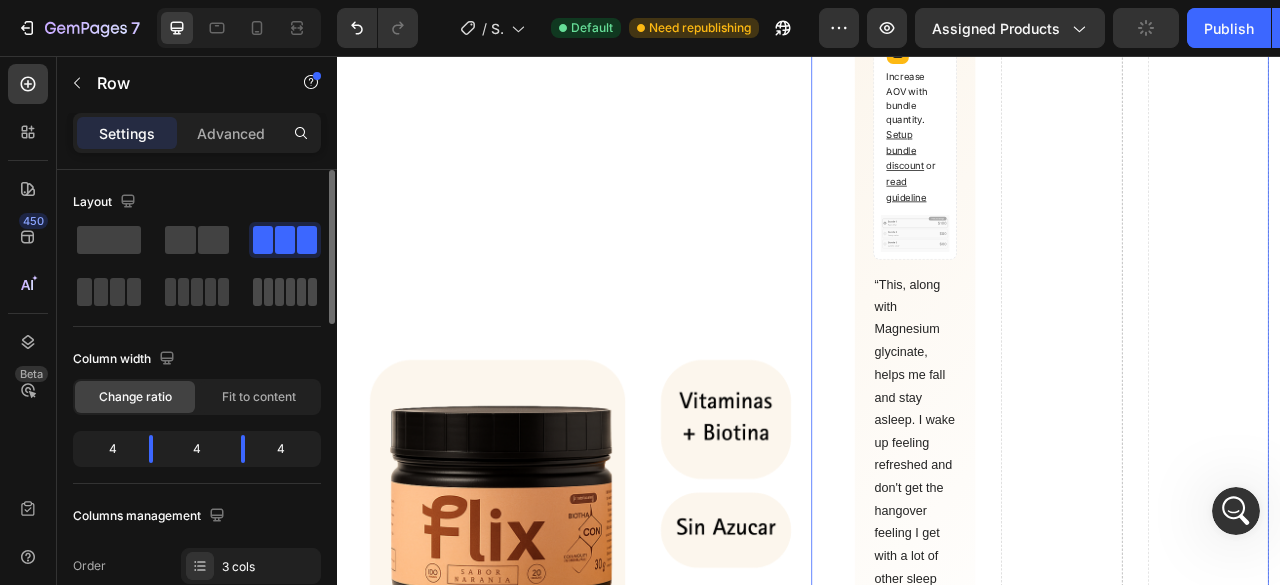 click 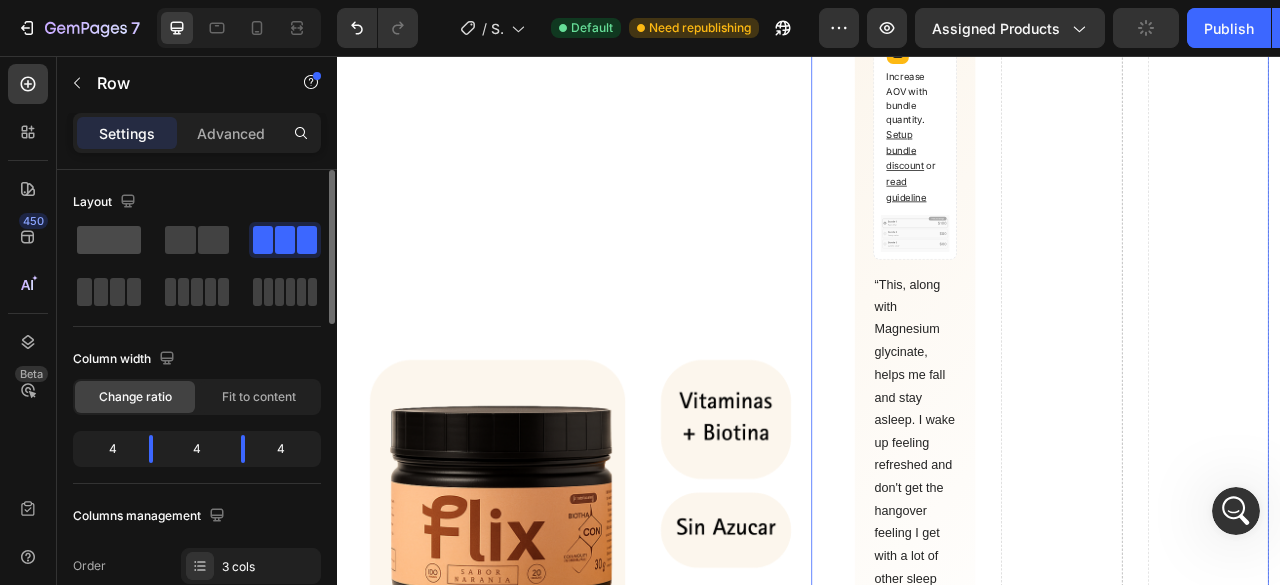 click 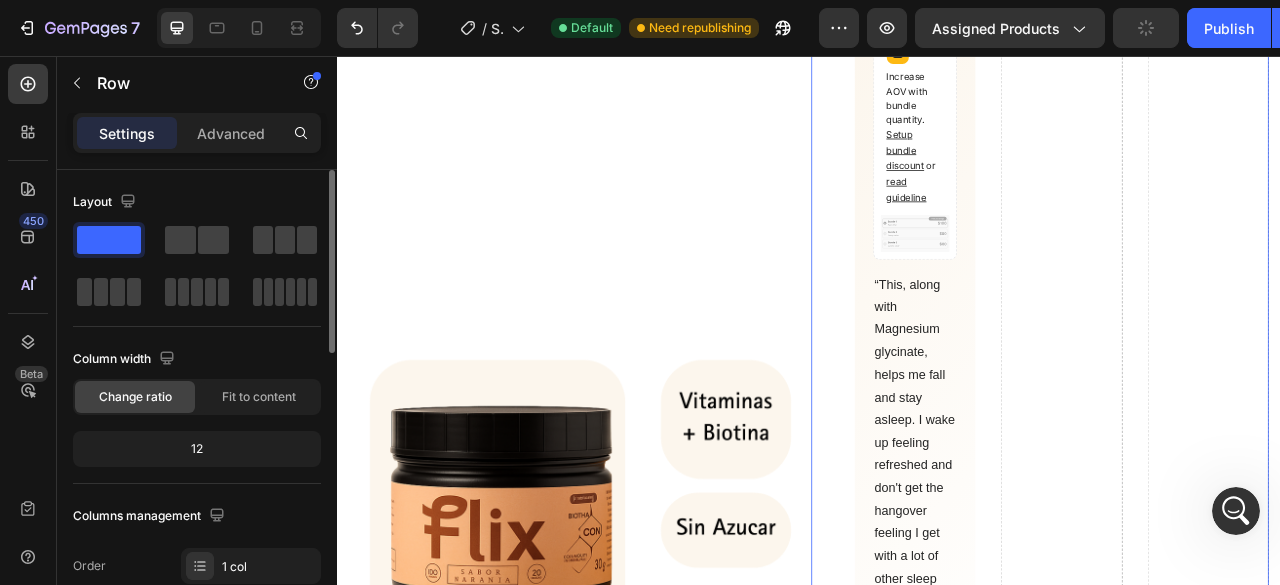click 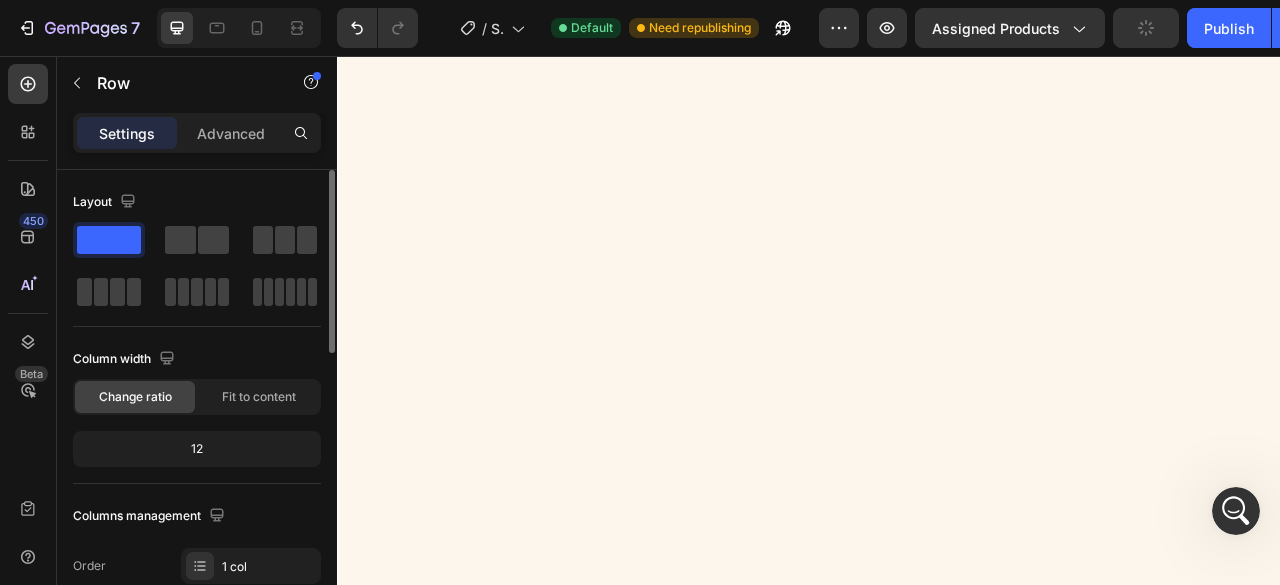 scroll, scrollTop: 200, scrollLeft: 0, axis: vertical 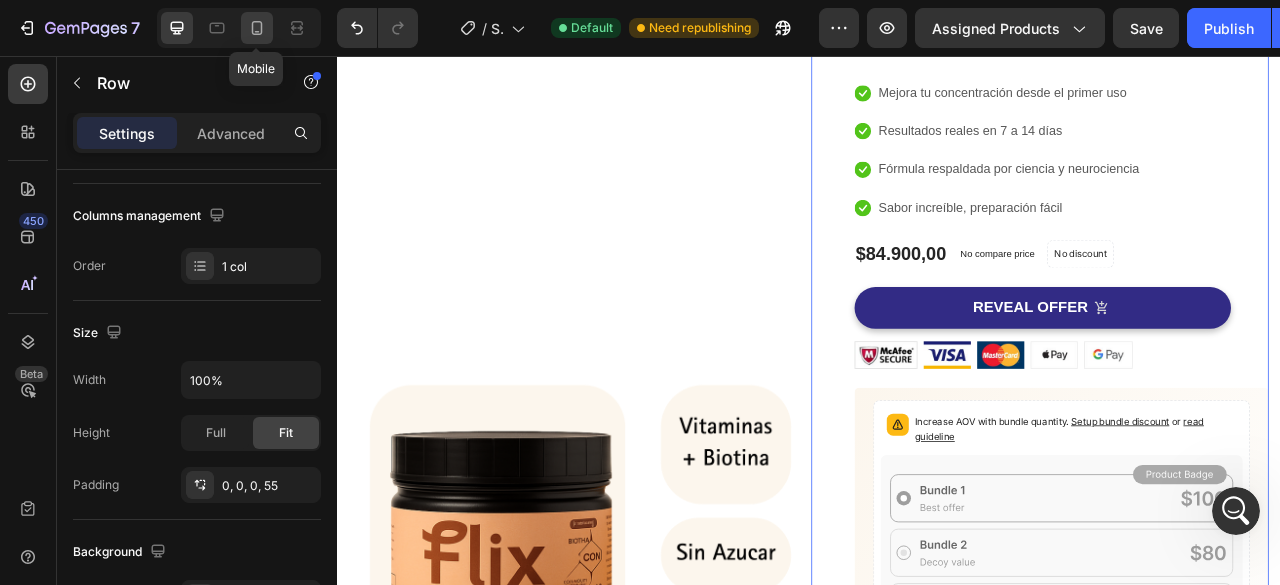 click 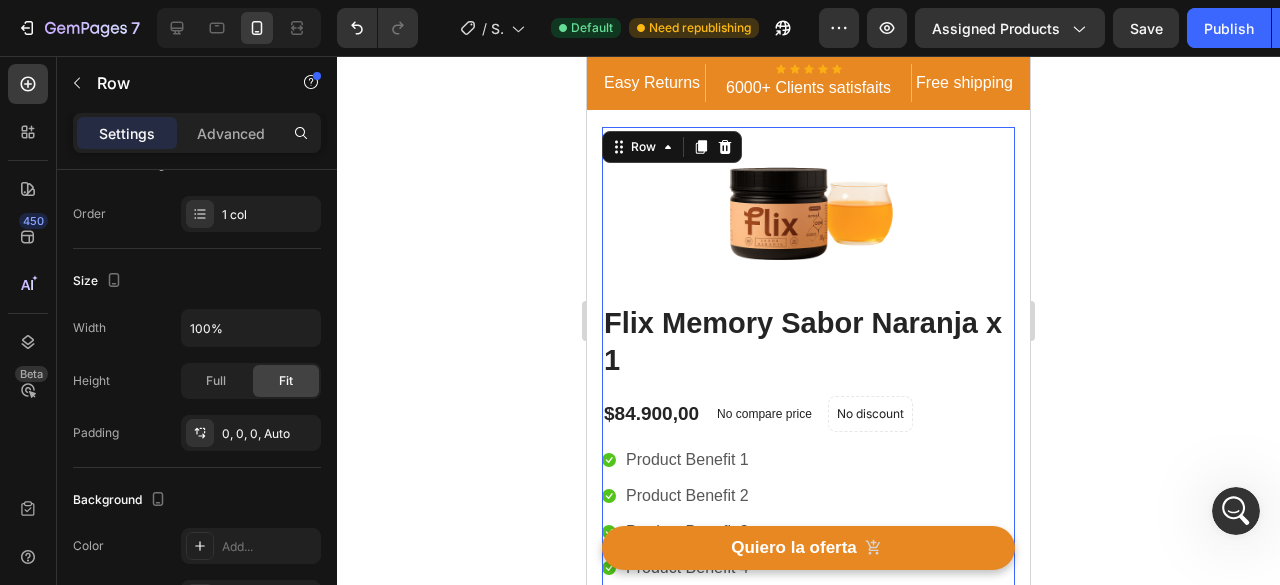 scroll, scrollTop: 410, scrollLeft: 0, axis: vertical 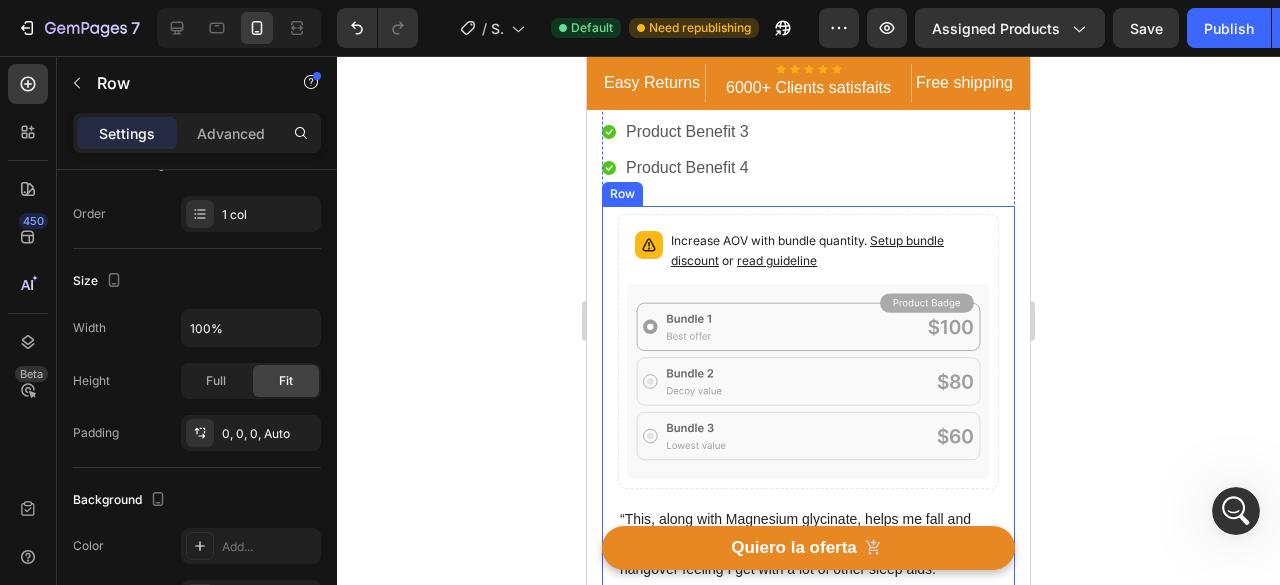 click on "Increase AOV with bundle quantity.       Setup bundle discount   or   read guideline
Product Bundle Discount “This, along with Magnesium glycinate, helps me fall and stay asleep. I wake up feeling refreshed and don't get the hangover feeling I get with a lot of other sleep aids. Recommended. 🥰” Text block                Icon                Icon                Icon                Icon                Icon Icon List Hoz - [LAST] Text block Row Row" at bounding box center (808, 432) 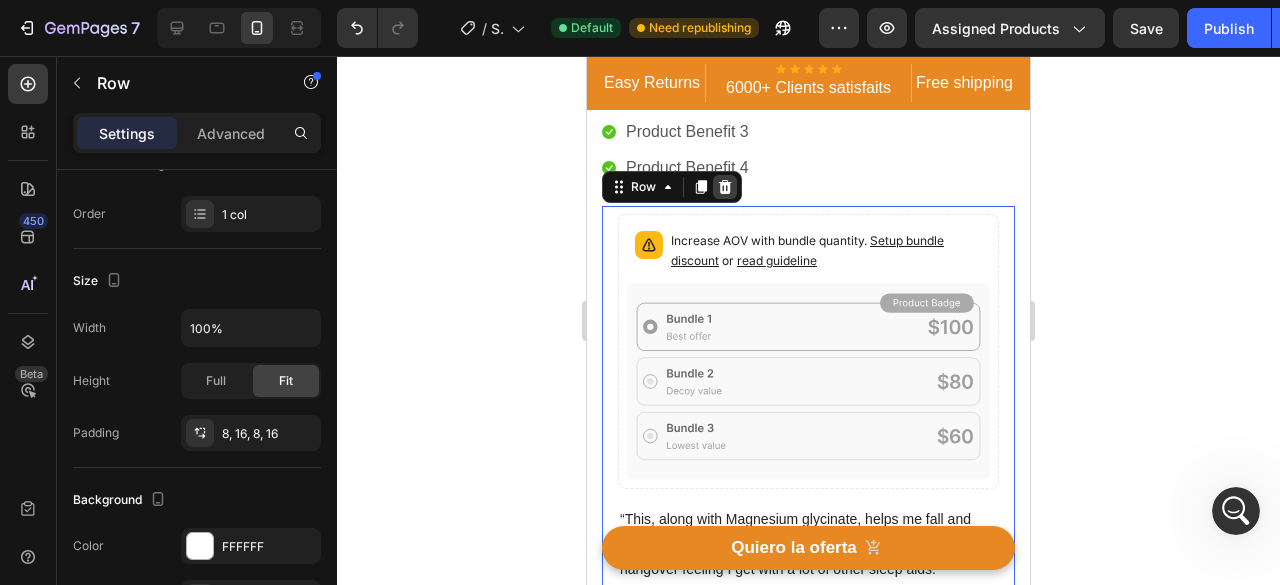click 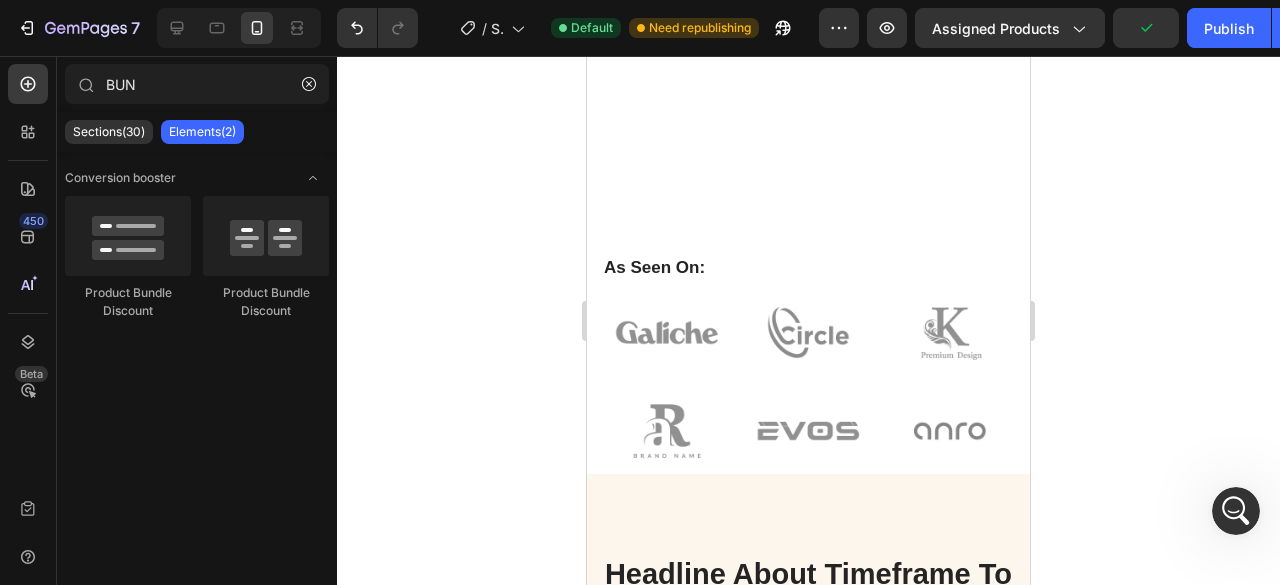scroll, scrollTop: 600, scrollLeft: 0, axis: vertical 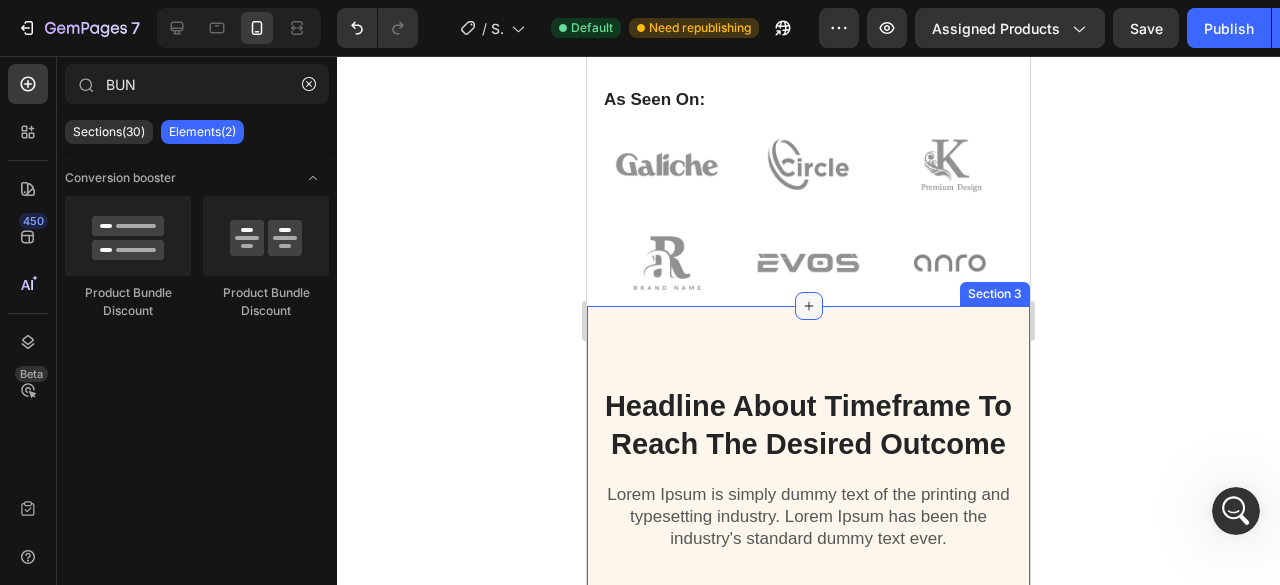 click 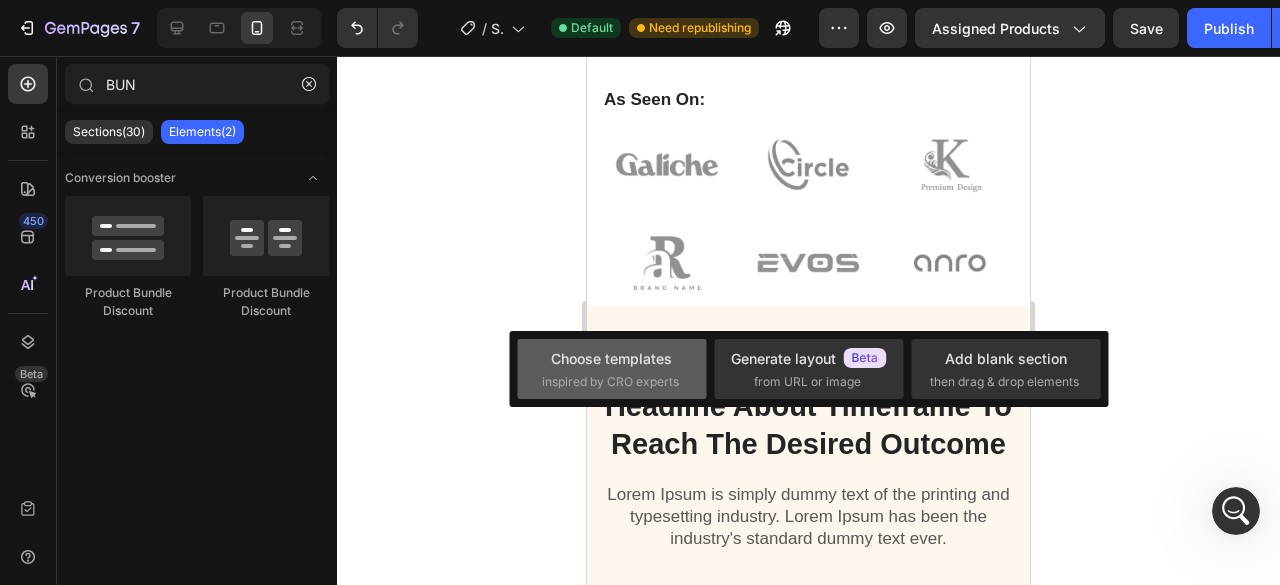 click on "inspired by CRO experts" at bounding box center (610, 382) 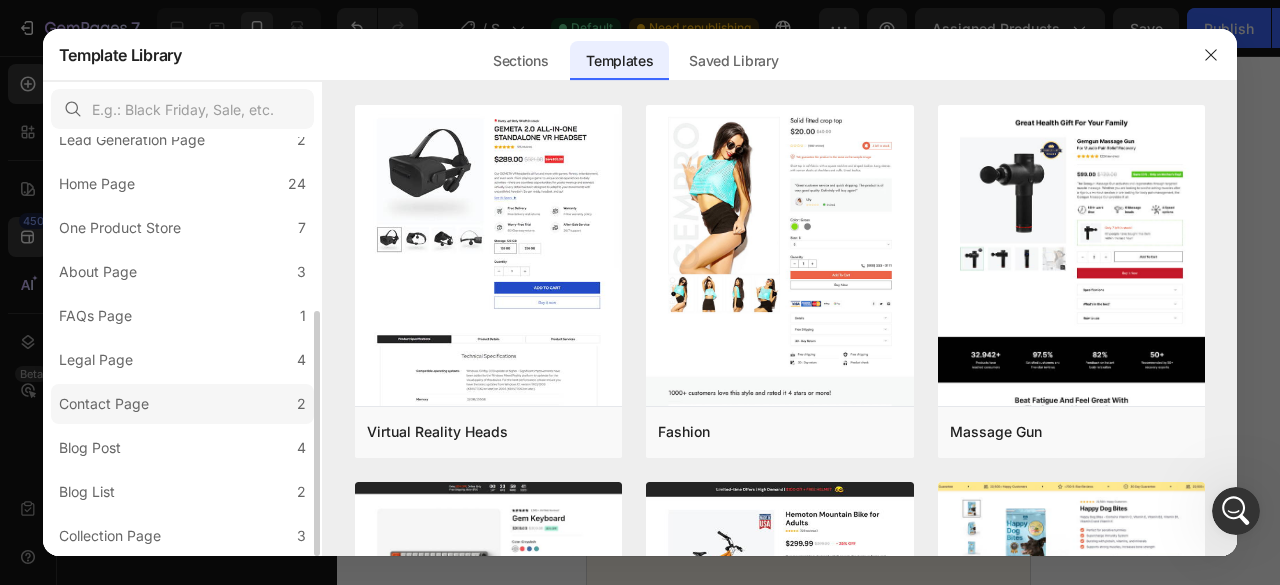 scroll, scrollTop: 0, scrollLeft: 0, axis: both 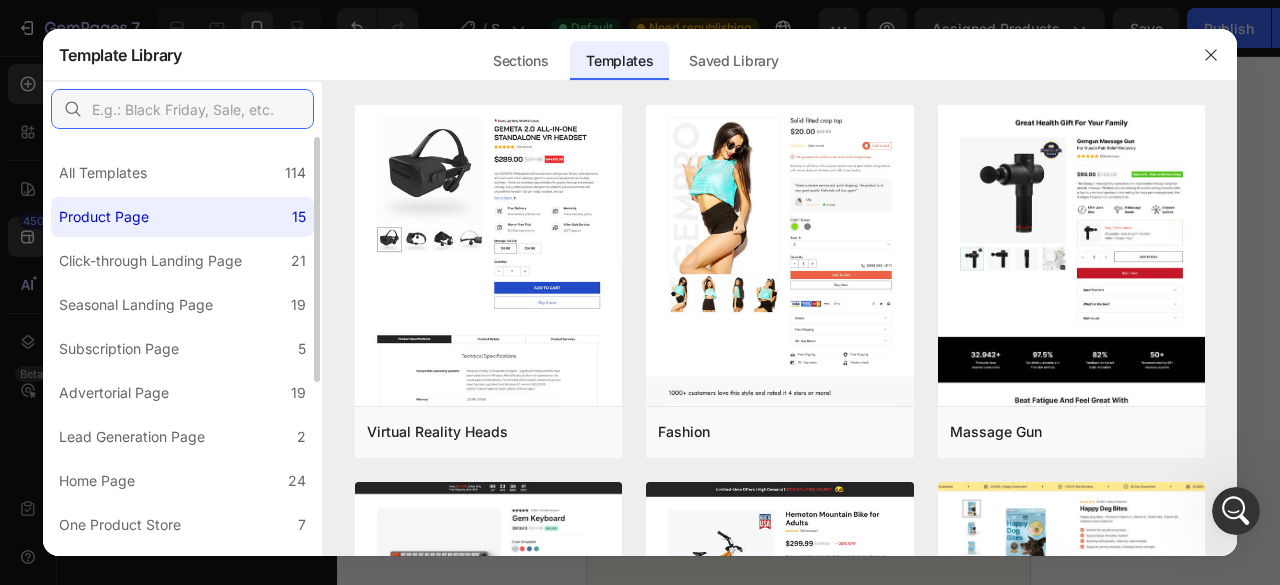 click at bounding box center (182, 109) 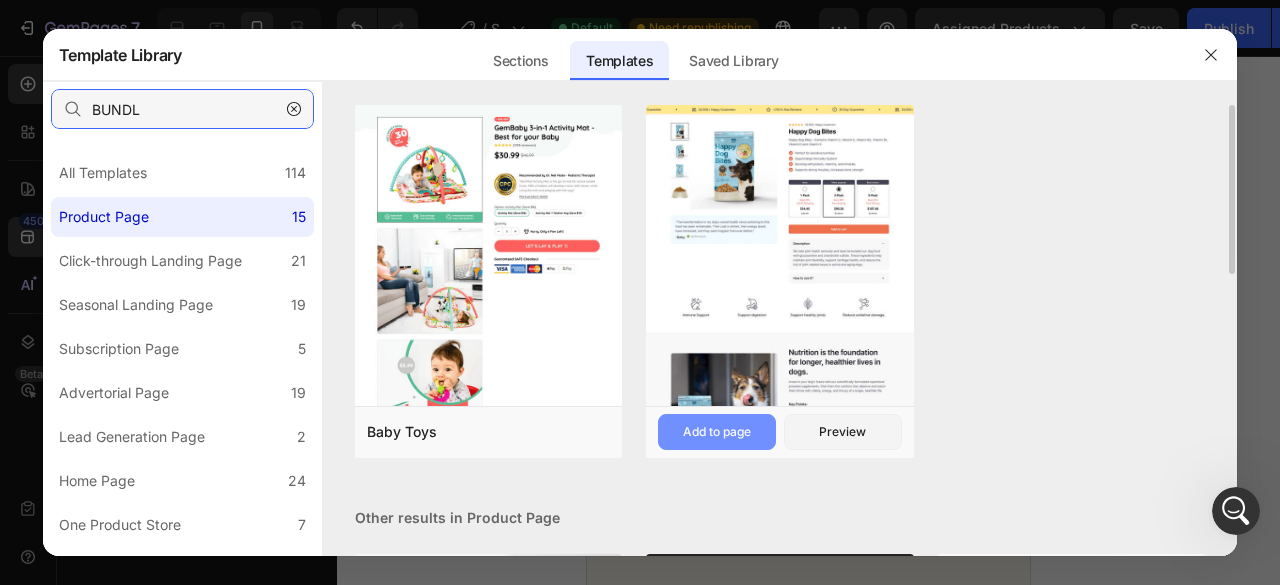 type on "BUNDL" 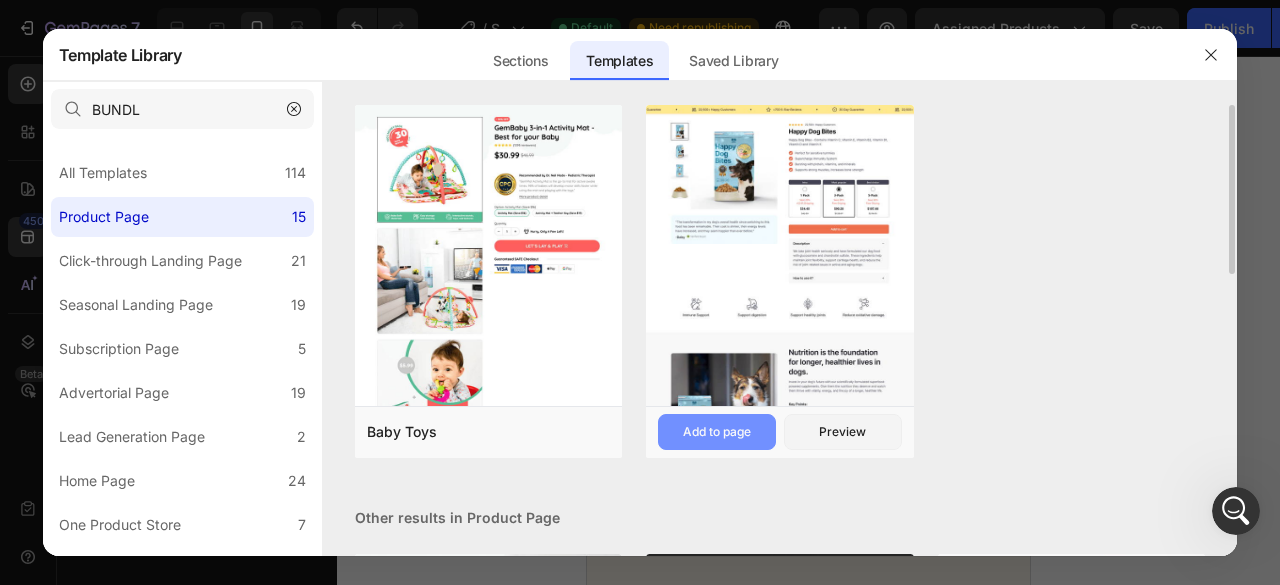 click on "Add to page" at bounding box center (717, 432) 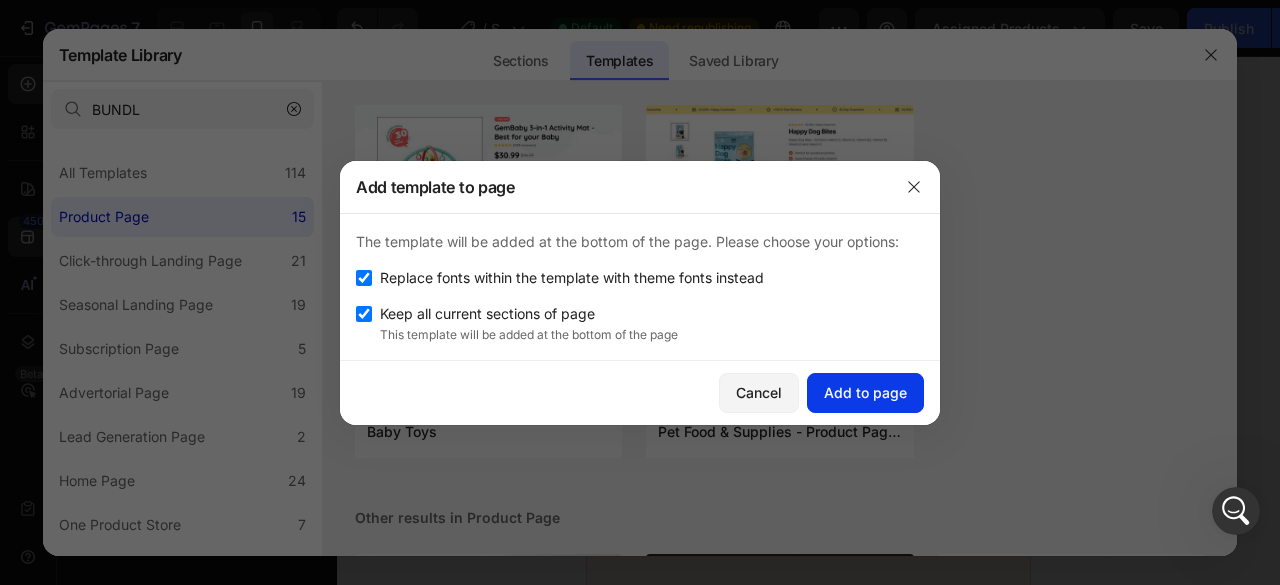click on "Add to page" at bounding box center [865, 392] 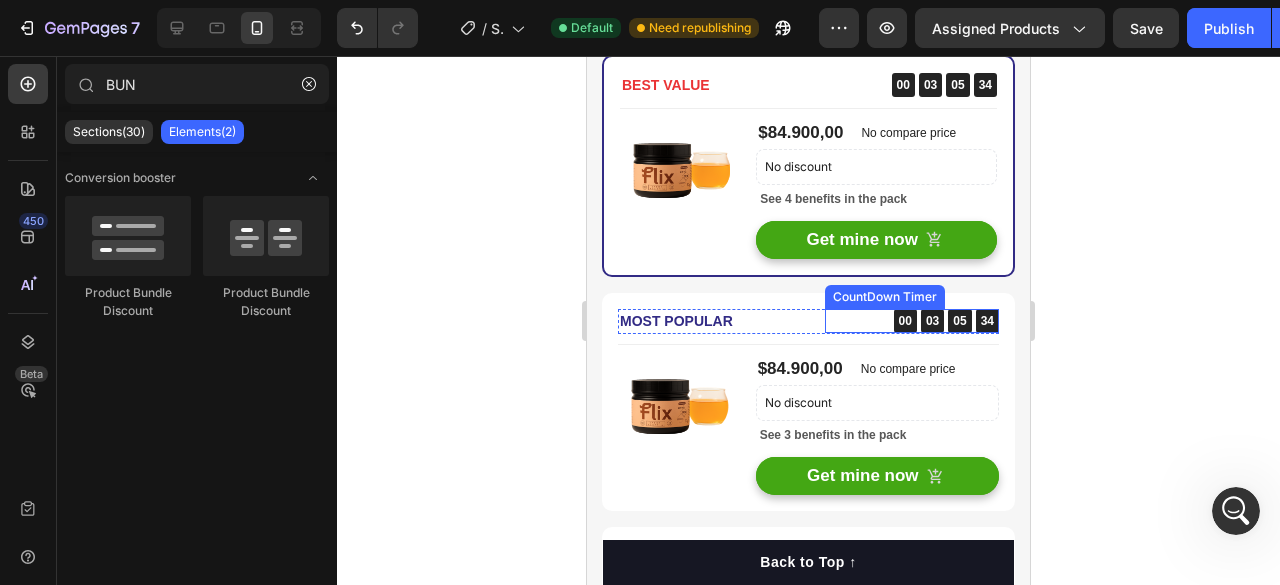 scroll, scrollTop: 15379, scrollLeft: 0, axis: vertical 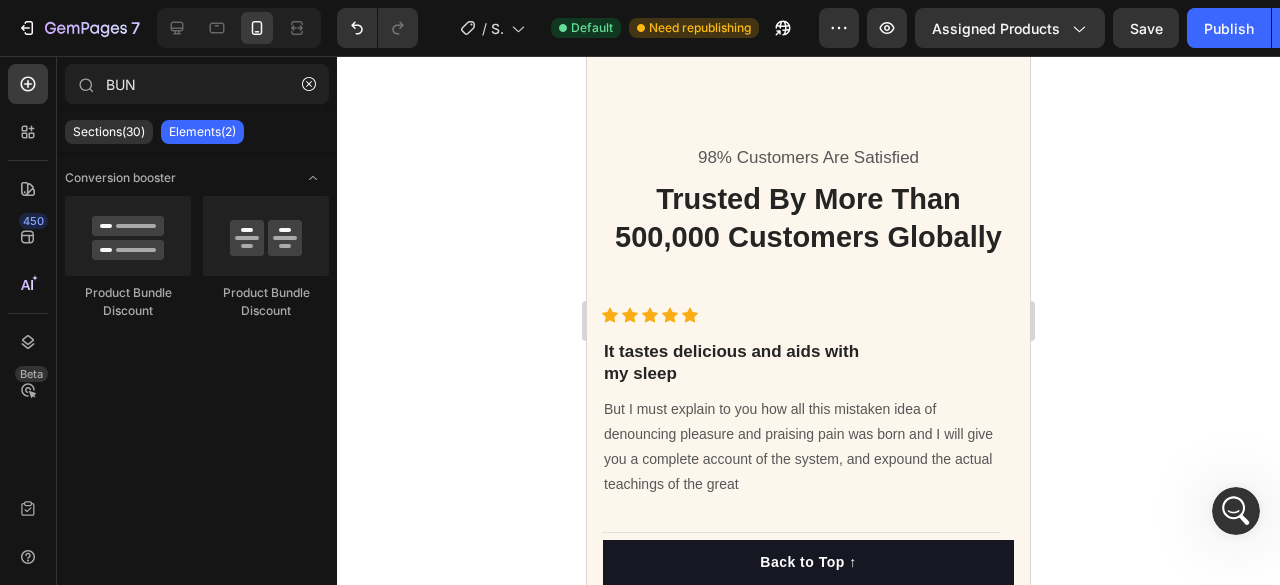 click on "Icon                Icon                Icon                Icon                Icon Icon List Hoz It tastes delicious and aids with  my sleep Heading But I must explain to you how all this mistaken idea of denouncing pleasure and praising pain was born and I will give you a complete account of the system, and expound the actual teachings of the great Text block                Title Line Image [PERSON] Heading
Icon Verified Buyer Text block Icon List Row" at bounding box center [801, 468] 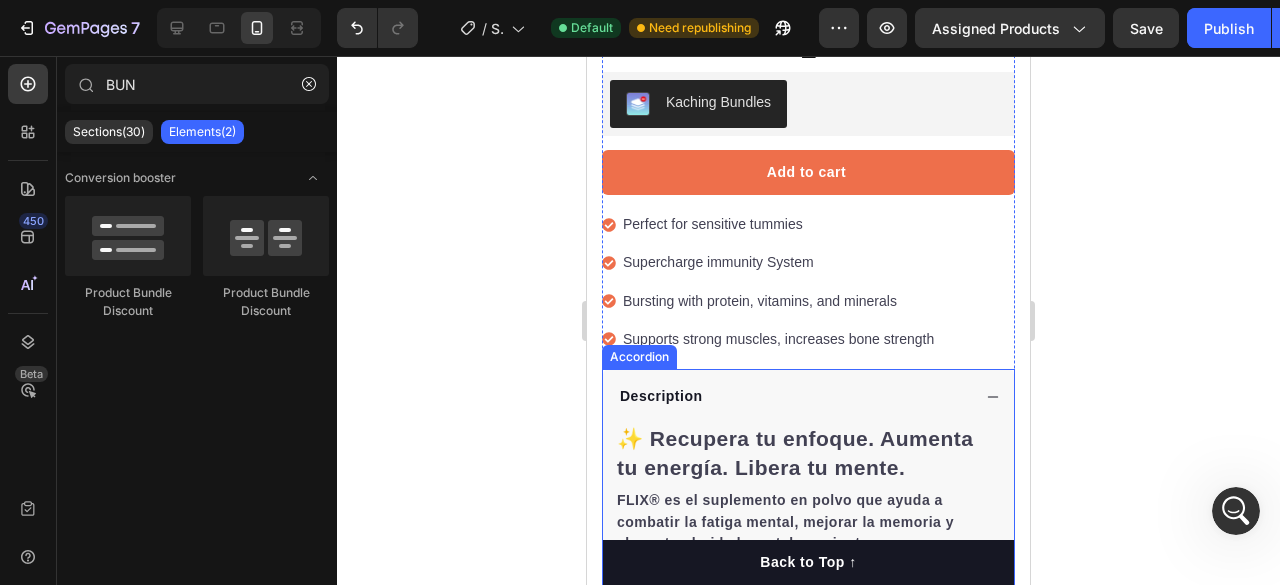 scroll, scrollTop: 1206, scrollLeft: 0, axis: vertical 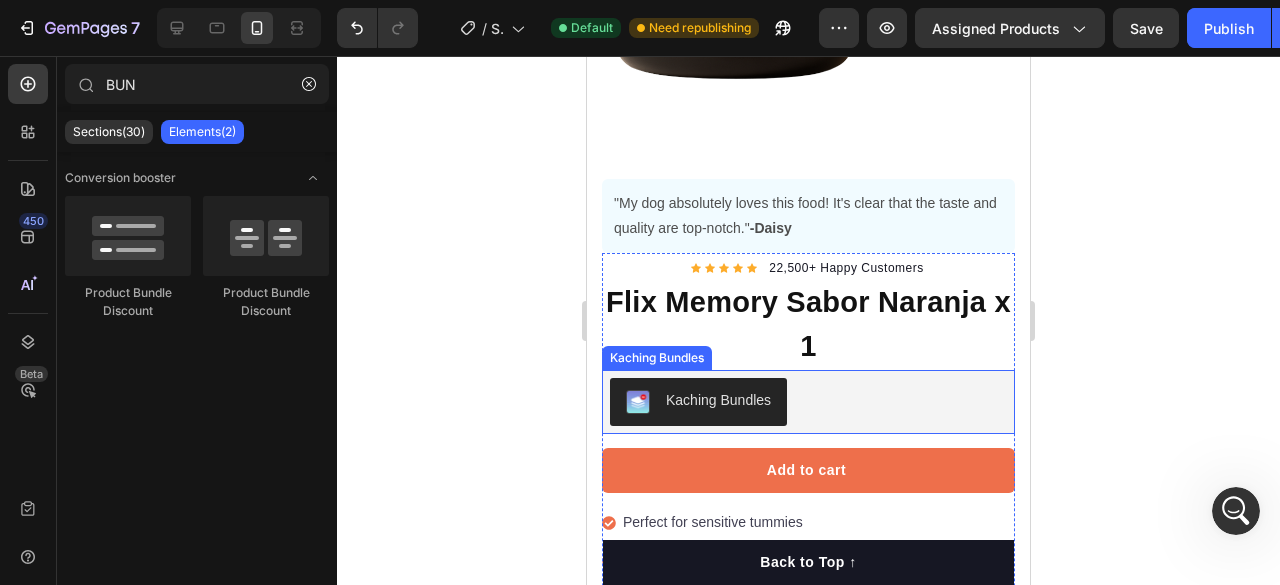 click on "Kaching Bundles" at bounding box center [718, 400] 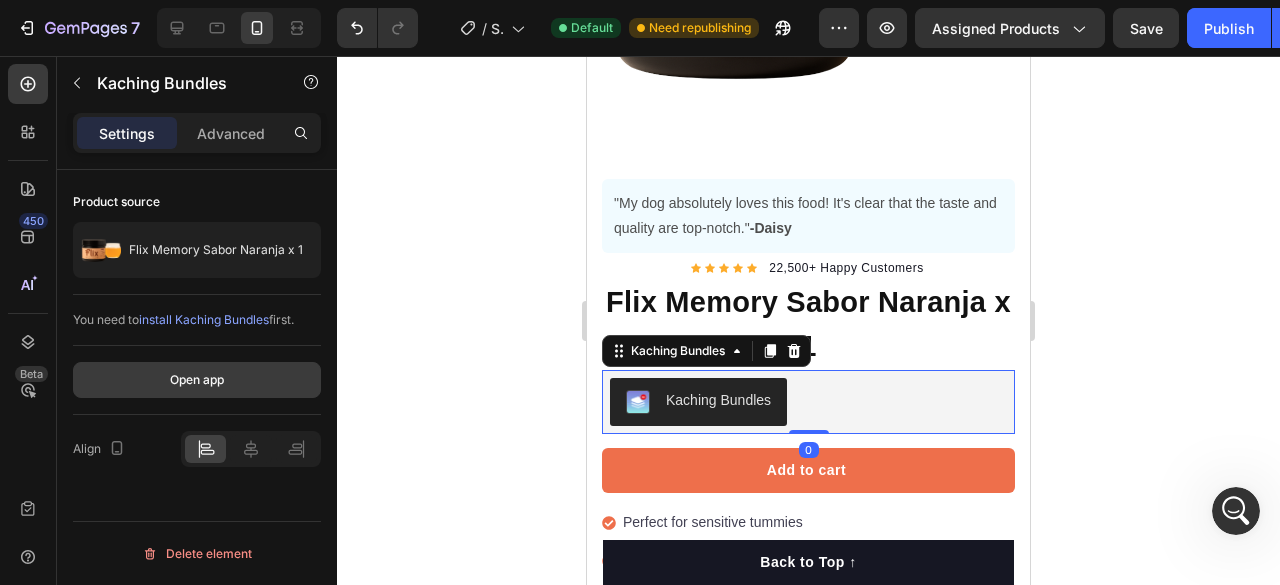 click on "Open app" at bounding box center (197, 380) 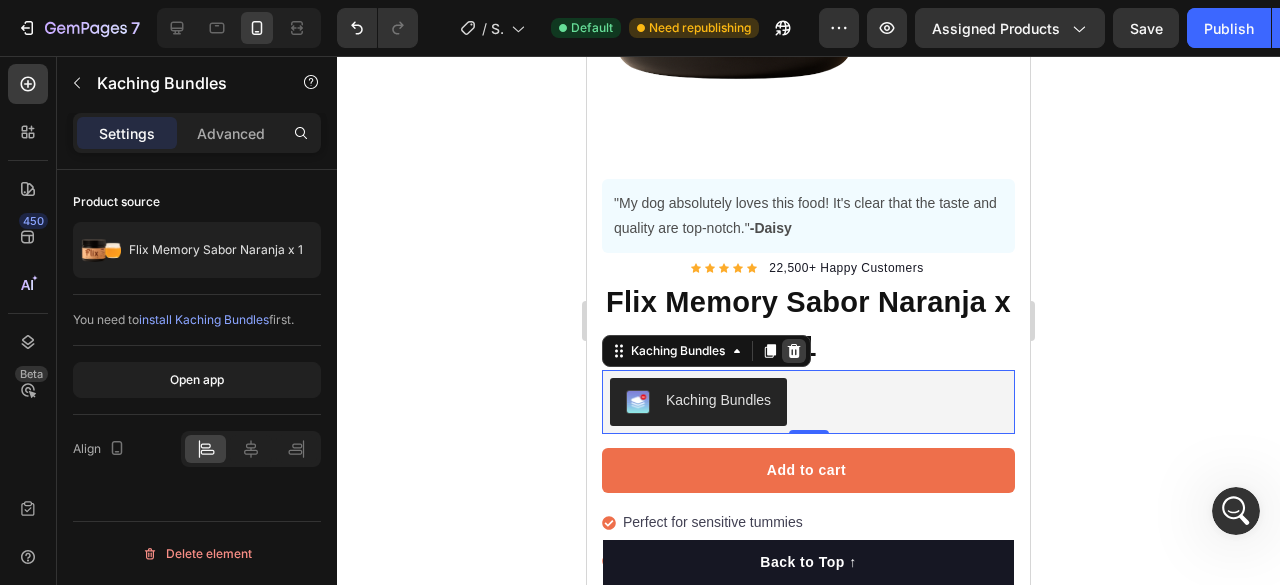 click 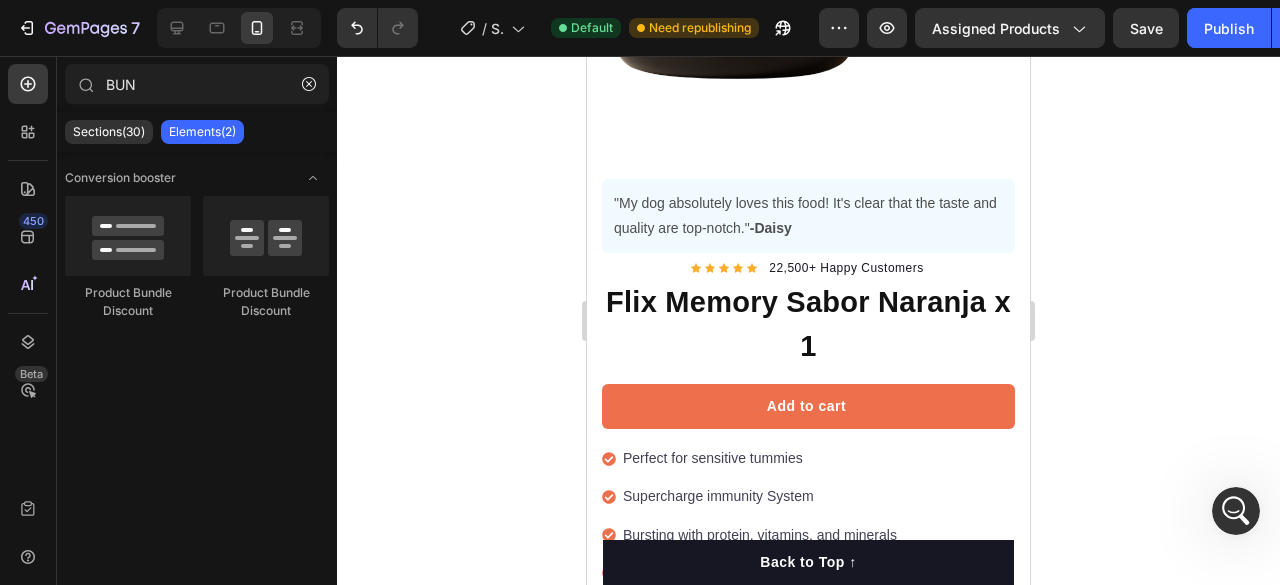click 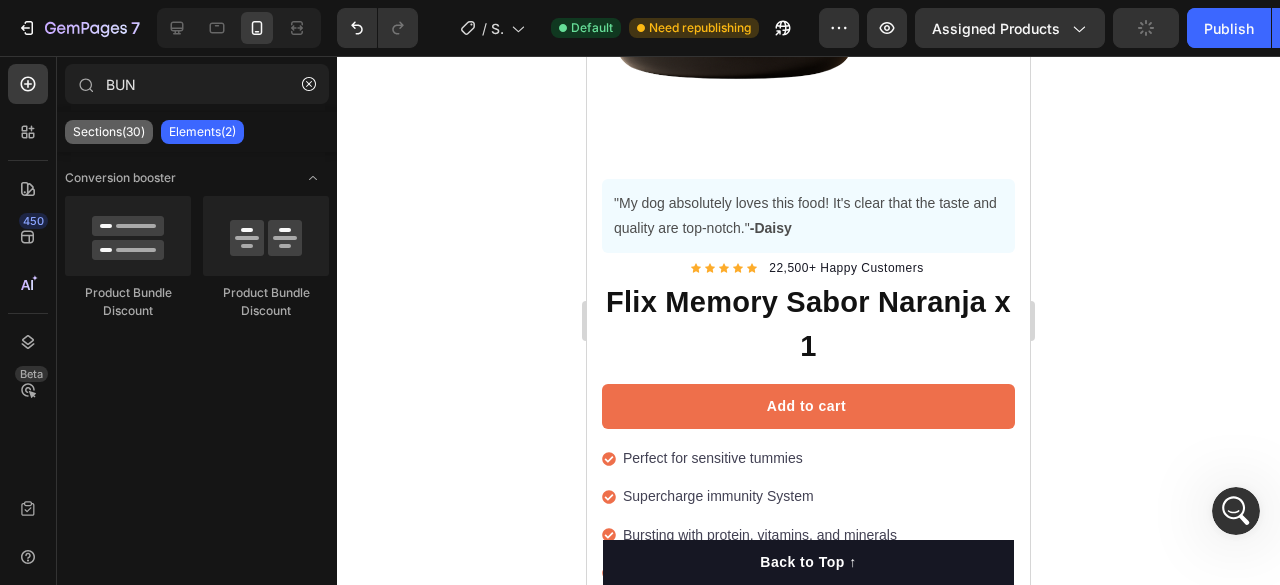 click on "Sections(30)" at bounding box center (109, 132) 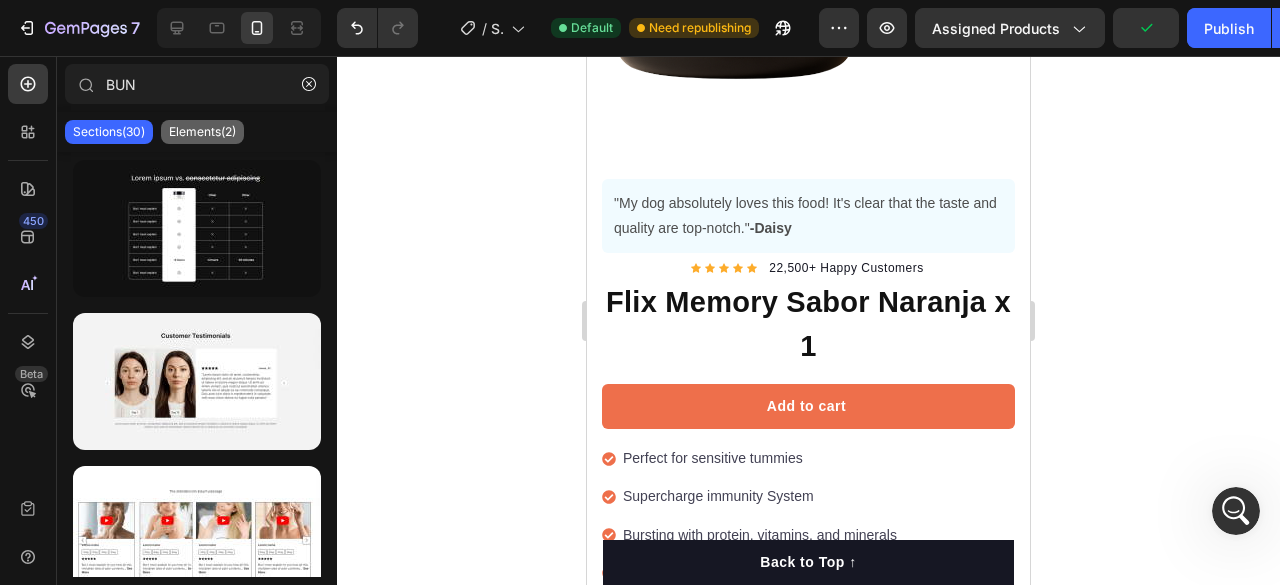 click on "Elements(2)" at bounding box center [202, 132] 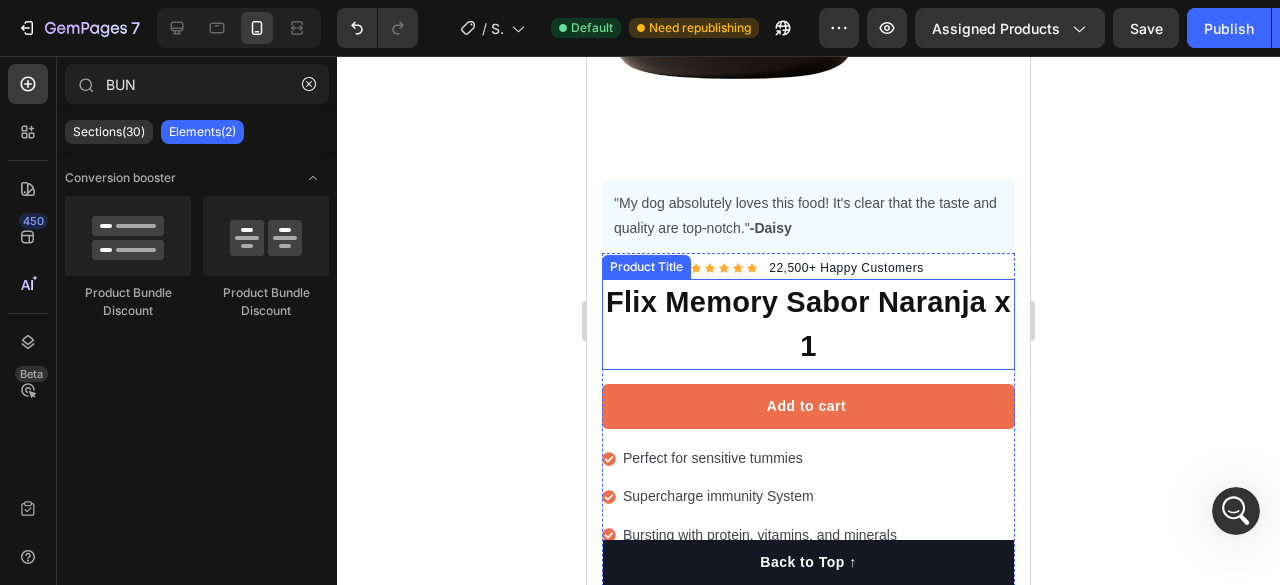 click on "Flix Memory Sabor Naranja x 1" at bounding box center [808, 324] 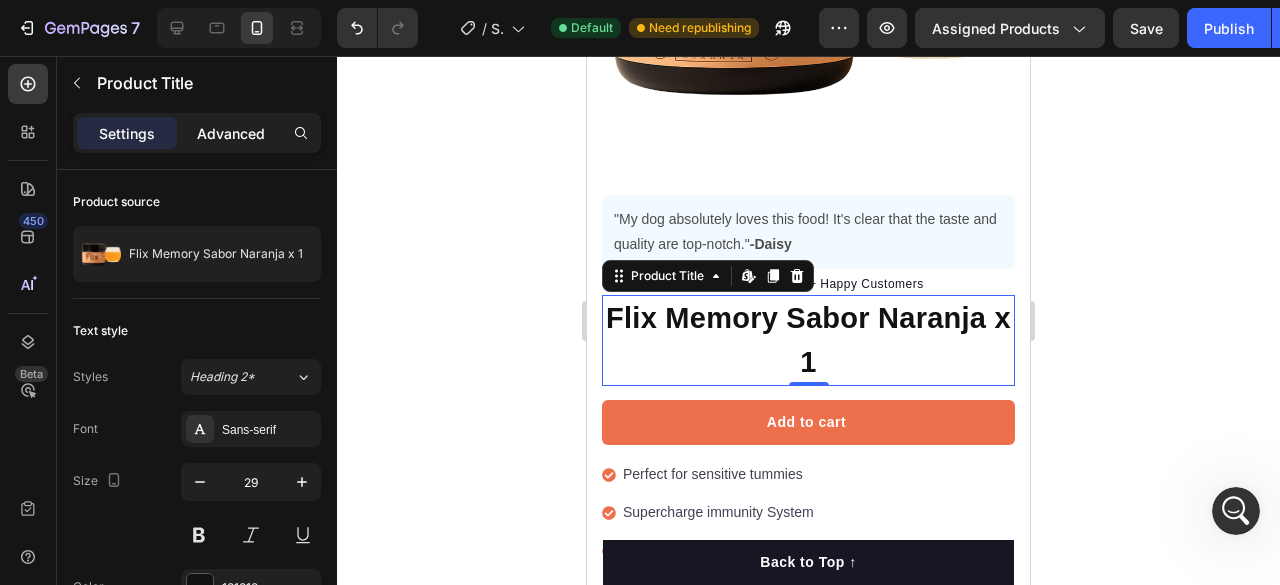 scroll, scrollTop: 1206, scrollLeft: 0, axis: vertical 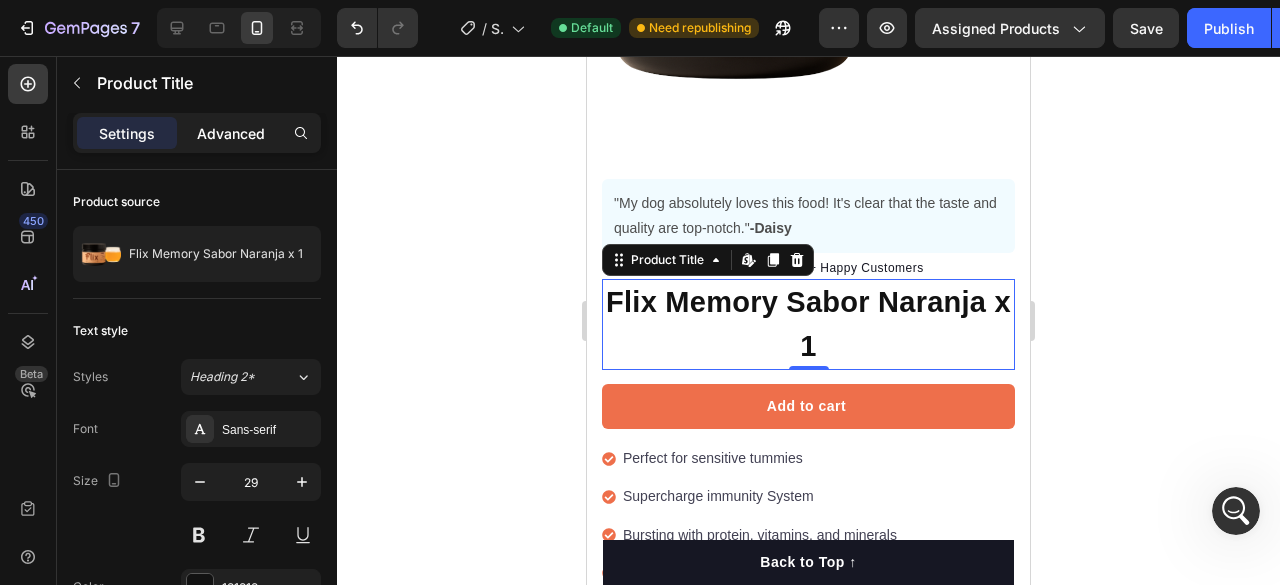 click on "Advanced" at bounding box center (231, 133) 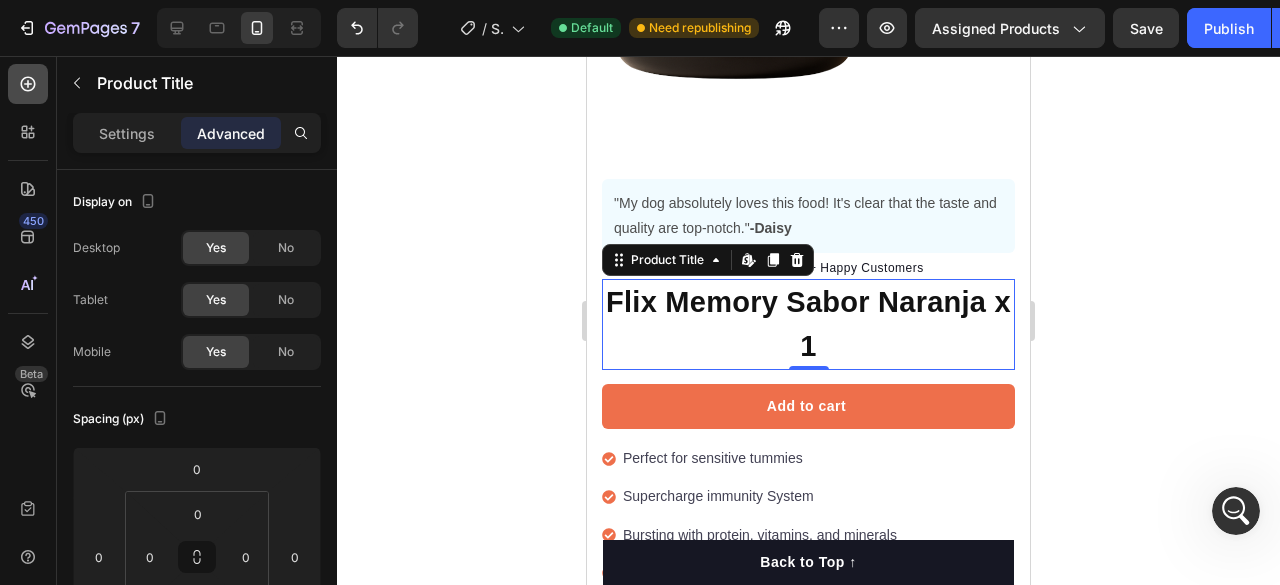 click 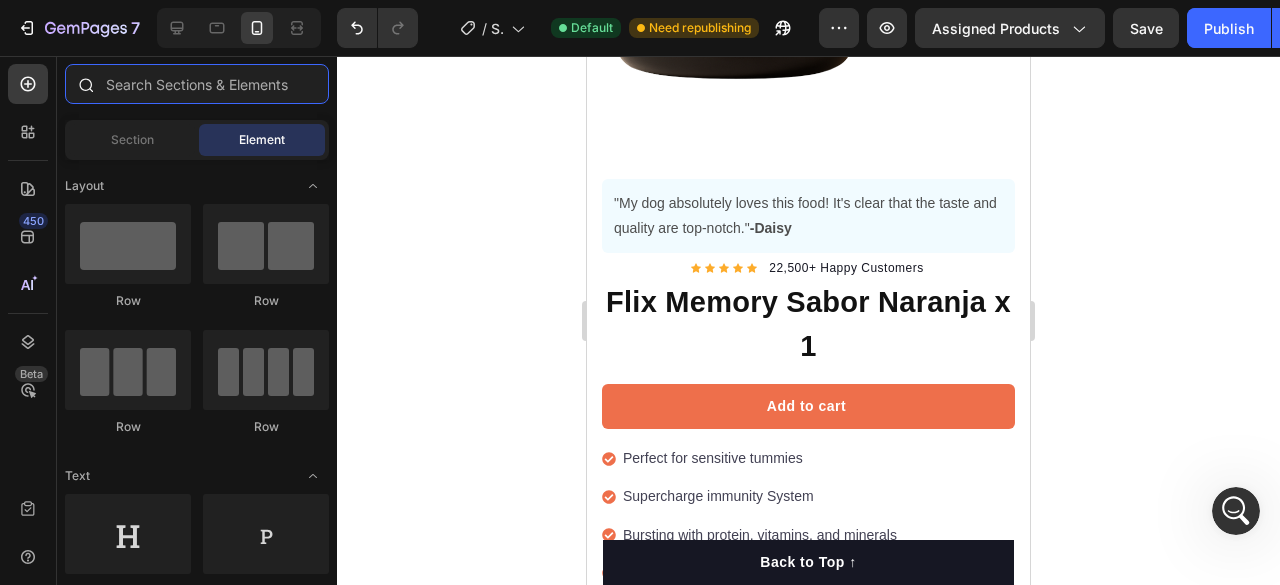 click at bounding box center (197, 84) 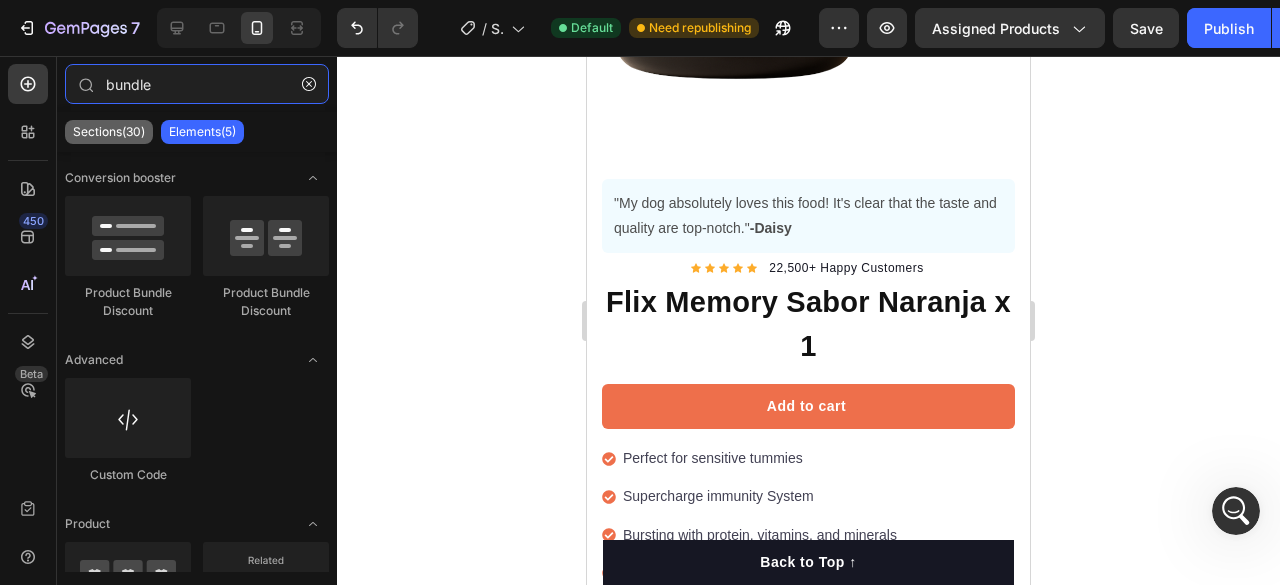 type on "bundle" 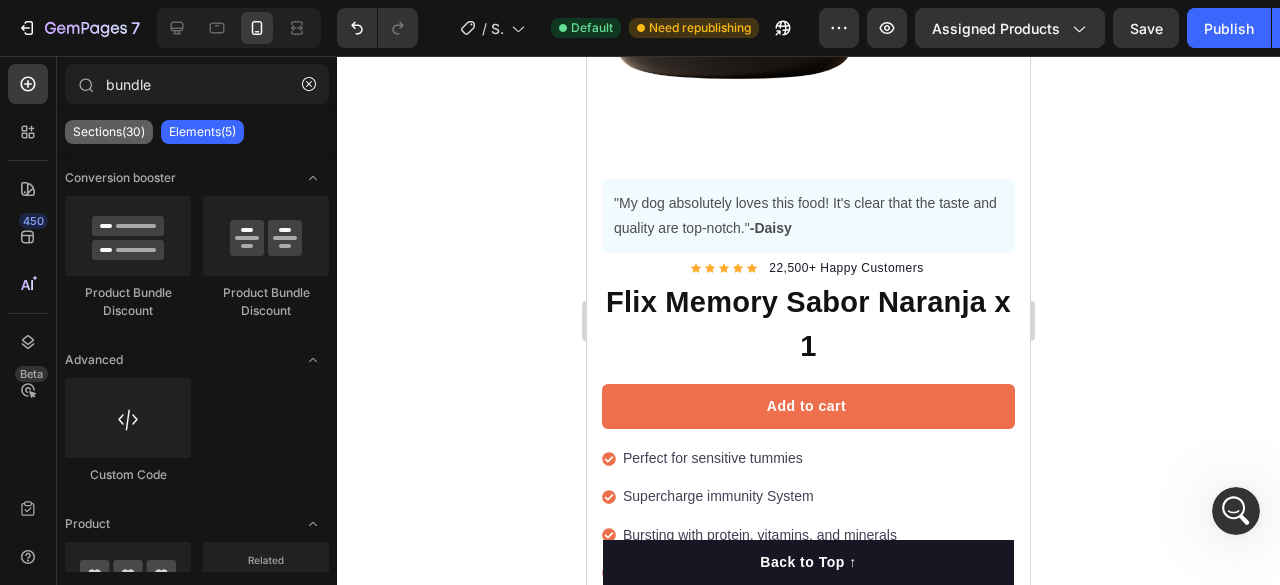 click on "Sections(30)" at bounding box center (109, 132) 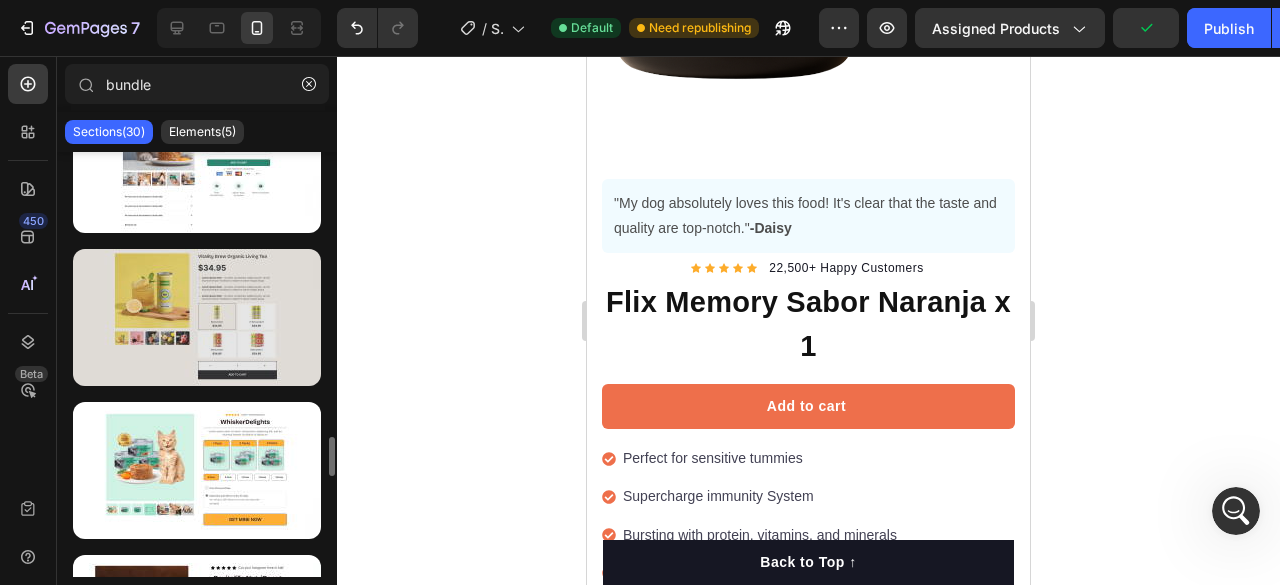 scroll, scrollTop: 2000, scrollLeft: 0, axis: vertical 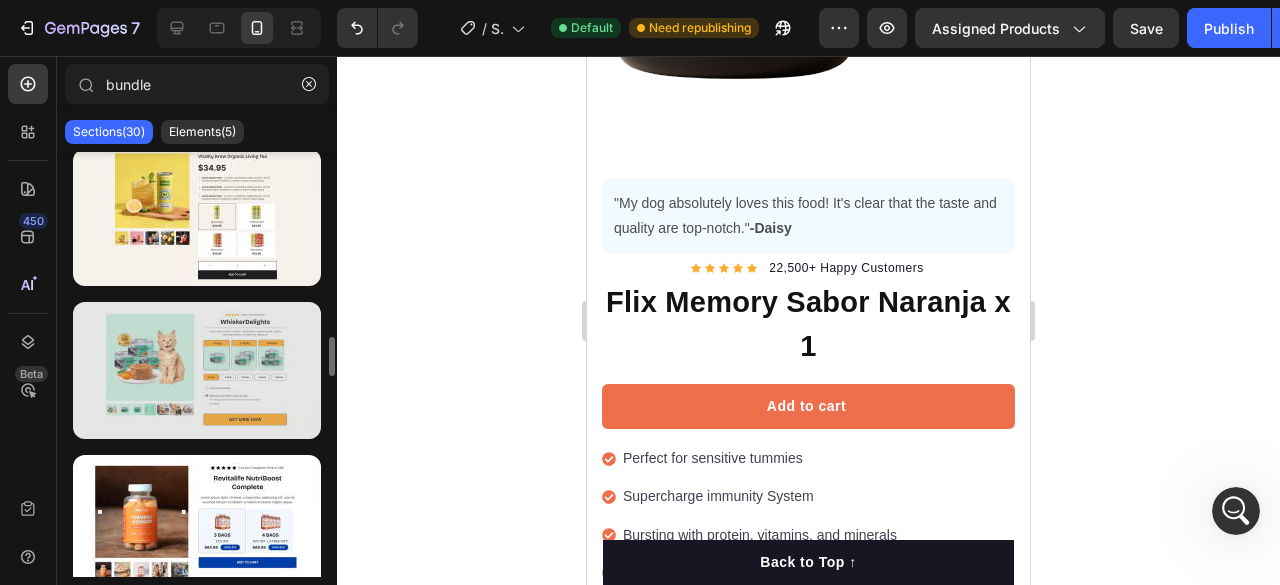 click at bounding box center (197, 370) 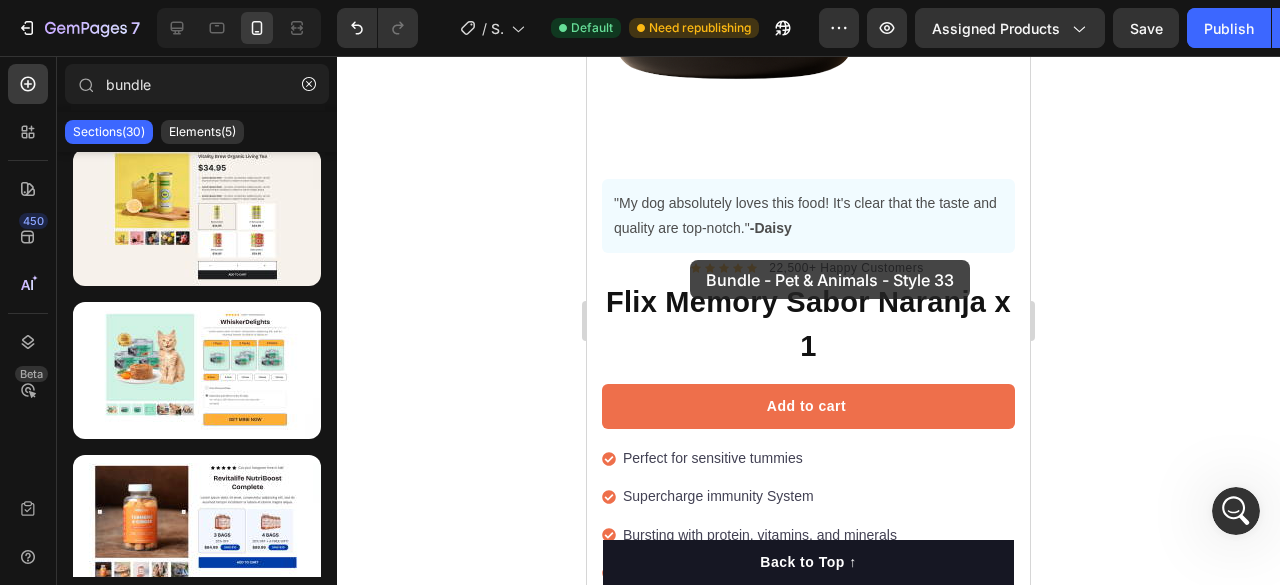 drag, startPoint x: 847, startPoint y: 431, endPoint x: 690, endPoint y: 260, distance: 232.1422 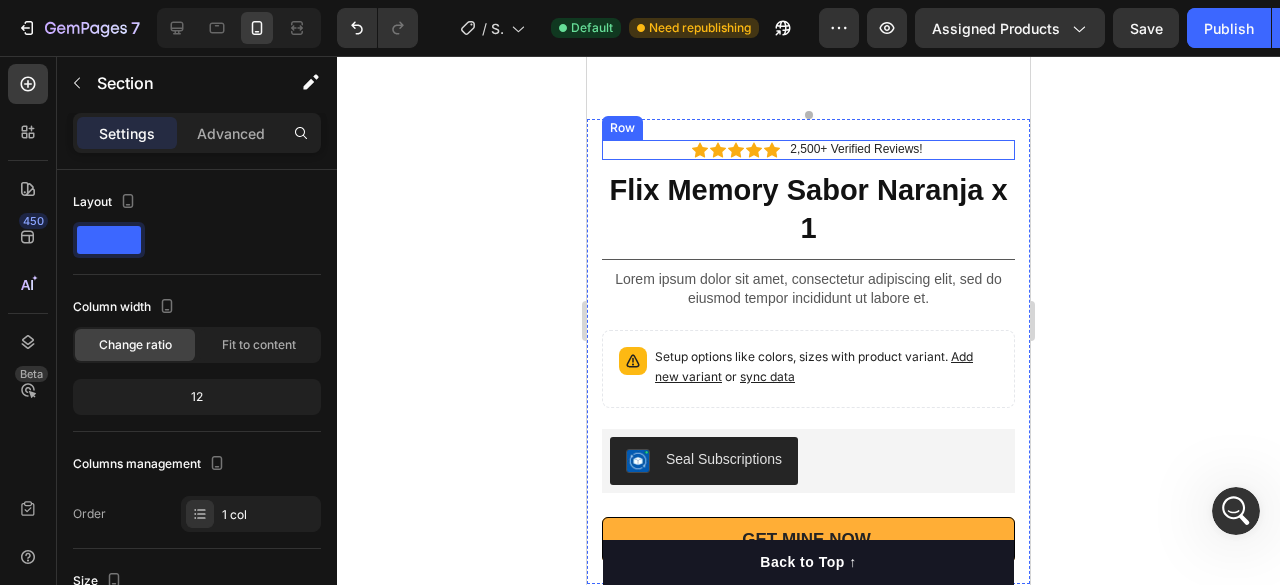 scroll, scrollTop: 873, scrollLeft: 0, axis: vertical 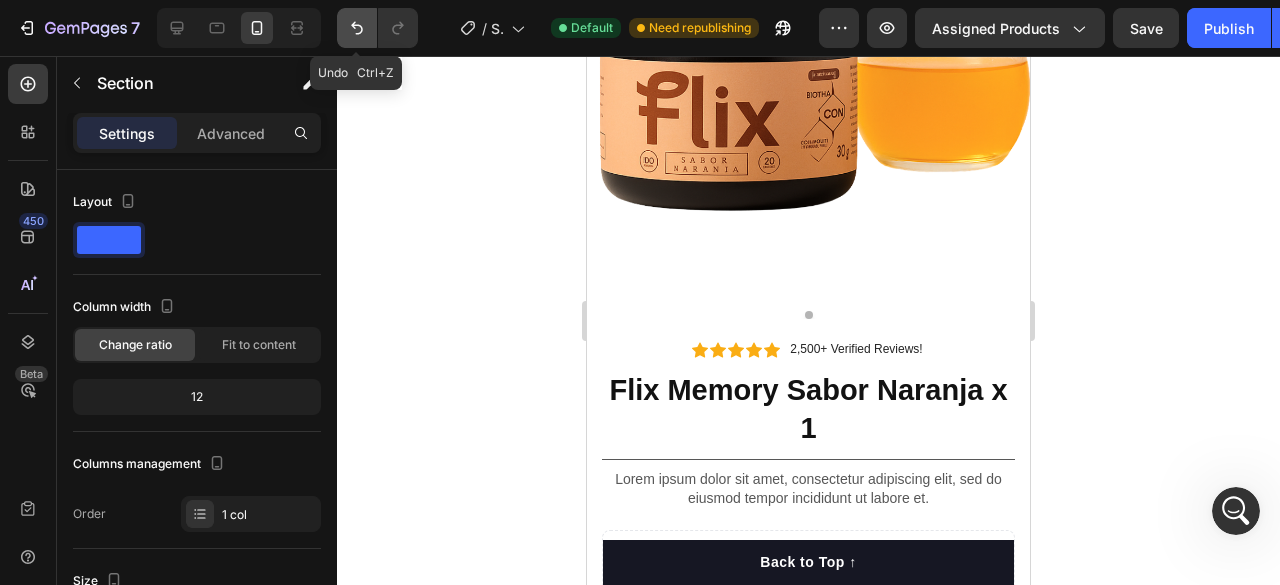 click 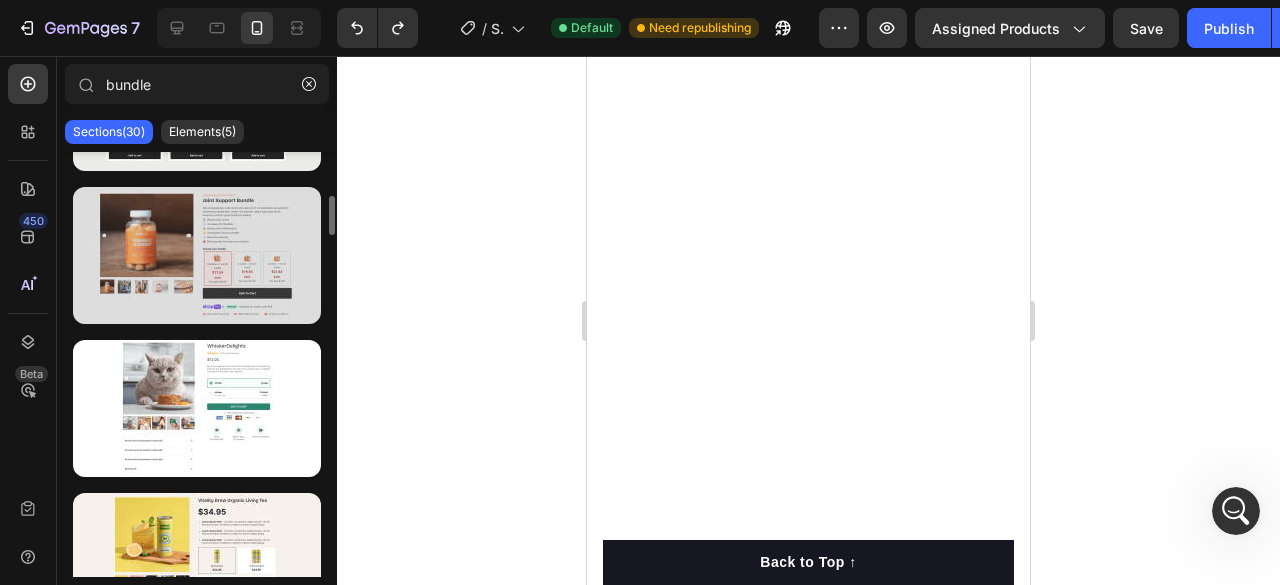scroll, scrollTop: 1556, scrollLeft: 0, axis: vertical 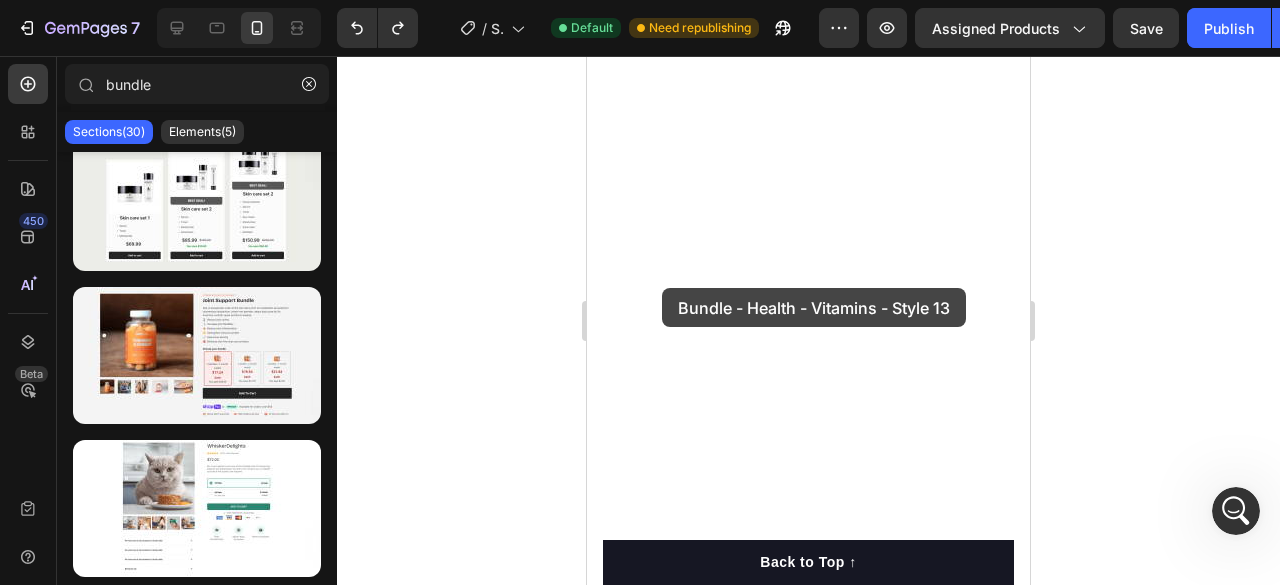 drag, startPoint x: 796, startPoint y: 387, endPoint x: 670, endPoint y: 290, distance: 159.01257 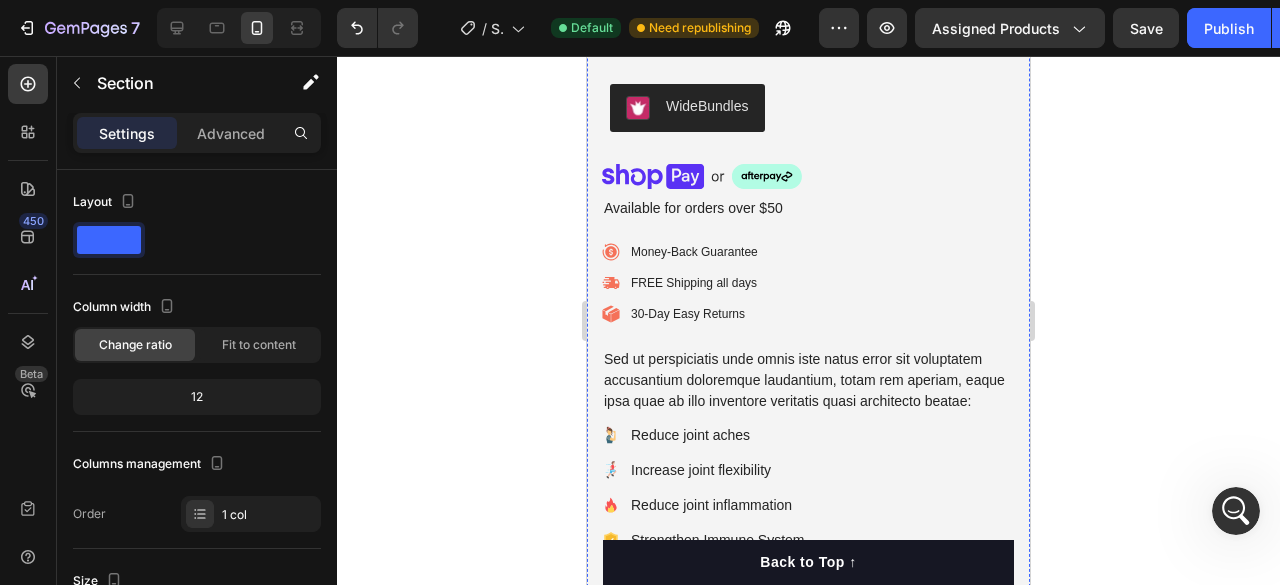 scroll, scrollTop: 1307, scrollLeft: 0, axis: vertical 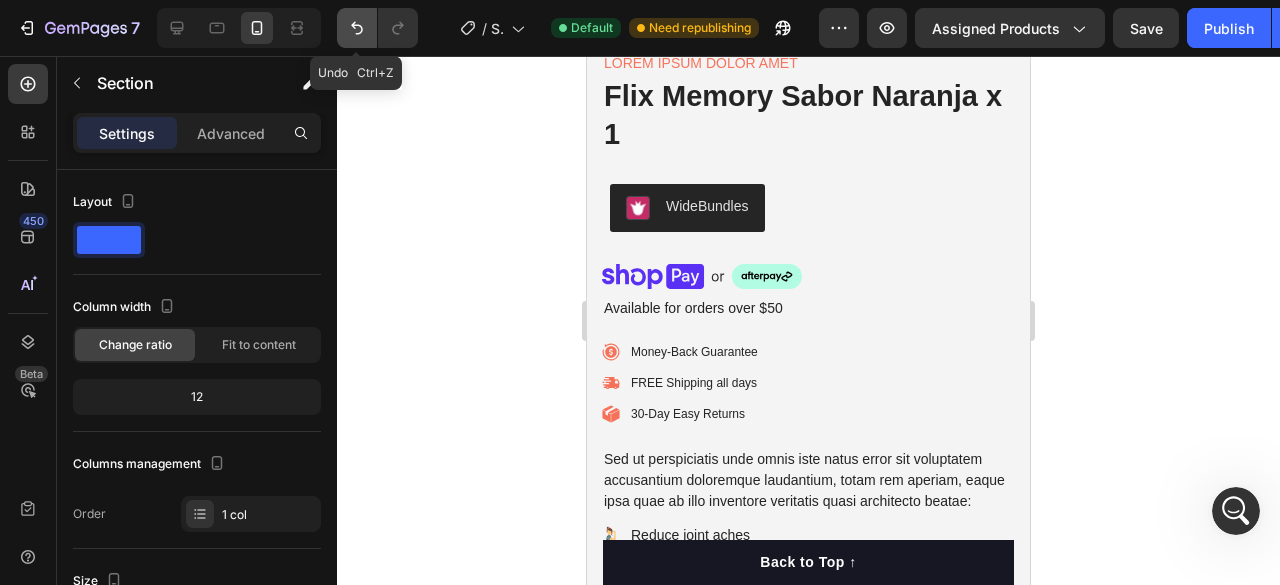 click 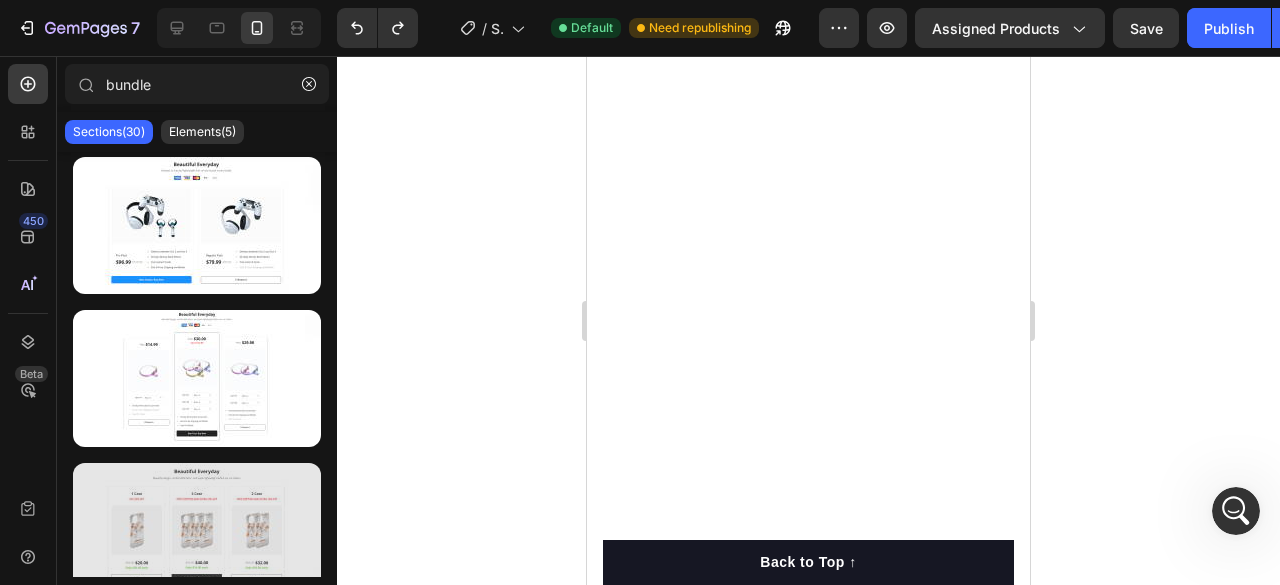 scroll, scrollTop: 0, scrollLeft: 0, axis: both 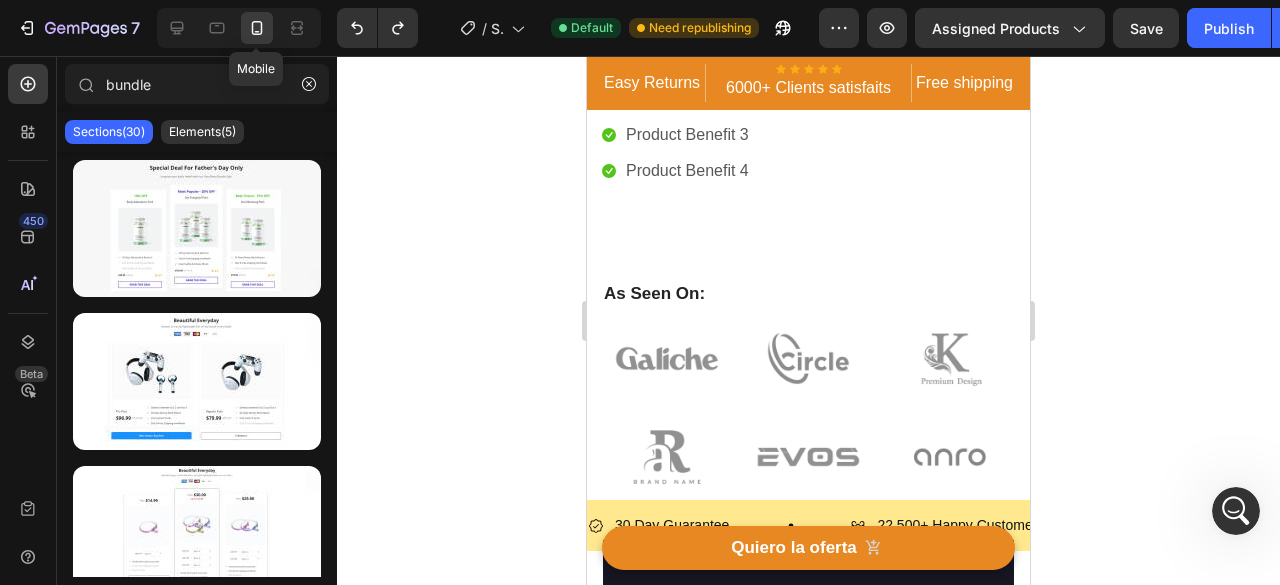 click 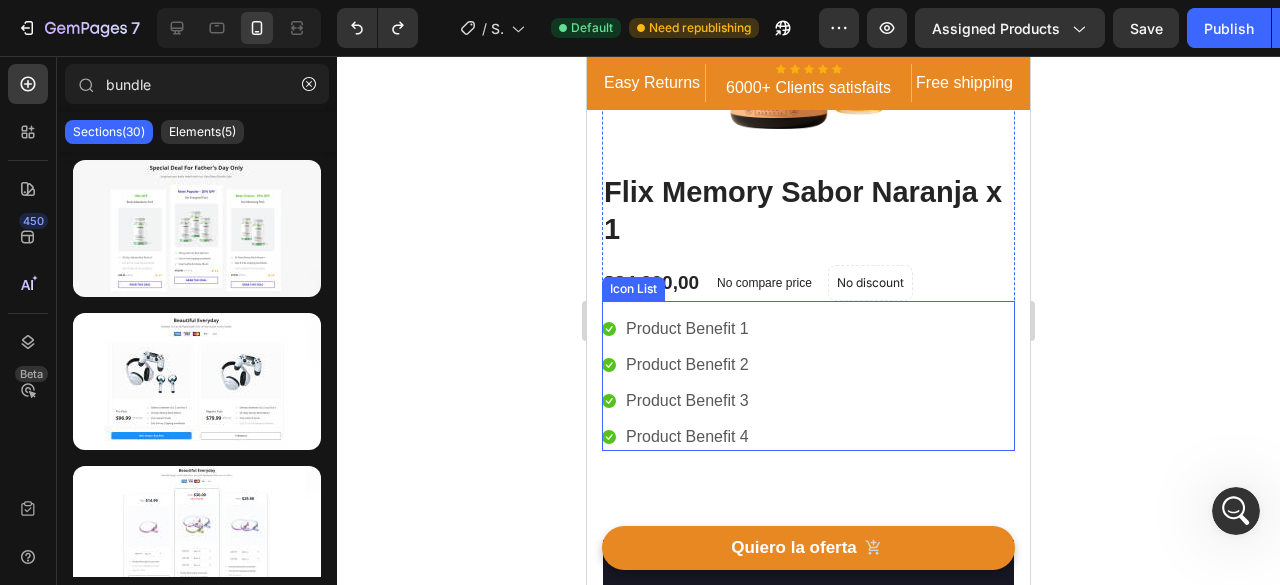 scroll, scrollTop: 200, scrollLeft: 0, axis: vertical 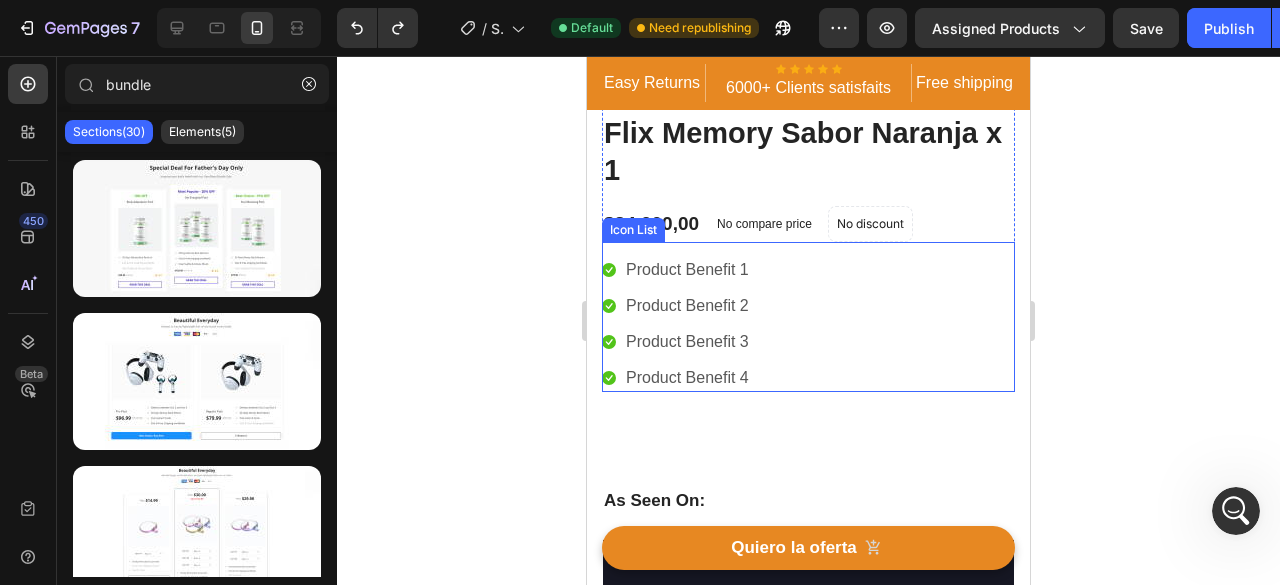 click on "Icon Product Benefit 1 Text block
Icon Product Benefit 2 Text block
Icon Product Benefit 3 Text block
Icon Product Benefit 4 Text block" at bounding box center (808, 324) 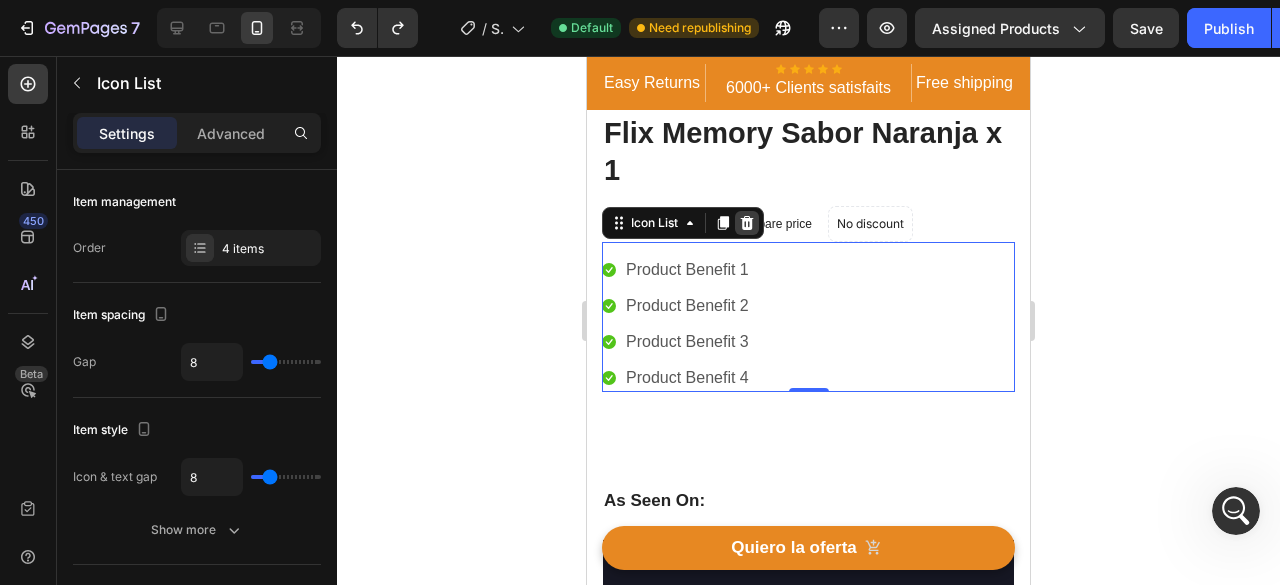click 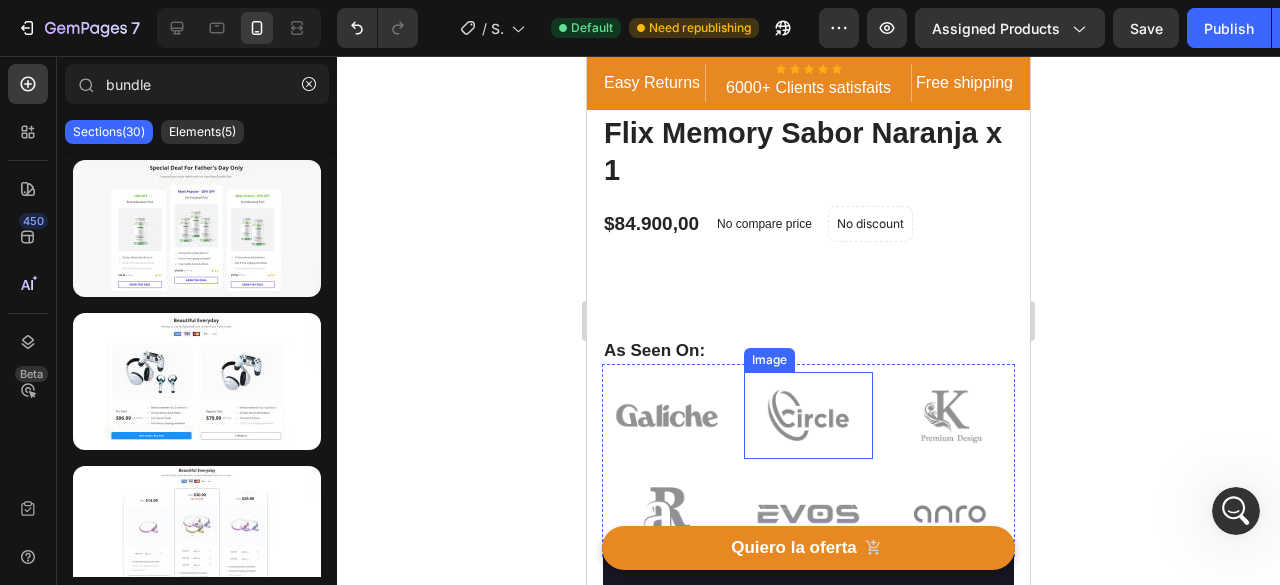 click at bounding box center [809, 415] 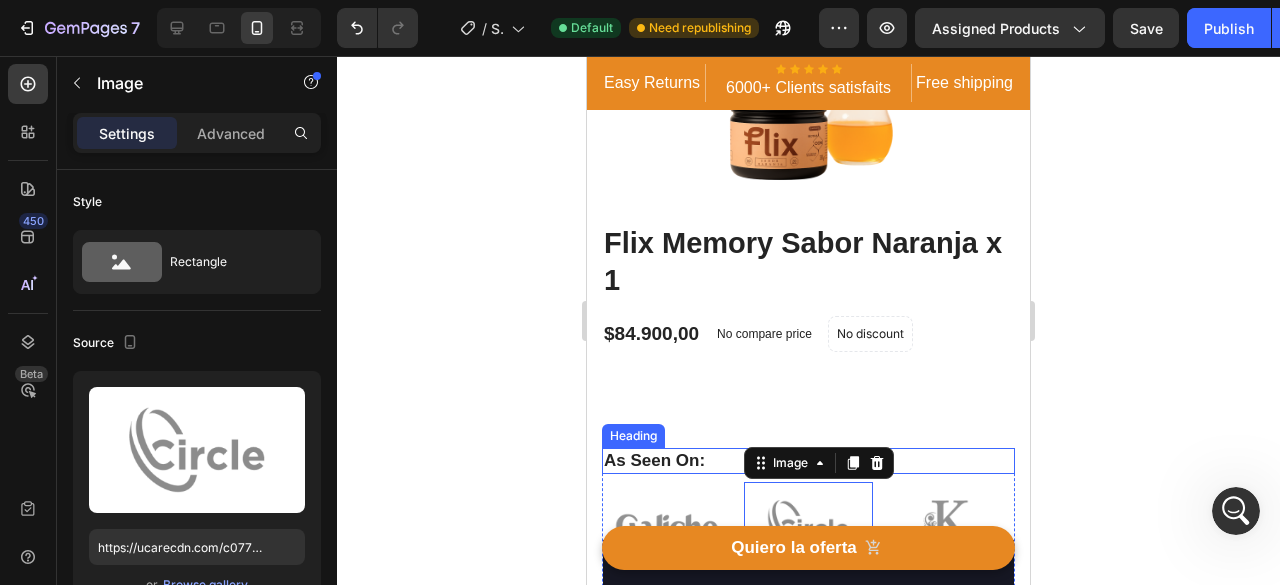 scroll, scrollTop: 100, scrollLeft: 0, axis: vertical 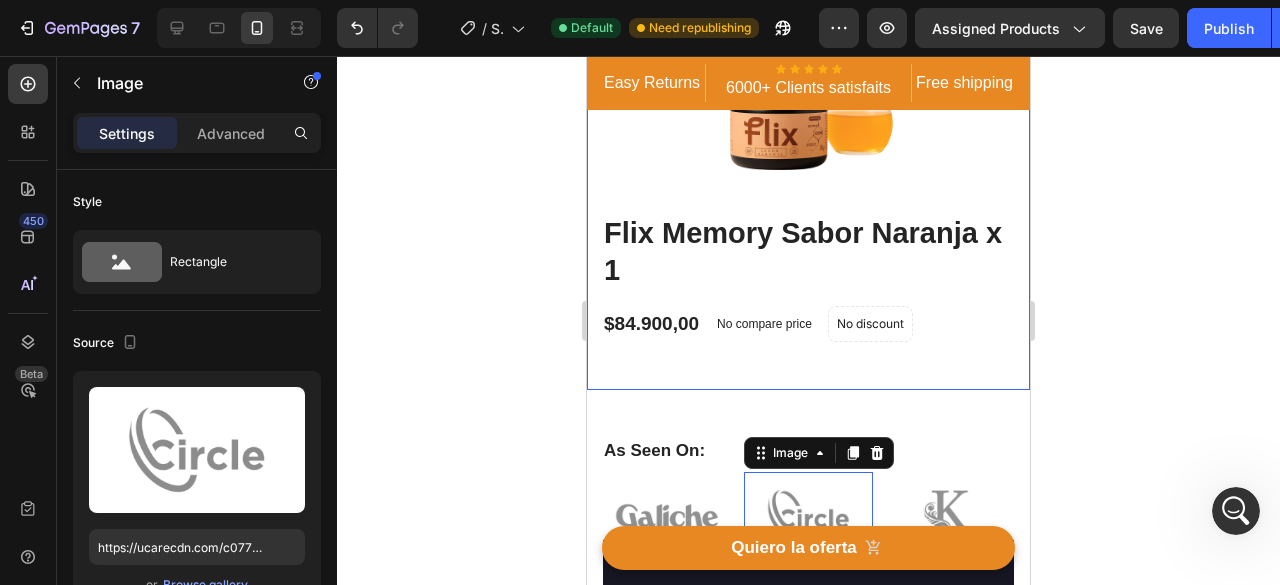 click on "Image Image Free Shipping Heading On oders over $70 Text block Row Image Money-back guarantee Heading 30- day refund or replacement Text block Row Row Row (P) Images & Gallery Flix Memory Sabor Naranja x 1 (P) Title                Icon                Icon                Icon                Icon                Icon Icon List Hoz 1500+ Clientes usan FLIX Text block Row
Icon Mejora tu concentración desde el primer uso Text block
Icon Resultados reales en 7 a 14 días Text block
Icon Fórmula respaldada por ciencia y neurociencia Text block
Icon Sabor increíble, preparación fácil Text block Icon List $84.900,00 (P) Price (P) Price No compare price (P) Price No discount   Not be displayed when published Product Badge Row REVEAL OFFER (P) Cart Button Image Image Image Image Image Row Quiero la oferta (P) Cart Button Row Product Row Row" at bounding box center (808, 213) 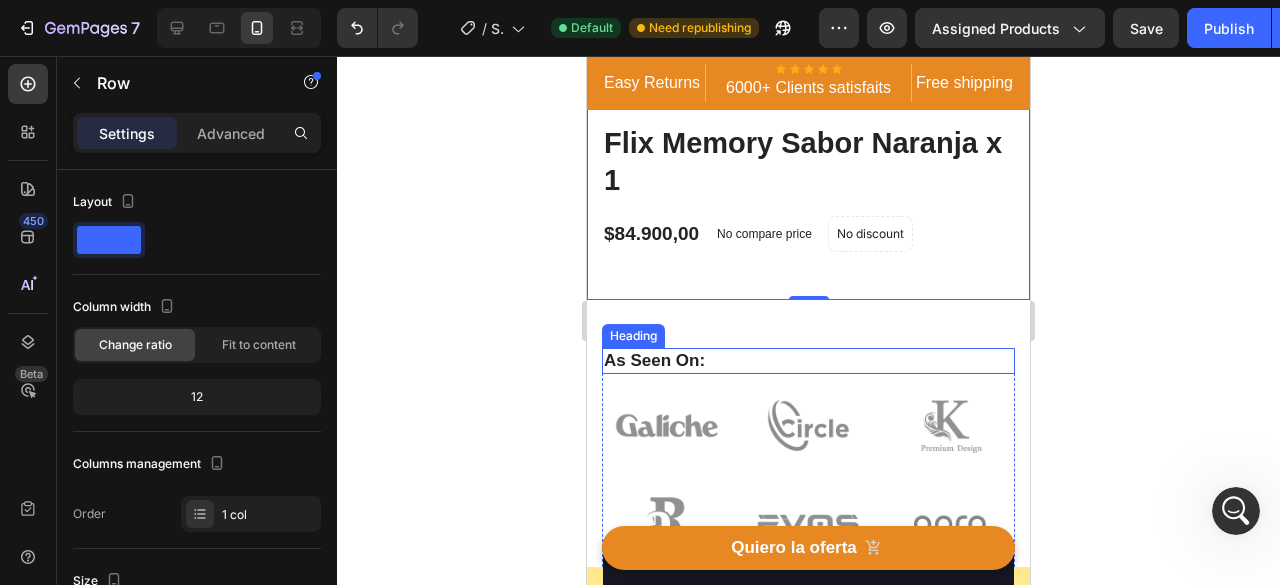 scroll, scrollTop: 200, scrollLeft: 0, axis: vertical 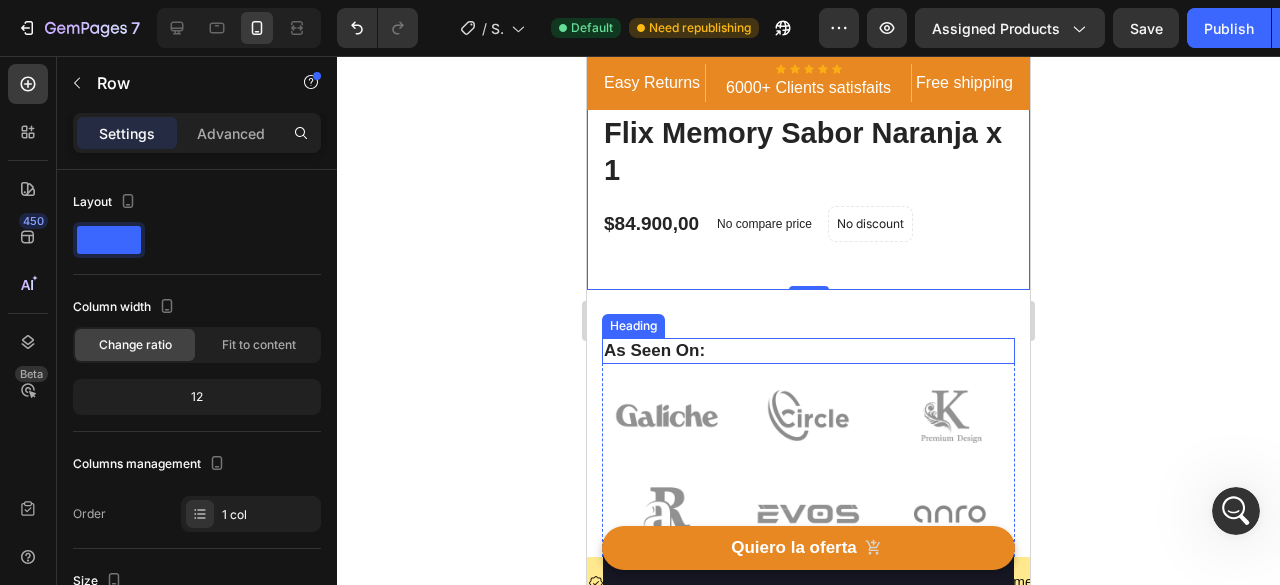 click on "As Seen On:" at bounding box center [808, 351] 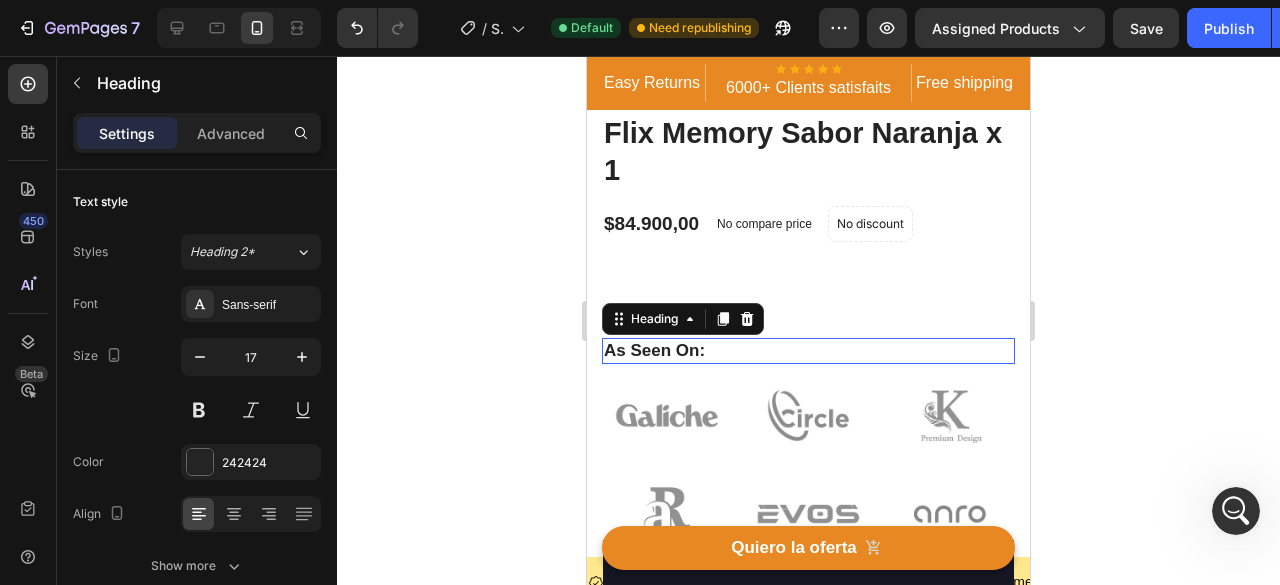 click on "As Seen On: Heading   0 Image Image Image Image Image Image Row Row Section 2/25" at bounding box center [808, 423] 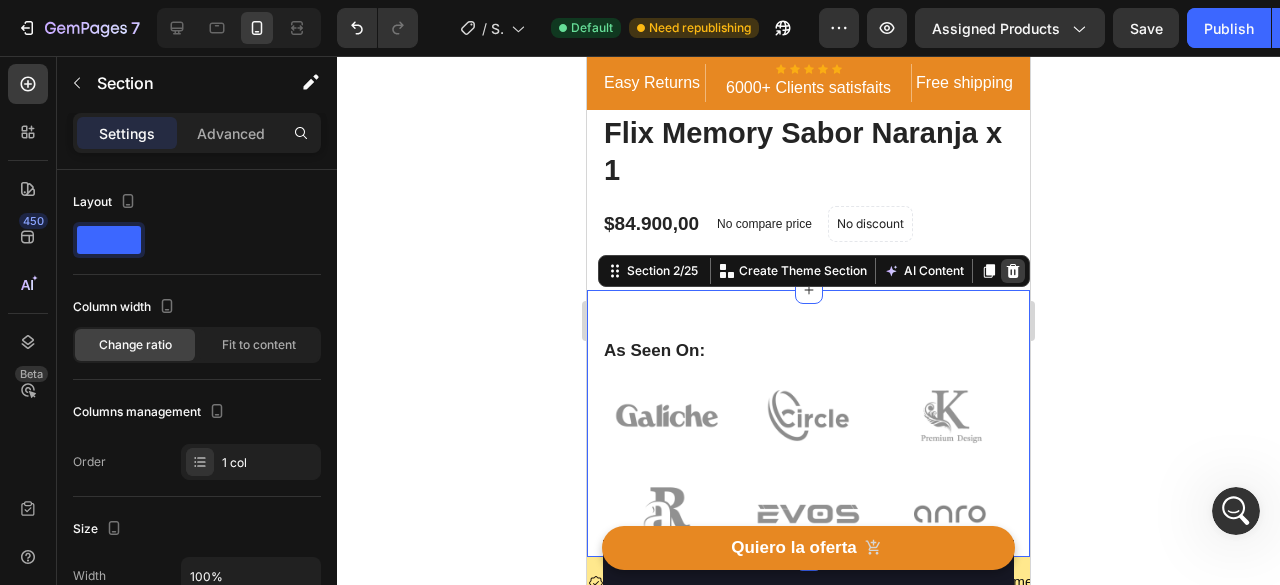 click 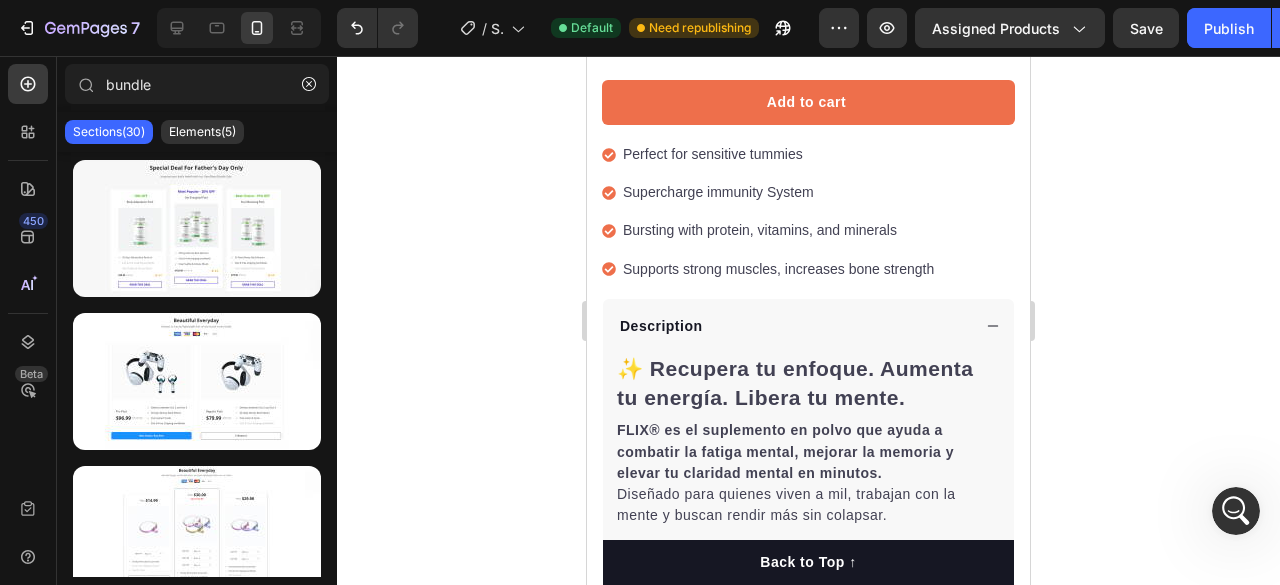 scroll, scrollTop: 700, scrollLeft: 0, axis: vertical 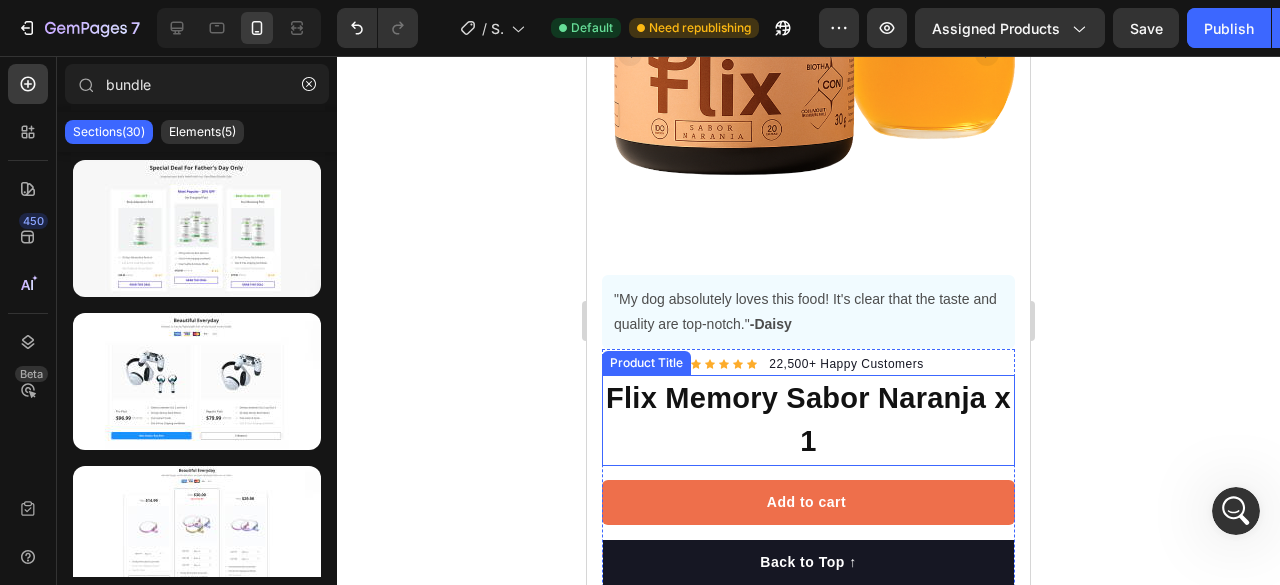 click on "Flix Memory Sabor Naranja x 1" at bounding box center [808, 420] 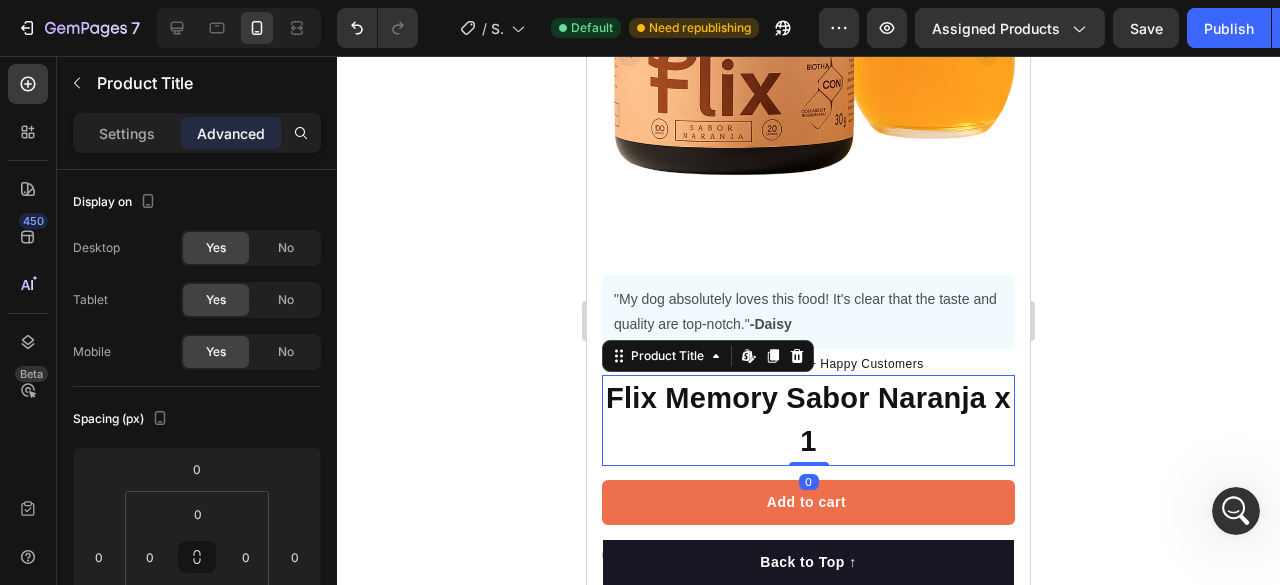 drag, startPoint x: 532, startPoint y: 400, endPoint x: 29, endPoint y: 315, distance: 510.13135 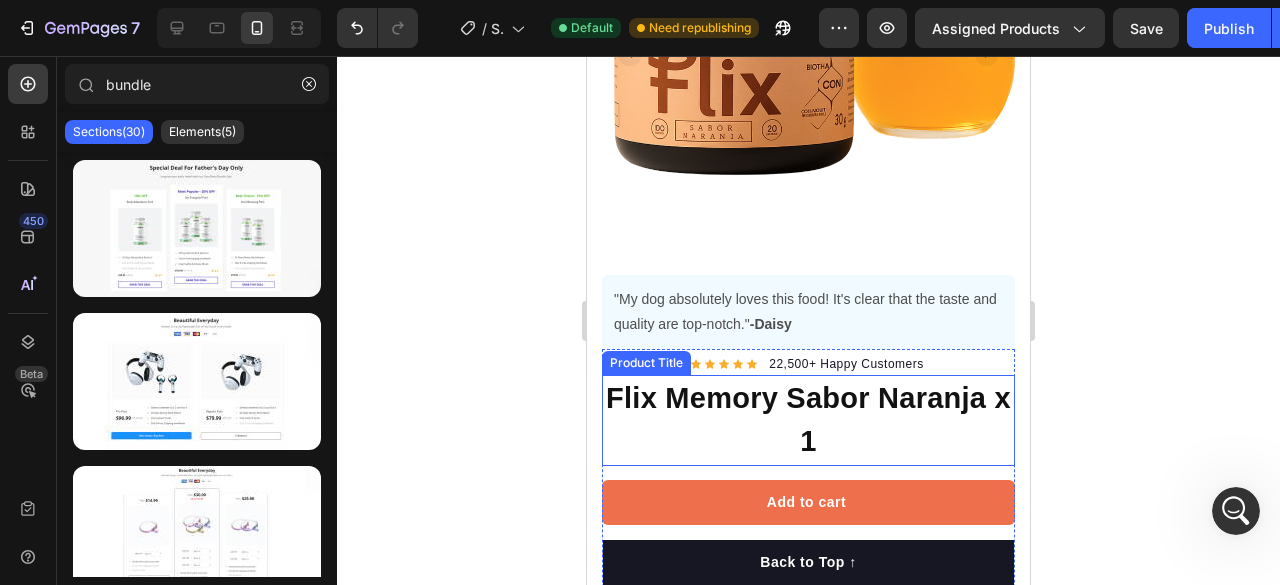 click on "Icon Icon Icon Icon Icon Icon List Hoz" at bounding box center (724, 364) 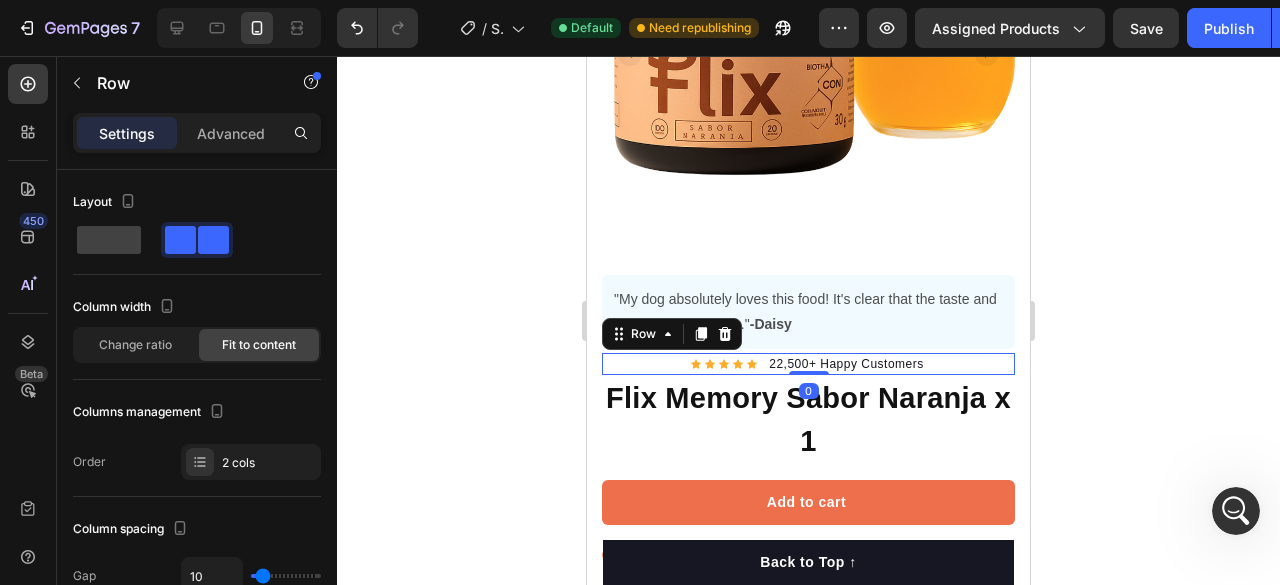 click on "Flix Memory Sabor Naranja x 1" at bounding box center [808, 420] 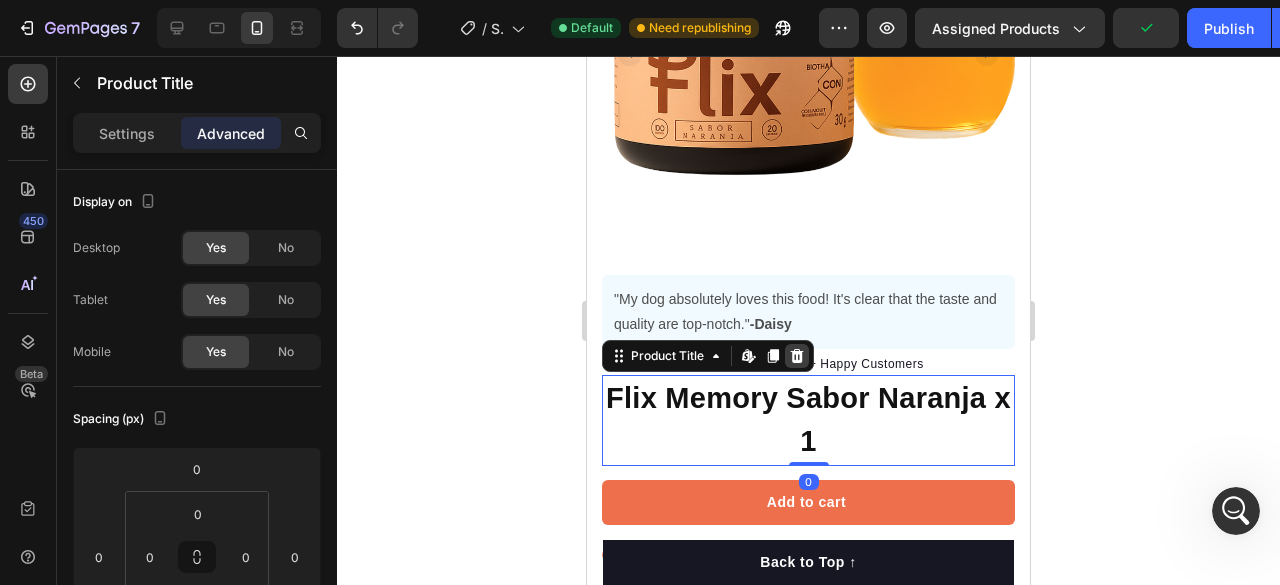 click 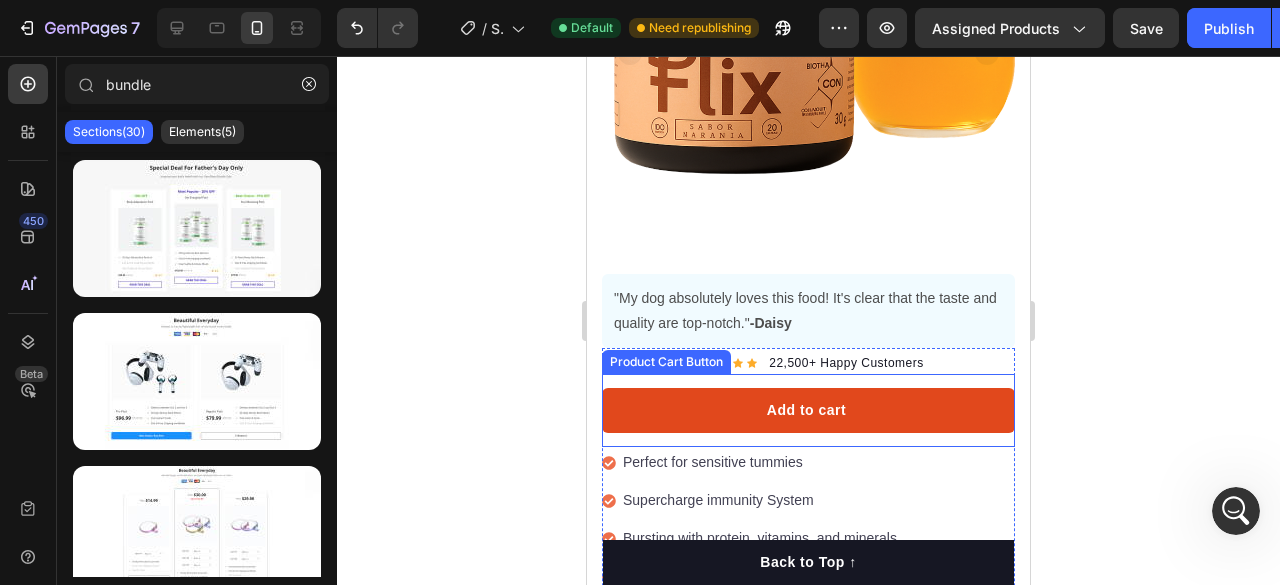 scroll, scrollTop: 700, scrollLeft: 0, axis: vertical 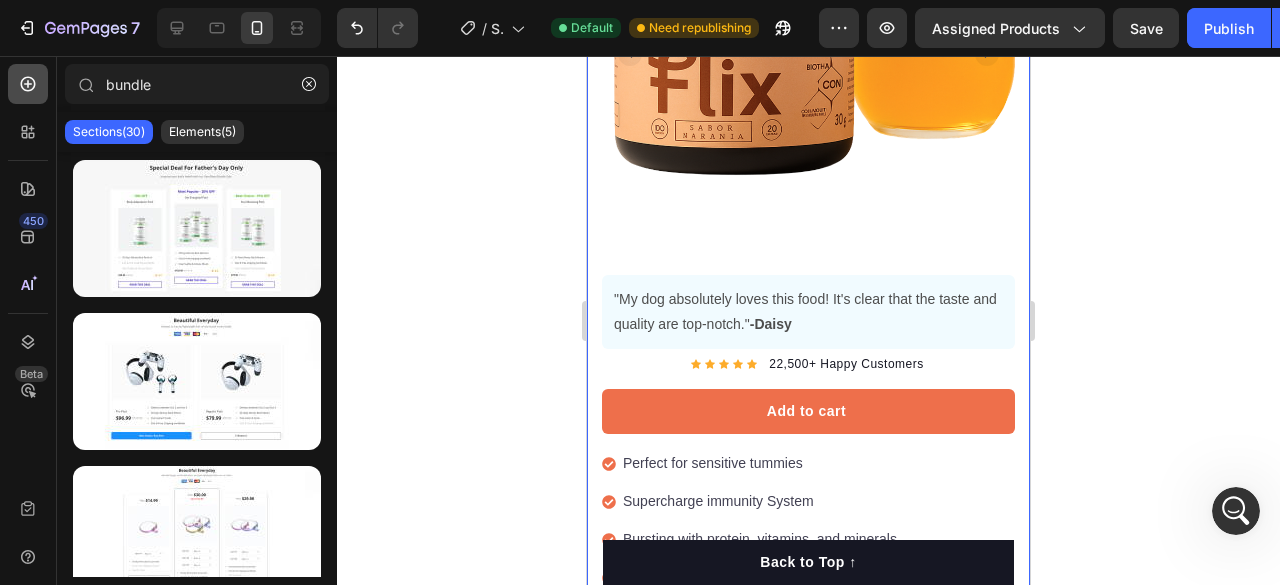 click 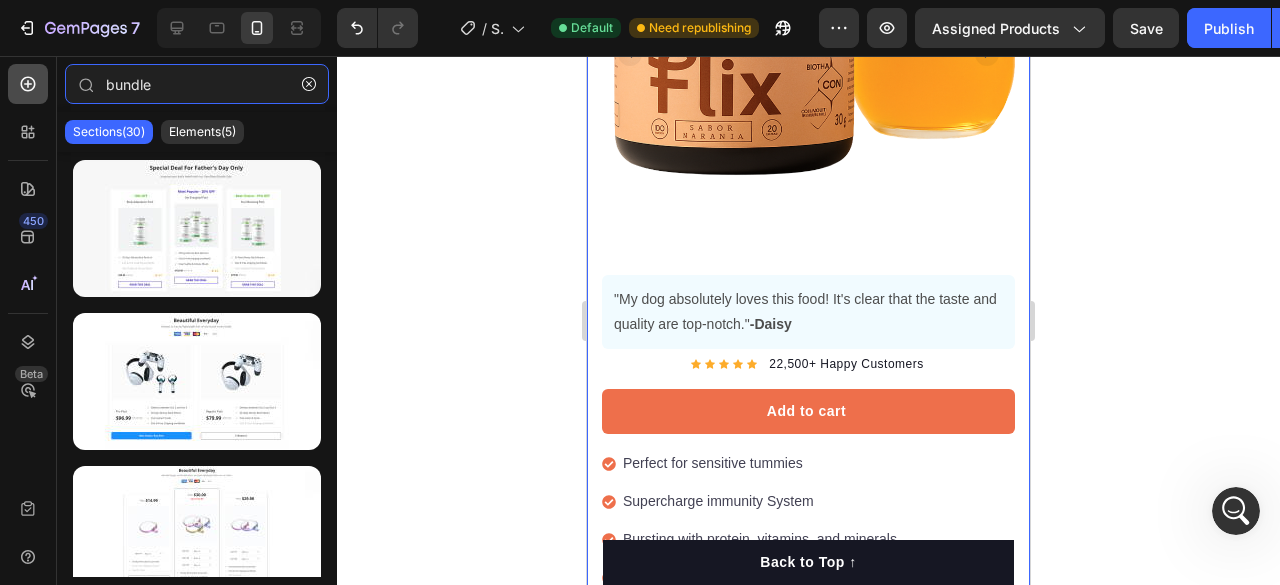 type 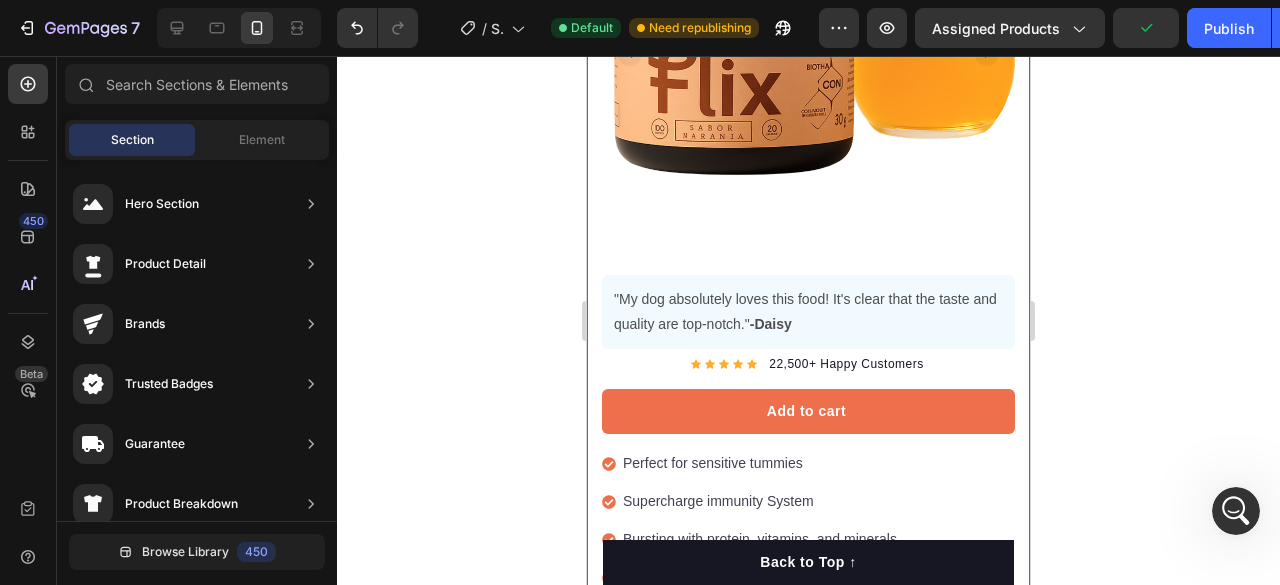 click 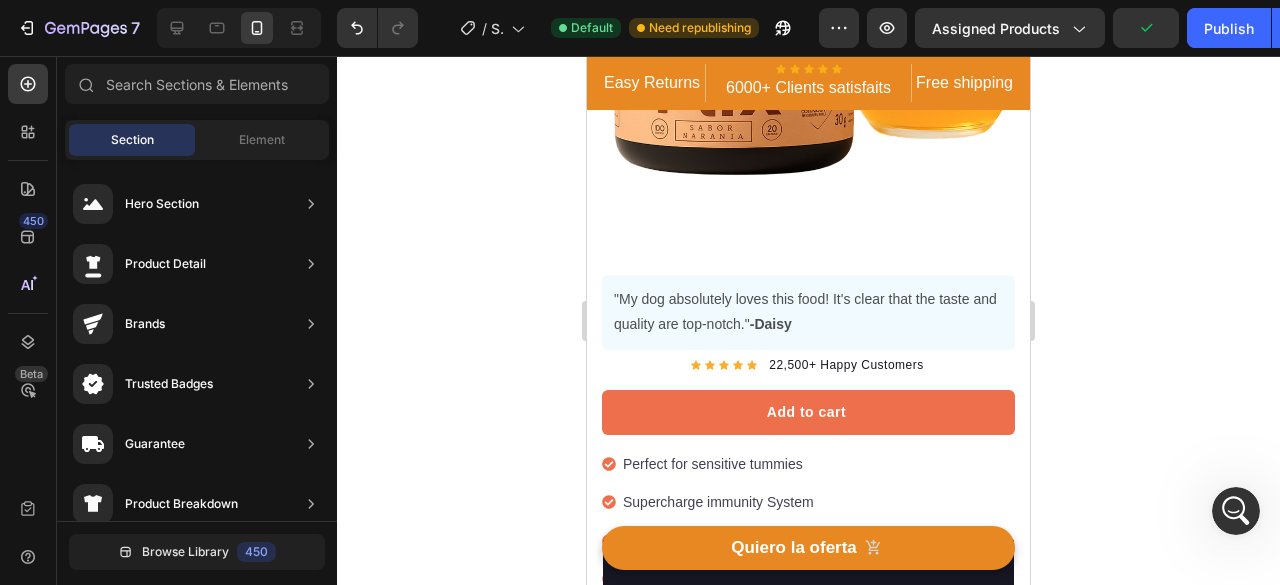 scroll, scrollTop: 400, scrollLeft: 0, axis: vertical 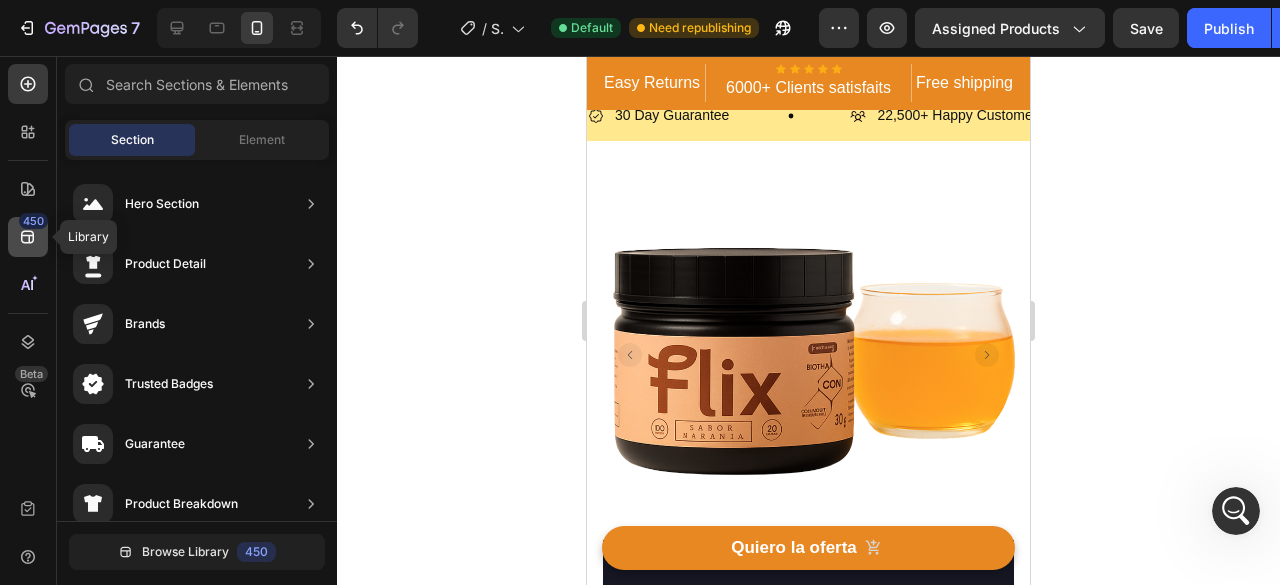 click 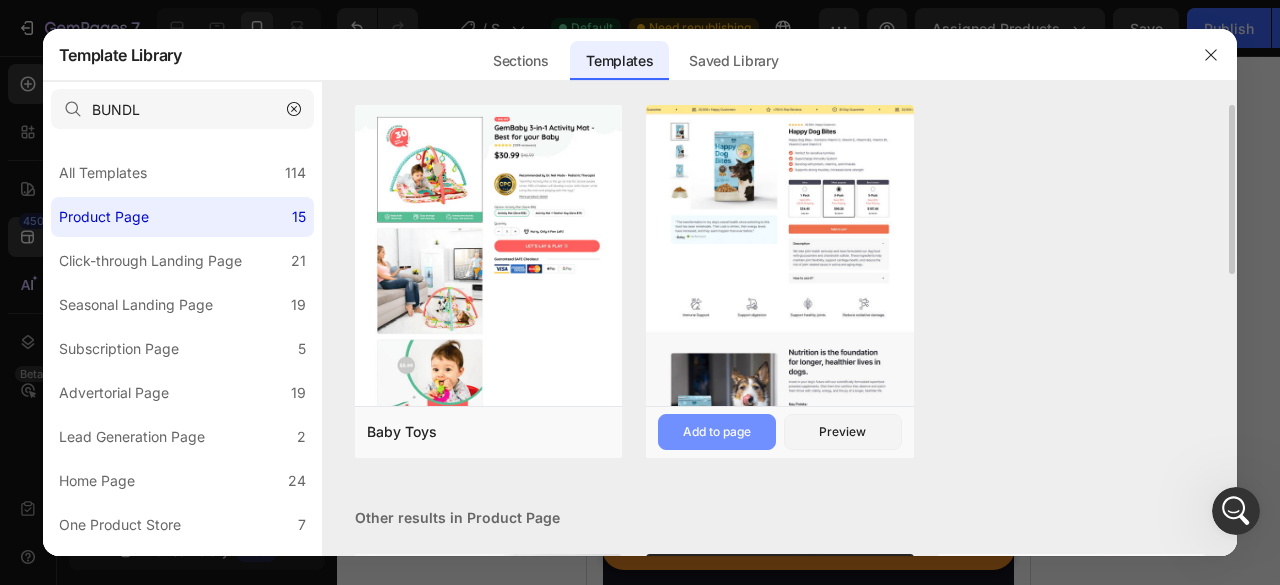 click on "Add to page" at bounding box center (717, 432) 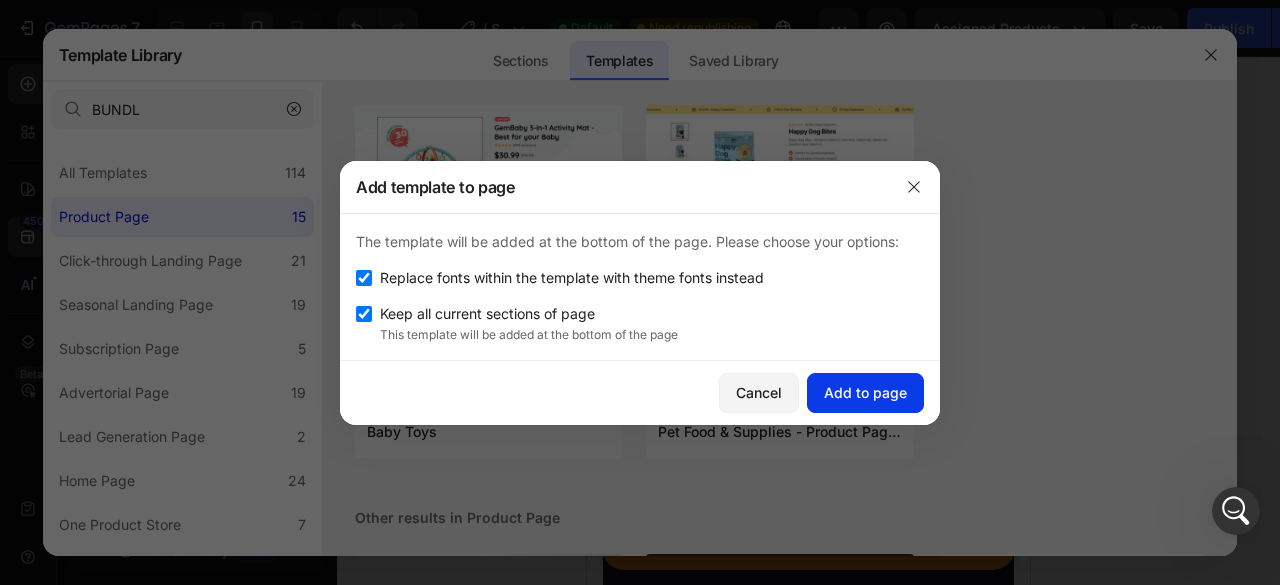 click on "Add to page" at bounding box center [865, 392] 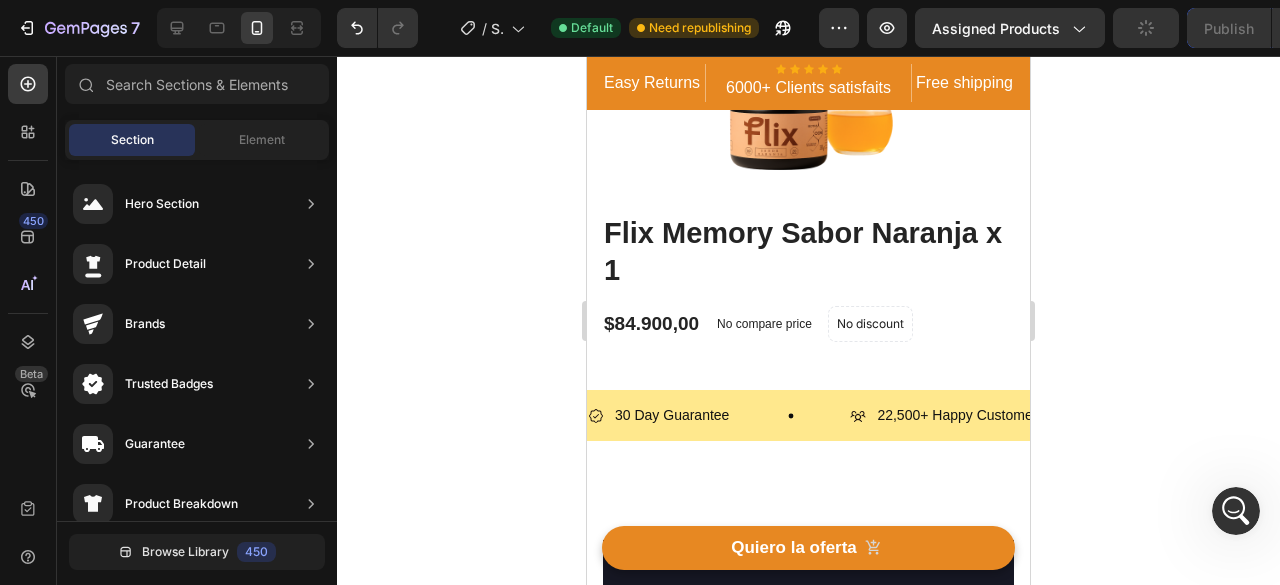 scroll, scrollTop: 0, scrollLeft: 0, axis: both 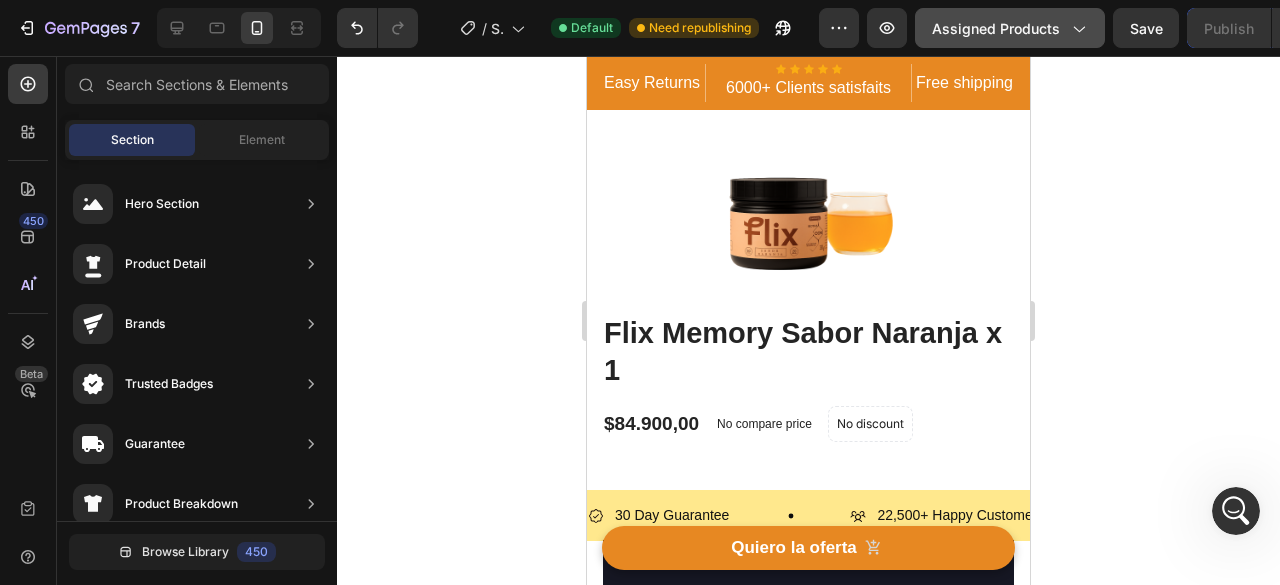 click on "Assigned Products" 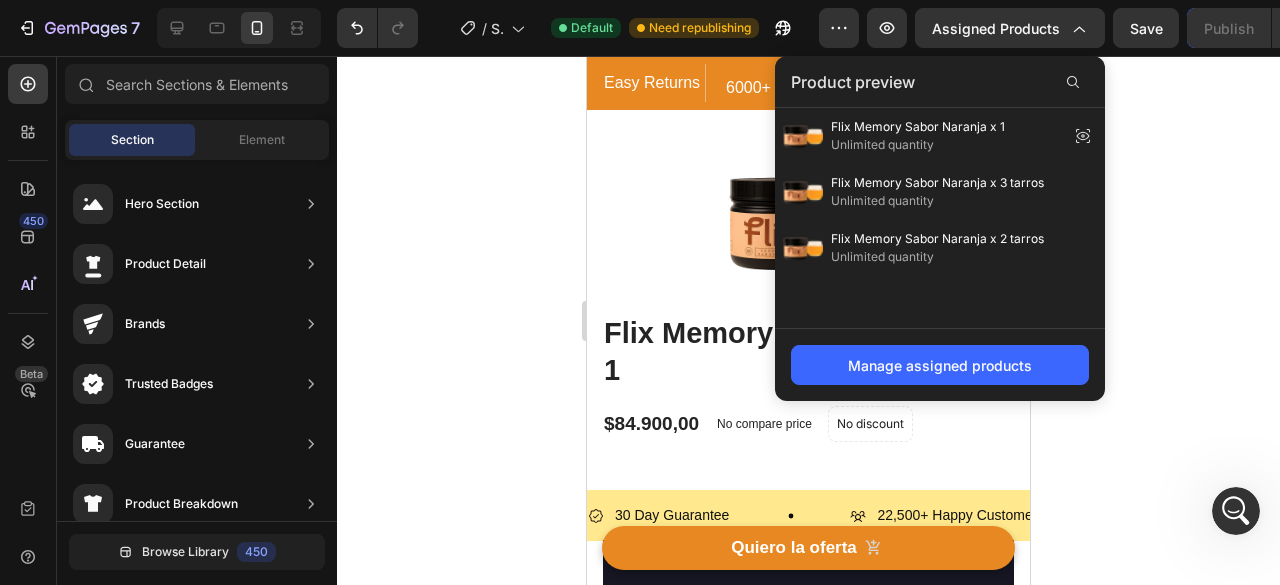 click 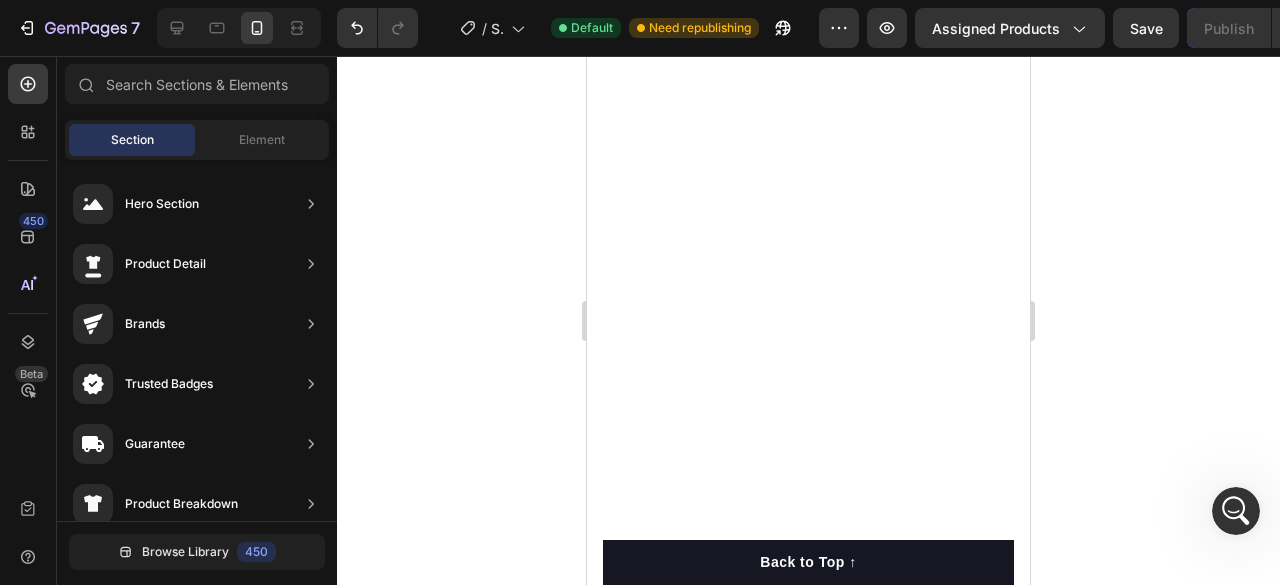 scroll, scrollTop: 2300, scrollLeft: 0, axis: vertical 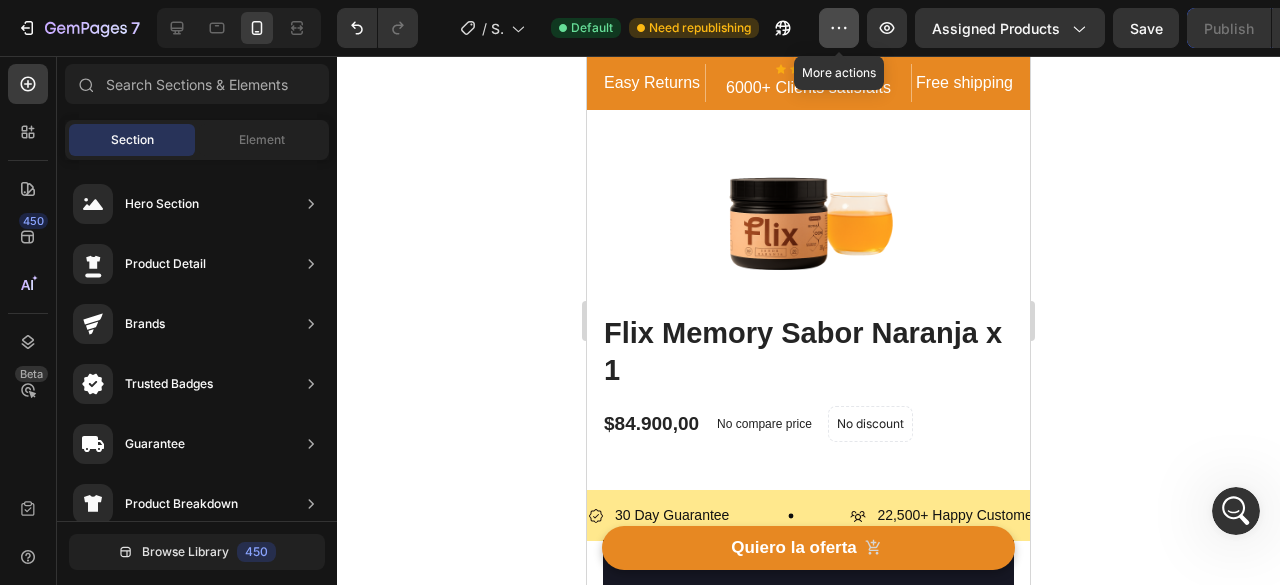 click 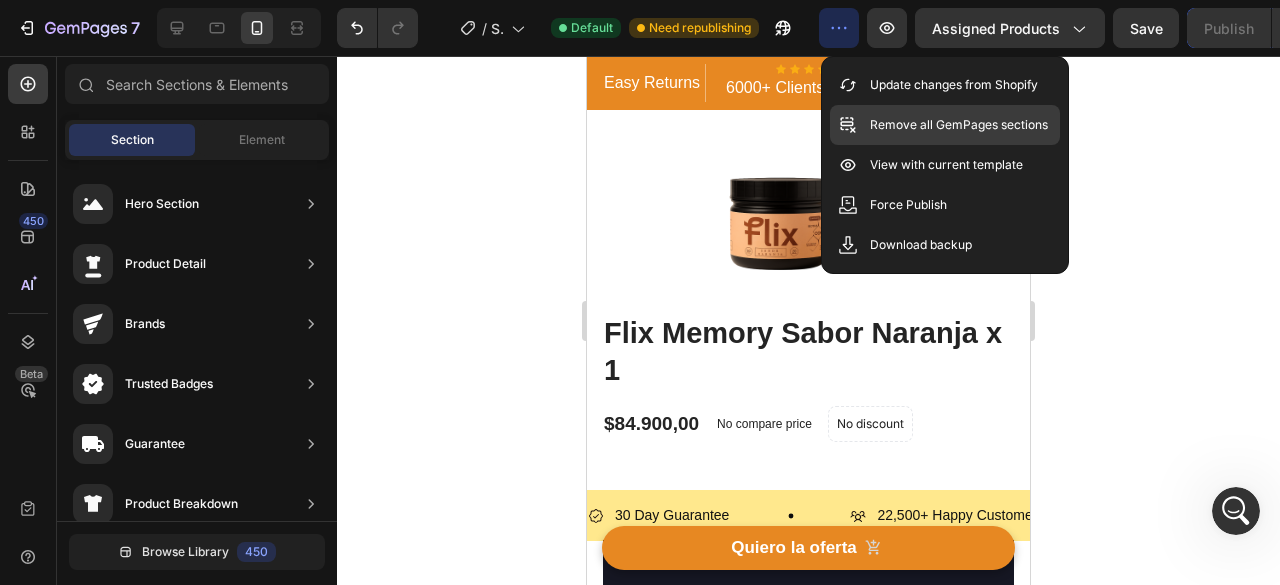 click on "Remove all GemPages sections" at bounding box center (959, 125) 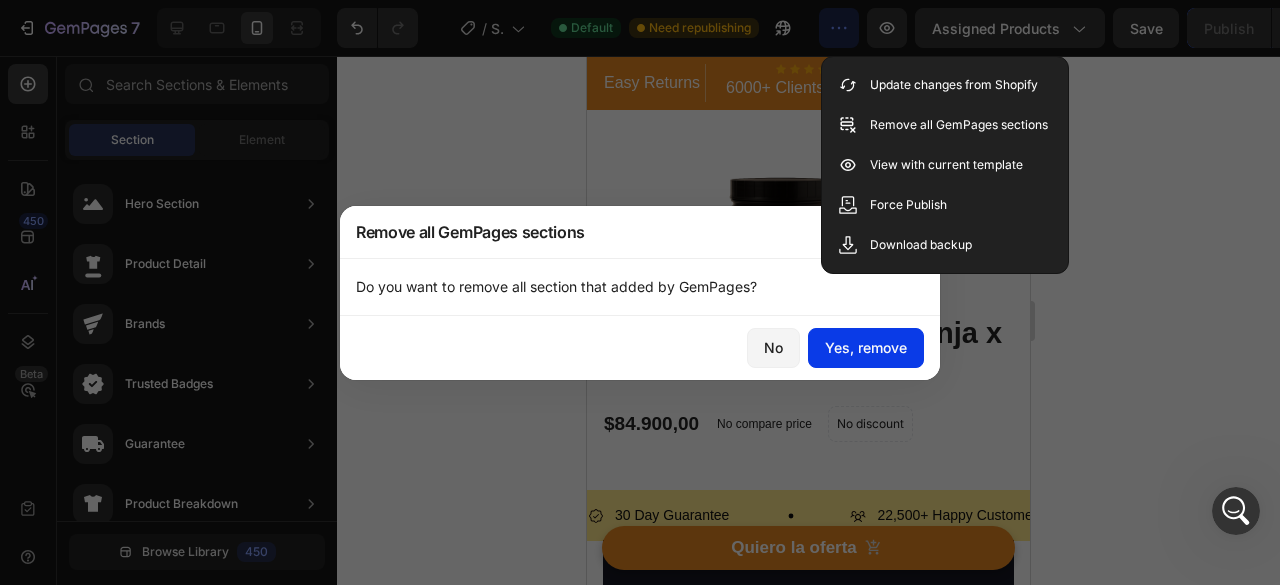 click on "Yes, remove" at bounding box center (866, 347) 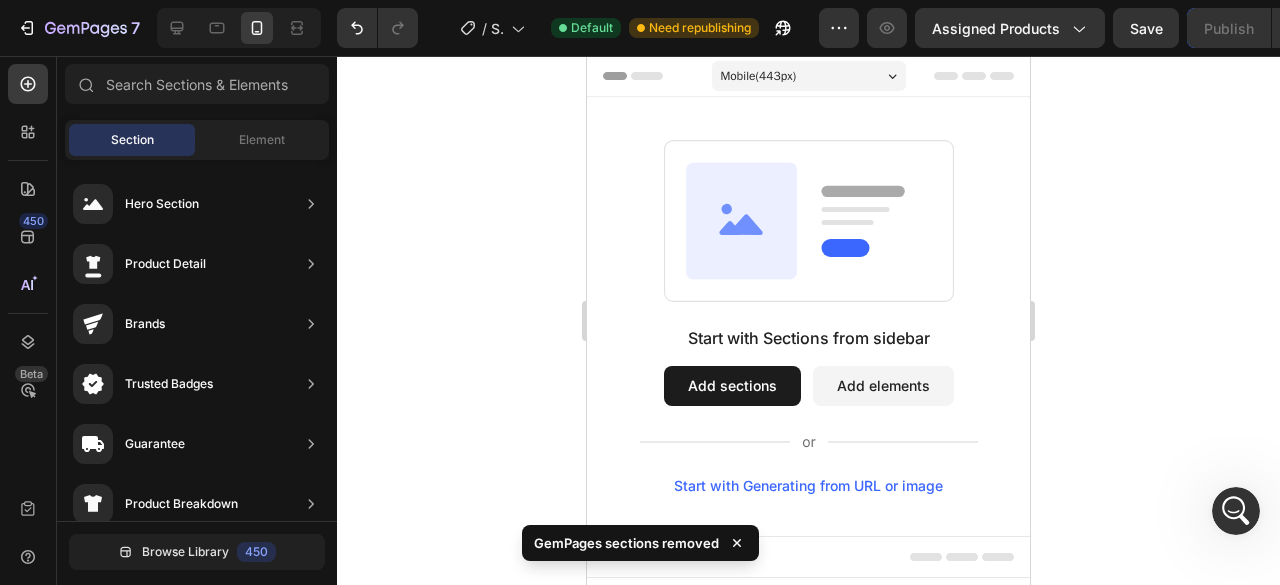 click on "Add sections" at bounding box center [732, 386] 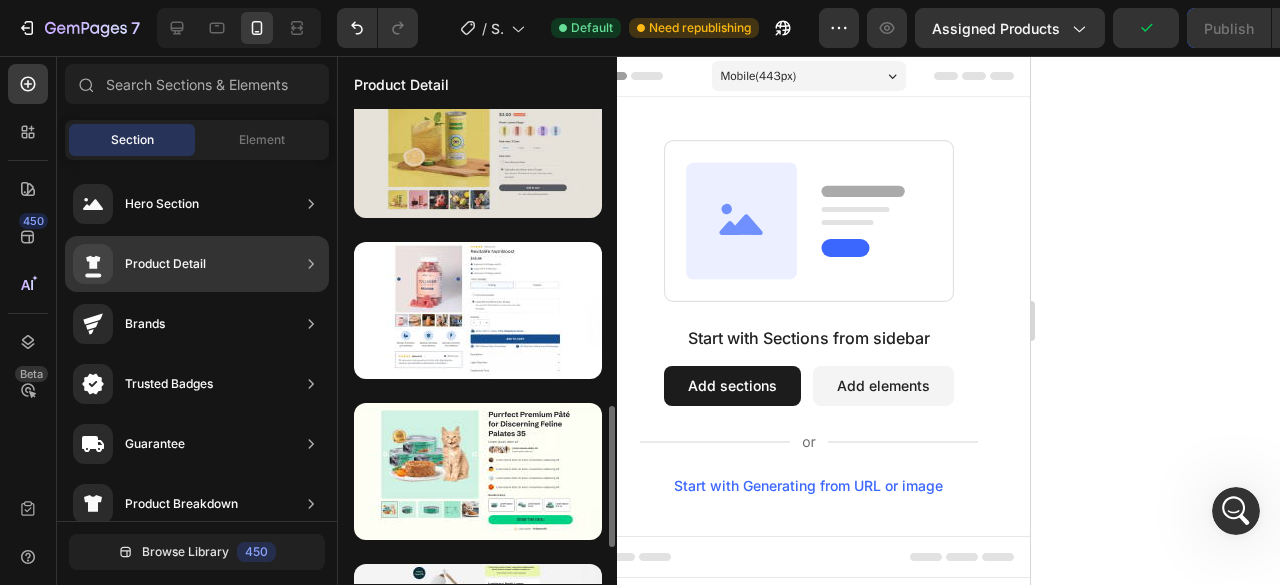 scroll, scrollTop: 1100, scrollLeft: 0, axis: vertical 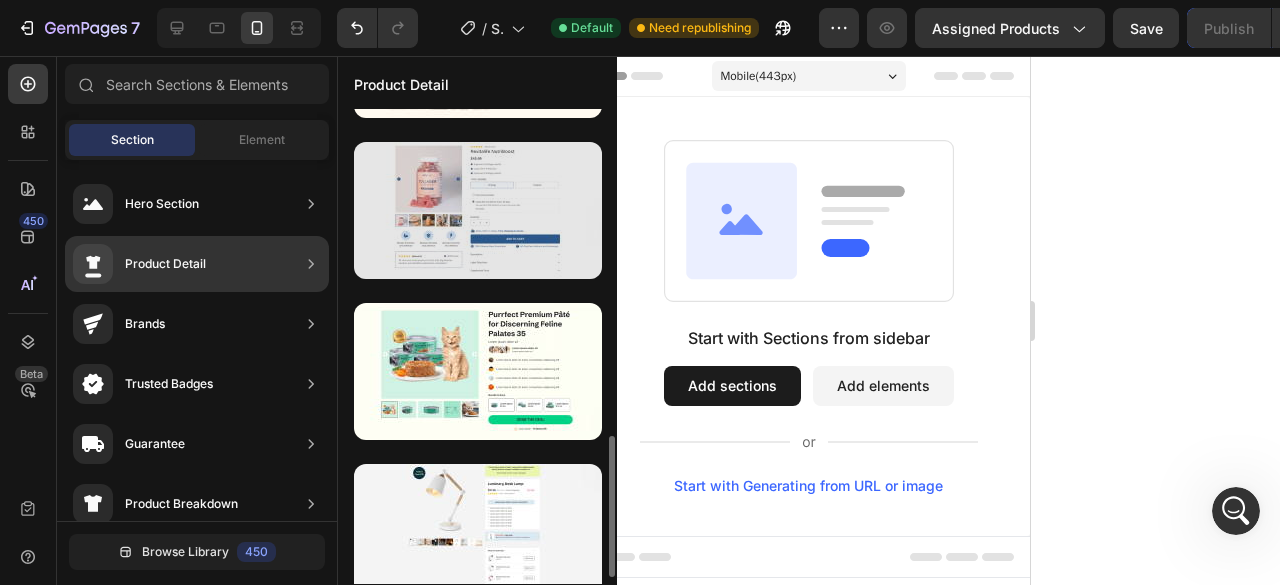 click at bounding box center (478, 210) 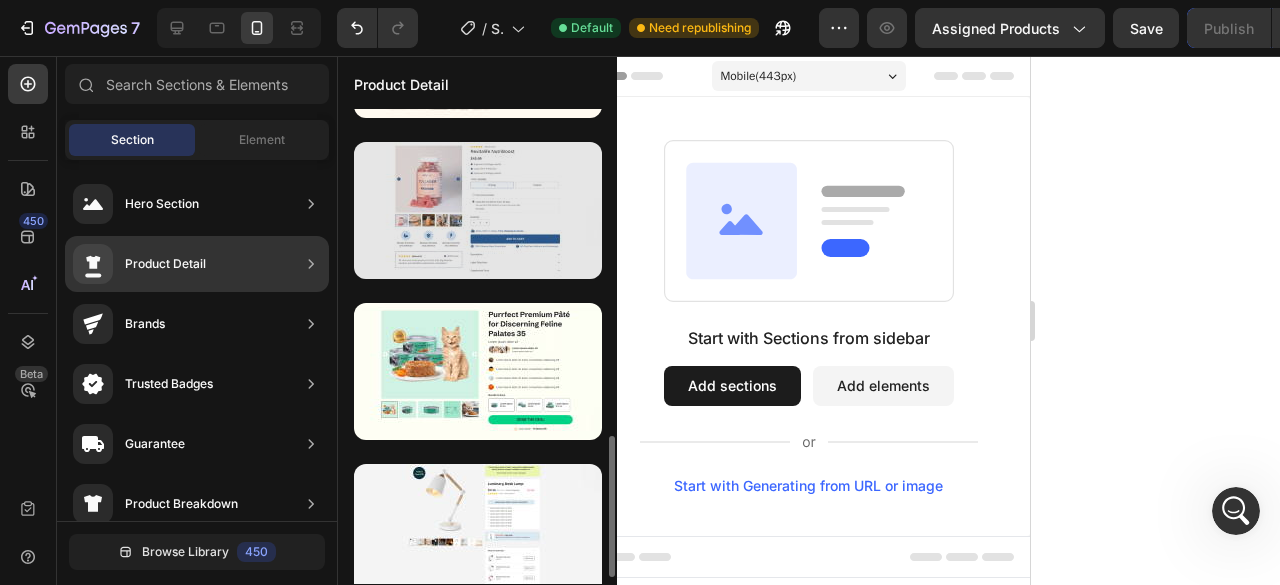 click at bounding box center [478, 210] 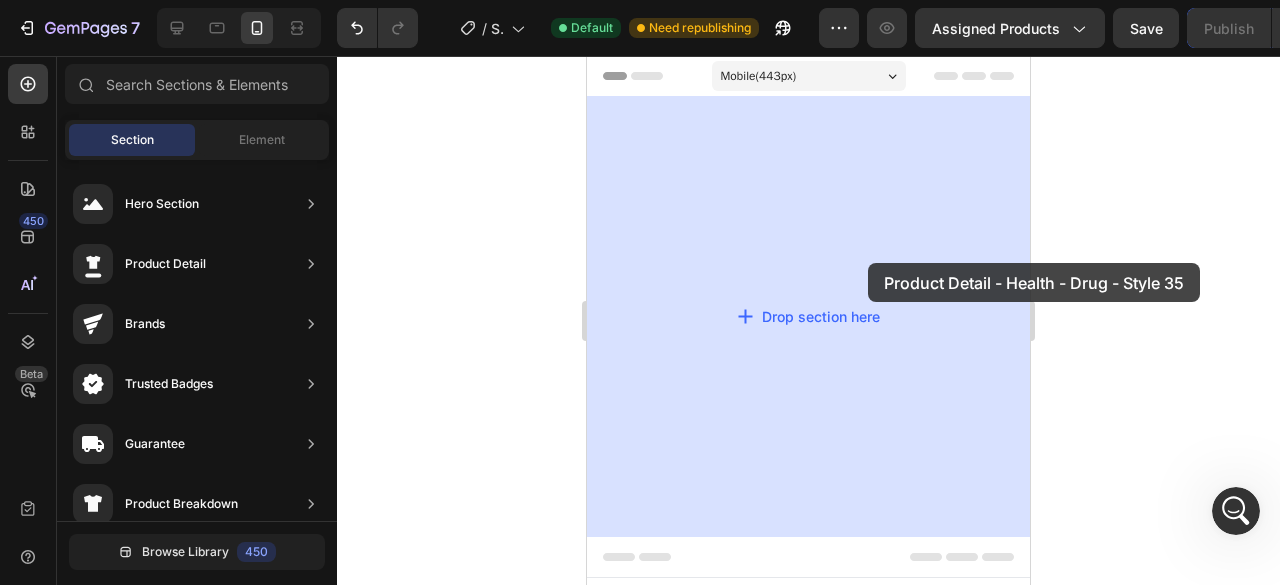 drag, startPoint x: 1085, startPoint y: 282, endPoint x: 792, endPoint y: 236, distance: 296.58893 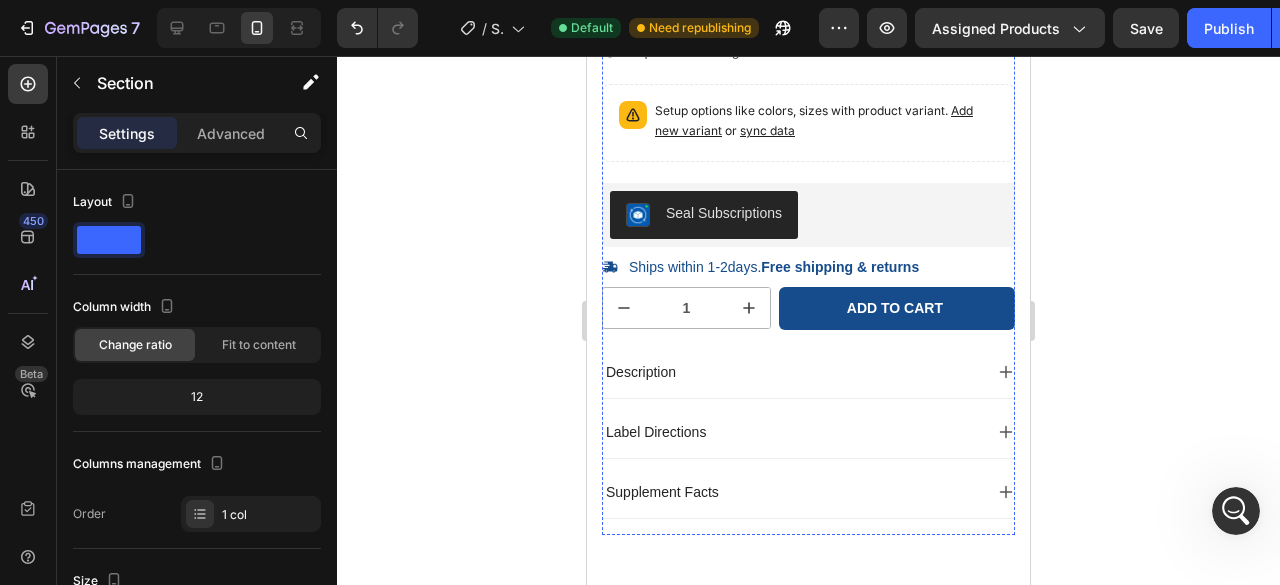 scroll, scrollTop: 700, scrollLeft: 0, axis: vertical 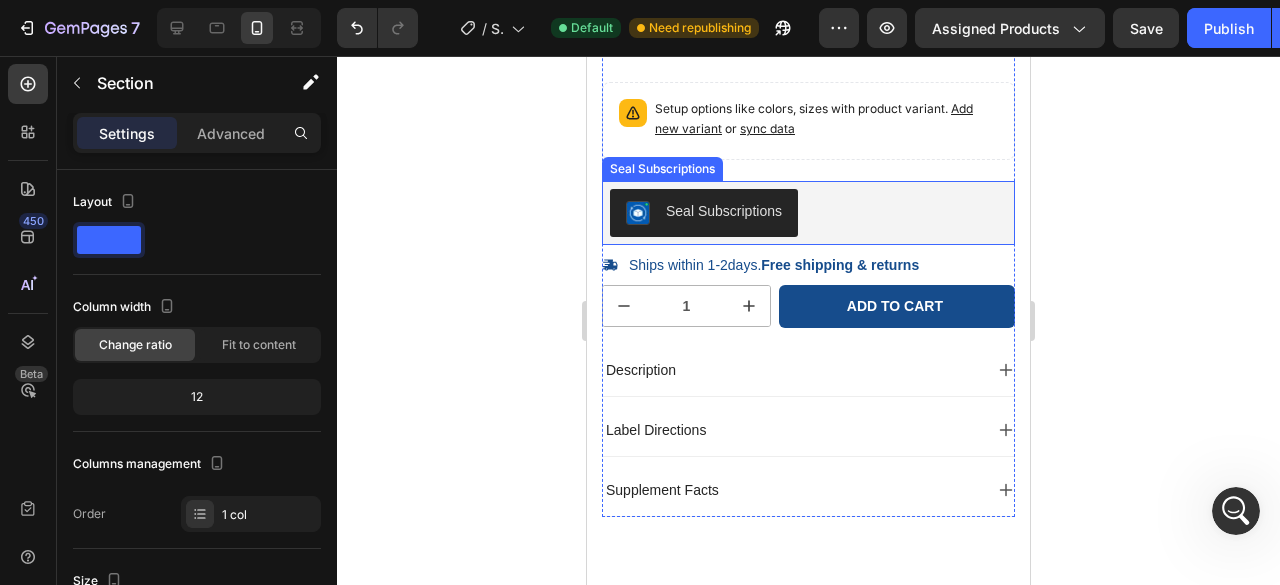 click on "Seal Subscriptions" at bounding box center [808, 213] 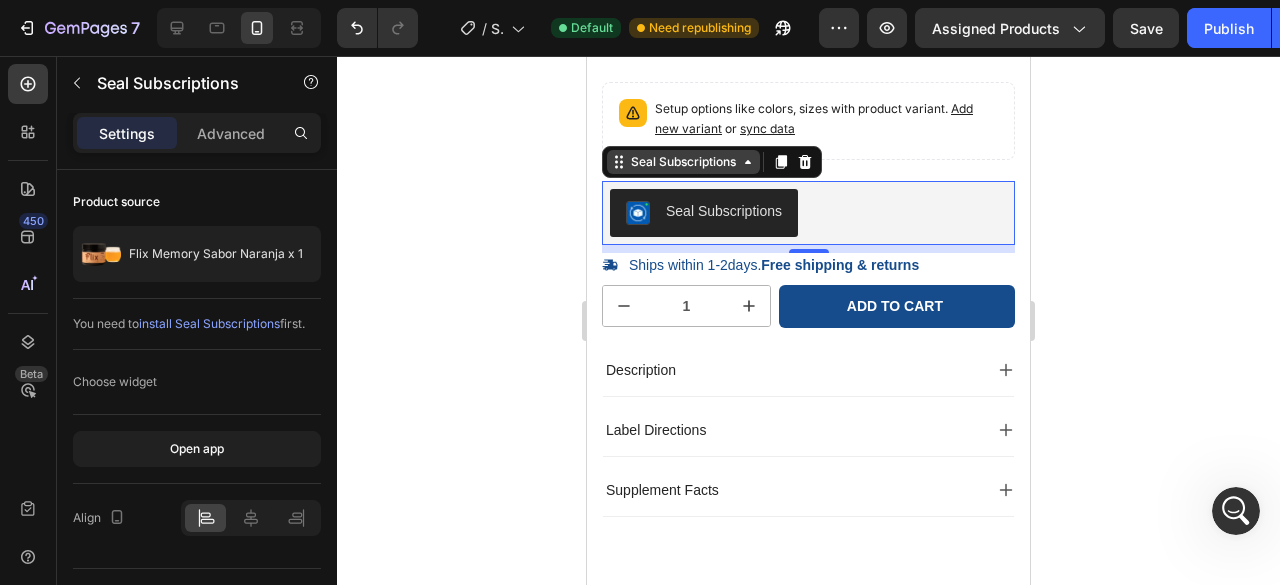 click on "Seal Subscriptions" at bounding box center [683, 162] 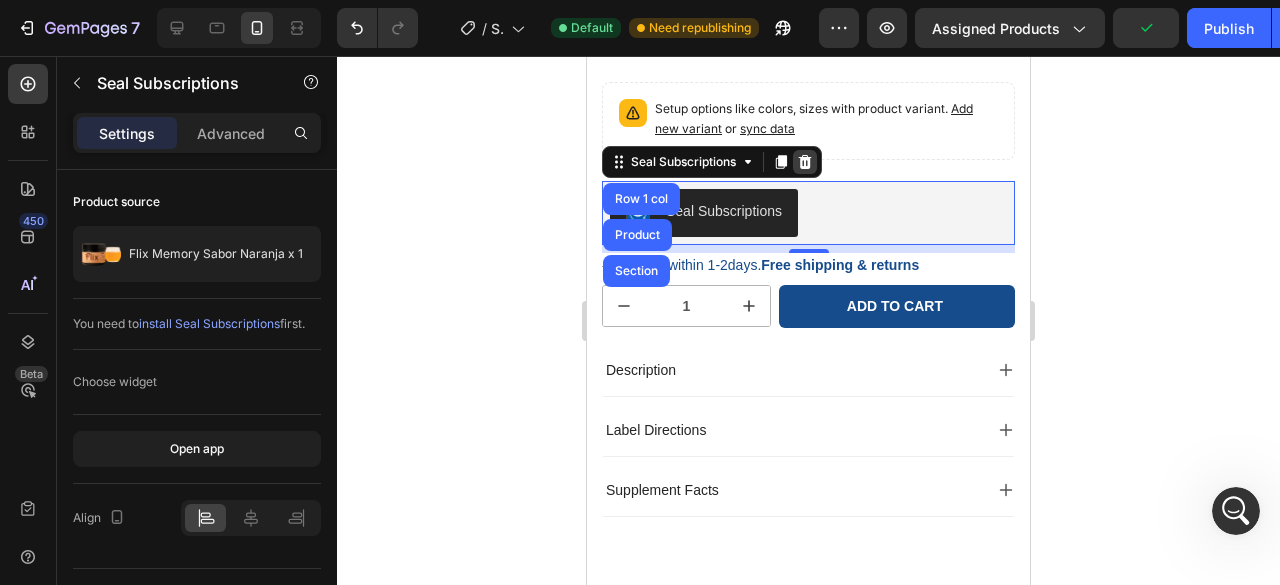 click 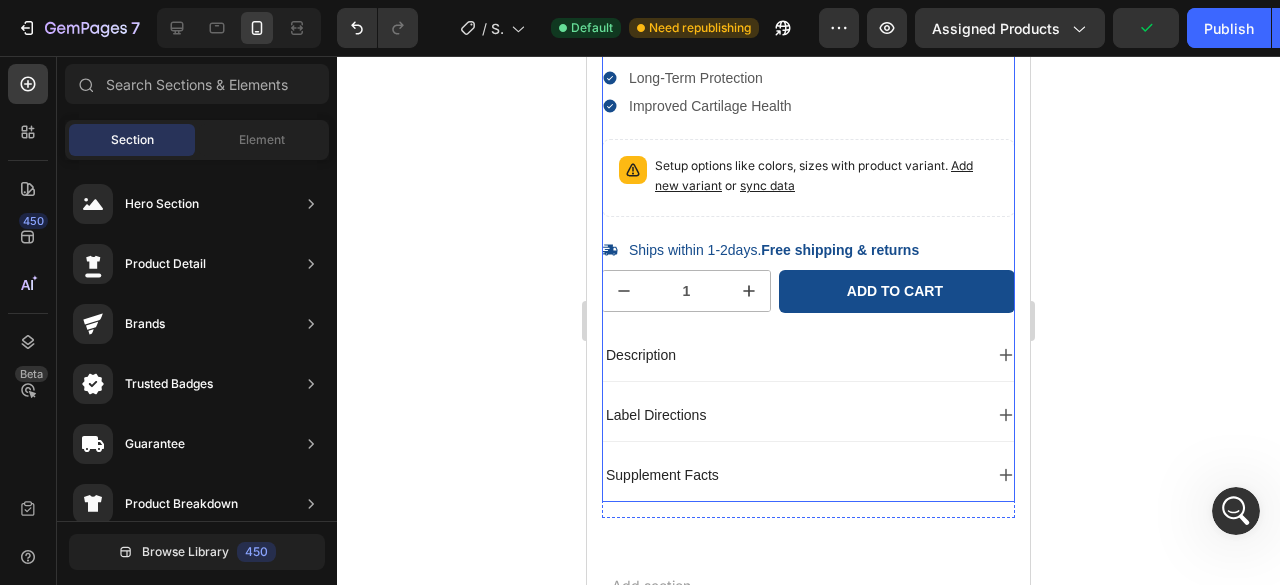 scroll, scrollTop: 600, scrollLeft: 0, axis: vertical 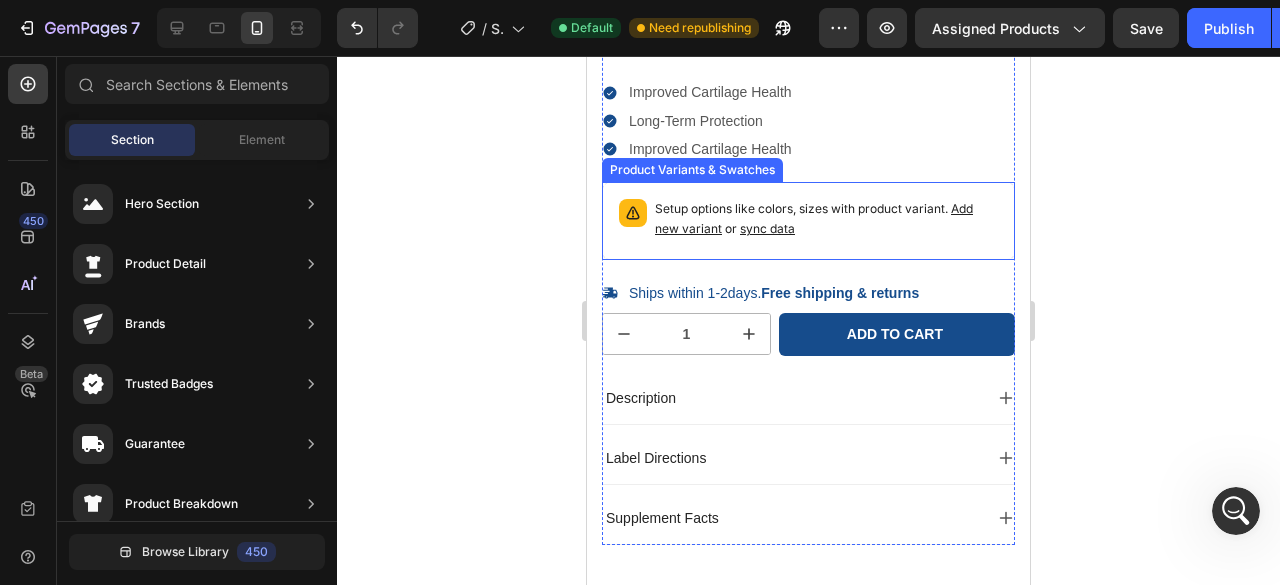 click on "Setup options like colors, sizes with product variant.       Add new variant   or   sync data" at bounding box center (808, 221) 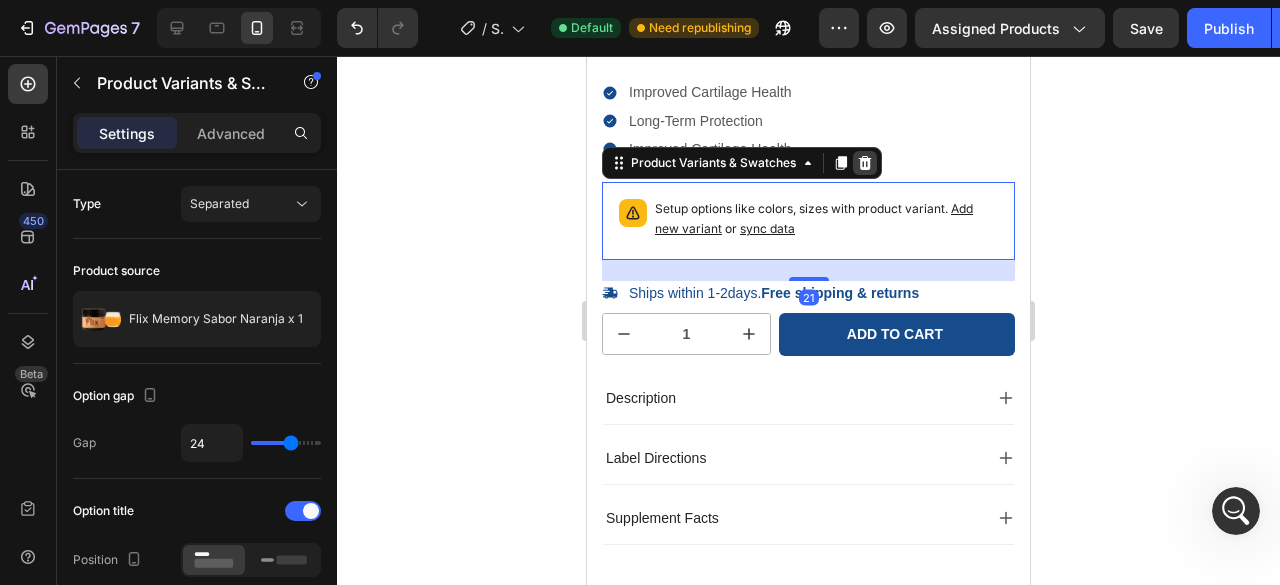 click at bounding box center [865, 163] 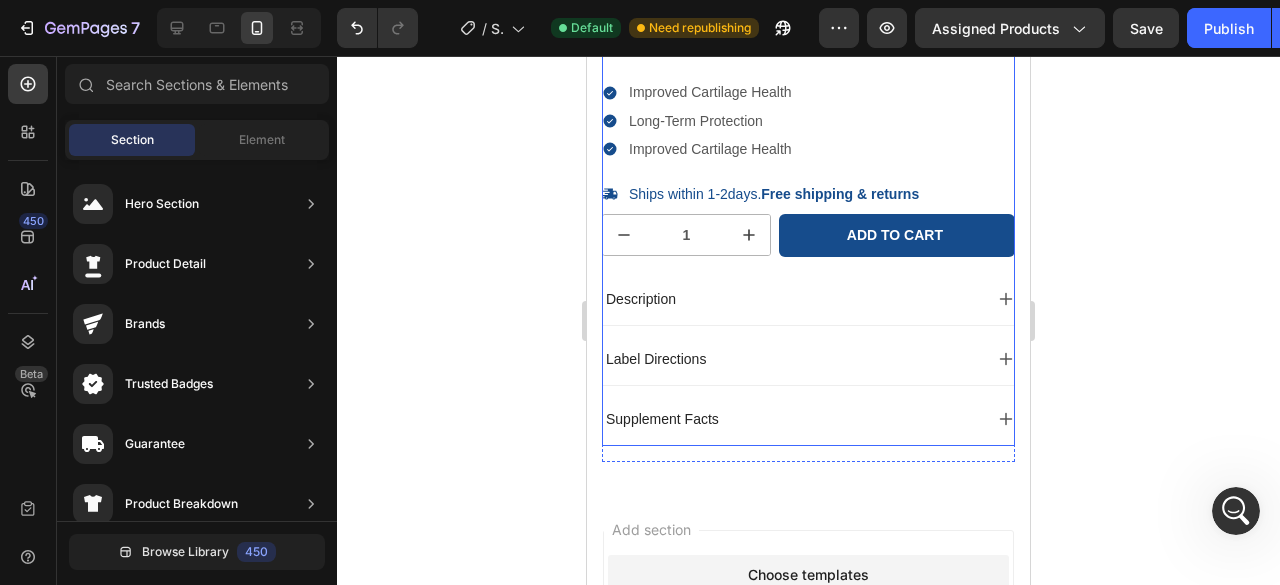 click on "Icon Icon Icon Icon Icon Icon List 485 Reviews! Text Block Row Flix Memory Sabor Naranja x 1 Product Title $84.900,00 Product Price Product Price Improved Cartilage Health Long-Term Protection Improved Cartilage Health Item List Quantity Text Block
1
Product Quantity
Ships within 1-2days.  Free shipping & returns Item List
1
Product Quantity Add to cart Add to Cart Row
100% Money-Back Guarantee Item List
60-Day Easy Returns and Exchanges Item List Row
Description
Label Directions
Supplement Facts Accordion" at bounding box center [808, 207] 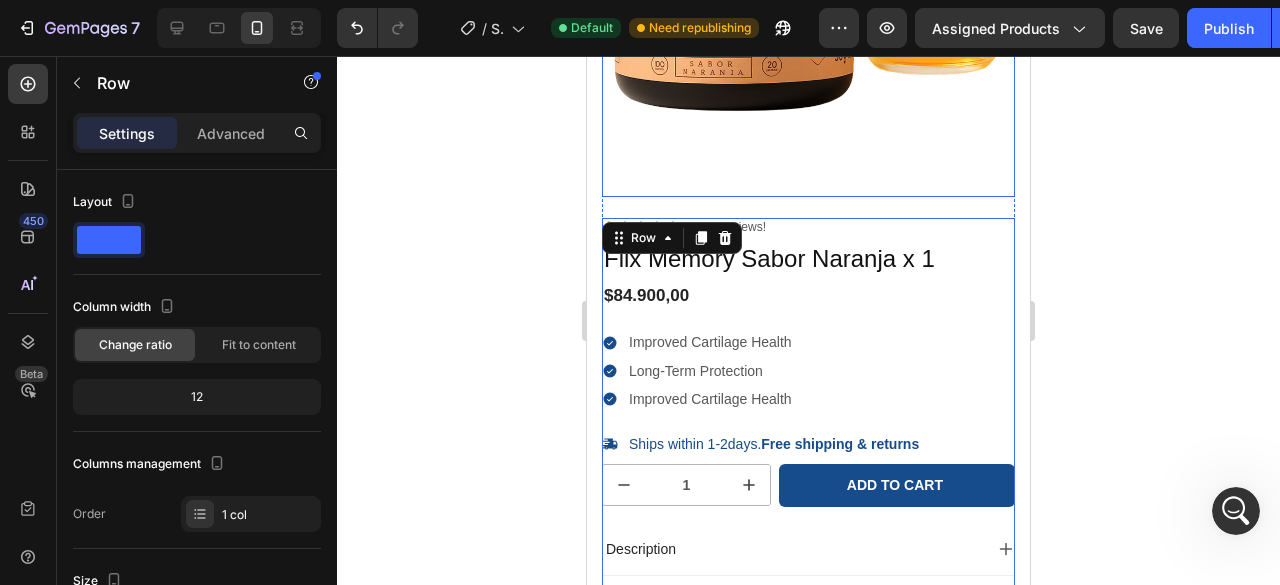 scroll, scrollTop: 400, scrollLeft: 0, axis: vertical 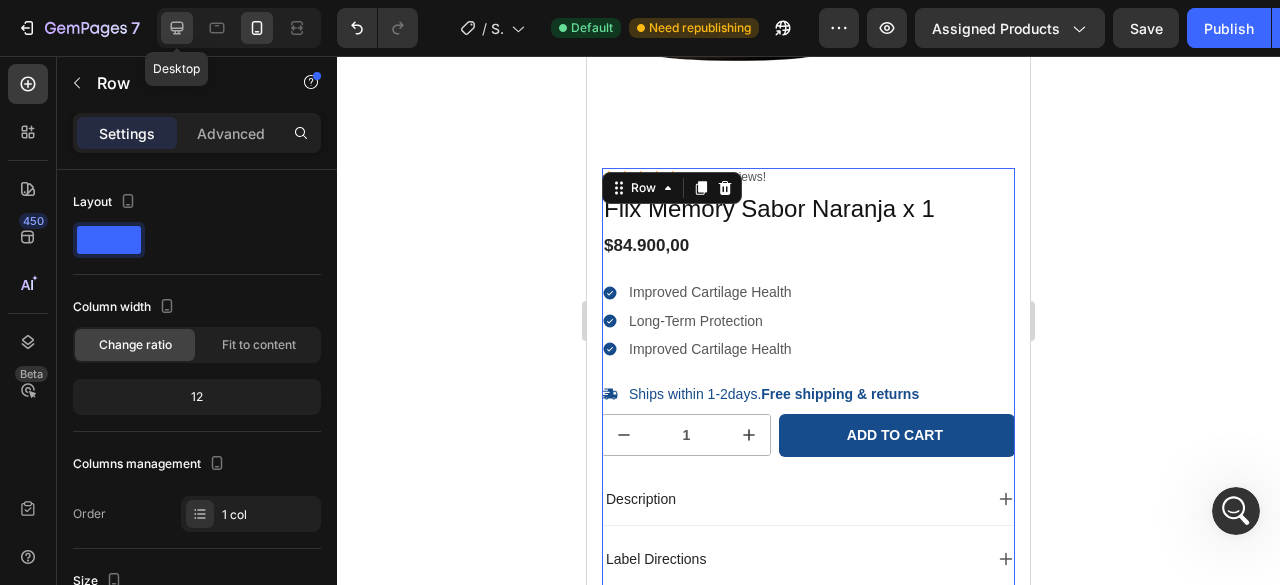 click 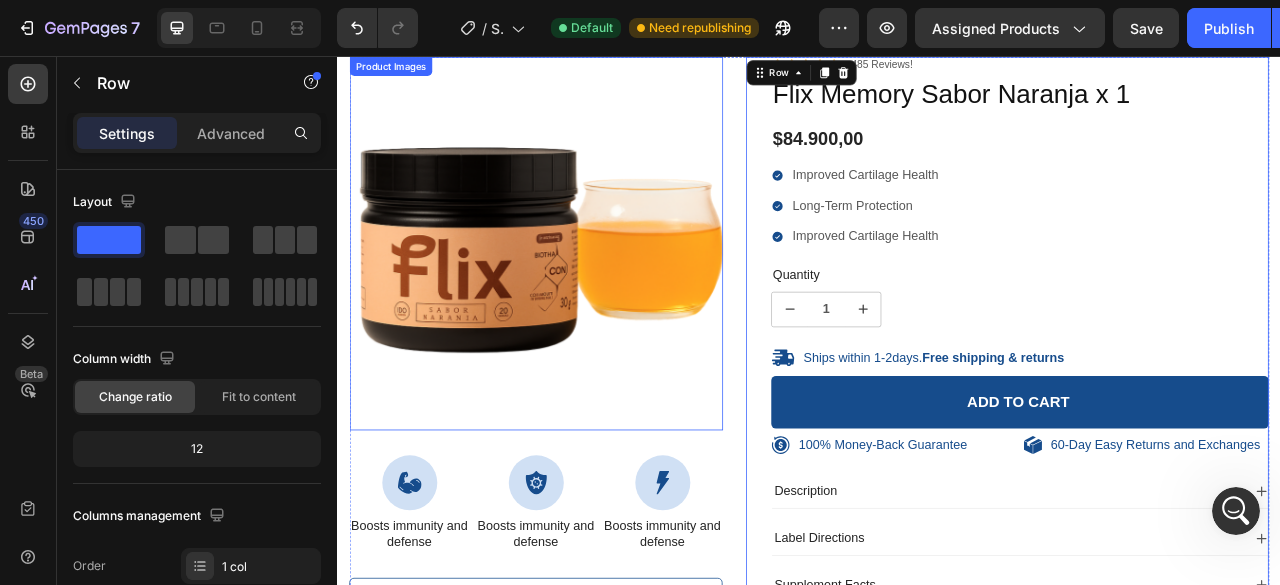 scroll, scrollTop: 150, scrollLeft: 0, axis: vertical 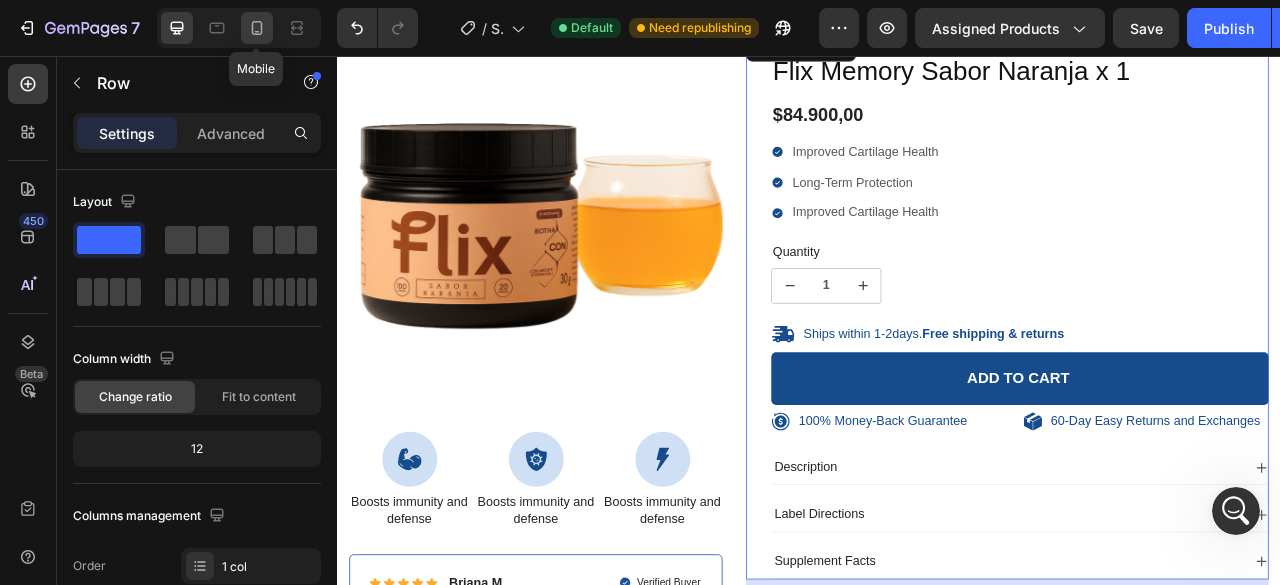 click 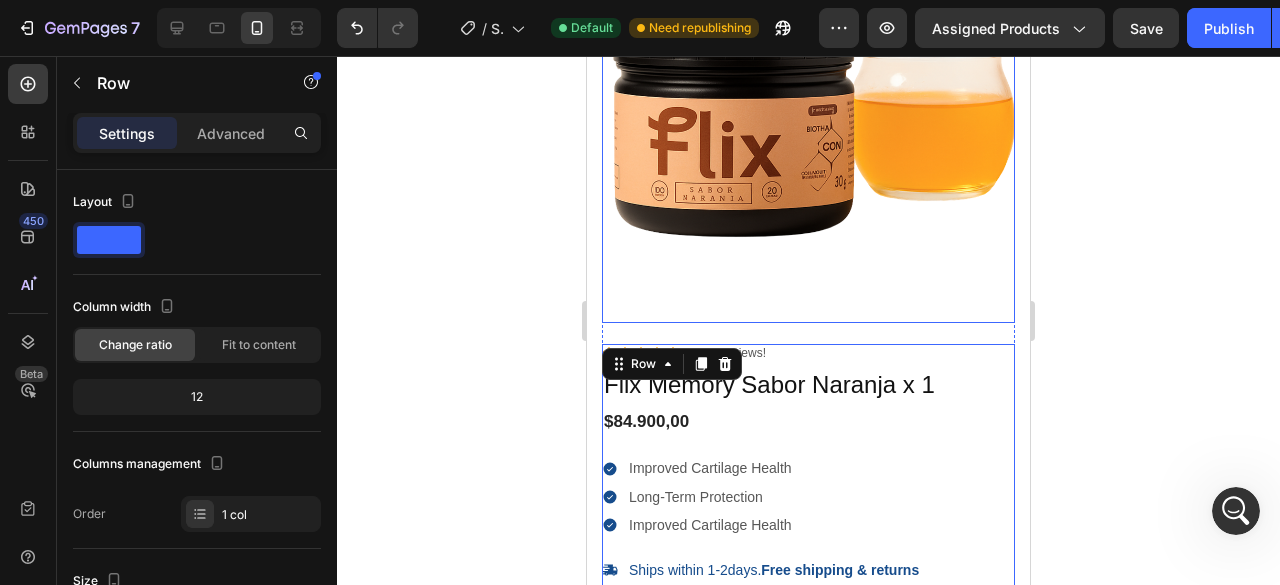 scroll, scrollTop: 125, scrollLeft: 0, axis: vertical 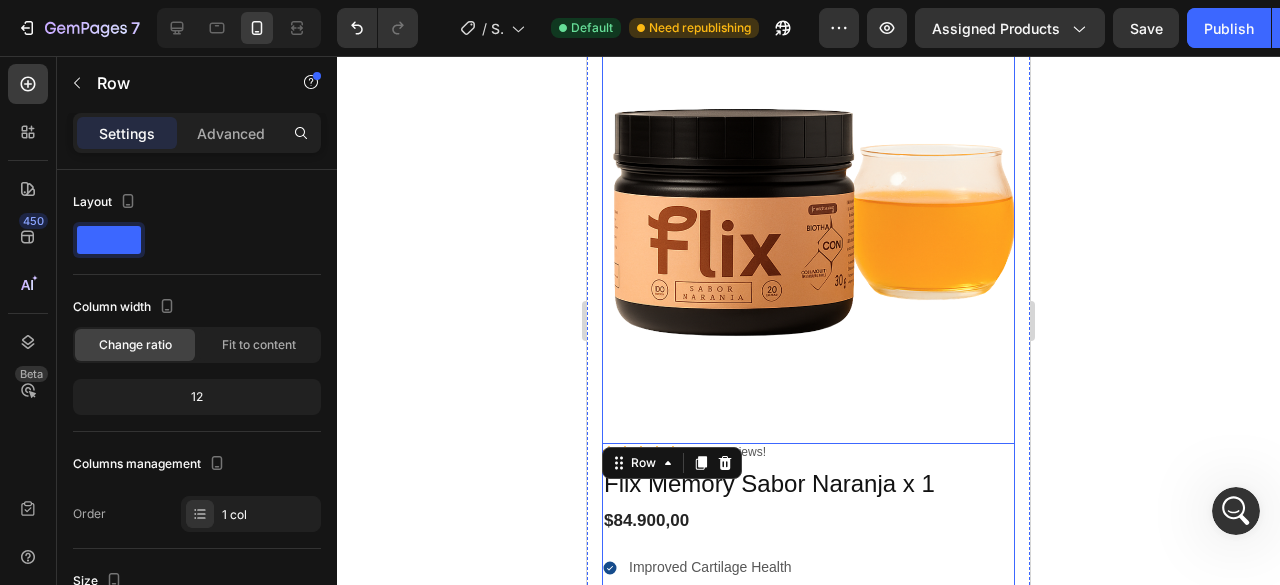 click on "100% Money-Back Guarantee Item List
60-Day Easy Returns Item List Row
Product Images
Icon Boosts immunity and defense Text Block
Icon Boosts immunity and defense Text Block
Icon Boosts immunity and defense Text Block Row Icon Icon Icon Icon Icon Icon List Briana M. Text Block Row Verified Buyer Item List Row “At vero eos et accusamus et iusto odio dignissimos ducimus qui blanditiis praesentium voluptatum” Text Block Row" at bounding box center [808, 211] 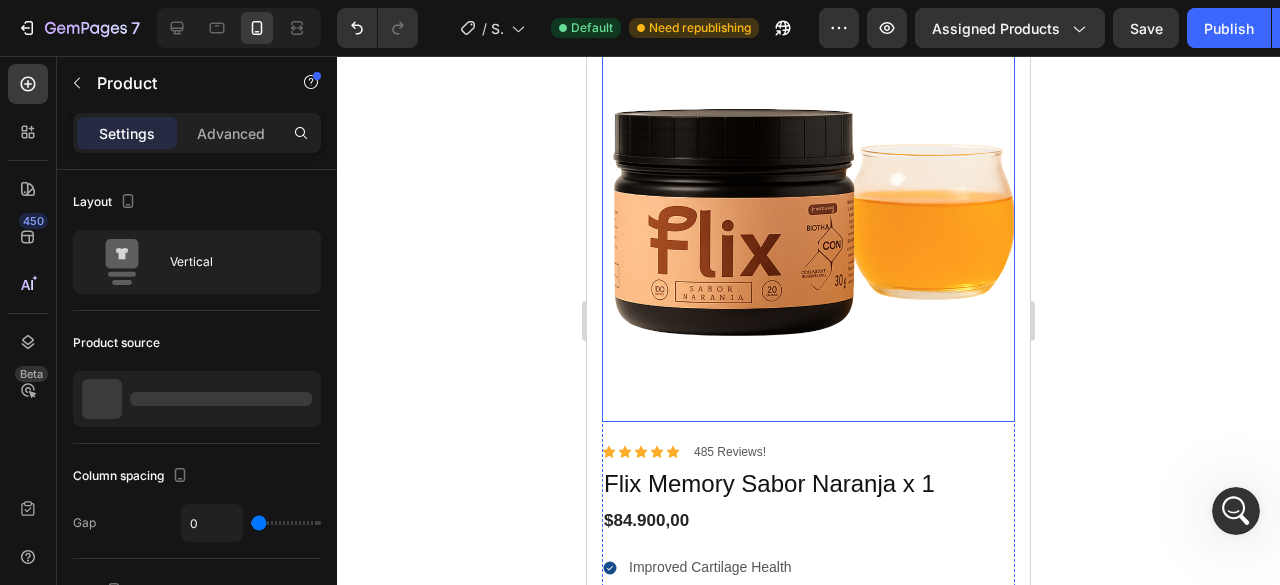 click at bounding box center [808, 215] 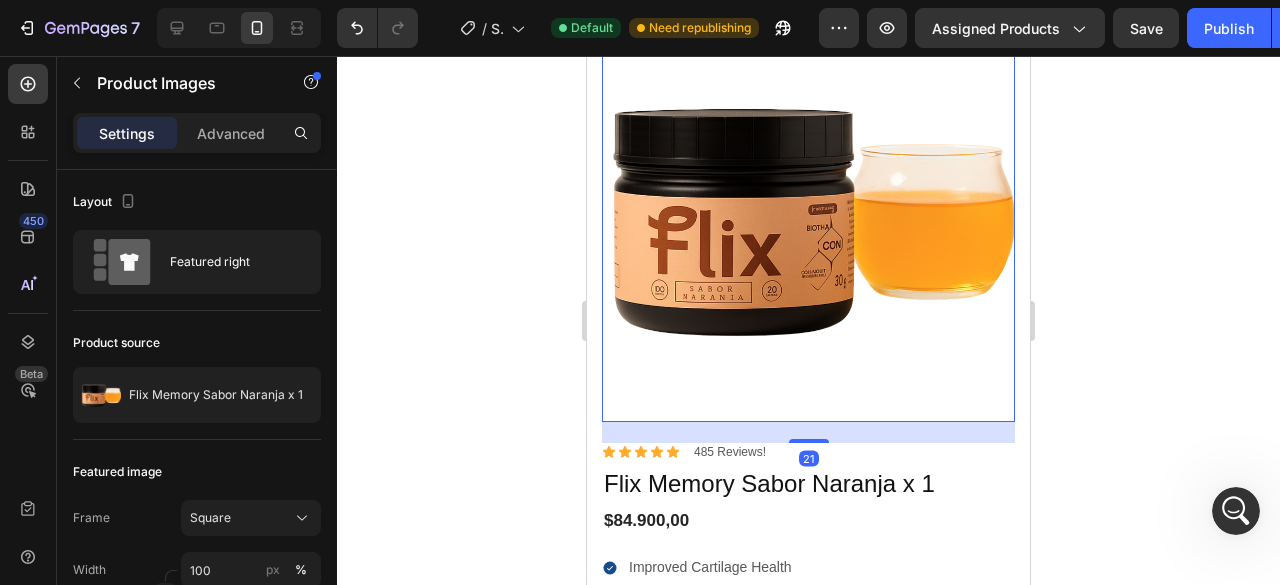 click on "21" at bounding box center [808, 432] 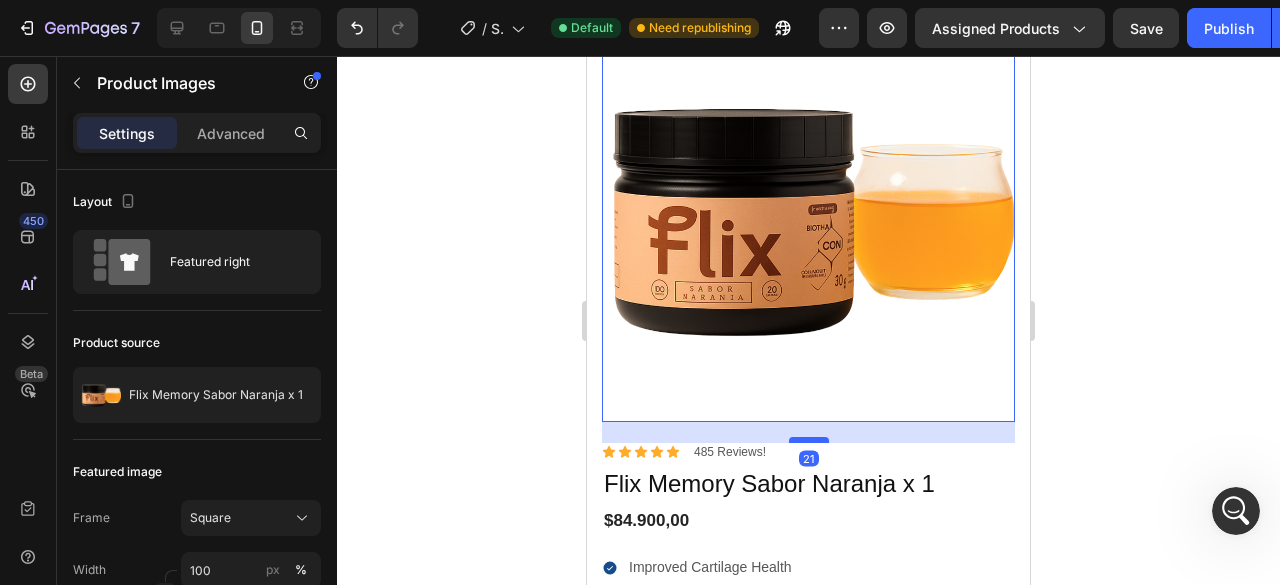 click at bounding box center (809, 440) 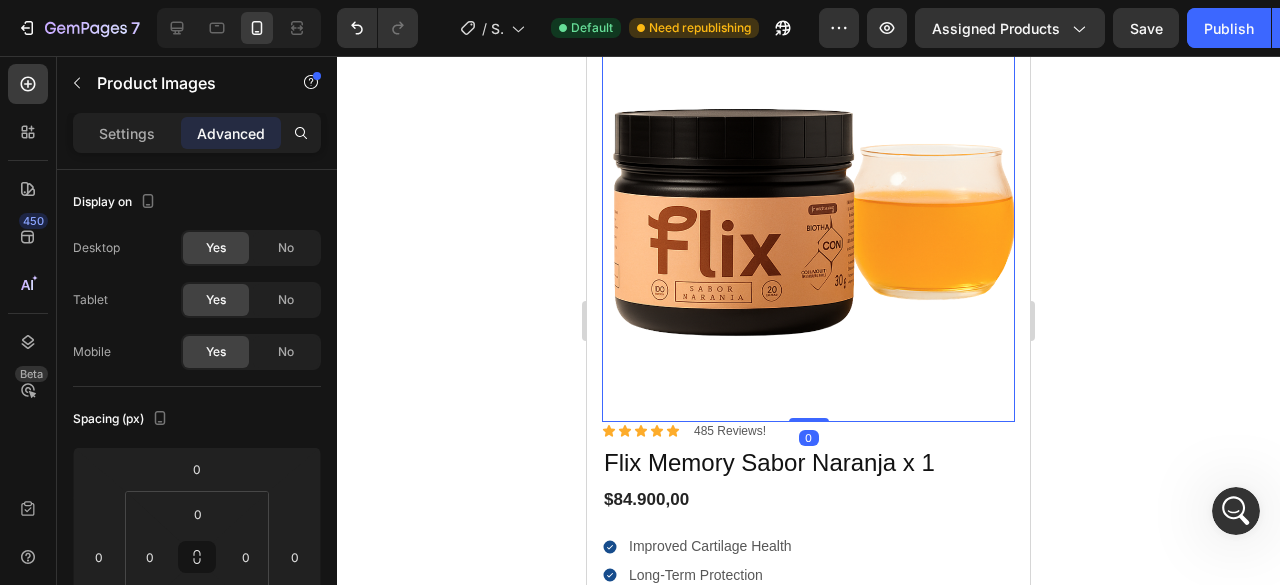 drag, startPoint x: 801, startPoint y: 421, endPoint x: 800, endPoint y: 378, distance: 43.011627 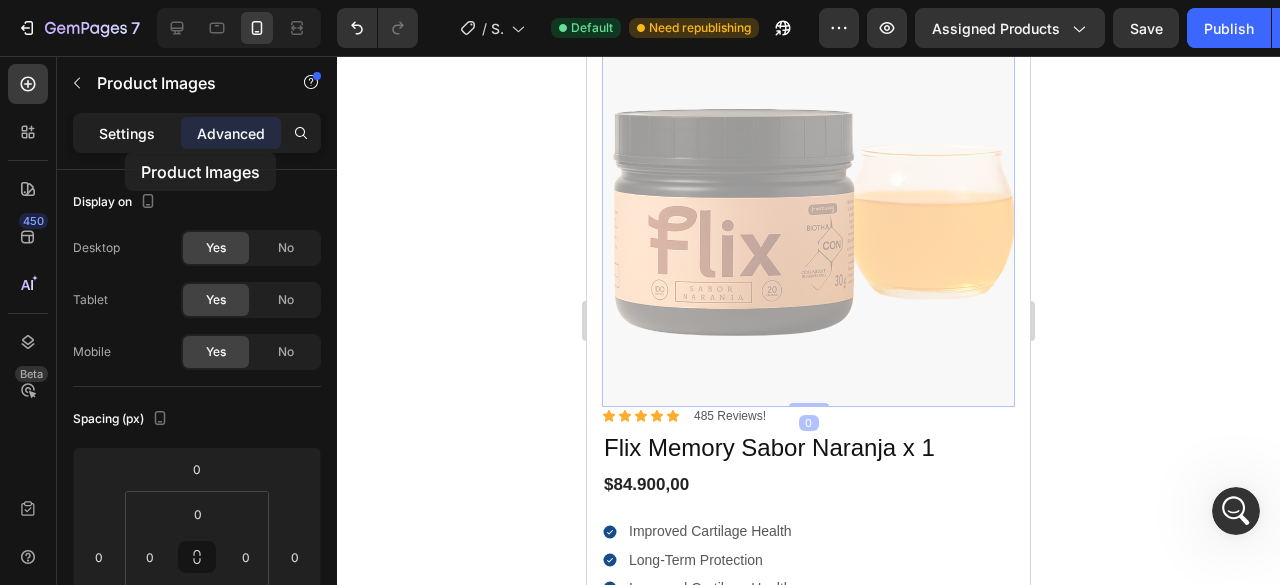 click on "Settings" at bounding box center (127, 133) 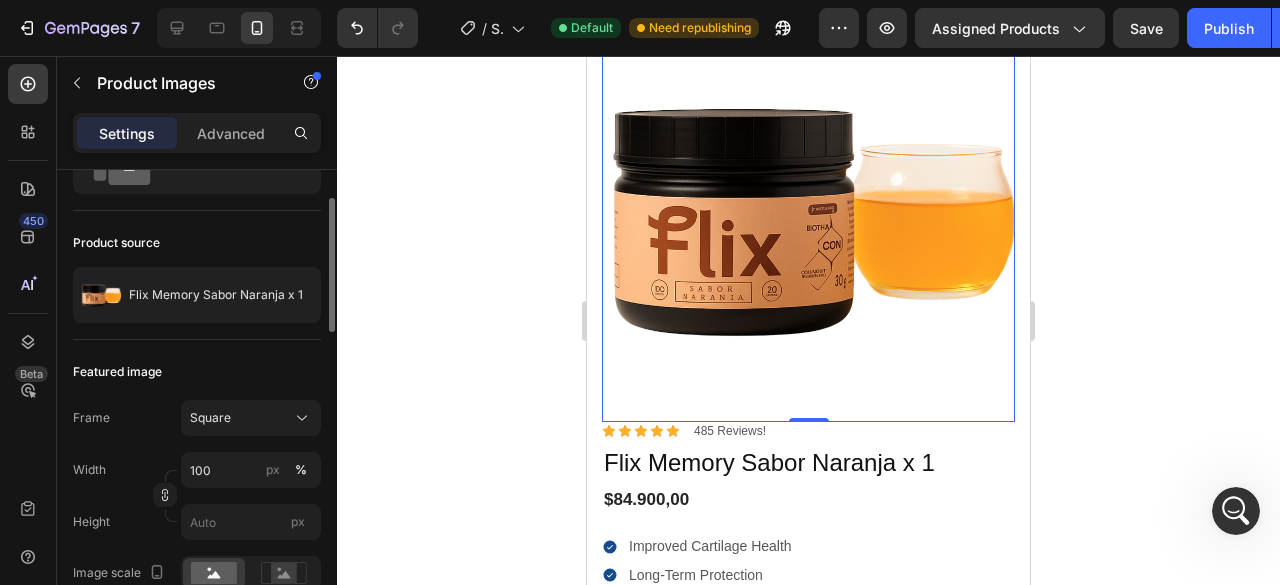 scroll, scrollTop: 0, scrollLeft: 0, axis: both 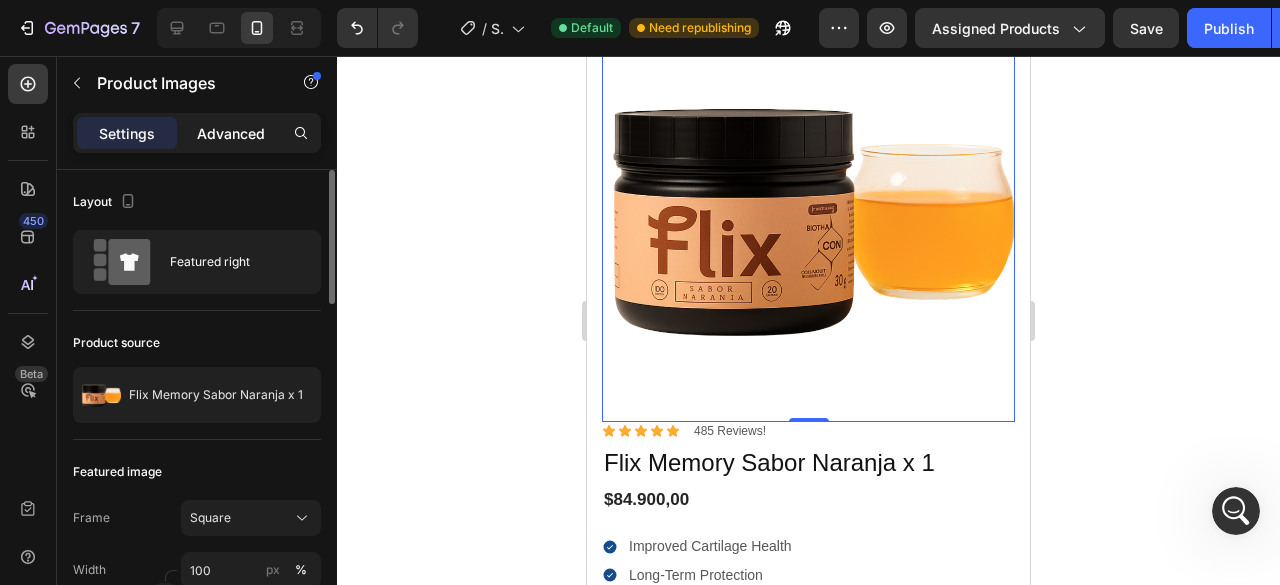 click on "Advanced" at bounding box center [231, 133] 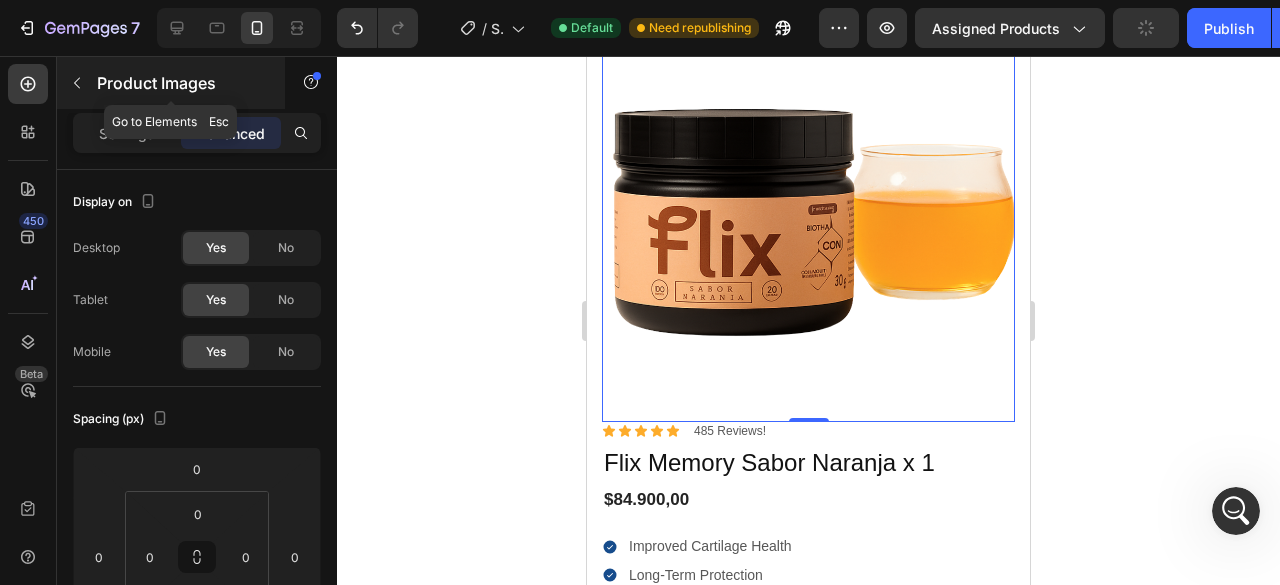 click on "Product Images" at bounding box center [182, 83] 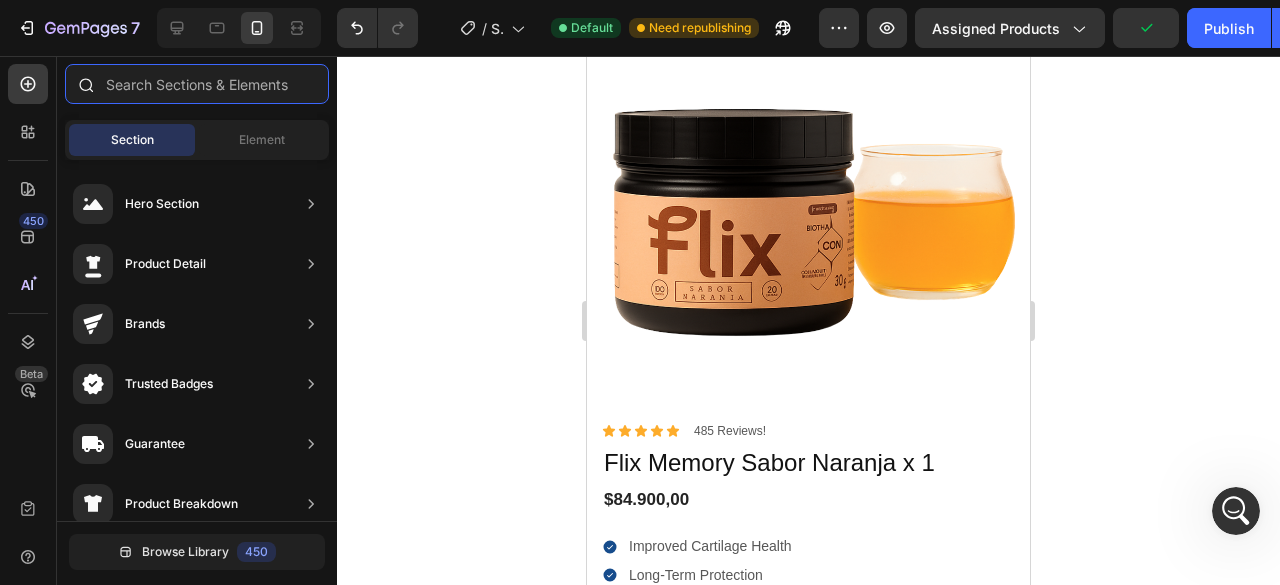 click at bounding box center (197, 84) 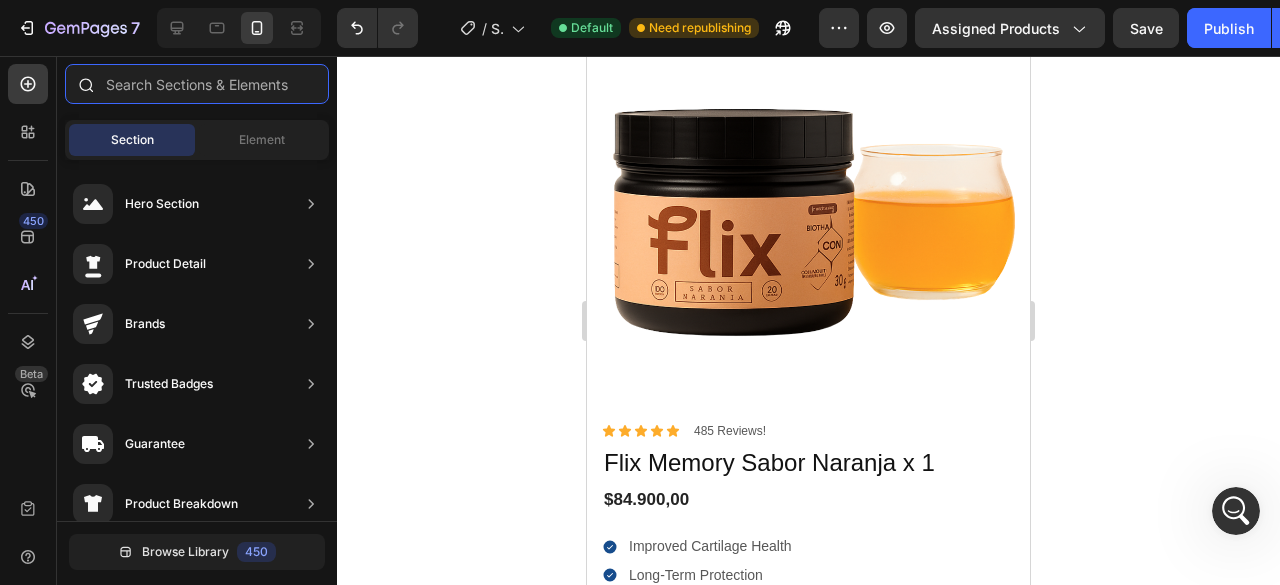 click at bounding box center (197, 84) 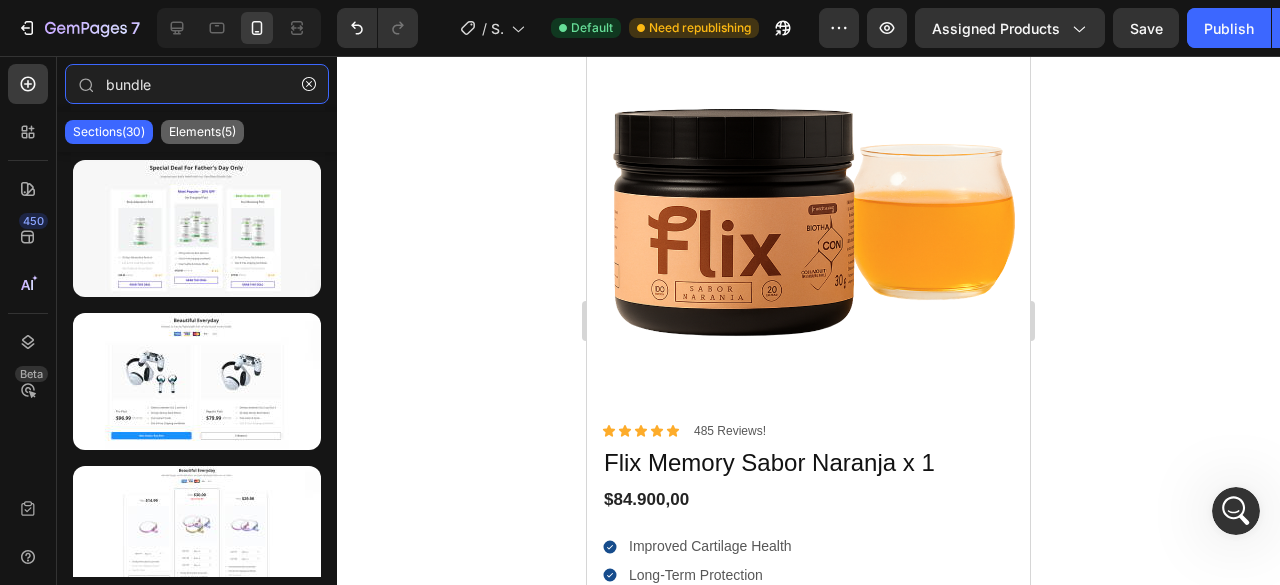 type on "bundle" 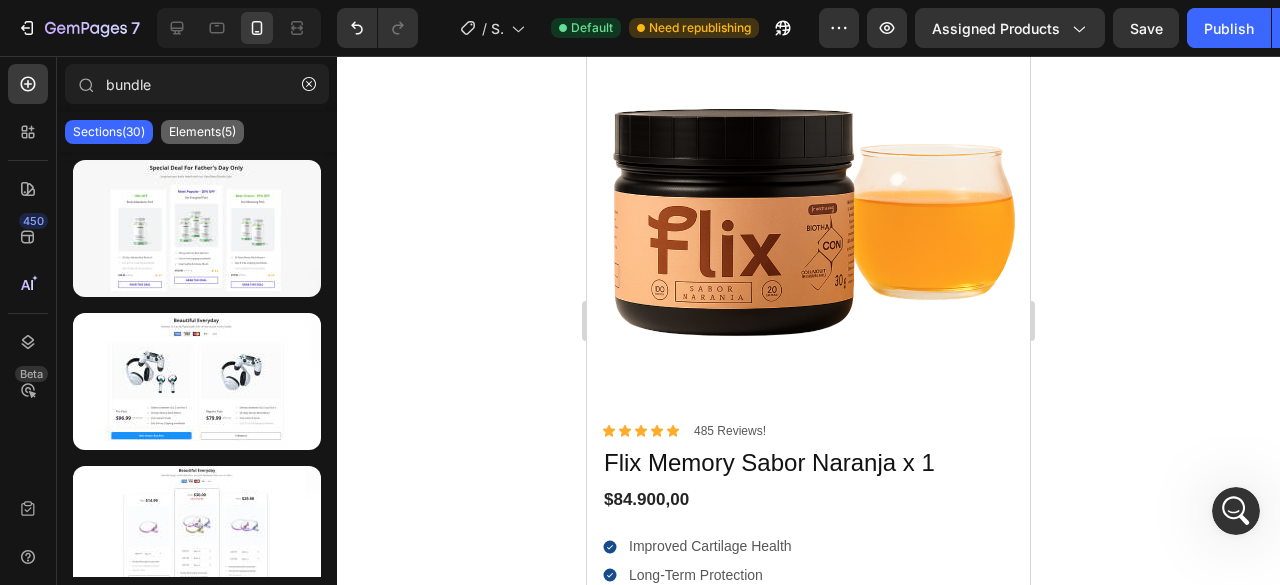click on "Elements(5)" at bounding box center [202, 132] 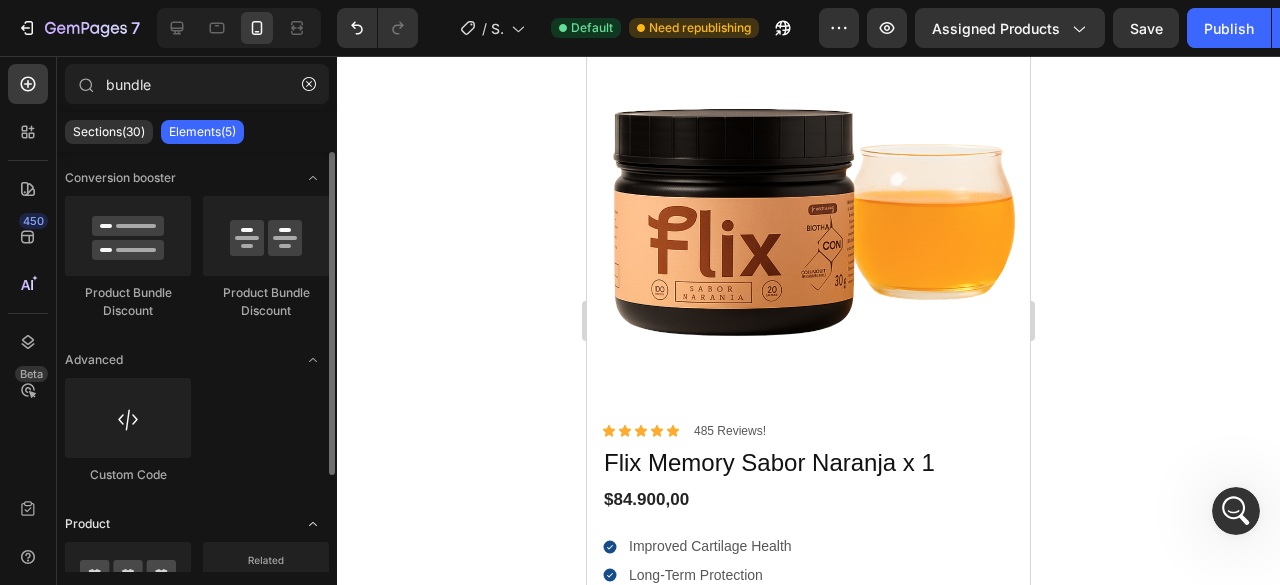 scroll, scrollTop: 124, scrollLeft: 0, axis: vertical 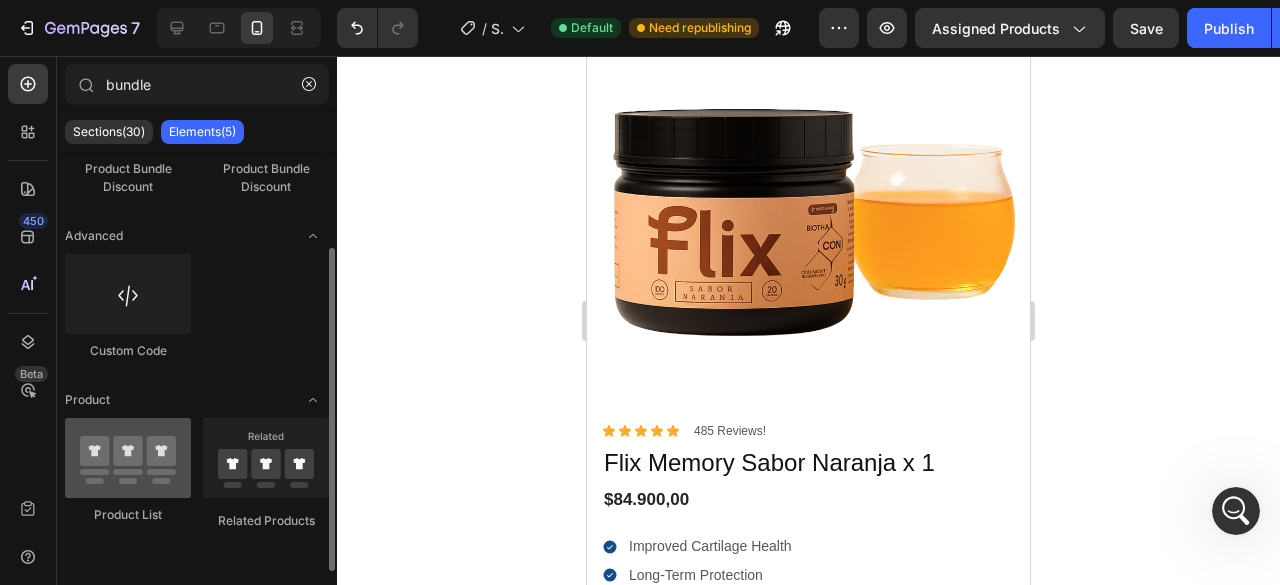 click at bounding box center [128, 458] 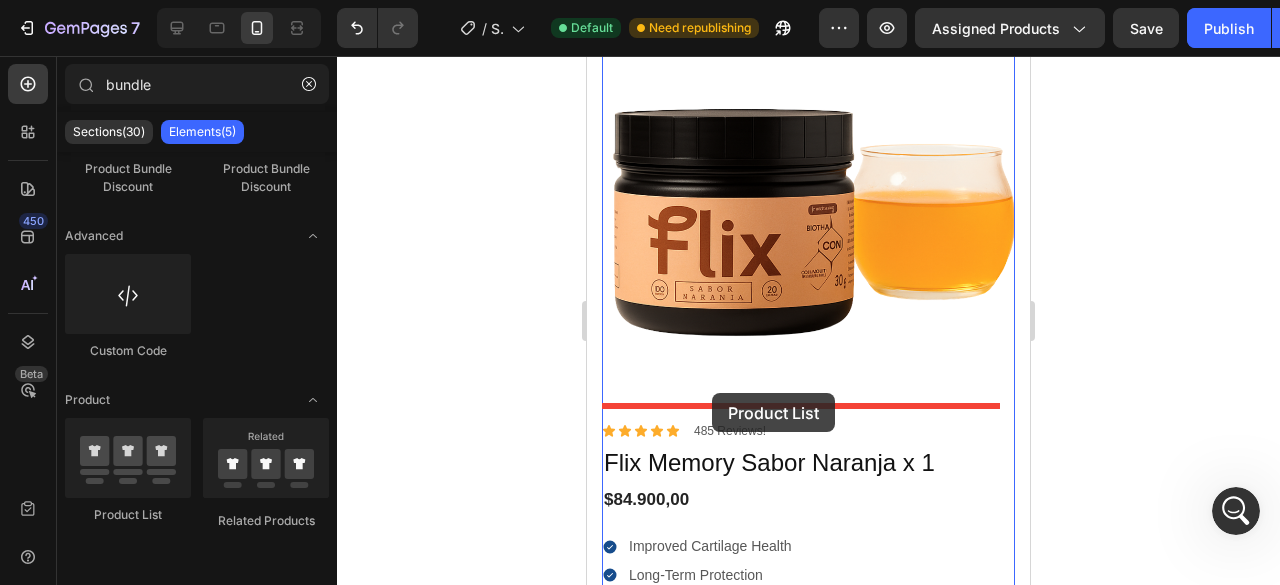 drag, startPoint x: 723, startPoint y: 525, endPoint x: 712, endPoint y: 393, distance: 132.45753 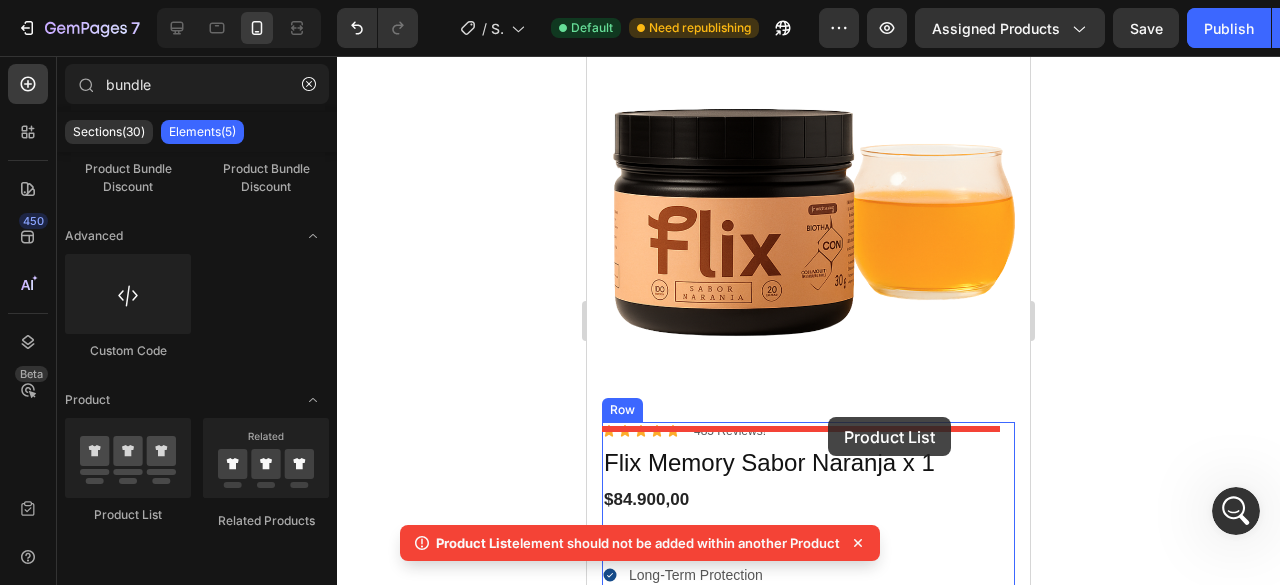 drag, startPoint x: 713, startPoint y: 538, endPoint x: 827, endPoint y: 418, distance: 165.51736 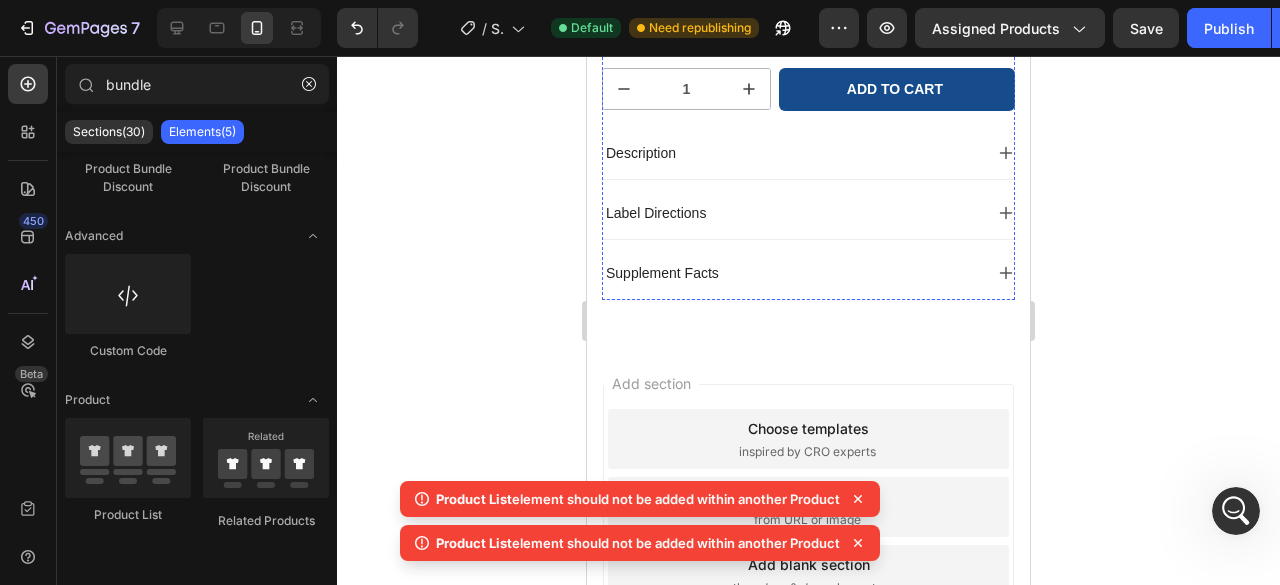 scroll, scrollTop: 836, scrollLeft: 0, axis: vertical 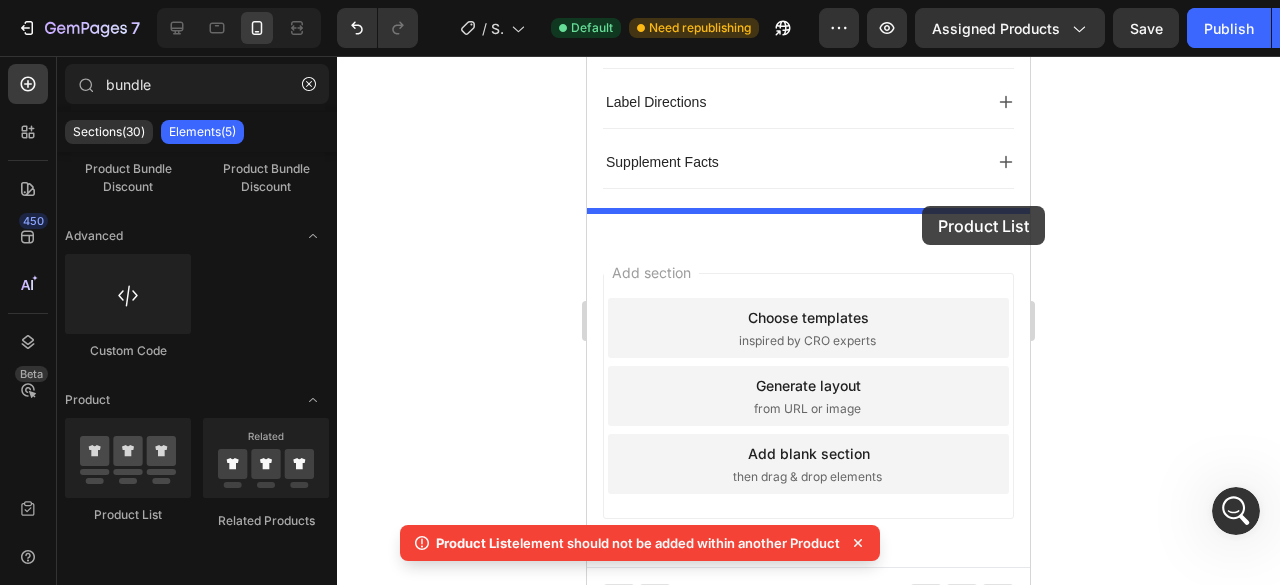 drag, startPoint x: 816, startPoint y: 464, endPoint x: 914, endPoint y: 205, distance: 276.92056 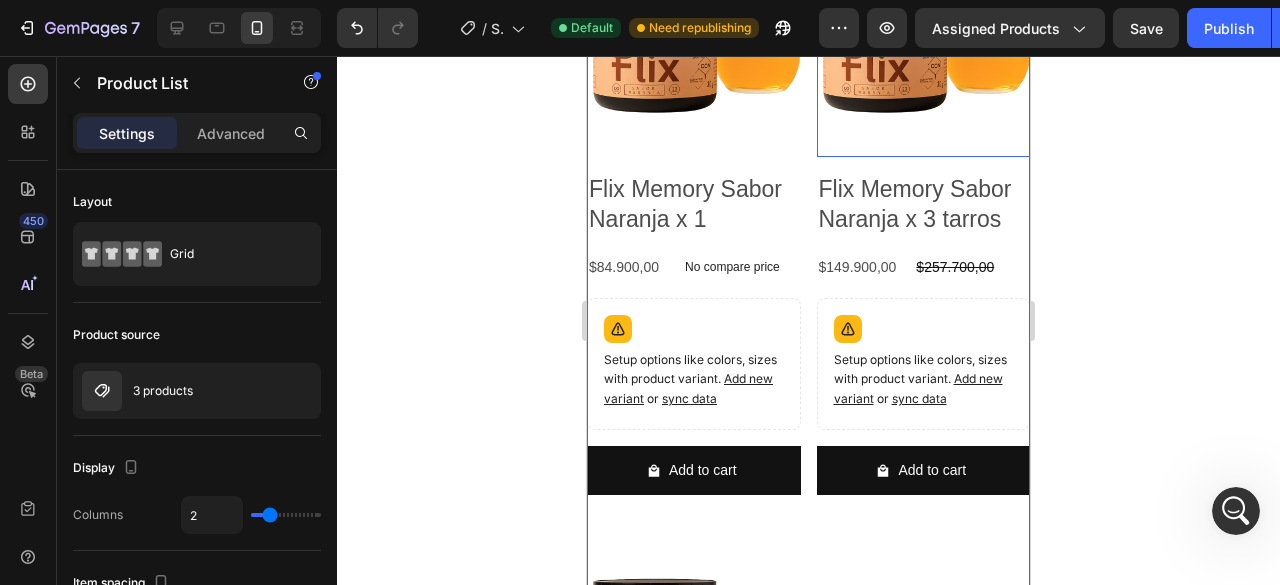 scroll, scrollTop: 1436, scrollLeft: 0, axis: vertical 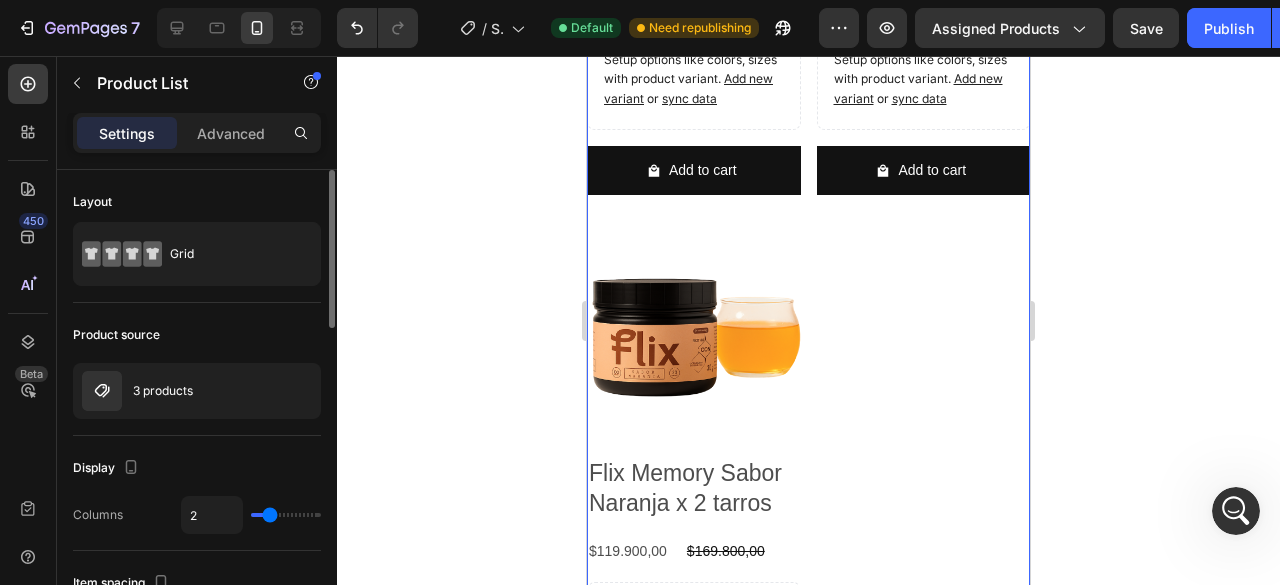 type on "3" 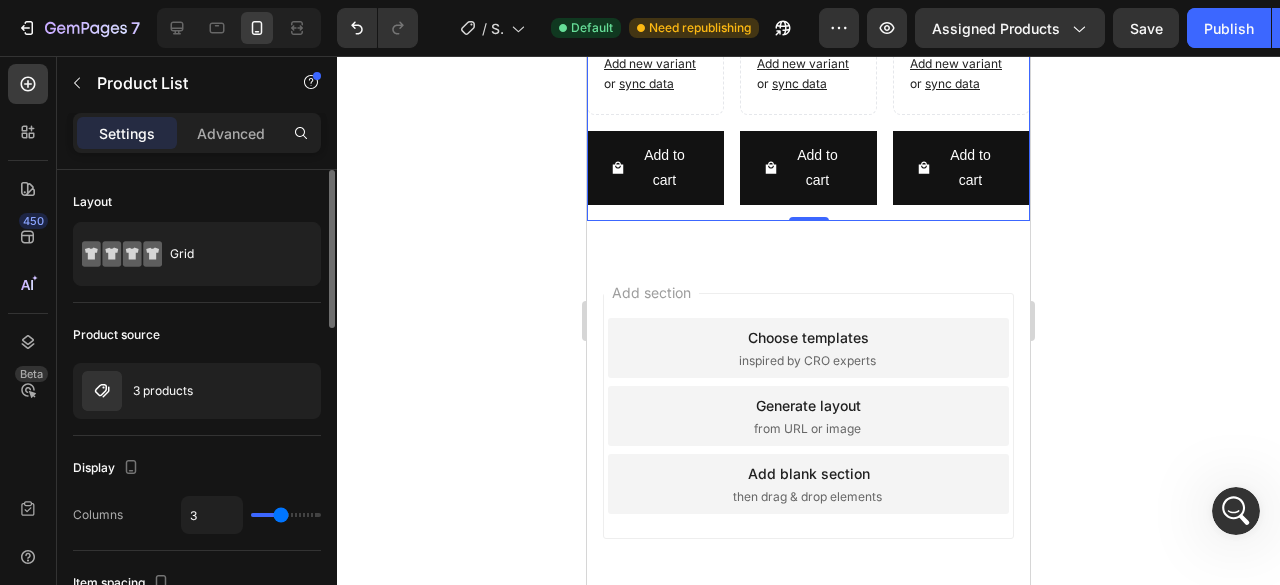 type on "3" 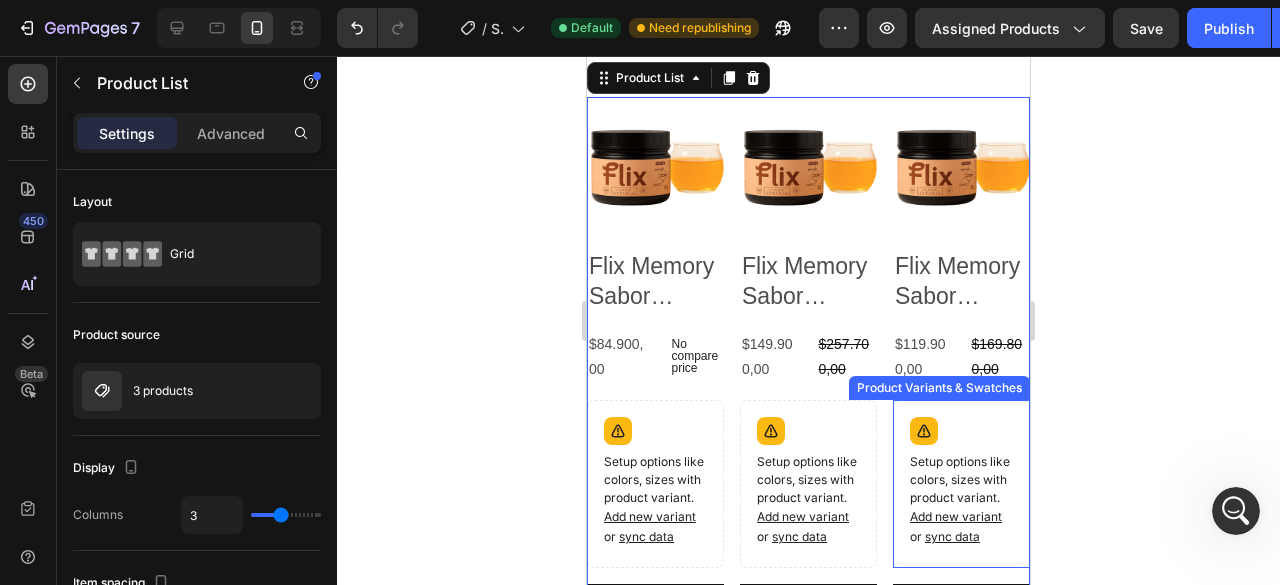 scroll, scrollTop: 892, scrollLeft: 0, axis: vertical 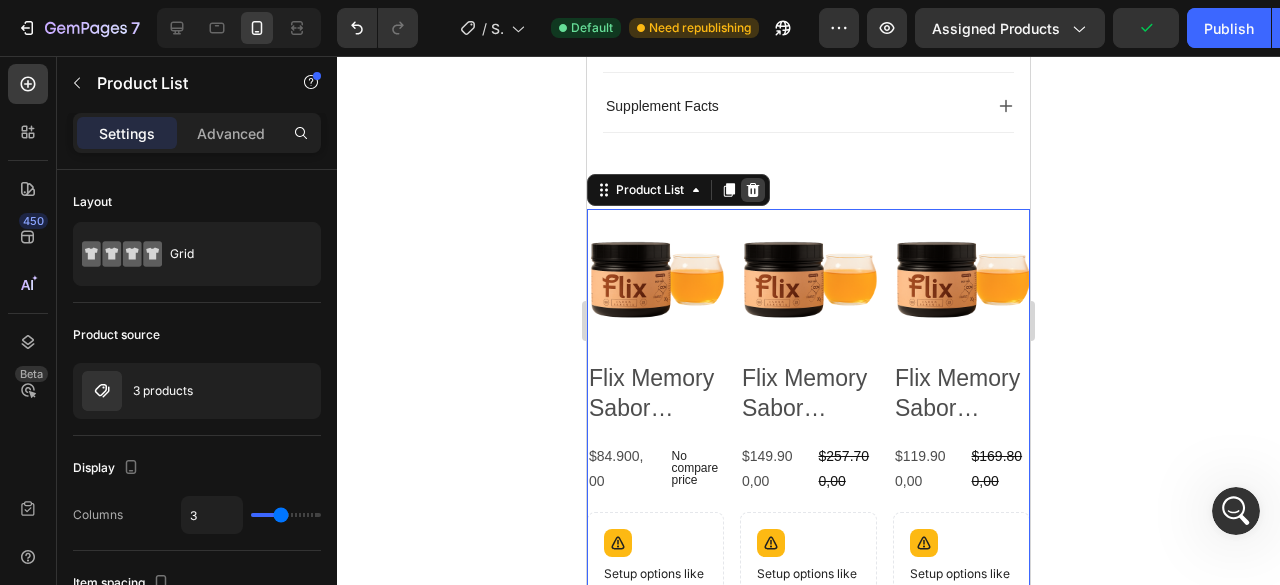click 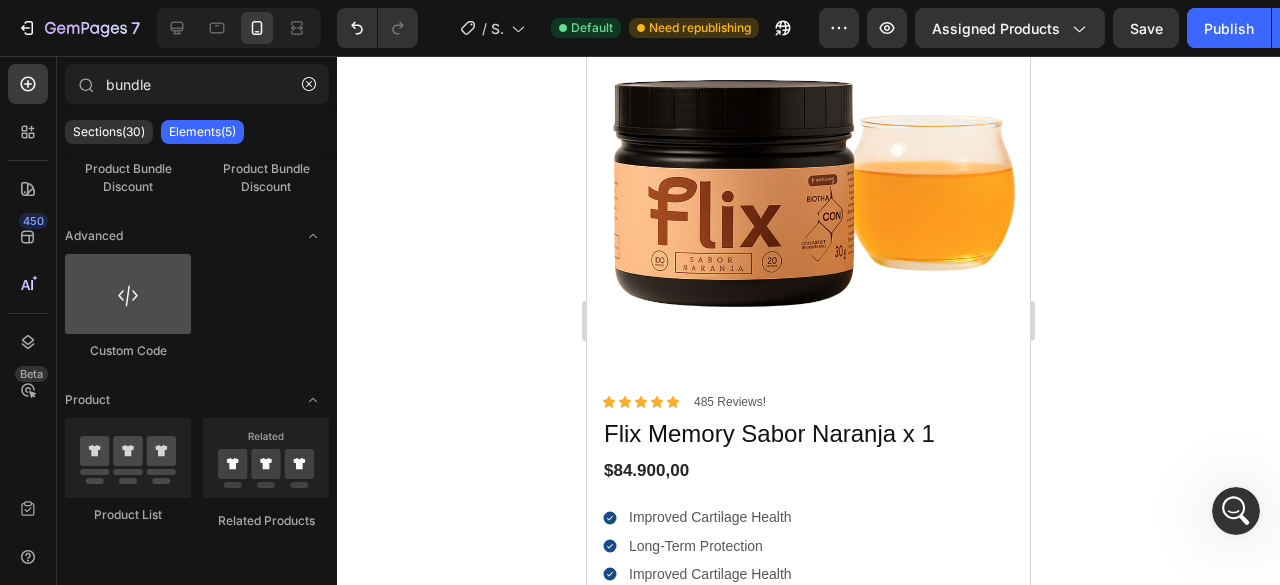 scroll, scrollTop: 200, scrollLeft: 0, axis: vertical 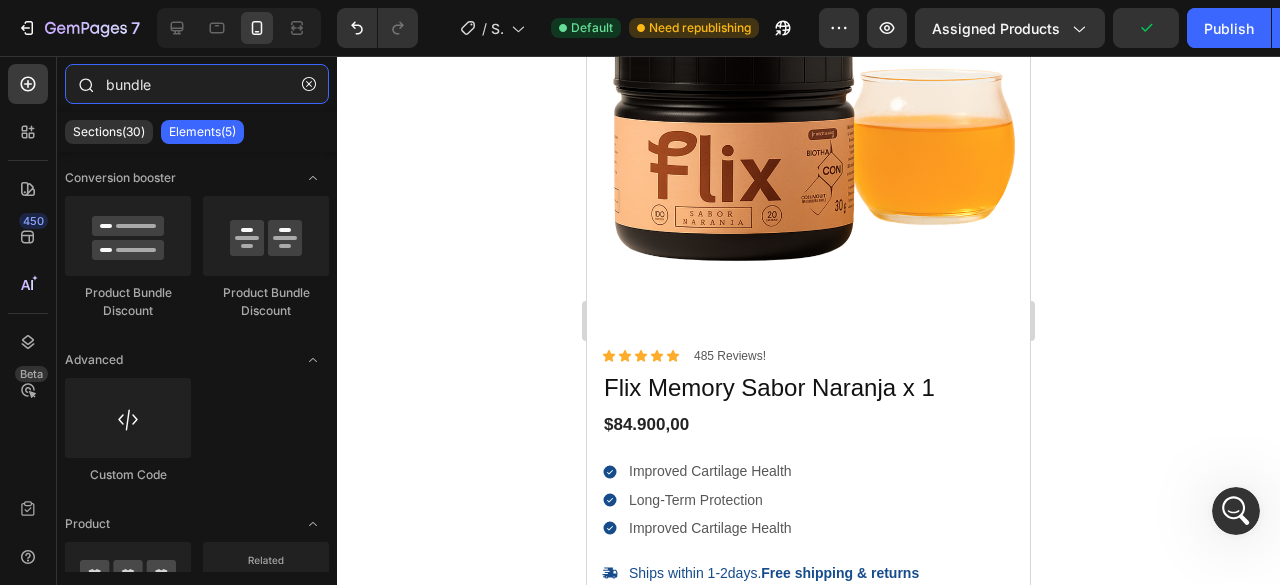 click on "bundle" at bounding box center [197, 84] 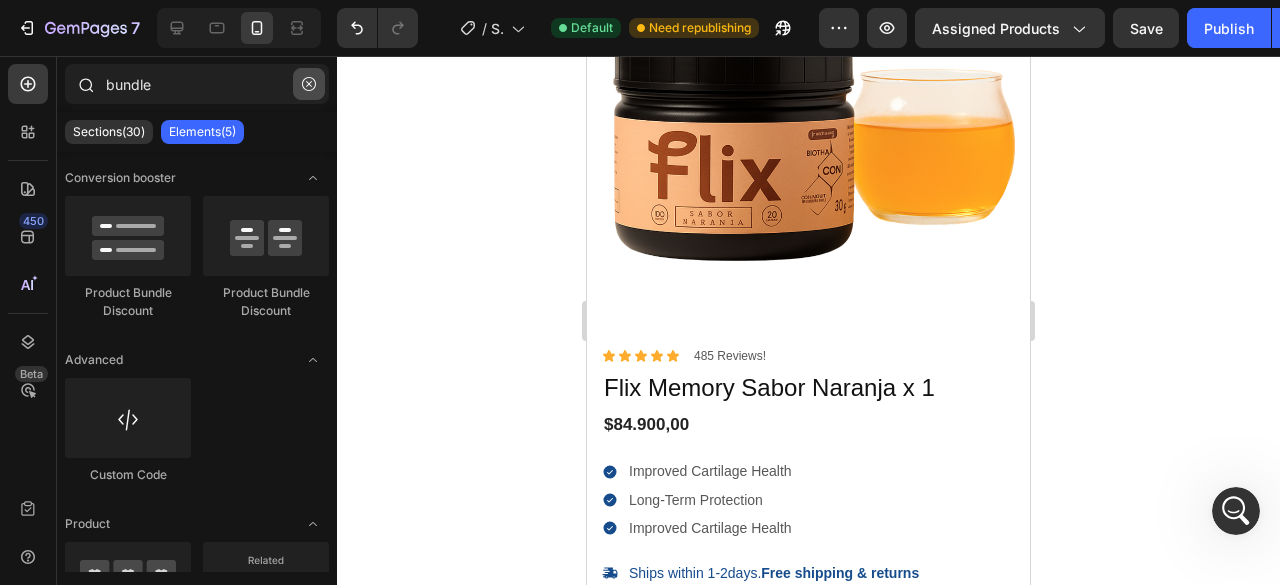 click 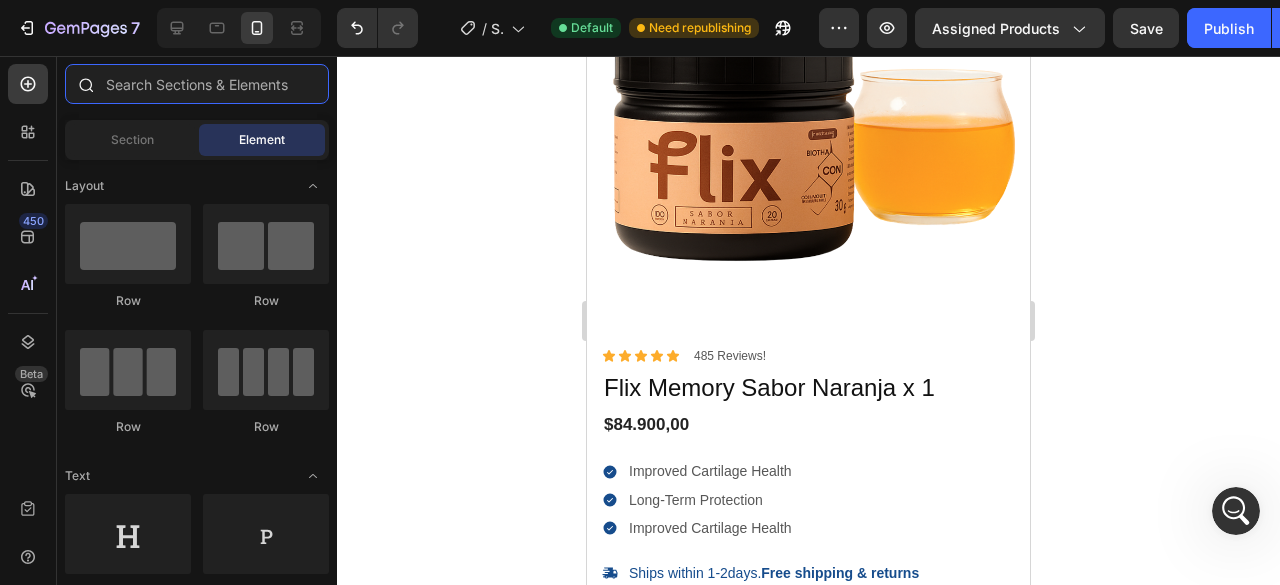 click at bounding box center [197, 84] 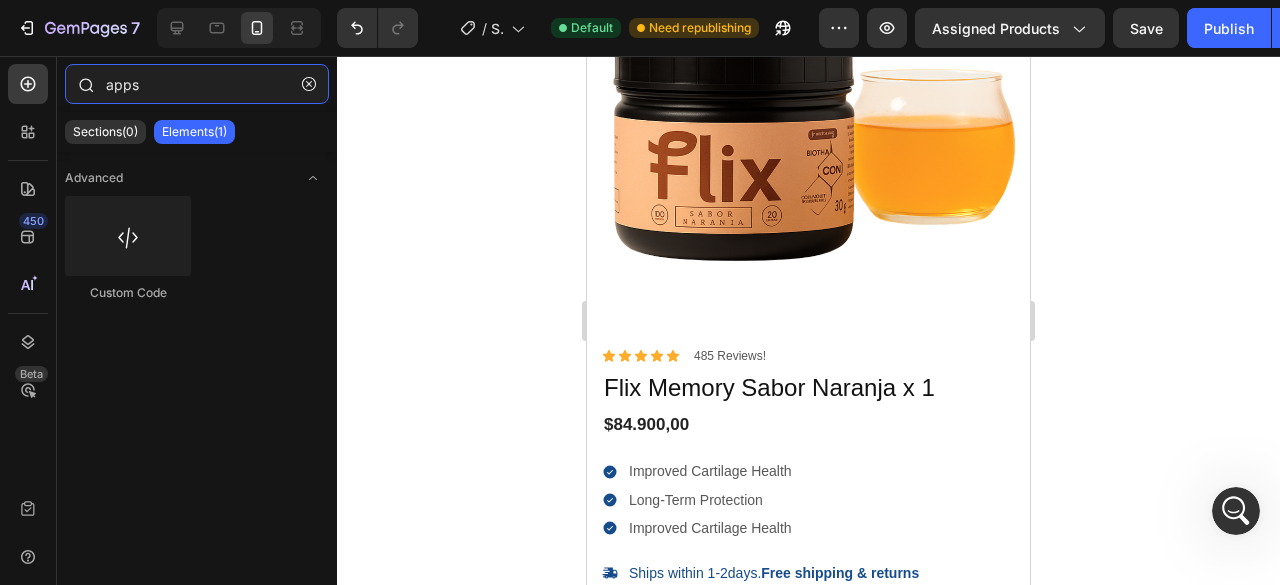 type on "apps" 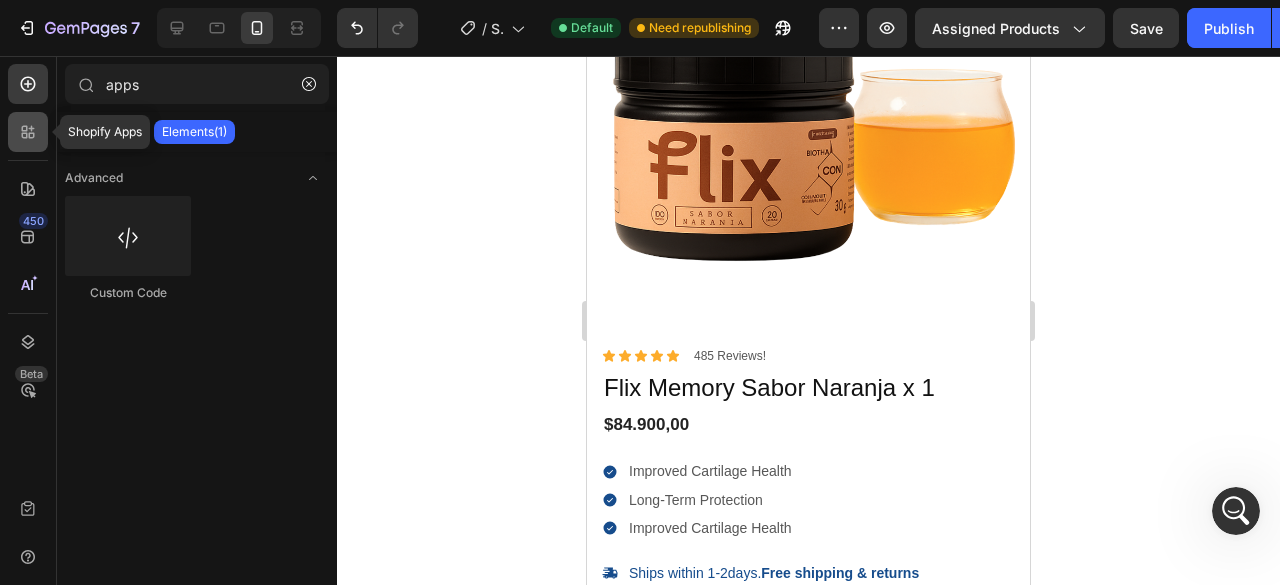 click 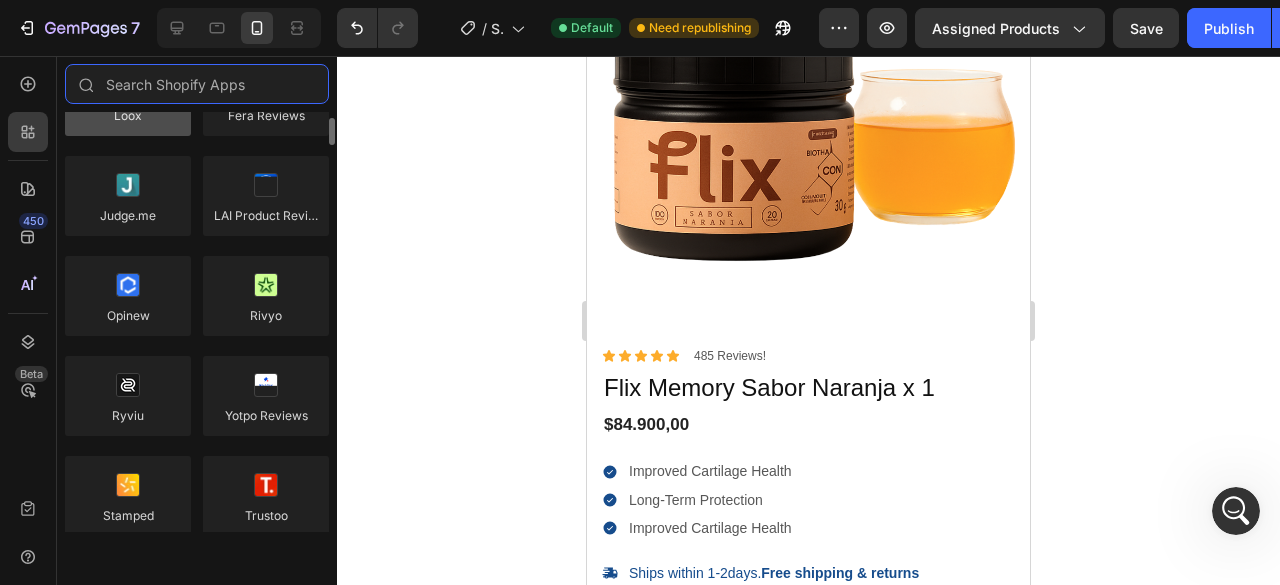 scroll, scrollTop: 0, scrollLeft: 0, axis: both 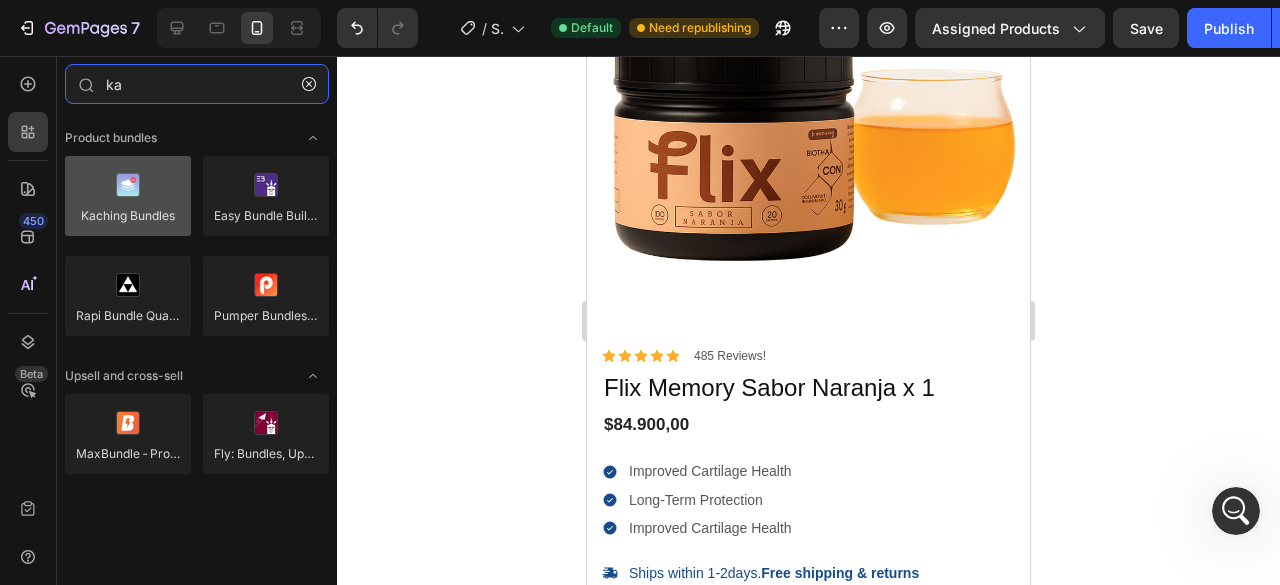 type on "ka" 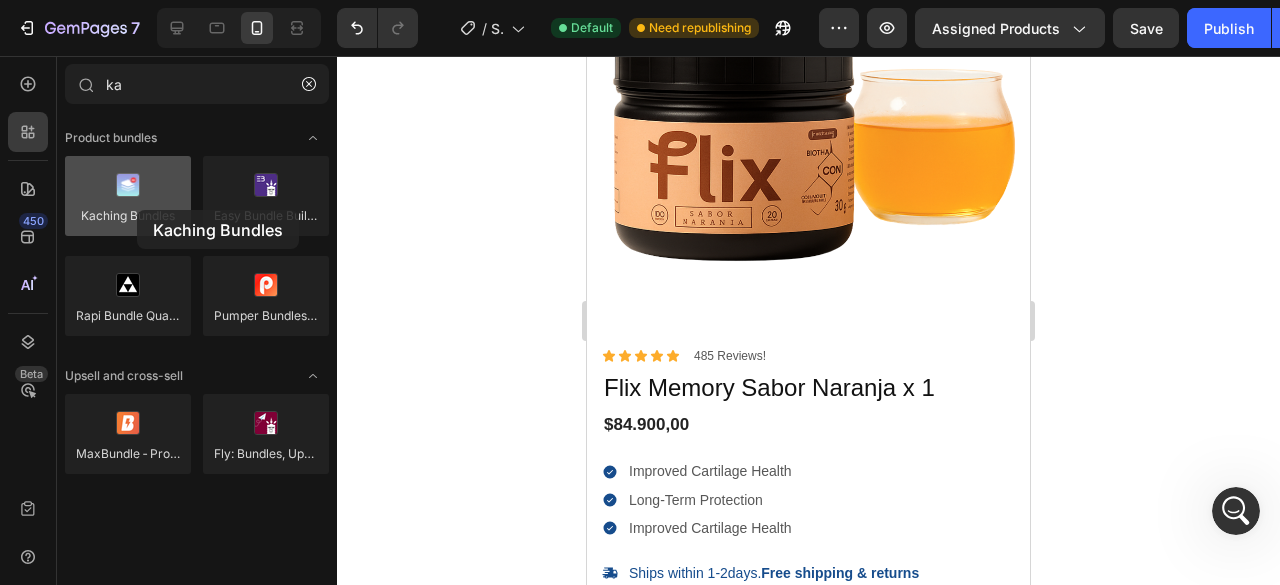 click at bounding box center [128, 196] 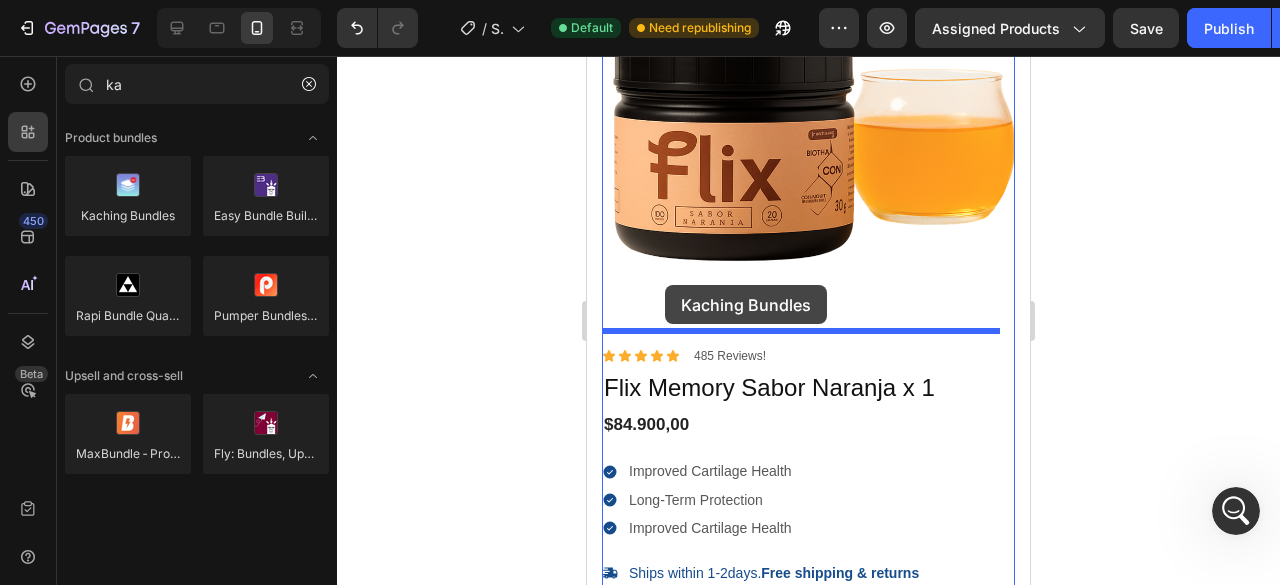 drag, startPoint x: 731, startPoint y: 269, endPoint x: 685, endPoint y: 291, distance: 50.990196 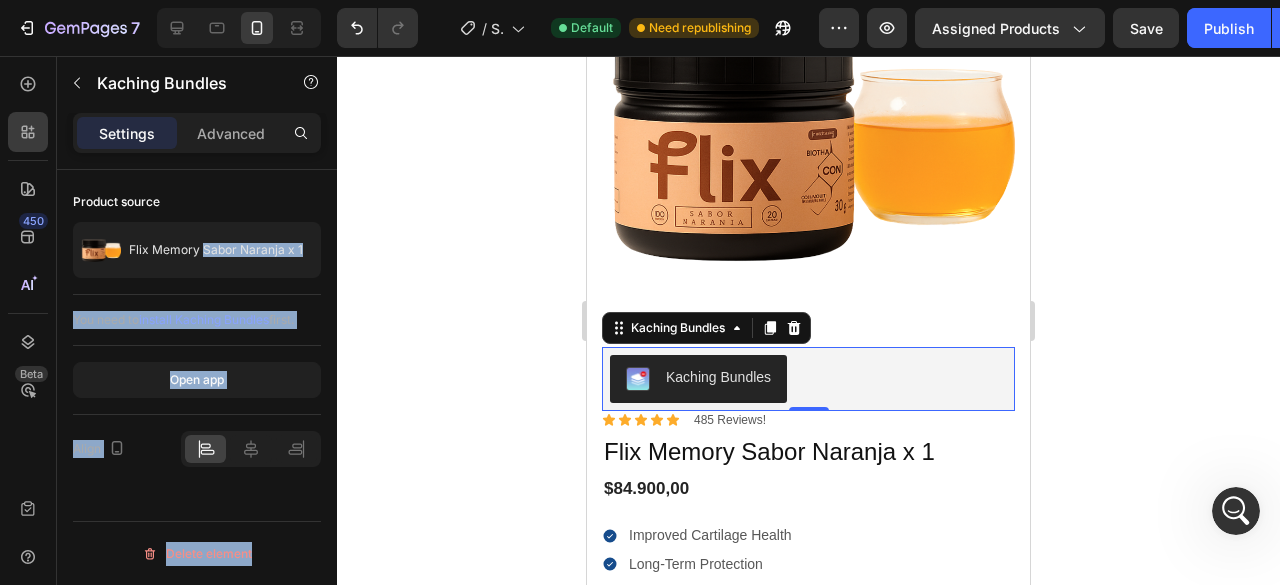 drag, startPoint x: 791, startPoint y: 311, endPoint x: 726, endPoint y: 369, distance: 87.11487 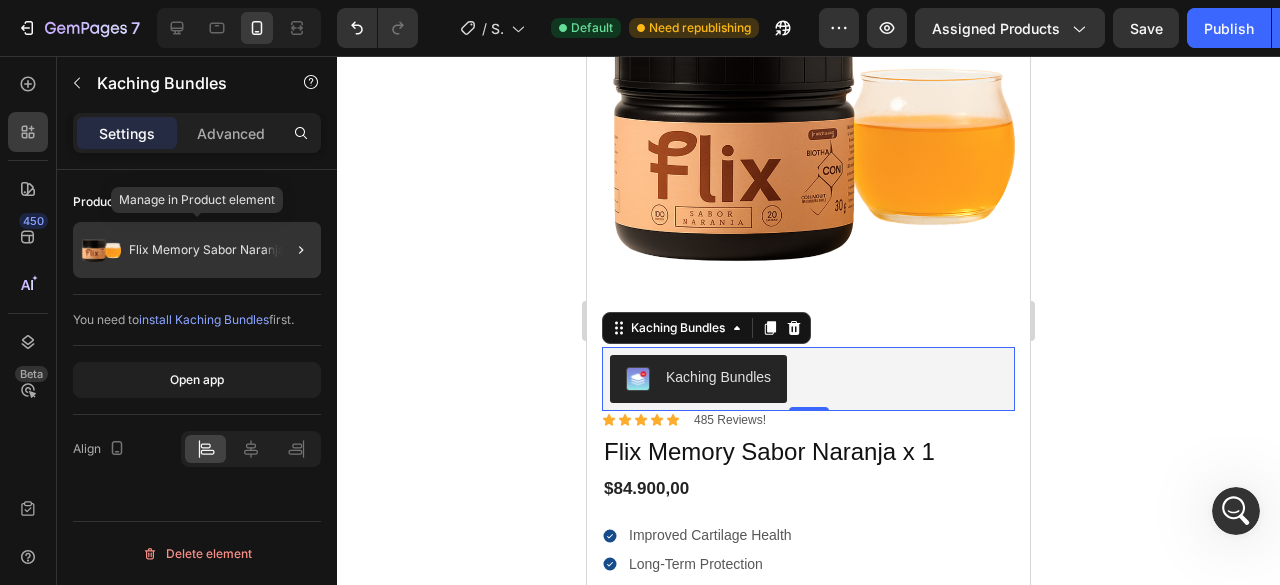 click on "Flix Memory Sabor Naranja x 1" 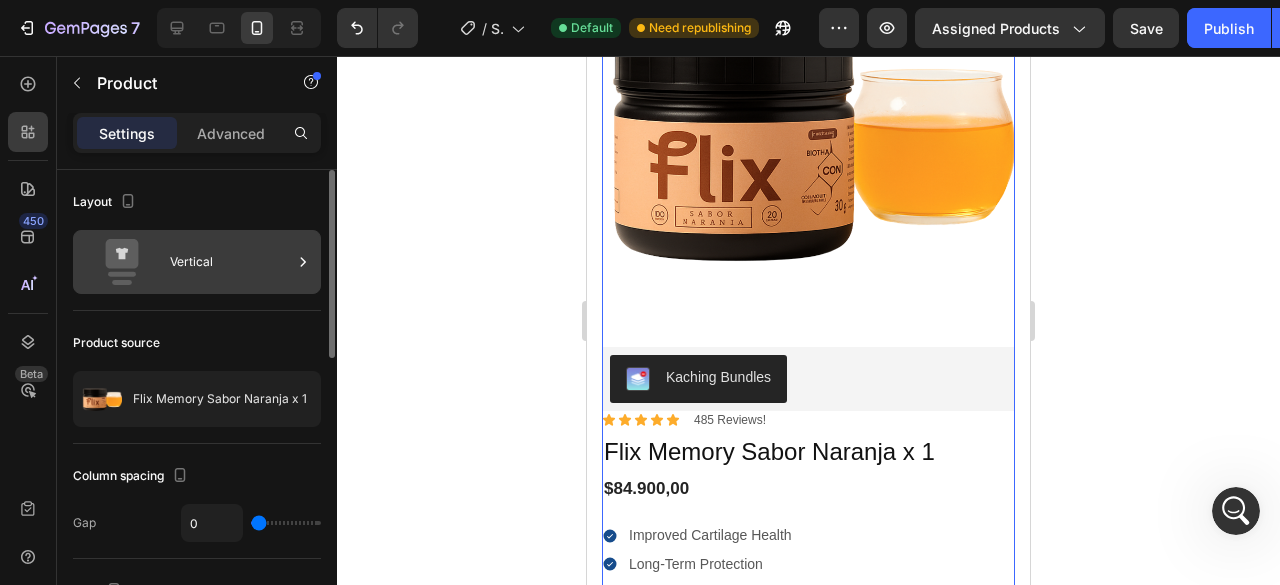 click on "Vertical" at bounding box center [197, 262] 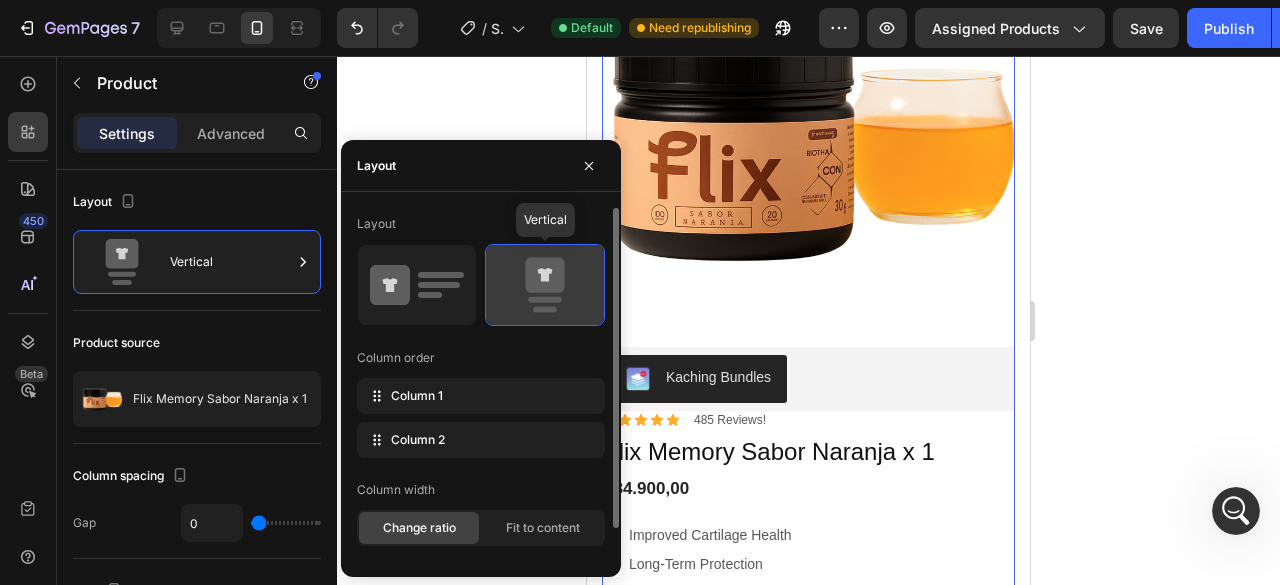click 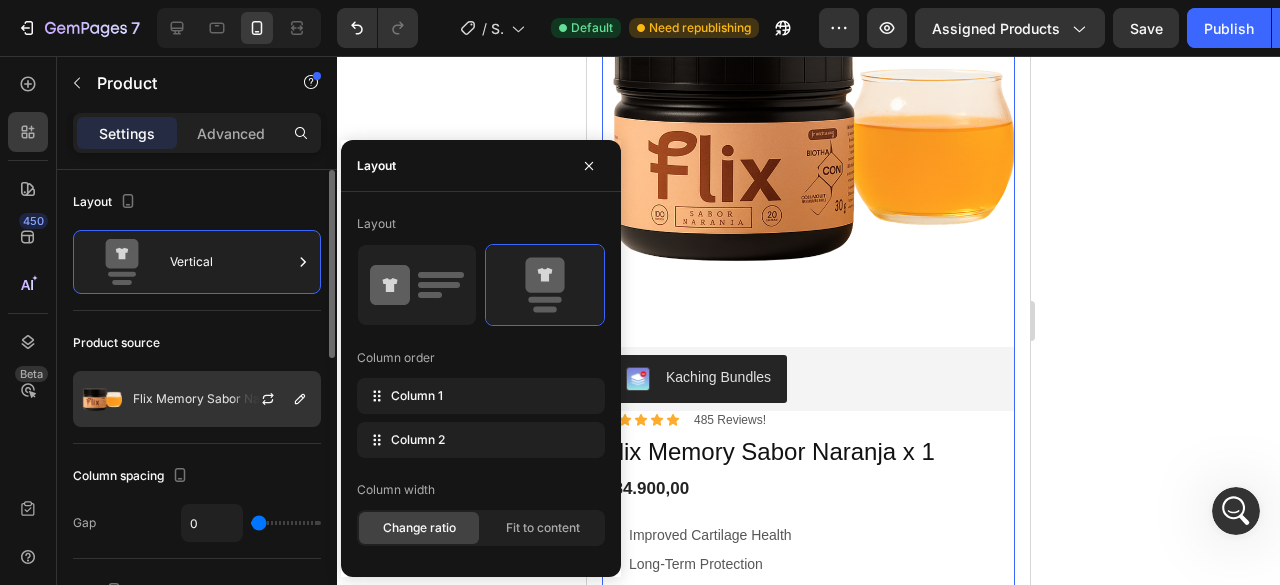 click on "Flix Memory Sabor Naranja x 1" at bounding box center [220, 399] 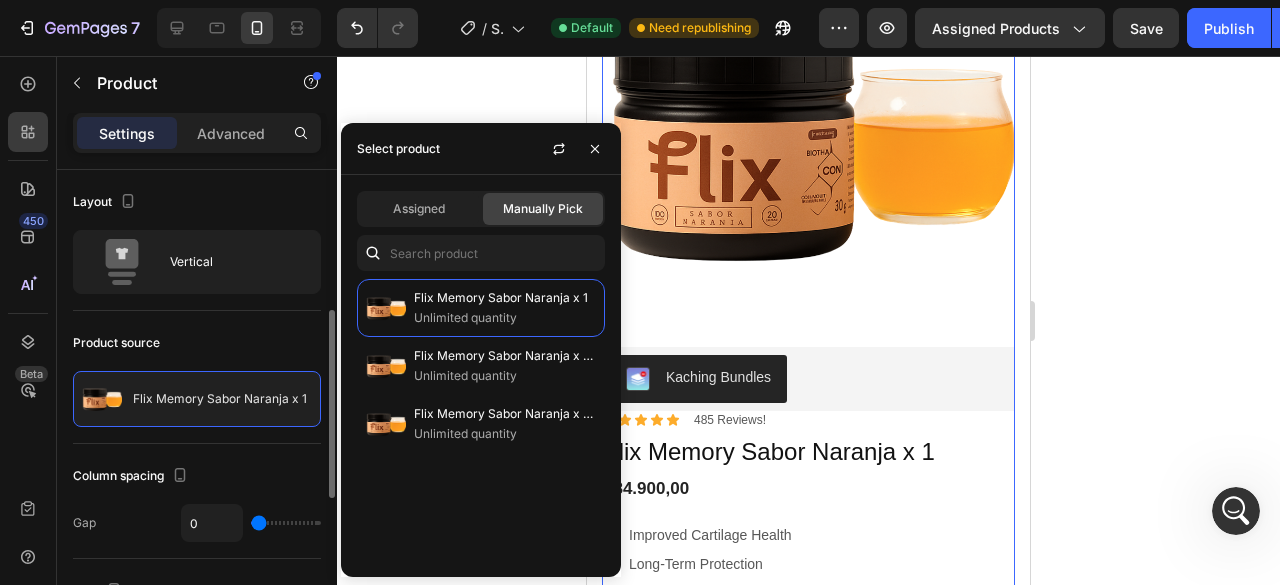 scroll, scrollTop: 100, scrollLeft: 0, axis: vertical 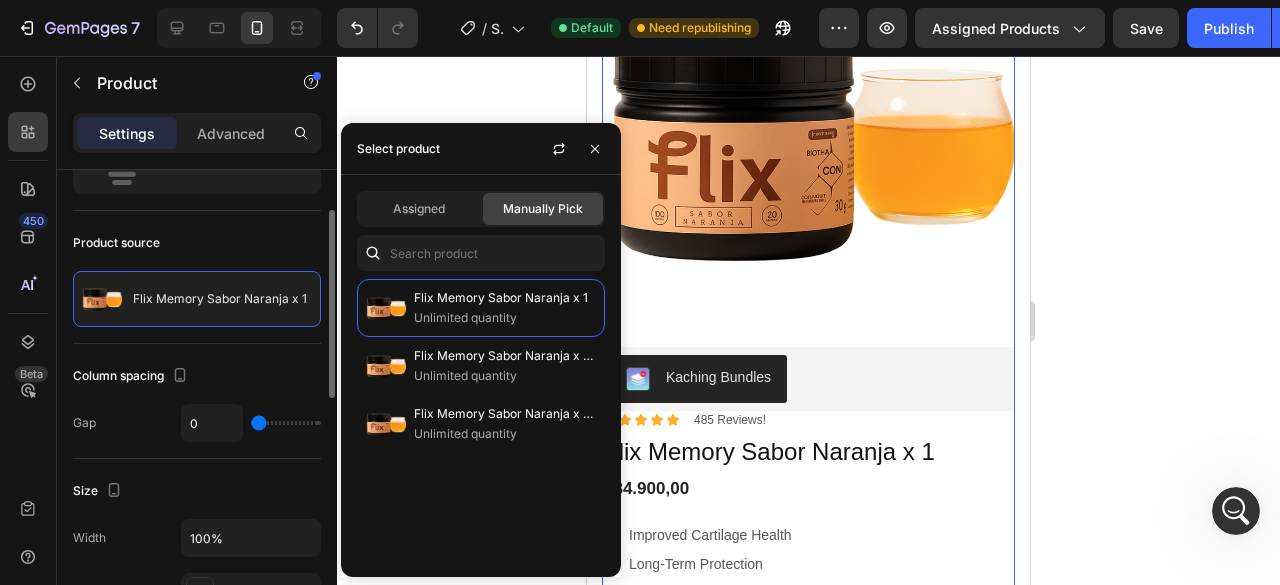 type on "7" 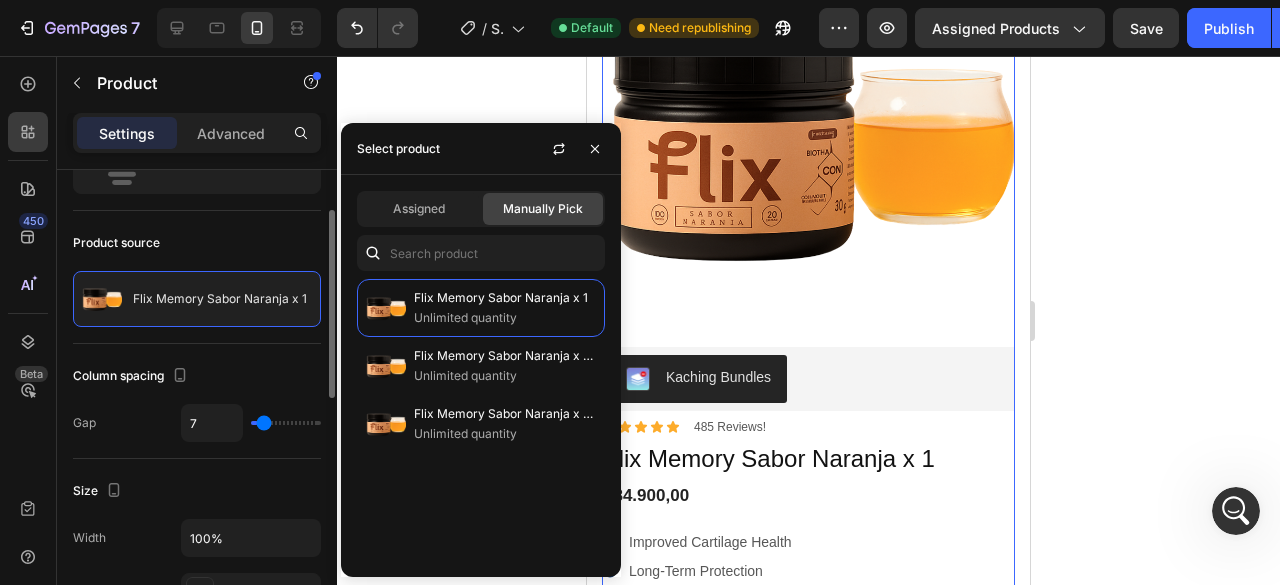 type on "22" 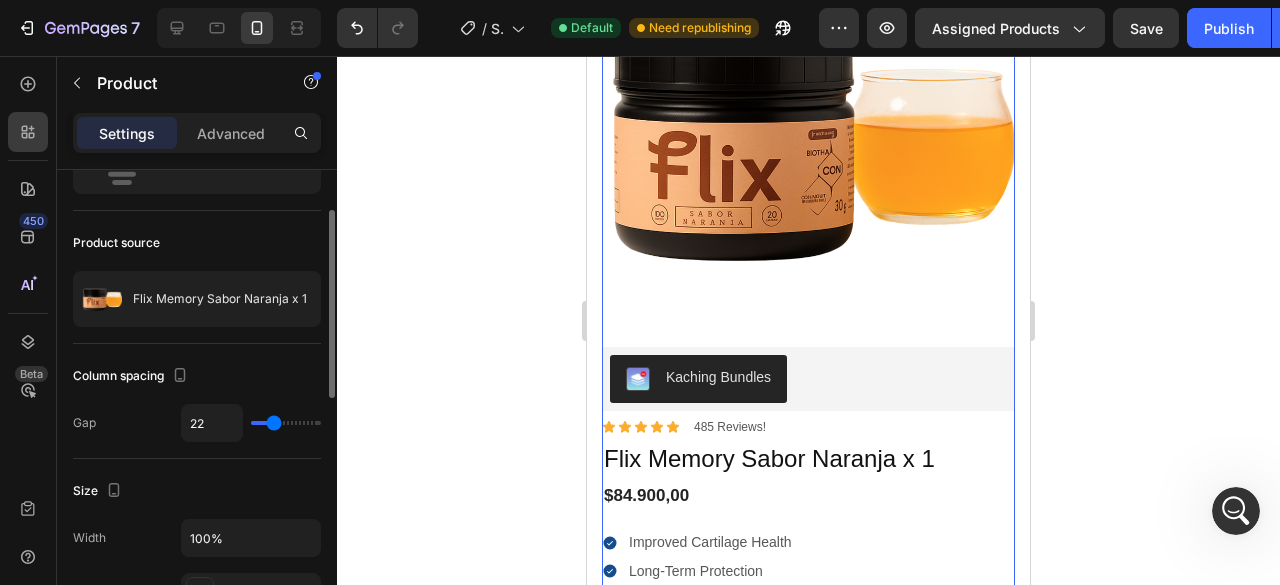type on "28" 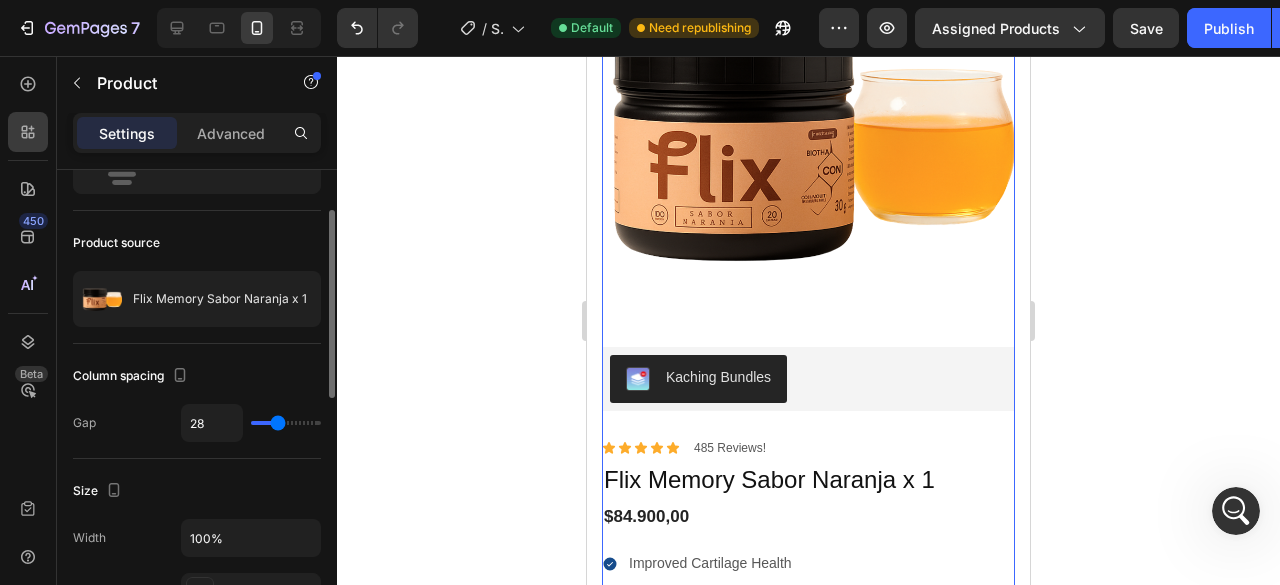 type on "37" 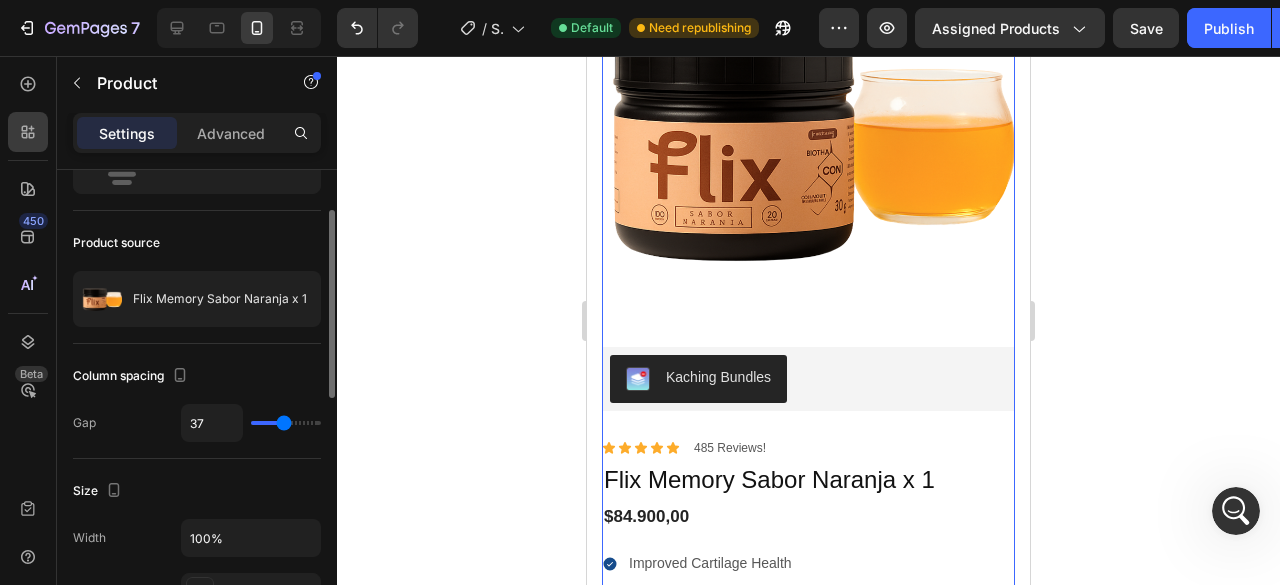 drag, startPoint x: 264, startPoint y: 423, endPoint x: 274, endPoint y: 409, distance: 17.20465 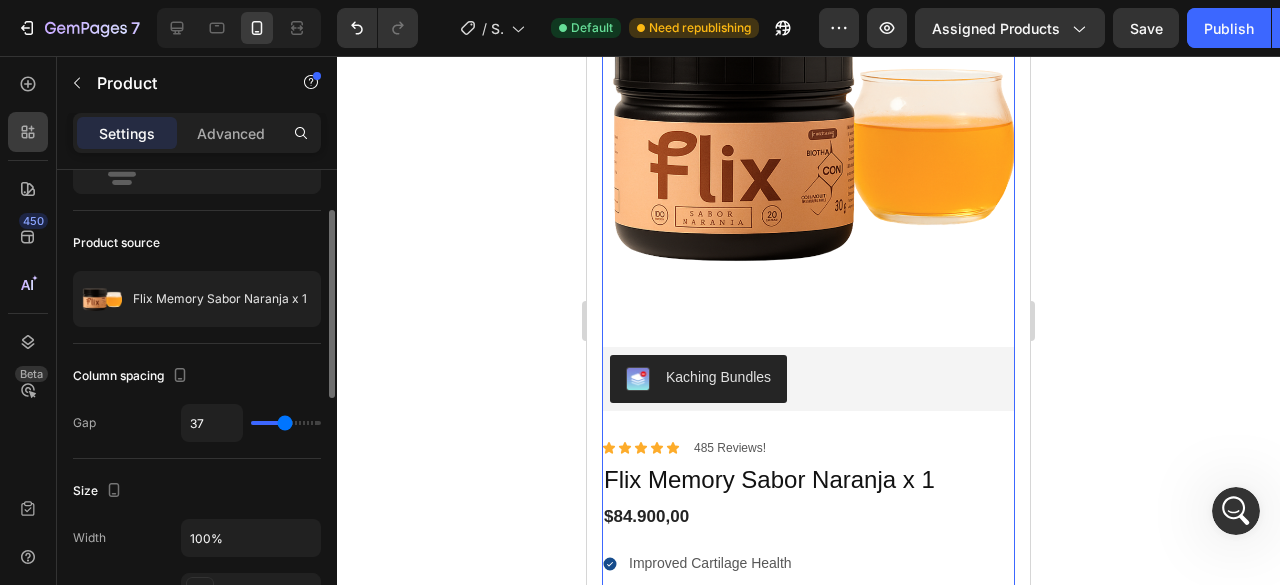 type on "39" 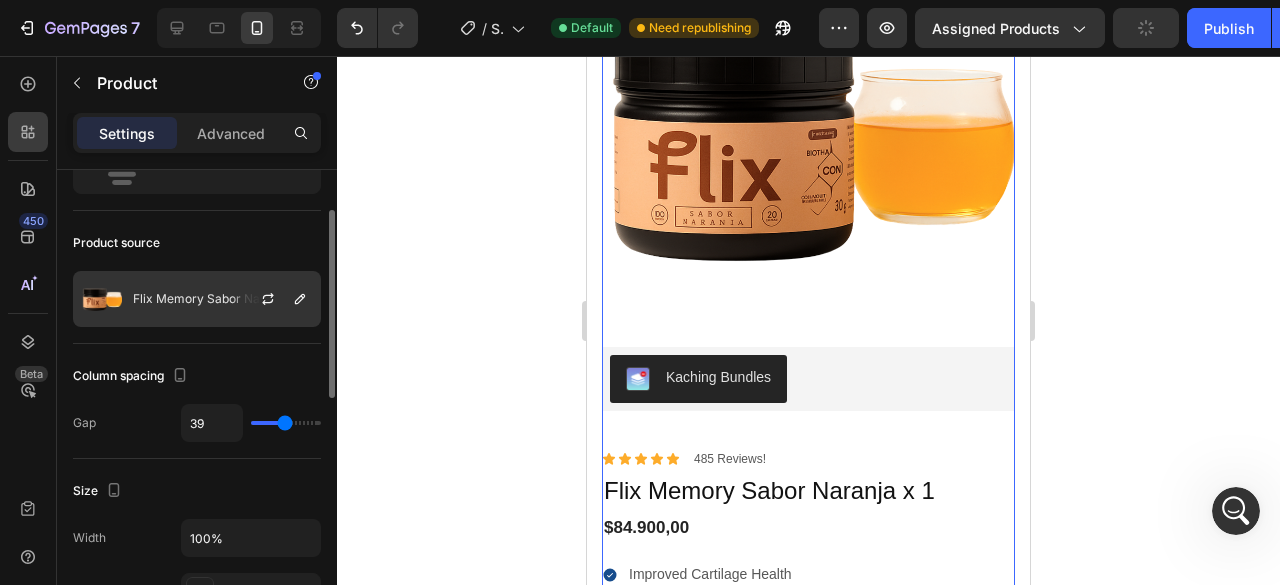 click on "Flix Memory Sabor Naranja x 1" at bounding box center (220, 299) 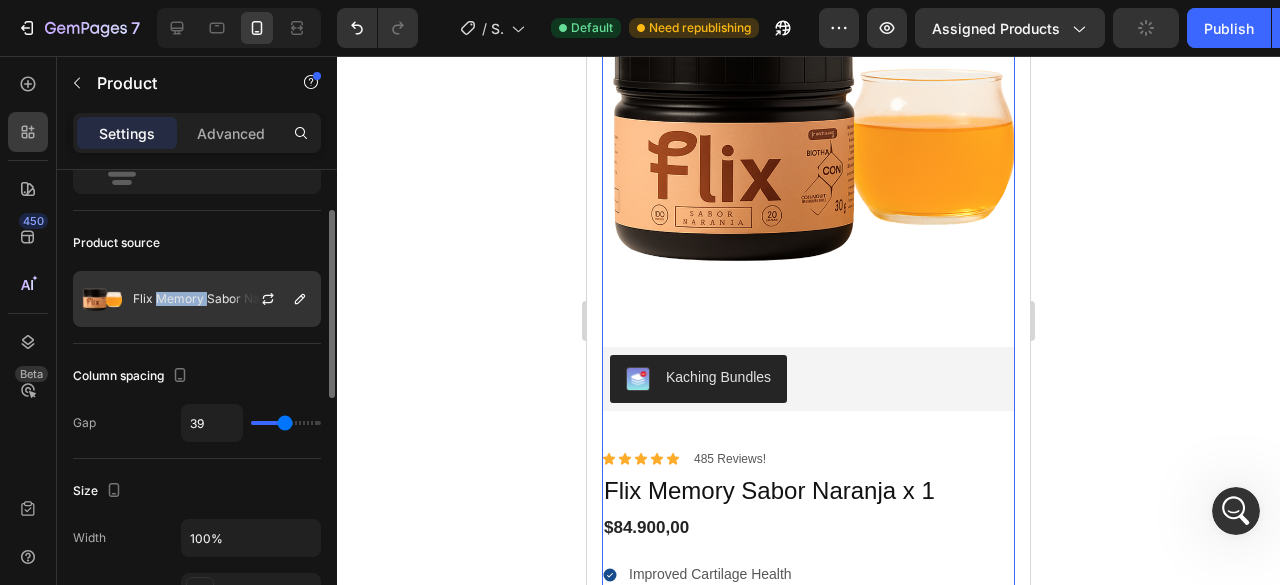 click on "Flix Memory Sabor Naranja x 1" at bounding box center [220, 299] 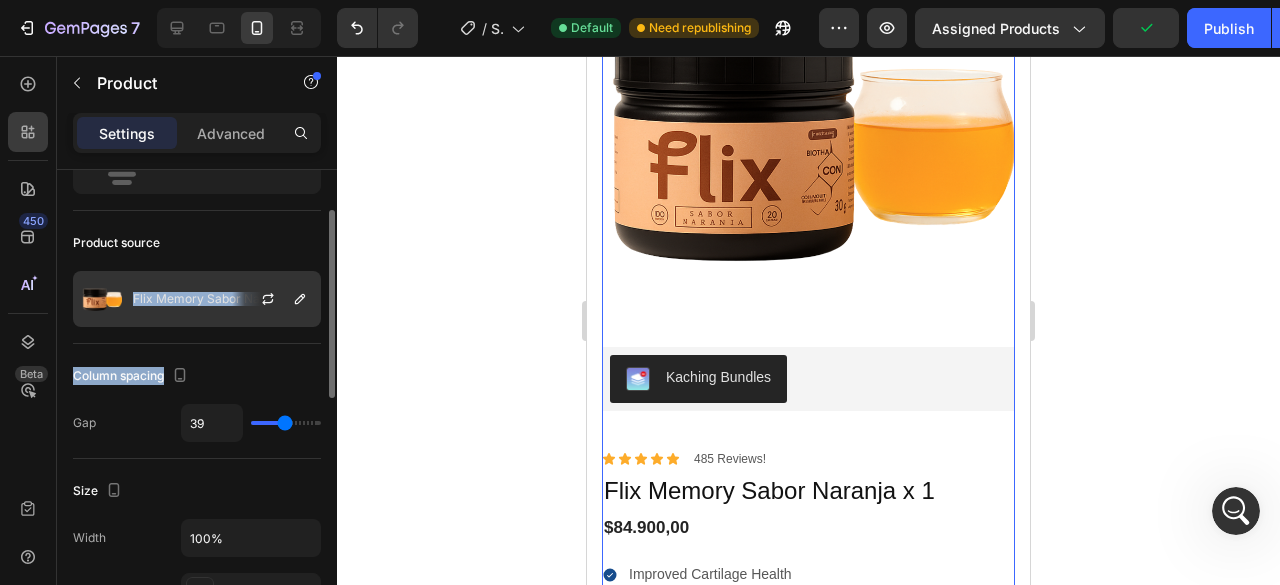 drag, startPoint x: 164, startPoint y: 301, endPoint x: 244, endPoint y: 303, distance: 80.024994 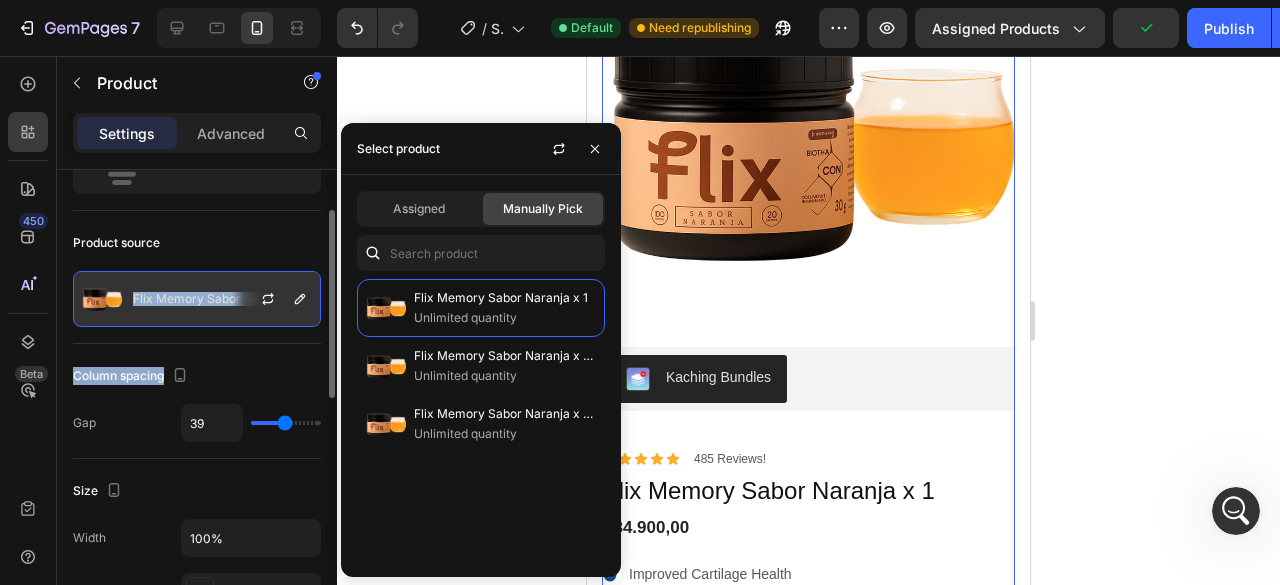 click on "Flix Memory Sabor Naranja x 1" 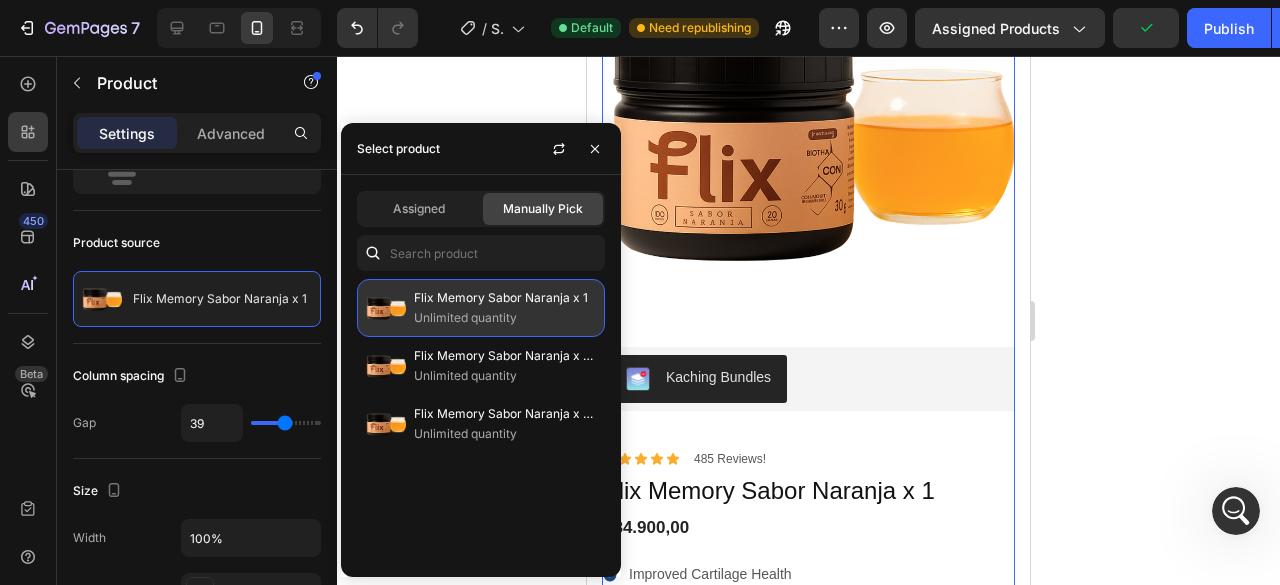 click on "Unlimited quantity" at bounding box center (505, 318) 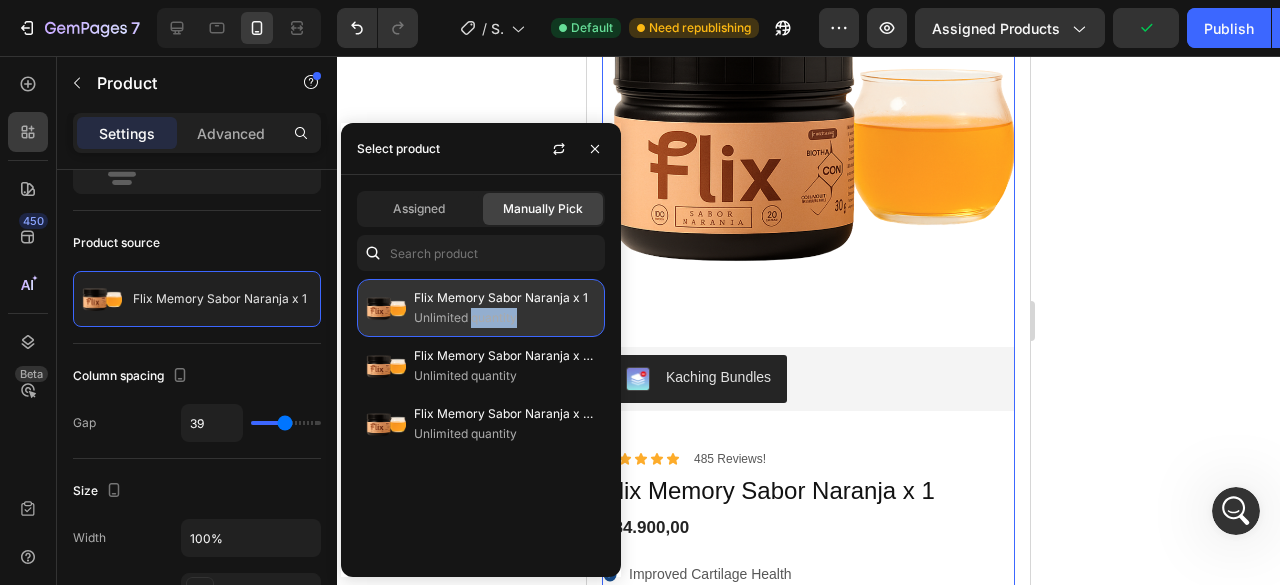 click on "Unlimited quantity" at bounding box center [505, 318] 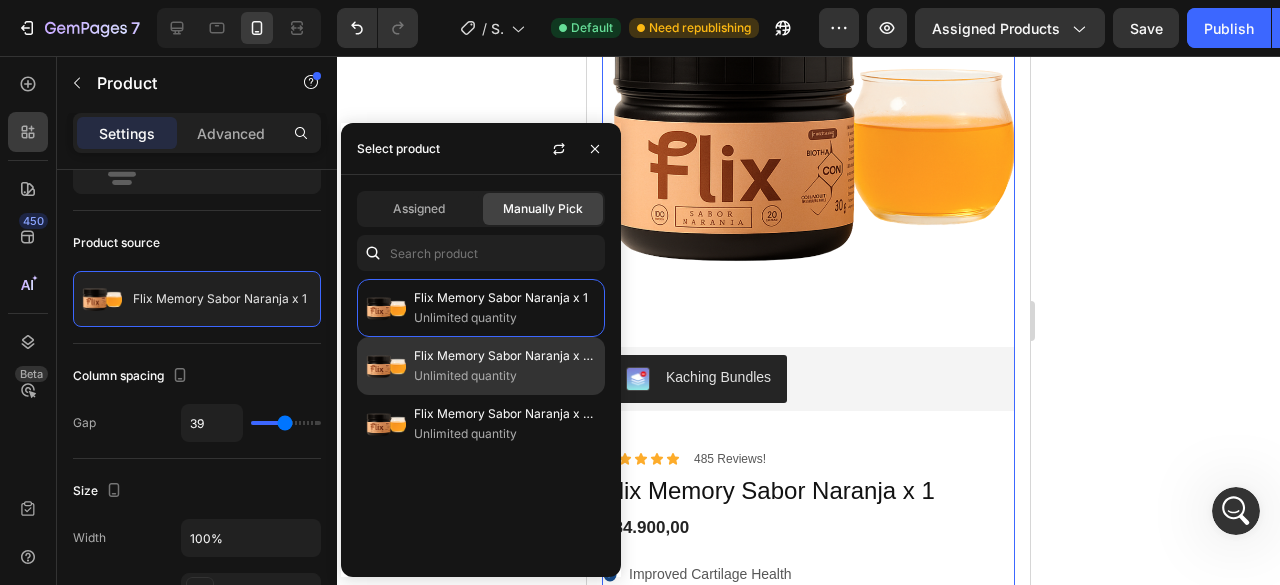 click on "Unlimited quantity" at bounding box center [505, 376] 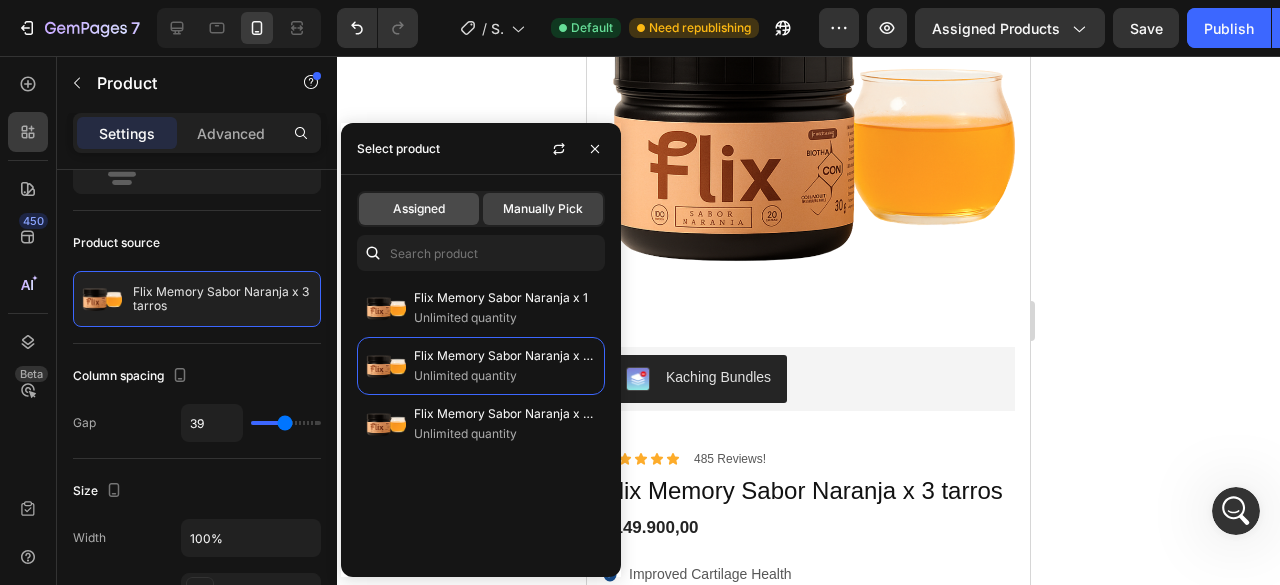 click on "Assigned" 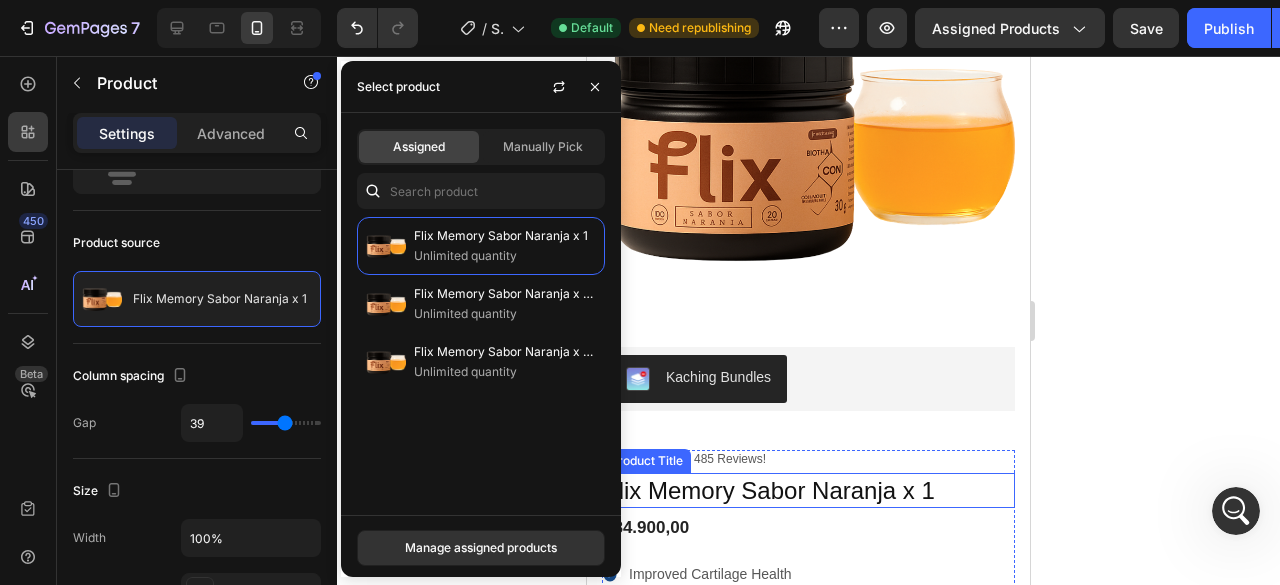 click on "Kaching Bundles" at bounding box center (808, 379) 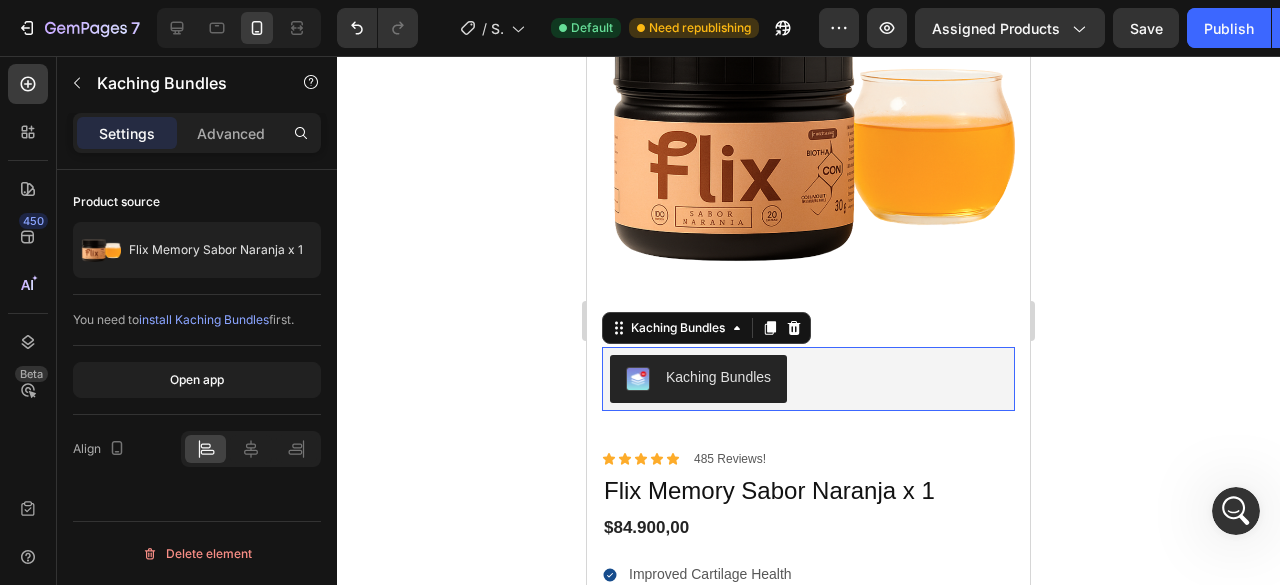 scroll, scrollTop: 0, scrollLeft: 0, axis: both 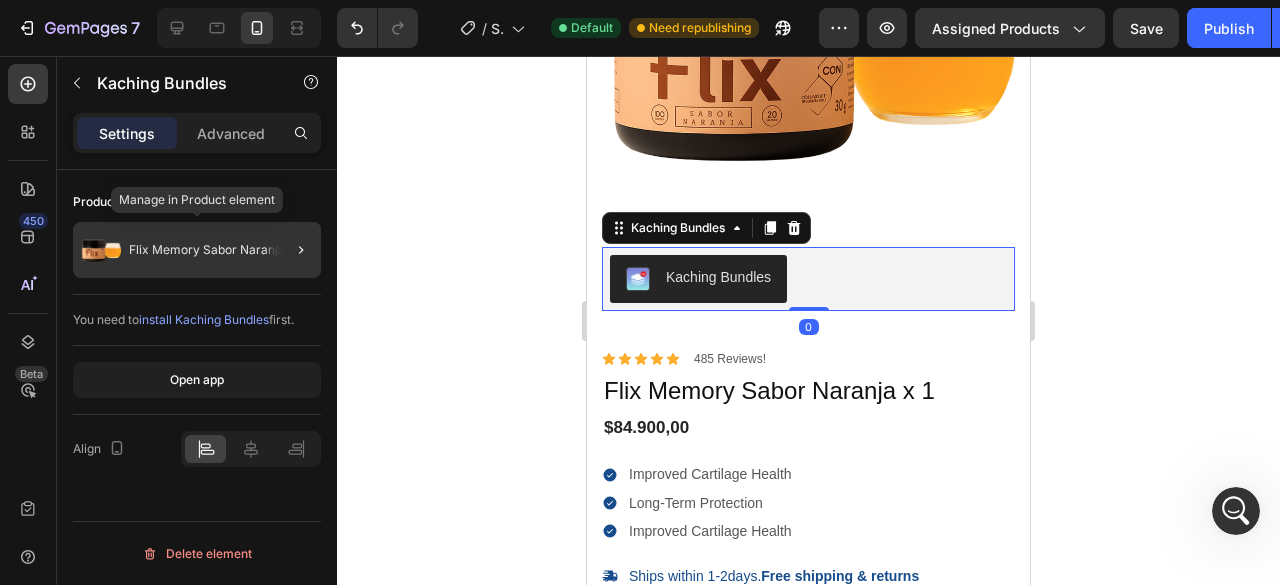 click on "Flix Memory Sabor Naranja x 1" 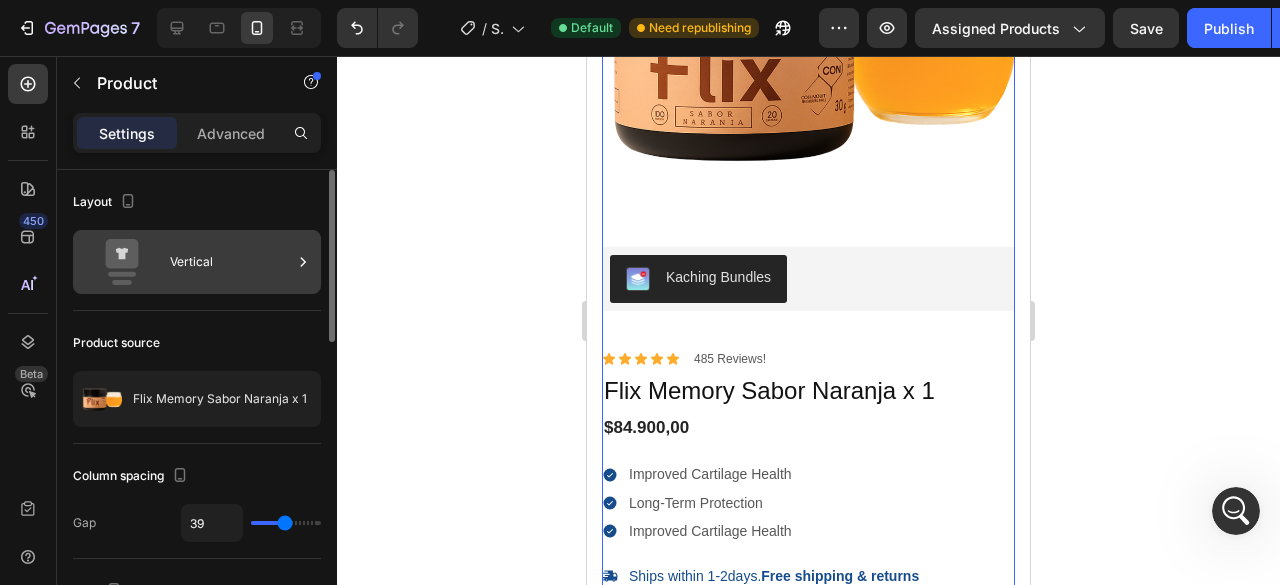 click on "Vertical" at bounding box center (231, 262) 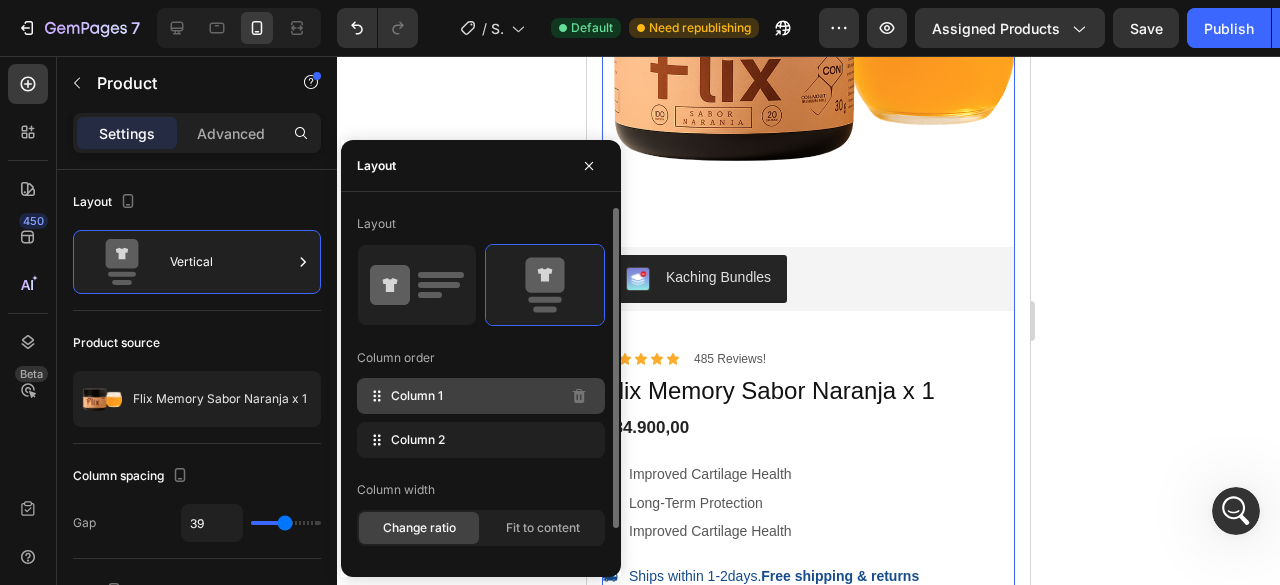 click on "Column 1" 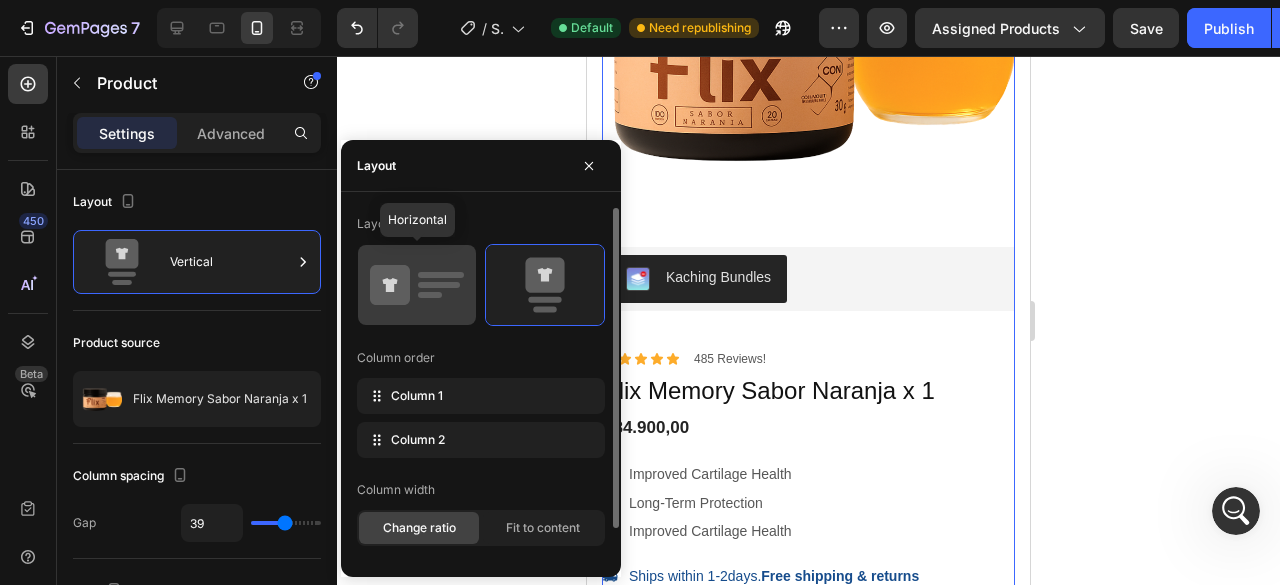 click 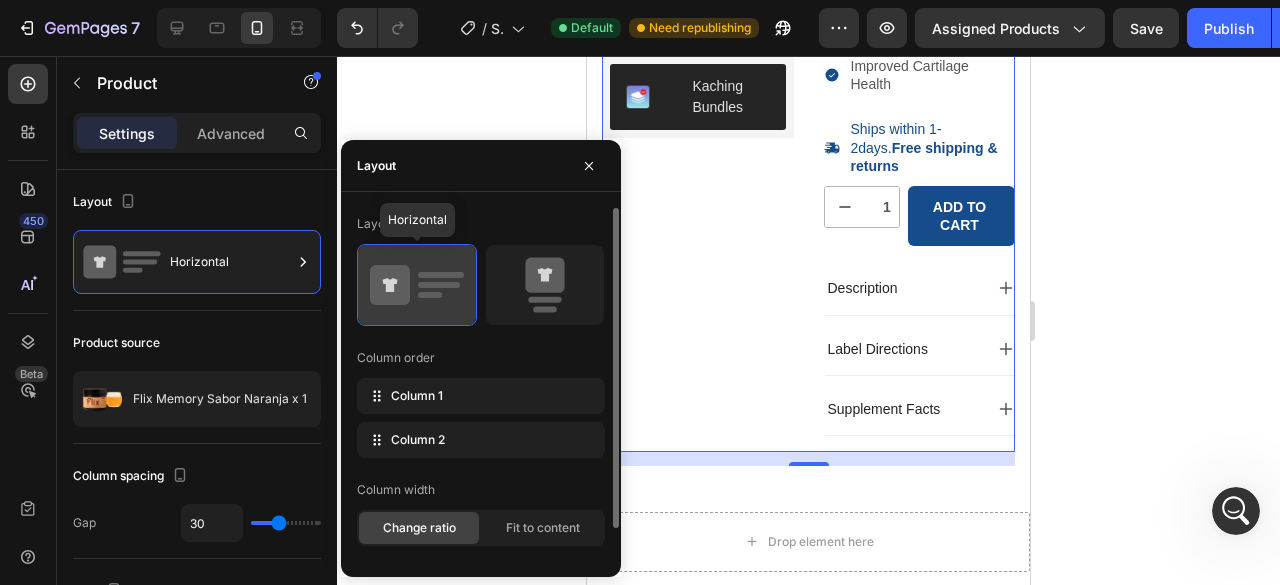 scroll, scrollTop: 331, scrollLeft: 0, axis: vertical 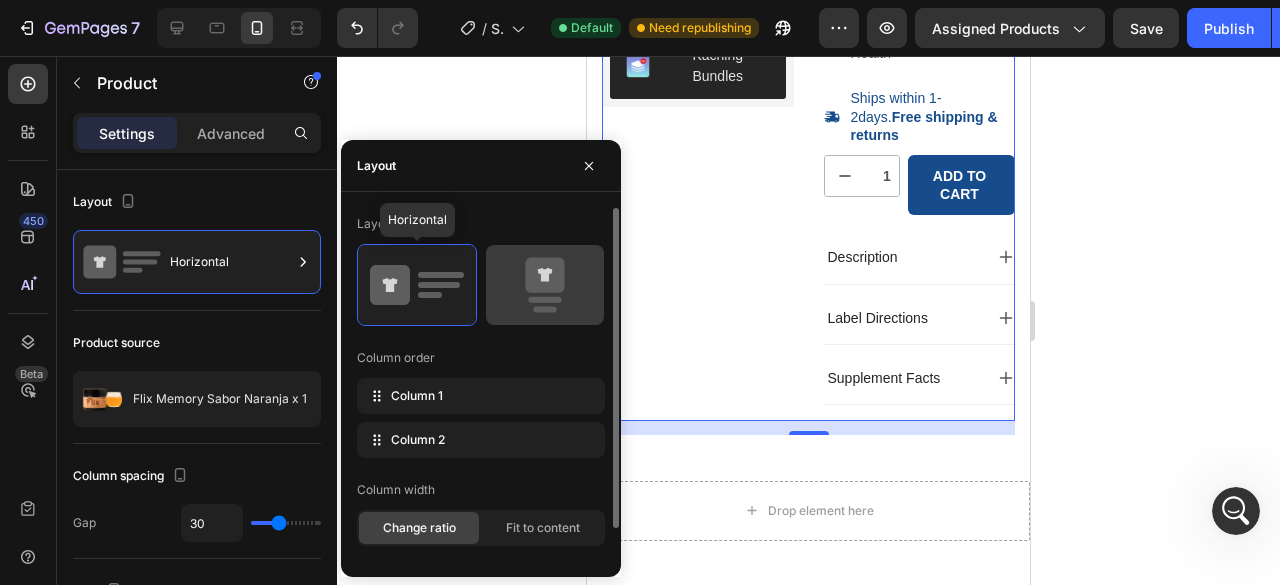 click 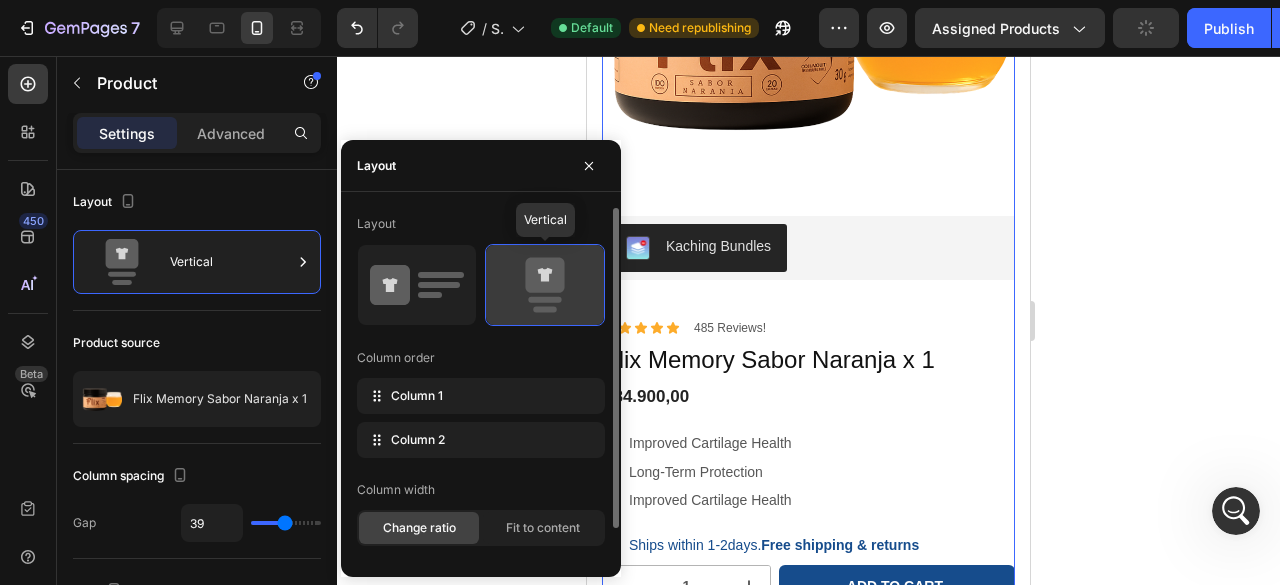 scroll, scrollTop: 300, scrollLeft: 0, axis: vertical 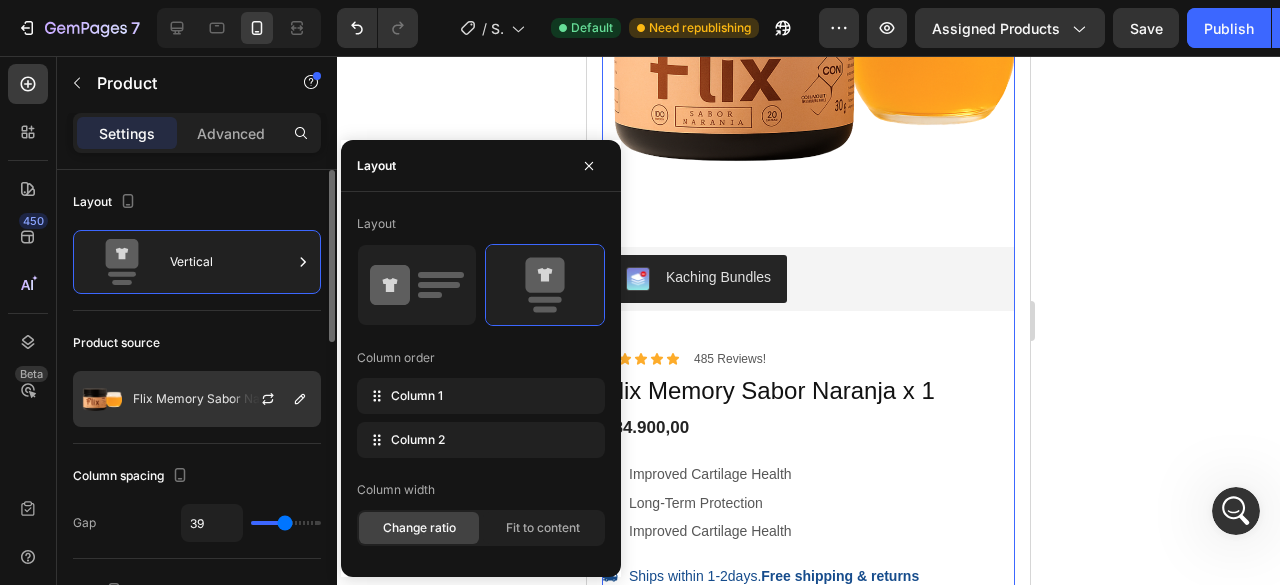 click on "Flix Memory Sabor Naranja x 1" at bounding box center (220, 399) 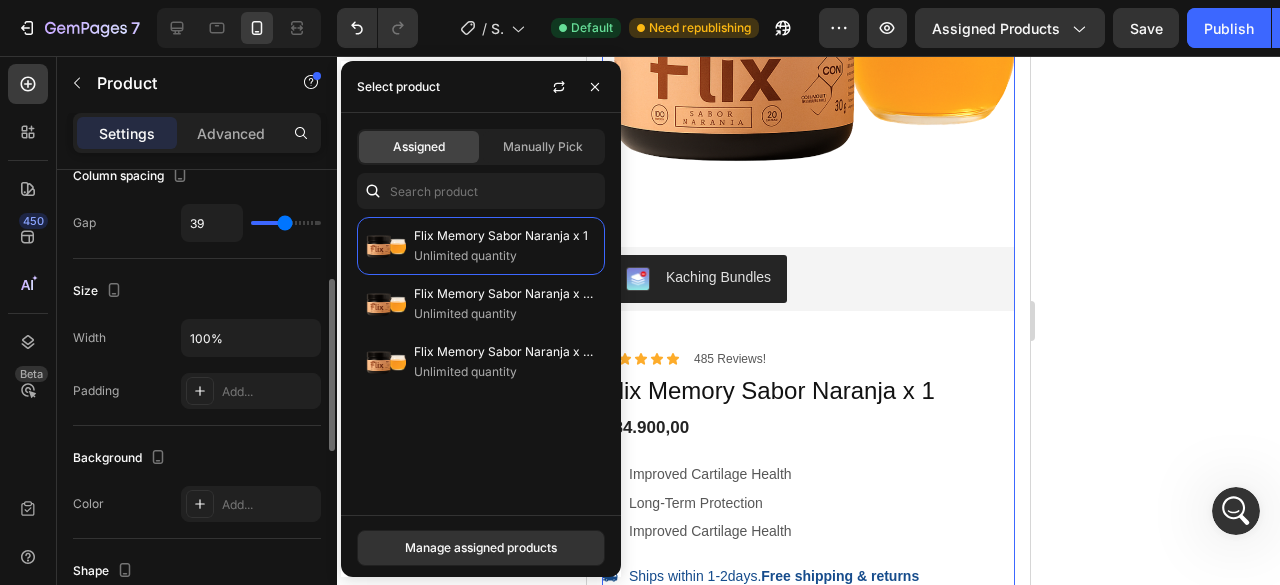 scroll, scrollTop: 200, scrollLeft: 0, axis: vertical 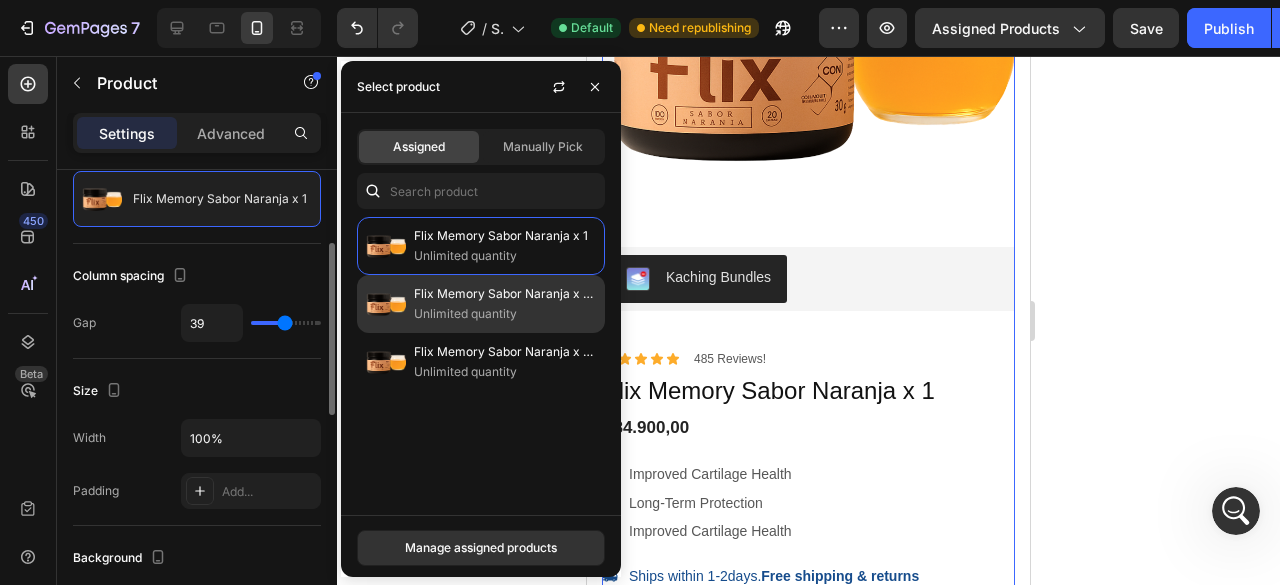 click on "Unlimited quantity" at bounding box center [505, 314] 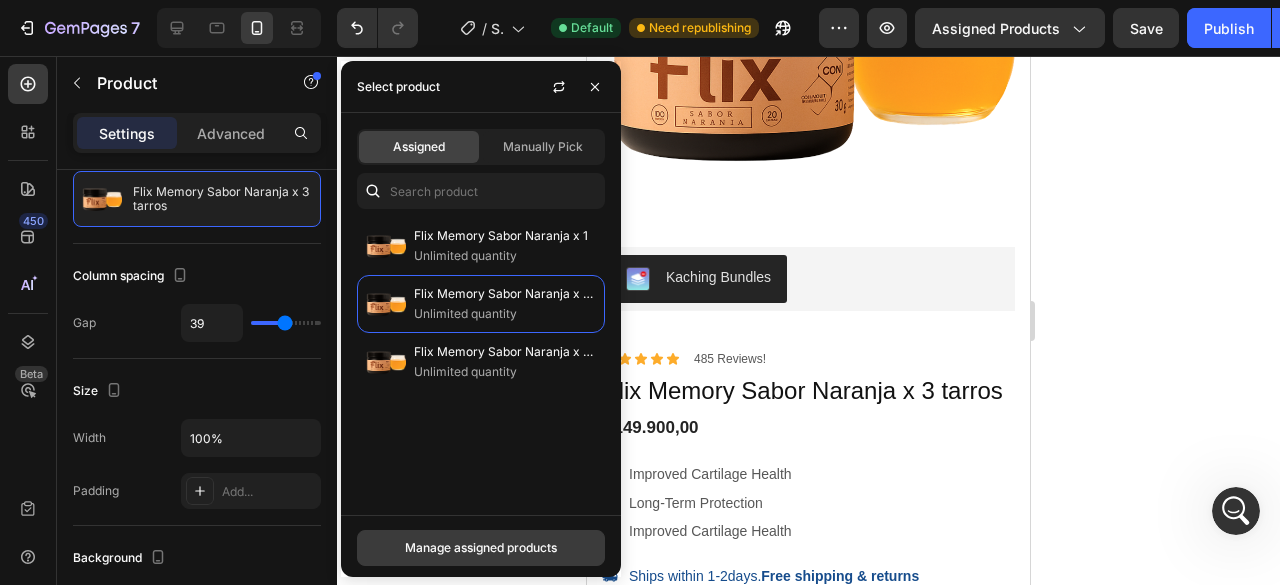 click on "Manage assigned products" at bounding box center [481, 548] 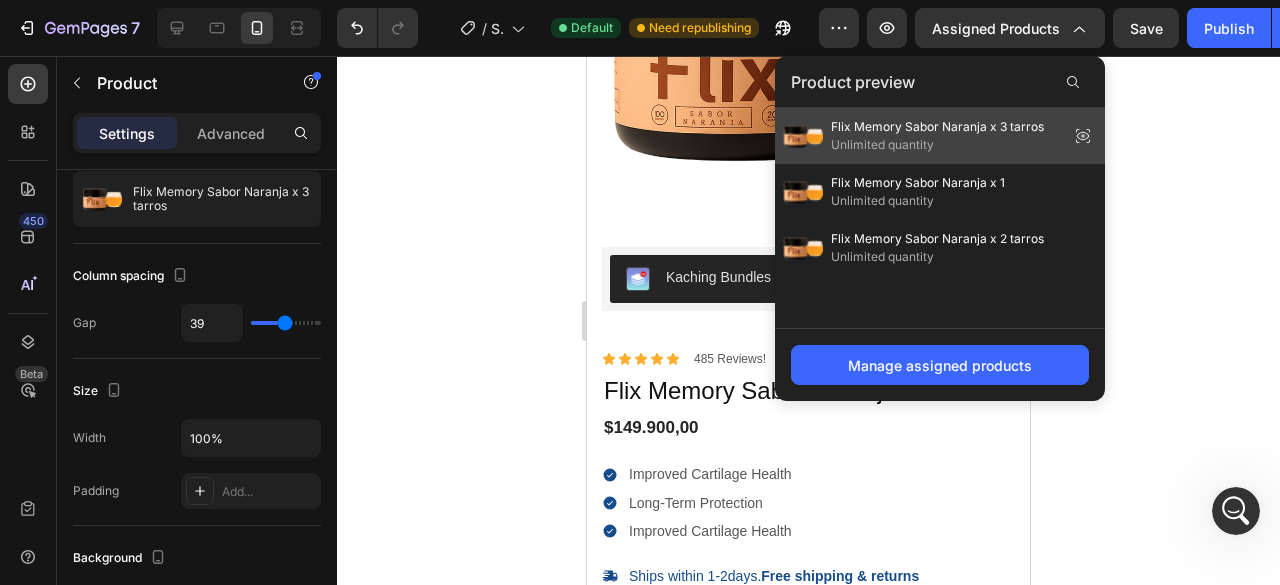 click on "Unlimited quantity" at bounding box center [937, 145] 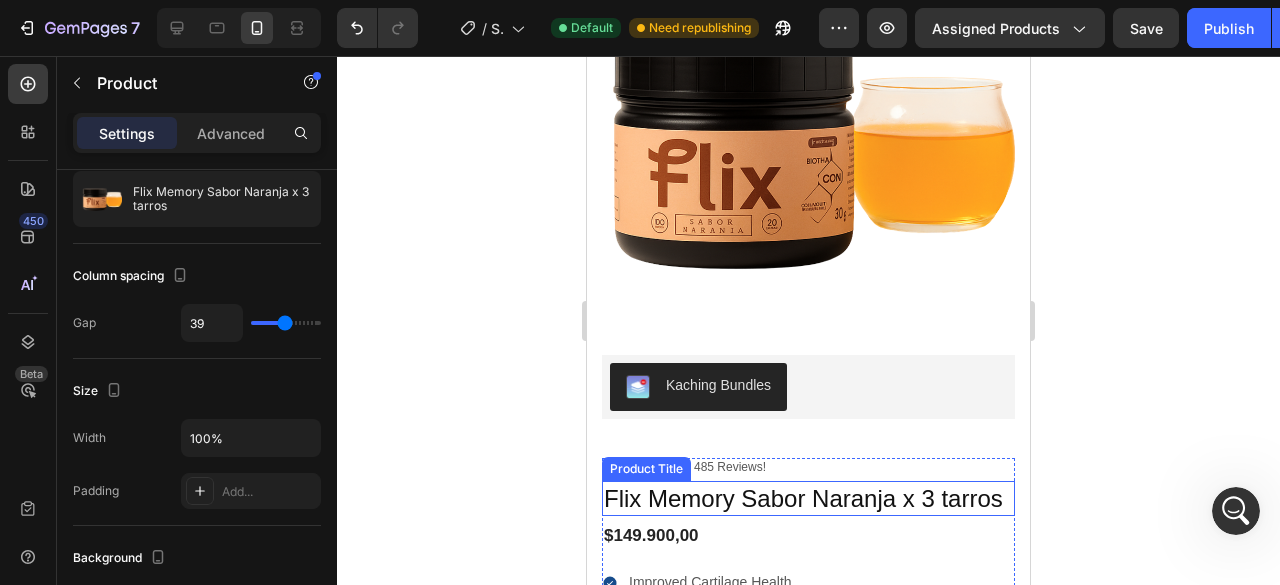 scroll, scrollTop: 500, scrollLeft: 0, axis: vertical 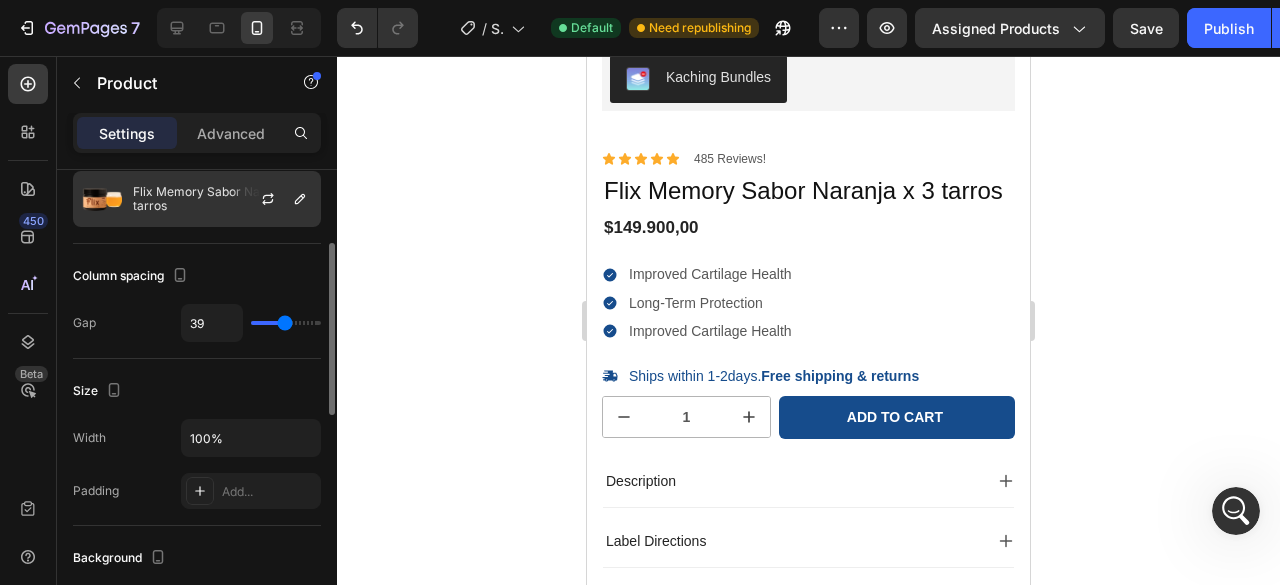 click on "Flix Memory Sabor Naranja x 3 tarros" 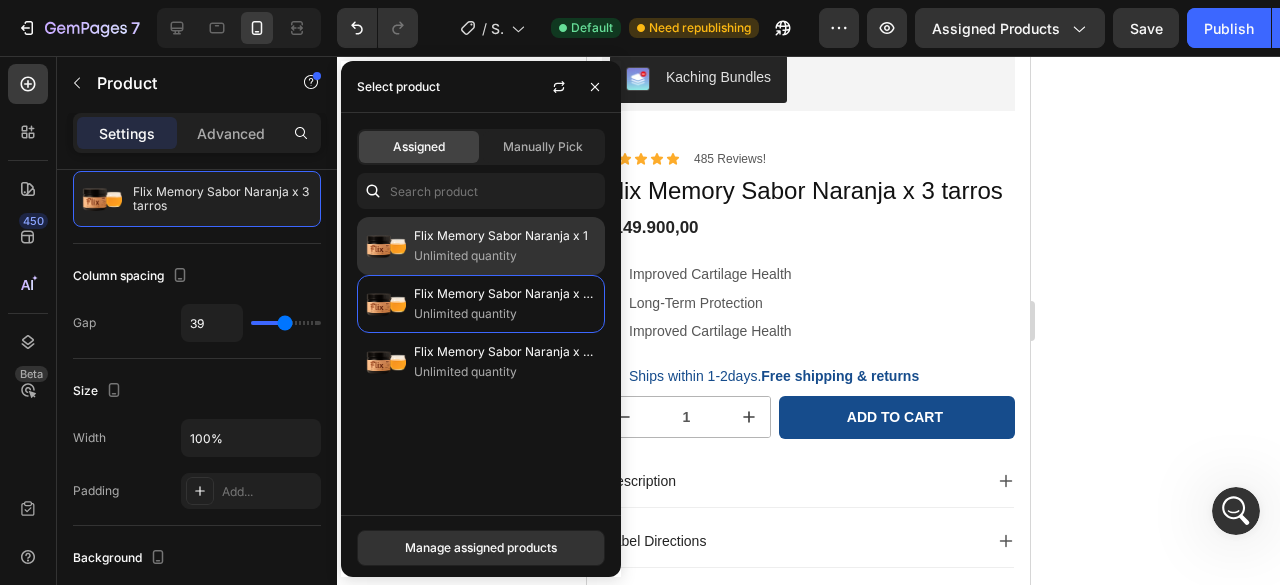 click on "Unlimited quantity" at bounding box center [505, 256] 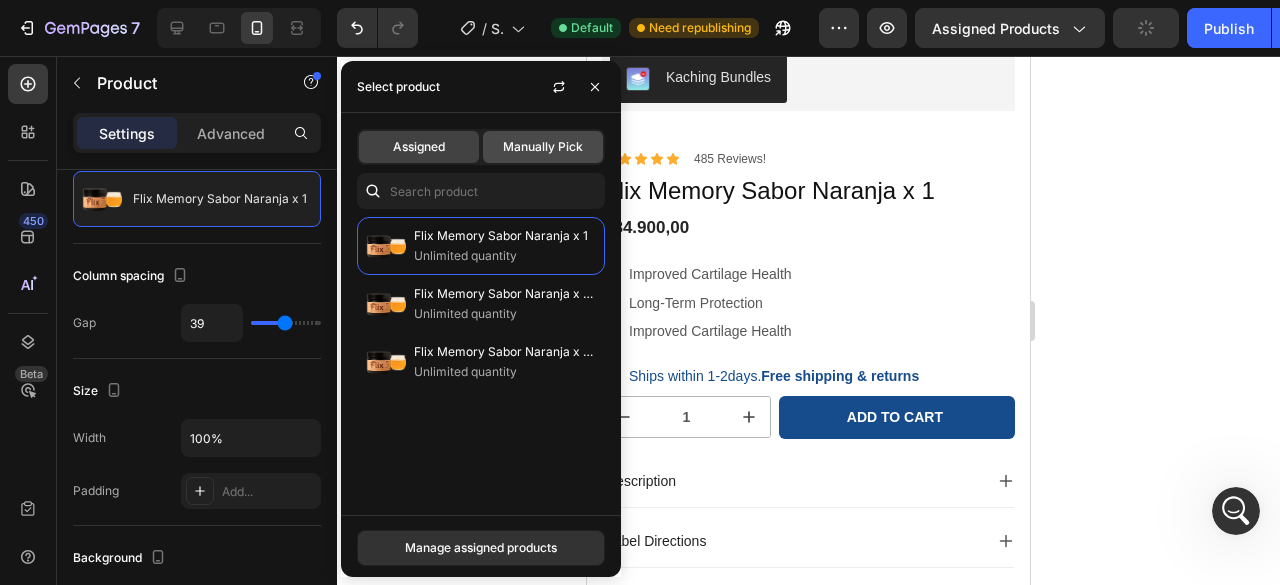 click on "Manually Pick" 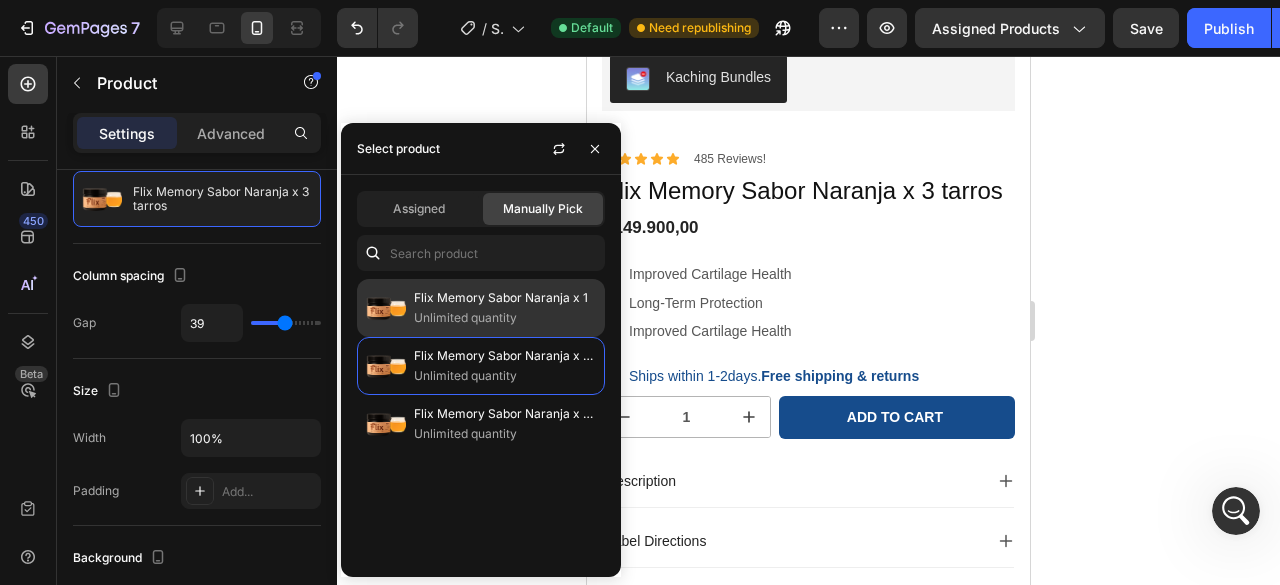 click on "Unlimited quantity" at bounding box center [505, 318] 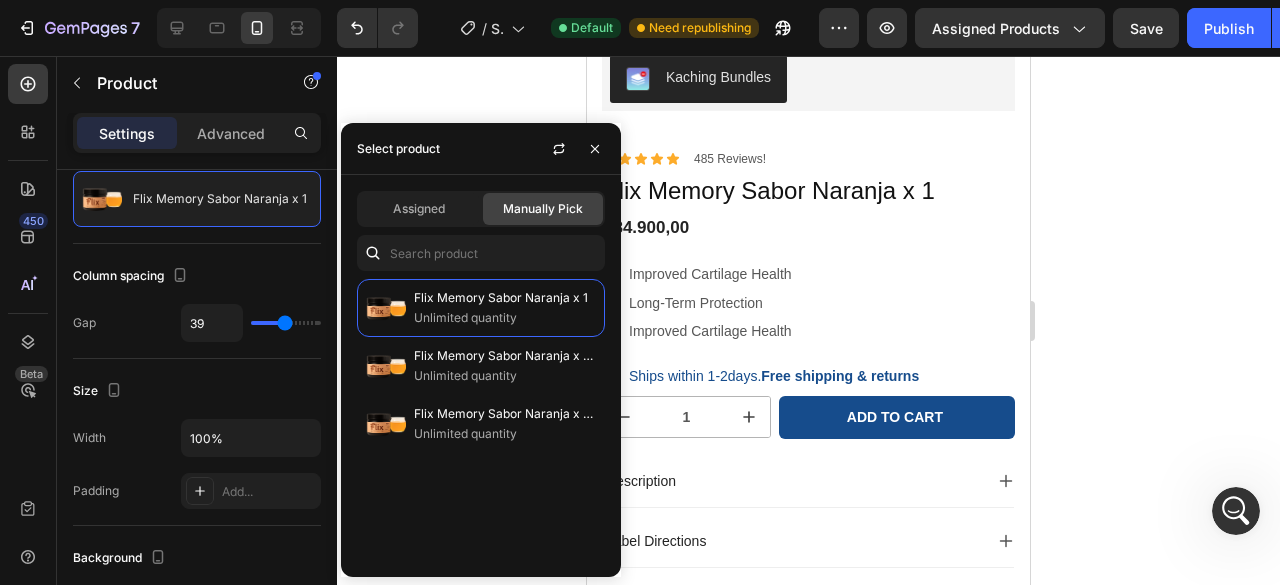 click 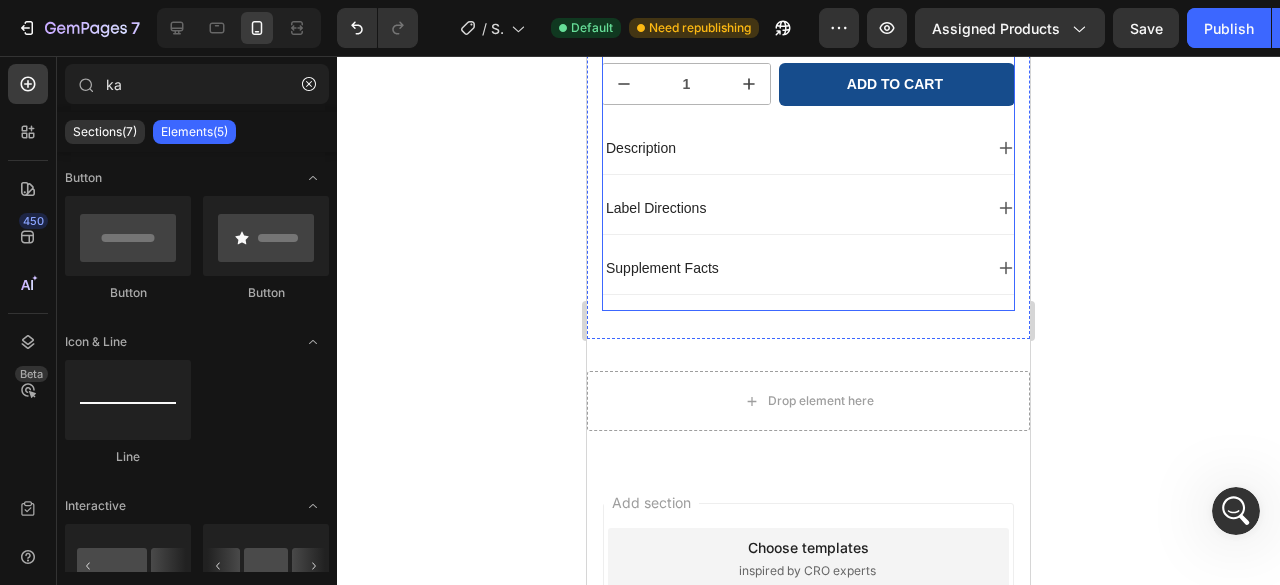 scroll, scrollTop: 764, scrollLeft: 0, axis: vertical 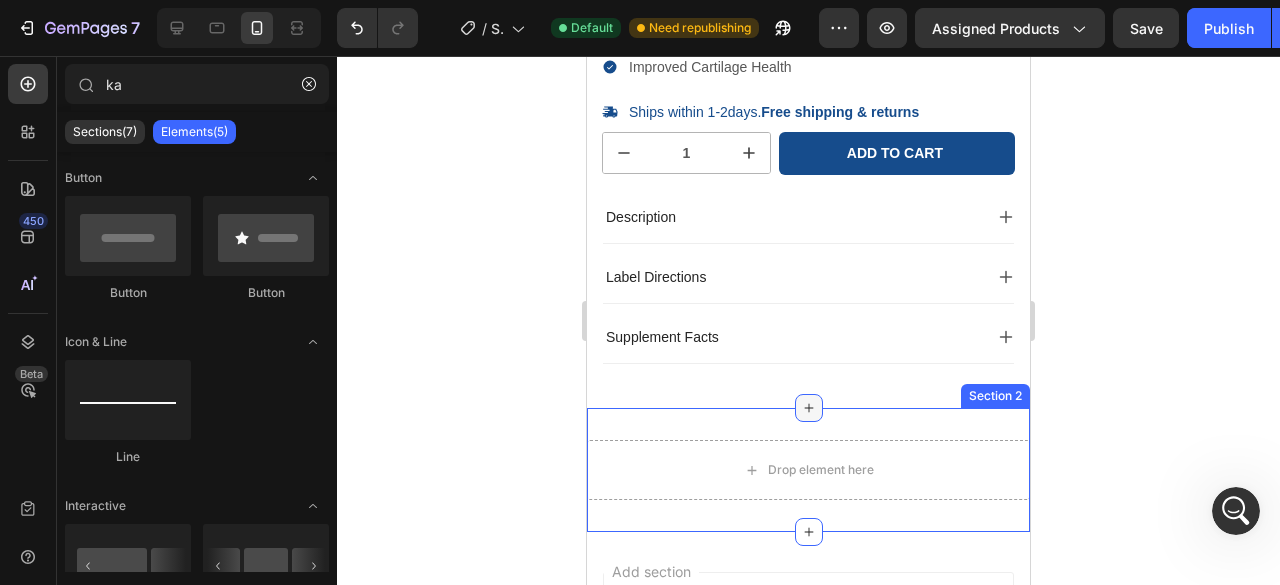 click 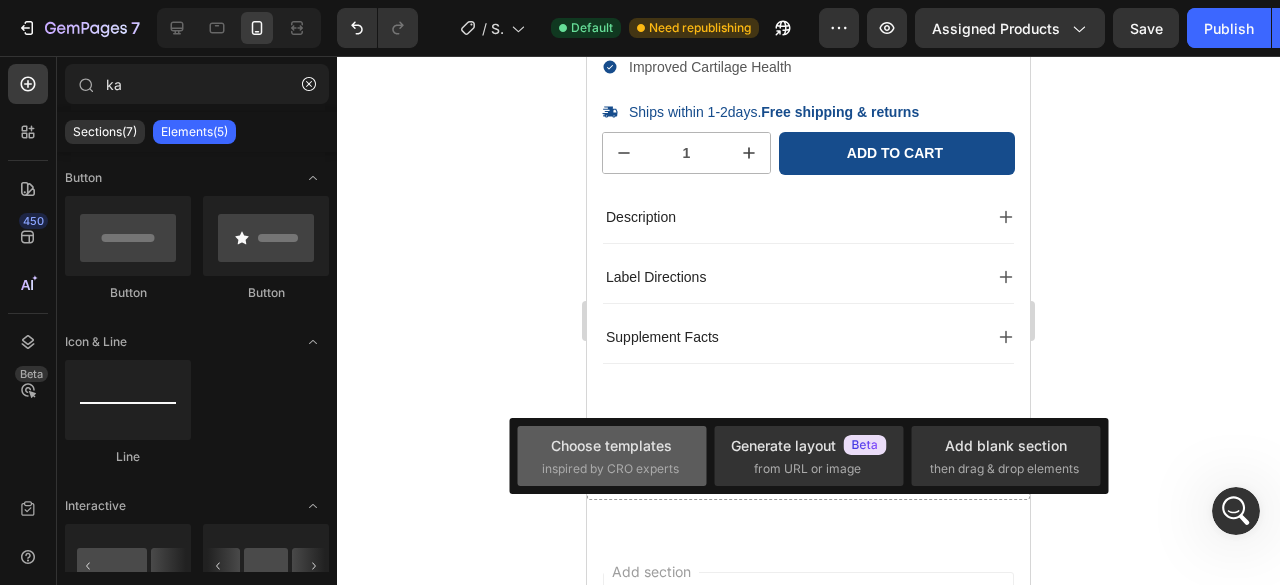 click on "inspired by CRO experts" at bounding box center (610, 469) 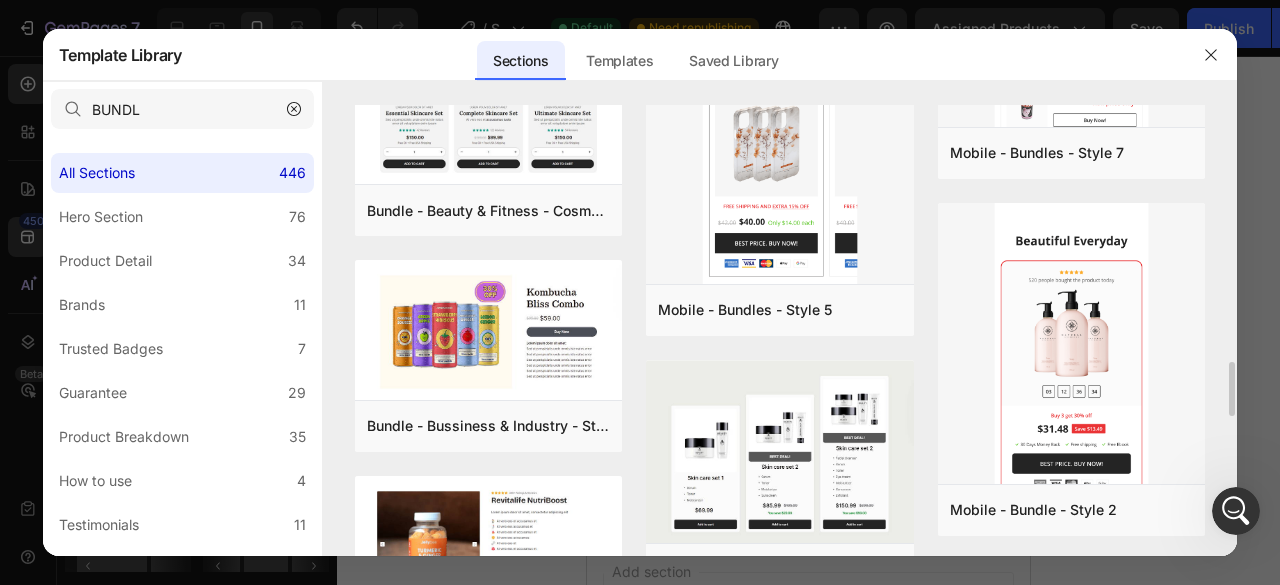scroll, scrollTop: 1402, scrollLeft: 0, axis: vertical 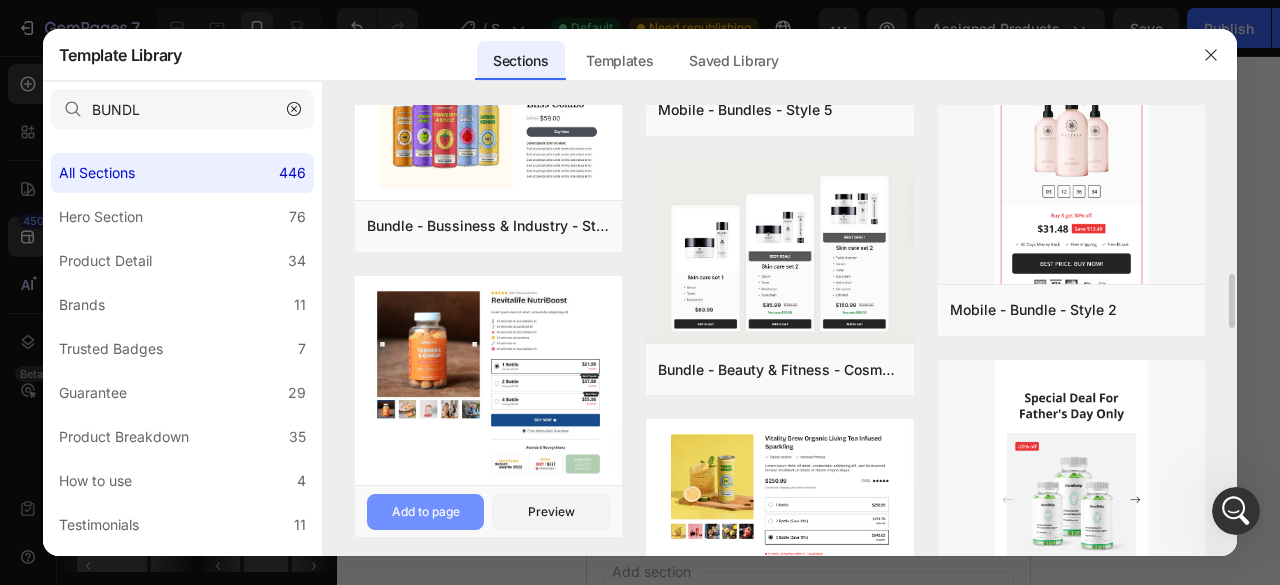 click on "Add to page" at bounding box center (0, 0) 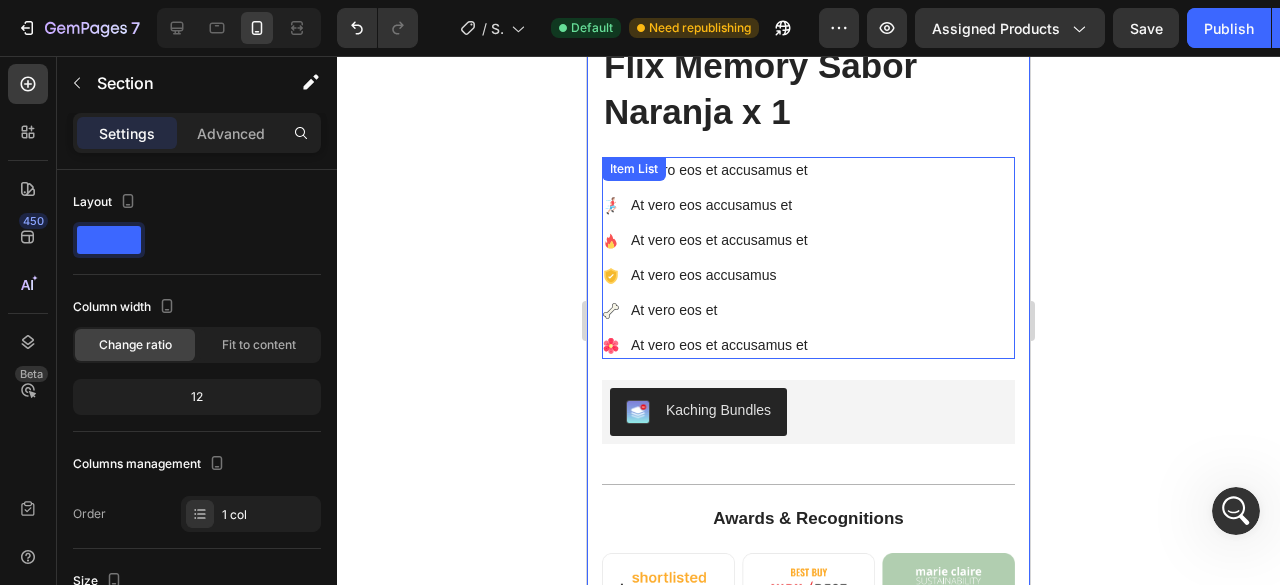 scroll, scrollTop: 1494, scrollLeft: 0, axis: vertical 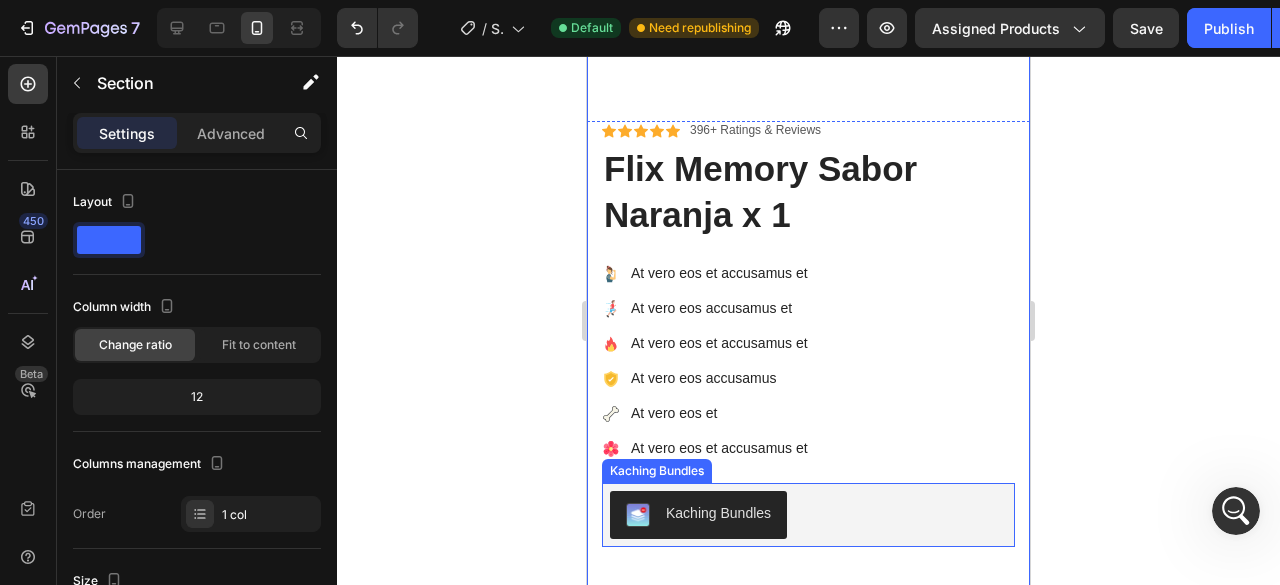click on "Kaching Bundles" at bounding box center (698, 515) 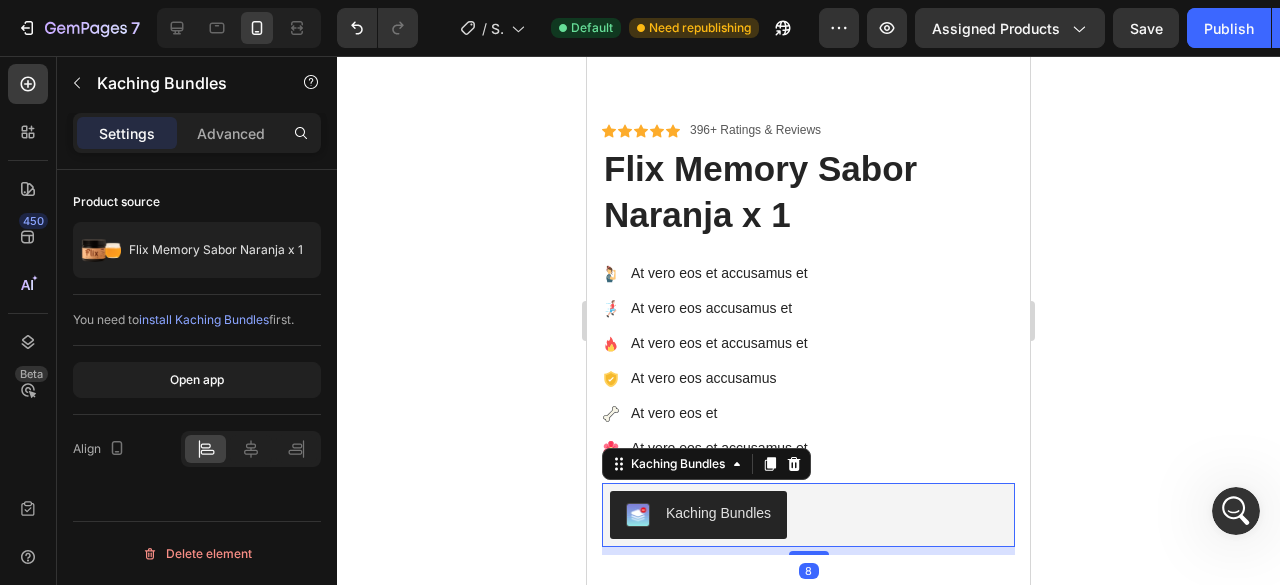 click on "Kaching Bundles" at bounding box center (808, 515) 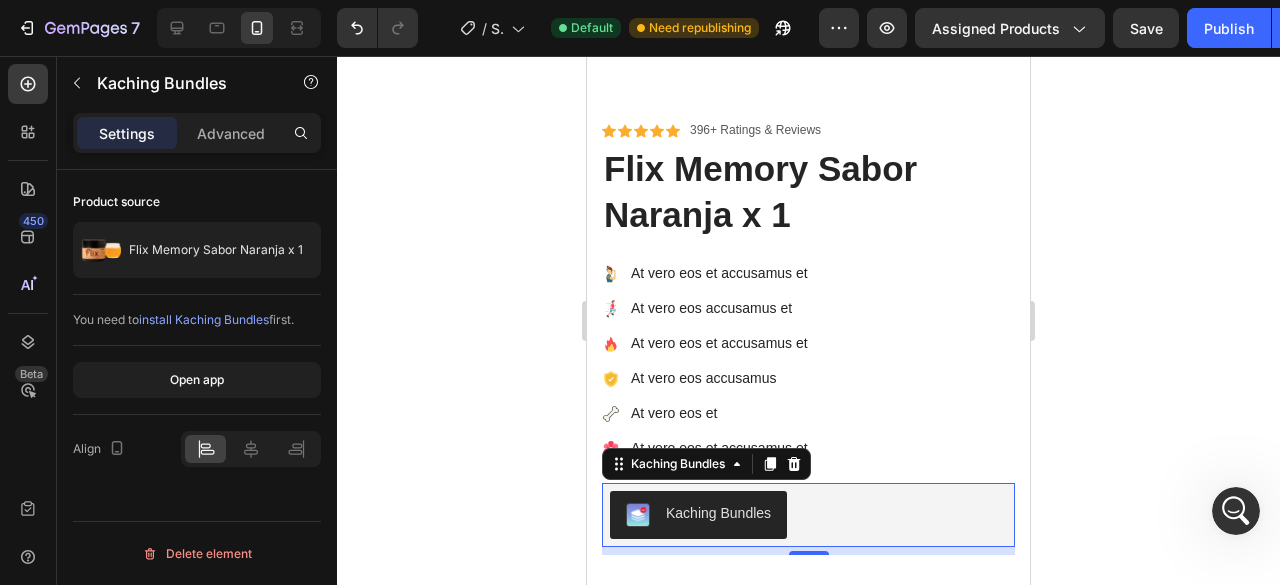 click on "install Kaching Bundles" at bounding box center (204, 319) 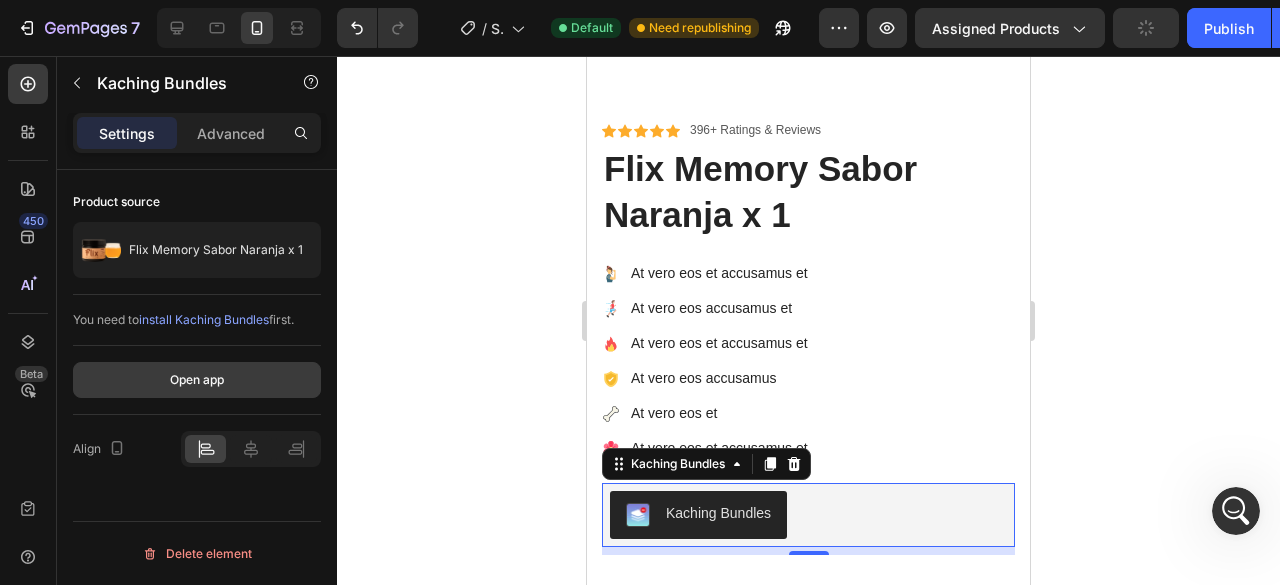 click on "Open app" at bounding box center (197, 380) 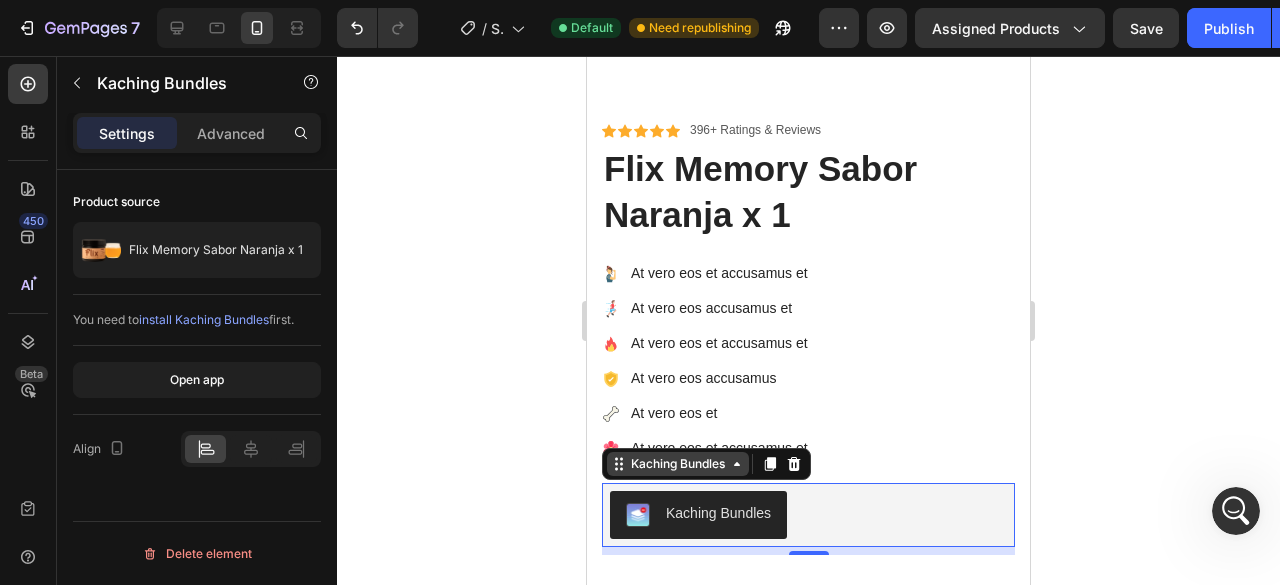 click on "Kaching Bundles" at bounding box center (678, 464) 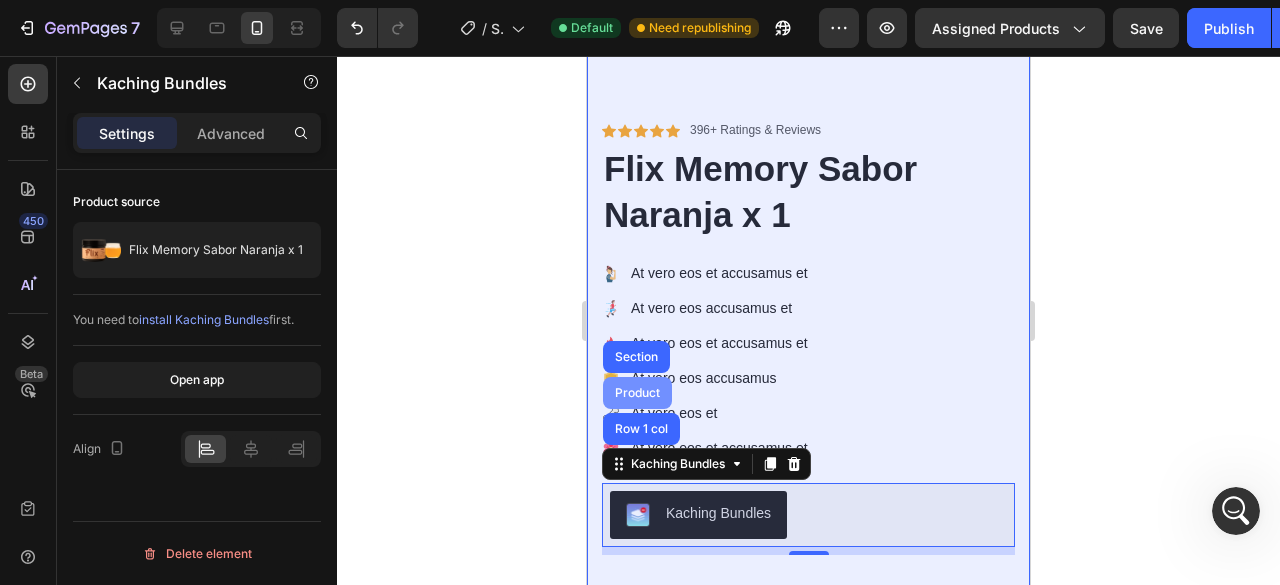 click on "Product" at bounding box center (637, 393) 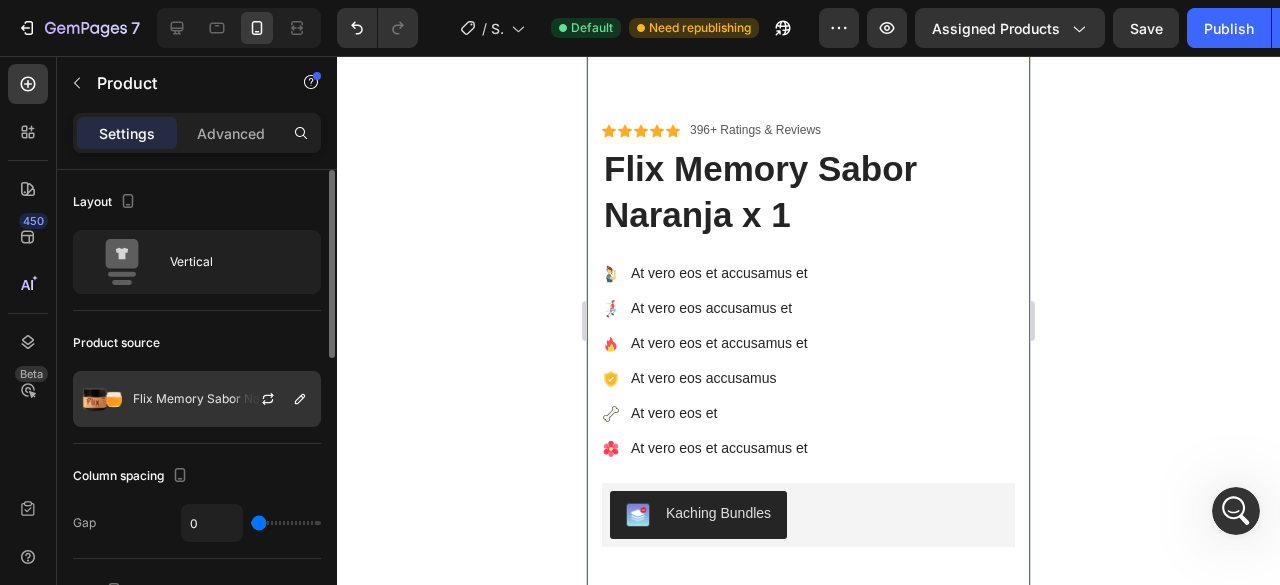 click at bounding box center (276, 399) 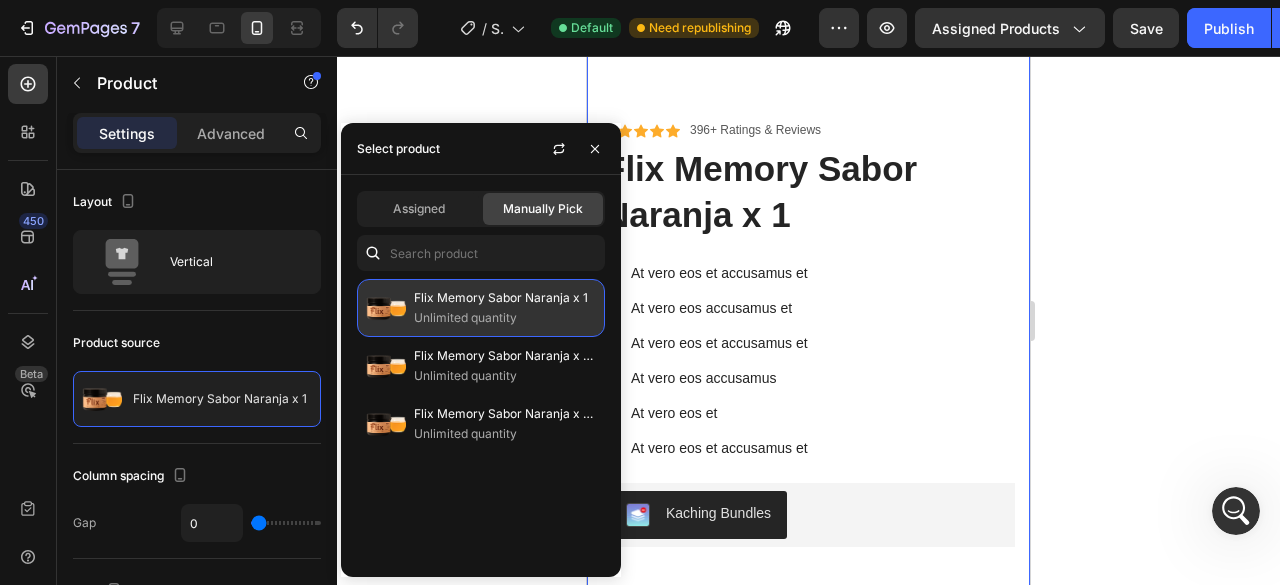 click on "Unlimited quantity" at bounding box center [505, 318] 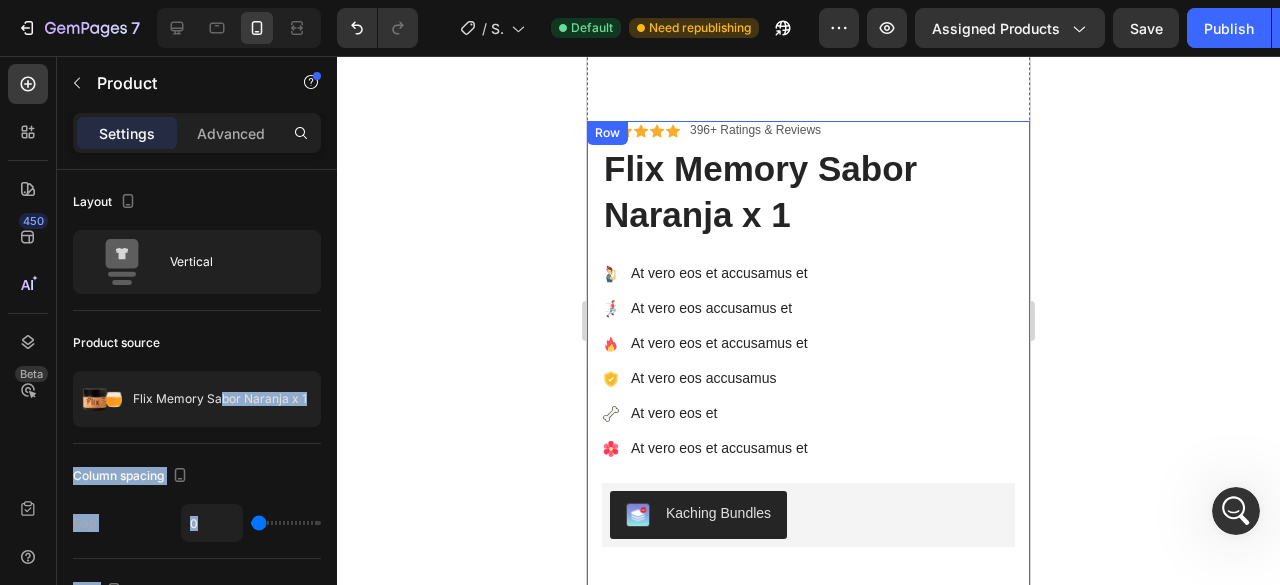 drag, startPoint x: 807, startPoint y: 455, endPoint x: 707, endPoint y: 445, distance: 100.49876 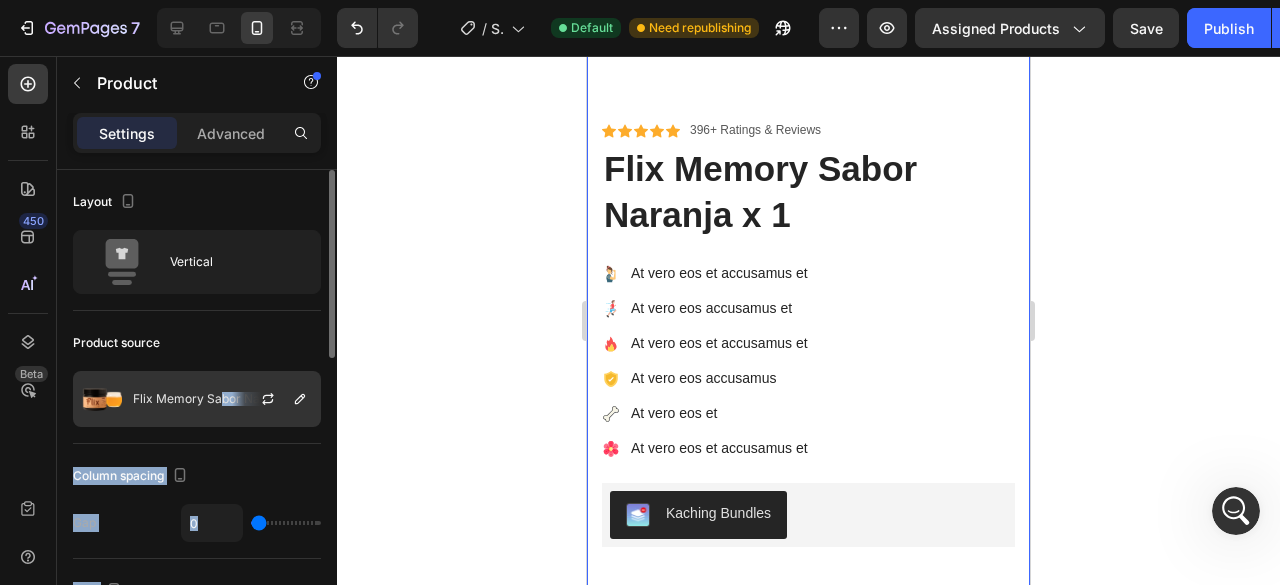 click at bounding box center [102, 399] 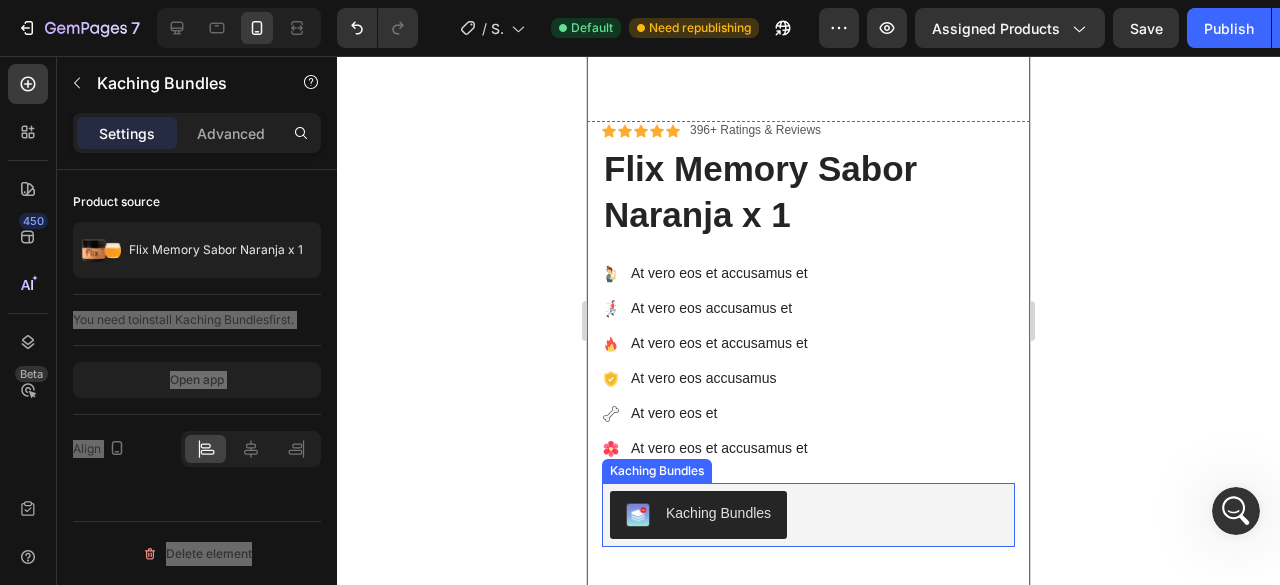 click on "Kaching Bundles" at bounding box center [698, 515] 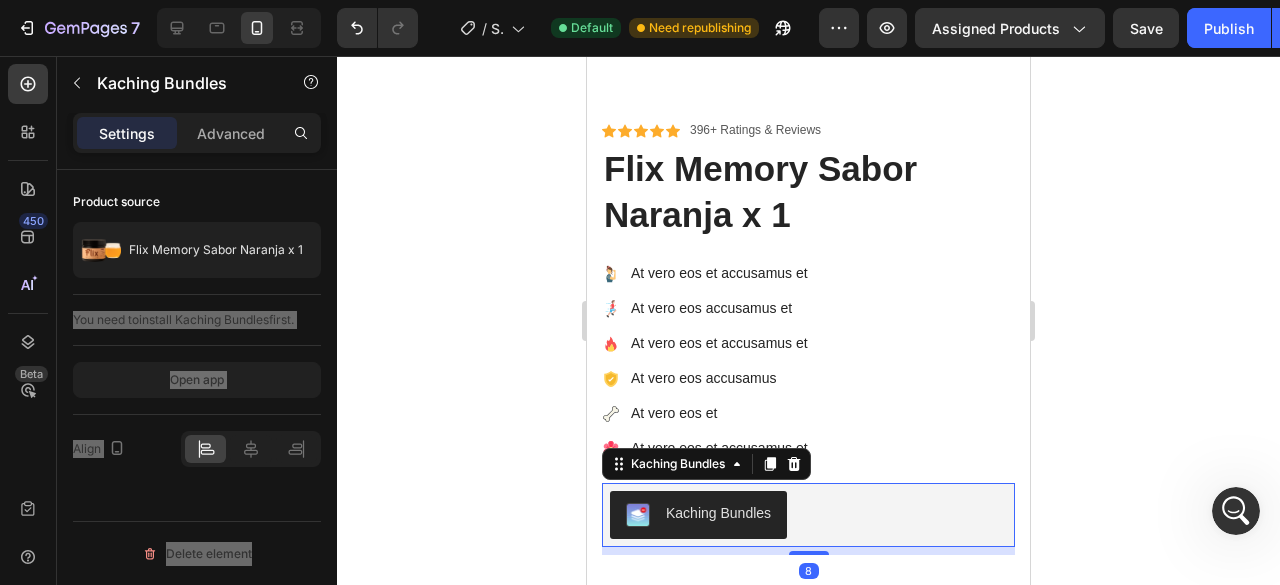 click on "Kaching Bundles" at bounding box center [698, 515] 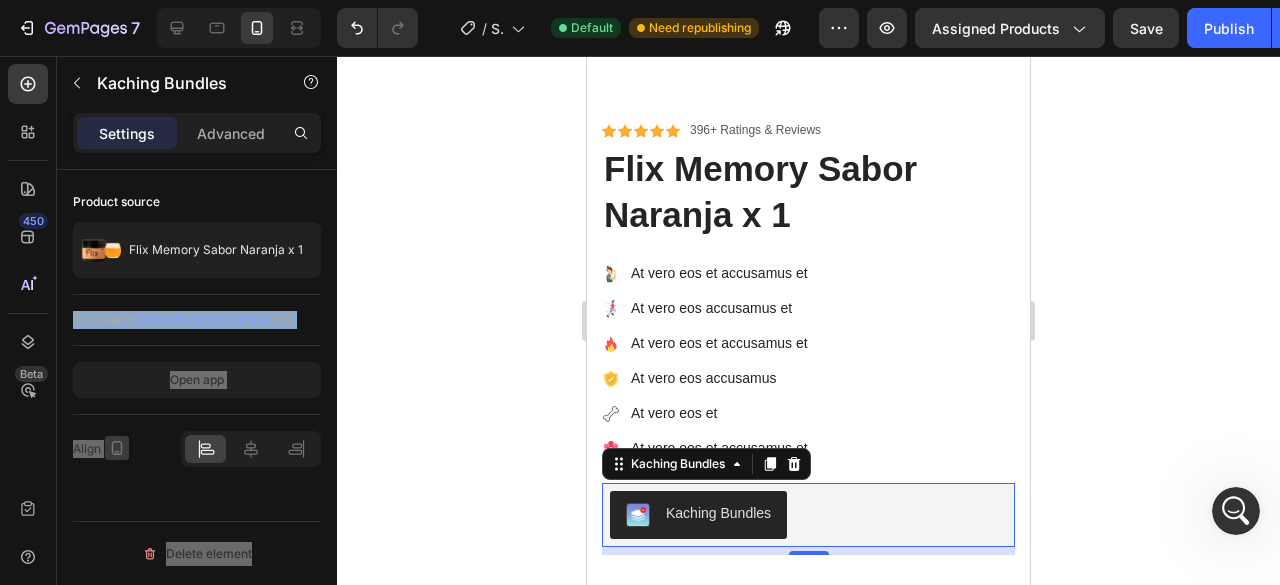 click 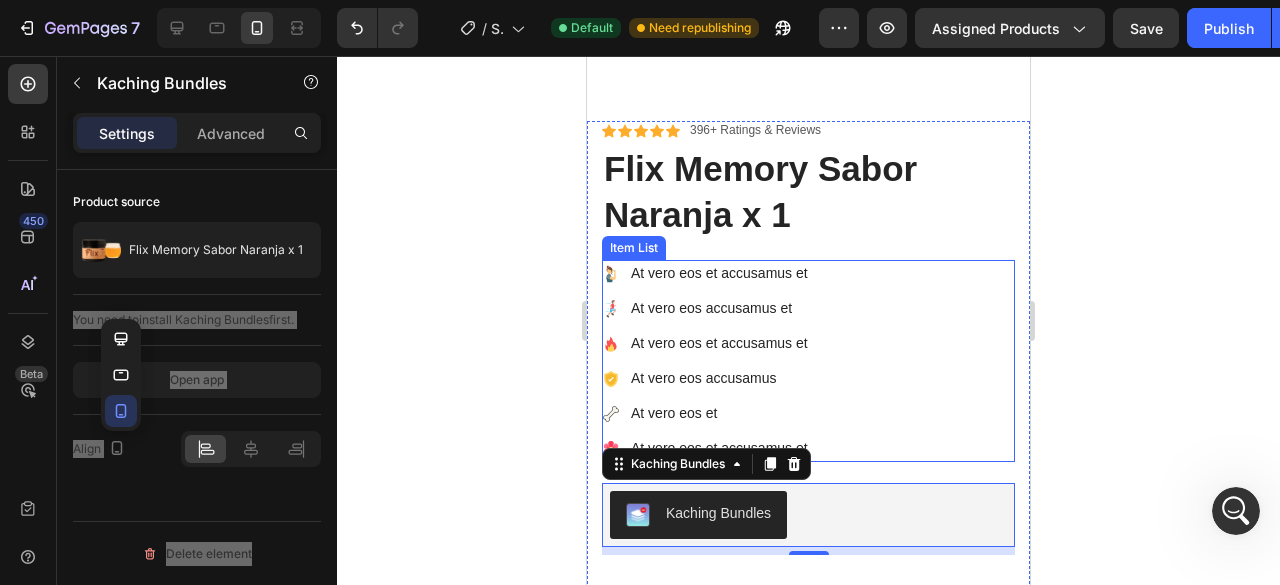 click on "At vero eos et accusamus et
At vero eos accusamus et
At vero eos et accusamus et
At vero eos accusamus
At vero eos et
At vero eos et accusamus et" at bounding box center [808, 361] 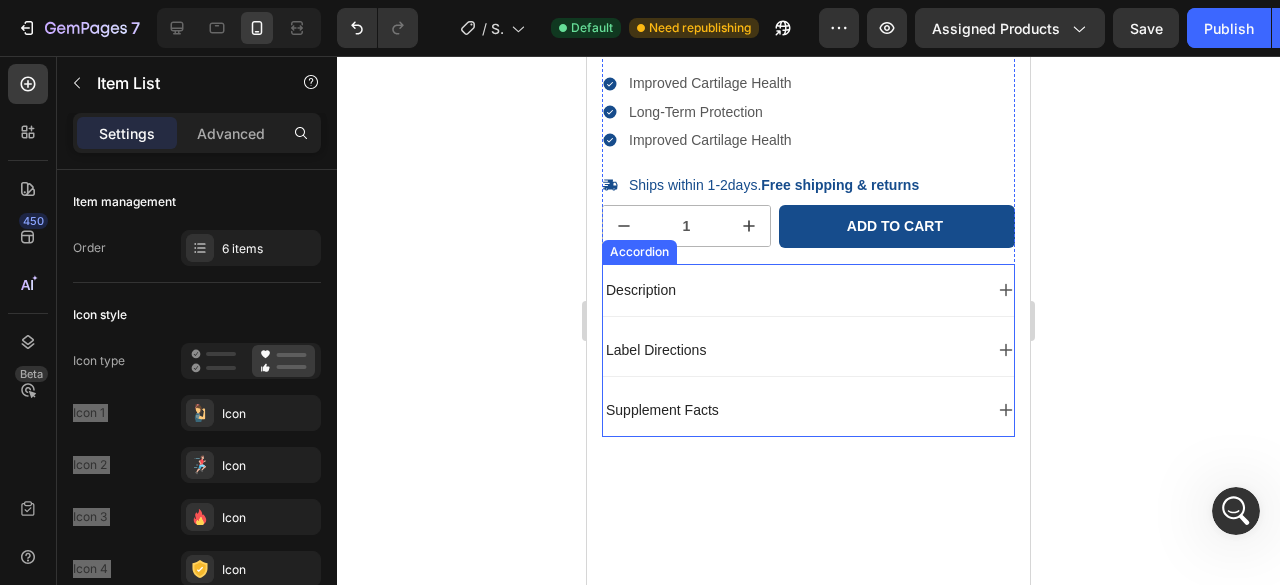 scroll, scrollTop: 886, scrollLeft: 0, axis: vertical 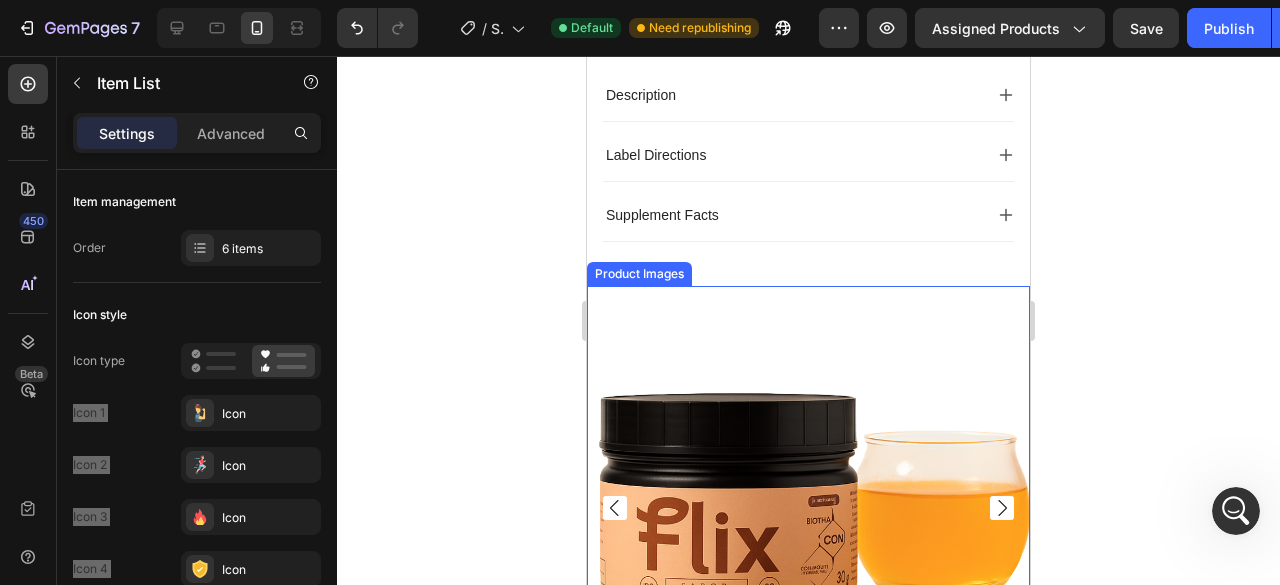 click at bounding box center (808, 507) 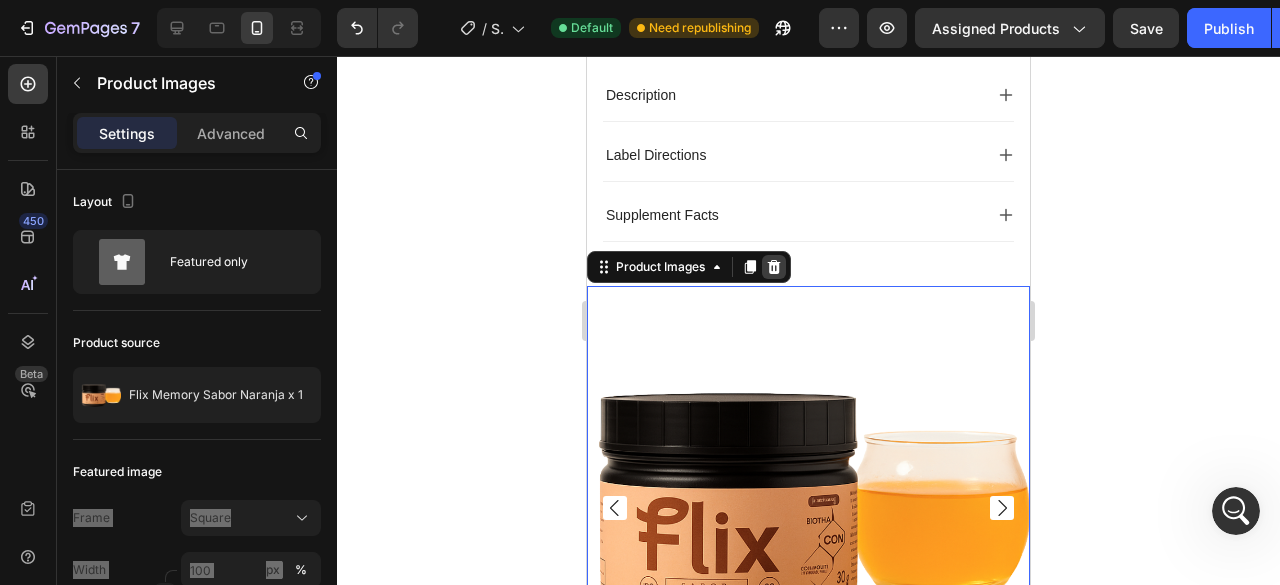 click at bounding box center [774, 267] 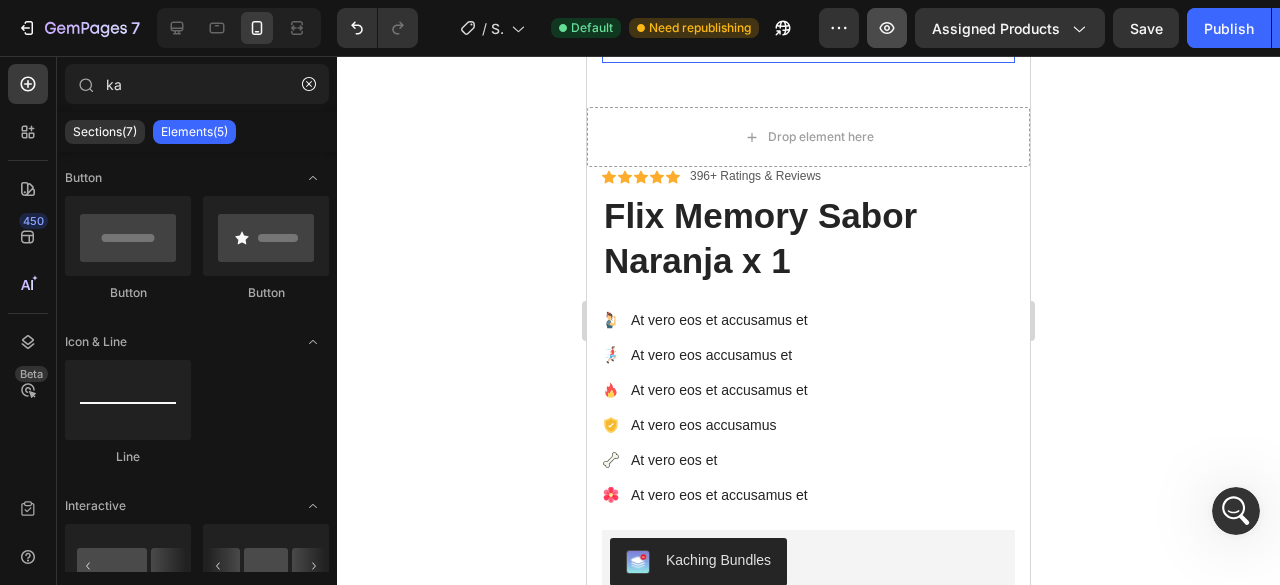 scroll, scrollTop: 897, scrollLeft: 0, axis: vertical 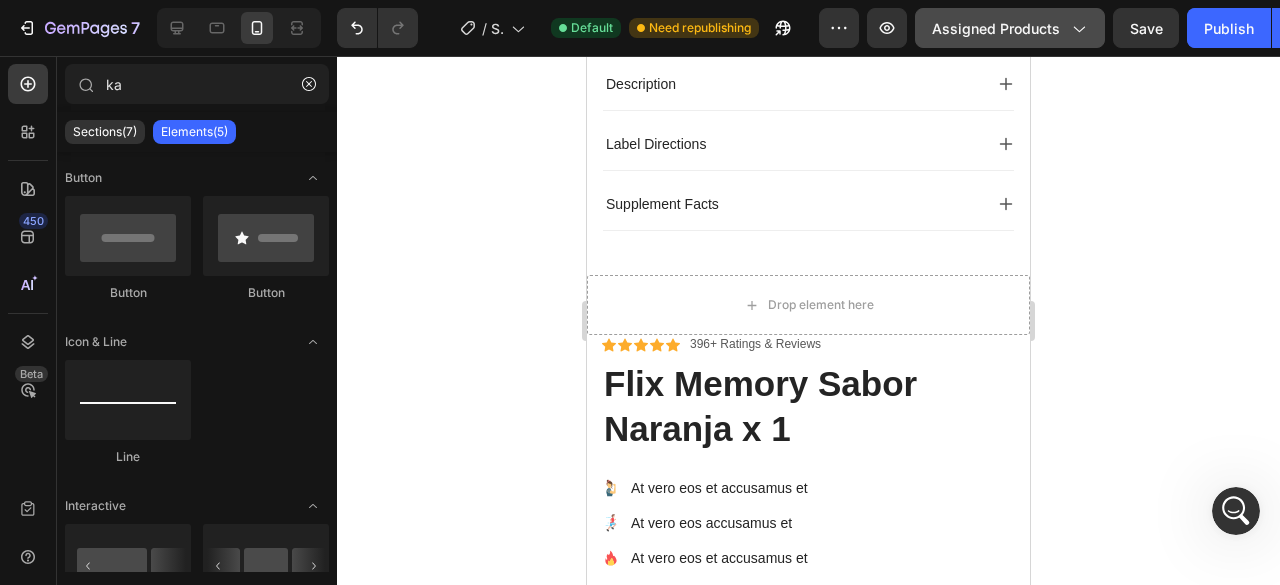 click on "Assigned Products" at bounding box center [1010, 28] 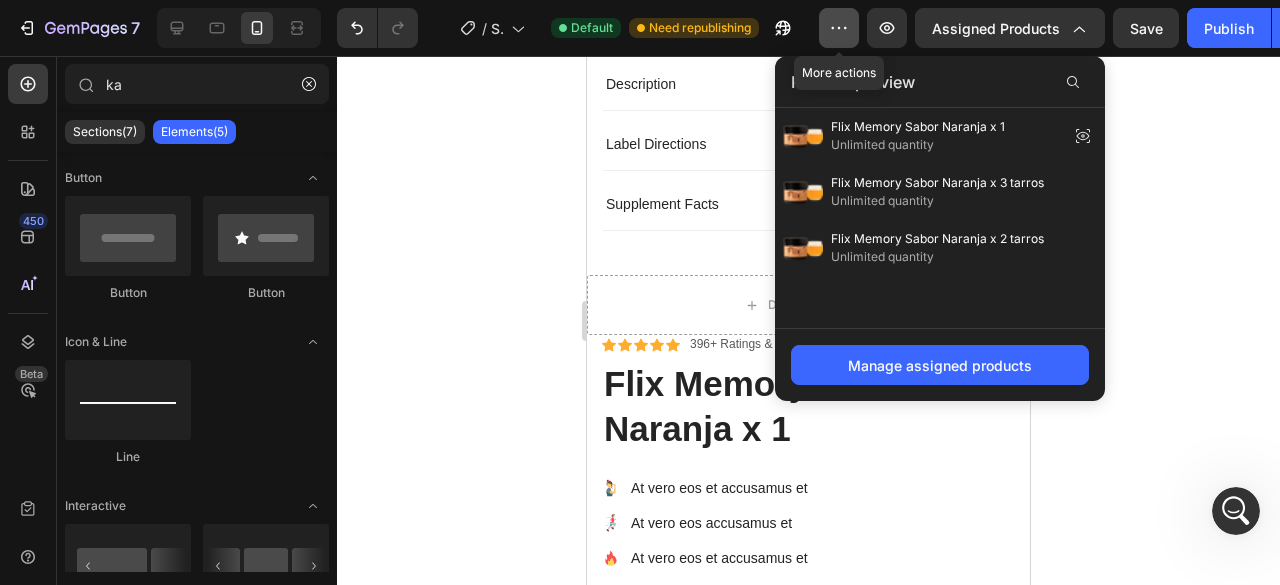 click 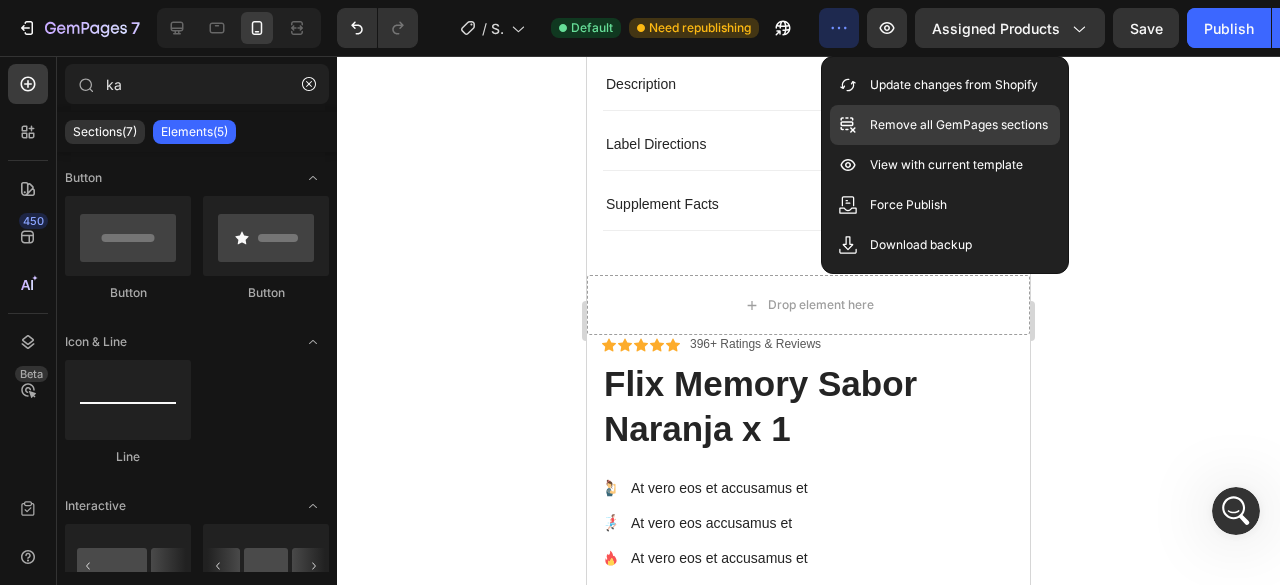 click on "Remove all GemPages sections" at bounding box center [959, 125] 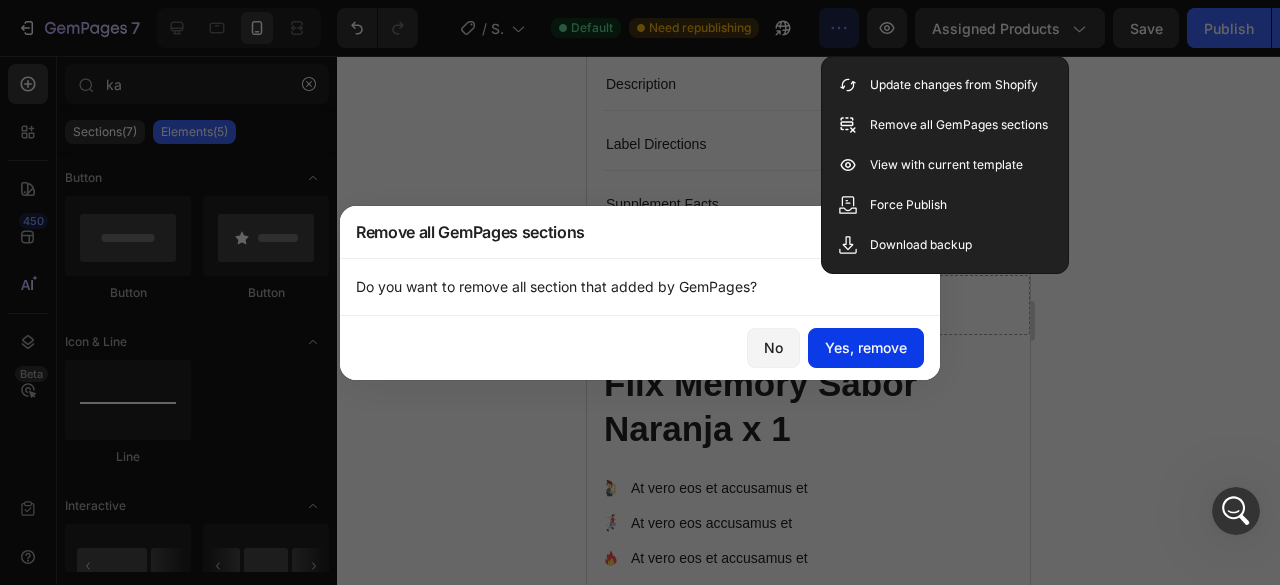 click on "Yes, remove" at bounding box center (866, 347) 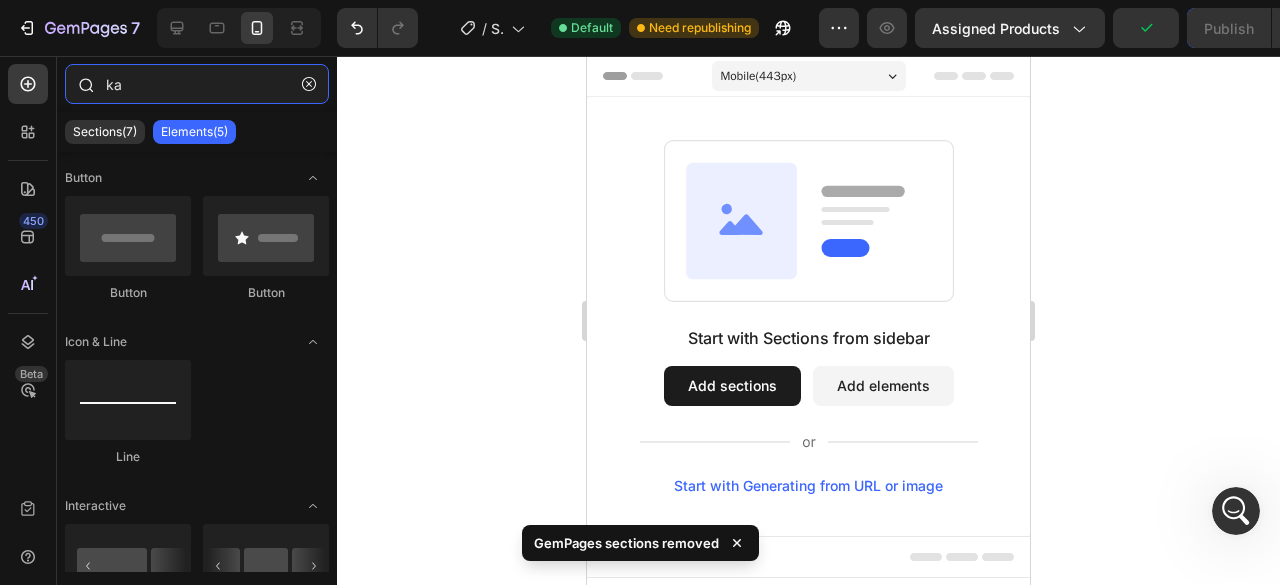 click on "ka" at bounding box center [197, 84] 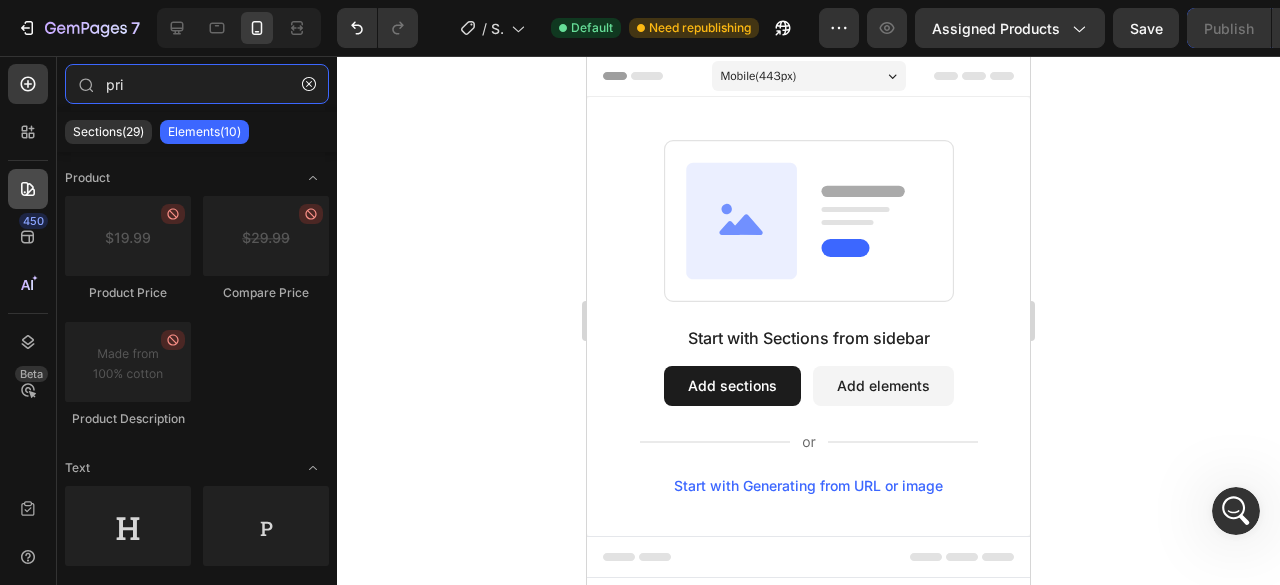 type on "pri" 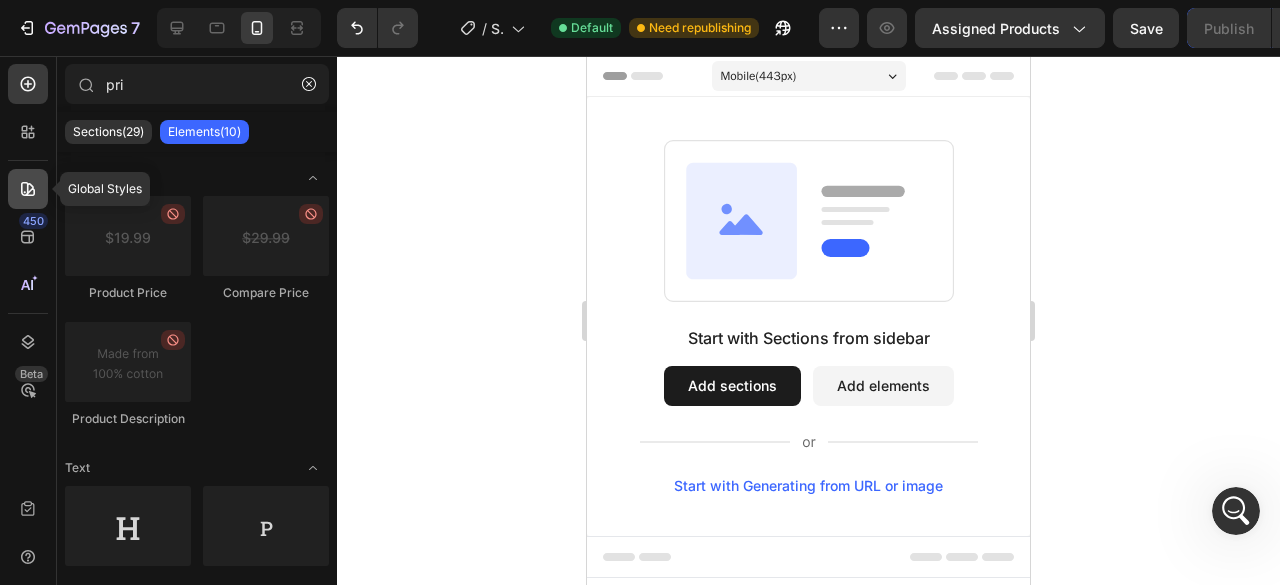 click 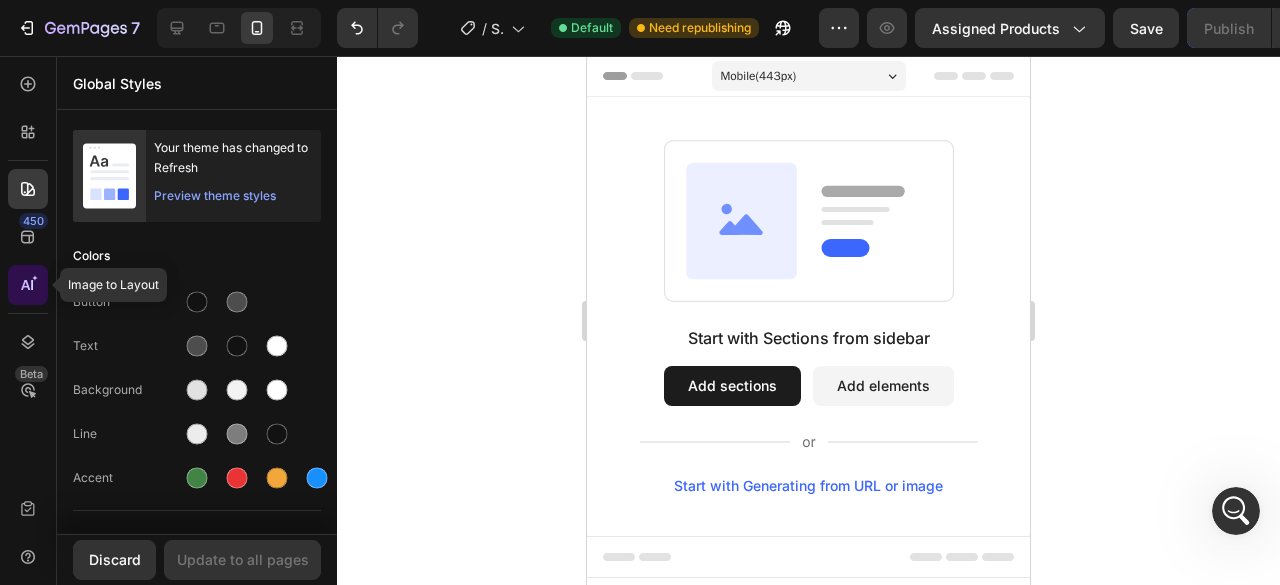 click 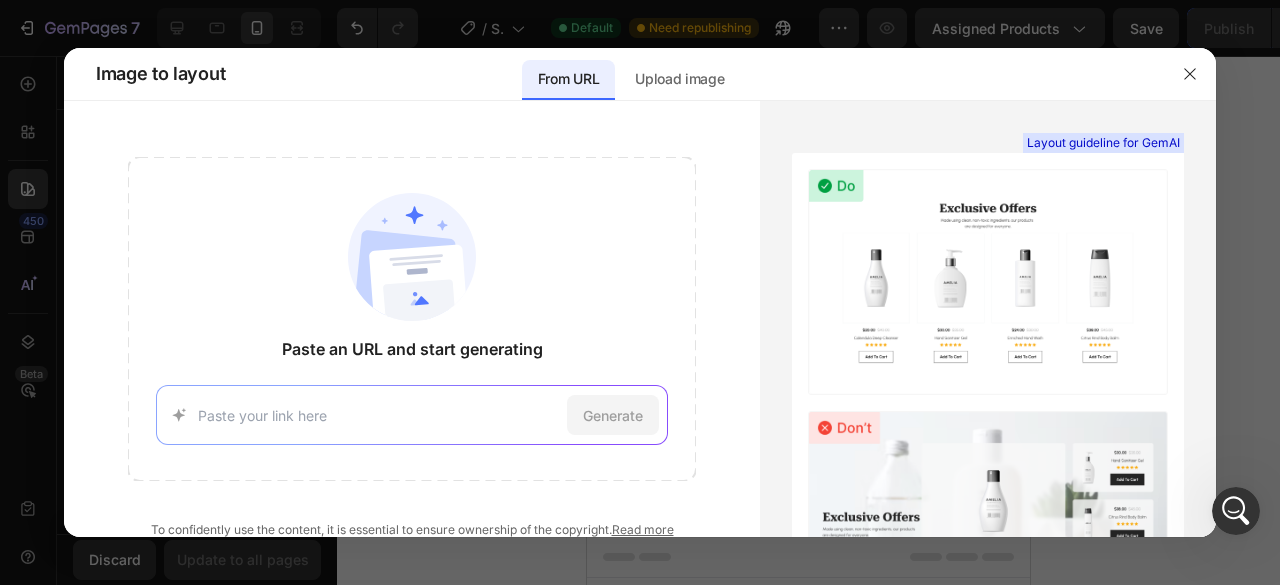 click at bounding box center [640, 292] 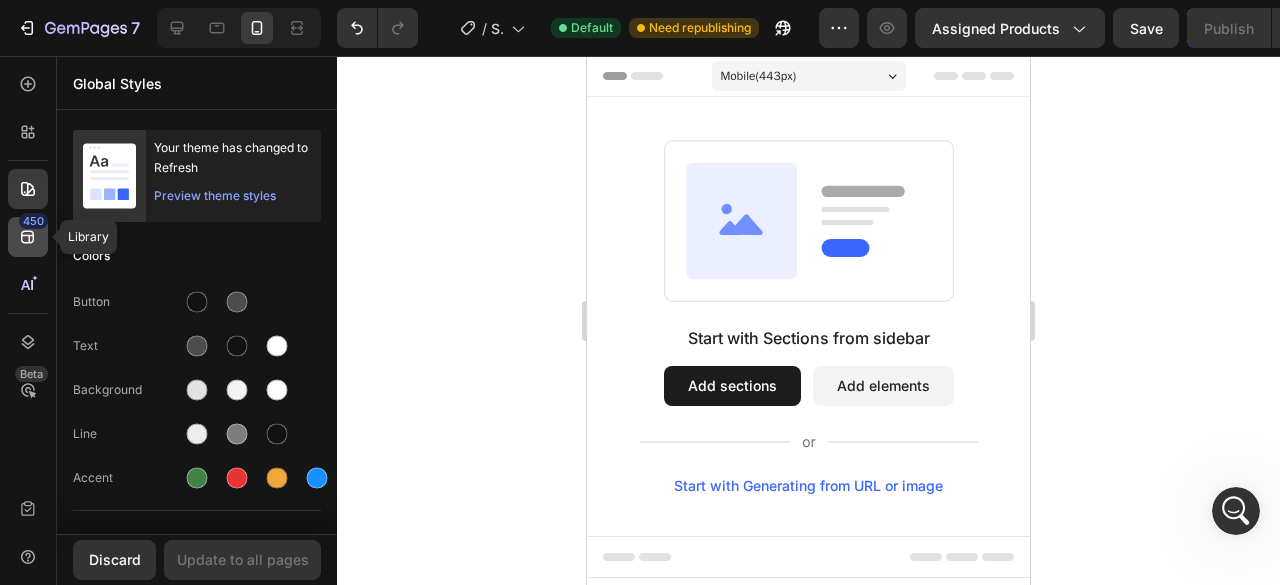 click 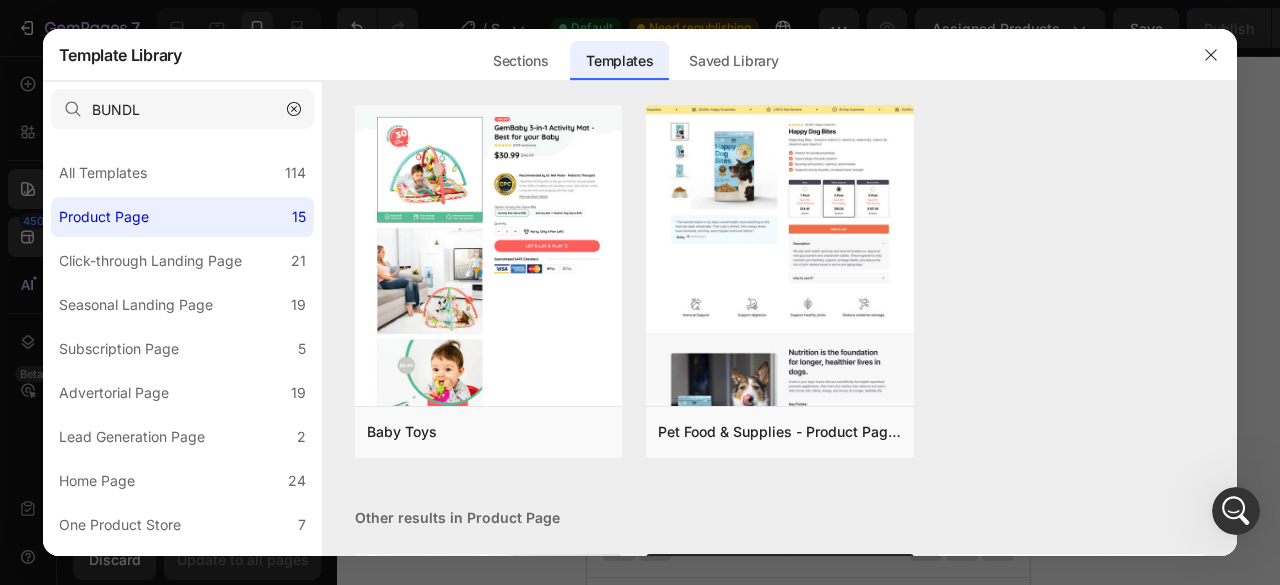 click at bounding box center [640, 292] 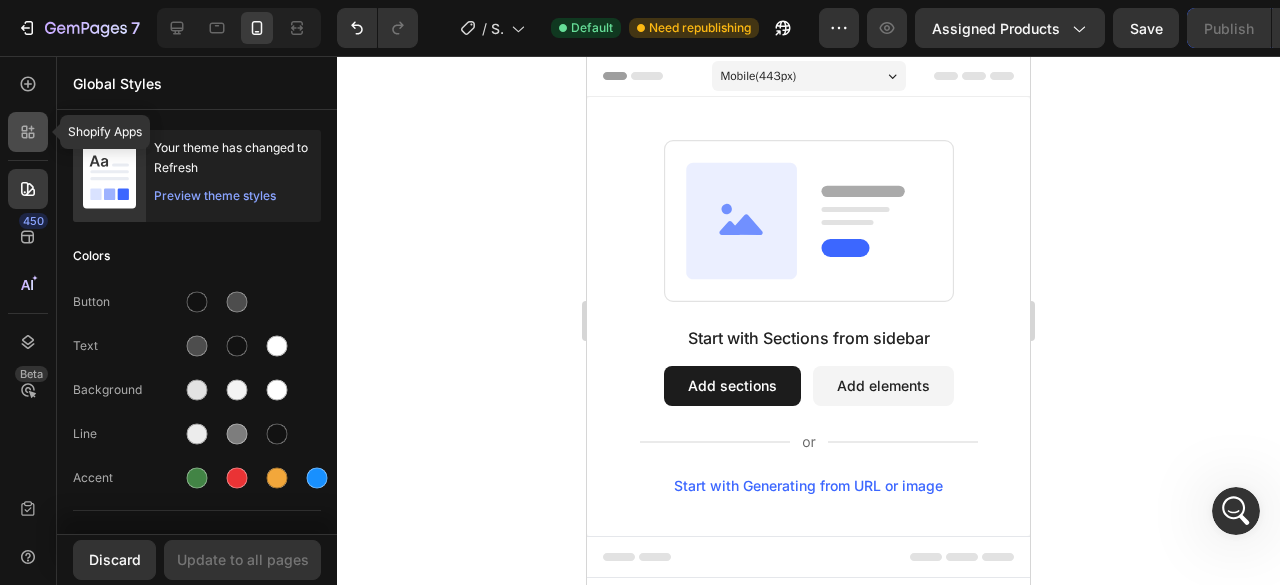 click 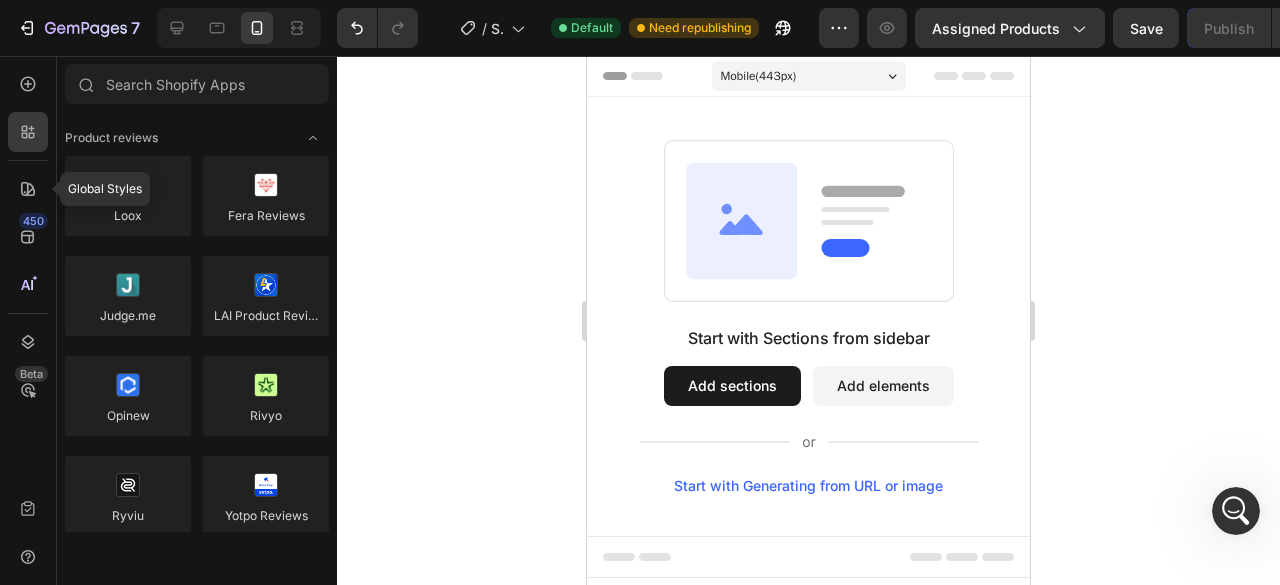 click on "Global Styles 450 Beta" at bounding box center (28, 276) 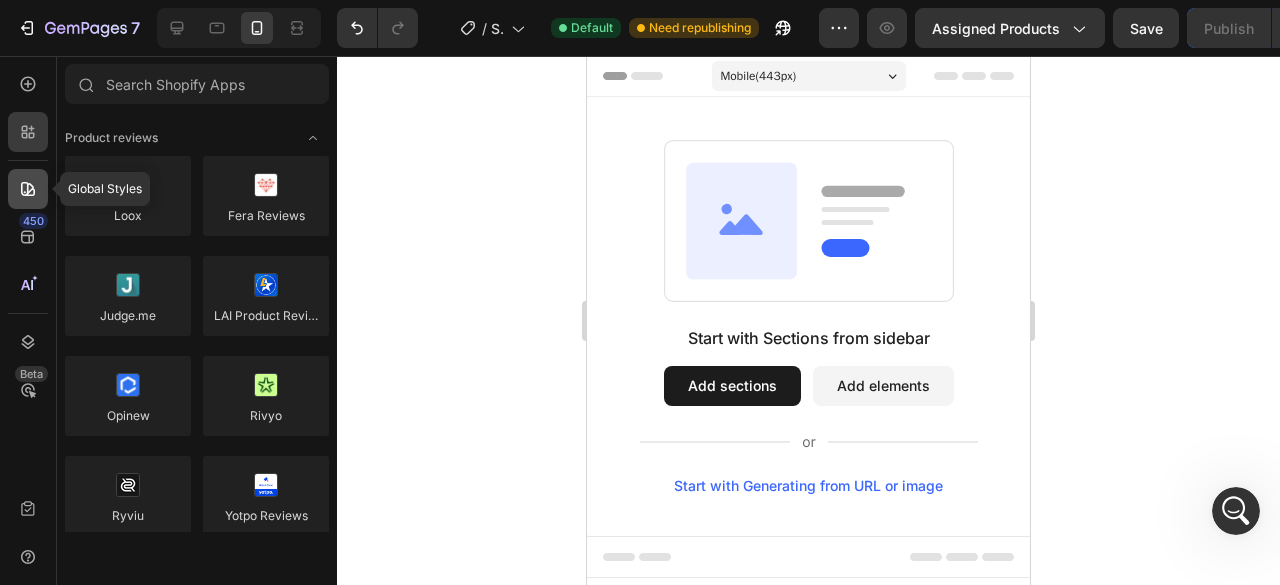 click 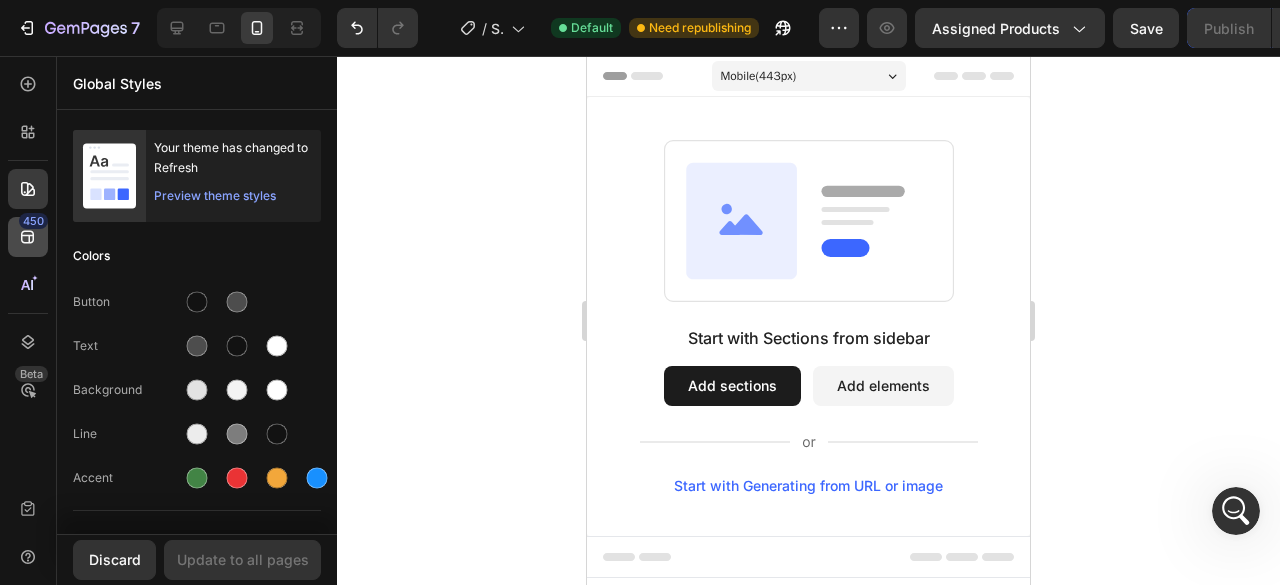 click on "450" at bounding box center [33, 221] 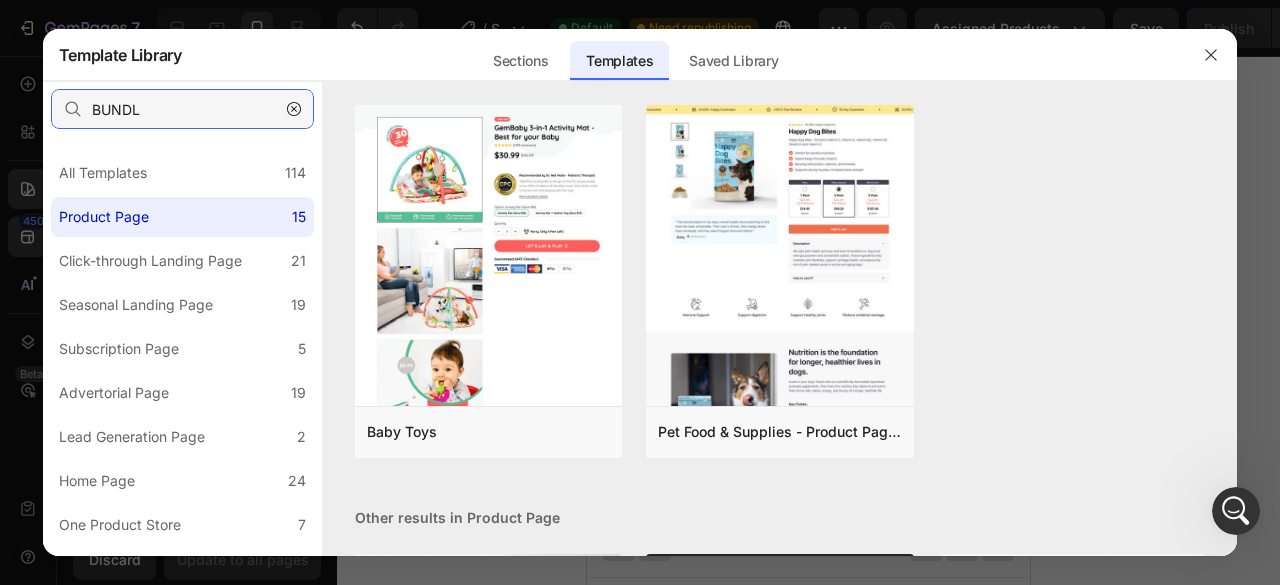 click on "BUNDL" at bounding box center (182, 109) 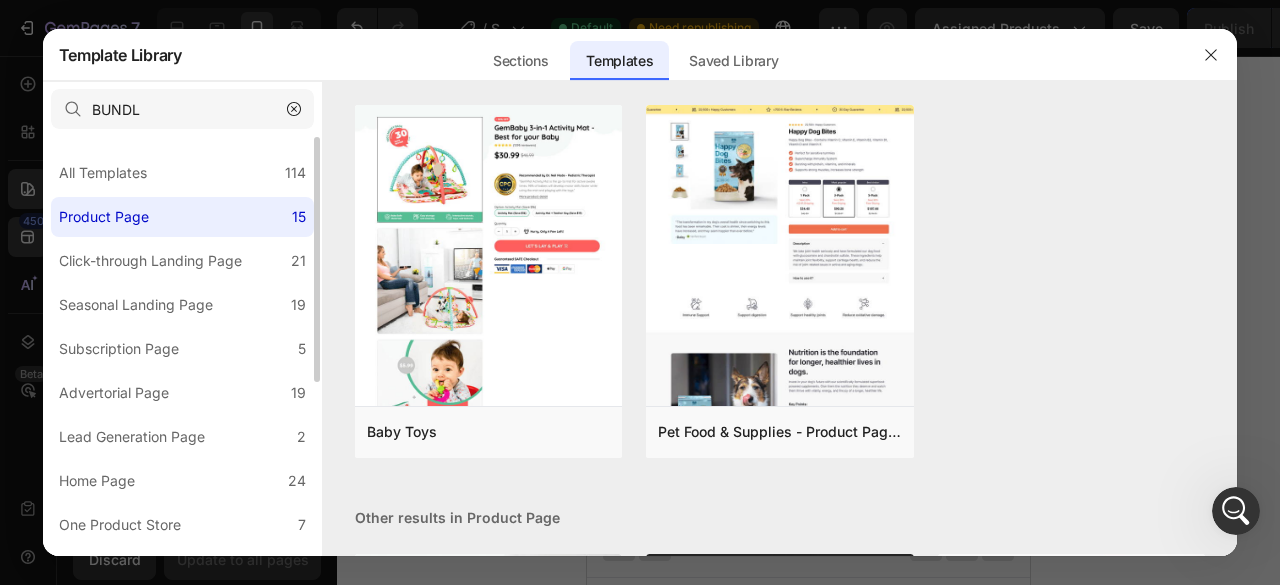 click on "Product Page 15" 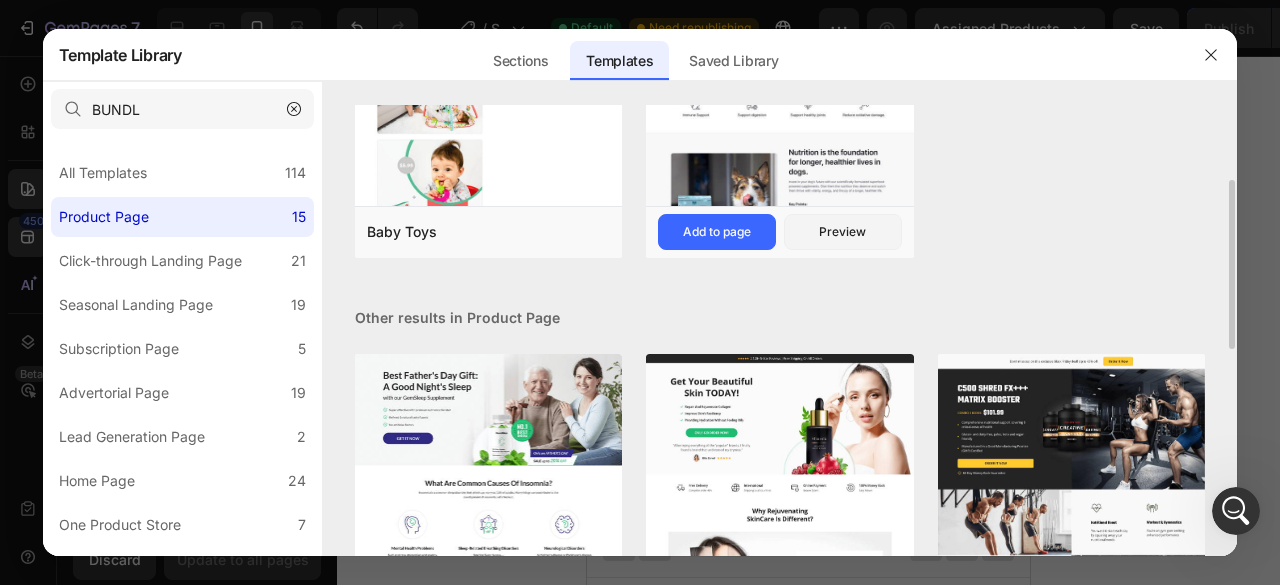 scroll, scrollTop: 600, scrollLeft: 0, axis: vertical 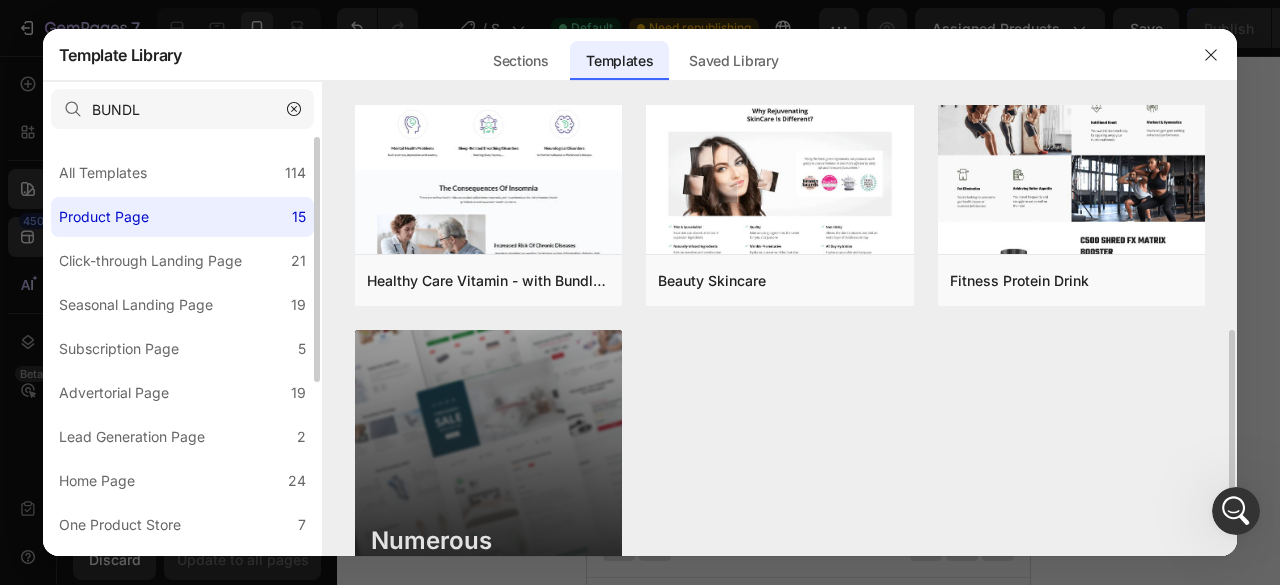 click on "Product Page" at bounding box center (104, 217) 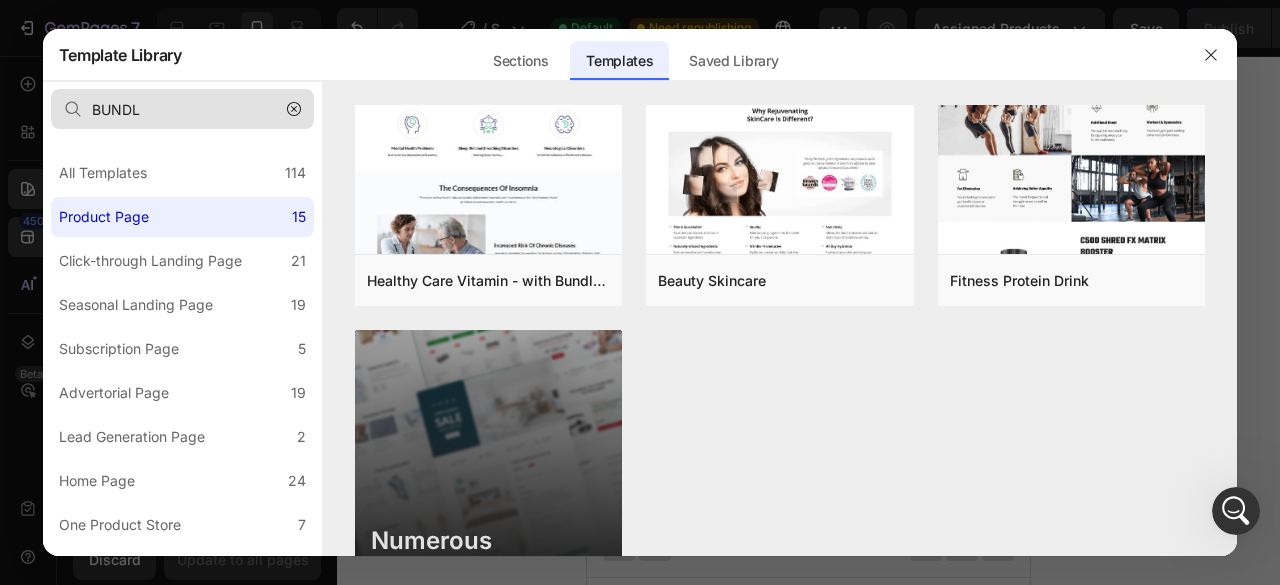 scroll, scrollTop: 0, scrollLeft: 0, axis: both 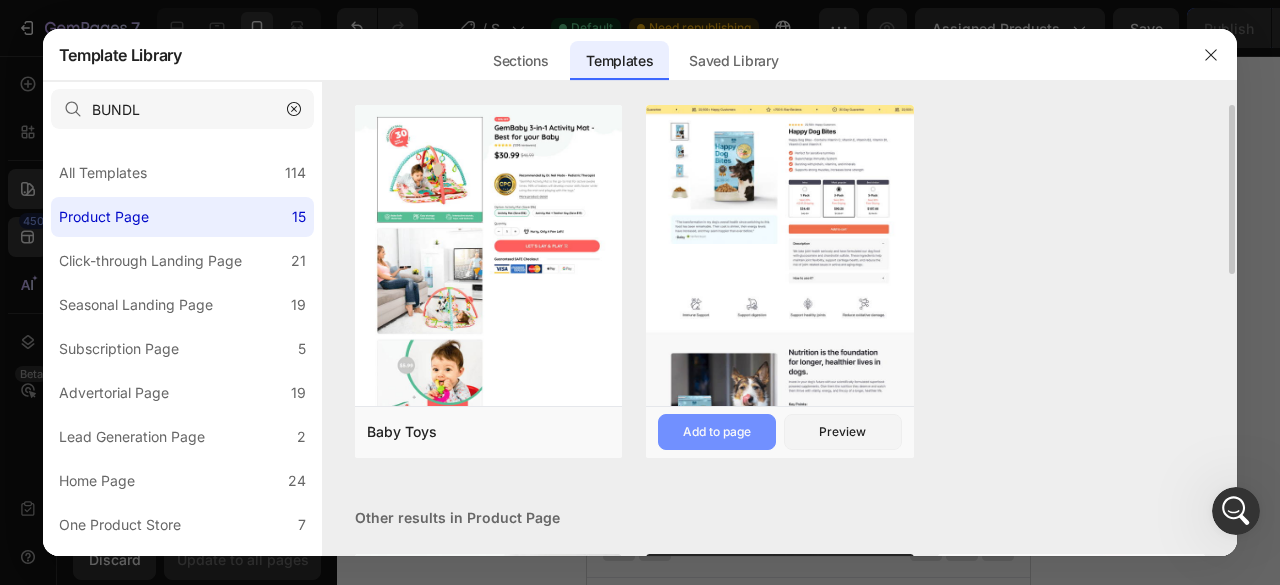 click on "Add to page" at bounding box center [717, 432] 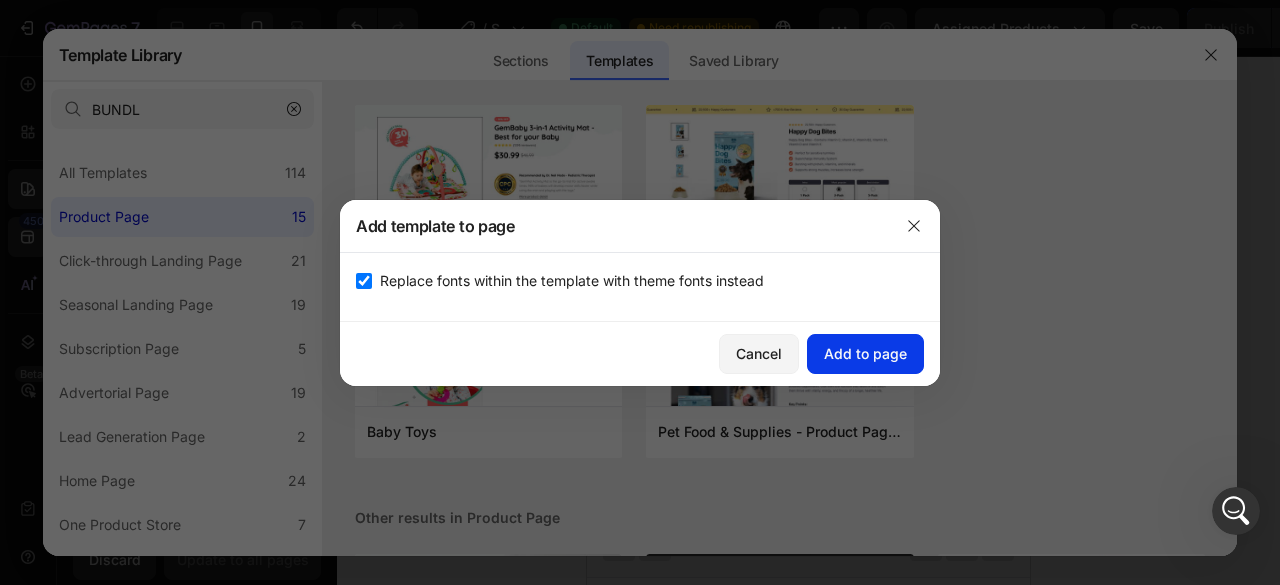 click on "Add to page" 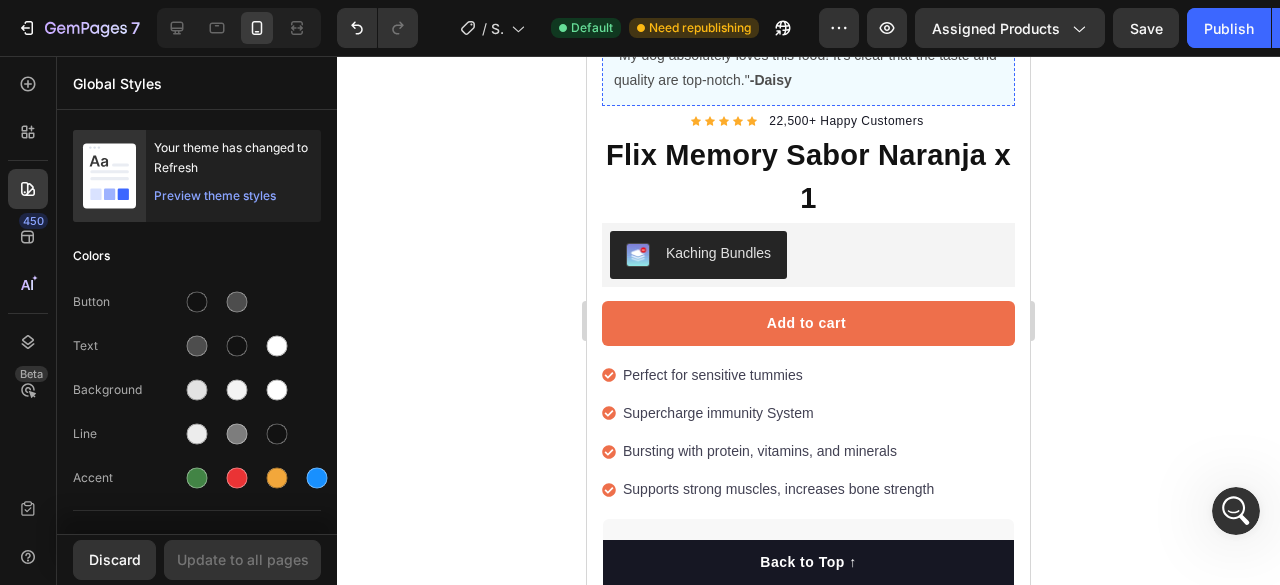 scroll, scrollTop: 540, scrollLeft: 0, axis: vertical 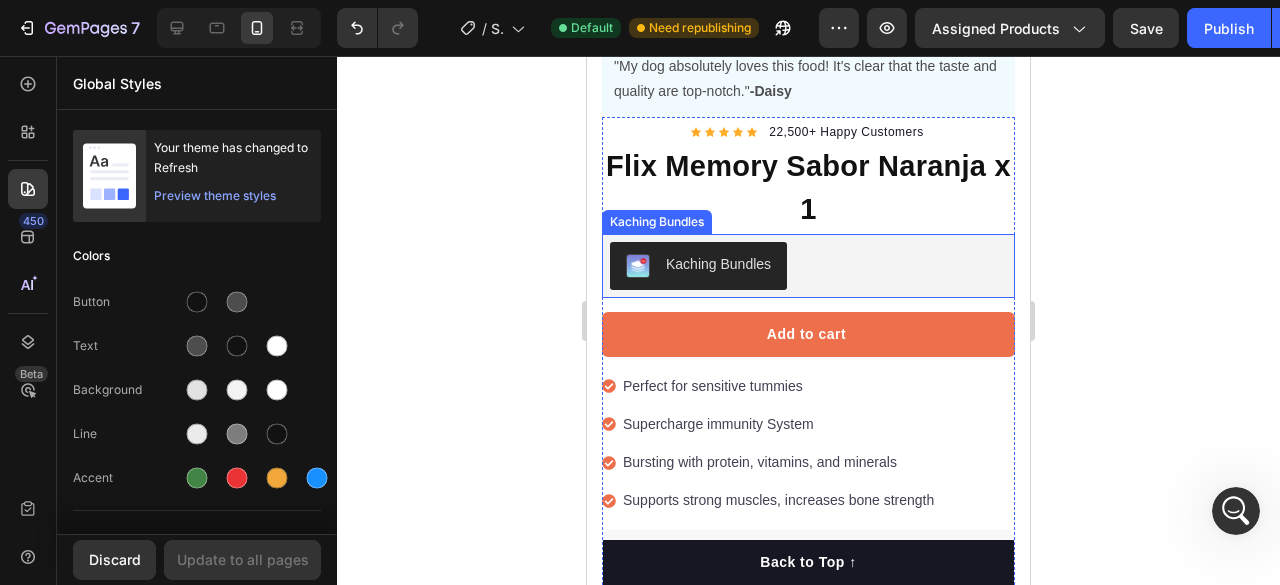 click on "Kaching Bundles" at bounding box center (698, 266) 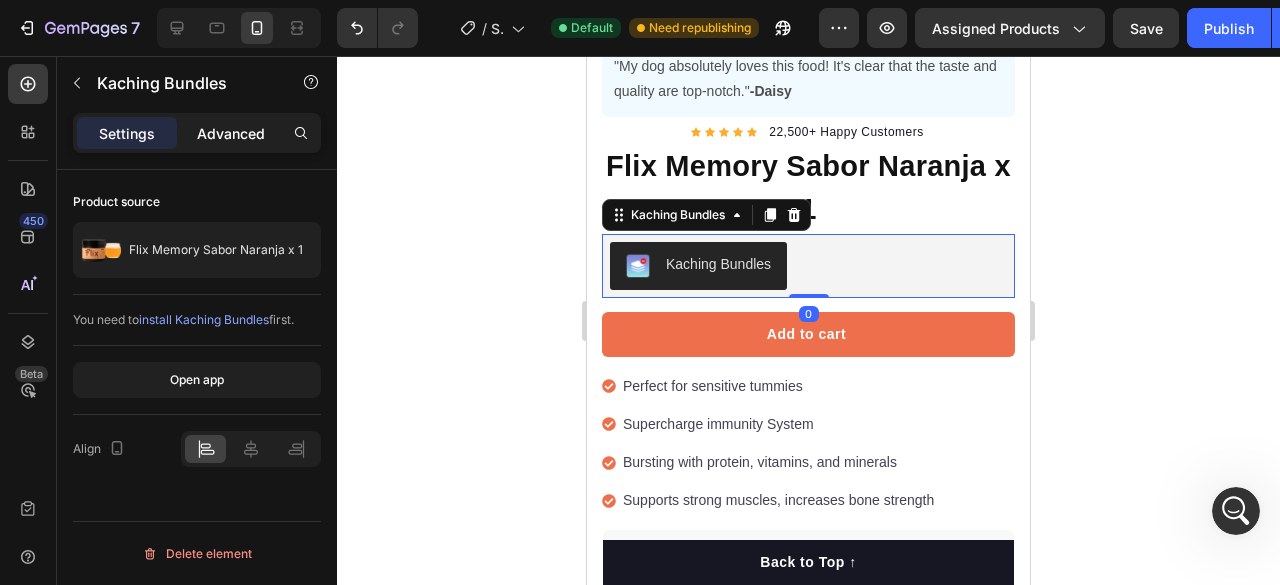 click on "Advanced" at bounding box center [231, 133] 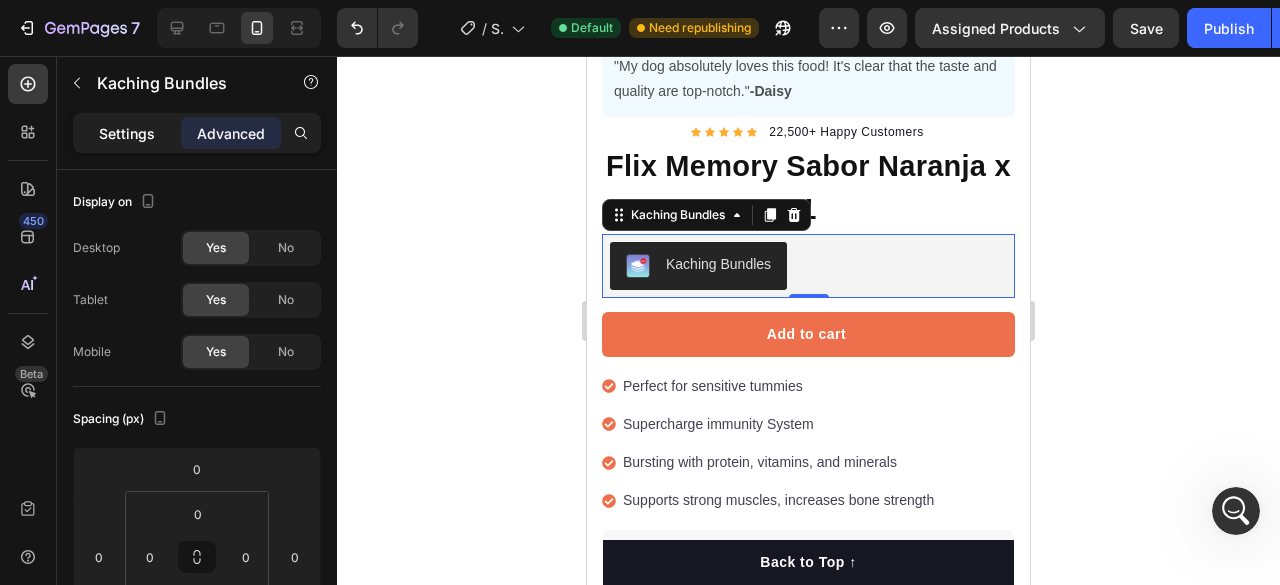 click on "Settings" at bounding box center [127, 133] 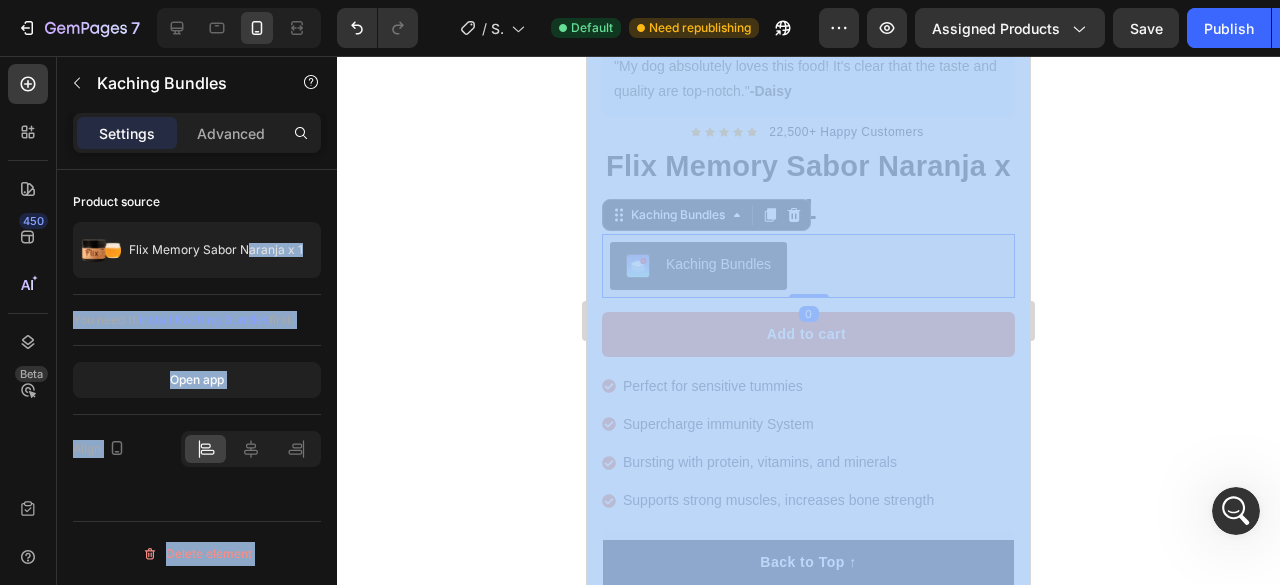 drag, startPoint x: 835, startPoint y: 315, endPoint x: 878, endPoint y: 230, distance: 95.257545 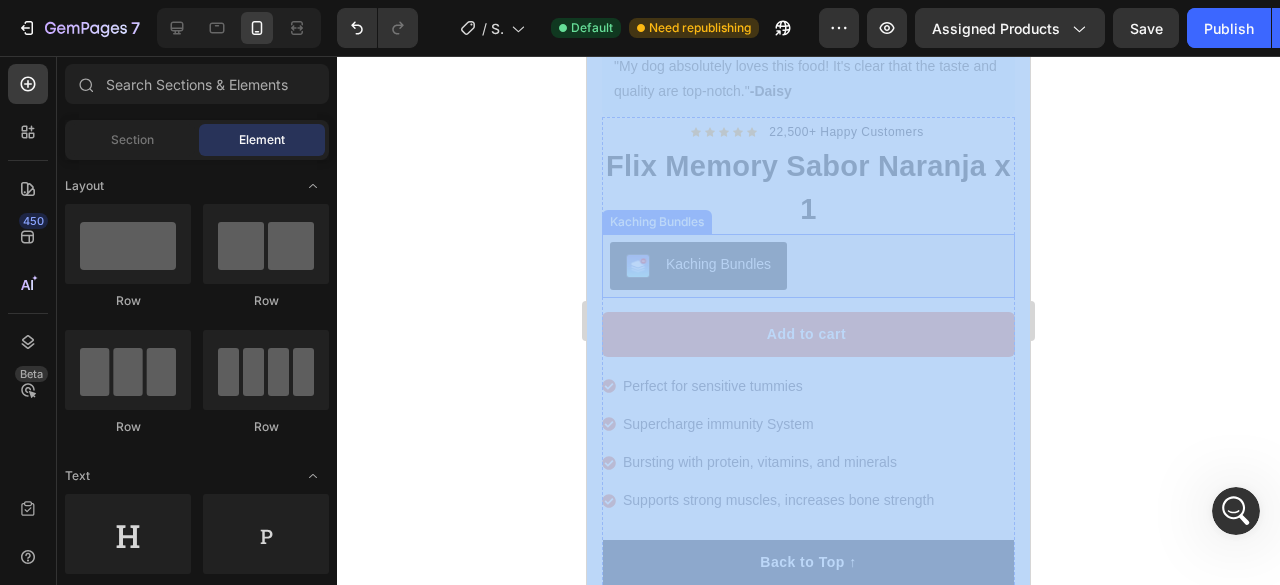click 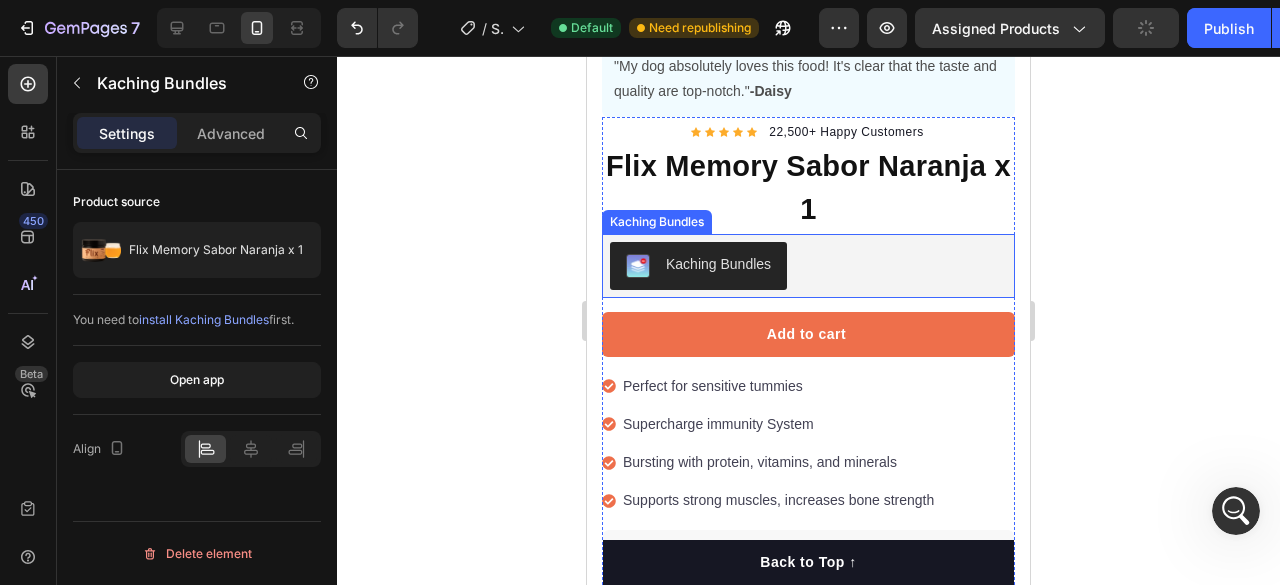 click on "Kaching Bundles" at bounding box center (808, 266) 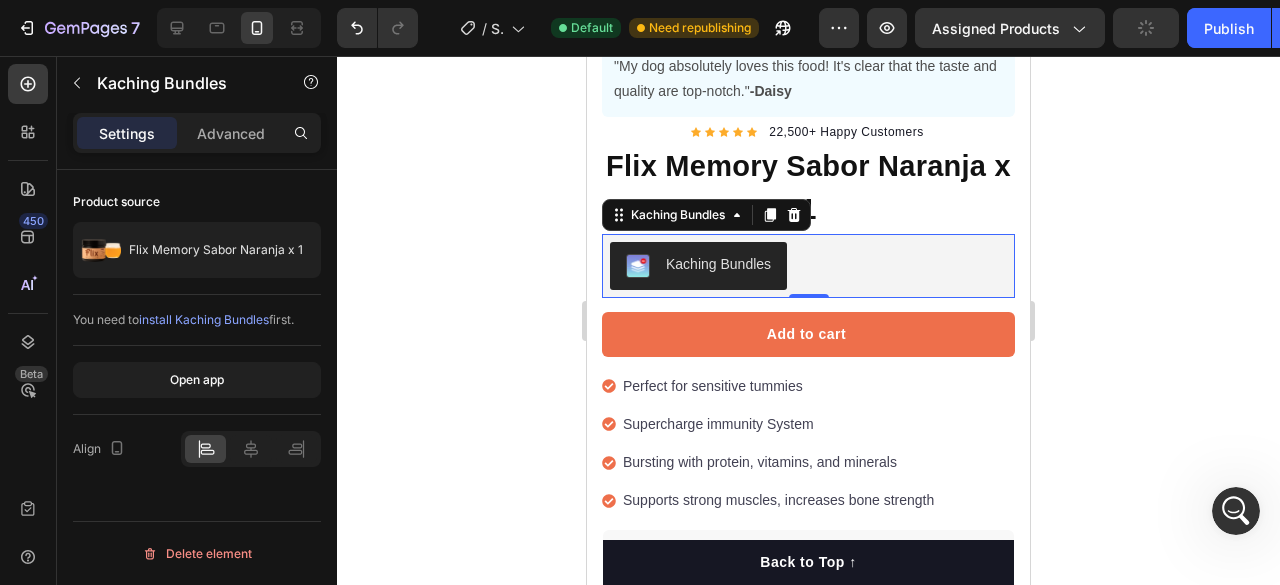 click on "Kaching Bundles" at bounding box center [718, 264] 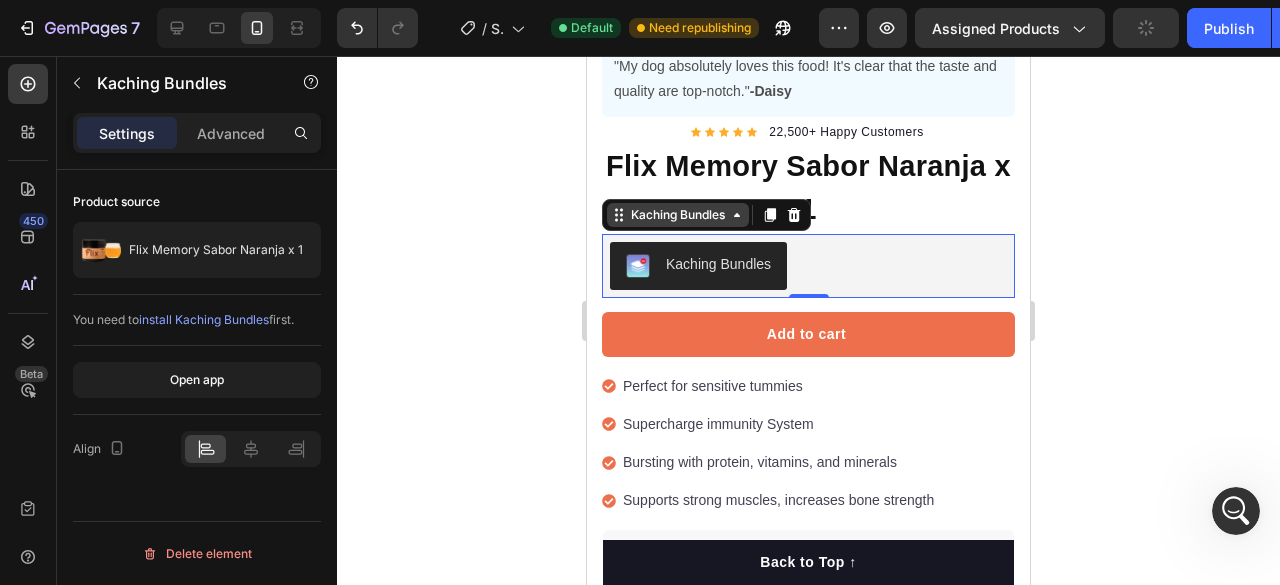click 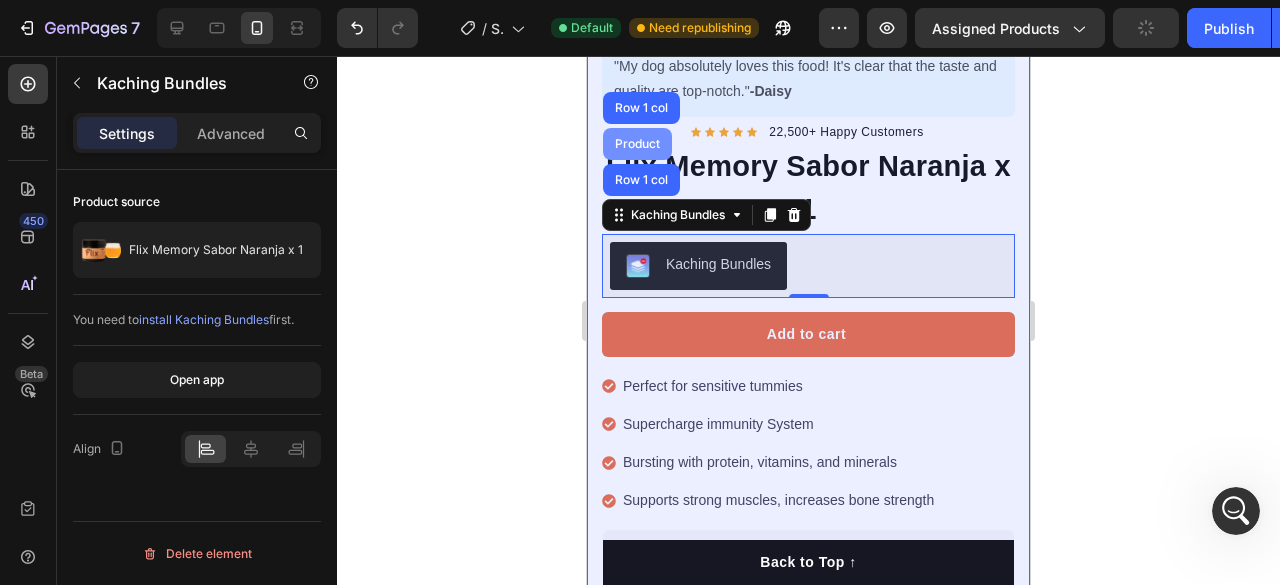click on "Product" at bounding box center (637, 144) 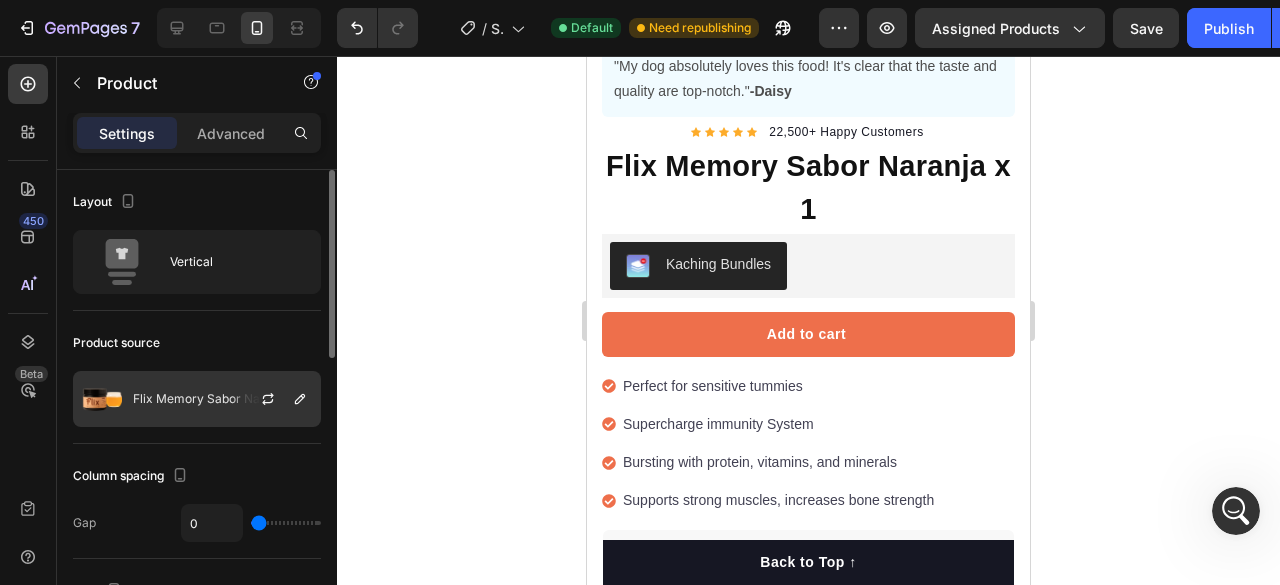 click on "Flix Memory Sabor Naranja x 1" at bounding box center (220, 399) 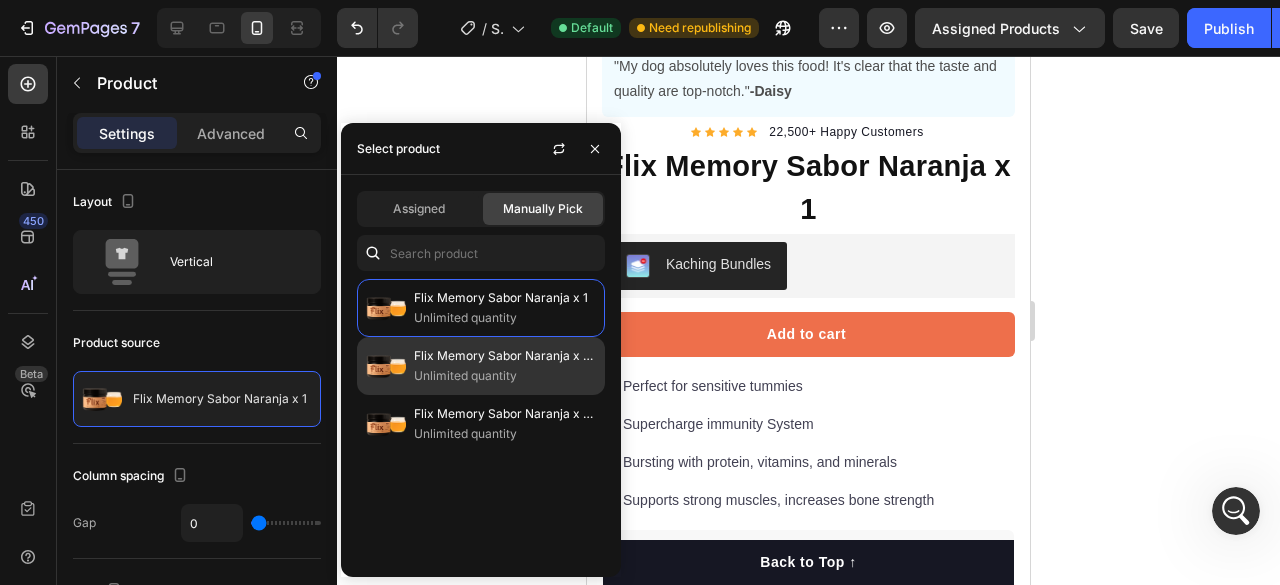 click on "Flix Memory Sabor Naranja x 3 tarros" at bounding box center [505, 356] 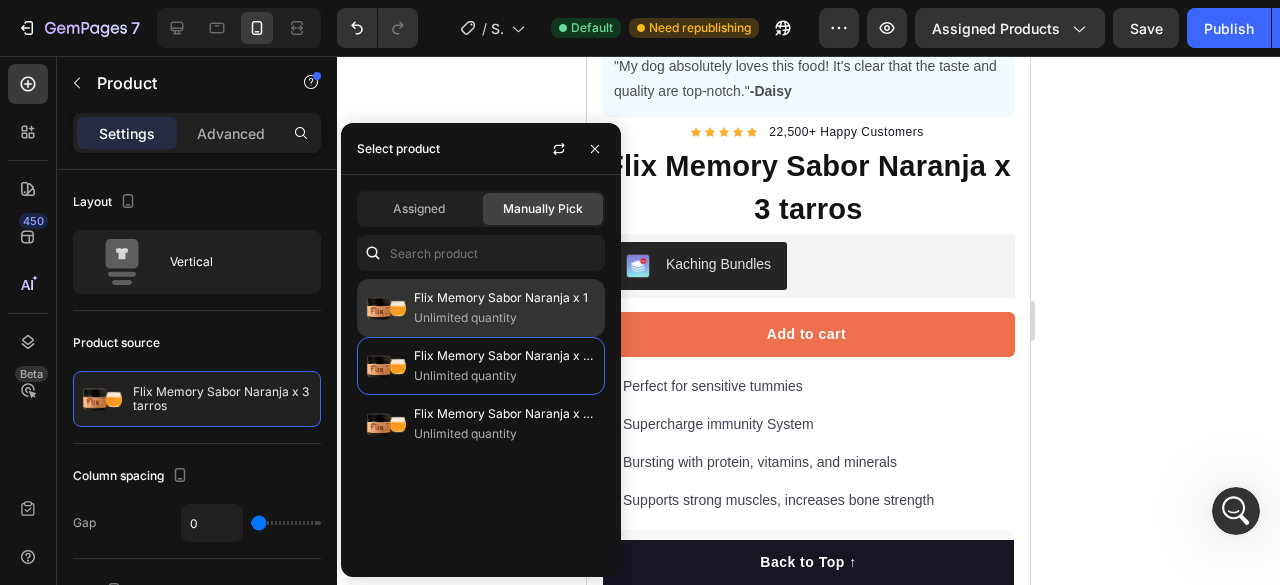 click on "Flix Memory Sabor Naranja x 1 Unlimited quantity" 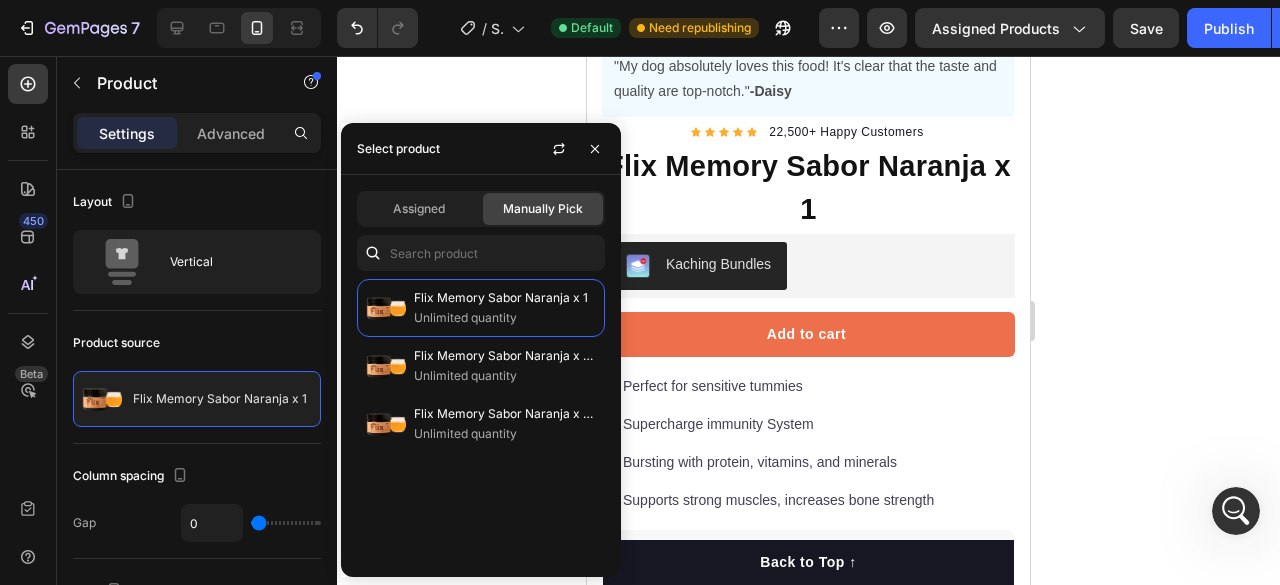 click 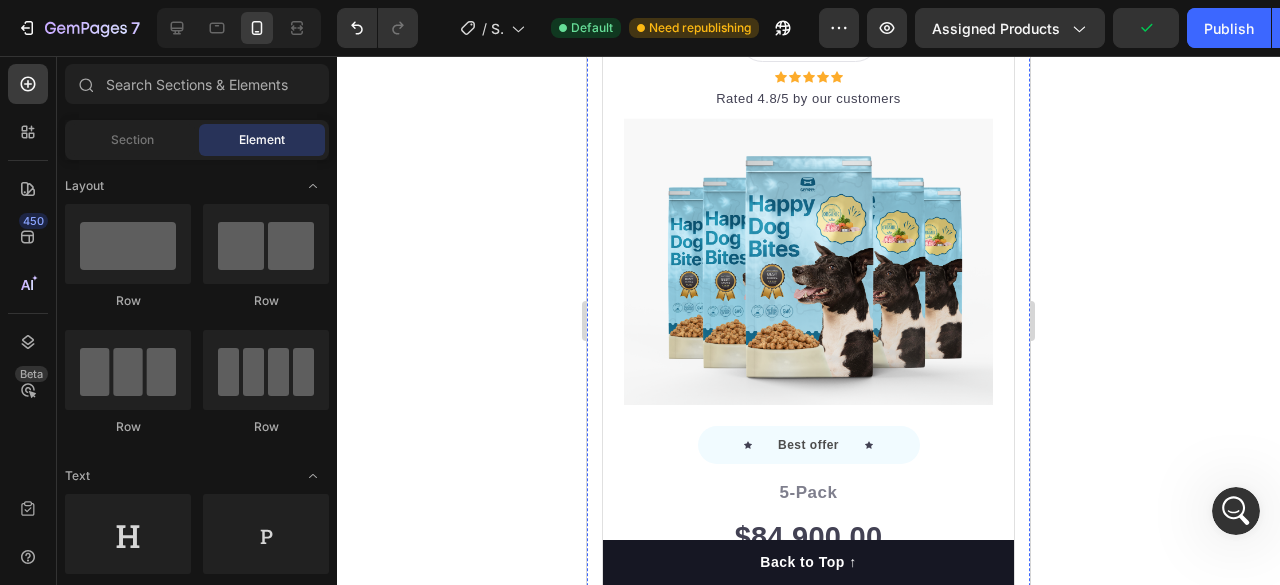 scroll, scrollTop: 7440, scrollLeft: 0, axis: vertical 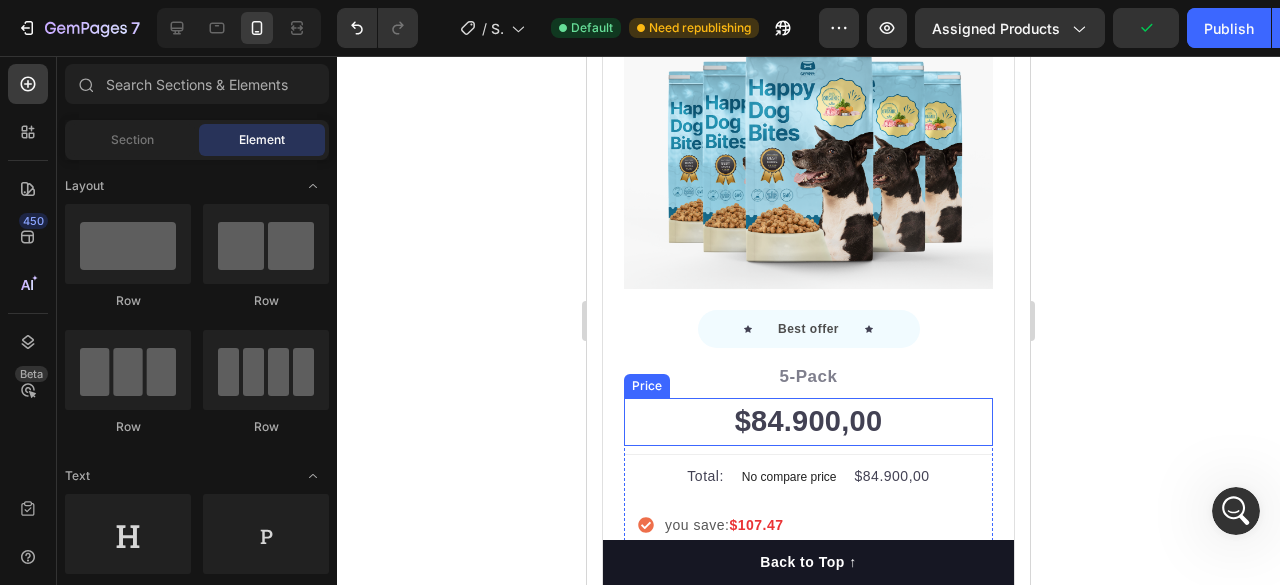 click on "$84.900,00" at bounding box center [808, 422] 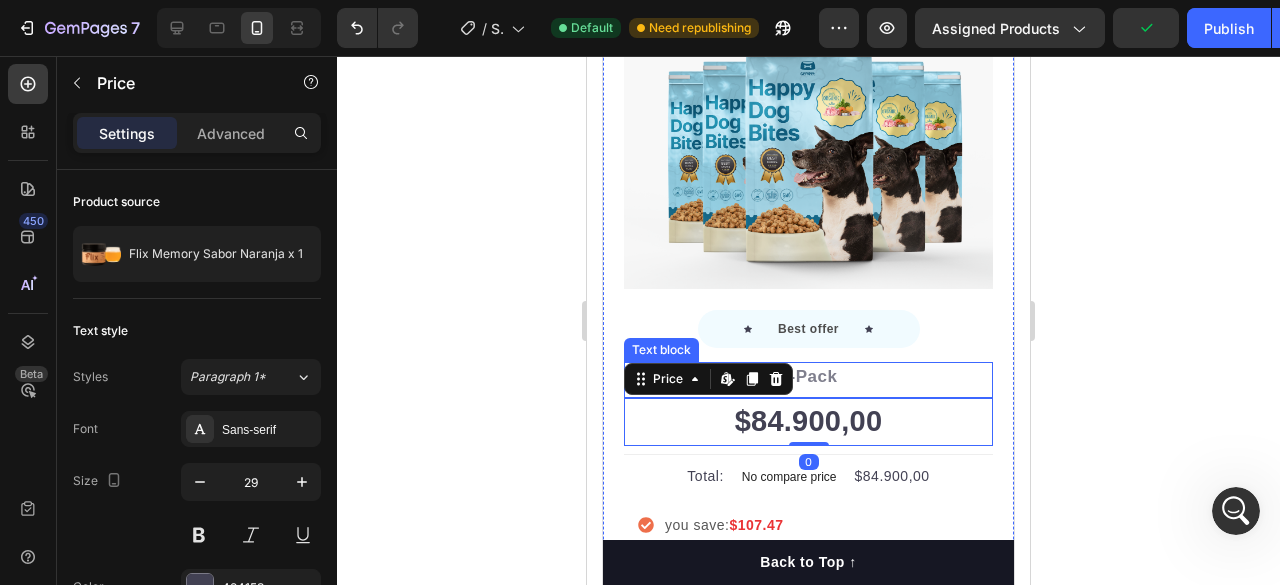 click on "5-Pack" at bounding box center [808, 377] 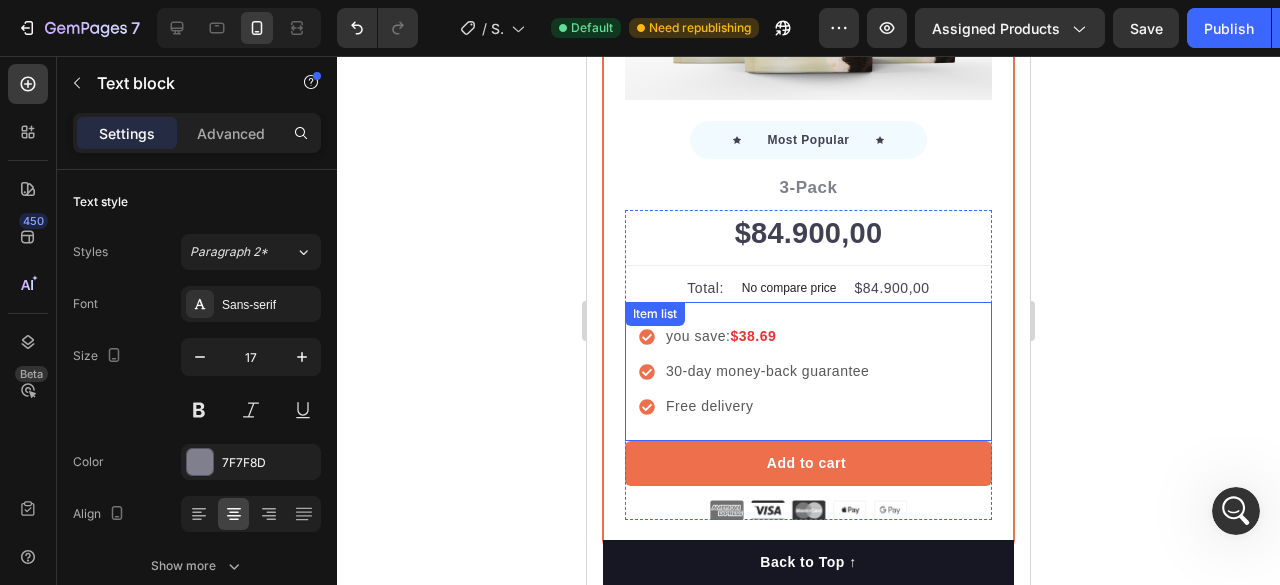 scroll, scrollTop: 6740, scrollLeft: 0, axis: vertical 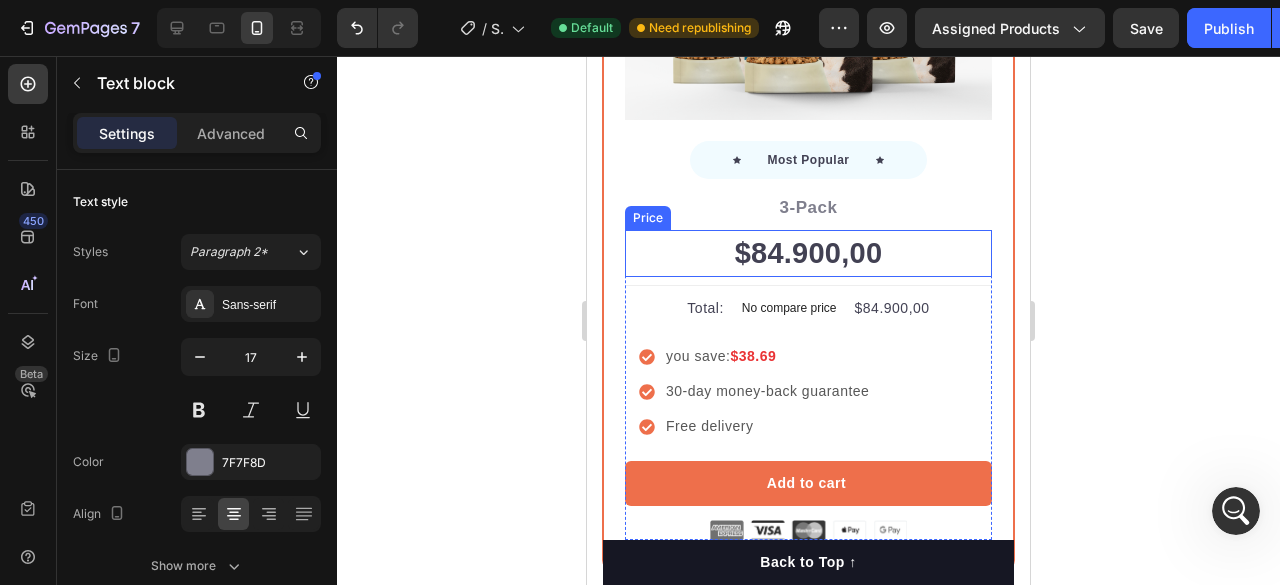 click on "$84.900,00" at bounding box center (808, 254) 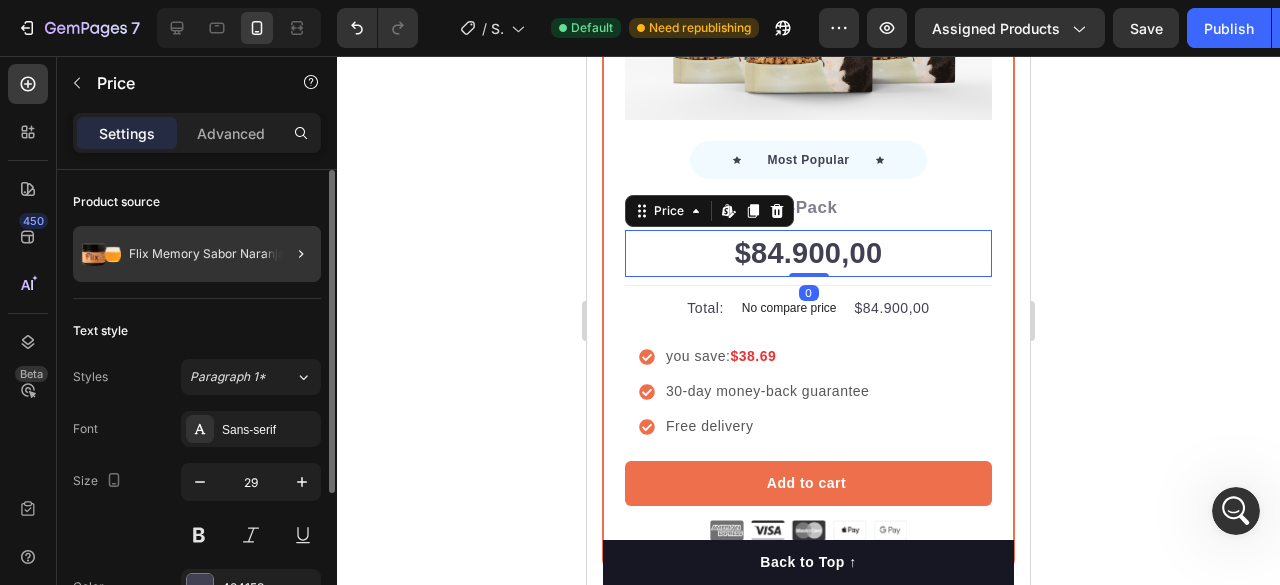click on "Flix Memory Sabor Naranja x 1" 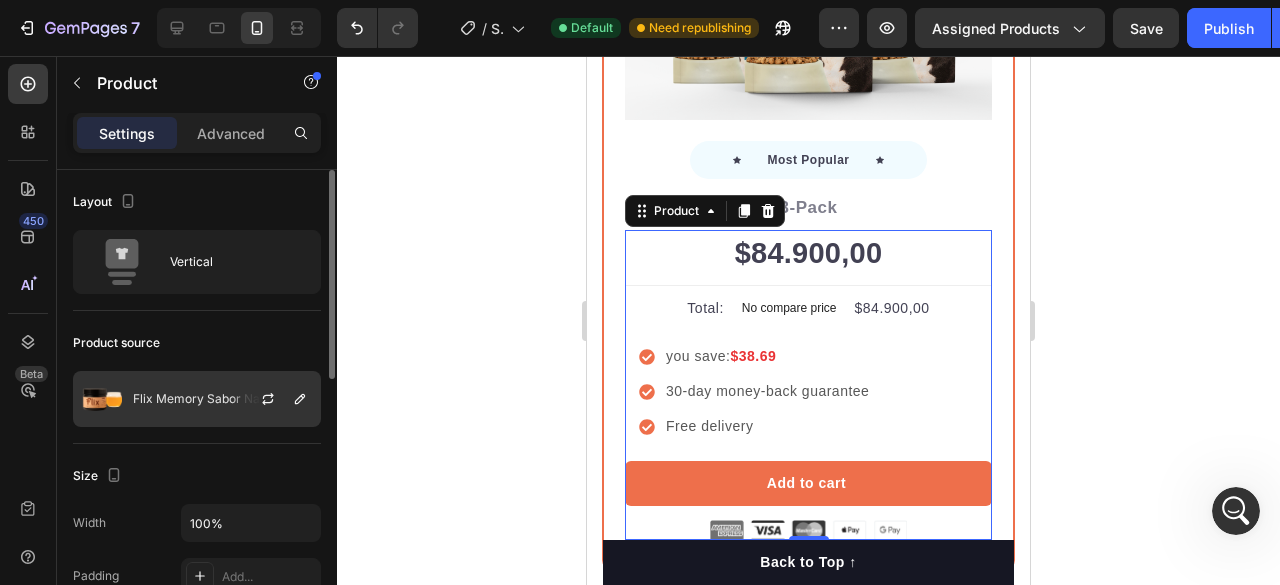 click at bounding box center (276, 399) 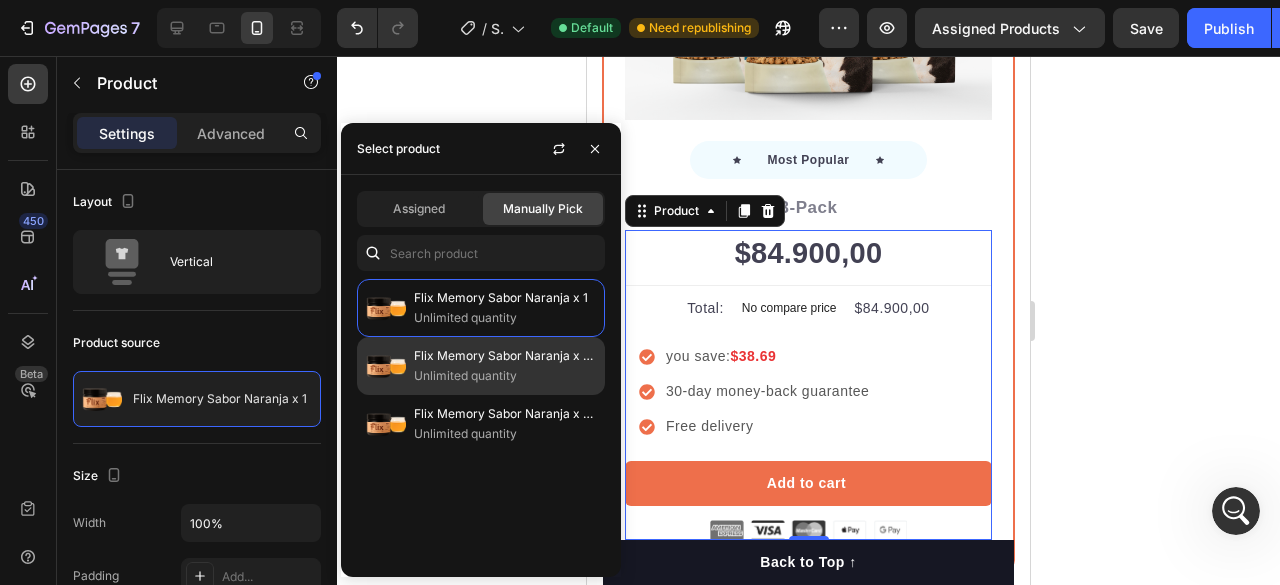 click on "Unlimited quantity" at bounding box center (505, 376) 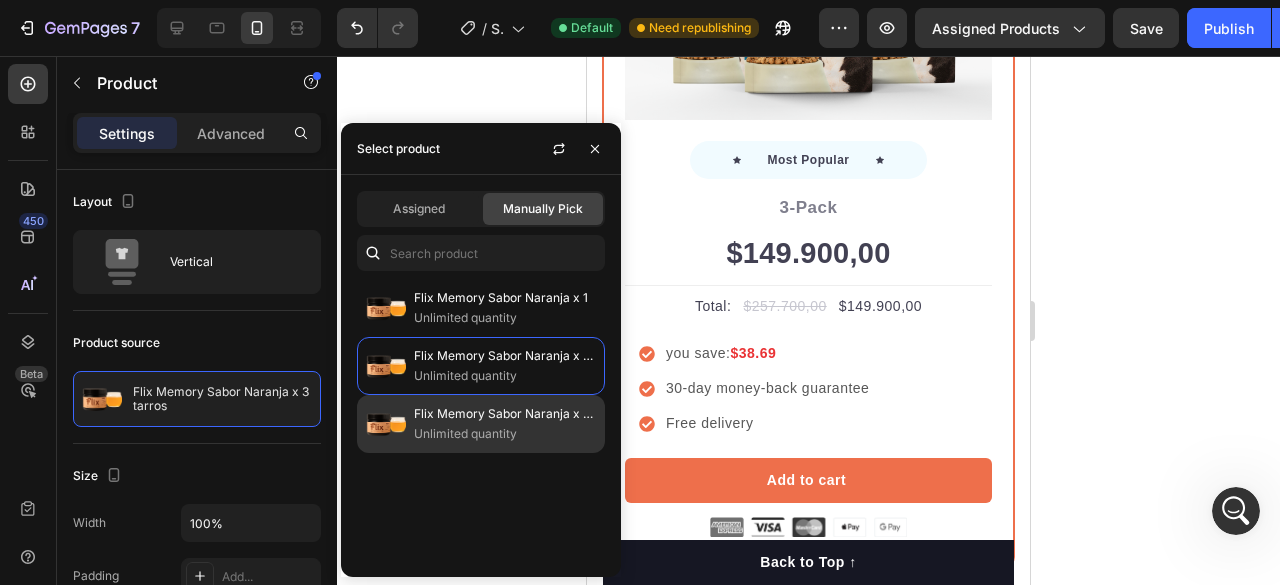 click on "Flix Memory Sabor Naranja x 2 tarros" at bounding box center (505, 414) 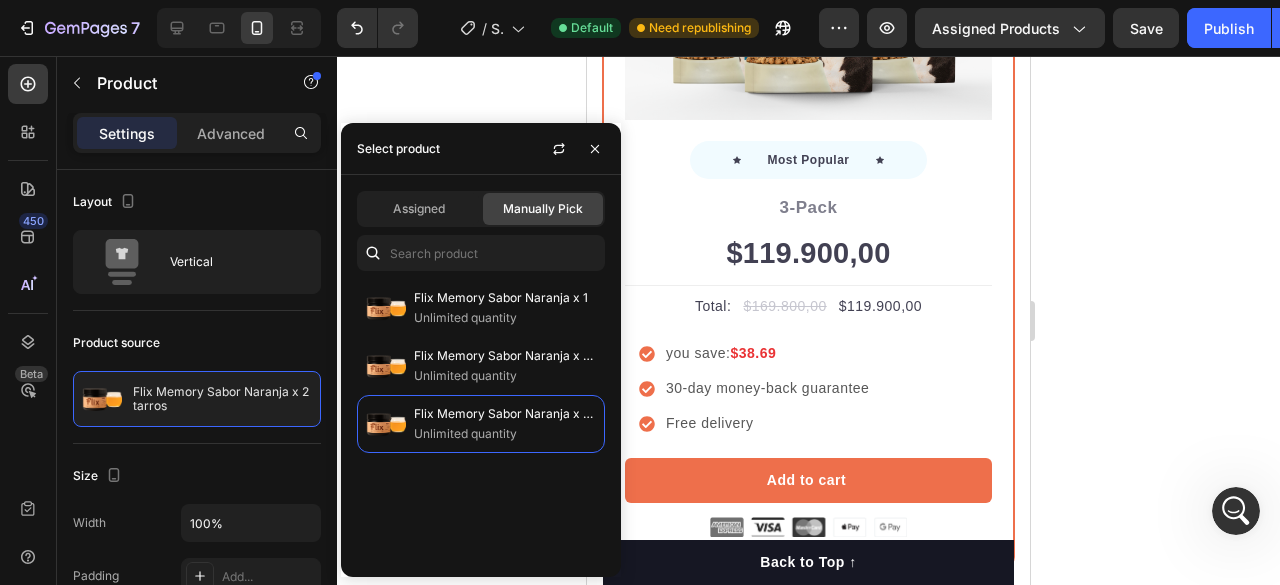 click 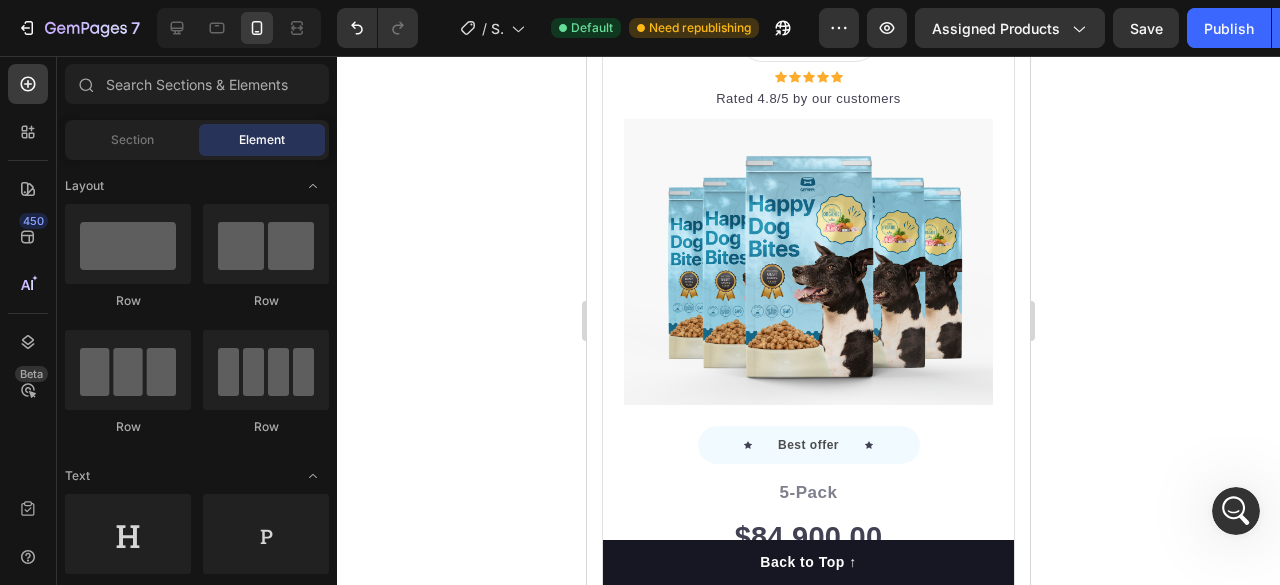 scroll, scrollTop: 7440, scrollLeft: 0, axis: vertical 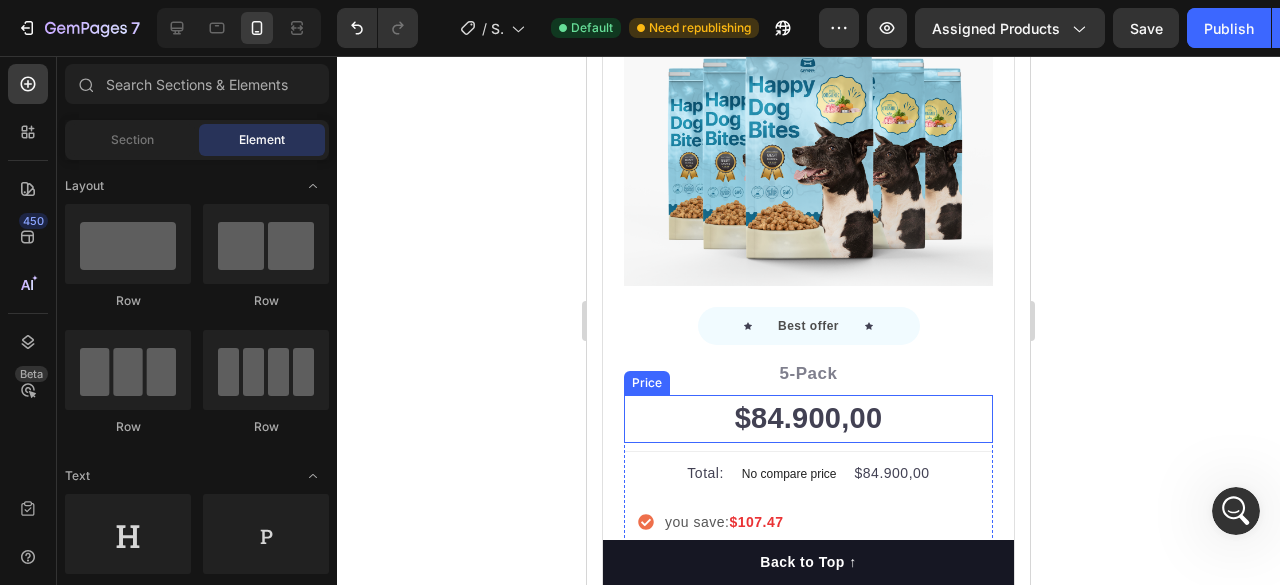 click on "$84.900,00" at bounding box center (808, 419) 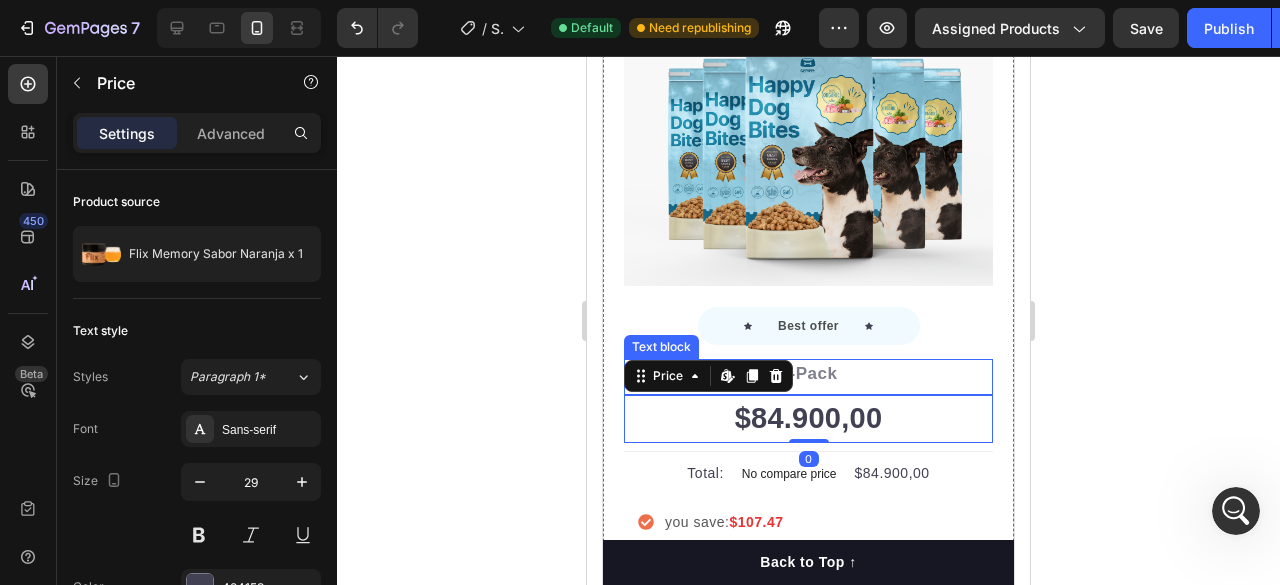 click on "5-Pack" at bounding box center [808, 374] 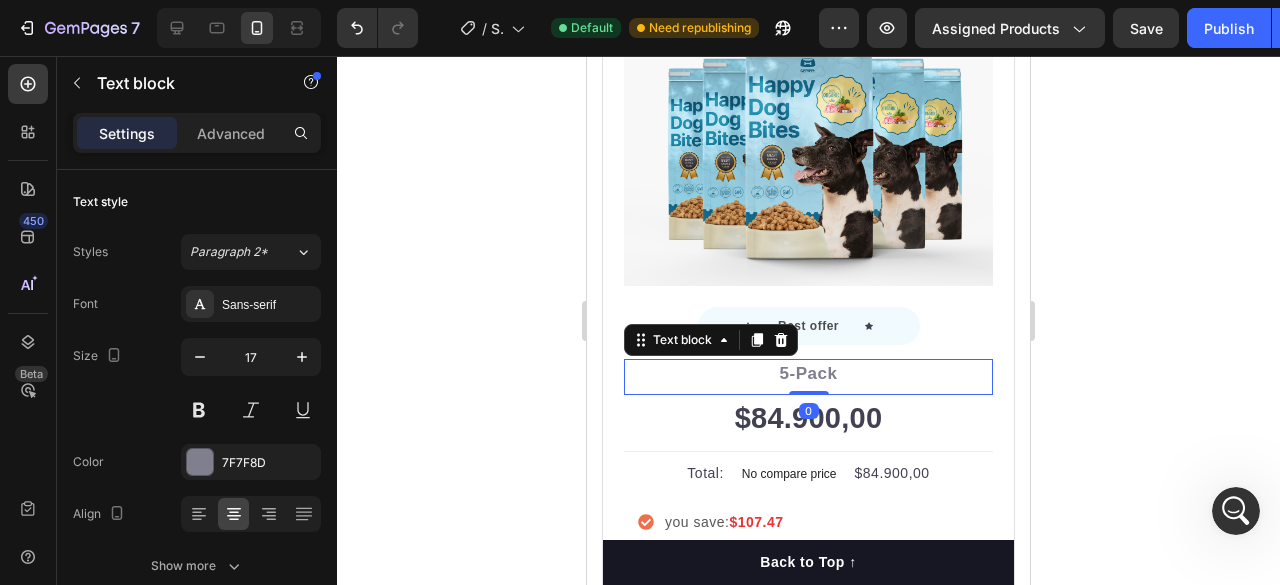 click on "$84.900,00" at bounding box center (808, 419) 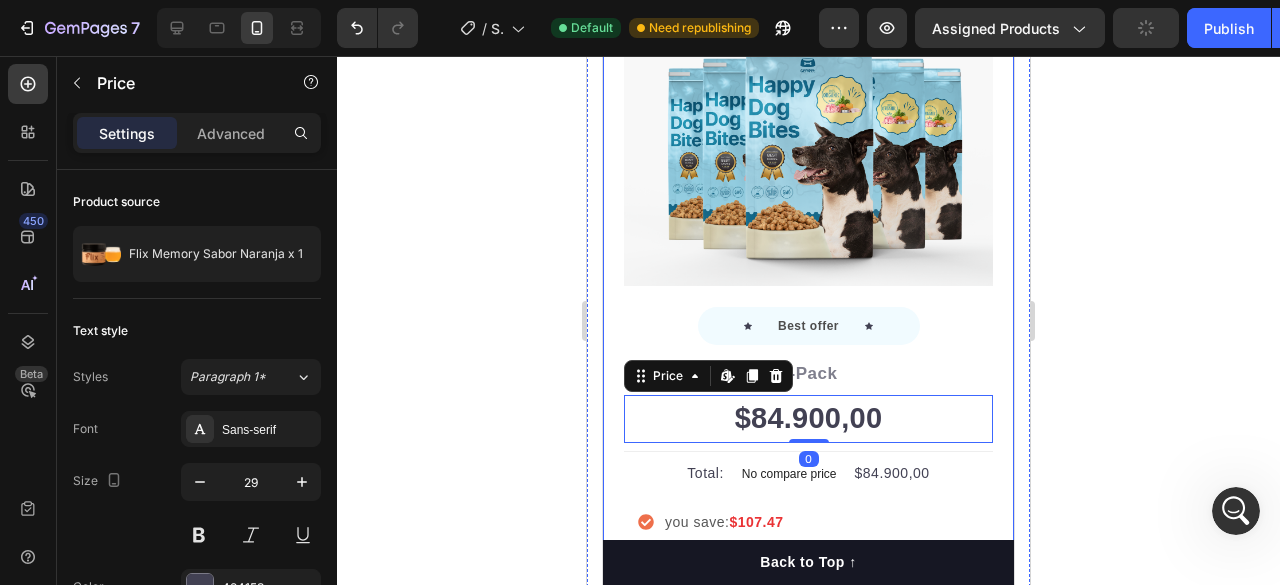 click on "5-Pack" at bounding box center (808, 374) 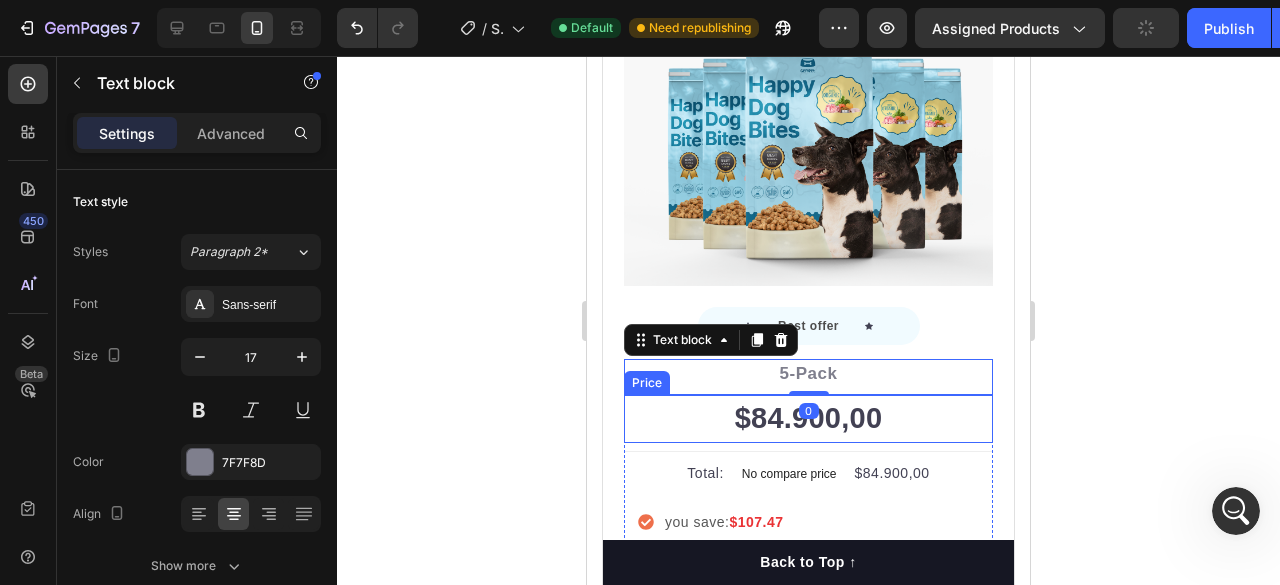 click on "$84.900,00" at bounding box center [808, 419] 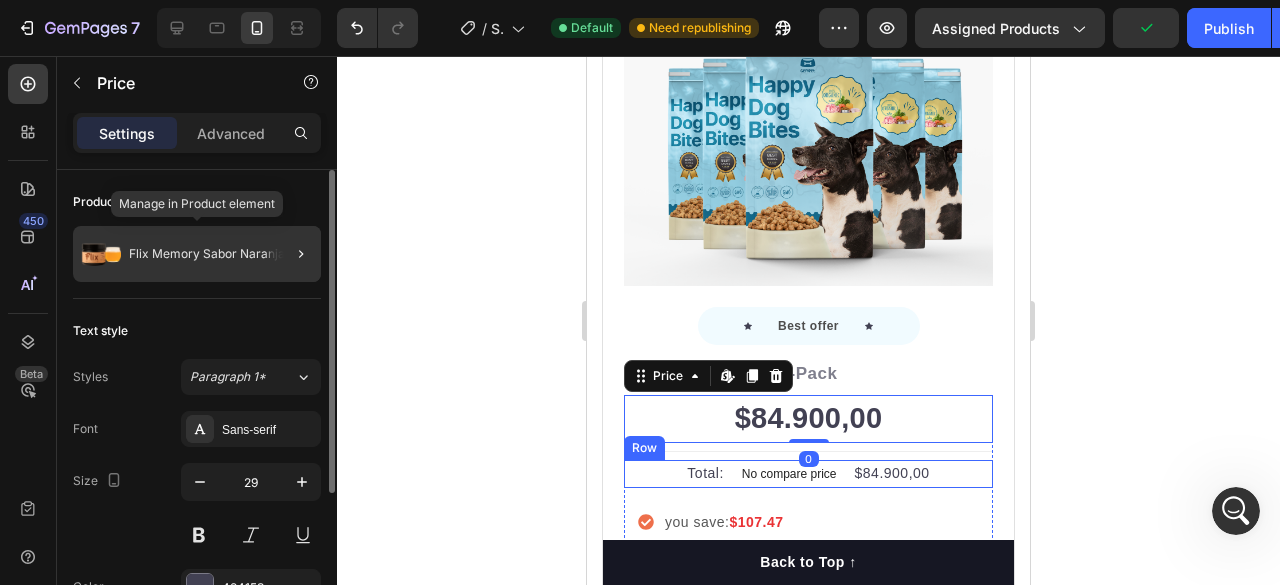 click on "Flix Memory Sabor Naranja x 1" 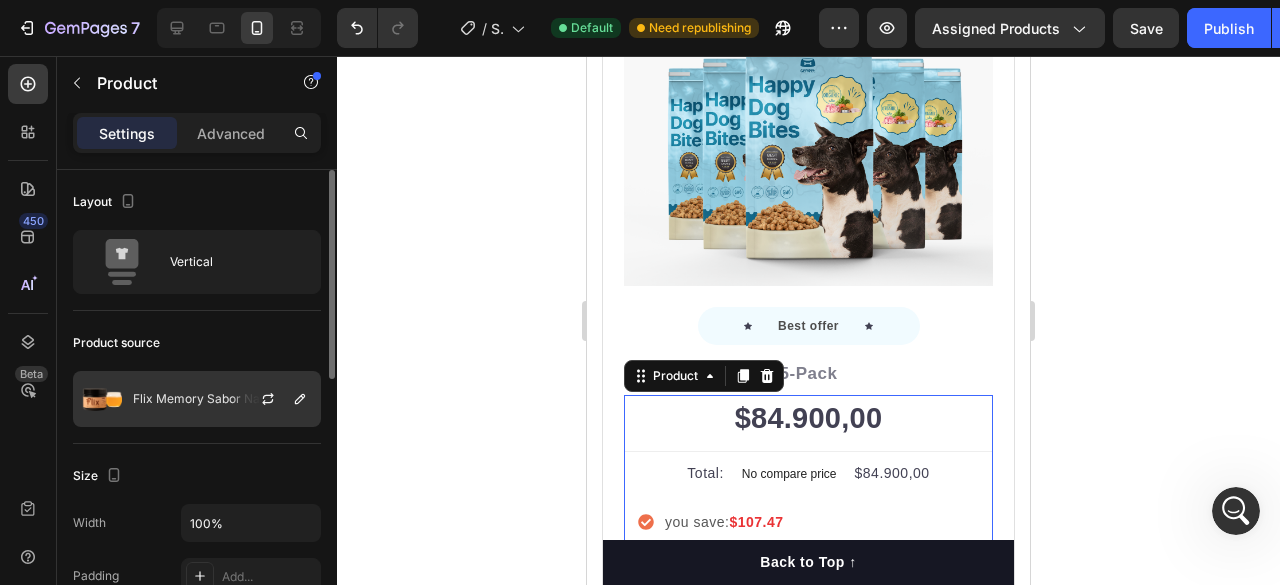 click at bounding box center (276, 399) 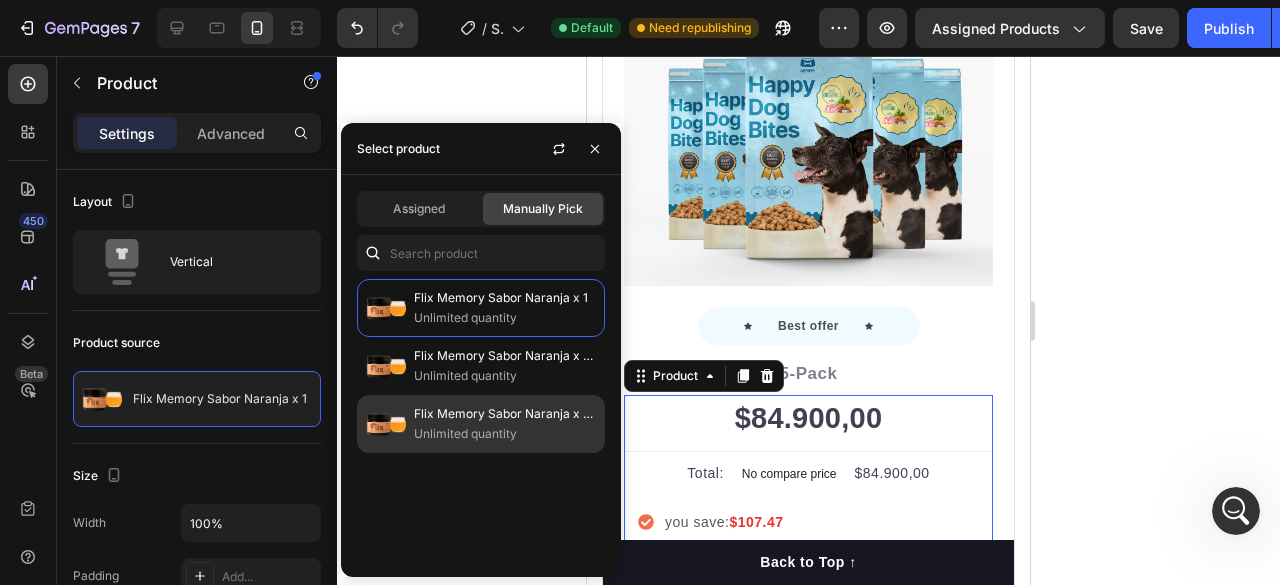 click on "Flix Memory Sabor Naranja x 2 tarros" at bounding box center [505, 414] 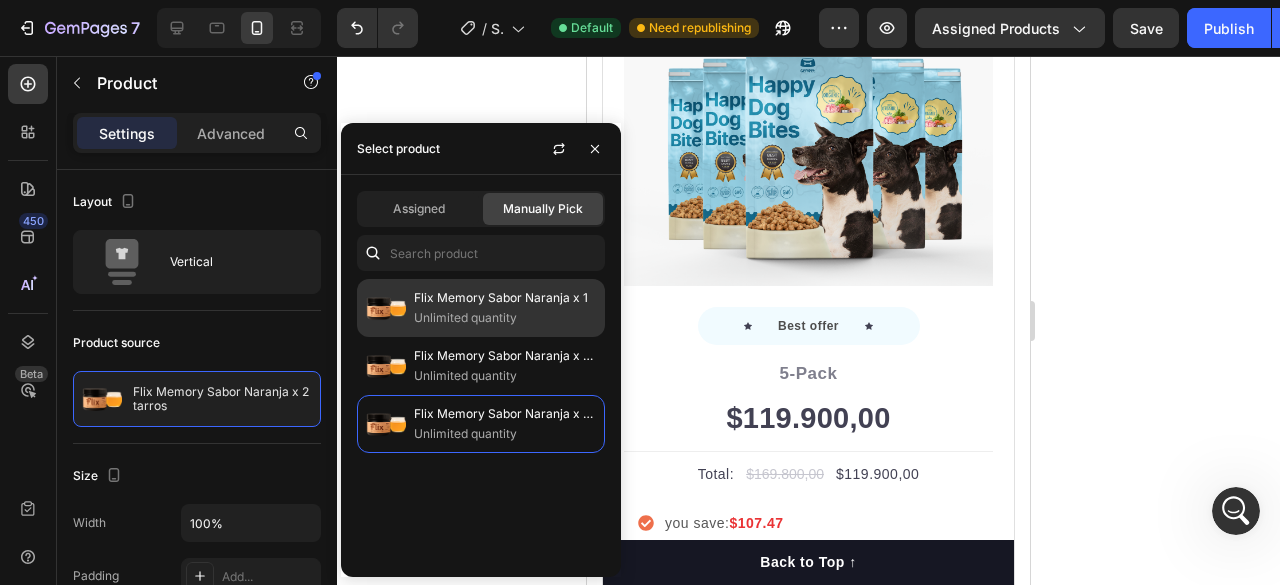 click on "Unlimited quantity" at bounding box center (505, 318) 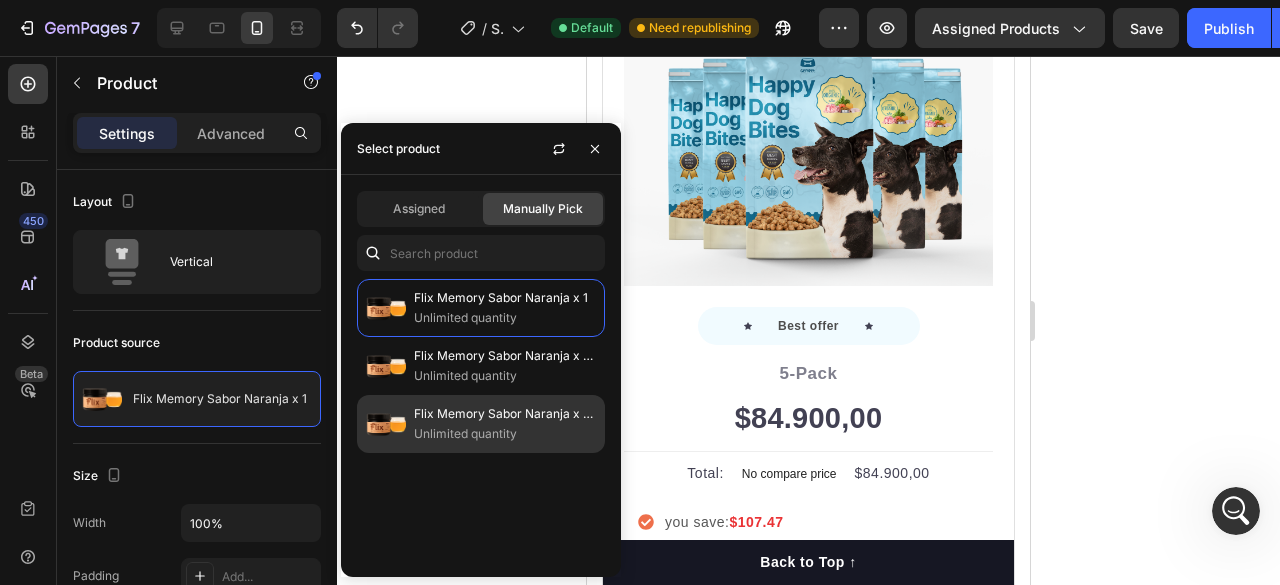 click on "Unlimited quantity" at bounding box center [505, 434] 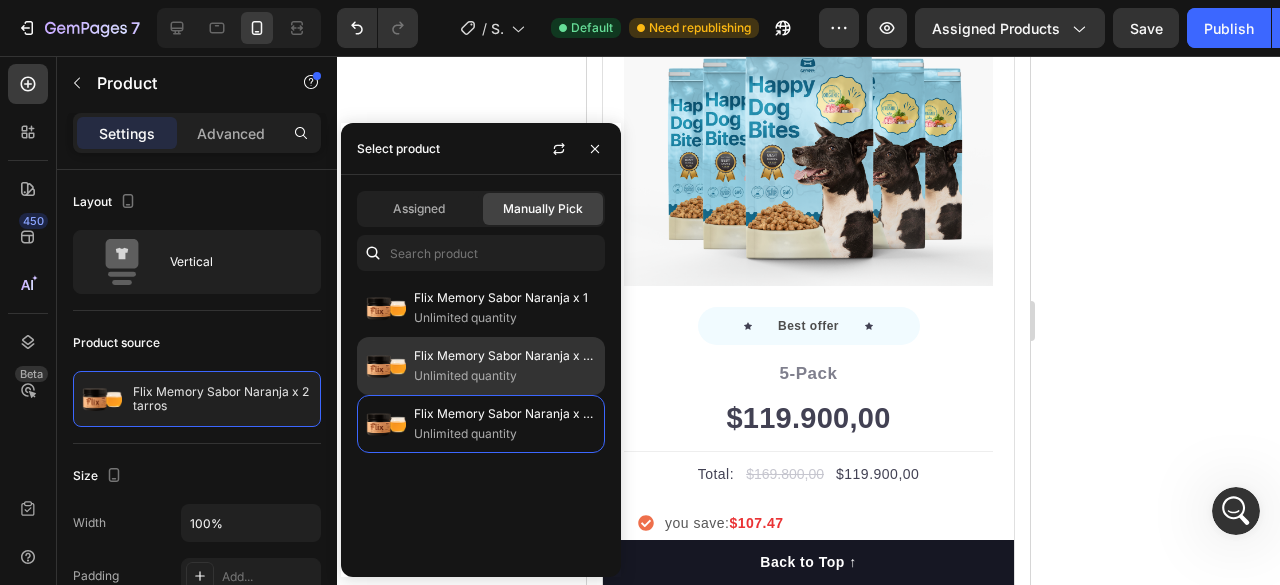 click on "Unlimited quantity" at bounding box center (505, 376) 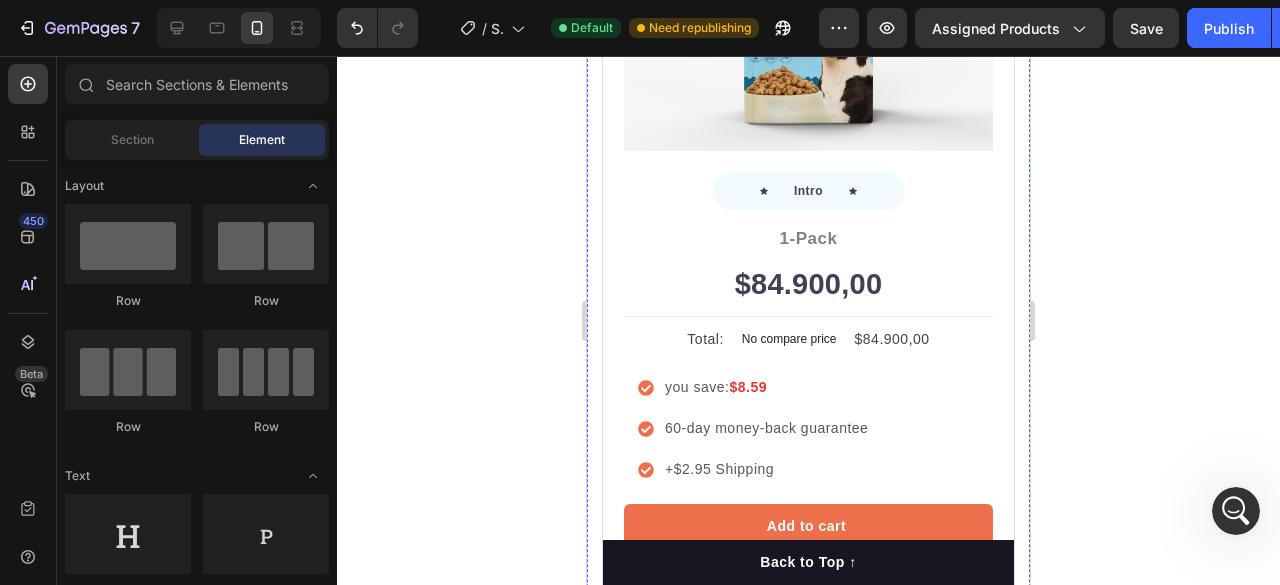 scroll, scrollTop: 5778, scrollLeft: 0, axis: vertical 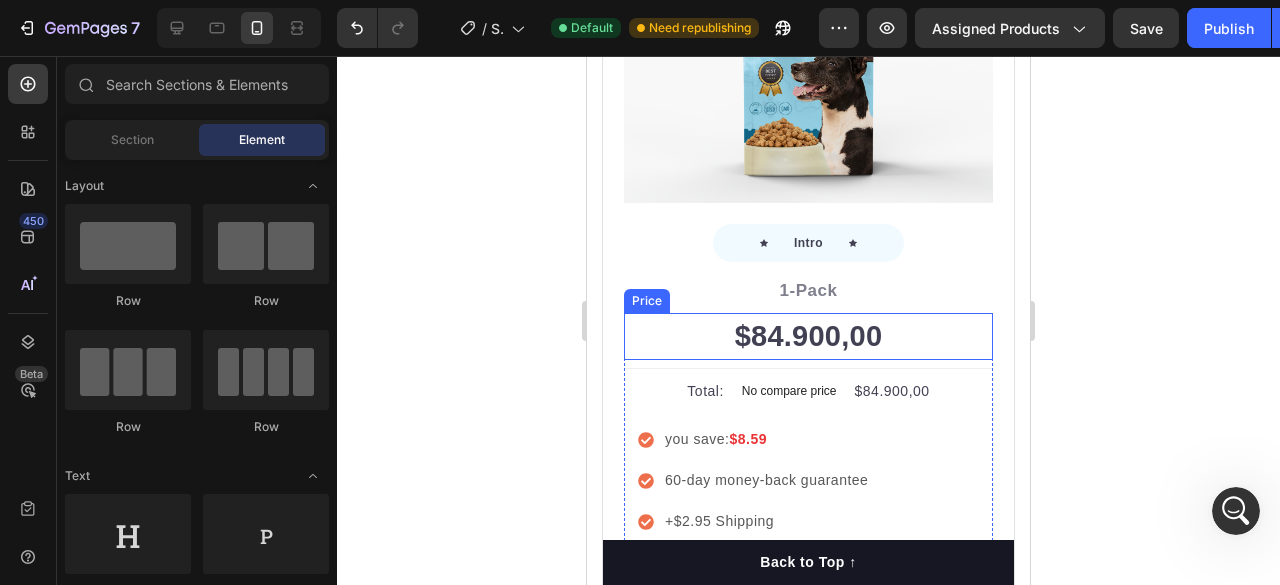 click on "$84.900,00" at bounding box center (808, 337) 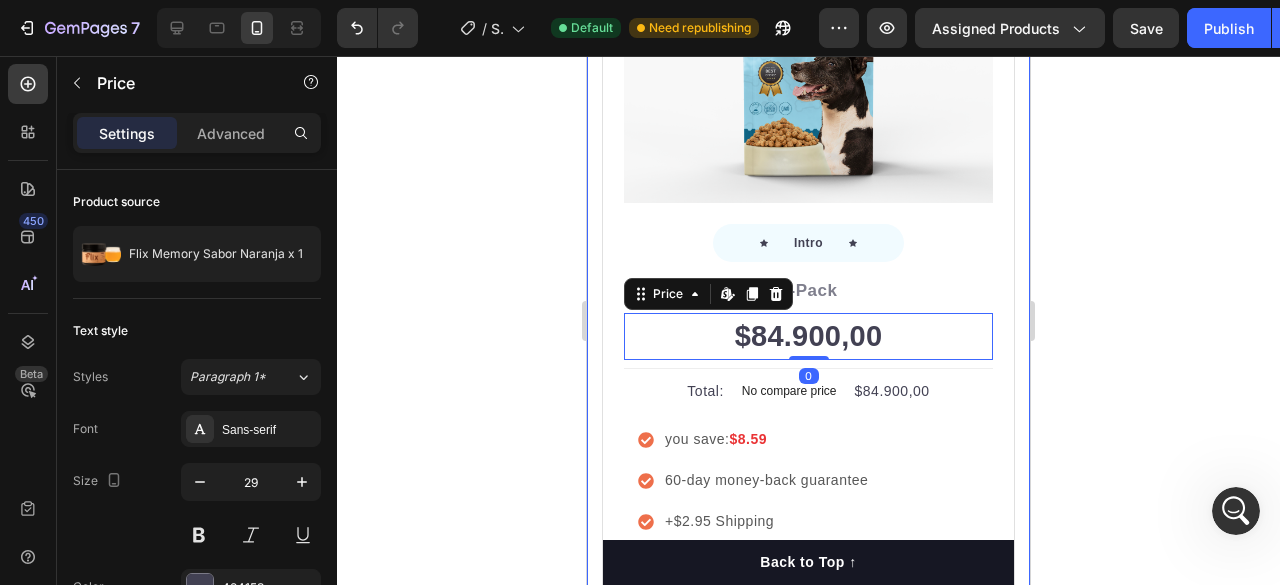 click 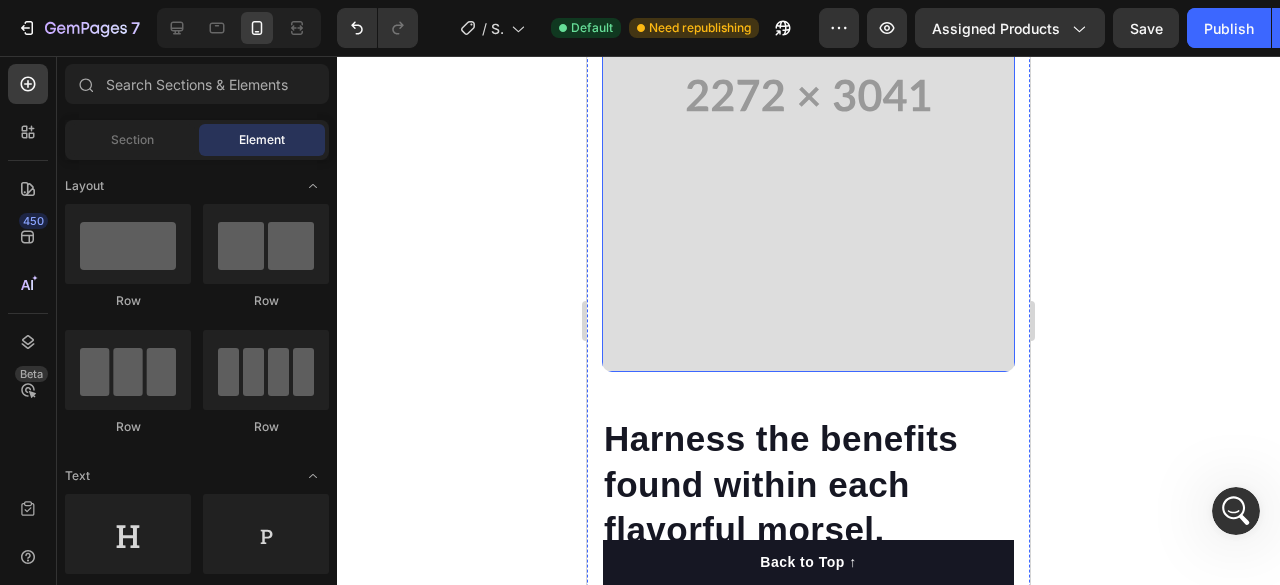 scroll, scrollTop: 2777, scrollLeft: 0, axis: vertical 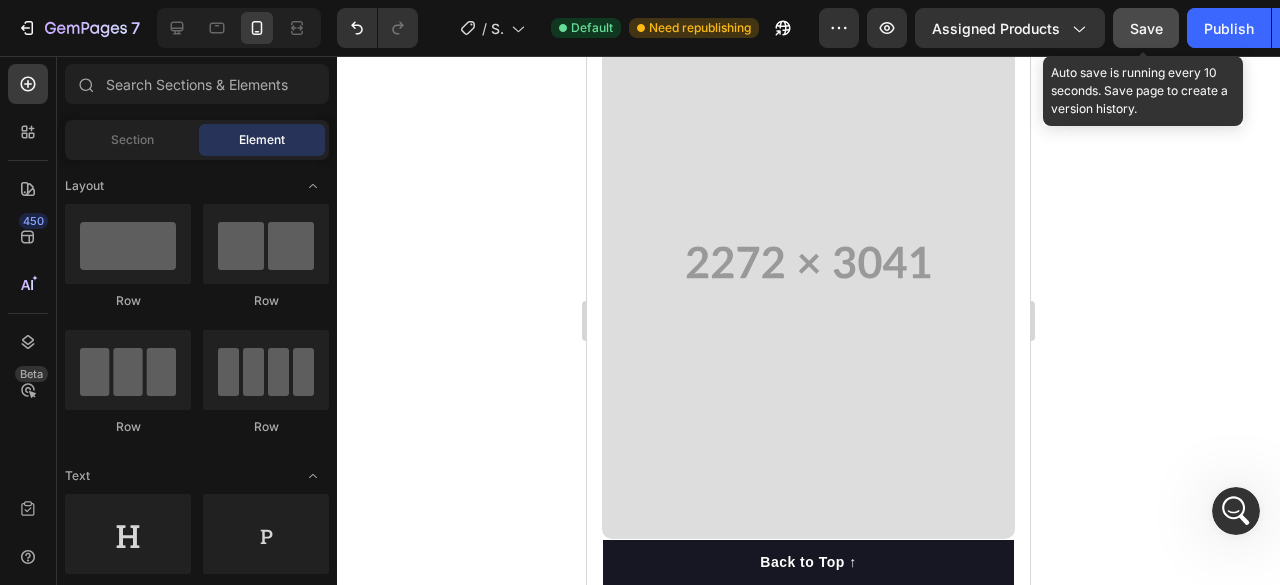 click on "Save" at bounding box center (1146, 28) 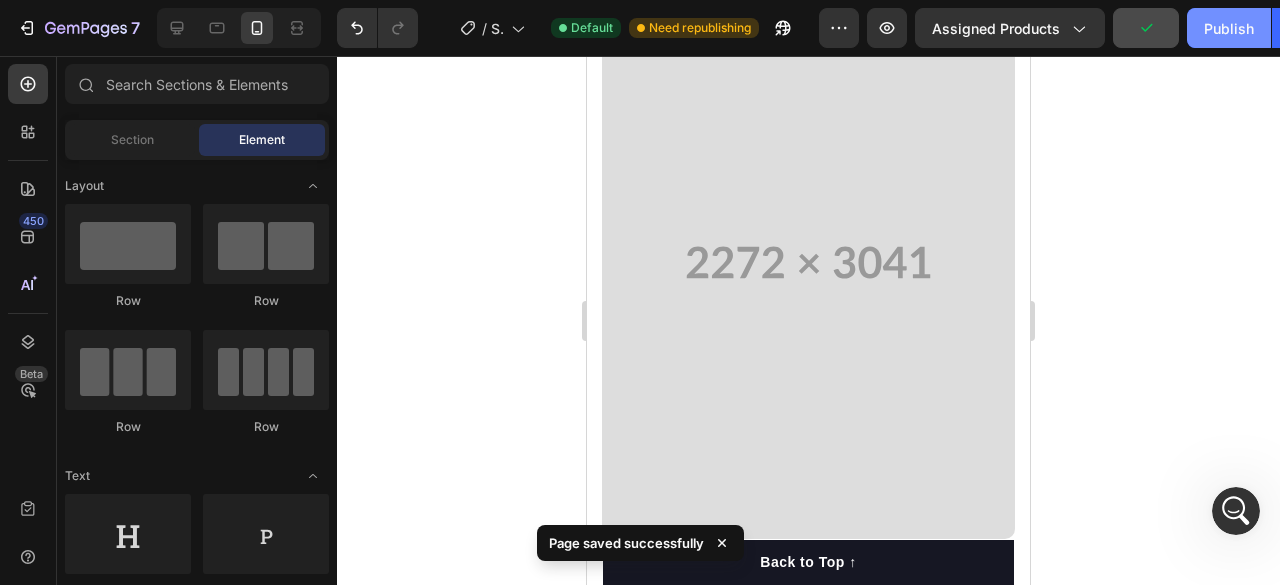 click on "Publish" at bounding box center (1229, 28) 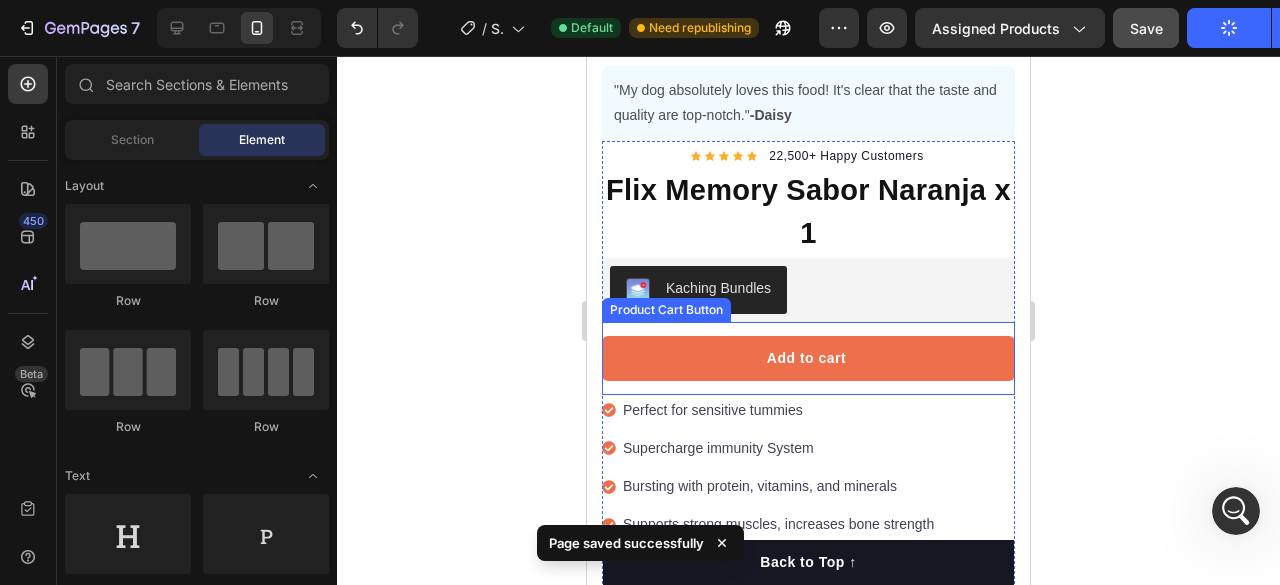 scroll, scrollTop: 400, scrollLeft: 0, axis: vertical 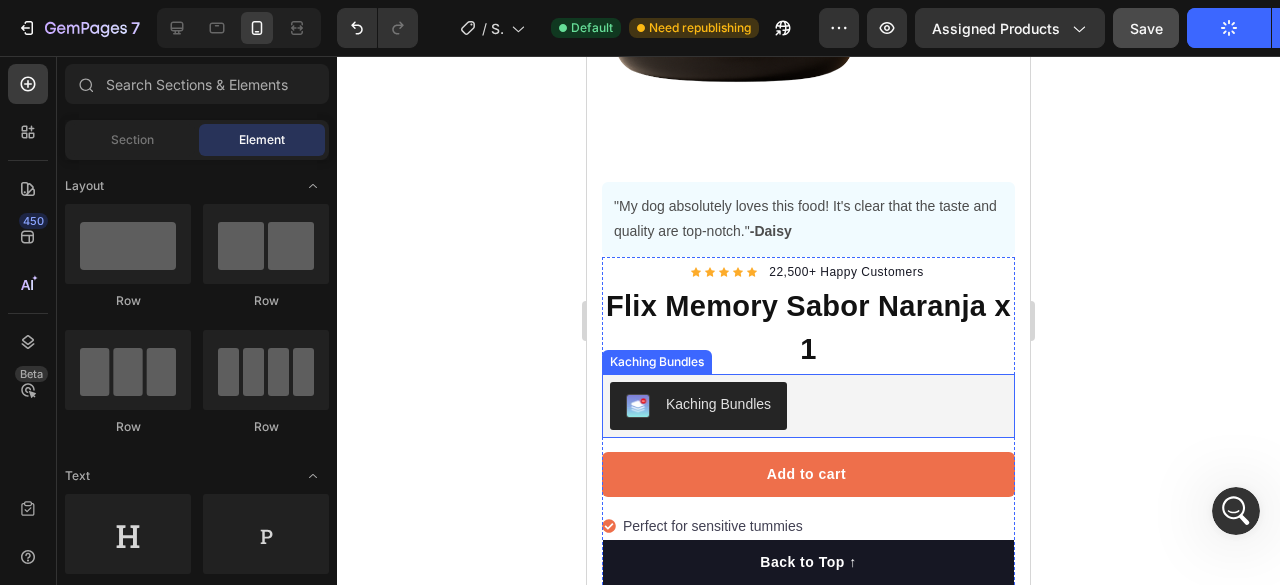 click on "Kaching Bundles" at bounding box center [808, 406] 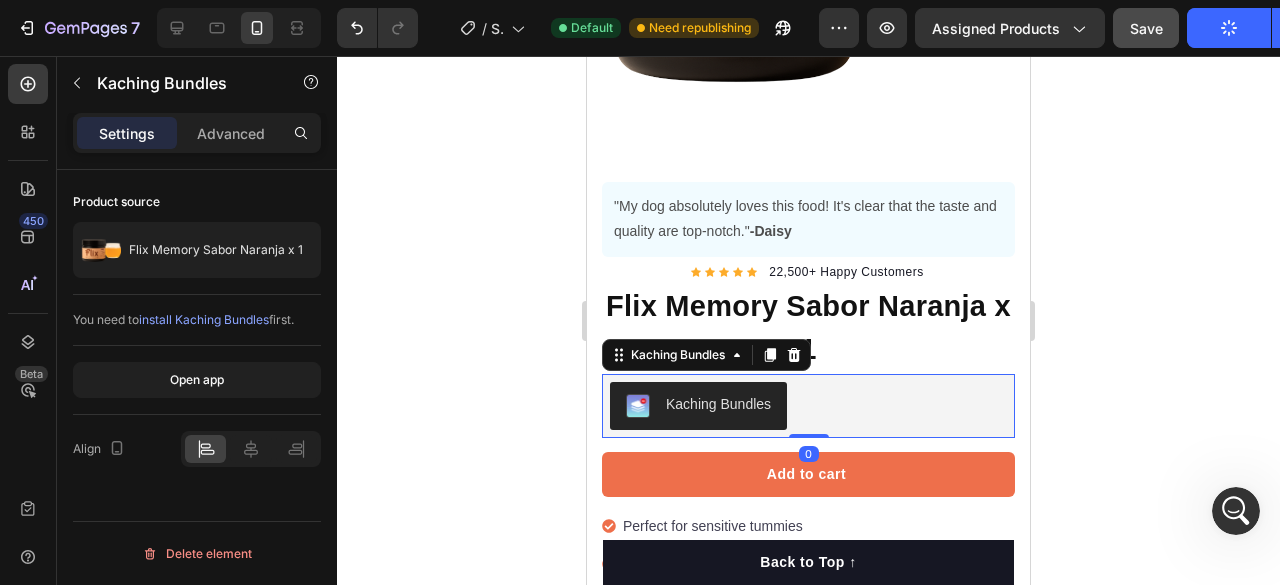 scroll, scrollTop: 500, scrollLeft: 0, axis: vertical 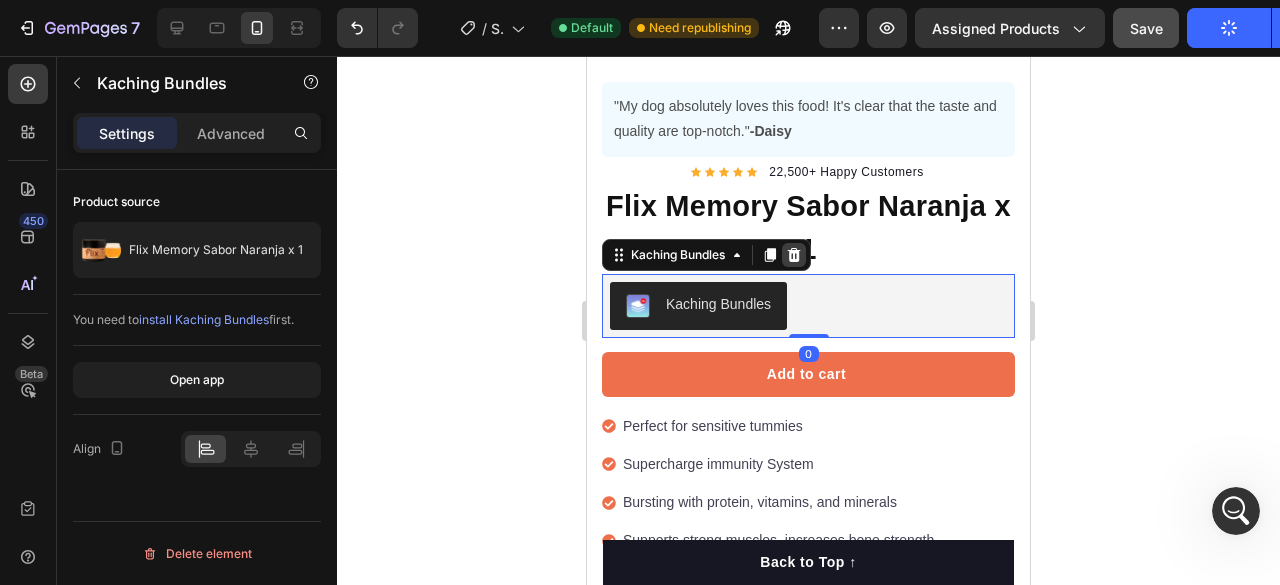 click 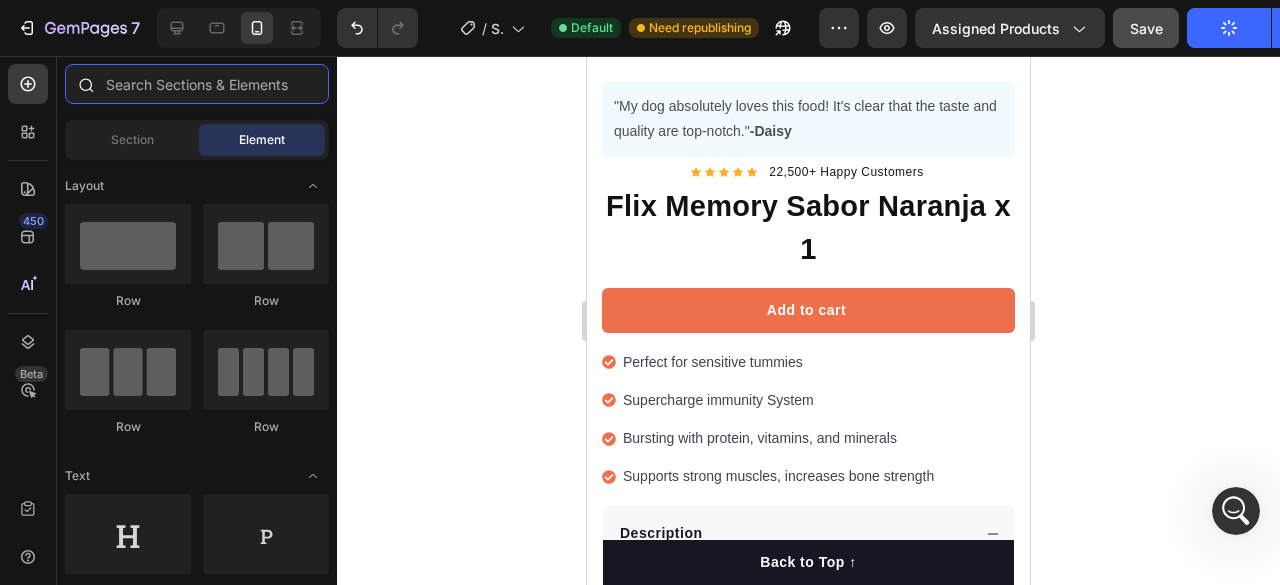 click at bounding box center [197, 84] 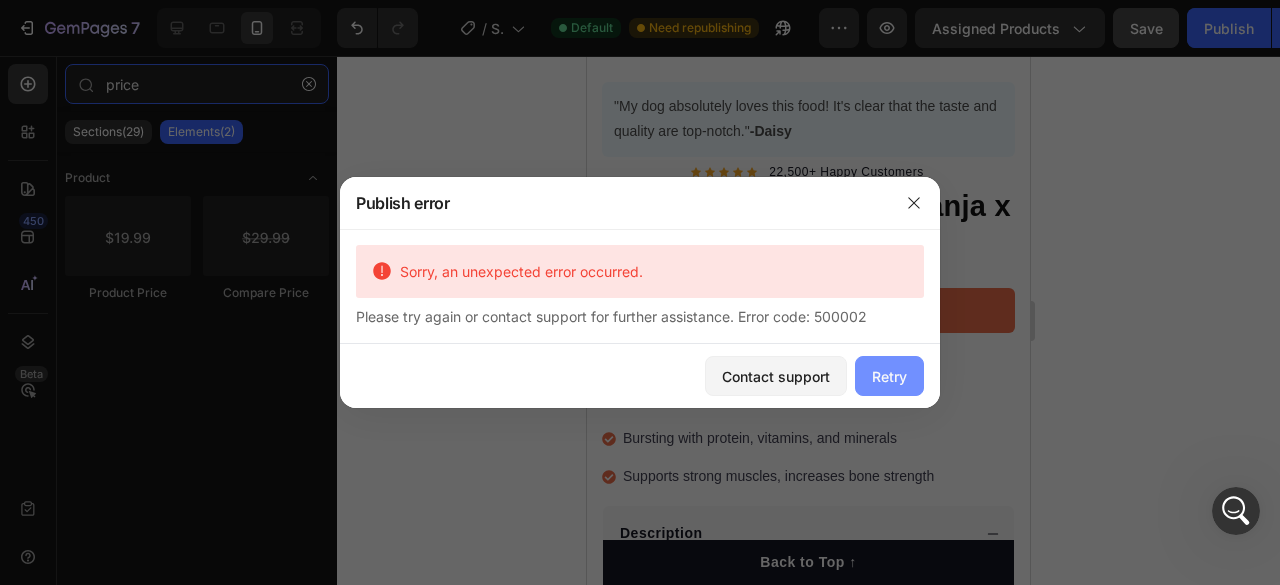 type on "price" 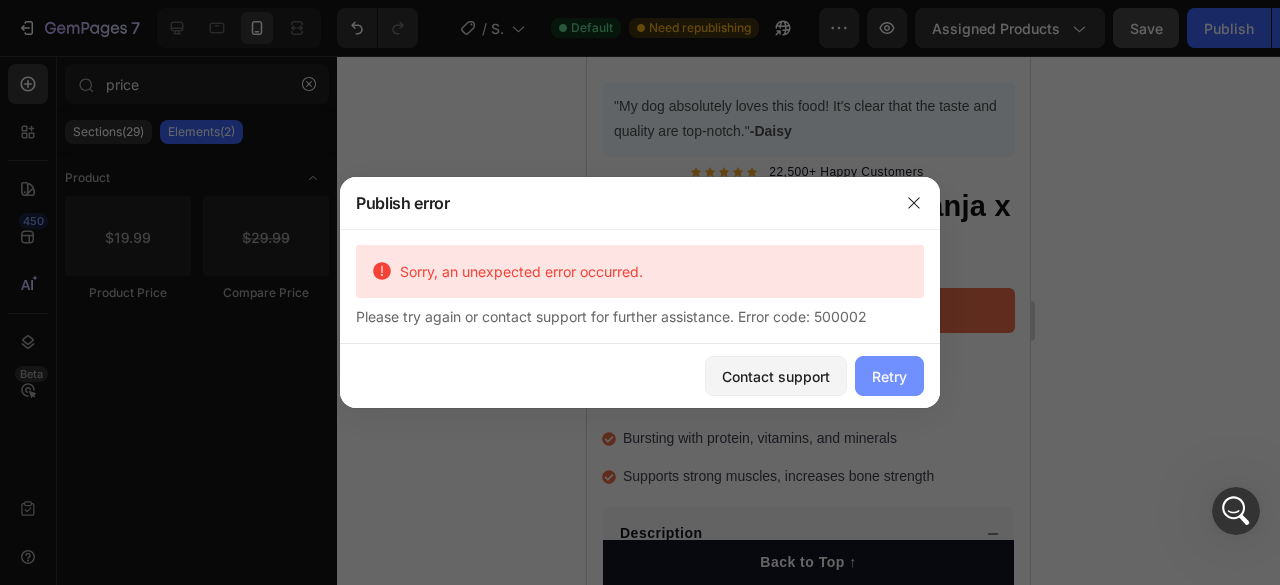 click on "Retry" at bounding box center [889, 376] 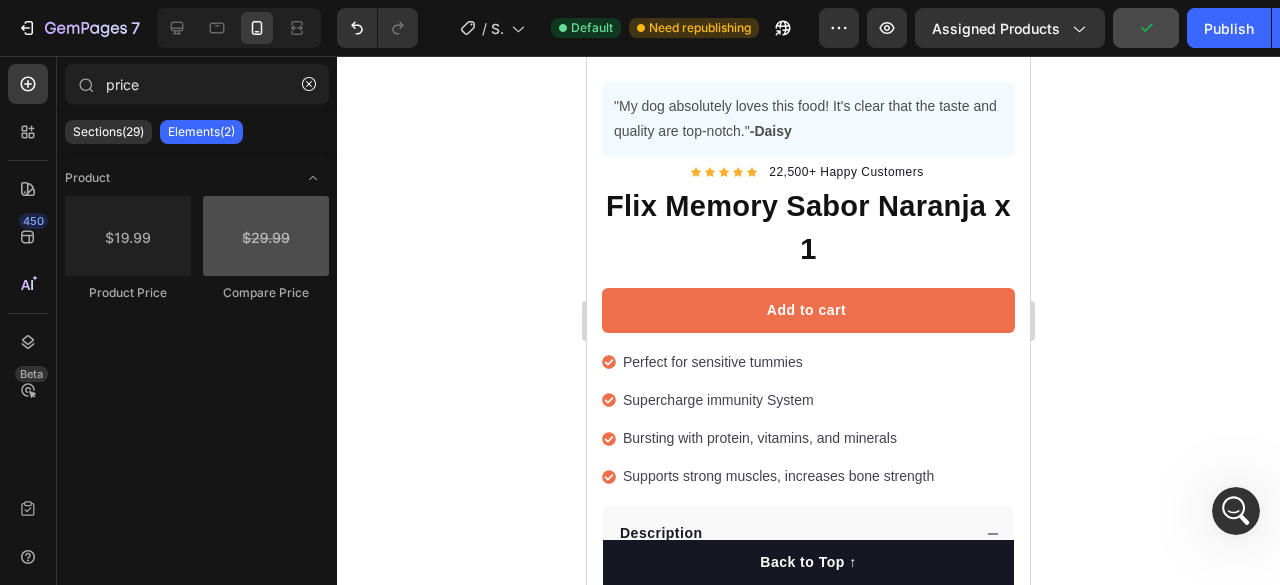 click at bounding box center (128, 236) 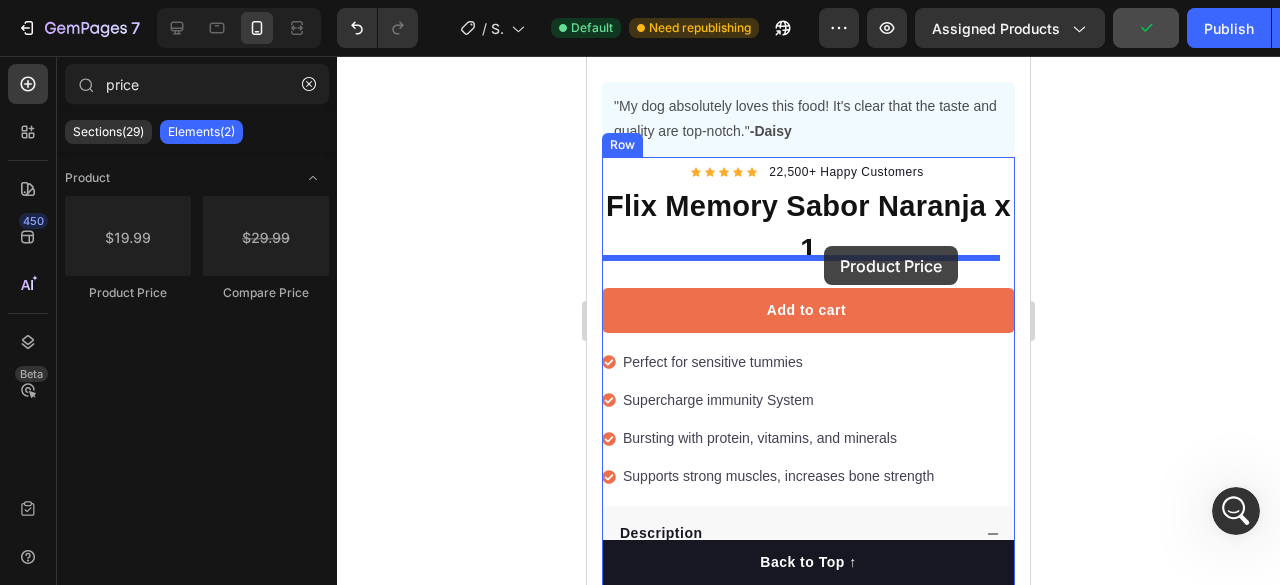 drag, startPoint x: 691, startPoint y: 307, endPoint x: 1137, endPoint y: 302, distance: 446.028 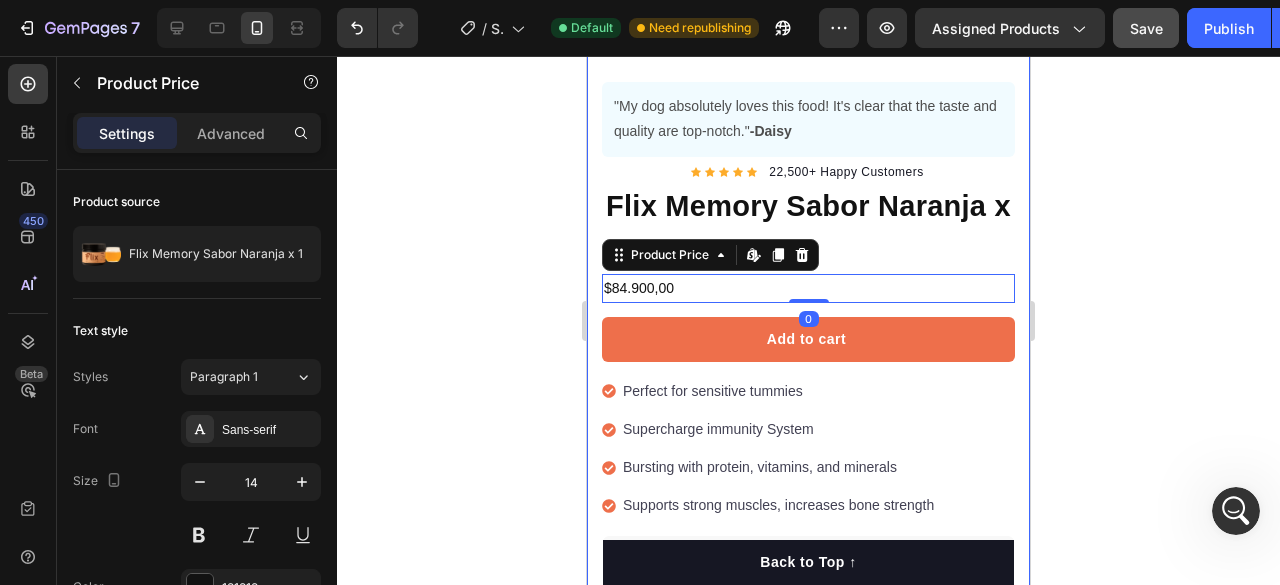 click 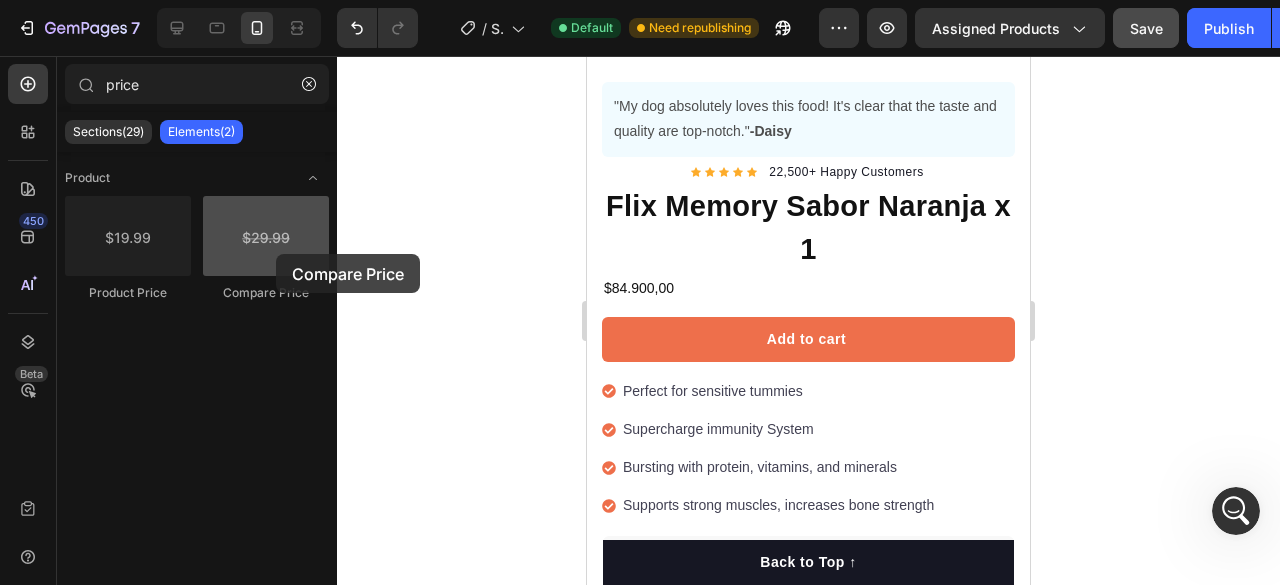 drag, startPoint x: 260, startPoint y: 251, endPoint x: 276, endPoint y: 254, distance: 16.27882 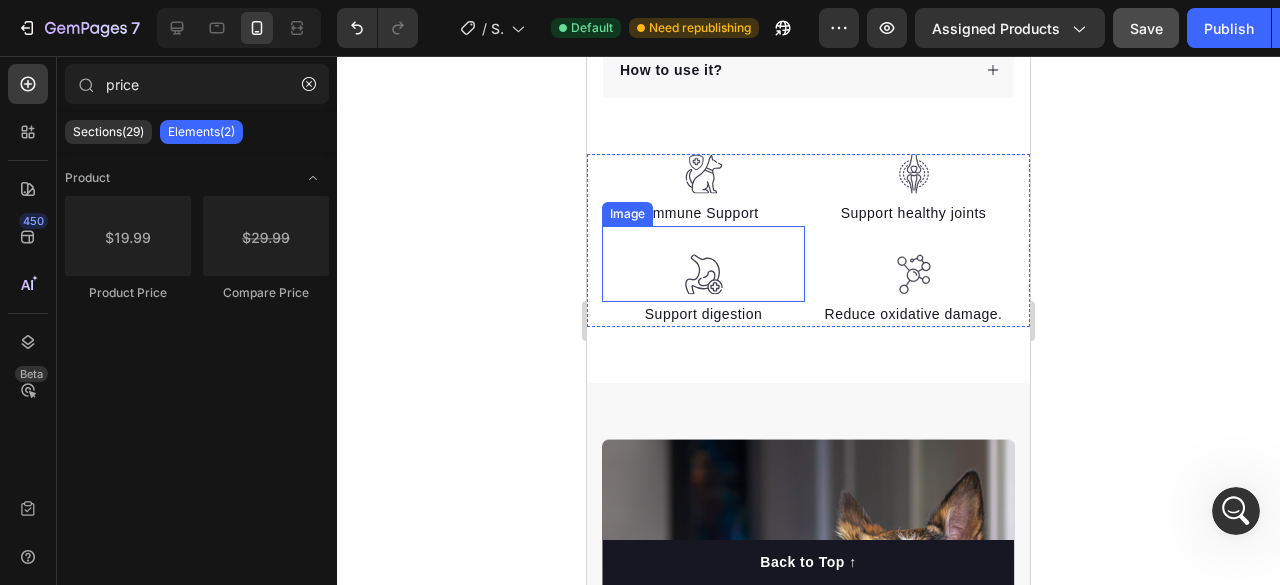 scroll, scrollTop: 1400, scrollLeft: 0, axis: vertical 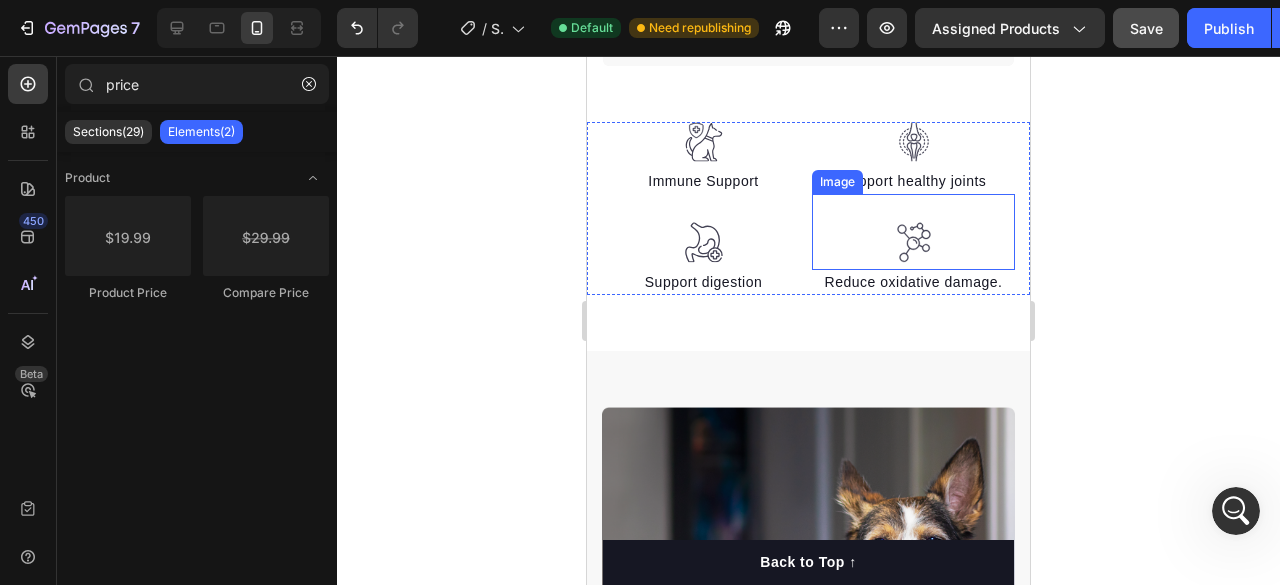 click at bounding box center [913, 242] 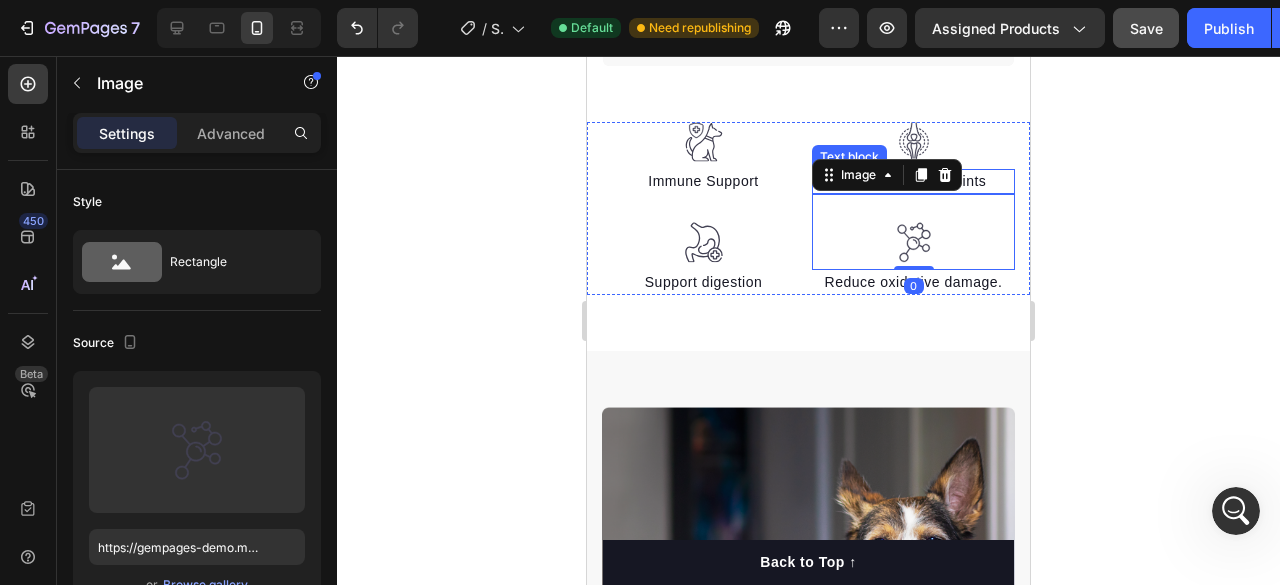 click on "Support healthy joints" at bounding box center [913, 181] 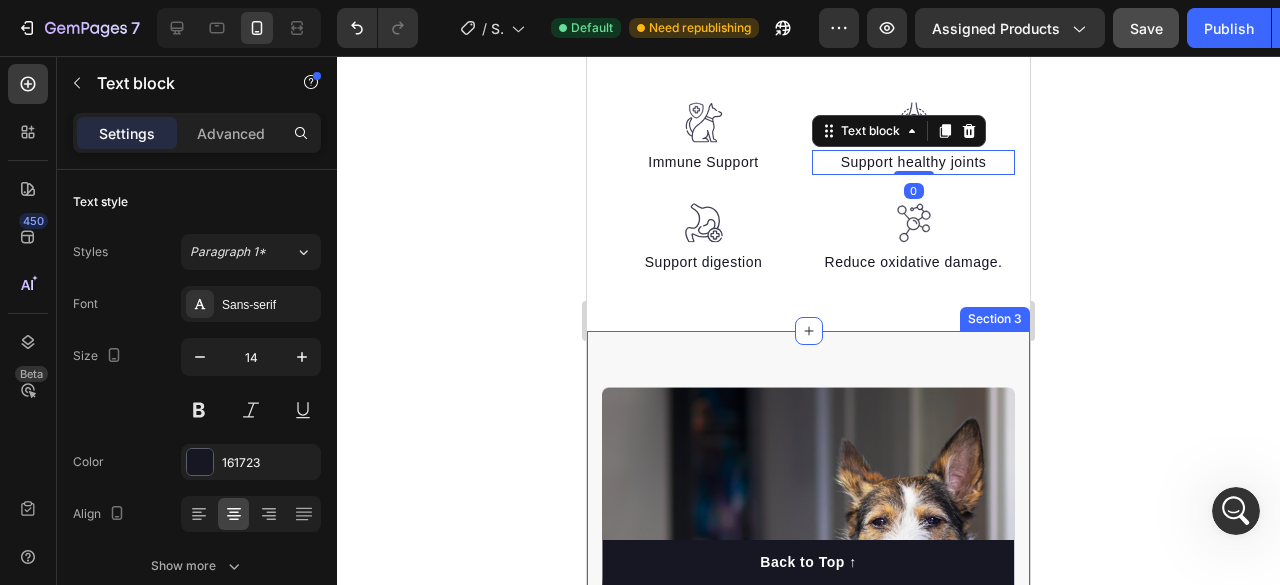 scroll, scrollTop: 1700, scrollLeft: 0, axis: vertical 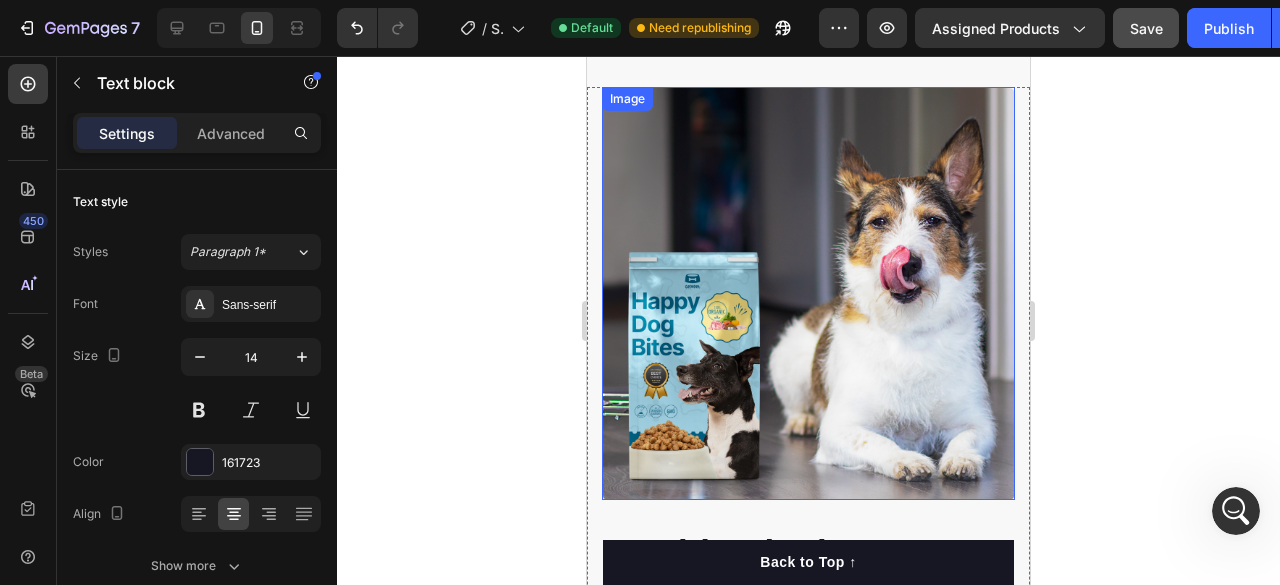 click at bounding box center [808, 293] 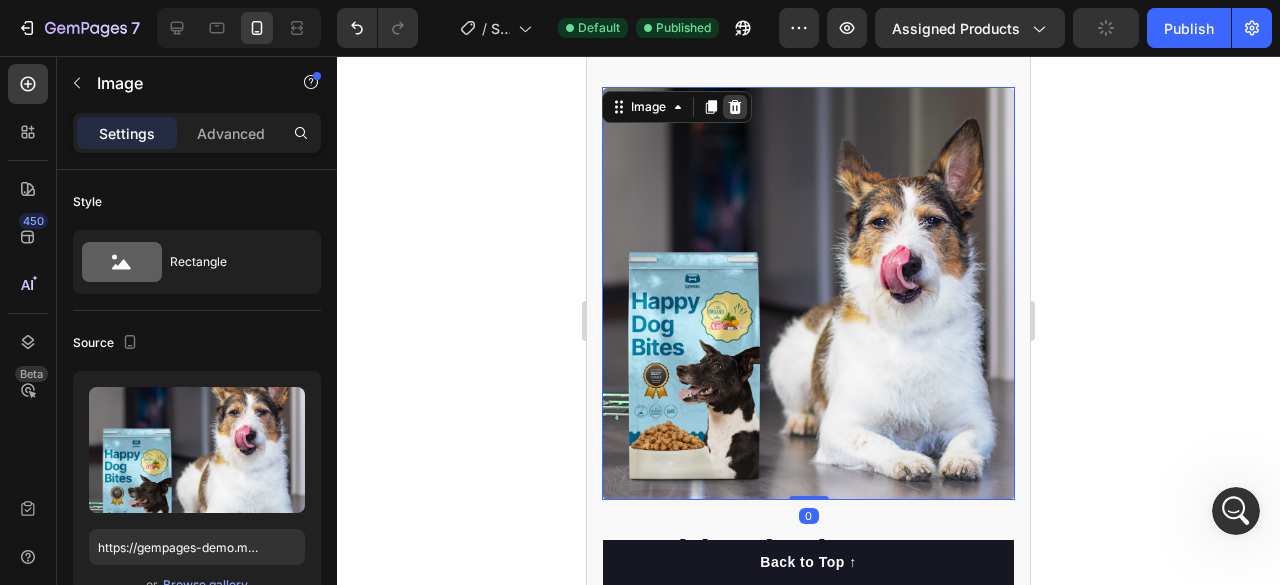 click 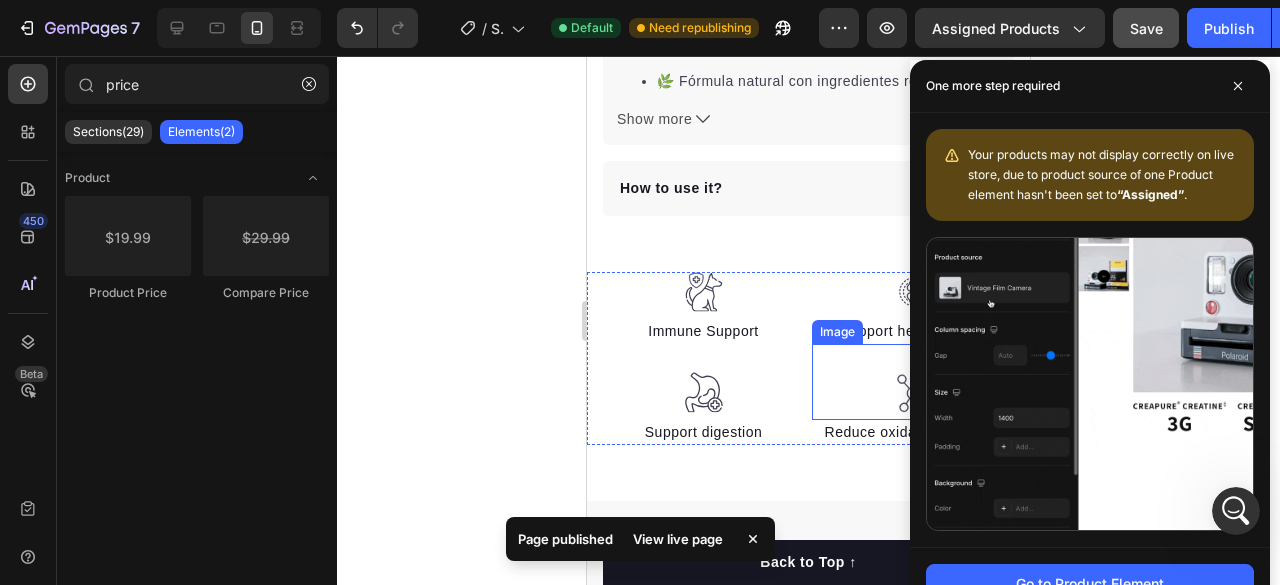 scroll, scrollTop: 1282, scrollLeft: 0, axis: vertical 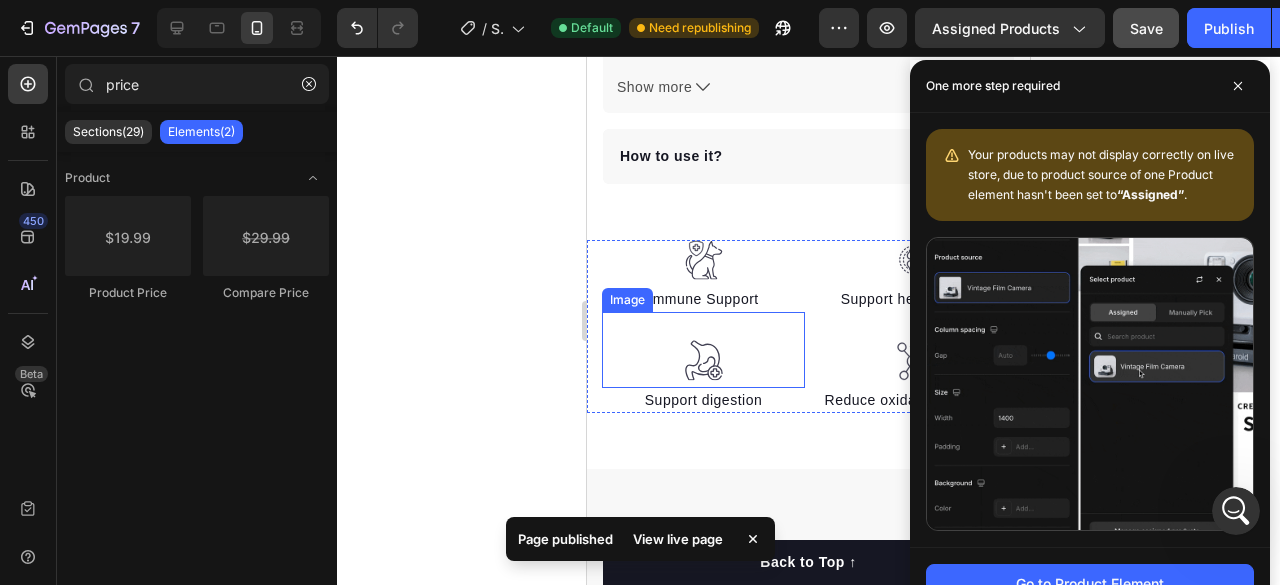 click 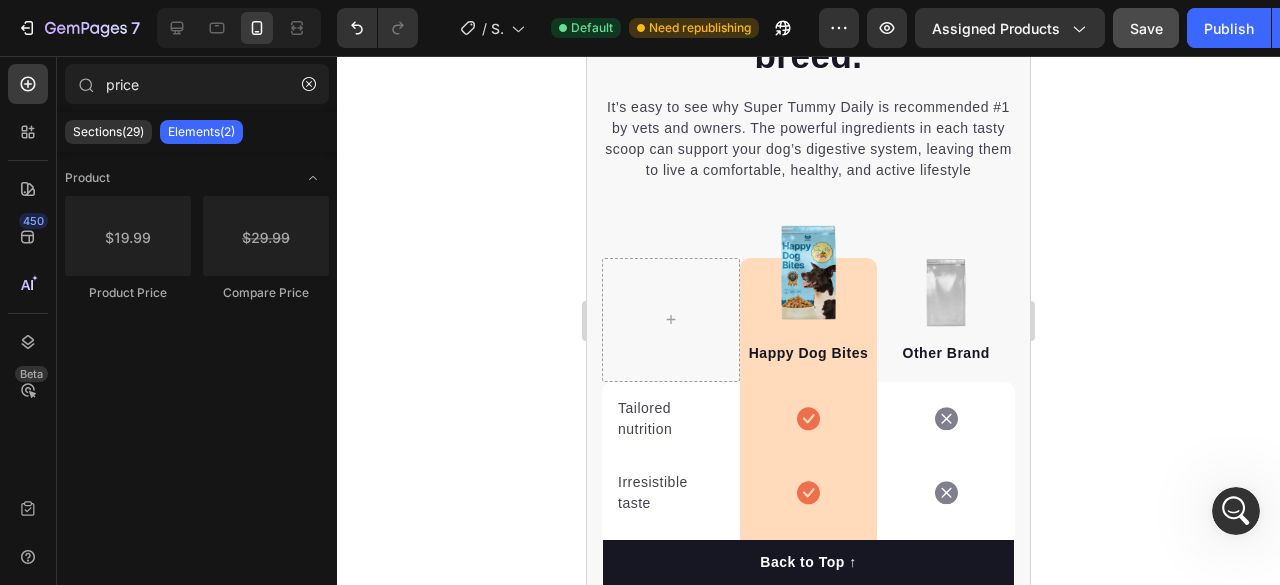 scroll, scrollTop: 3982, scrollLeft: 0, axis: vertical 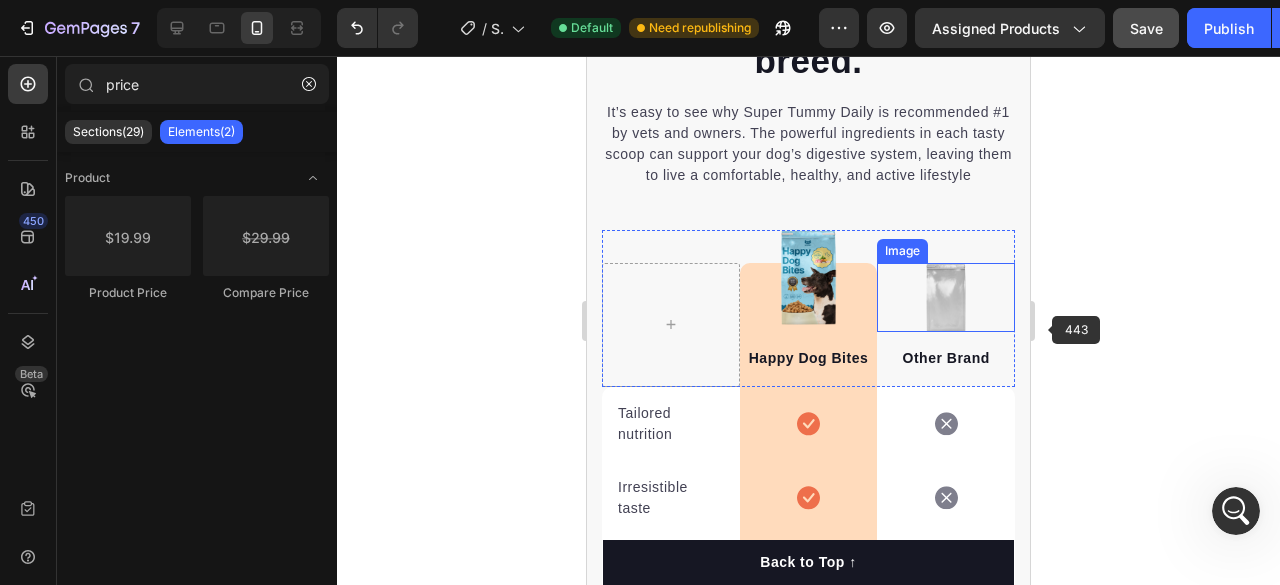 click at bounding box center (946, 297) 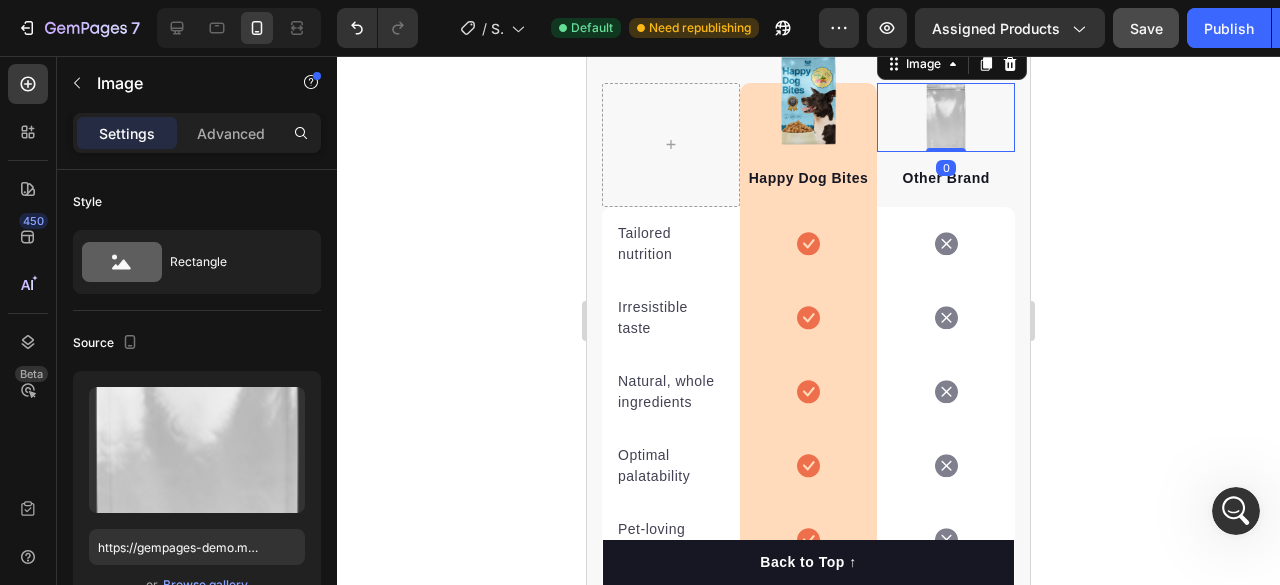 scroll, scrollTop: 4182, scrollLeft: 0, axis: vertical 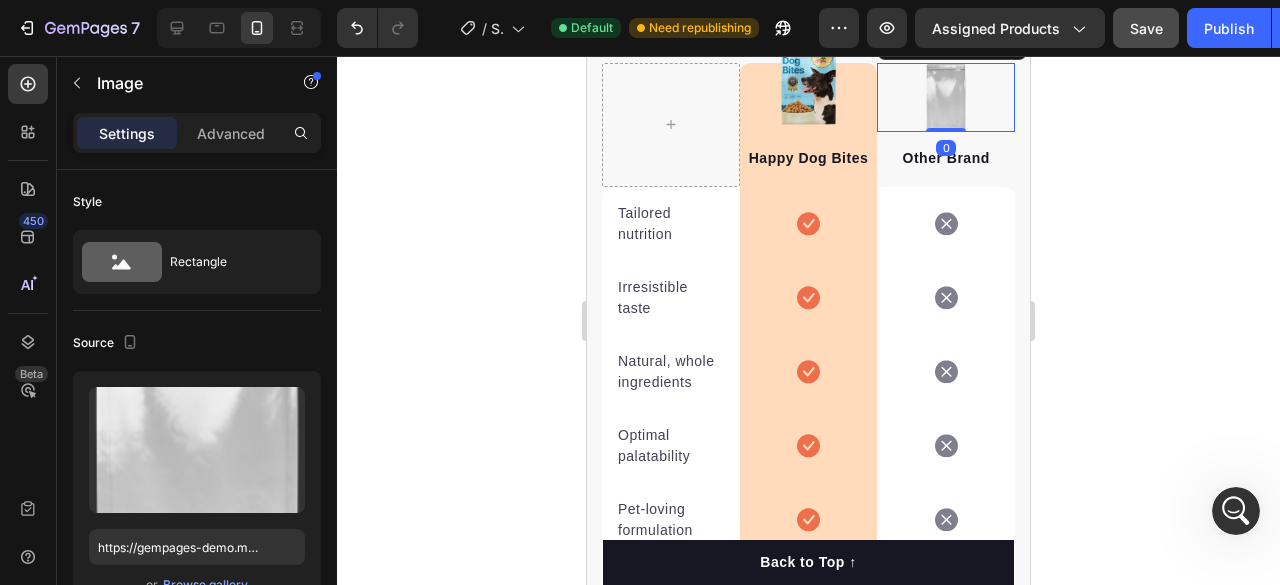 click on "Image Happy Dog Bites Text block Row Image   0 Other Brand Text block Row Tailored nutrition Text block
Icon Row
Icon Row Irresistible taste Text block
Icon Row
Icon Row Natural, whole ingredients Text block
Icon Row
Icon Row Optimal palatability Text block
Icon Row
Icon Row Pet-loving formulation Text block
Icon Row
Icon Row High digestibility Text block
Icon Row
Icon Row Row" at bounding box center [808, 330] 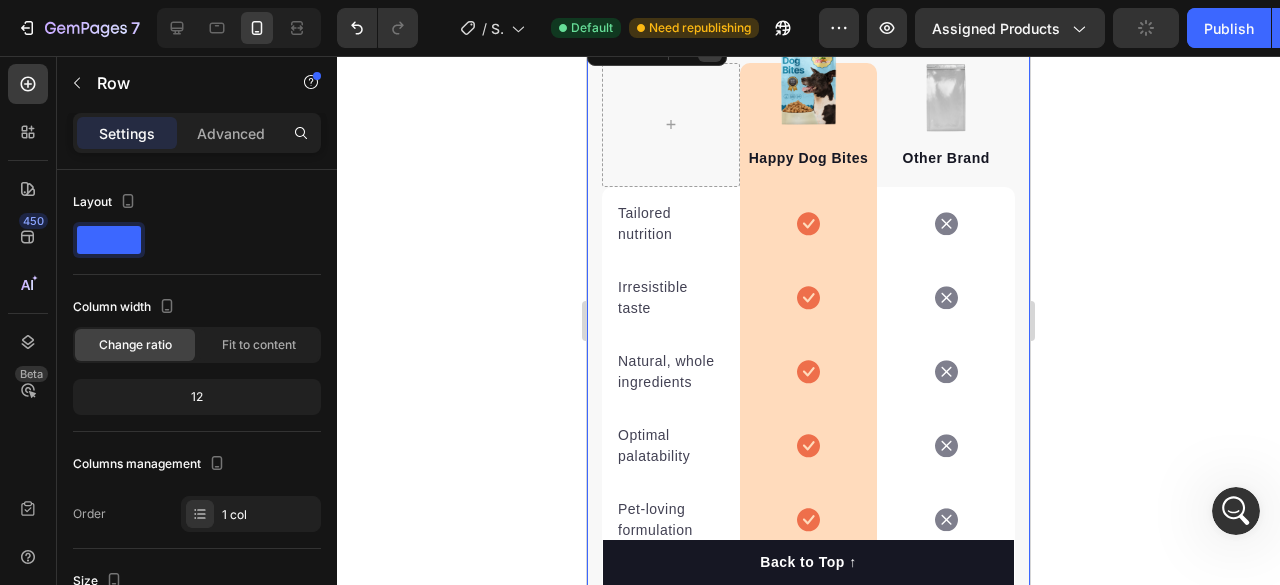 click 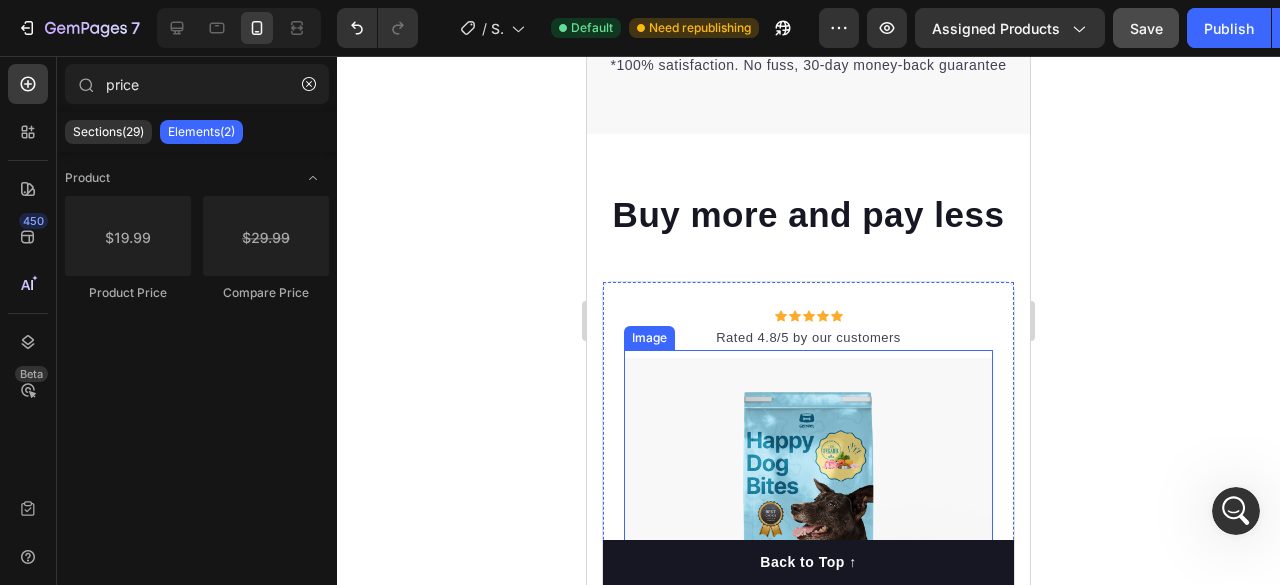 scroll, scrollTop: 4382, scrollLeft: 0, axis: vertical 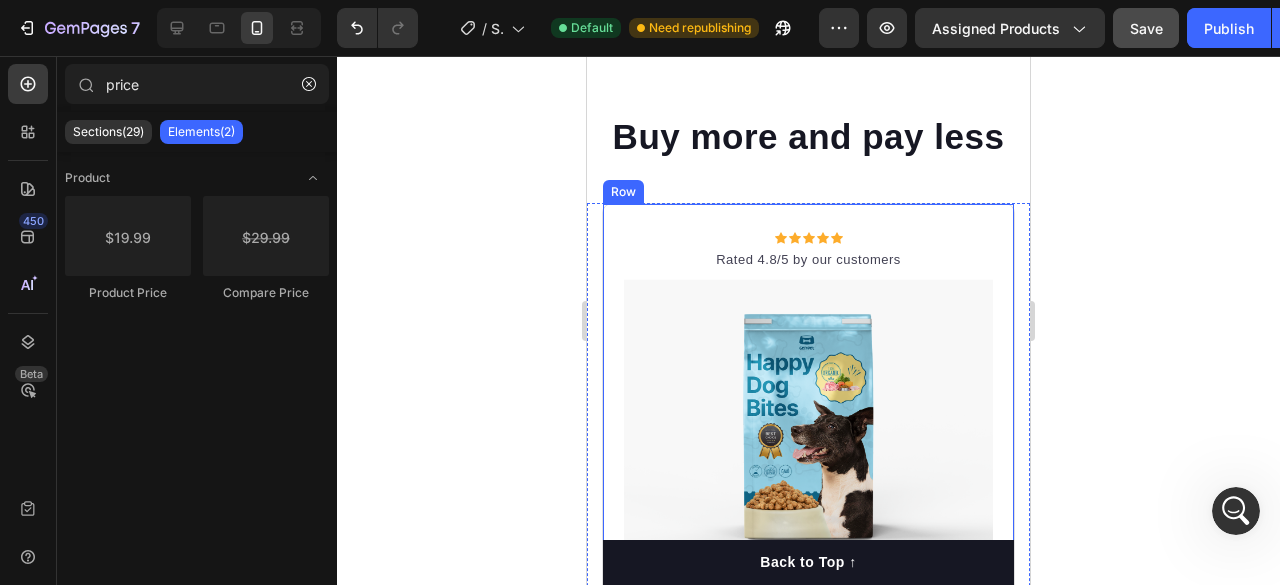 click on "Icon Icon Icon Icon Icon Icon List Hoz Rated 4.8/5 by our customers Text block Row Image Icon Intro Text block Icon Row 1-Pack Text block $84.900,00 Price Price                Title Line Total: Text block No compare price Price $84.900,00 Price Price Row you save:  $8.59 60-day money-back guarantee +$2.95 Shipping Item list Add to cart Product Cart Button Image Product Row" at bounding box center [808, 614] 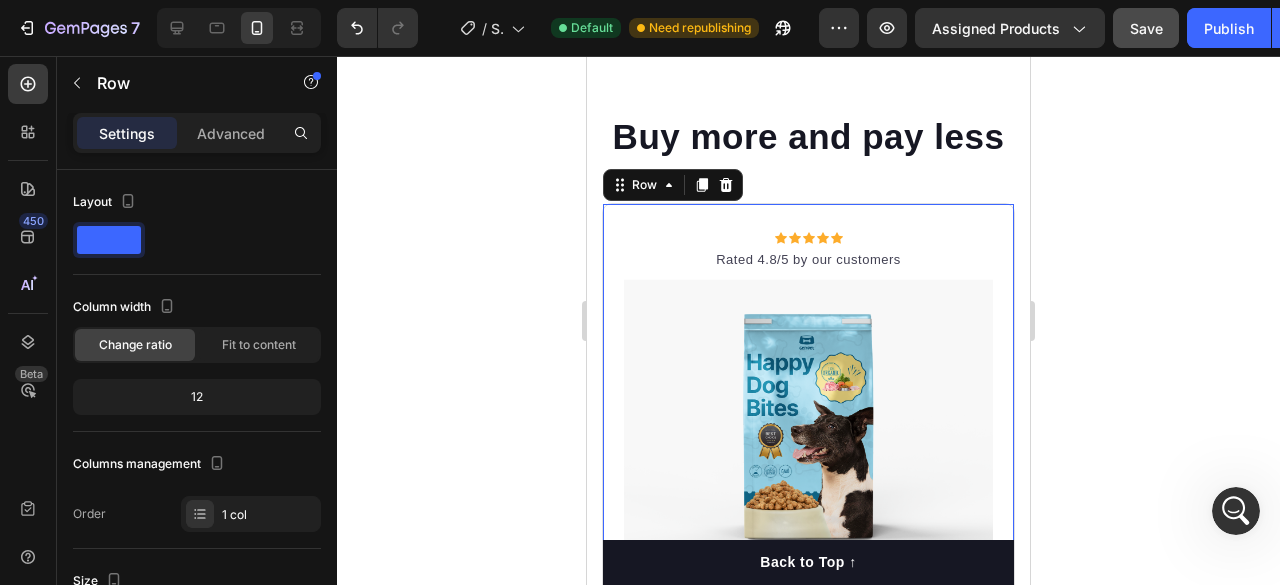 click 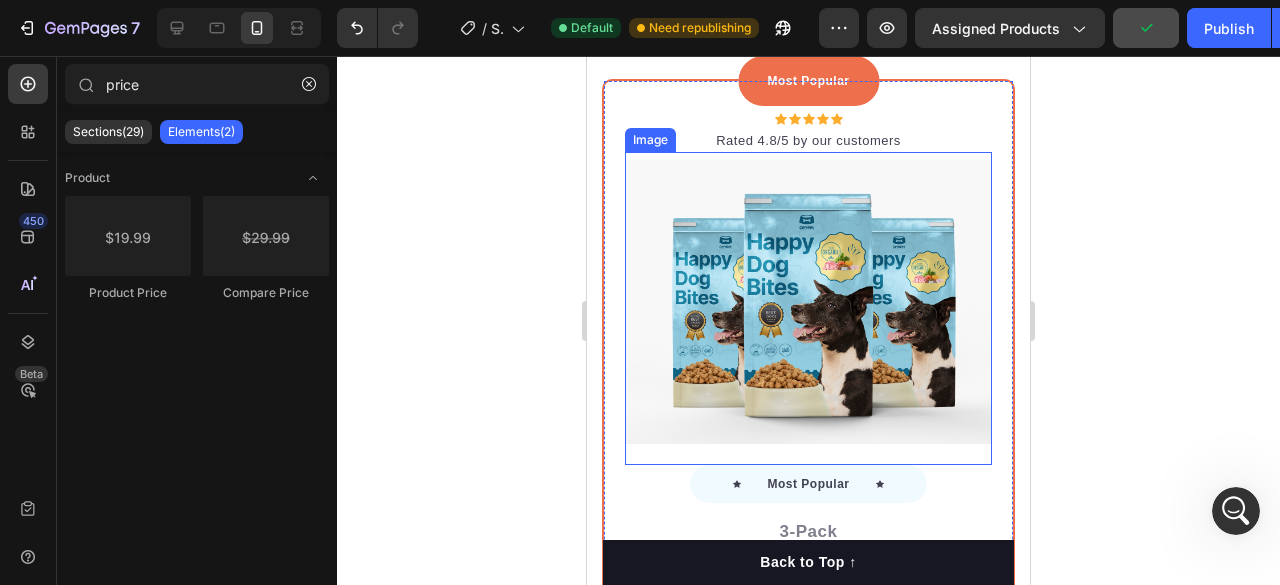 scroll, scrollTop: 5082, scrollLeft: 0, axis: vertical 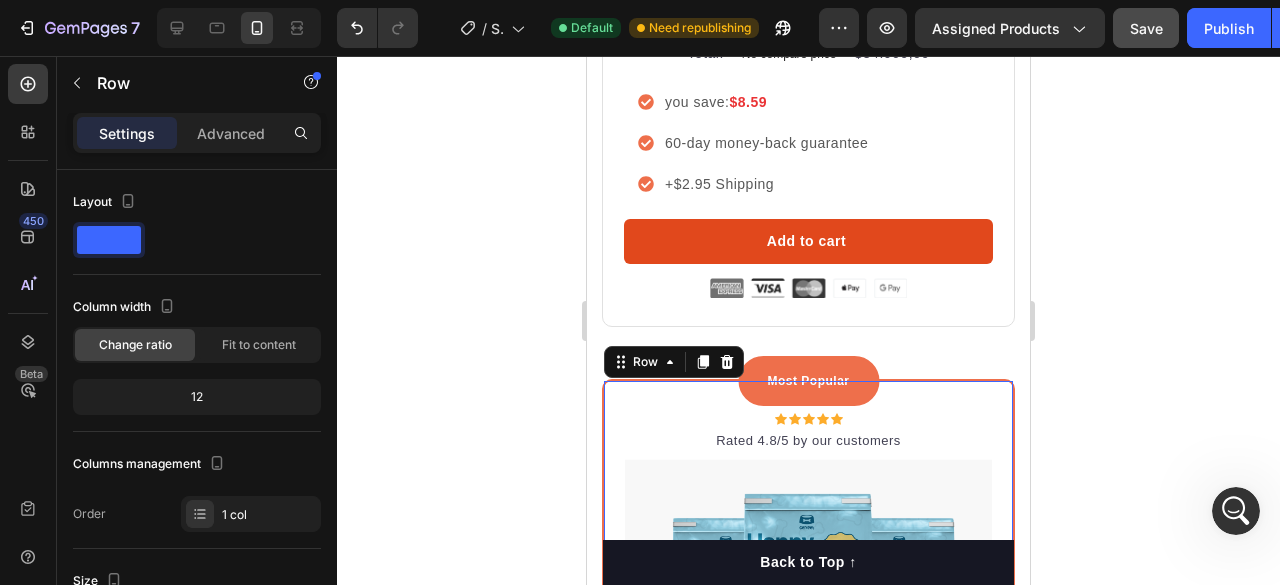 drag, startPoint x: 1771, startPoint y: 303, endPoint x: 937, endPoint y: 215, distance: 838.6298 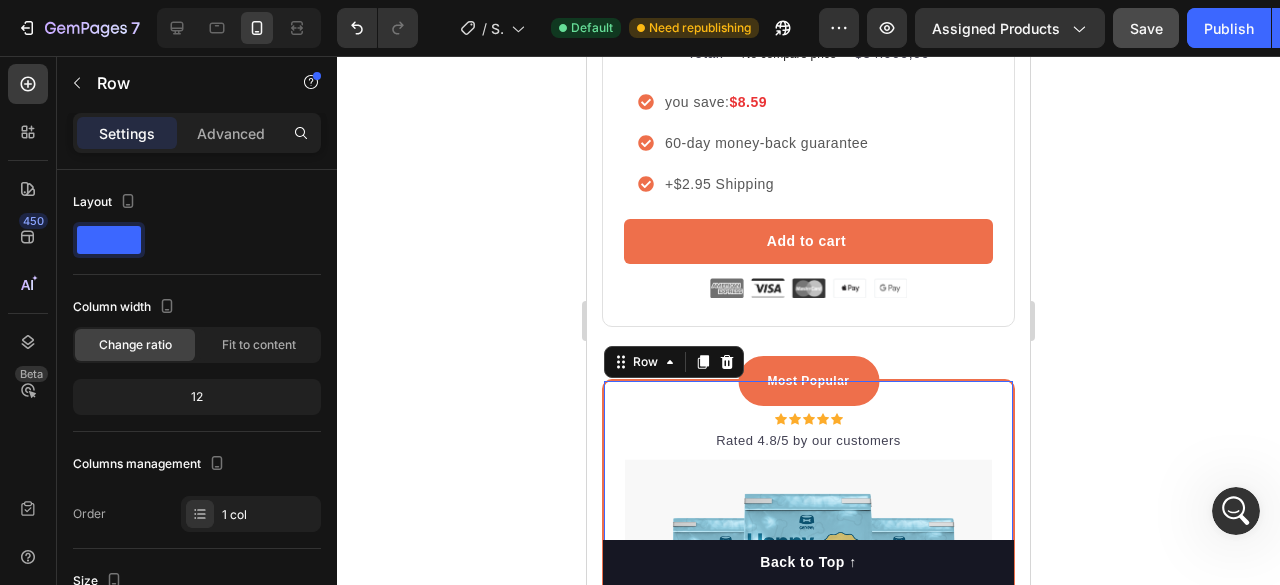 click 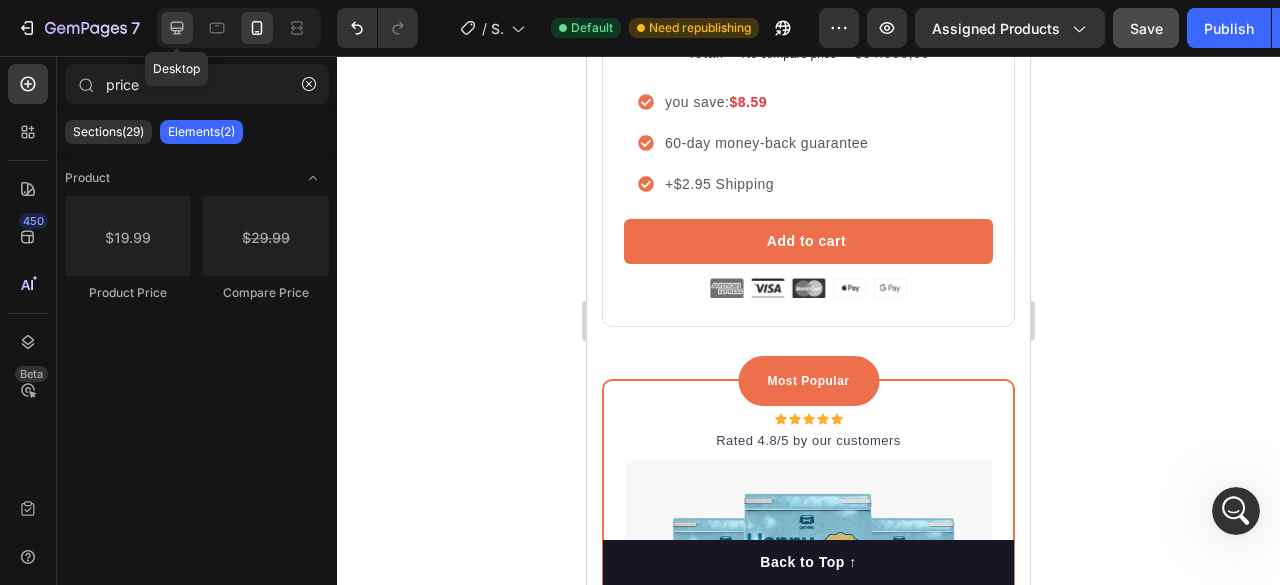 click 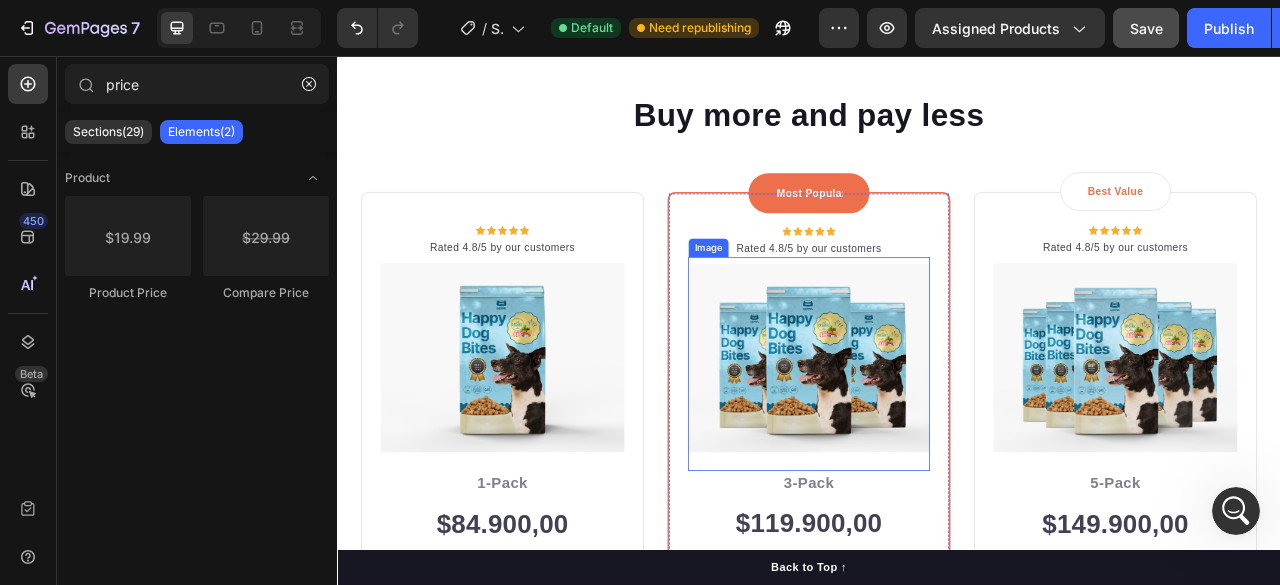 scroll, scrollTop: 4710, scrollLeft: 0, axis: vertical 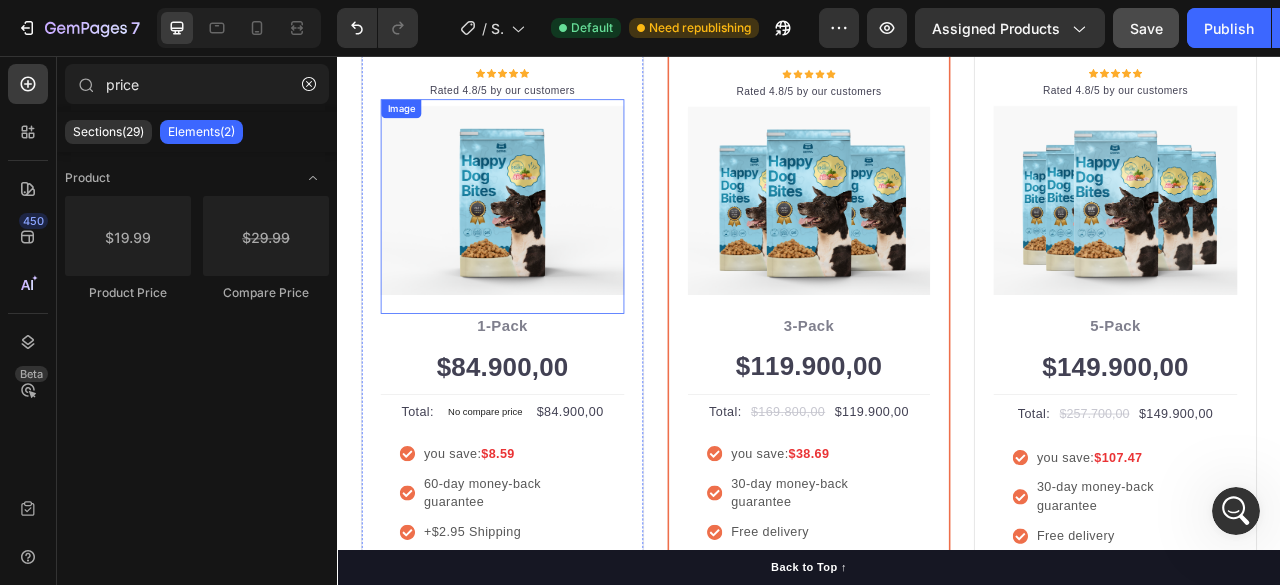 click at bounding box center [547, 239] 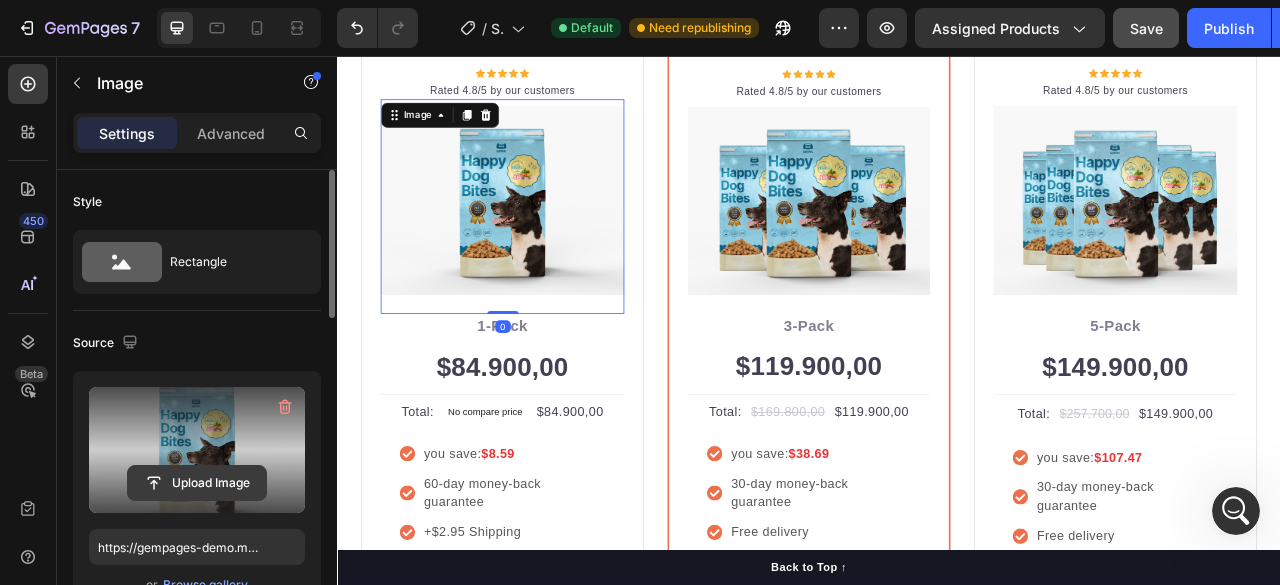 click 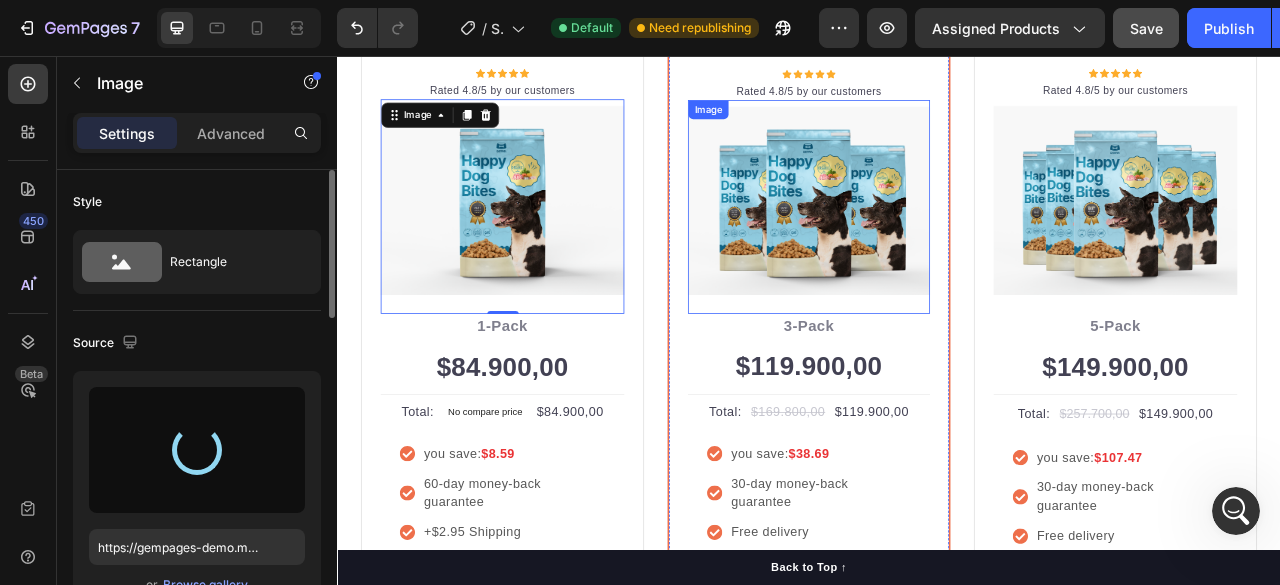 type on "https://cdn.shopify.com/s/files/1/0637/1740/8837/files/gempages_551218195810223352-b22ca9c1-6243-4e44-85e9-5927484371f8.png" 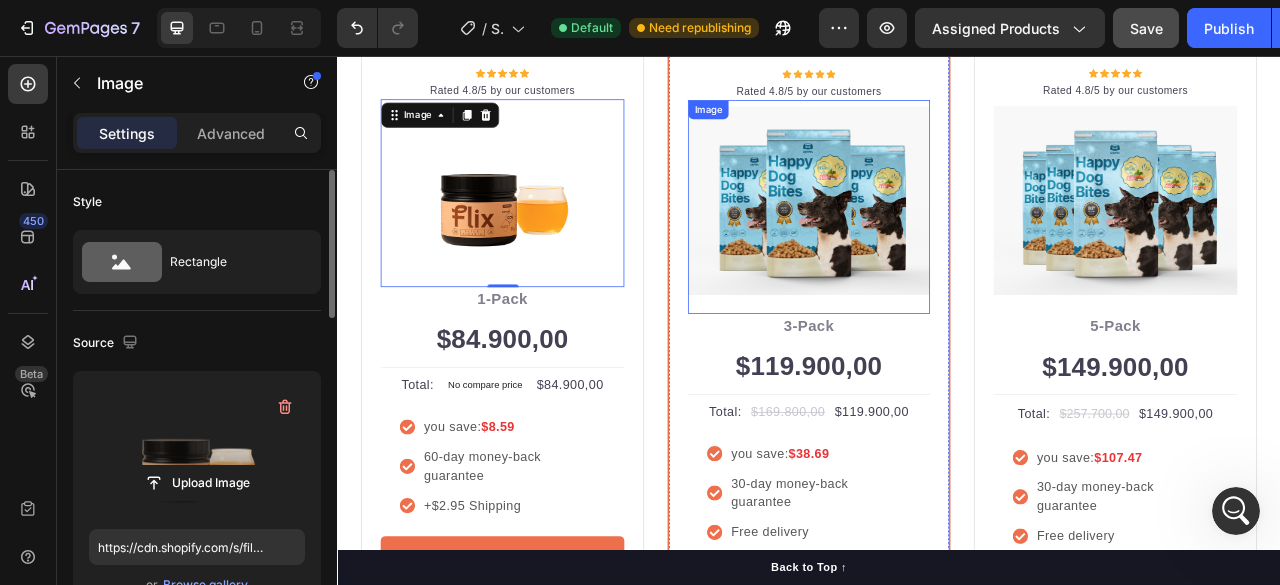 click at bounding box center (937, 239) 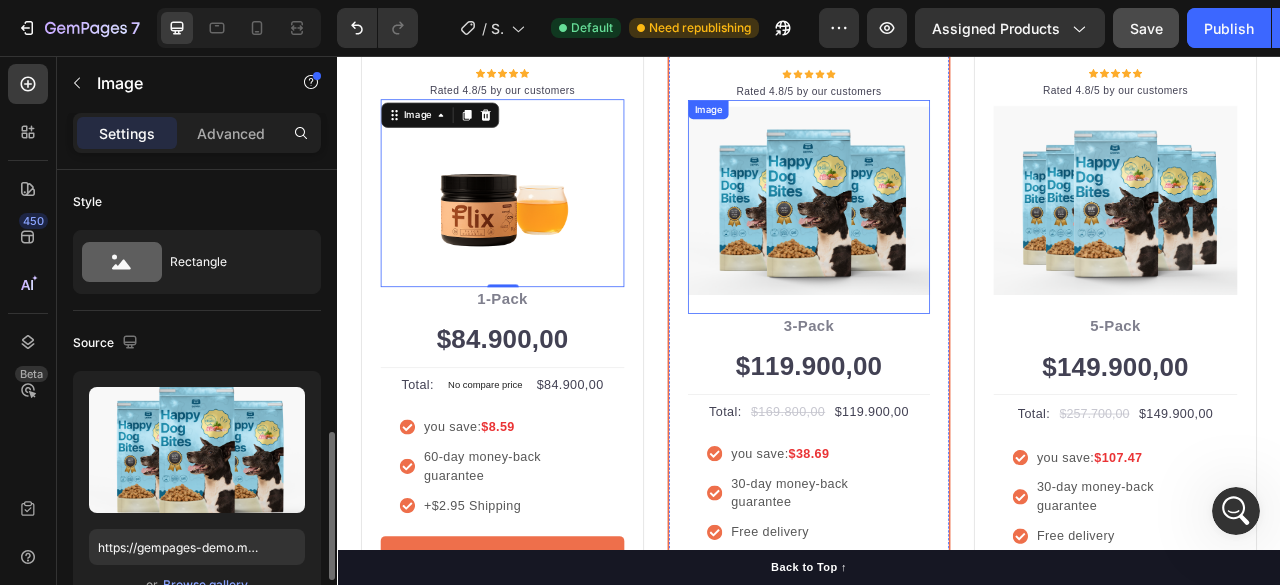 scroll, scrollTop: 200, scrollLeft: 0, axis: vertical 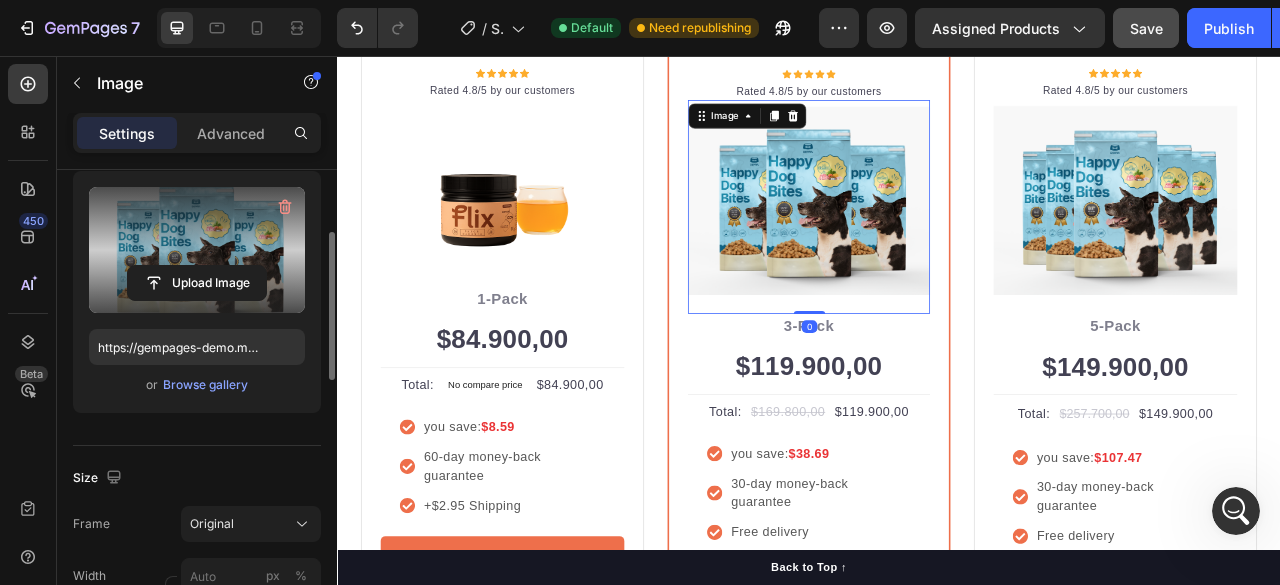 click at bounding box center [197, 250] 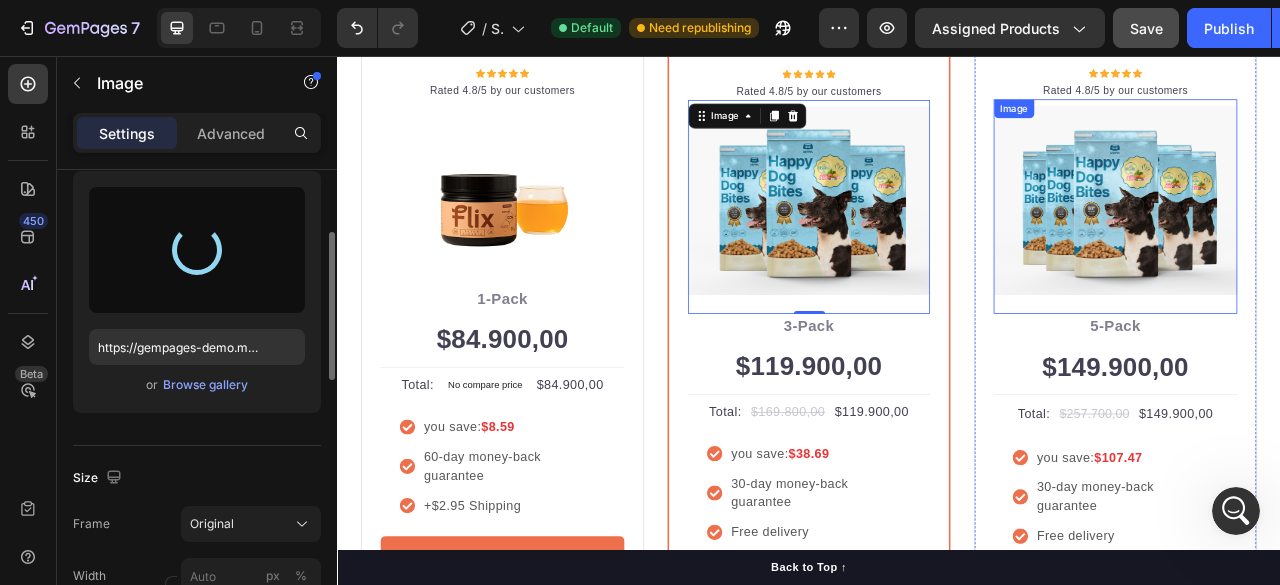 type on "https://cdn.shopify.com/s/files/1/0637/1740/8837/files/gempages_551218195810223352-b22ca9c1-6243-4e44-85e9-5927484371f8.png" 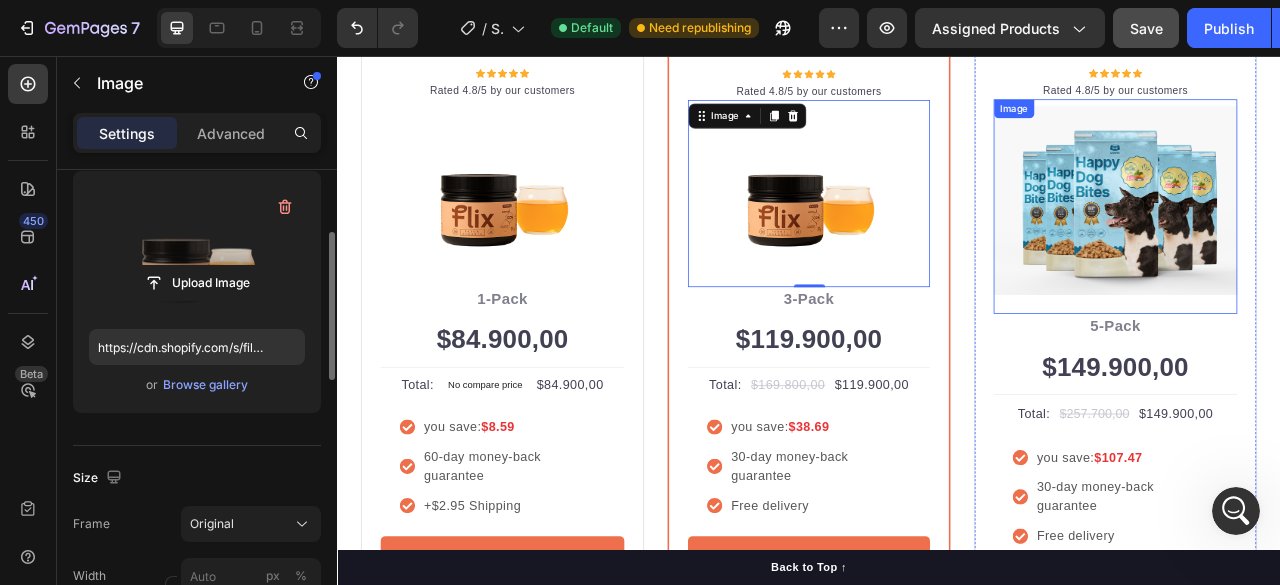 click at bounding box center (1327, 239) 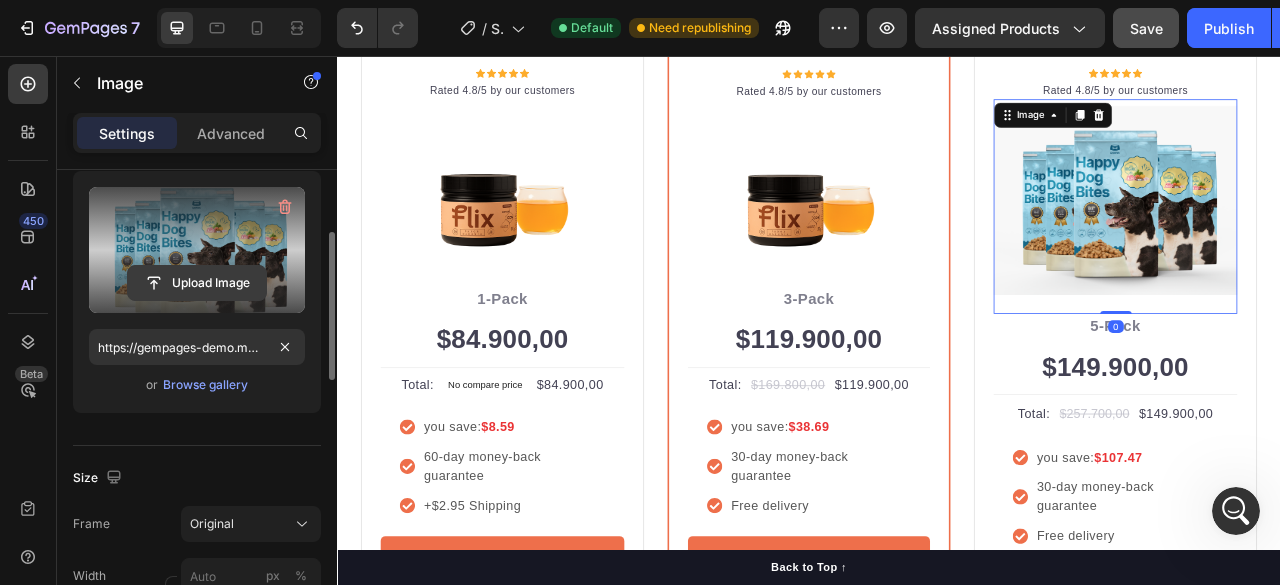 click 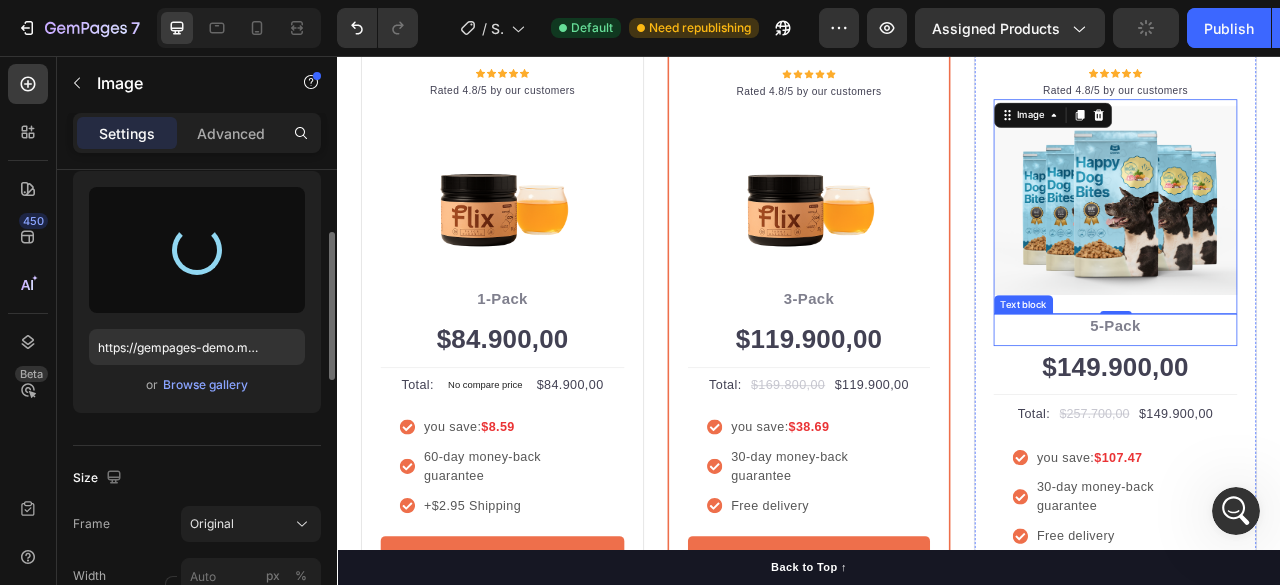 type on "https://cdn.shopify.com/s/files/1/0637/1740/8837/files/gempages_551218195810223352-b22ca9c1-6243-4e44-85e9-5927484371f8.png" 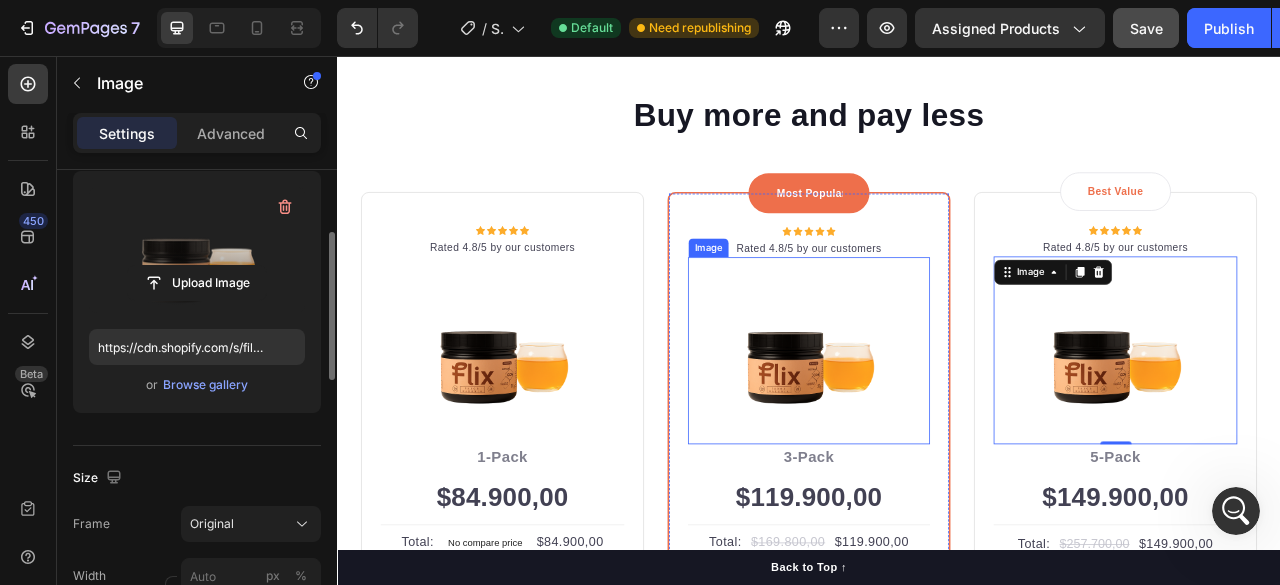 scroll, scrollTop: 4410, scrollLeft: 0, axis: vertical 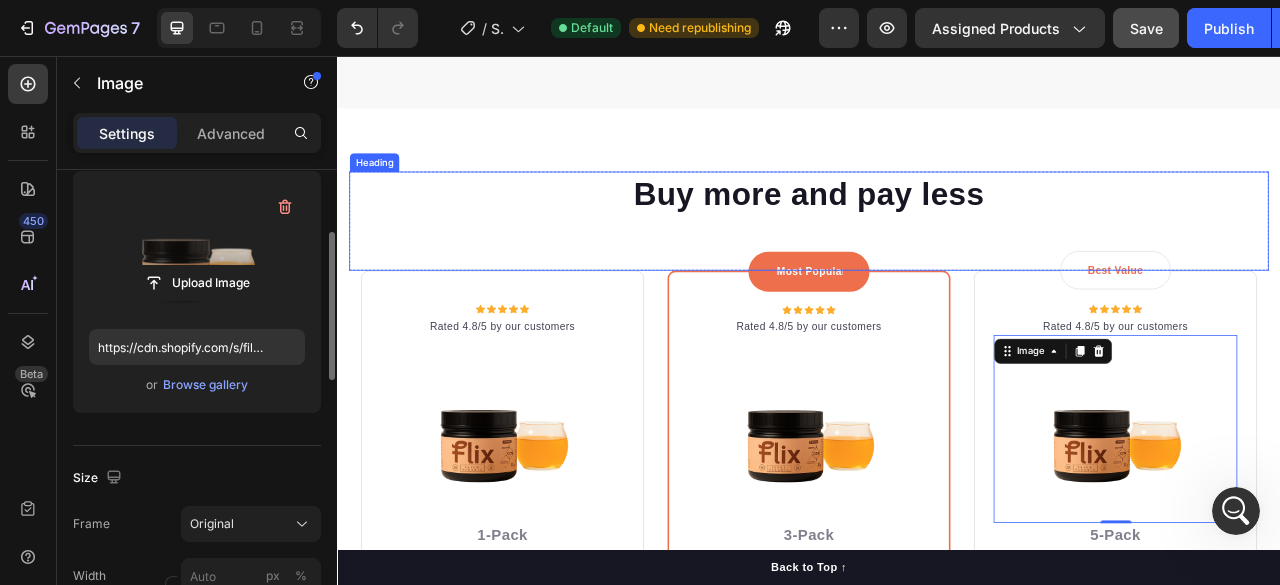 click on "Buy more and pay less" at bounding box center [937, 231] 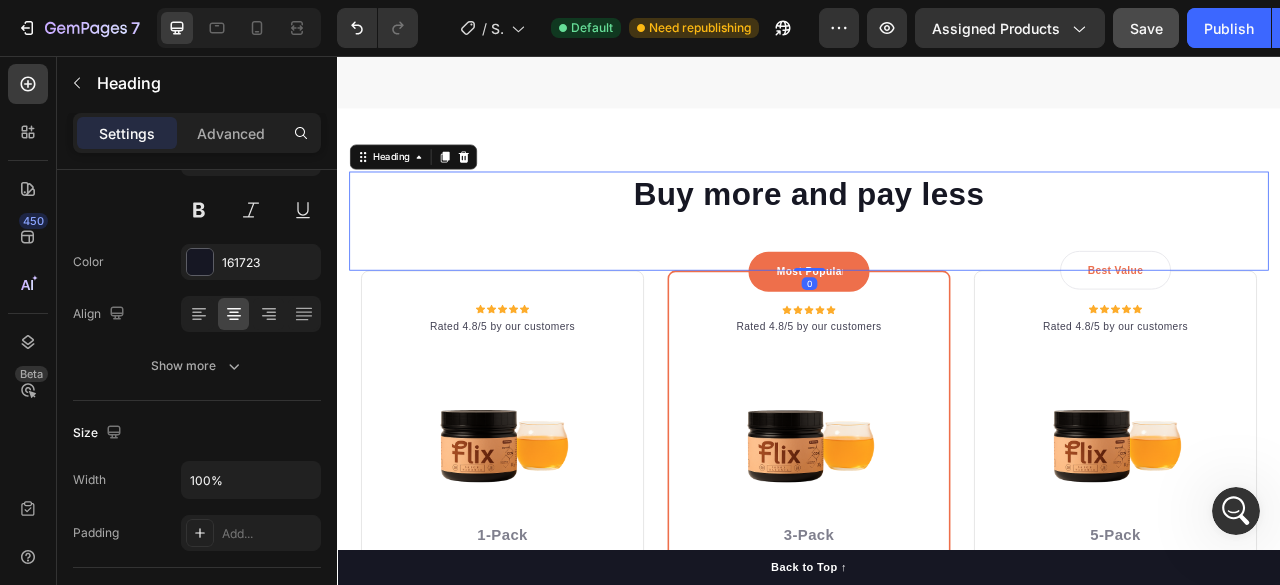 scroll, scrollTop: 0, scrollLeft: 0, axis: both 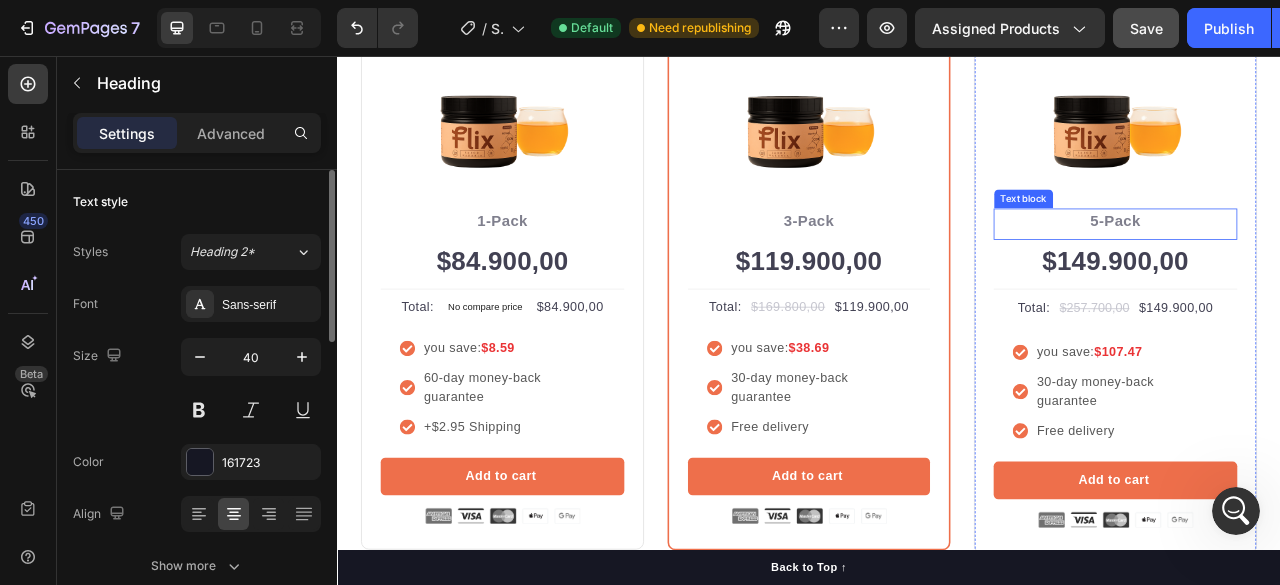 click on "5-Pack" at bounding box center [1327, 266] 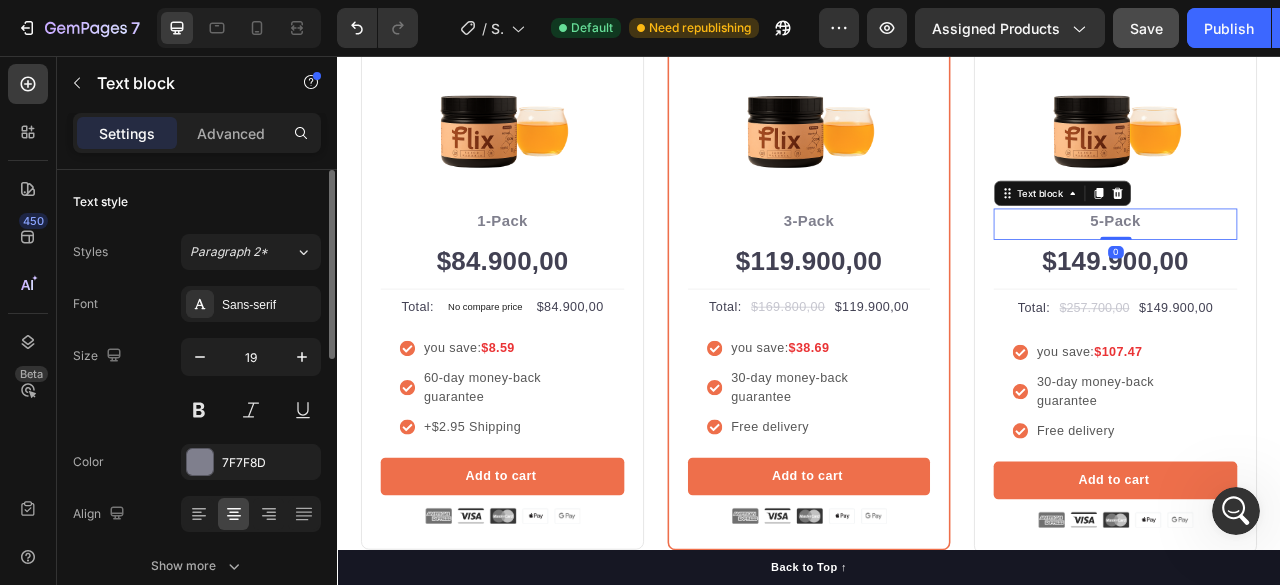 click on "5-Pack" at bounding box center (1327, 266) 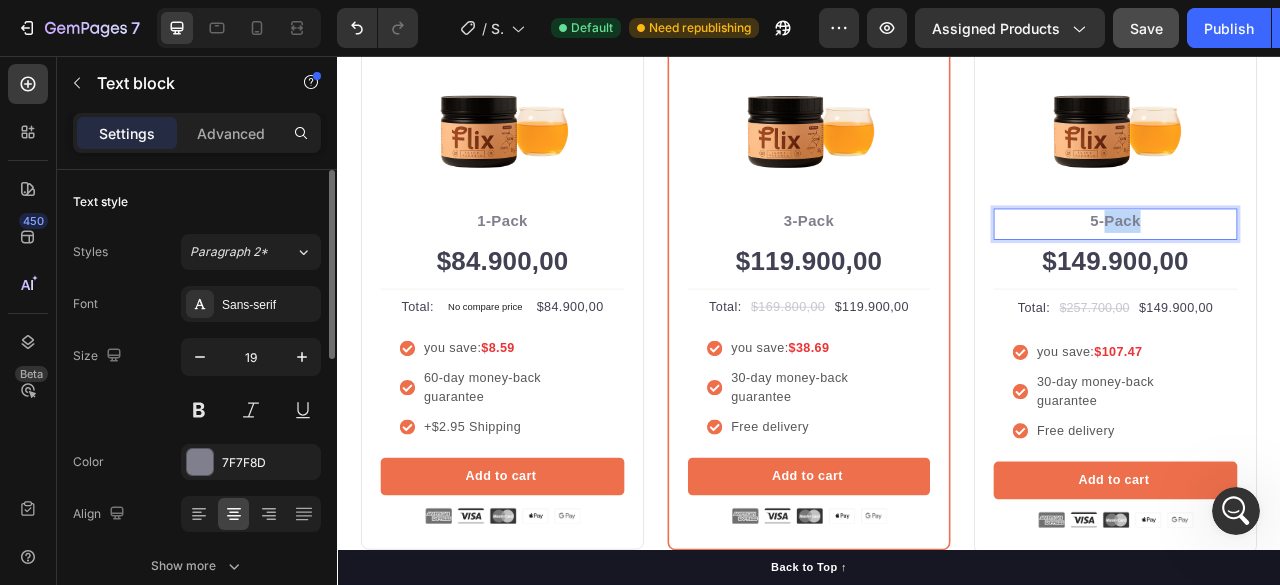 click on "5-Pack" at bounding box center (1327, 266) 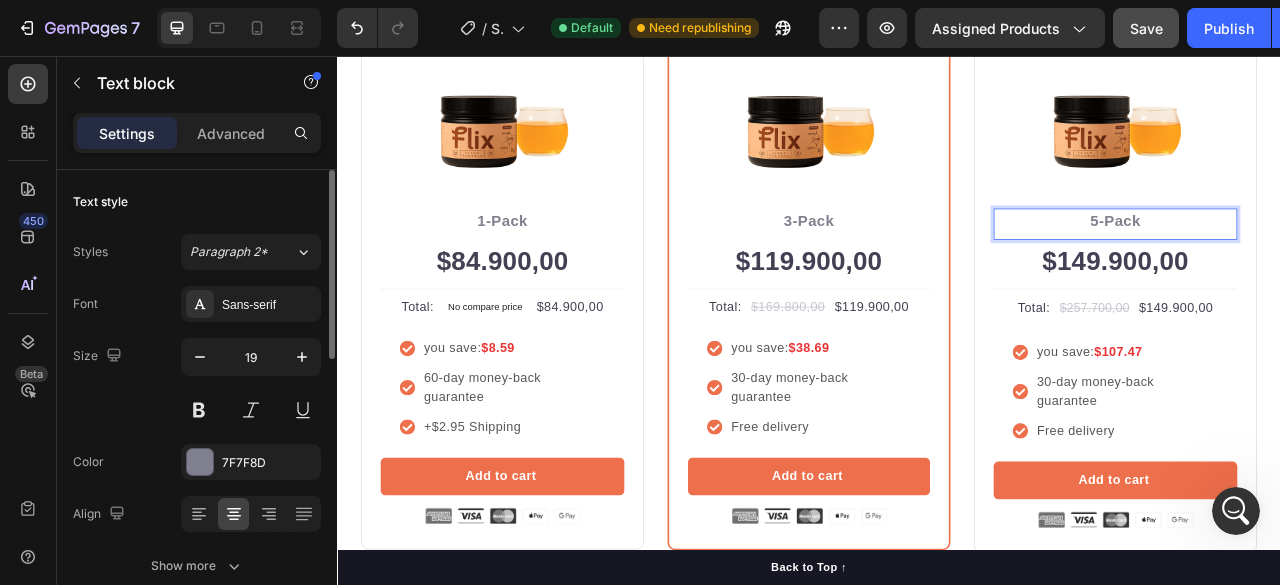 click on "5-Pack" at bounding box center (1327, 266) 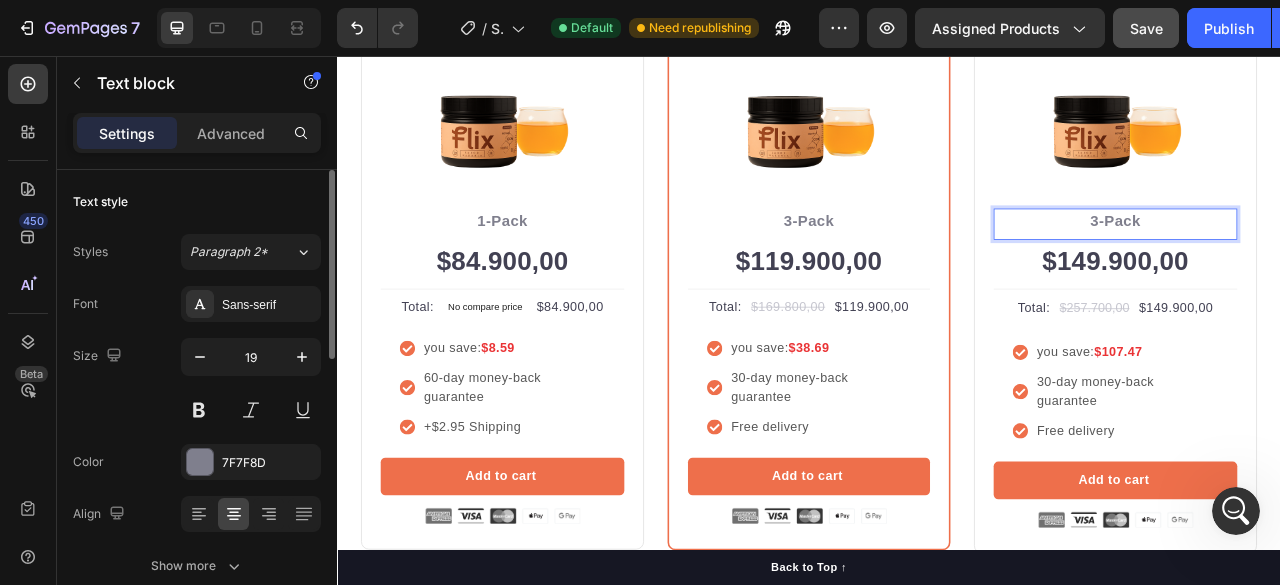 click on "3-Pack" at bounding box center [1327, 266] 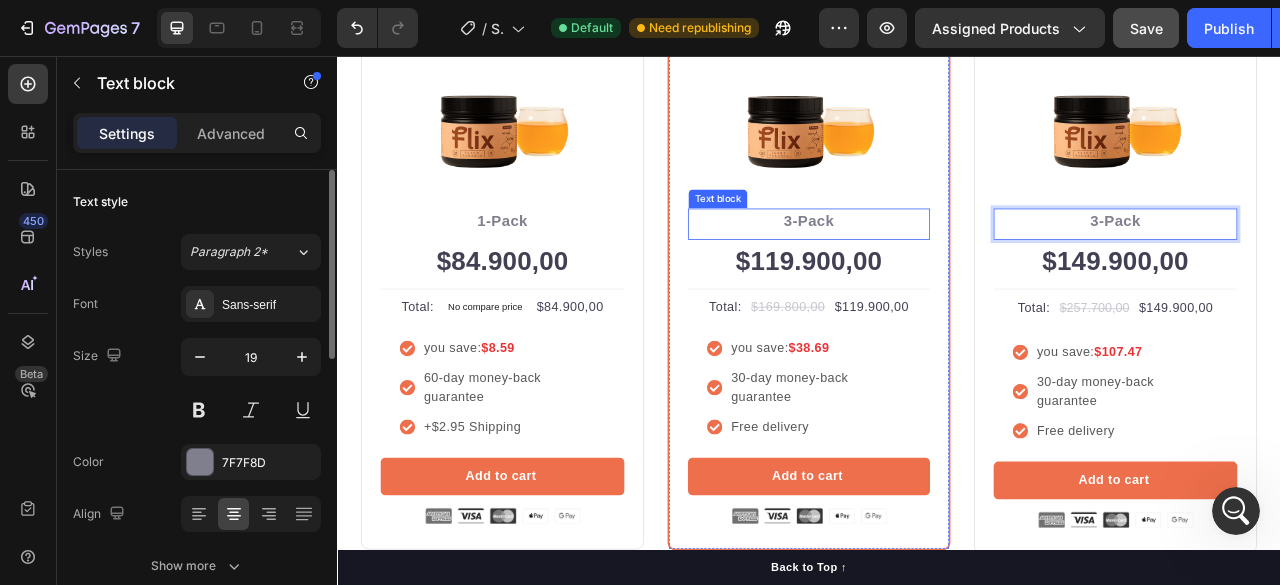 click on "3-Pack" at bounding box center (937, 266) 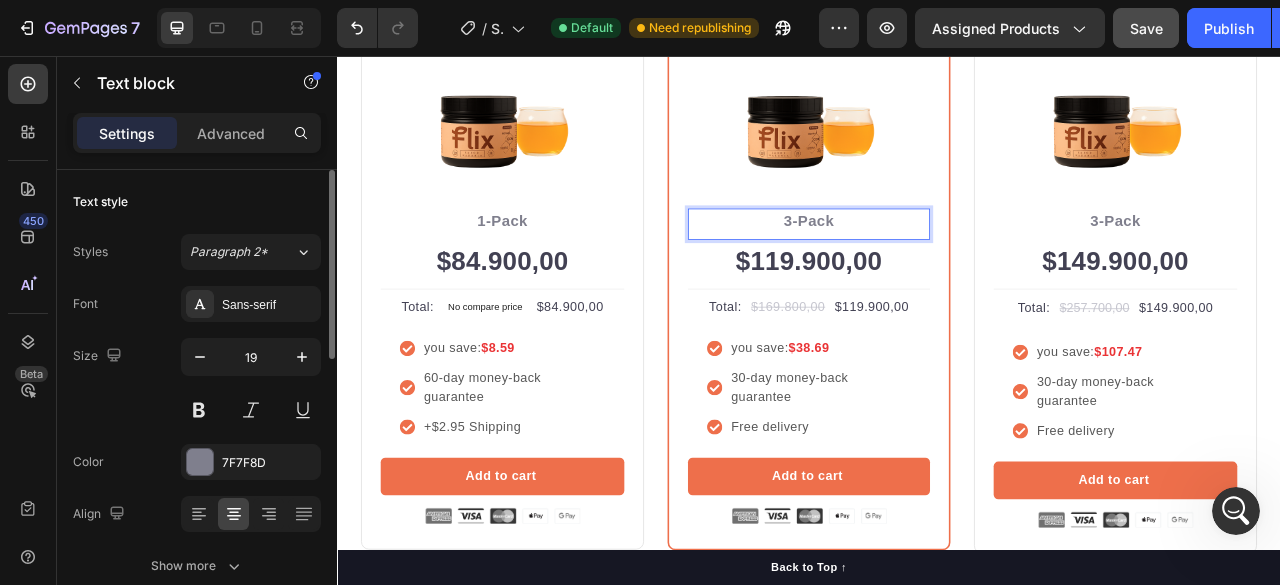 click on "3-Pack" at bounding box center [937, 266] 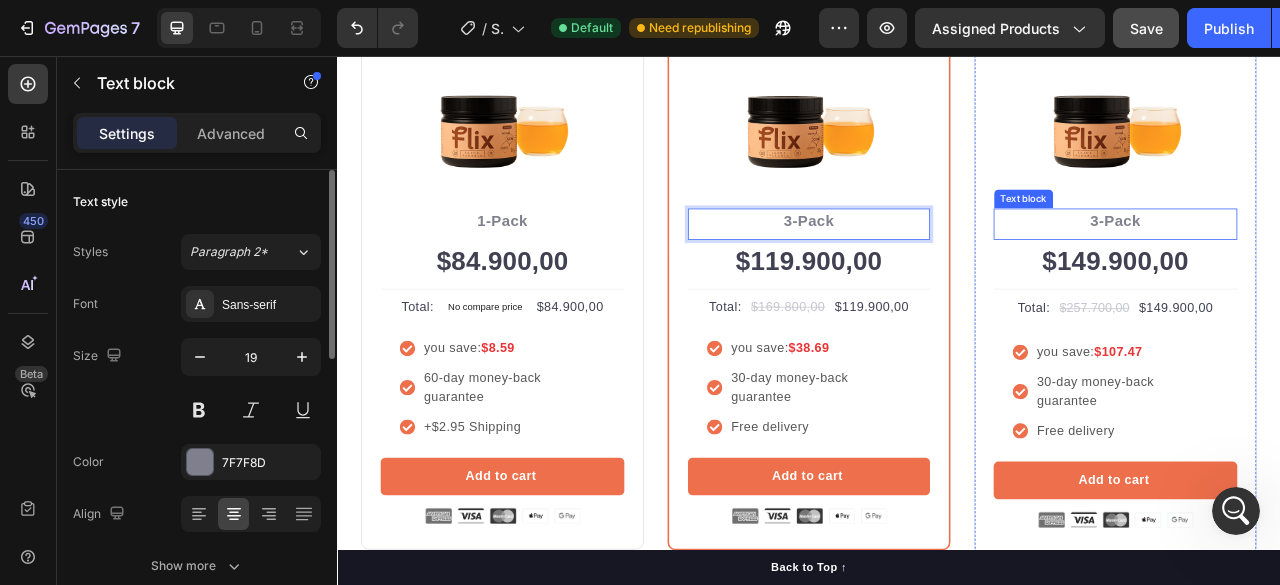 click on "3-Pack" at bounding box center (1327, 266) 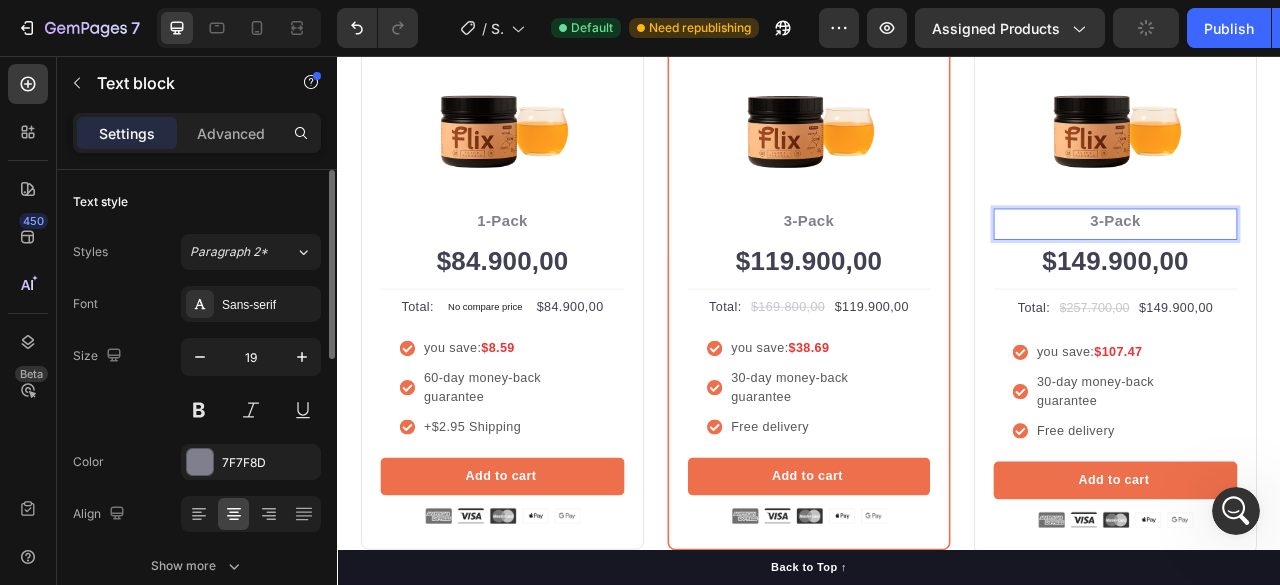 click on "3-Pack" at bounding box center (1327, 266) 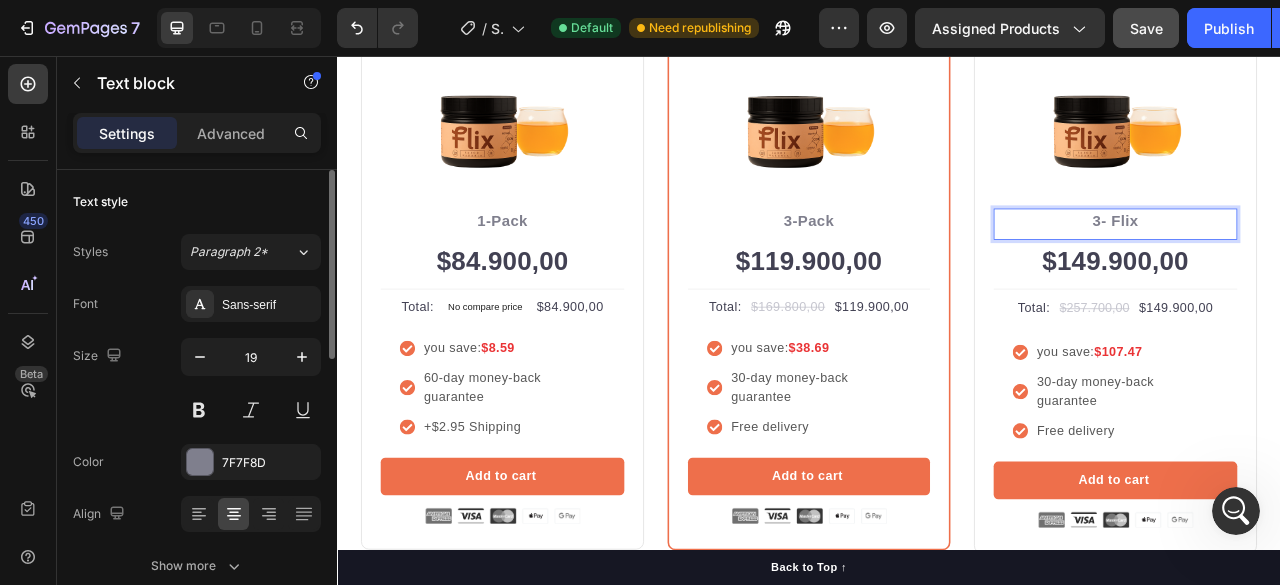 click on "3- Flix" at bounding box center (1327, 266) 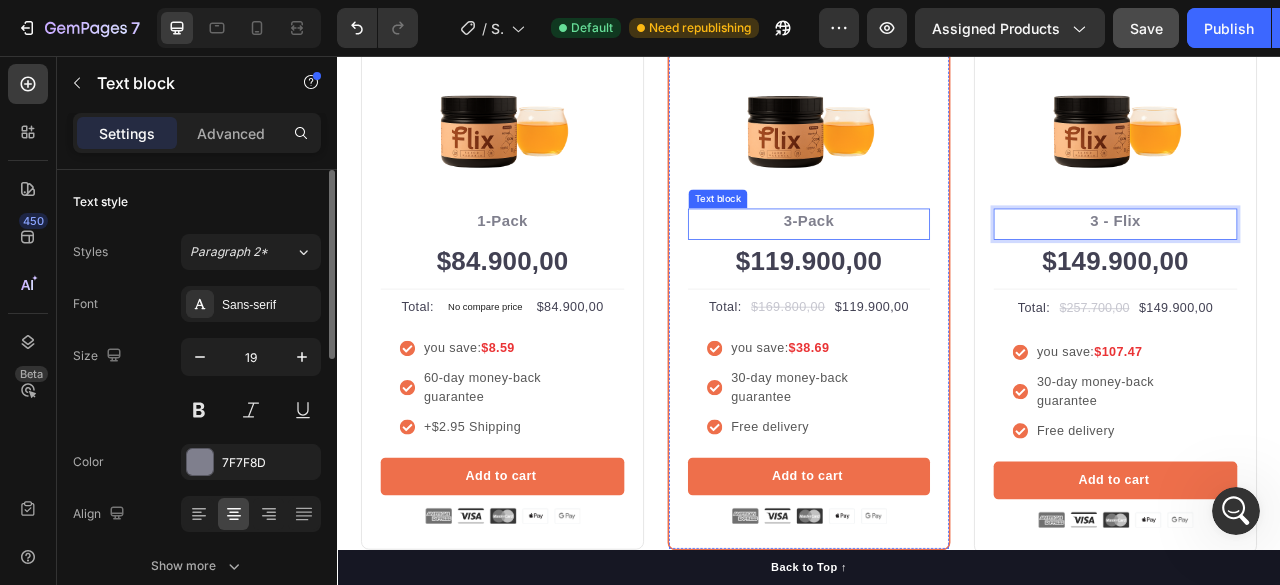 click on "3-Pack" at bounding box center (937, 266) 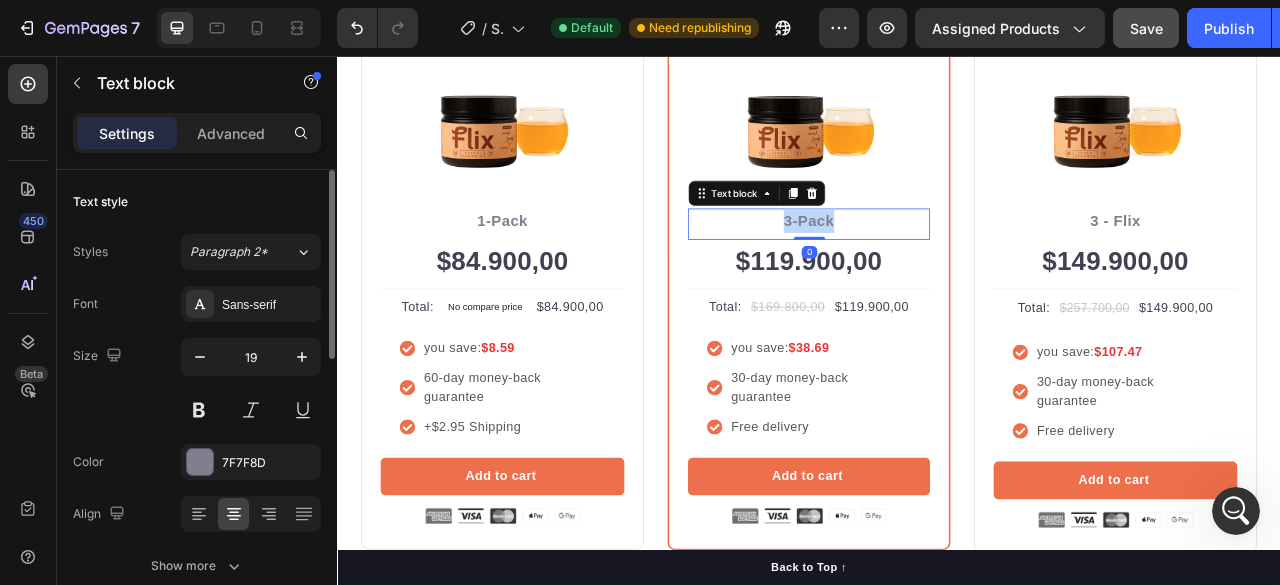 click on "3-Pack" at bounding box center (937, 266) 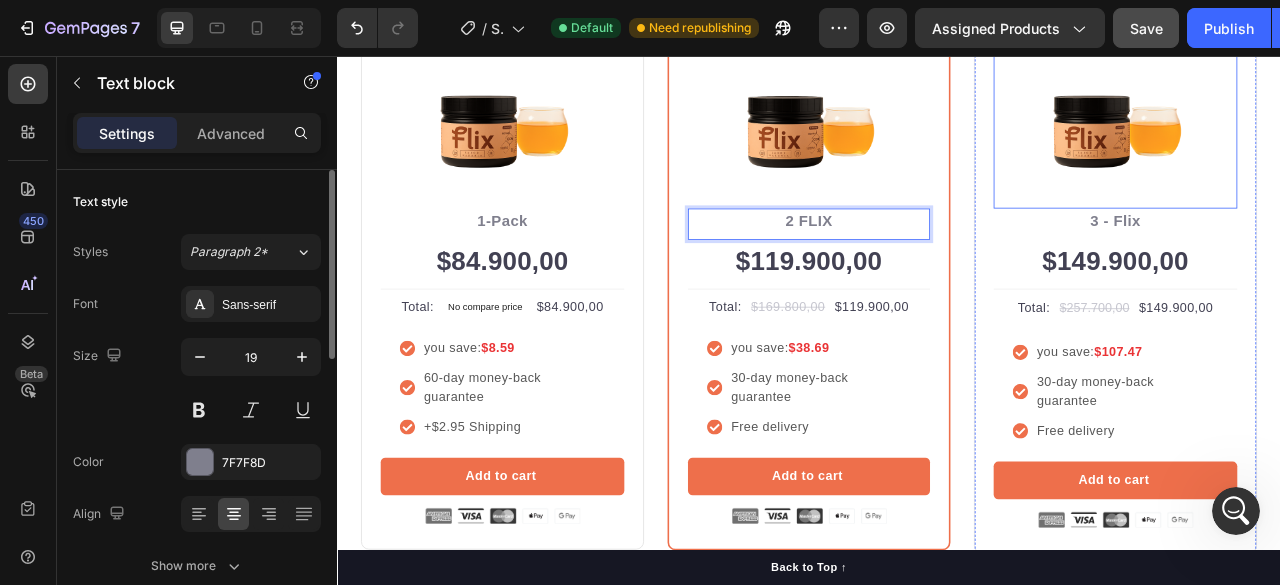 click on "3 - Flix" at bounding box center [1327, 266] 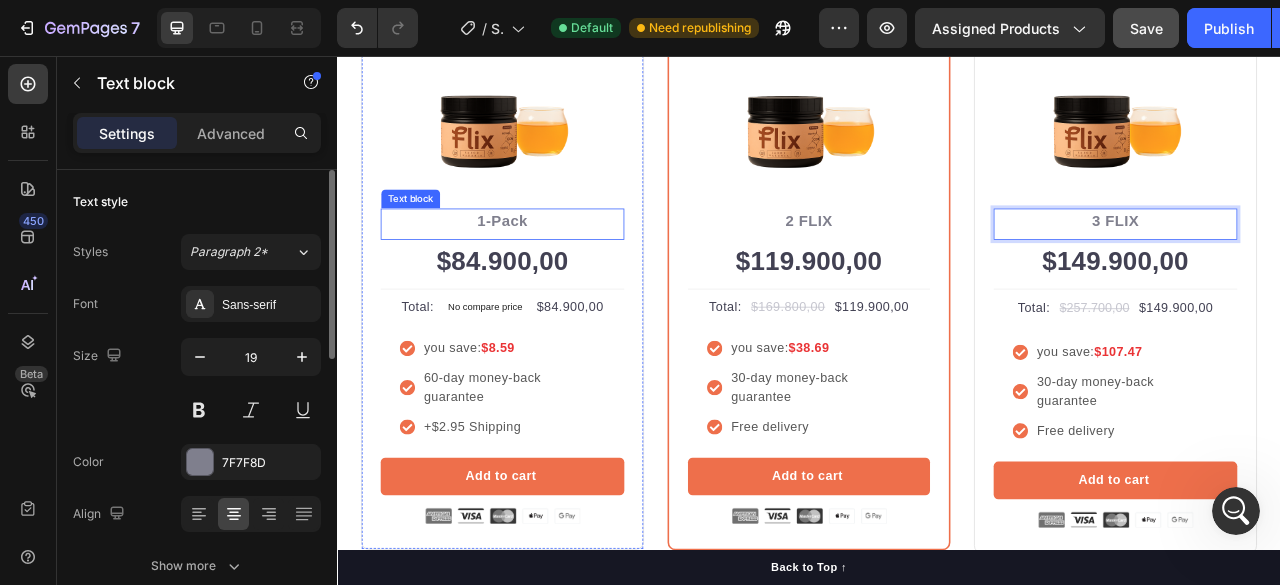 click on "1-Pack" at bounding box center [547, 266] 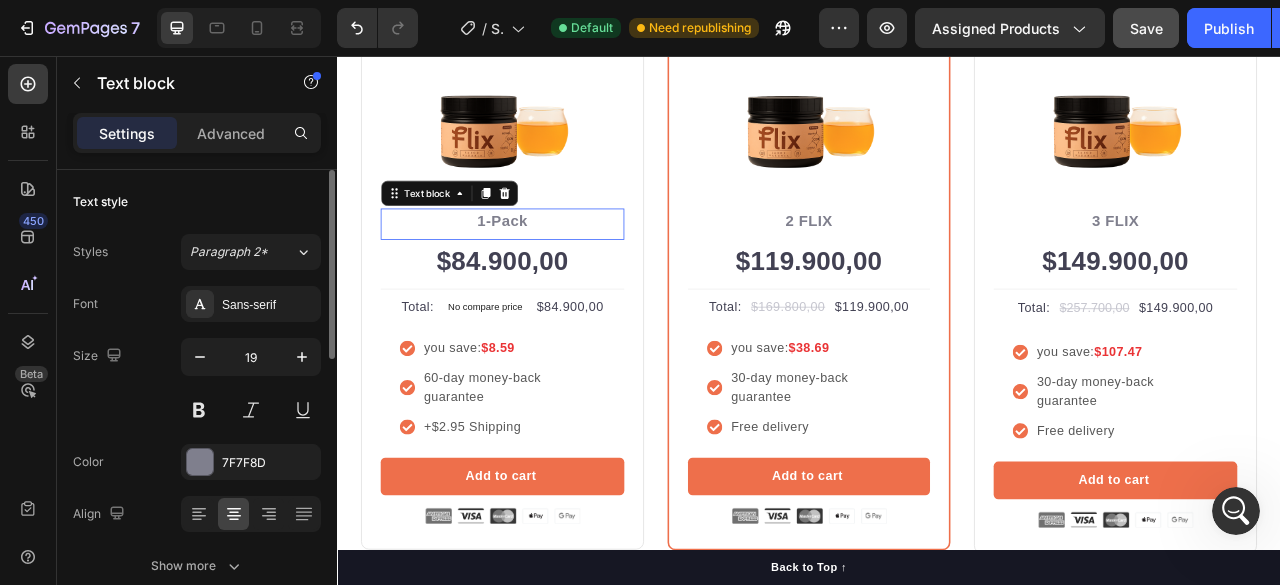 click on "1-Pack" at bounding box center [547, 266] 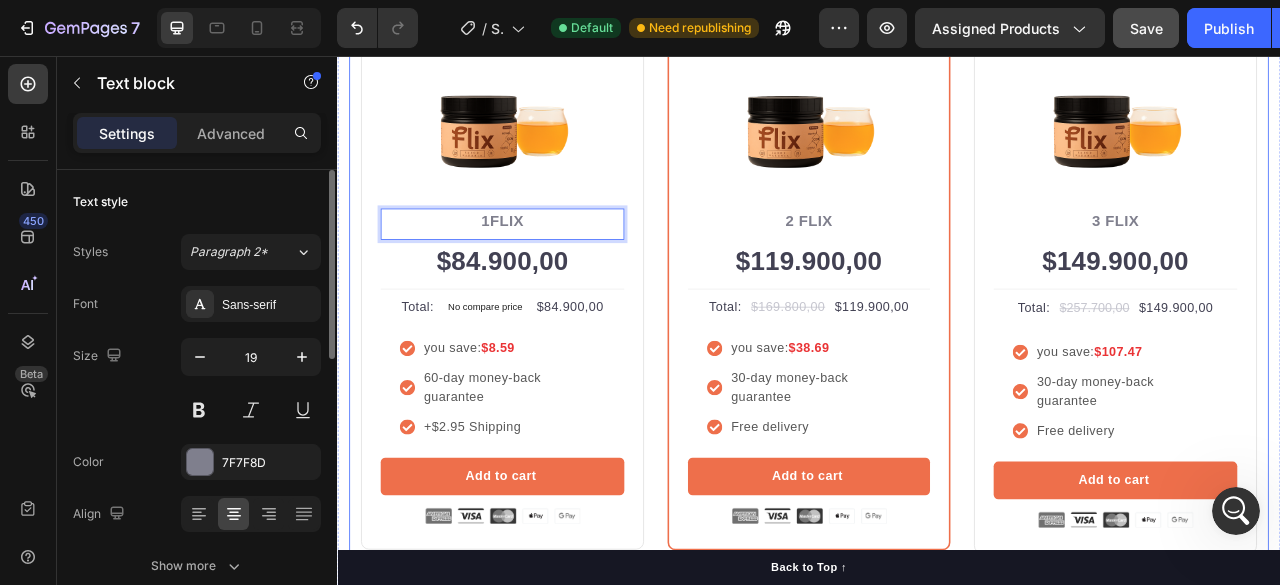 click on "Icon Icon Icon Icon Icon Icon List Hoz Rated 4.8/5 by our customers Text block Row Image Icon Intro Text block Icon Row 1FLIX Text block   0 $84.900,00 Price Price                Title Line Total: Text block No compare price Price $84.900,00 Price Price Row you save:  $8.59 60-day money-back guarantee +$2.95 Shipping Item list Add to cart Product Cart Button Image Product Row Most Popular Text block Row Icon Icon Icon Icon Icon Icon List Hoz Rated 4.8/5 by our customers Text block Row Image Icon Most Popular Text block Icon Row 2 FLIX Text block $119.900,00 Price Price                Title Line Total: Text block $169.800,00 Price Price $119.900,00 Price Price Row you save:  $38.69 30-day money-back guarantee Free delivery Item list Add to cart Product Cart Button Image Product Row Best Value Text block Row Icon Icon Icon Icon Icon Icon List Hoz Rated 4.8/5 by our customers Text block Row Image Icon Best offer Text block Icon Row 3 FLIX Text block $149.900,00 Price Price                Title Line Total: Price" at bounding box center (937, 309) 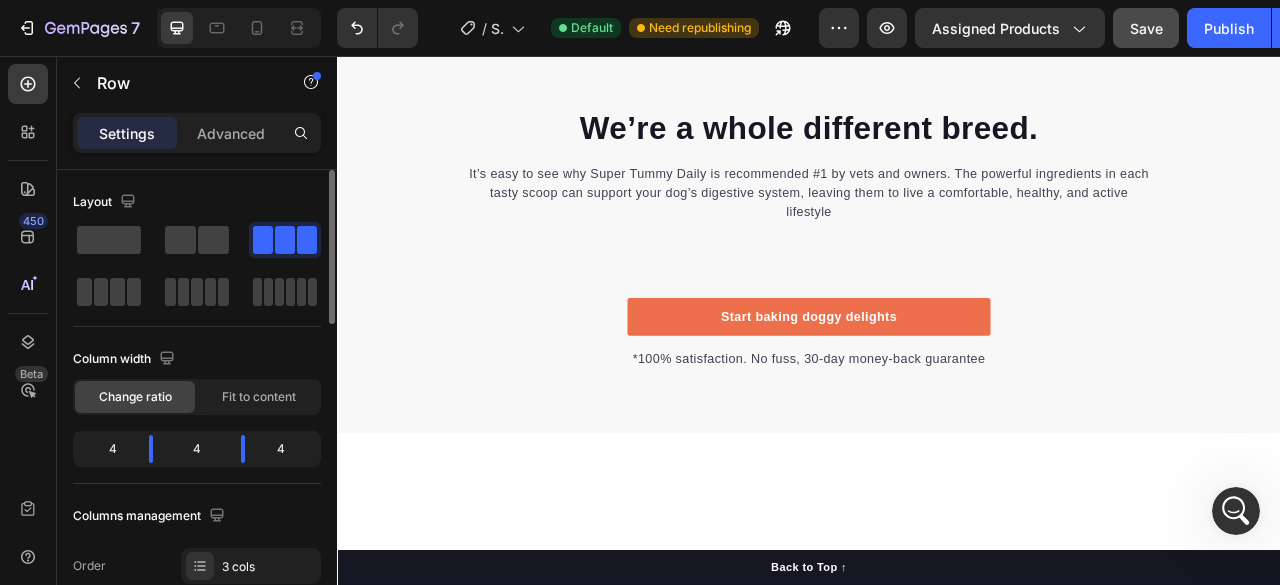 scroll, scrollTop: 3110, scrollLeft: 0, axis: vertical 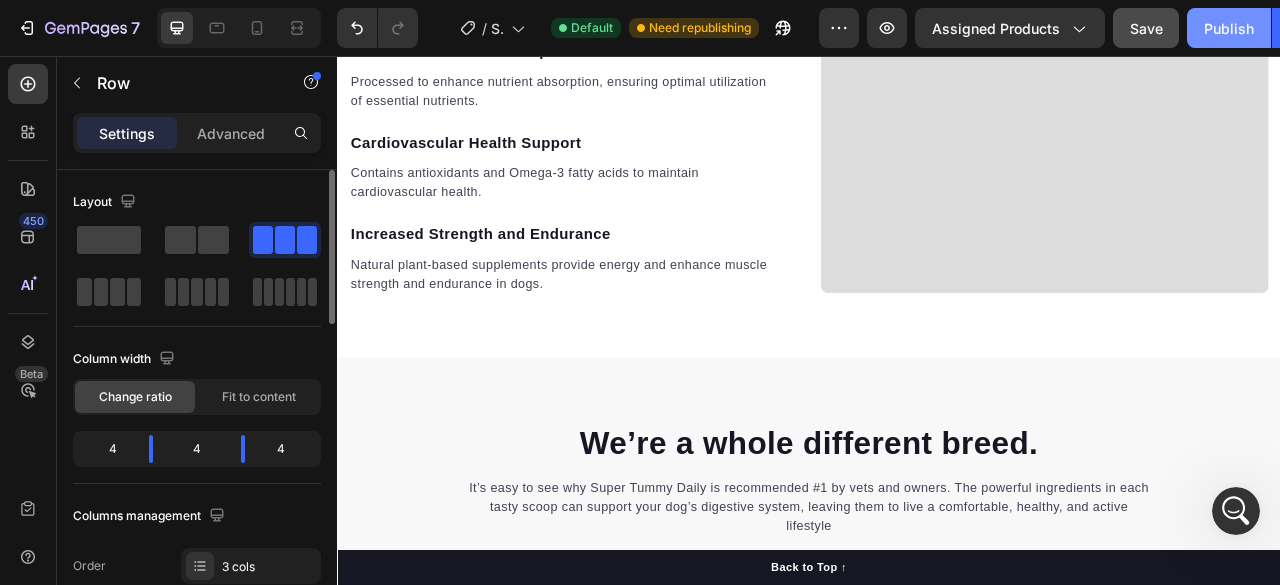 click on "Publish" at bounding box center (1229, 28) 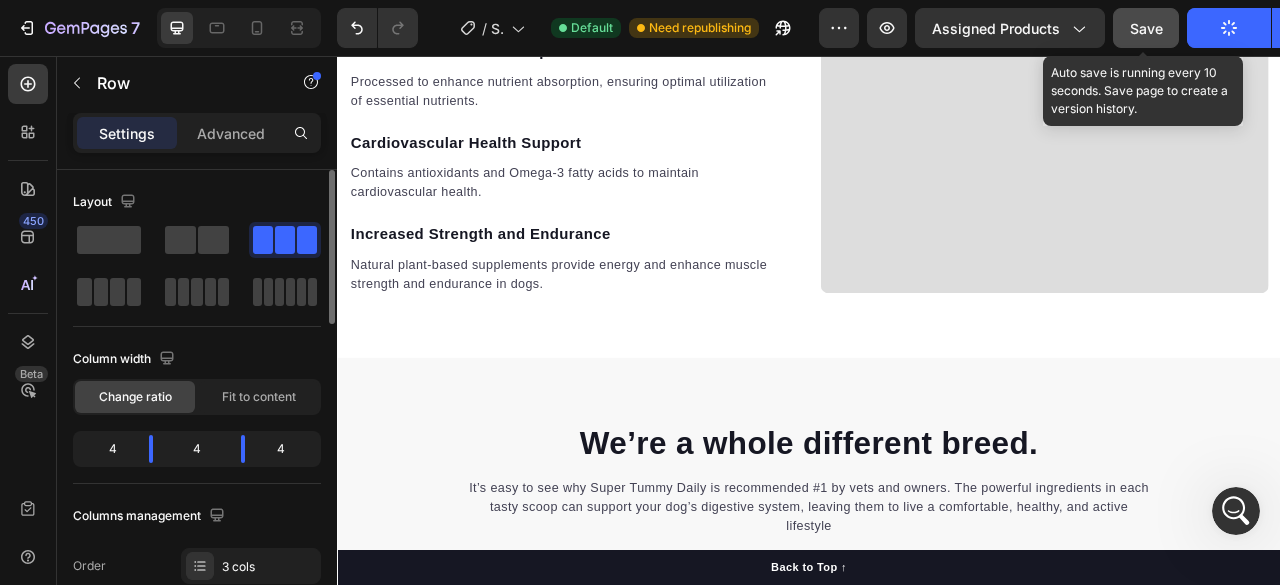 click on "Save" at bounding box center (1146, 28) 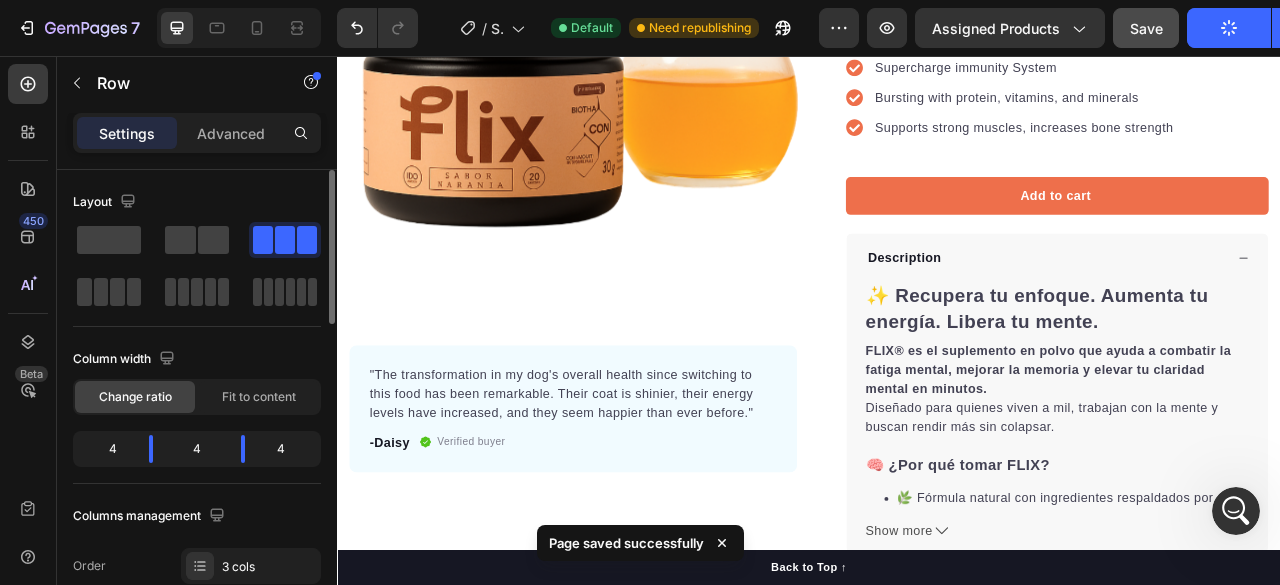 scroll, scrollTop: 0, scrollLeft: 0, axis: both 